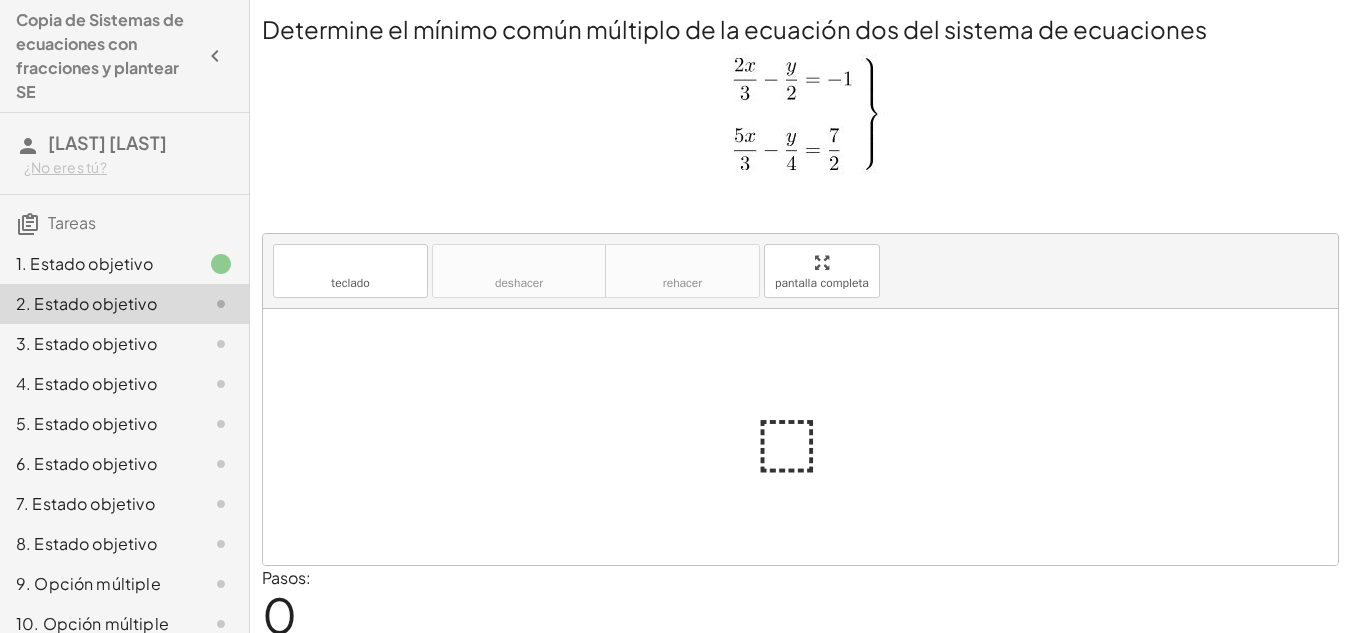 scroll, scrollTop: 49, scrollLeft: 0, axis: vertical 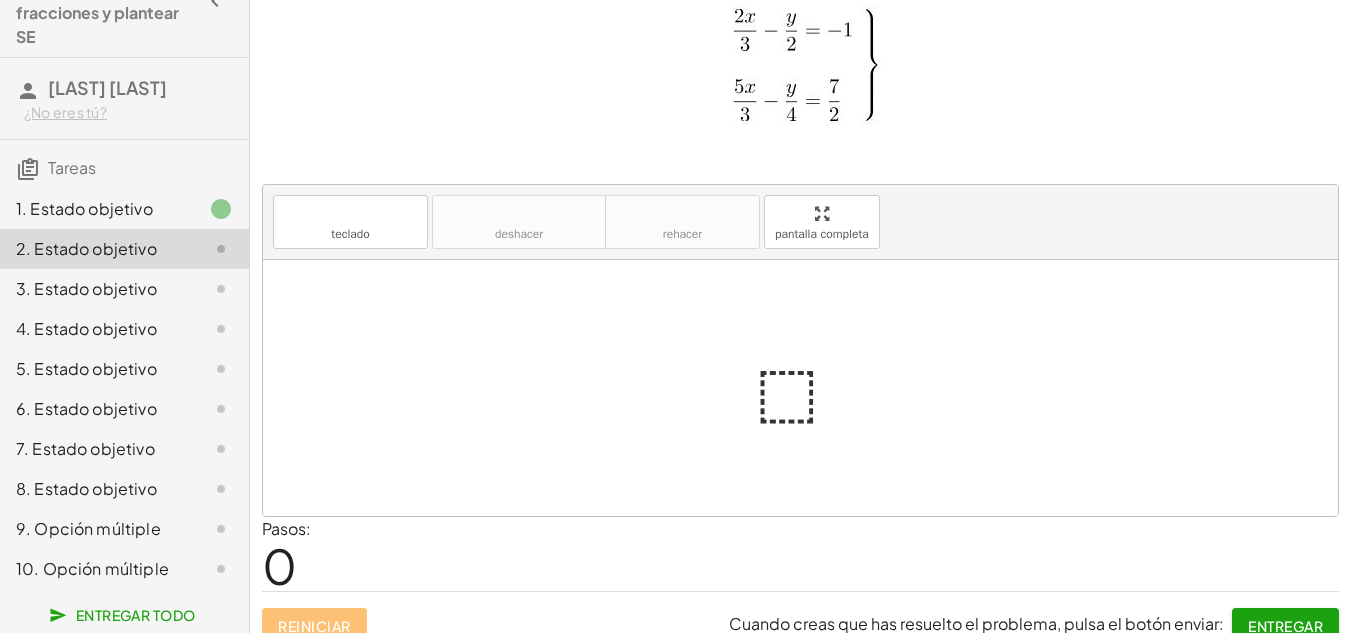 click at bounding box center [808, 388] 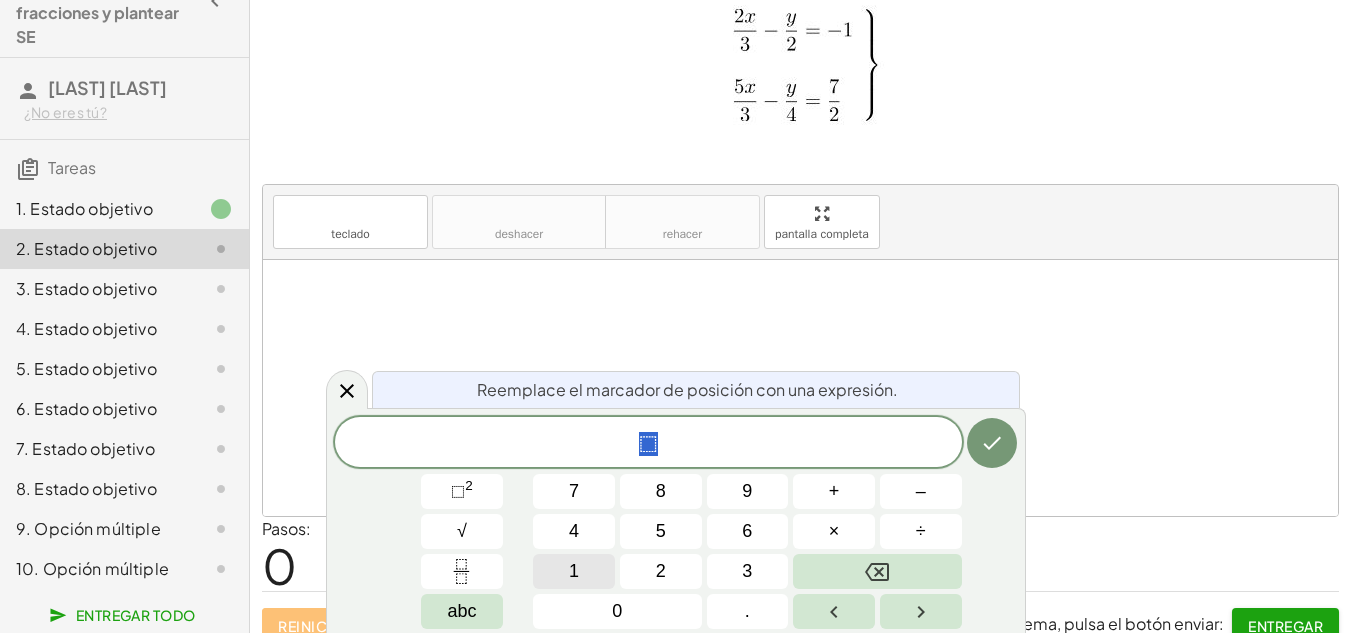 click on "1" at bounding box center (574, 571) 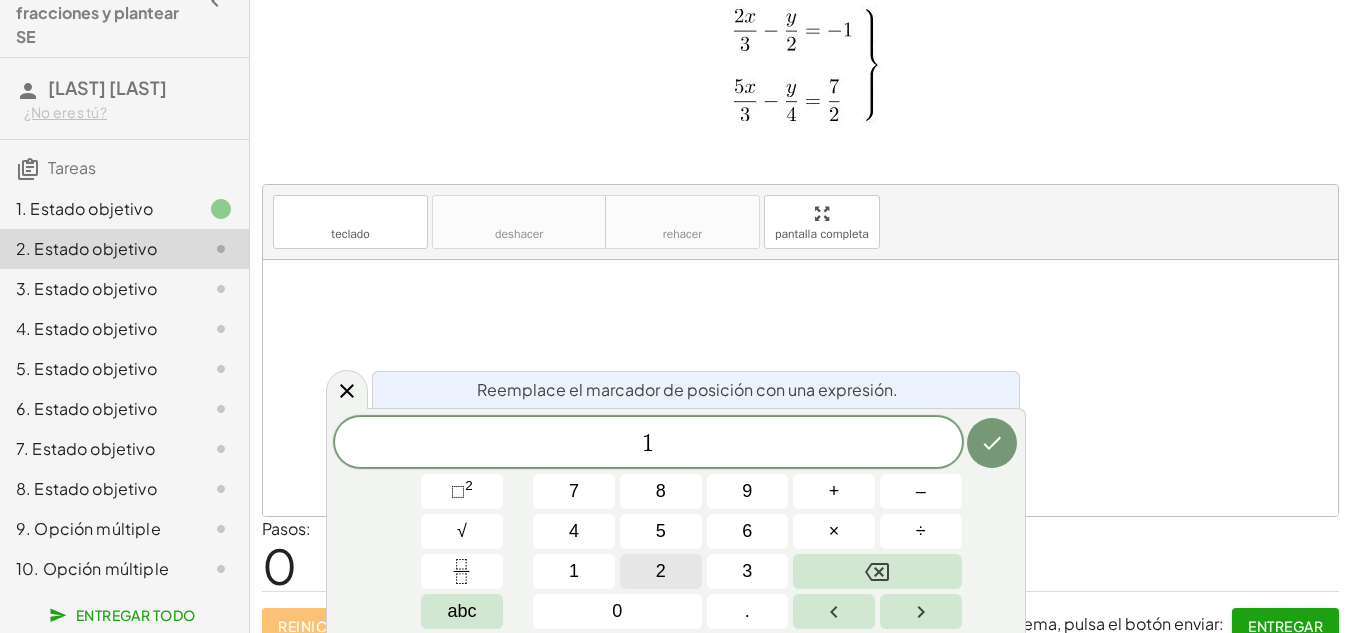 click on "2" at bounding box center [661, 571] 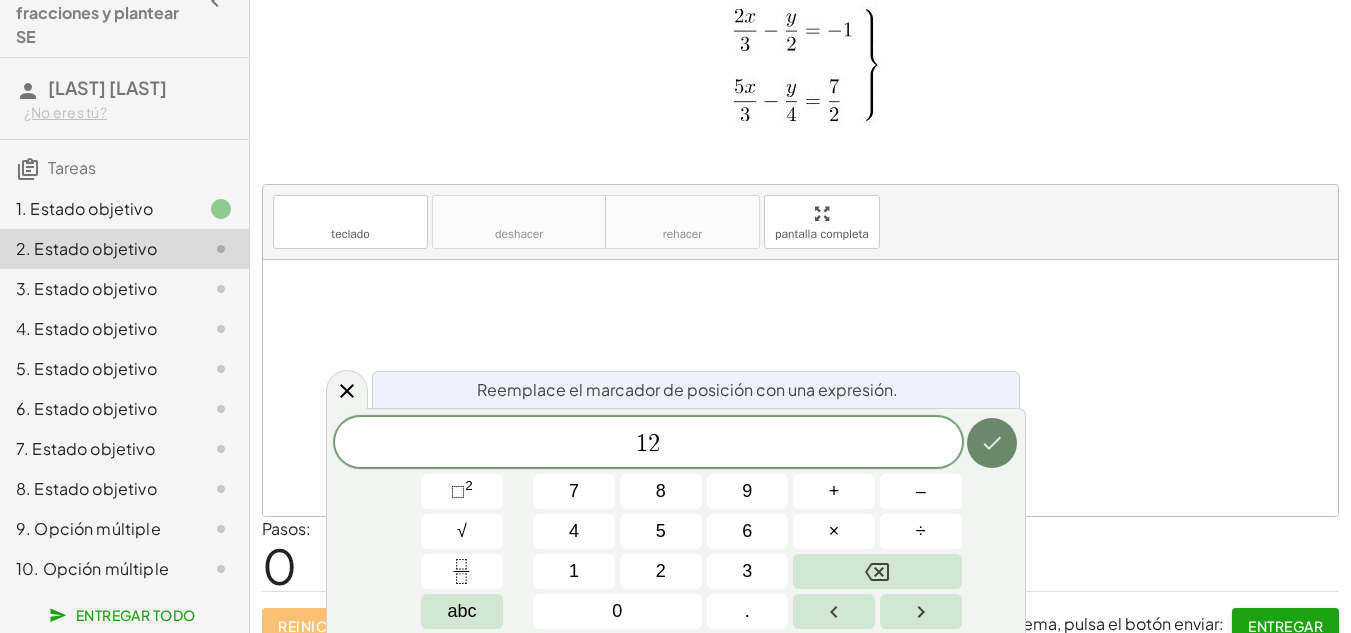 click 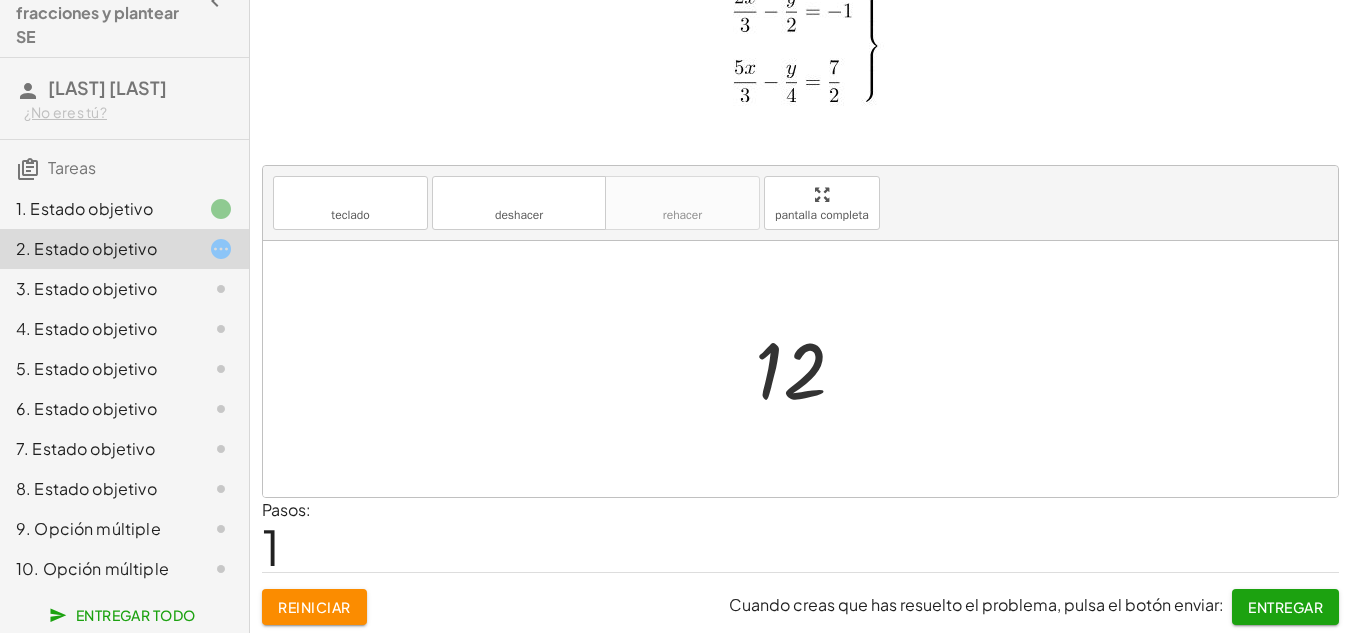scroll, scrollTop: 72, scrollLeft: 0, axis: vertical 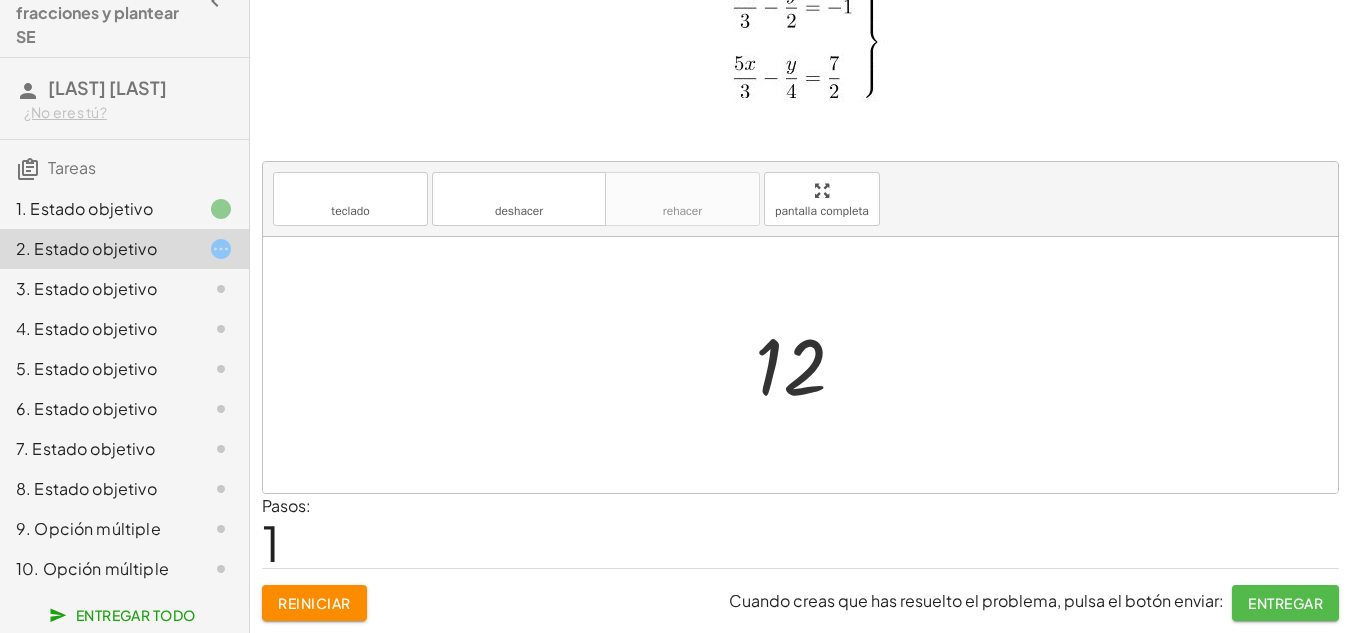 click on "Entregar" at bounding box center (1285, 603) 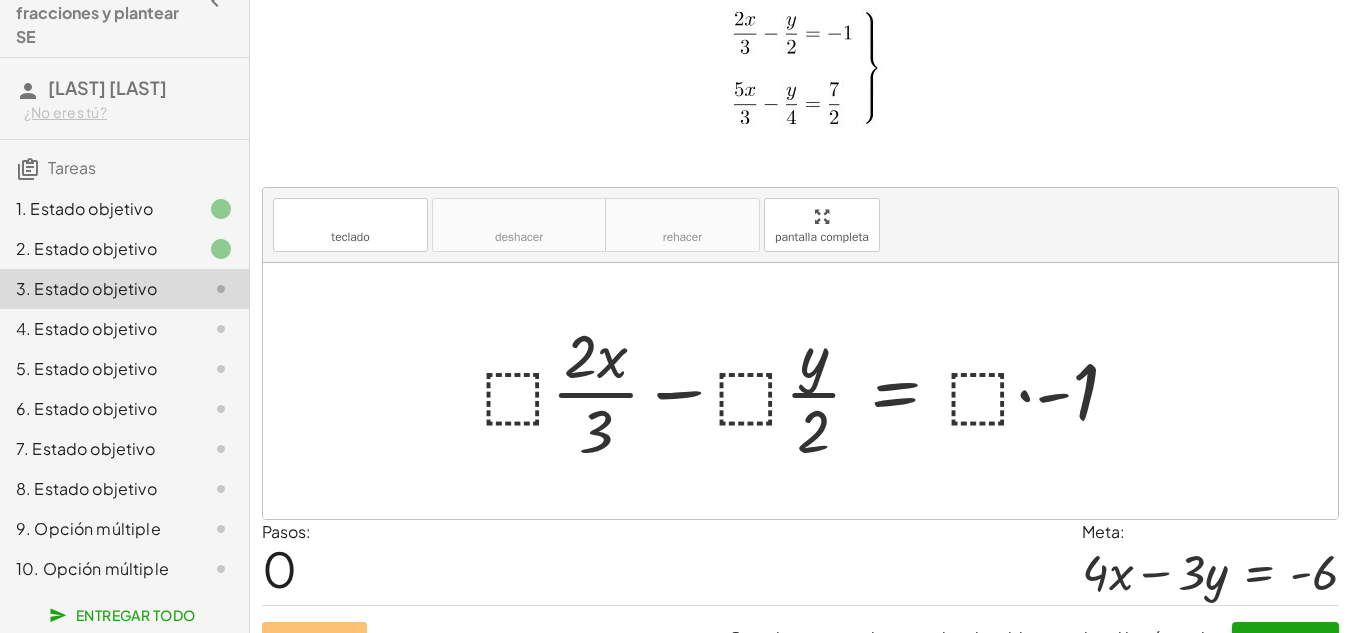scroll, scrollTop: 83, scrollLeft: 0, axis: vertical 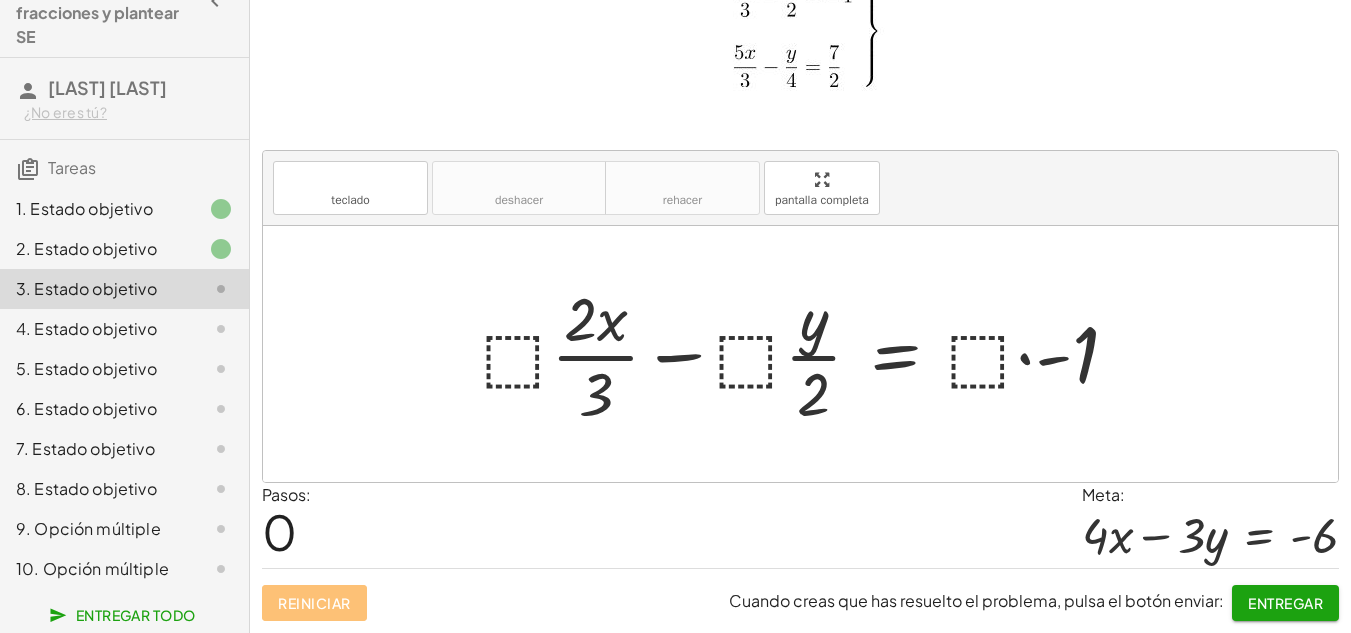 click 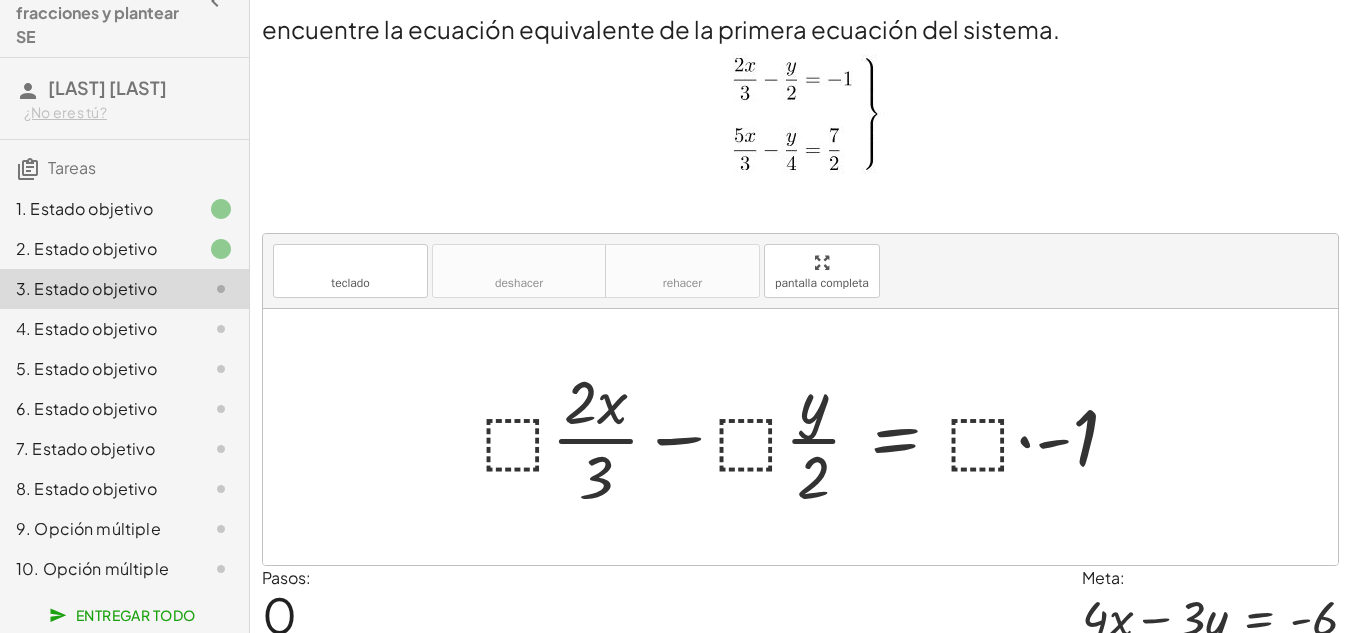 scroll, scrollTop: 83, scrollLeft: 0, axis: vertical 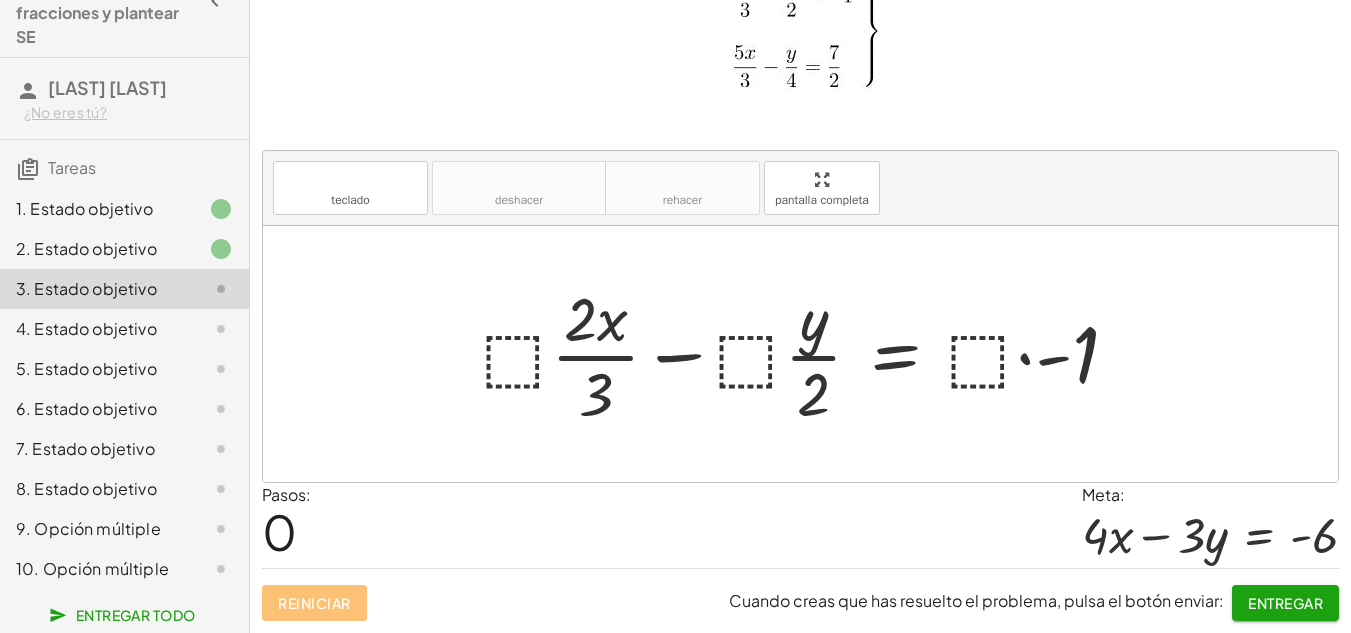 click at bounding box center (808, 354) 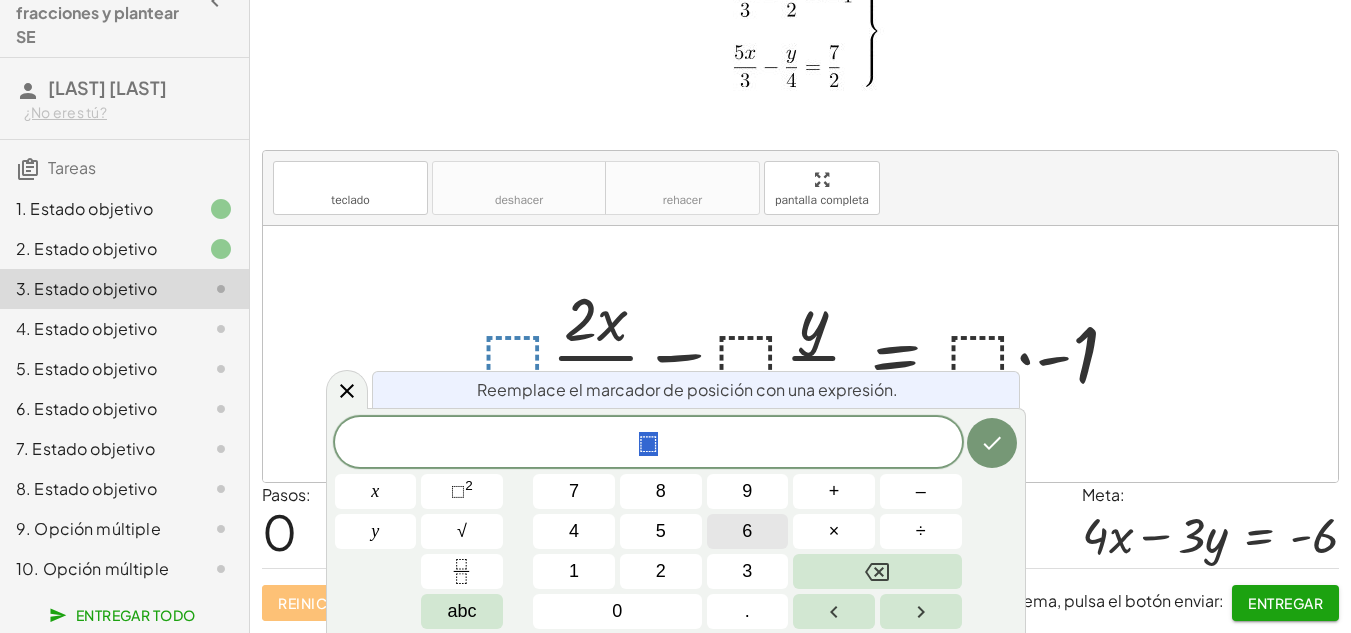 click on "6" at bounding box center [748, 531] 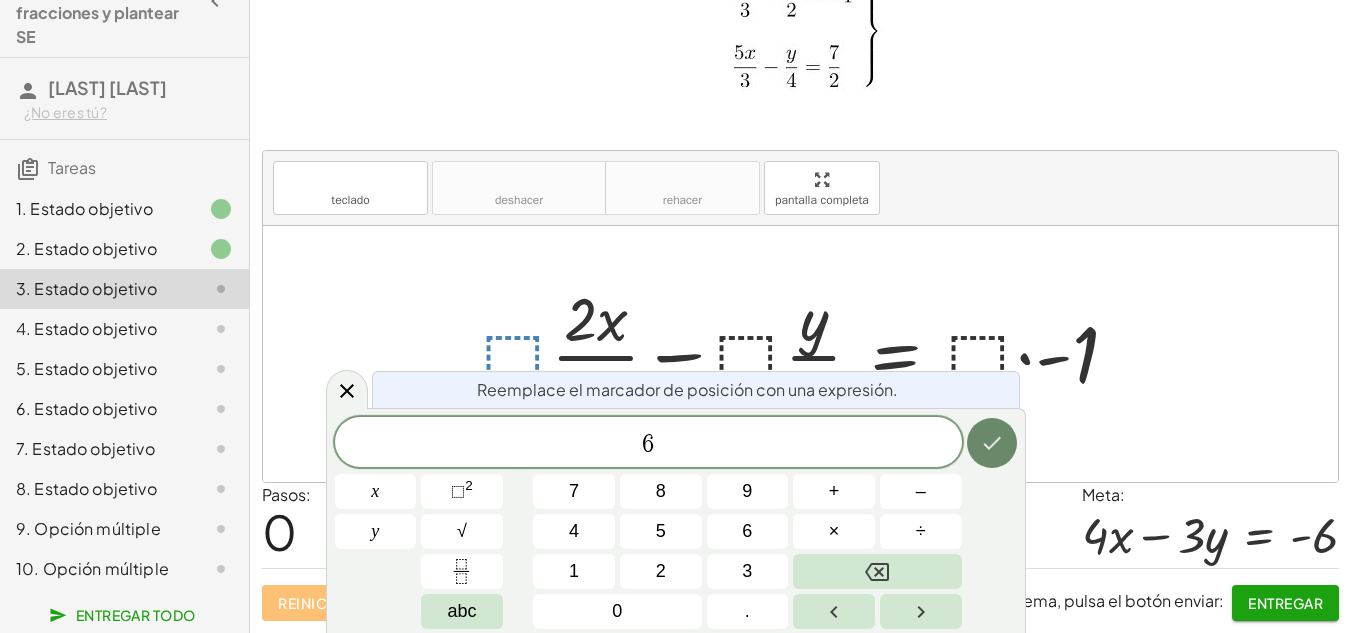 click 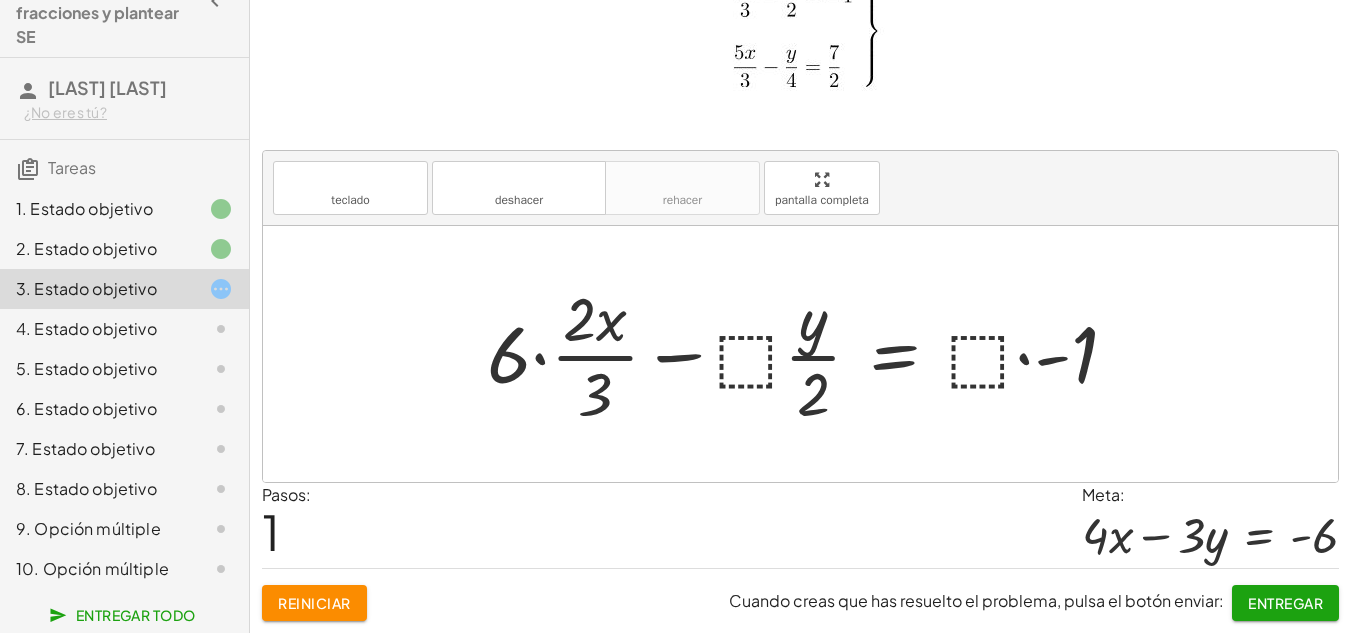 click at bounding box center [810, 354] 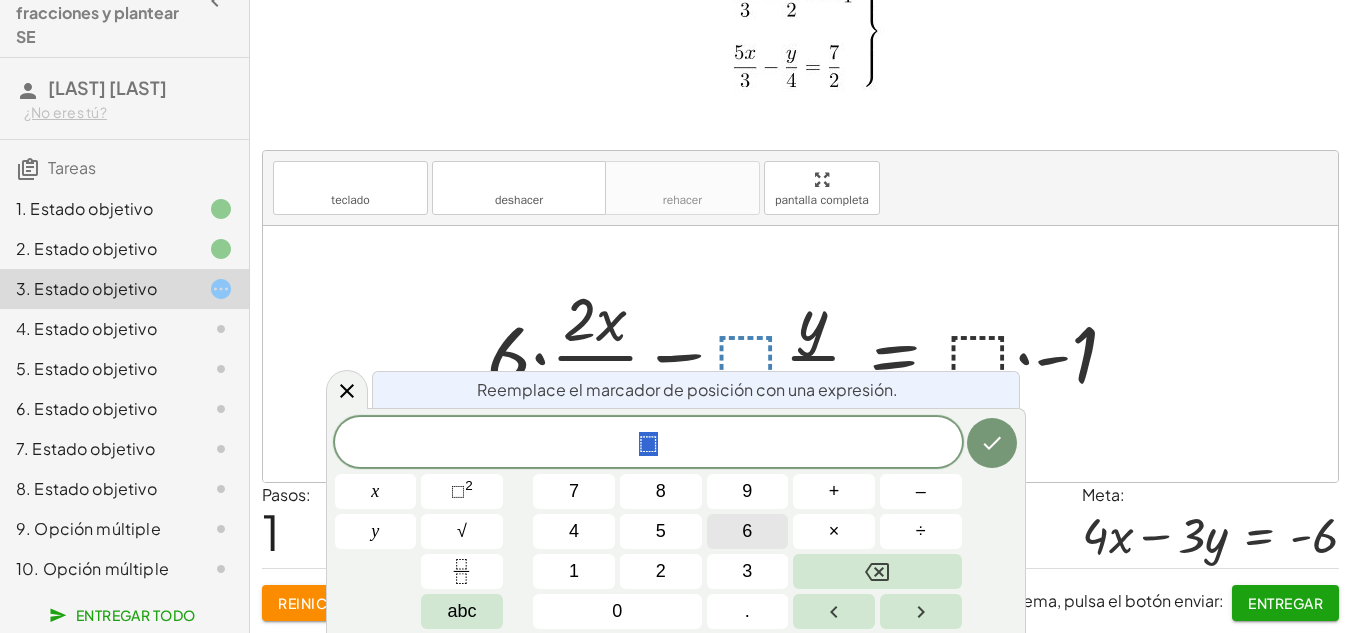 click on "6" at bounding box center [748, 531] 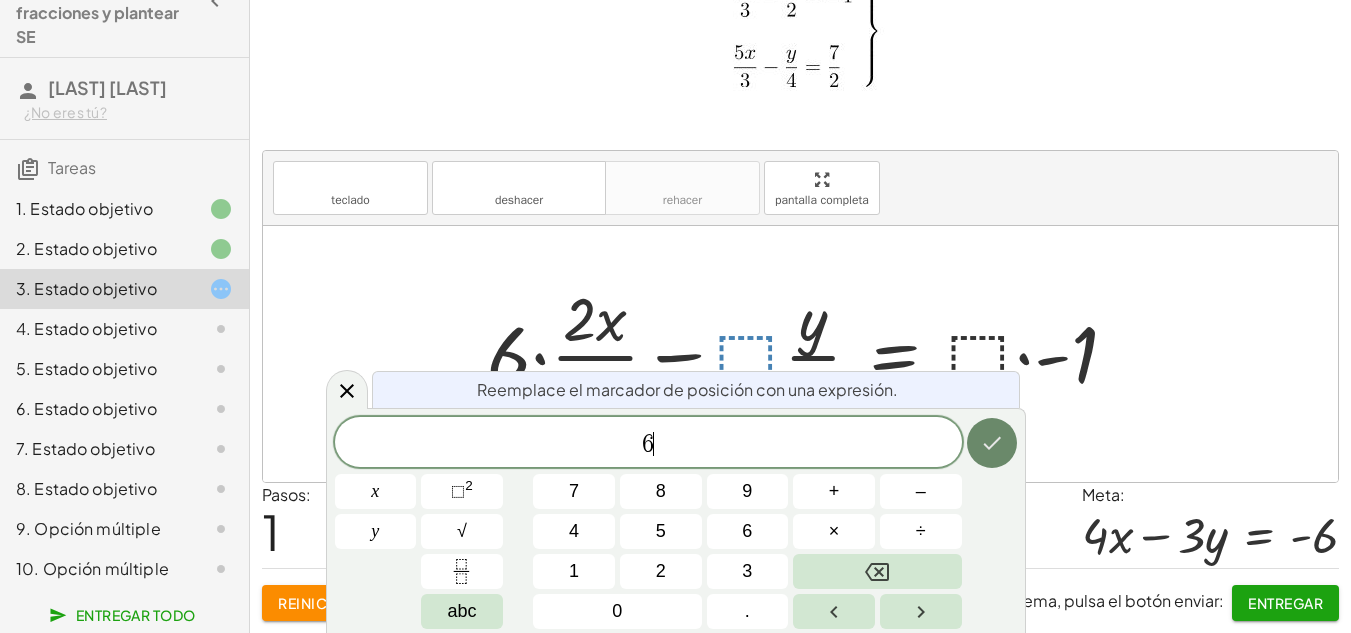 click 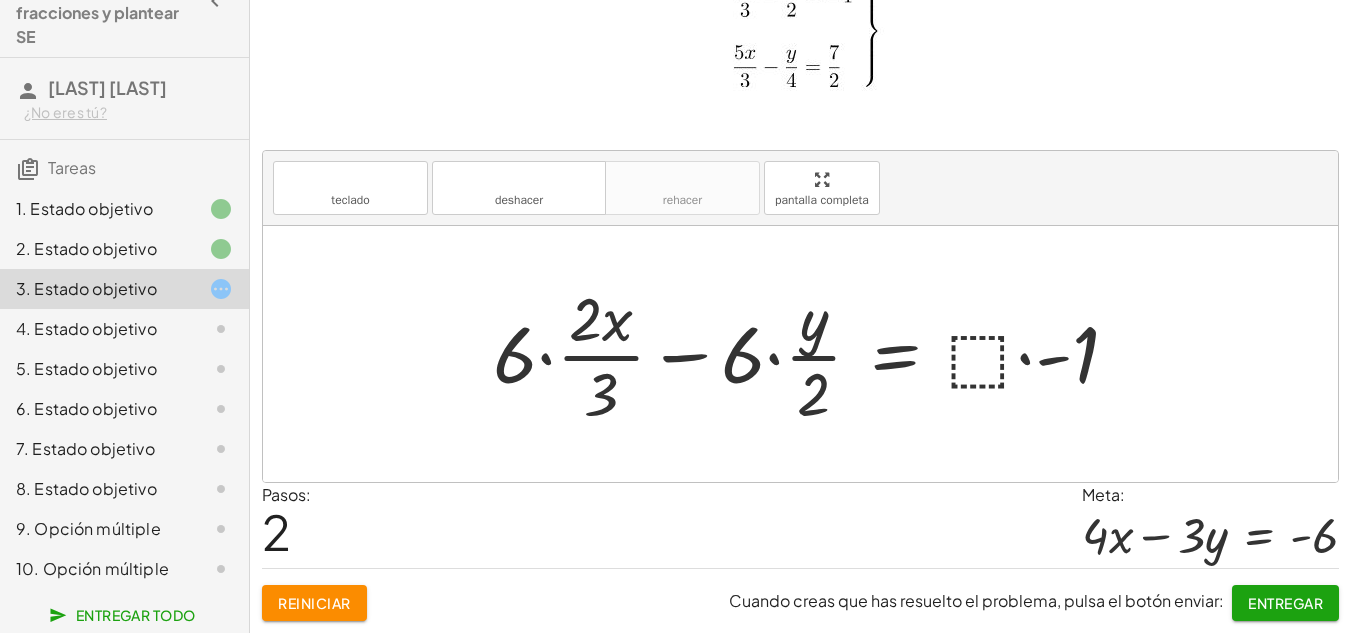 click at bounding box center (813, 354) 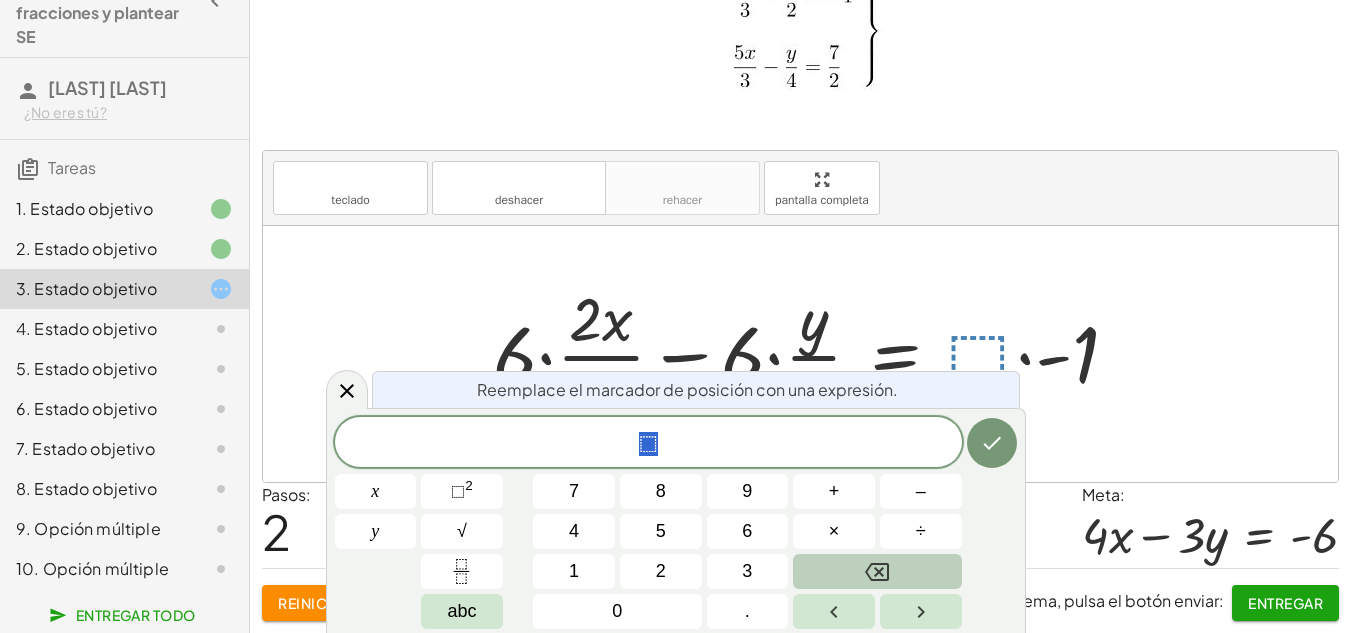 click 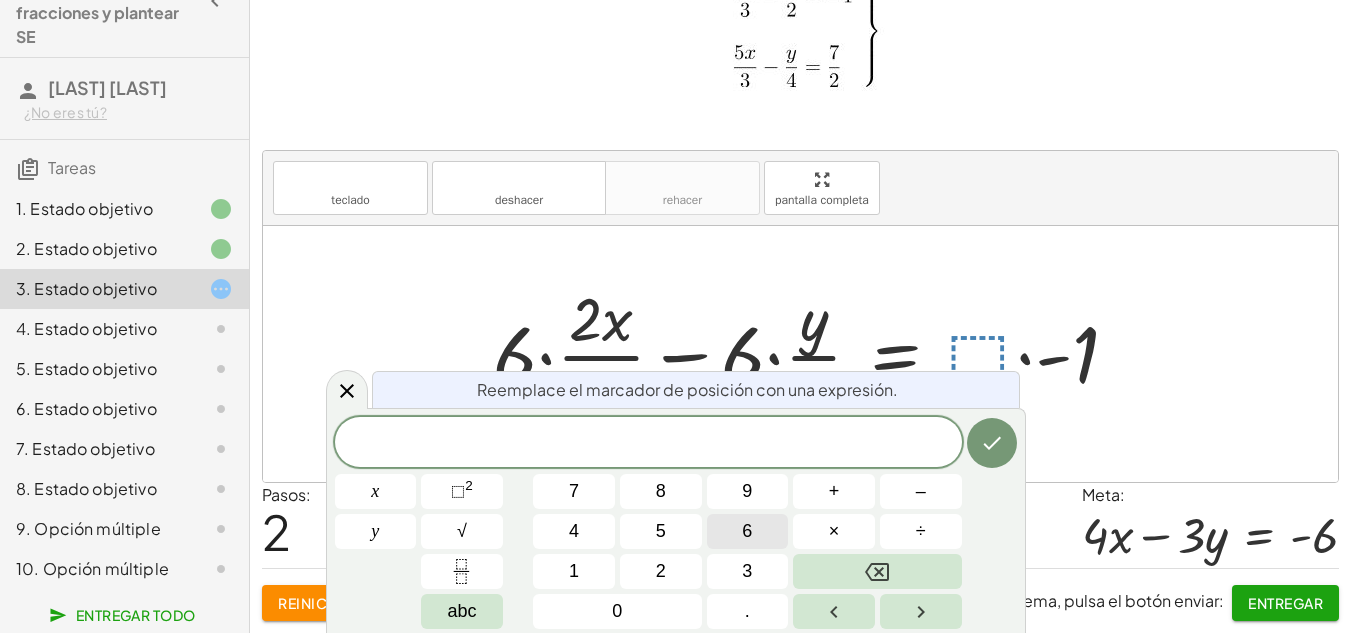 click on "6" at bounding box center [748, 531] 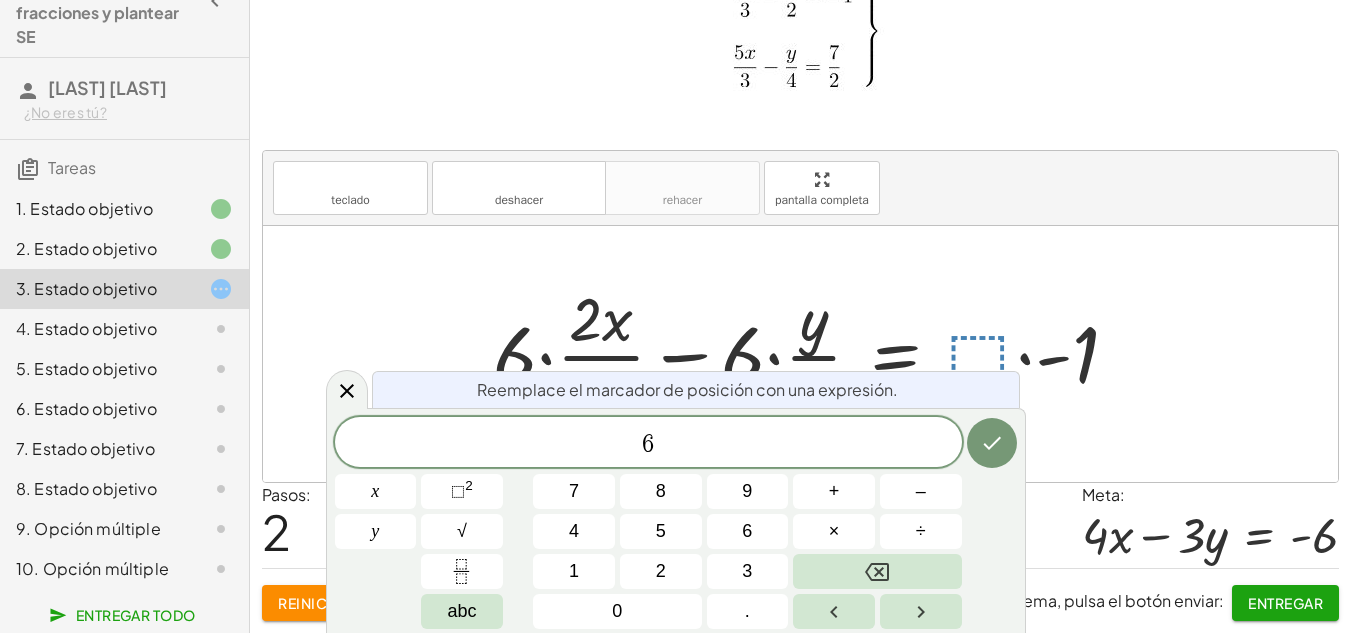 click on "6 ​ x y 7 8 9 + – 4 5 6 × ÷ ⬚ 2 √ abc 1 2 3 0 ." at bounding box center (676, 523) 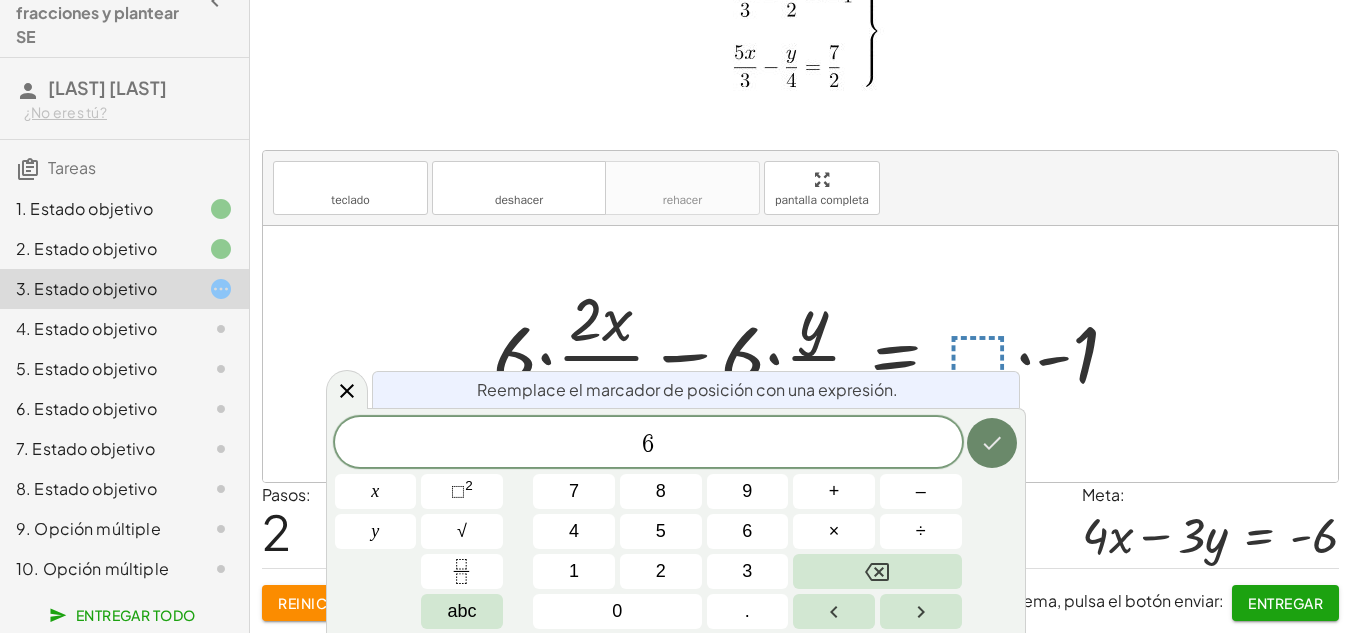 click 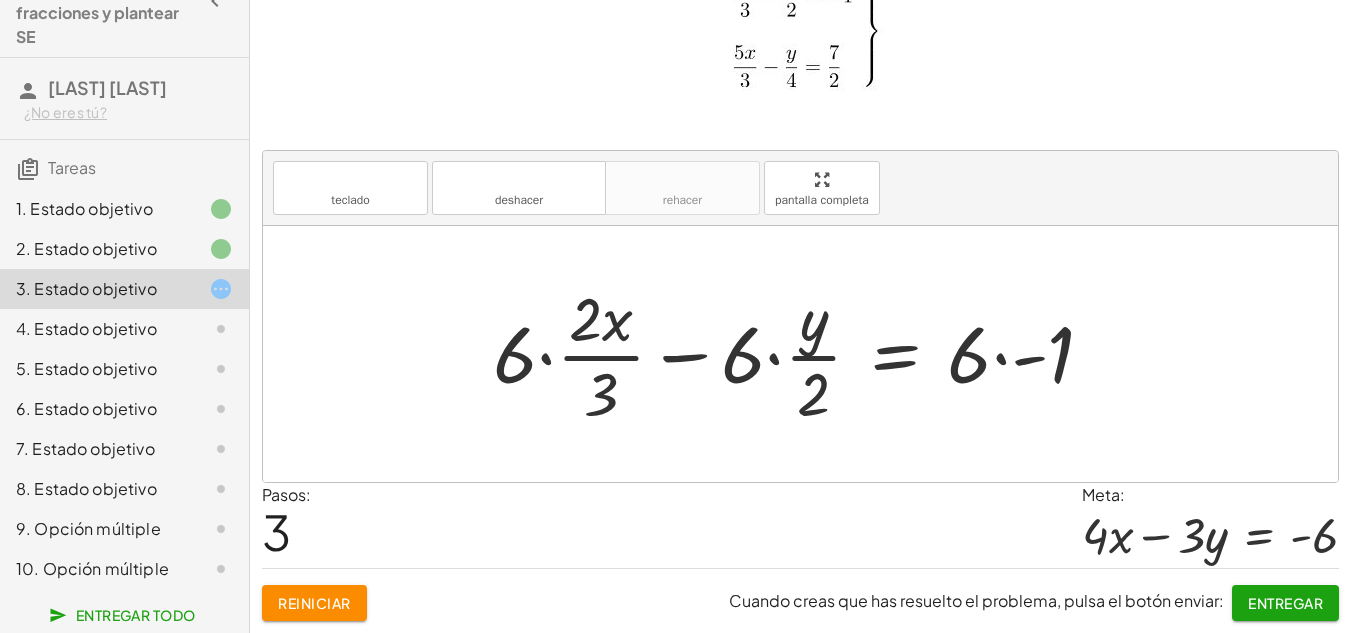 click at bounding box center [801, 354] 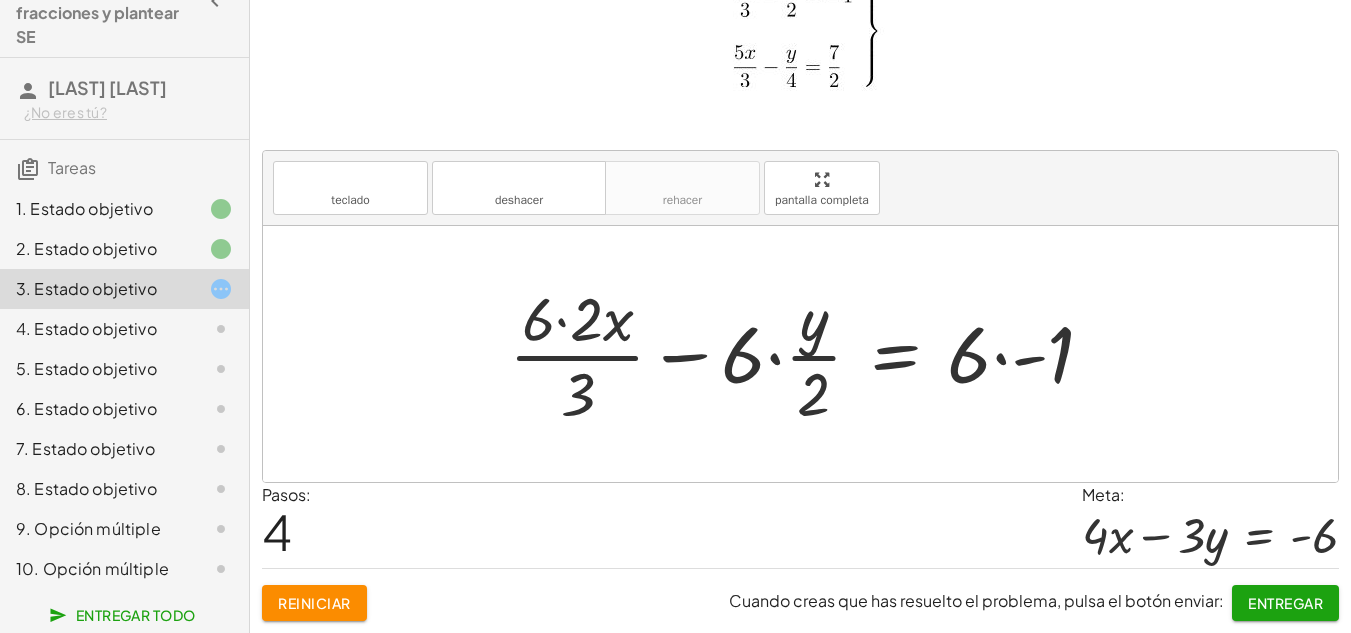 click at bounding box center (809, 354) 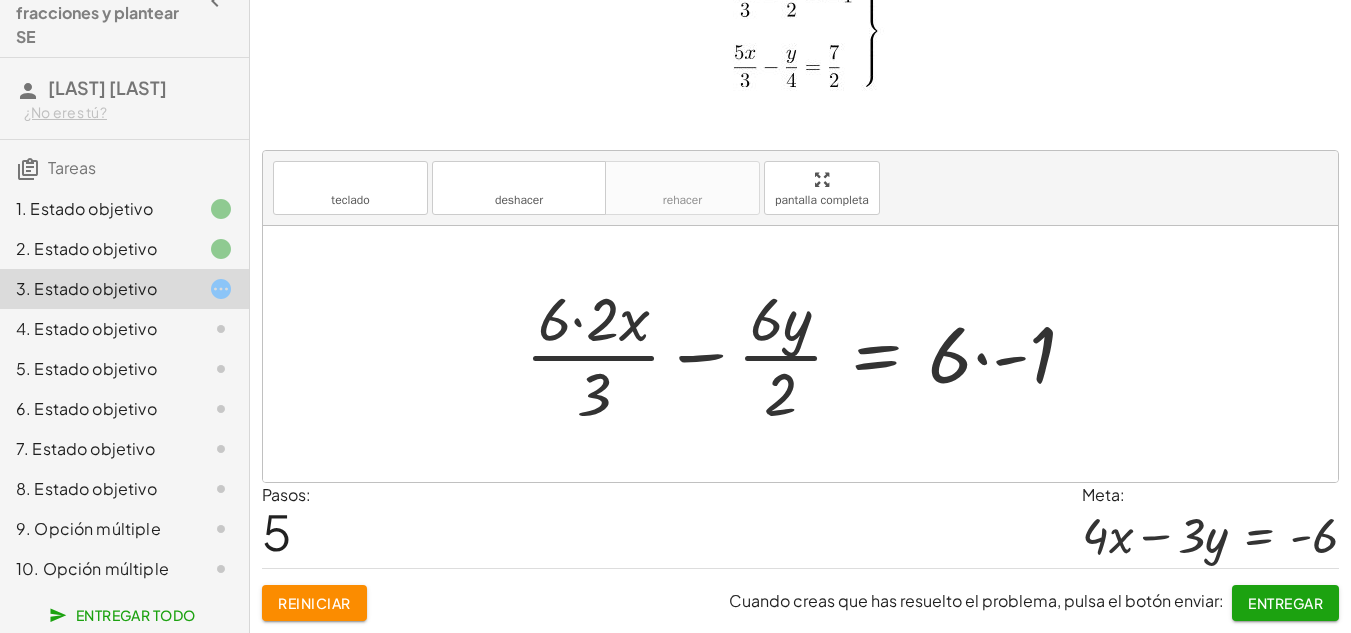 click at bounding box center [808, 354] 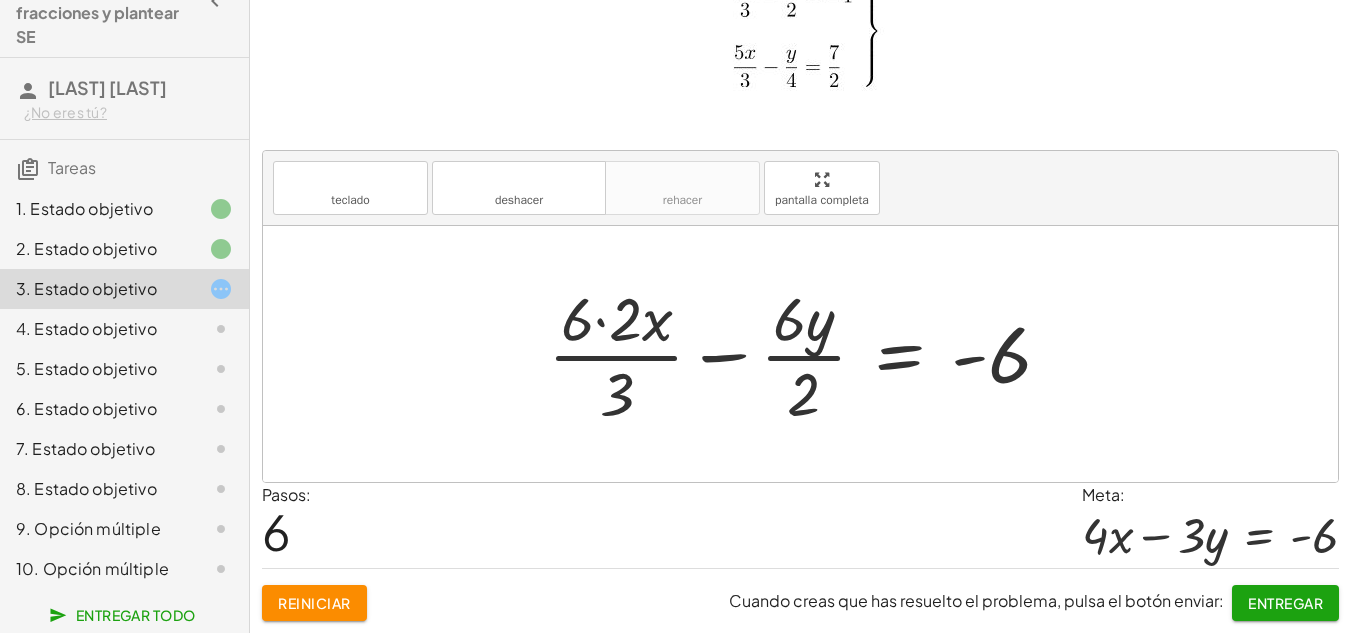 click at bounding box center (808, 354) 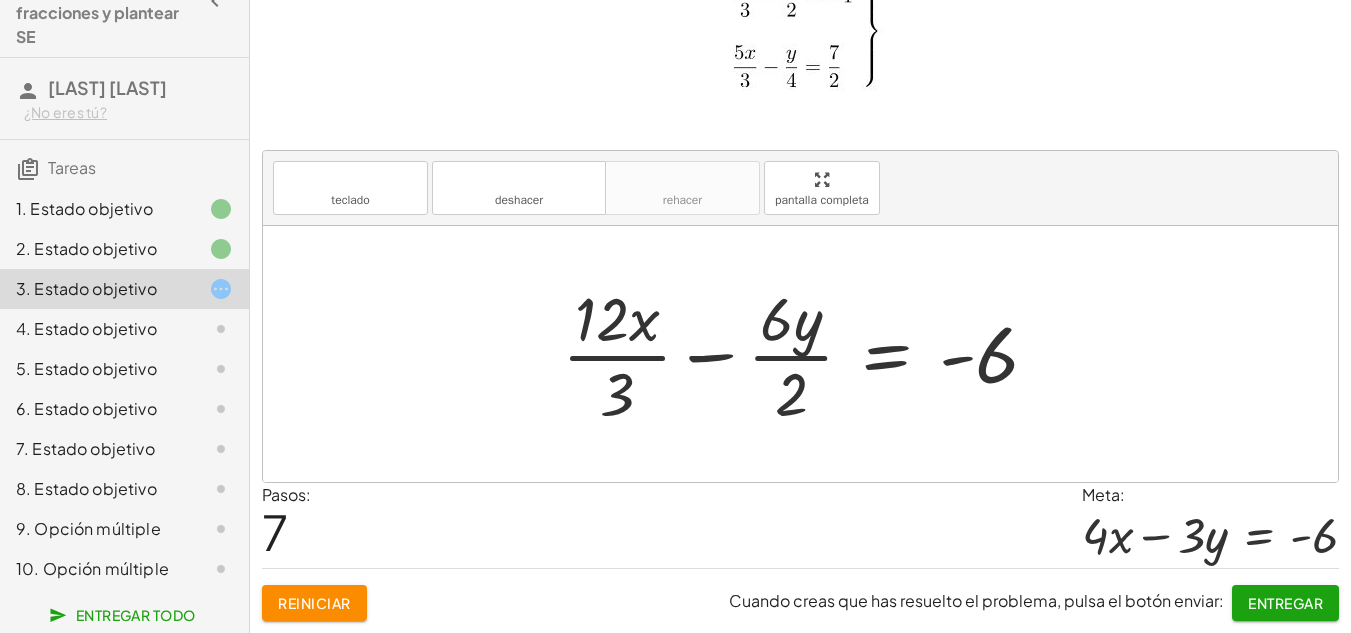 click at bounding box center [808, 354] 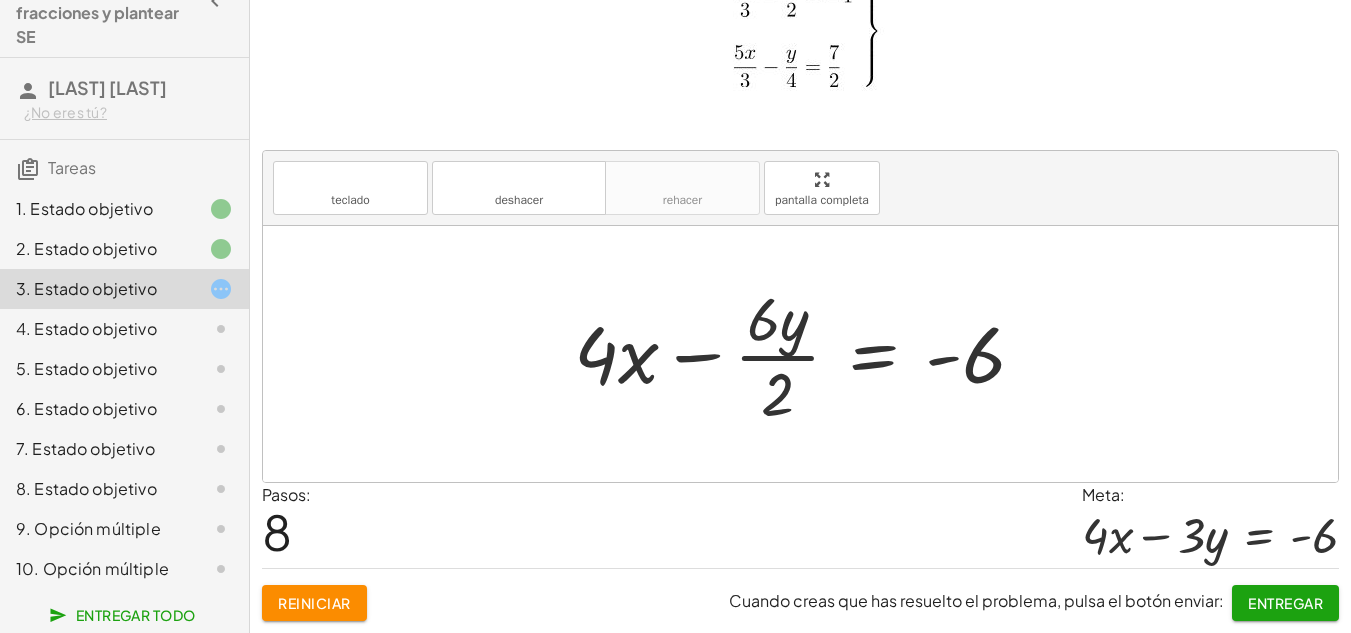 click at bounding box center [807, 354] 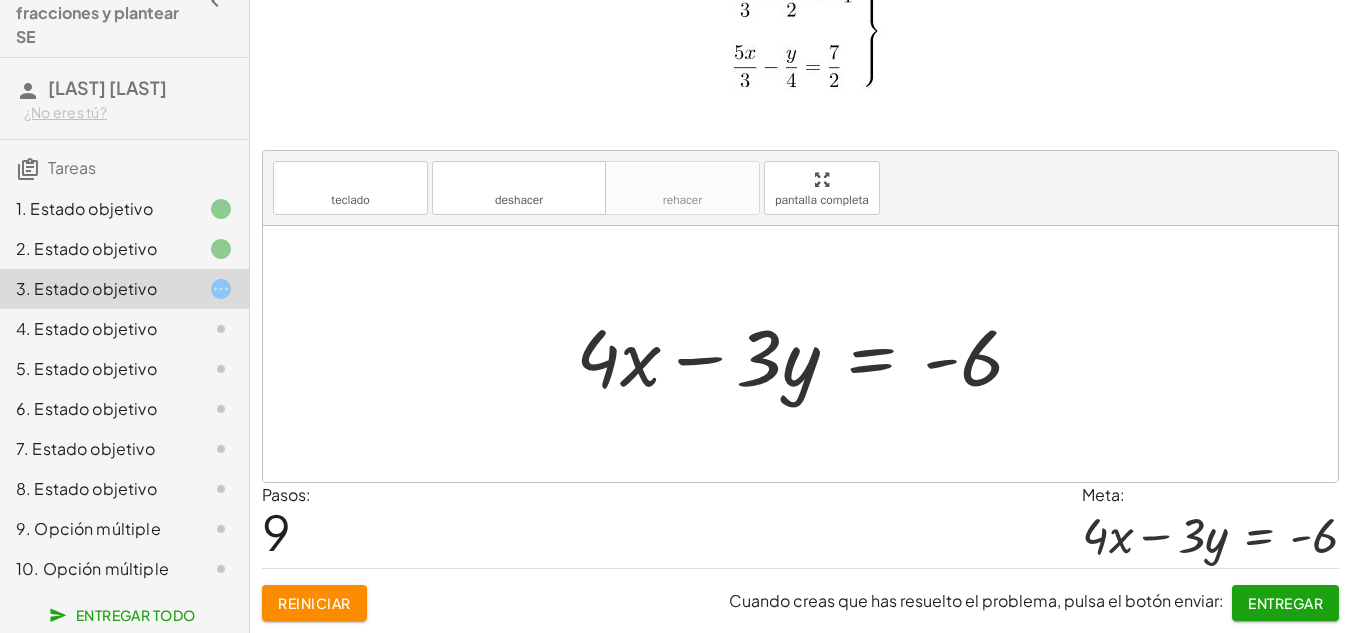 click on "Reiniciar" at bounding box center (314, 603) 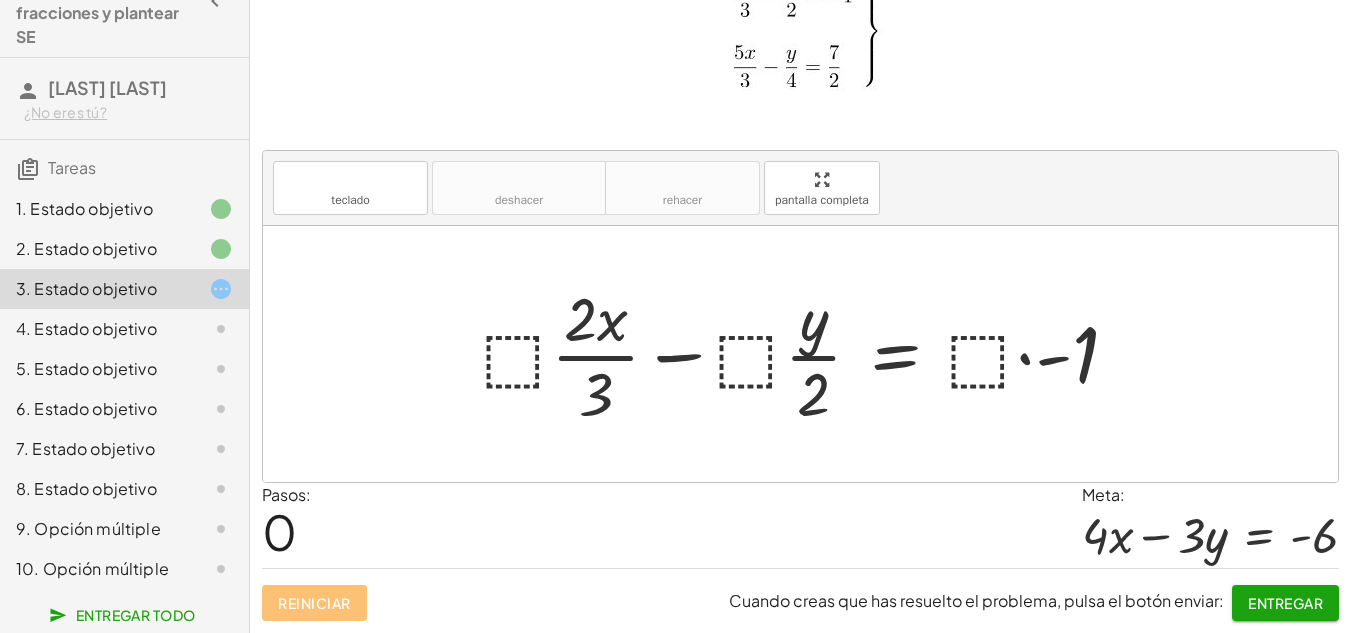 click at bounding box center [808, 354] 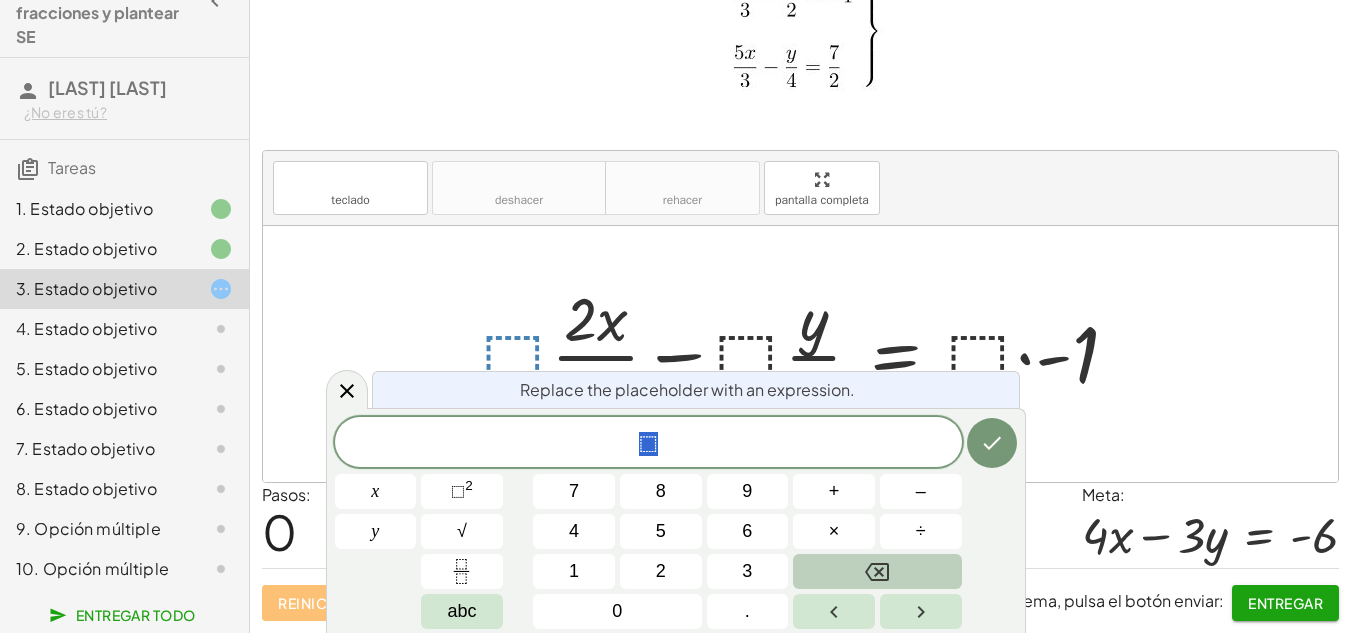 click at bounding box center (877, 571) 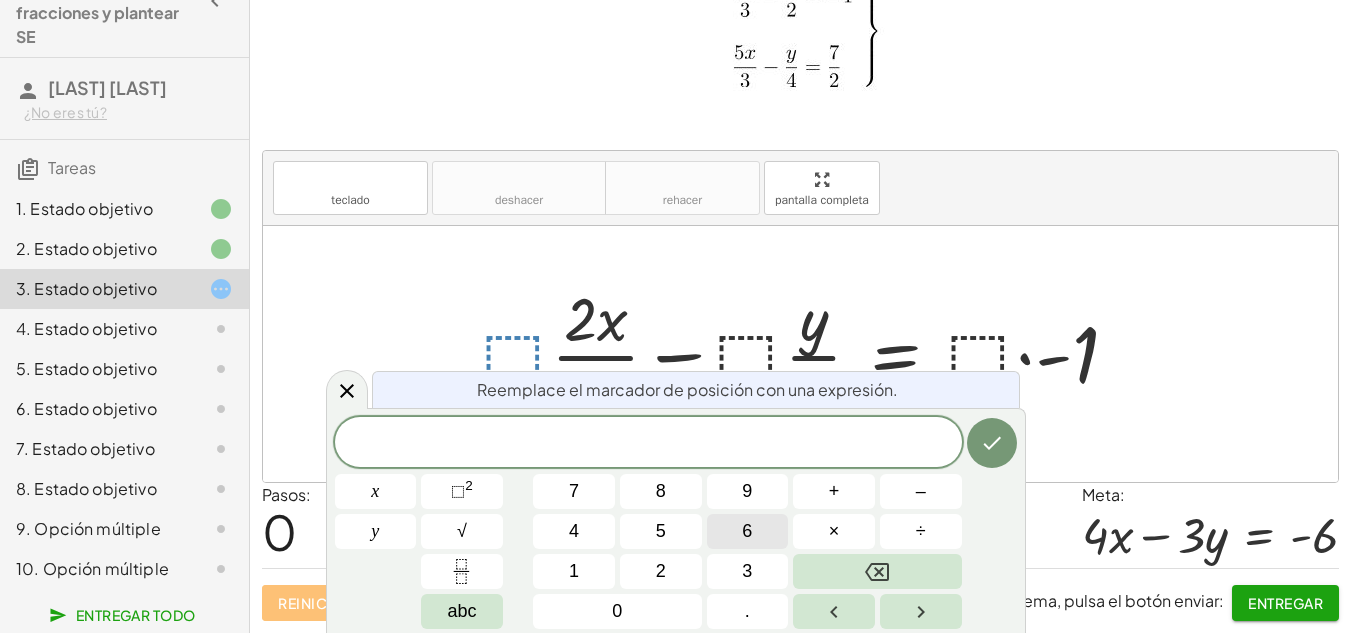 click on "6" at bounding box center [748, 531] 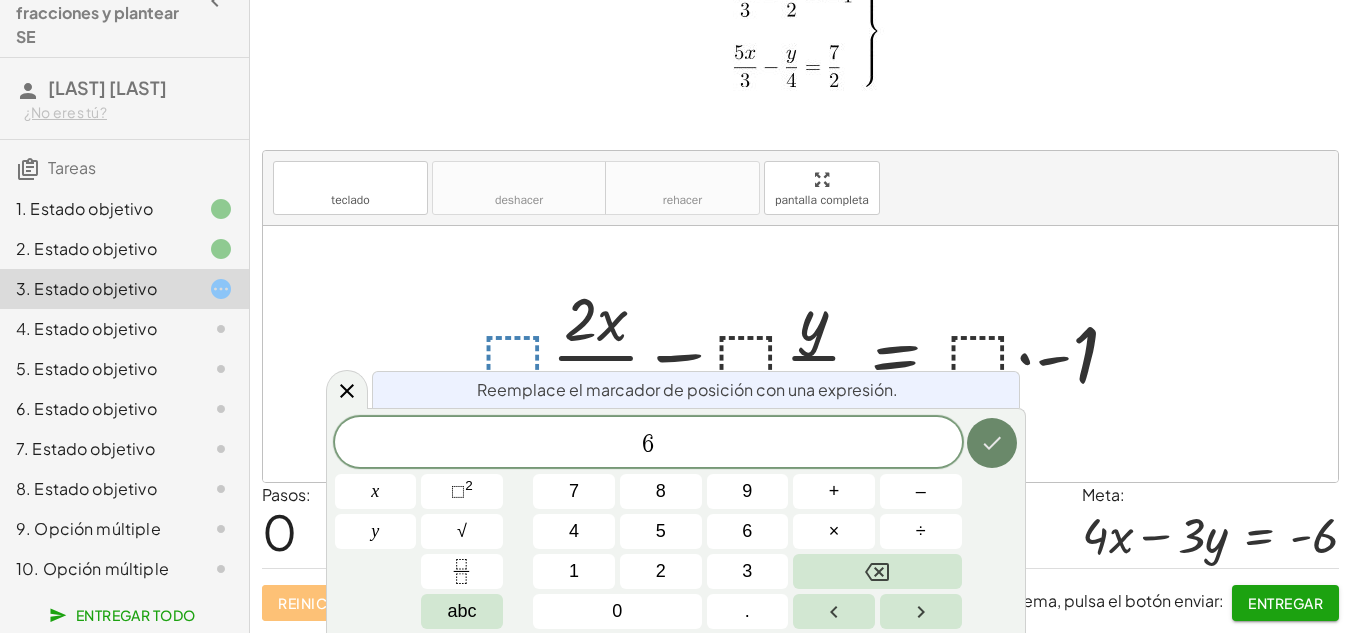 click 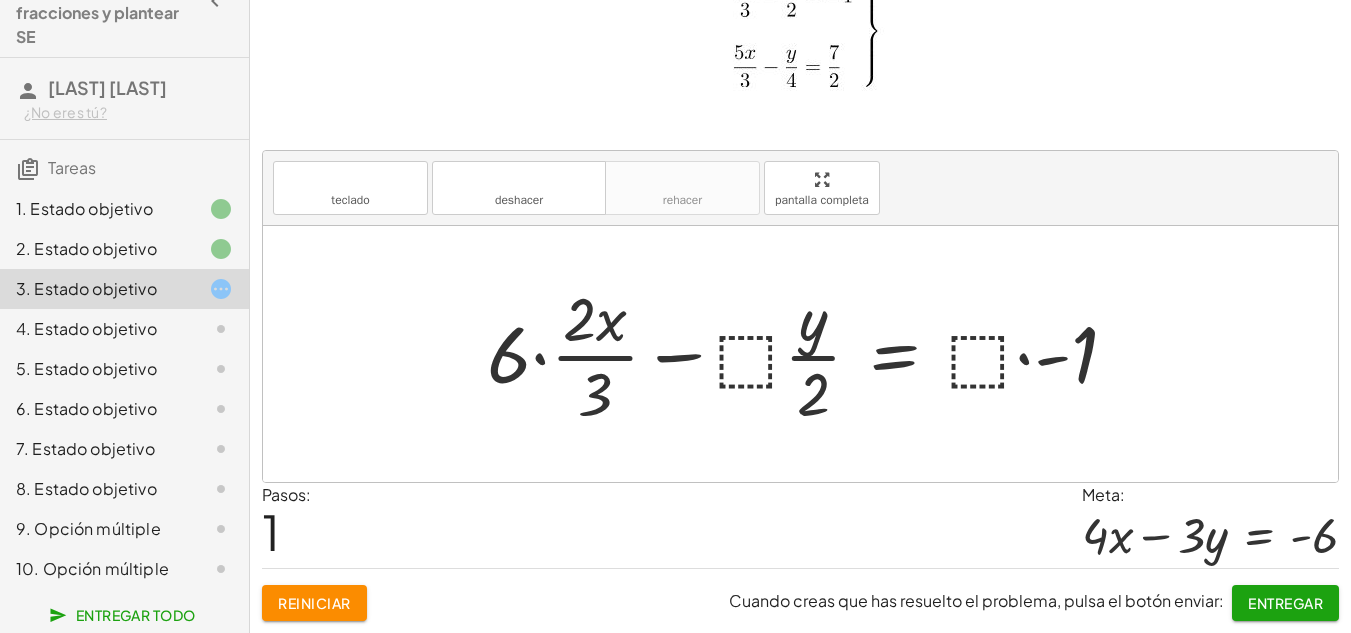 click at bounding box center (810, 354) 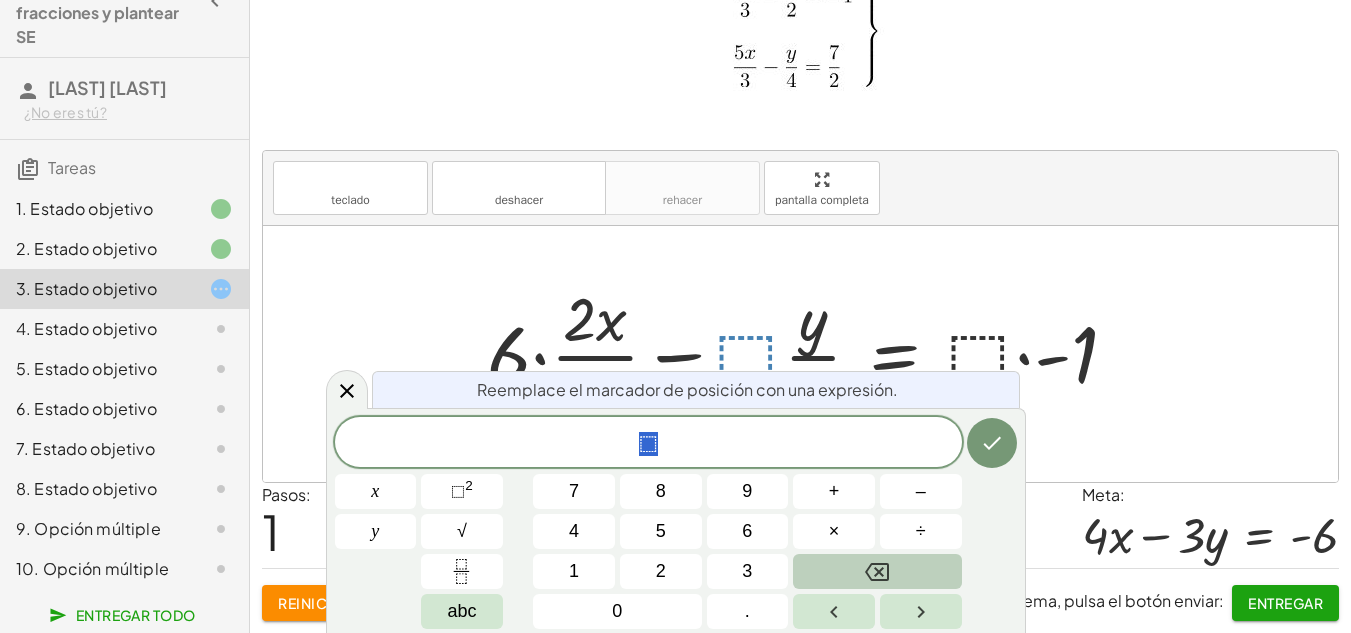 click at bounding box center (877, 571) 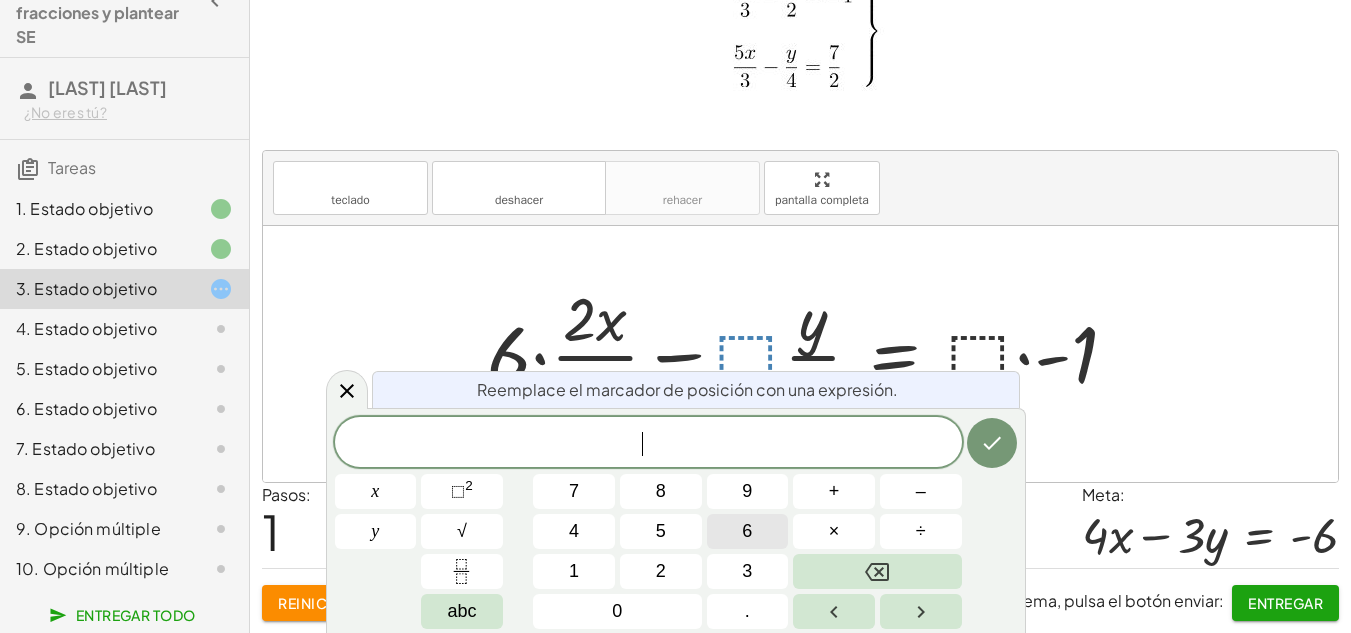 click on "6" at bounding box center [747, 531] 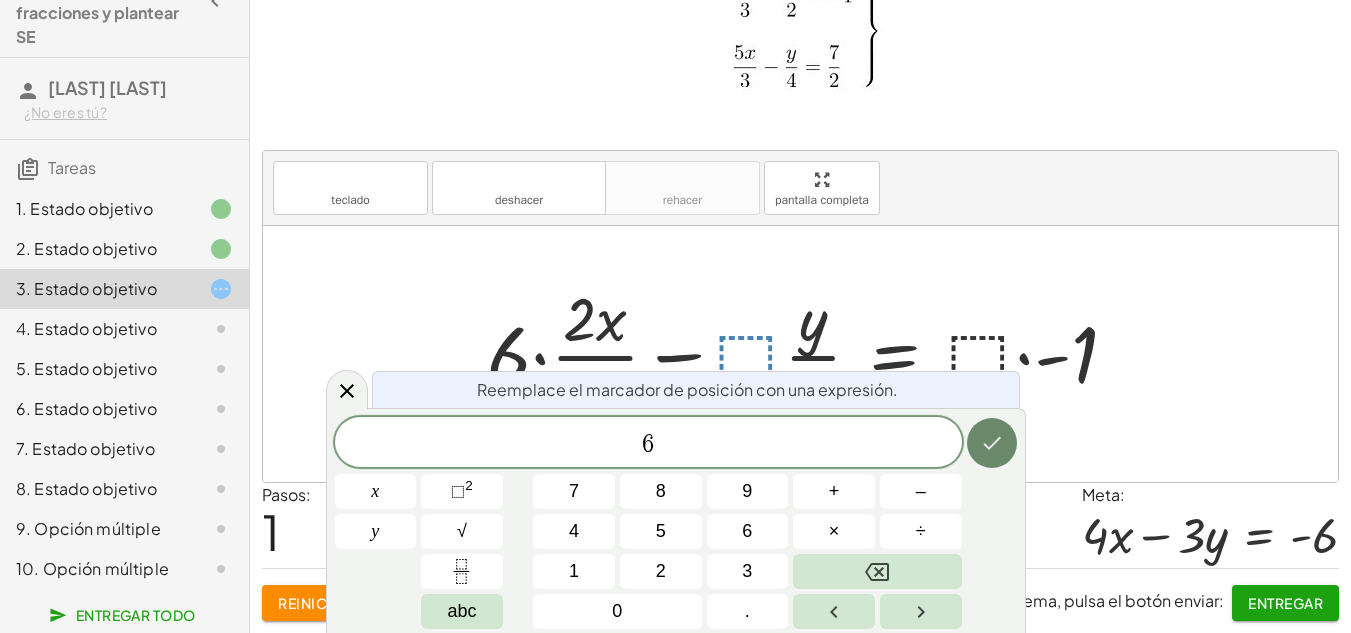 click at bounding box center (992, 443) 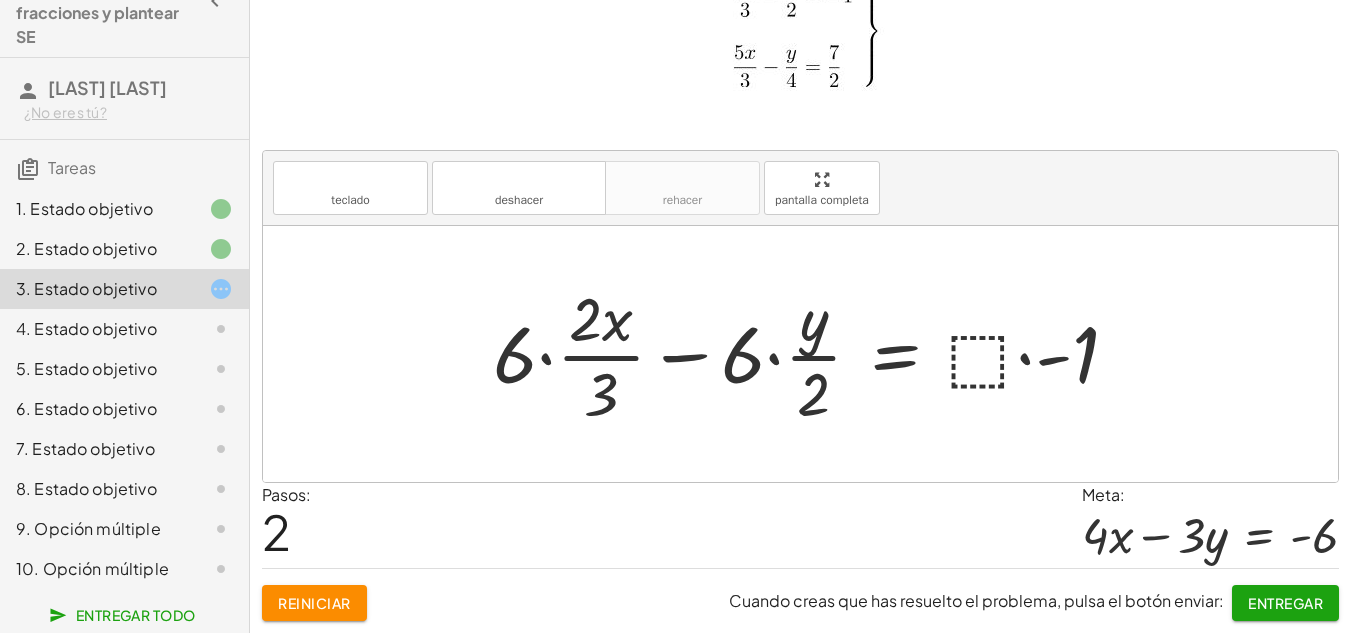 click at bounding box center [813, 354] 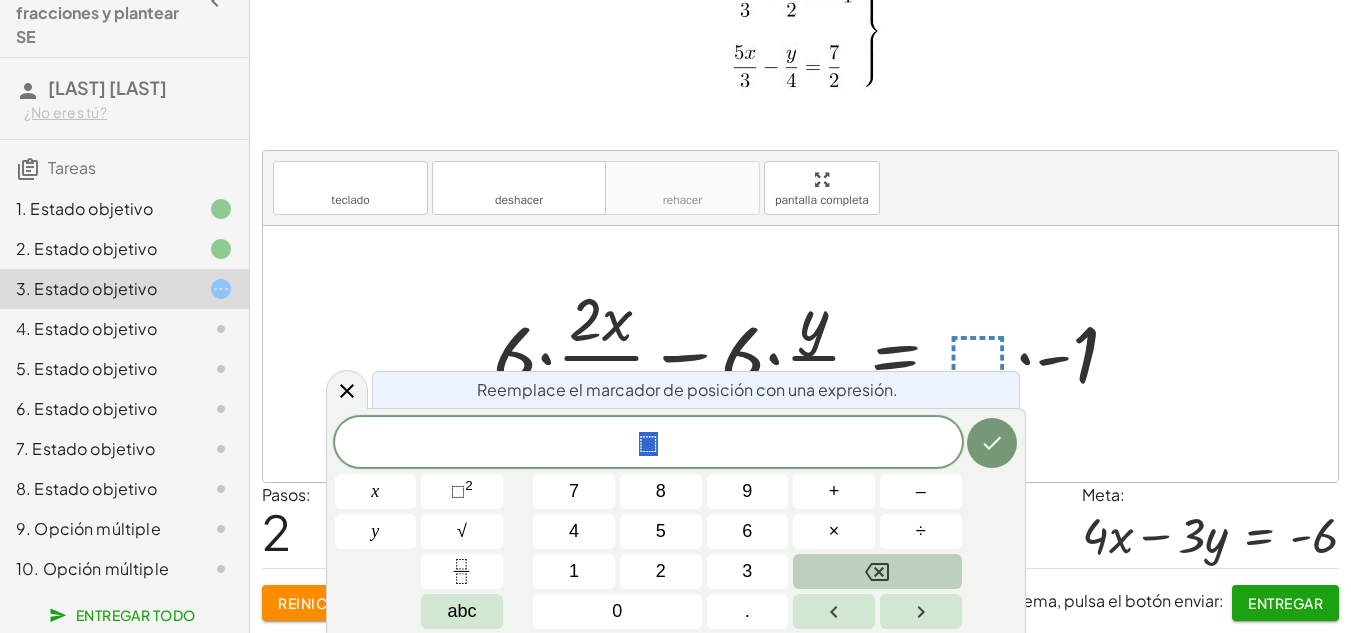 click 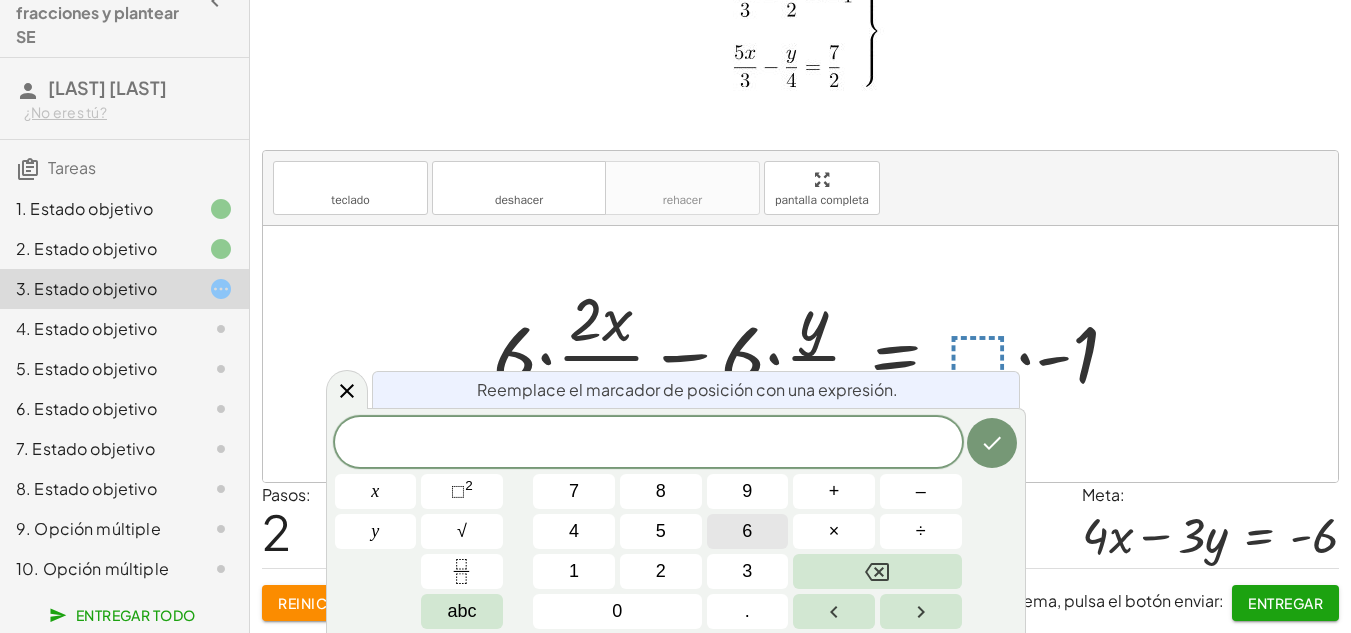 click on "6" at bounding box center [748, 531] 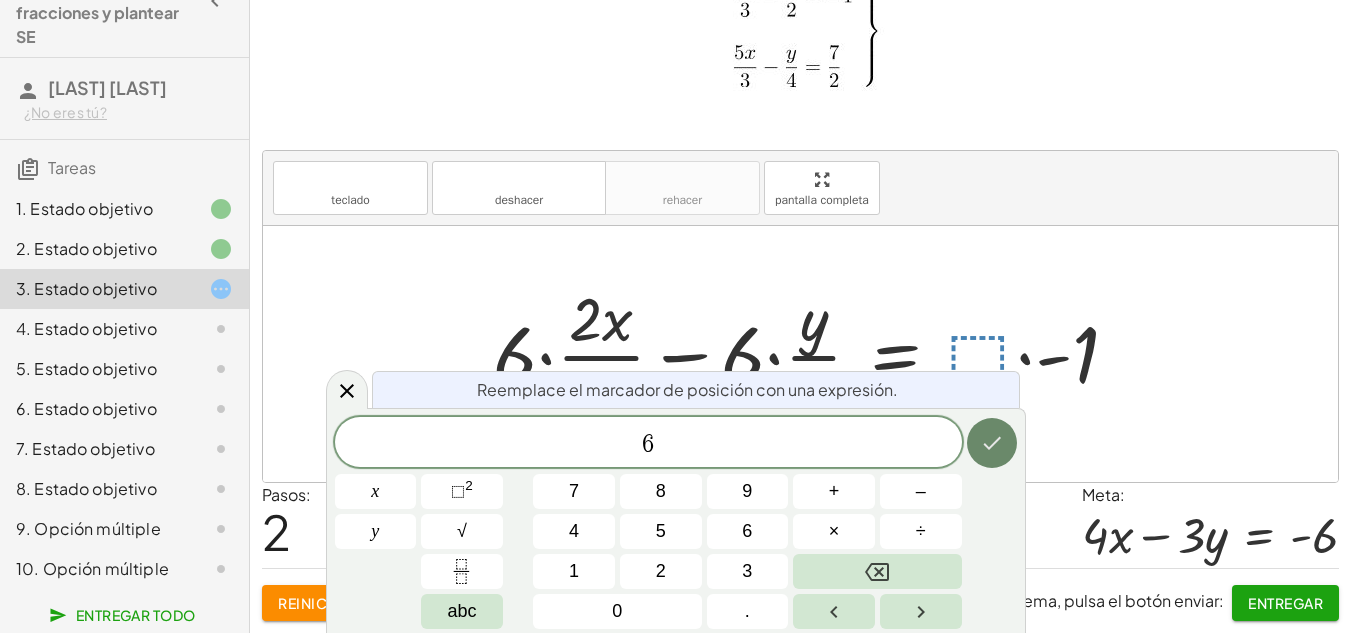 click at bounding box center (992, 443) 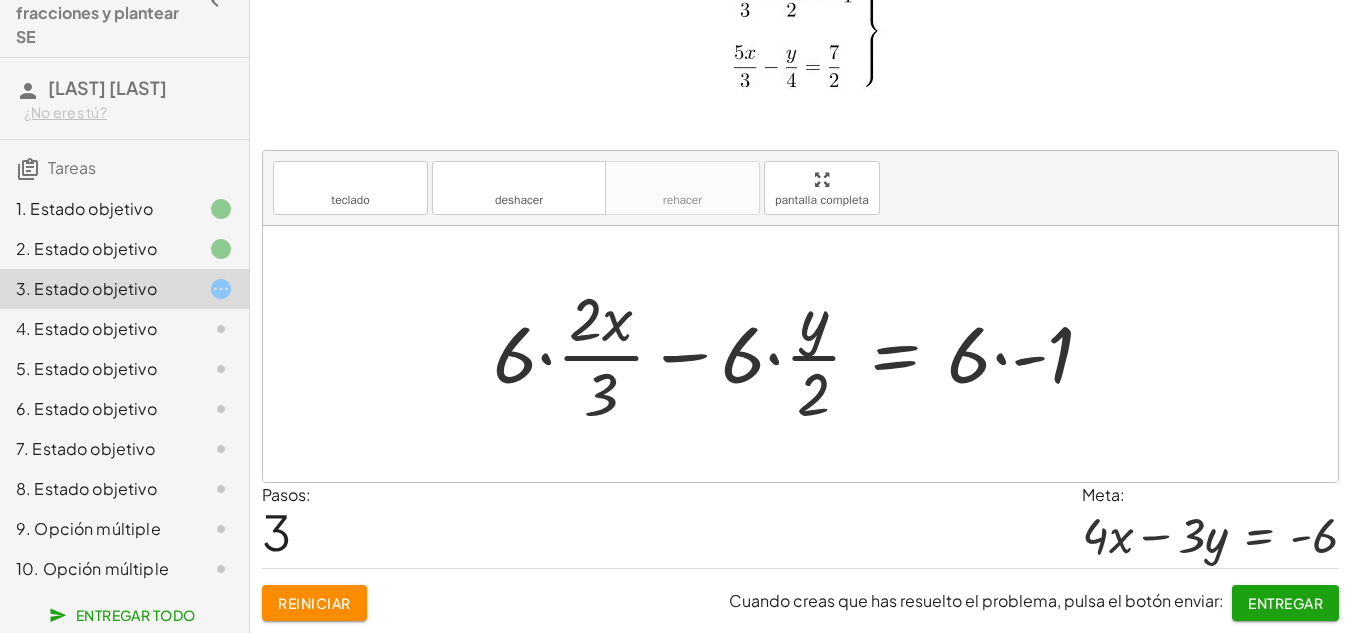 click at bounding box center (801, 354) 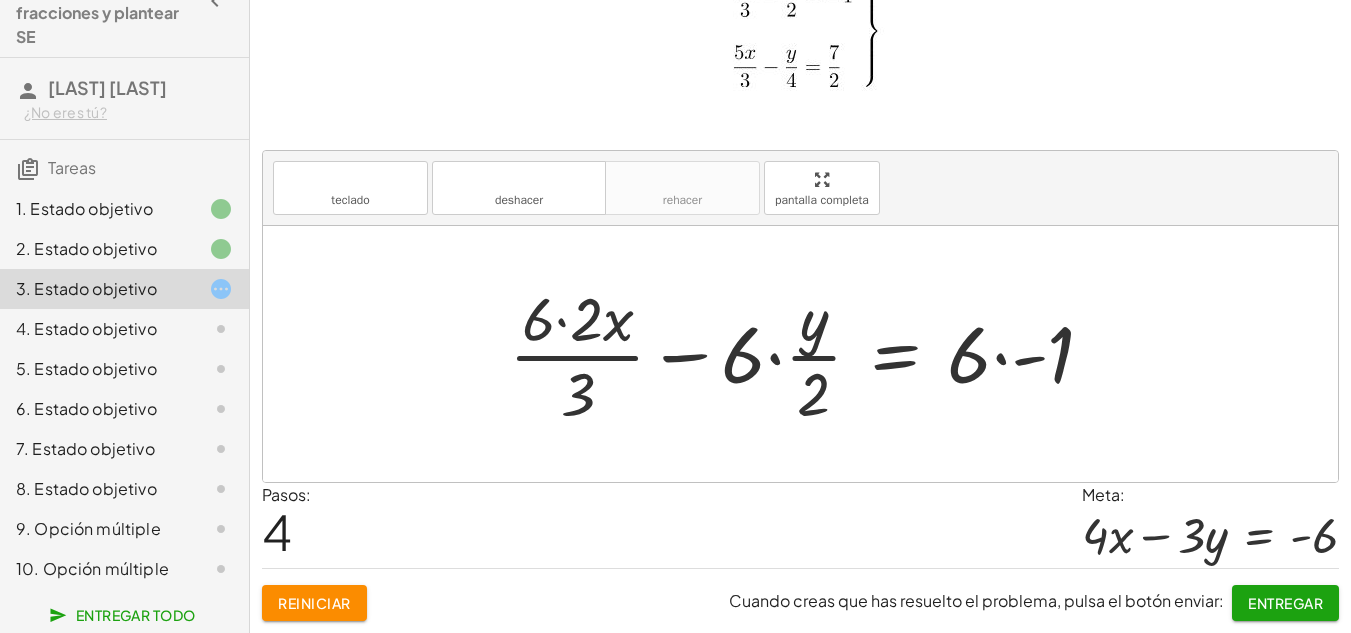 click at bounding box center [809, 354] 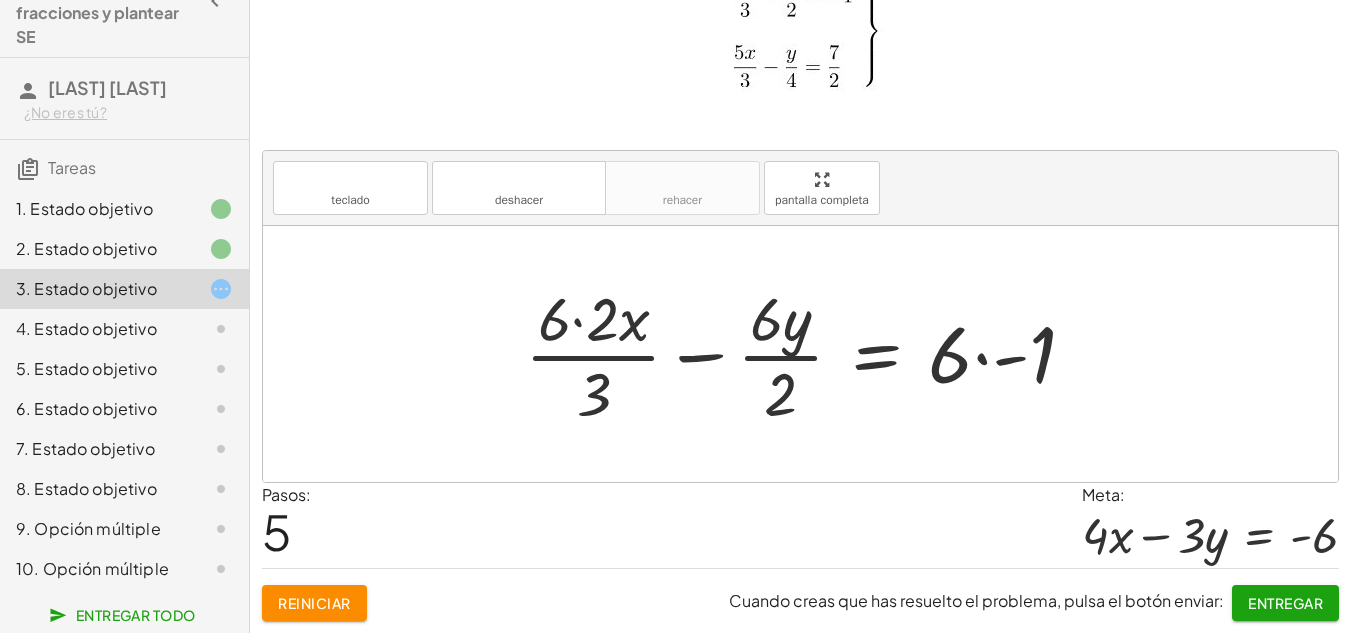 click at bounding box center [808, 354] 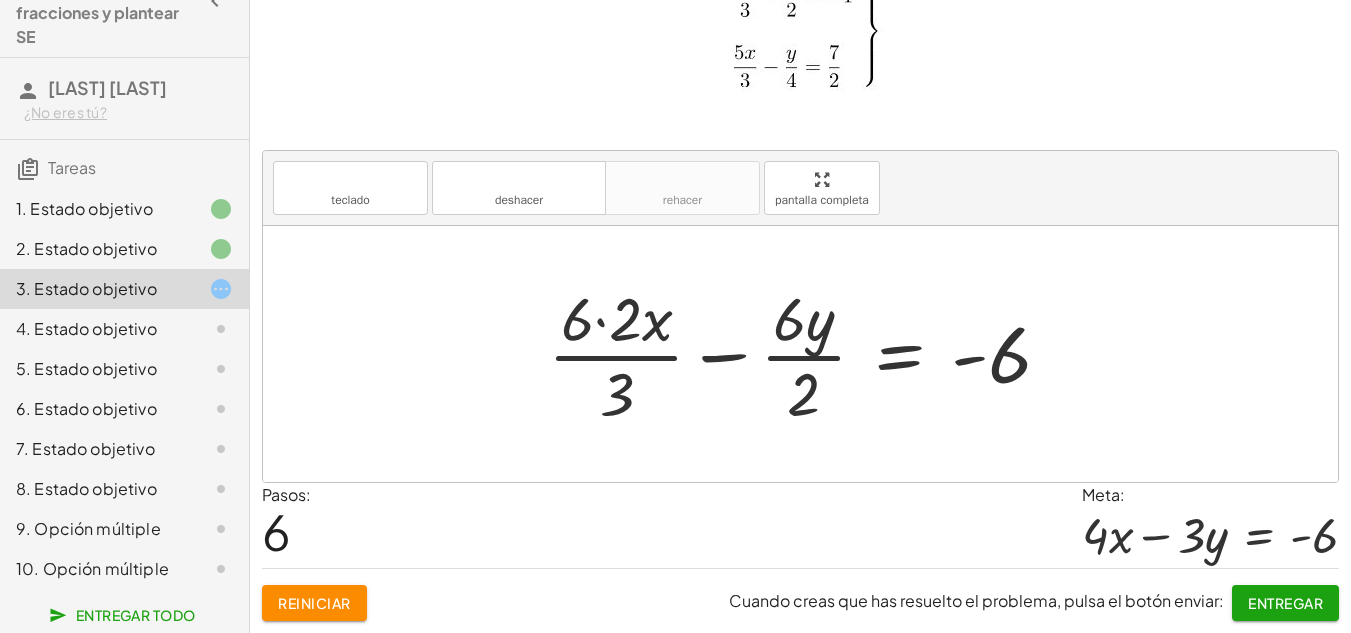 click at bounding box center (808, 354) 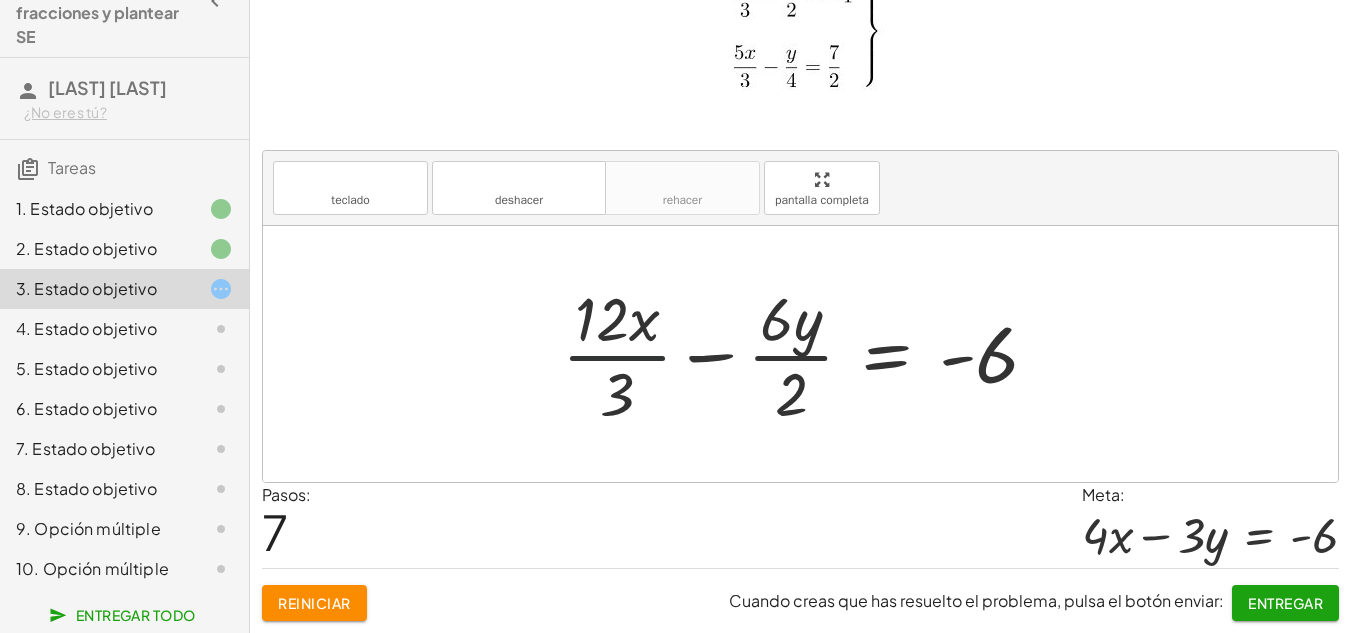 click at bounding box center (808, 354) 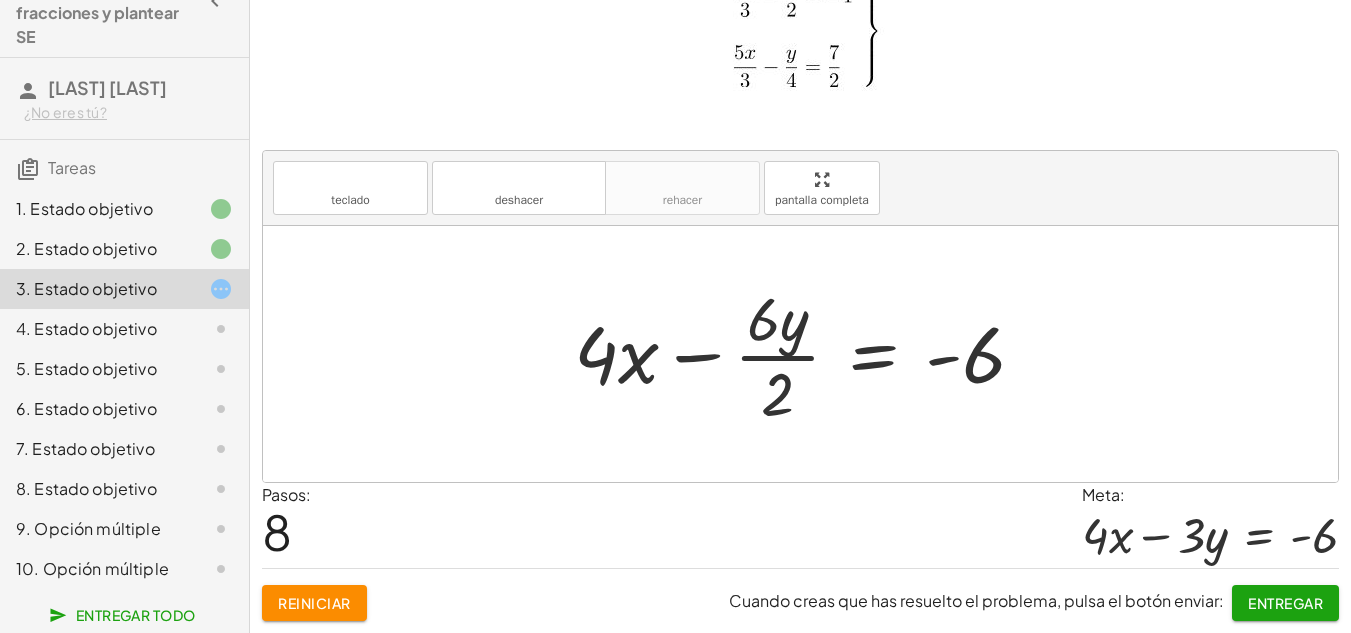 click at bounding box center [807, 354] 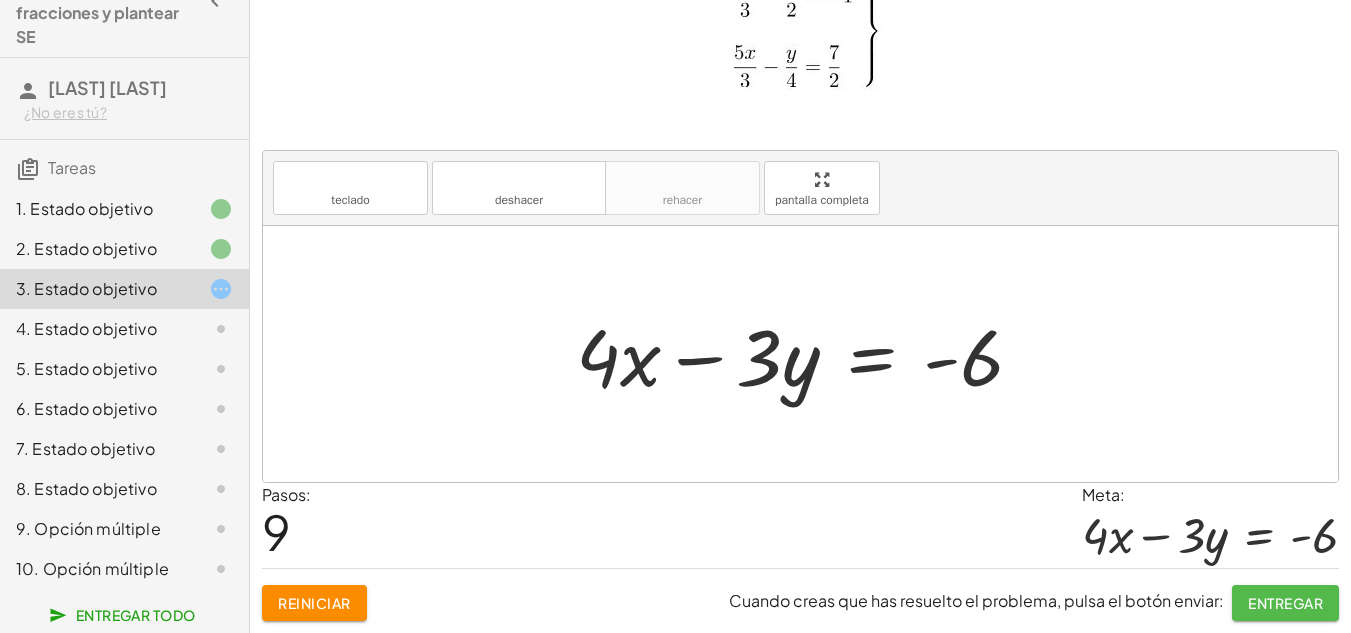click on "Entregar" at bounding box center [1285, 603] 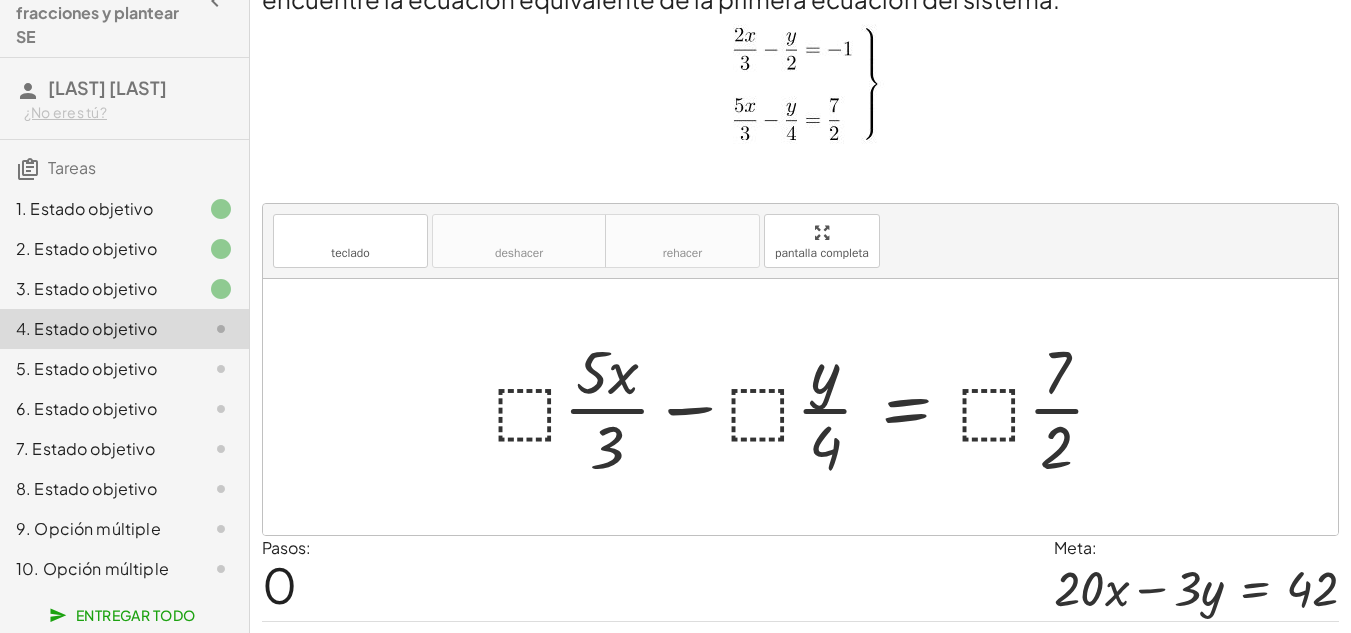 scroll, scrollTop: 83, scrollLeft: 0, axis: vertical 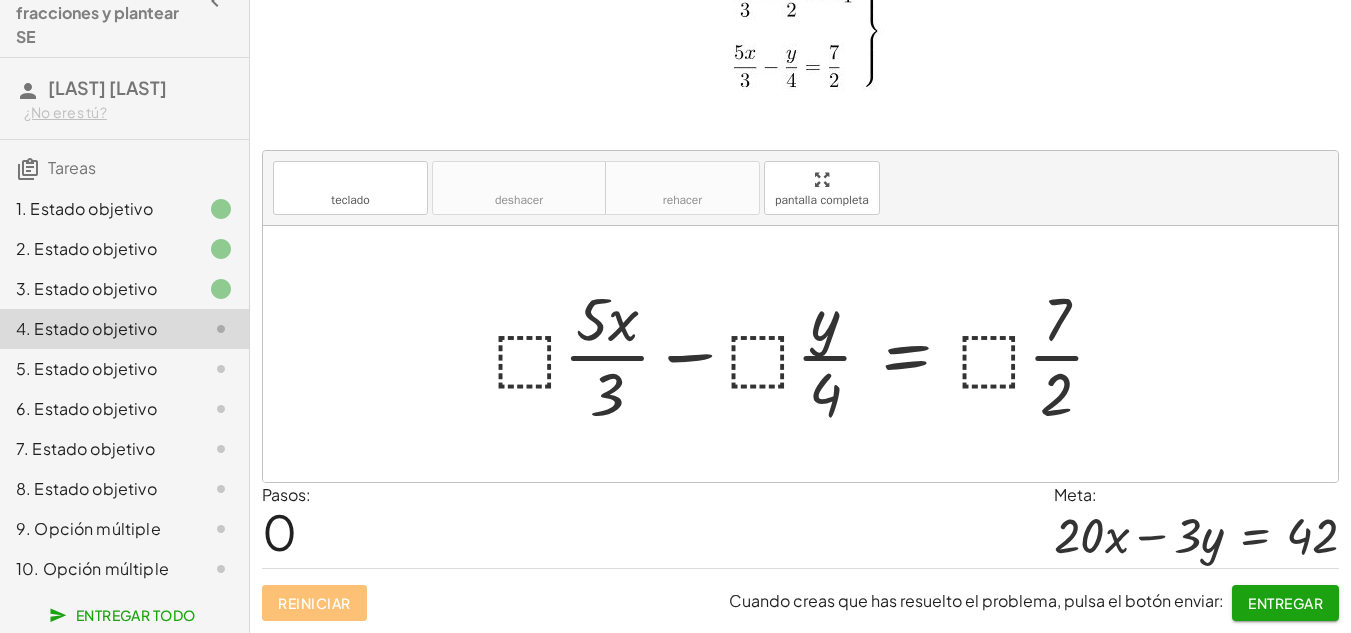 click at bounding box center [807, 354] 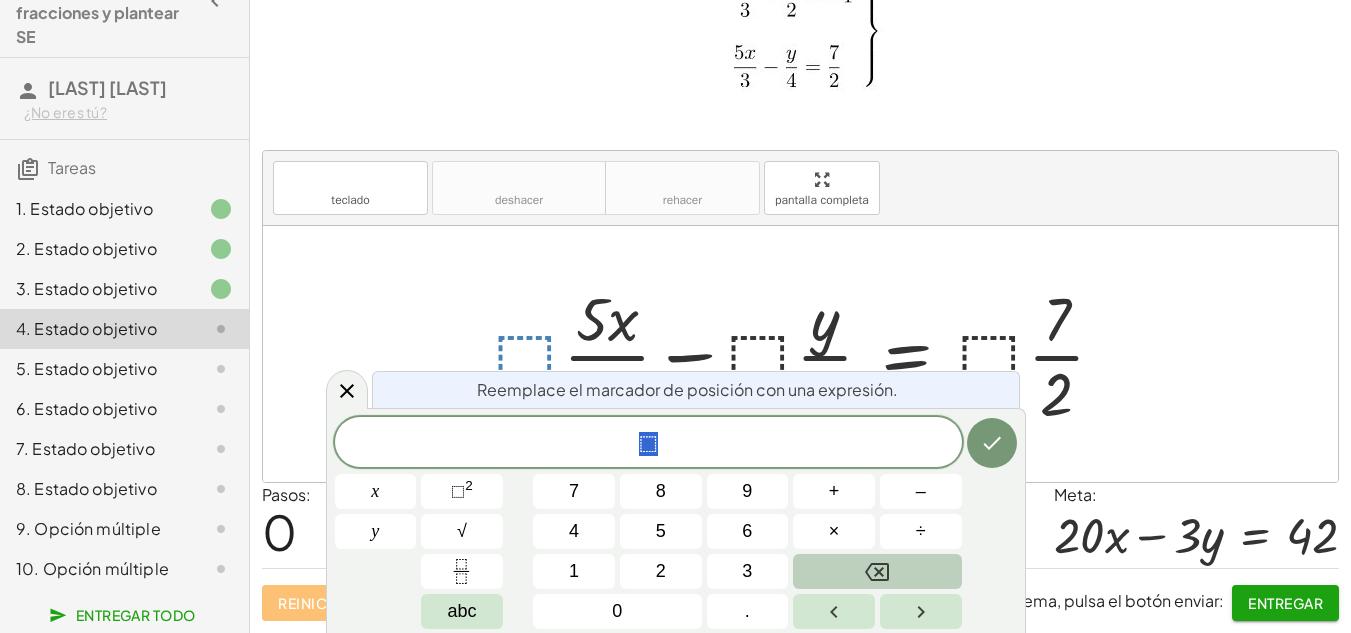 click at bounding box center [877, 571] 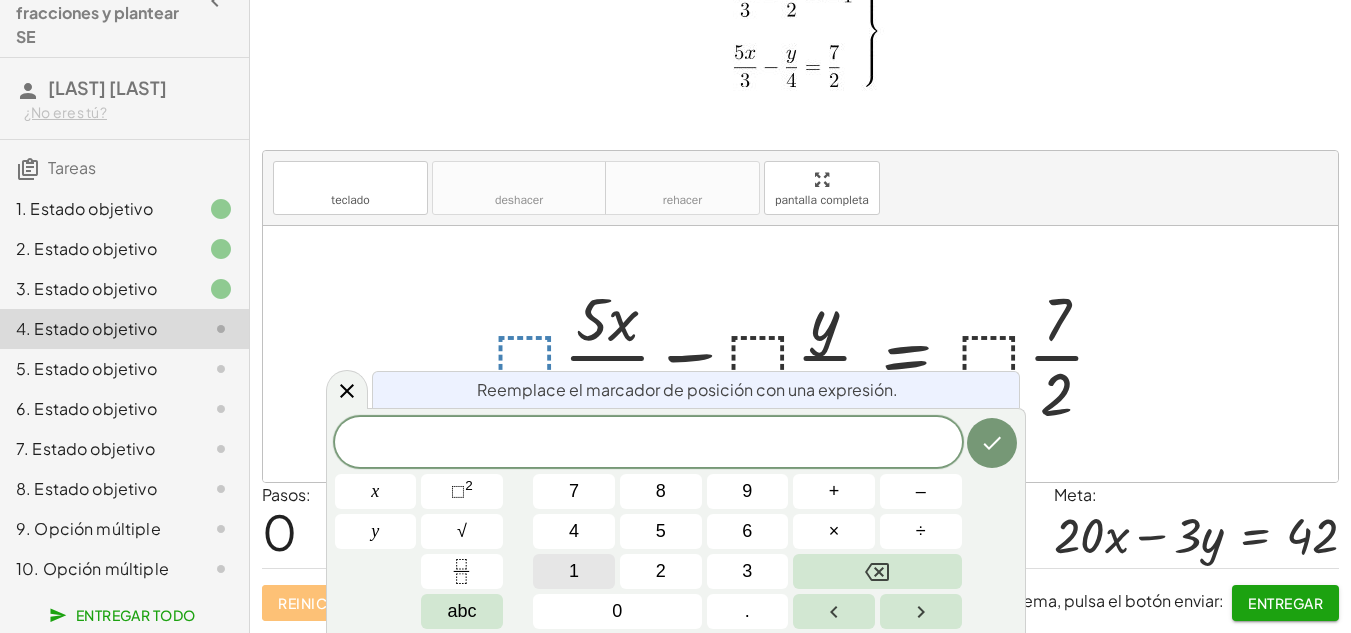 click on "1" at bounding box center (574, 571) 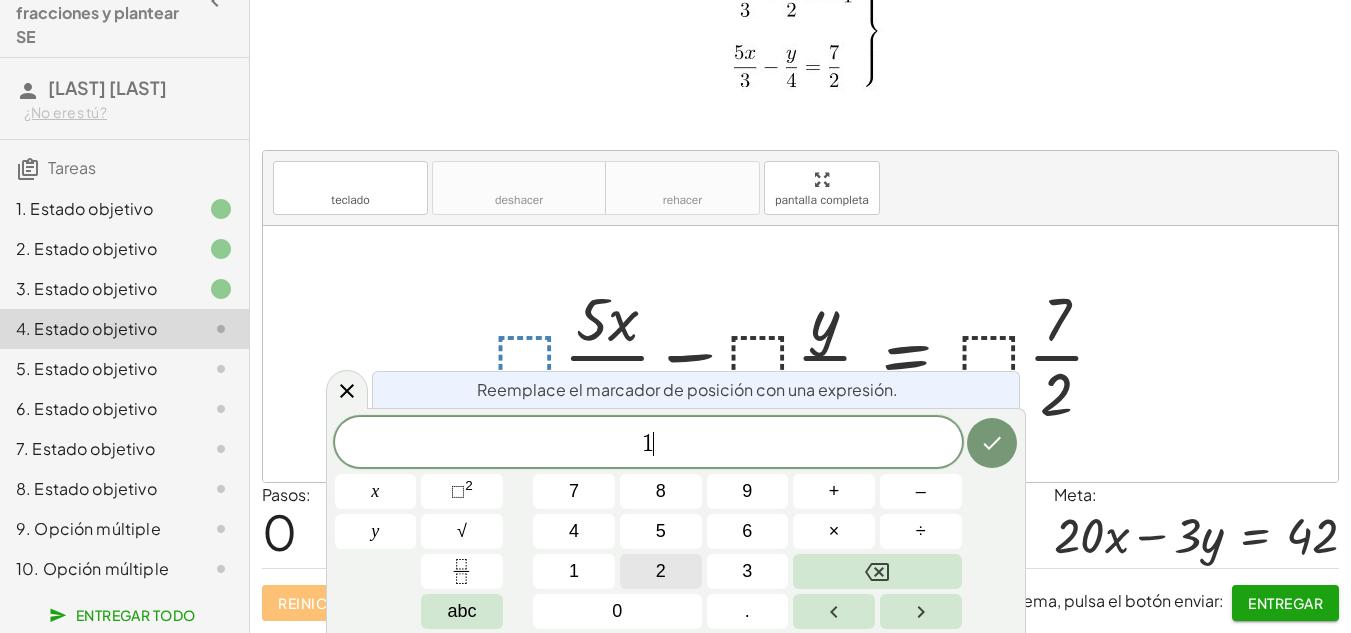click on "2" at bounding box center [661, 571] 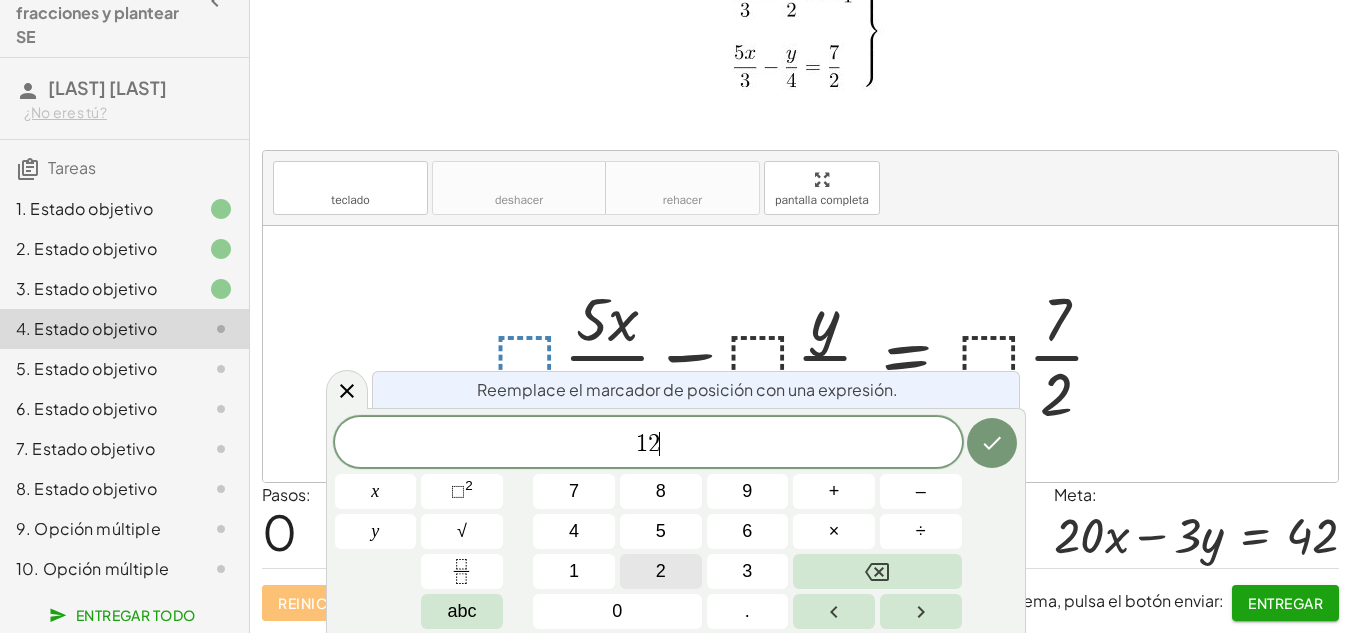 click on "2" at bounding box center (661, 571) 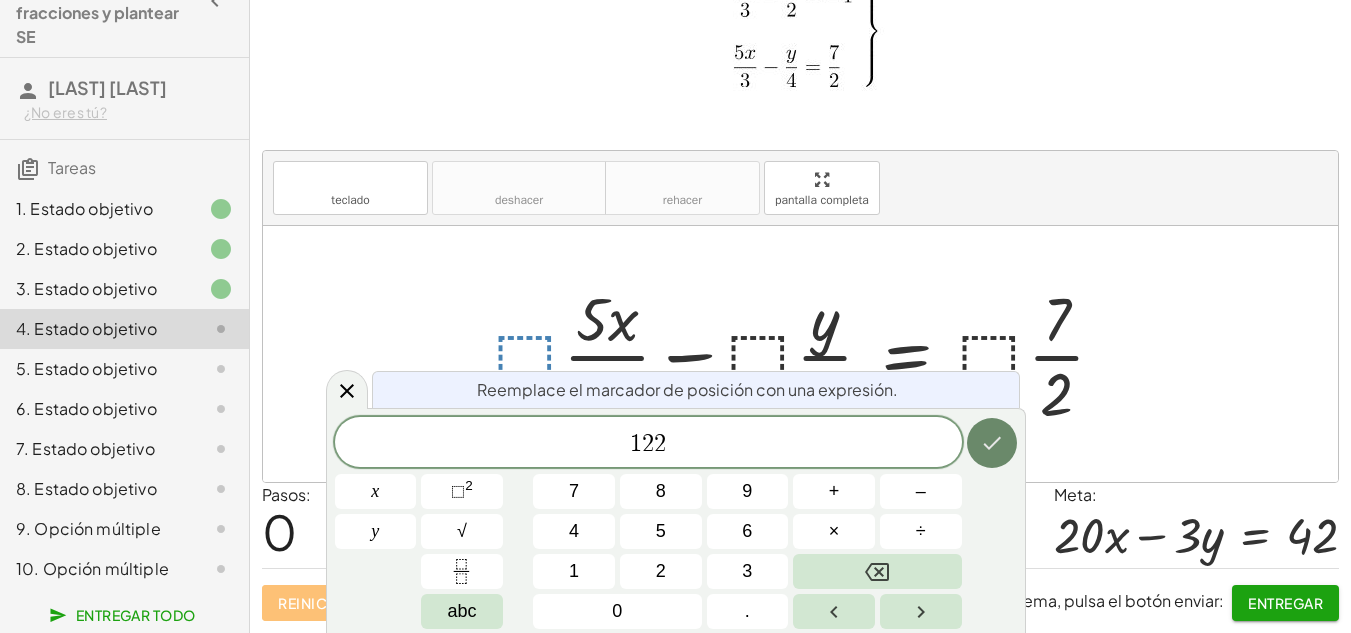 click 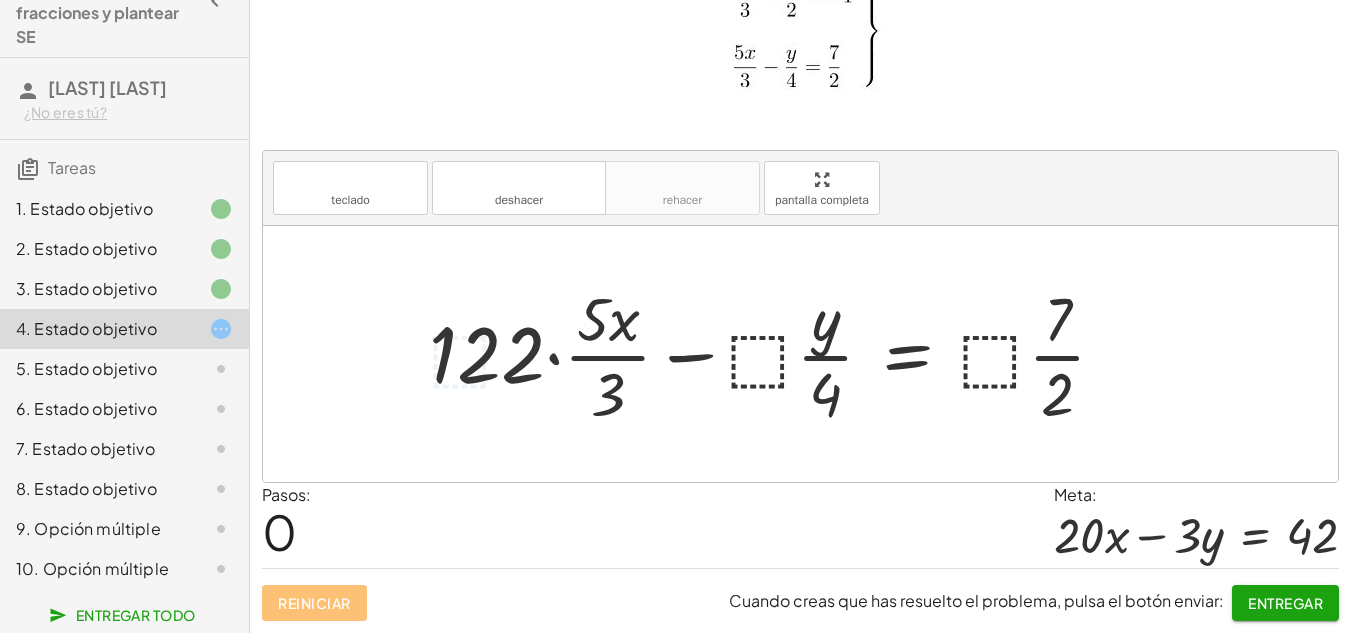 click at bounding box center [775, 354] 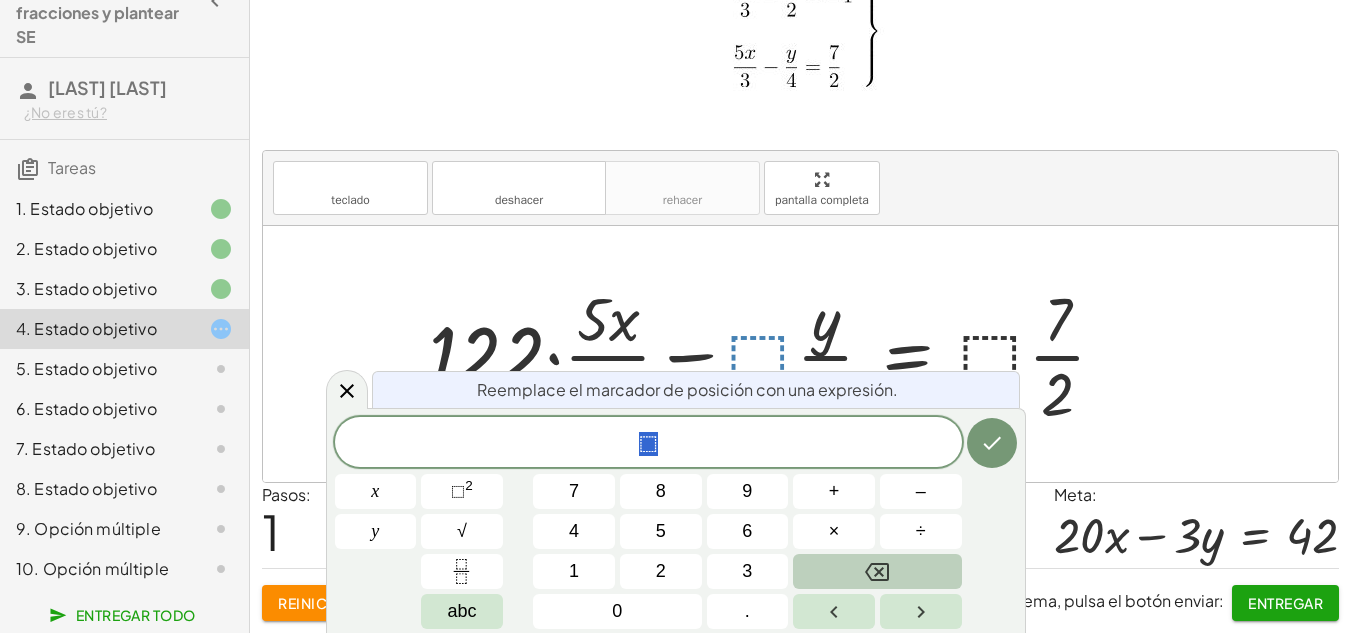 click at bounding box center (877, 571) 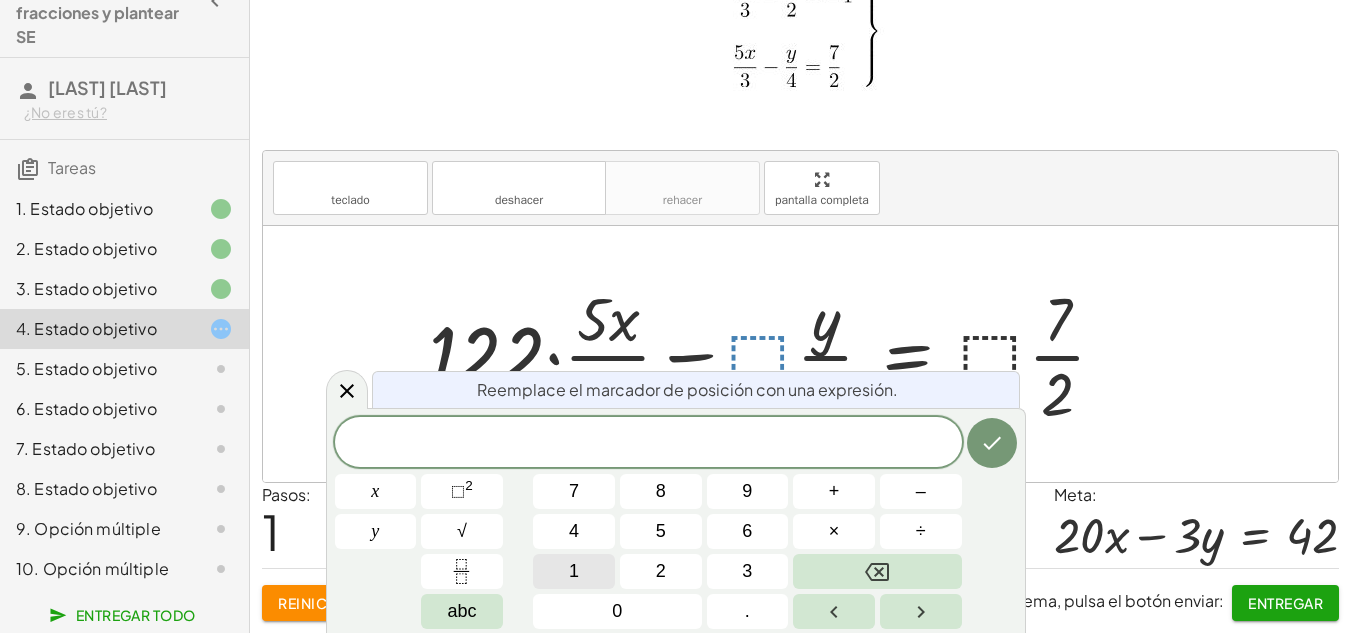 click on "1" at bounding box center (574, 571) 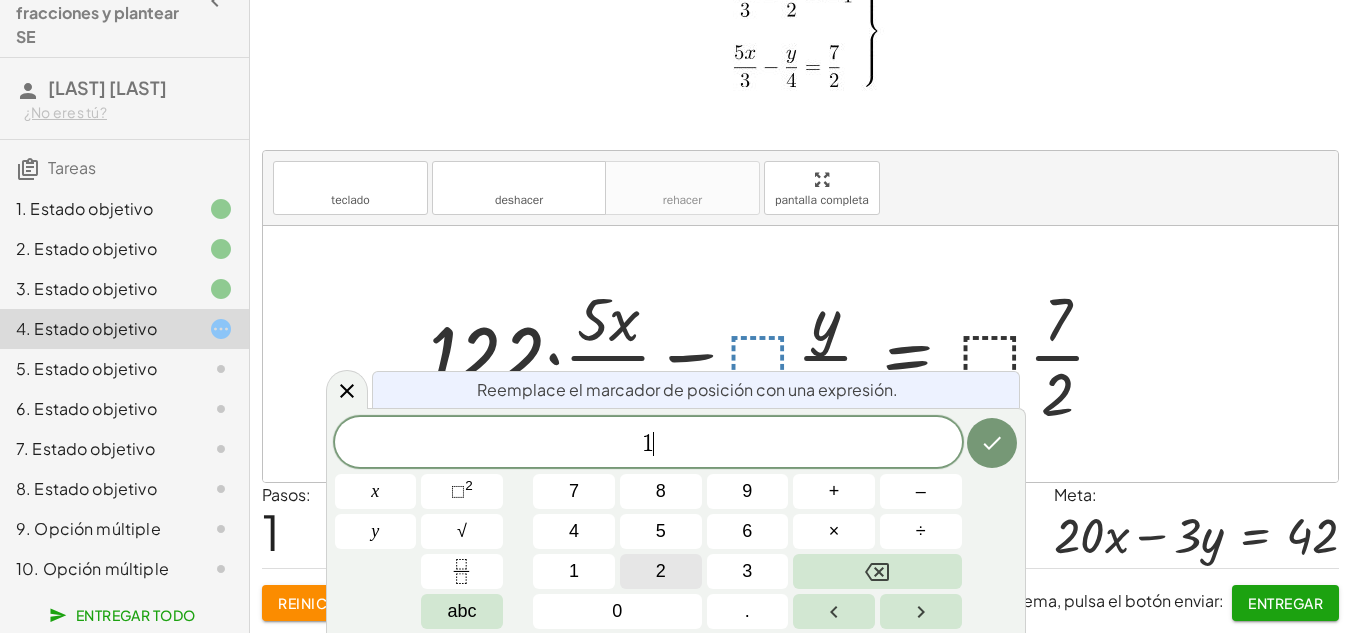 click on "2" at bounding box center [661, 571] 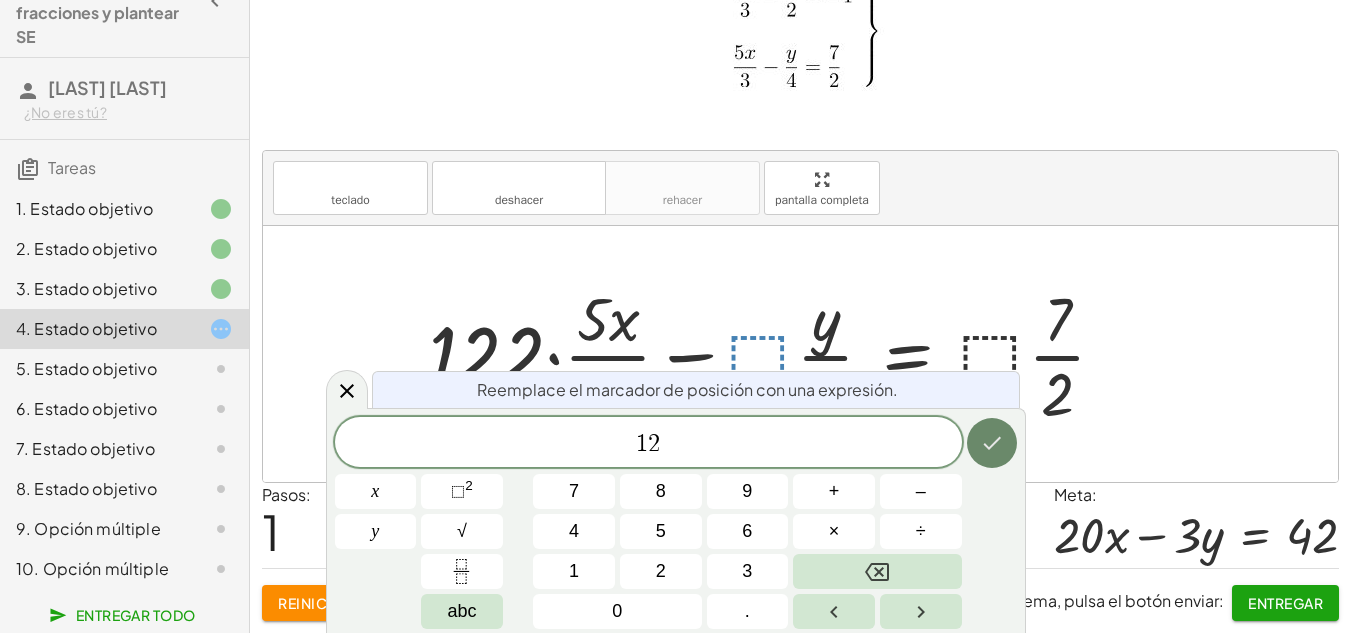 click 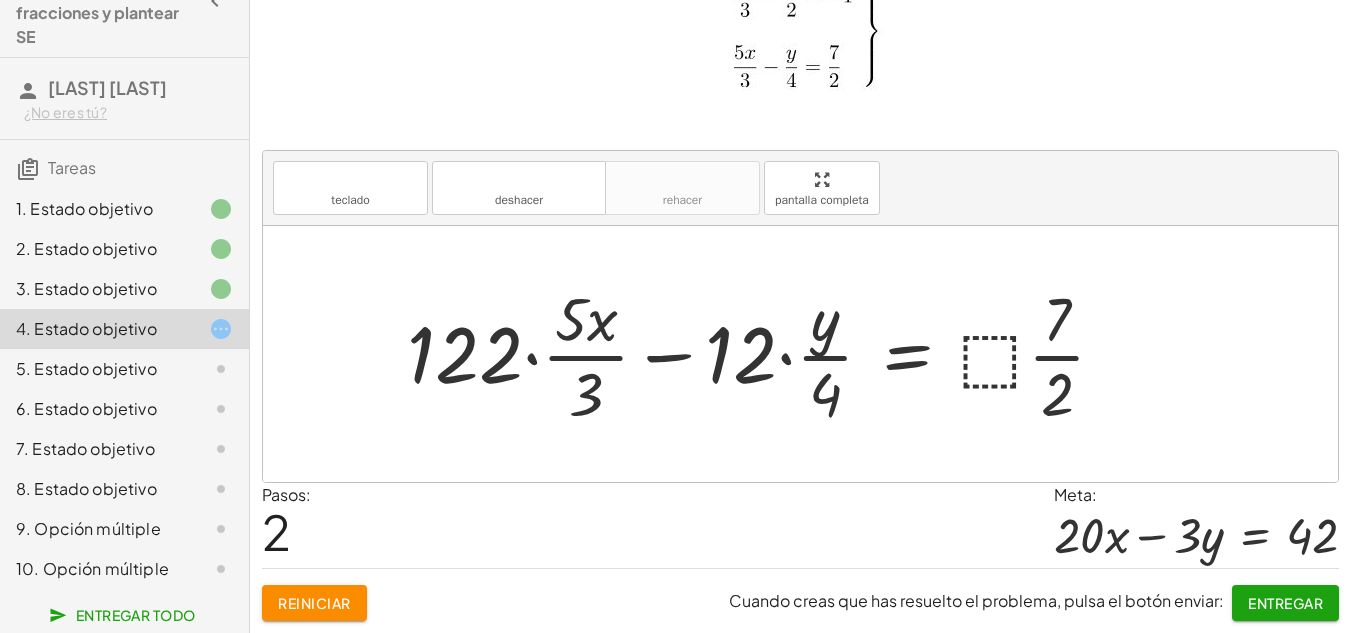 click at bounding box center (764, 354) 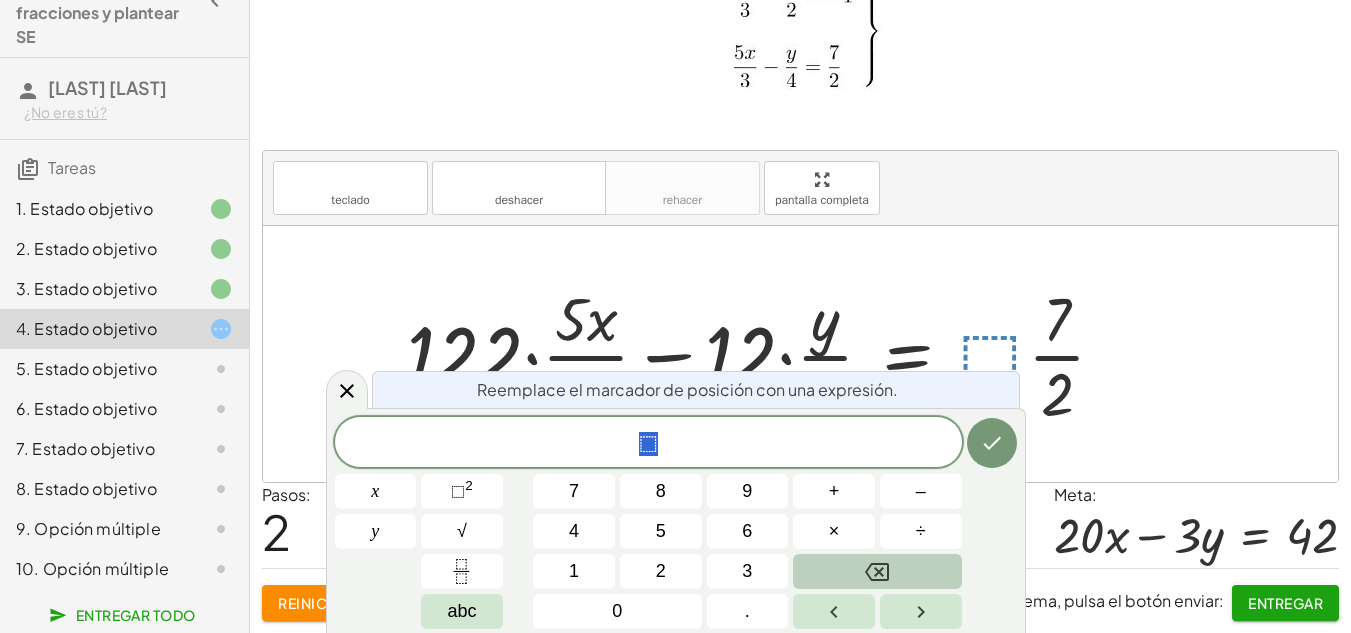 click at bounding box center [877, 571] 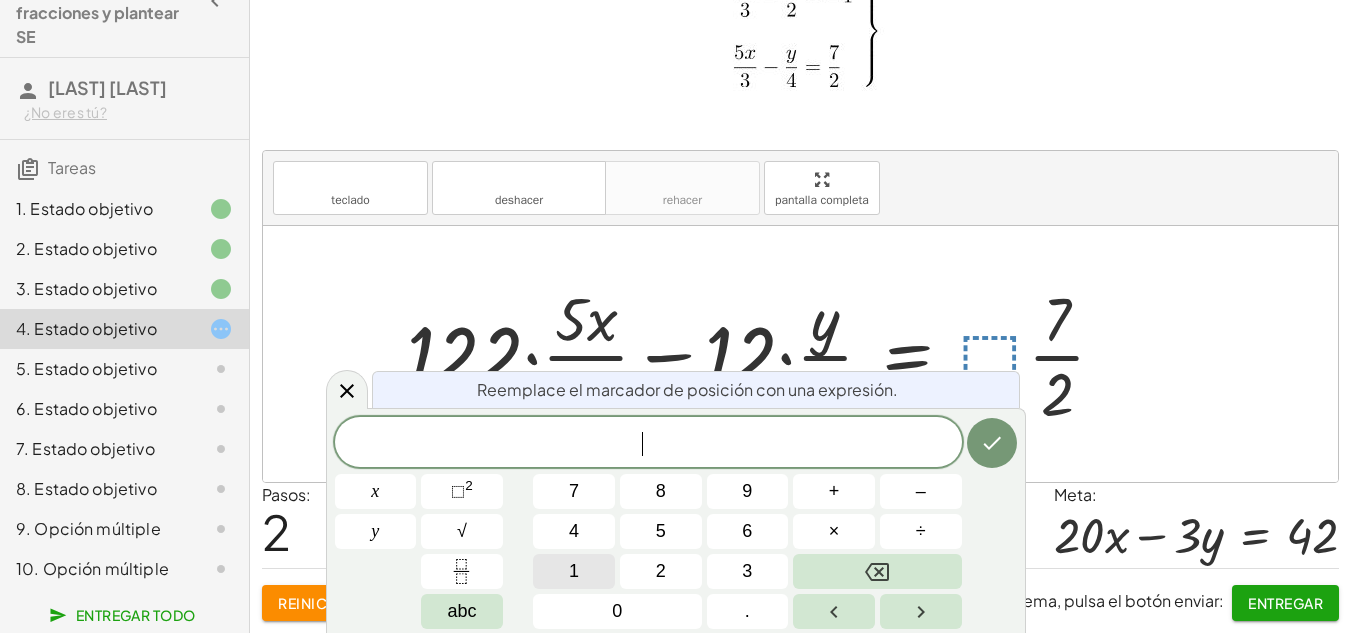 click on "1" at bounding box center (574, 571) 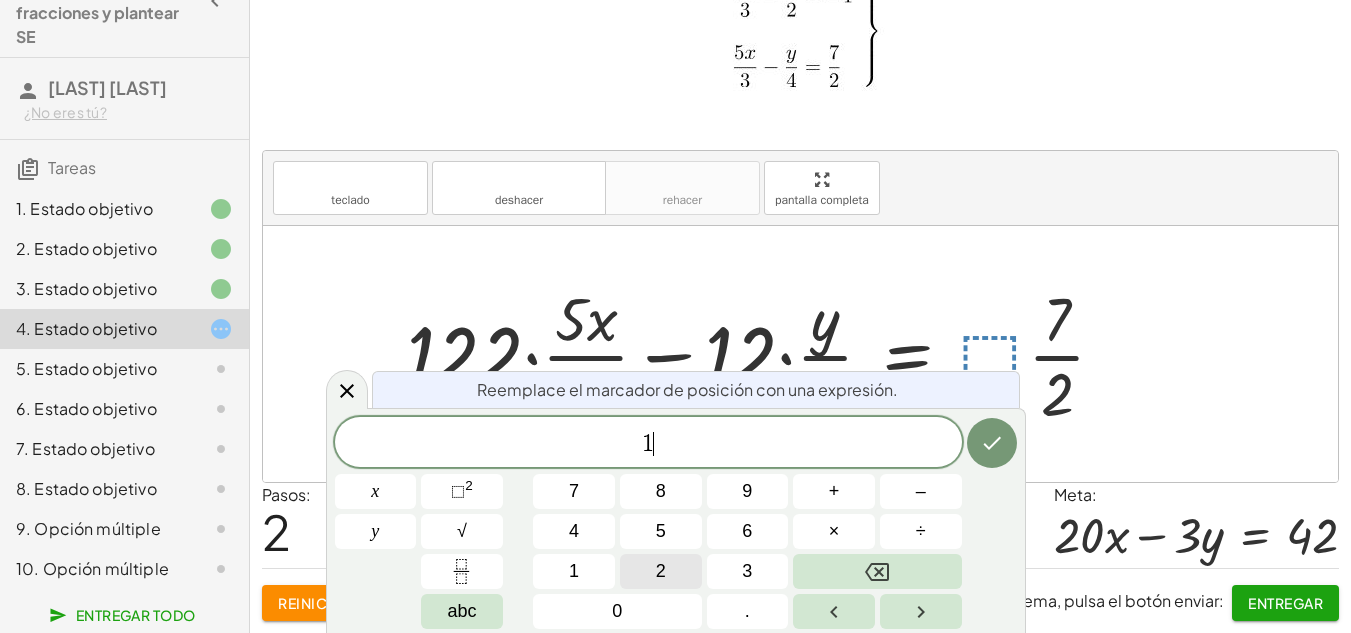 click on "2" at bounding box center (661, 571) 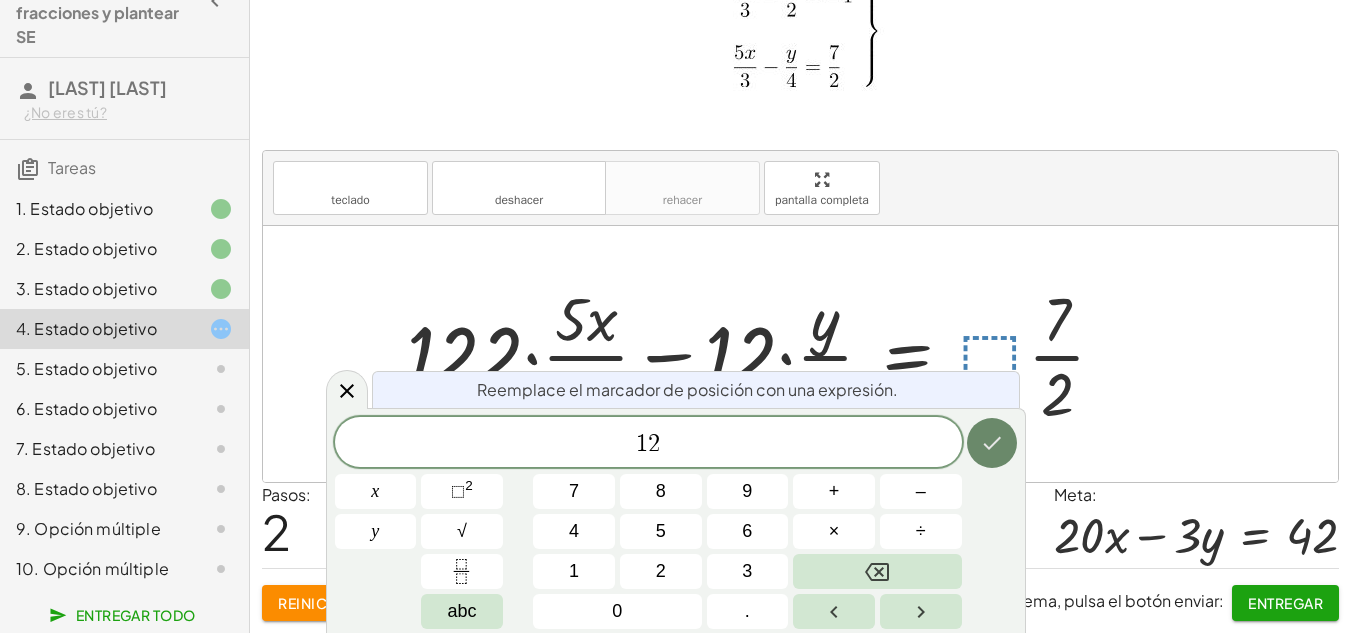 click at bounding box center [992, 443] 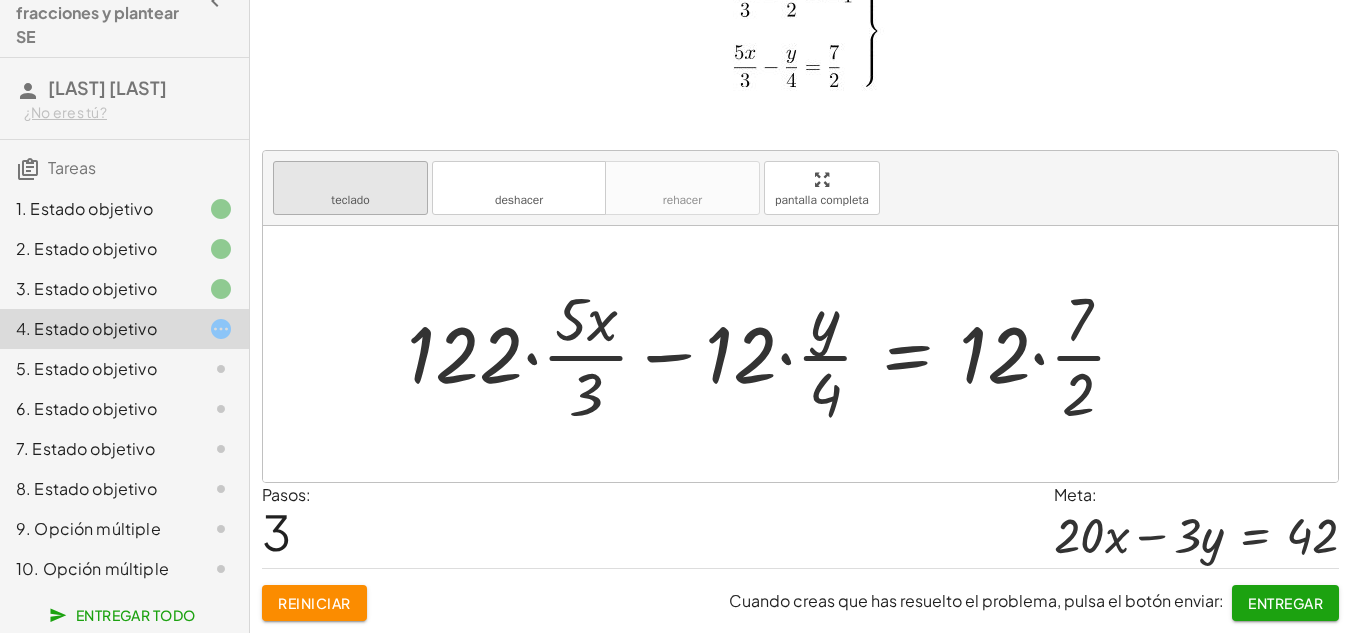 click on "teclado teclado" at bounding box center (350, 188) 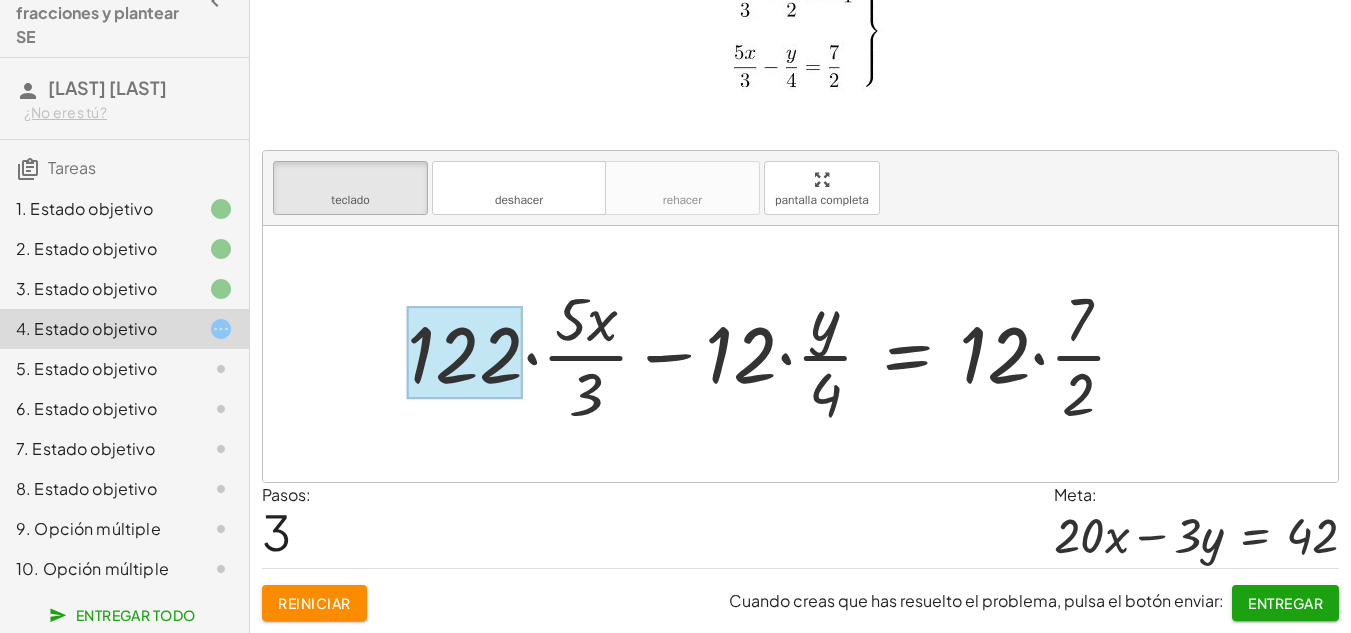 click at bounding box center (465, 352) 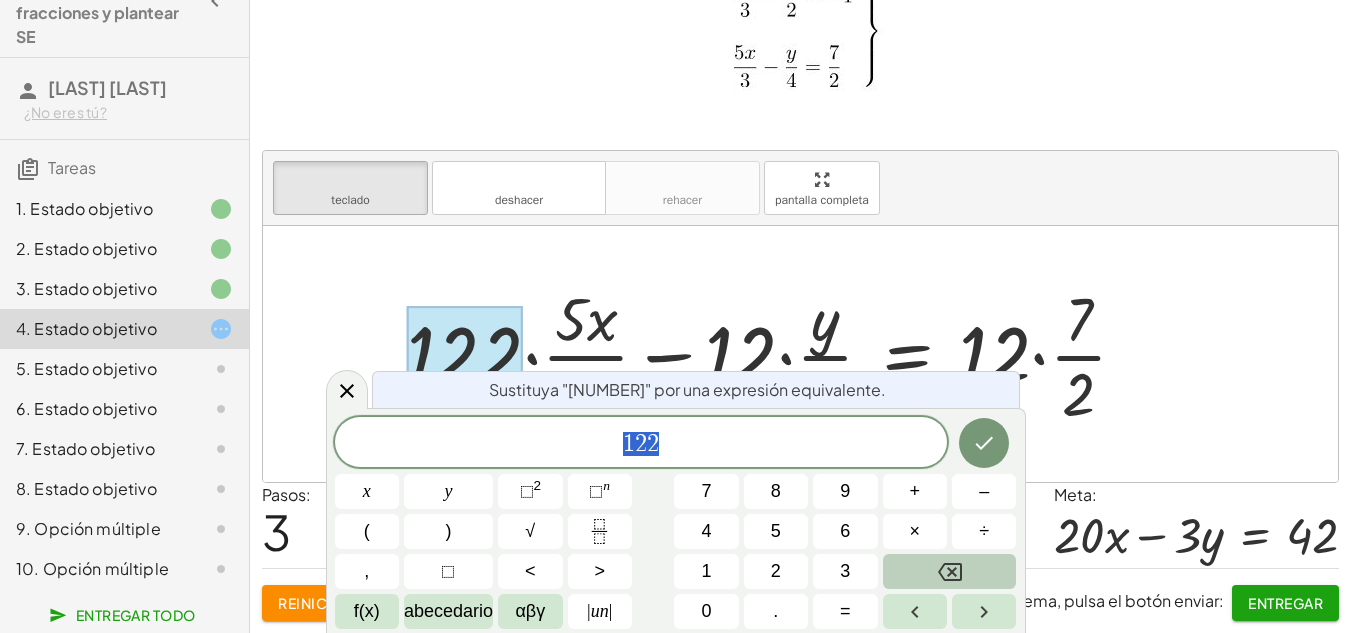 click at bounding box center [950, 571] 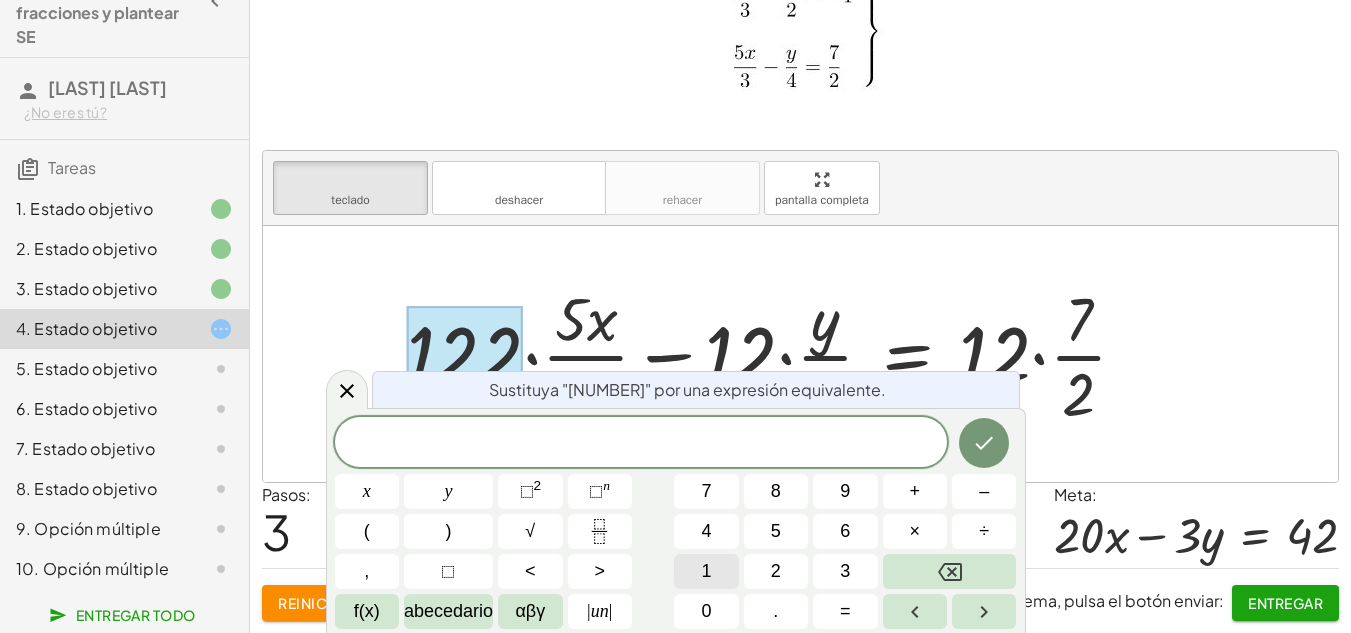 click on "1" at bounding box center (706, 571) 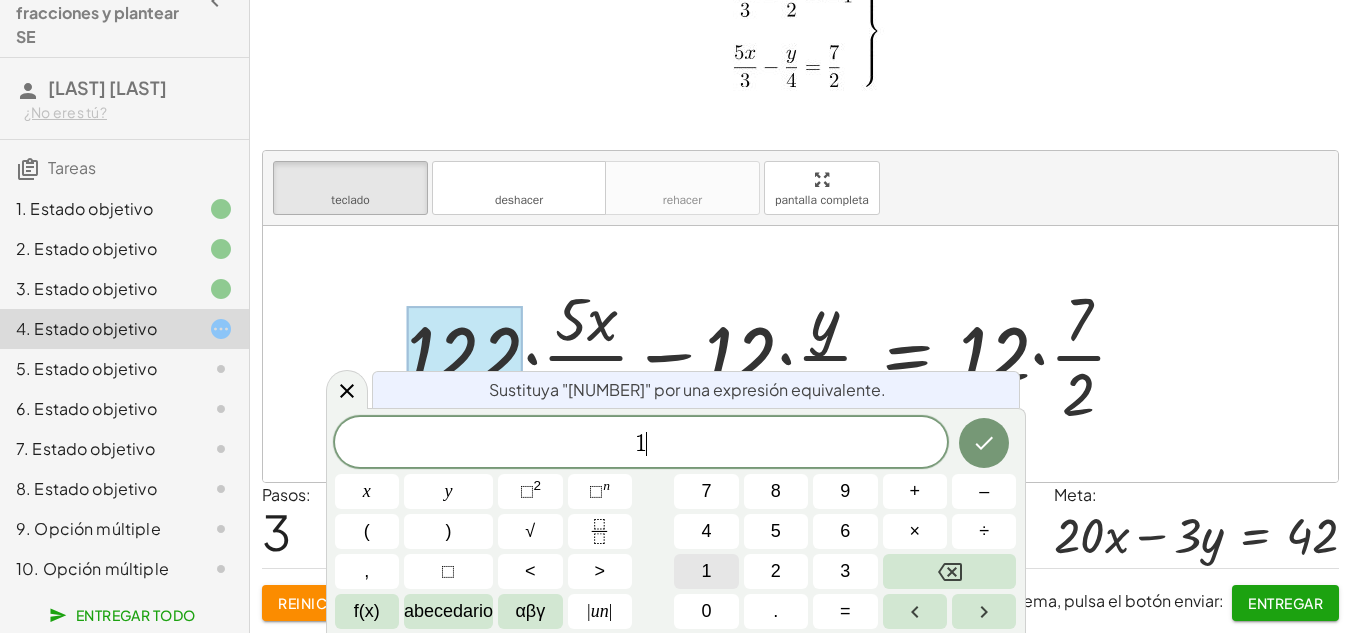 click on "1 ​ x y ⬚ 2 ⬚ n 7 8 9 + – ( ) √ 4 5 6 × ÷ , ⬚ < > 1 2 3 f(x) abecedario αβγ |  un  | 0 . =" at bounding box center (676, 523) 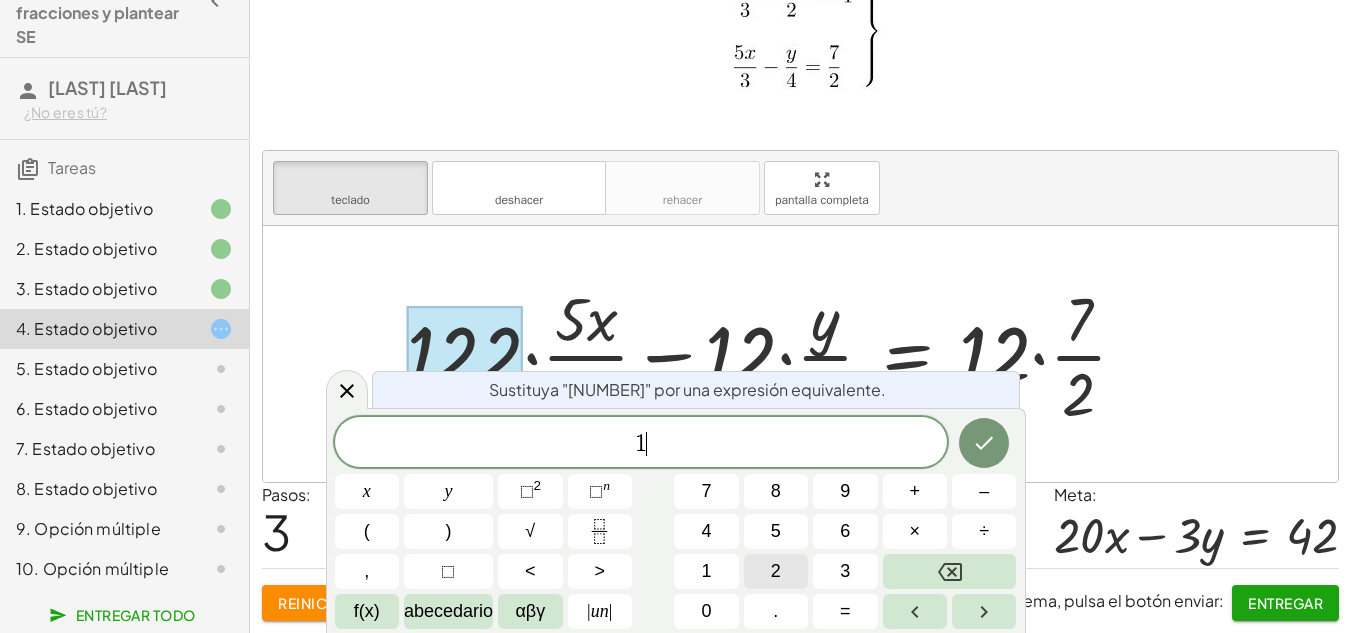 click on "2" at bounding box center (776, 571) 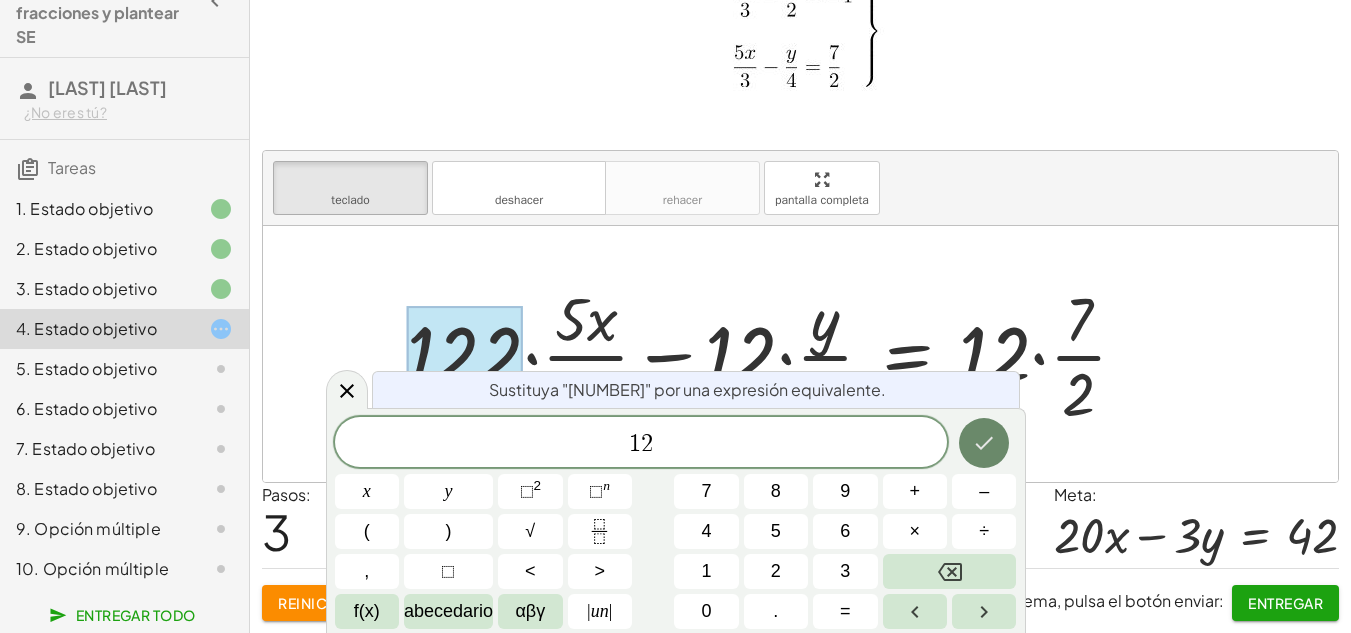 click 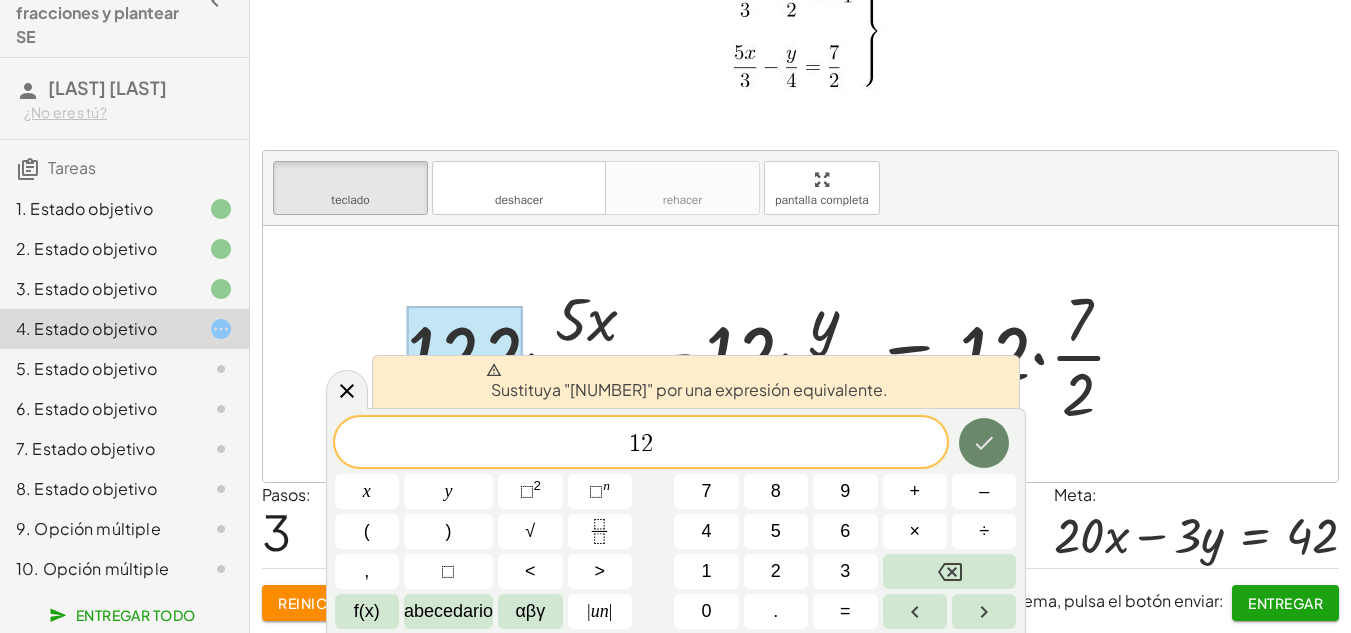 click 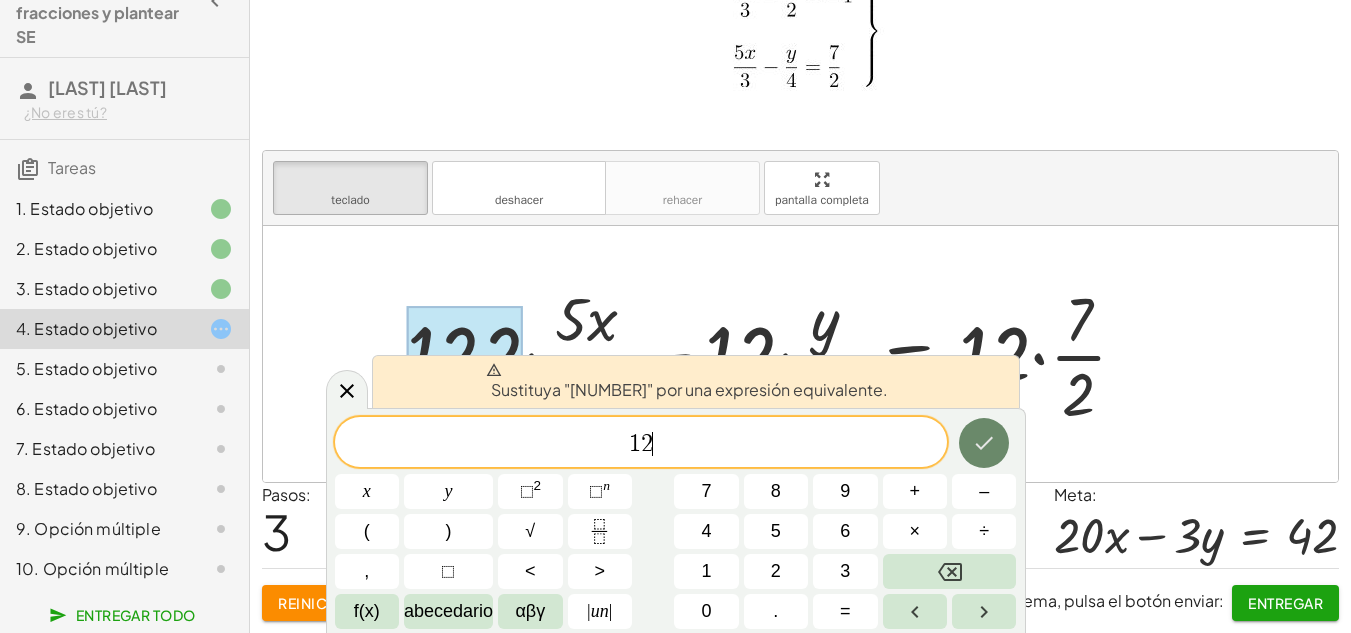 click 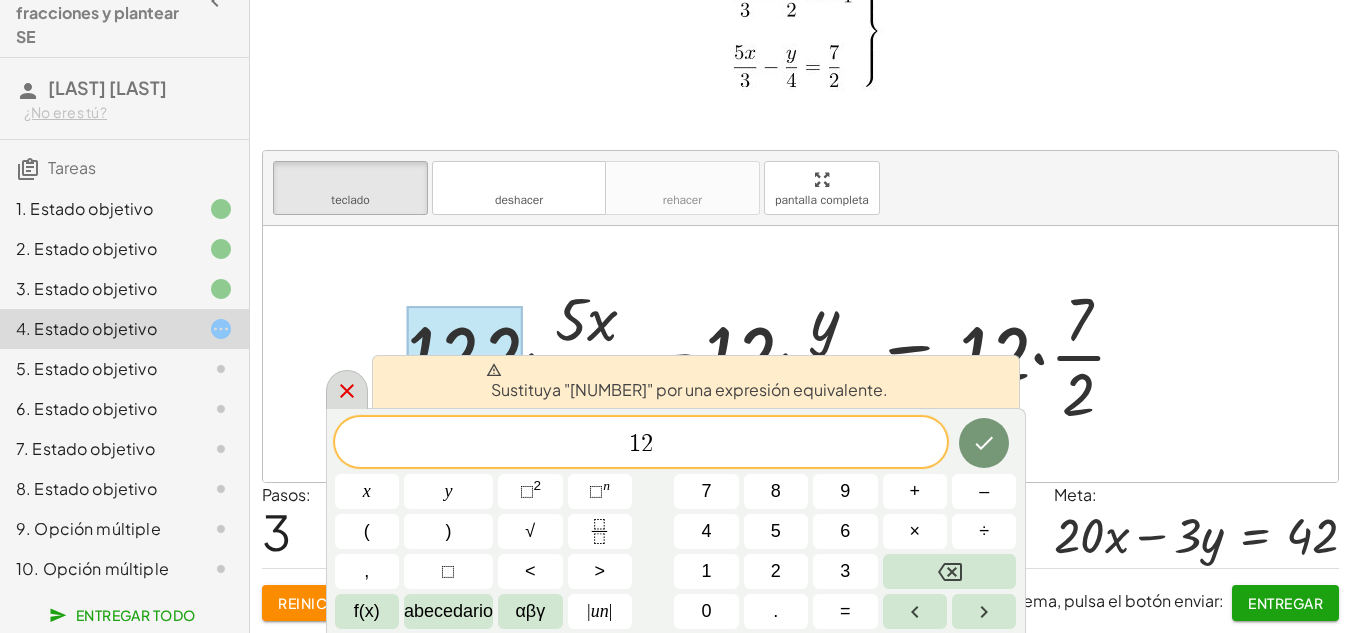 click at bounding box center (347, 389) 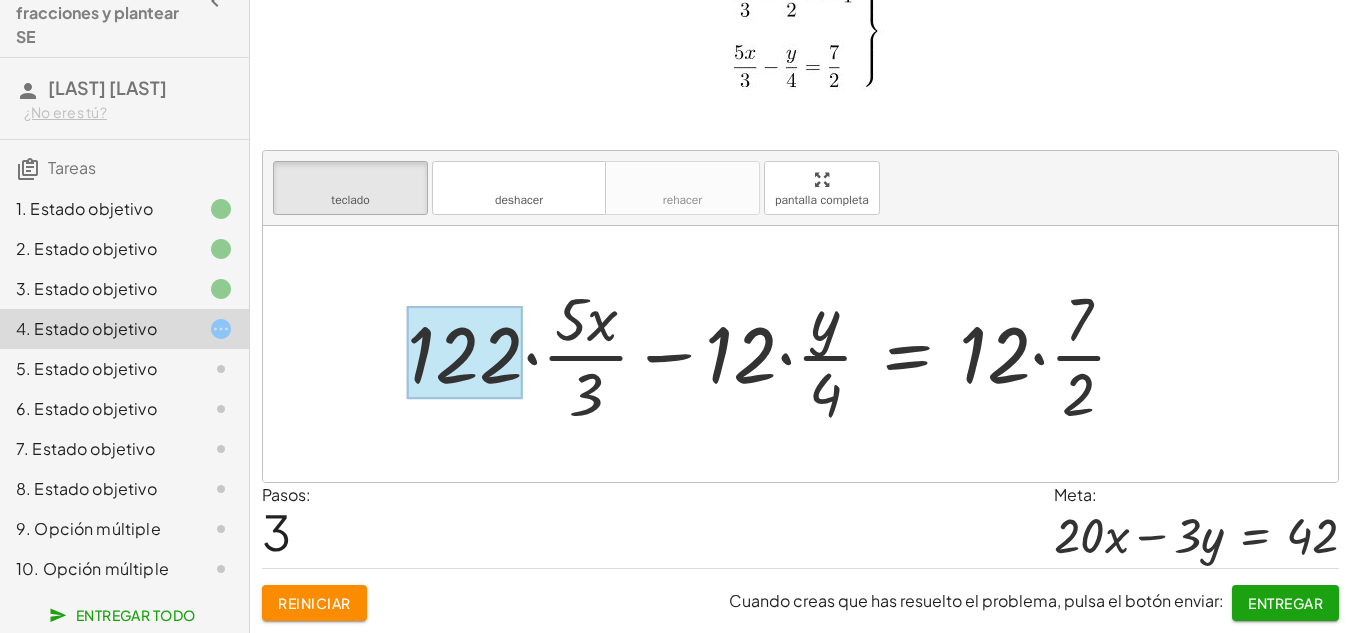 click at bounding box center [465, 352] 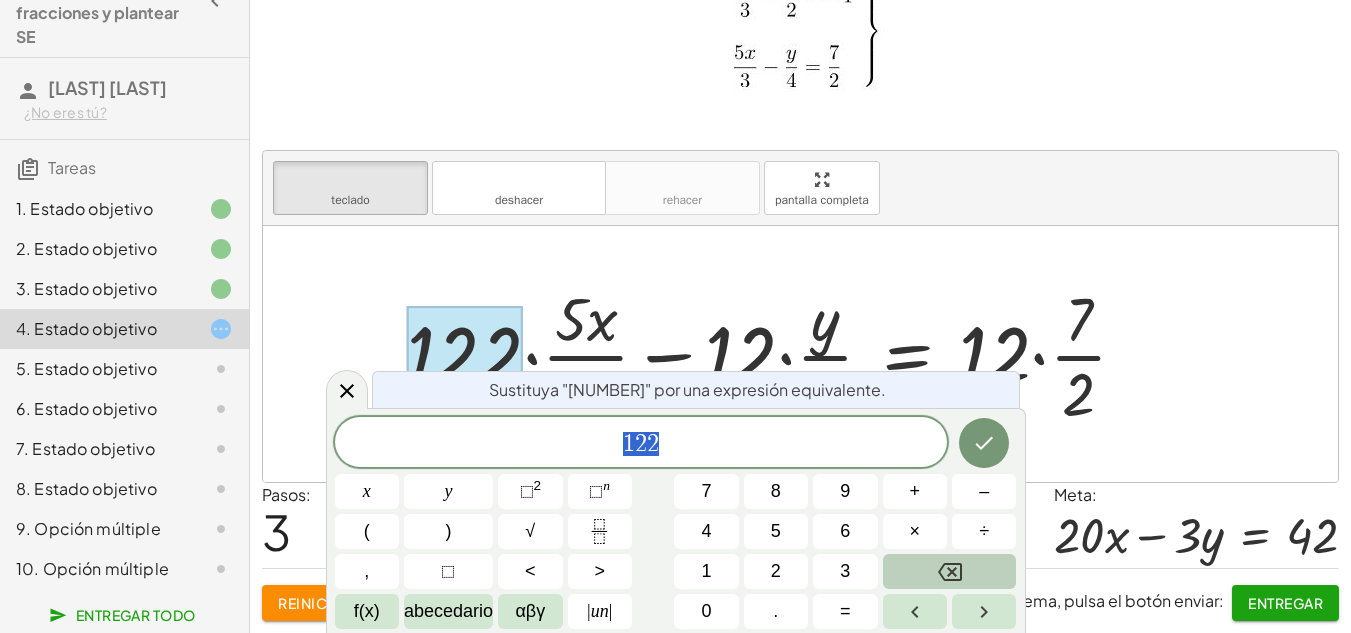 click at bounding box center (950, 571) 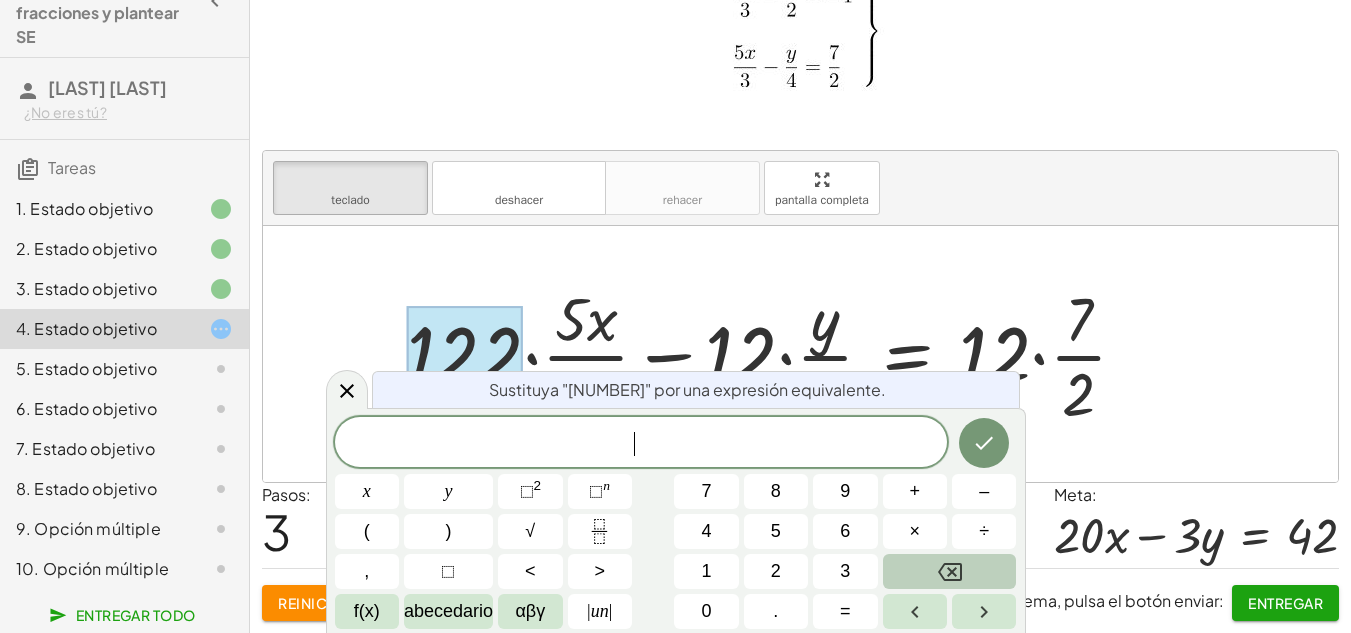 click at bounding box center [950, 571] 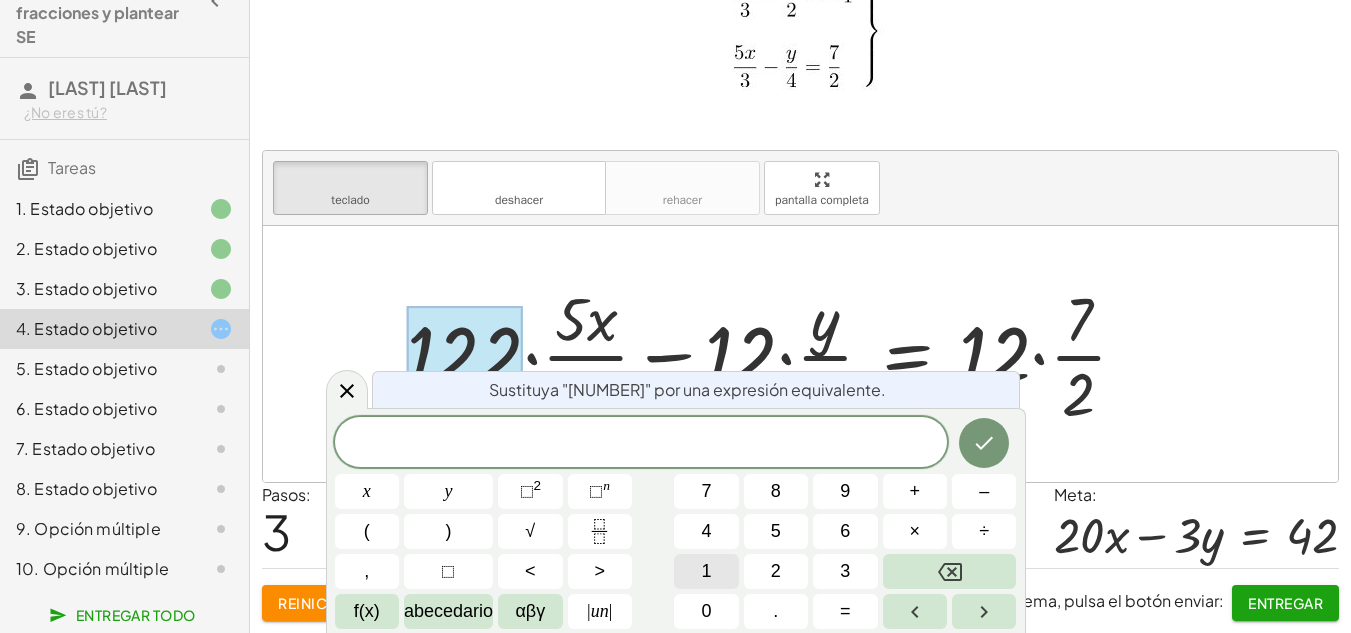 click on "1" at bounding box center [706, 571] 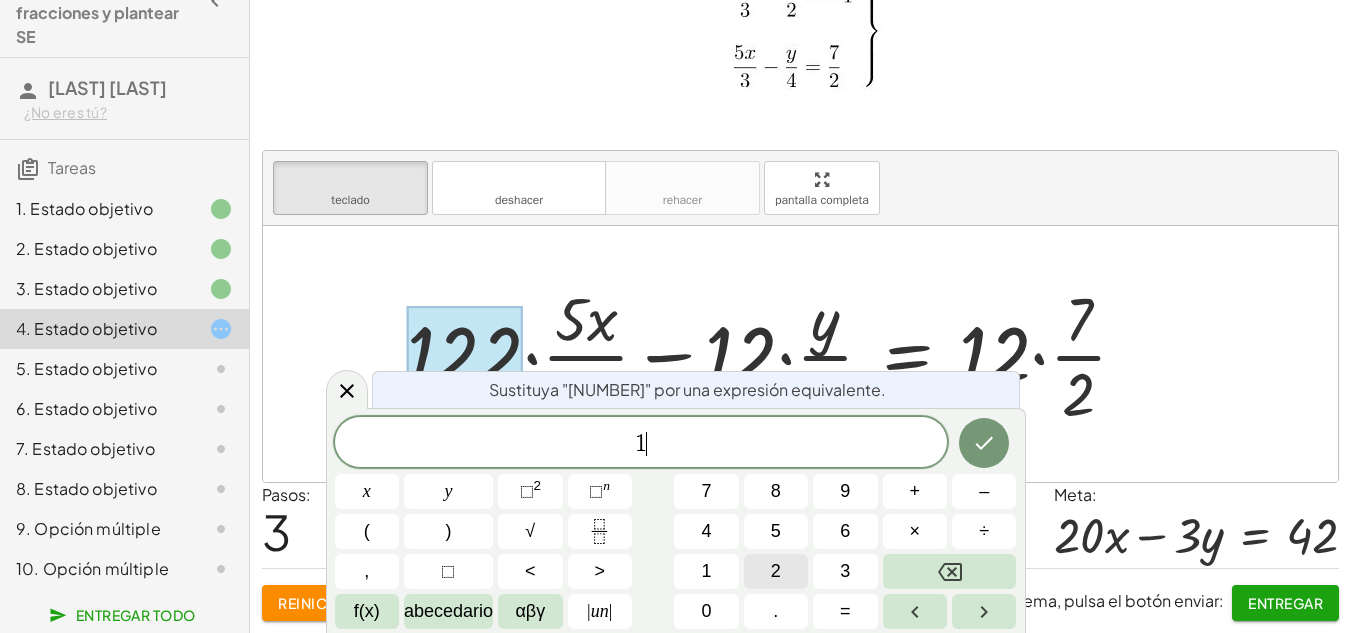click on "2" at bounding box center [776, 571] 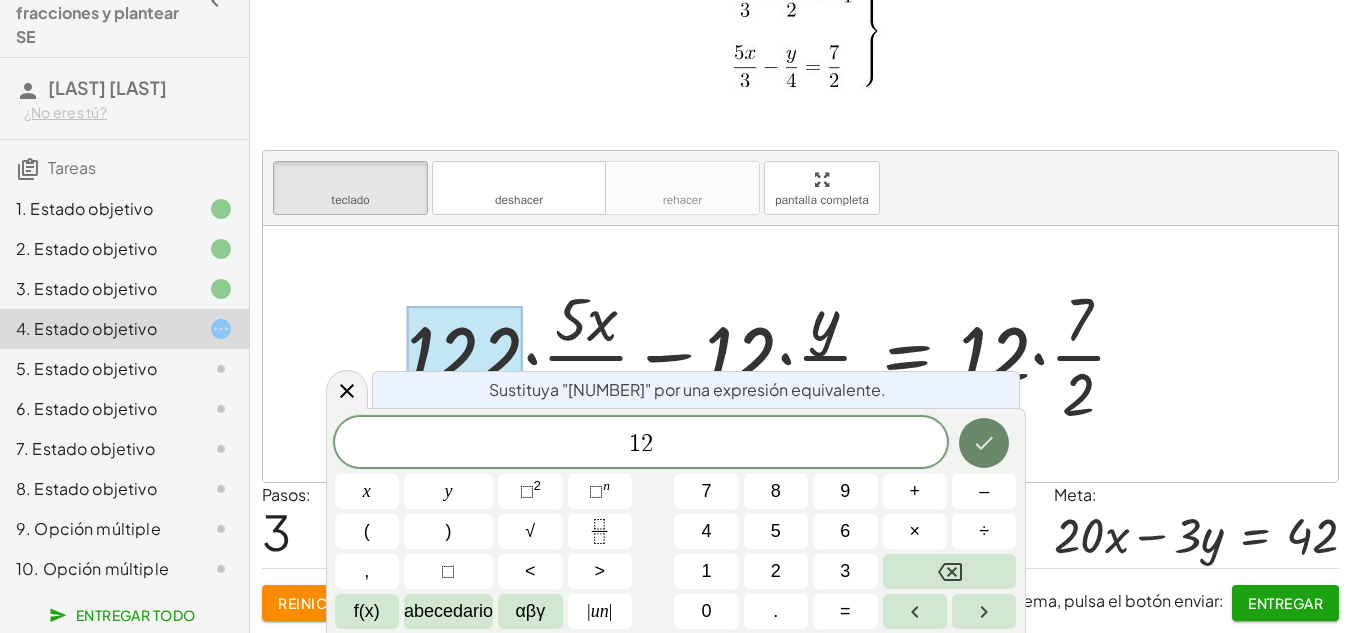 click at bounding box center (984, 443) 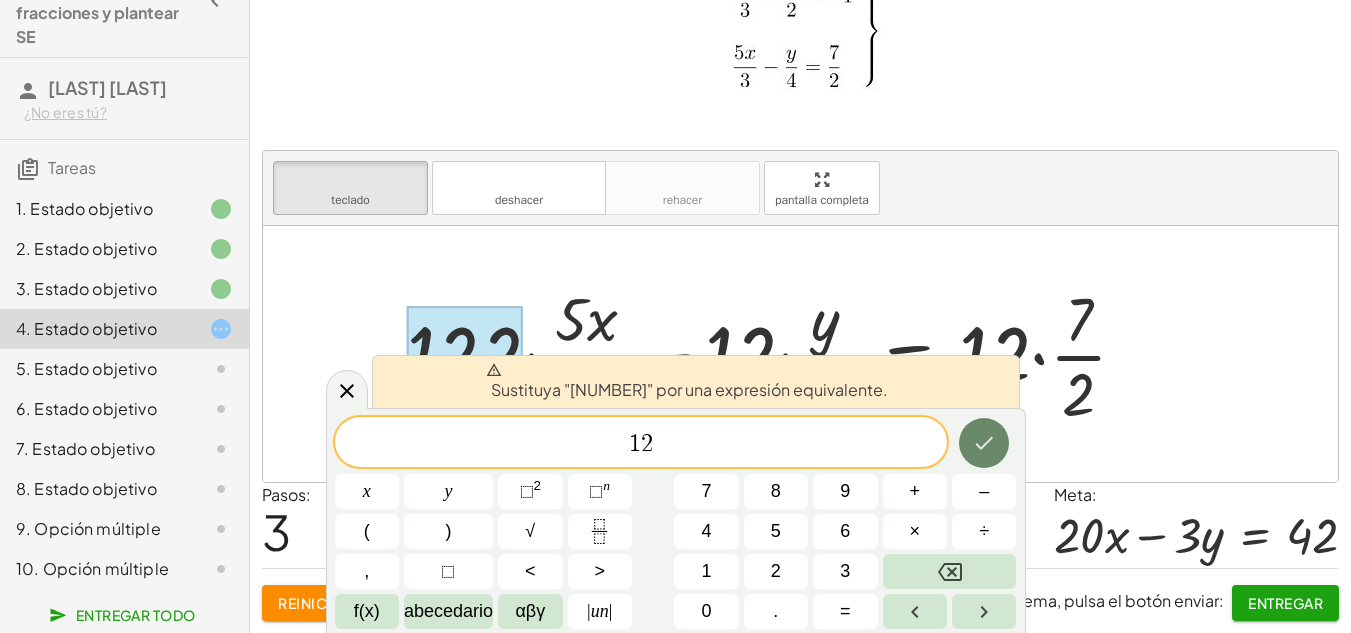 click 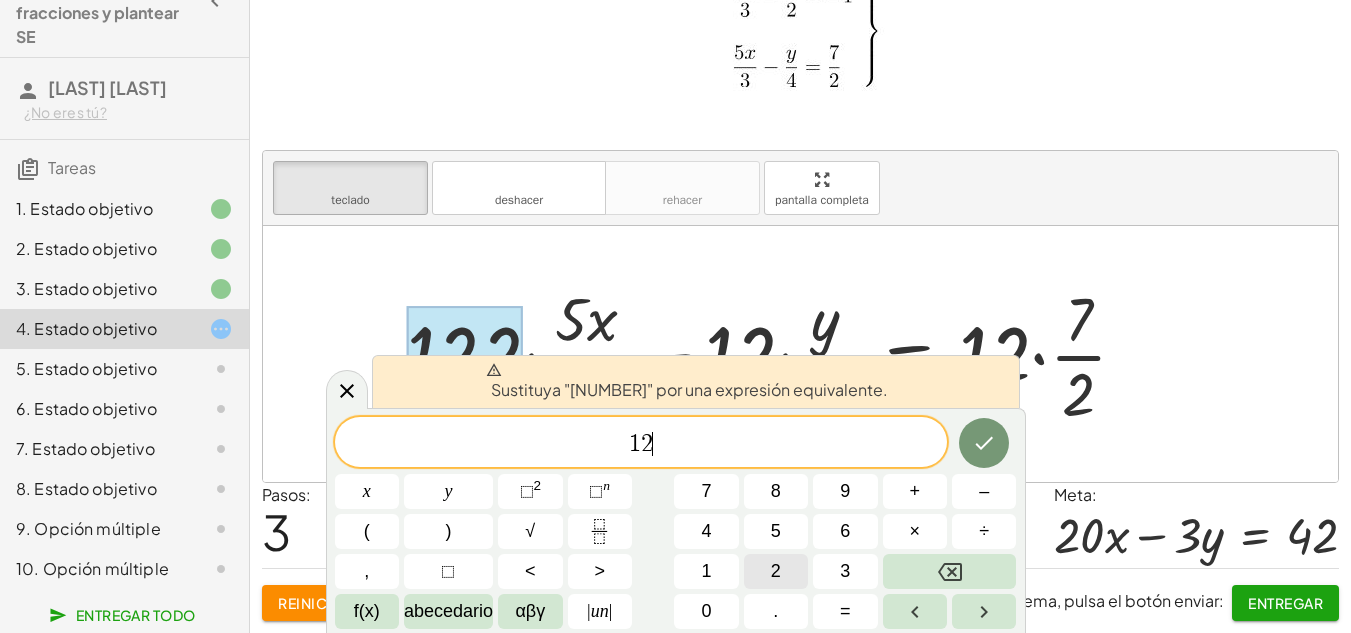 click on "2" at bounding box center (776, 571) 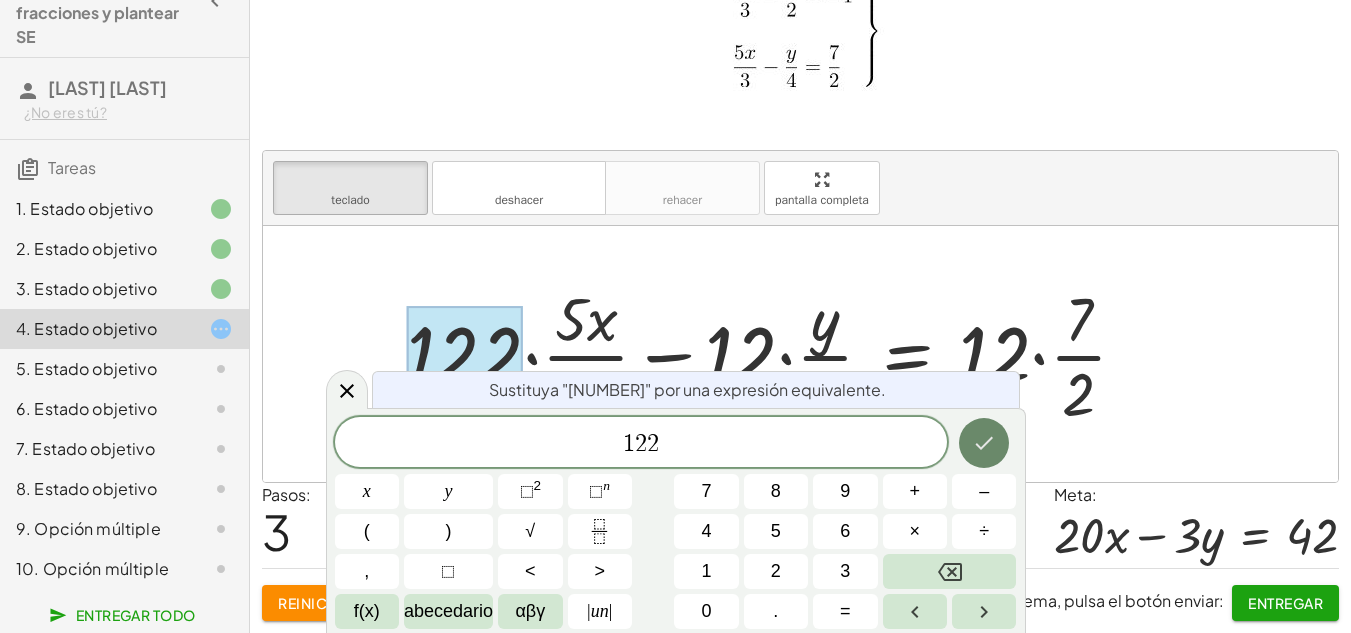 click at bounding box center (984, 443) 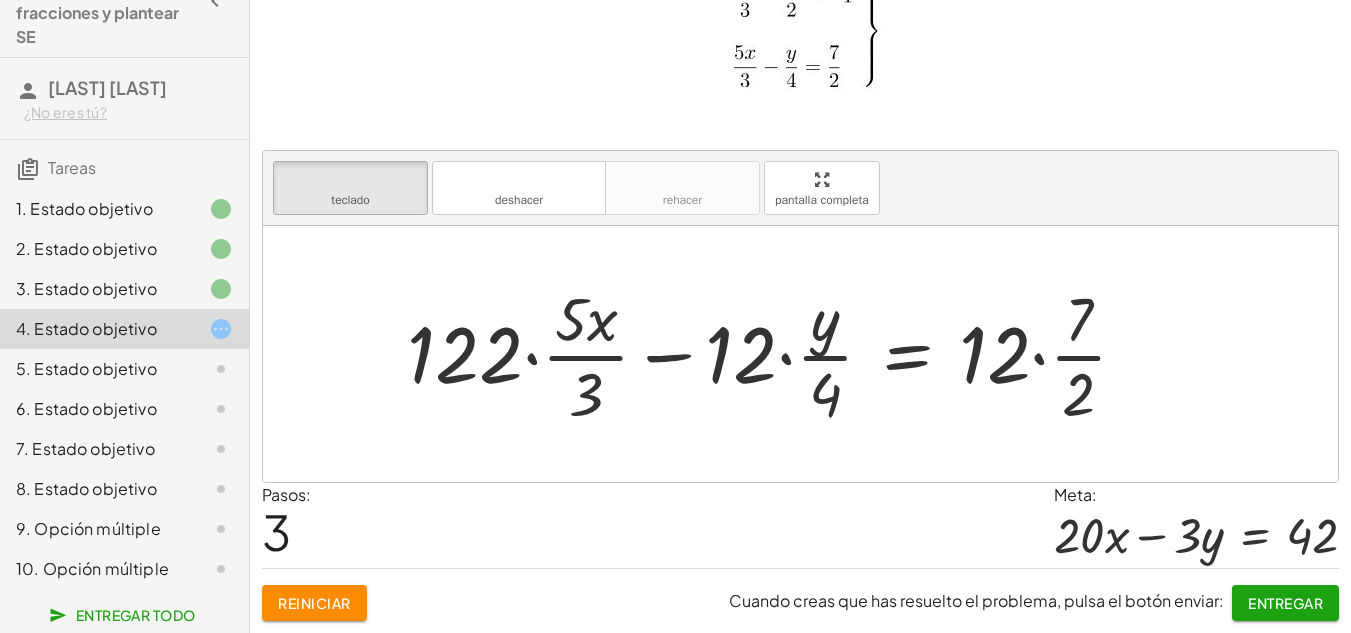 click at bounding box center [775, 354] 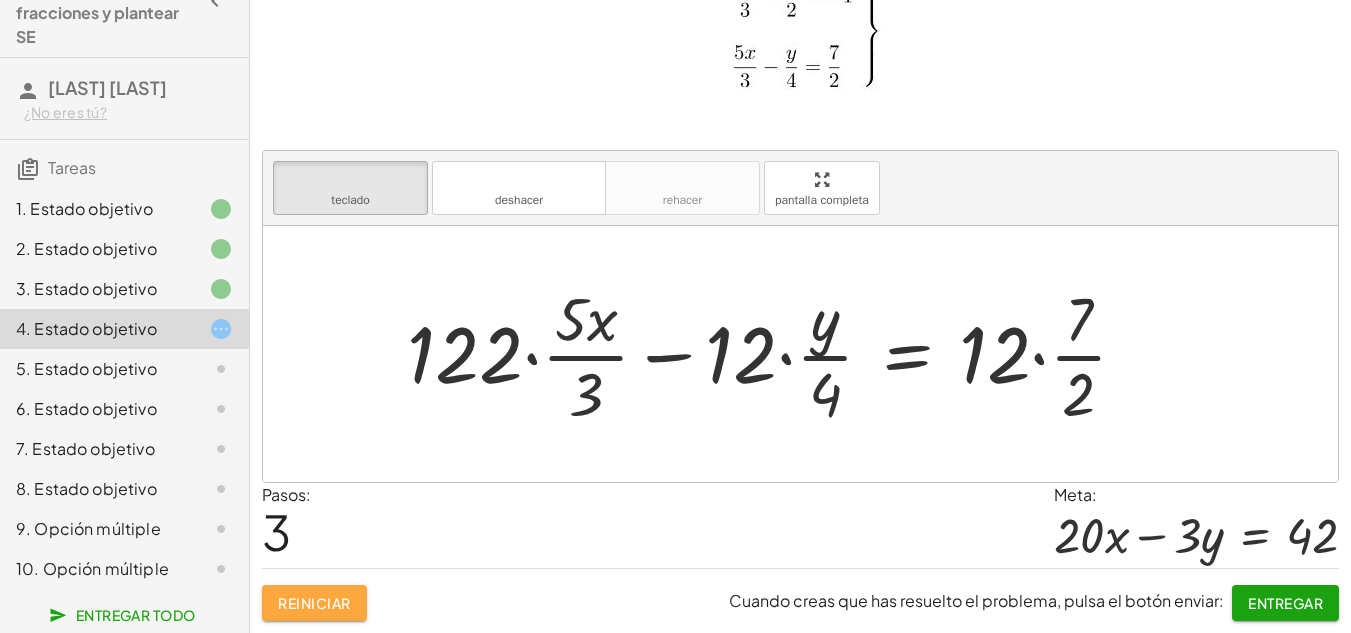 click on "Reiniciar" at bounding box center (314, 603) 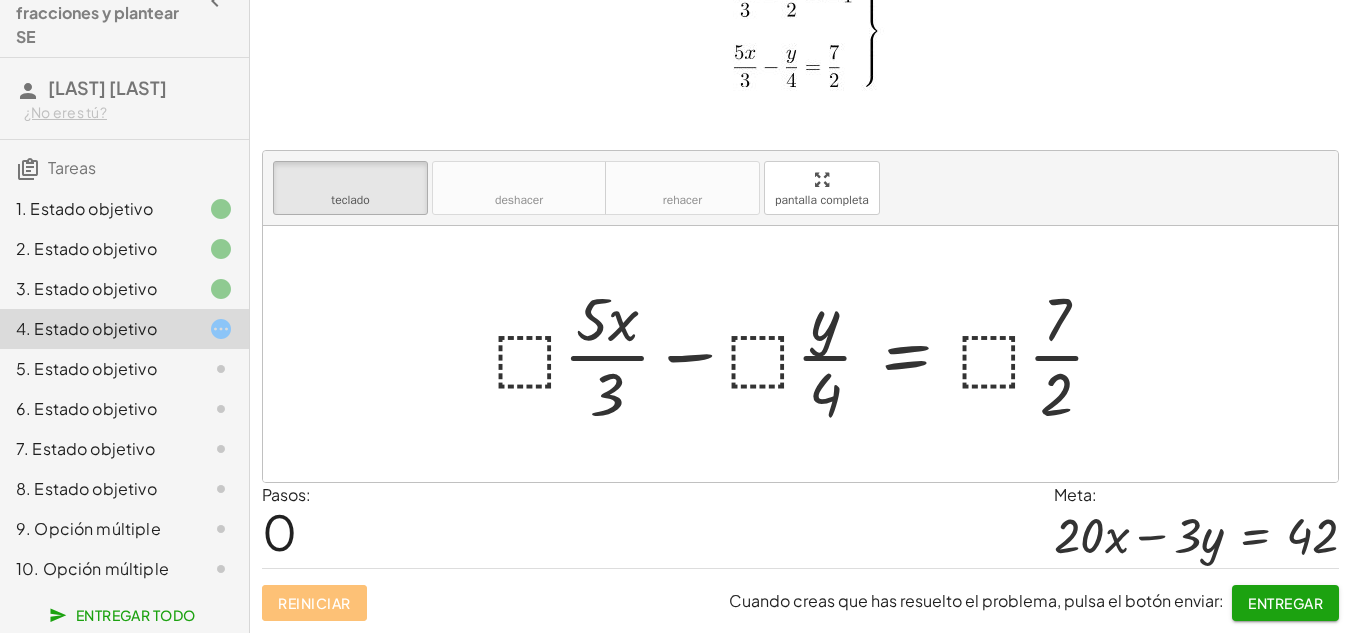 click at bounding box center [807, 354] 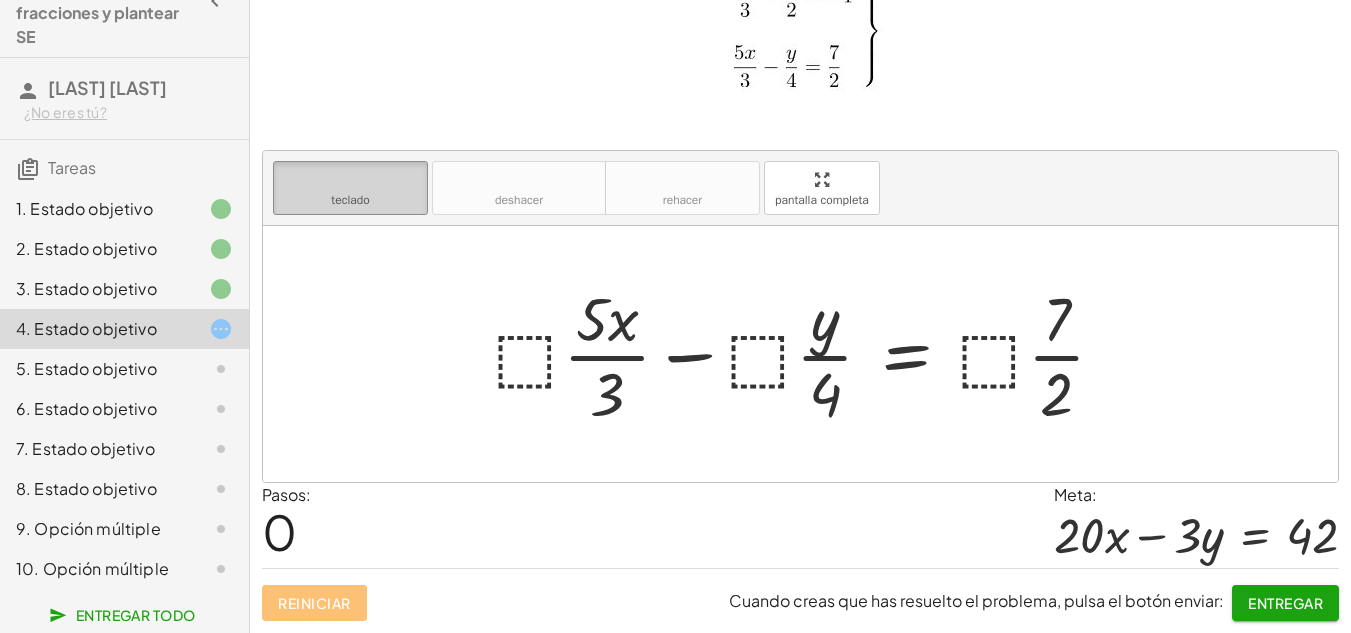 click on "teclado teclado" at bounding box center [350, 188] 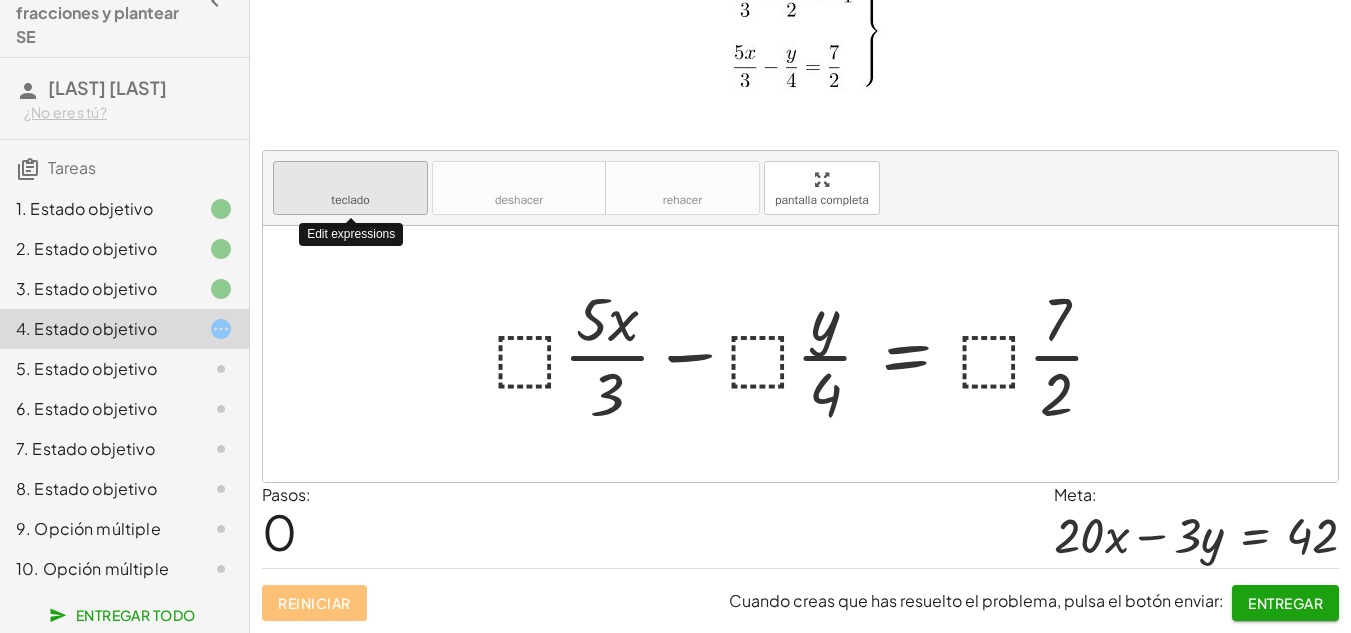 click on "teclado teclado" at bounding box center (350, 188) 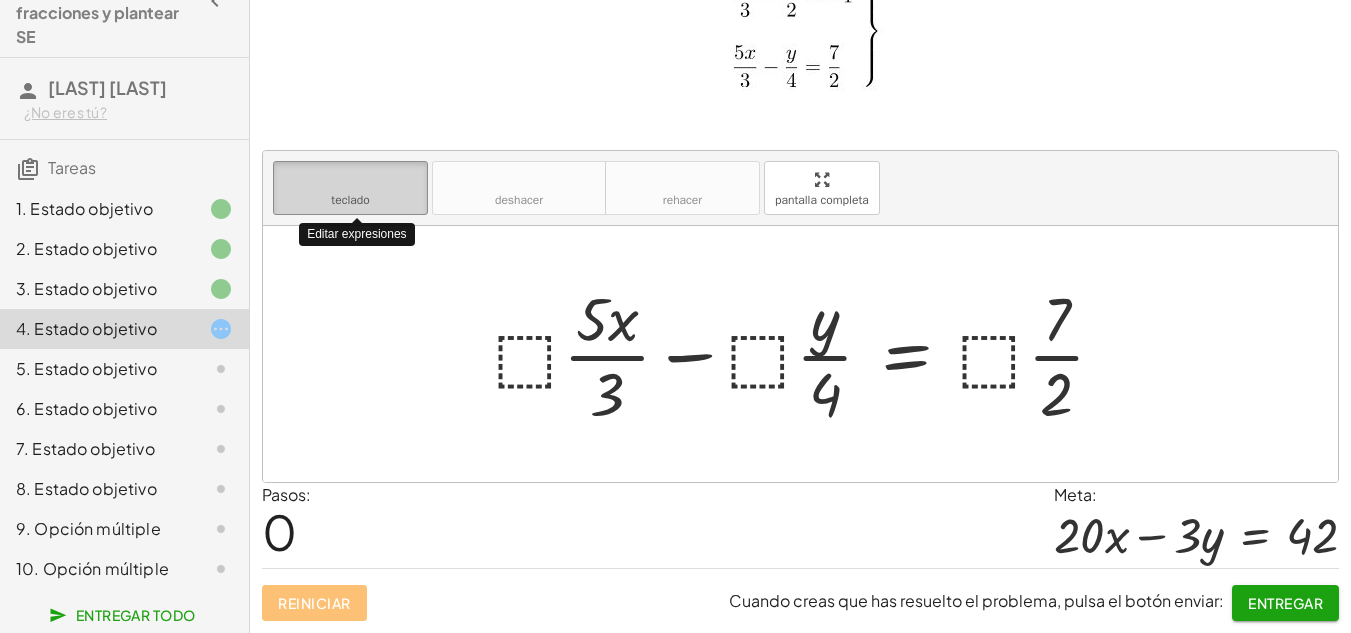 click on "teclado teclado" at bounding box center [350, 188] 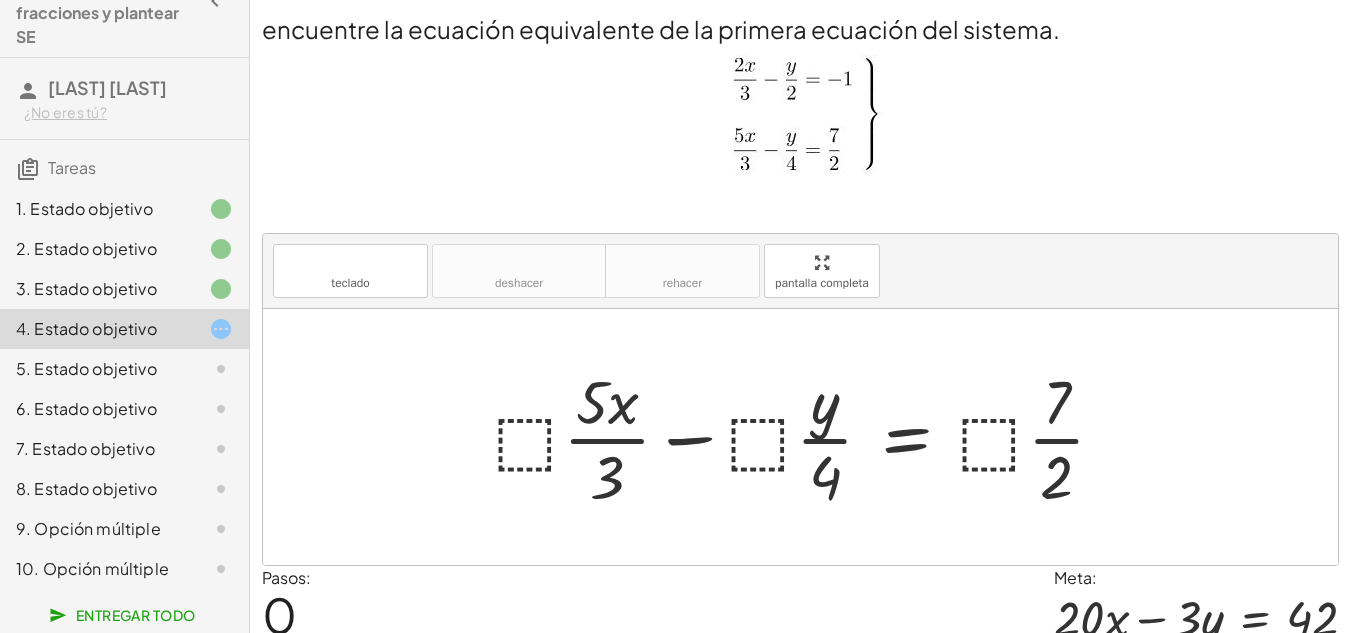 scroll, scrollTop: 83, scrollLeft: 0, axis: vertical 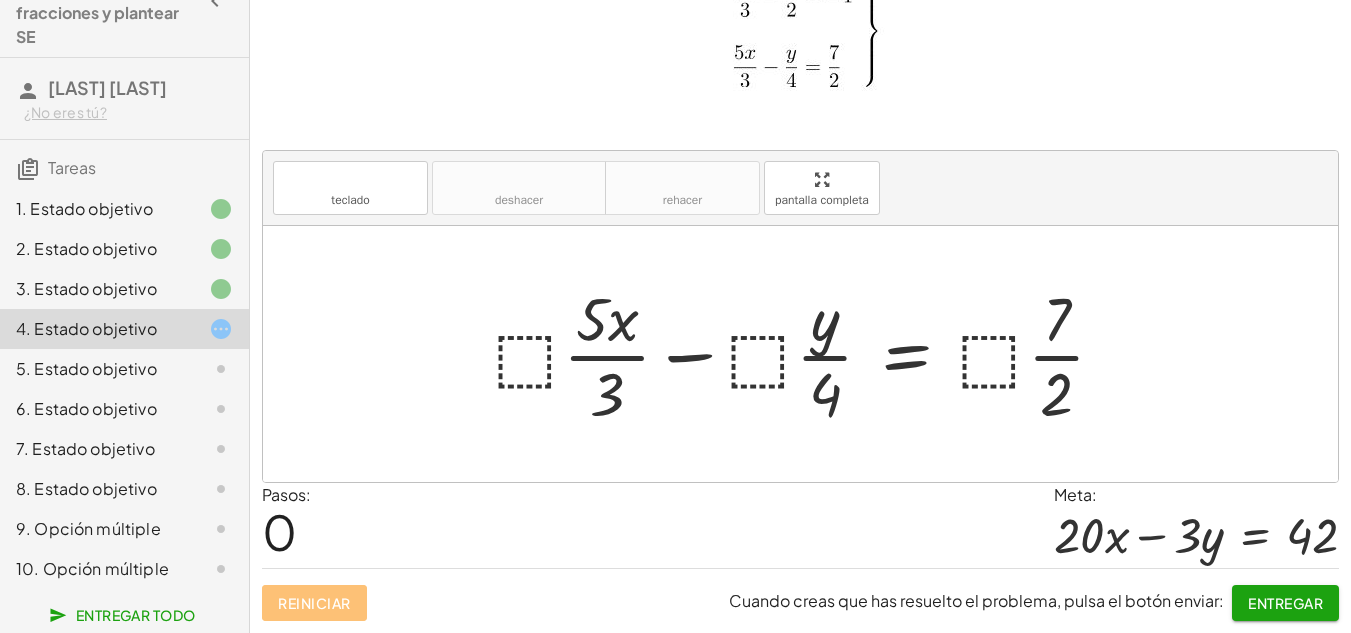 click at bounding box center [807, 354] 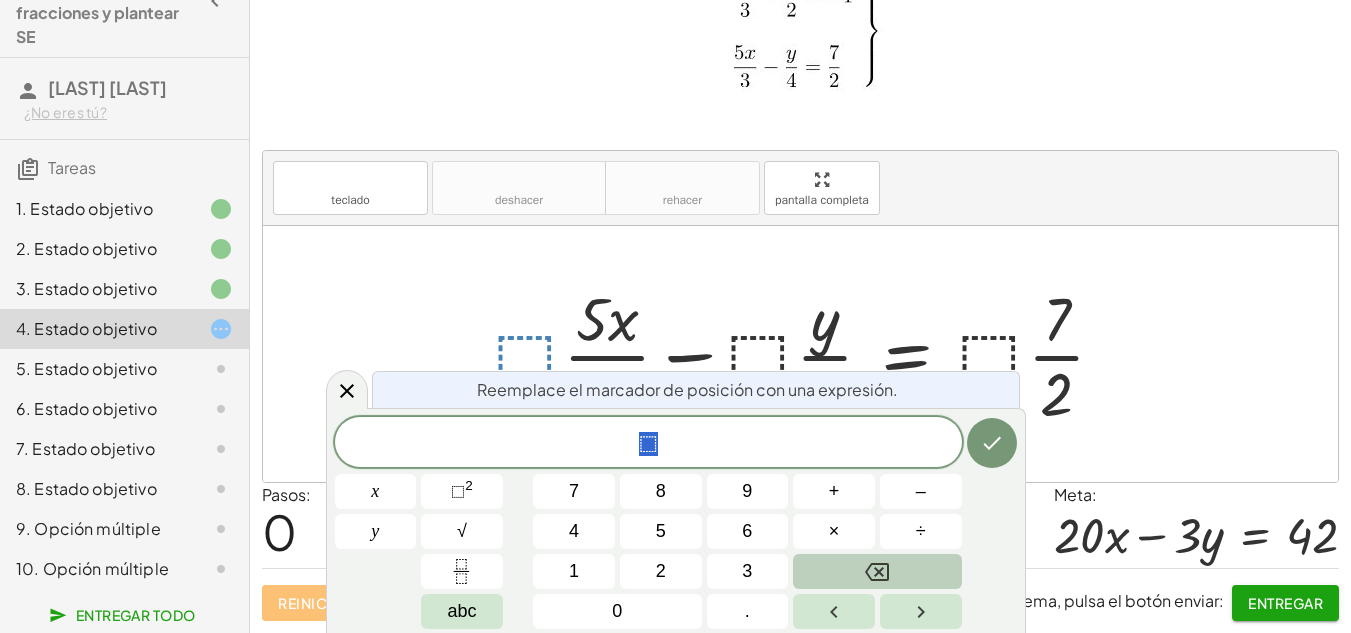click 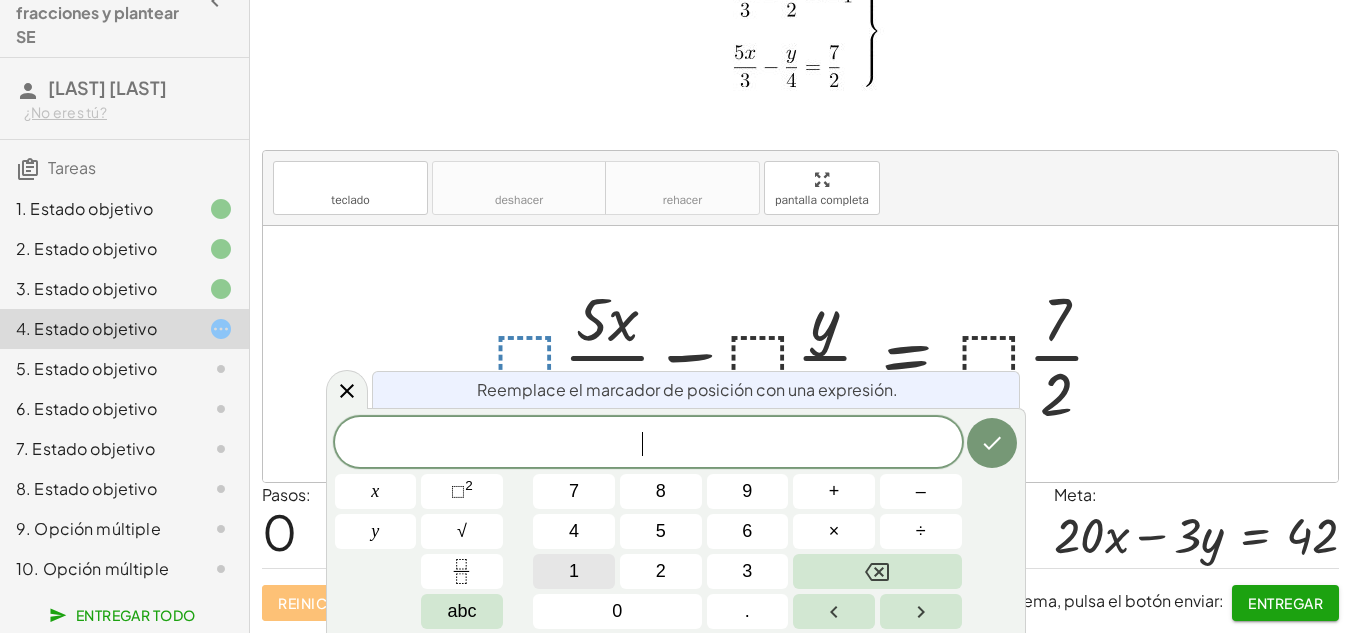 click on "1" at bounding box center (574, 571) 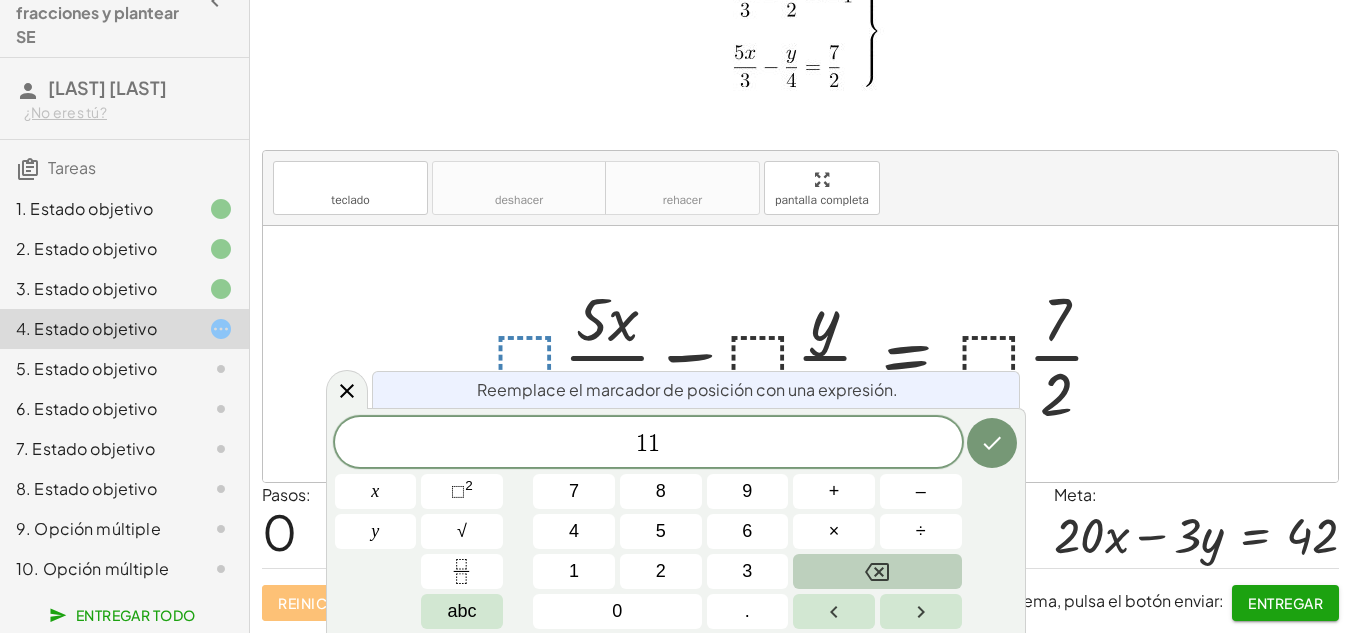 click 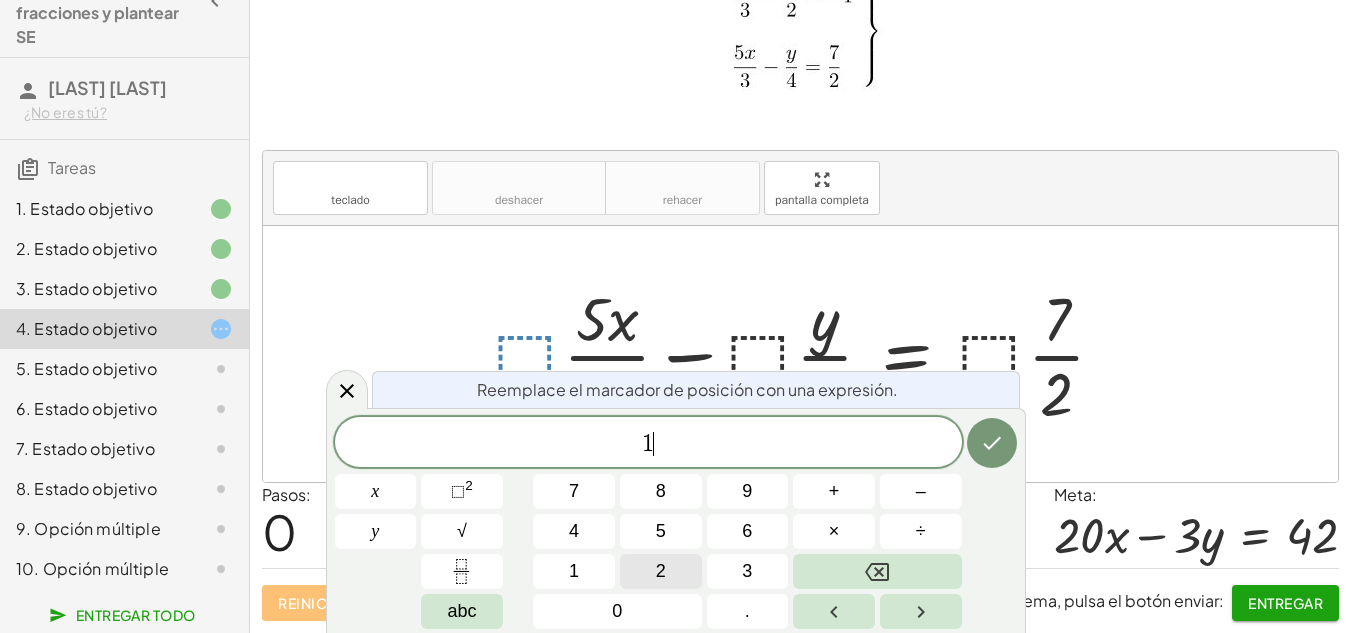click on "2" at bounding box center (661, 571) 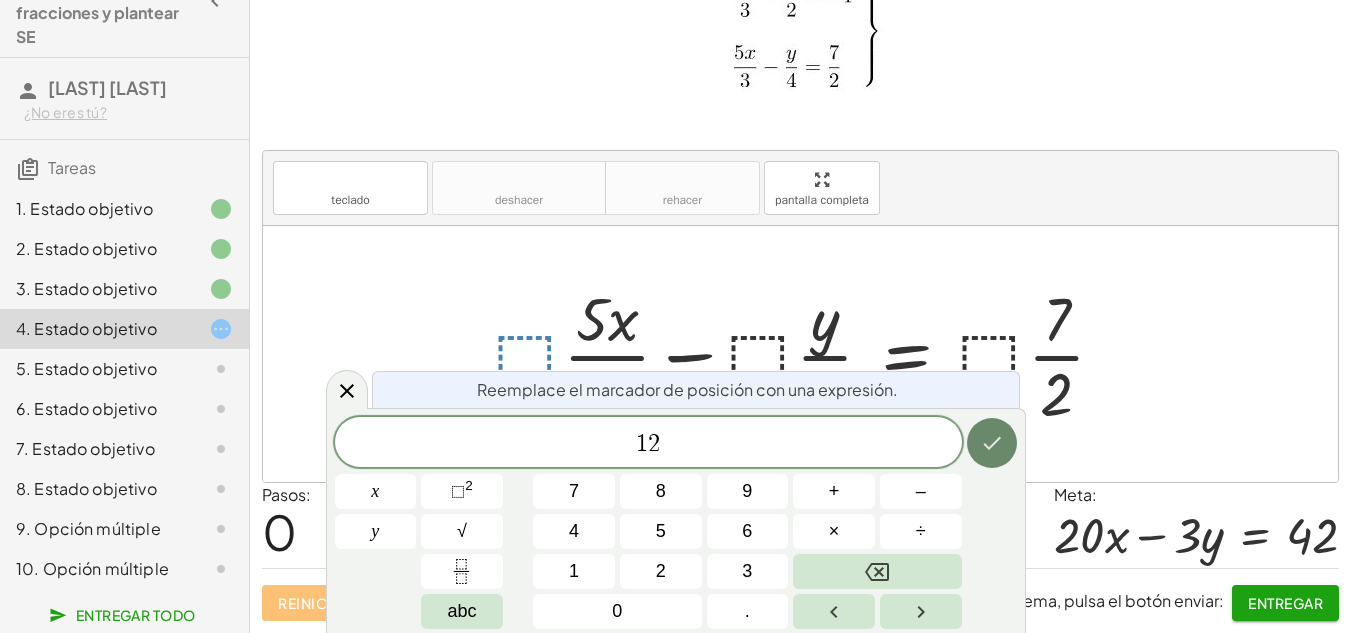 click 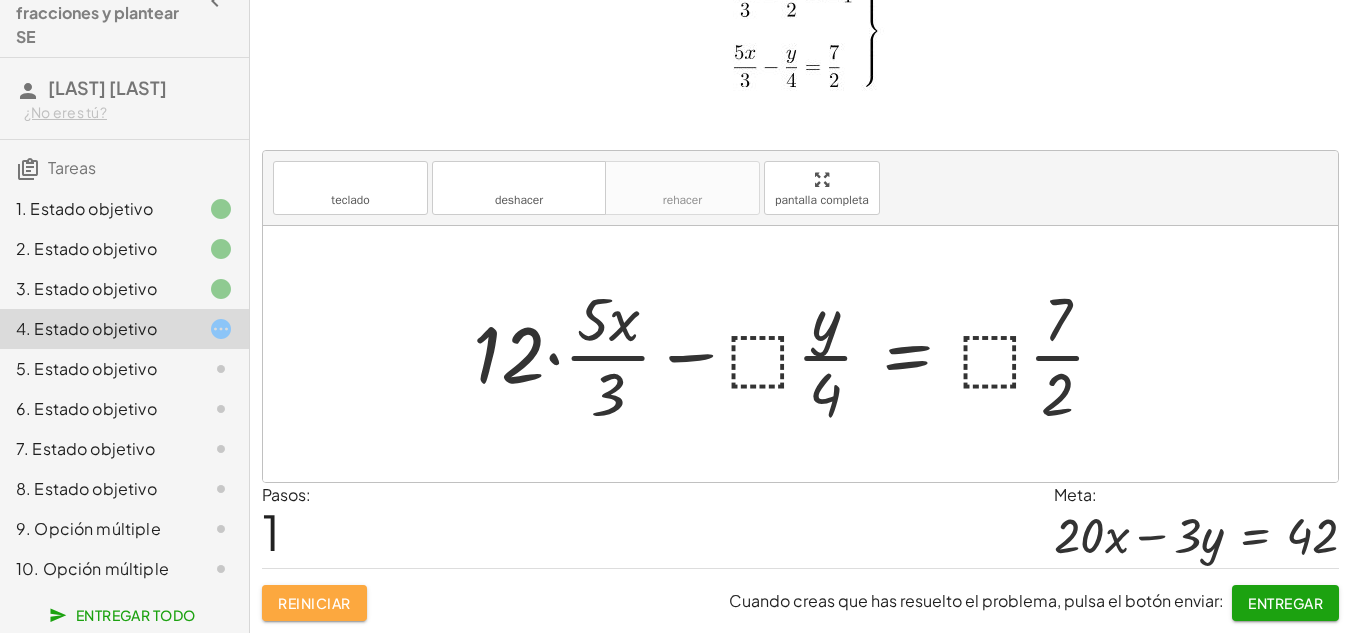 click on "Reiniciar" at bounding box center (314, 603) 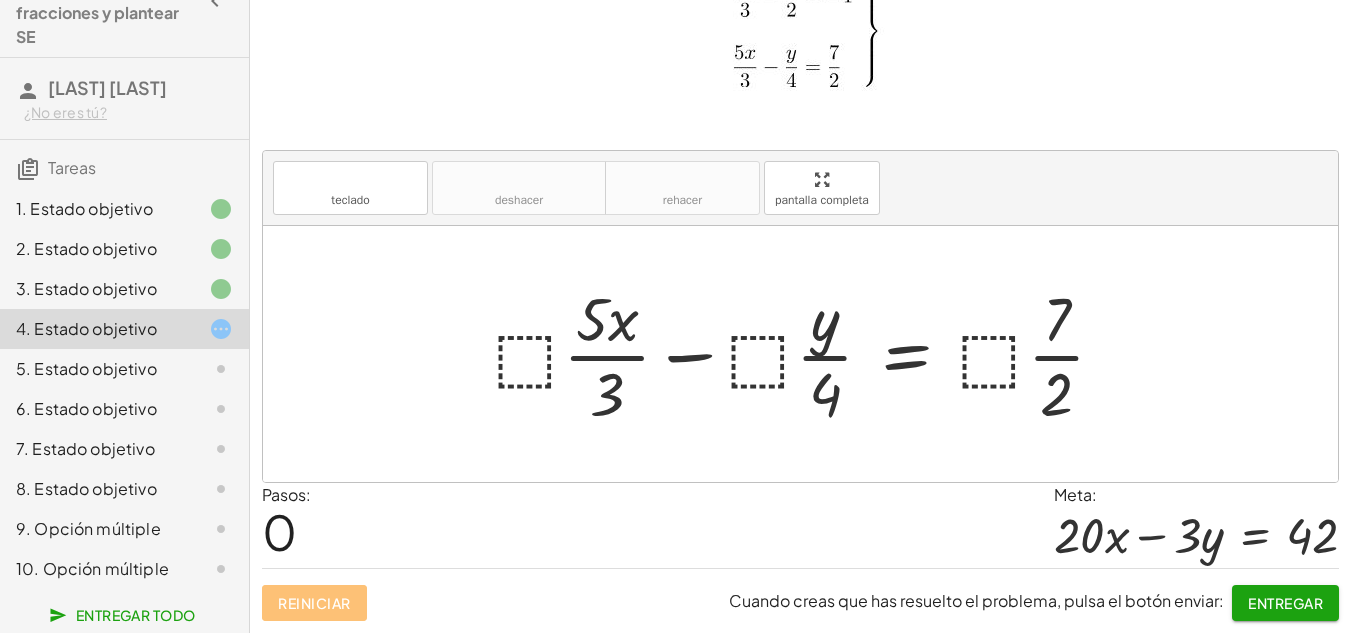 click at bounding box center (807, 354) 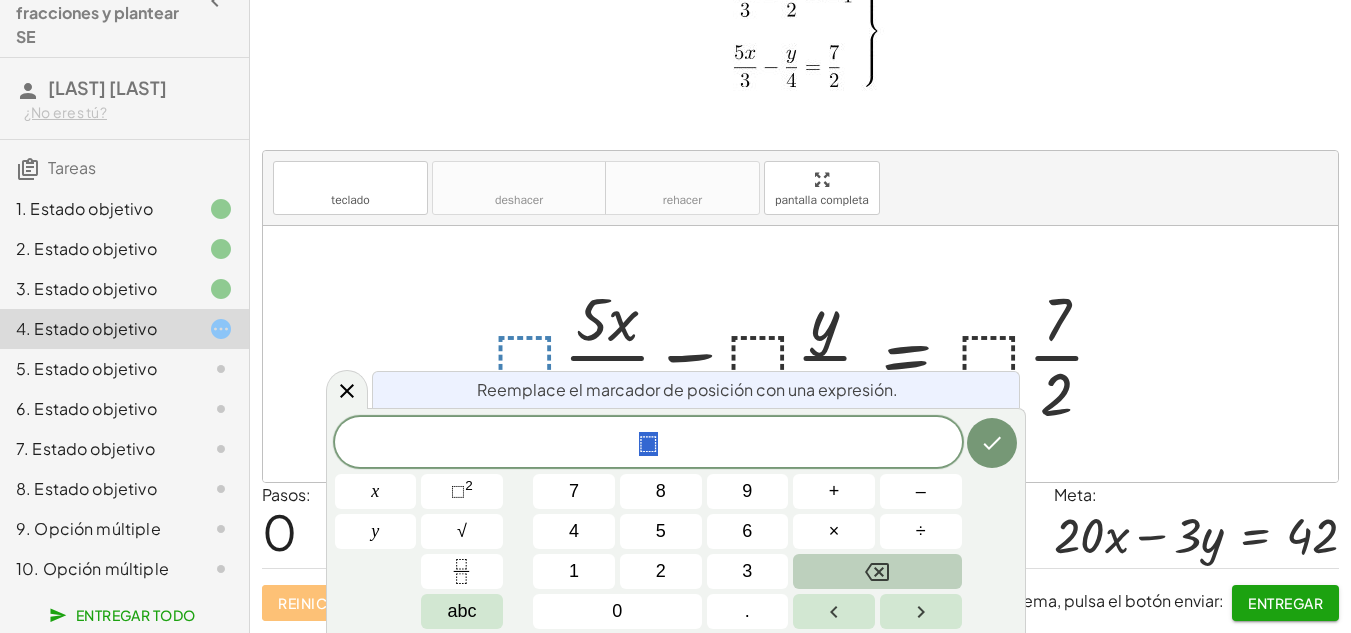 click at bounding box center (877, 571) 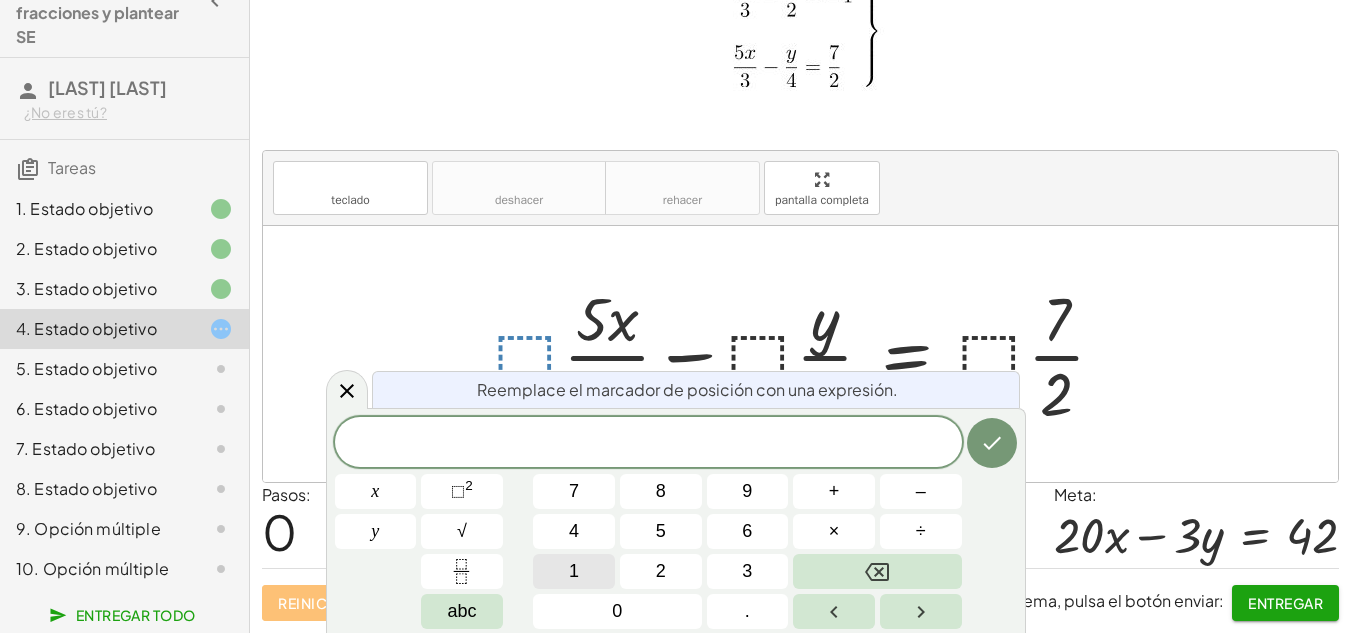 click on "1" at bounding box center (574, 571) 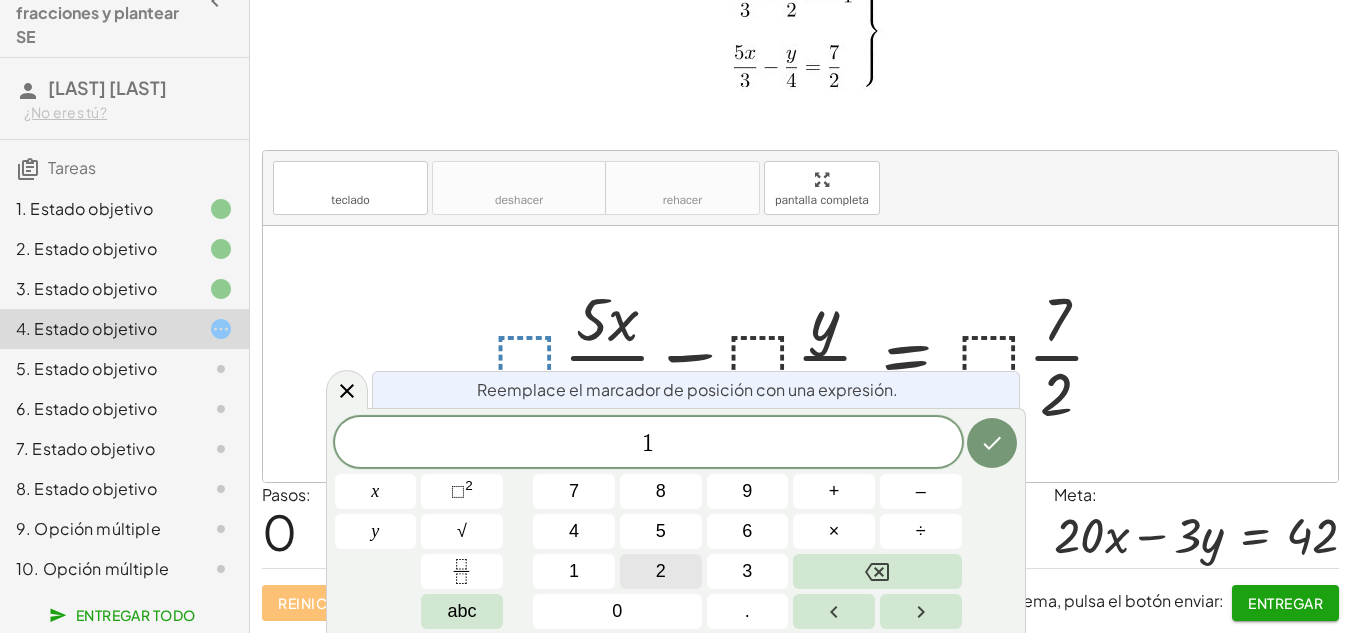 click on "2" at bounding box center (661, 571) 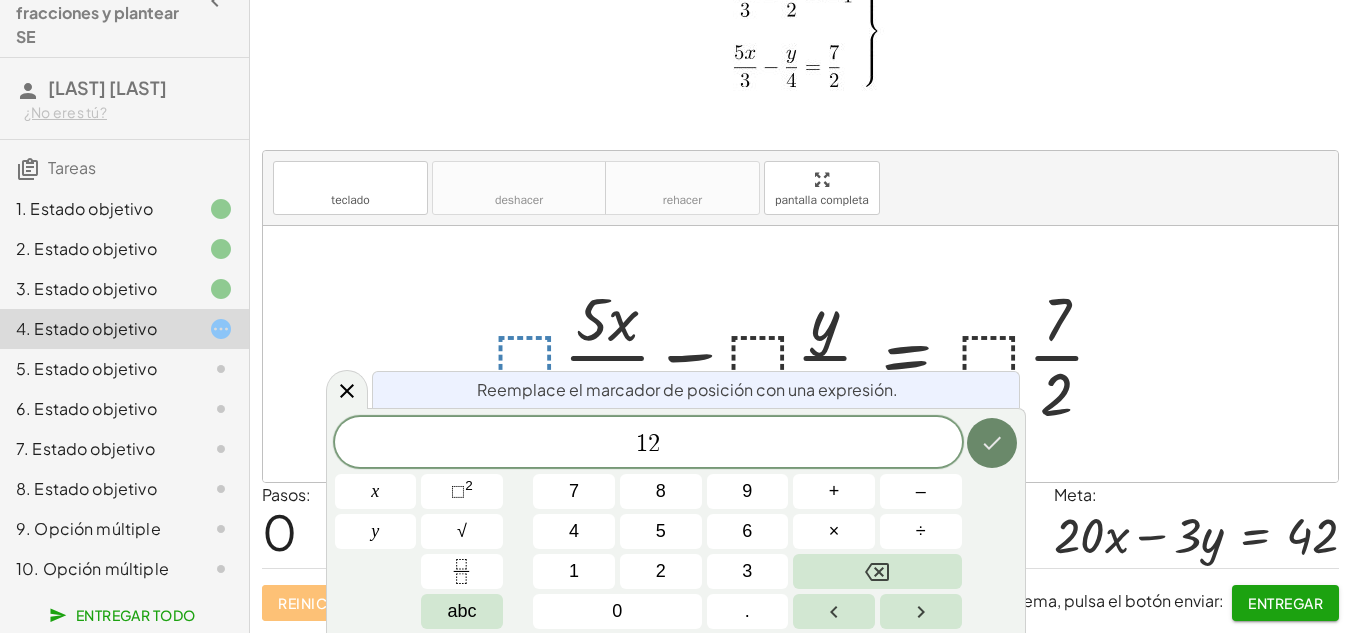 click 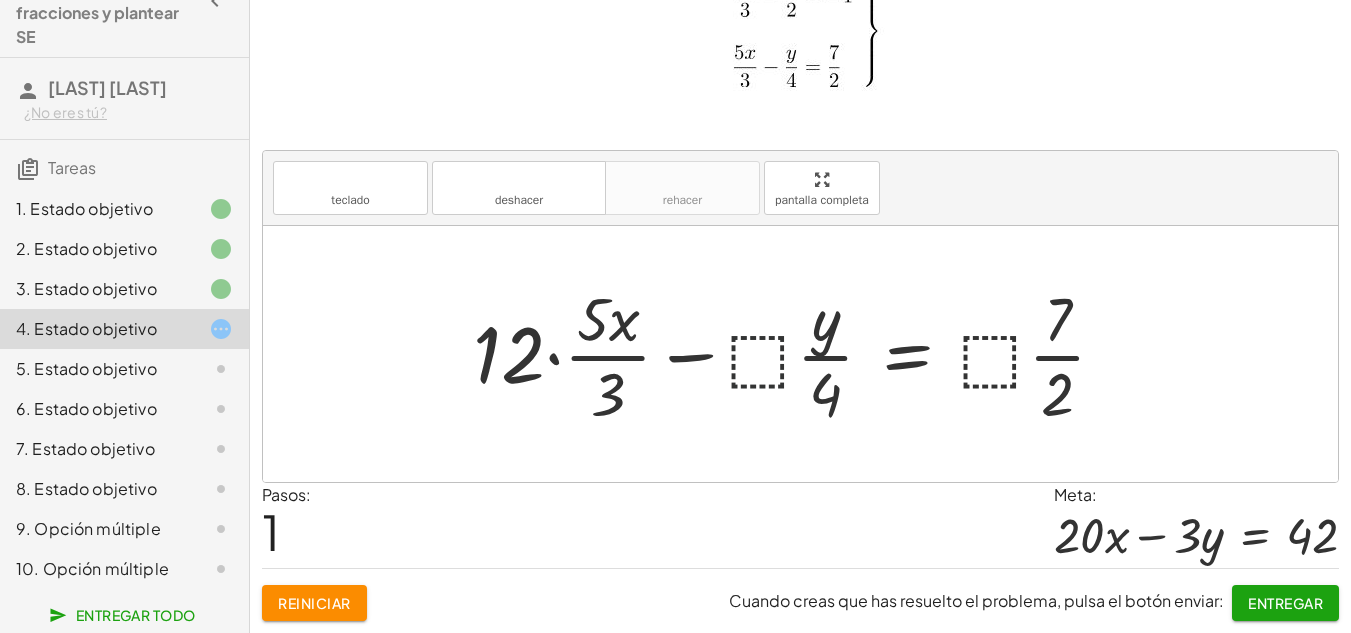 click at bounding box center [797, 354] 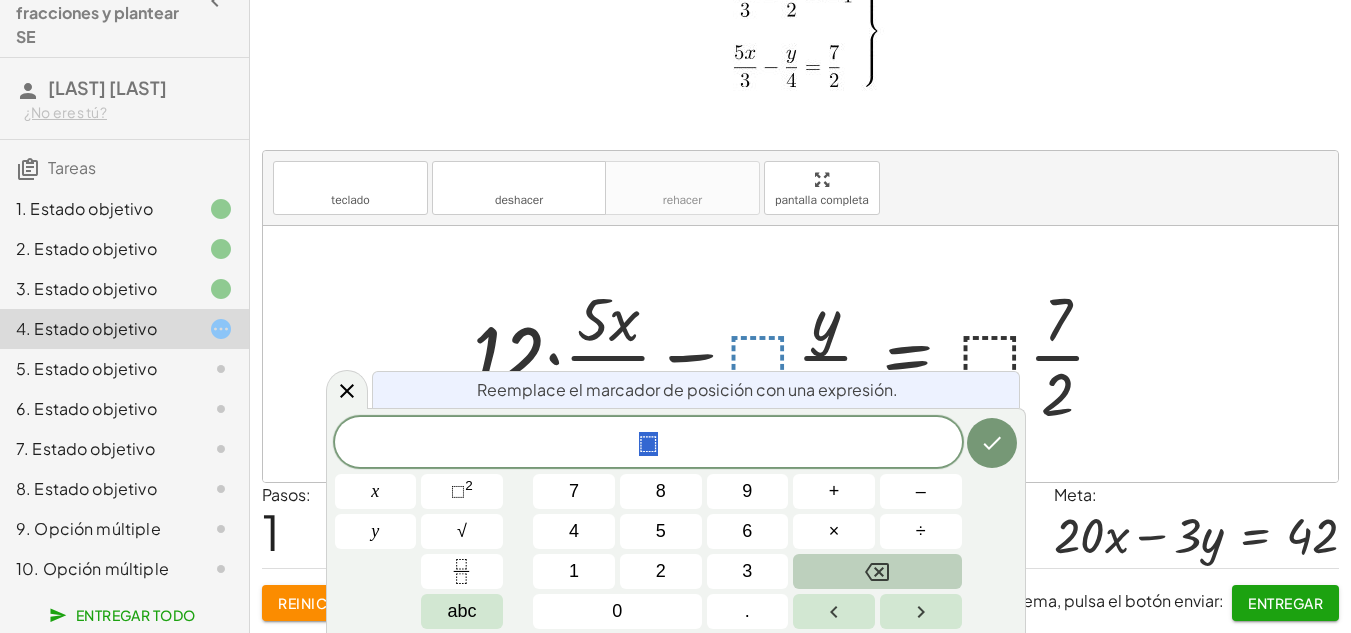 click at bounding box center (877, 571) 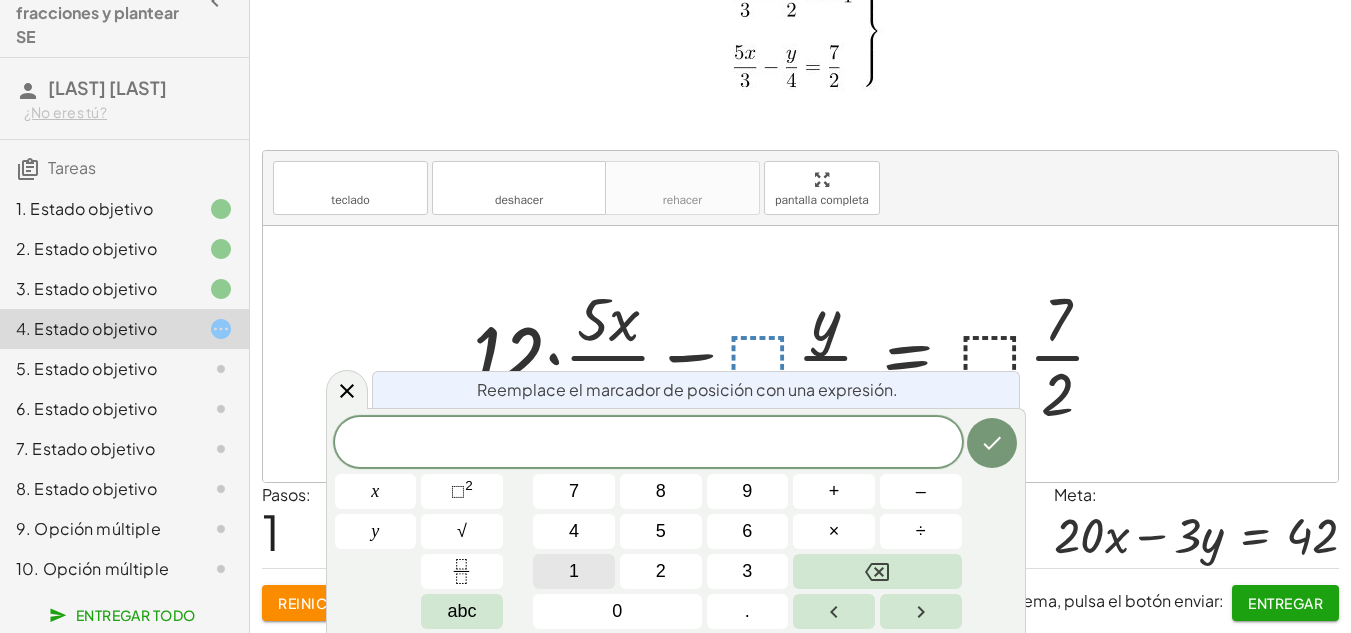 click on "1" at bounding box center (574, 571) 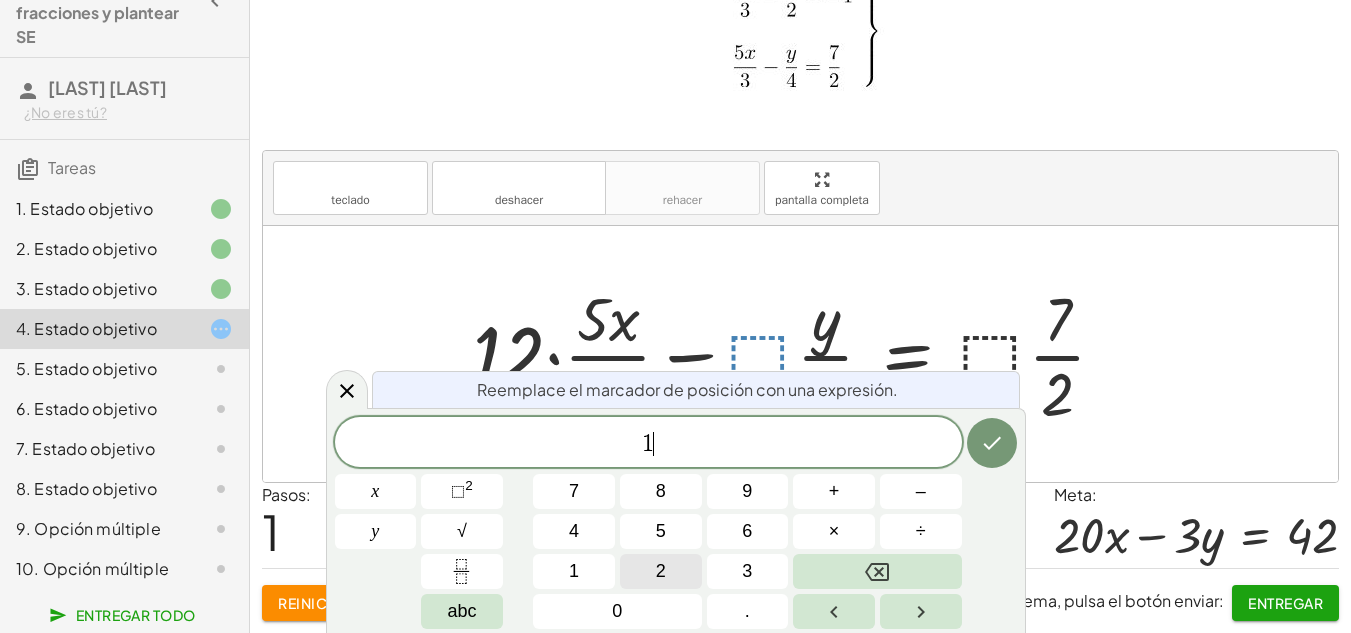 click on "2" at bounding box center [661, 571] 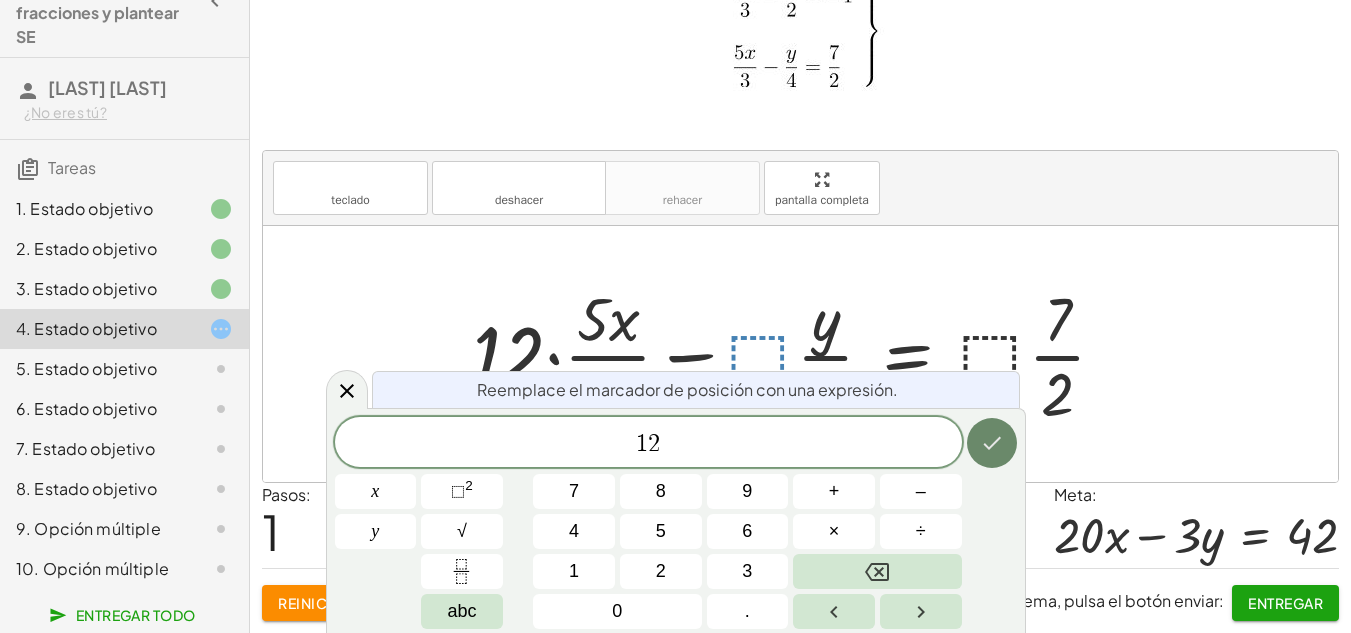 click 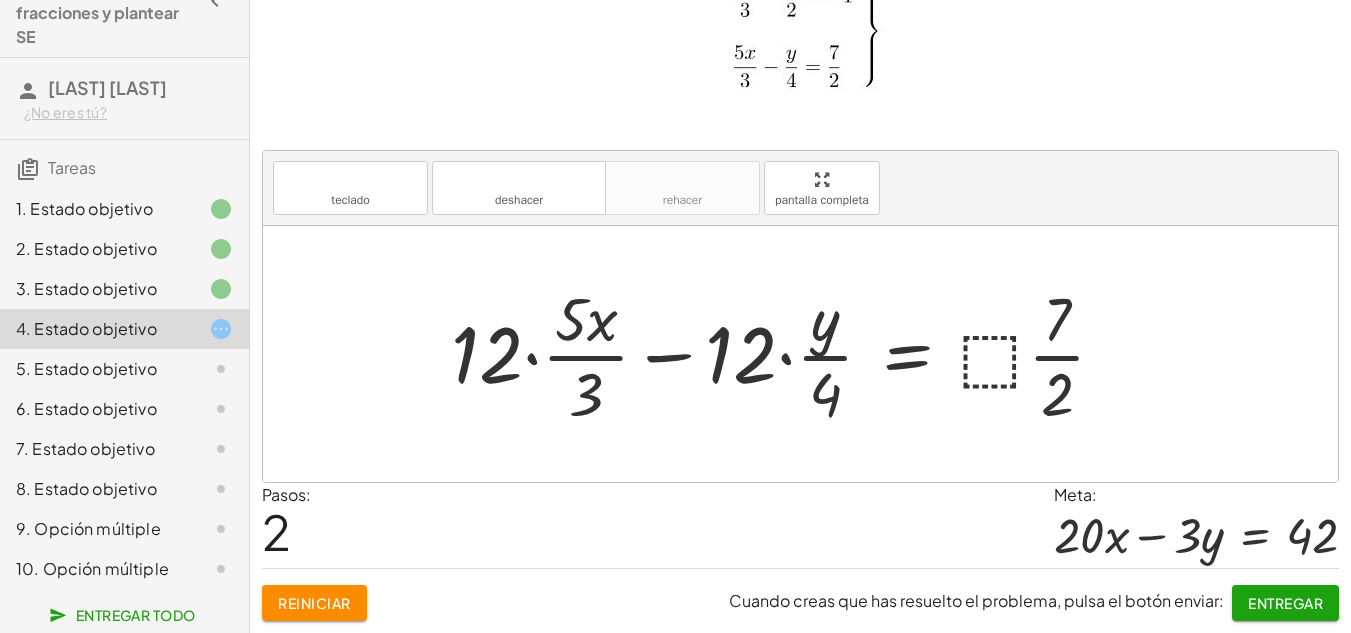 click at bounding box center (786, 354) 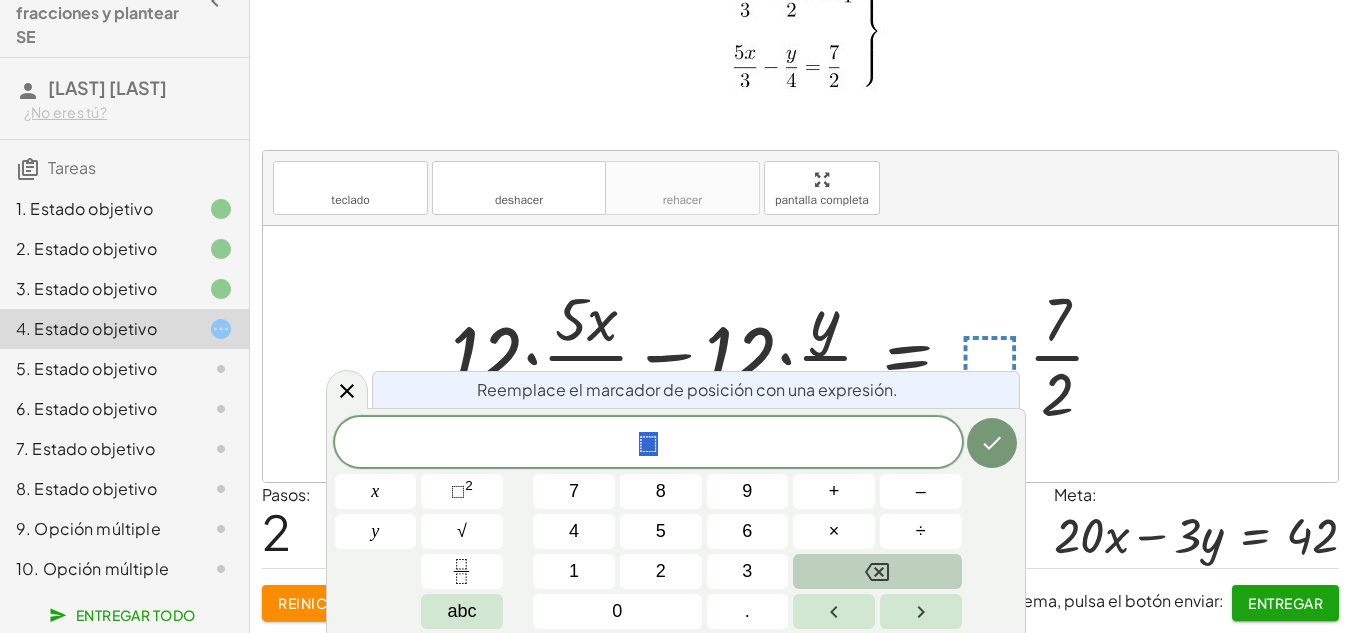 click at bounding box center (877, 571) 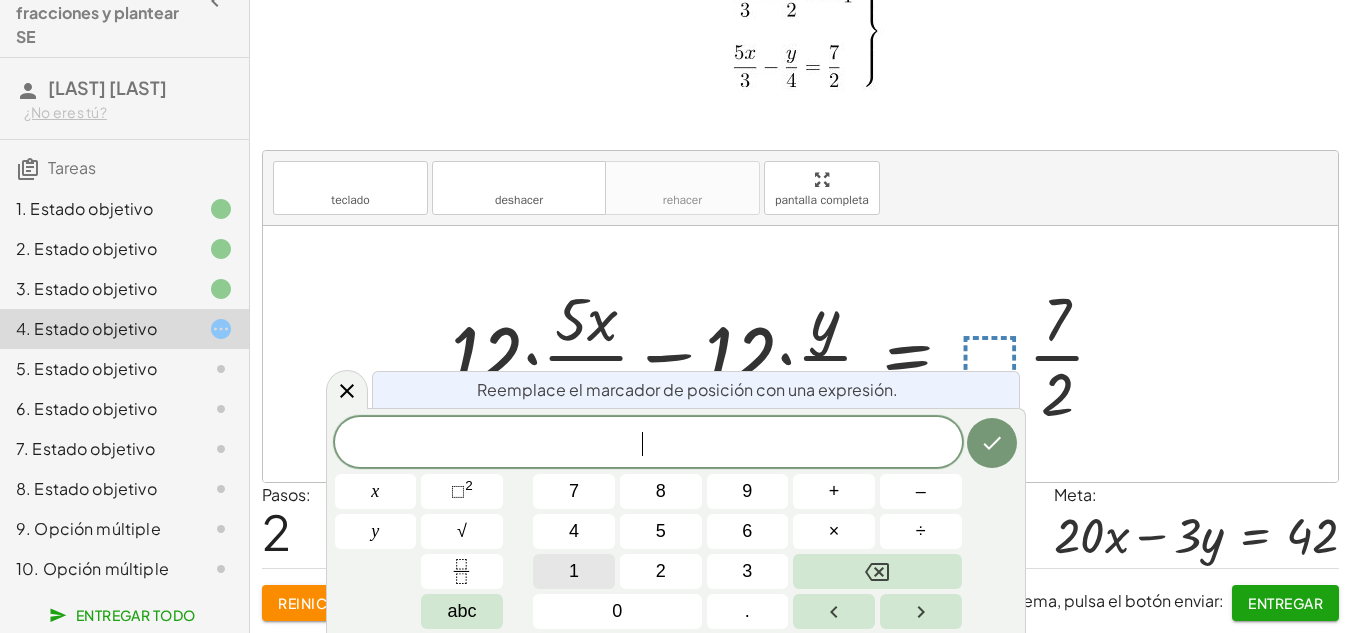 click on "1" at bounding box center [574, 571] 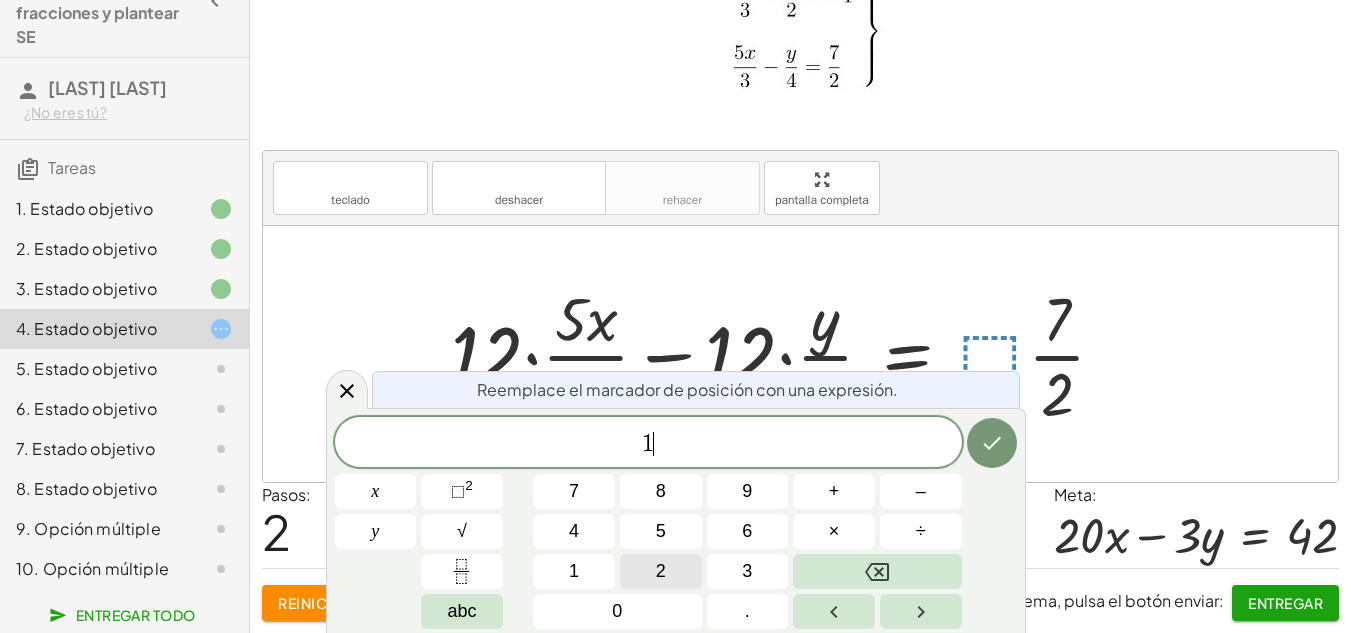 click on "2" at bounding box center [661, 571] 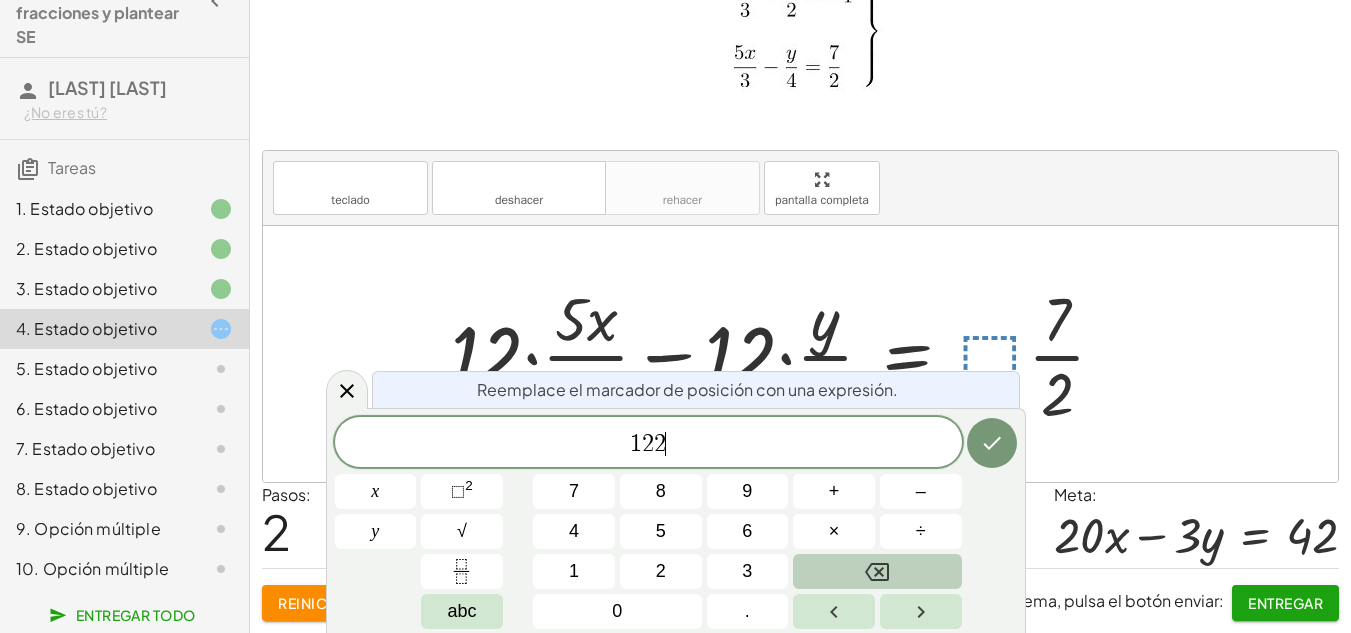 click at bounding box center (877, 571) 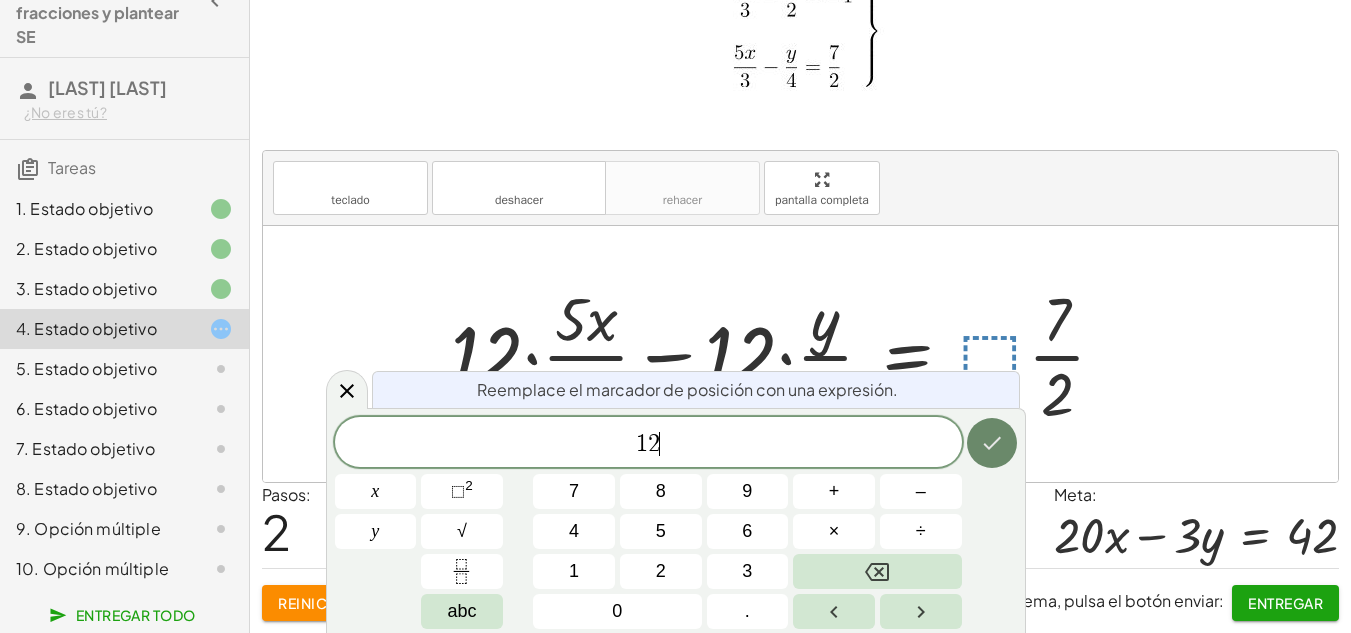 click 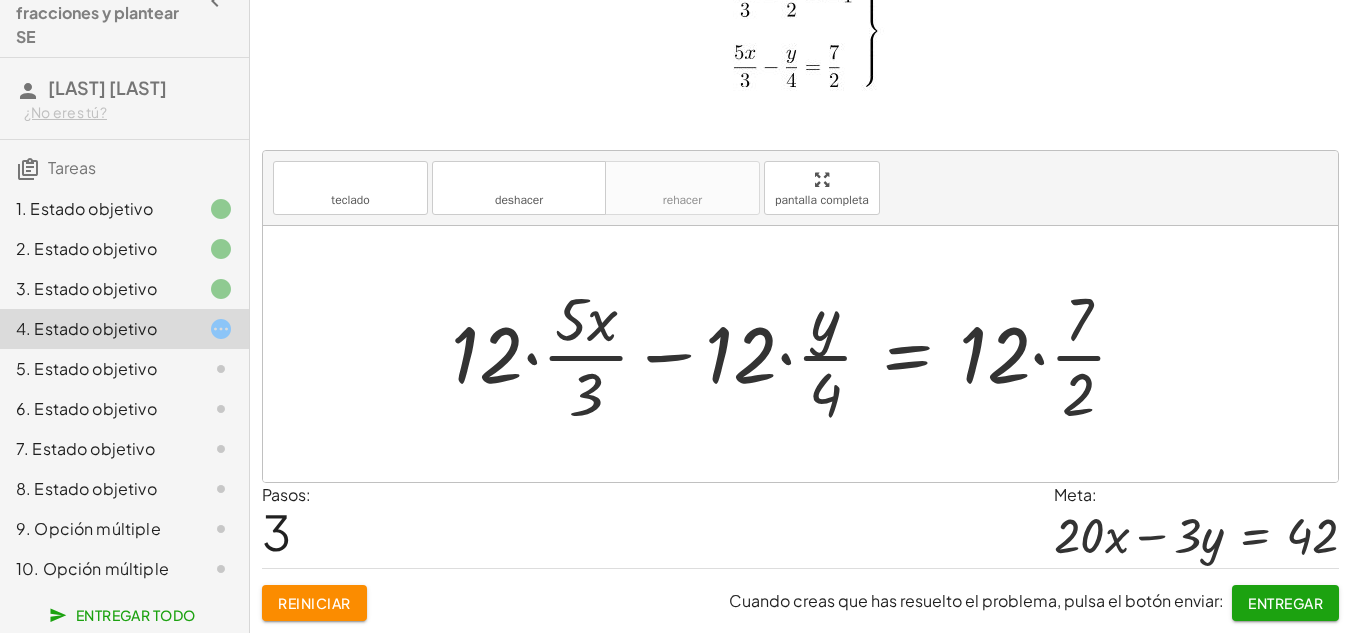 click at bounding box center [797, 354] 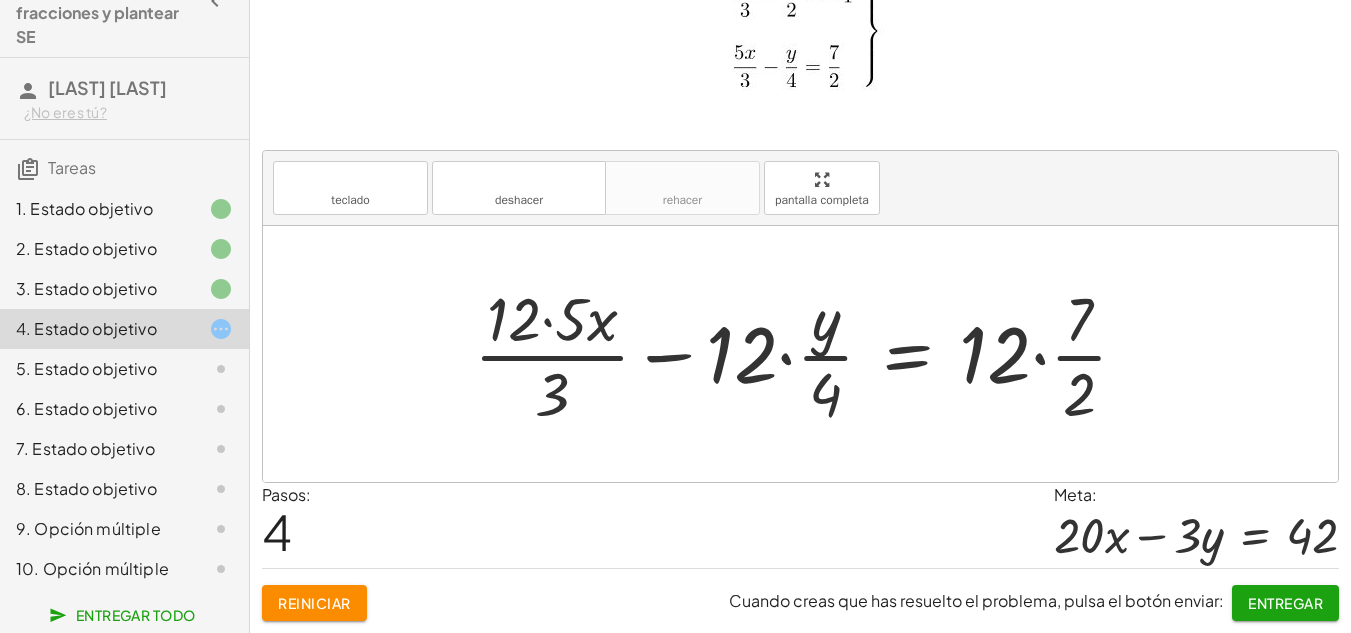 click at bounding box center (809, 354) 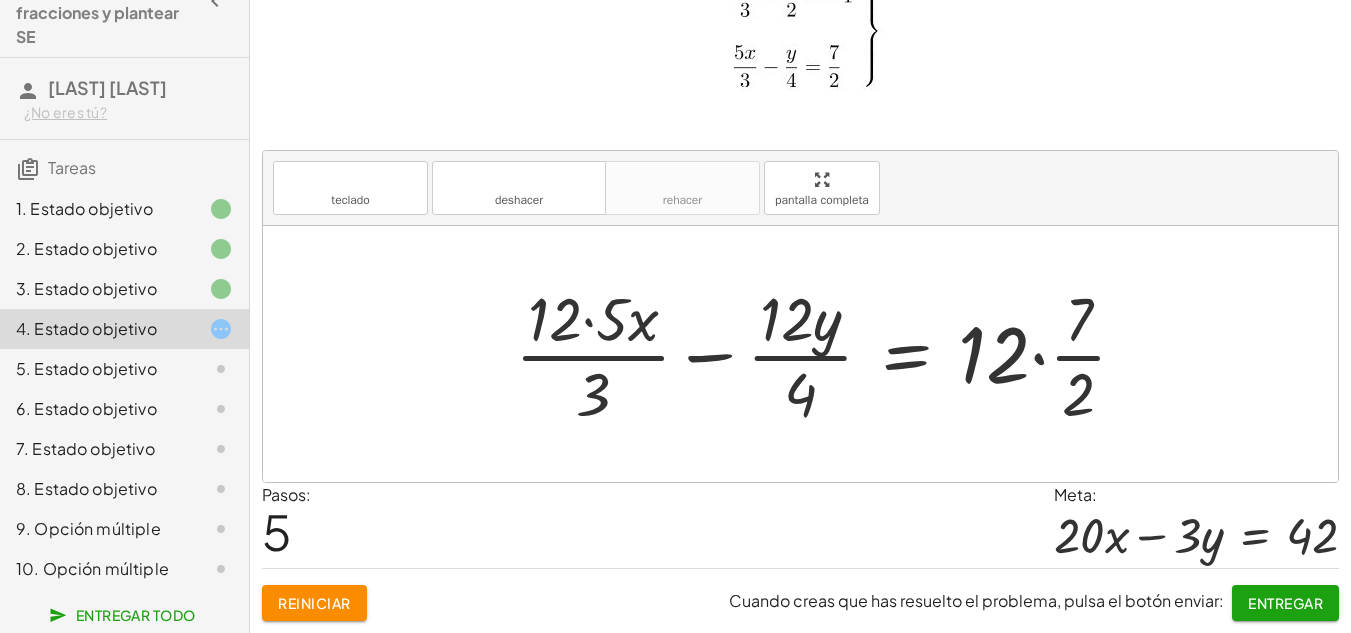 click at bounding box center (829, 354) 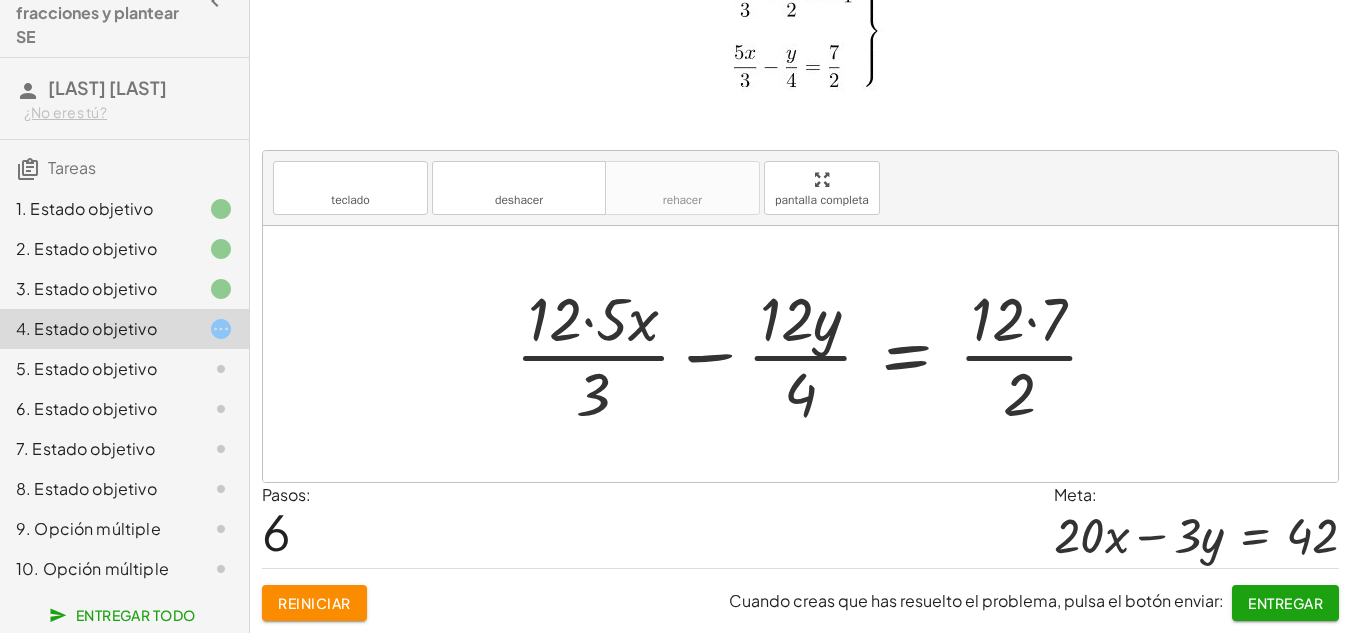 click at bounding box center [815, 354] 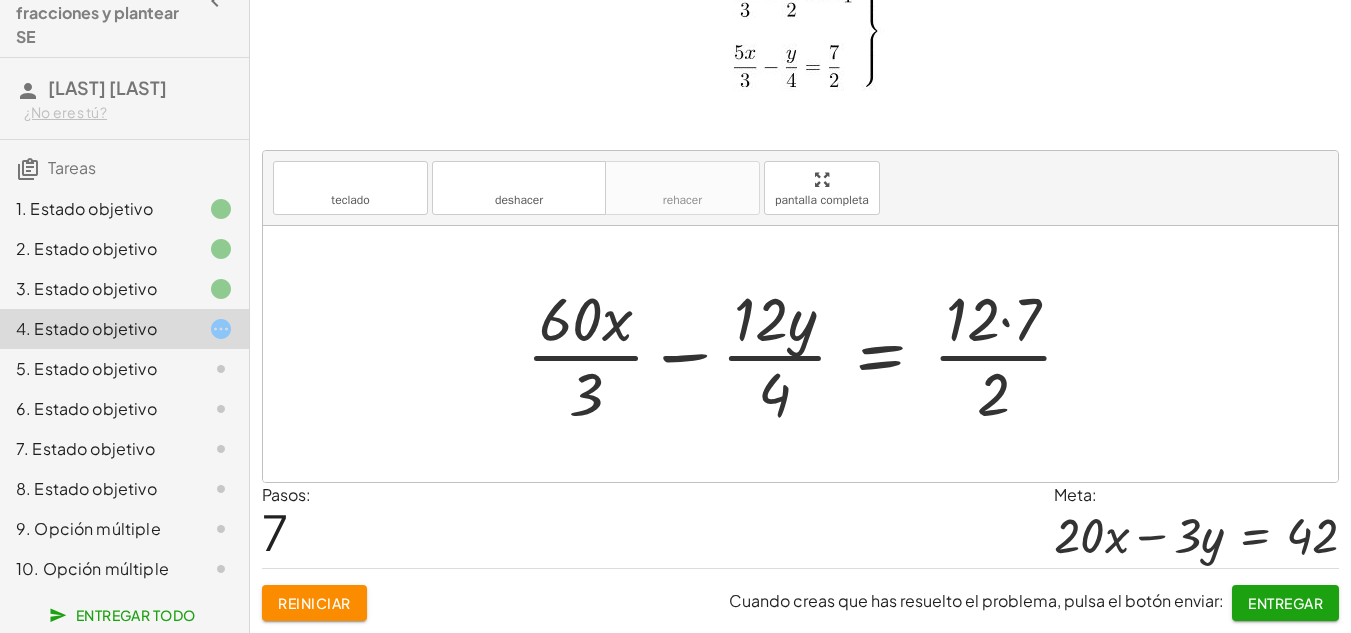 click at bounding box center [807, 354] 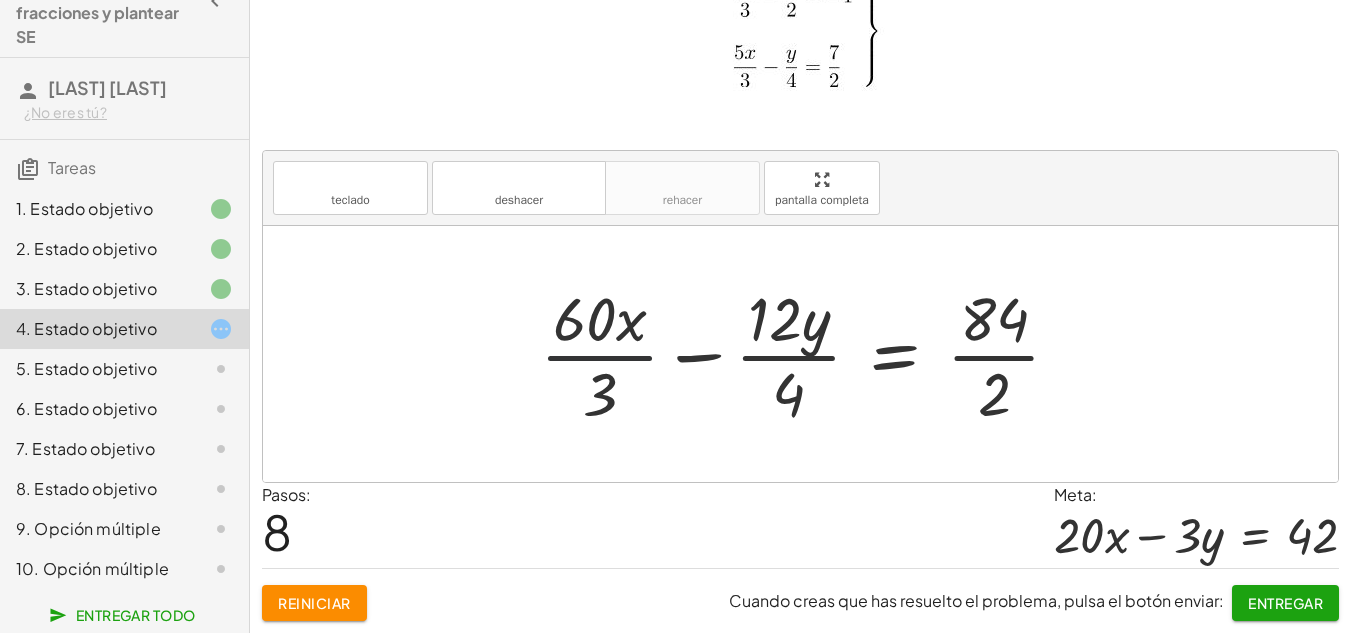 click at bounding box center [808, 354] 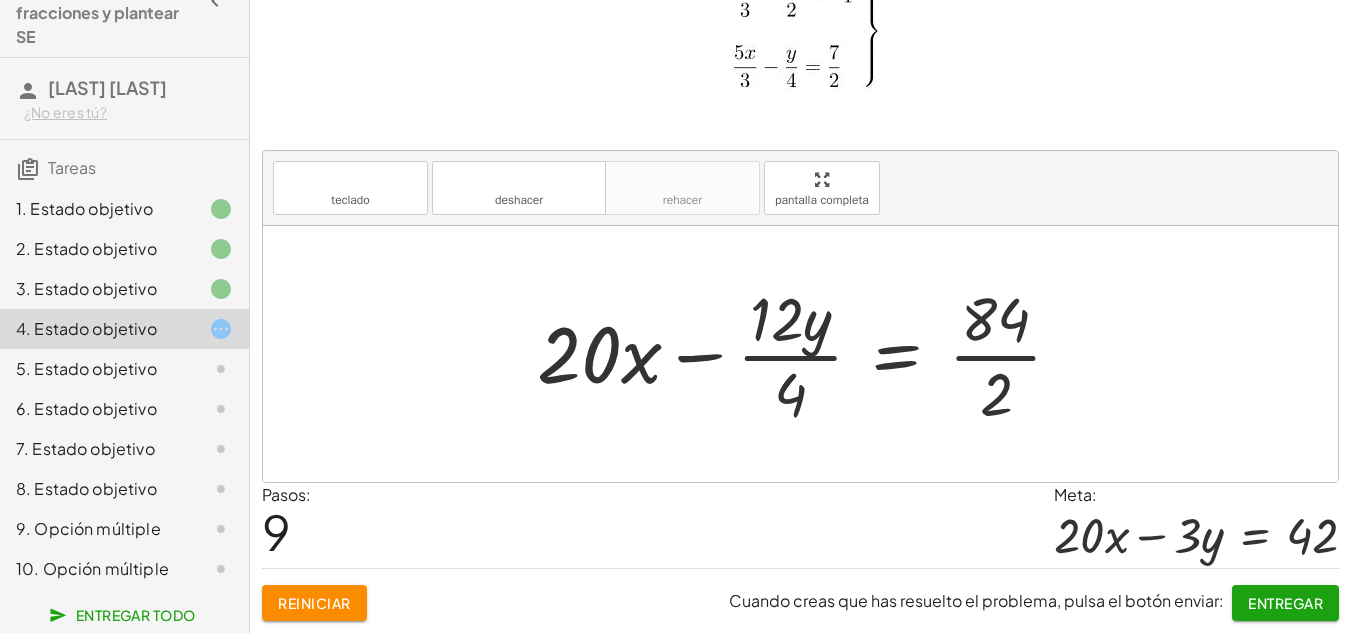 click at bounding box center [808, 354] 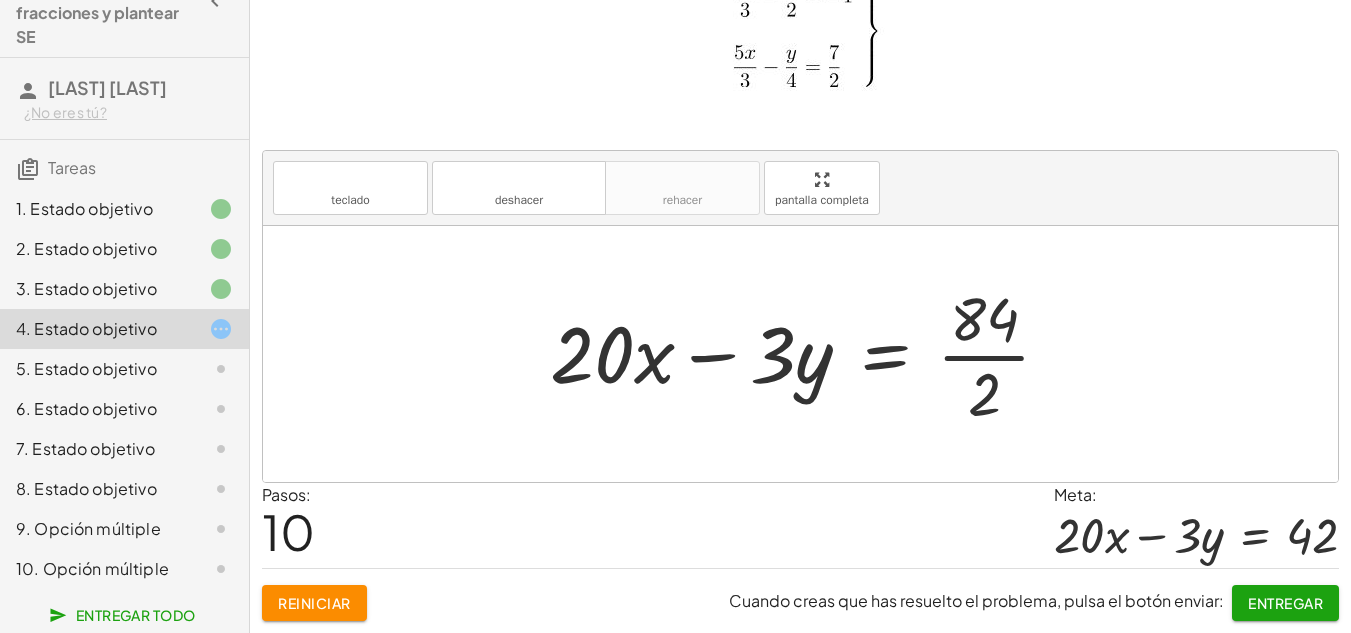 click at bounding box center [808, 354] 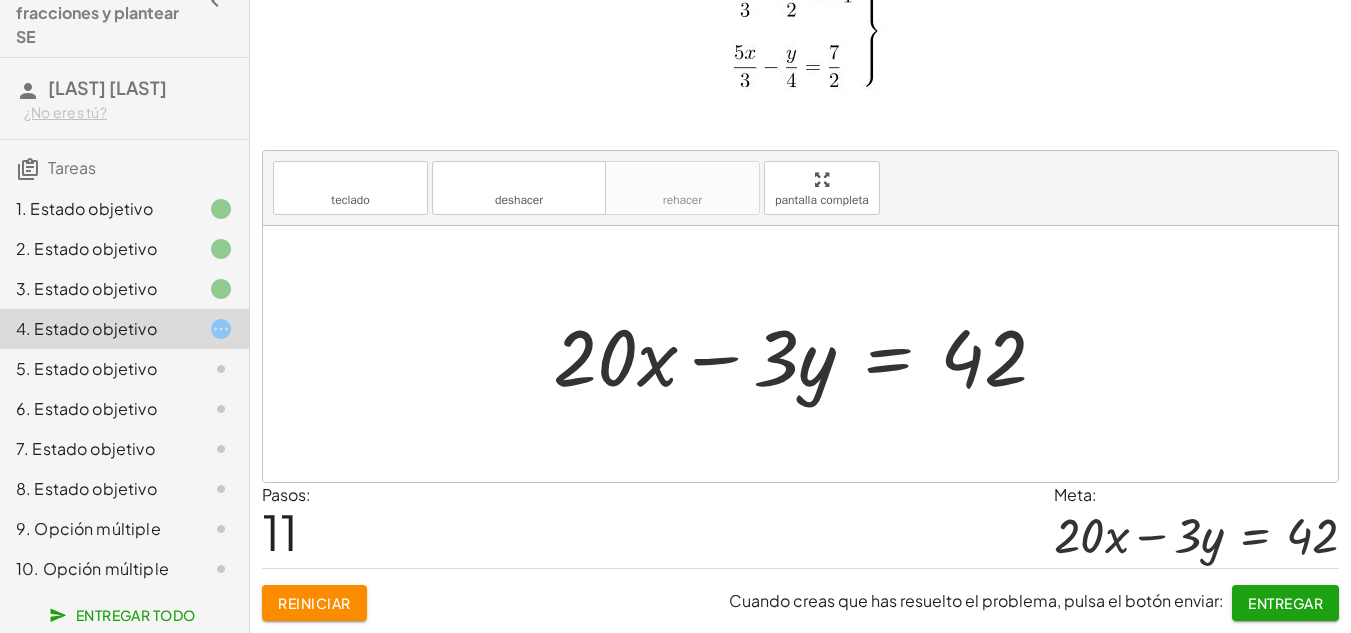 click on "Entregar" at bounding box center (1285, 603) 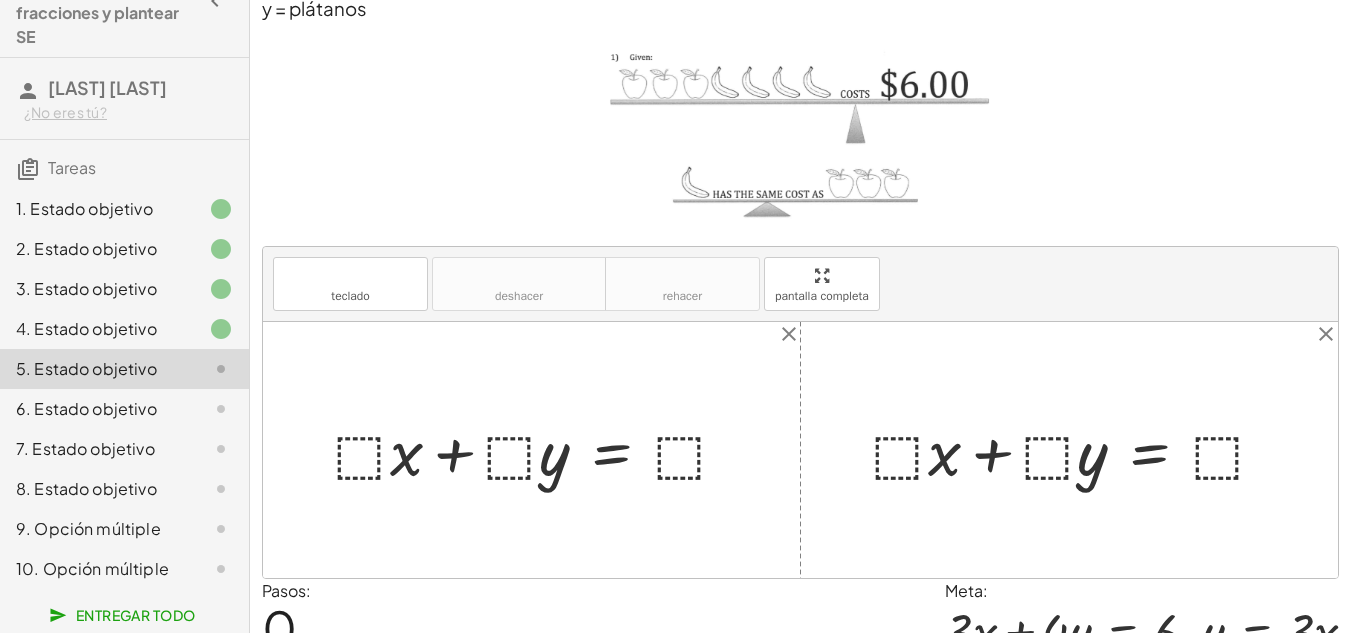scroll, scrollTop: 14, scrollLeft: 0, axis: vertical 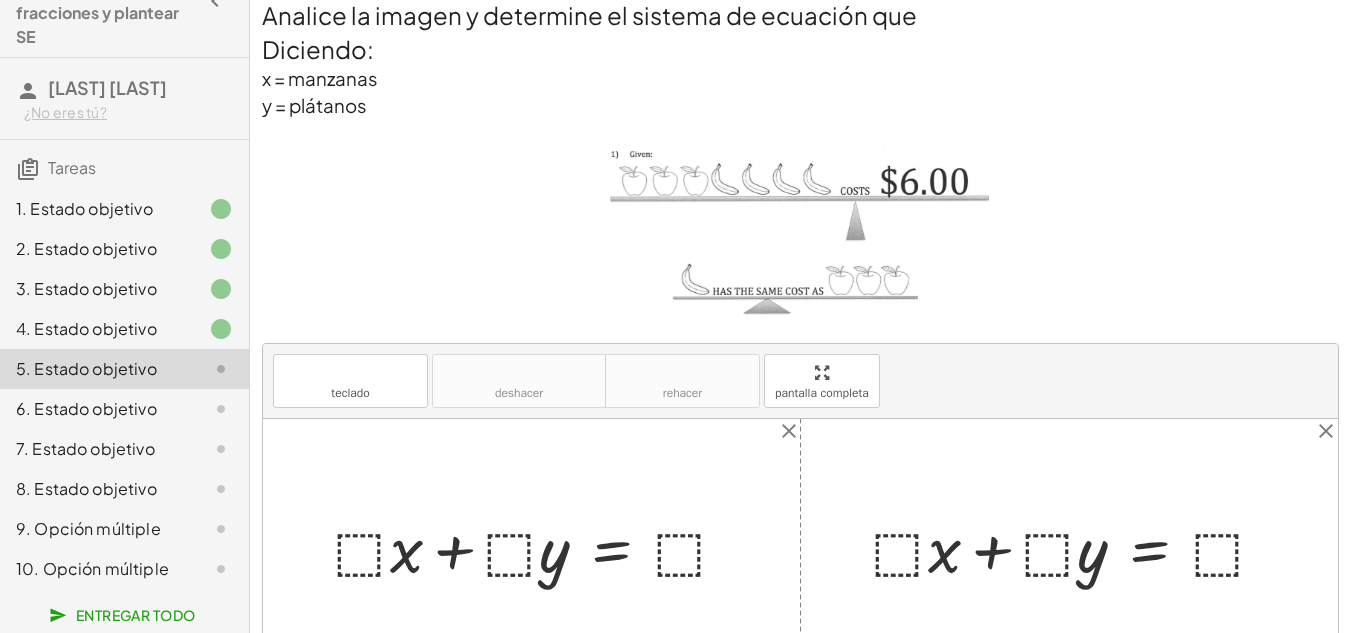 click at bounding box center [800, 231] 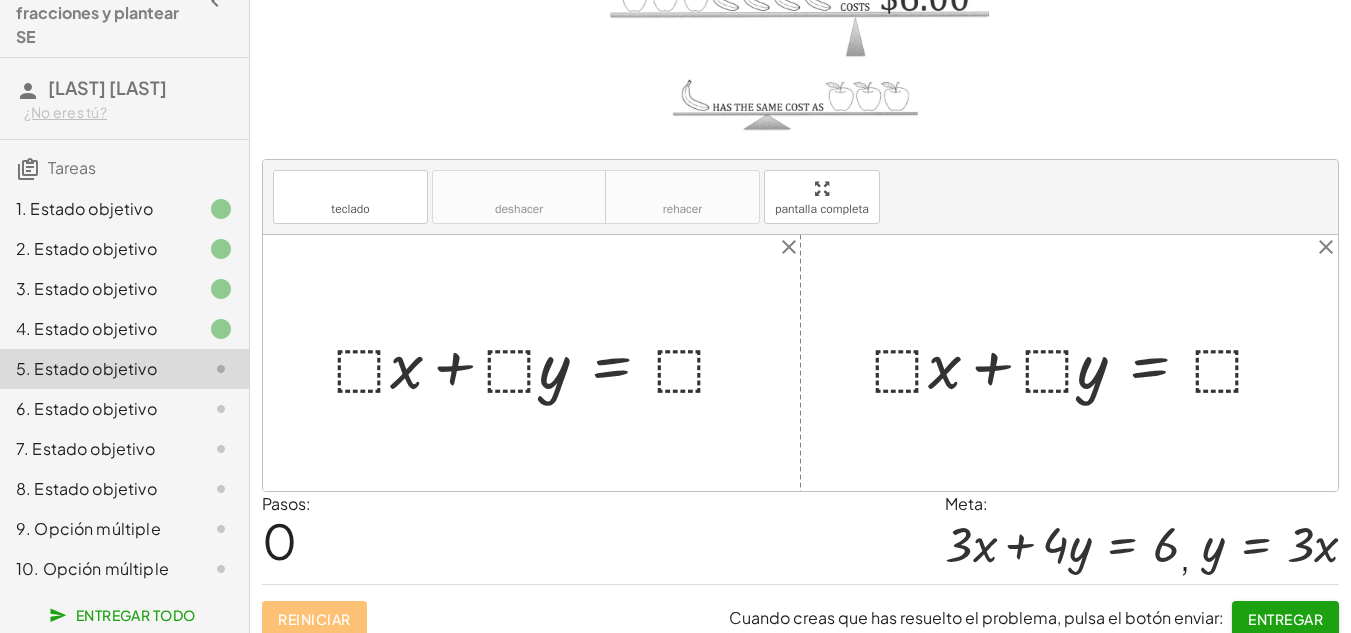 scroll, scrollTop: 214, scrollLeft: 0, axis: vertical 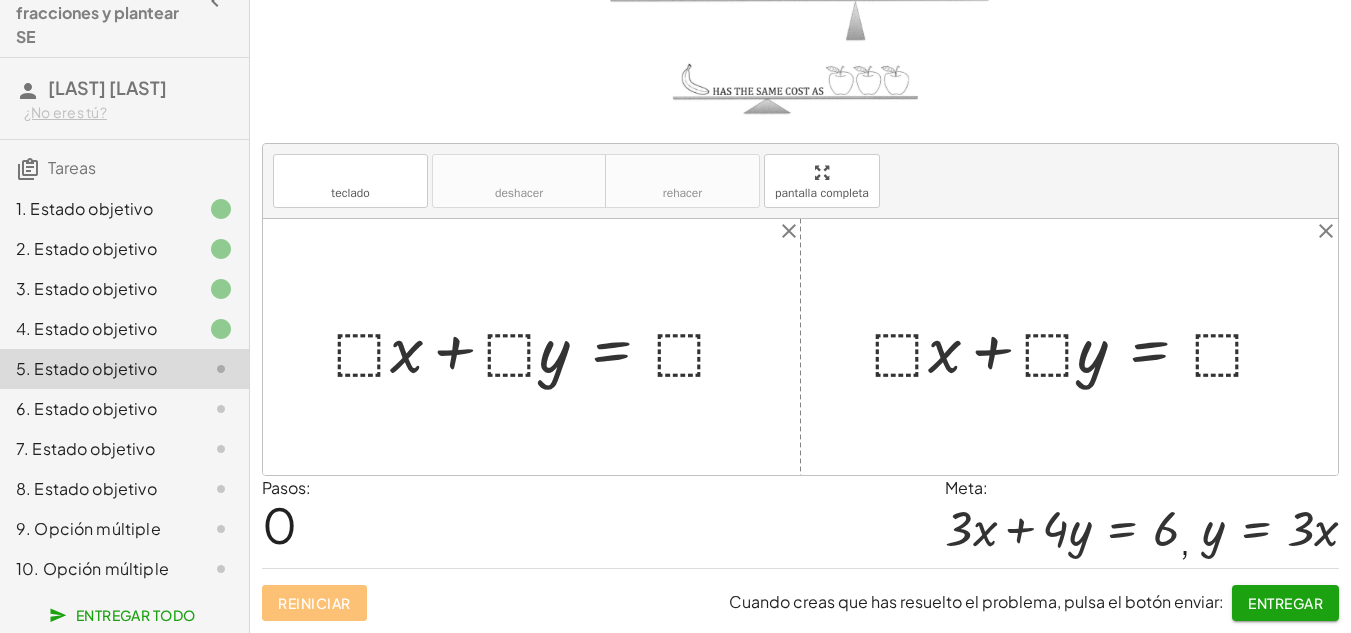 click at bounding box center (539, 346) 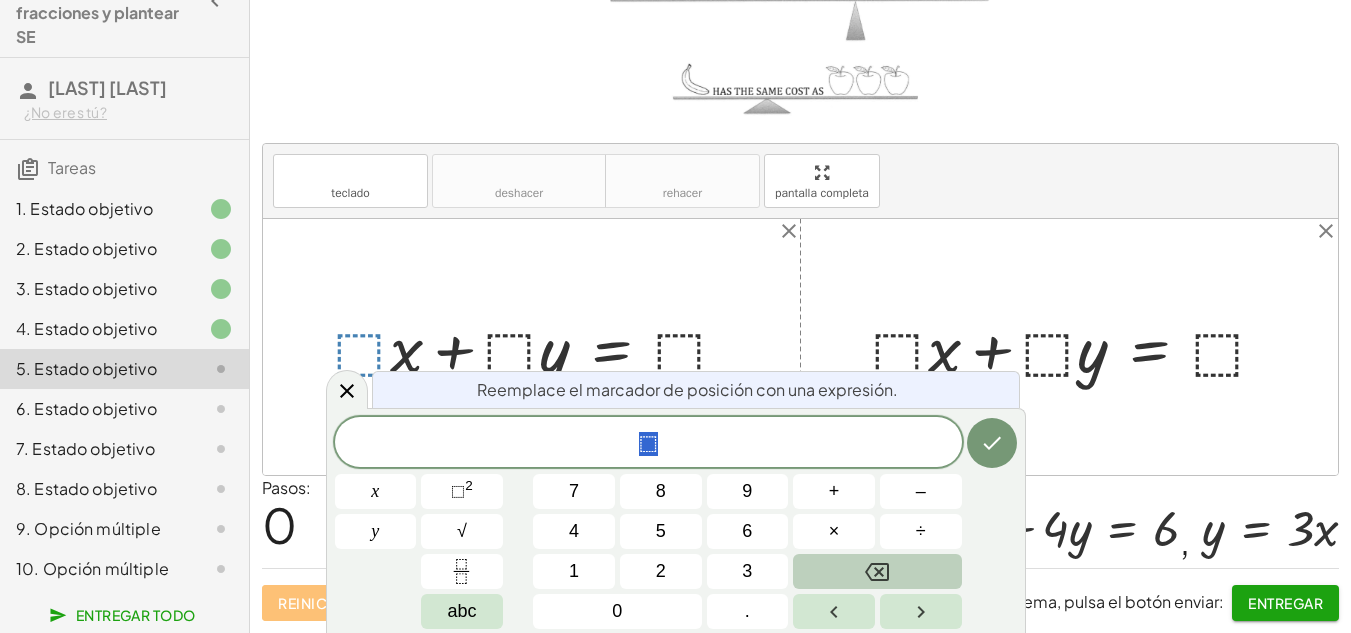 click 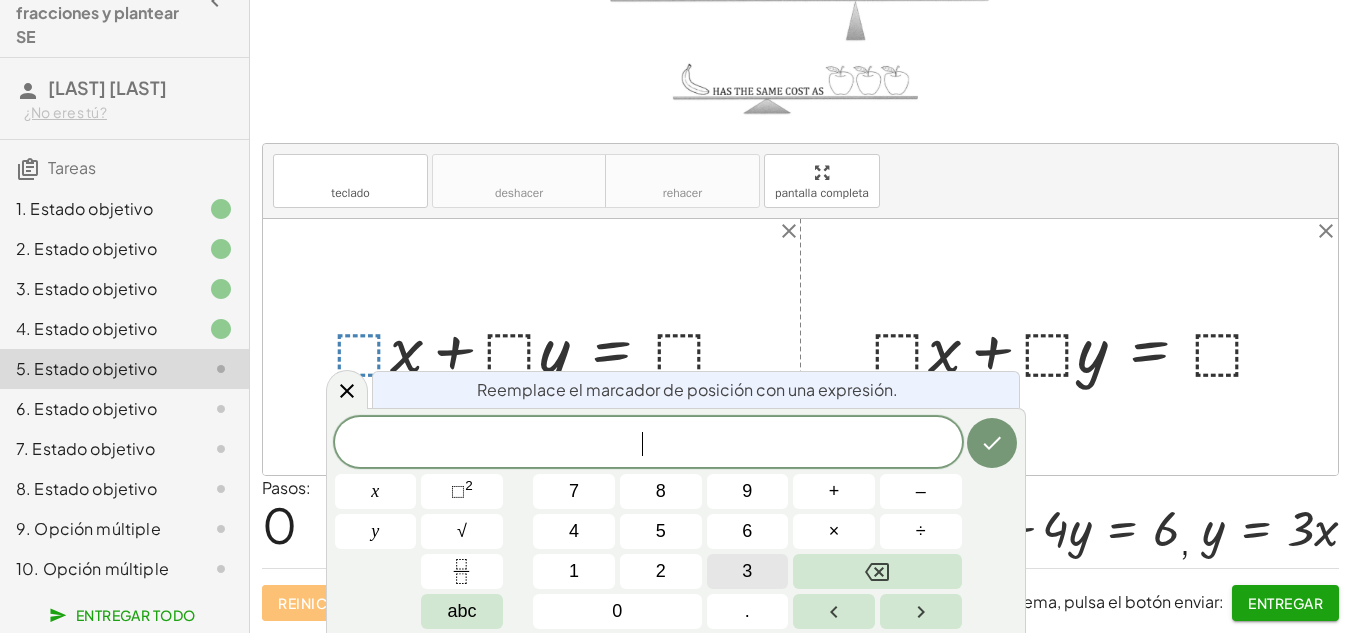 click on "3" at bounding box center (747, 571) 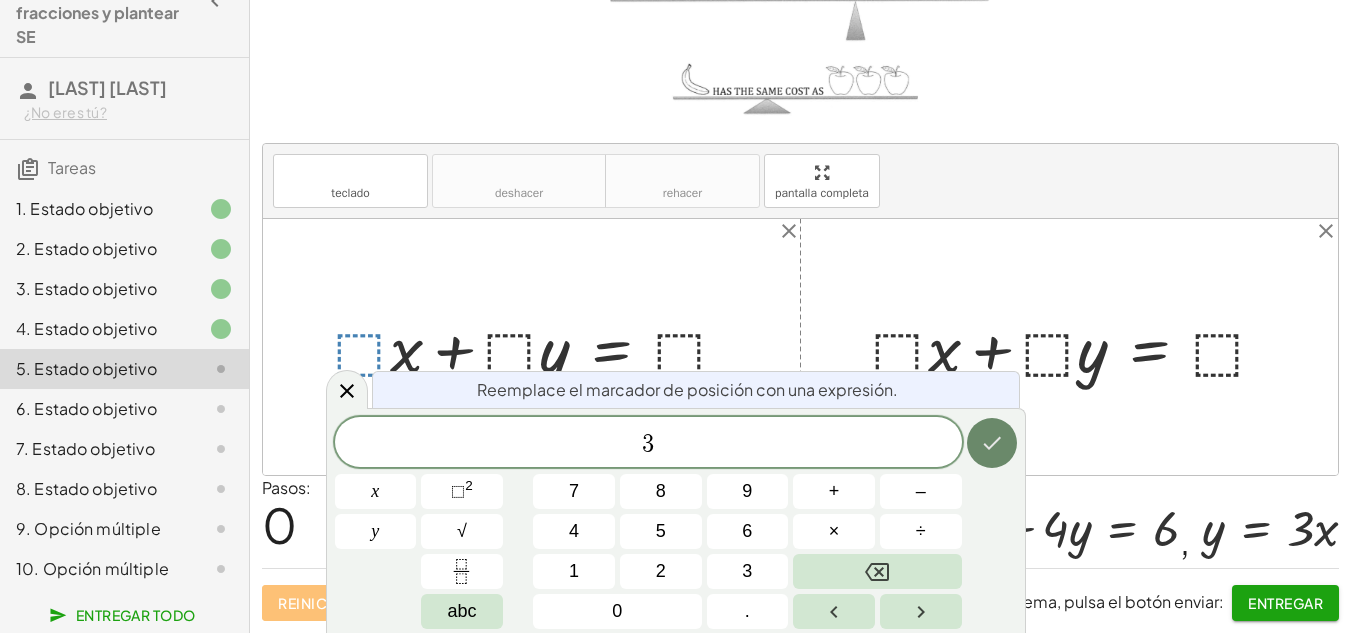 click 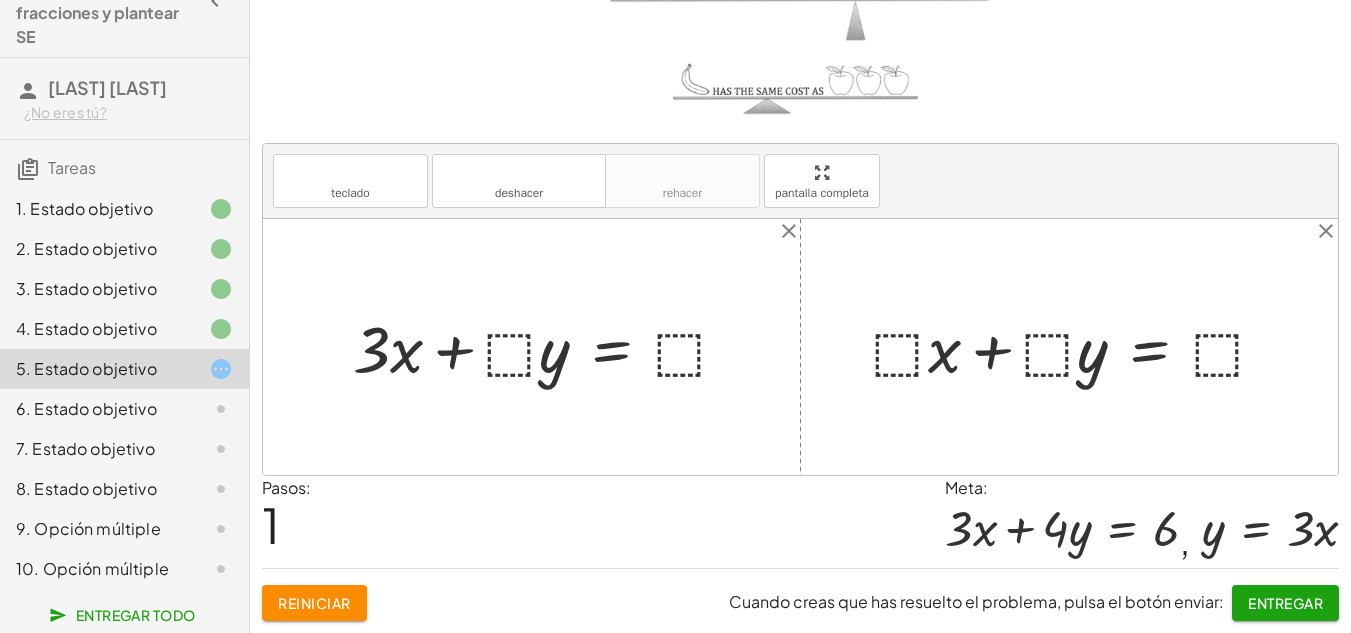 click at bounding box center [549, 346] 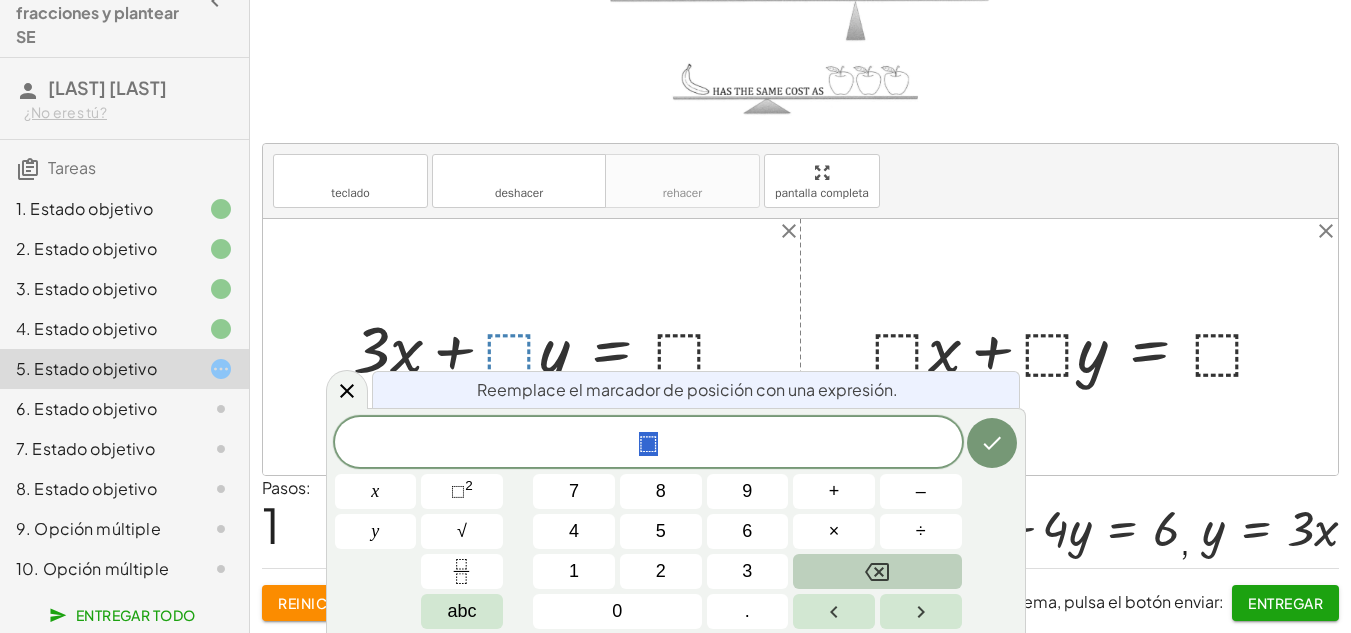 click 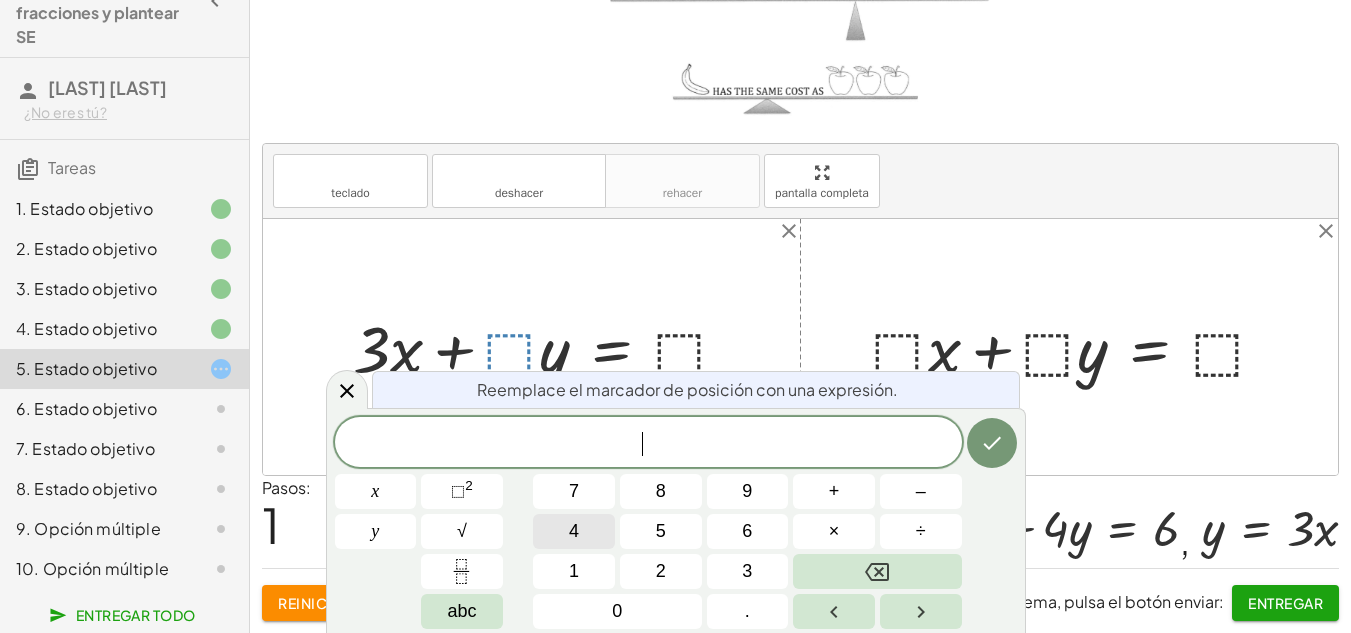 click on "4" at bounding box center [574, 531] 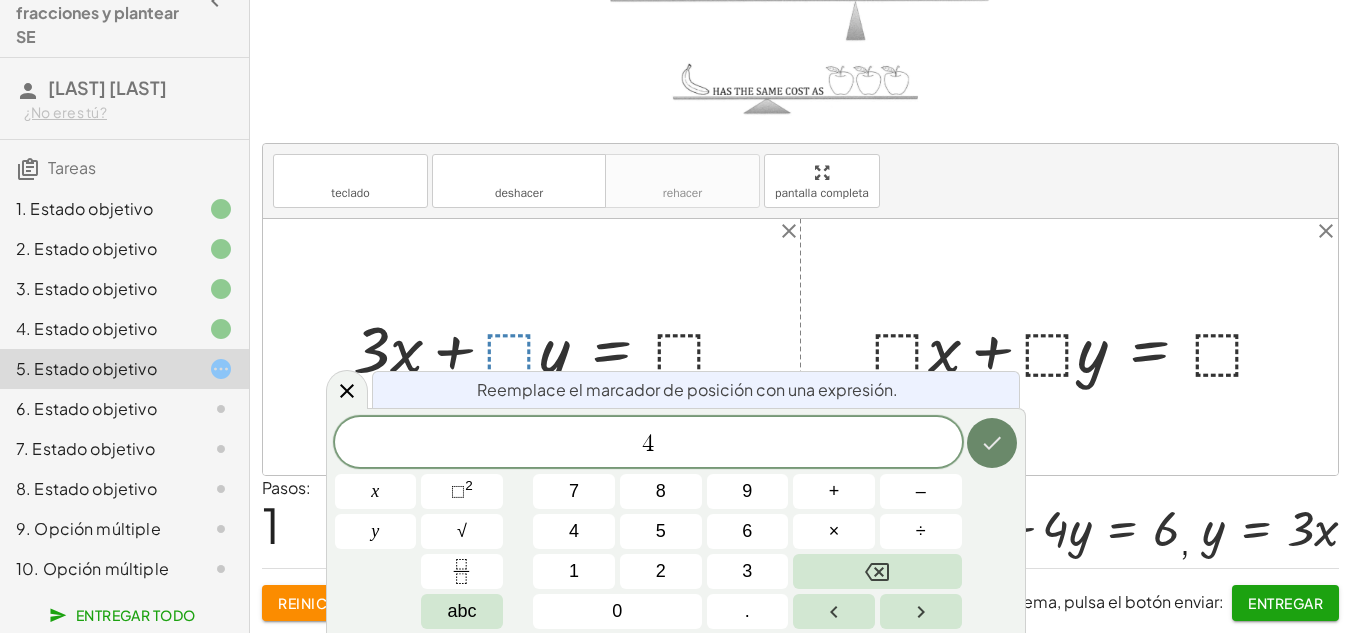 click 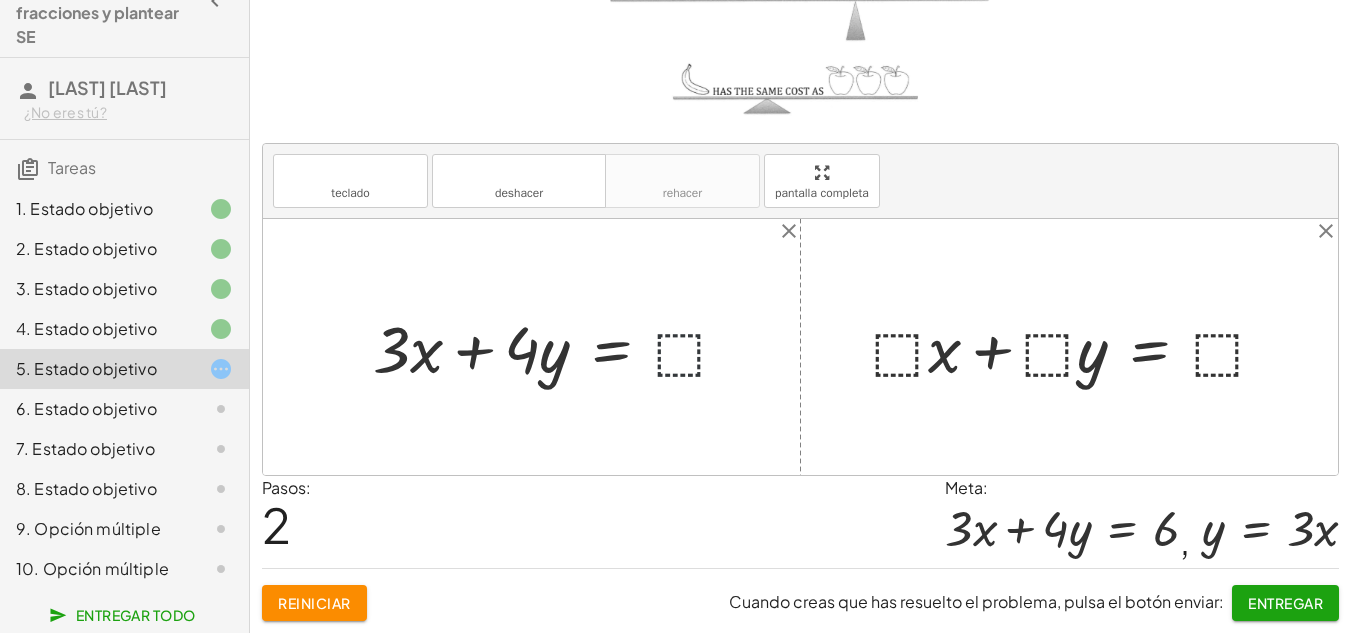 click at bounding box center (559, 346) 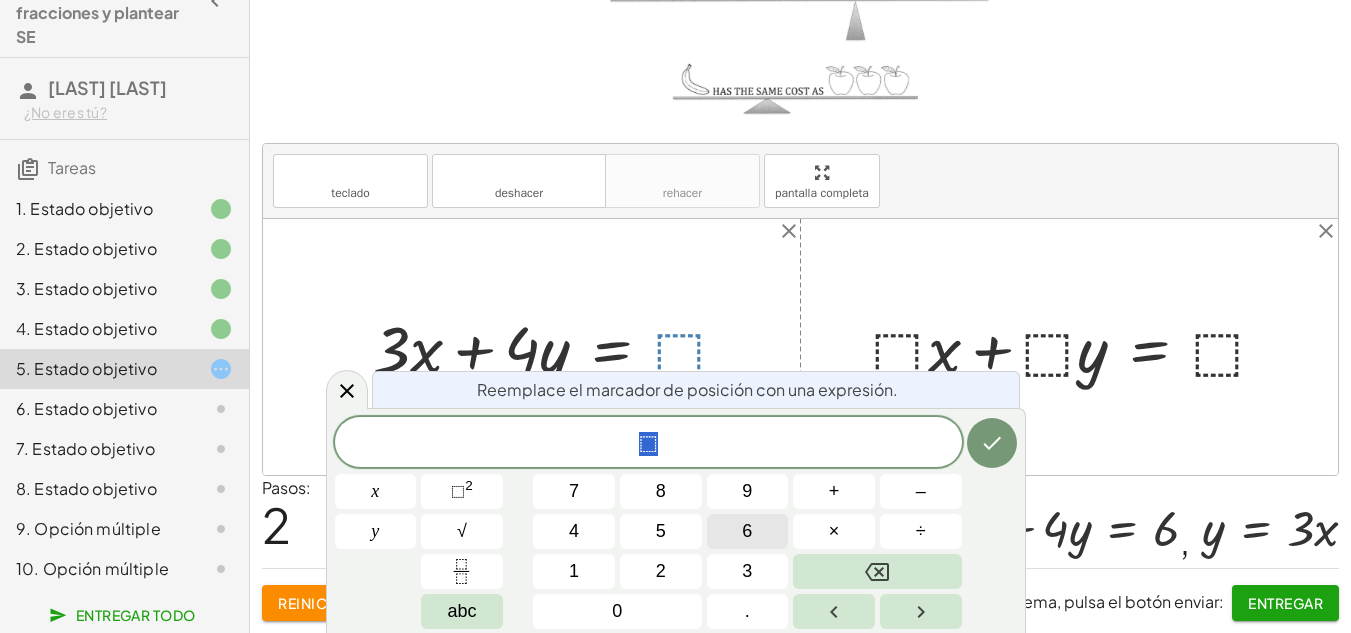click on "6" at bounding box center (748, 531) 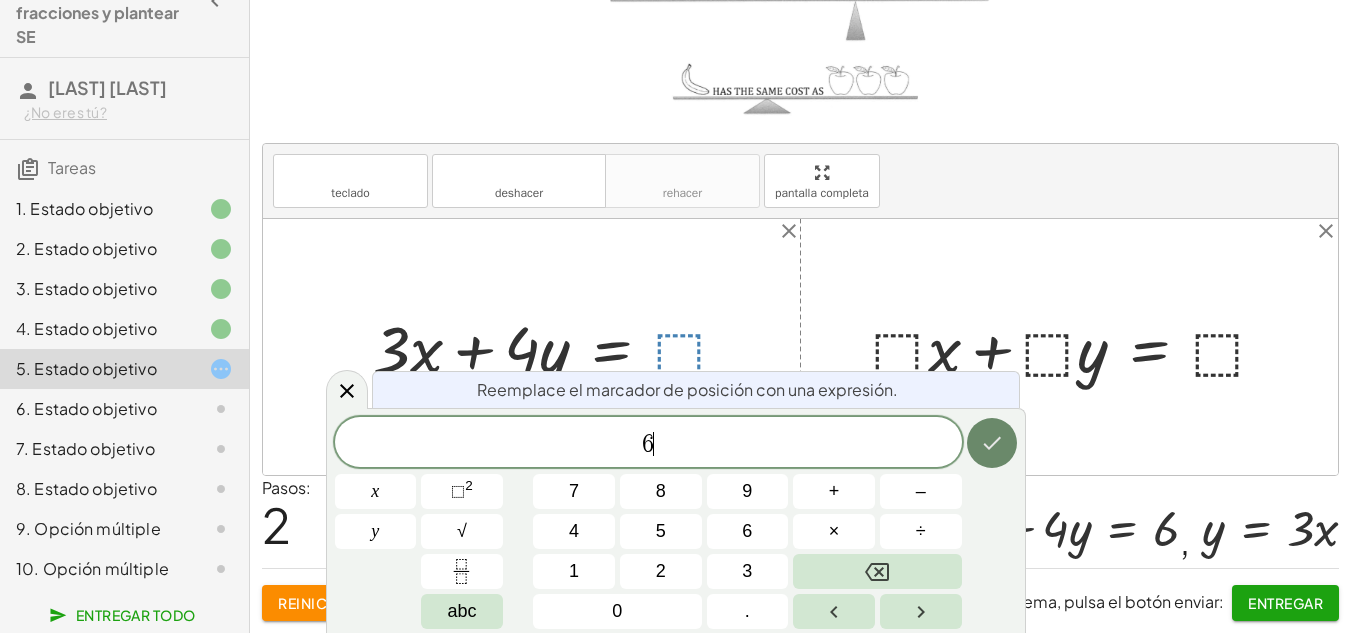 click 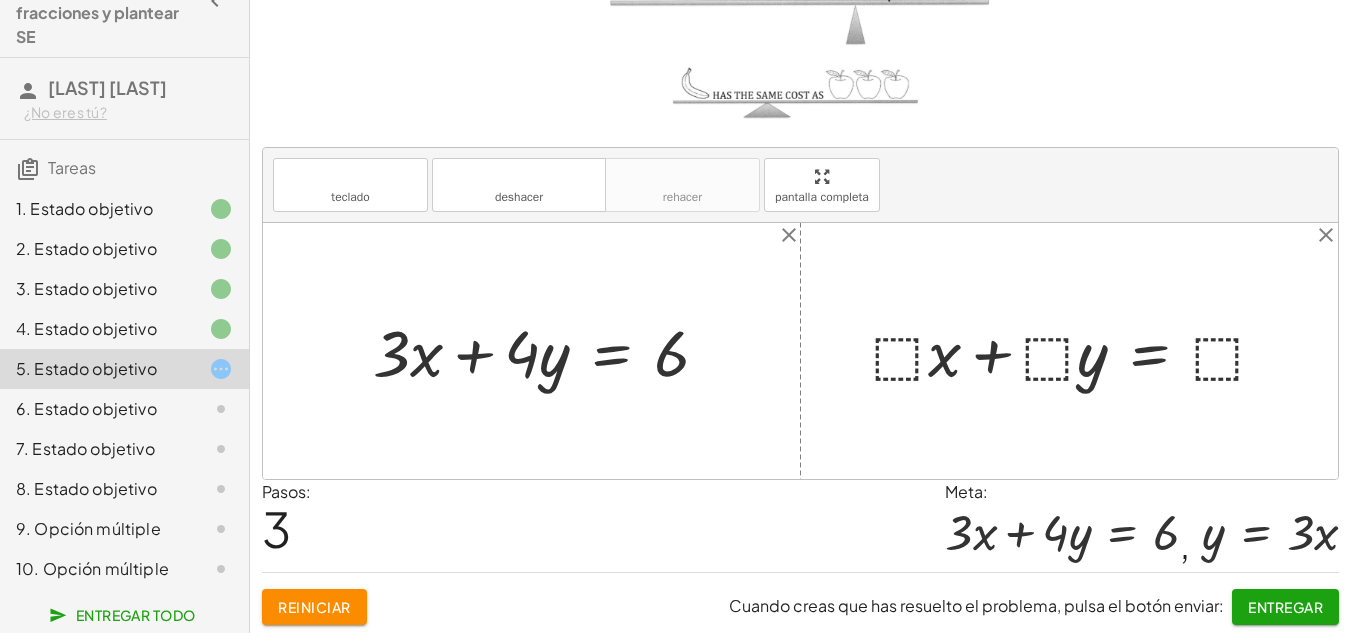 scroll, scrollTop: 214, scrollLeft: 0, axis: vertical 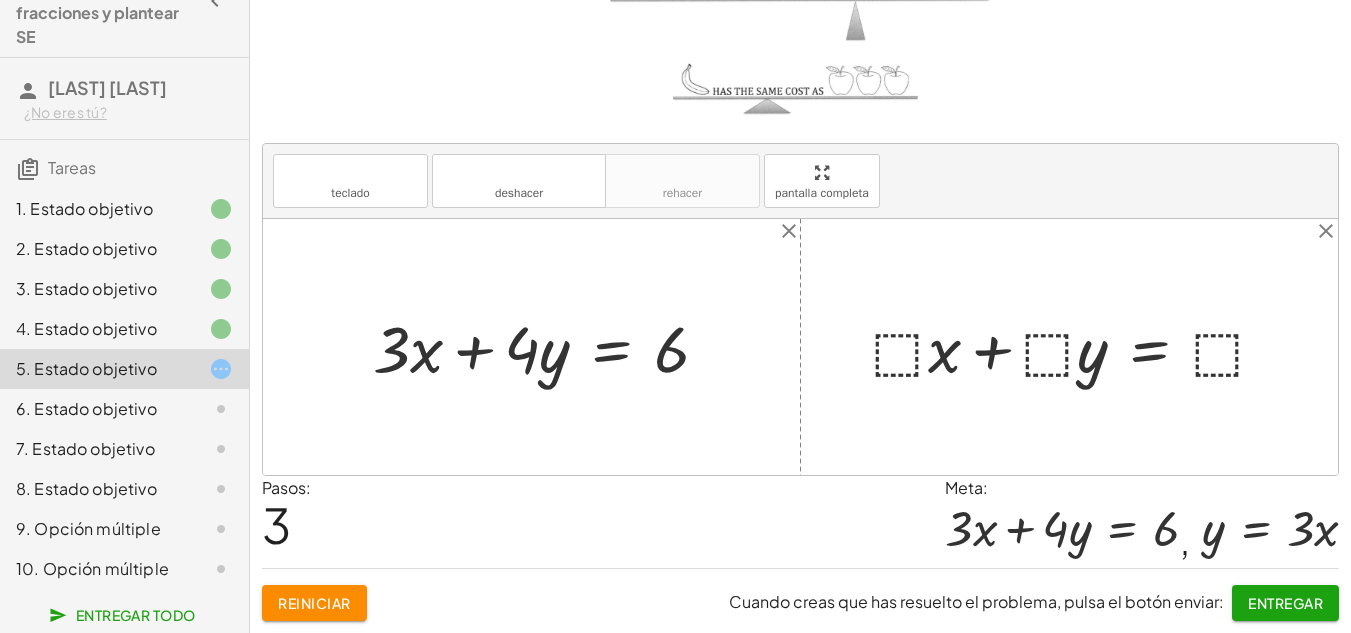 click at bounding box center (1077, 346) 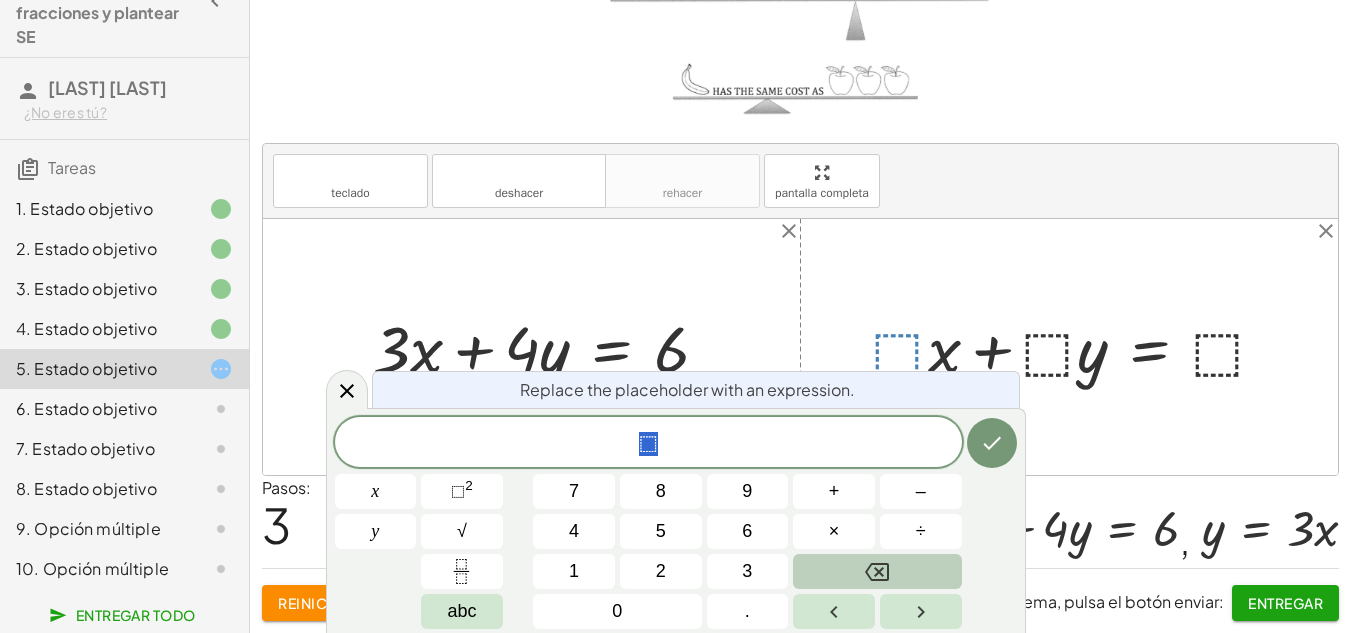 click at bounding box center (877, 571) 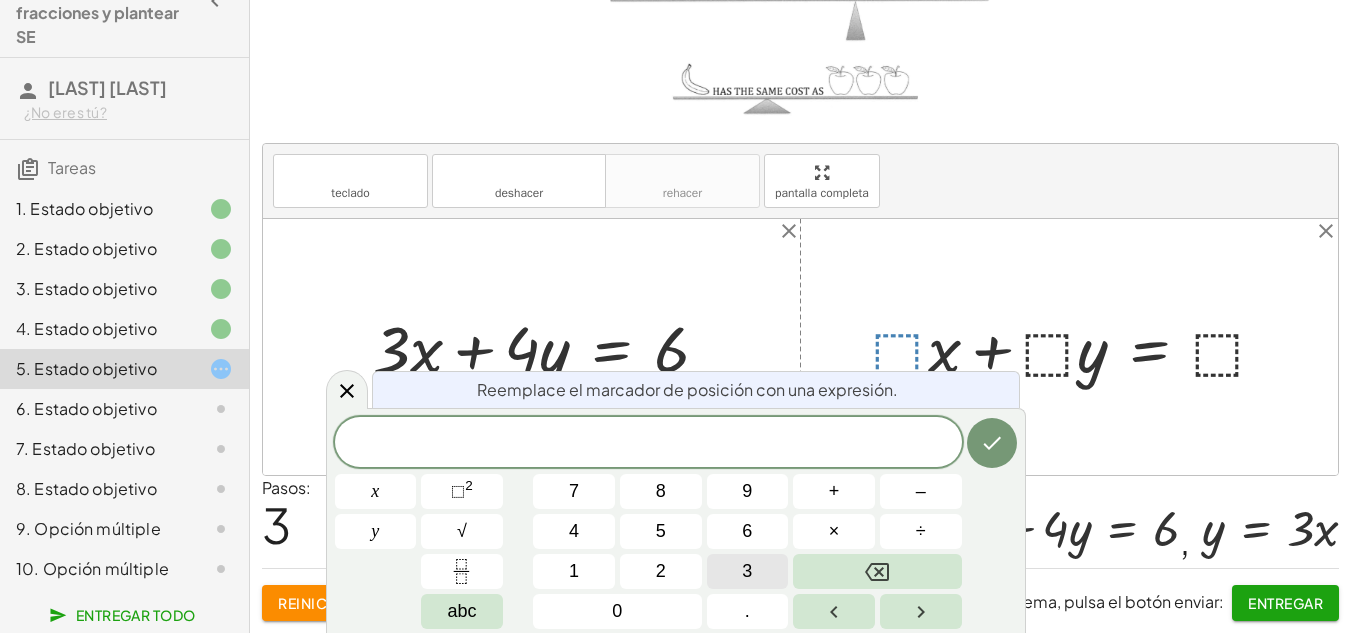 click on "3" at bounding box center [748, 571] 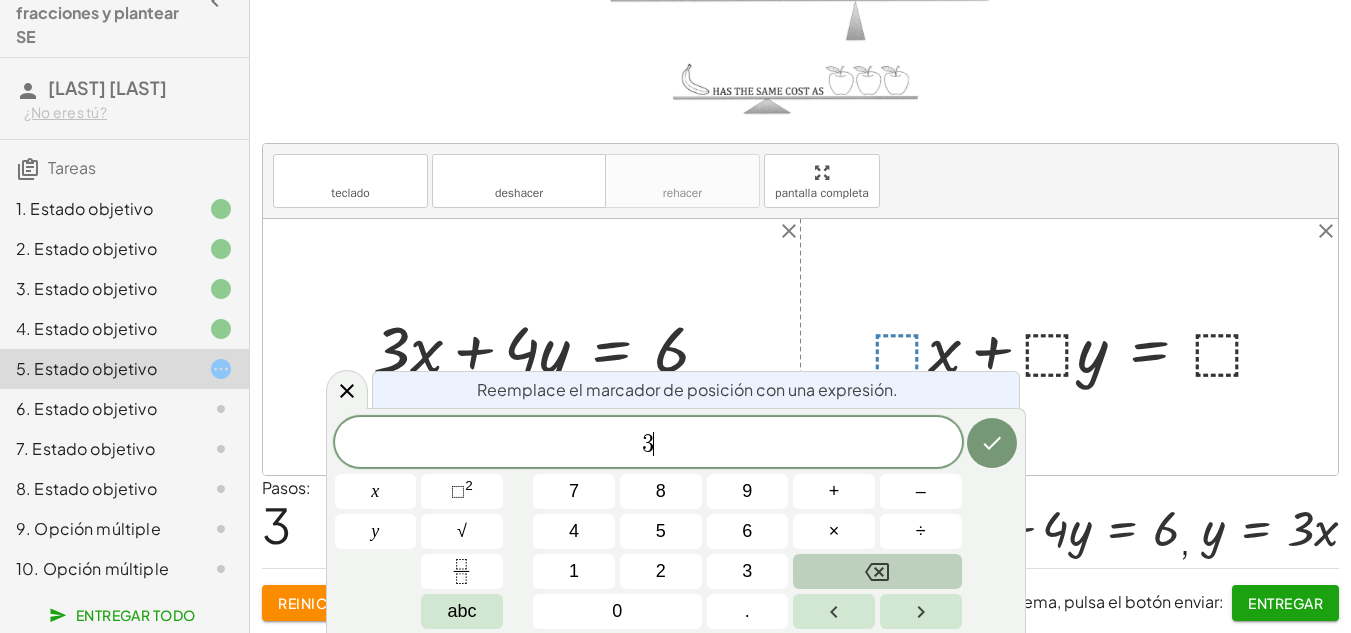 click at bounding box center (877, 571) 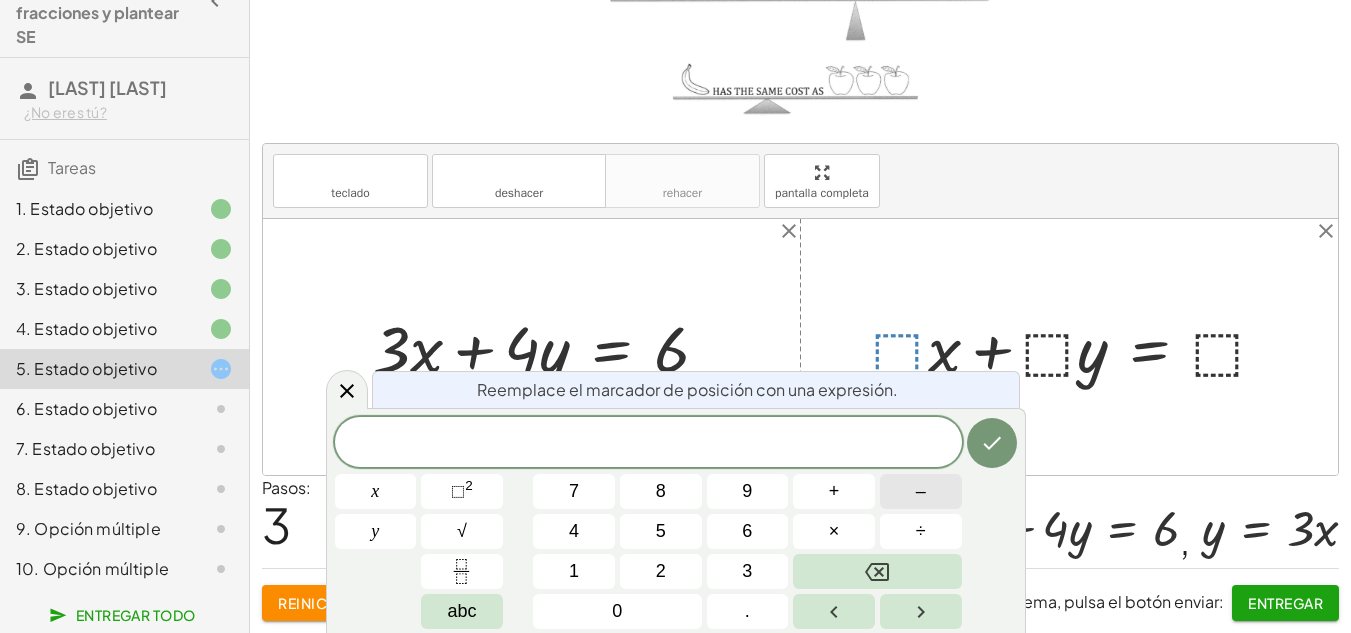 click on "–" at bounding box center [921, 491] 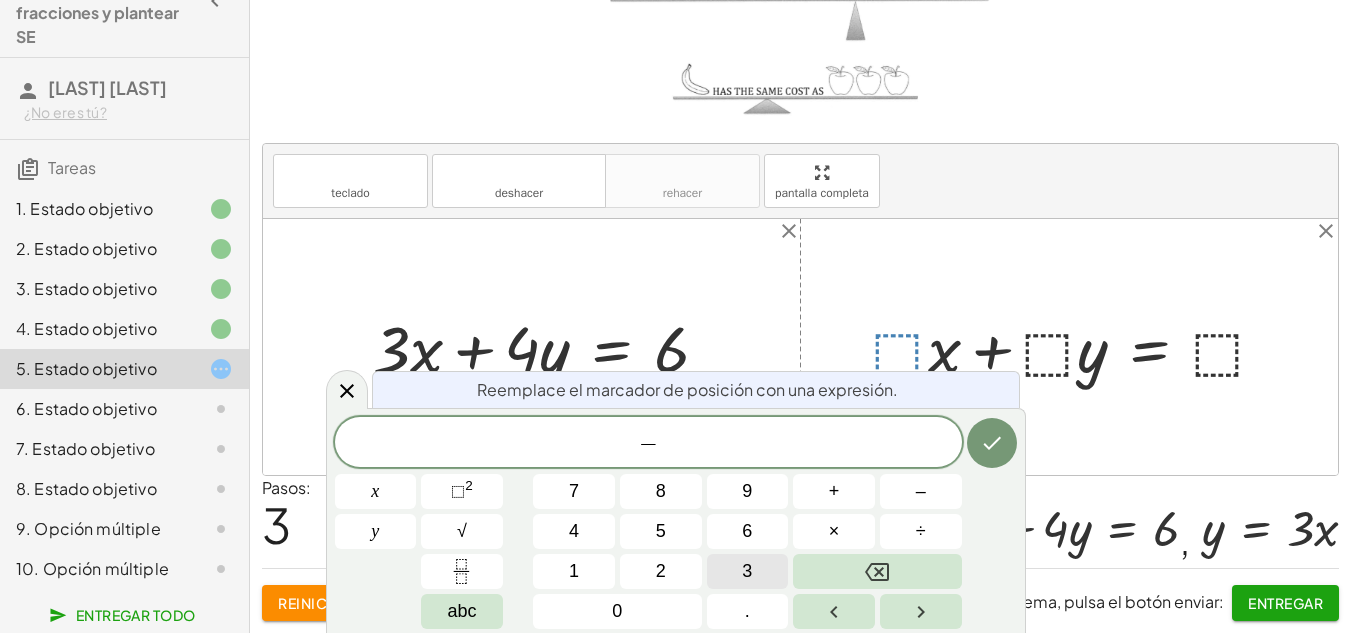 click on "3" at bounding box center [748, 571] 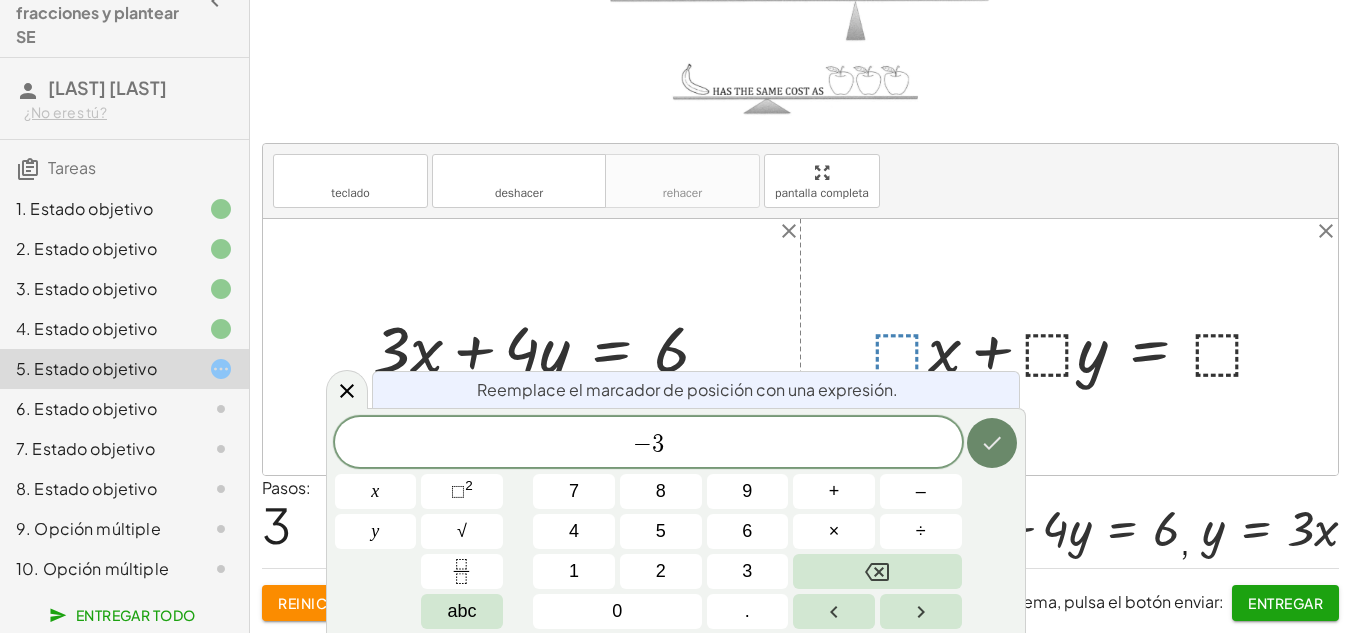 click at bounding box center (992, 443) 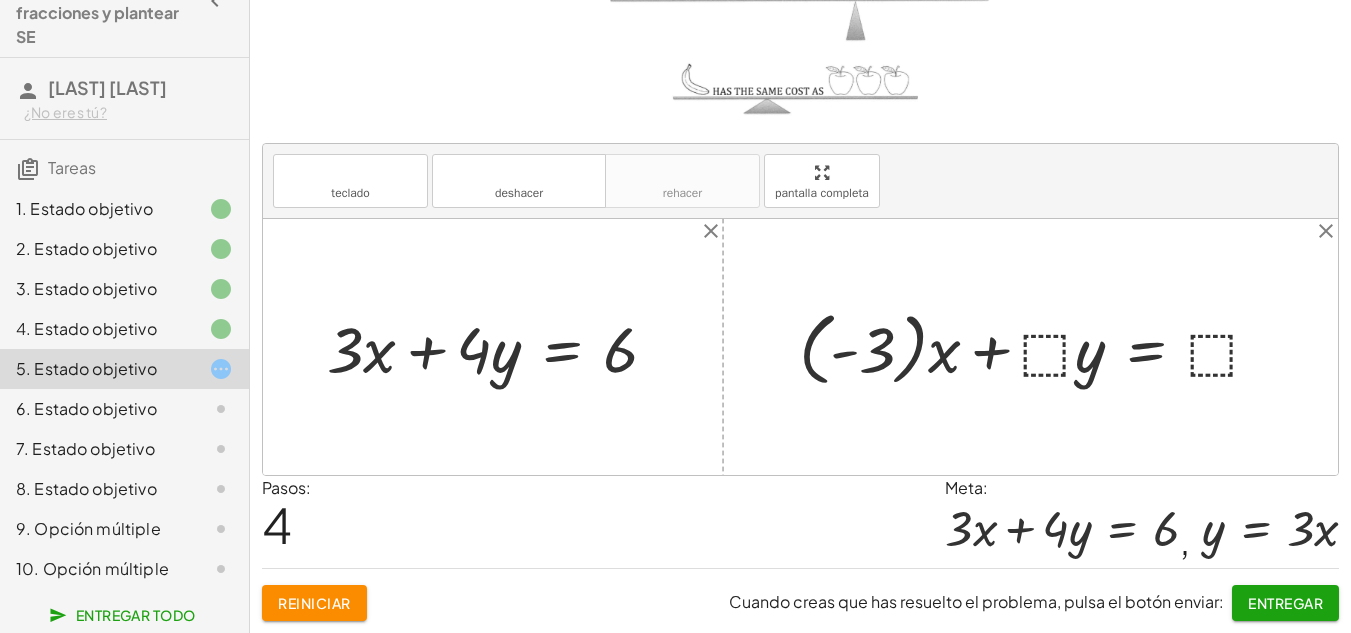 click at bounding box center [1038, 347] 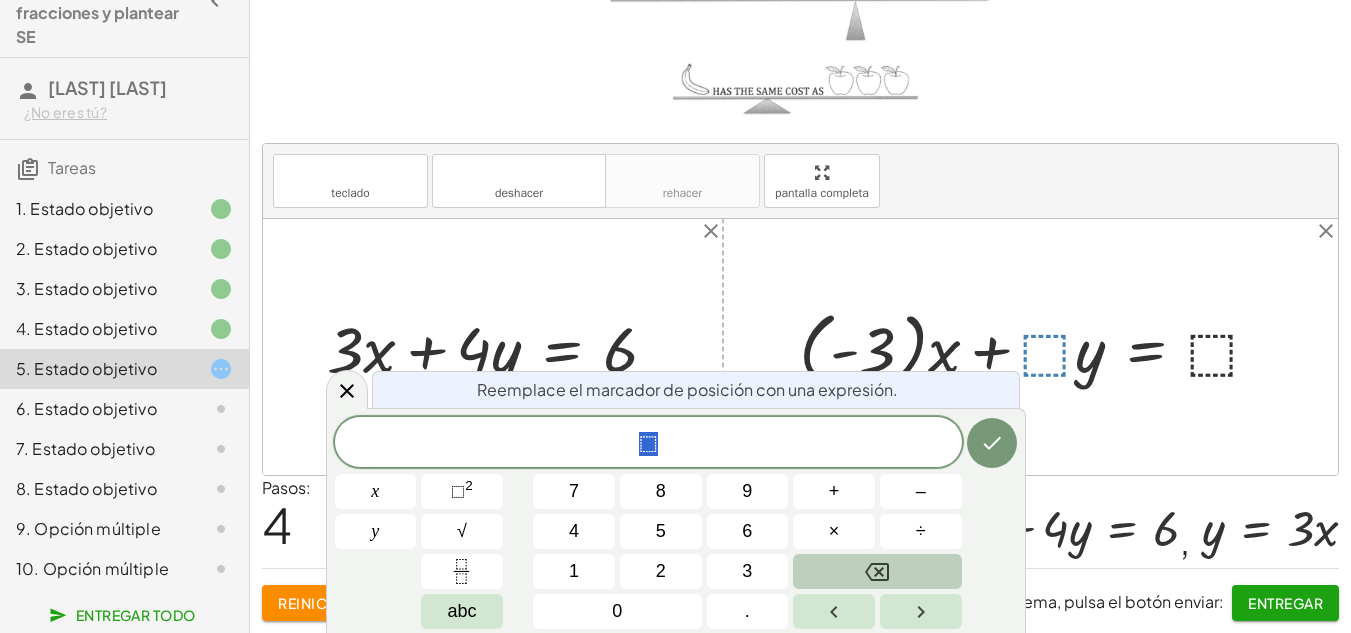 click at bounding box center [877, 571] 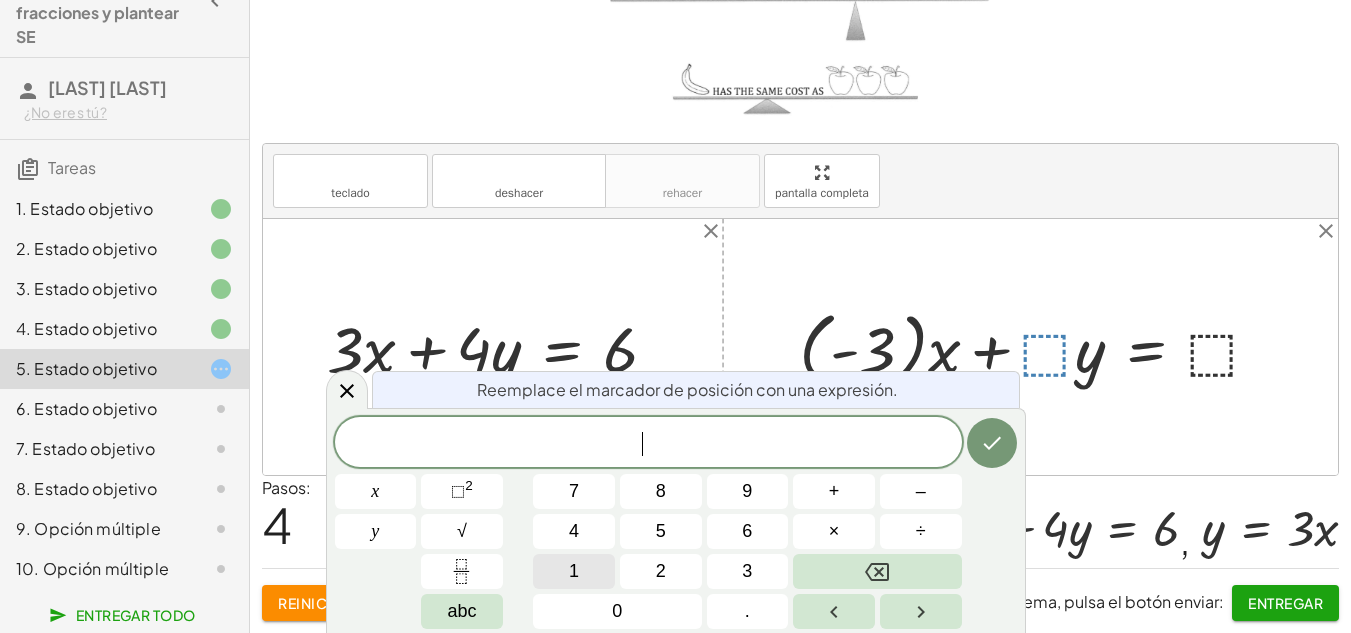 click on "1" at bounding box center [574, 571] 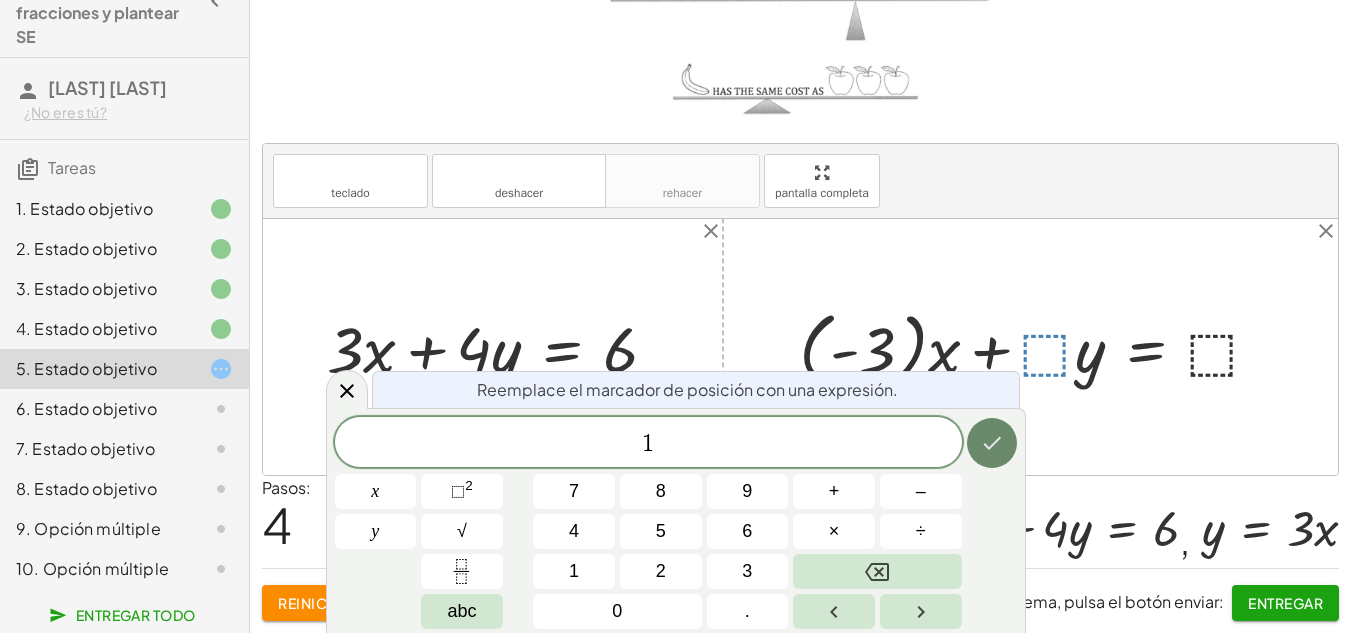 click 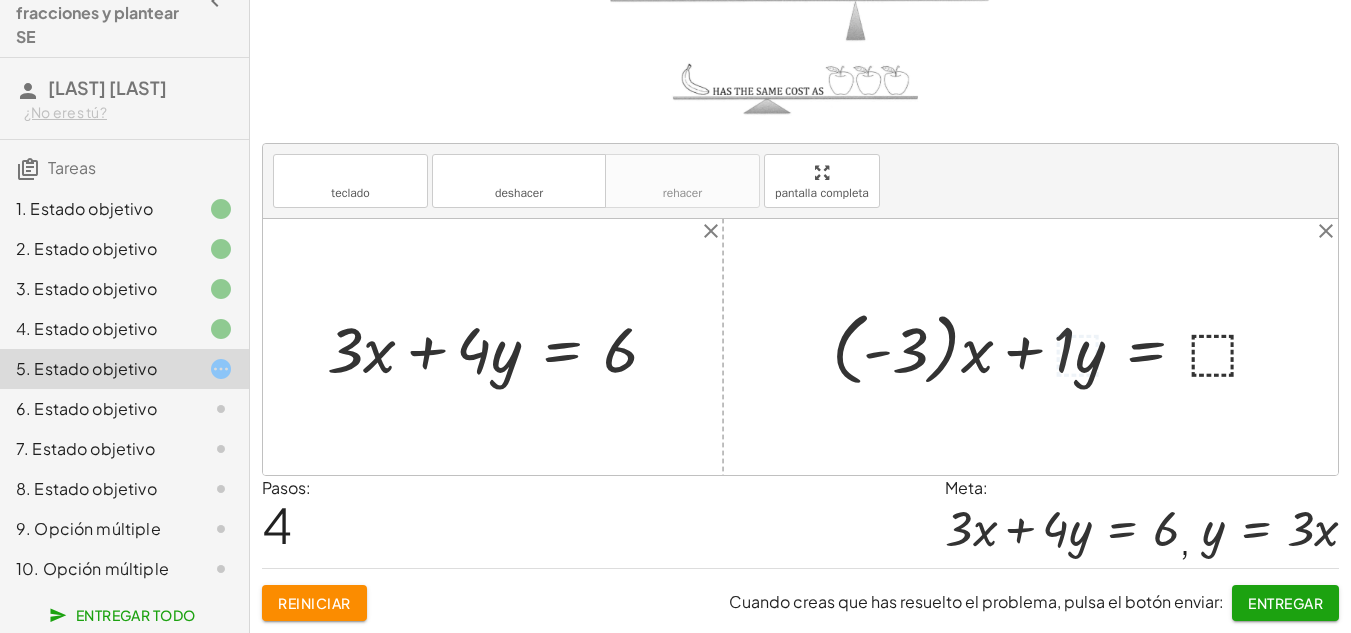 click at bounding box center (1055, 347) 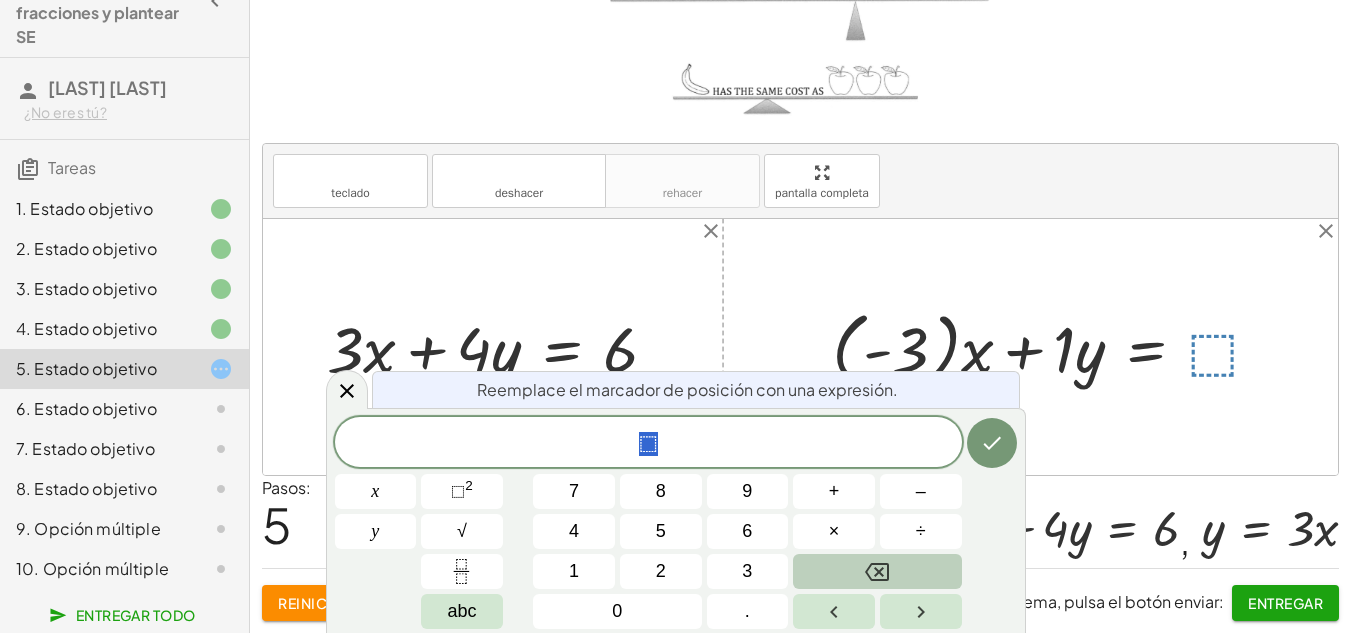 click at bounding box center [877, 571] 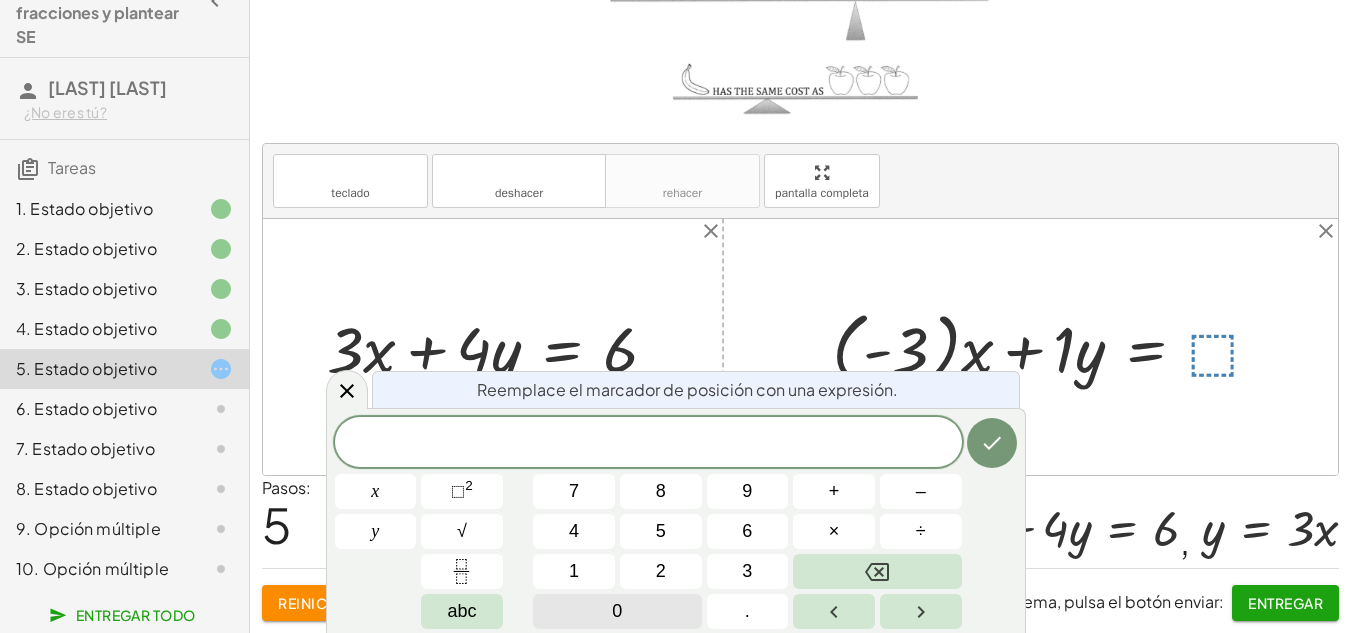 click on "0" at bounding box center (617, 611) 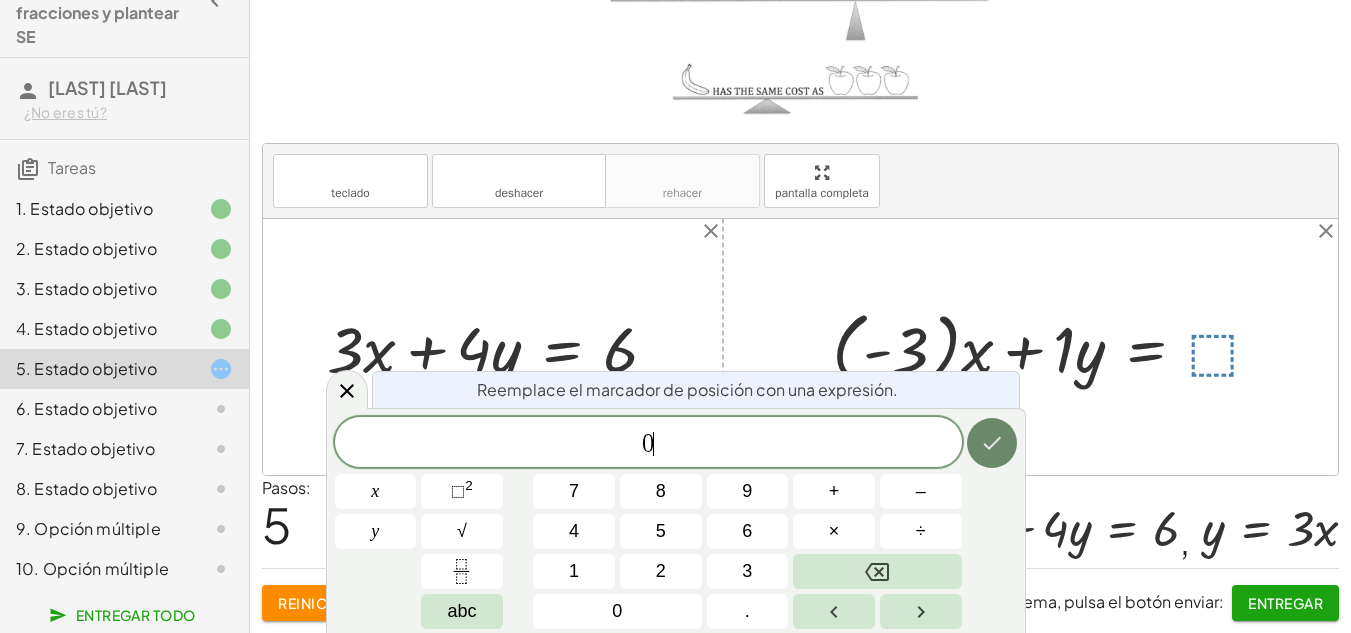 click 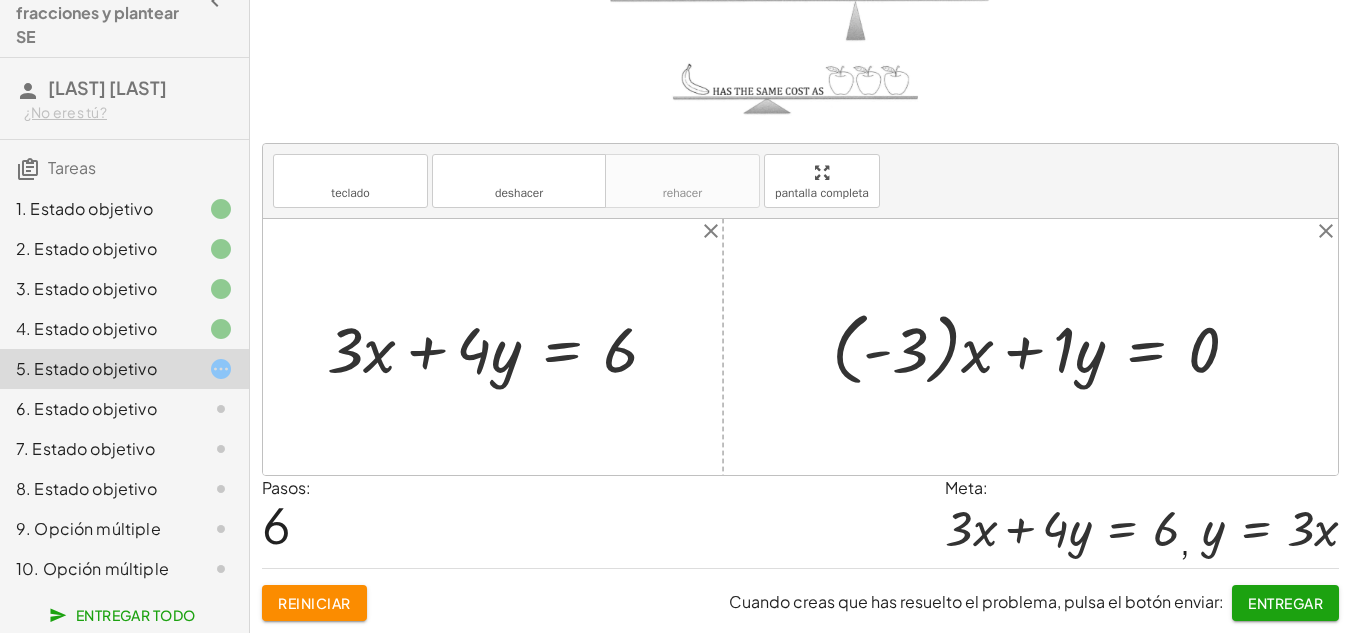click at bounding box center [1043, 347] 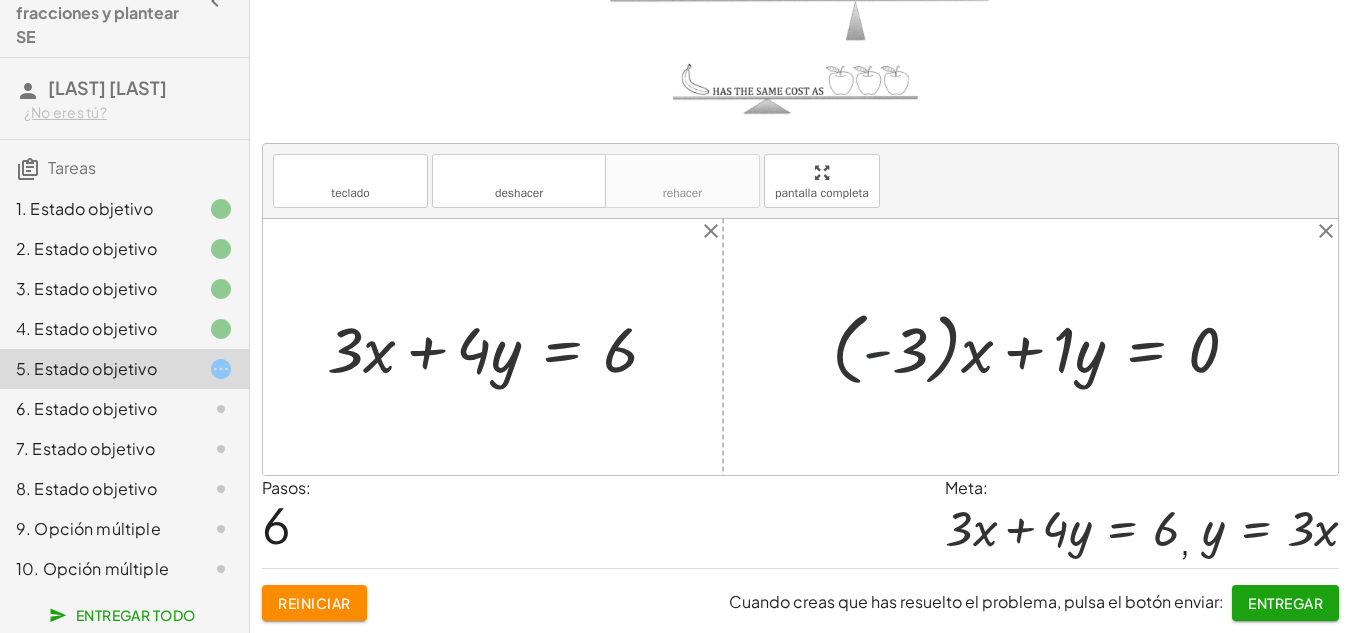 click at bounding box center [1043, 347] 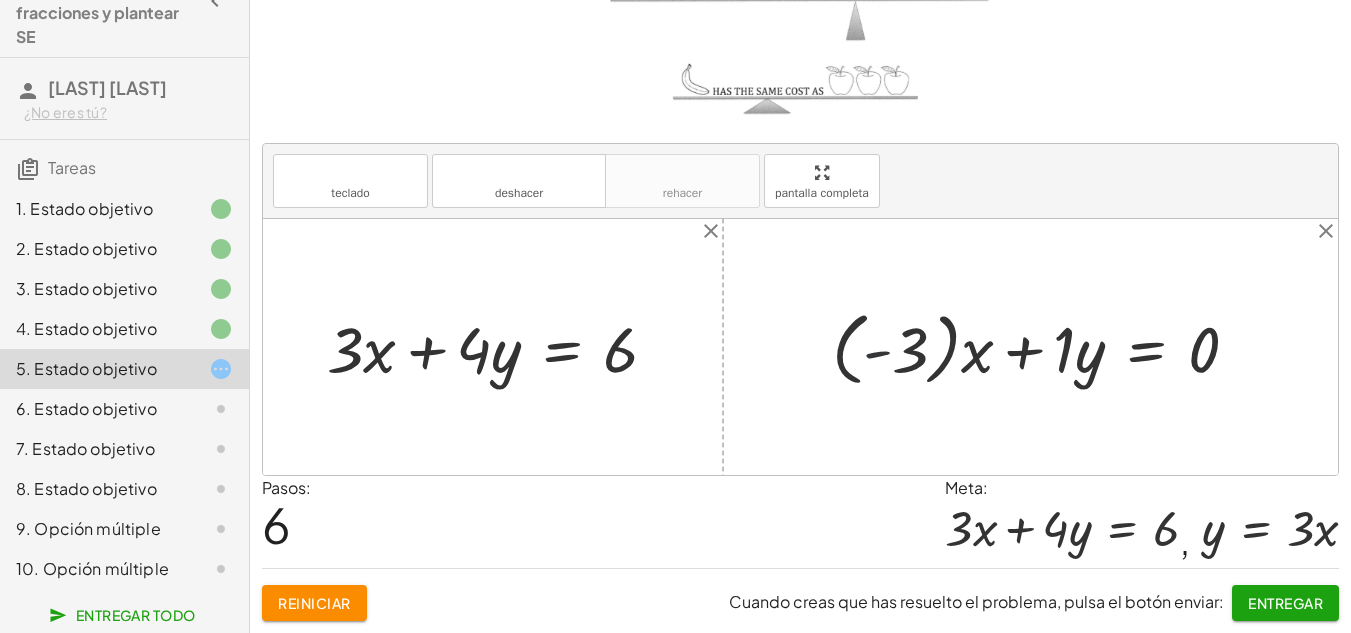 click at bounding box center [1043, 347] 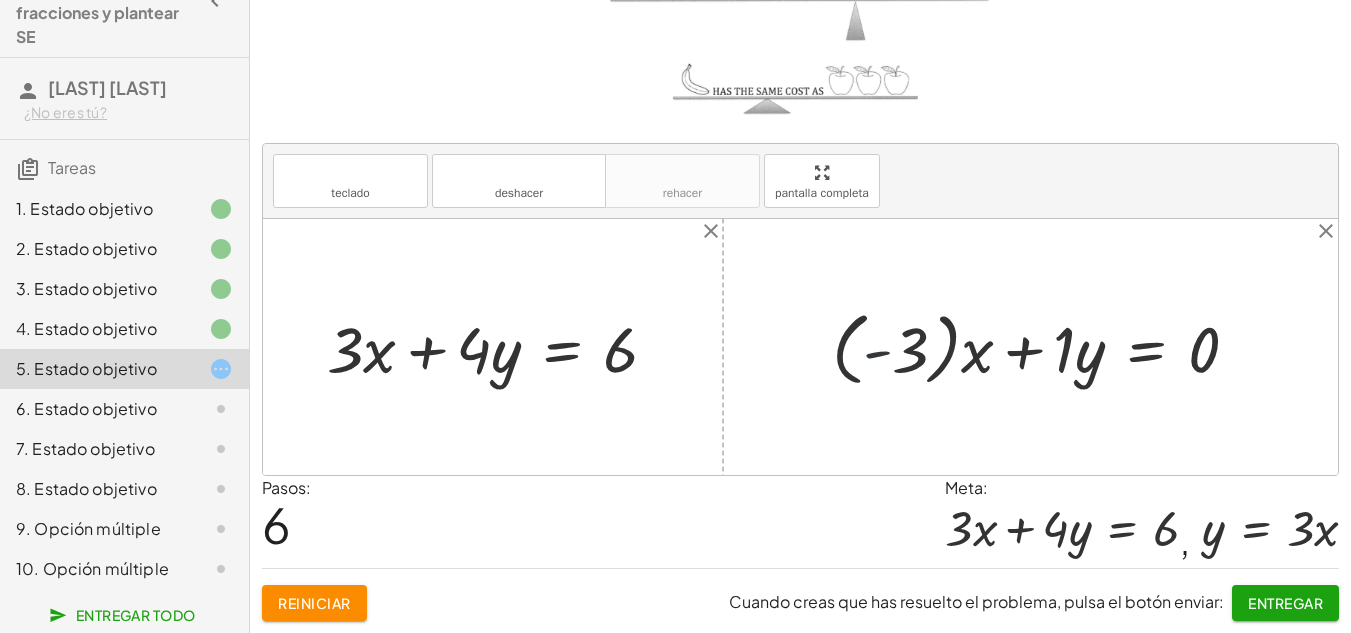 click at bounding box center [1043, 347] 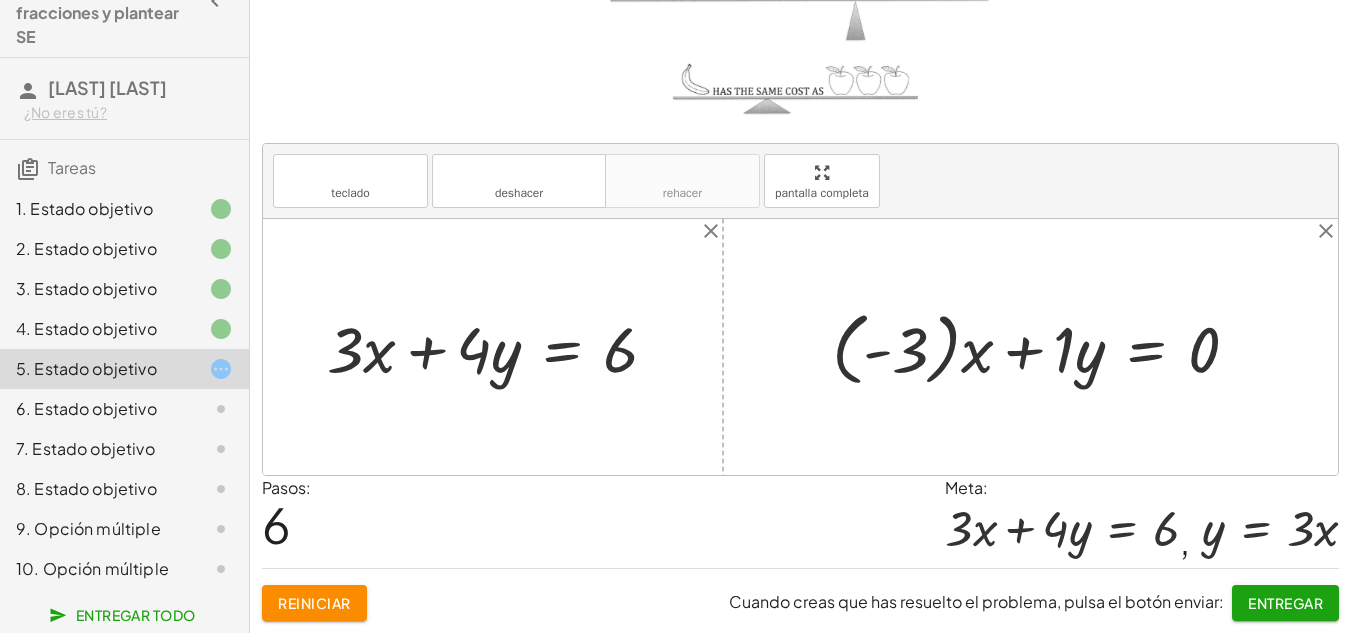 click at bounding box center (1043, 347) 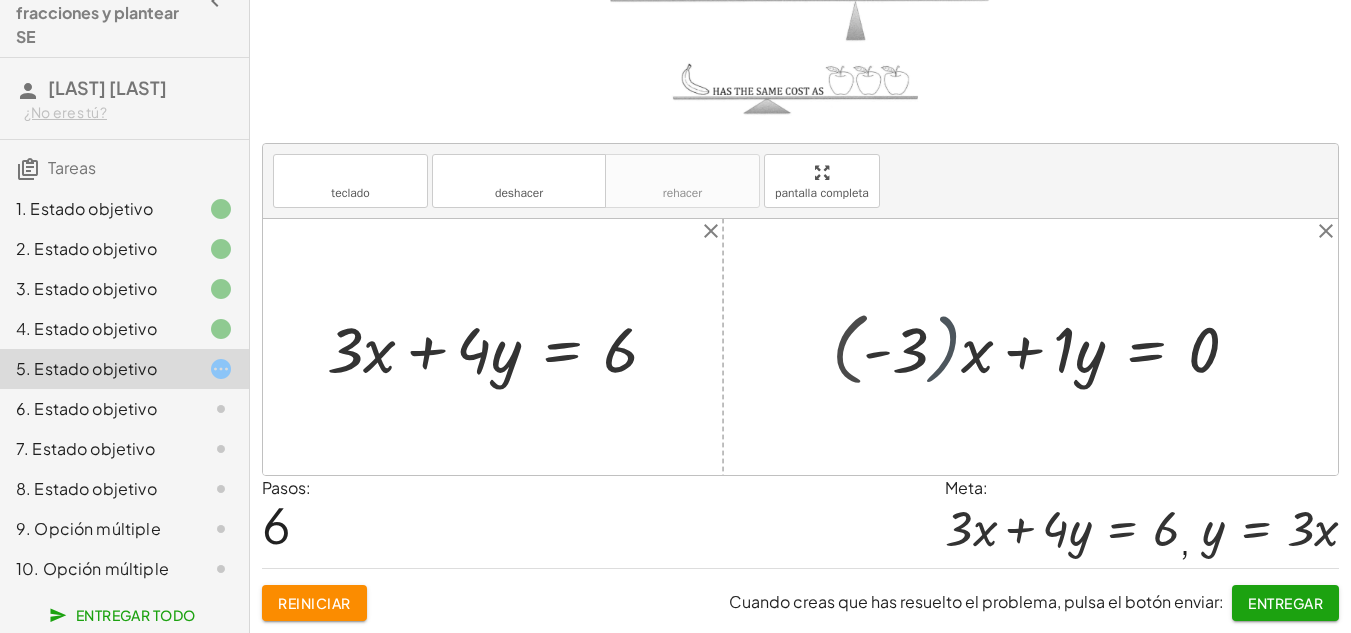 click at bounding box center (1074, 347) 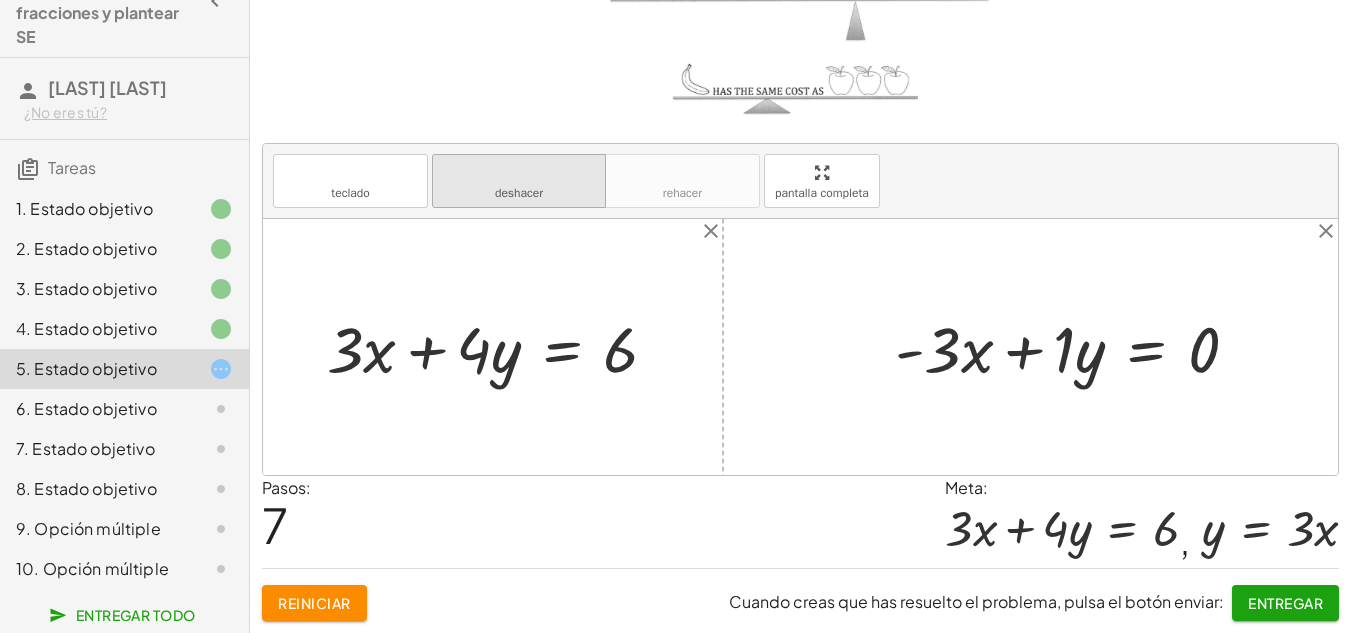 click on "deshacer" at bounding box center [519, 173] 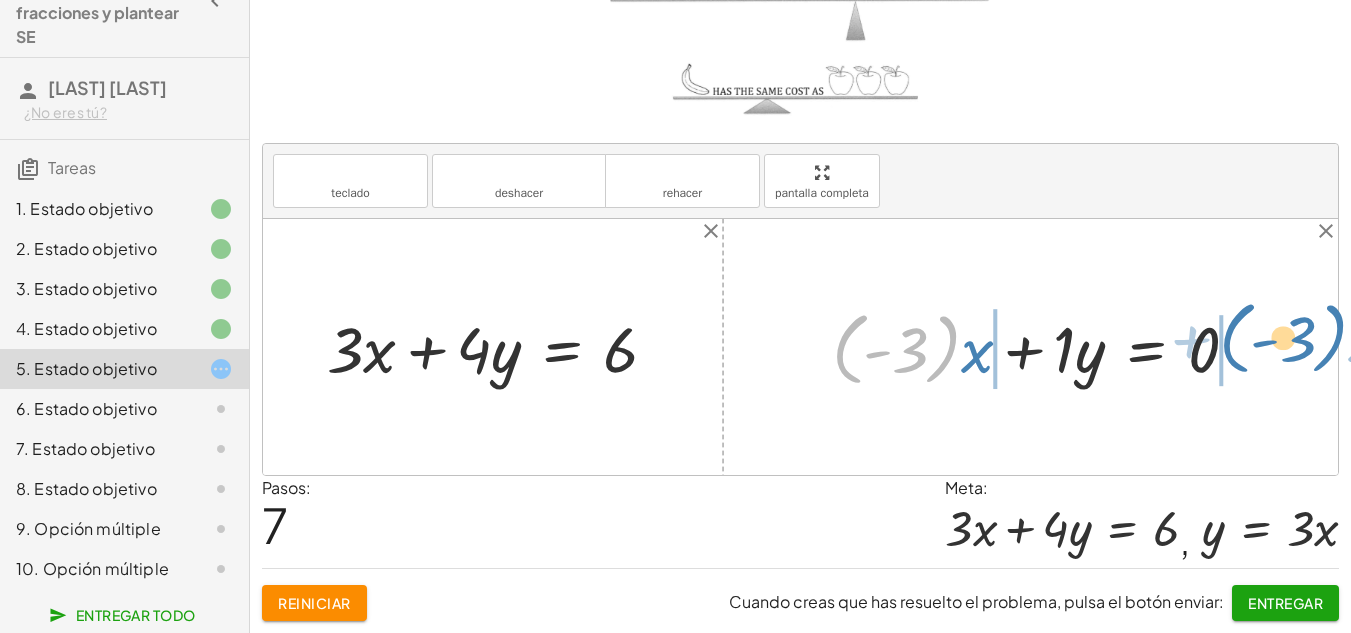 drag, startPoint x: 857, startPoint y: 340, endPoint x: 1244, endPoint y: 329, distance: 387.1563 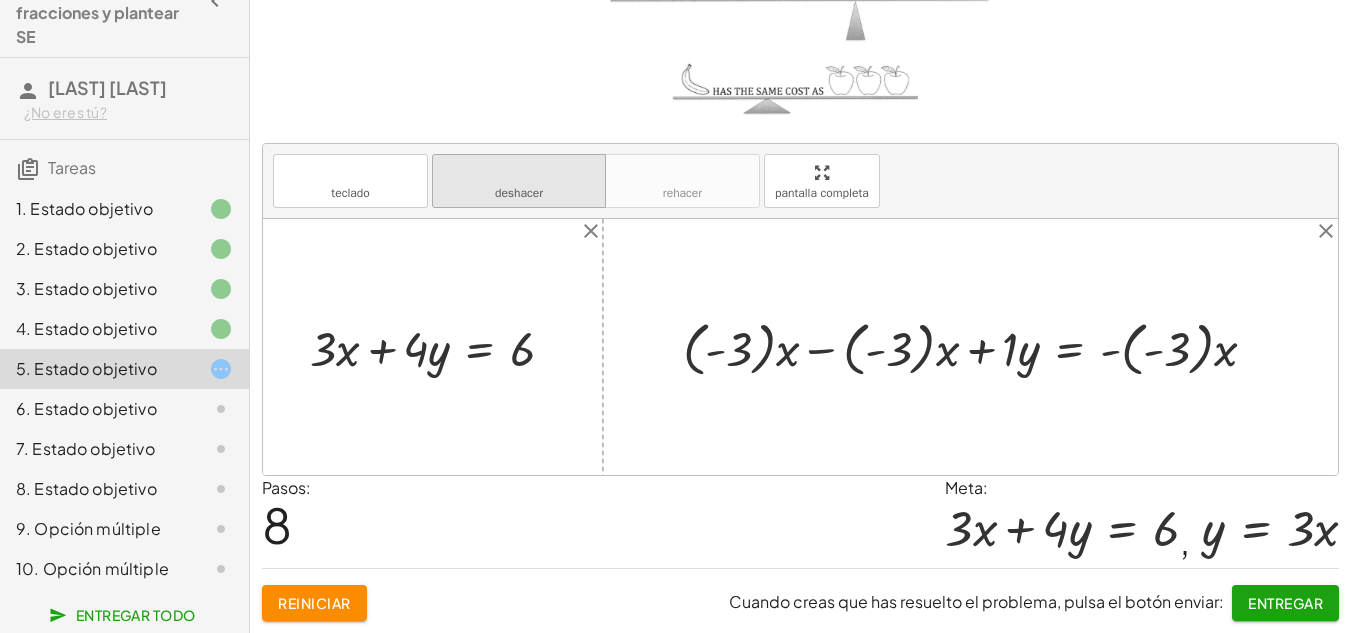 click on "deshacer" at bounding box center (519, 172) 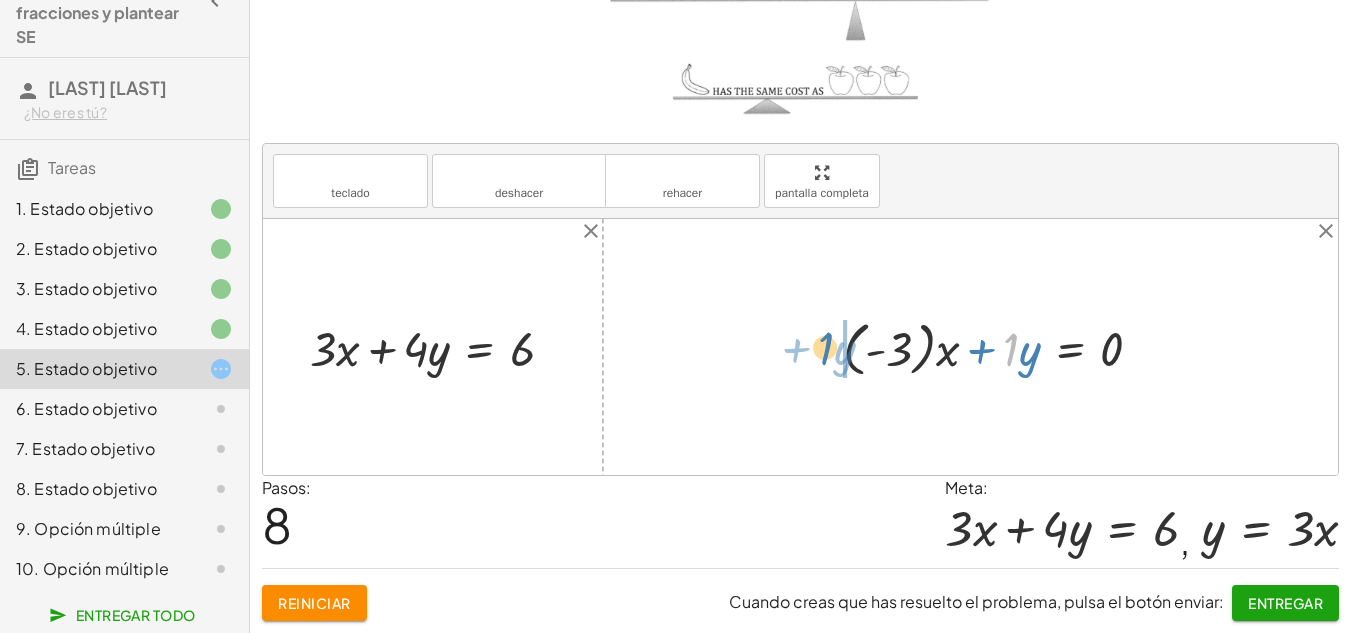 drag, startPoint x: 1014, startPoint y: 333, endPoint x: 830, endPoint y: 330, distance: 184.02446 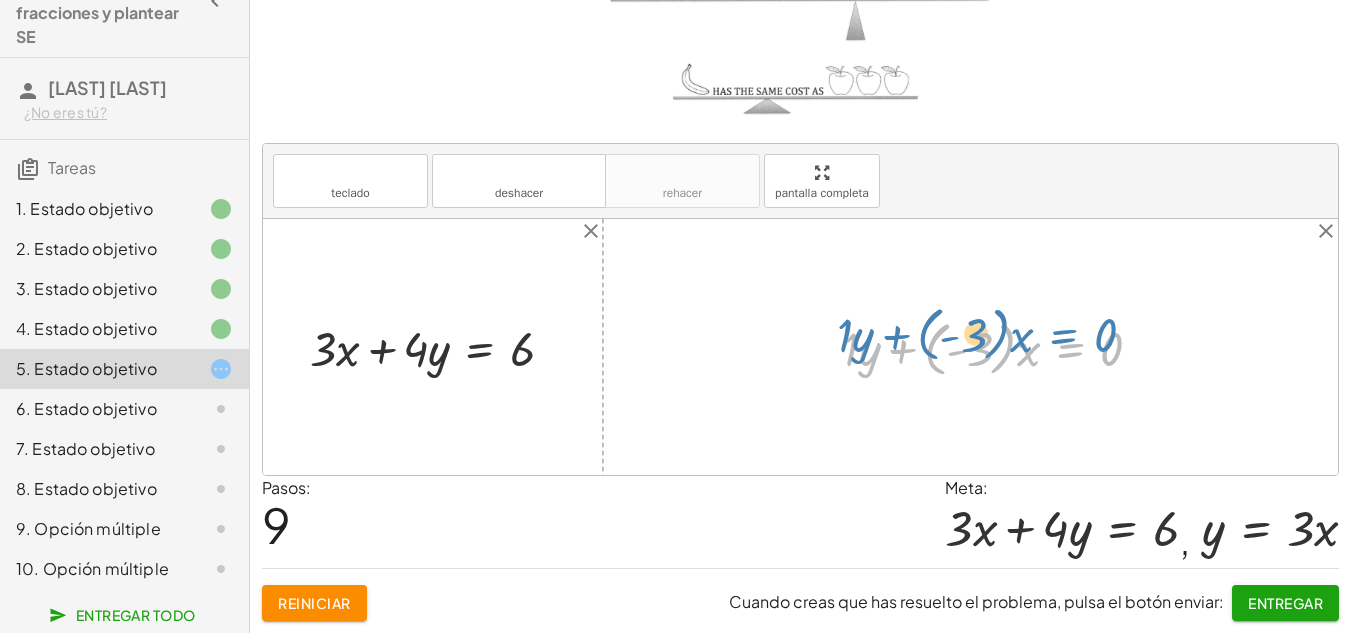 drag, startPoint x: 1062, startPoint y: 345, endPoint x: 1064, endPoint y: 329, distance: 16.124516 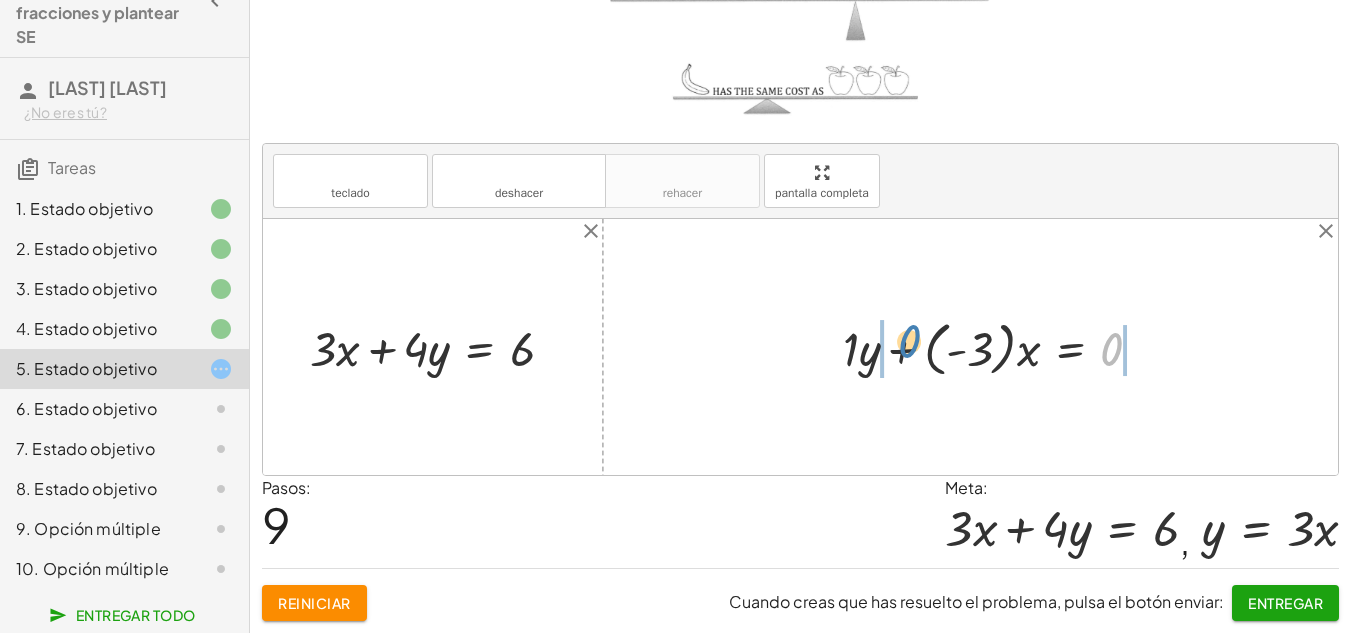 drag, startPoint x: 1113, startPoint y: 351, endPoint x: 911, endPoint y: 343, distance: 202.15836 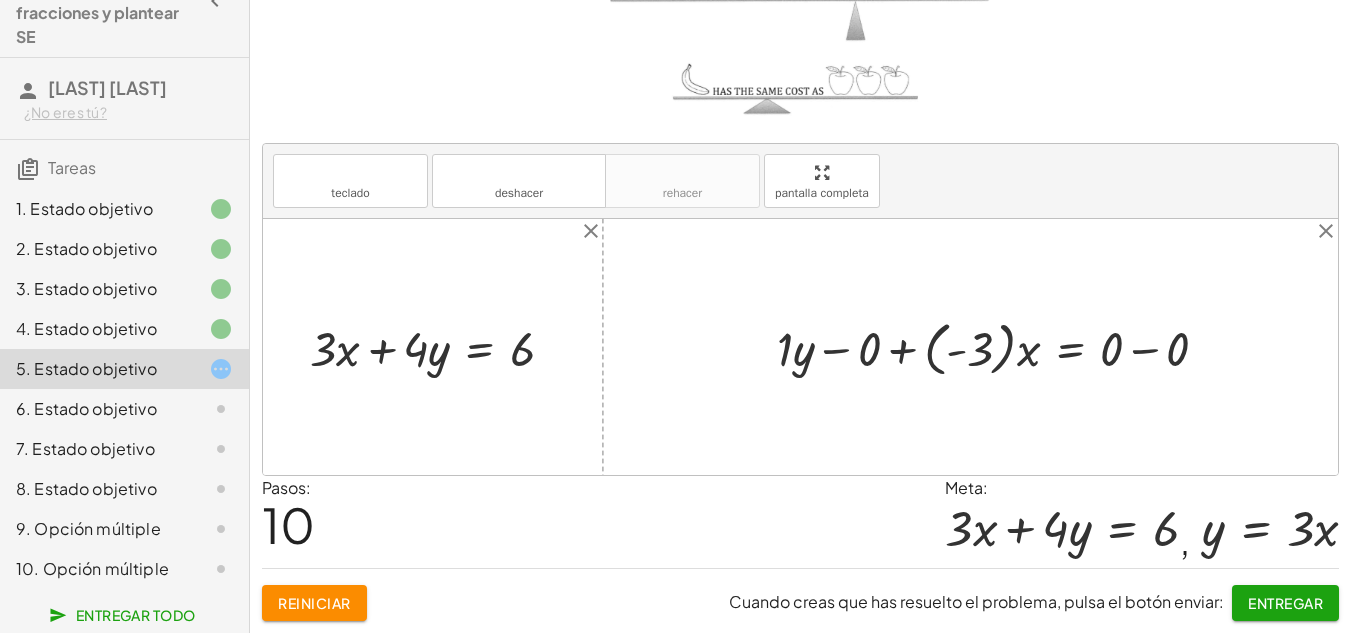 click at bounding box center [1000, 347] 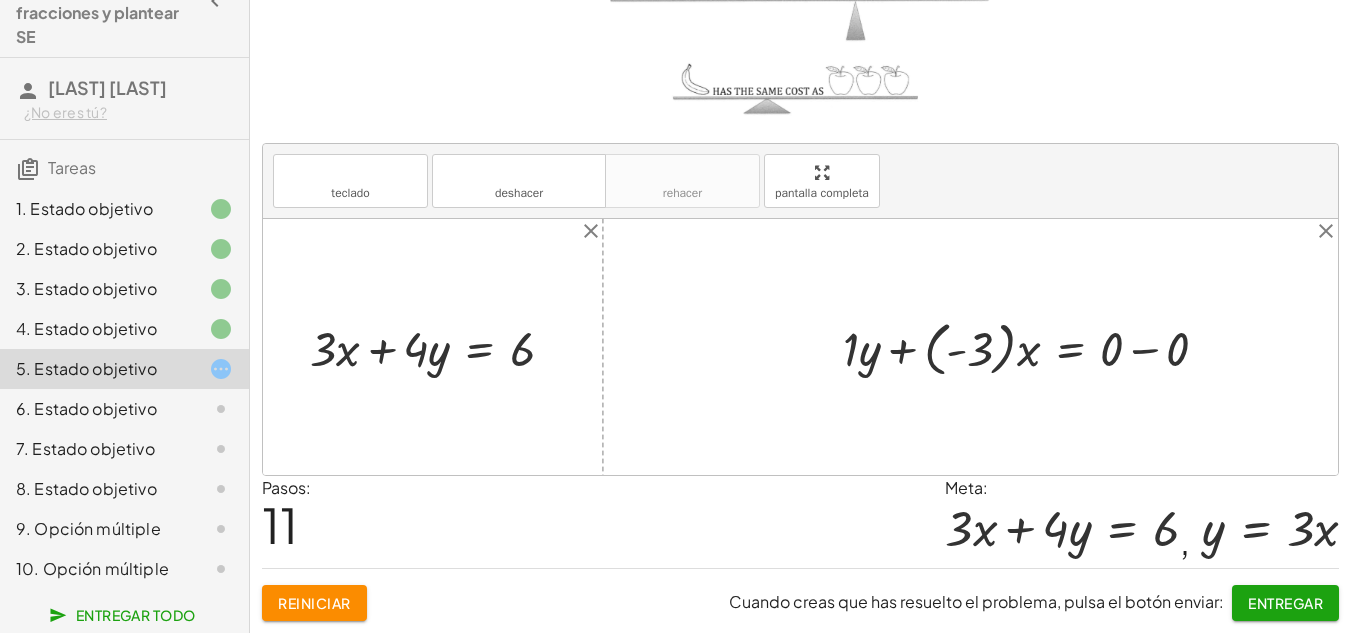 click at bounding box center [1033, 347] 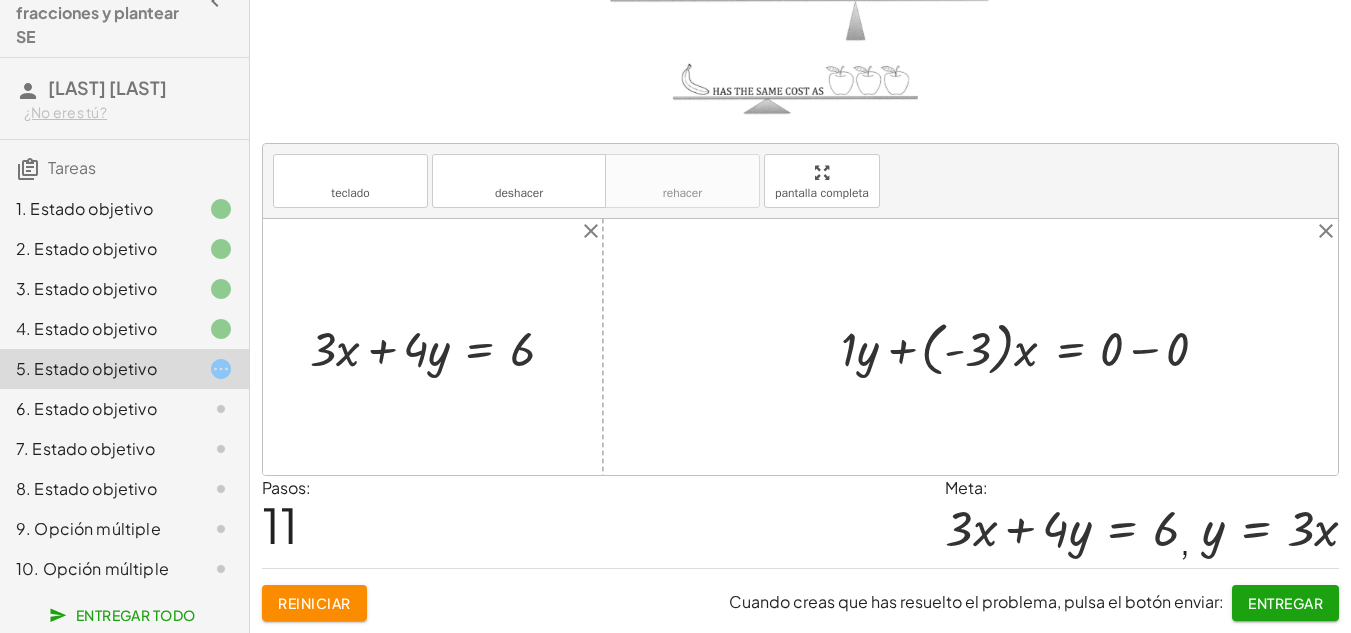 click at bounding box center (1033, 347) 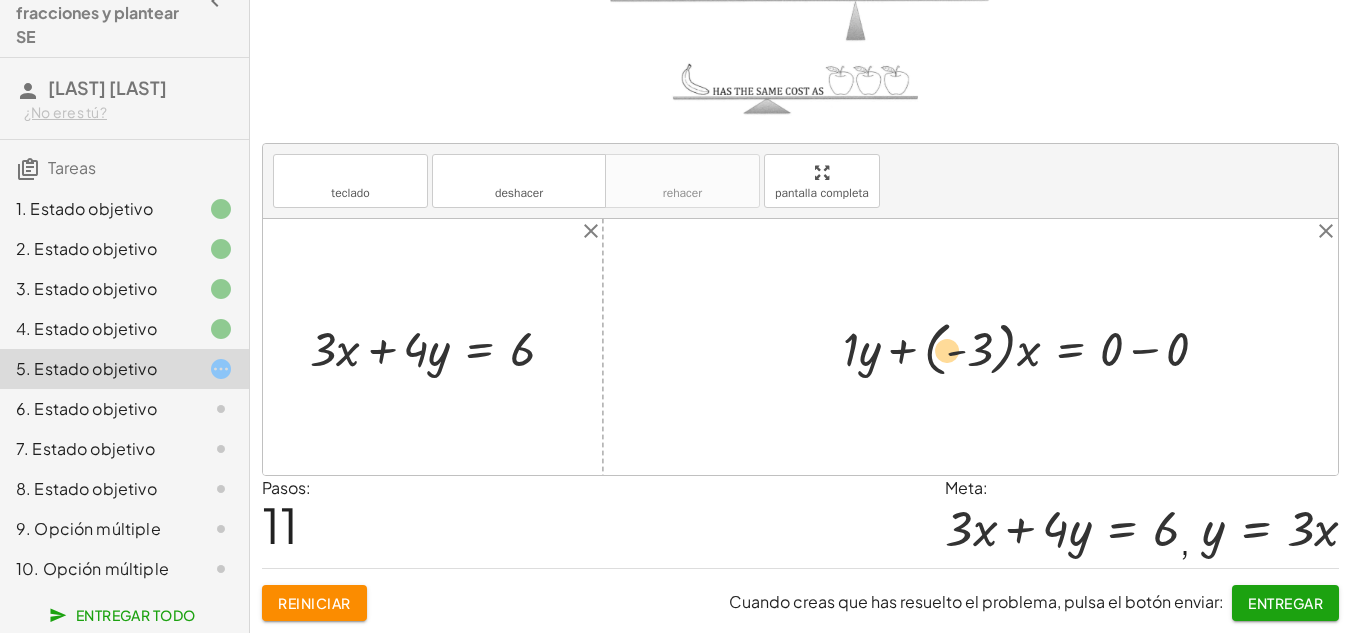drag, startPoint x: 856, startPoint y: 341, endPoint x: 891, endPoint y: 350, distance: 36.138622 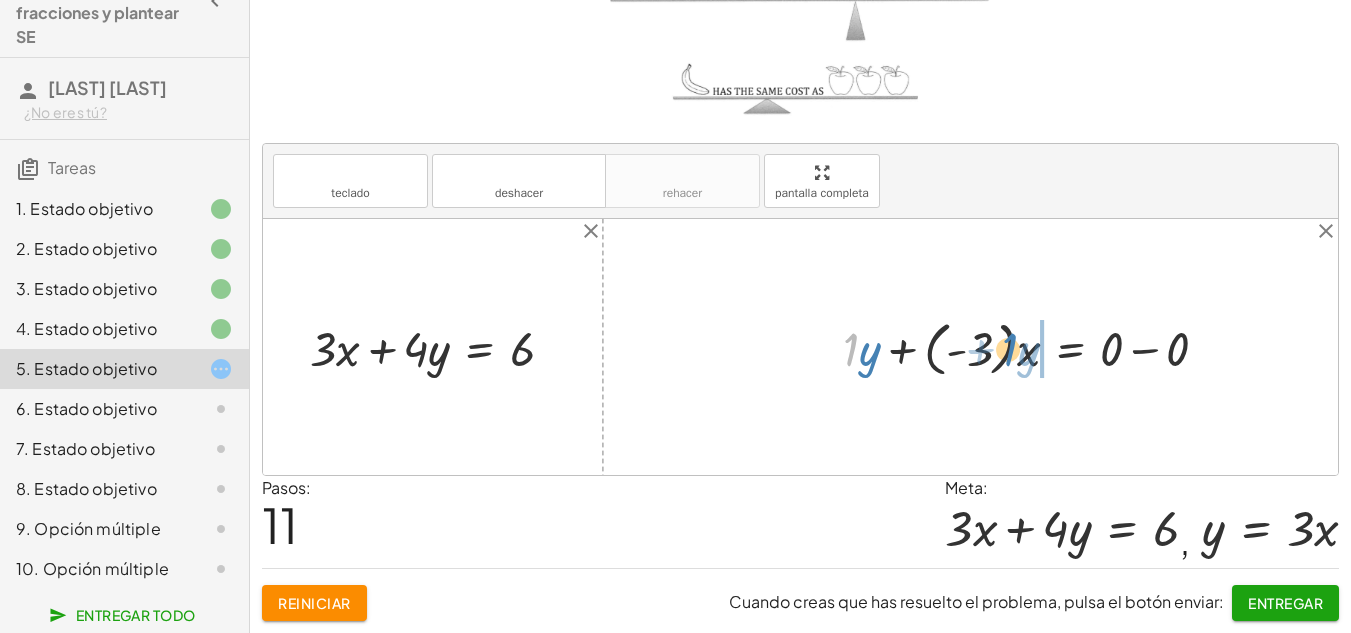 drag, startPoint x: 852, startPoint y: 345, endPoint x: 1016, endPoint y: 345, distance: 164 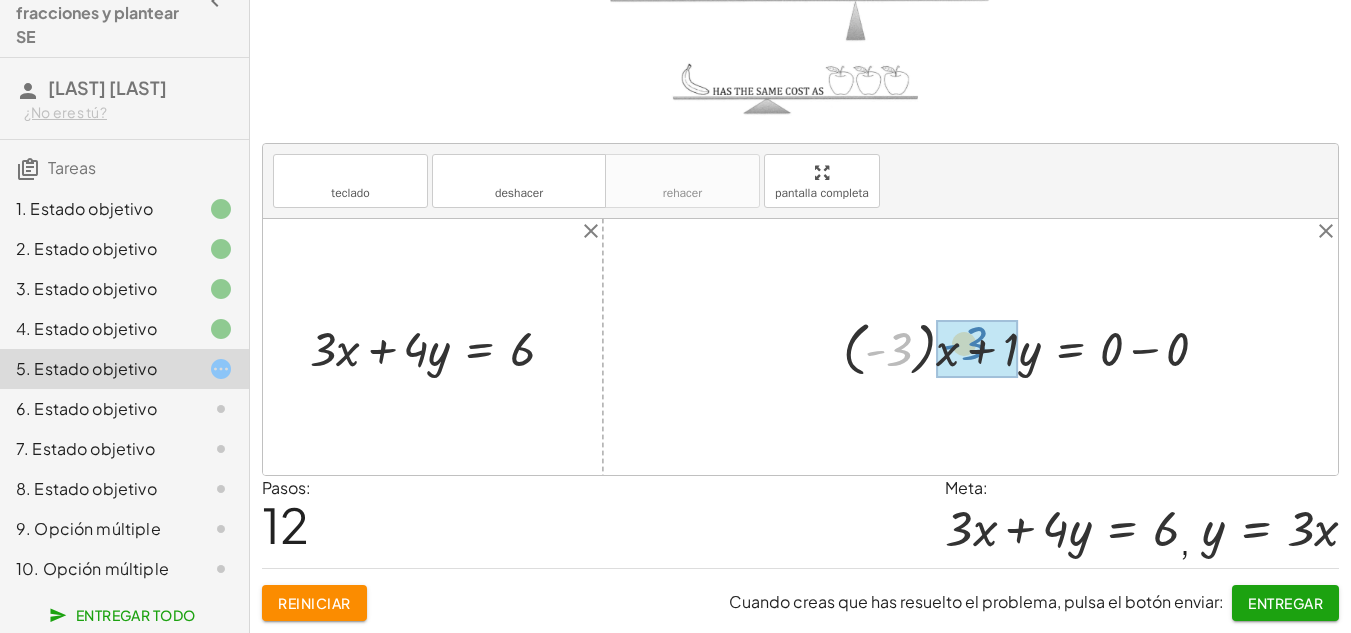 drag, startPoint x: 905, startPoint y: 357, endPoint x: 981, endPoint y: 352, distance: 76.1643 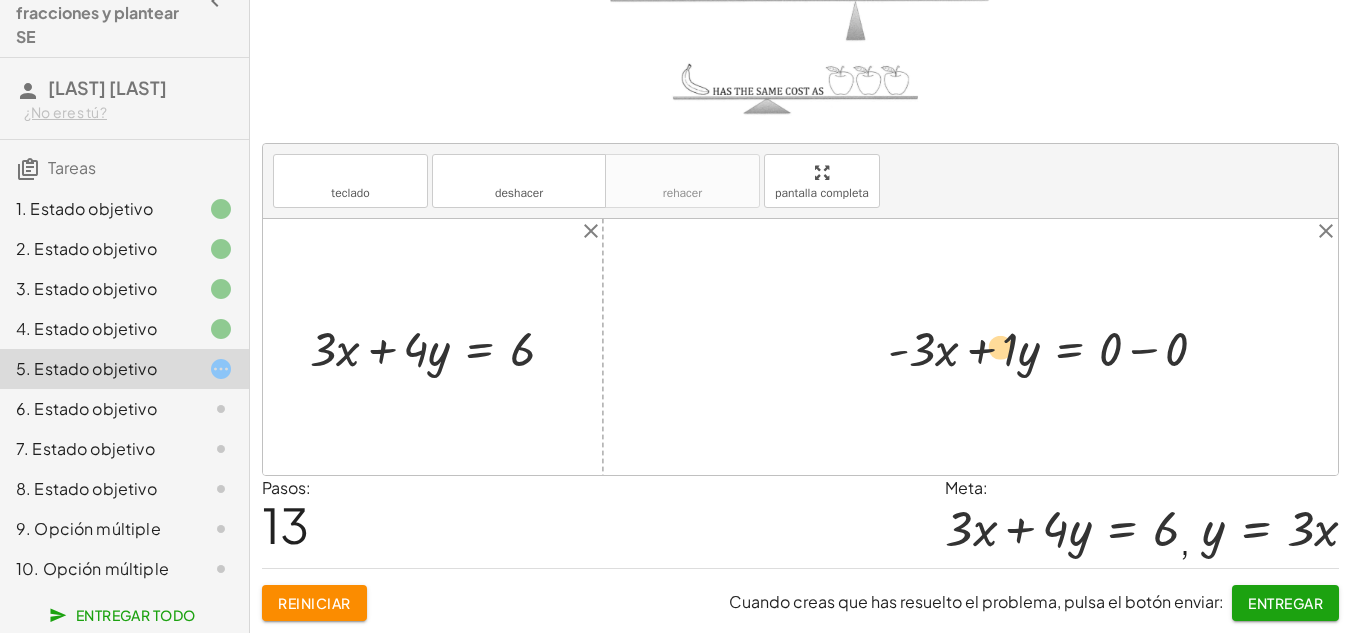 drag, startPoint x: 926, startPoint y: 355, endPoint x: 986, endPoint y: 365, distance: 60.827625 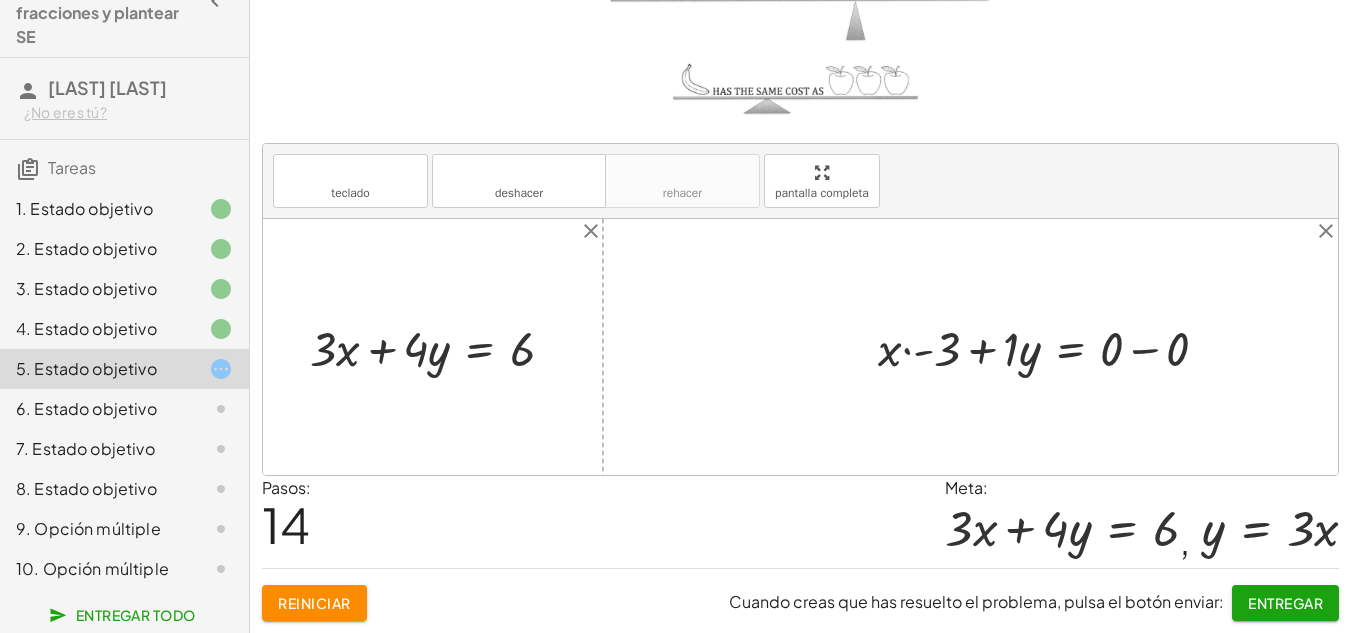 click at bounding box center (1051, 346) 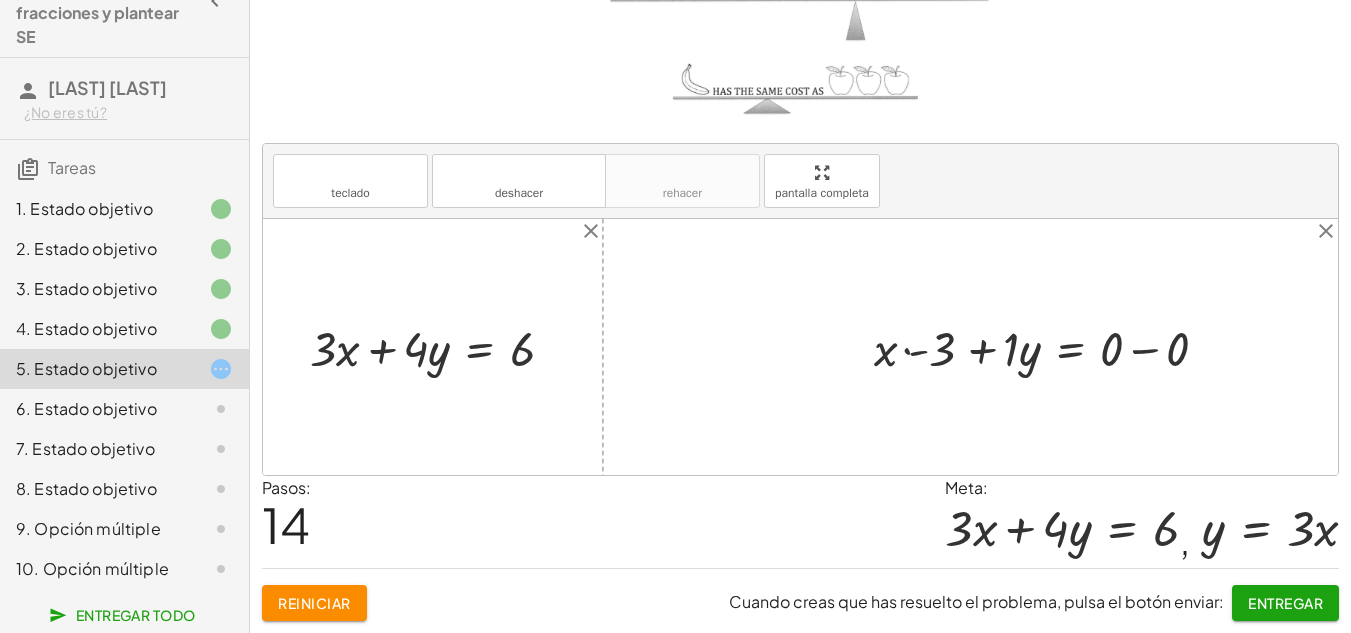 click at bounding box center [1051, 346] 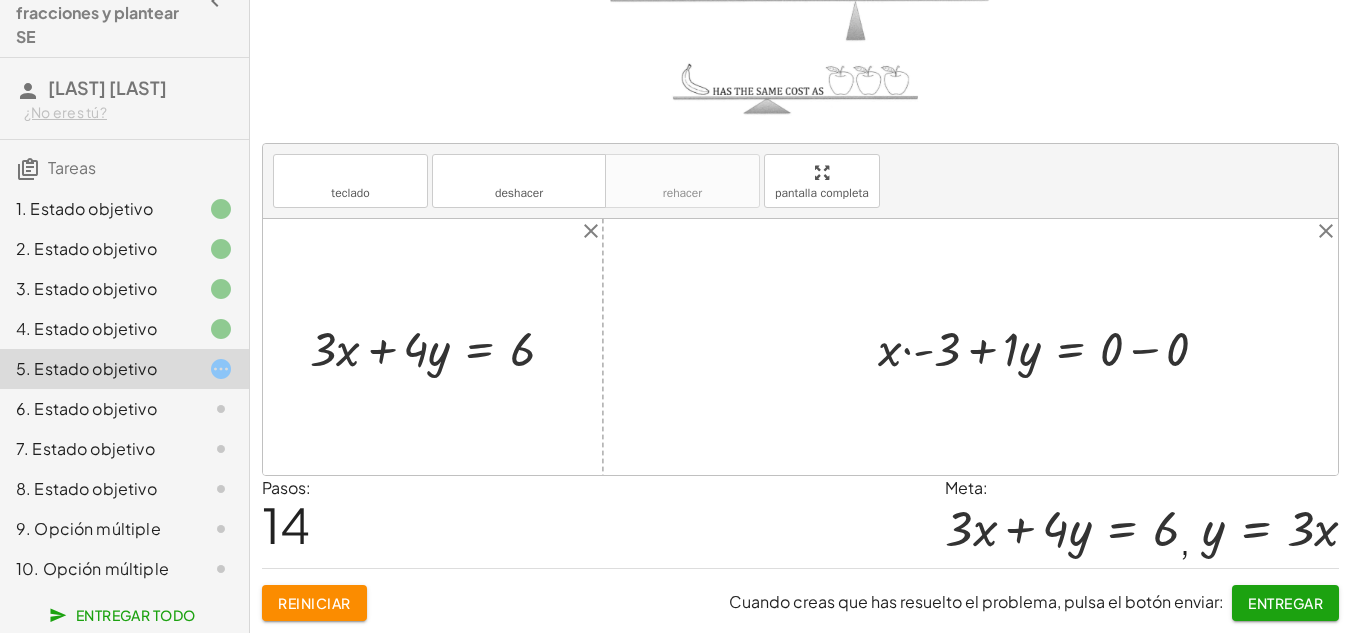 click at bounding box center [1051, 346] 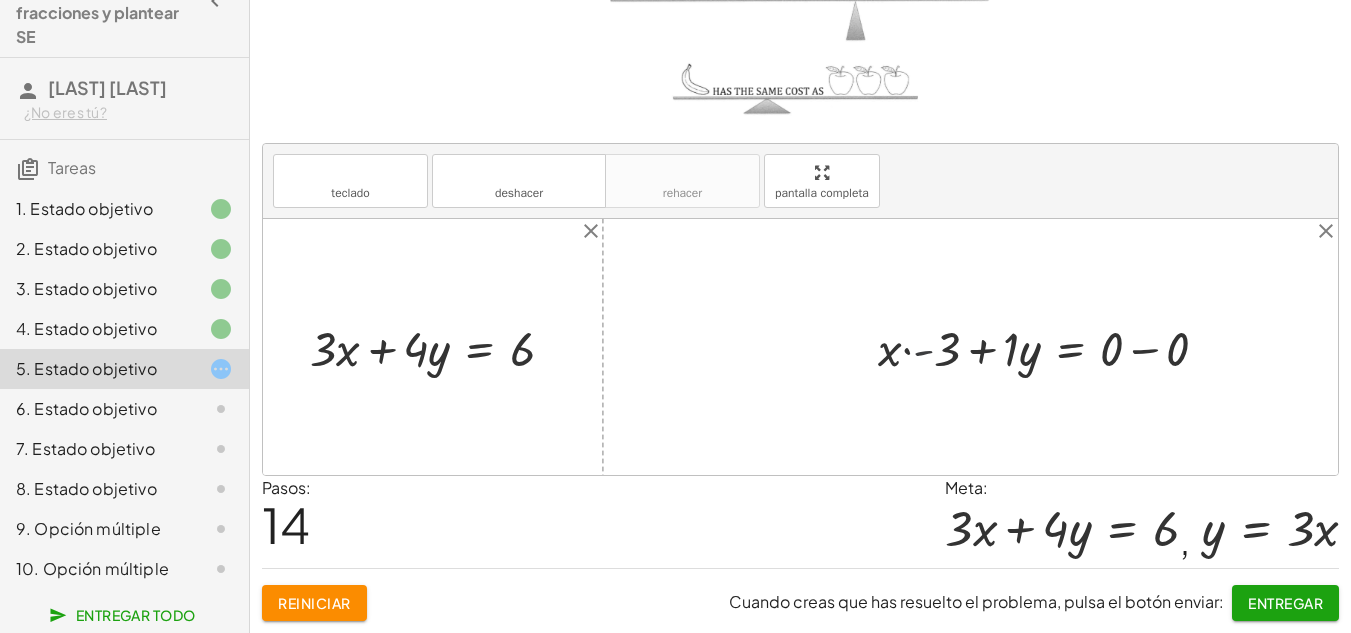click at bounding box center (1042, 346) 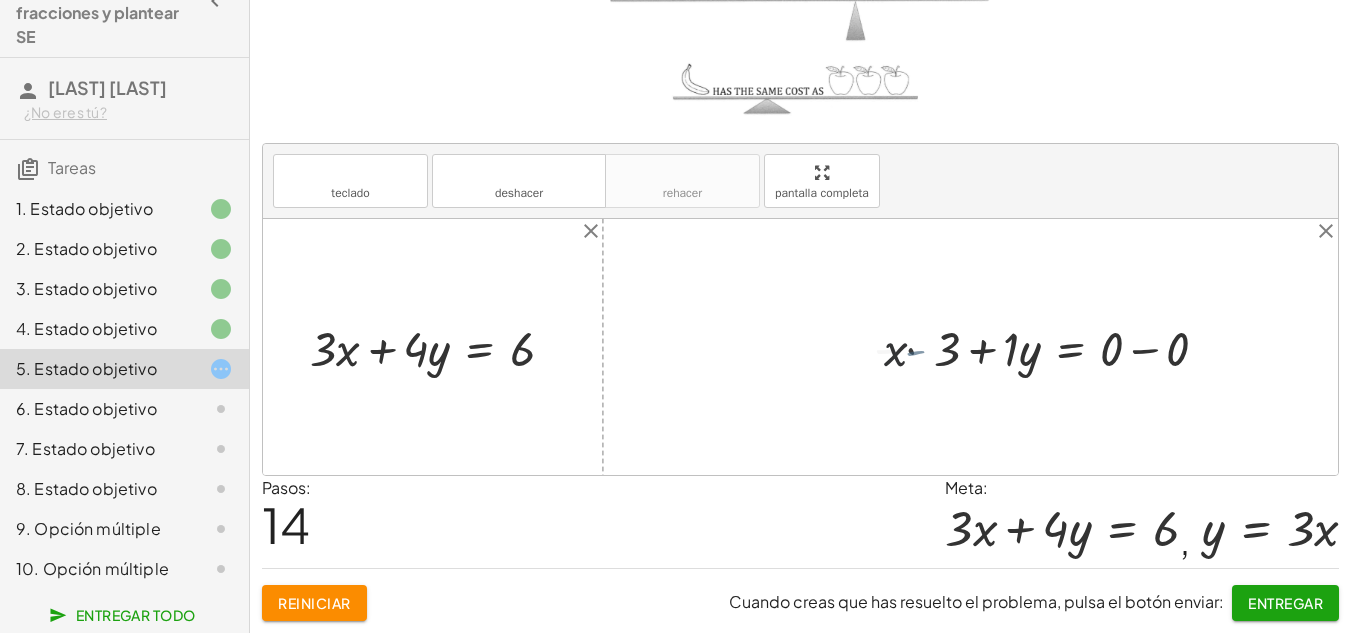 click at bounding box center [1042, 346] 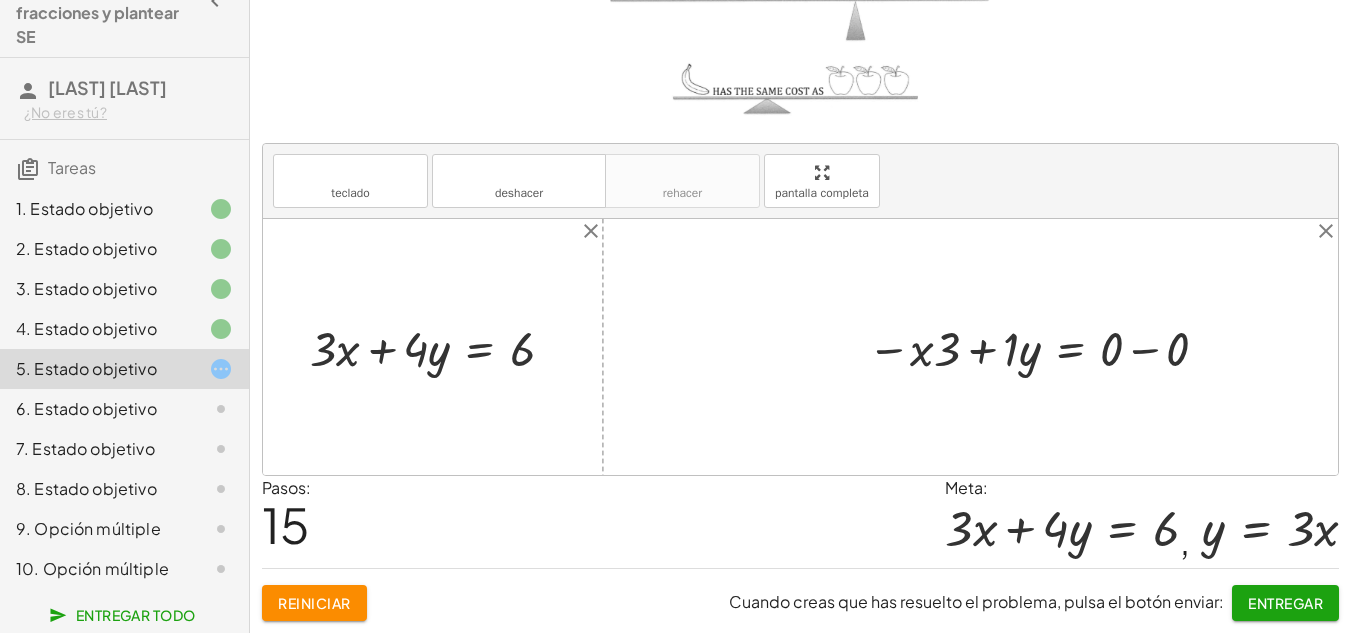 click at bounding box center [1042, 346] 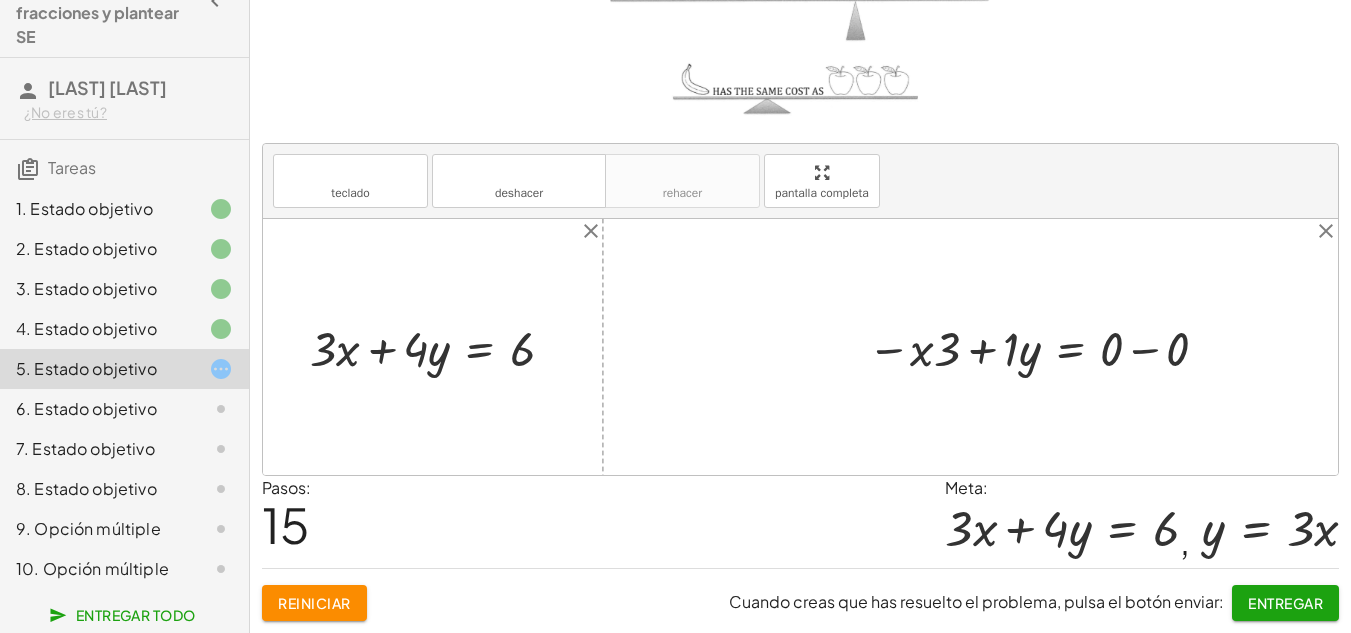 click at bounding box center [1042, 346] 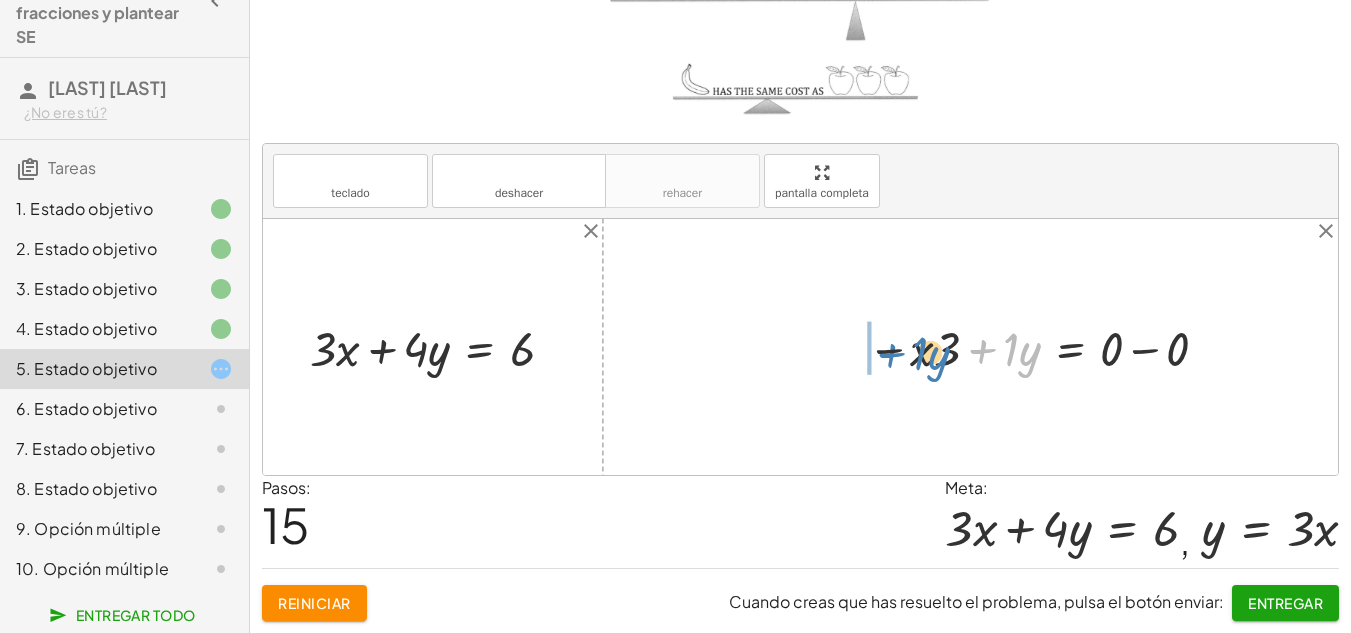 drag, startPoint x: 983, startPoint y: 354, endPoint x: 892, endPoint y: 358, distance: 91.08787 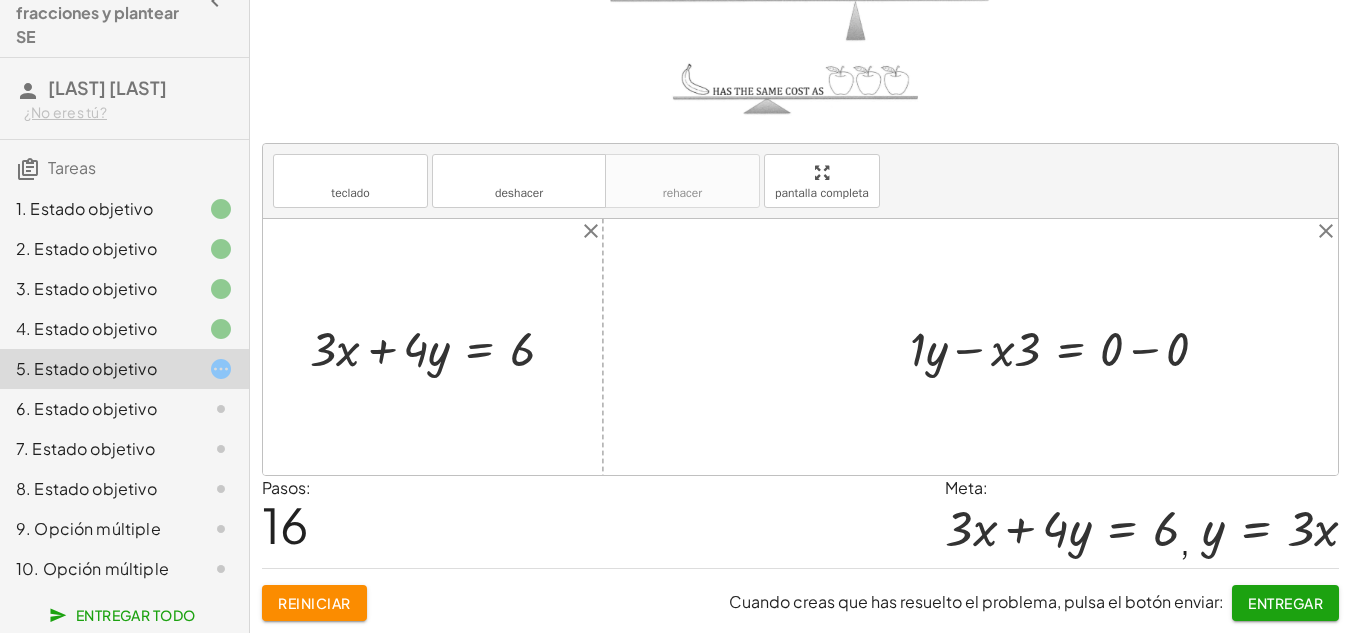 click at bounding box center (1067, 346) 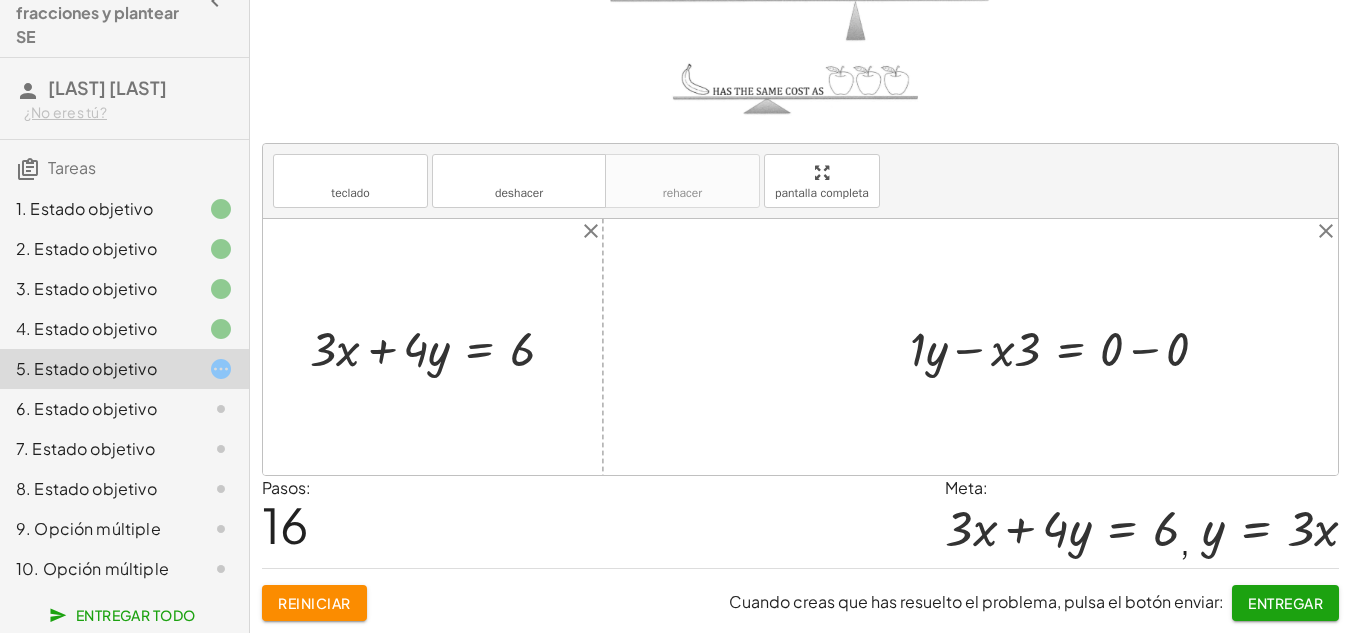 click at bounding box center (1067, 346) 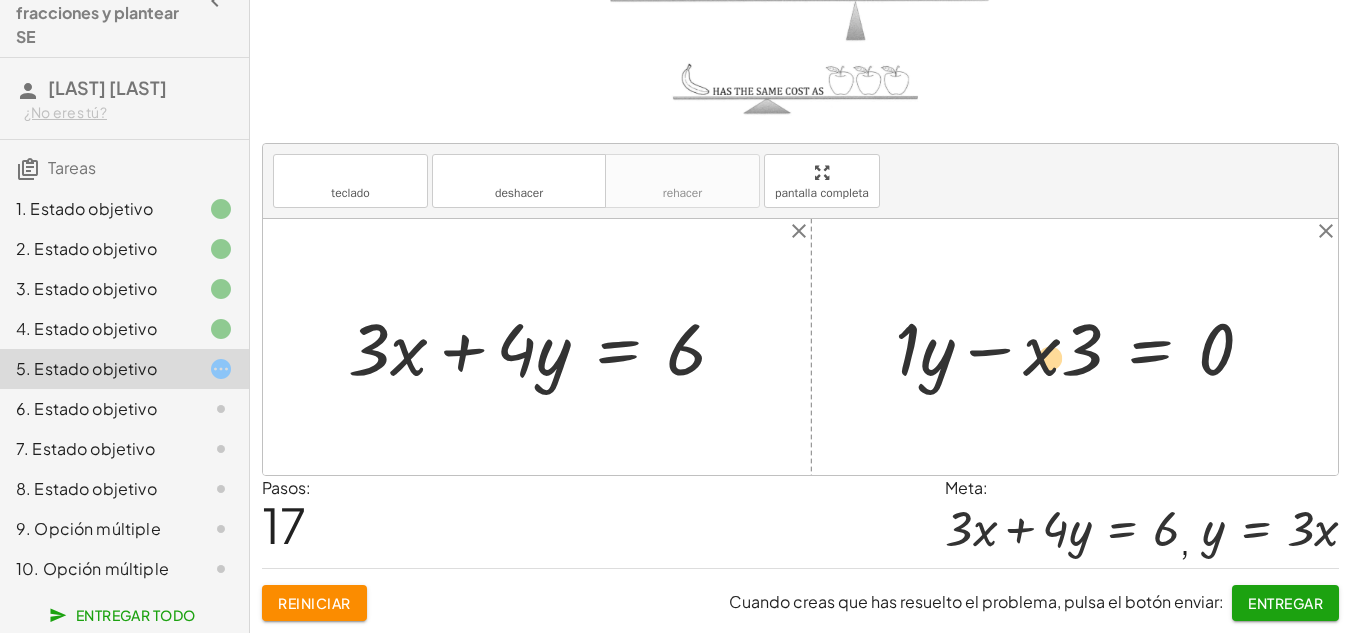 drag, startPoint x: 990, startPoint y: 349, endPoint x: 924, endPoint y: 357, distance: 66.48308 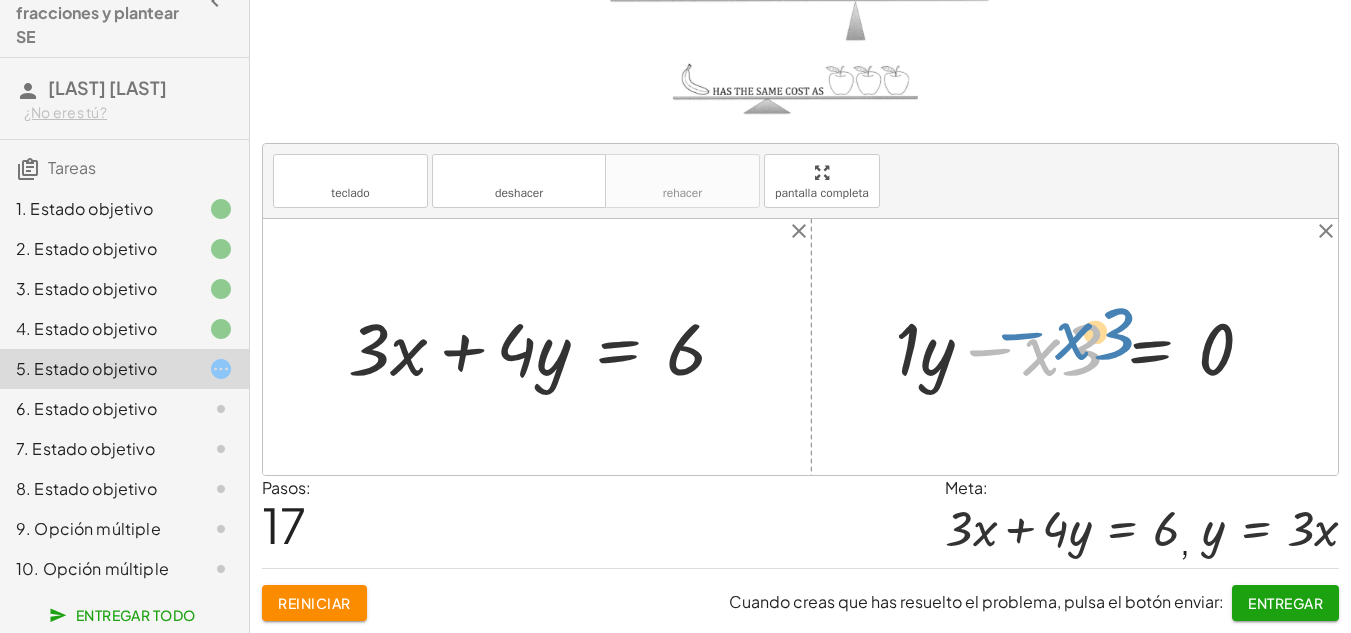 drag, startPoint x: 989, startPoint y: 352, endPoint x: 1015, endPoint y: 355, distance: 26.172504 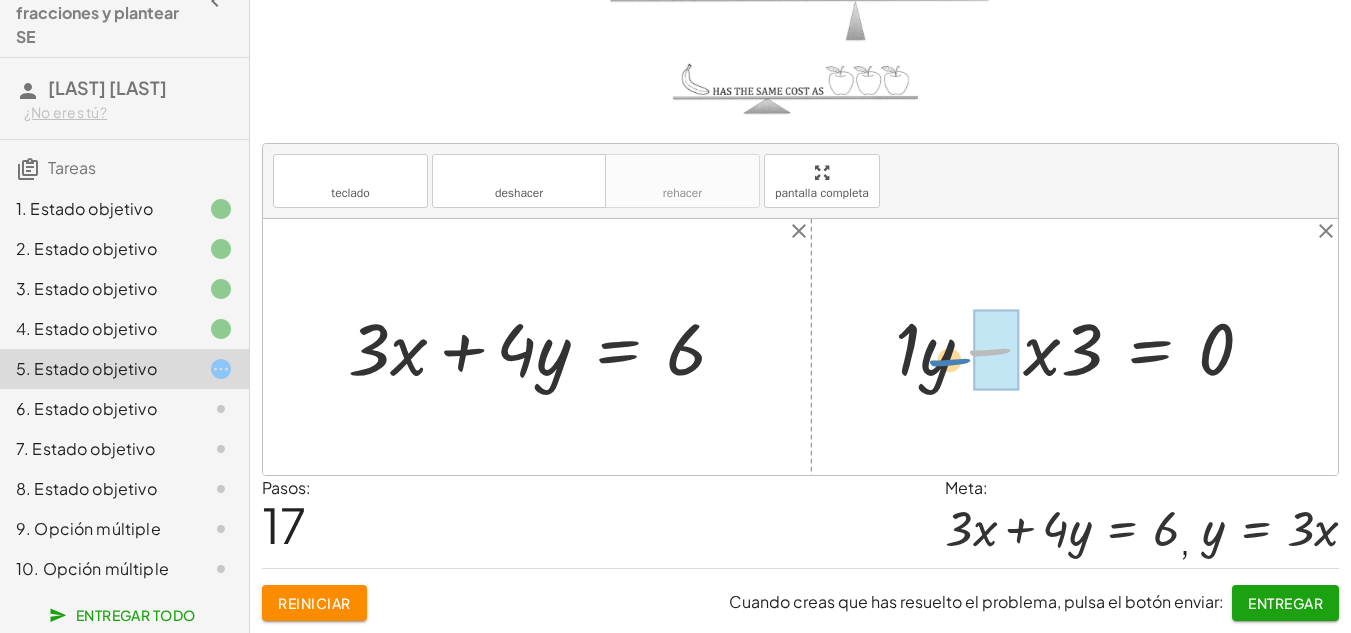 drag, startPoint x: 990, startPoint y: 348, endPoint x: 950, endPoint y: 358, distance: 41.231056 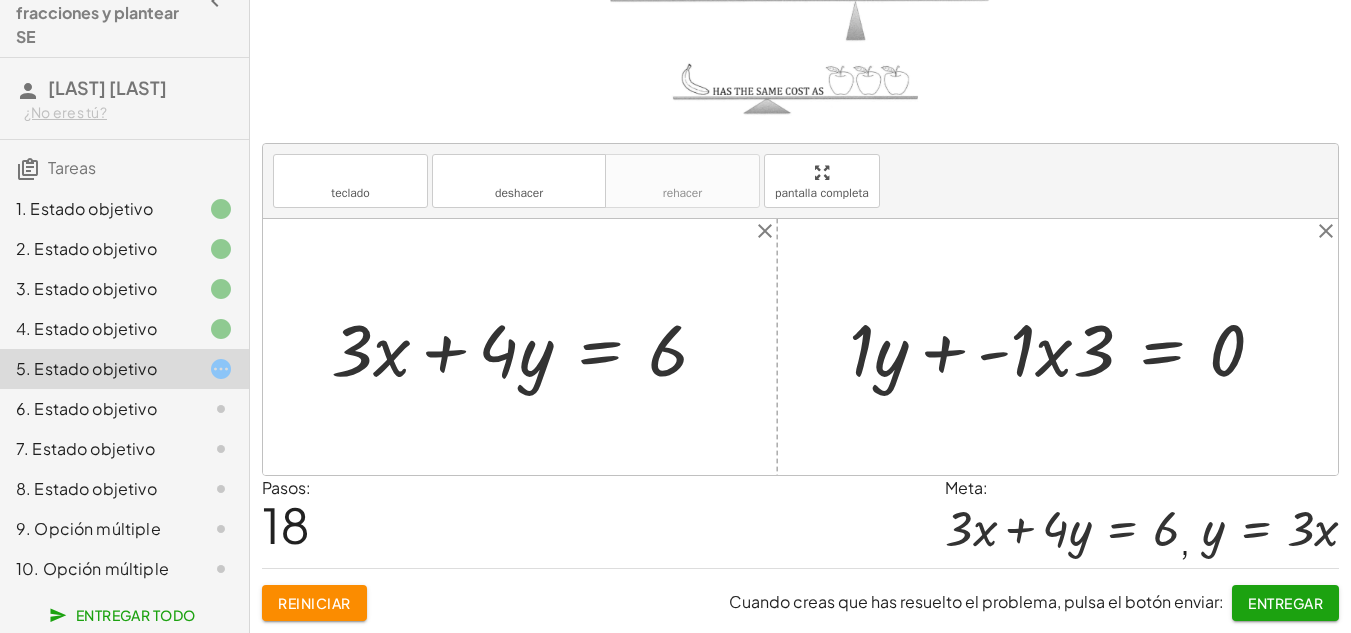 click at bounding box center [1065, 347] 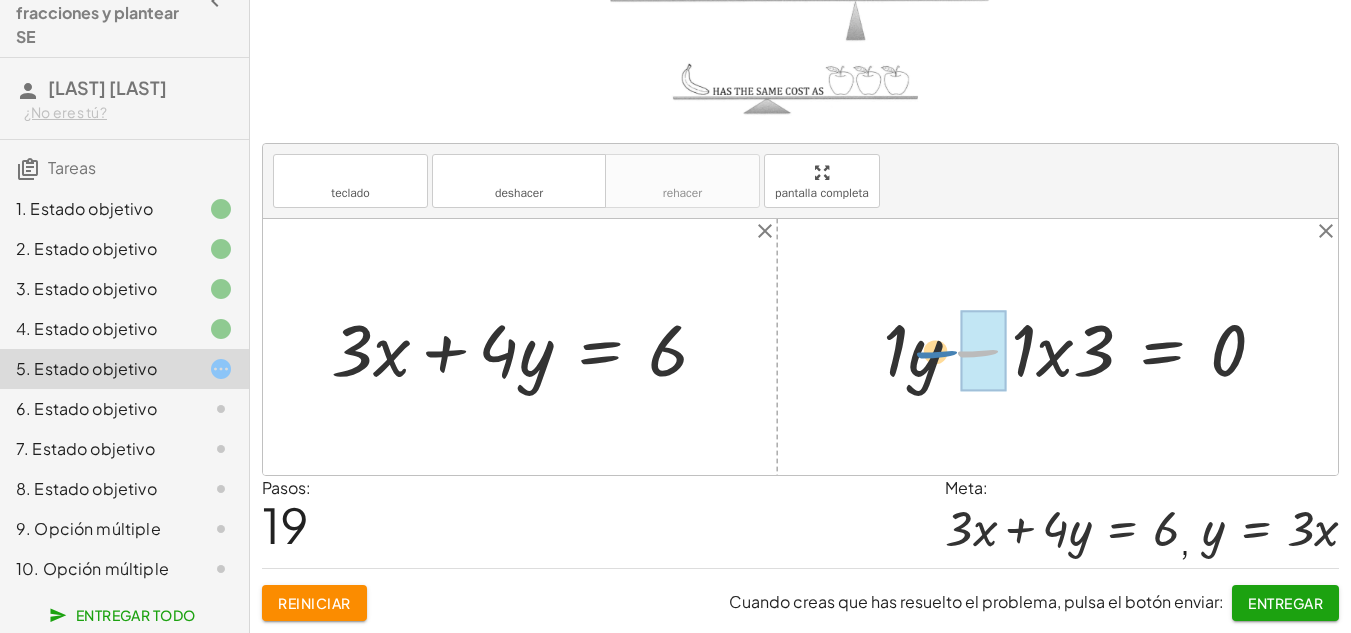 drag, startPoint x: 975, startPoint y: 346, endPoint x: 934, endPoint y: 347, distance: 41.01219 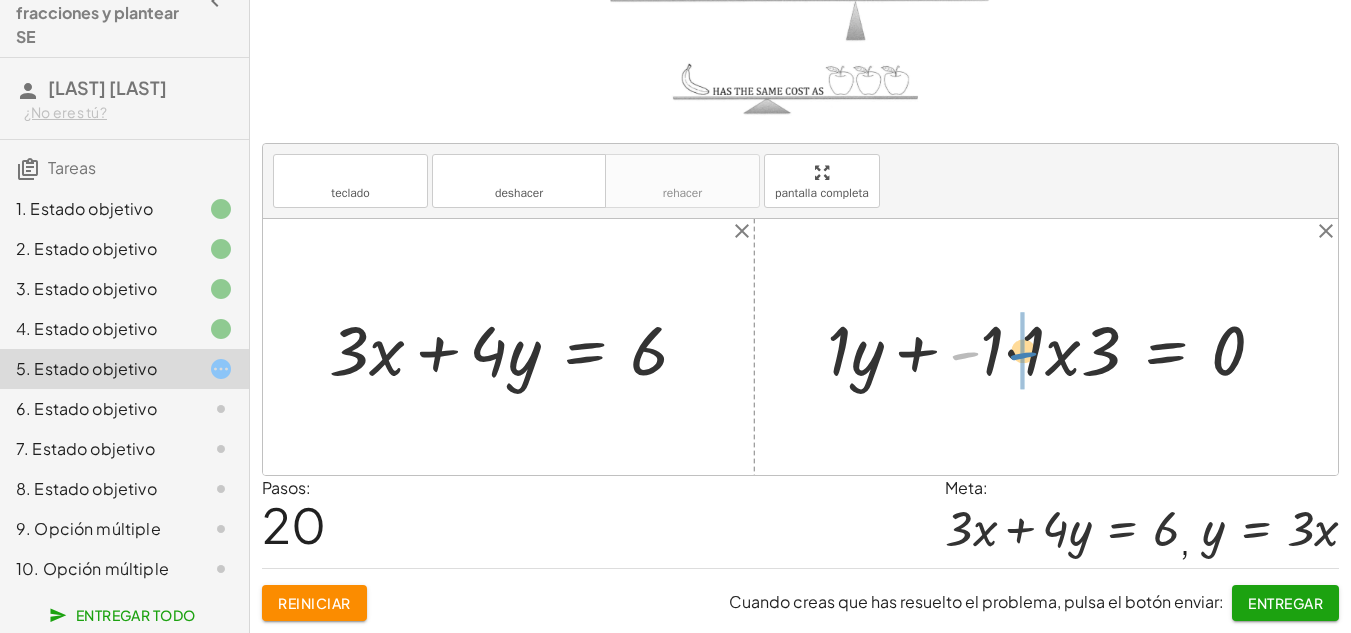 drag, startPoint x: 970, startPoint y: 351, endPoint x: 1029, endPoint y: 351, distance: 59 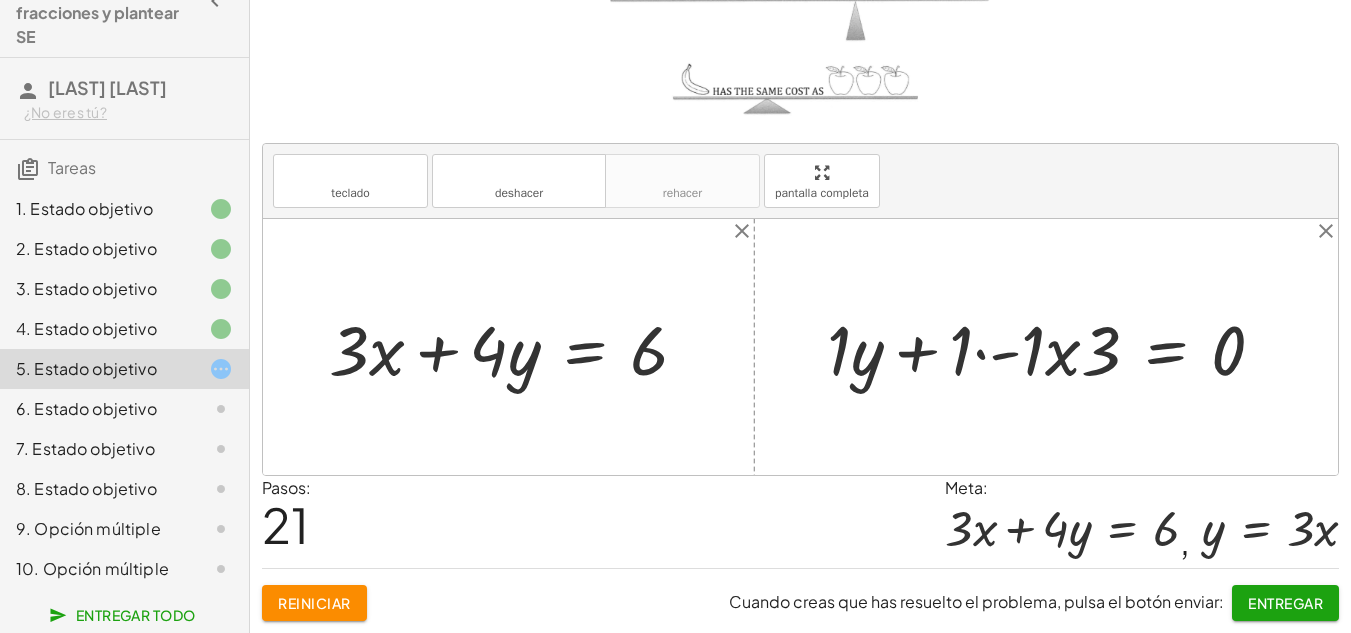 click at bounding box center [1053, 347] 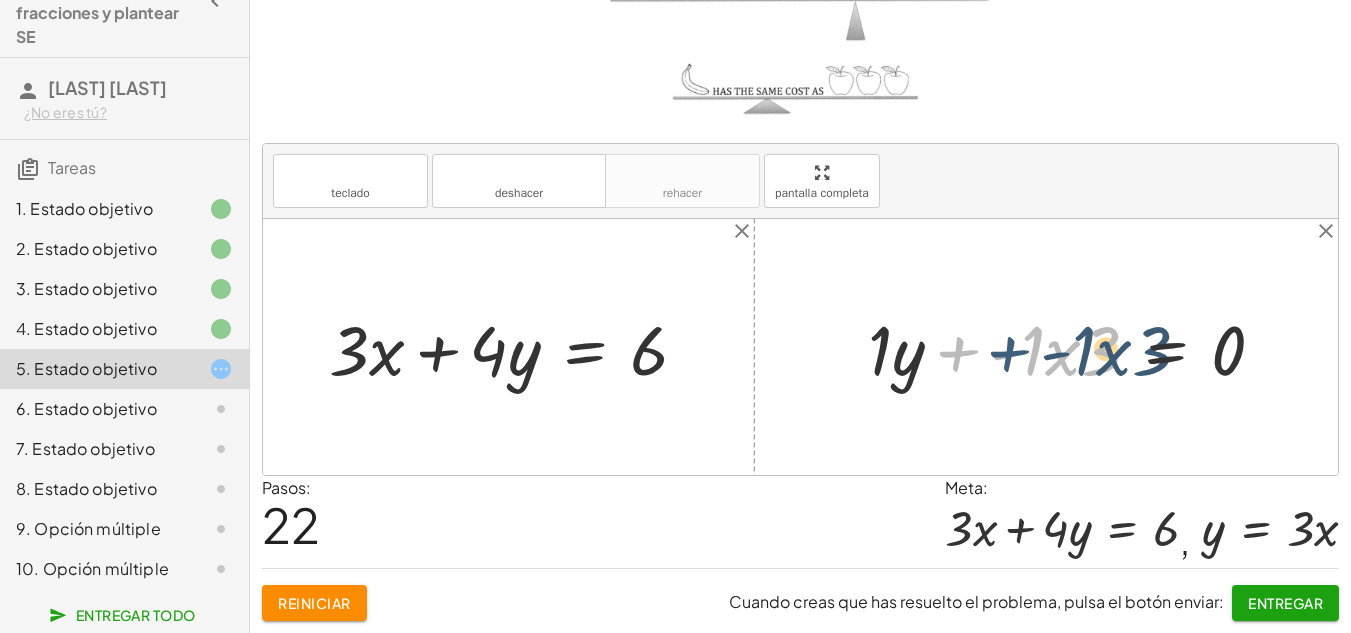 drag, startPoint x: 961, startPoint y: 352, endPoint x: 1012, endPoint y: 352, distance: 51 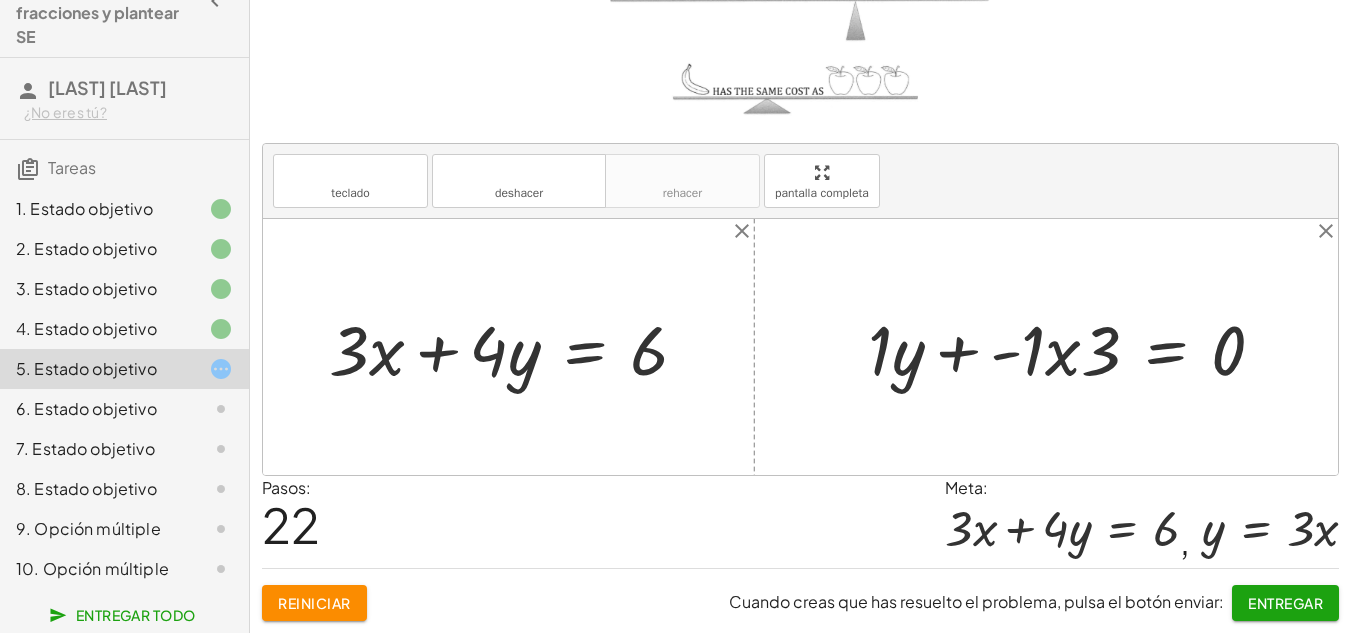 click at bounding box center (1074, 347) 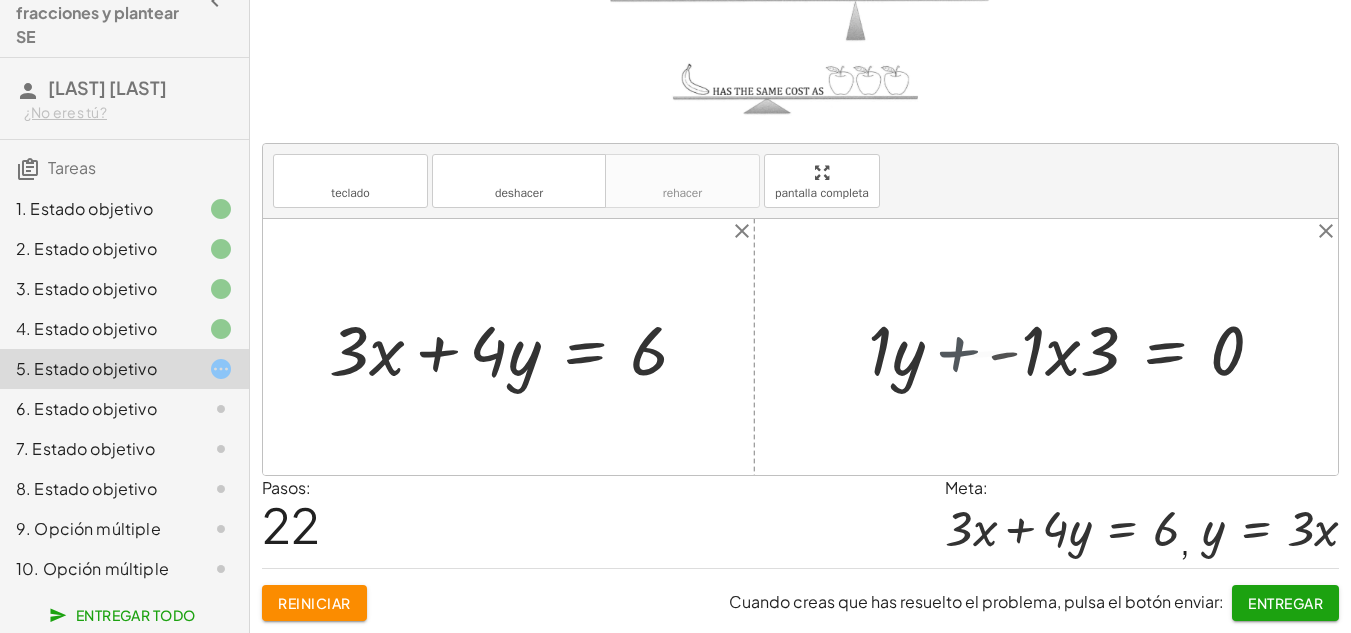 click at bounding box center (1089, 347) 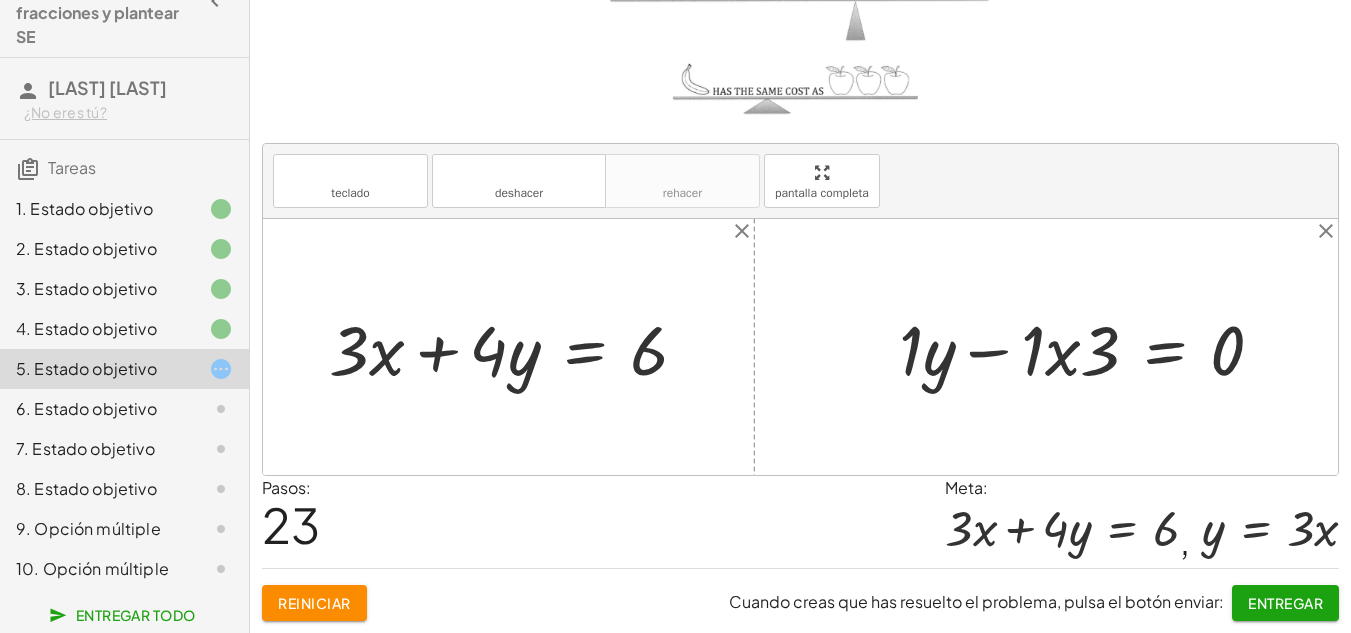 click at bounding box center [1089, 347] 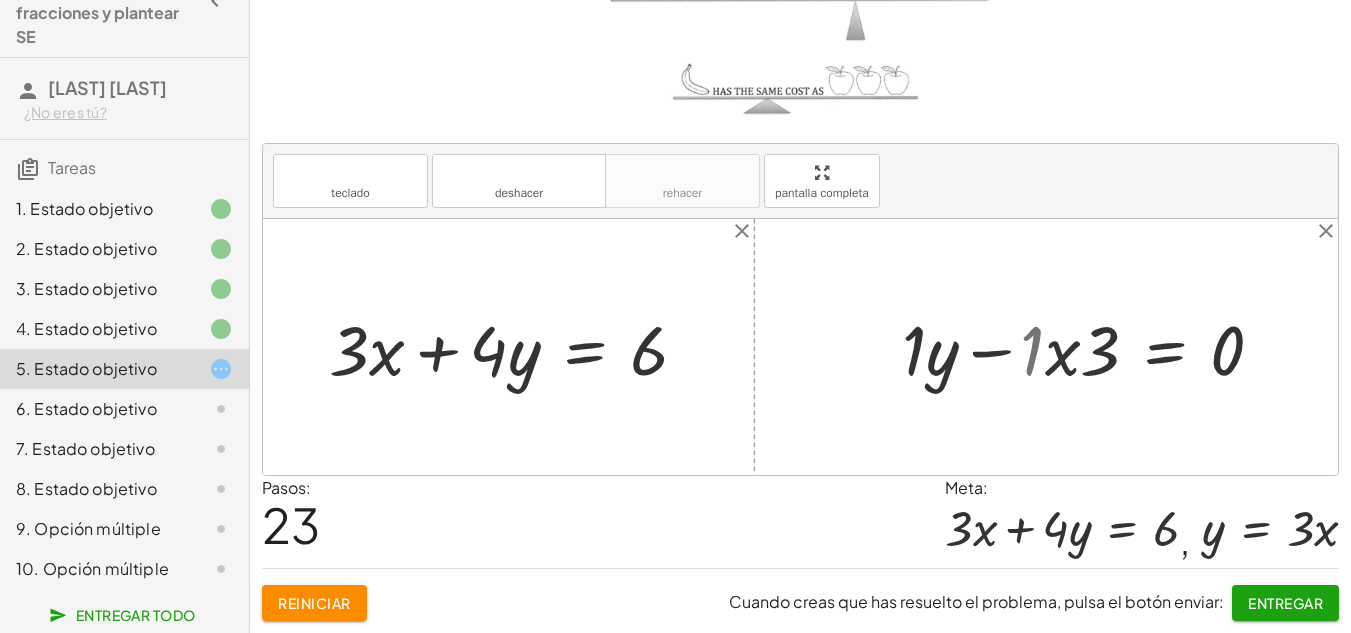 drag, startPoint x: 1071, startPoint y: 351, endPoint x: 1055, endPoint y: 358, distance: 17.464249 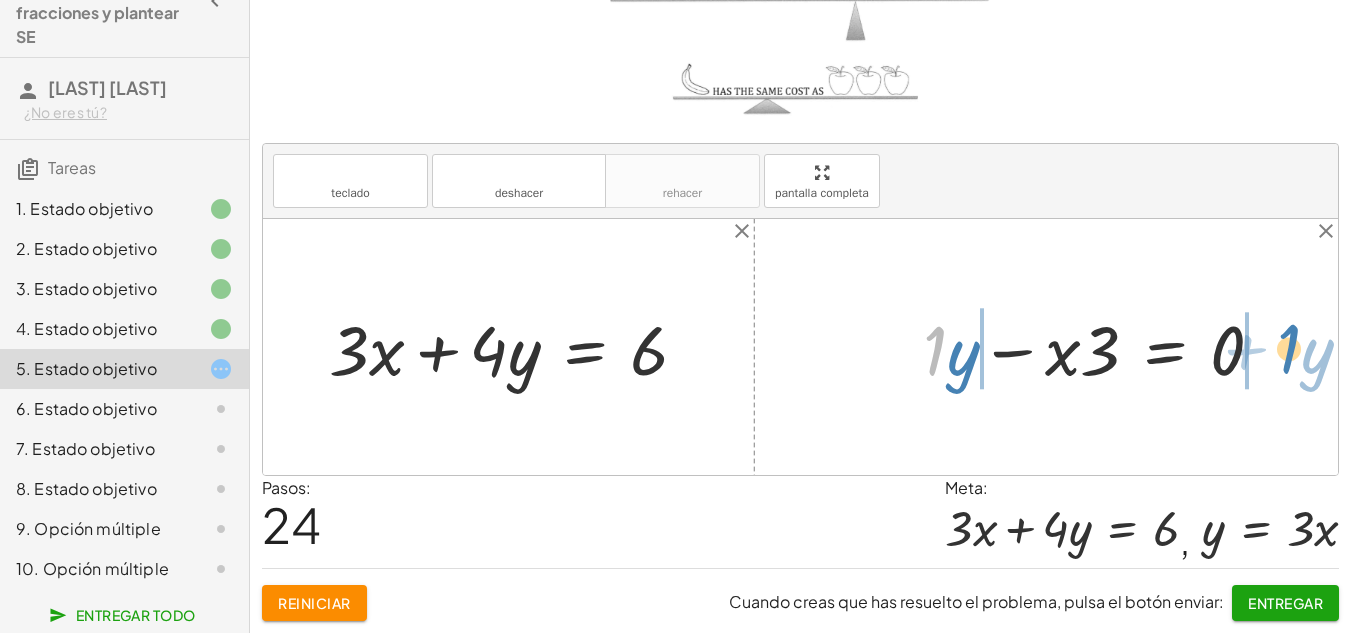 drag, startPoint x: 936, startPoint y: 350, endPoint x: 1290, endPoint y: 349, distance: 354.0014 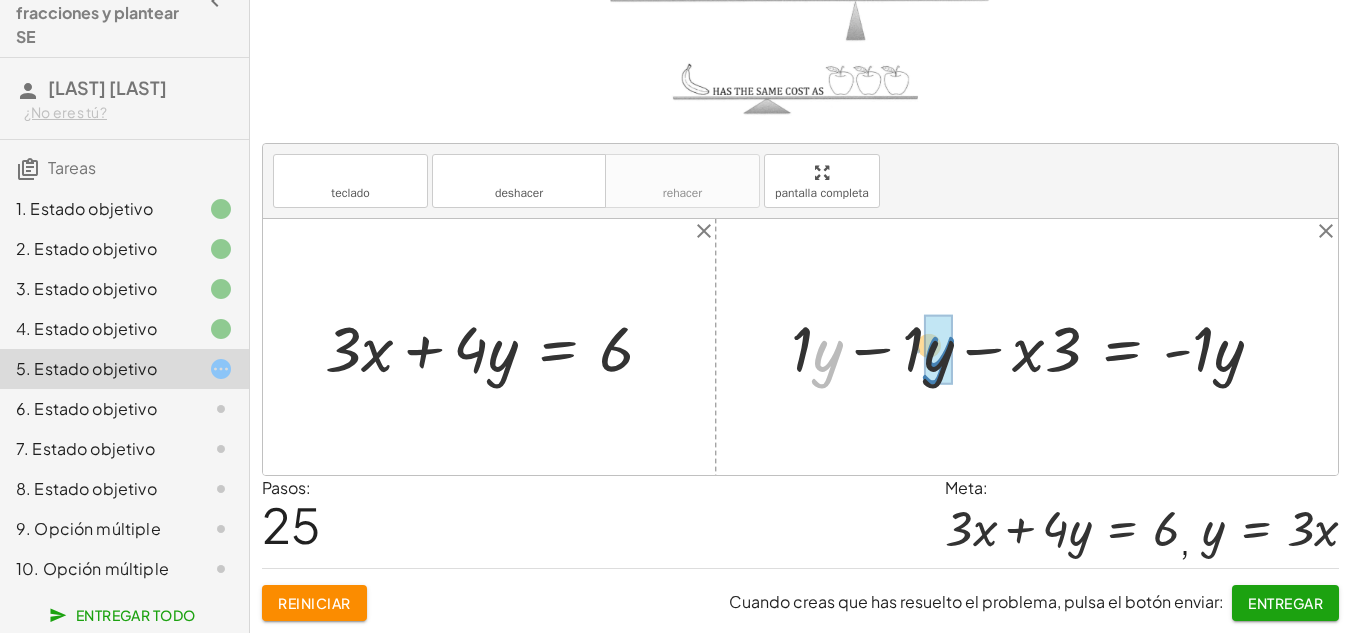 drag, startPoint x: 892, startPoint y: 357, endPoint x: 947, endPoint y: 357, distance: 55 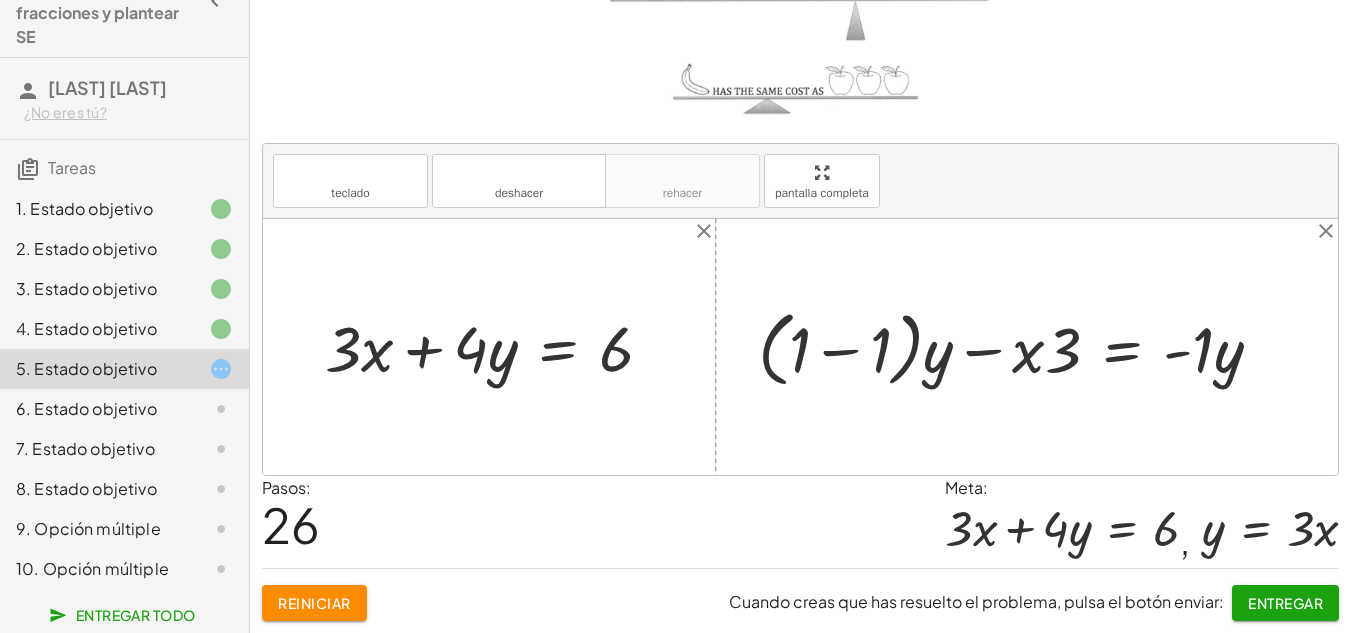 click at bounding box center [1018, 347] 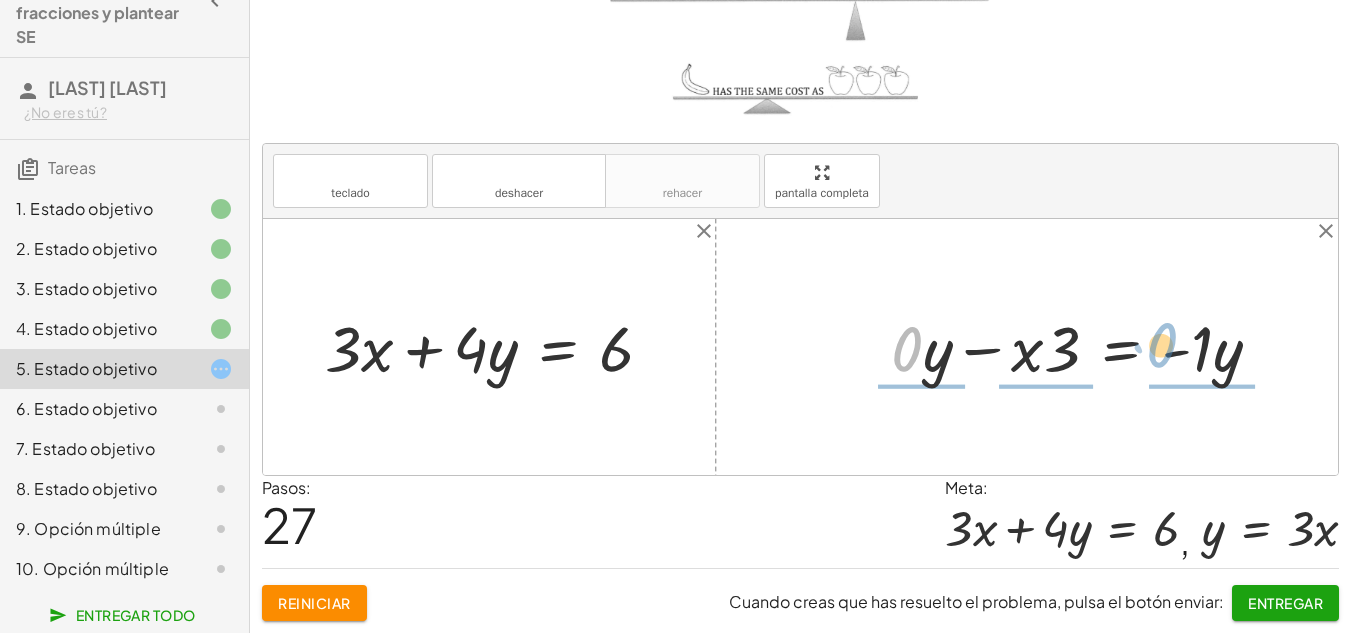 drag, startPoint x: 910, startPoint y: 345, endPoint x: 1172, endPoint y: 341, distance: 262.03052 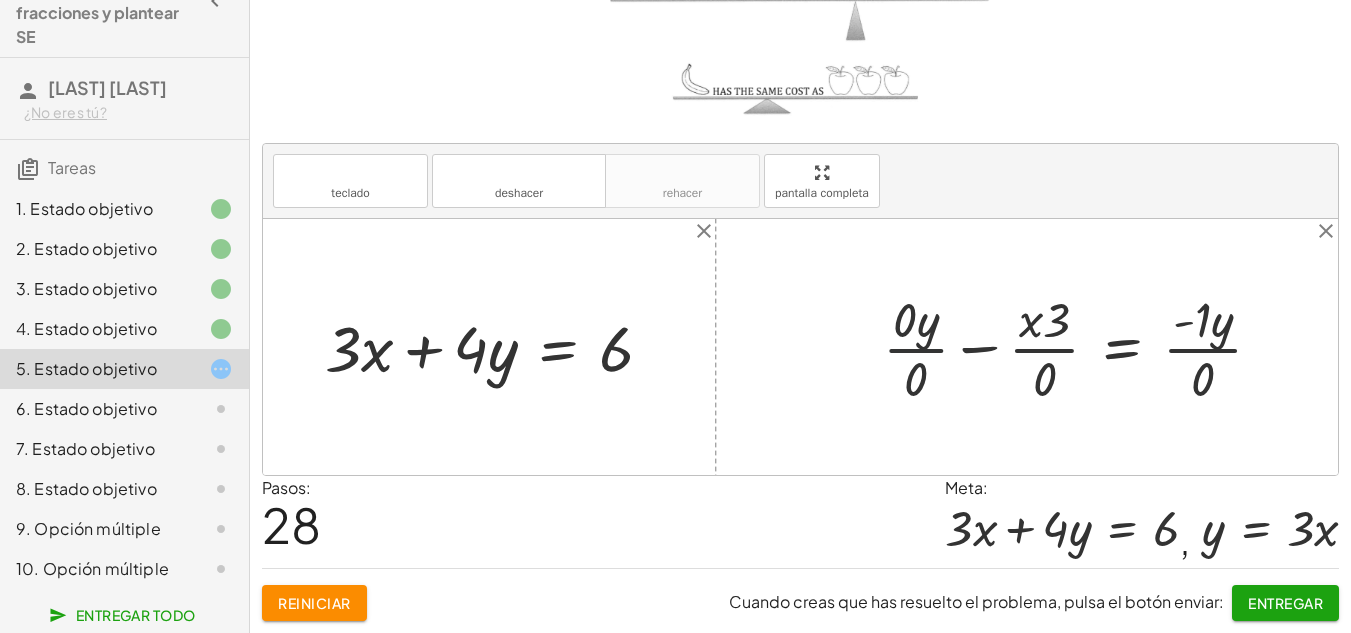 click at bounding box center [1081, 347] 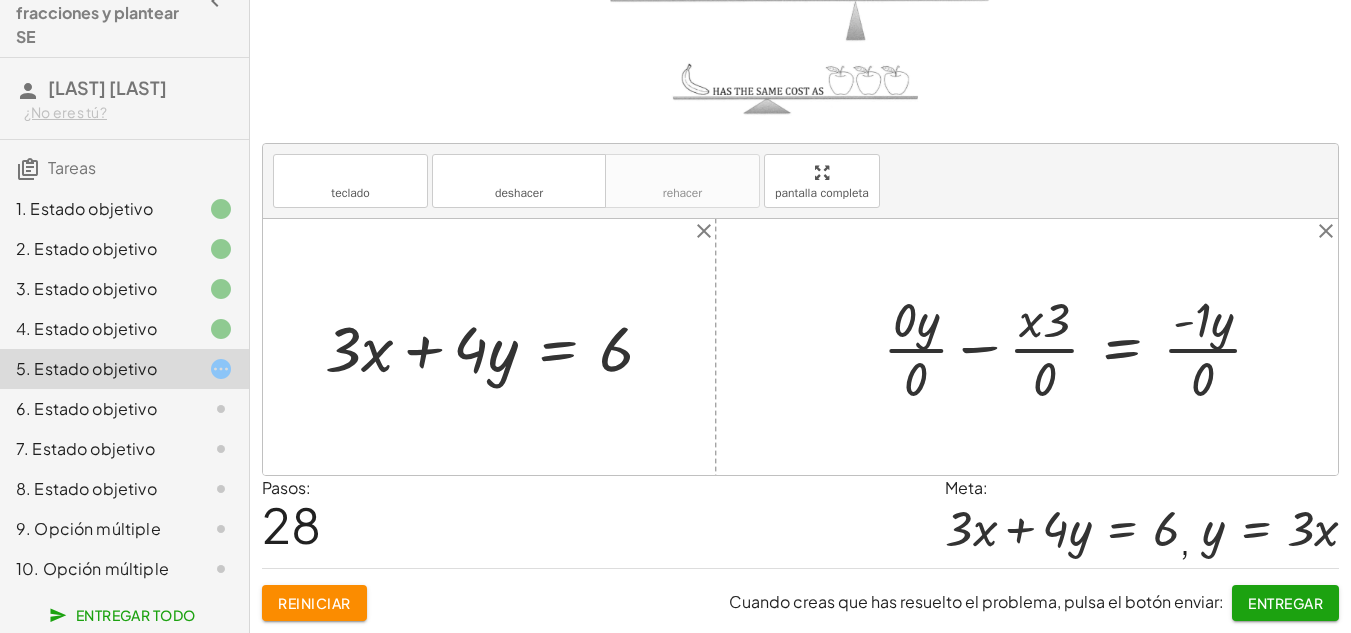 click on "Reiniciar" at bounding box center (314, 603) 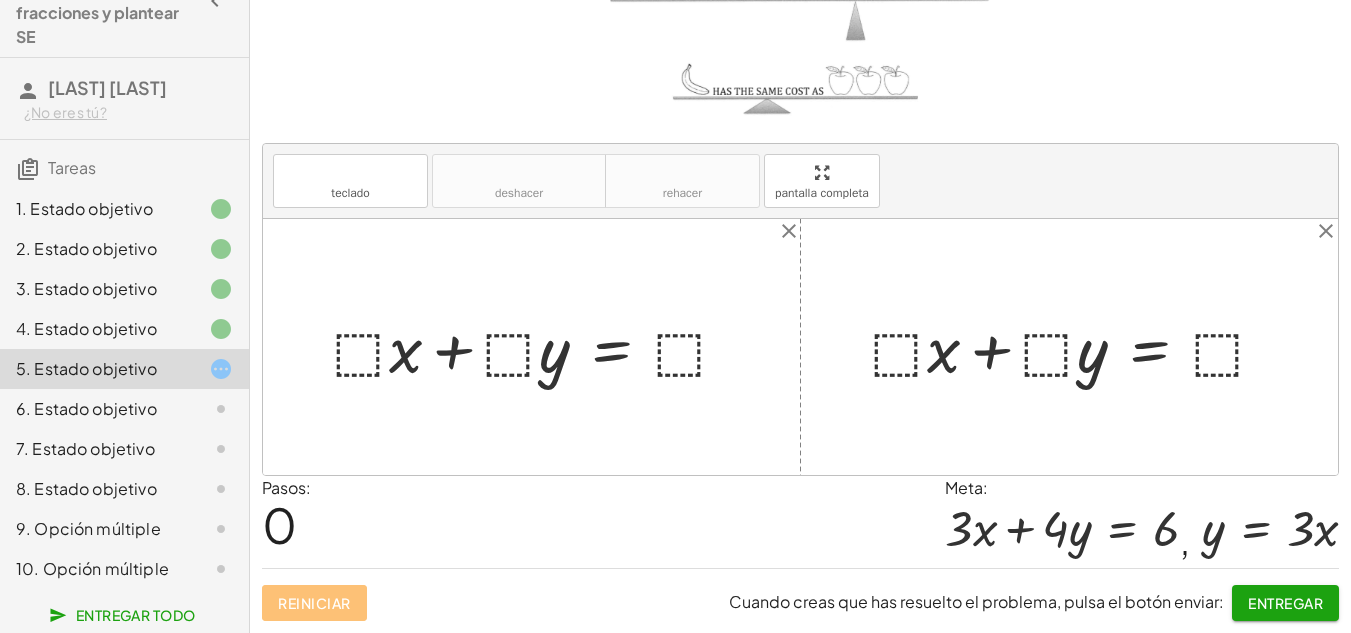 click at bounding box center (539, 346) 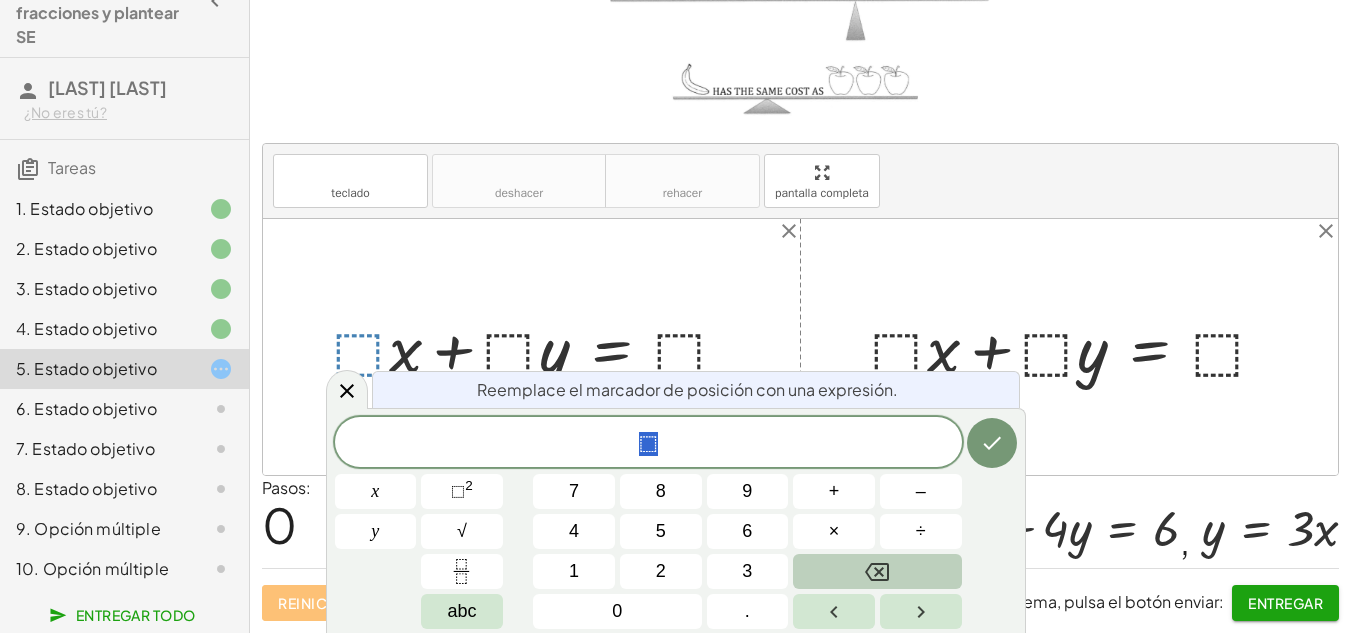 click at bounding box center [877, 571] 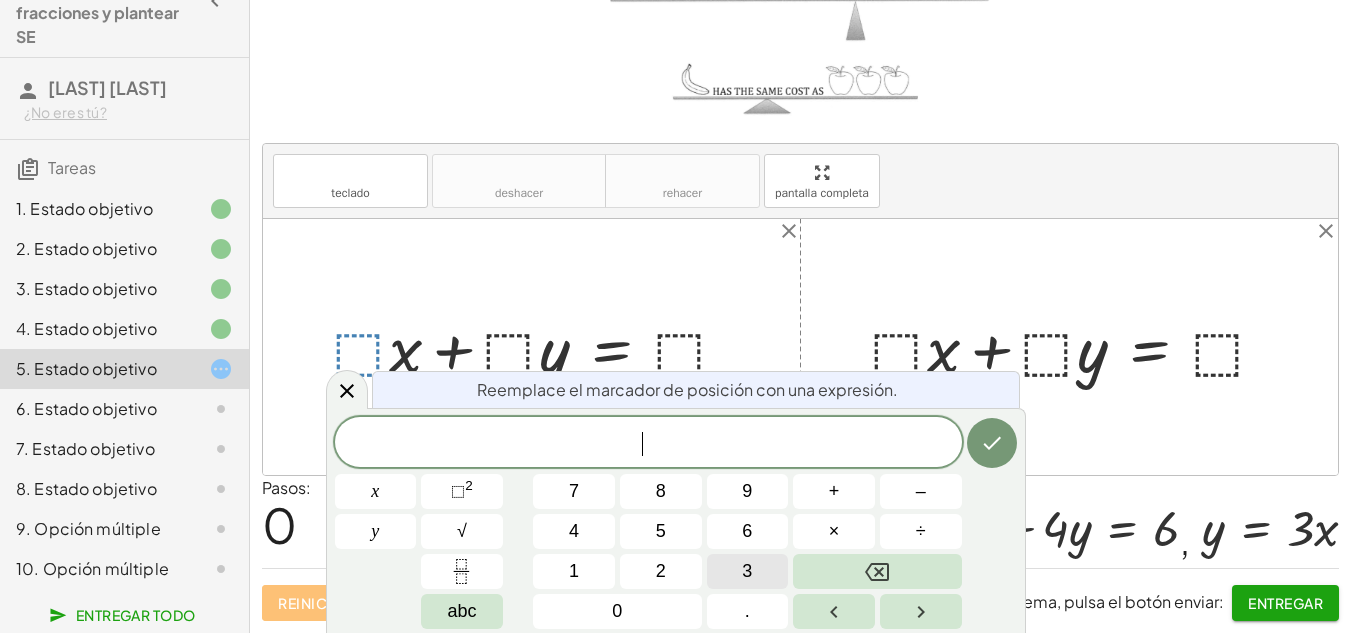 click on "3" at bounding box center [747, 571] 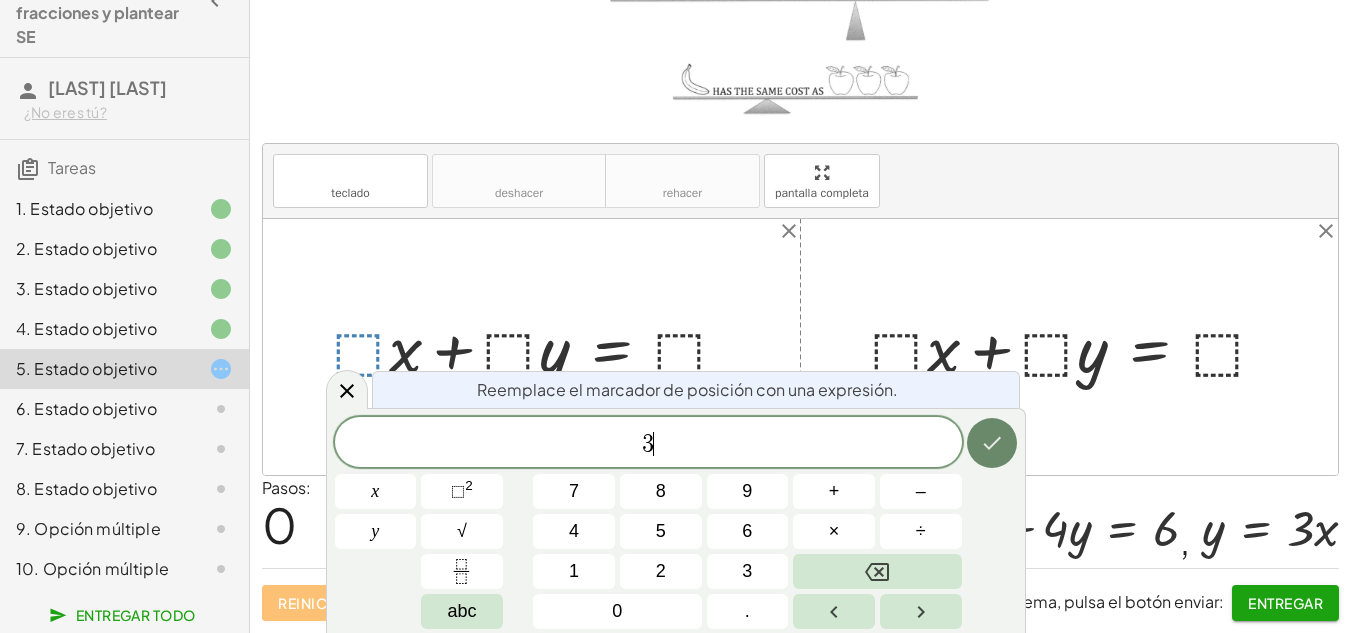 click at bounding box center [992, 443] 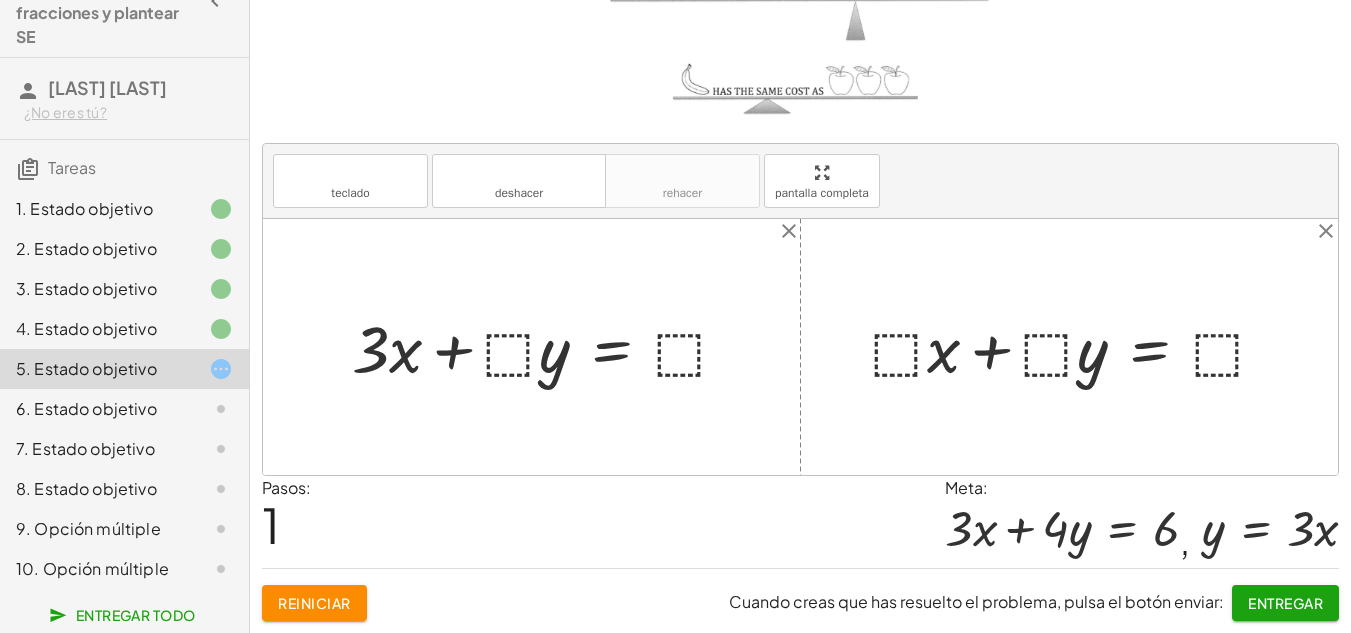click at bounding box center (548, 346) 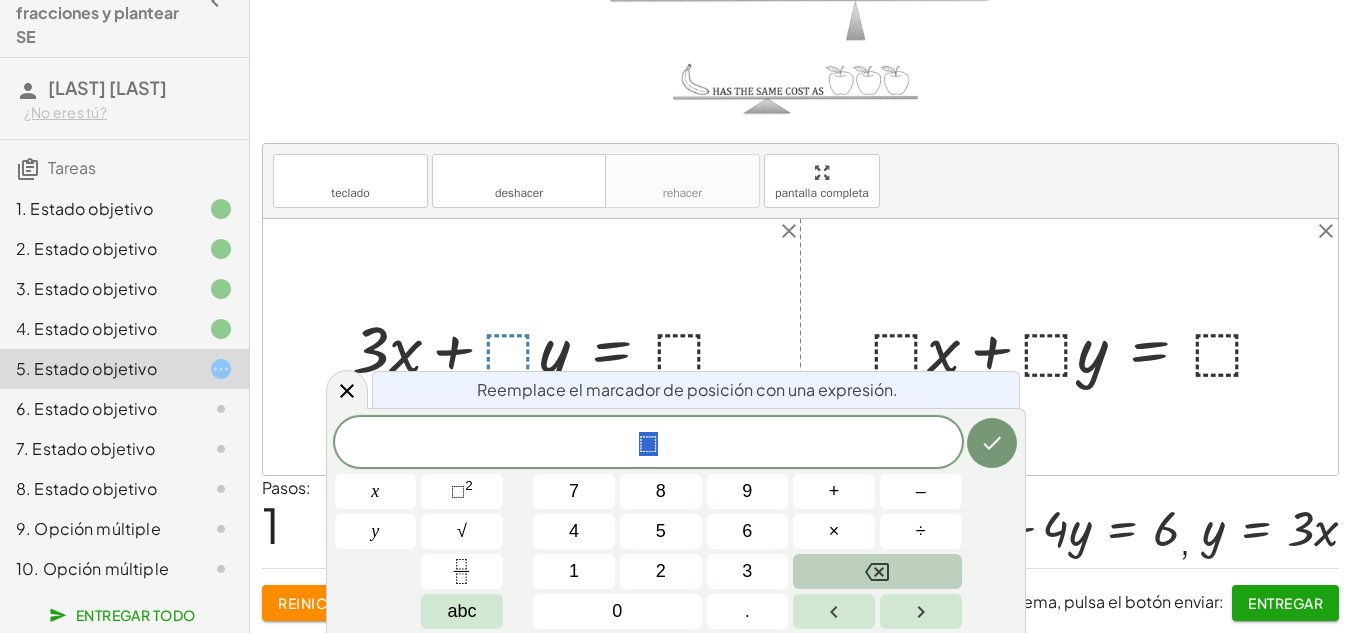 click at bounding box center [877, 571] 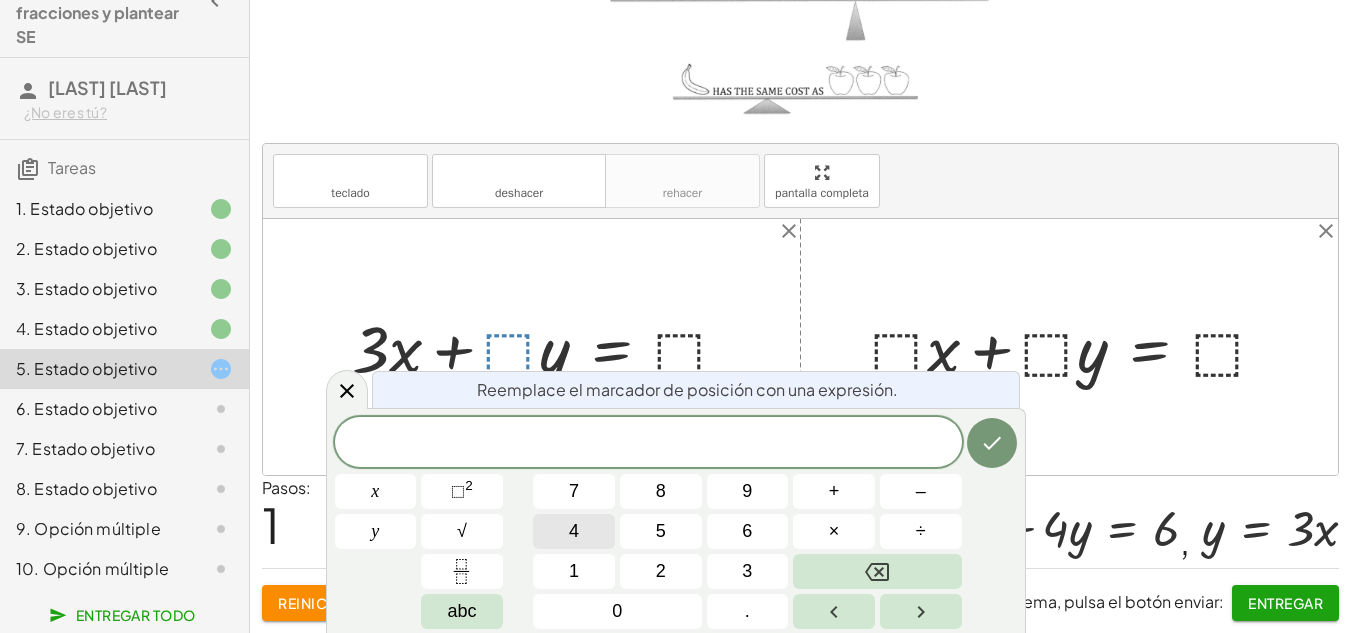 click on "4" at bounding box center [574, 531] 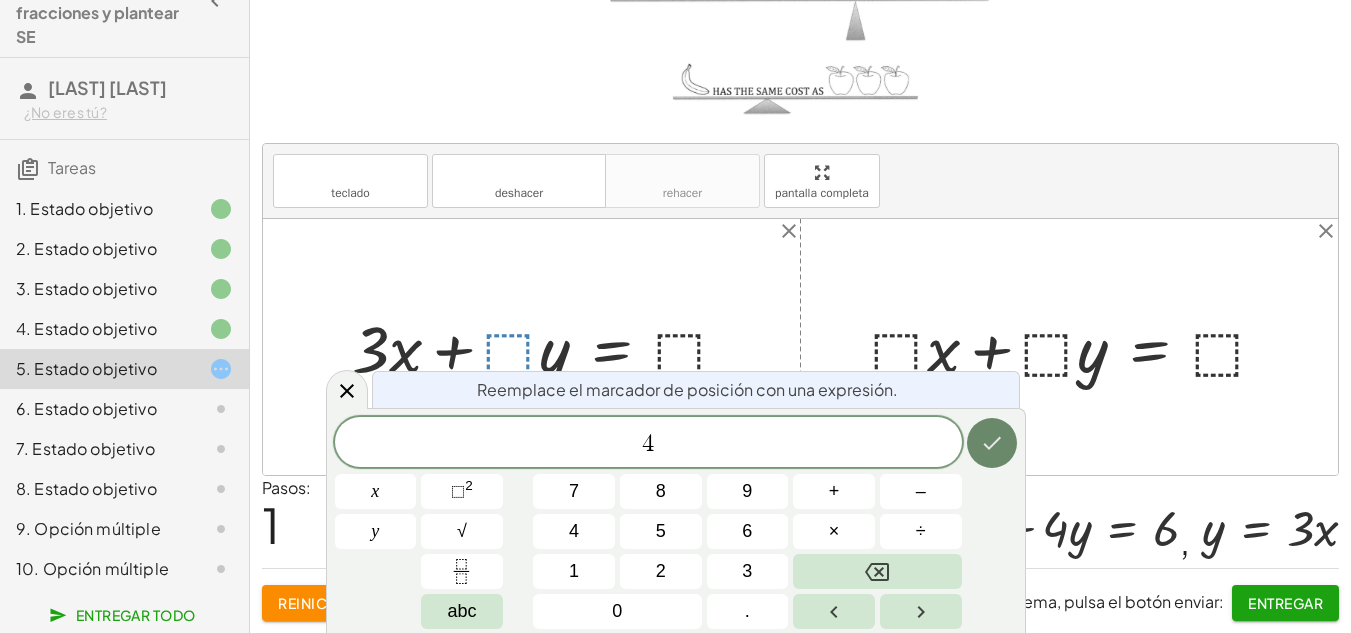 click 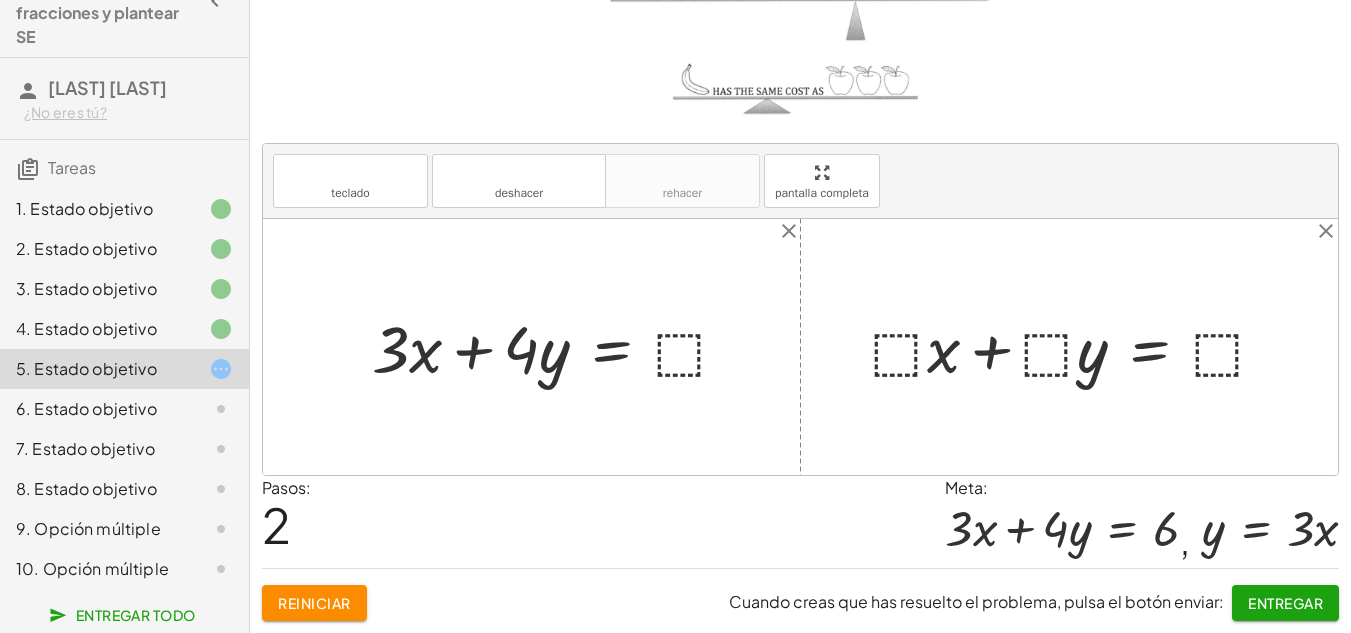 click at bounding box center [558, 346] 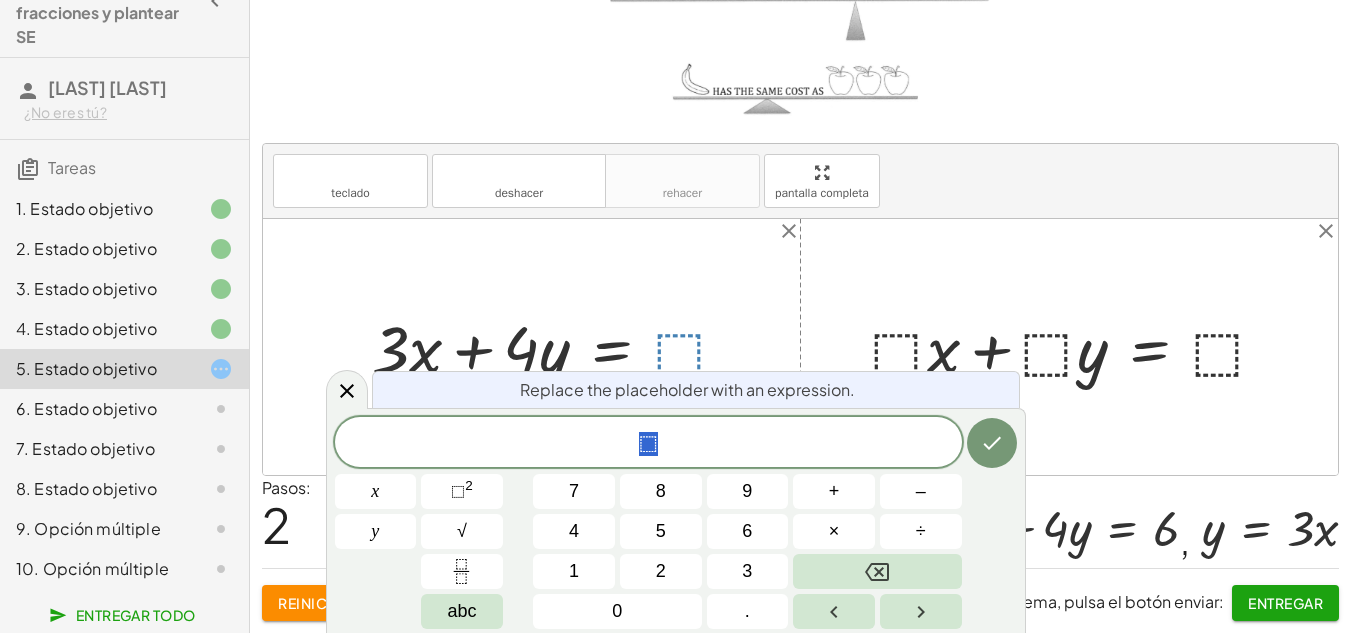 click at bounding box center [558, 346] 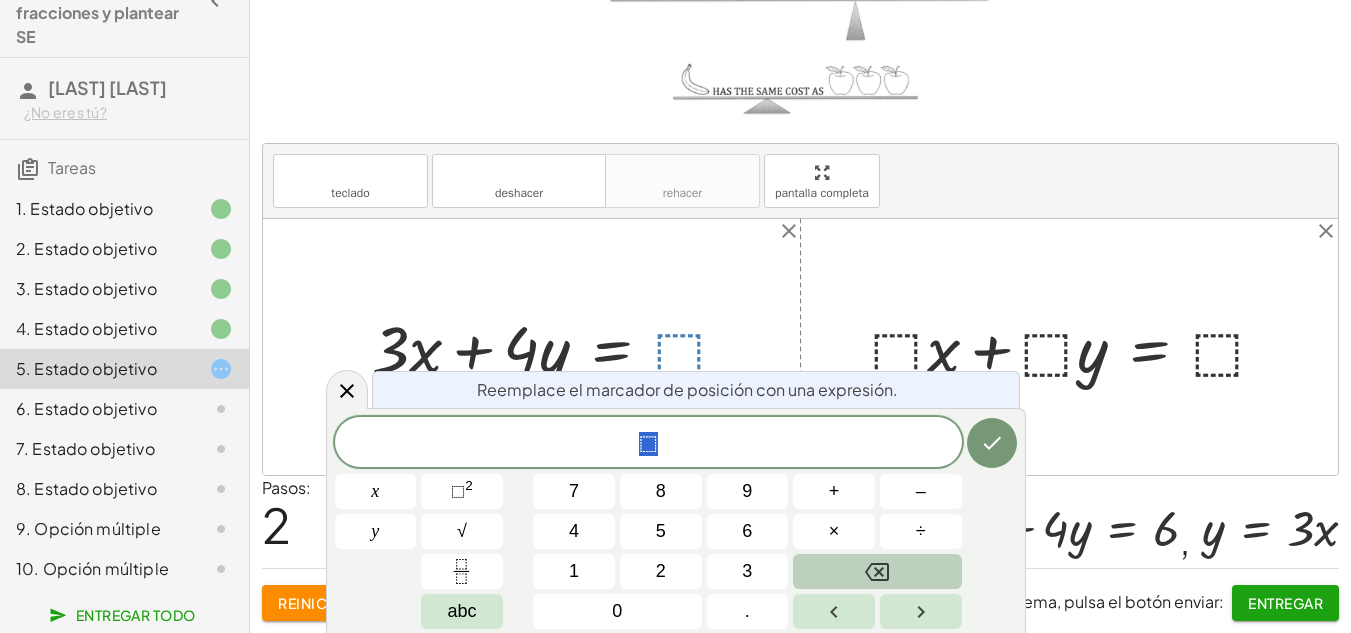 click at bounding box center (877, 571) 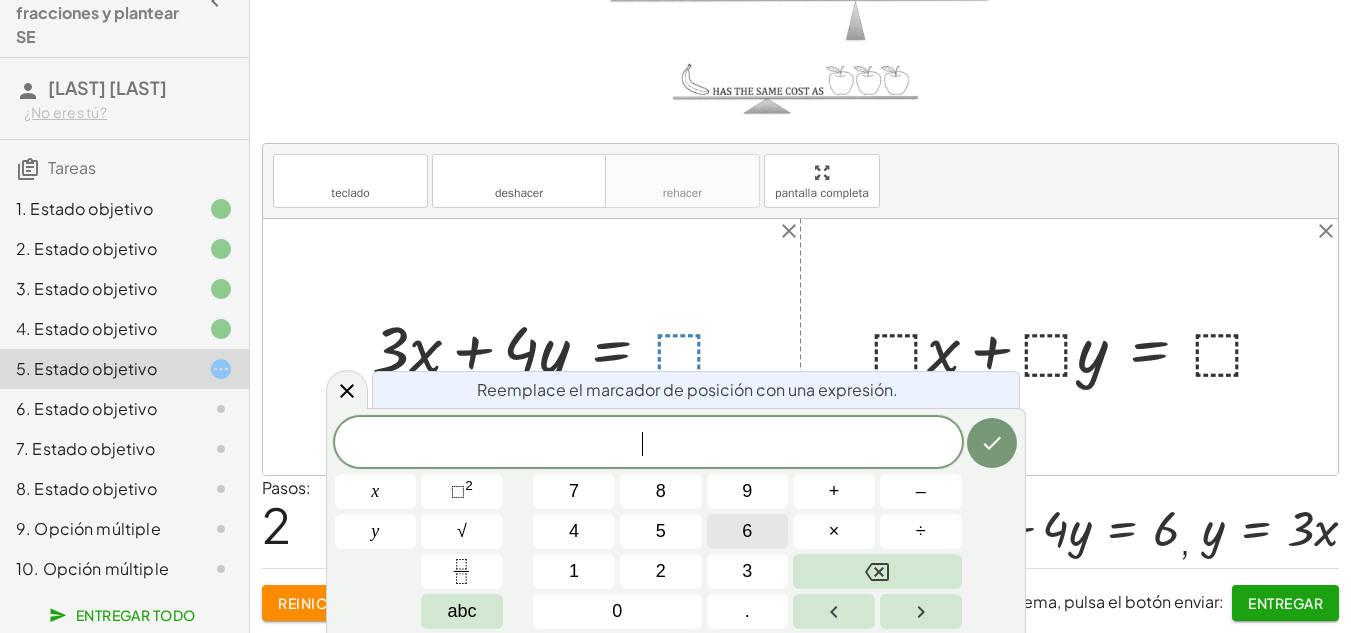 click on "6" at bounding box center (748, 531) 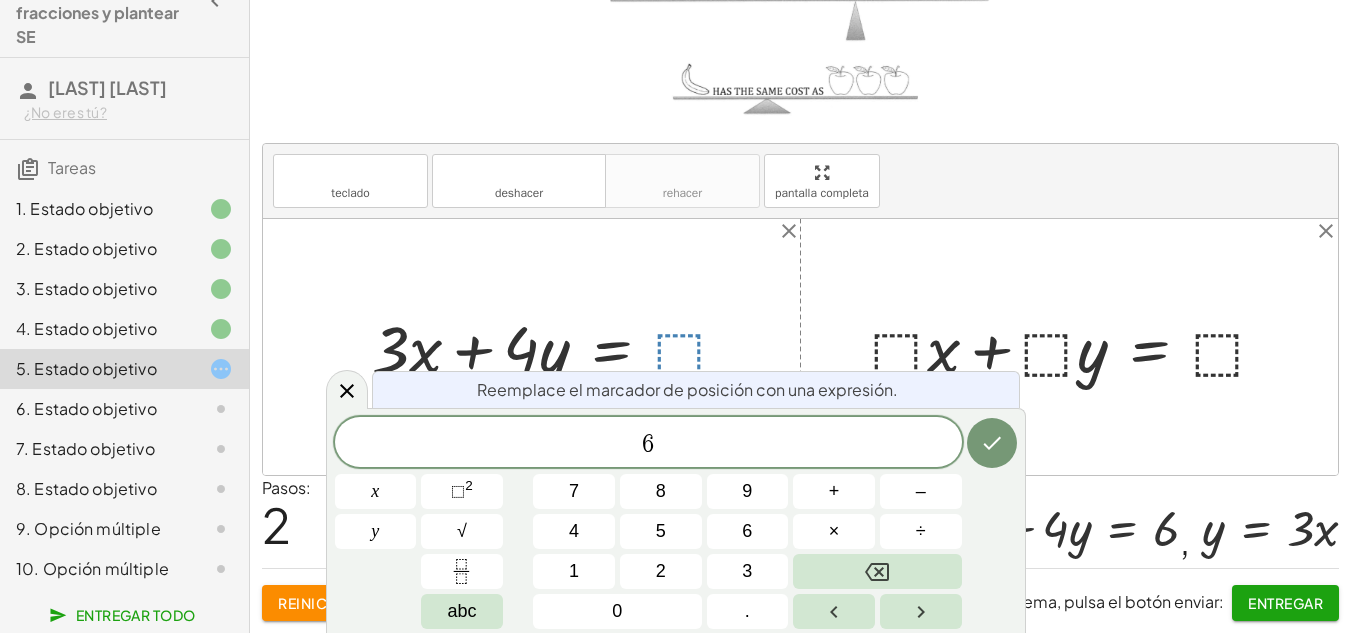 click on "6 x y 7 8 9 + – 4 5 6 × ÷ ⬚ 2 √ abc 1 2 3 0 ." at bounding box center (676, 523) 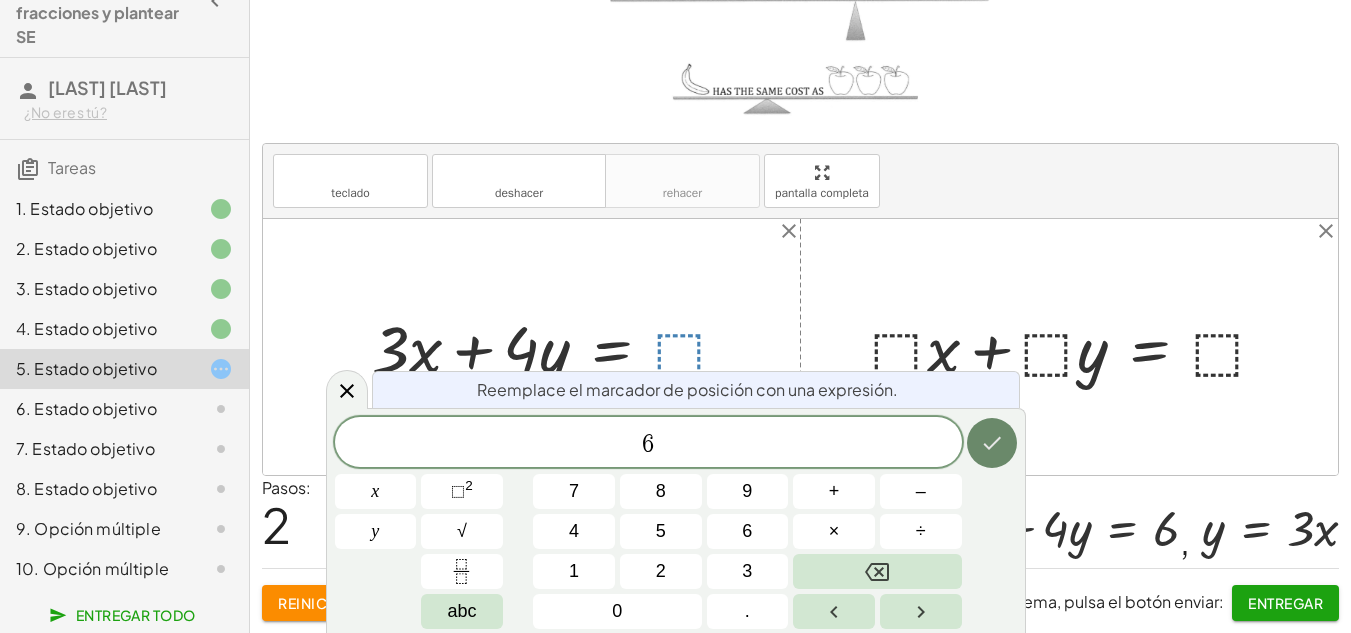 click 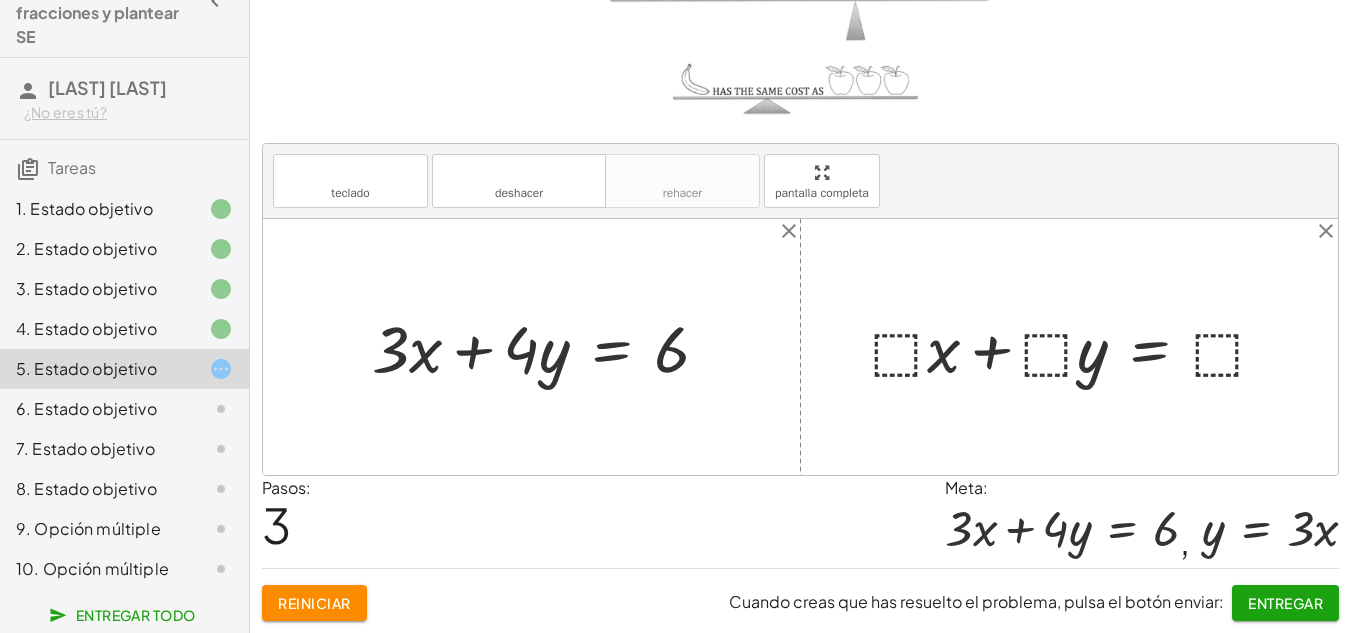 scroll, scrollTop: 114, scrollLeft: 0, axis: vertical 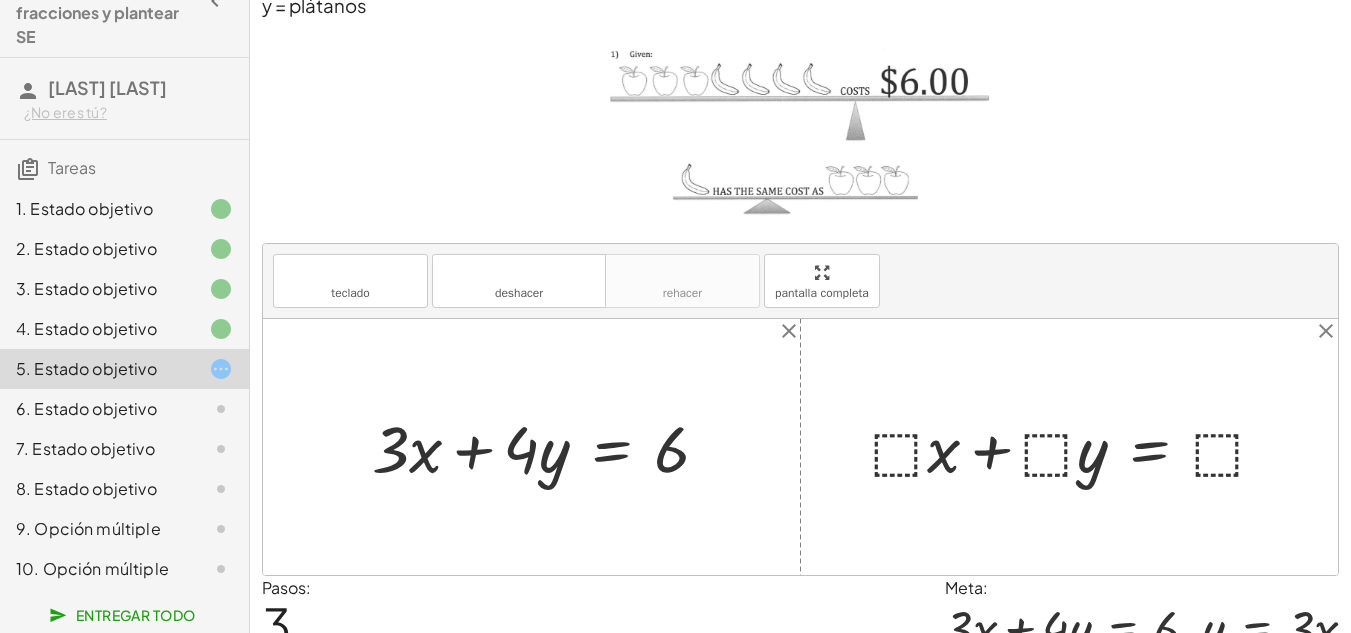 click at bounding box center (1077, 446) 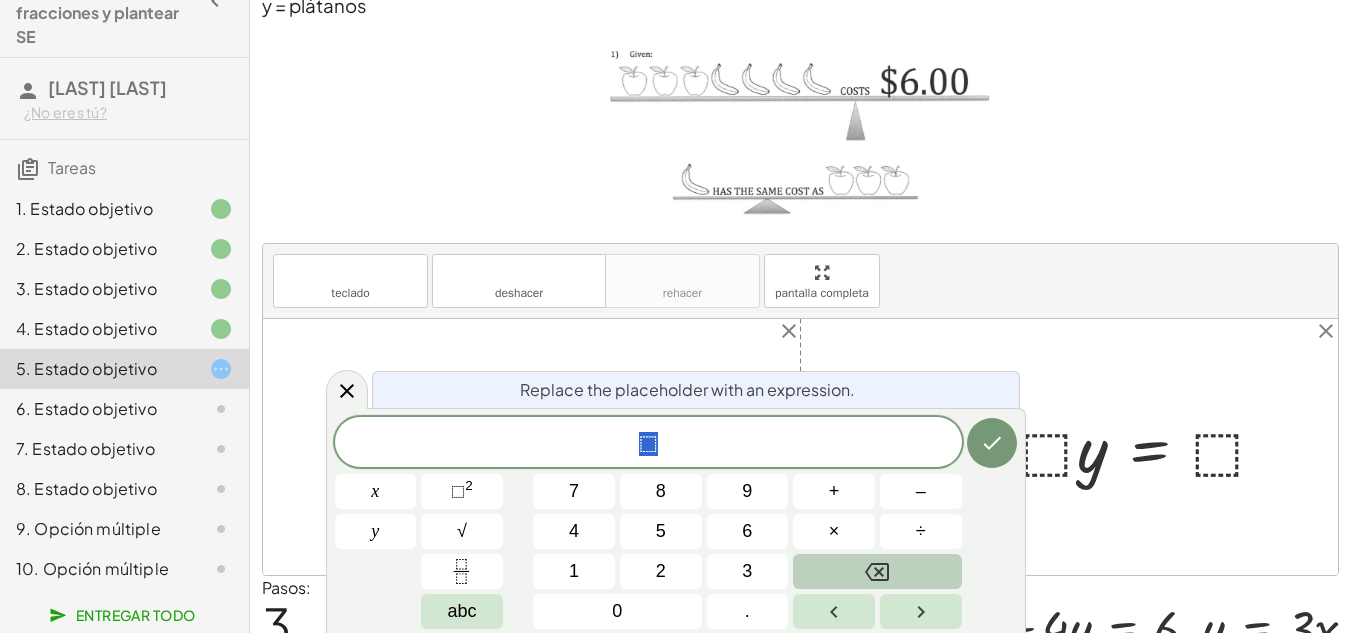 click 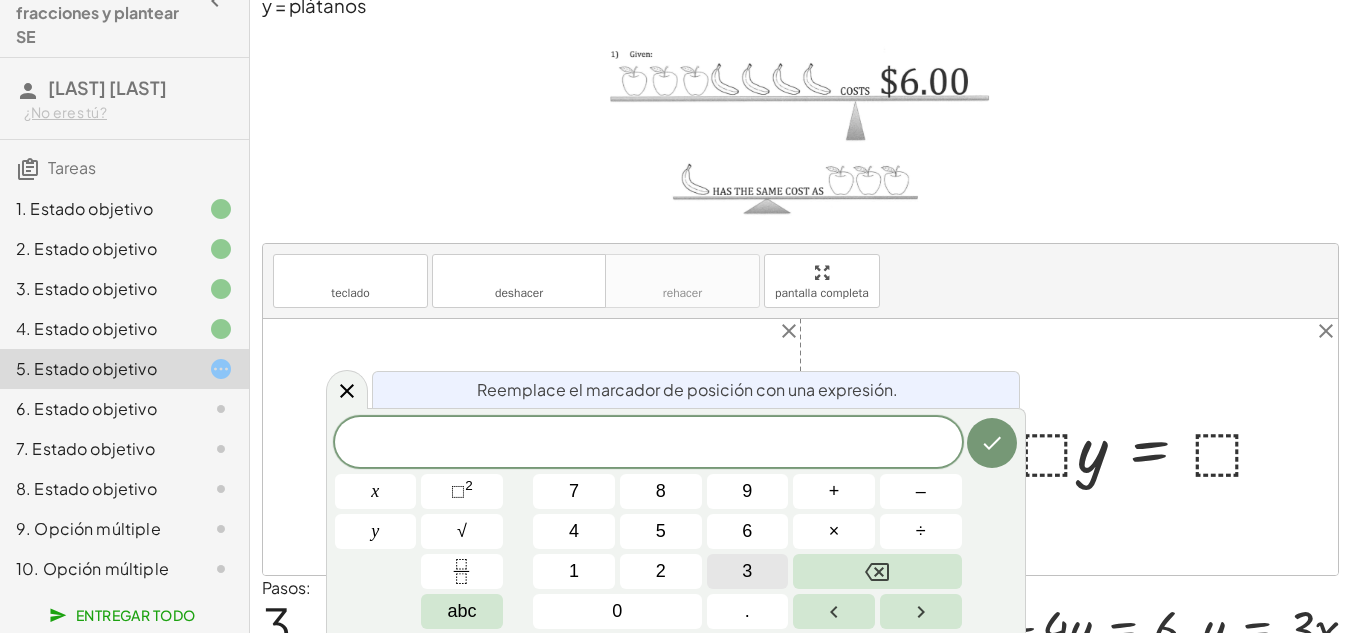 click on "3" at bounding box center [748, 571] 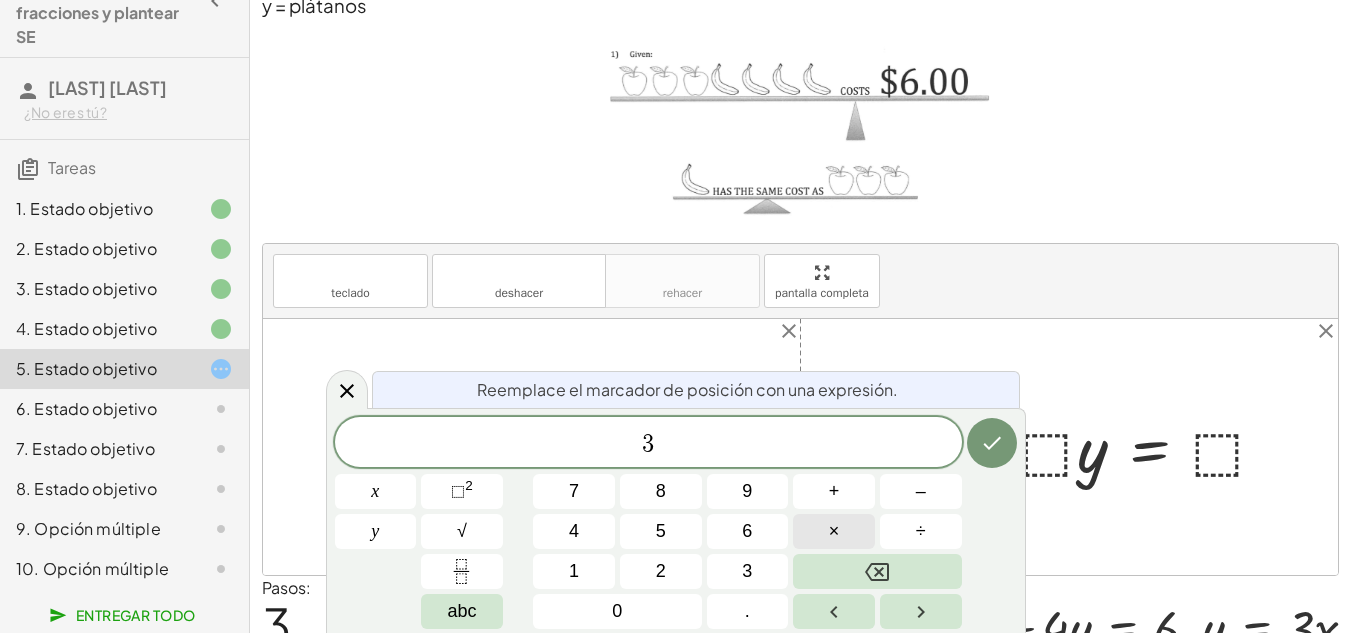 click on "×" at bounding box center (834, 531) 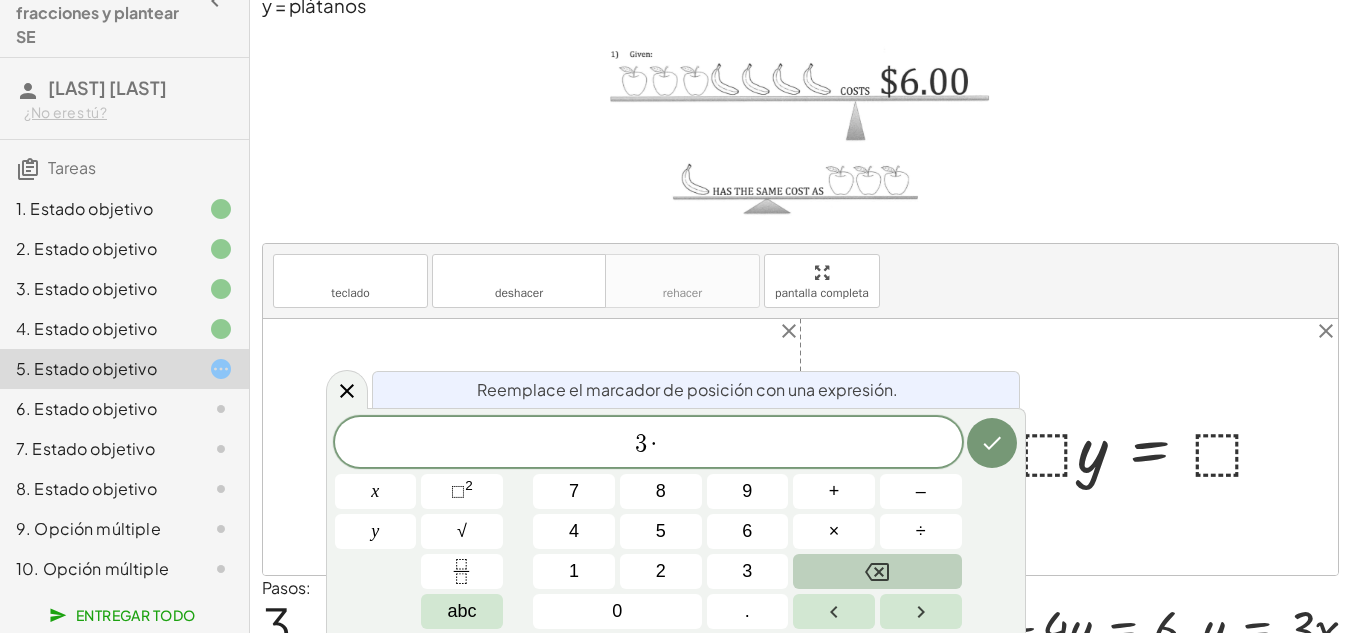 click at bounding box center [877, 571] 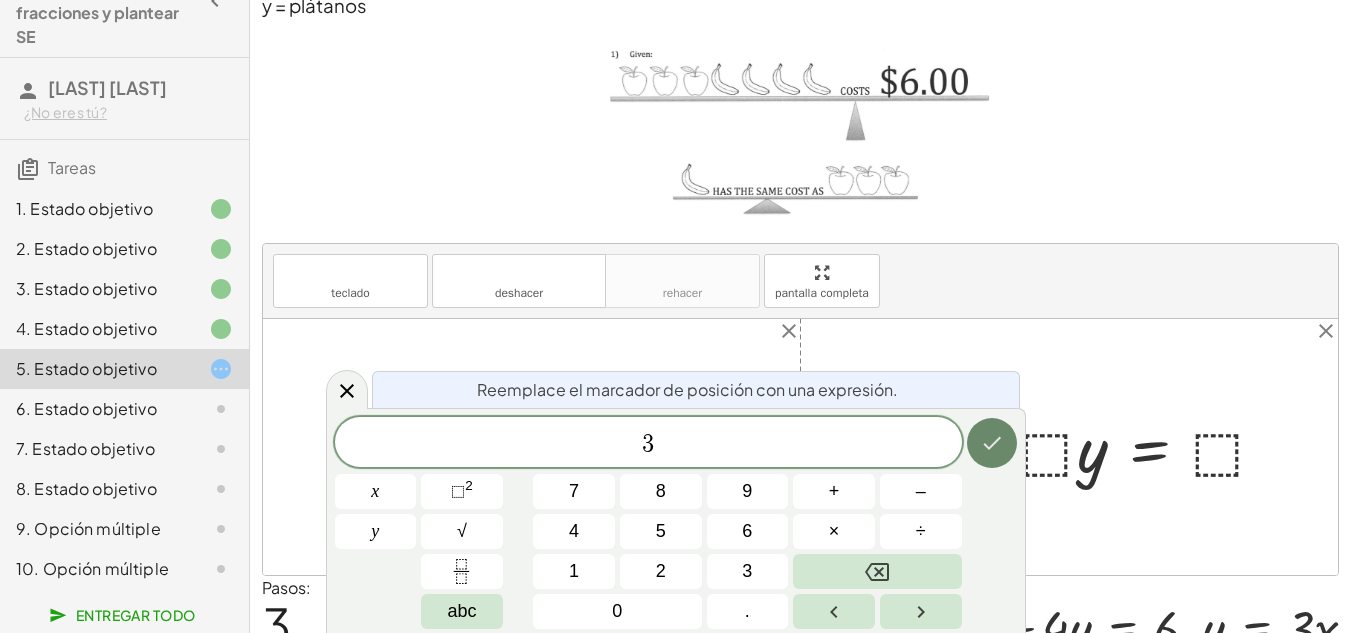 click at bounding box center (992, 443) 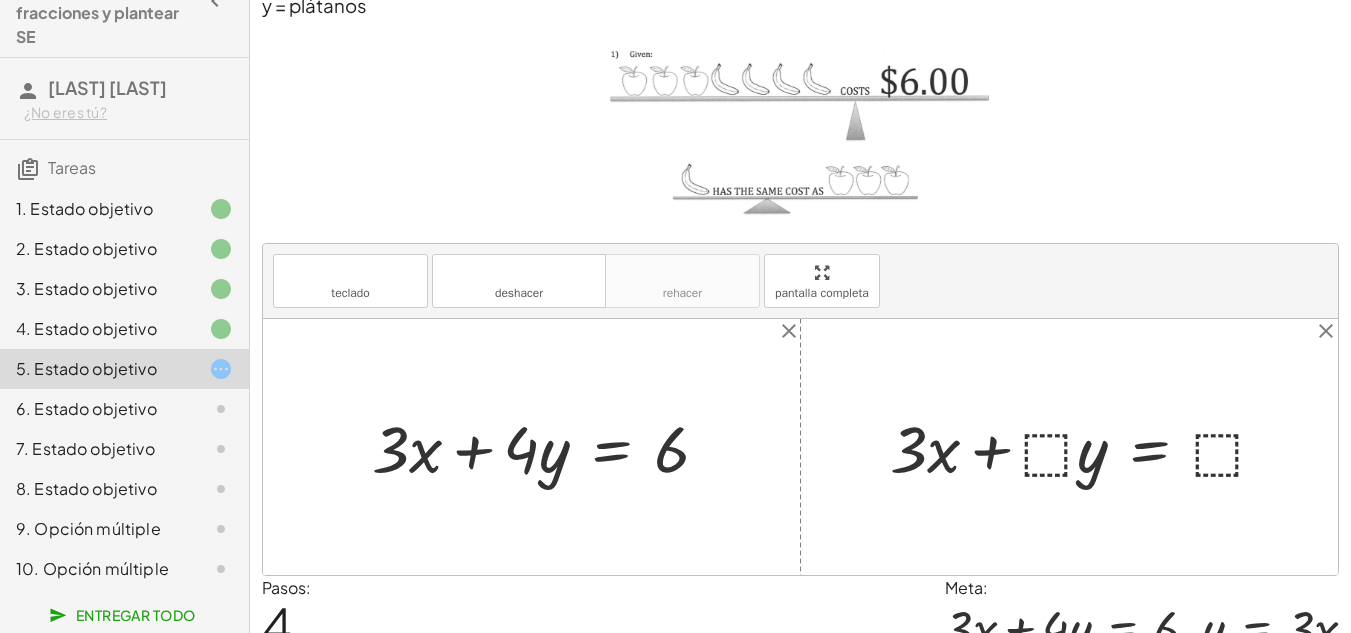 click at bounding box center (1086, 446) 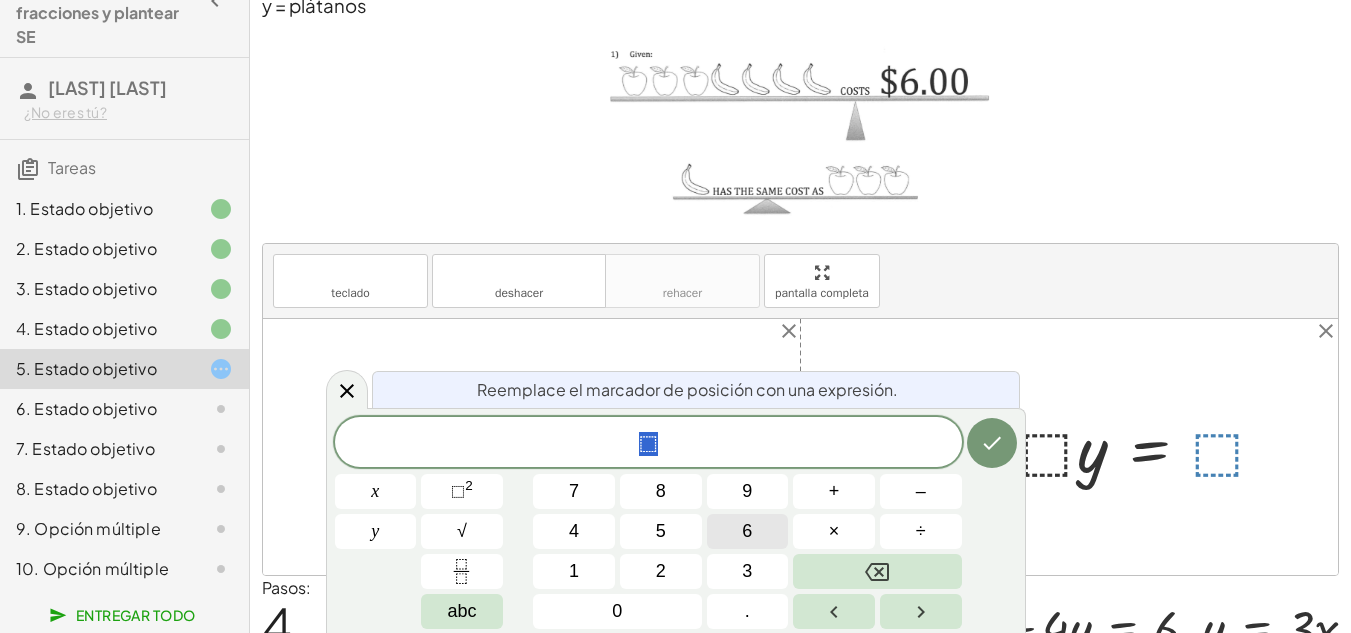 click on "6" at bounding box center [748, 531] 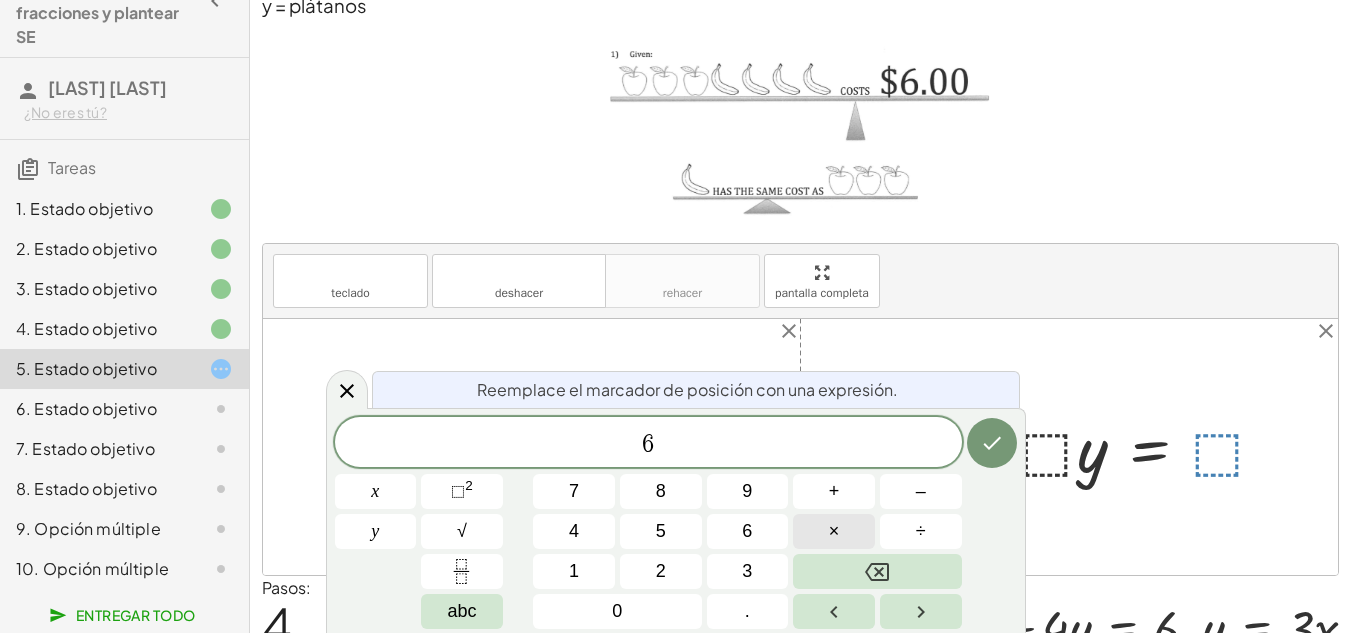 click on "×" at bounding box center (834, 531) 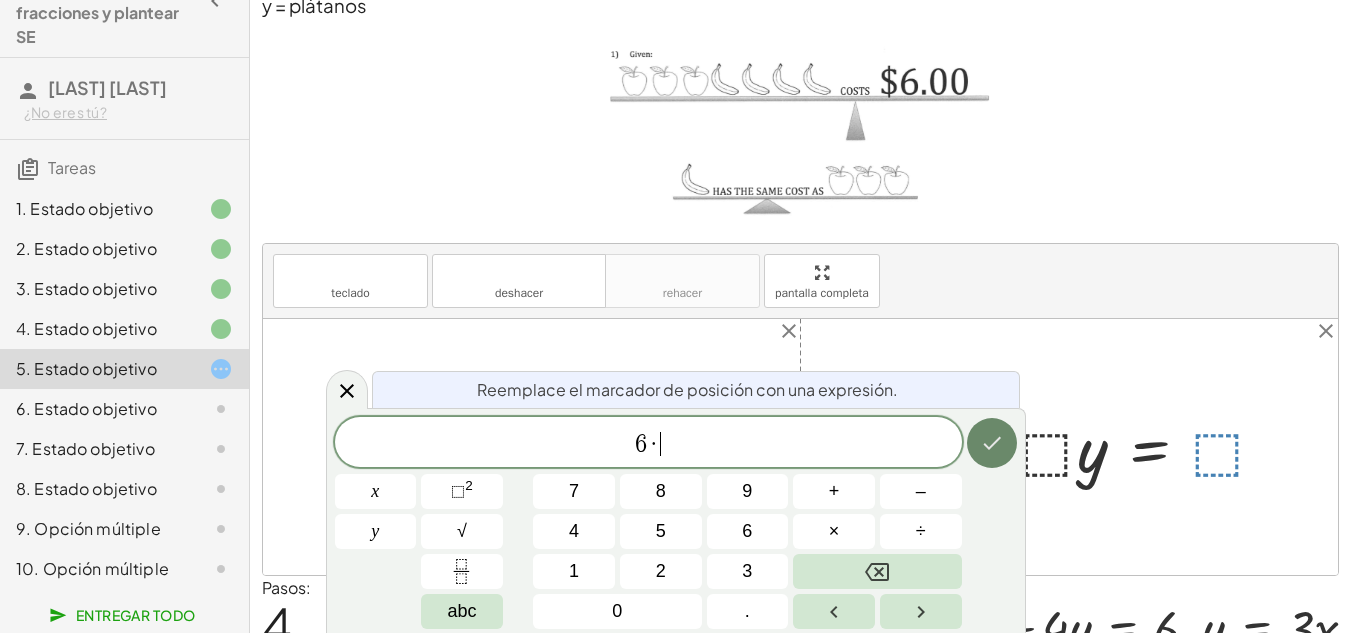 click at bounding box center (992, 443) 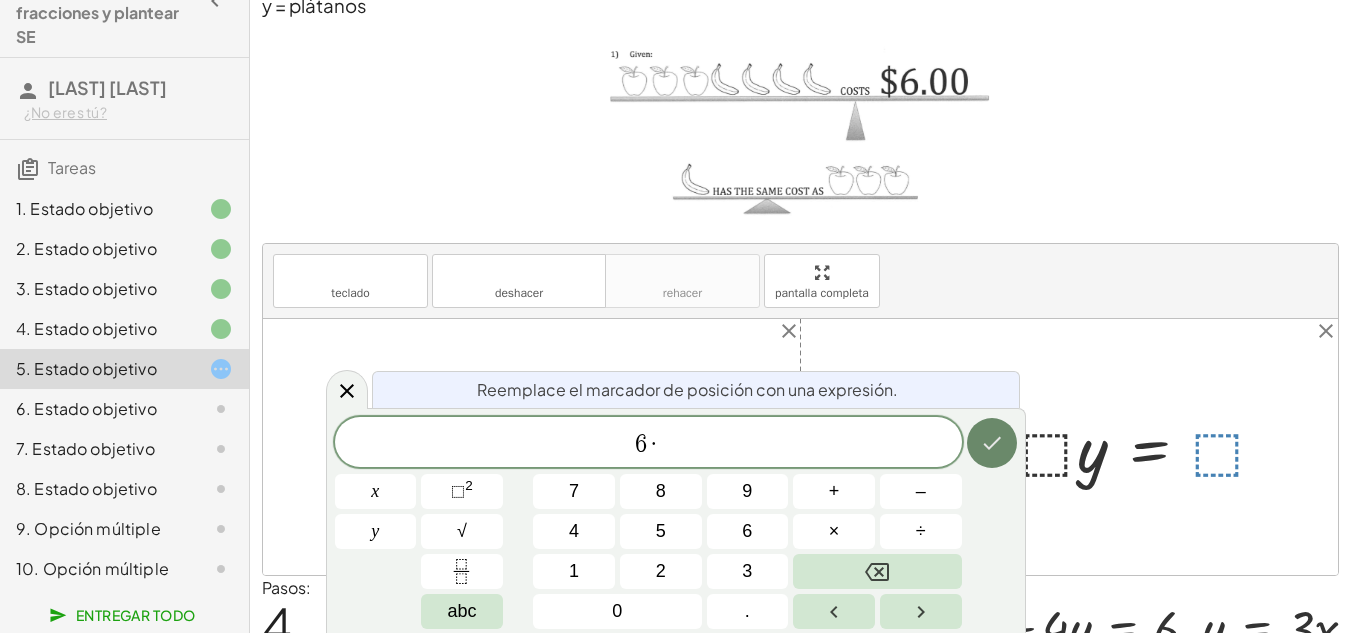 click at bounding box center [992, 443] 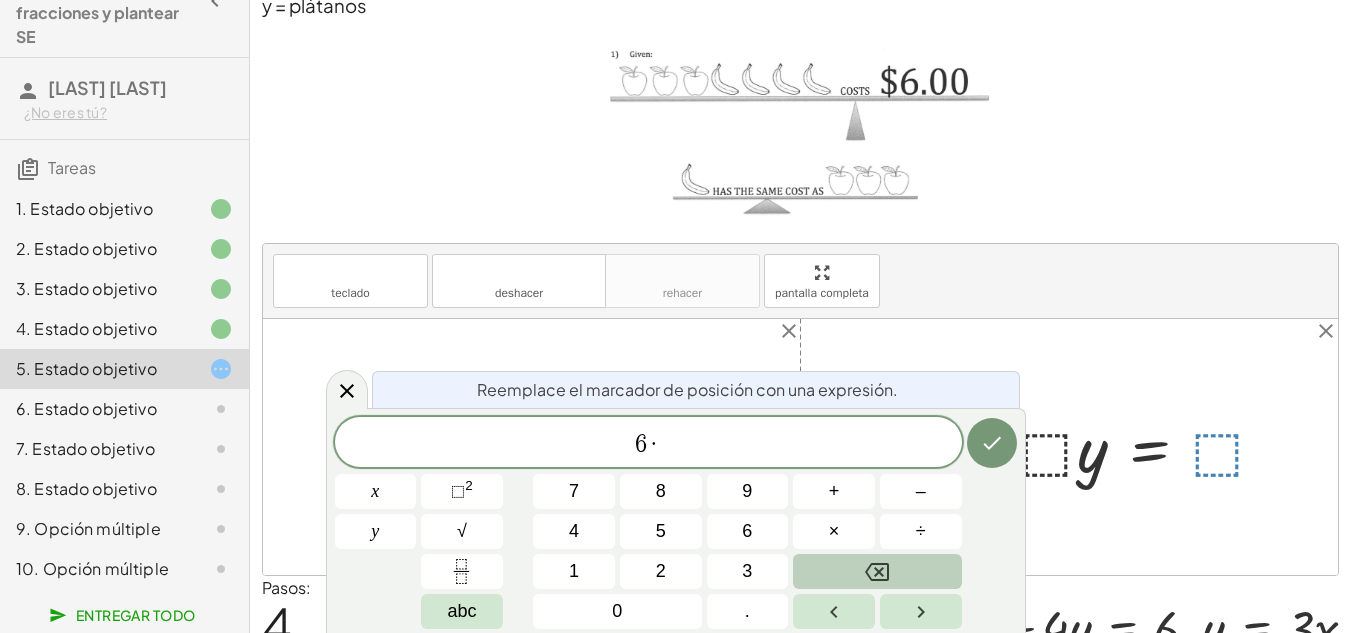 click at bounding box center (877, 571) 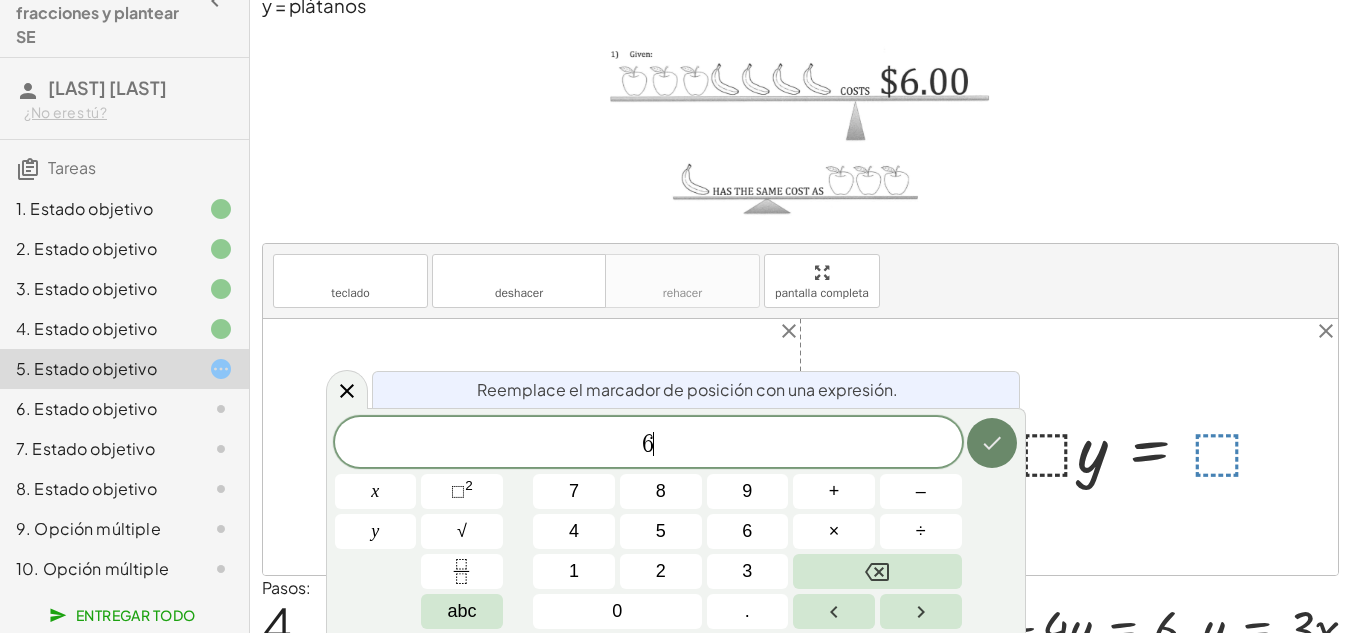 click 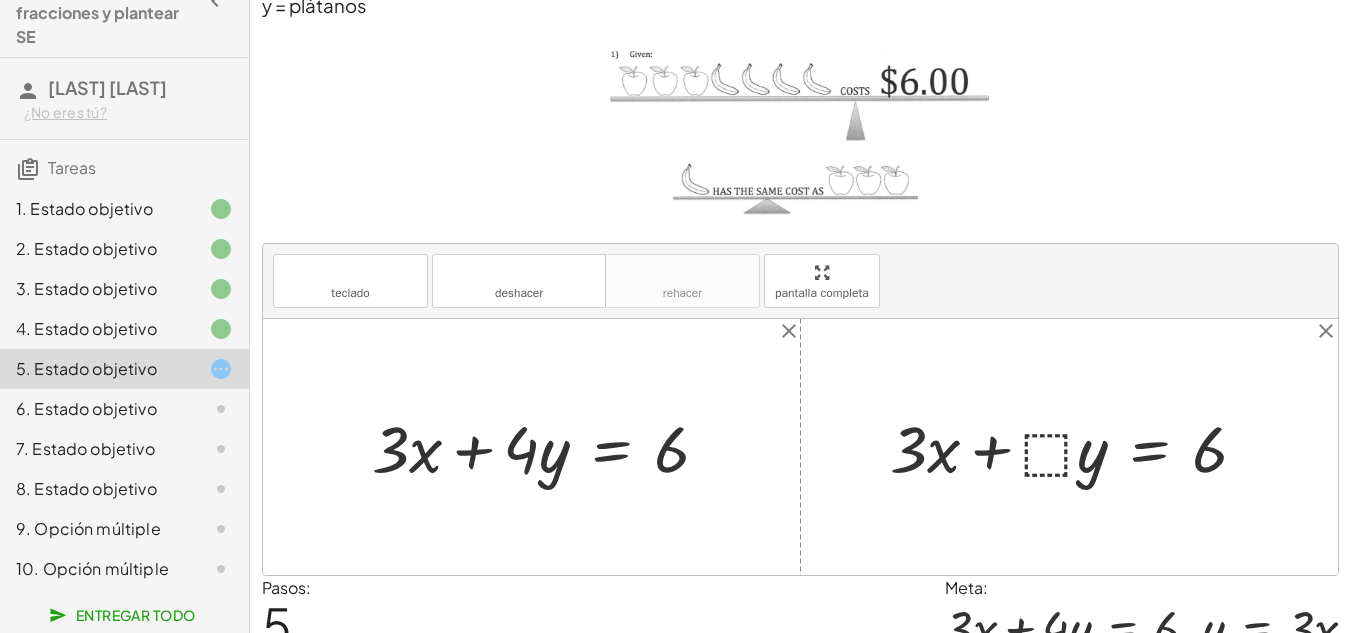 click at bounding box center [1076, 446] 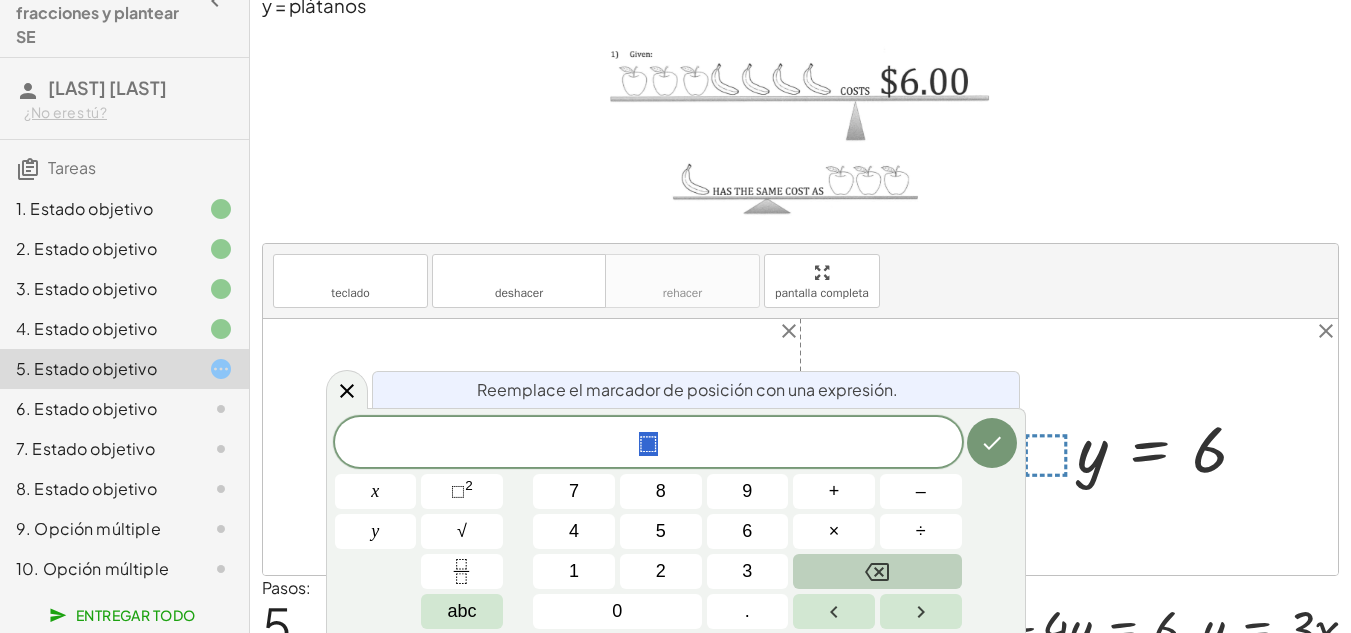 click at bounding box center [877, 571] 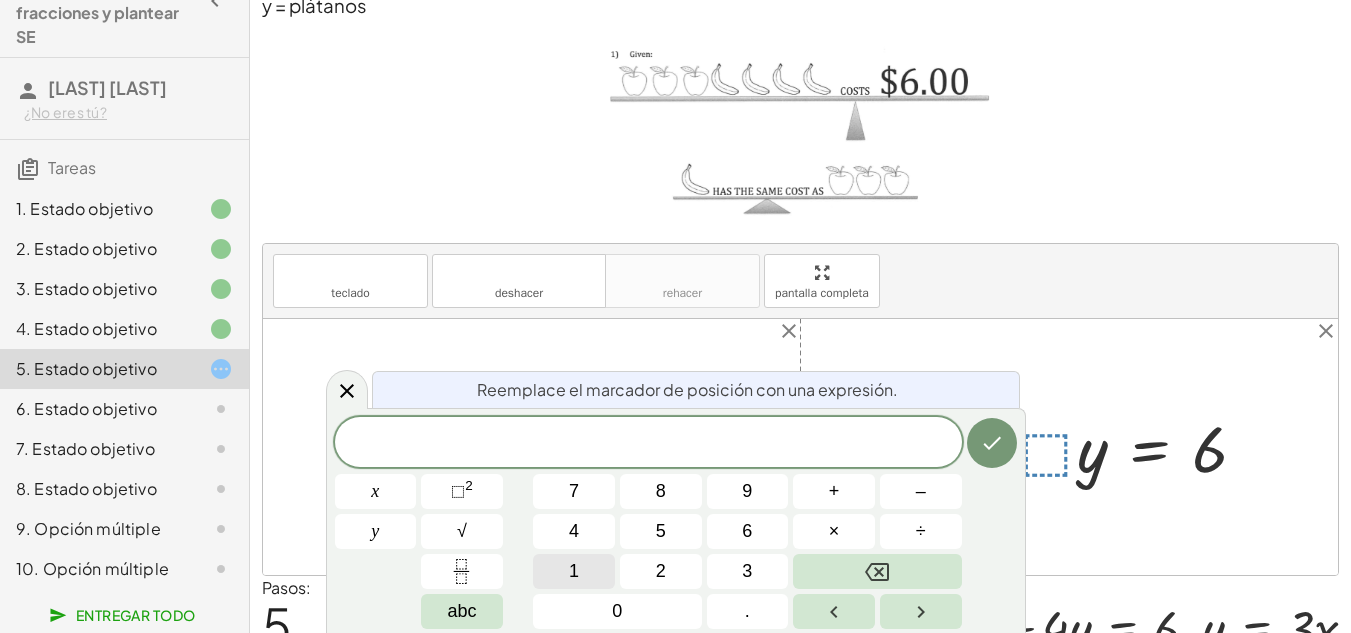 click on "1" at bounding box center (574, 571) 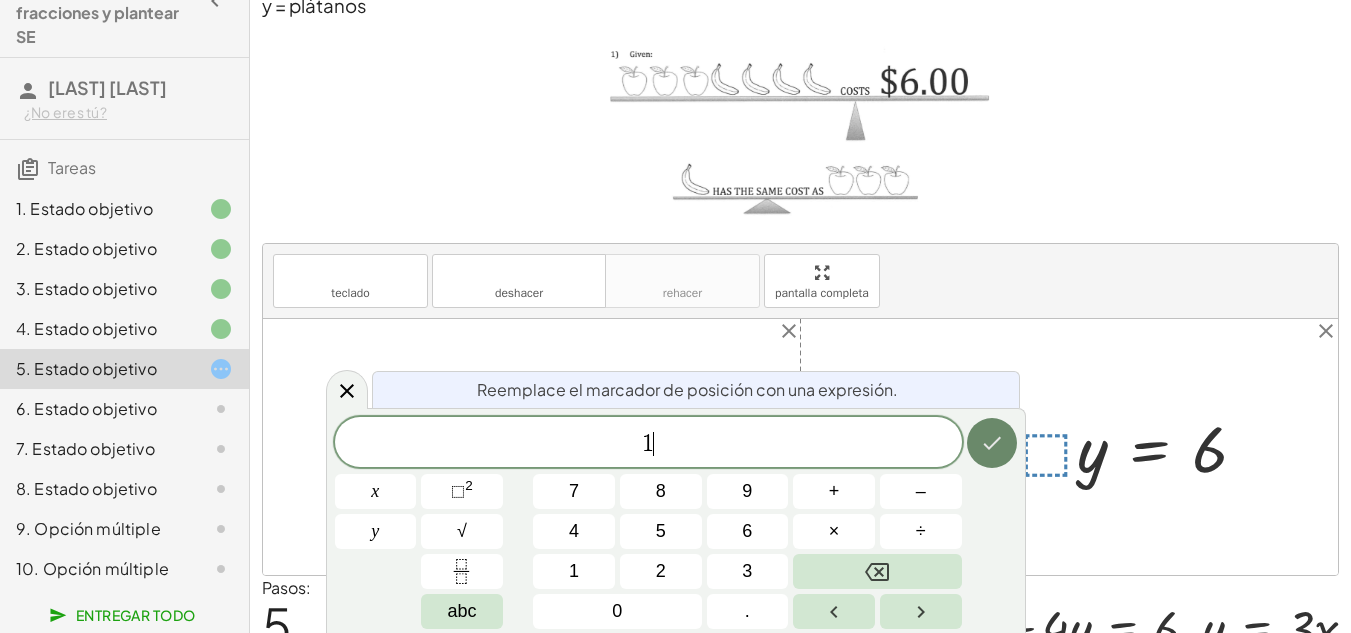 click at bounding box center [992, 443] 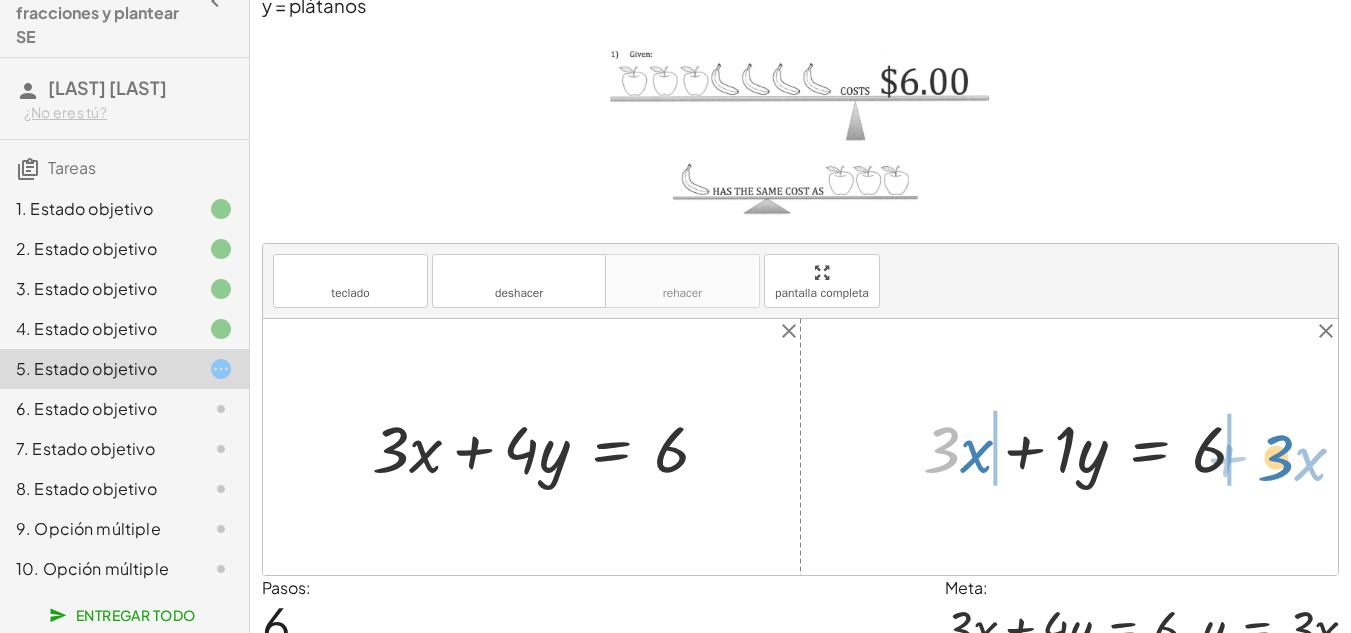 drag, startPoint x: 935, startPoint y: 457, endPoint x: 1269, endPoint y: 465, distance: 334.0958 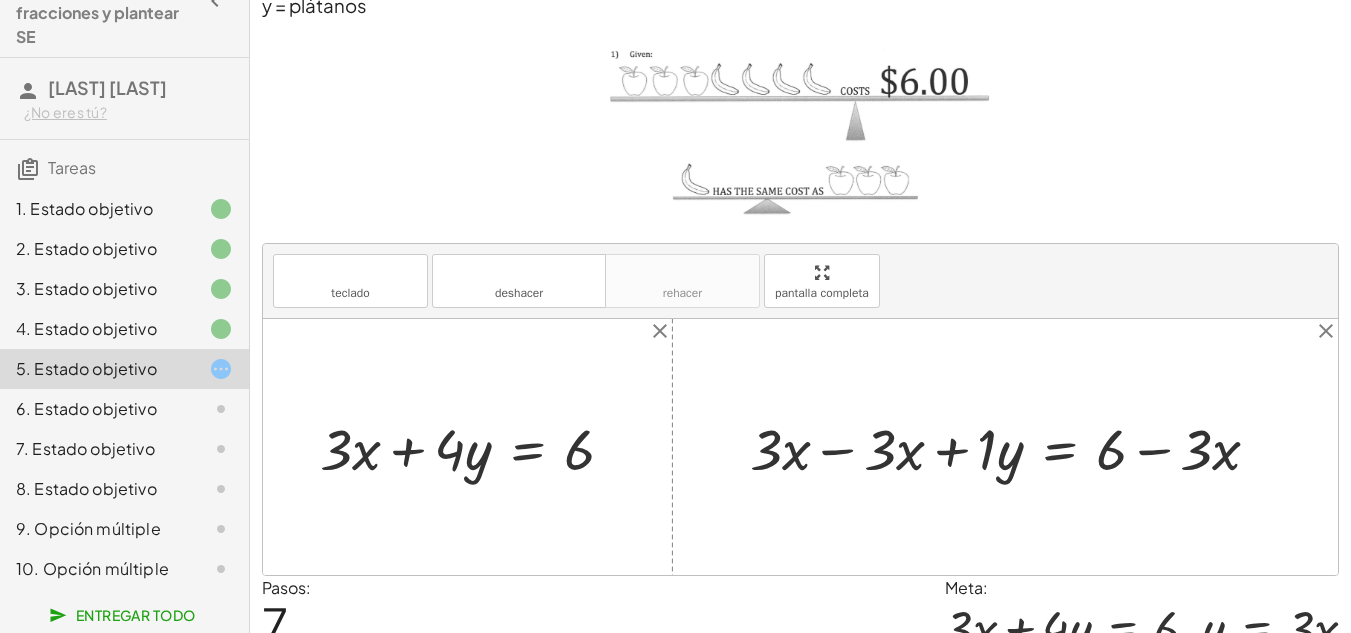 click at bounding box center [1013, 446] 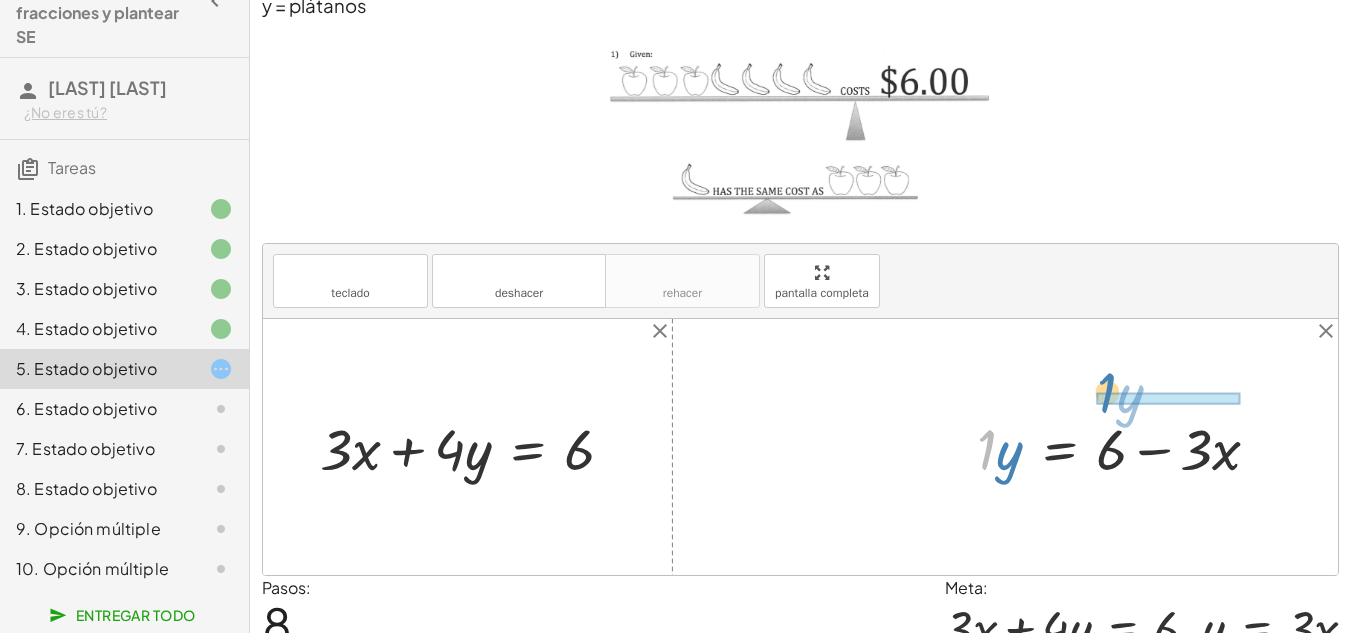 drag, startPoint x: 985, startPoint y: 435, endPoint x: 1105, endPoint y: 379, distance: 132.42357 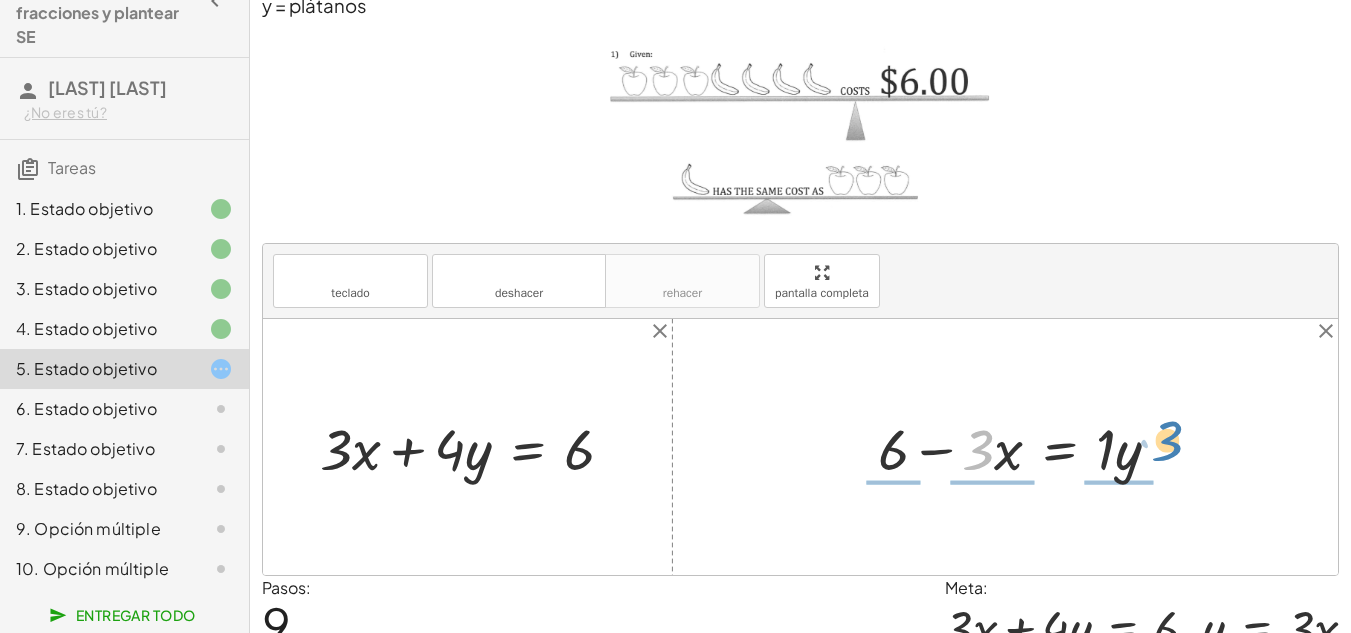 drag, startPoint x: 975, startPoint y: 464, endPoint x: 1165, endPoint y: 455, distance: 190.21304 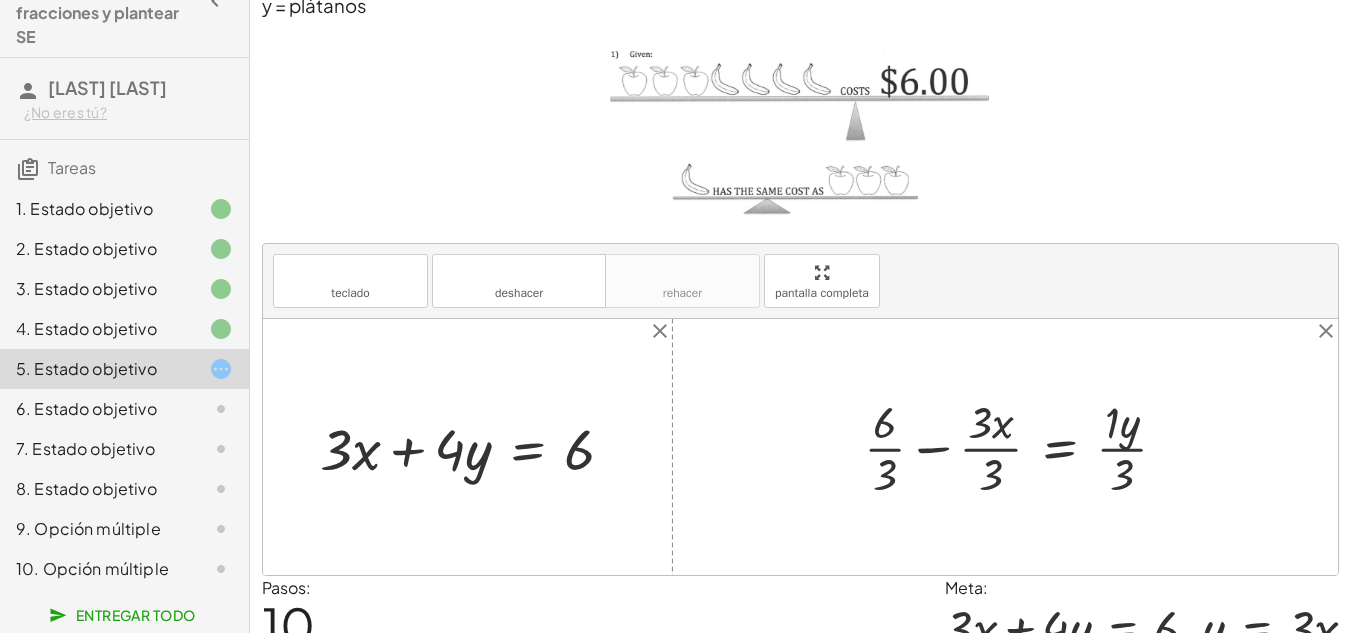 click at bounding box center [1024, 446] 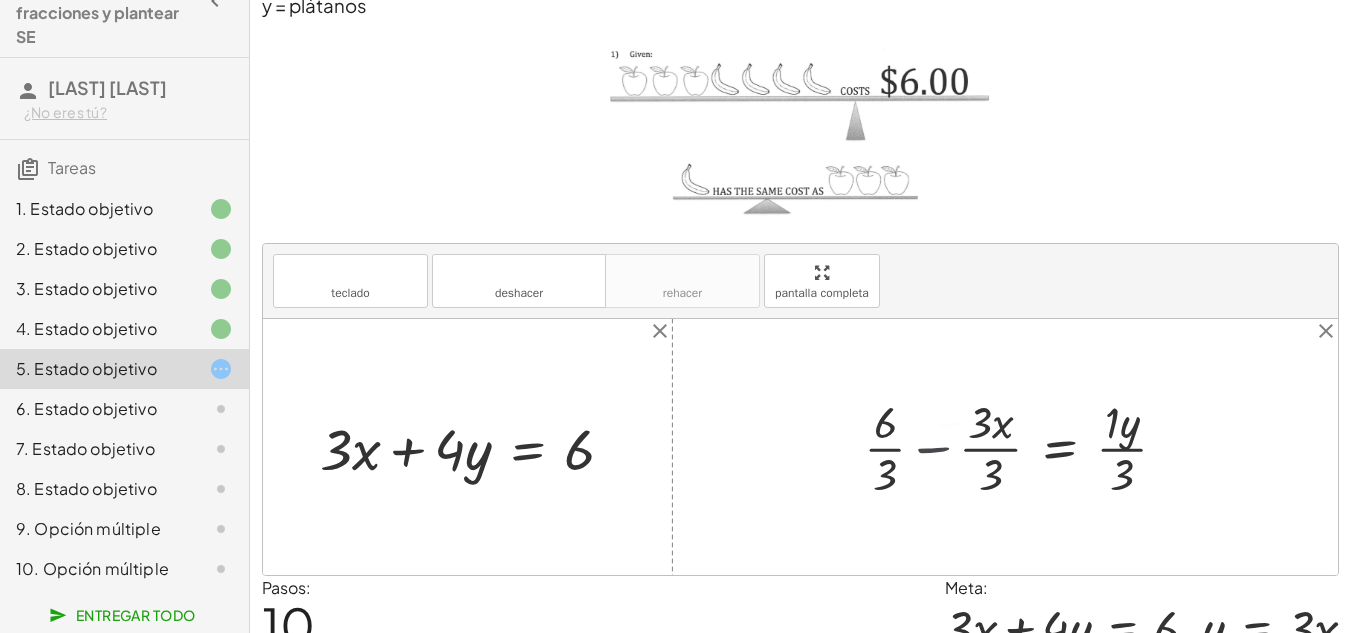 click at bounding box center [1040, 446] 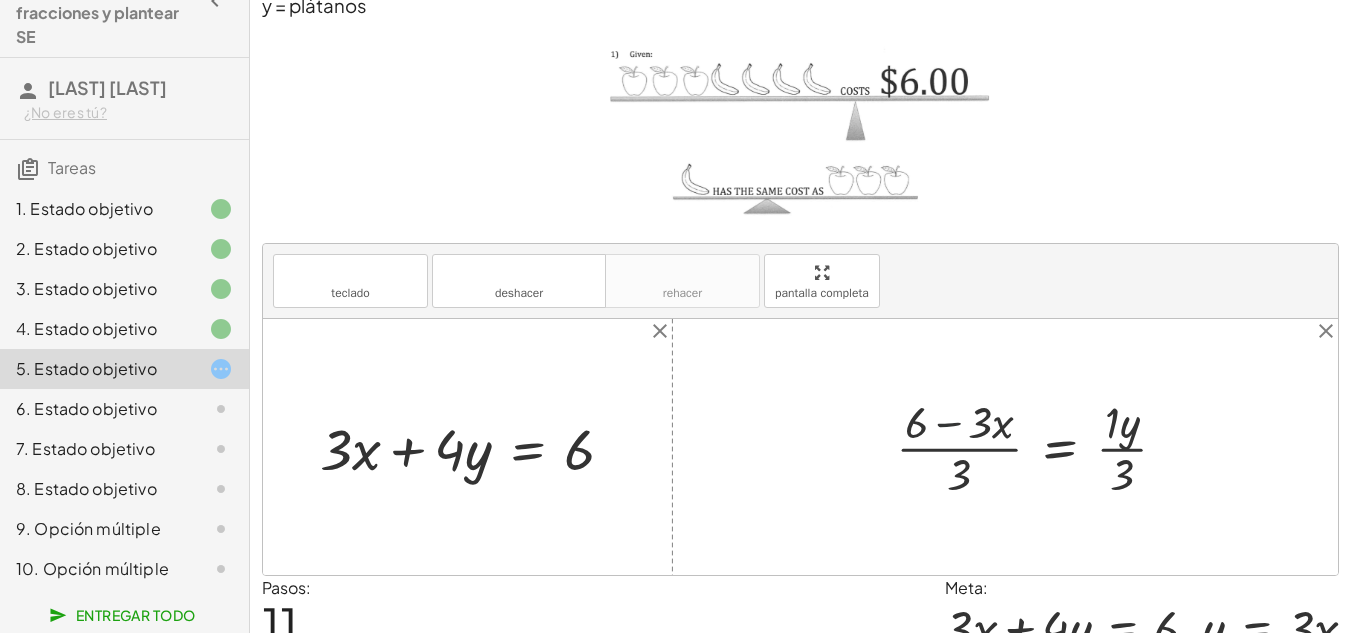 click at bounding box center [1040, 446] 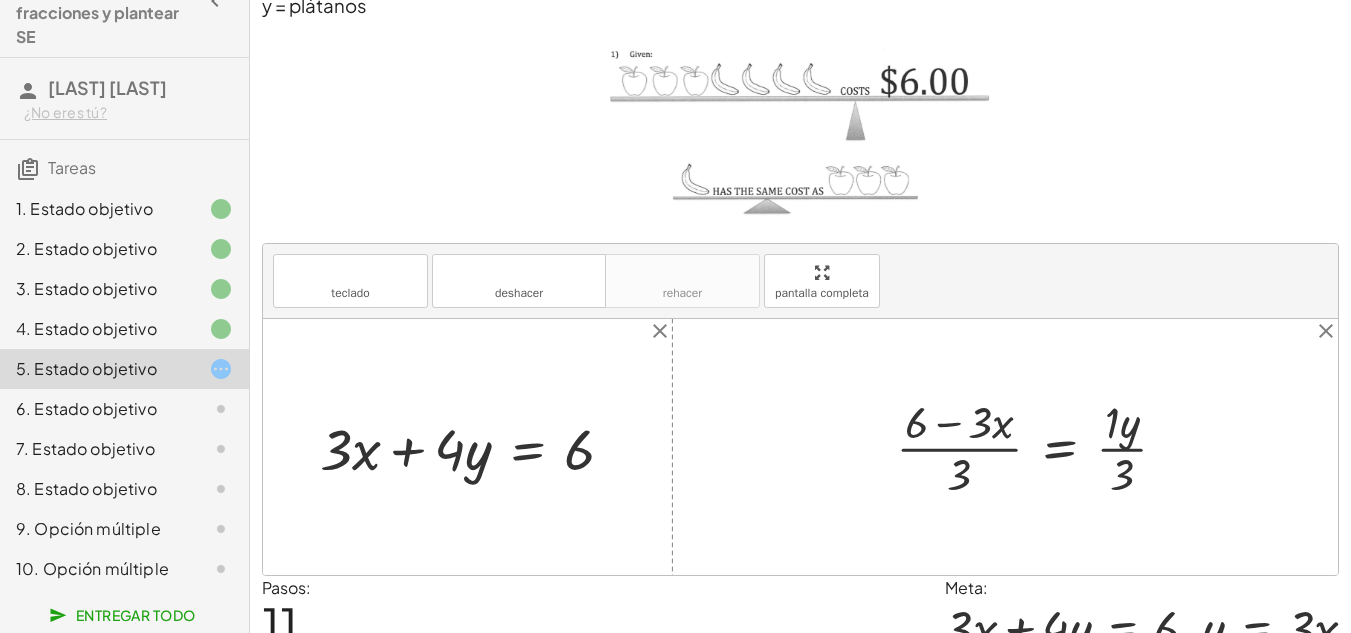 click at bounding box center [1040, 446] 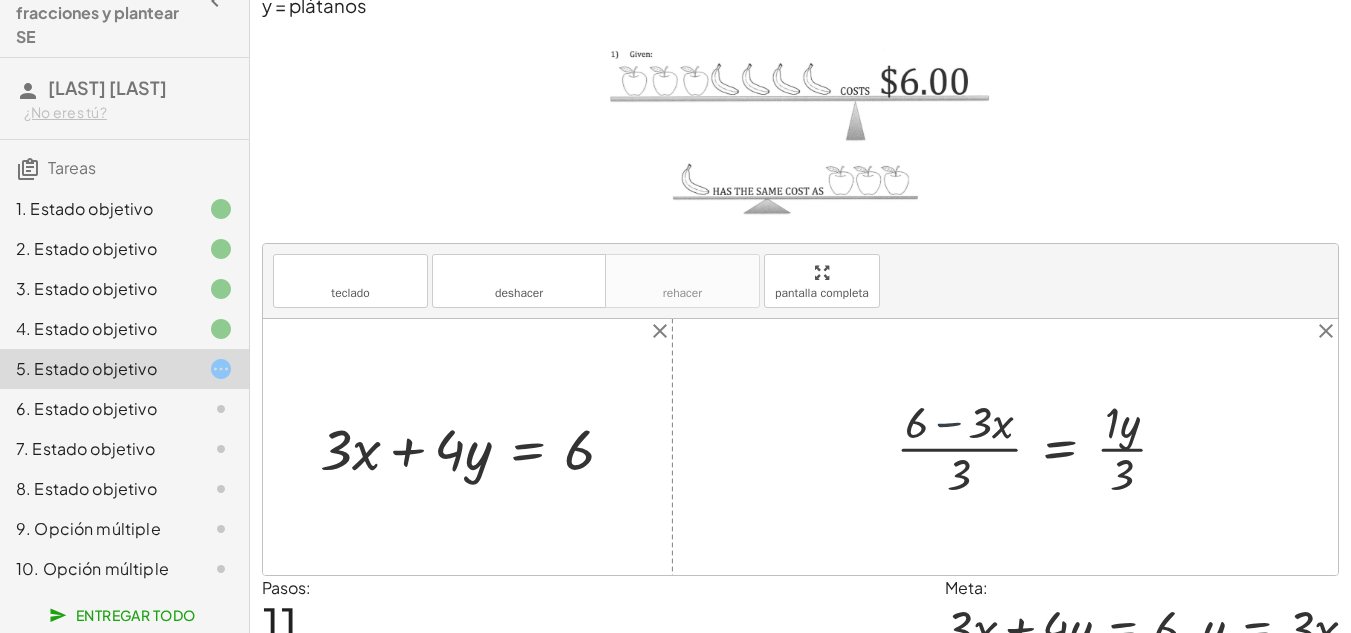 click at bounding box center [1040, 446] 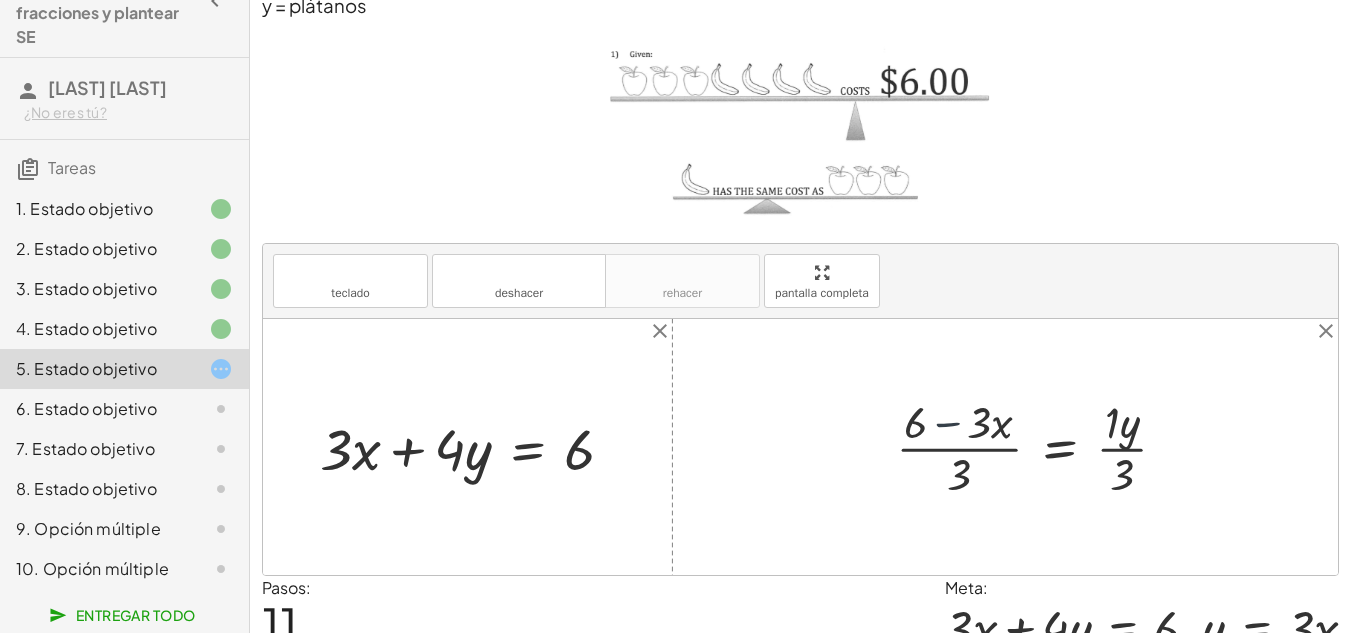 click at bounding box center (1040, 446) 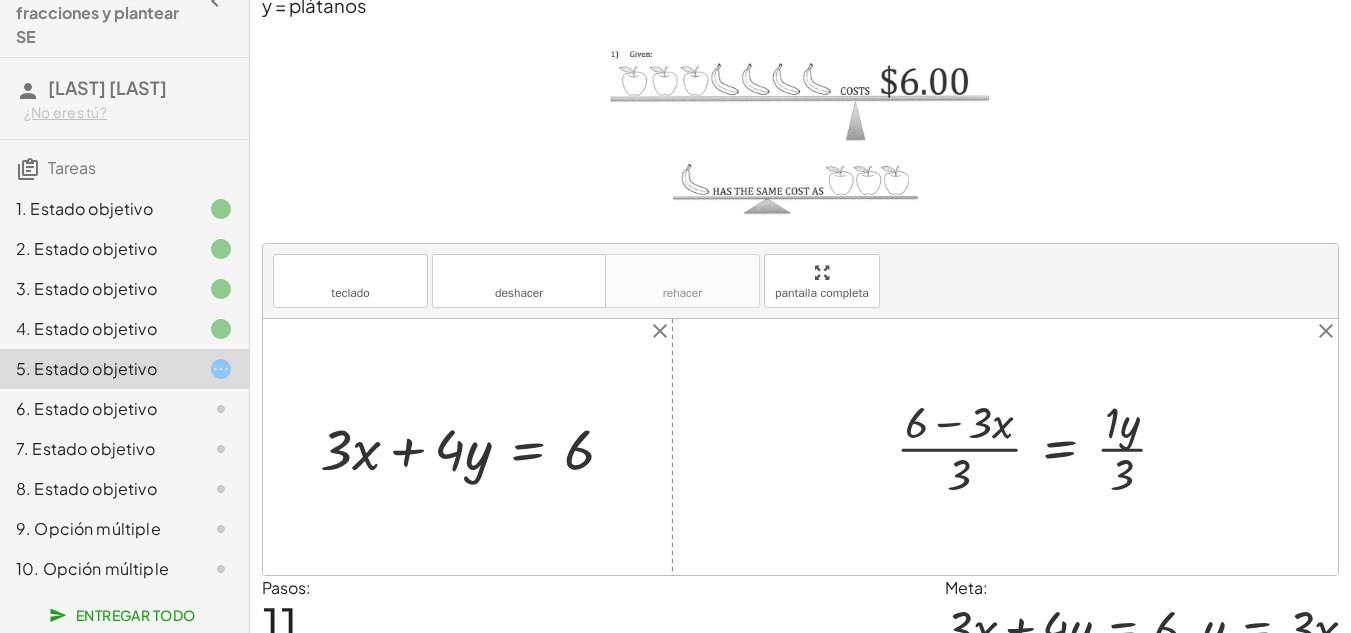 click at bounding box center (1040, 446) 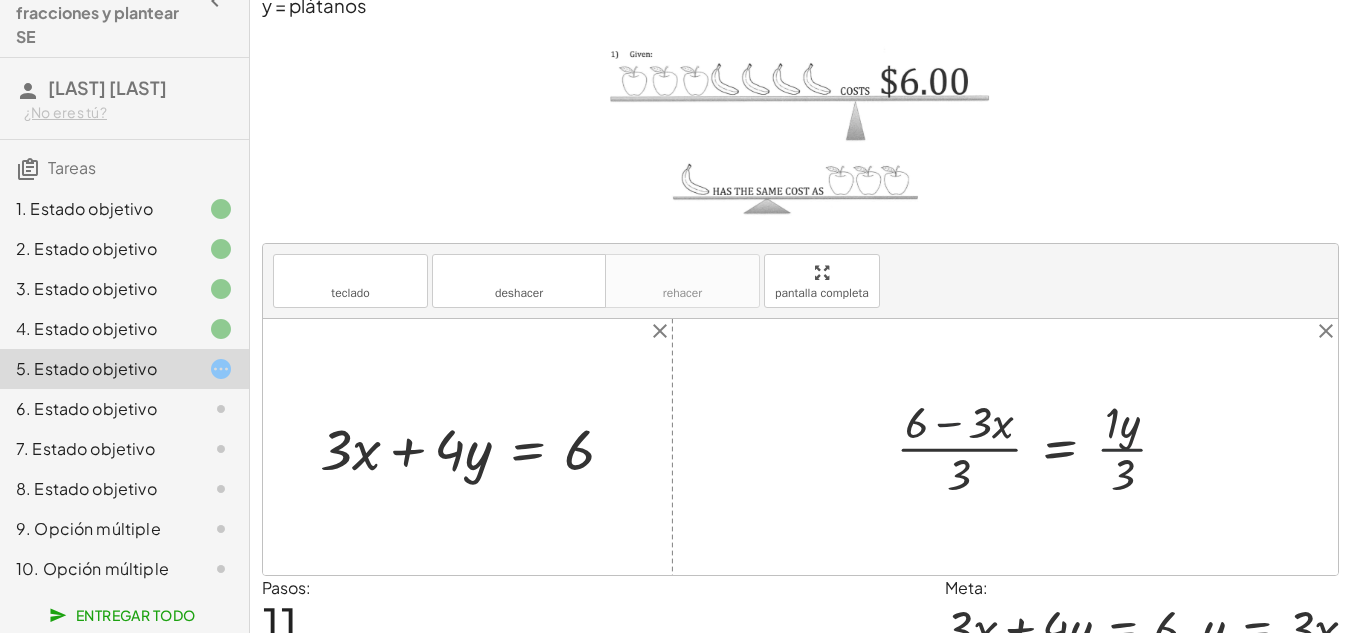 click at bounding box center (1040, 446) 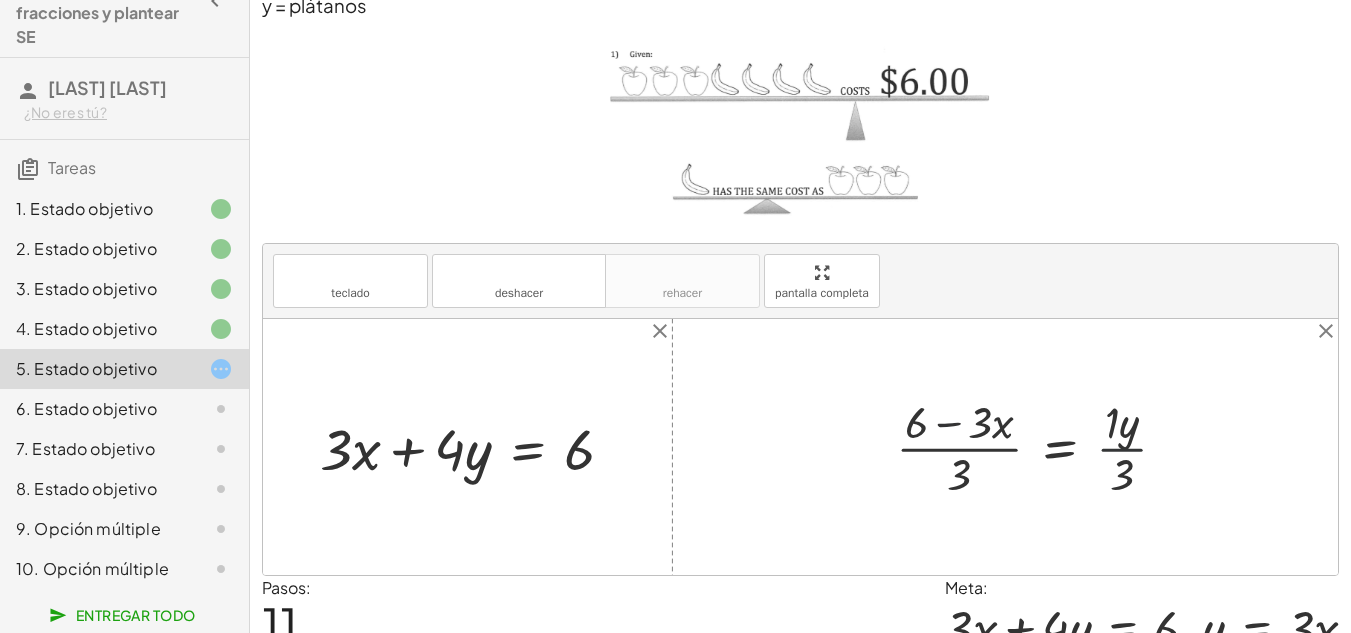 click at bounding box center (1040, 446) 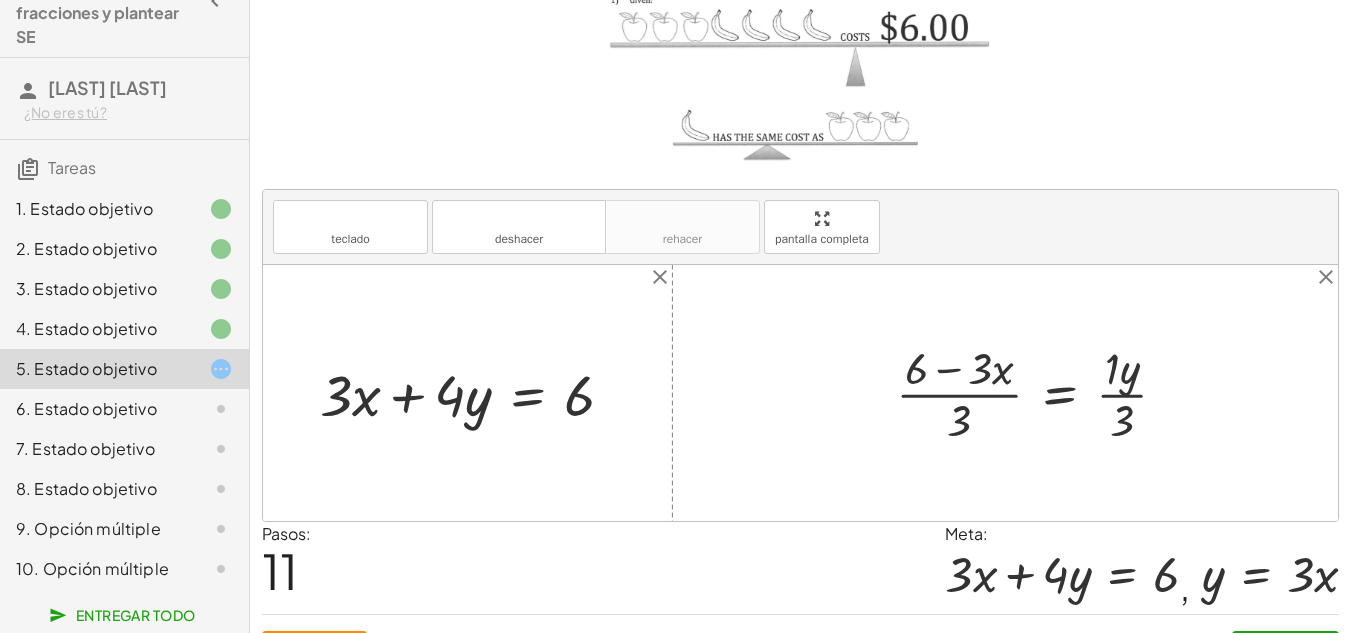 scroll, scrollTop: 214, scrollLeft: 0, axis: vertical 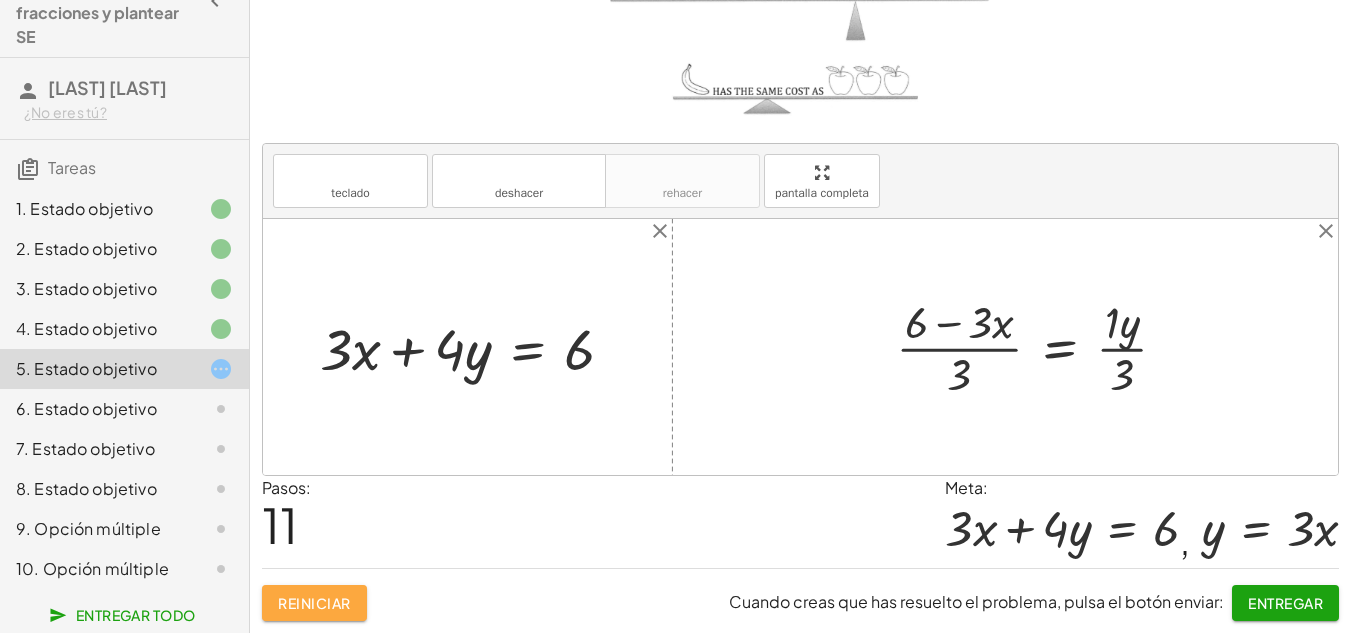 click on "Reiniciar" at bounding box center [314, 603] 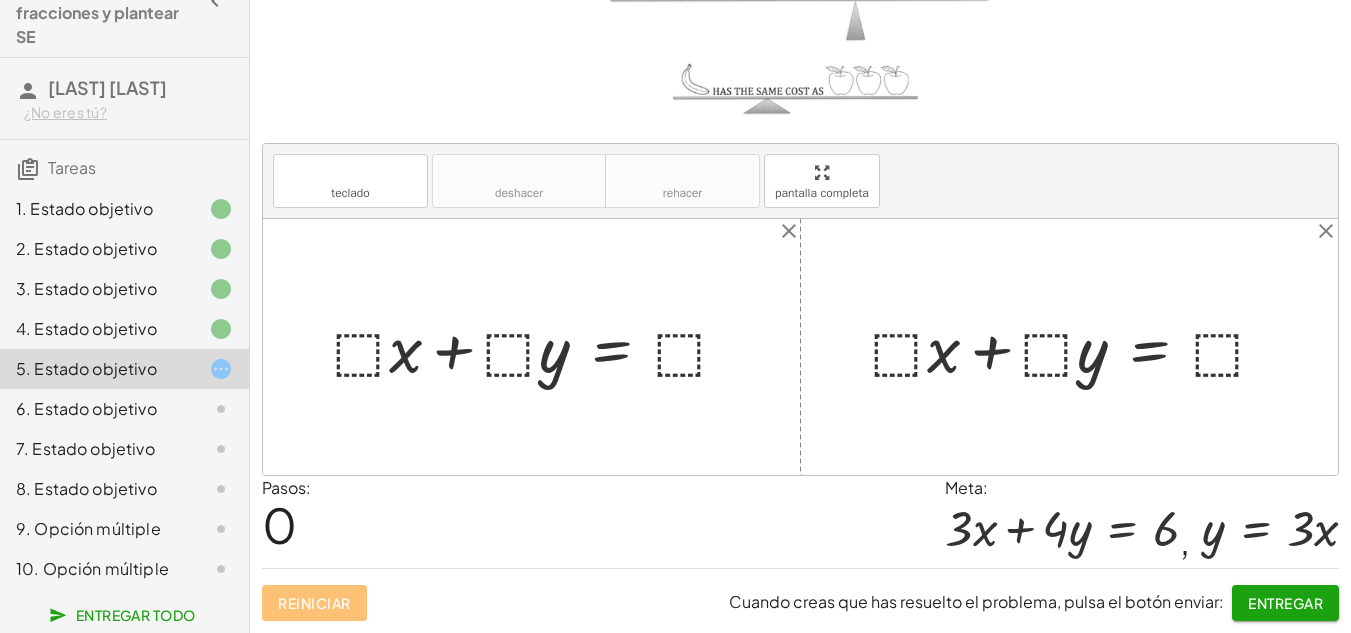 click at bounding box center (539, 346) 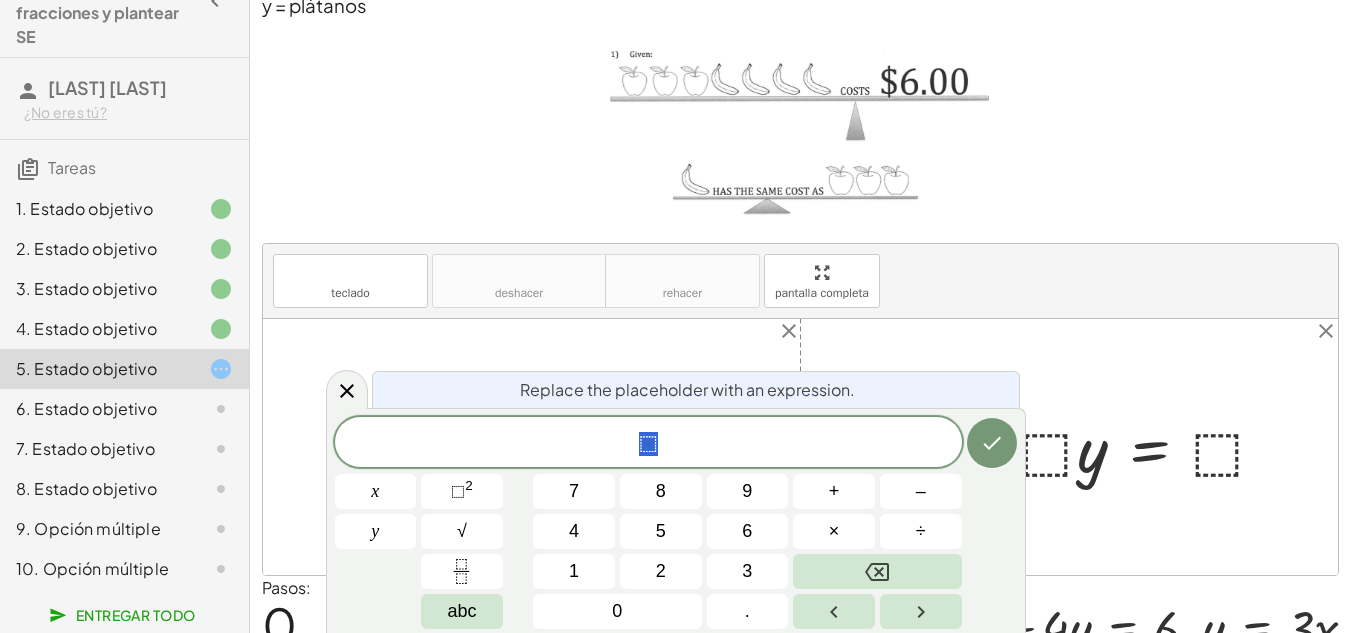 scroll, scrollTop: 14, scrollLeft: 0, axis: vertical 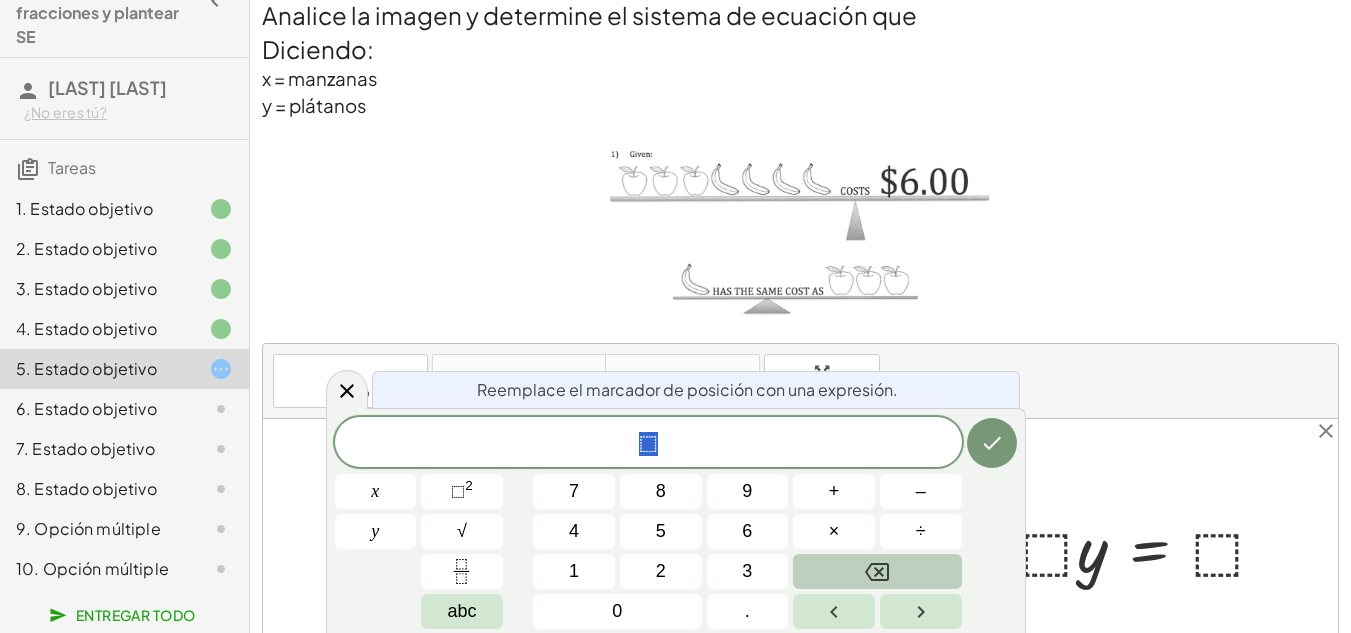 click at bounding box center [877, 571] 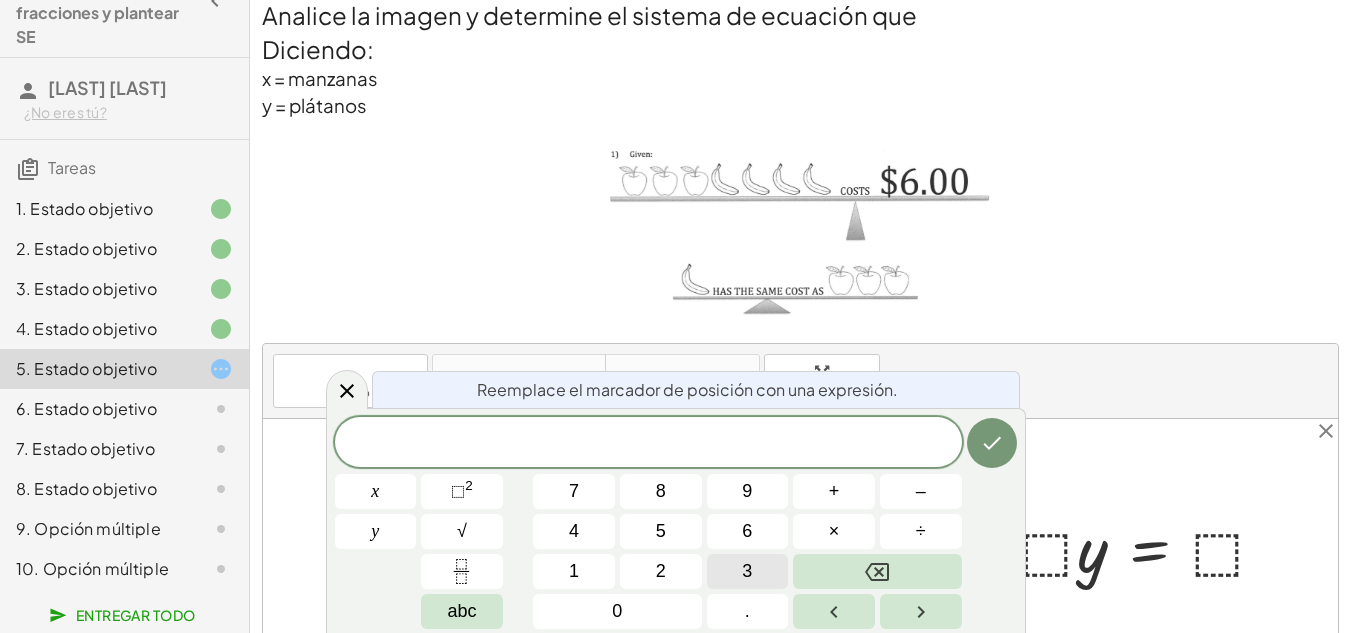 click on "3" at bounding box center [748, 571] 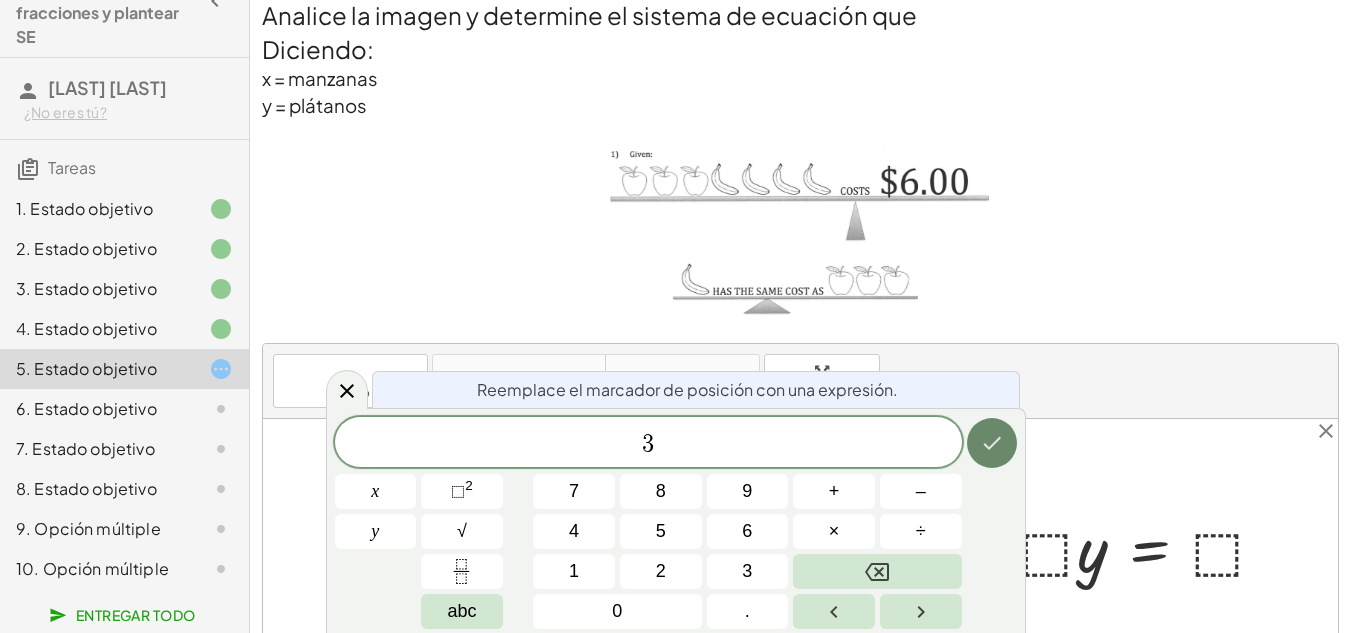 click 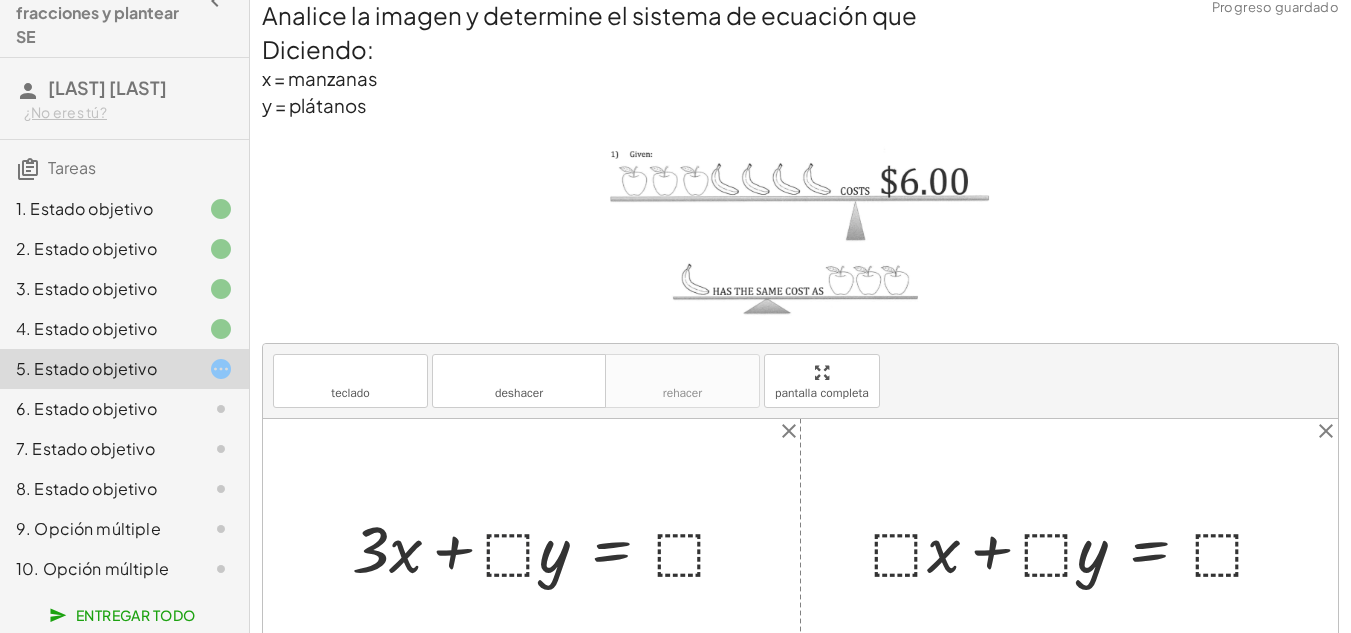 click at bounding box center (548, 546) 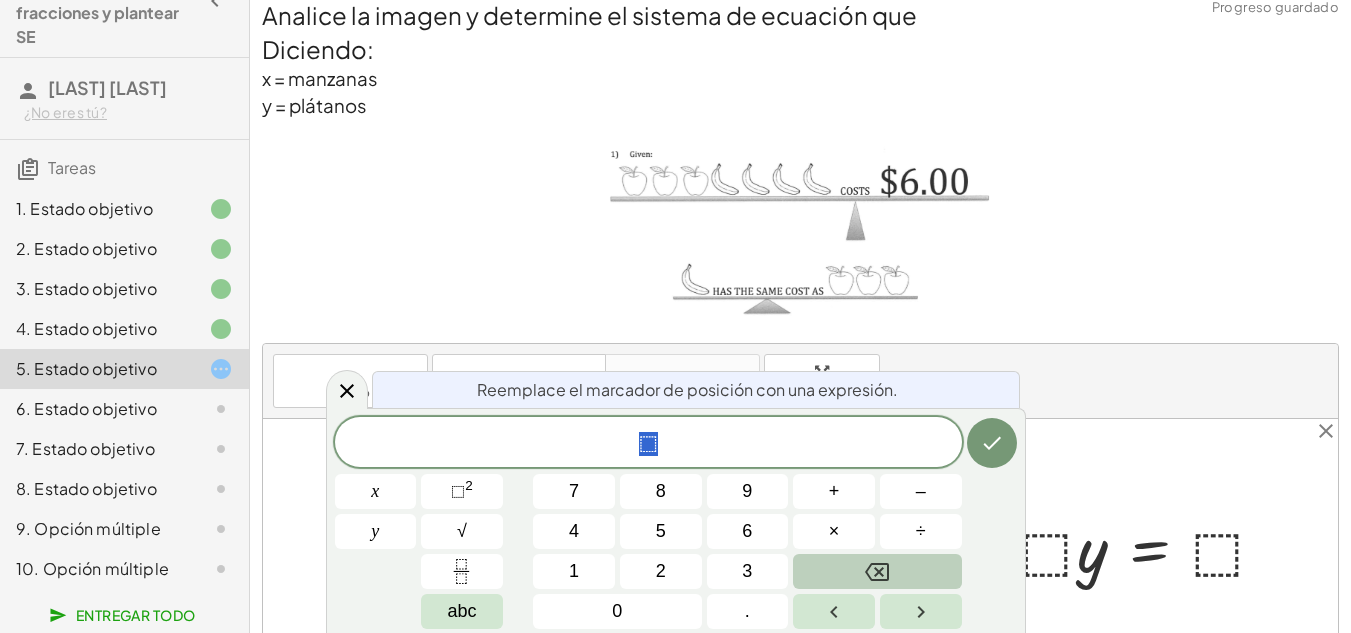 click at bounding box center [877, 571] 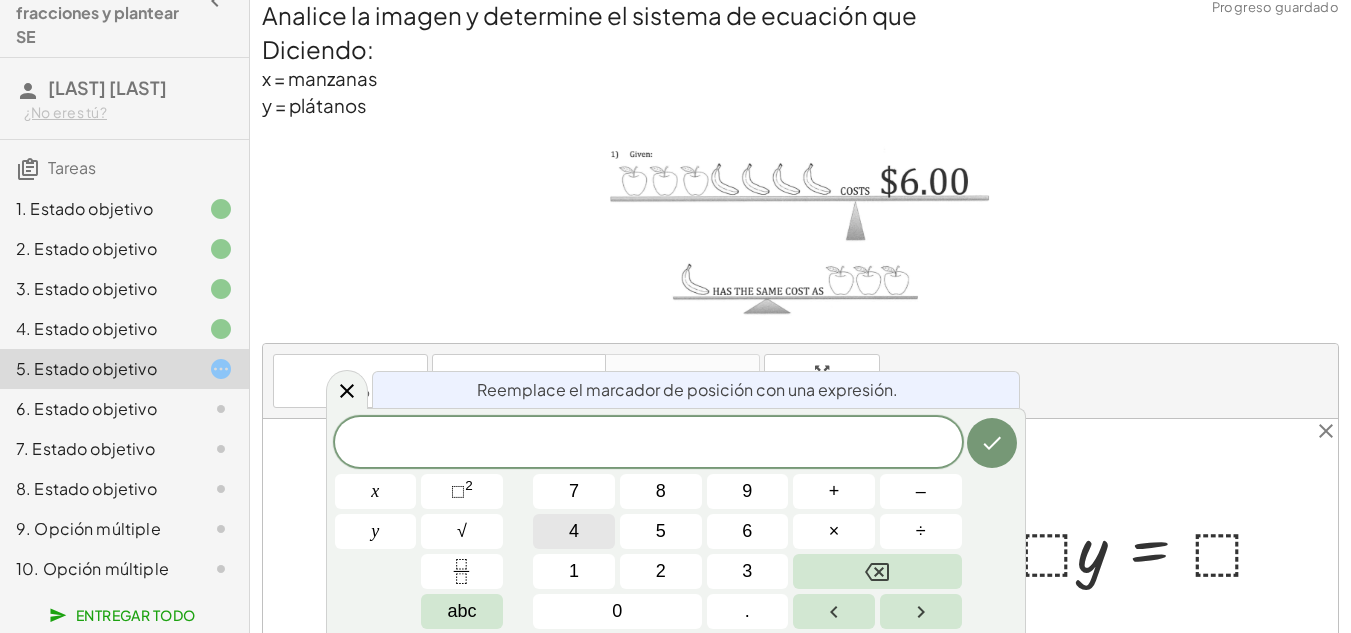 click on "4" at bounding box center (574, 531) 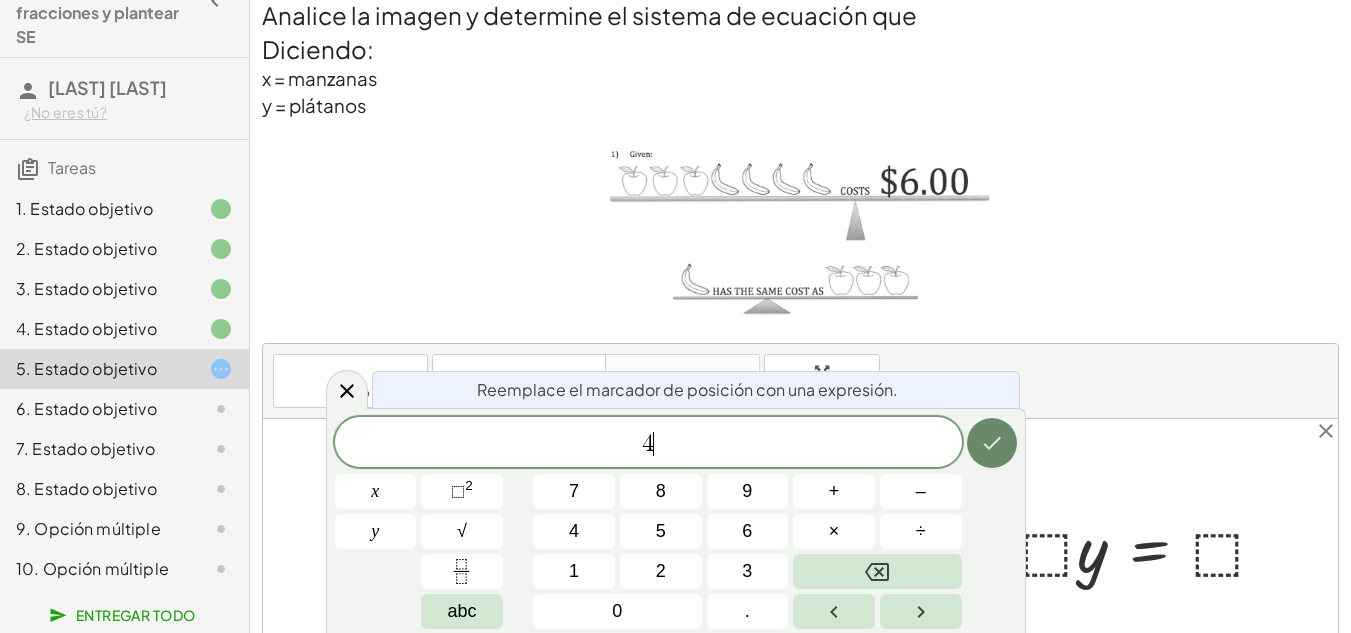 click 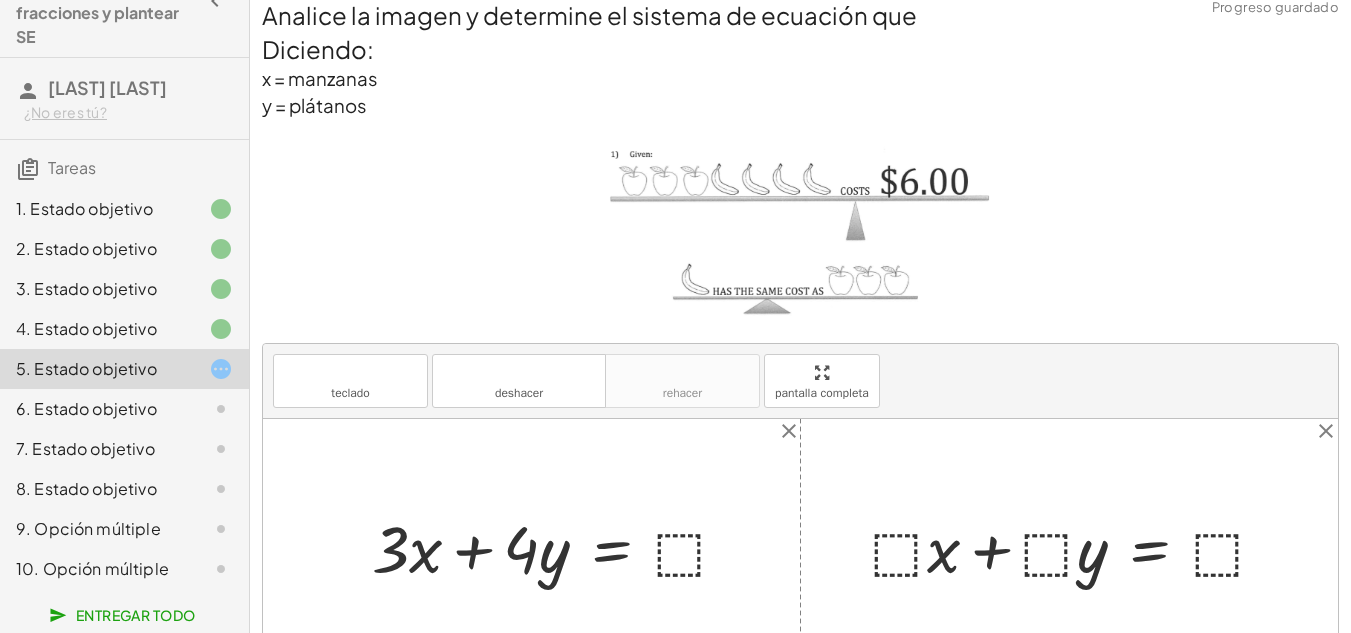 click at bounding box center [558, 546] 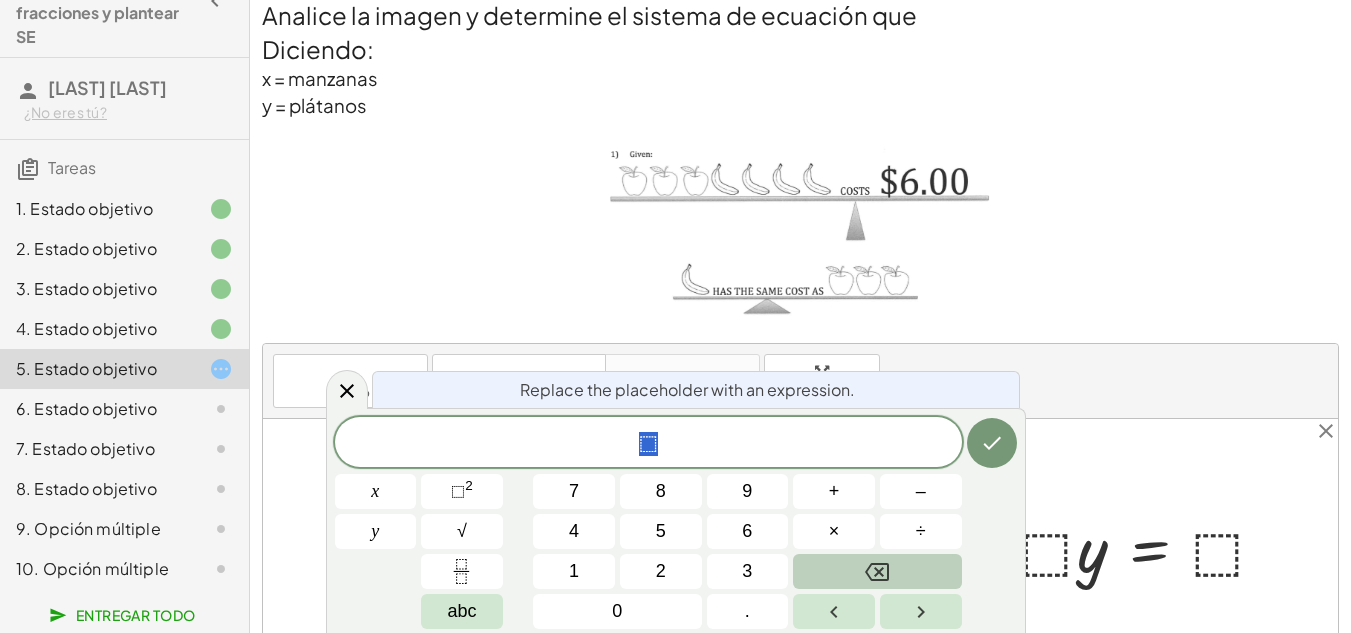 click at bounding box center (877, 571) 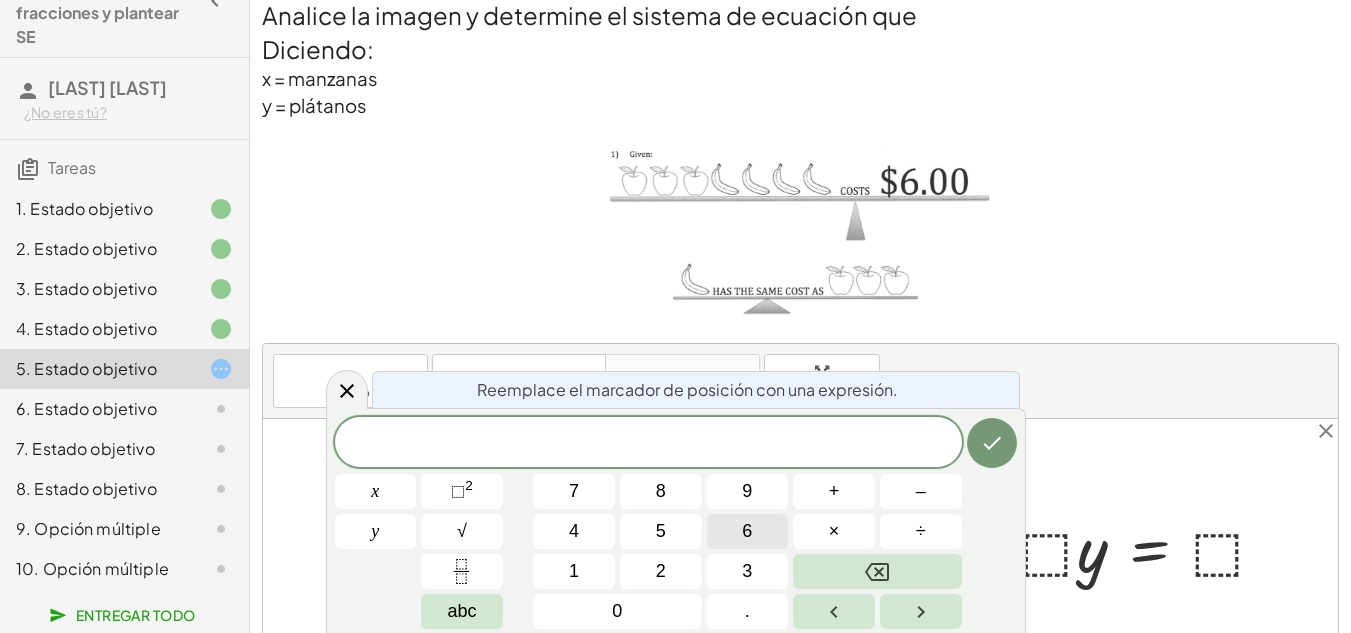 click on "6" at bounding box center [748, 531] 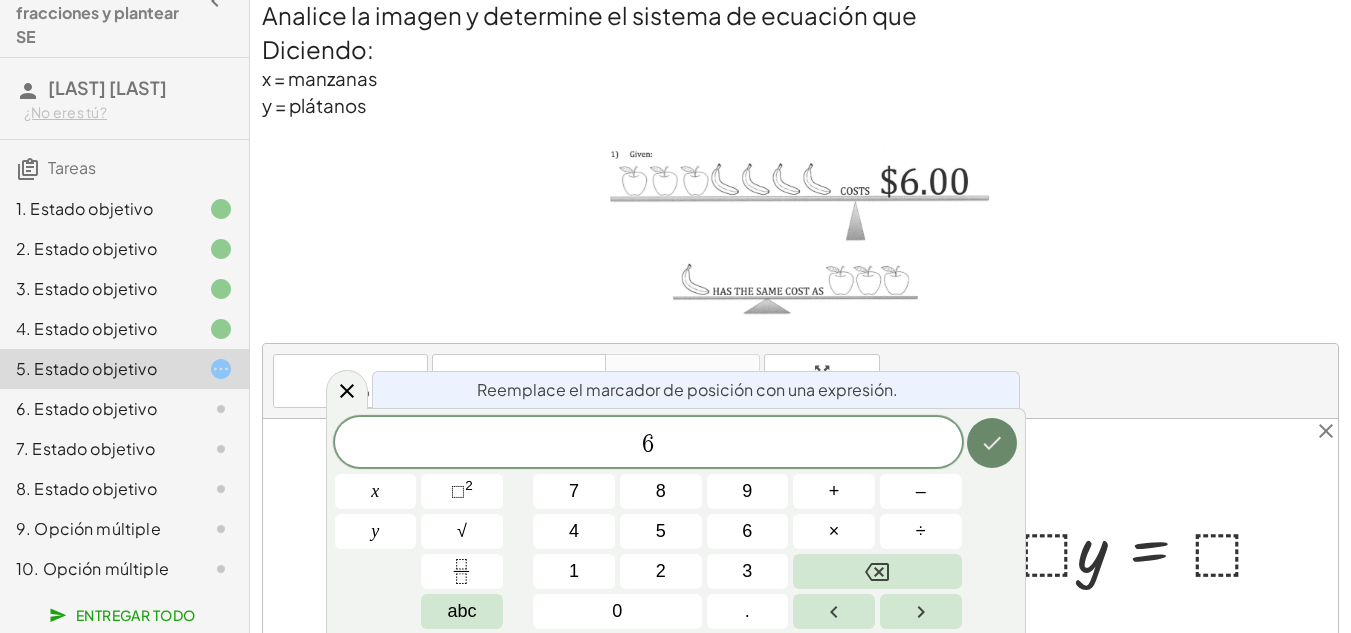 click at bounding box center (992, 443) 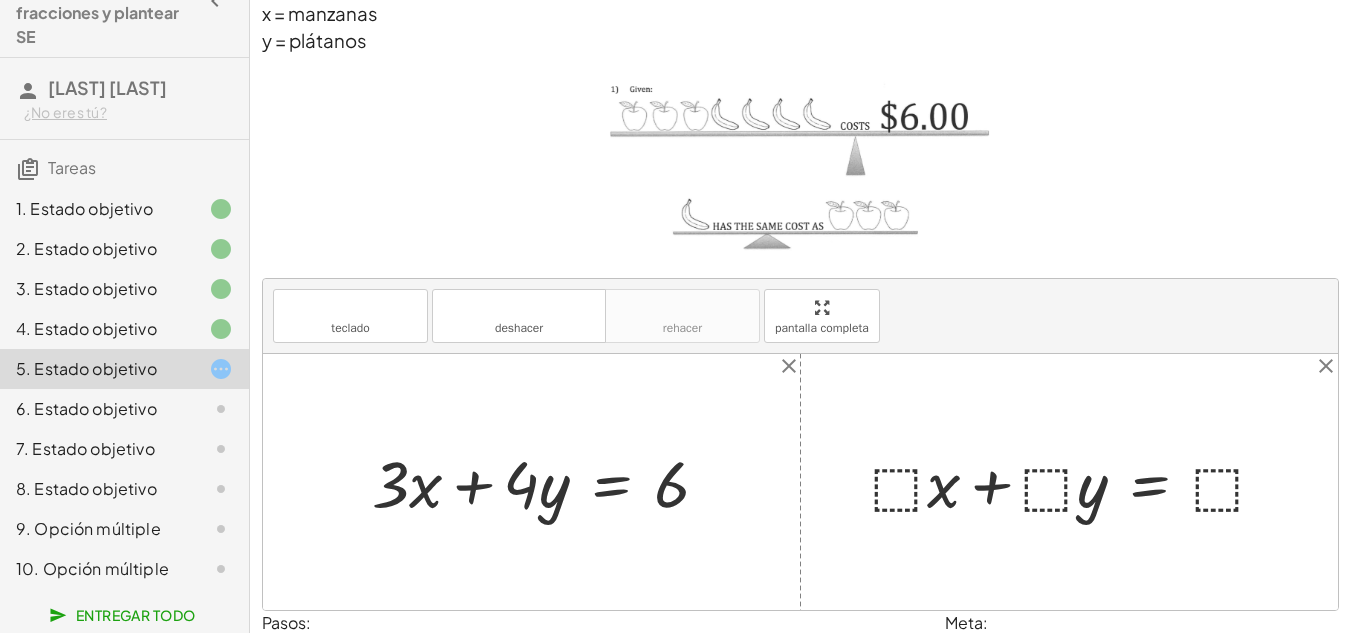 scroll, scrollTop: 114, scrollLeft: 0, axis: vertical 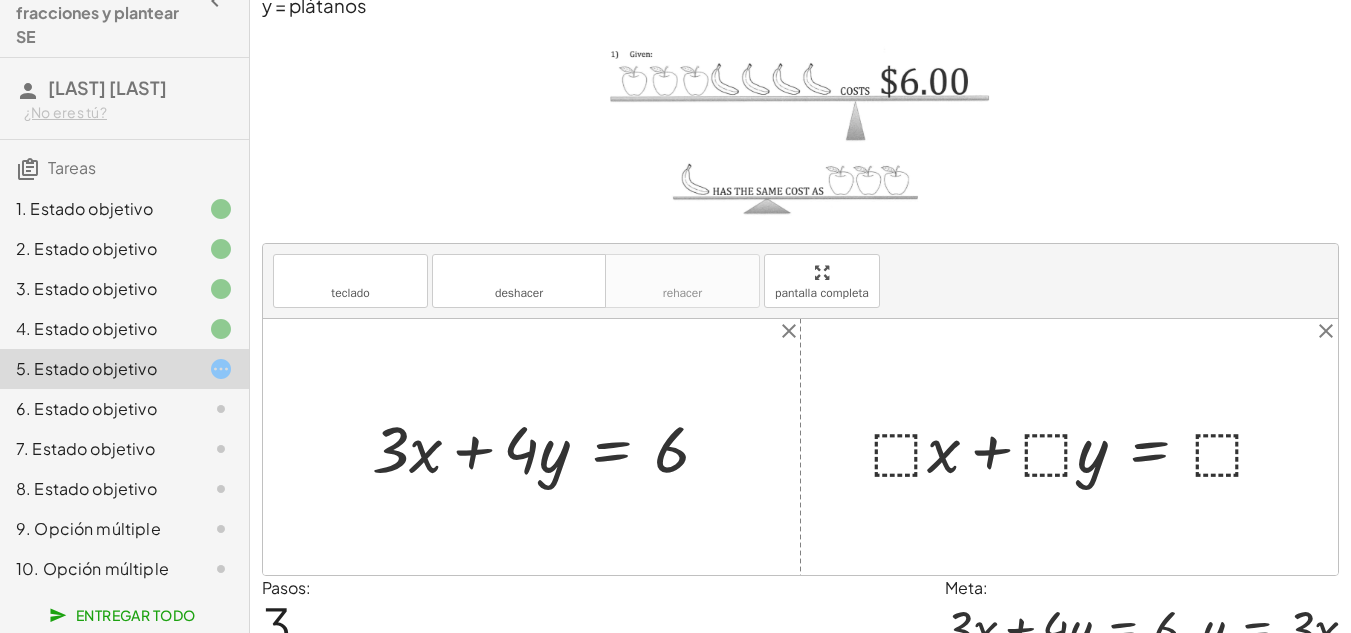 click at bounding box center [1077, 446] 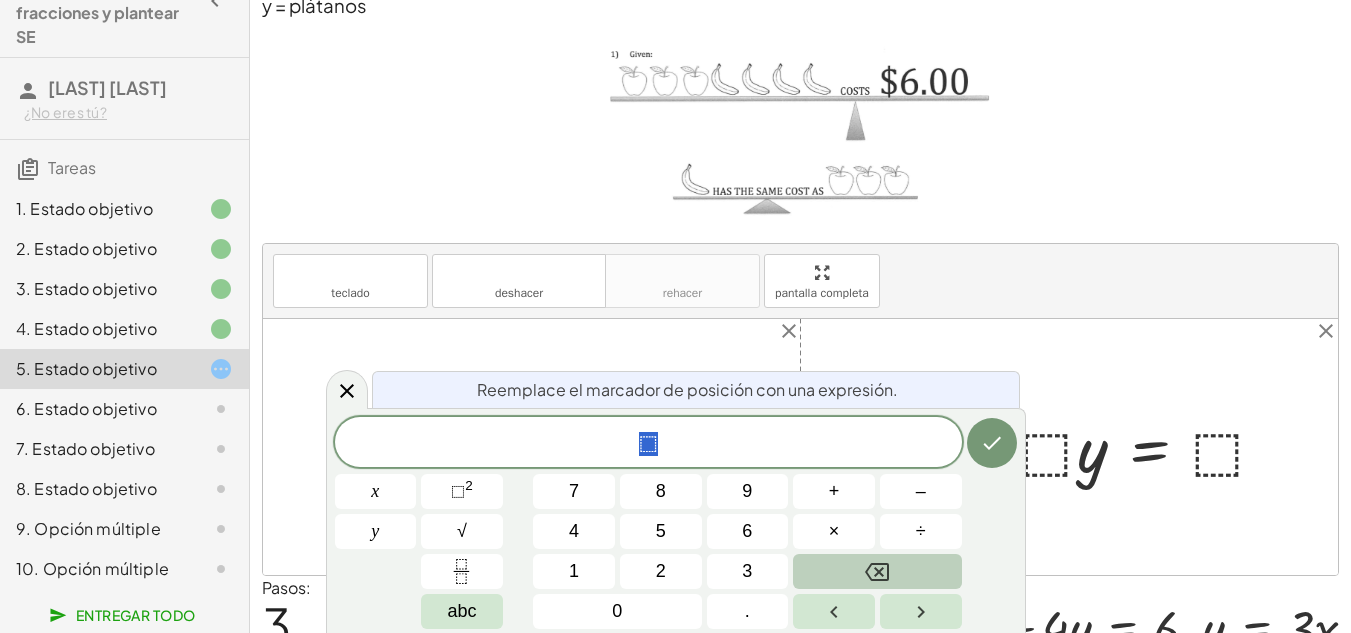 click at bounding box center [877, 571] 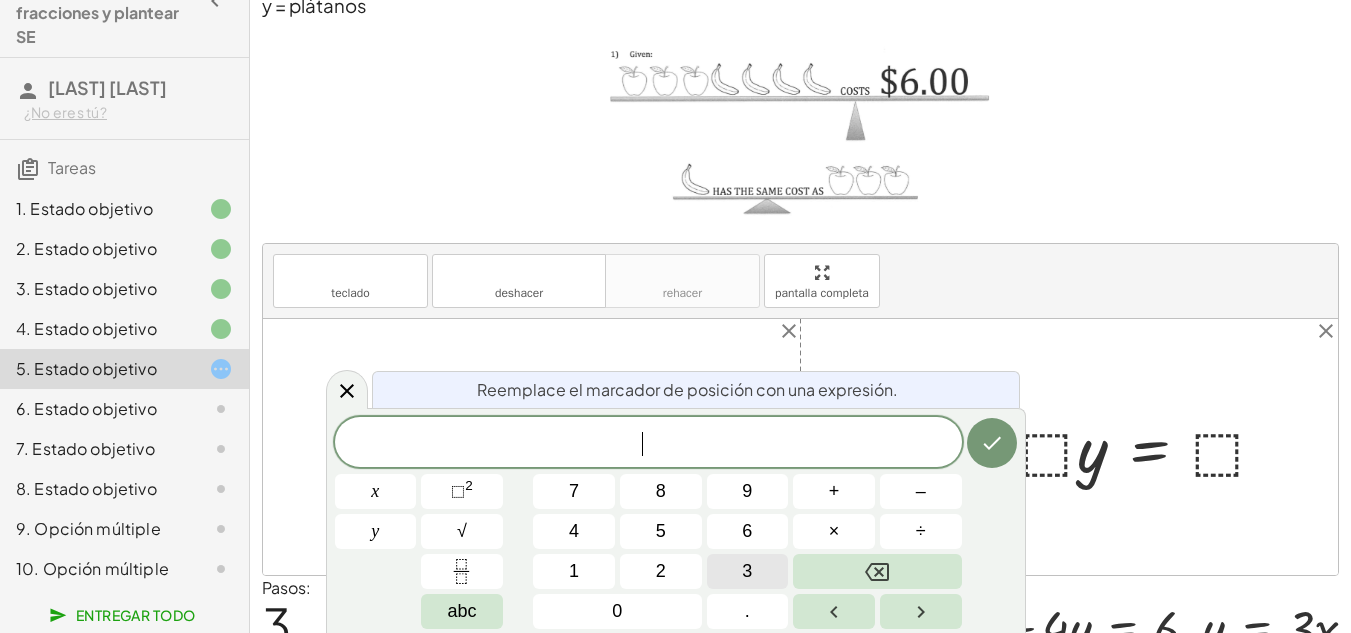 click on "3" at bounding box center [748, 571] 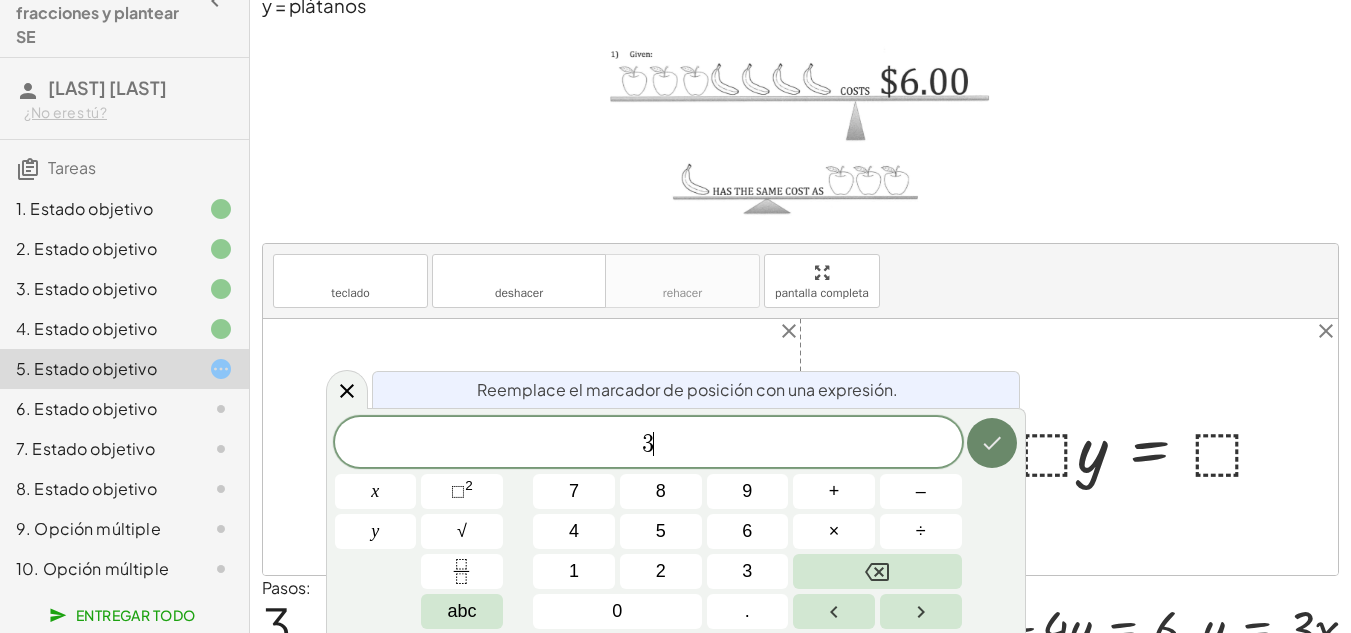 click 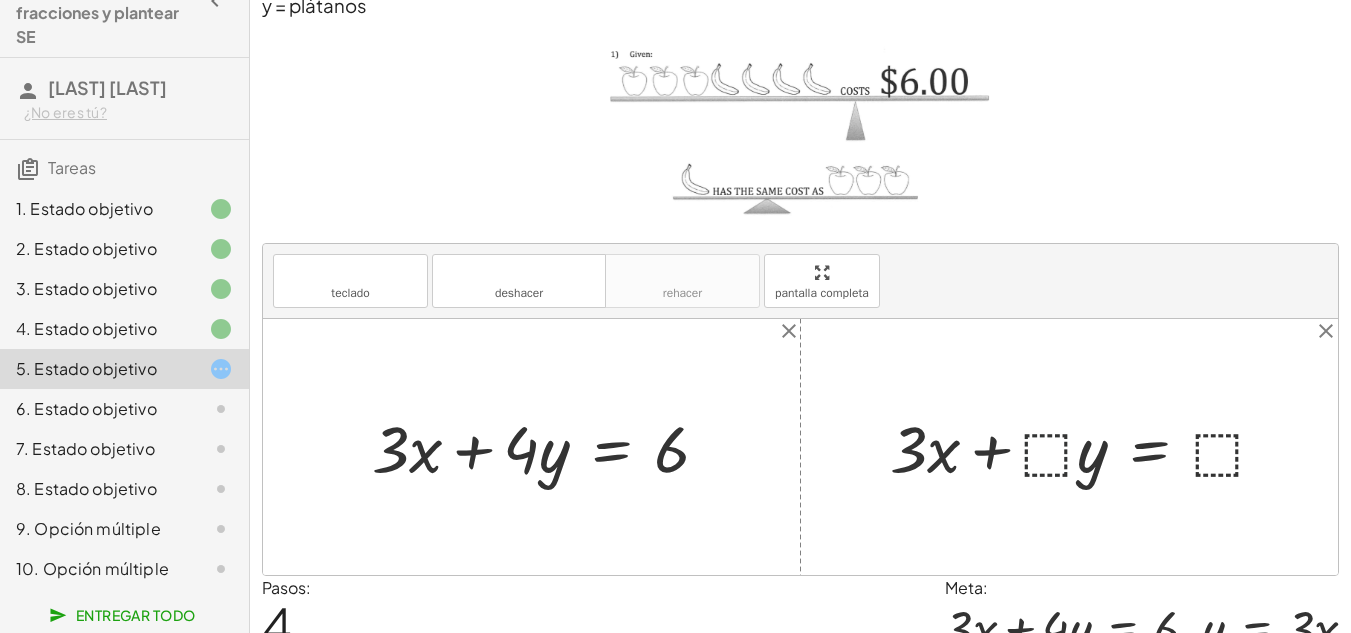 click at bounding box center (1086, 446) 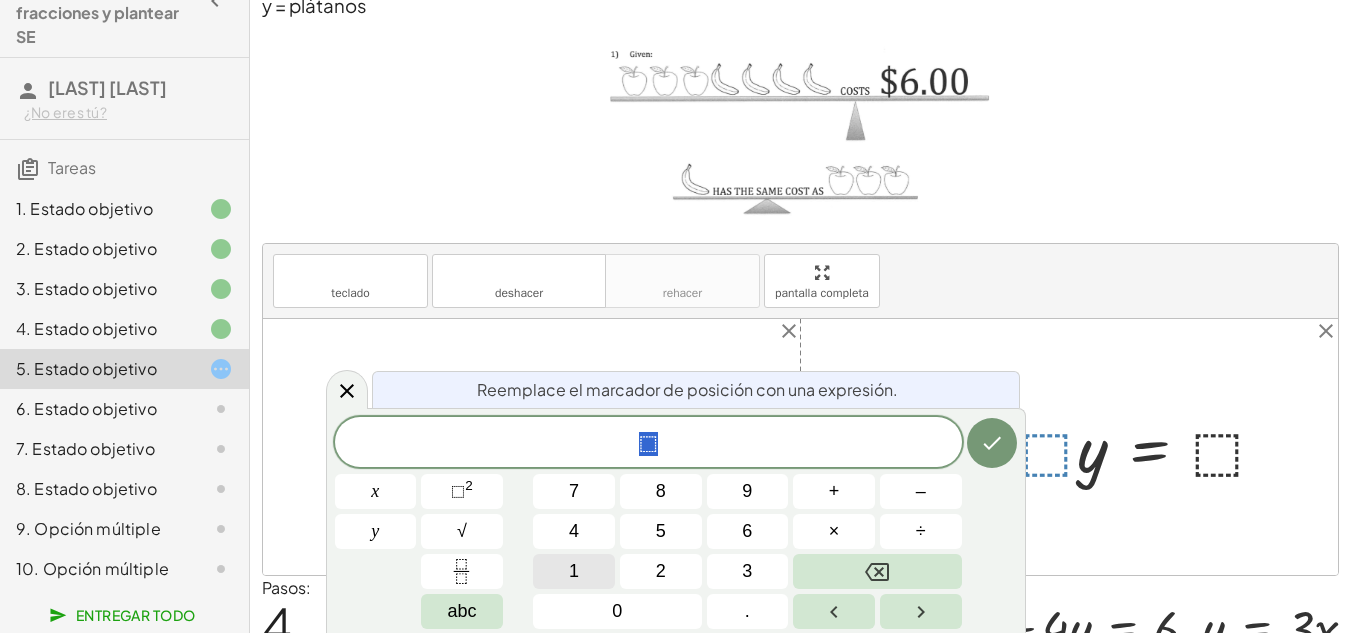 click on "1" at bounding box center [574, 571] 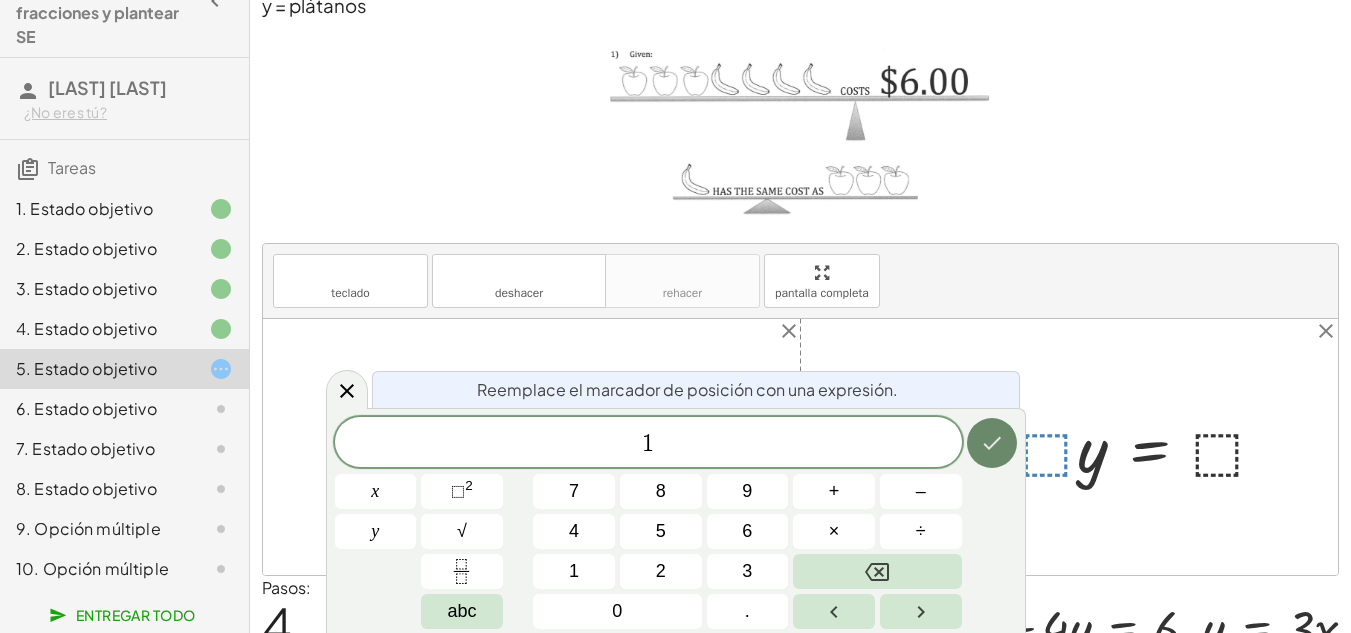 click 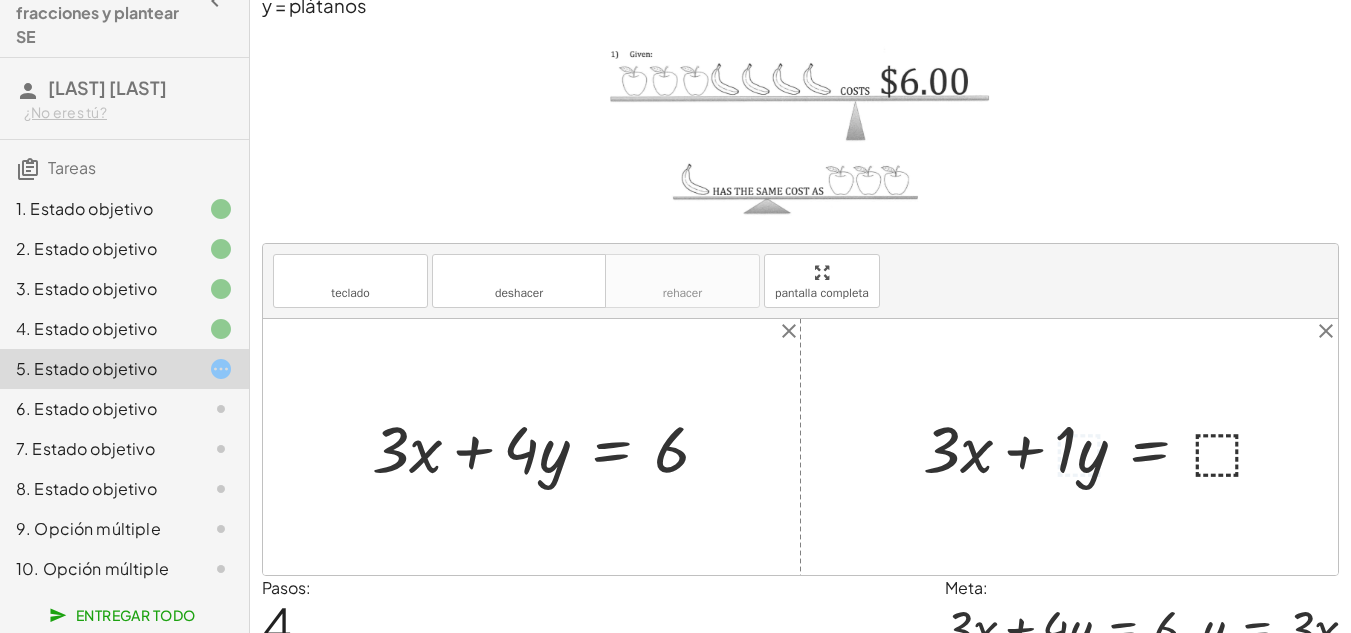 click at bounding box center [1103, 446] 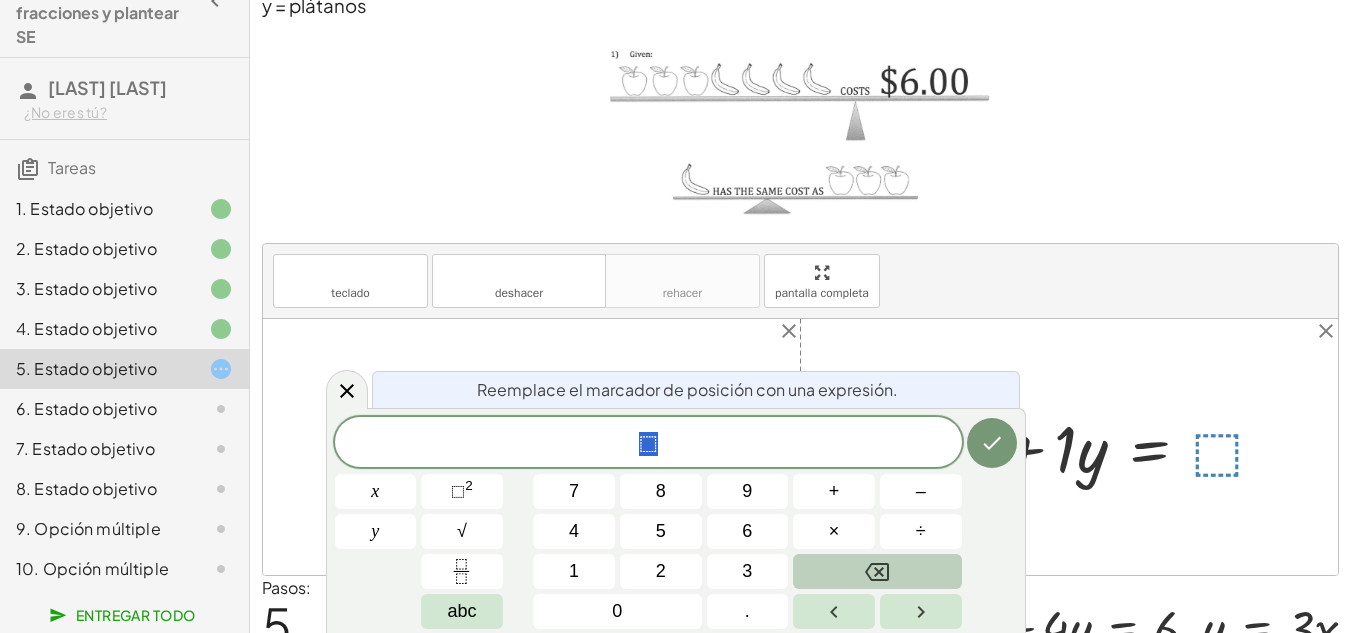click at bounding box center (877, 571) 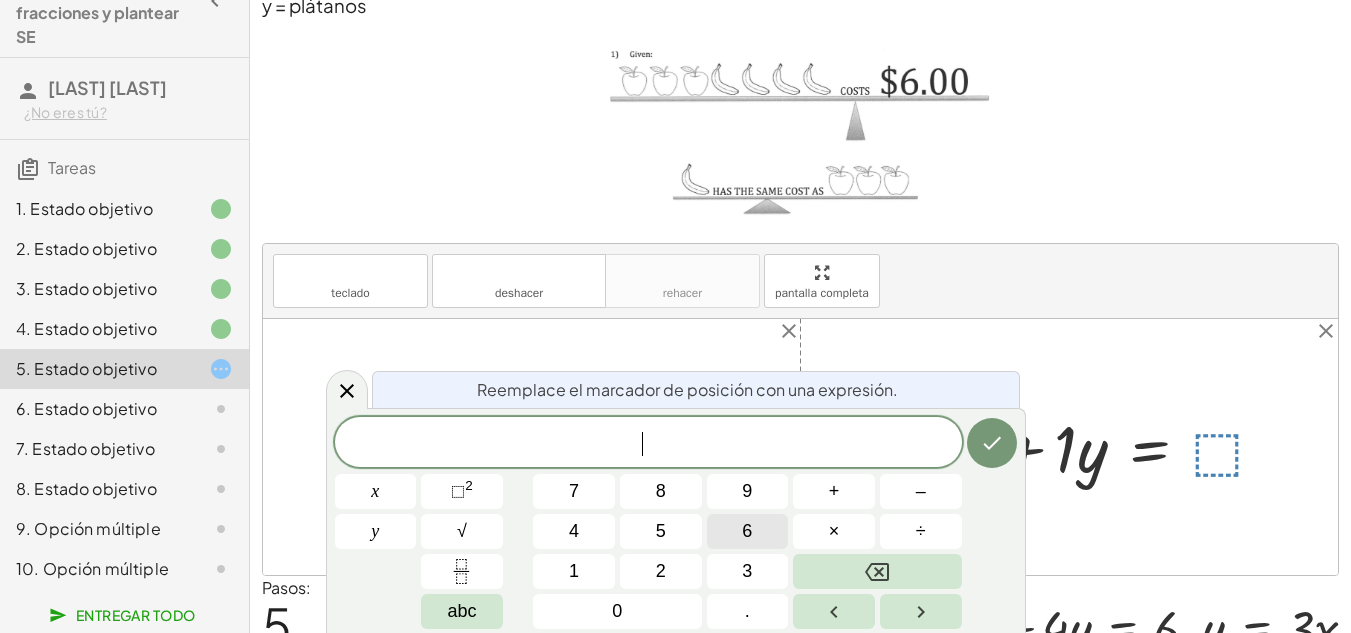click on "6" at bounding box center (748, 531) 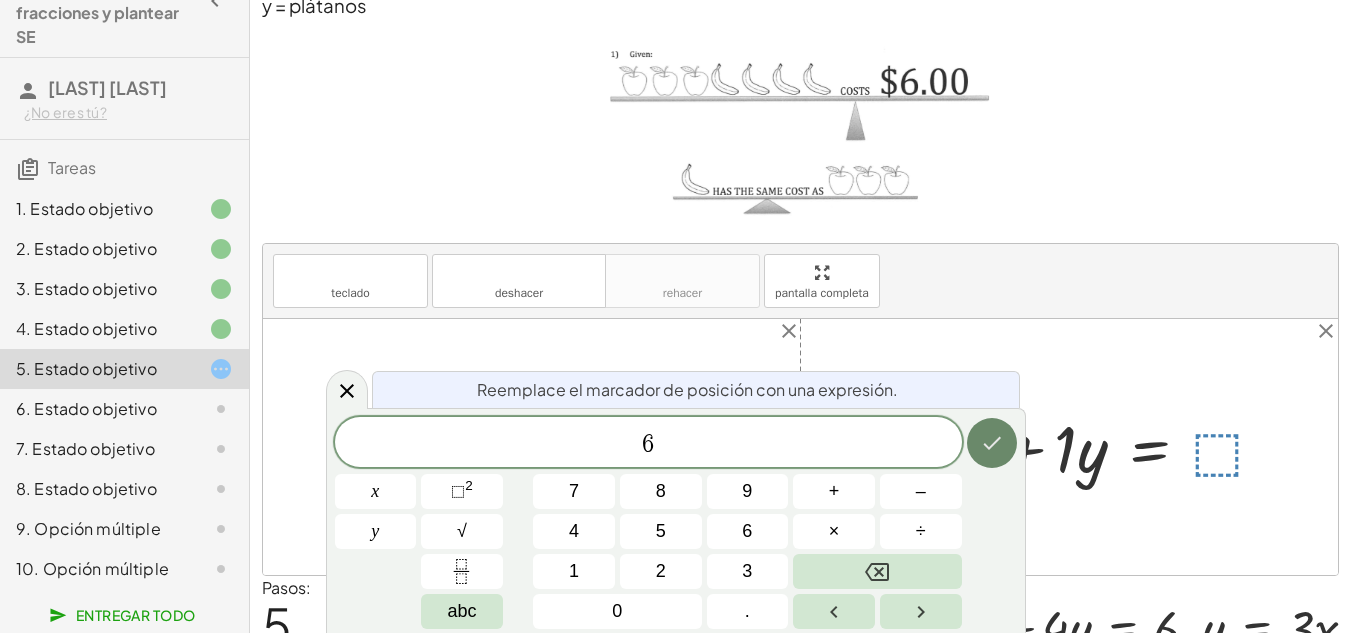 click 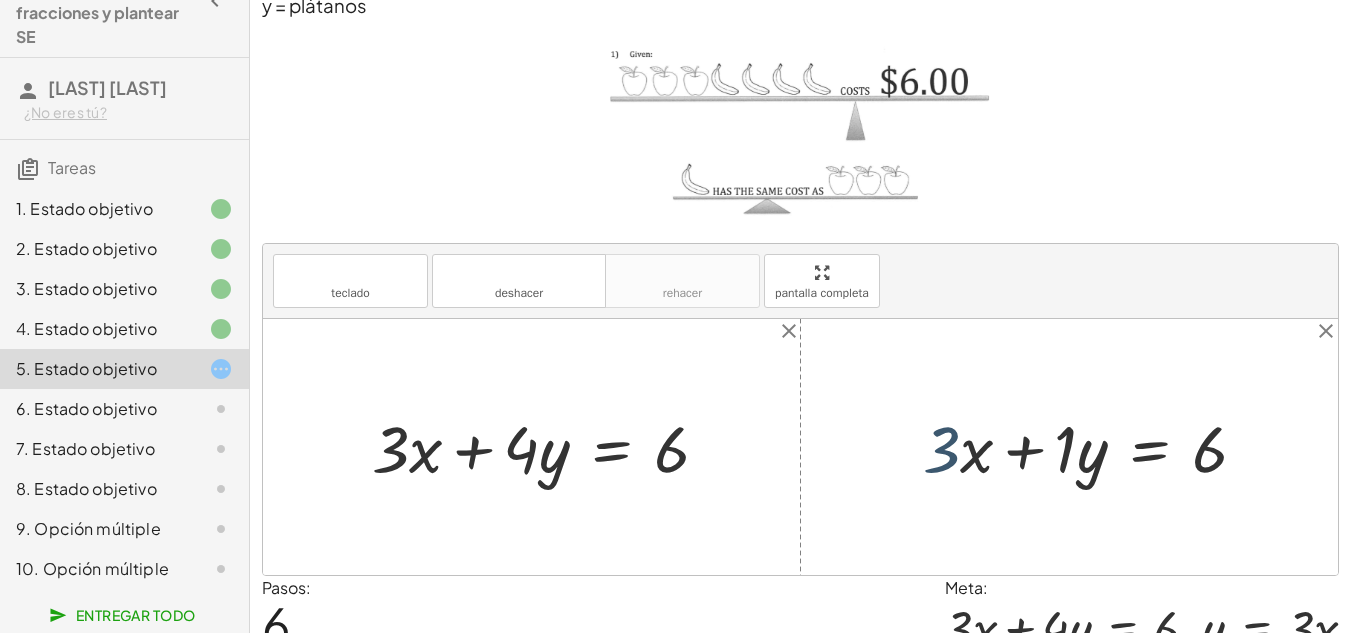 click at bounding box center (1093, 446) 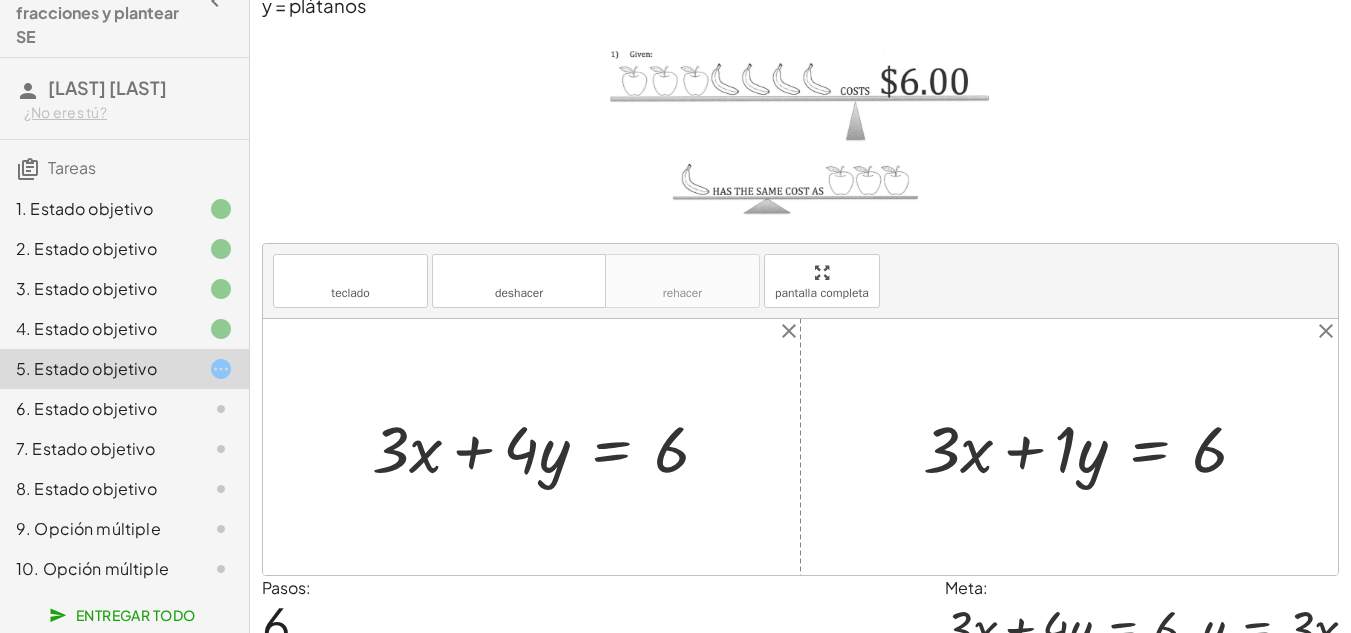 click at bounding box center (1093, 446) 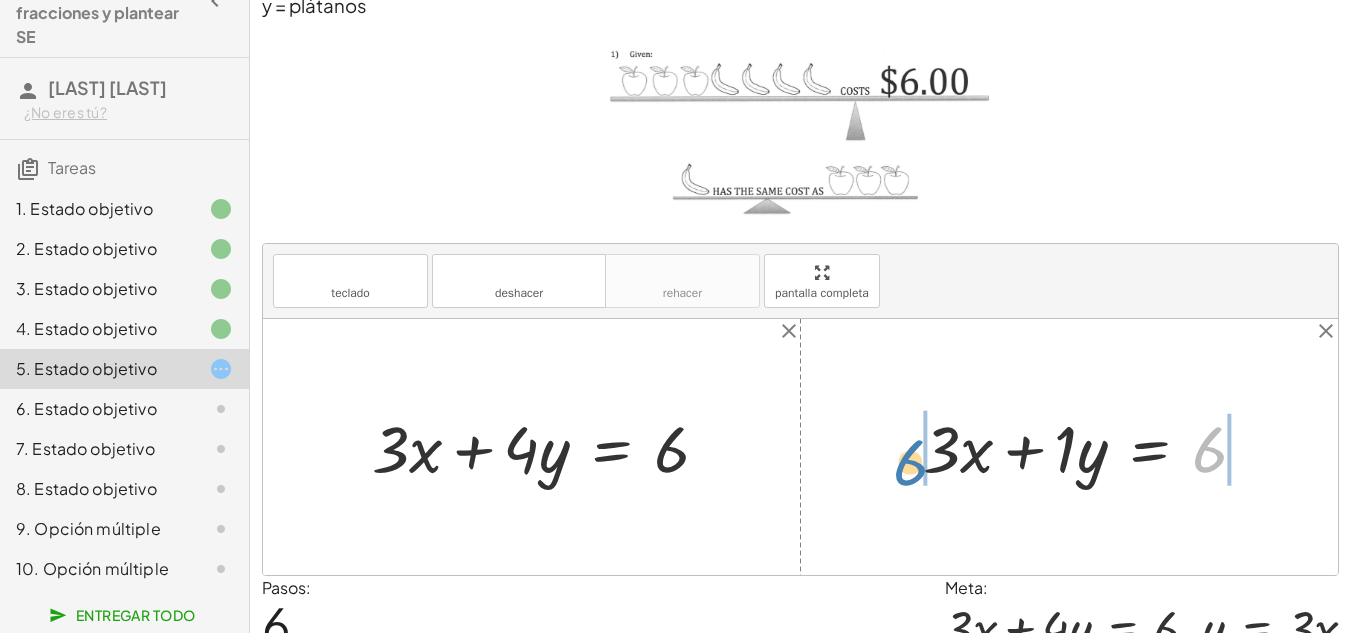 drag, startPoint x: 1213, startPoint y: 445, endPoint x: 915, endPoint y: 454, distance: 298.13586 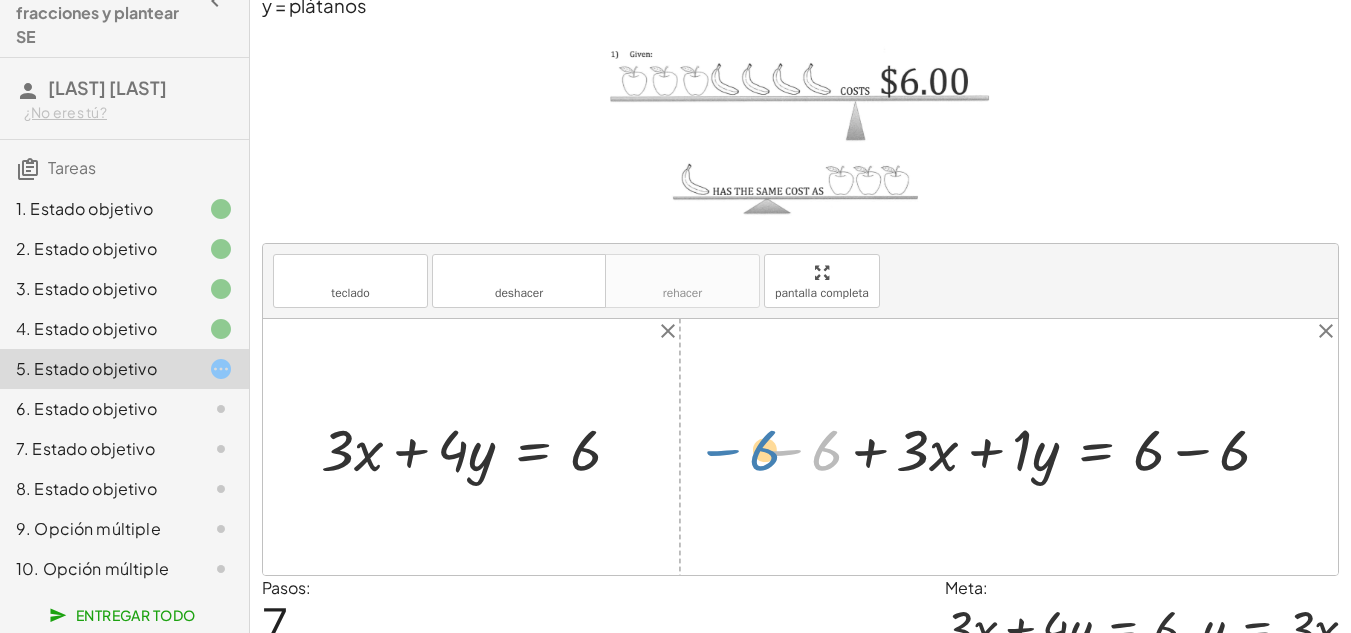 drag, startPoint x: 790, startPoint y: 444, endPoint x: 723, endPoint y: 443, distance: 67.00746 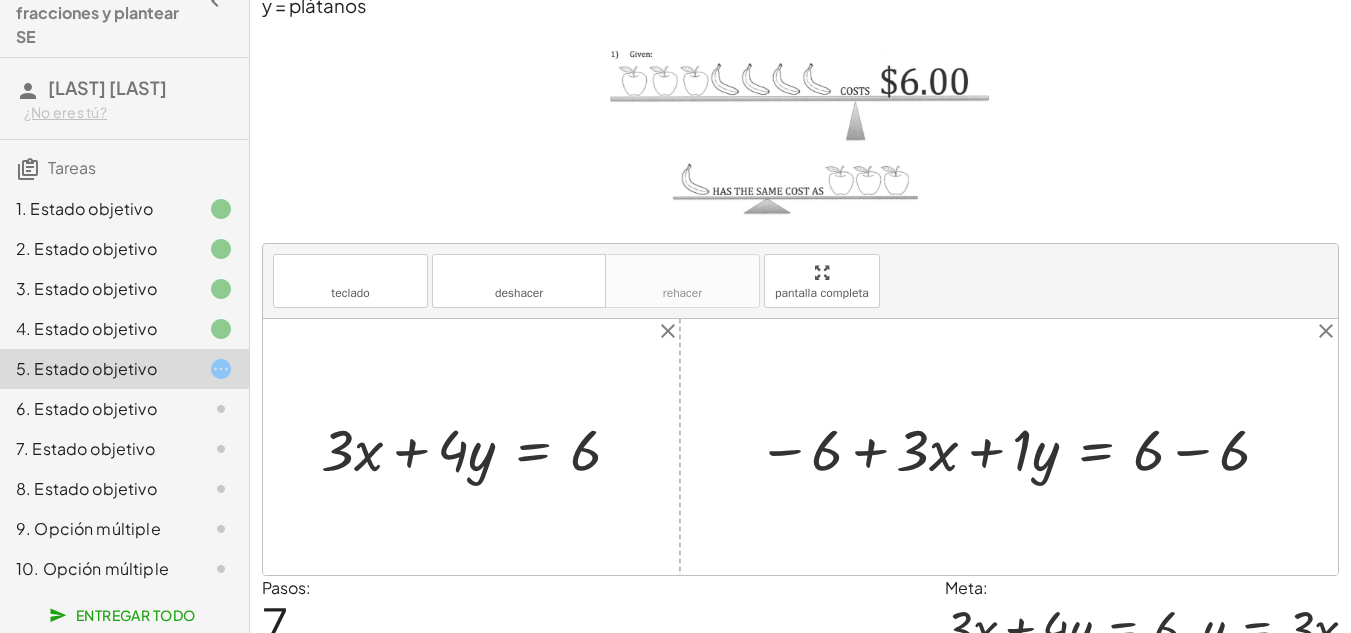 click on "teclado teclado deshacer deshacer rehacer rehacer pantalla completa" at bounding box center [800, 281] 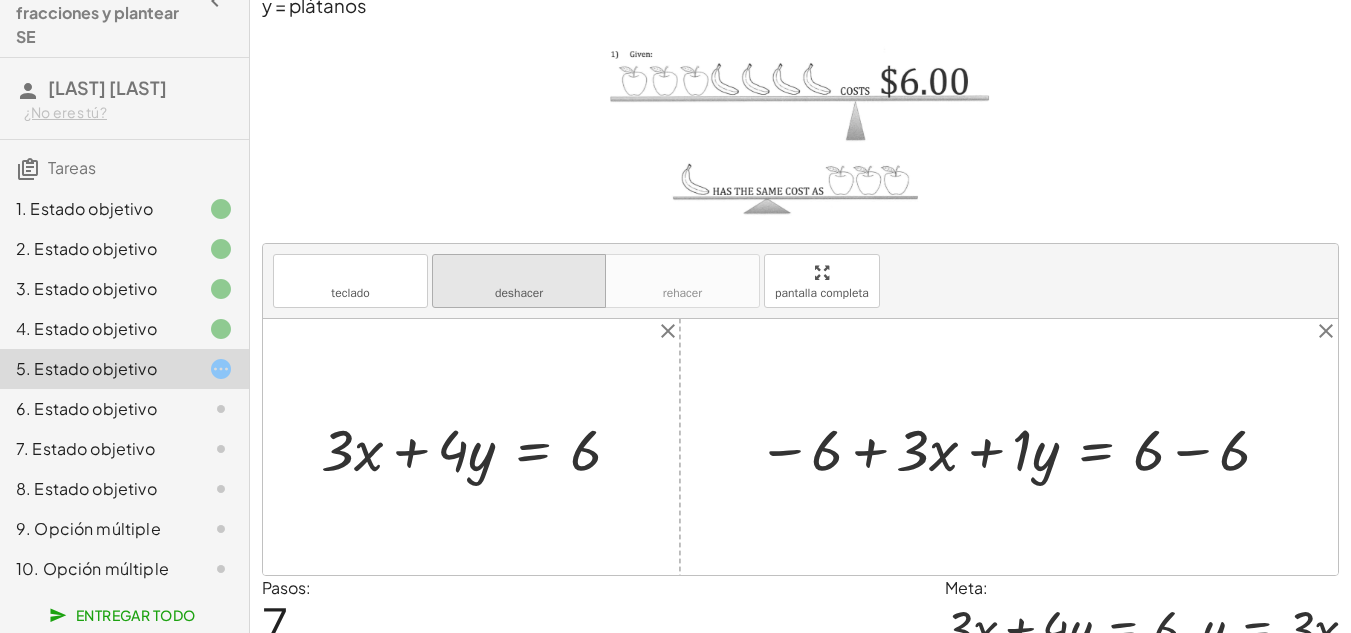 click on "deshacer" at bounding box center [519, 273] 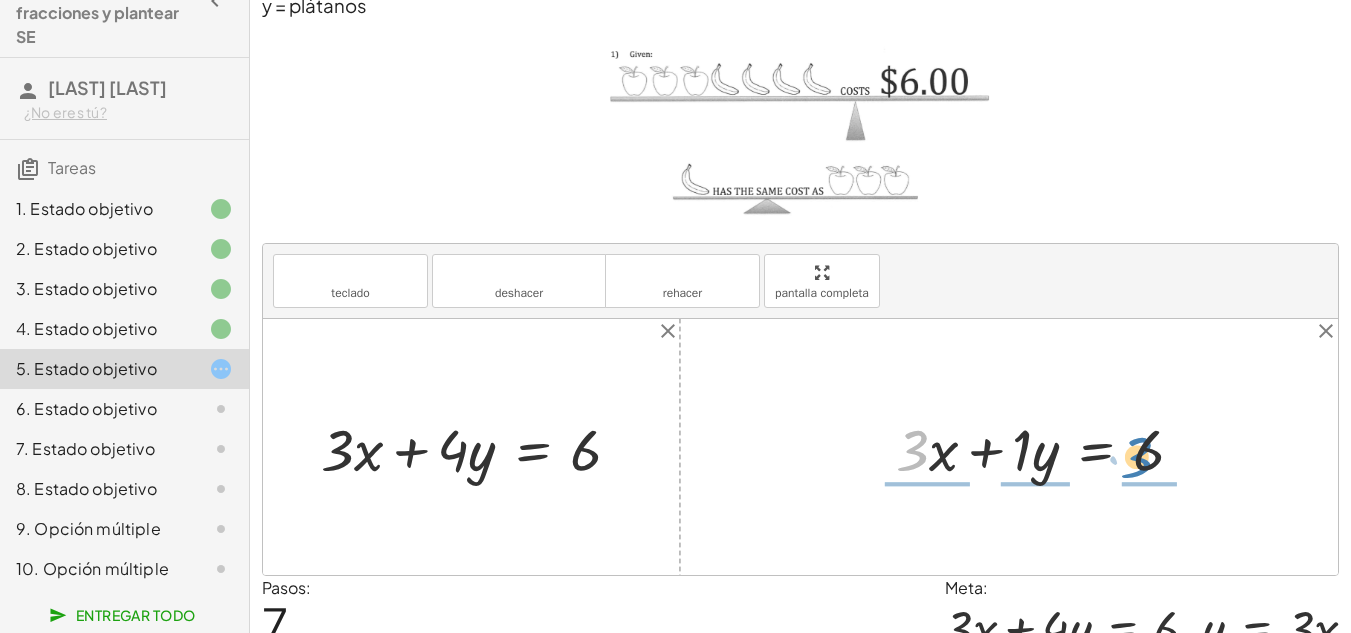 drag, startPoint x: 914, startPoint y: 438, endPoint x: 1138, endPoint y: 444, distance: 224.08034 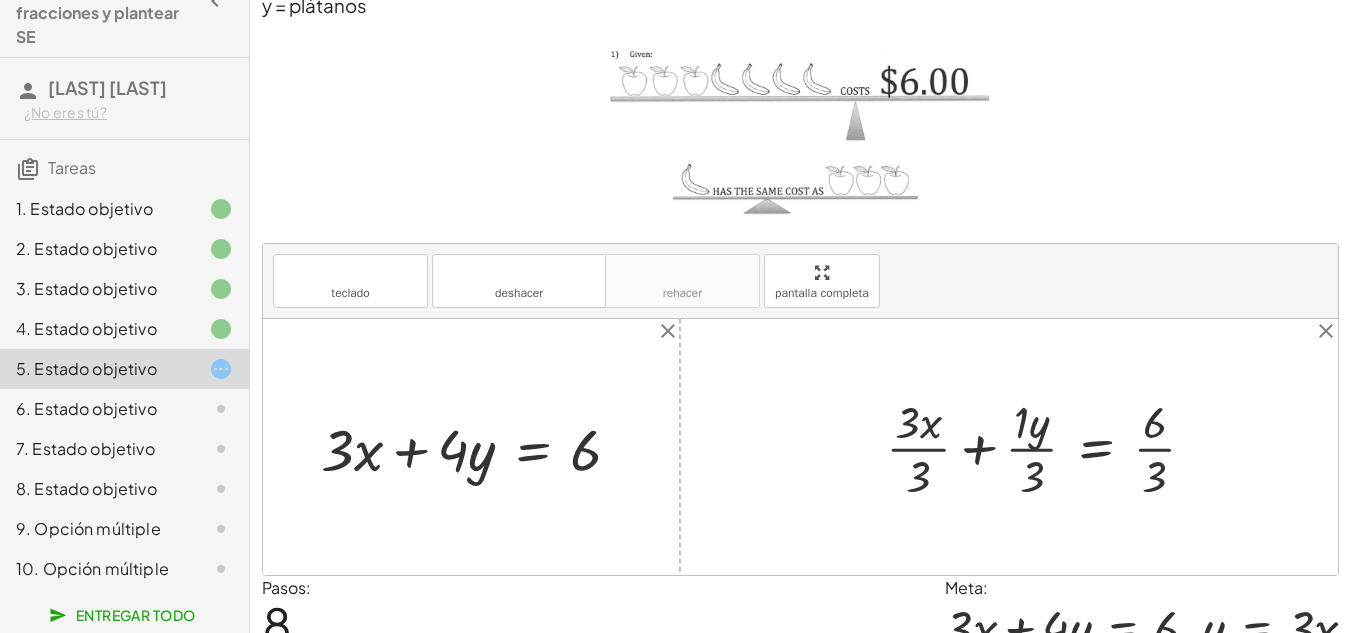 click at bounding box center (1048, 446) 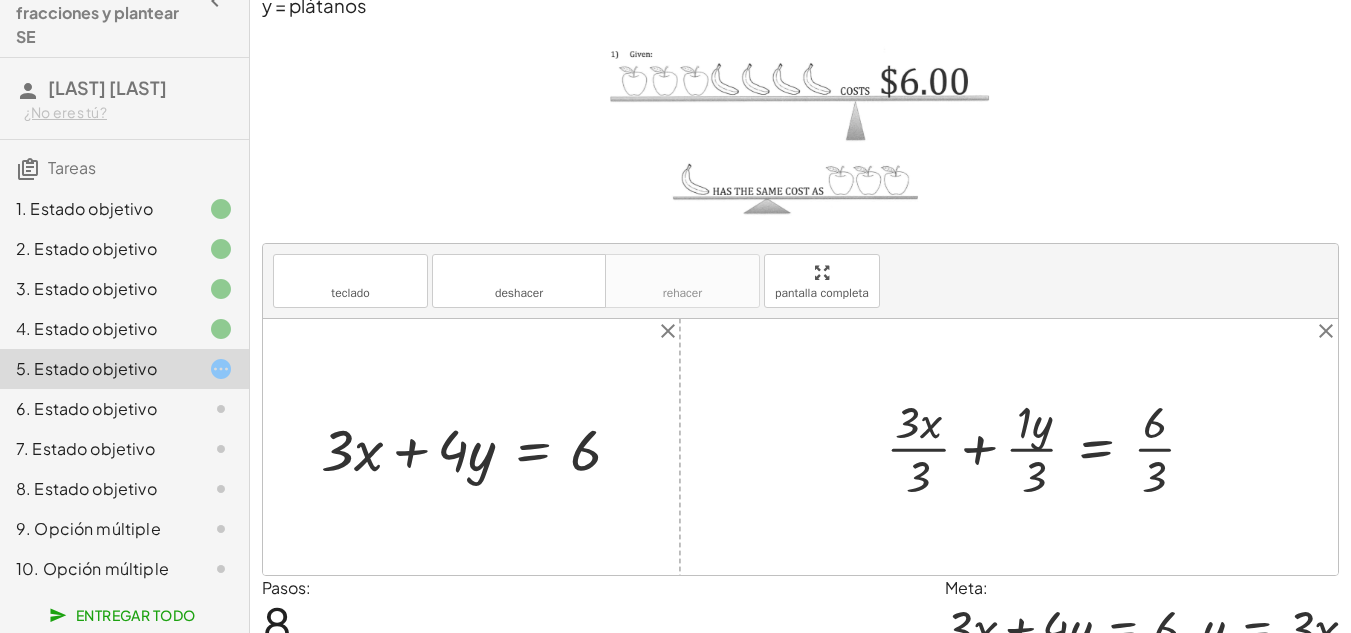 click at bounding box center [1048, 446] 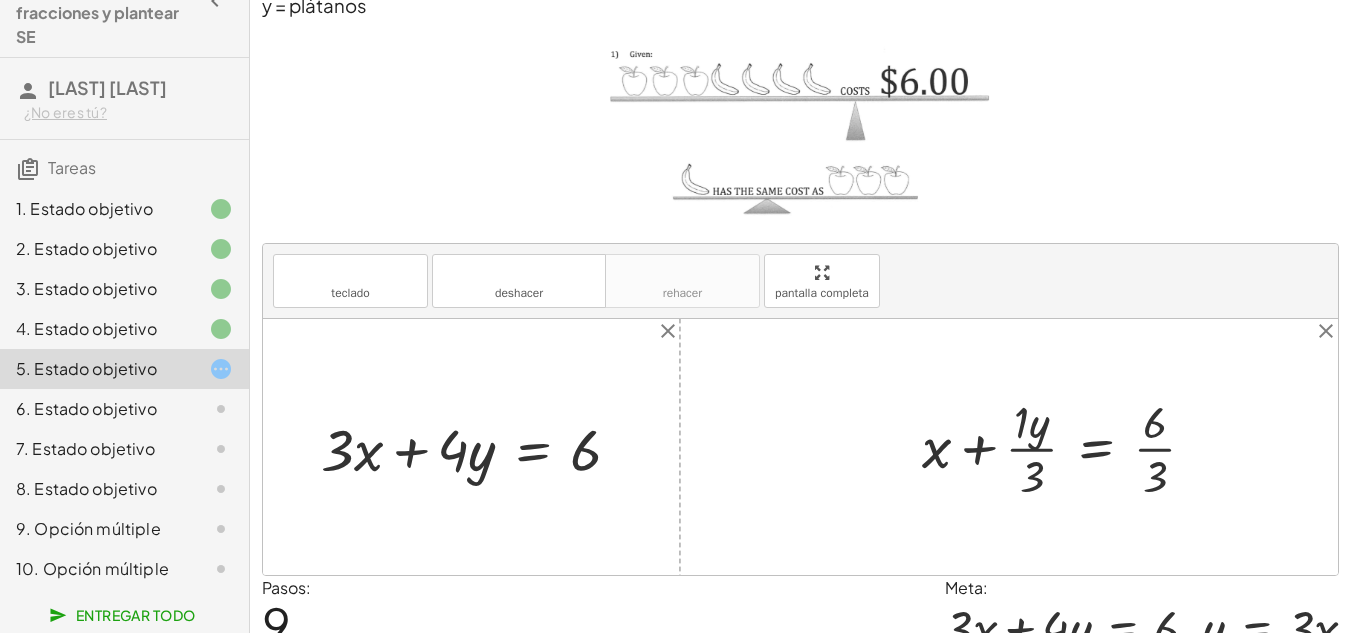 click at bounding box center (1067, 446) 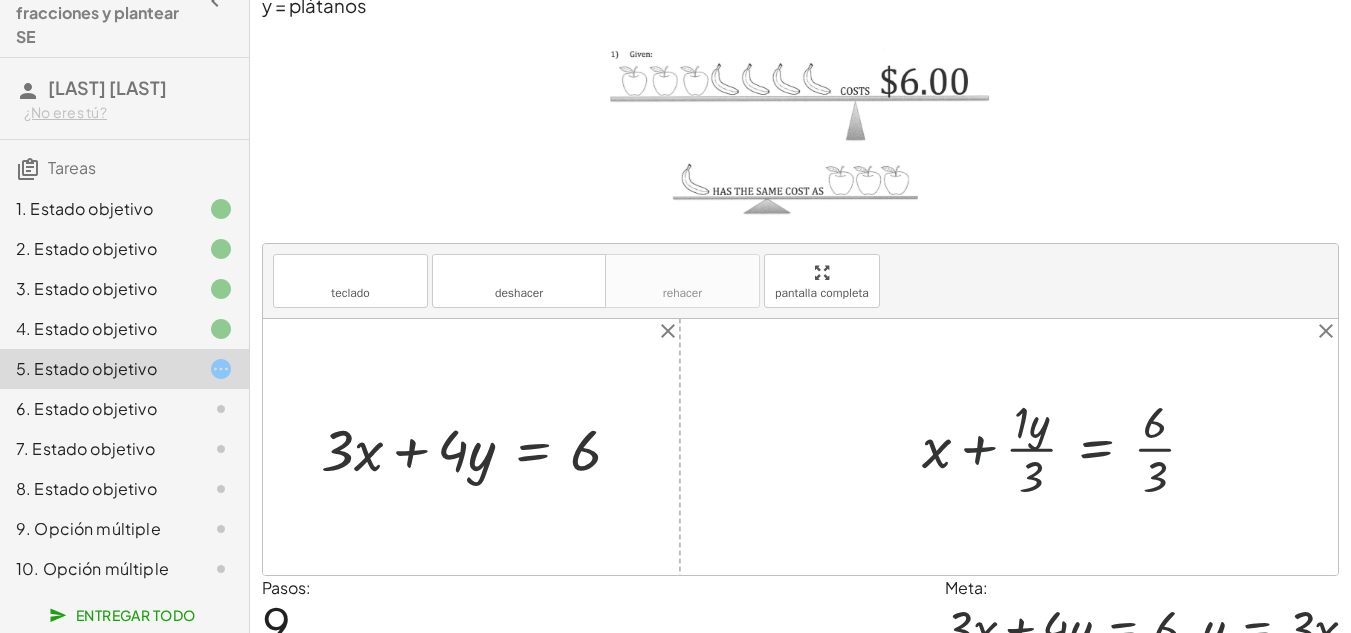 click at bounding box center [1067, 446] 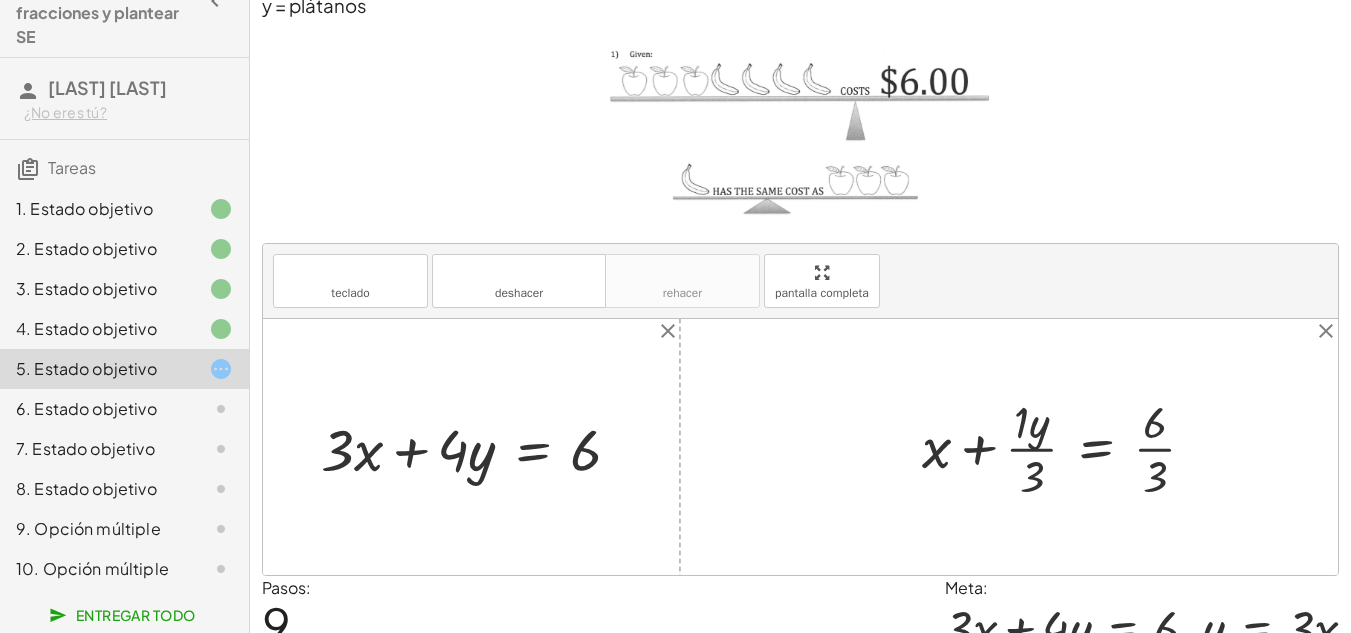click at bounding box center [1067, 446] 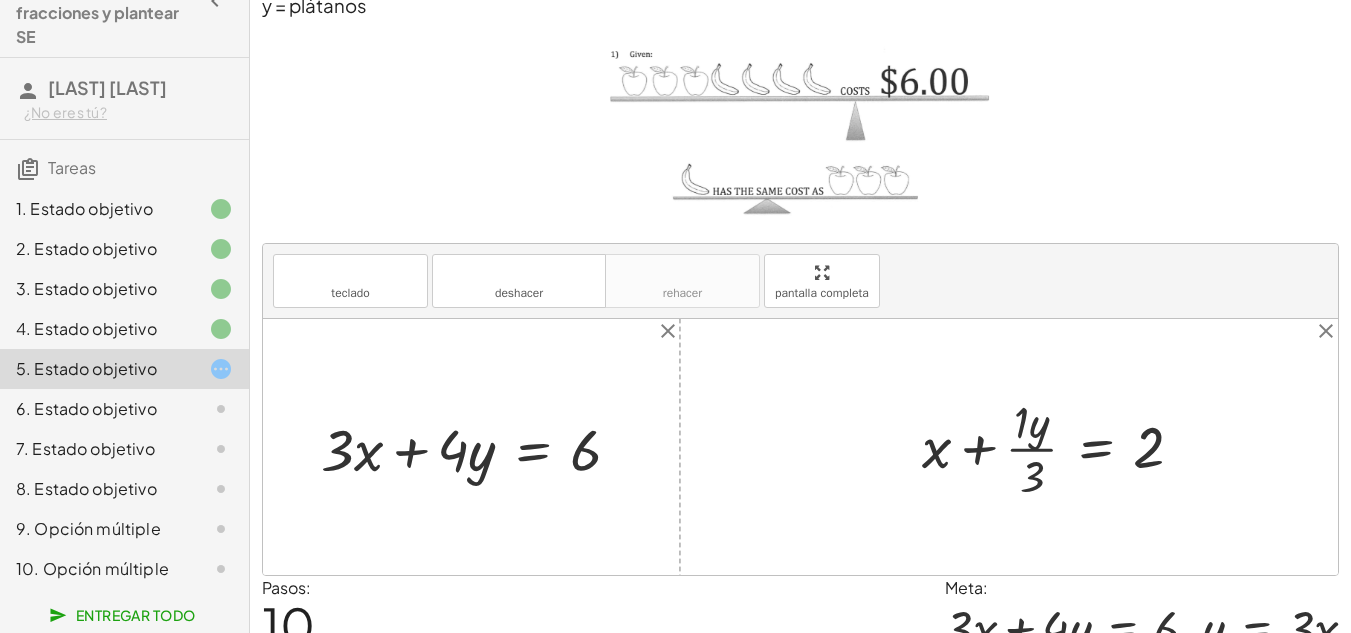 click at bounding box center [1061, 446] 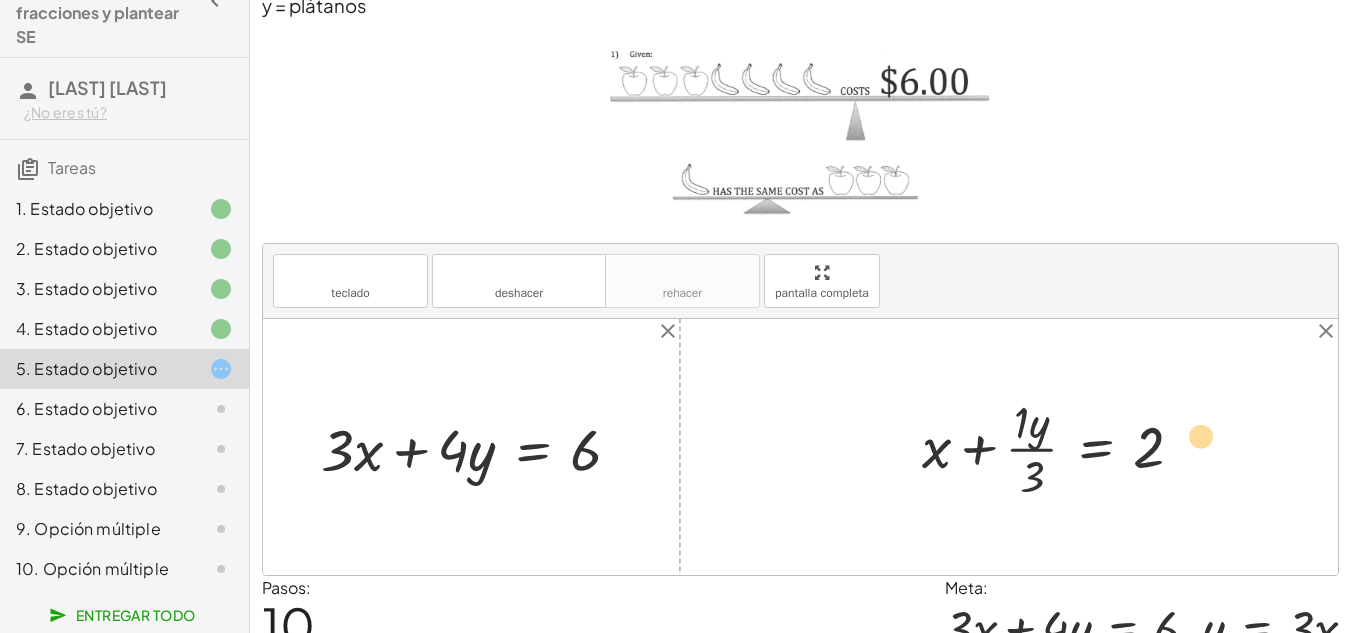 drag, startPoint x: 1035, startPoint y: 474, endPoint x: 1210, endPoint y: 434, distance: 179.51323 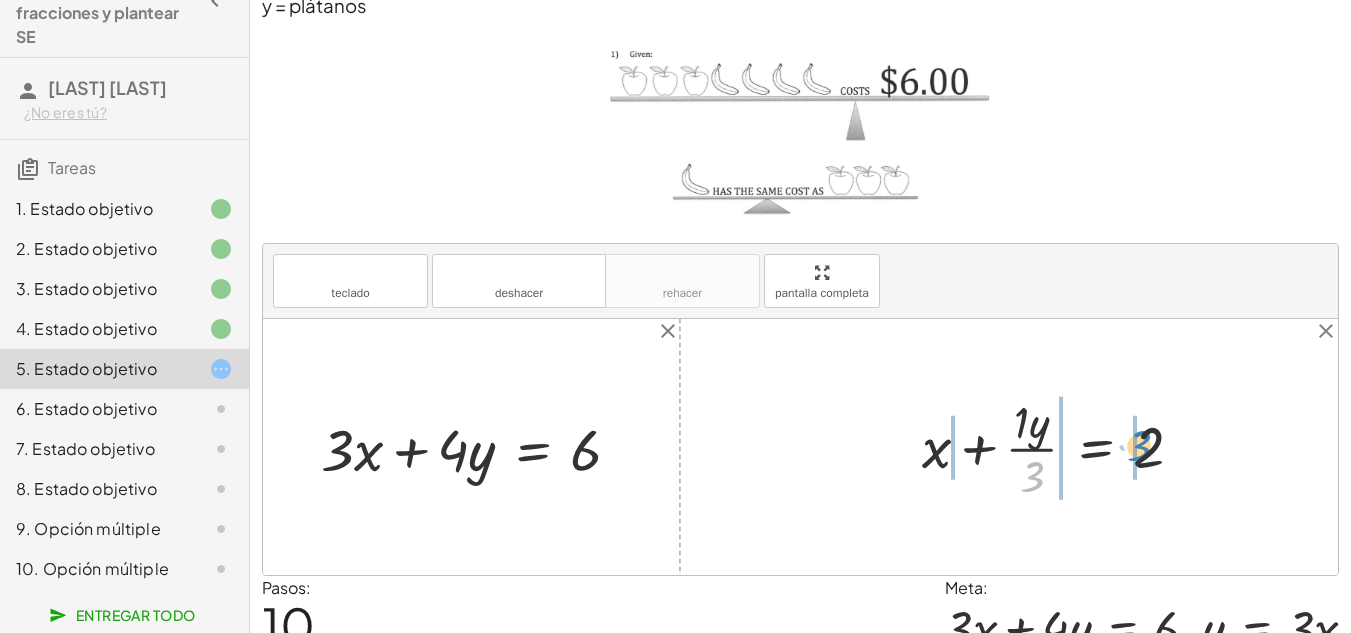drag, startPoint x: 1036, startPoint y: 481, endPoint x: 1133, endPoint y: 452, distance: 101.24229 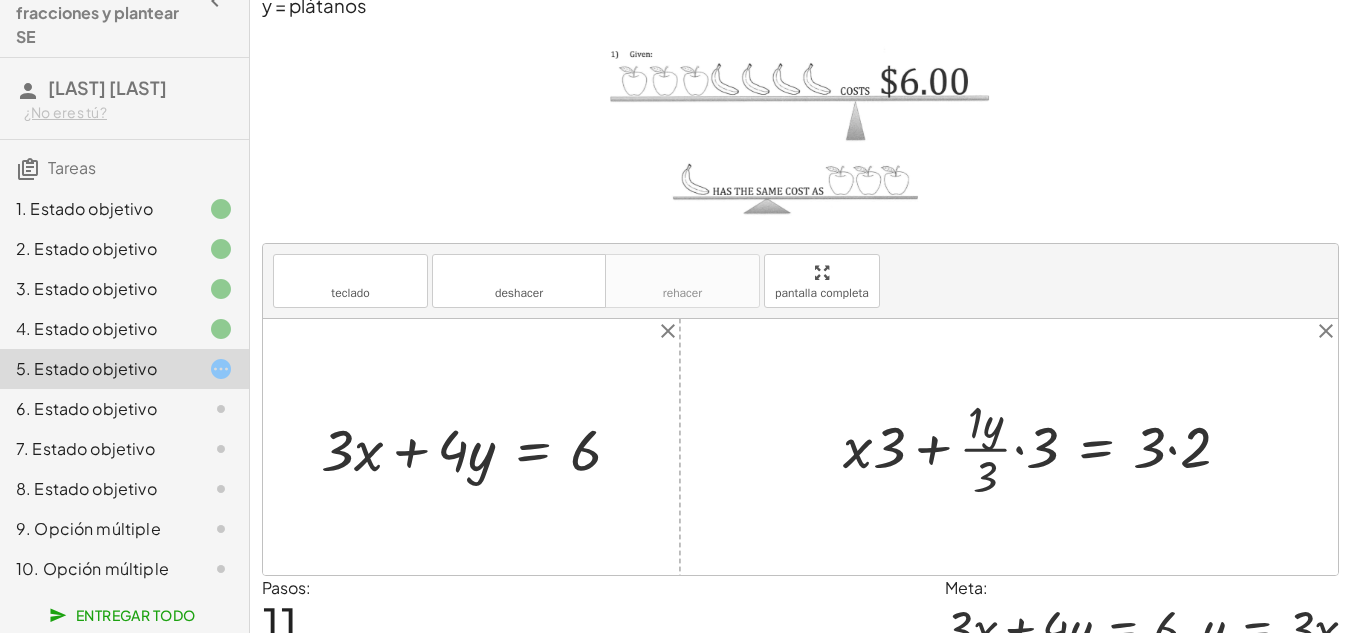 click at bounding box center (1044, 446) 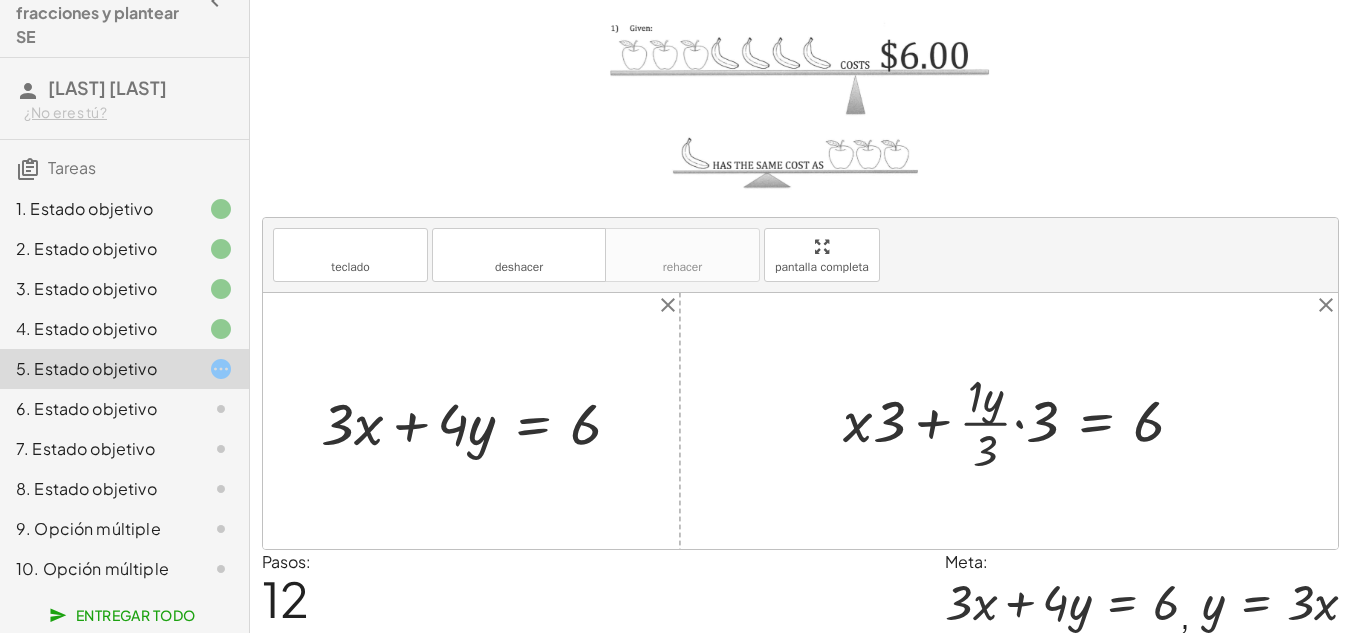 scroll, scrollTop: 214, scrollLeft: 0, axis: vertical 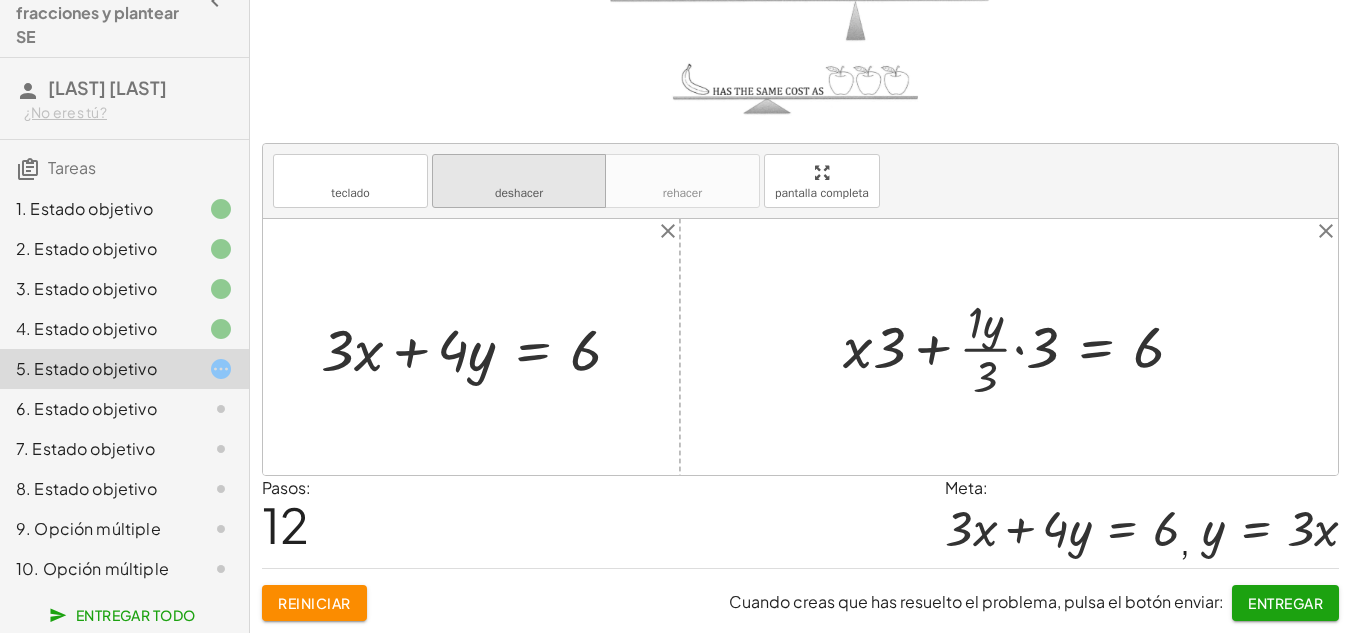 click on "deshacer" at bounding box center [519, 173] 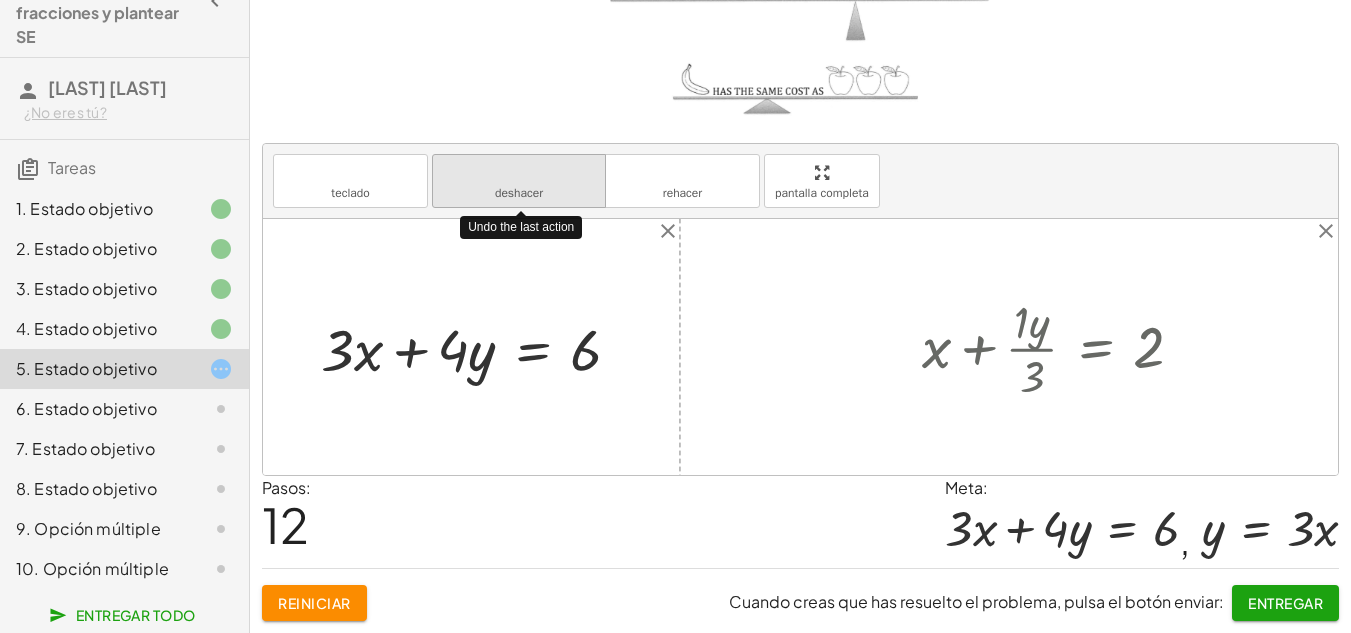 click on "deshacer" at bounding box center [519, 173] 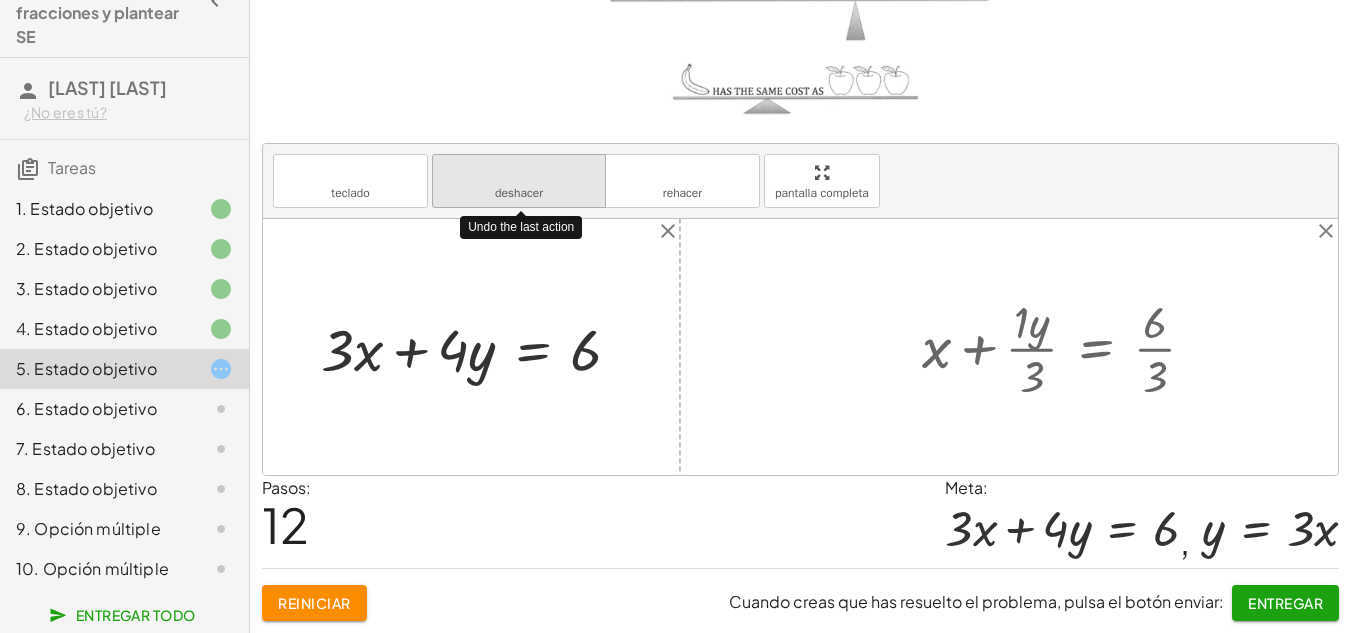click on "deshacer" at bounding box center [519, 173] 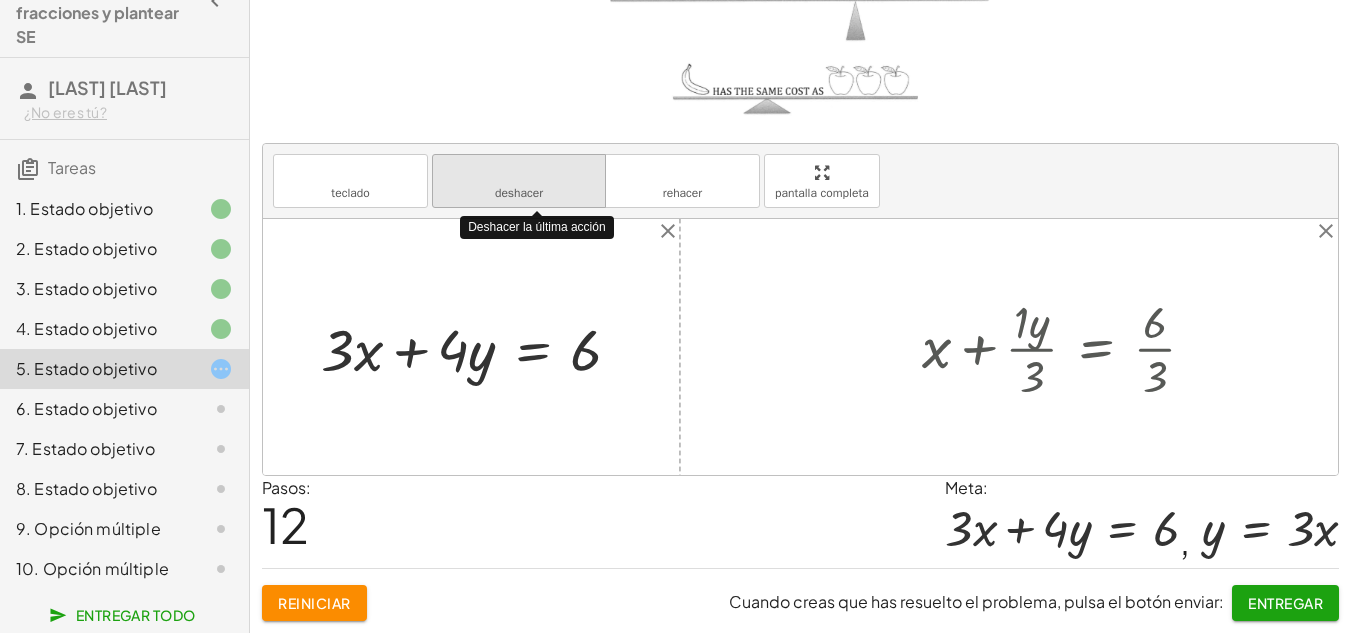 click on "deshacer" at bounding box center [519, 173] 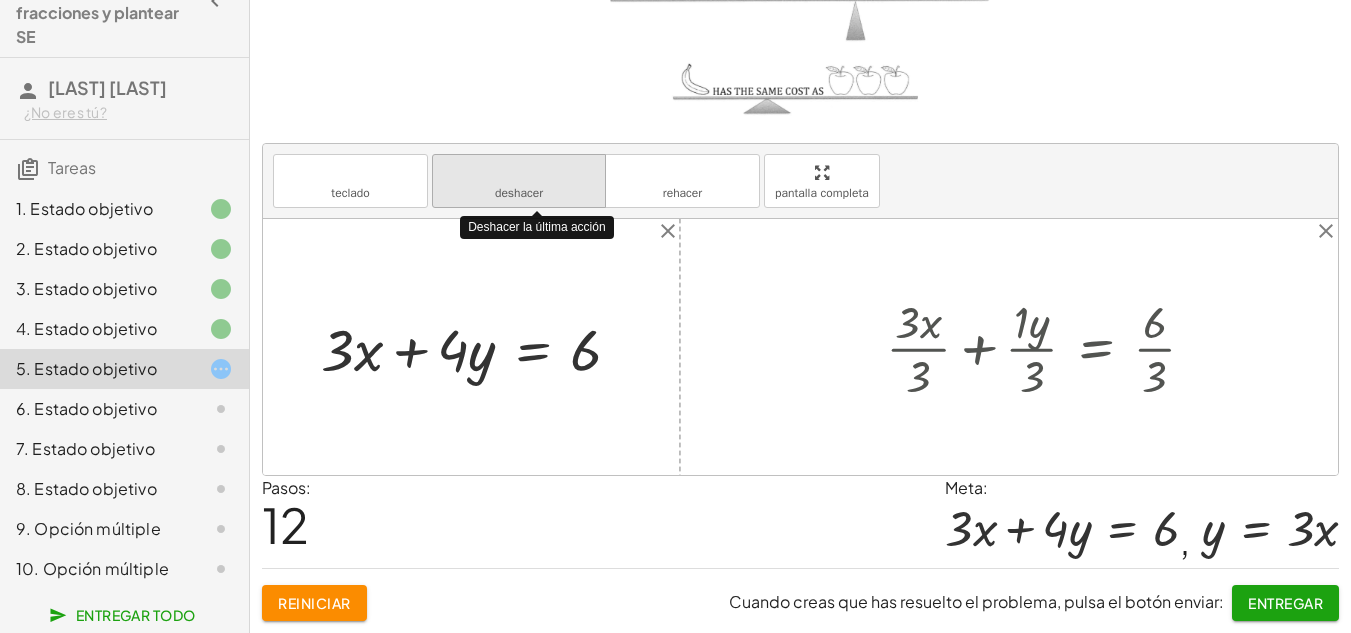 click on "deshacer" at bounding box center [519, 173] 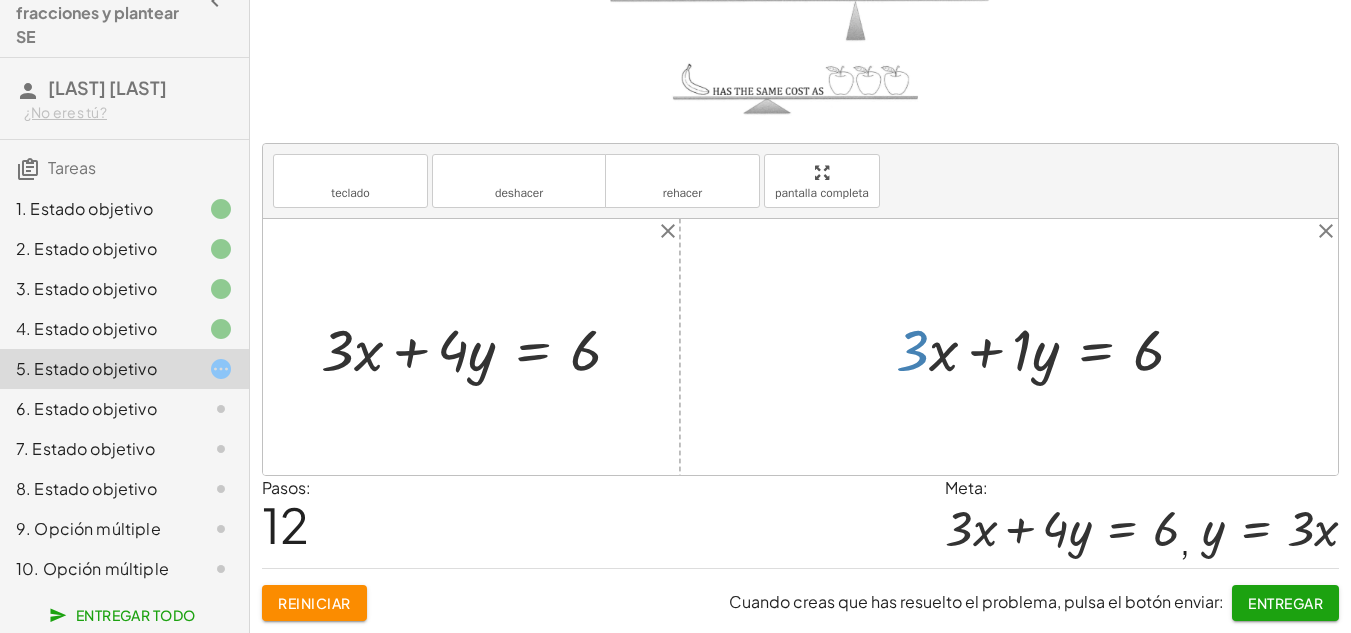 click at bounding box center (800, 347) 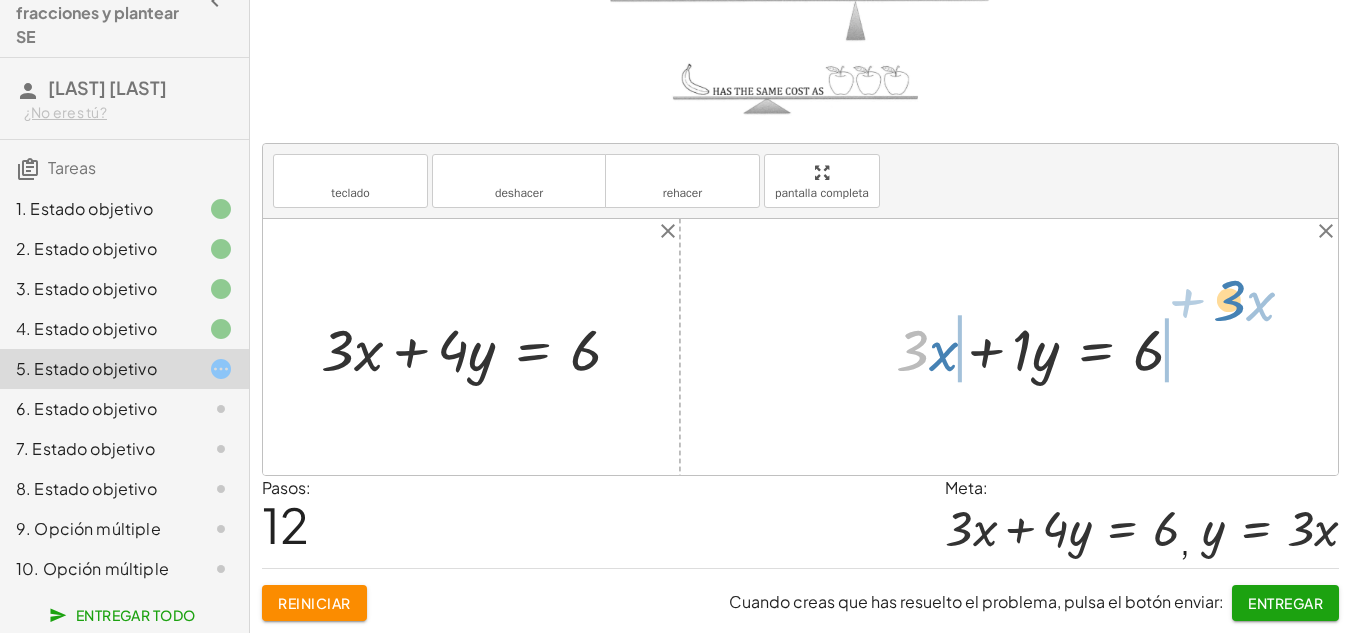 drag, startPoint x: 920, startPoint y: 341, endPoint x: 1237, endPoint y: 291, distance: 320.919 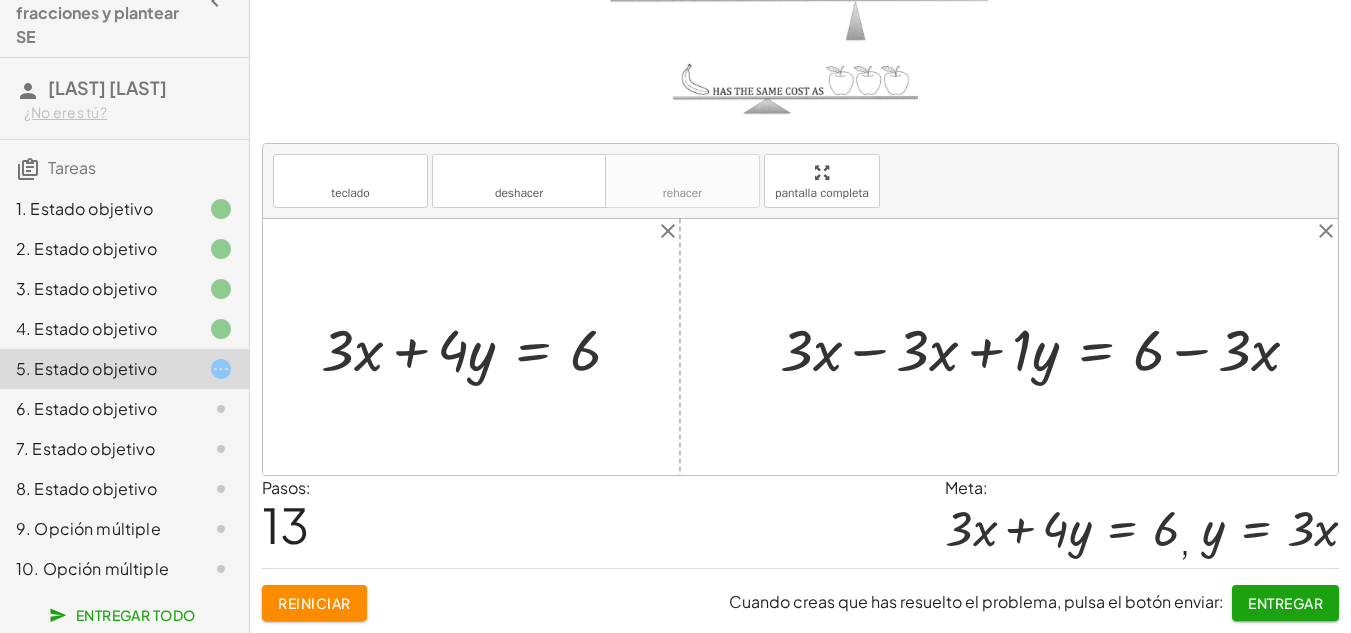 click at bounding box center [1048, 347] 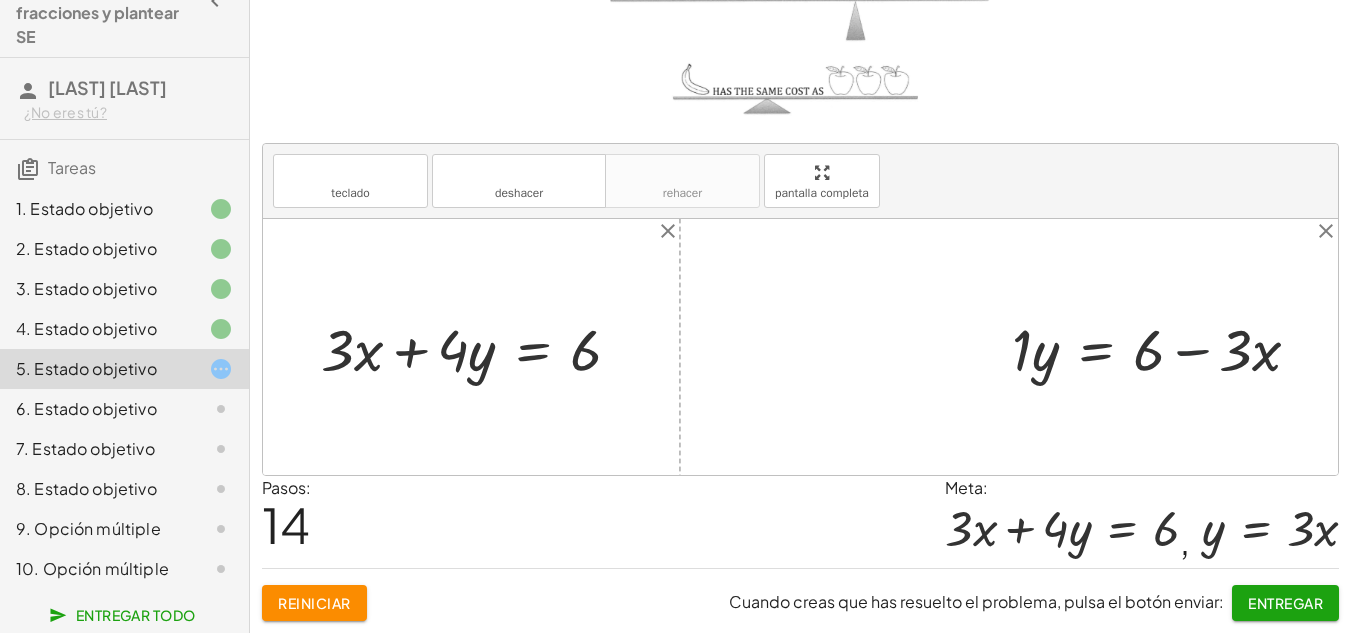 click at bounding box center [1164, 347] 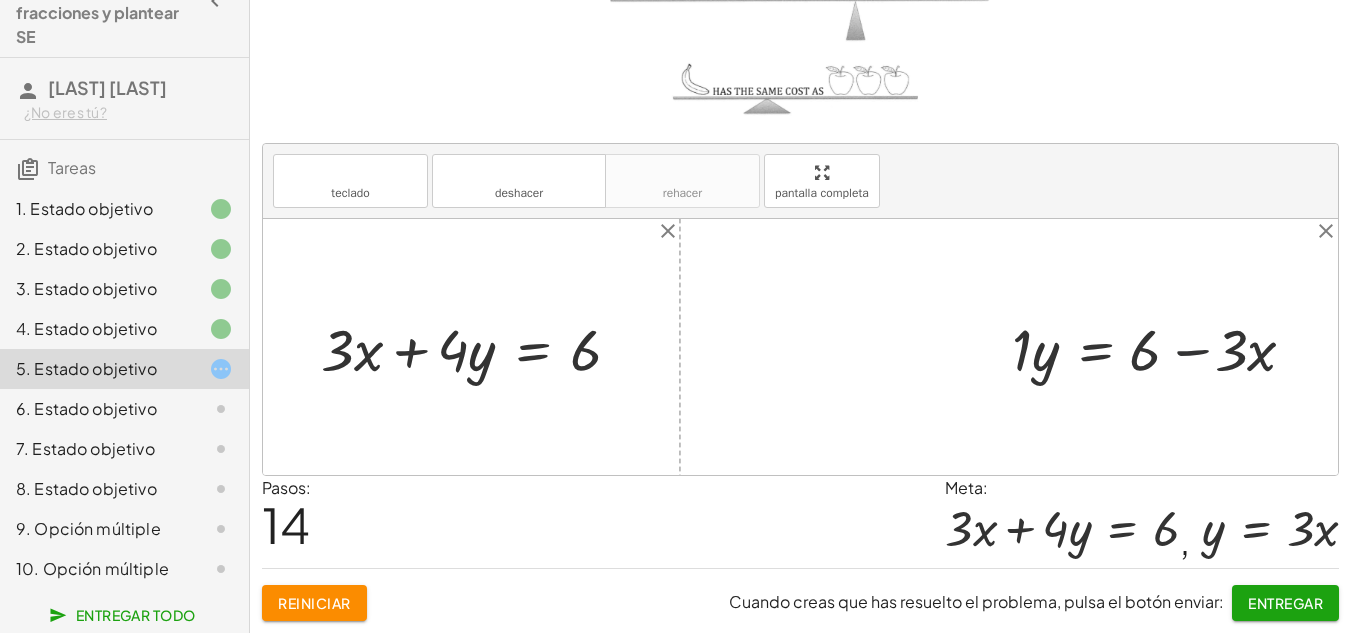 click at bounding box center (1164, 347) 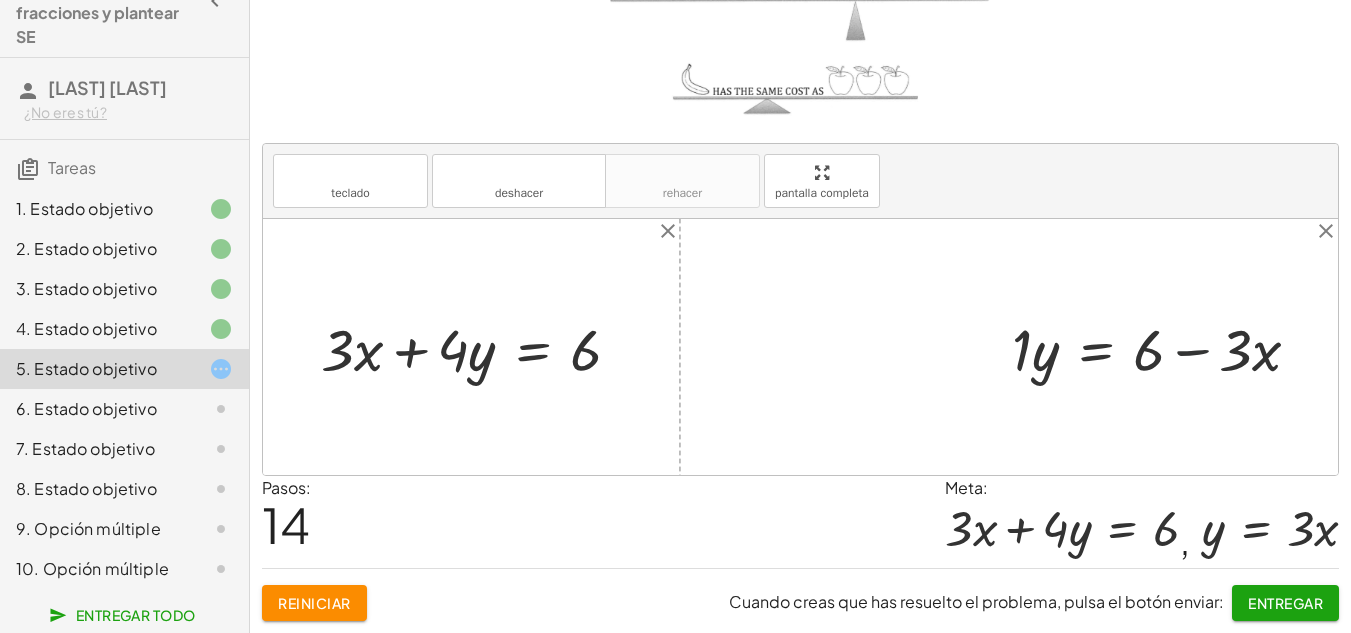 click at bounding box center (1164, 347) 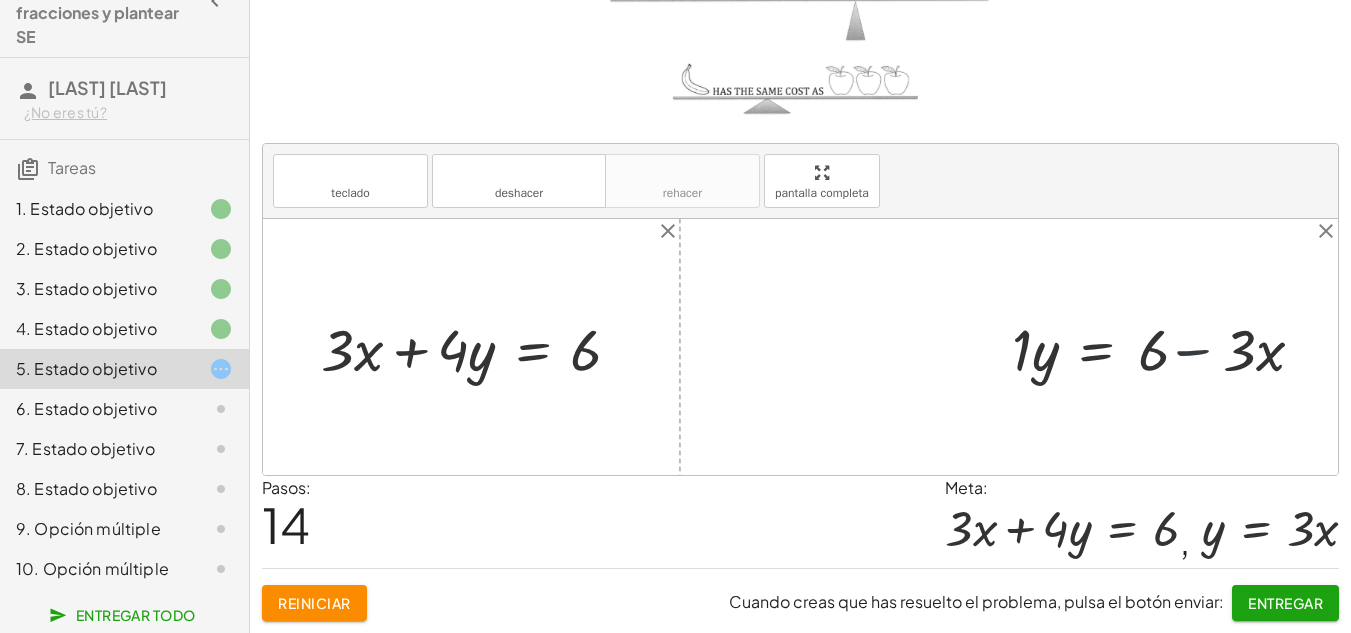 click at bounding box center (1164, 347) 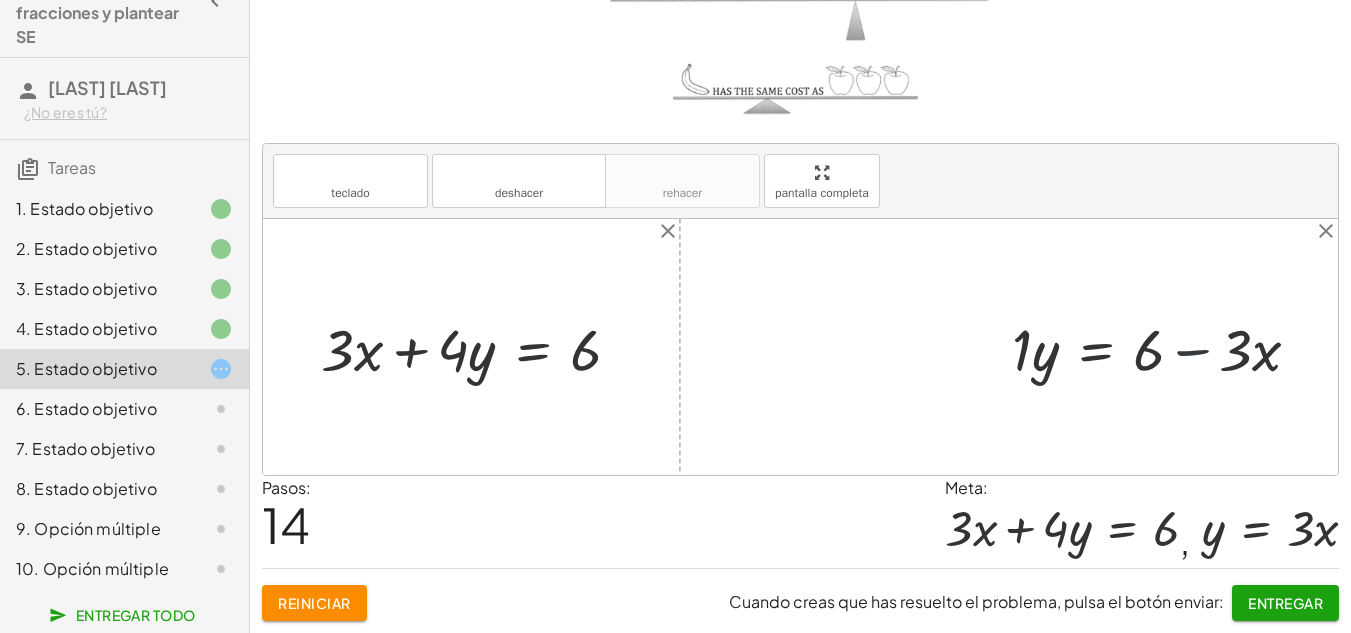 click at bounding box center [1164, 347] 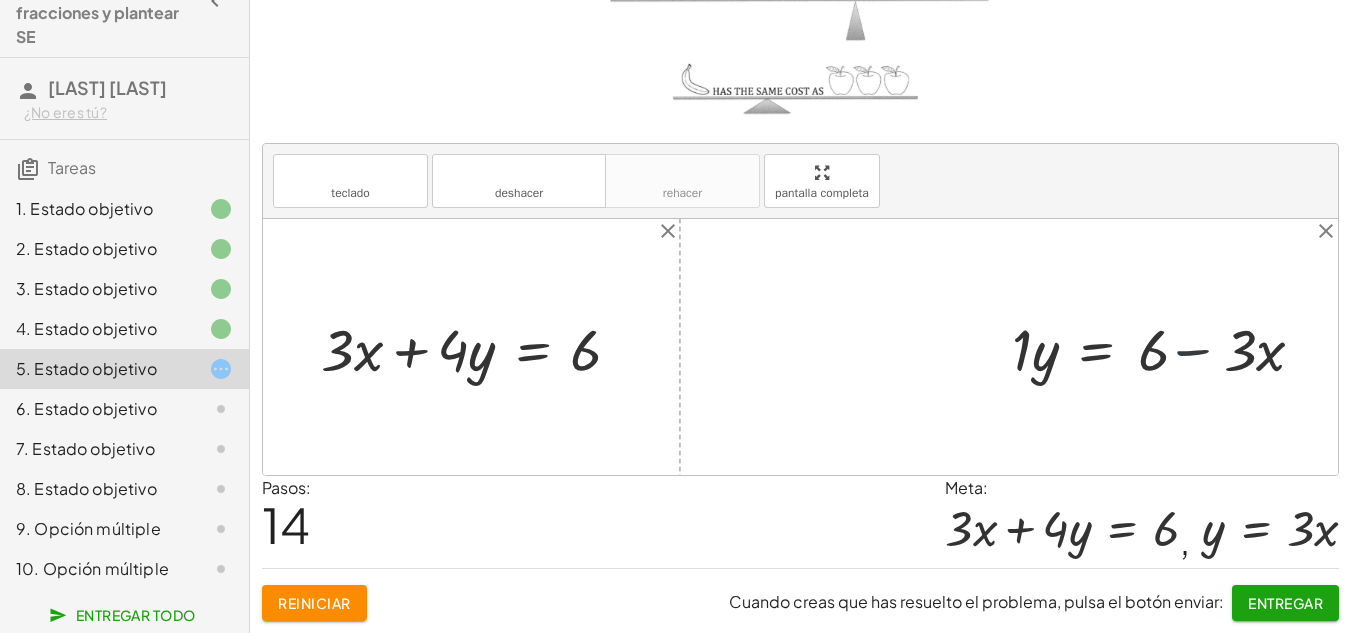 click at bounding box center (1164, 347) 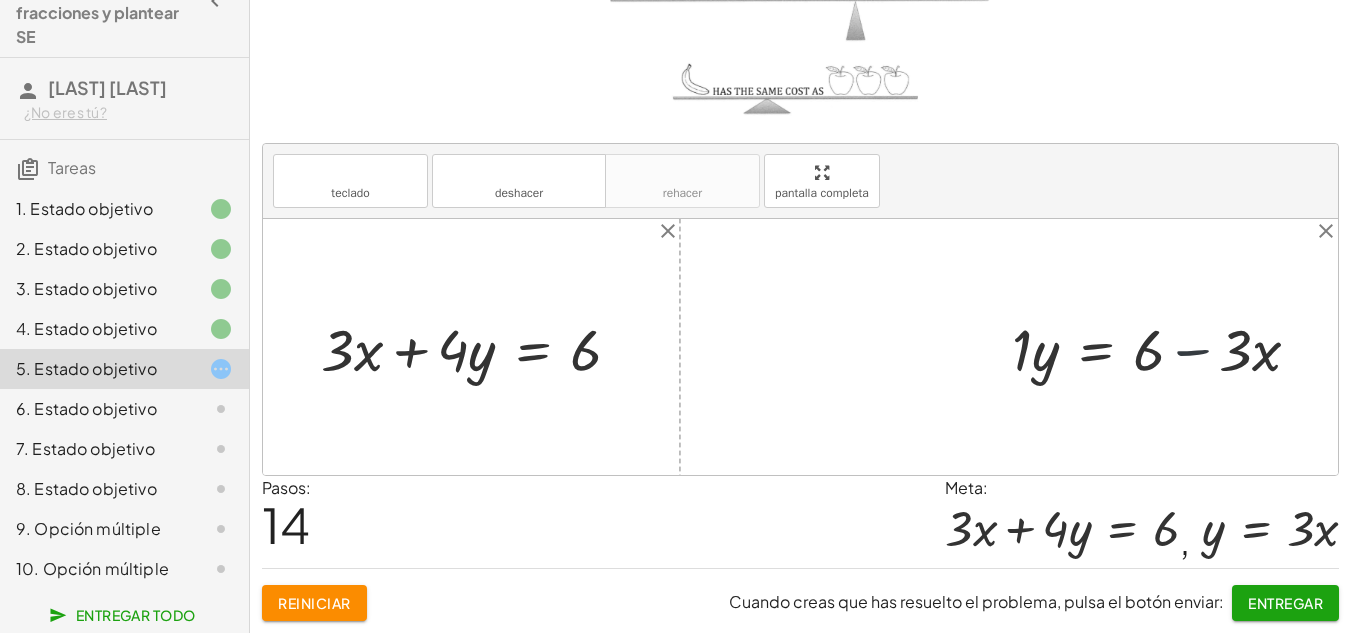 click at bounding box center (1164, 347) 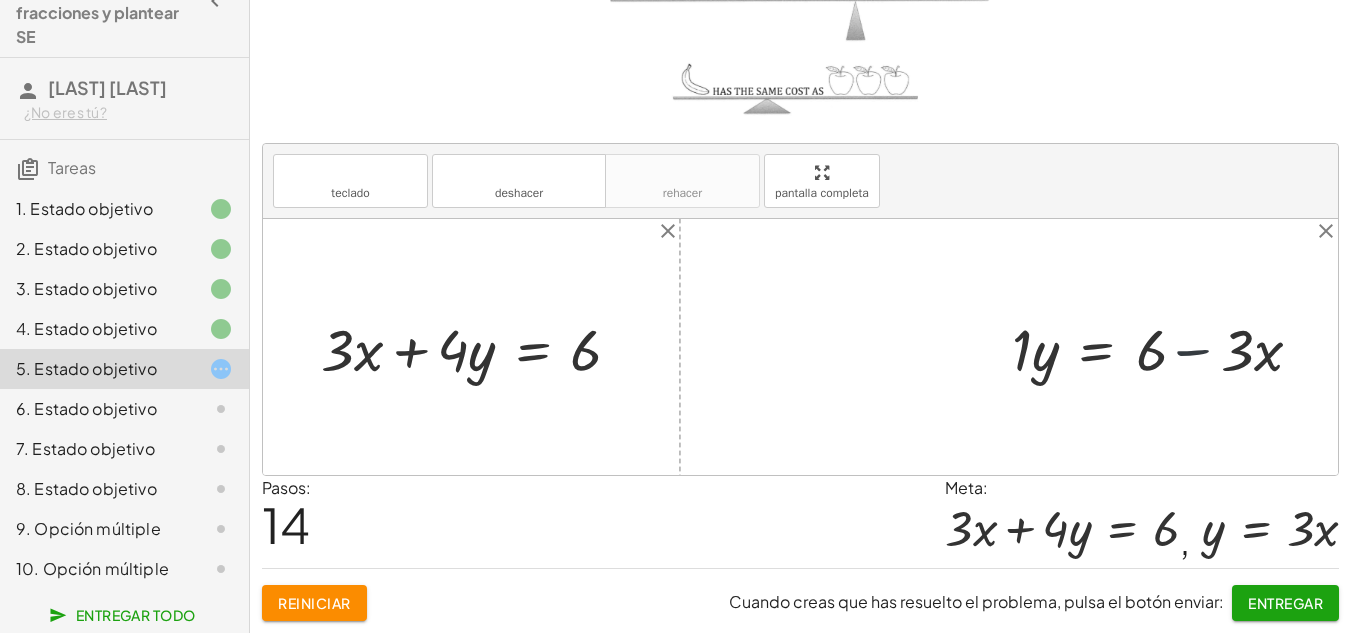 click at bounding box center [1164, 347] 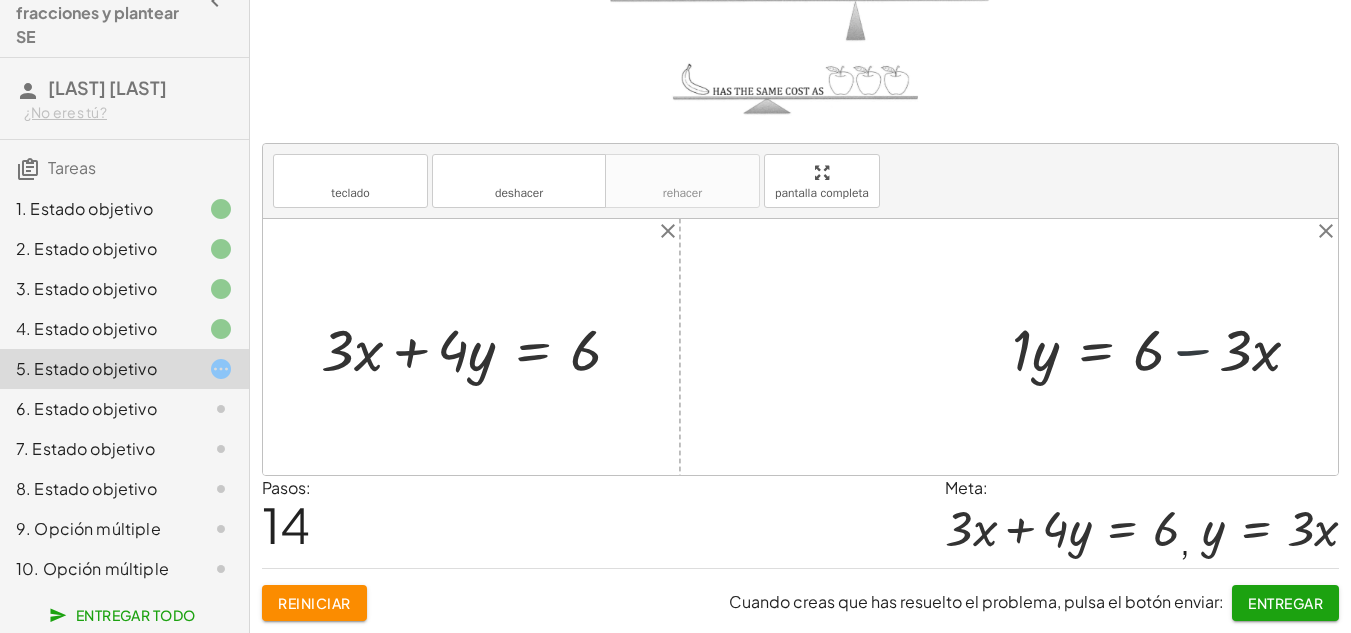 click at bounding box center (1164, 347) 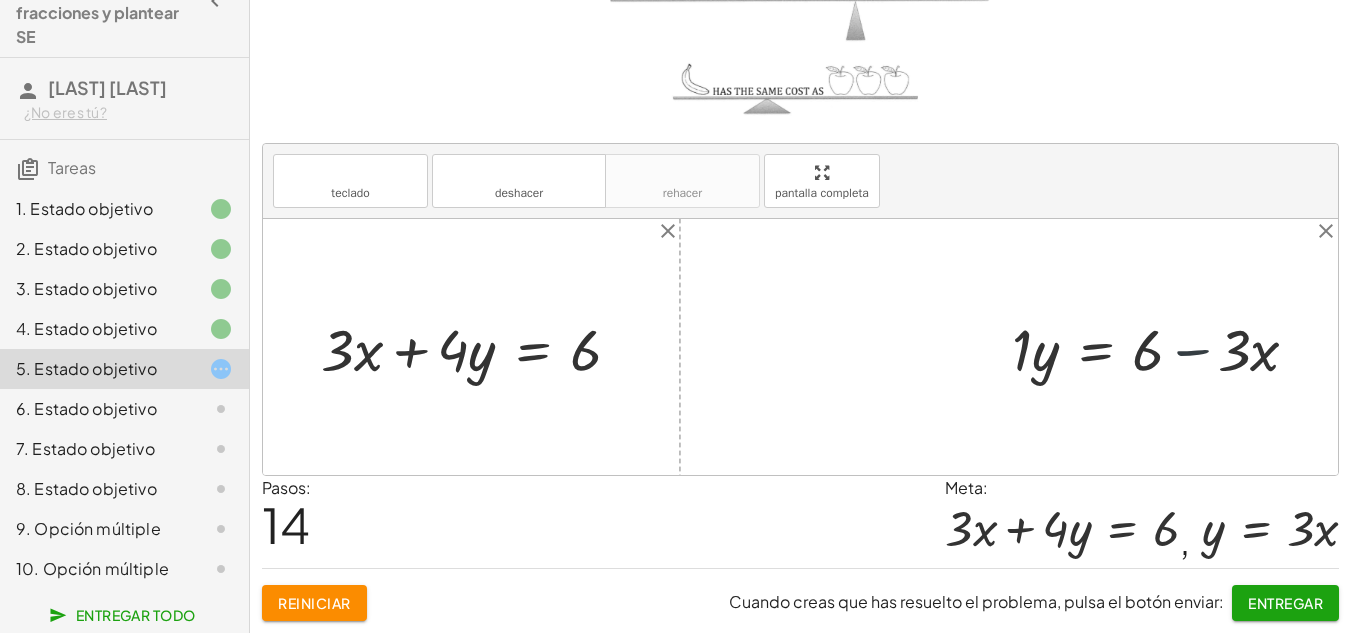 click at bounding box center (1164, 347) 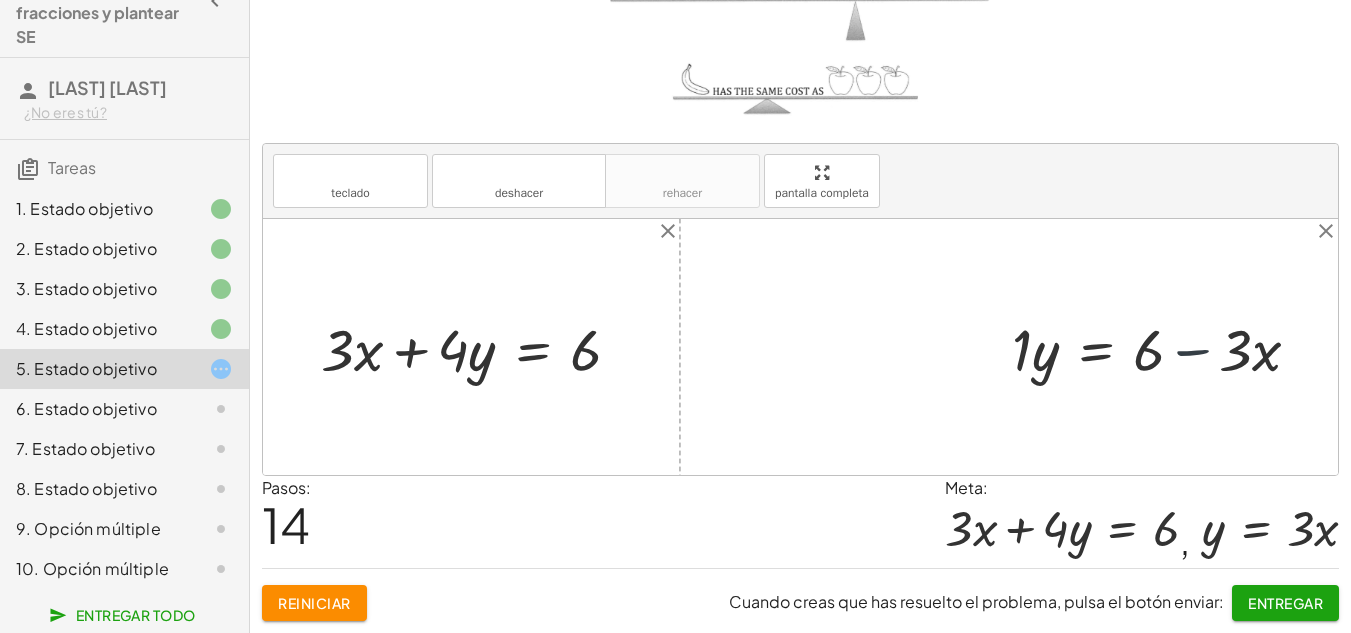 click at bounding box center (1164, 347) 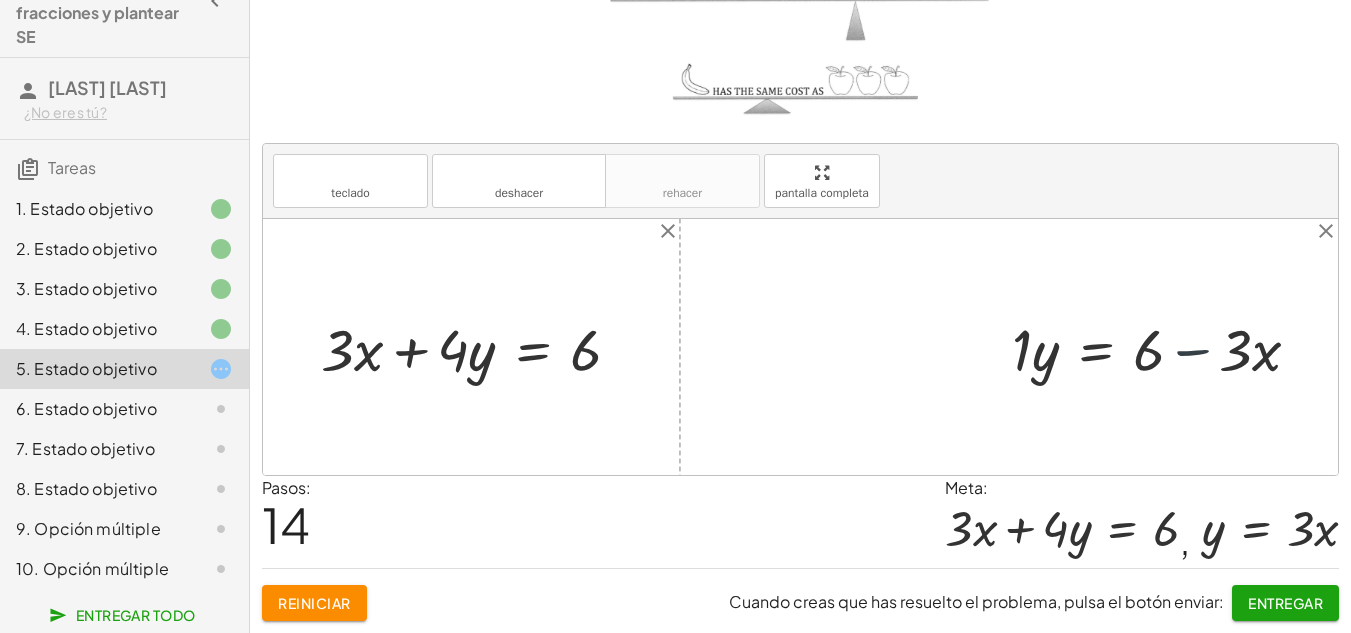 click at bounding box center (1164, 347) 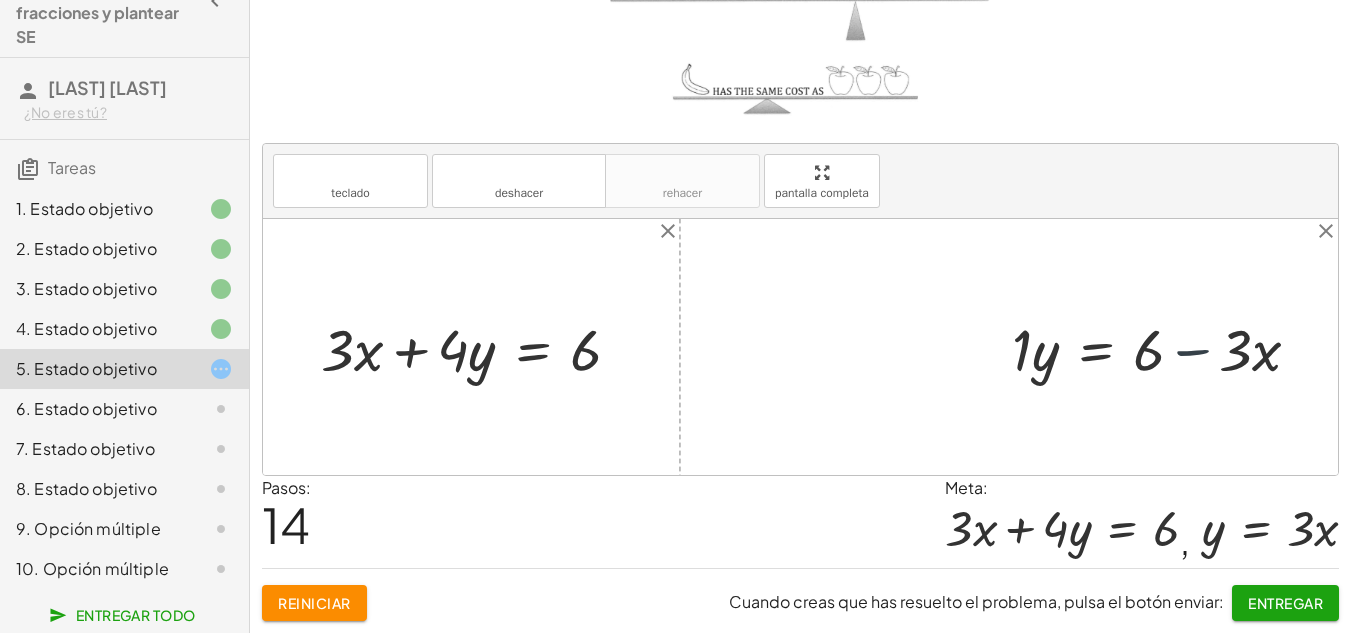 click at bounding box center [1164, 347] 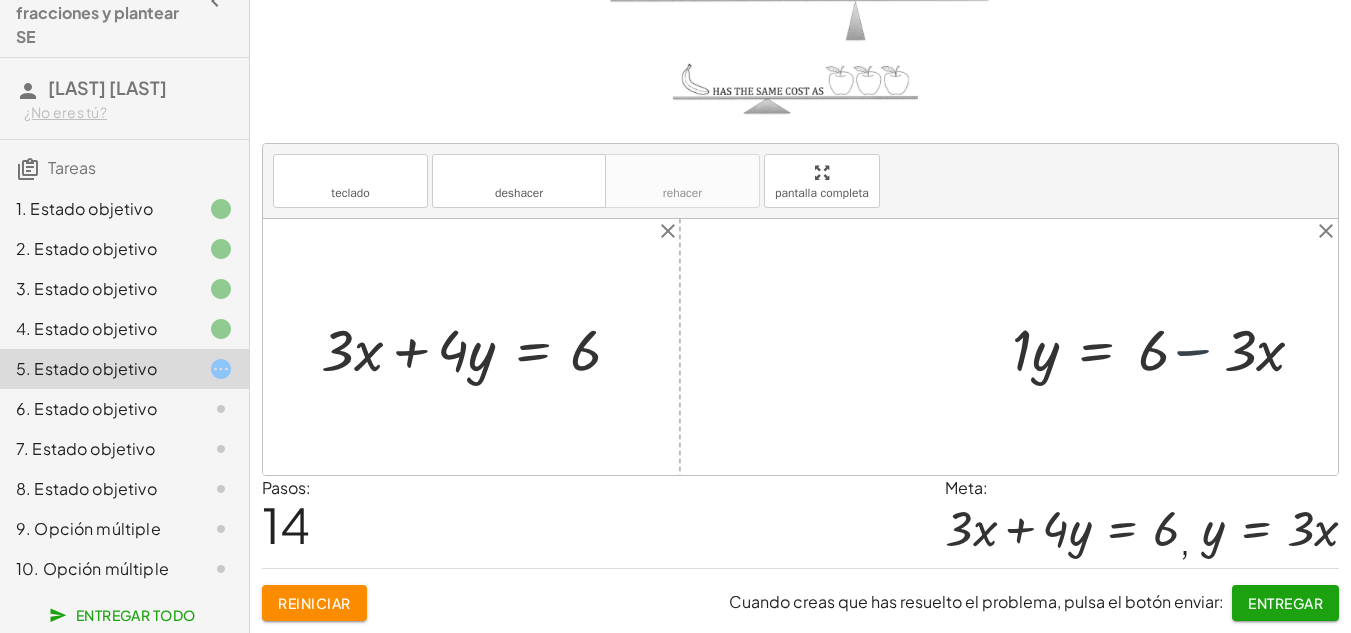 click at bounding box center (1164, 347) 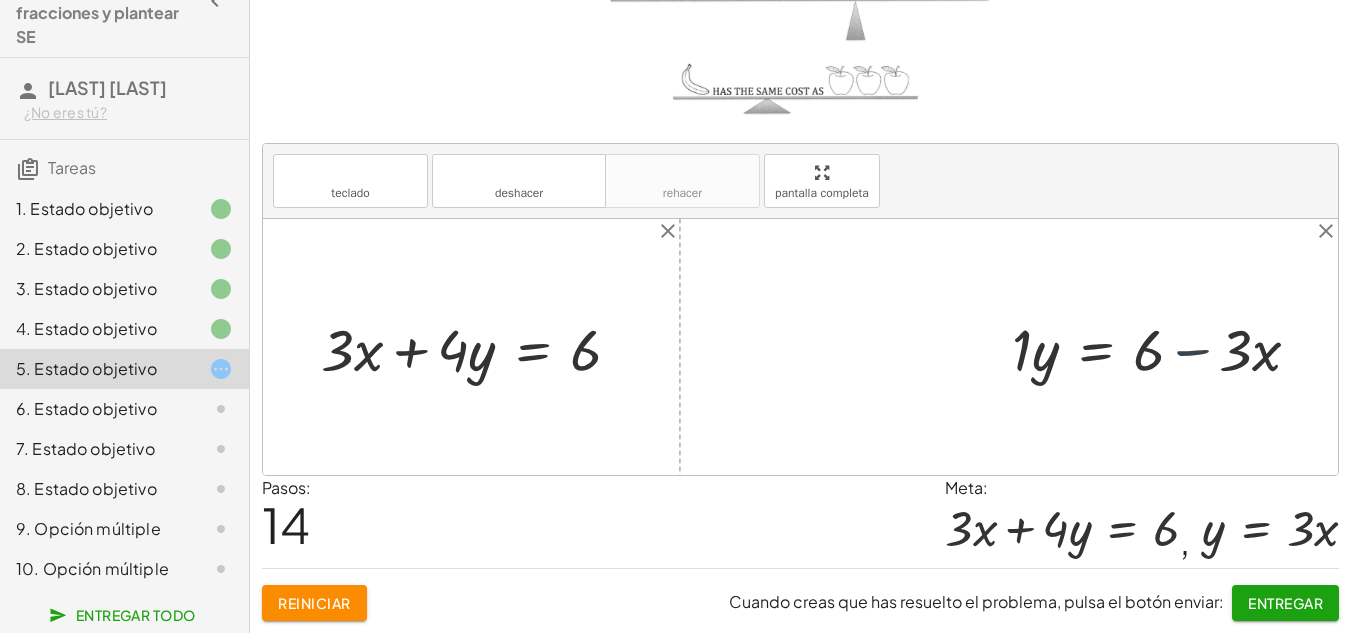 click at bounding box center [1164, 347] 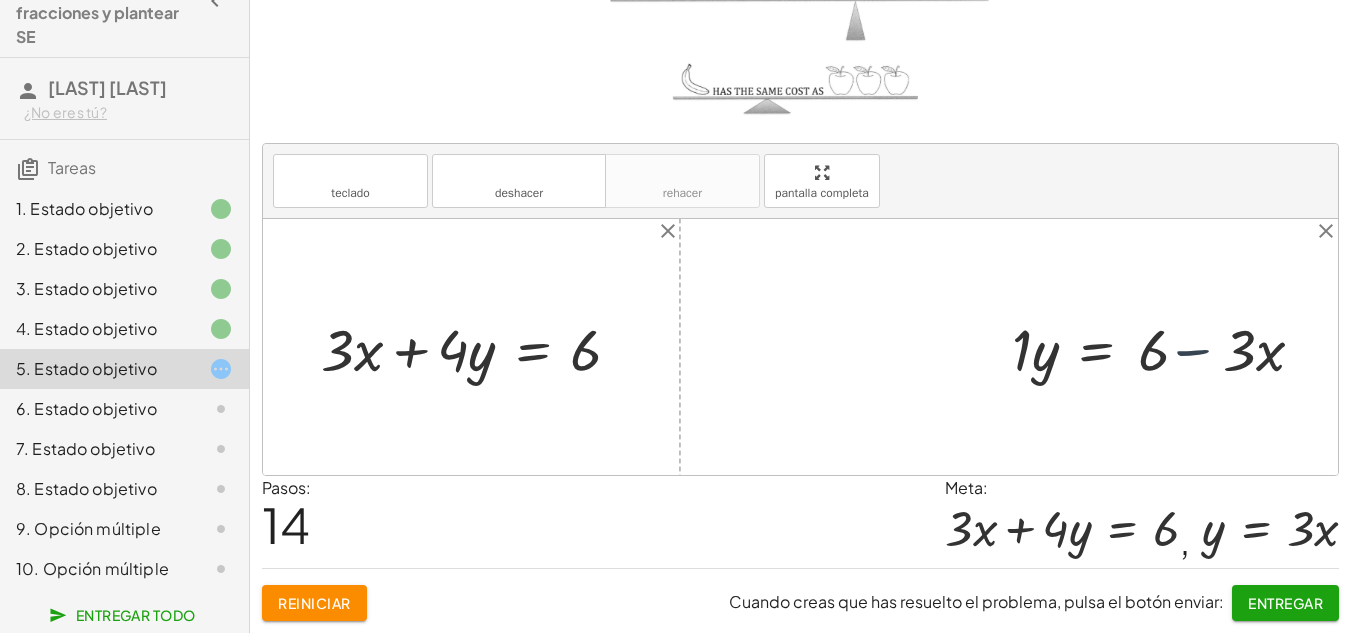 click at bounding box center (1164, 347) 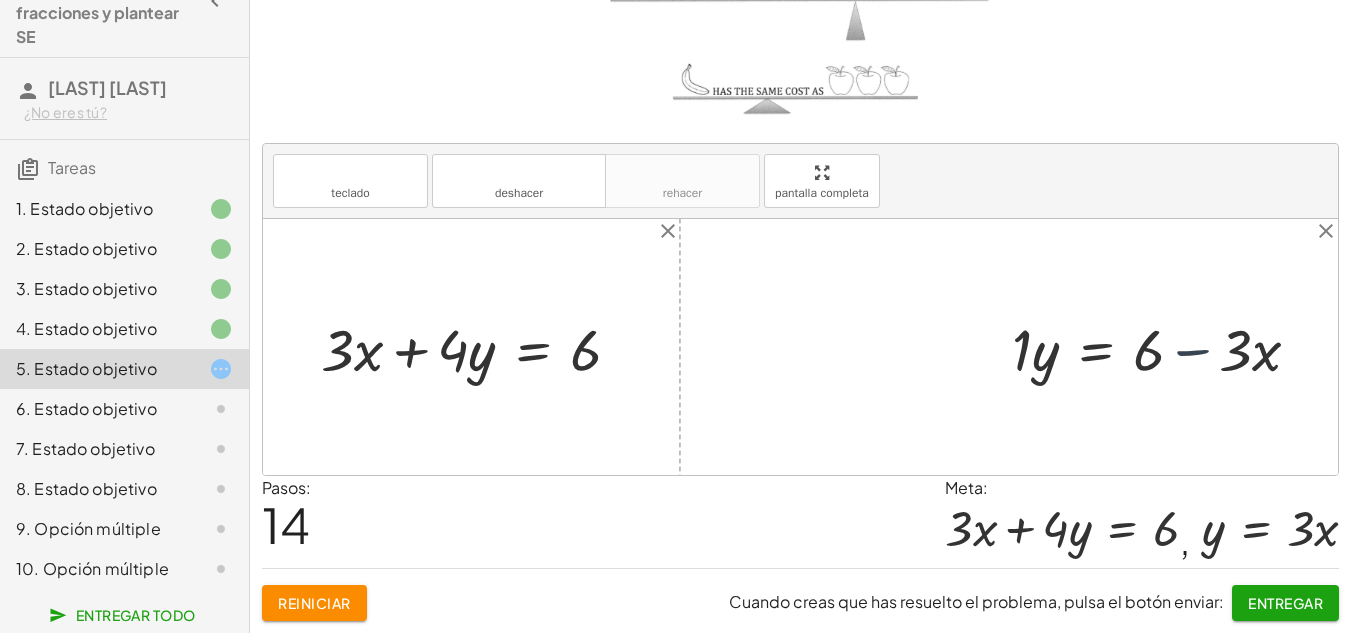 click at bounding box center (1164, 347) 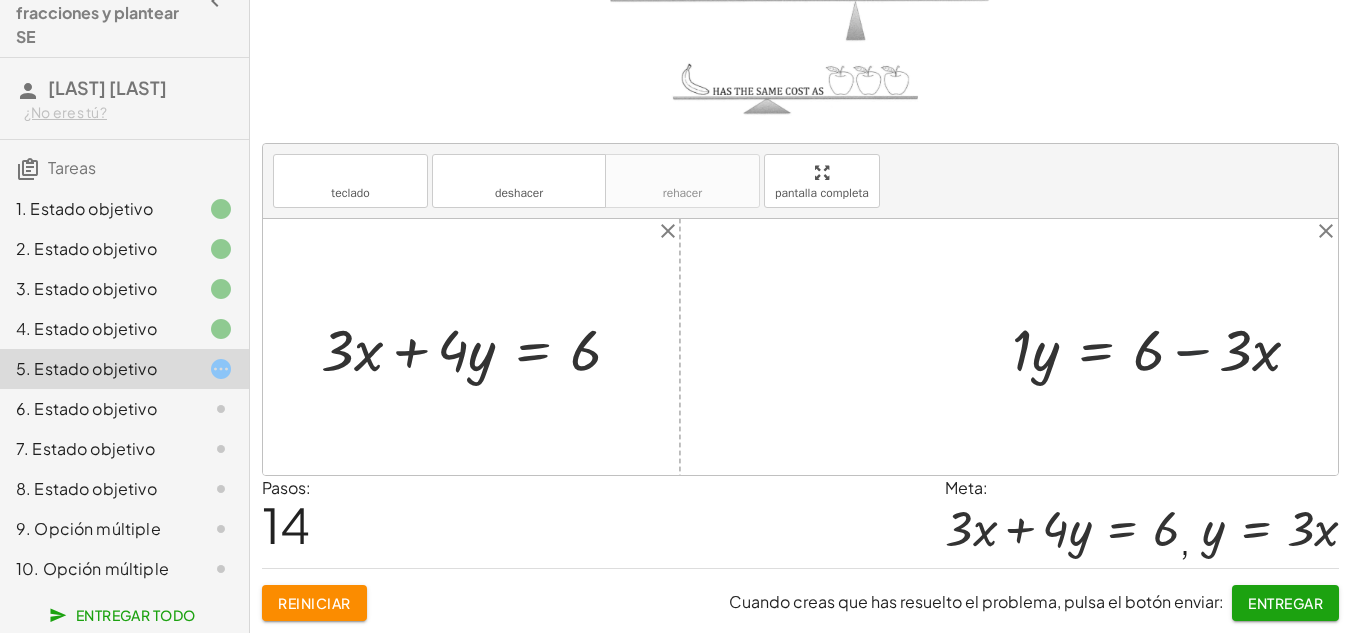 click at bounding box center [1164, 347] 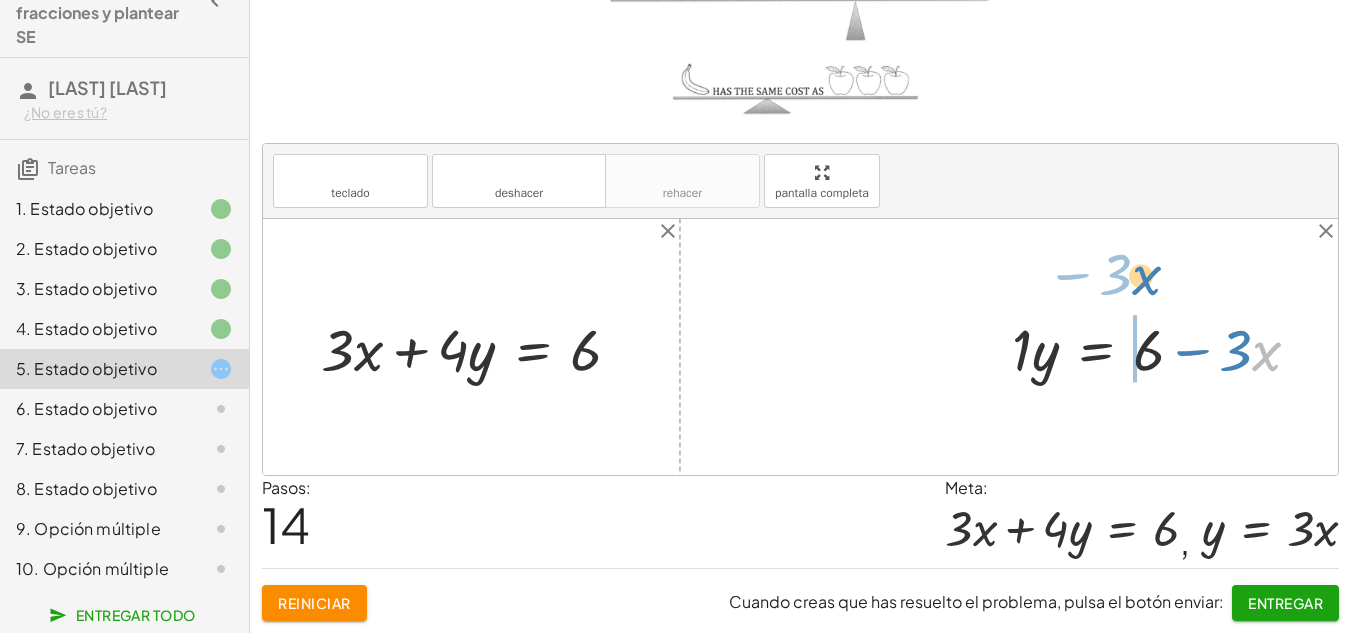 drag, startPoint x: 1272, startPoint y: 356, endPoint x: 1175, endPoint y: 274, distance: 127.01575 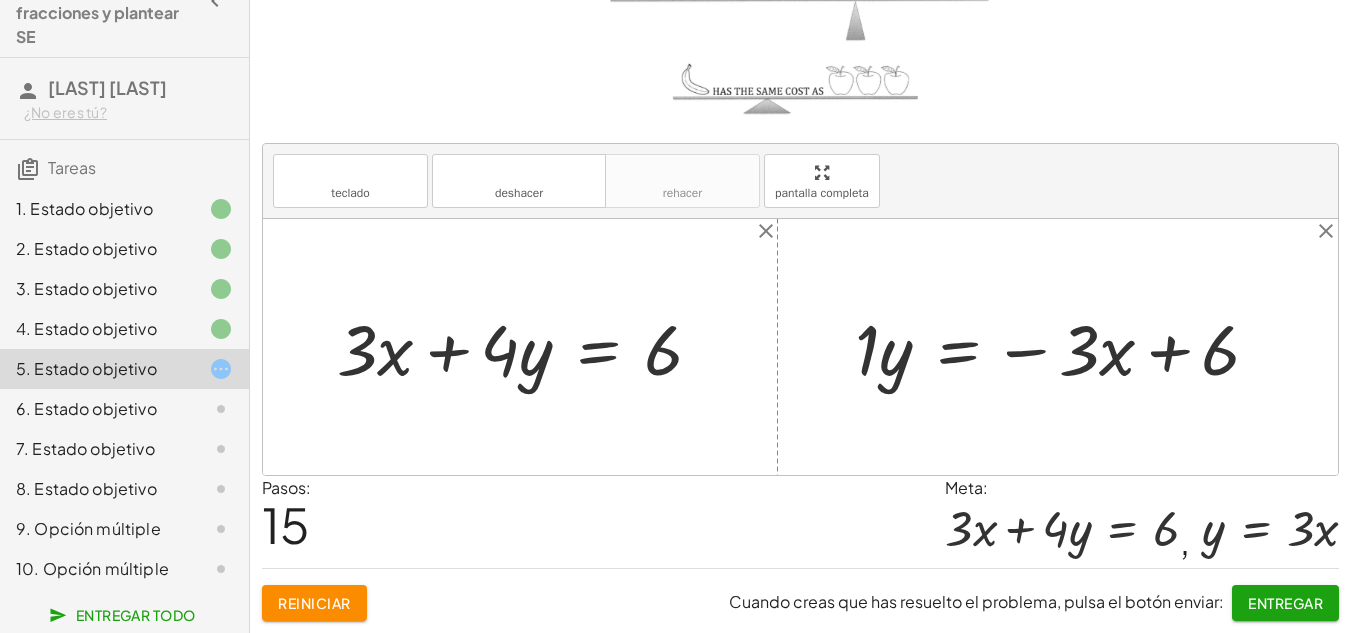 click at bounding box center (1065, 347) 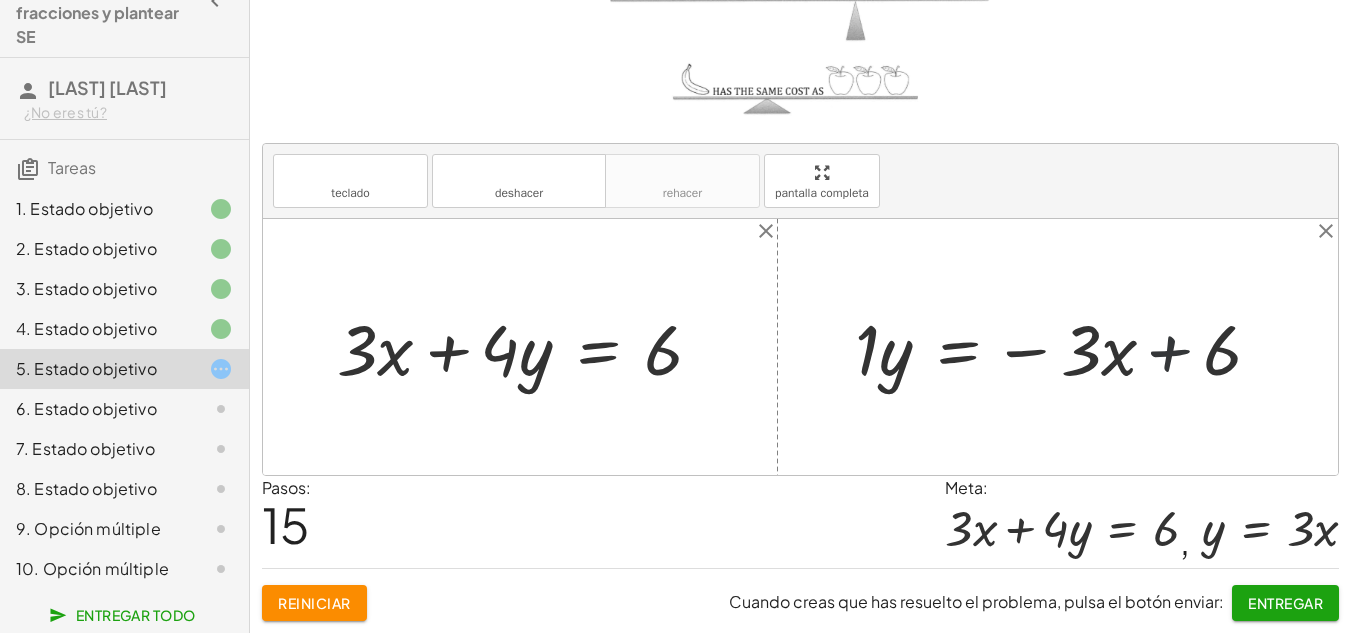 click at bounding box center [1065, 347] 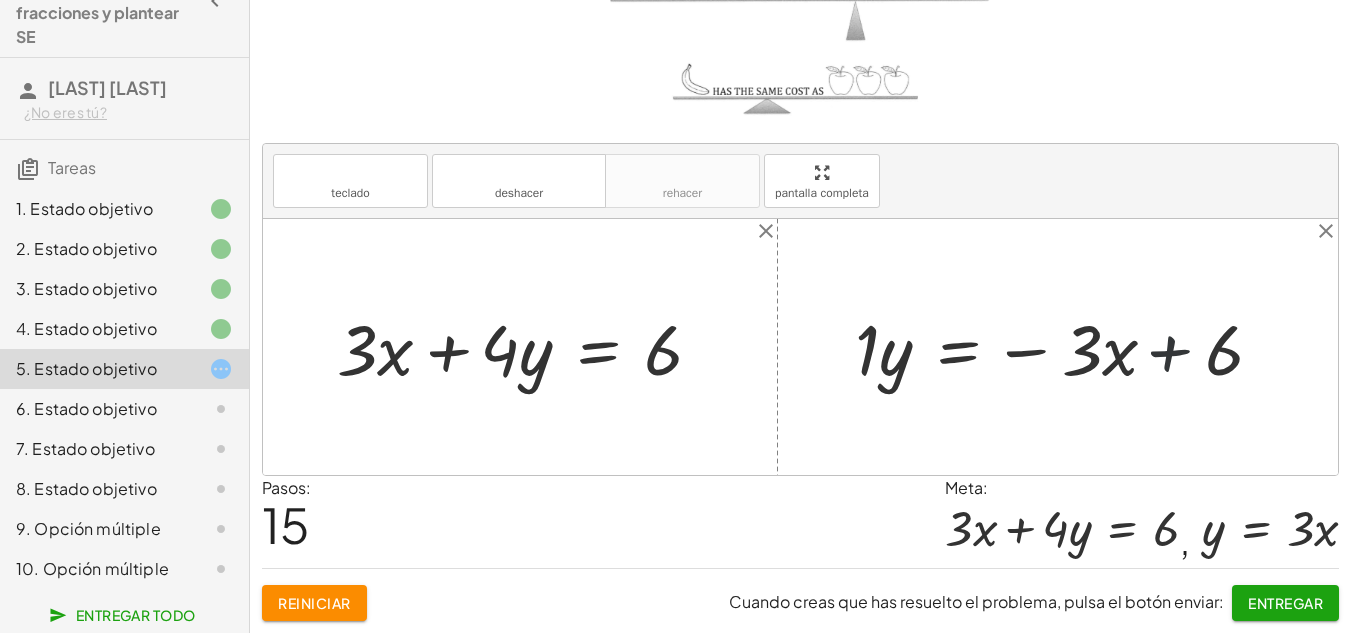 click at bounding box center (1065, 347) 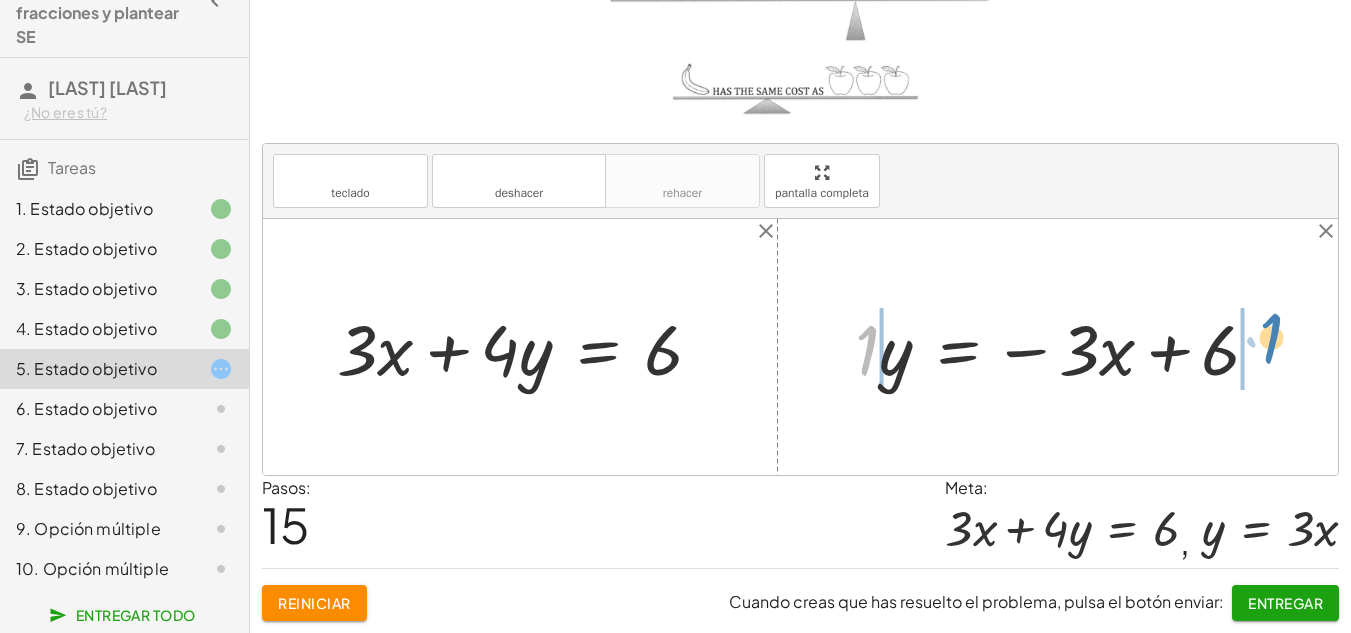 drag, startPoint x: 870, startPoint y: 345, endPoint x: 1278, endPoint y: 334, distance: 408.14825 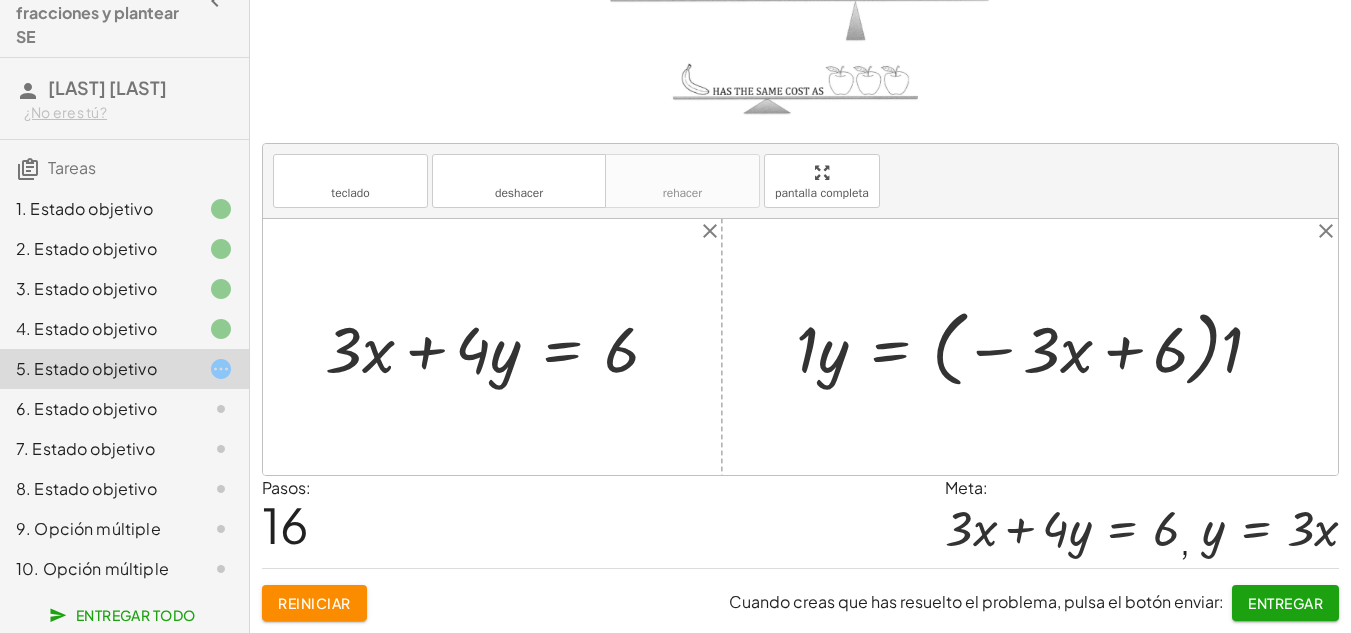 click at bounding box center [1037, 347] 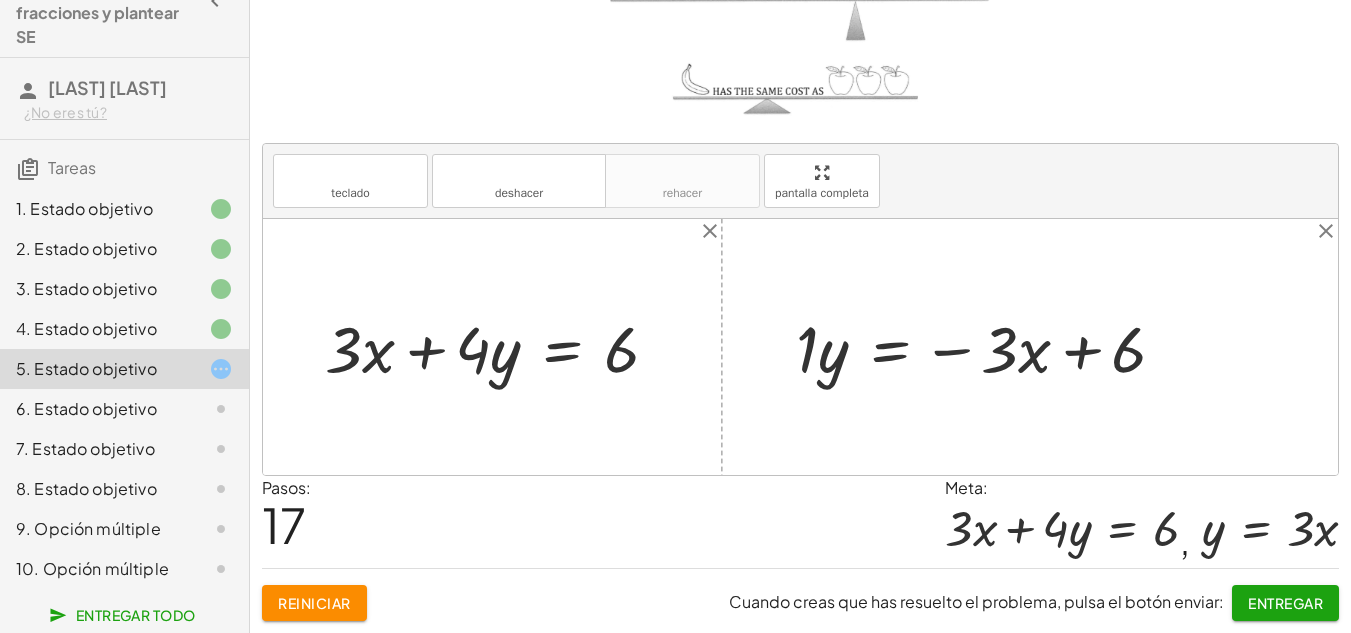 click at bounding box center (989, 347) 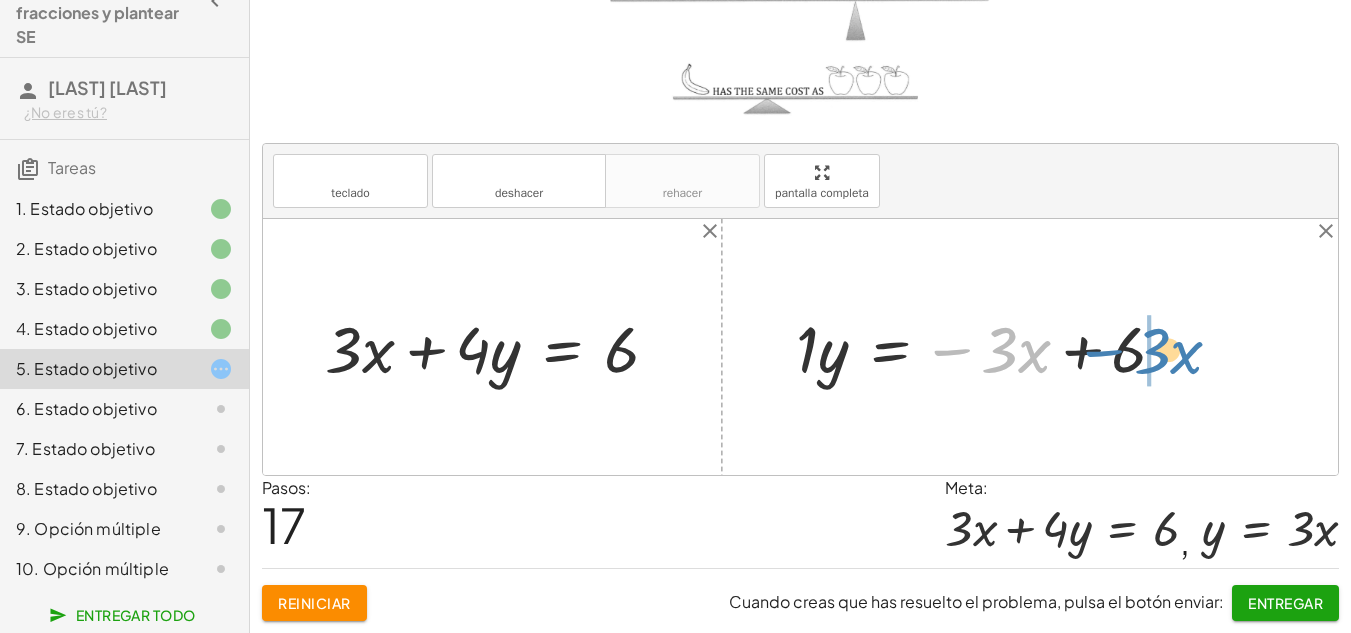 drag, startPoint x: 969, startPoint y: 350, endPoint x: 1099, endPoint y: 355, distance: 130.09612 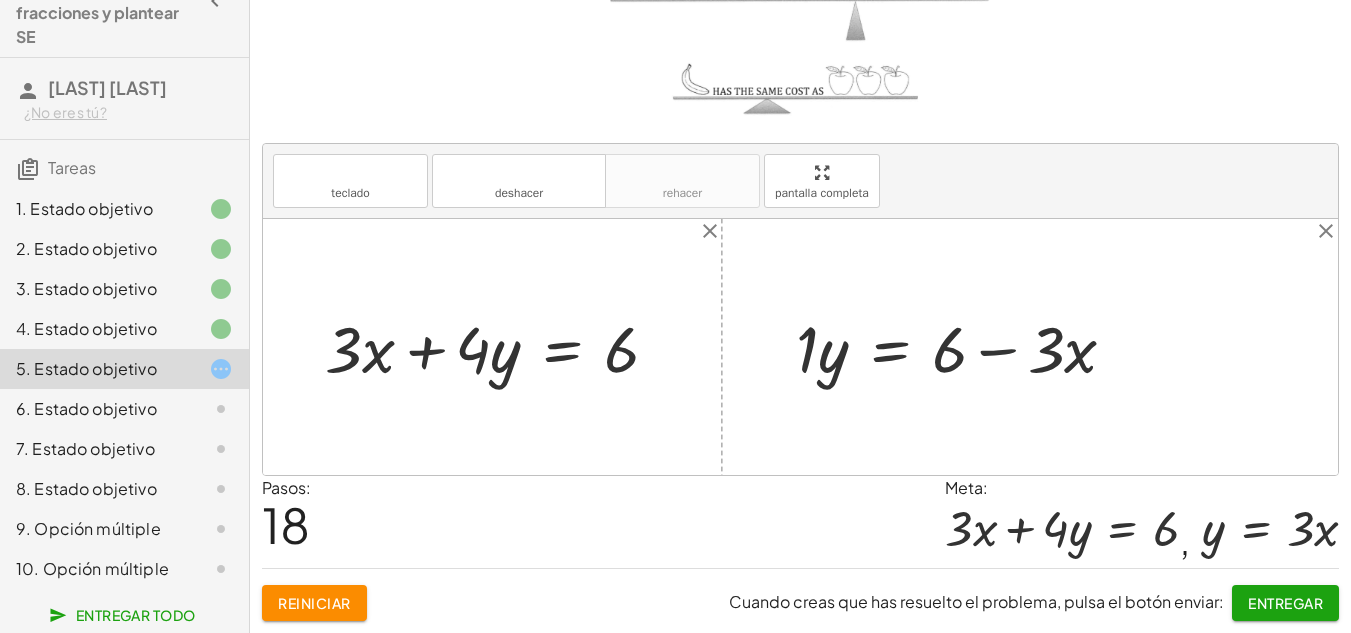 click at bounding box center [964, 347] 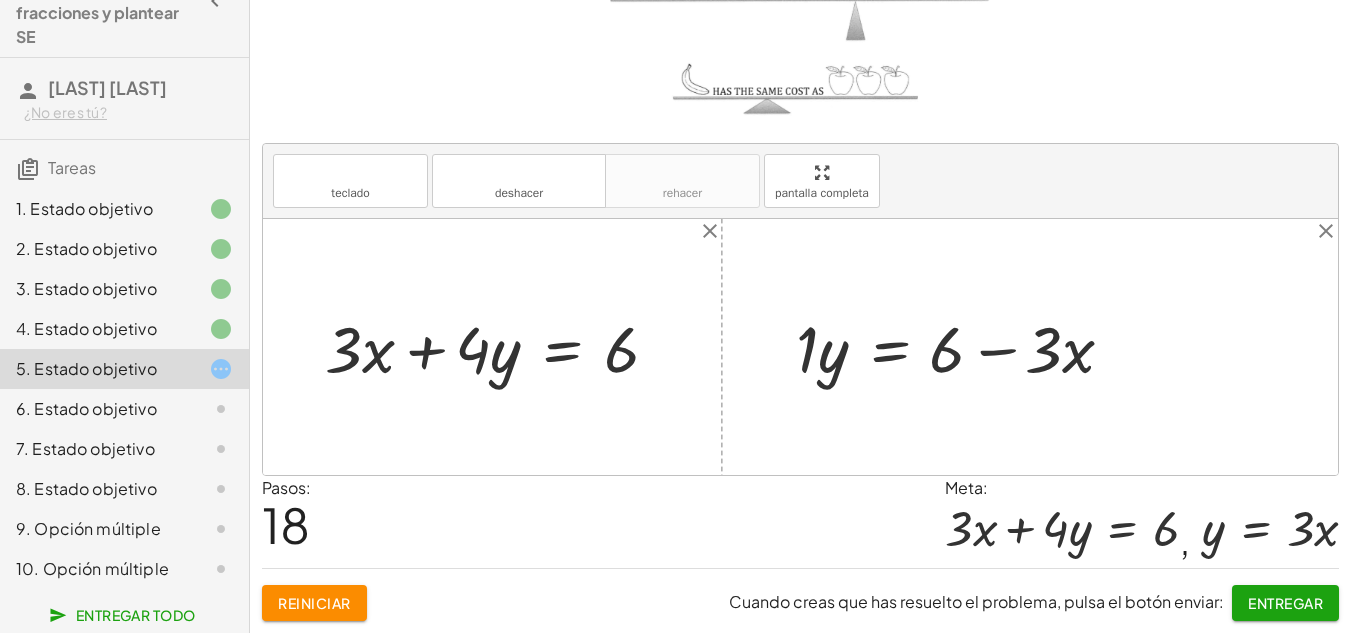 click at bounding box center [964, 347] 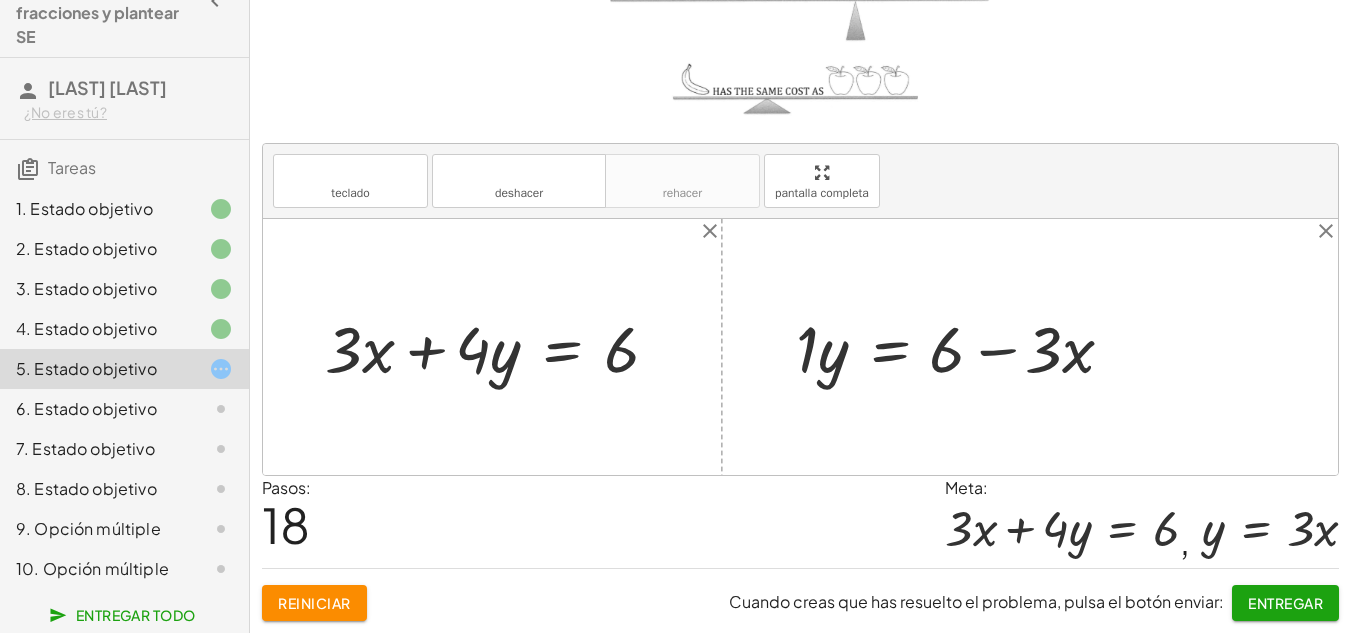 click at bounding box center (964, 347) 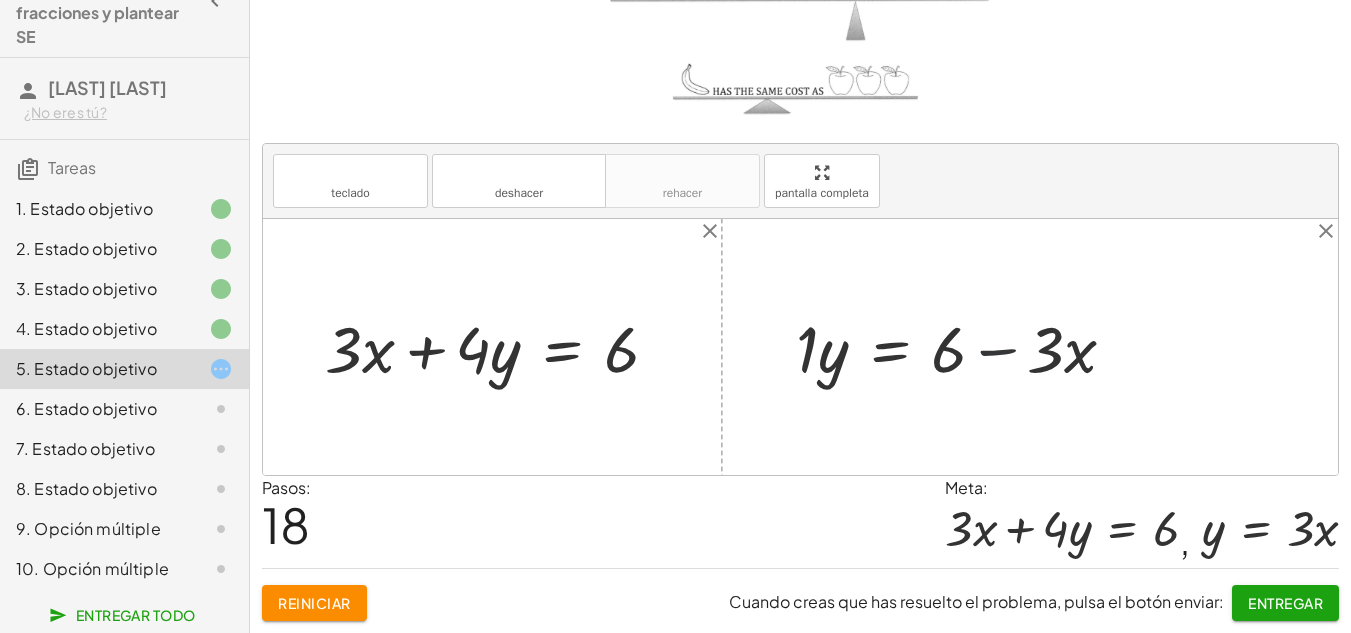 click at bounding box center [964, 347] 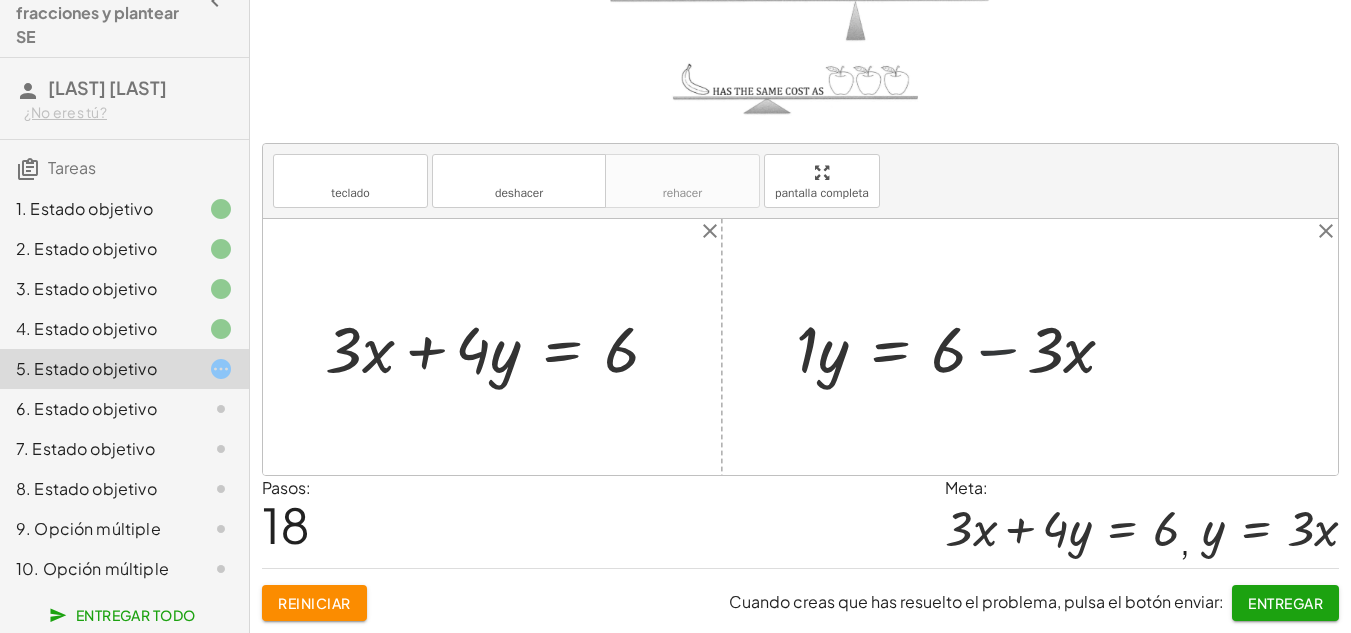 click at bounding box center [964, 347] 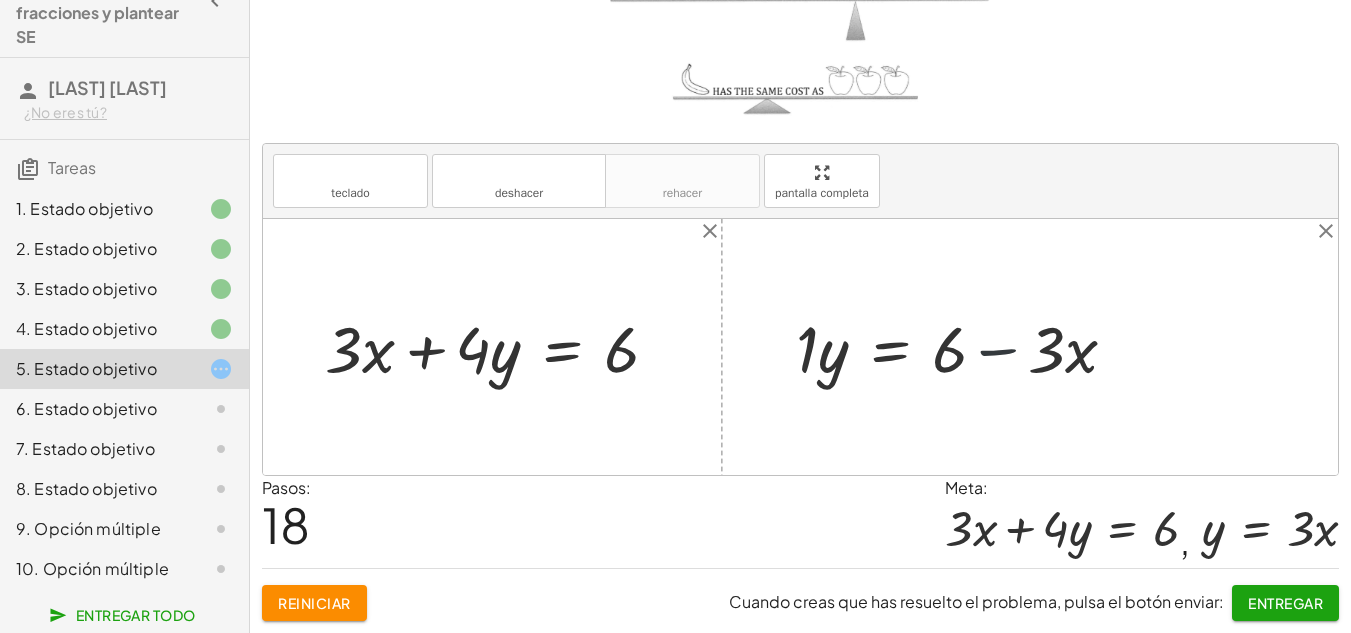 click at bounding box center [964, 347] 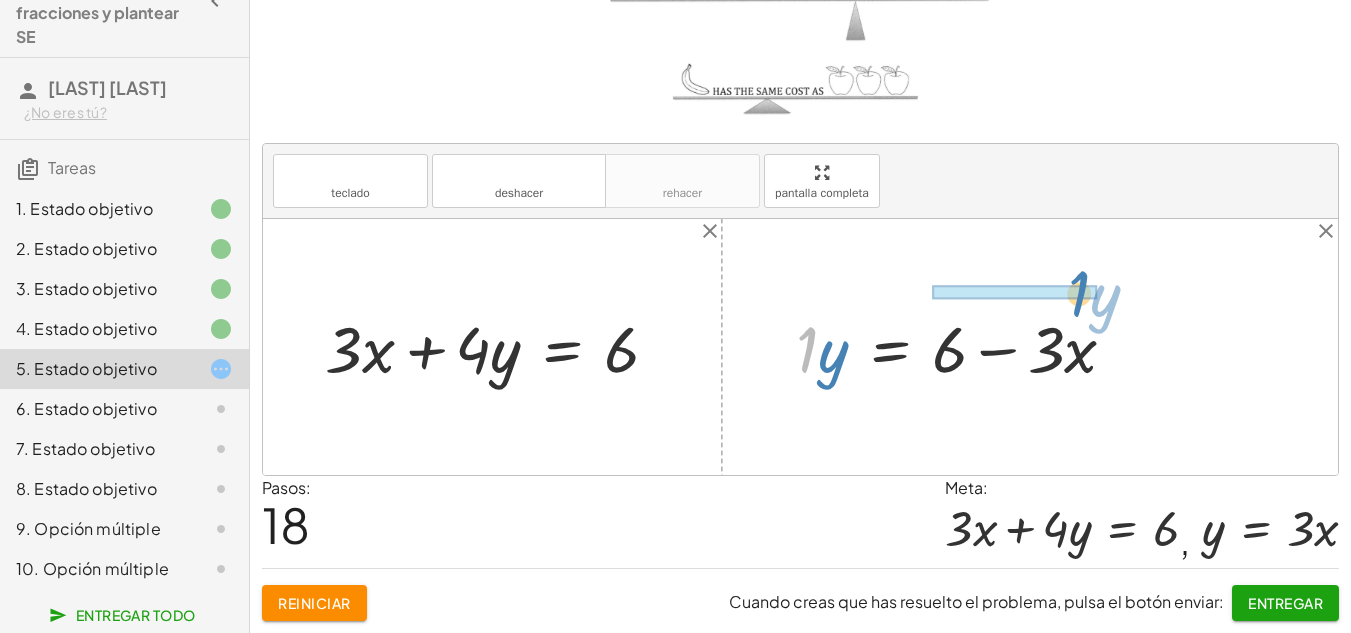 drag, startPoint x: 811, startPoint y: 353, endPoint x: 1078, endPoint y: 298, distance: 272.60596 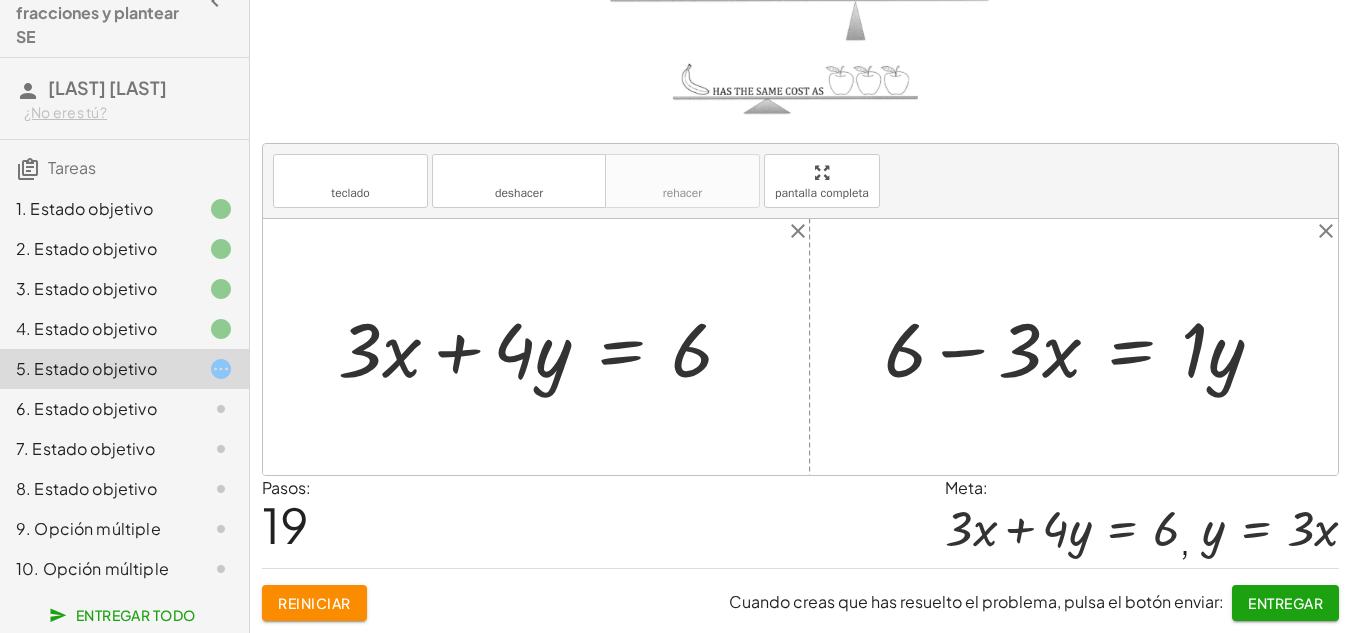 click at bounding box center (1081, 346) 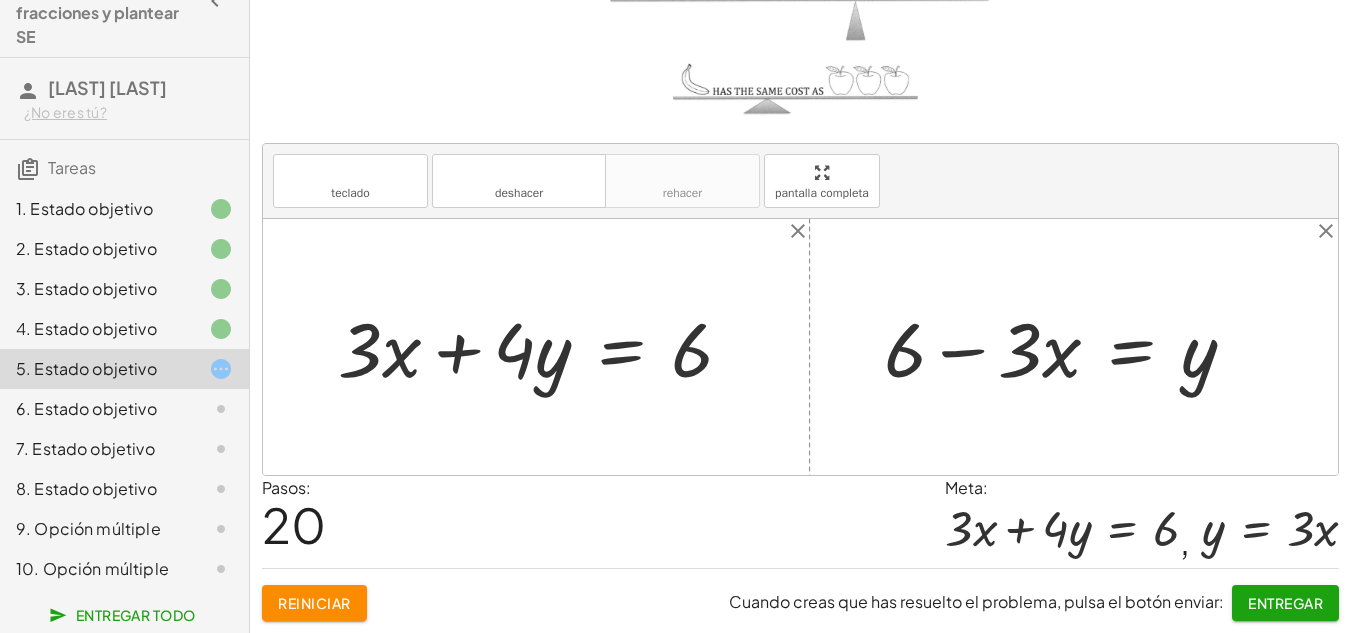 click at bounding box center [1068, 346] 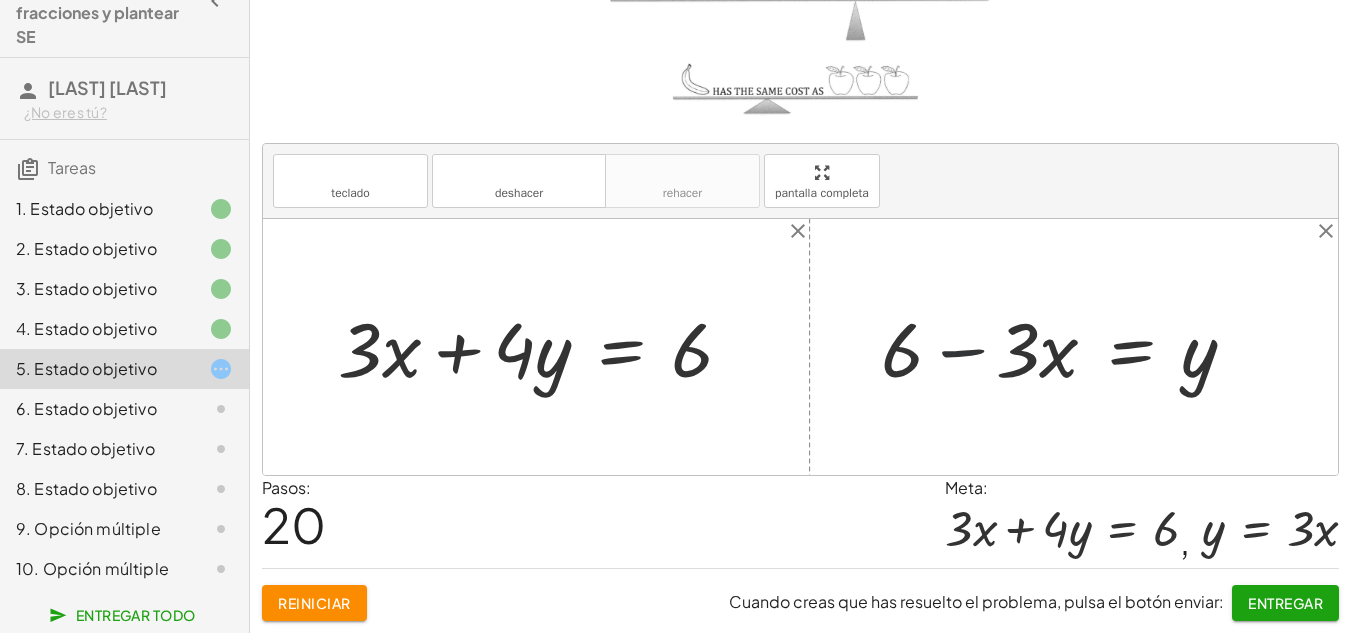 click at bounding box center (1068, 346) 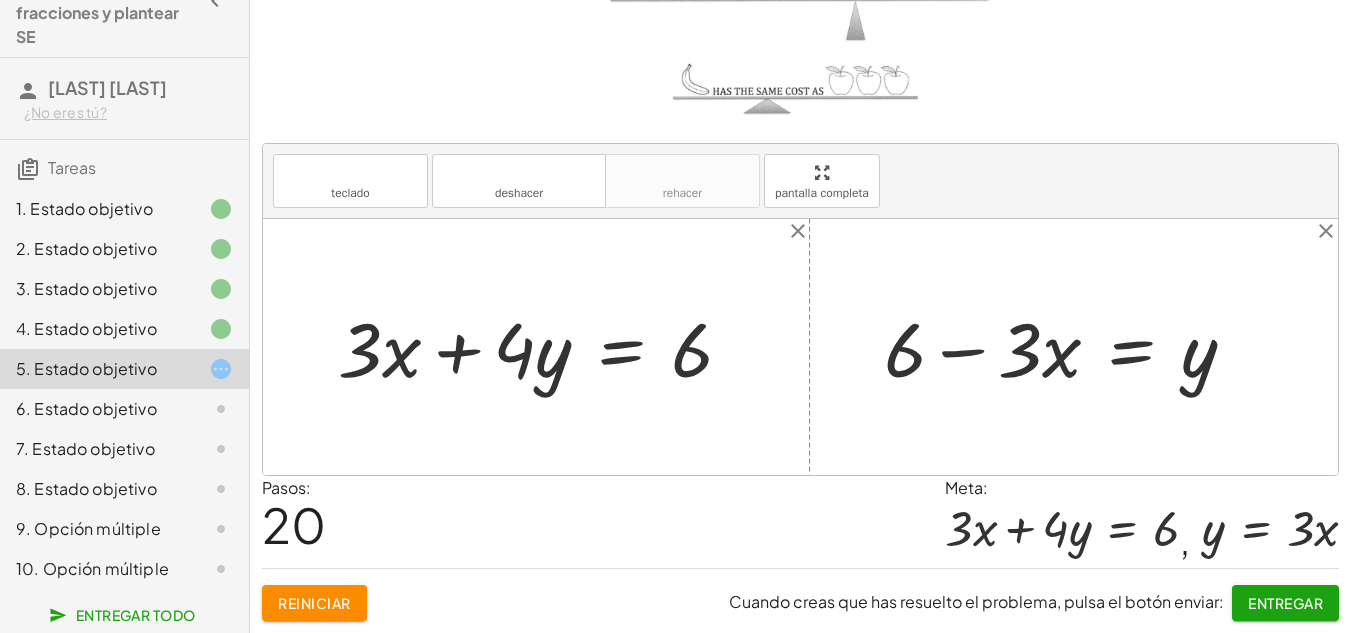 click at bounding box center [1068, 346] 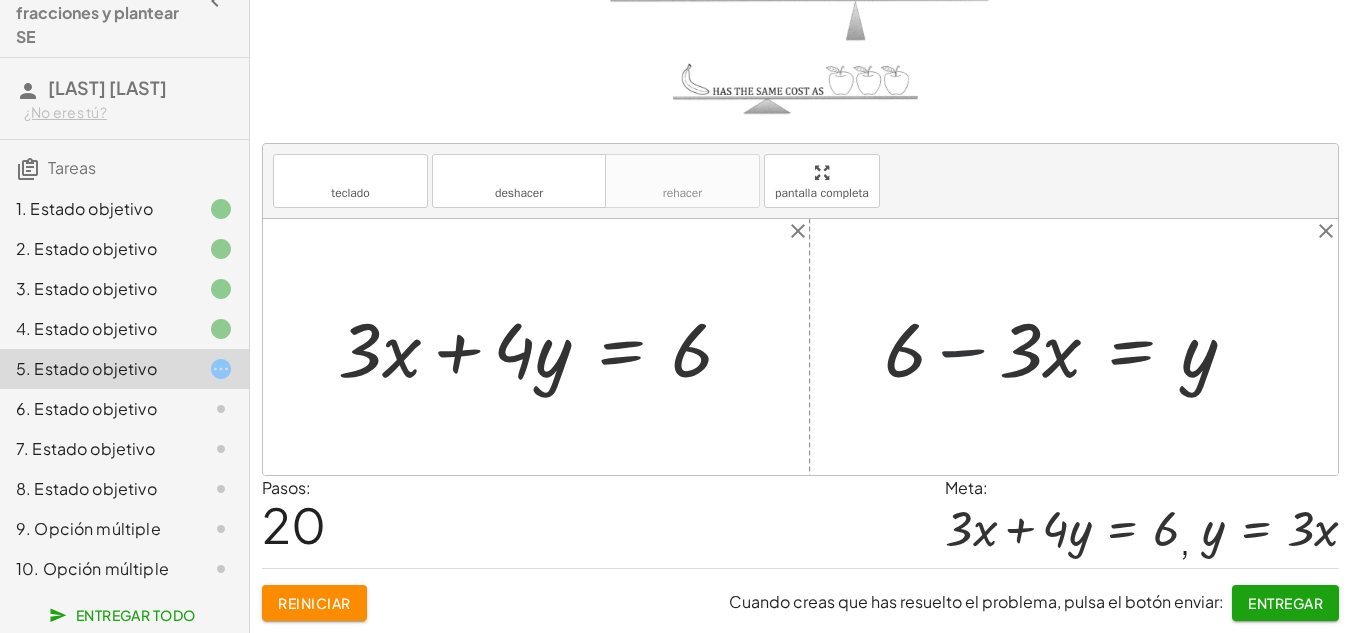 click at bounding box center (1068, 346) 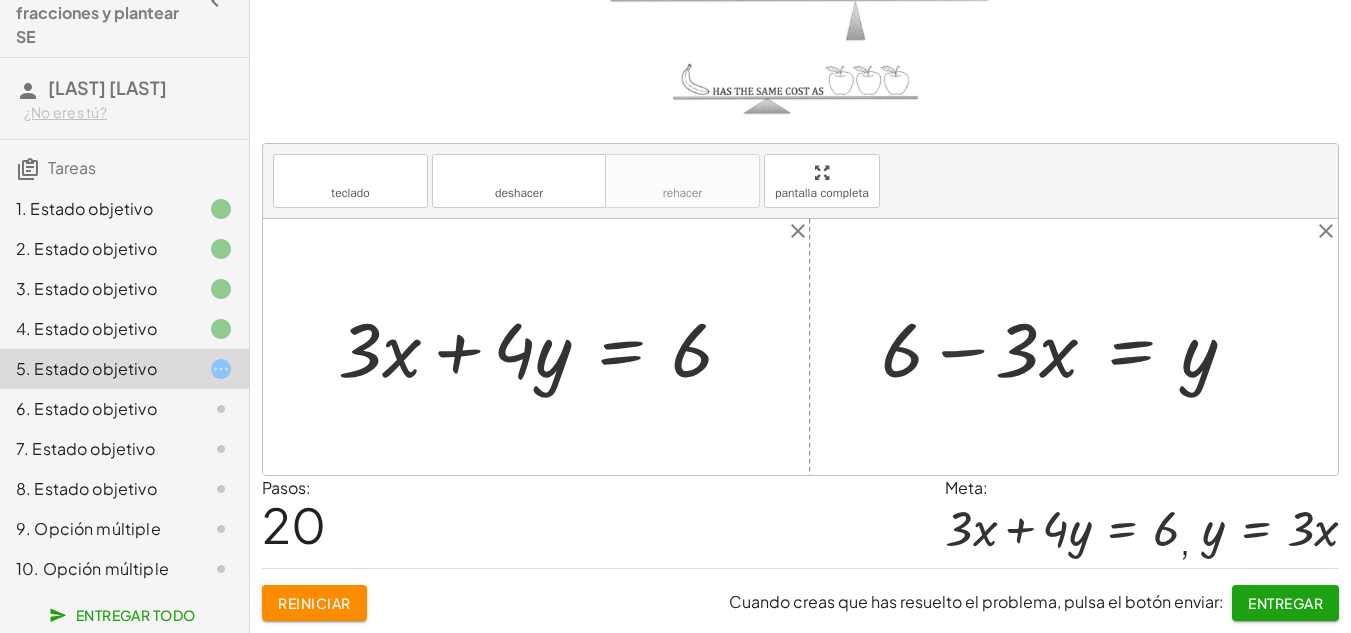 click at bounding box center [1068, 346] 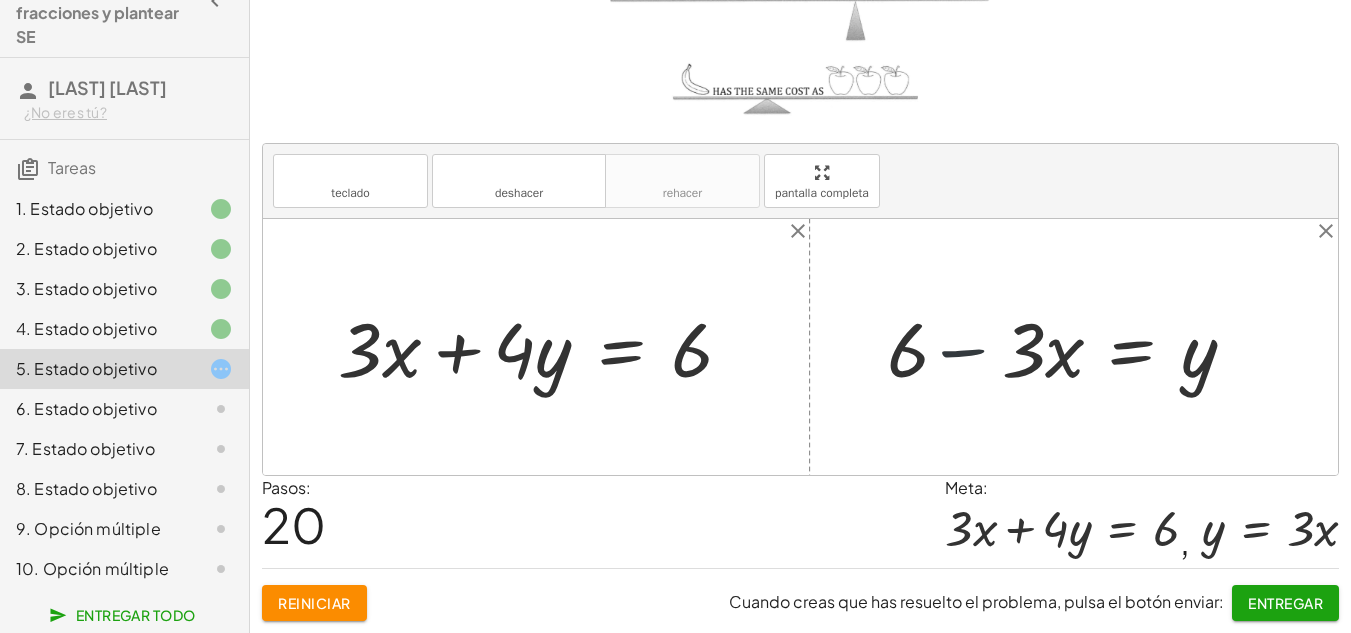 click at bounding box center [1068, 346] 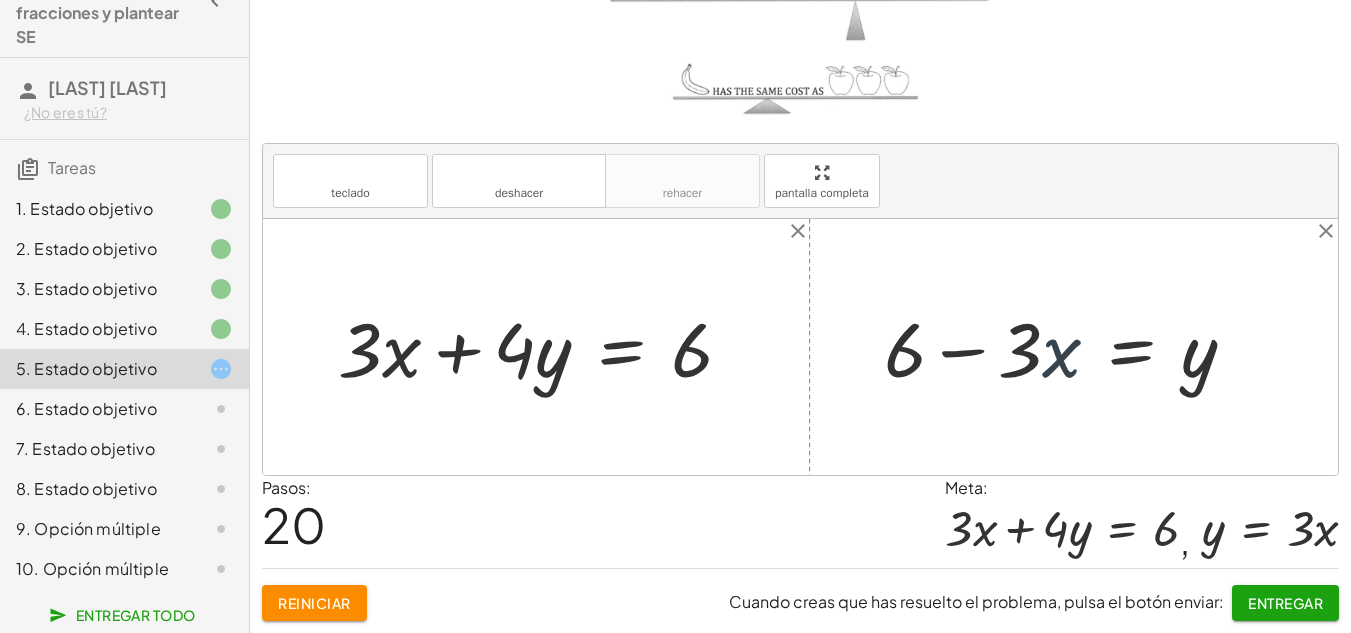 click at bounding box center [1068, 346] 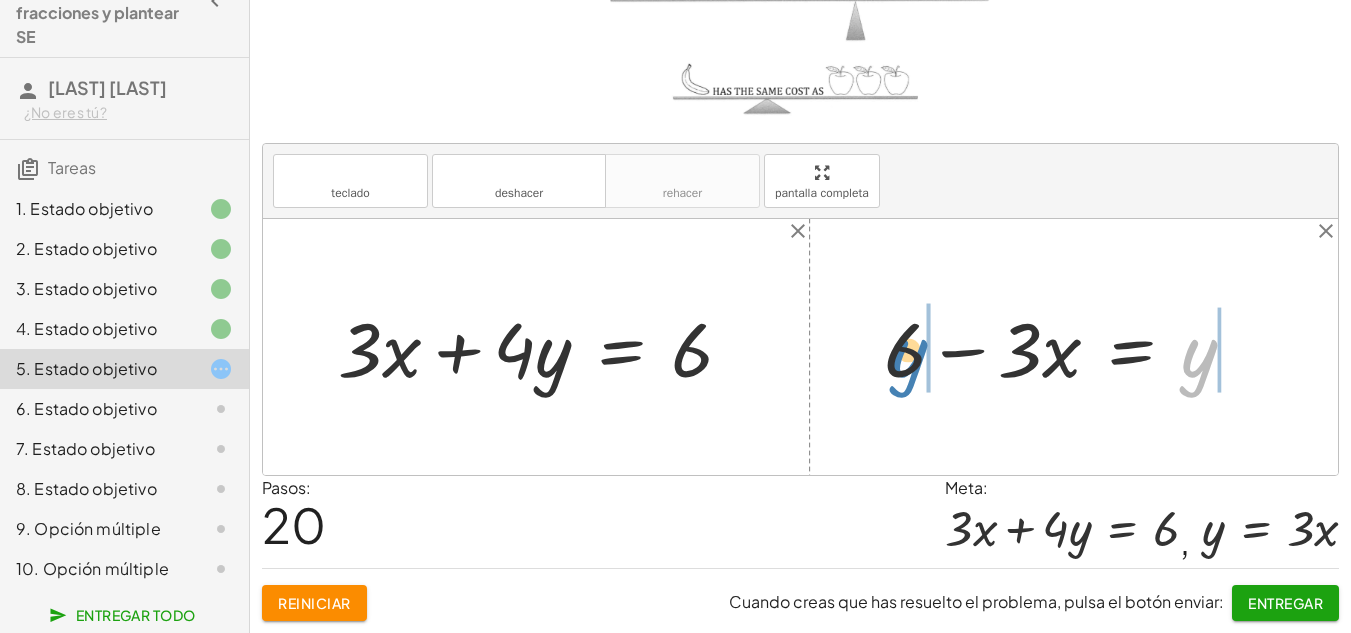 drag, startPoint x: 1212, startPoint y: 352, endPoint x: 920, endPoint y: 352, distance: 292 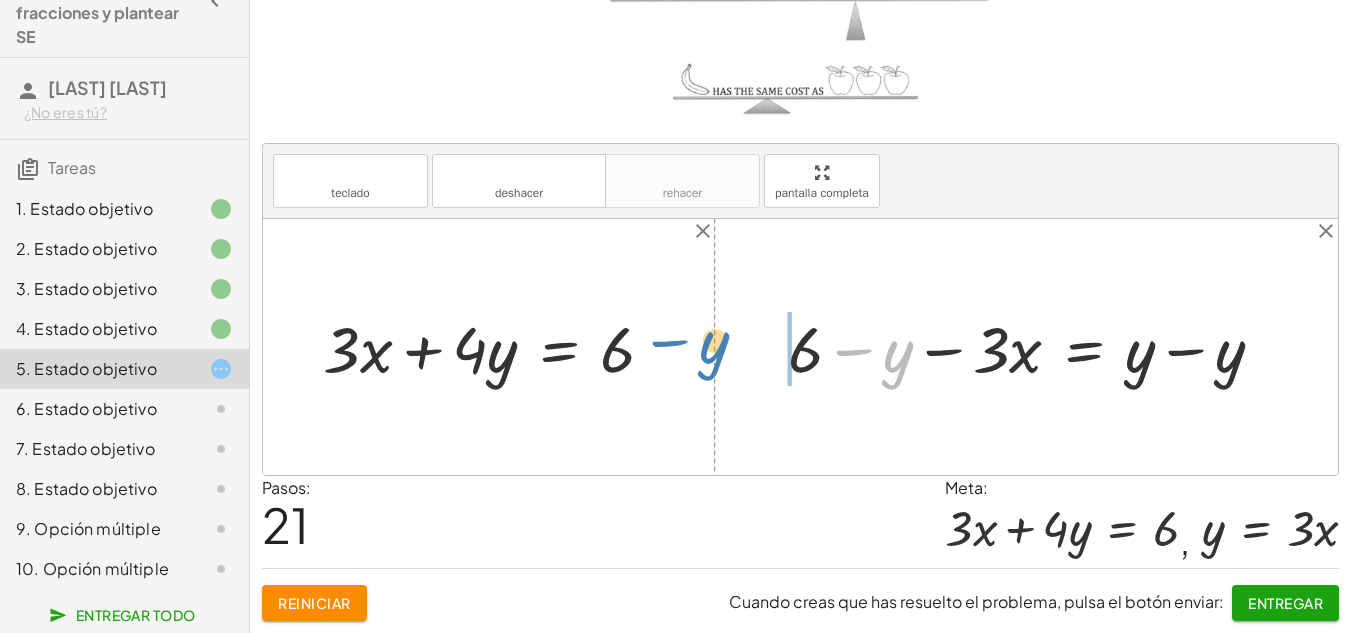 drag, startPoint x: 896, startPoint y: 349, endPoint x: 713, endPoint y: 340, distance: 183.22118 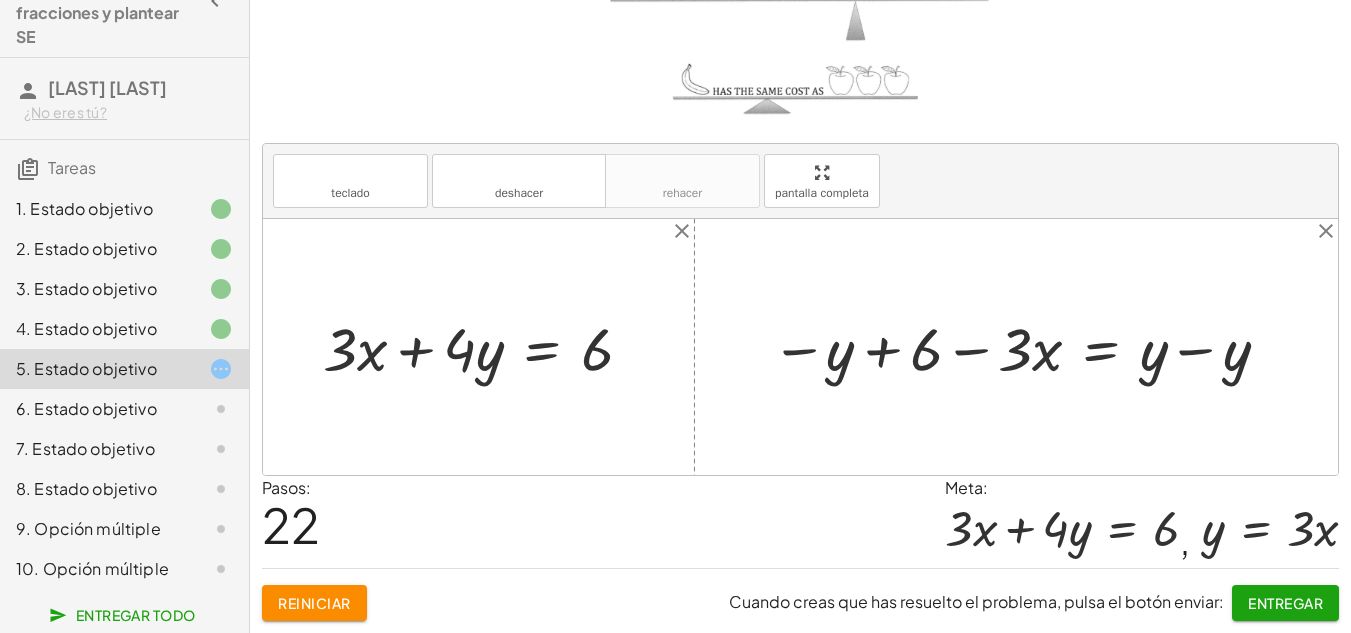 click at bounding box center [1023, 347] 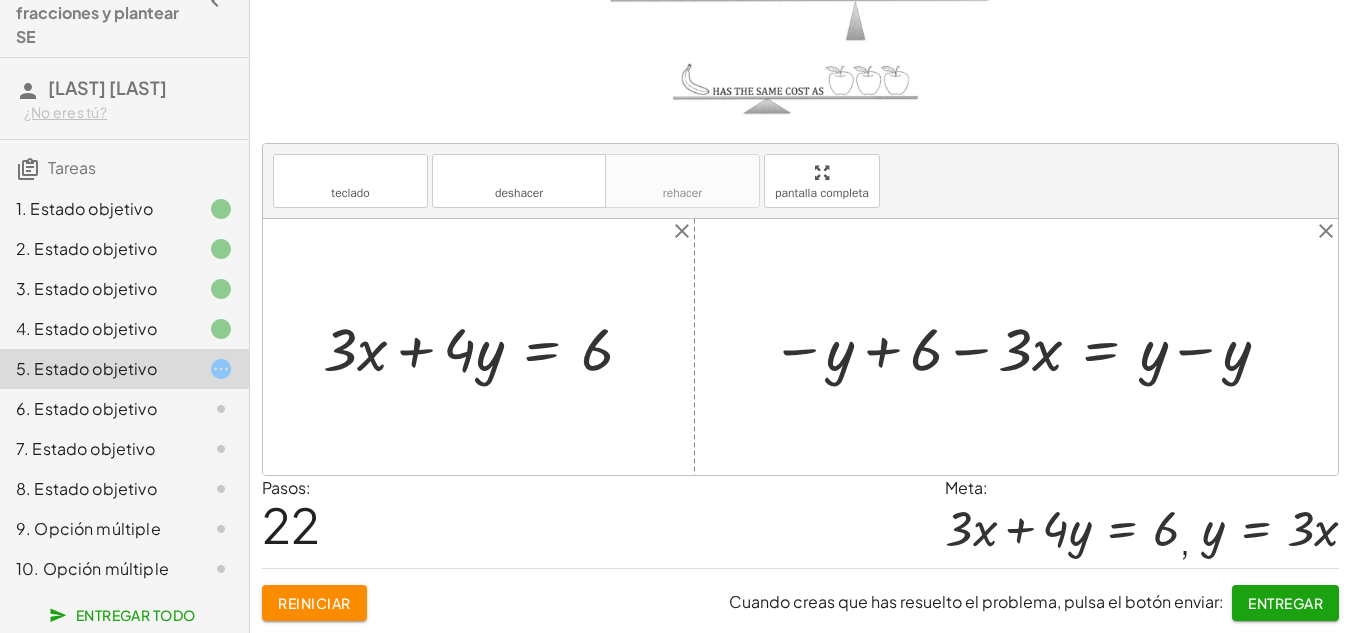 click at bounding box center (1023, 347) 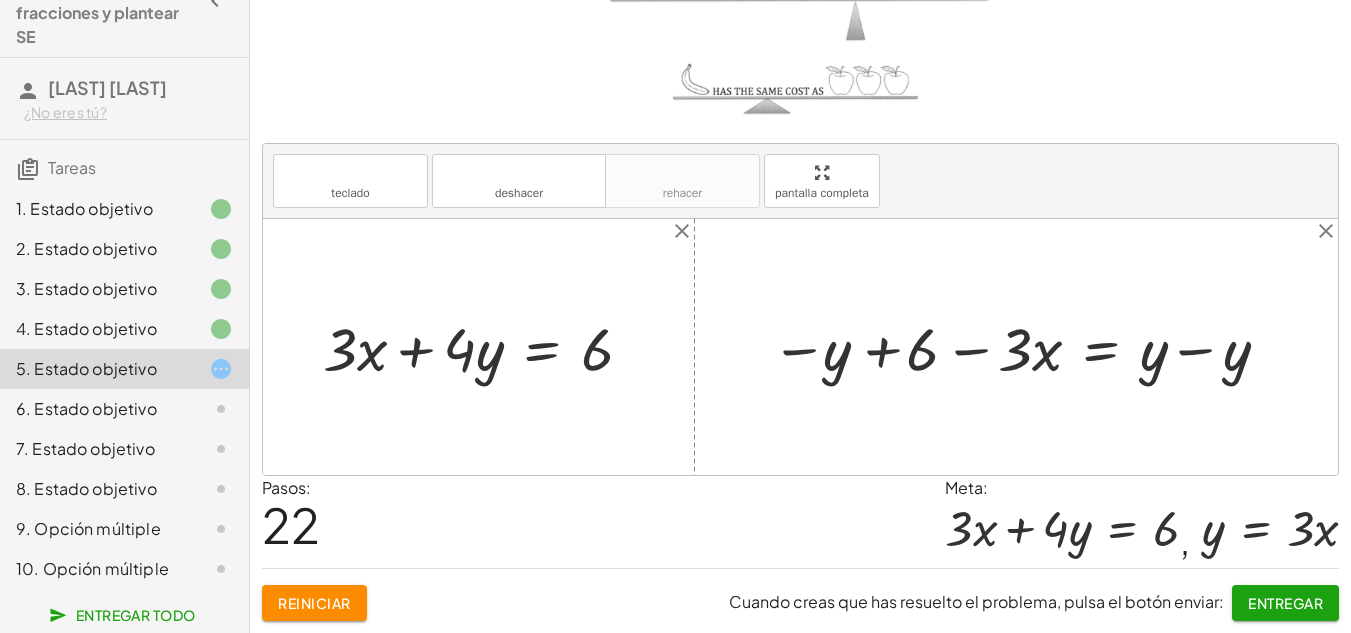 click at bounding box center (1023, 347) 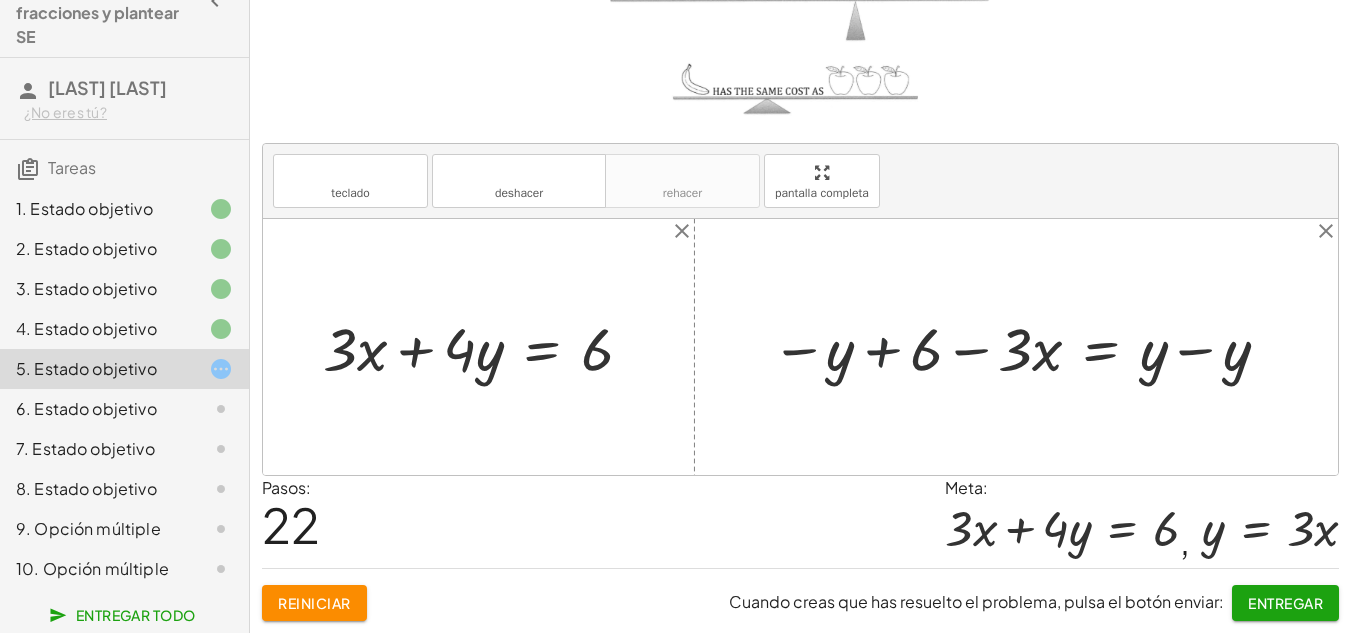 click at bounding box center (1023, 347) 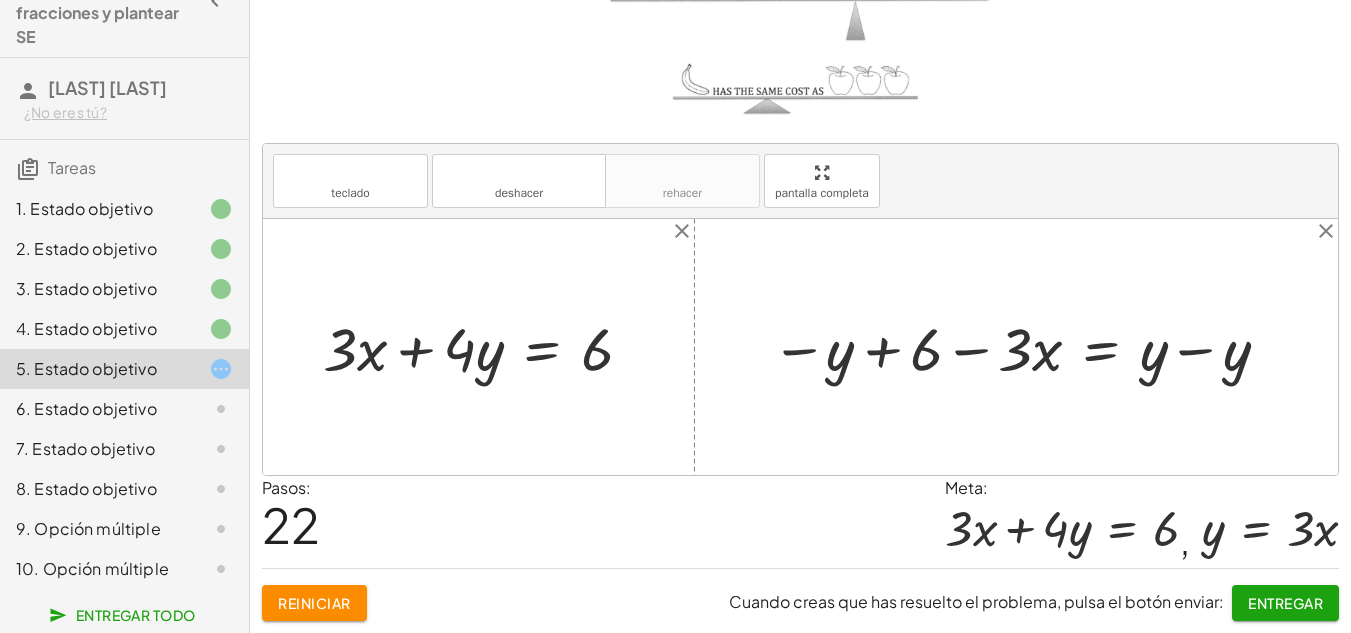 click at bounding box center [1023, 347] 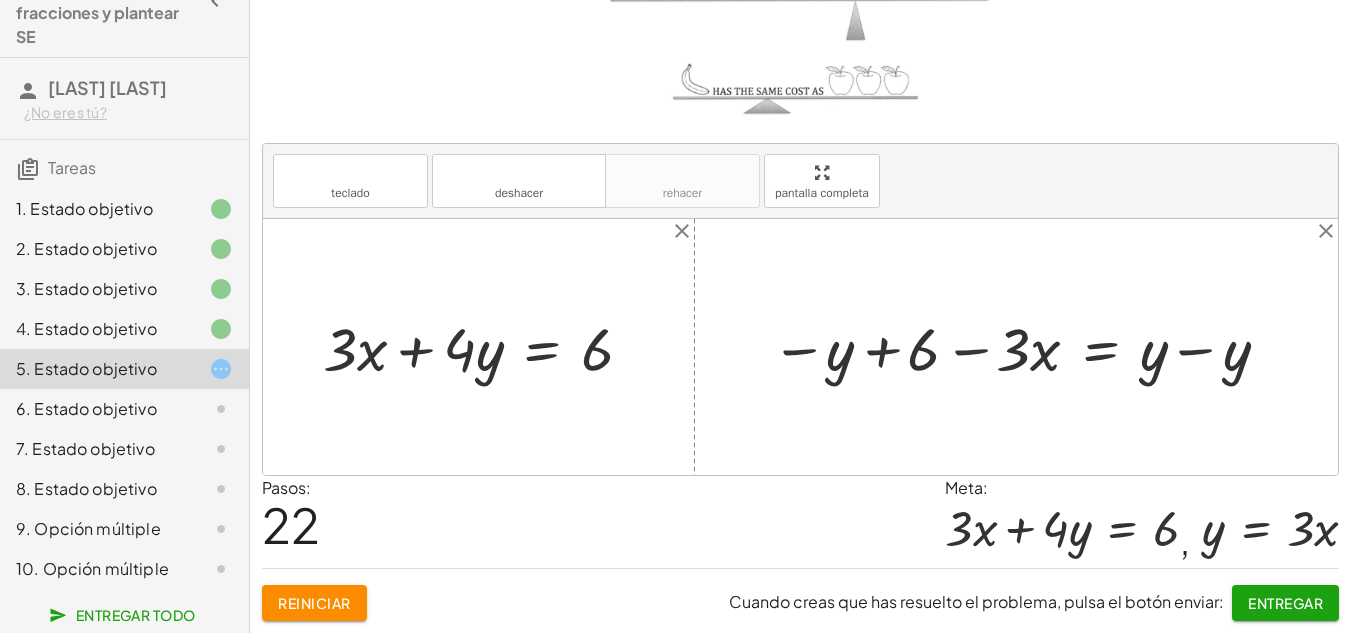 click at bounding box center [1023, 347] 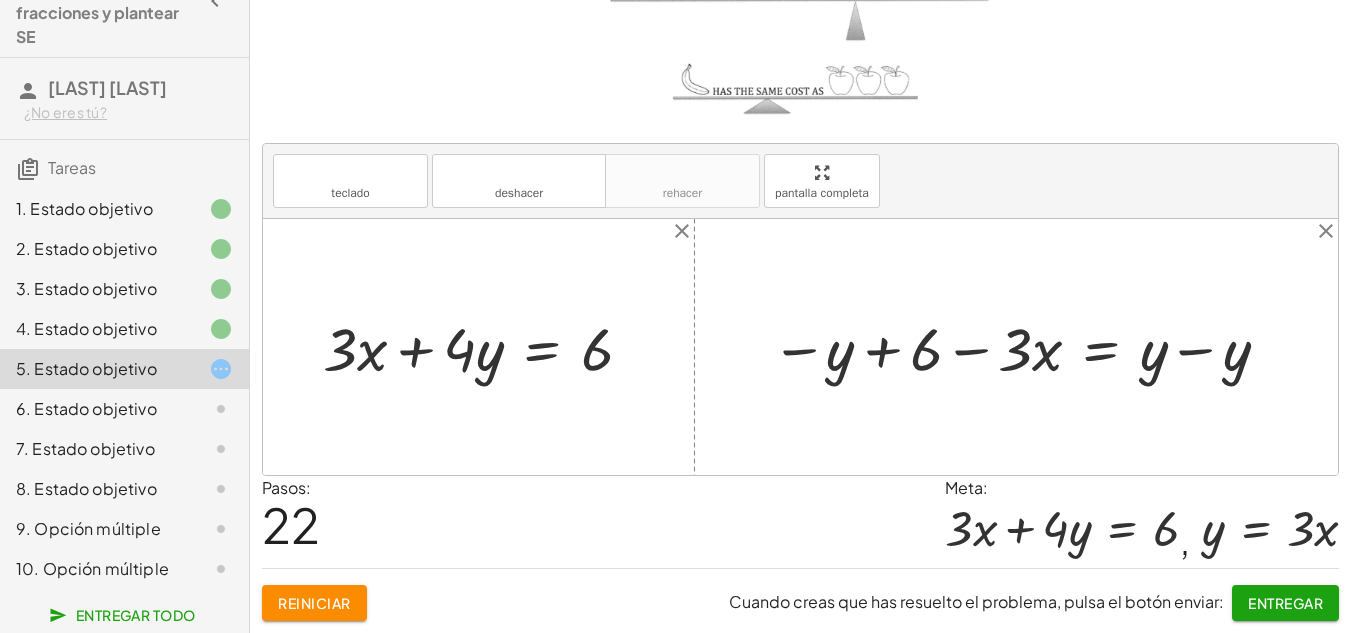 click at bounding box center (1023, 347) 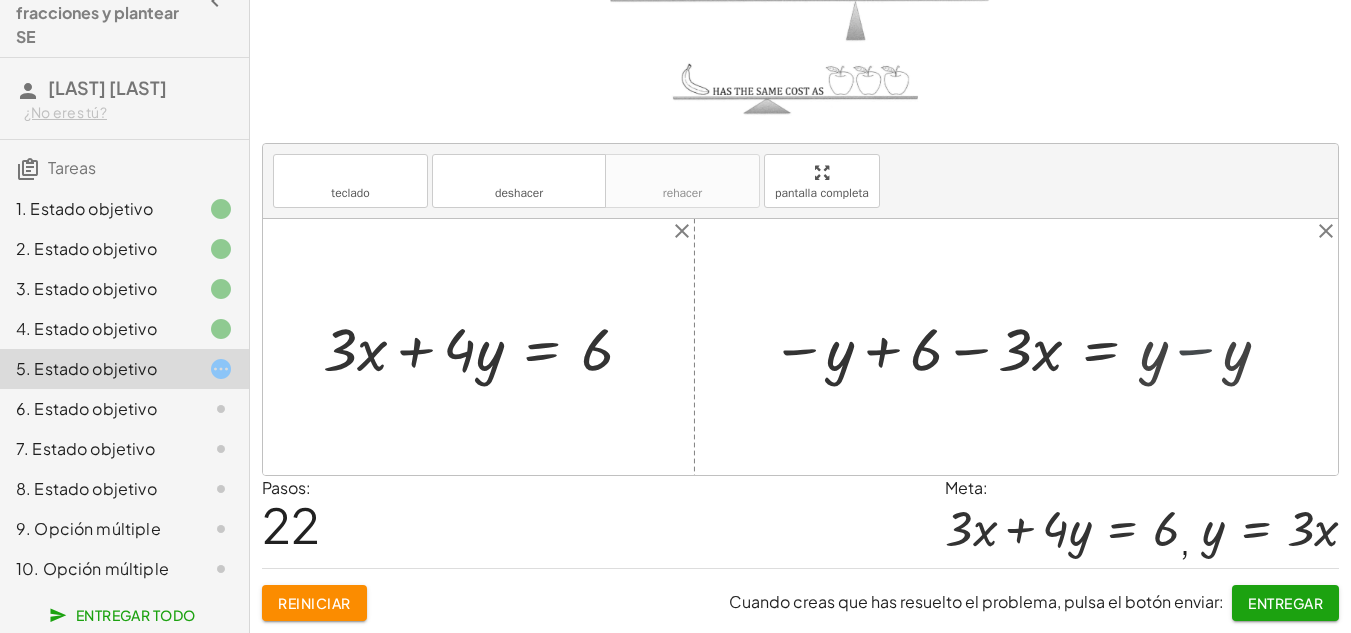 click at bounding box center (982, 347) 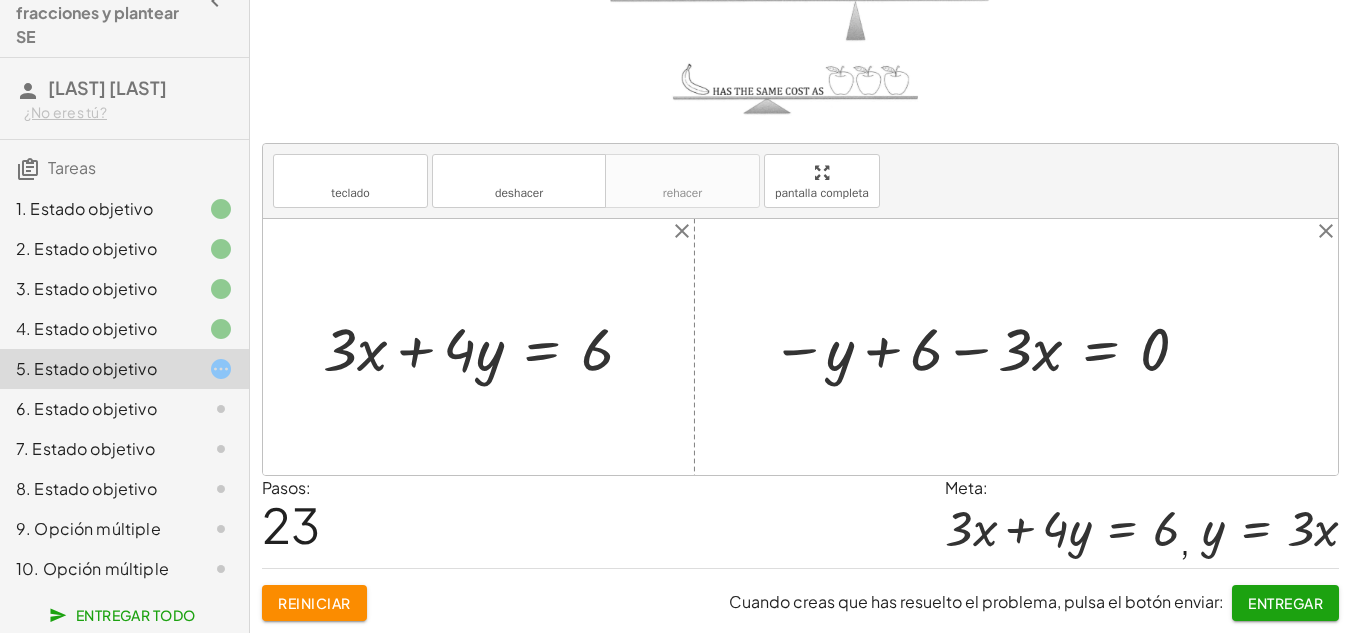 click at bounding box center [982, 347] 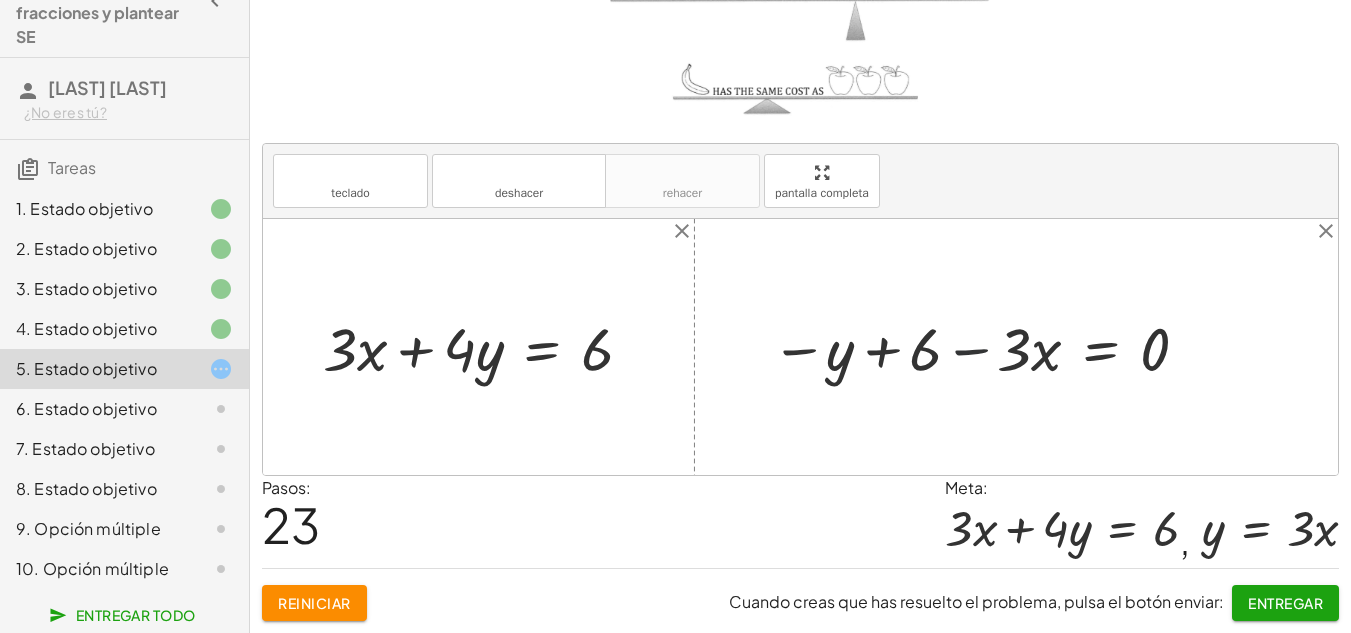 click at bounding box center (982, 347) 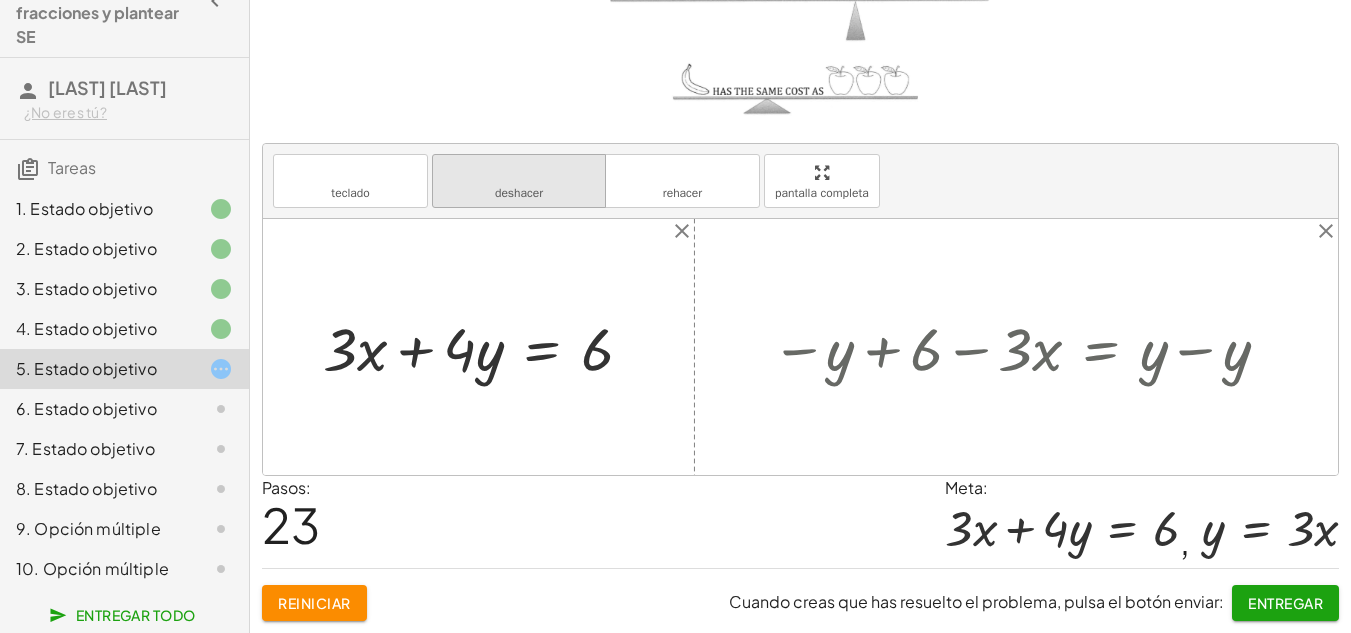 click on "deshacer" at bounding box center [519, 172] 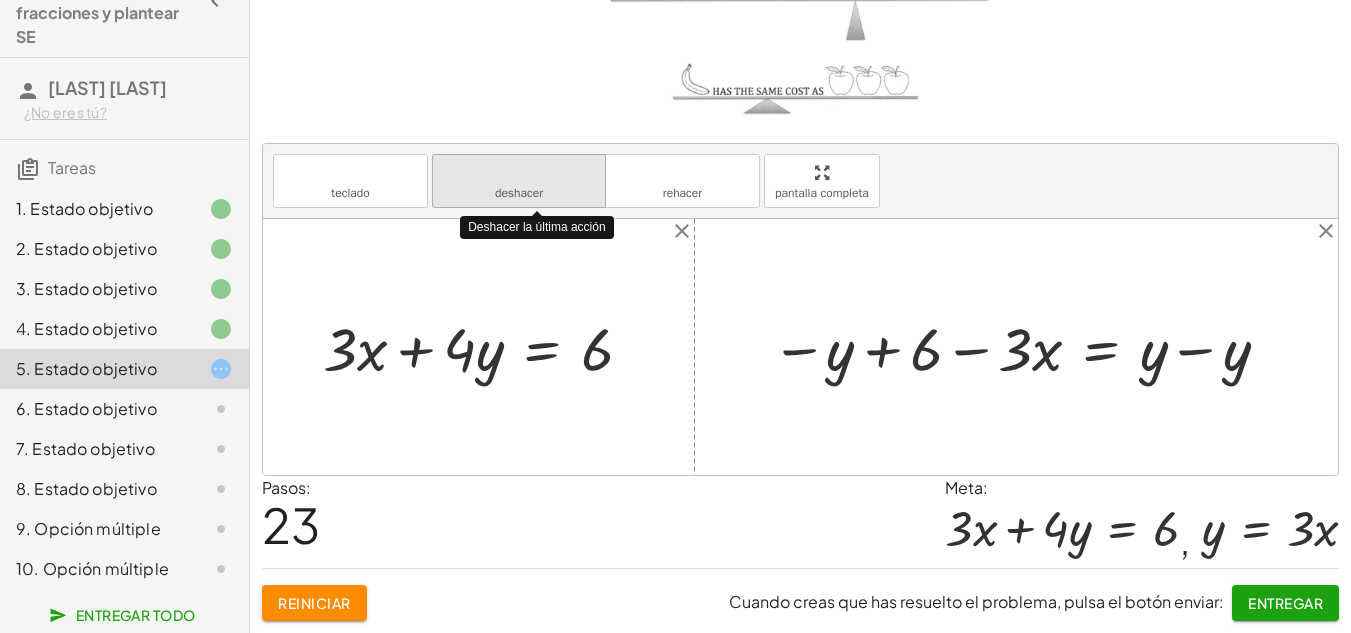 click on "deshacer" at bounding box center (519, 172) 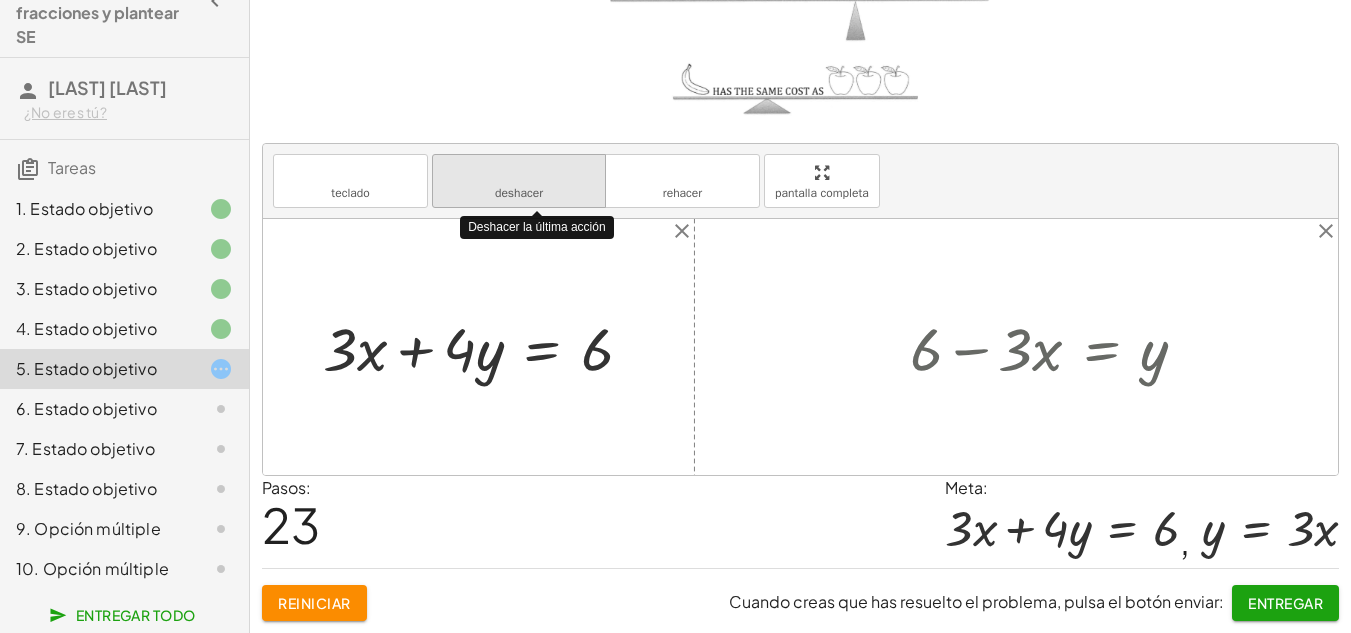 click on "deshacer" at bounding box center [519, 172] 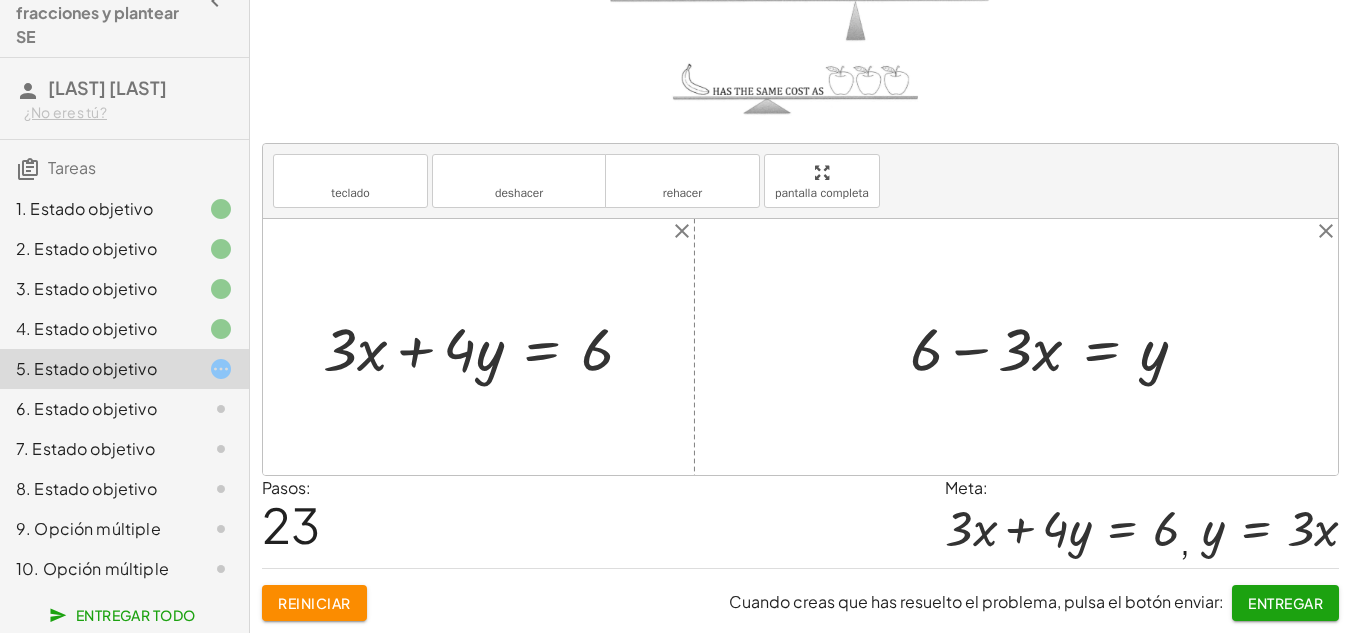 click at bounding box center (800, 347) 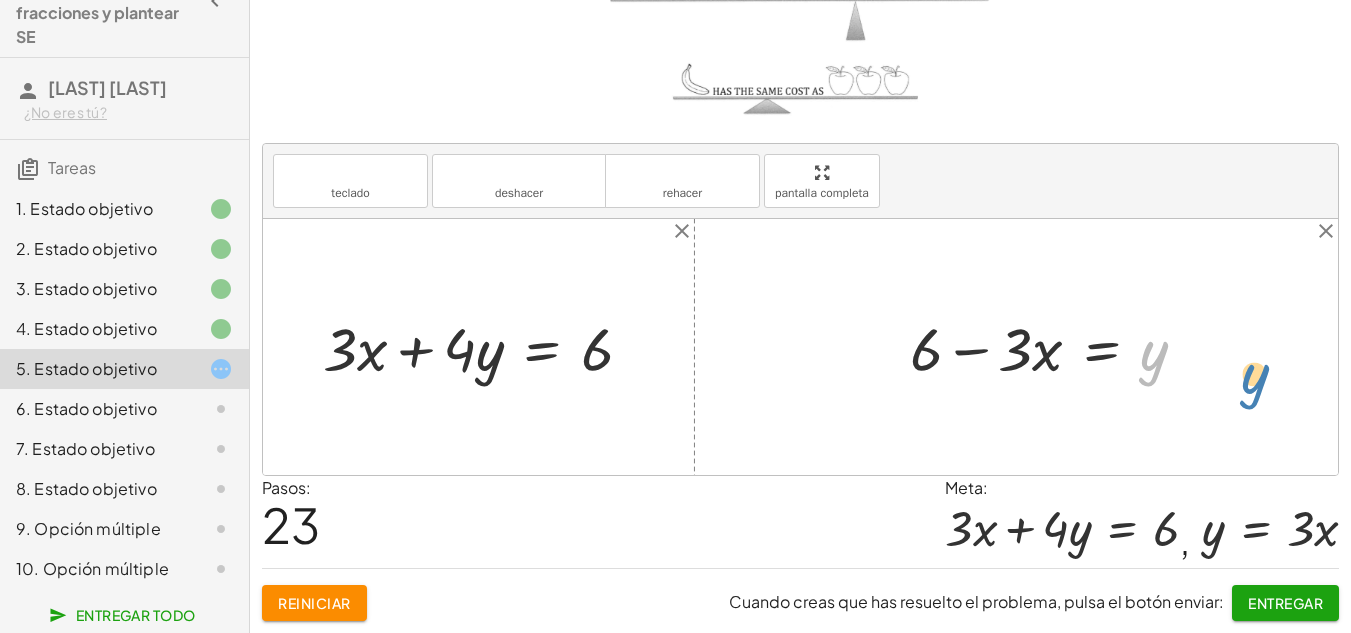 drag, startPoint x: 1144, startPoint y: 350, endPoint x: 1220, endPoint y: 375, distance: 80.00625 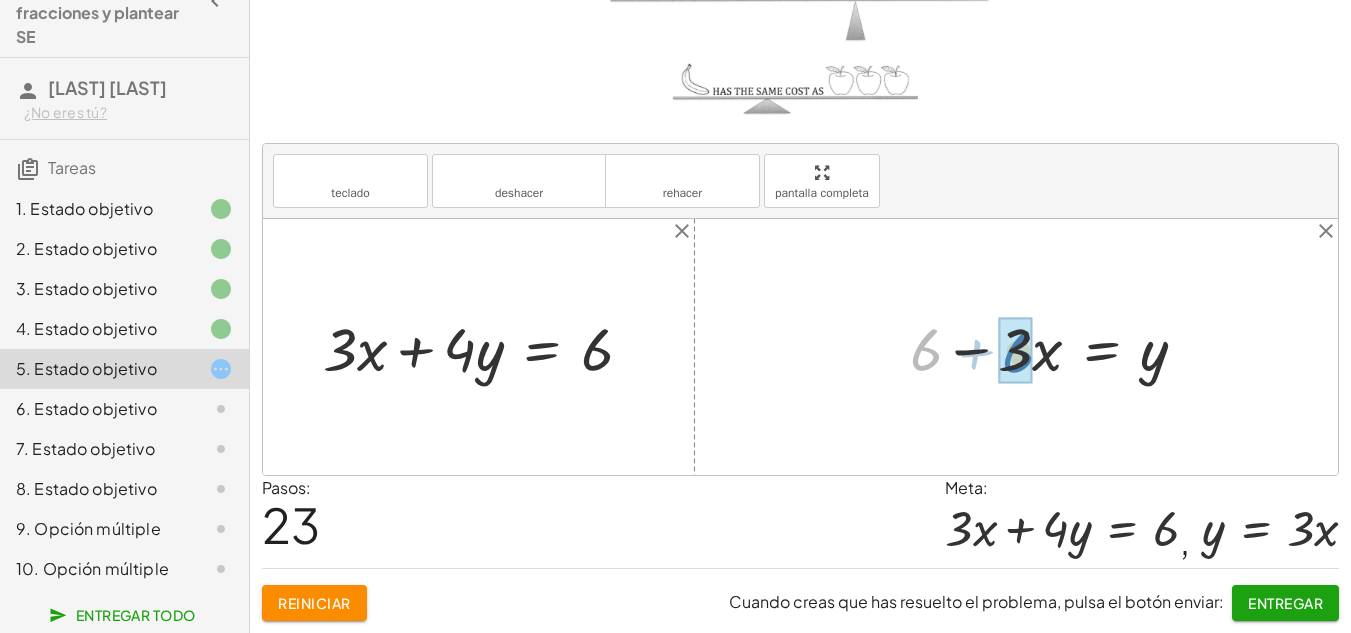 drag, startPoint x: 918, startPoint y: 342, endPoint x: 1010, endPoint y: 345, distance: 92.0489 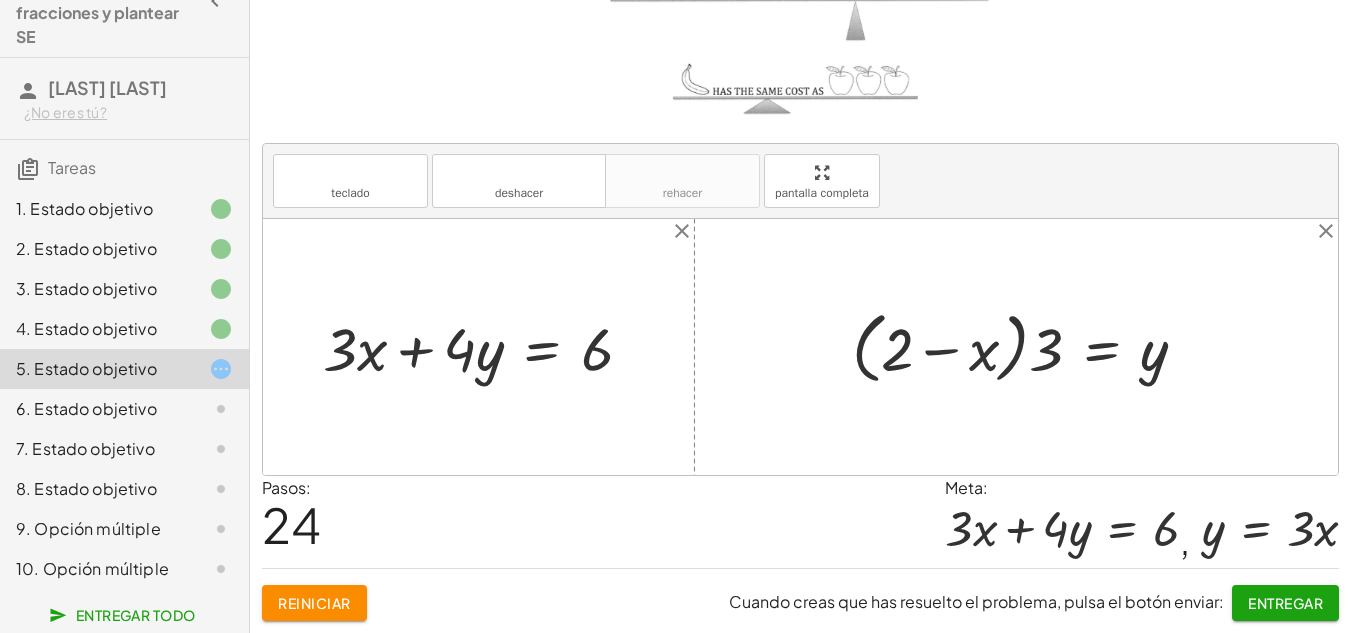 click at bounding box center [1027, 347] 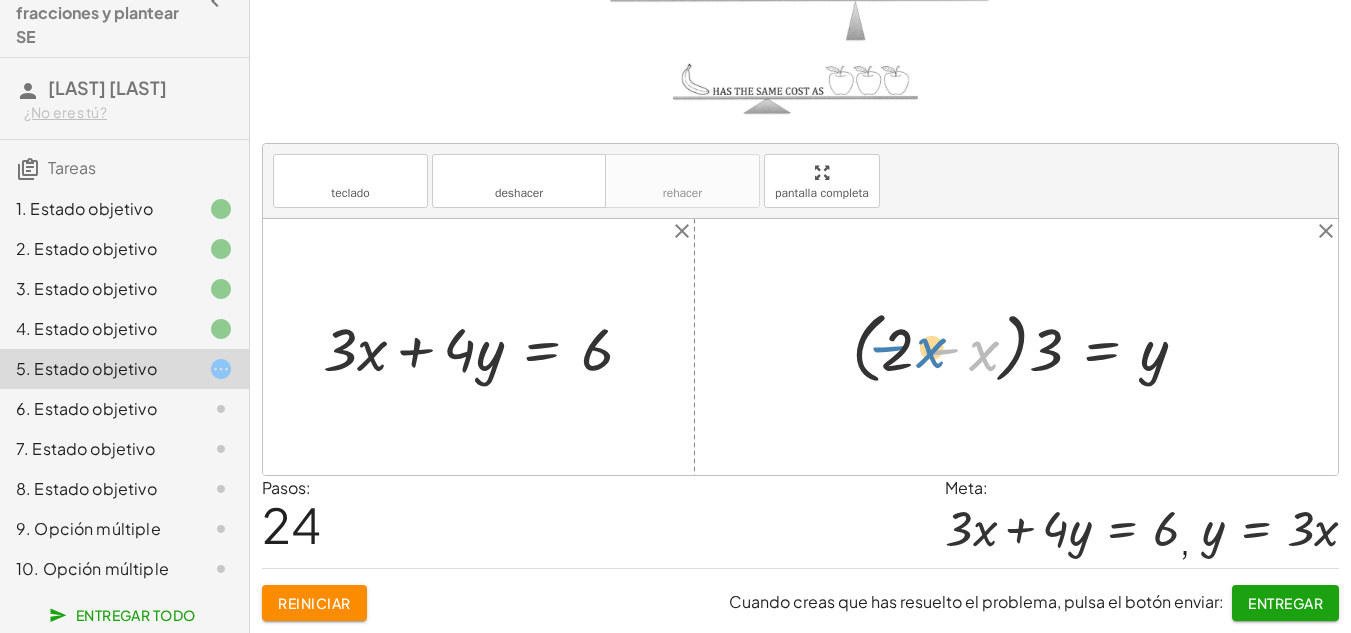 drag, startPoint x: 984, startPoint y: 356, endPoint x: 959, endPoint y: 351, distance: 25.495098 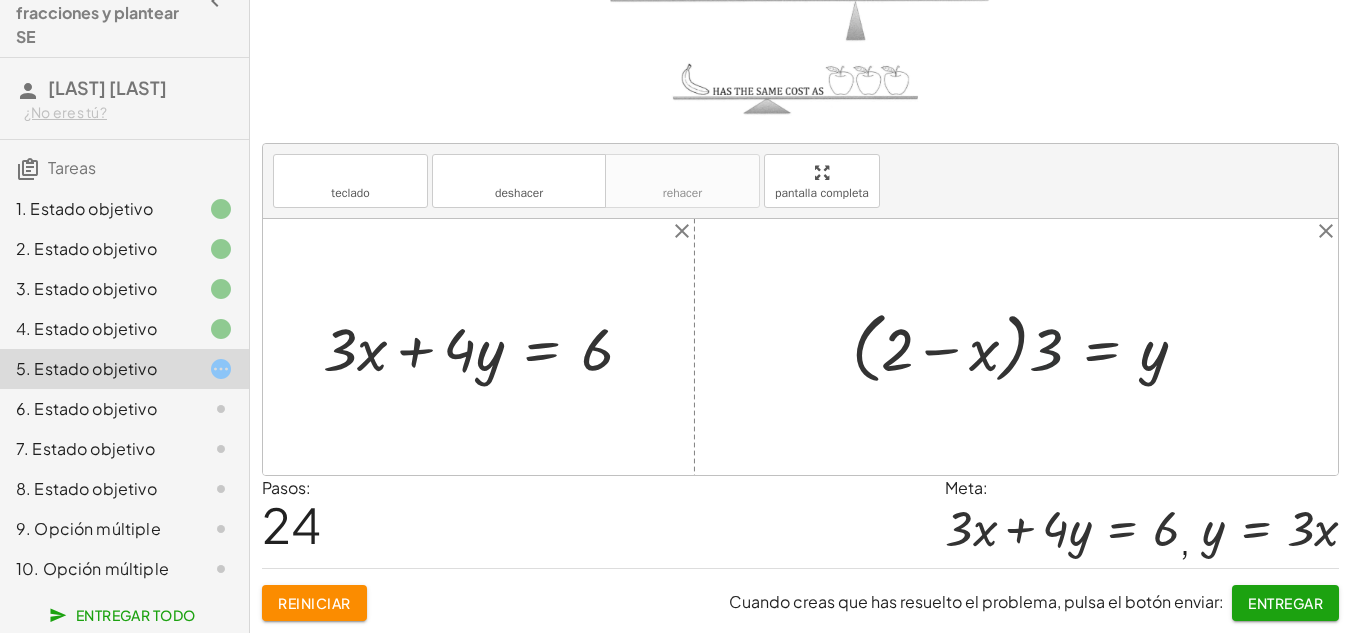click at bounding box center (1027, 347) 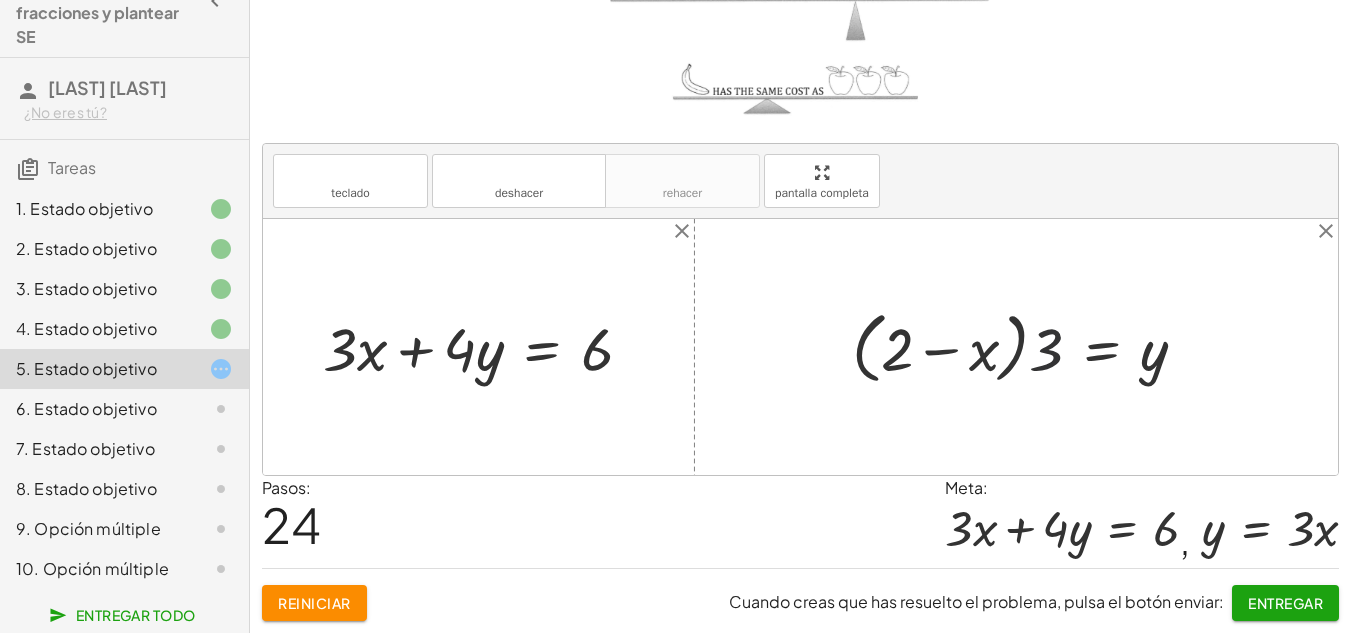 click at bounding box center [1027, 347] 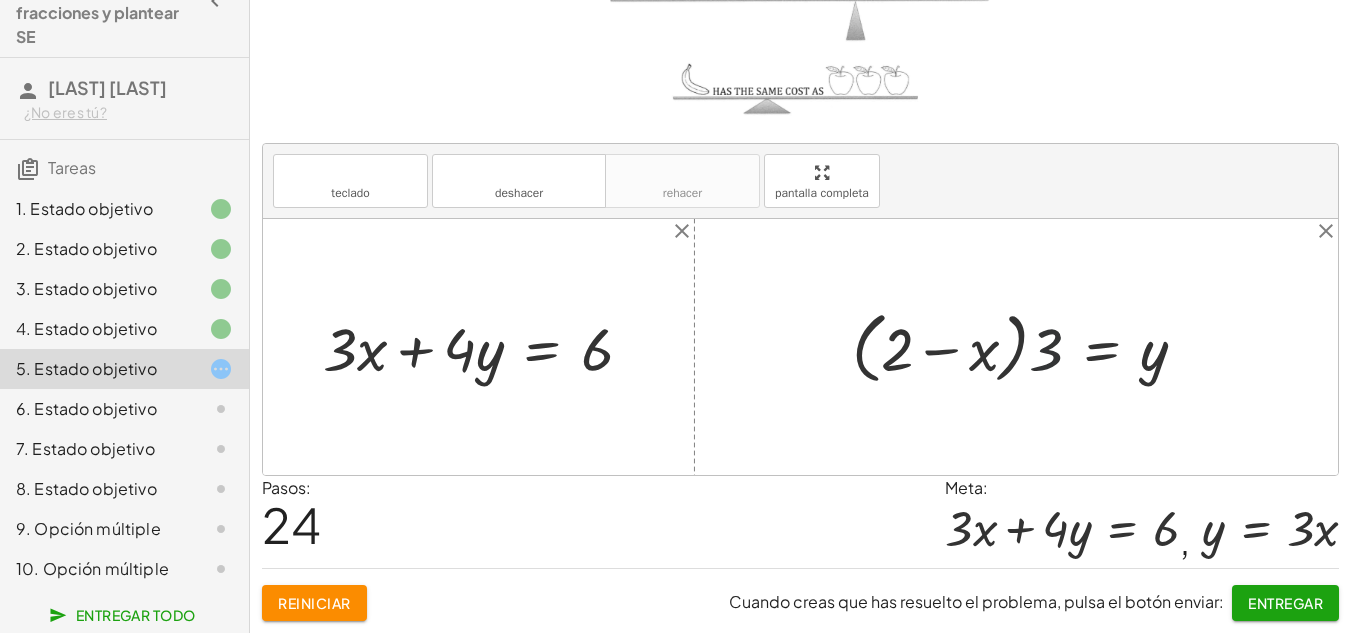click at bounding box center [1027, 347] 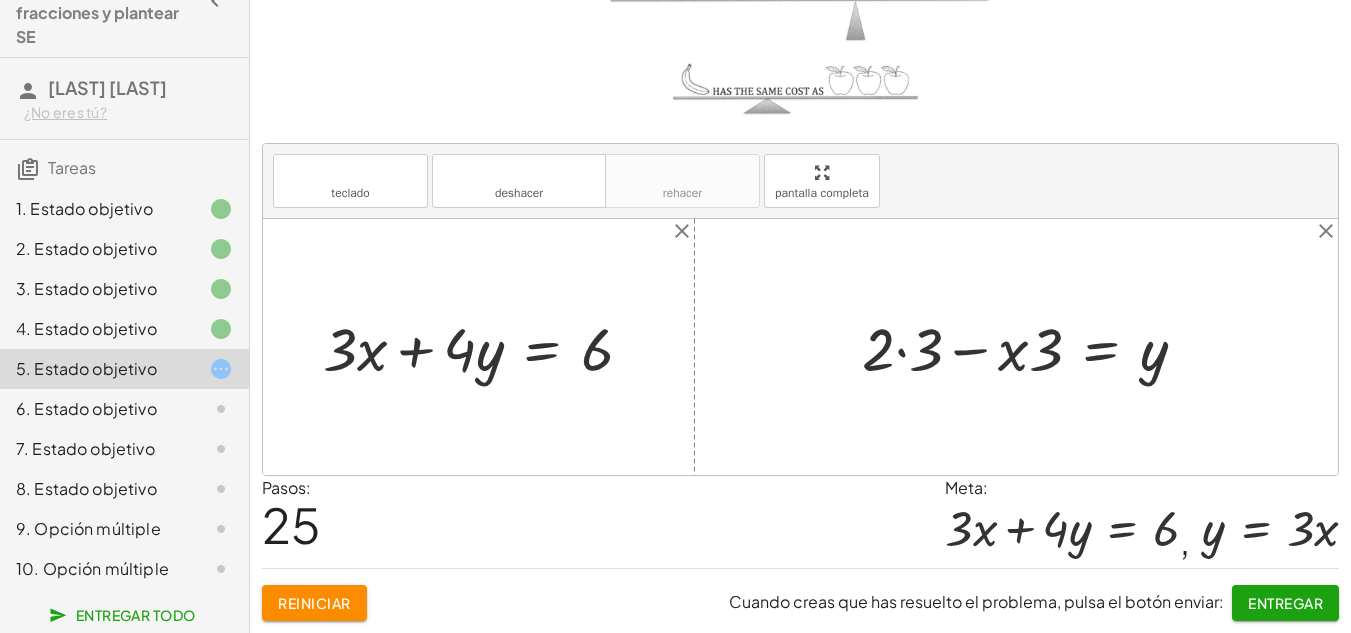 click at bounding box center (1032, 347) 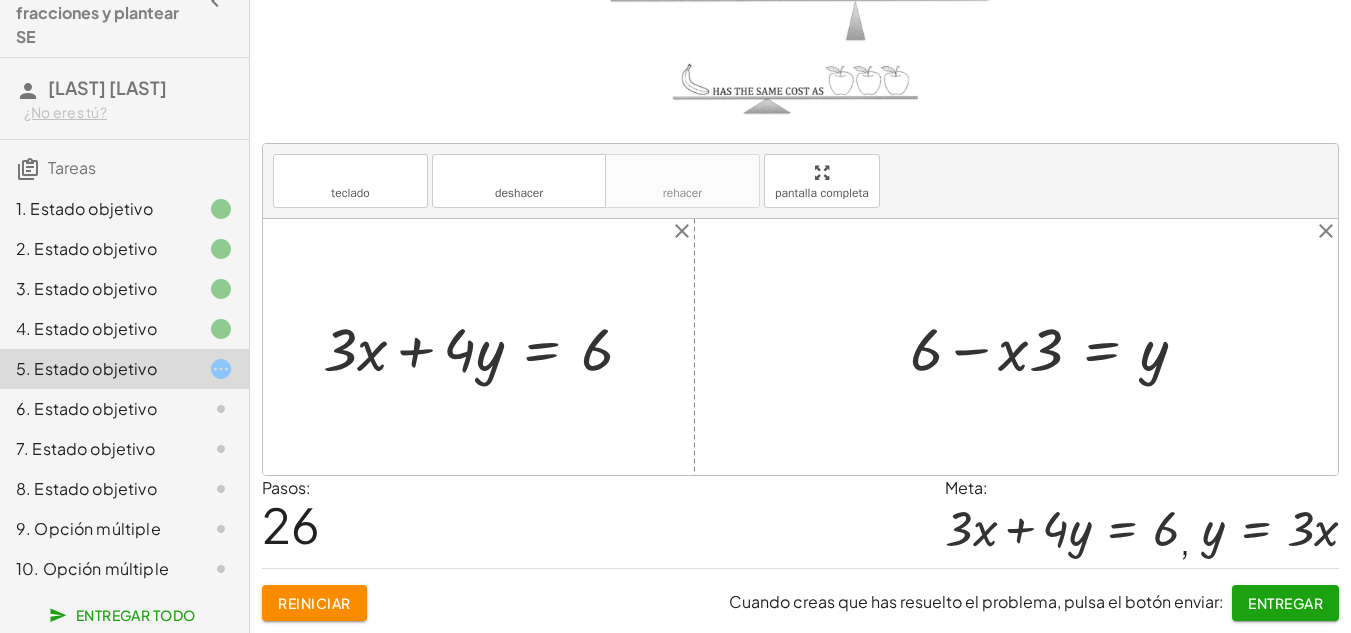 click at bounding box center [1056, 347] 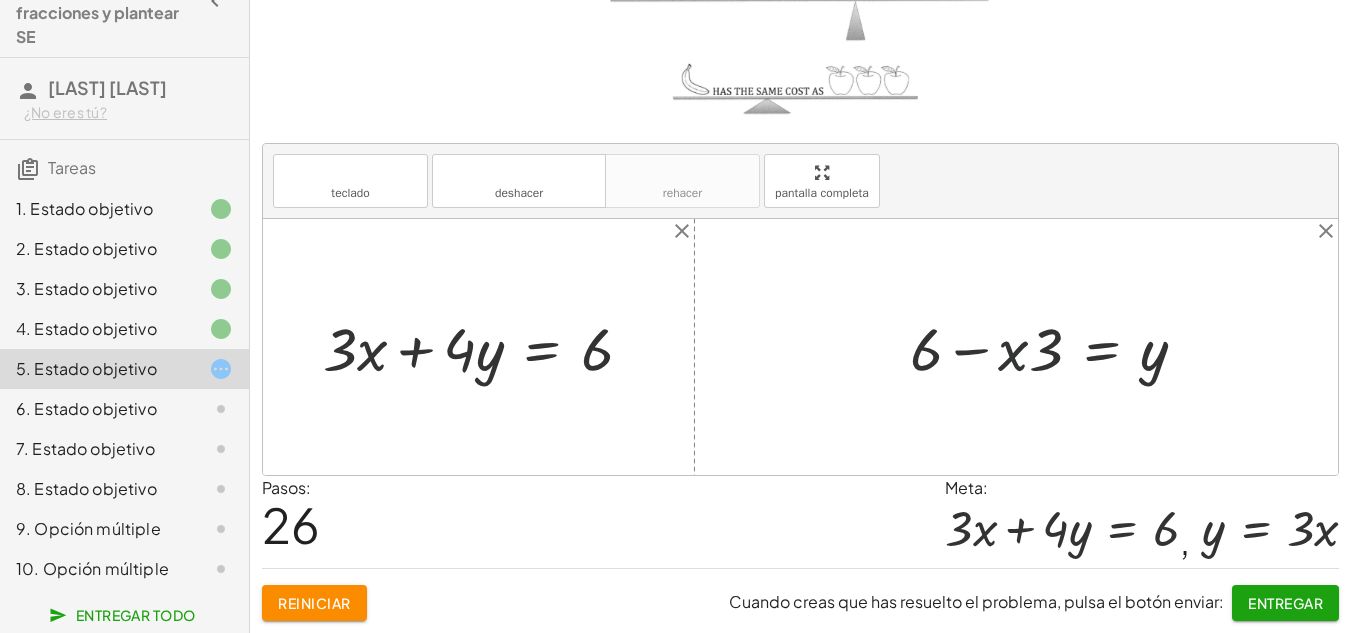 click at bounding box center (1056, 347) 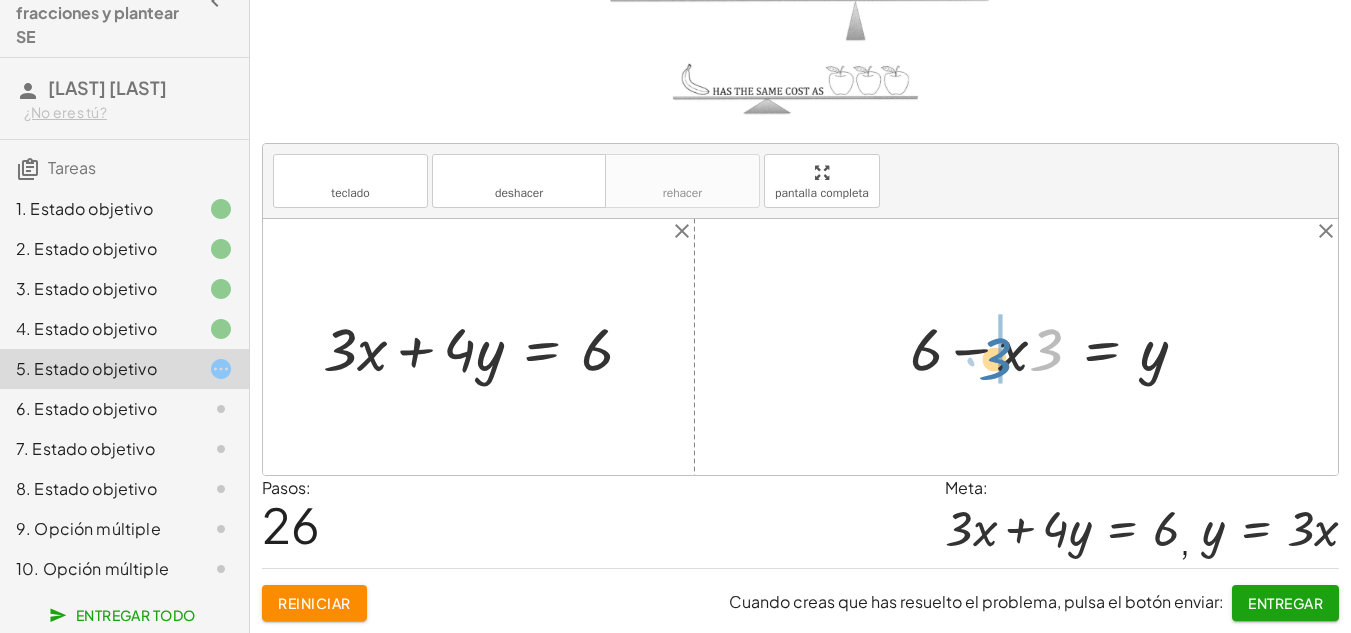 drag, startPoint x: 1055, startPoint y: 346, endPoint x: 1003, endPoint y: 355, distance: 52.773098 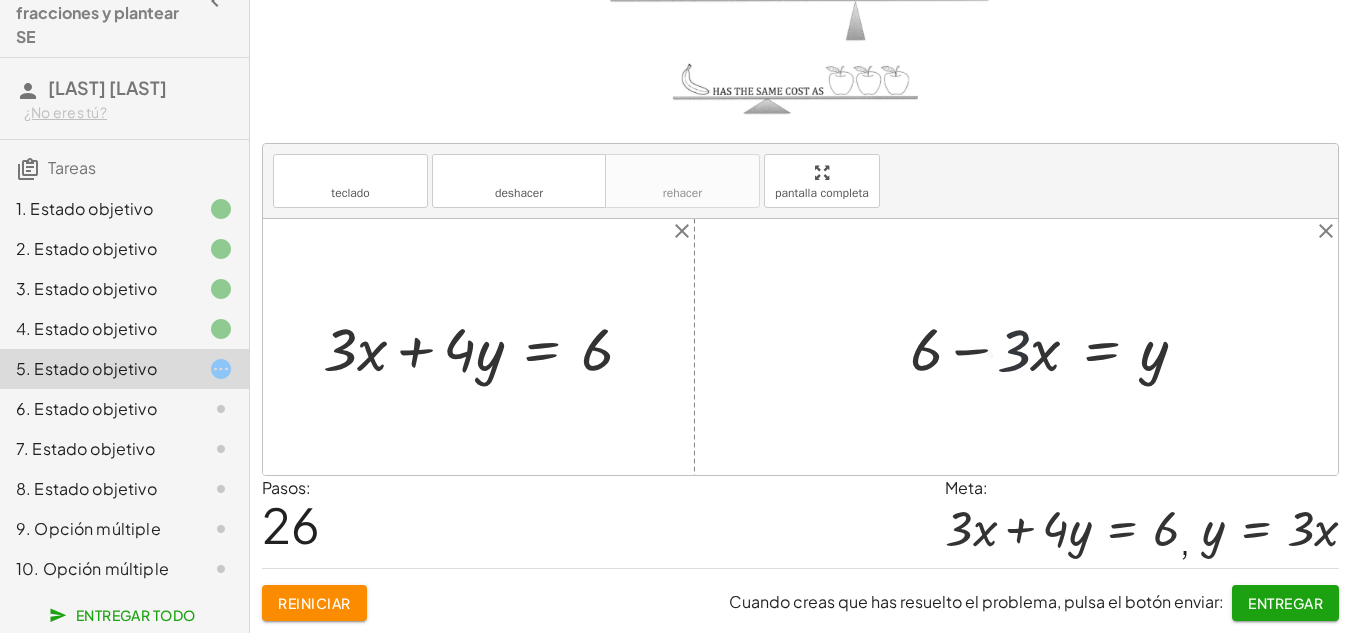 click at bounding box center [1056, 347] 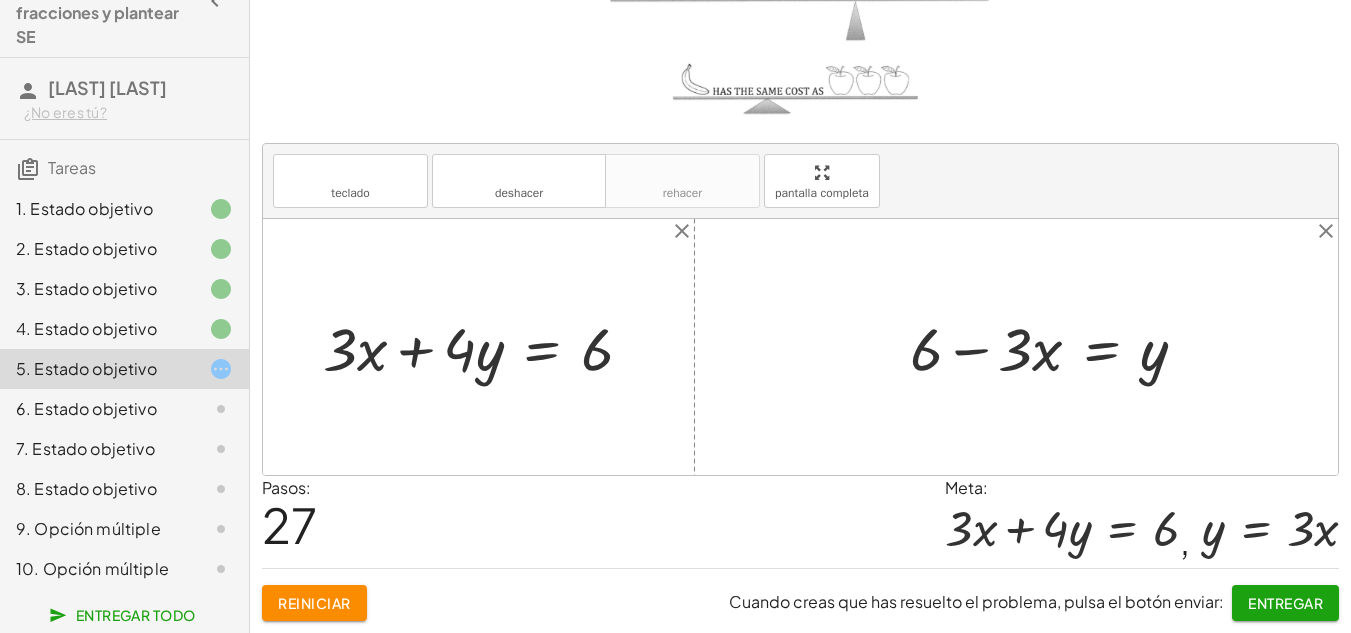 click at bounding box center [1056, 347] 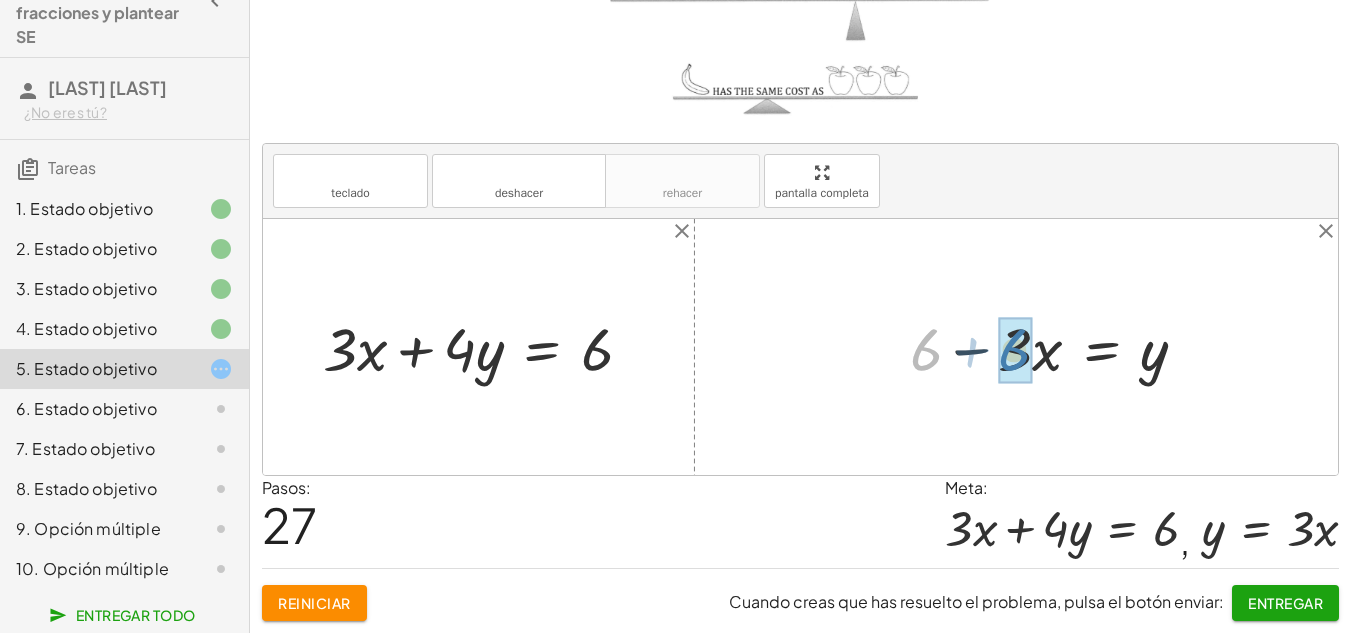drag, startPoint x: 940, startPoint y: 350, endPoint x: 1019, endPoint y: 350, distance: 79 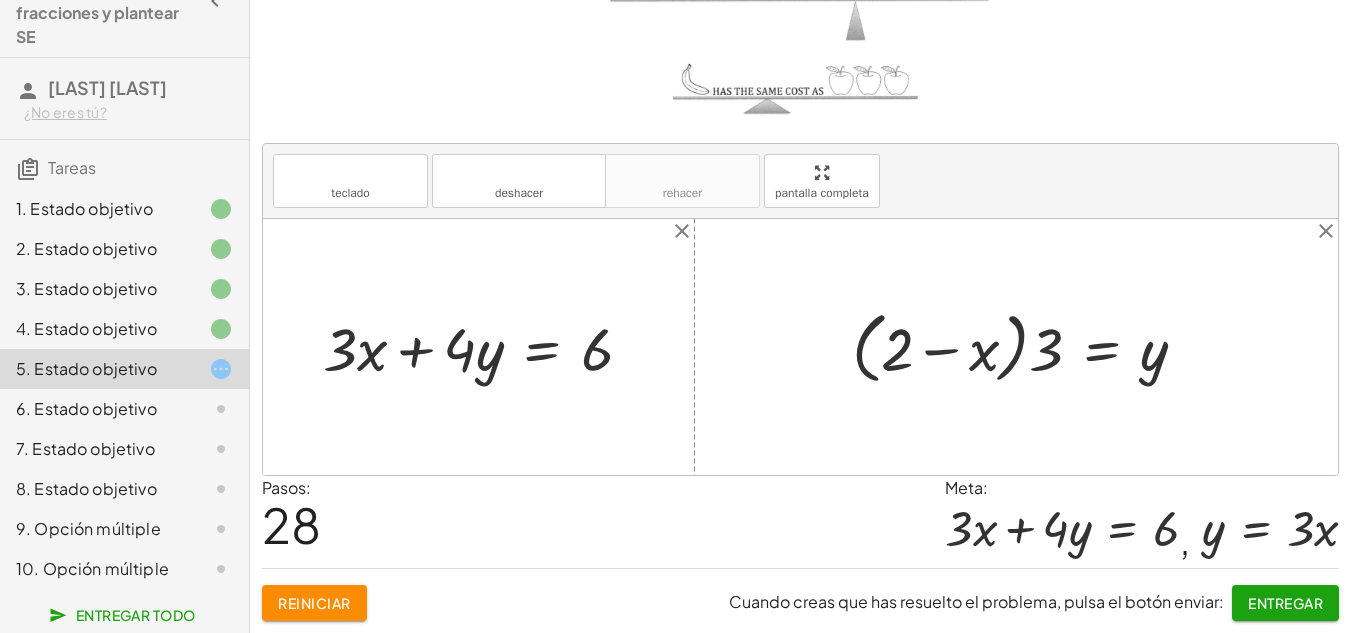 click at bounding box center [1027, 347] 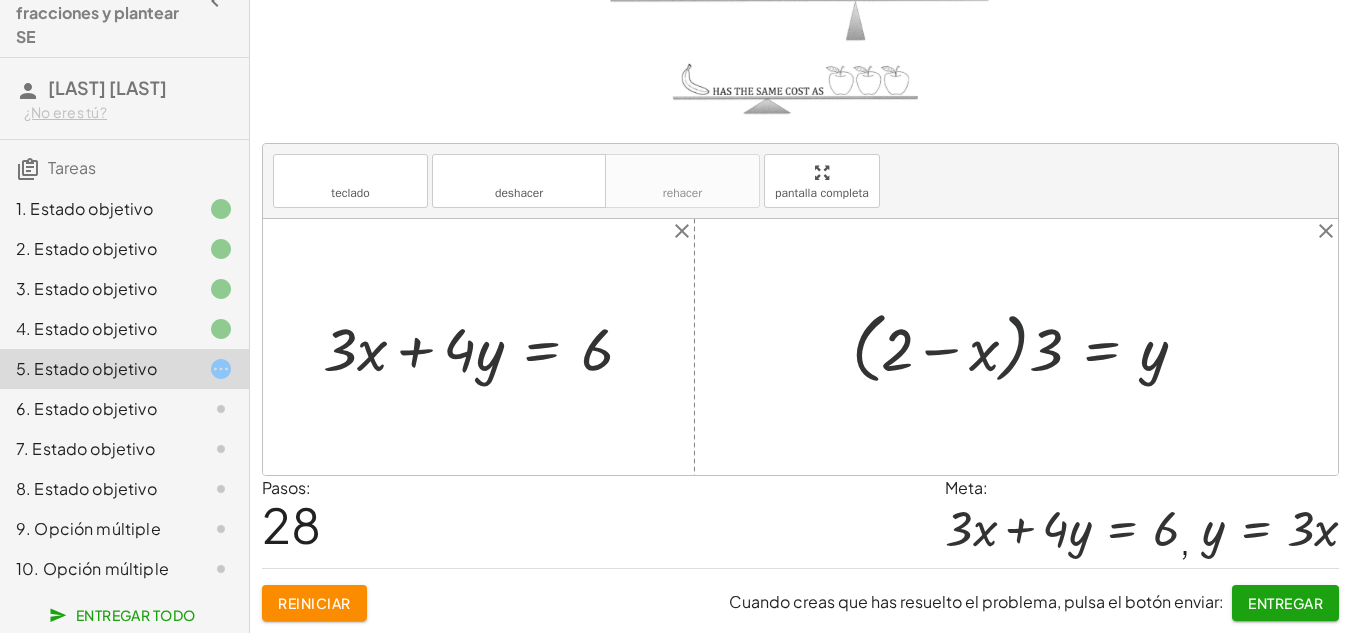 click at bounding box center [1027, 347] 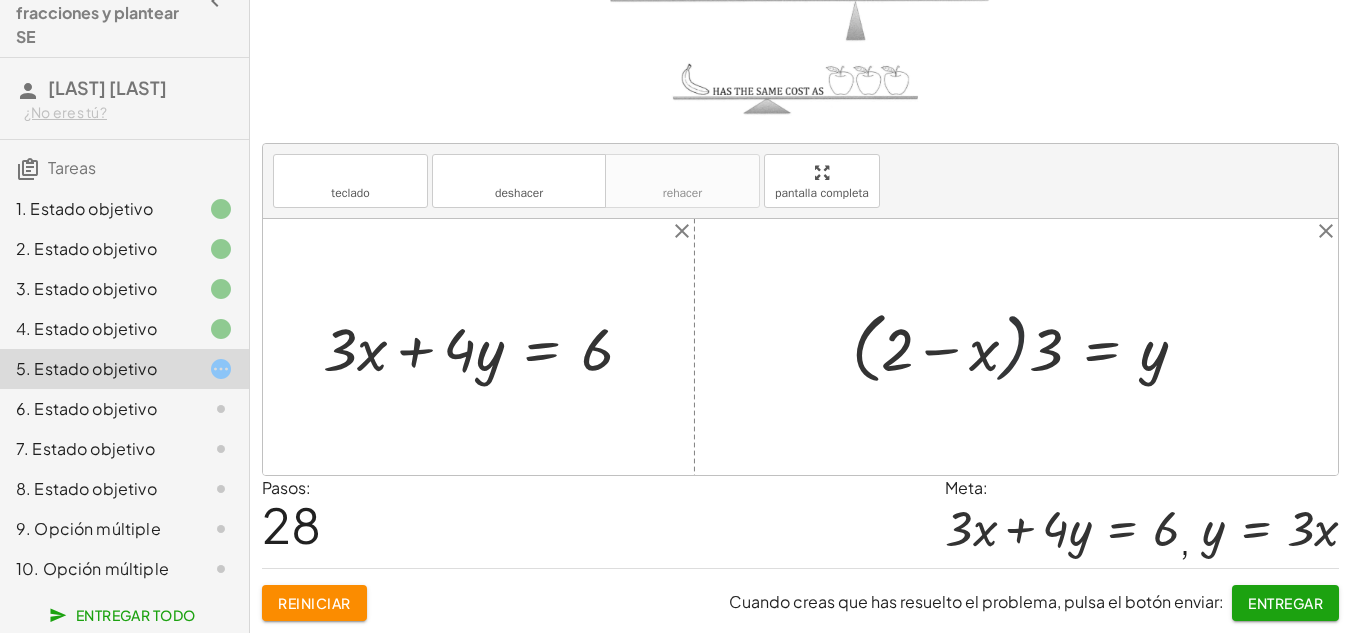 click at bounding box center [1027, 347] 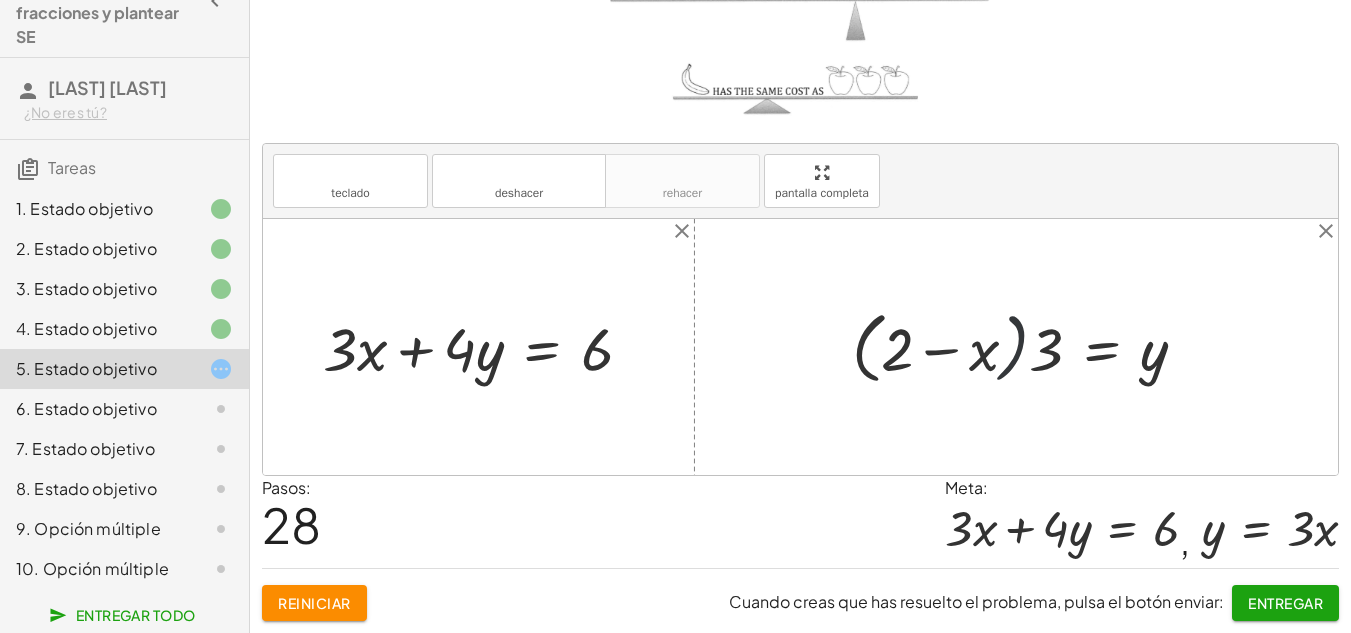 click at bounding box center (1027, 347) 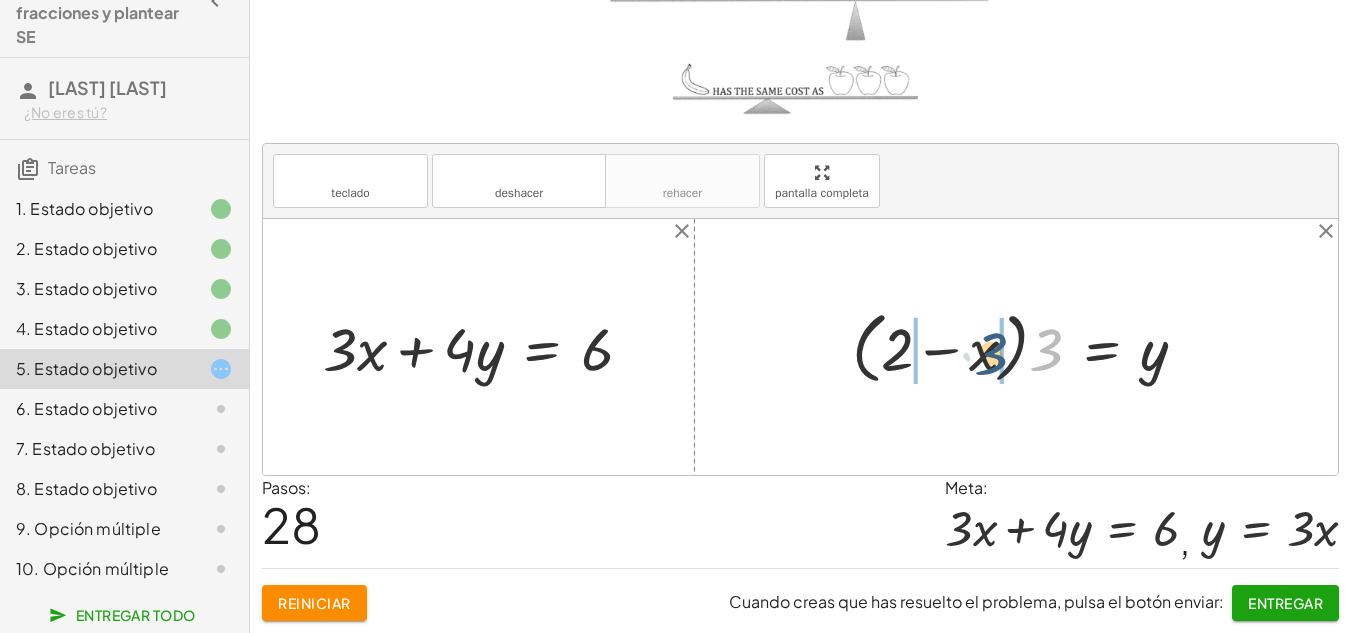 drag, startPoint x: 1044, startPoint y: 343, endPoint x: 986, endPoint y: 348, distance: 58.21512 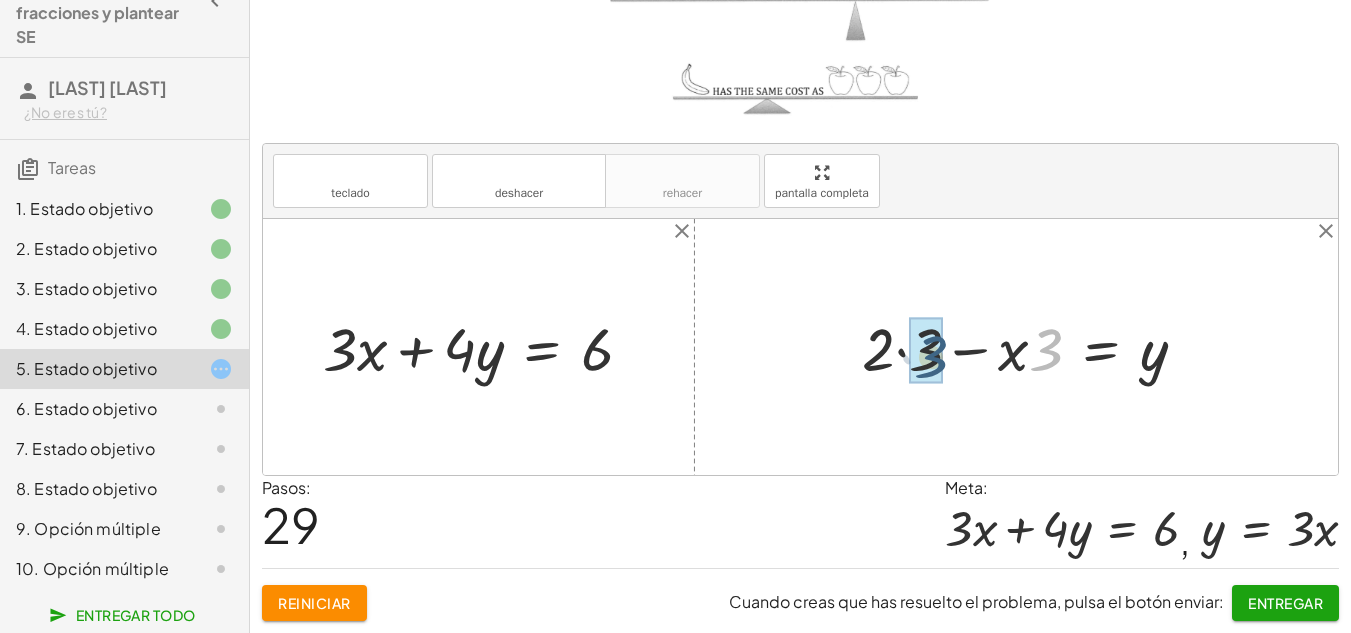drag, startPoint x: 1050, startPoint y: 361, endPoint x: 949, endPoint y: 366, distance: 101.12369 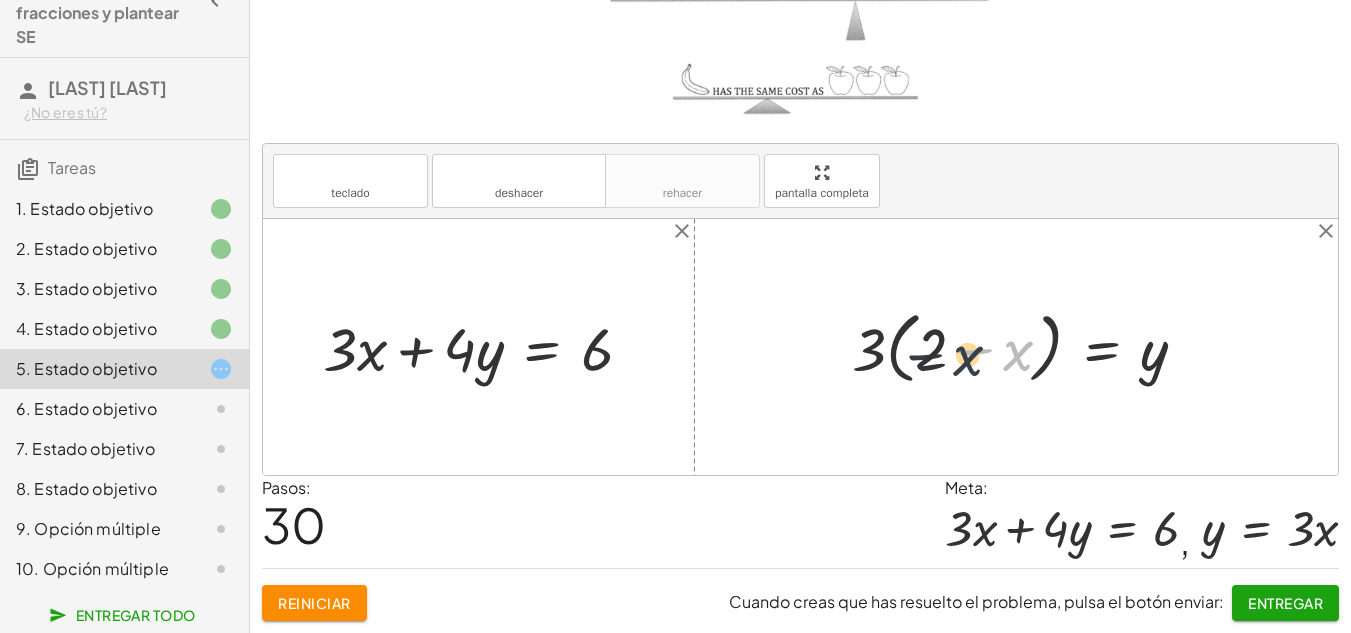 drag, startPoint x: 1012, startPoint y: 355, endPoint x: 945, endPoint y: 360, distance: 67.18631 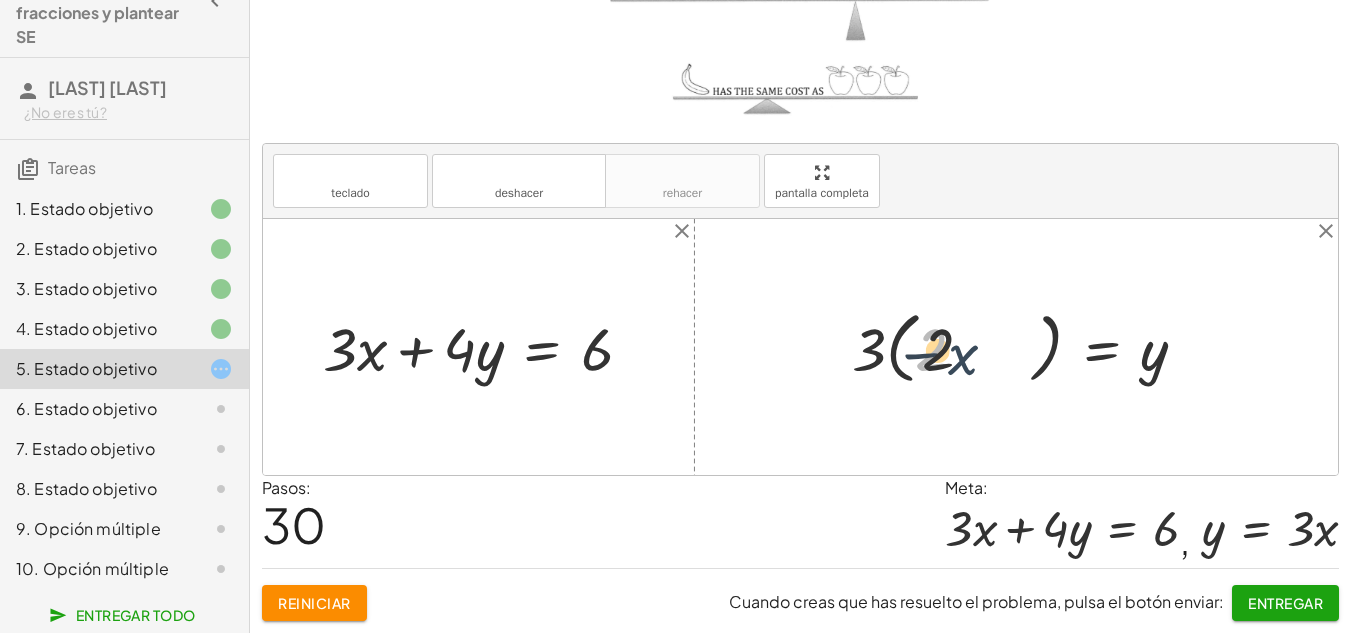 drag, startPoint x: 945, startPoint y: 360, endPoint x: 1012, endPoint y: 354, distance: 67.26812 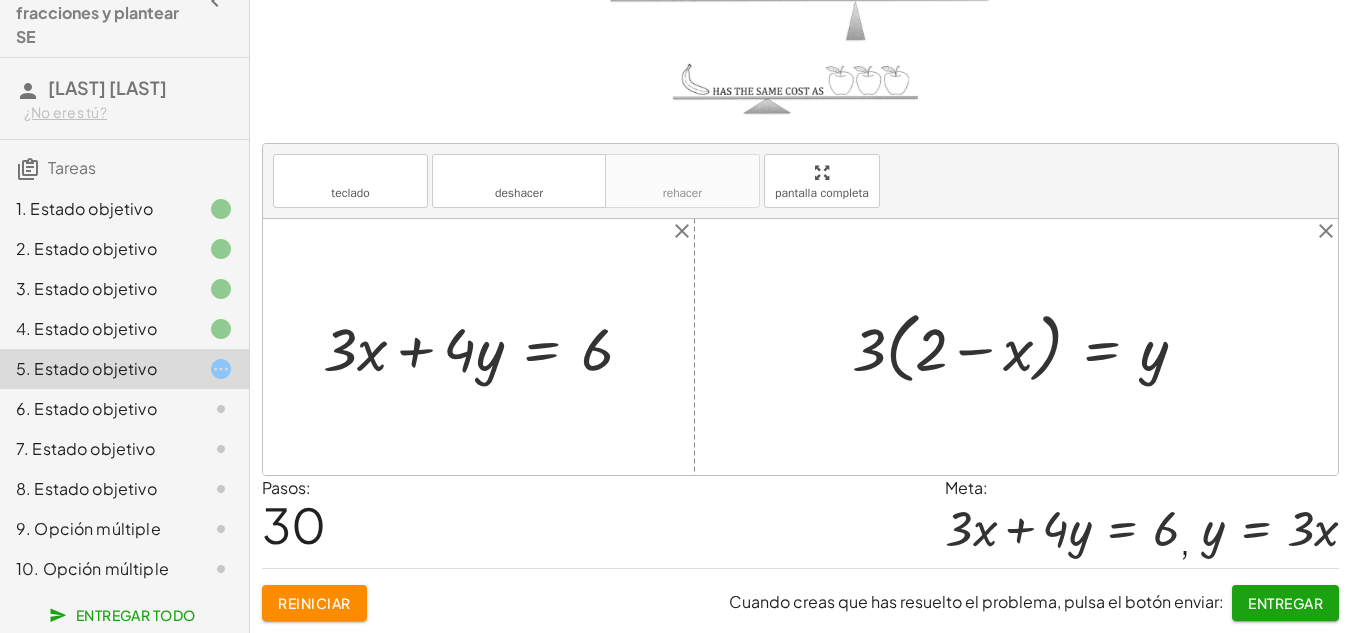 click at bounding box center (1027, 347) 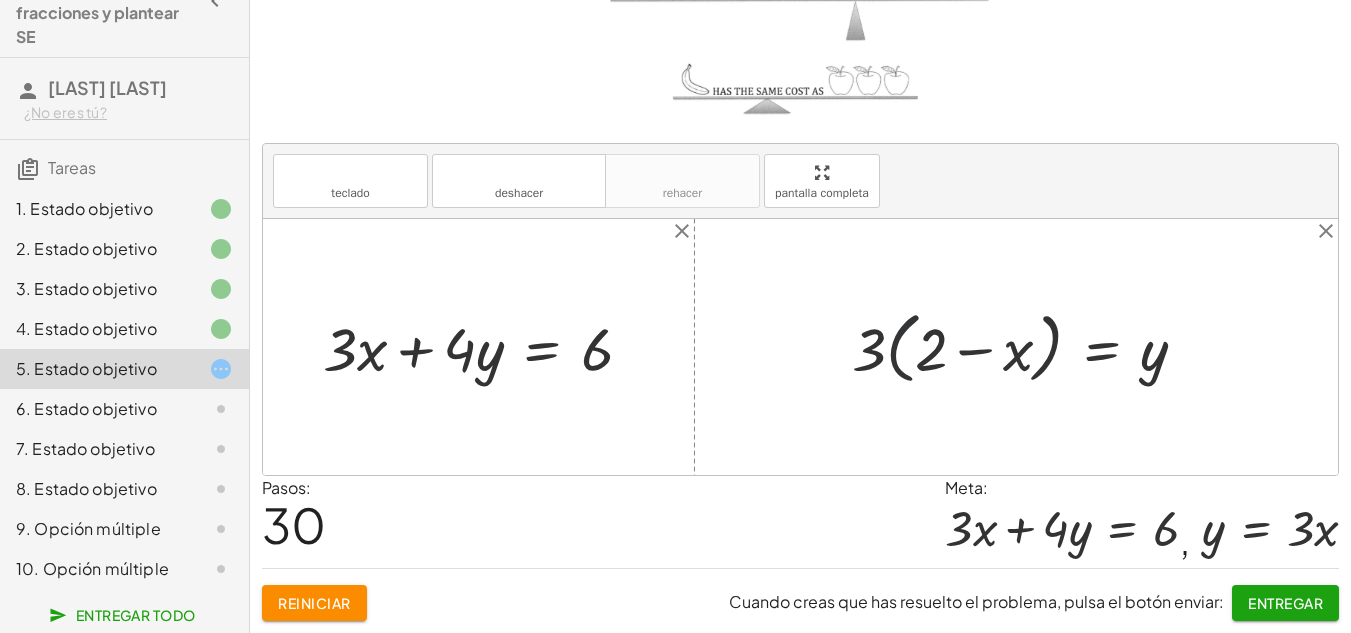 click at bounding box center (1027, 347) 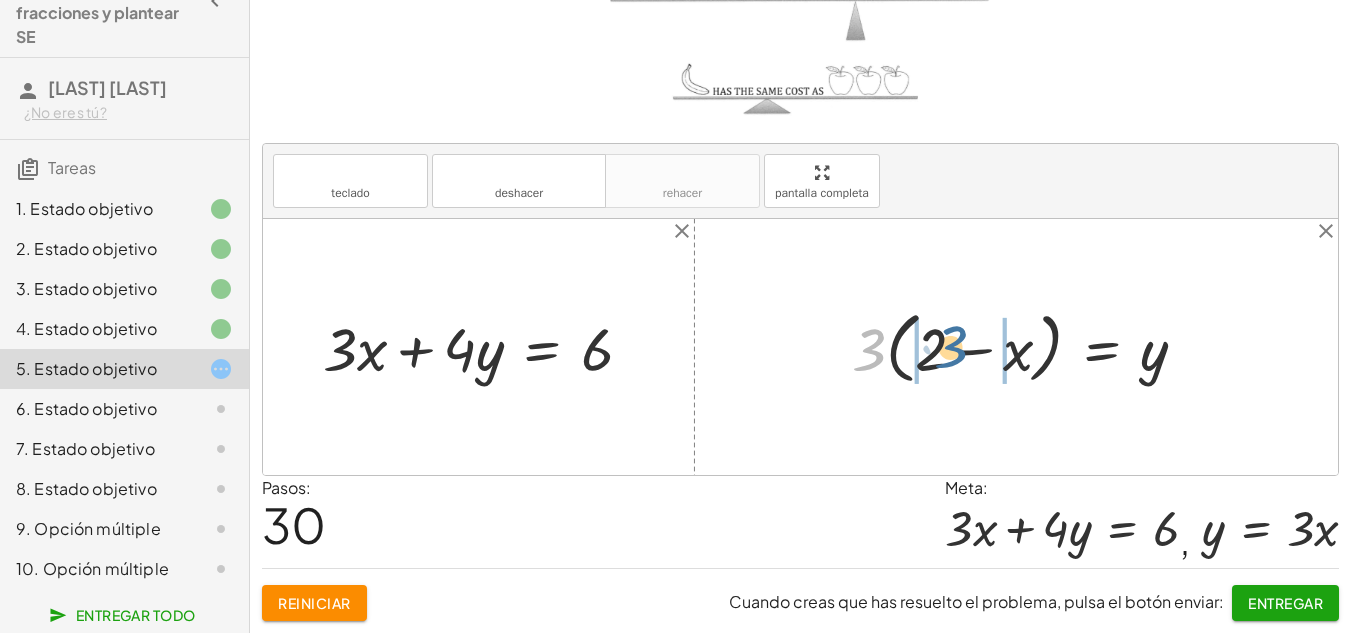 drag, startPoint x: 886, startPoint y: 355, endPoint x: 954, endPoint y: 355, distance: 68 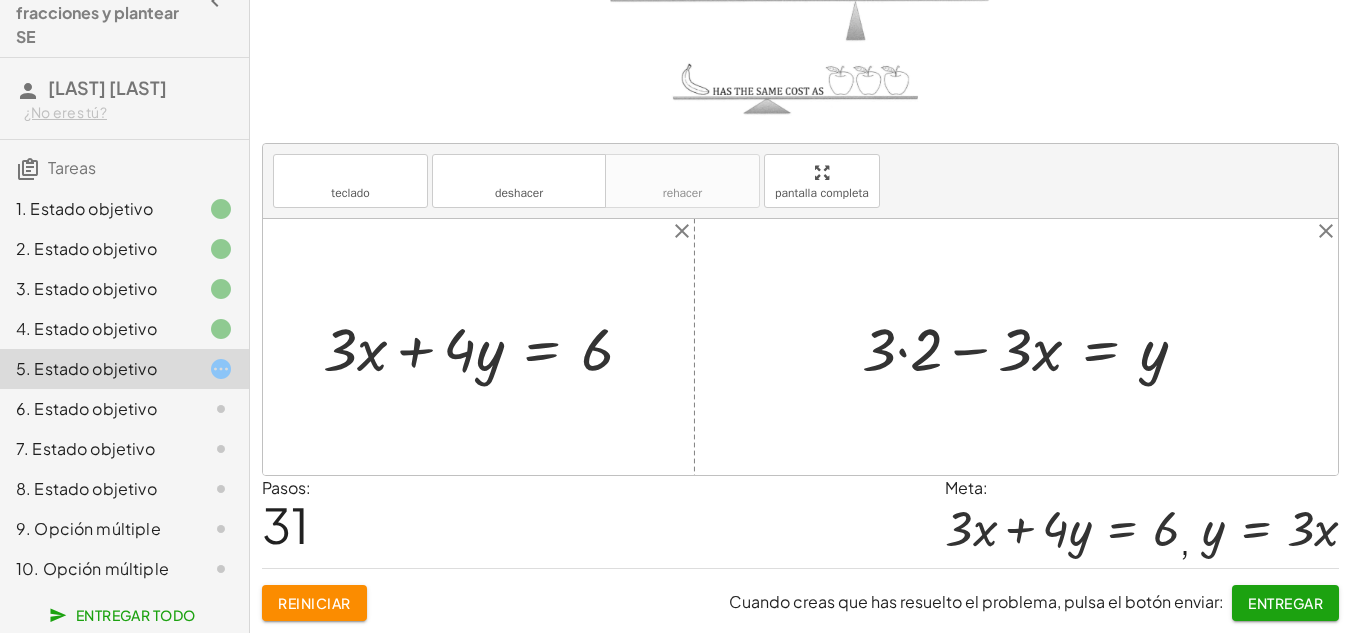 drag, startPoint x: 1021, startPoint y: 355, endPoint x: 964, endPoint y: 358, distance: 57.07889 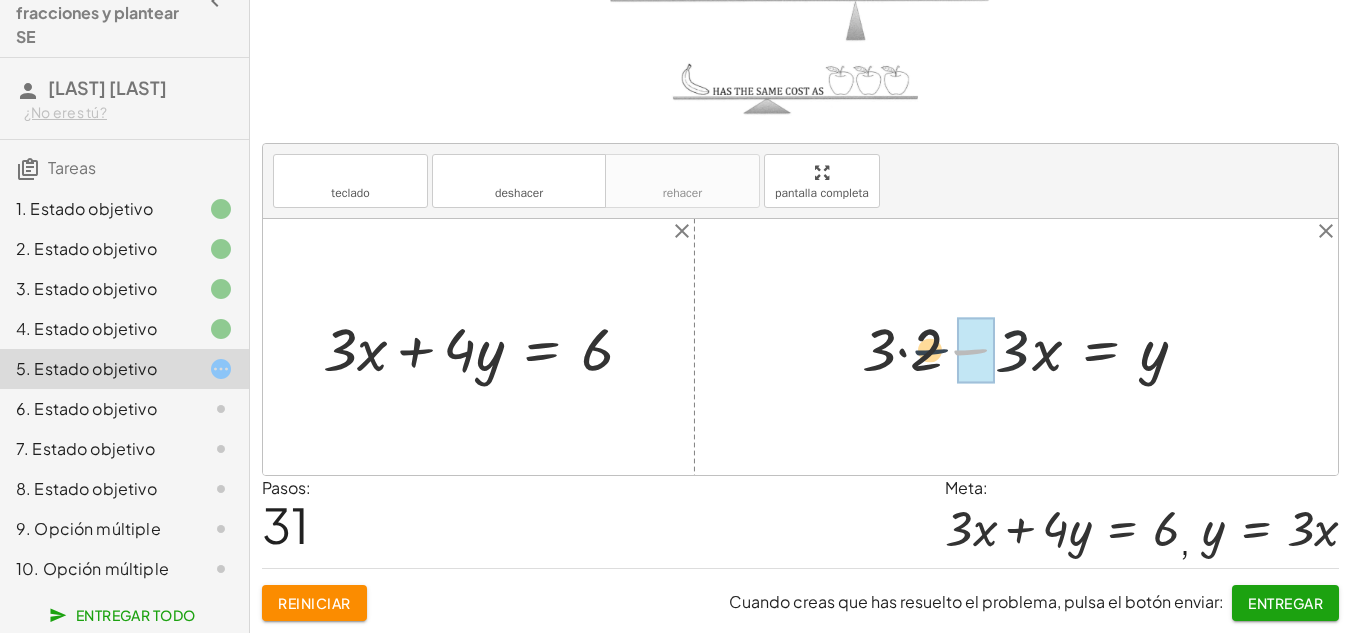 drag, startPoint x: 964, startPoint y: 358, endPoint x: 937, endPoint y: 358, distance: 27 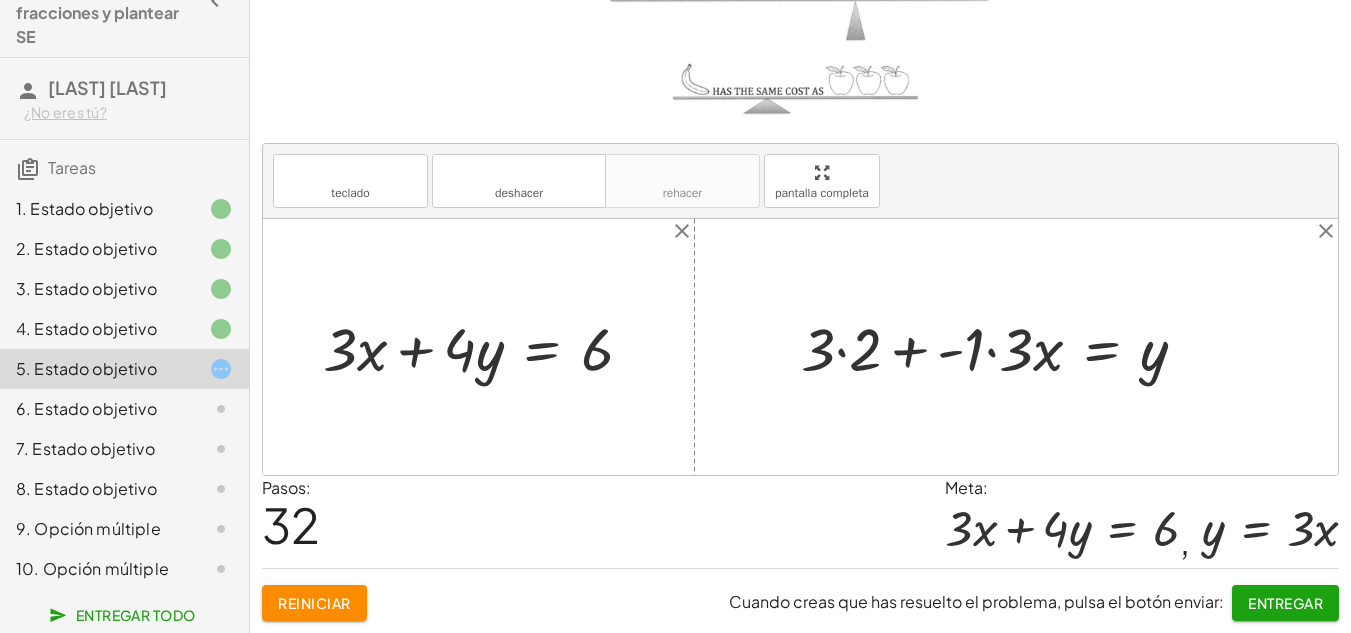 click at bounding box center [1002, 347] 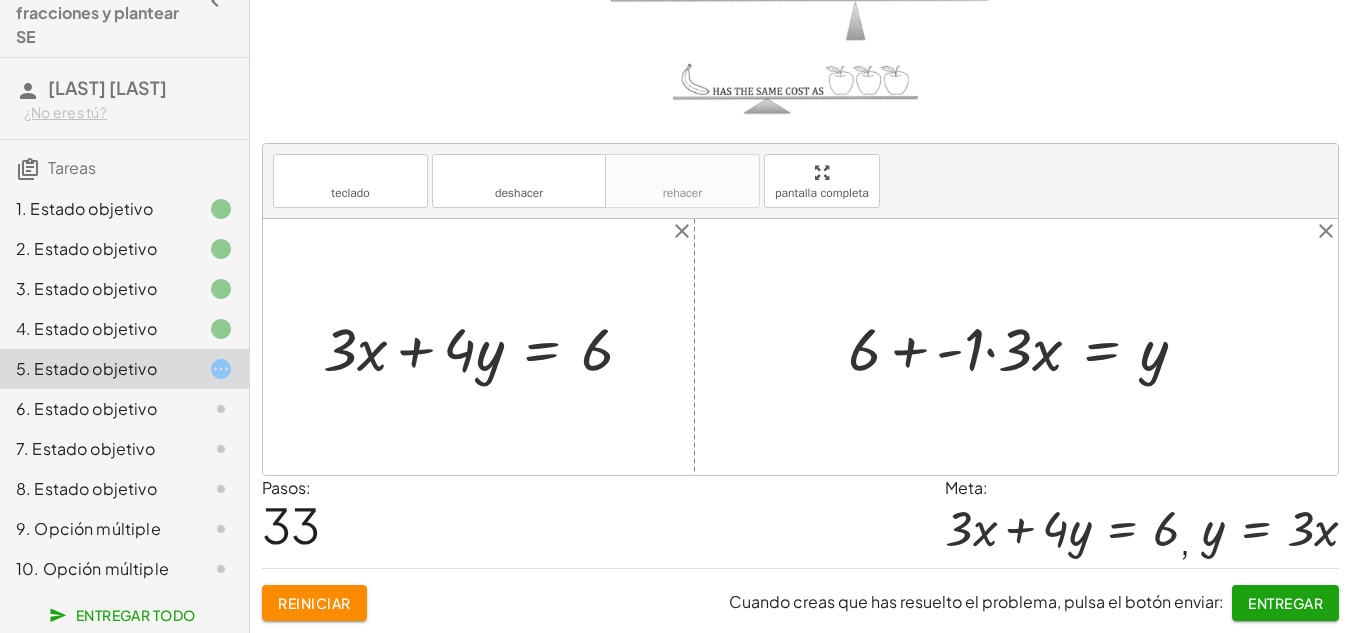 click at bounding box center (1025, 347) 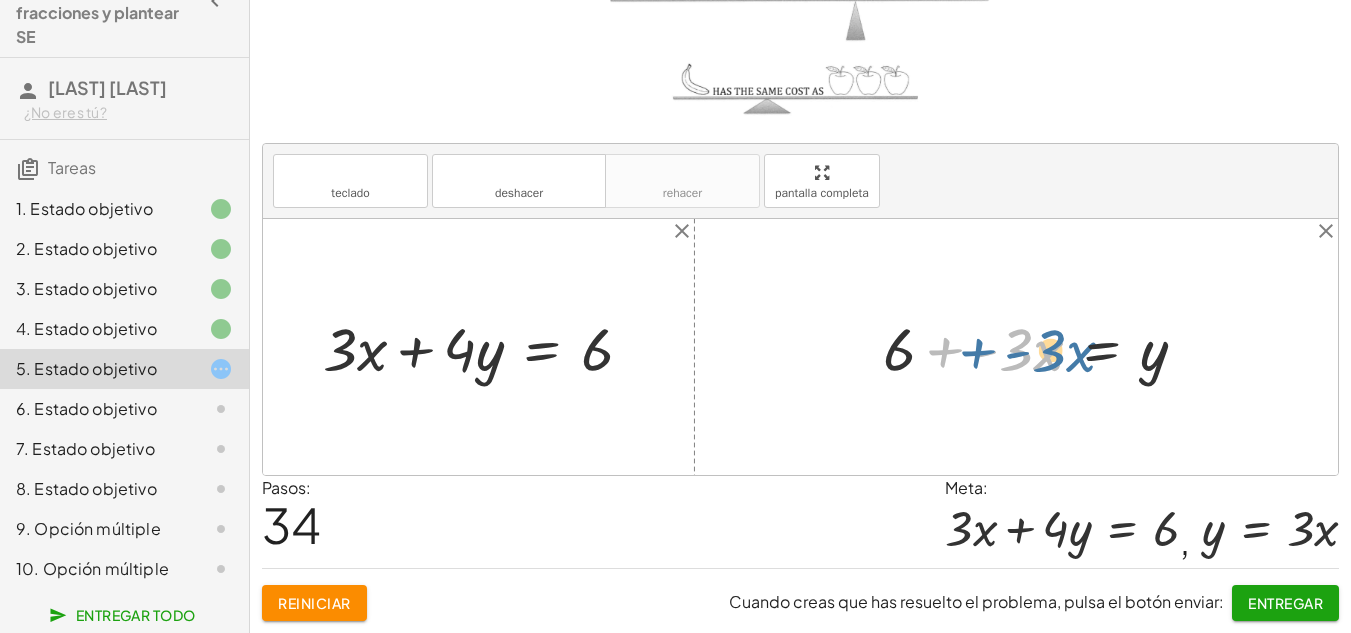 click at bounding box center [1043, 347] 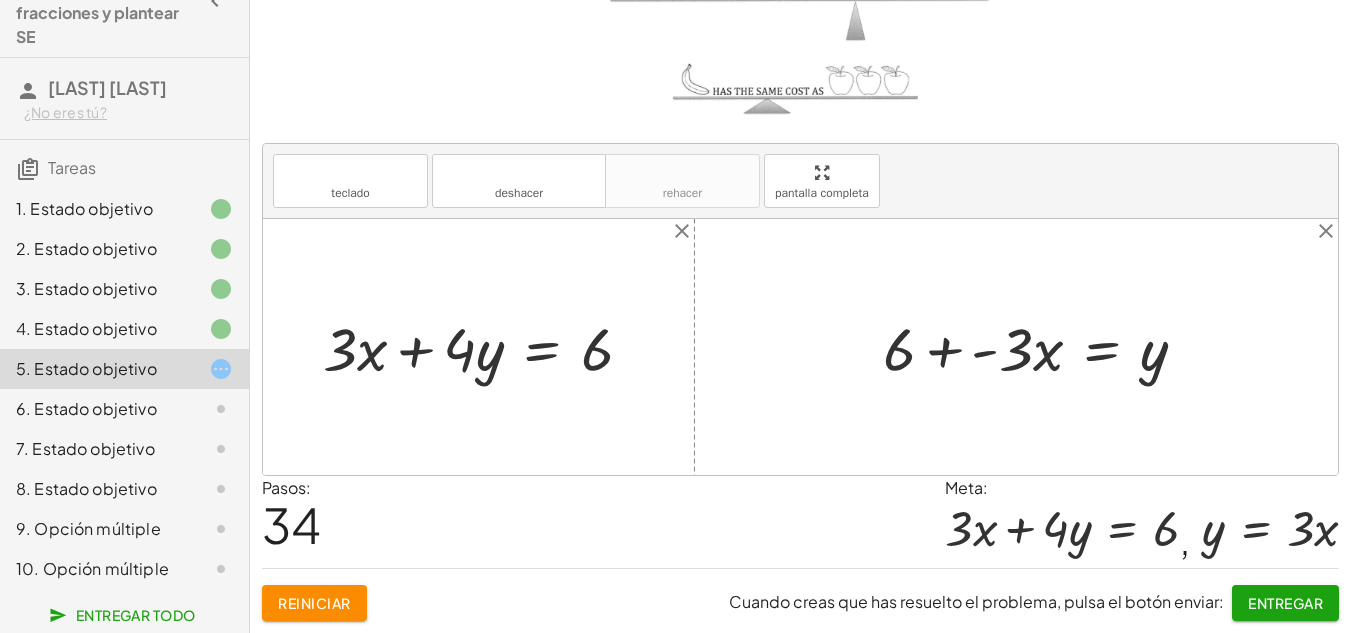 click at bounding box center (1043, 347) 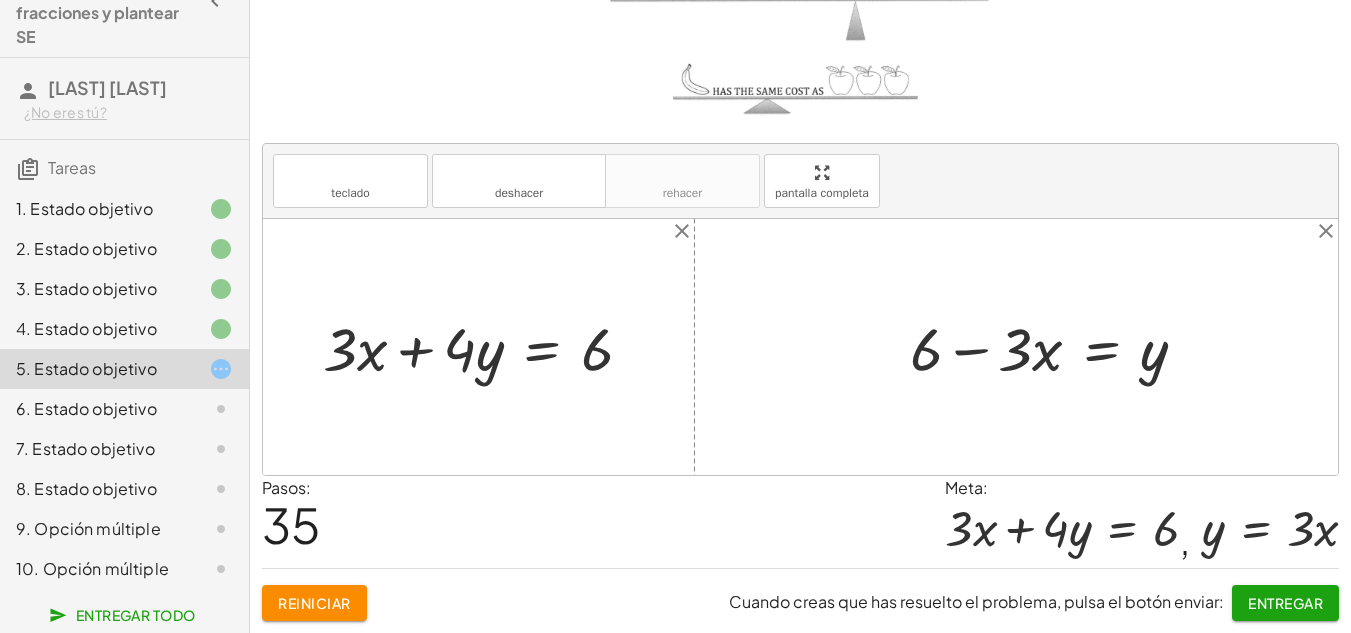 click at bounding box center [1056, 347] 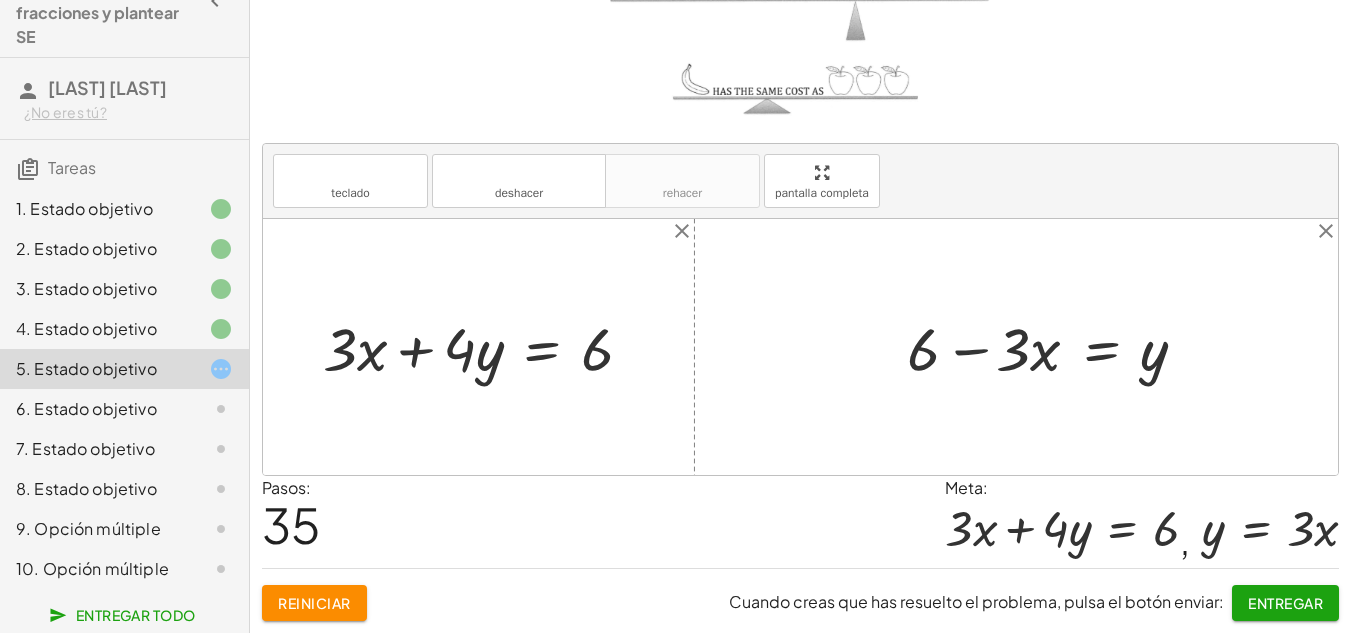 click at bounding box center (1056, 347) 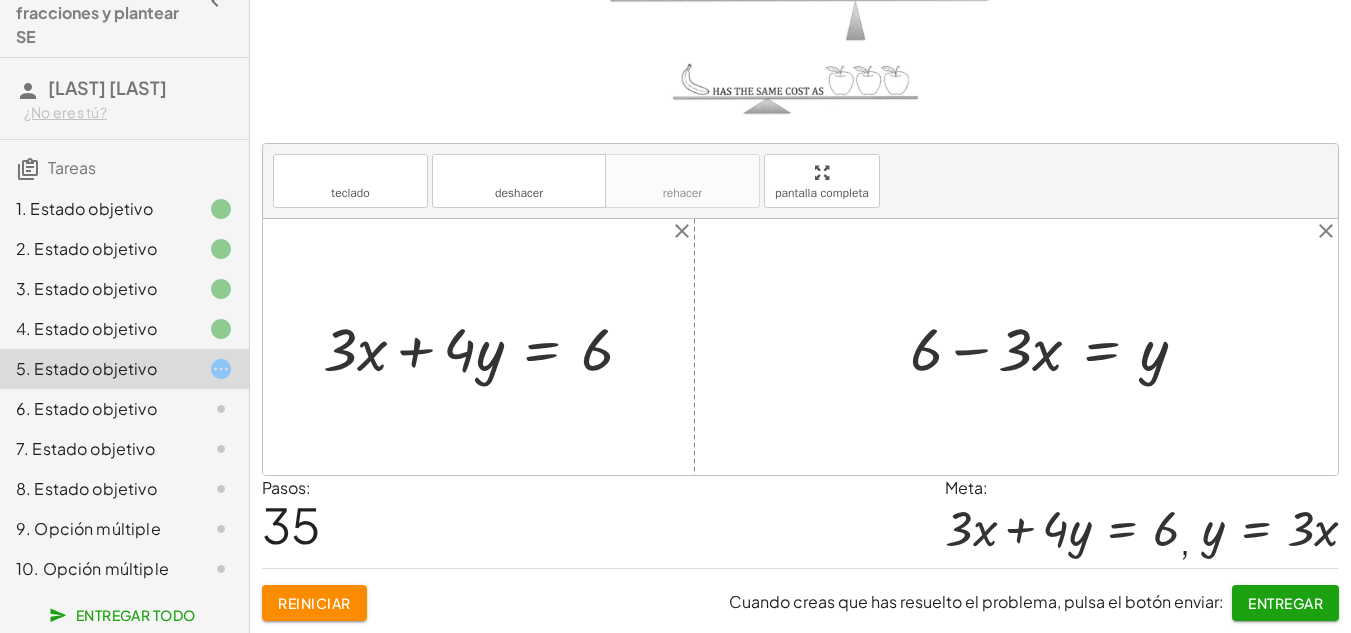 click at bounding box center (1056, 347) 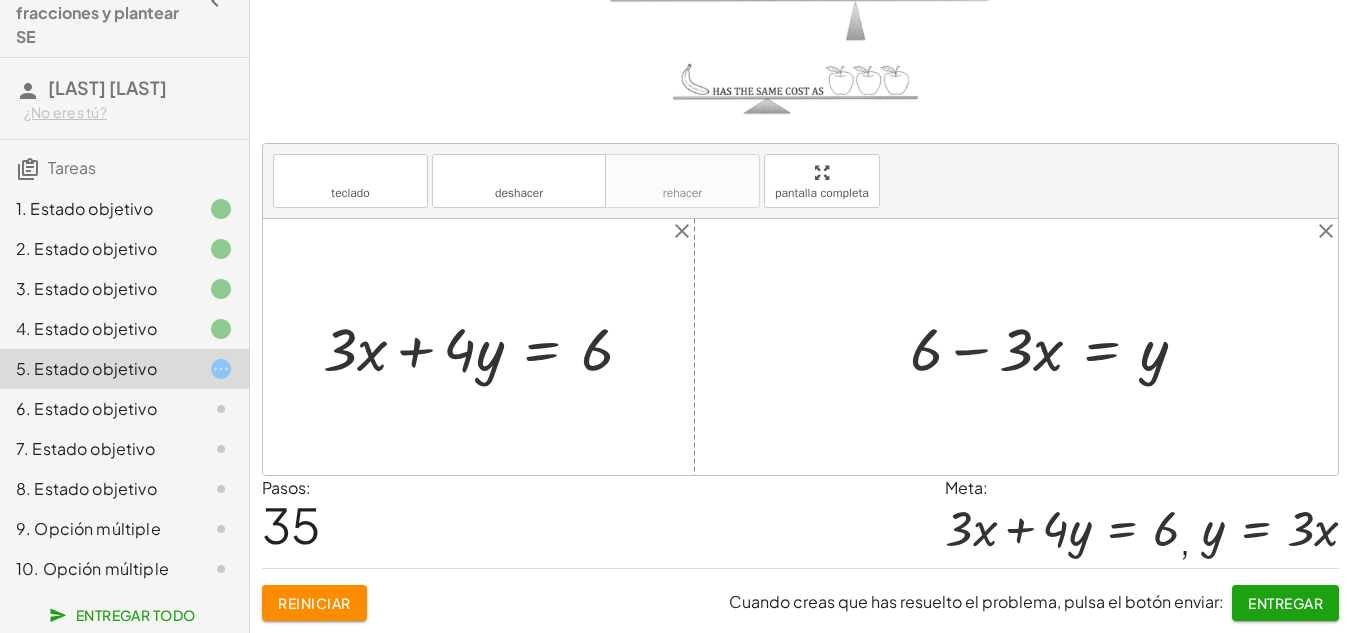 click at bounding box center (1056, 347) 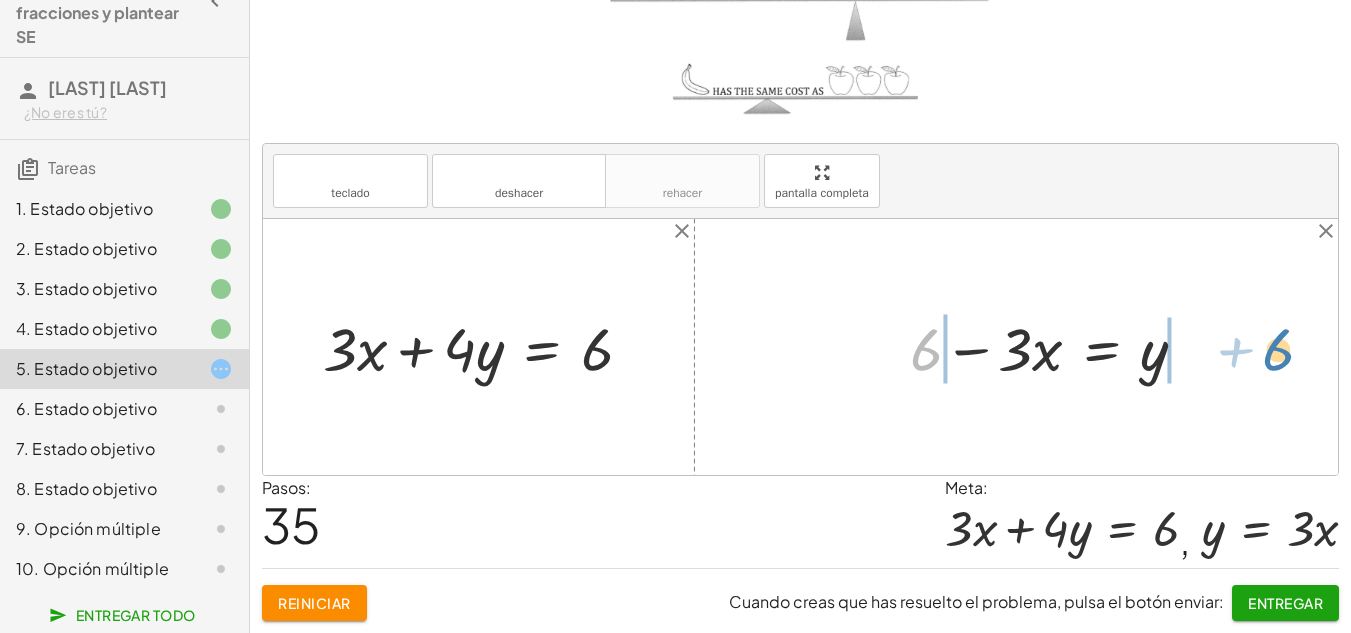 drag, startPoint x: 927, startPoint y: 346, endPoint x: 1280, endPoint y: 346, distance: 353 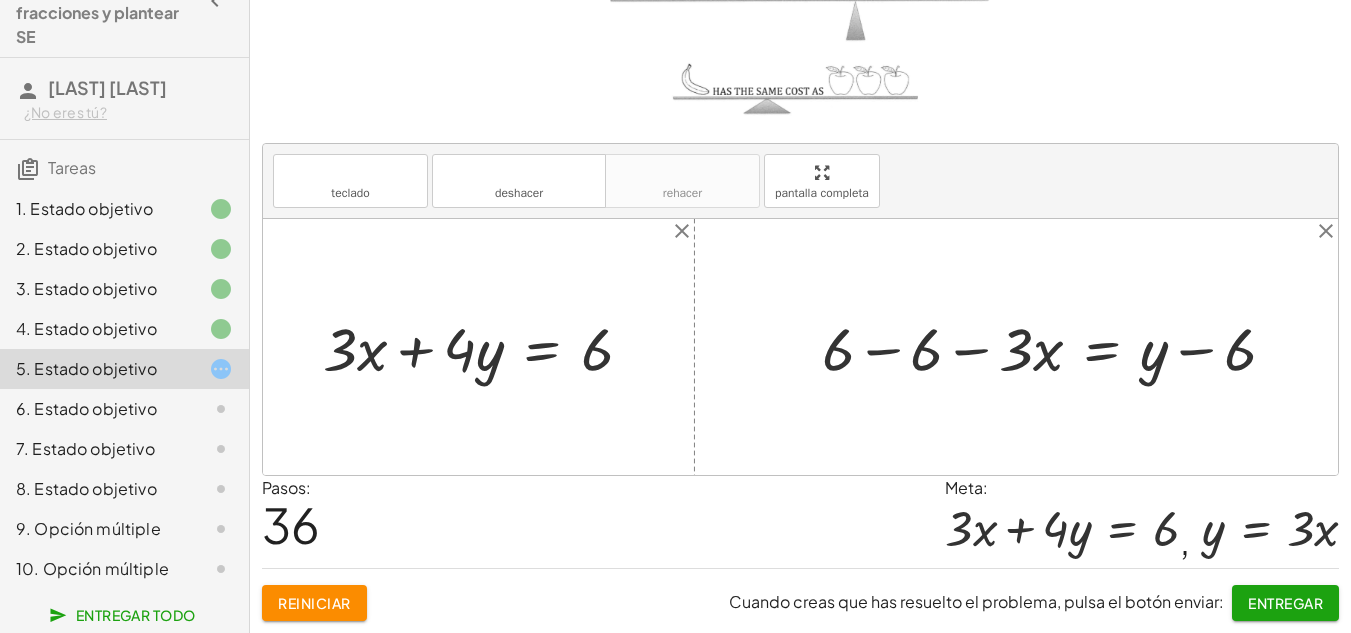 click at bounding box center [1057, 347] 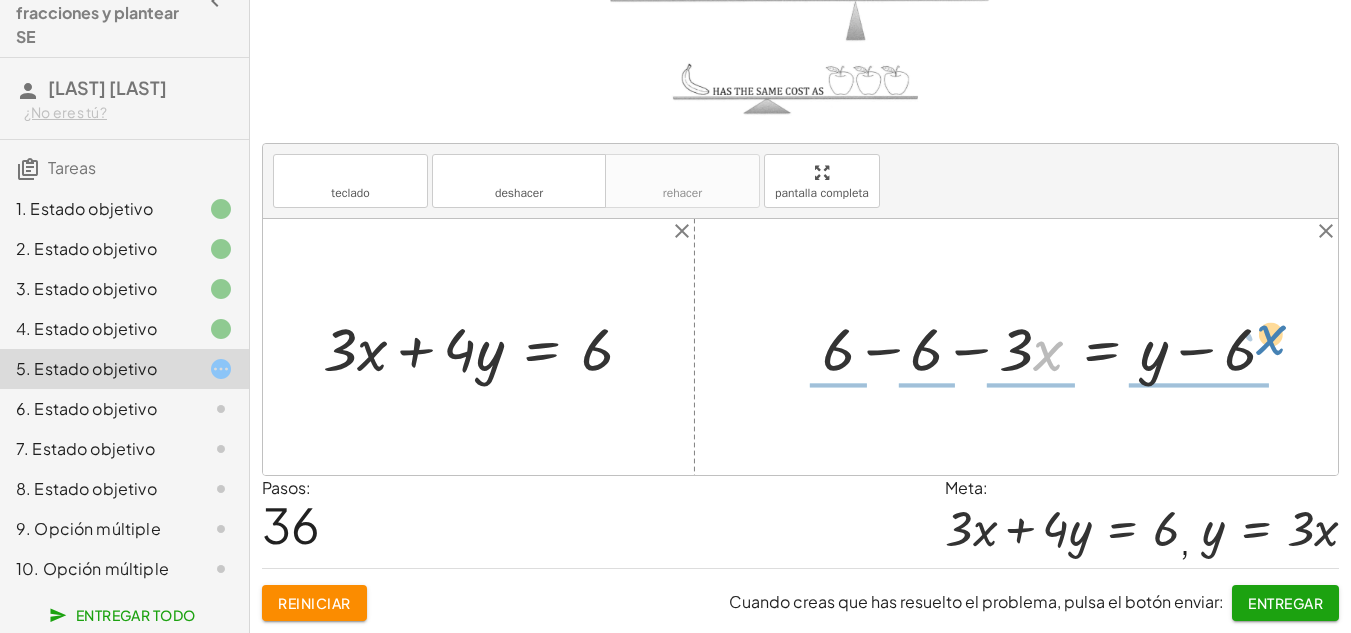drag, startPoint x: 1054, startPoint y: 356, endPoint x: 1311, endPoint y: 330, distance: 258.31183 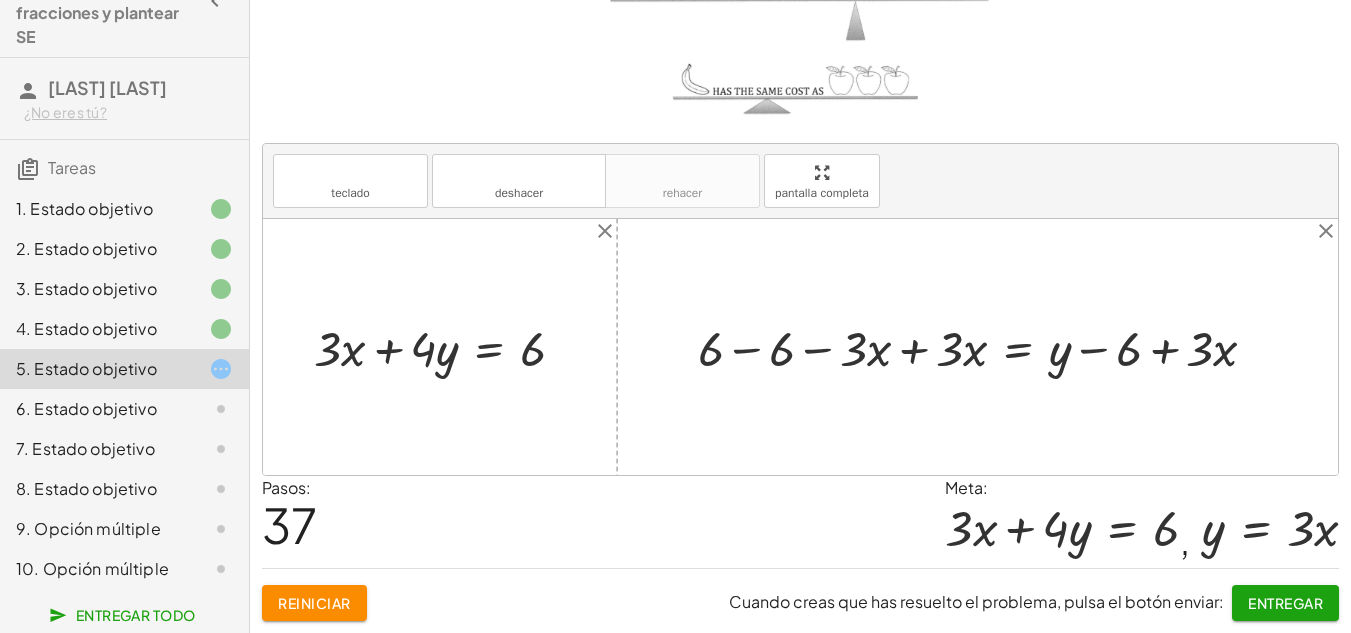 click at bounding box center [985, 346] 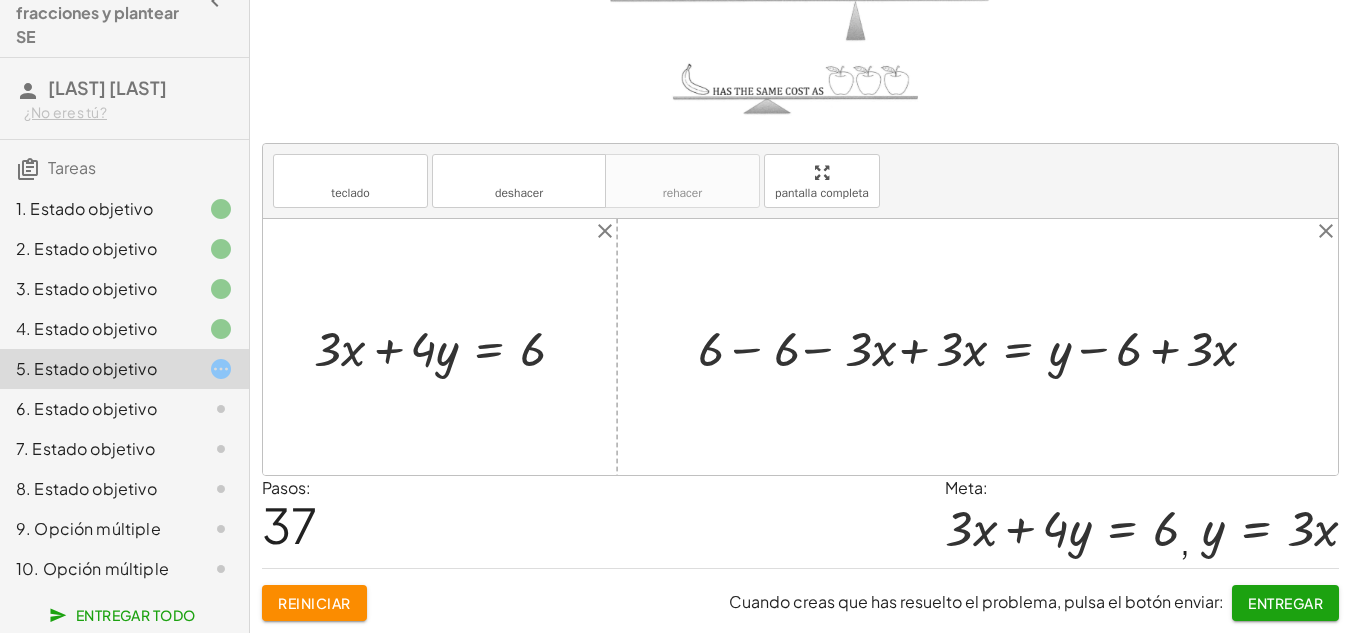 click at bounding box center (985, 346) 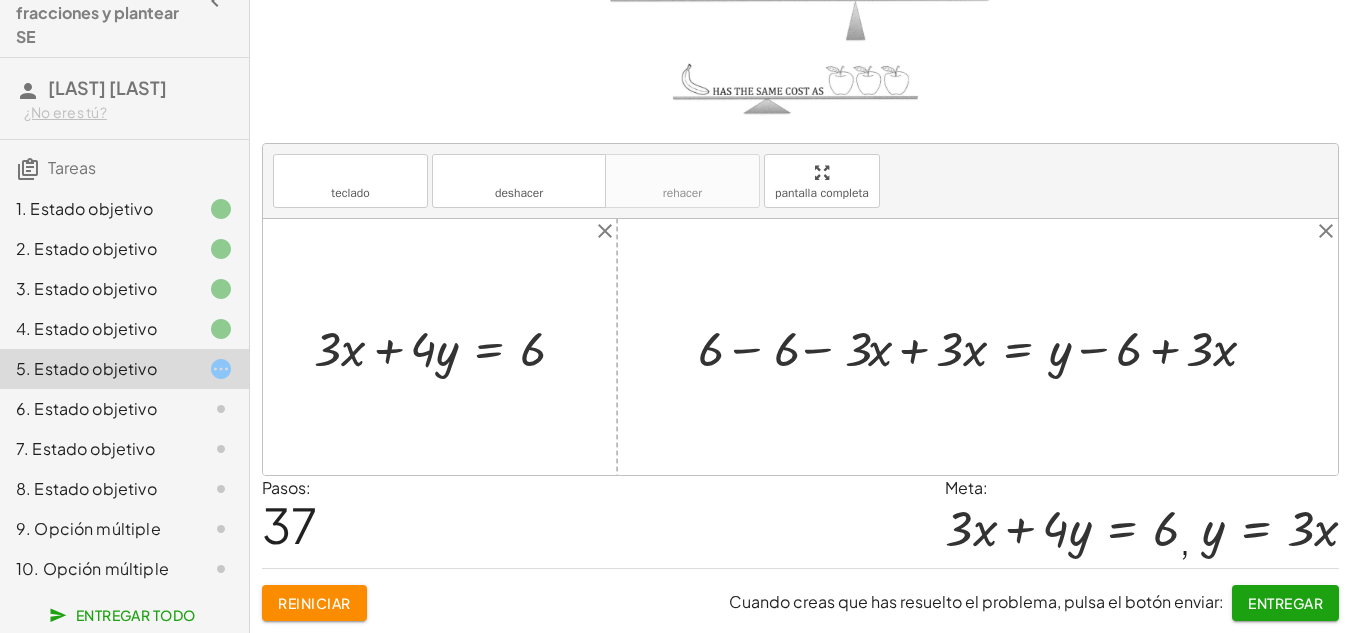click at bounding box center (985, 346) 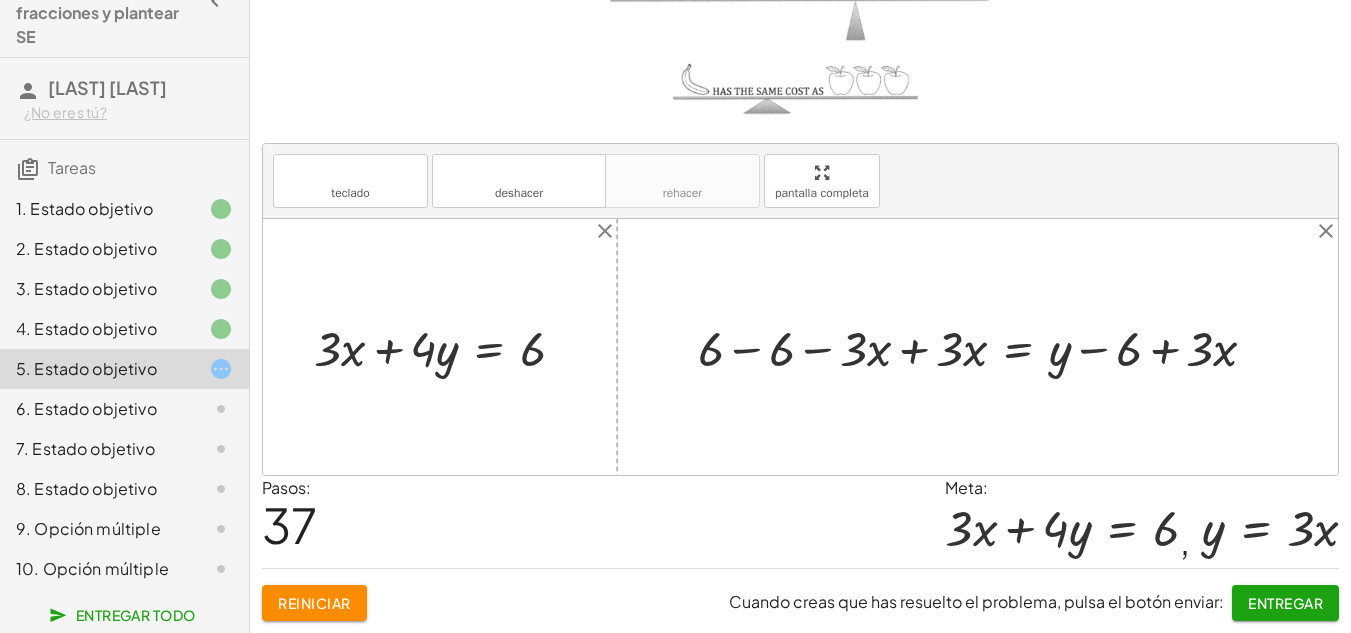 click at bounding box center (985, 346) 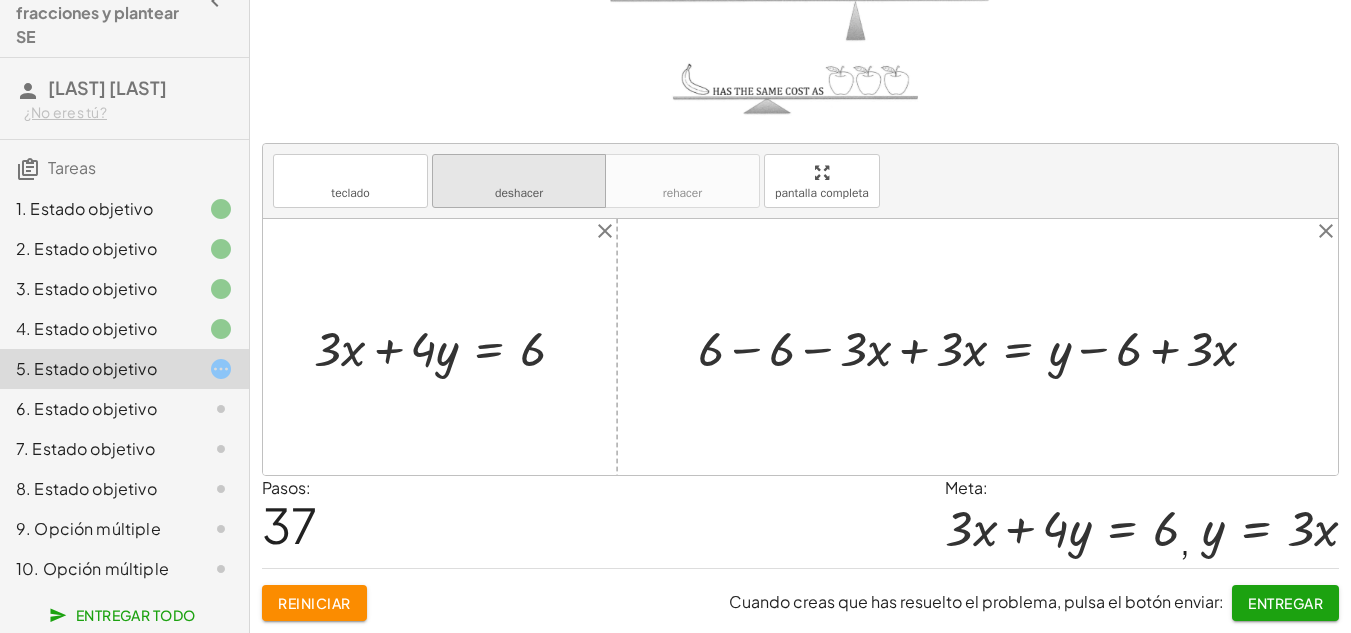 click on "deshacer" at bounding box center (519, 172) 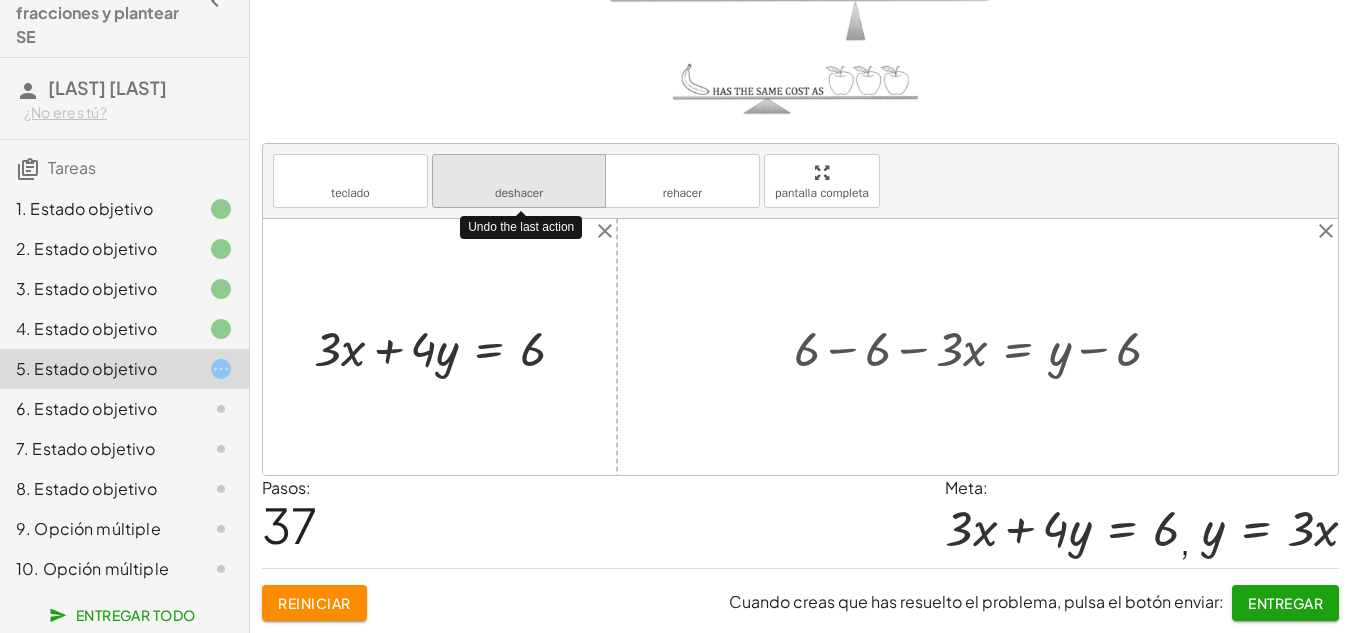 click on "deshacer" at bounding box center (519, 172) 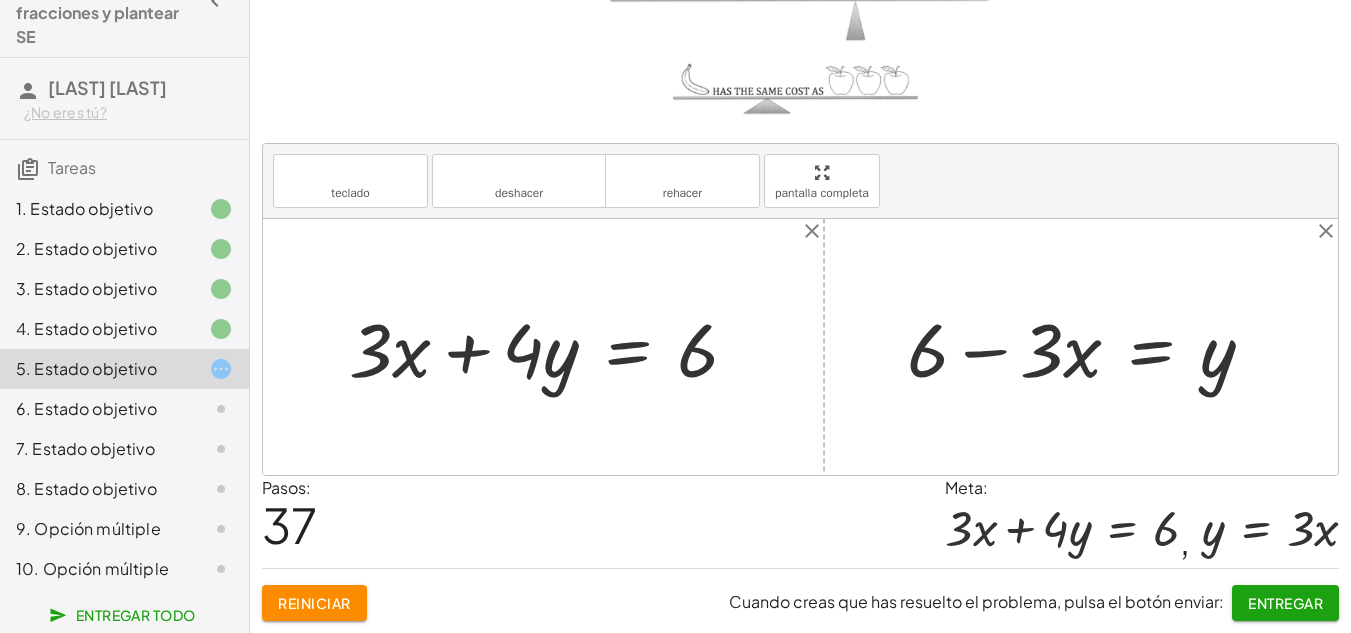 click at bounding box center (1088, 347) 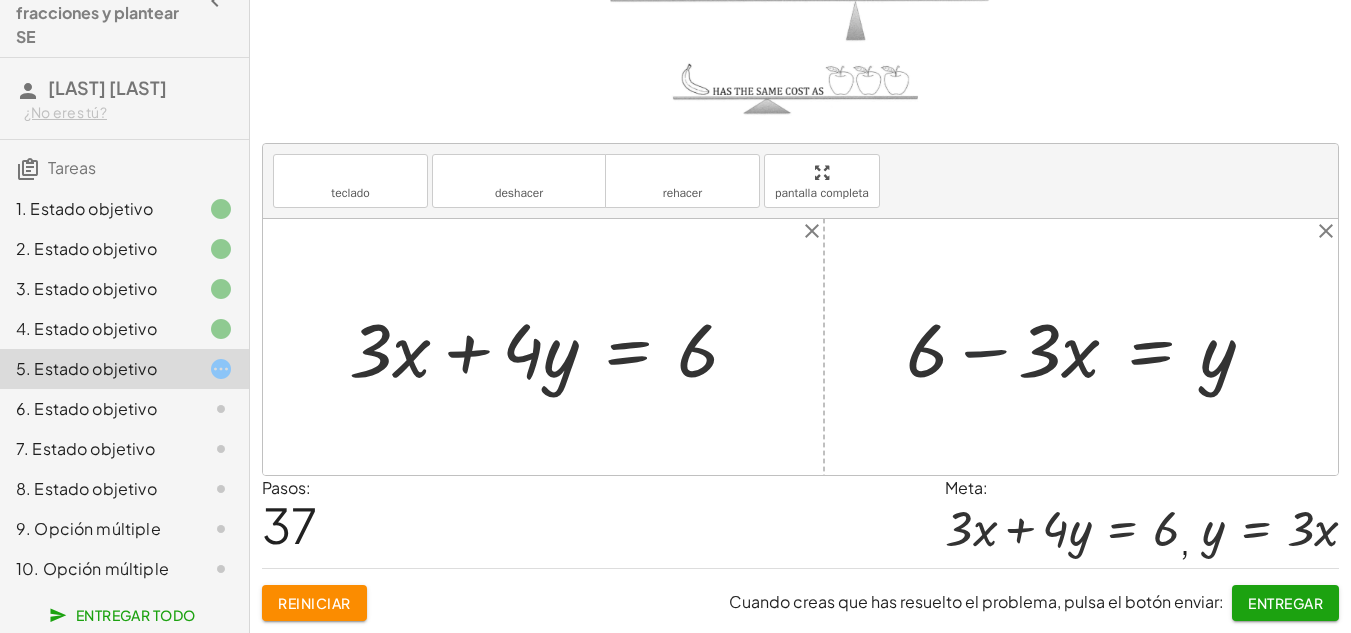 click at bounding box center (1088, 347) 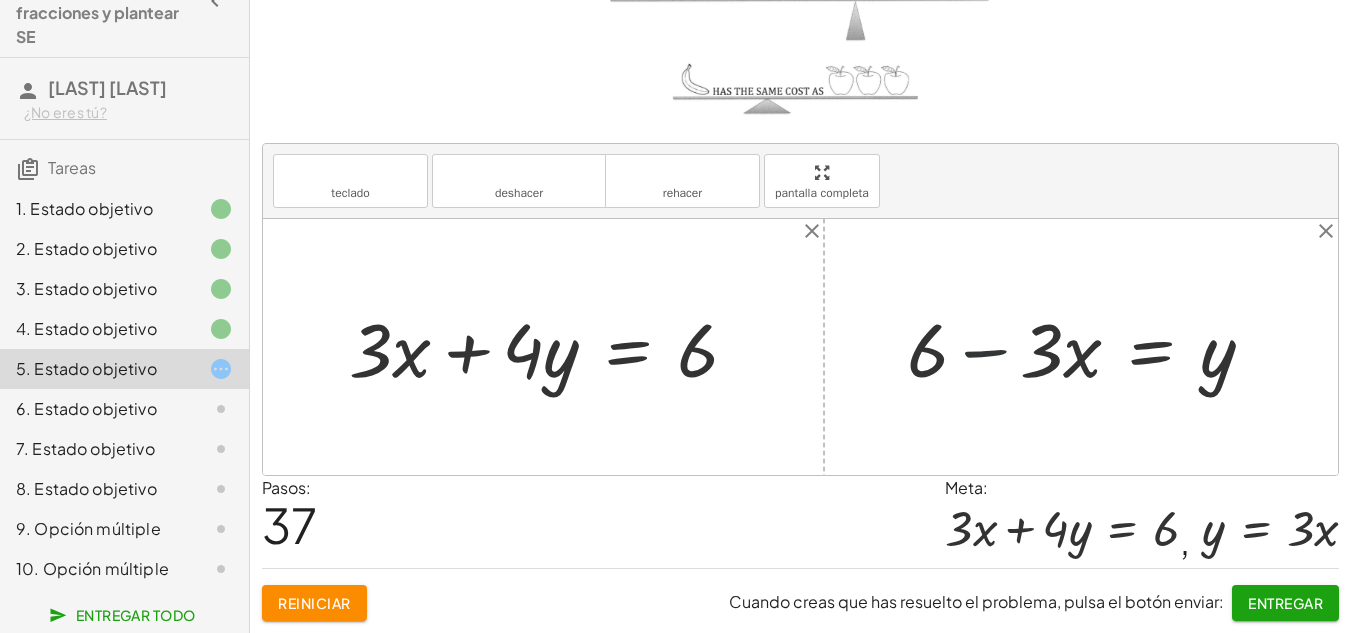 click at bounding box center (1088, 347) 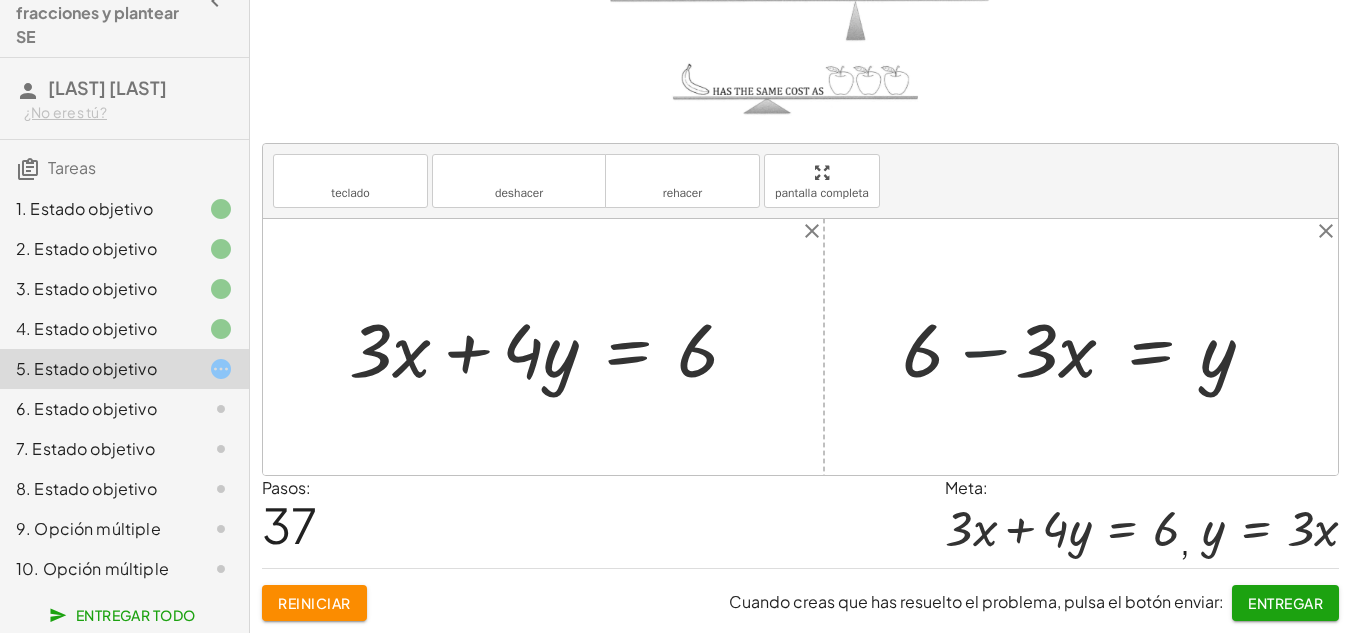 click at bounding box center (1088, 347) 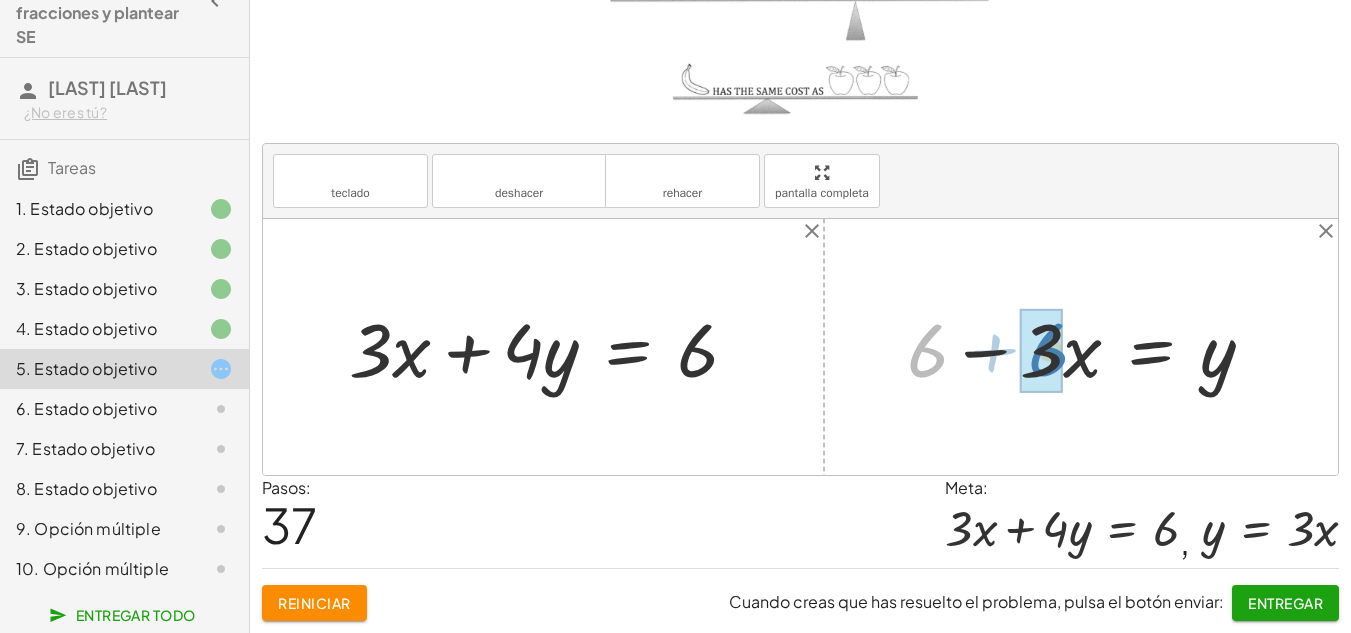 drag, startPoint x: 959, startPoint y: 347, endPoint x: 1045, endPoint y: 352, distance: 86.145226 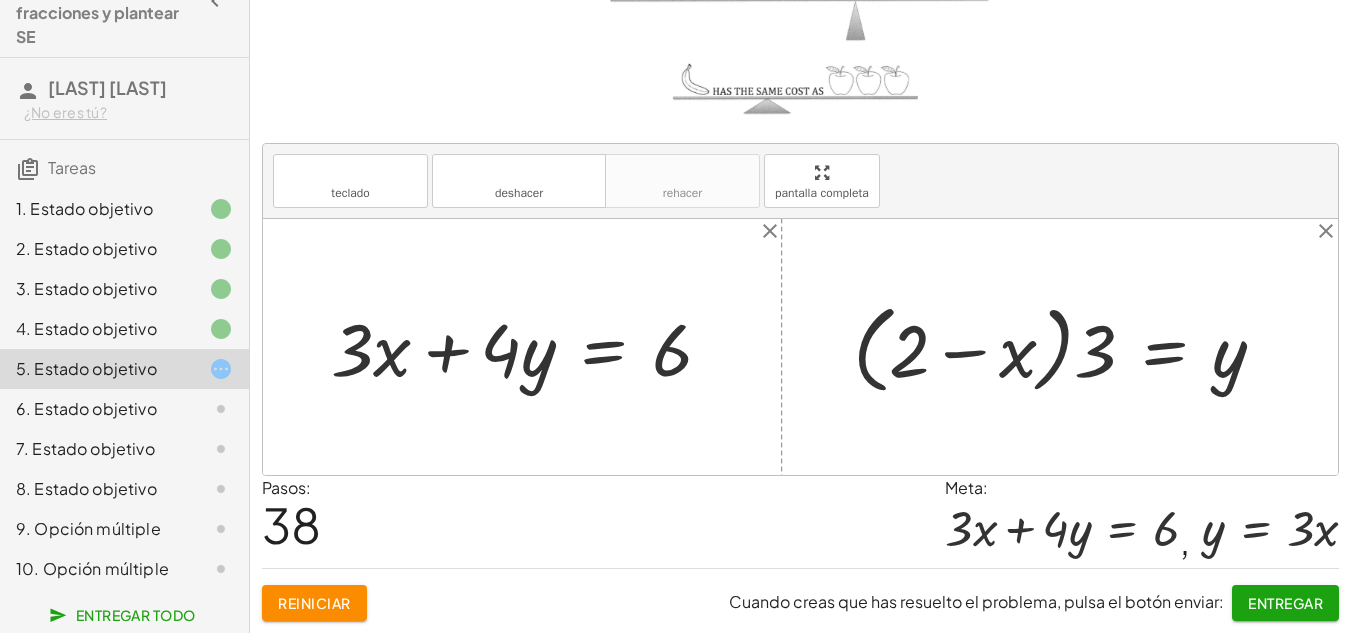 click at bounding box center (1067, 347) 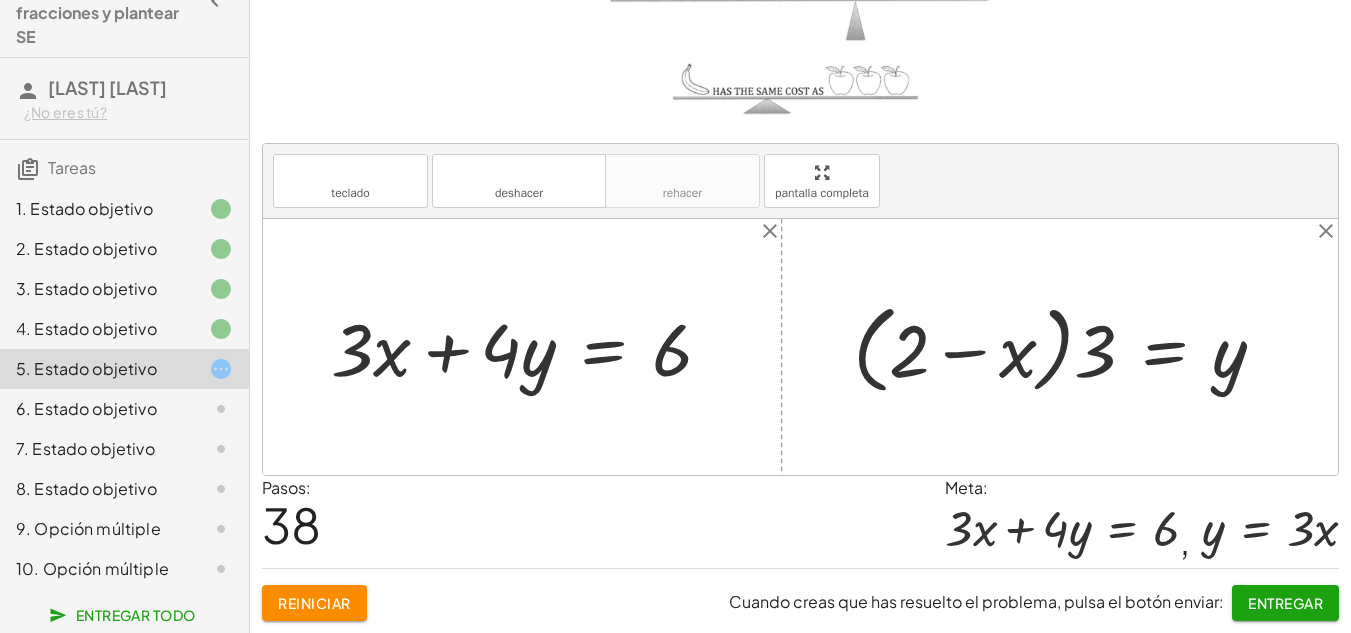 click at bounding box center [1067, 347] 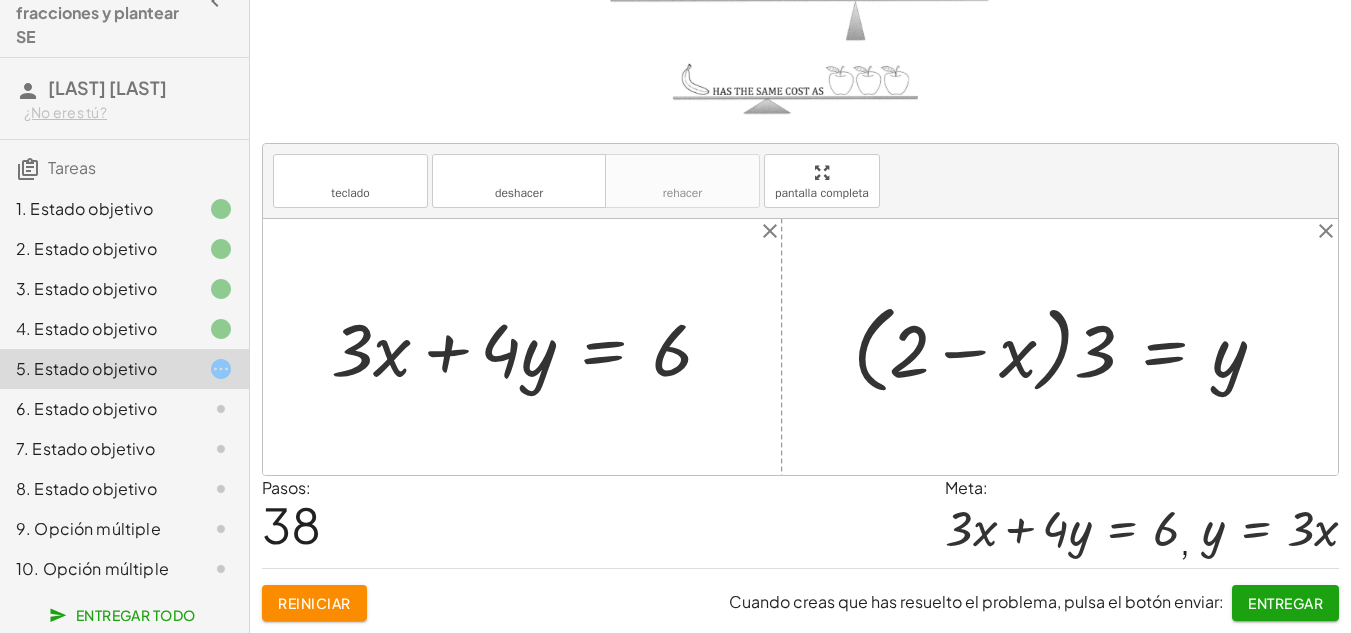 click at bounding box center (1067, 347) 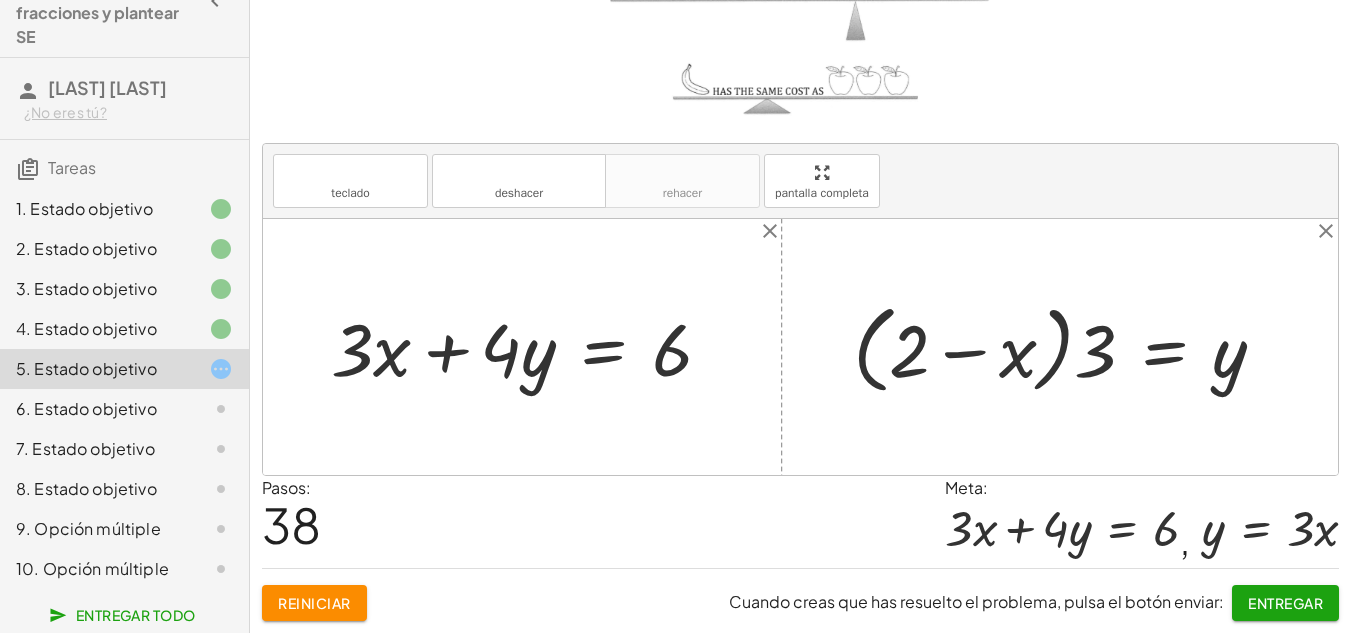 click at bounding box center [1067, 347] 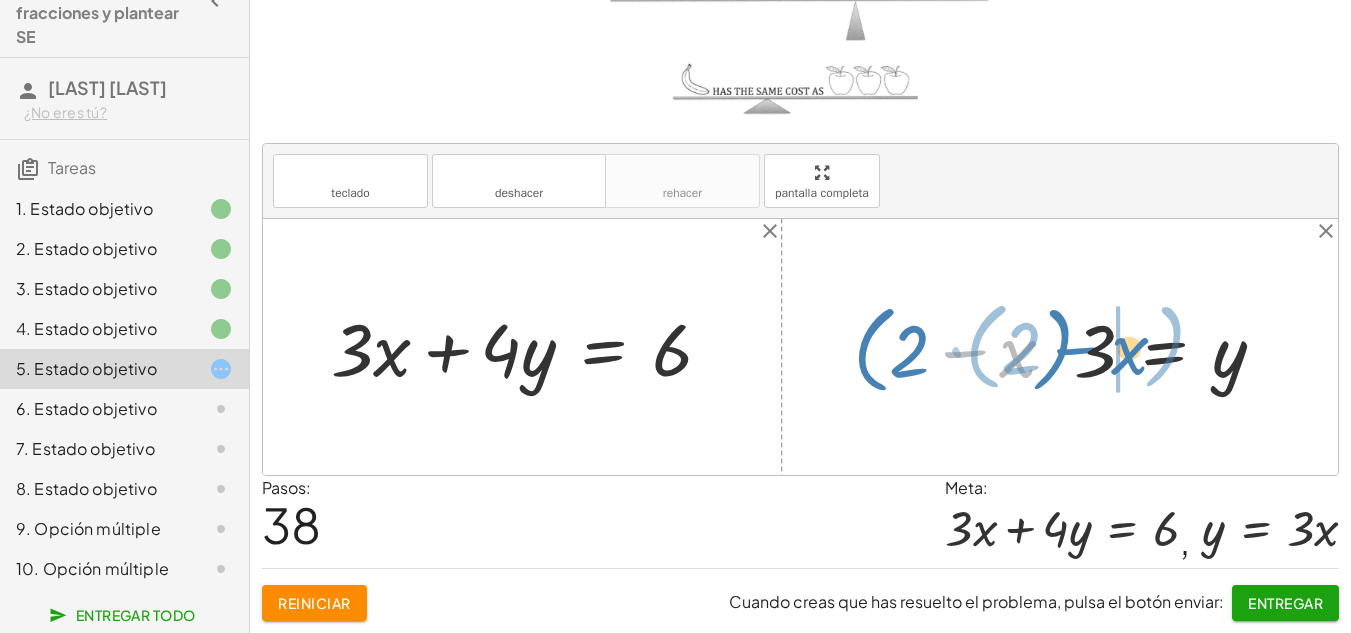 drag, startPoint x: 1008, startPoint y: 347, endPoint x: 1118, endPoint y: 344, distance: 110.0409 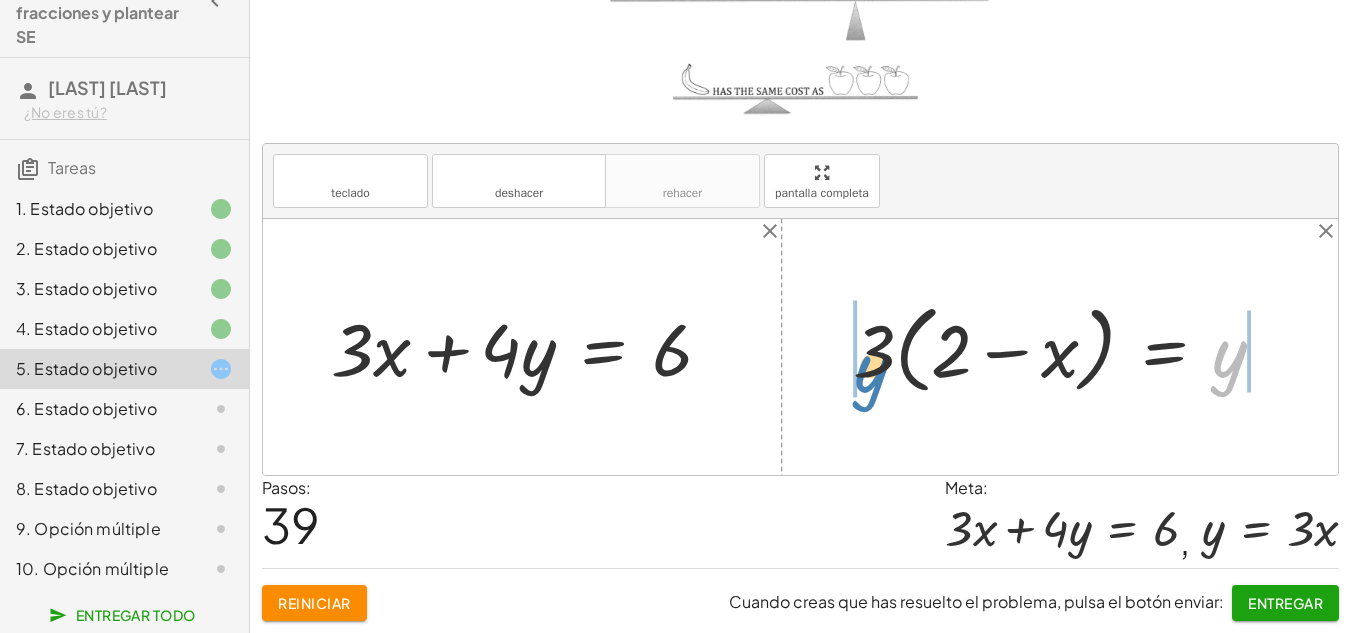 drag, startPoint x: 1123, startPoint y: 370, endPoint x: 863, endPoint y: 377, distance: 260.0942 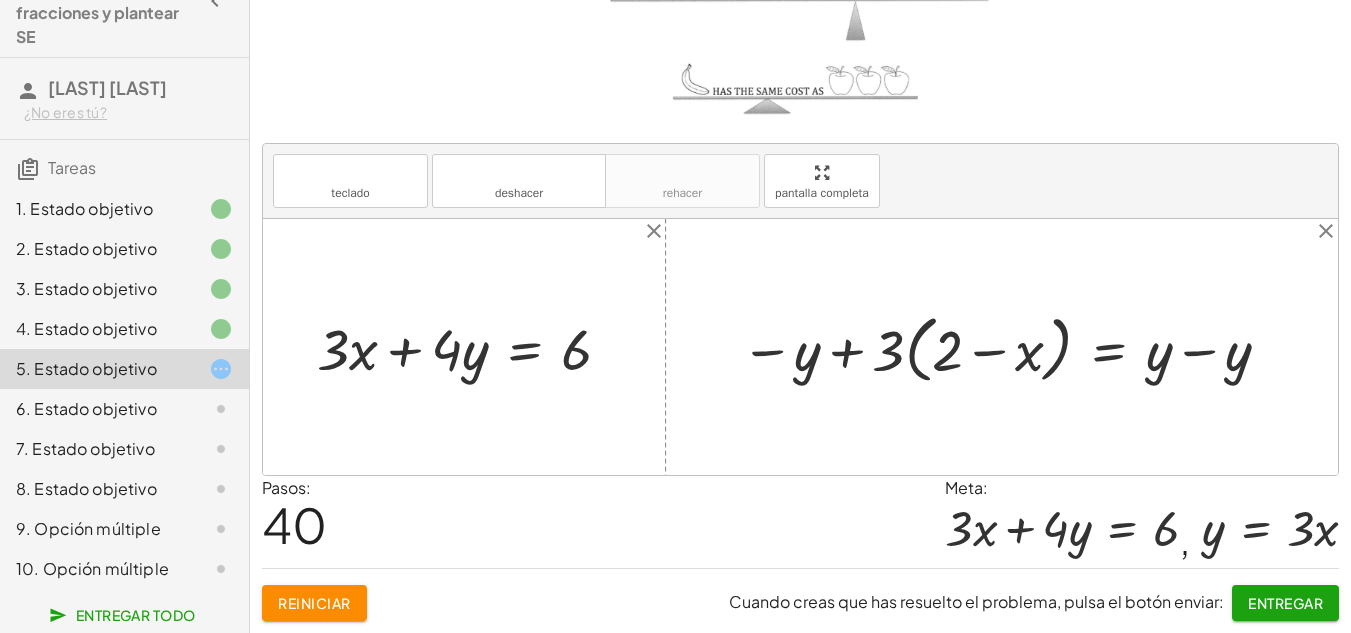 click at bounding box center [1009, 347] 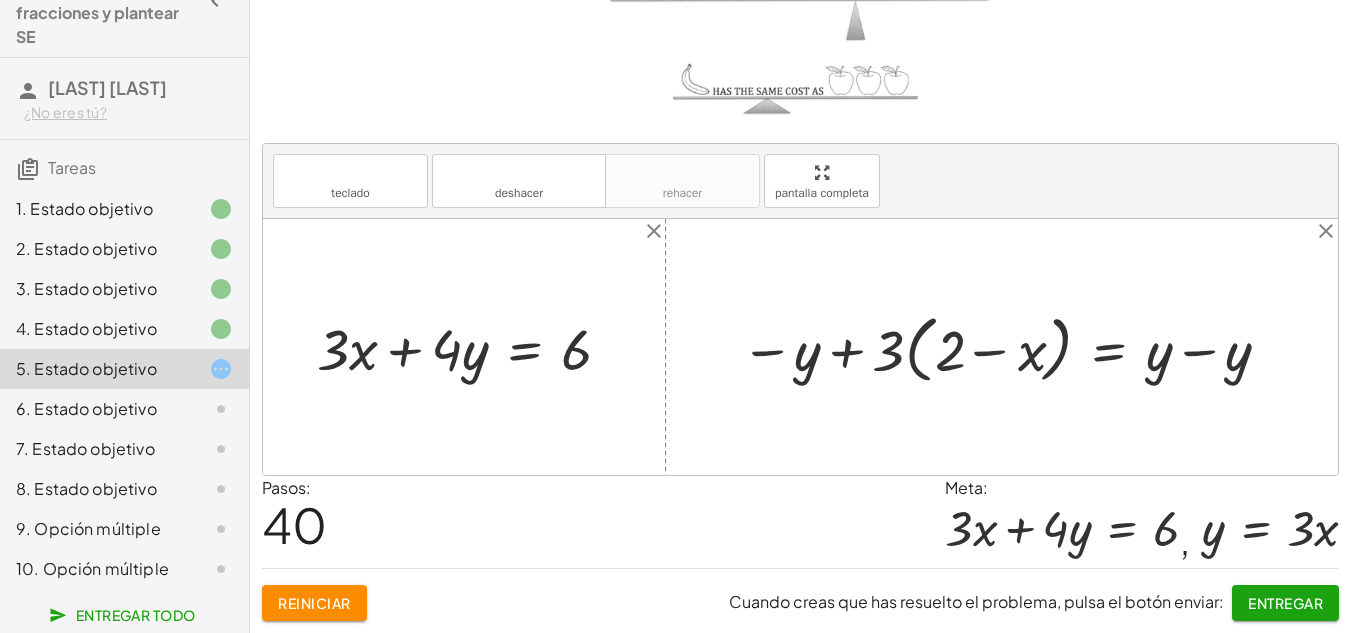 click at bounding box center (1009, 347) 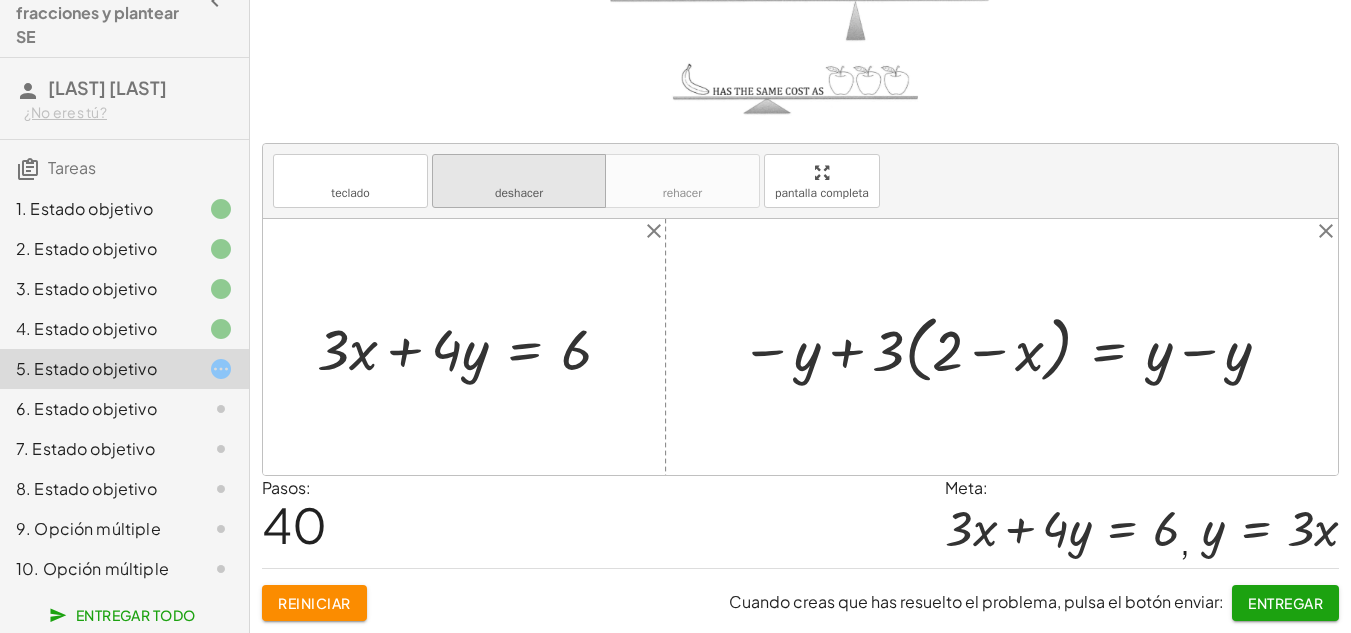 click on "deshacer" at bounding box center (519, 193) 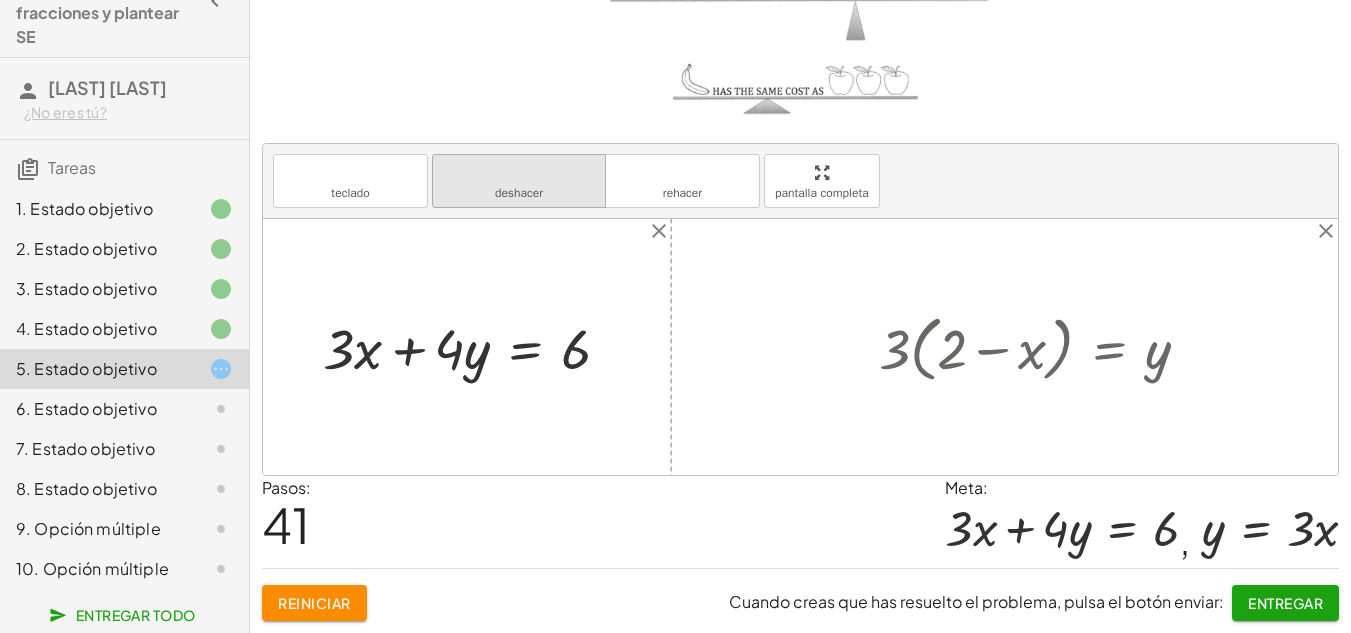 click on "deshacer deshacer" at bounding box center (519, 181) 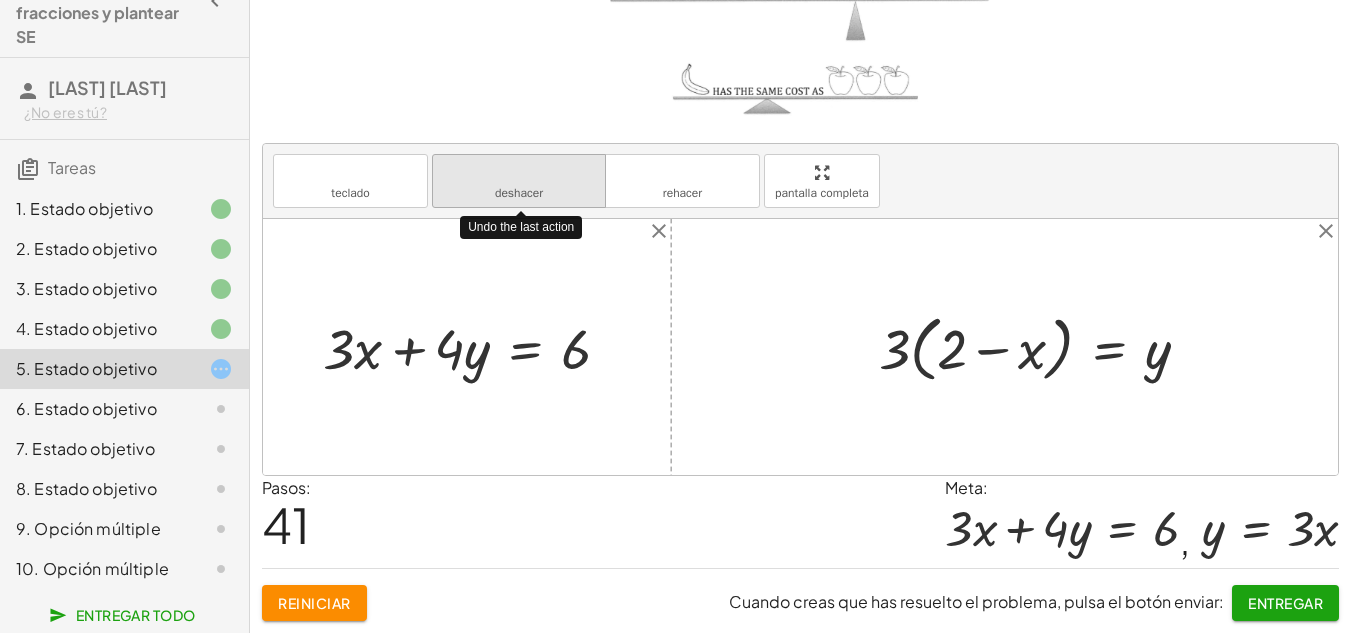 click on "deshacer deshacer" at bounding box center [519, 181] 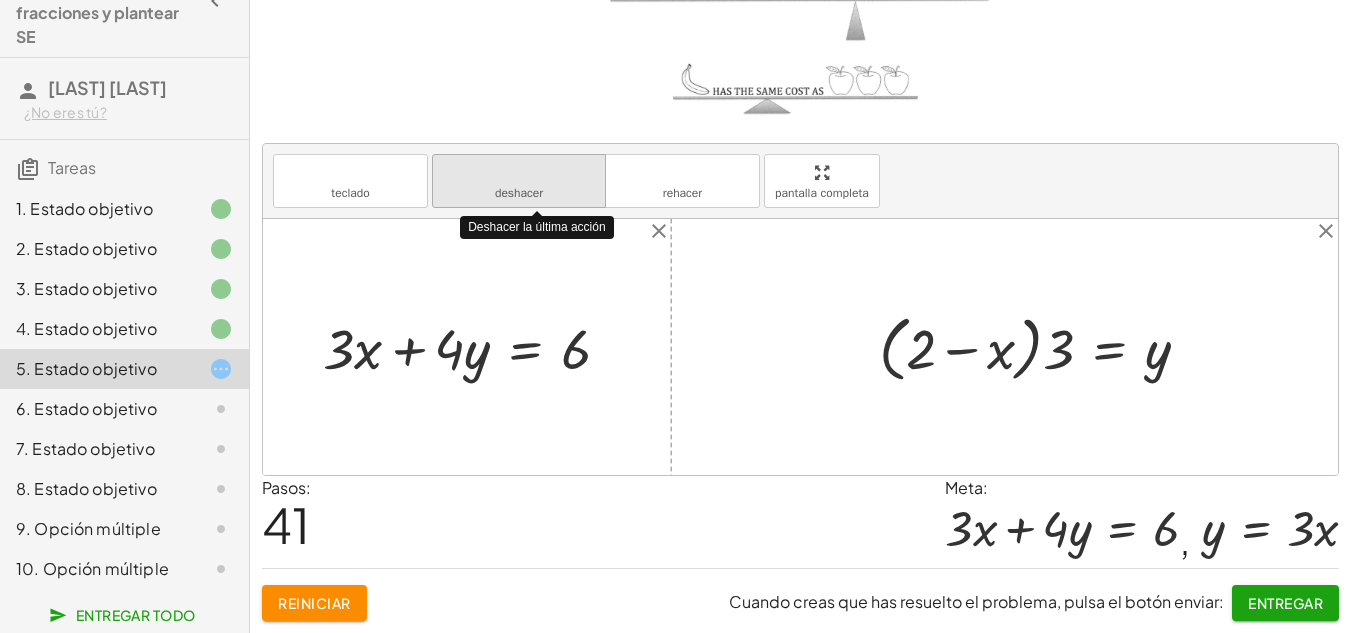 click on "deshacer deshacer" at bounding box center [519, 181] 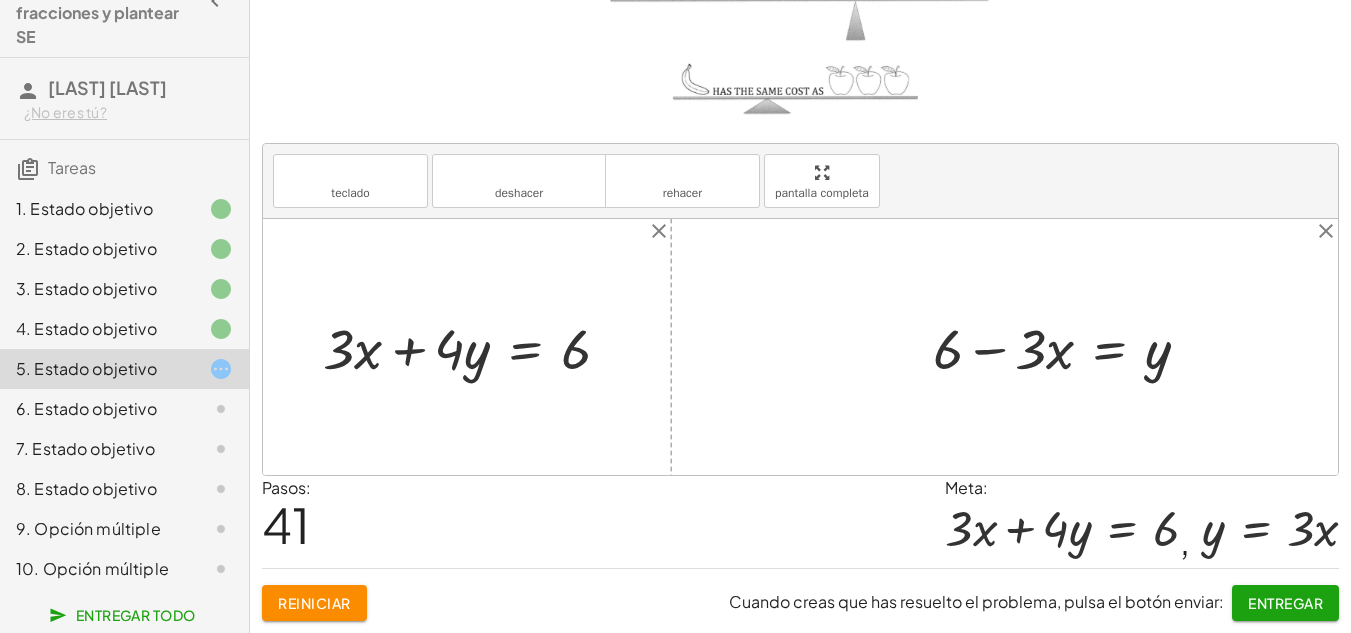 click at bounding box center (1069, 347) 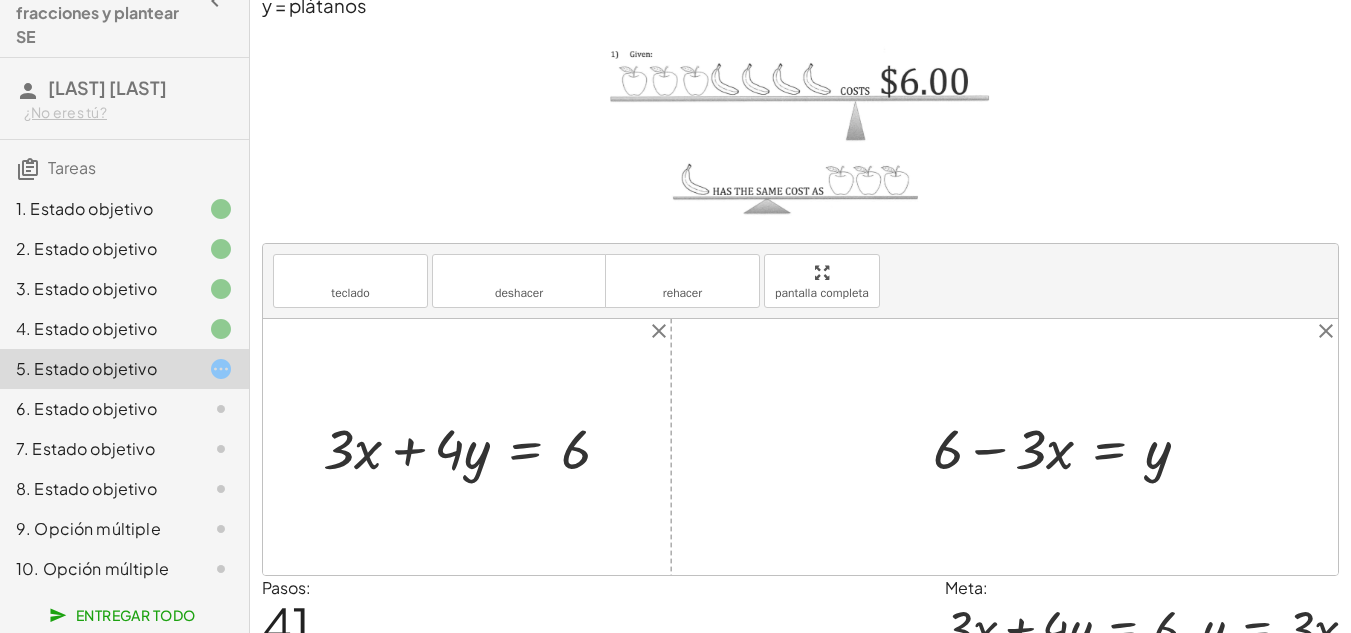 scroll, scrollTop: 214, scrollLeft: 0, axis: vertical 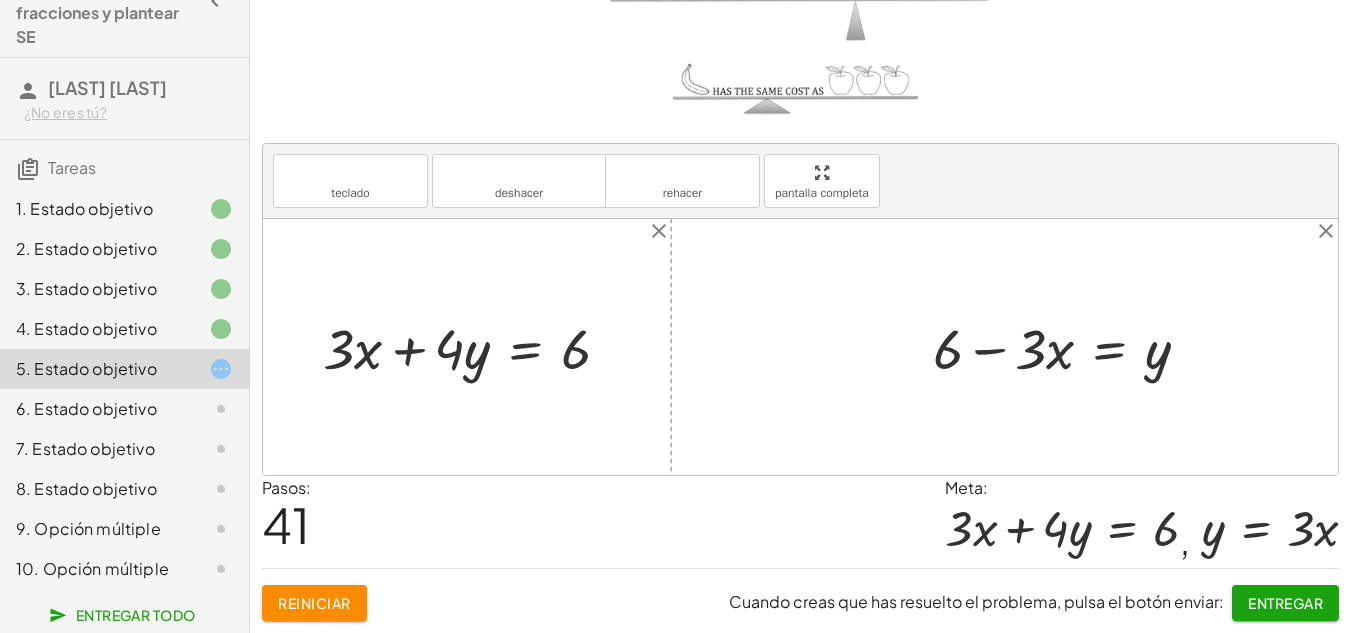 click on "Reiniciar" at bounding box center (314, 603) 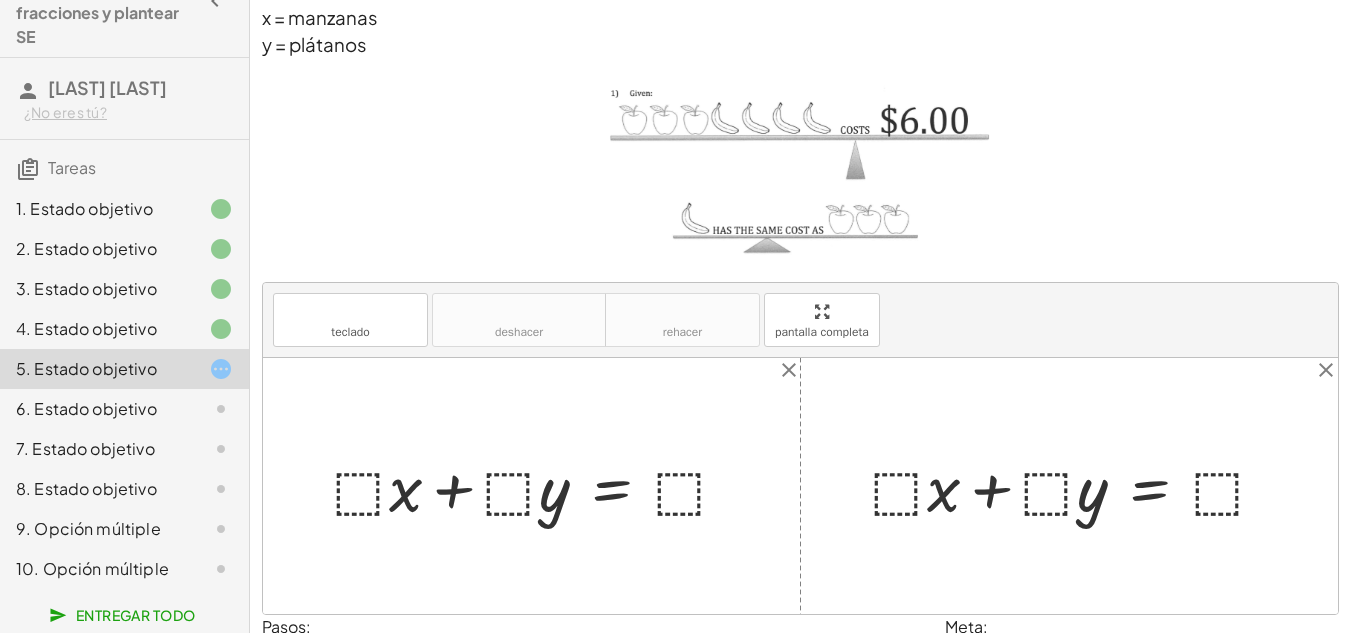 scroll, scrollTop: 14, scrollLeft: 0, axis: vertical 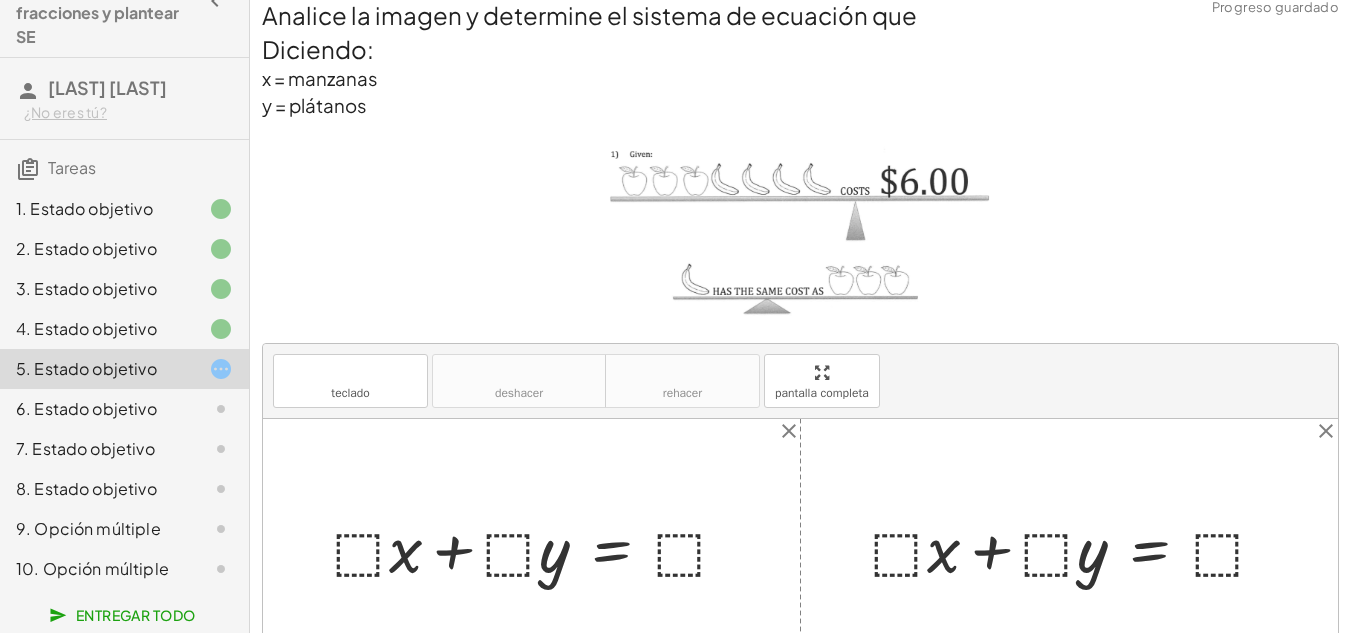 click at bounding box center [539, 546] 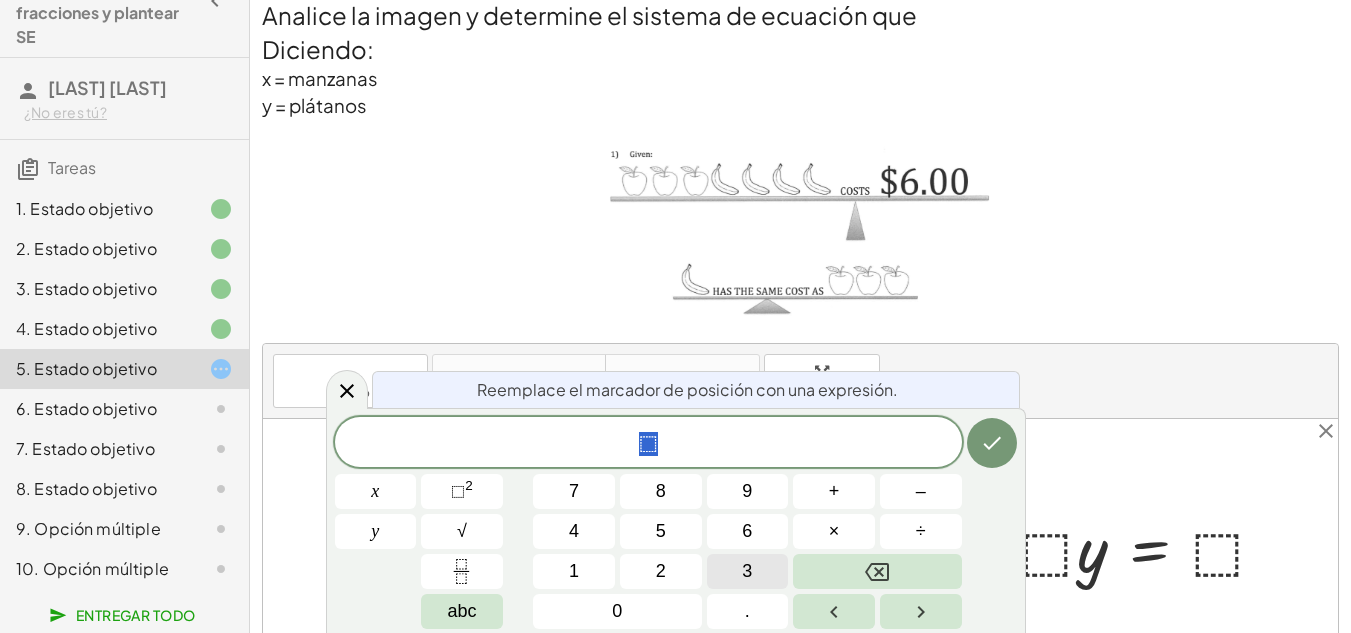 click on "3" at bounding box center [747, 571] 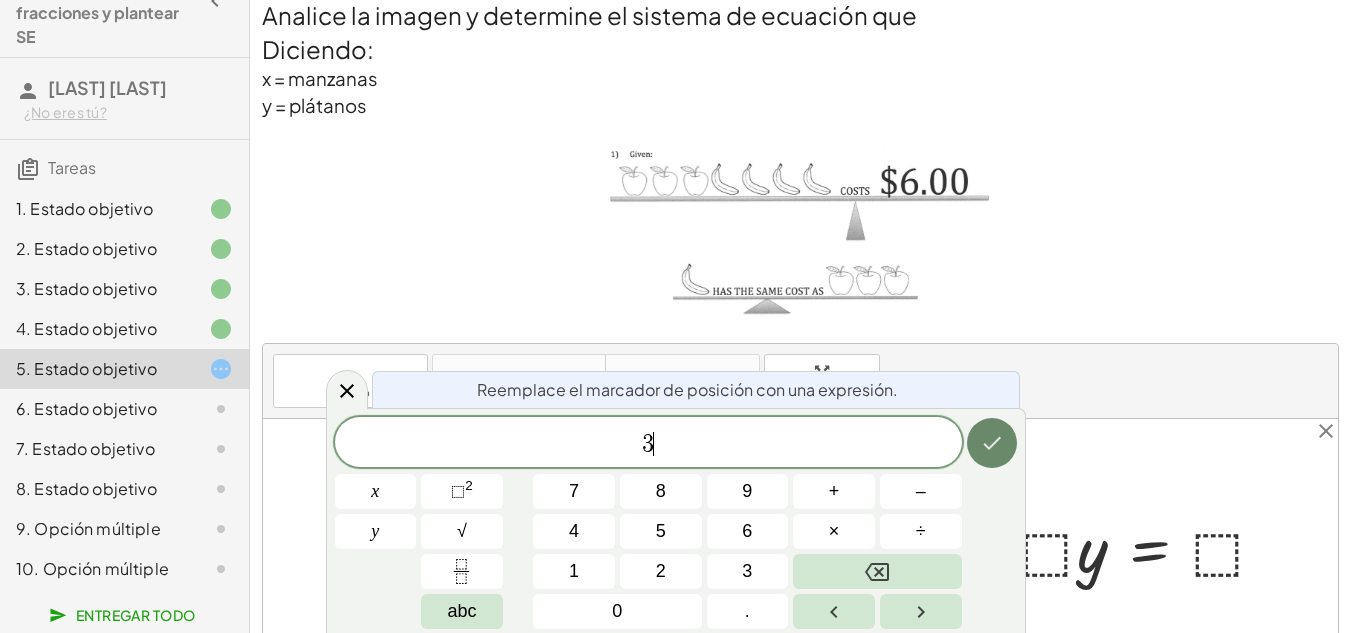 click 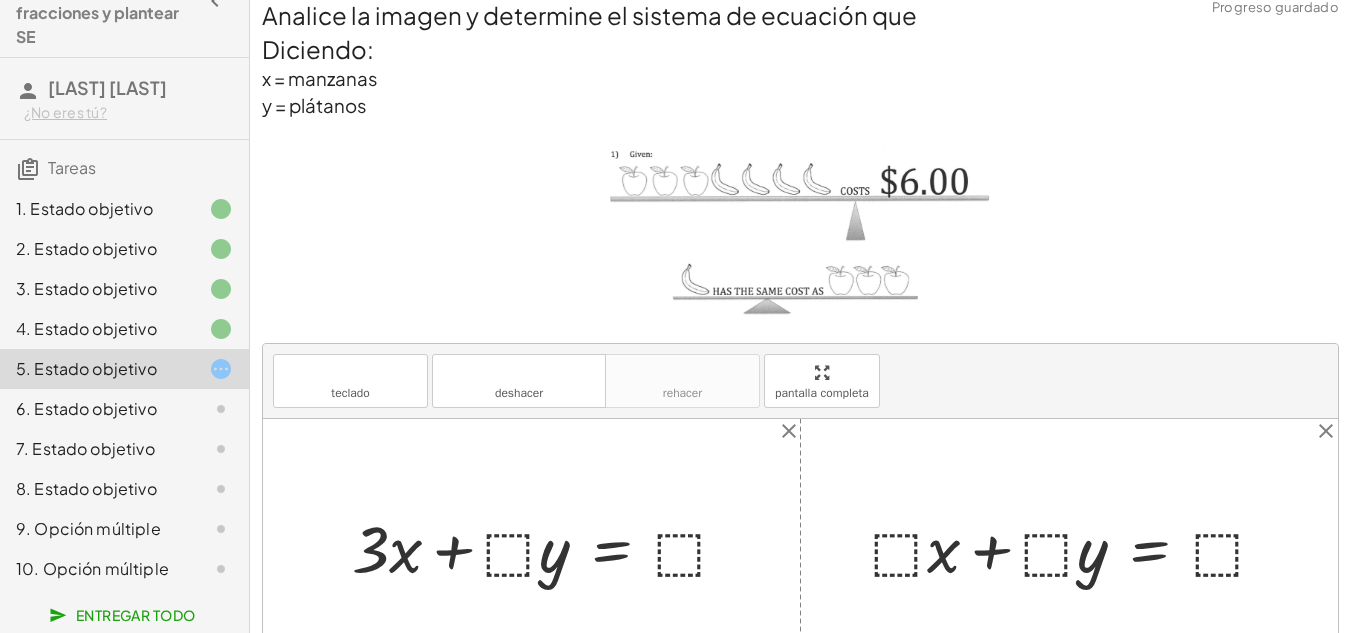 click at bounding box center (548, 546) 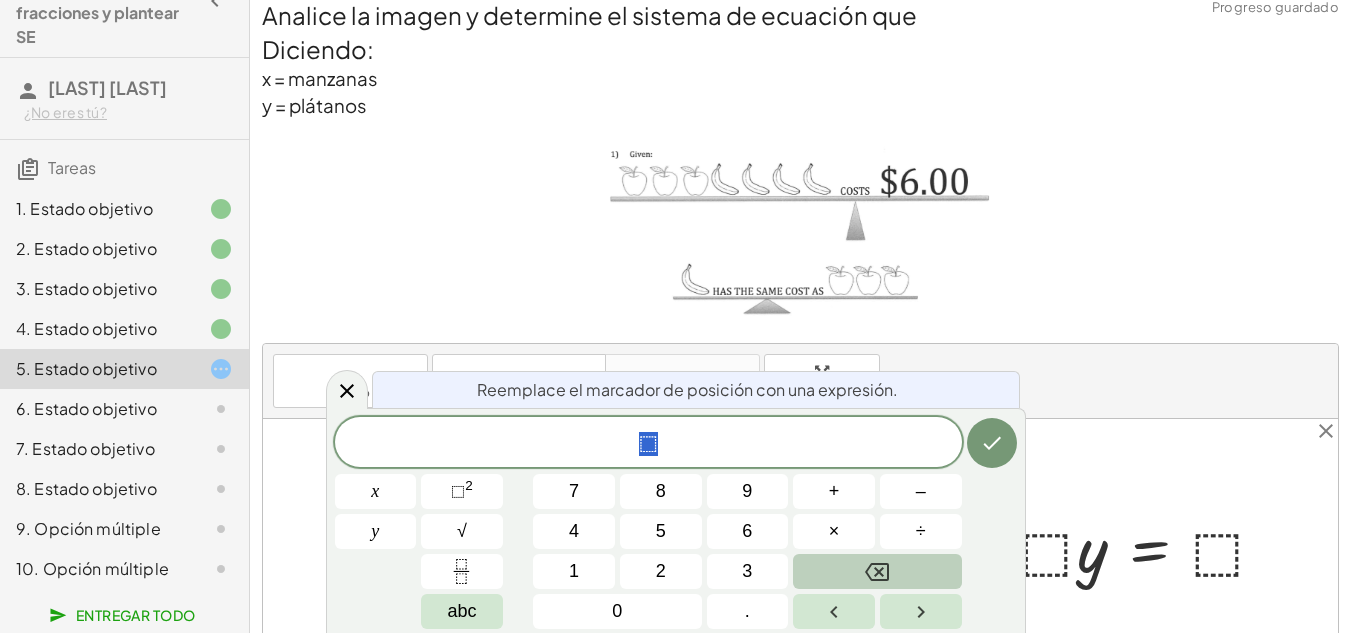 click at bounding box center (877, 571) 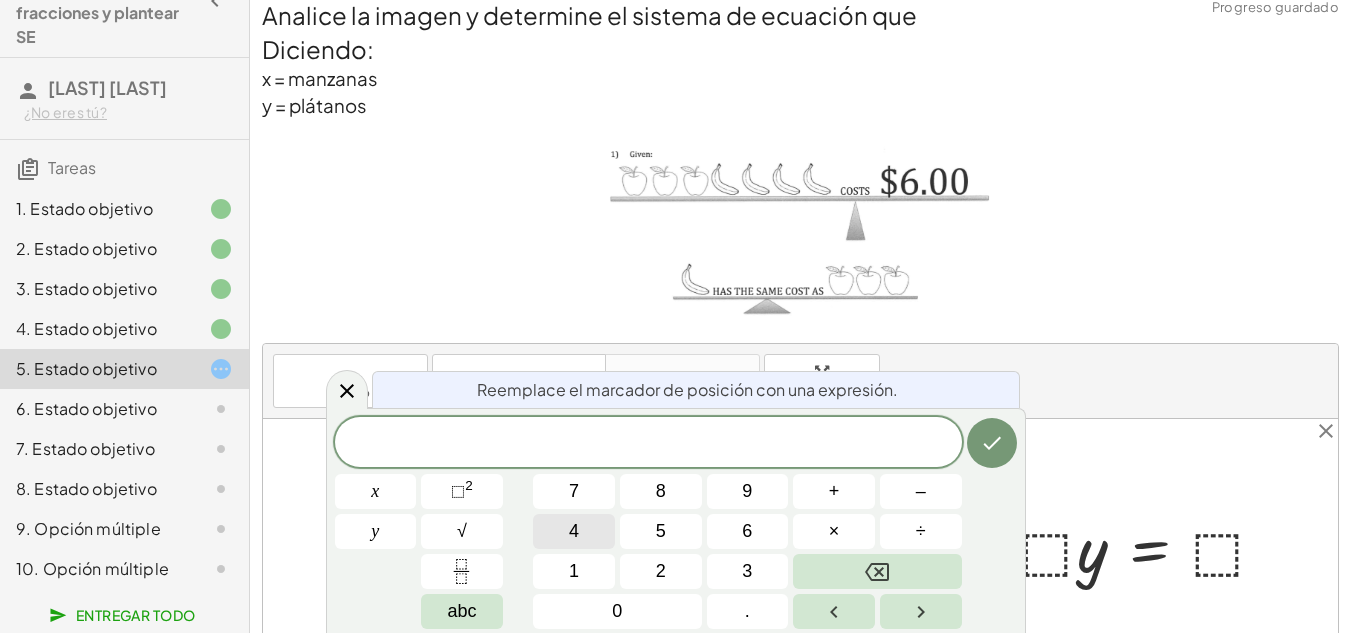 click on "4" at bounding box center (574, 531) 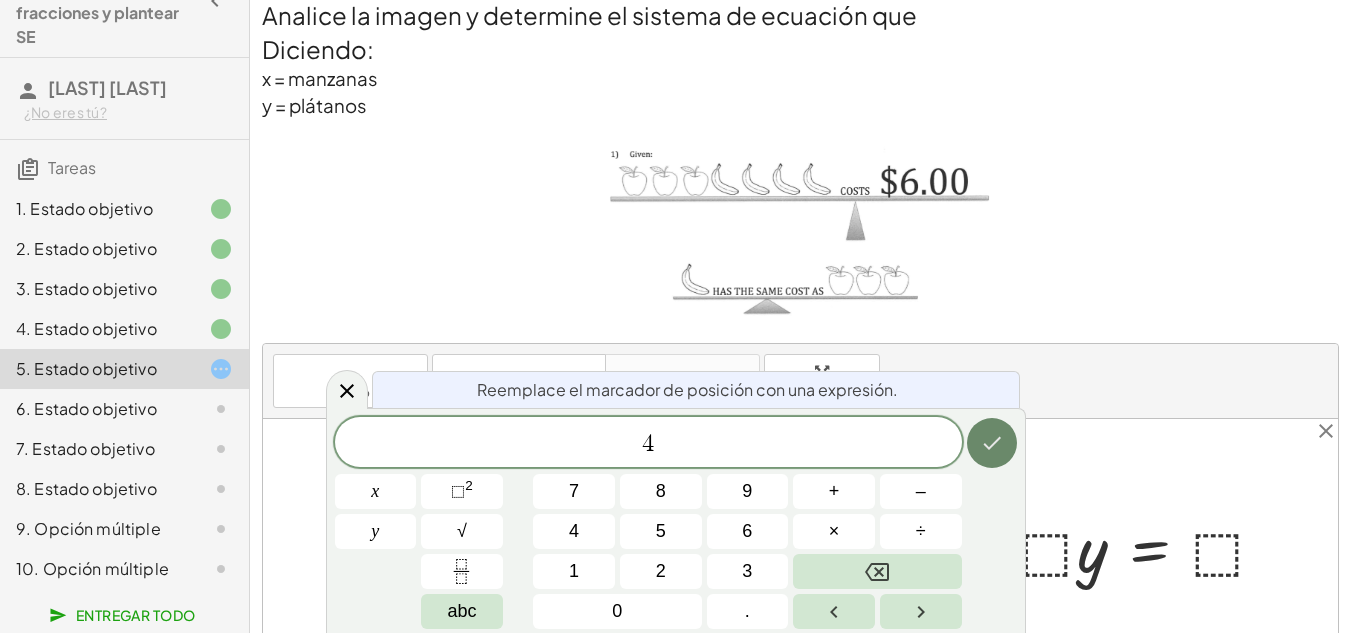 click 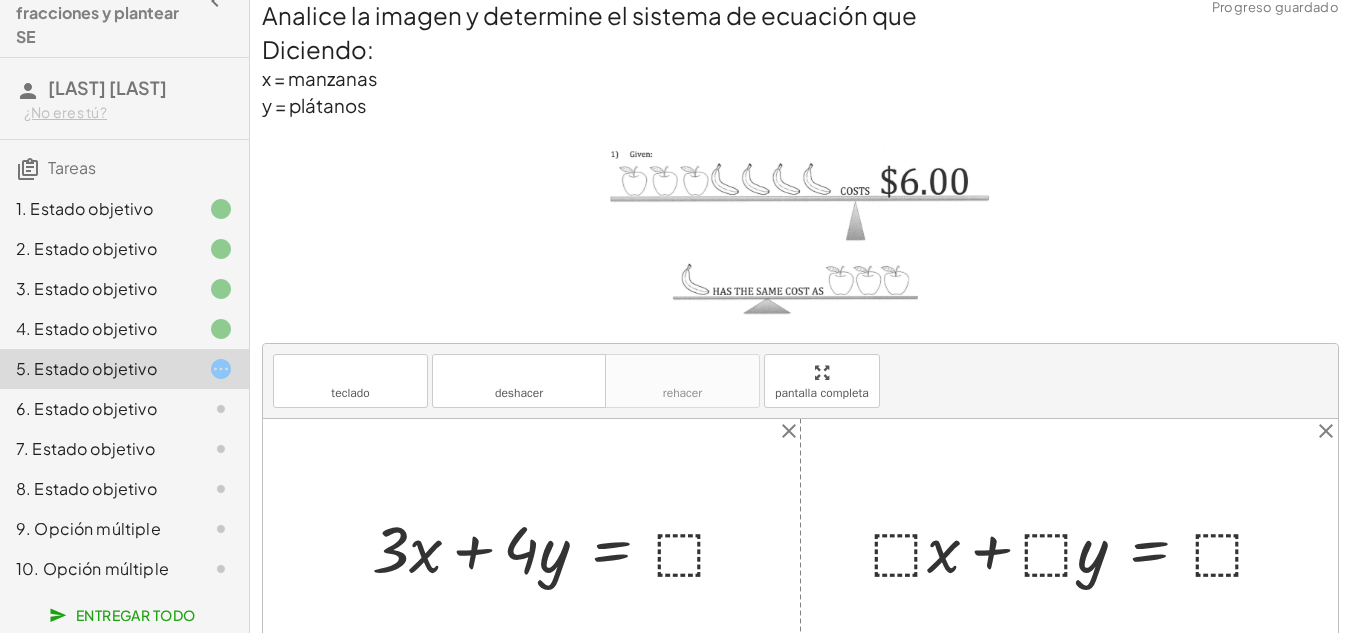 click at bounding box center [558, 546] 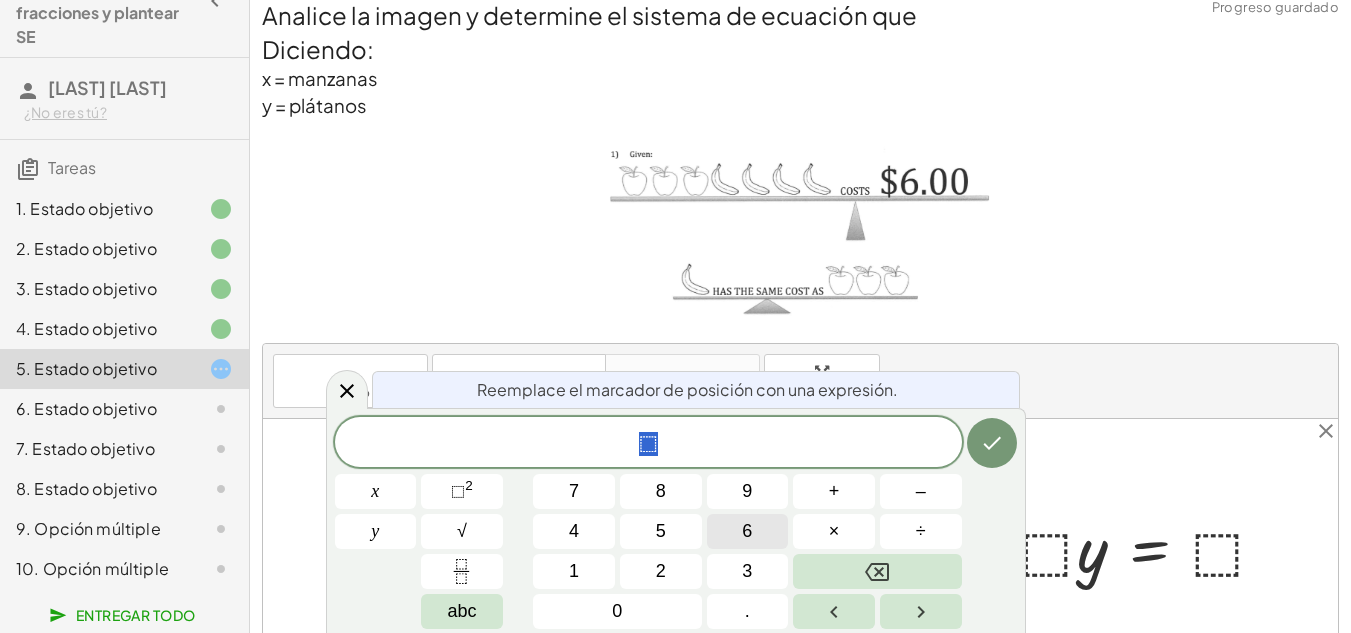 click on "6" at bounding box center (748, 531) 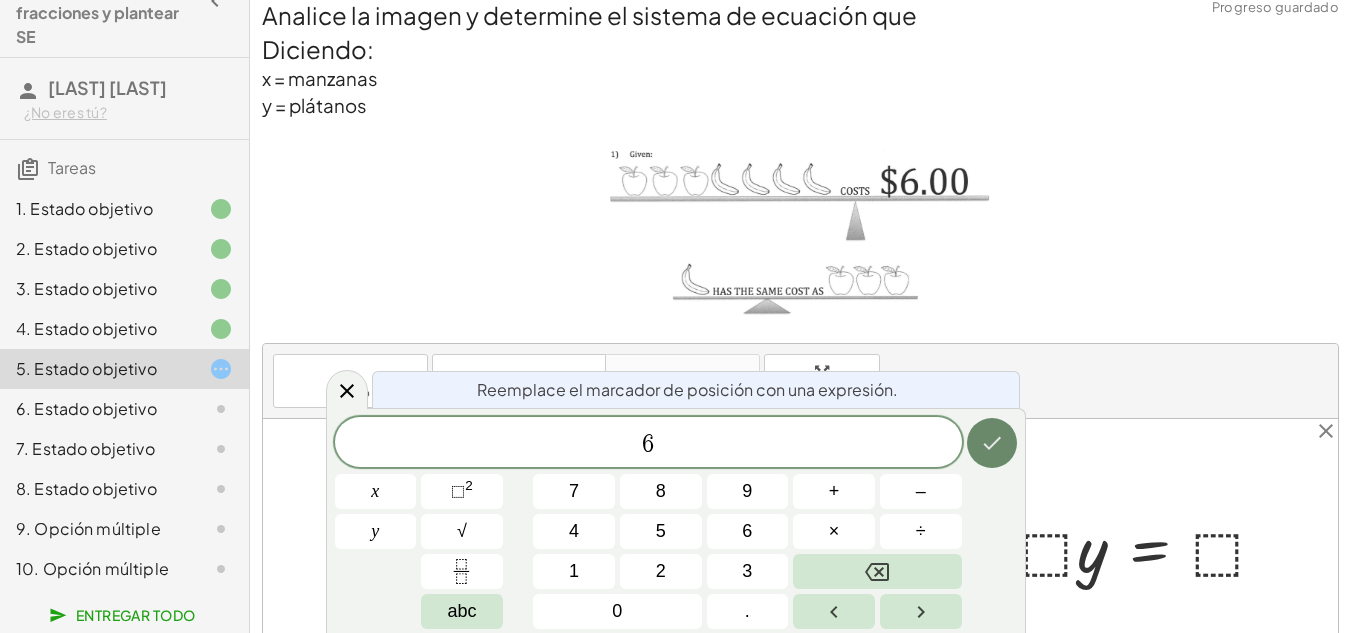 click 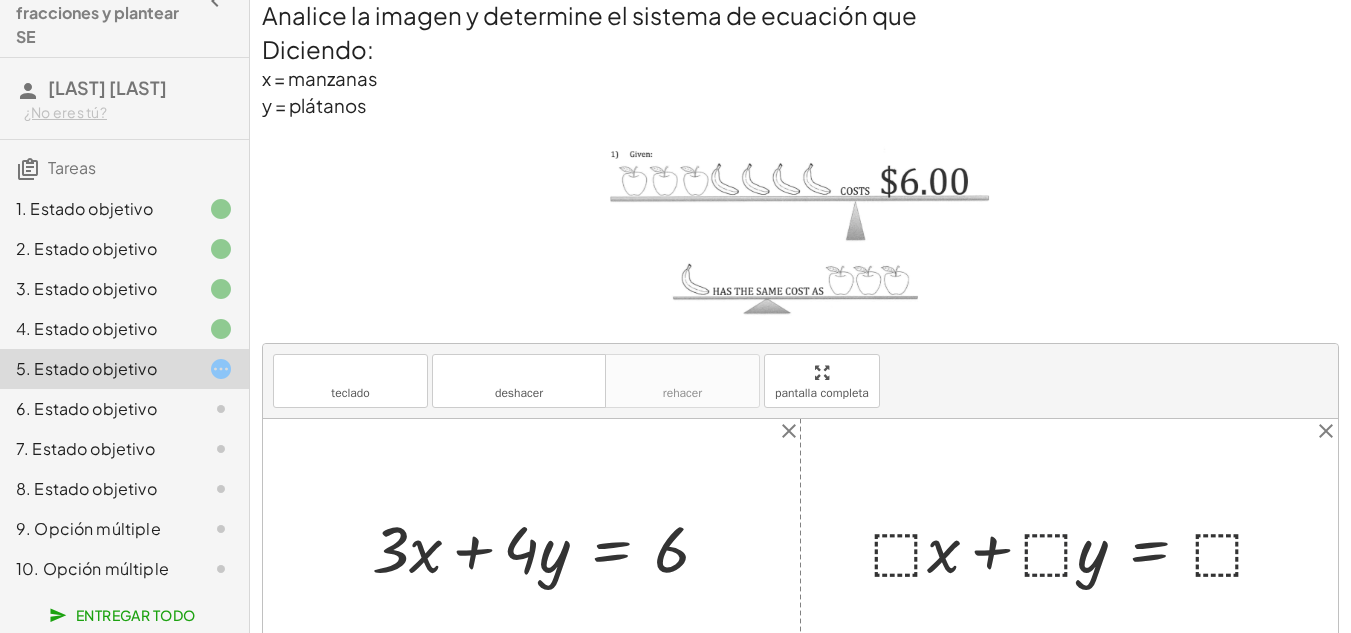 click at bounding box center [1077, 546] 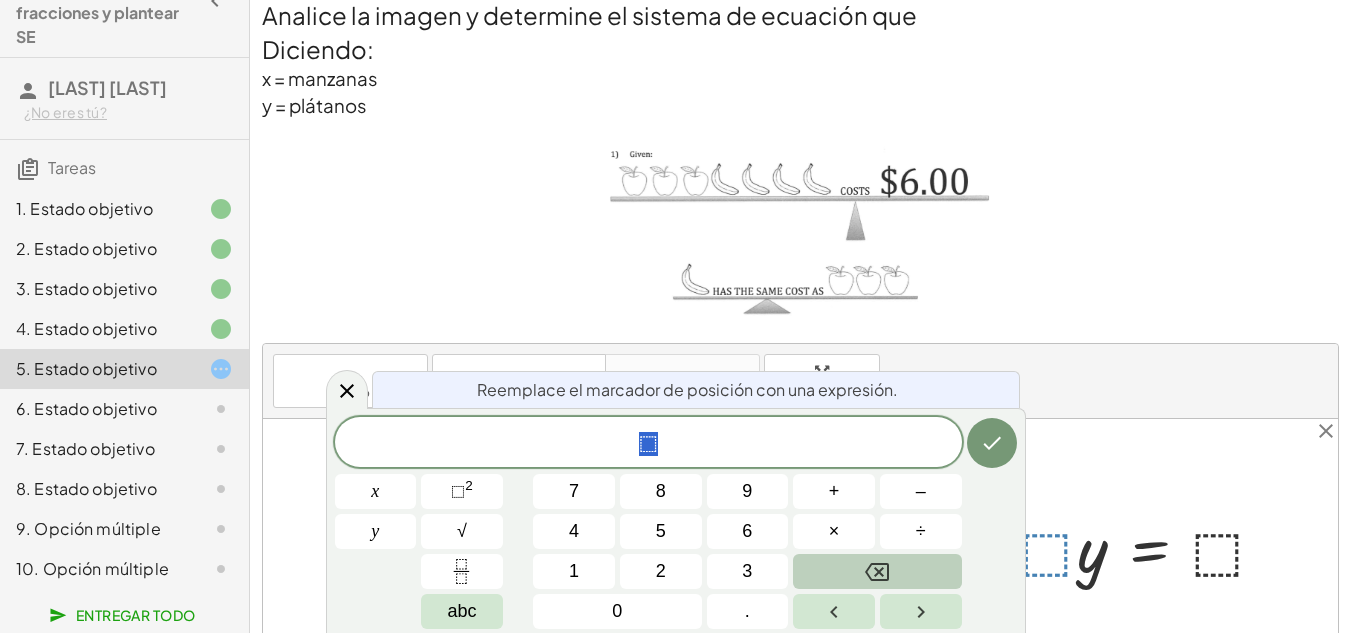 click at bounding box center [877, 571] 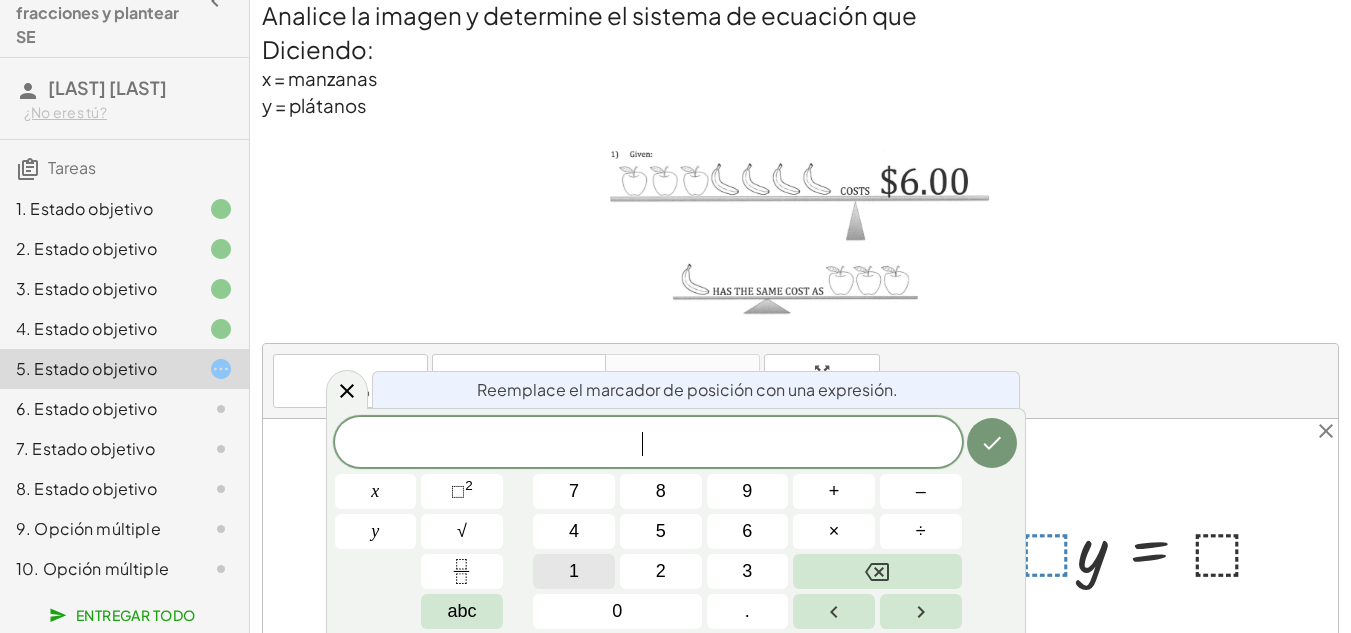 click on "1" at bounding box center [574, 571] 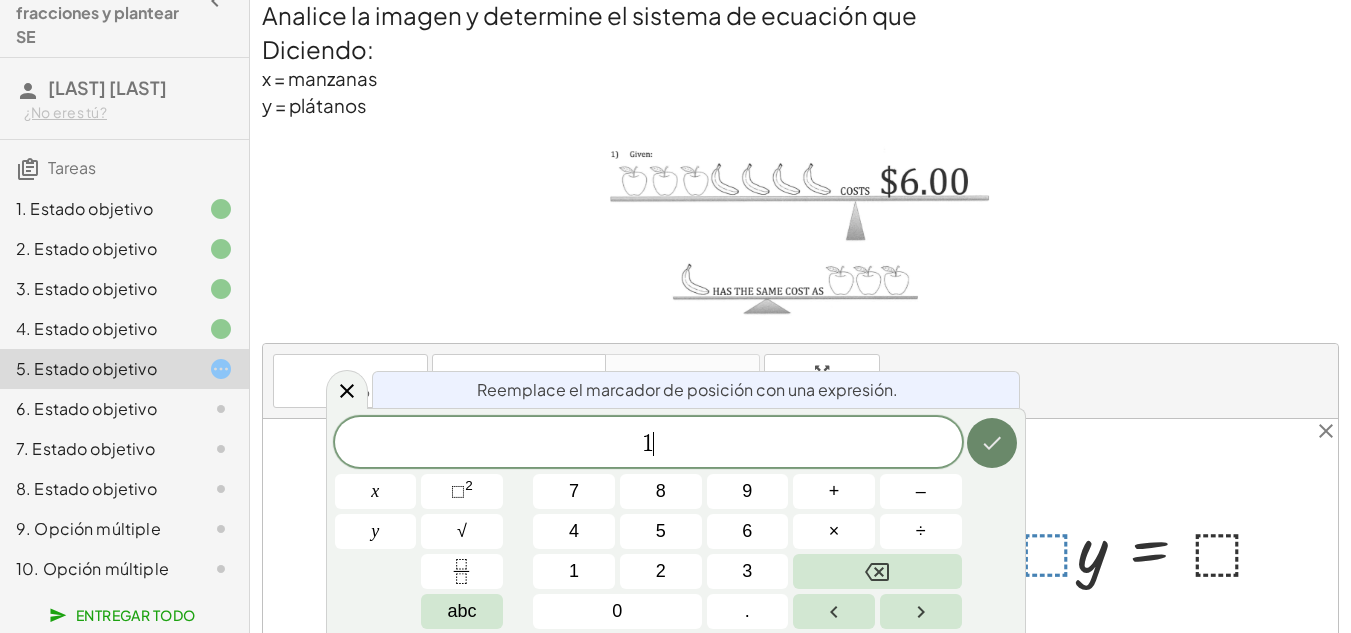 click 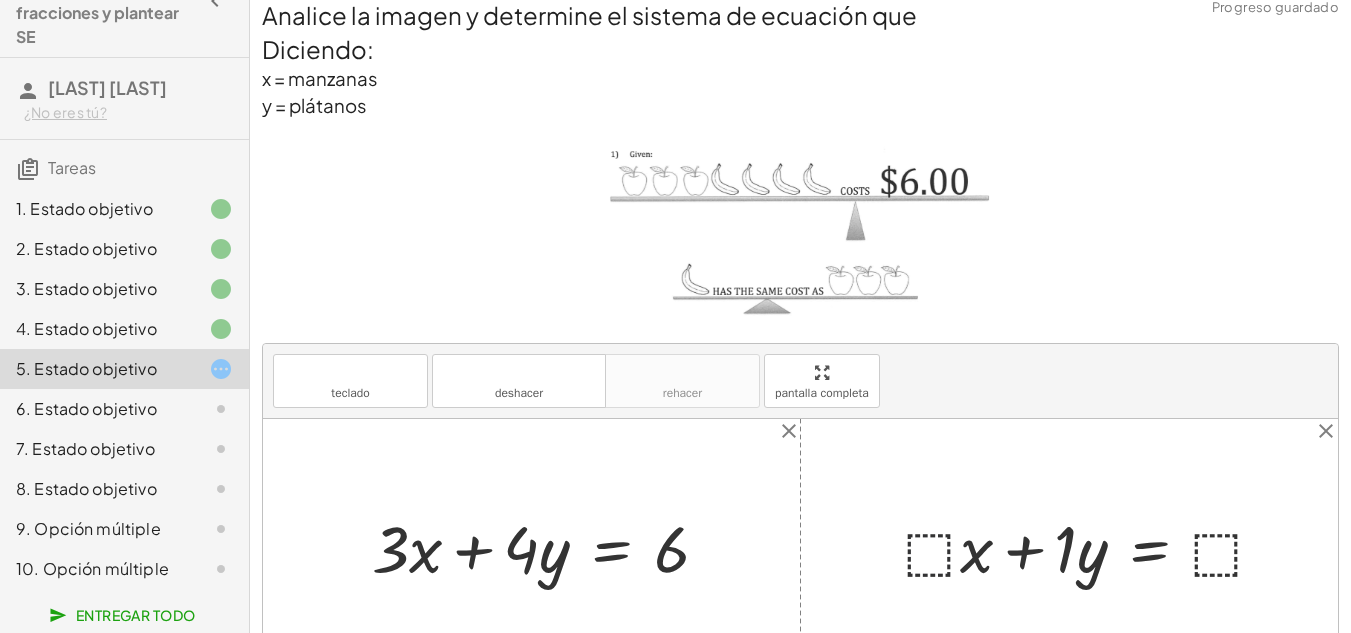 click at bounding box center (1093, 546) 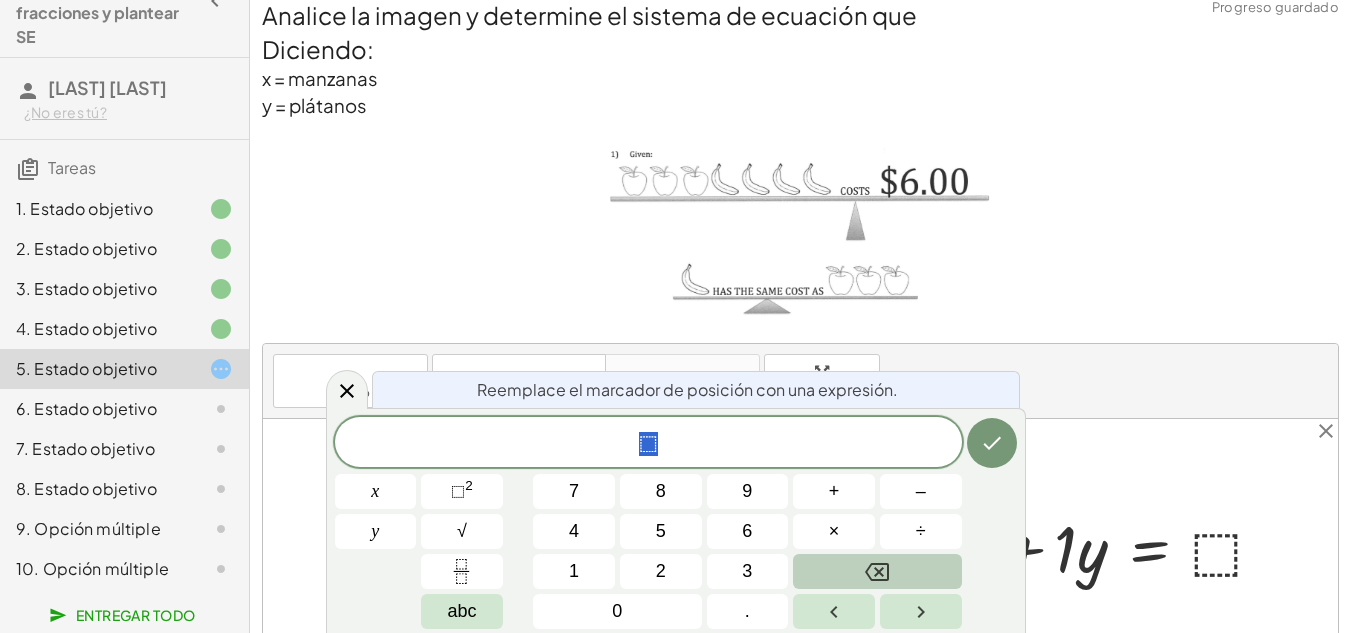 click 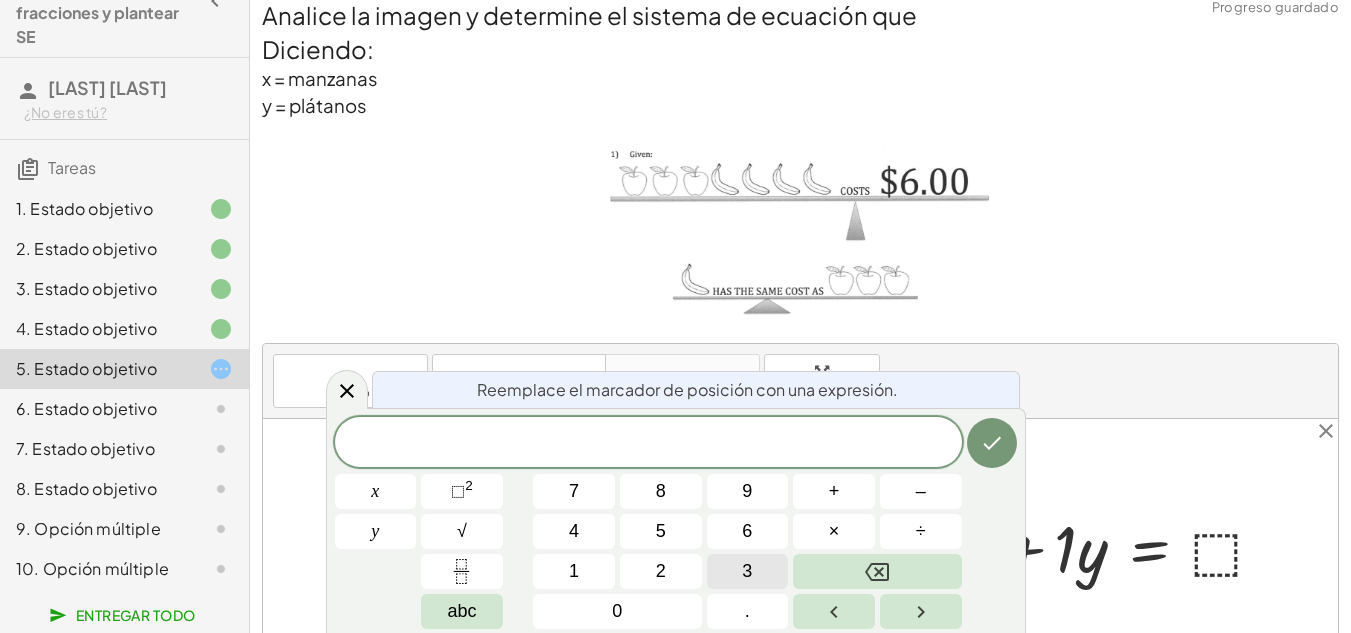 click on "3" at bounding box center [747, 571] 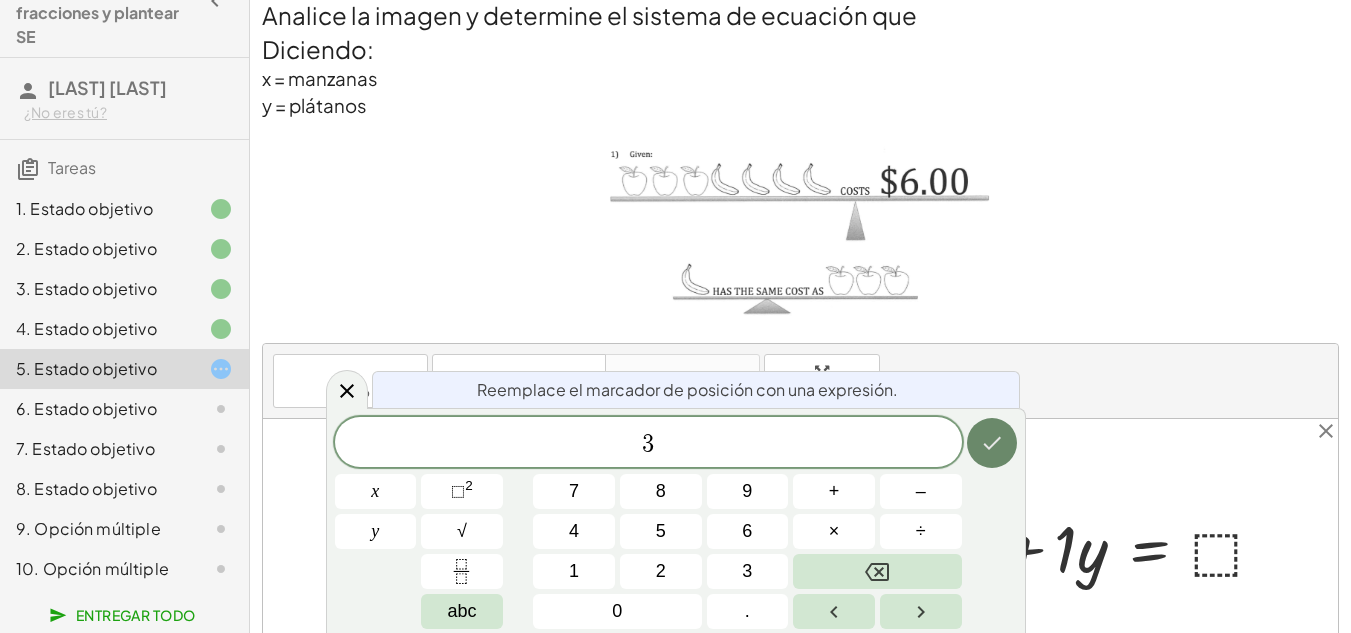 click at bounding box center (992, 443) 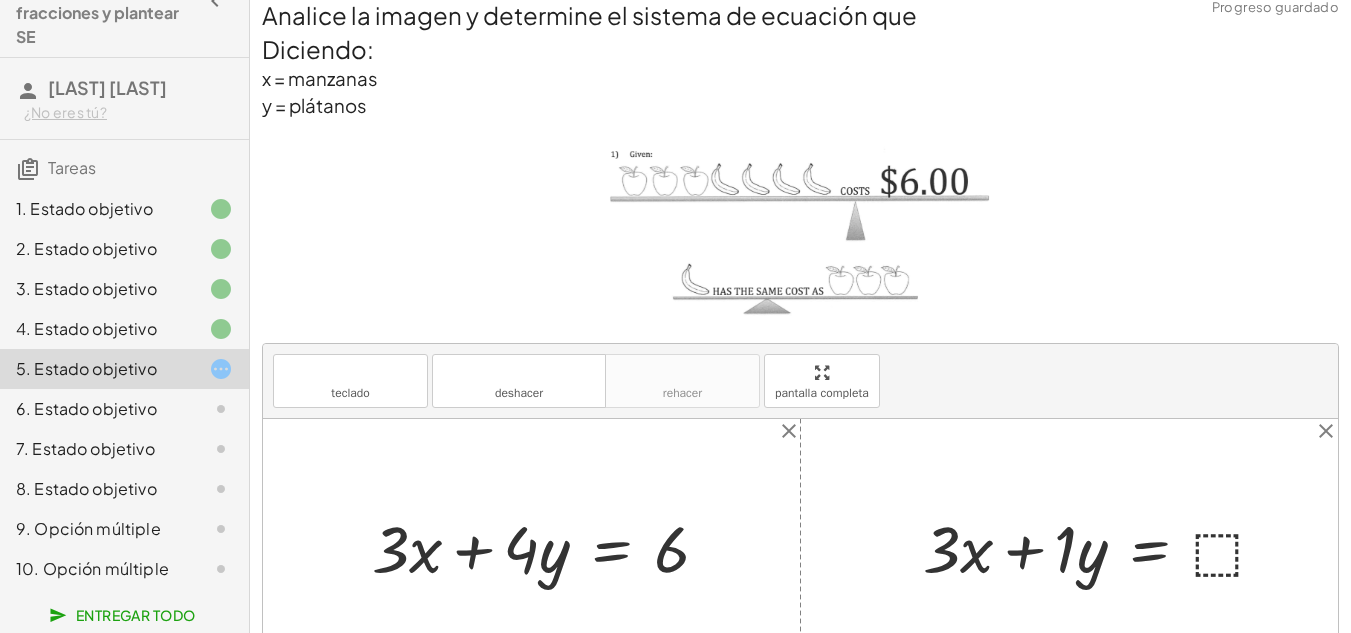 click at bounding box center (1103, 546) 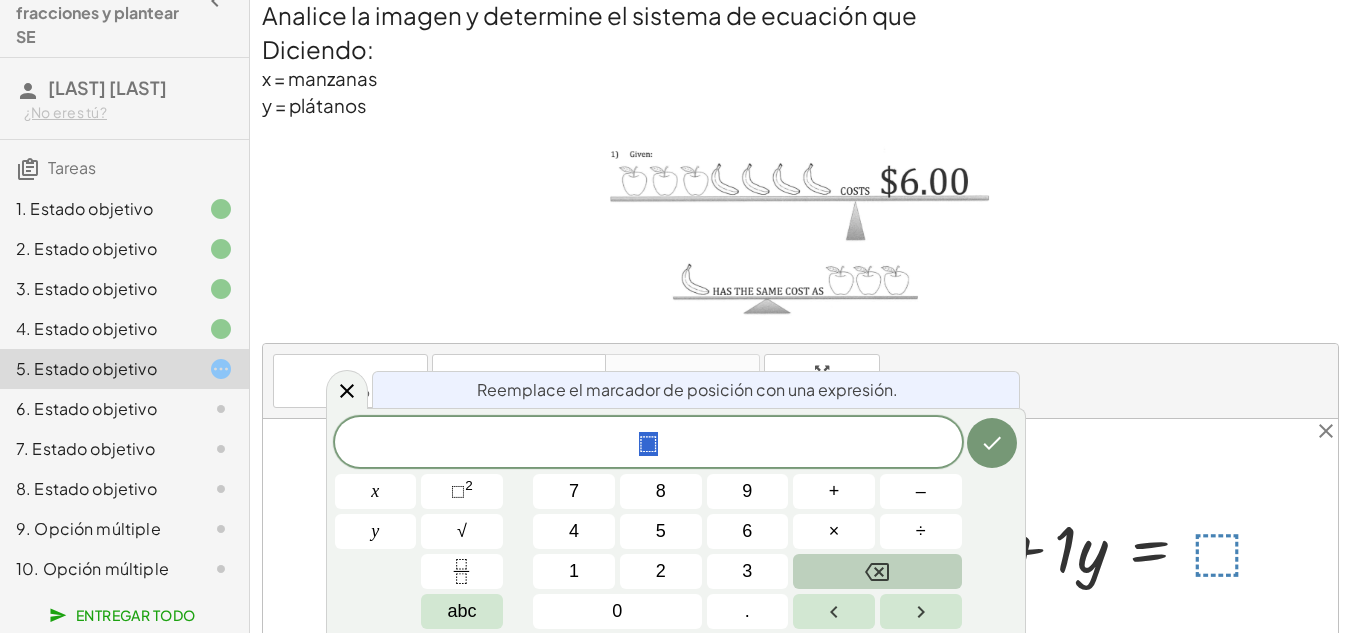 click at bounding box center [877, 571] 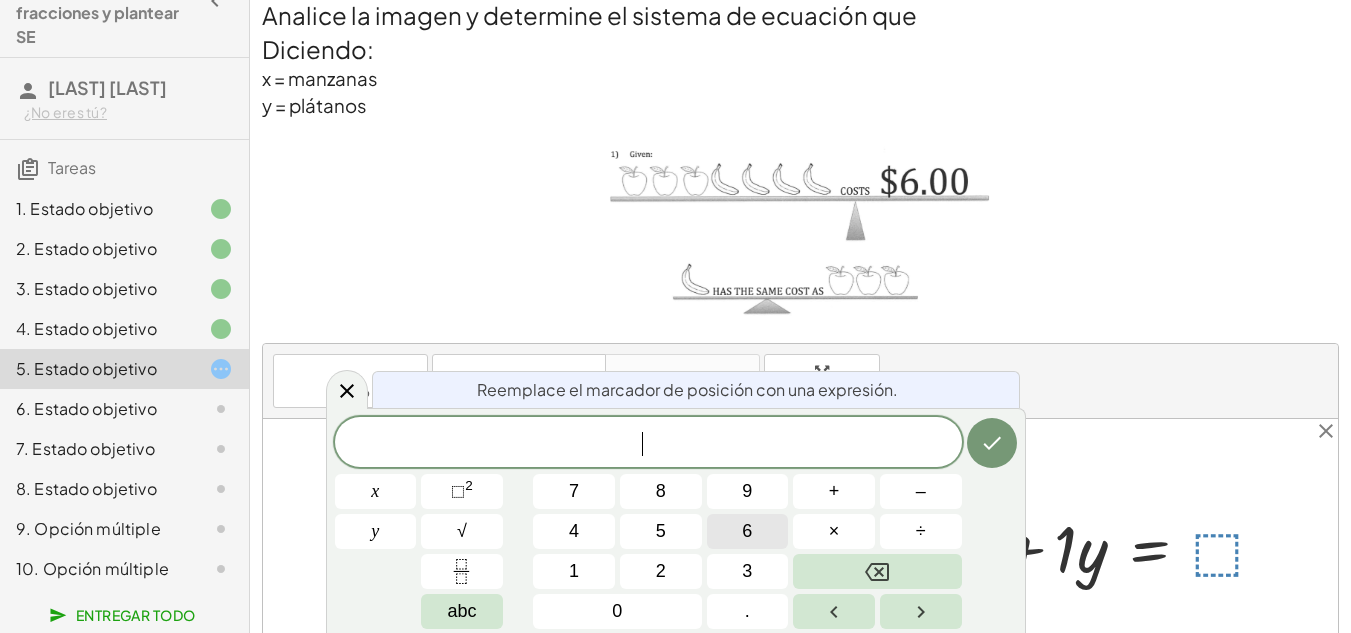 click on "6" at bounding box center (748, 531) 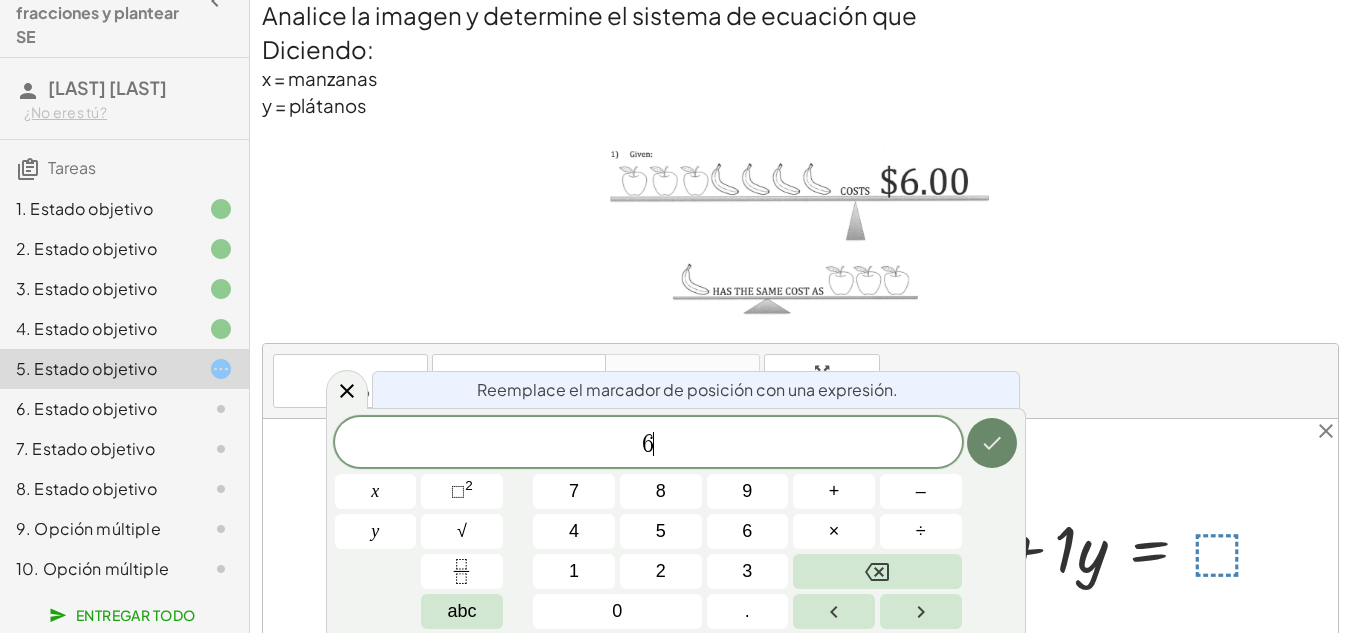 click 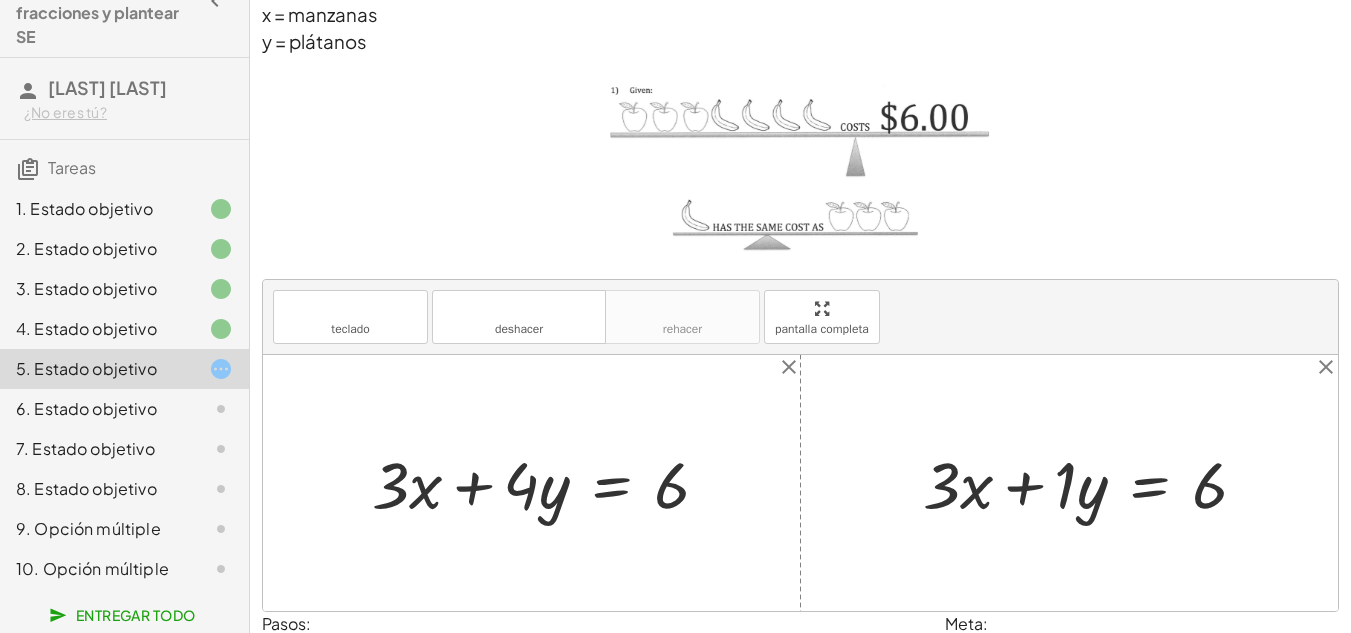 scroll, scrollTop: 114, scrollLeft: 0, axis: vertical 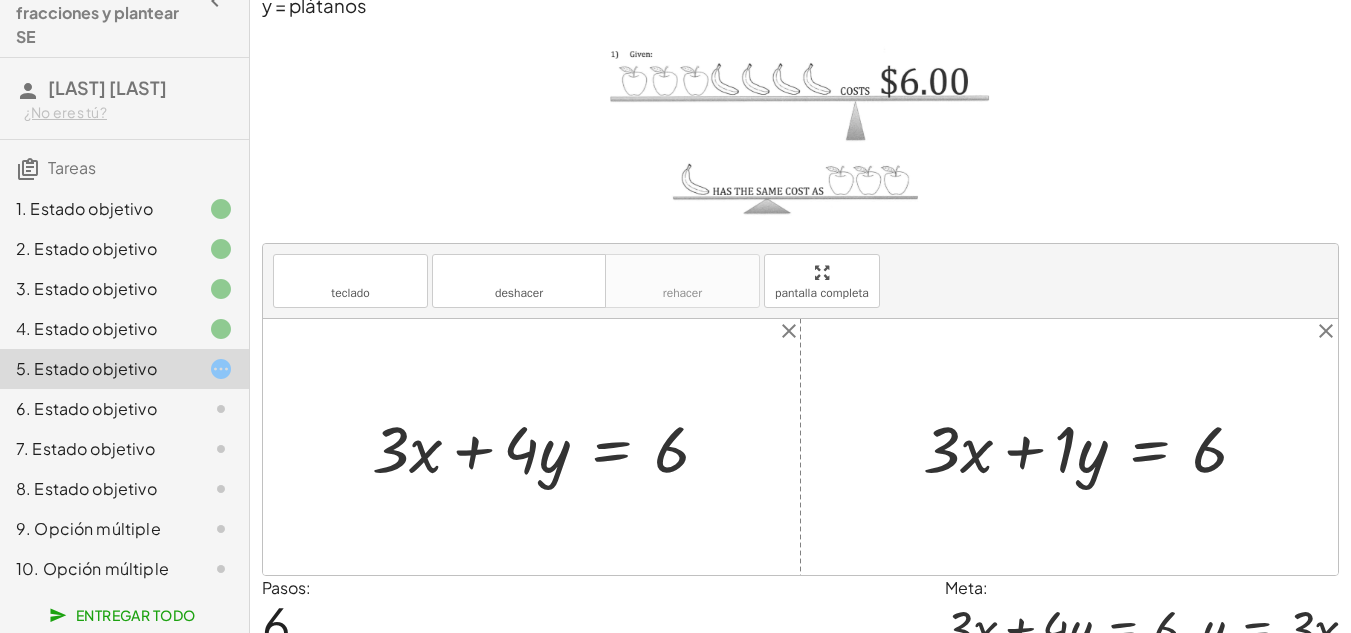 click at bounding box center (1093, 446) 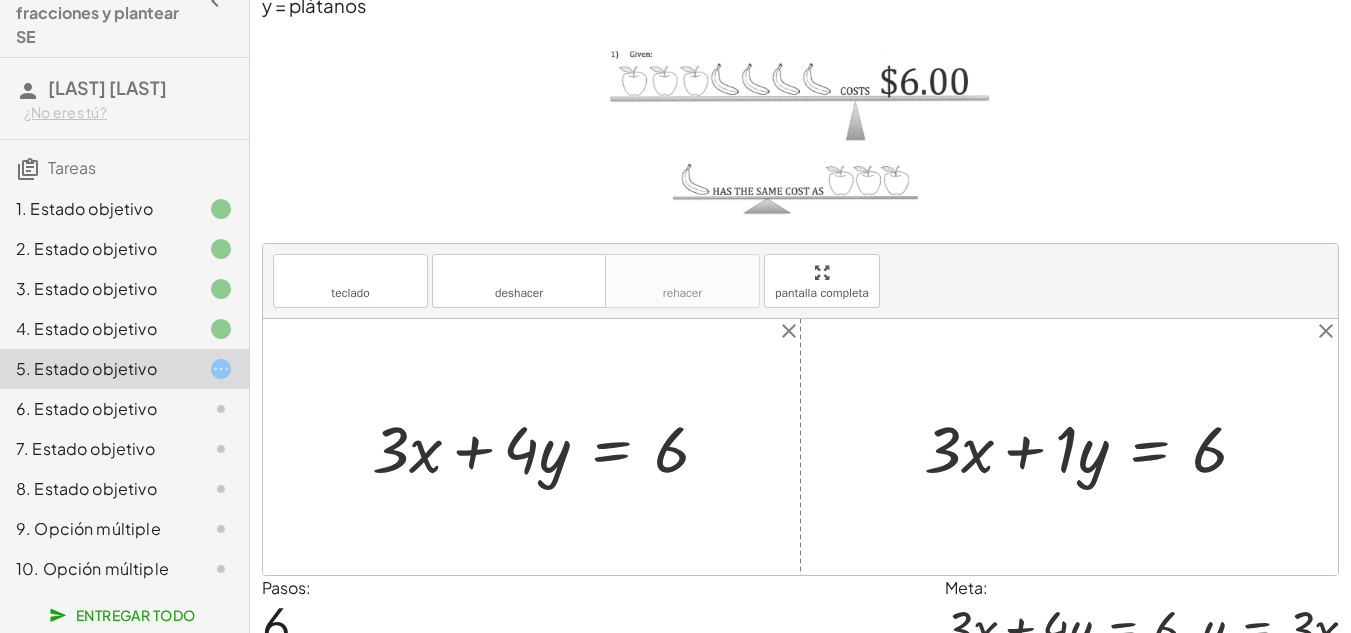 click at bounding box center (1093, 446) 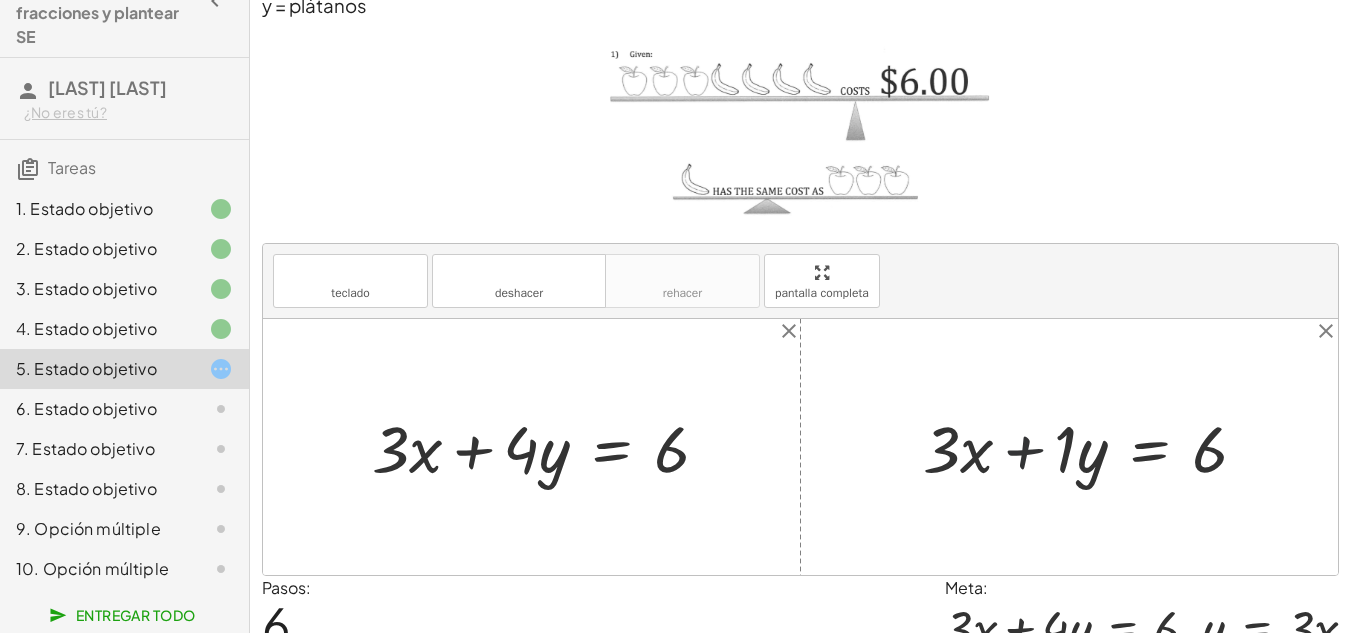 click at bounding box center (1093, 446) 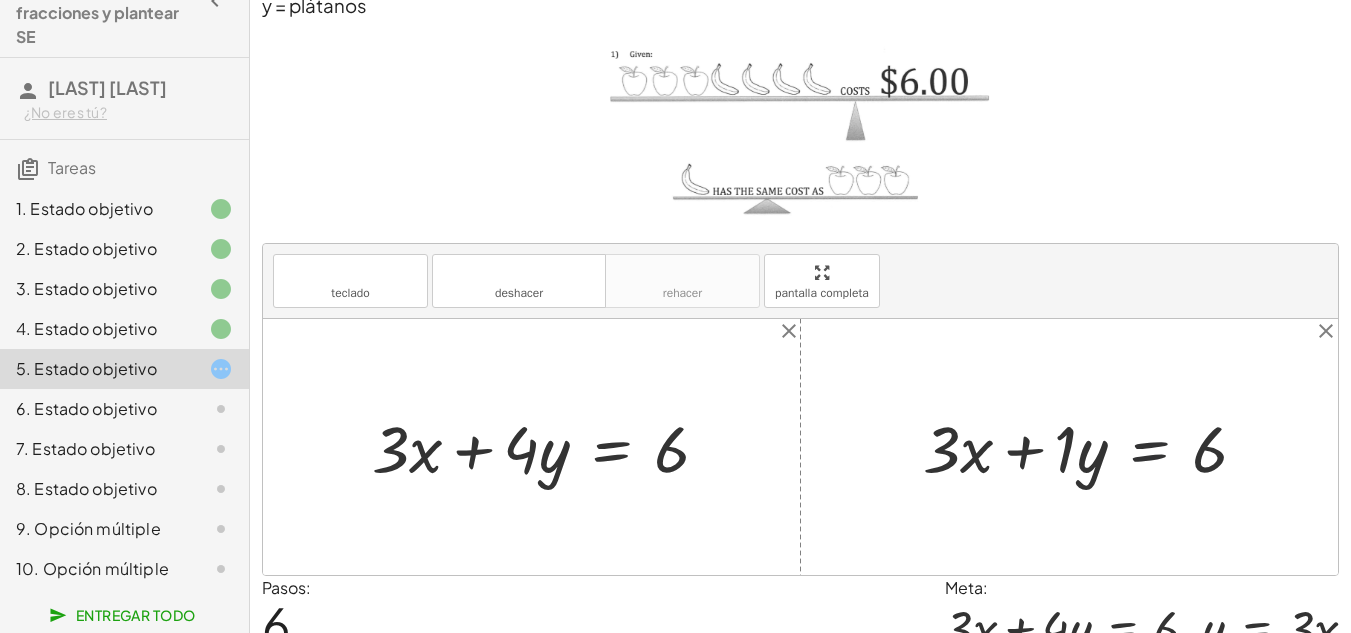 click at bounding box center [1093, 446] 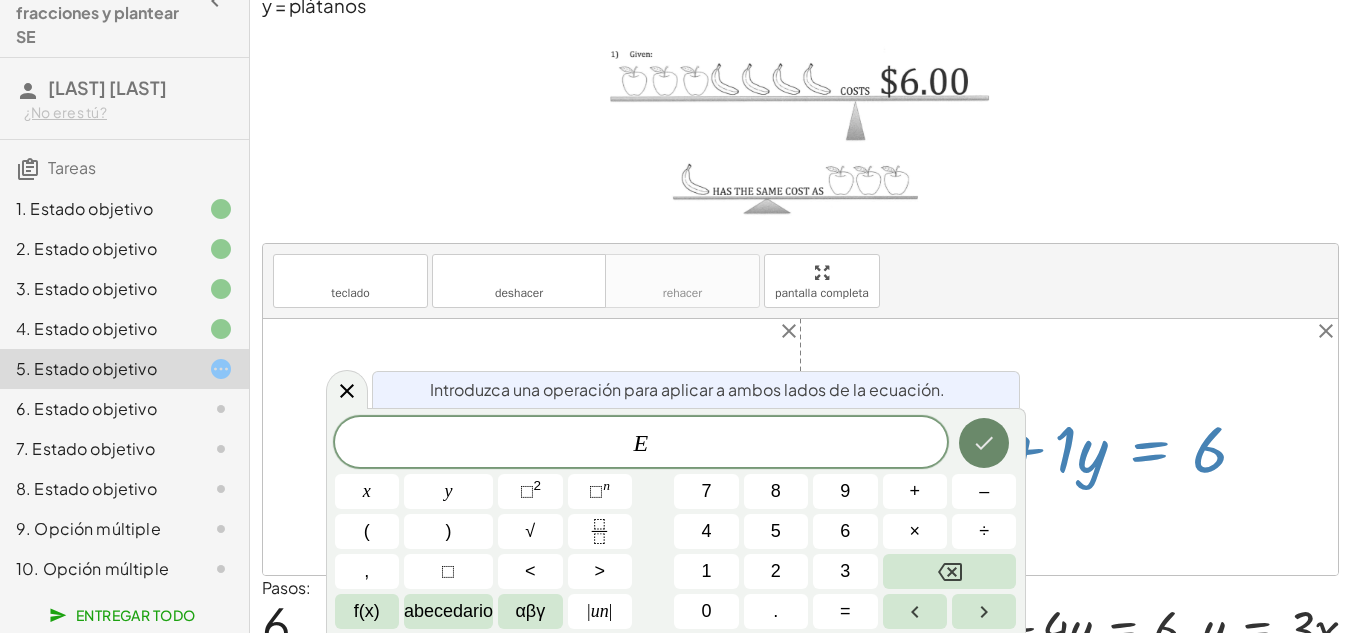 click at bounding box center [984, 443] 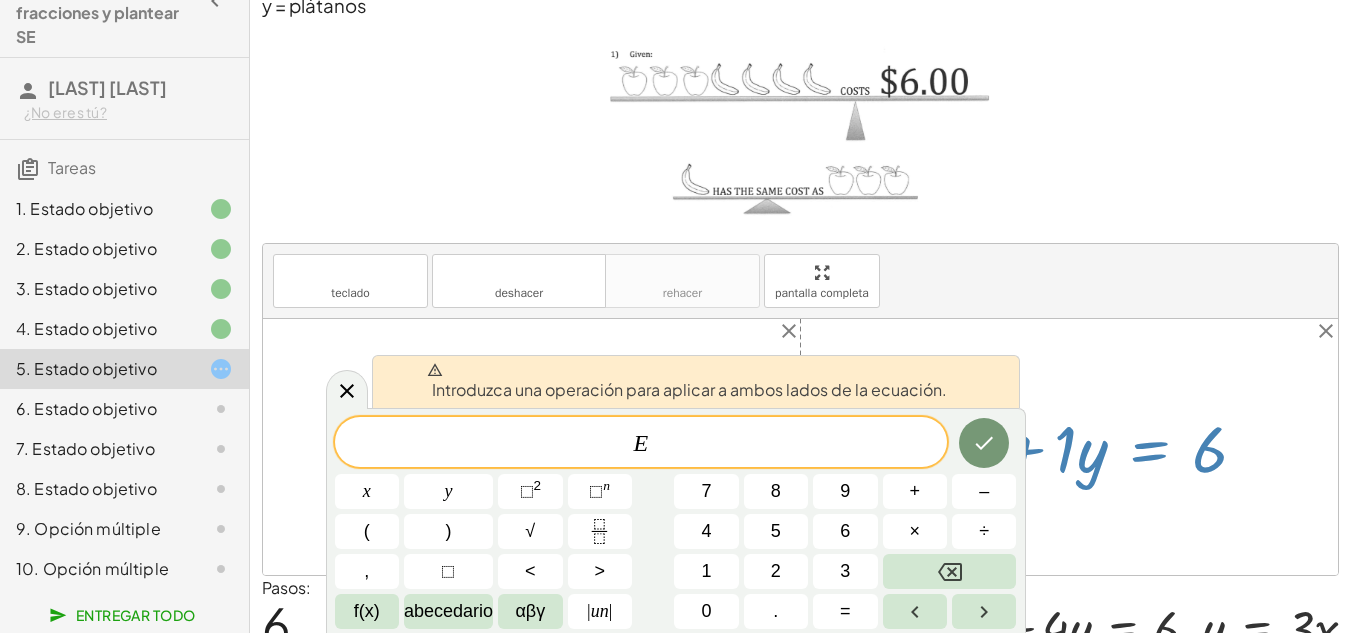 click at bounding box center (800, 447) 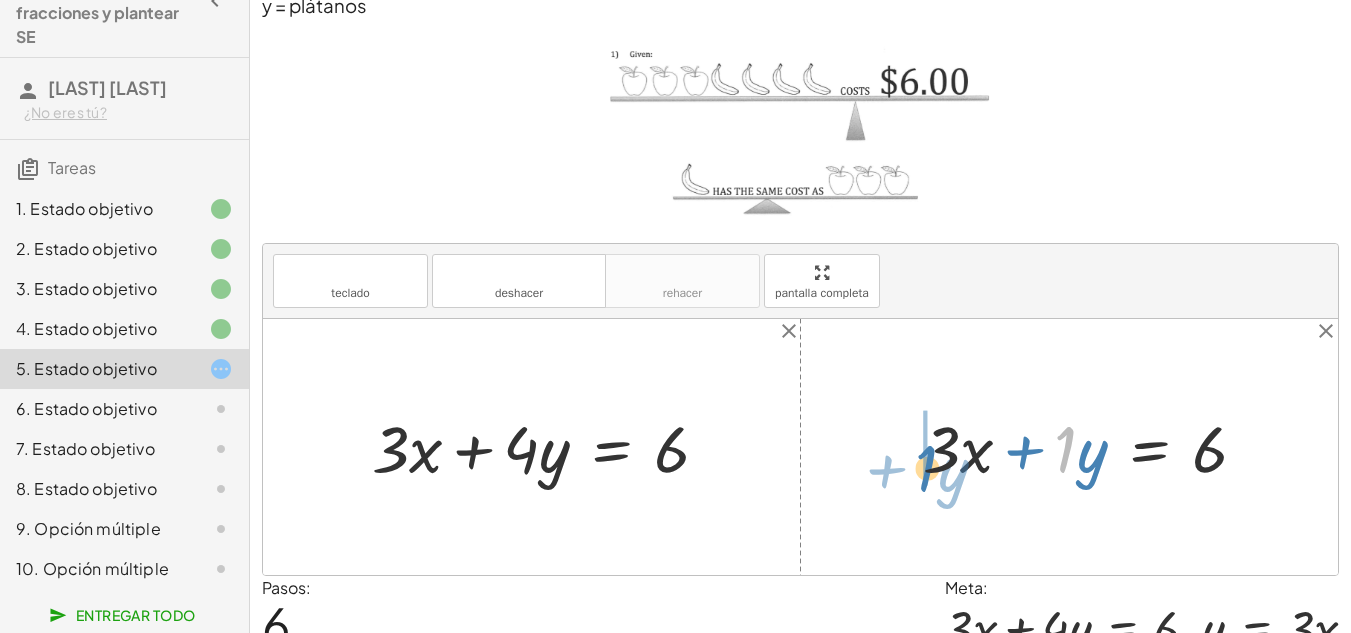 drag, startPoint x: 1070, startPoint y: 447, endPoint x: 928, endPoint y: 467, distance: 143.40154 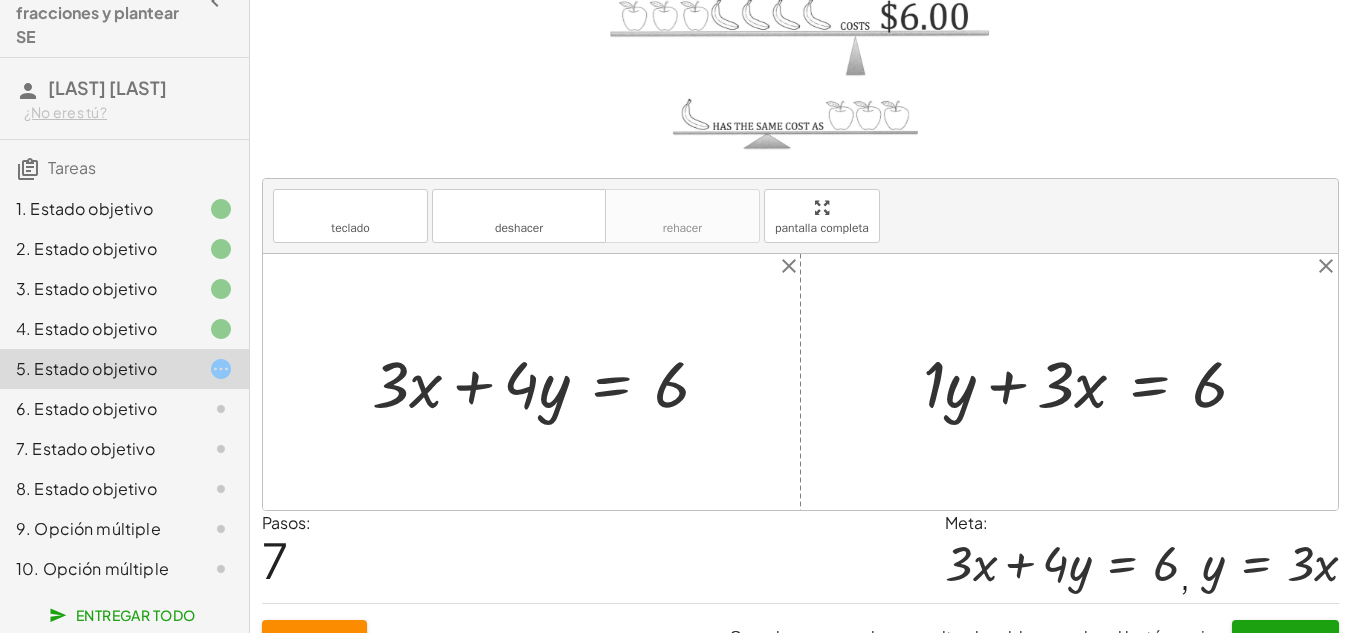 scroll, scrollTop: 214, scrollLeft: 0, axis: vertical 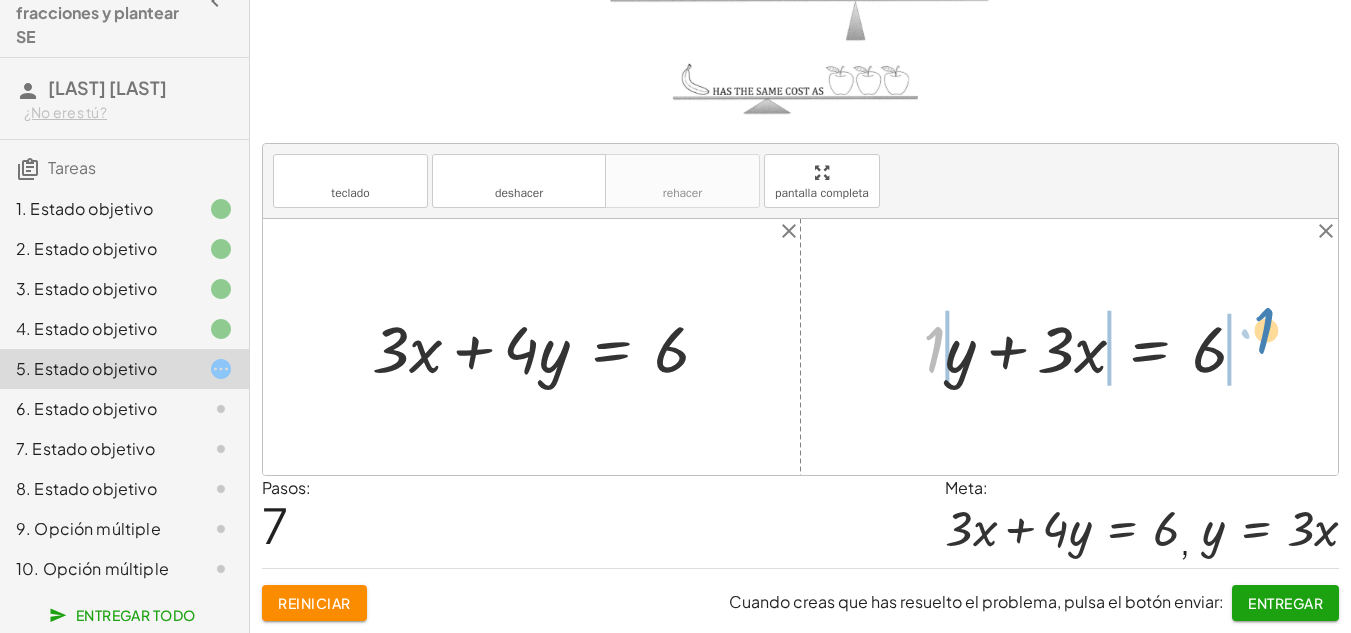 drag, startPoint x: 936, startPoint y: 333, endPoint x: 1260, endPoint y: 315, distance: 324.4996 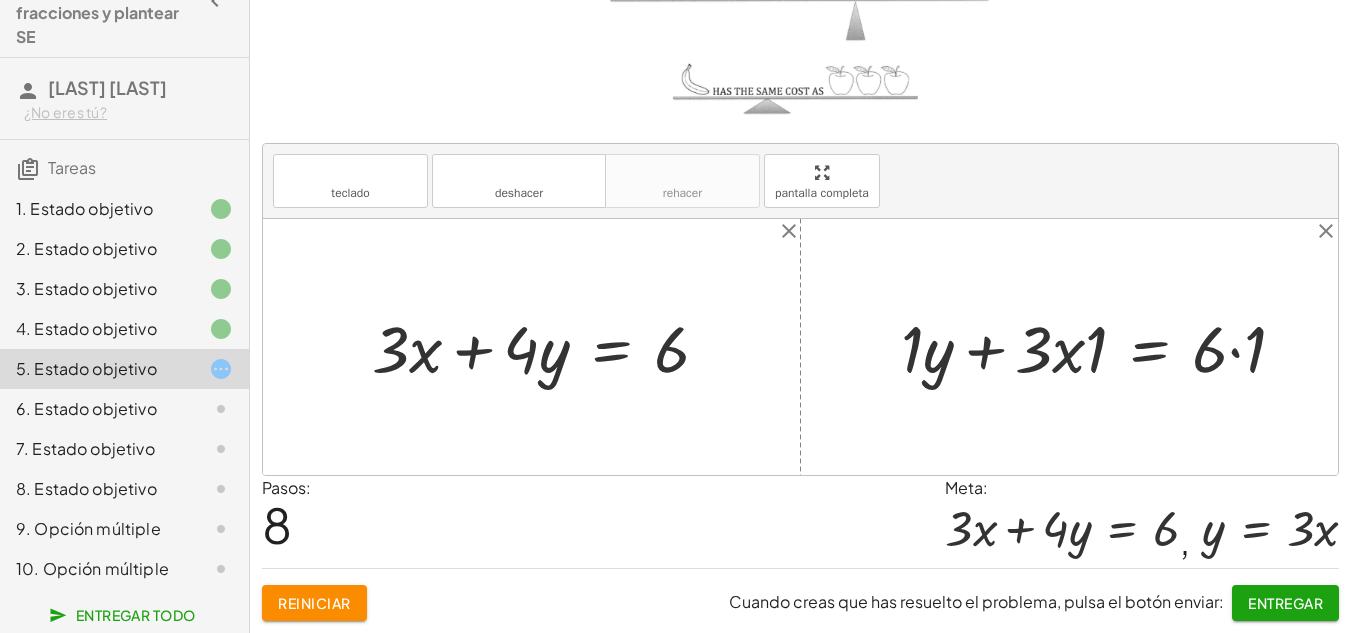 click at bounding box center (1101, 346) 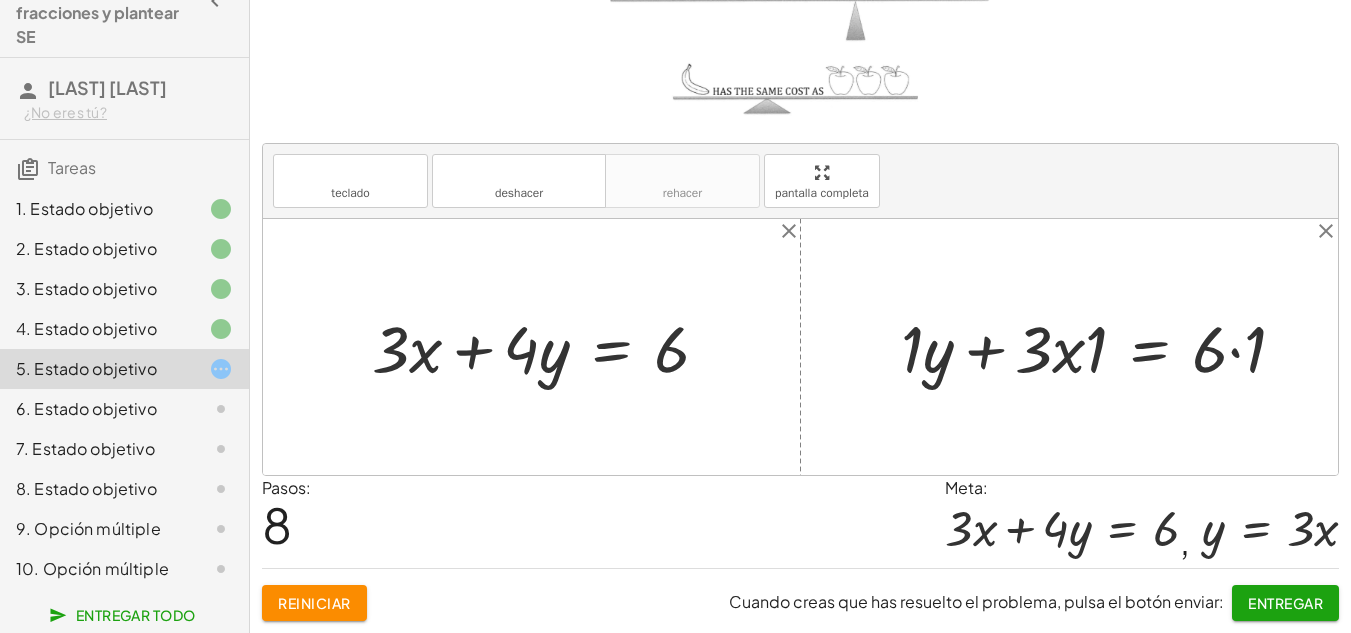 click at bounding box center (1101, 346) 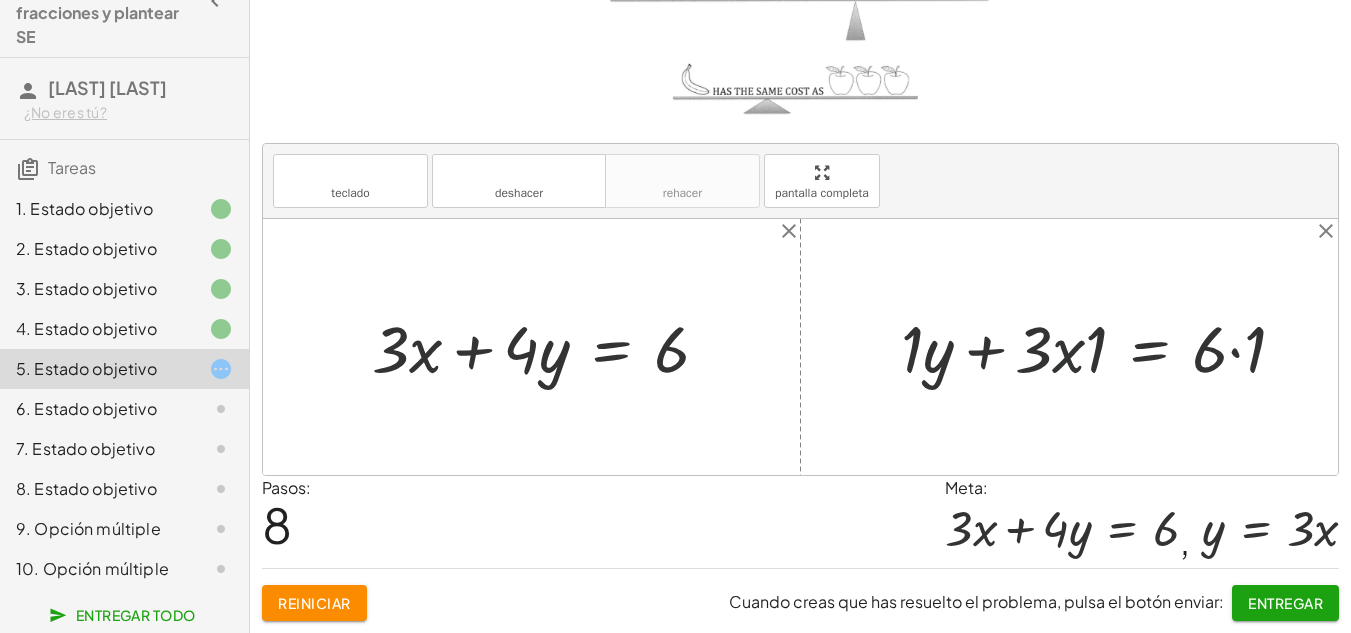 click at bounding box center [1101, 346] 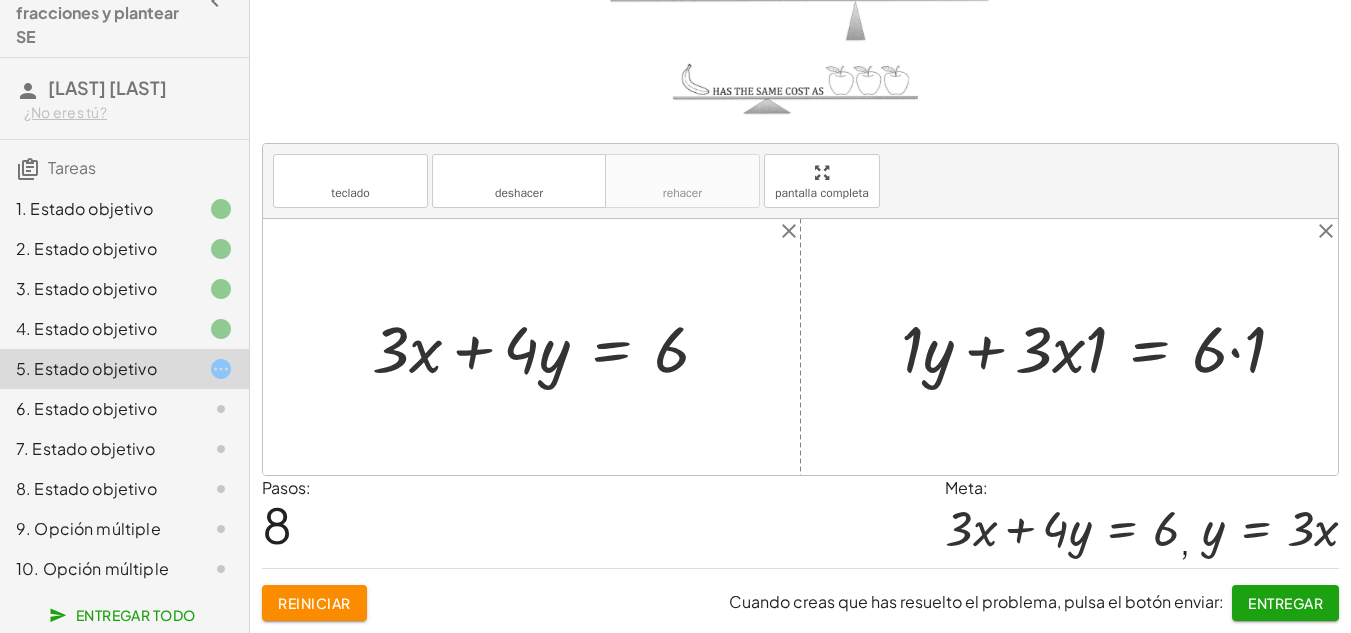 click at bounding box center (1101, 346) 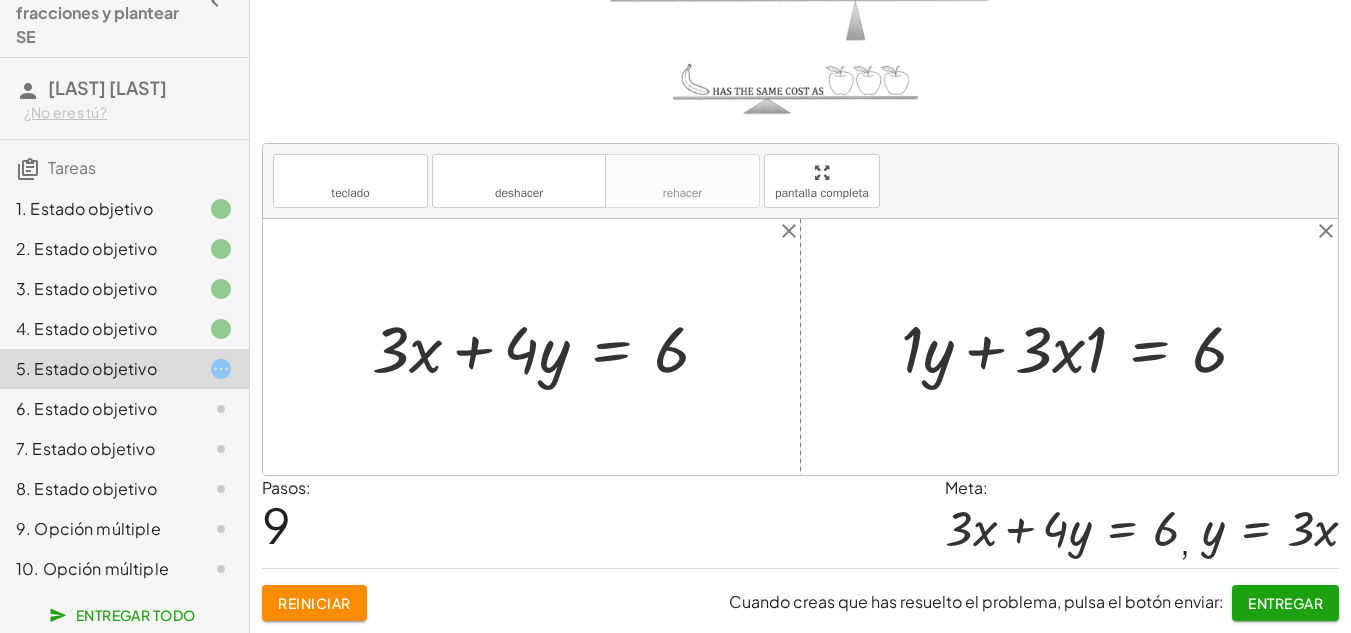 click at bounding box center (1082, 346) 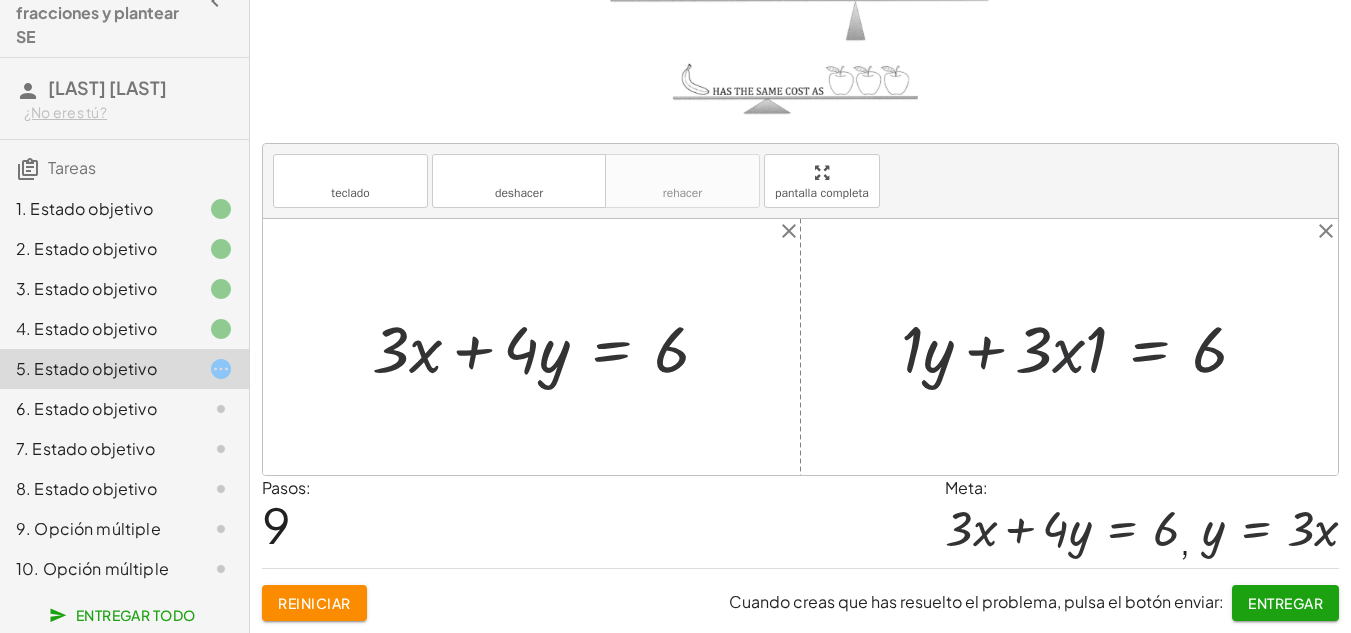 click at bounding box center [1082, 346] 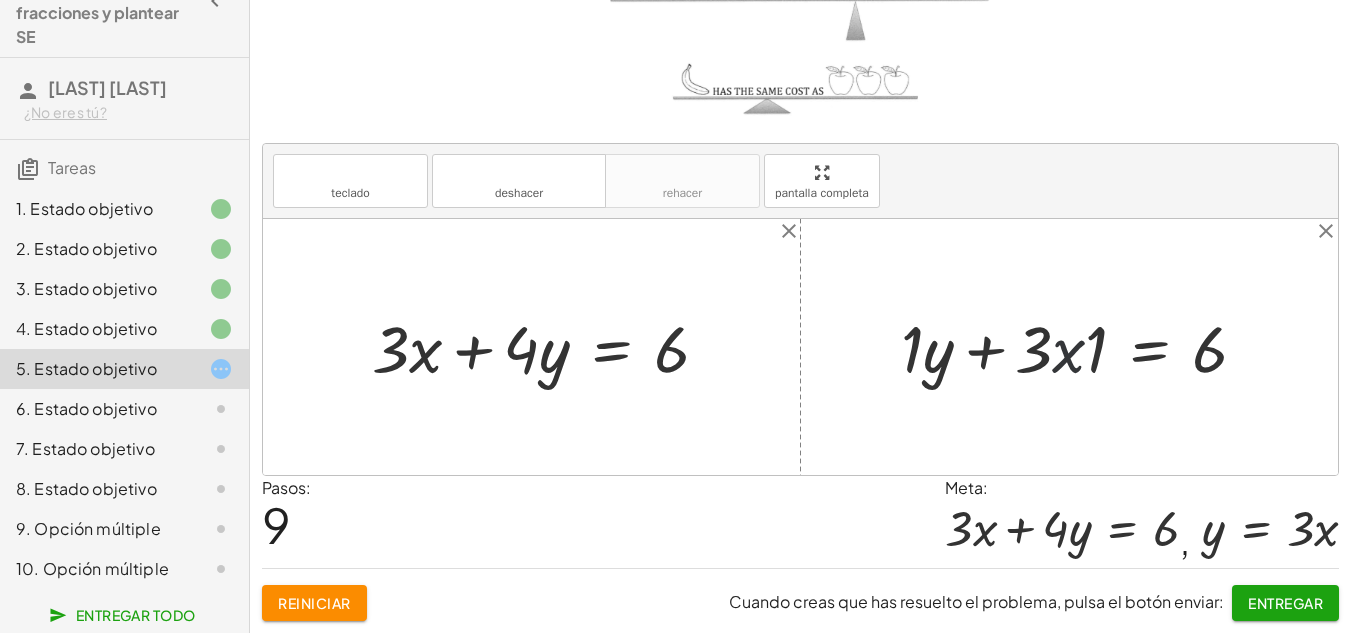 click at bounding box center [1082, 346] 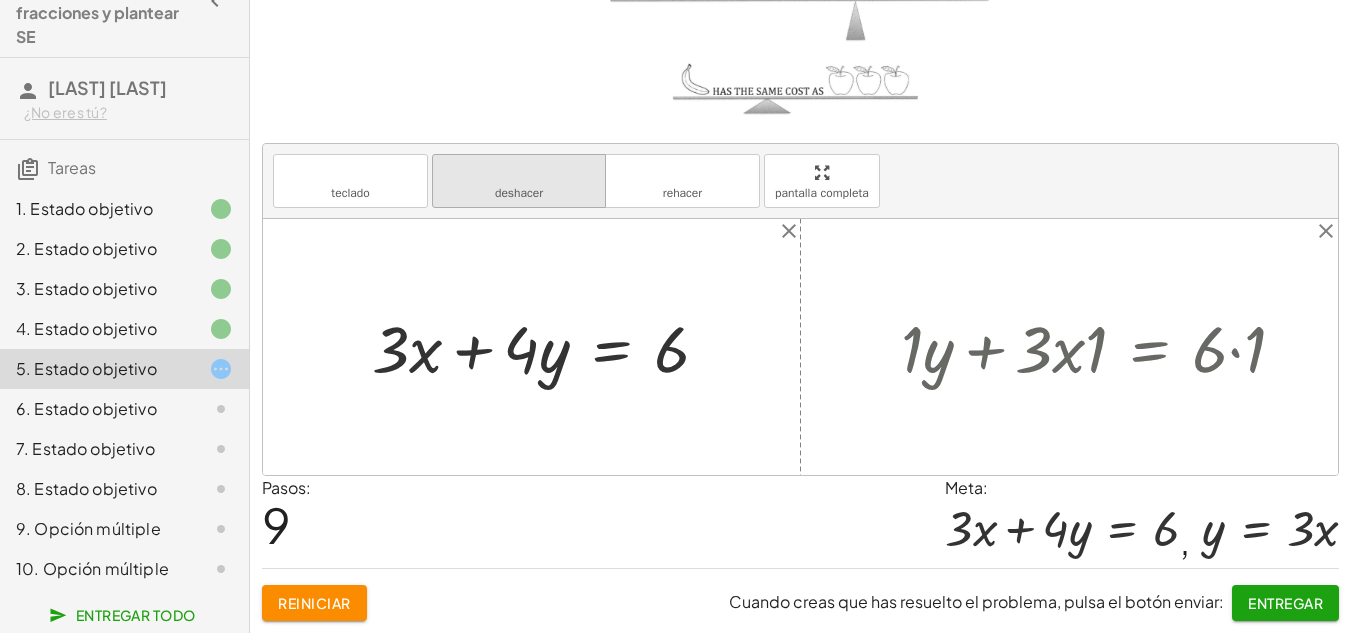 click on "deshacer deshacer" at bounding box center (519, 181) 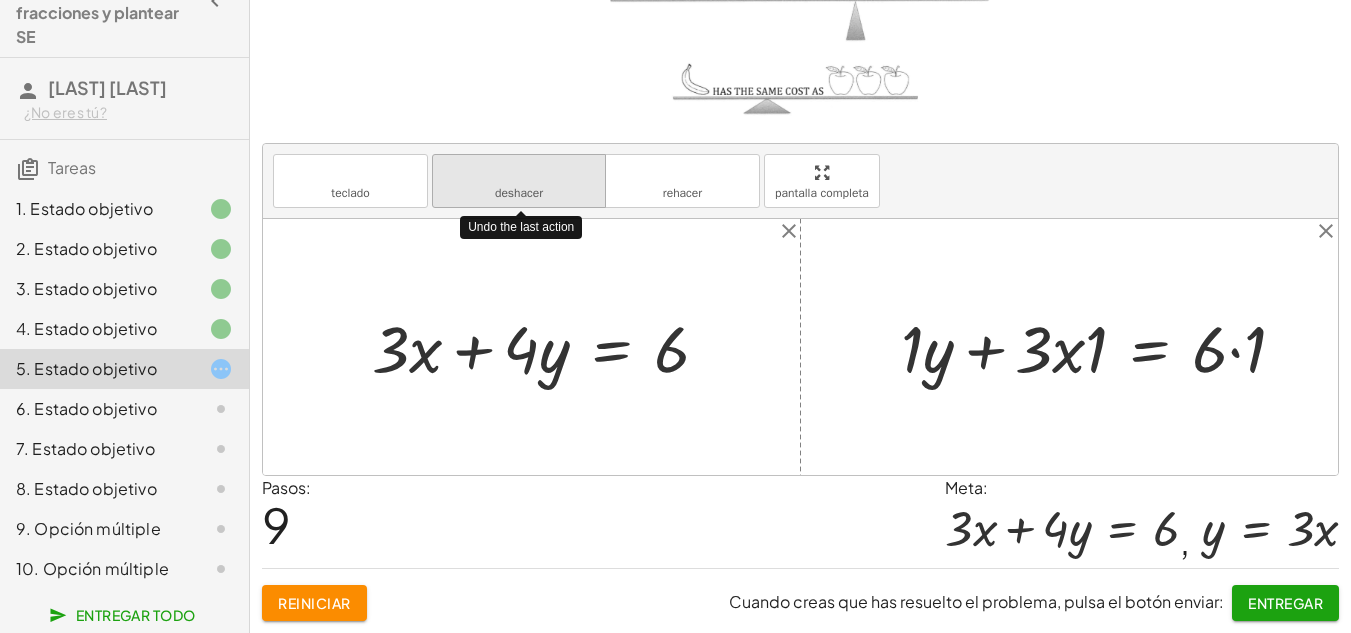 click on "deshacer deshacer" at bounding box center [519, 181] 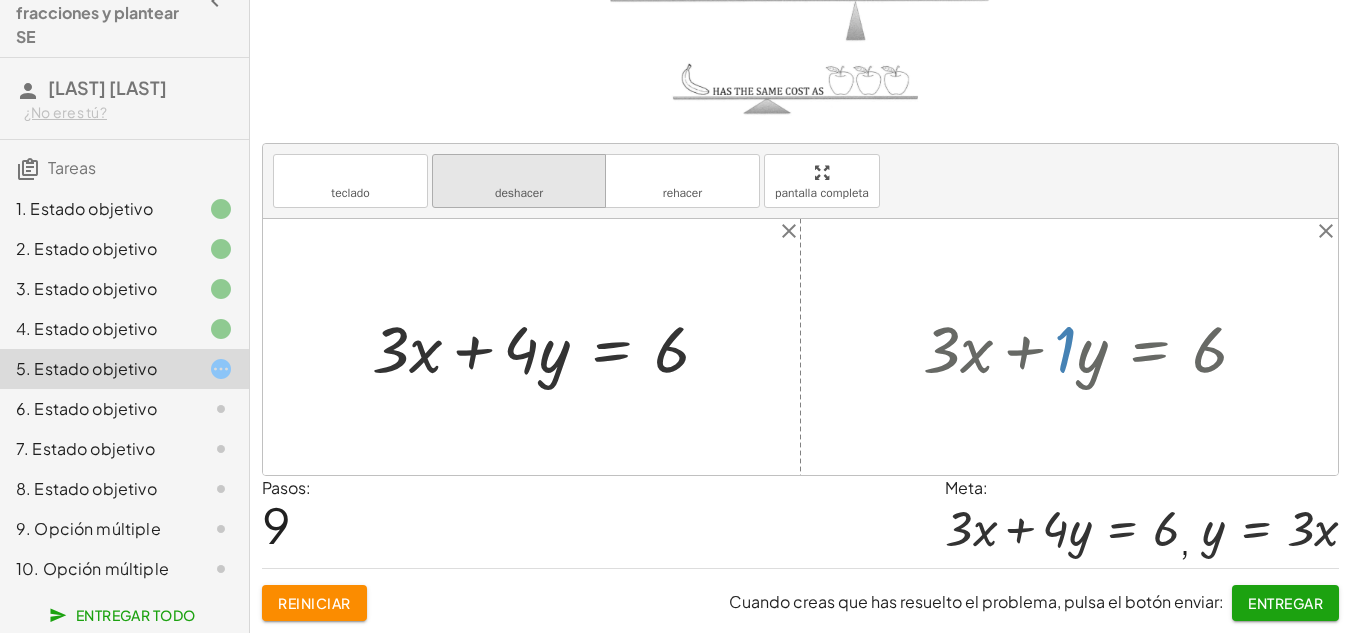 click on "deshacer deshacer" at bounding box center (519, 181) 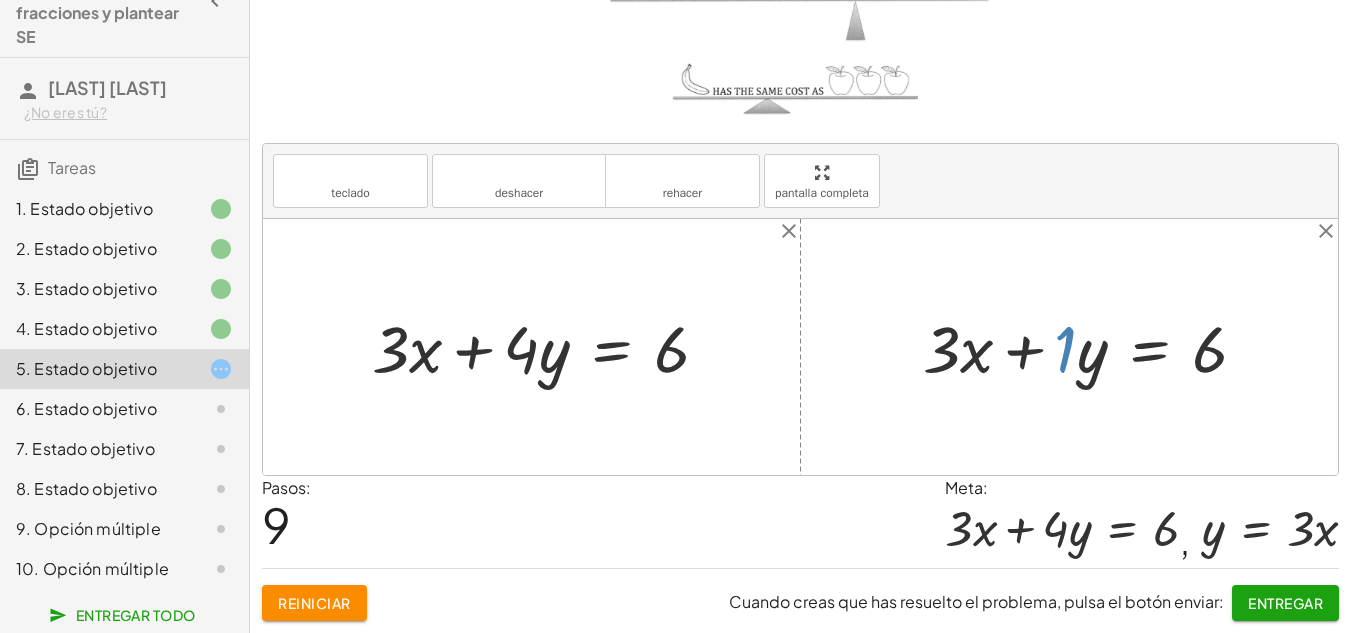 click at bounding box center [1093, 346] 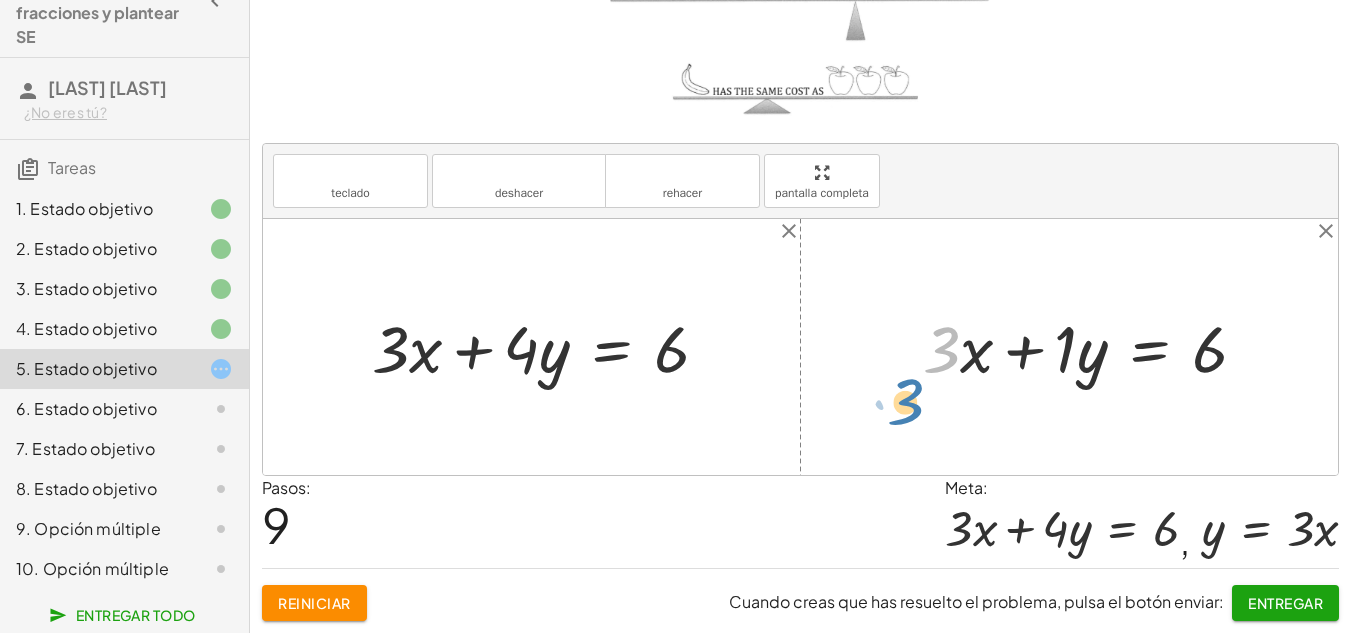 drag, startPoint x: 948, startPoint y: 362, endPoint x: 878, endPoint y: 373, distance: 70.85902 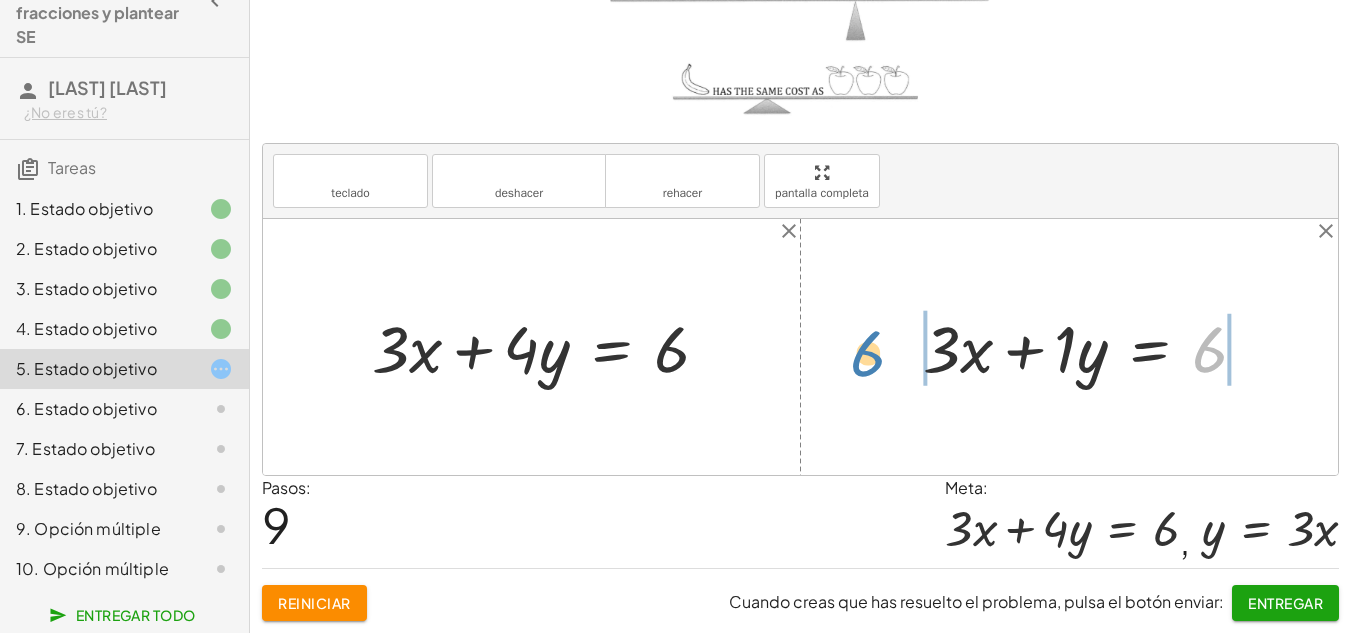 drag, startPoint x: 1200, startPoint y: 345, endPoint x: 859, endPoint y: 348, distance: 341.01318 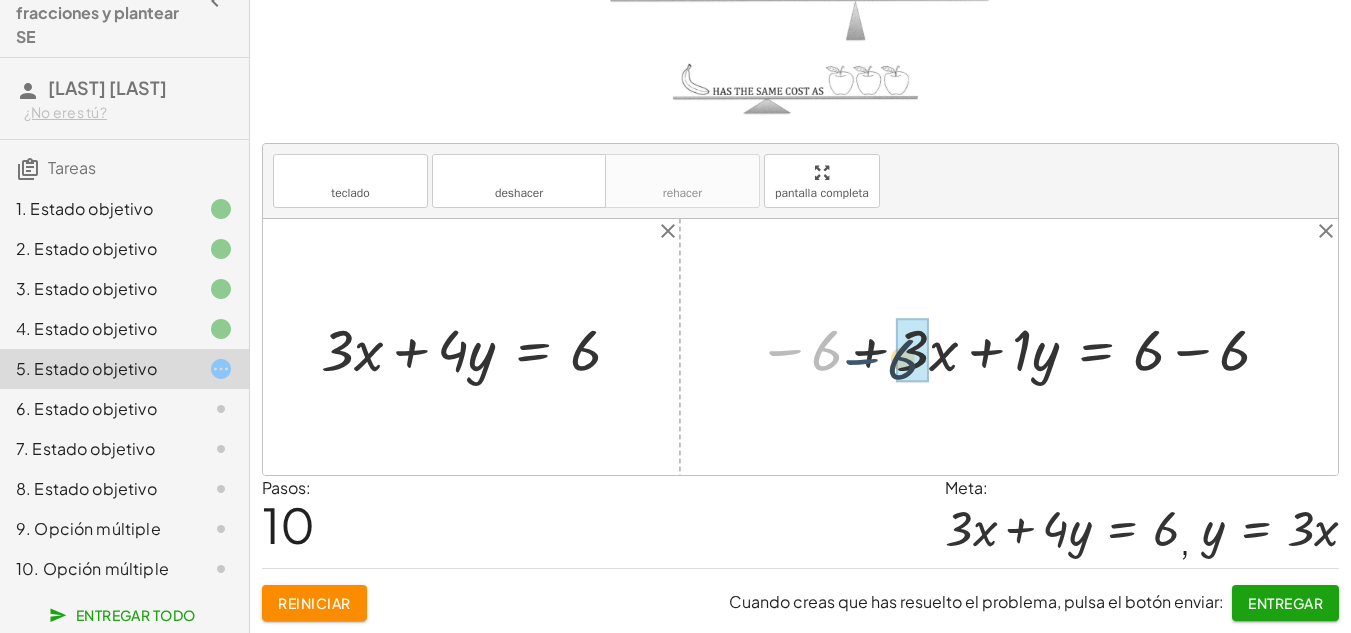 drag, startPoint x: 800, startPoint y: 347, endPoint x: 870, endPoint y: 354, distance: 70.34913 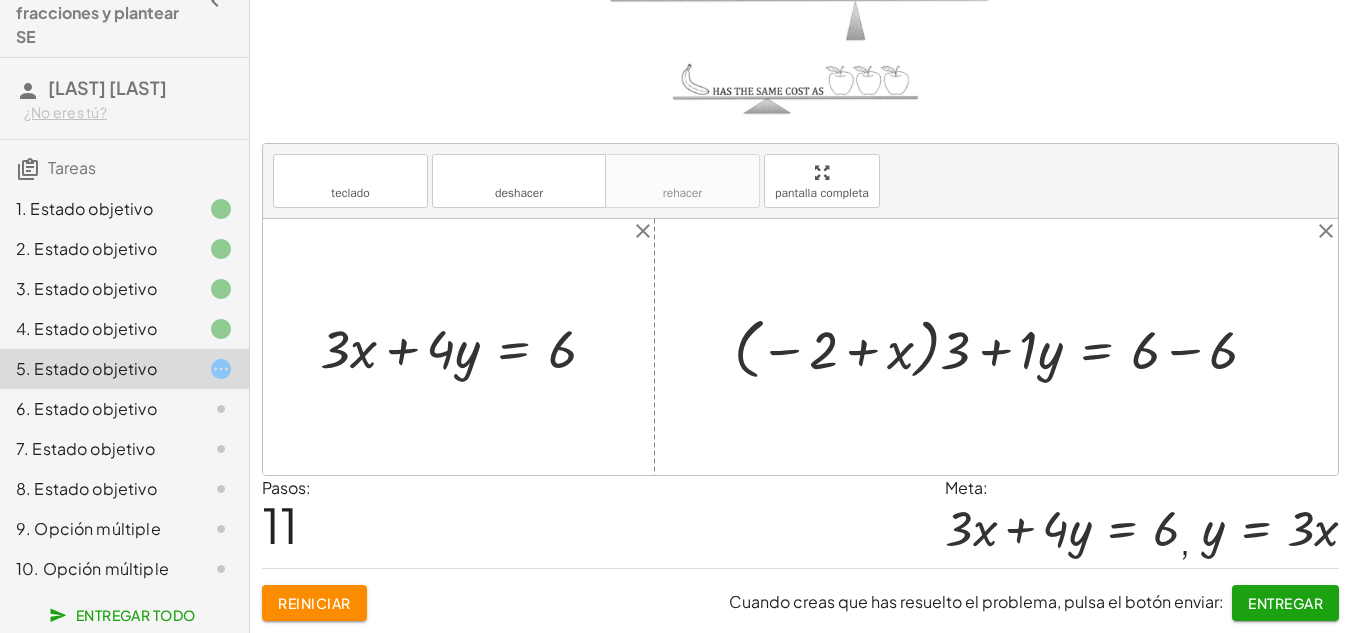 click at bounding box center [1003, 347] 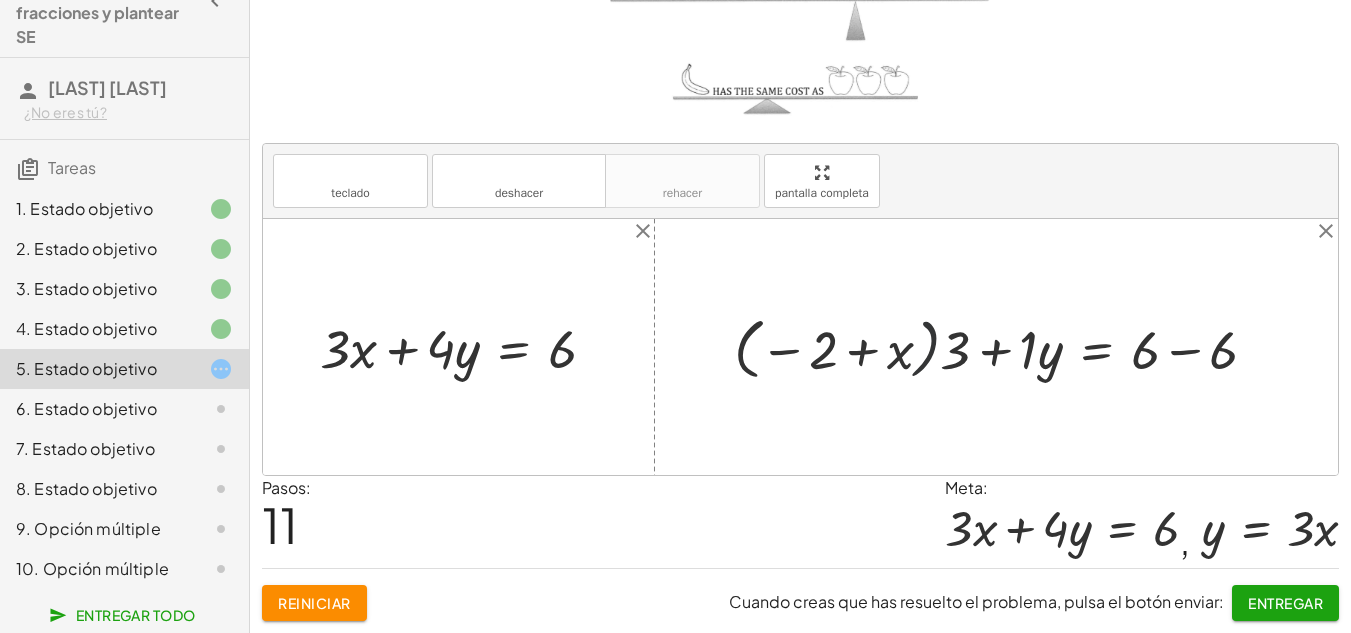 click at bounding box center (1003, 347) 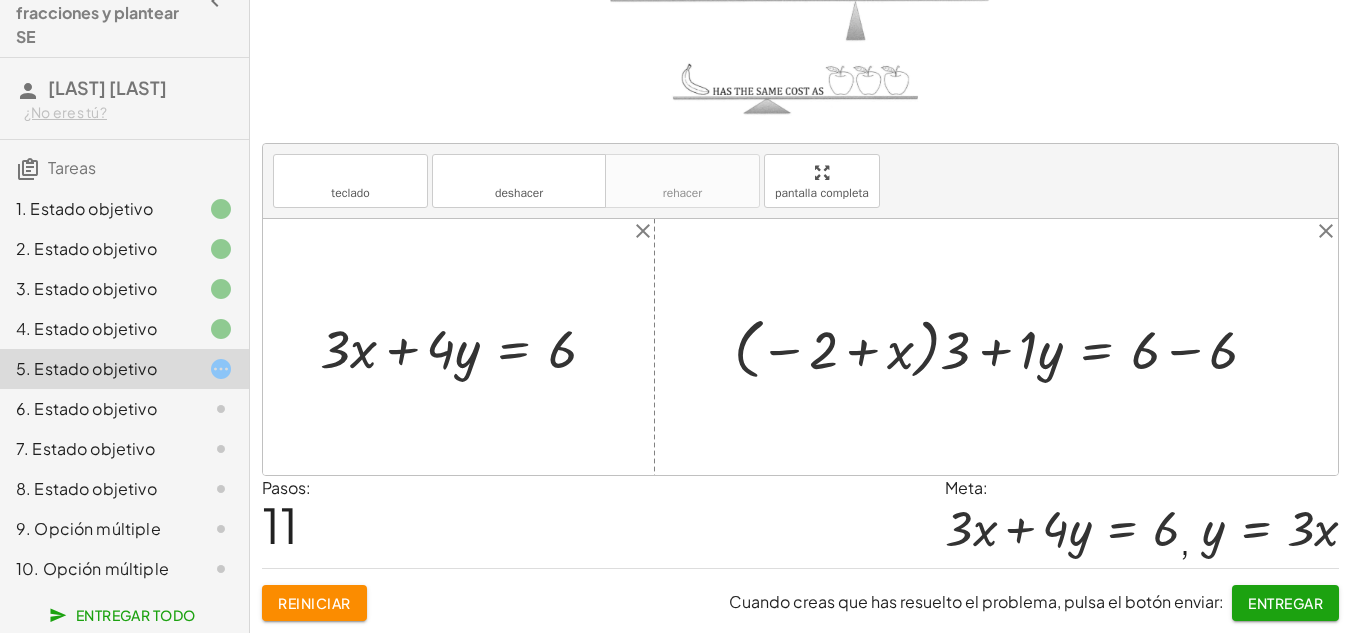 click at bounding box center [1003, 347] 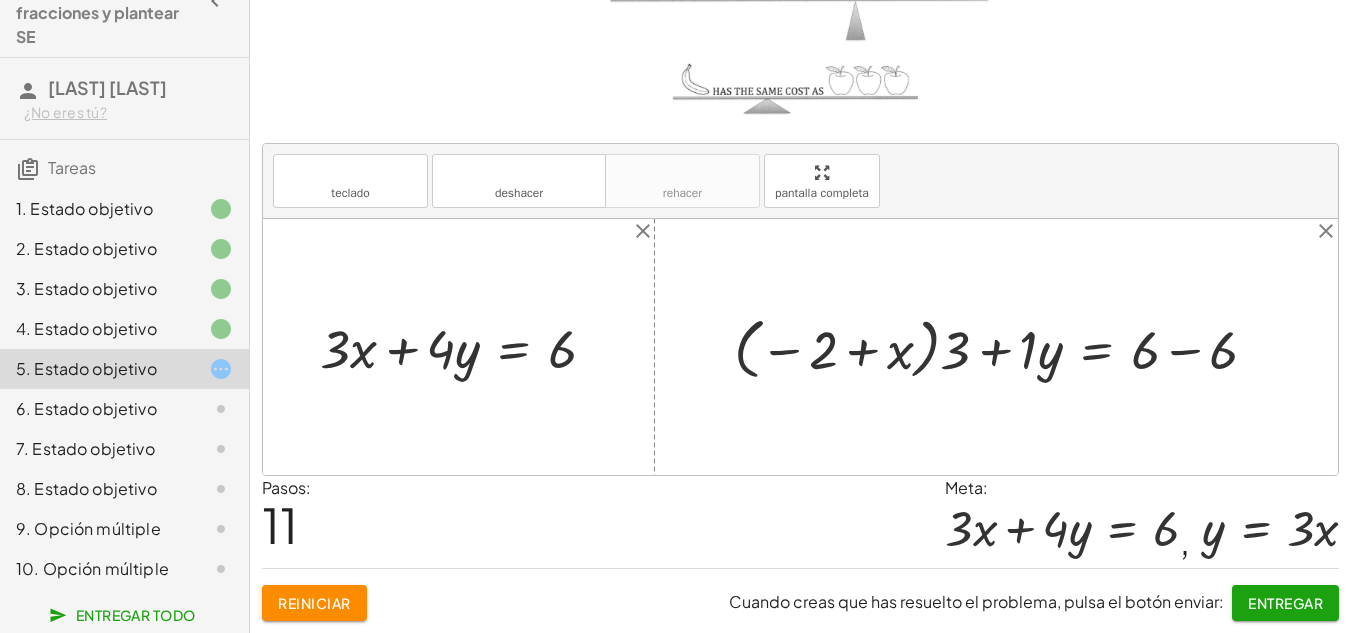 click at bounding box center (1003, 347) 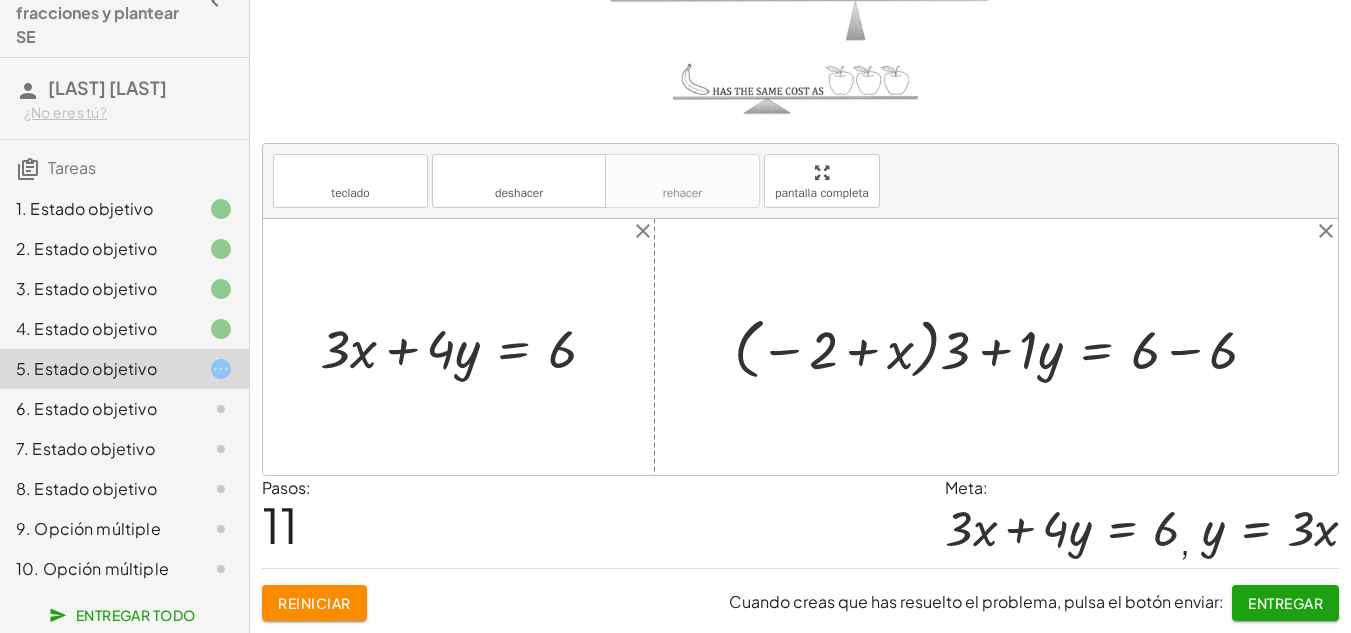 click at bounding box center (1003, 347) 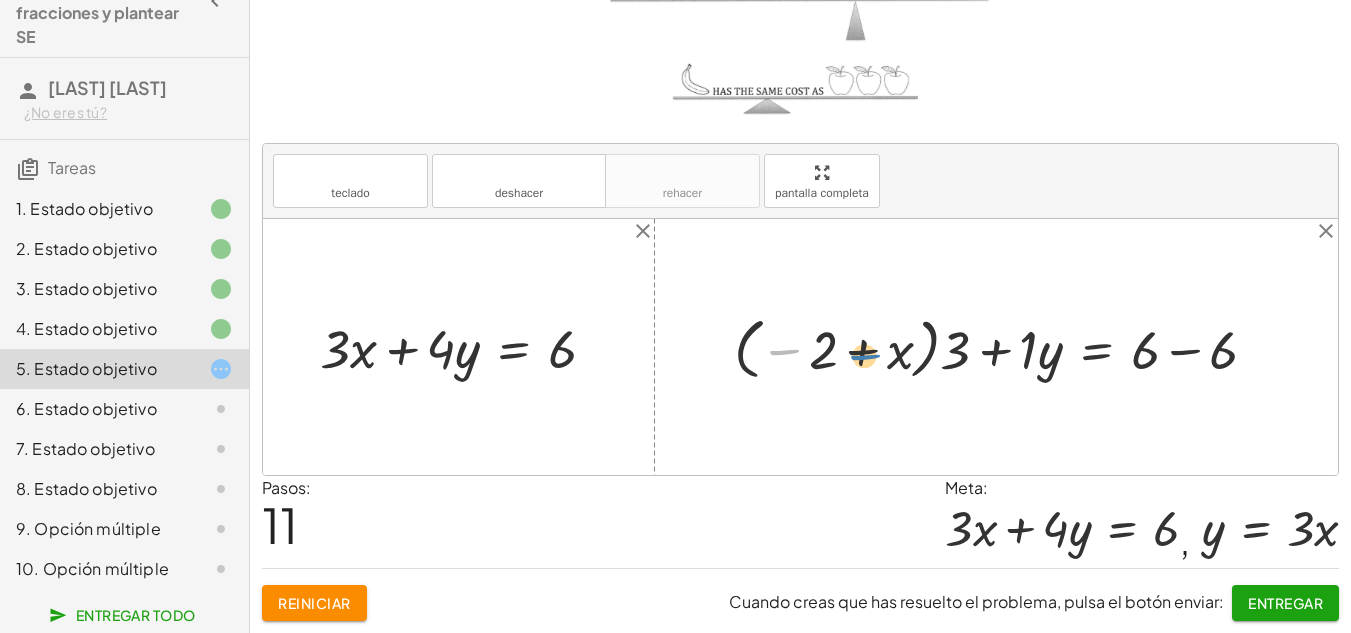 drag, startPoint x: 780, startPoint y: 349, endPoint x: 860, endPoint y: 353, distance: 80.09994 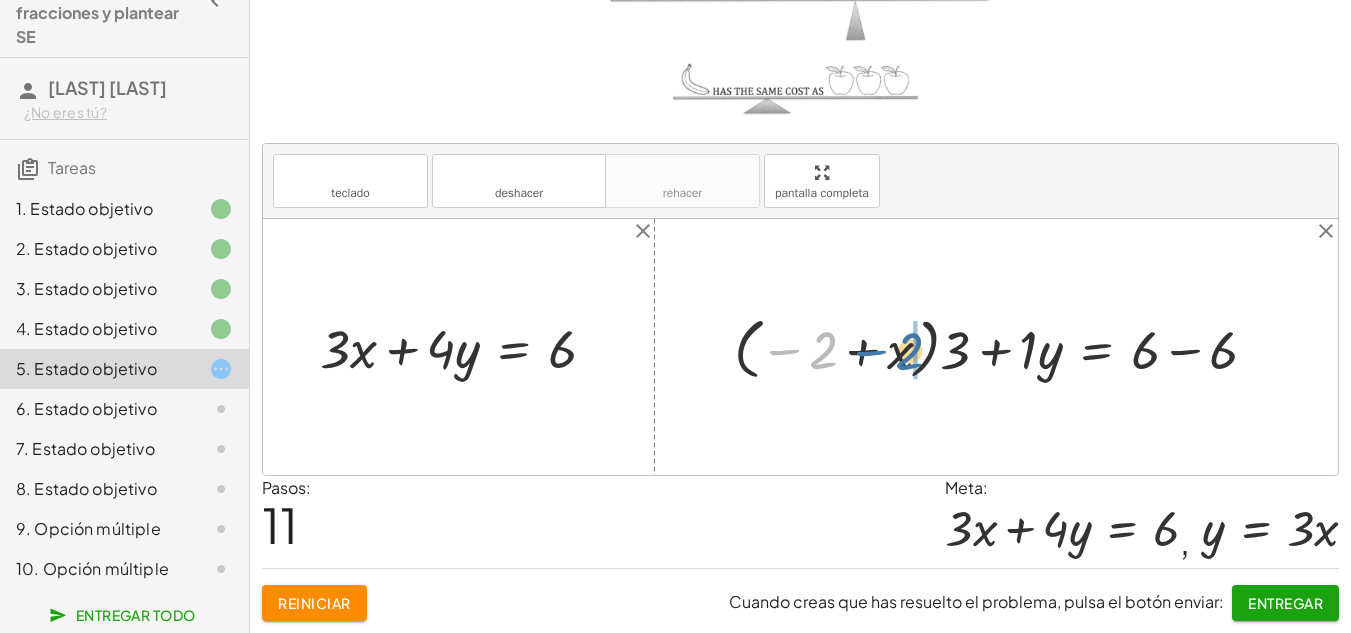 drag, startPoint x: 824, startPoint y: 356, endPoint x: 912, endPoint y: 357, distance: 88.005684 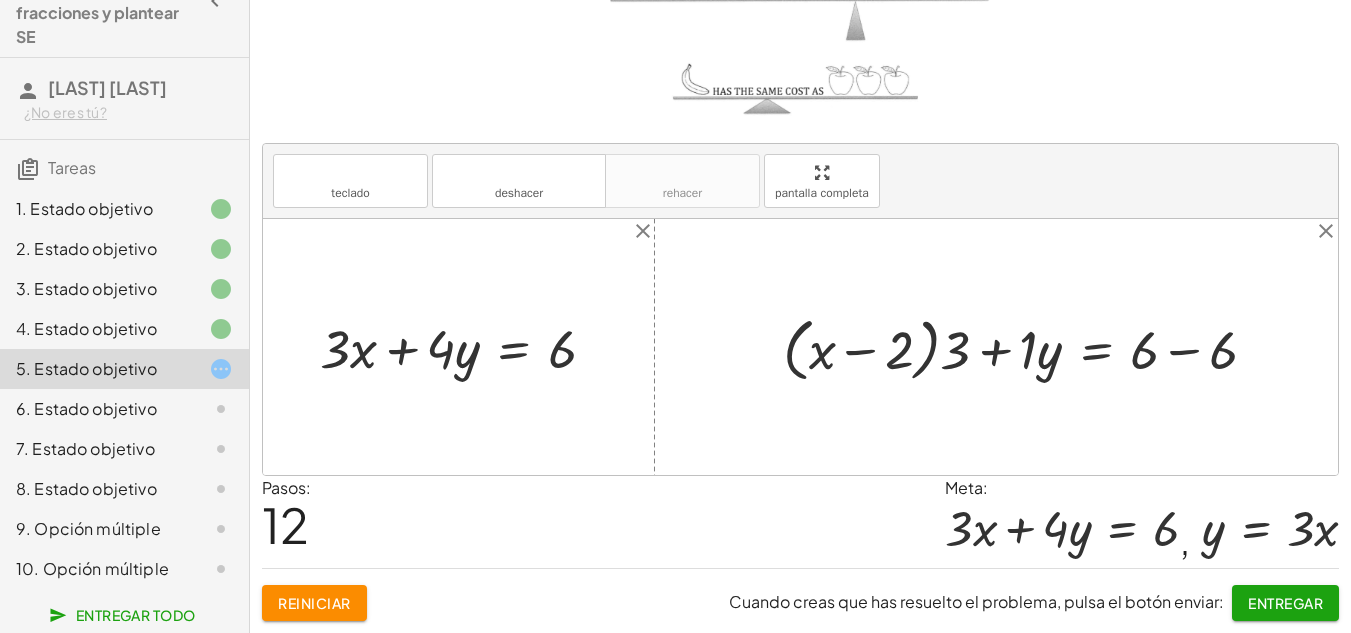 click at bounding box center [1028, 347] 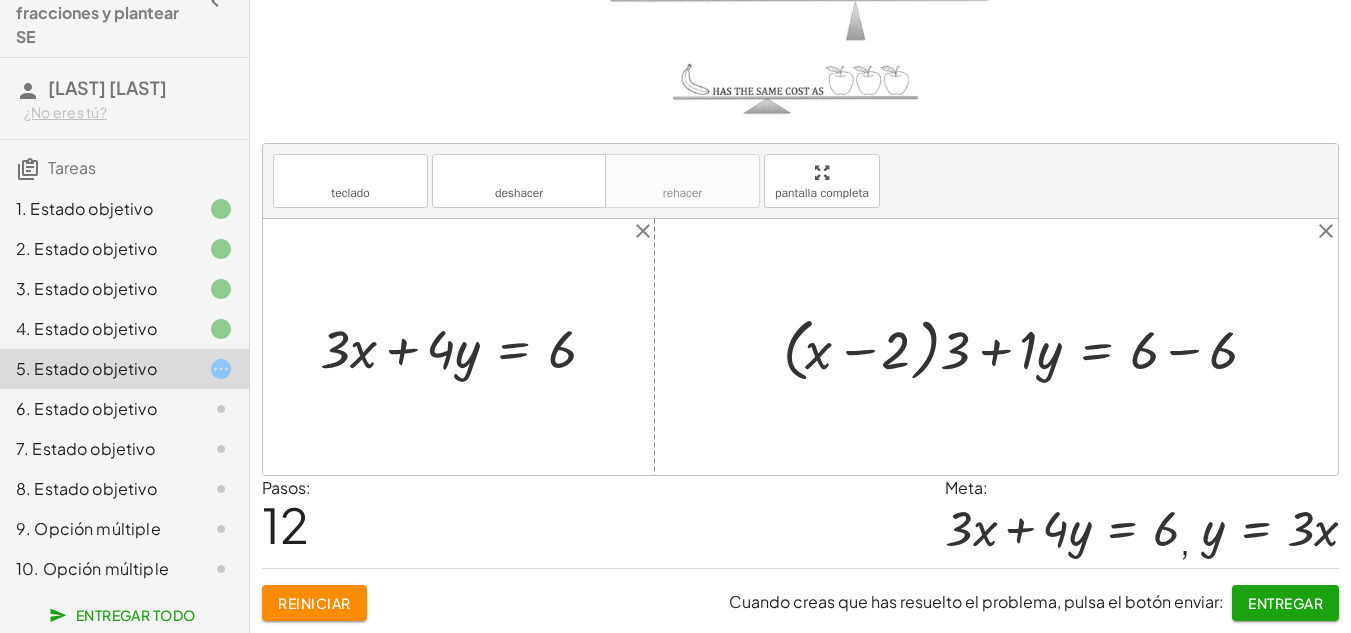 click at bounding box center [1028, 347] 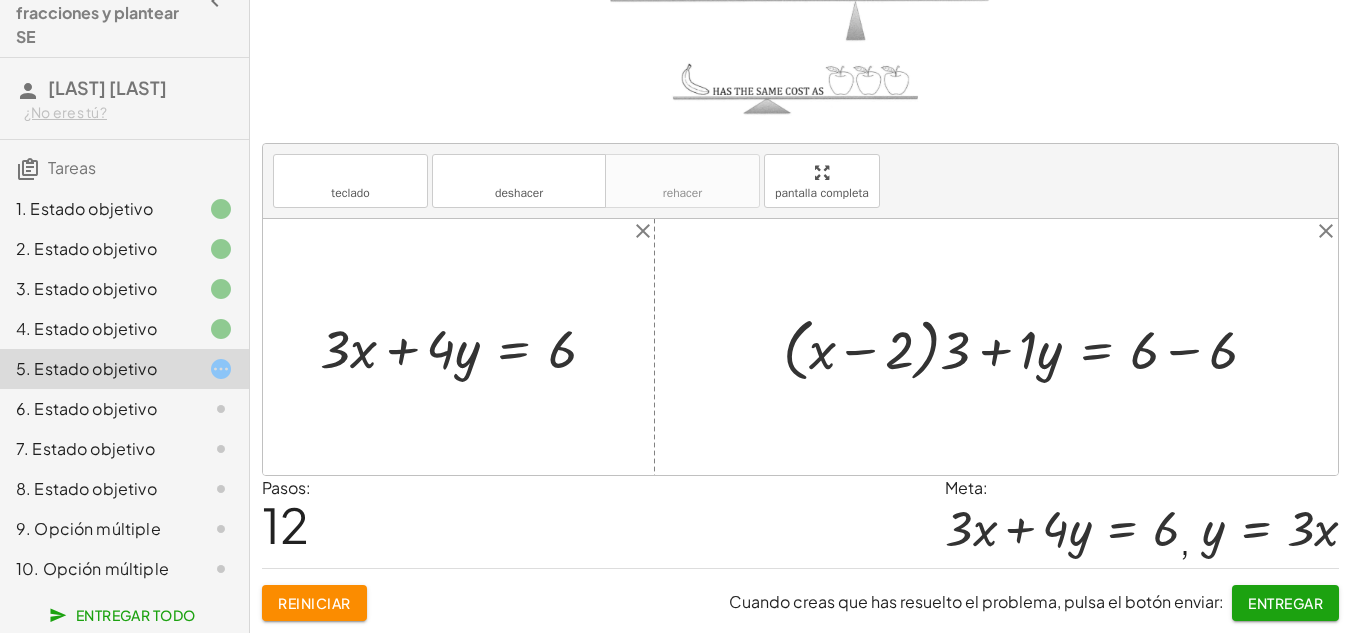 click at bounding box center [1028, 347] 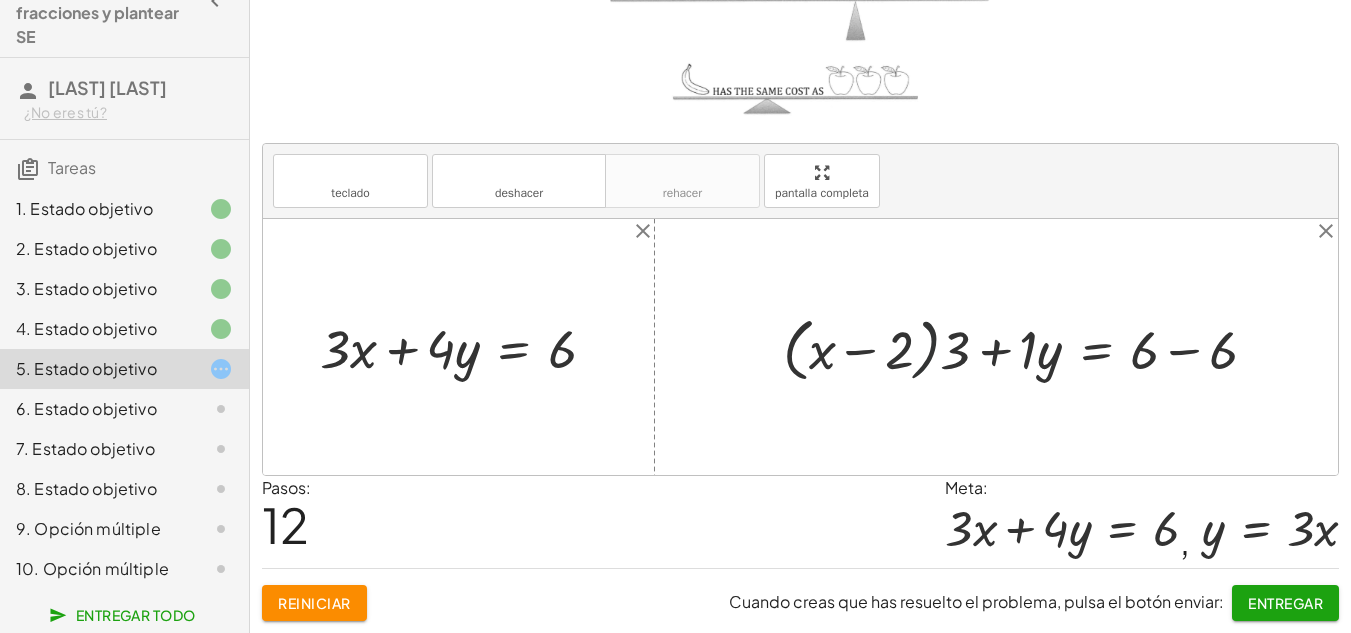 click at bounding box center [1028, 347] 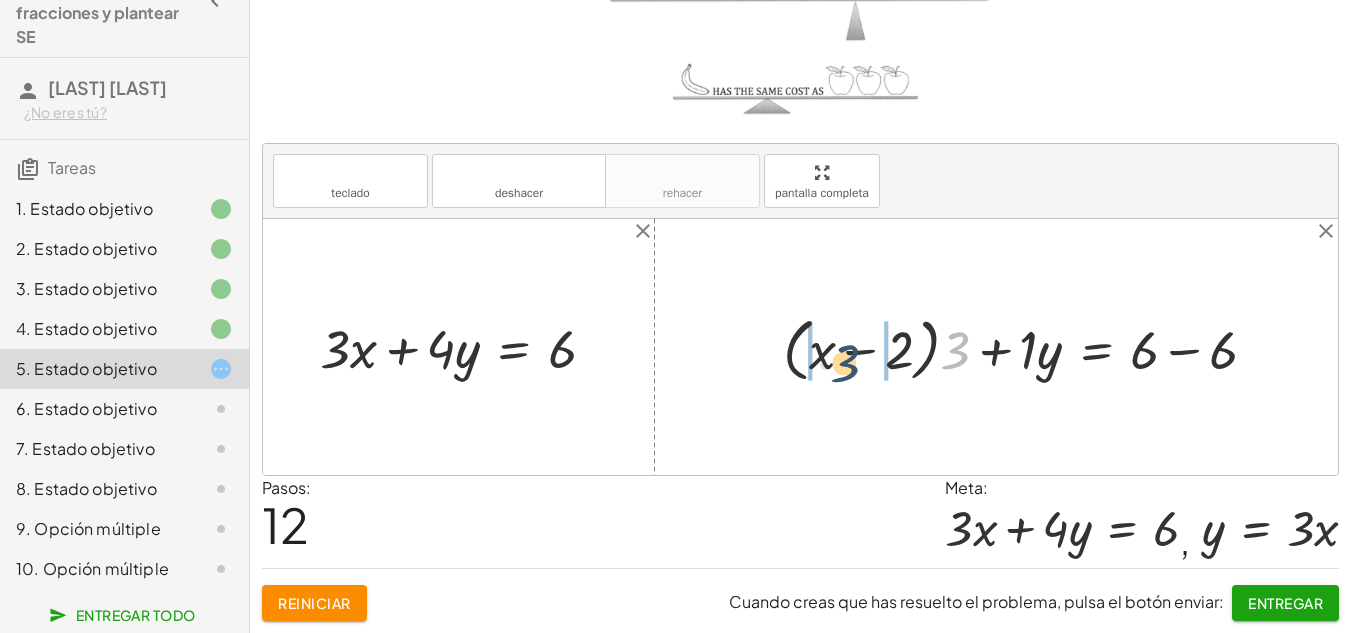 drag, startPoint x: 956, startPoint y: 337, endPoint x: 831, endPoint y: 353, distance: 126.01984 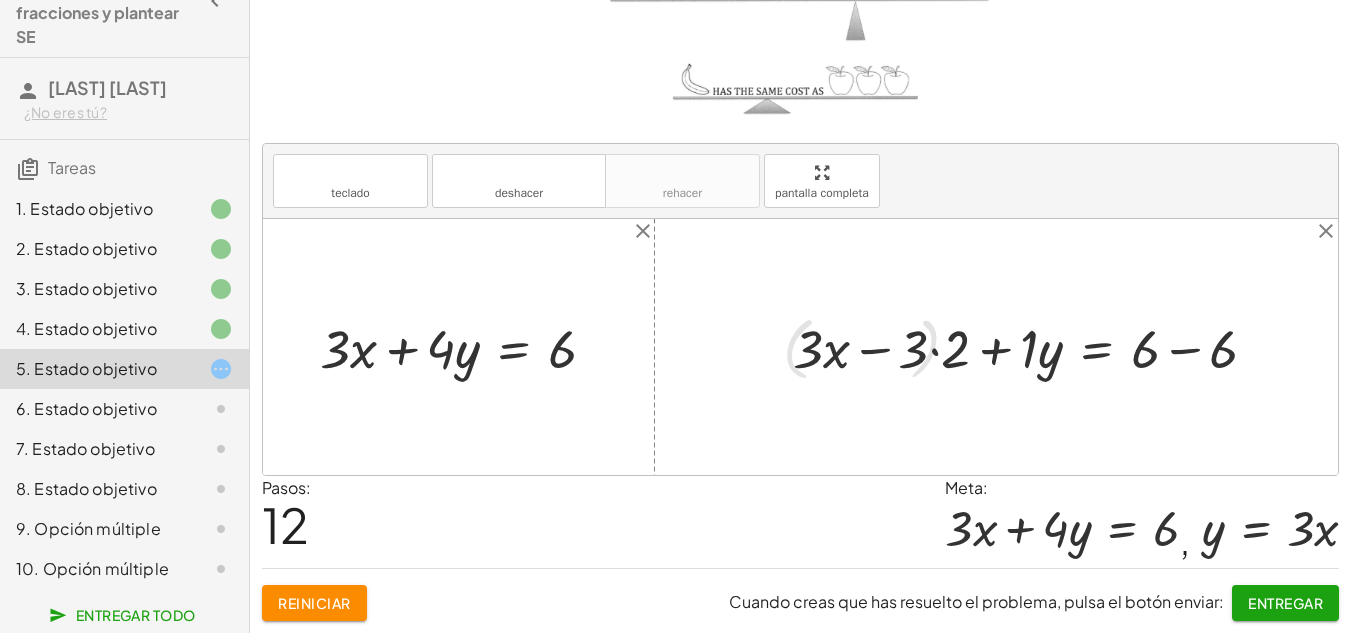 click at bounding box center (1033, 346) 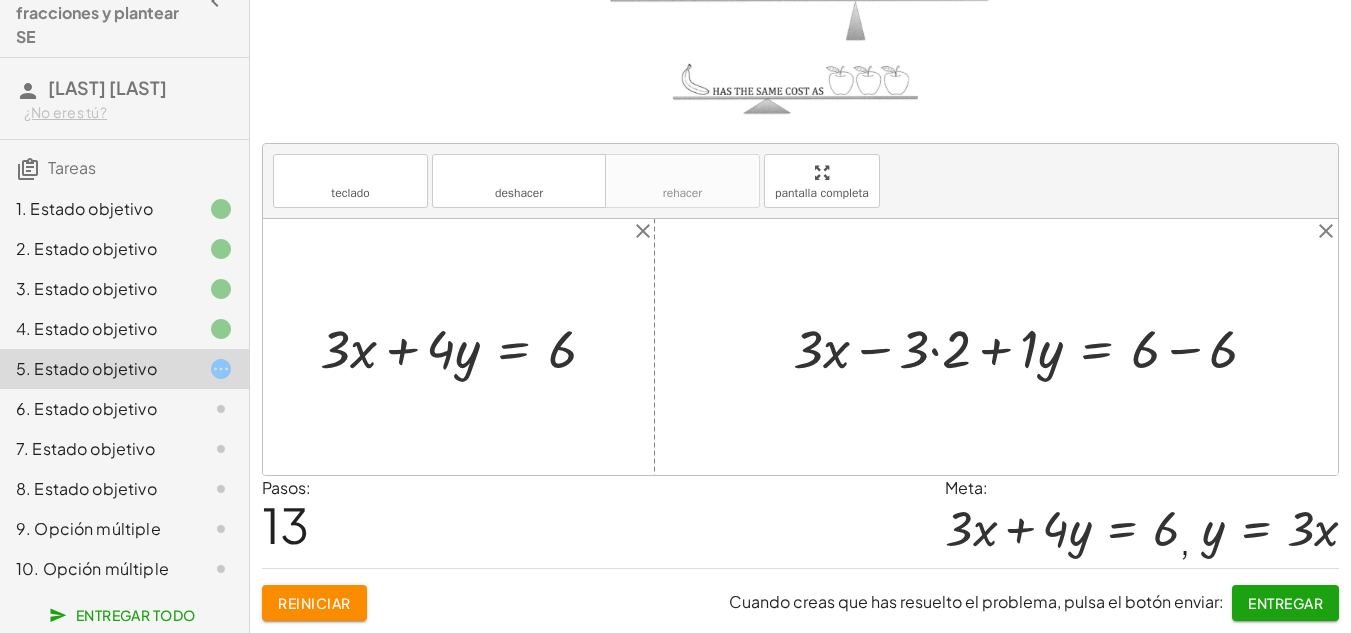 click at bounding box center (1033, 346) 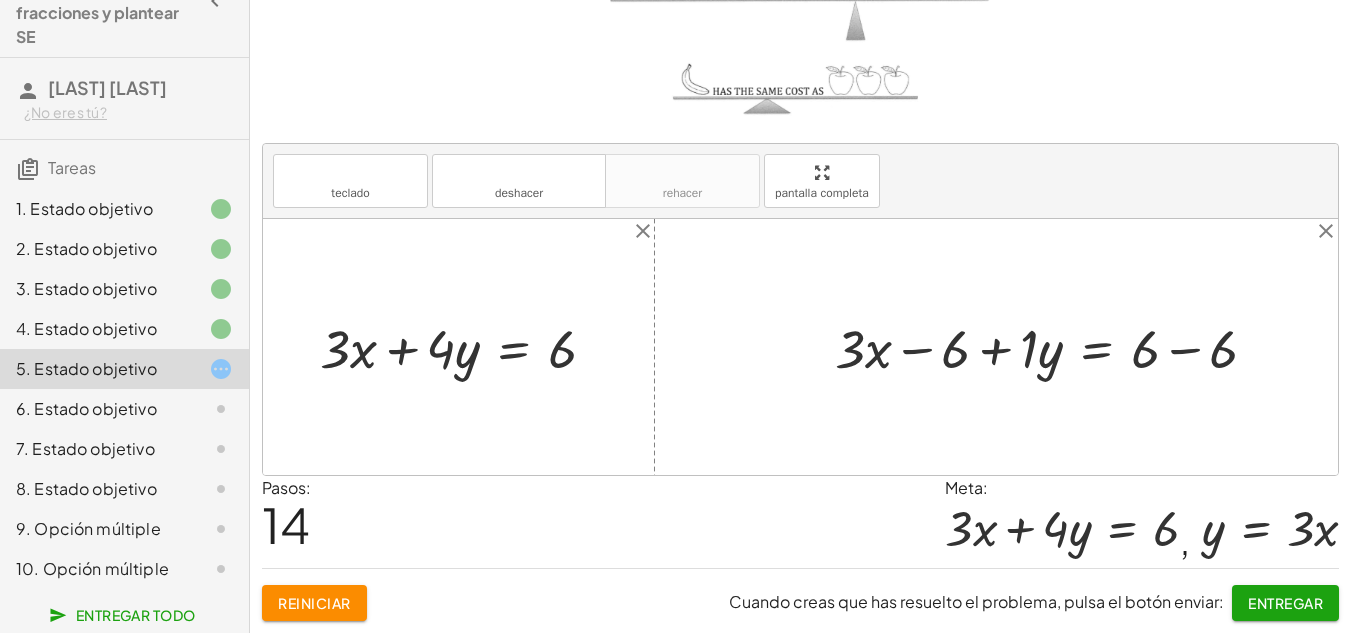 click at bounding box center (1054, 346) 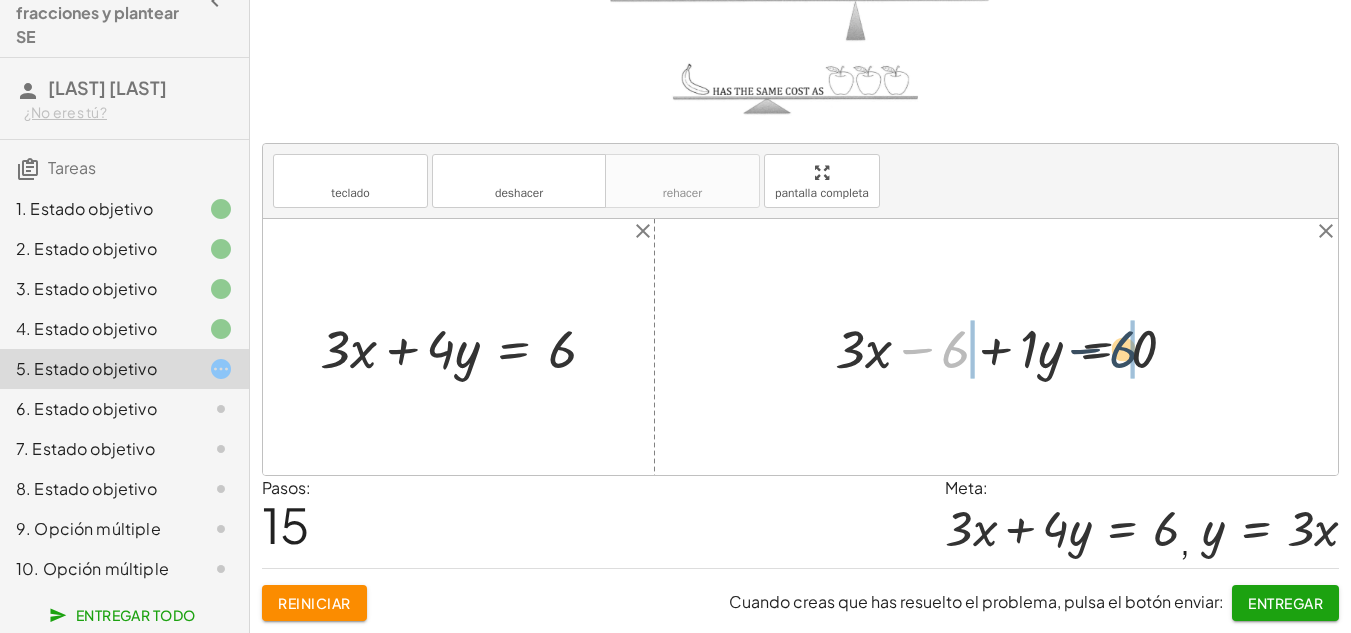 drag, startPoint x: 964, startPoint y: 348, endPoint x: 1145, endPoint y: 346, distance: 181.01105 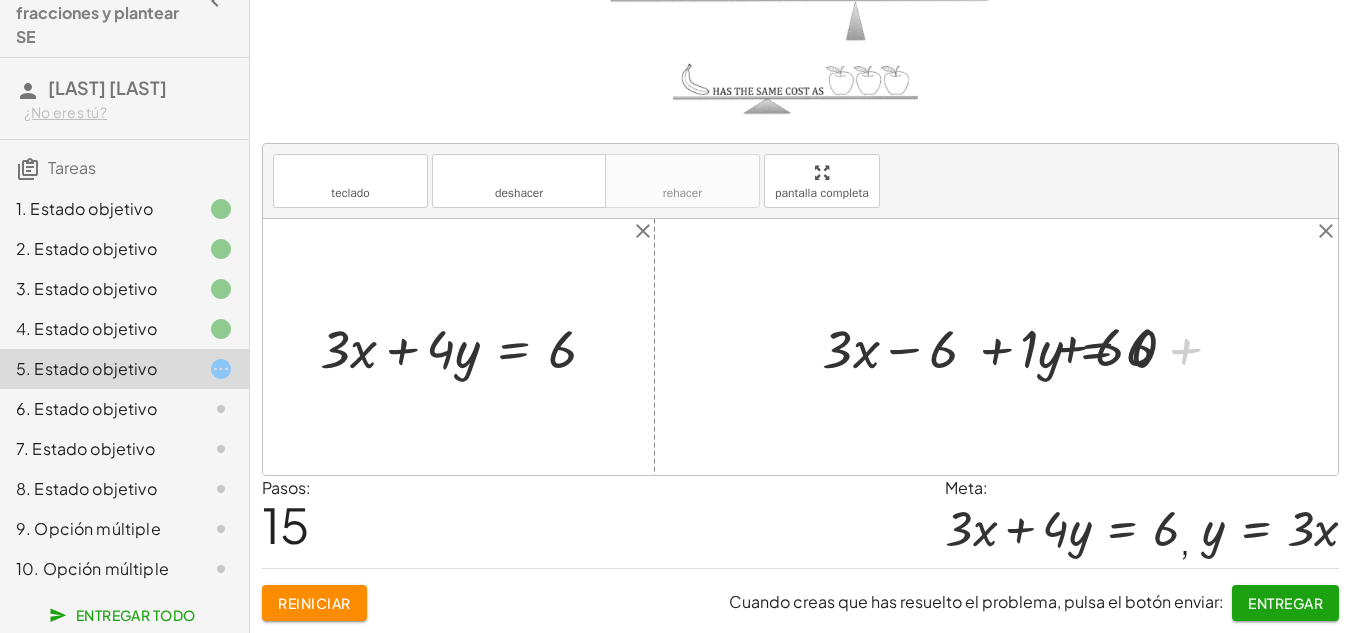 click at bounding box center (976, 346) 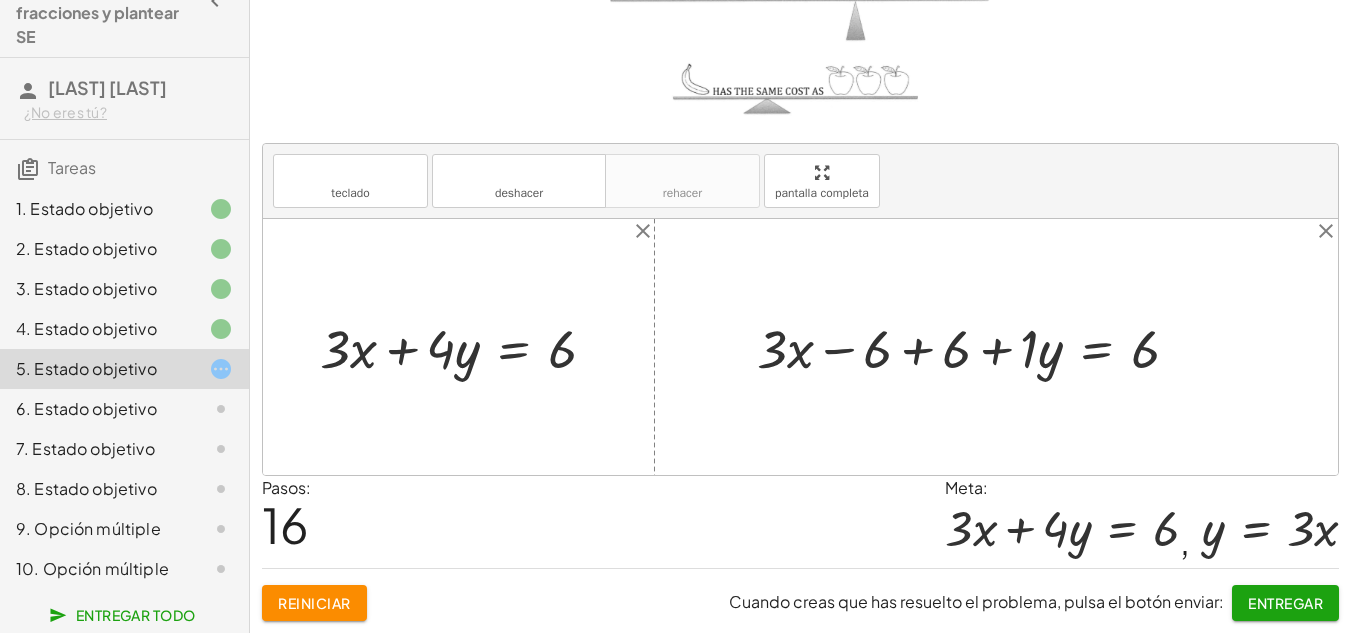click at bounding box center [976, 346] 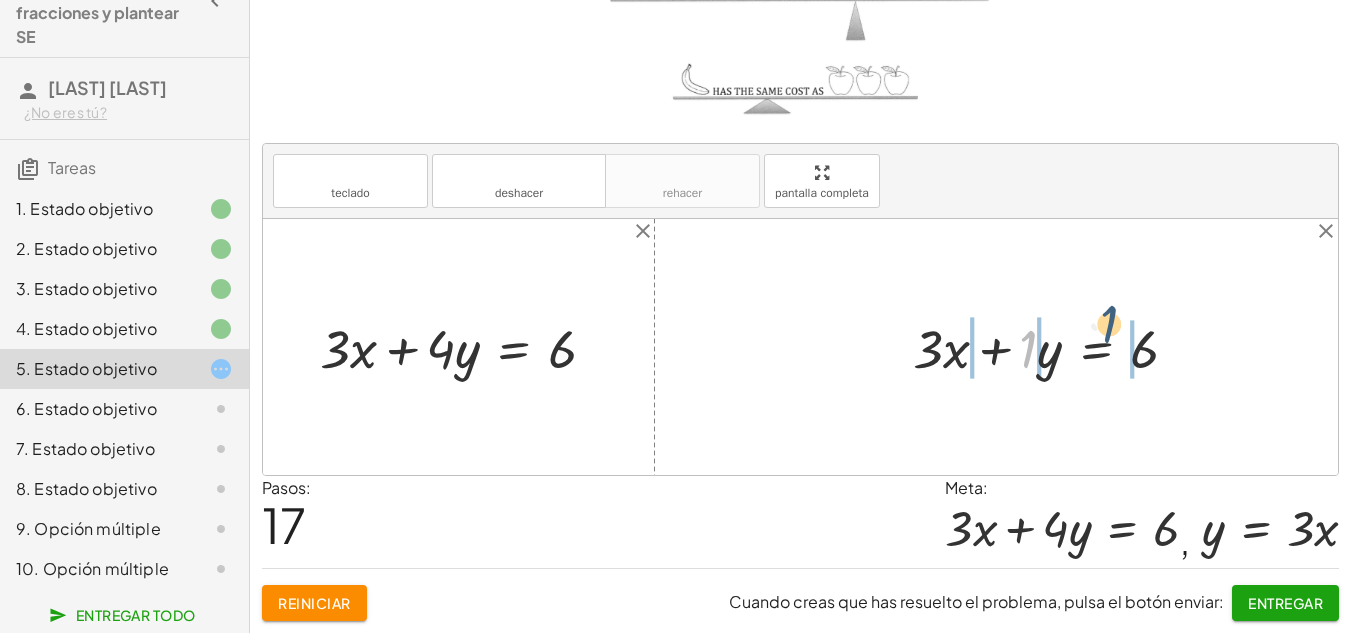 drag, startPoint x: 1034, startPoint y: 347, endPoint x: 1174, endPoint y: 333, distance: 140.69826 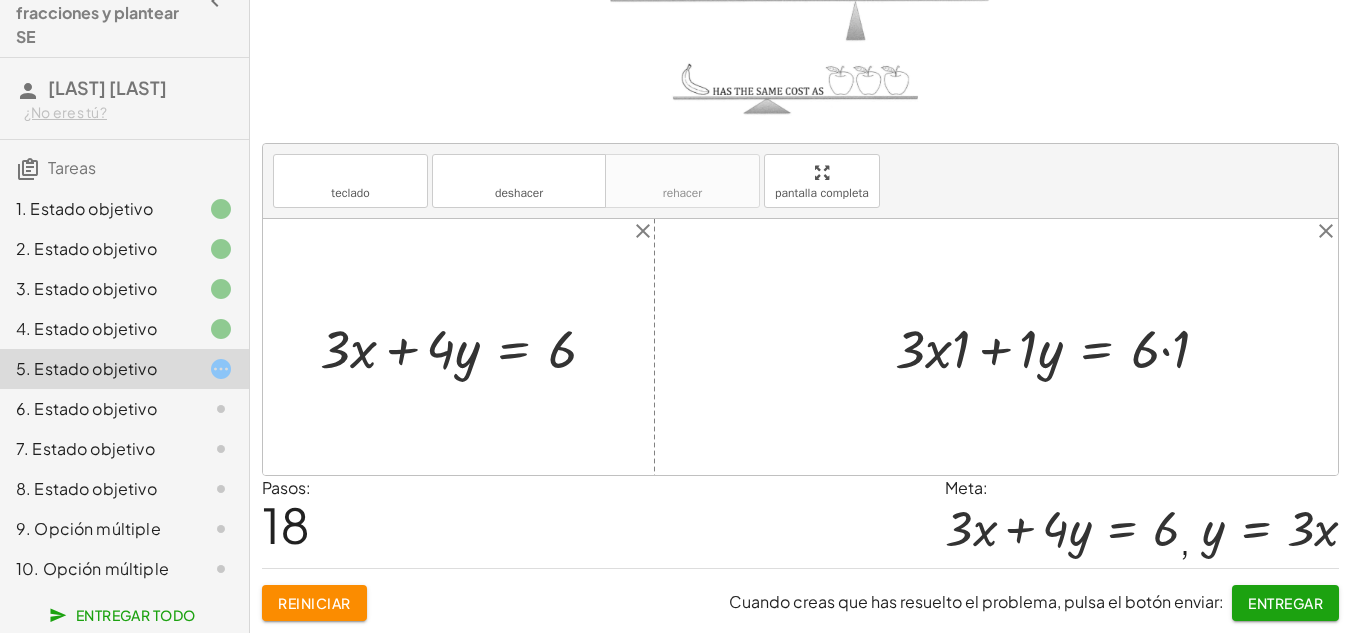 click at bounding box center [1060, 346] 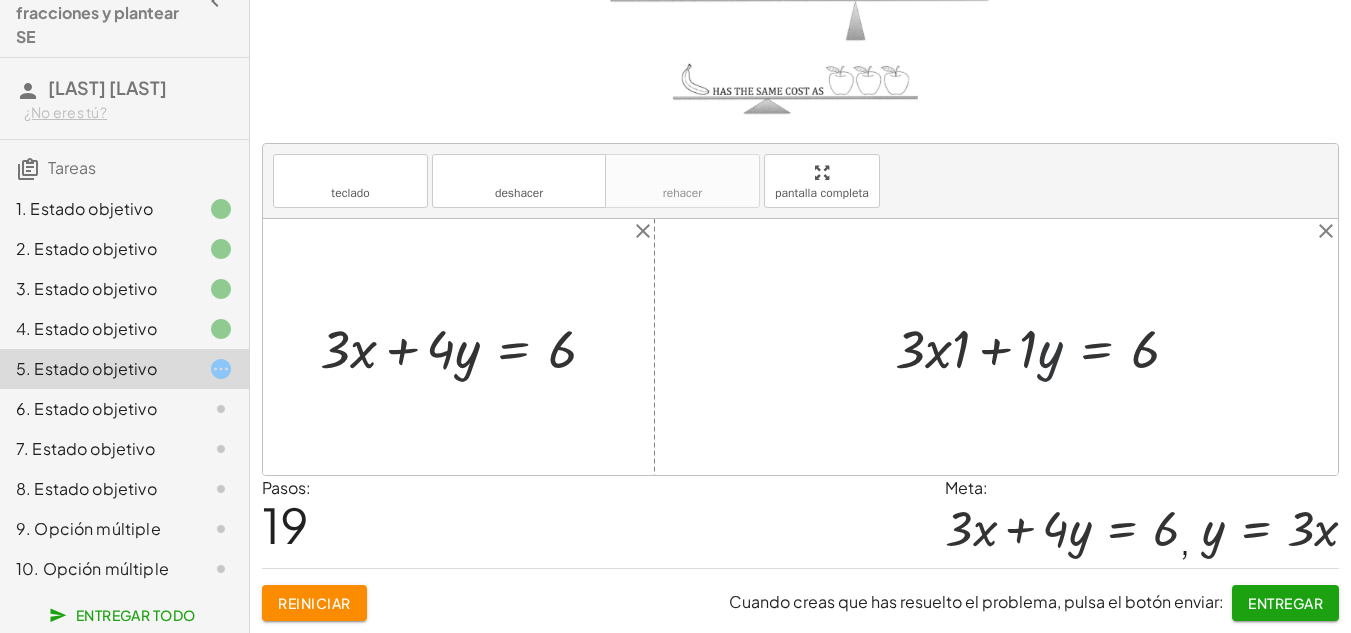 click at bounding box center (1045, 346) 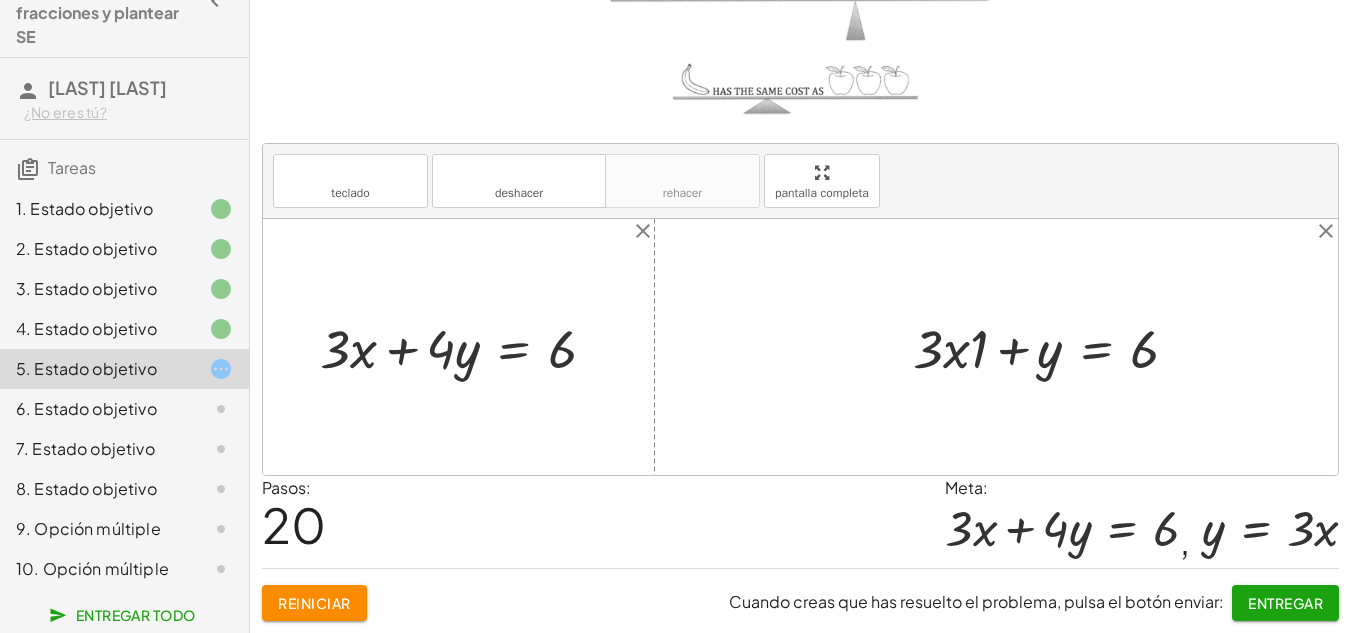 click at bounding box center [1054, 346] 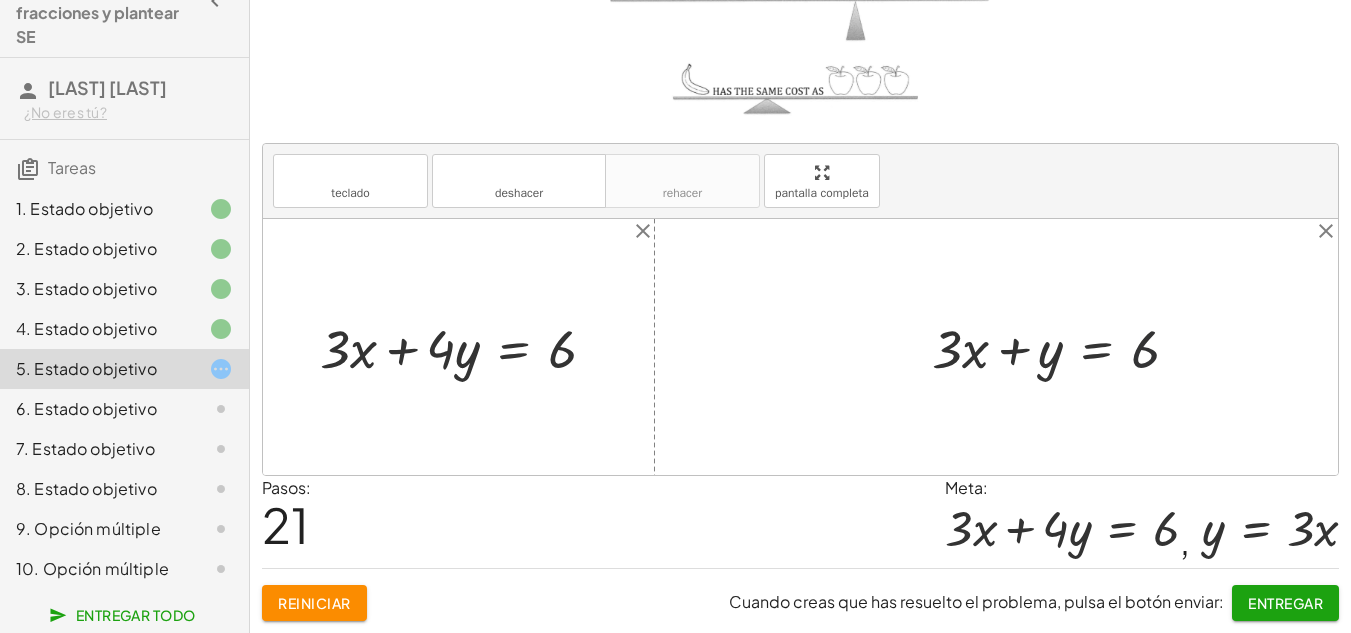 click at bounding box center (1063, 346) 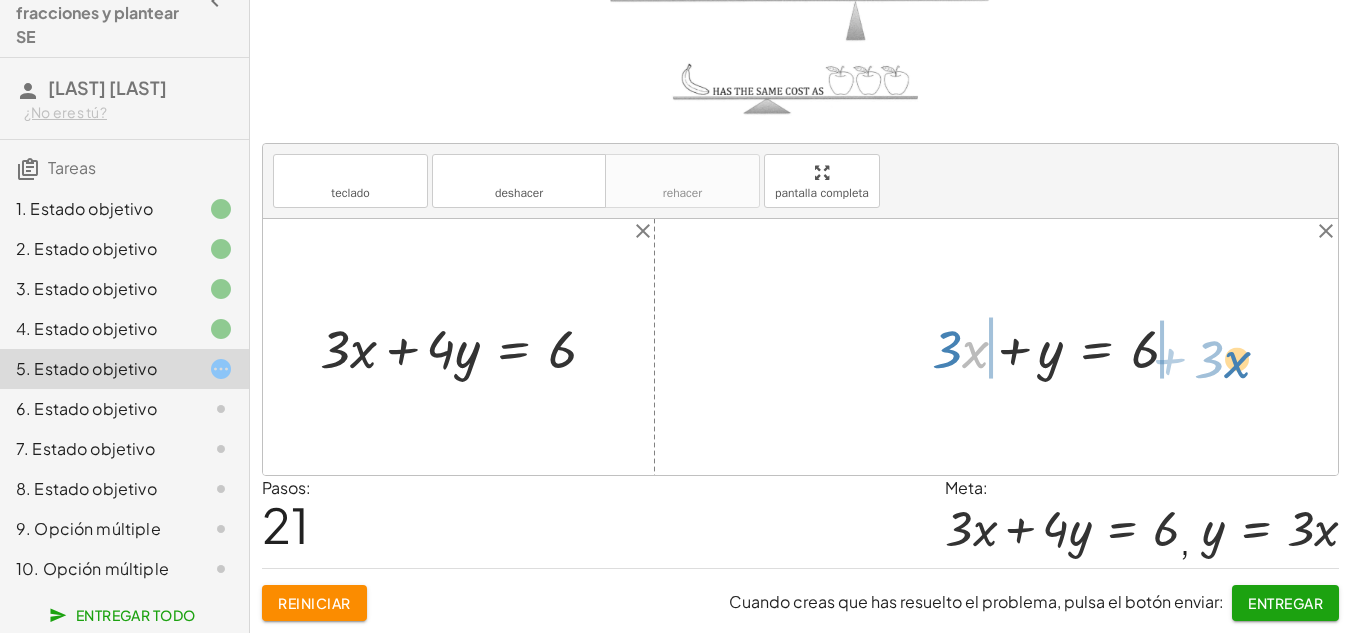 drag, startPoint x: 968, startPoint y: 347, endPoint x: 1227, endPoint y: 359, distance: 259.27783 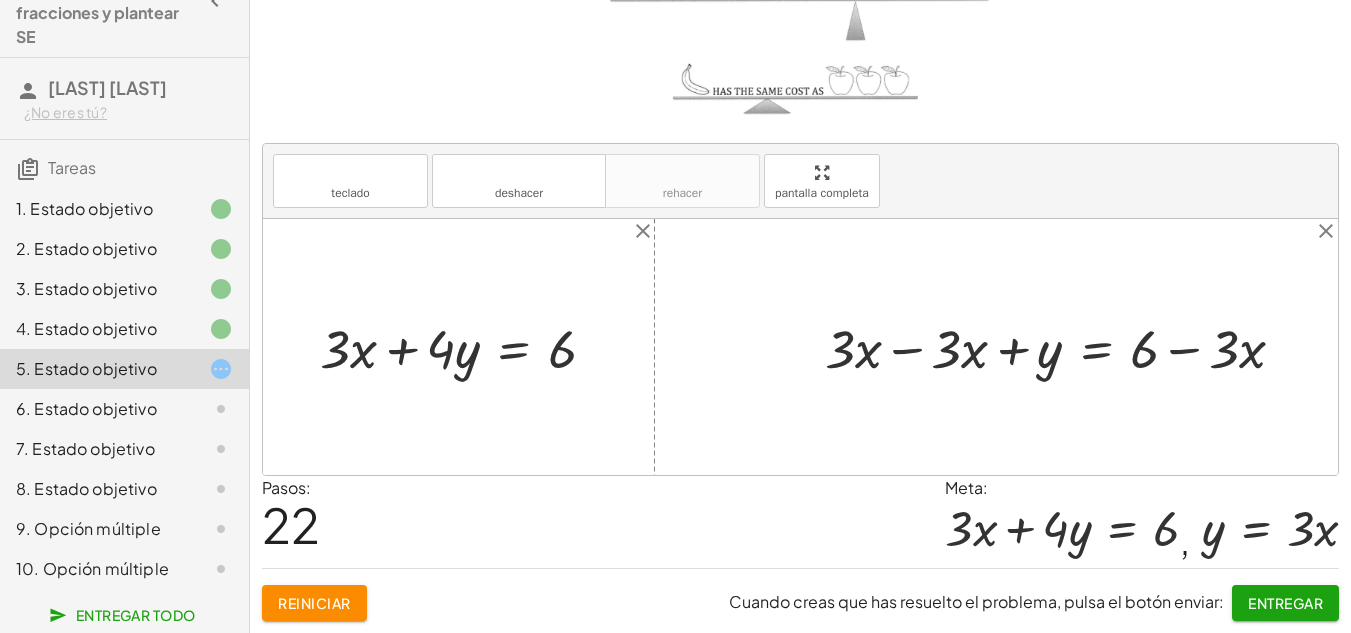 click at bounding box center [1063, 346] 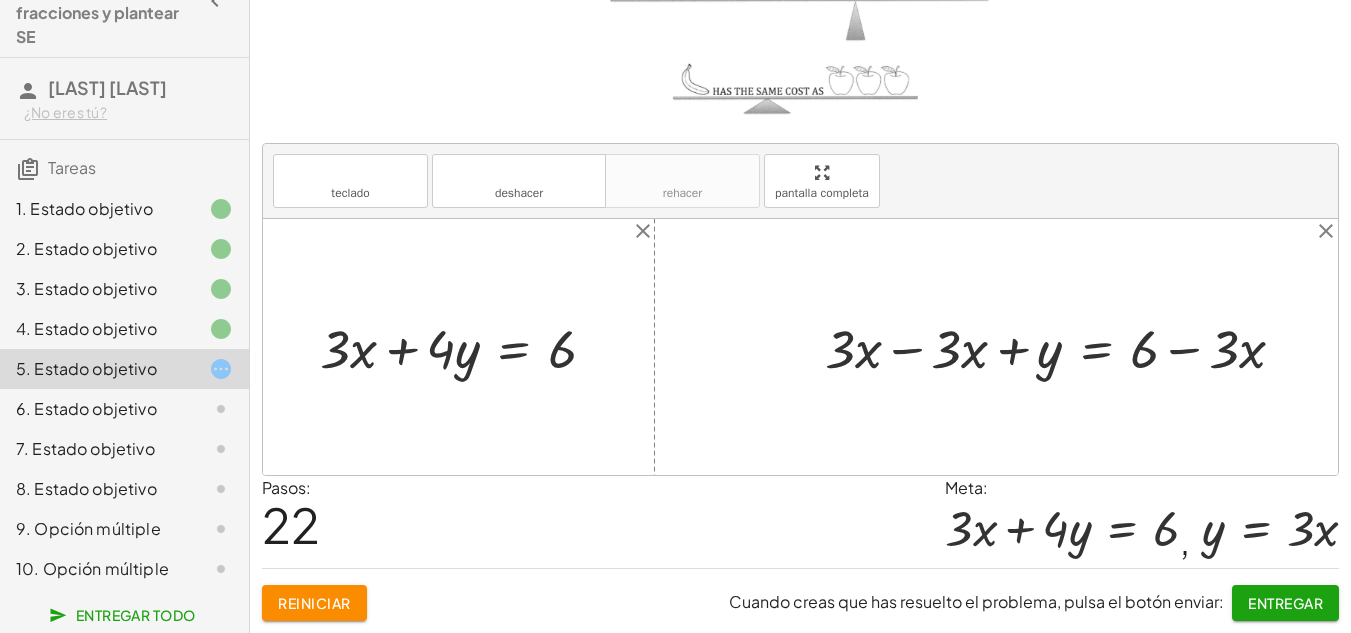 click at bounding box center [1063, 346] 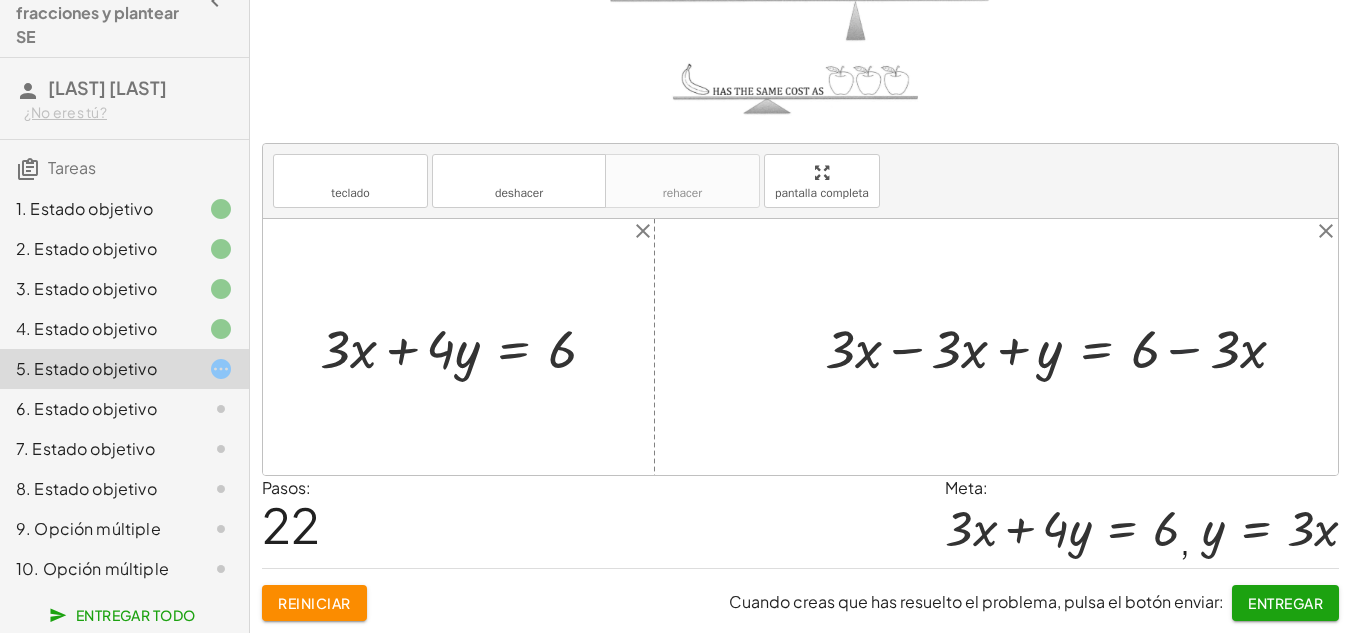click at bounding box center (1063, 346) 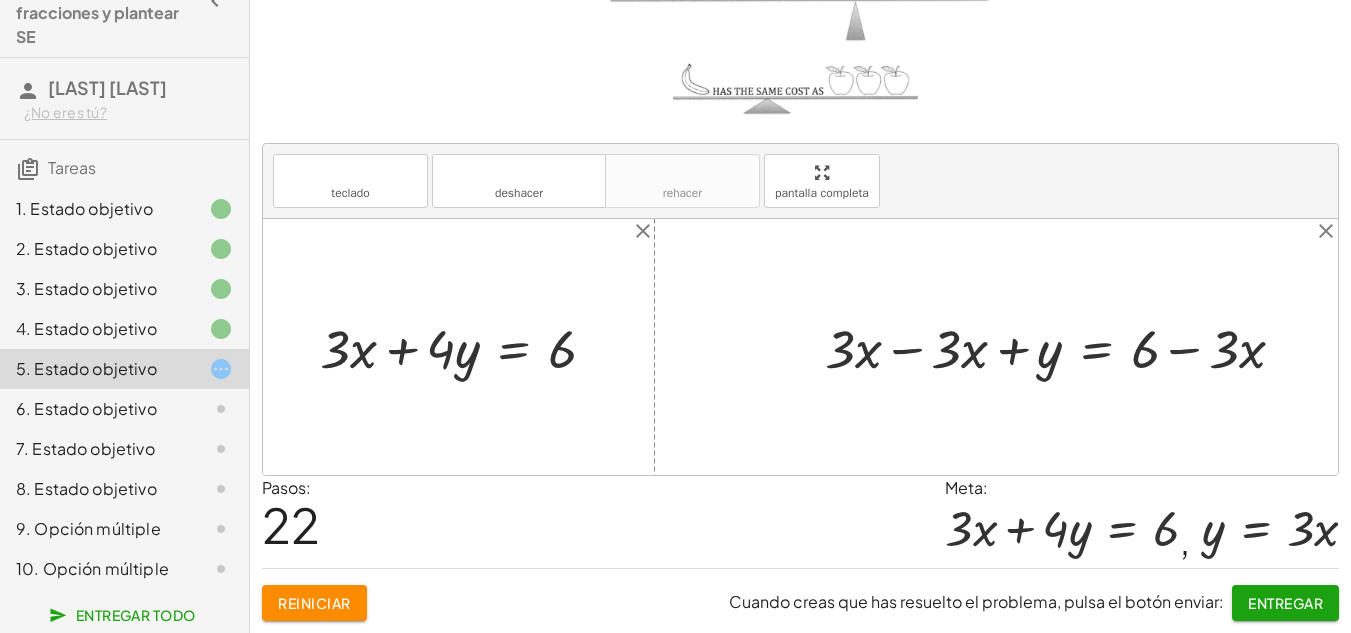 click at bounding box center (1063, 346) 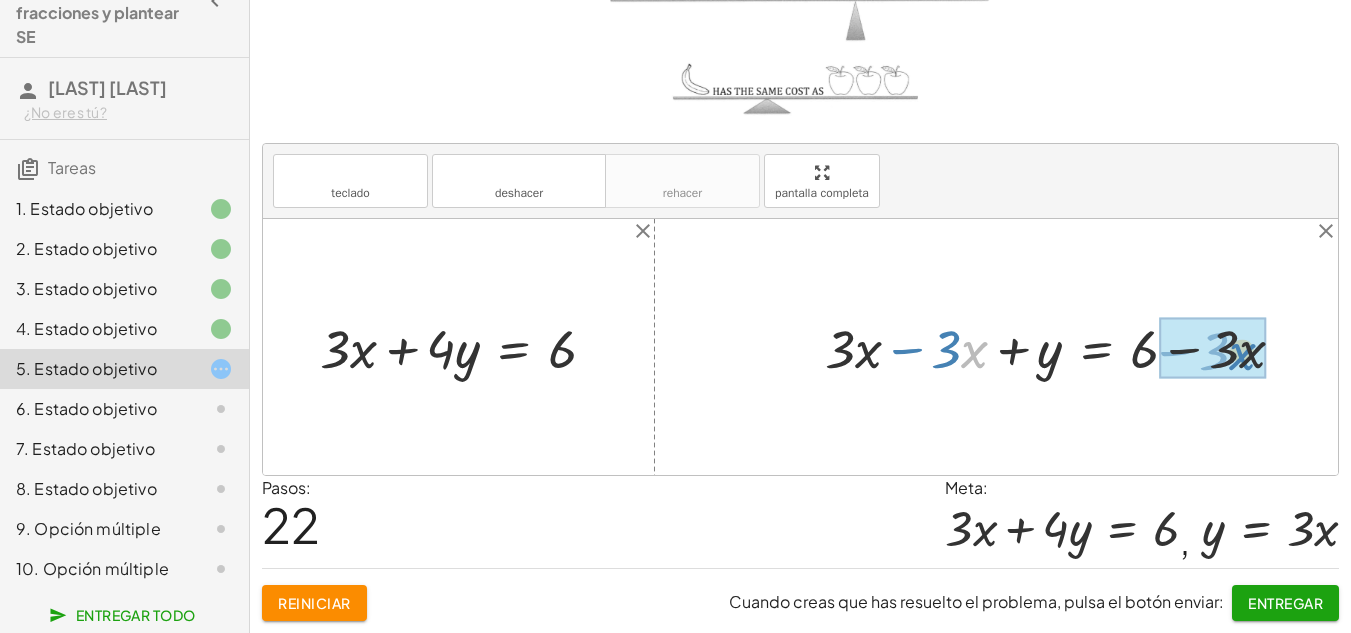 drag, startPoint x: 986, startPoint y: 352, endPoint x: 1249, endPoint y: 354, distance: 263.0076 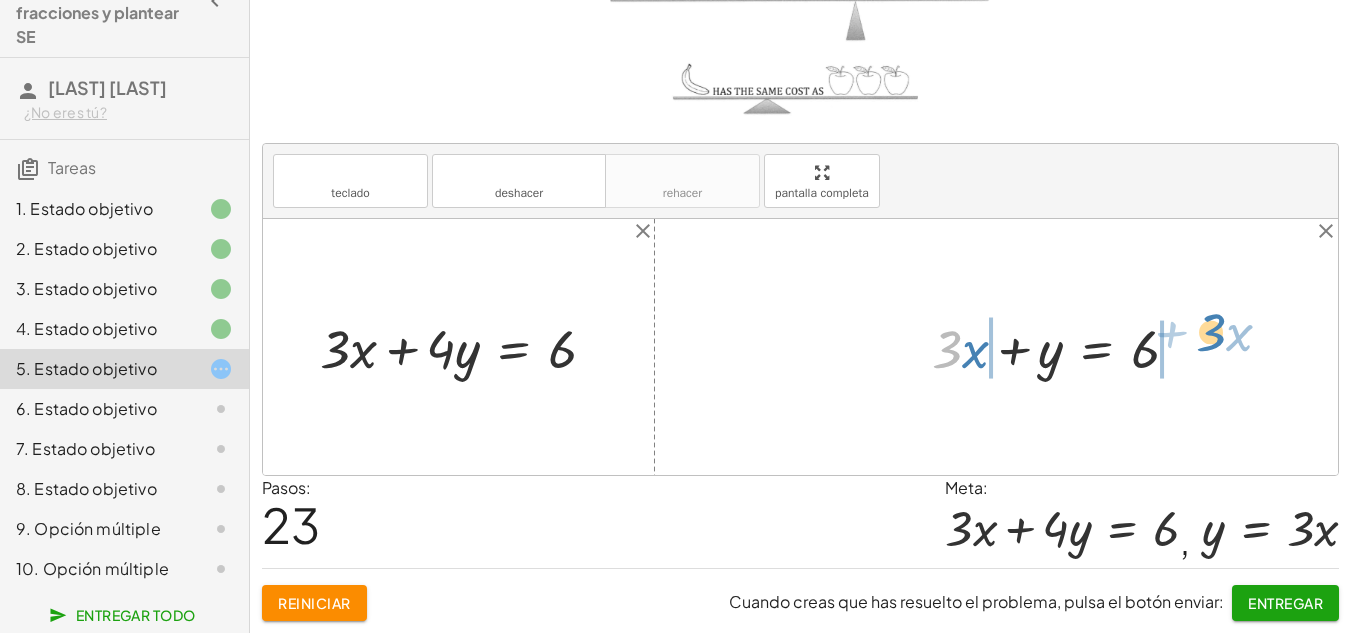 drag, startPoint x: 951, startPoint y: 346, endPoint x: 1211, endPoint y: 329, distance: 260.55518 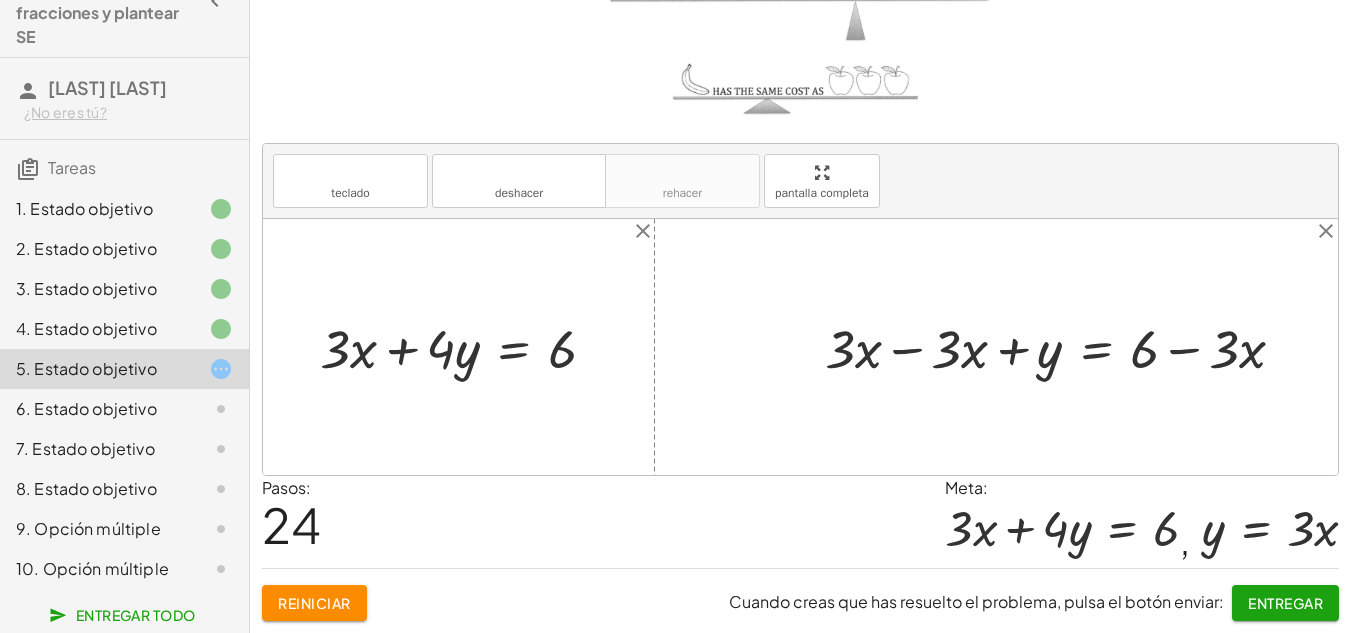 click at bounding box center [1063, 346] 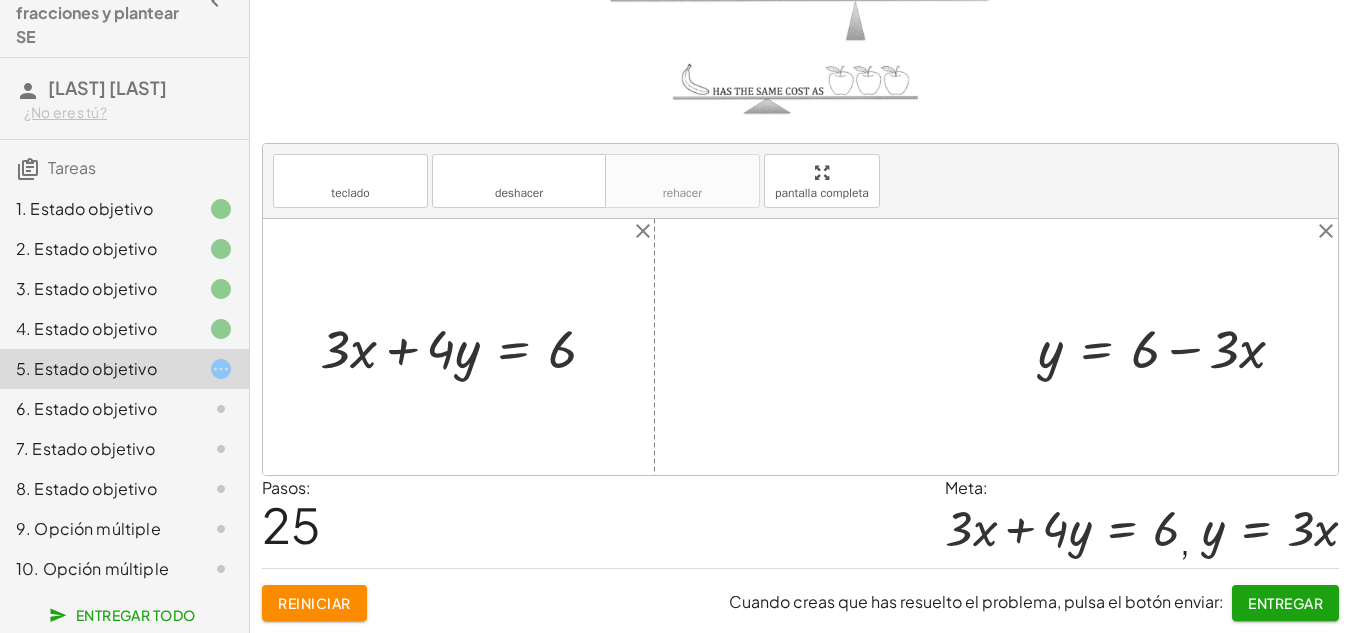 click at bounding box center (1169, 346) 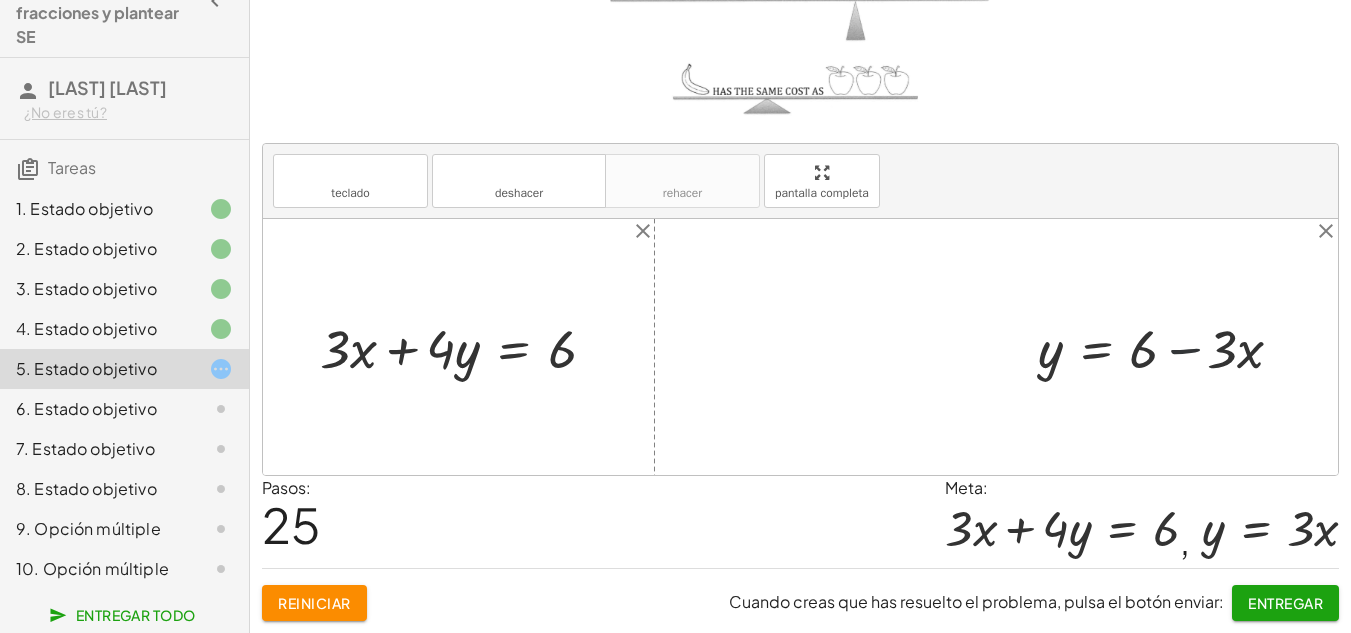 click at bounding box center (1169, 346) 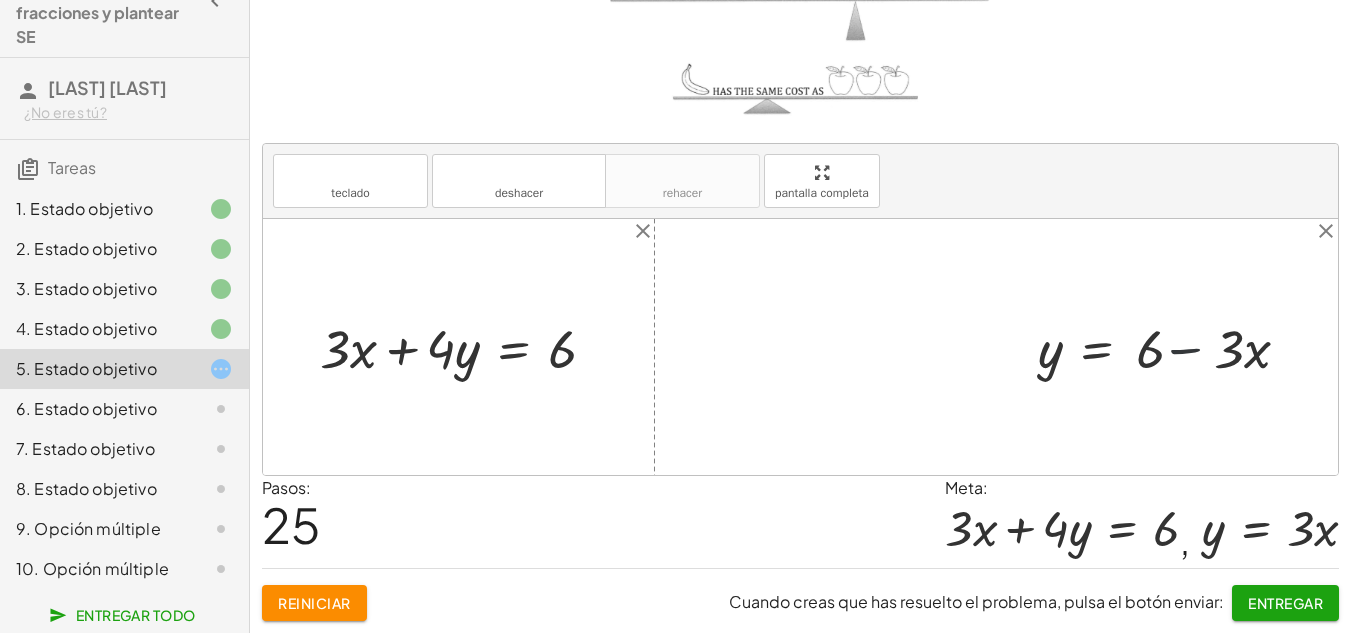 click at bounding box center [1169, 346] 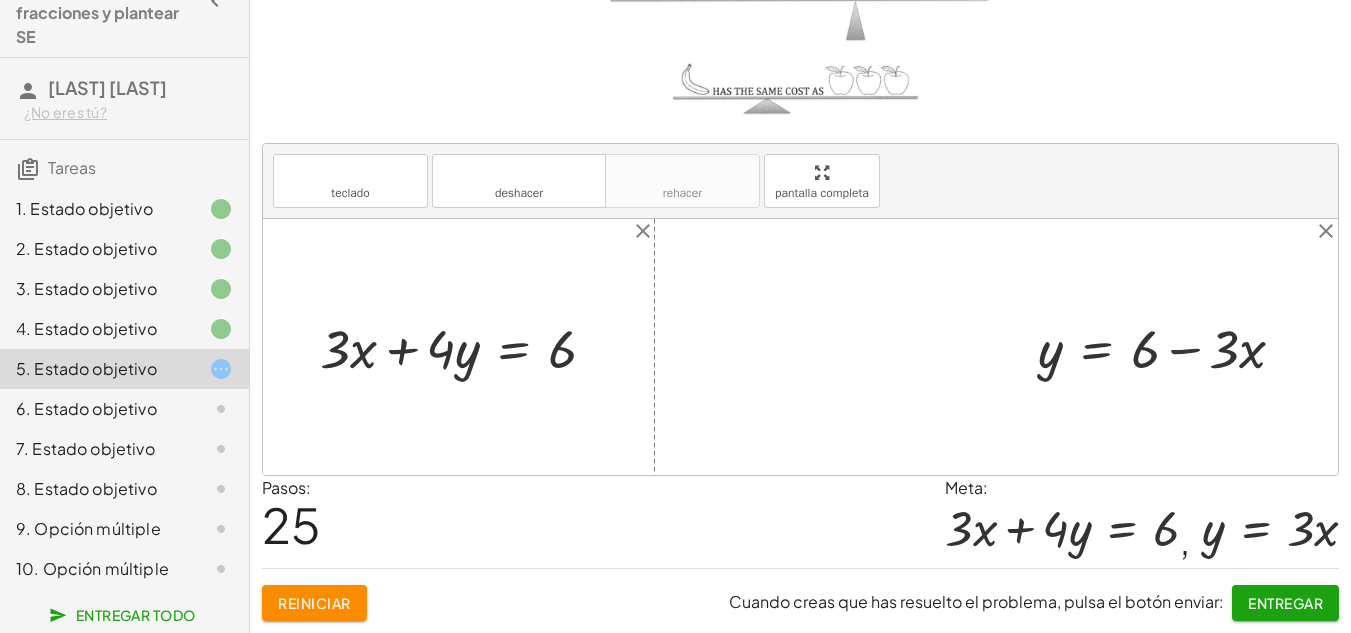 click at bounding box center [1169, 346] 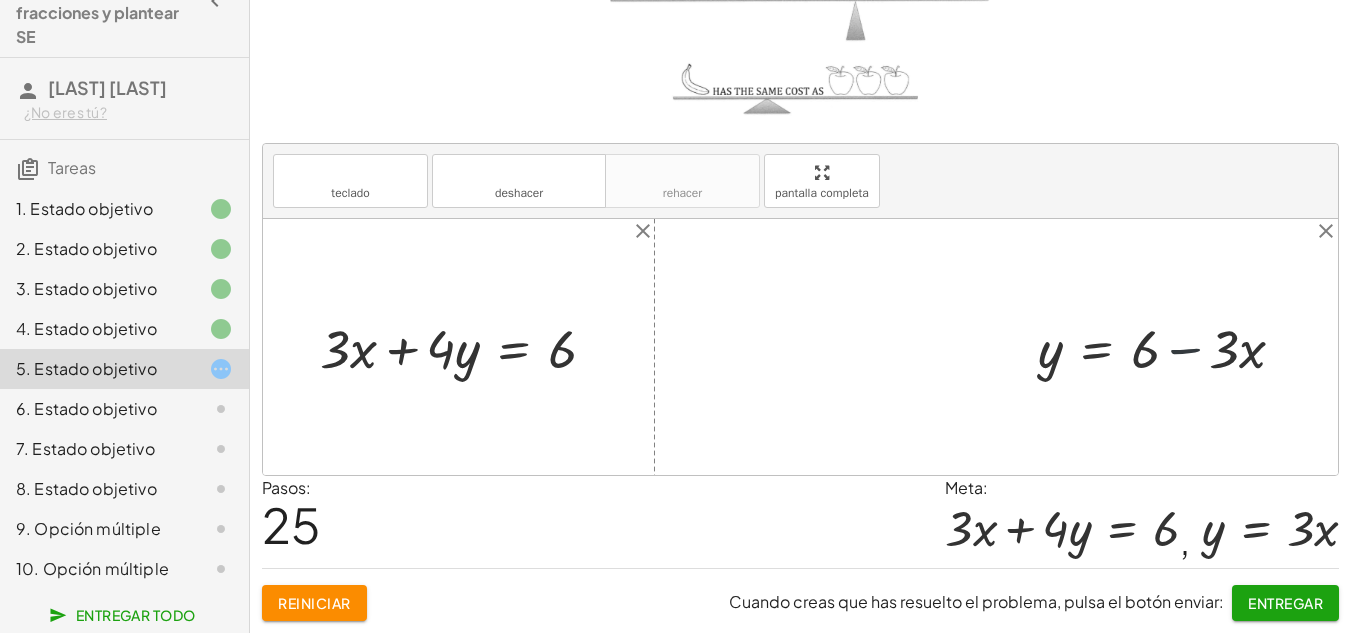 click at bounding box center (1169, 346) 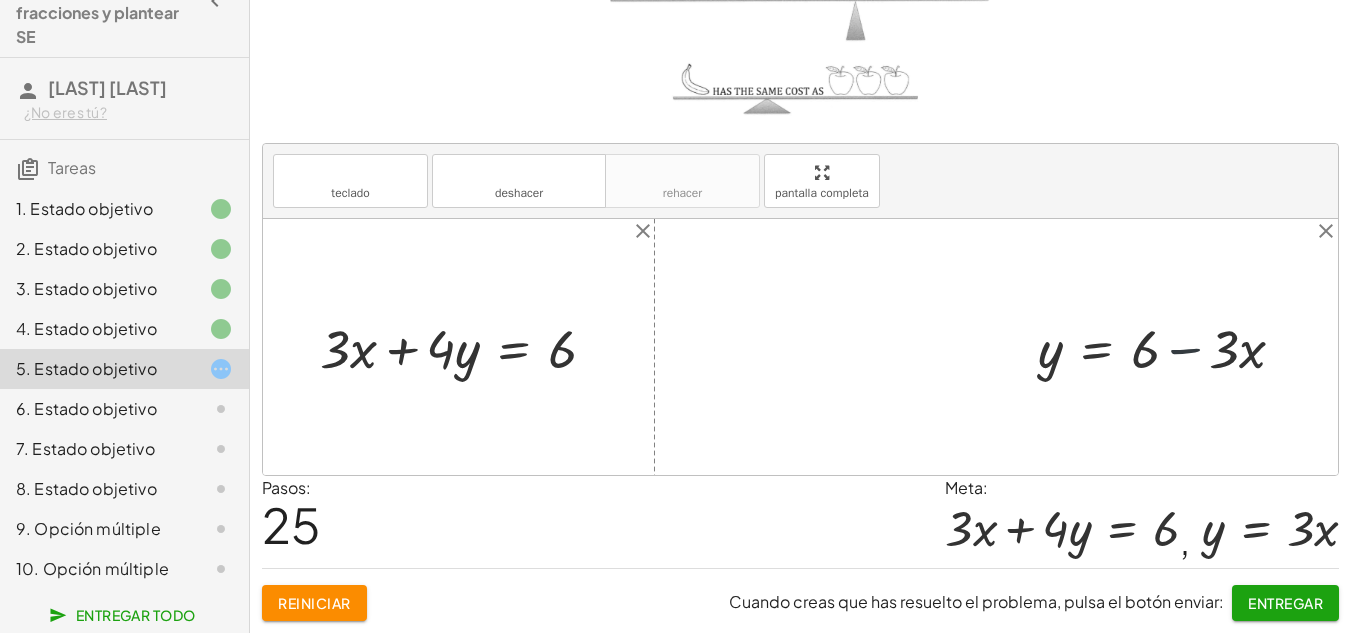 click at bounding box center [1169, 346] 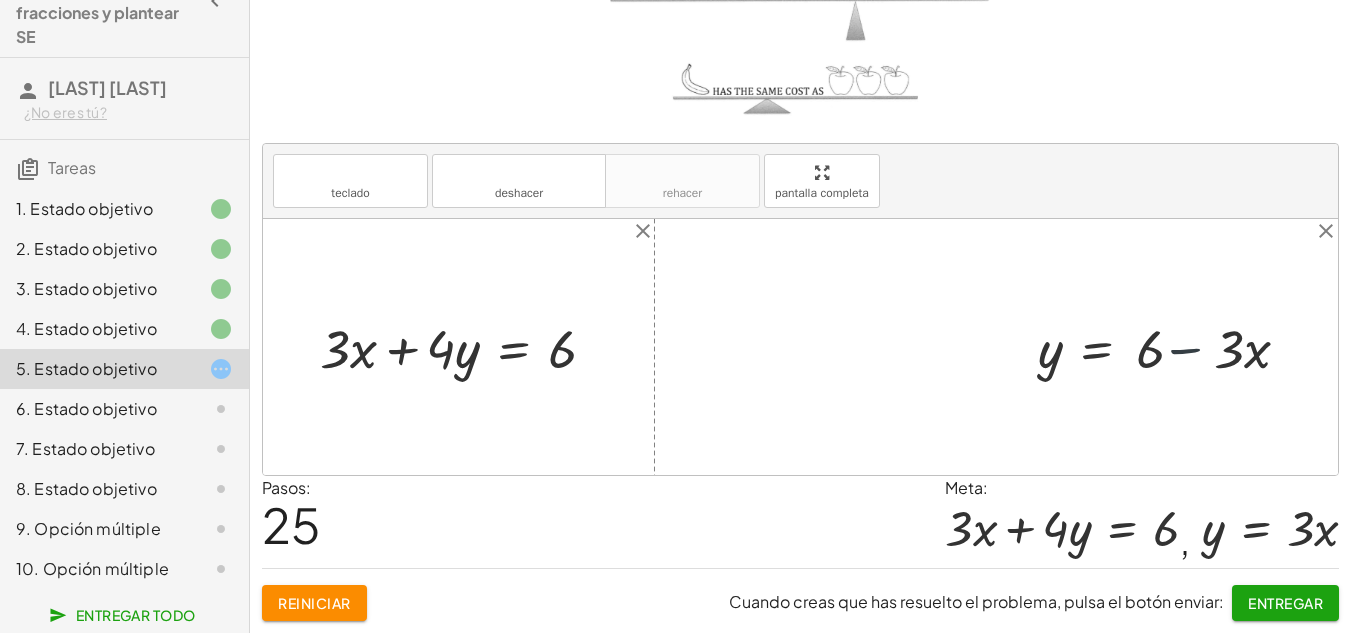 click at bounding box center (1169, 346) 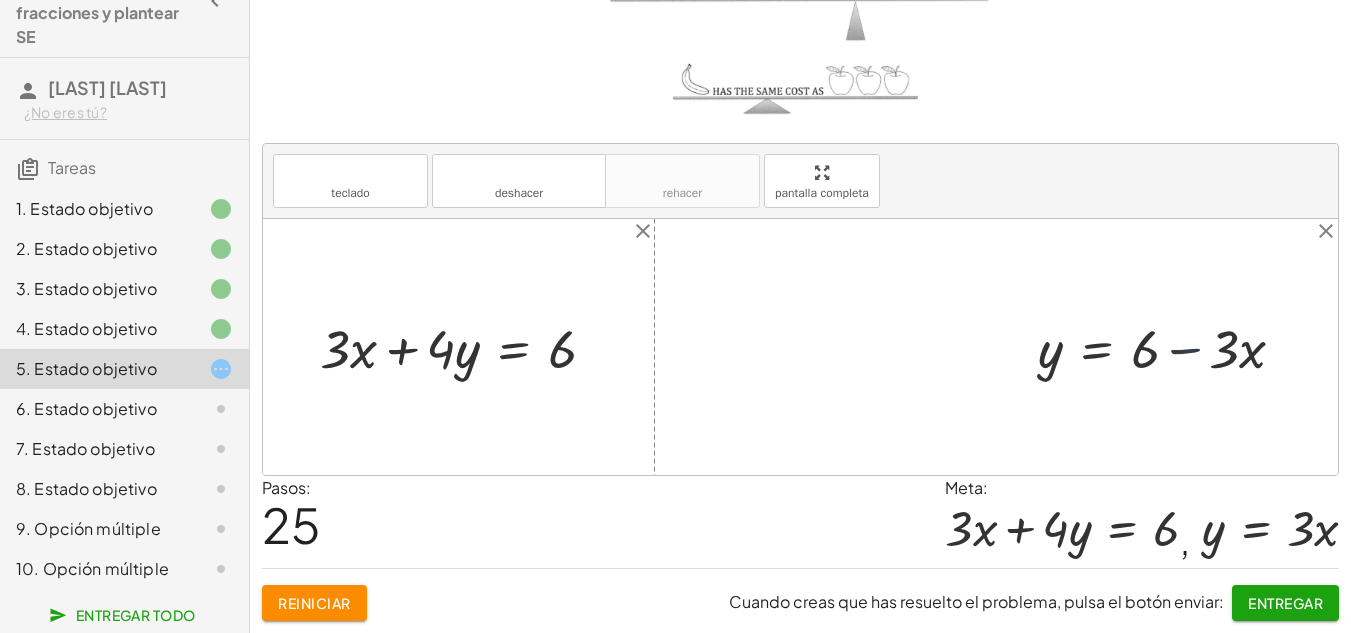 click at bounding box center (1169, 346) 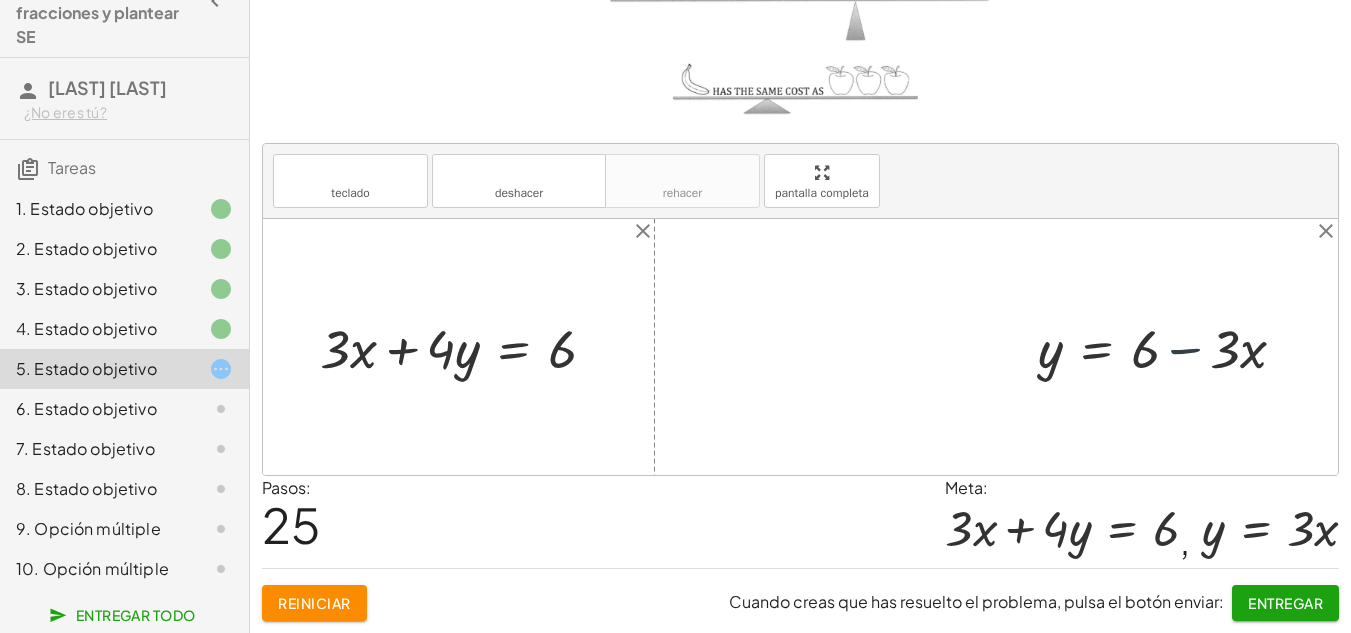 click at bounding box center (1169, 346) 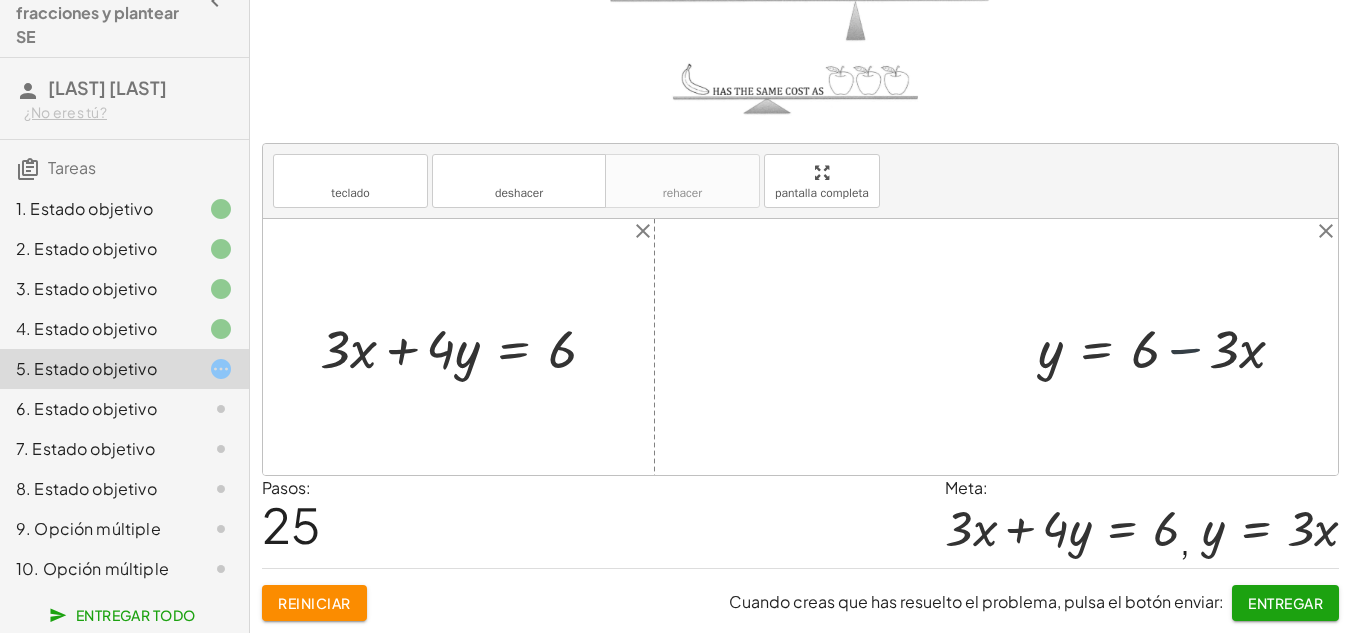 click at bounding box center [1169, 346] 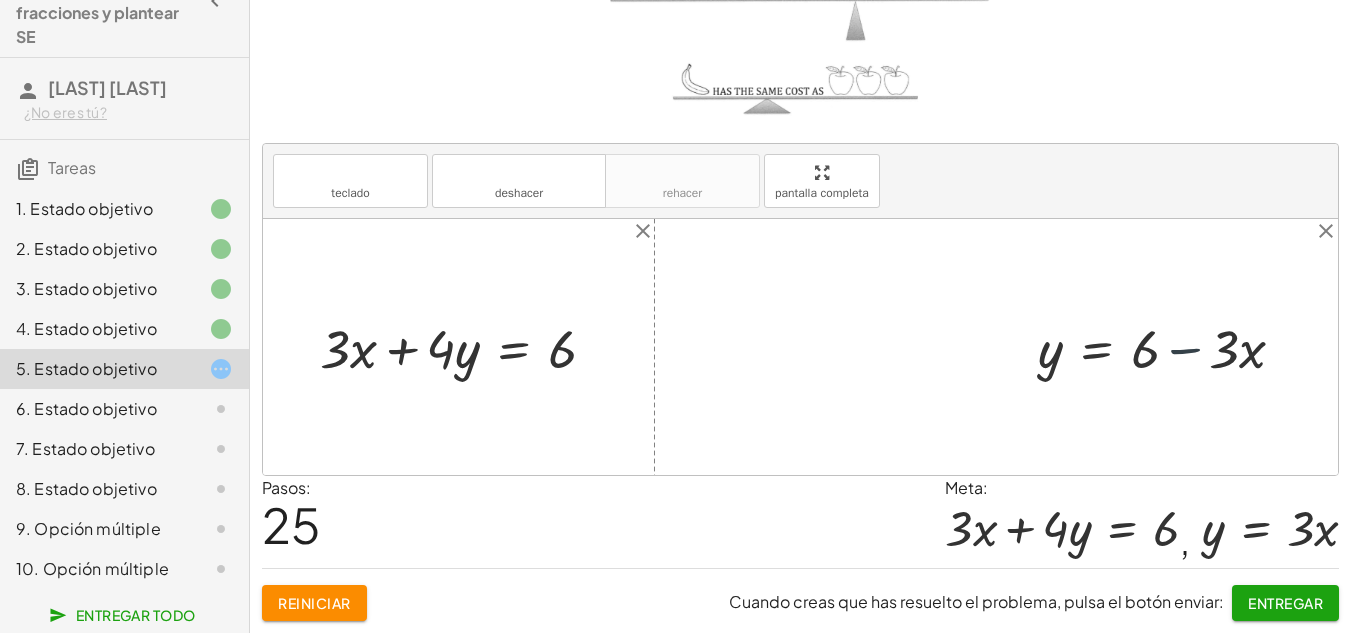 click at bounding box center (1169, 346) 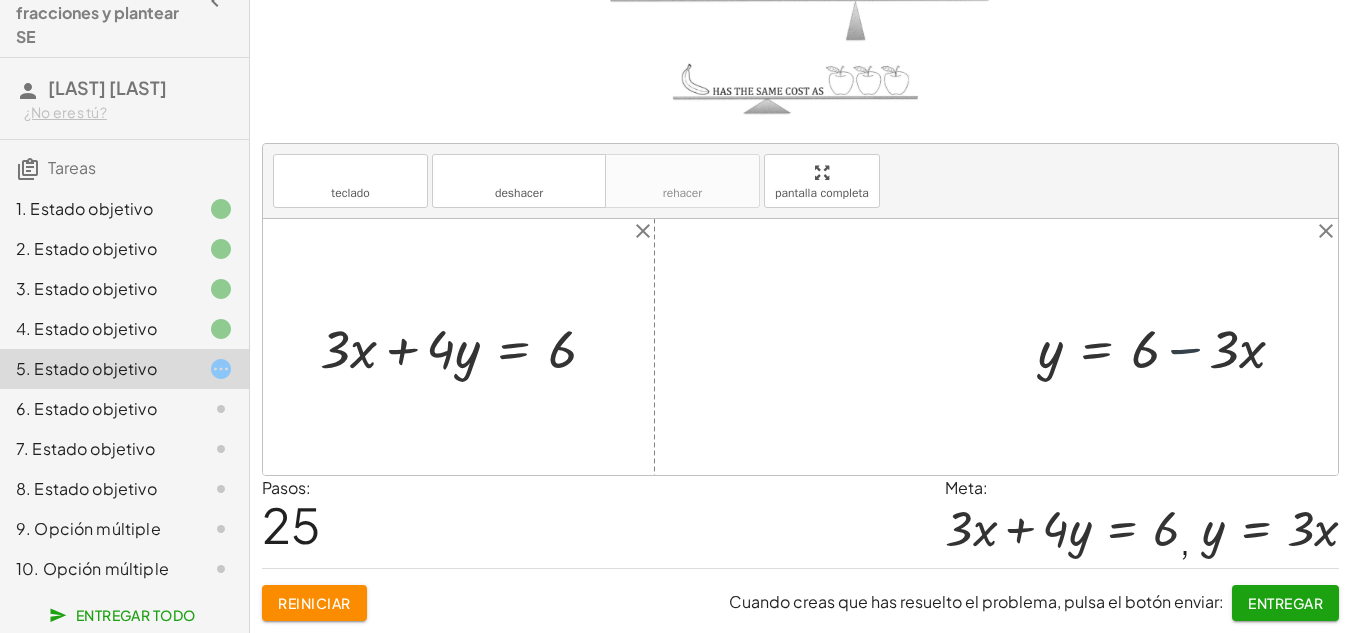 click at bounding box center [1169, 346] 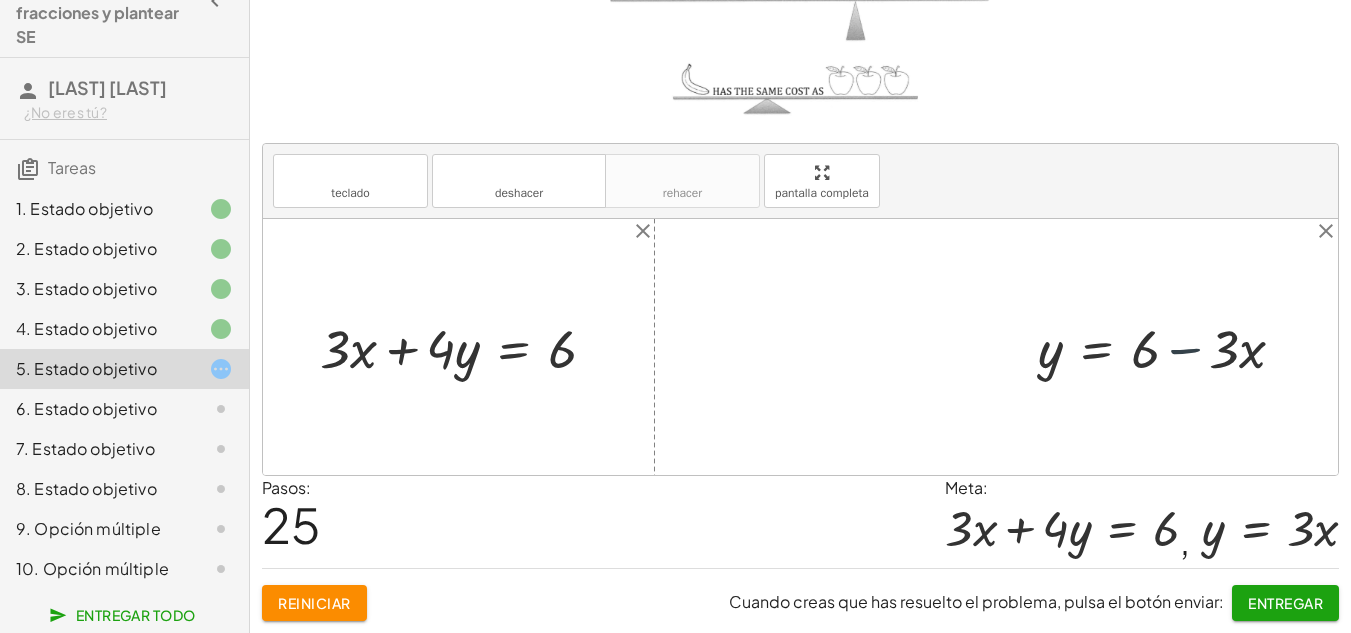 click at bounding box center (1169, 346) 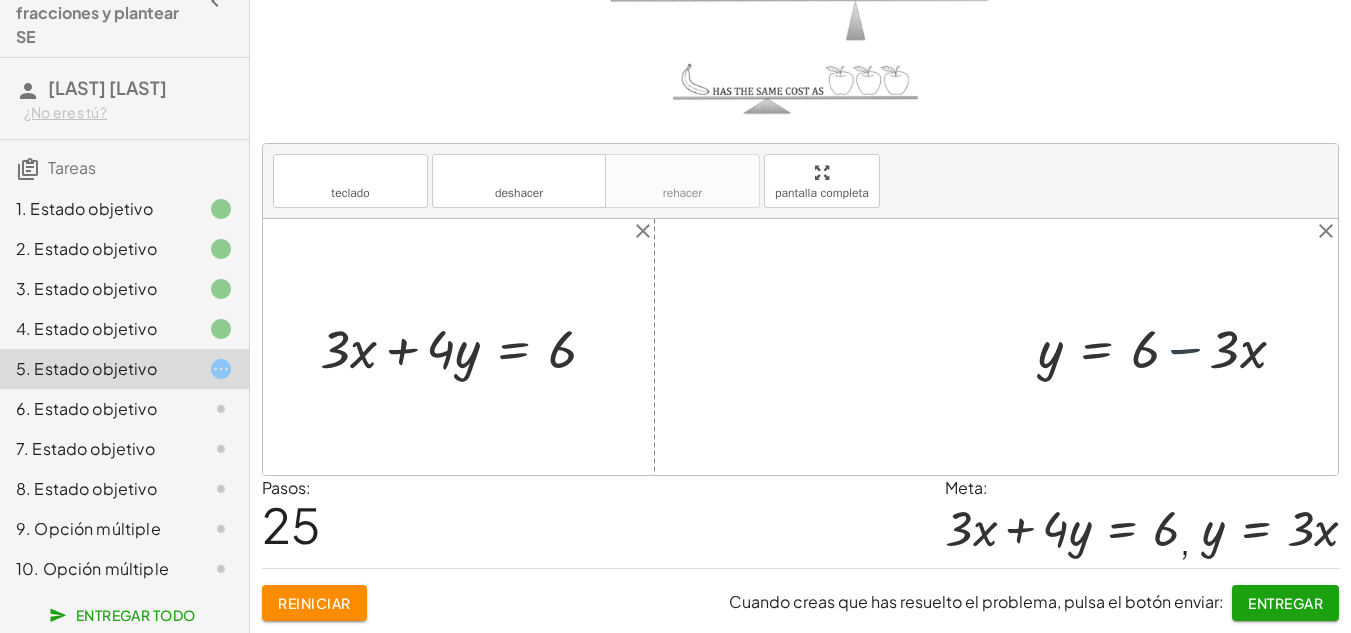 click at bounding box center [1169, 346] 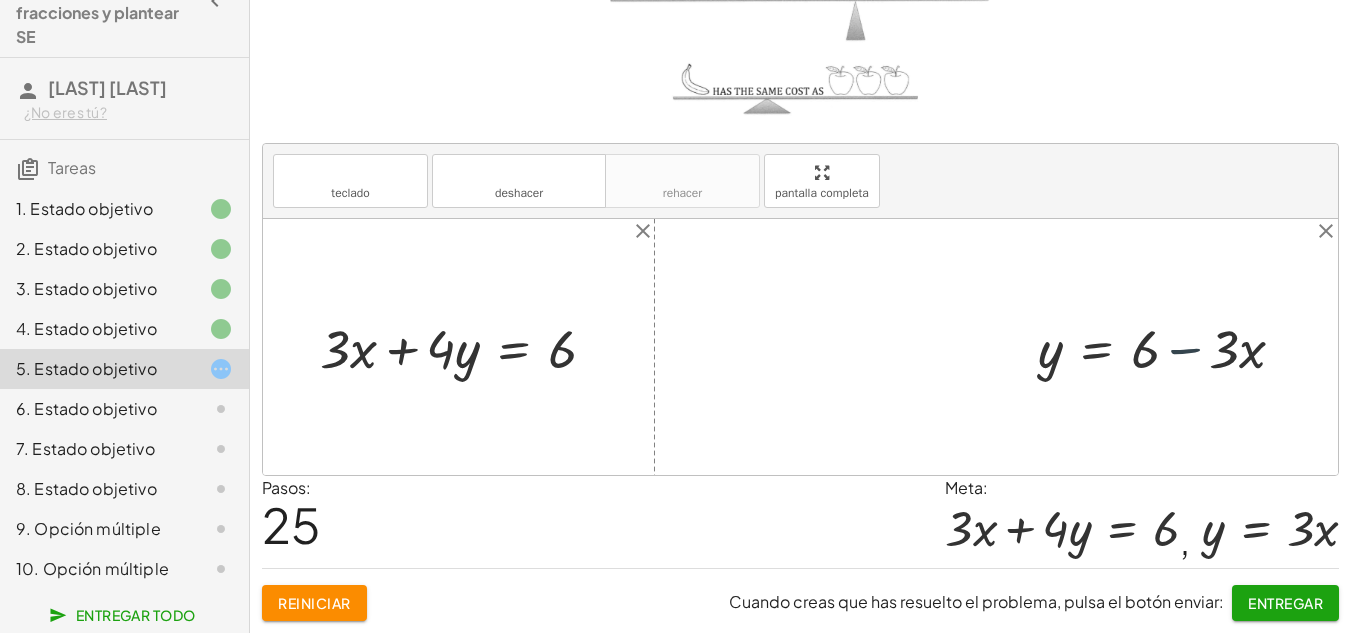 click at bounding box center (1169, 346) 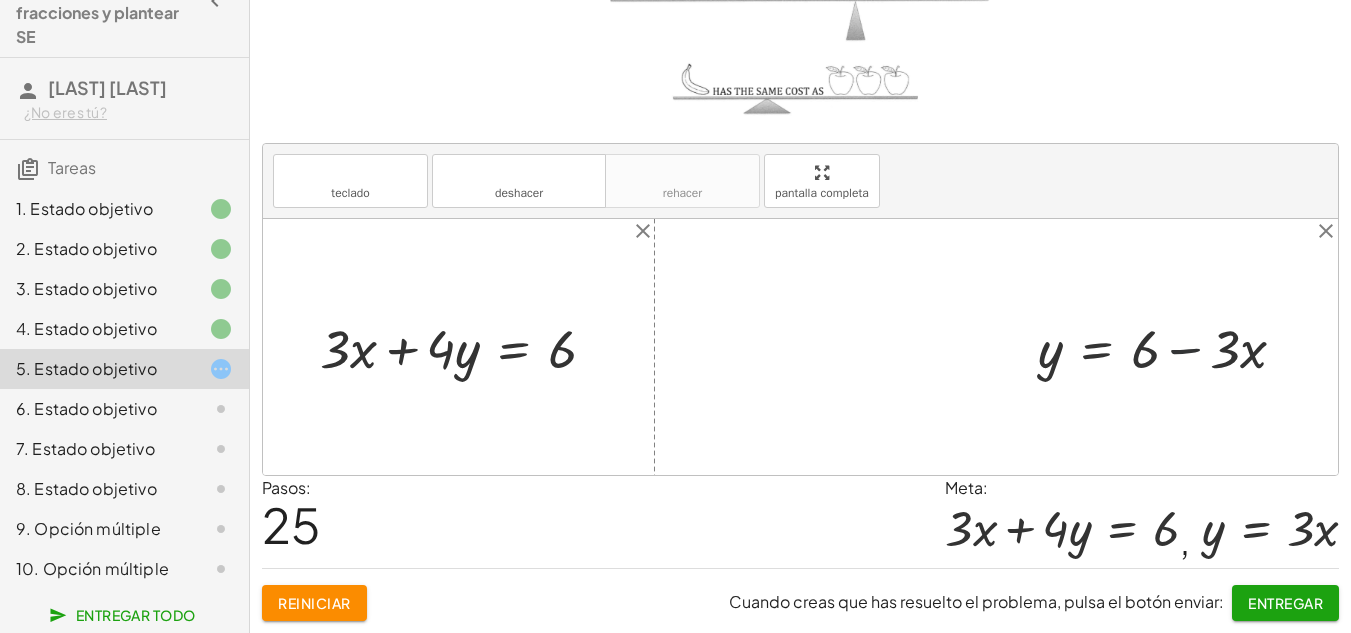 click at bounding box center [1169, 346] 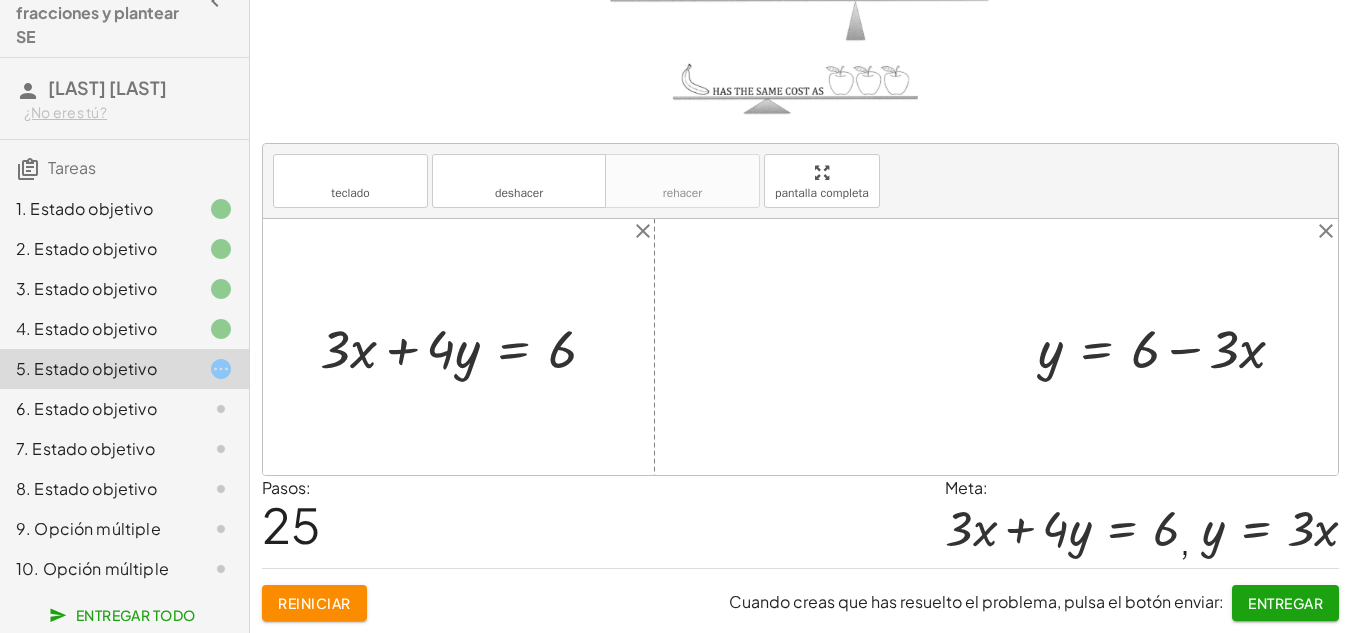 click at bounding box center (1169, 346) 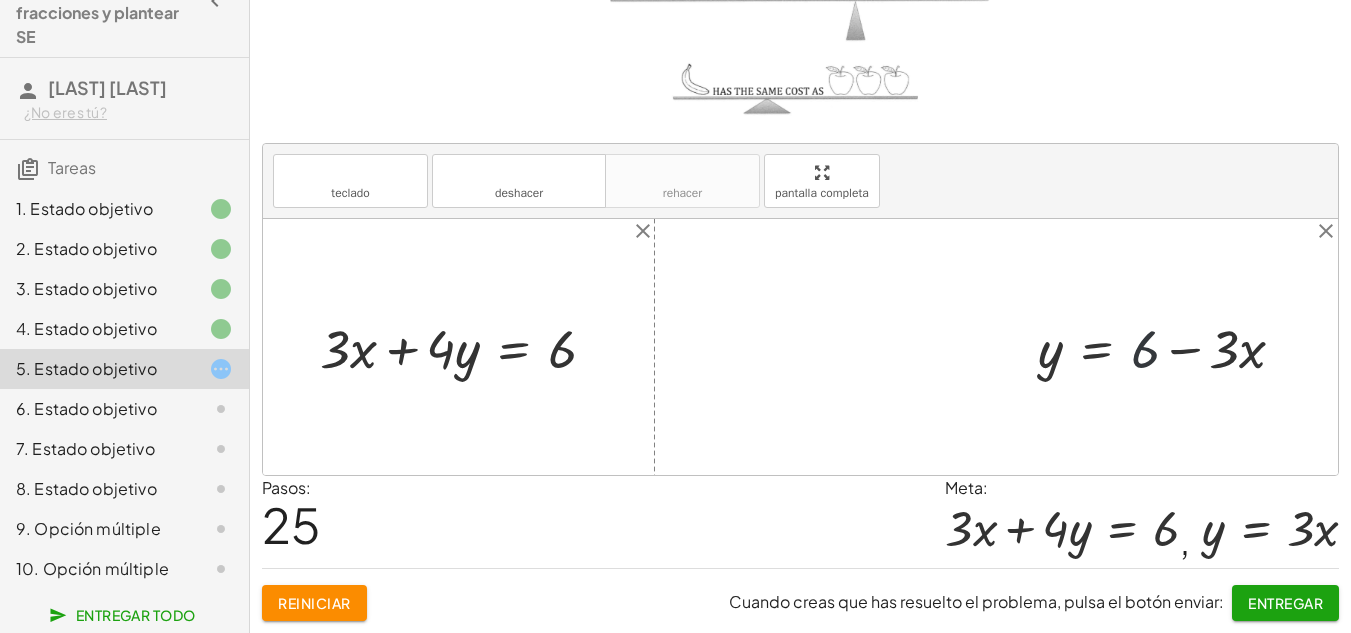 click at bounding box center (1169, 346) 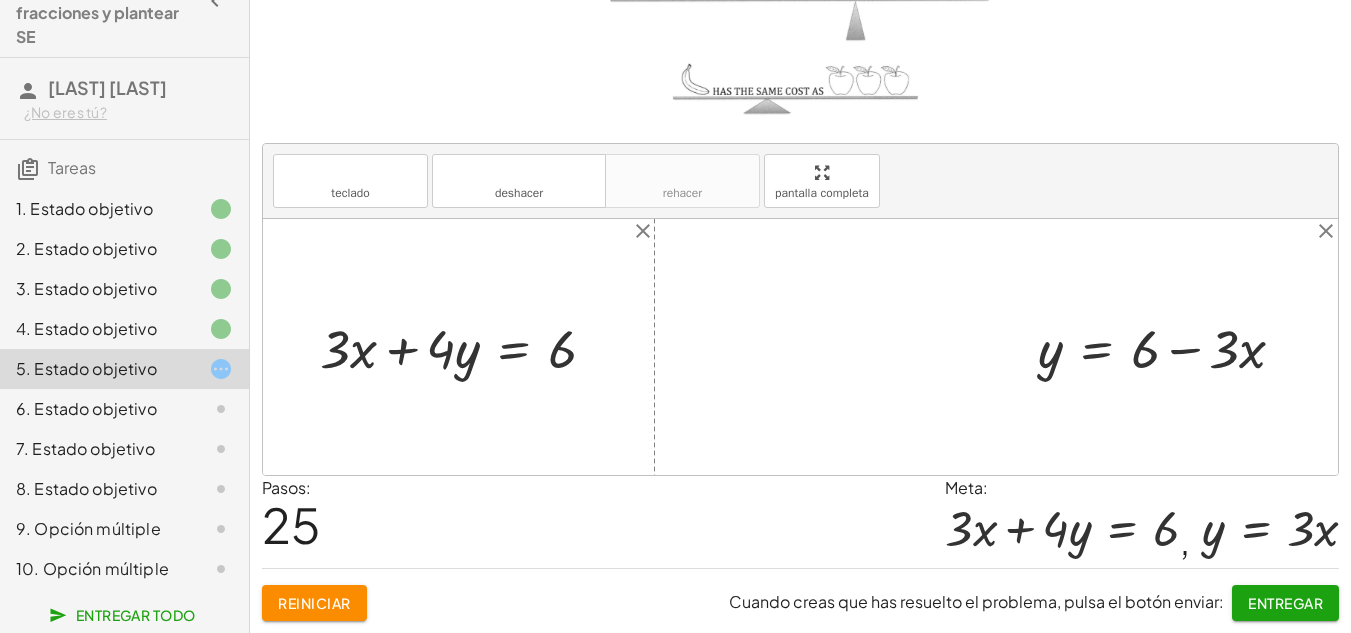 click at bounding box center (1169, 346) 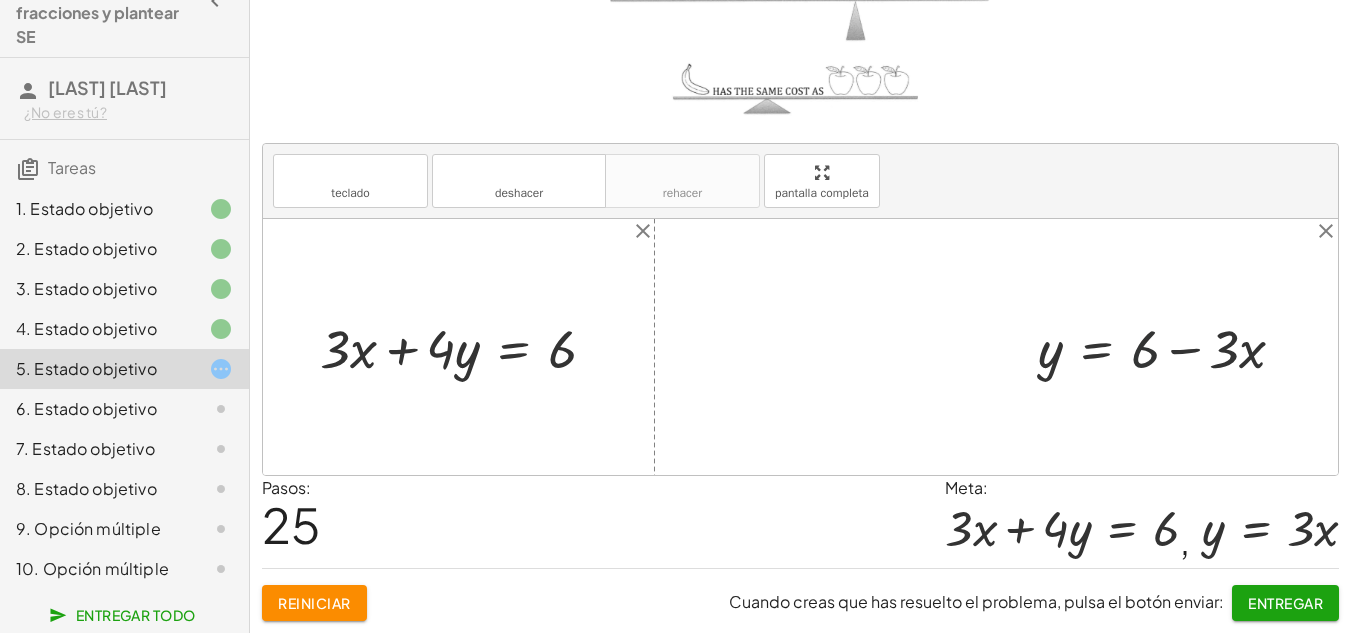 click at bounding box center (1169, 346) 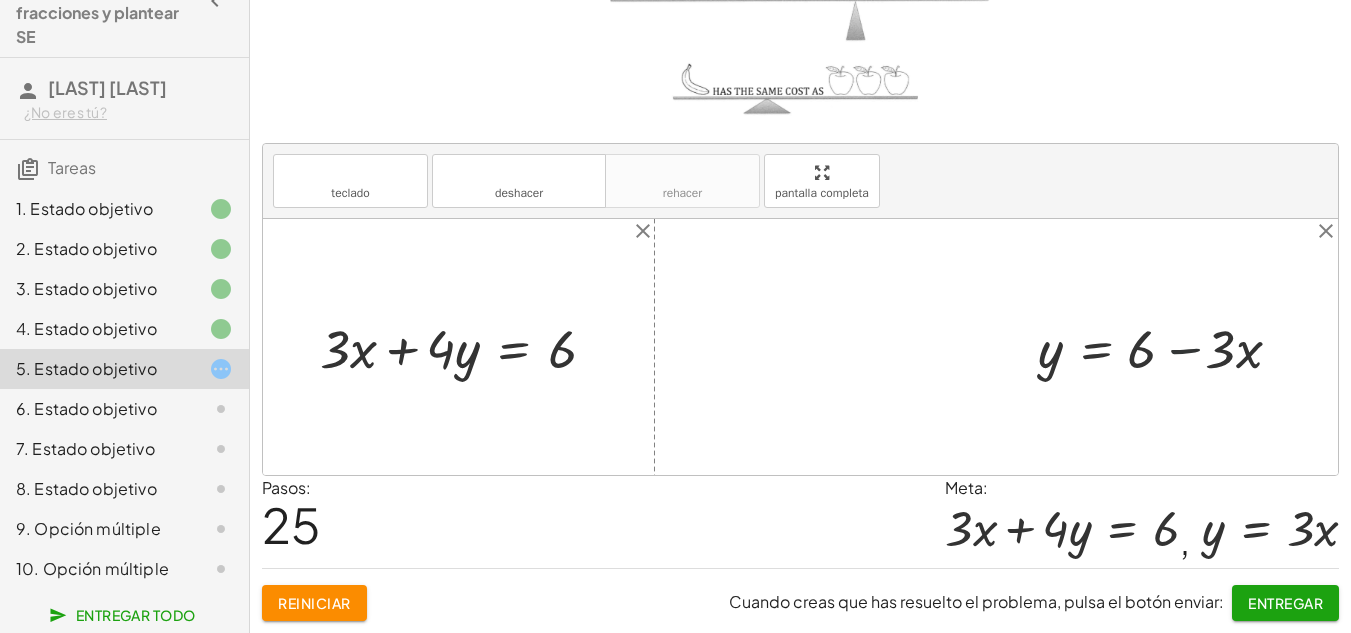 click at bounding box center [1169, 346] 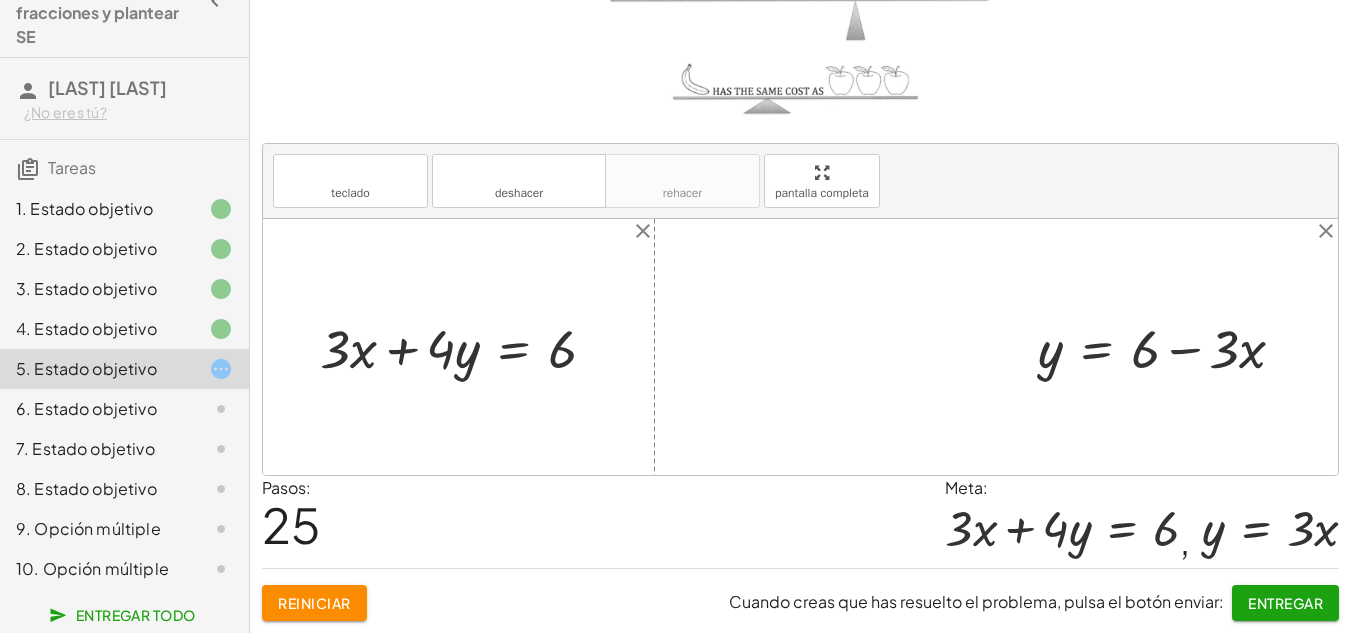 click at bounding box center (1169, 346) 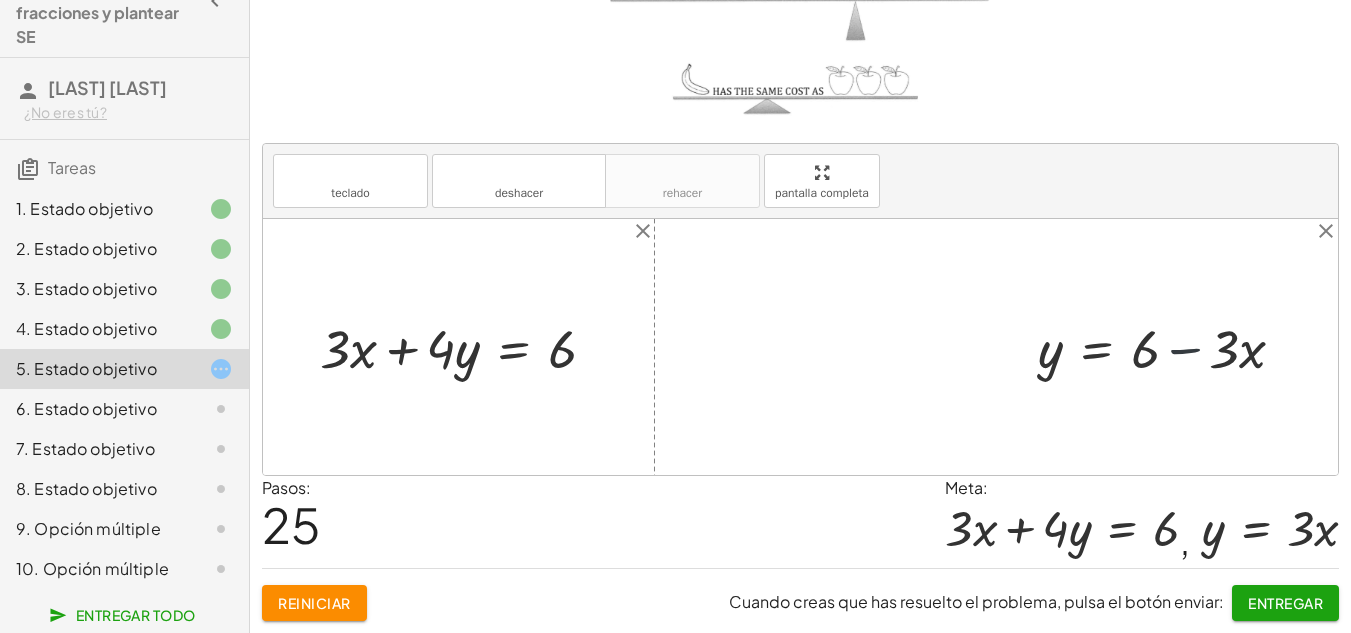 click at bounding box center [1169, 346] 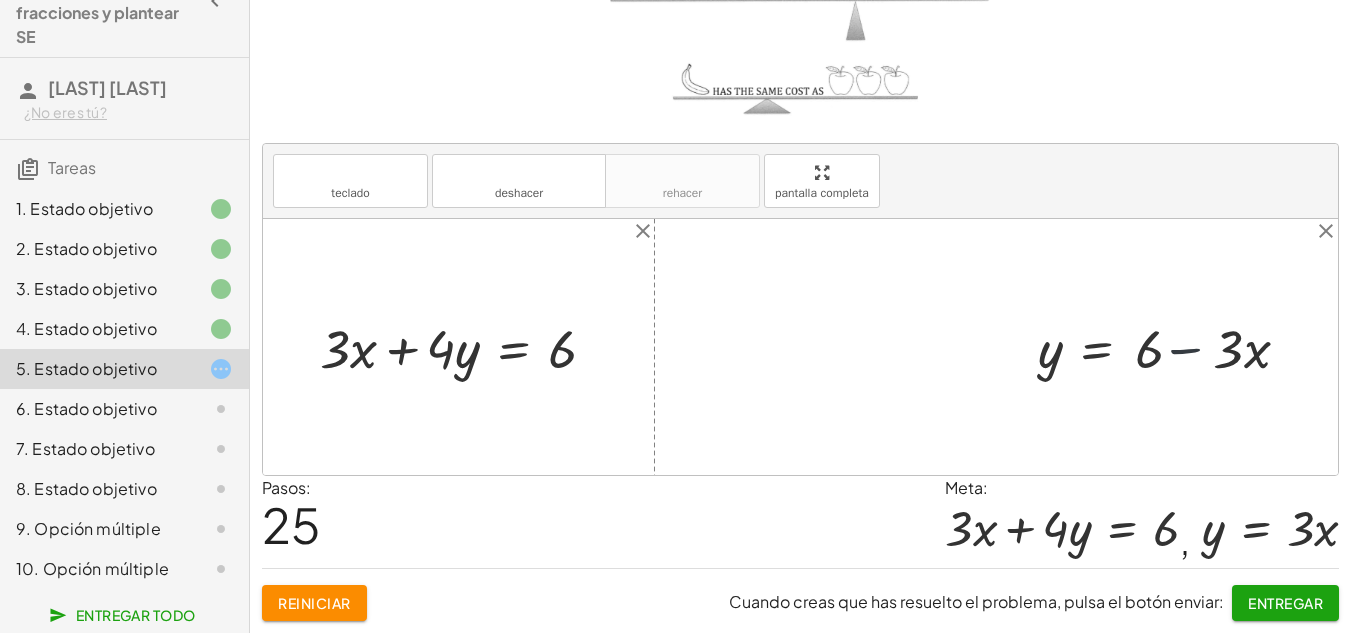 click at bounding box center (1169, 346) 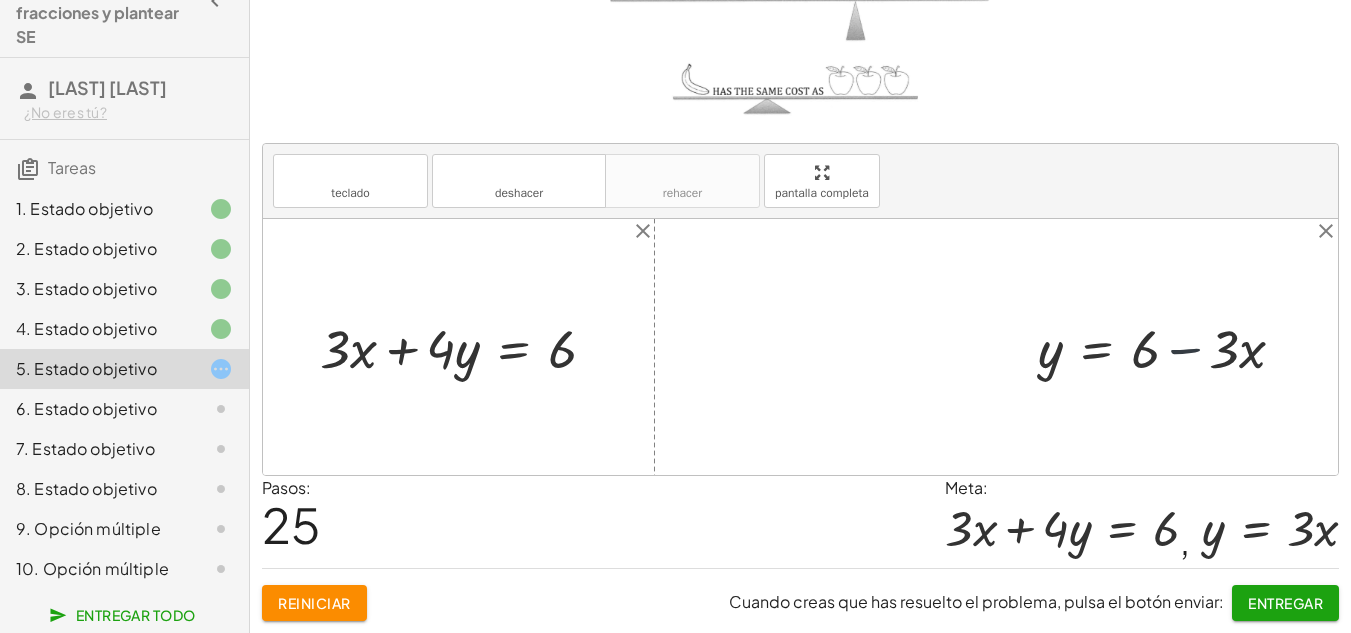 click at bounding box center [1169, 346] 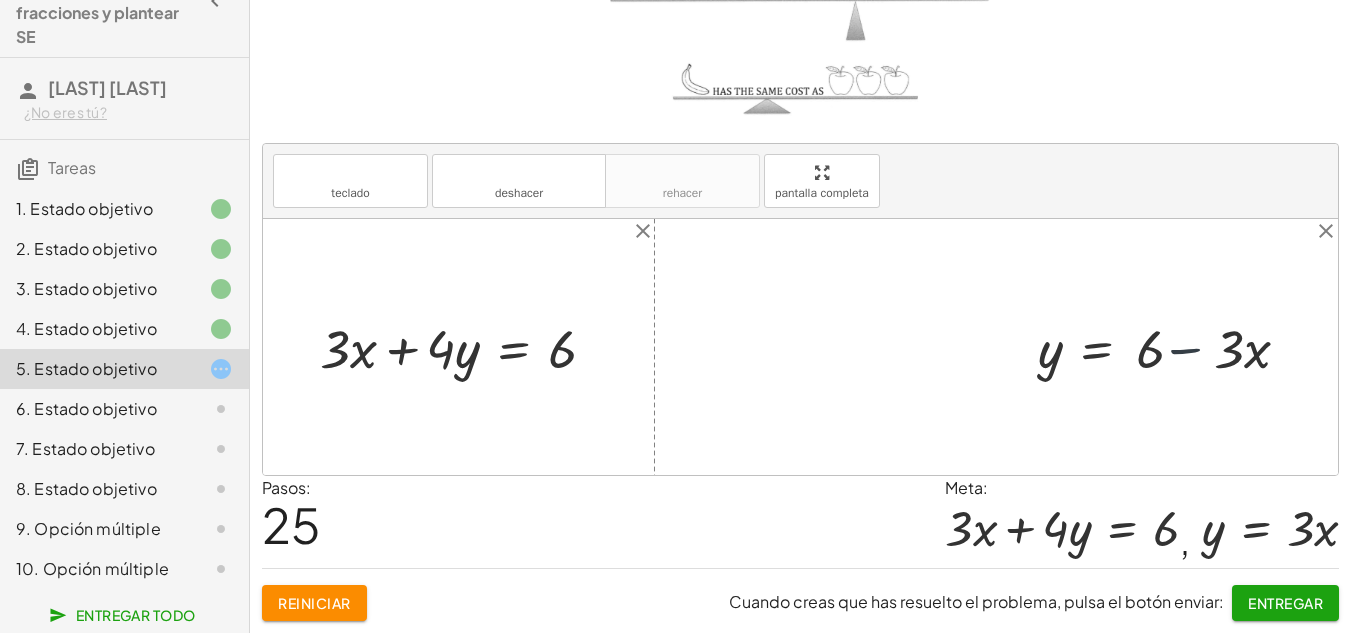 click at bounding box center [1169, 346] 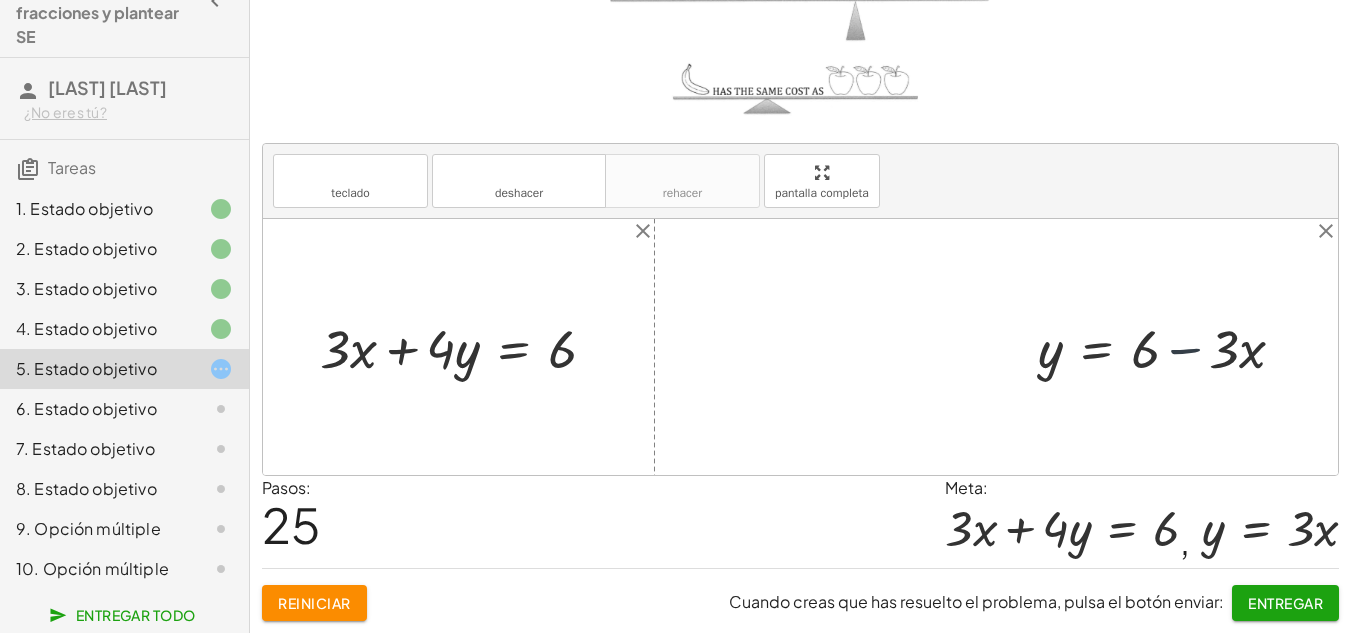click at bounding box center [1169, 346] 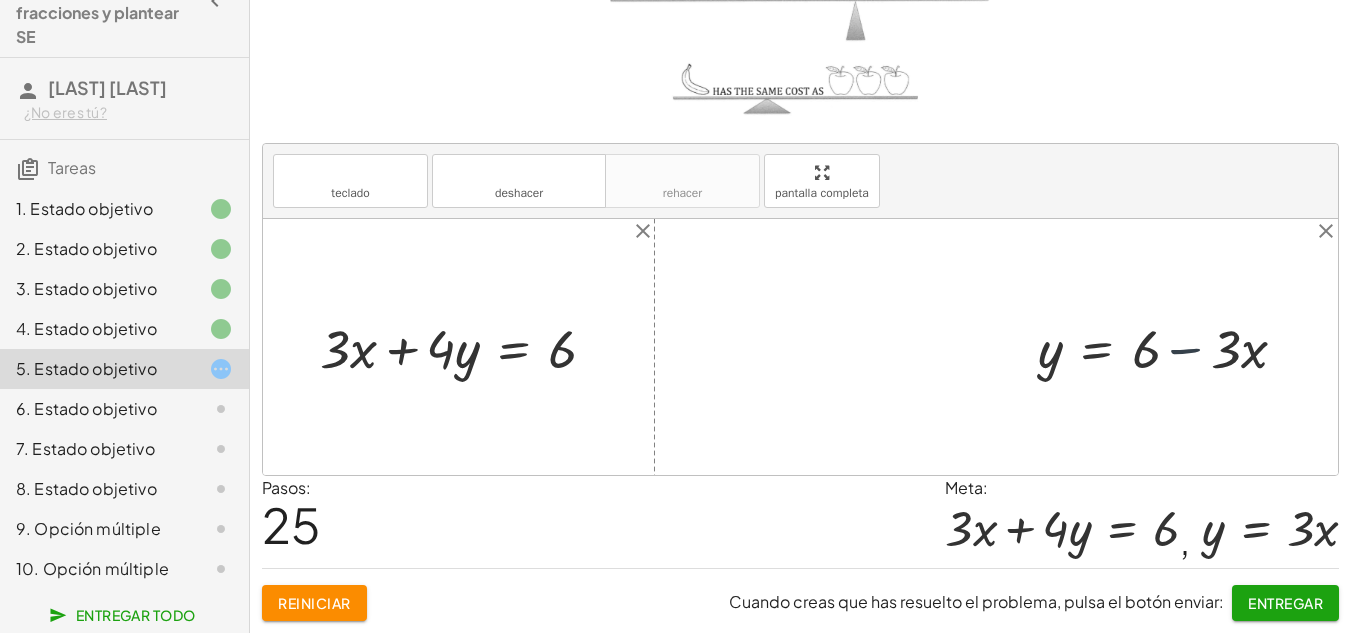 click at bounding box center (1169, 346) 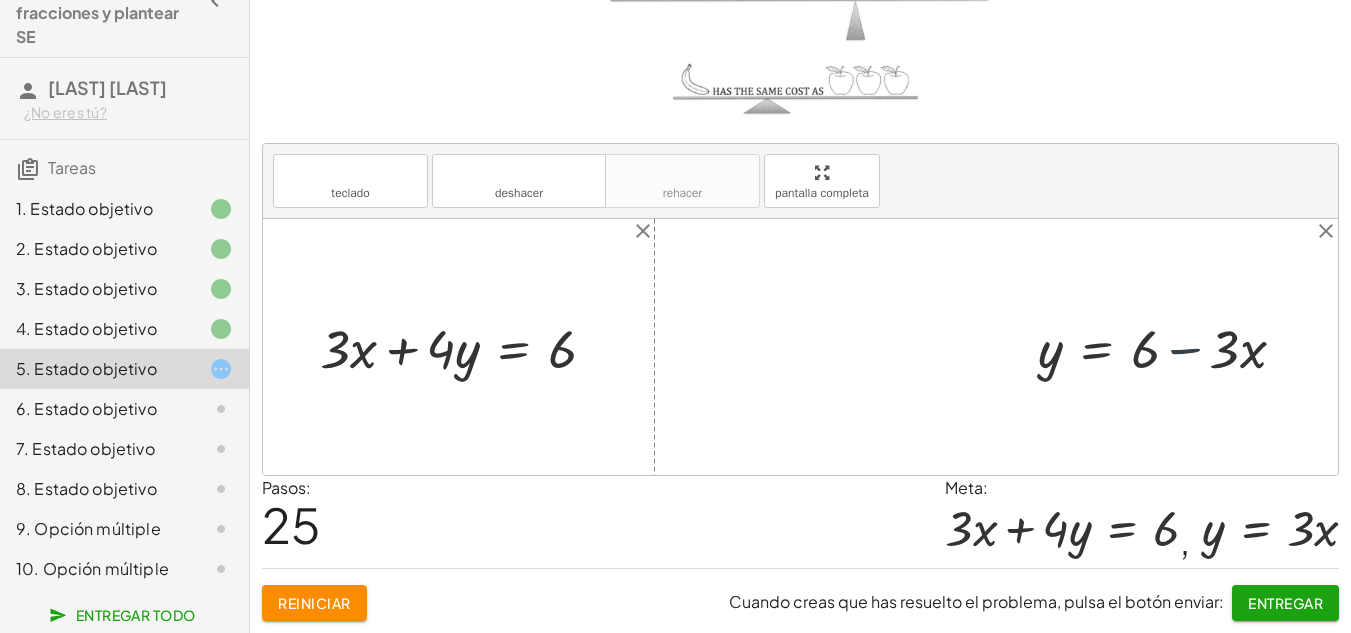 click at bounding box center (1169, 346) 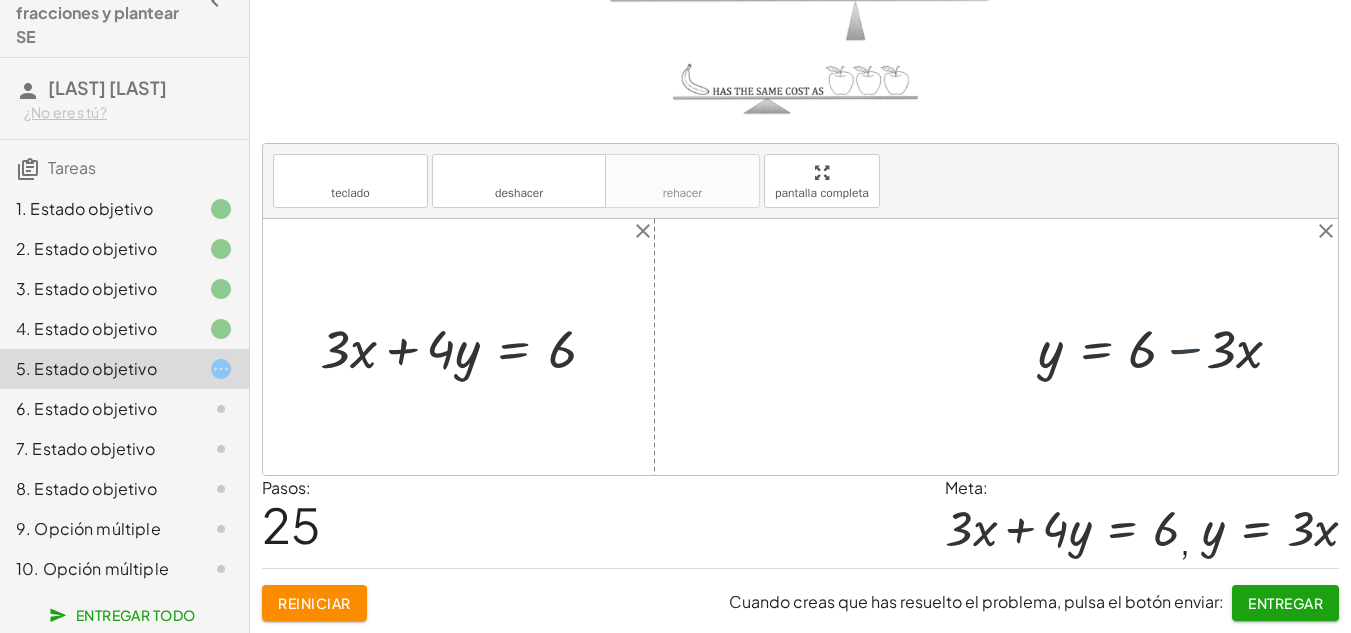 click at bounding box center (1169, 346) 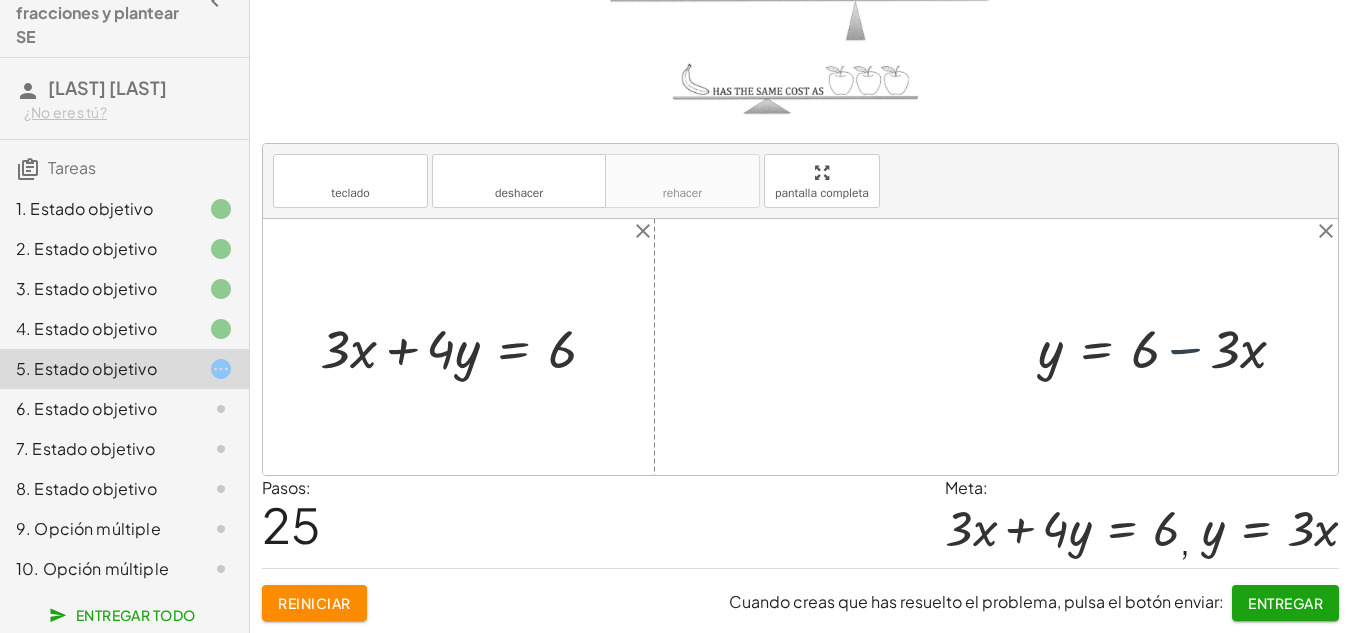 click at bounding box center (1169, 346) 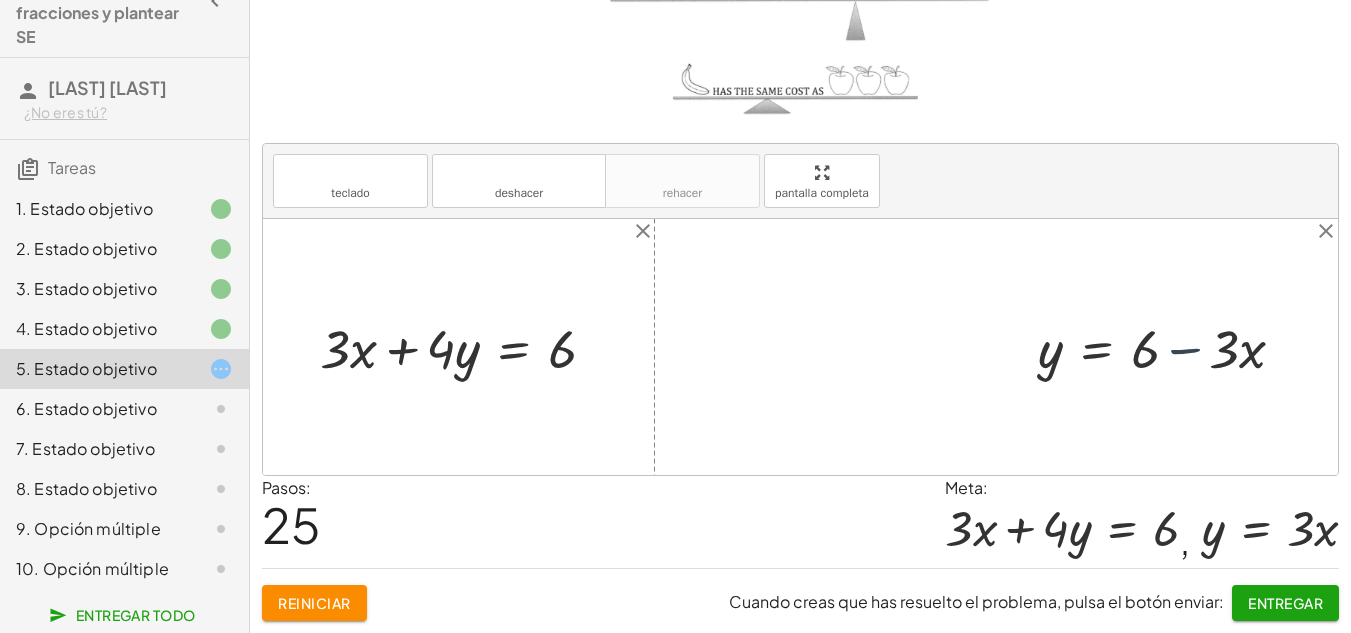click at bounding box center [1169, 346] 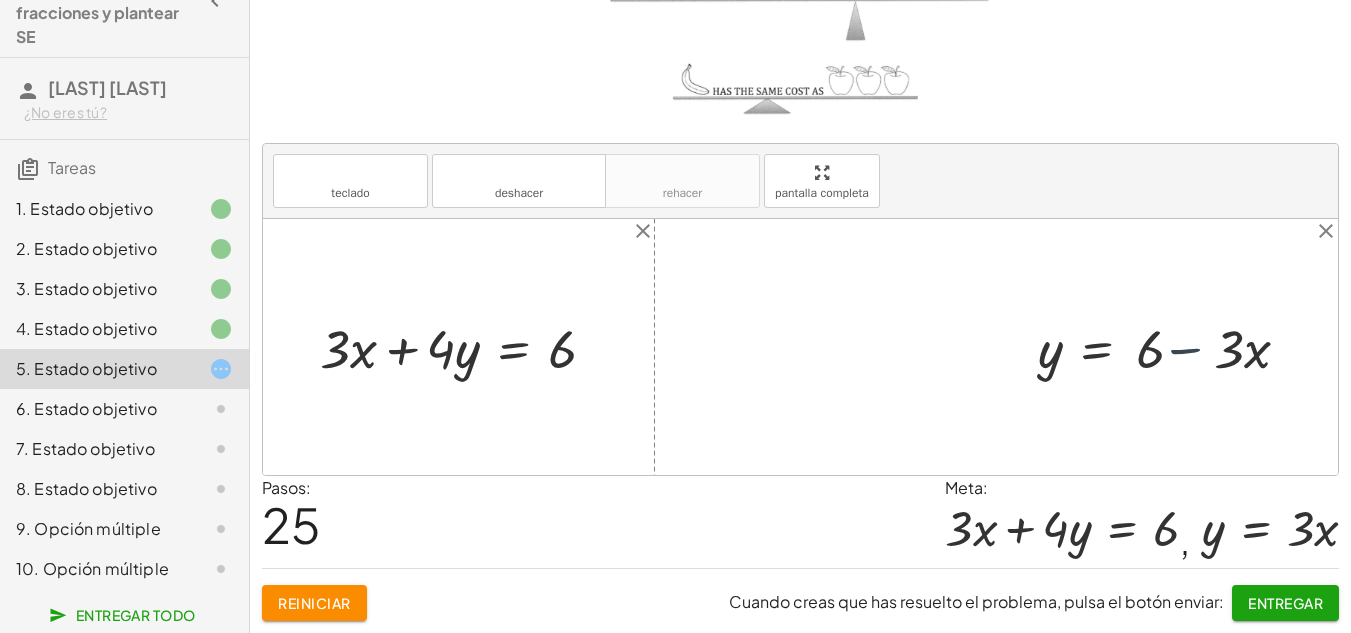 click at bounding box center [1169, 346] 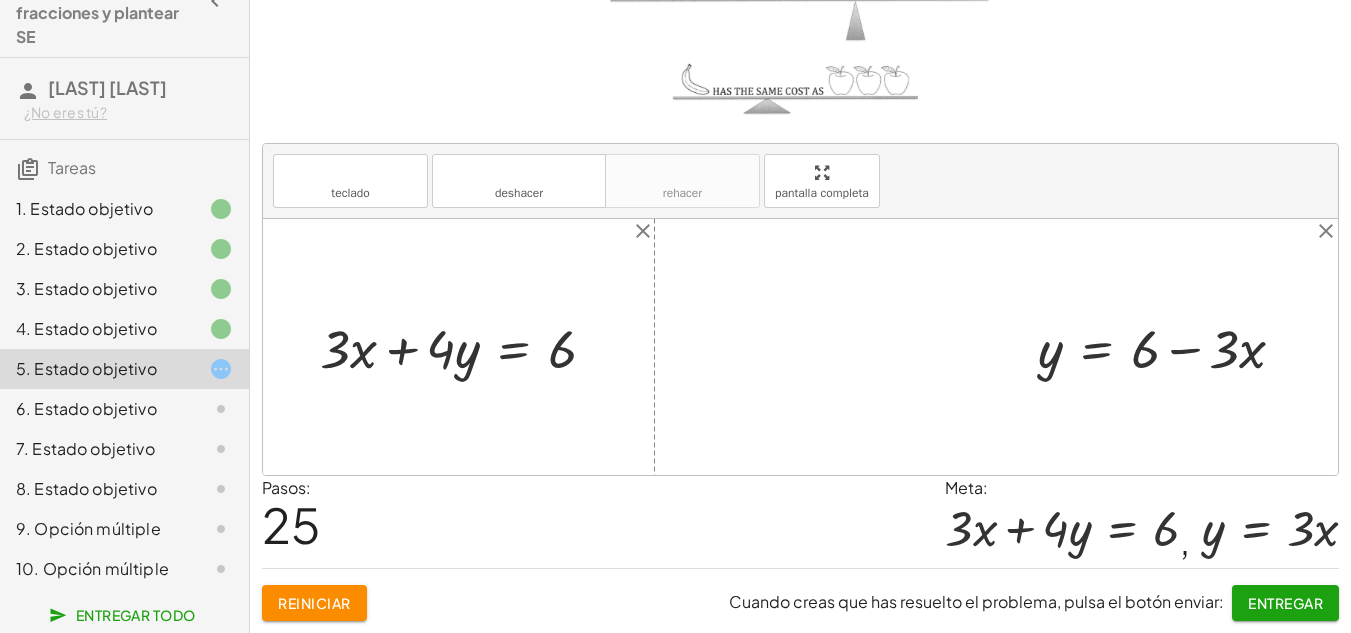 click at bounding box center [1169, 346] 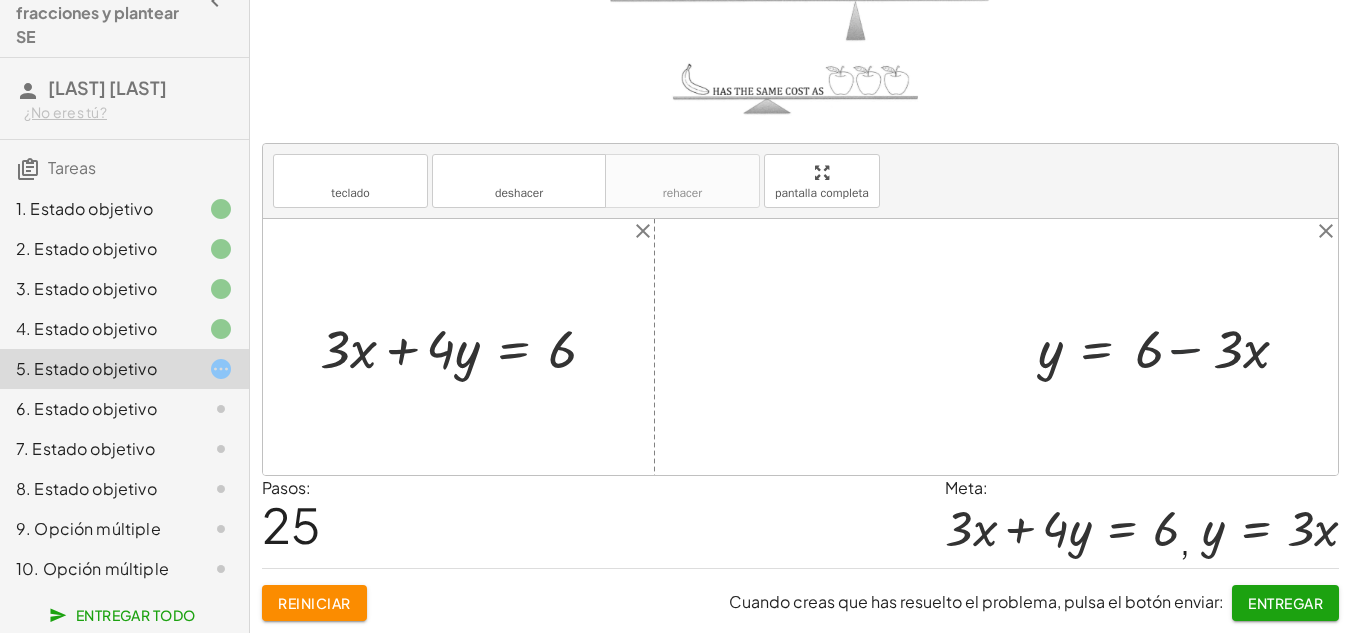 click at bounding box center (1169, 346) 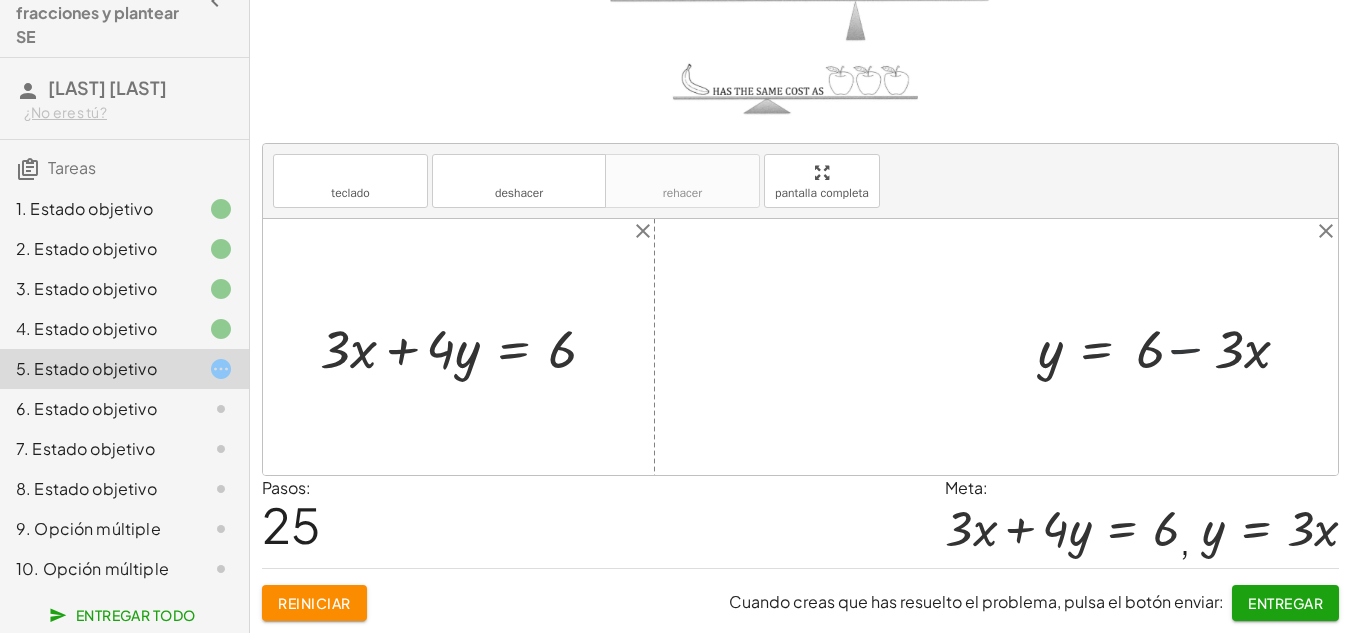 click at bounding box center [1169, 346] 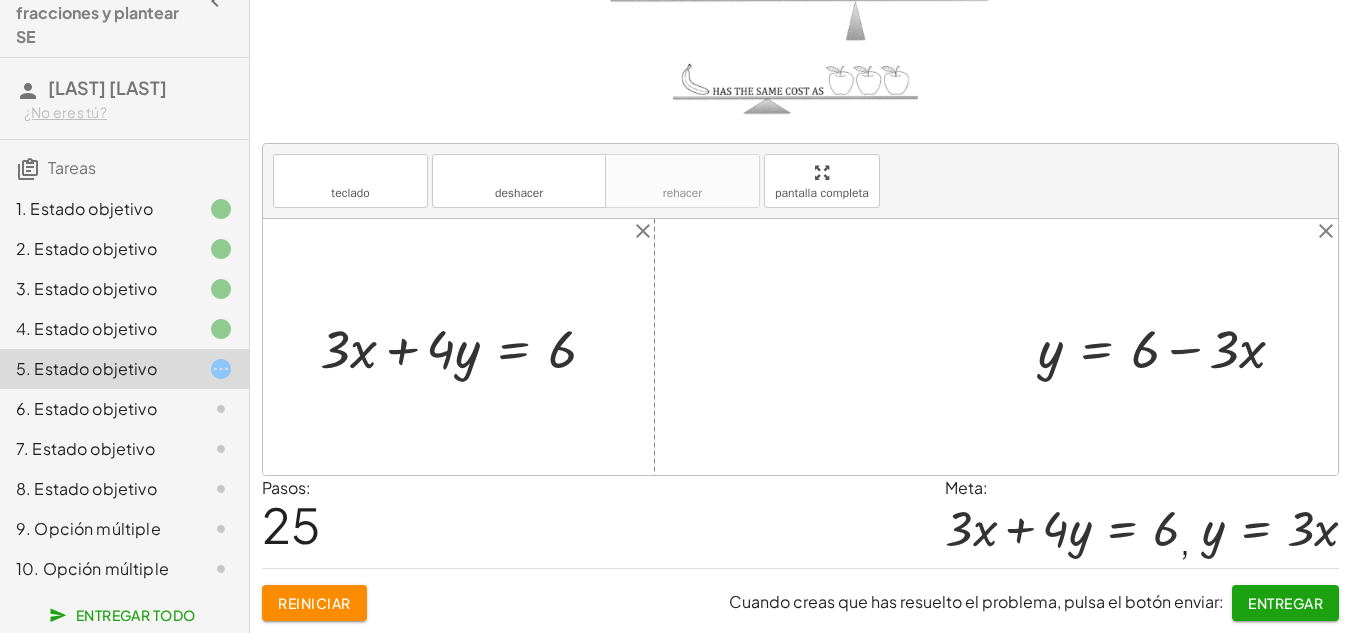 click at bounding box center (1169, 346) 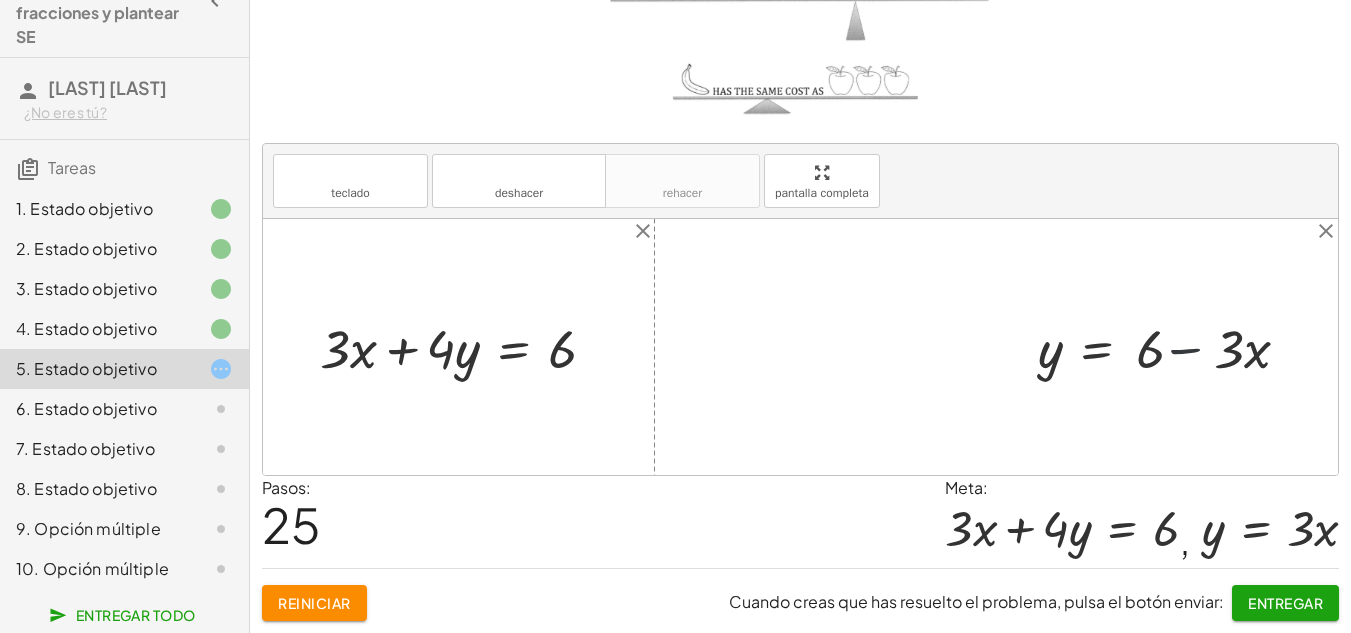 click at bounding box center [1169, 346] 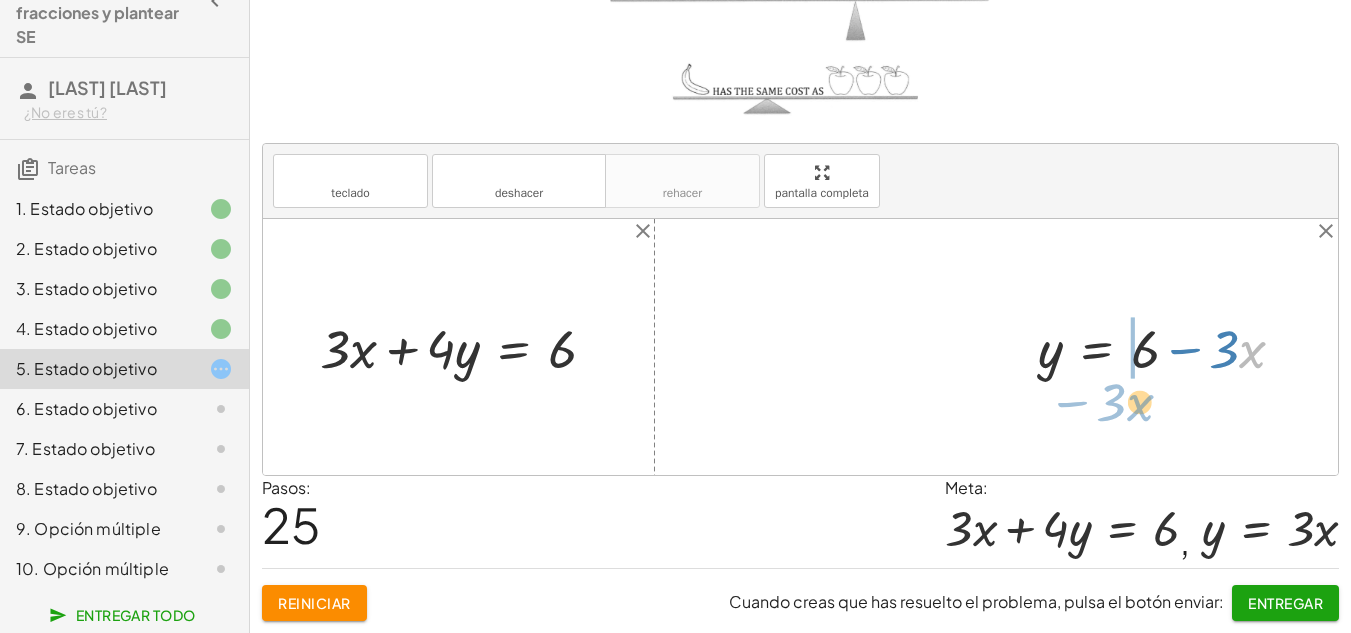 drag, startPoint x: 1255, startPoint y: 355, endPoint x: 1138, endPoint y: 401, distance: 125.71794 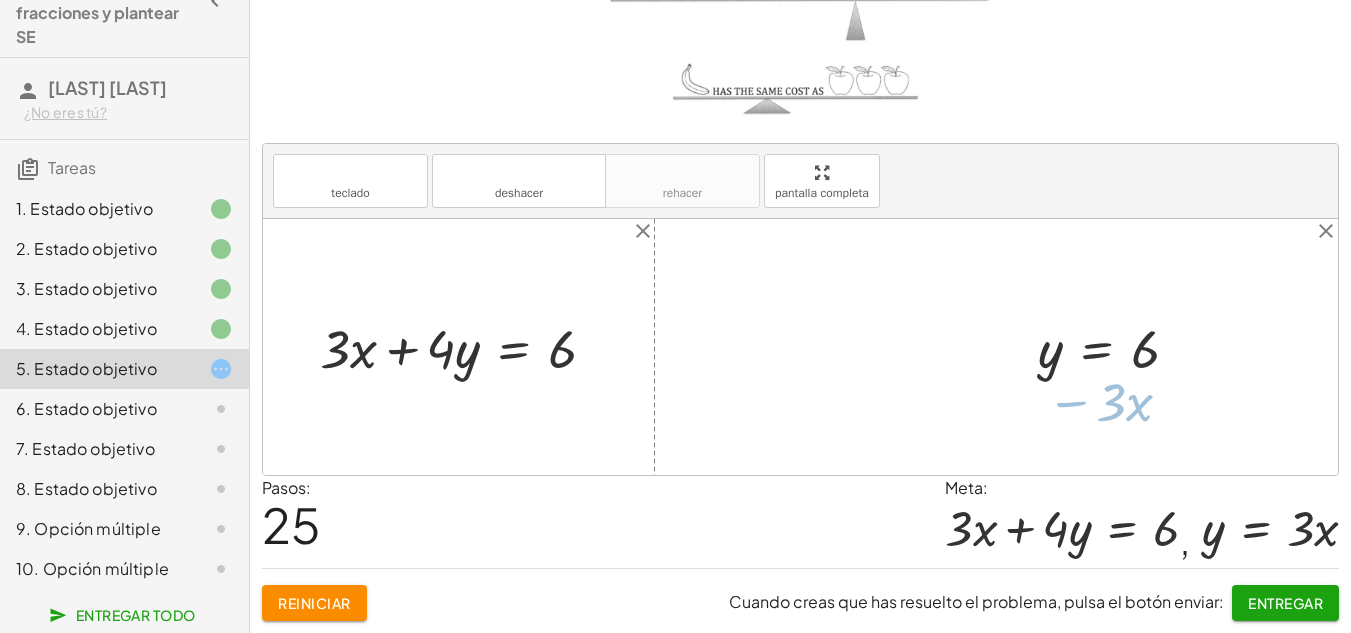 click at bounding box center (800, 347) 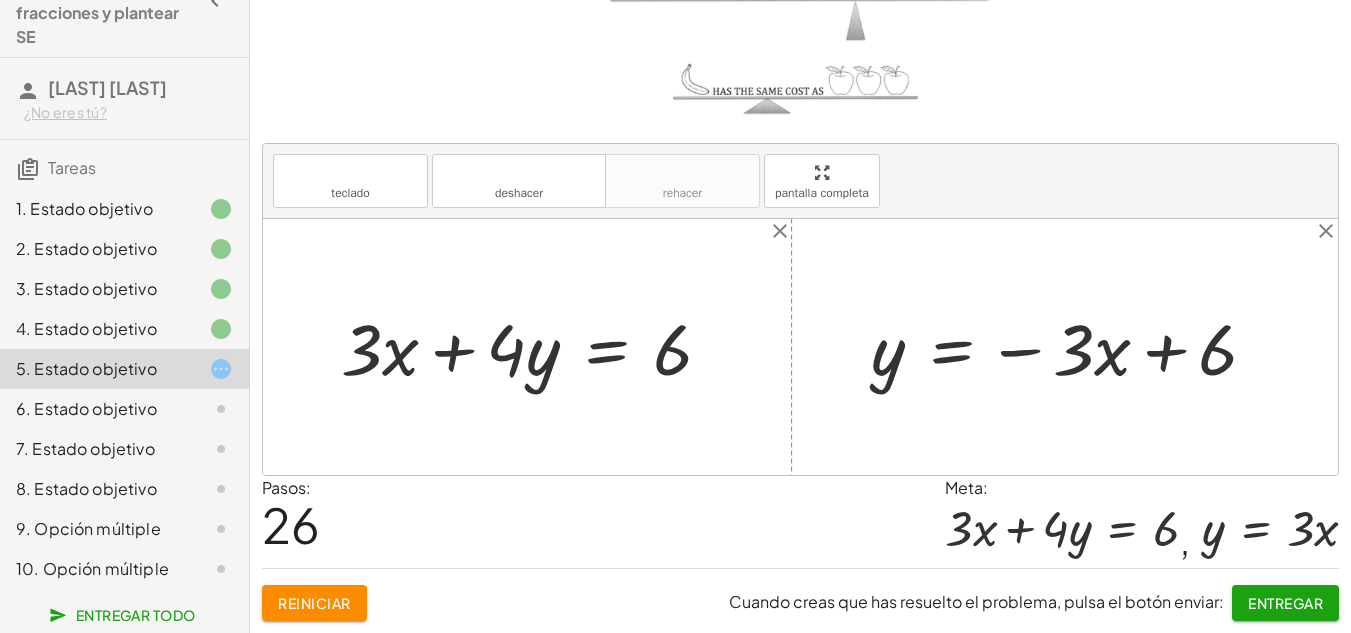 click at bounding box center [1072, 346] 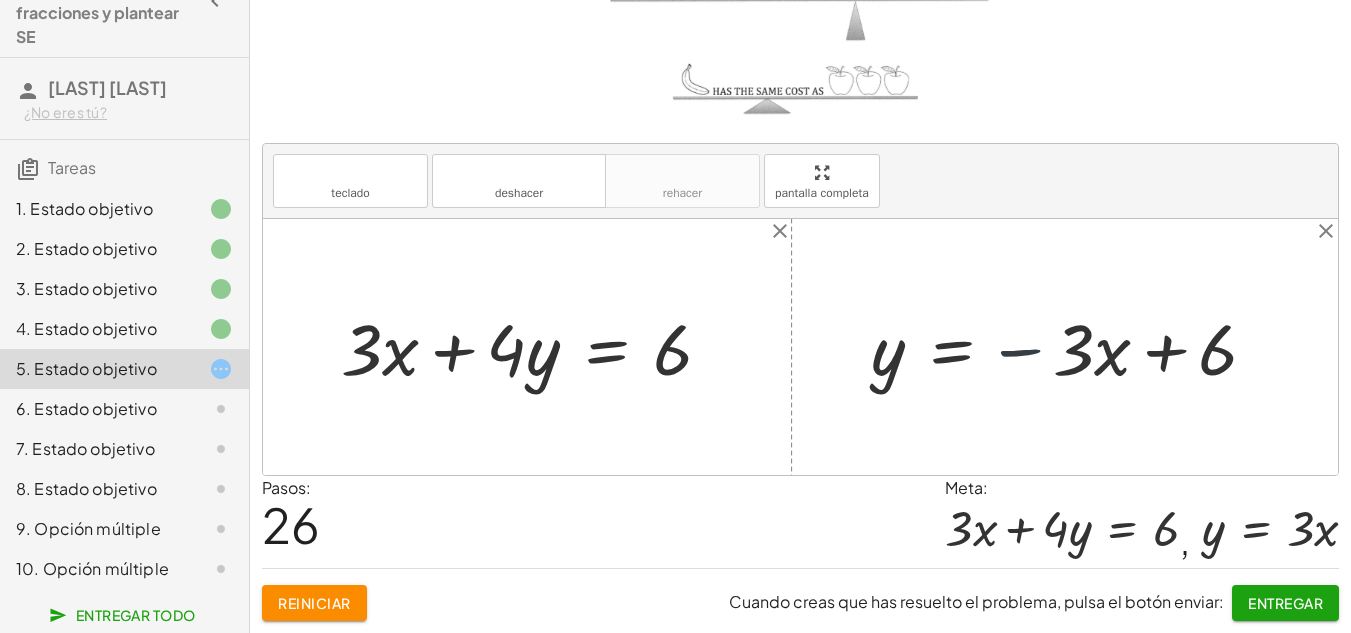 drag, startPoint x: 1033, startPoint y: 348, endPoint x: 1115, endPoint y: 344, distance: 82.0975 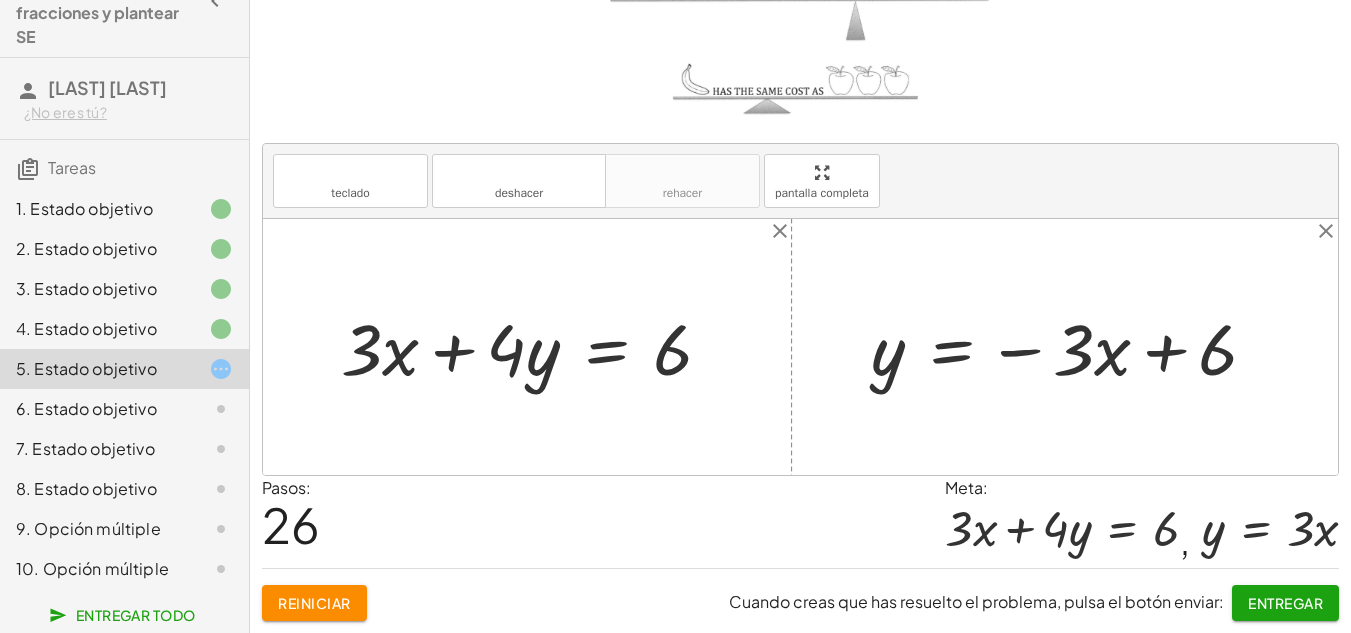 click at bounding box center (1072, 346) 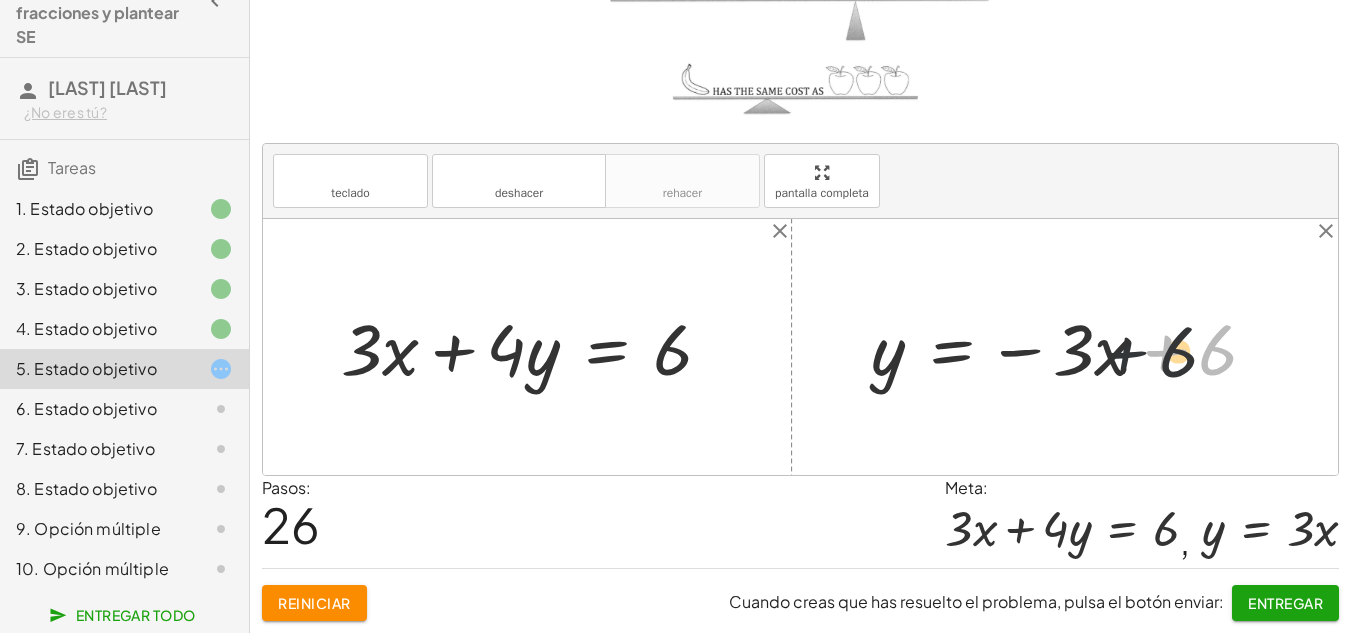 drag, startPoint x: 1164, startPoint y: 350, endPoint x: 1061, endPoint y: 349, distance: 103.00485 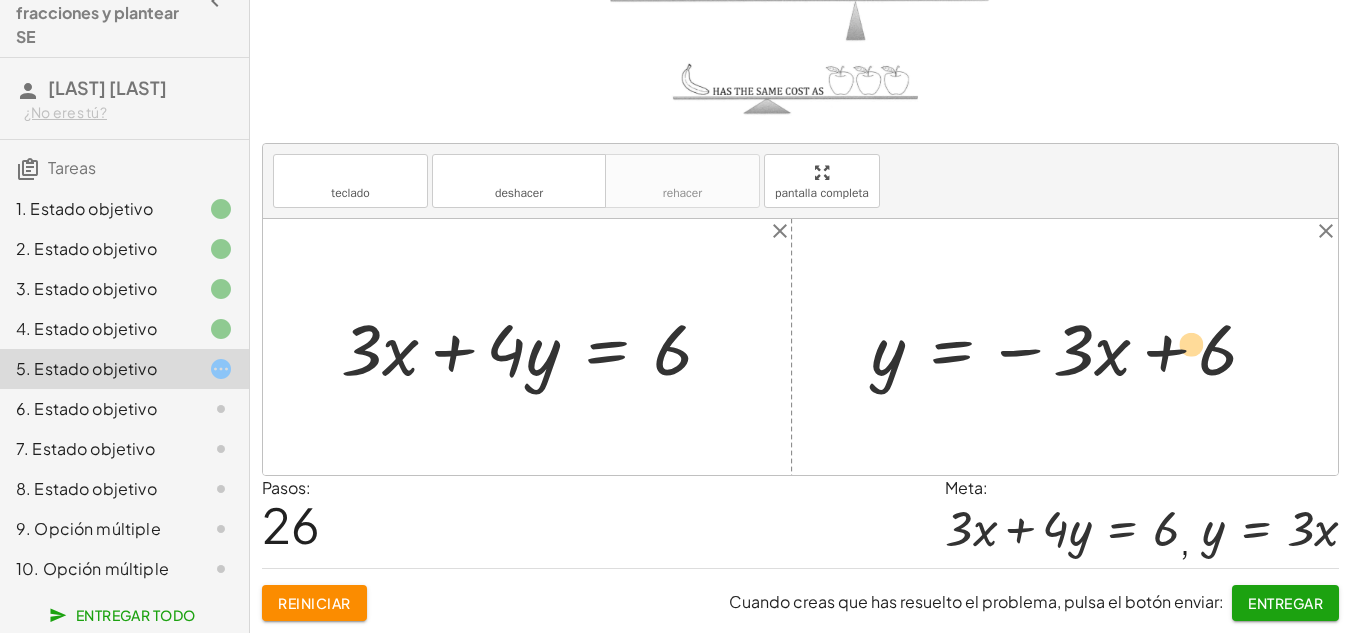drag, startPoint x: 1014, startPoint y: 345, endPoint x: 1062, endPoint y: 342, distance: 48.09366 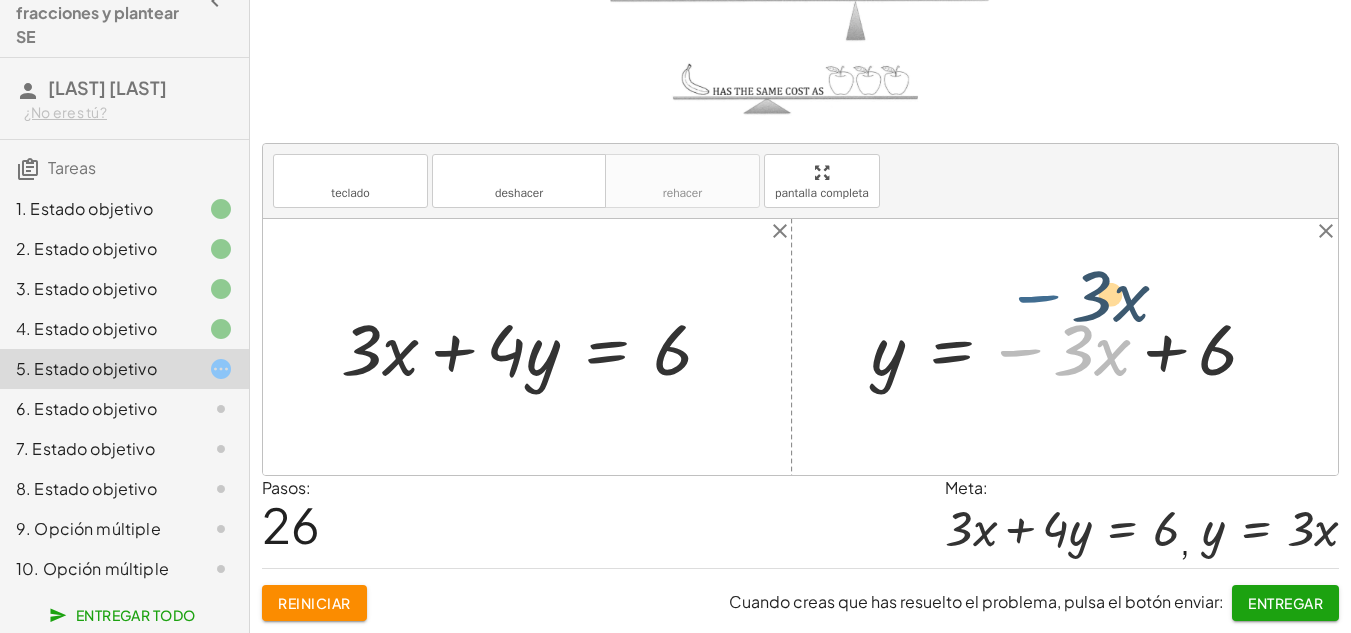 drag, startPoint x: 1027, startPoint y: 352, endPoint x: 1047, endPoint y: 296, distance: 59.464275 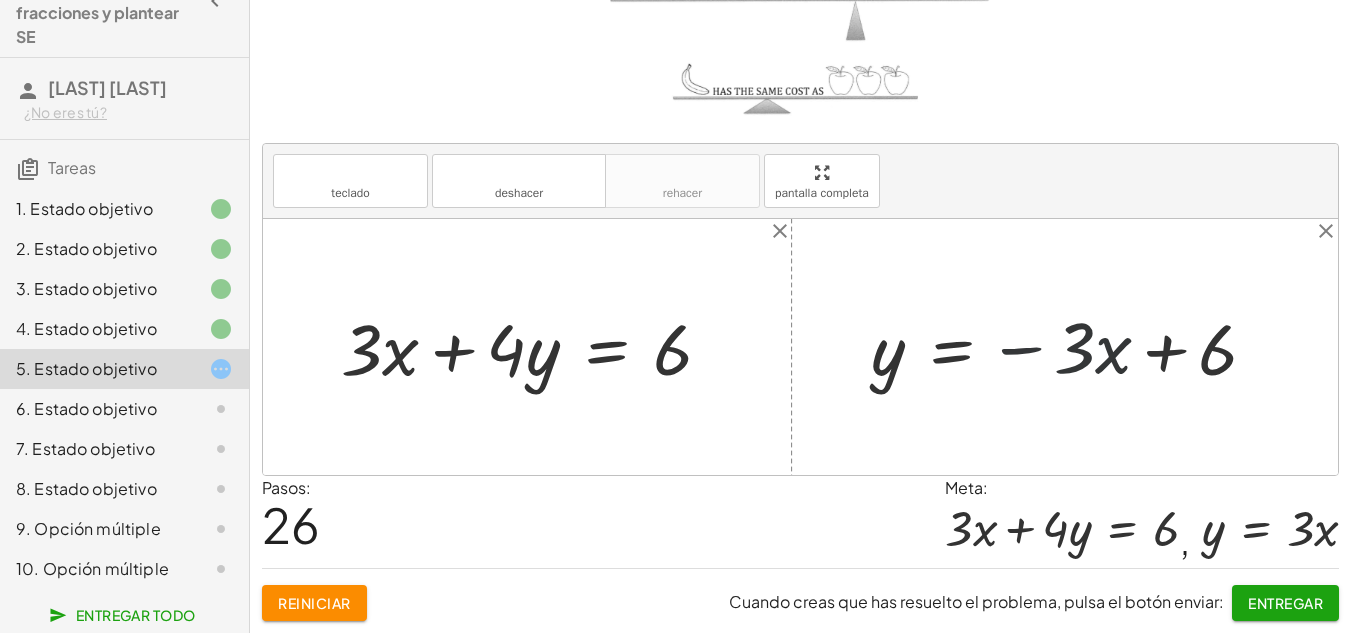 click at bounding box center (1072, 346) 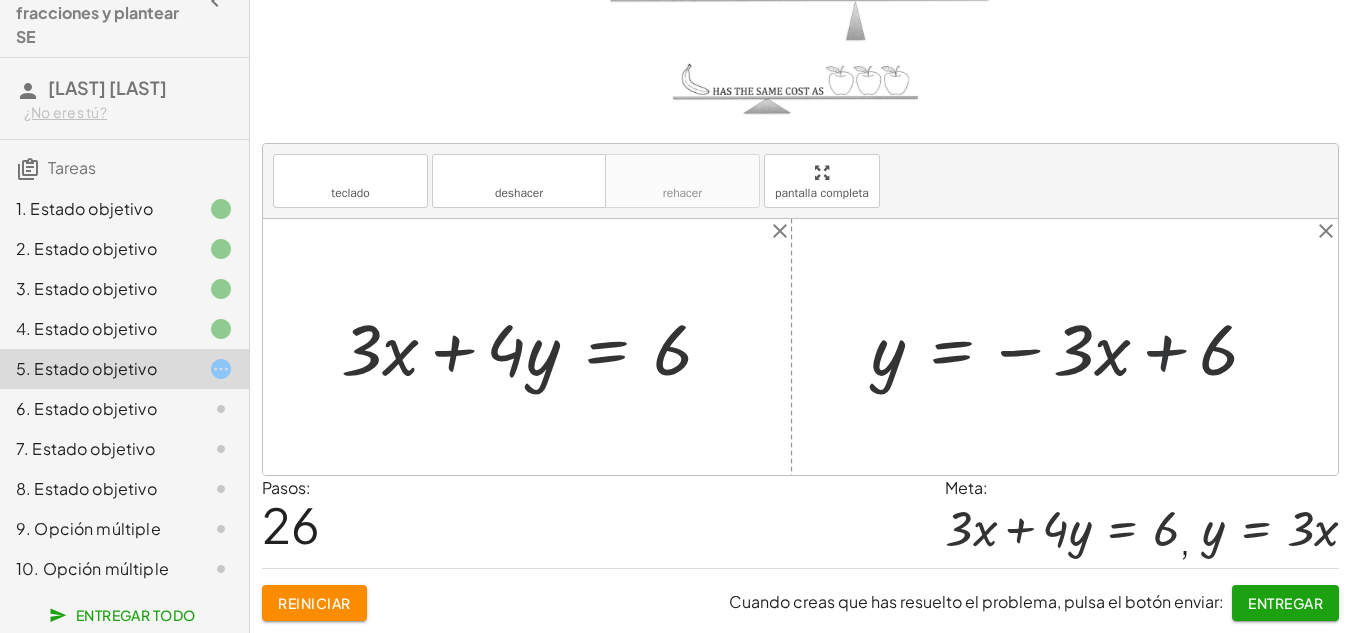 click at bounding box center [1072, 346] 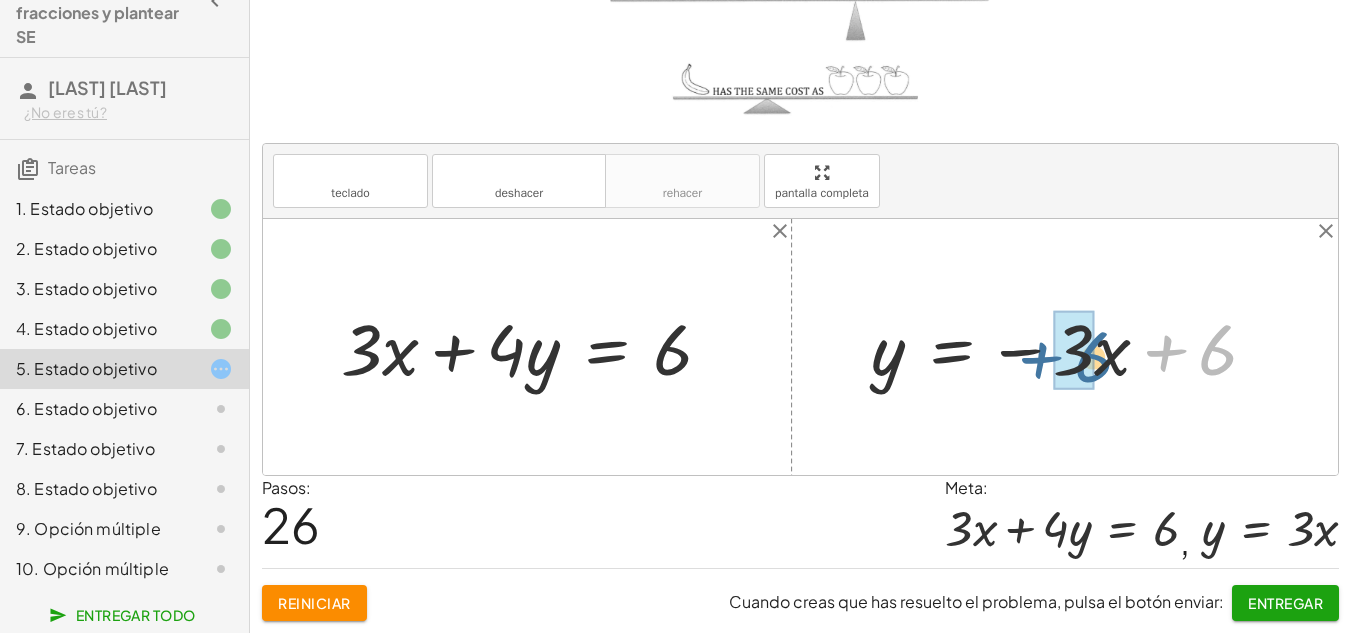 drag, startPoint x: 1227, startPoint y: 343, endPoint x: 1097, endPoint y: 348, distance: 130.09612 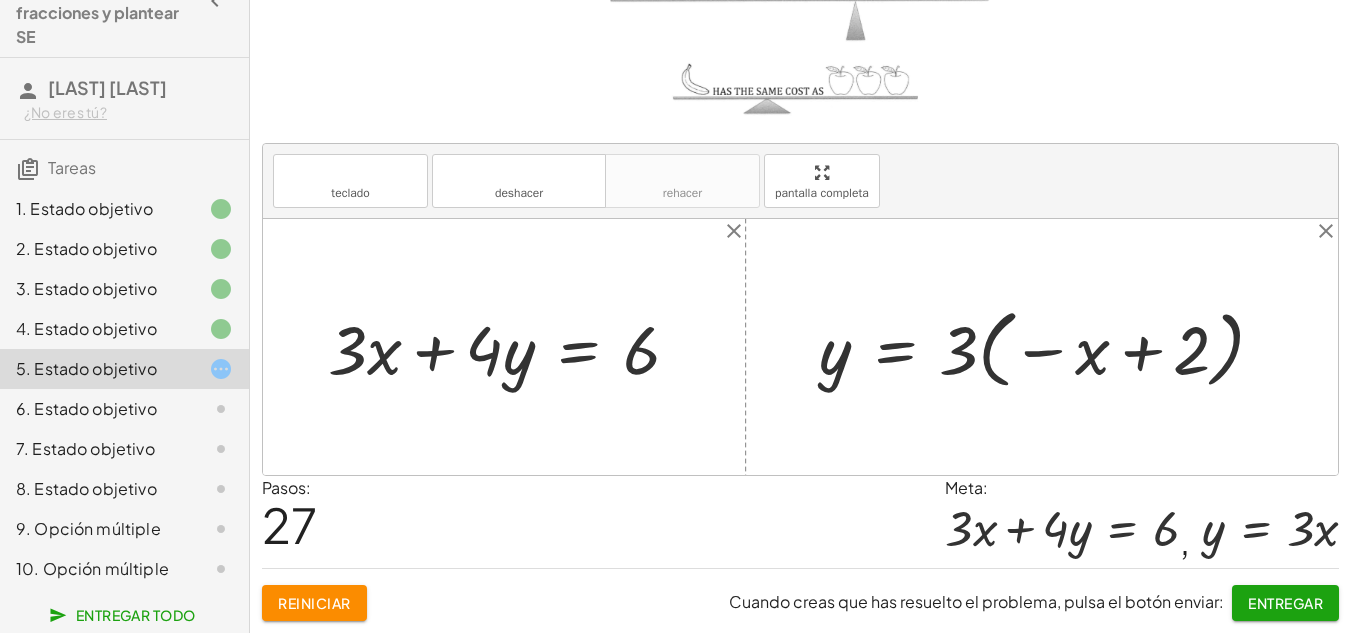 click at bounding box center [1049, 347] 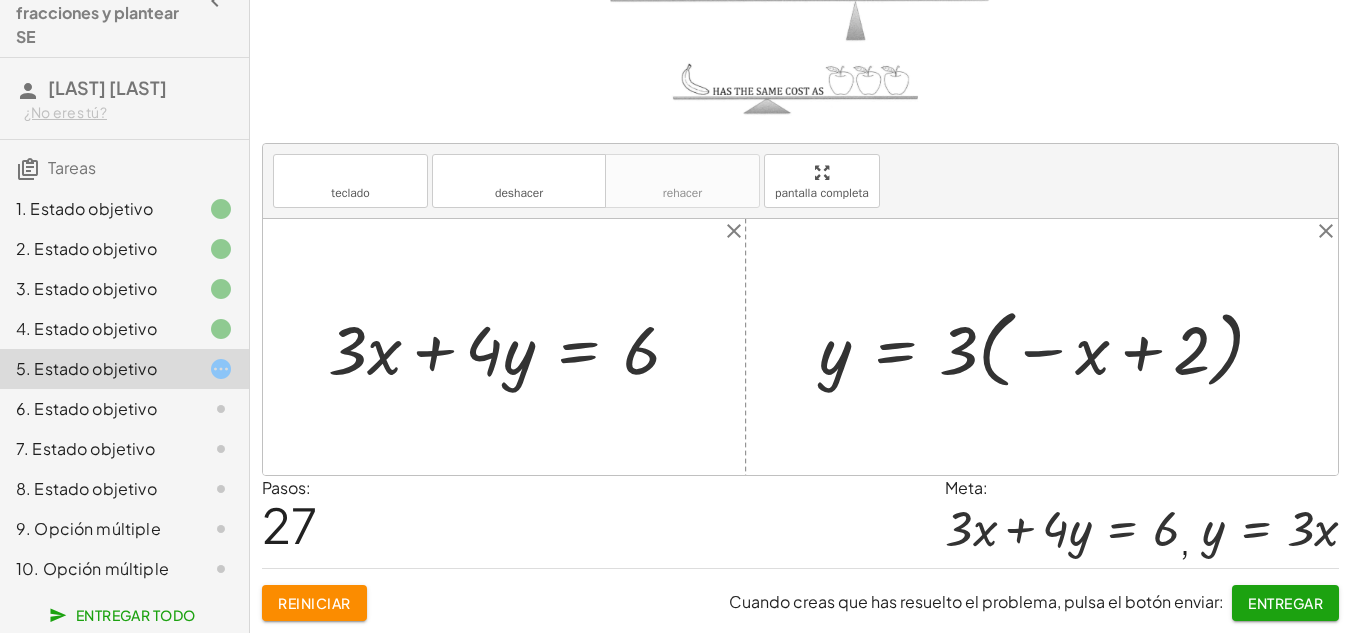 click at bounding box center (1049, 347) 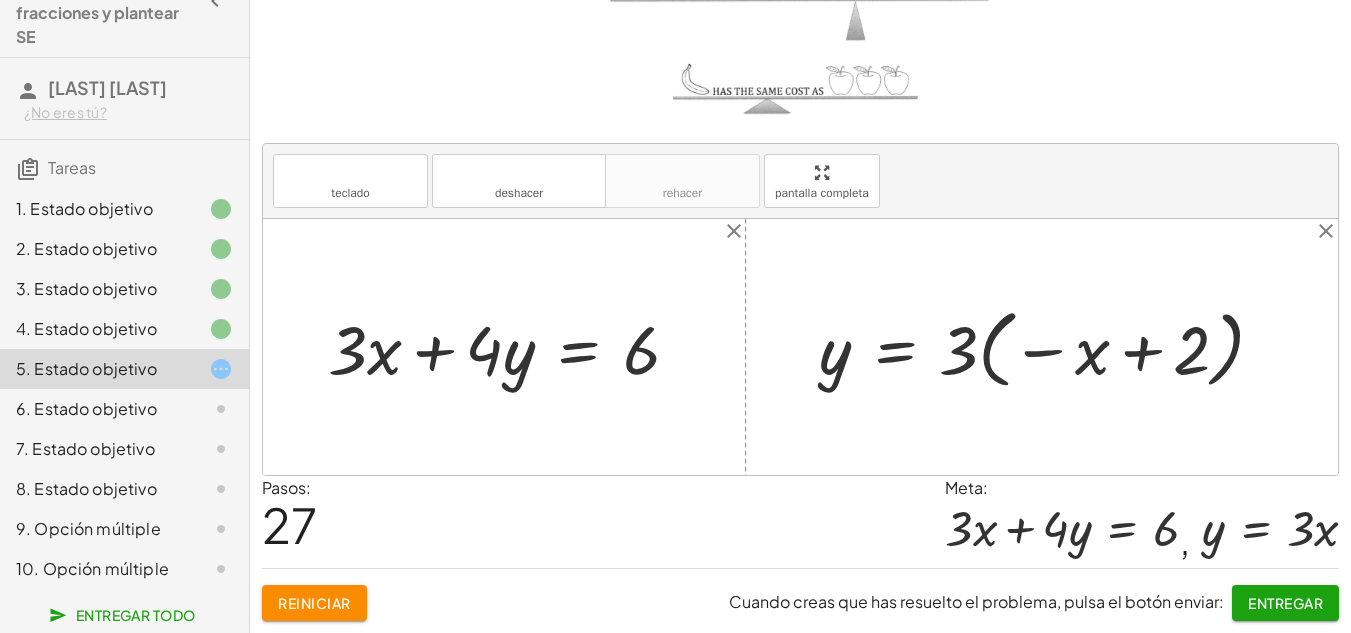 click at bounding box center (1049, 347) 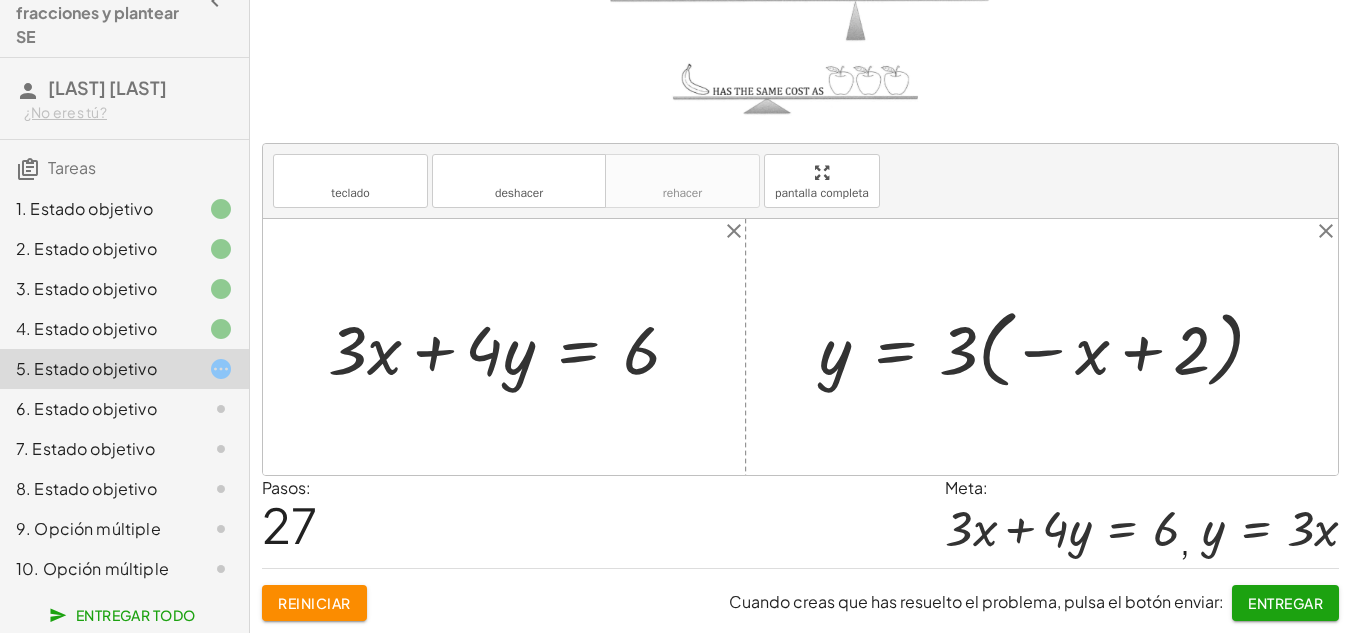 click at bounding box center [1049, 347] 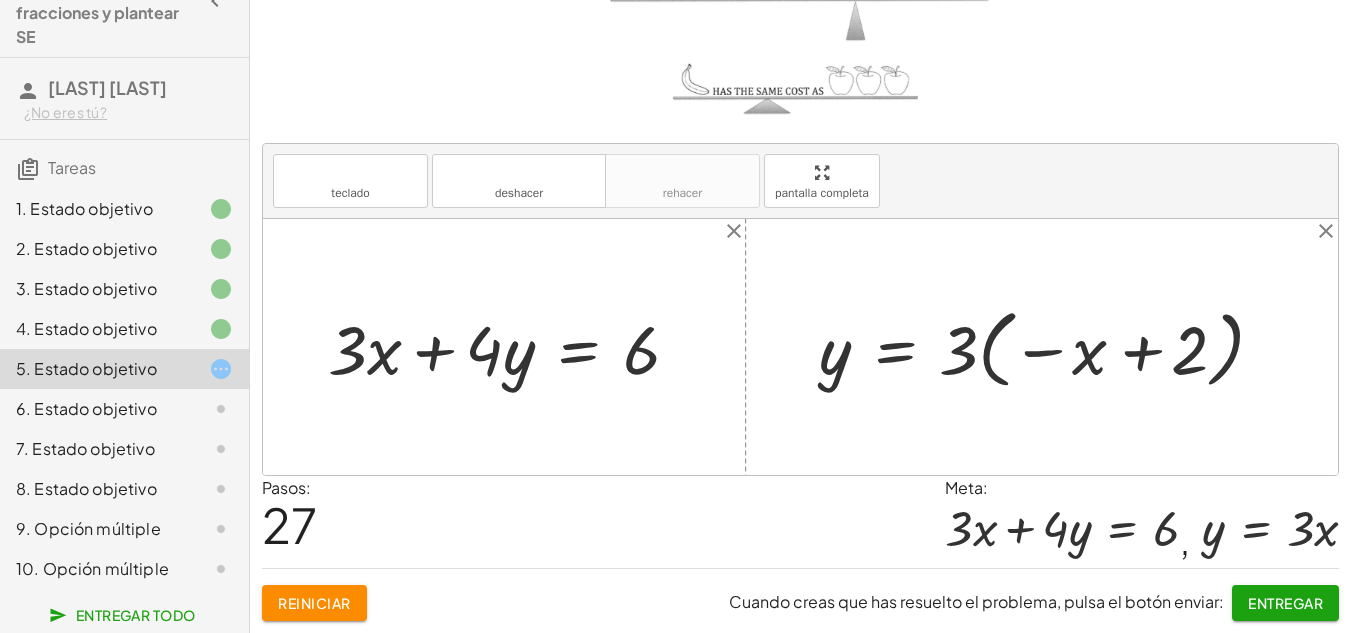 click at bounding box center [1049, 347] 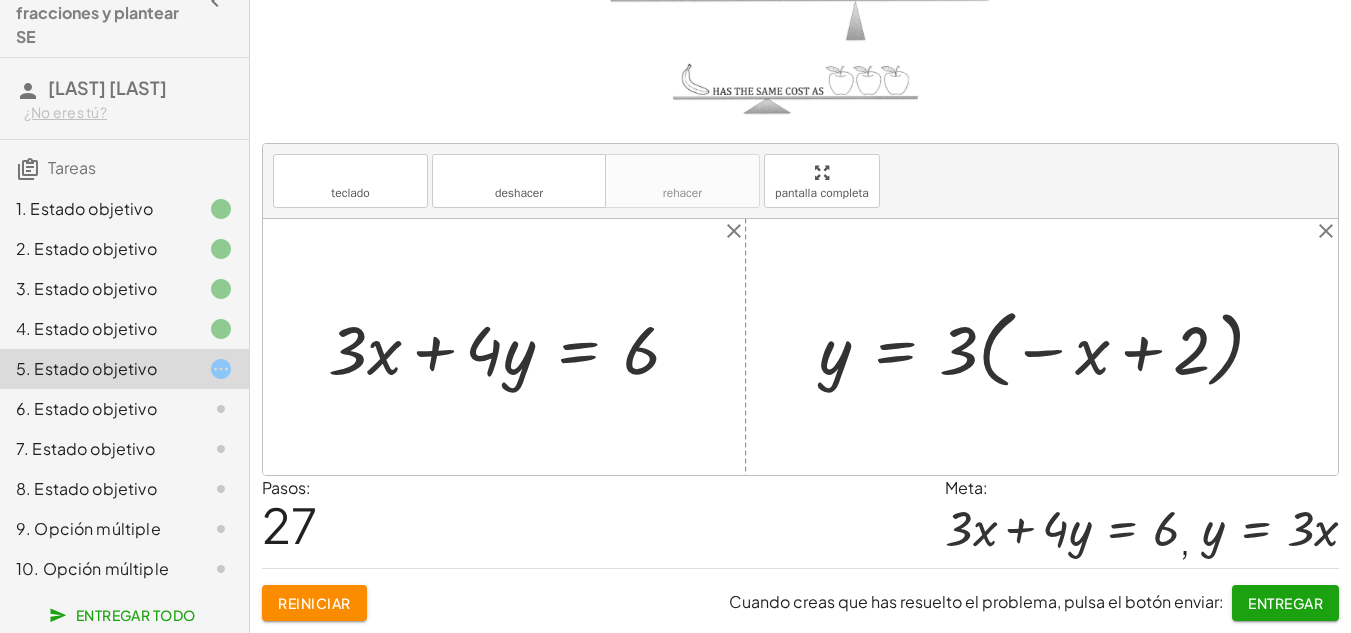 click at bounding box center [1049, 347] 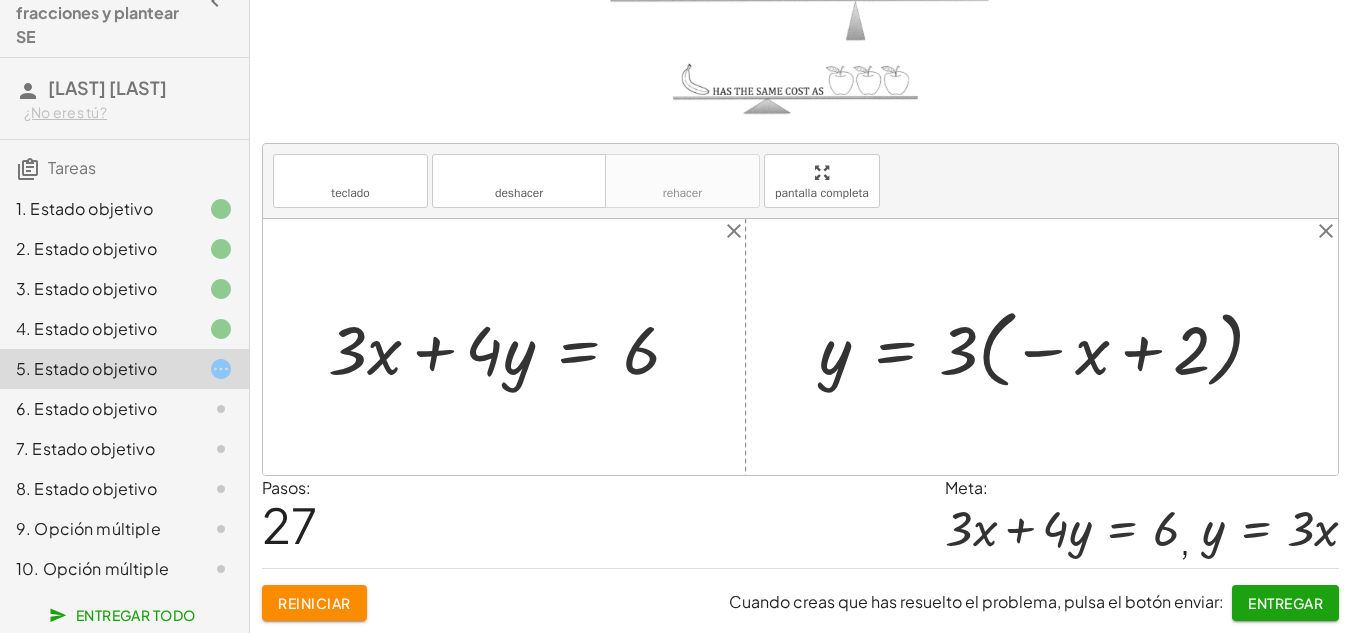 click at bounding box center [1049, 347] 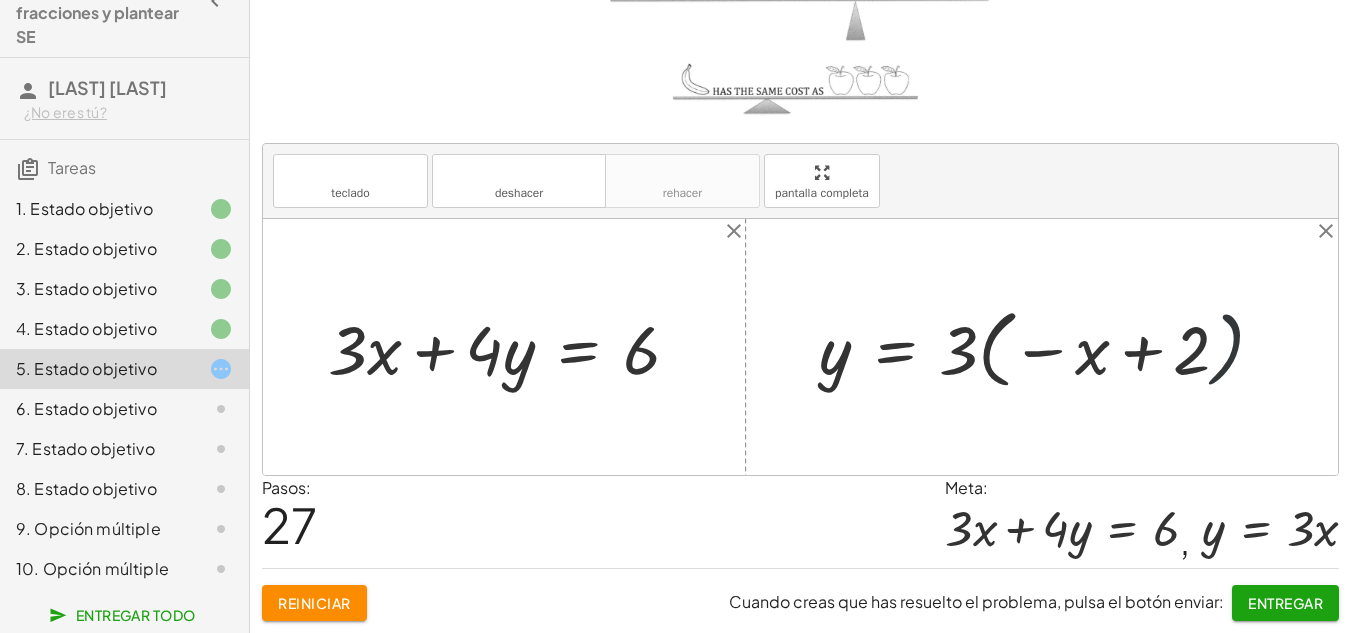 click at bounding box center [1049, 347] 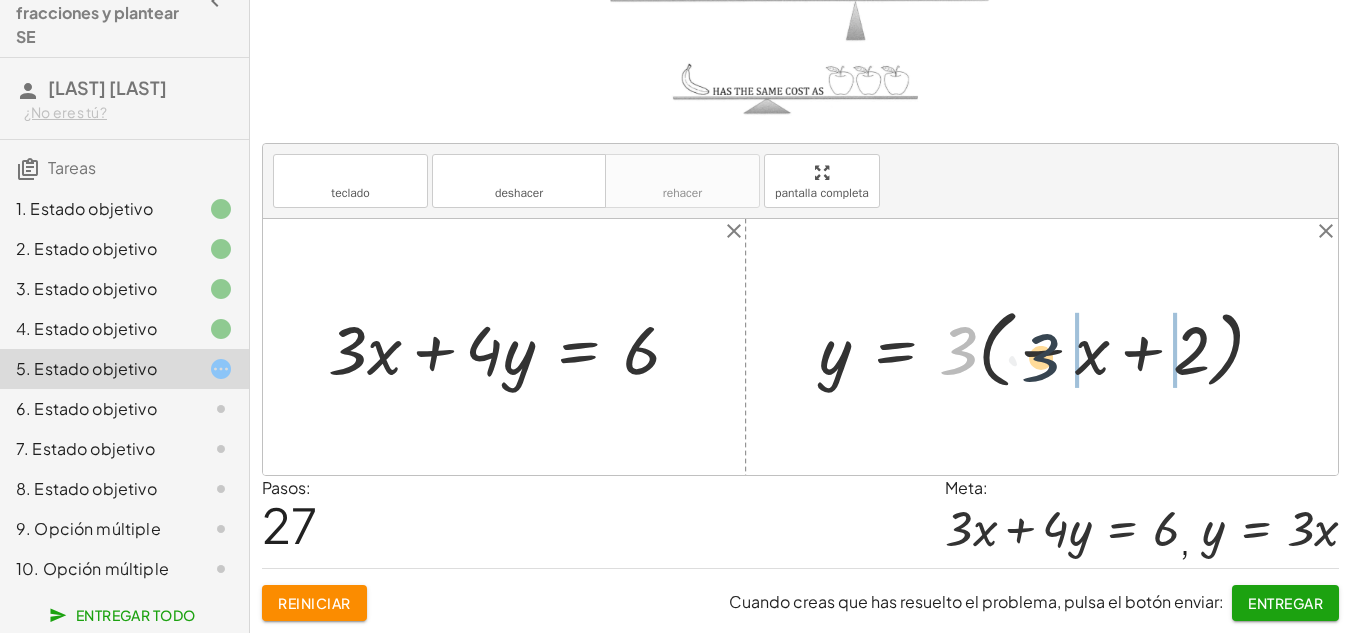 drag, startPoint x: 993, startPoint y: 347, endPoint x: 1051, endPoint y: 352, distance: 58.21512 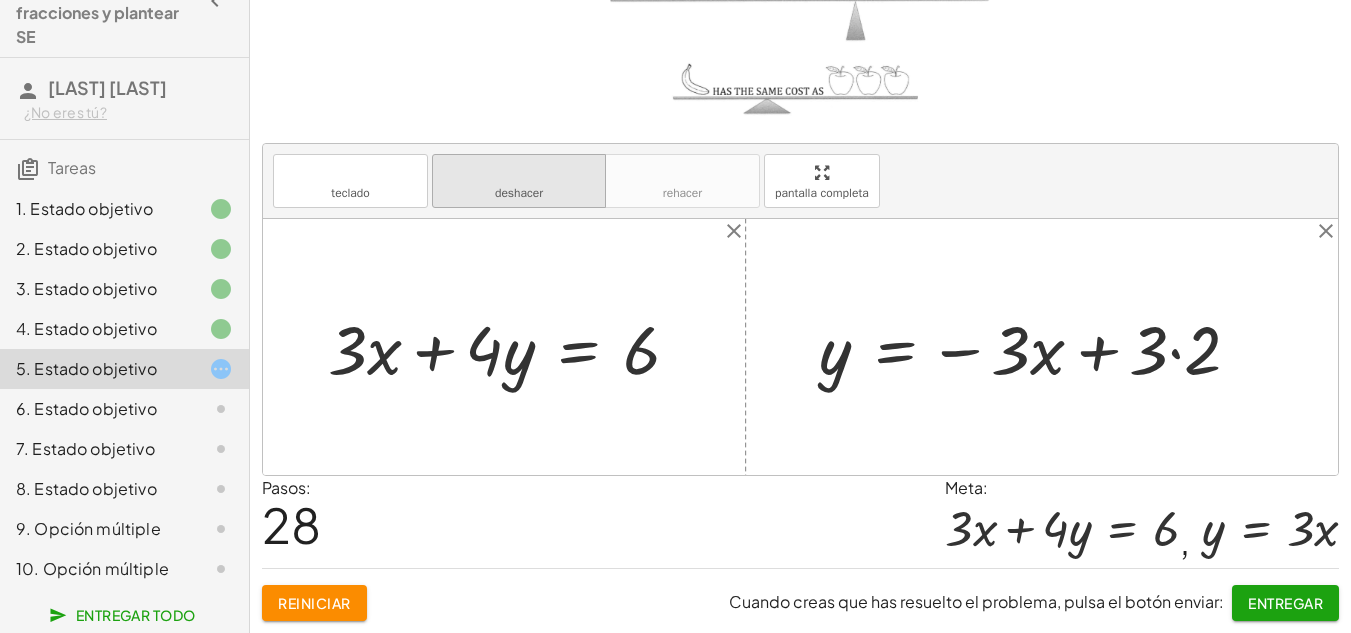 click on "deshacer" at bounding box center (519, 172) 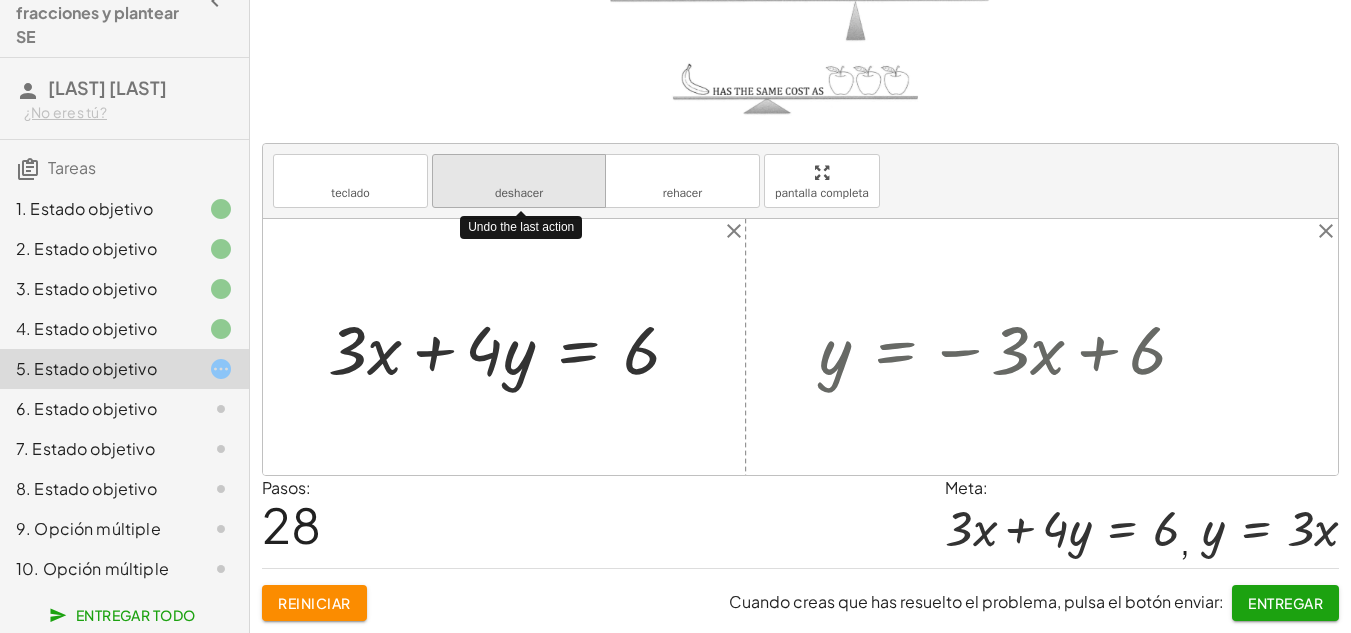 click on "deshacer" at bounding box center [519, 172] 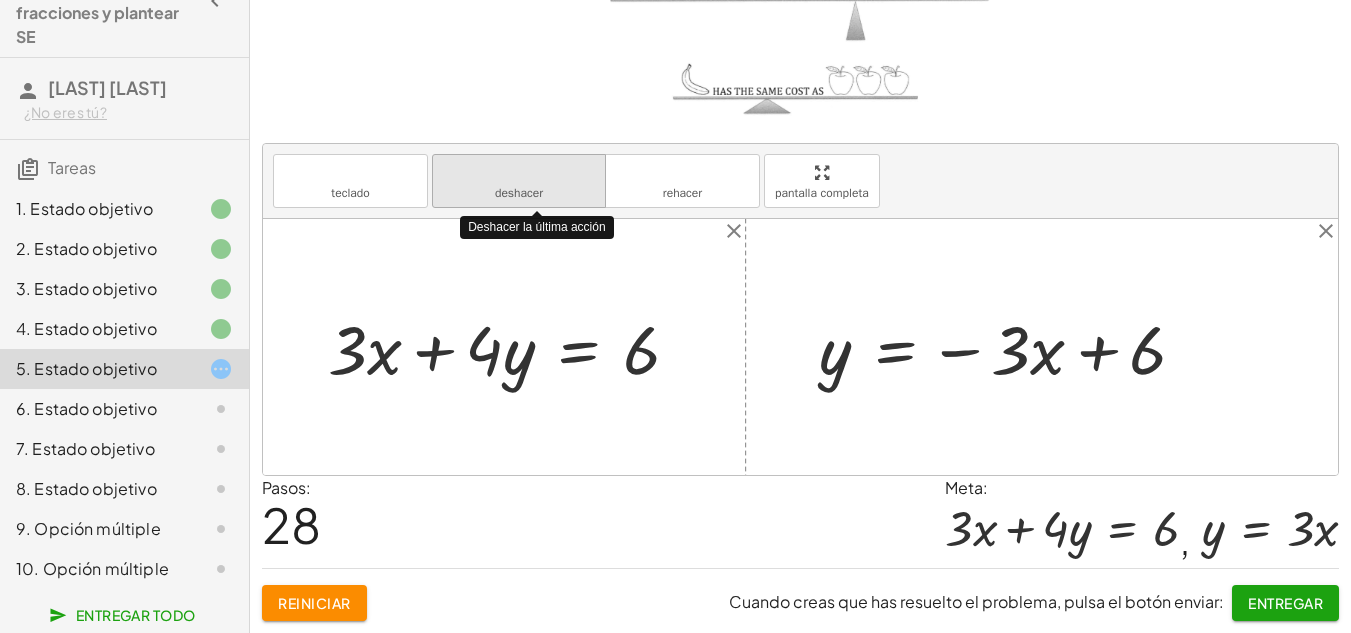 click on "deshacer" at bounding box center (519, 172) 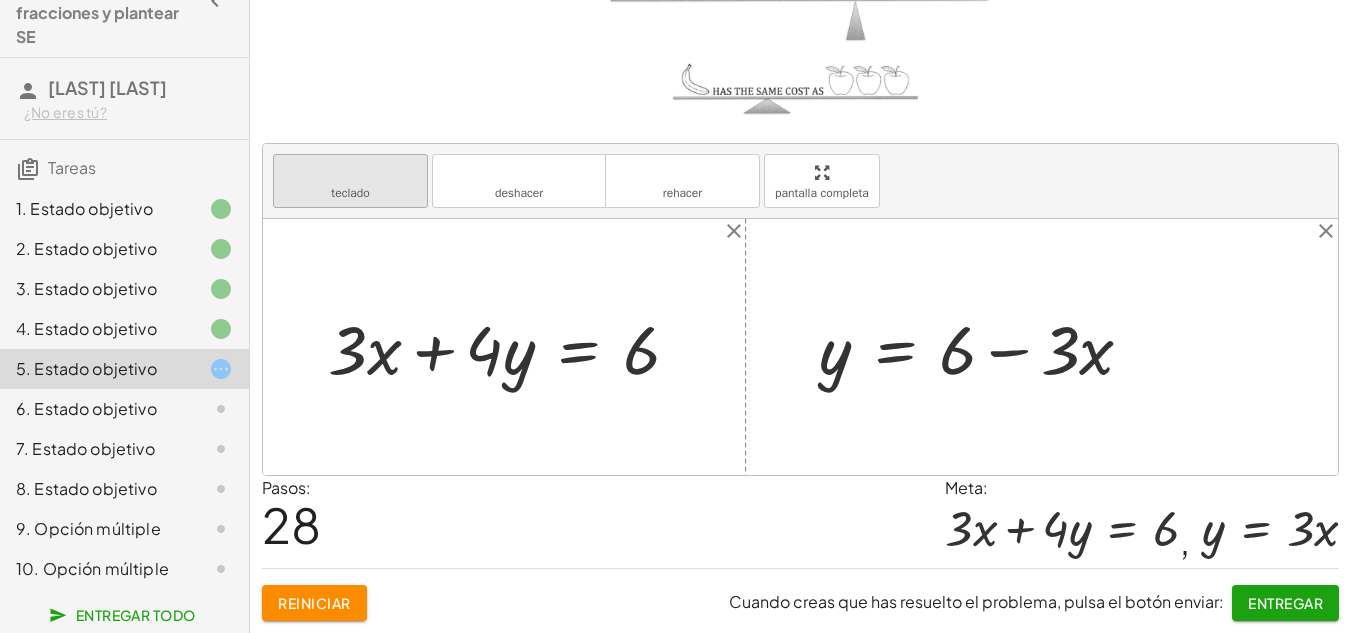 click on "teclado teclado" at bounding box center [350, 181] 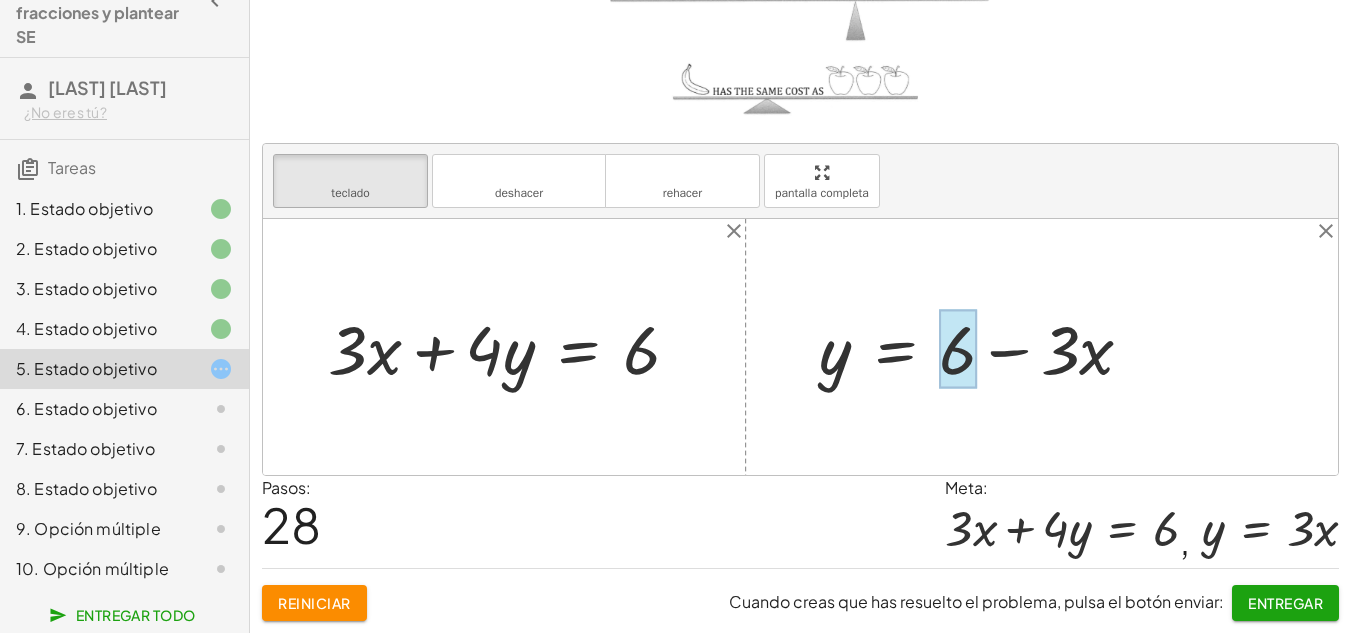 click at bounding box center [958, 349] 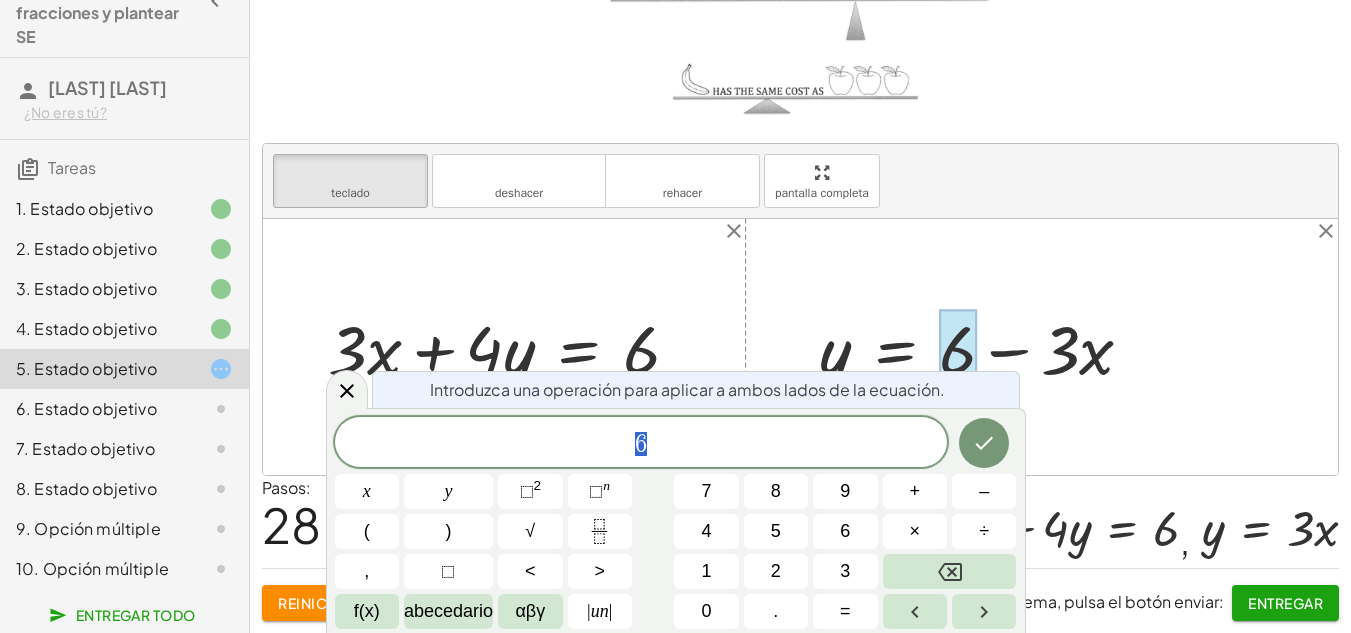 click on "6" at bounding box center (641, 444) 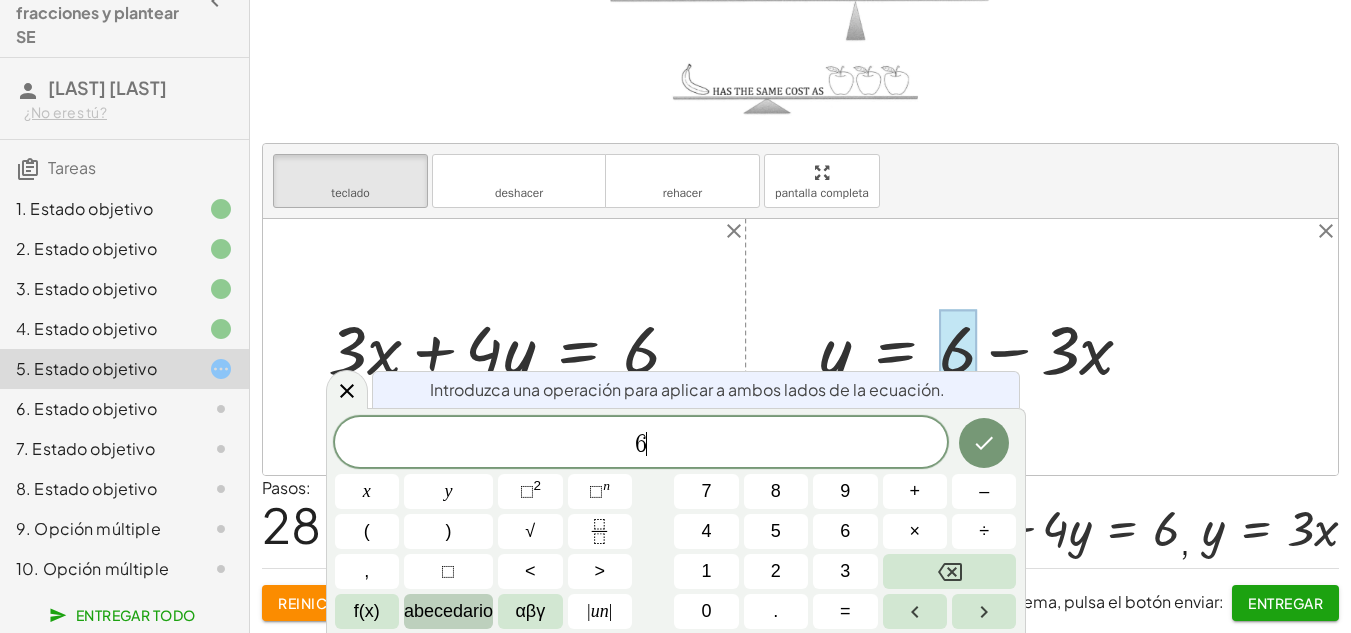 click on "abecedario" at bounding box center (448, 611) 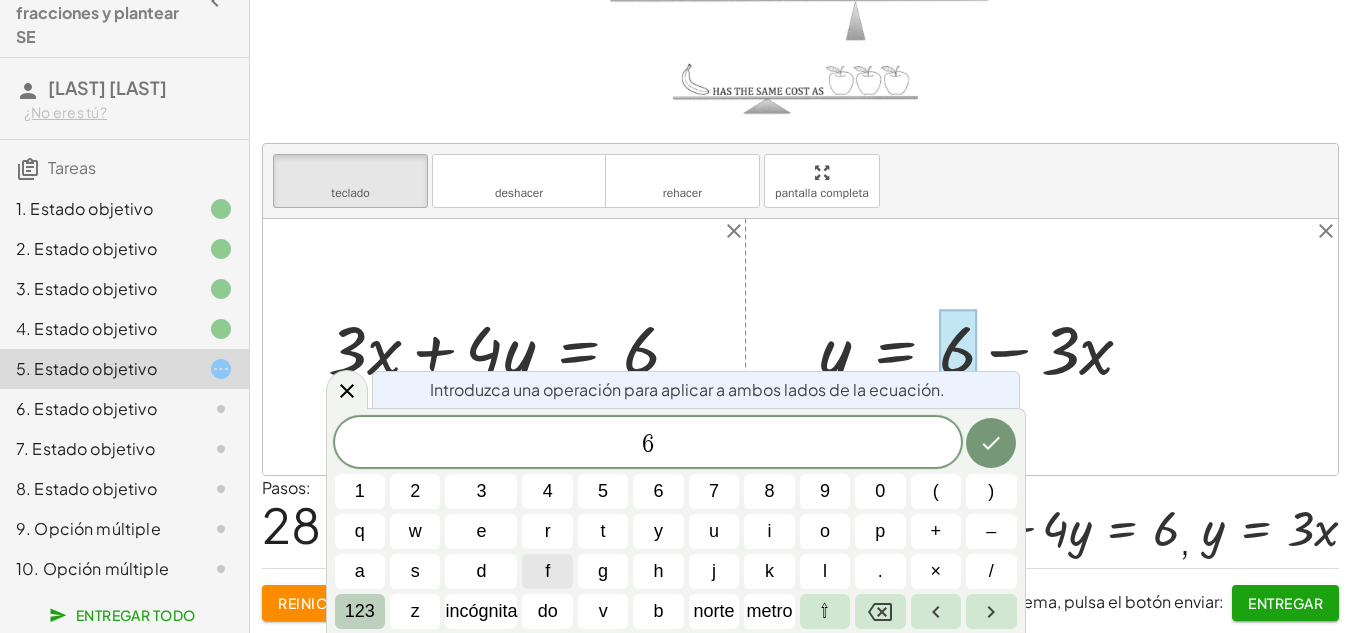 click on "123" at bounding box center (360, 611) 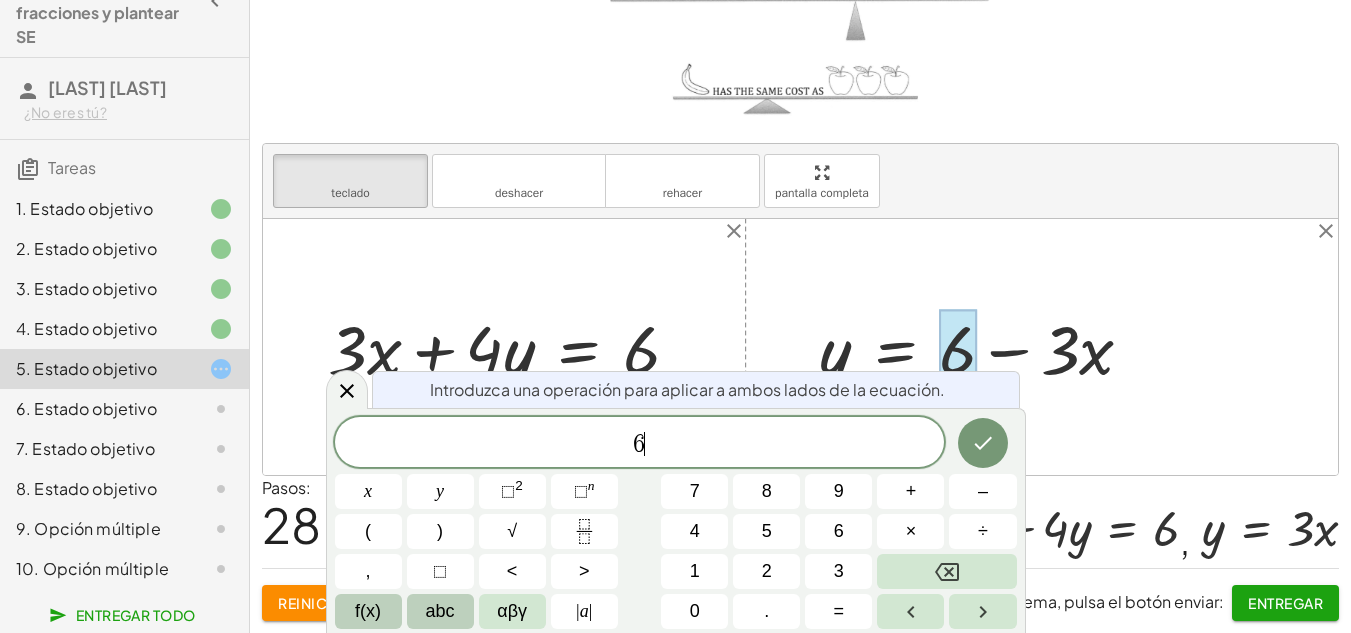 click on "f(x)" at bounding box center (368, 611) 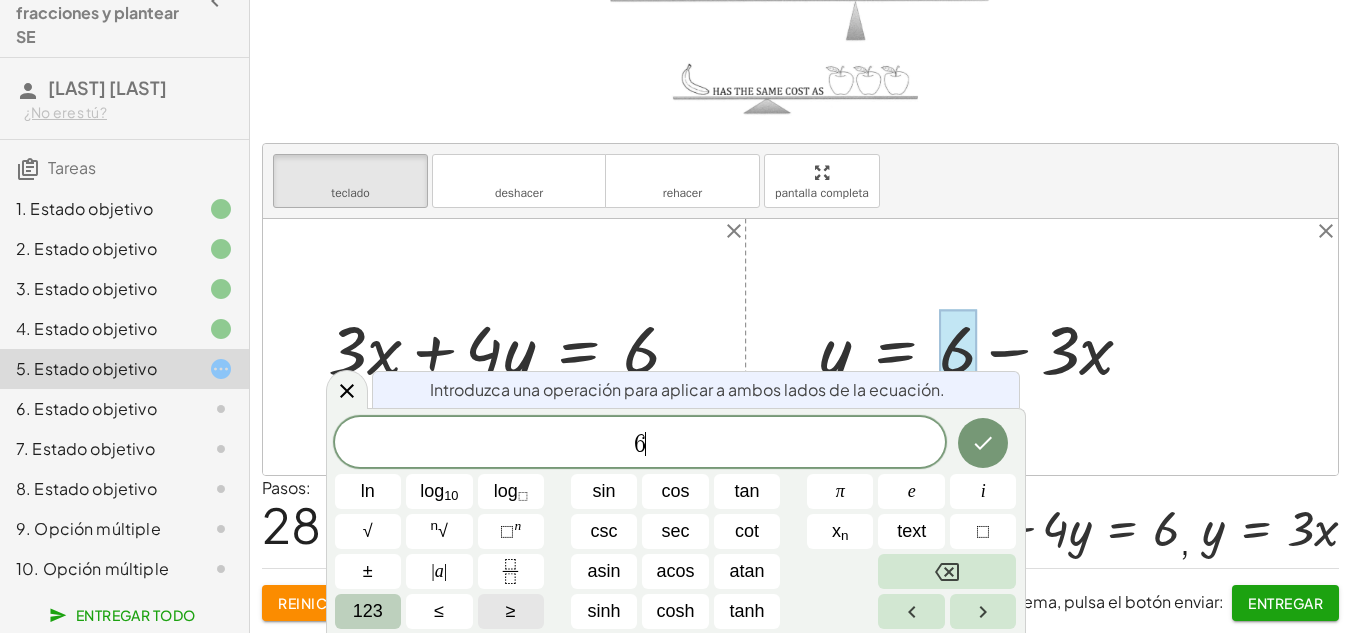 click on "123" at bounding box center [368, 611] 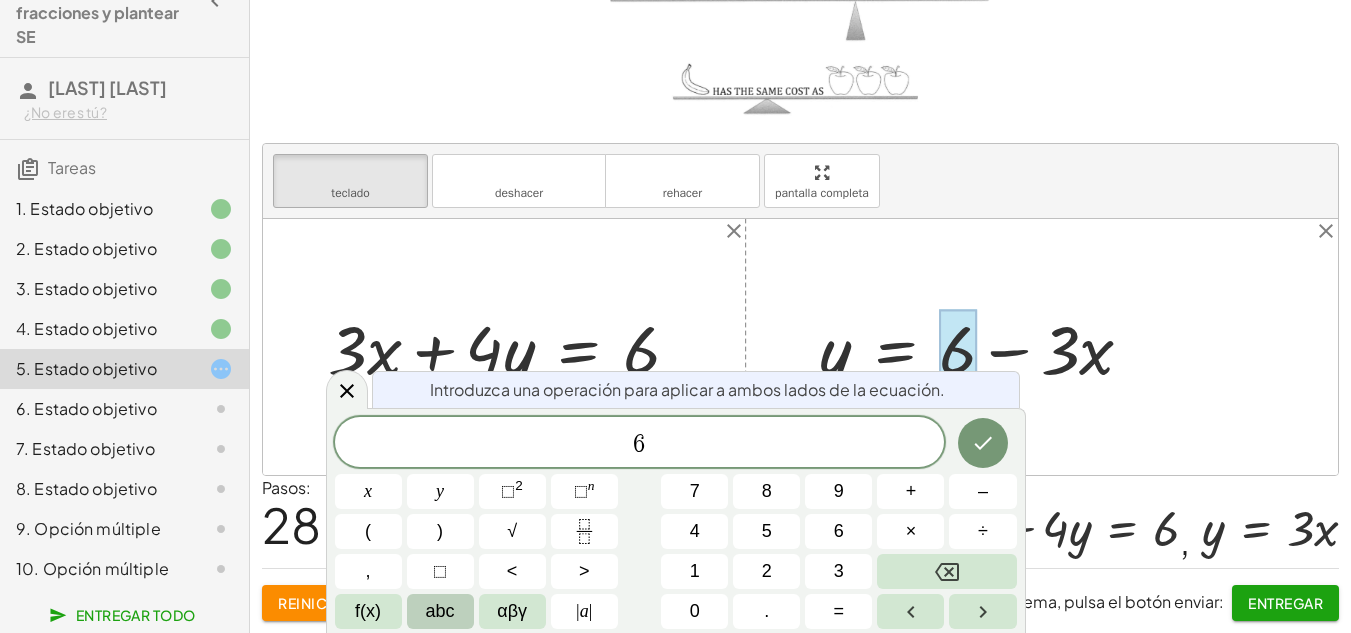 click on "abc" at bounding box center (440, 611) 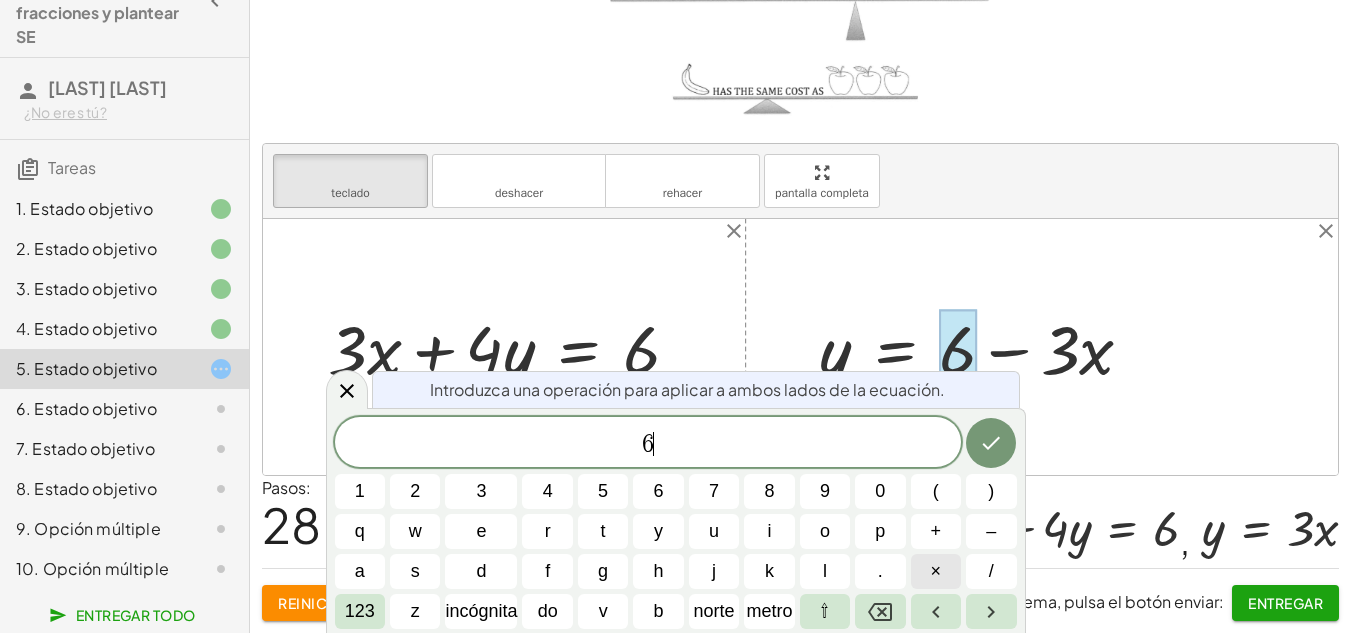 click on "×" at bounding box center [936, 571] 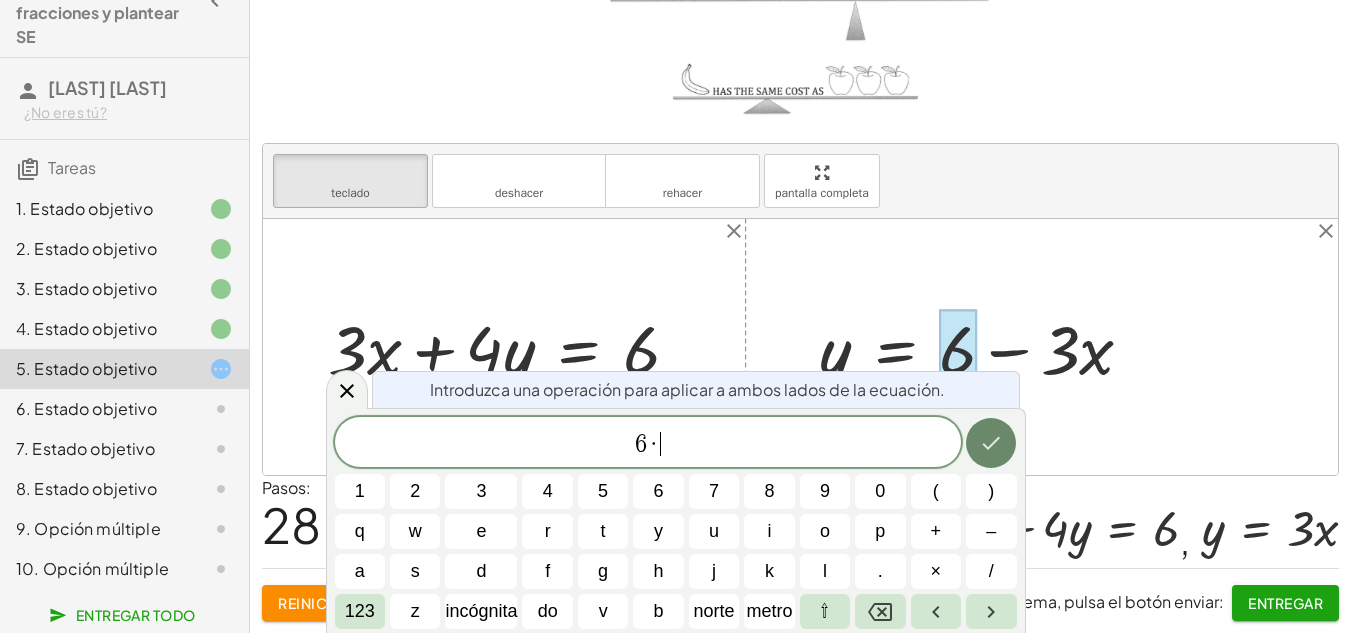 click 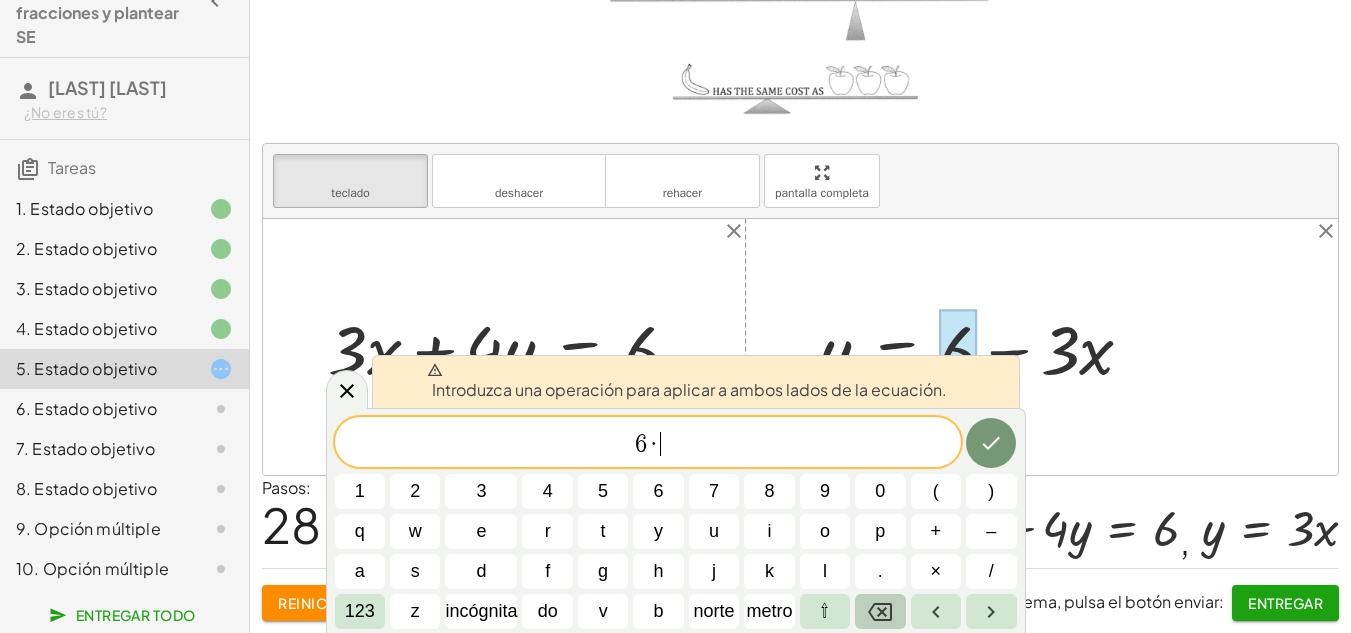 click 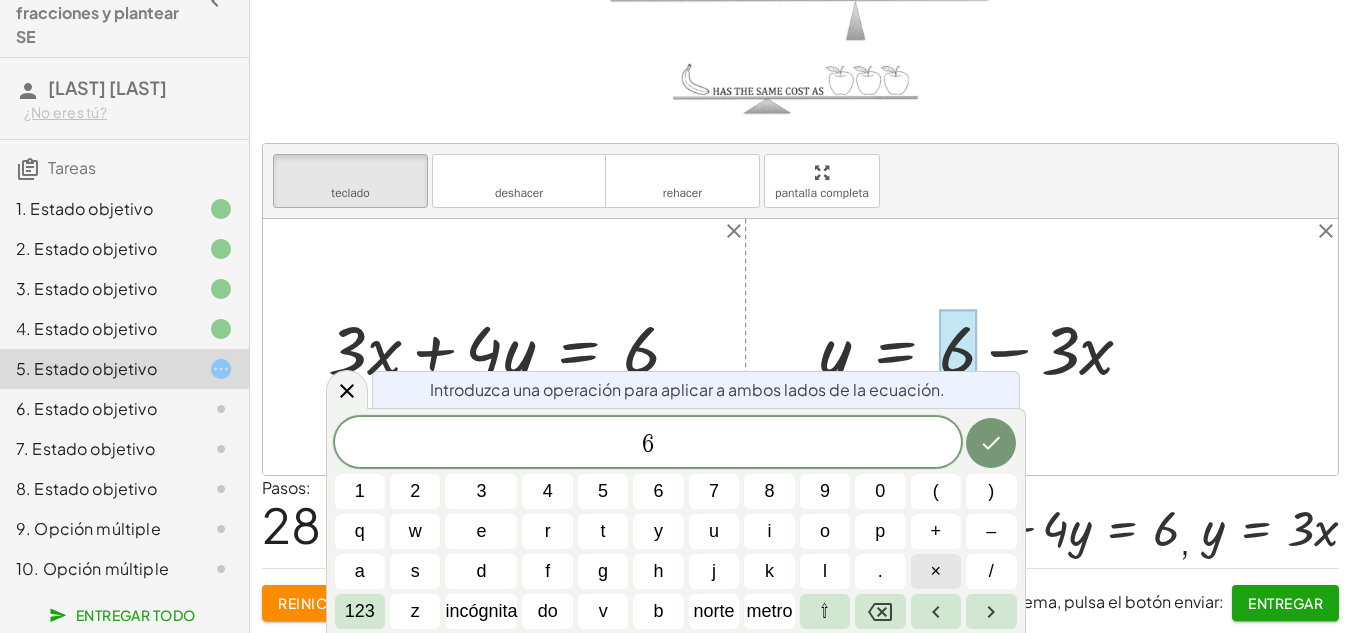 click on "×" at bounding box center [936, 571] 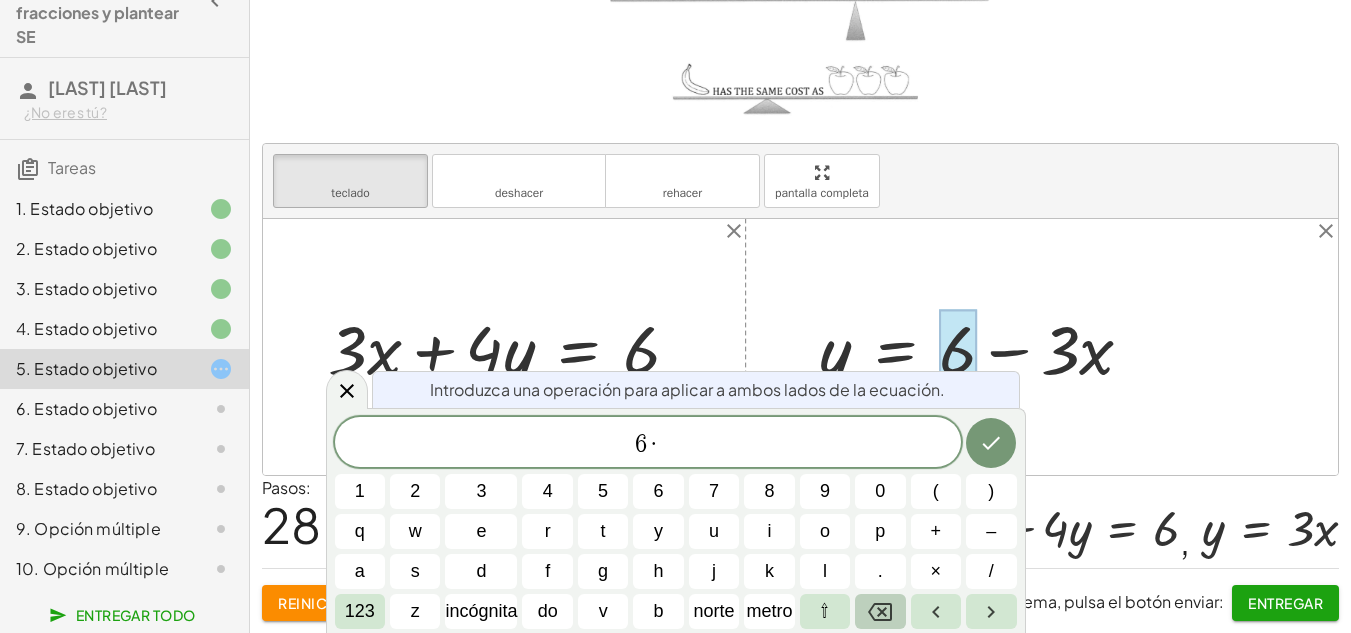 click at bounding box center (880, 611) 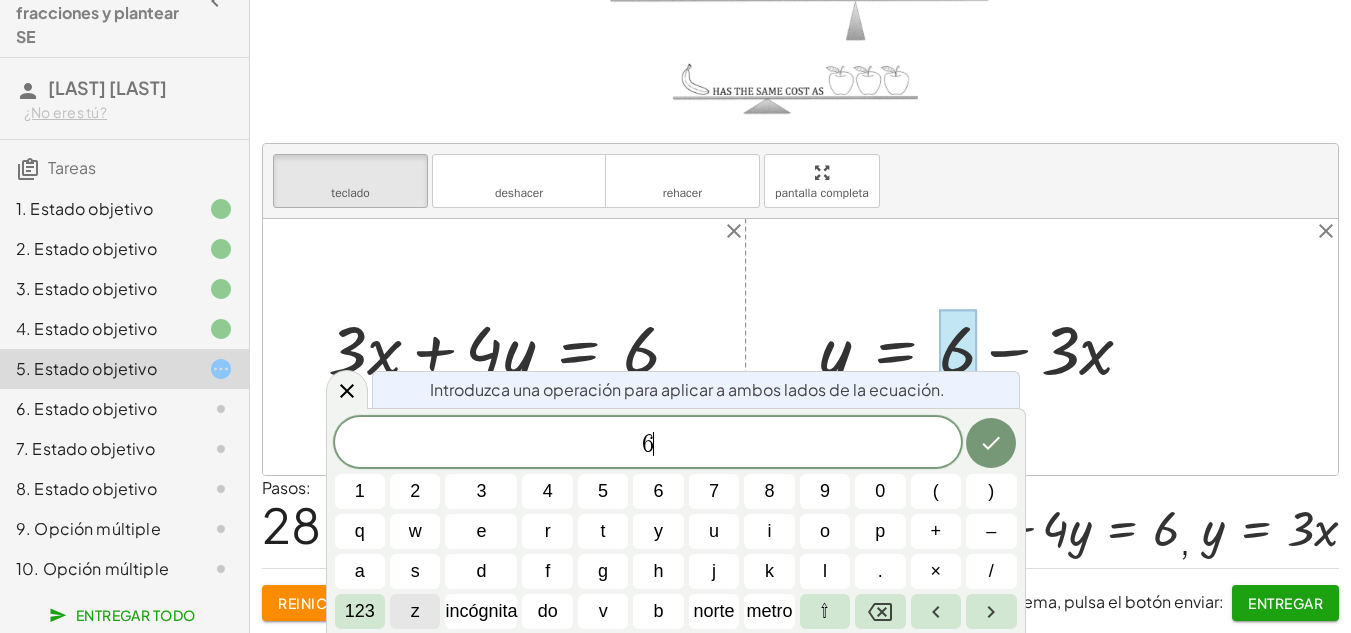 click on "z" at bounding box center (415, 611) 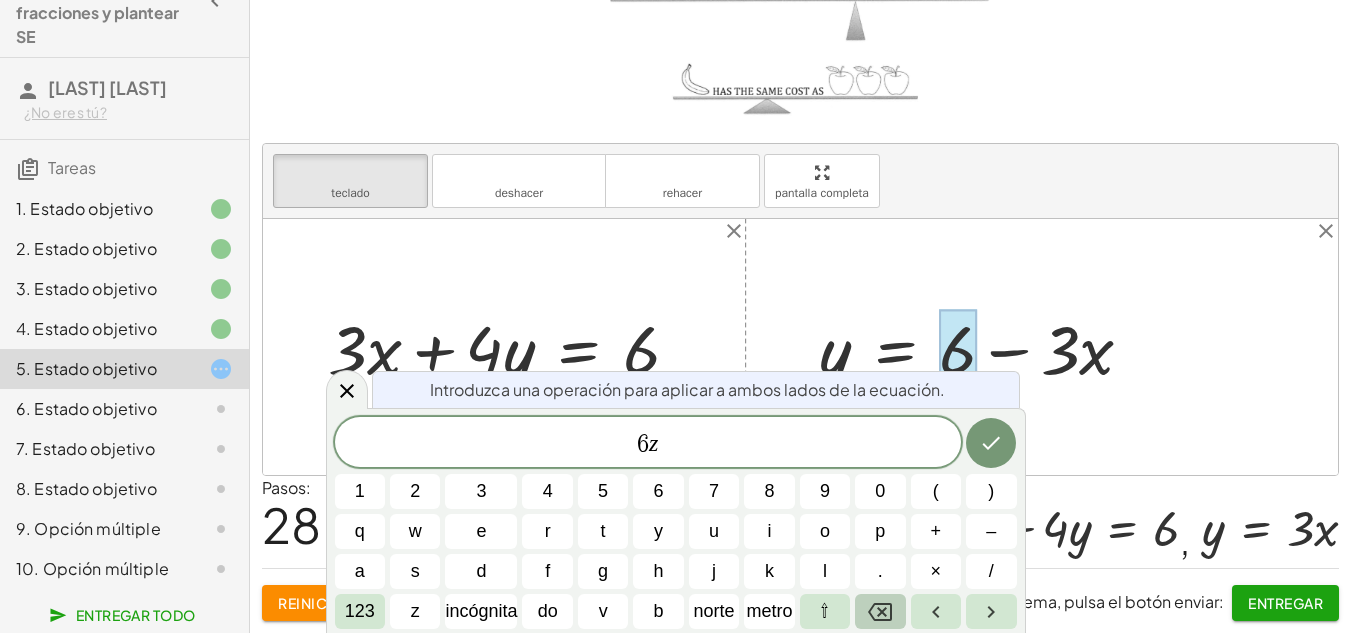 click 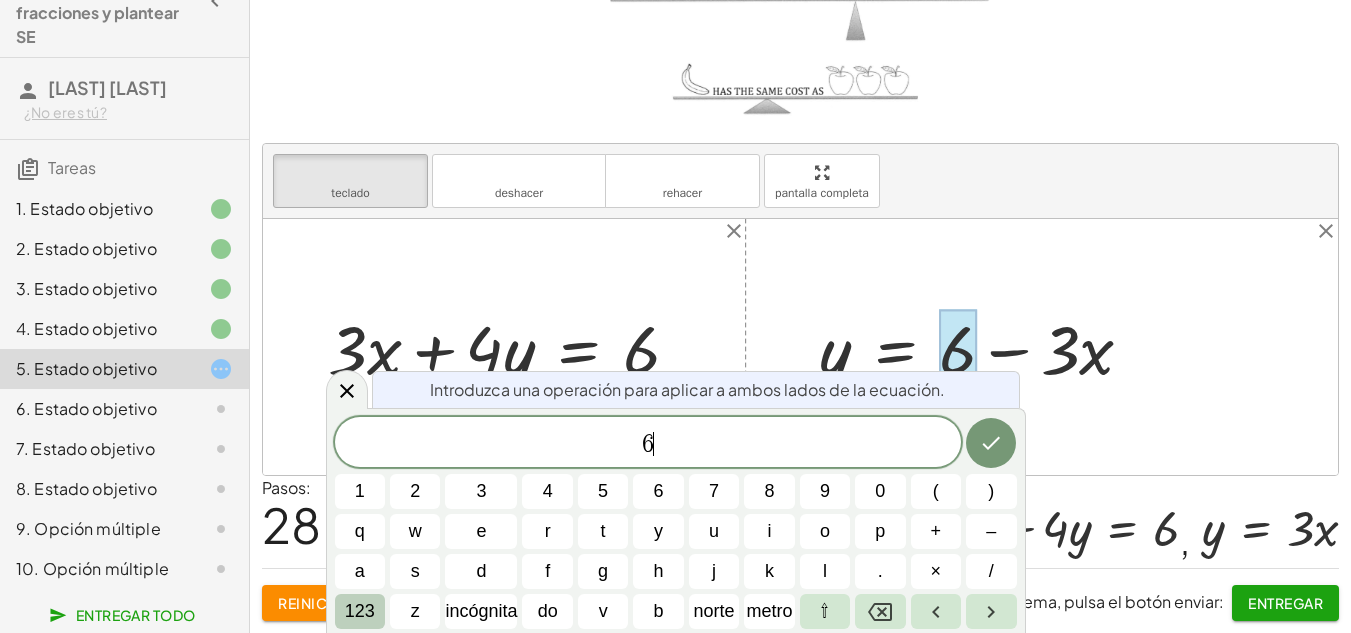 click on "123" at bounding box center (360, 611) 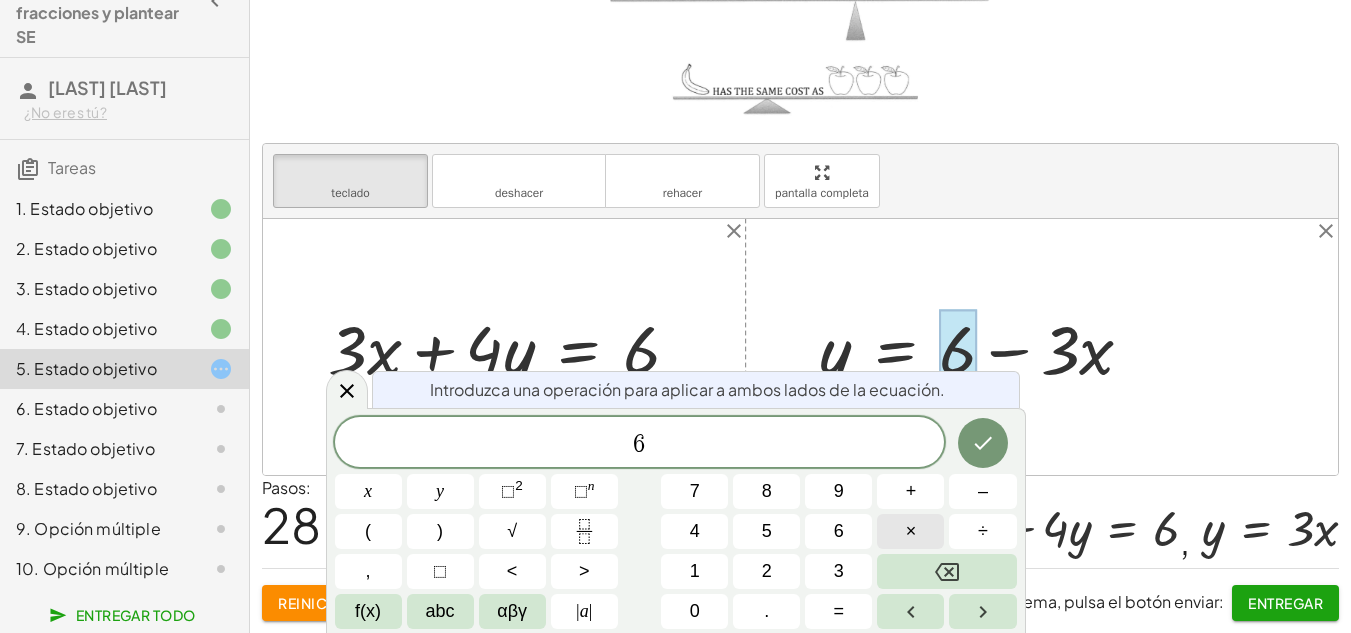 click on "×" at bounding box center (910, 531) 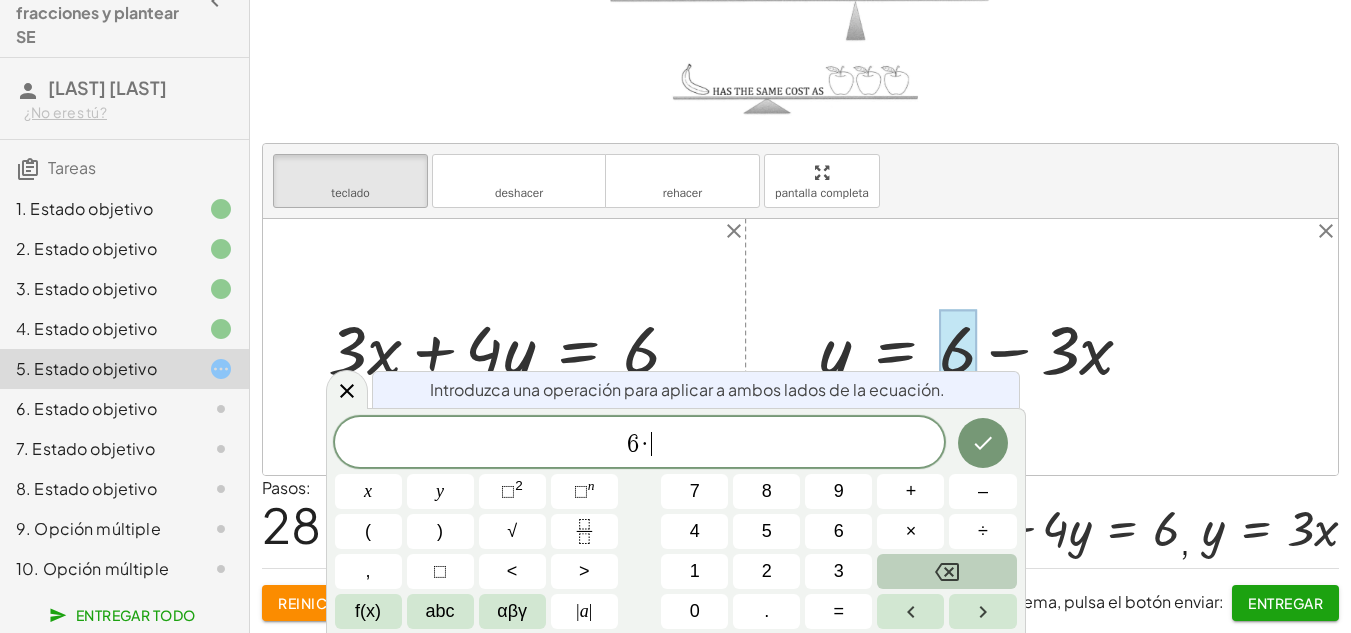 click at bounding box center [946, 571] 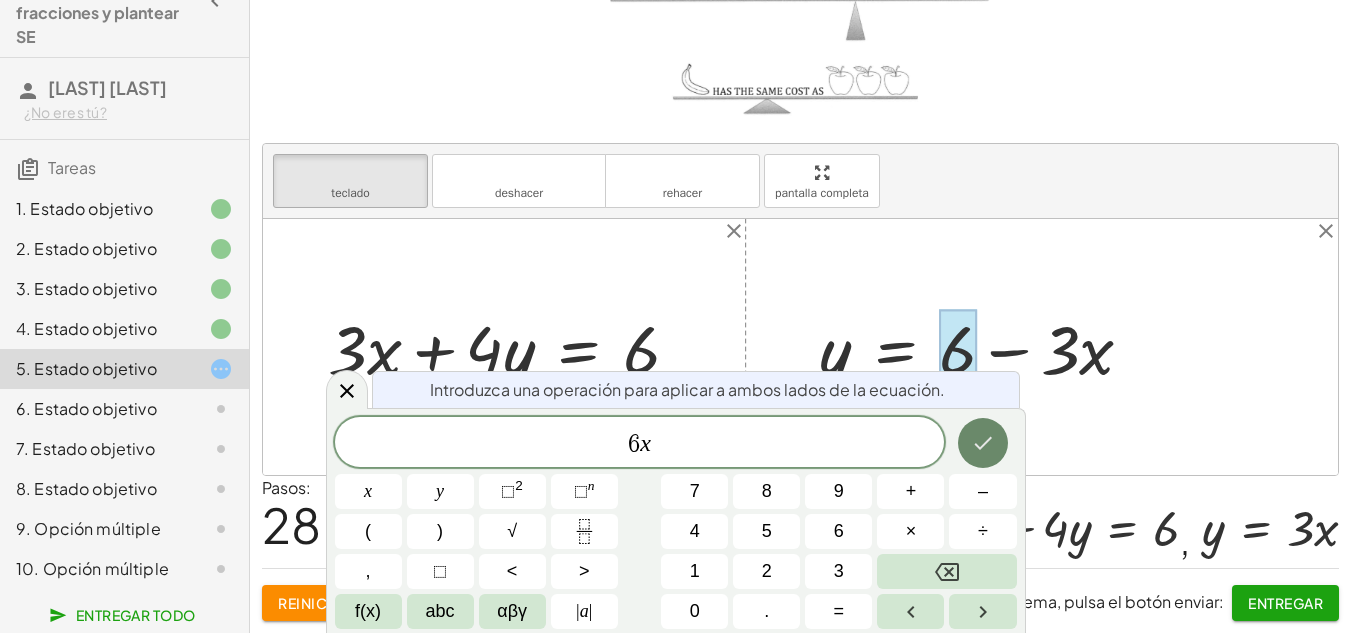 click 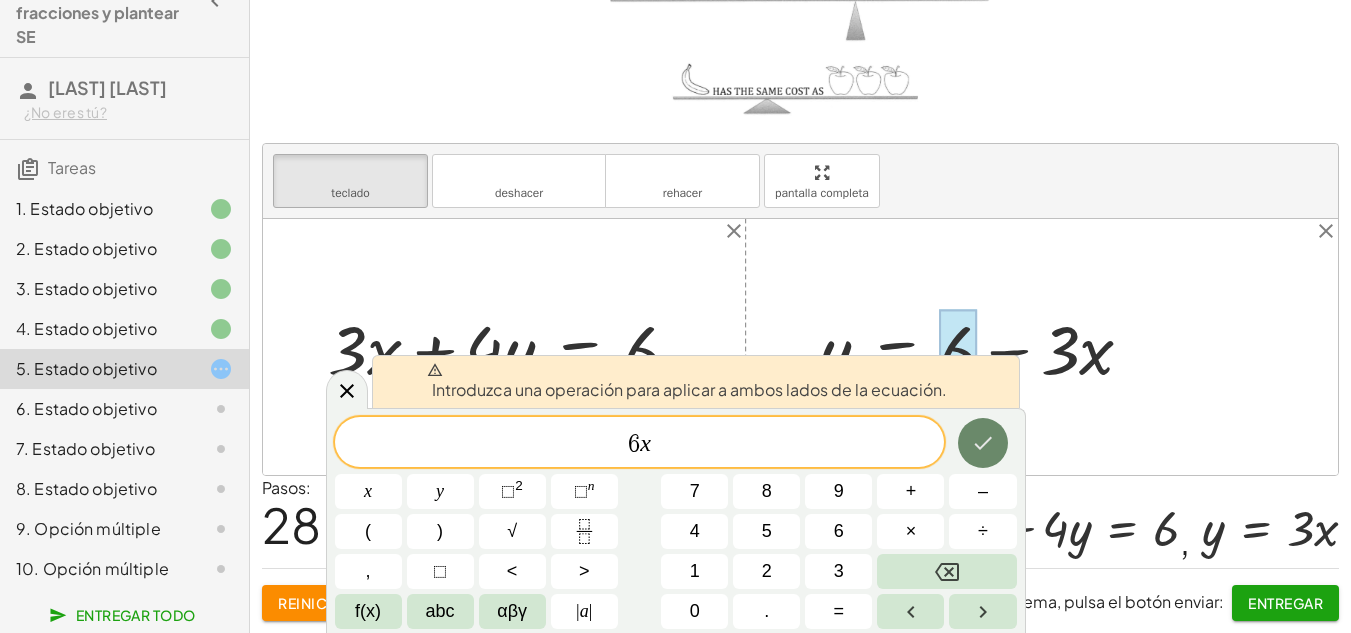 click 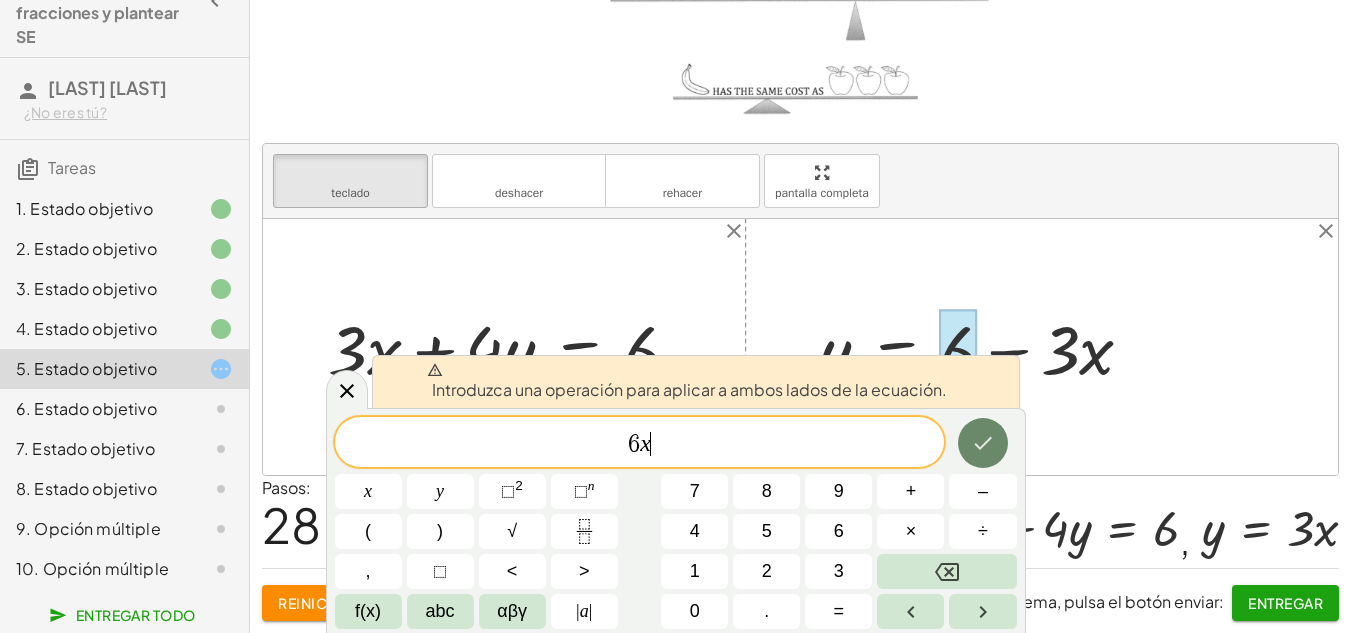 click 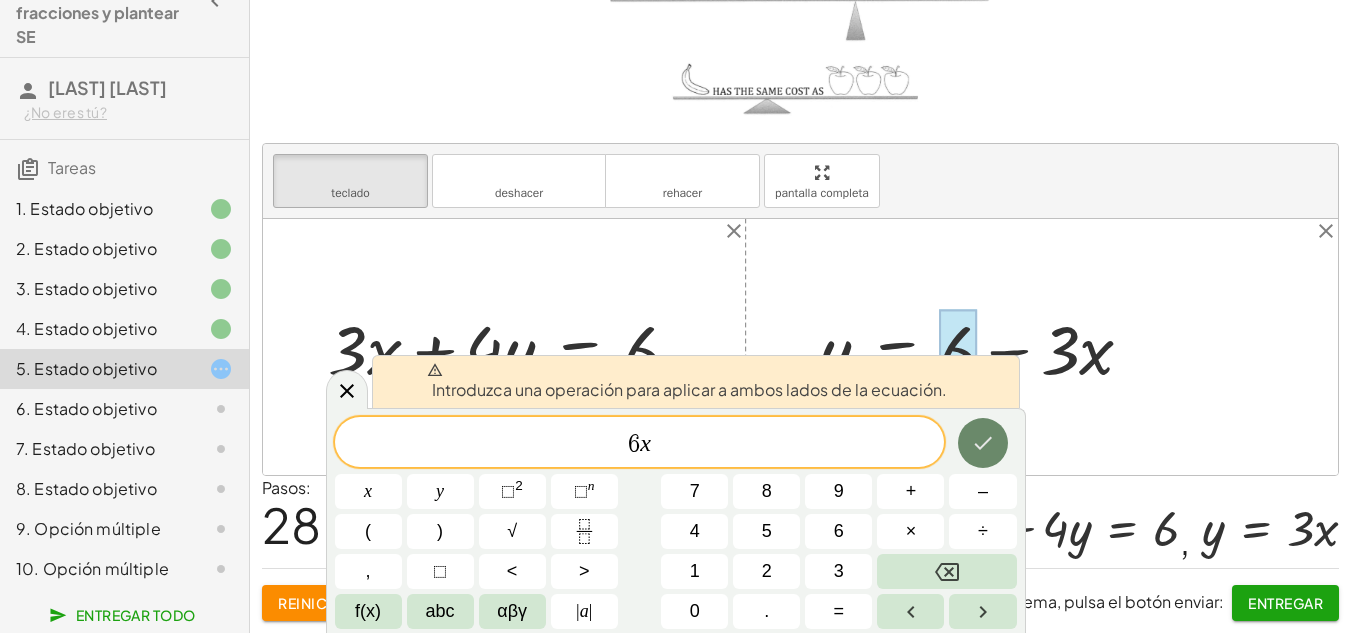 click 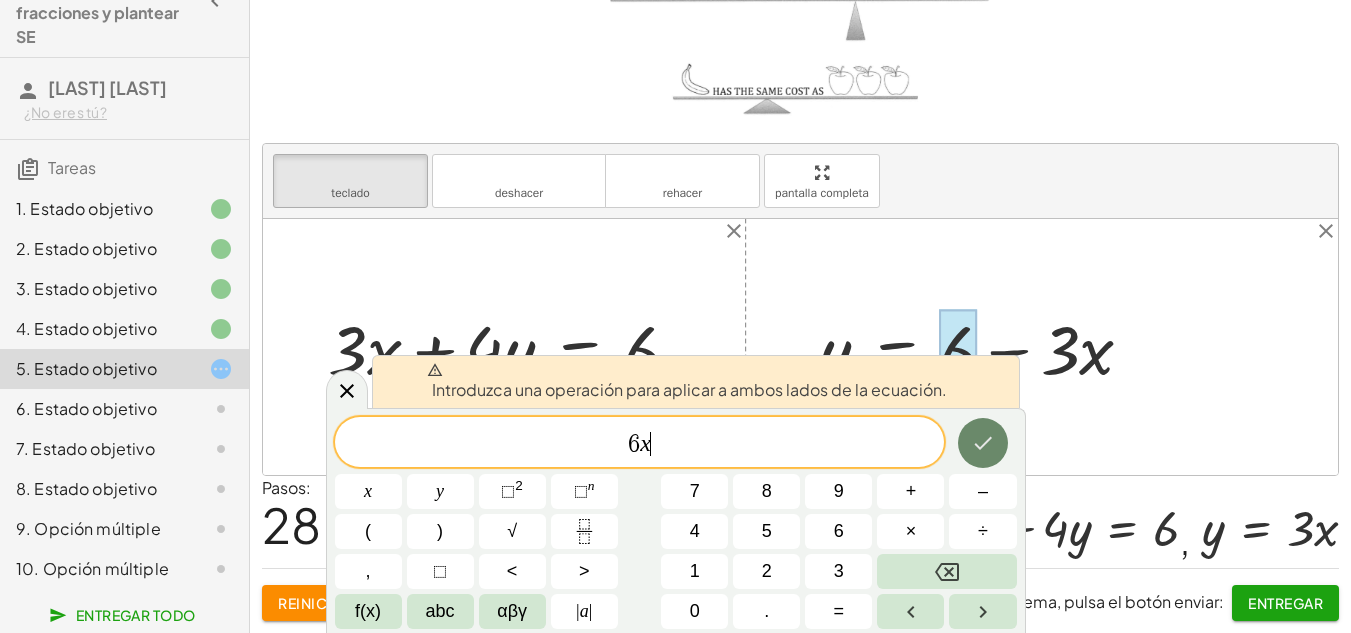 click 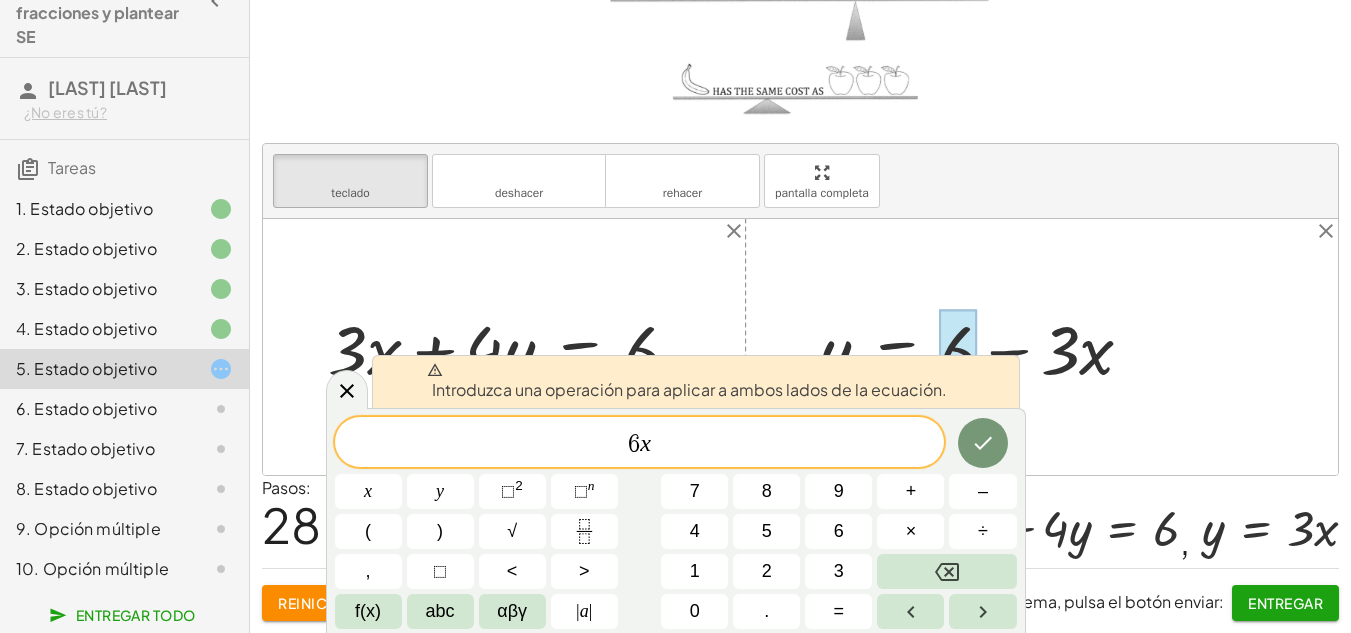 click at bounding box center [800, 347] 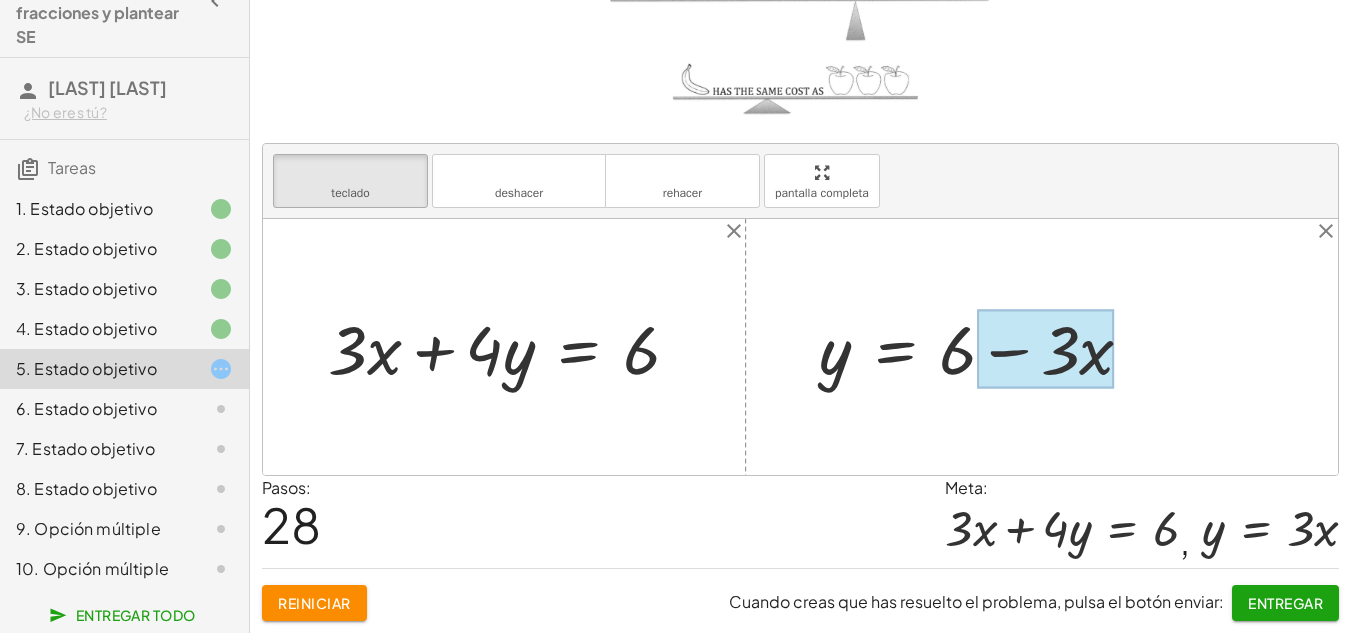 drag, startPoint x: 1095, startPoint y: 358, endPoint x: 1100, endPoint y: 368, distance: 11.18034 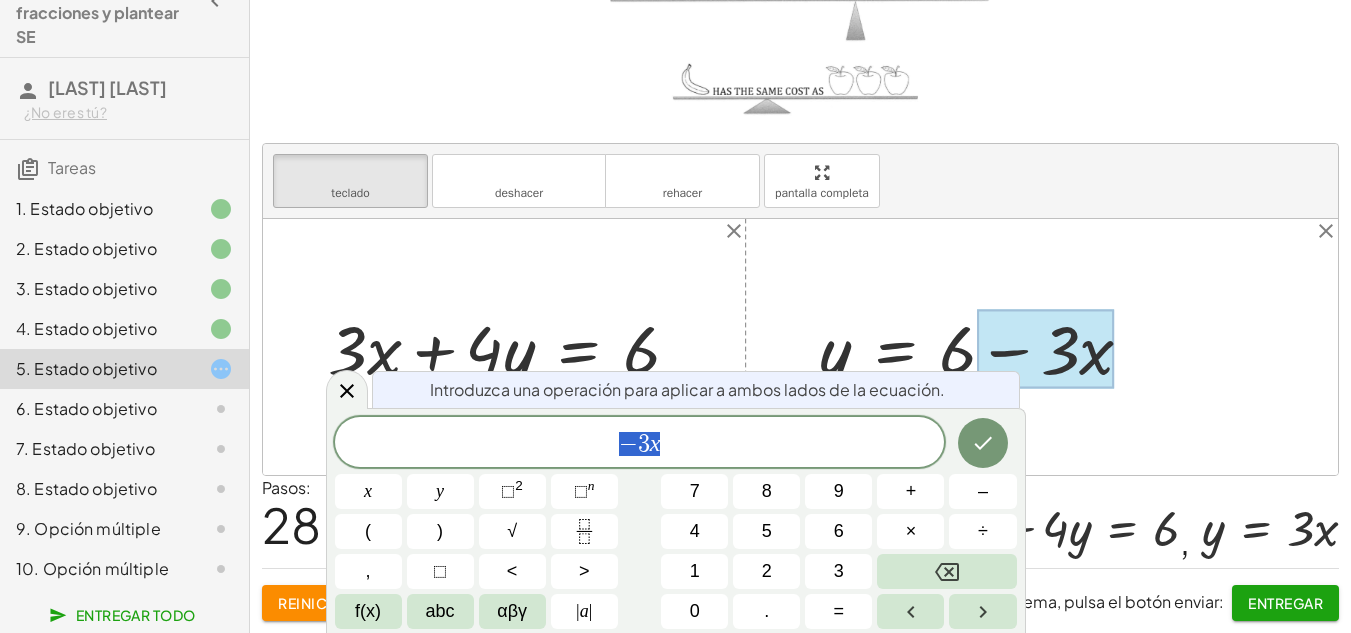 click at bounding box center [800, 347] 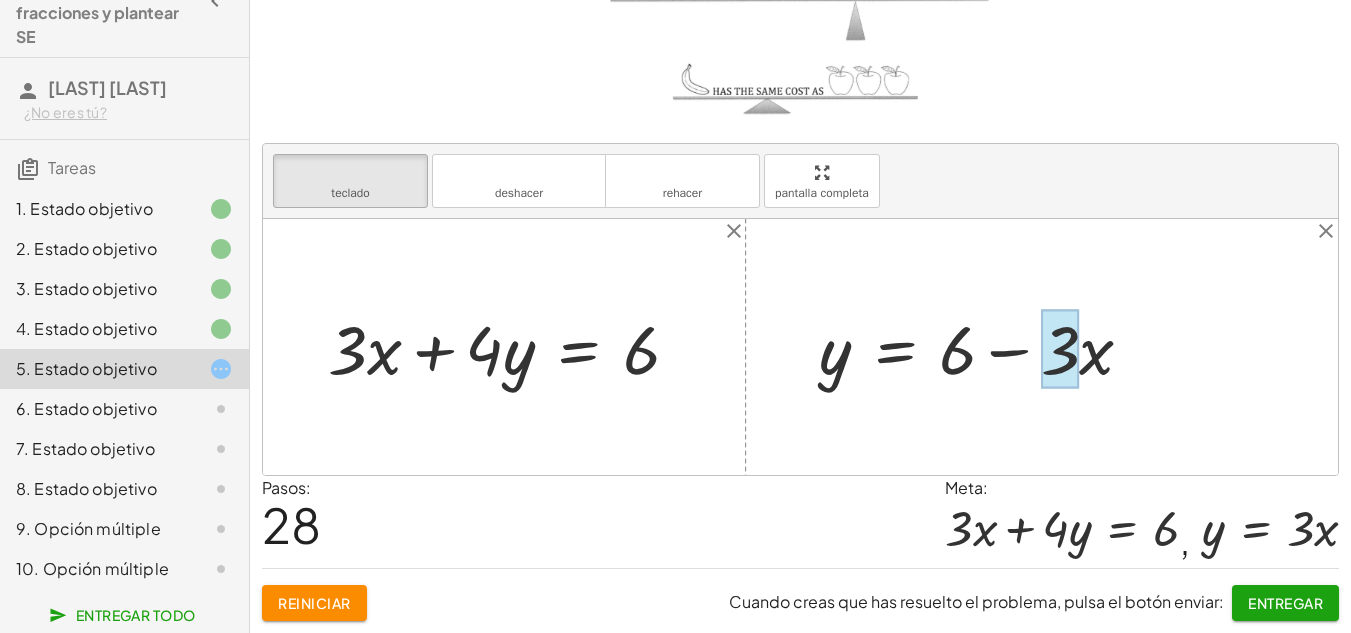 drag, startPoint x: 960, startPoint y: 356, endPoint x: 1057, endPoint y: 359, distance: 97.04638 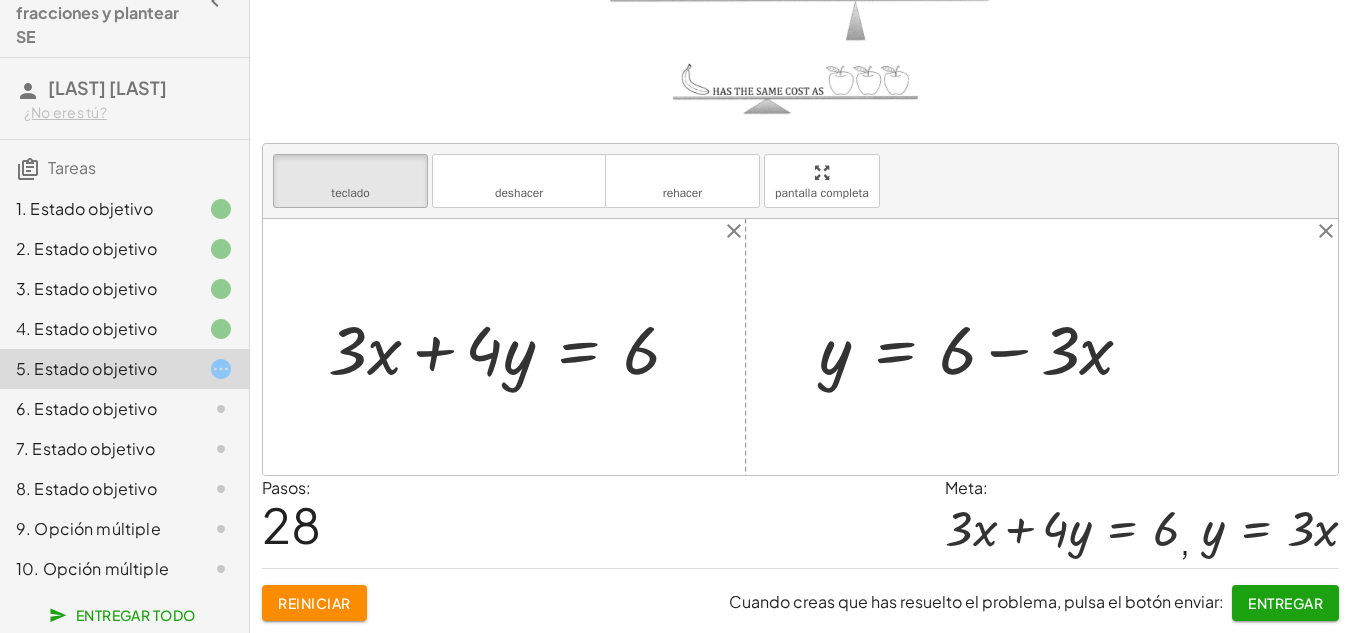click at bounding box center (800, 347) 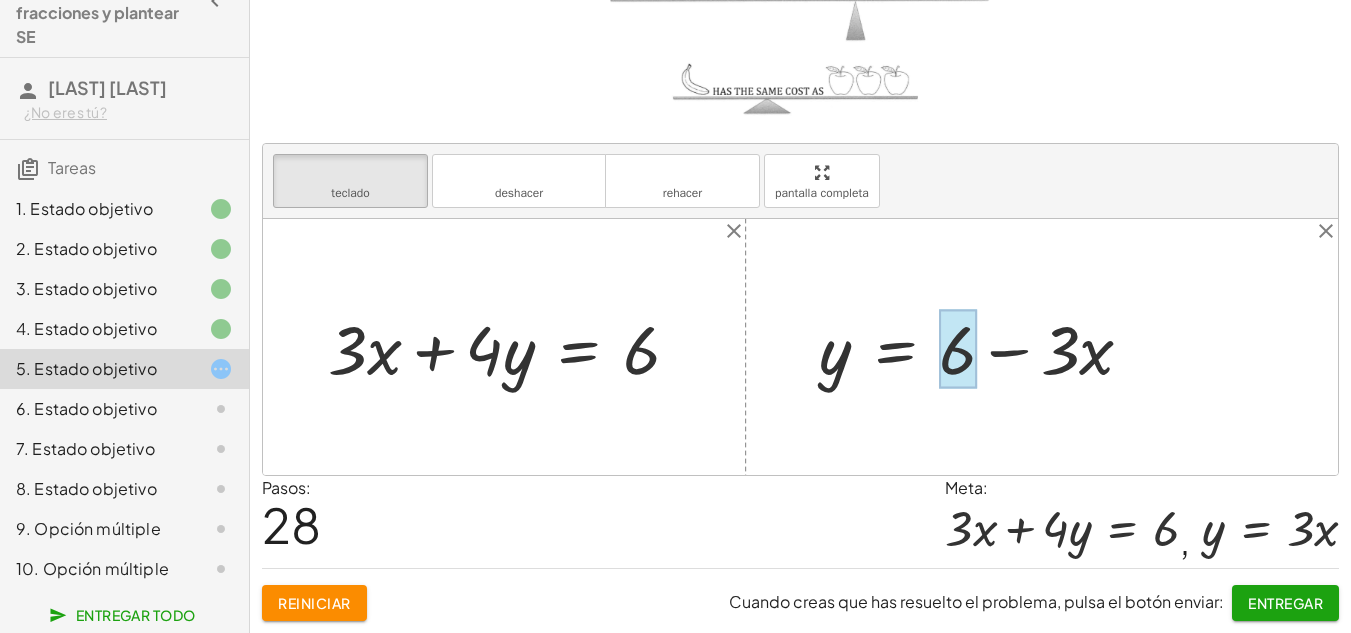 click at bounding box center (958, 349) 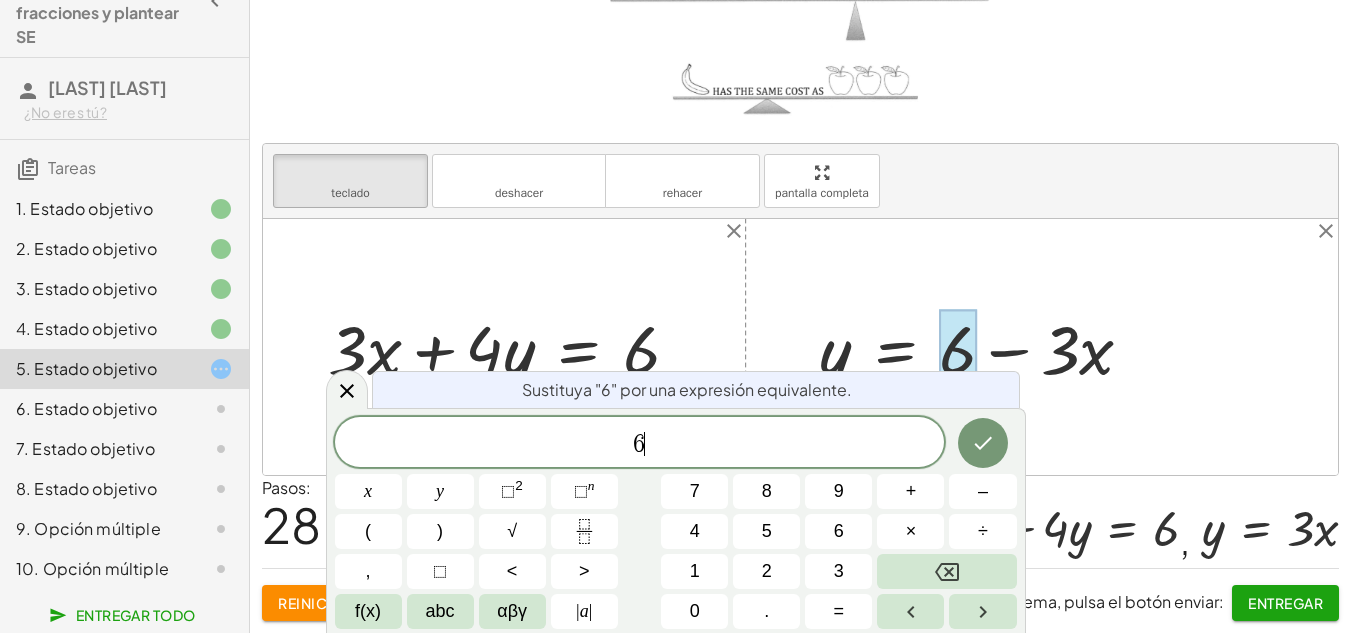 click on "6 ​" at bounding box center [640, 444] 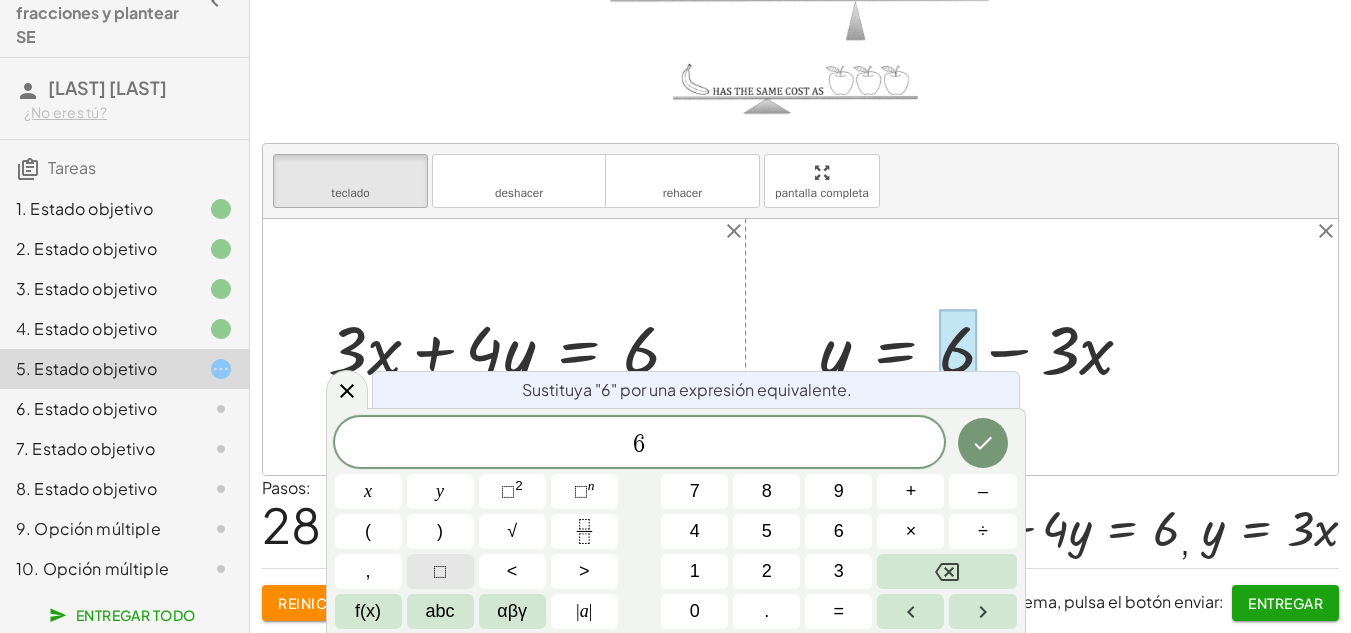 click on "⬚" at bounding box center [440, 571] 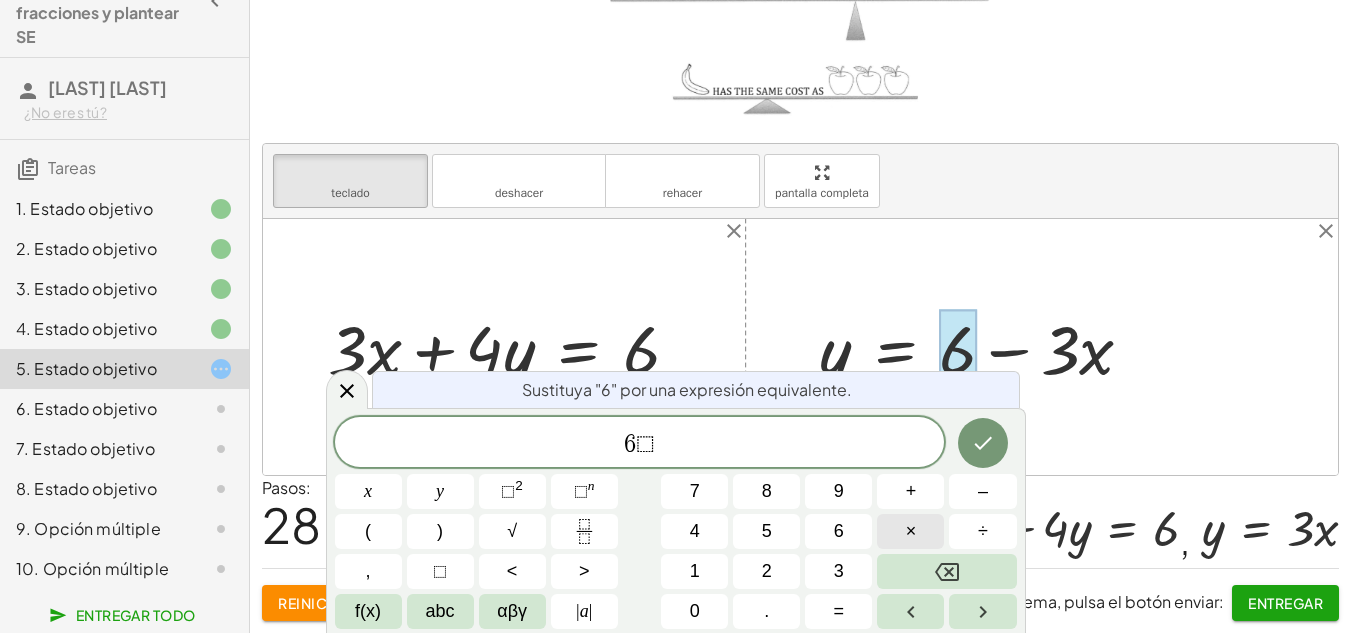 click on "×" at bounding box center (911, 531) 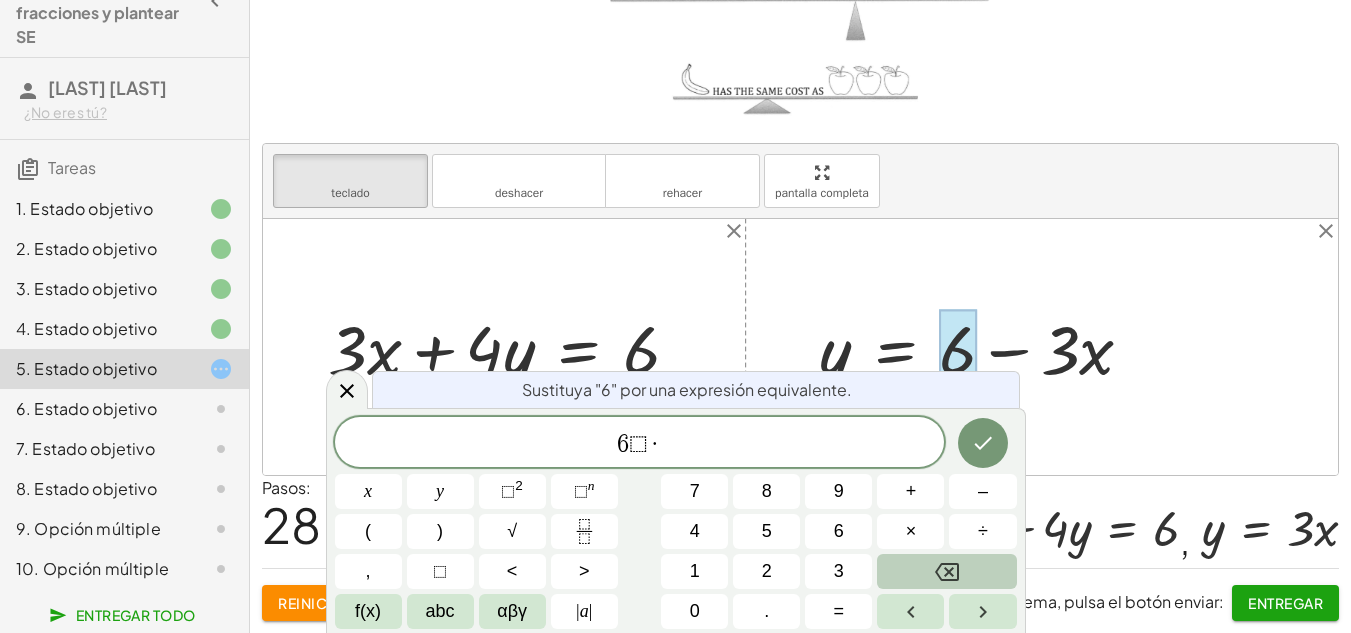 click at bounding box center [946, 571] 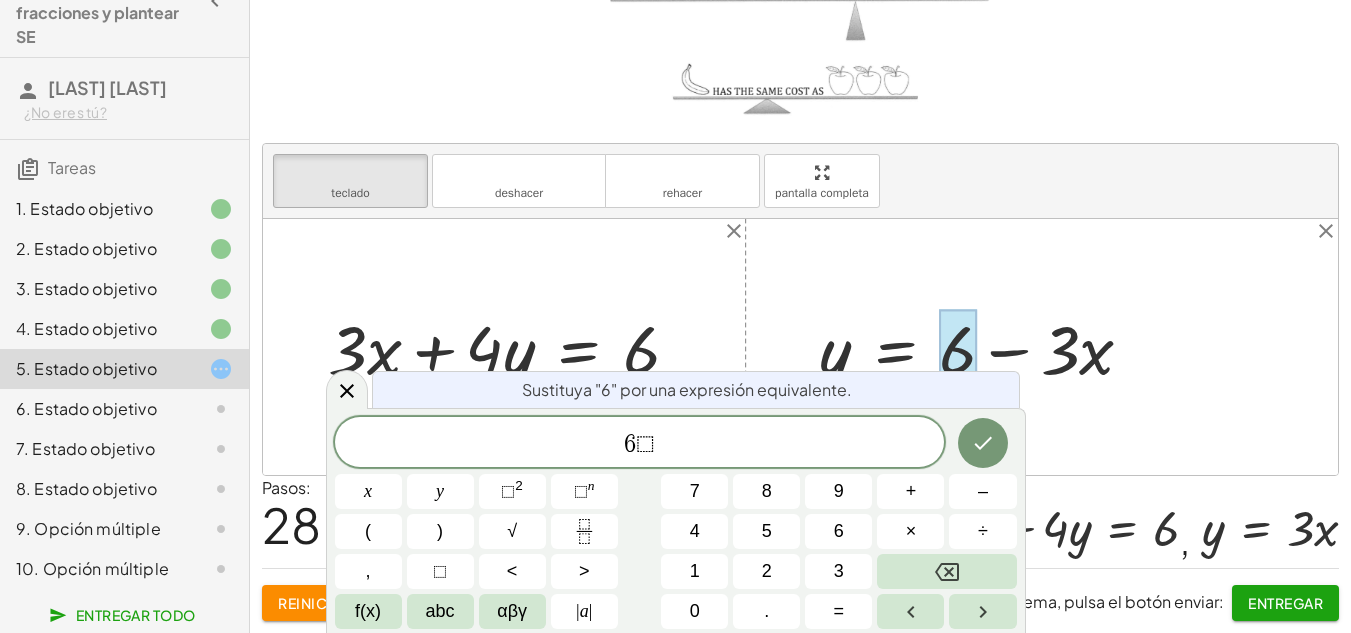 click on "⬚" at bounding box center [645, 444] 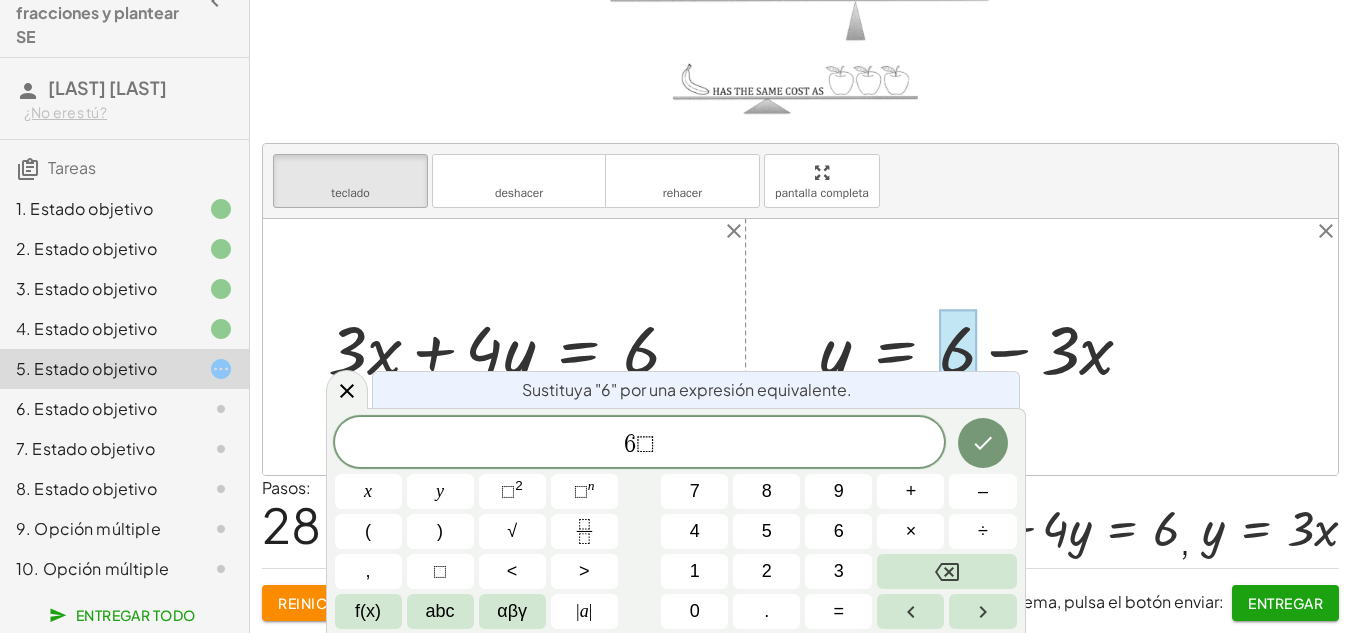 click on "⬚" at bounding box center [645, 444] 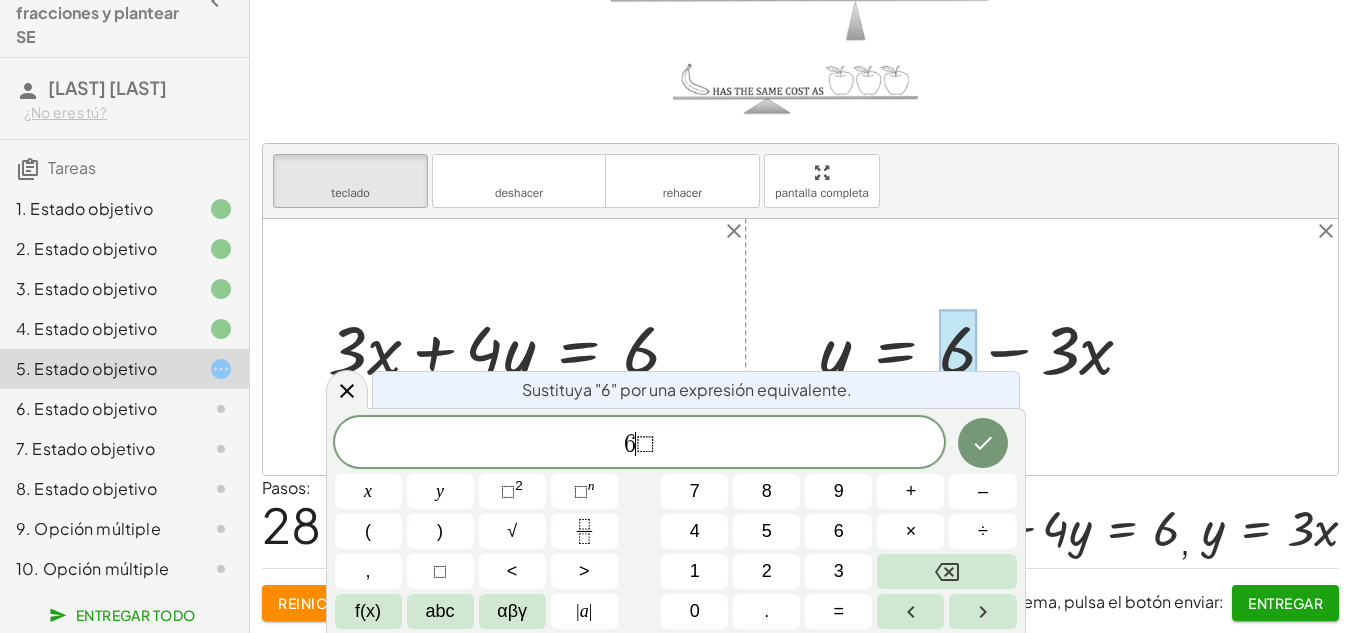 click on "6" at bounding box center [630, 444] 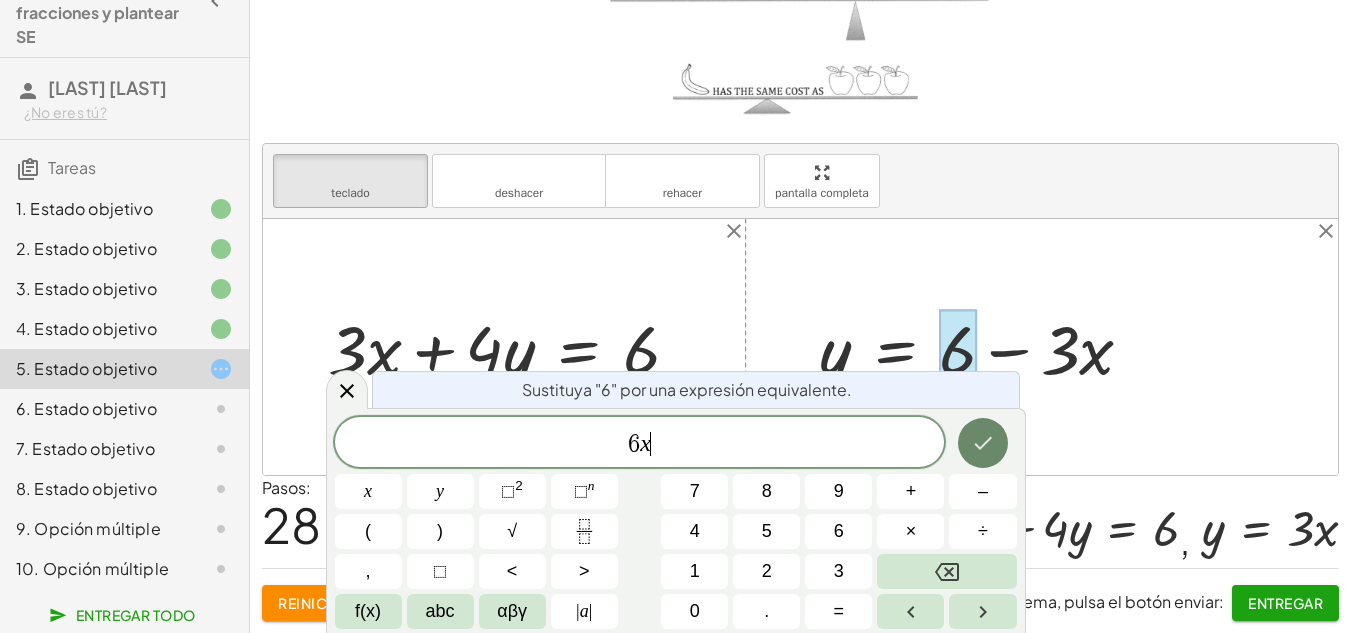 click at bounding box center [983, 443] 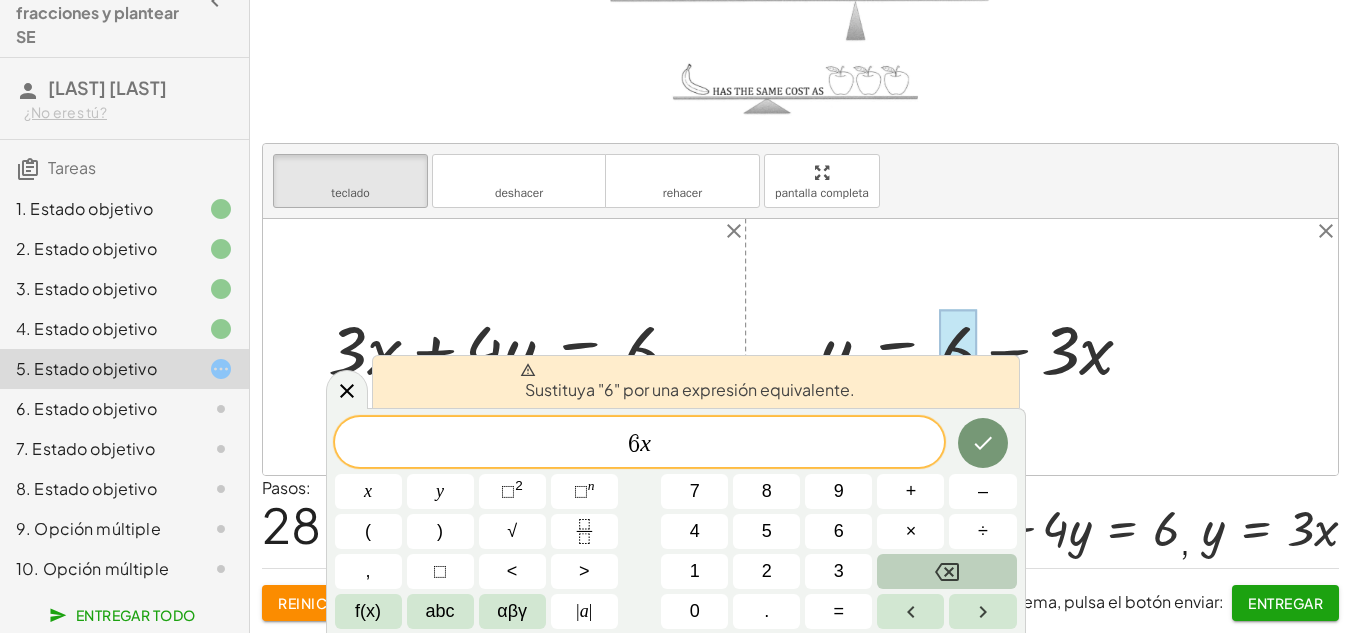 click at bounding box center [946, 571] 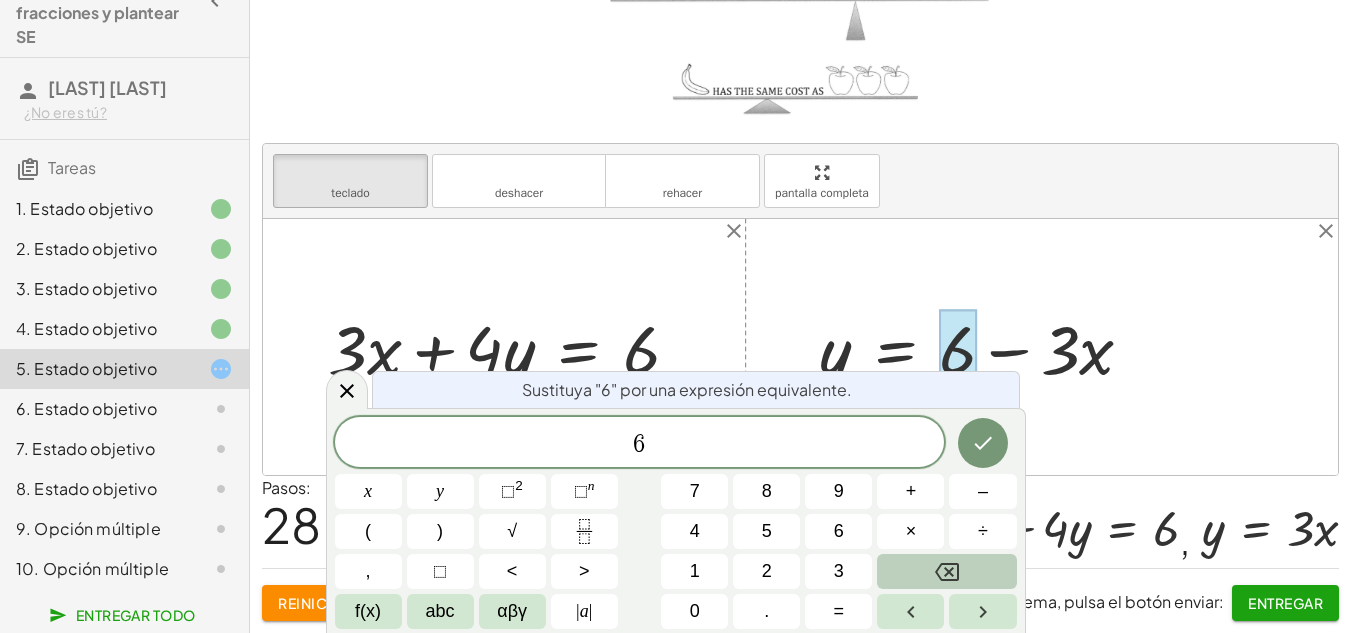 click at bounding box center [946, 571] 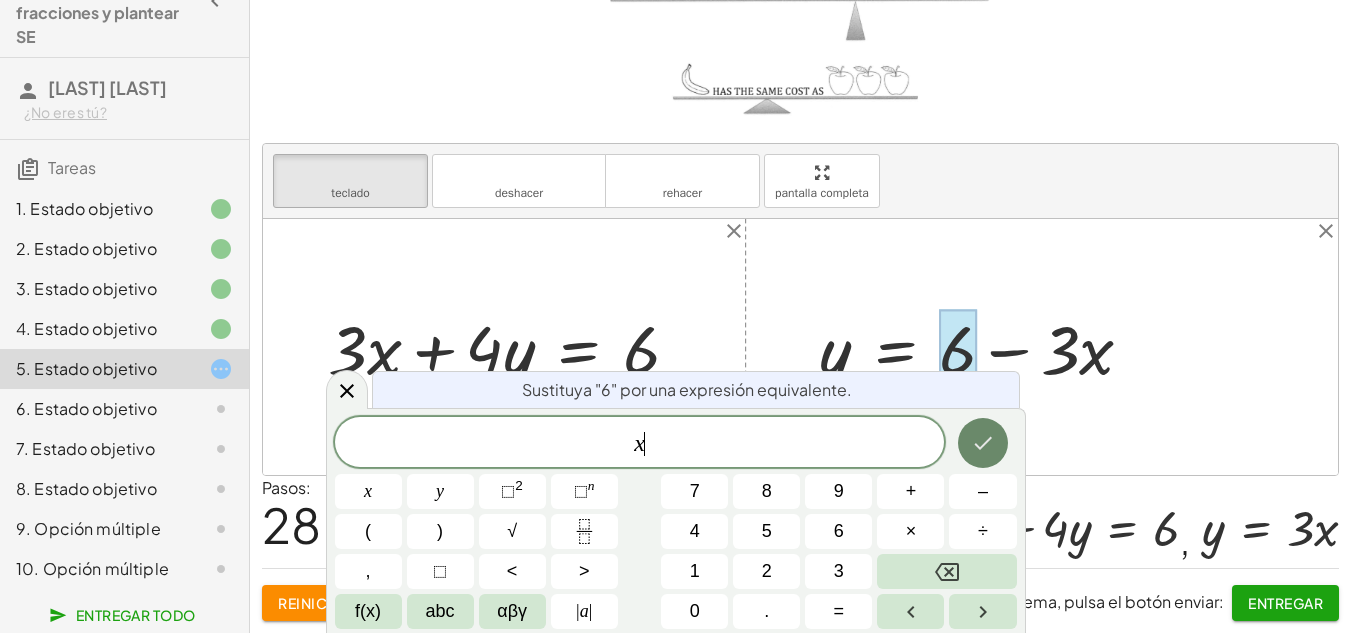 click at bounding box center (983, 443) 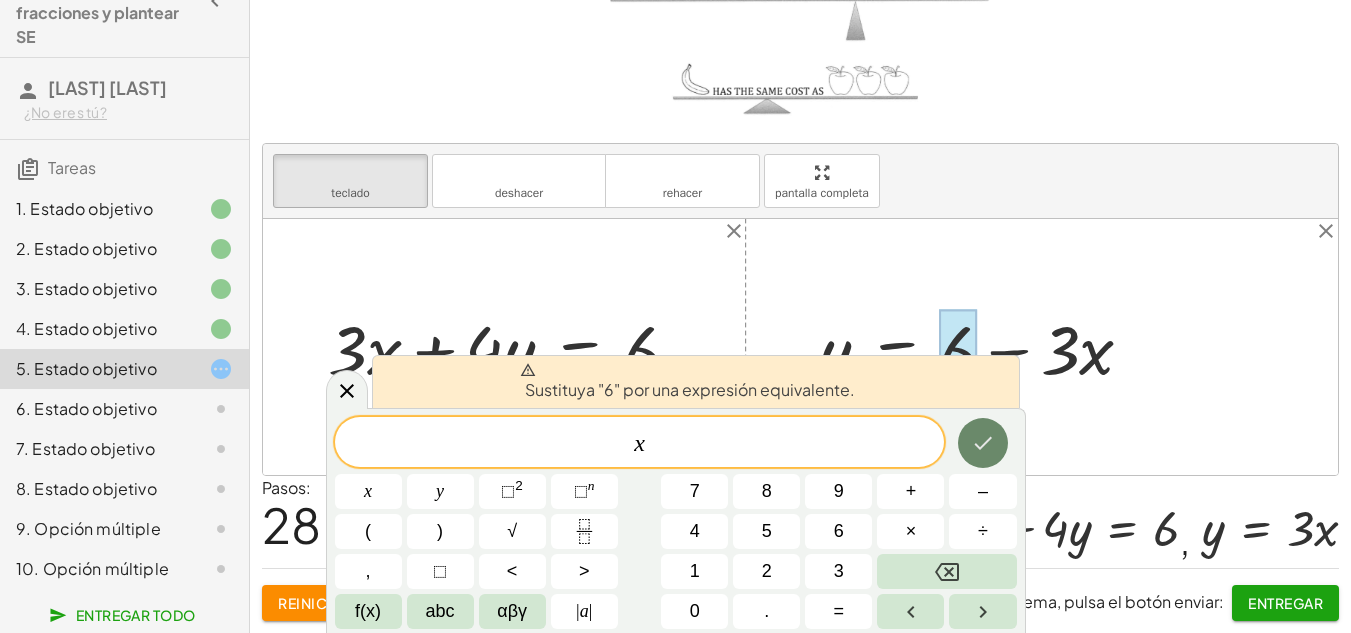 click 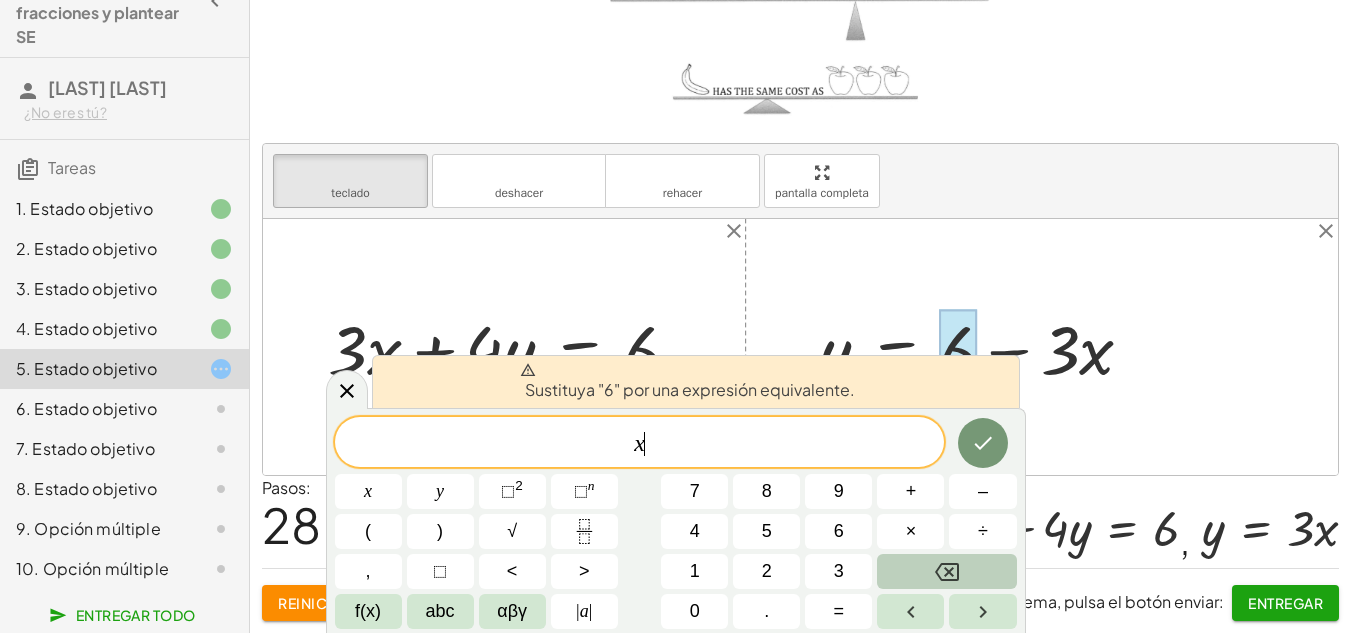 click 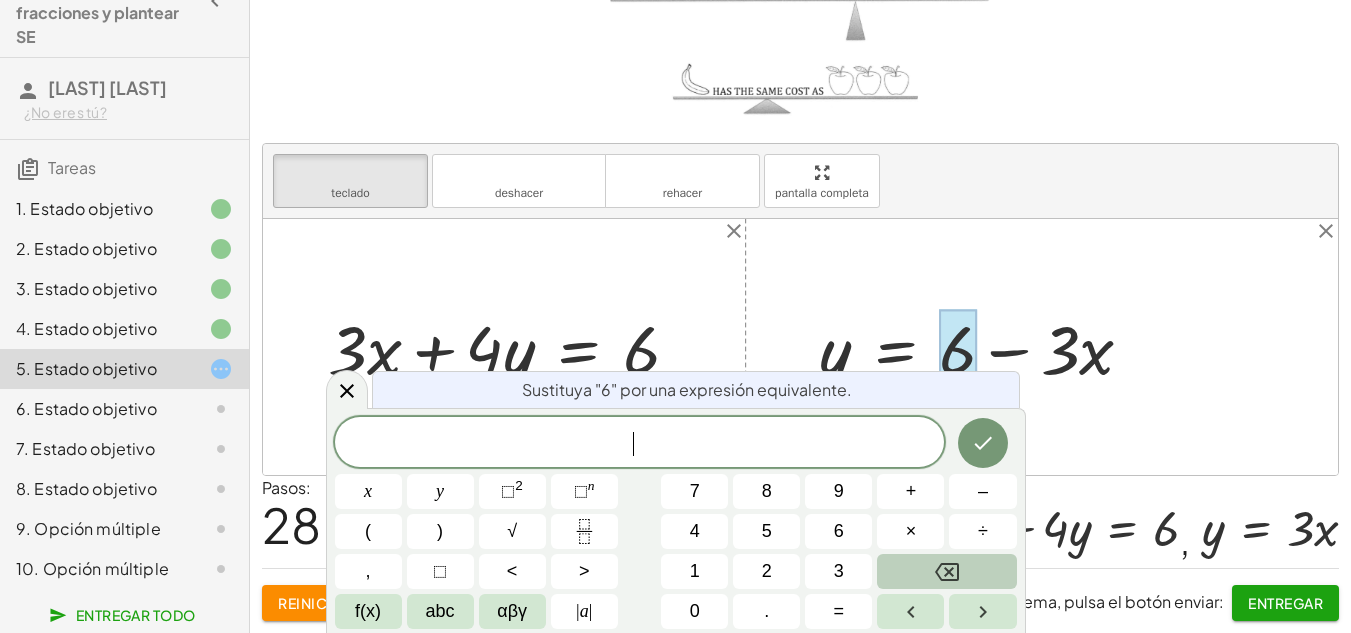 click 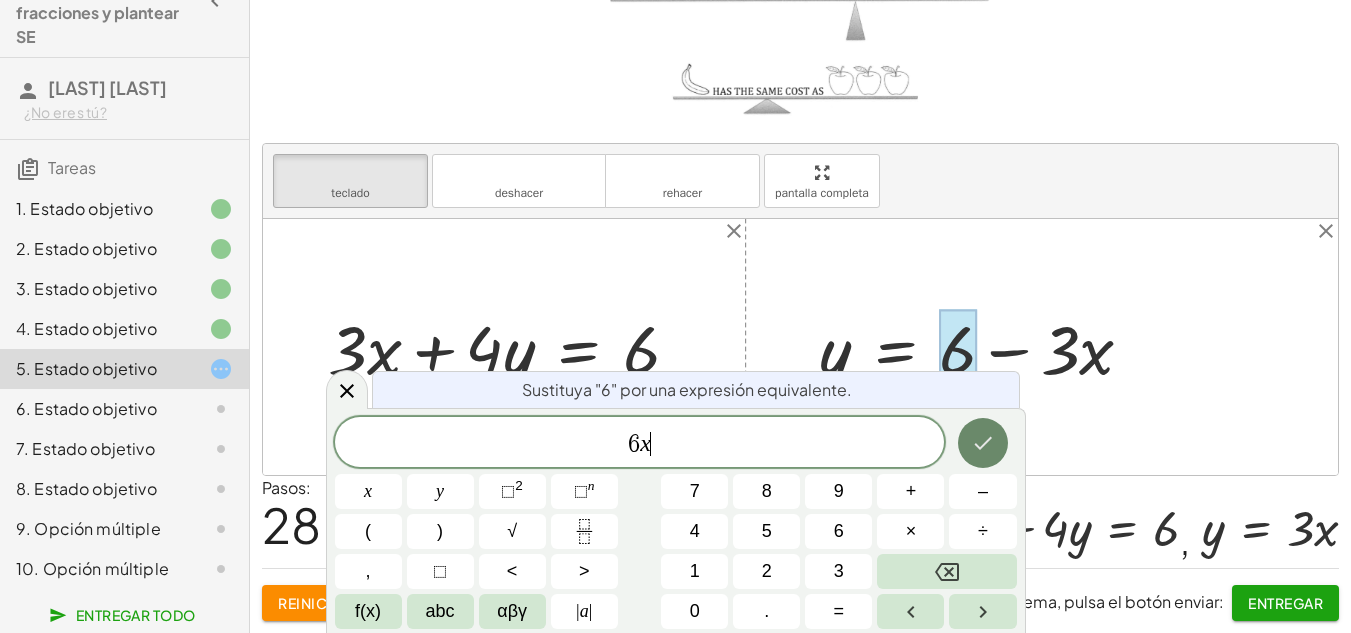 click at bounding box center (983, 443) 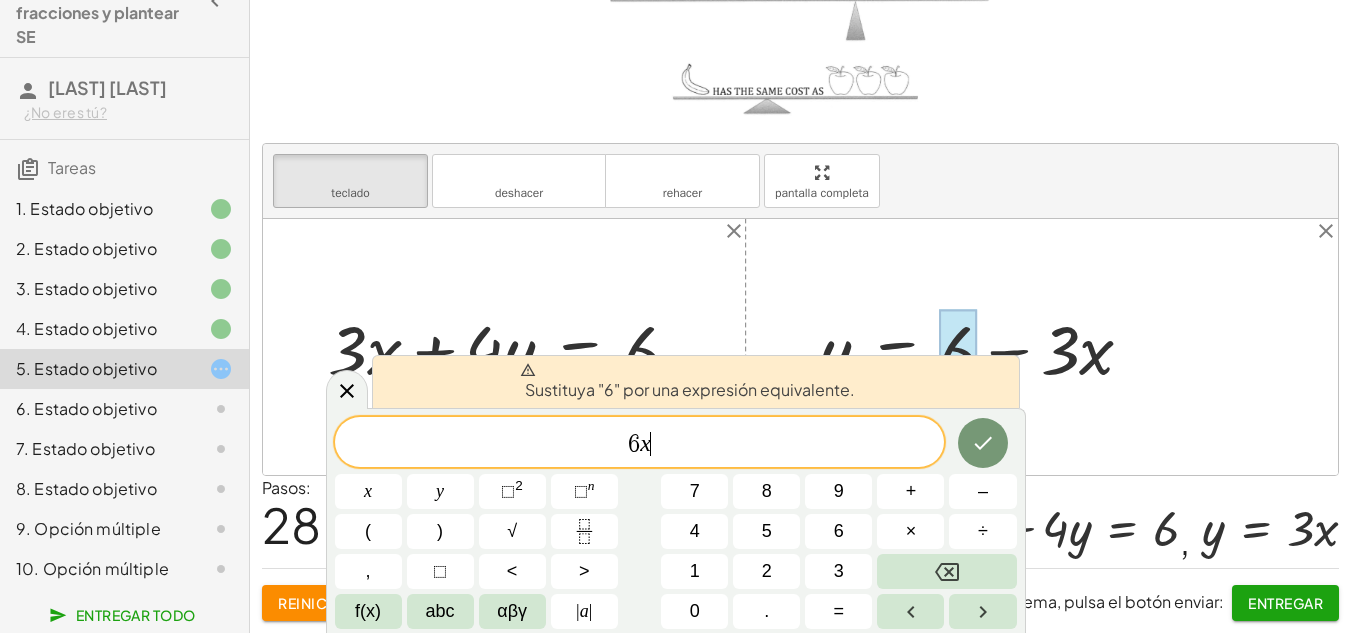 click at bounding box center (800, 347) 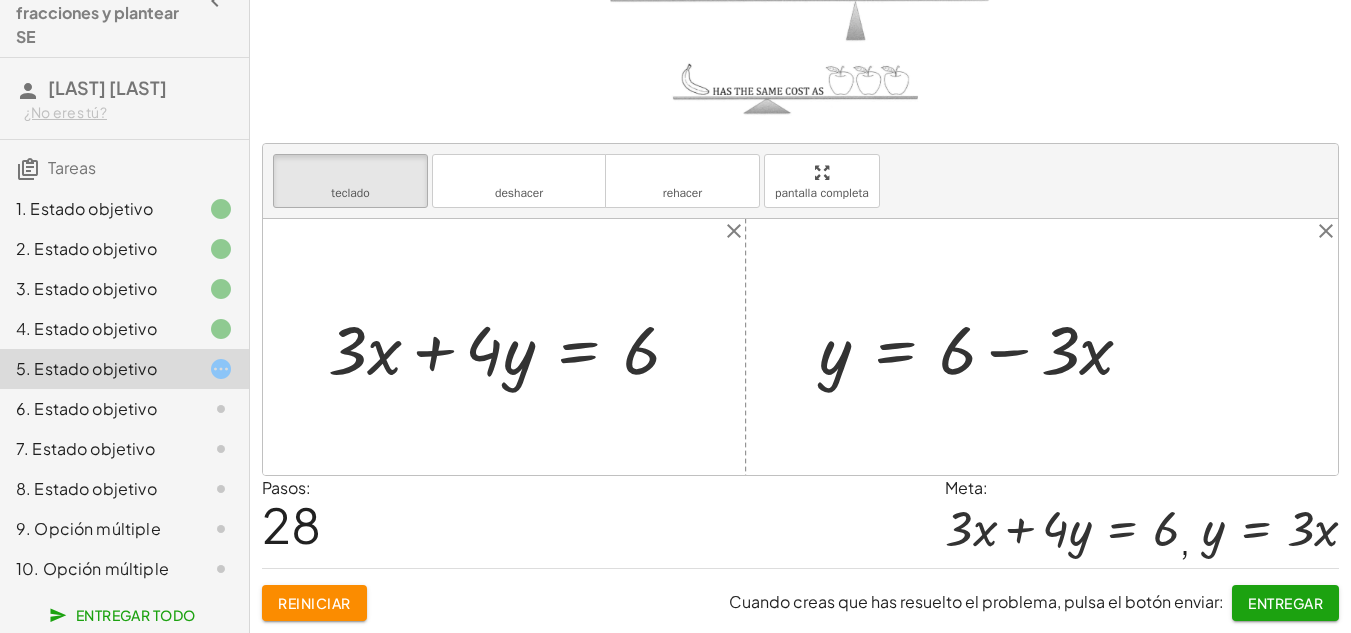 click on "Reiniciar" at bounding box center [314, 603] 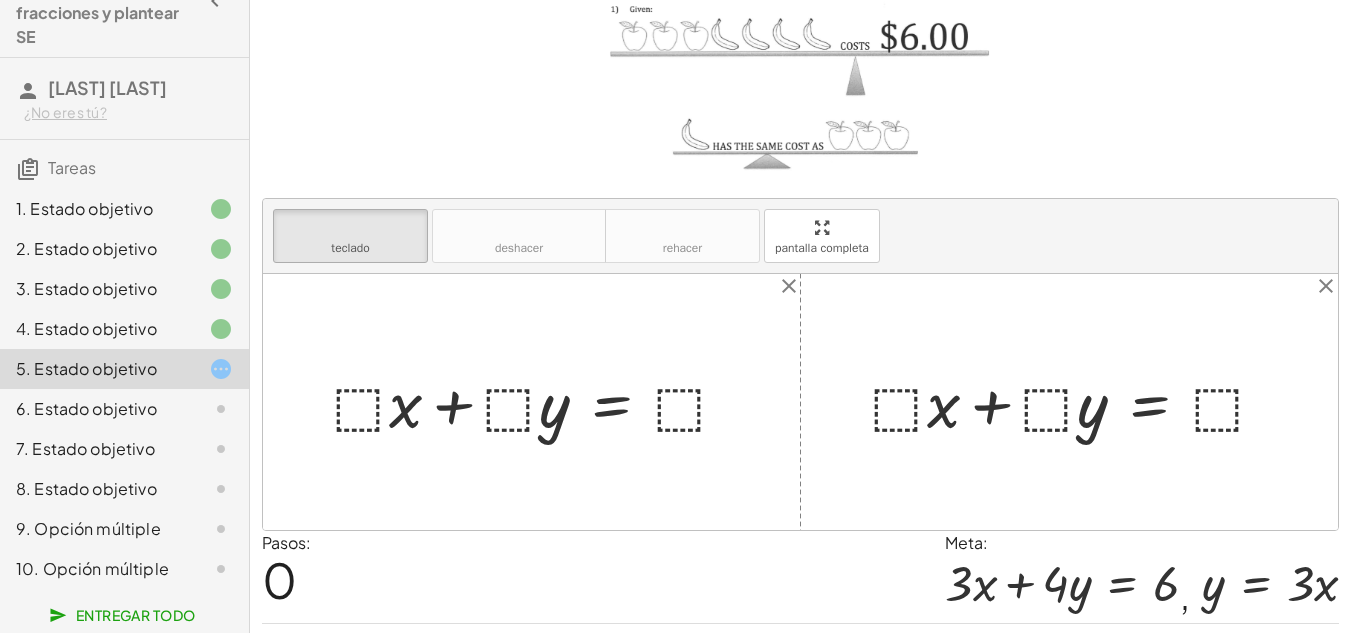scroll, scrollTop: 114, scrollLeft: 0, axis: vertical 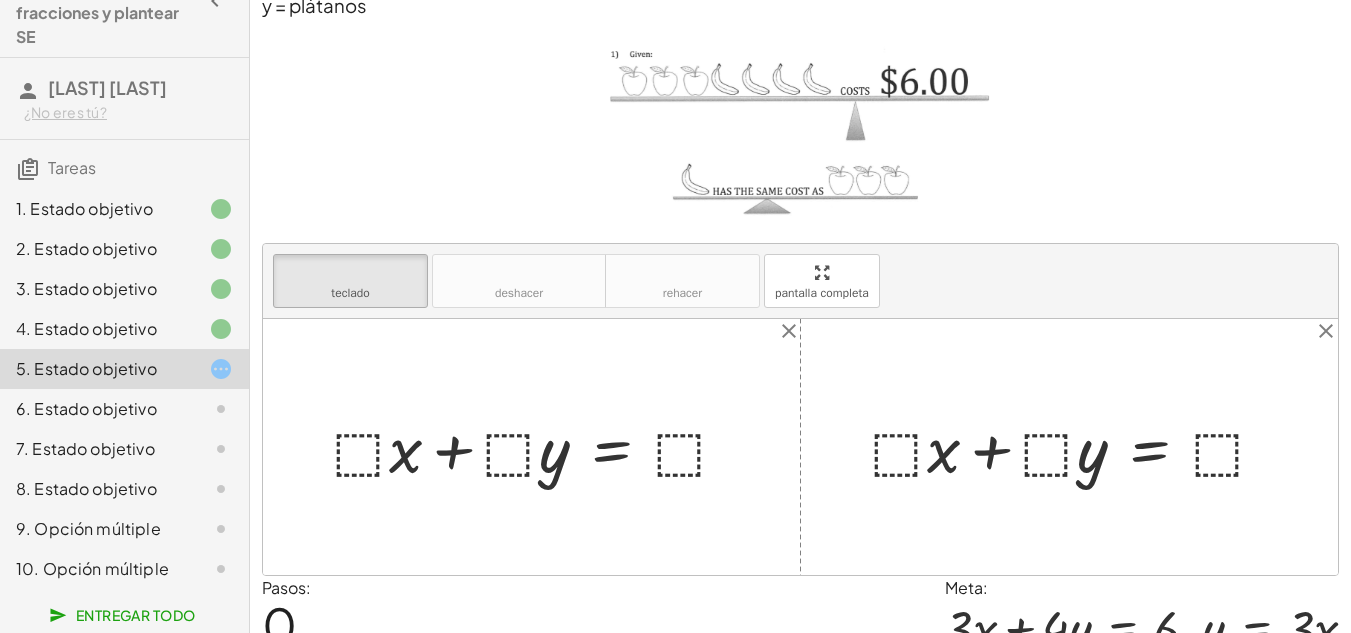 click at bounding box center [539, 446] 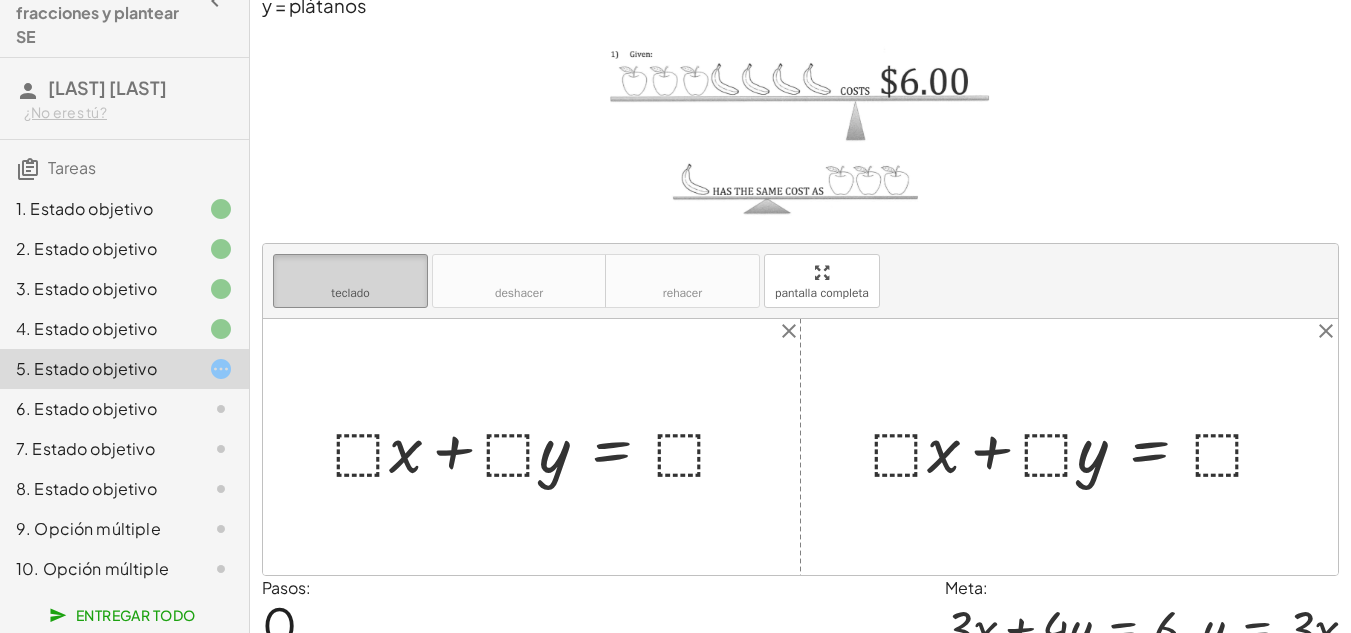 click on "teclado" at bounding box center (350, 272) 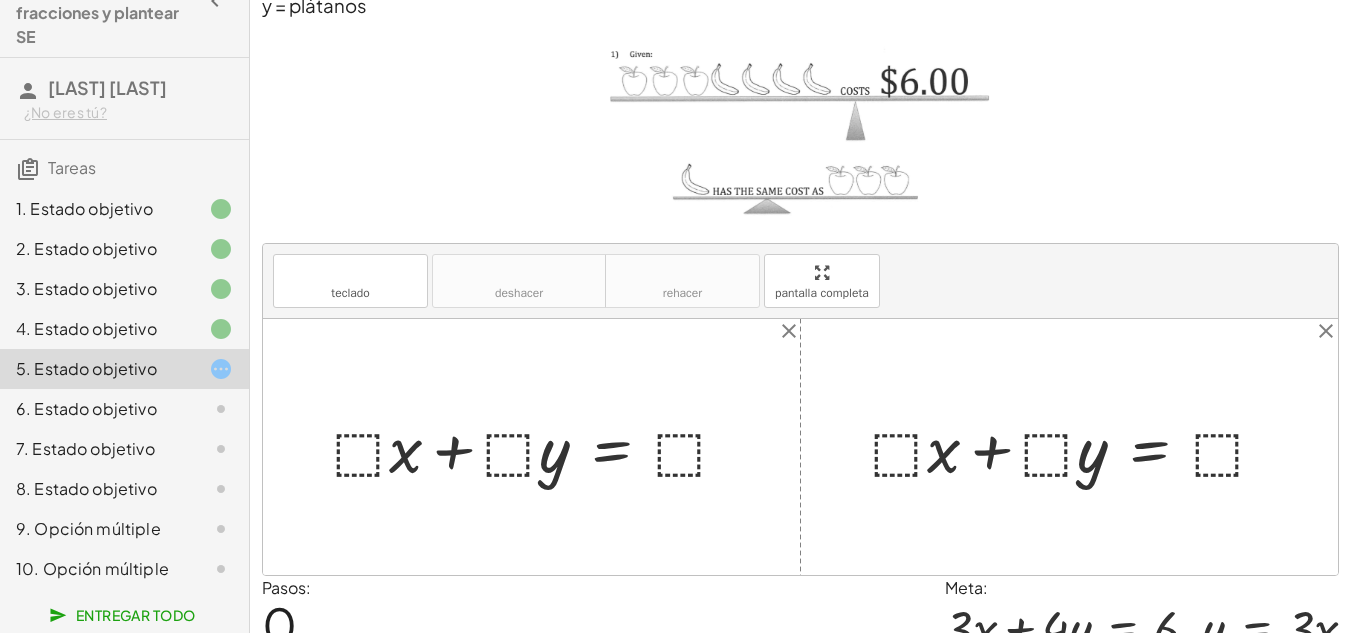 click at bounding box center [539, 446] 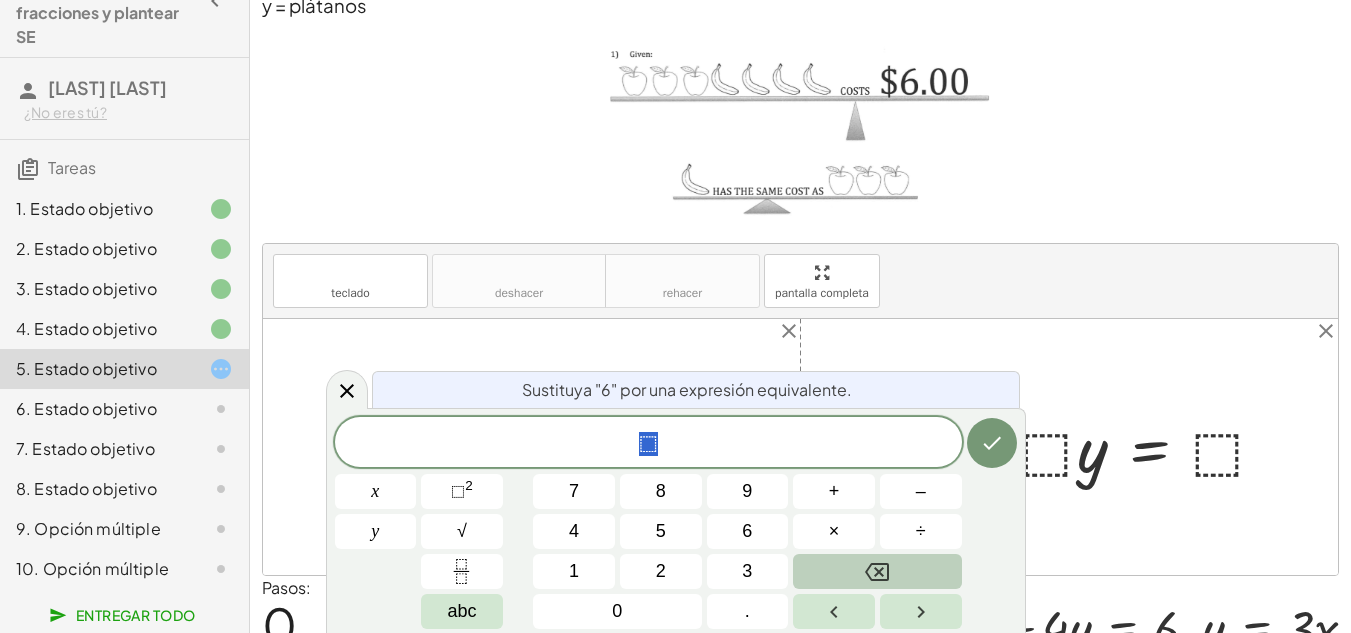 click at bounding box center (877, 571) 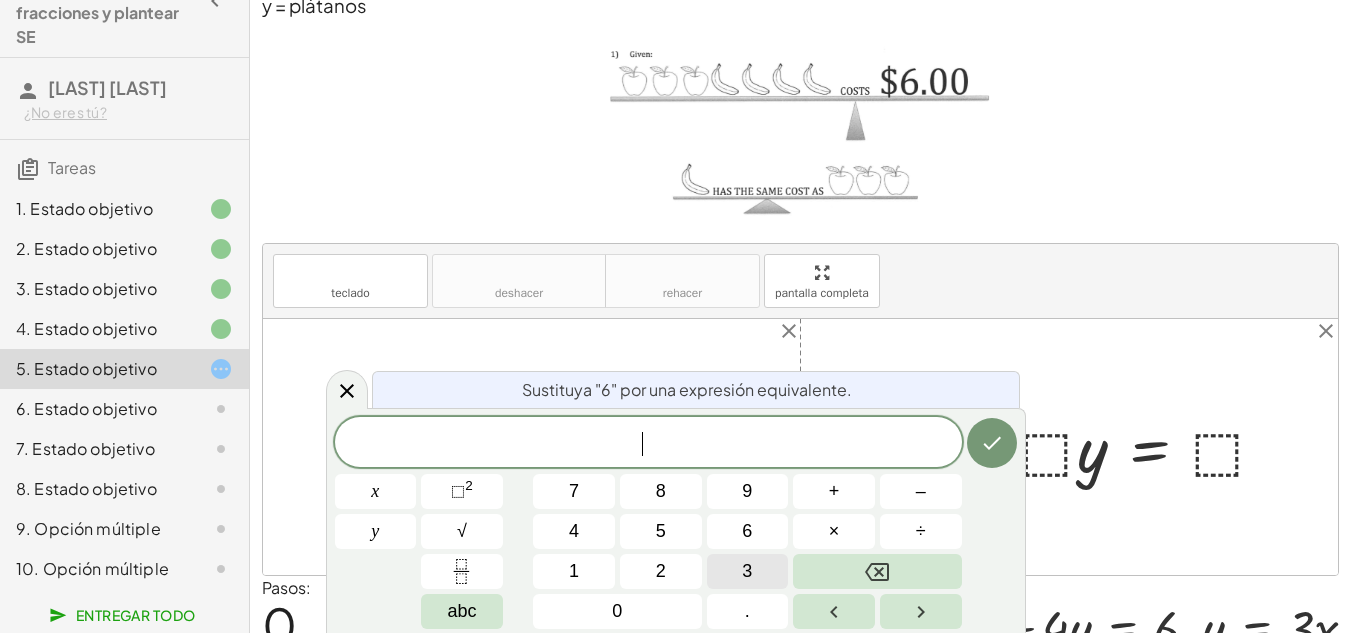 click on "3" at bounding box center (748, 571) 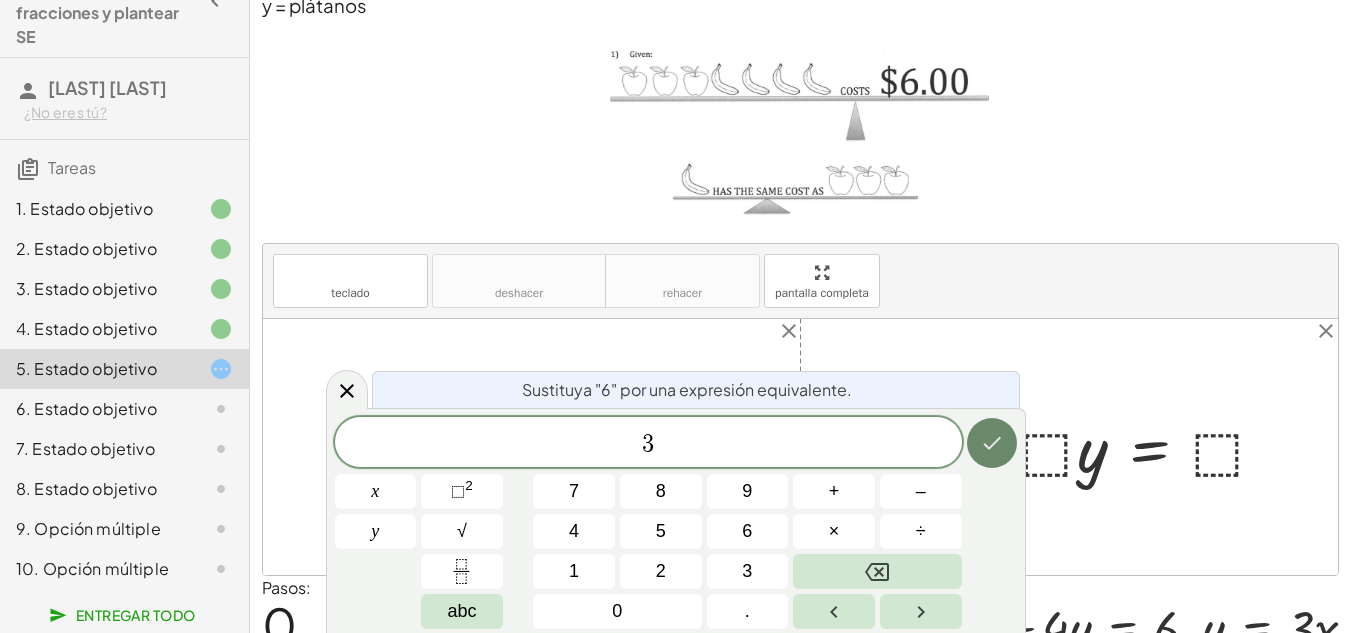 click 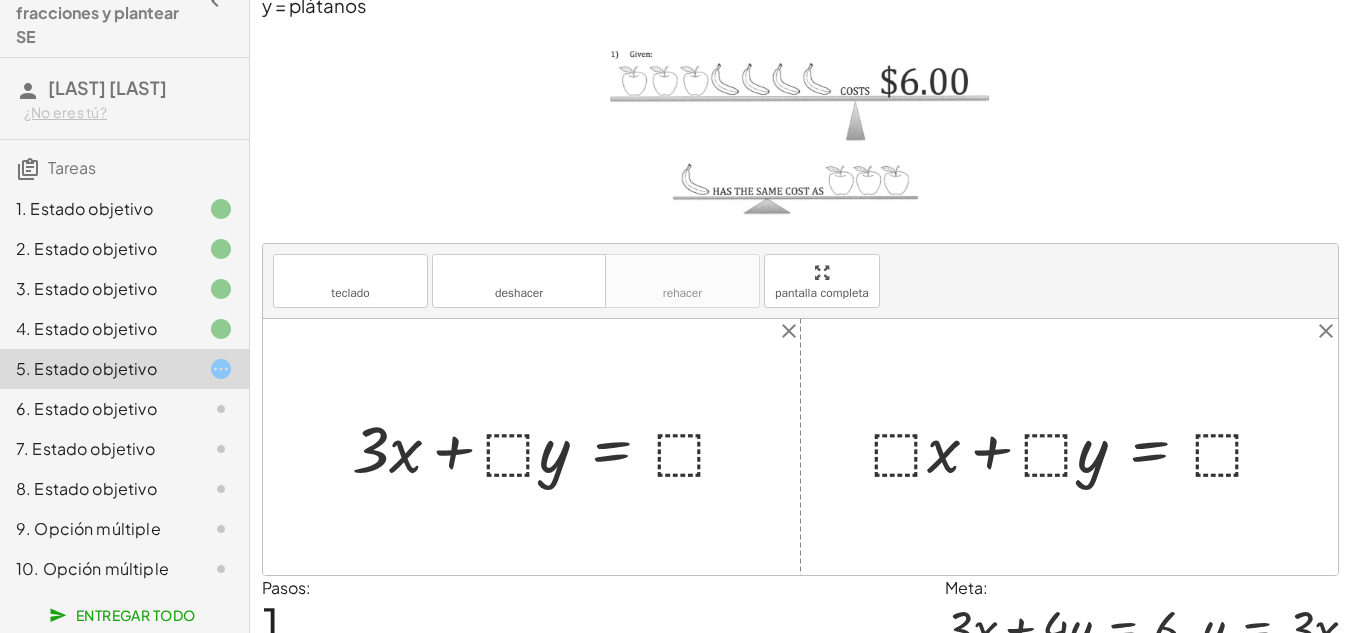 click at bounding box center (548, 446) 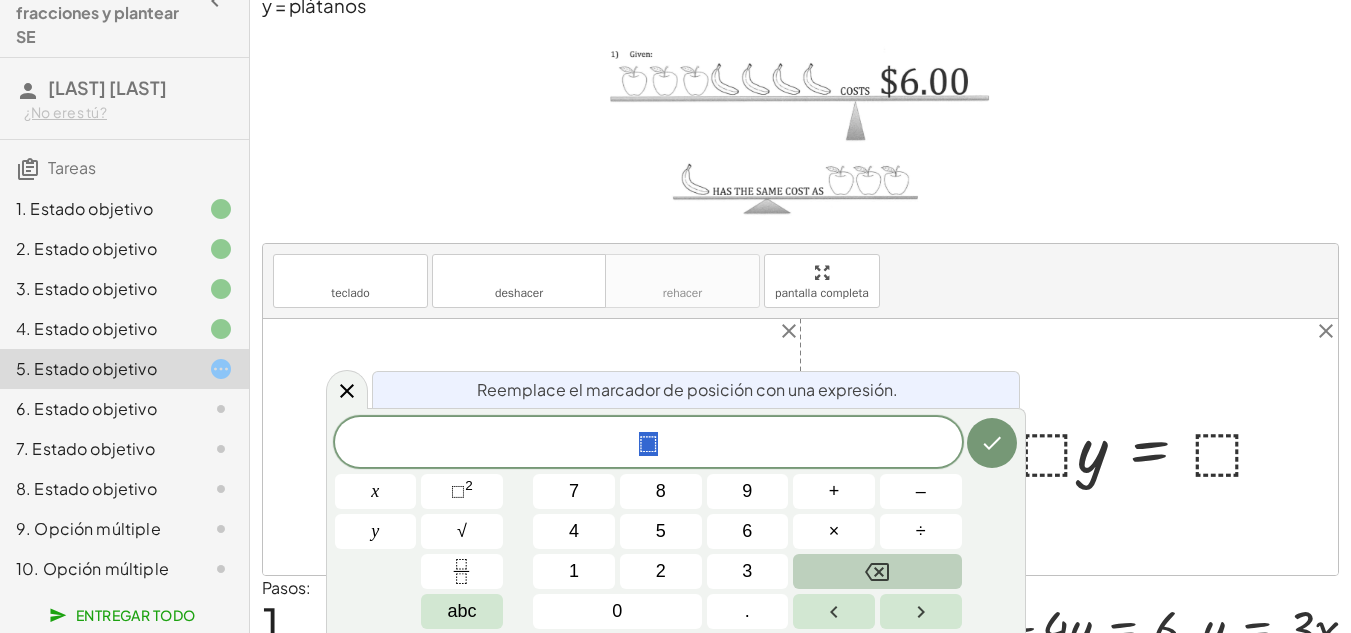 click at bounding box center [877, 571] 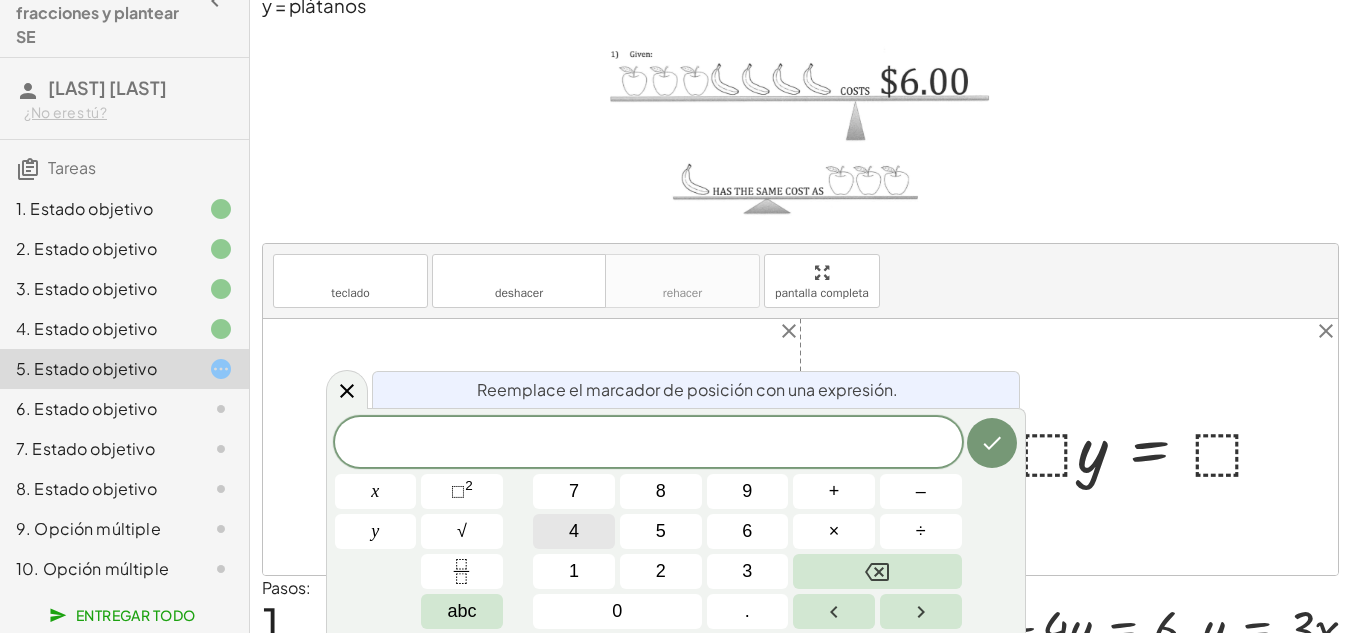 click on "4" at bounding box center [574, 531] 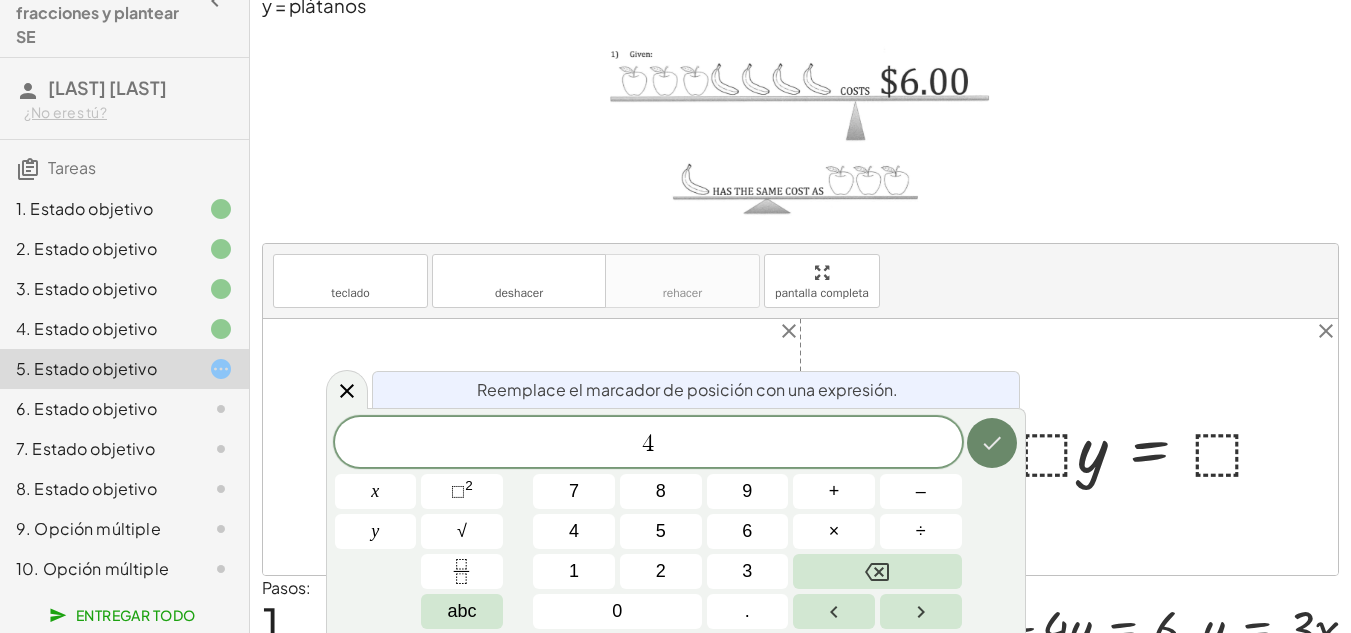 click 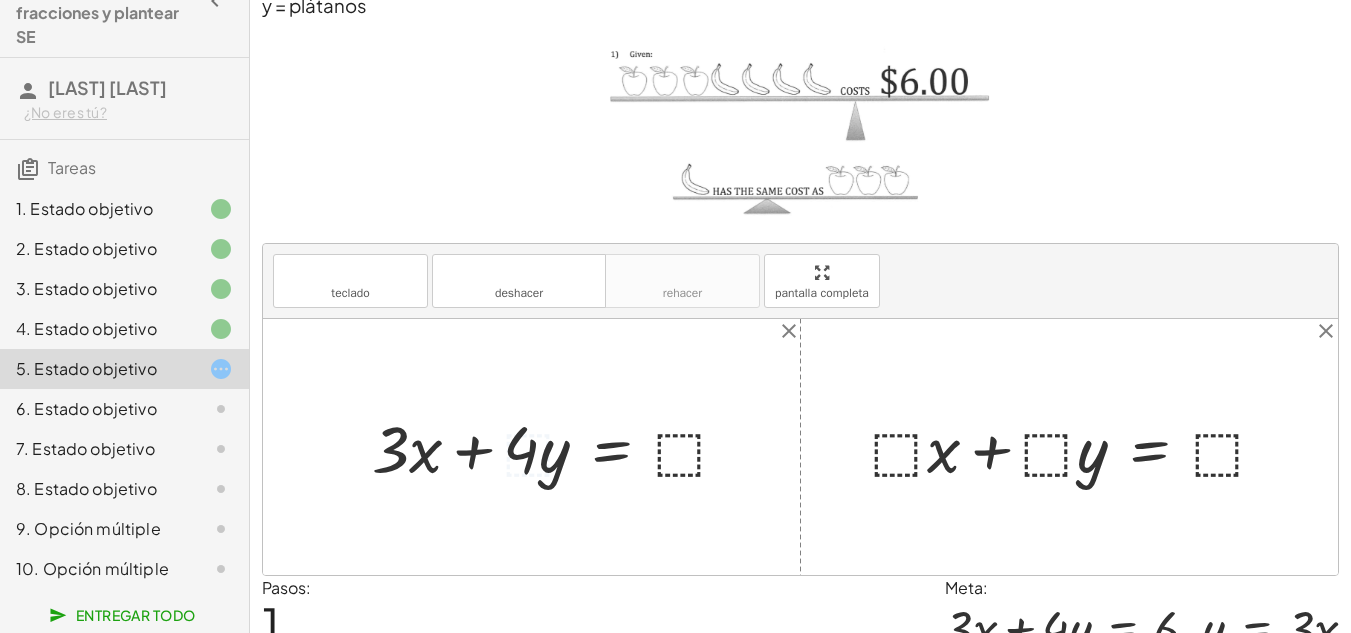 click at bounding box center [558, 446] 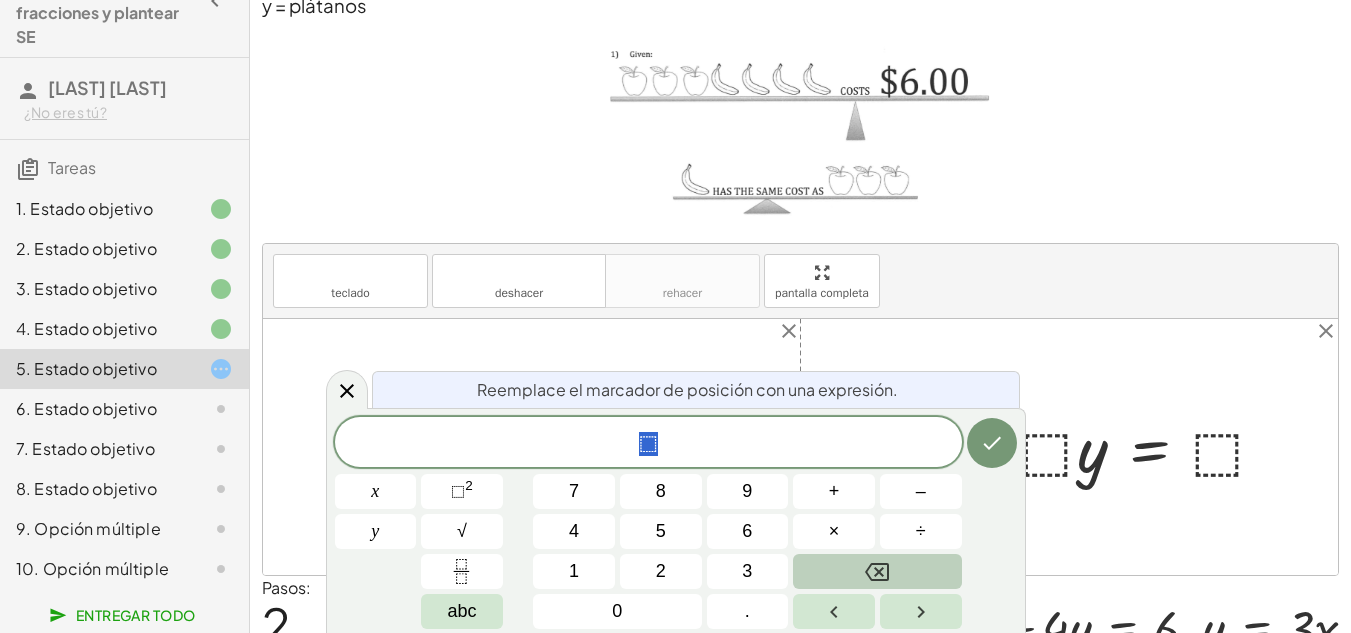 click at bounding box center (877, 571) 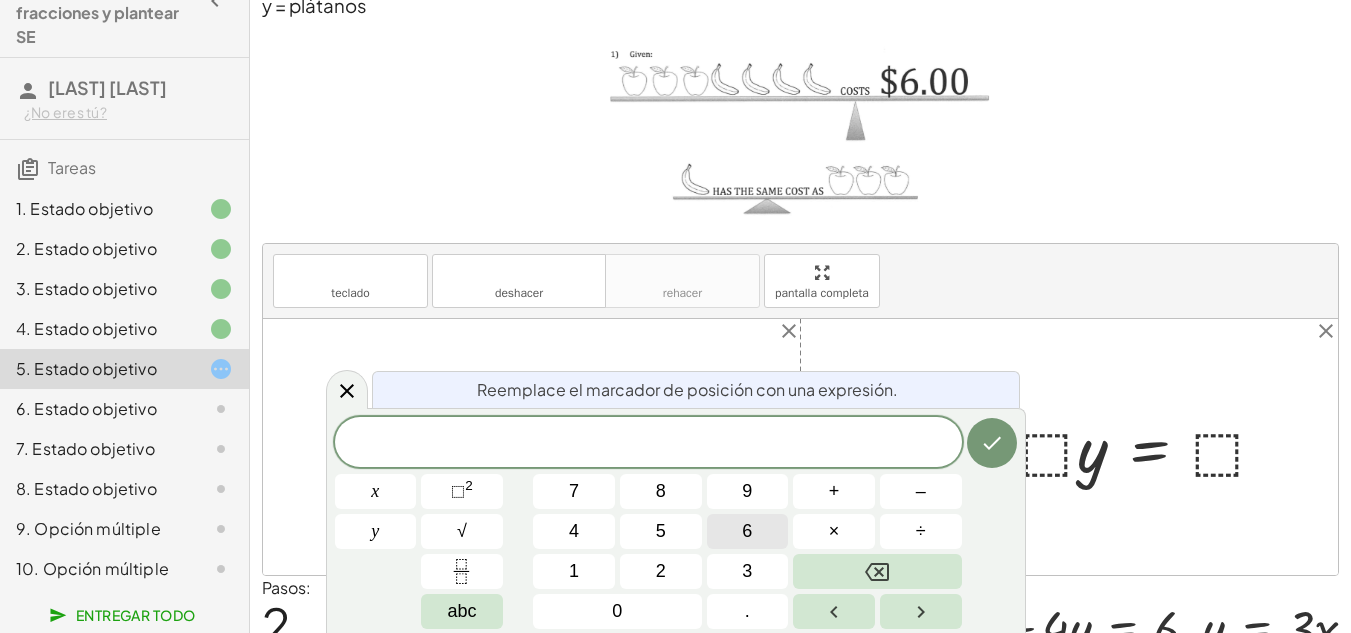 click on "6" at bounding box center (748, 531) 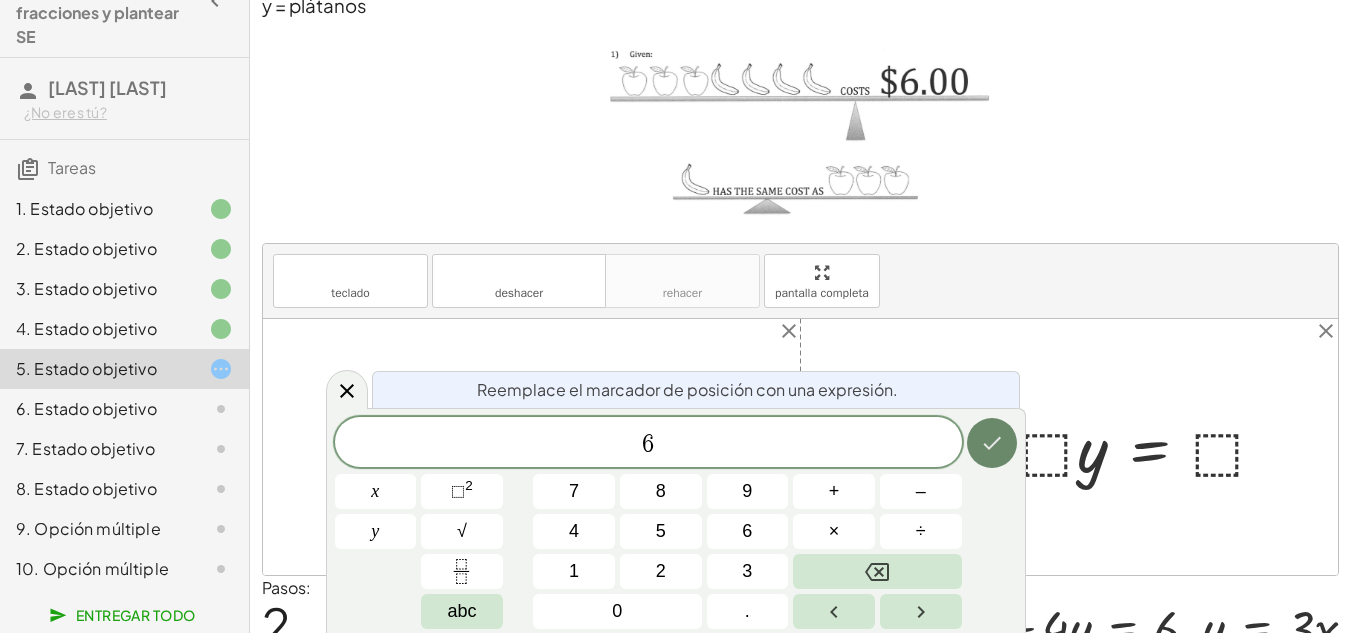 click 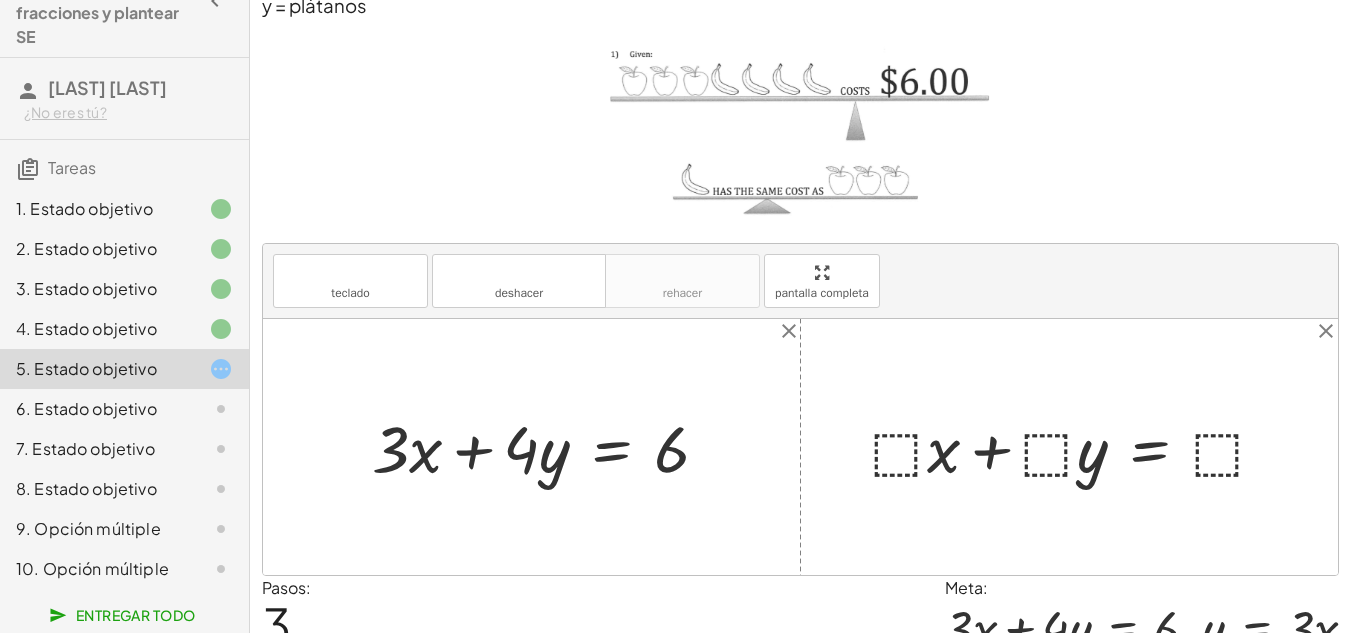 click at bounding box center [1077, 446] 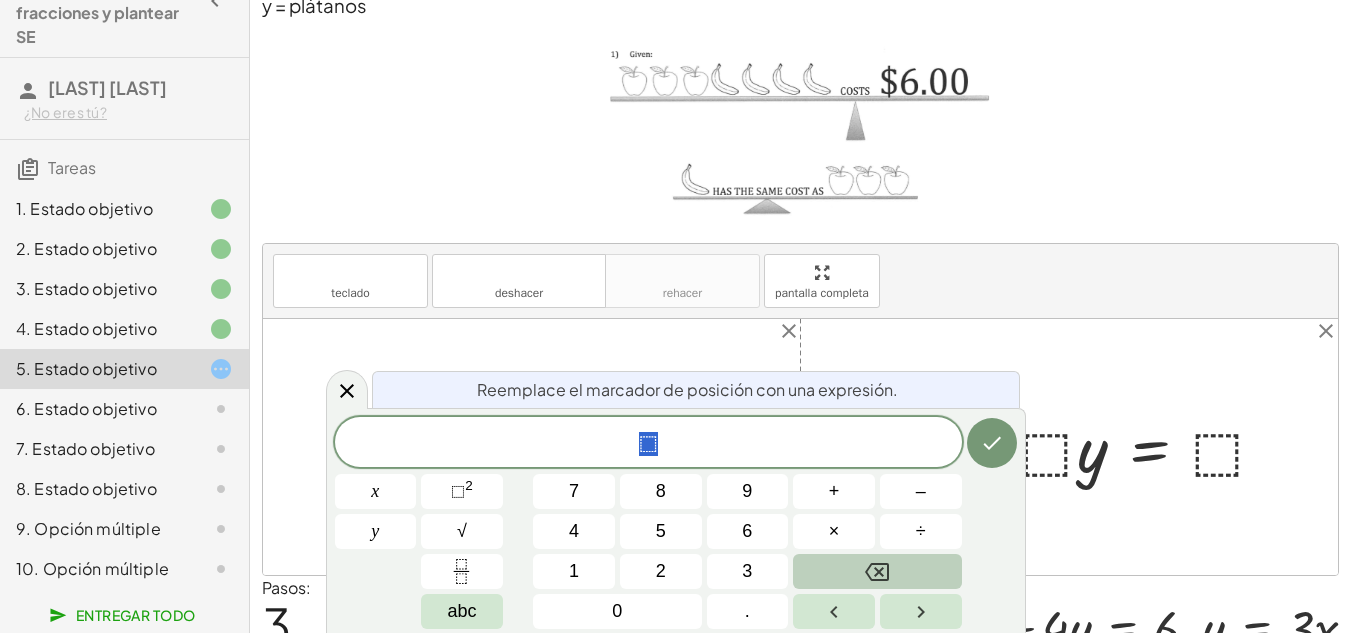 click at bounding box center [877, 571] 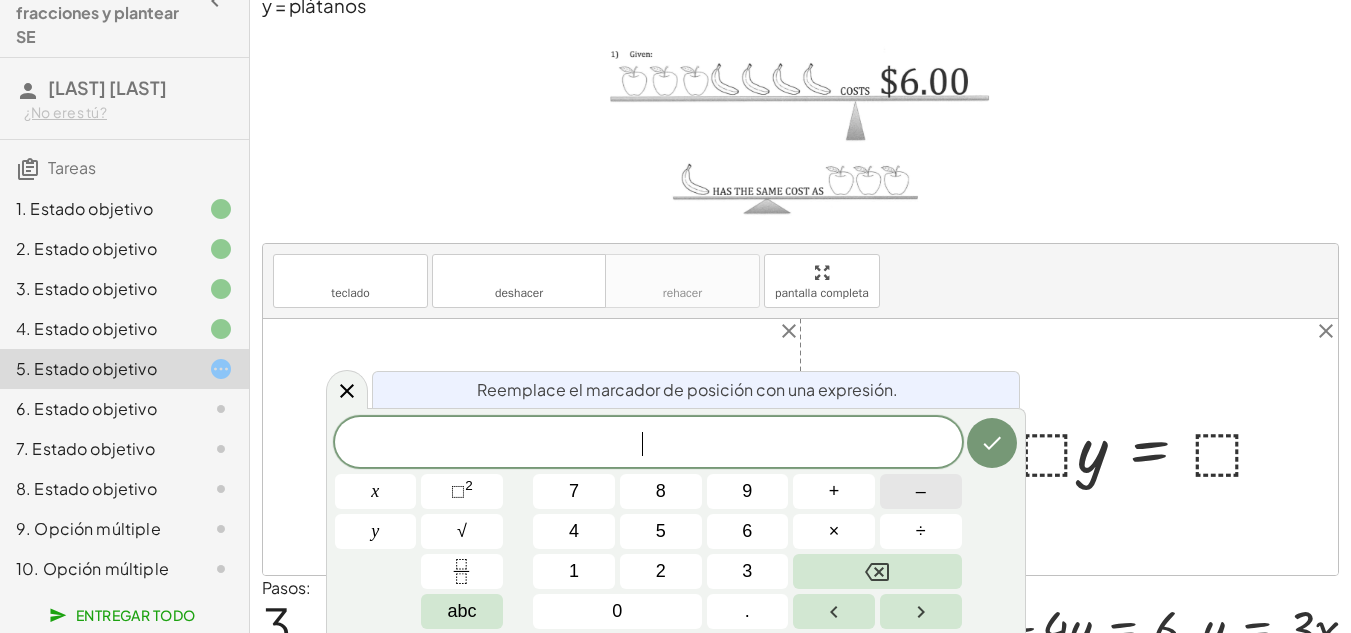 click on "–" at bounding box center [921, 491] 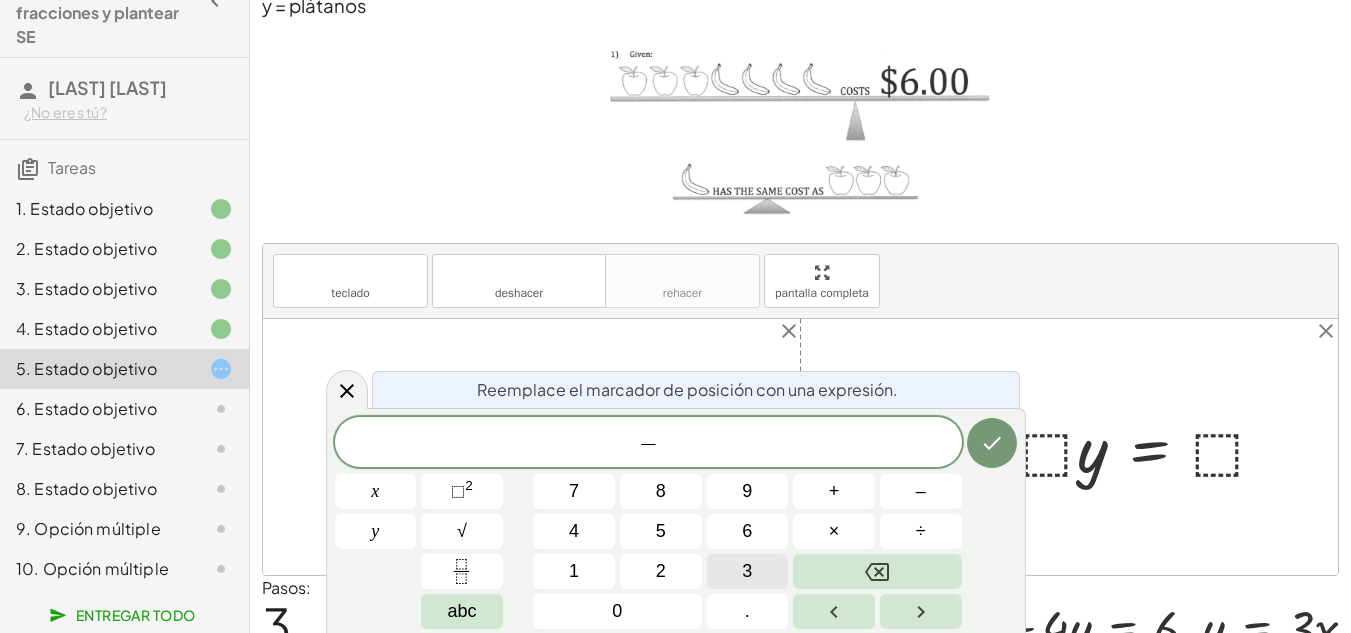 click on "3" at bounding box center (748, 571) 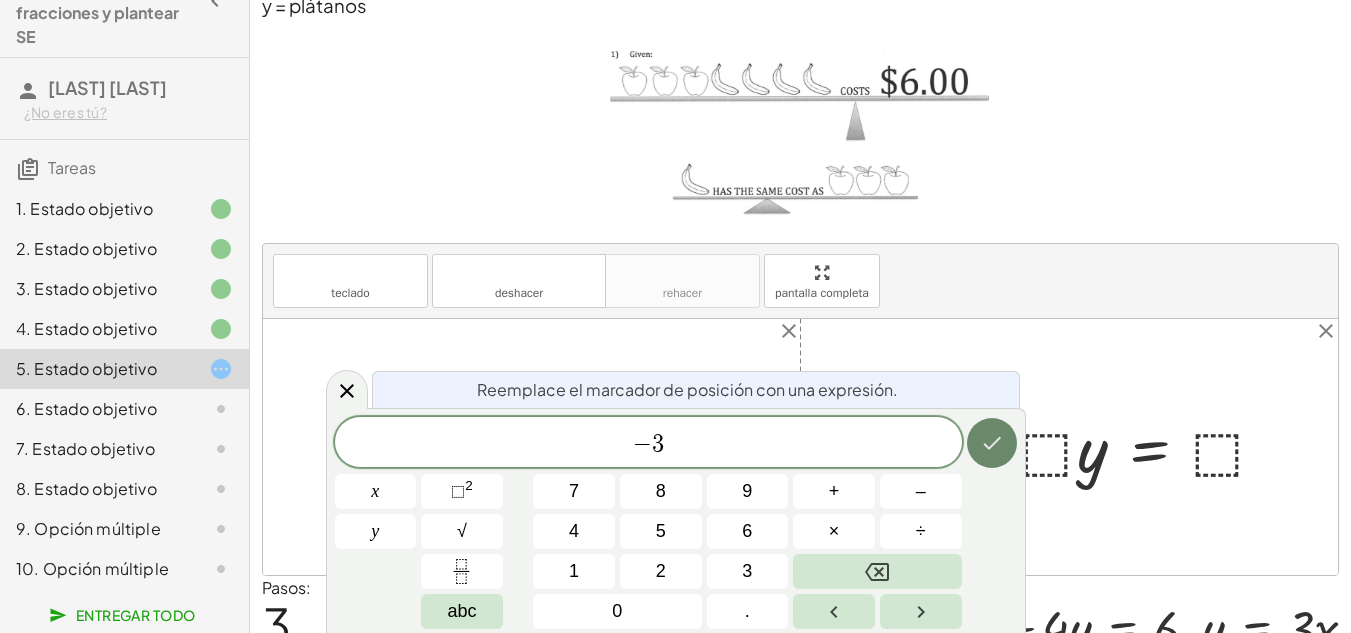 click 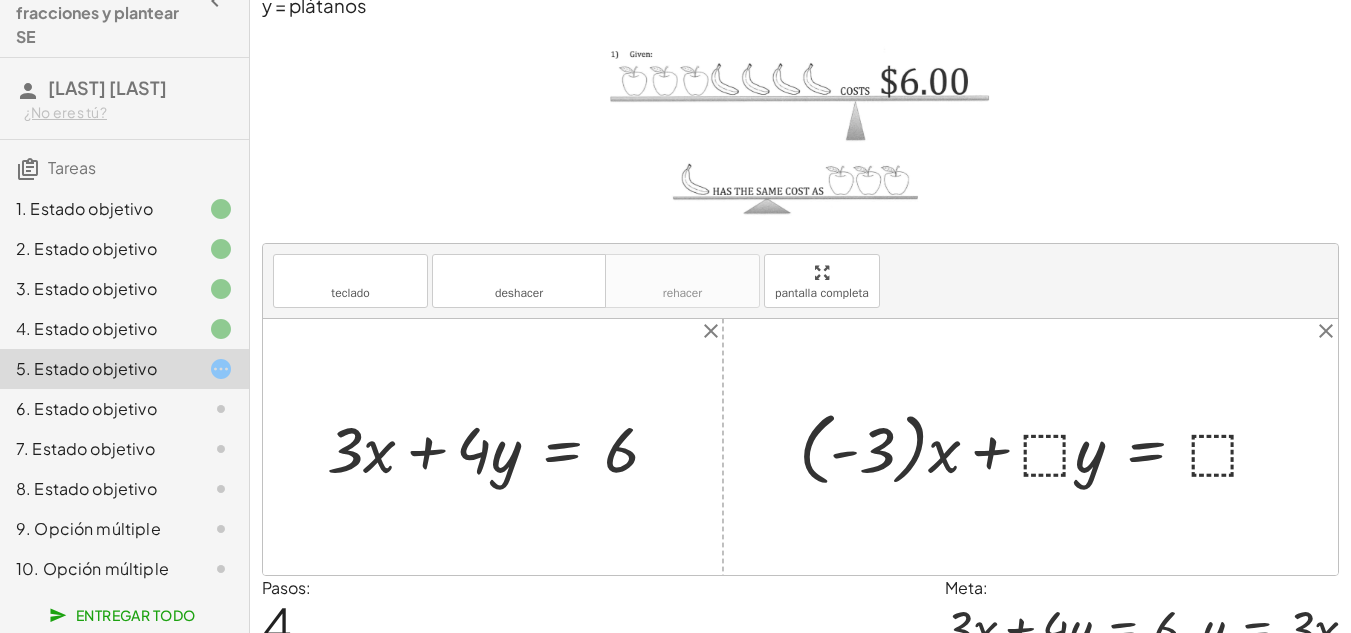 click at bounding box center (1038, 447) 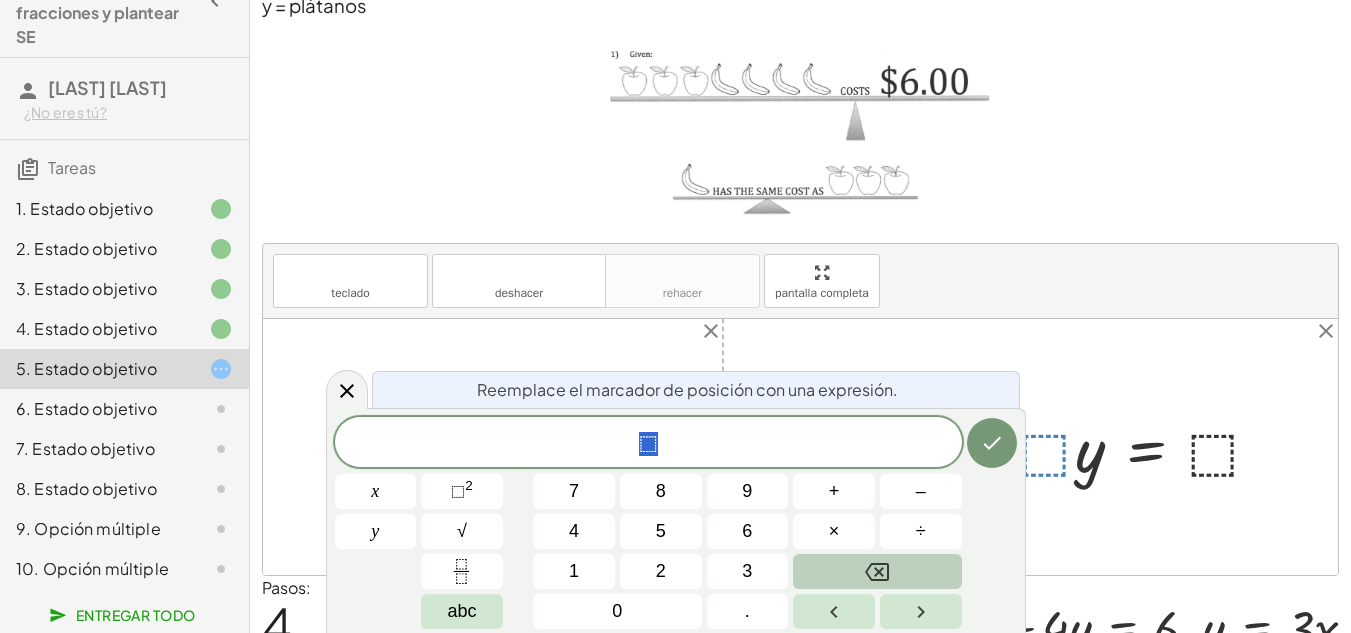 click at bounding box center (877, 571) 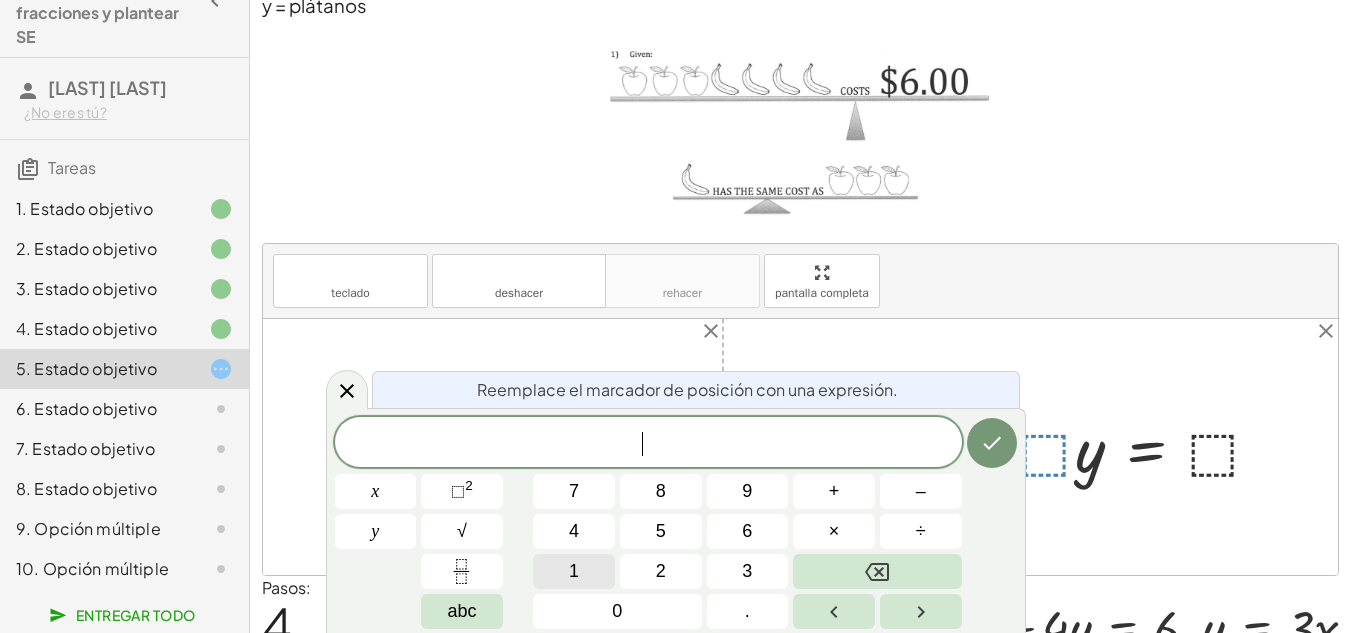 click on "1" at bounding box center [574, 571] 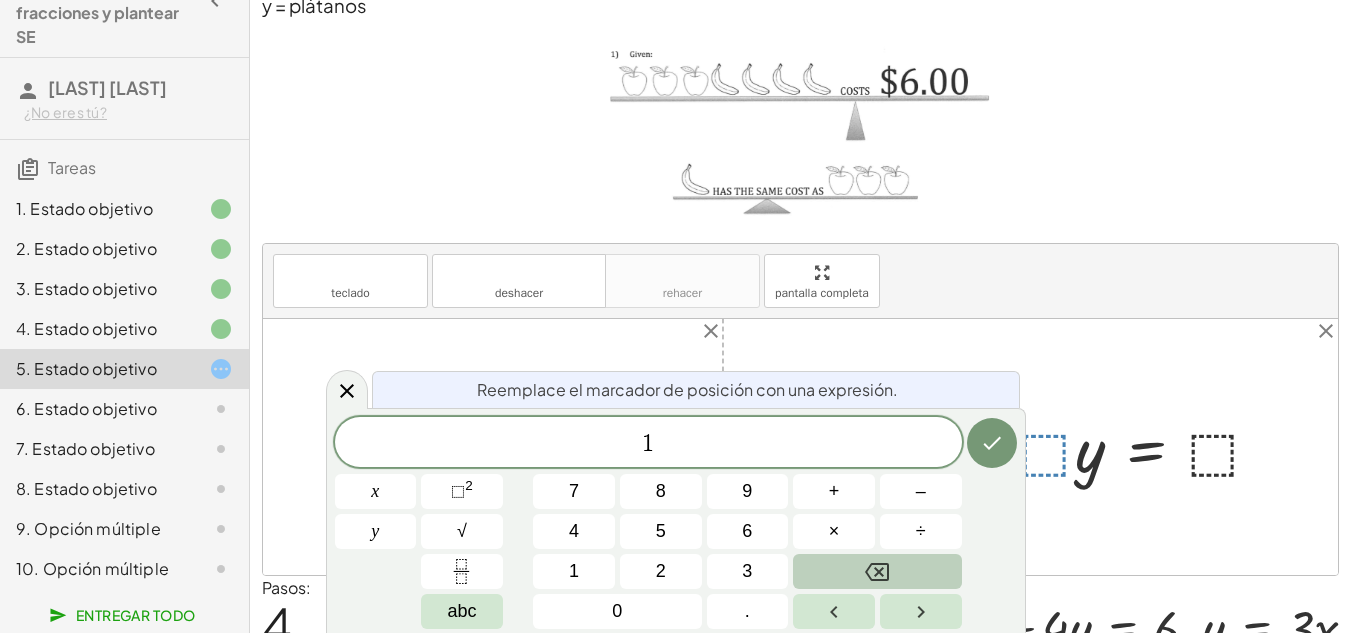 click 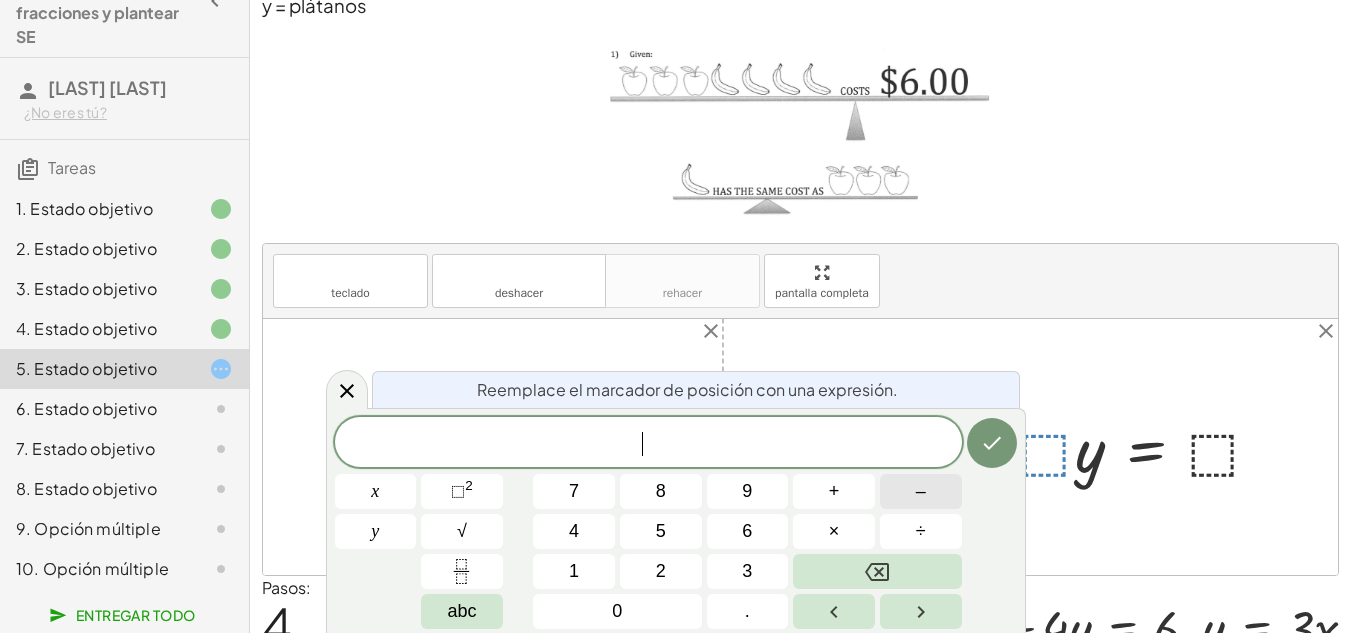 click on "–" at bounding box center [921, 491] 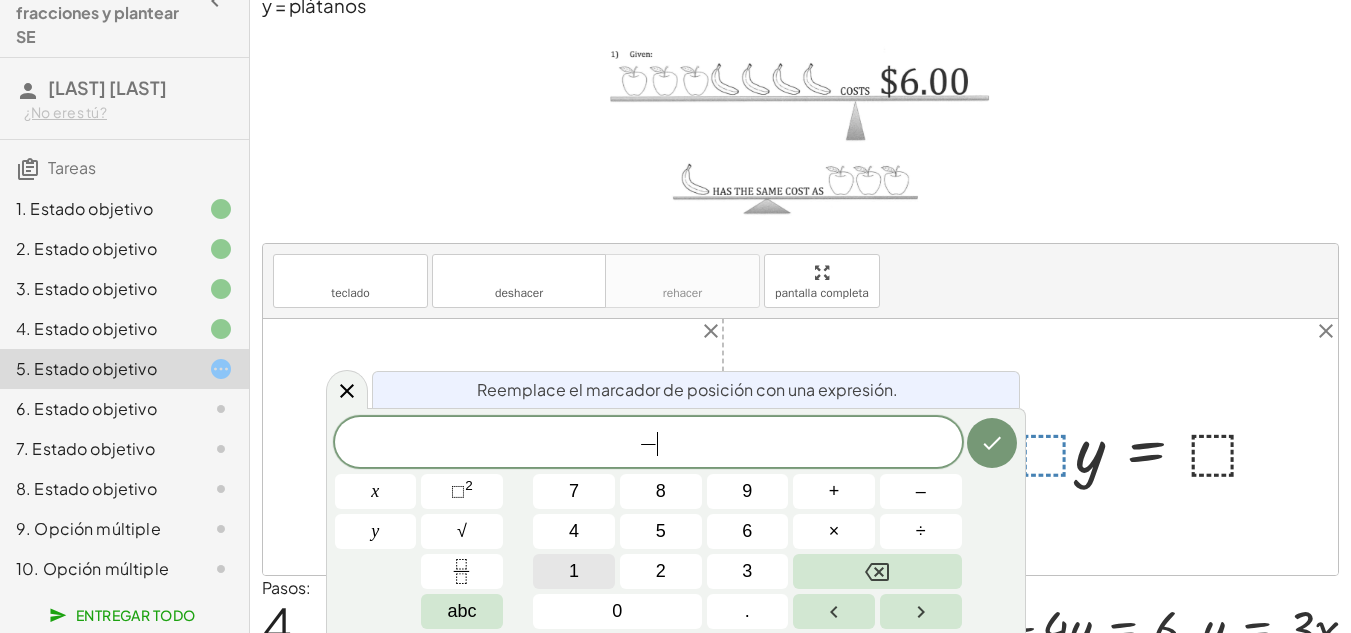 click on "1" at bounding box center (574, 571) 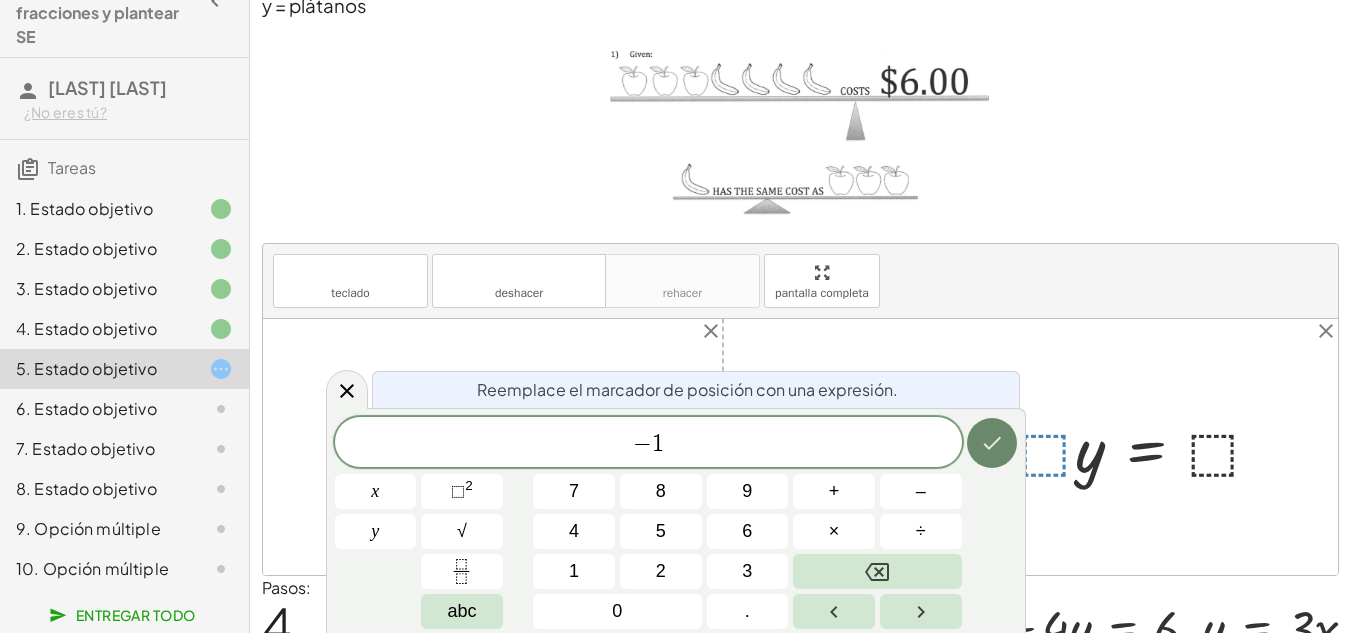 click at bounding box center [992, 443] 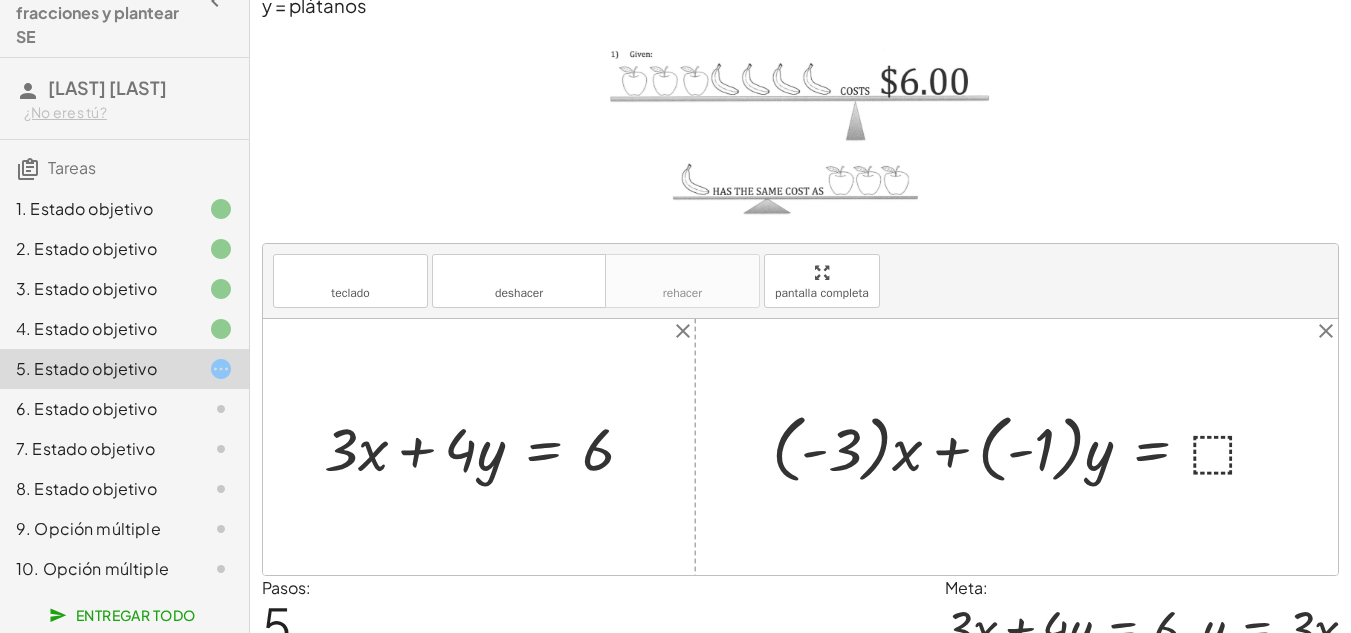 click at bounding box center [1024, 447] 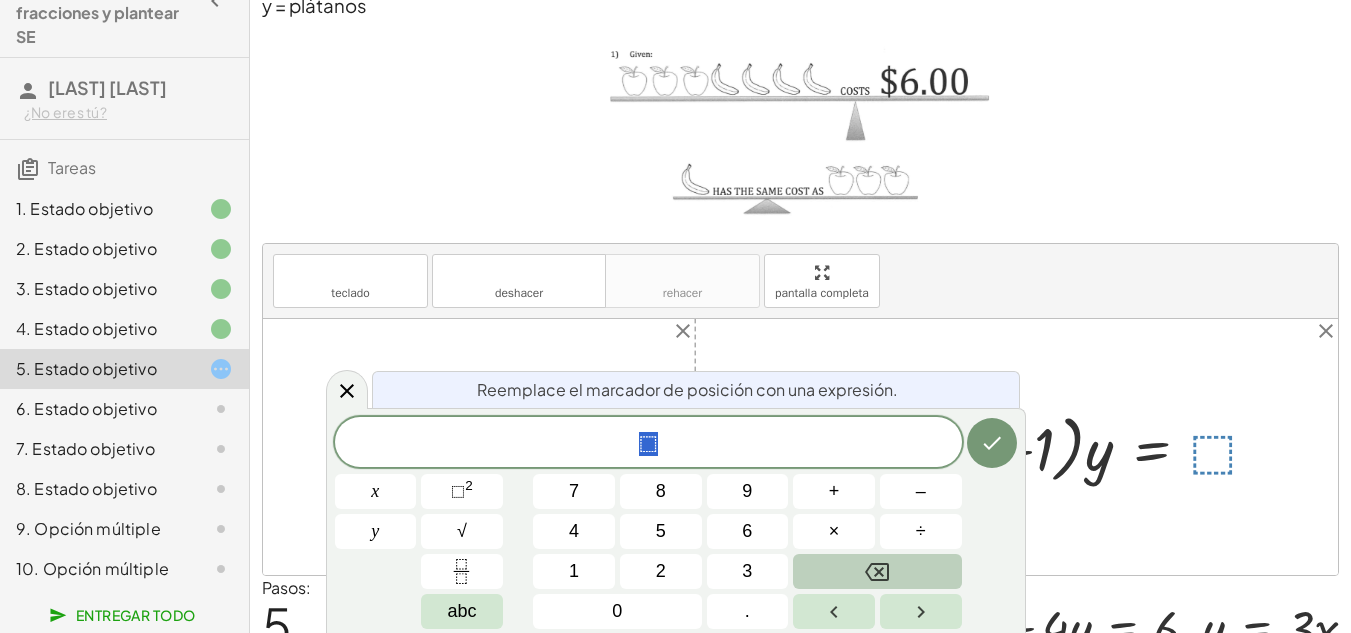 click at bounding box center [877, 571] 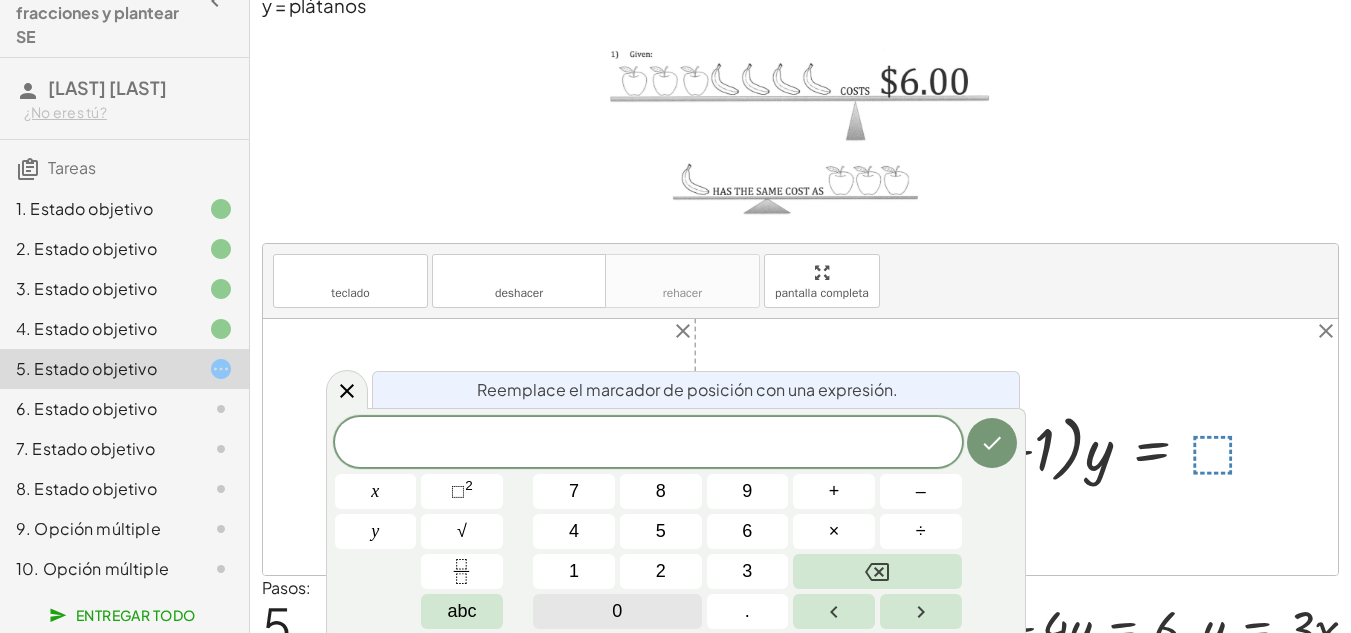 click on "0" at bounding box center [617, 611] 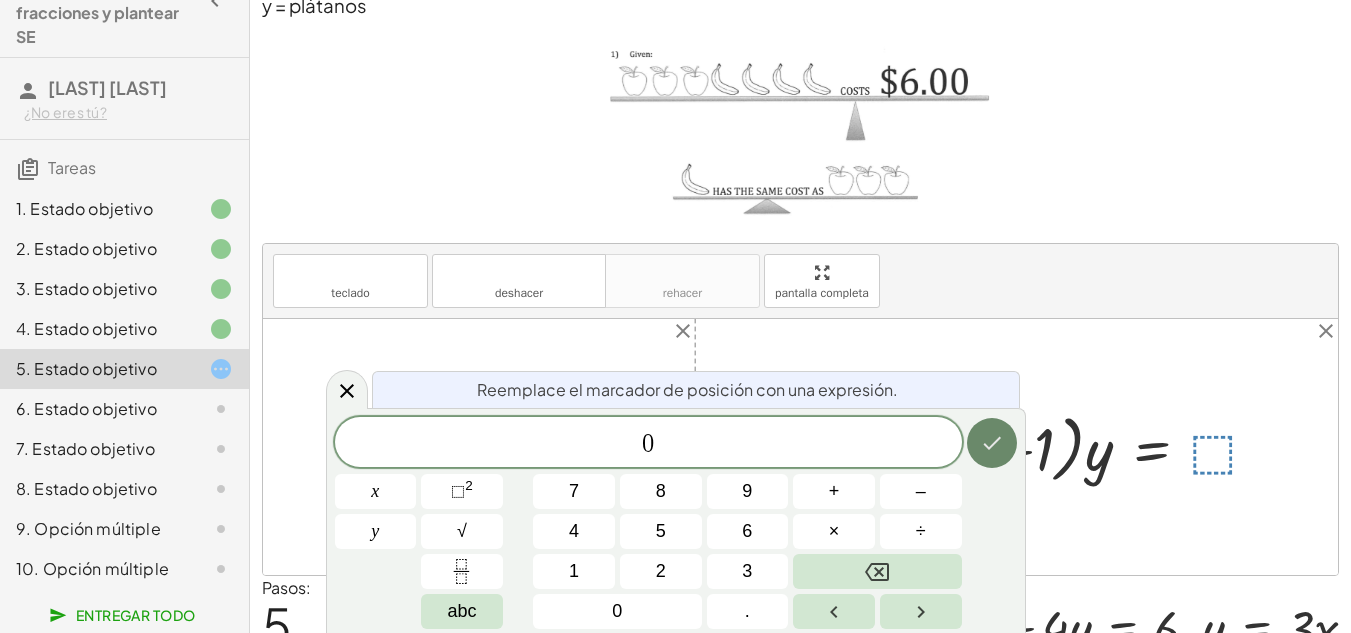 click 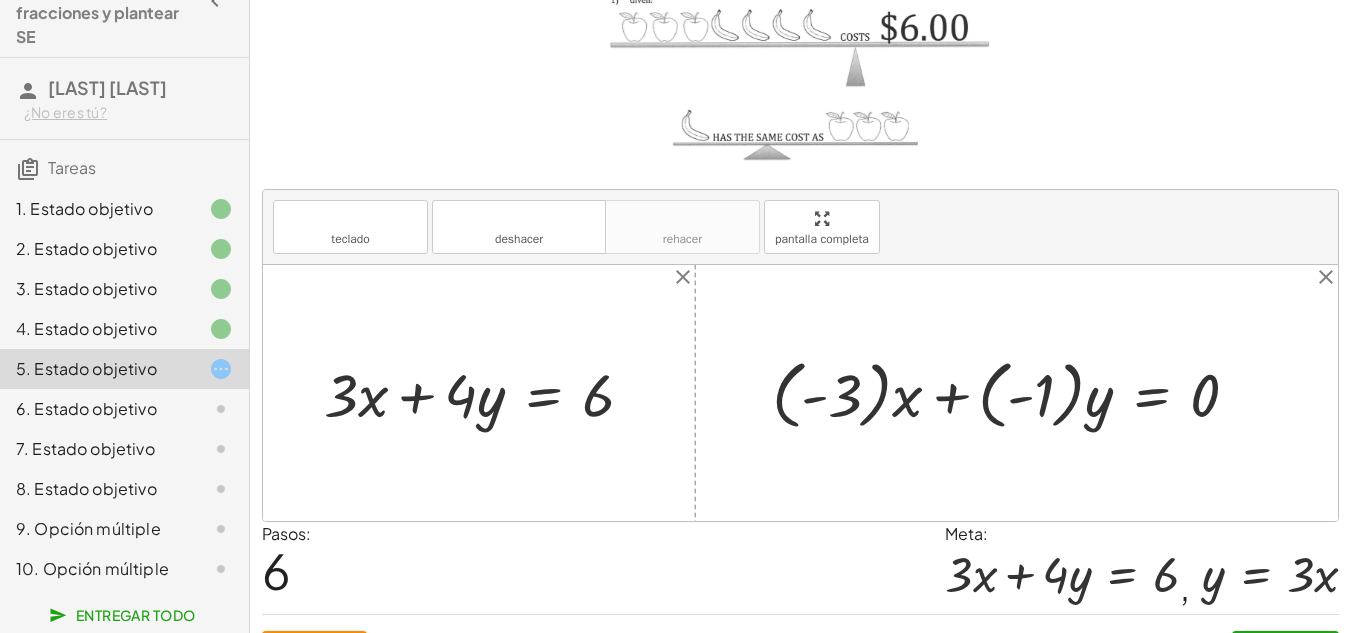 scroll, scrollTop: 214, scrollLeft: 0, axis: vertical 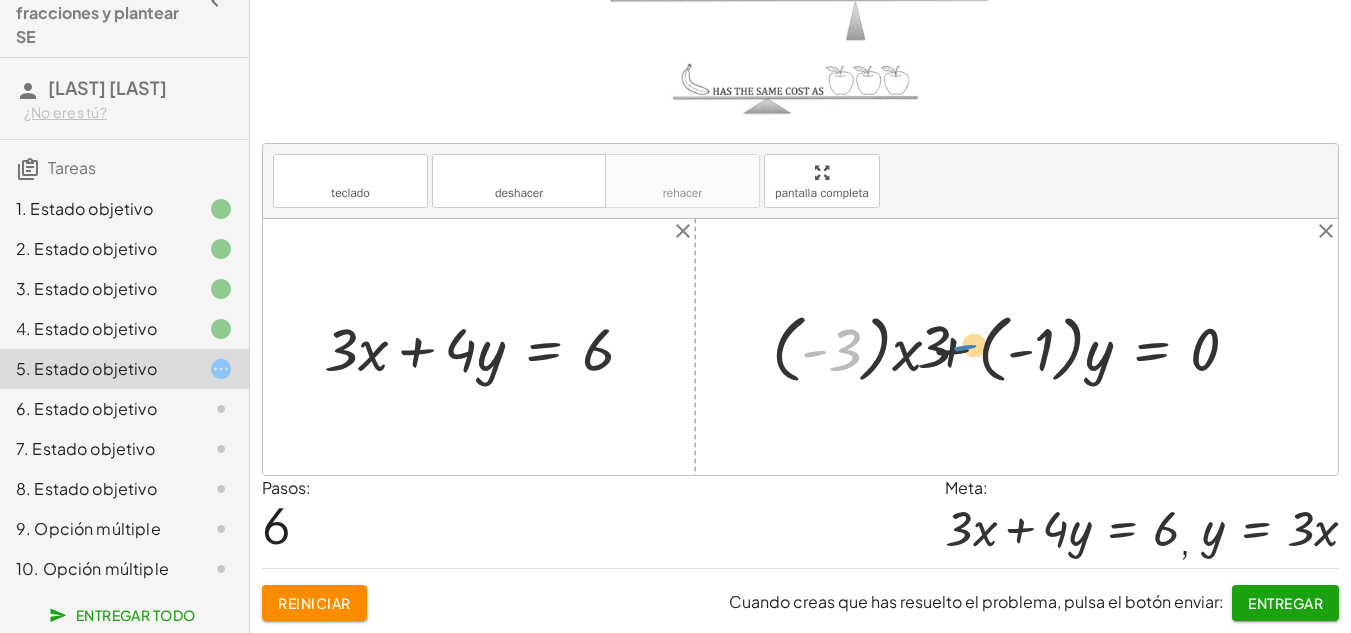 drag, startPoint x: 808, startPoint y: 364, endPoint x: 972, endPoint y: 358, distance: 164.10973 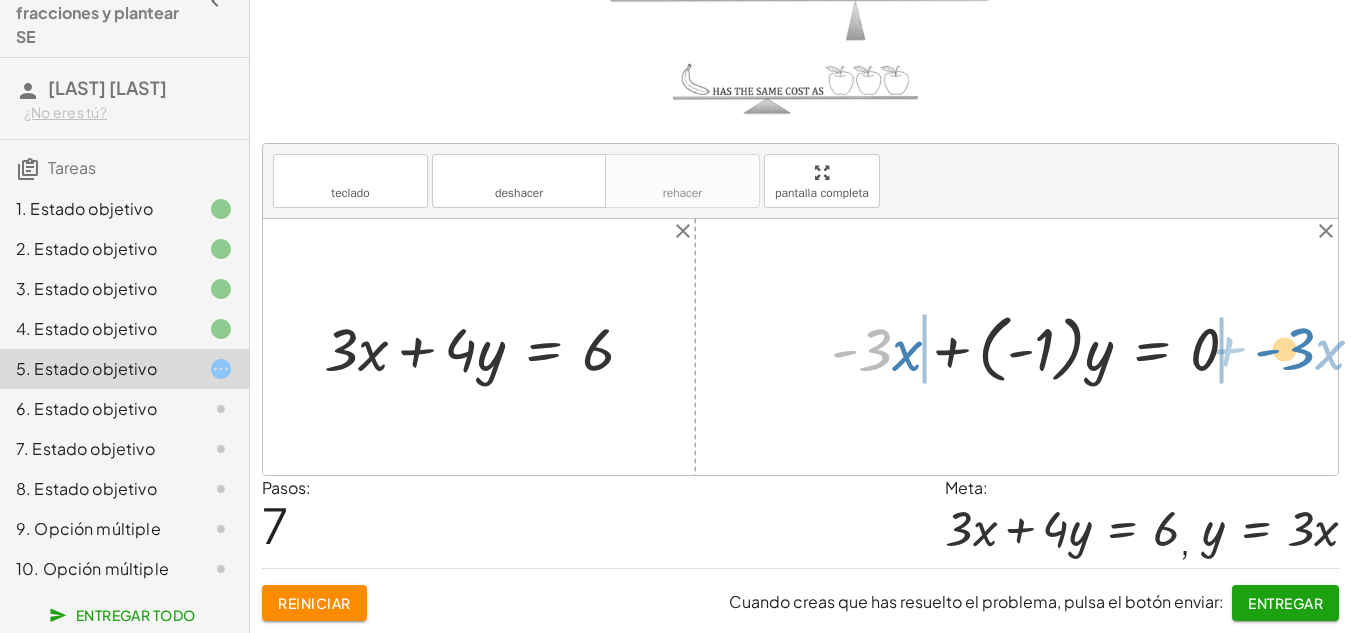 drag, startPoint x: 880, startPoint y: 358, endPoint x: 1303, endPoint y: 357, distance: 423.0012 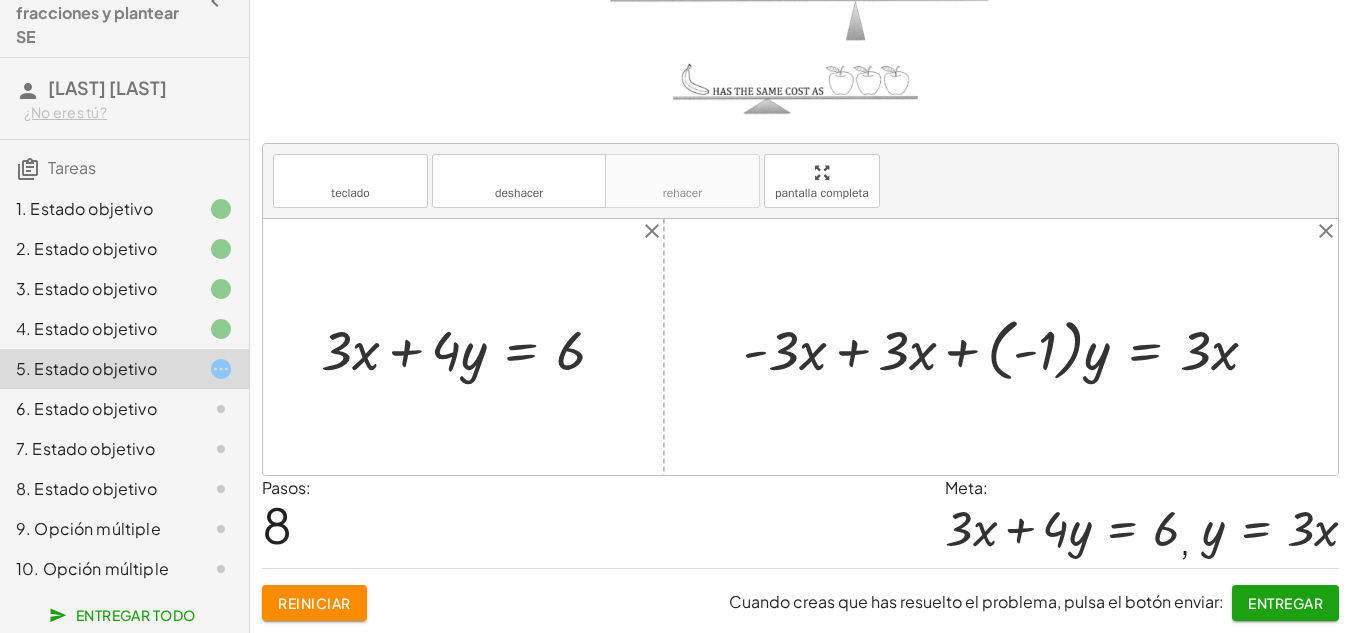 click at bounding box center [1008, 347] 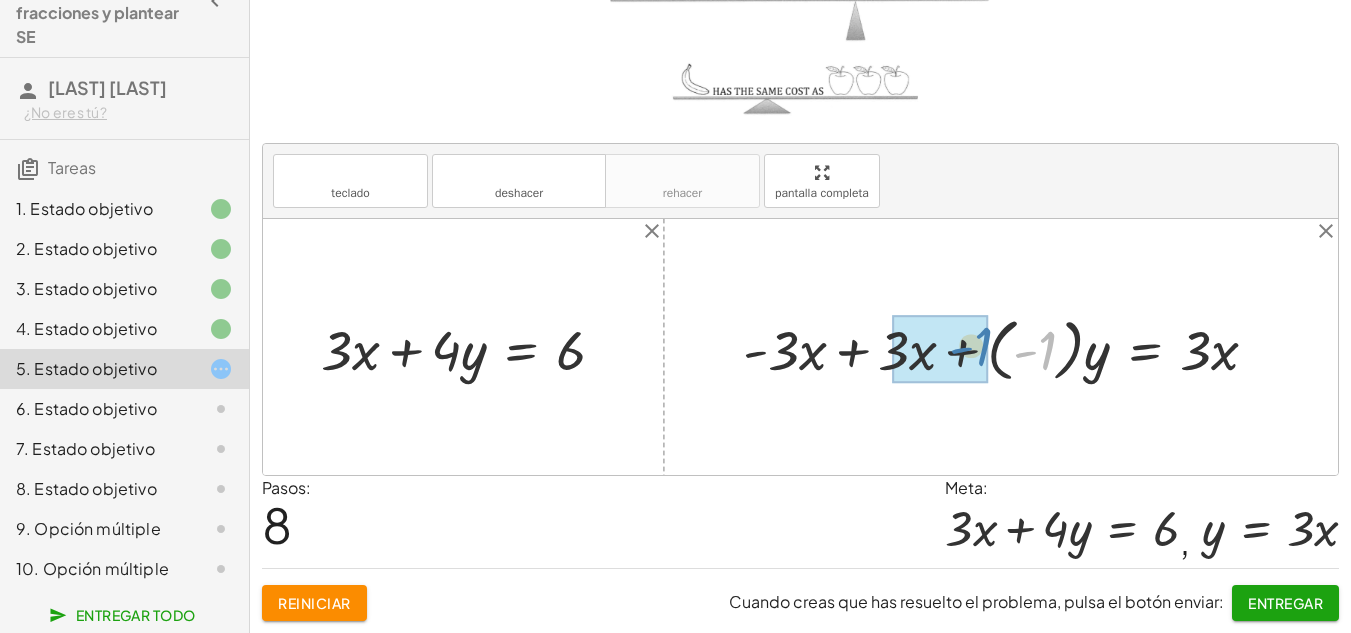 drag, startPoint x: 1052, startPoint y: 346, endPoint x: 988, endPoint y: 342, distance: 64.12488 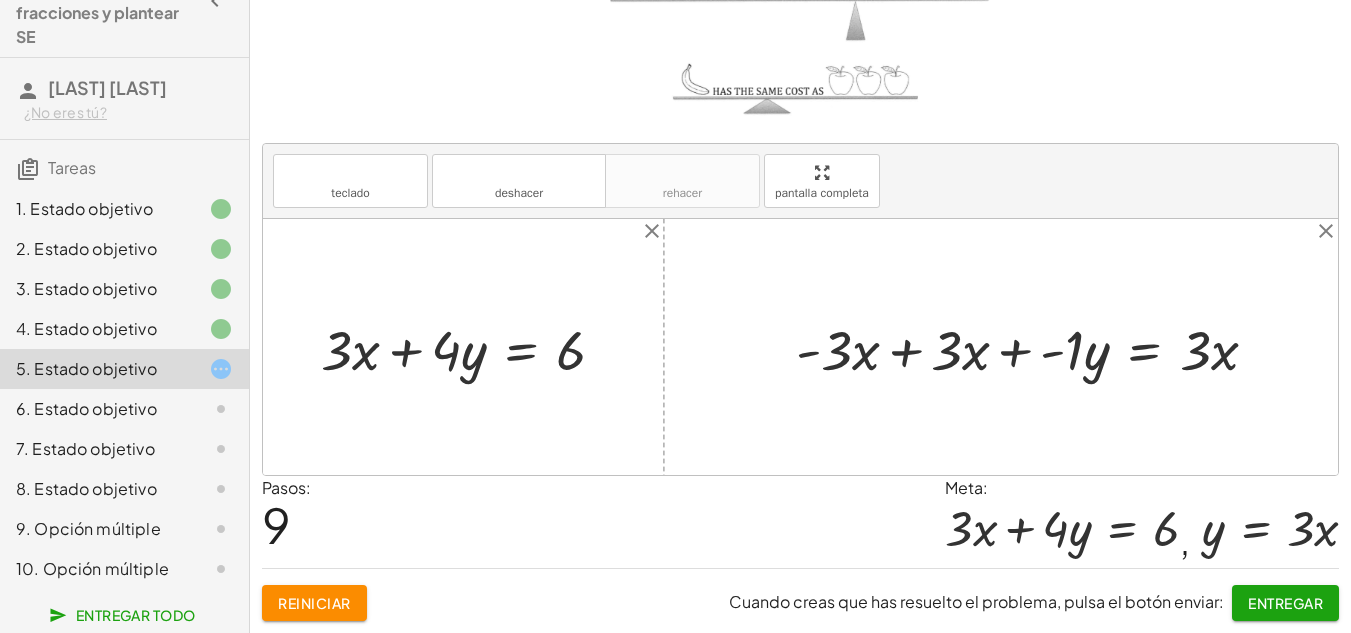 click at bounding box center [1035, 347] 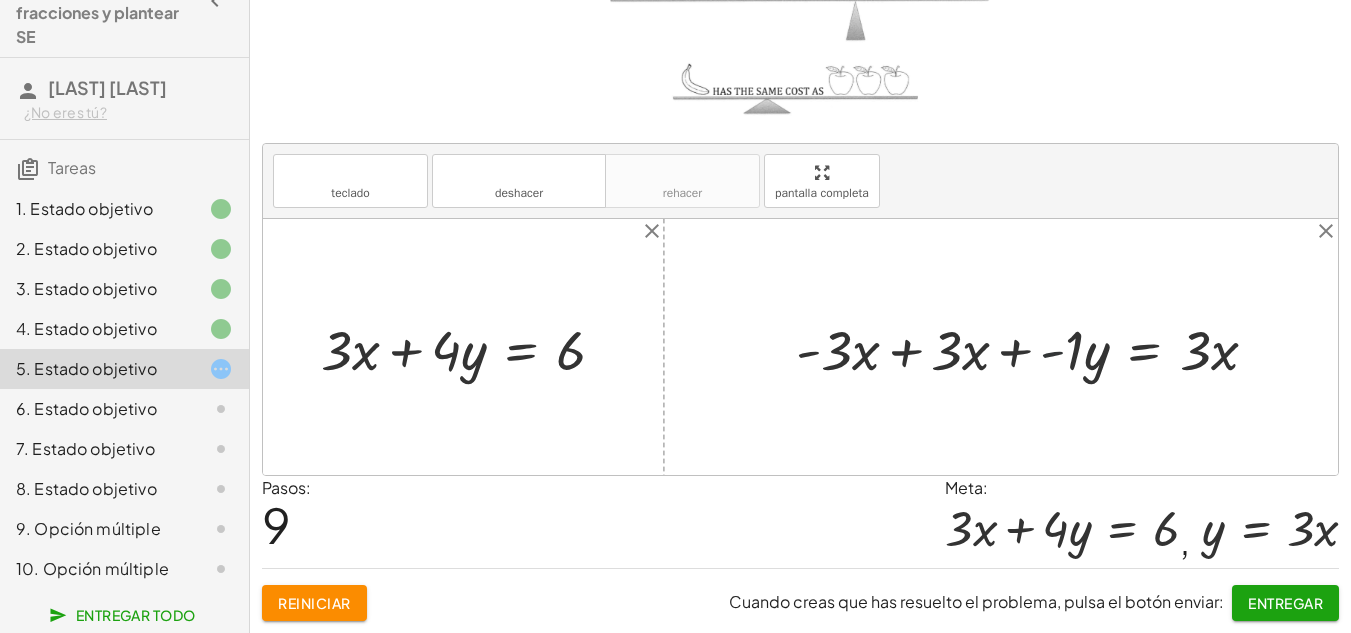 click at bounding box center (1035, 347) 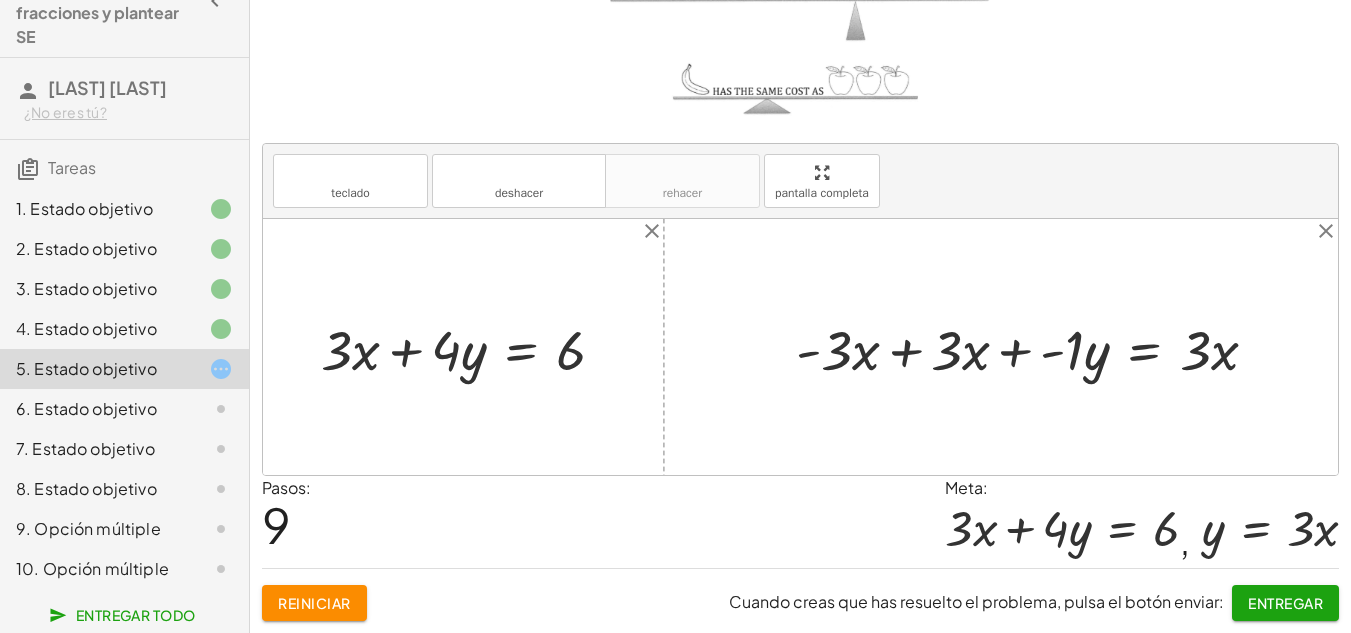 click at bounding box center [1035, 347] 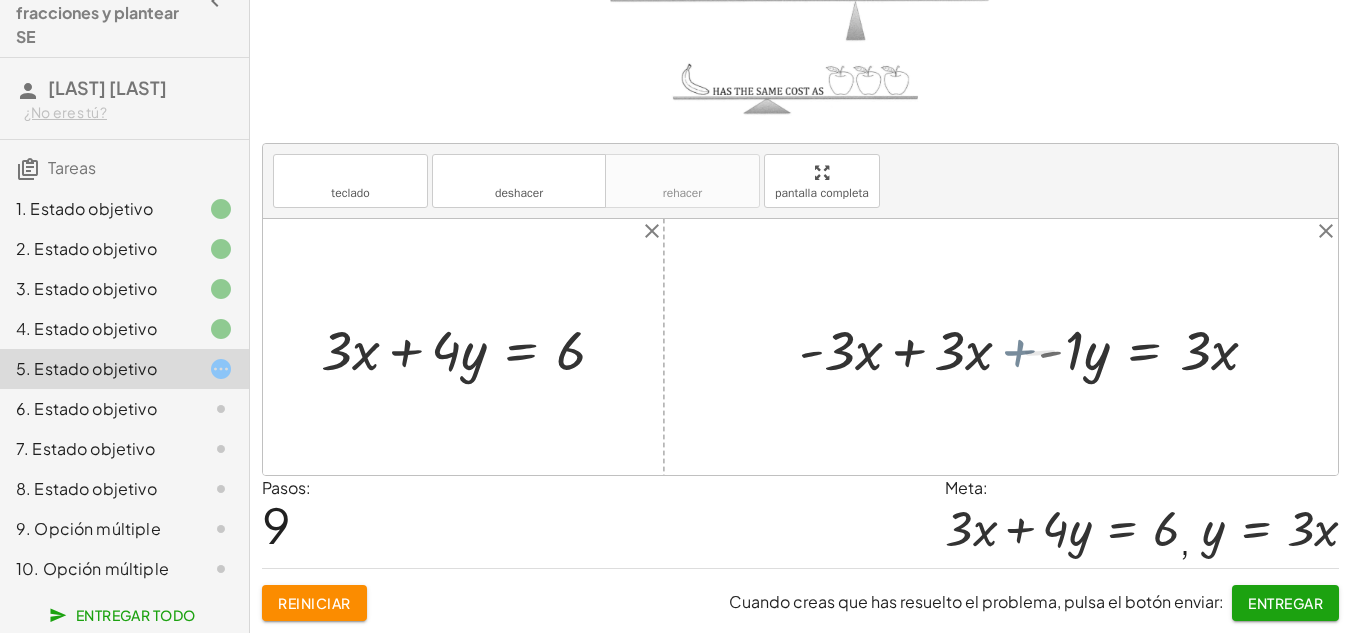 click at bounding box center (1047, 347) 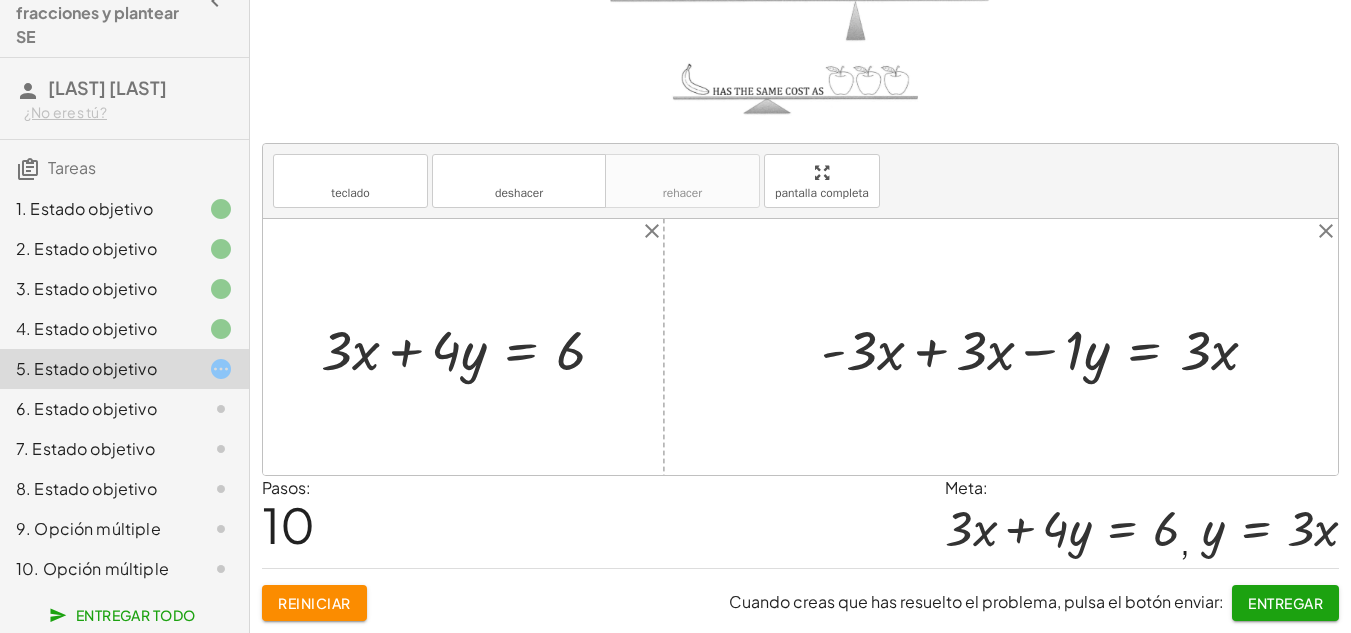 click at bounding box center [1047, 347] 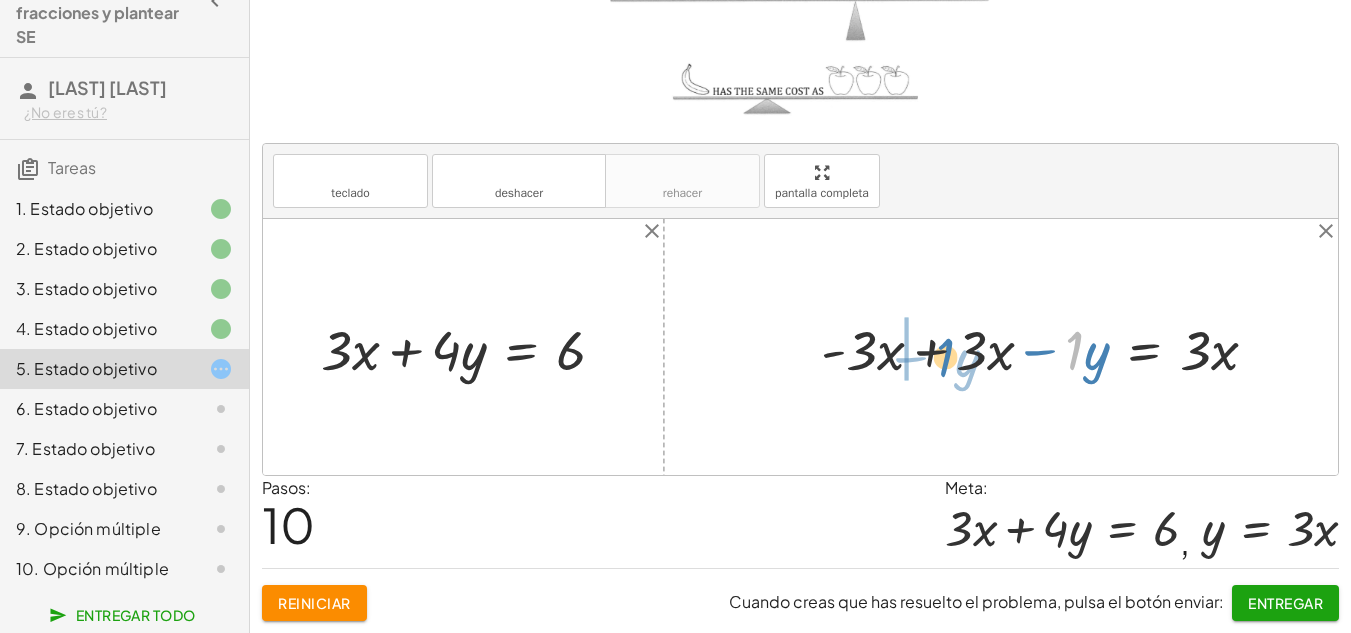 drag, startPoint x: 1074, startPoint y: 339, endPoint x: 940, endPoint y: 344, distance: 134.09325 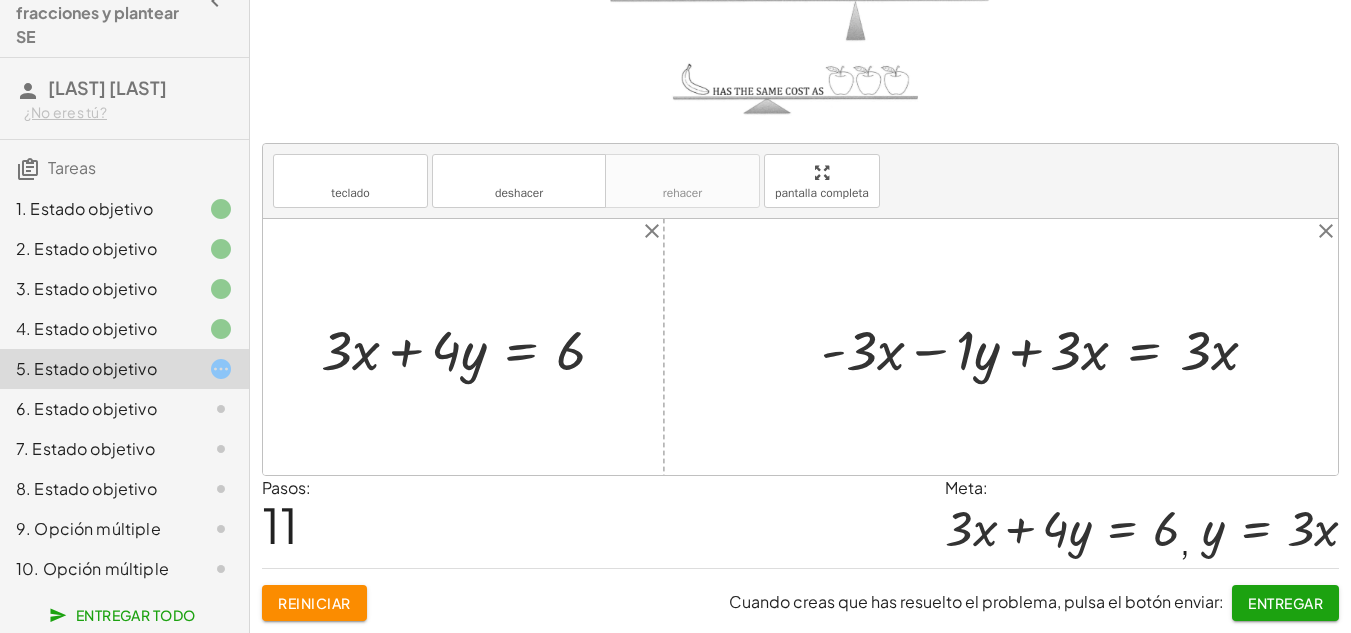 click at bounding box center [1047, 347] 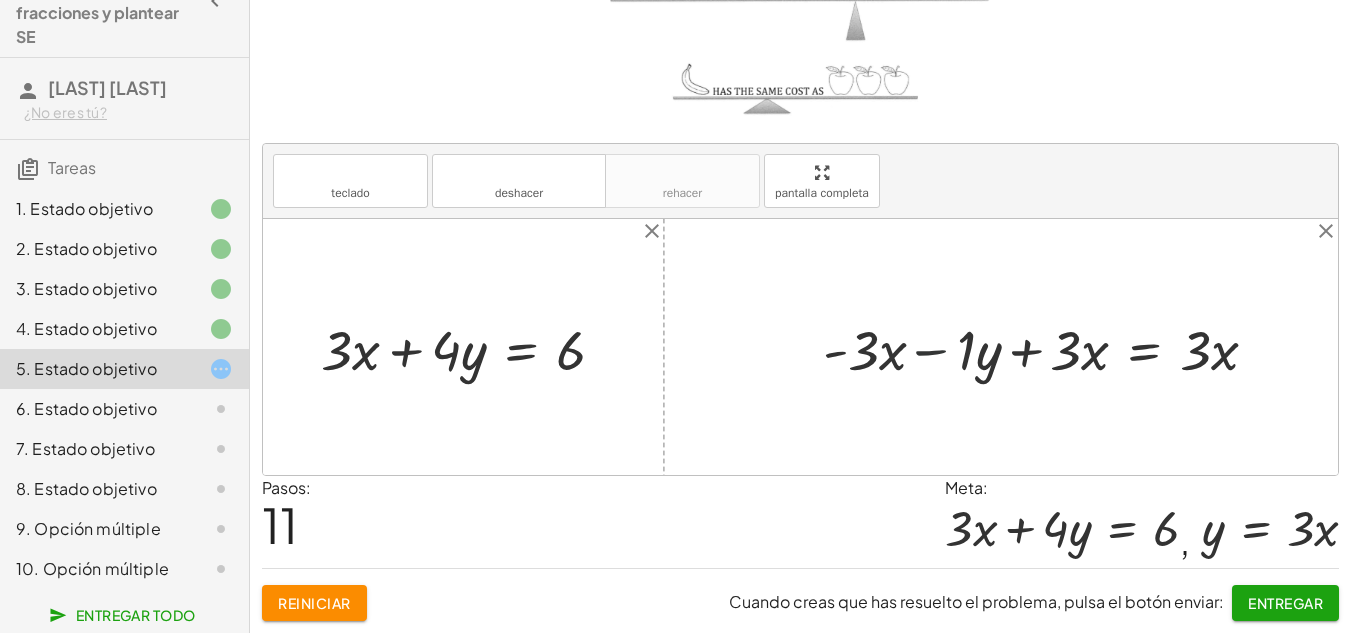 click at bounding box center (1047, 347) 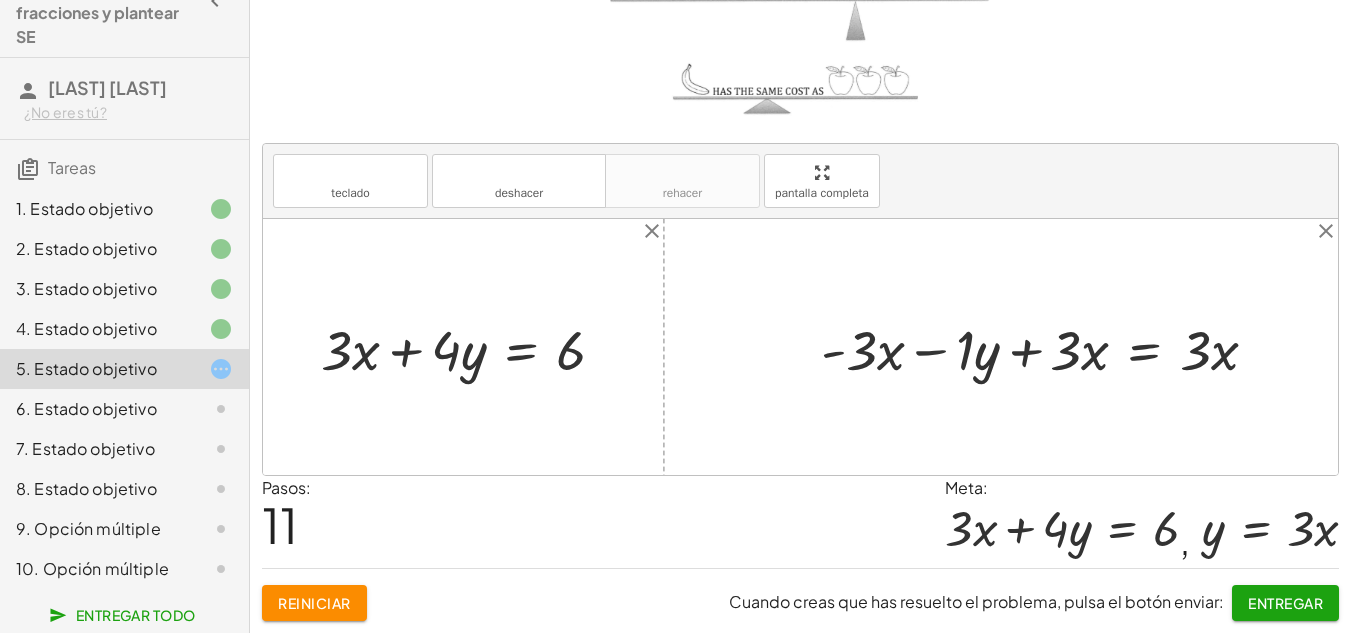 click at bounding box center (1047, 347) 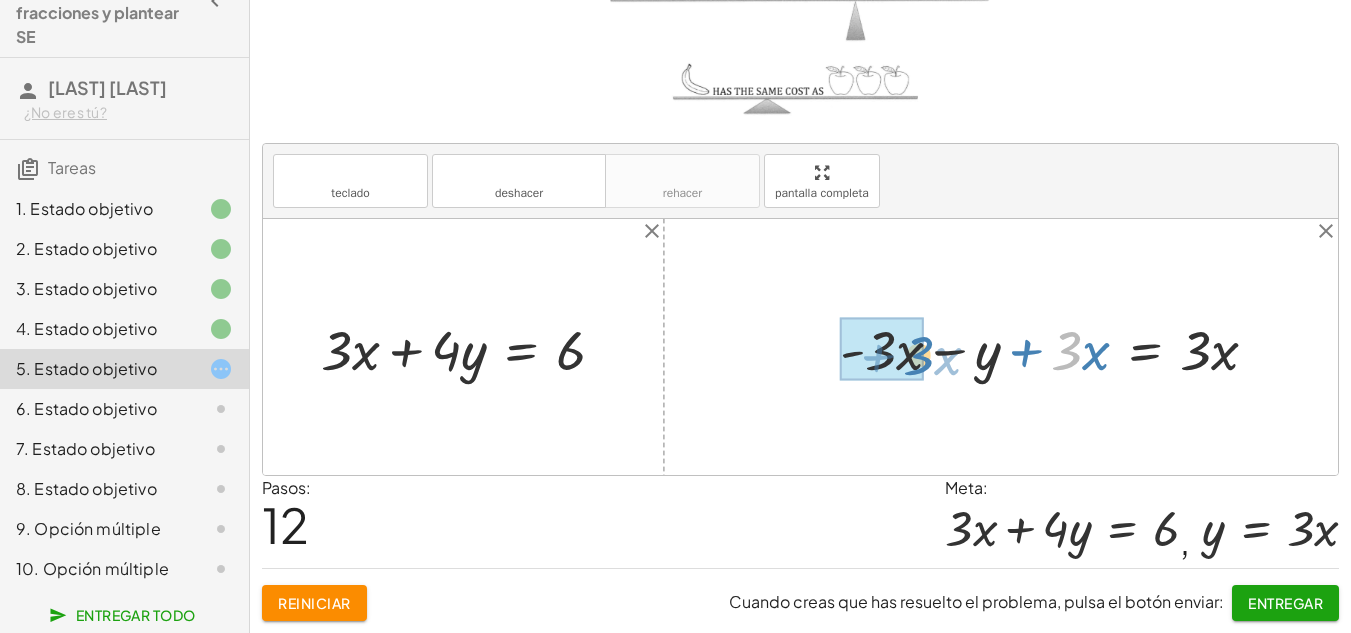 drag, startPoint x: 1070, startPoint y: 350, endPoint x: 921, endPoint y: 355, distance: 149.08386 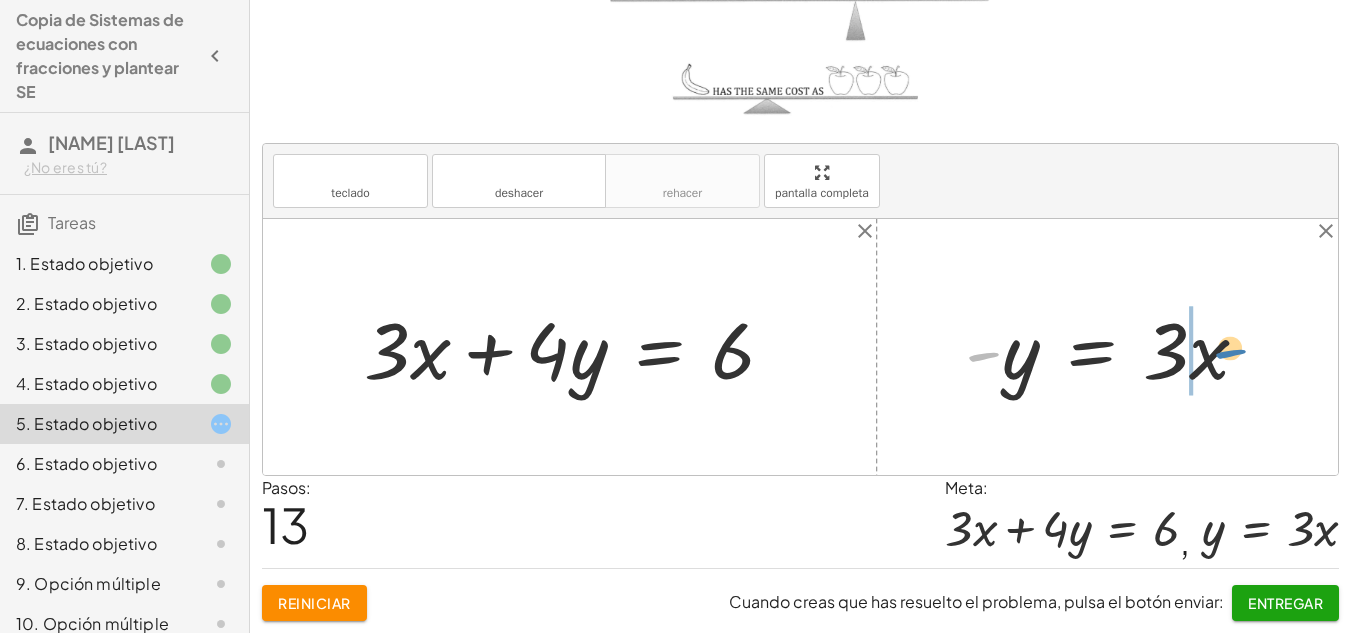 scroll, scrollTop: 214, scrollLeft: 0, axis: vertical 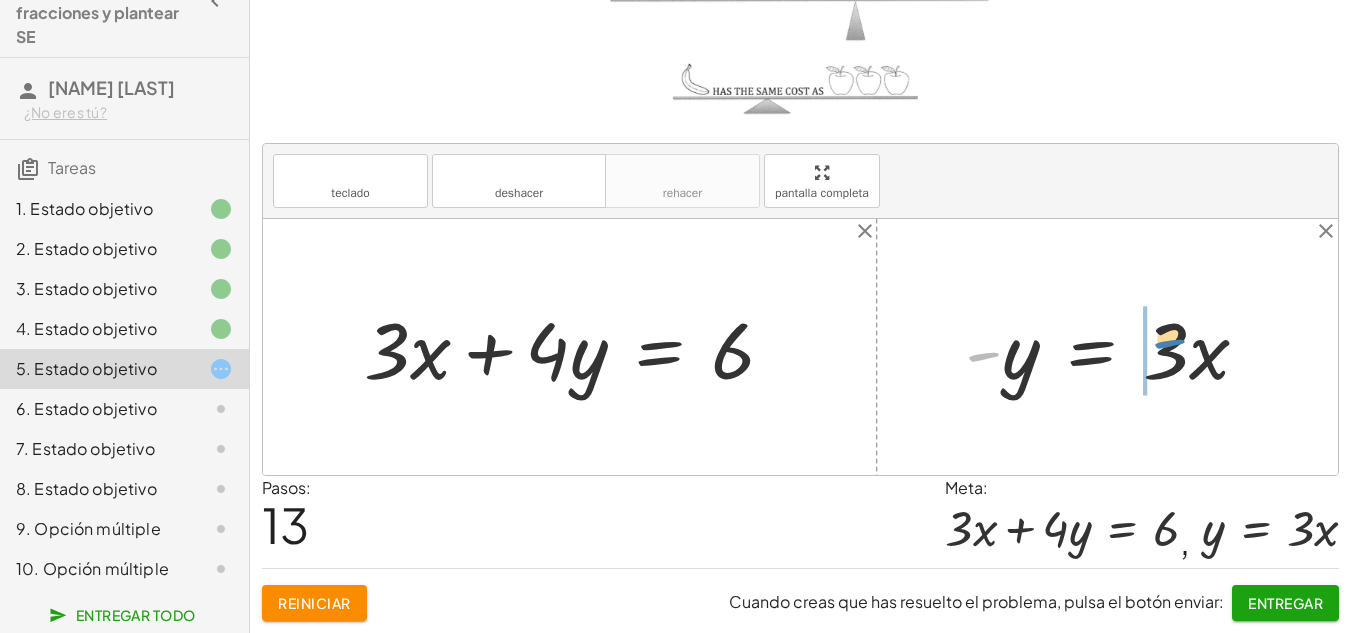 click at bounding box center (1115, 347) 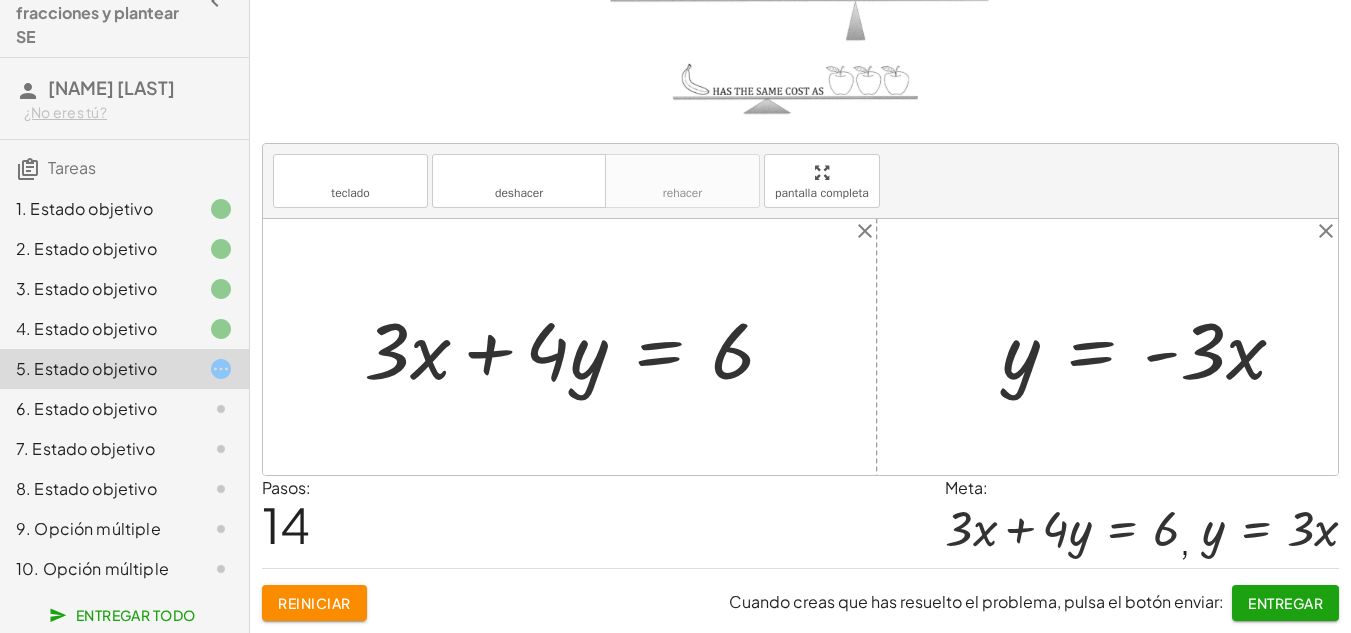 click at bounding box center [1152, 347] 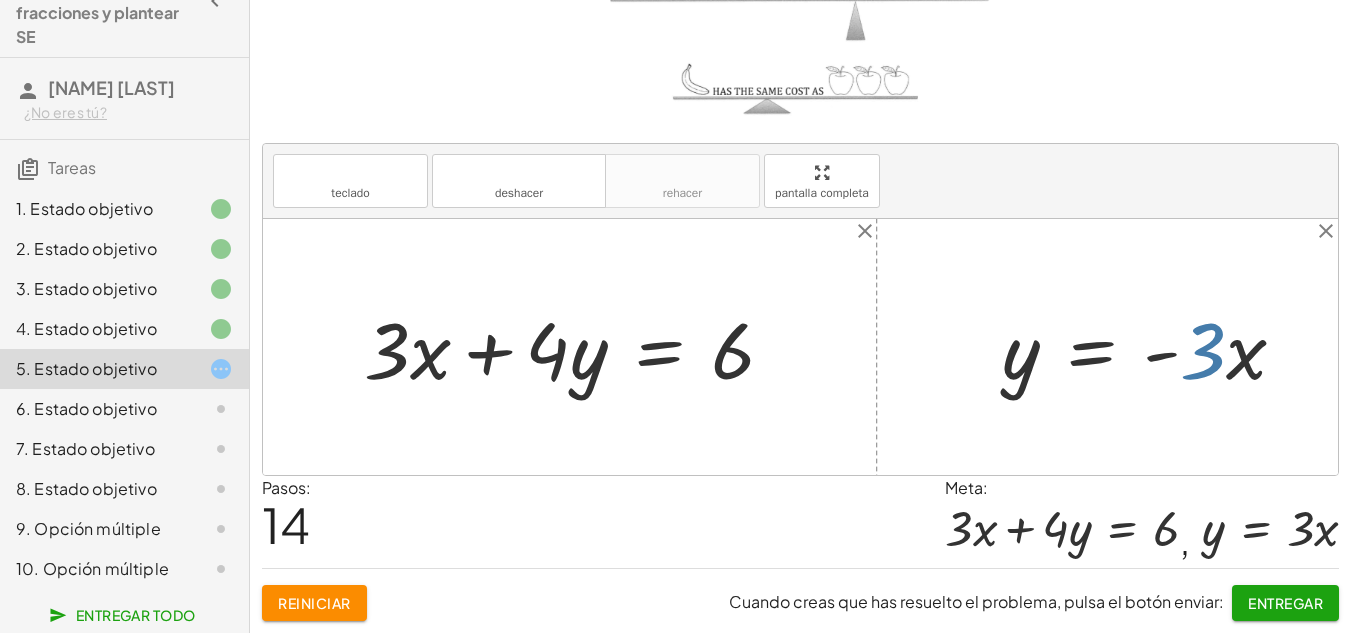 click at bounding box center [1152, 347] 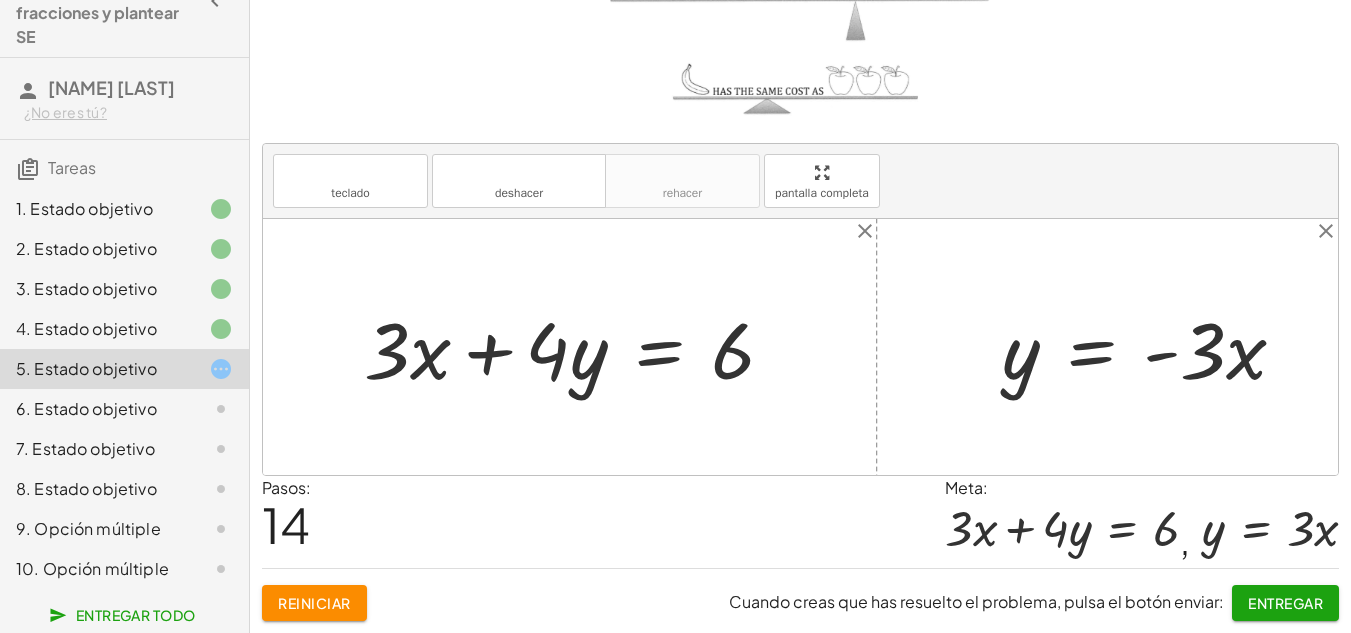 click at bounding box center (1152, 347) 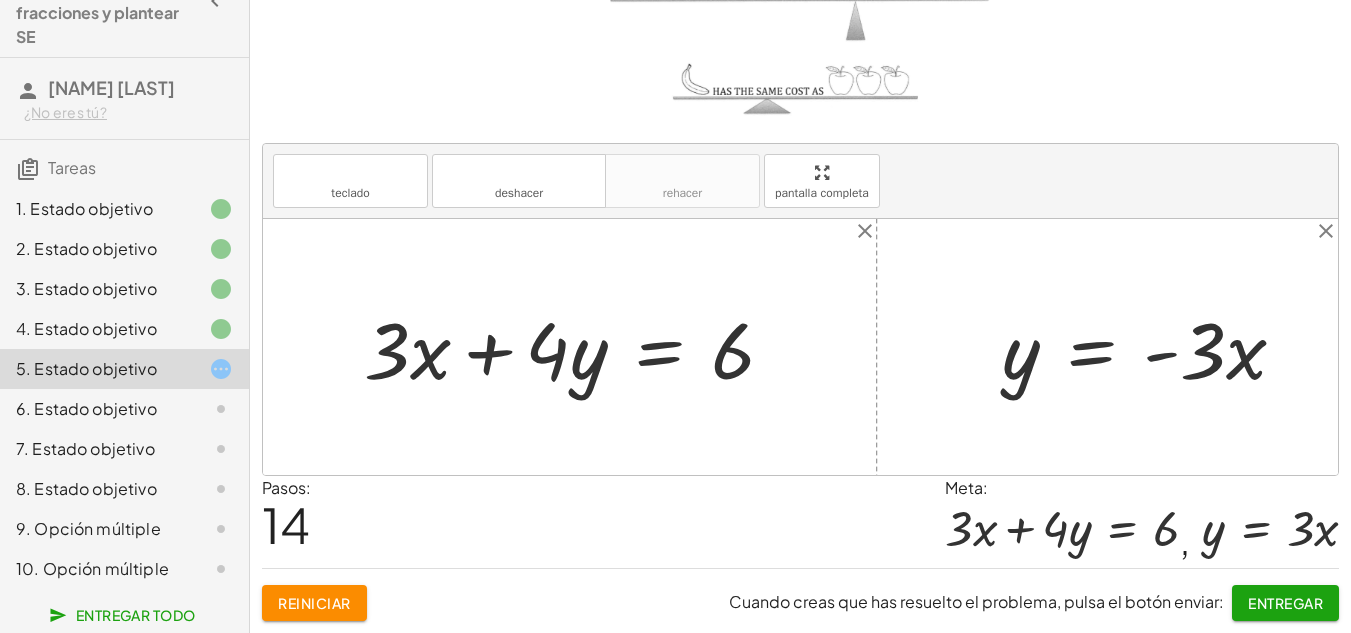 click at bounding box center [1152, 347] 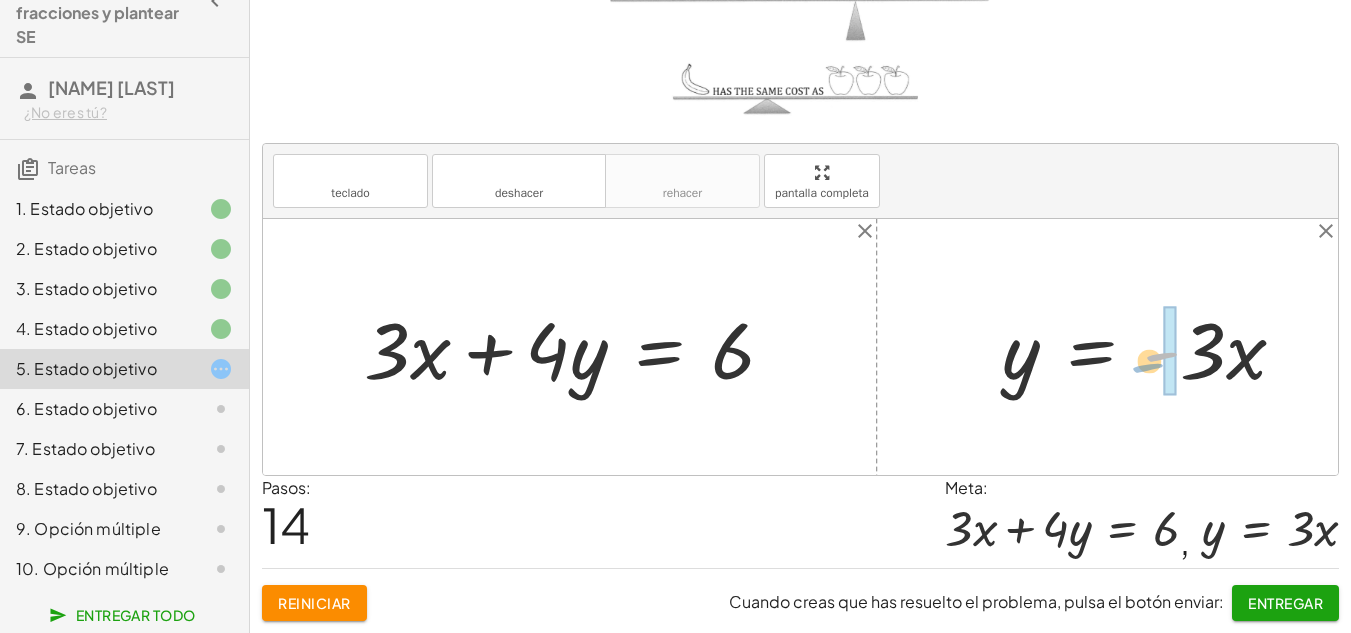 drag, startPoint x: 1161, startPoint y: 352, endPoint x: 1145, endPoint y: 363, distance: 19.416489 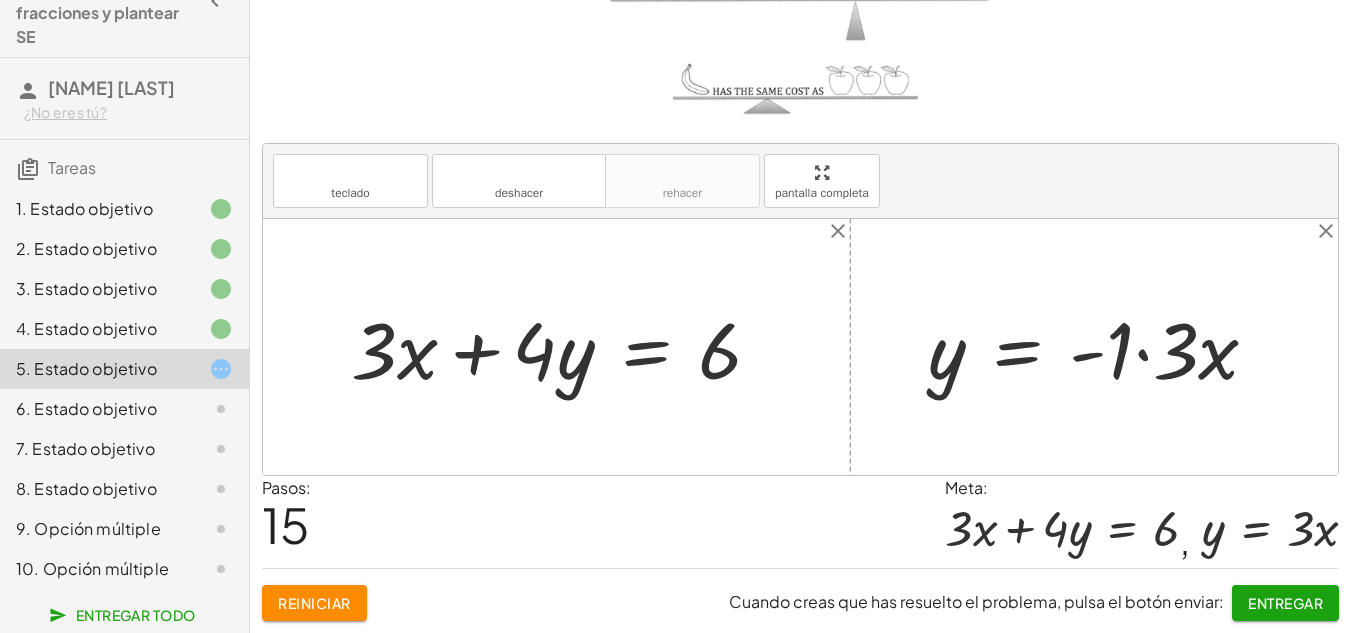 click at bounding box center (1101, 347) 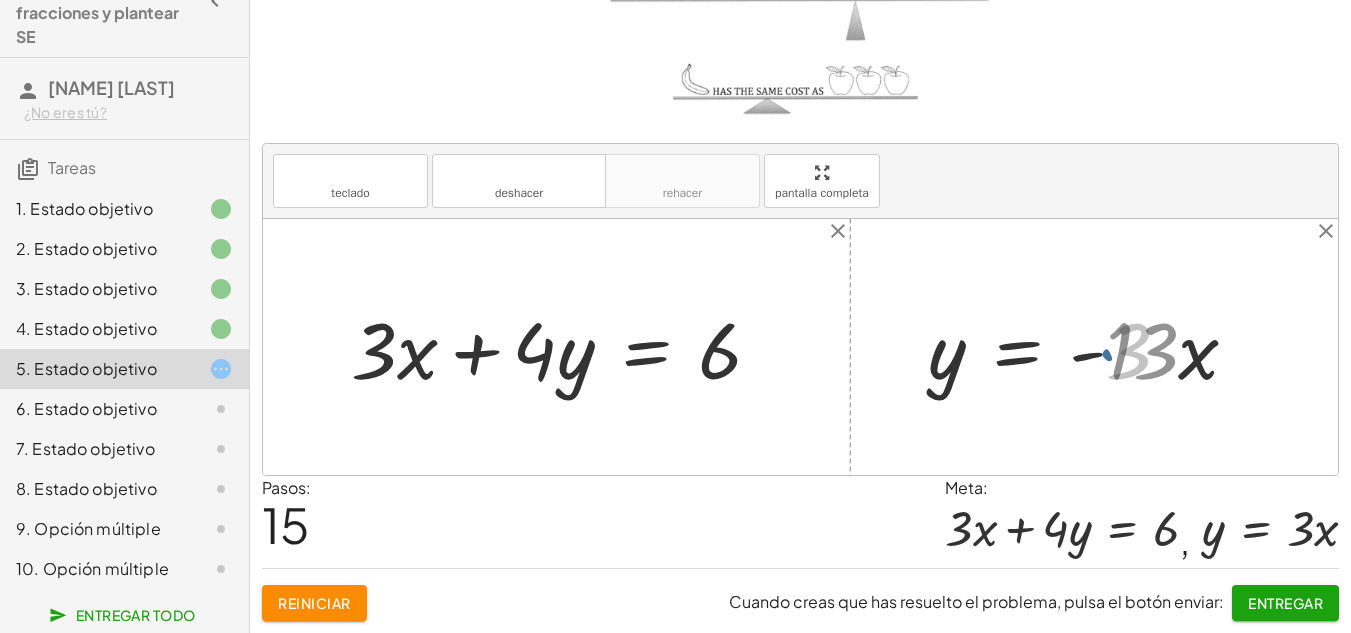 click at bounding box center [1078, 347] 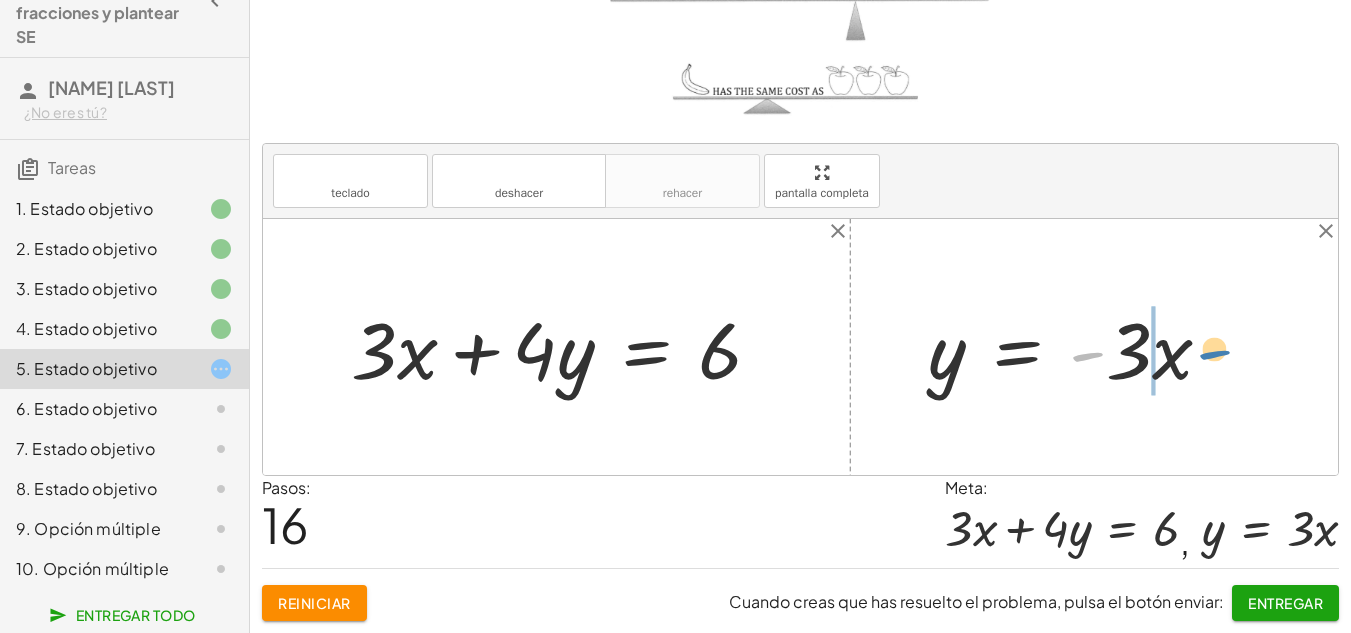 drag, startPoint x: 1118, startPoint y: 355, endPoint x: 1219, endPoint y: 353, distance: 101.0198 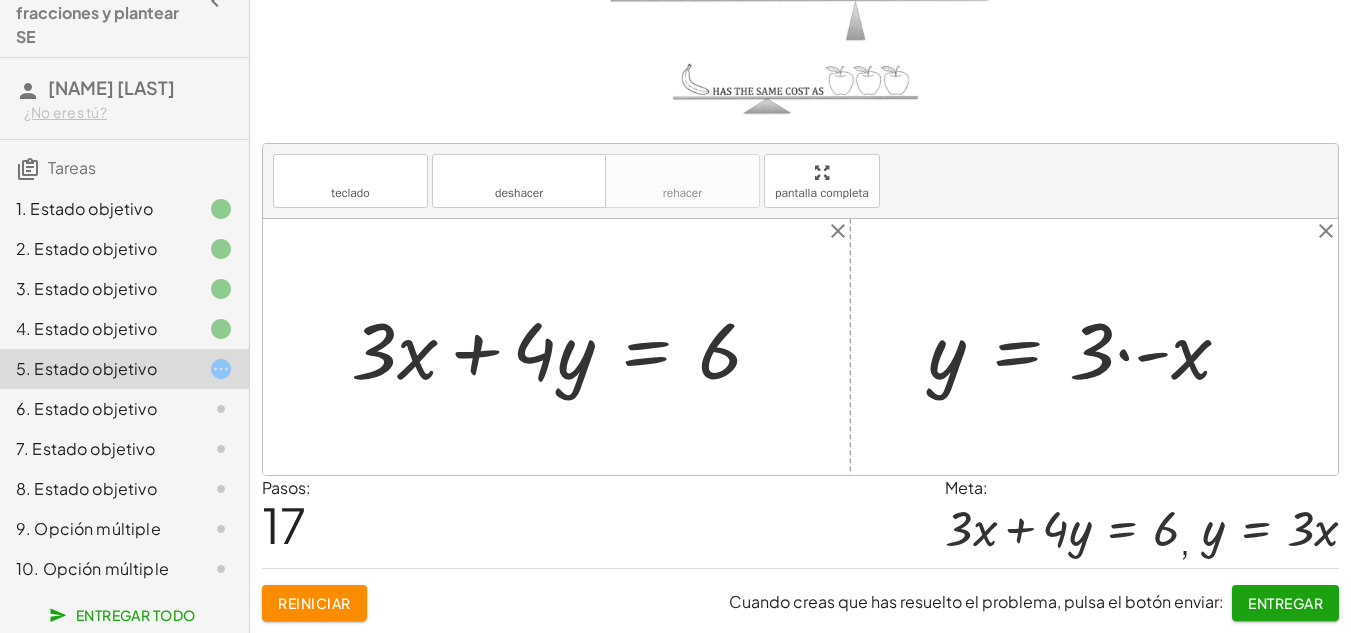 click at bounding box center [1087, 347] 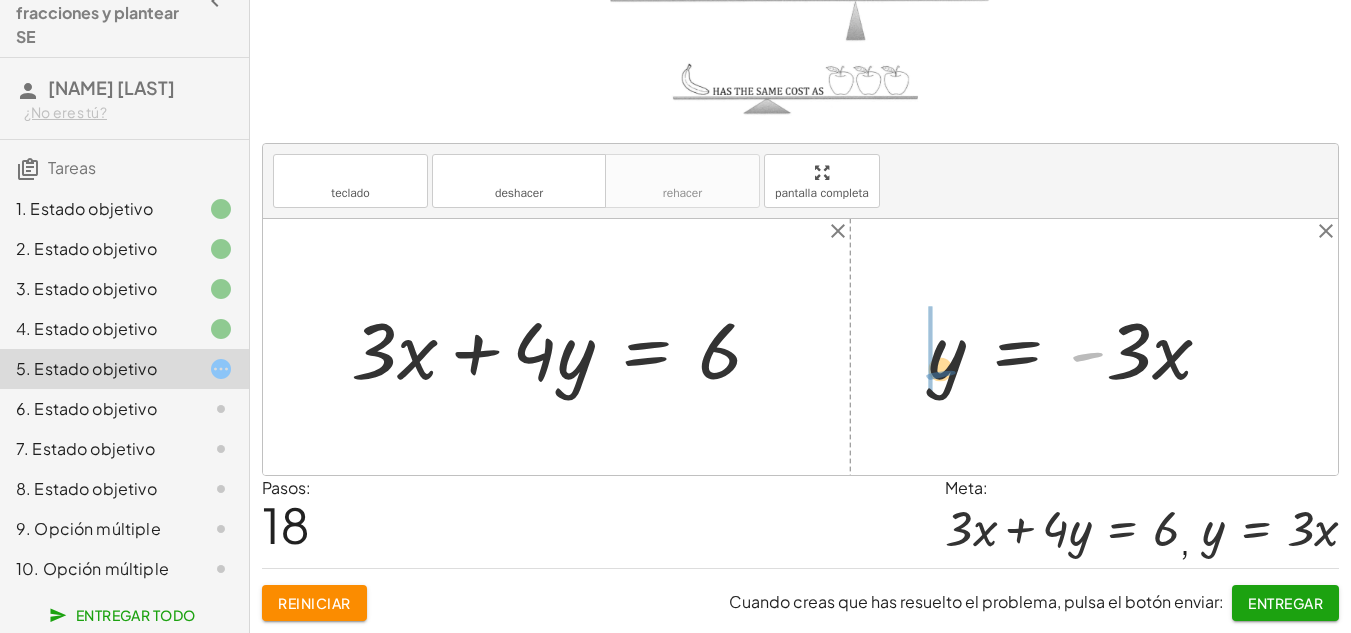 drag, startPoint x: 1092, startPoint y: 353, endPoint x: 925, endPoint y: 371, distance: 167.96725 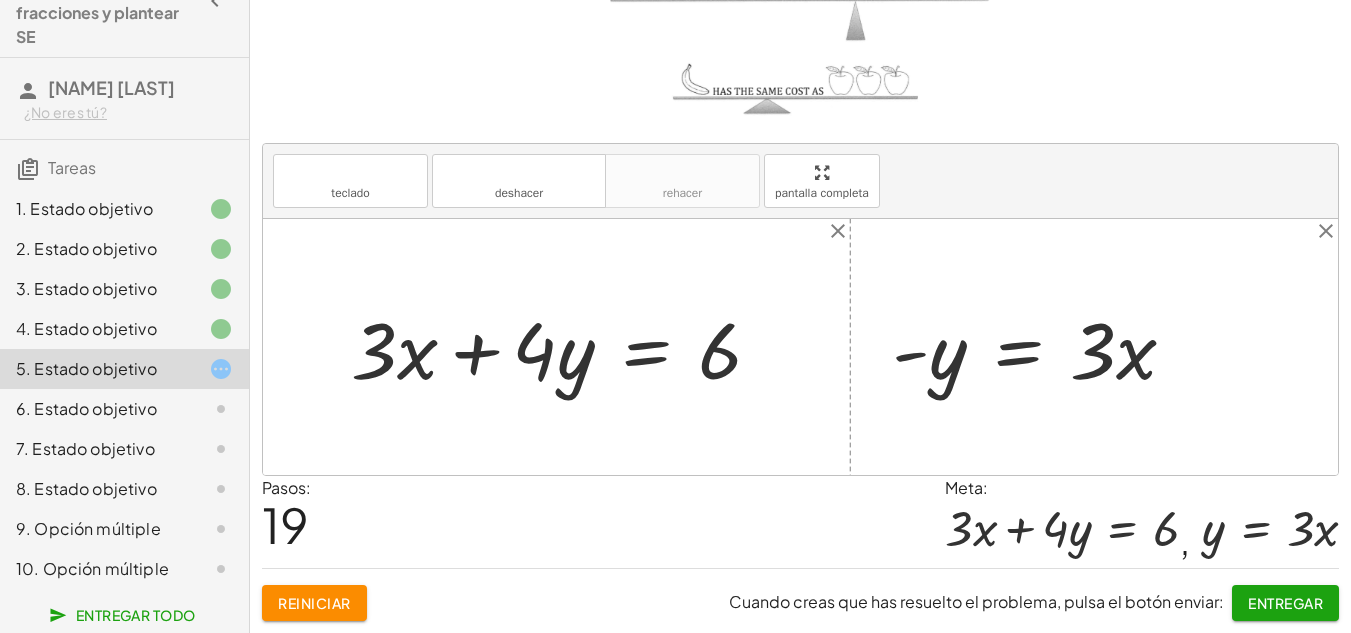 click at bounding box center [1042, 347] 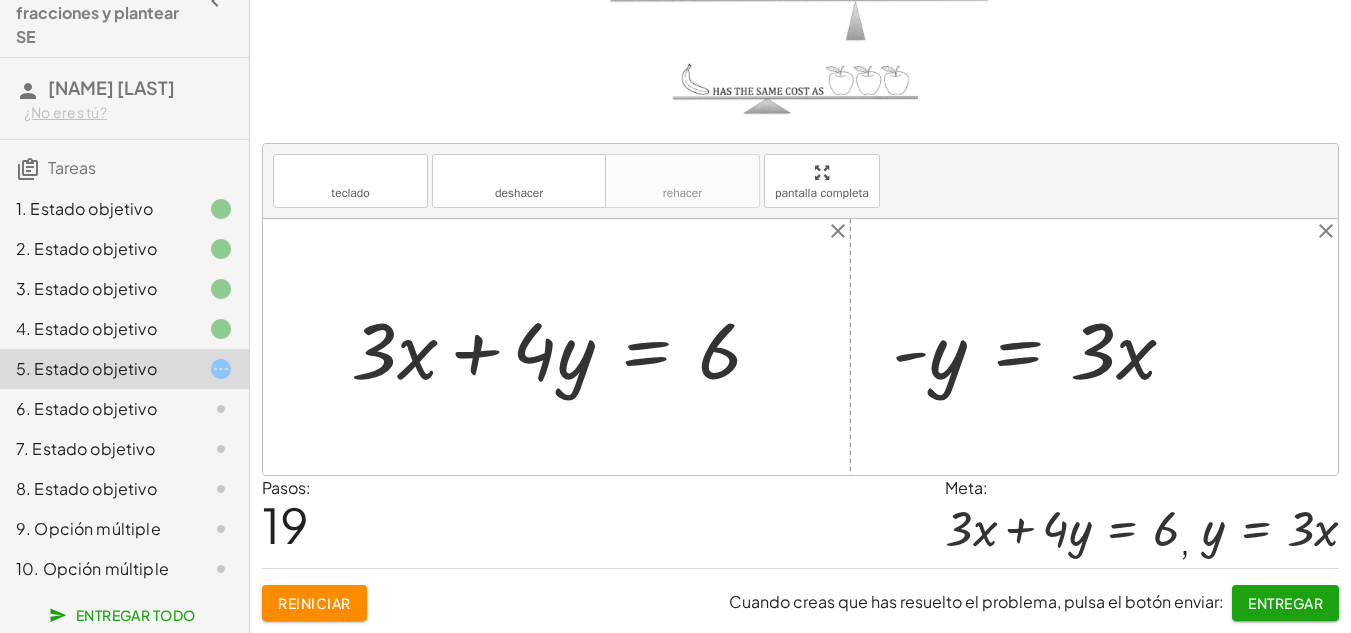 click at bounding box center (1042, 347) 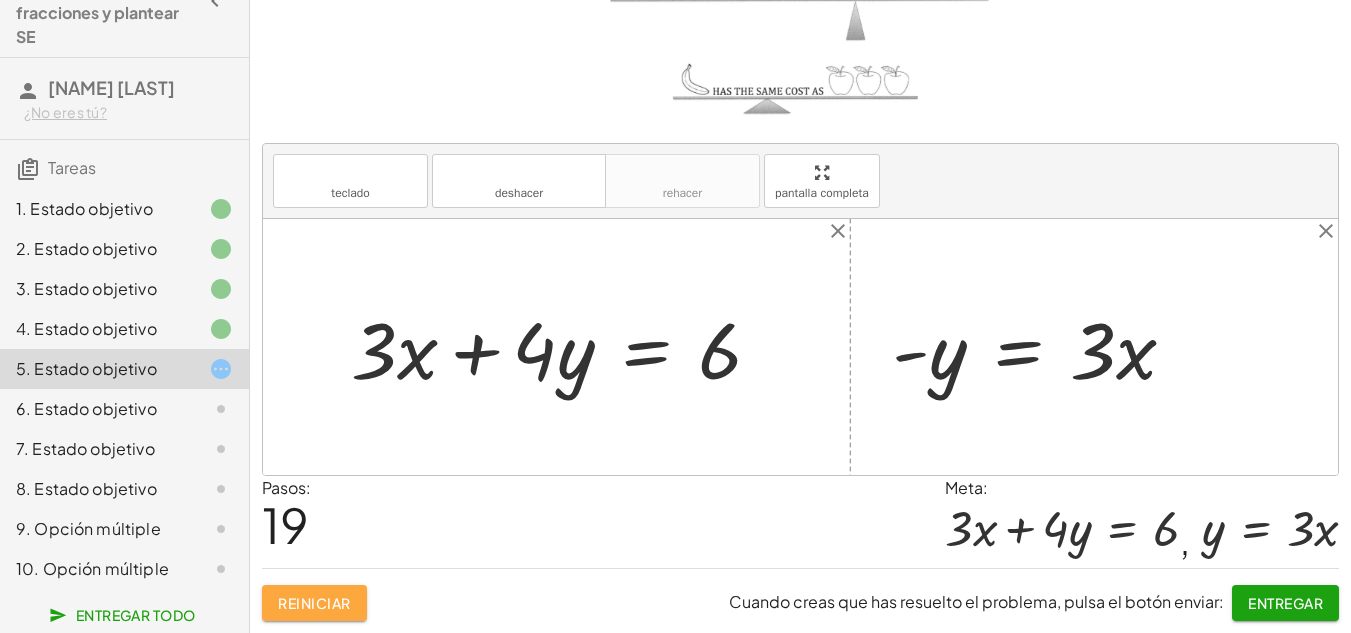click on "Reiniciar" at bounding box center [314, 603] 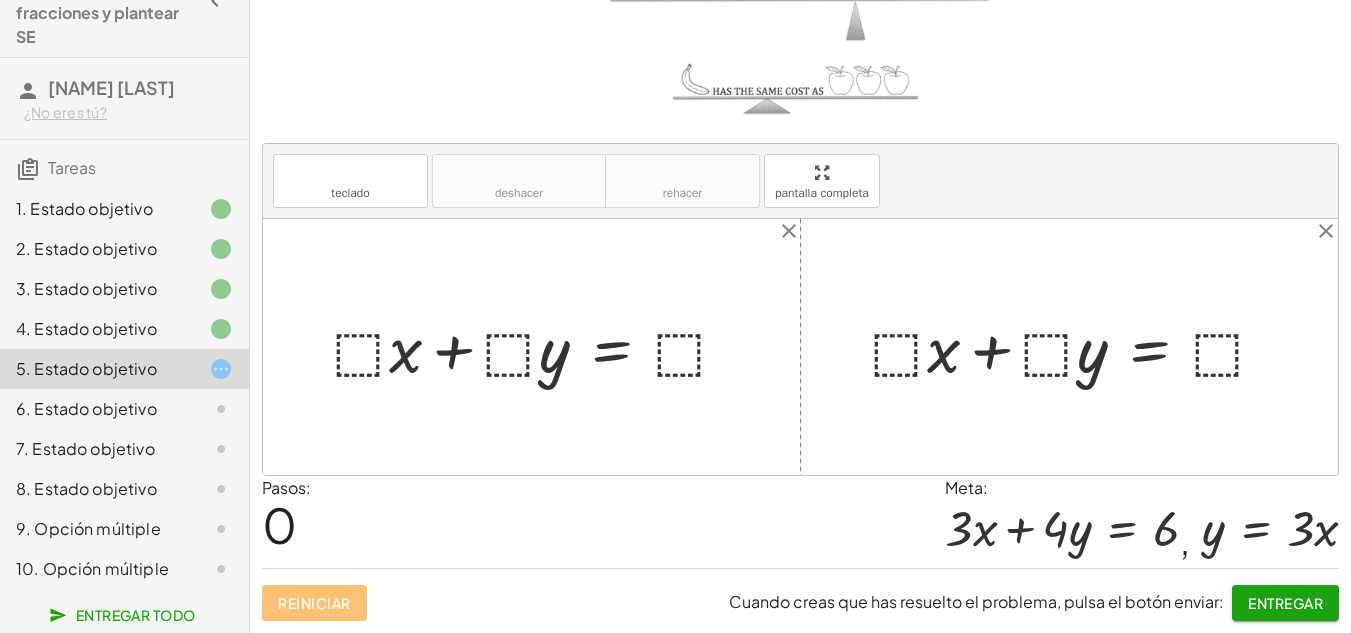 click at bounding box center [539, 346] 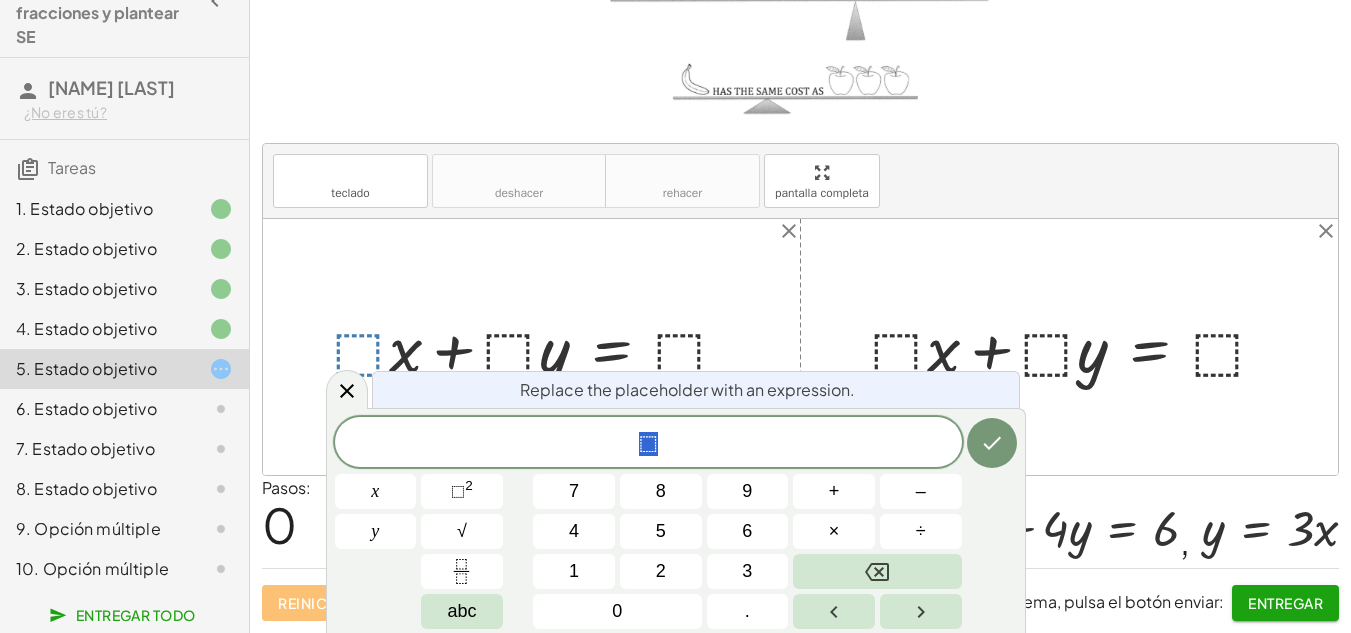 scroll, scrollTop: 114, scrollLeft: 0, axis: vertical 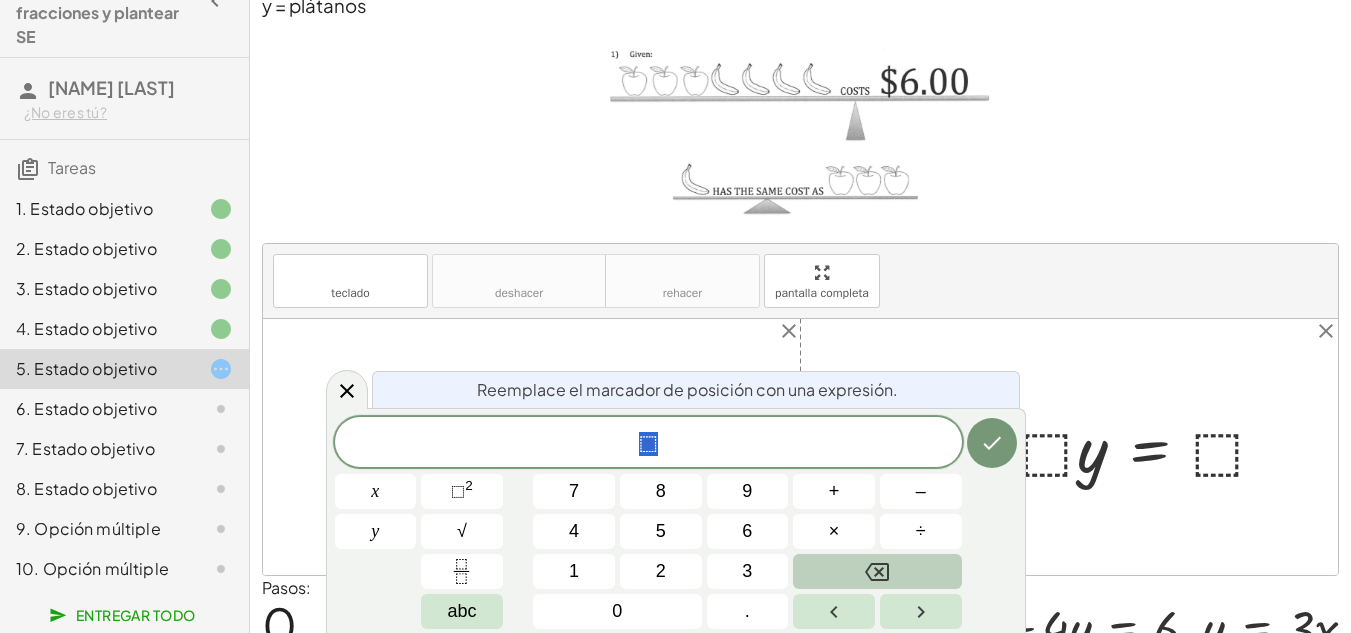 click 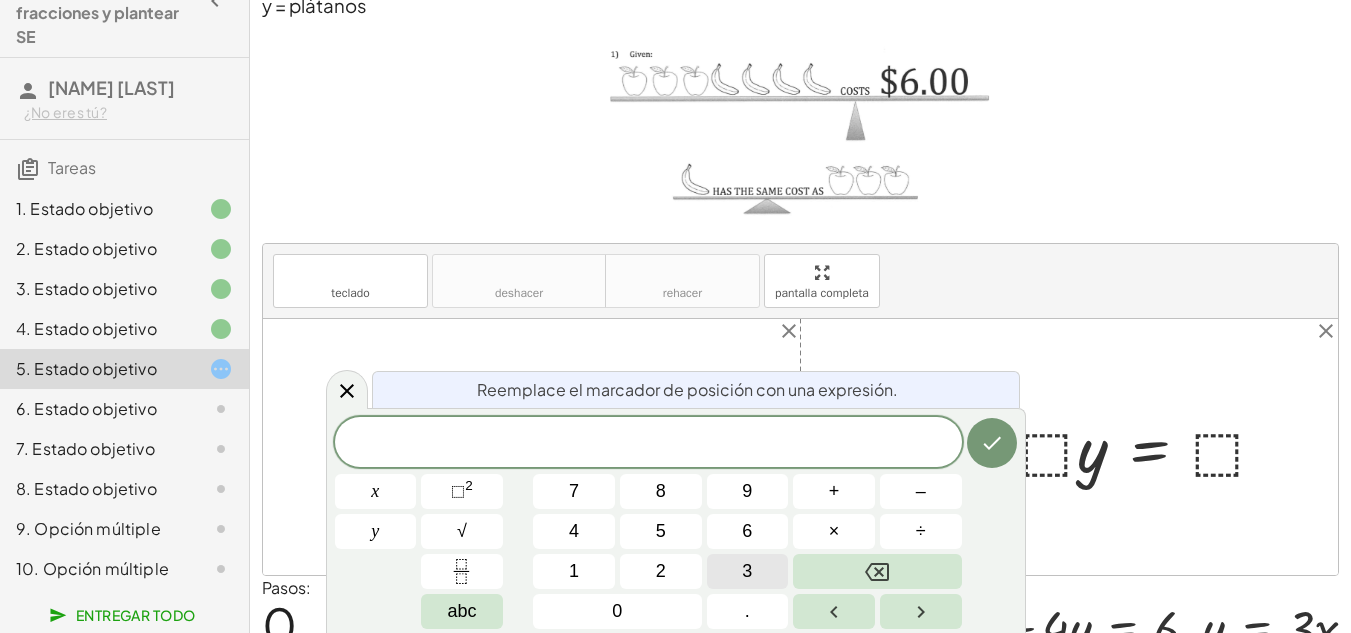 click on "3" at bounding box center [748, 571] 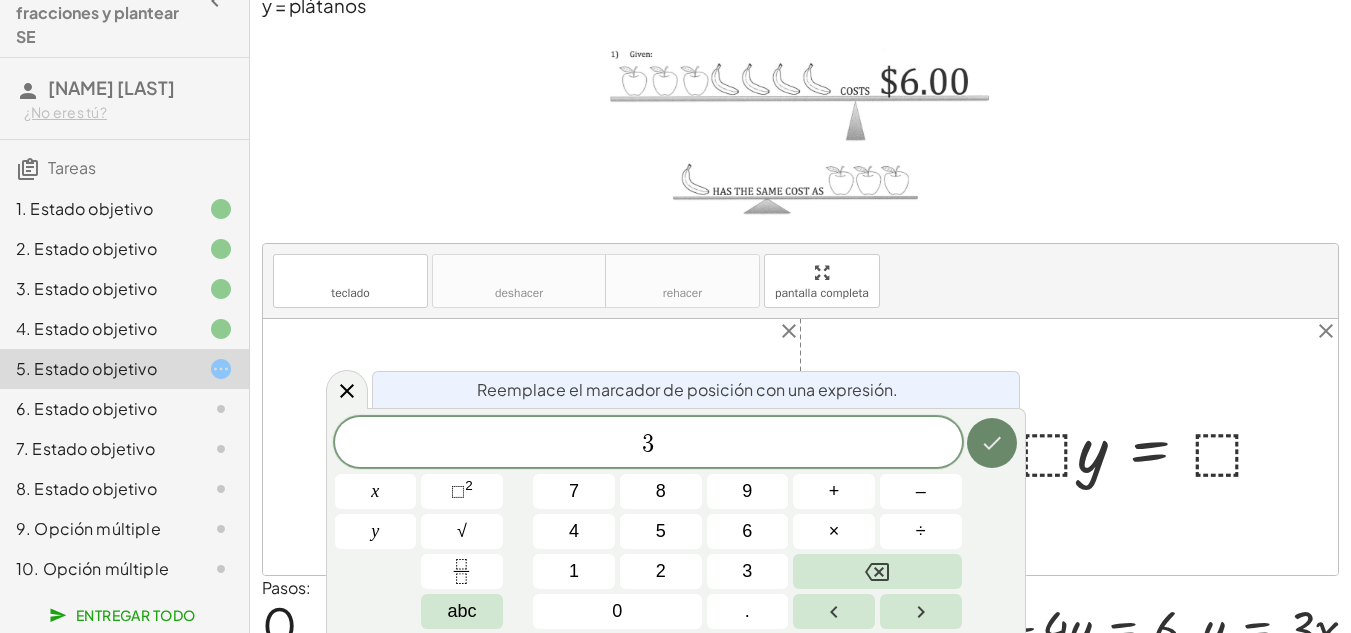 click 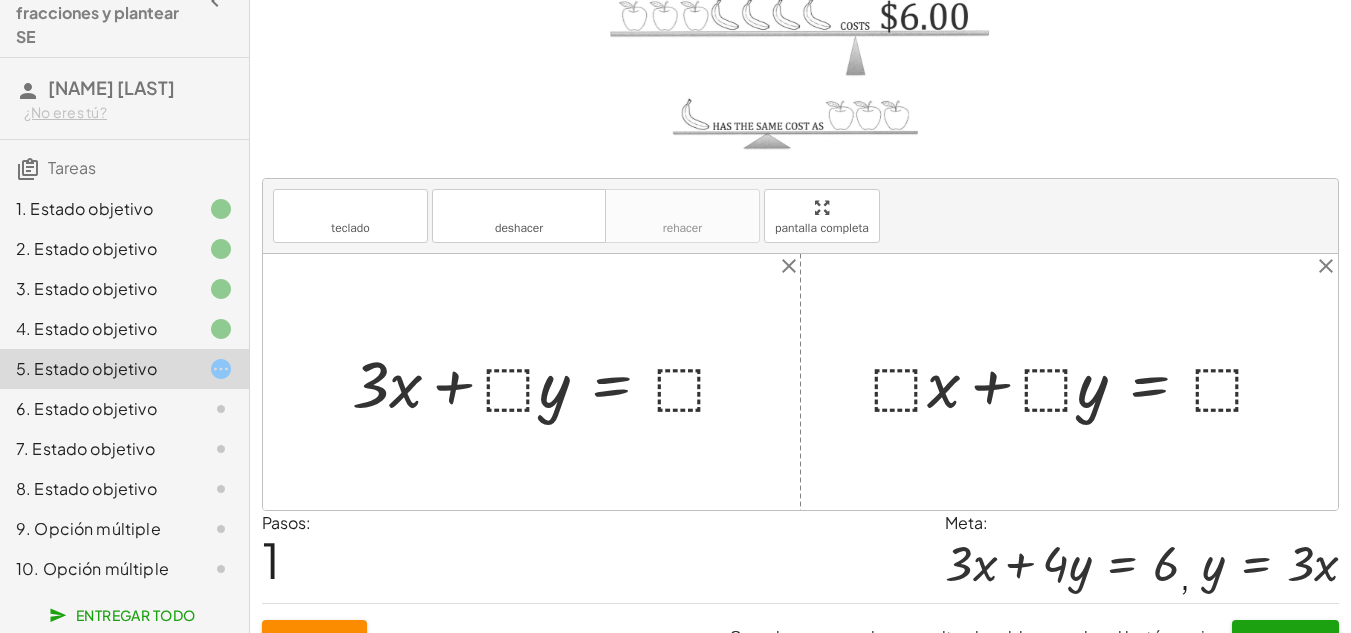 scroll, scrollTop: 214, scrollLeft: 0, axis: vertical 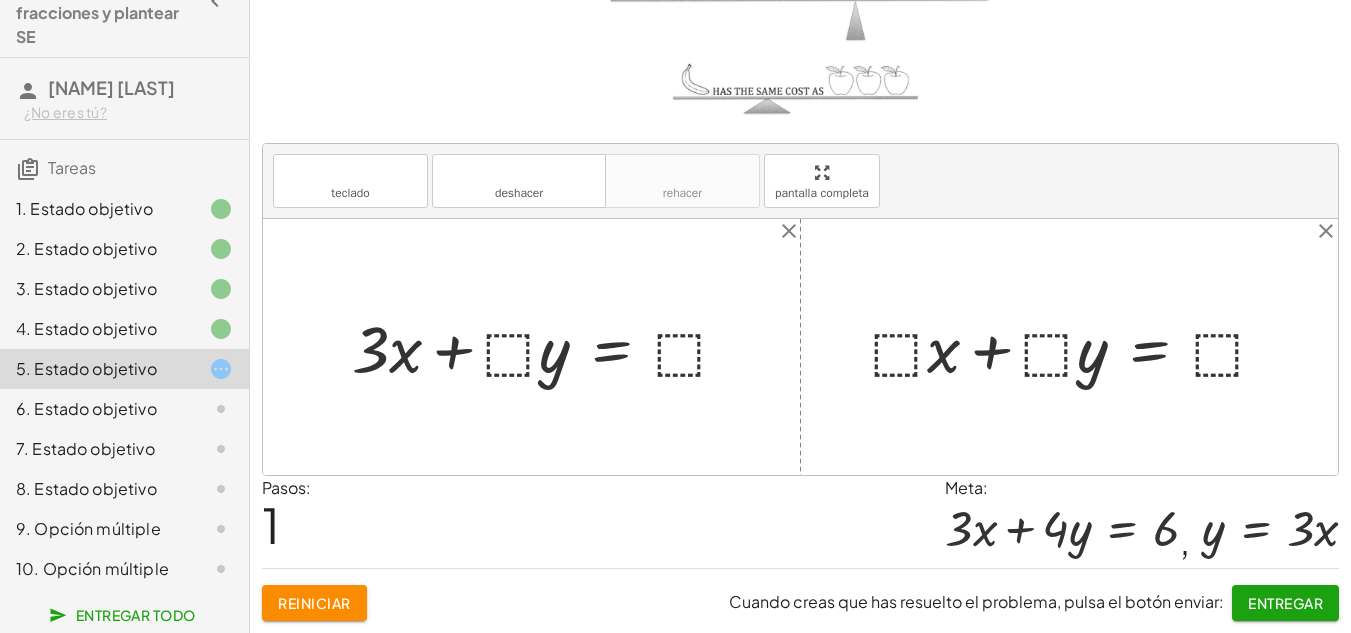 click at bounding box center [548, 346] 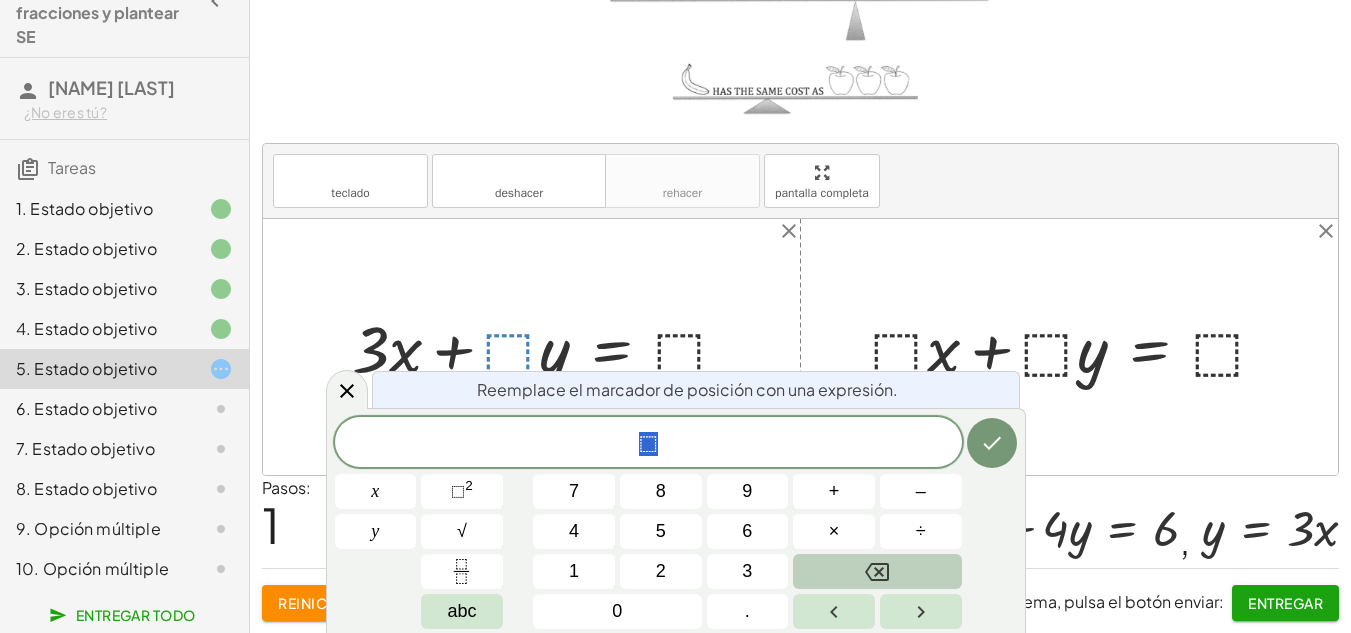 click at bounding box center [877, 571] 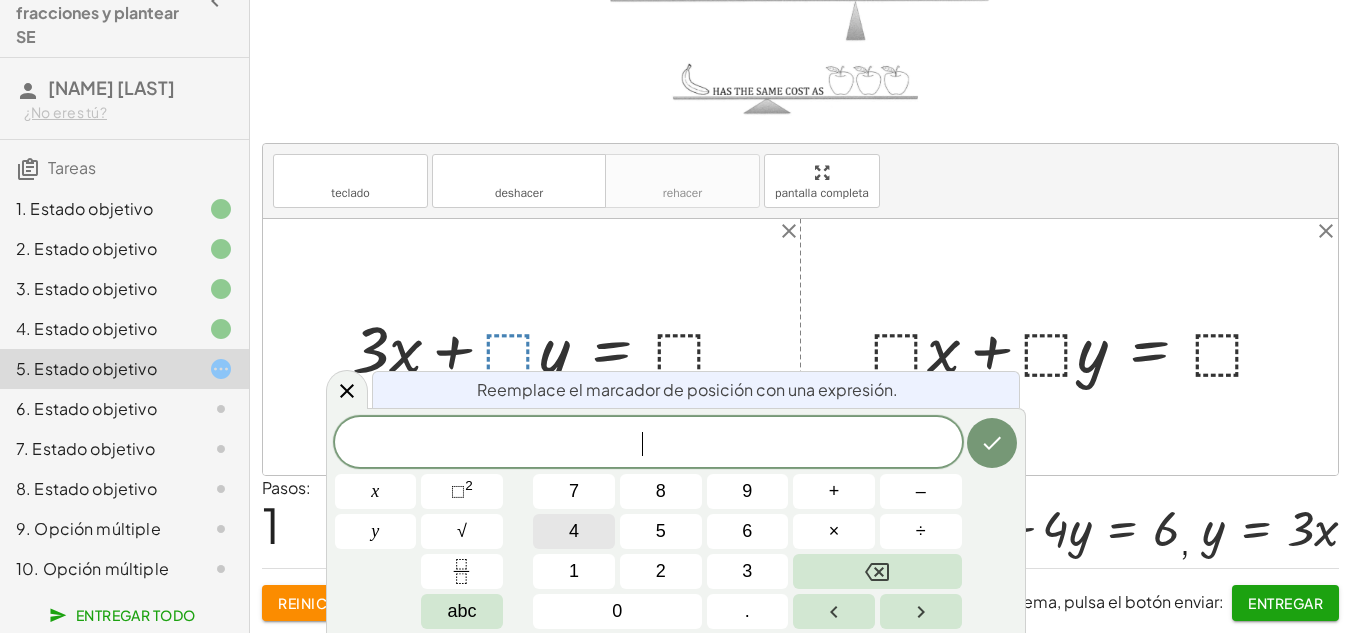 click on "4" at bounding box center [574, 531] 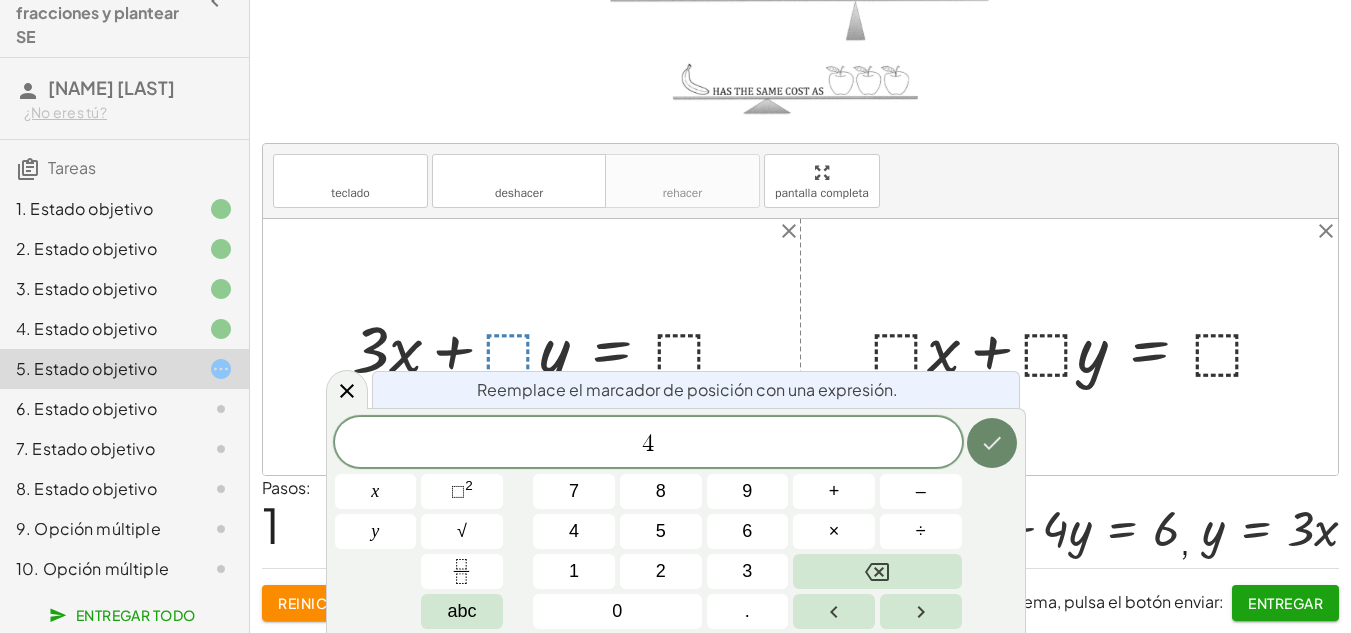 click 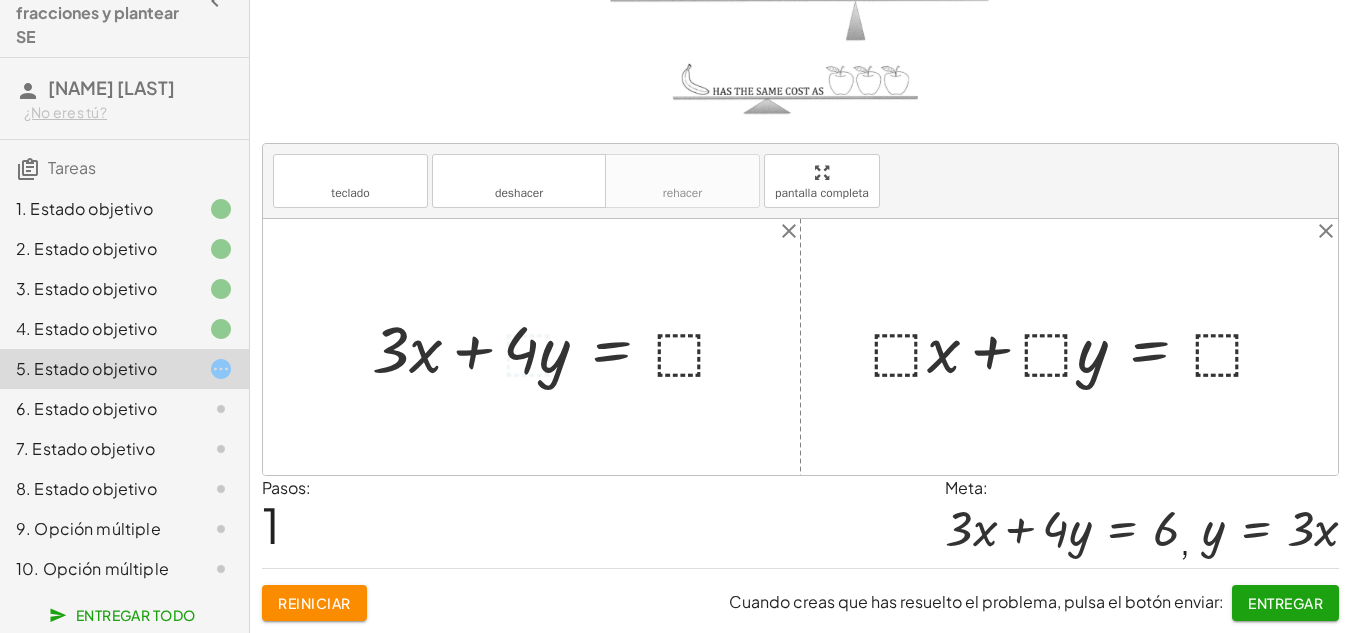 click at bounding box center [558, 346] 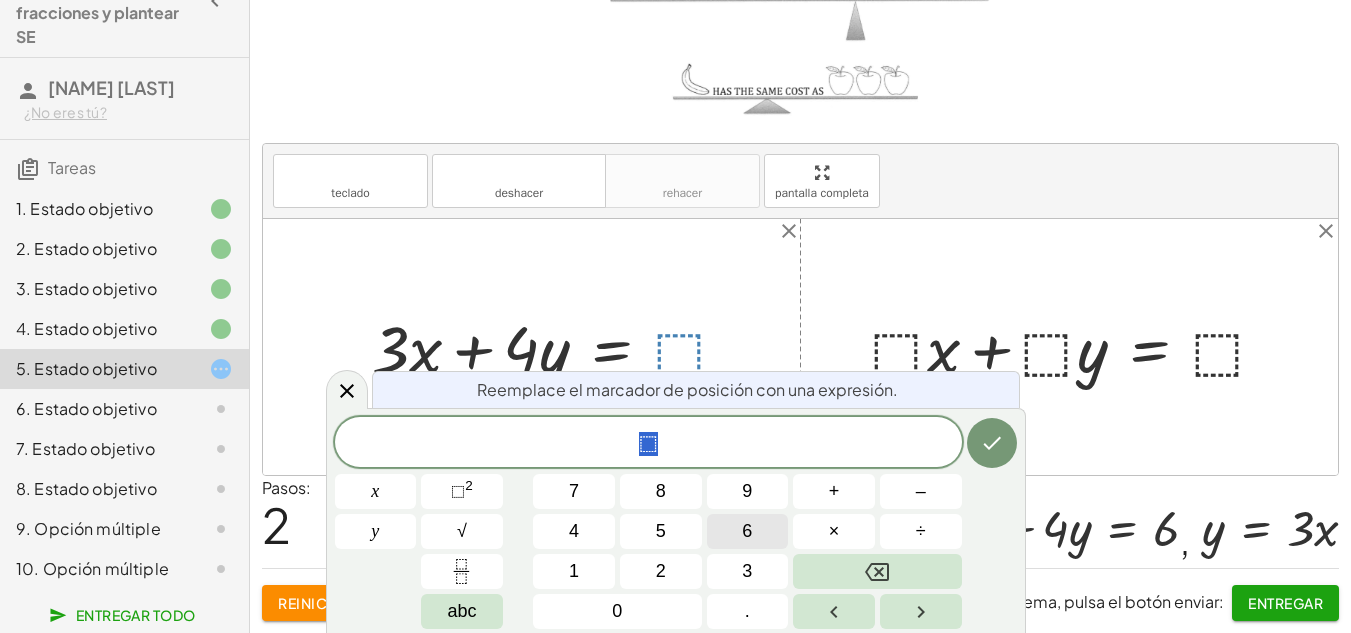 click on "6" at bounding box center [747, 531] 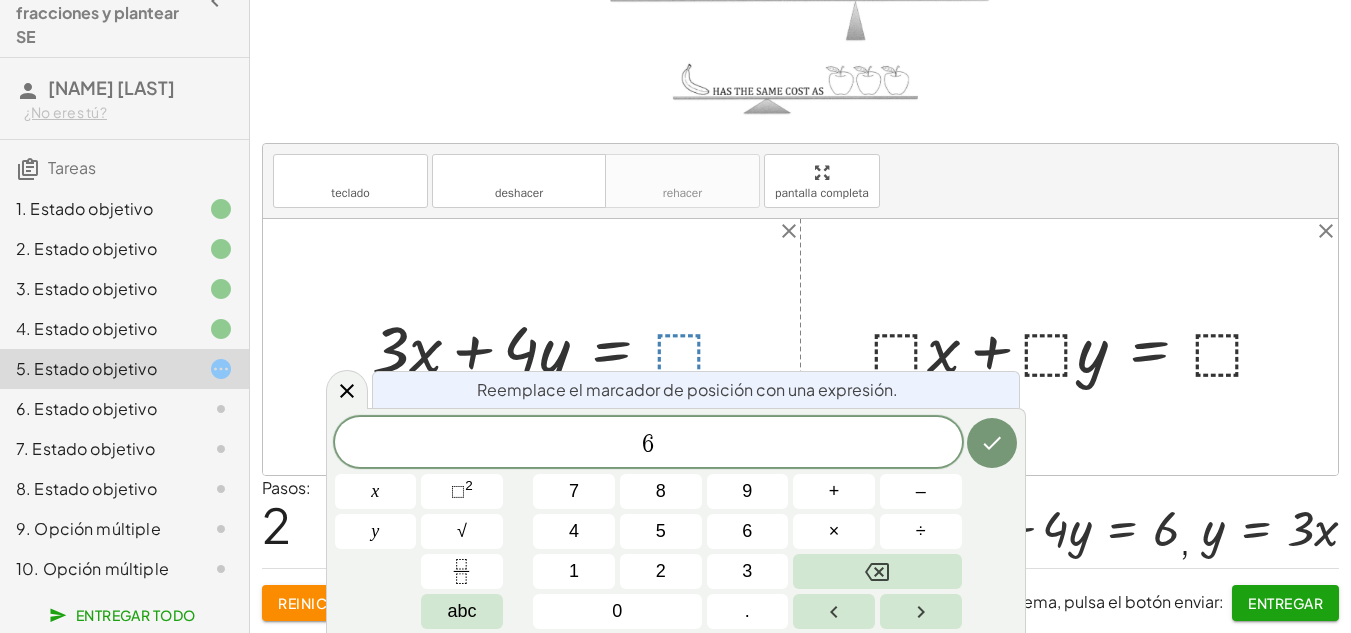 click at bounding box center (992, 443) 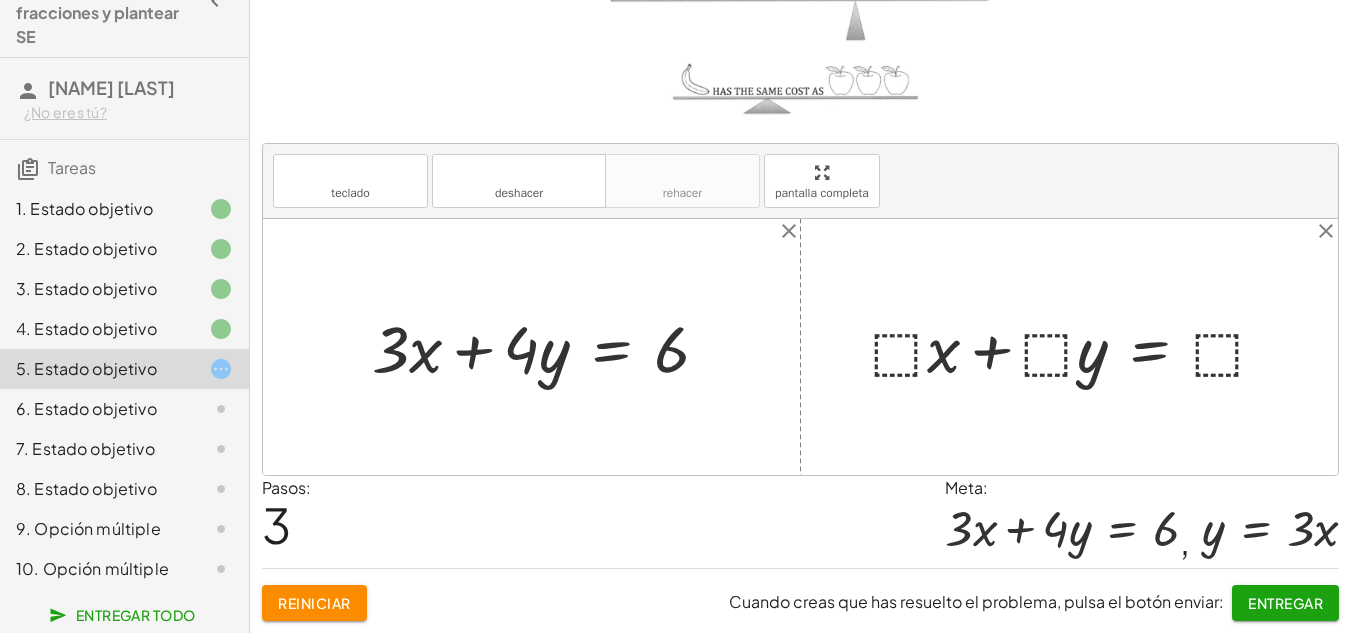 click at bounding box center [1077, 346] 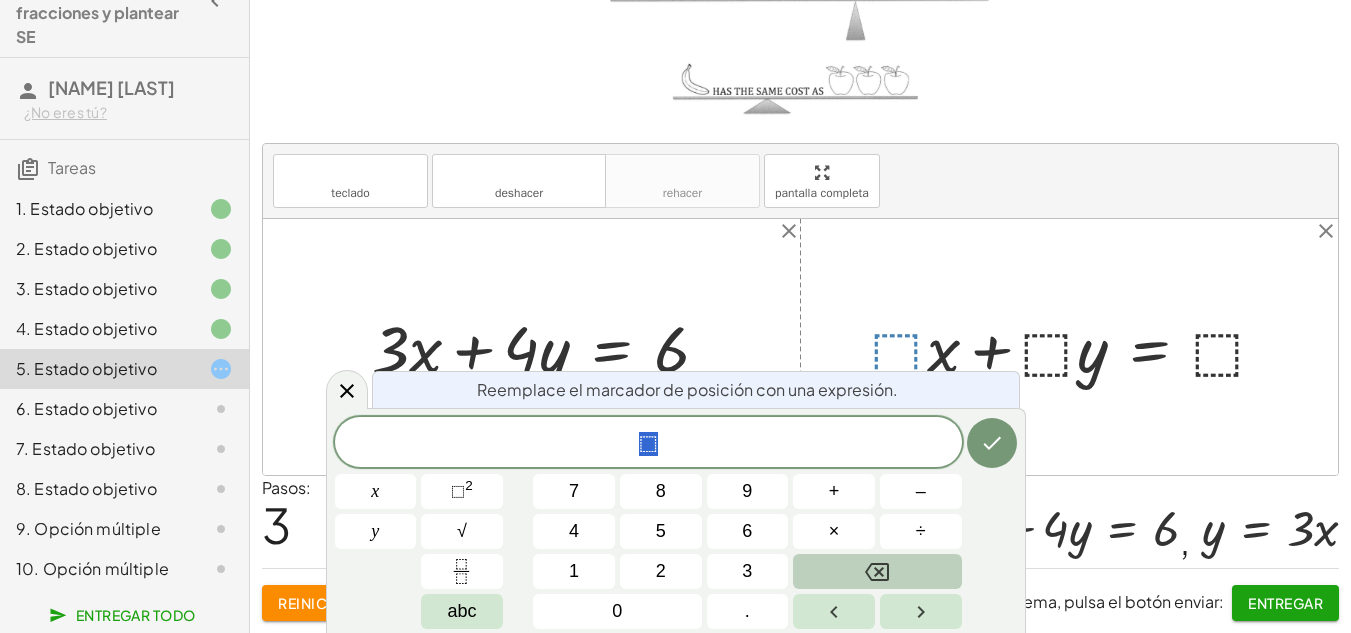 click at bounding box center [877, 571] 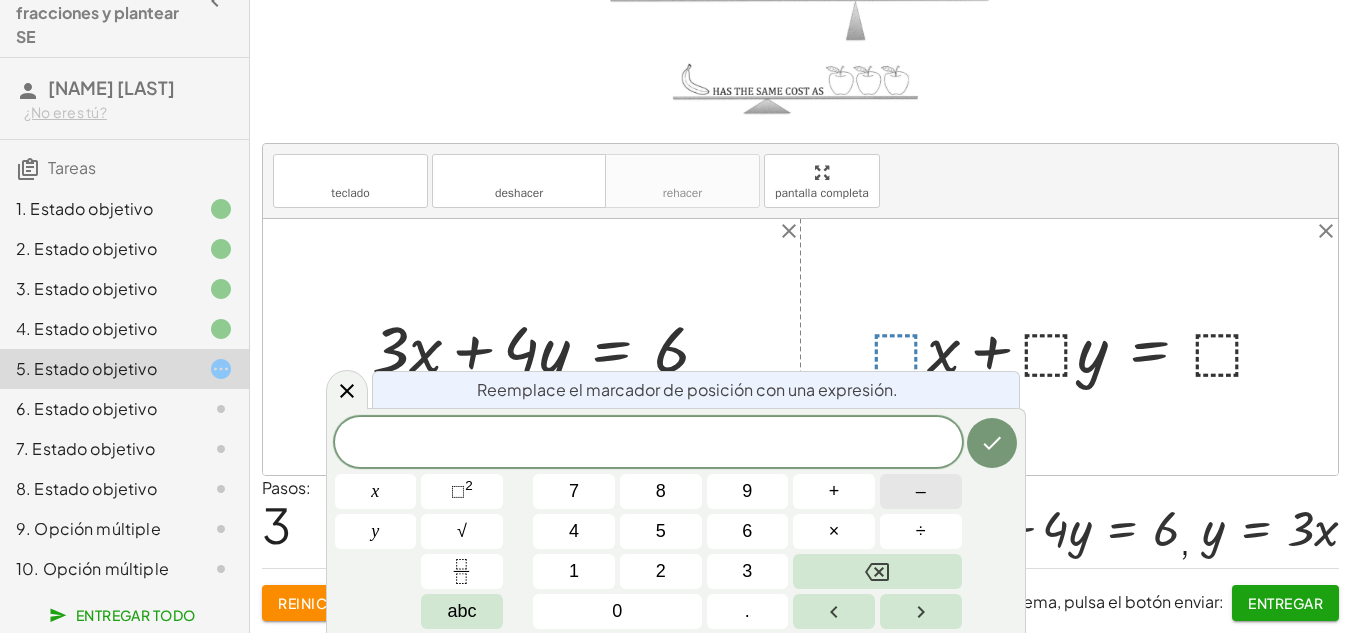 click on "–" at bounding box center (921, 491) 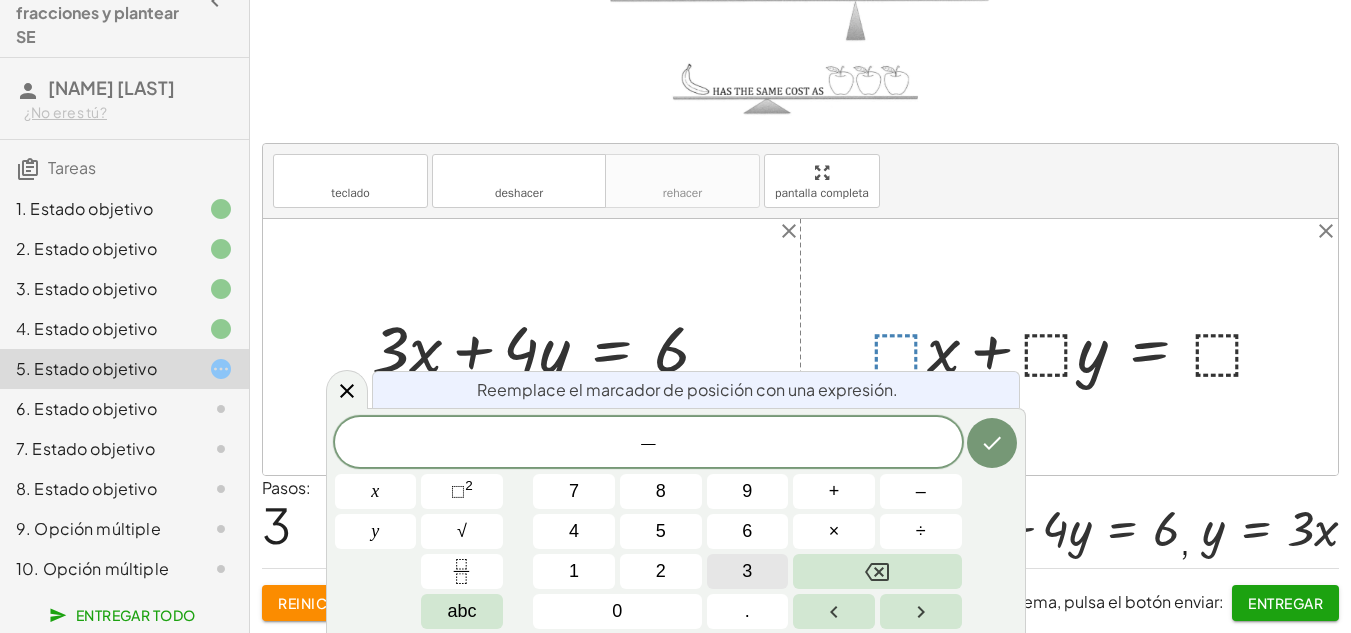 click on "3" at bounding box center [748, 571] 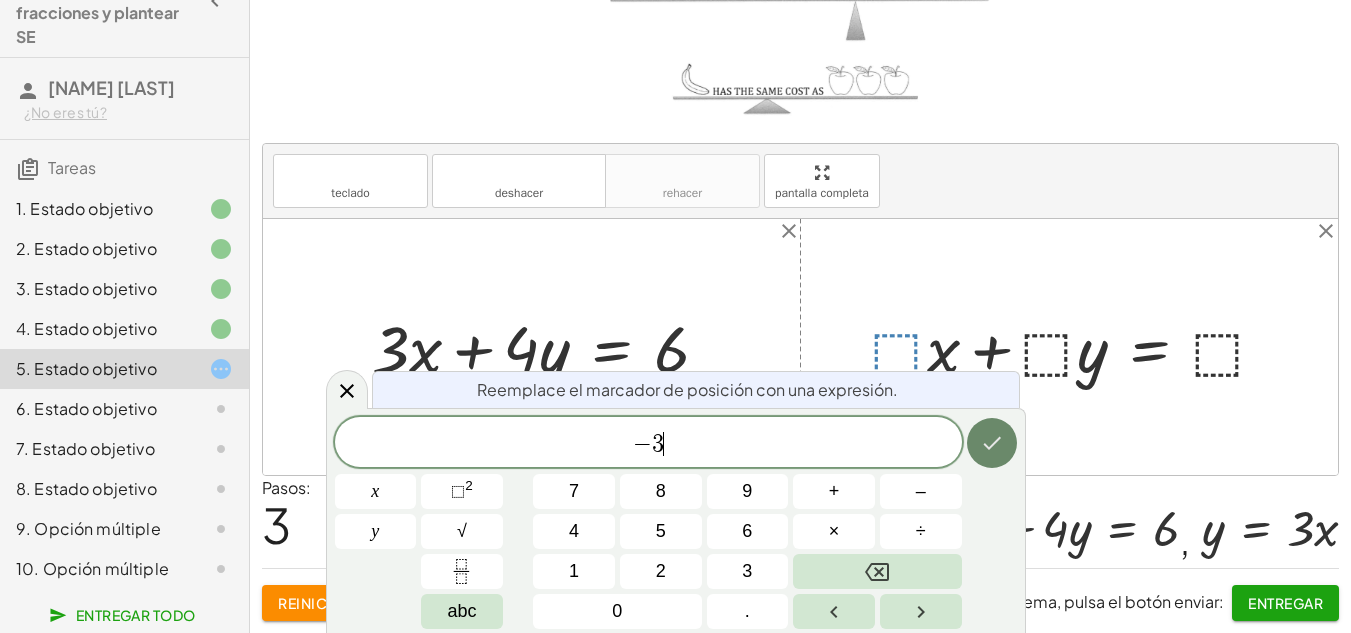 click 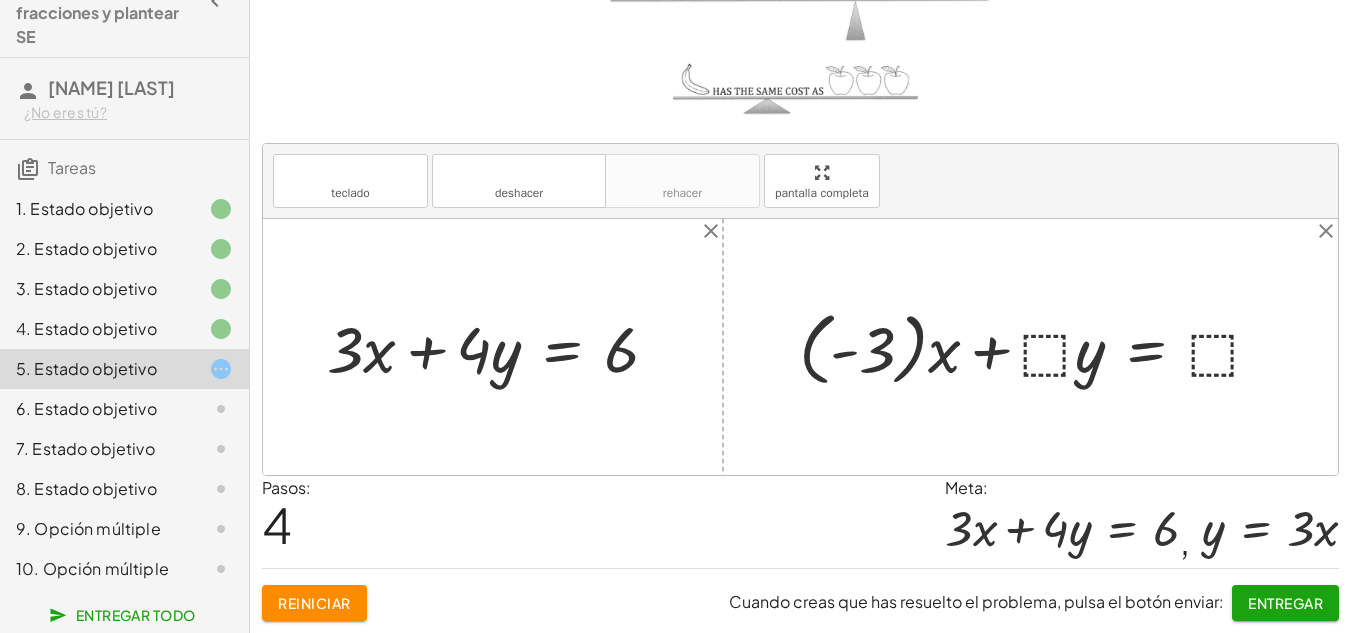 click at bounding box center (1038, 347) 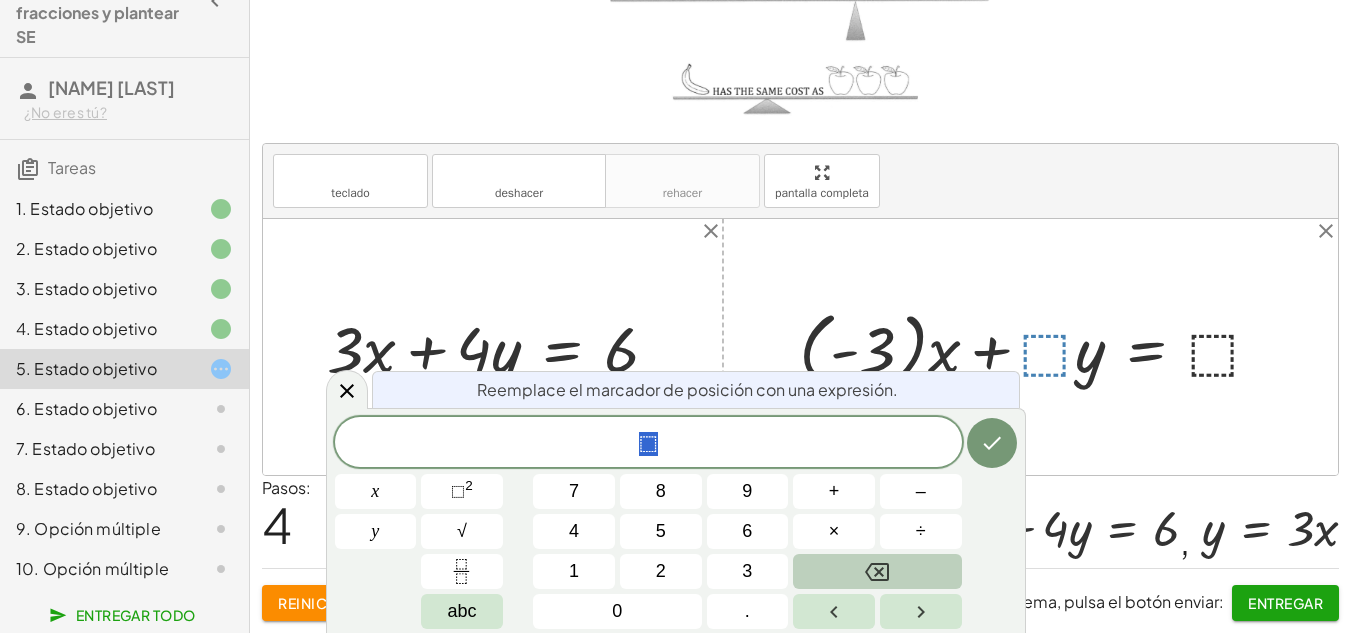 click at bounding box center [877, 571] 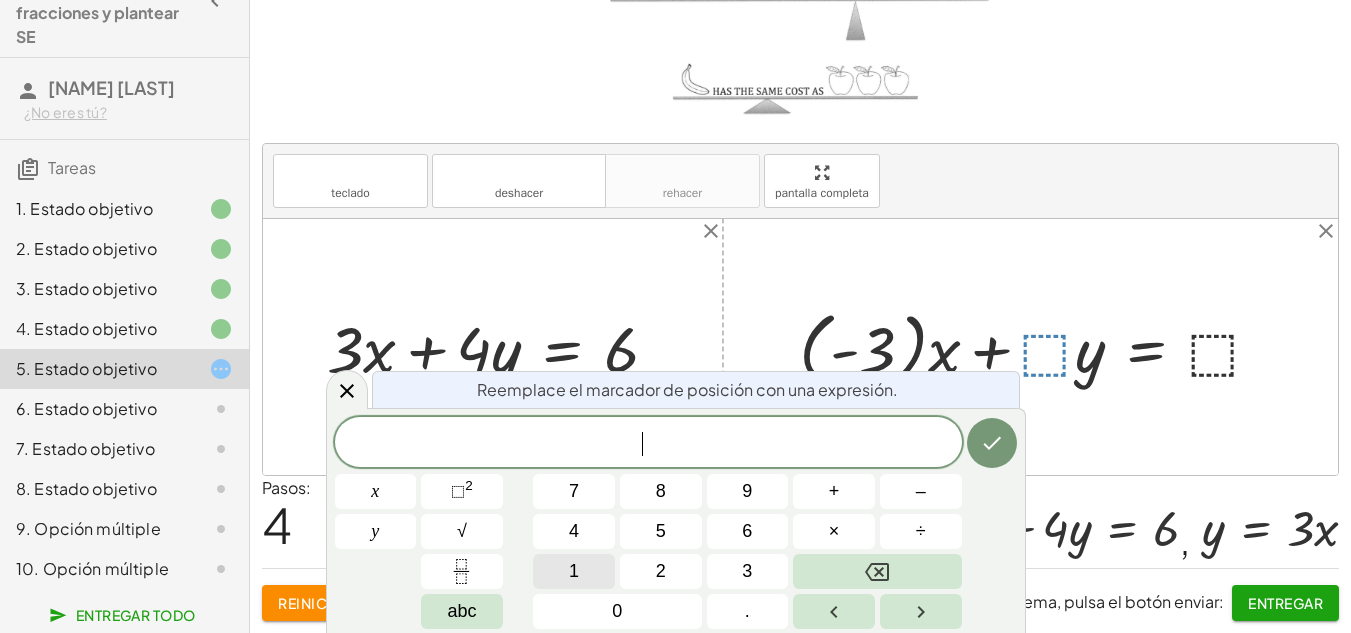 click on "1" at bounding box center [574, 571] 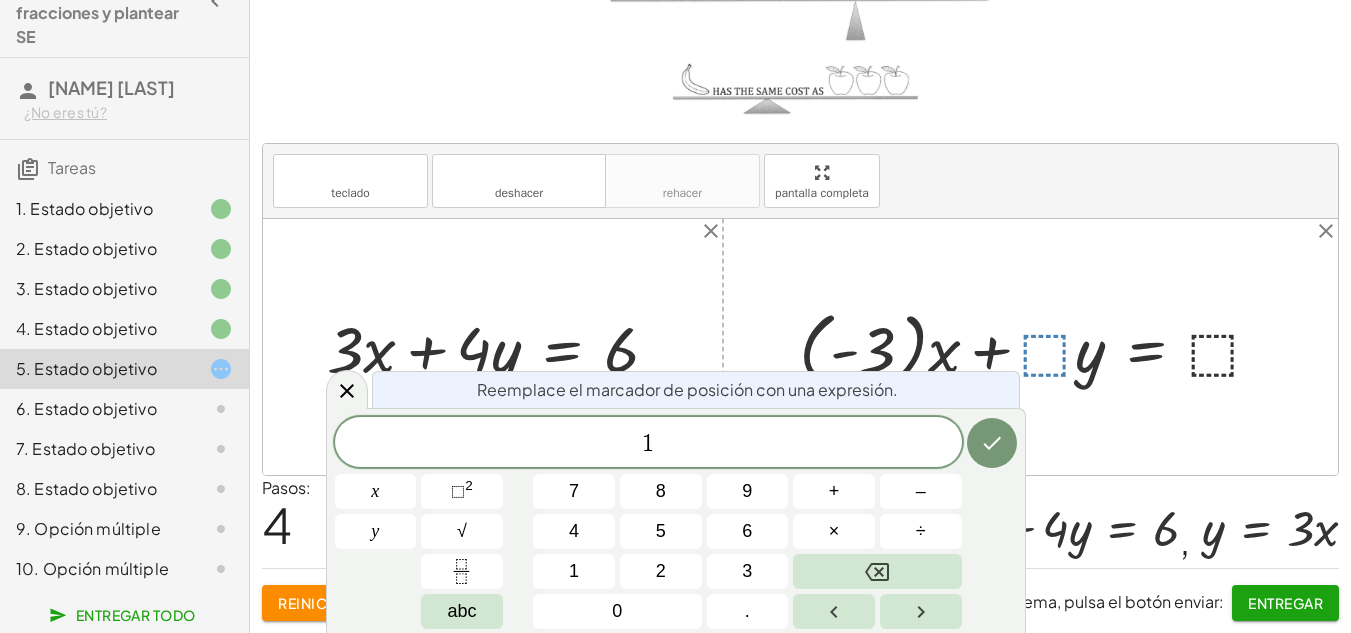 click at bounding box center (992, 443) 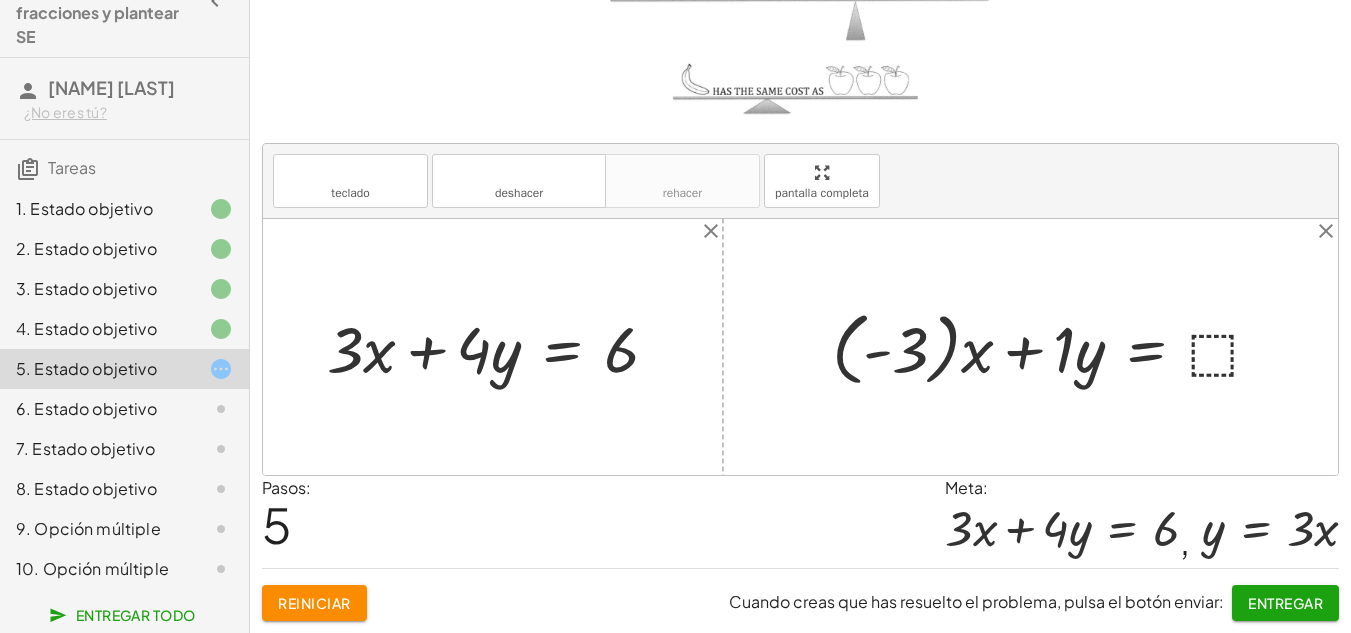 click at bounding box center [1055, 347] 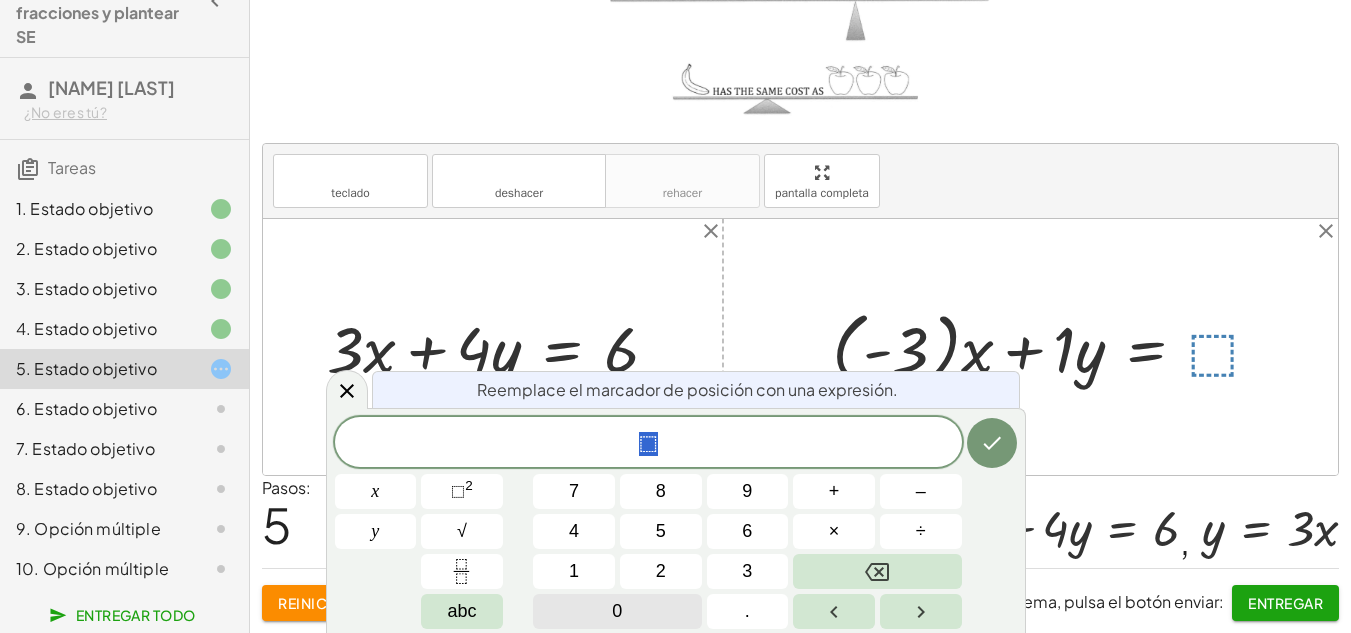 click on "0" at bounding box center [617, 611] 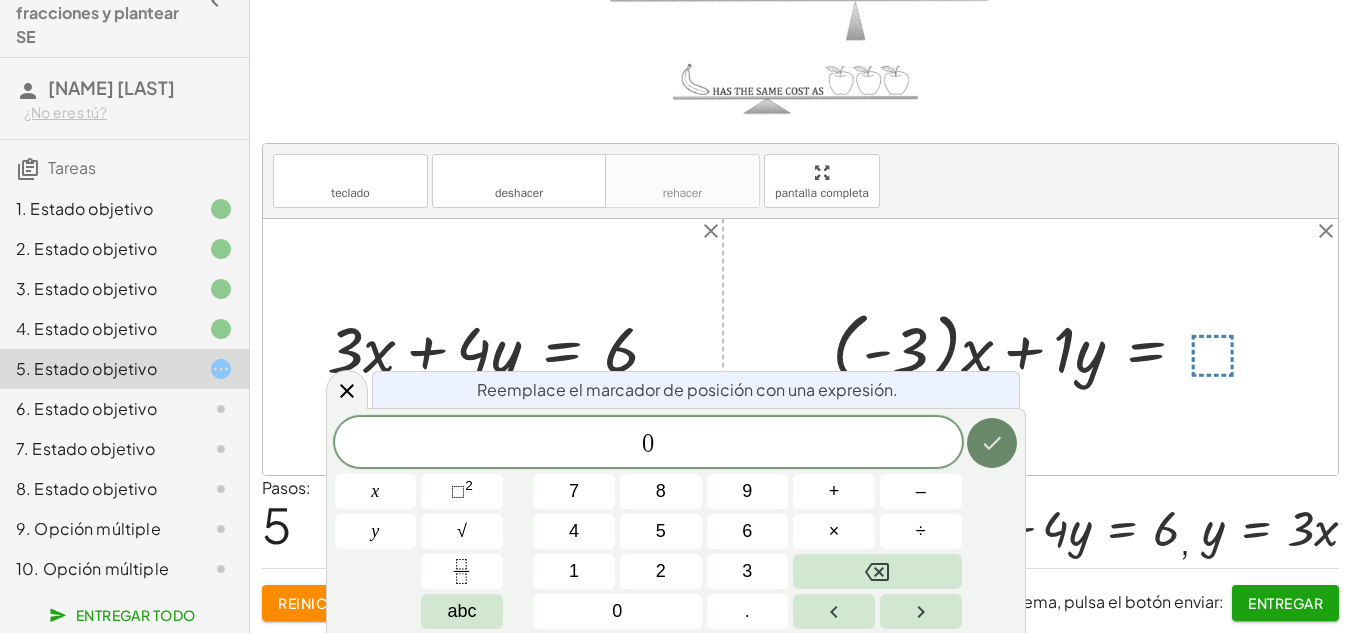 click 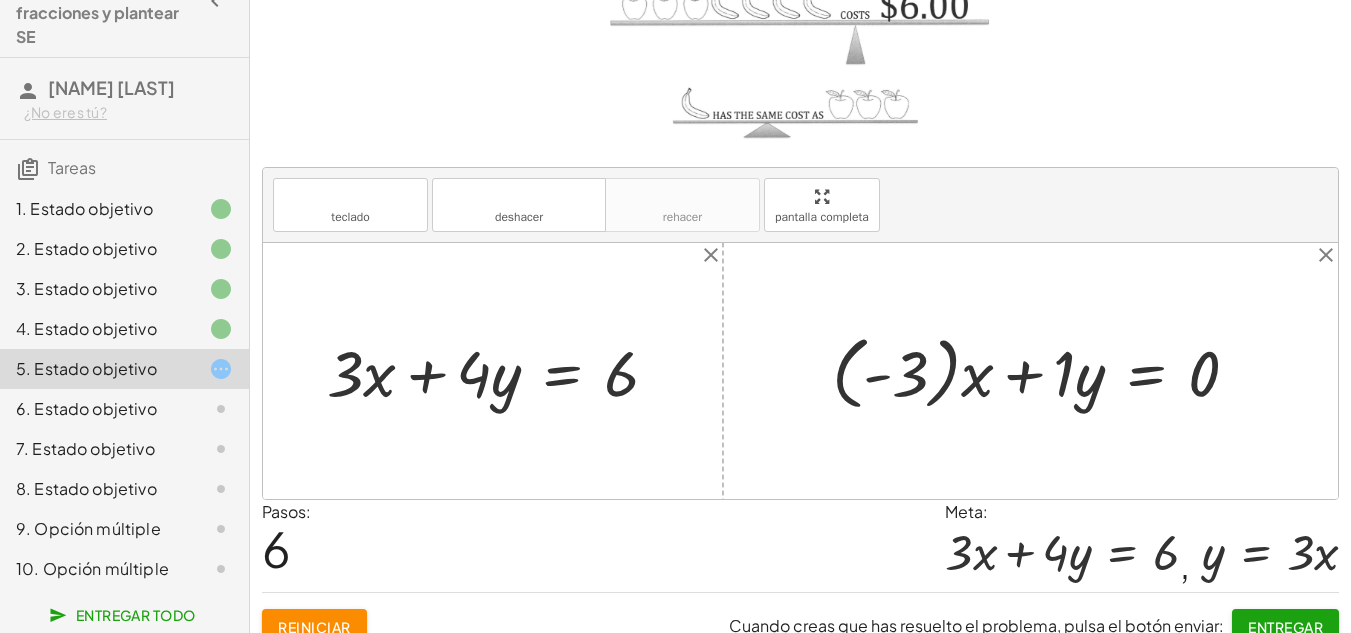 scroll, scrollTop: 214, scrollLeft: 0, axis: vertical 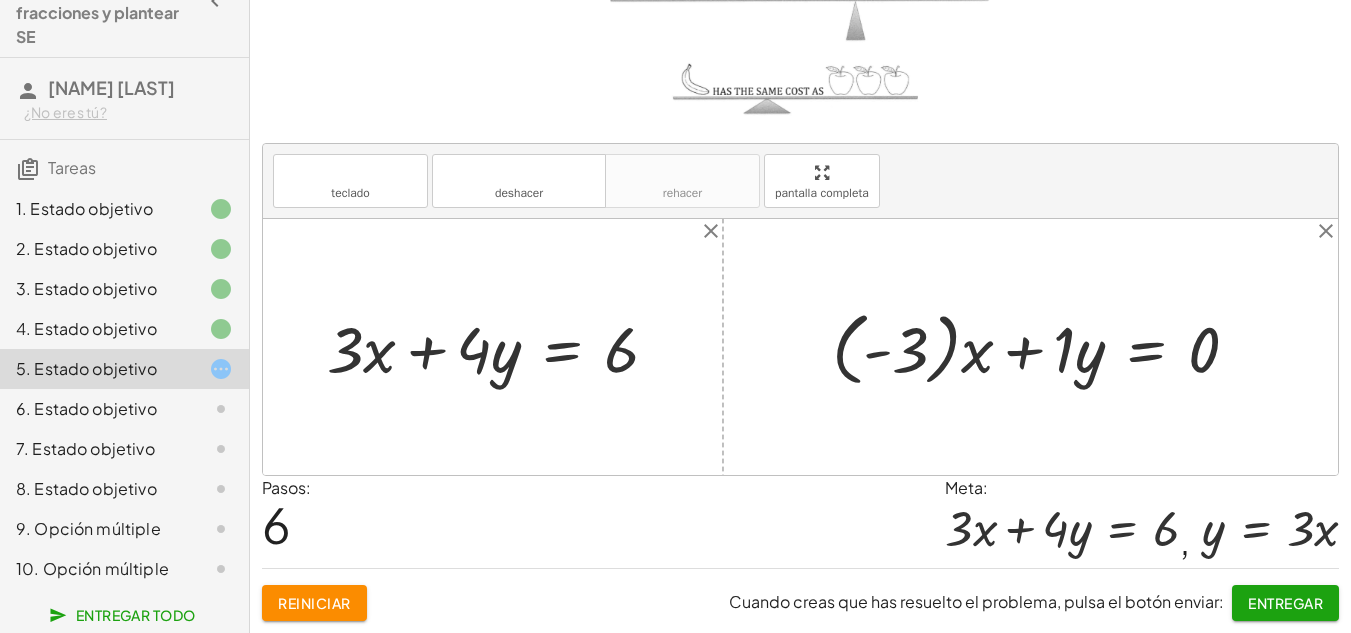 click at bounding box center (1043, 347) 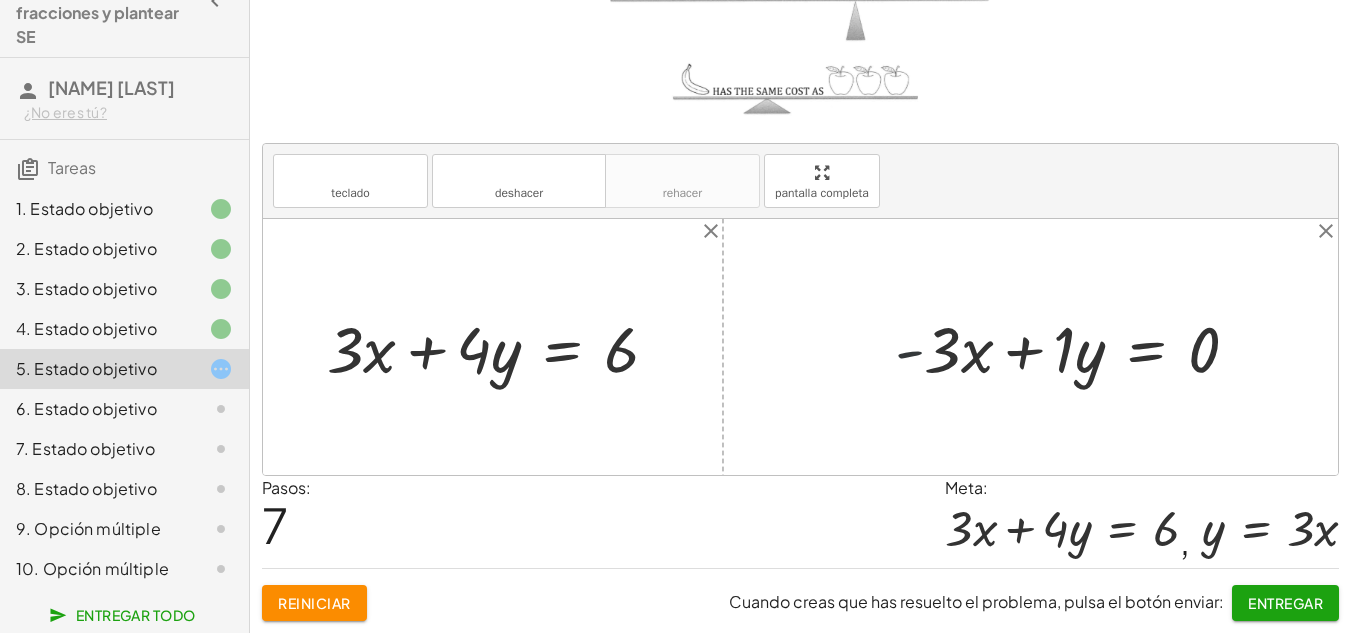 drag, startPoint x: 902, startPoint y: 351, endPoint x: 964, endPoint y: 352, distance: 62.008064 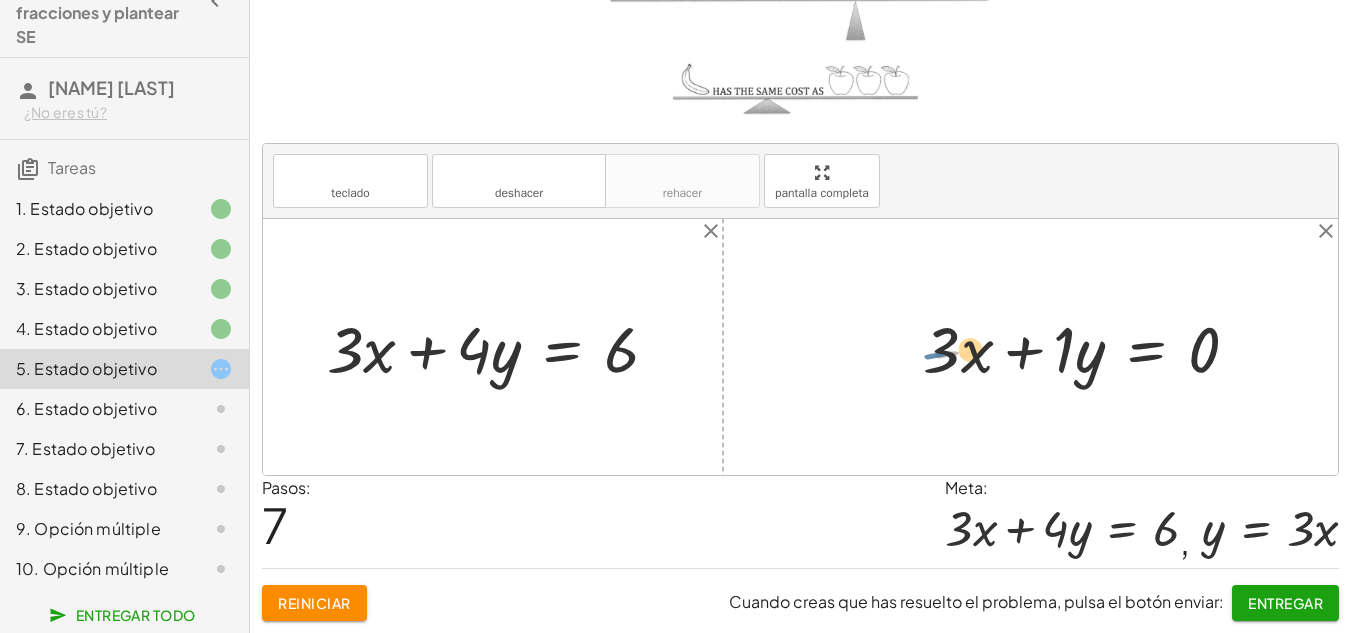 drag, startPoint x: 964, startPoint y: 352, endPoint x: 1027, endPoint y: 353, distance: 63.007935 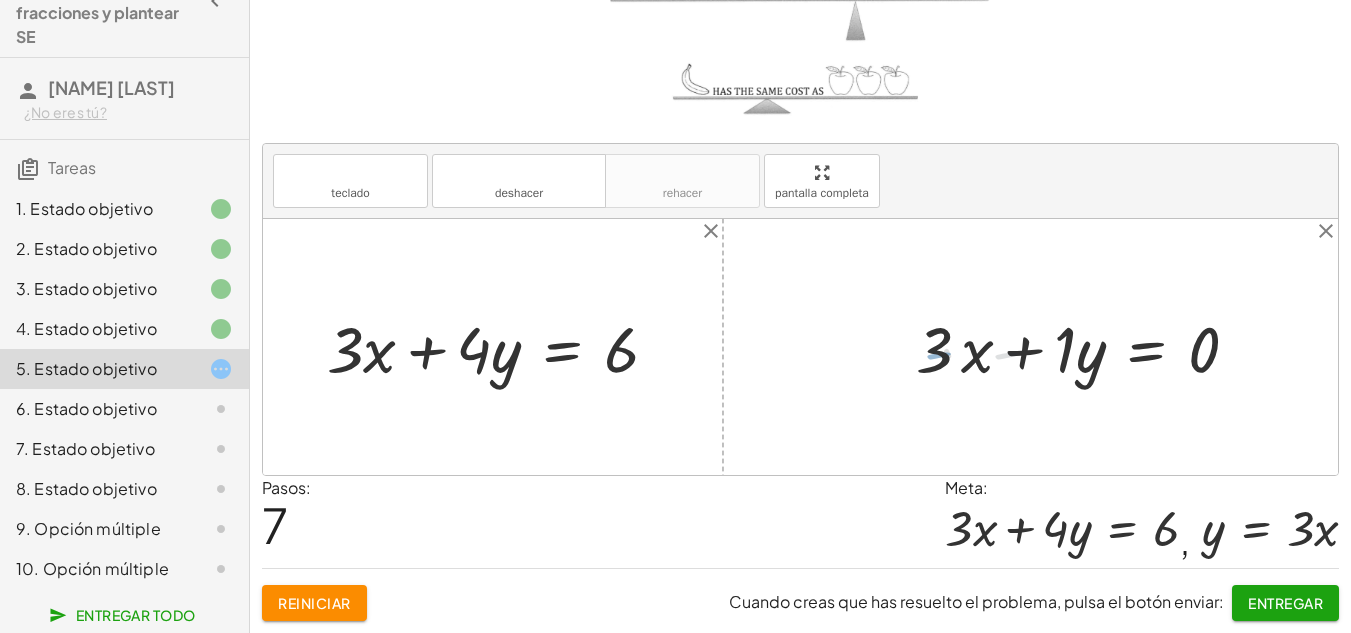 click at bounding box center (1067, 347) 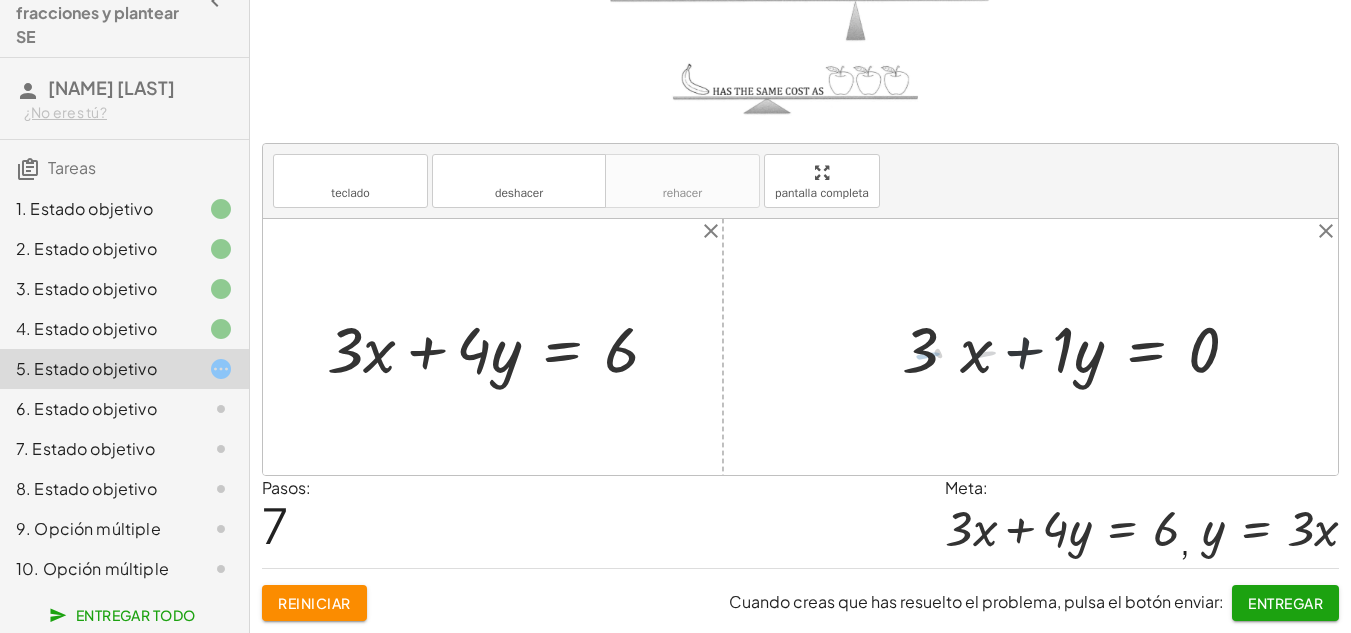 click at bounding box center [1067, 347] 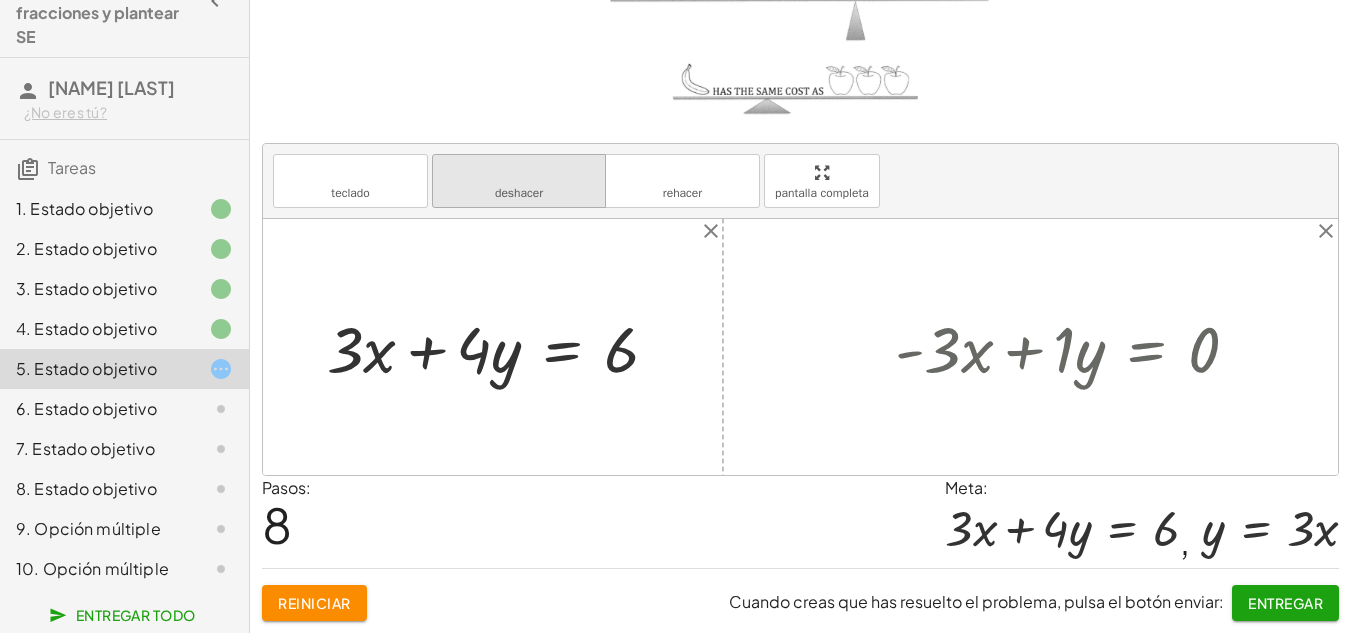 click on "deshacer deshacer" at bounding box center (519, 181) 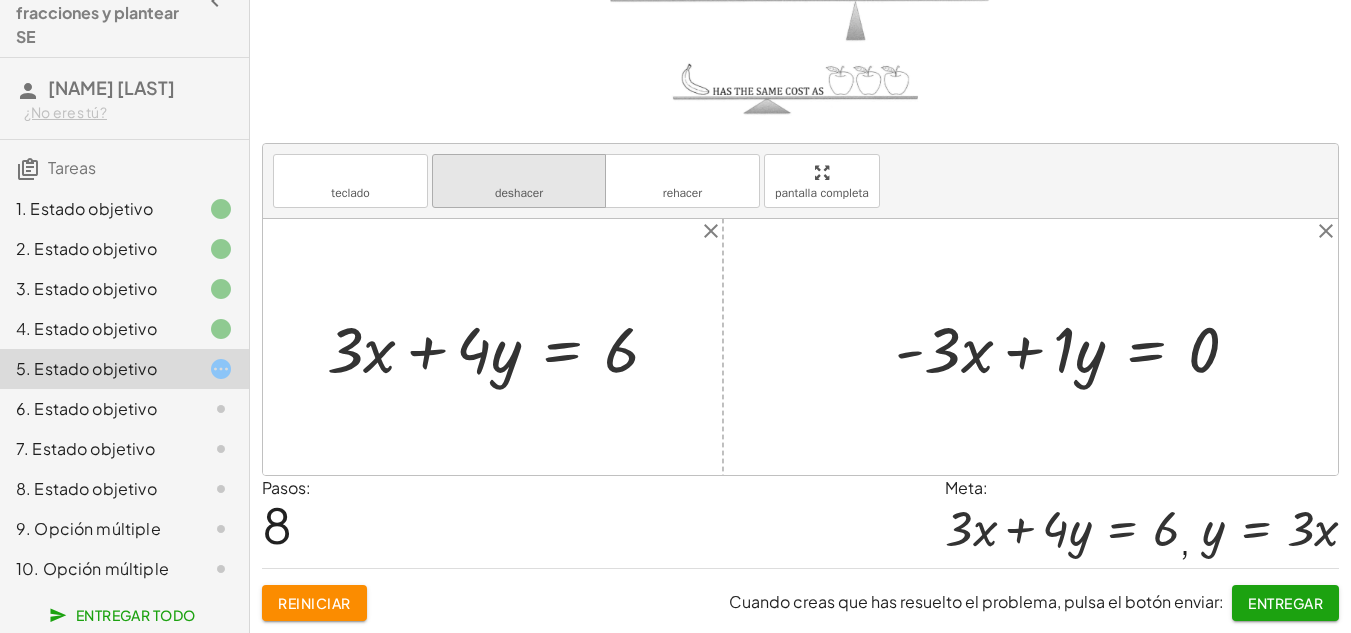 click on "deshacer" at bounding box center [519, 193] 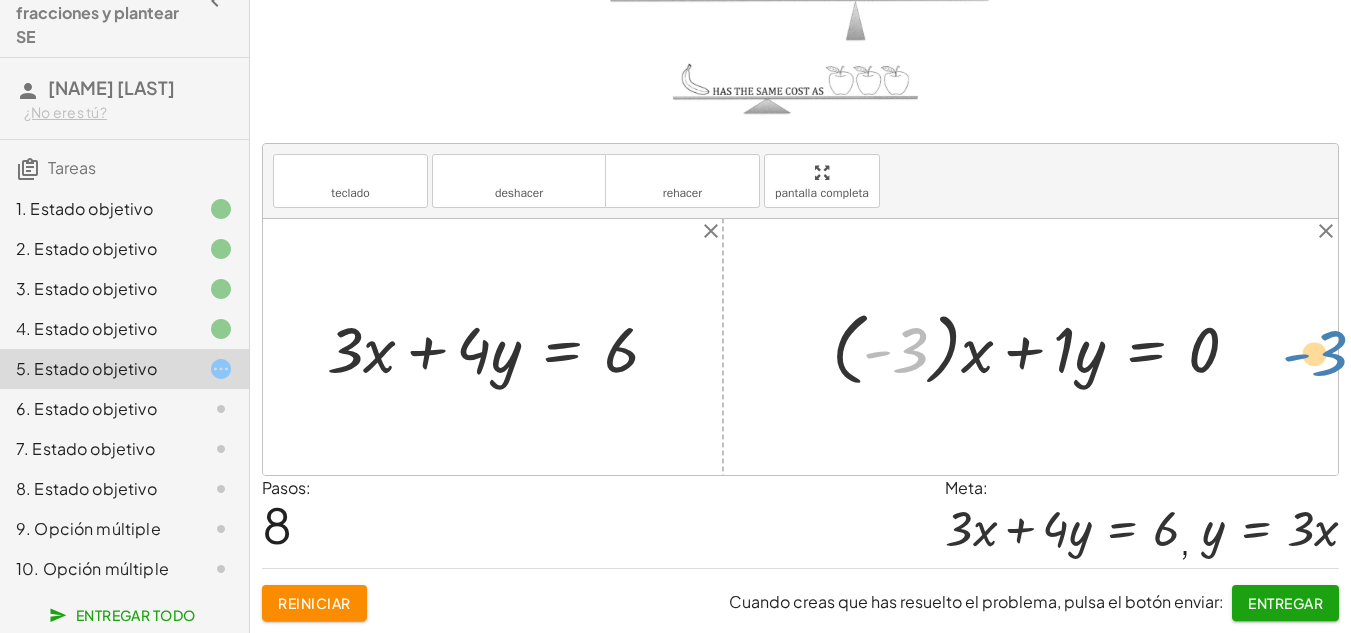 drag, startPoint x: 915, startPoint y: 330, endPoint x: 1318, endPoint y: 333, distance: 403.01117 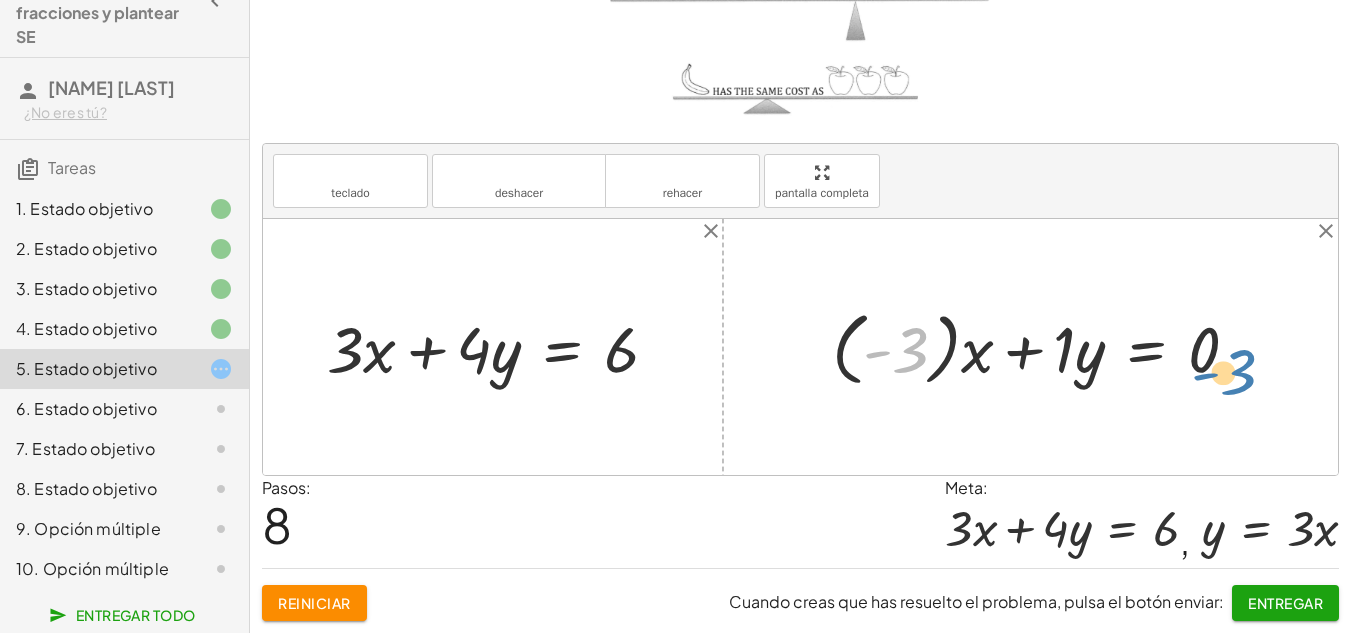 drag, startPoint x: 917, startPoint y: 360, endPoint x: 1269, endPoint y: 382, distance: 352.68683 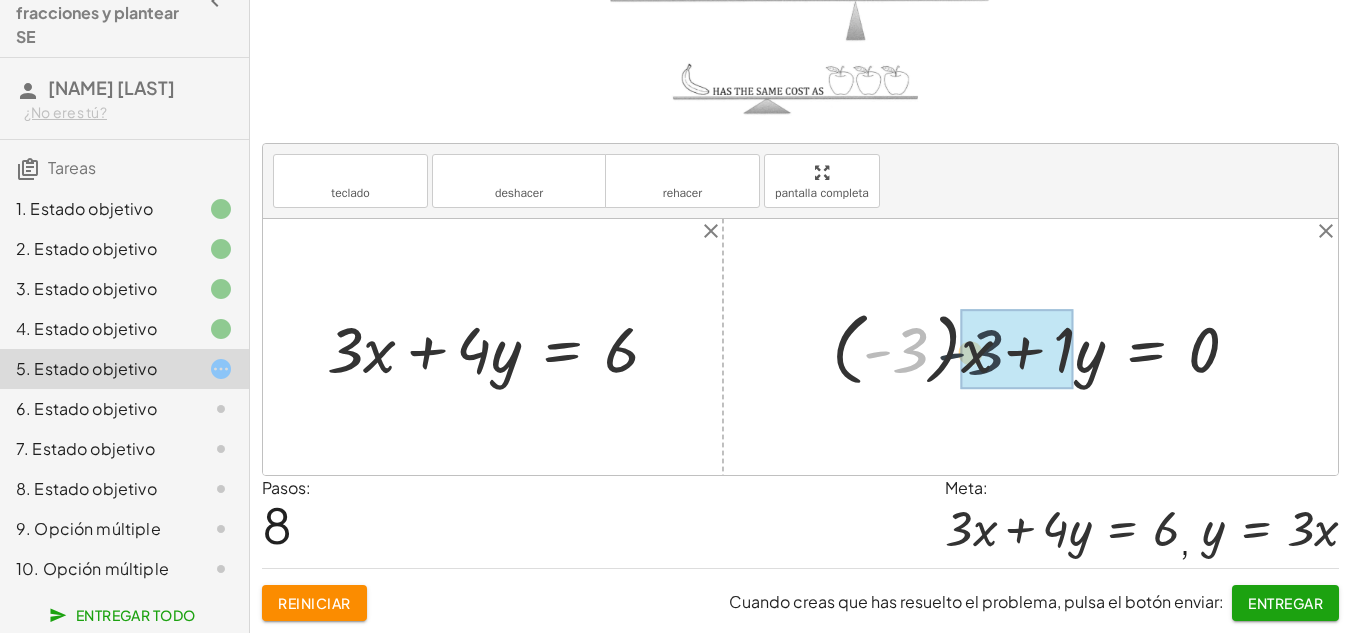 drag, startPoint x: 920, startPoint y: 362, endPoint x: 997, endPoint y: 364, distance: 77.02597 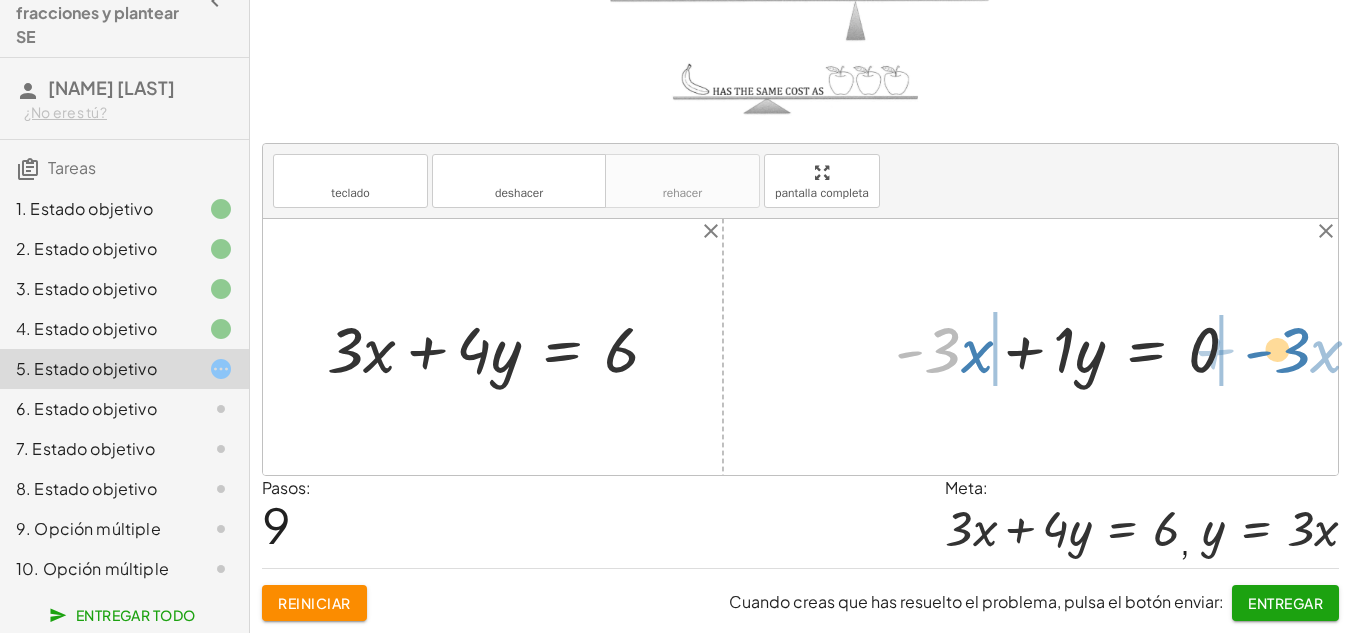 drag, startPoint x: 968, startPoint y: 360, endPoint x: 1289, endPoint y: 355, distance: 321.03894 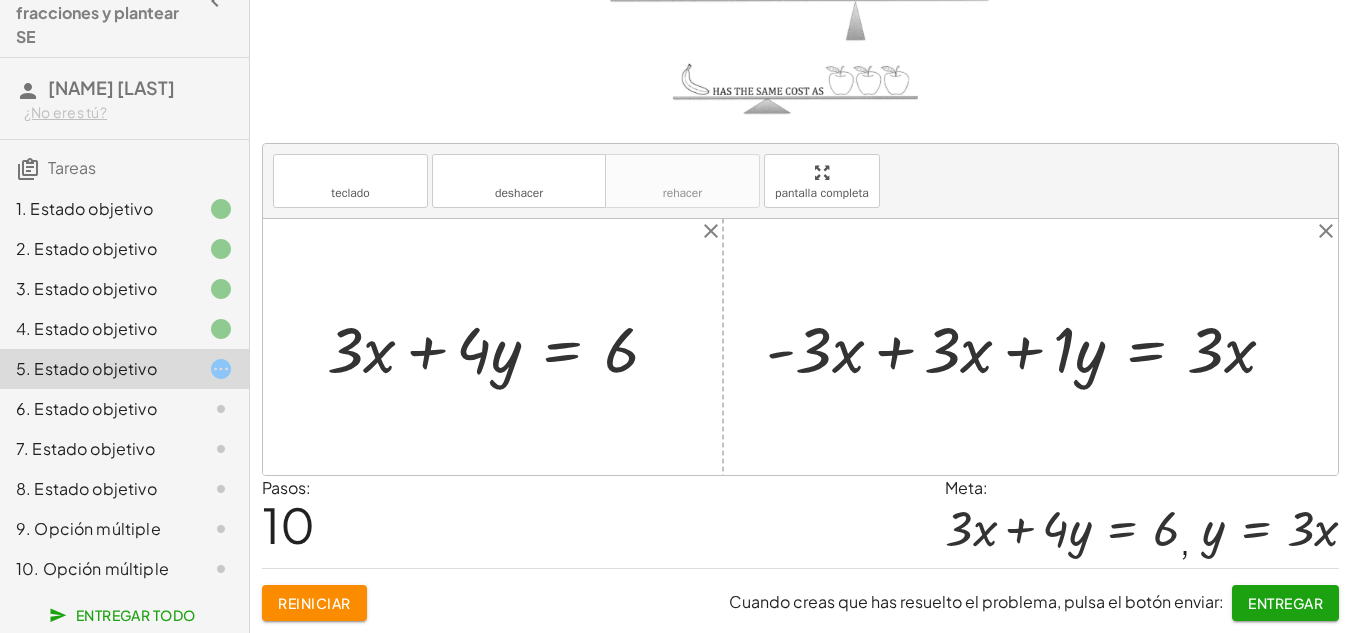 click at bounding box center (1029, 347) 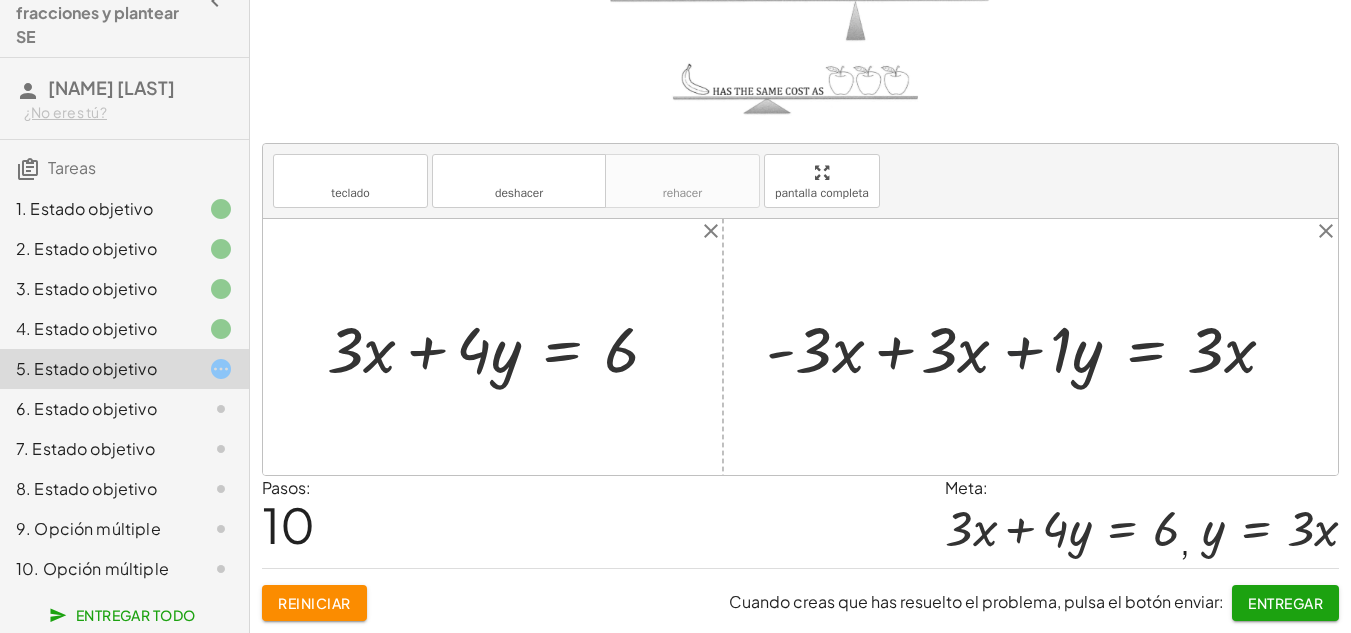 click at bounding box center [1029, 347] 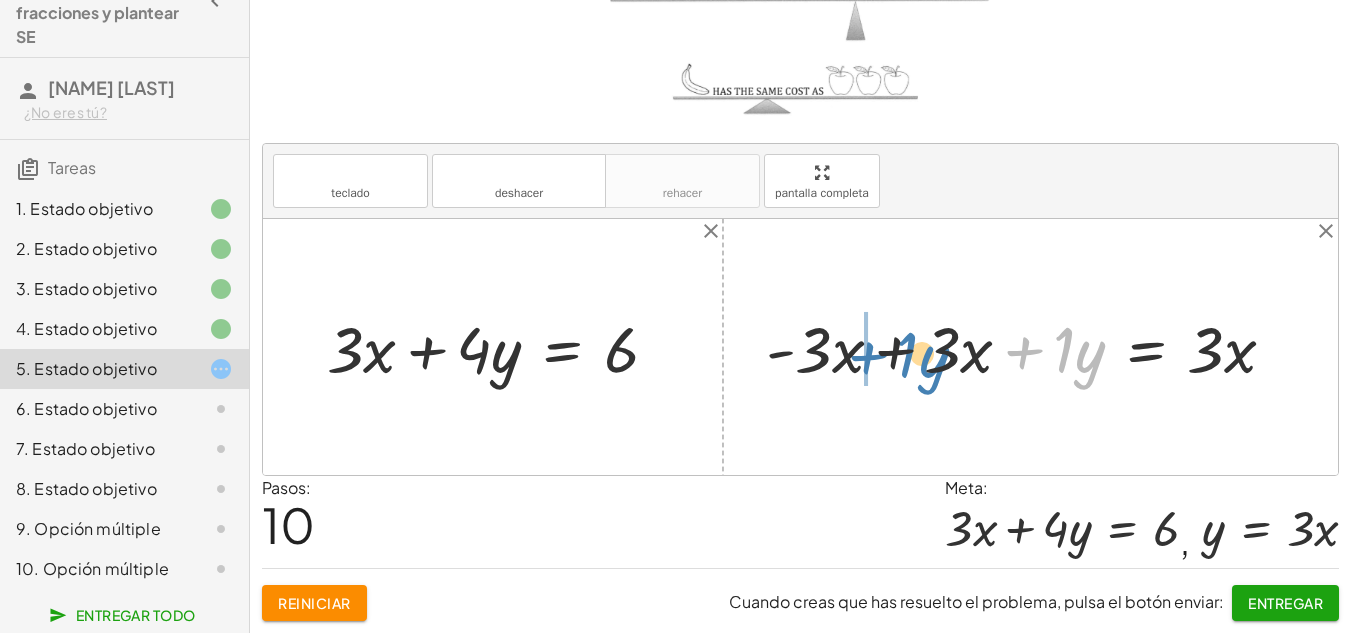 drag, startPoint x: 1025, startPoint y: 348, endPoint x: 864, endPoint y: 353, distance: 161.07762 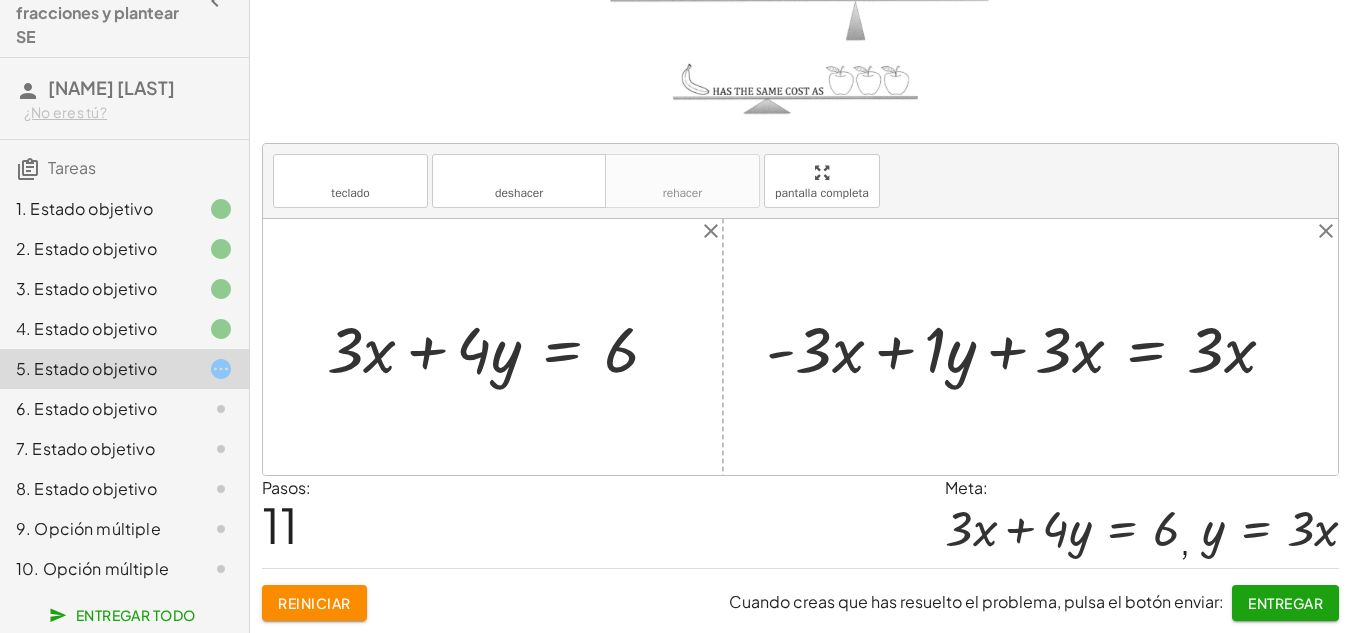 click at bounding box center (1029, 347) 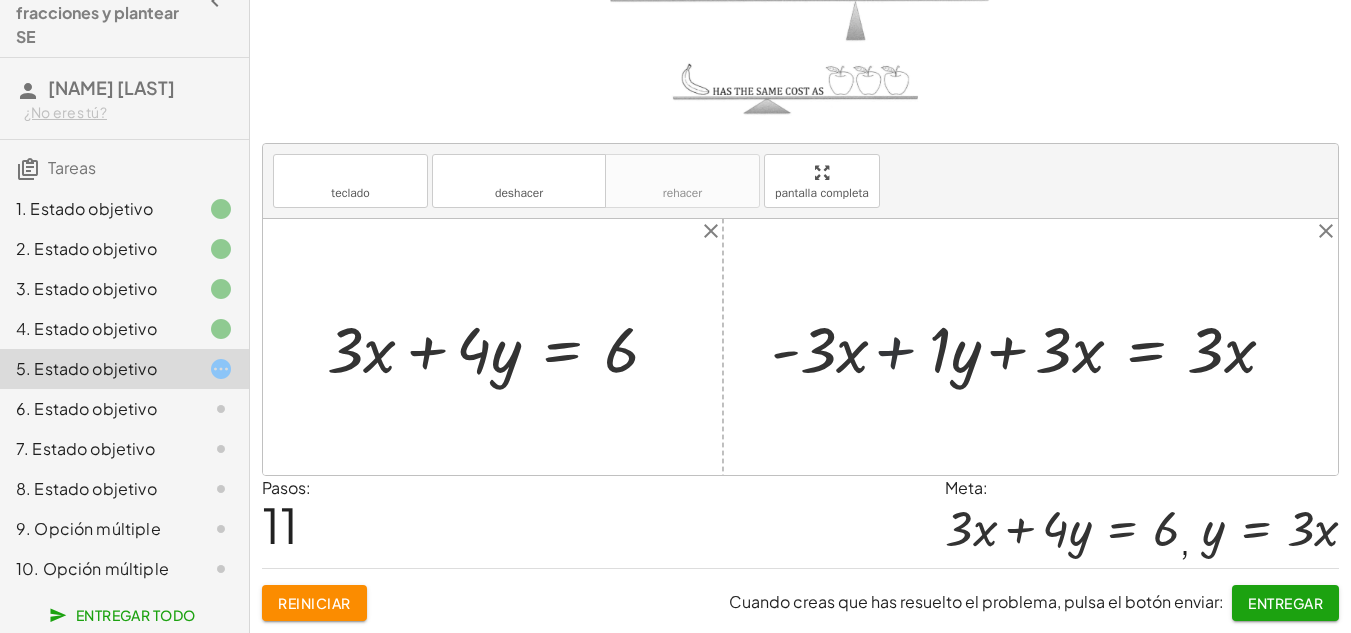 click at bounding box center (1029, 347) 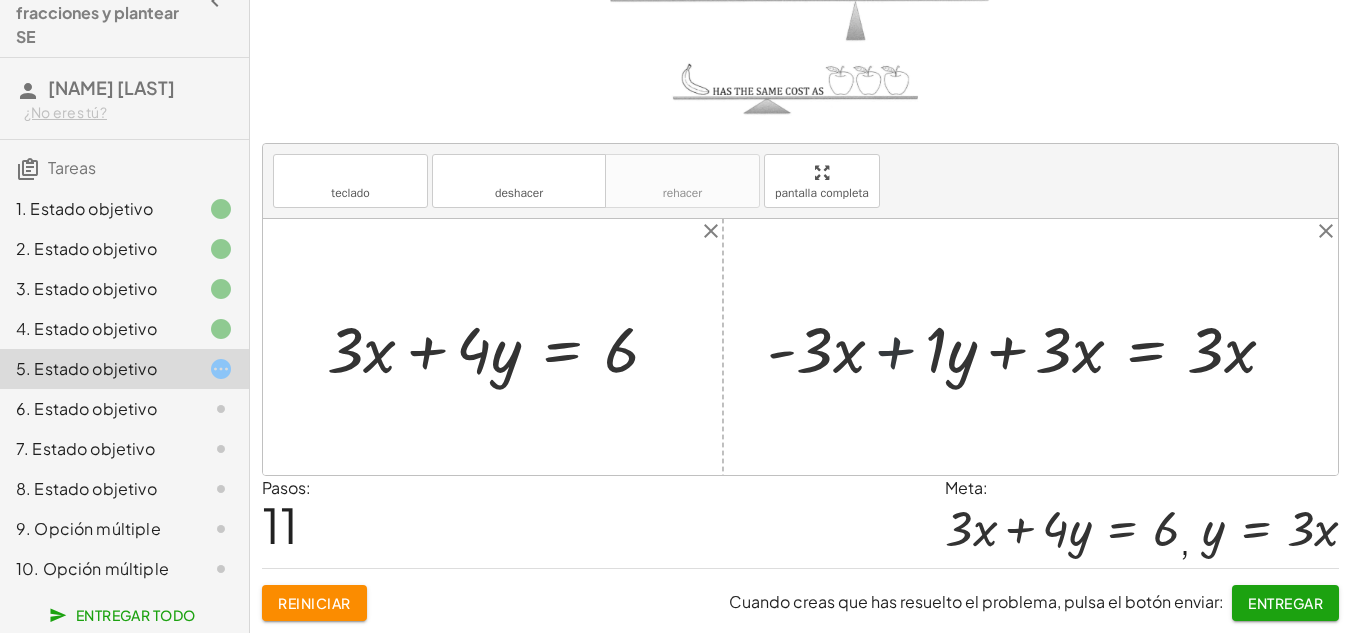 click at bounding box center [1029, 347] 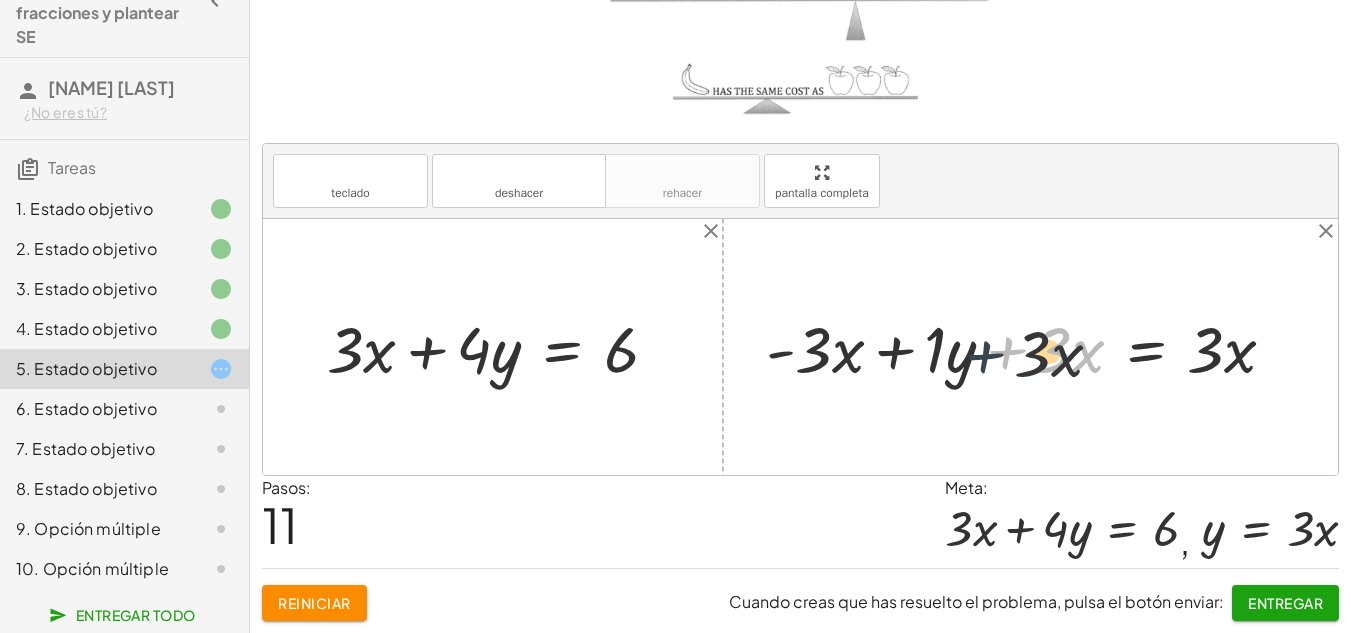 drag, startPoint x: 1023, startPoint y: 342, endPoint x: 994, endPoint y: 348, distance: 29.614185 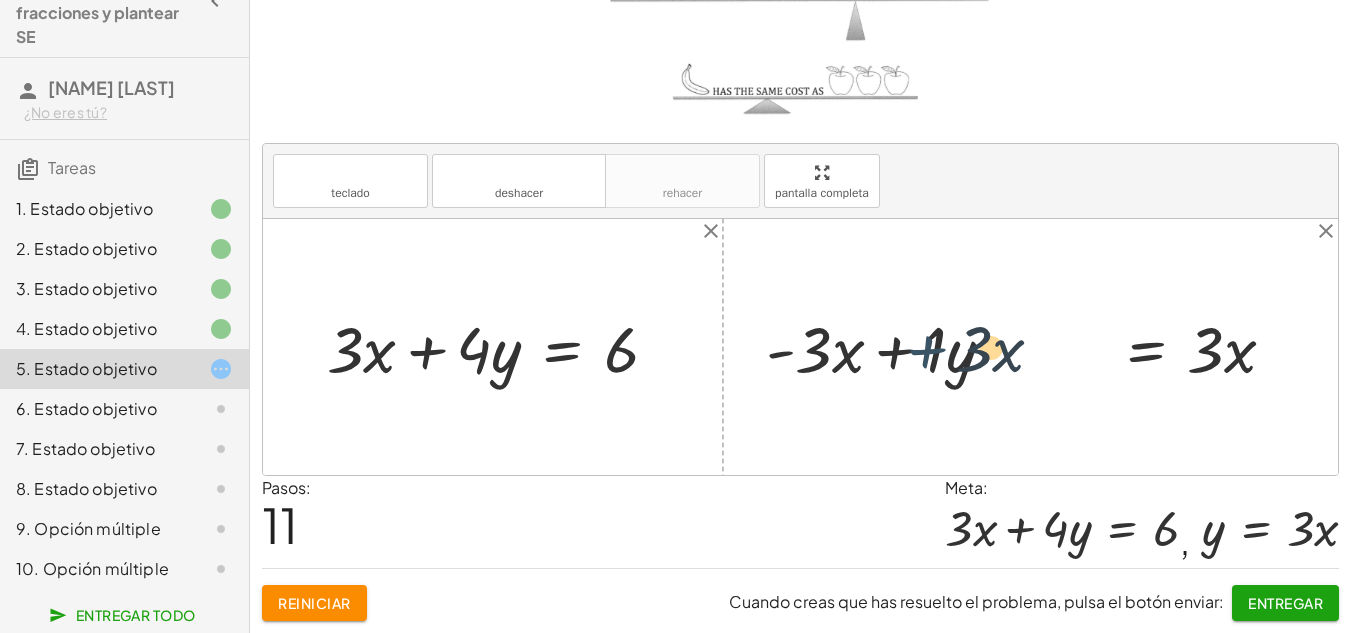 drag, startPoint x: 964, startPoint y: 348, endPoint x: 910, endPoint y: 347, distance: 54.00926 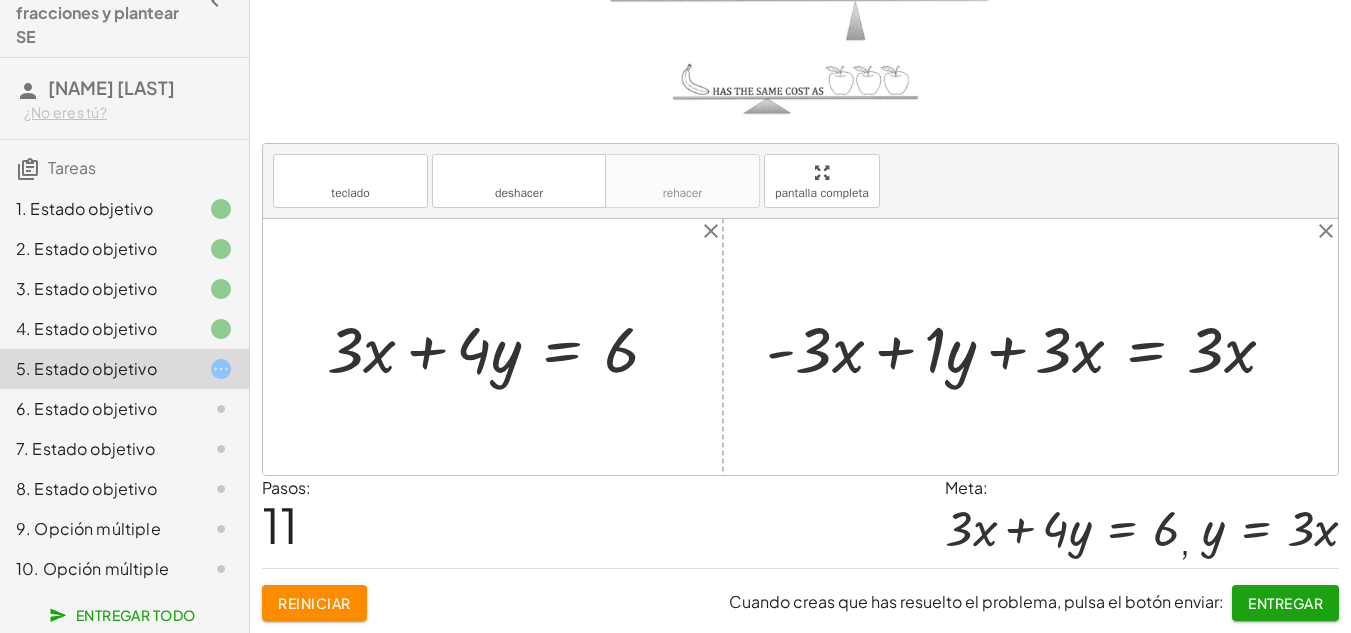 click at bounding box center [1029, 347] 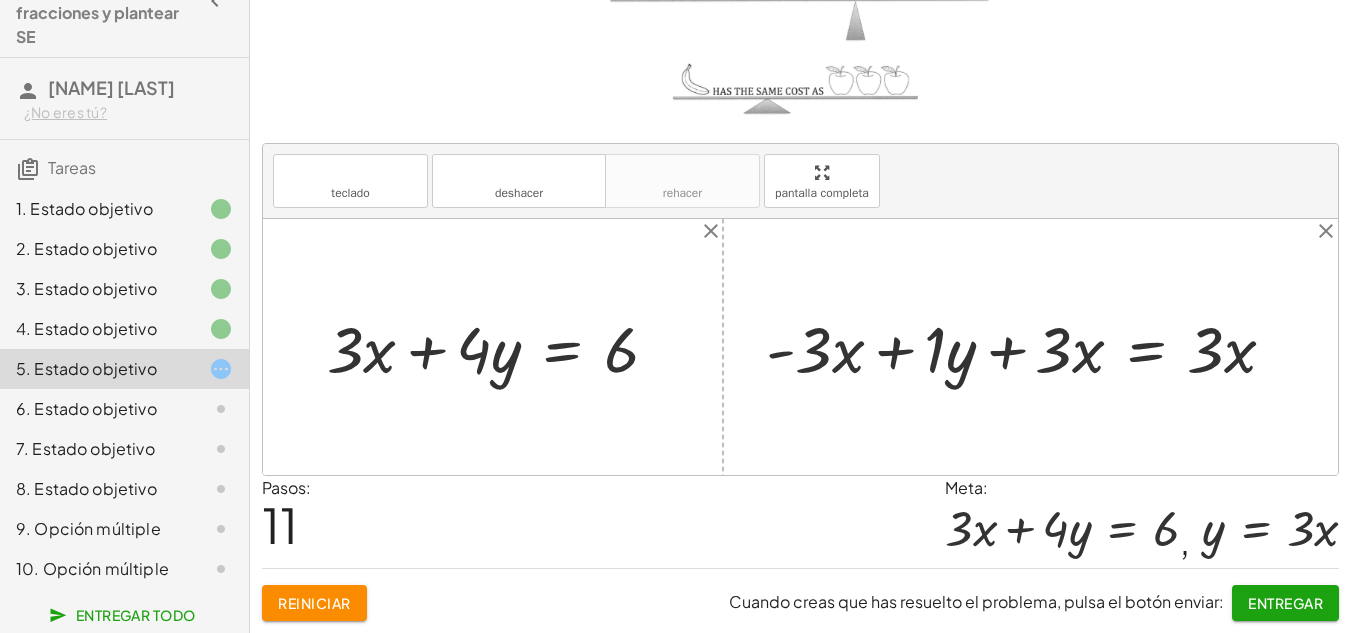 click at bounding box center (1029, 347) 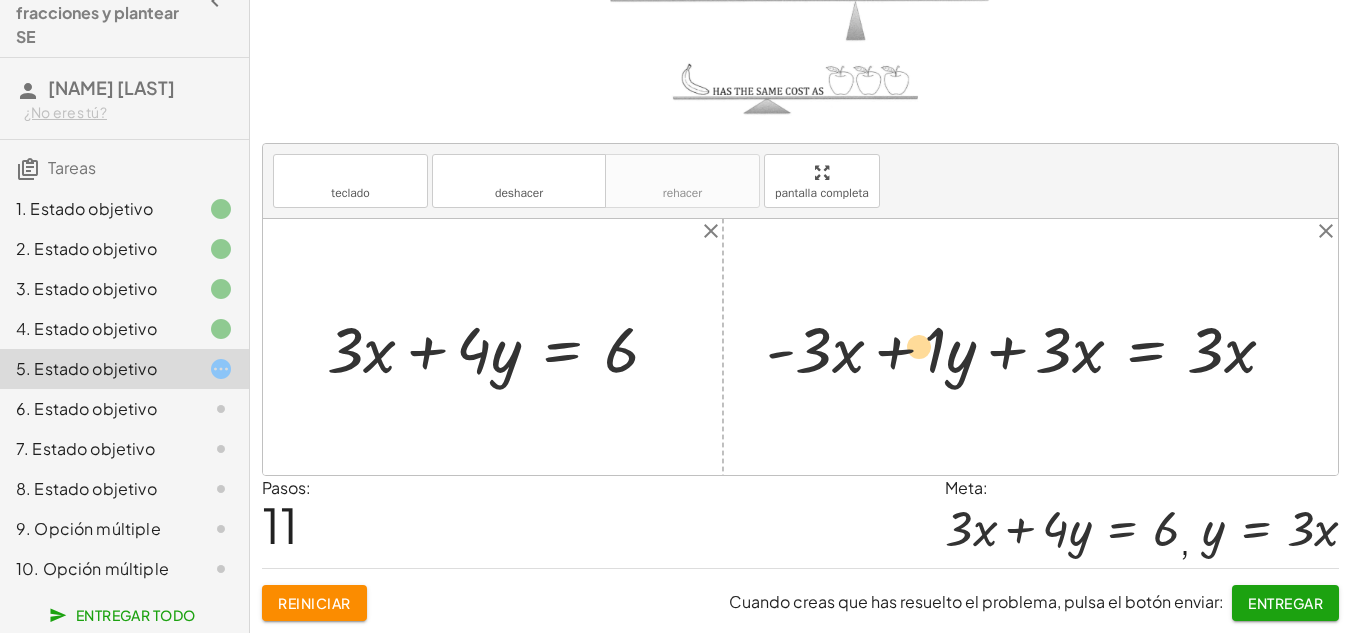 drag, startPoint x: 827, startPoint y: 351, endPoint x: 956, endPoint y: 347, distance: 129.062 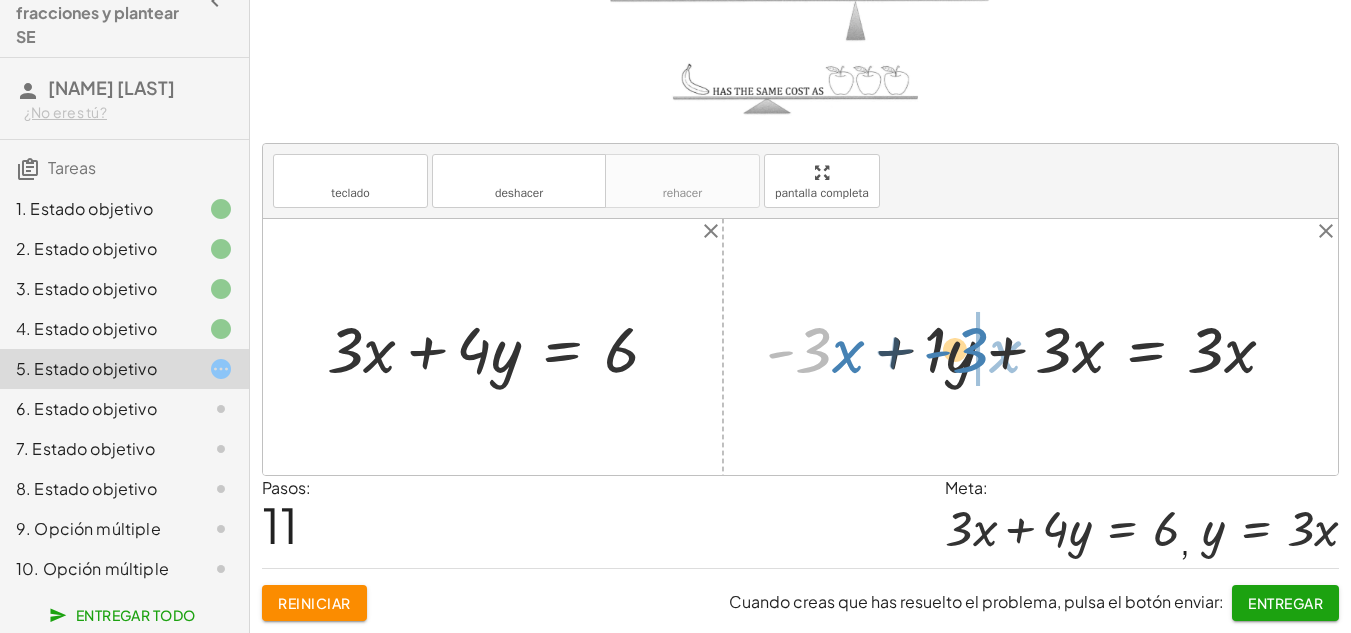 drag, startPoint x: 814, startPoint y: 353, endPoint x: 969, endPoint y: 353, distance: 155 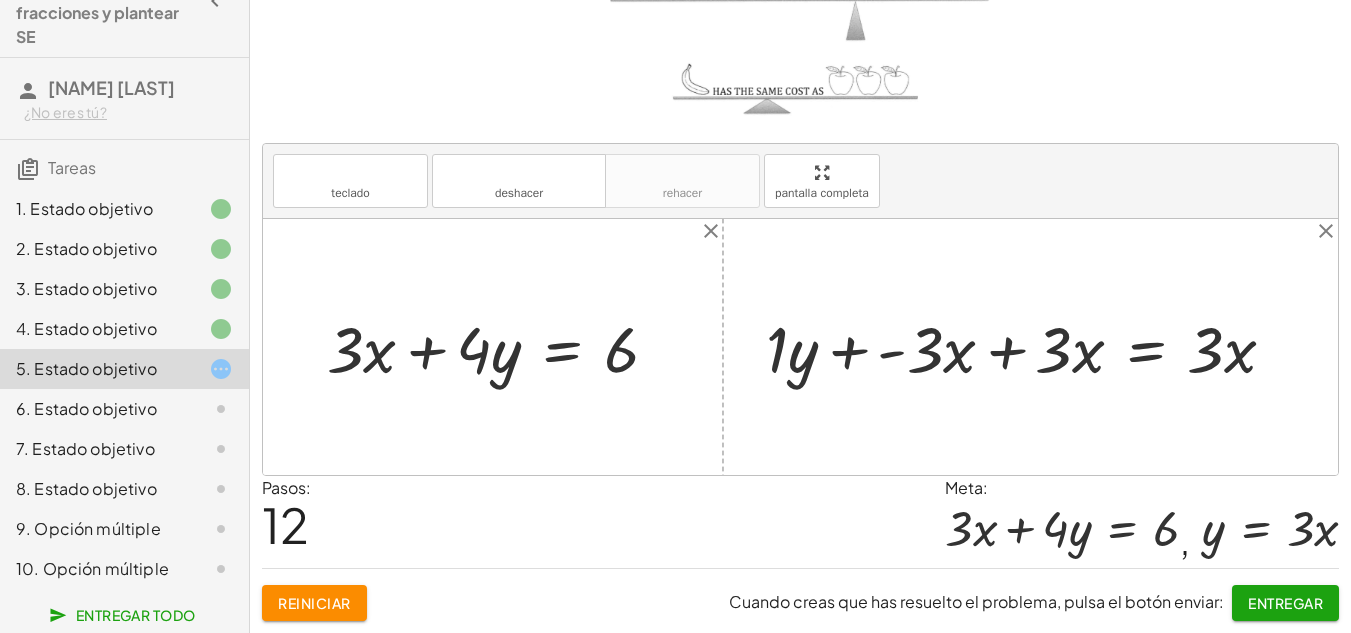 click at bounding box center (1029, 347) 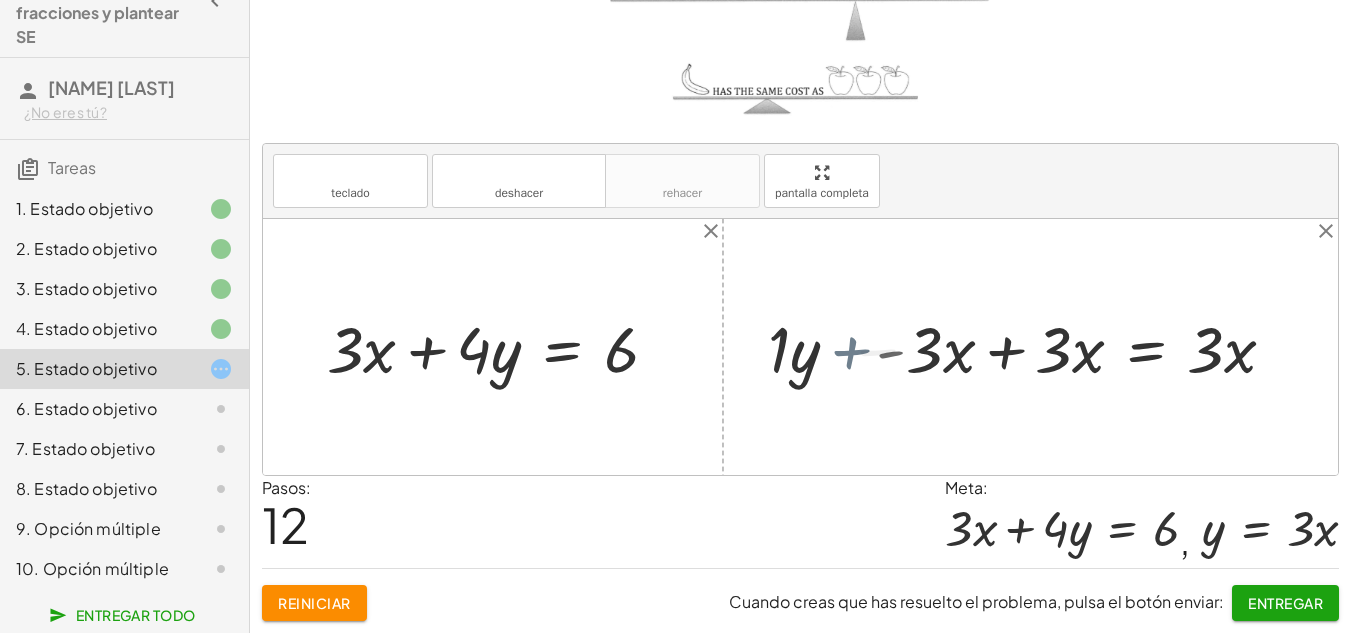 click at bounding box center (1043, 347) 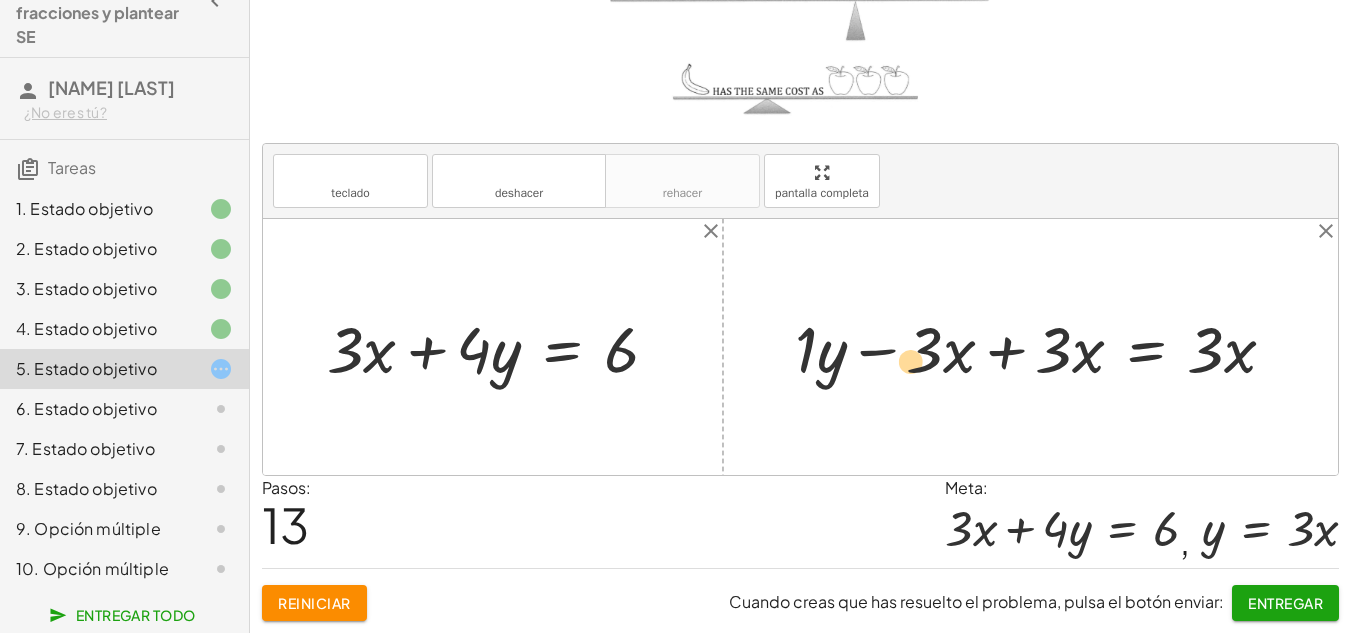 drag, startPoint x: 816, startPoint y: 348, endPoint x: 921, endPoint y: 360, distance: 105.68349 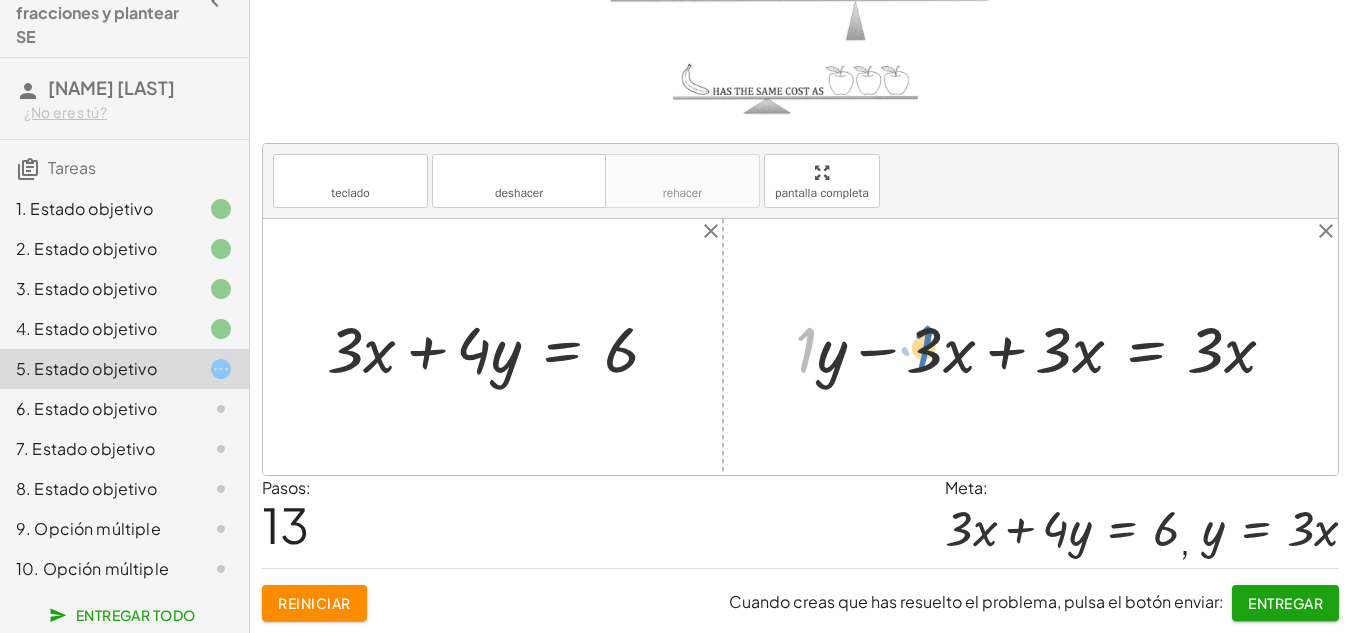 drag, startPoint x: 802, startPoint y: 351, endPoint x: 927, endPoint y: 348, distance: 125.035995 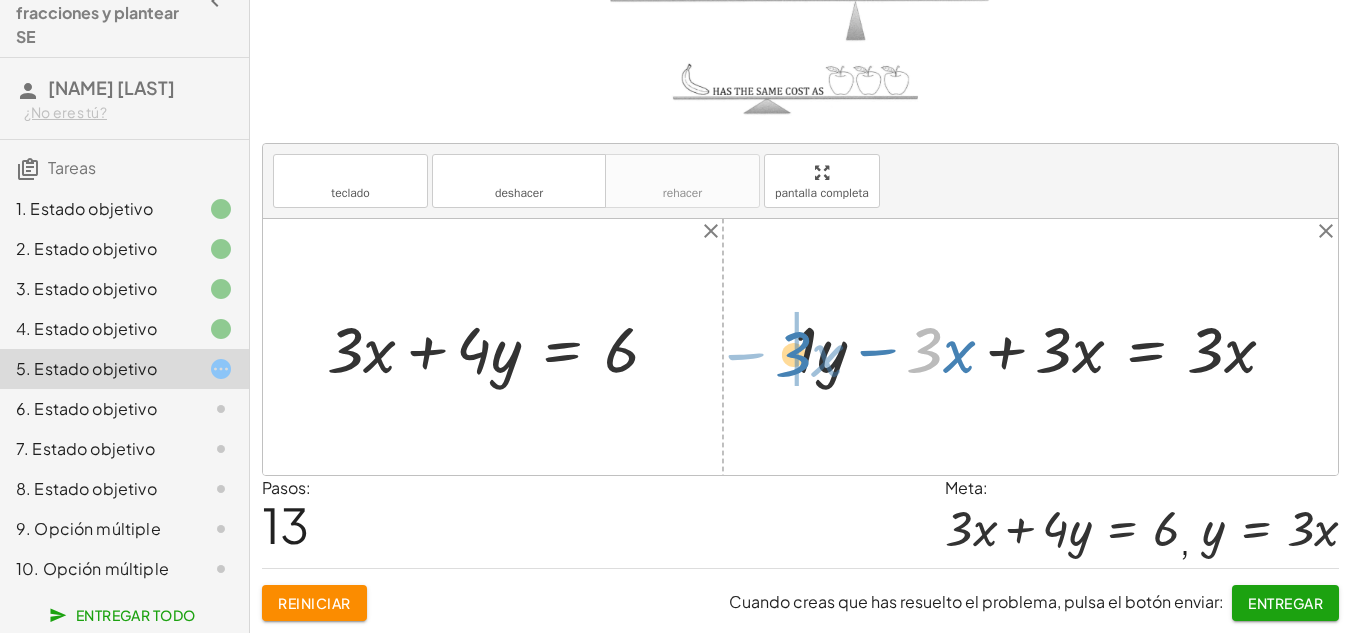 drag, startPoint x: 932, startPoint y: 351, endPoint x: 802, endPoint y: 354, distance: 130.0346 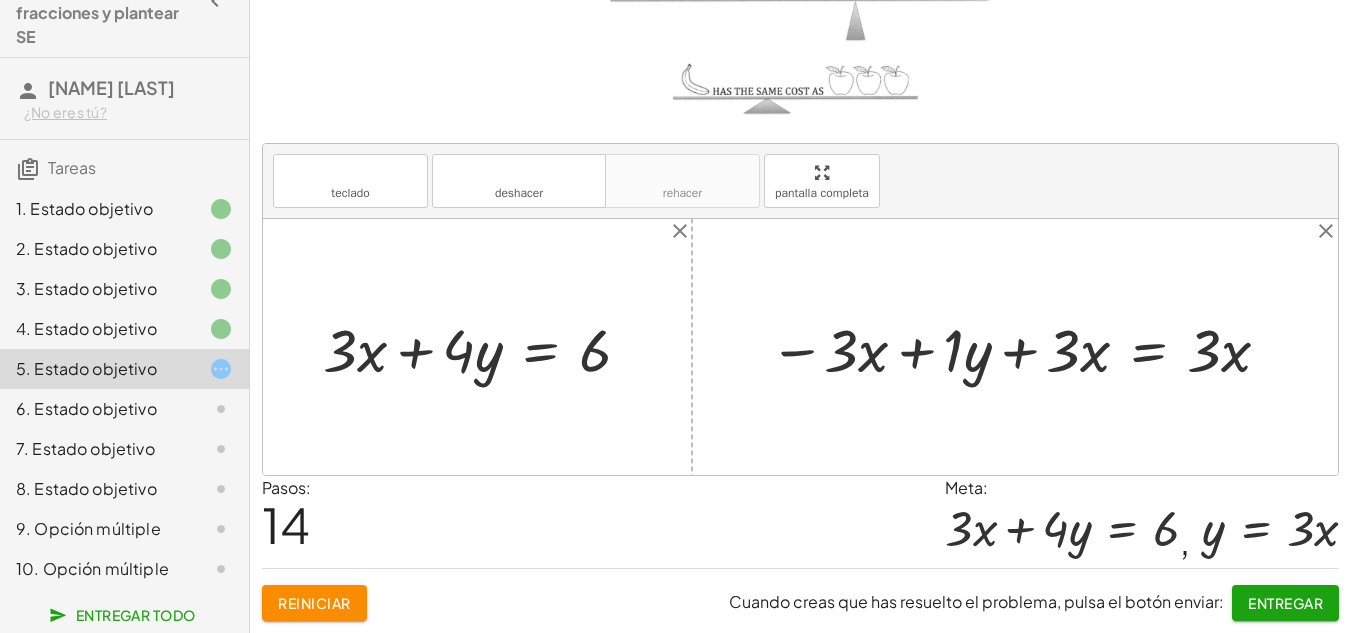 click at bounding box center (1022, 347) 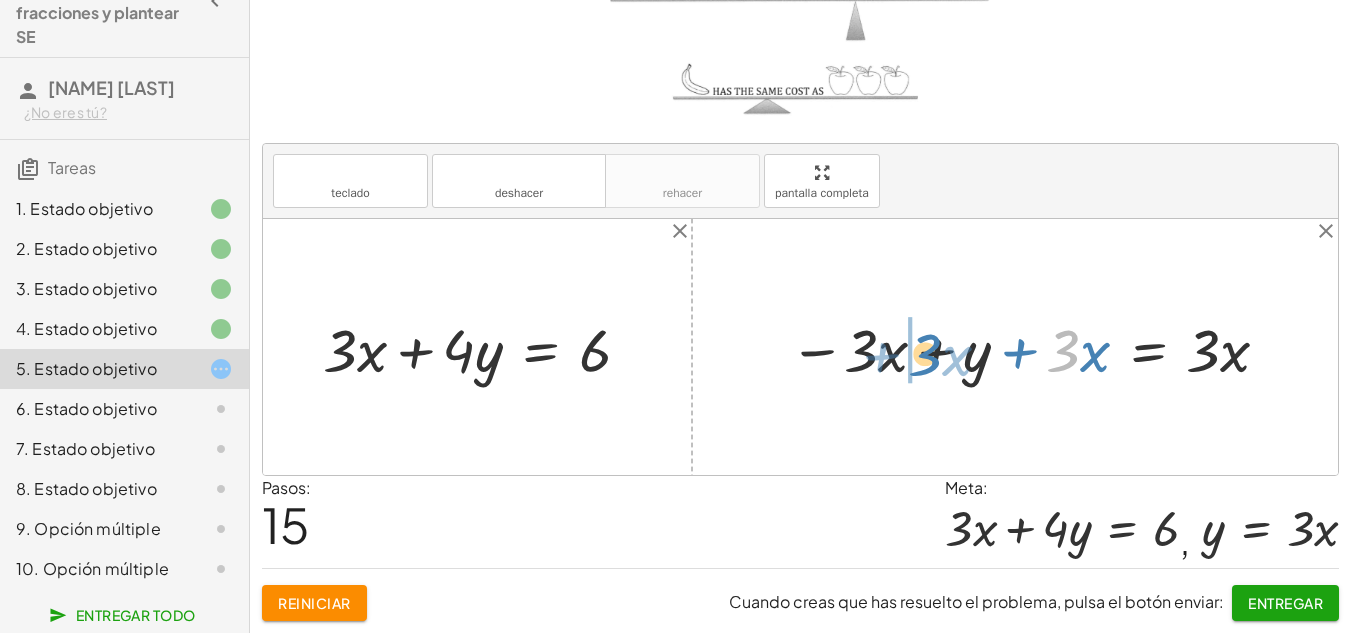 drag, startPoint x: 1065, startPoint y: 343, endPoint x: 914, endPoint y: 347, distance: 151.05296 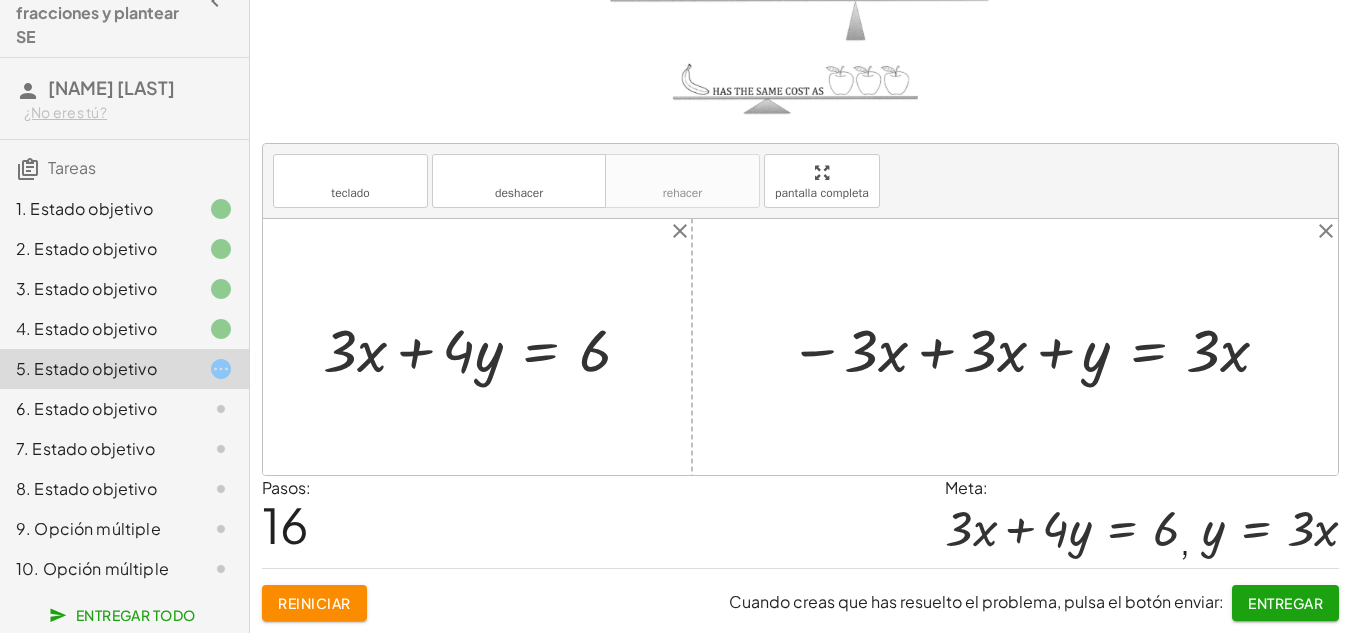 click at bounding box center (1032, 347) 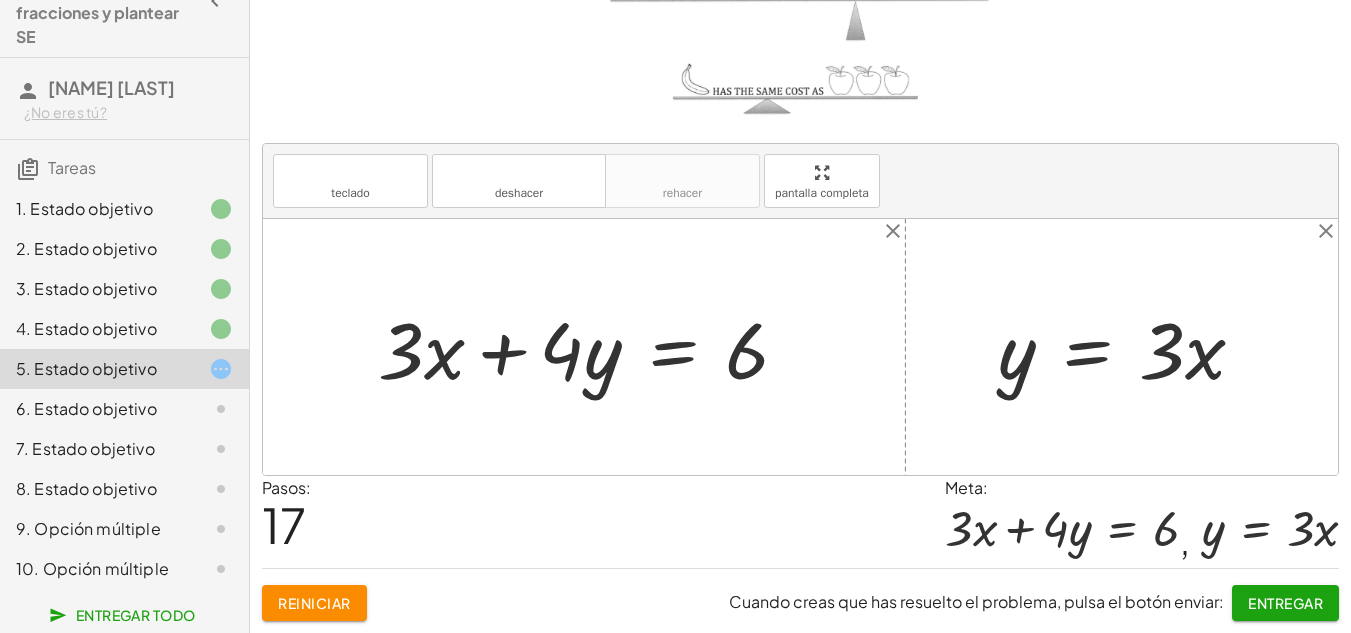 click on "Entregar" at bounding box center [1285, 603] 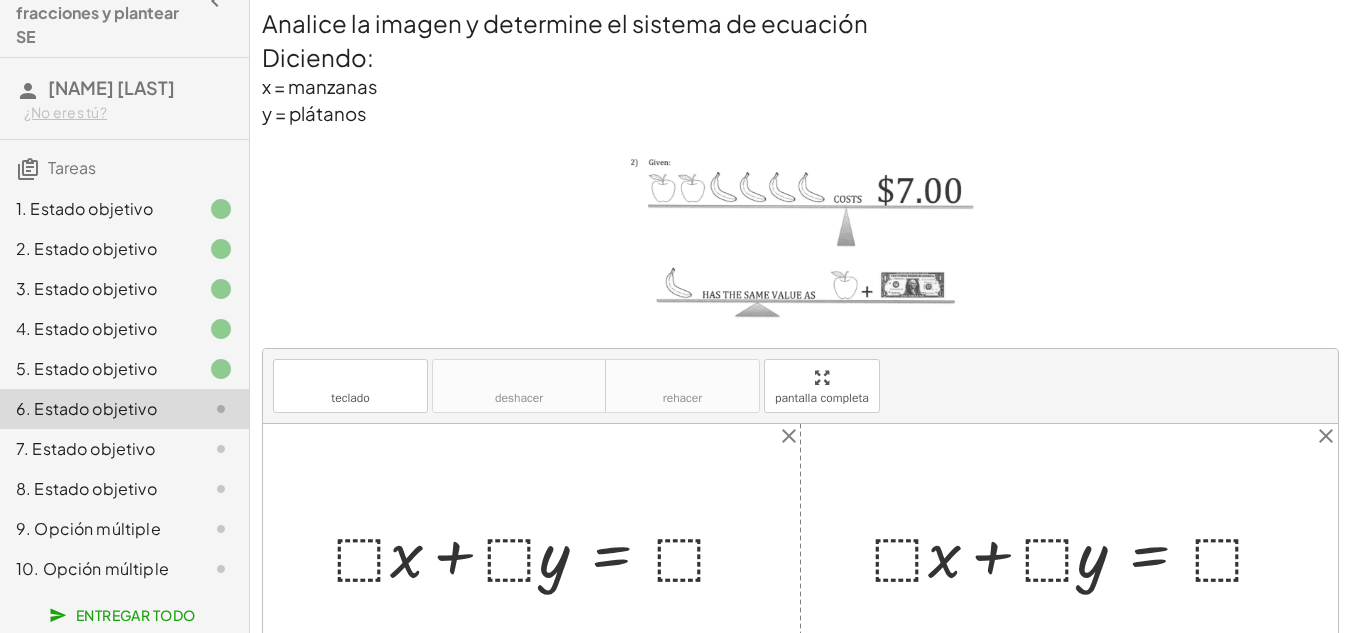 scroll, scrollTop: 0, scrollLeft: 0, axis: both 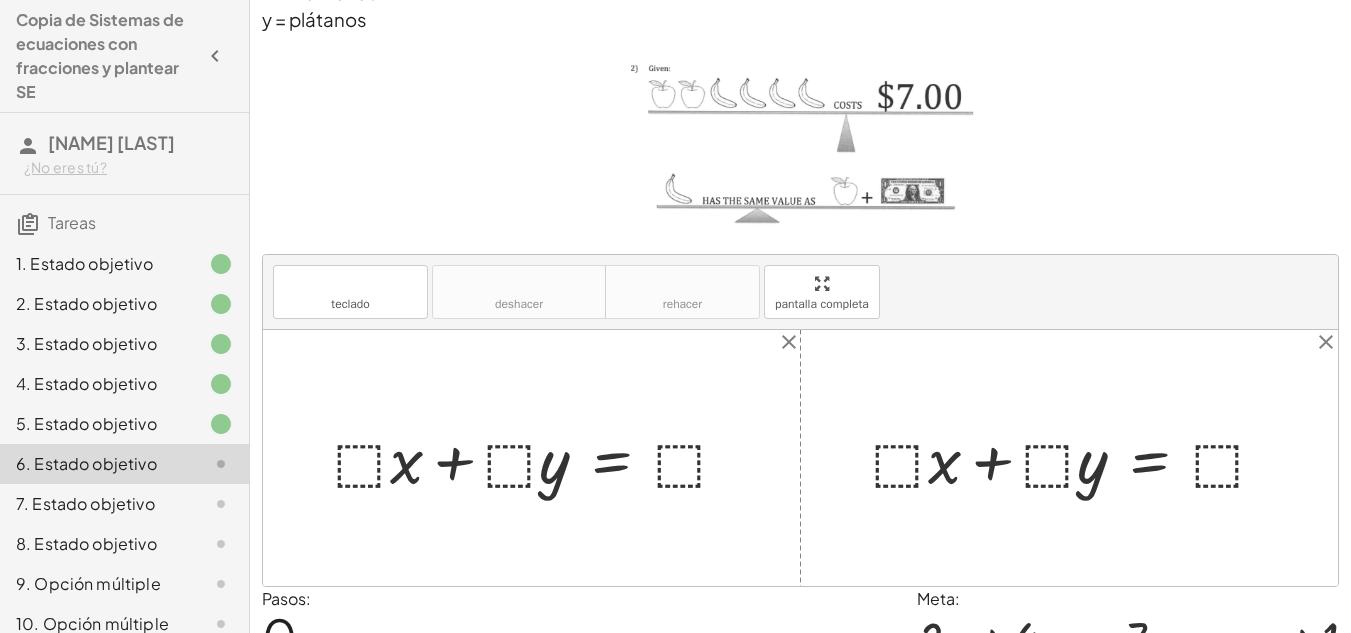 click at bounding box center (539, 457) 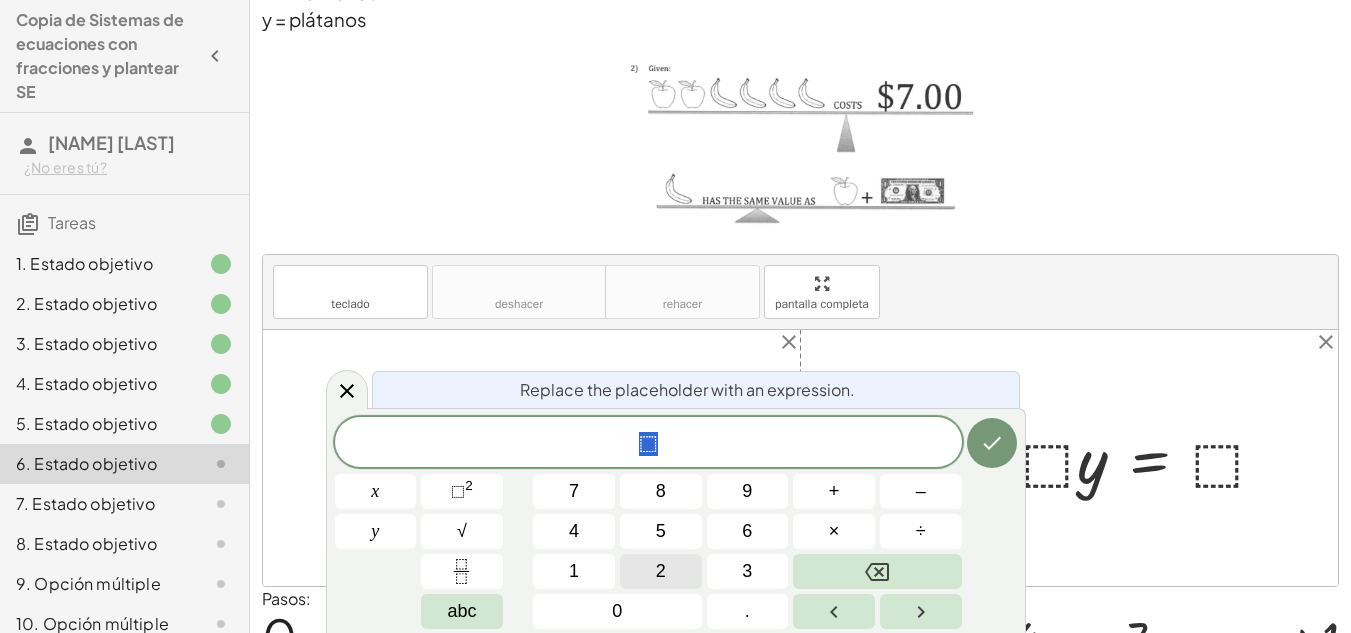 click on "2" at bounding box center [661, 571] 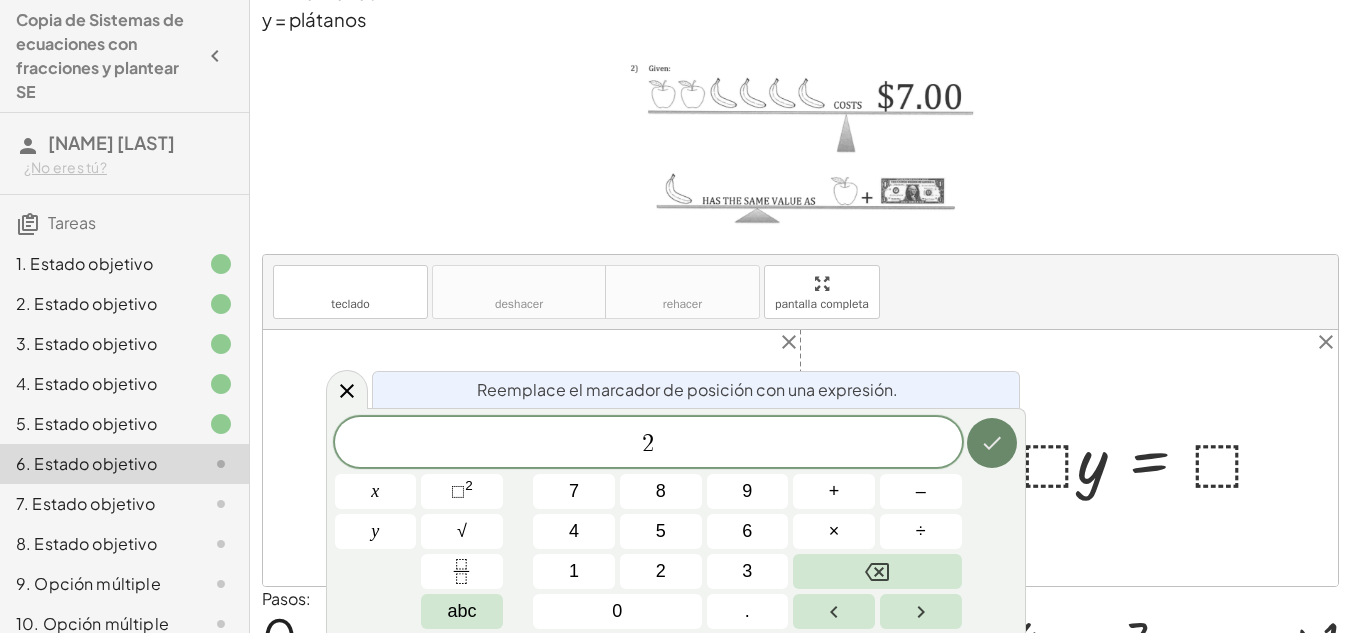 click 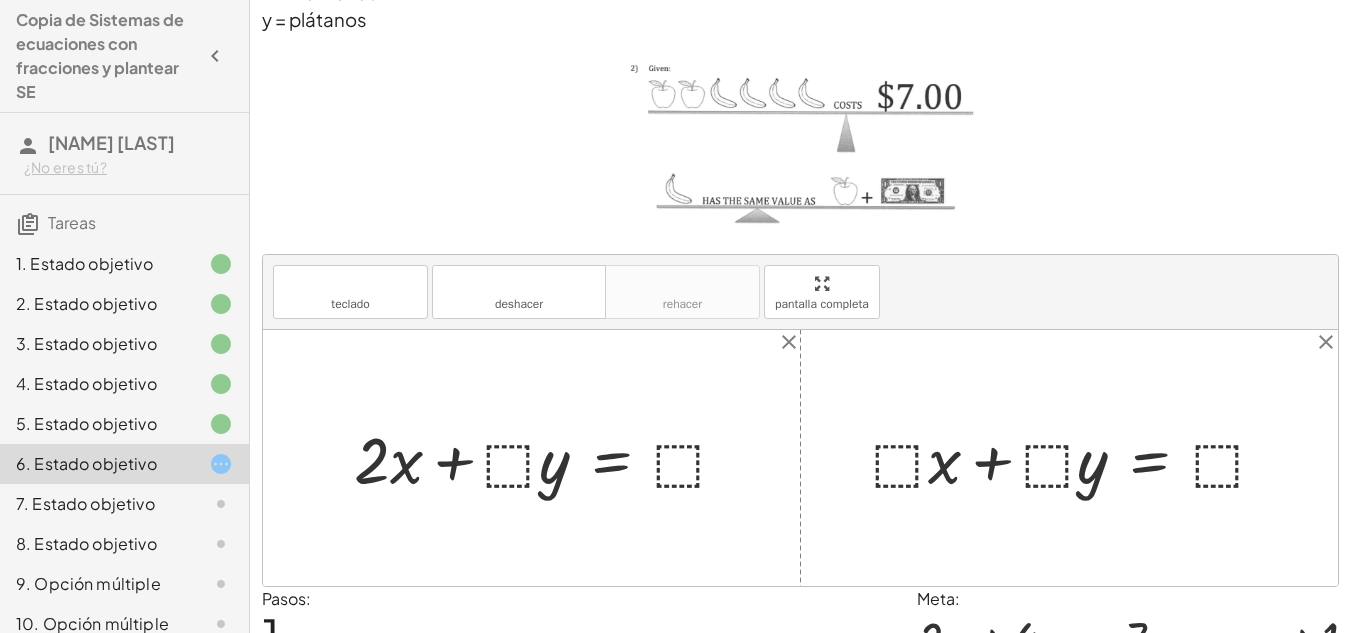 scroll, scrollTop: 0, scrollLeft: 0, axis: both 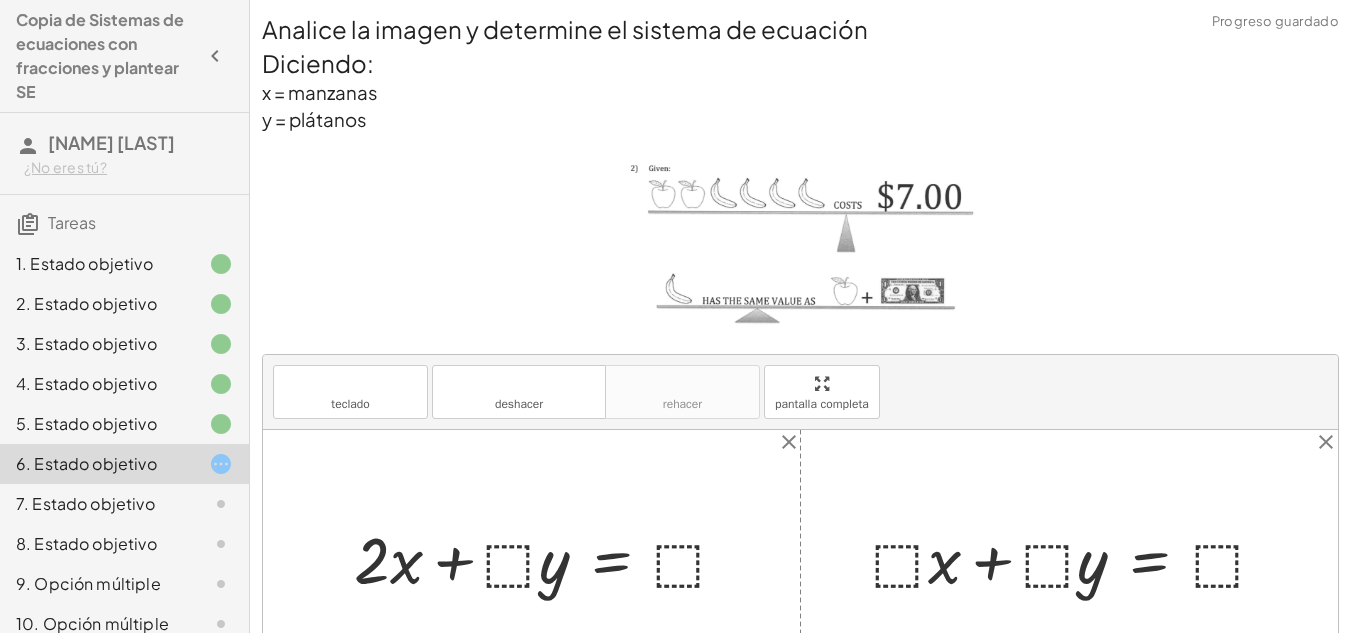 click at bounding box center (549, 557) 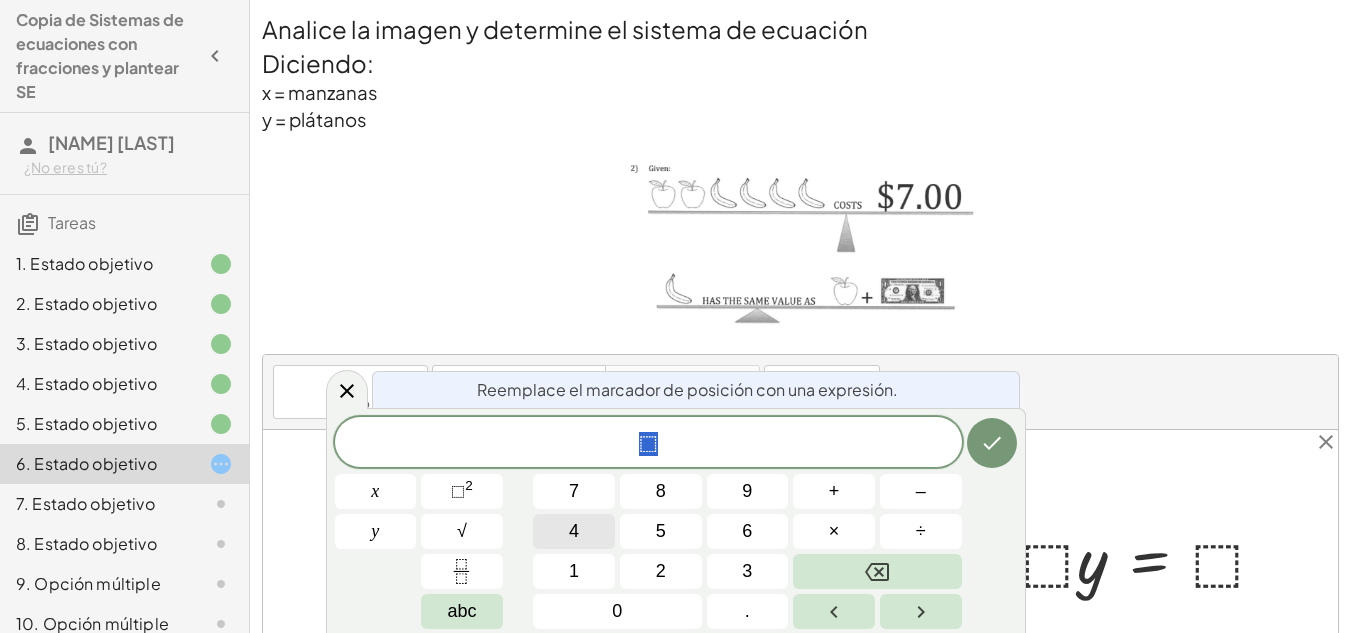 click on "4" at bounding box center (574, 531) 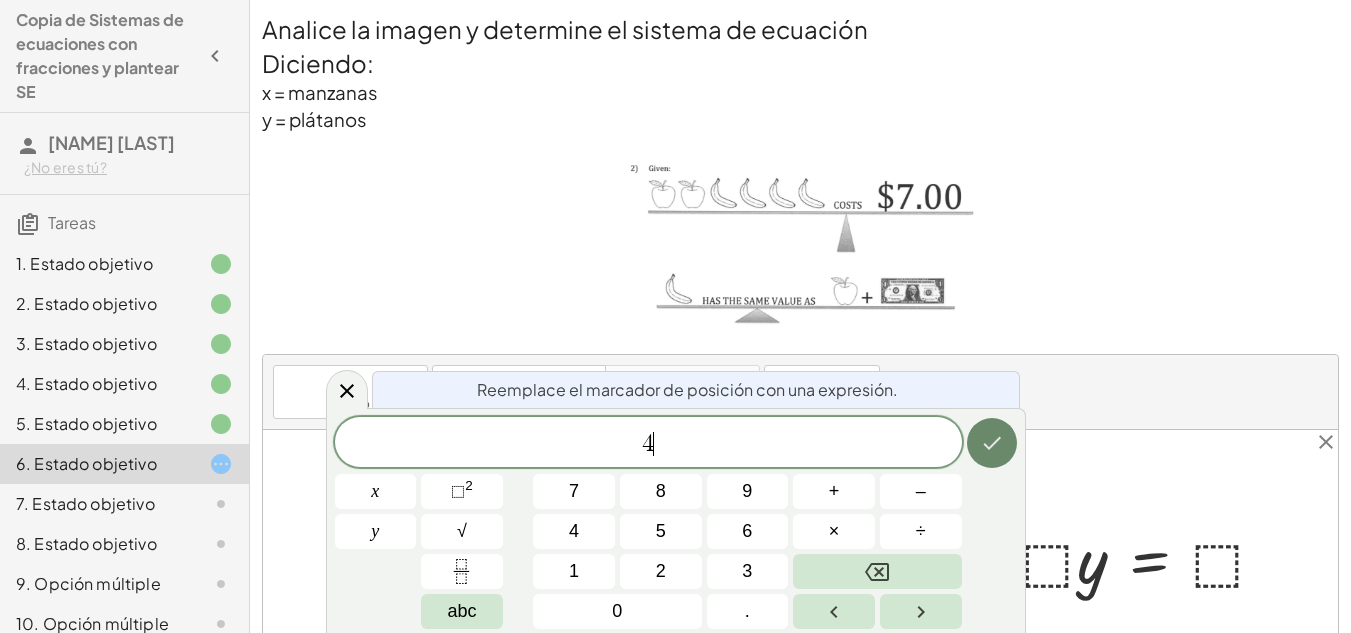 click at bounding box center (992, 443) 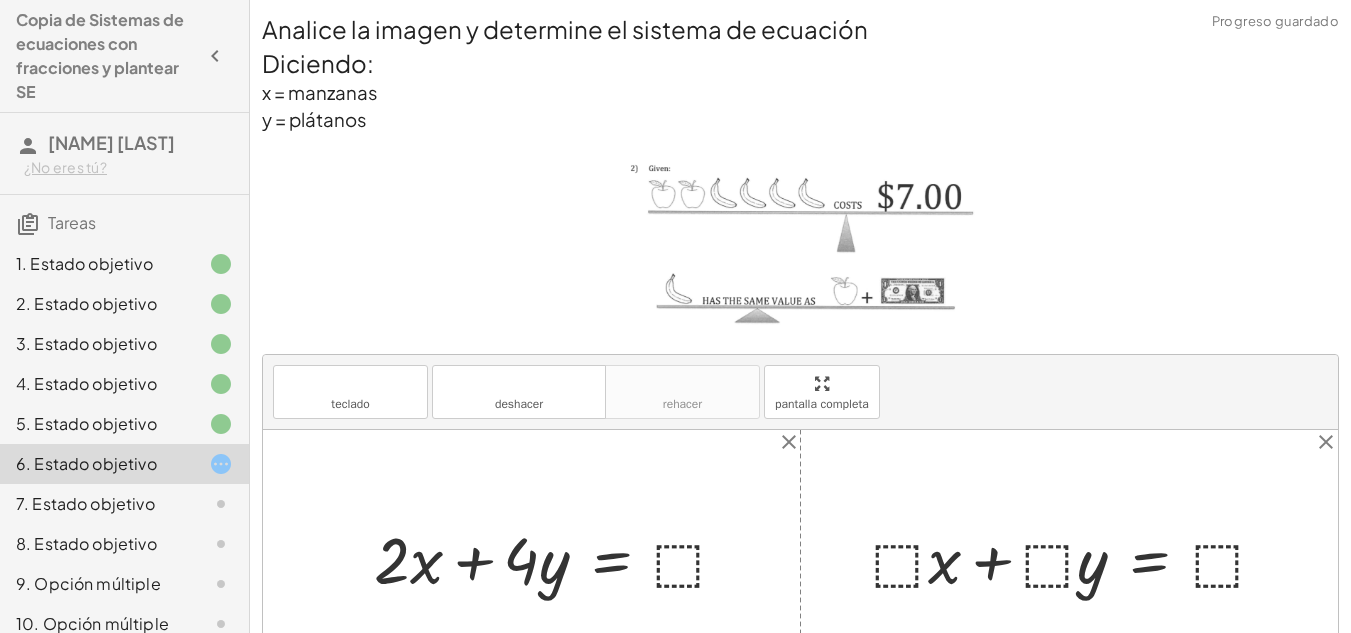 click at bounding box center (559, 557) 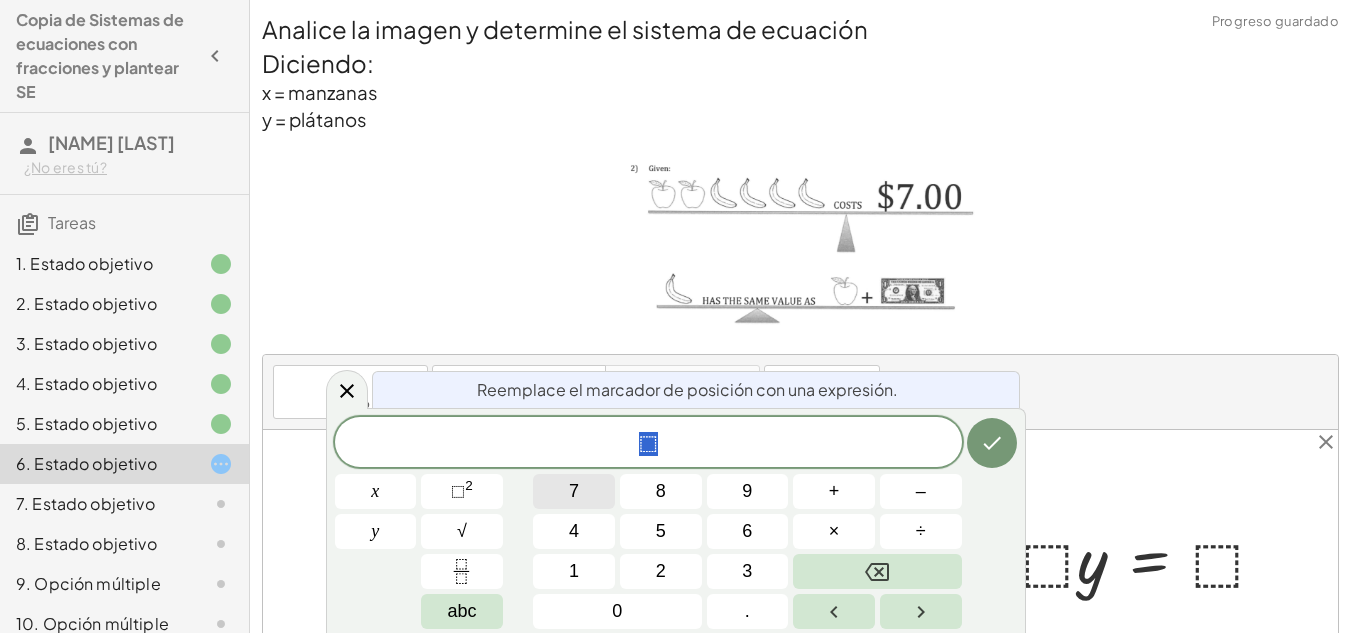 click on "7" at bounding box center [574, 491] 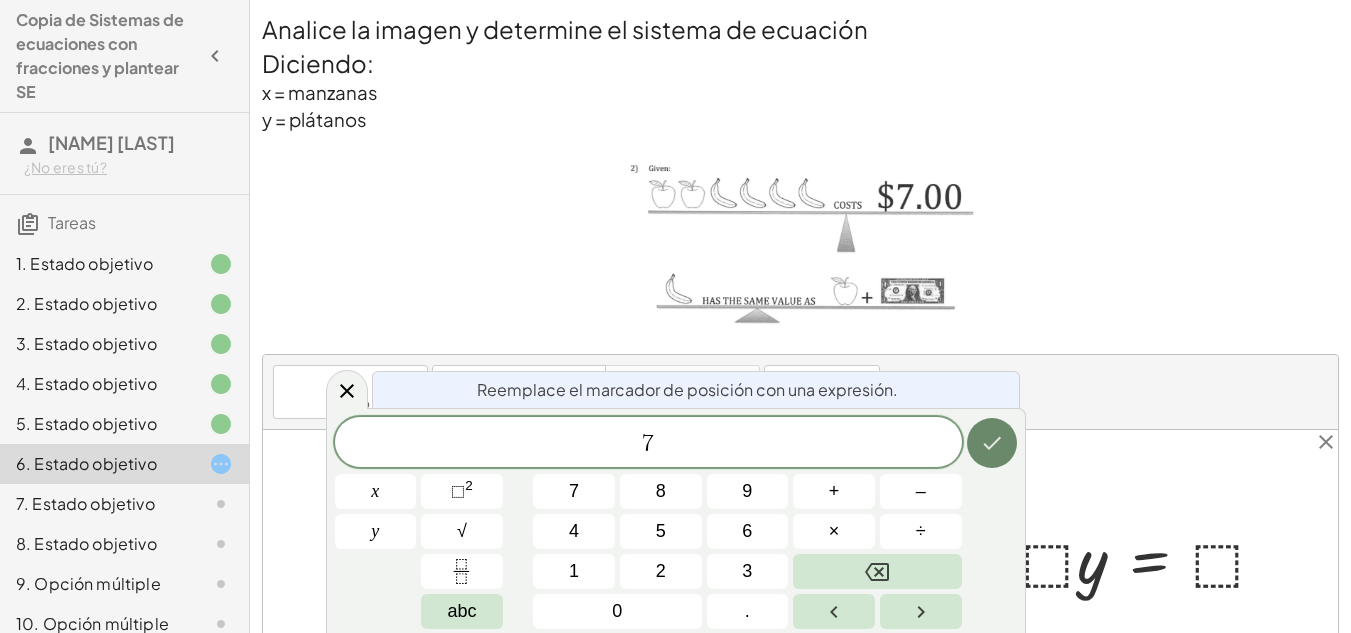click at bounding box center (992, 443) 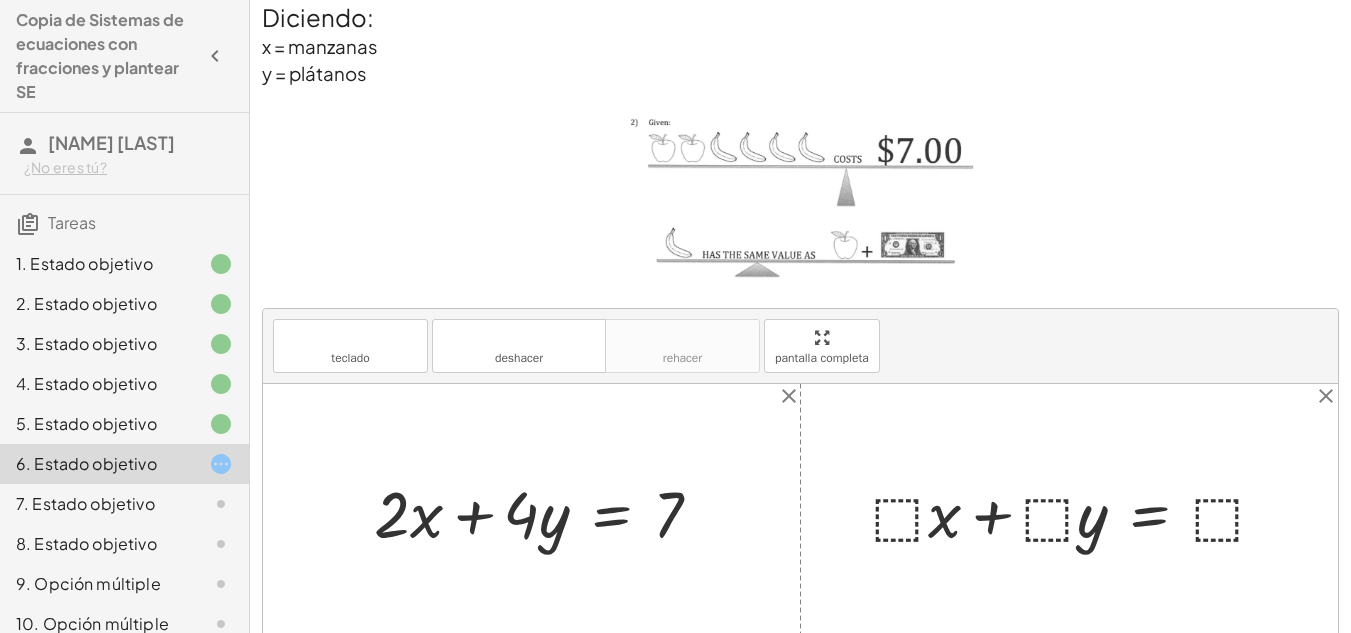 scroll, scrollTop: 11, scrollLeft: 0, axis: vertical 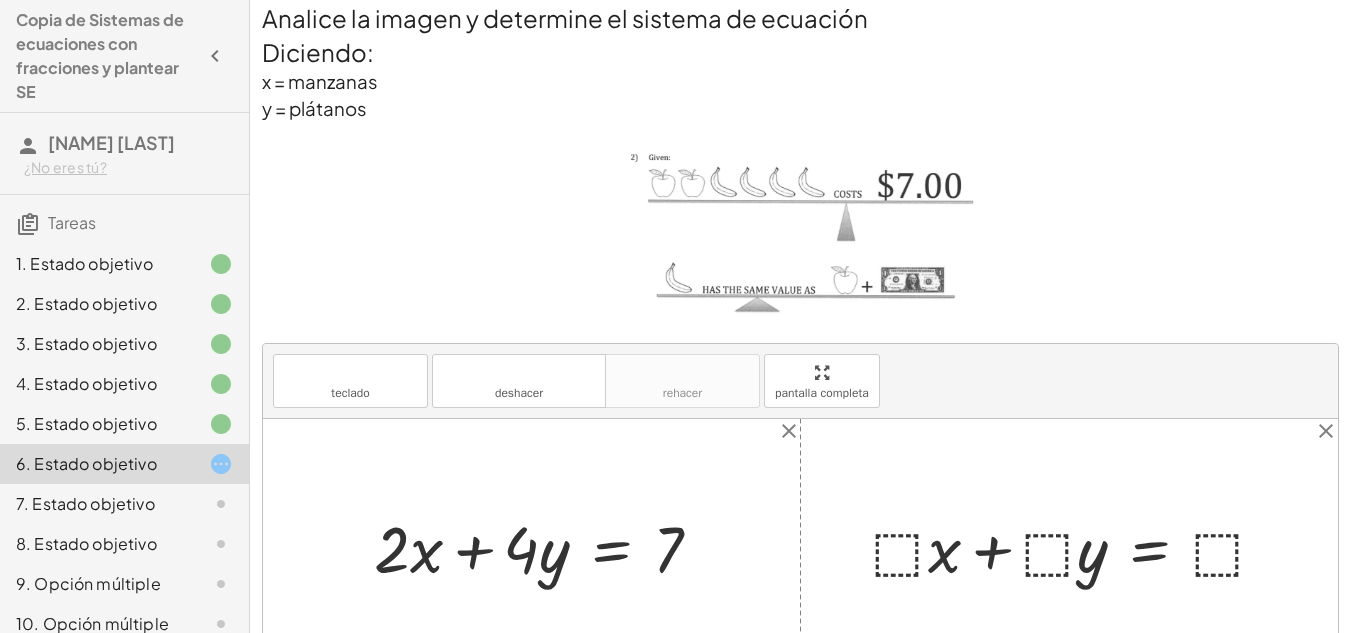 click at bounding box center [1077, 546] 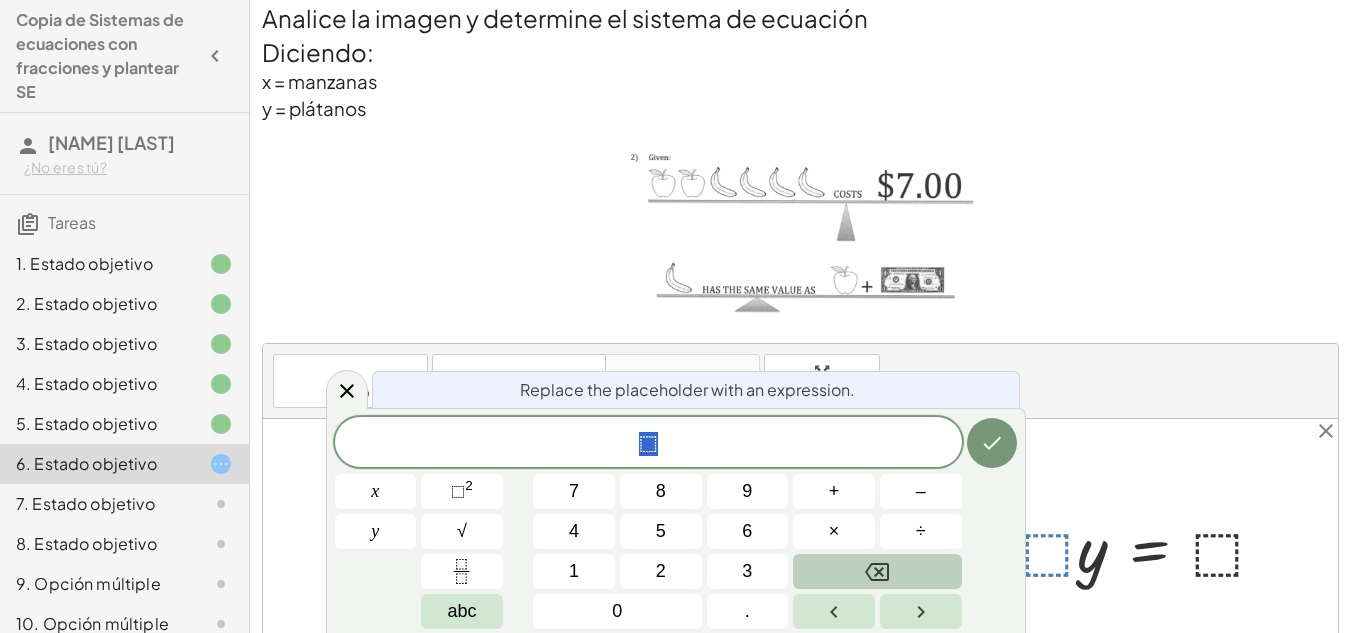 click at bounding box center (877, 571) 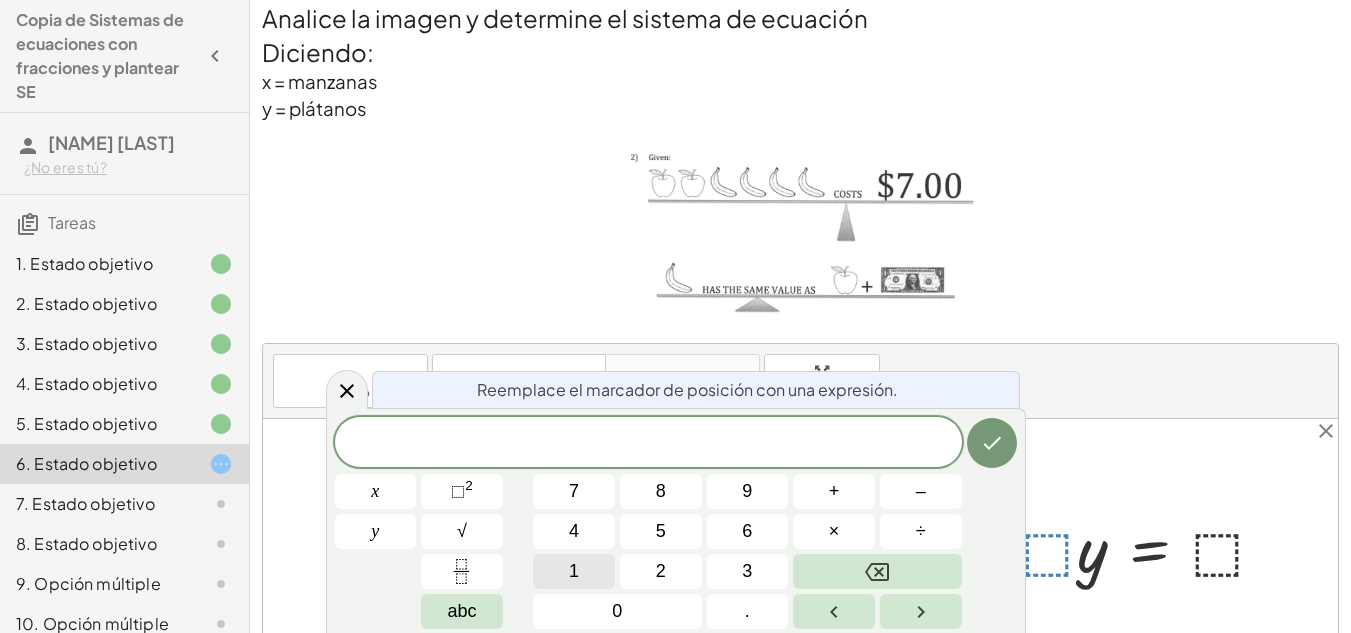 click on "1" at bounding box center (574, 571) 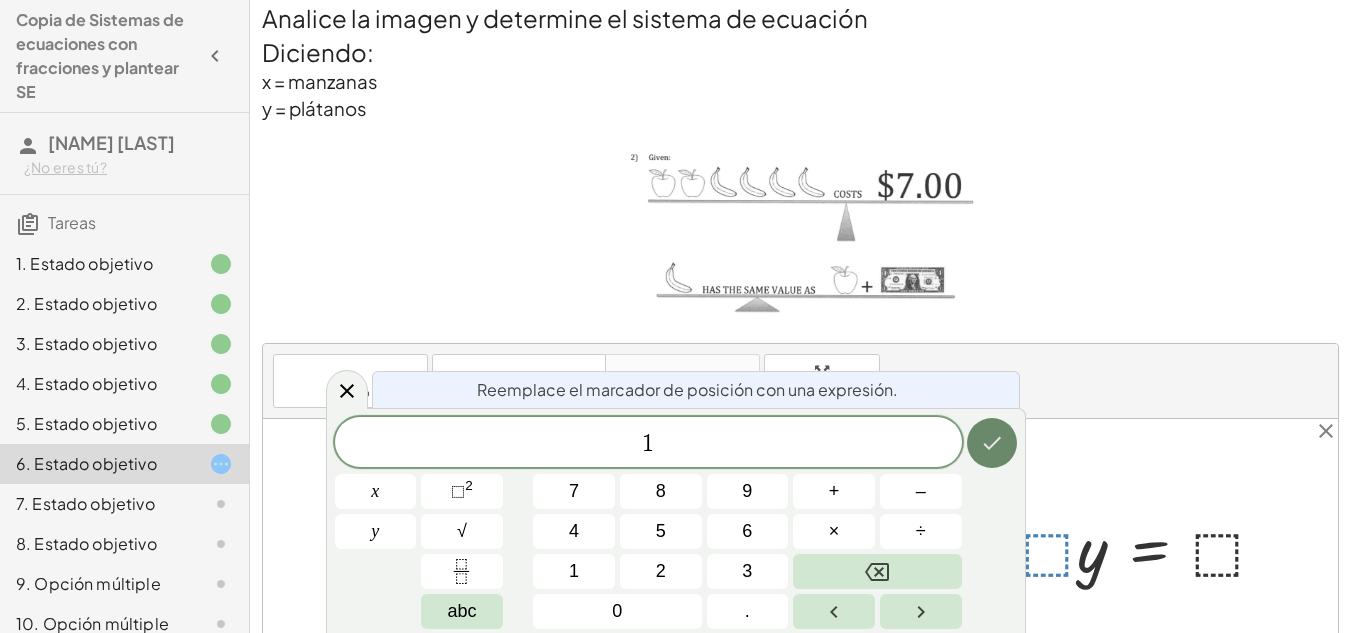 click 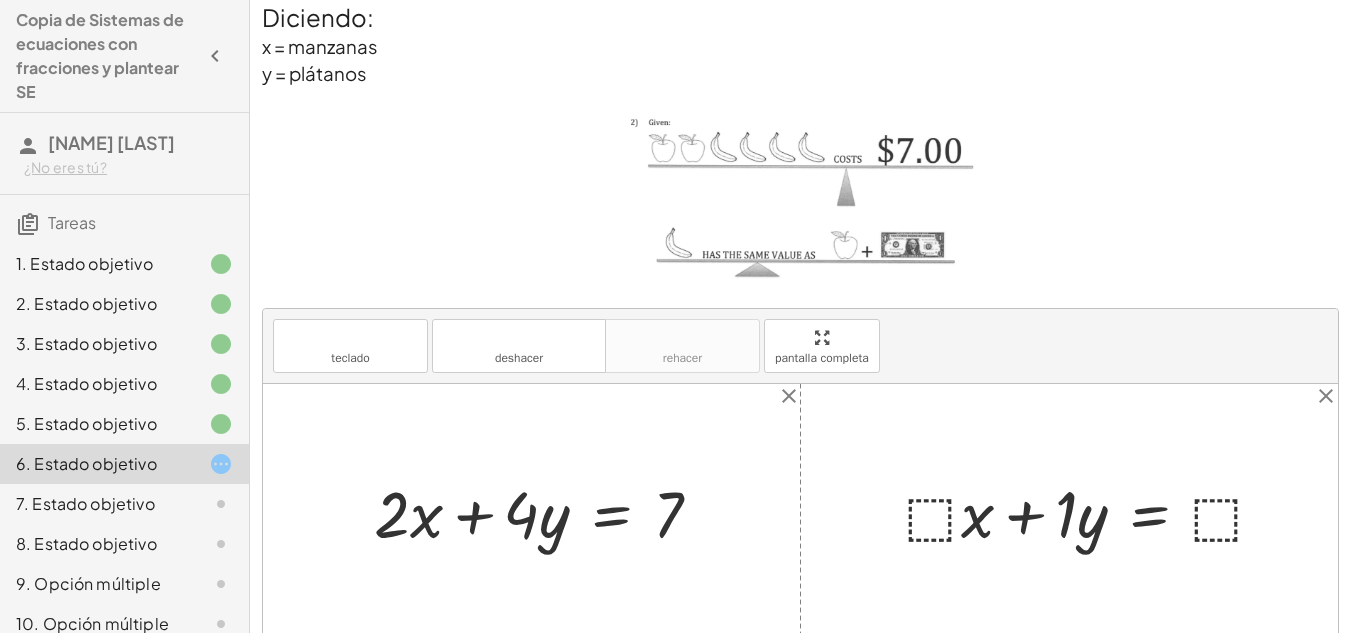 scroll, scrollTop: 11, scrollLeft: 0, axis: vertical 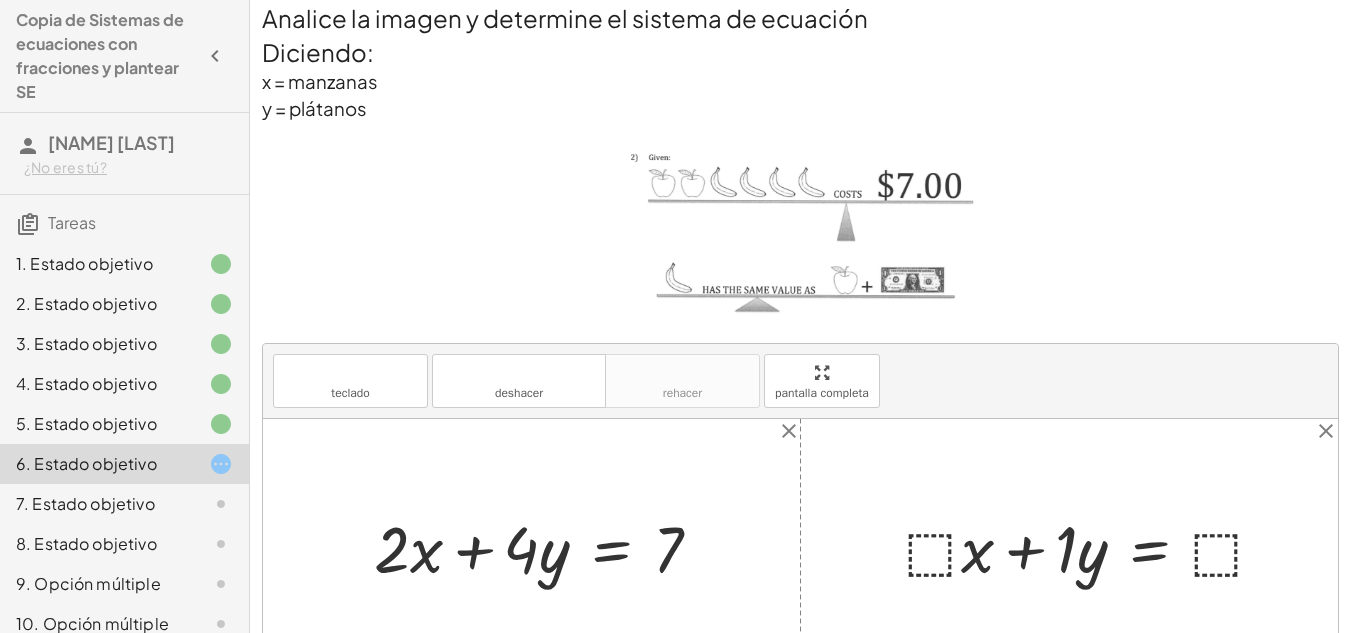 click at bounding box center (1093, 546) 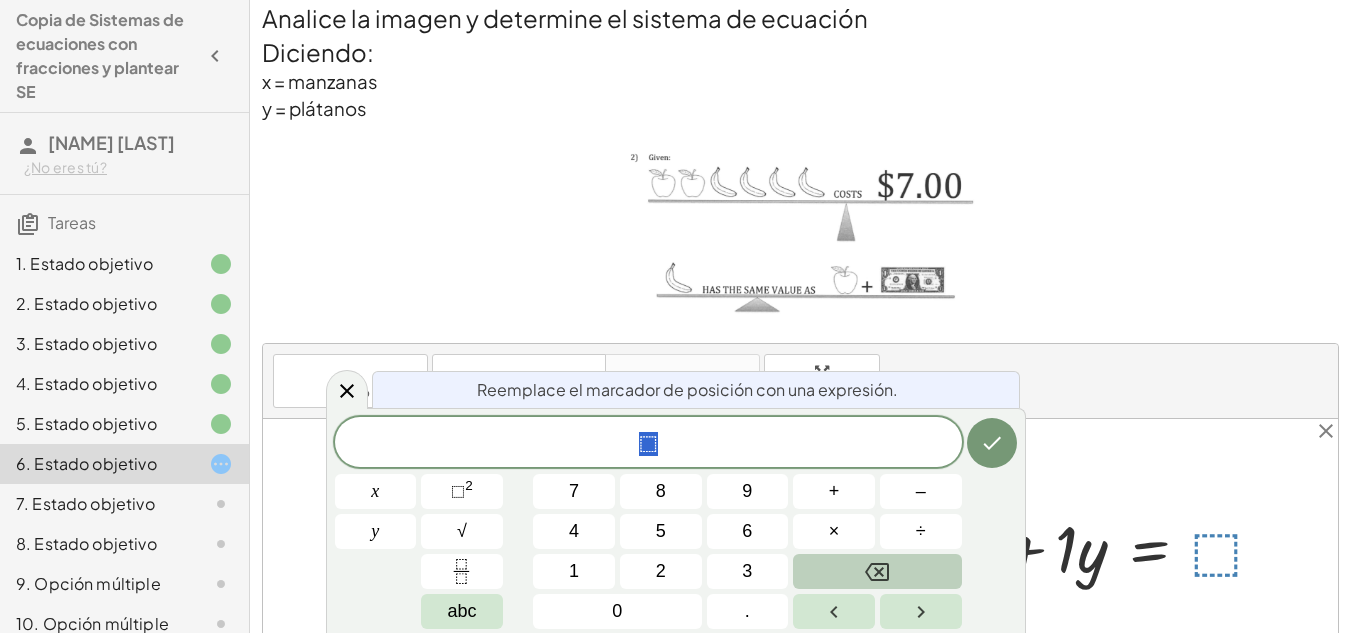 click at bounding box center (877, 571) 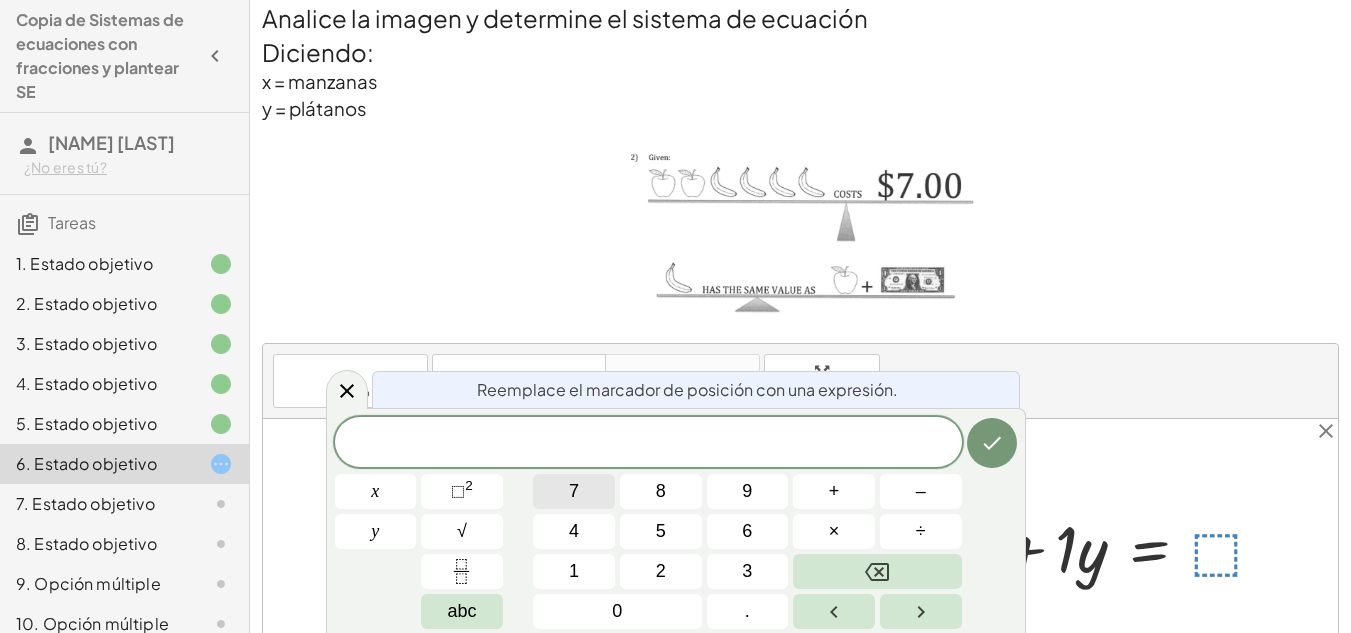 click on "7" at bounding box center (574, 491) 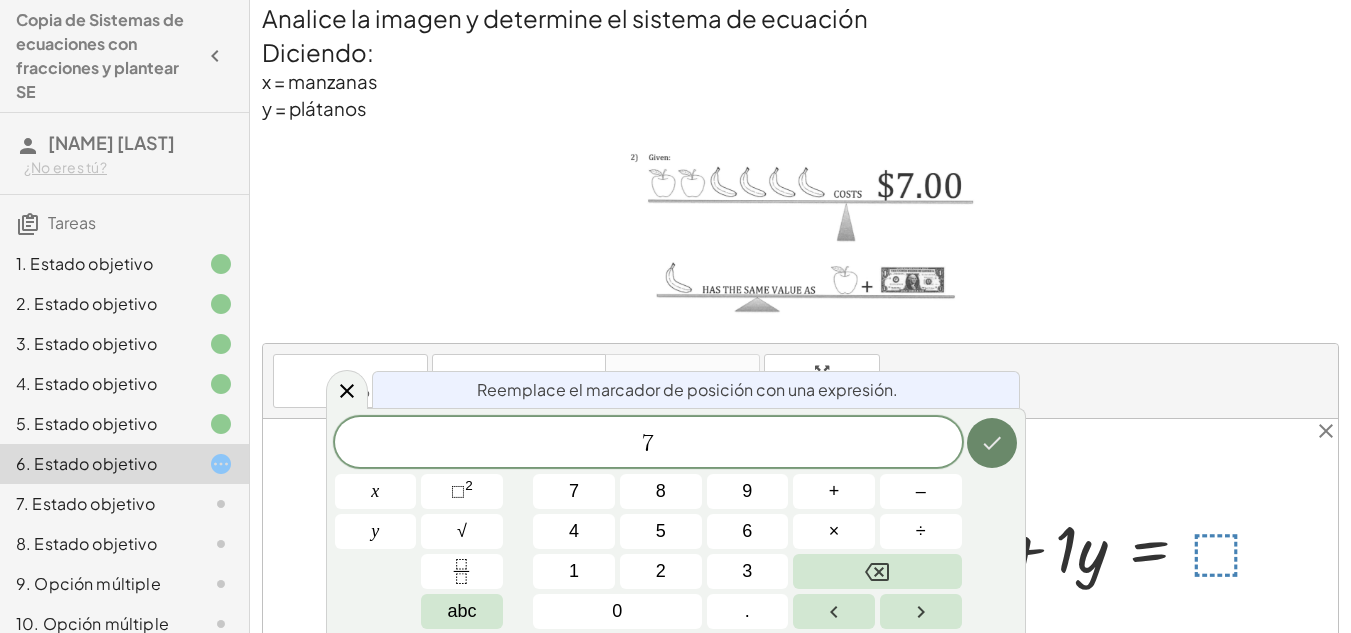 click at bounding box center [992, 443] 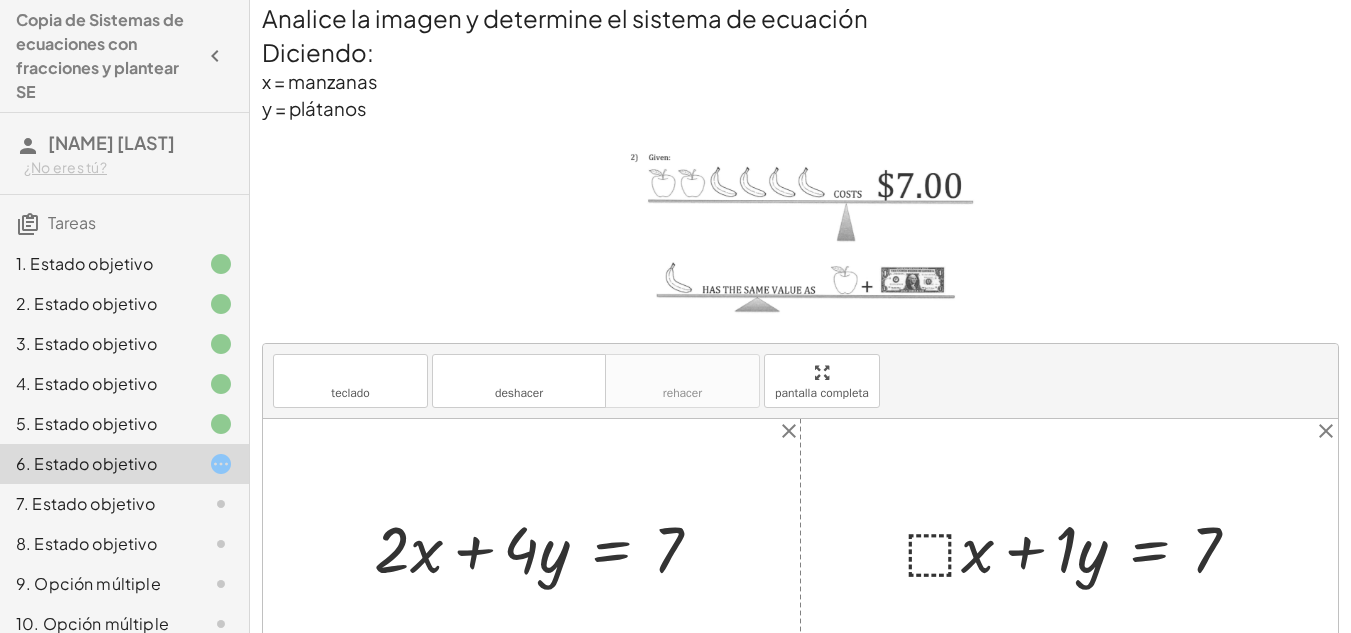 click at bounding box center (1080, 546) 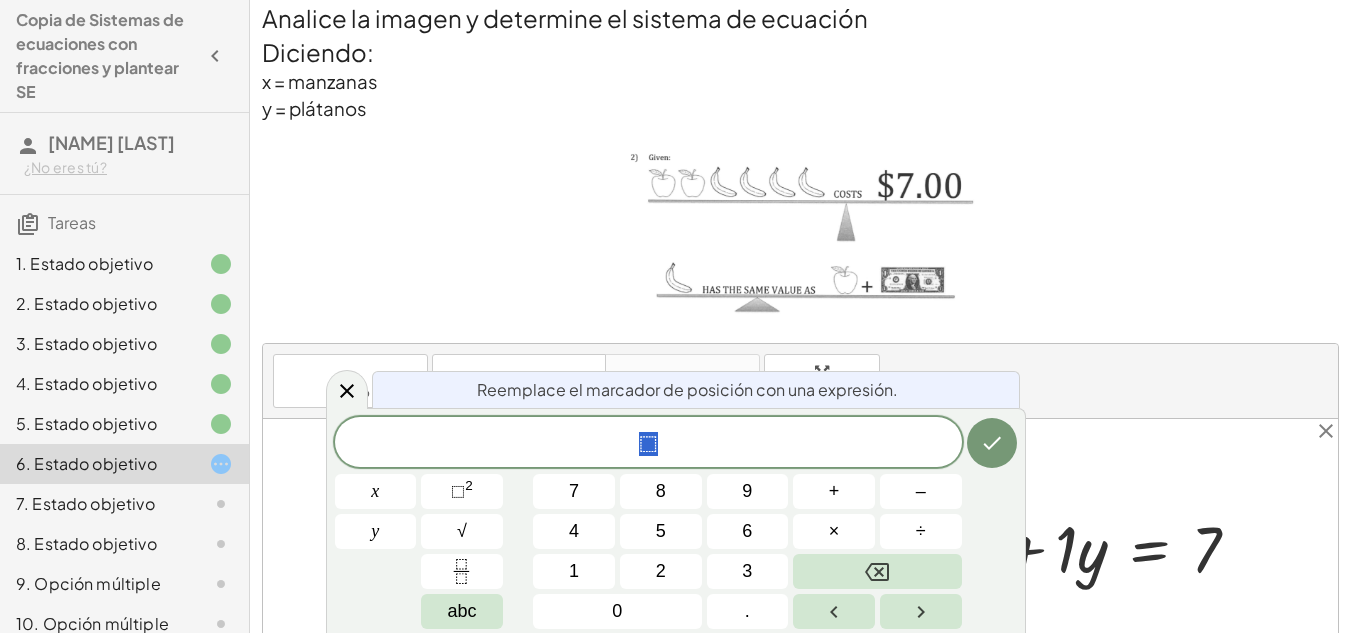 click at bounding box center [800, 547] 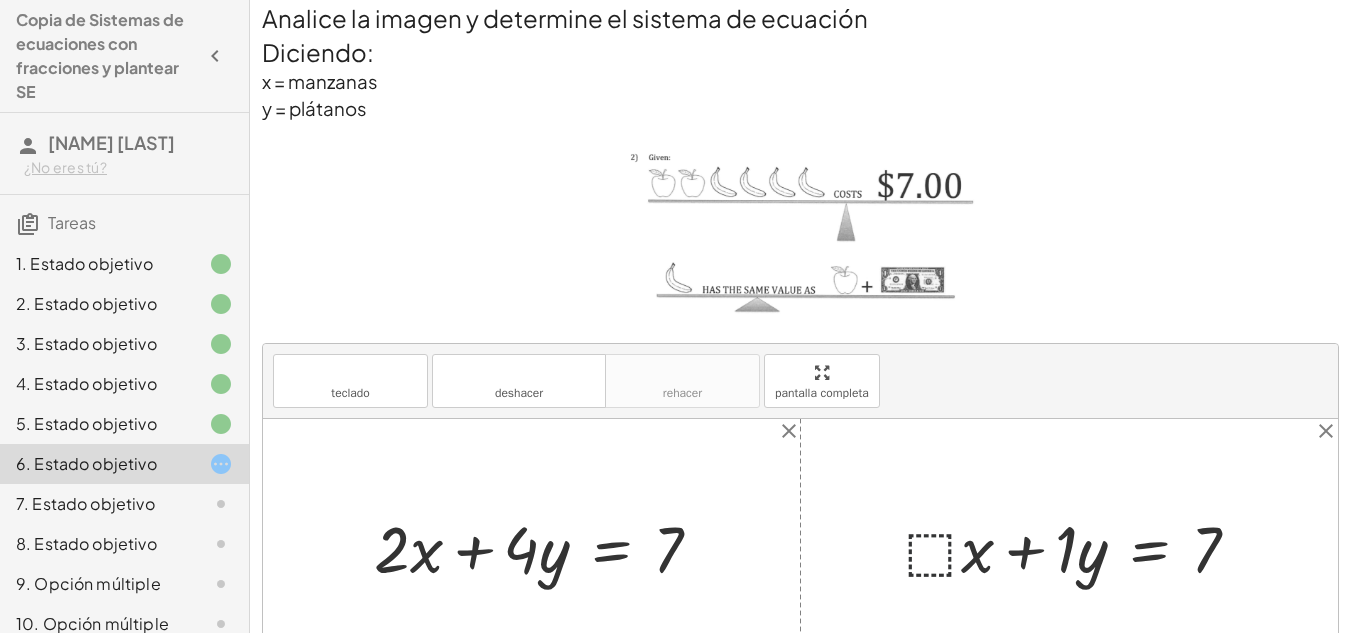 click at bounding box center (1080, 546) 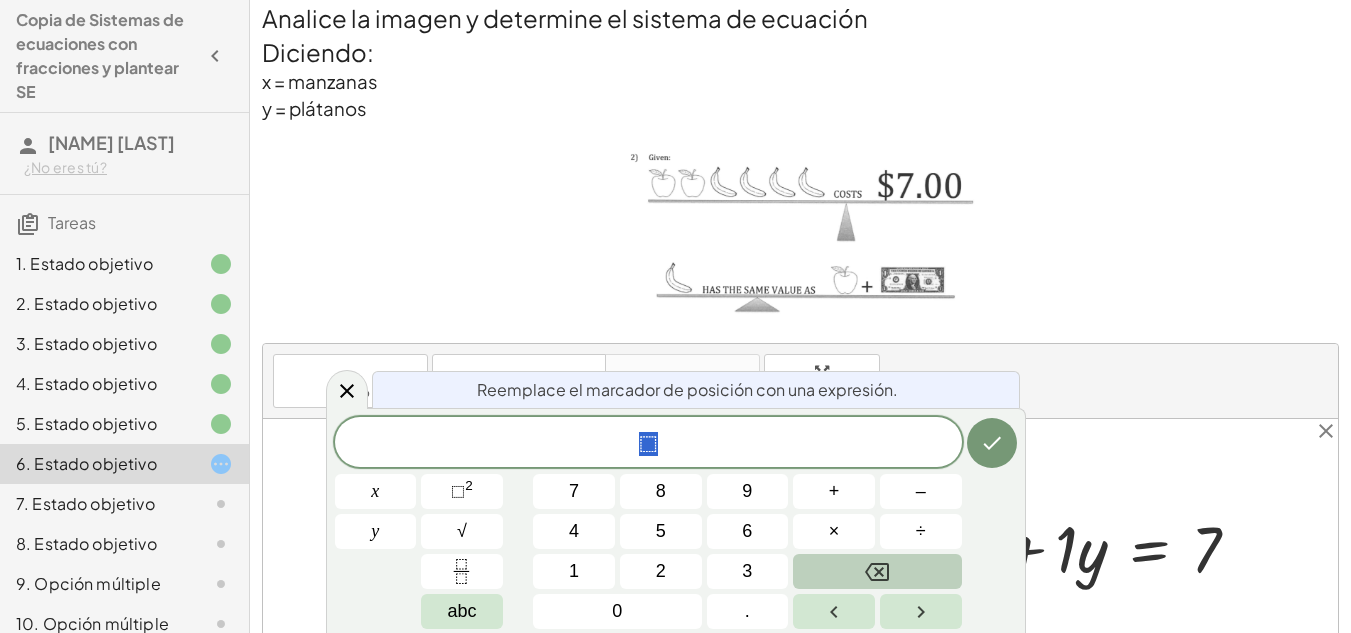 click at bounding box center [877, 571] 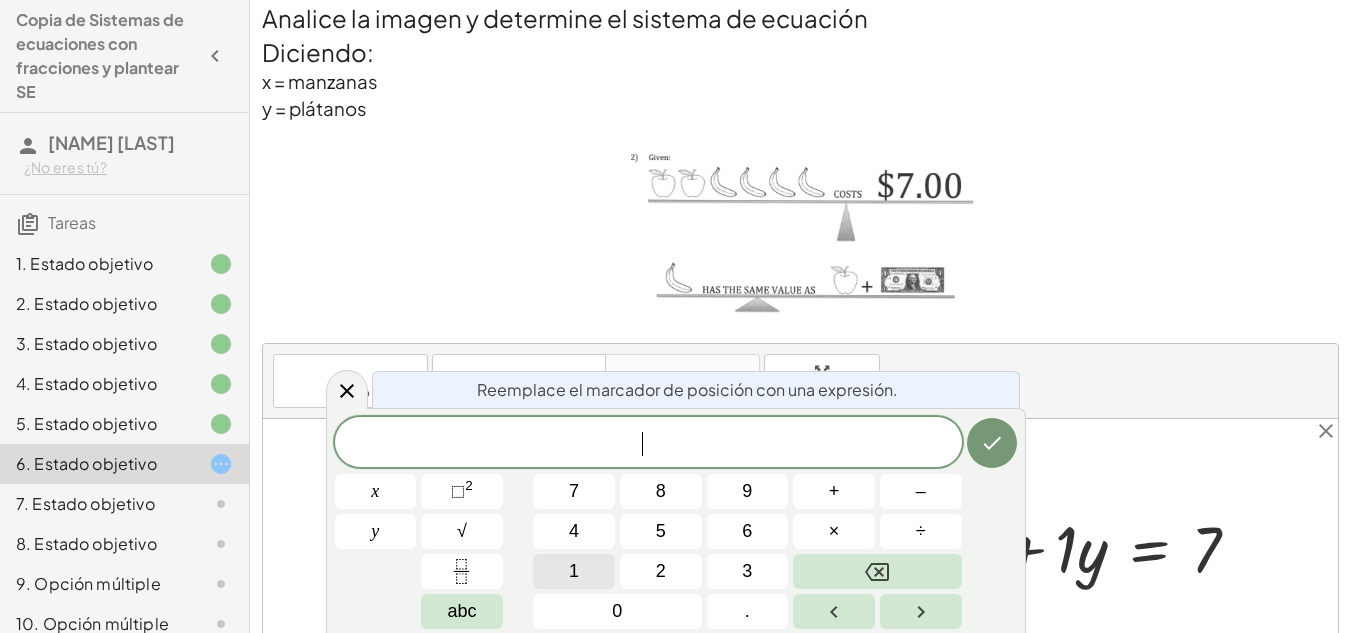 click on "1" at bounding box center (574, 571) 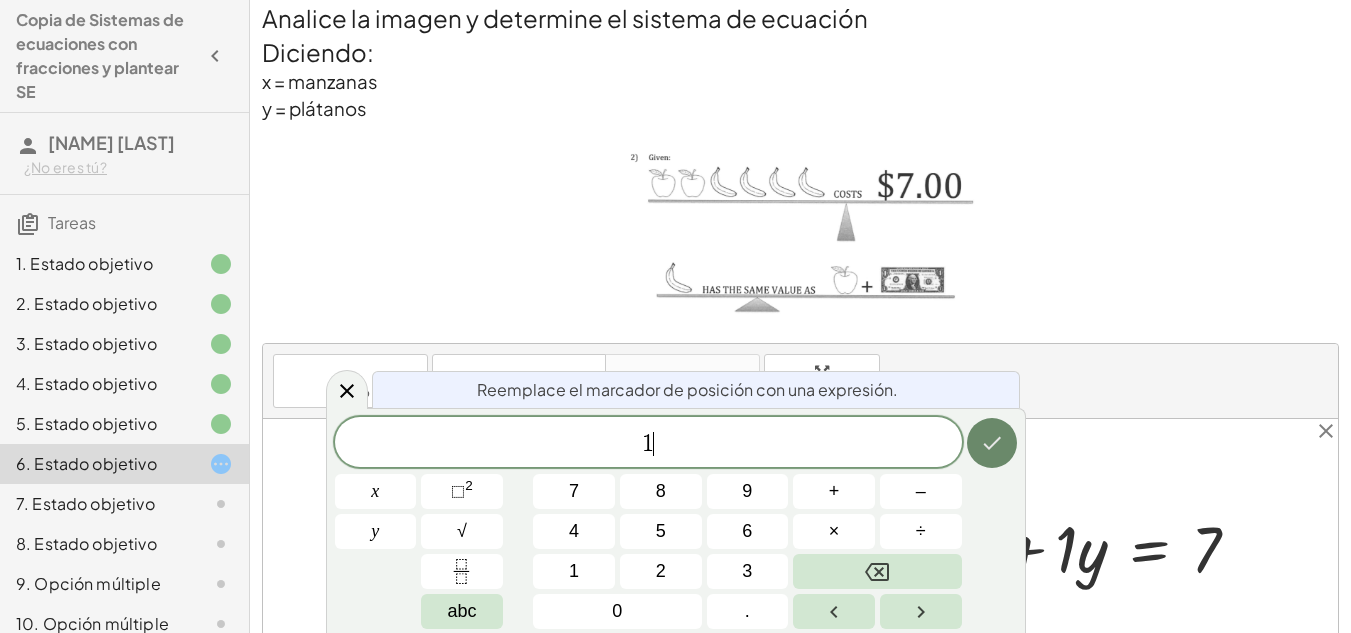 click at bounding box center (992, 443) 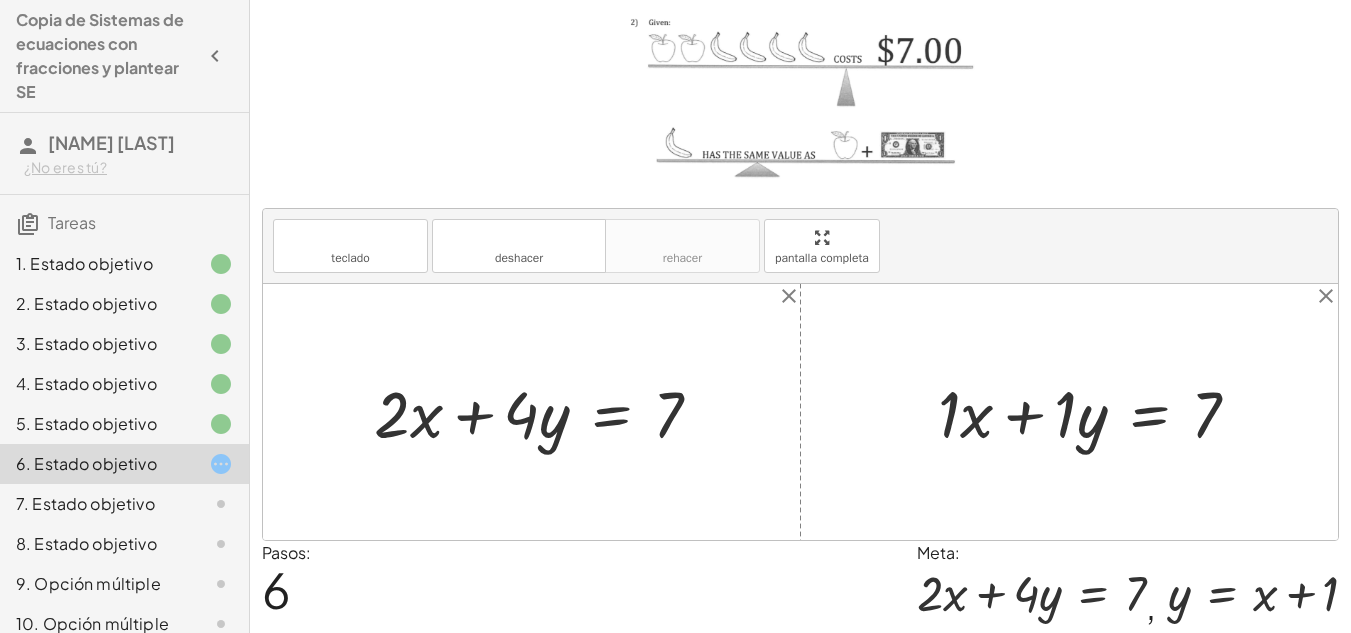 scroll, scrollTop: 111, scrollLeft: 0, axis: vertical 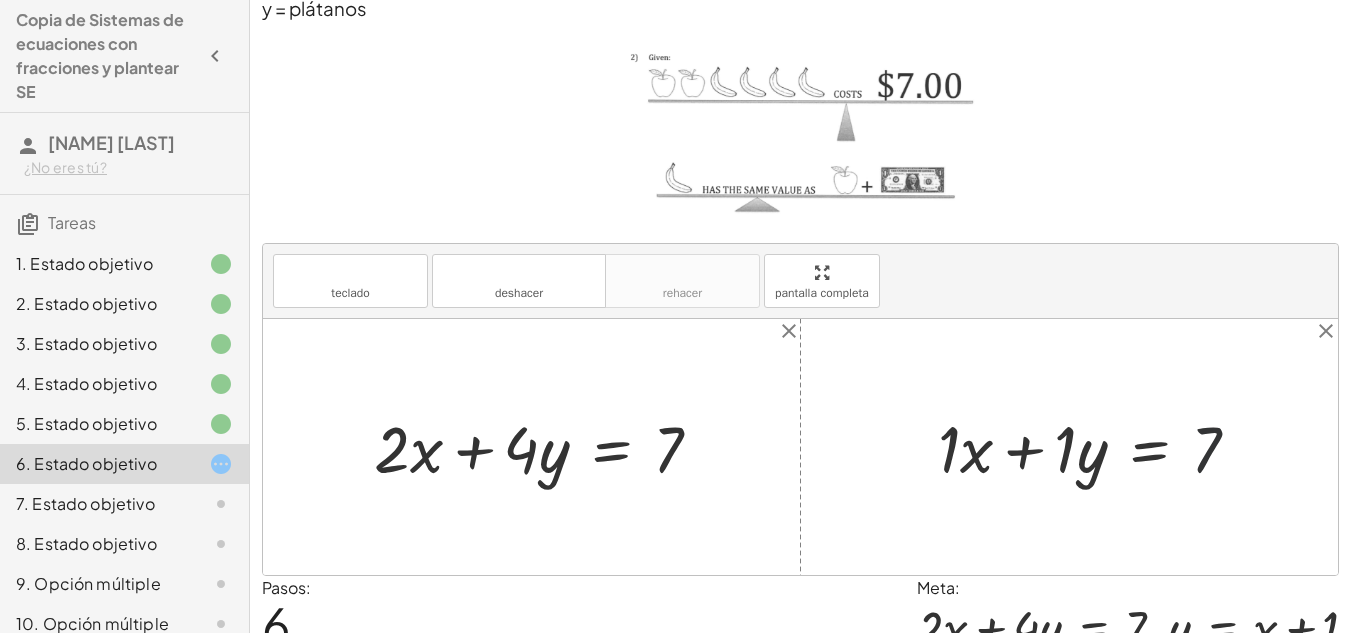 click at bounding box center (1097, 446) 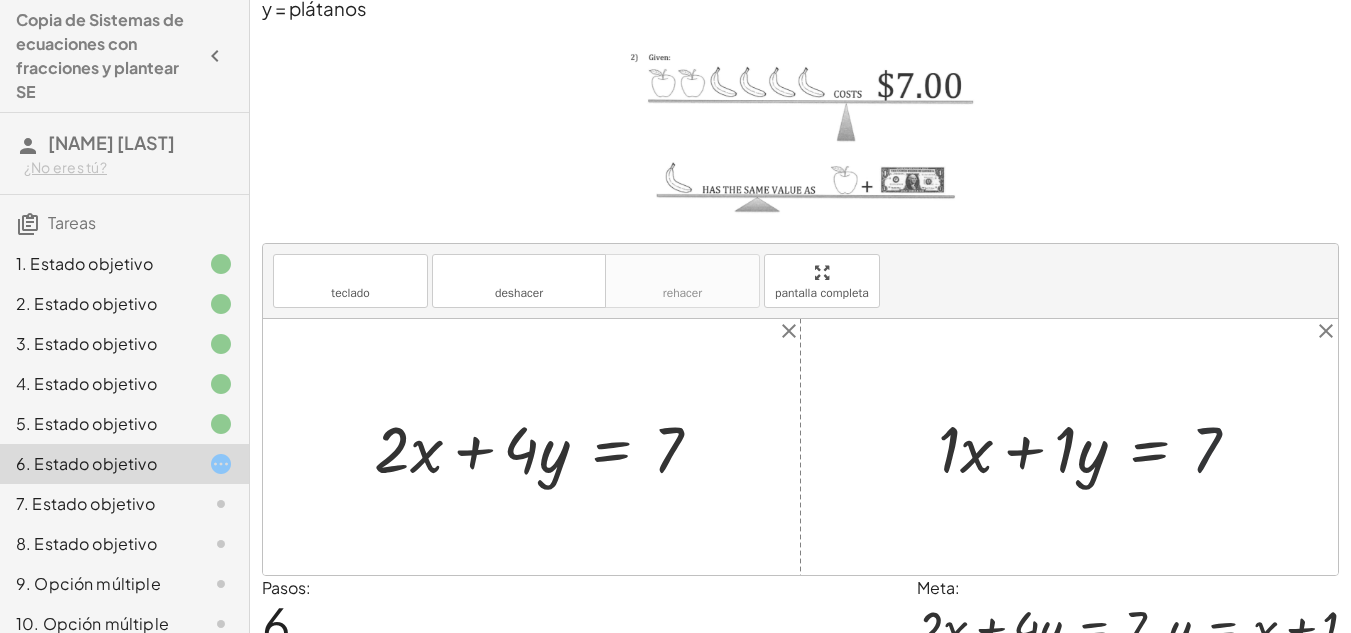click at bounding box center [1097, 446] 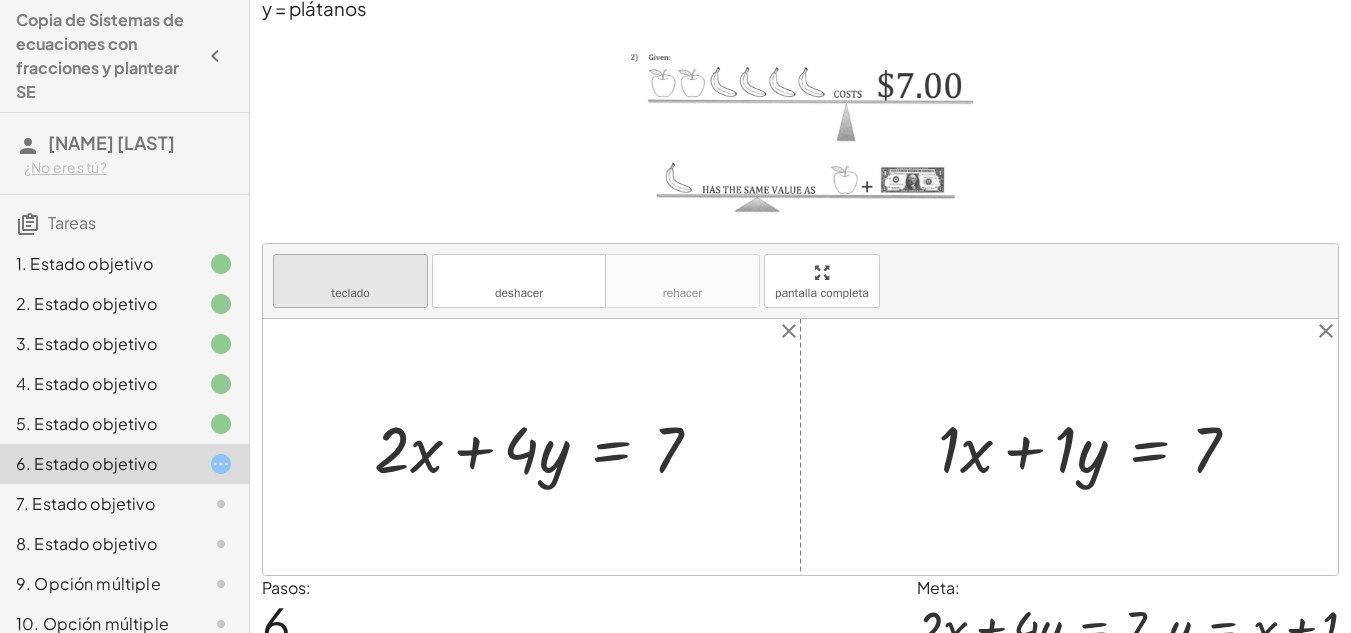 click on "teclado" at bounding box center (350, 272) 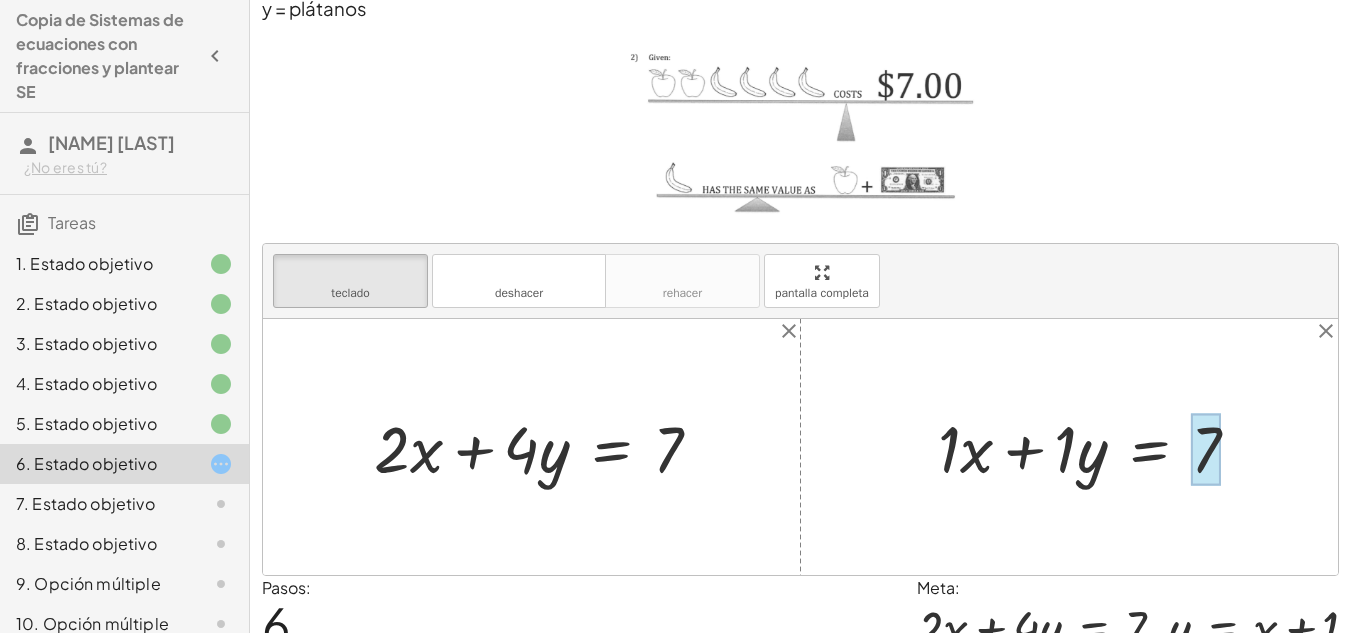 click at bounding box center (1206, 450) 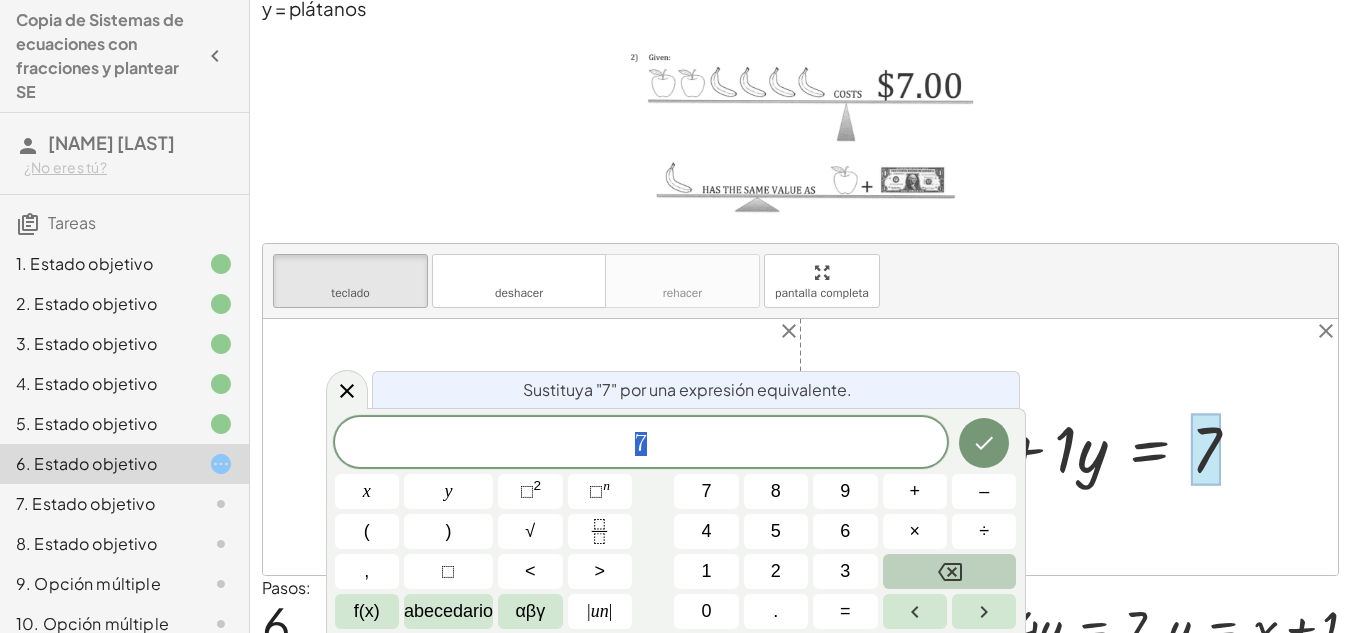 click 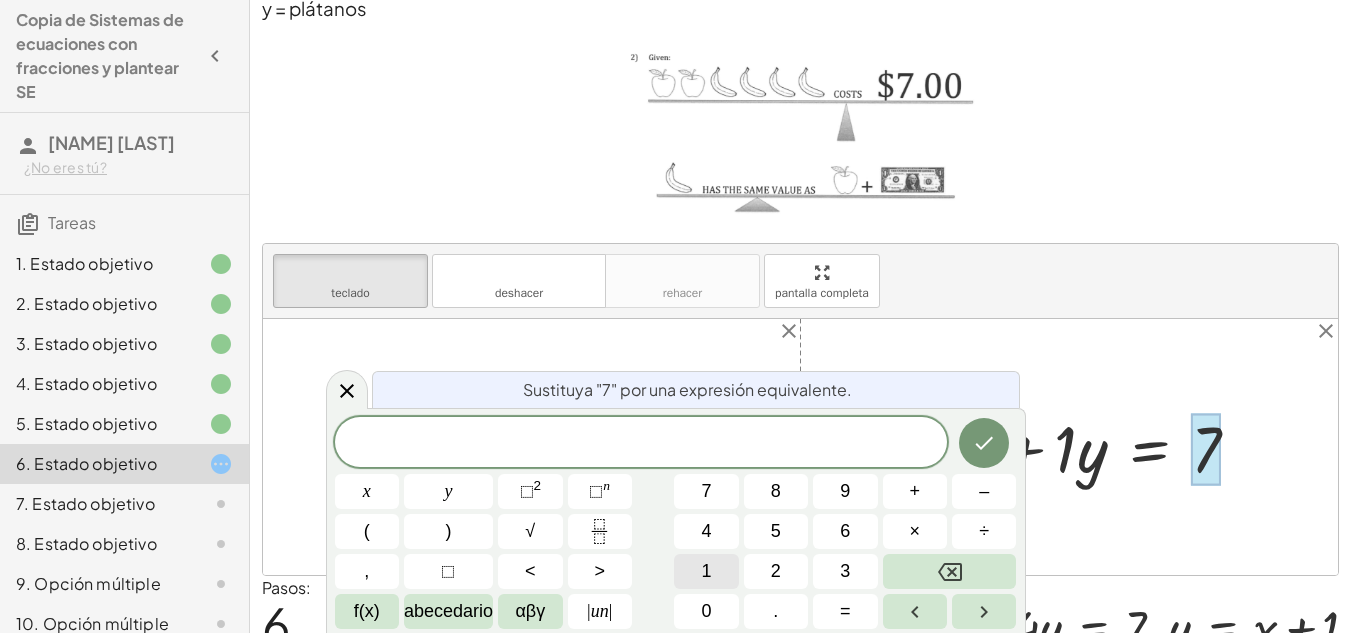 click on "1" at bounding box center [706, 571] 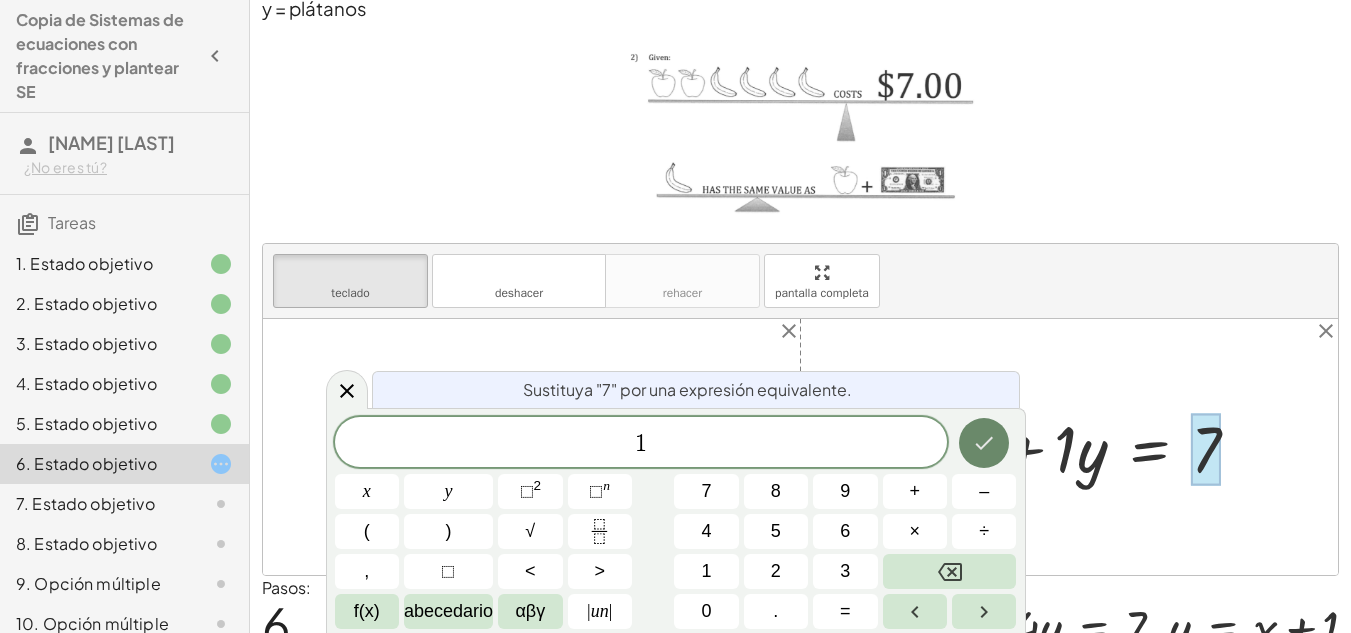click 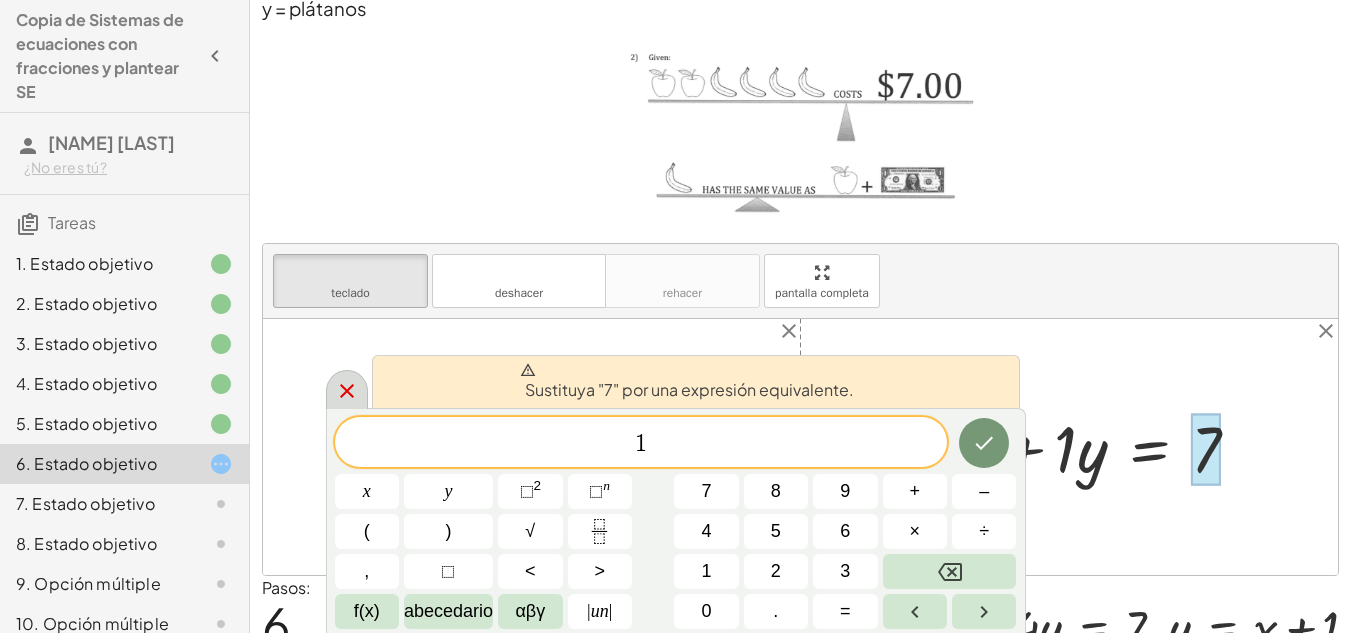click 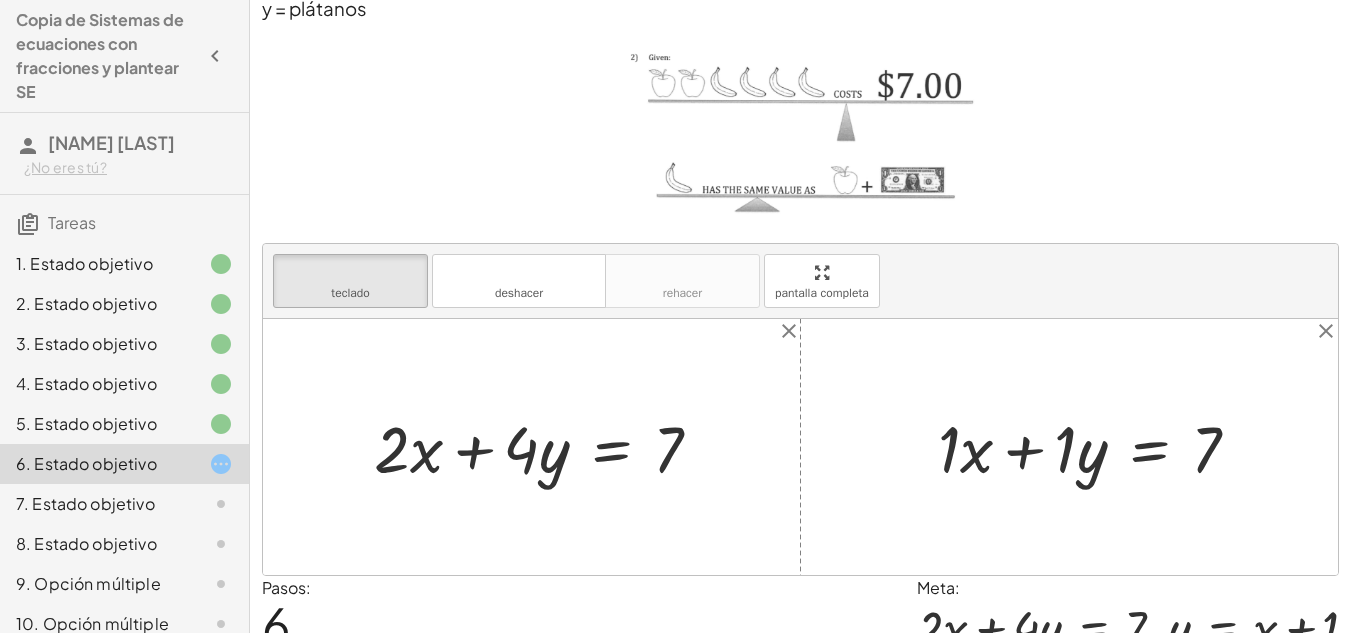 scroll, scrollTop: 211, scrollLeft: 0, axis: vertical 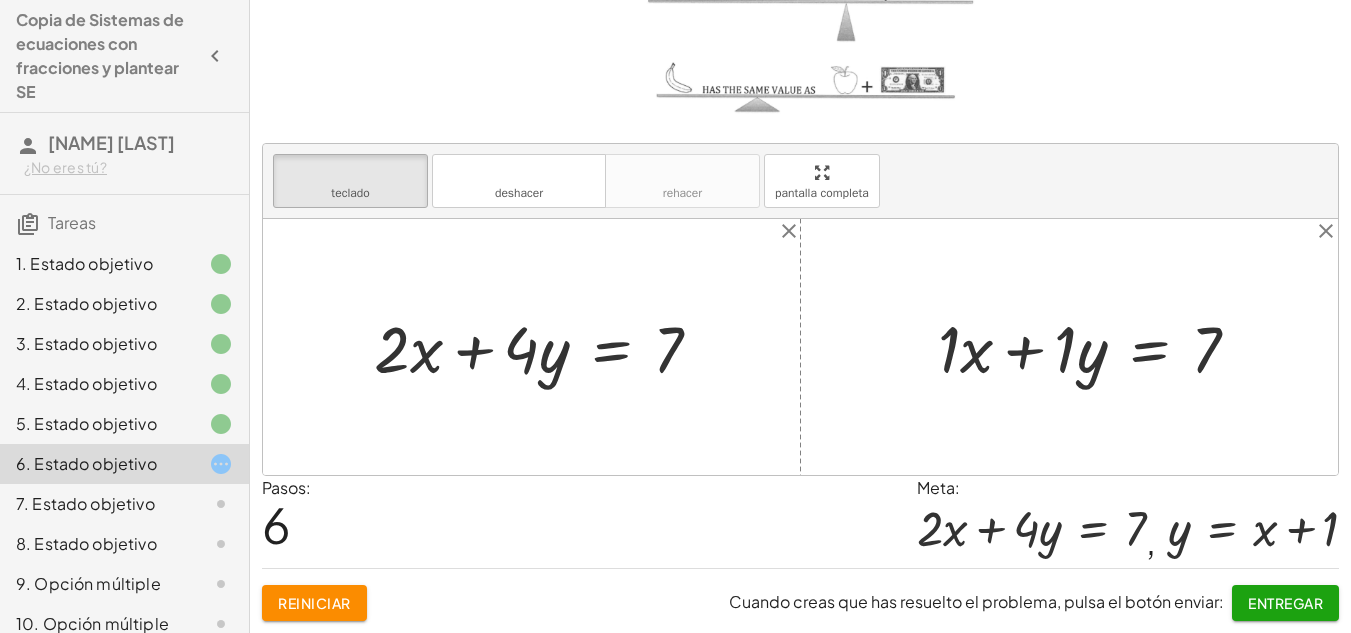 click on "Reiniciar" at bounding box center [314, 603] 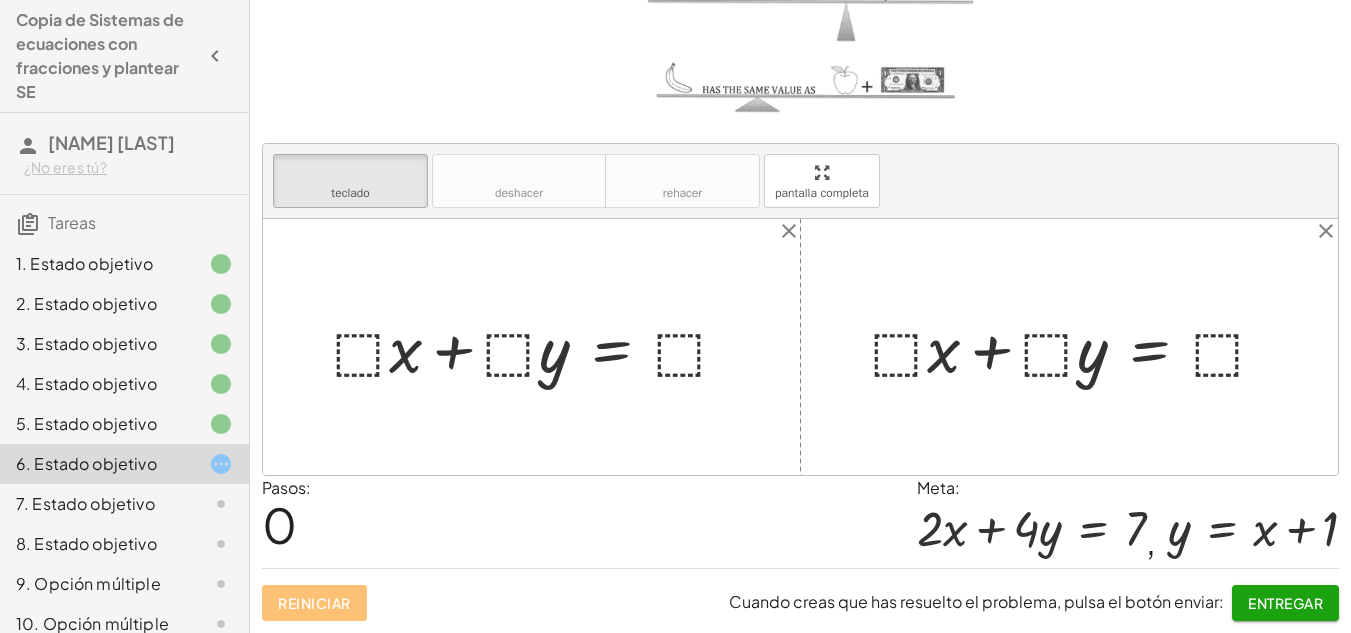 click at bounding box center (539, 346) 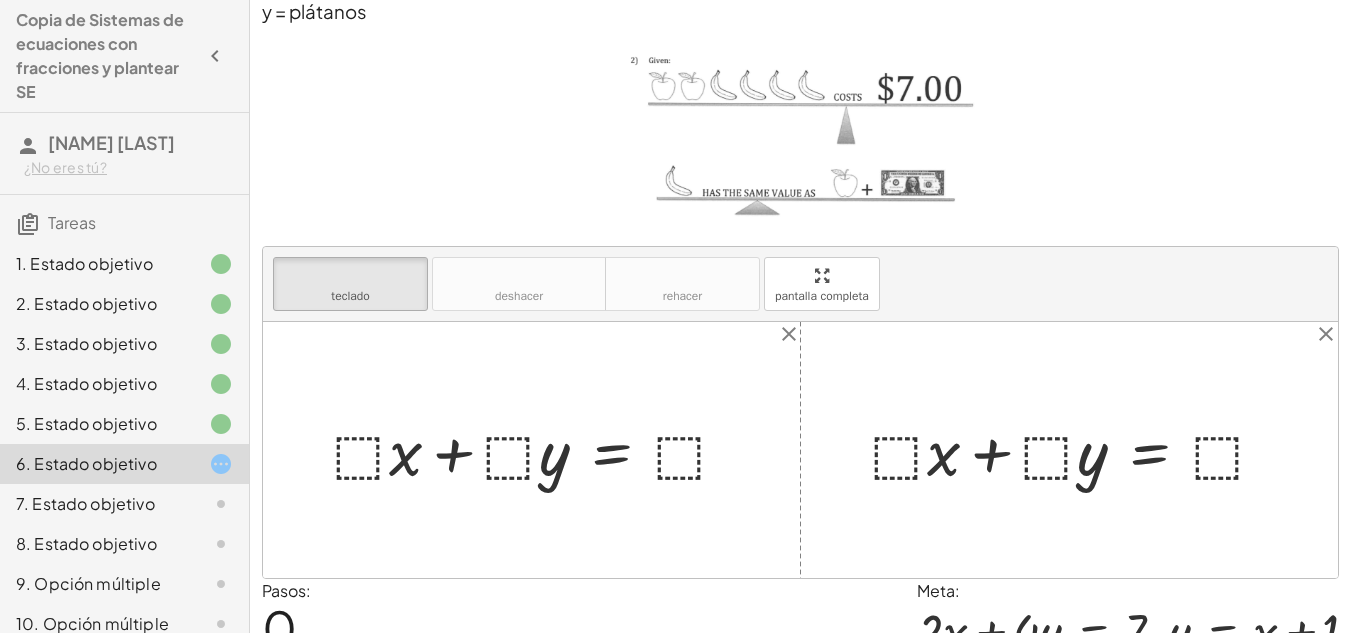 scroll, scrollTop: 11, scrollLeft: 0, axis: vertical 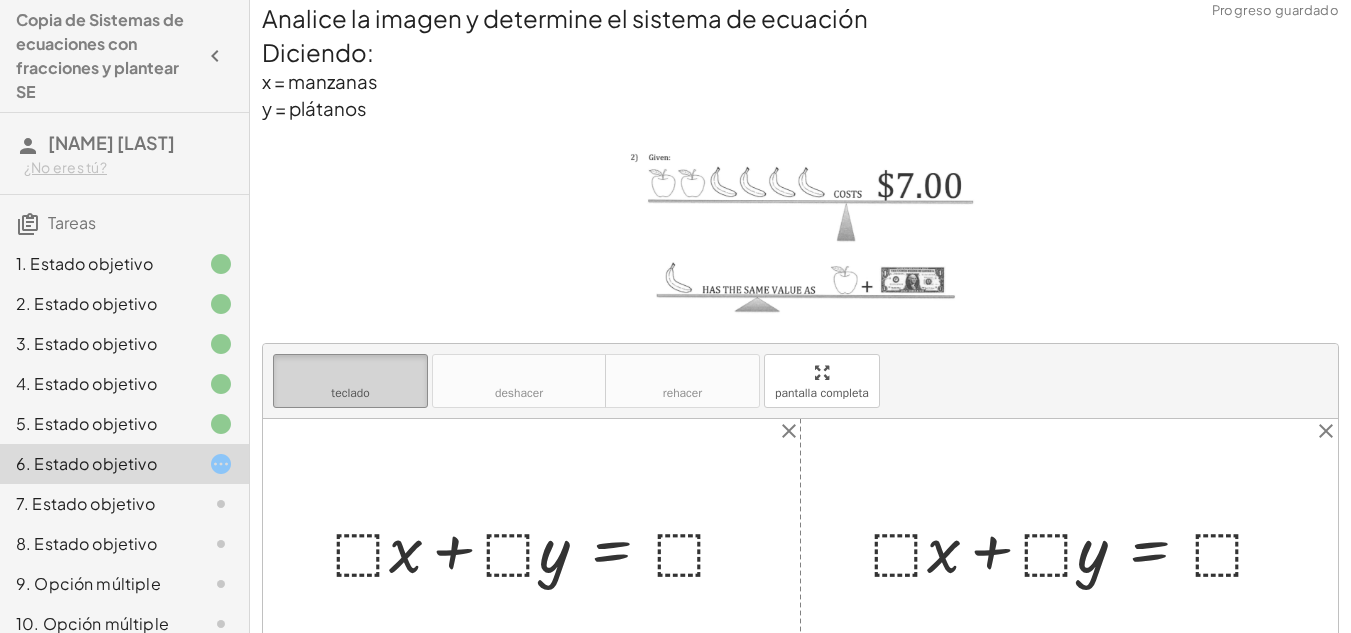 drag, startPoint x: 362, startPoint y: 331, endPoint x: 357, endPoint y: 388, distance: 57.21888 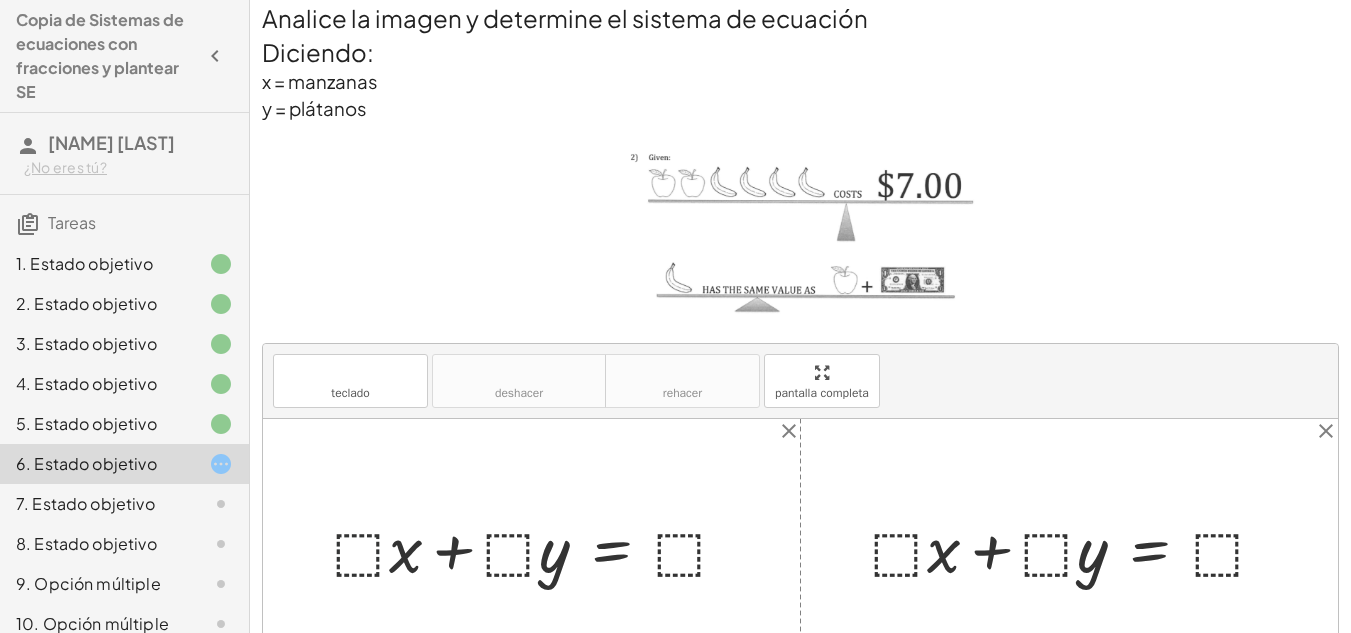 click at bounding box center [539, 546] 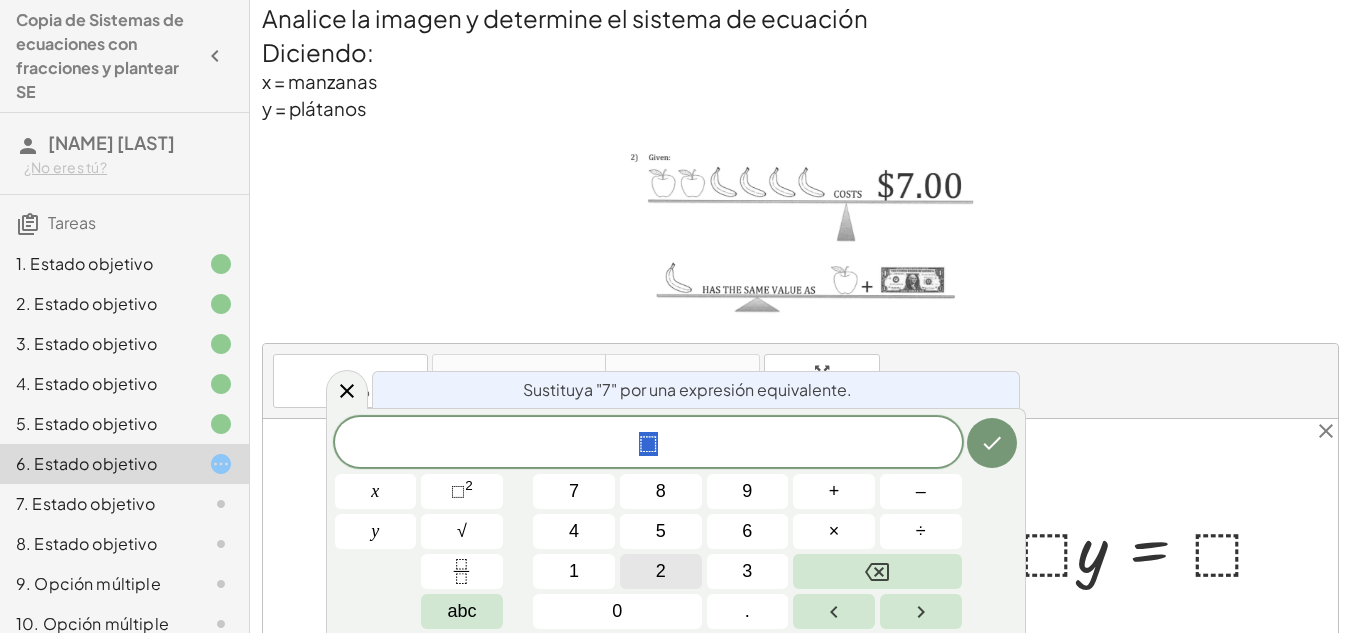 click on "2" at bounding box center (661, 571) 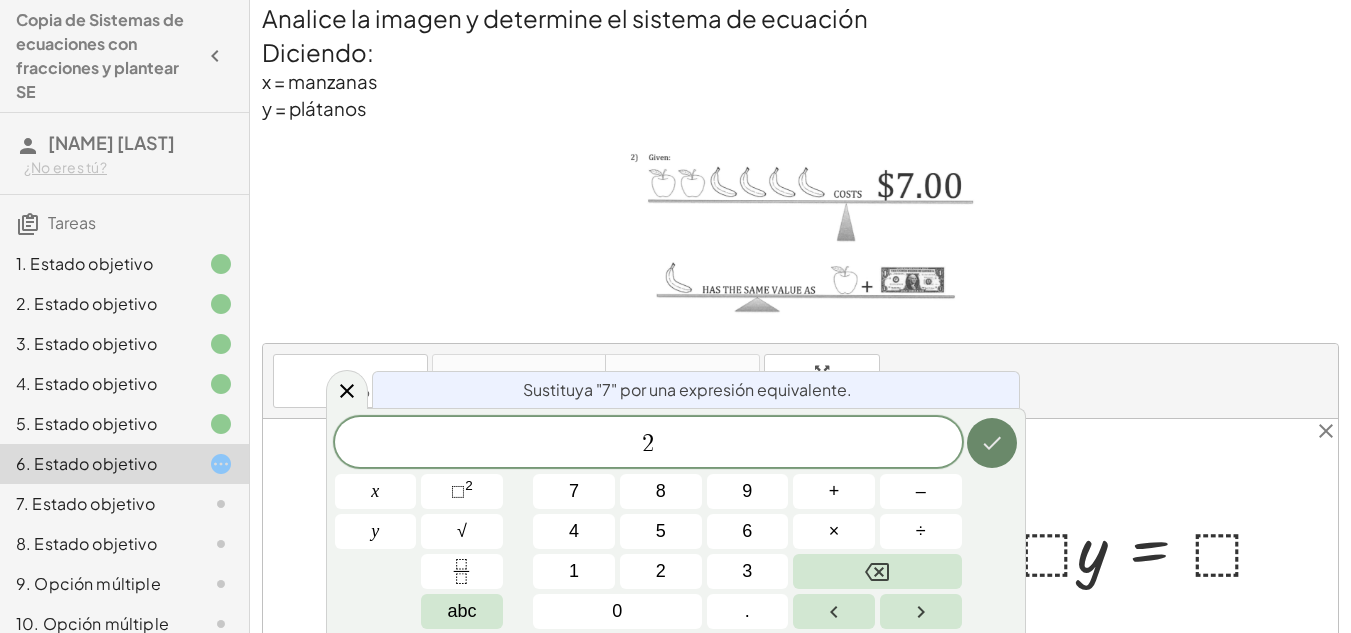 click at bounding box center [992, 443] 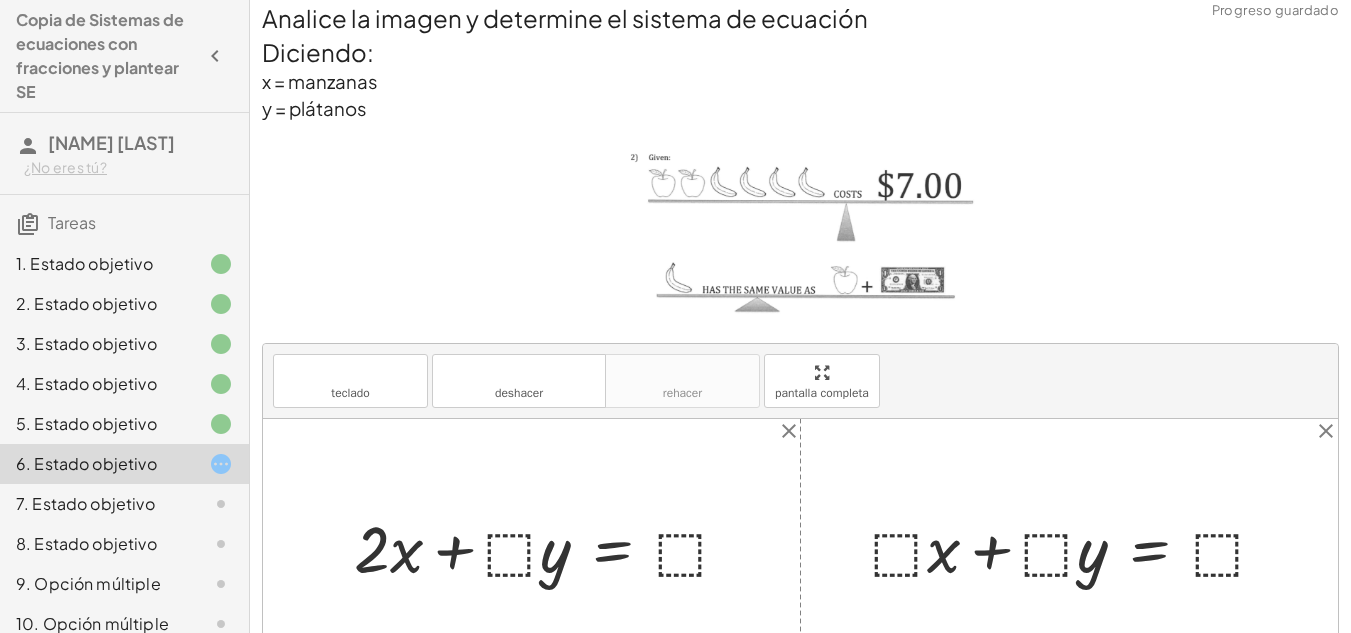 click at bounding box center [550, 546] 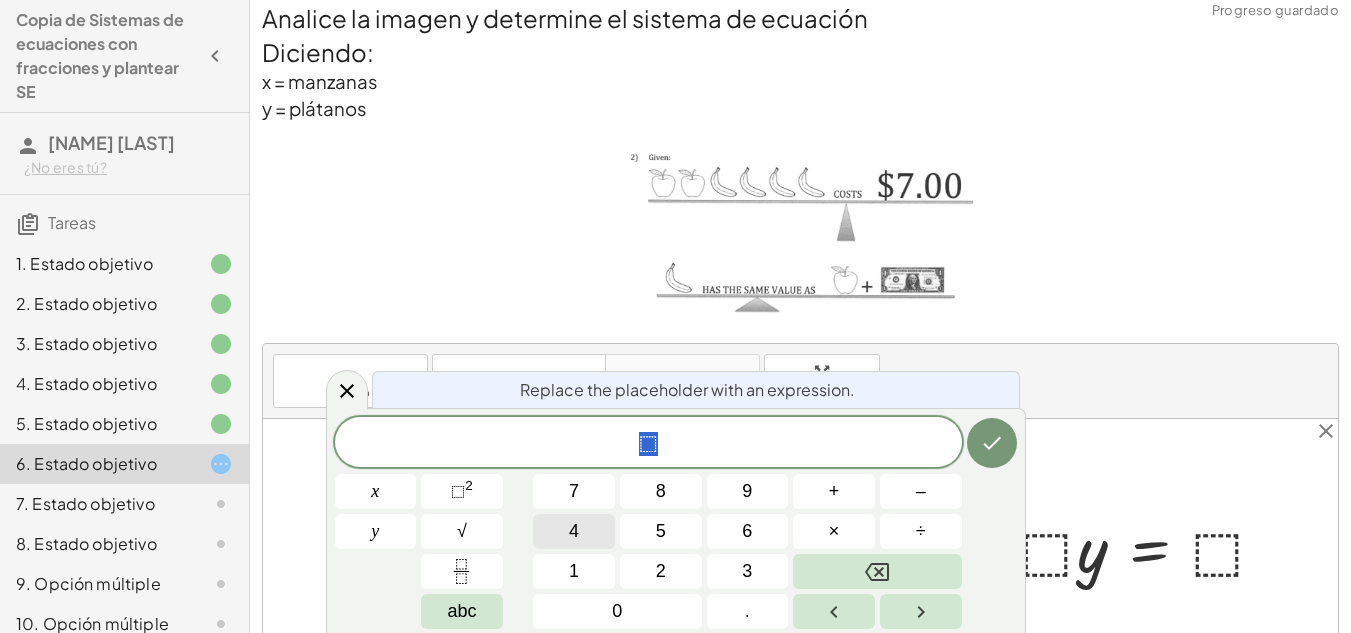 click on "4" at bounding box center [574, 531] 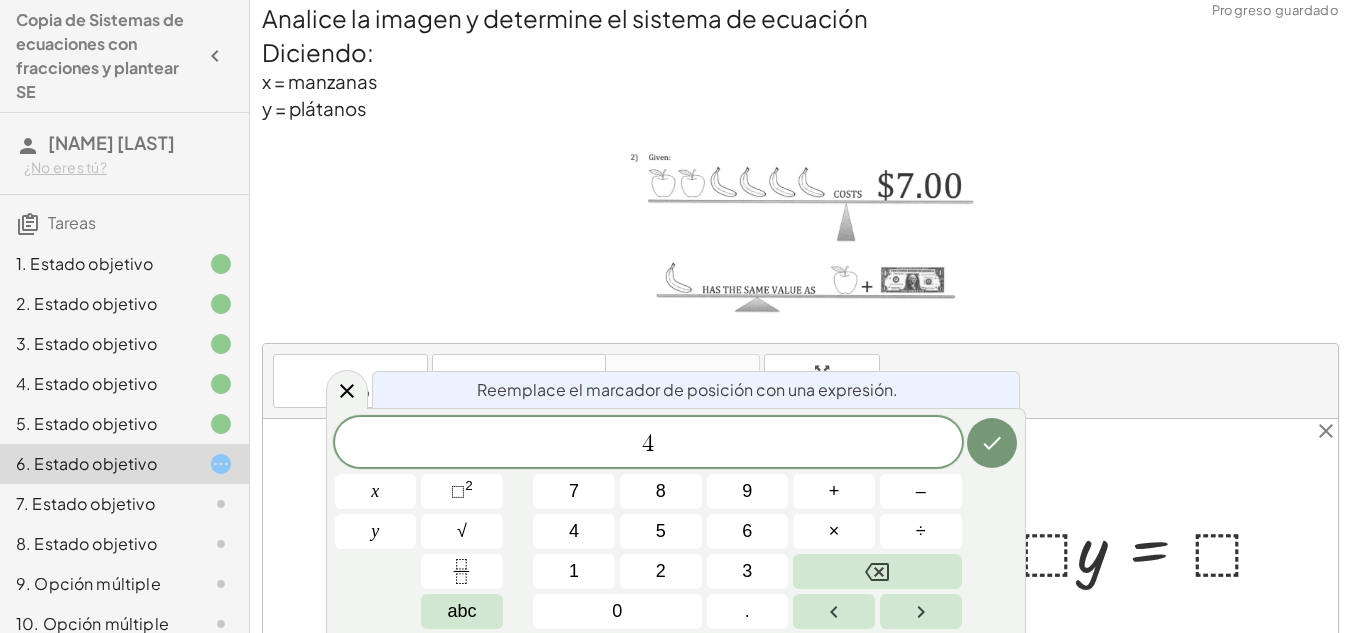 click on "Reemplace el marcador de posición con una expresión. 4 ​ x y 7 8 9 + – 4 5 6 × ÷ ⬚ 2 √ abc 1 2 3 0 ." at bounding box center [676, 520] 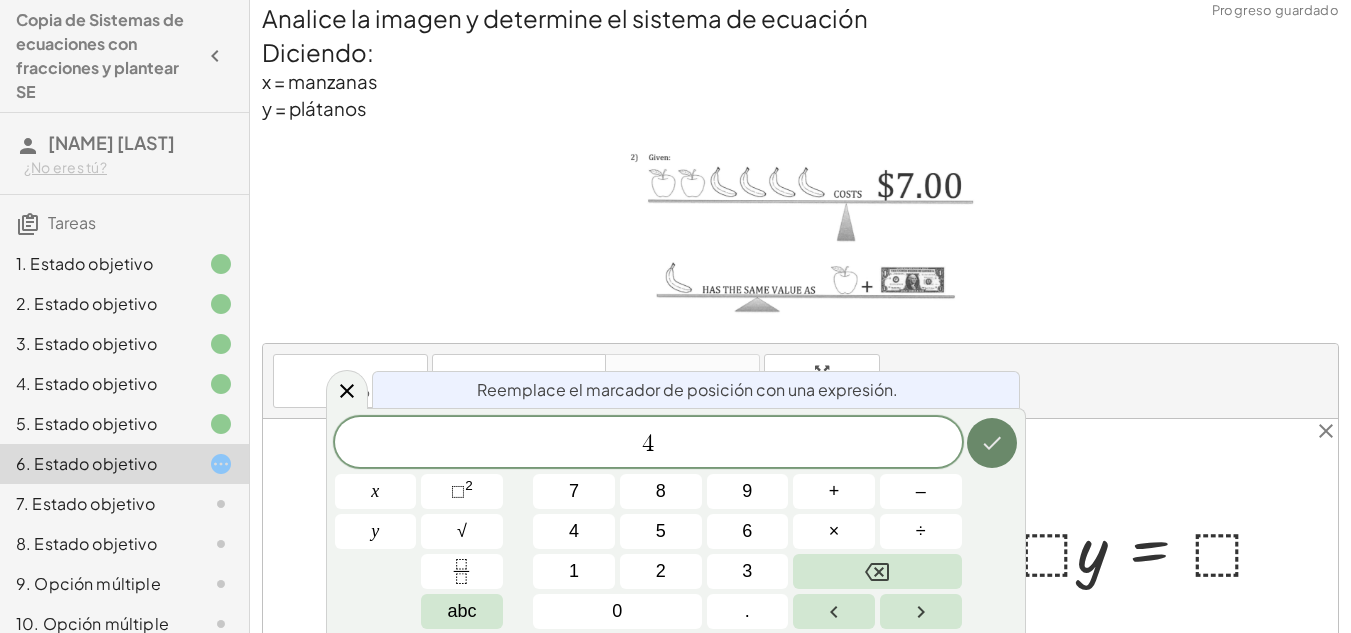 click at bounding box center (992, 443) 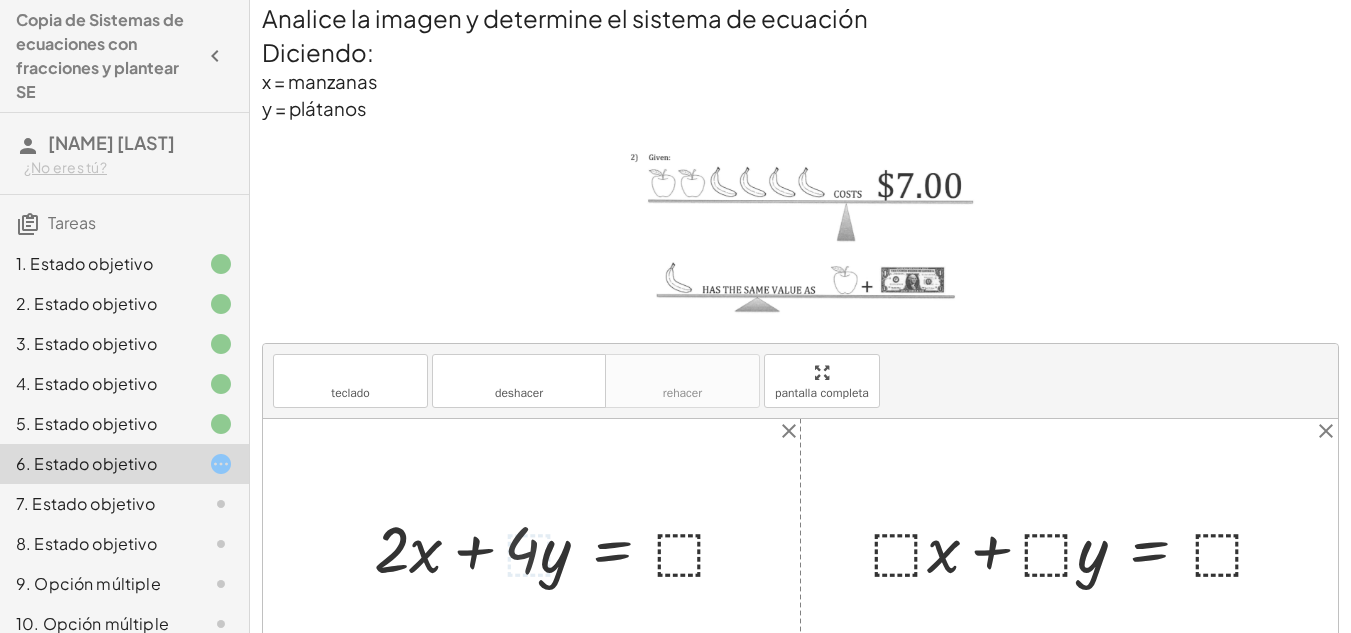 click at bounding box center (559, 546) 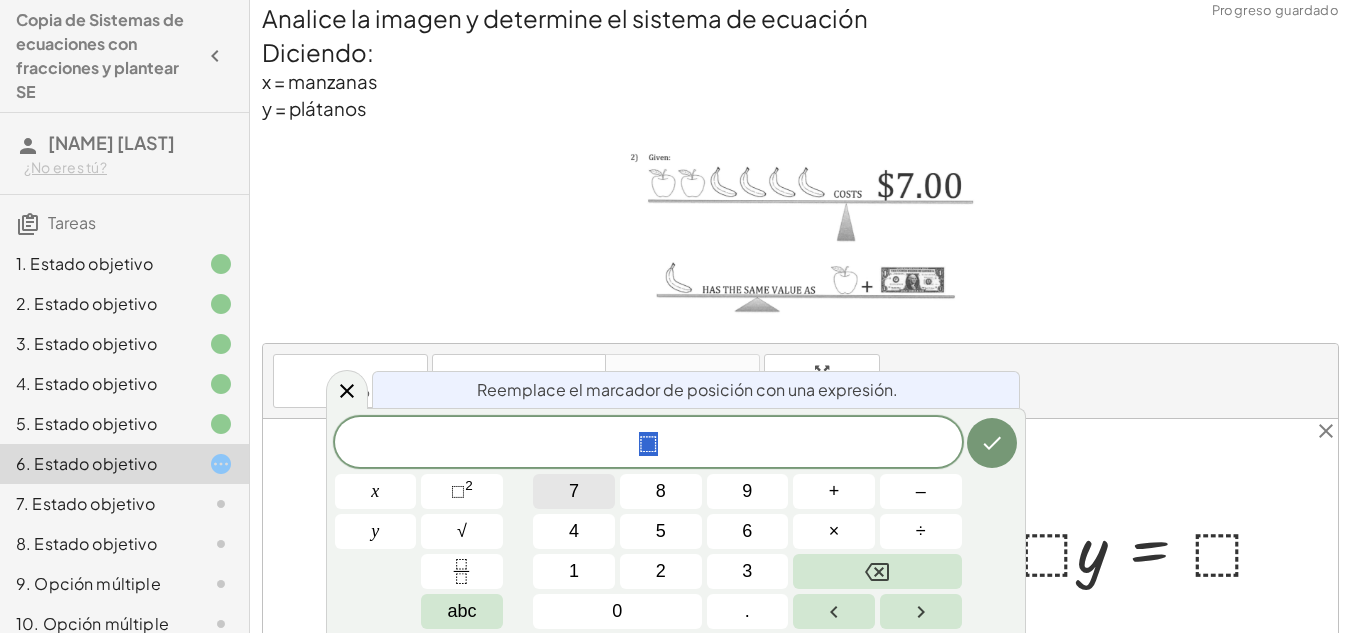 click on "7" at bounding box center [574, 491] 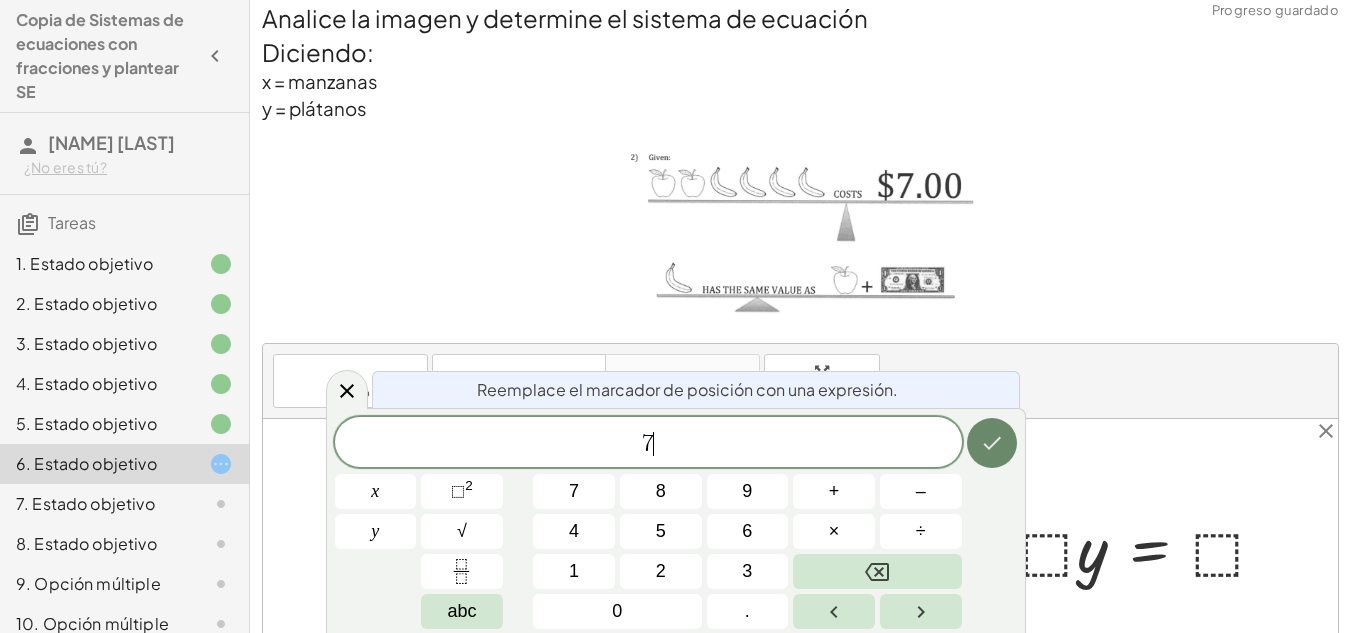 click 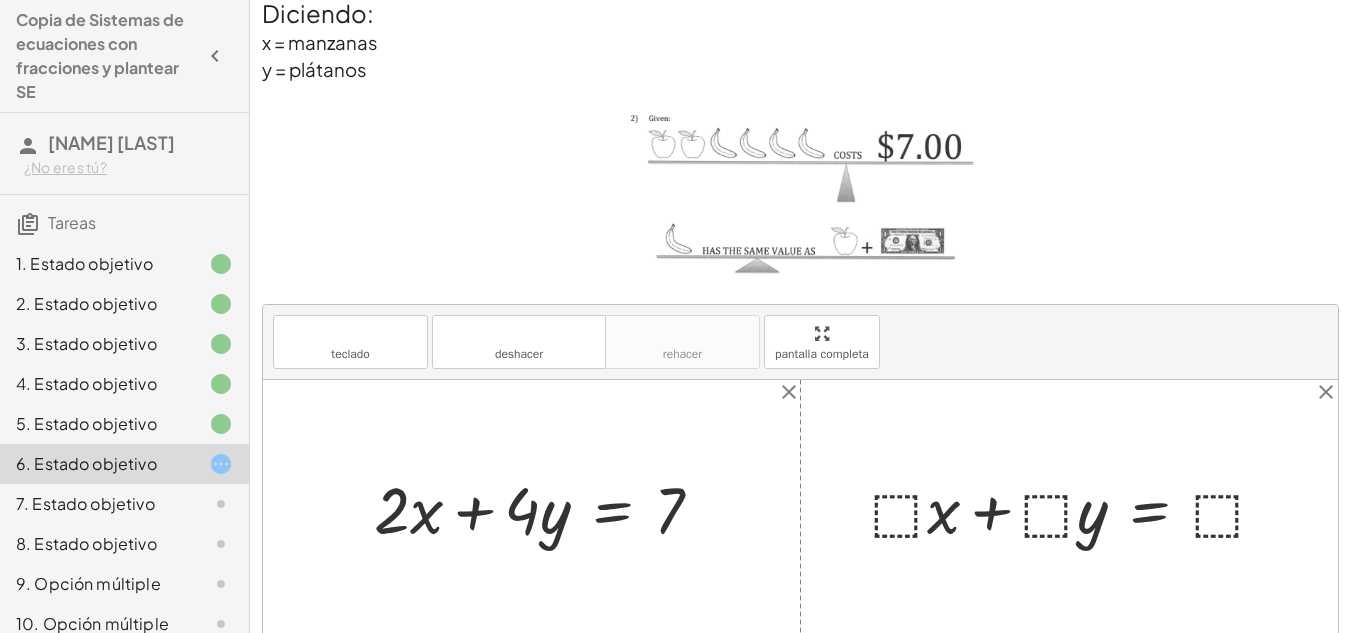 scroll, scrollTop: 111, scrollLeft: 0, axis: vertical 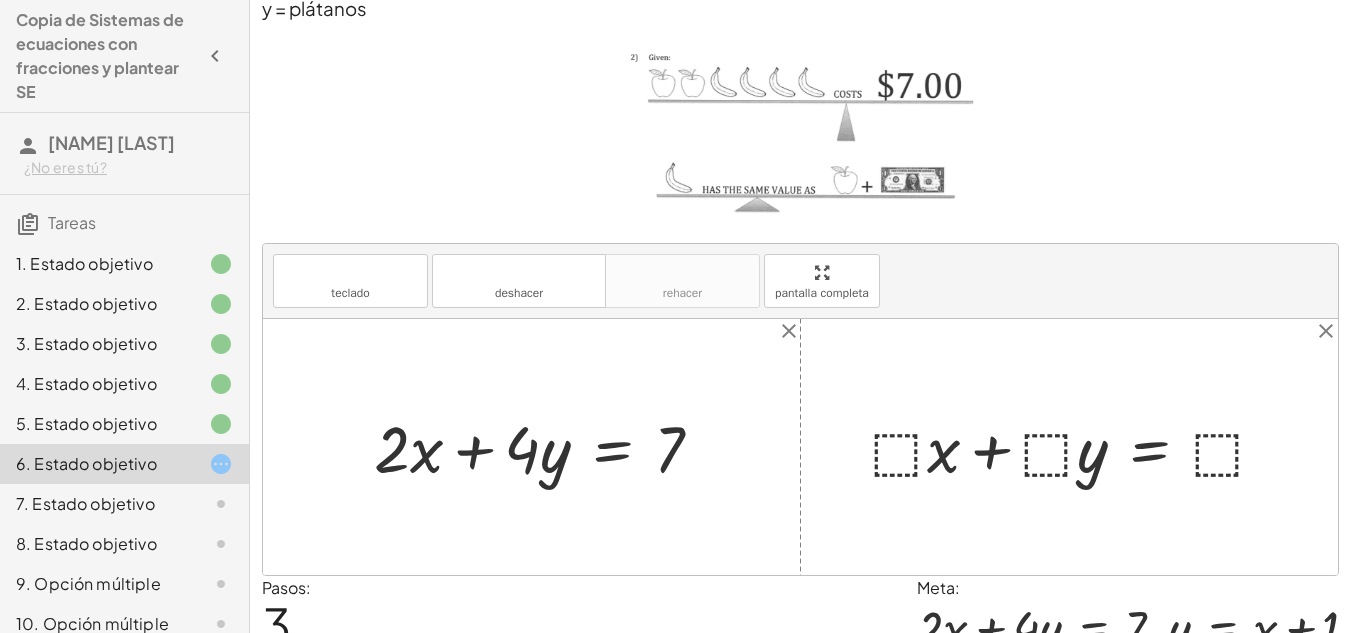 click at bounding box center (1077, 446) 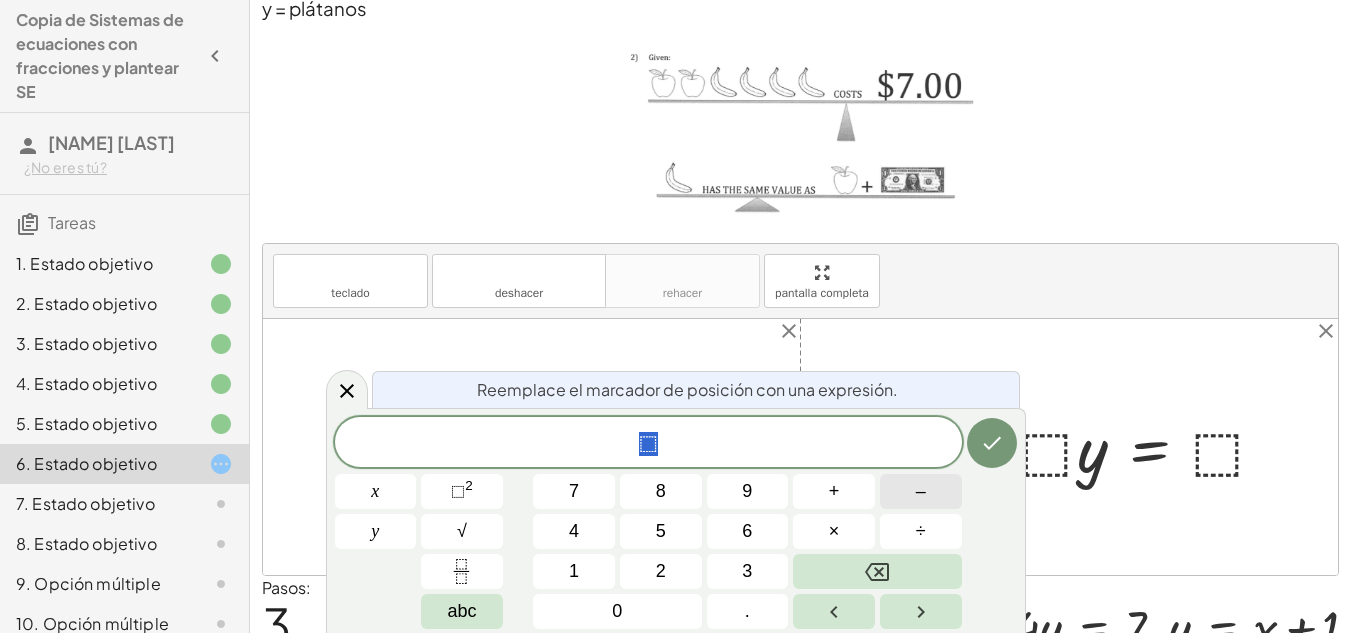 click on "–" at bounding box center (921, 491) 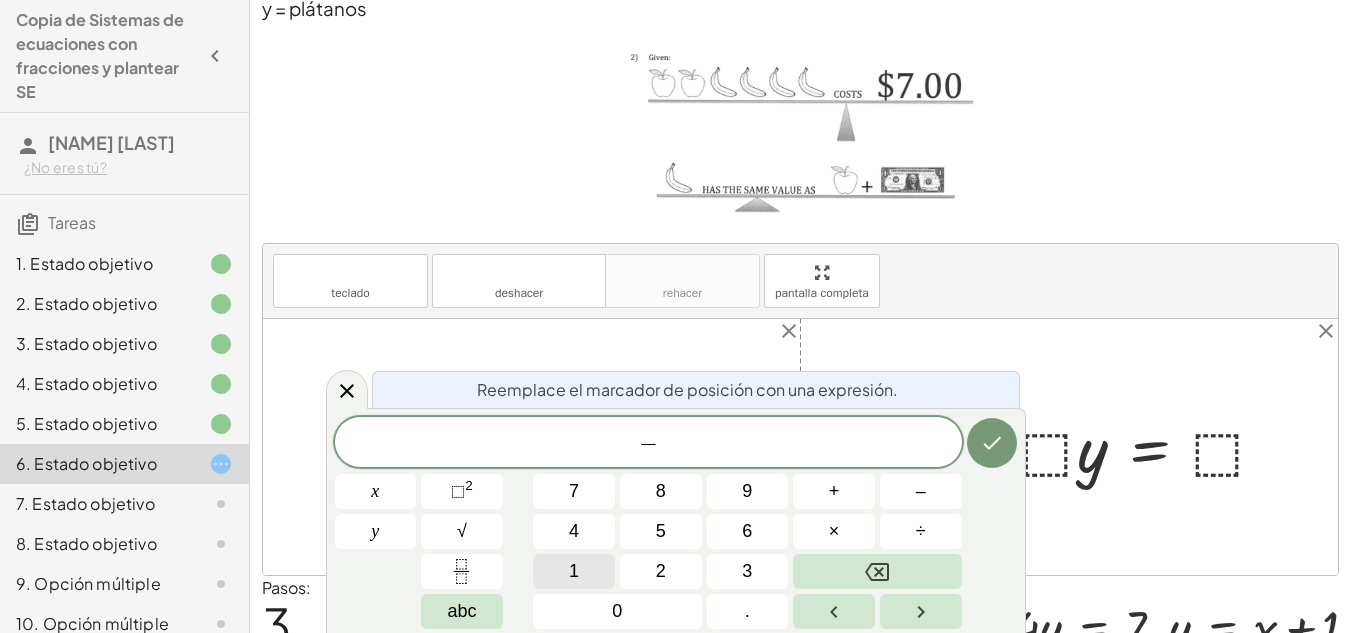 click on "1" at bounding box center [574, 571] 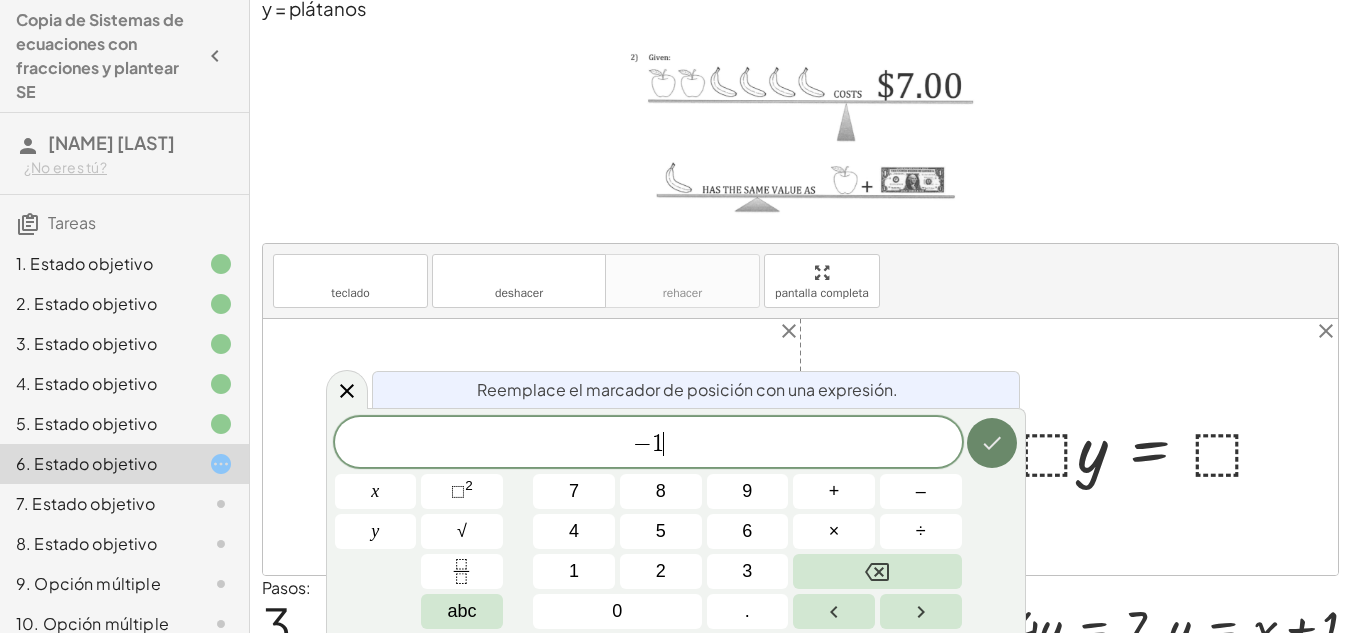 click 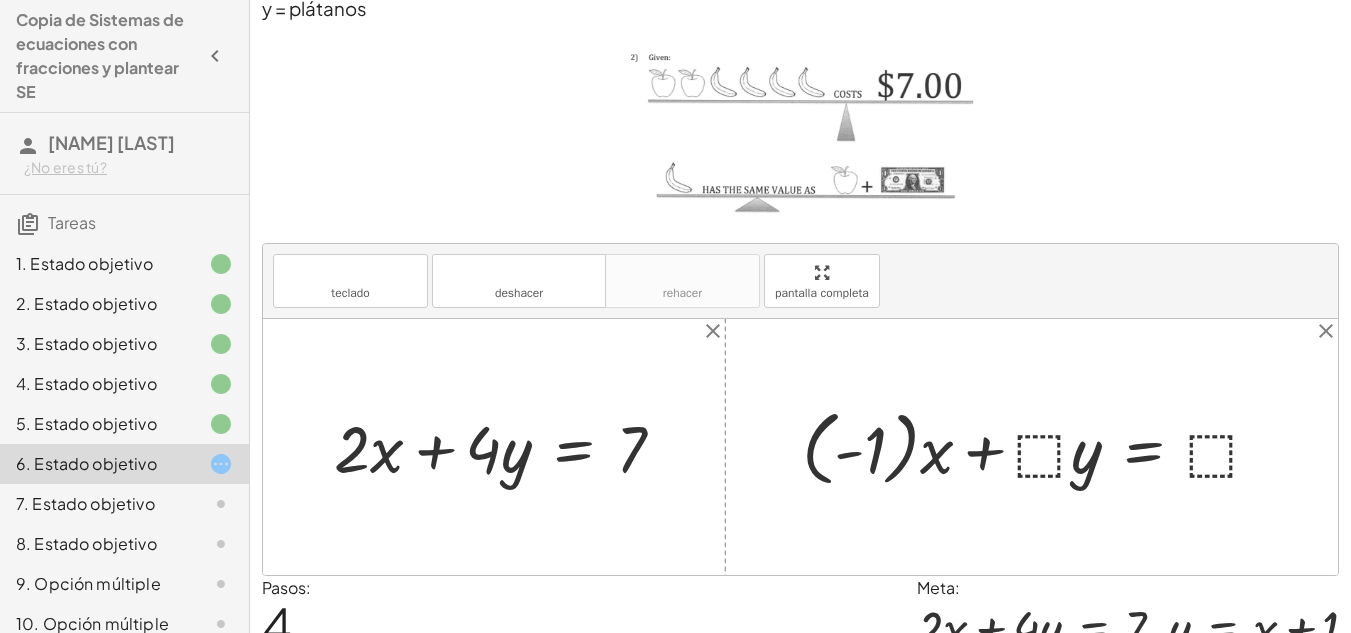 click at bounding box center (1040, 447) 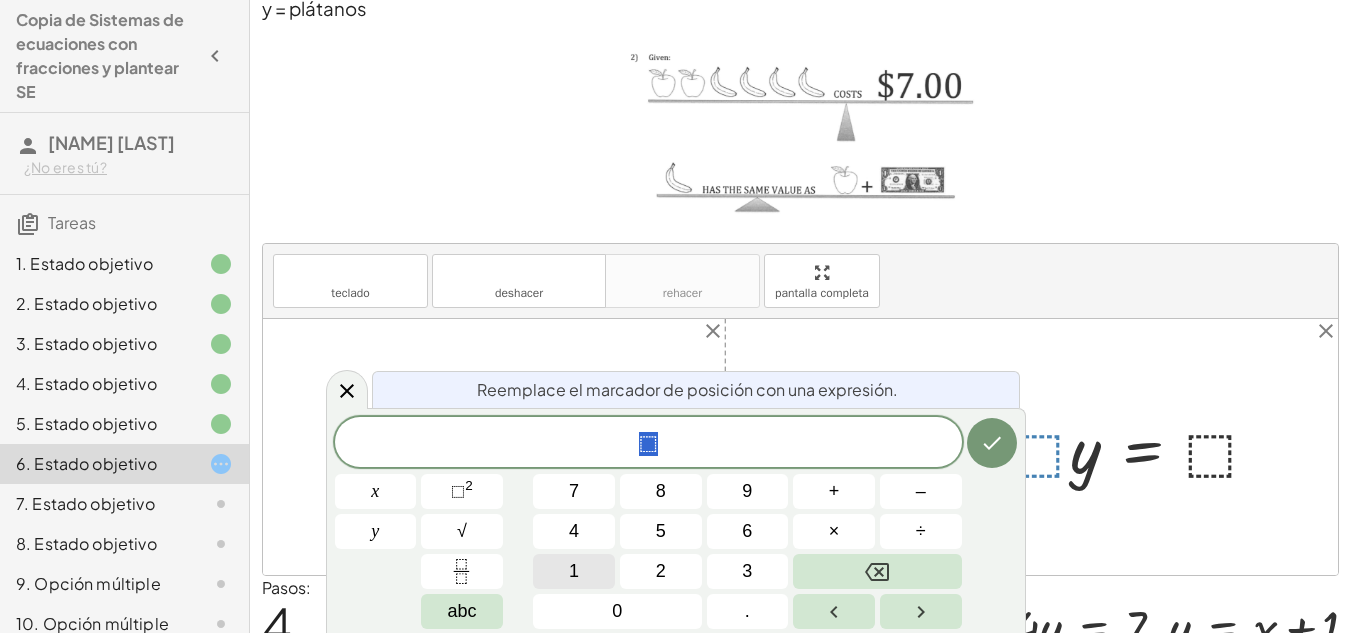 click on "1" at bounding box center (574, 571) 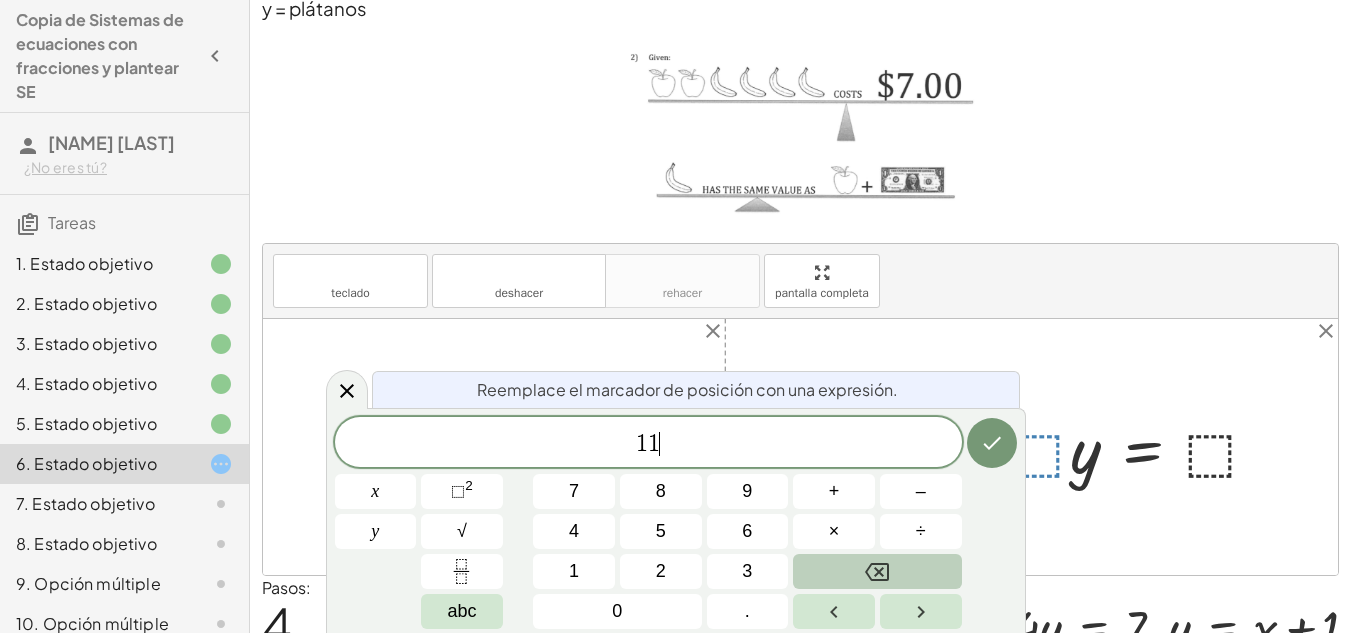 click at bounding box center (877, 571) 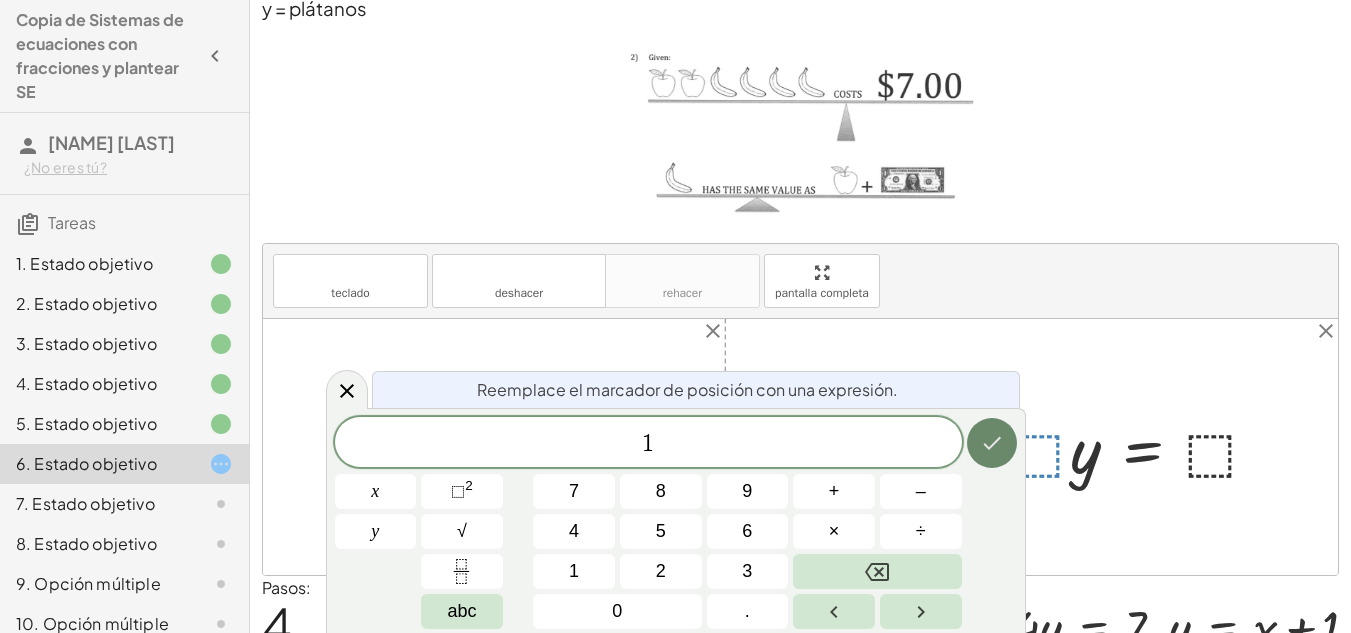 click 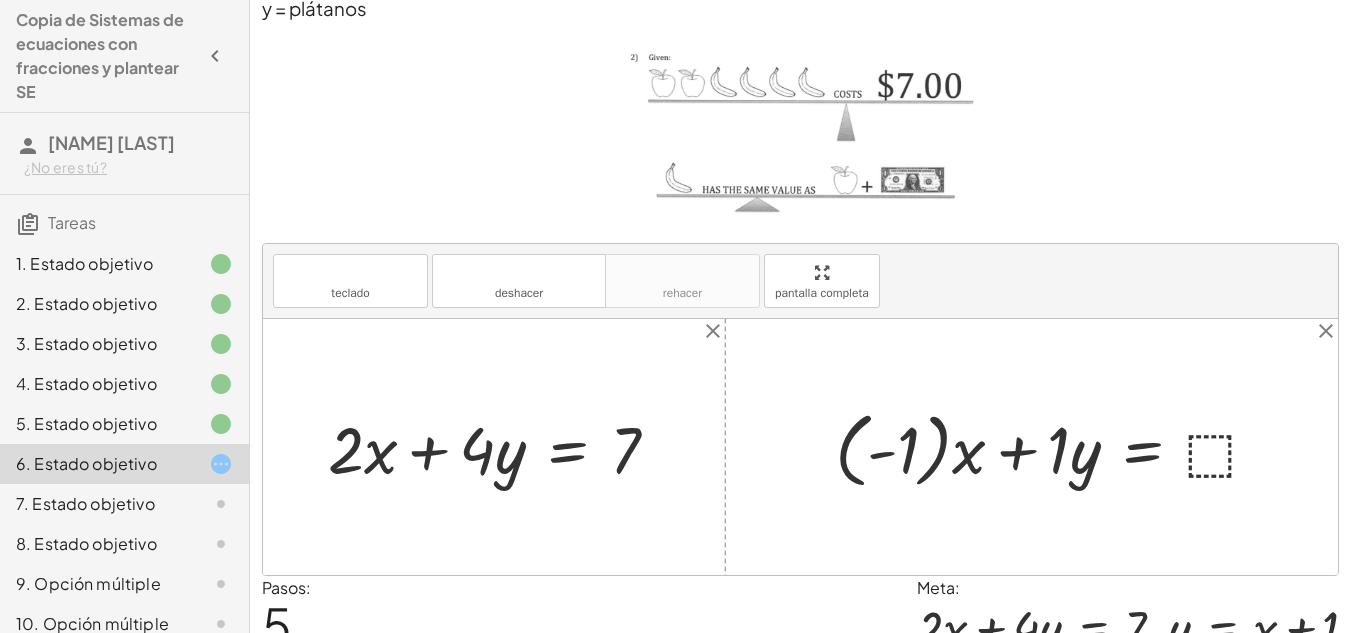 click at bounding box center [1056, 447] 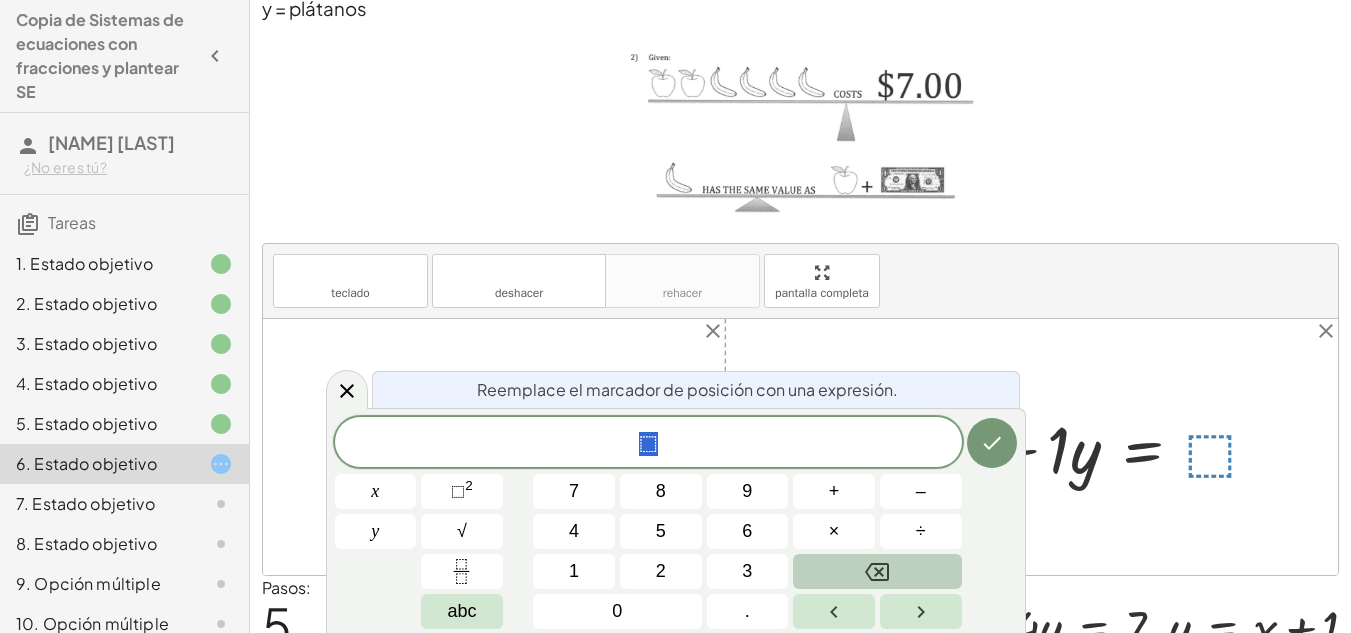 click at bounding box center [877, 571] 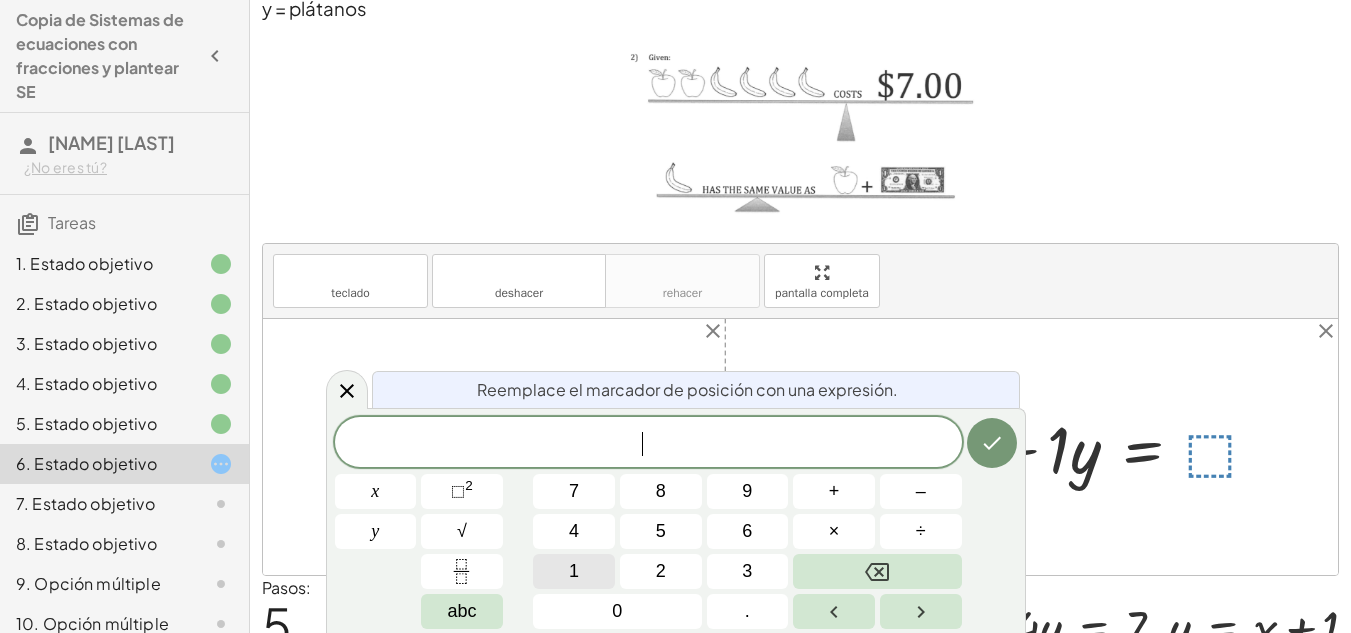 click on "1" at bounding box center (574, 571) 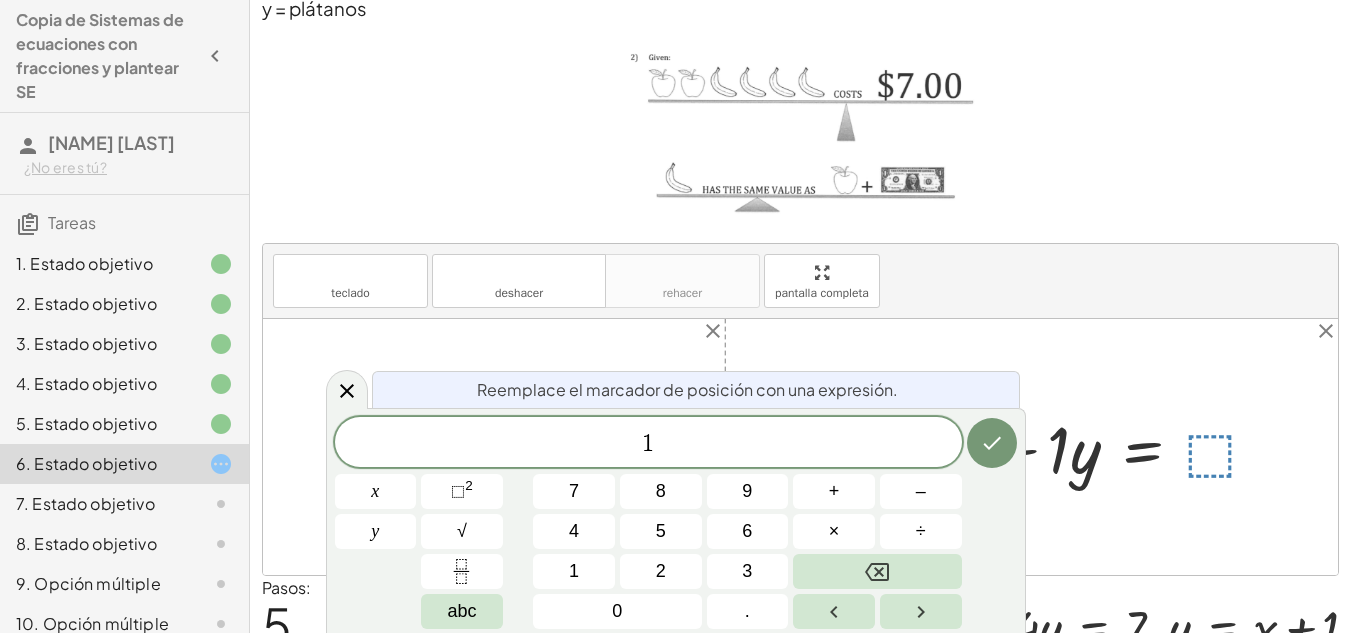 click at bounding box center (1056, 447) 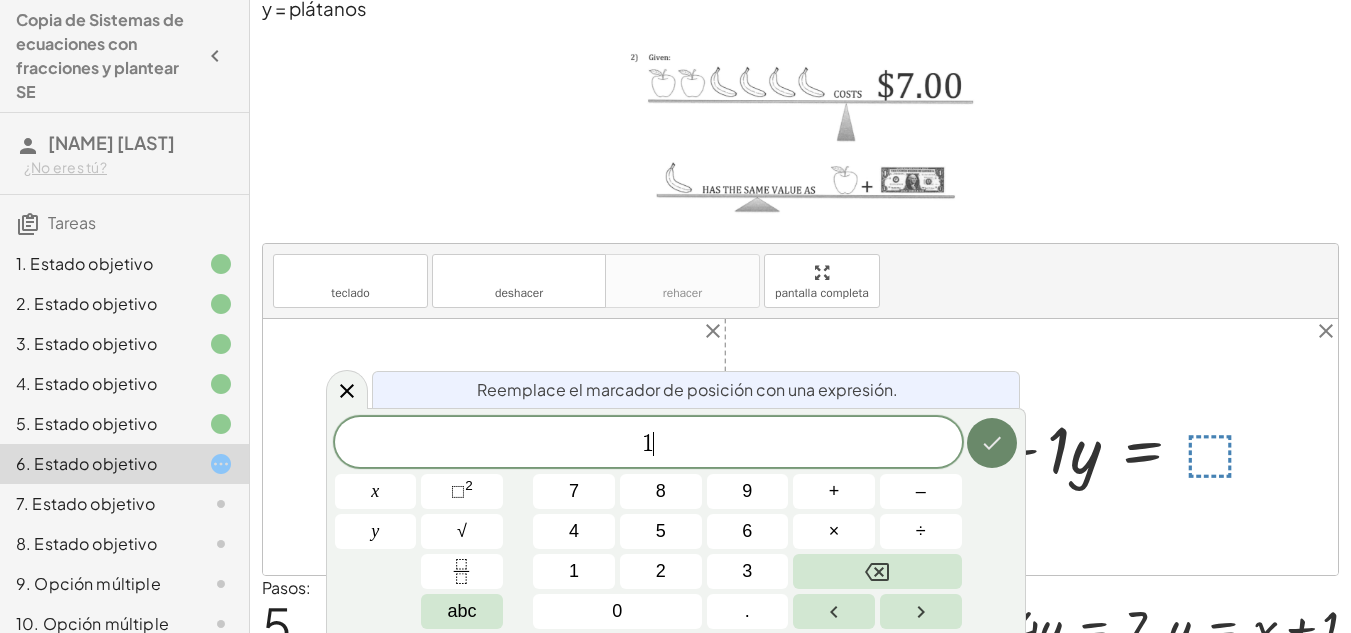click at bounding box center (992, 443) 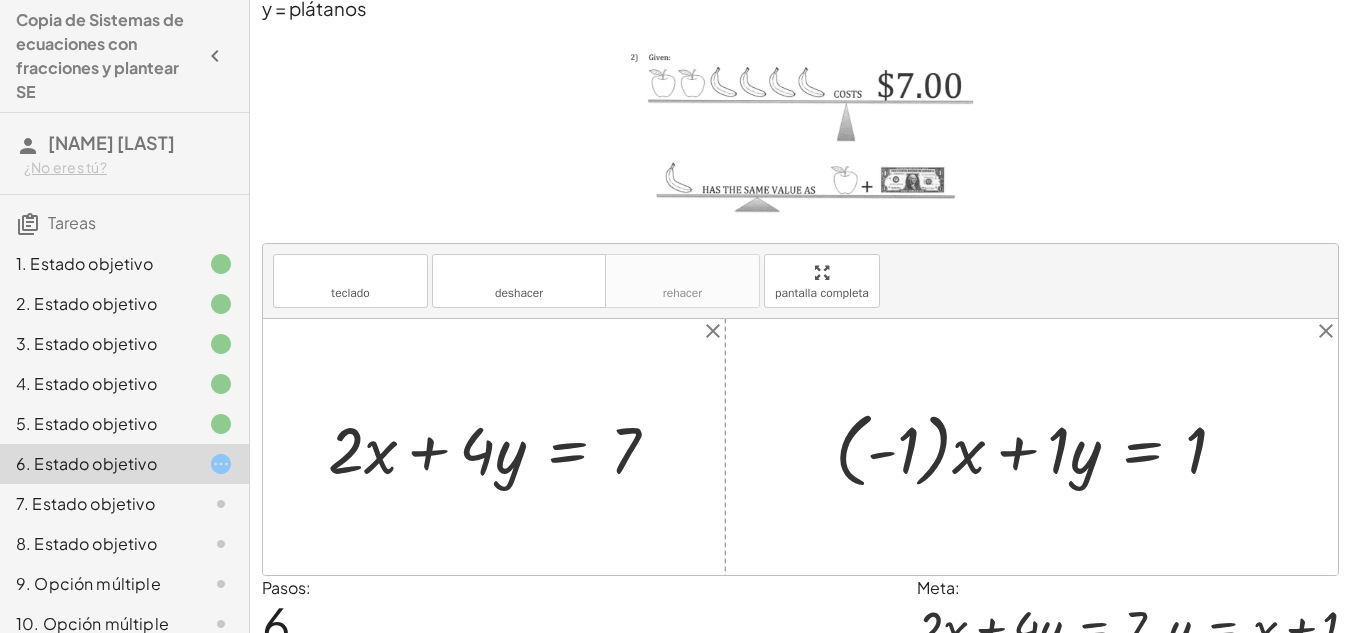 click at bounding box center [1039, 447] 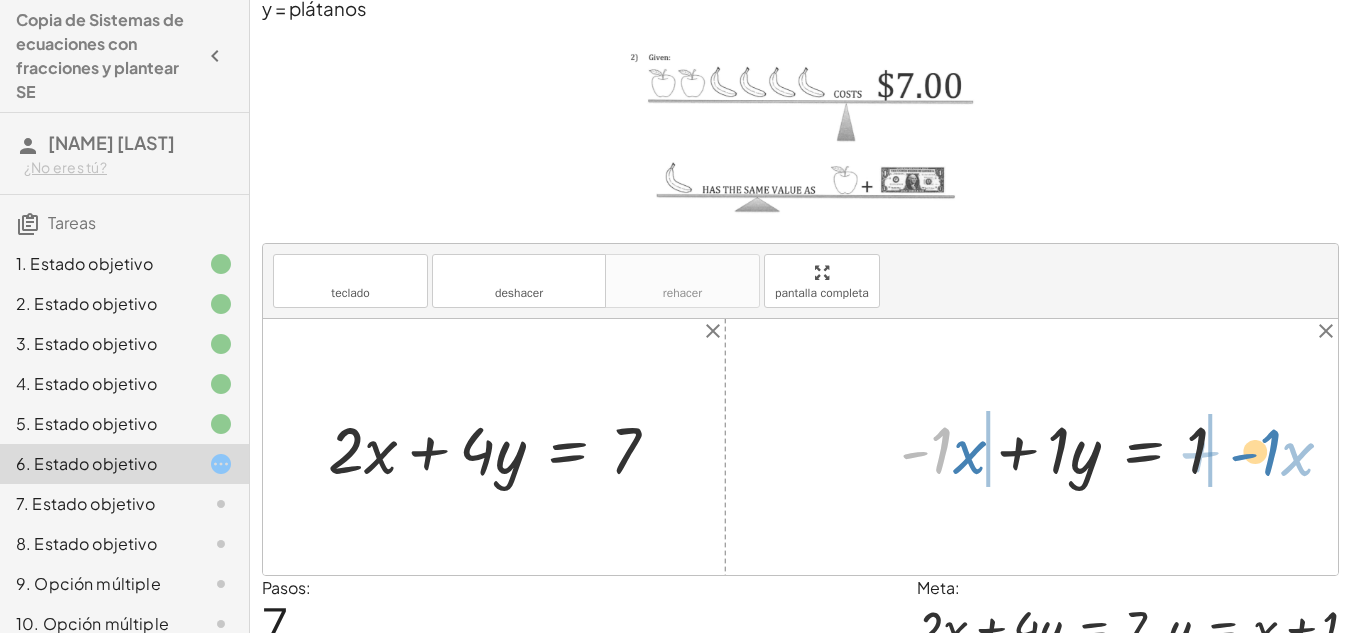 drag, startPoint x: 939, startPoint y: 445, endPoint x: 1267, endPoint y: 445, distance: 328 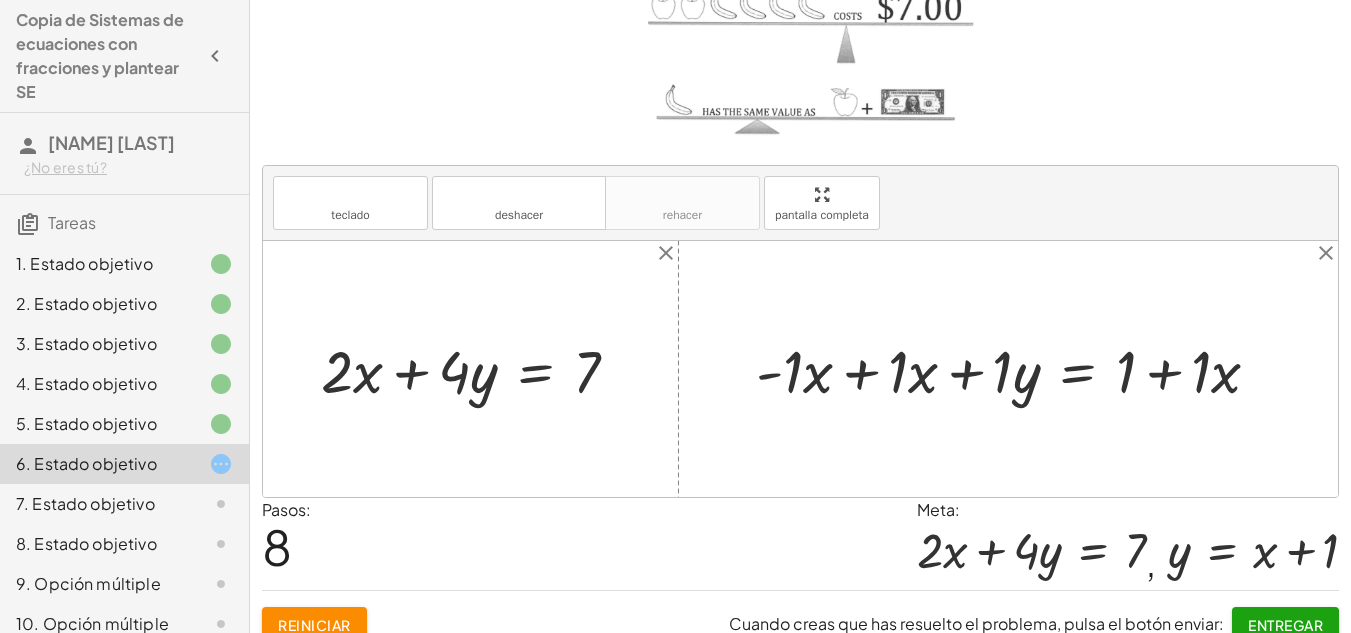 scroll, scrollTop: 211, scrollLeft: 0, axis: vertical 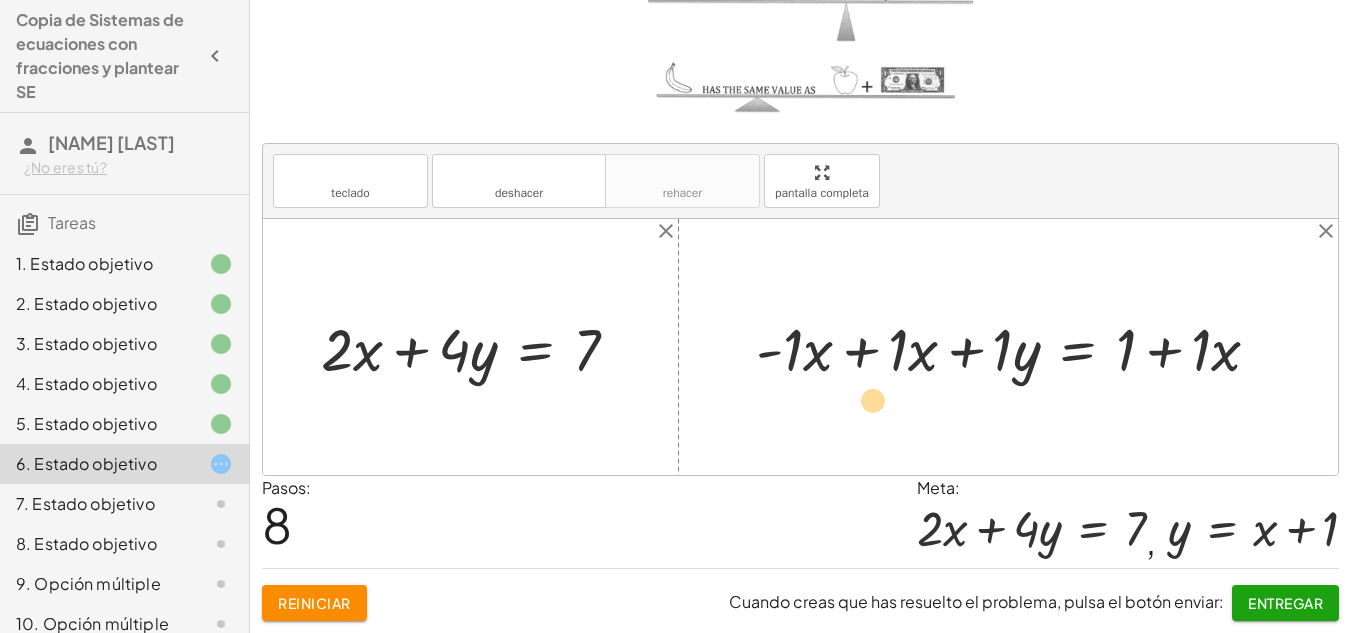 drag, startPoint x: 1025, startPoint y: 357, endPoint x: 1010, endPoint y: 385, distance: 31.764761 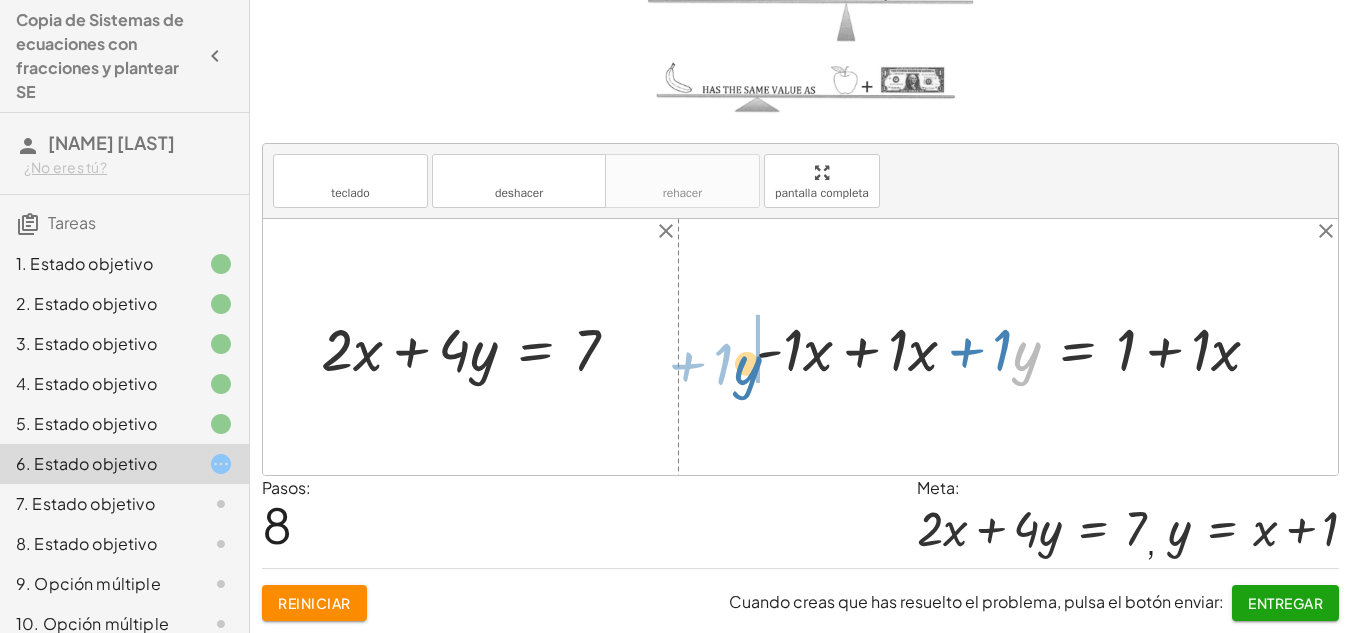 drag, startPoint x: 1025, startPoint y: 356, endPoint x: 745, endPoint y: 370, distance: 280.3498 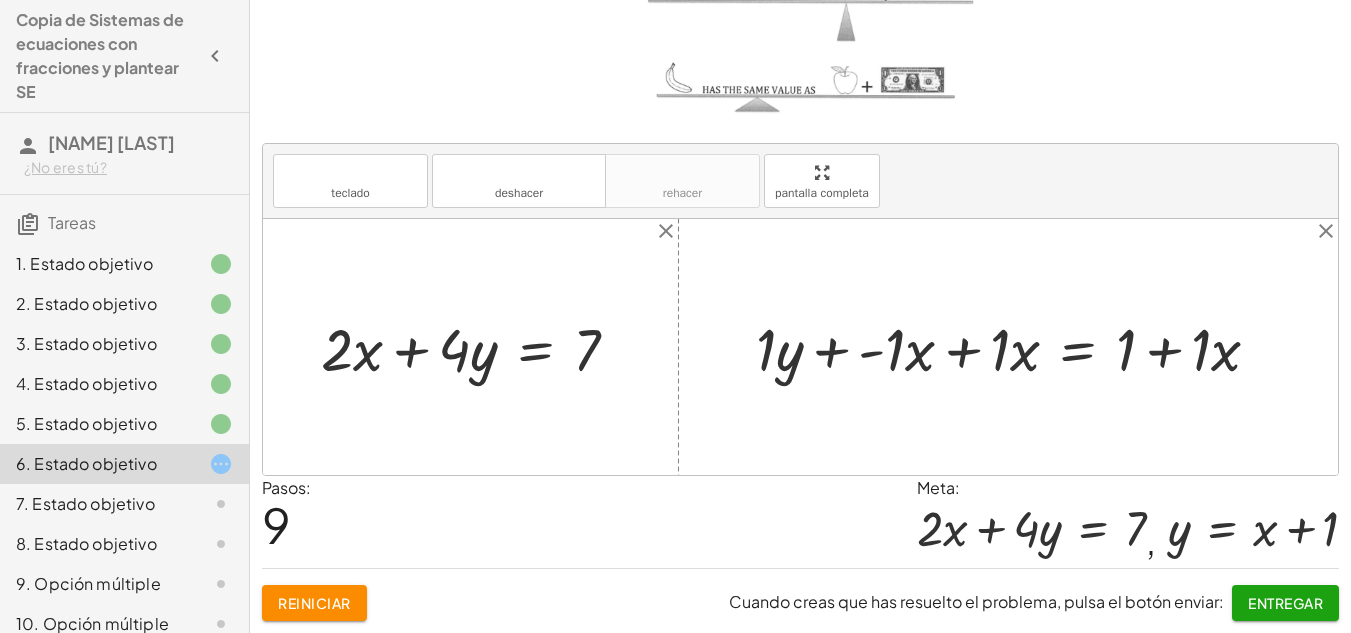 click at bounding box center [1016, 347] 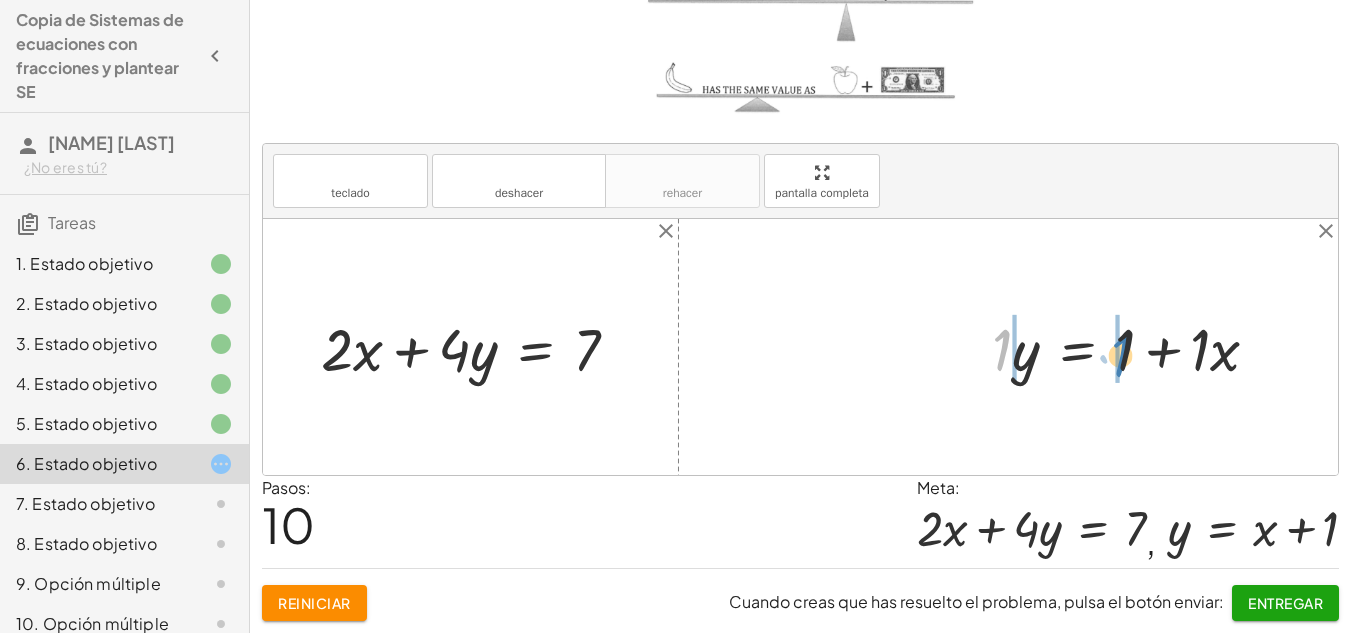 drag, startPoint x: 995, startPoint y: 338, endPoint x: 1122, endPoint y: 347, distance: 127.3185 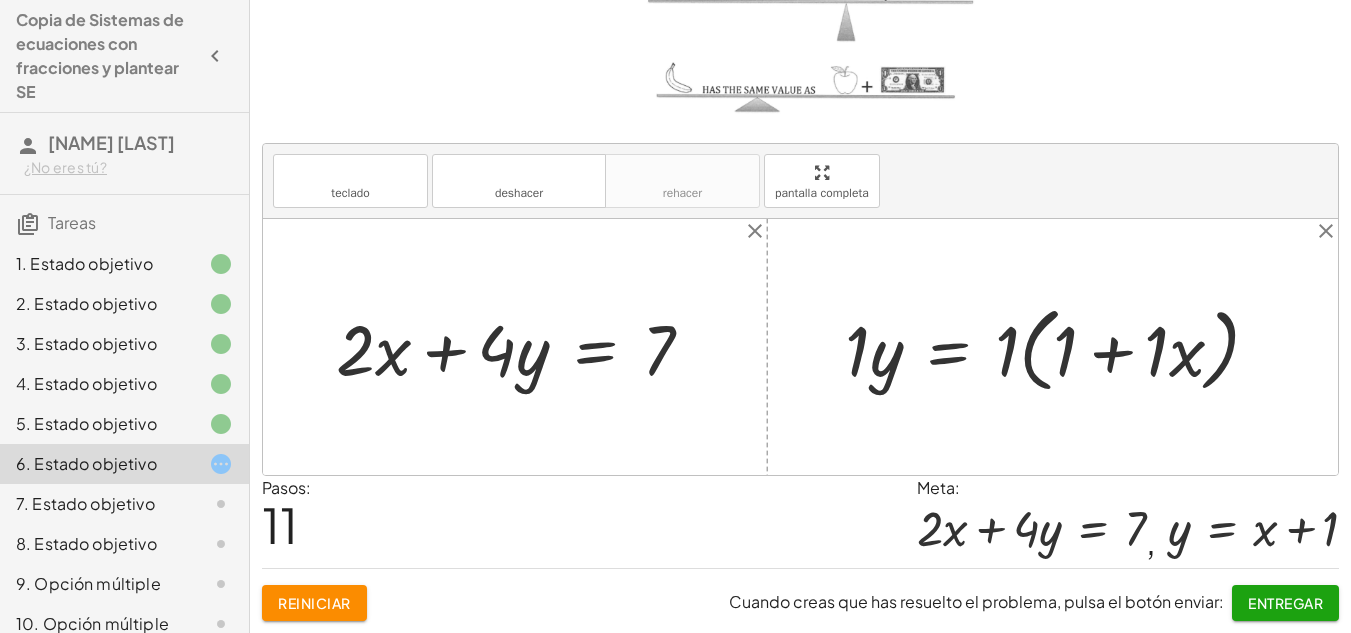 click at bounding box center (1060, 347) 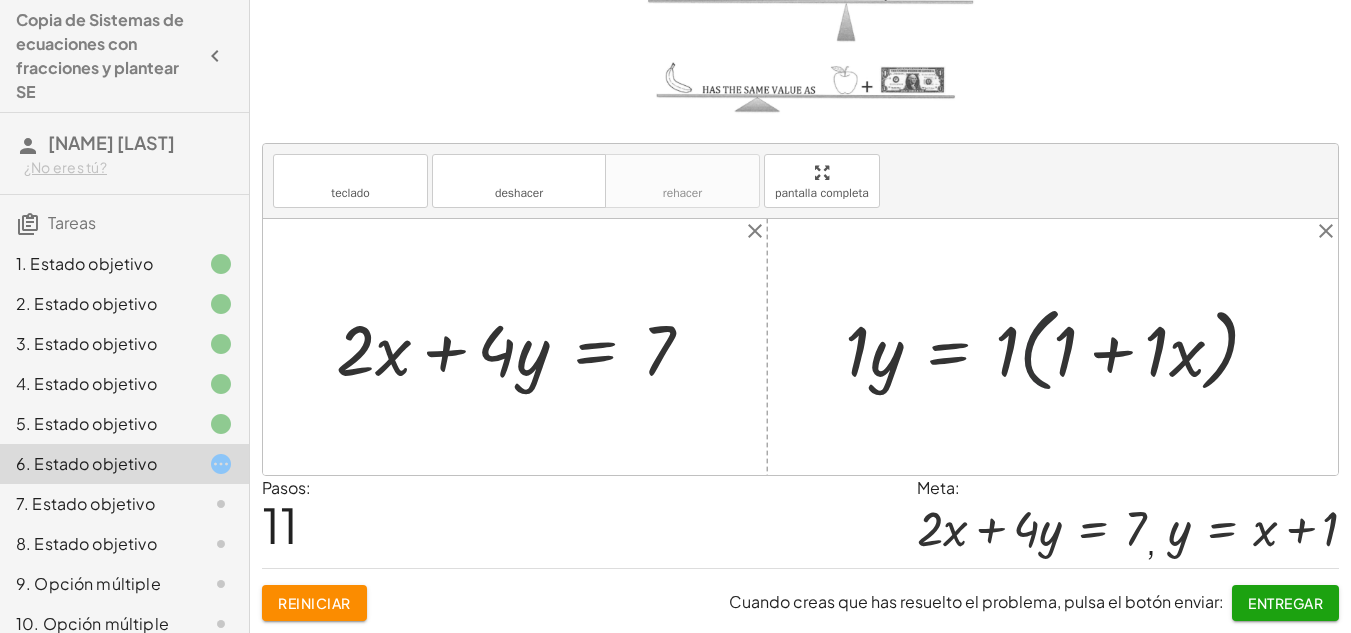 click at bounding box center (1060, 347) 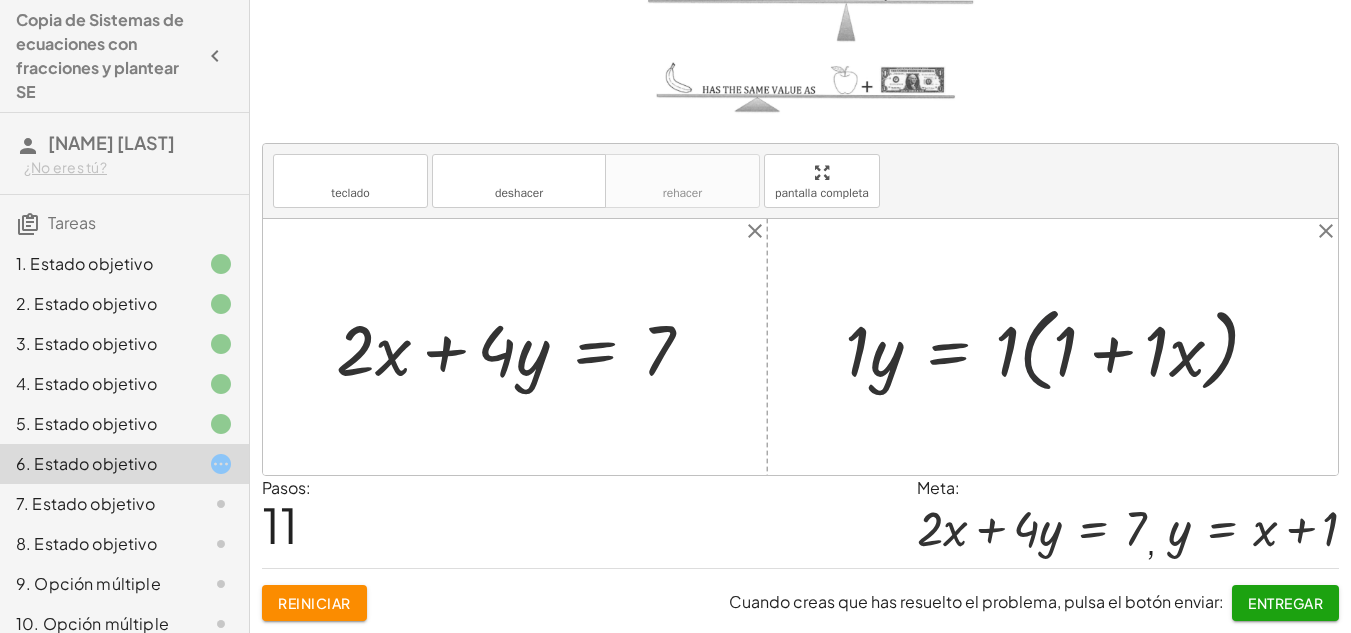 click at bounding box center (1060, 347) 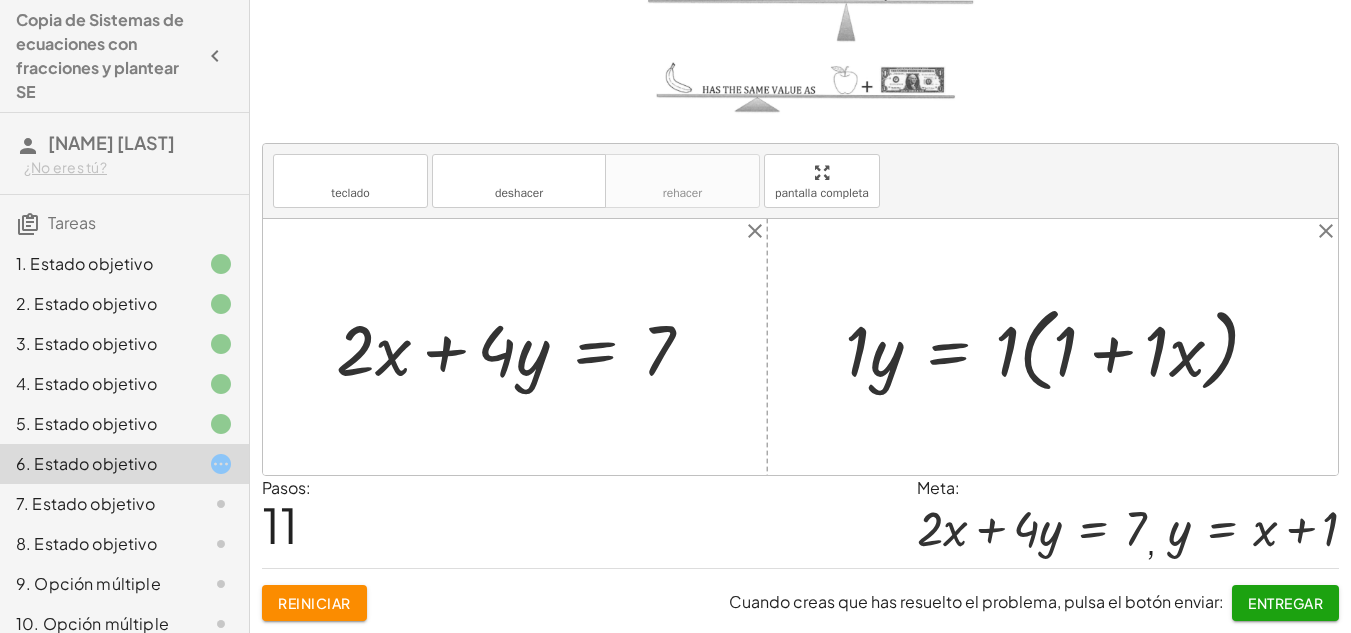 click at bounding box center (1060, 347) 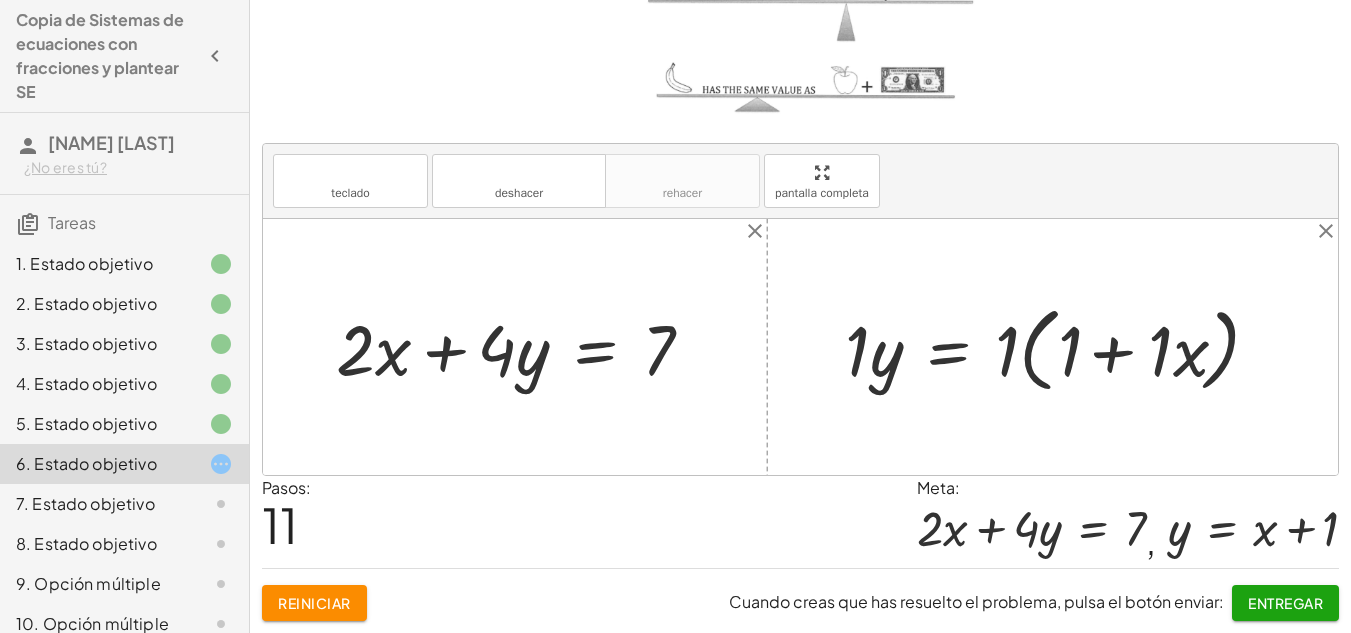 click at bounding box center [1060, 347] 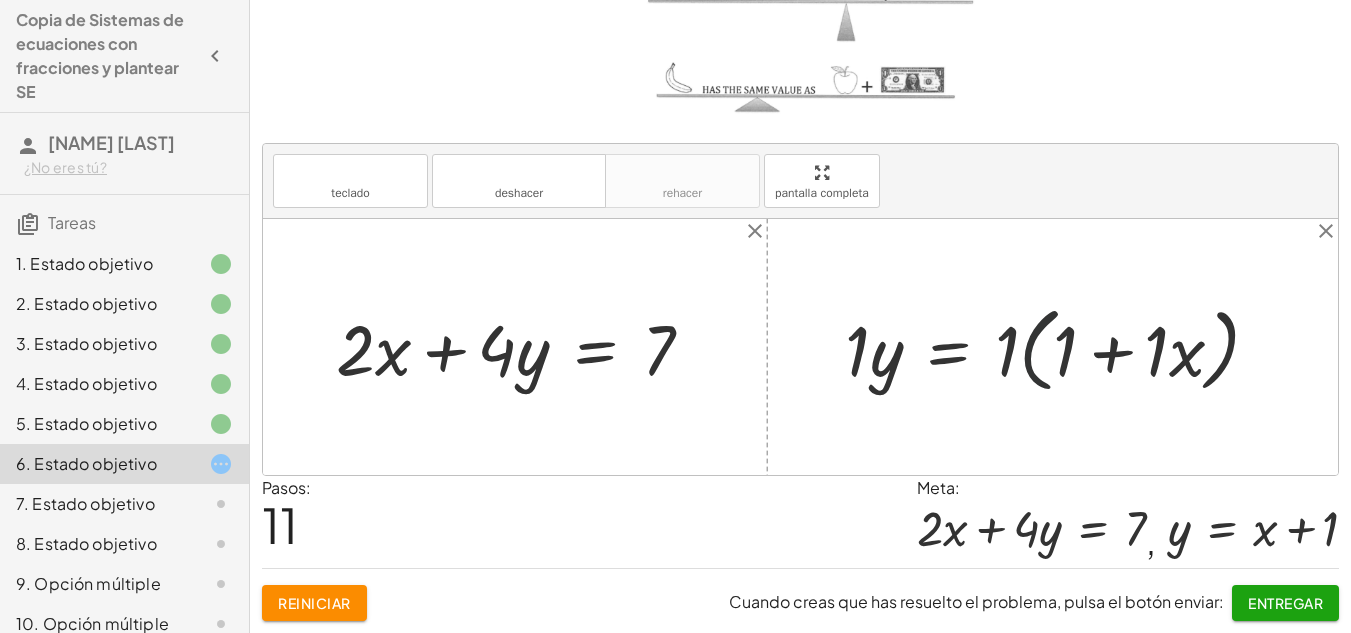click at bounding box center [1060, 347] 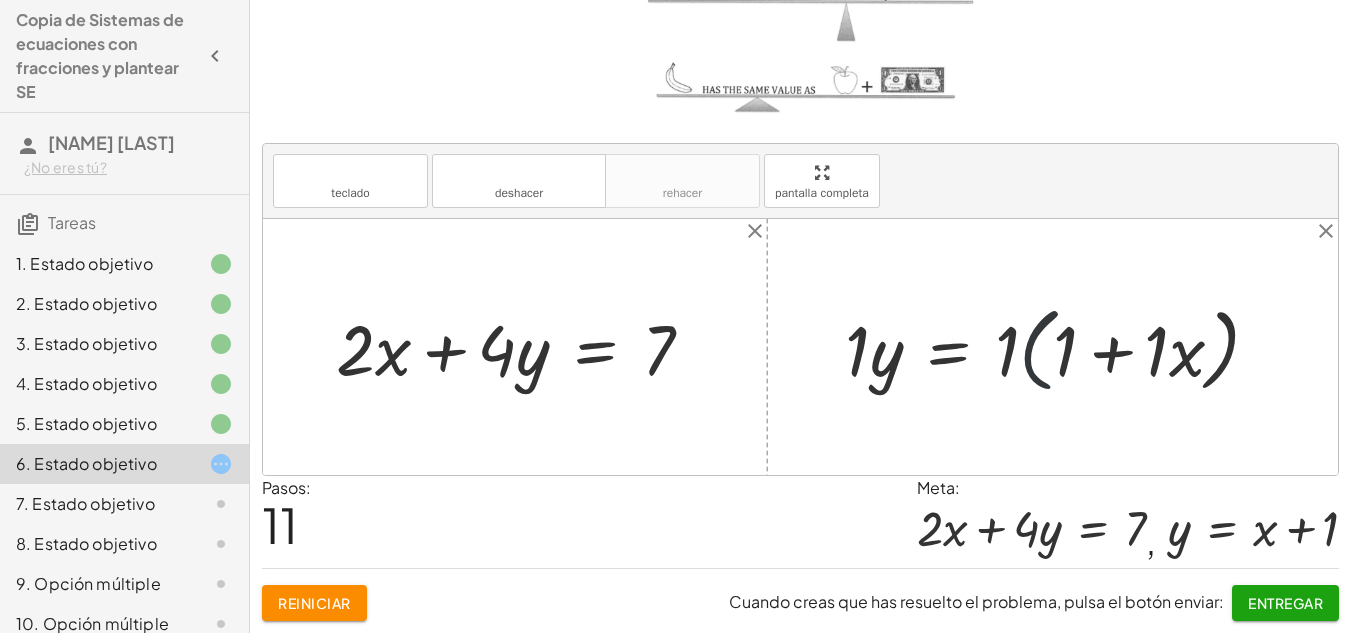 click at bounding box center [1060, 347] 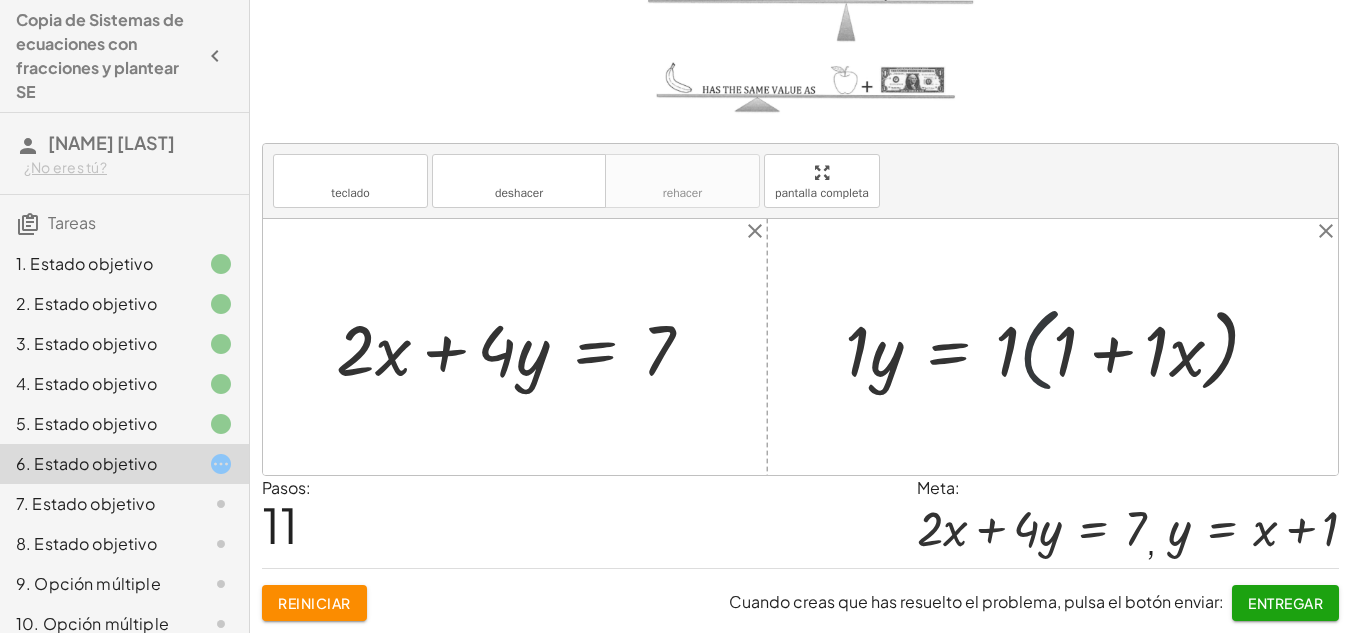 click at bounding box center [1060, 347] 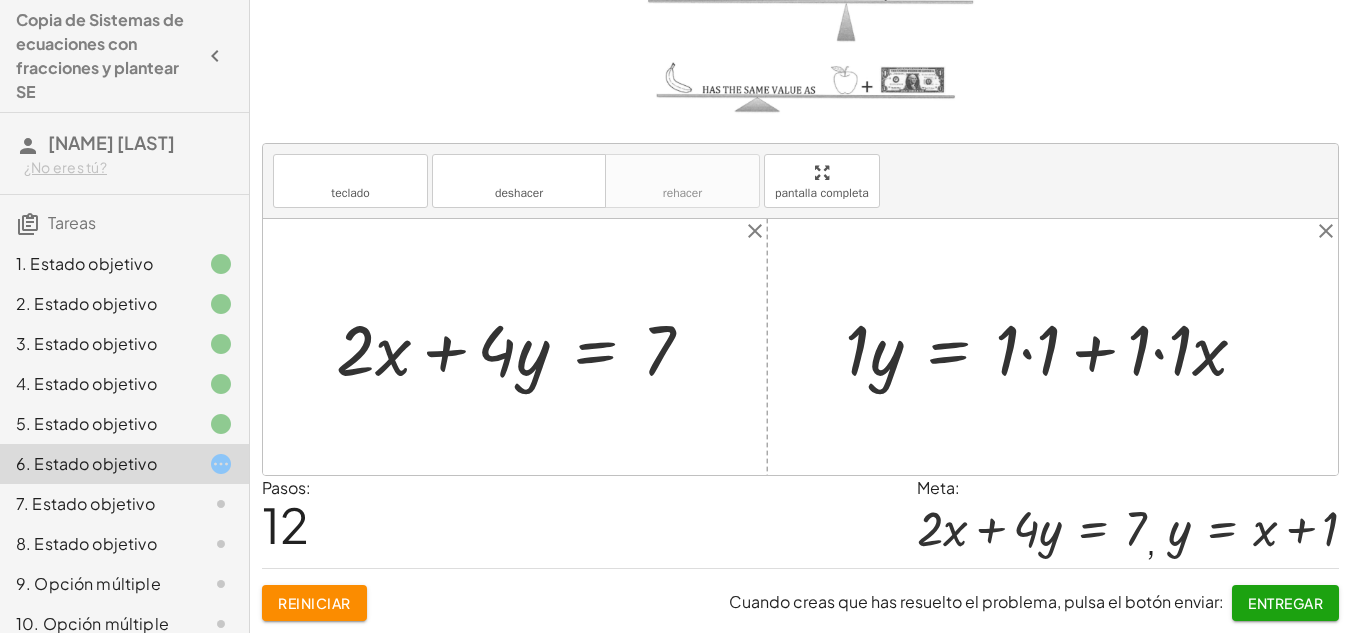 click at bounding box center [1054, 347] 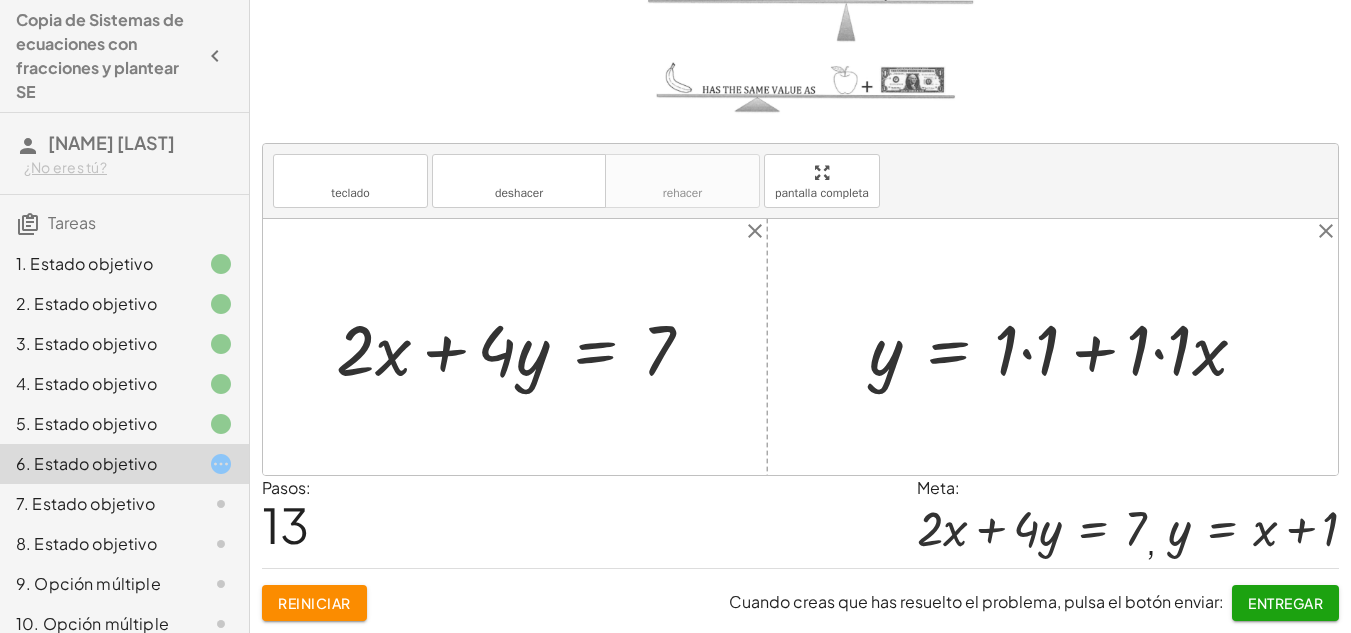 click at bounding box center (1066, 347) 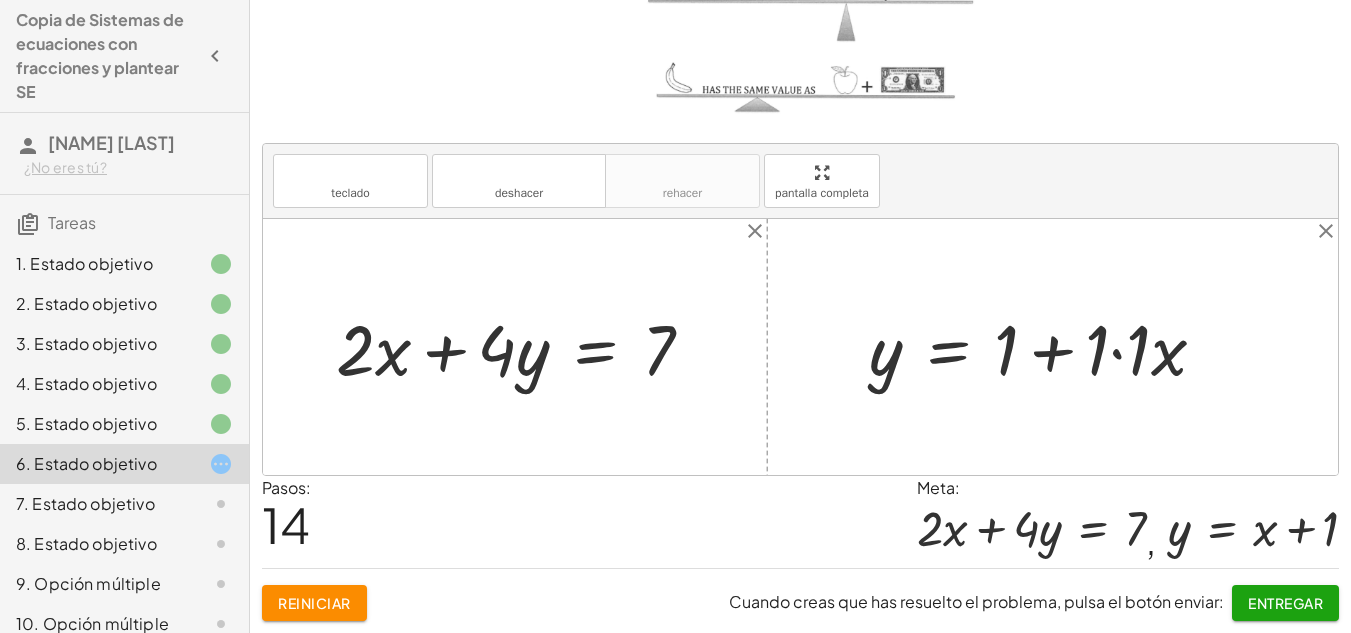 click at bounding box center [1045, 347] 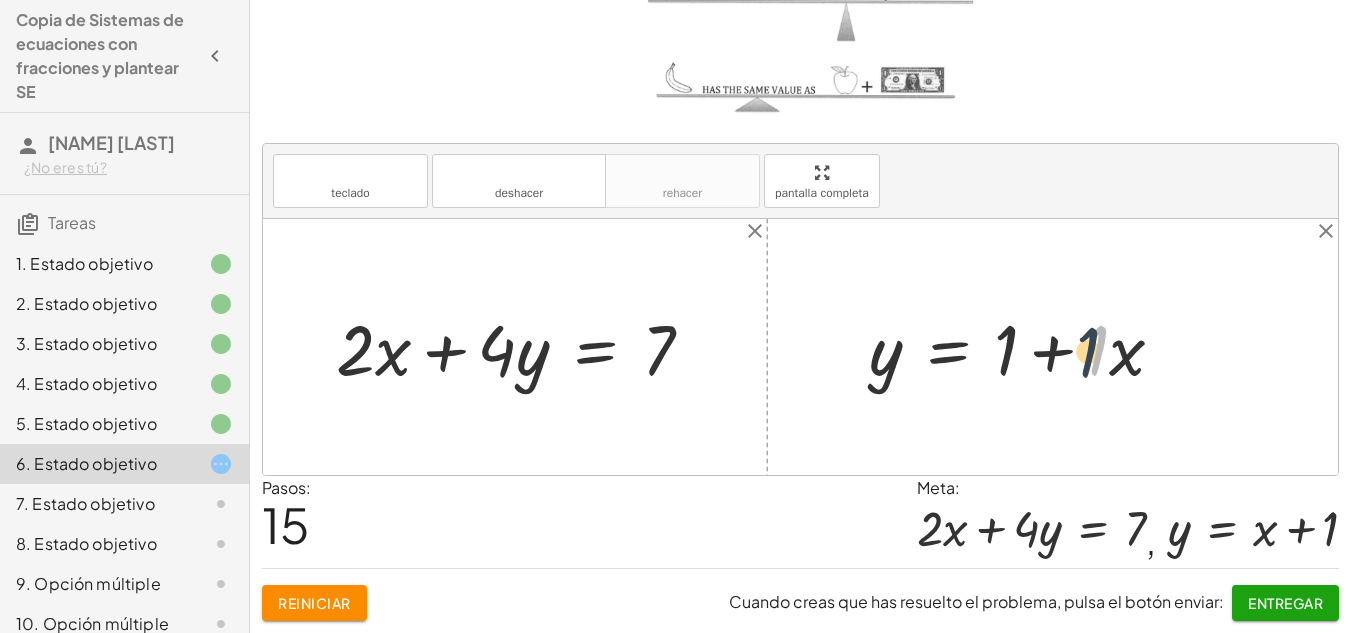 drag, startPoint x: 1095, startPoint y: 352, endPoint x: 1081, endPoint y: 354, distance: 14.142136 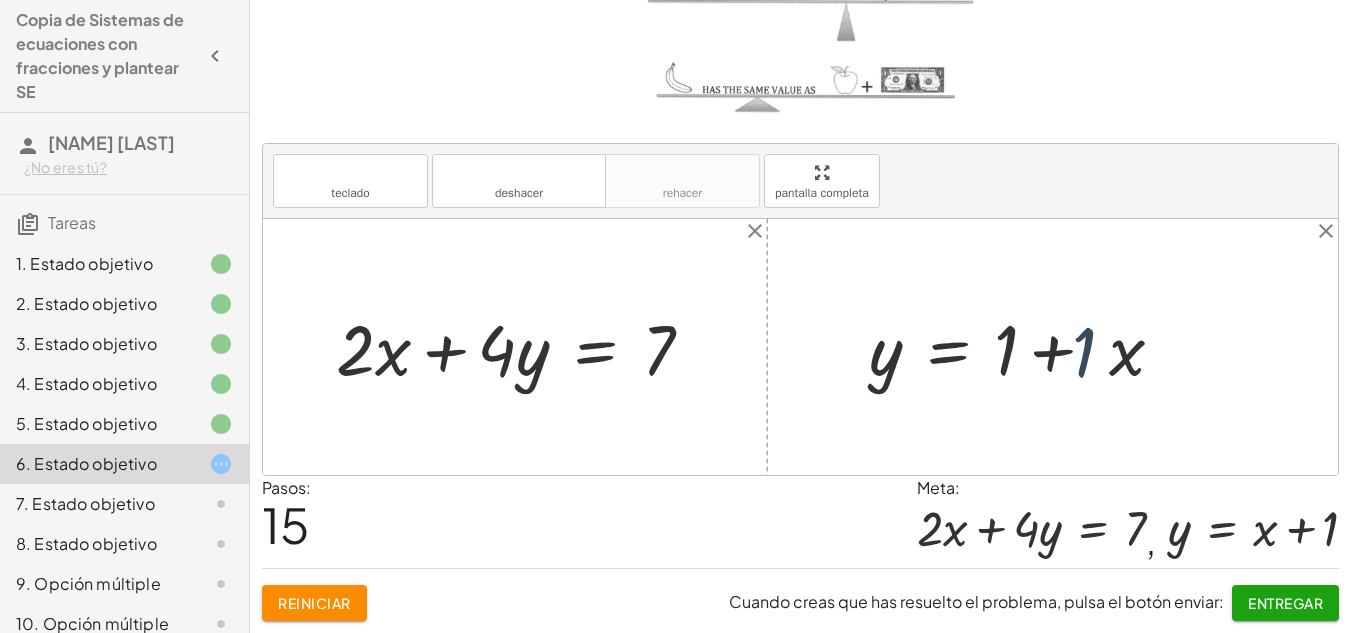 click at bounding box center (1025, 347) 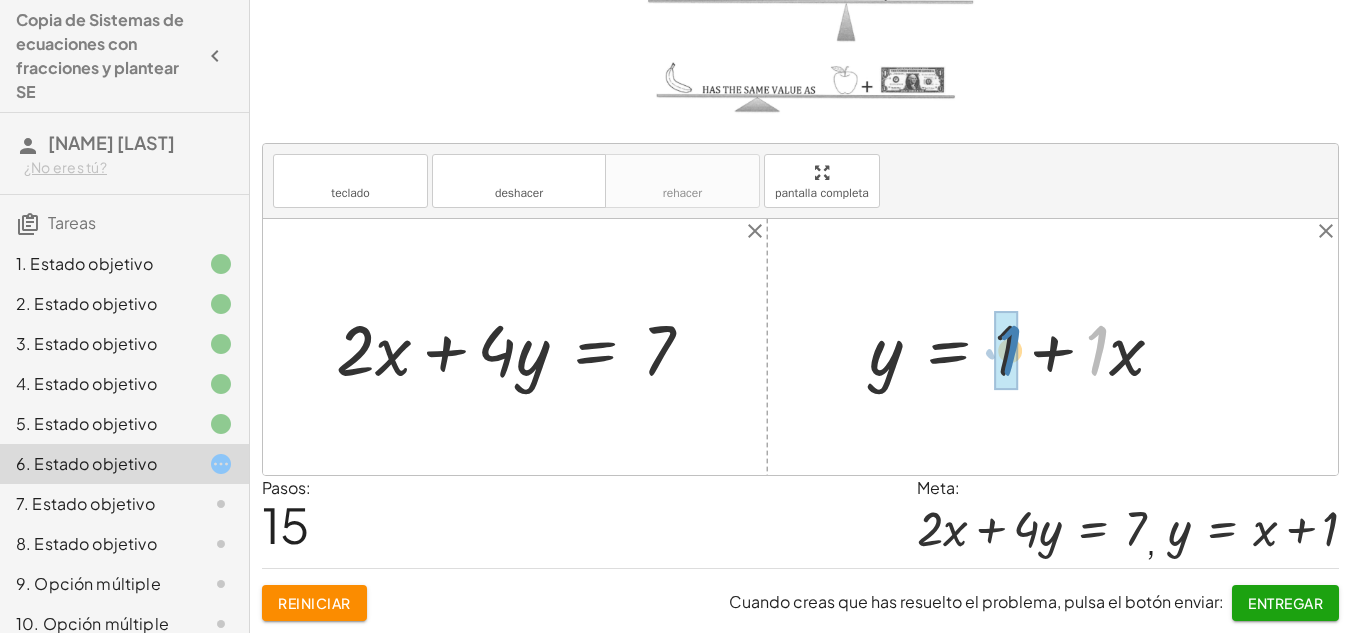 drag, startPoint x: 1097, startPoint y: 352, endPoint x: 1011, endPoint y: 352, distance: 86 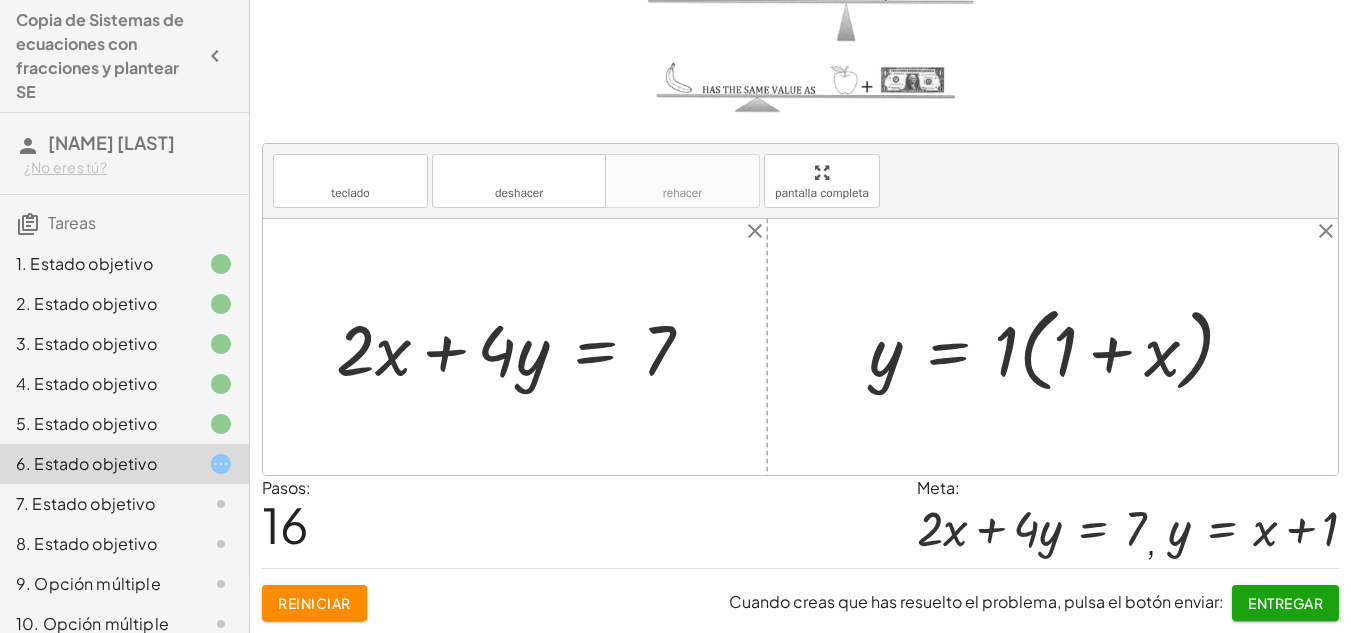 click at bounding box center [1060, 347] 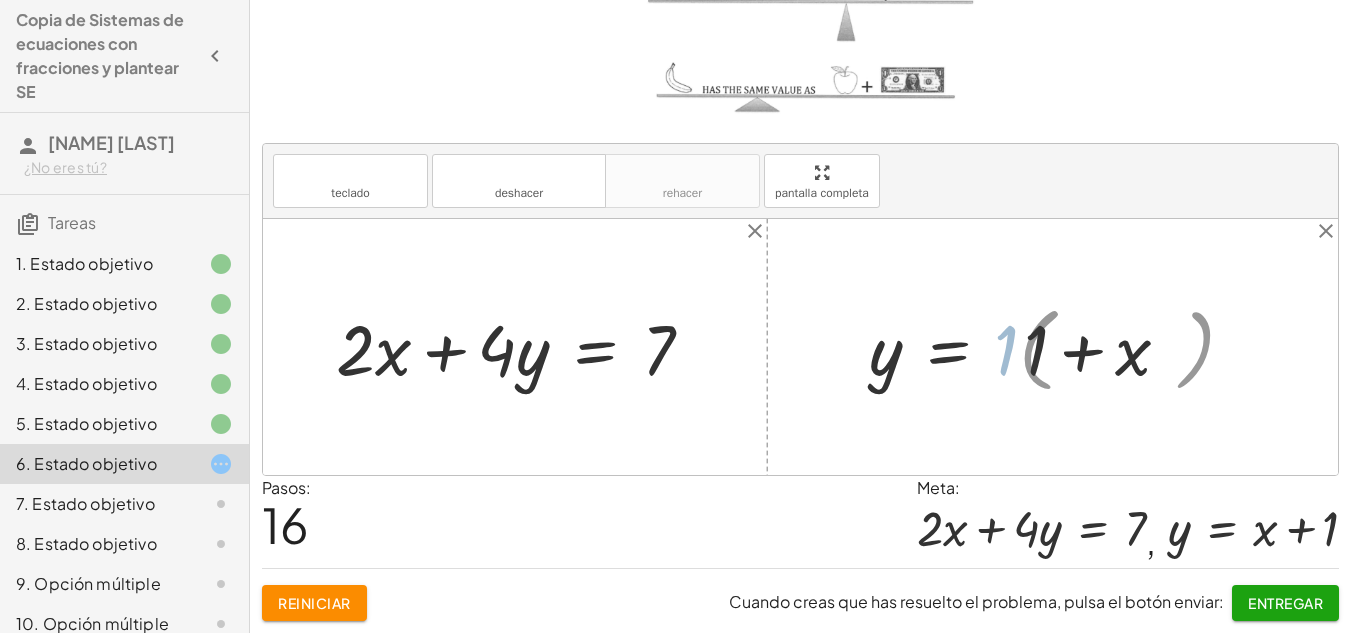 click at bounding box center [1012, 347] 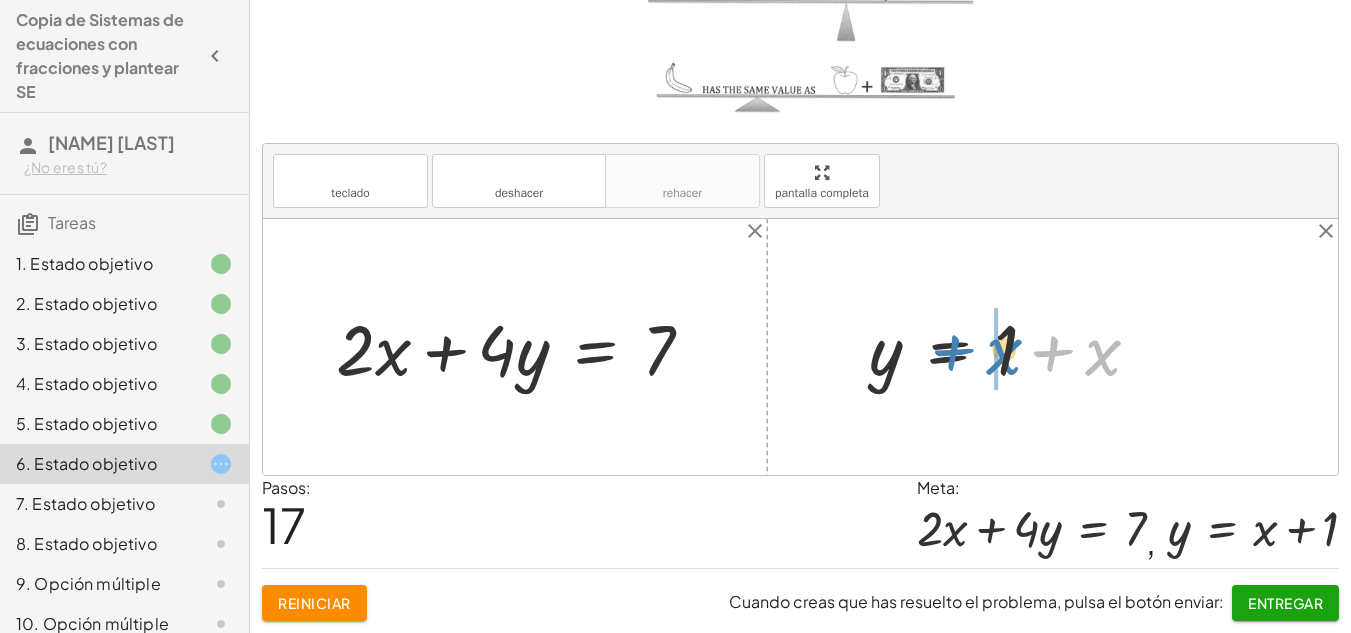 drag, startPoint x: 1095, startPoint y: 353, endPoint x: 1011, endPoint y: 348, distance: 84.14868 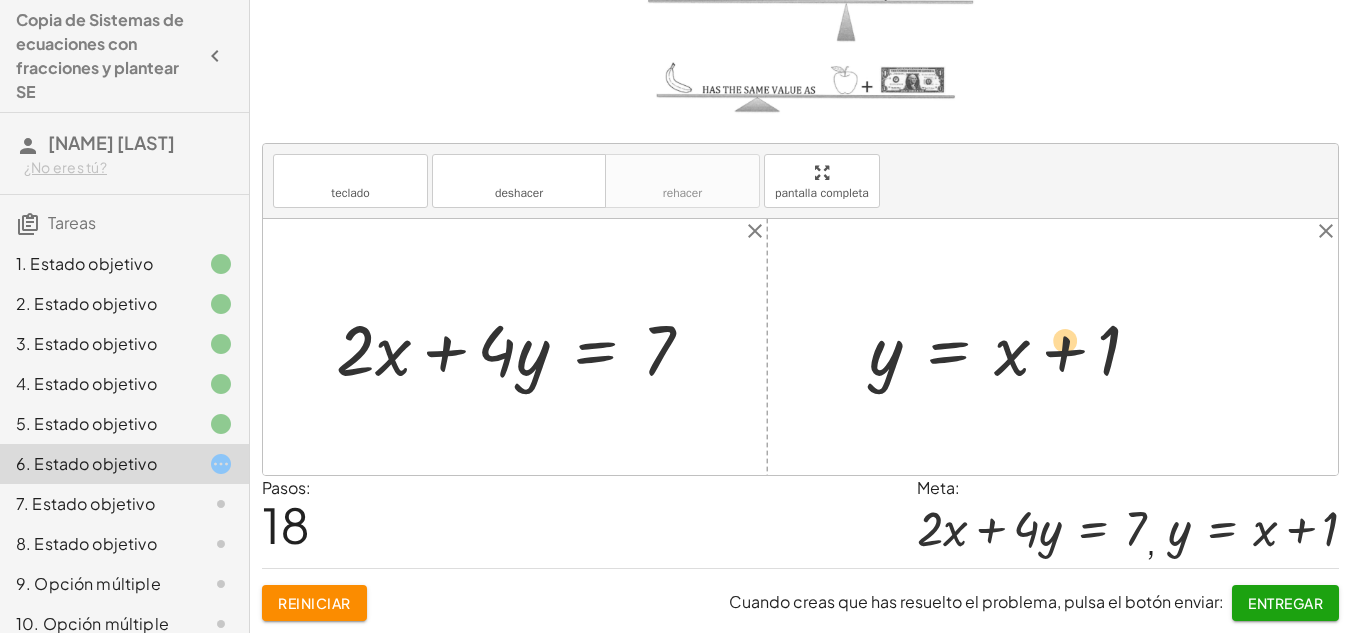 drag, startPoint x: 999, startPoint y: 345, endPoint x: 1047, endPoint y: 337, distance: 48.6621 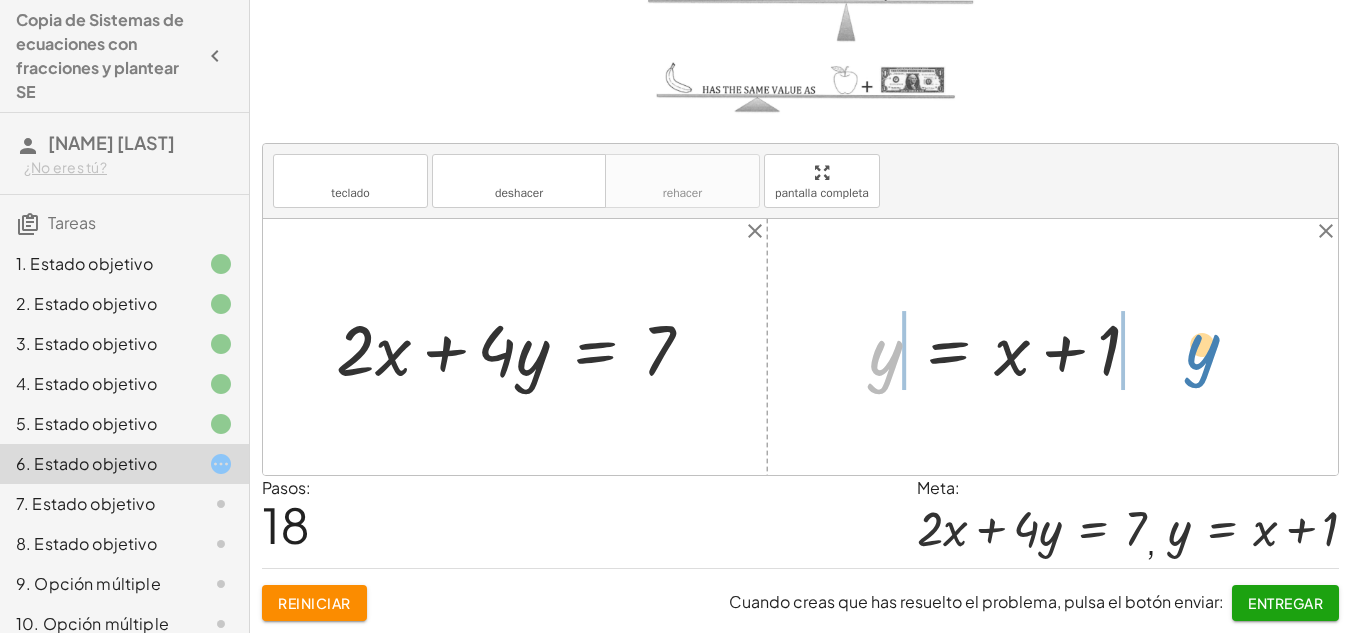 drag, startPoint x: 881, startPoint y: 351, endPoint x: 1195, endPoint y: 345, distance: 314.0573 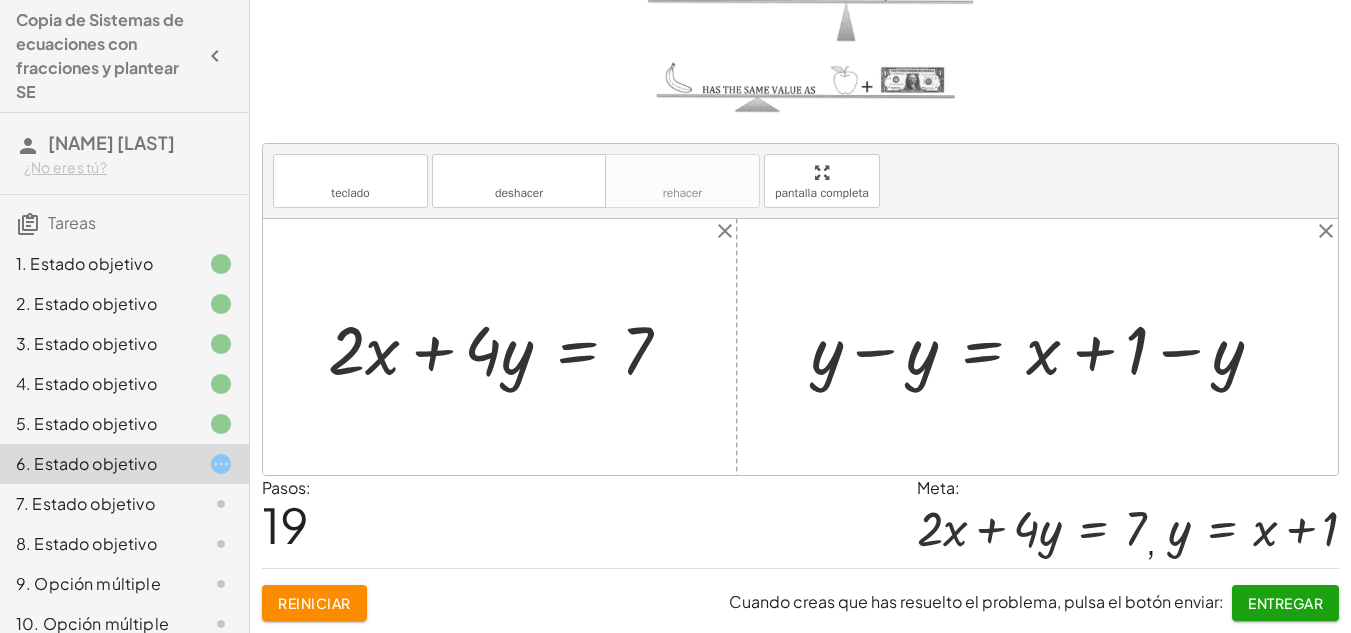 click at bounding box center [1045, 347] 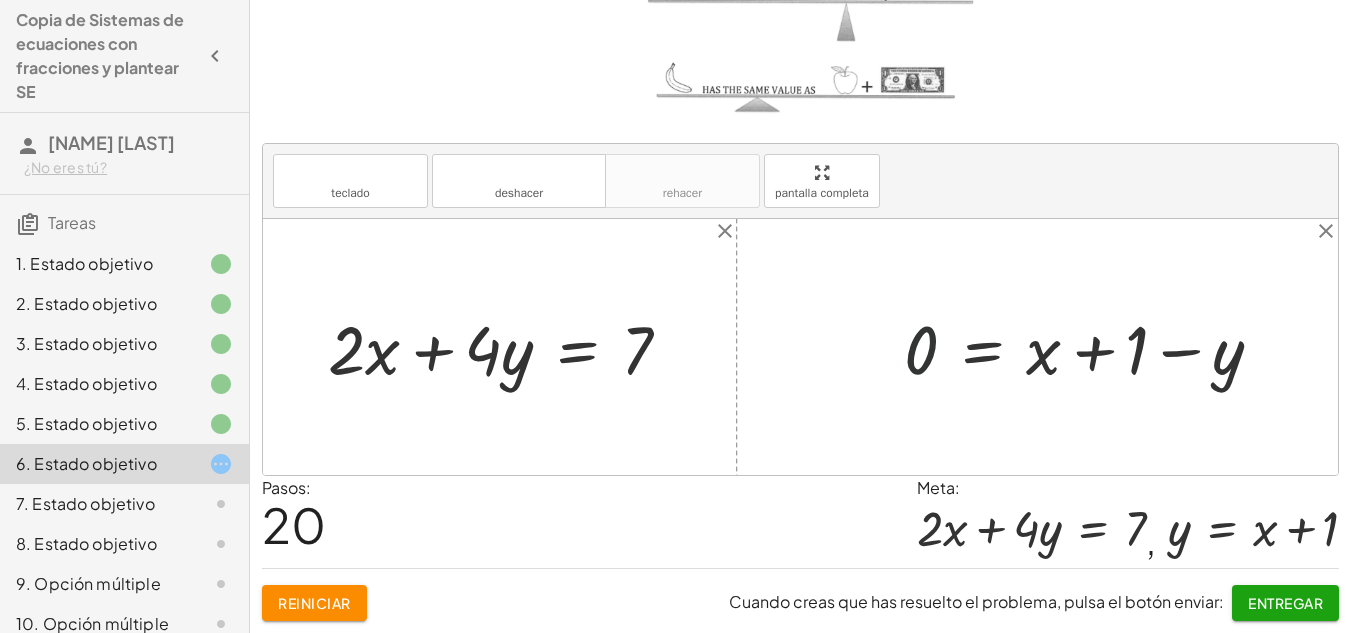 click at bounding box center [1091, 347] 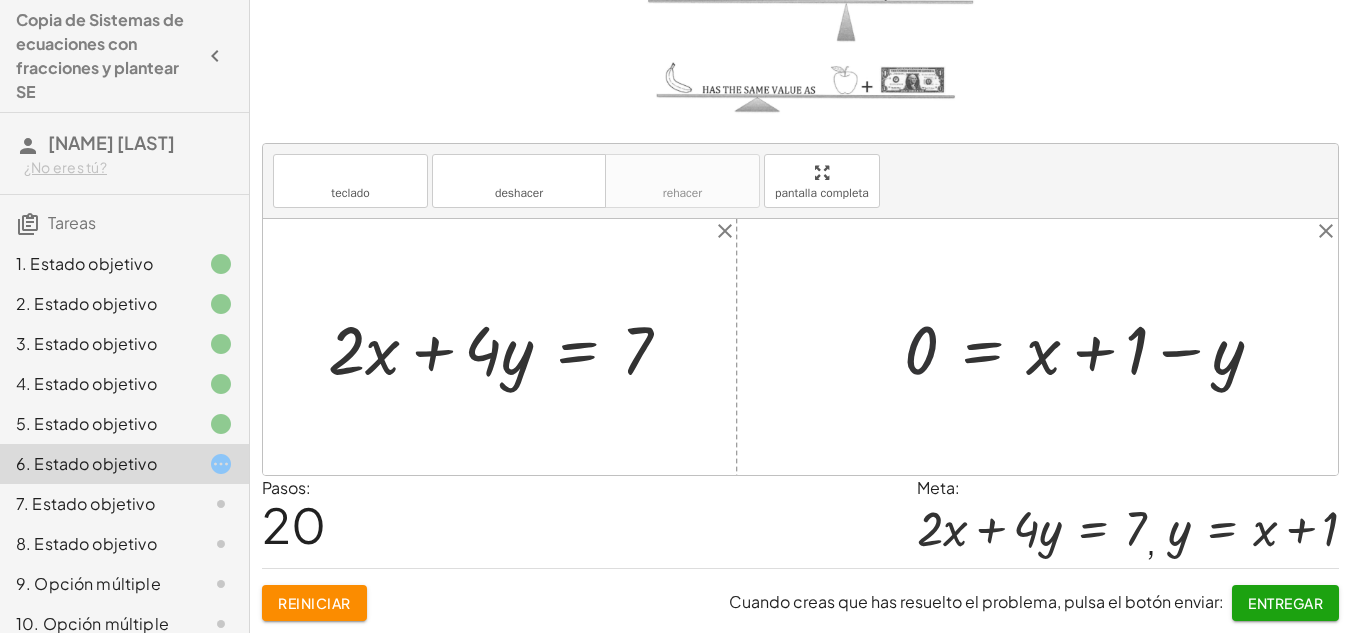 click at bounding box center [1091, 347] 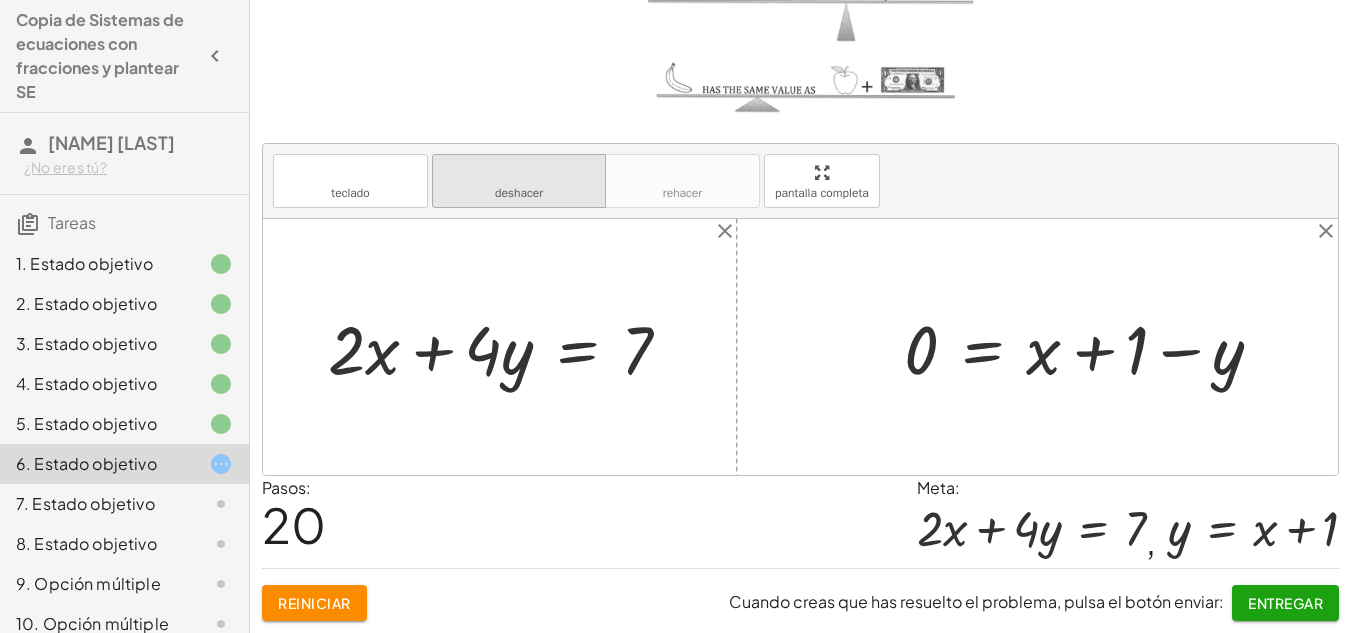click on "deshacer" at bounding box center [519, 172] 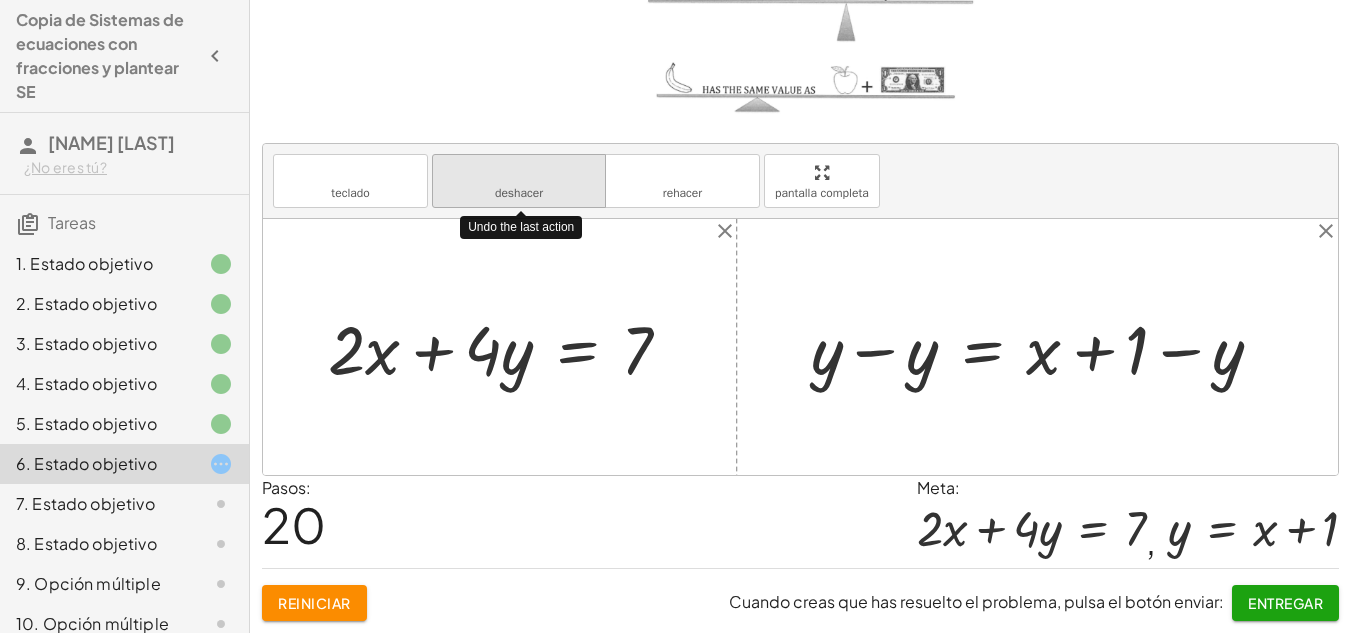click on "deshacer" at bounding box center (519, 172) 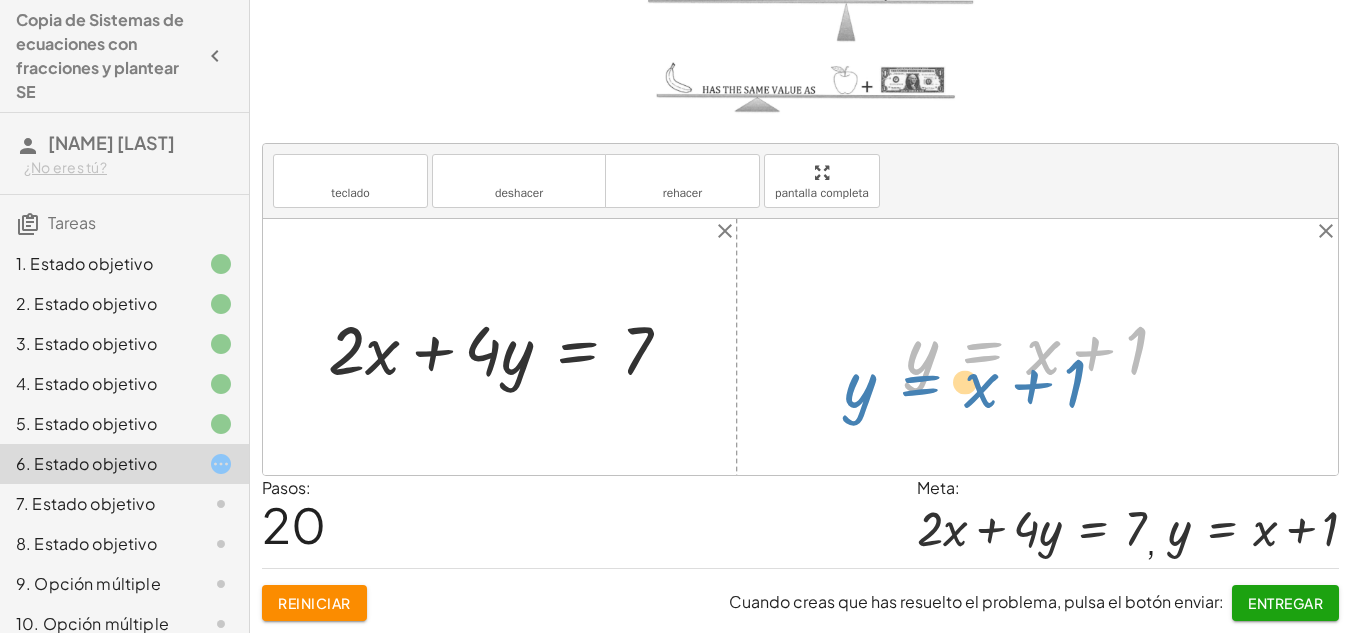 drag, startPoint x: 992, startPoint y: 352, endPoint x: 923, endPoint y: 383, distance: 75.643906 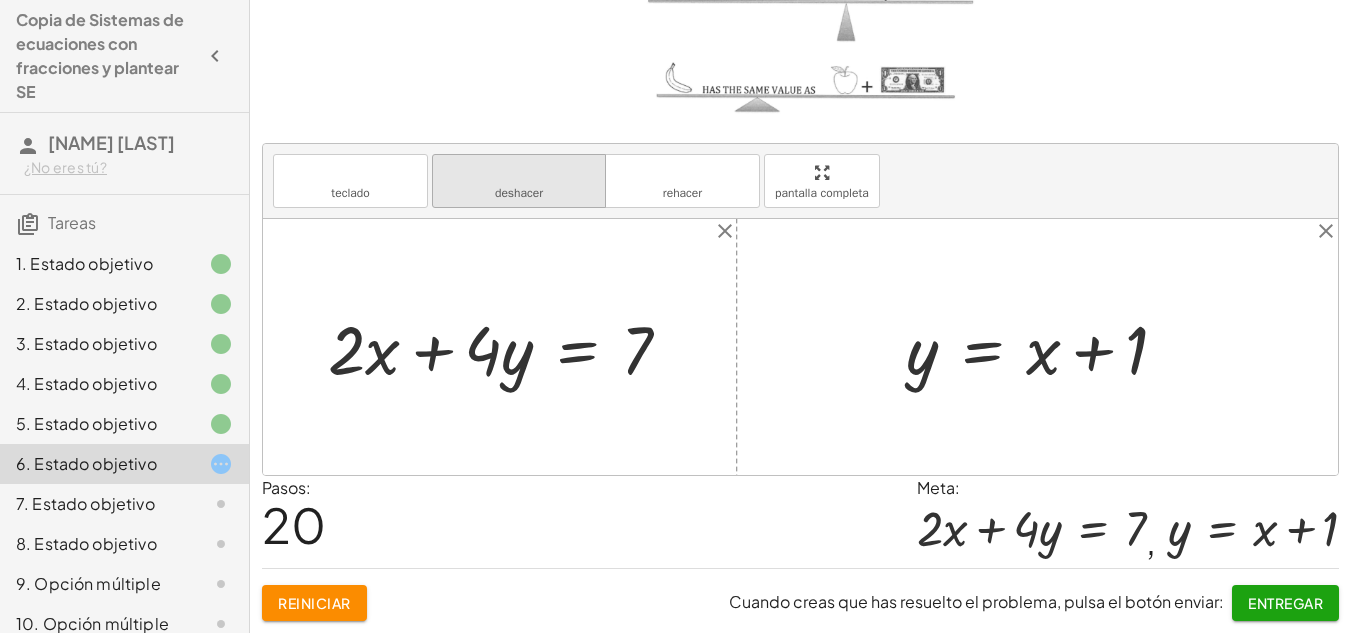 click on "deshacer" at bounding box center [519, 173] 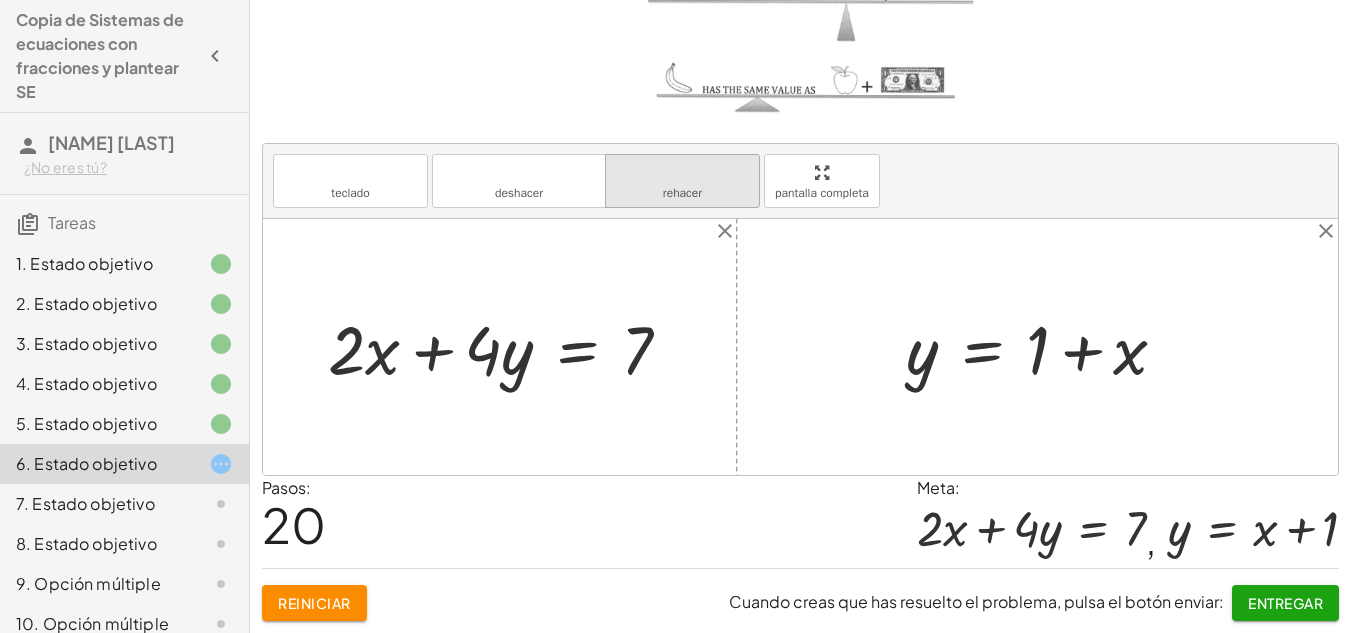 click on "rehacer" at bounding box center (682, 172) 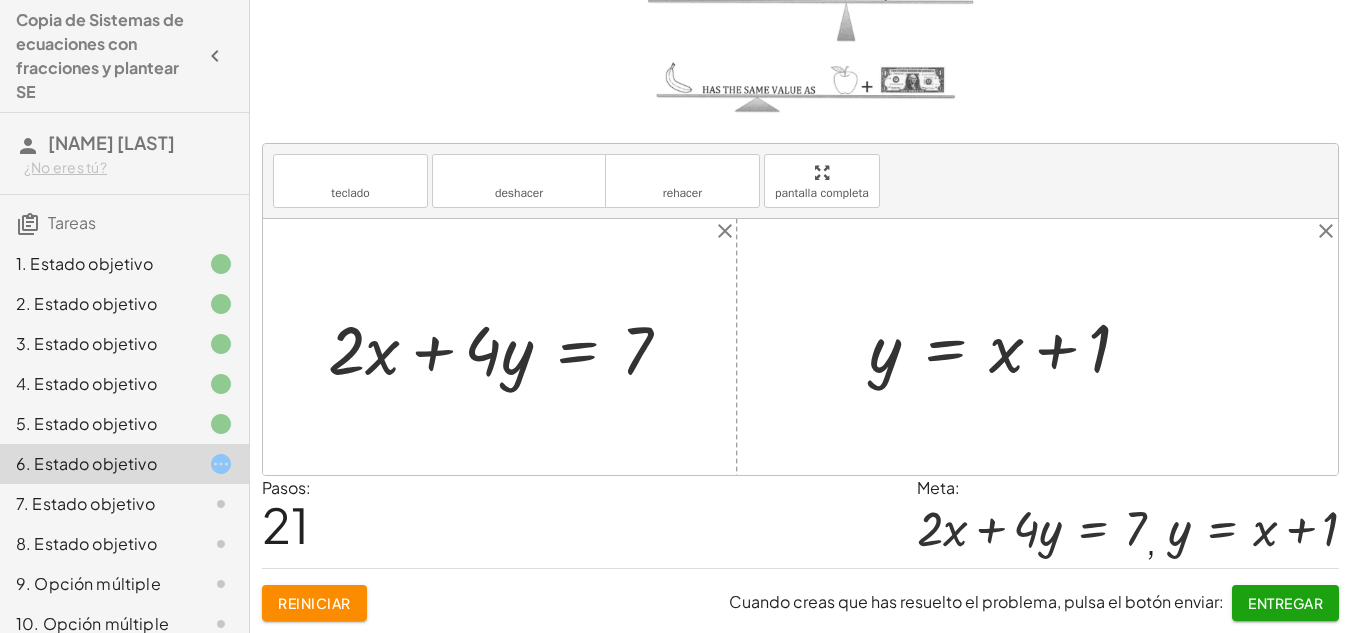 click on "Reiniciar" at bounding box center [314, 603] 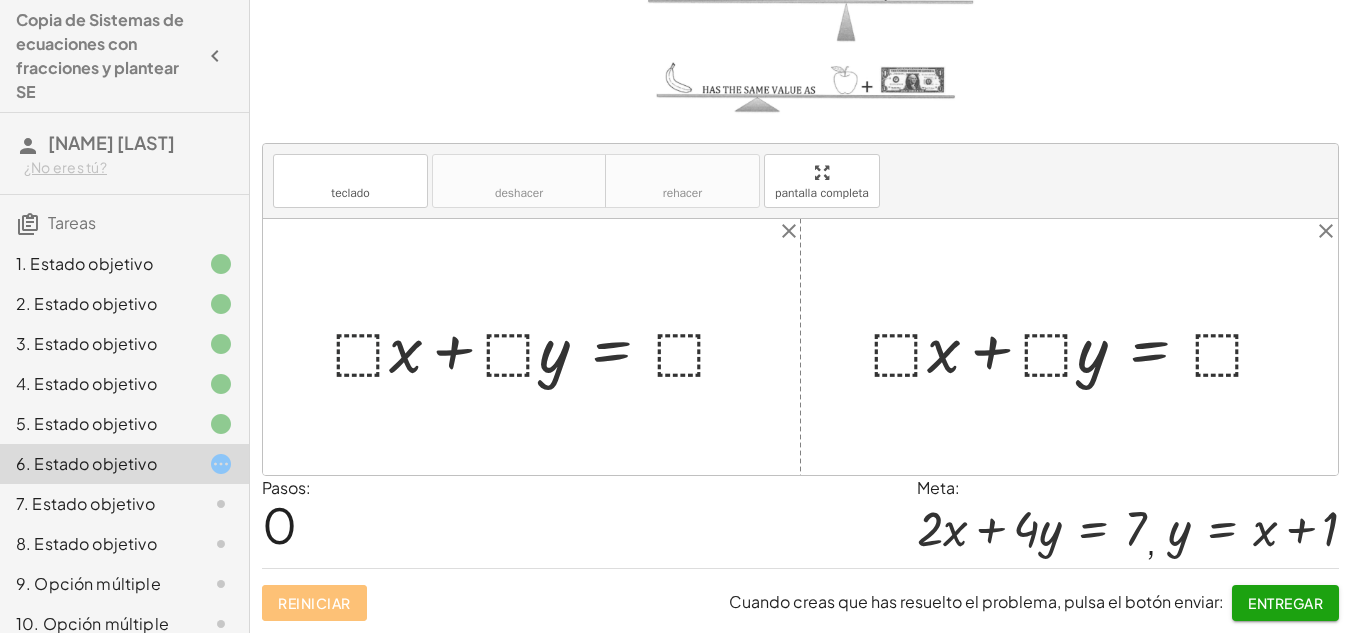 click at bounding box center (539, 346) 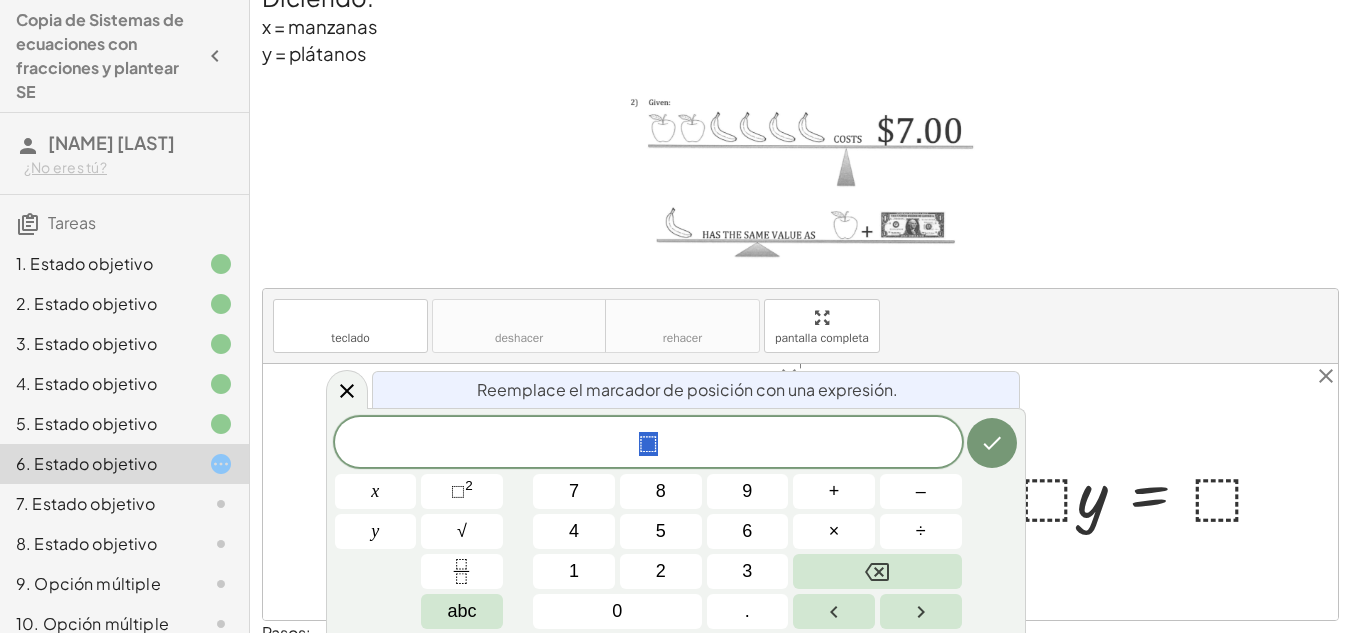 scroll, scrollTop: 111, scrollLeft: 0, axis: vertical 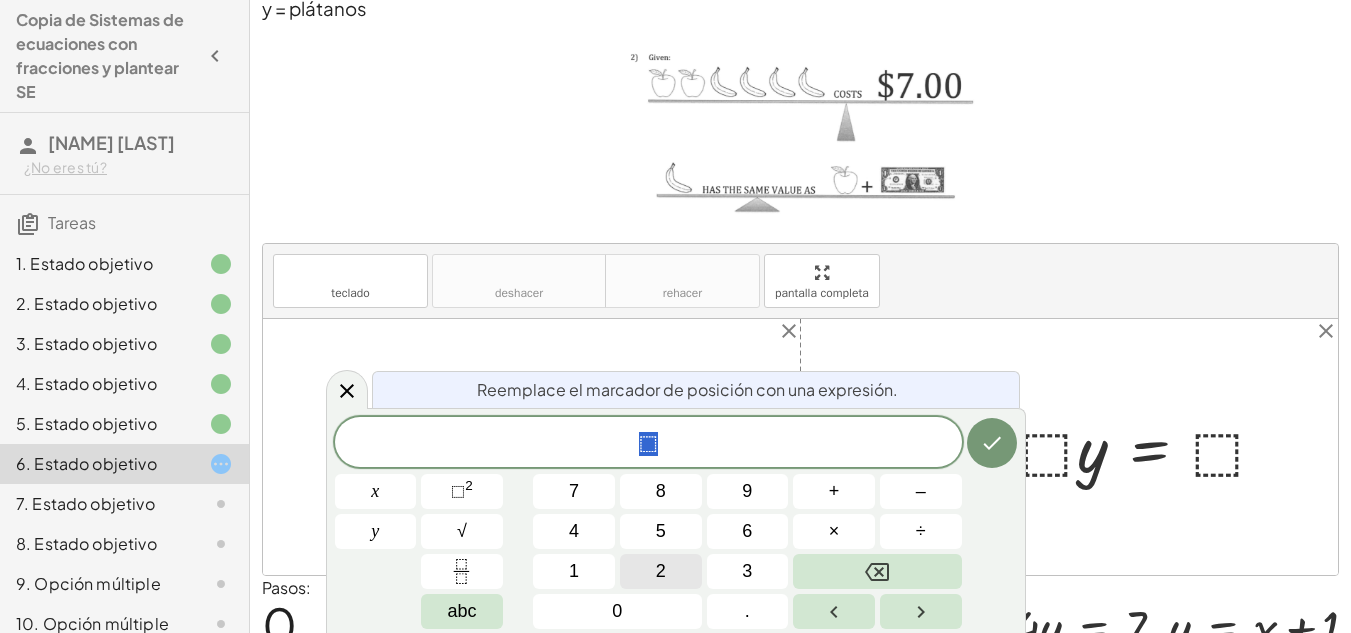 click on "2" at bounding box center (661, 571) 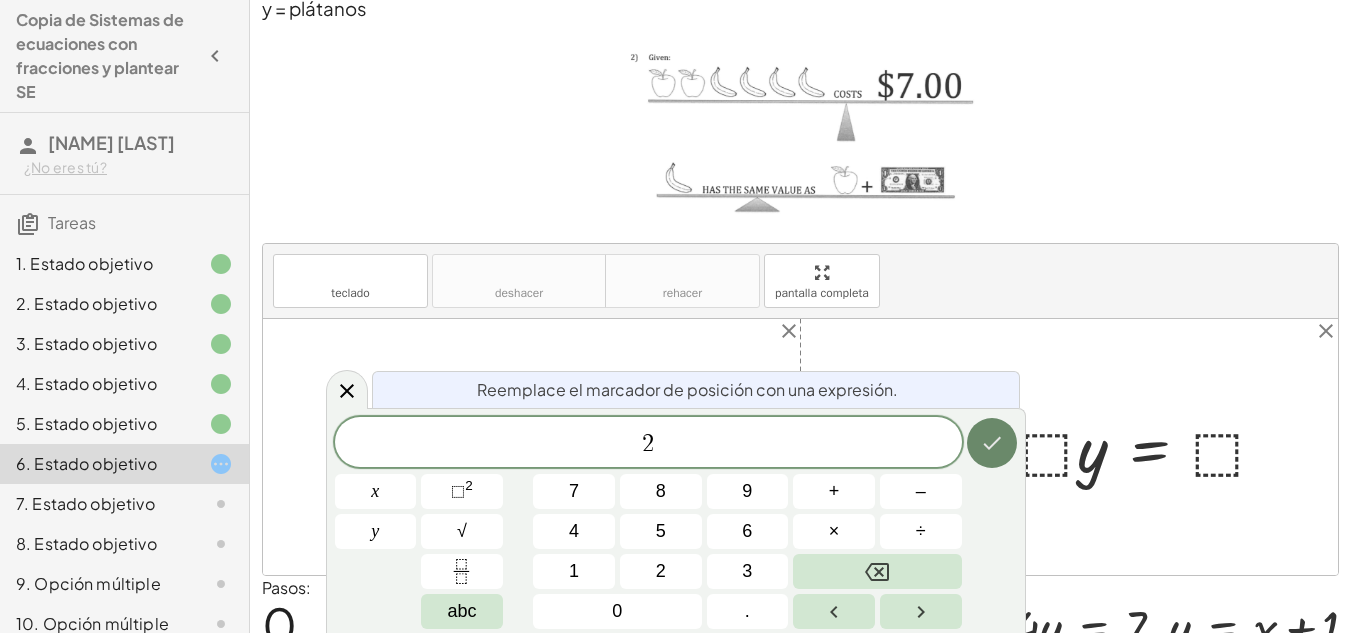 click at bounding box center [992, 443] 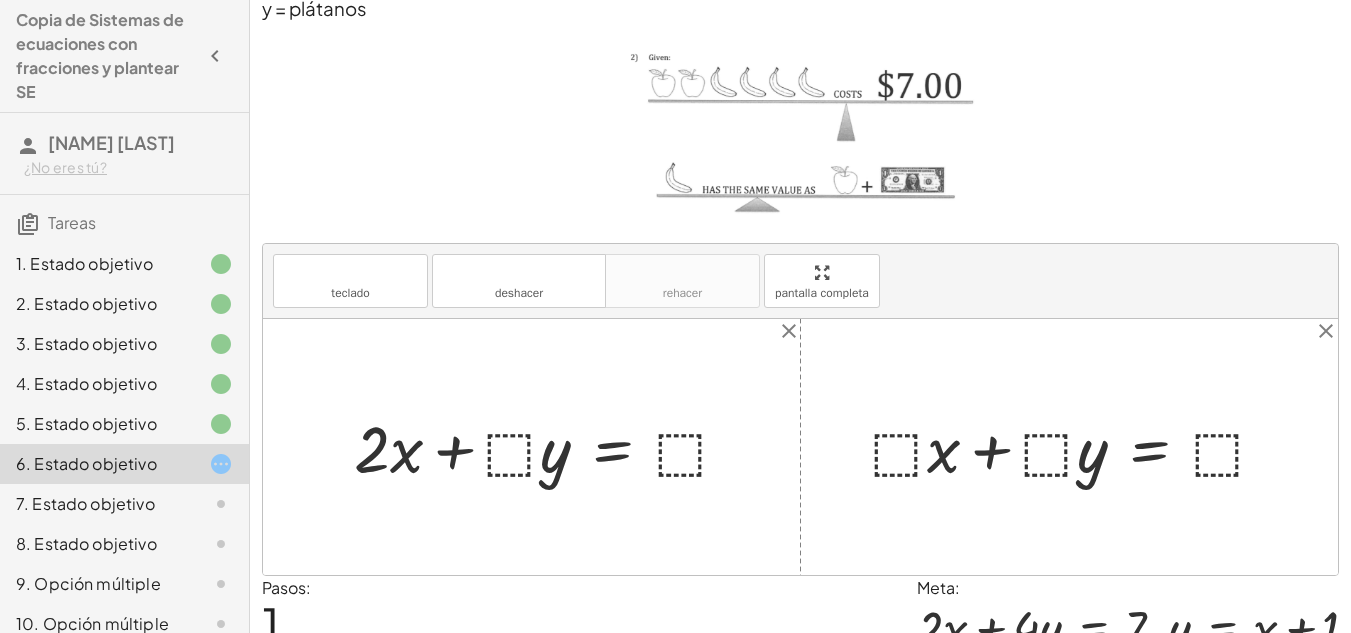 click at bounding box center [550, 446] 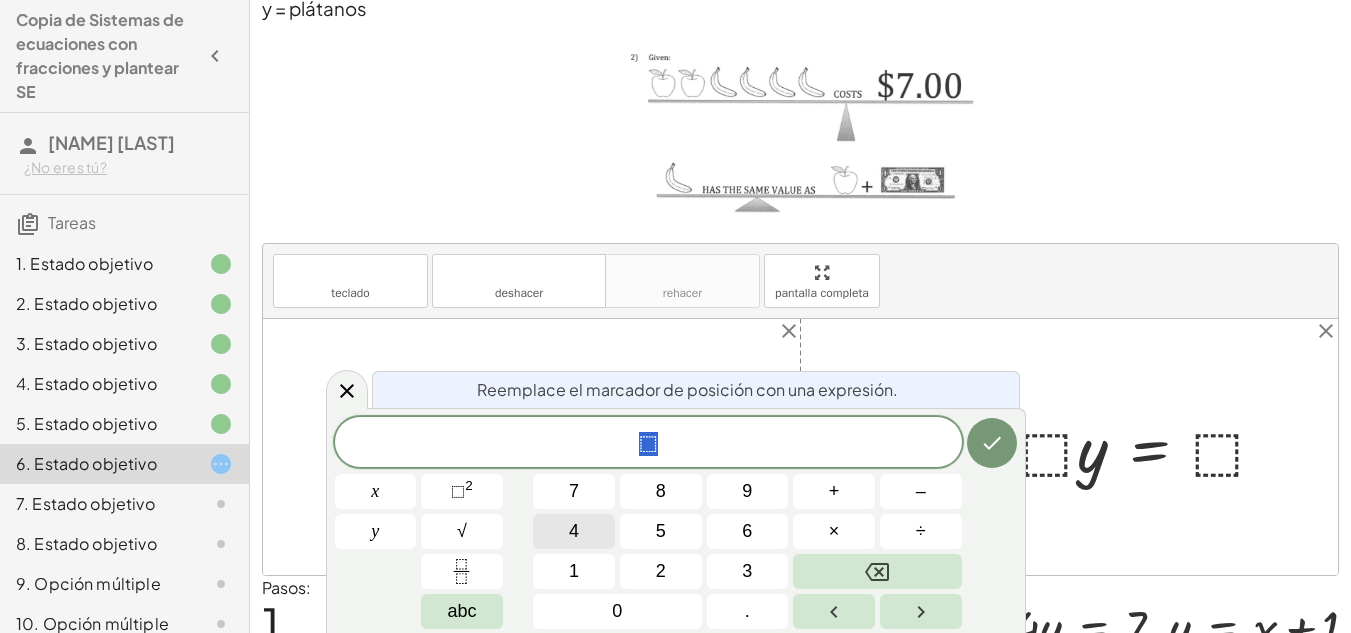 click on "4" at bounding box center [574, 531] 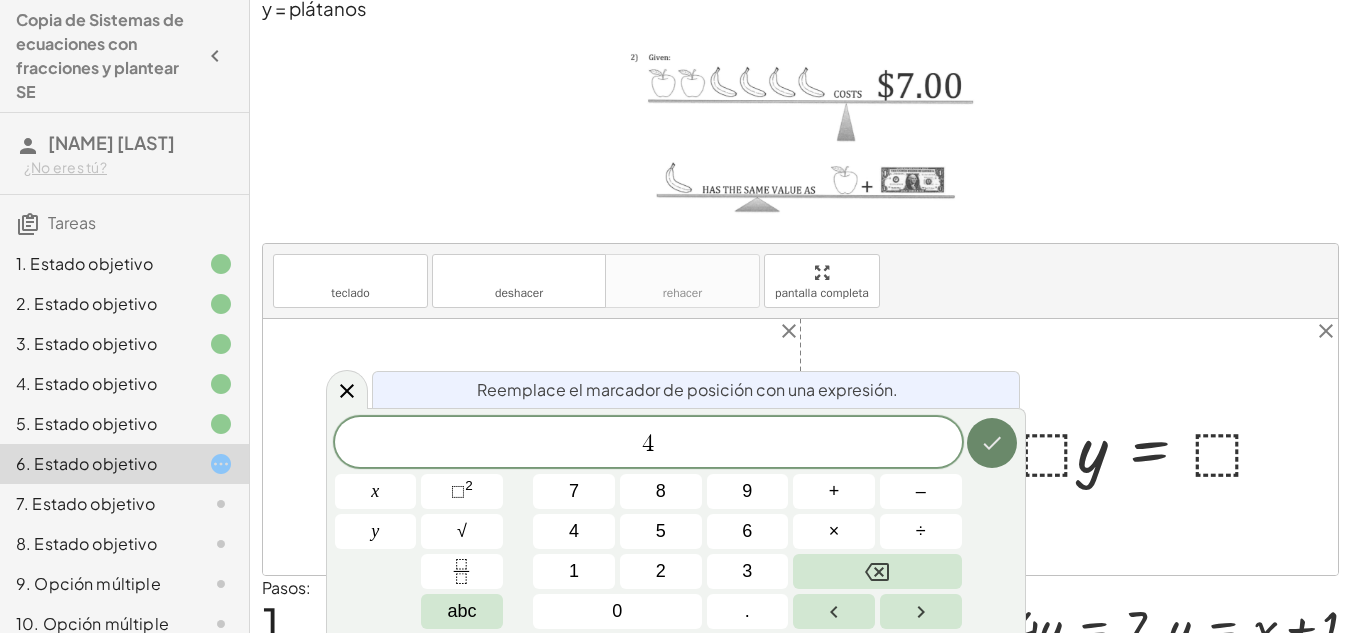 click 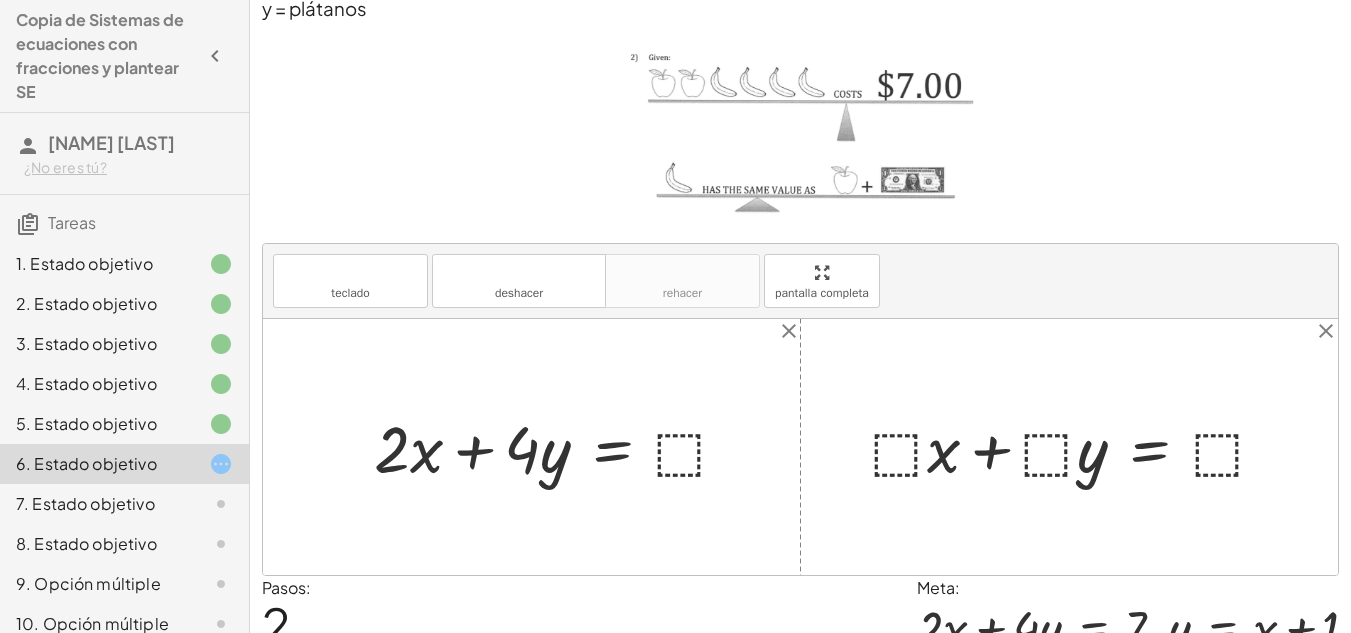 click at bounding box center [559, 446] 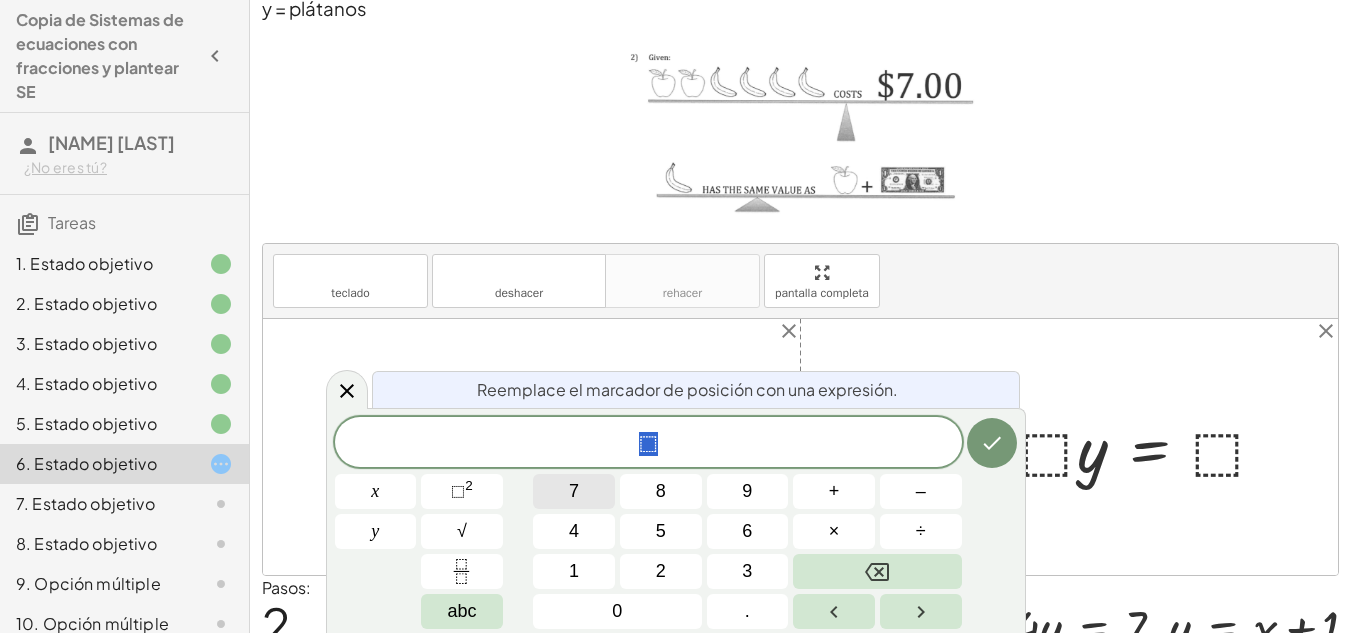 click on "7" at bounding box center (574, 491) 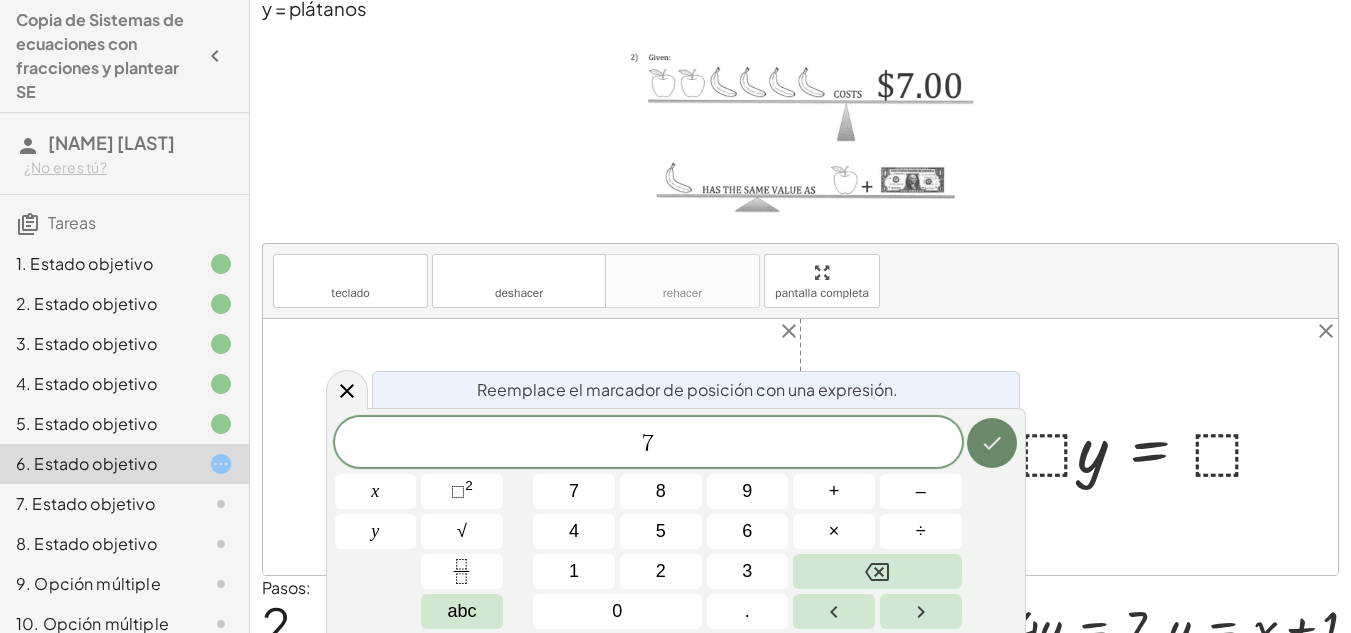 click 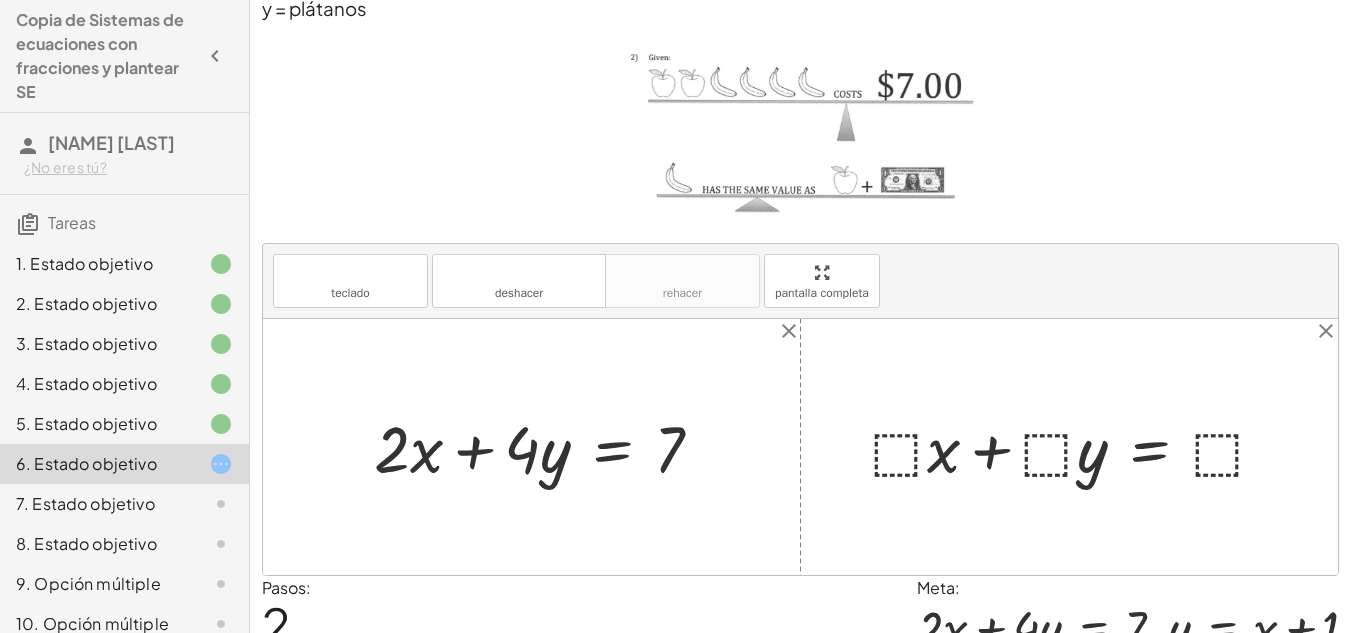 click at bounding box center (1077, 446) 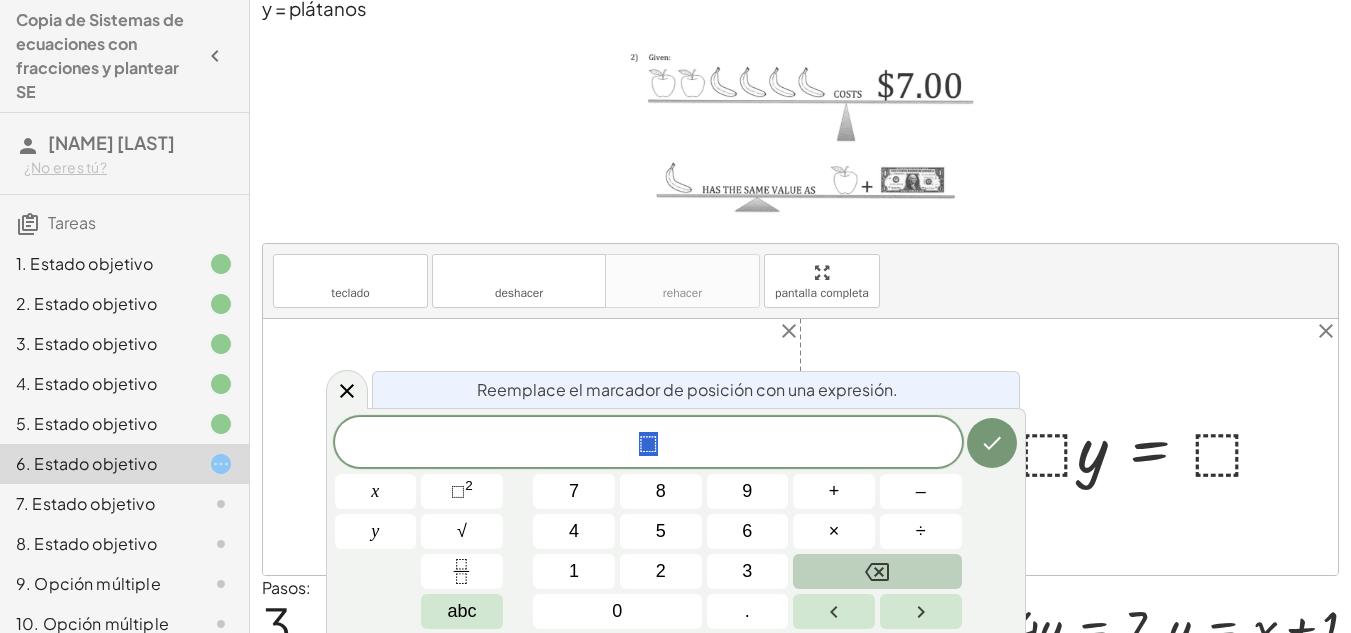 click at bounding box center [877, 571] 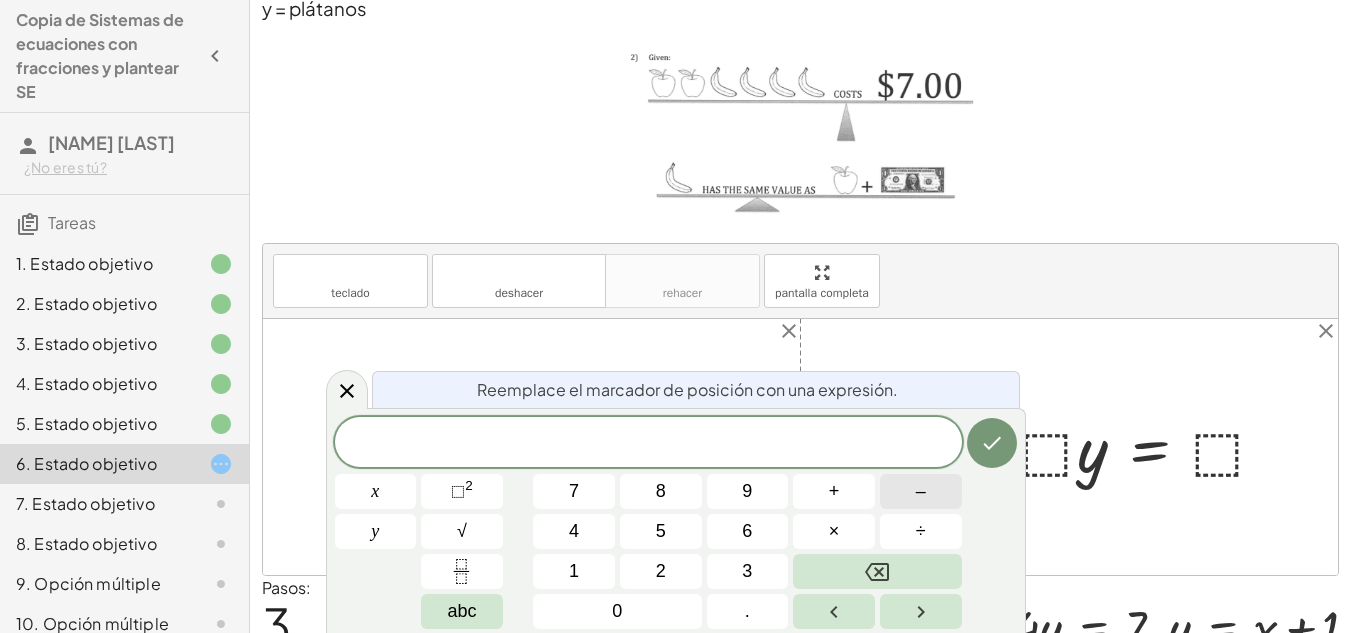 click on "–" at bounding box center (921, 491) 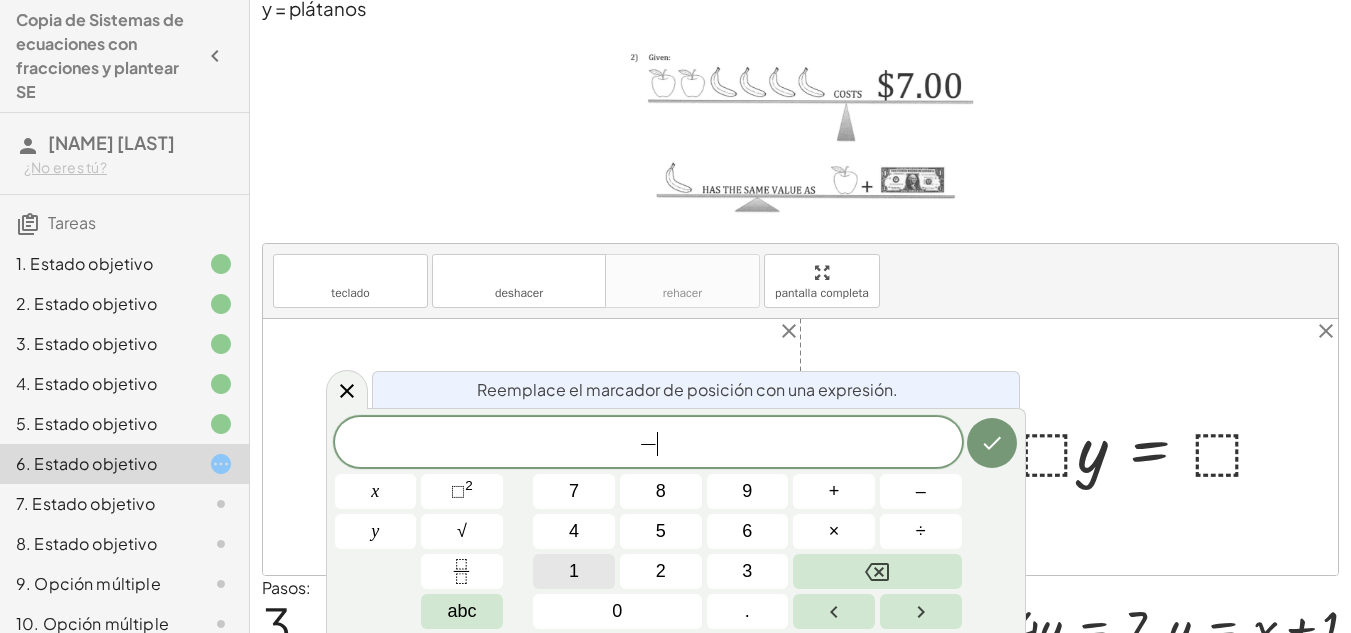 click on "1" at bounding box center [574, 571] 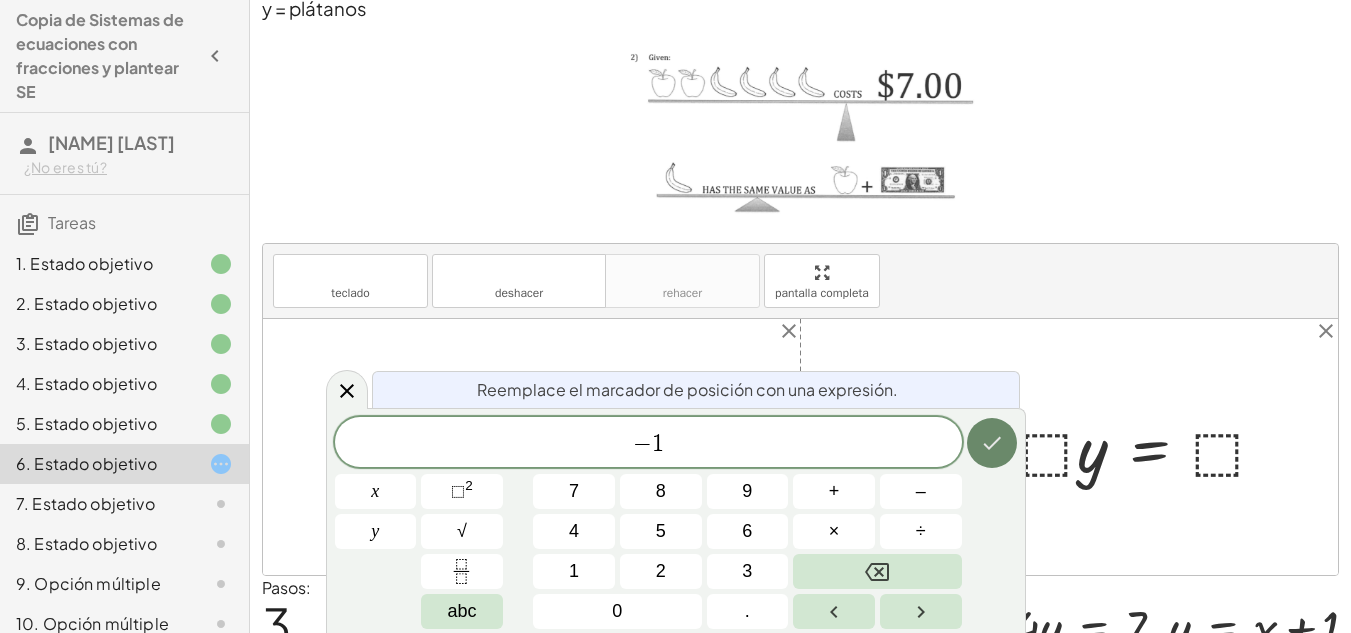 click 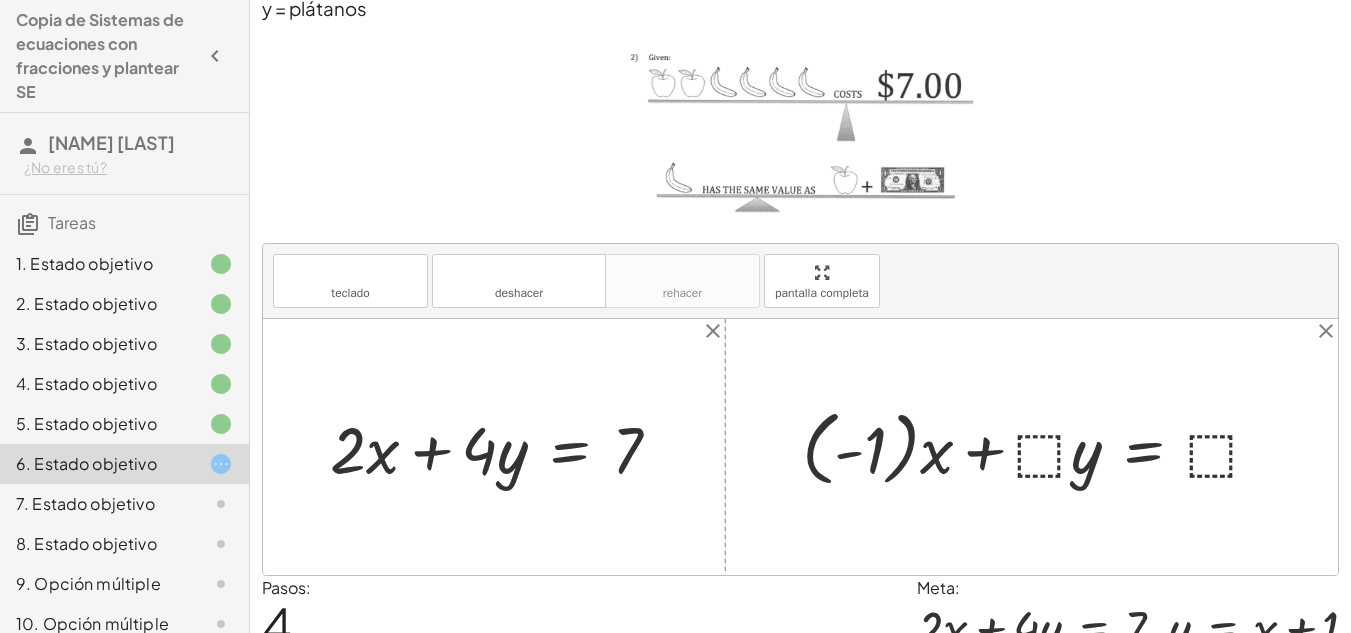 click at bounding box center [1040, 447] 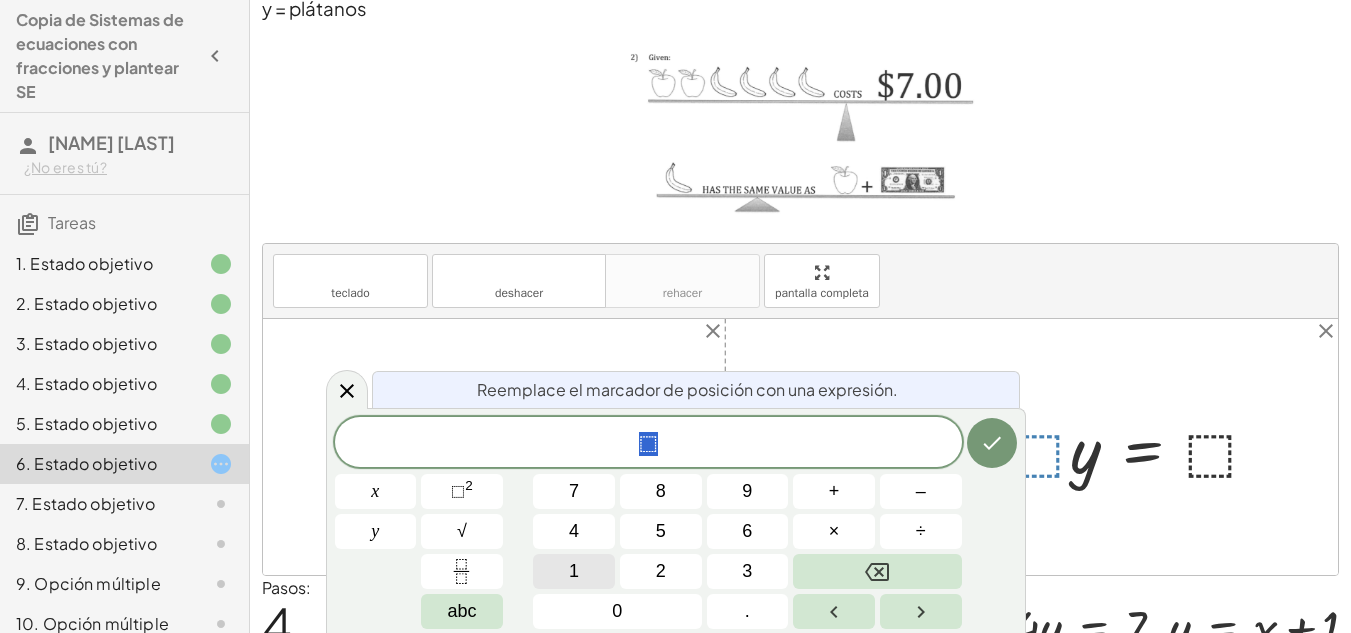 click on "1" at bounding box center [574, 571] 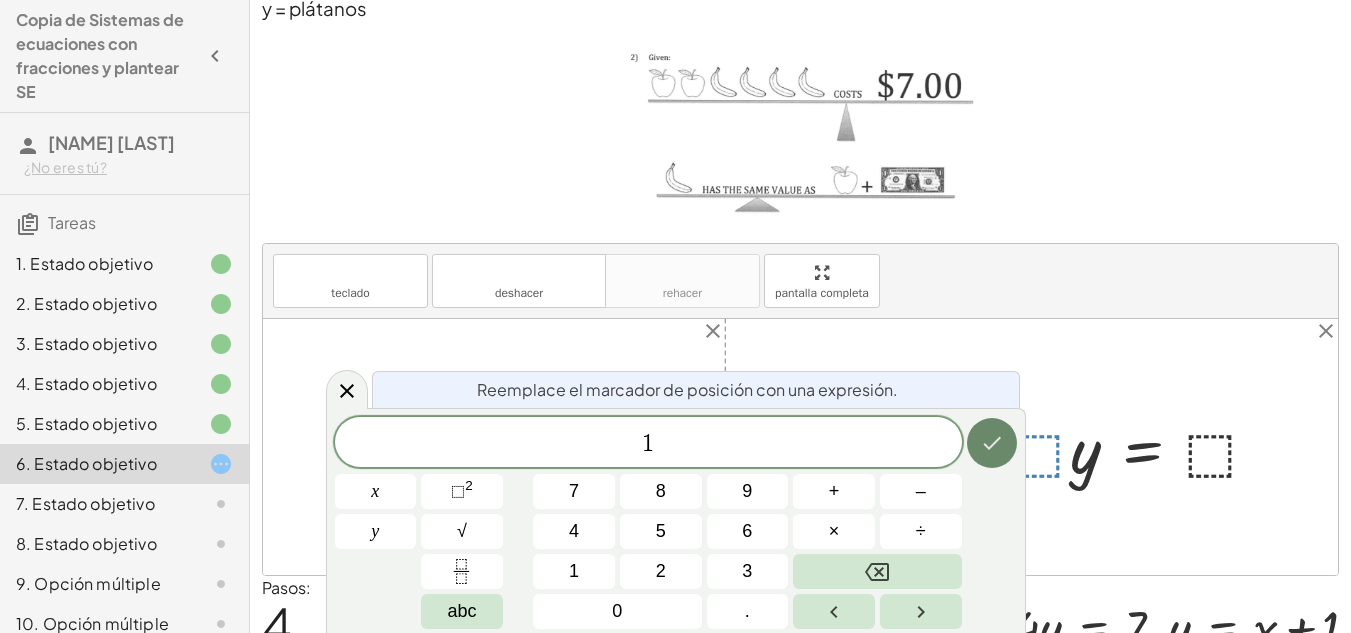 click 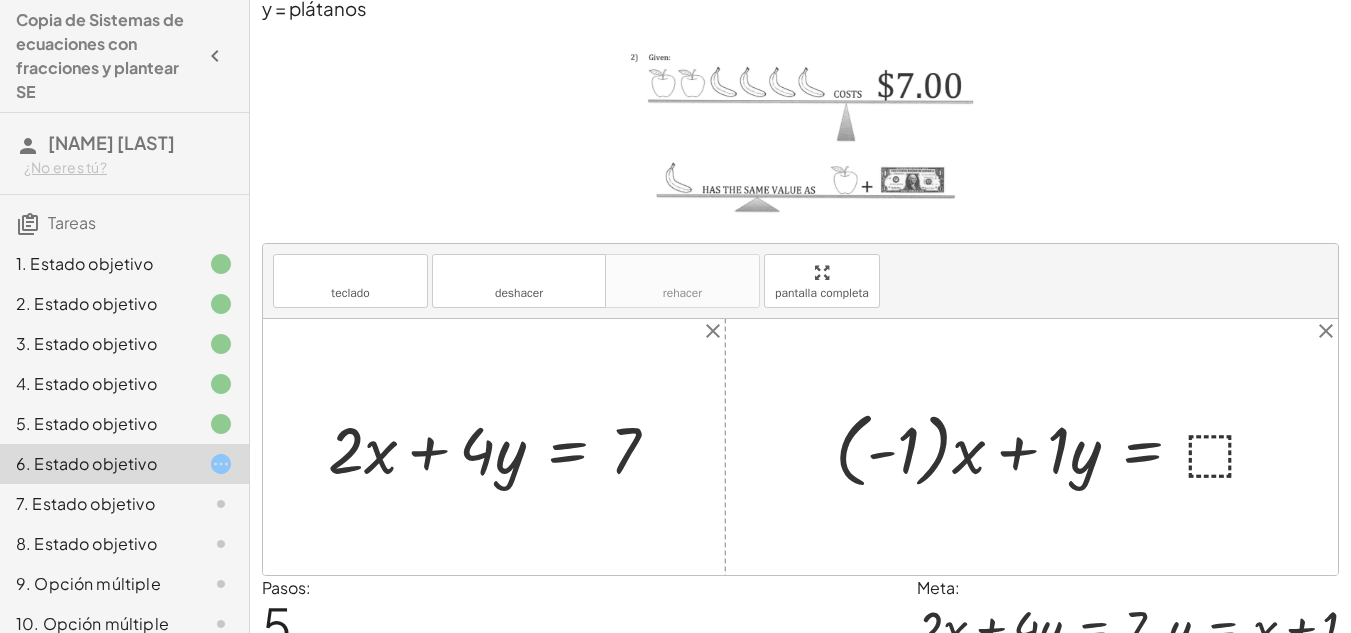 click at bounding box center (1056, 447) 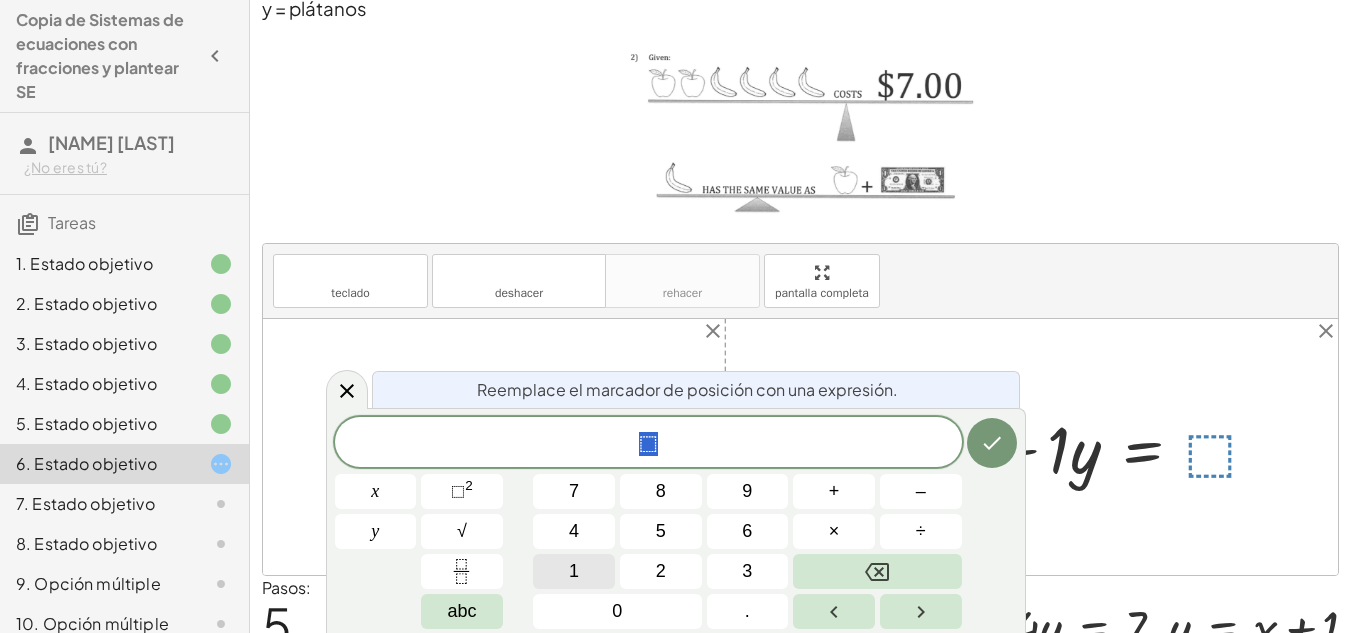 click on "1" at bounding box center [574, 571] 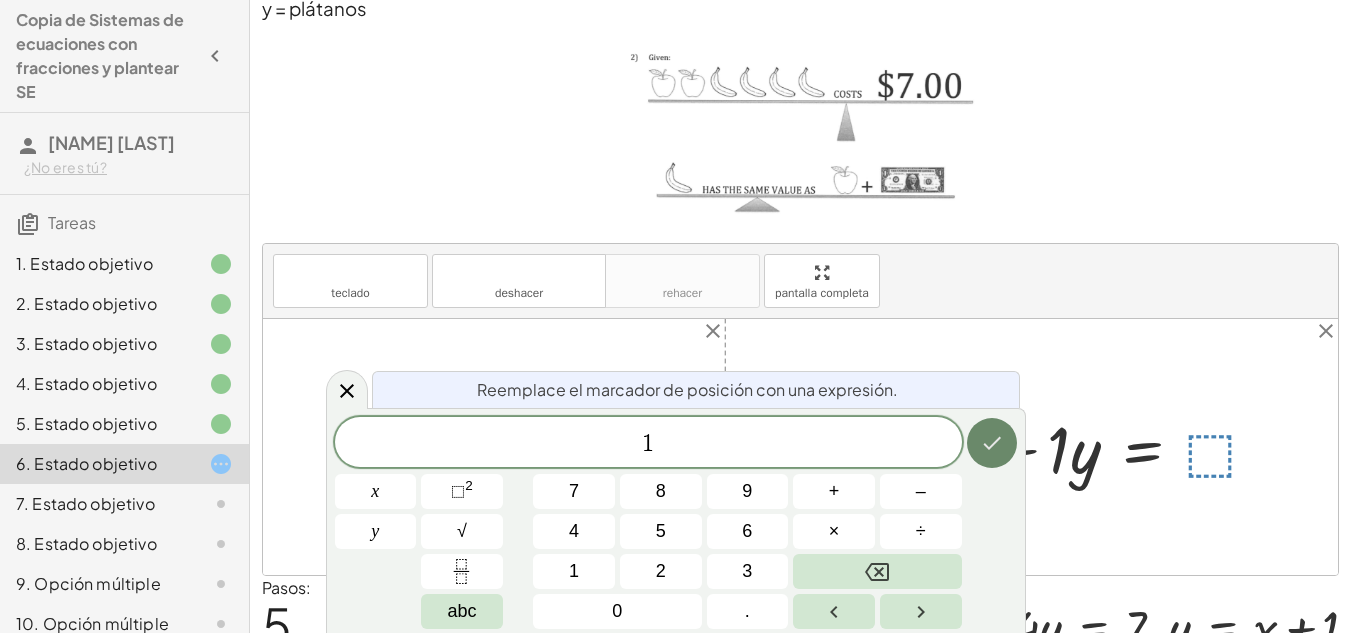 click at bounding box center [992, 443] 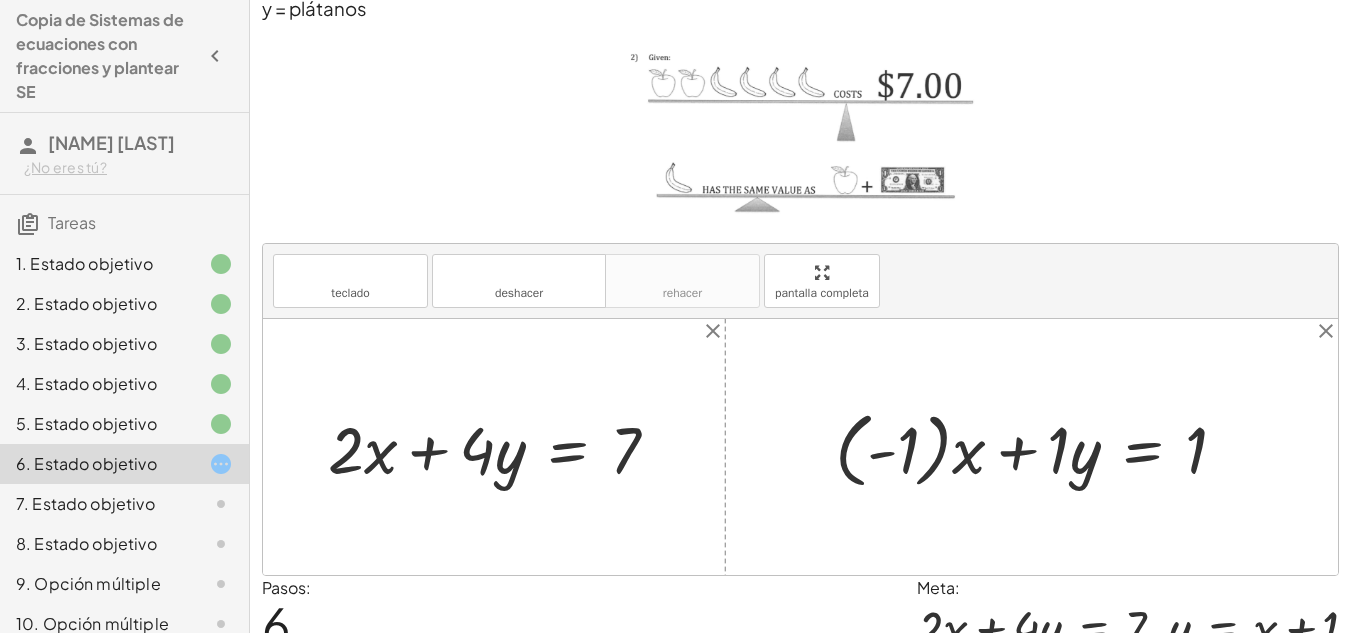 click at bounding box center (1039, 447) 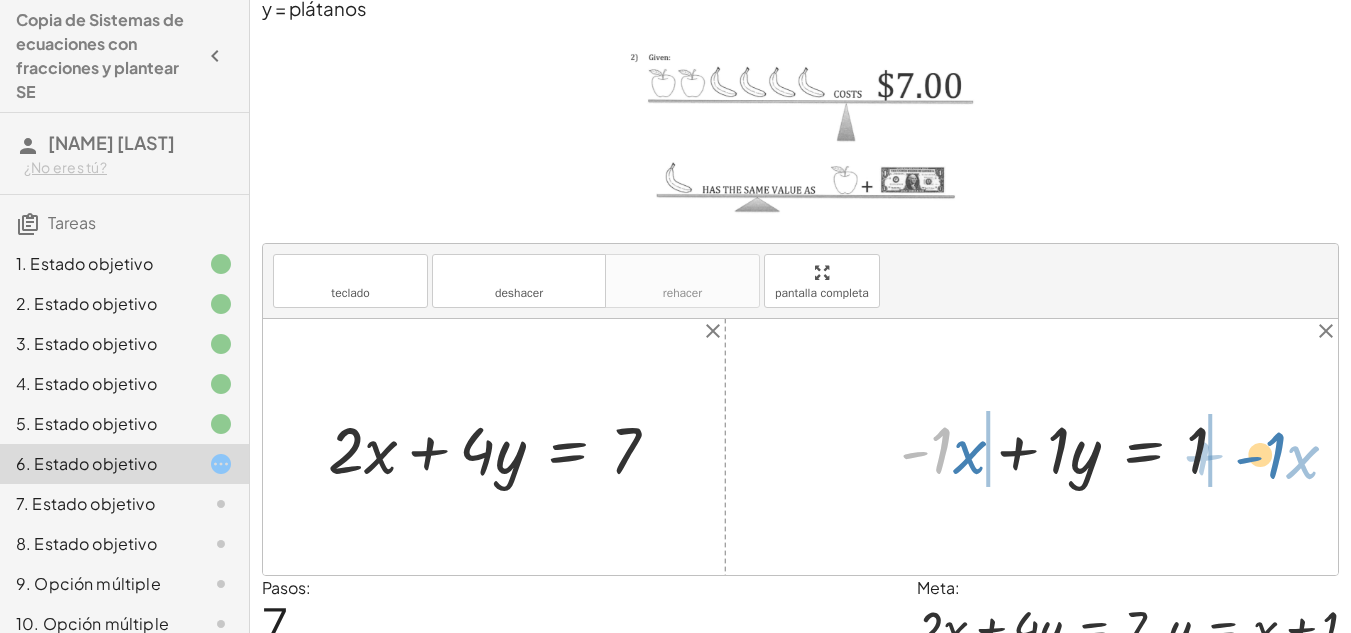 drag, startPoint x: 938, startPoint y: 445, endPoint x: 1266, endPoint y: 446, distance: 328.00153 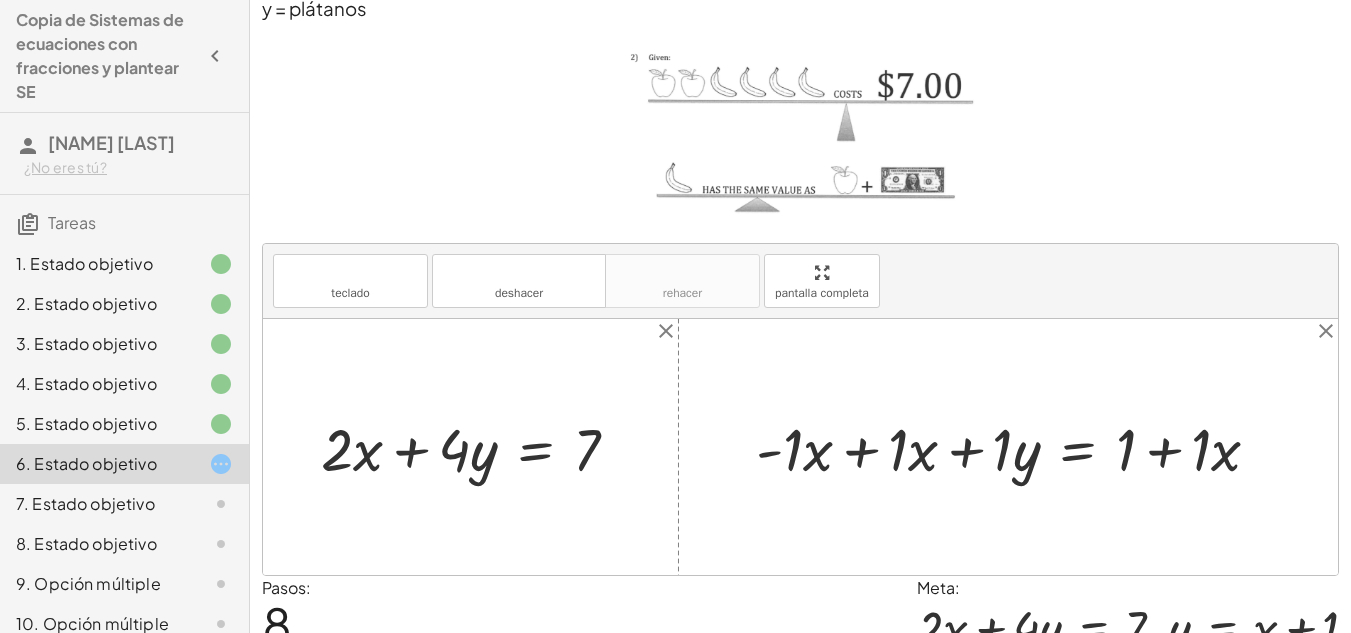 click at bounding box center (1016, 447) 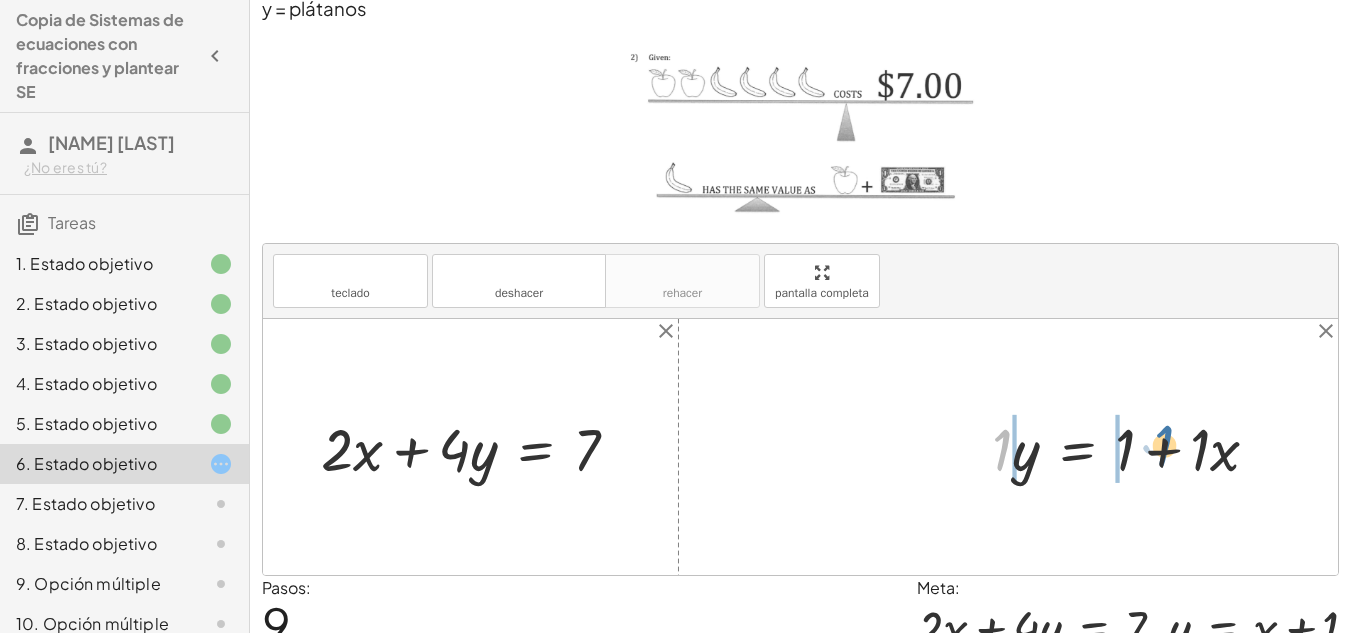 drag, startPoint x: 1002, startPoint y: 444, endPoint x: 1166, endPoint y: 440, distance: 164.04877 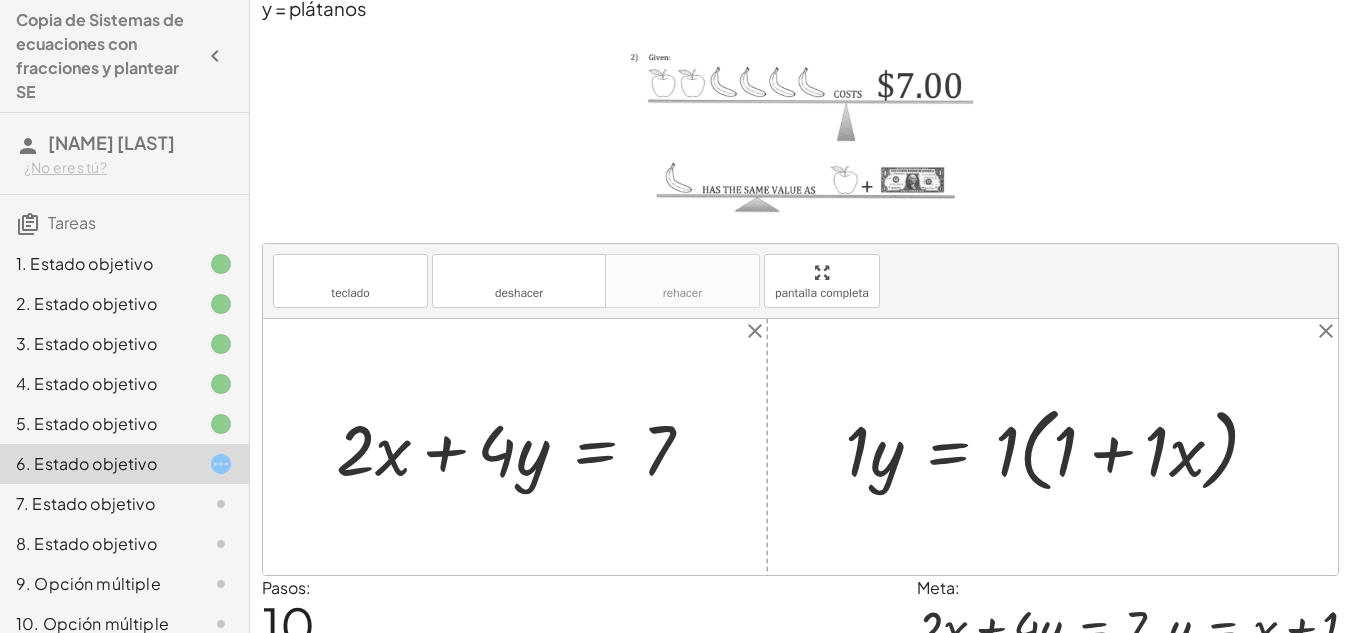 click at bounding box center (1060, 447) 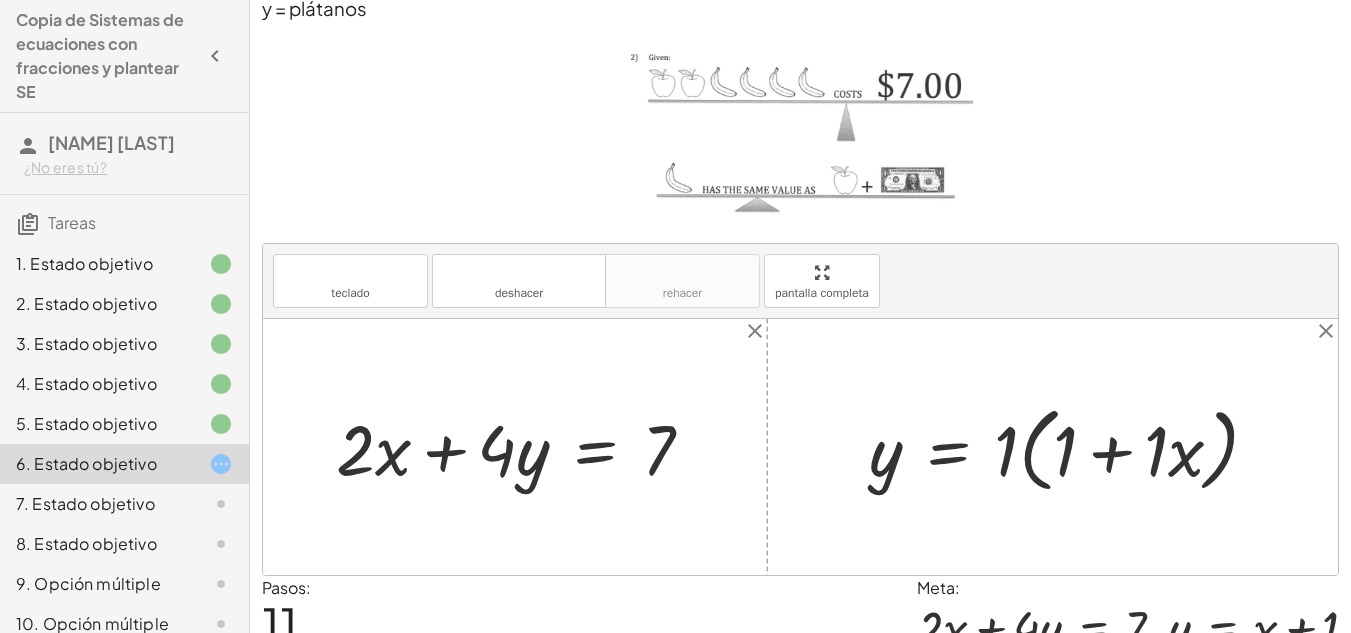 click at bounding box center [1072, 447] 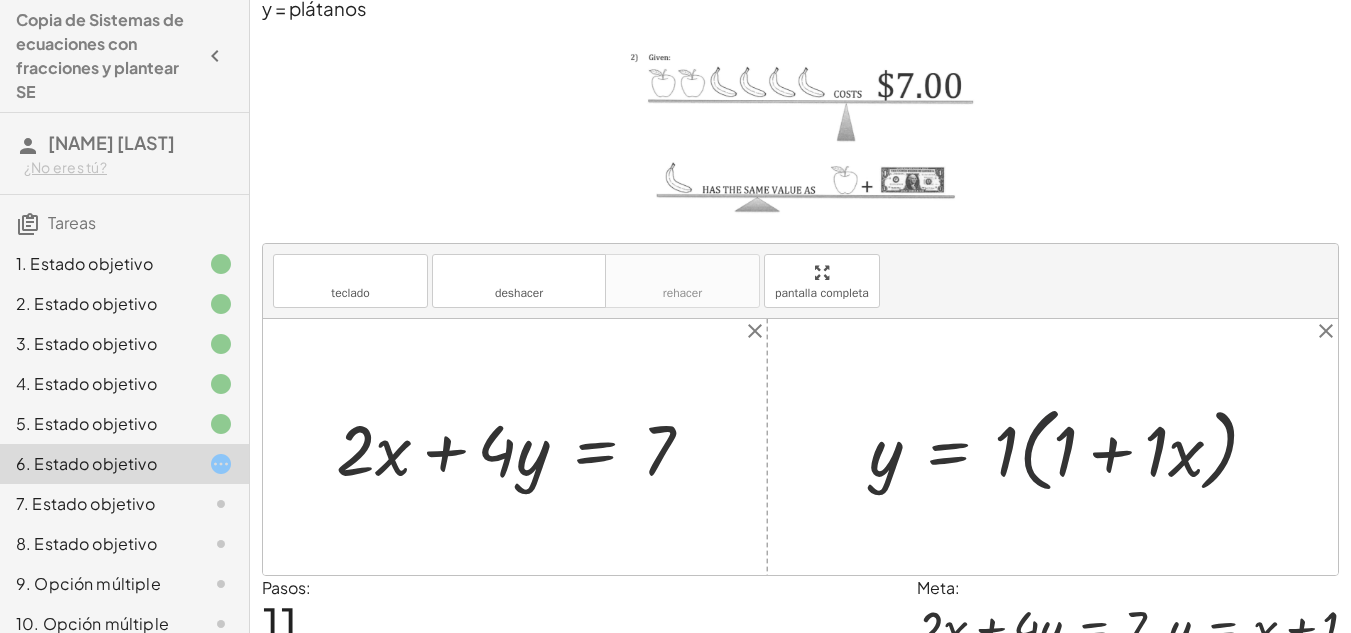 click at bounding box center [1072, 447] 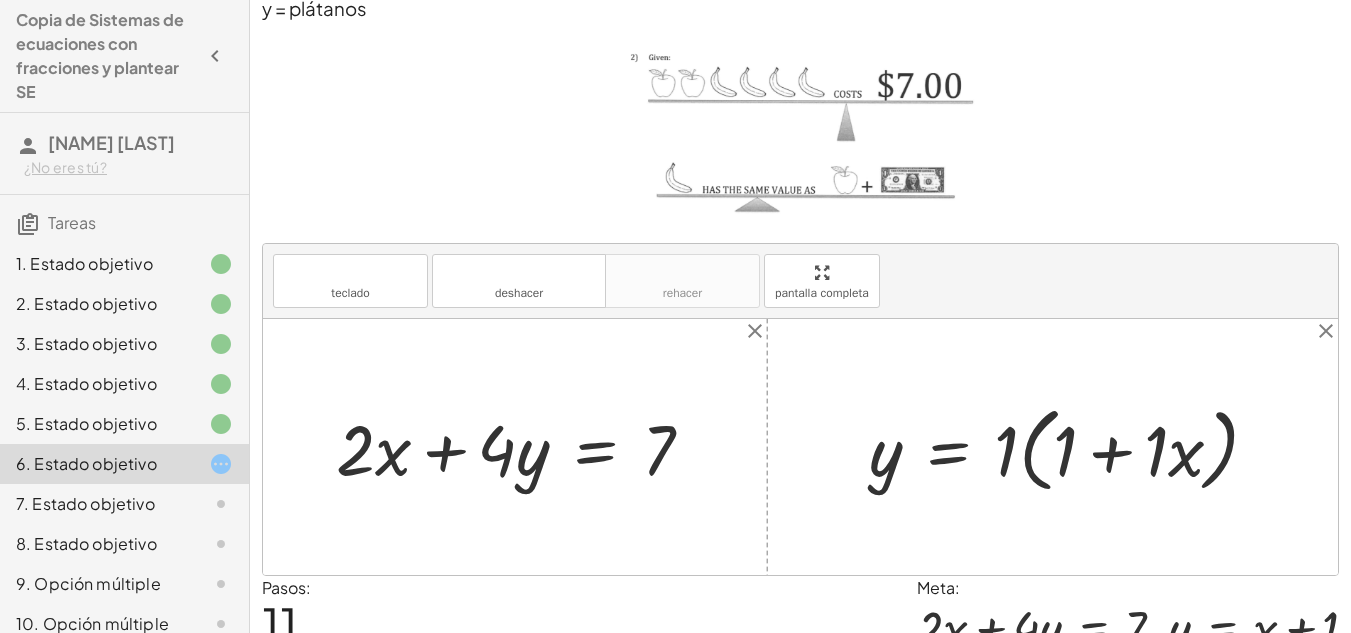 click at bounding box center [1072, 447] 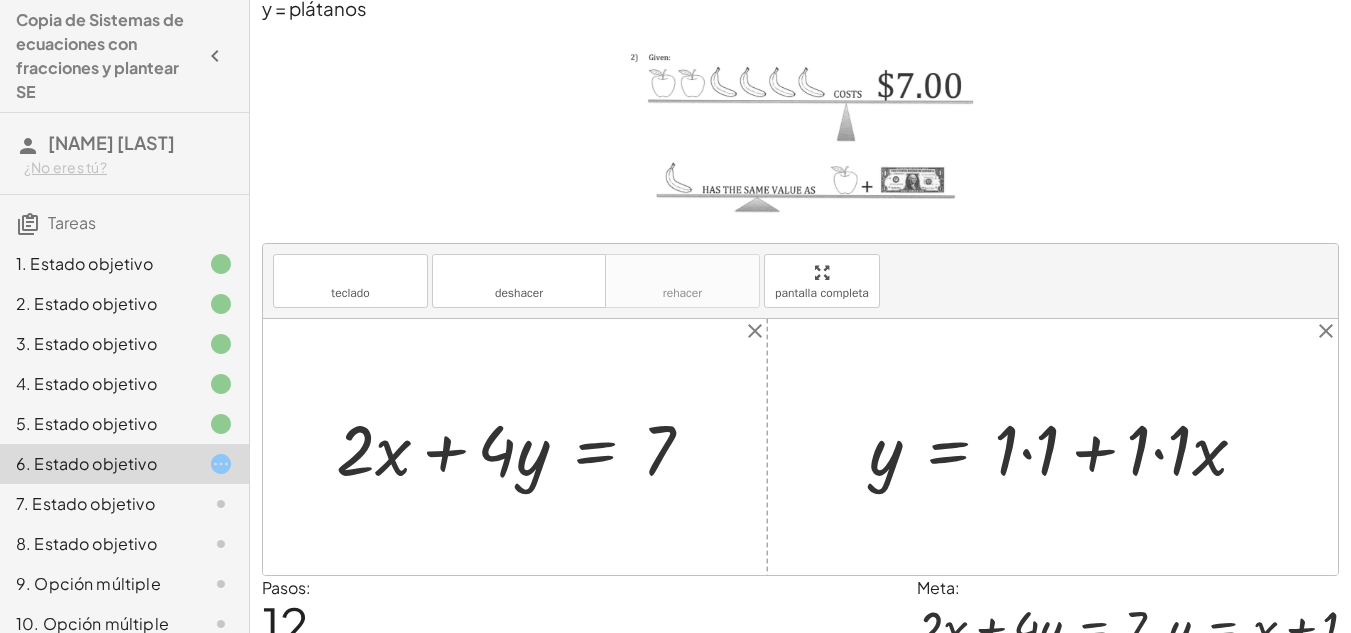 click at bounding box center [1066, 447] 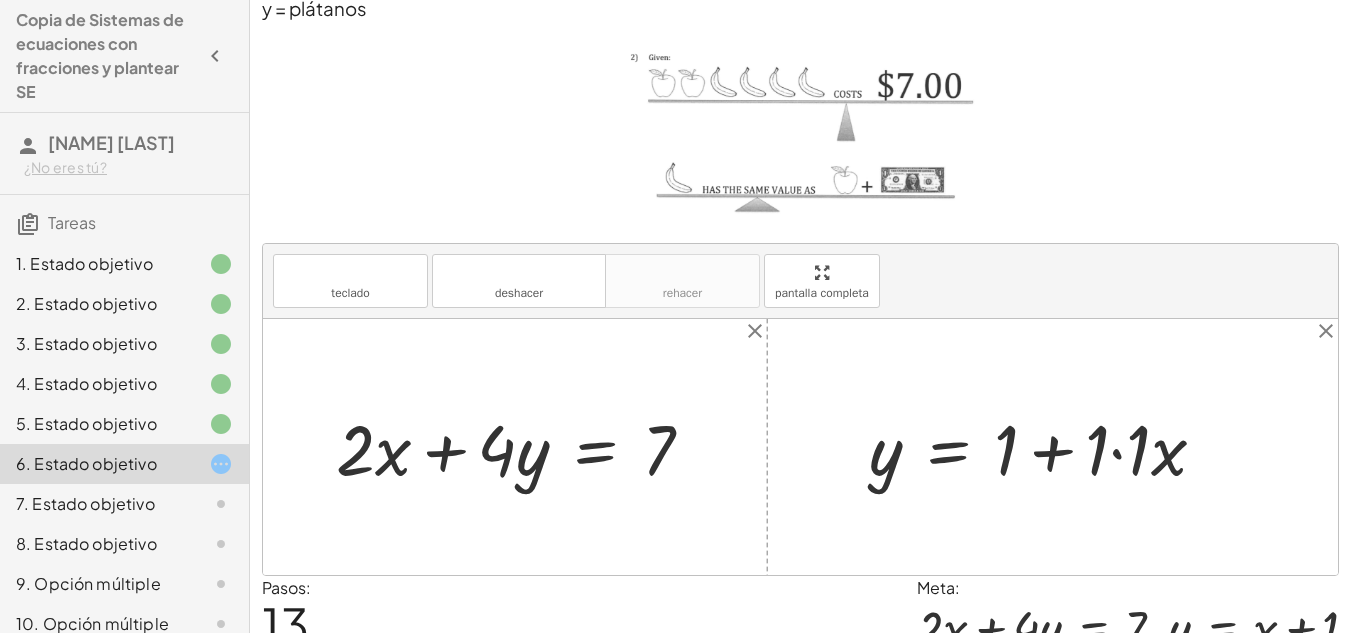 click at bounding box center [1045, 447] 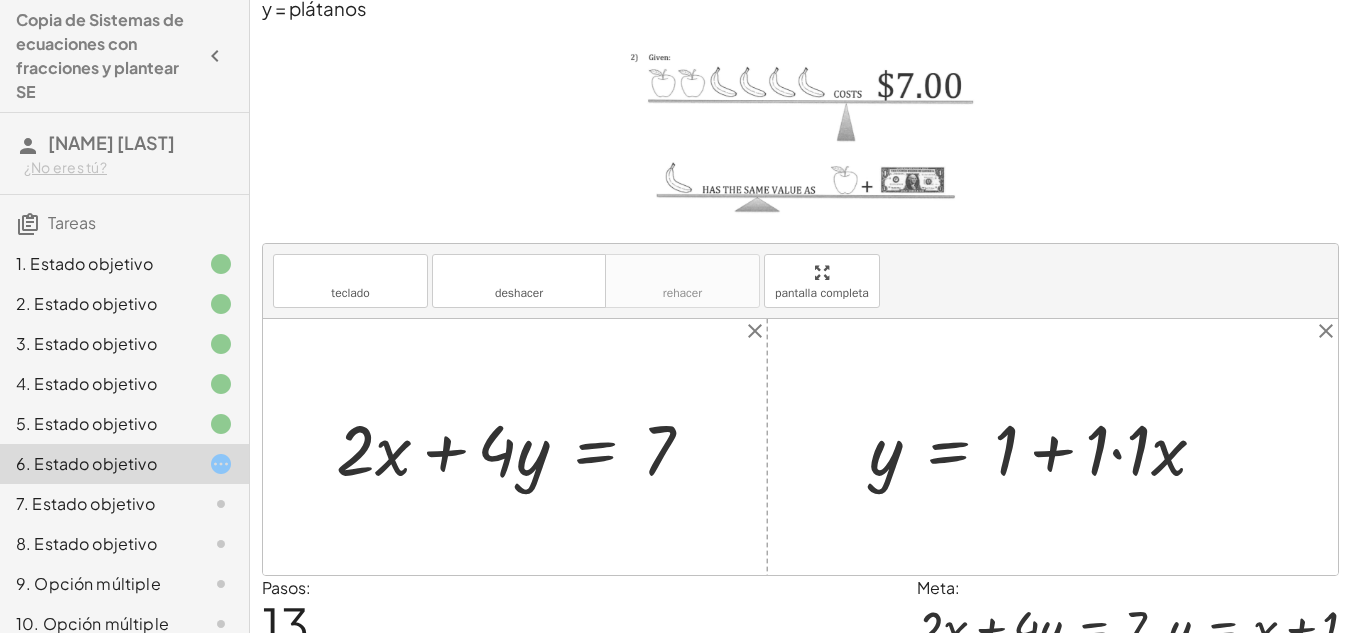 click at bounding box center (1045, 447) 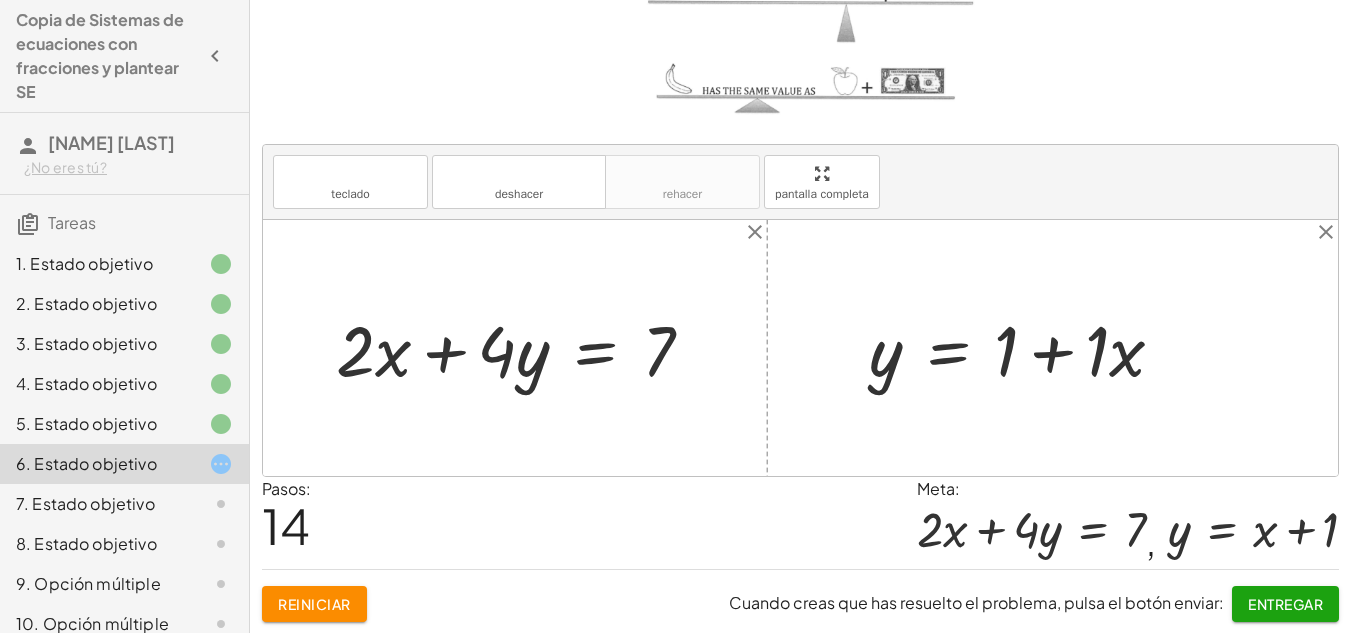 scroll, scrollTop: 211, scrollLeft: 0, axis: vertical 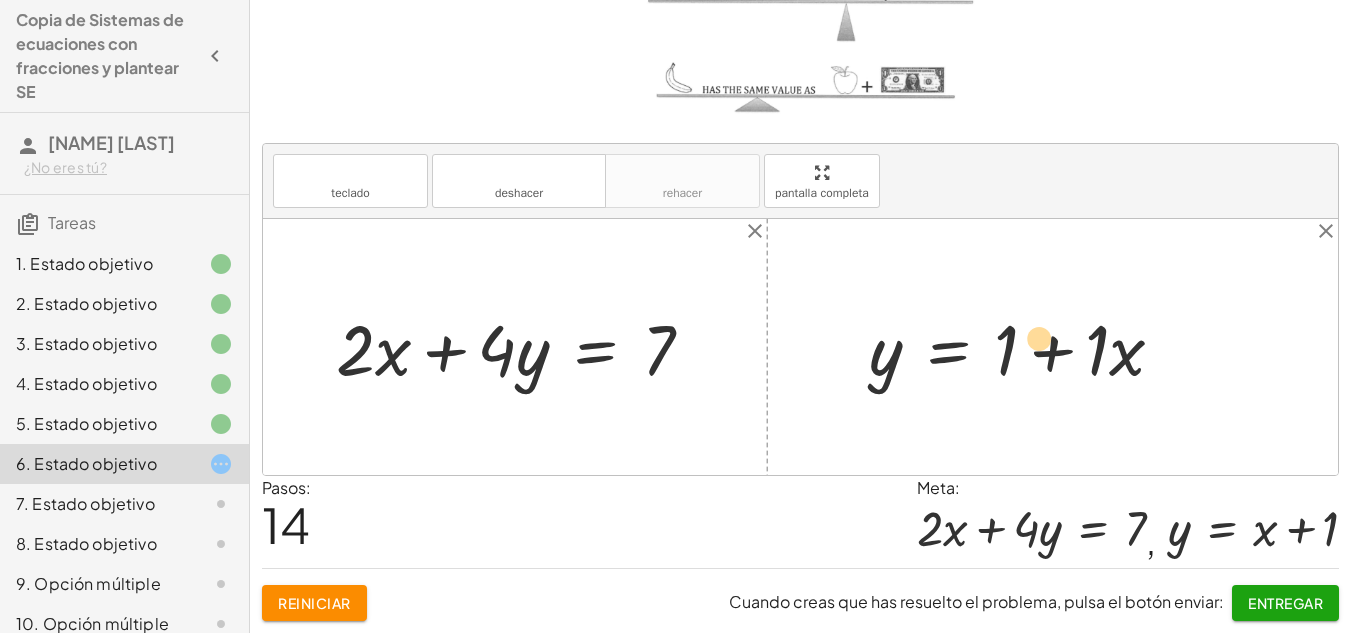 drag, startPoint x: 1012, startPoint y: 348, endPoint x: 1045, endPoint y: 336, distance: 35.1141 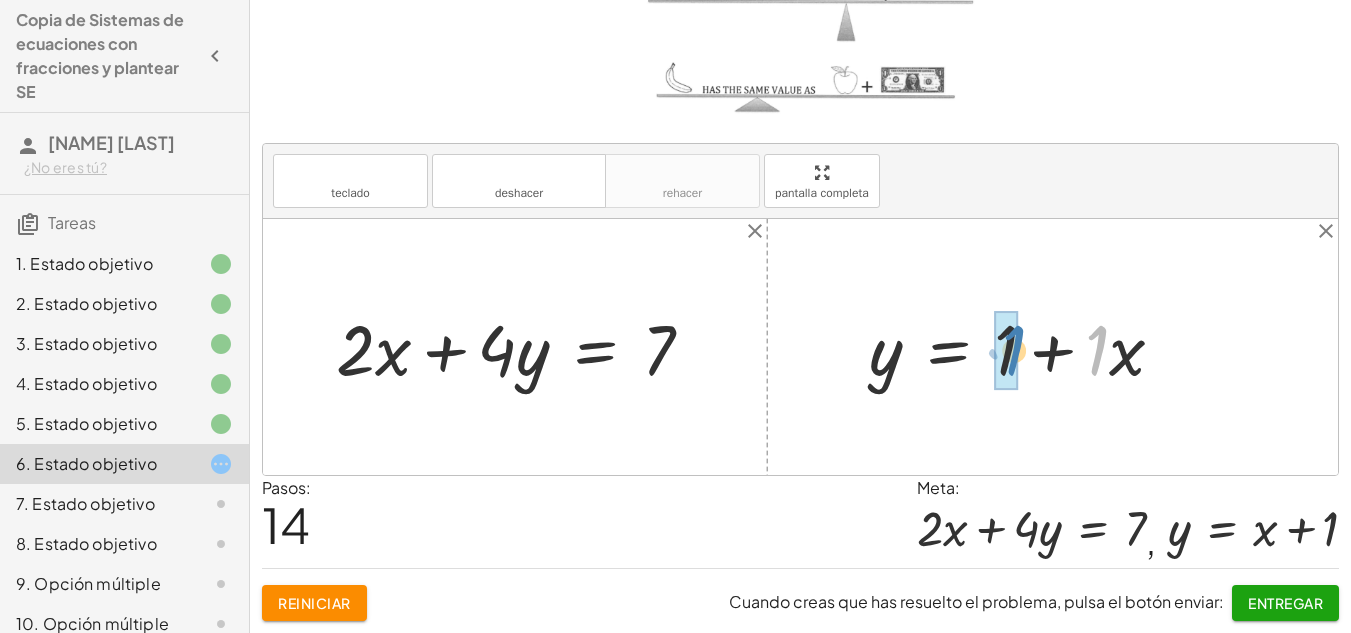 drag, startPoint x: 1101, startPoint y: 357, endPoint x: 1017, endPoint y: 357, distance: 84 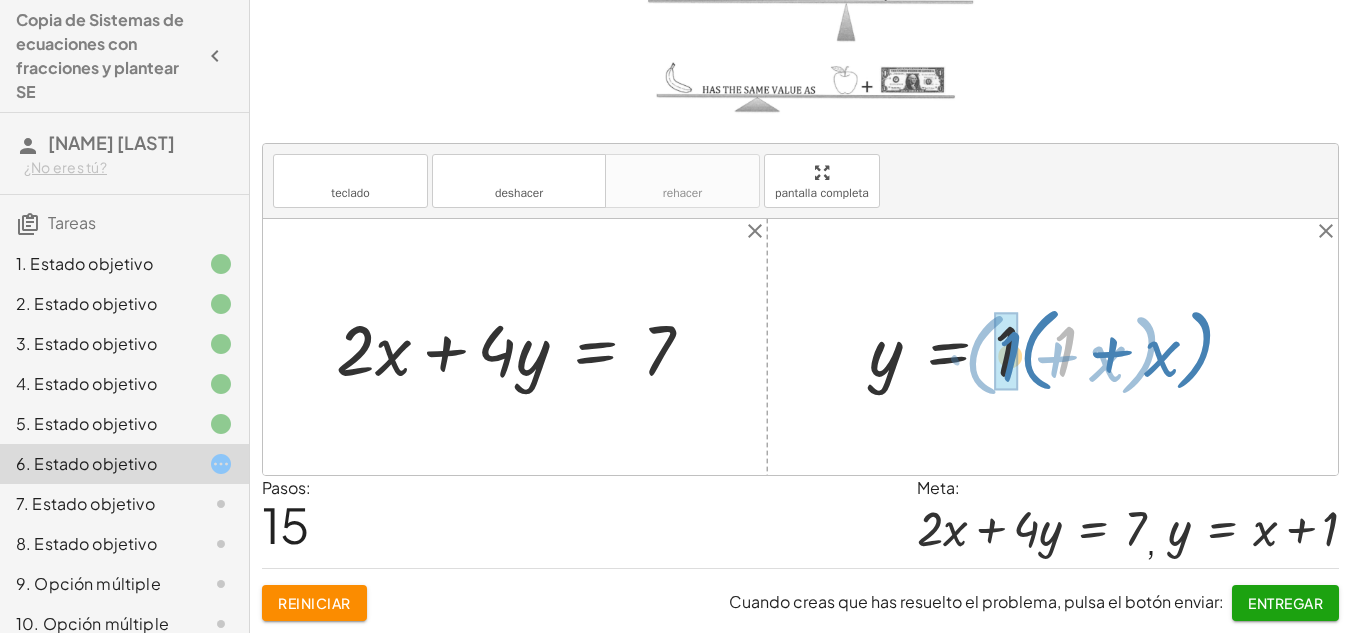 drag, startPoint x: 1063, startPoint y: 343, endPoint x: 1014, endPoint y: 348, distance: 49.25444 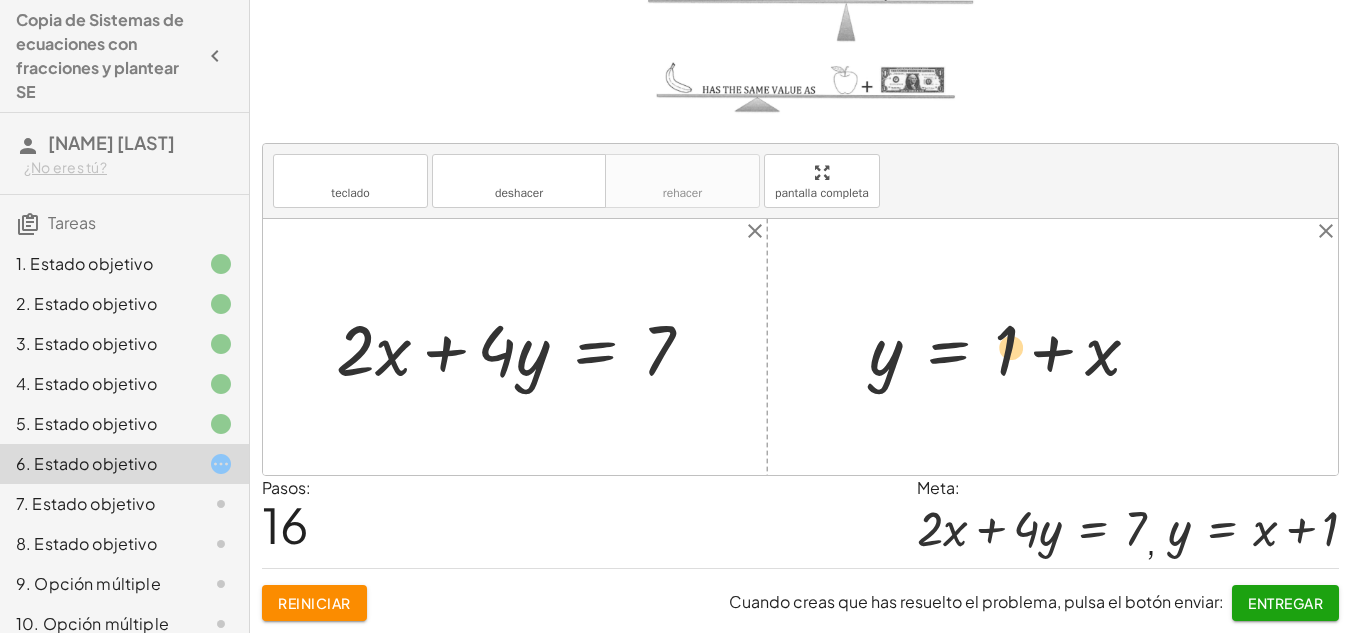 drag, startPoint x: 1095, startPoint y: 354, endPoint x: 1001, endPoint y: 352, distance: 94.02127 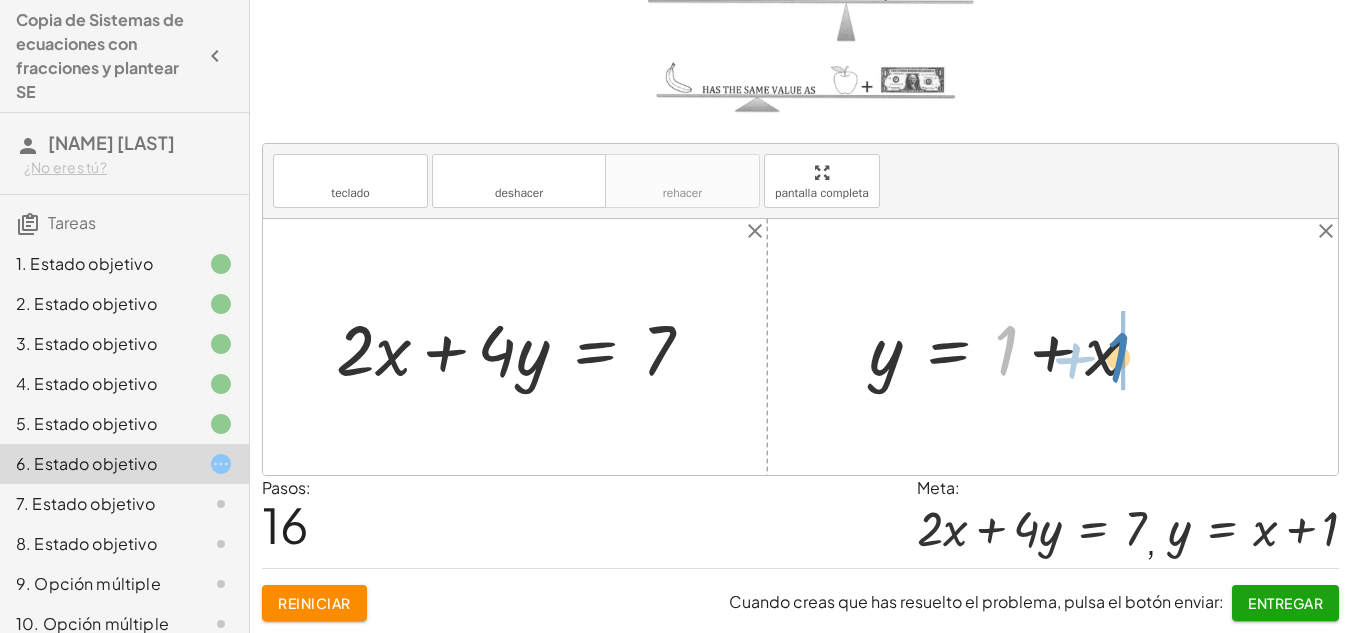 drag, startPoint x: 1007, startPoint y: 356, endPoint x: 1119, endPoint y: 363, distance: 112.21854 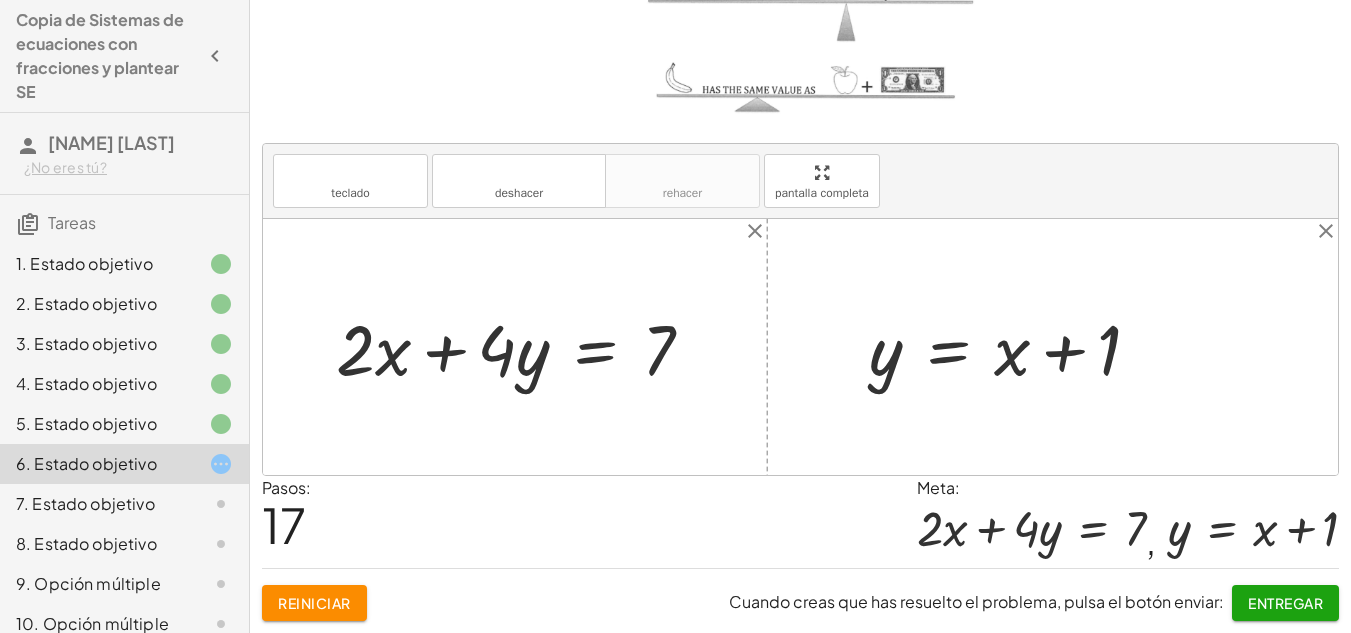 click on "Entregar" at bounding box center [1285, 603] 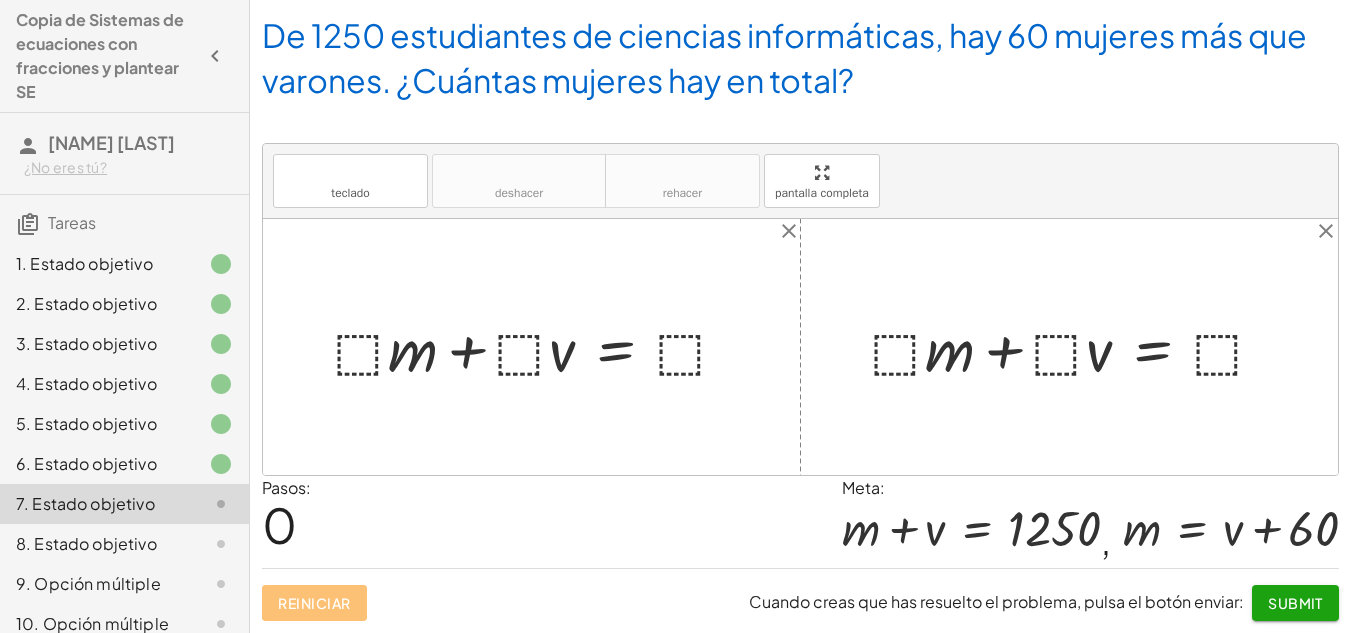 scroll, scrollTop: 143, scrollLeft: 0, axis: vertical 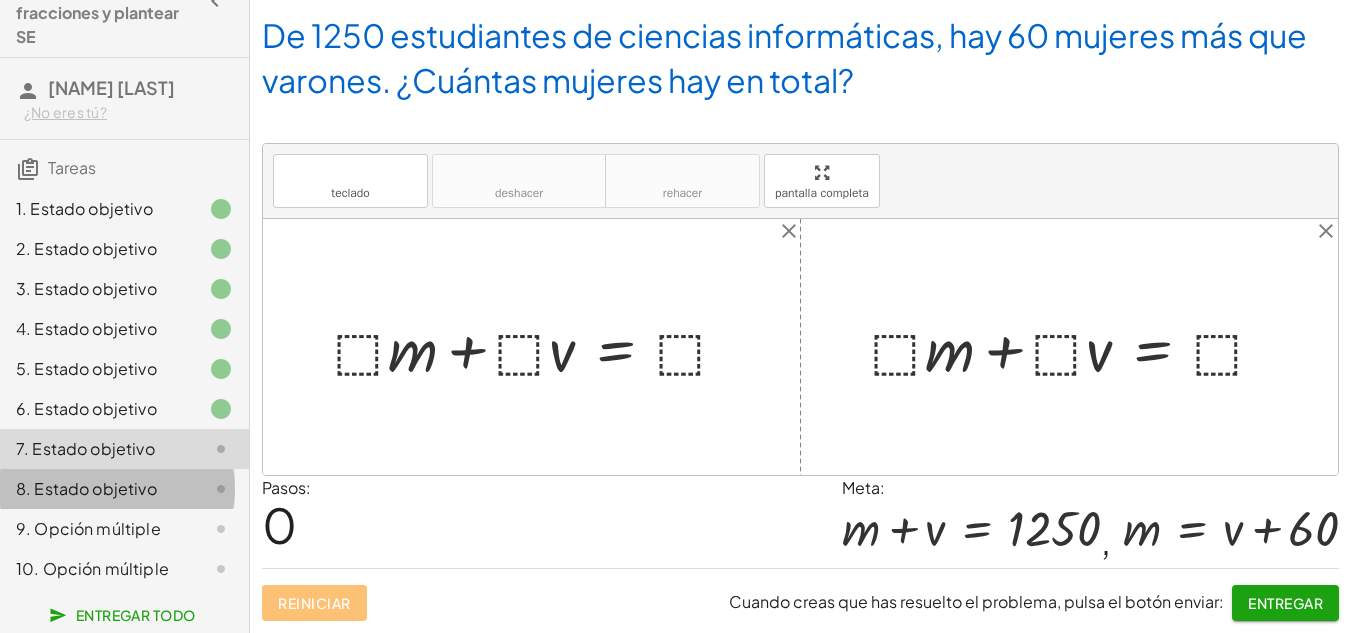 click on "8. Estado objetivo" at bounding box center (86, 488) 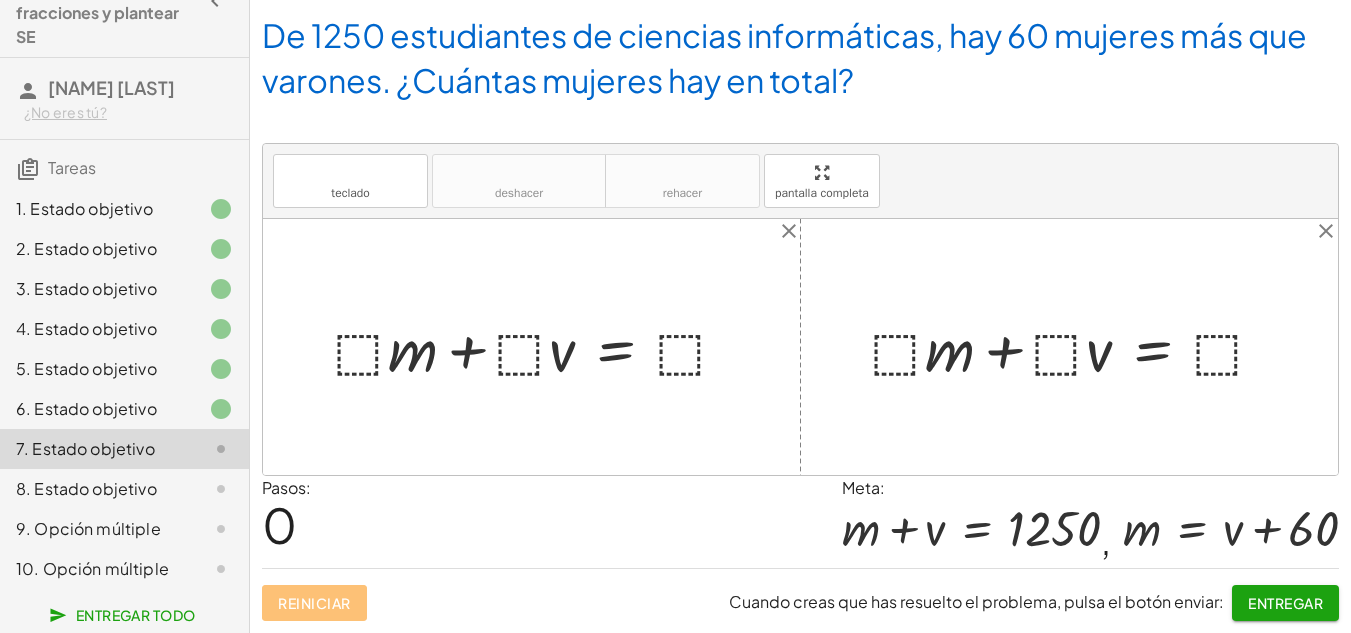 click on "8. Estado objetivo" 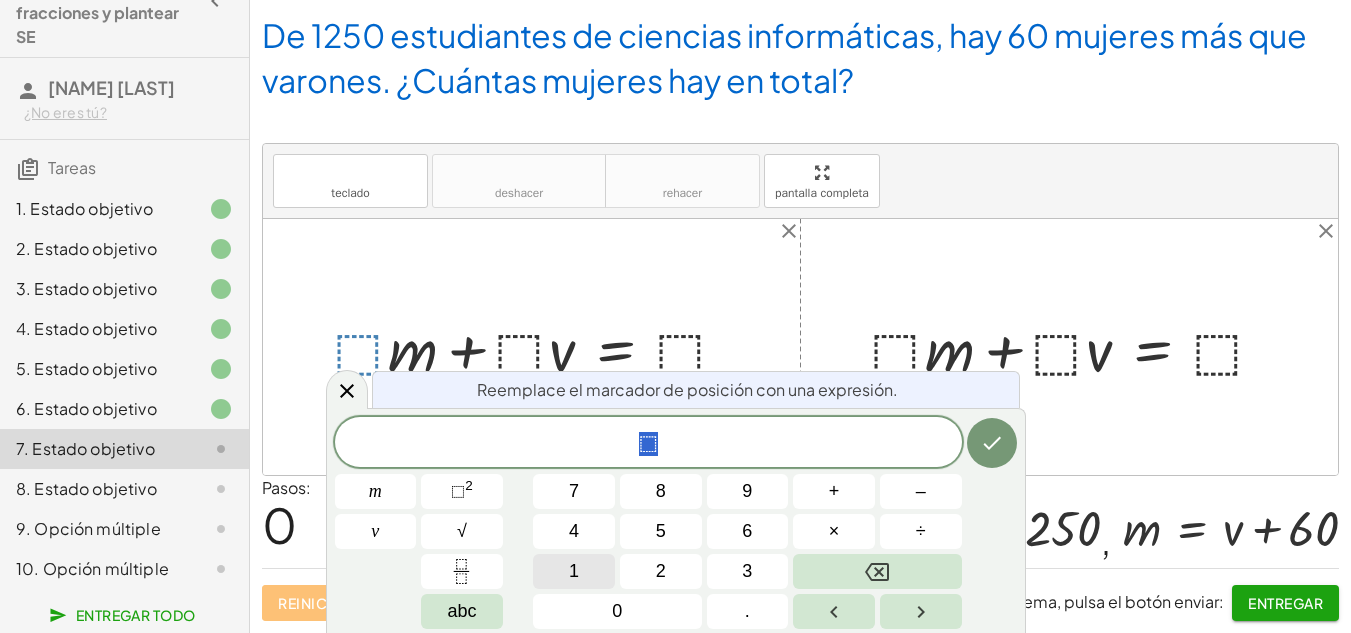 click on "1" at bounding box center (574, 571) 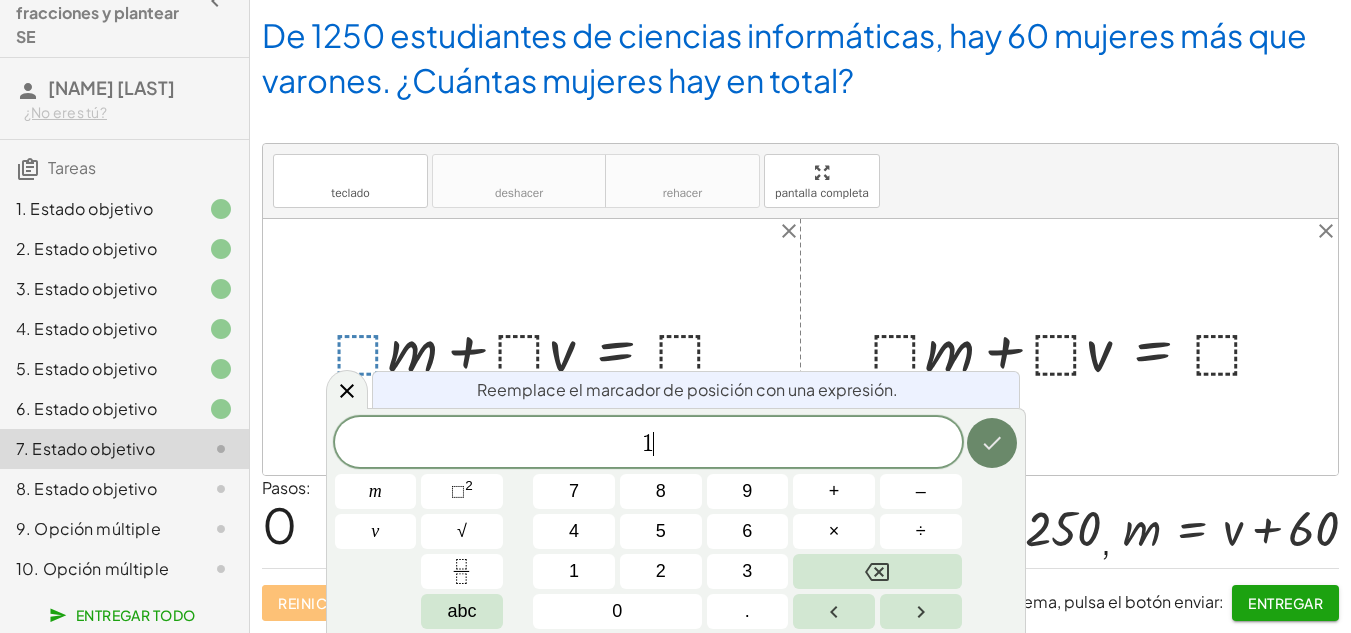 click 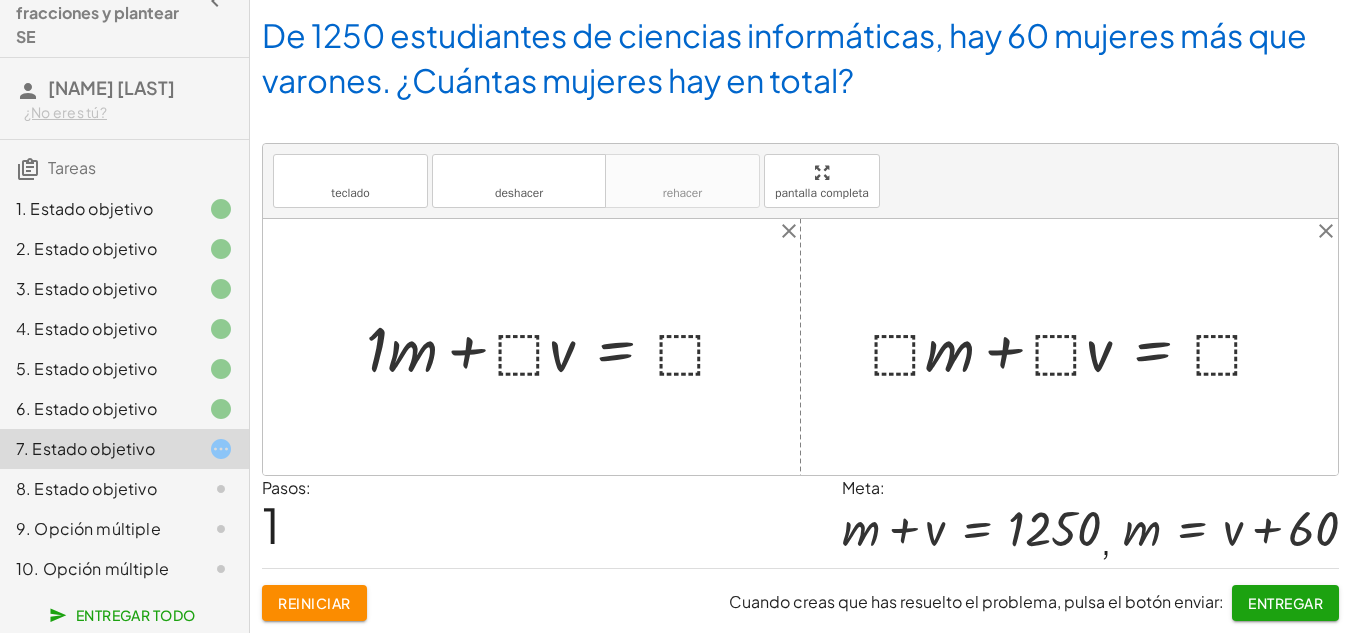 click at bounding box center [555, 347] 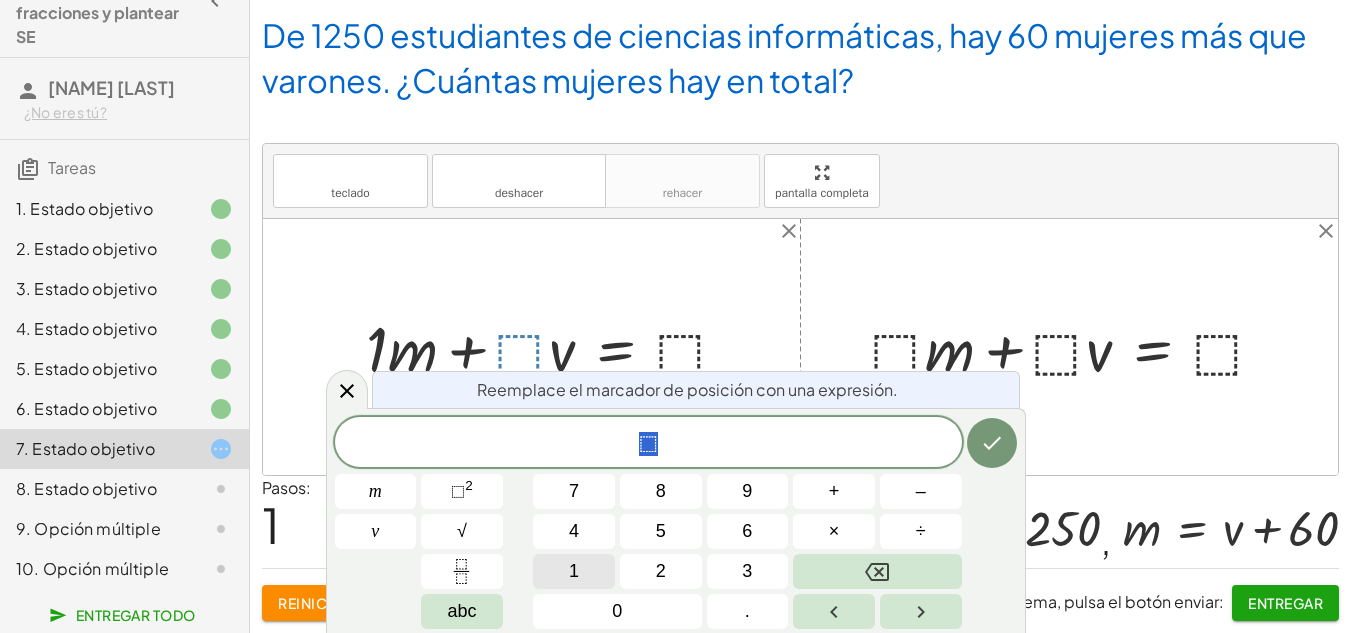click on "1" at bounding box center [574, 571] 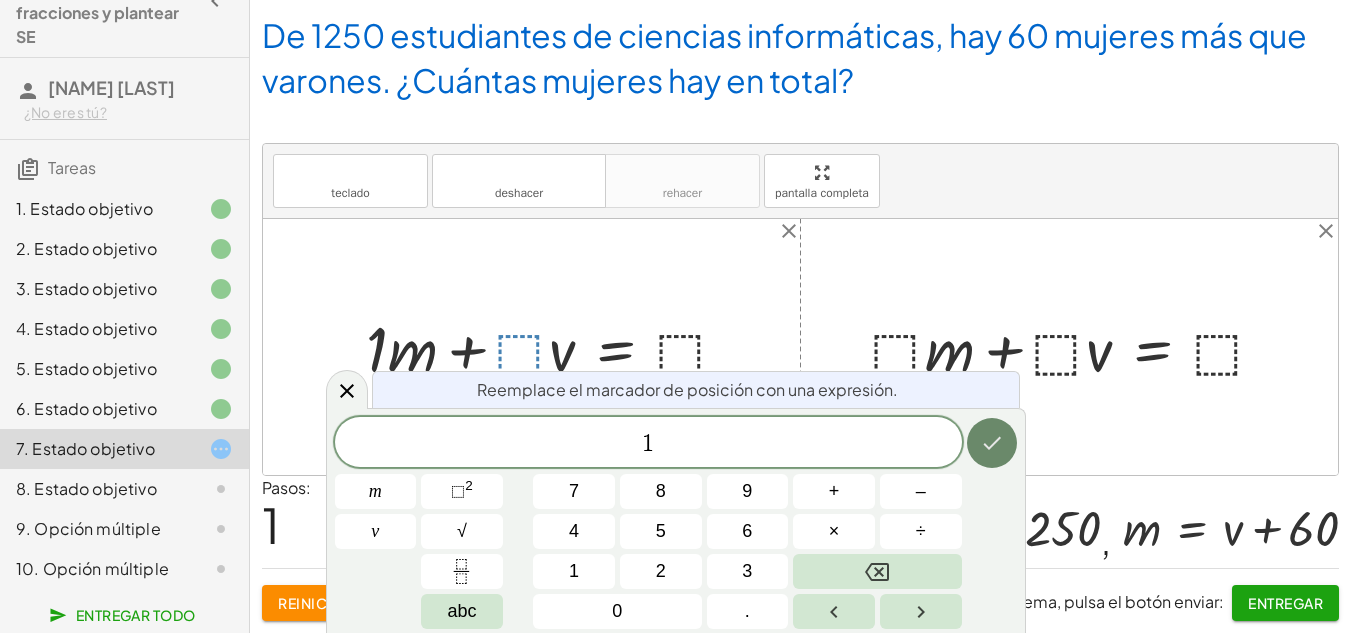 click 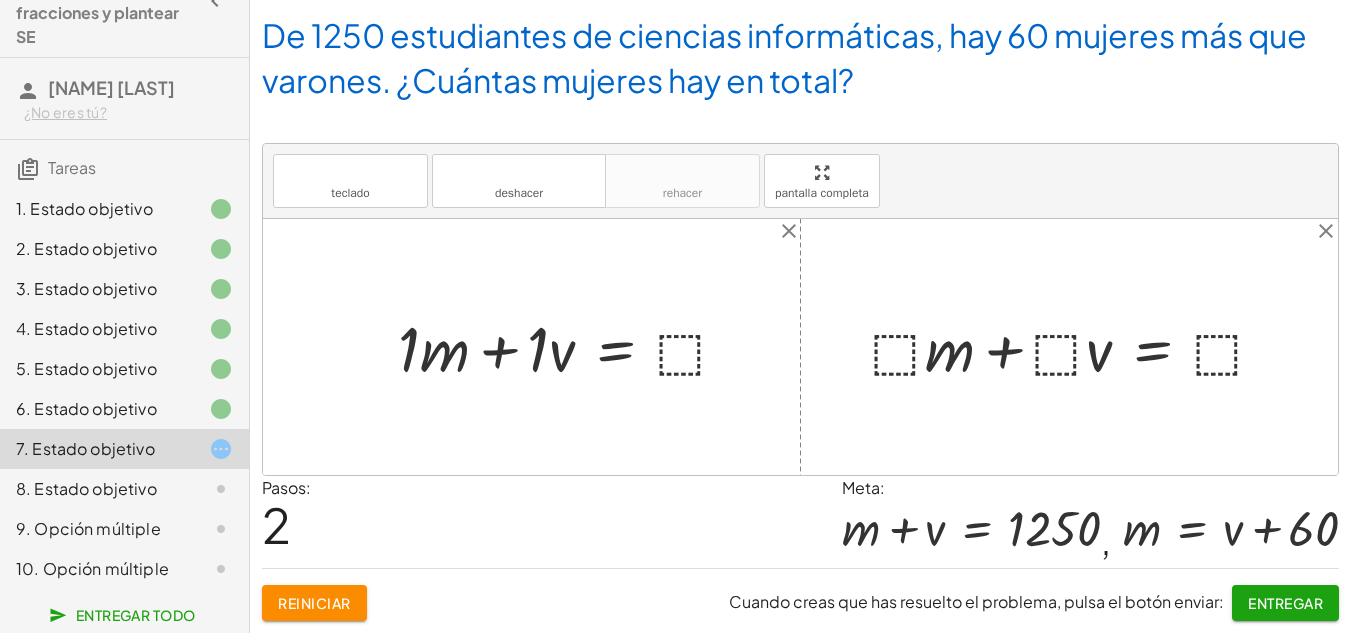 click at bounding box center (571, 347) 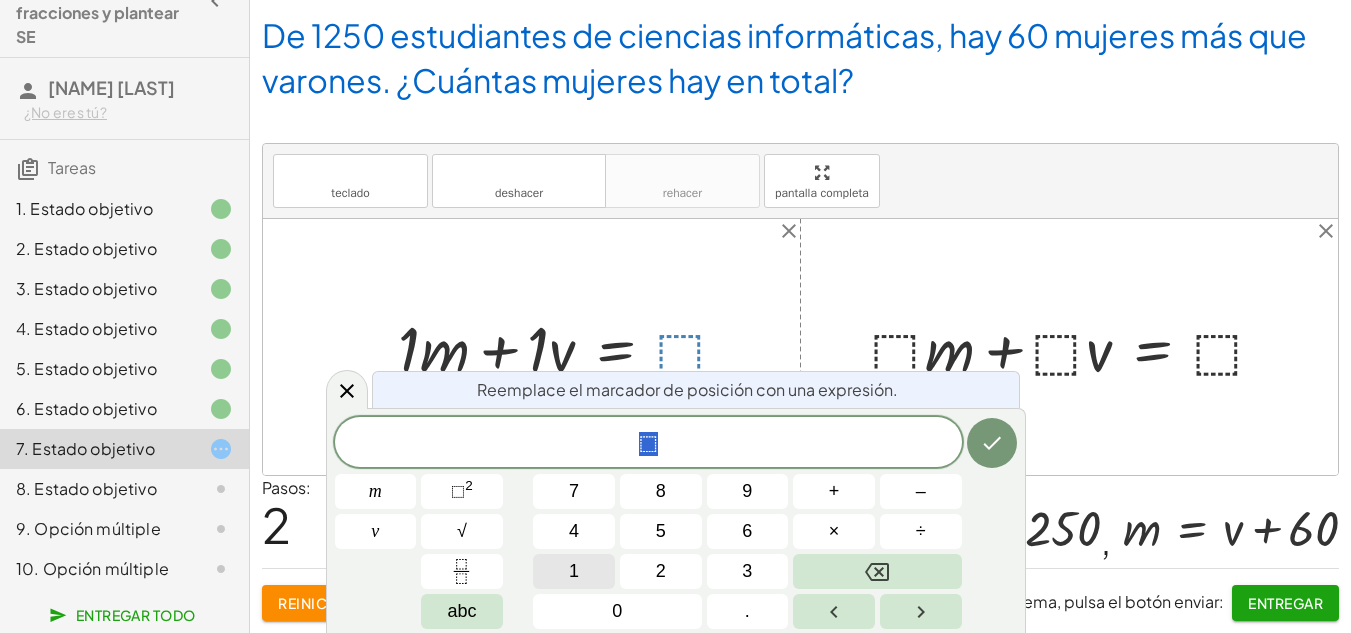 click on "1" at bounding box center [574, 571] 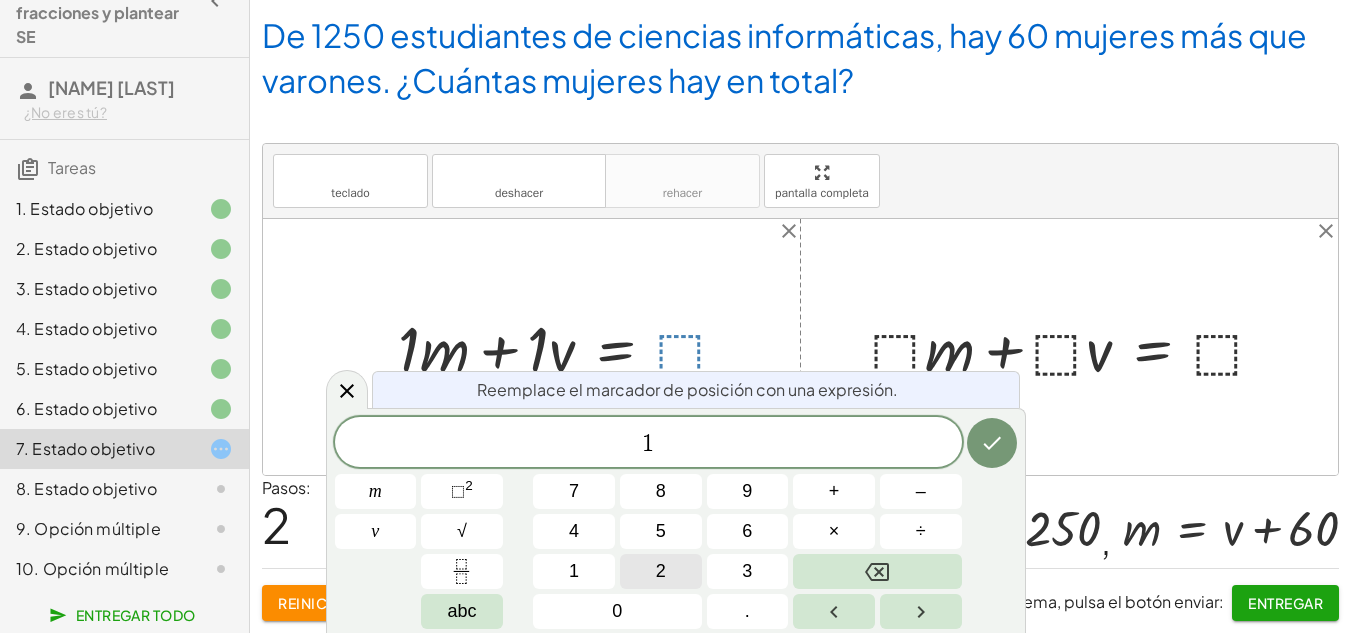 click on "2" at bounding box center (661, 571) 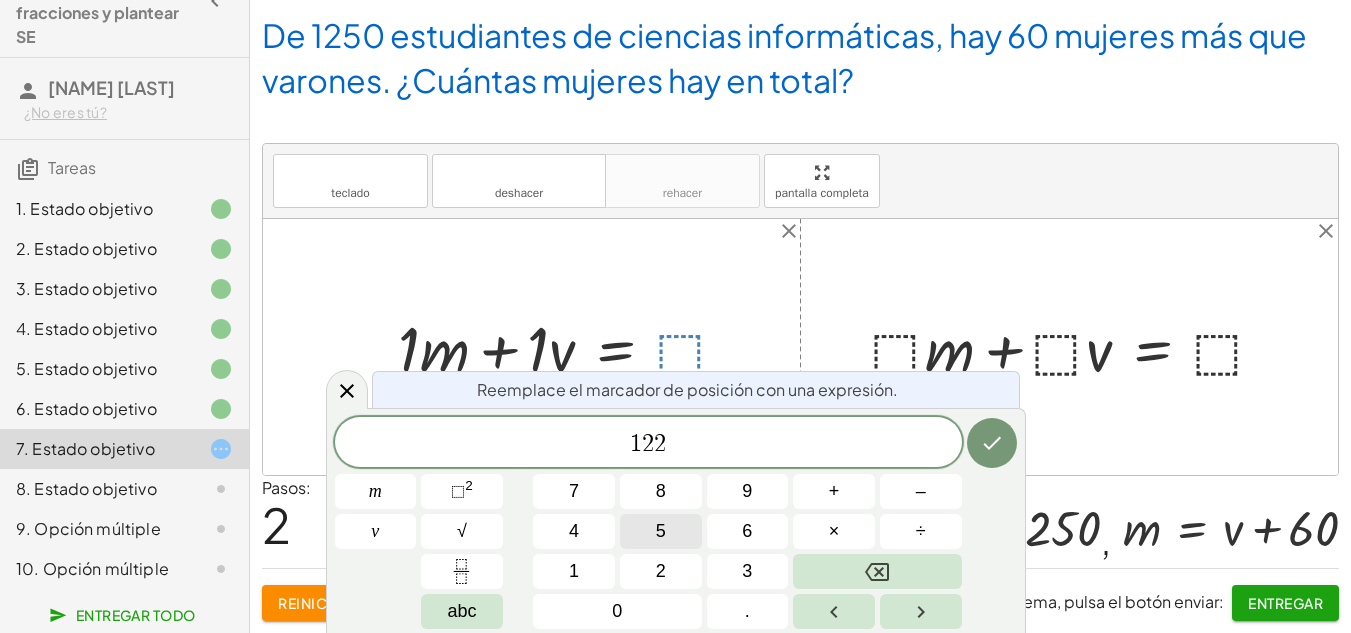 click on "5" at bounding box center [661, 531] 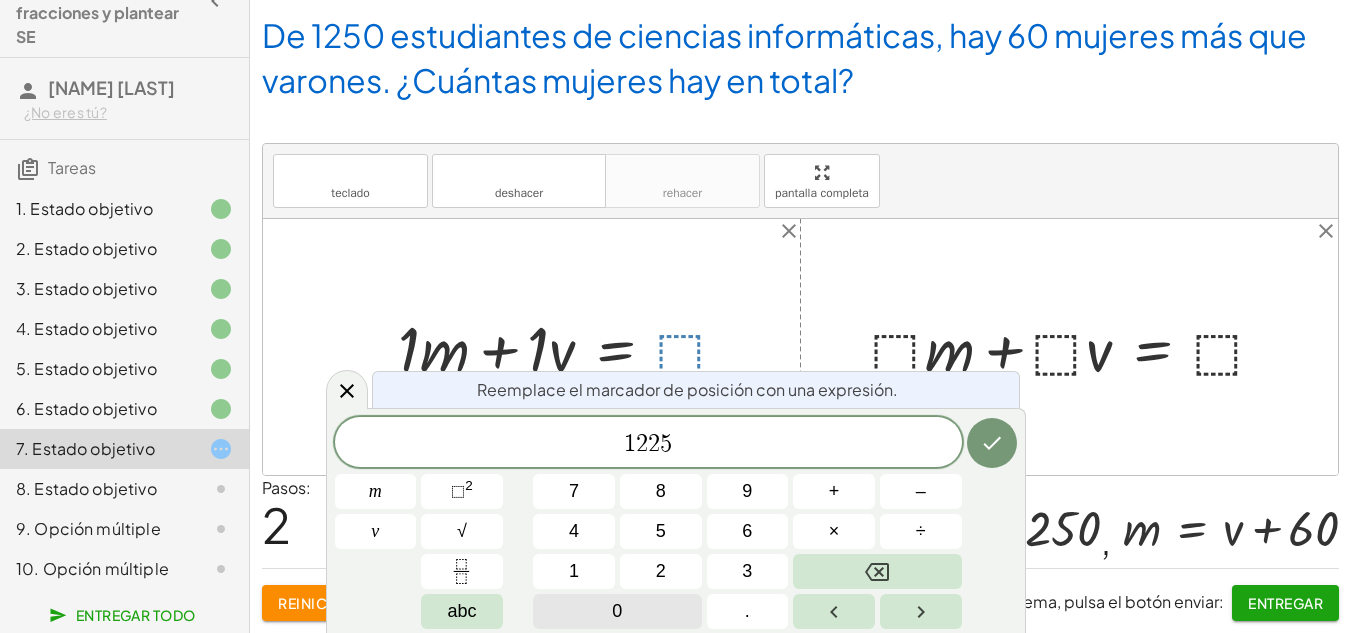 click on "0" at bounding box center [617, 611] 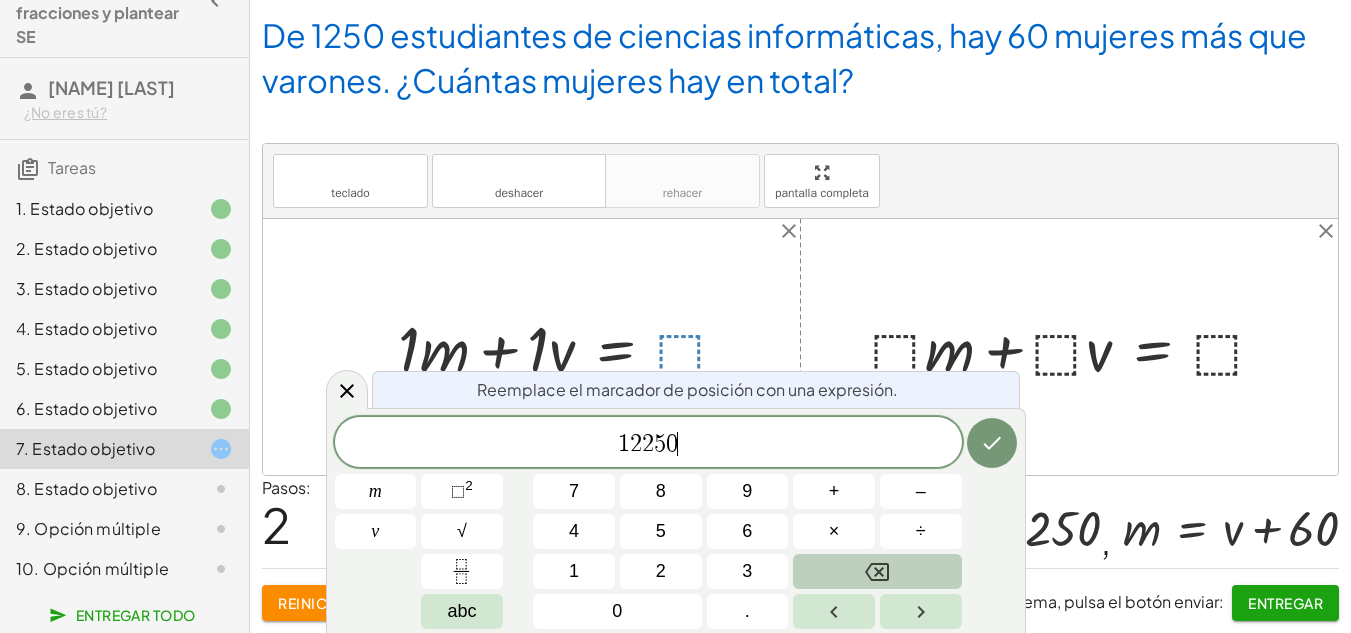 click at bounding box center (877, 571) 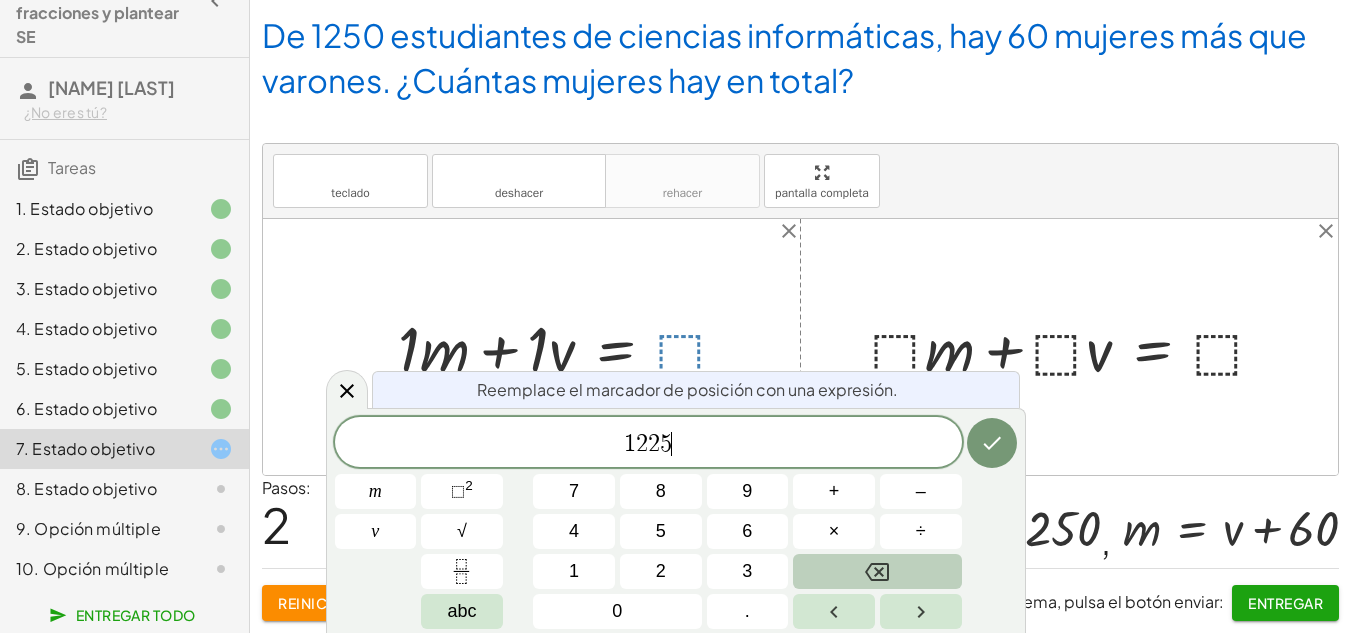 click at bounding box center [877, 571] 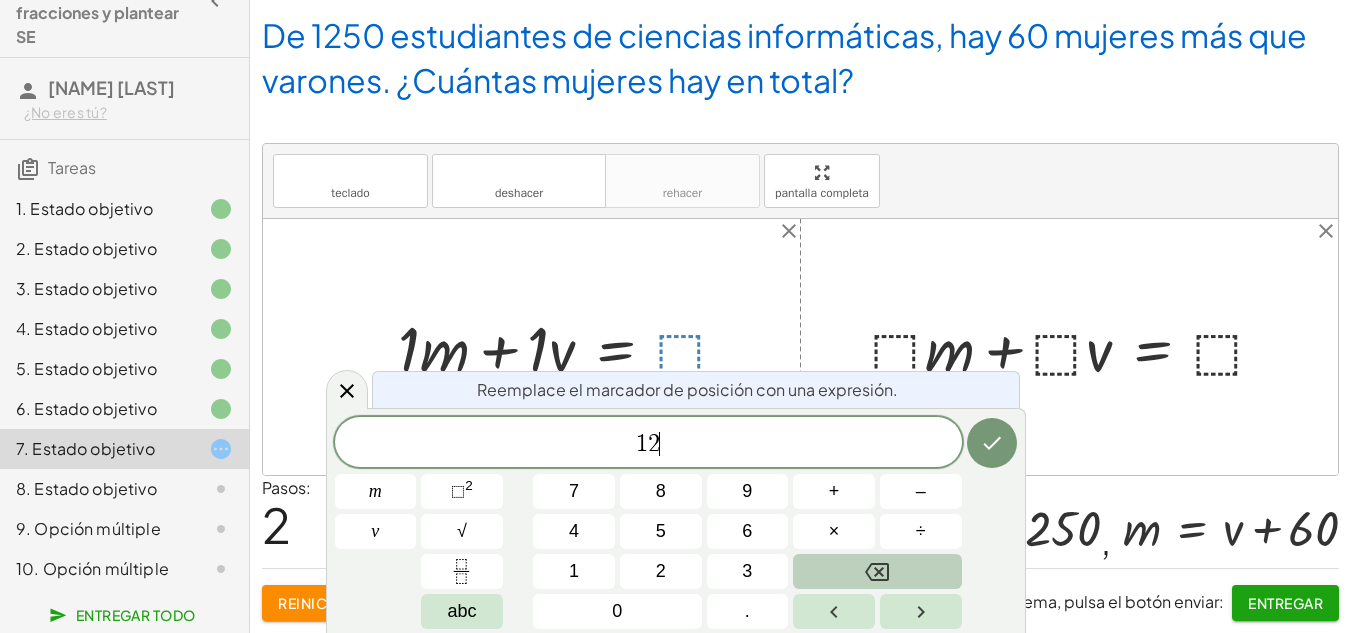 click at bounding box center [877, 571] 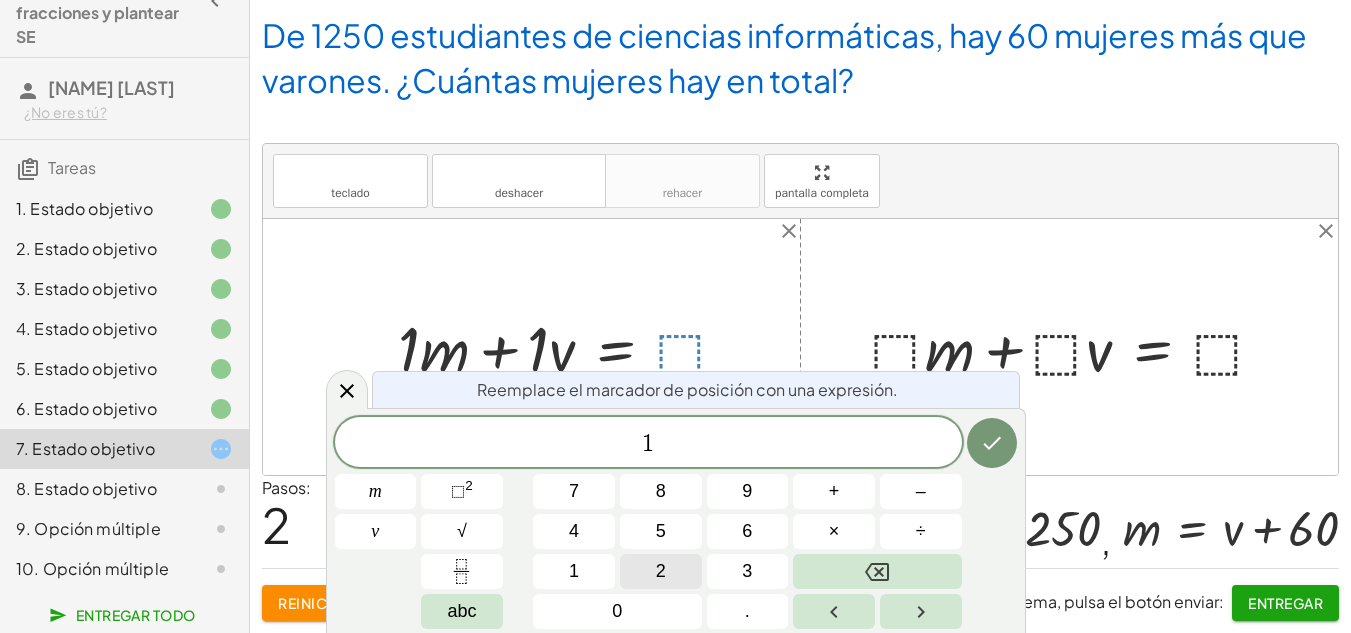 click on "2" at bounding box center (661, 571) 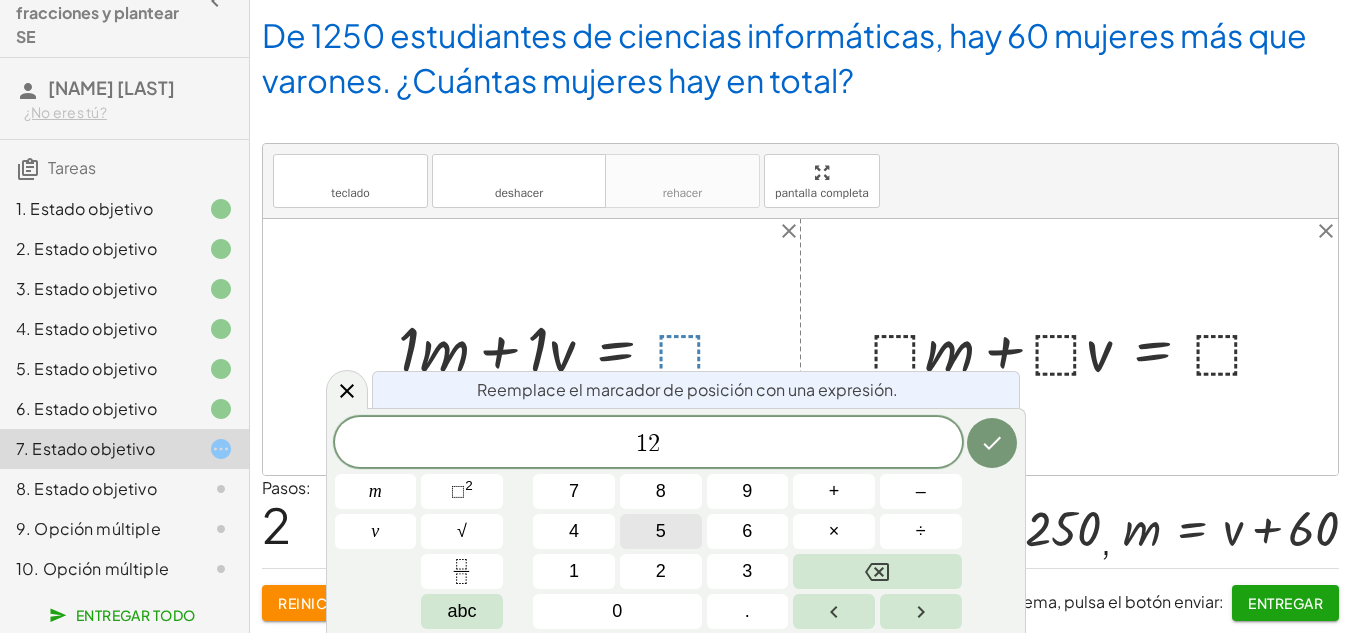 click on "5" at bounding box center [661, 531] 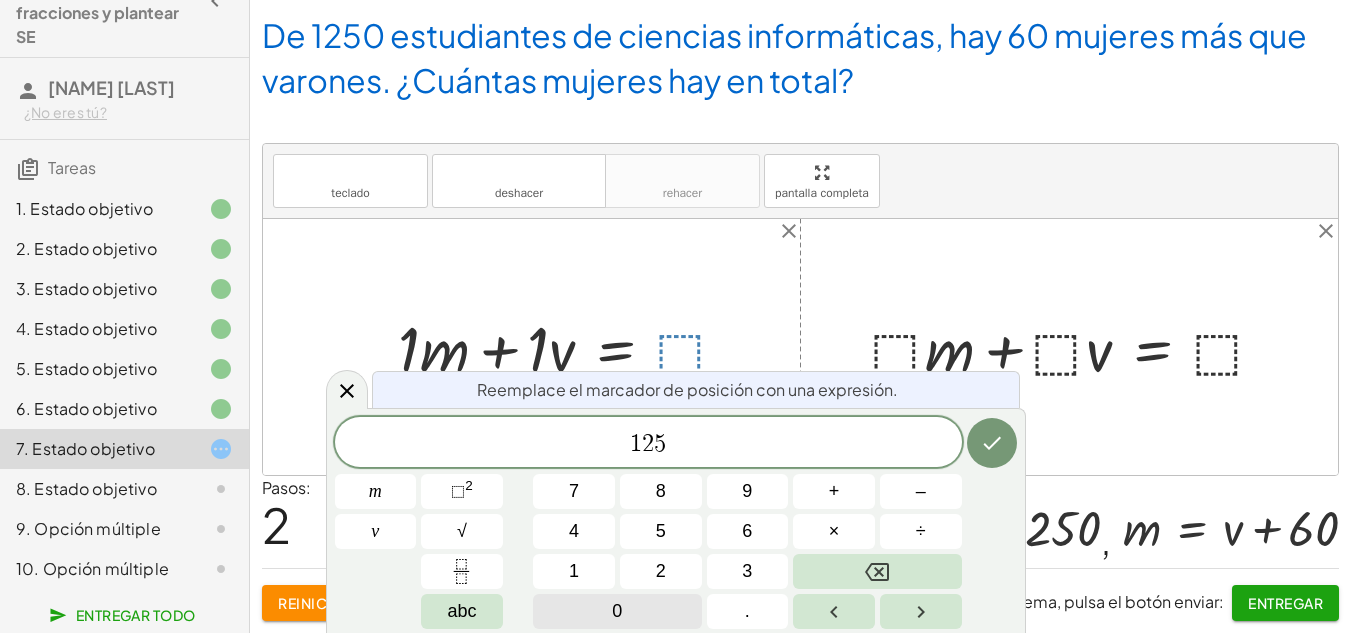 click on "0" at bounding box center [617, 611] 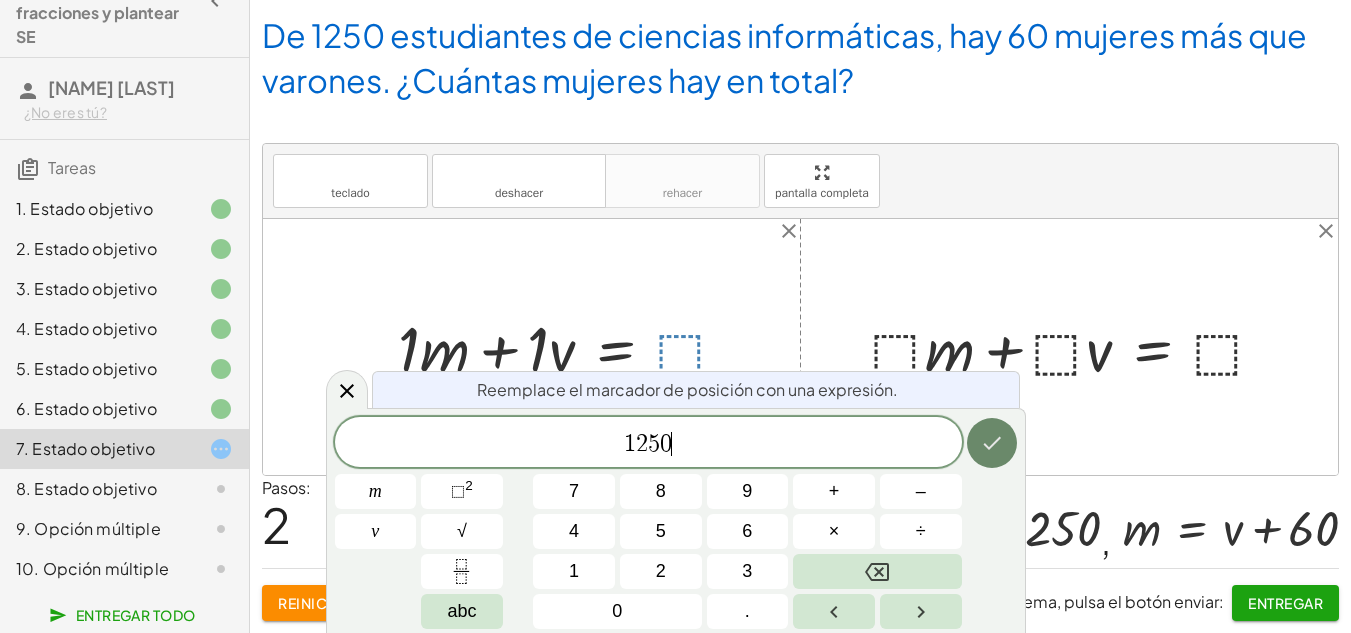 click at bounding box center (992, 443) 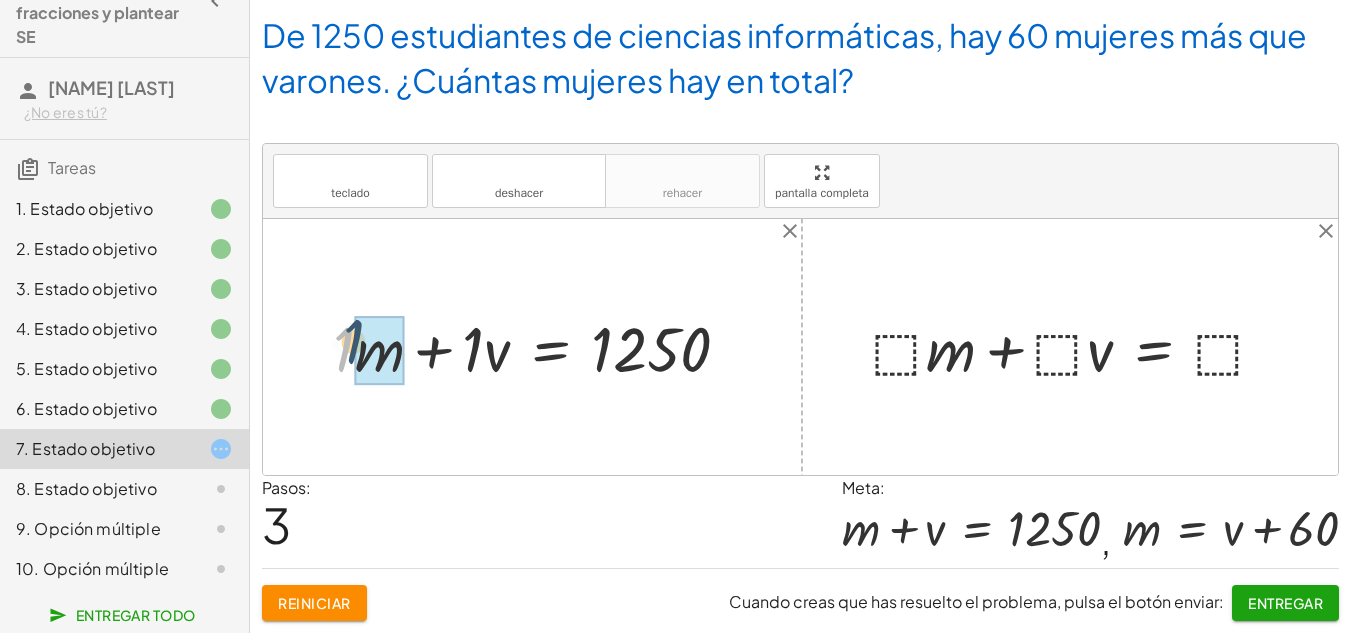 drag, startPoint x: 342, startPoint y: 344, endPoint x: 362, endPoint y: 330, distance: 24.41311 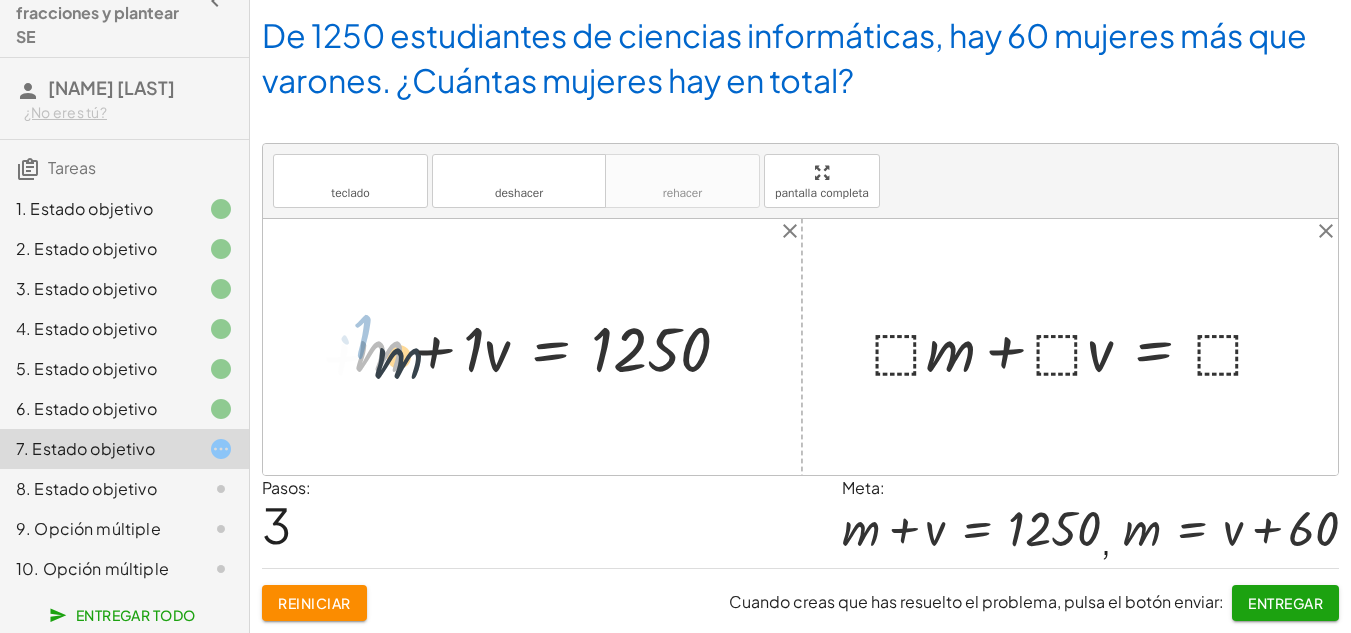drag, startPoint x: 362, startPoint y: 330, endPoint x: 390, endPoint y: 340, distance: 29.732138 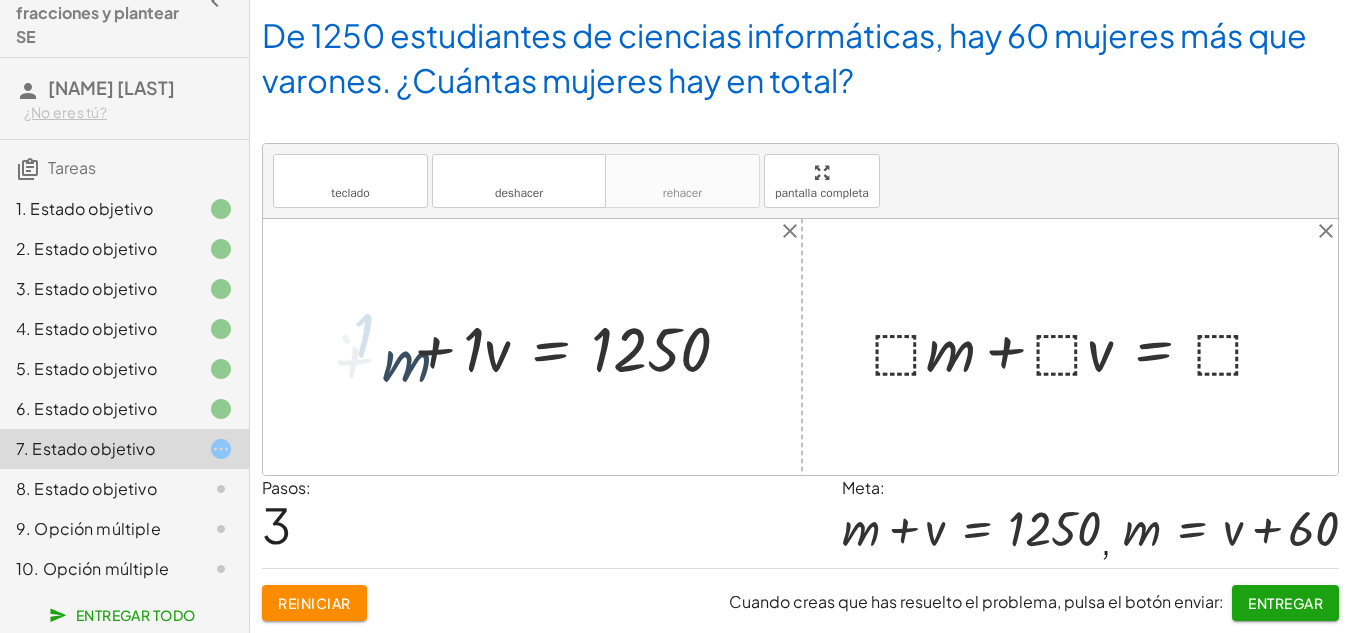 click at bounding box center [551, 347] 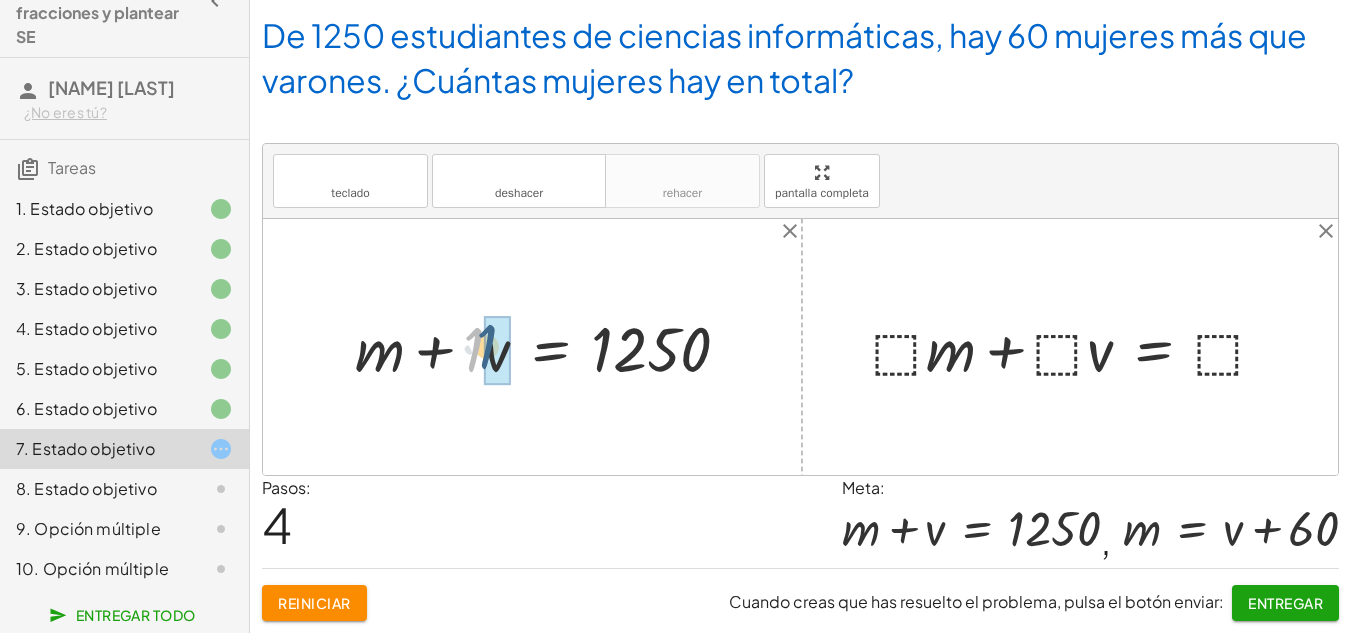 drag, startPoint x: 468, startPoint y: 349, endPoint x: 481, endPoint y: 346, distance: 13.341664 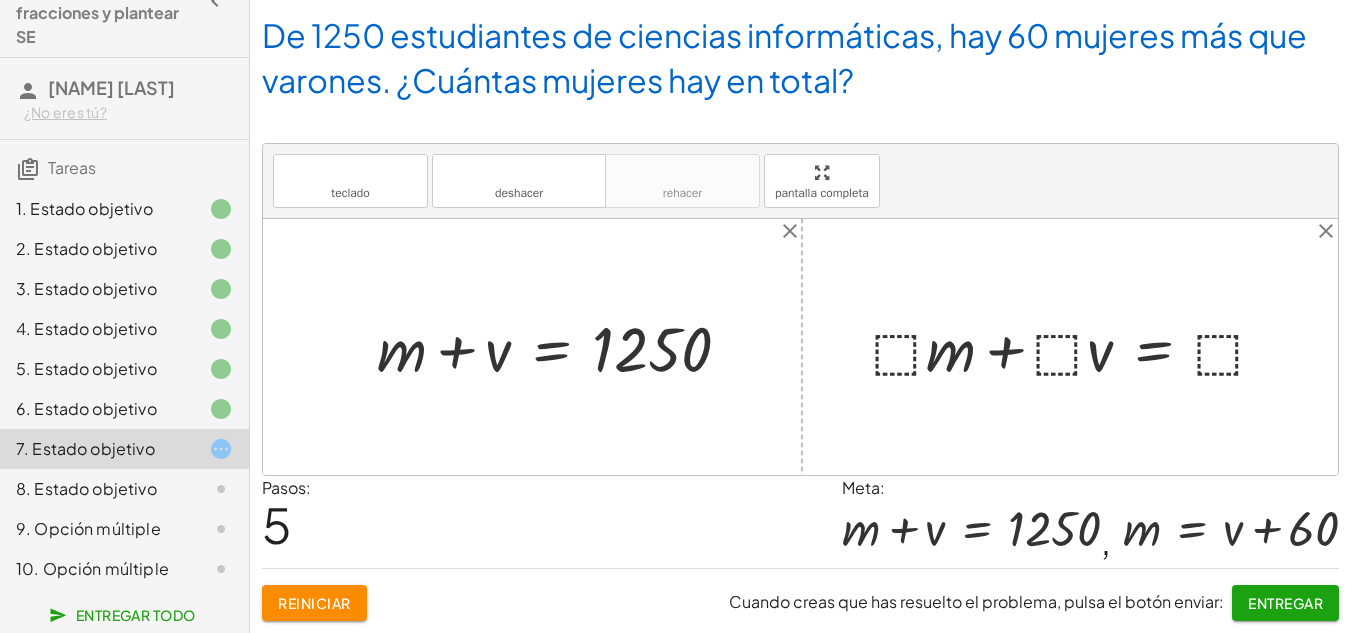 click at bounding box center (1077, 347) 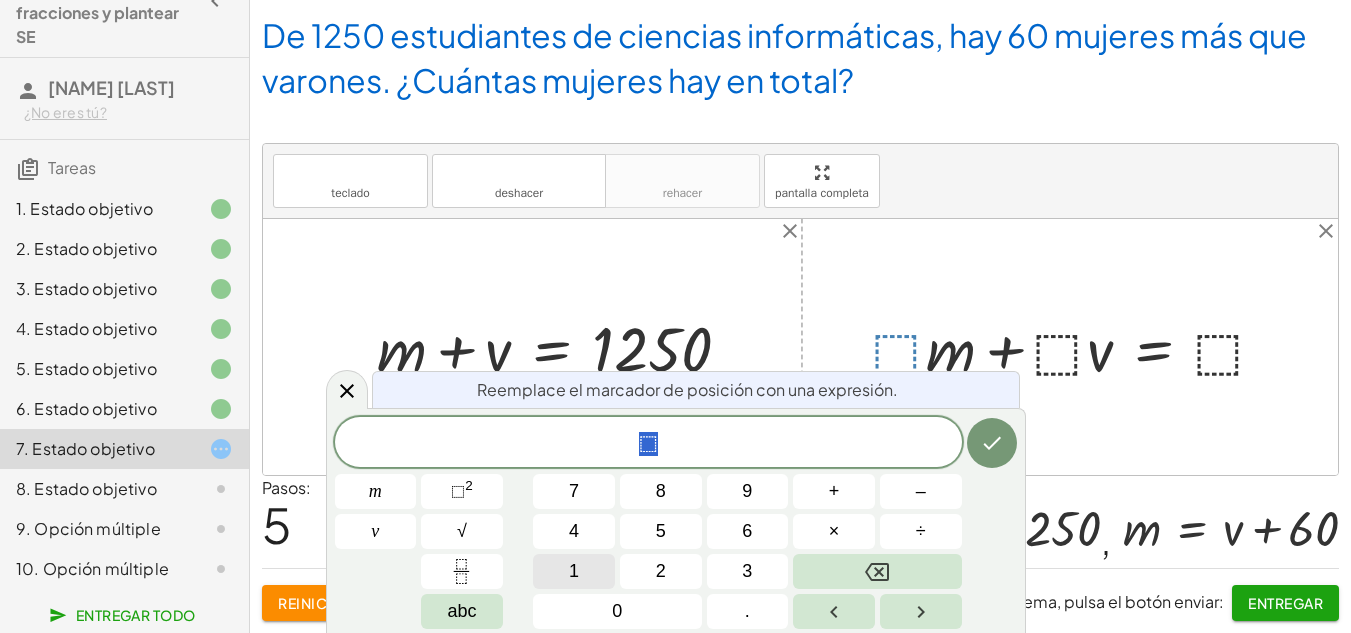 click on "1" at bounding box center [574, 571] 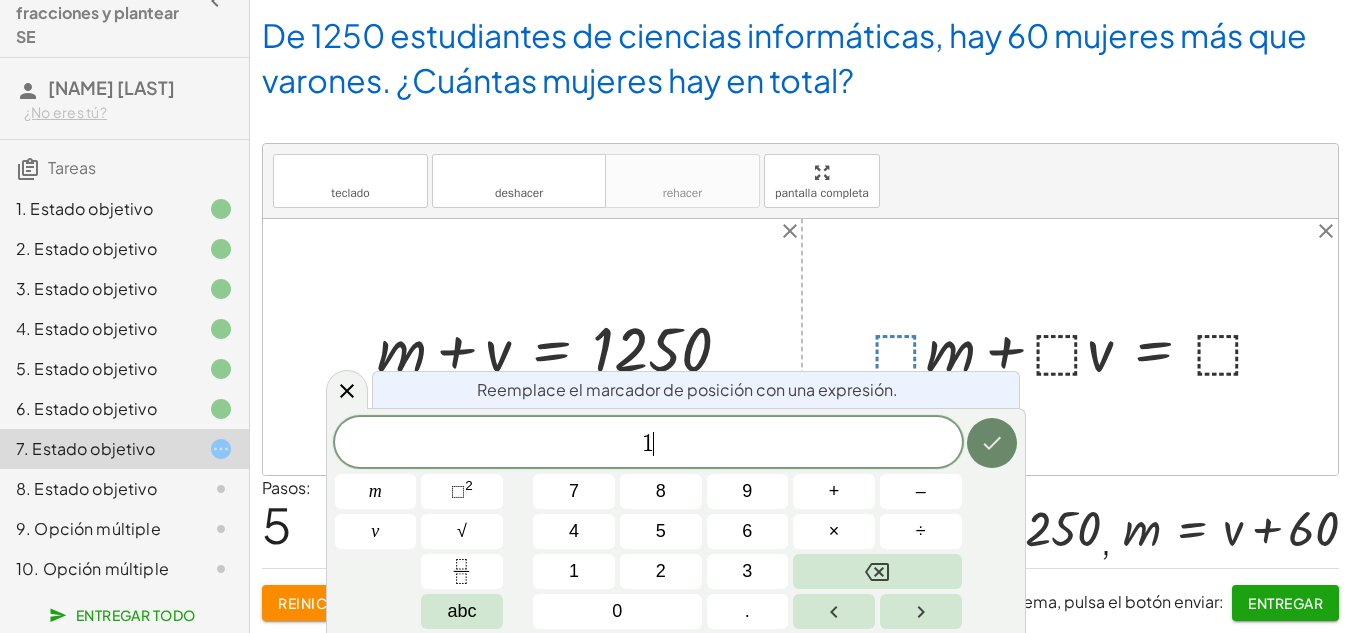 click 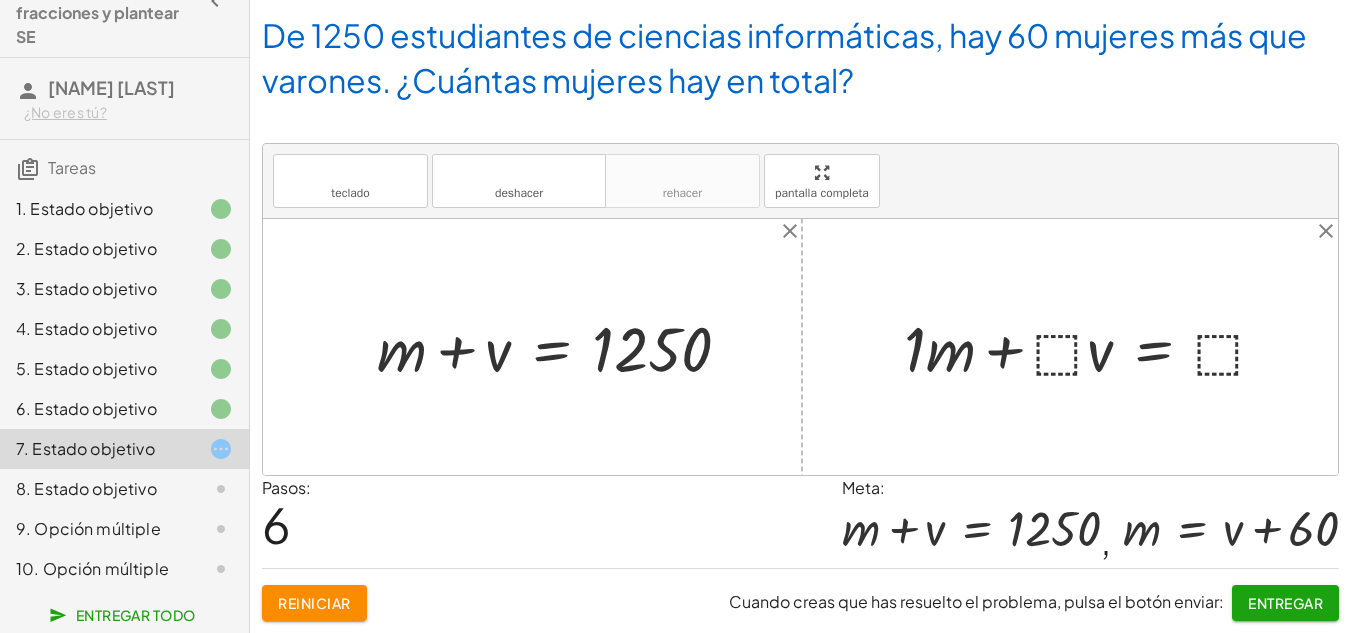 click at bounding box center [1093, 347] 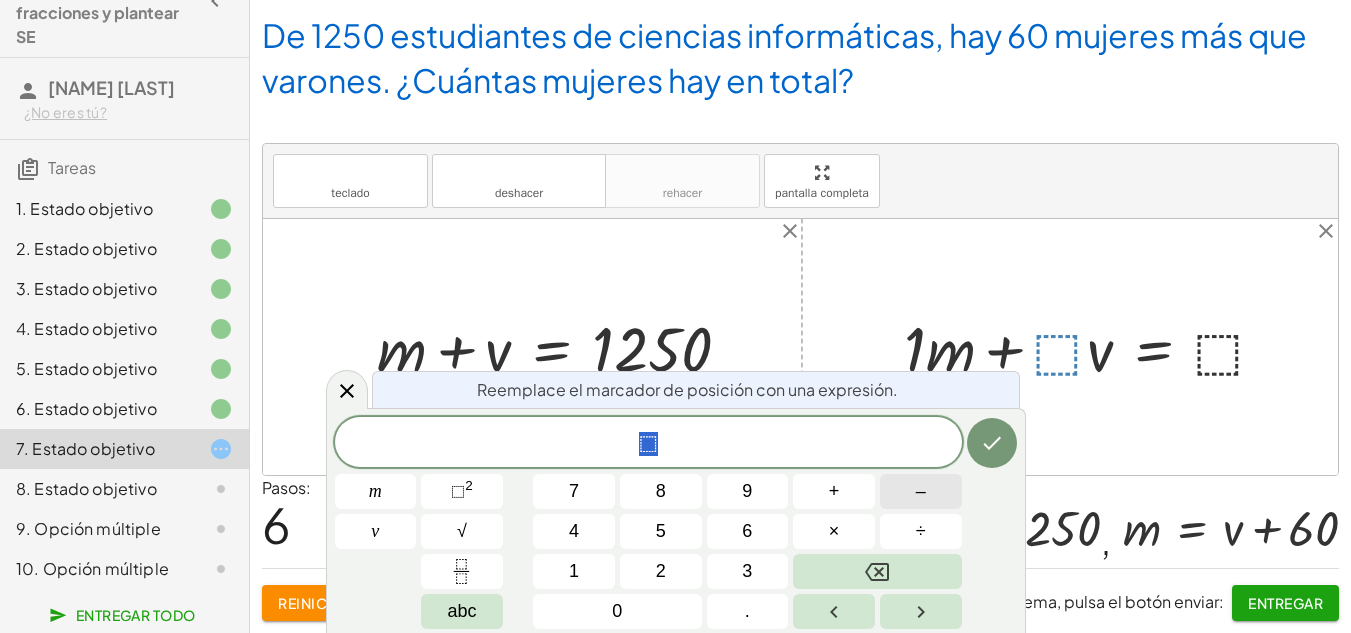 click on "–" at bounding box center (921, 491) 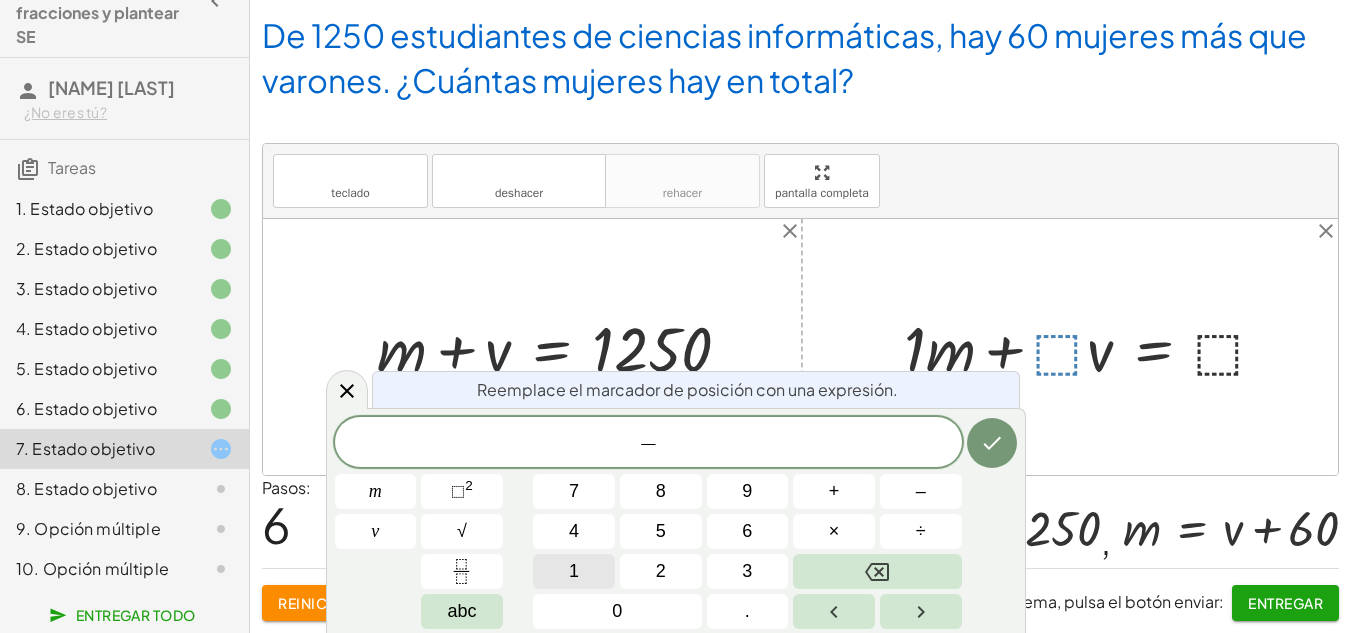click on "1" at bounding box center [574, 571] 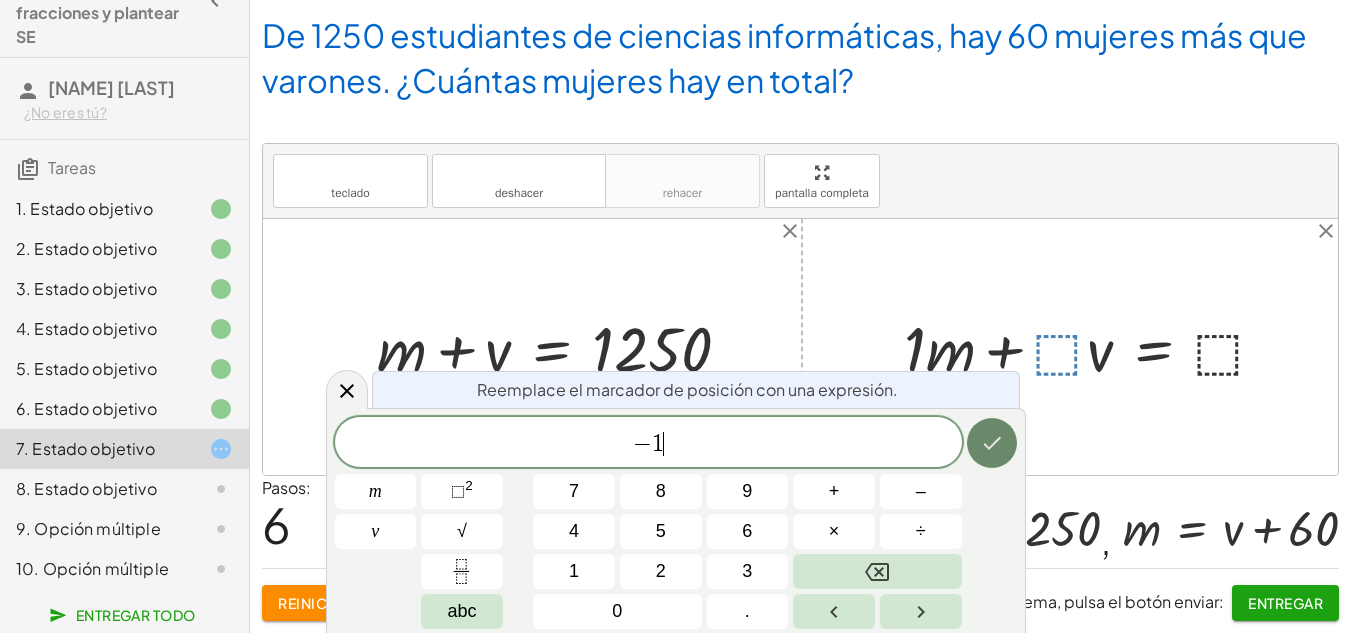 click at bounding box center (992, 443) 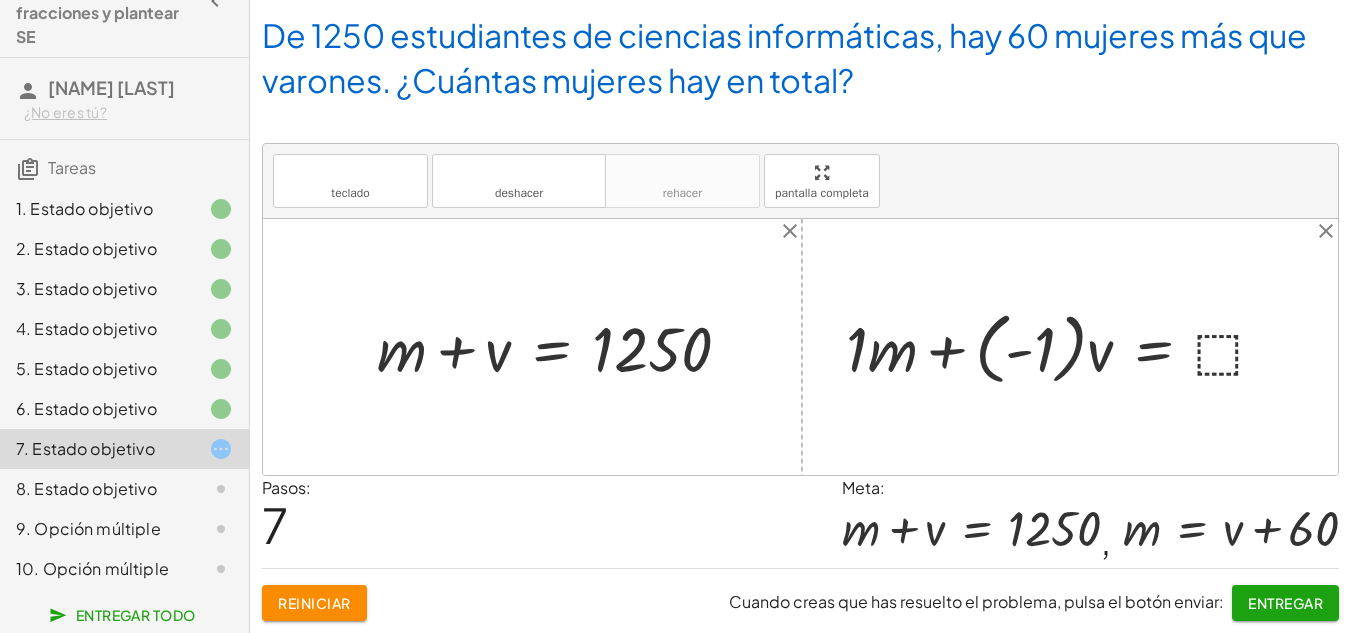 click at bounding box center [1064, 347] 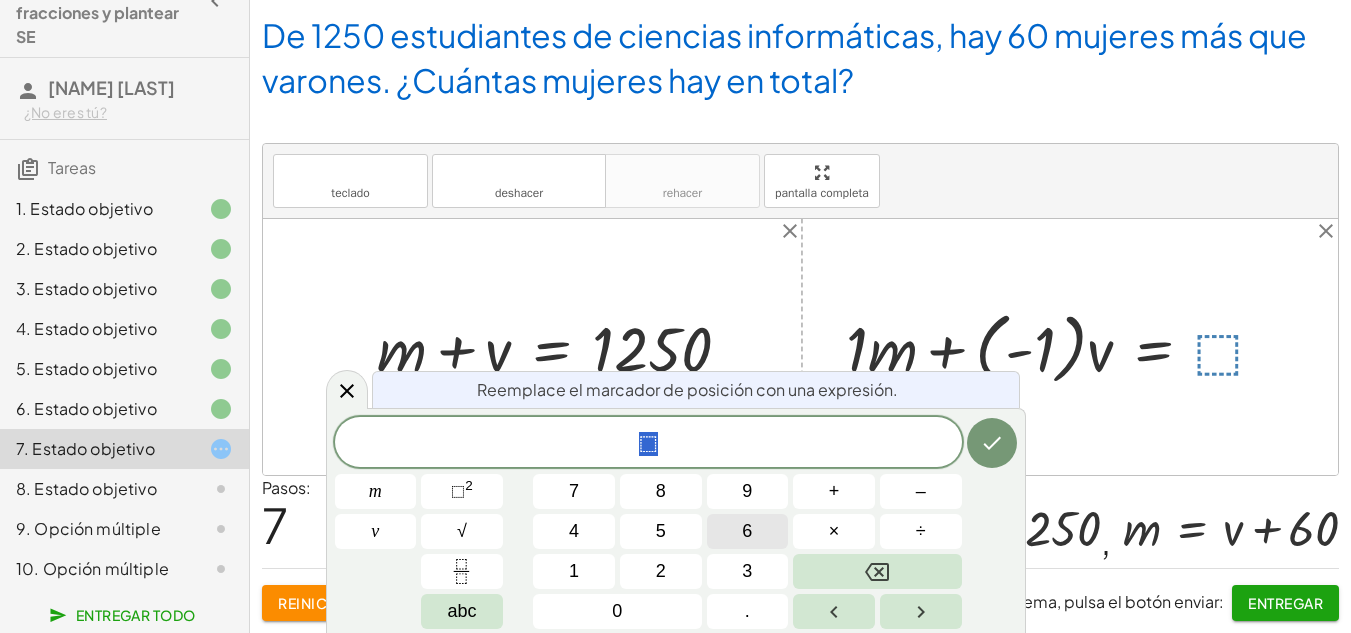 click on "6" at bounding box center [748, 531] 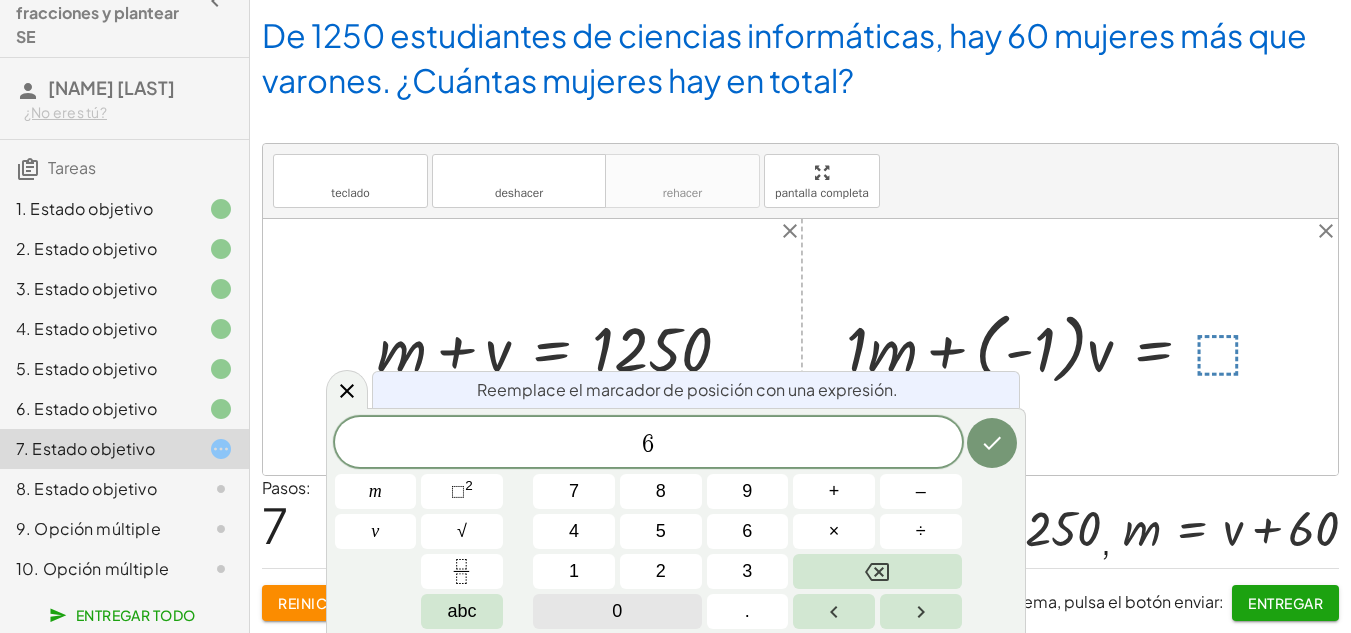 click on "0" at bounding box center [617, 611] 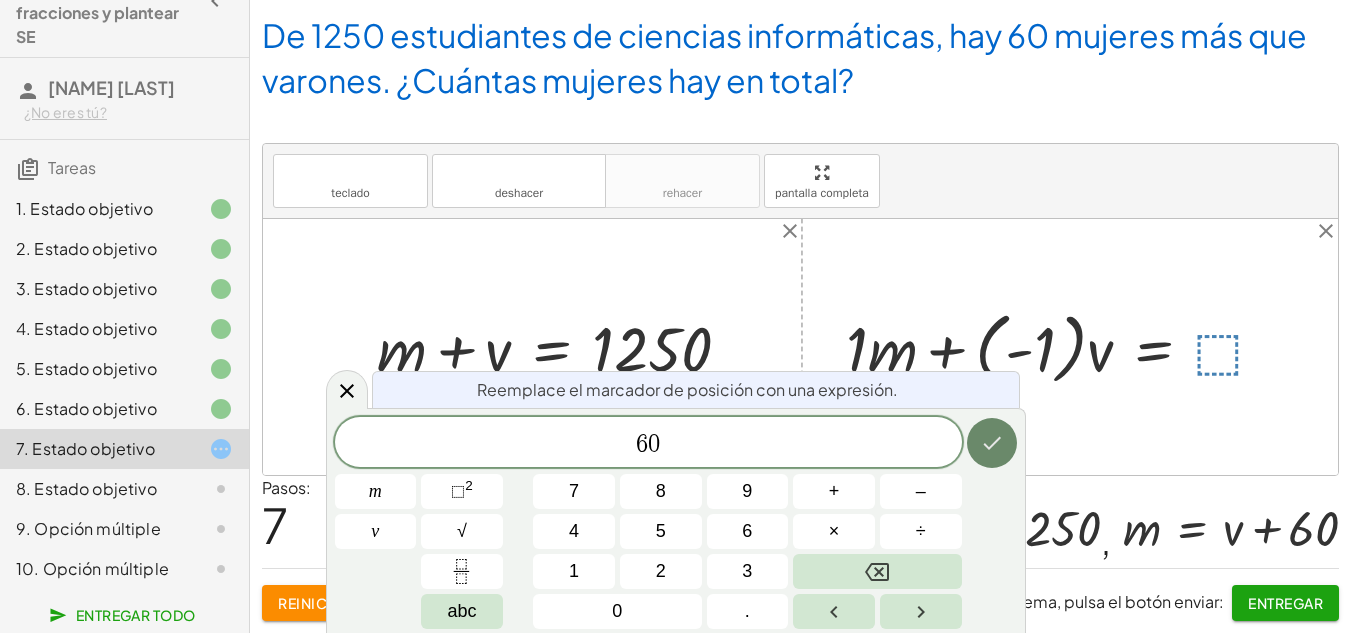 click at bounding box center (992, 443) 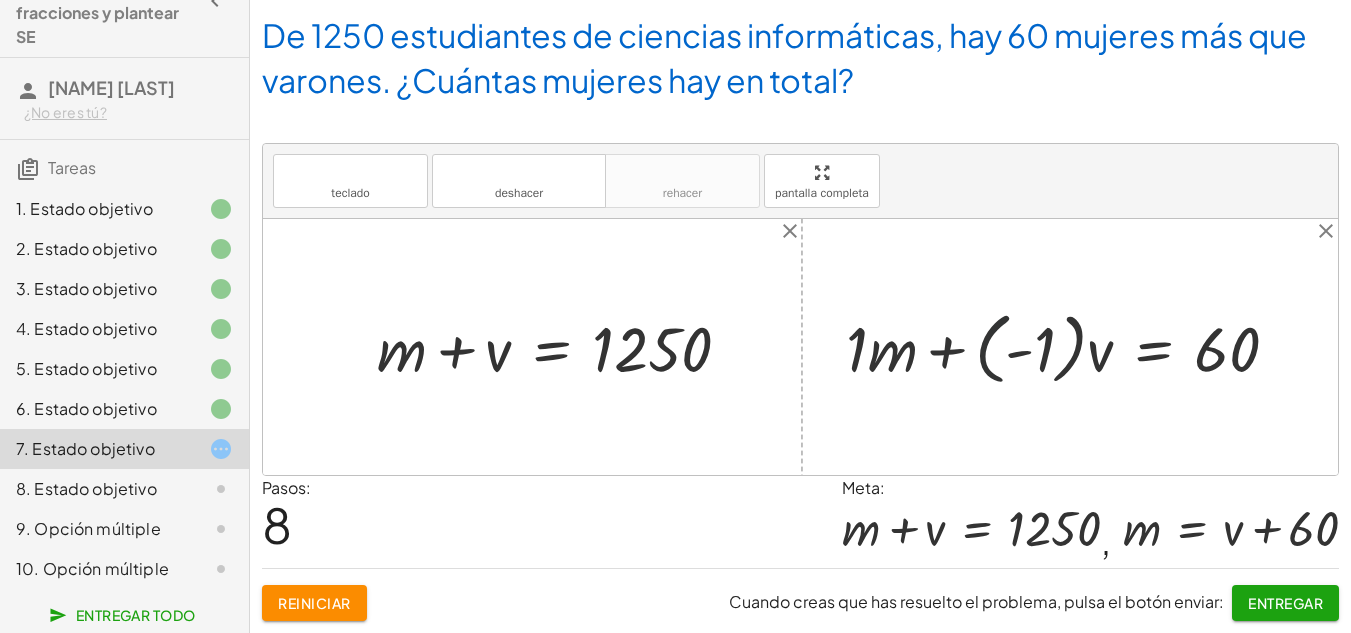 click at bounding box center (1070, 347) 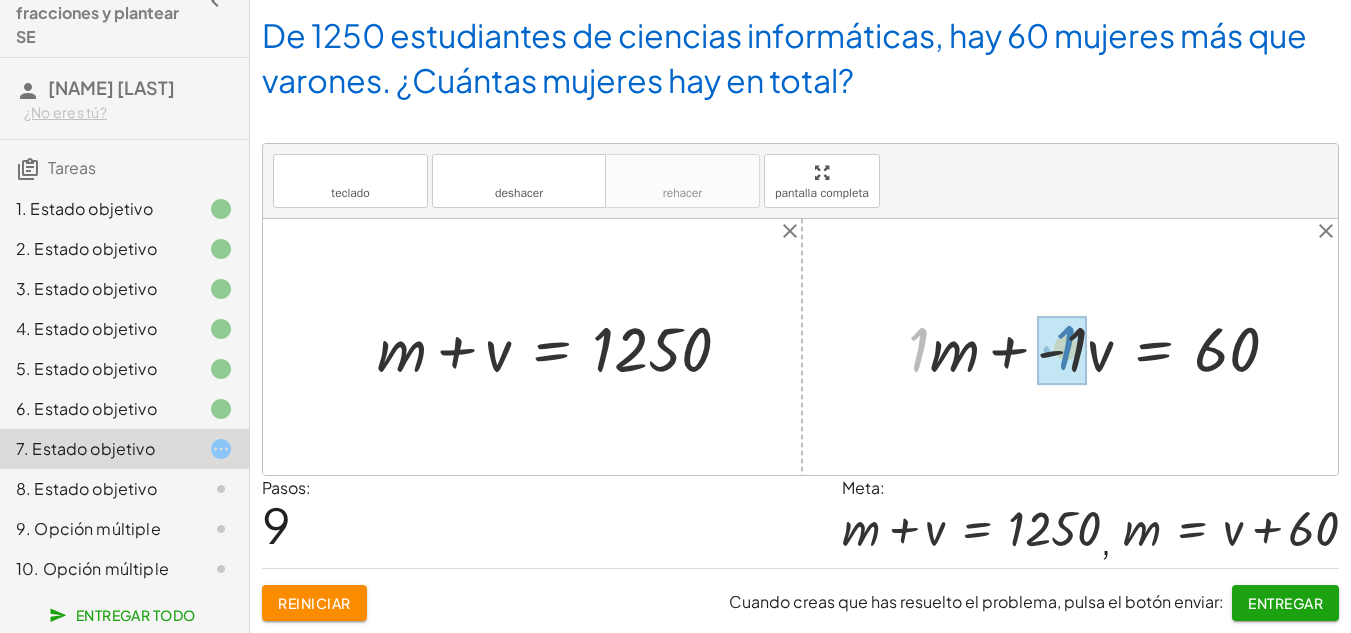 drag, startPoint x: 918, startPoint y: 346, endPoint x: 1064, endPoint y: 344, distance: 146.0137 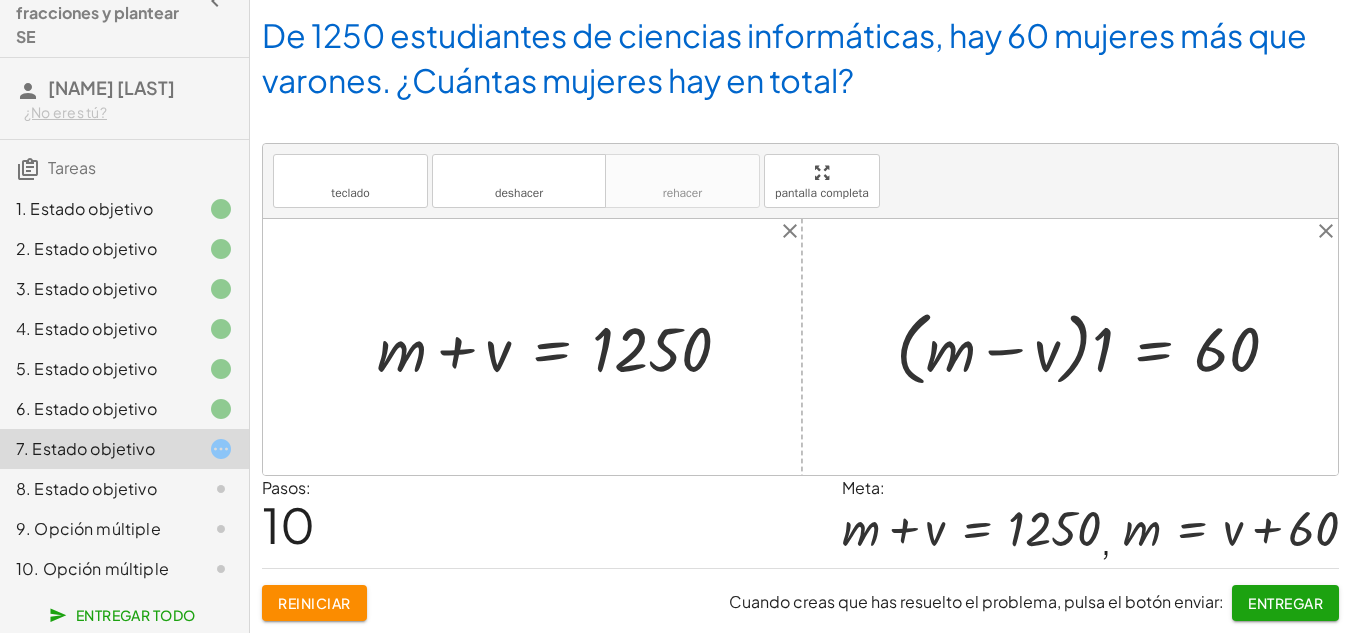 click at bounding box center (1095, 347) 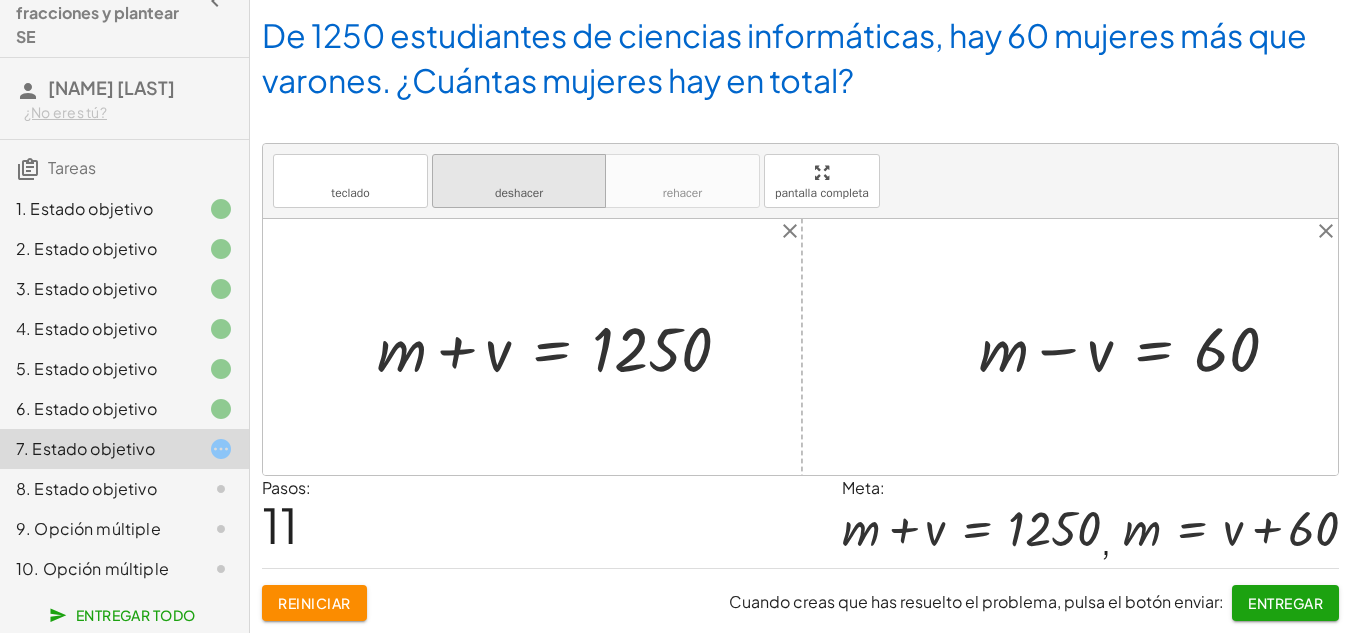 click on "deshacer" at bounding box center (519, 193) 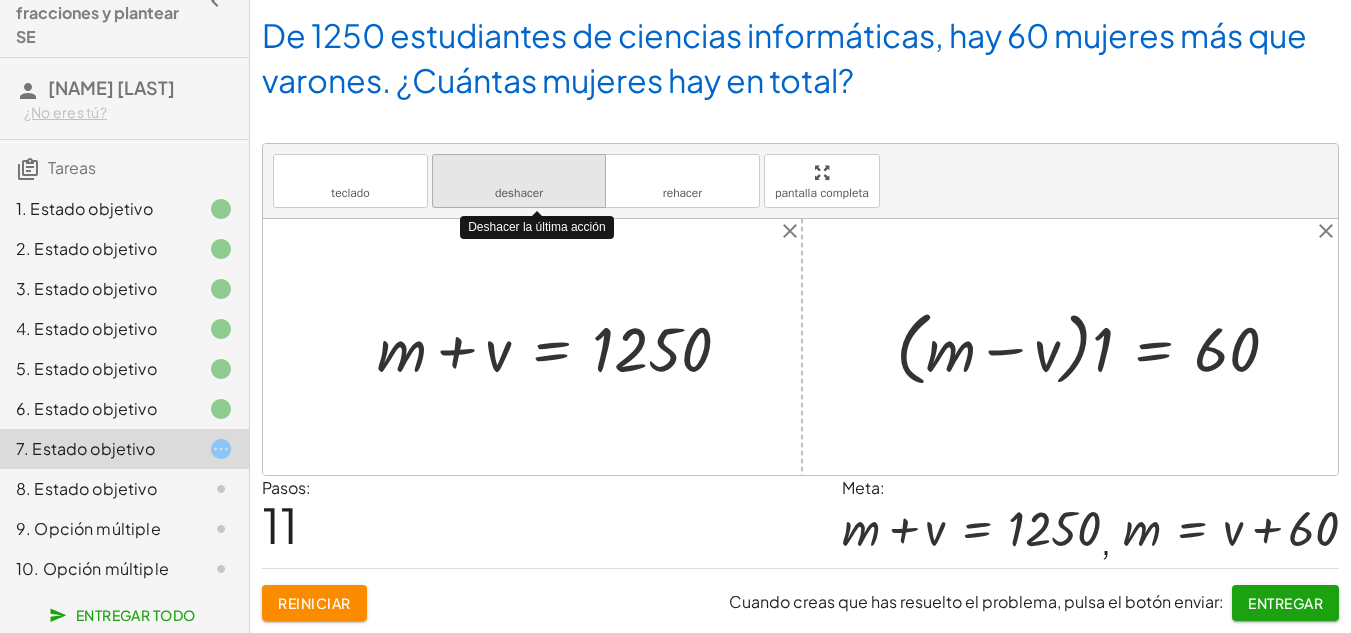 click on "deshacer" at bounding box center [519, 193] 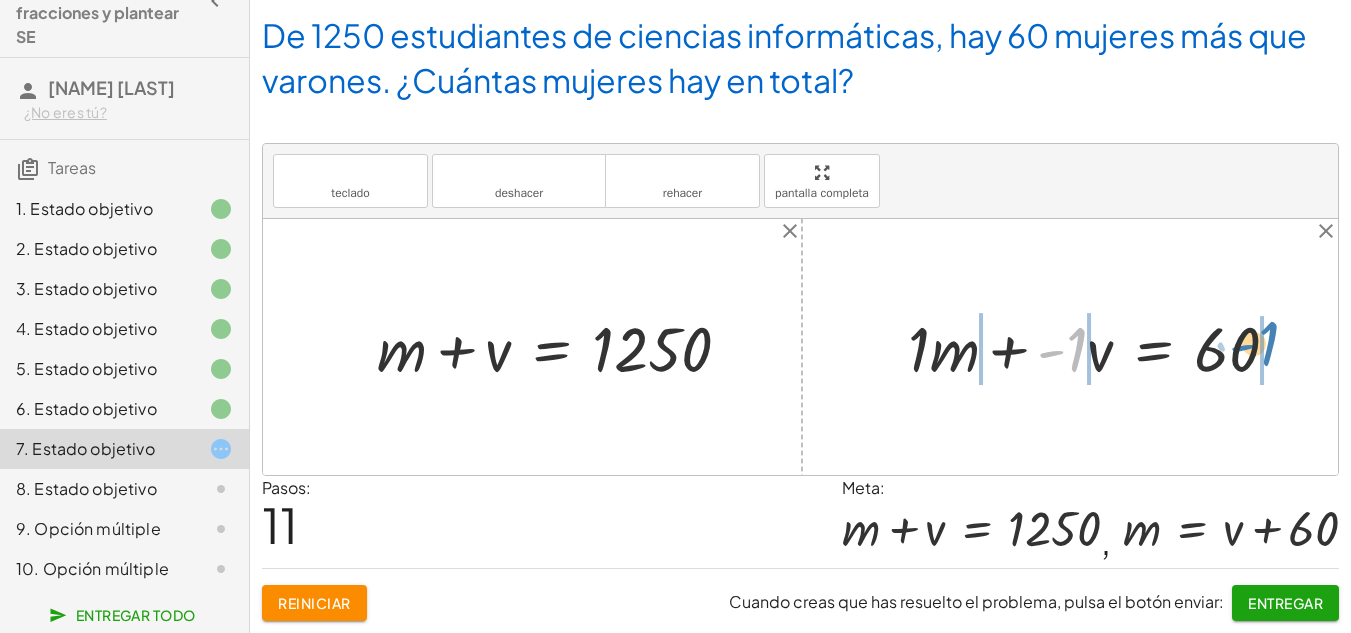 drag, startPoint x: 1078, startPoint y: 362, endPoint x: 1270, endPoint y: 356, distance: 192.09373 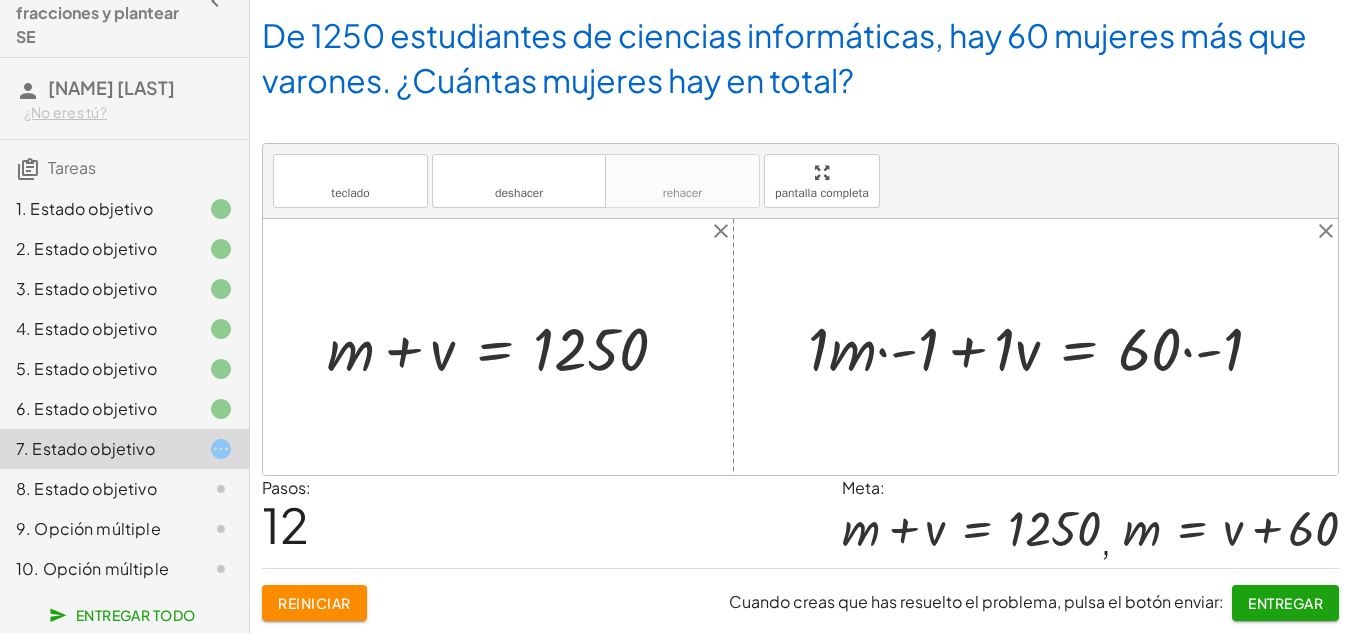 click at bounding box center (1043, 346) 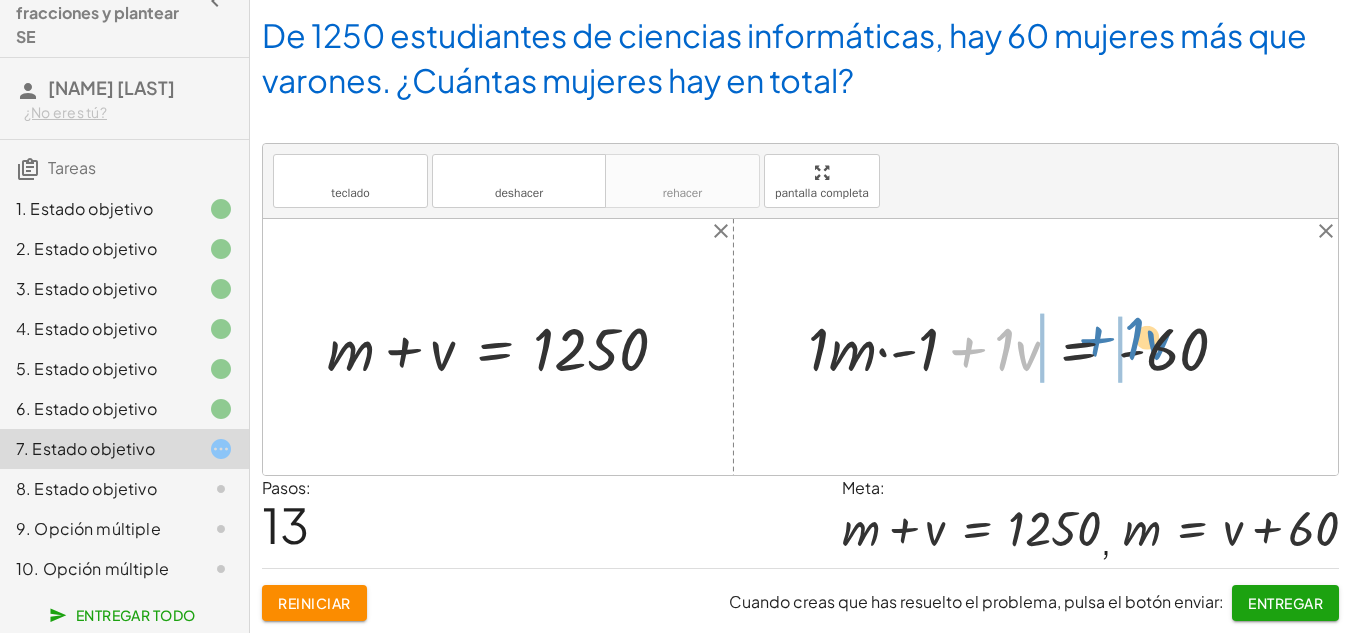drag, startPoint x: 970, startPoint y: 352, endPoint x: 1100, endPoint y: 341, distance: 130.46455 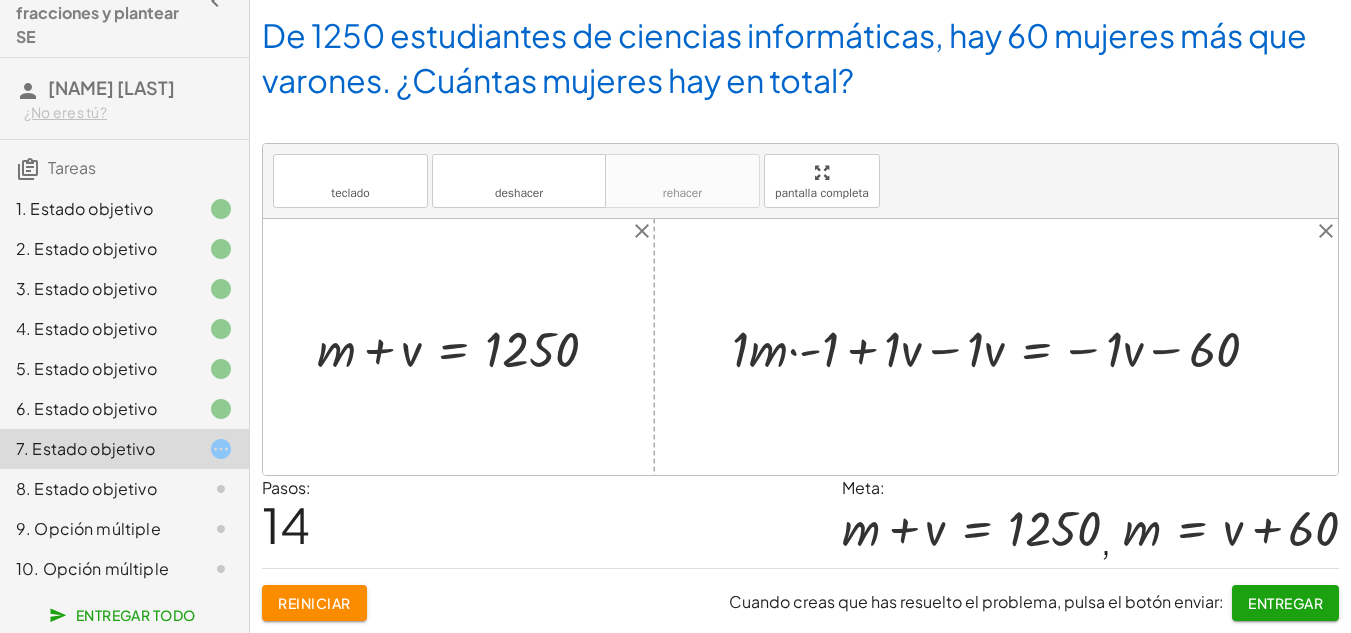click at bounding box center (1003, 347) 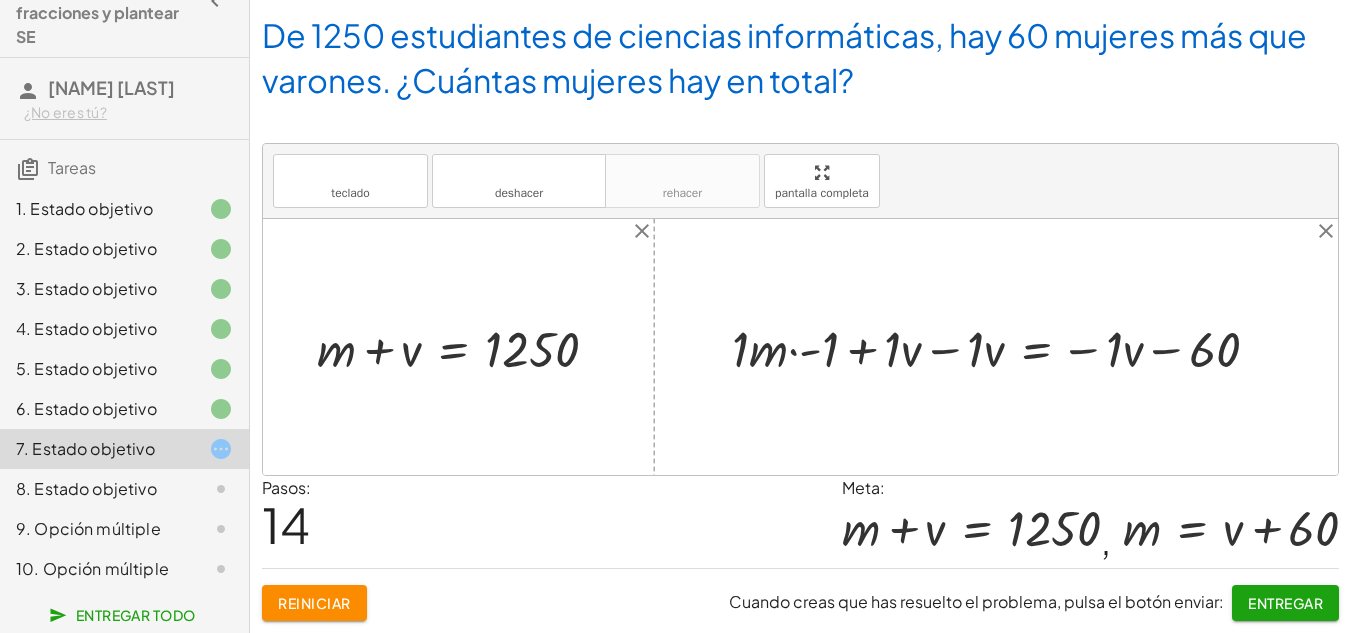 click at bounding box center [1003, 347] 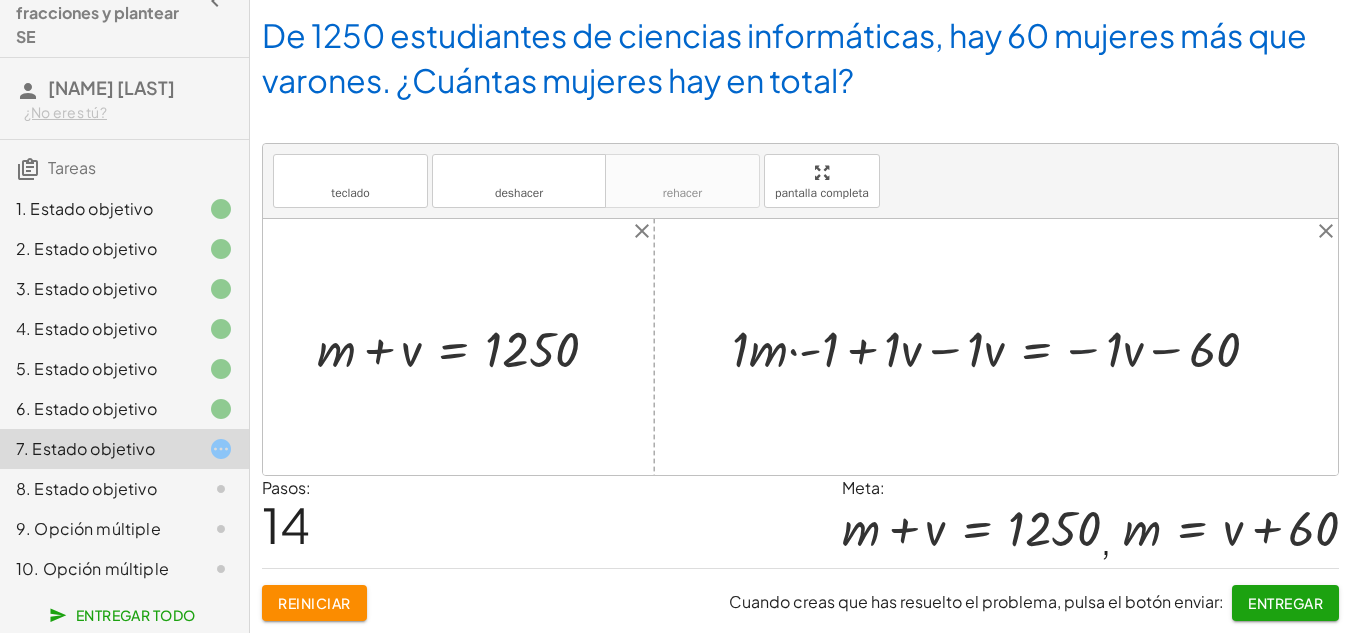 click at bounding box center (1003, 347) 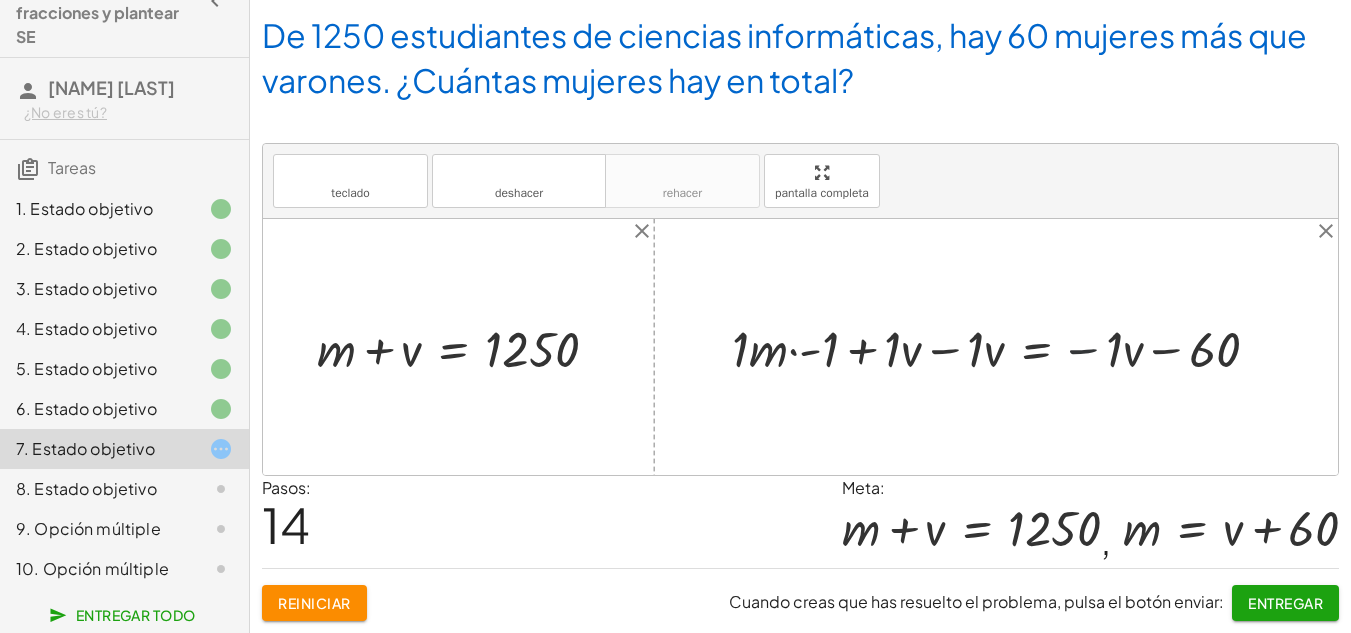 click at bounding box center (1003, 347) 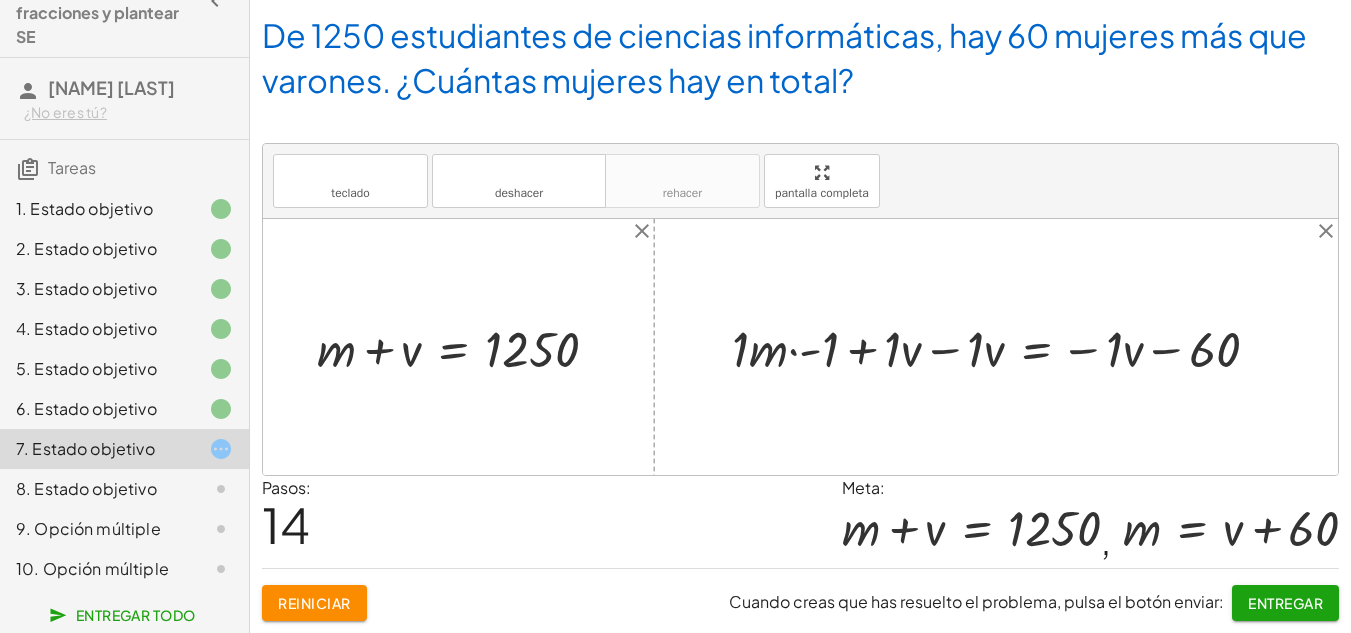 click at bounding box center [1003, 347] 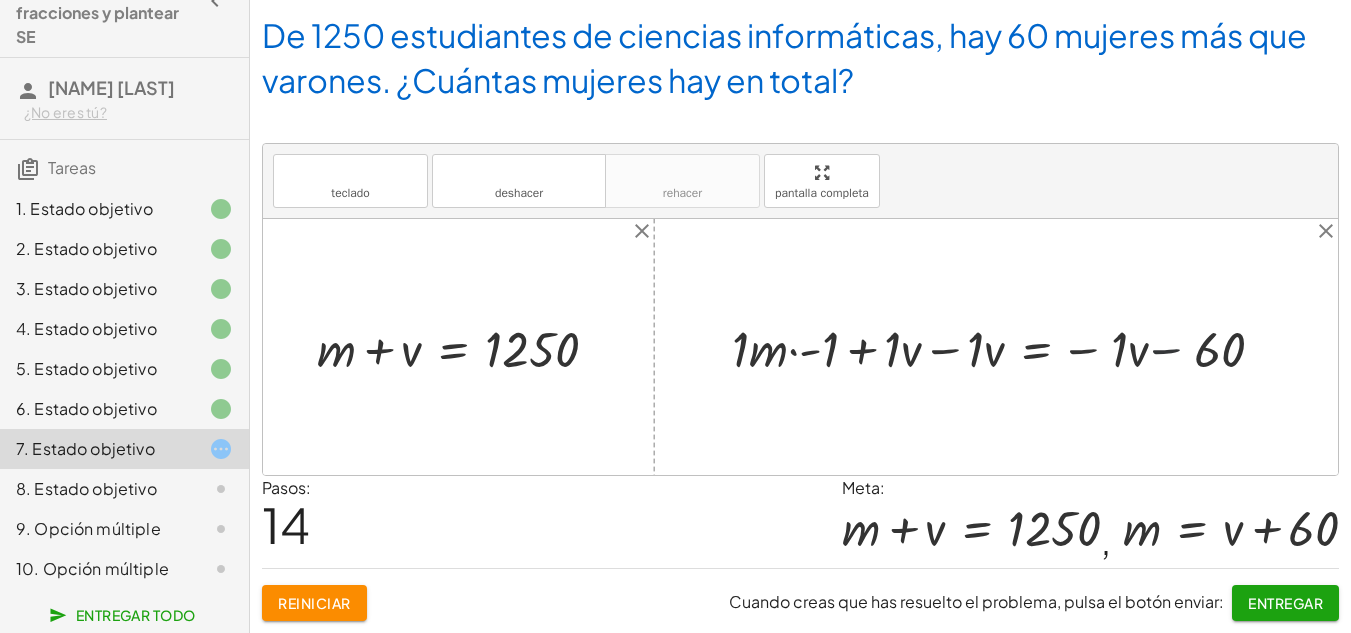 click at bounding box center (1003, 347) 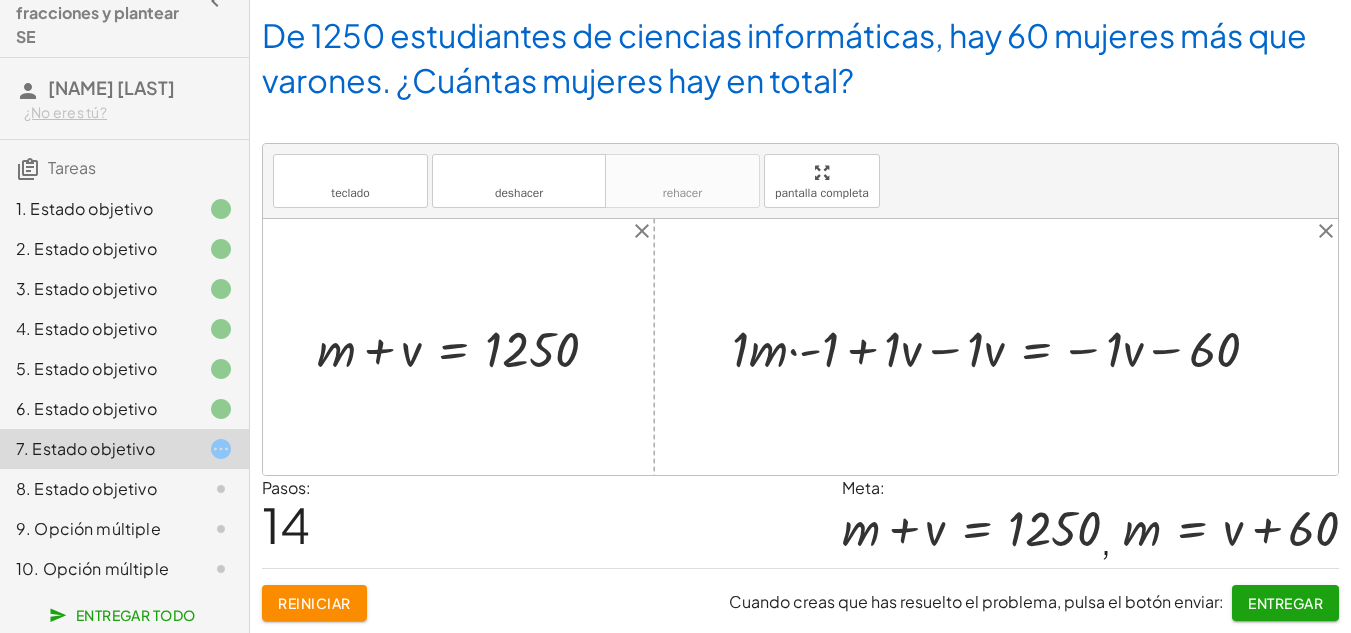 click at bounding box center [1003, 347] 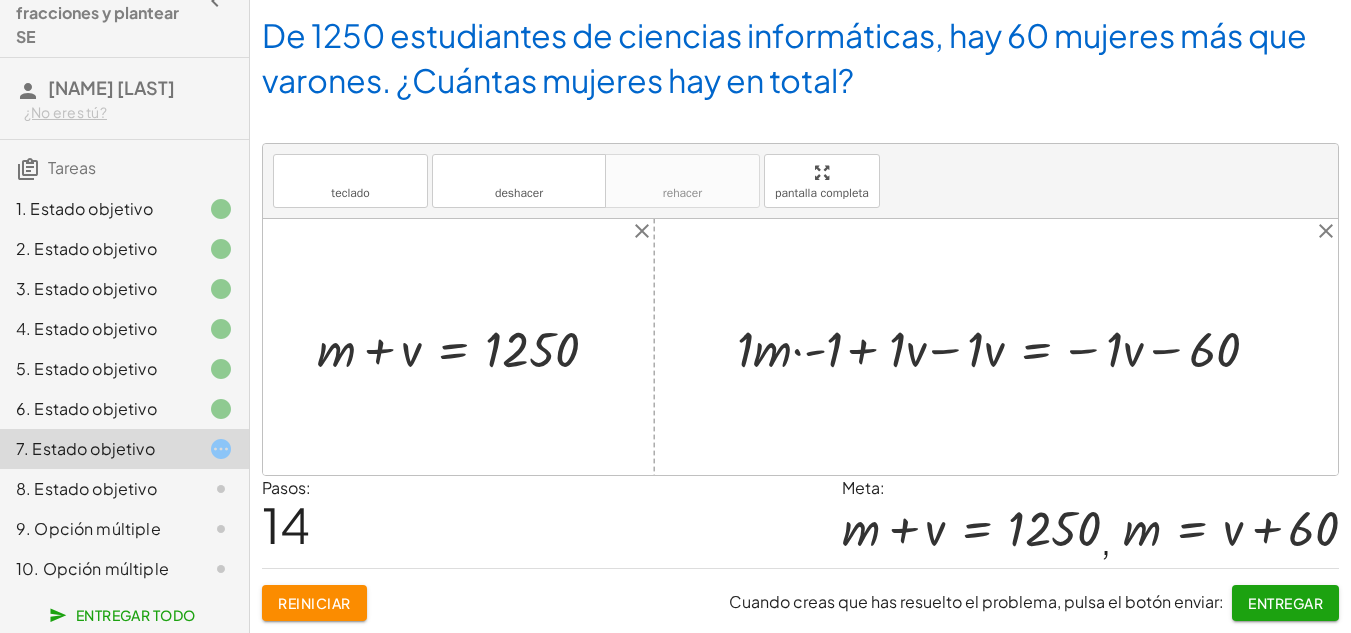 click at bounding box center [1003, 347] 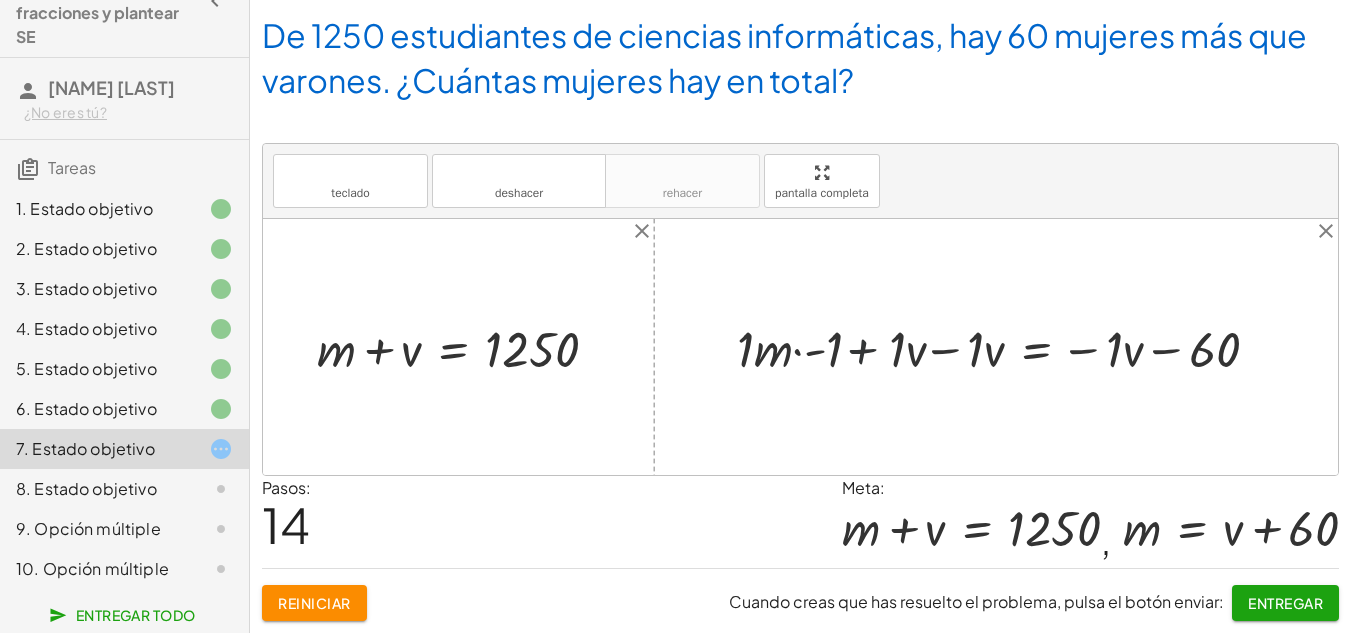 click at bounding box center (1003, 347) 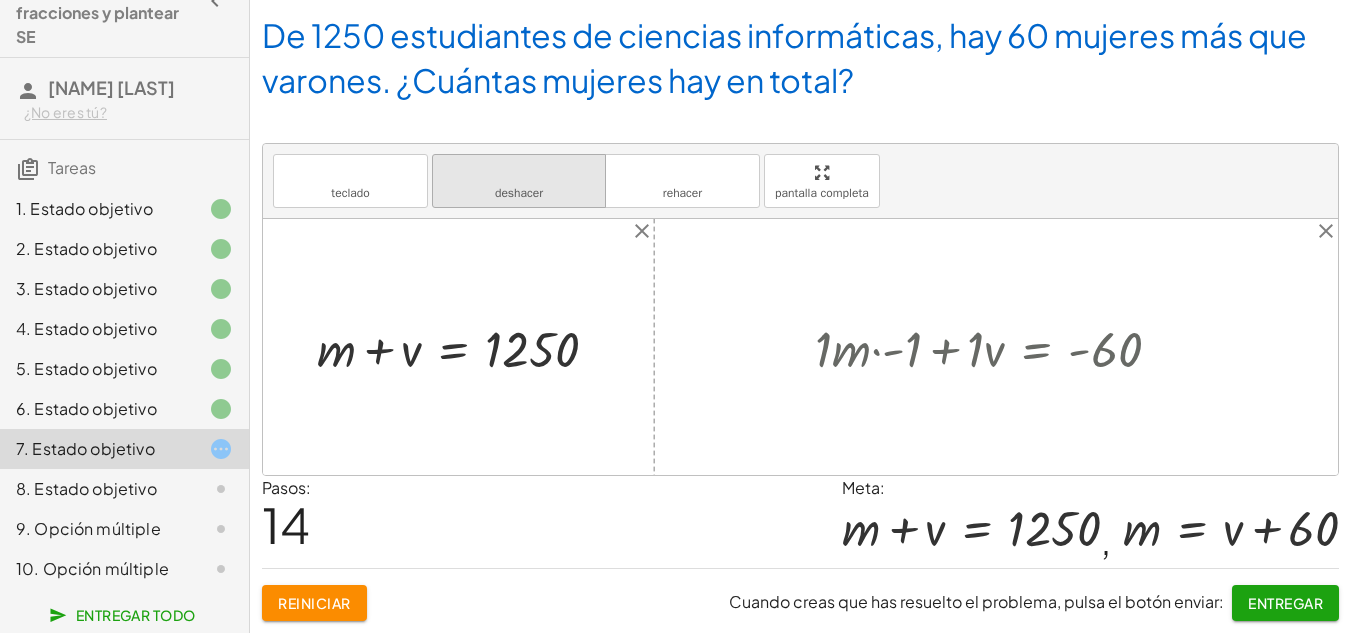 click on "deshacer deshacer" at bounding box center (519, 181) 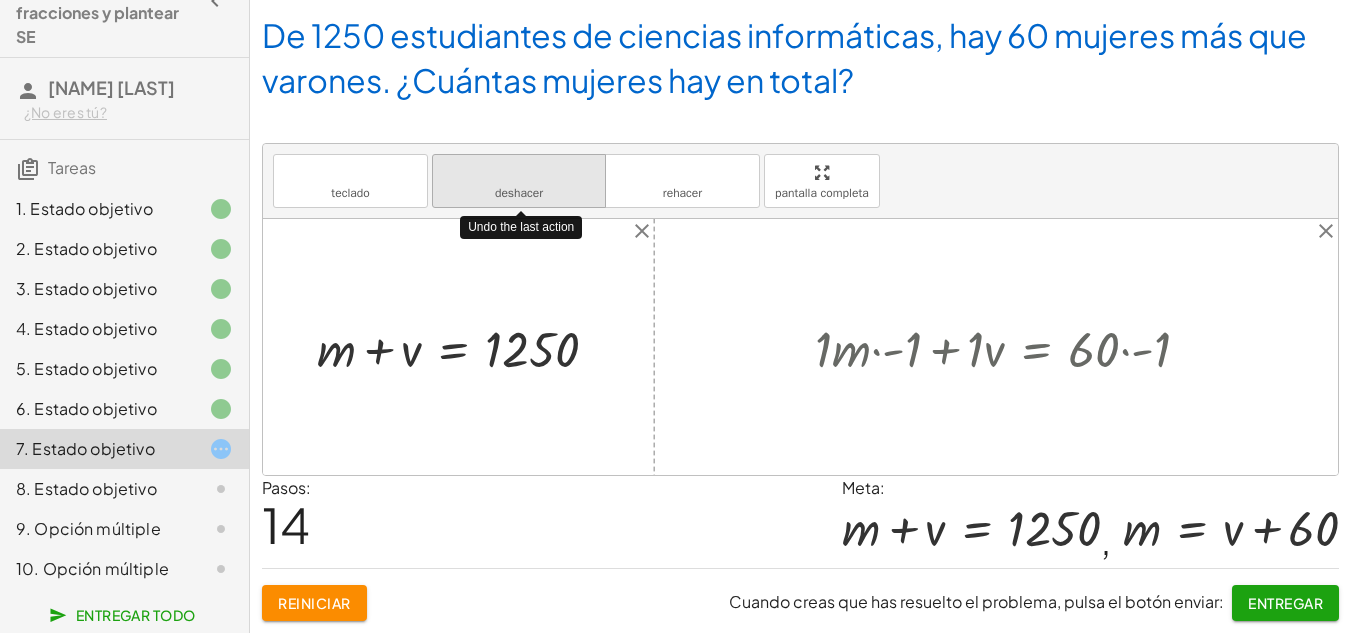 click on "deshacer deshacer" at bounding box center (519, 181) 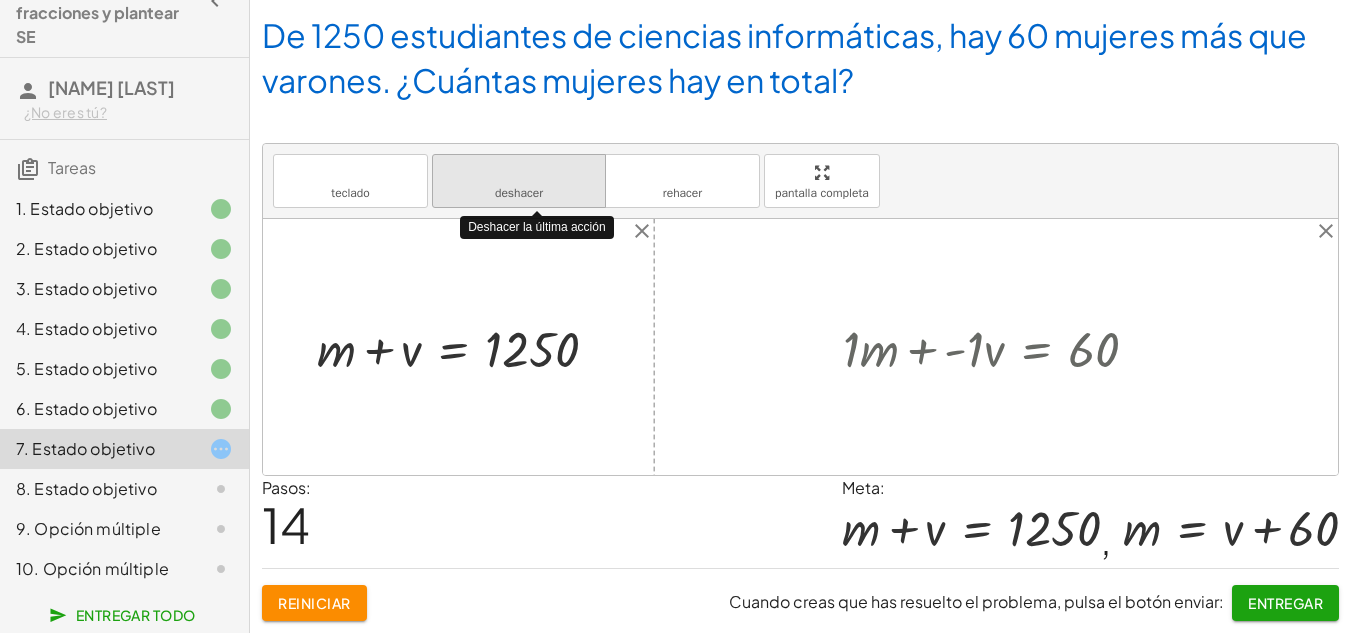 click on "deshacer deshacer" at bounding box center [519, 181] 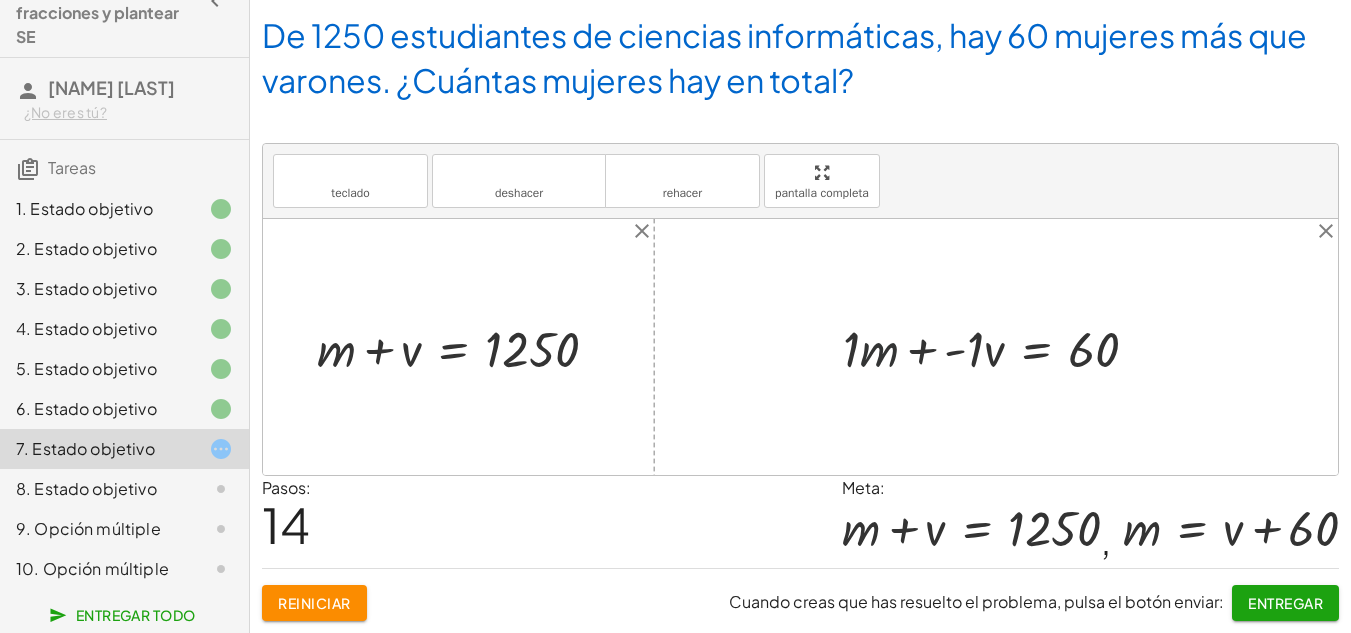 click at bounding box center [998, 347] 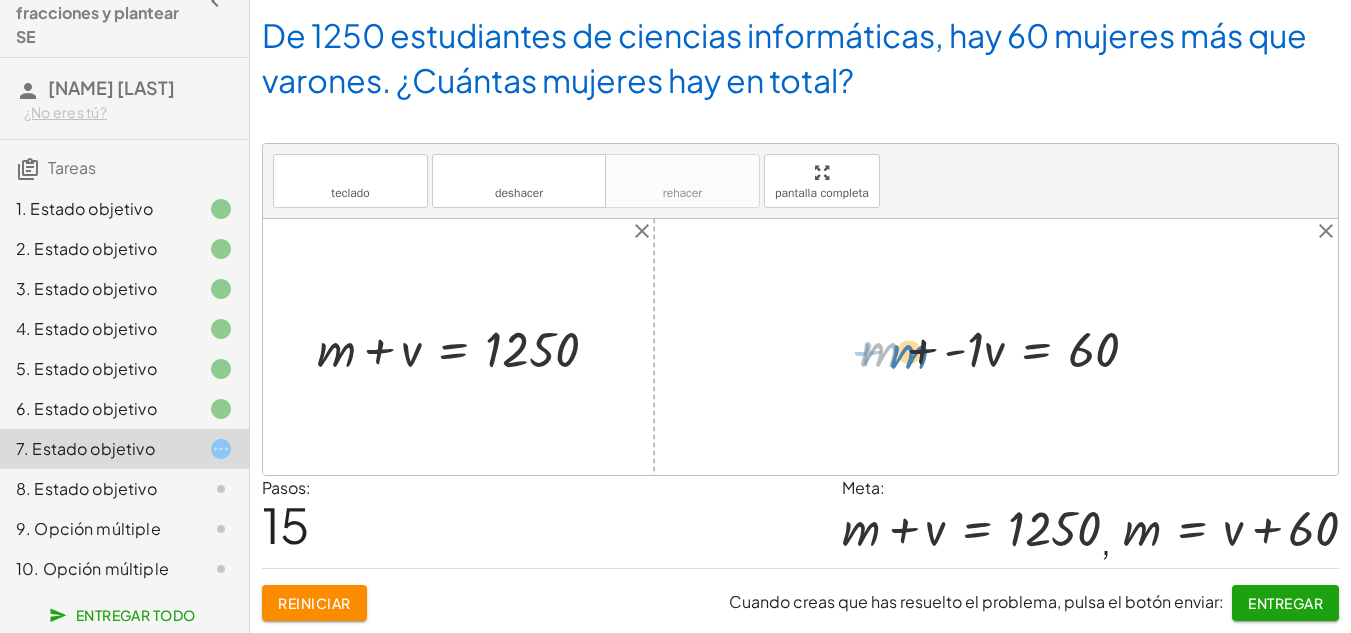 click at bounding box center (1007, 347) 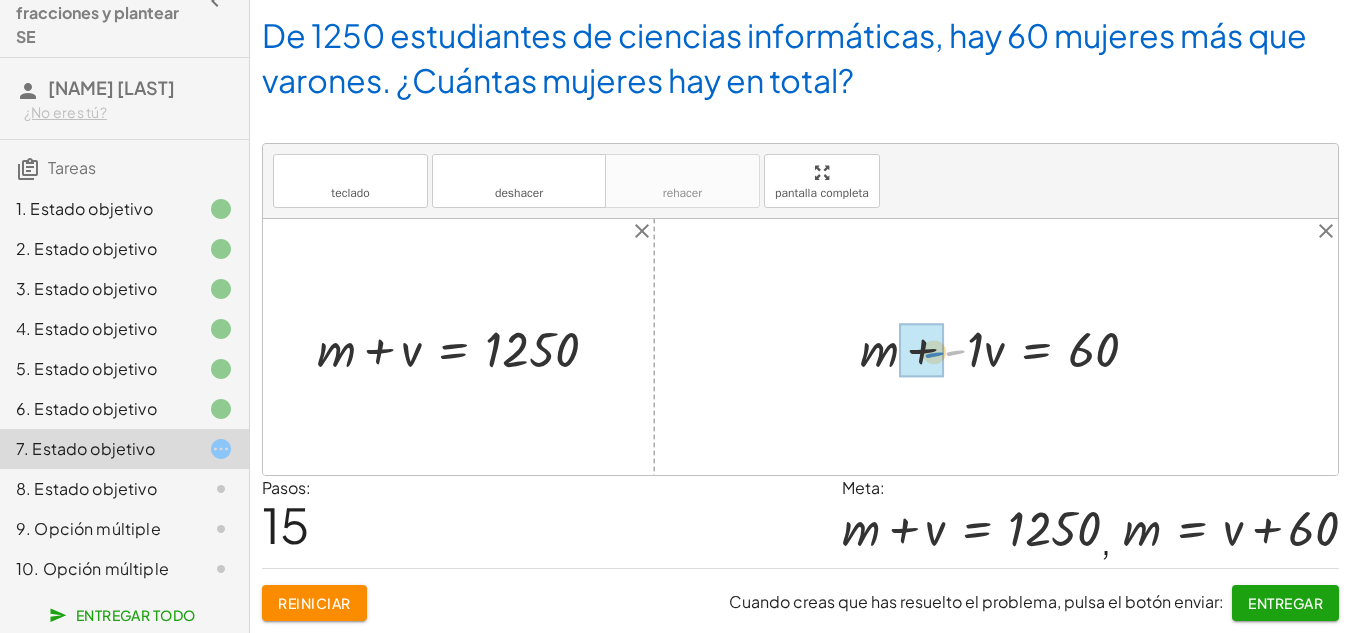 drag, startPoint x: 948, startPoint y: 350, endPoint x: 926, endPoint y: 352, distance: 22.090721 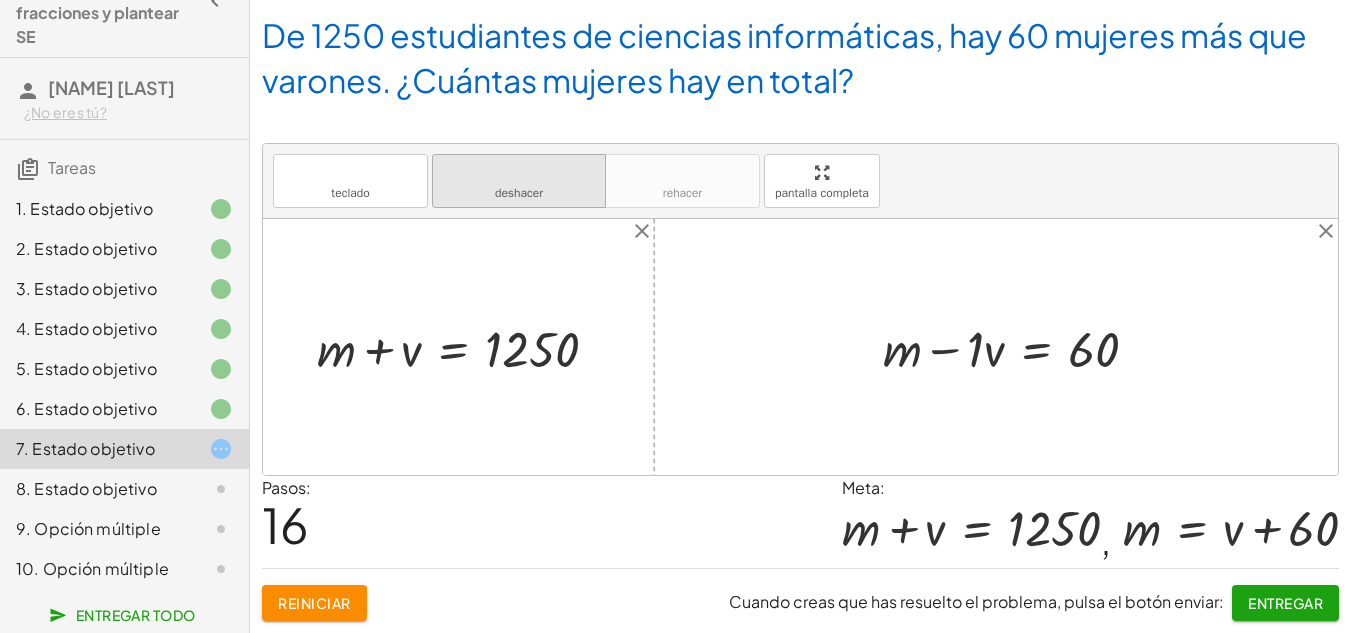 click on "deshacer deshacer" at bounding box center (519, 181) 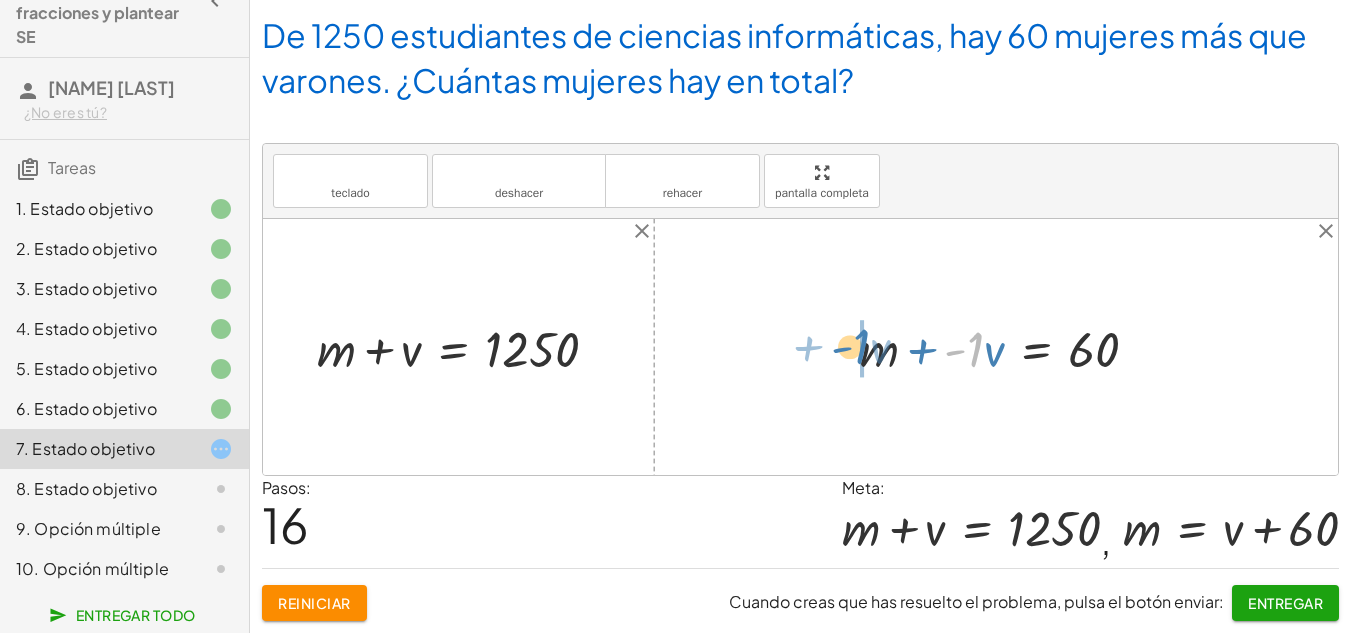 drag, startPoint x: 953, startPoint y: 351, endPoint x: 839, endPoint y: 348, distance: 114.03947 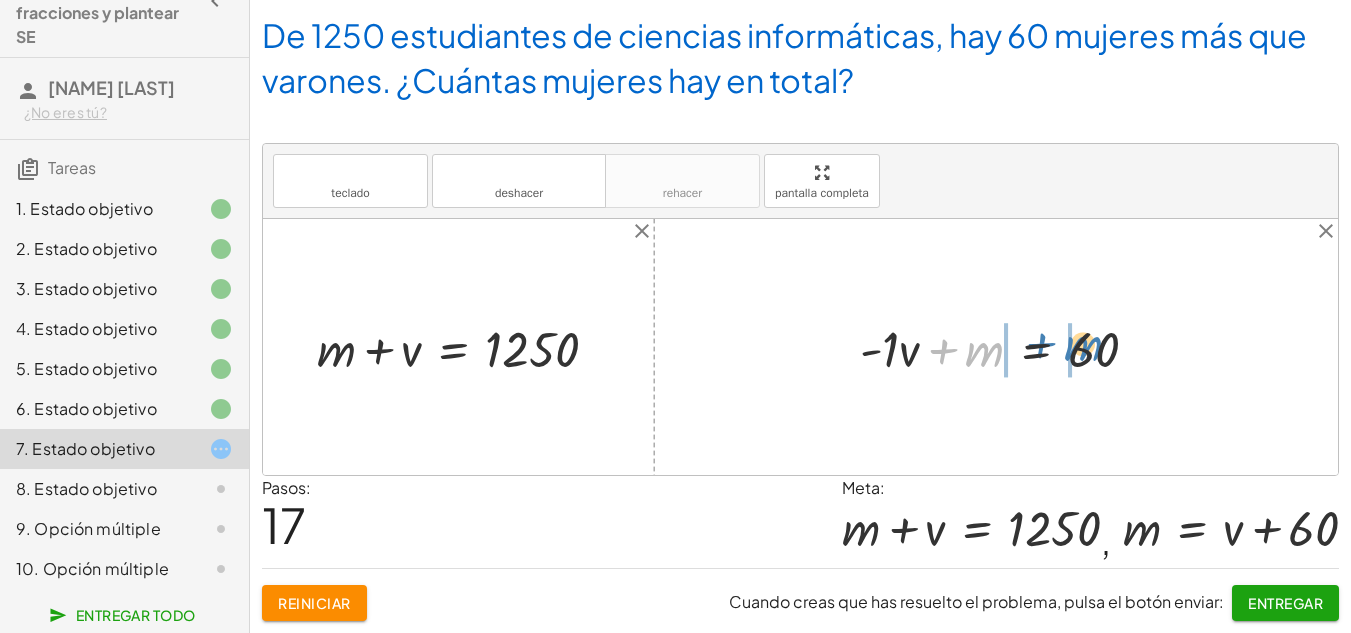 drag, startPoint x: 944, startPoint y: 348, endPoint x: 1045, endPoint y: 342, distance: 101.17806 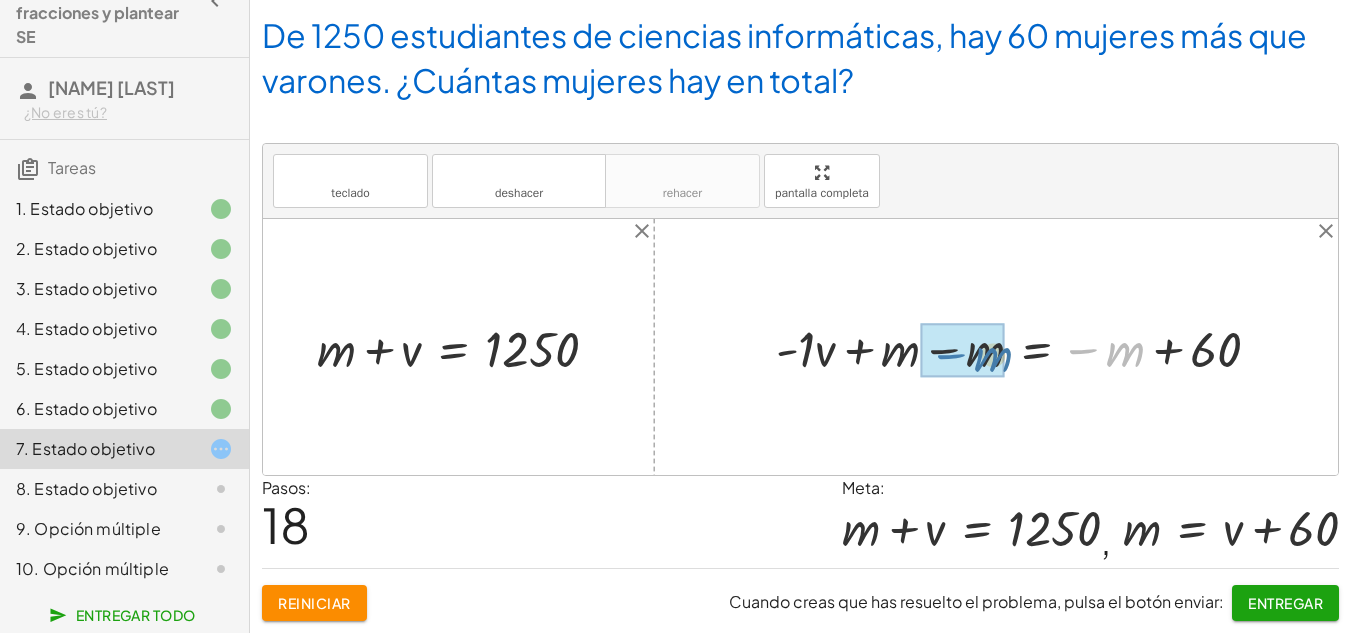 drag, startPoint x: 1103, startPoint y: 347, endPoint x: 982, endPoint y: 351, distance: 121.0661 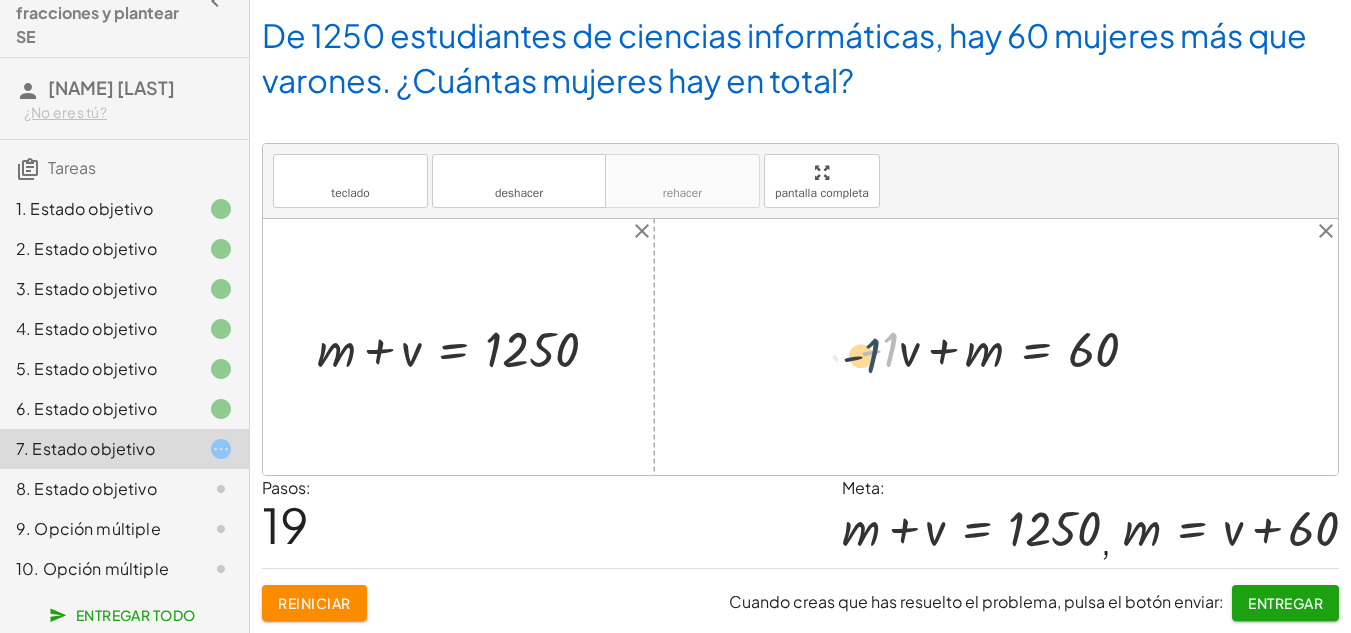 drag, startPoint x: 892, startPoint y: 340, endPoint x: 830, endPoint y: 345, distance: 62.201286 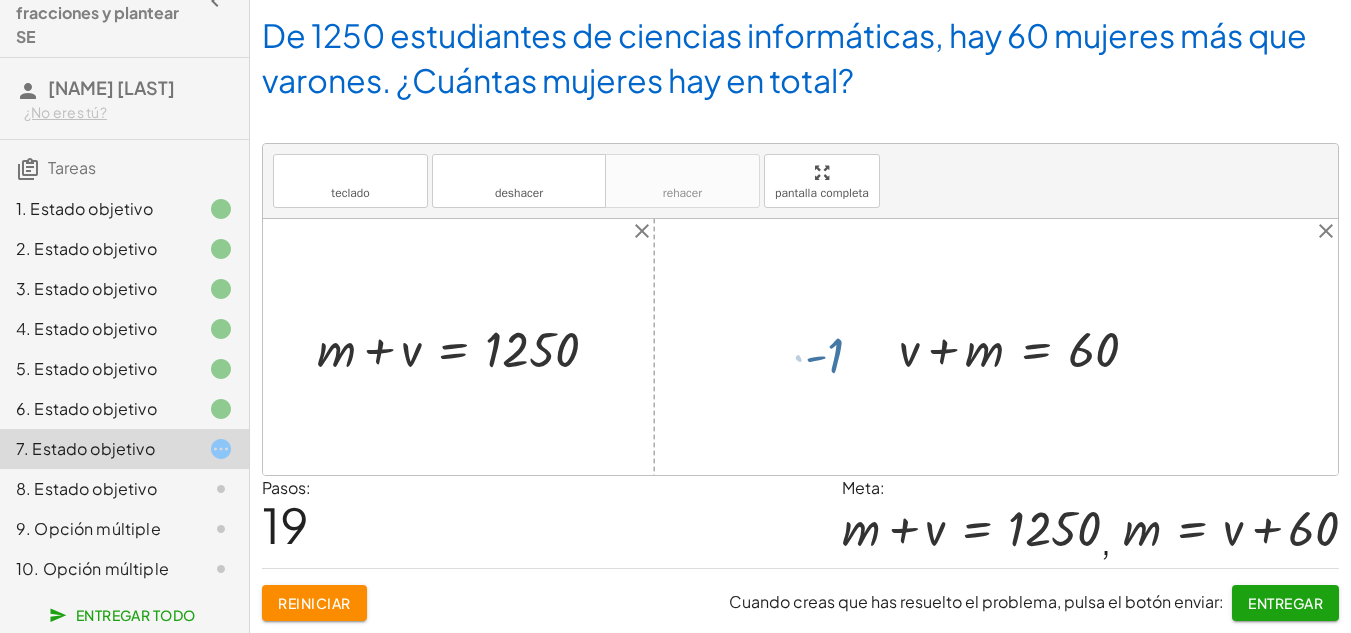click on "+ · ⬚ · m + · ⬚ · v = ⬚ + · 1 · m + · ⬚ · v = ⬚ + · 1 · m + · ( - 1 ) · v = ⬚ + · 1 · m + · ( - 1 ) · v = 60 + · 1 · m + · - 1 · v = 60 + m + · - 1 · v = 60 + · - 1 · v + m = 60 + · - 1 · v + m − m = − m + 60 · - 1 + · - 1 · v = 60 + m" at bounding box center (999, 347) 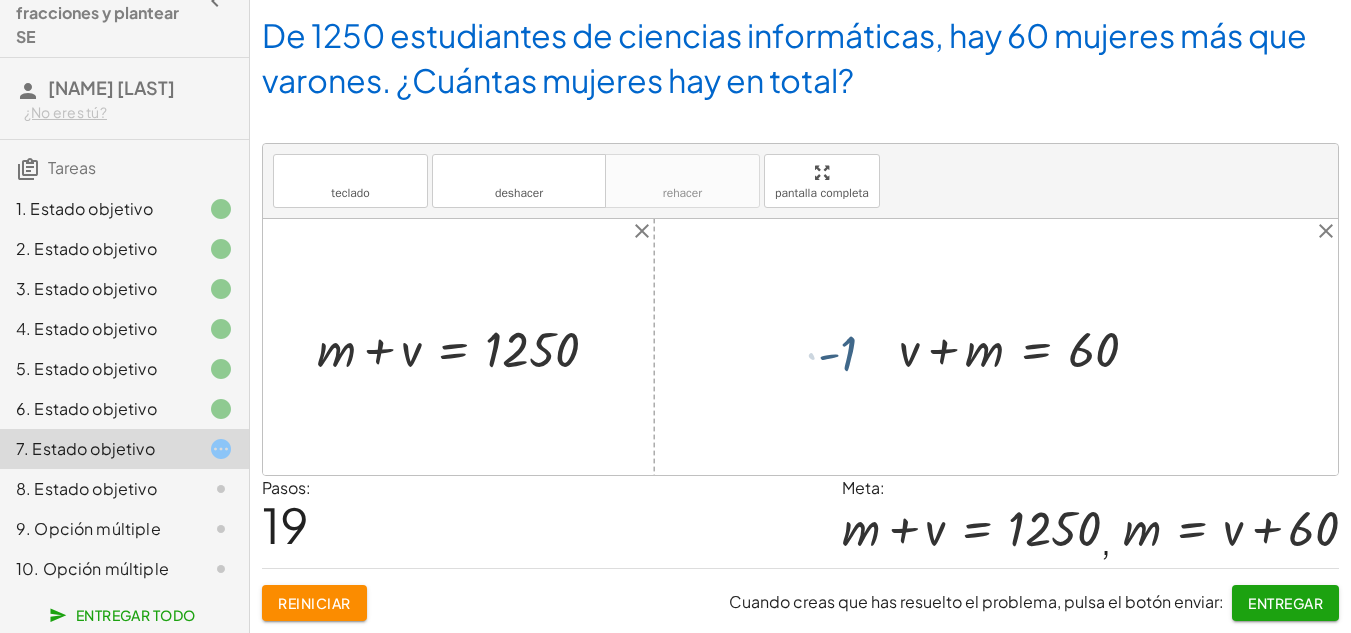 click on "+ · ⬚ · m + · ⬚ · v = ⬚ + · 1 · m + · ⬚ · v = ⬚ + · 1 · m + · ( - 1 ) · v = ⬚ + · 1 · m + · ( - 1 ) · v = 60 + · 1 · m + · - 1 · v = 60 + m + · - 1 · v = 60 + · - 1 · v + m = 60 + · - 1 · v + m − m = − m + 60 · - 1 + · - 1 · v = 60 + m" at bounding box center (999, 347) 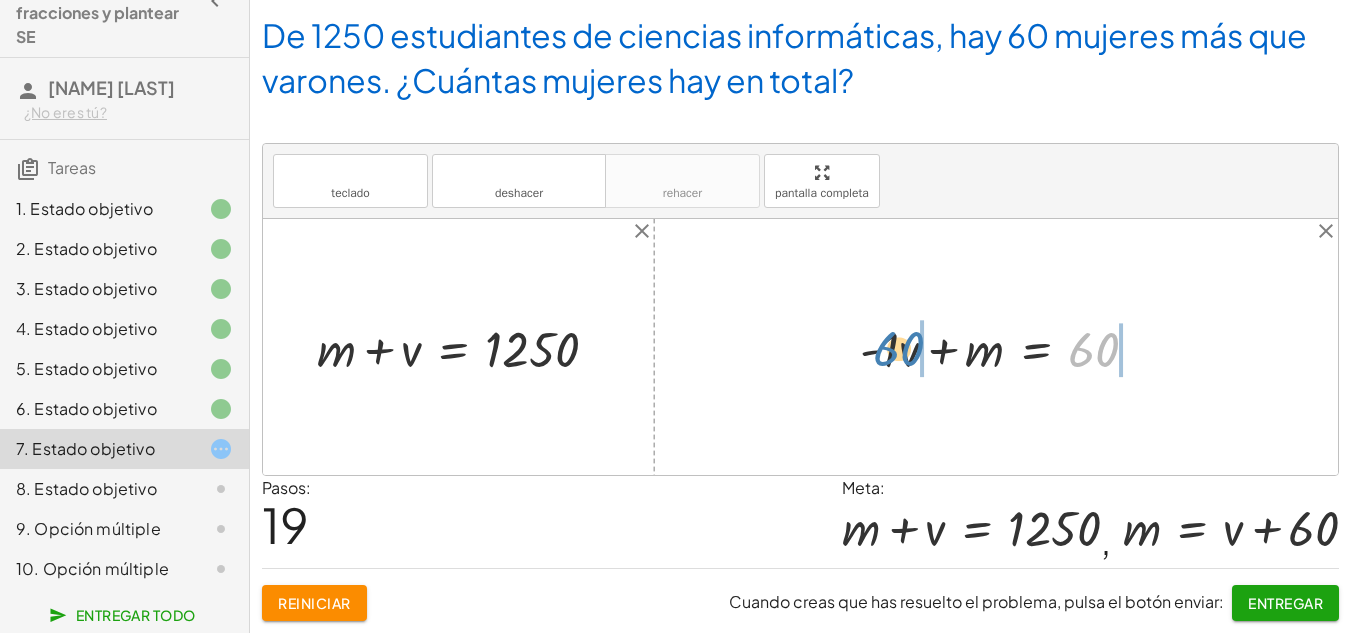 drag, startPoint x: 1108, startPoint y: 357, endPoint x: 919, endPoint y: 352, distance: 189.06613 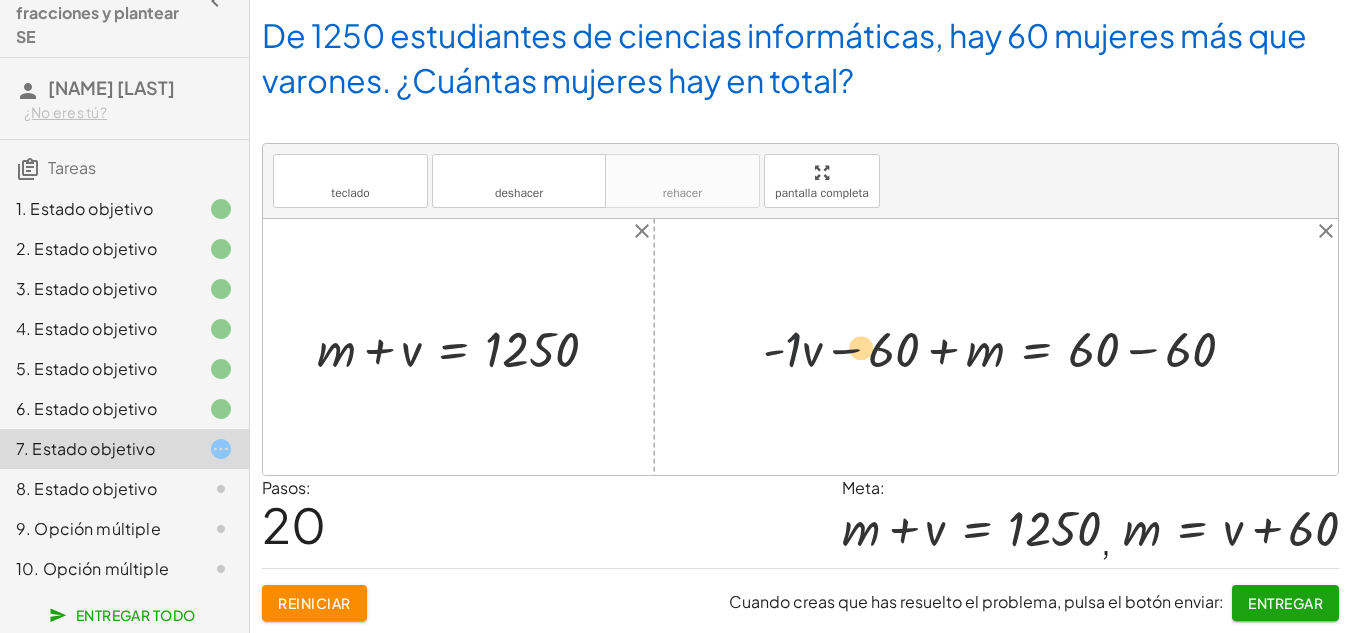 drag, startPoint x: 827, startPoint y: 341, endPoint x: 875, endPoint y: 340, distance: 48.010414 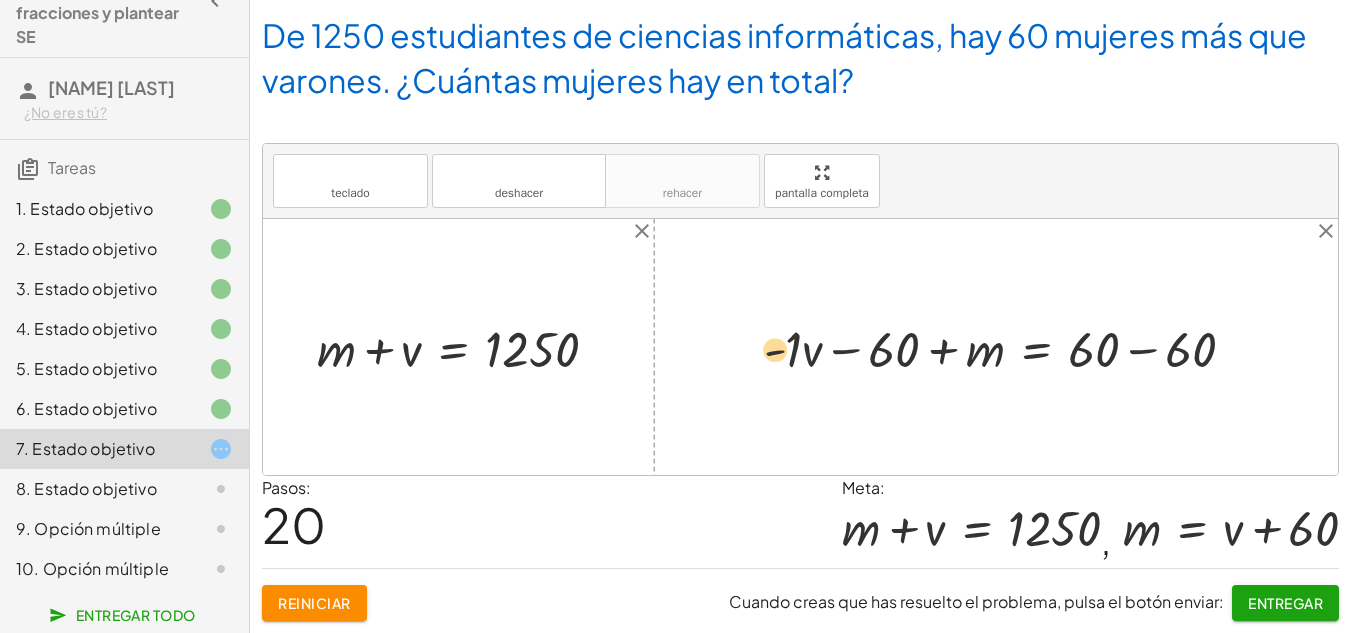 drag, startPoint x: 758, startPoint y: 356, endPoint x: 792, endPoint y: 352, distance: 34.234486 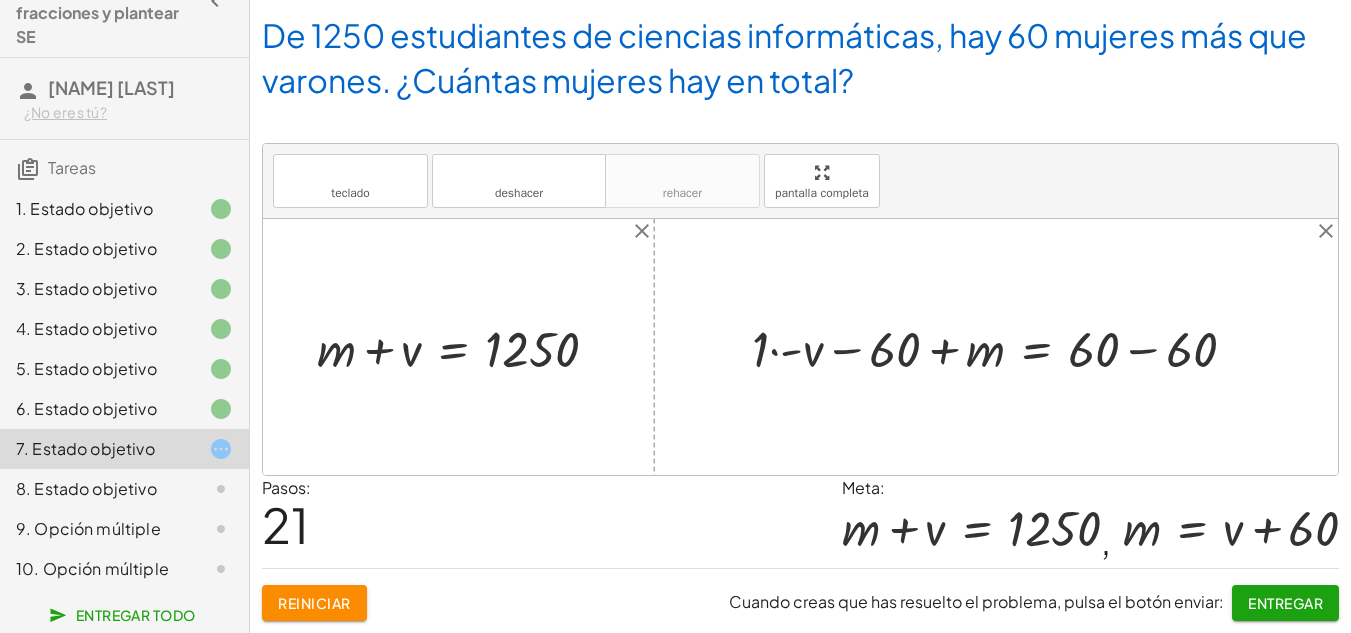 click at bounding box center (1002, 347) 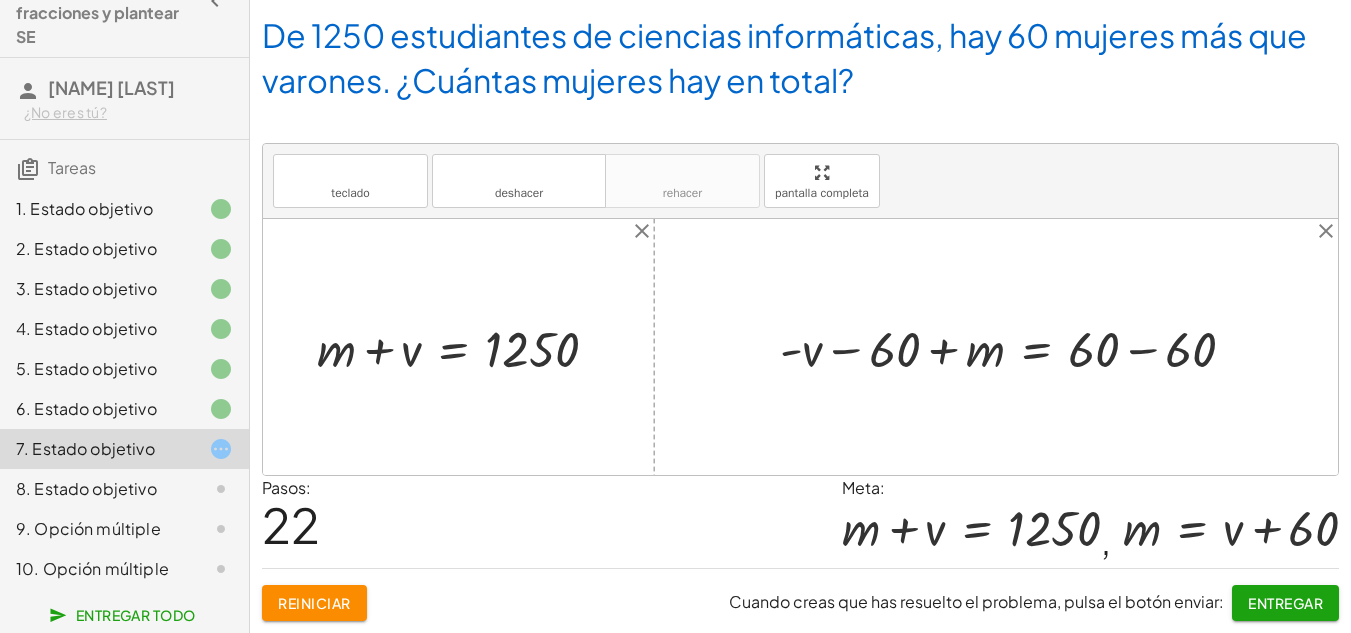 click at bounding box center [1016, 347] 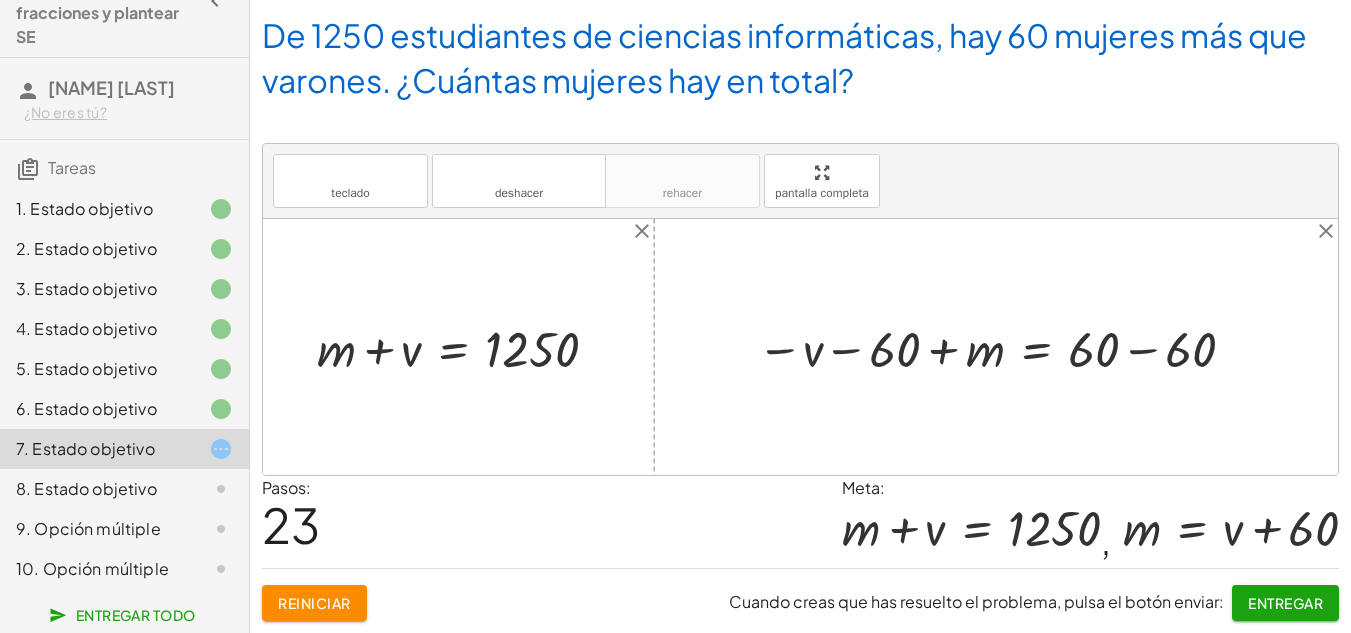 click at bounding box center [1000, 347] 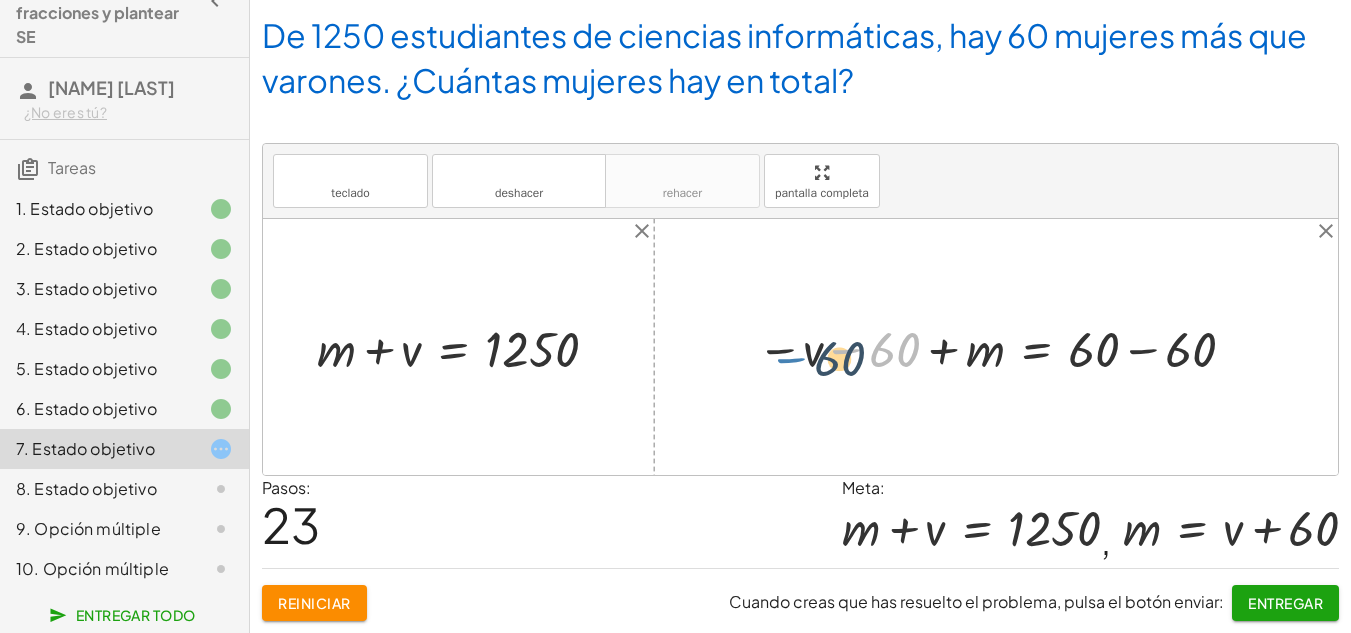 drag, startPoint x: 836, startPoint y: 348, endPoint x: 781, endPoint y: 357, distance: 55.7315 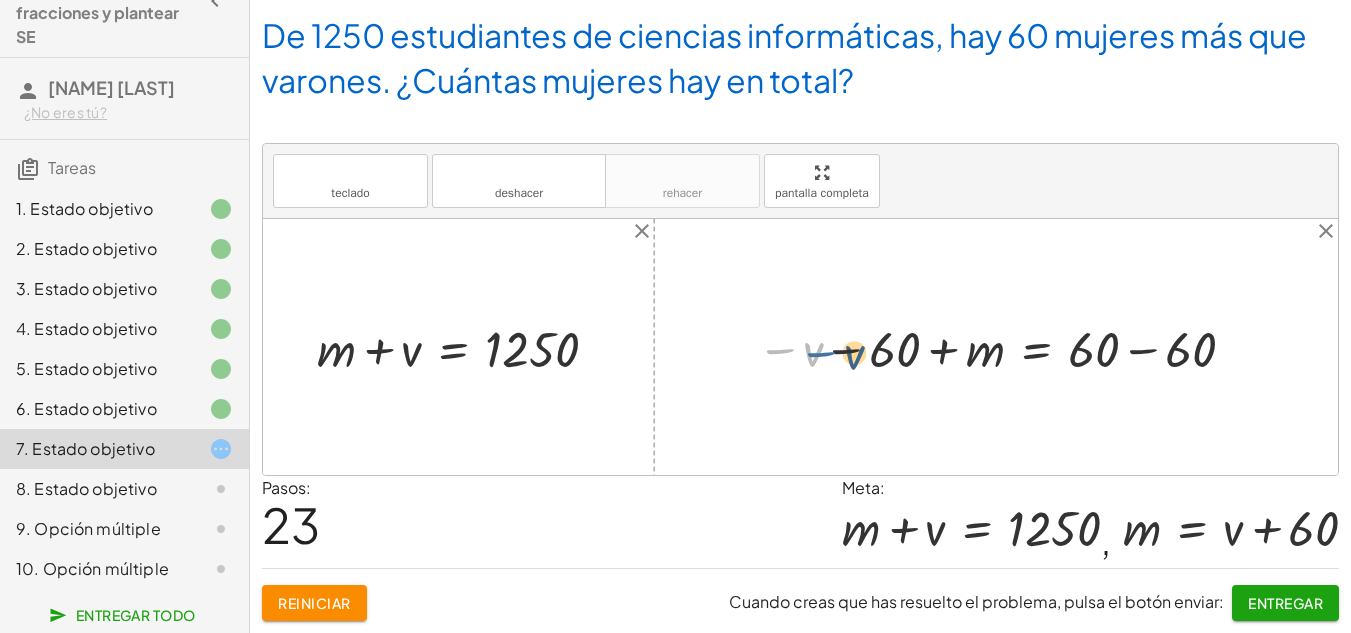 drag, startPoint x: 785, startPoint y: 345, endPoint x: 831, endPoint y: 347, distance: 46.043457 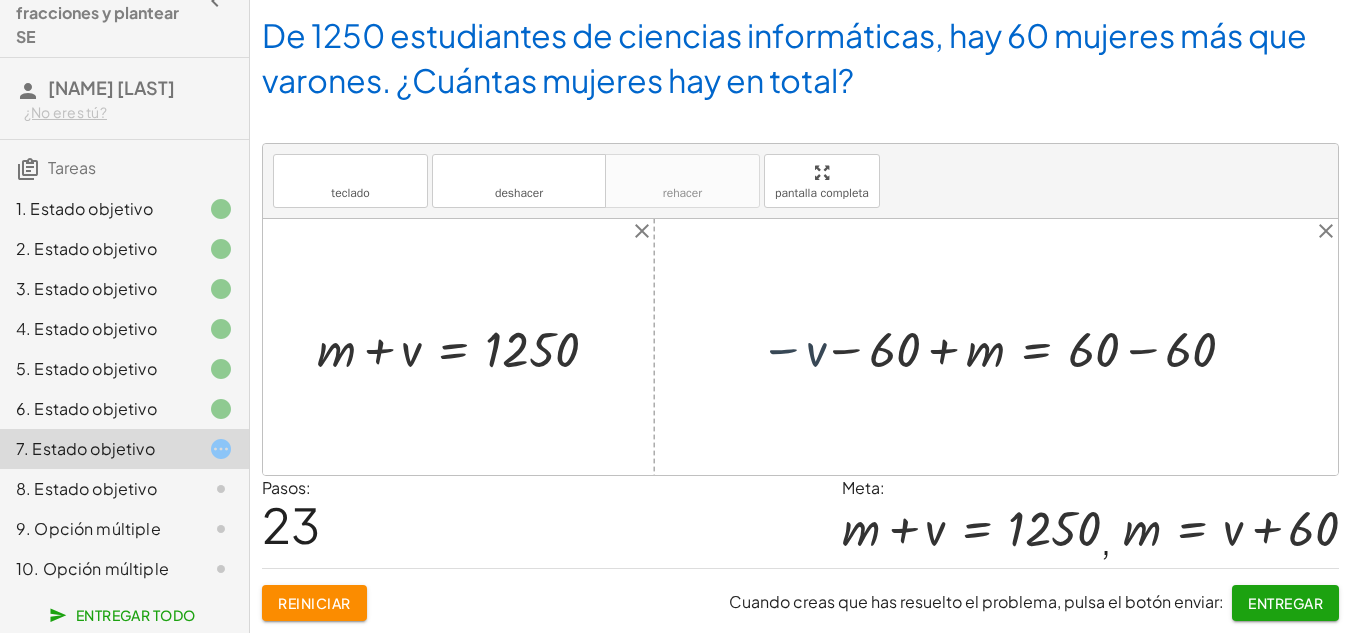 click at bounding box center [1000, 347] 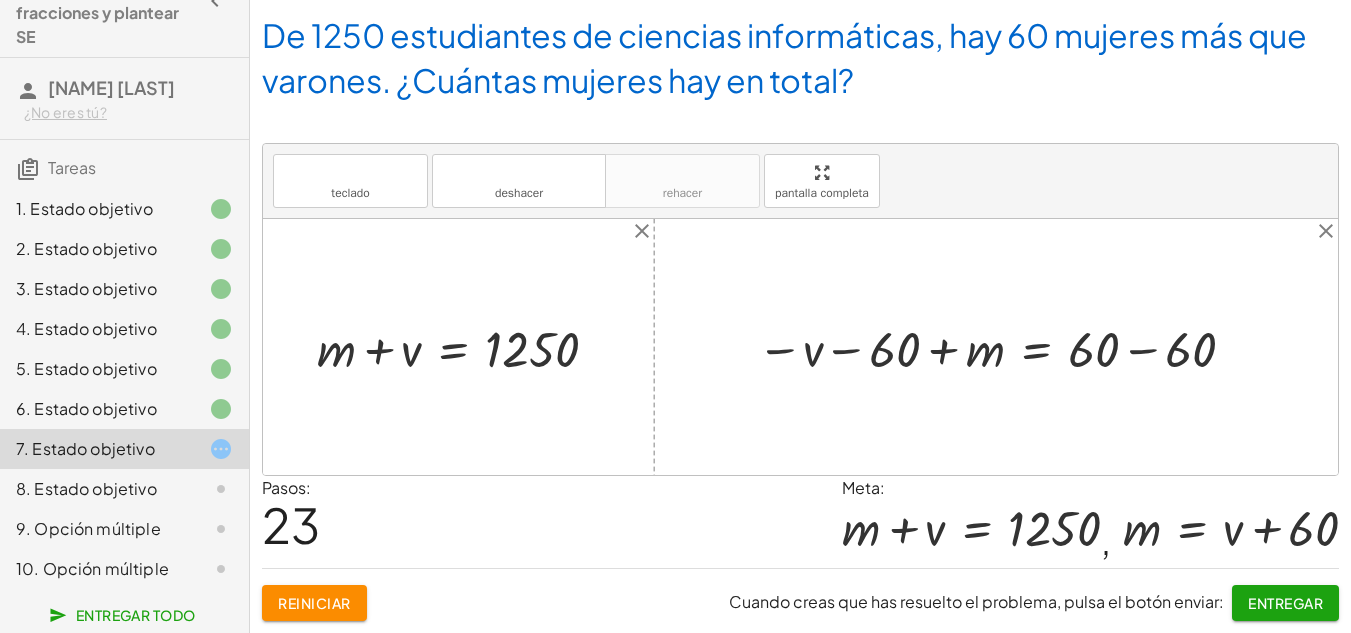 drag, startPoint x: 970, startPoint y: 342, endPoint x: 955, endPoint y: 348, distance: 16.155495 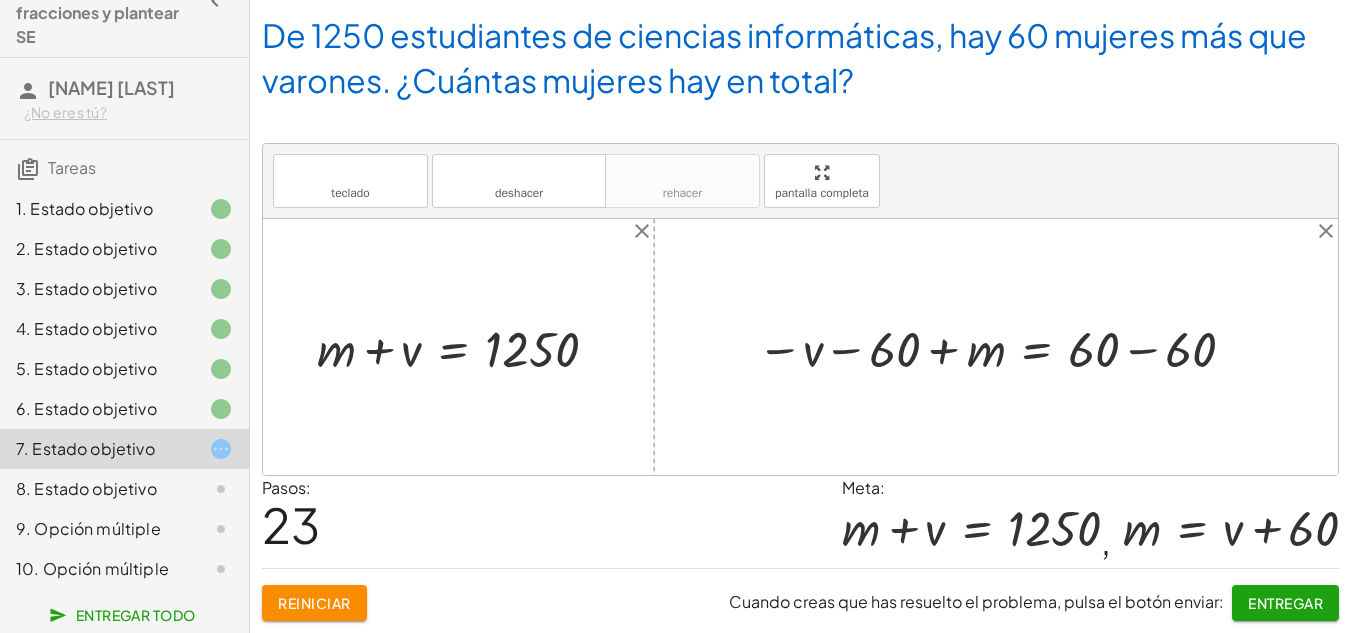 click at bounding box center (1000, 347) 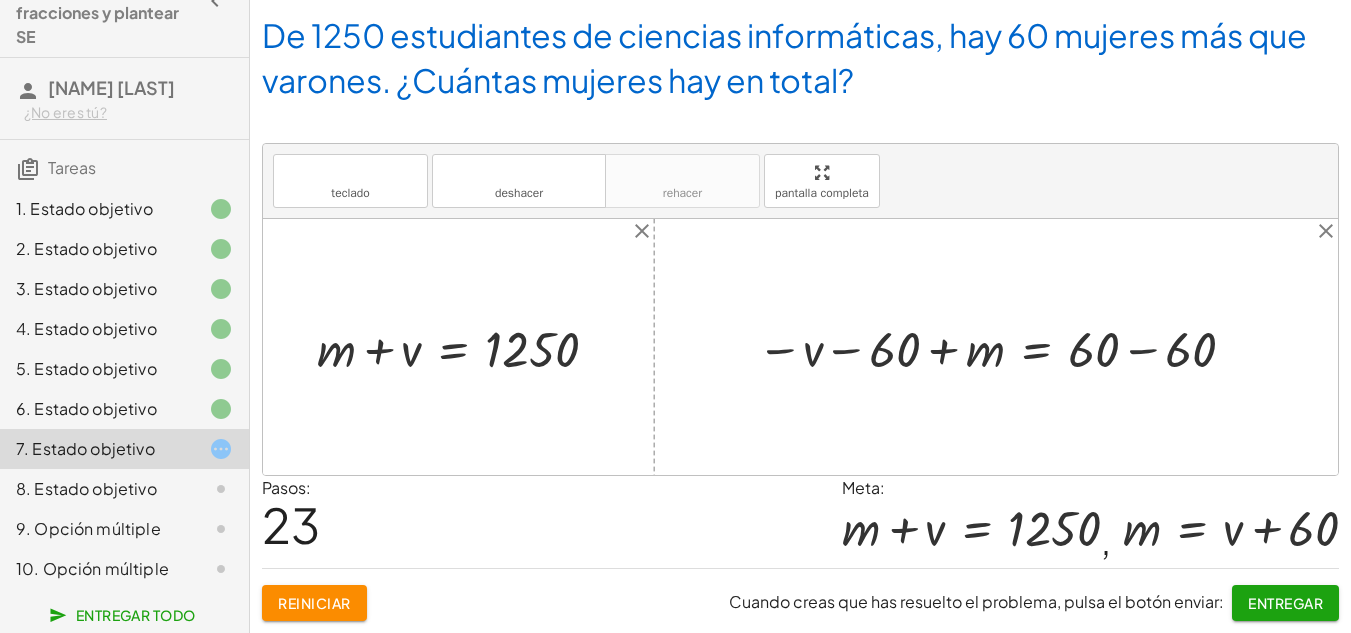 click at bounding box center (1000, 347) 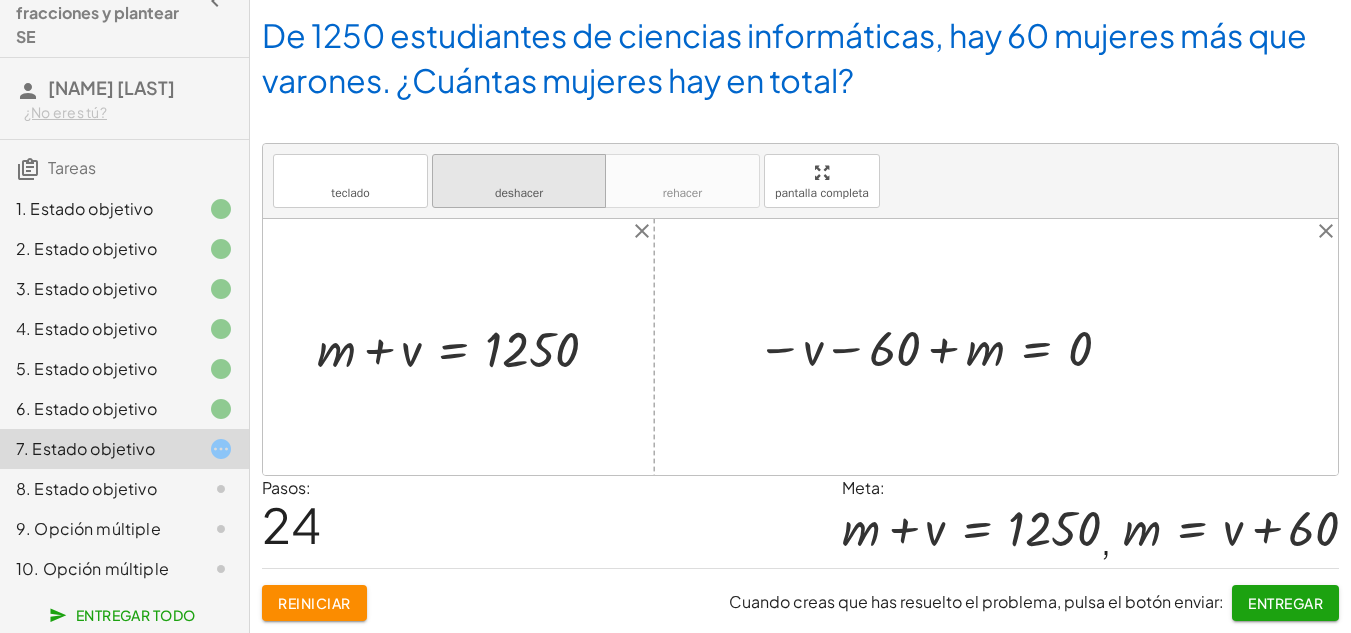 click on "deshacer deshacer" at bounding box center (519, 181) 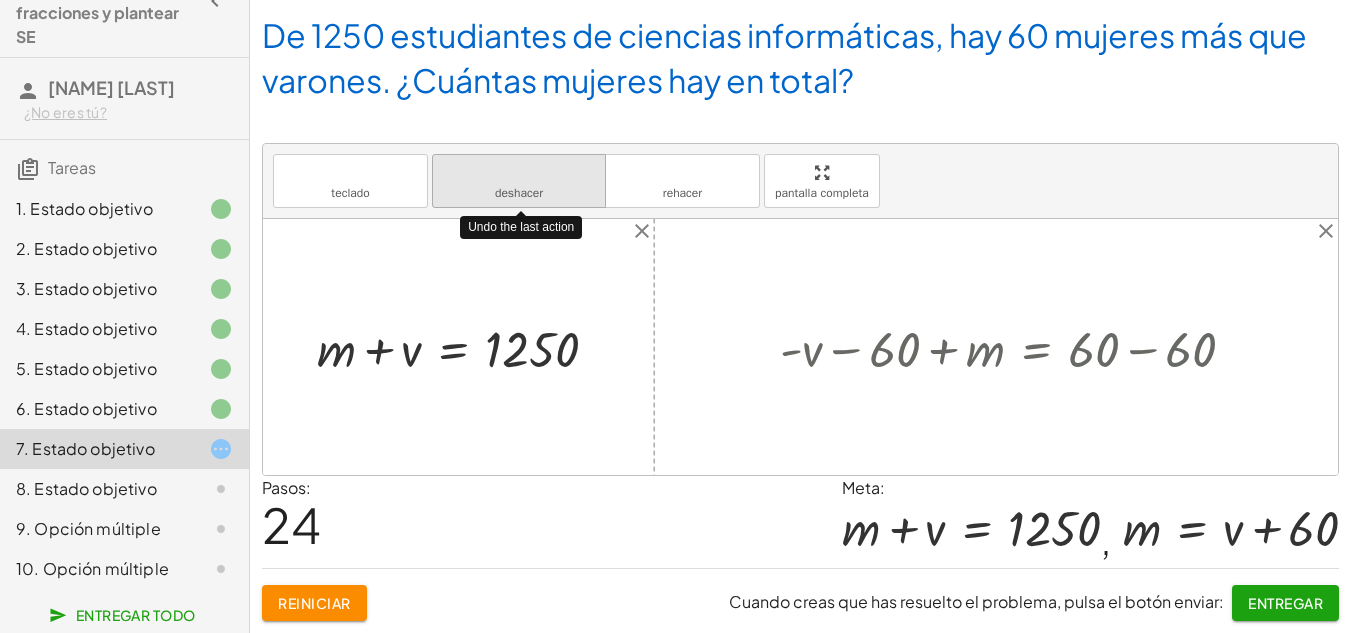 click on "deshacer deshacer" at bounding box center [519, 181] 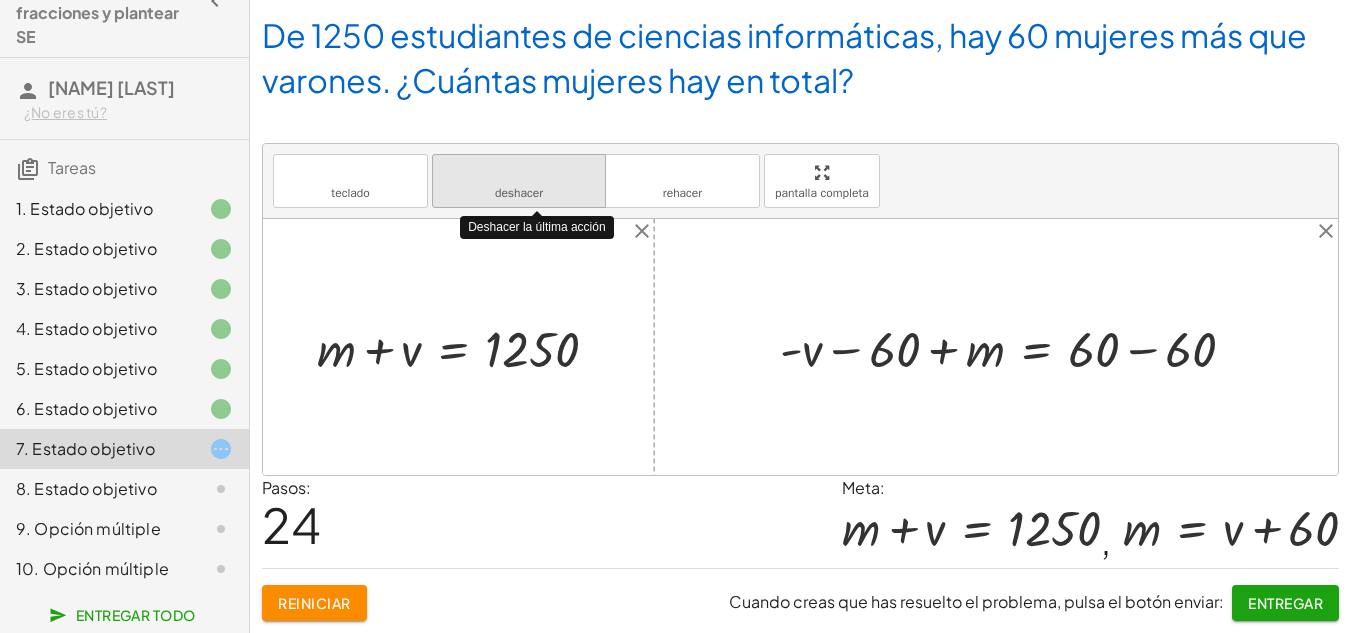 click on "deshacer deshacer" at bounding box center [519, 181] 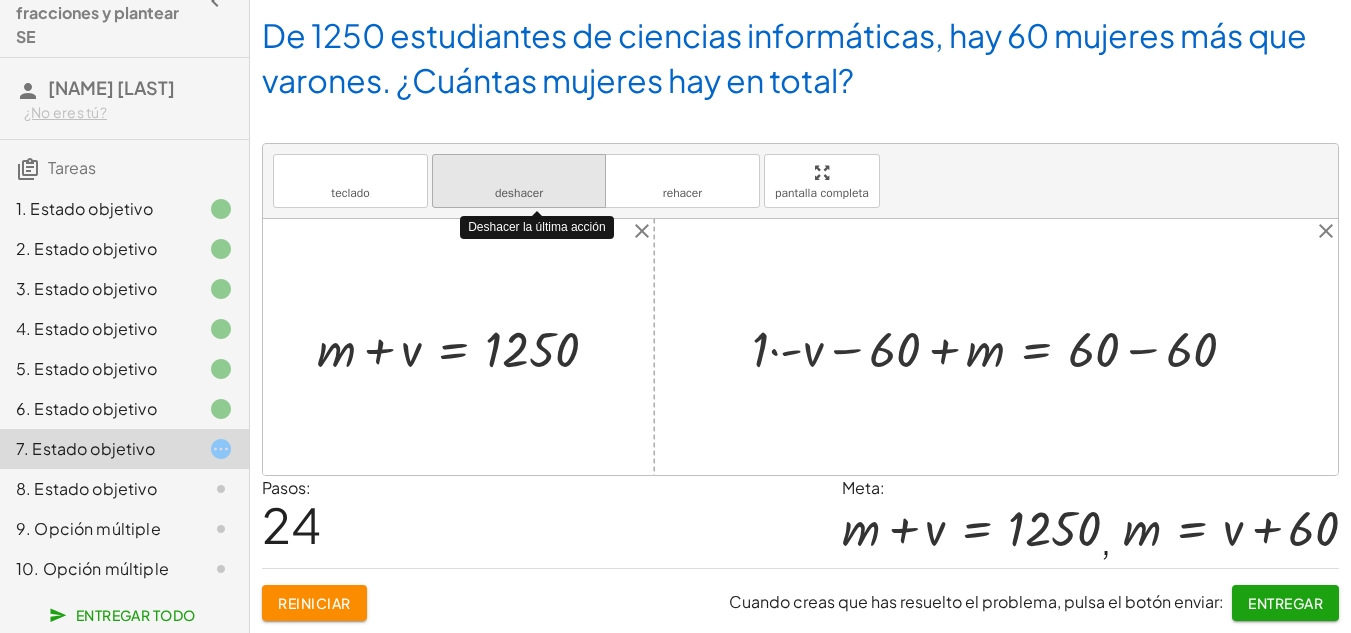 click on "deshacer deshacer" at bounding box center (519, 181) 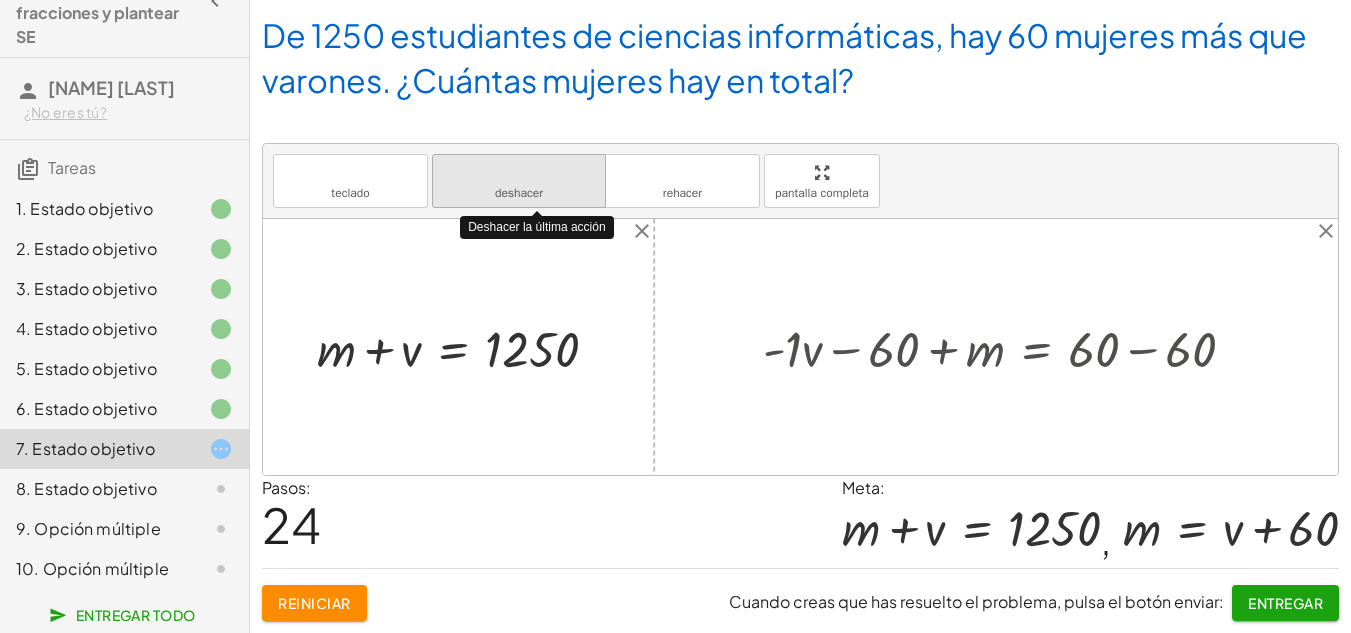 click on "deshacer deshacer" at bounding box center (519, 181) 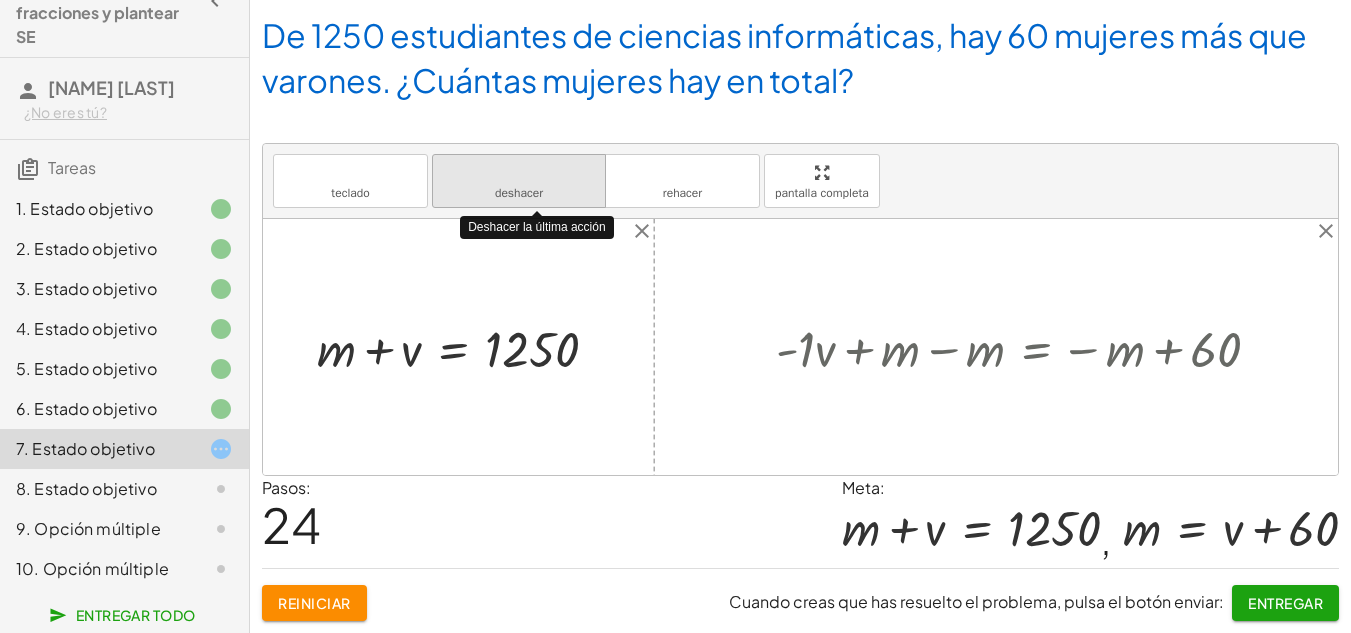 click on "deshacer deshacer" at bounding box center (519, 181) 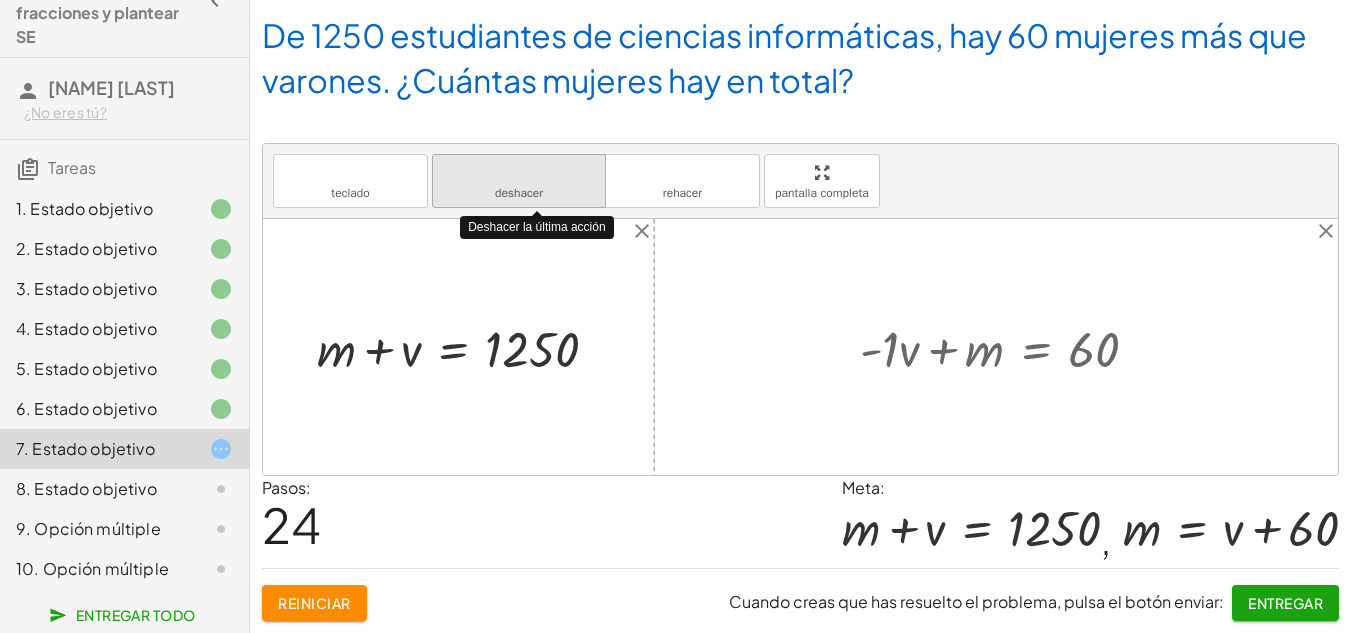 click on "deshacer deshacer" at bounding box center (519, 181) 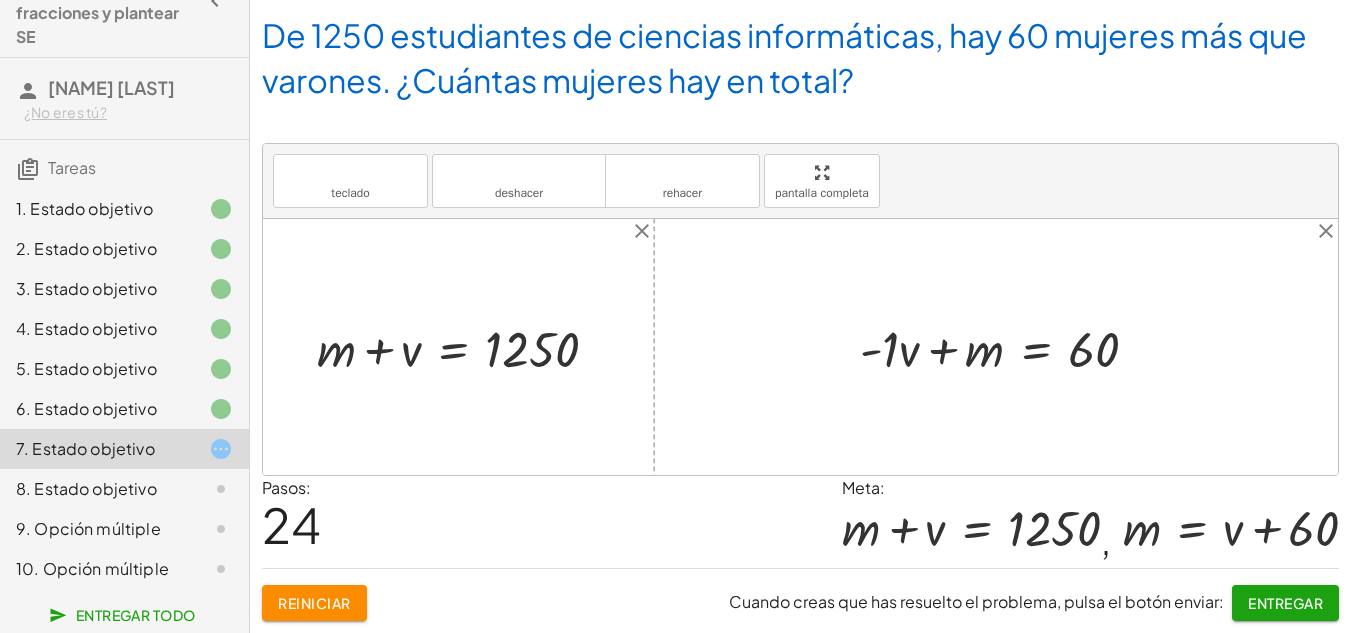 drag, startPoint x: 943, startPoint y: 348, endPoint x: 916, endPoint y: 350, distance: 27.073973 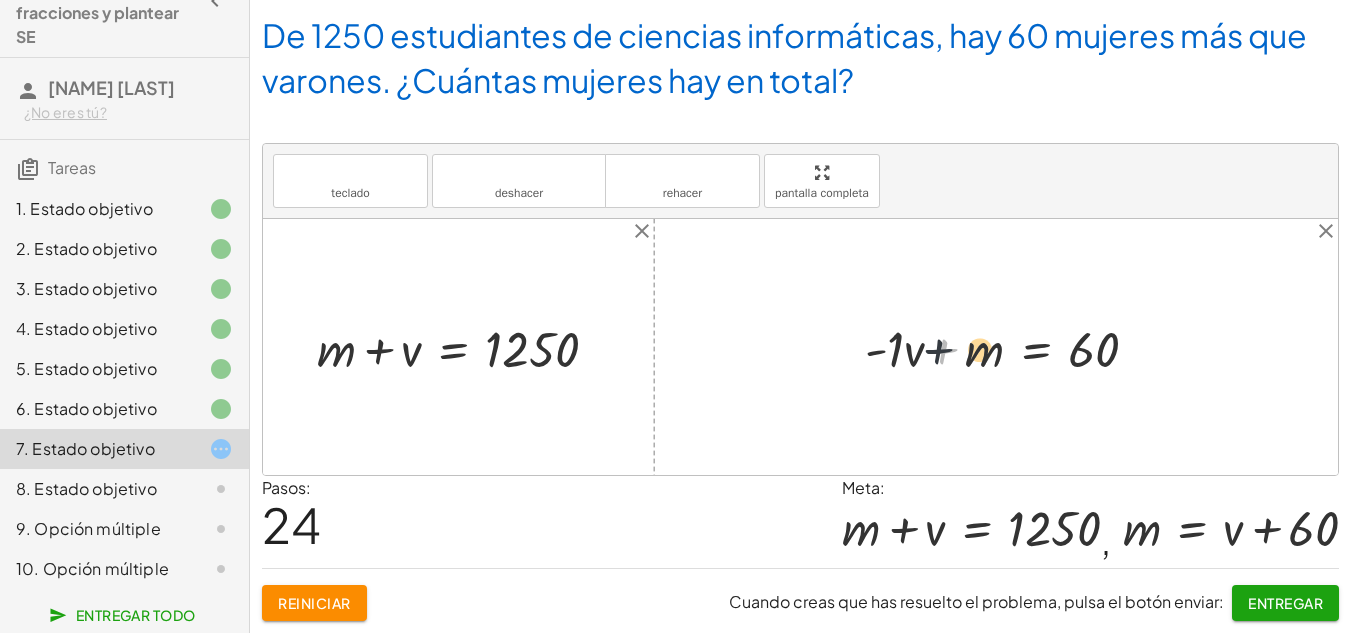 drag, startPoint x: 916, startPoint y: 350, endPoint x: 901, endPoint y: 350, distance: 15 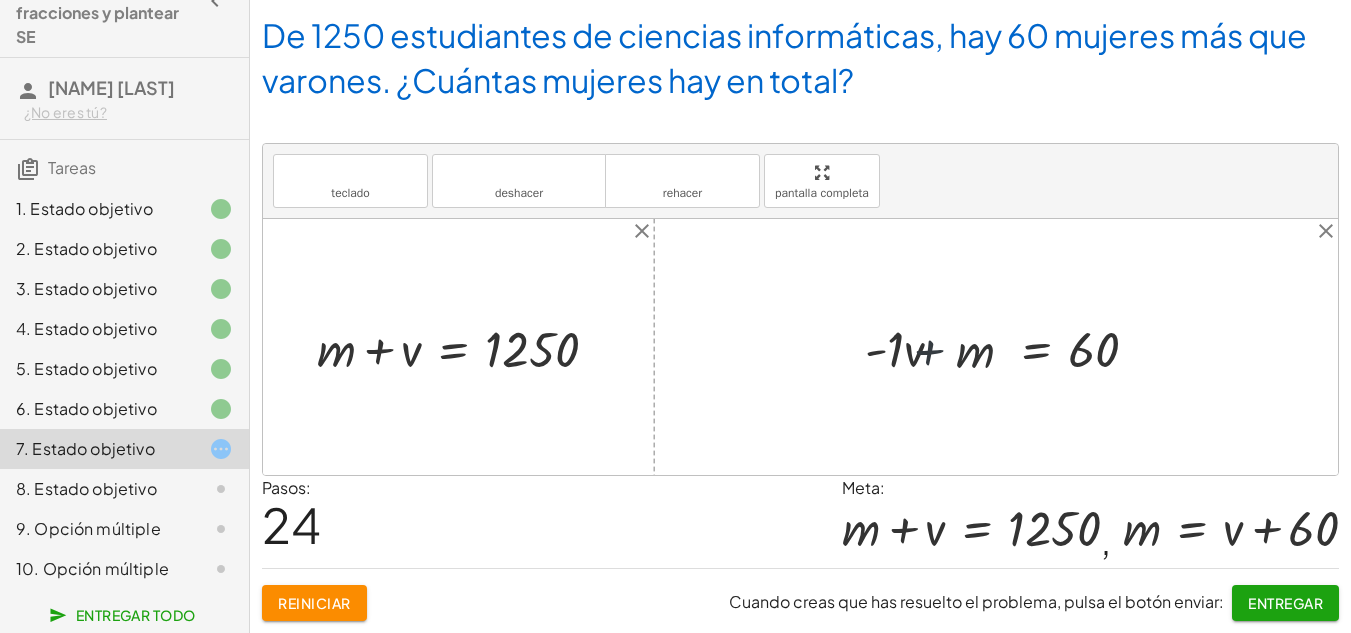 click at bounding box center (1007, 347) 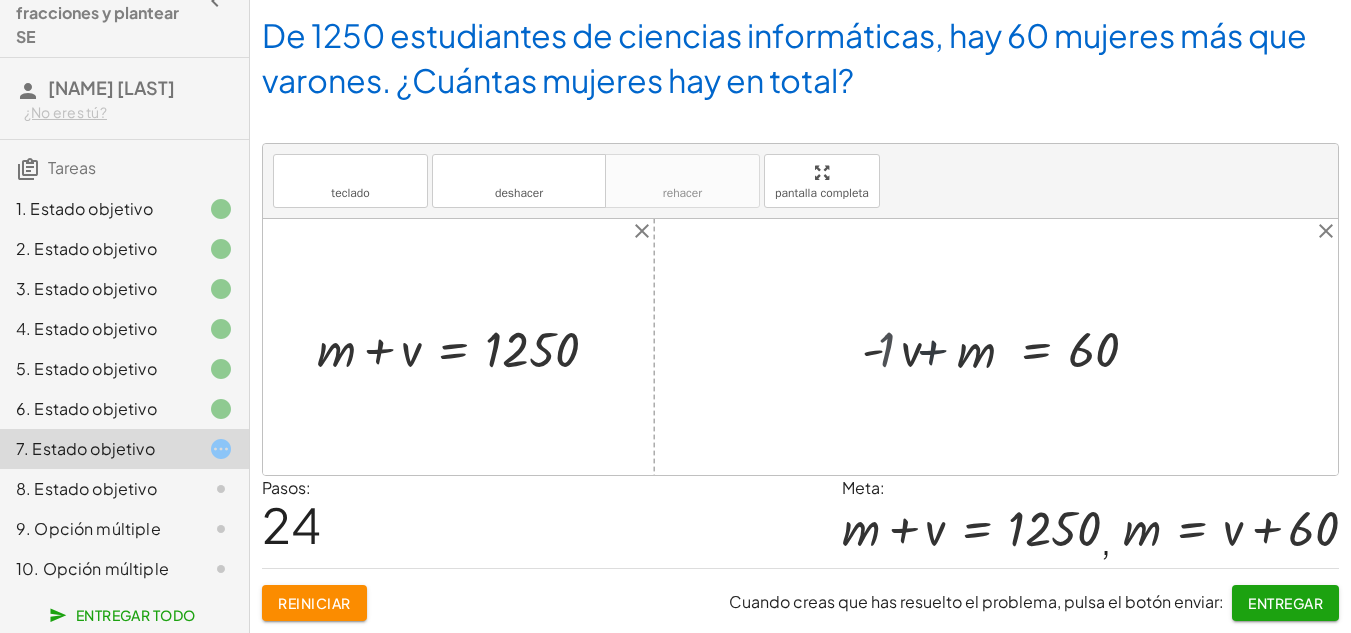 click at bounding box center [1015, 347] 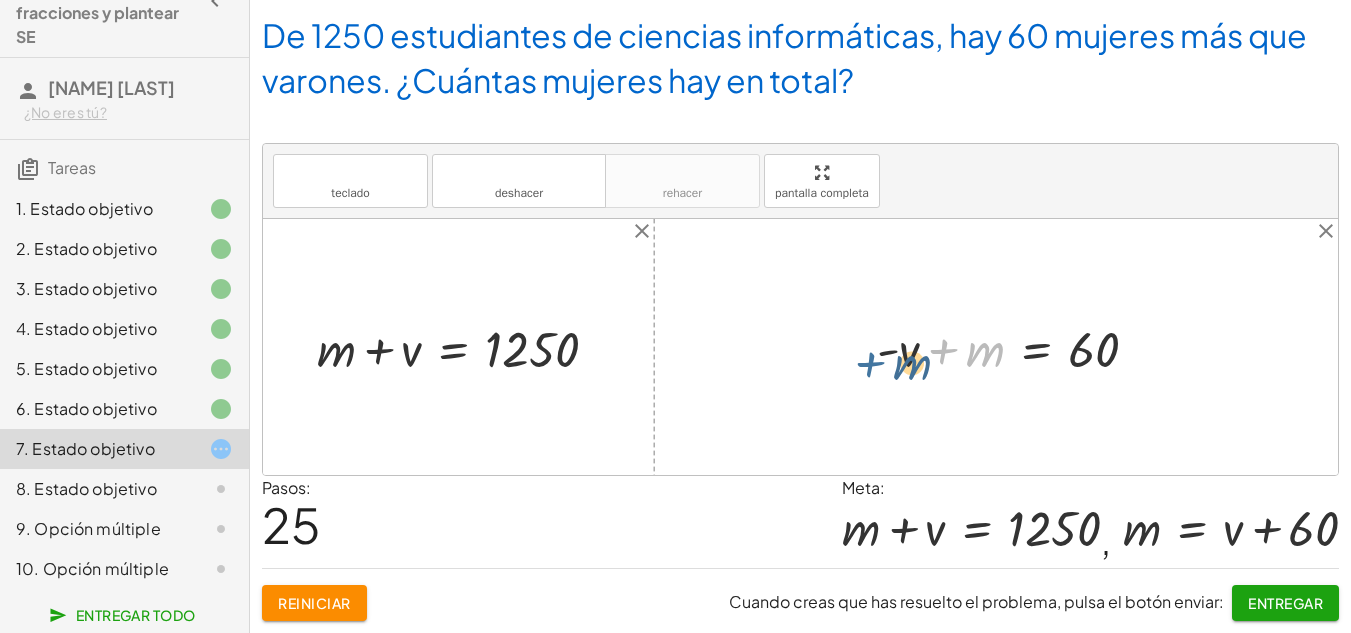 drag, startPoint x: 941, startPoint y: 344, endPoint x: 862, endPoint y: 356, distance: 79.9062 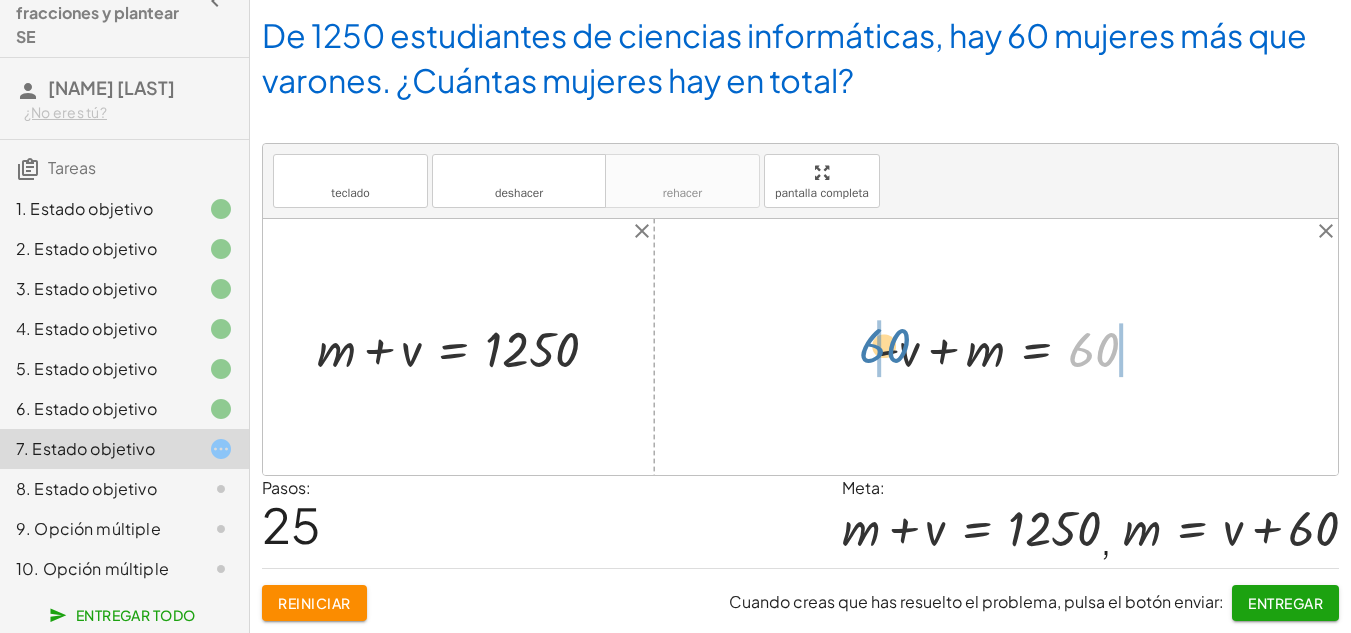 drag, startPoint x: 1100, startPoint y: 356, endPoint x: 860, endPoint y: 347, distance: 240.16869 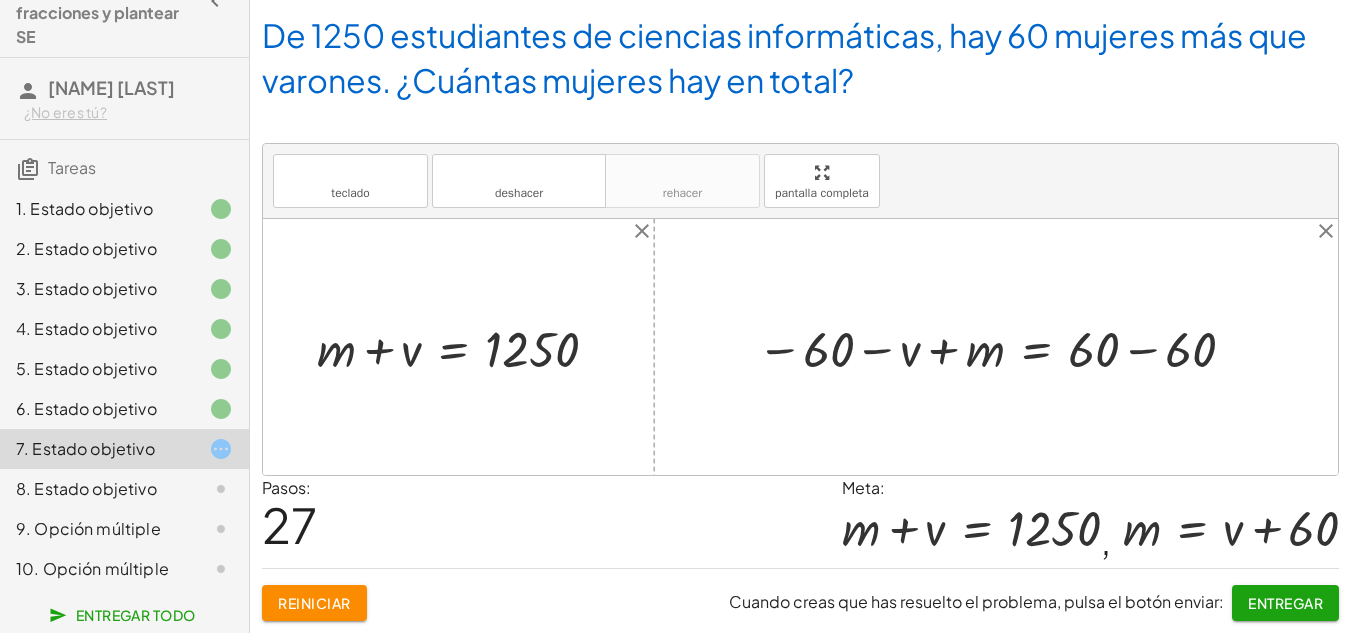 click on "Reiniciar" at bounding box center (314, 603) 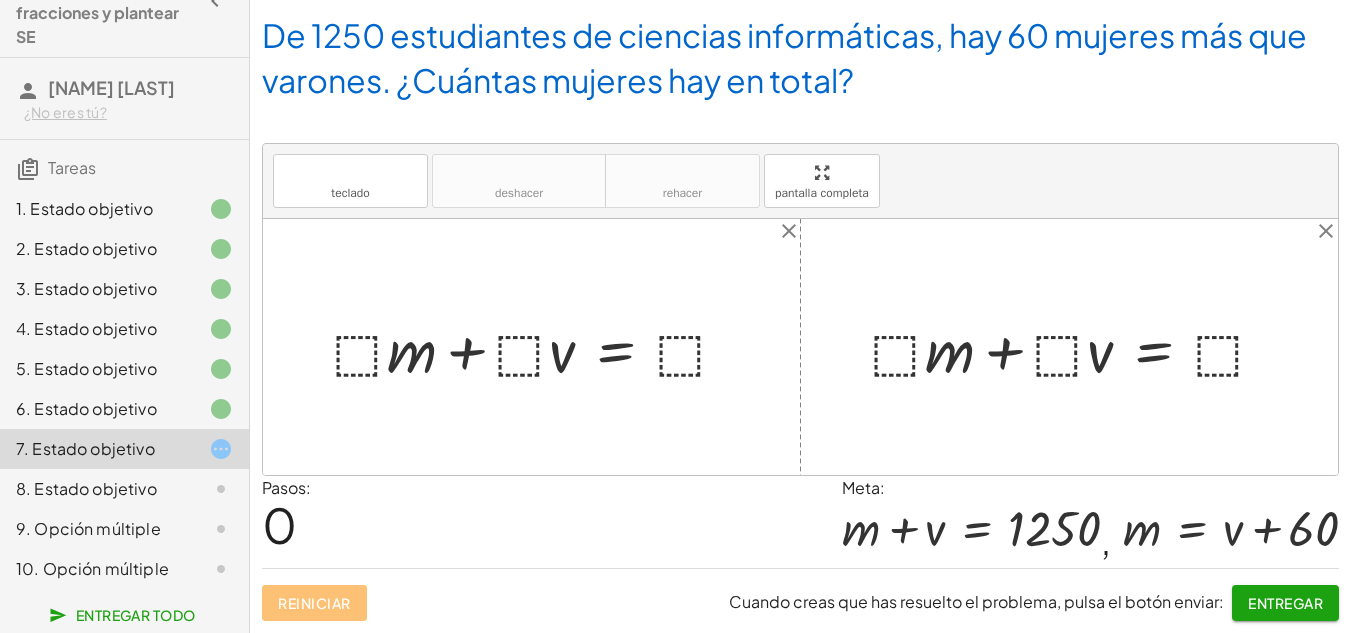 click at bounding box center [539, 347] 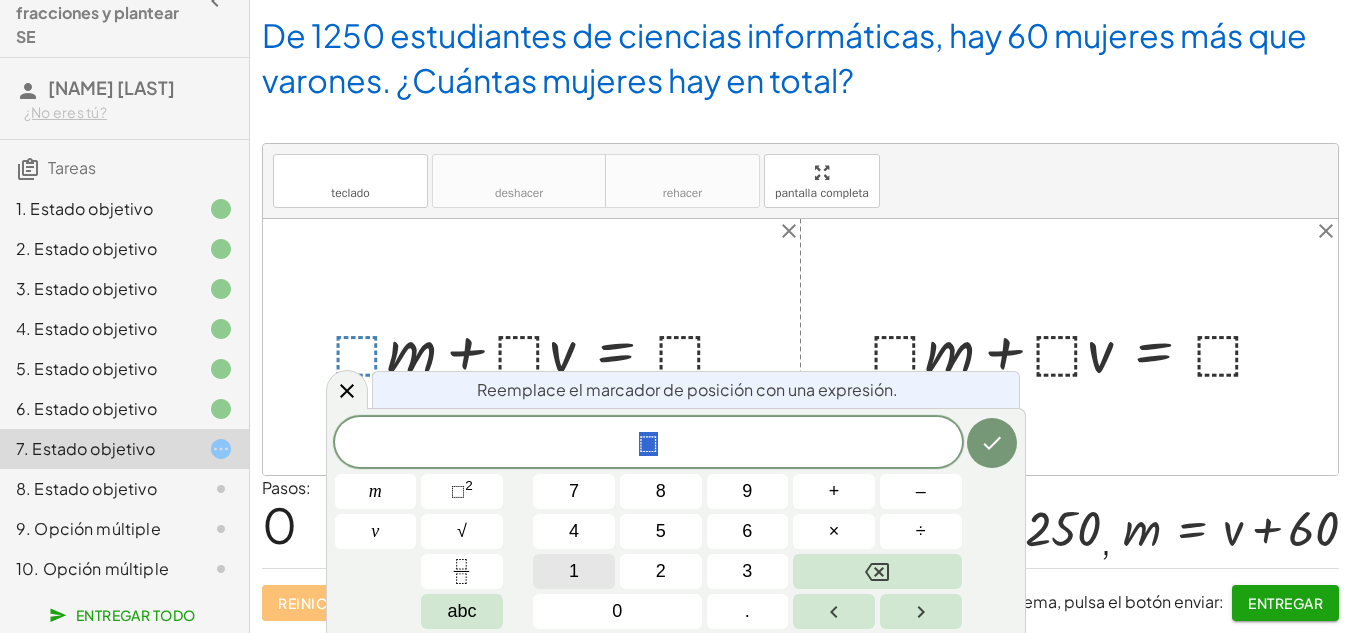 click on "1" at bounding box center (574, 571) 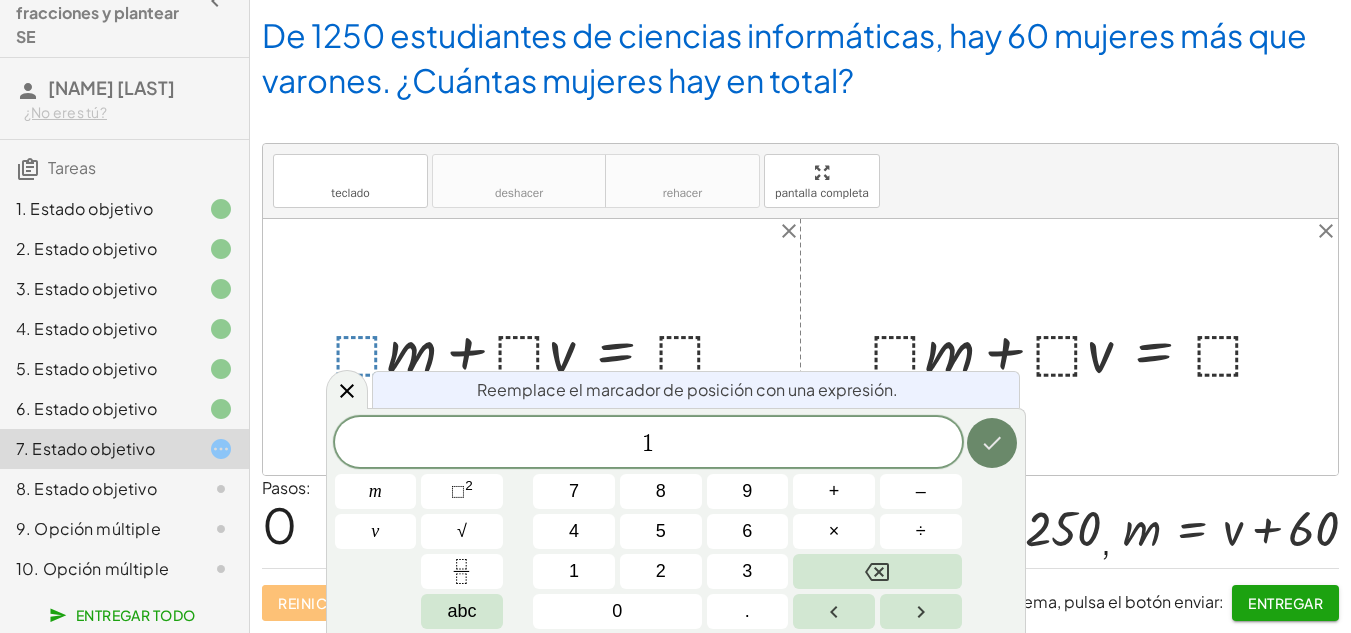 click 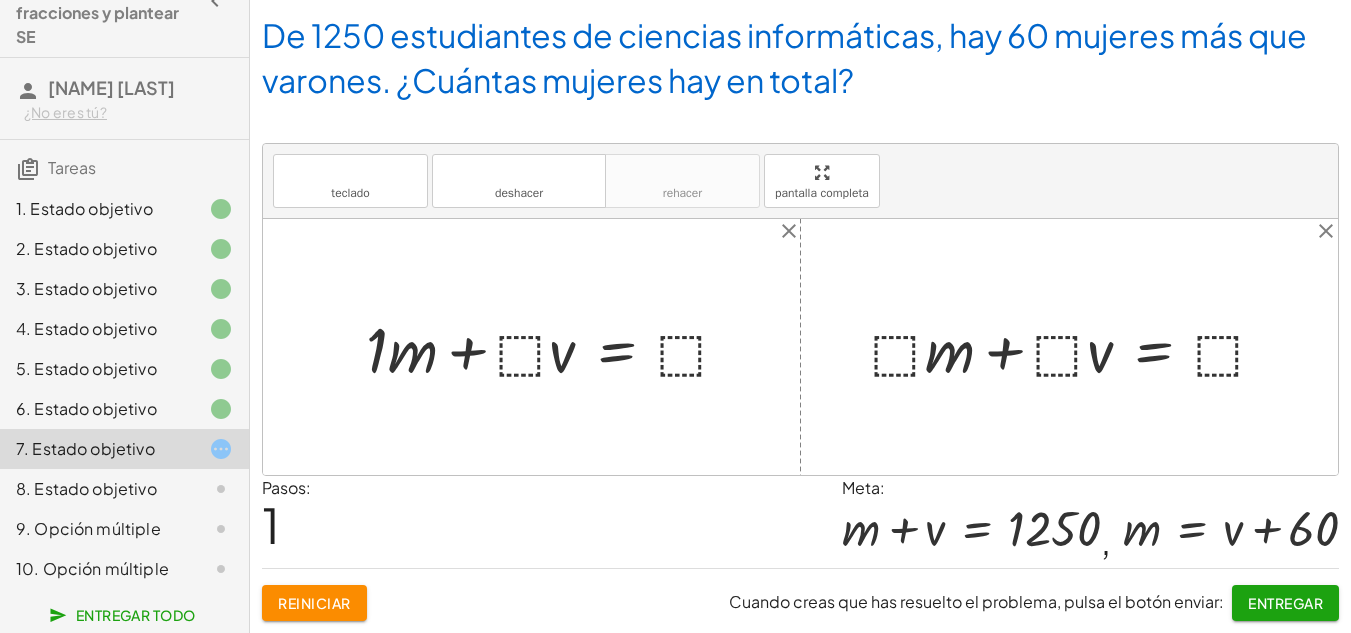 click at bounding box center (556, 347) 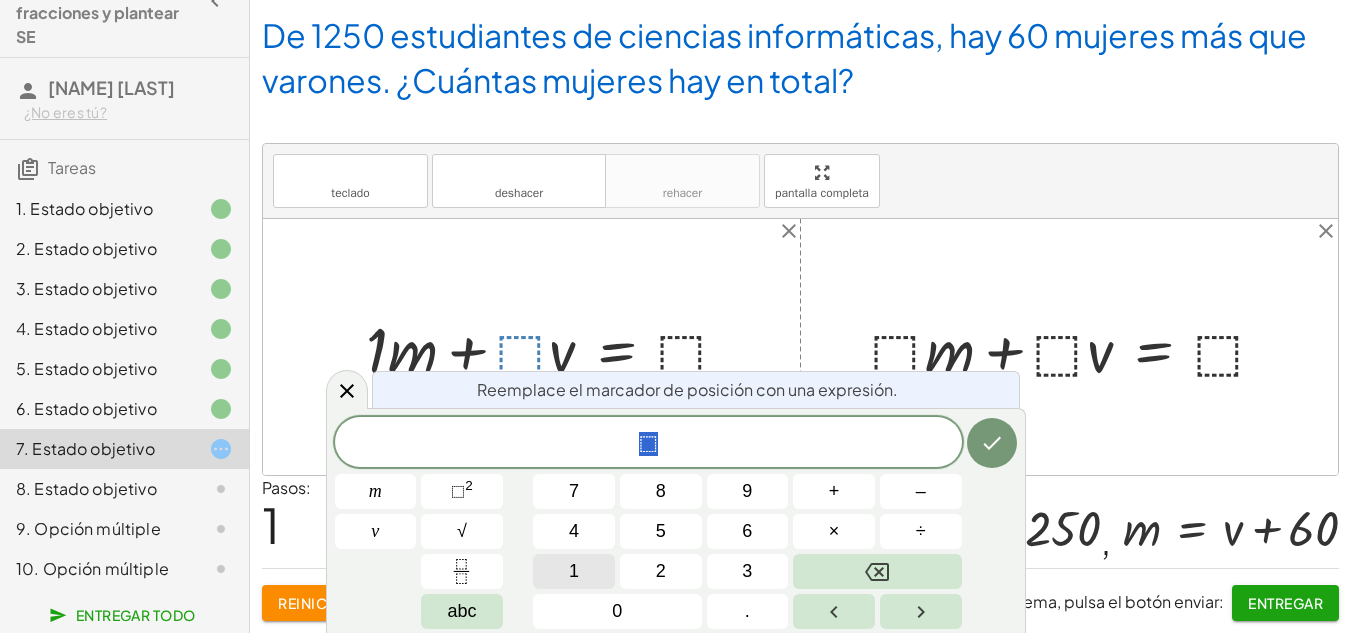 click on "1" at bounding box center [574, 571] 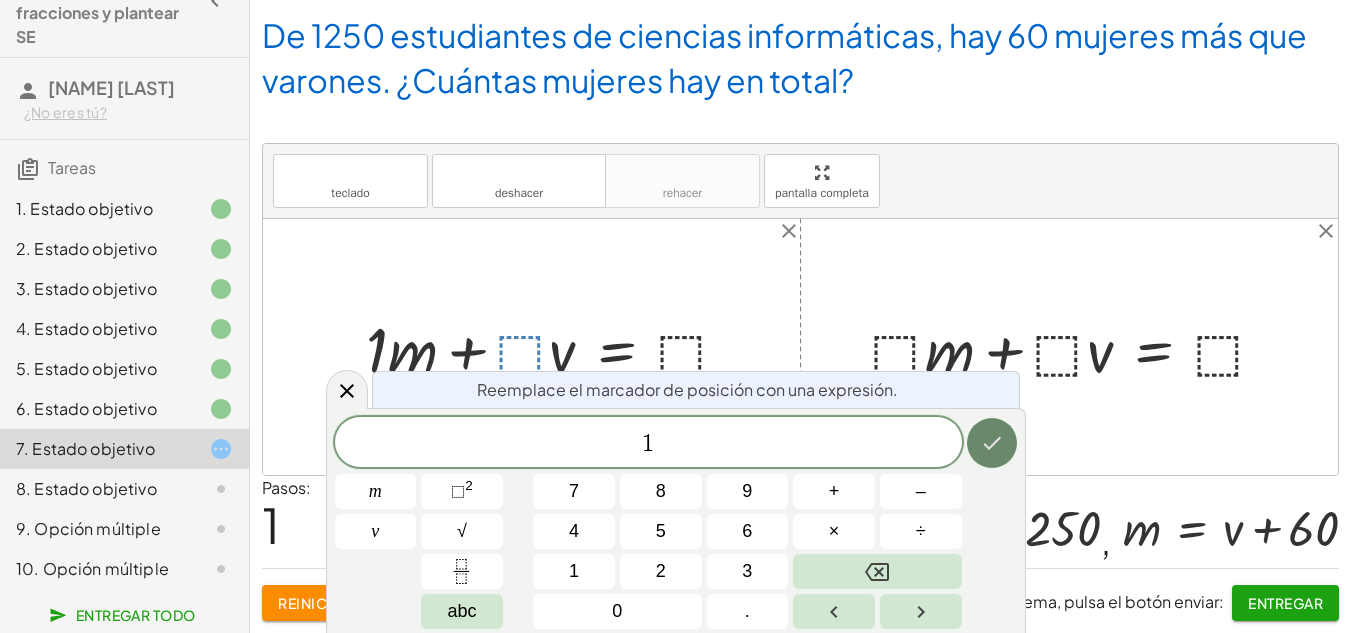 click 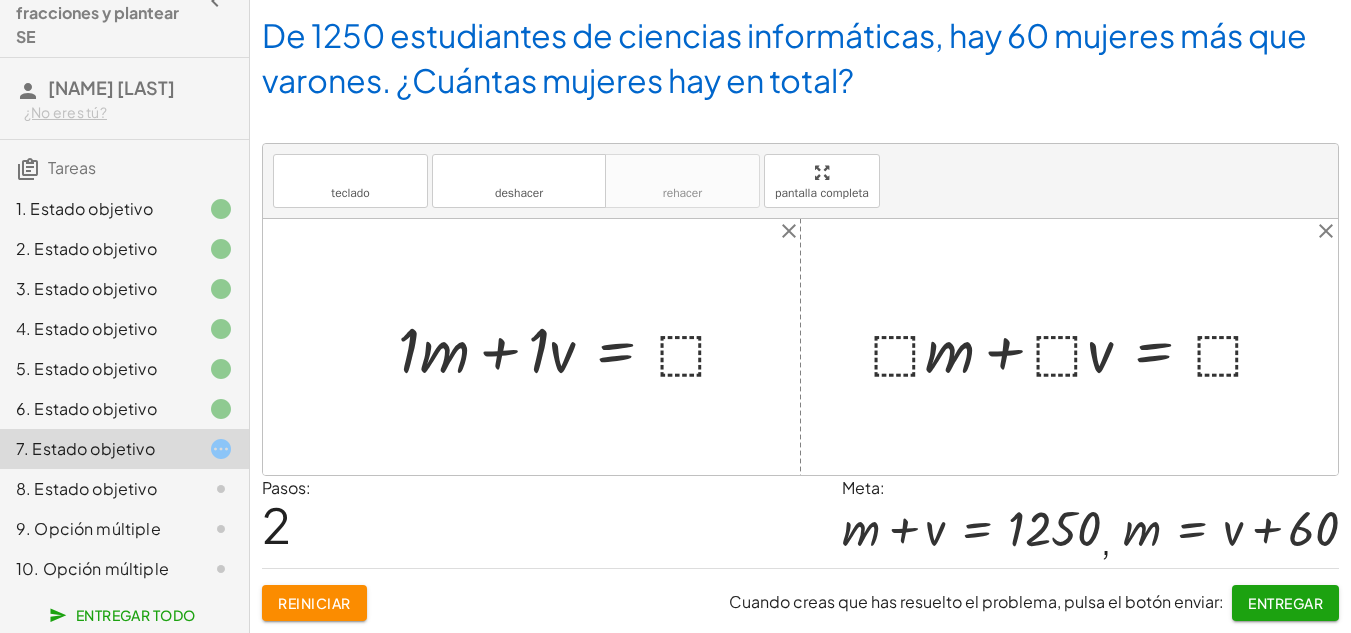 click at bounding box center [571, 347] 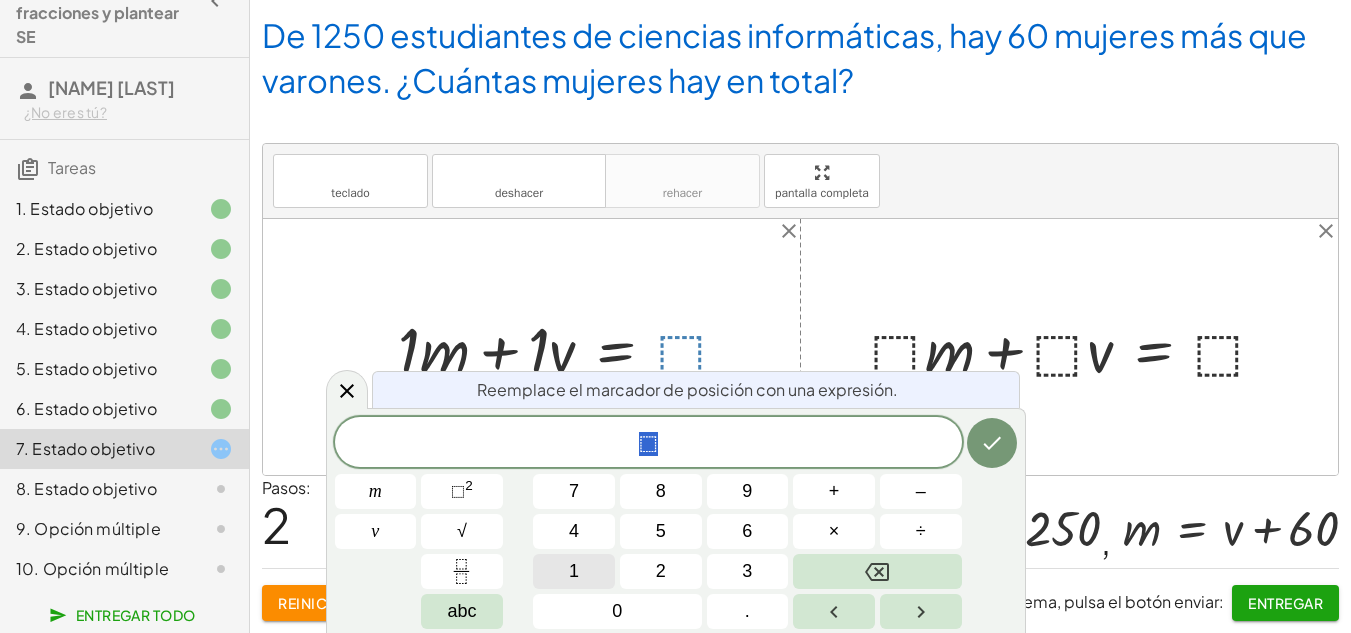 click on "1" at bounding box center [574, 571] 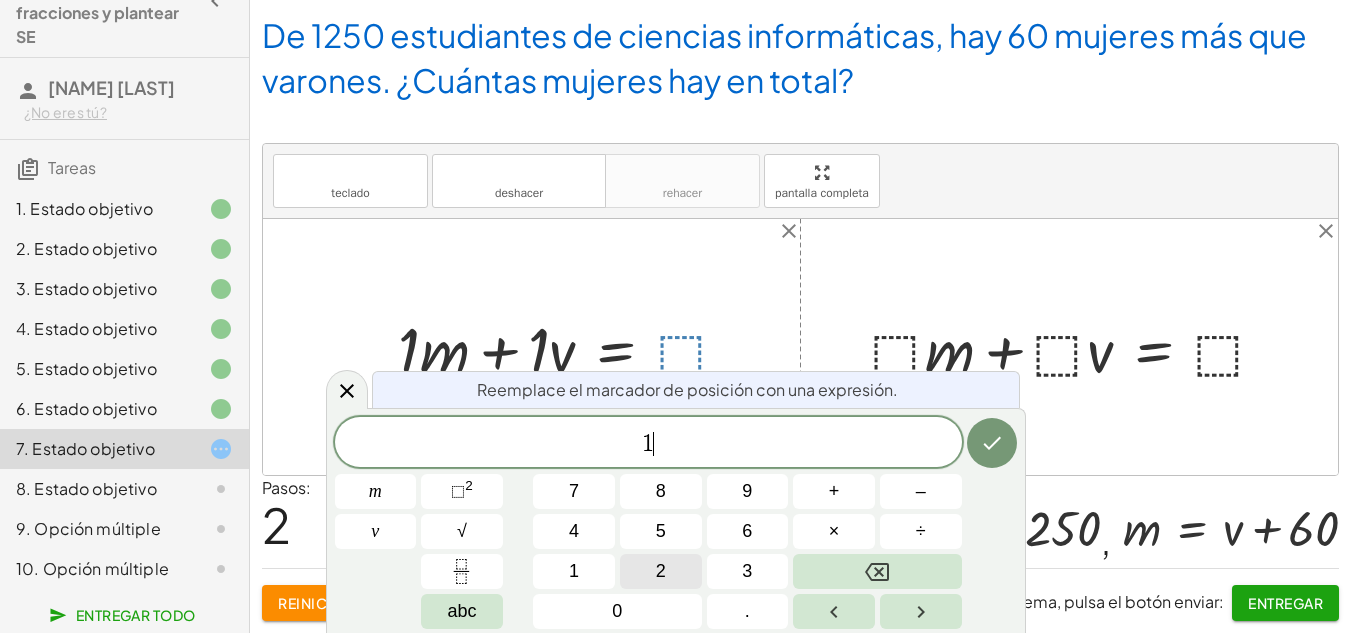 click on "2" at bounding box center (661, 571) 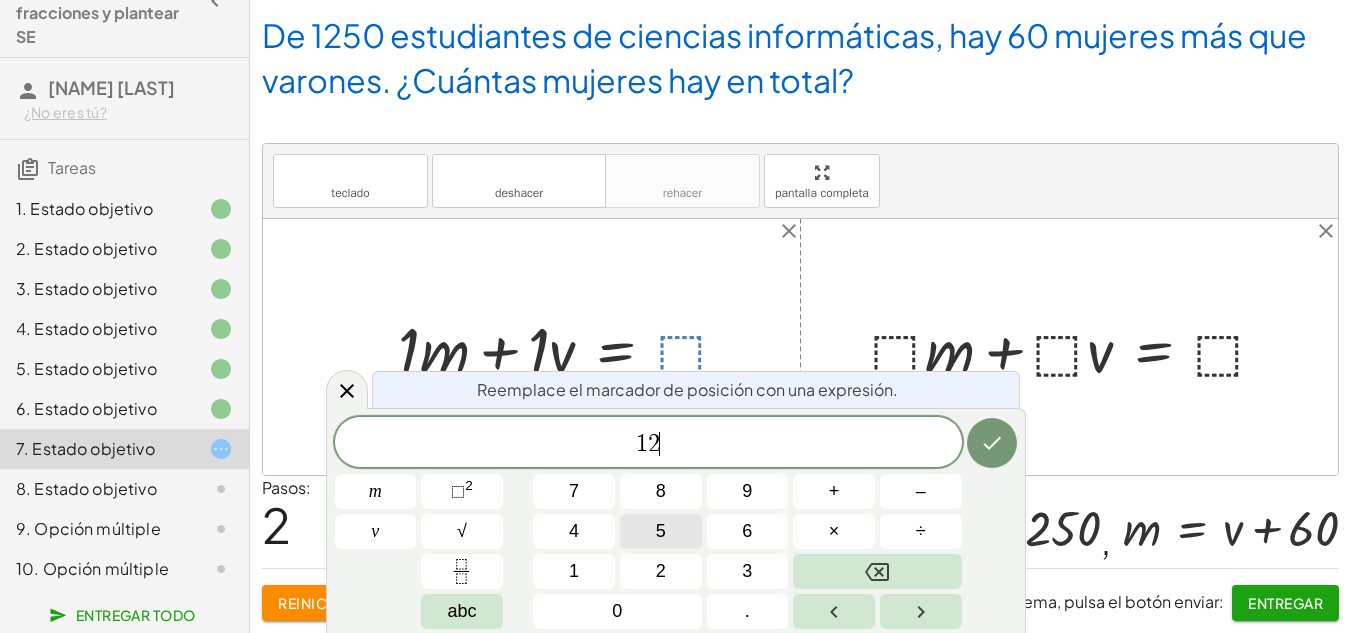 click on "5" at bounding box center (661, 531) 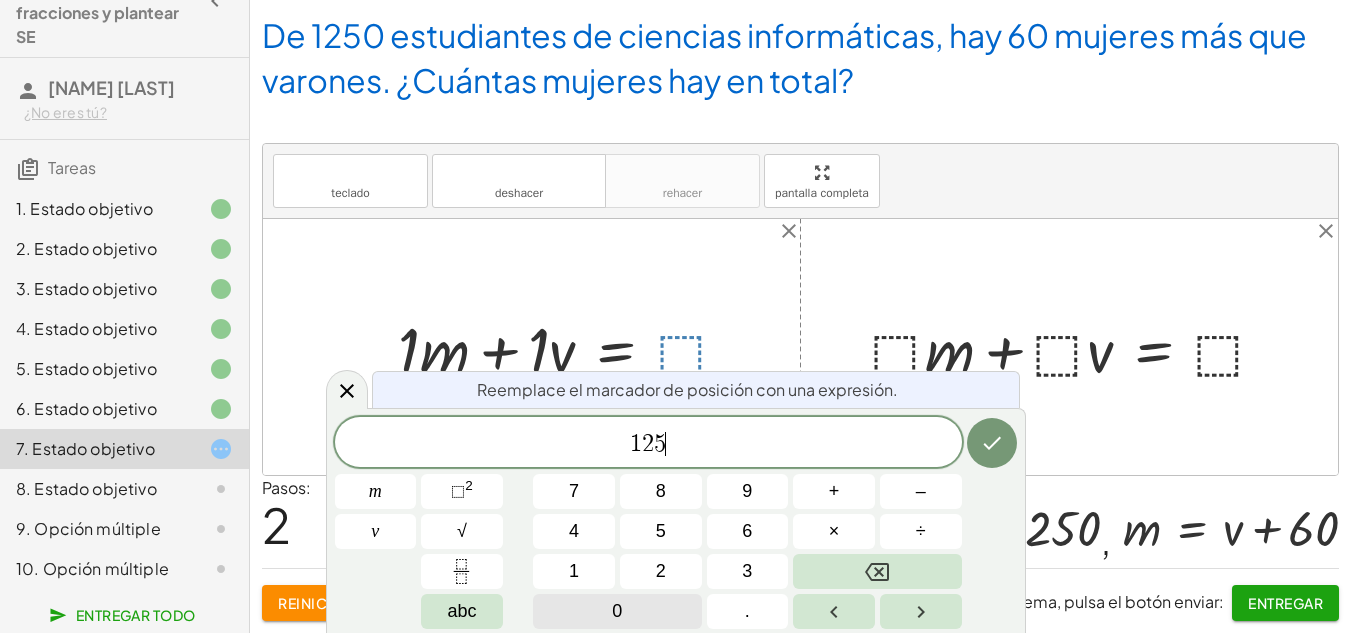click on "0" at bounding box center (617, 611) 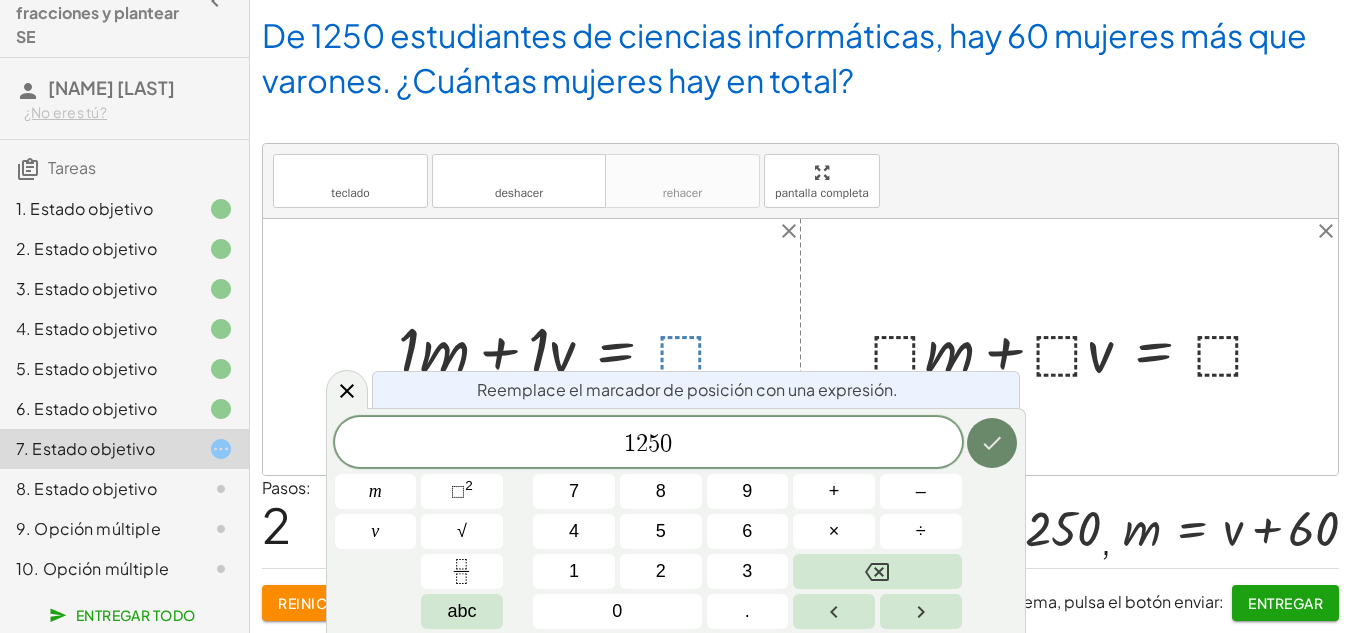click at bounding box center (992, 443) 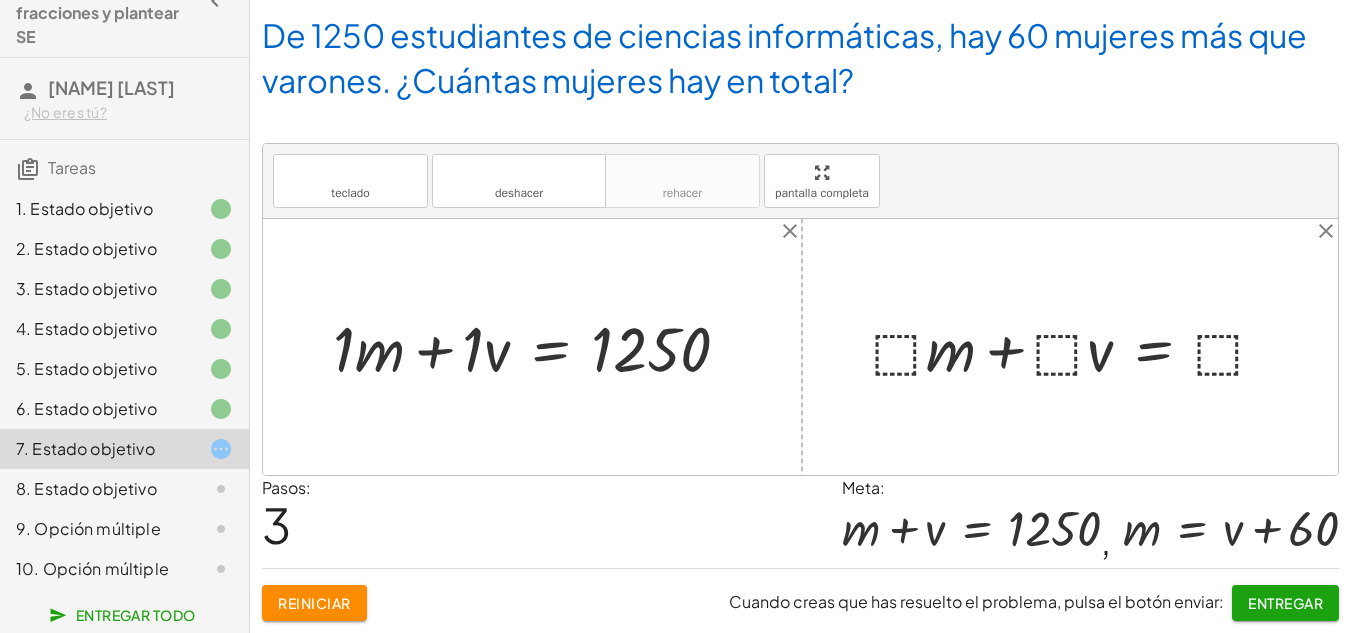 click at bounding box center (539, 347) 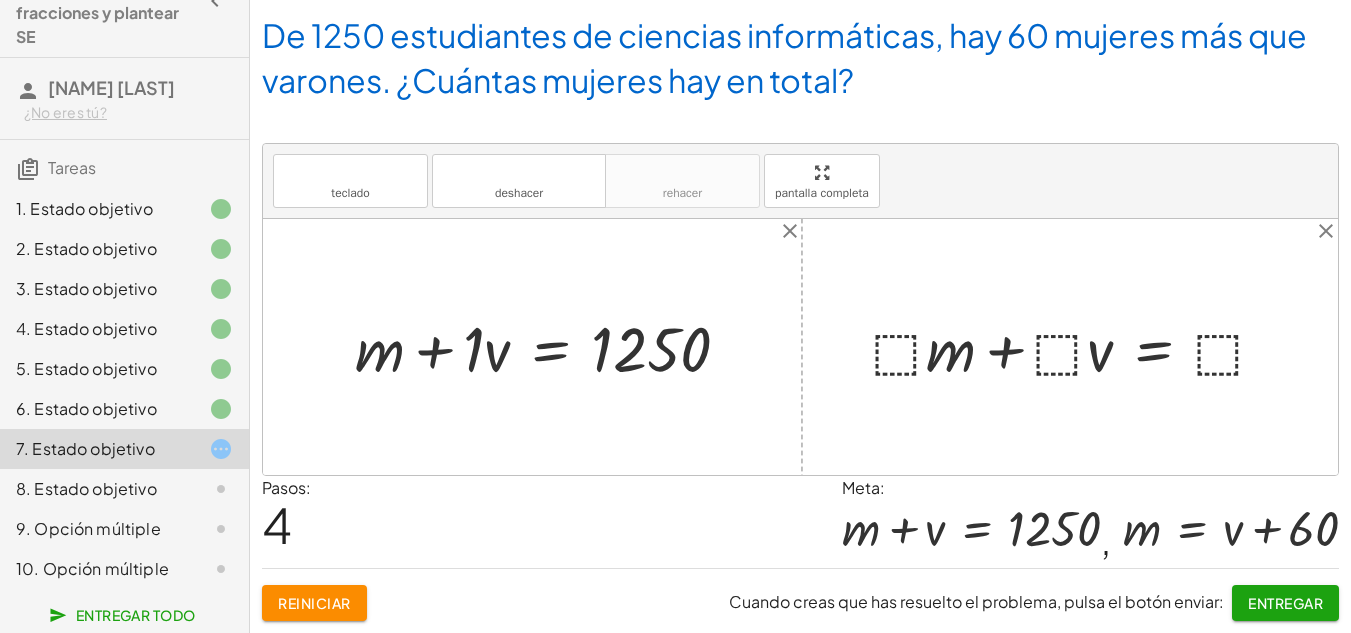 click at bounding box center (551, 347) 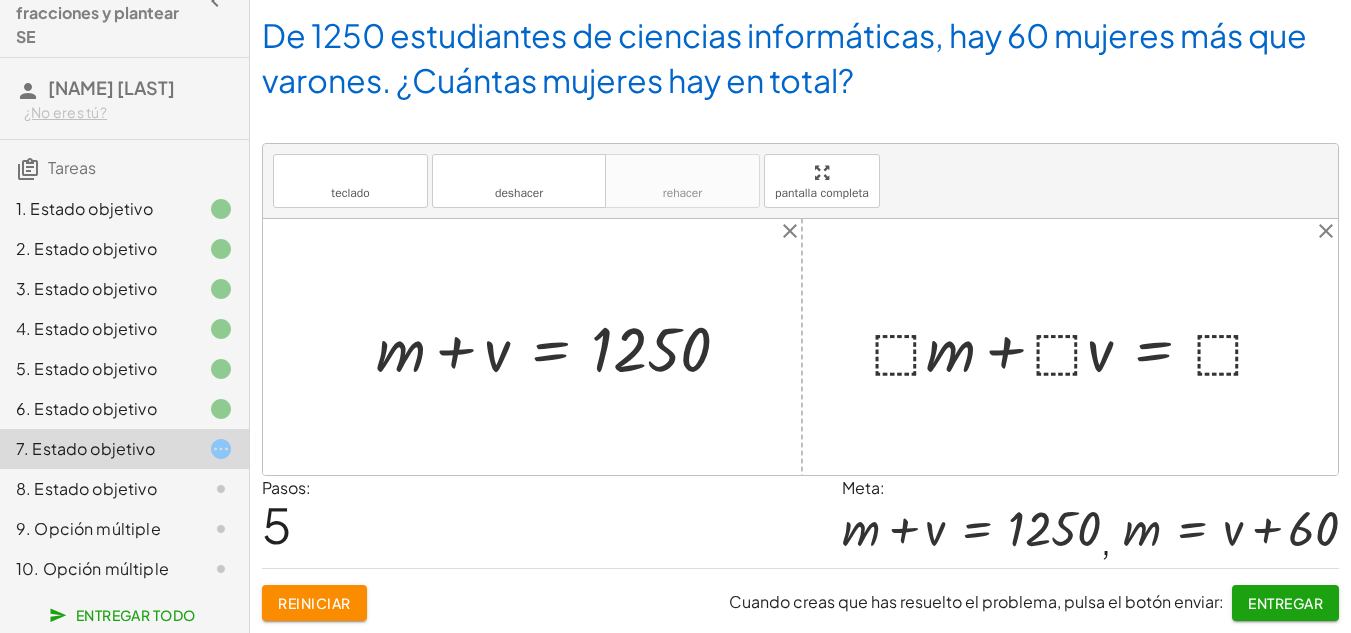 click at bounding box center [1077, 347] 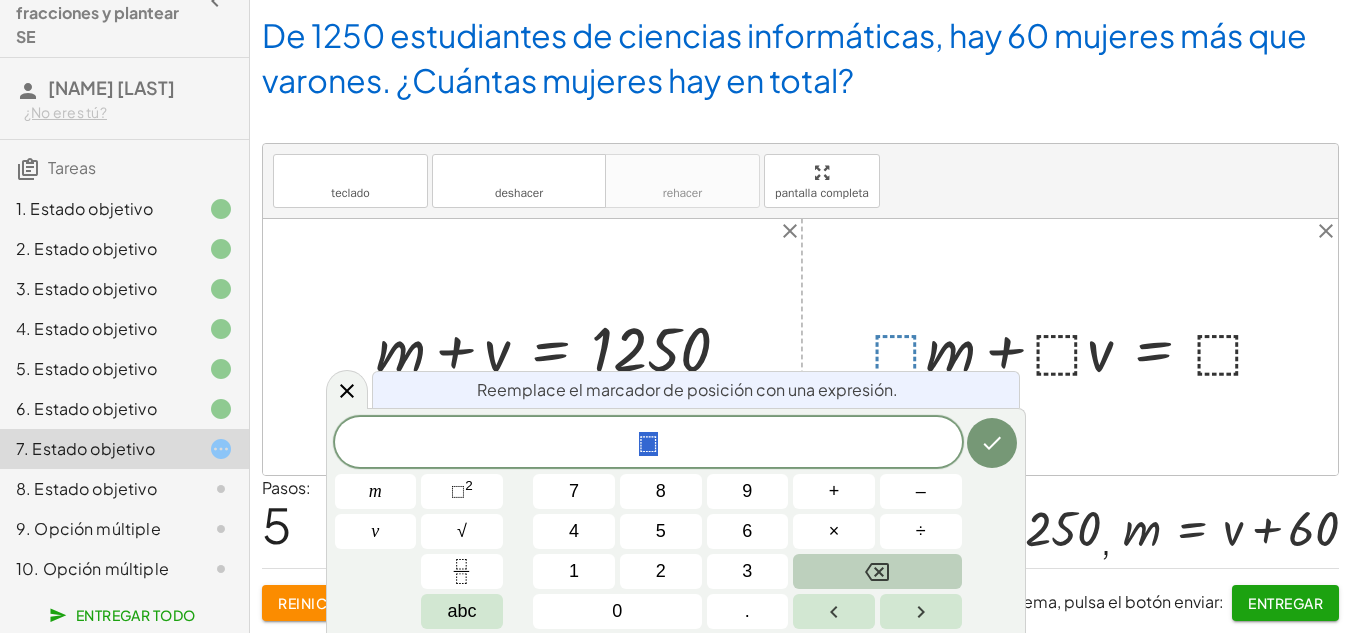 click 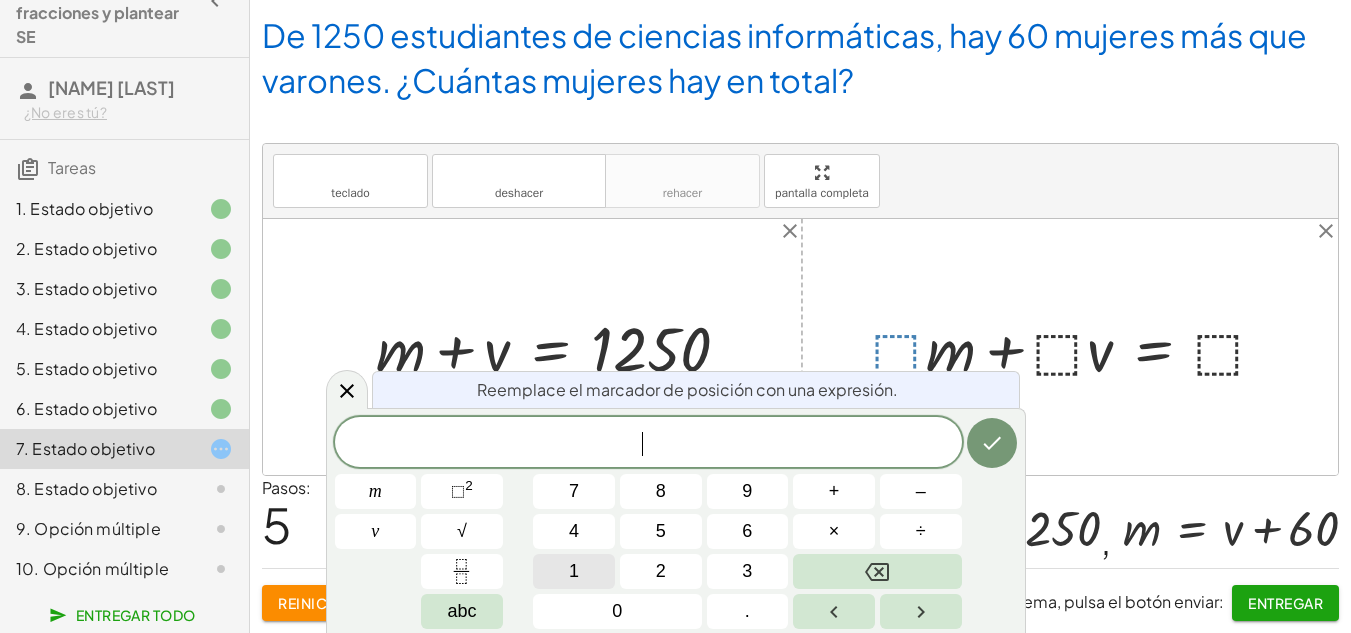 click on "1" at bounding box center (574, 571) 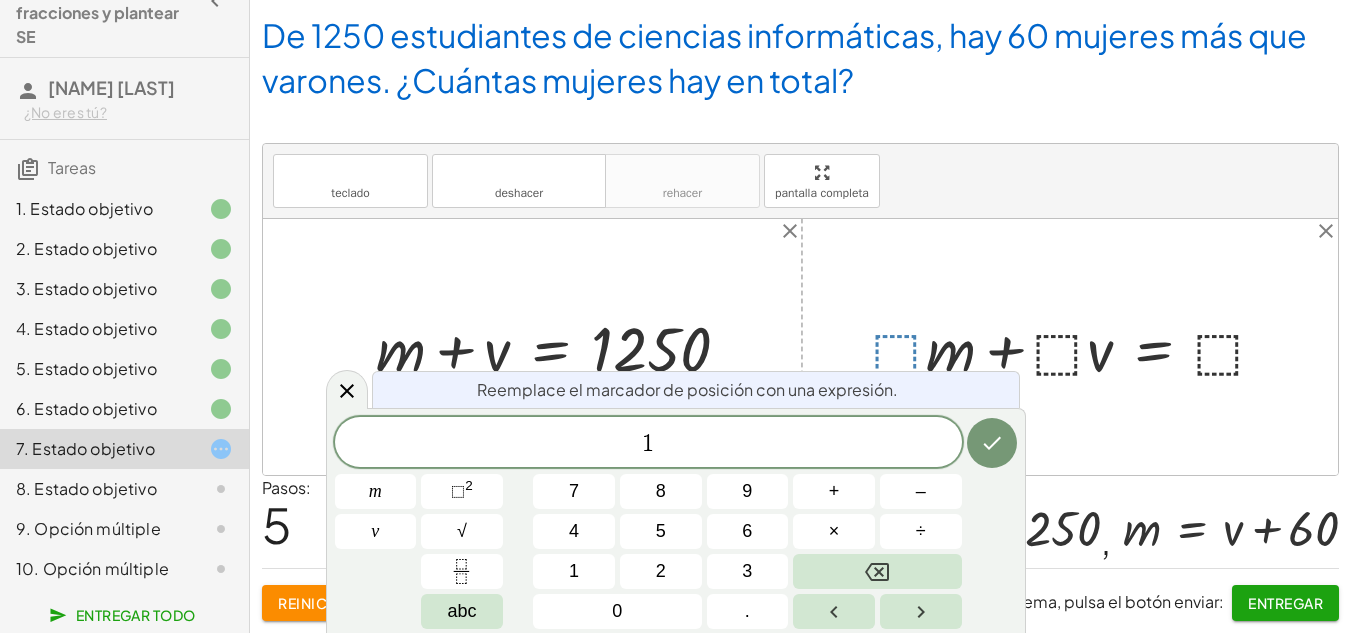 click 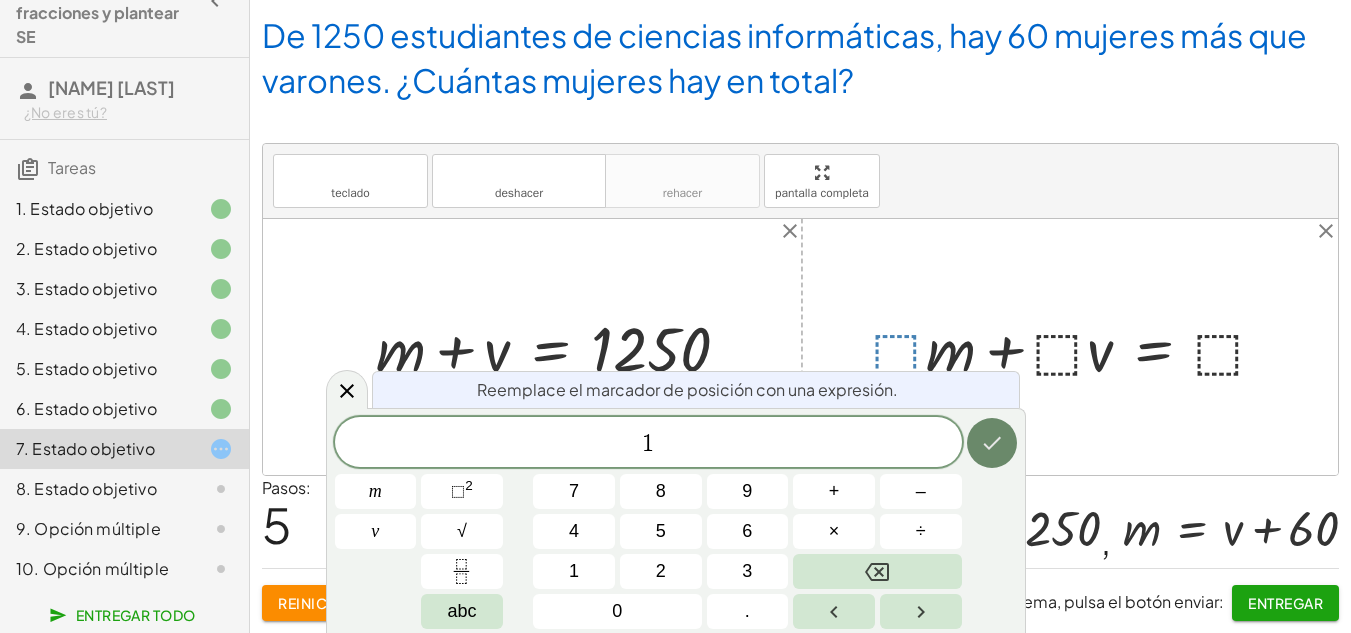 click 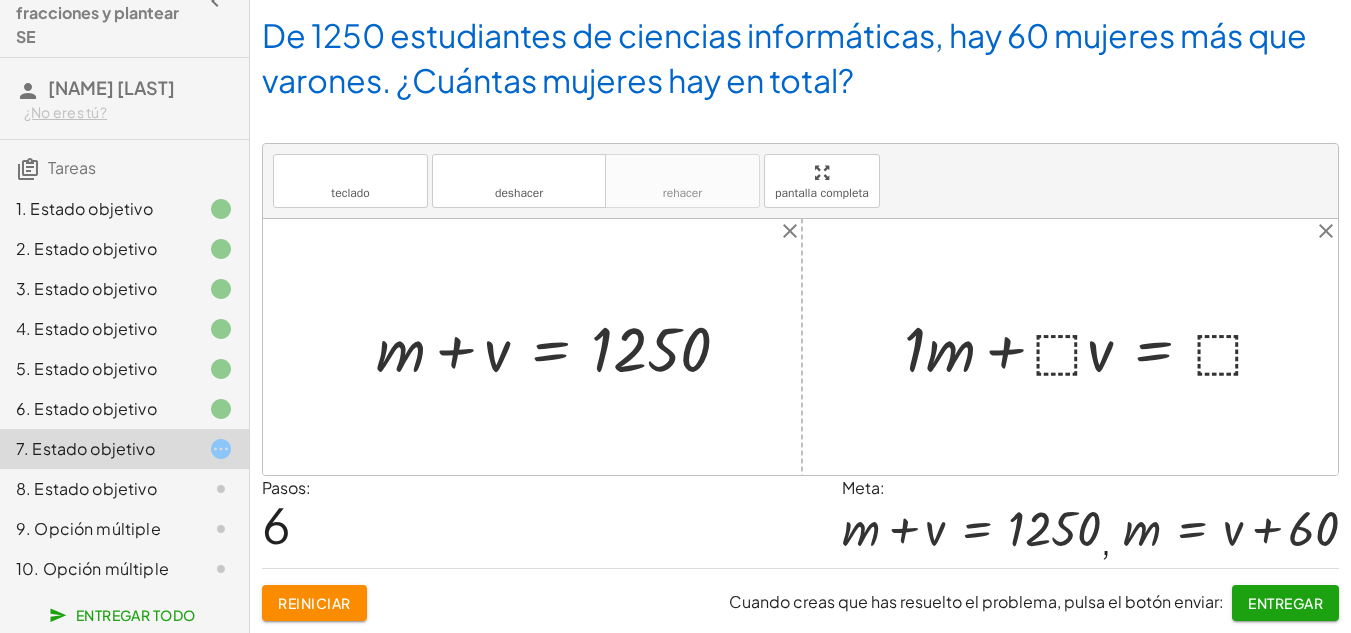 click at bounding box center [1093, 347] 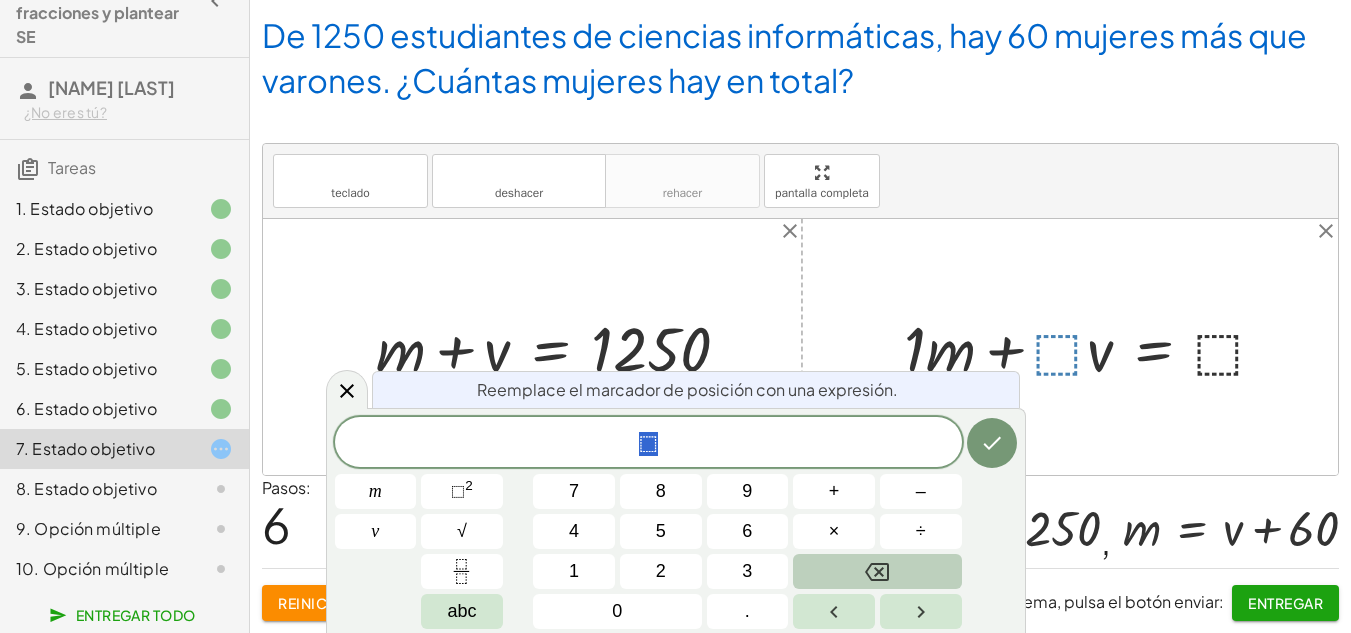 click at bounding box center (877, 571) 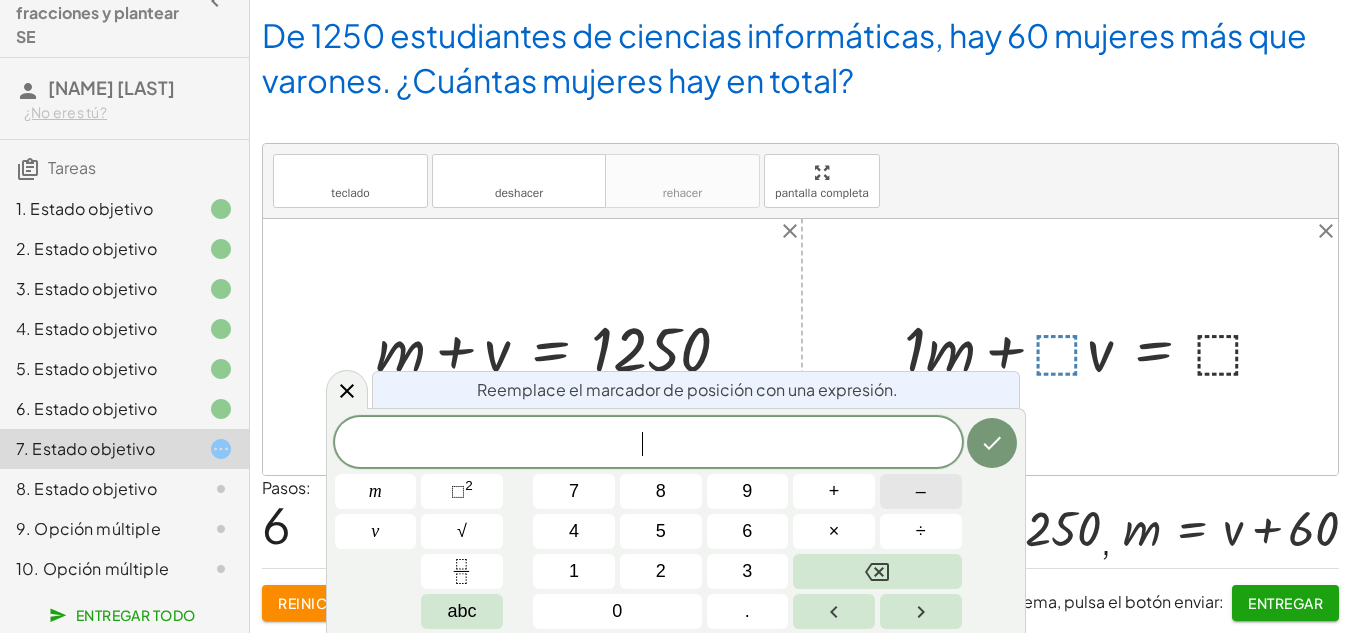 click on "–" at bounding box center (921, 491) 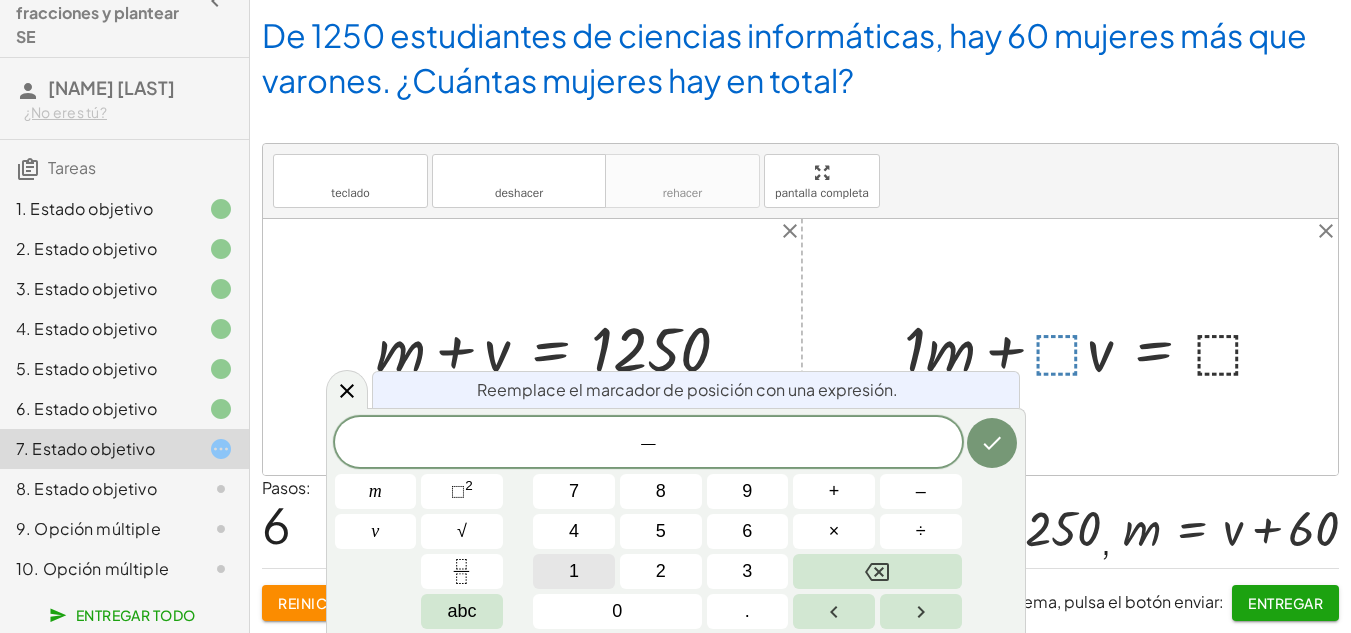 click on "1" at bounding box center [574, 571] 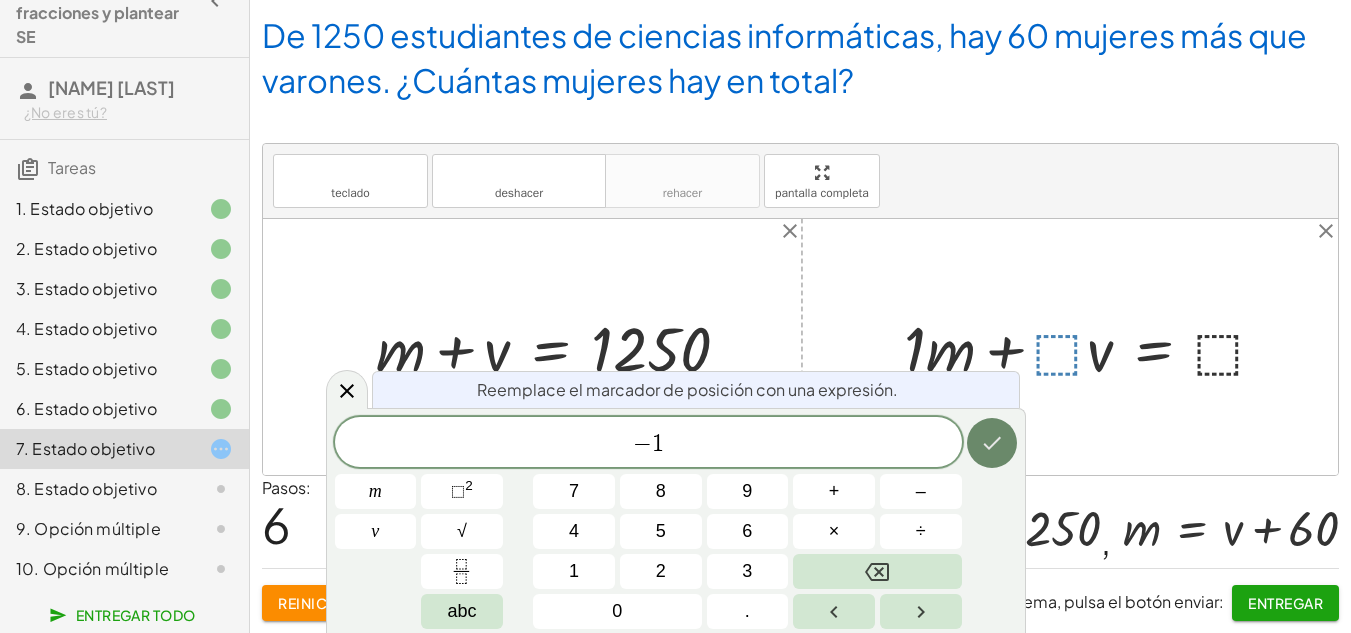 click 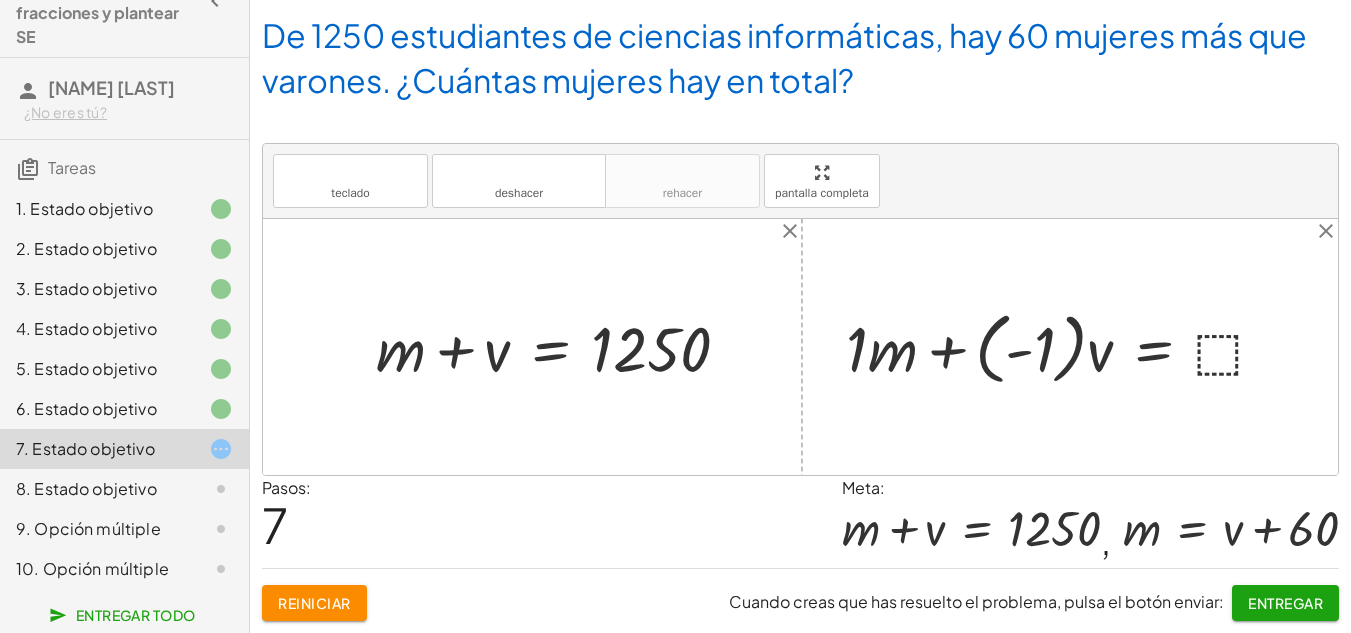 click at bounding box center [1064, 347] 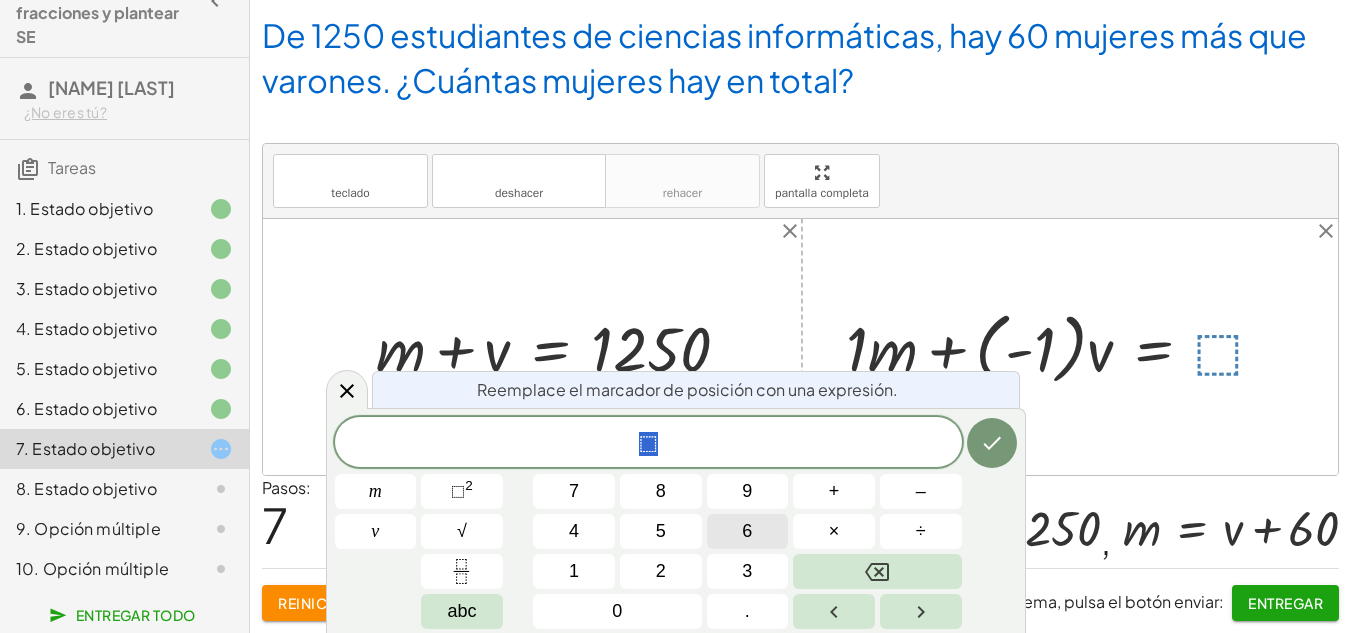 click on "6" at bounding box center (748, 531) 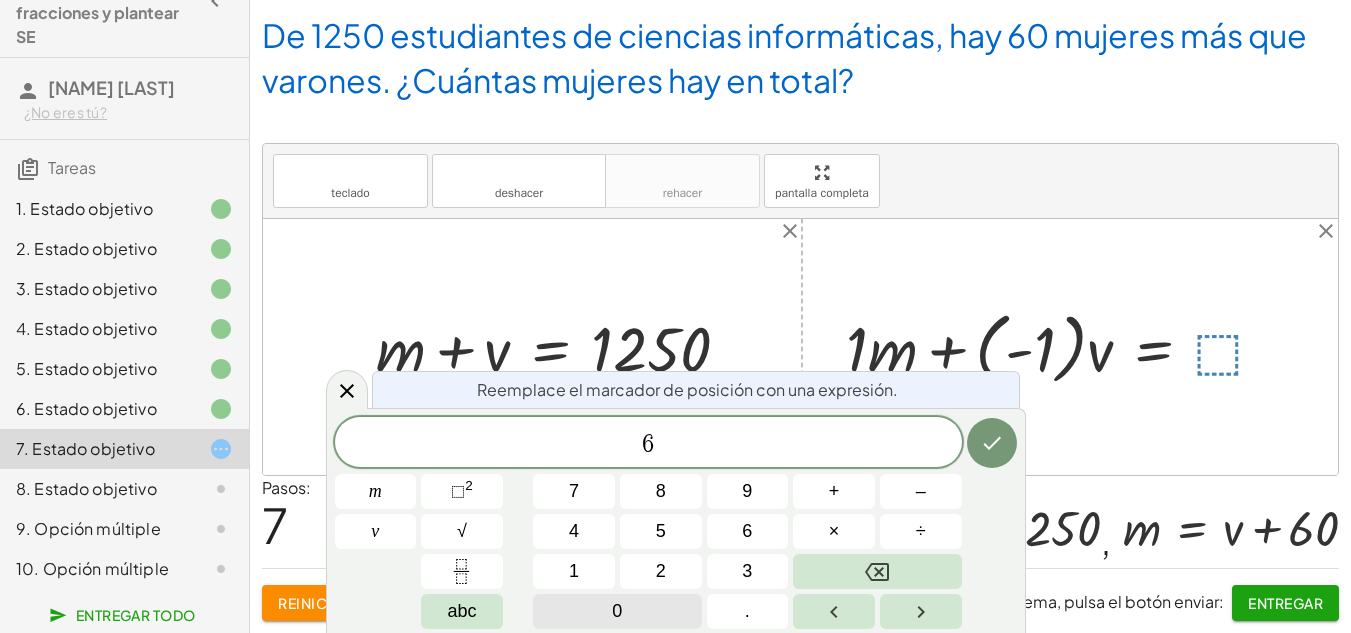 click on "0" at bounding box center (617, 611) 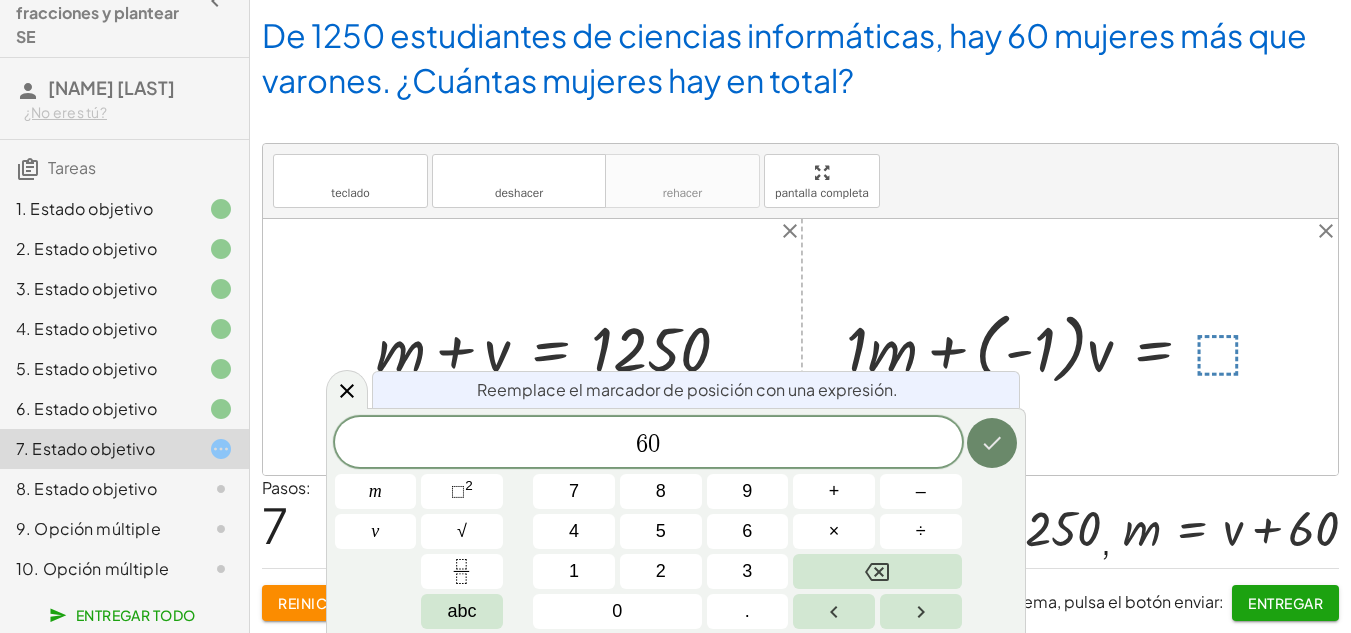 click at bounding box center (992, 443) 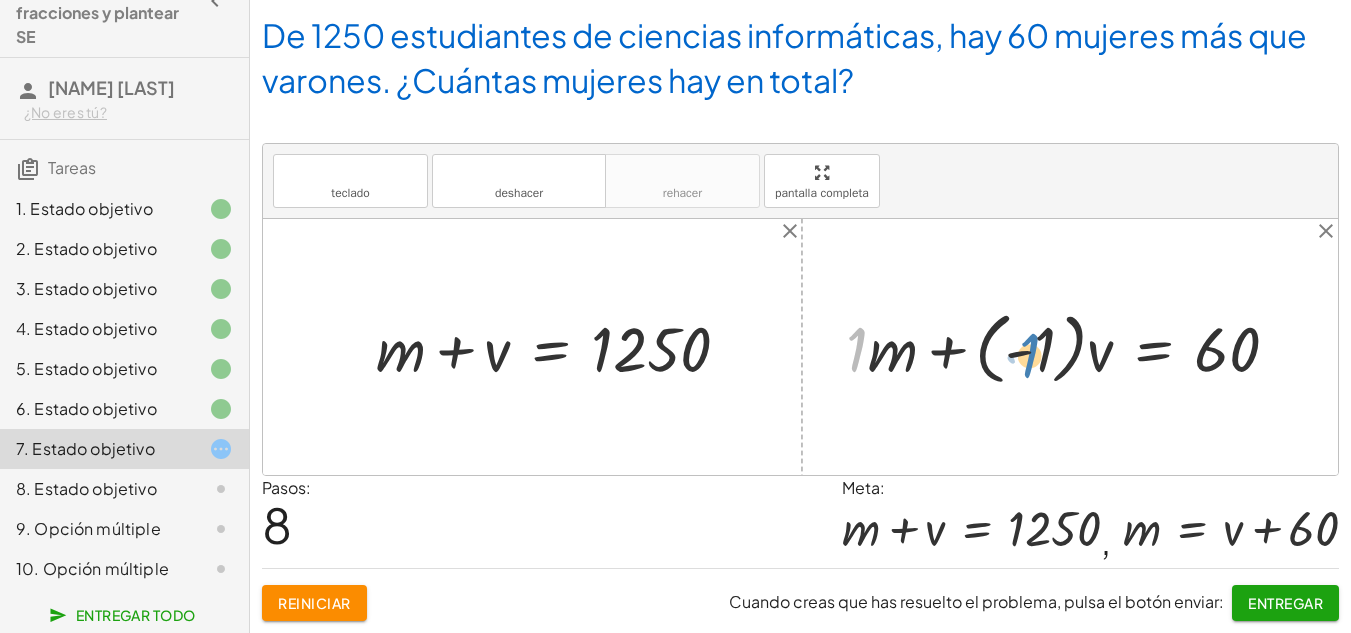 drag, startPoint x: 856, startPoint y: 345, endPoint x: 1029, endPoint y: 351, distance: 173.10402 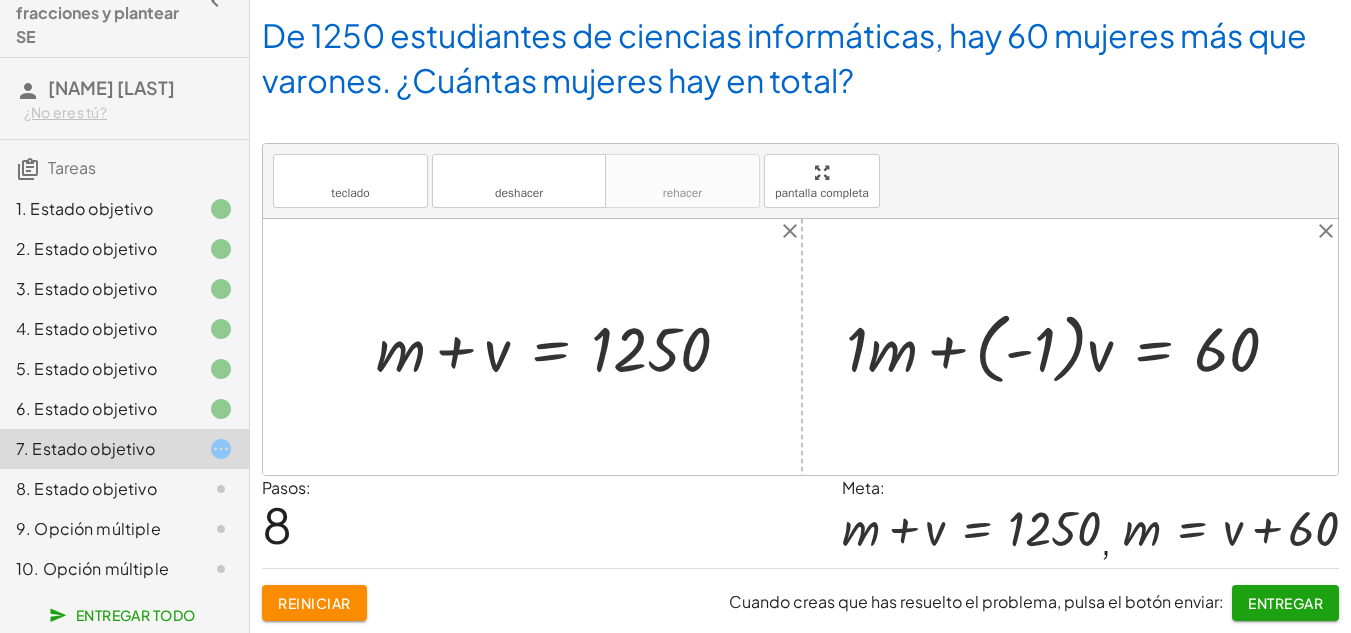 click at bounding box center (1070, 347) 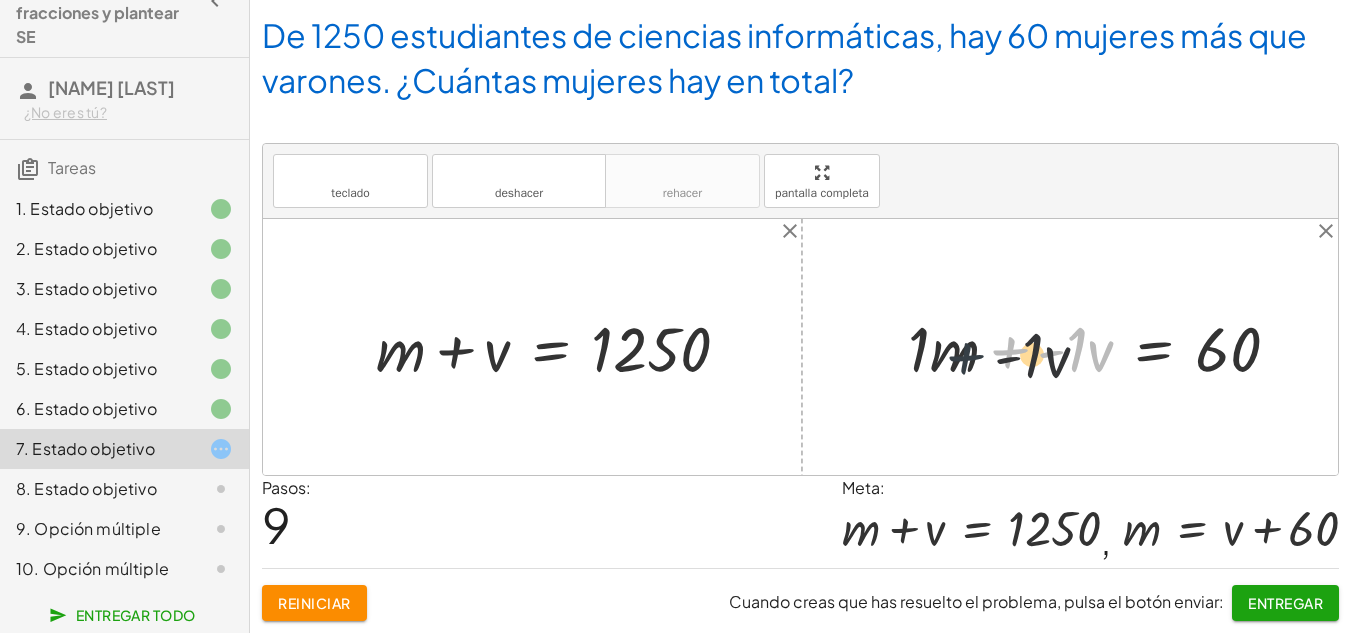 drag, startPoint x: 1010, startPoint y: 344, endPoint x: 936, endPoint y: 351, distance: 74.330345 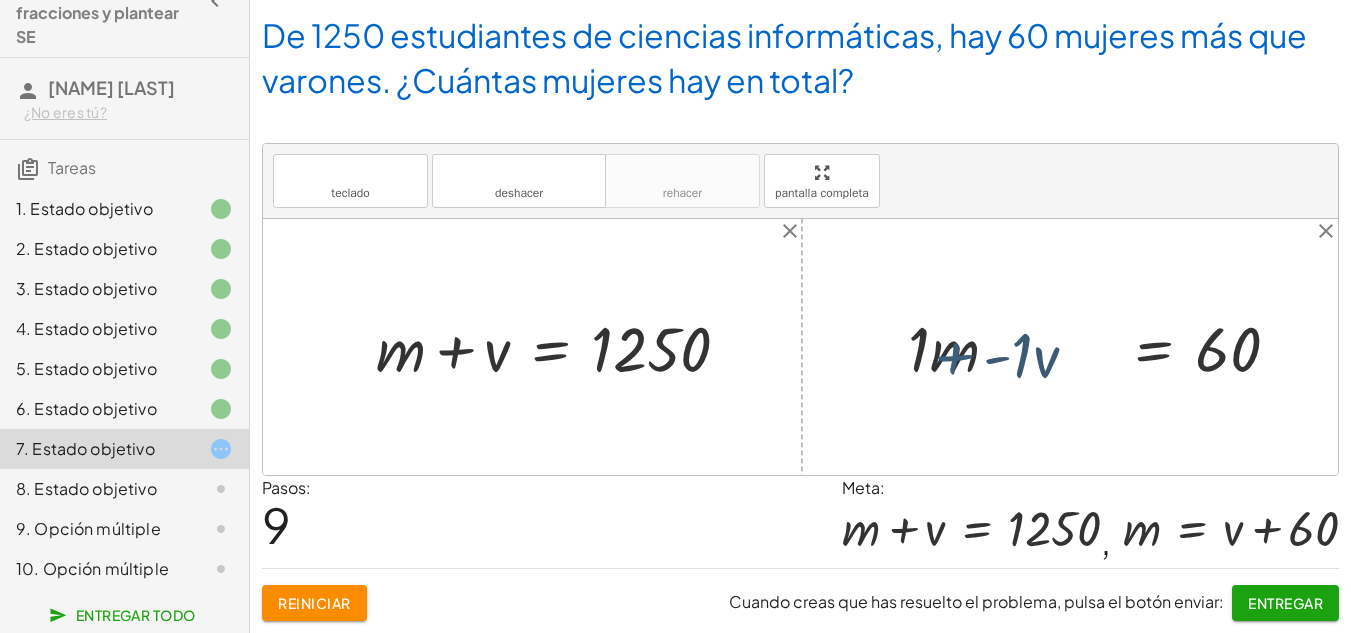 drag, startPoint x: 936, startPoint y: 351, endPoint x: 920, endPoint y: 349, distance: 16.124516 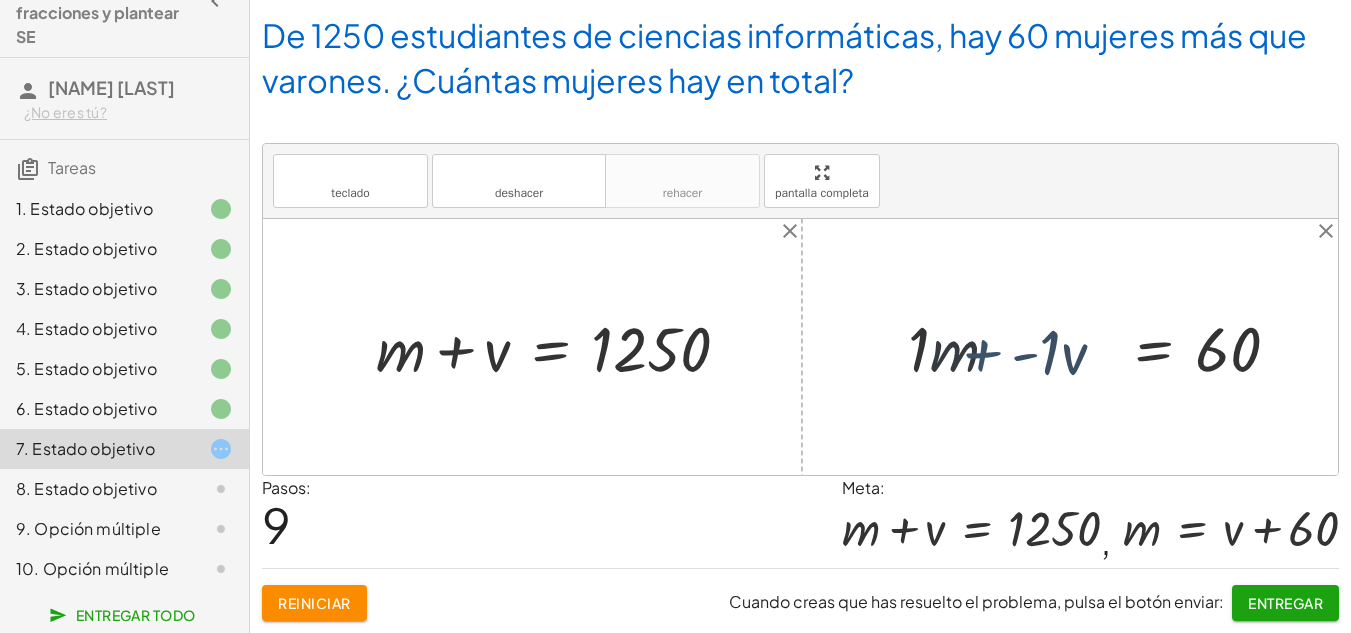 click at bounding box center [1101, 347] 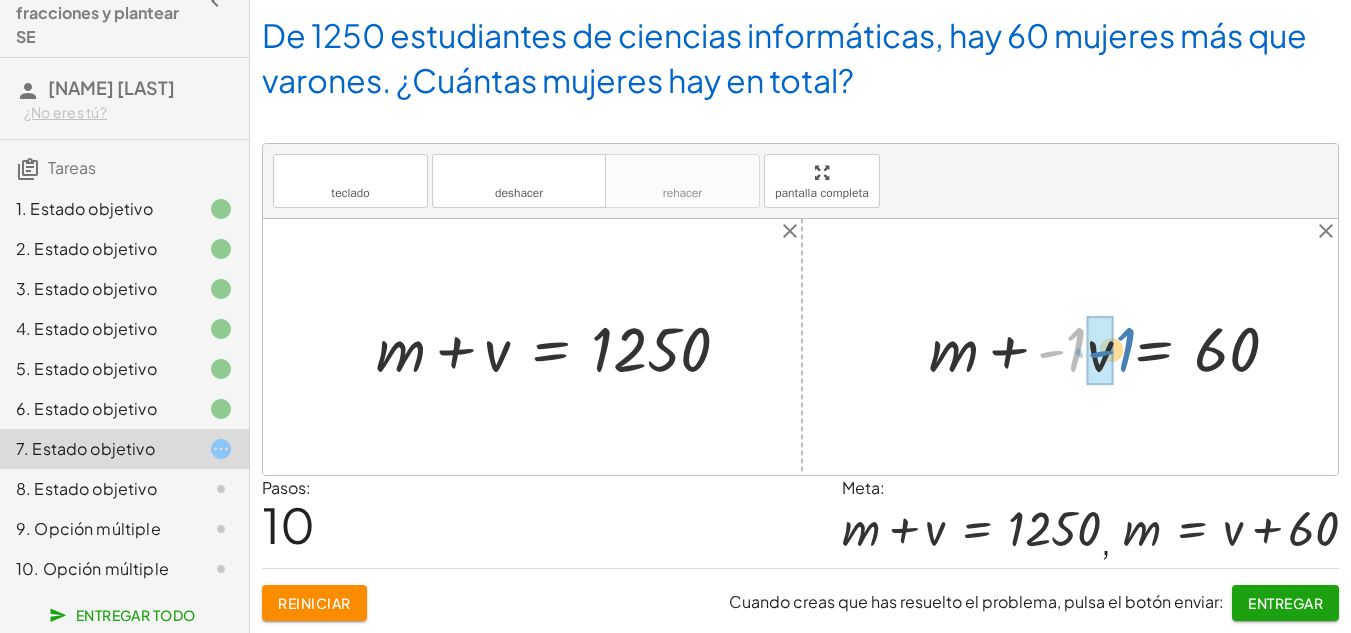 drag, startPoint x: 1076, startPoint y: 338, endPoint x: 1126, endPoint y: 338, distance: 50 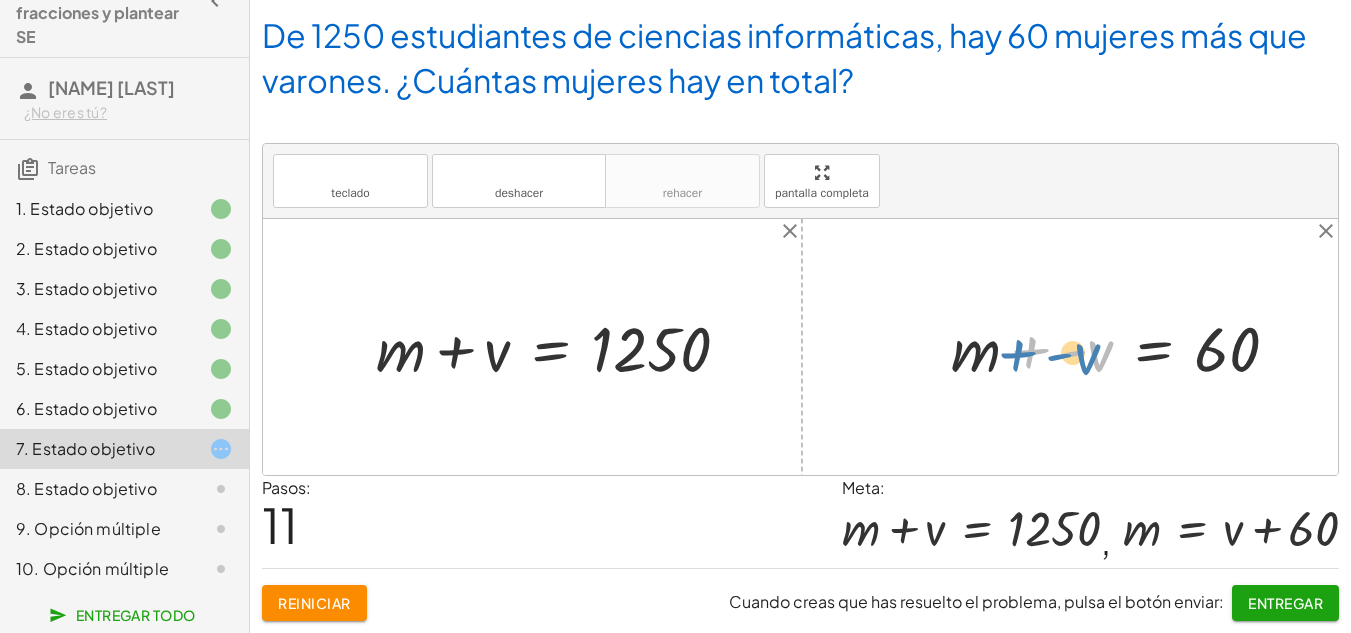 drag, startPoint x: 1108, startPoint y: 357, endPoint x: 1094, endPoint y: 352, distance: 14.866069 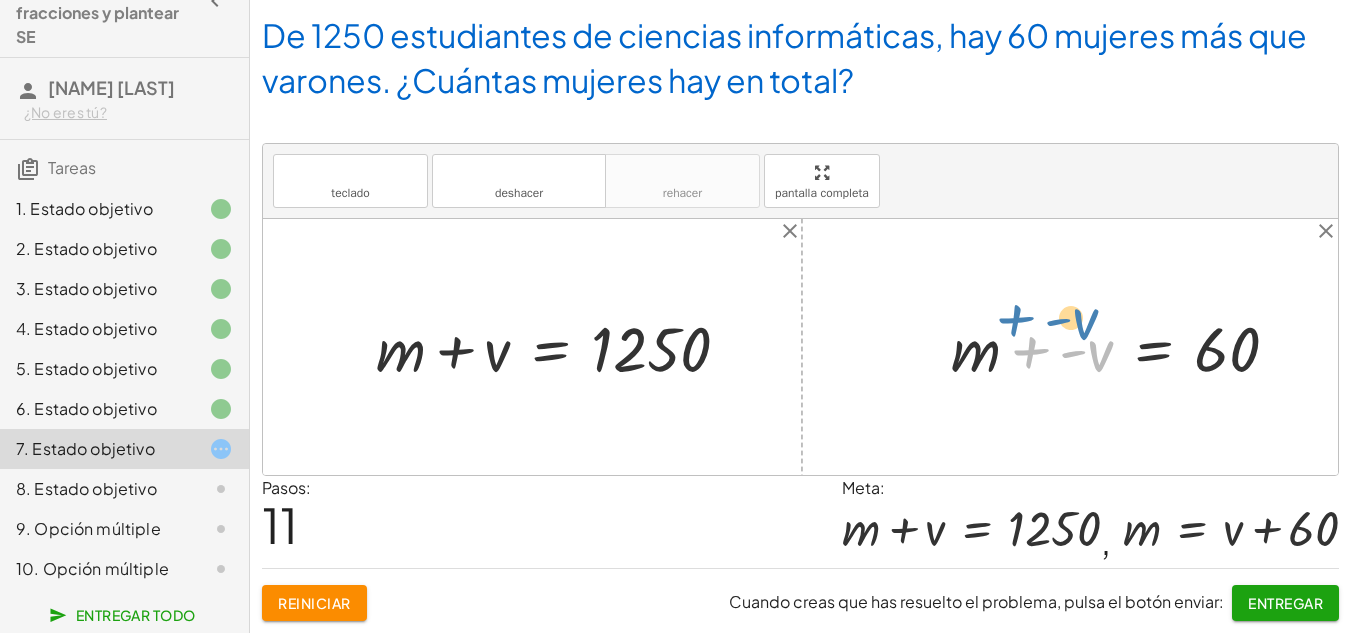 drag, startPoint x: 1092, startPoint y: 357, endPoint x: 1076, endPoint y: 326, distance: 34.88553 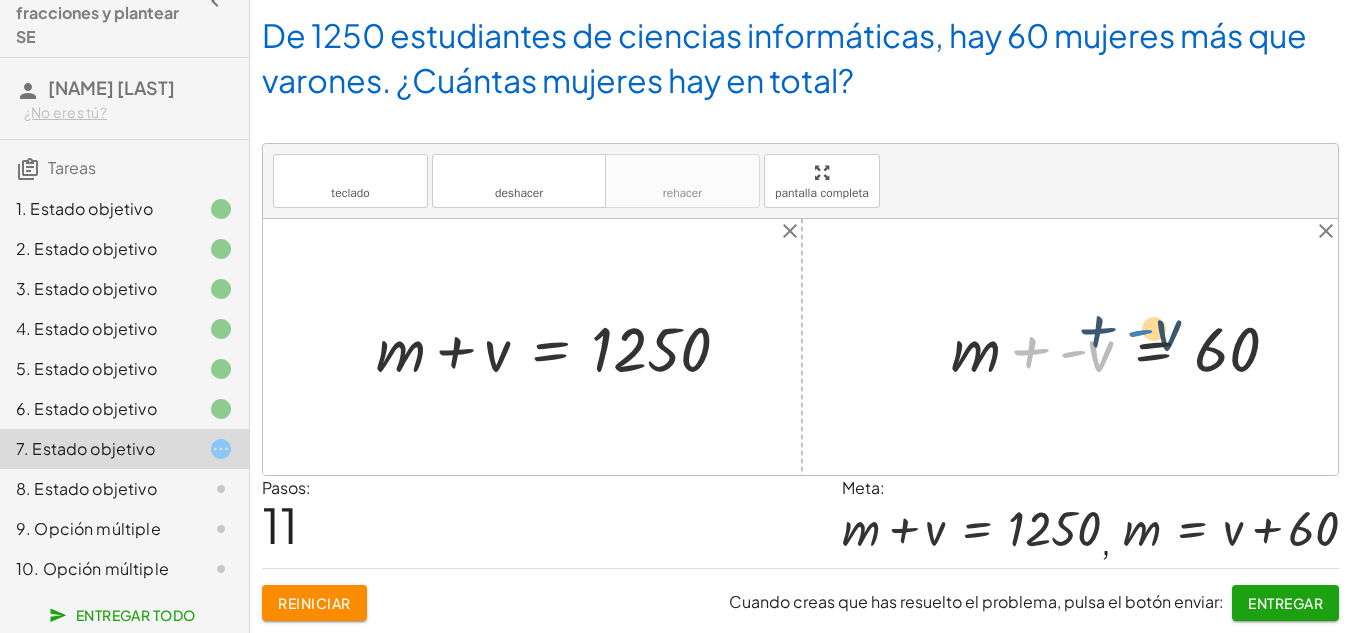 drag, startPoint x: 1080, startPoint y: 345, endPoint x: 1151, endPoint y: 324, distance: 74.04053 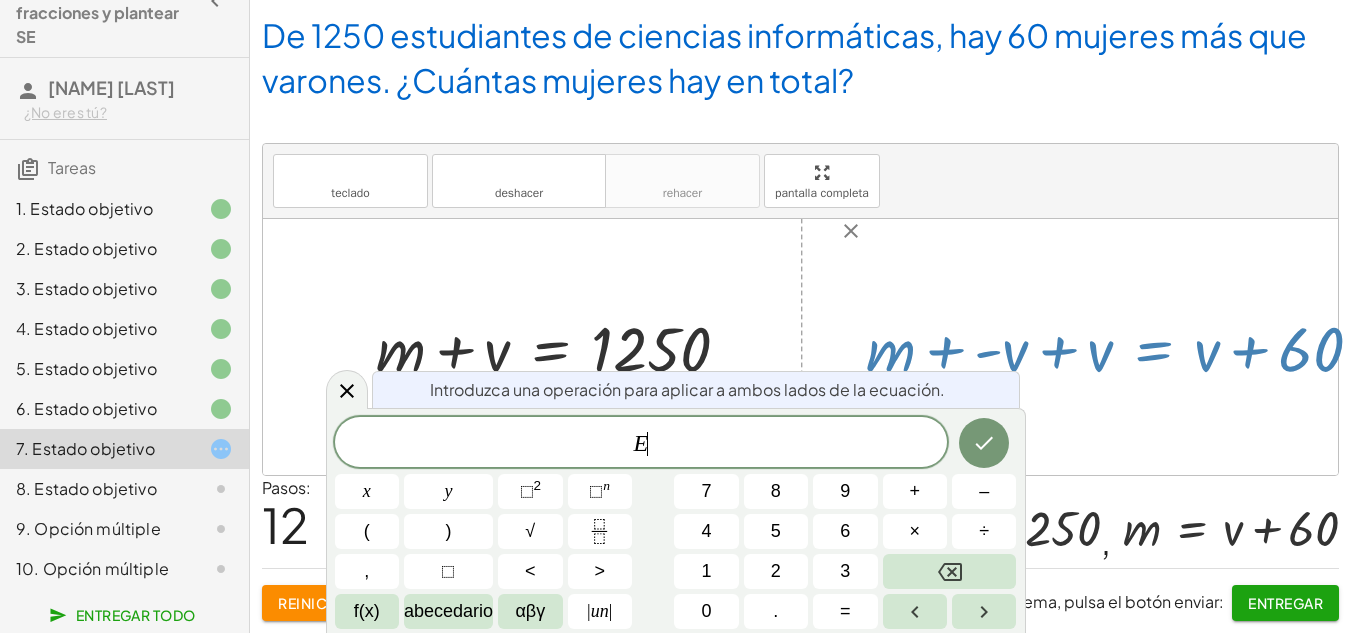 click at bounding box center [831, 347] 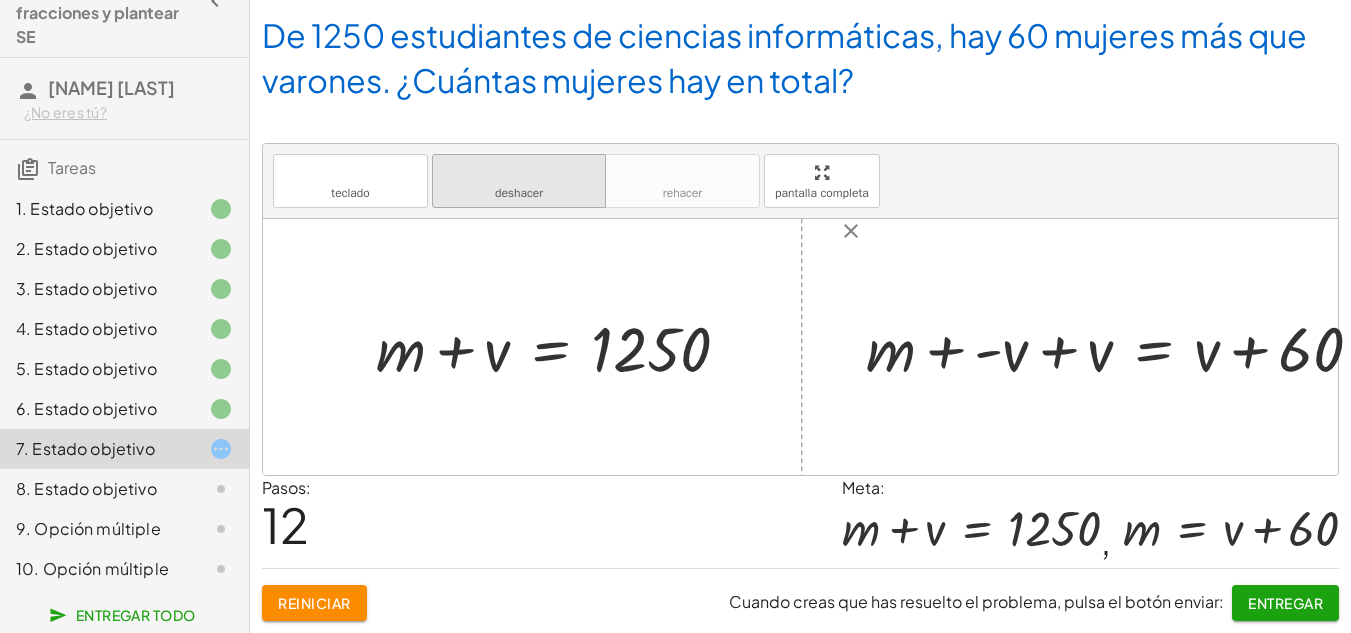 click on "deshacer" at bounding box center [519, 172] 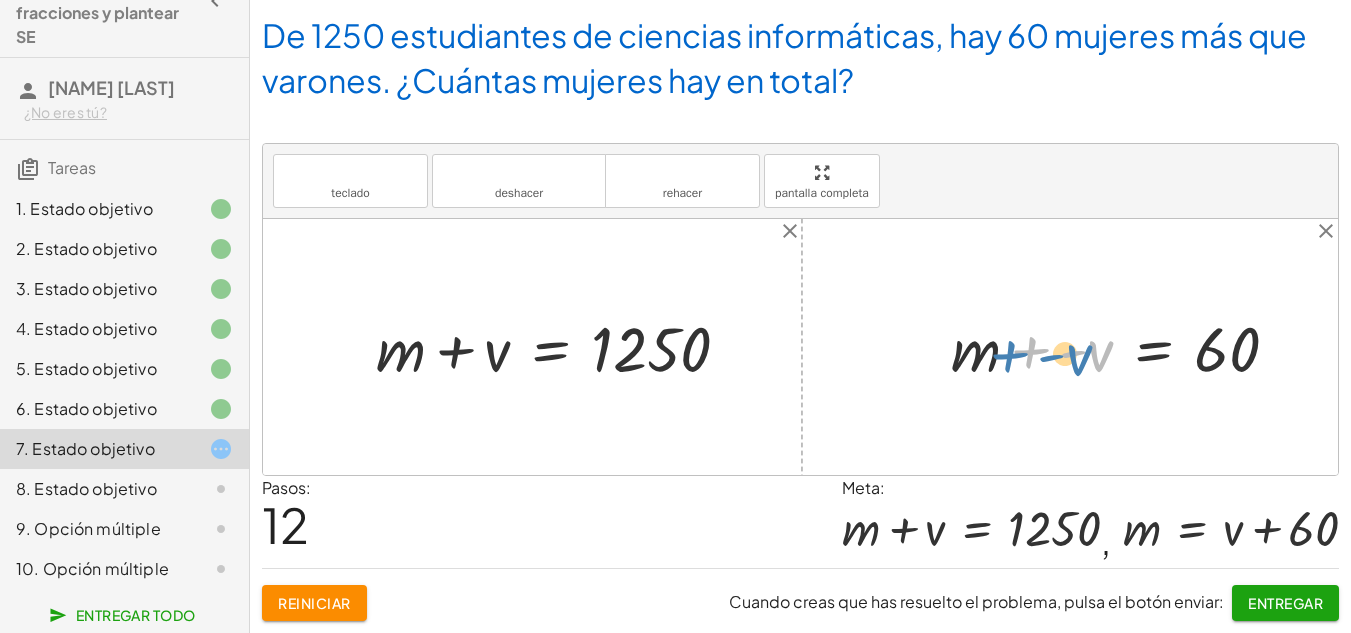 drag, startPoint x: 1029, startPoint y: 347, endPoint x: 1008, endPoint y: 351, distance: 21.377558 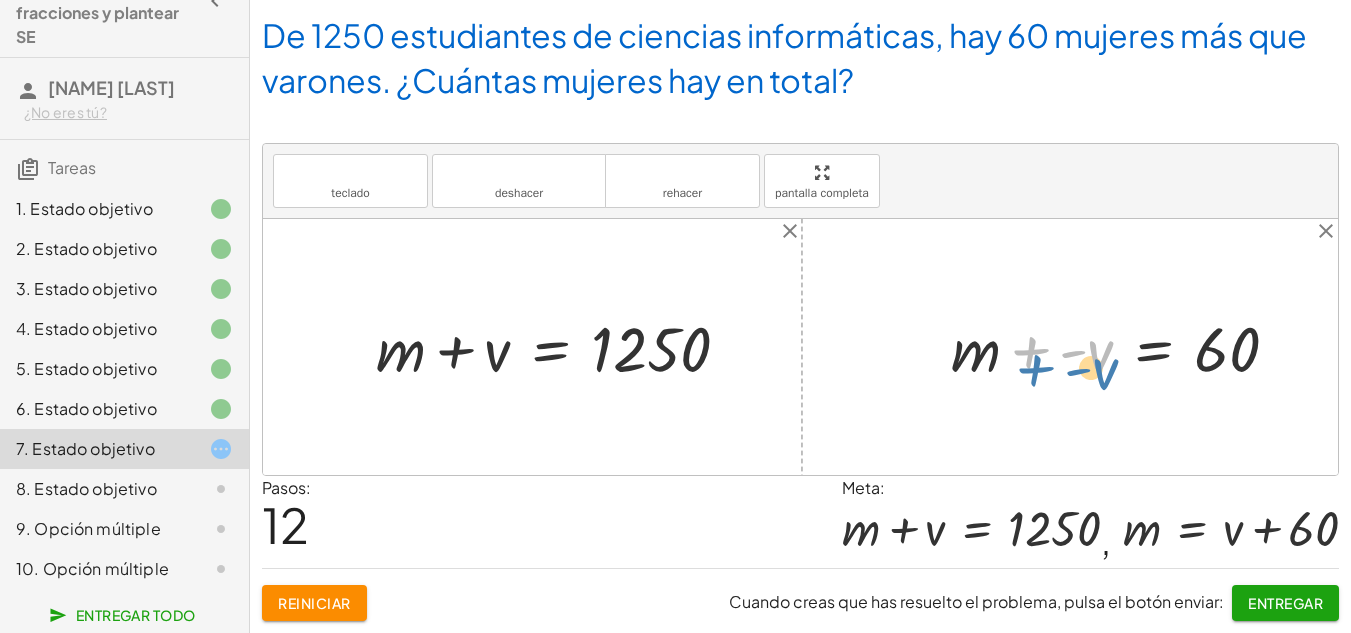 click at bounding box center [1123, 347] 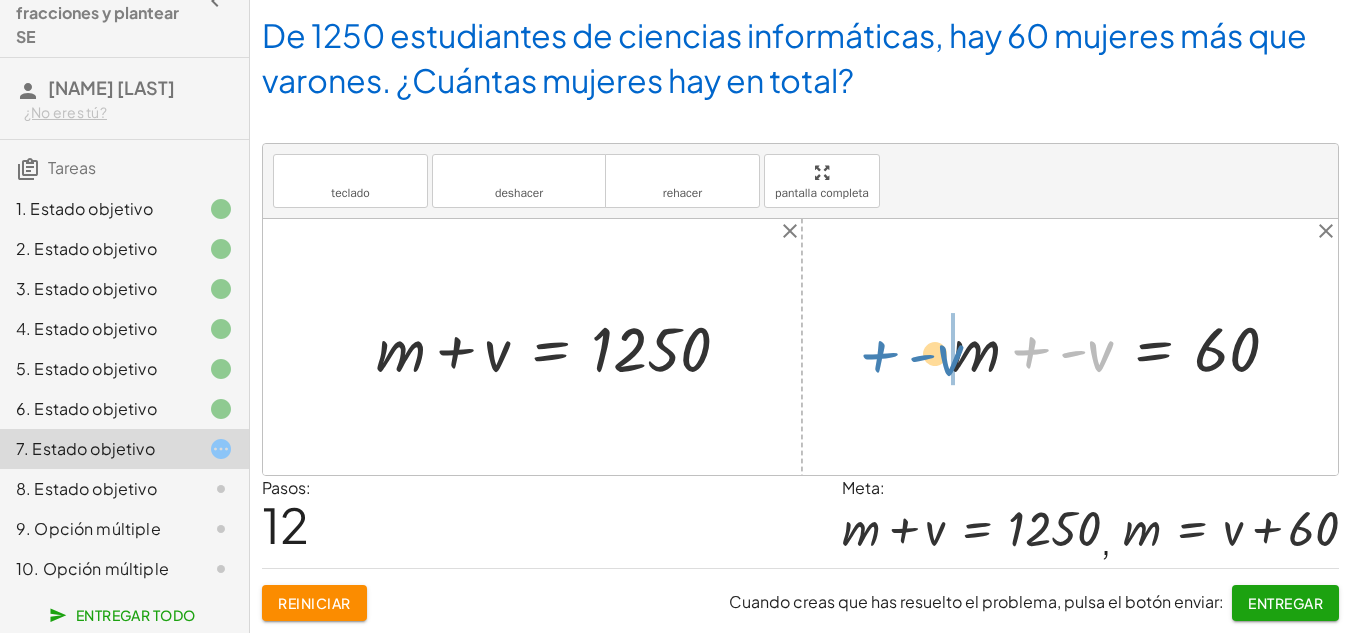 drag, startPoint x: 1105, startPoint y: 360, endPoint x: 950, endPoint y: 365, distance: 155.08063 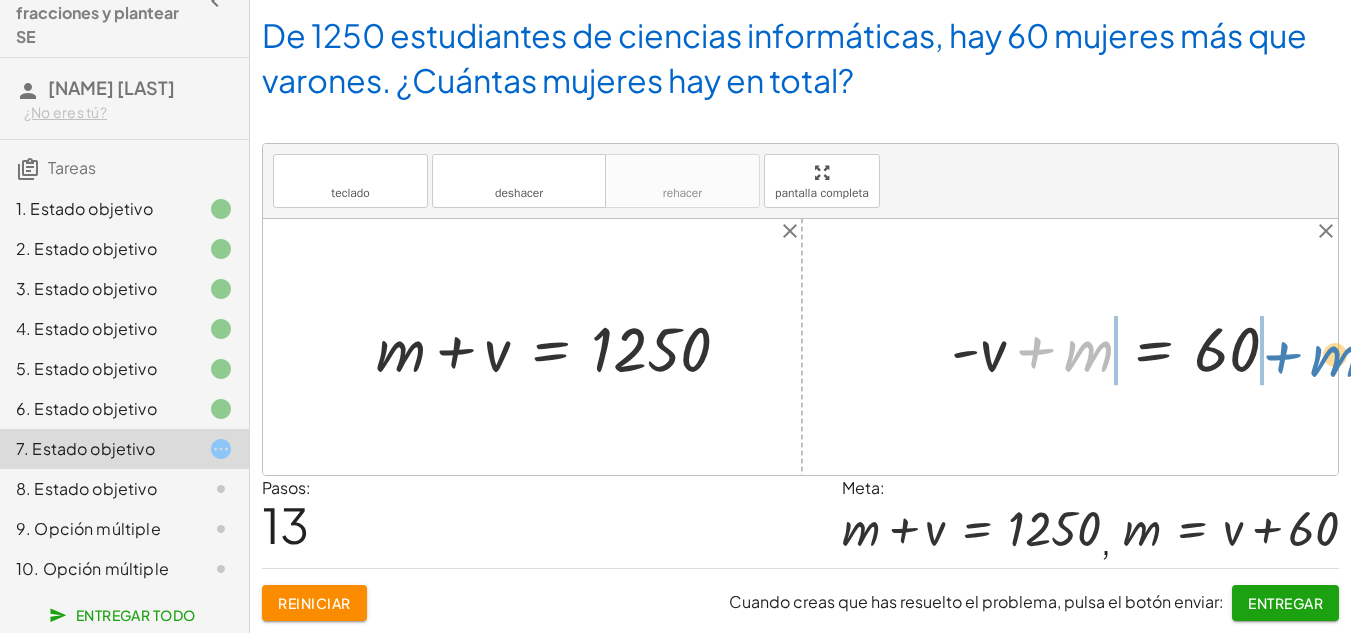 drag, startPoint x: 1040, startPoint y: 353, endPoint x: 1287, endPoint y: 358, distance: 247.0506 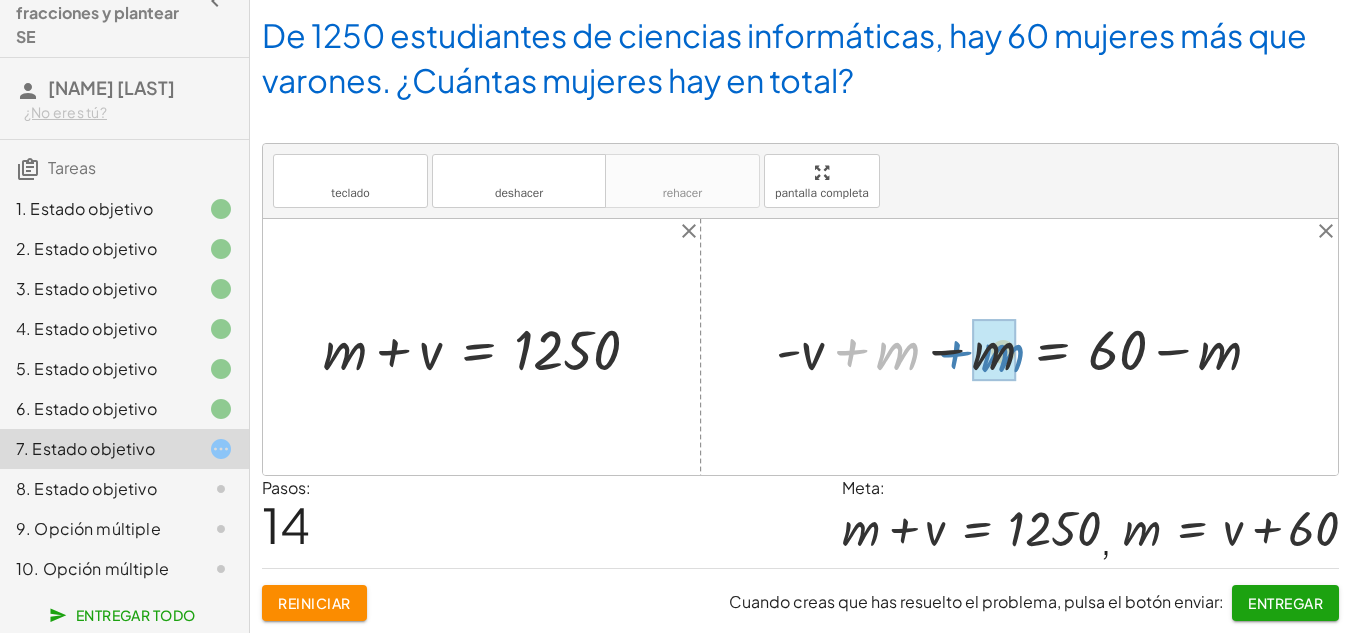 drag, startPoint x: 843, startPoint y: 347, endPoint x: 961, endPoint y: 349, distance: 118.016945 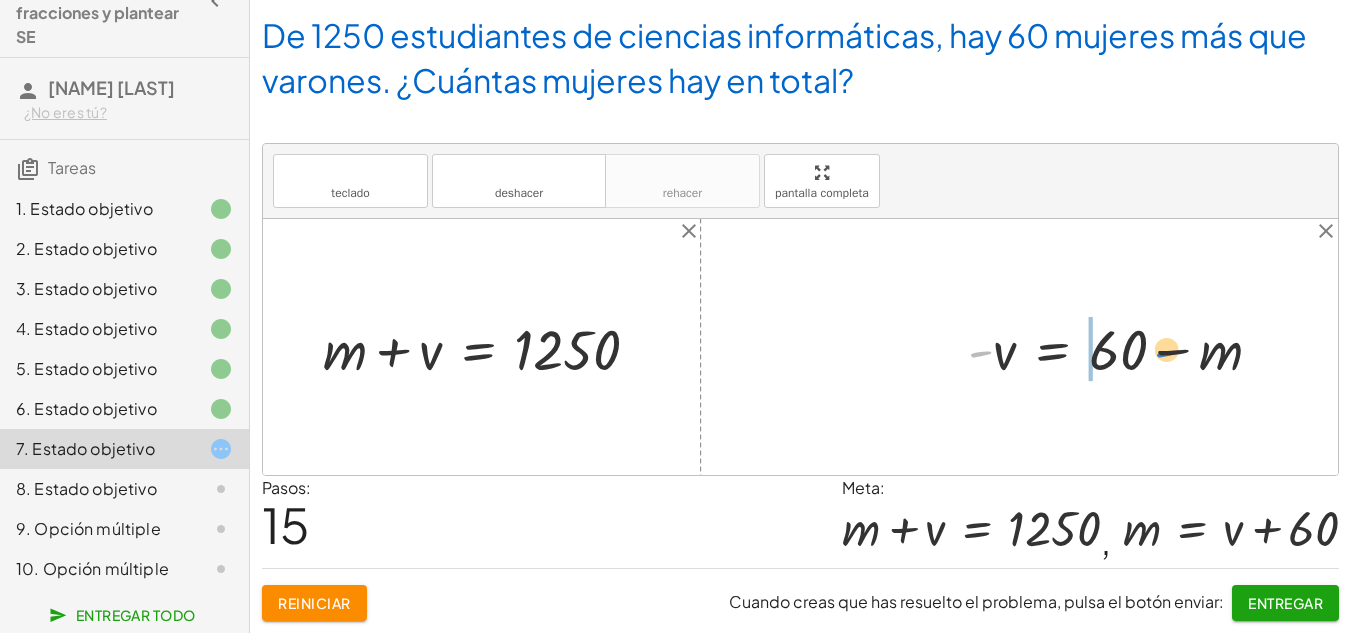 drag, startPoint x: 981, startPoint y: 343, endPoint x: 1167, endPoint y: 343, distance: 186 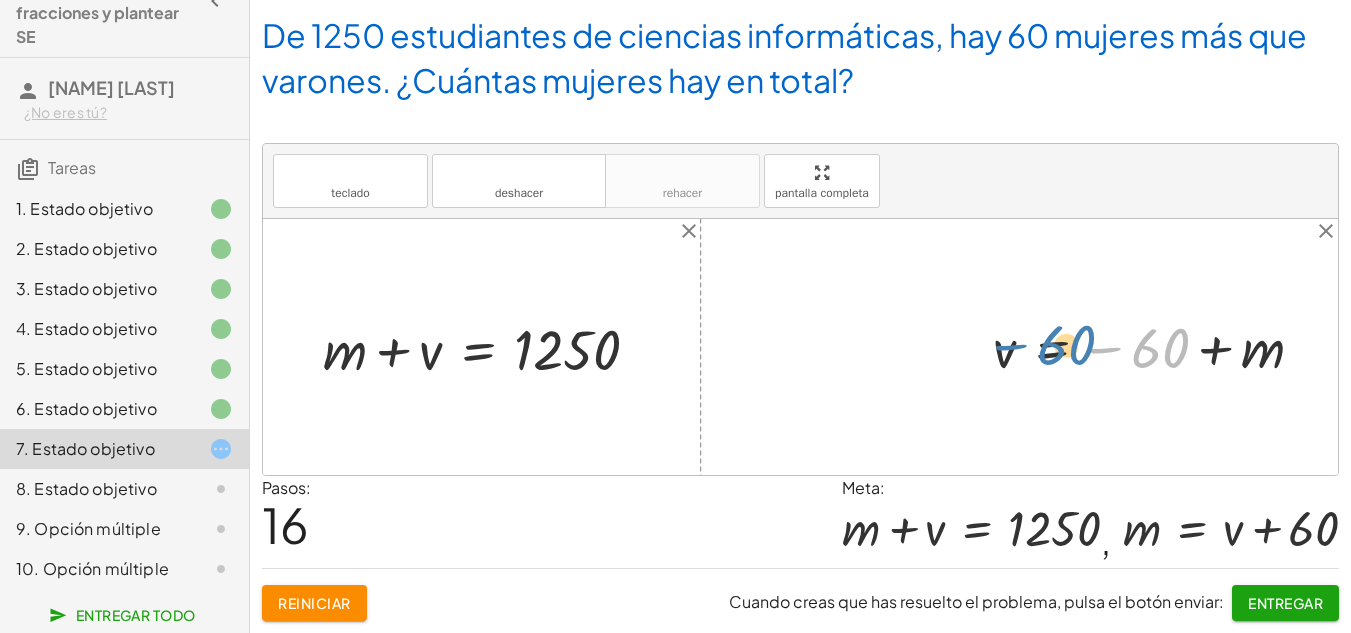 drag, startPoint x: 1096, startPoint y: 349, endPoint x: 996, endPoint y: 347, distance: 100.02 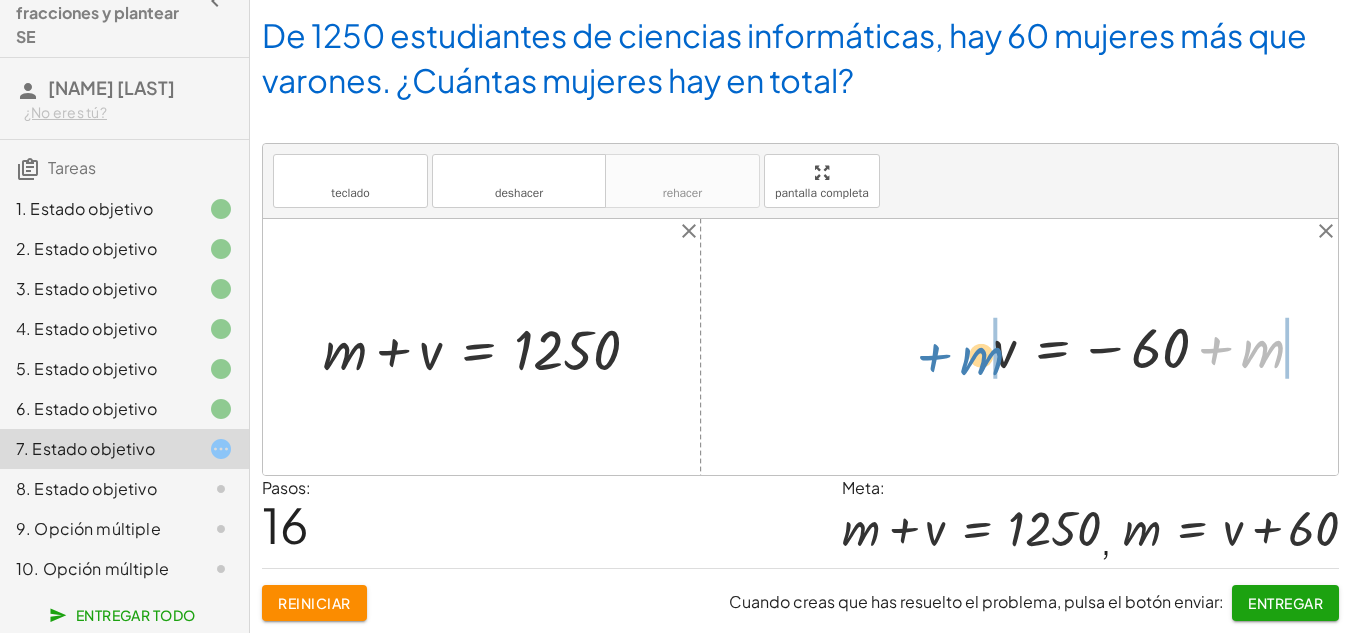 drag, startPoint x: 1265, startPoint y: 358, endPoint x: 984, endPoint y: 365, distance: 281.0872 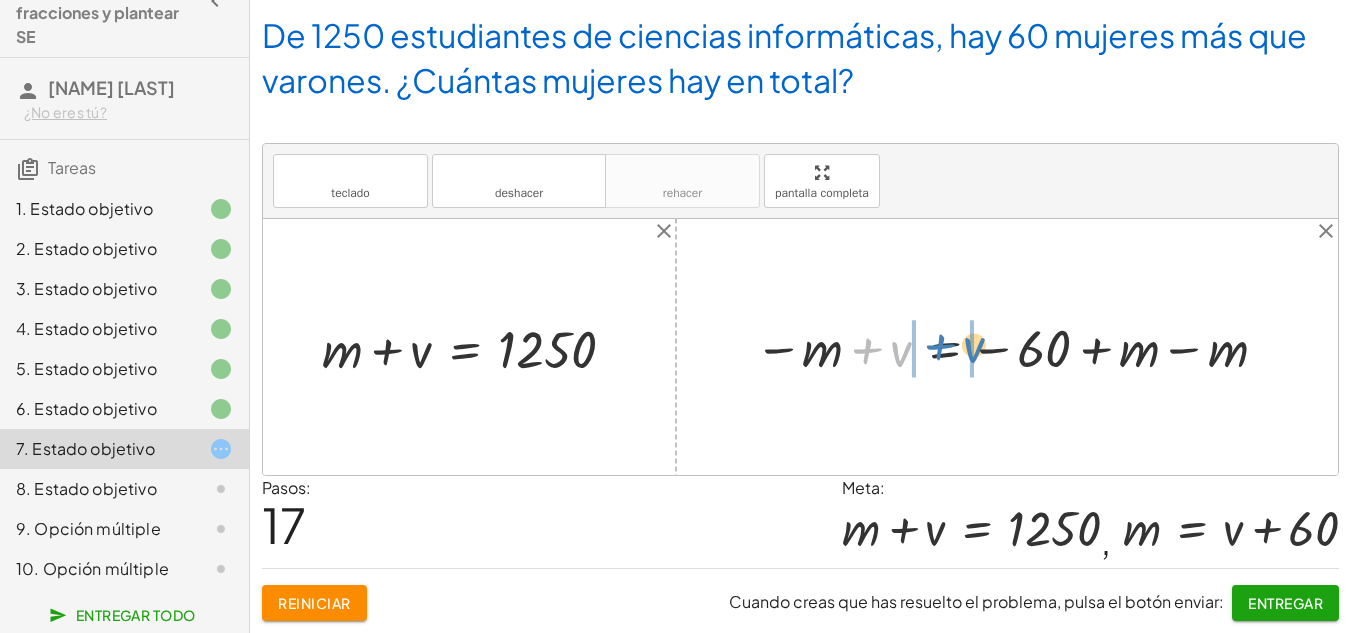 drag, startPoint x: 896, startPoint y: 349, endPoint x: 952, endPoint y: 345, distance: 56.142673 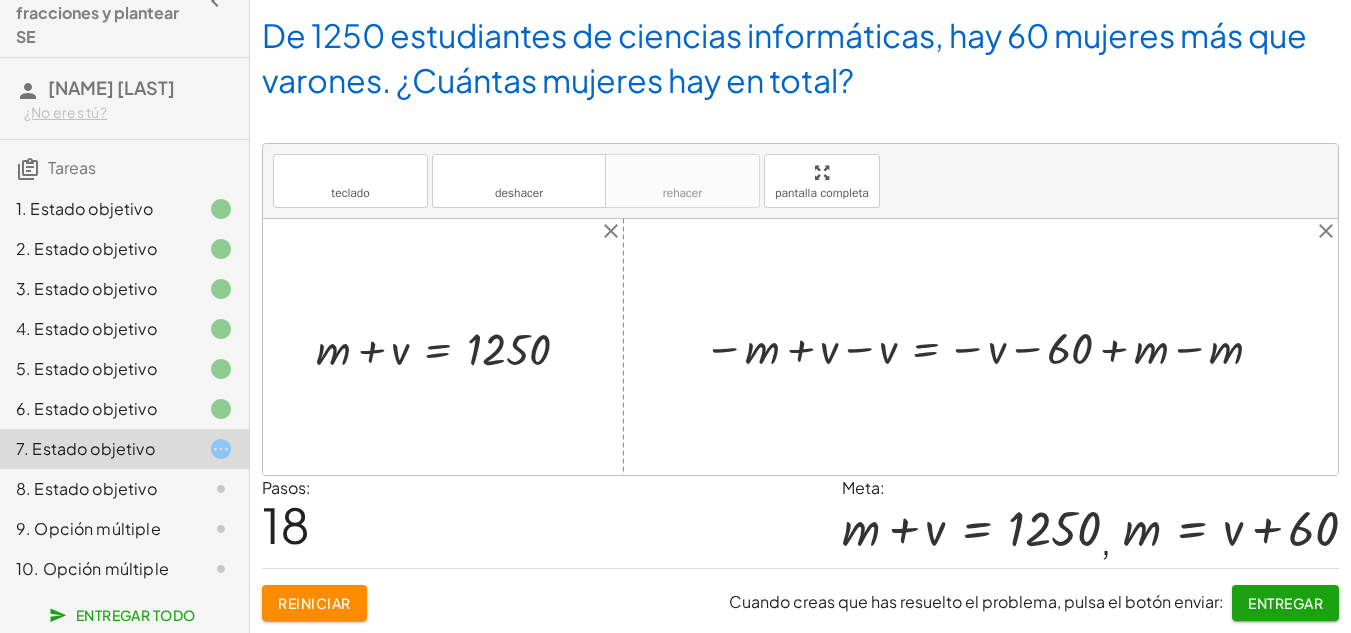 click at bounding box center (988, 347) 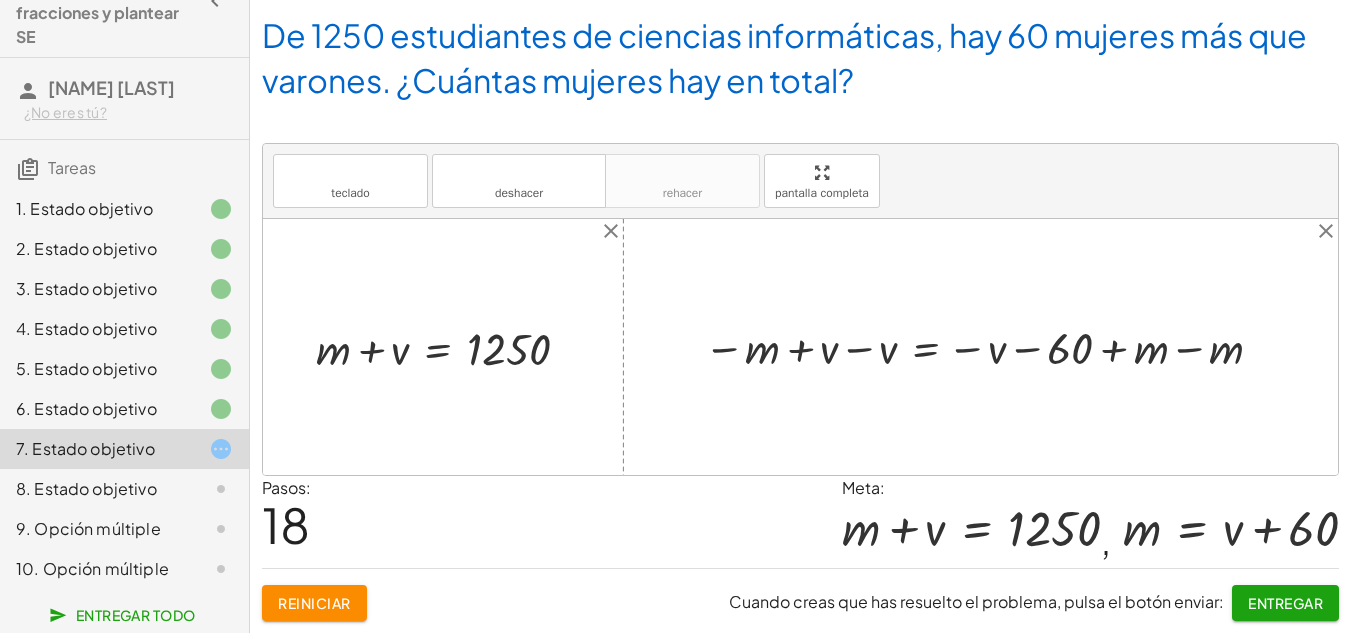 click at bounding box center (988, 347) 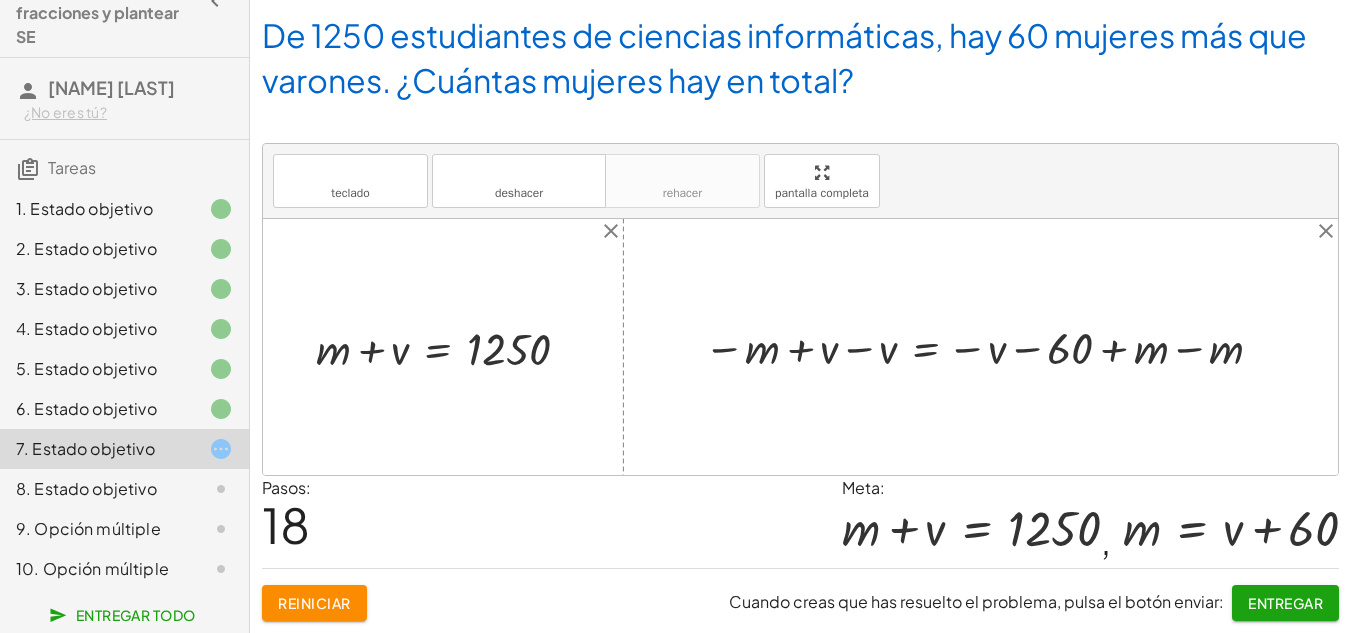 click at bounding box center [988, 347] 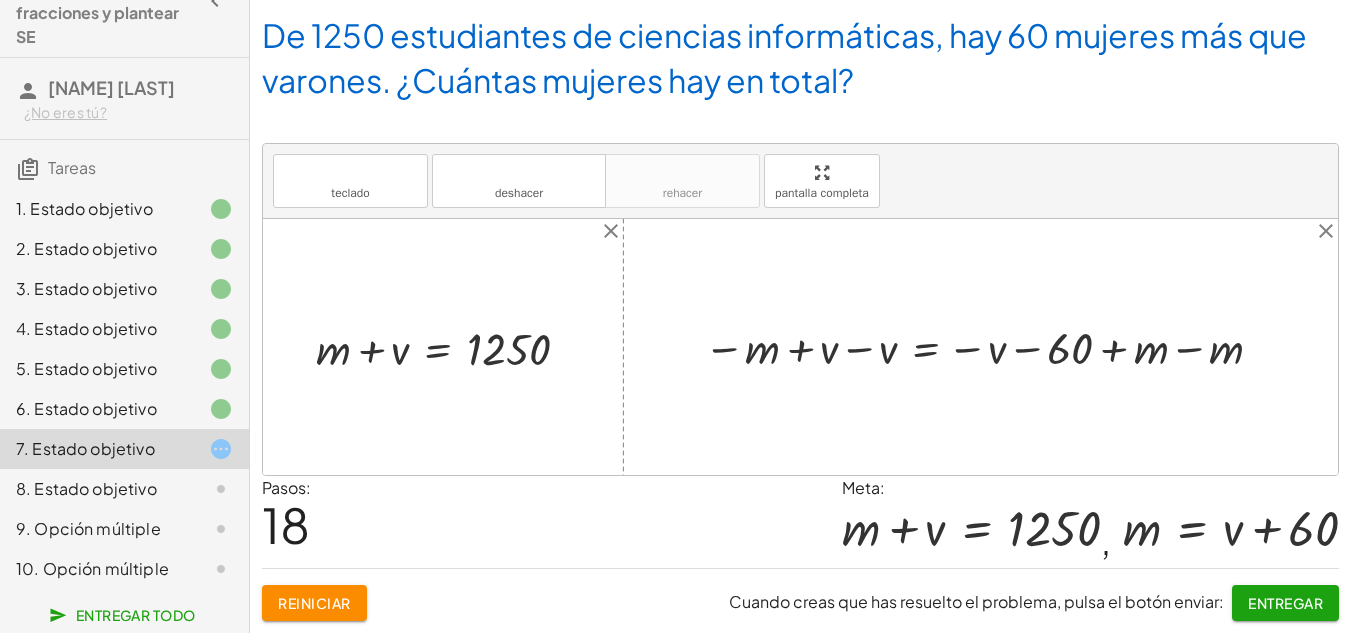 click at bounding box center [988, 347] 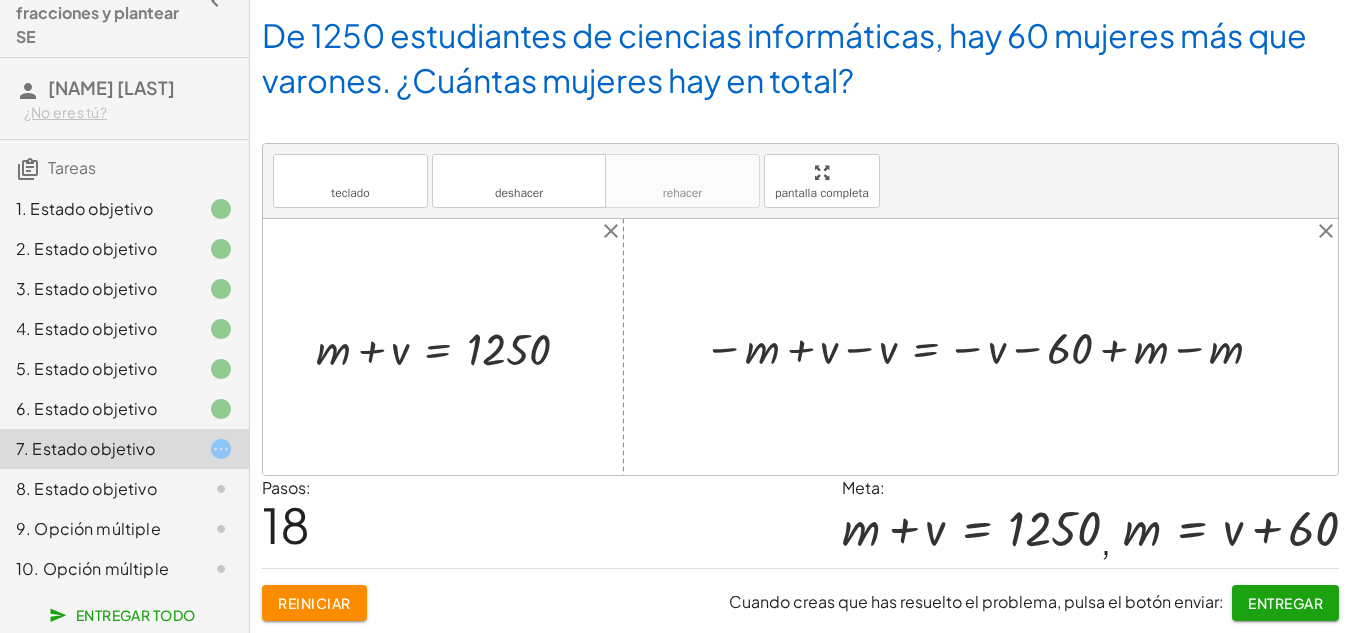 click at bounding box center [988, 347] 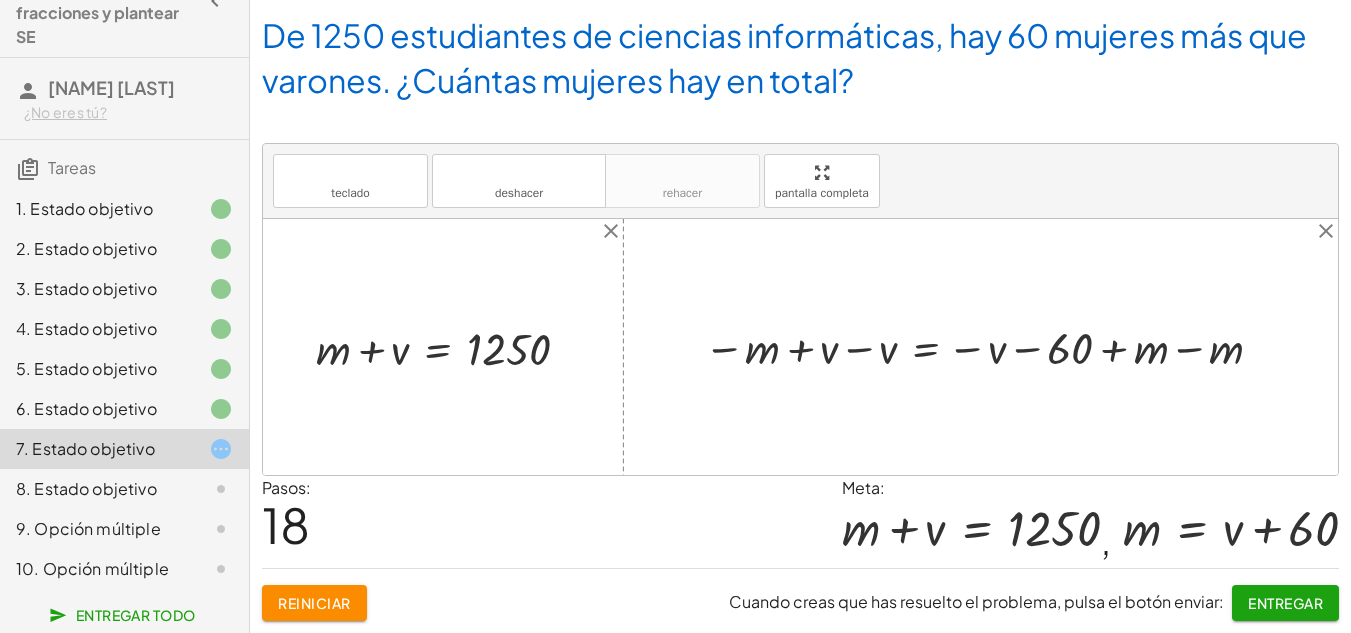 click at bounding box center (988, 347) 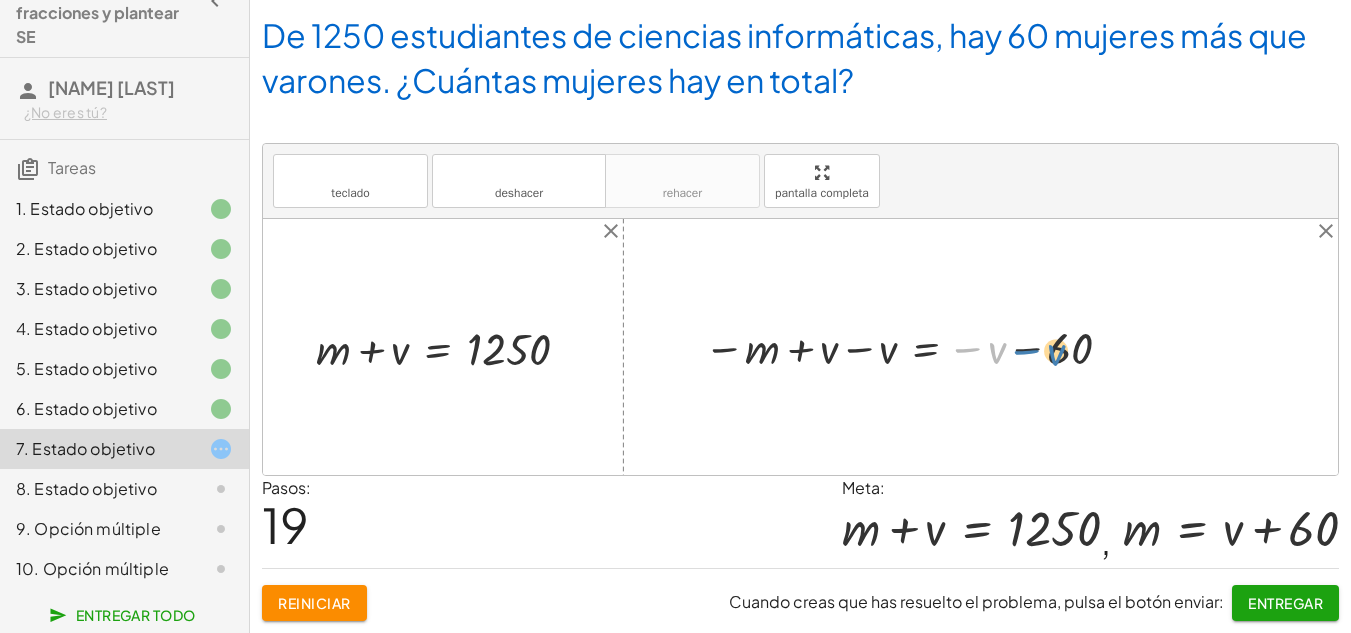 drag, startPoint x: 967, startPoint y: 344, endPoint x: 1026, endPoint y: 346, distance: 59.03389 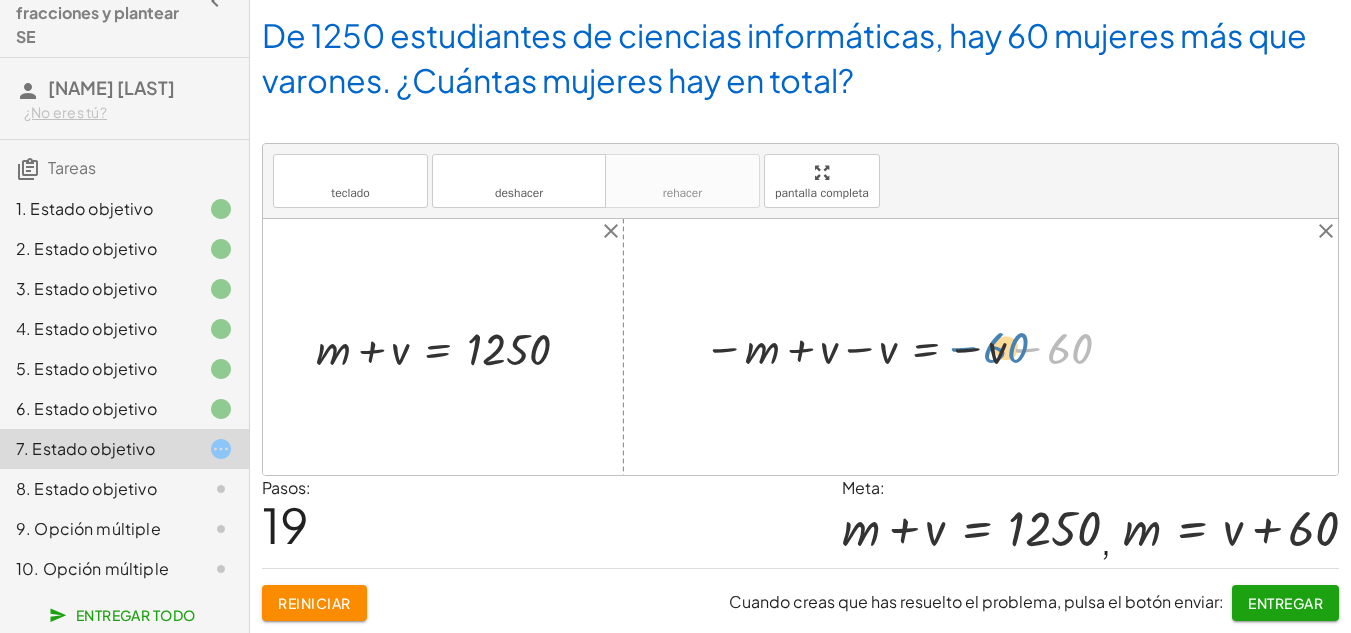 drag, startPoint x: 1026, startPoint y: 345, endPoint x: 962, endPoint y: 344, distance: 64.00781 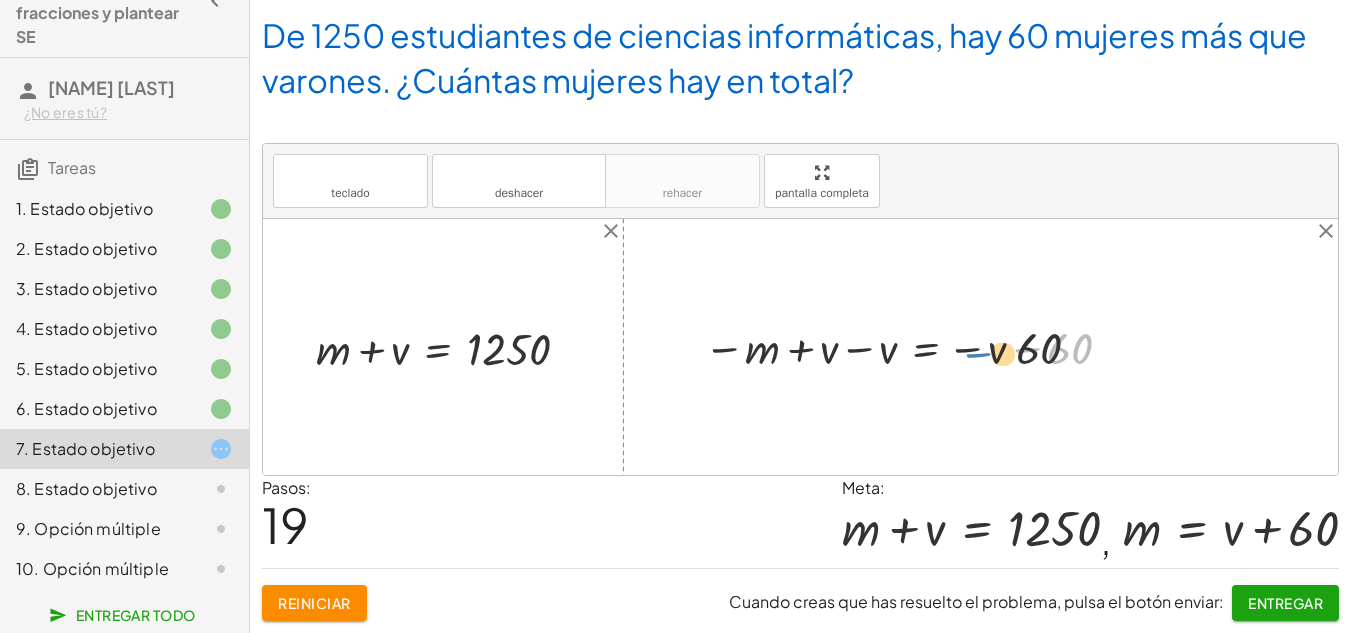 drag, startPoint x: 1024, startPoint y: 346, endPoint x: 966, endPoint y: 340, distance: 58.30952 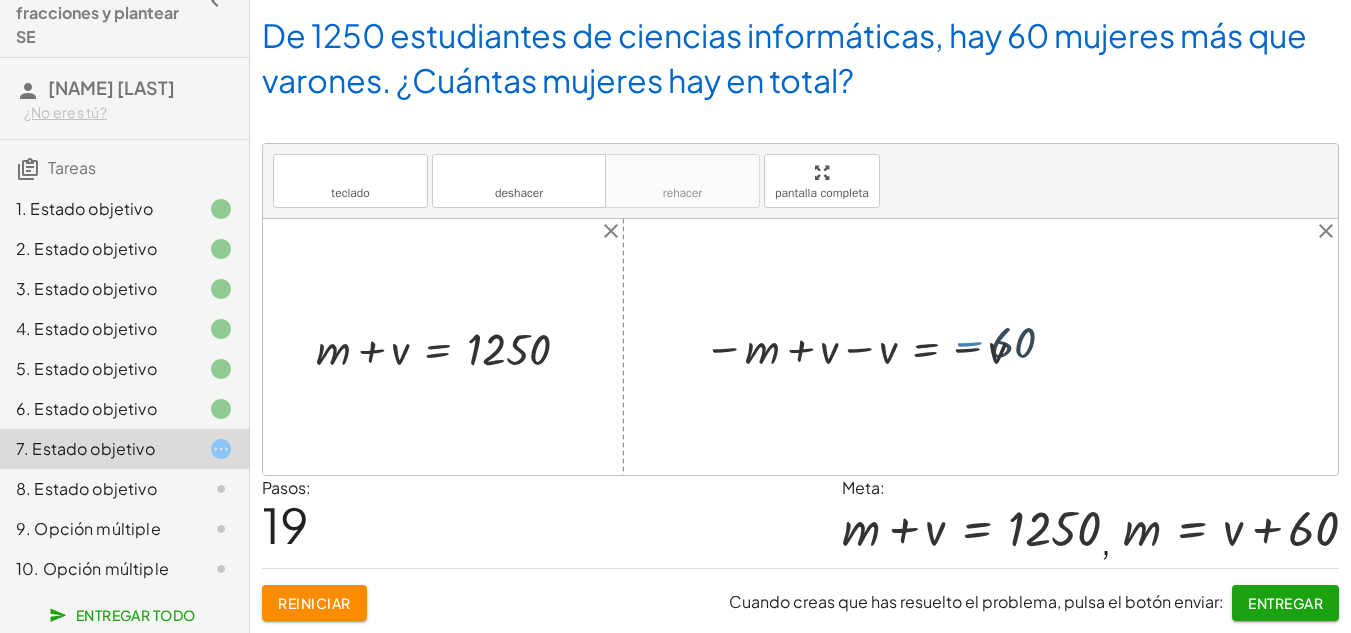 click at bounding box center [912, 347] 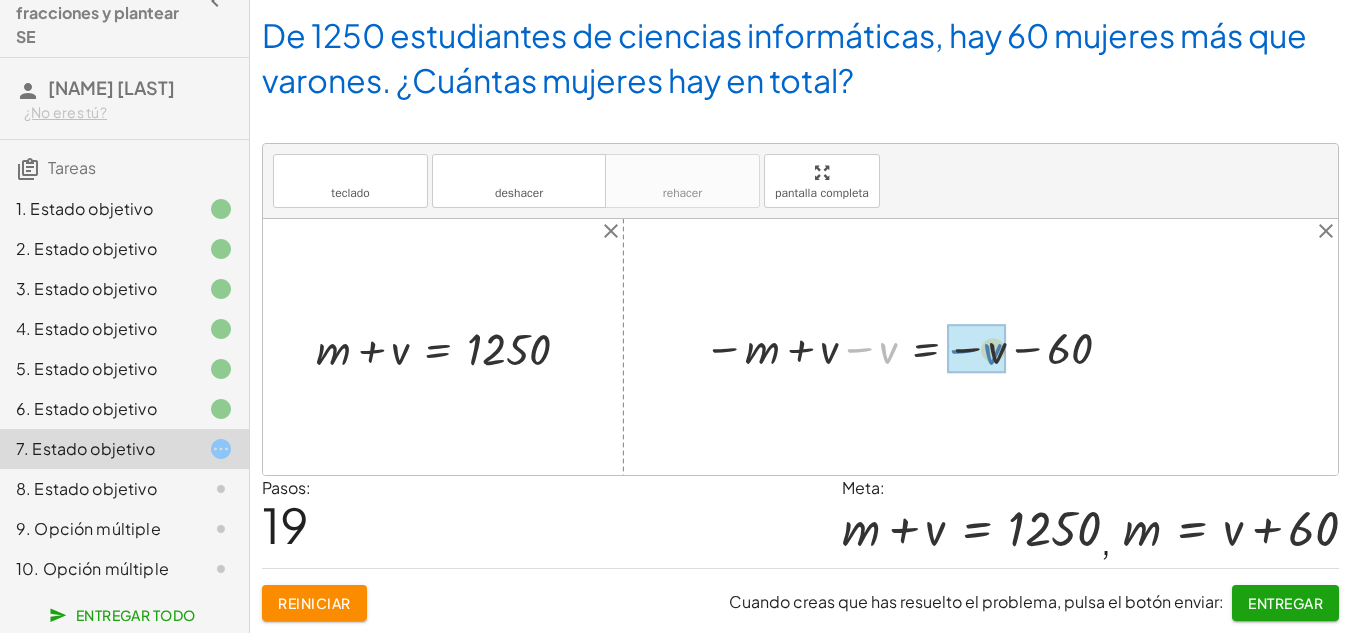 drag, startPoint x: 871, startPoint y: 346, endPoint x: 975, endPoint y: 347, distance: 104.00481 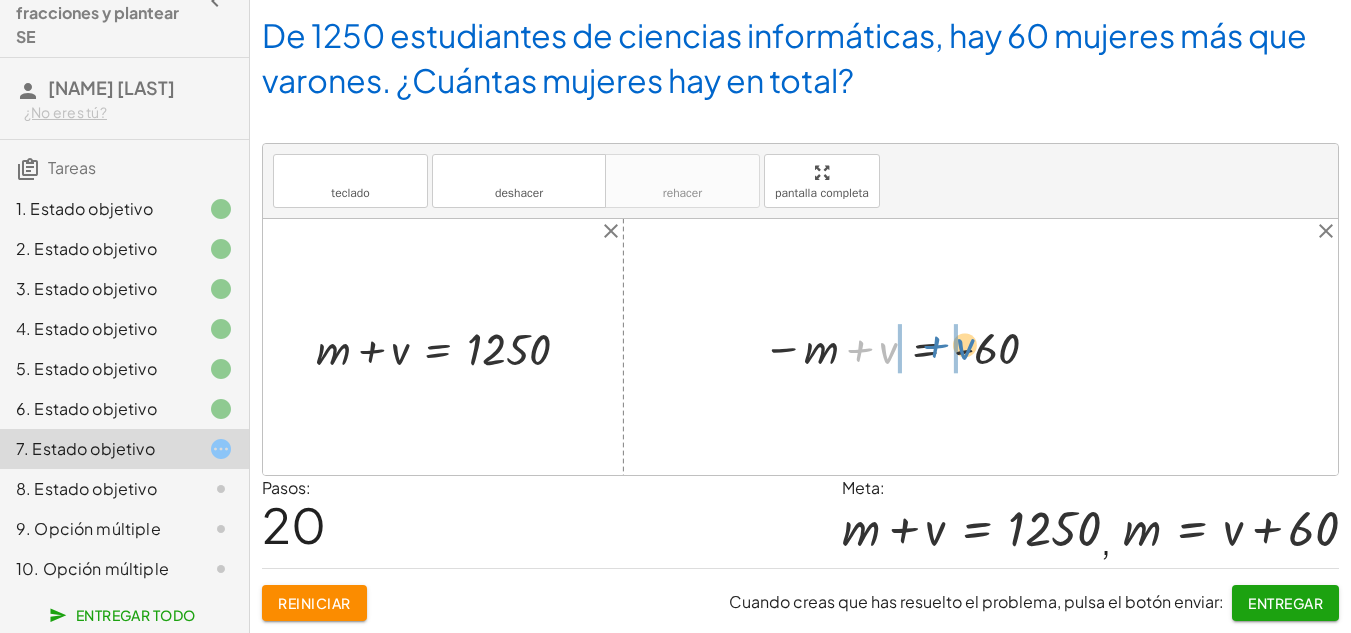 drag, startPoint x: 862, startPoint y: 348, endPoint x: 938, endPoint y: 344, distance: 76.105194 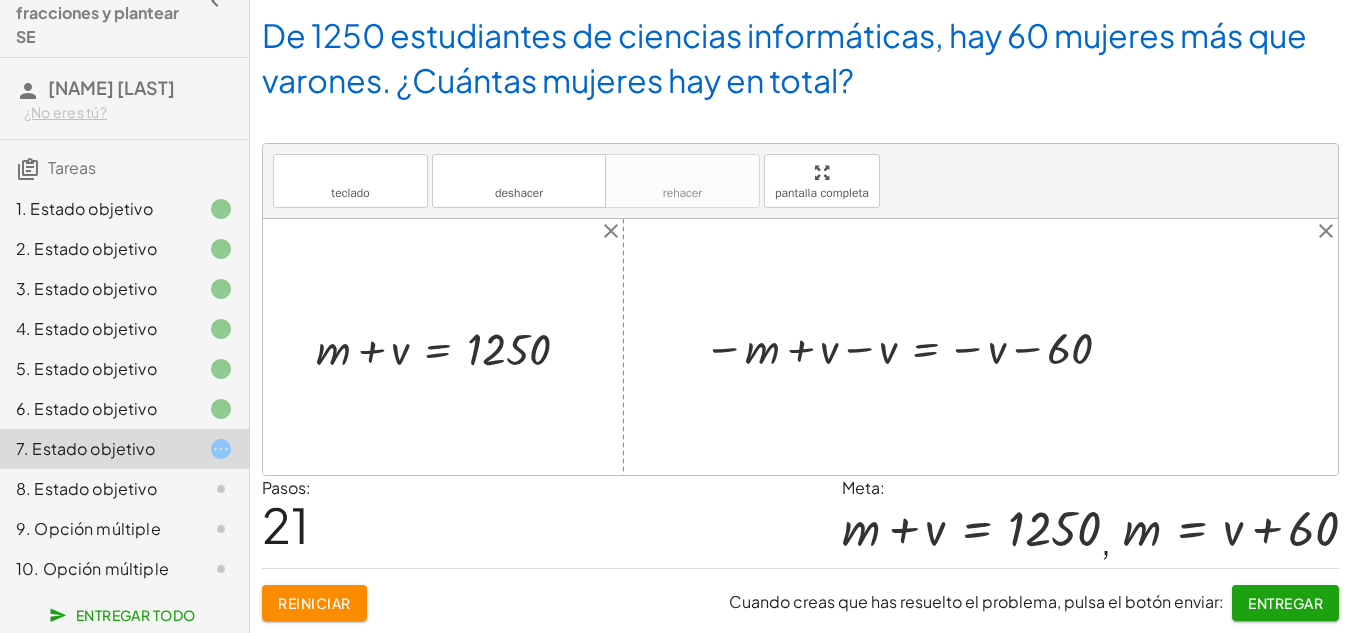 click at bounding box center [912, 347] 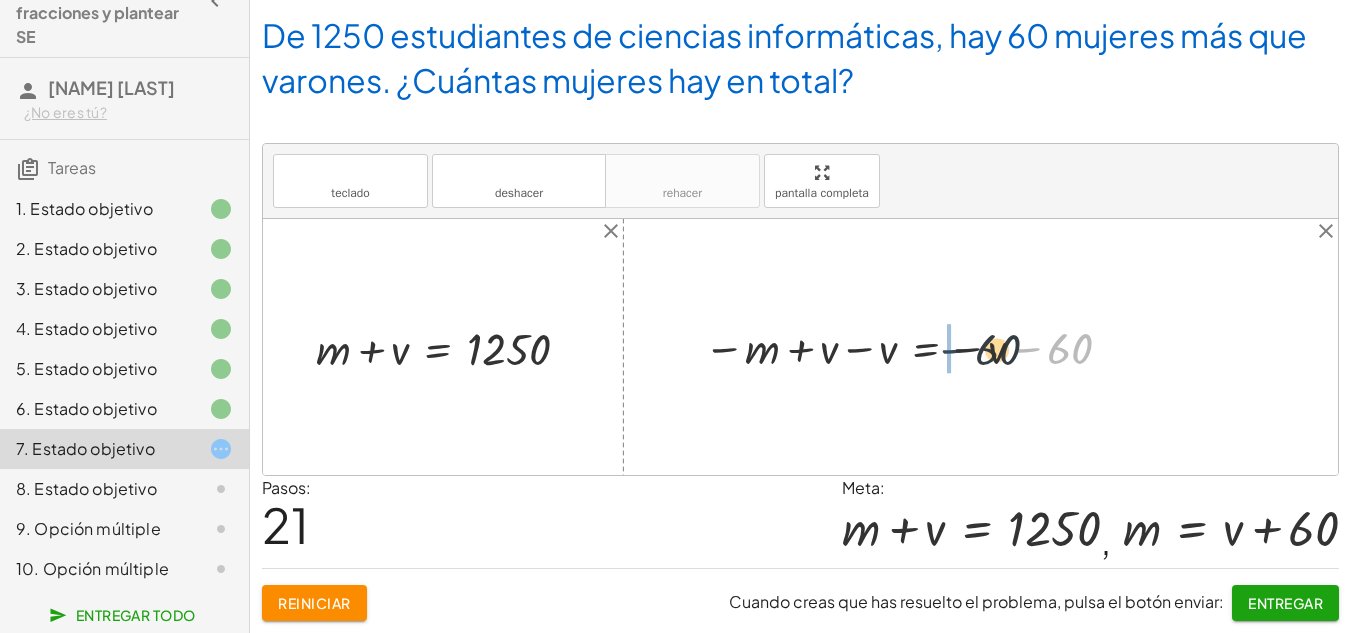 drag, startPoint x: 1032, startPoint y: 349, endPoint x: 954, endPoint y: 351, distance: 78.025635 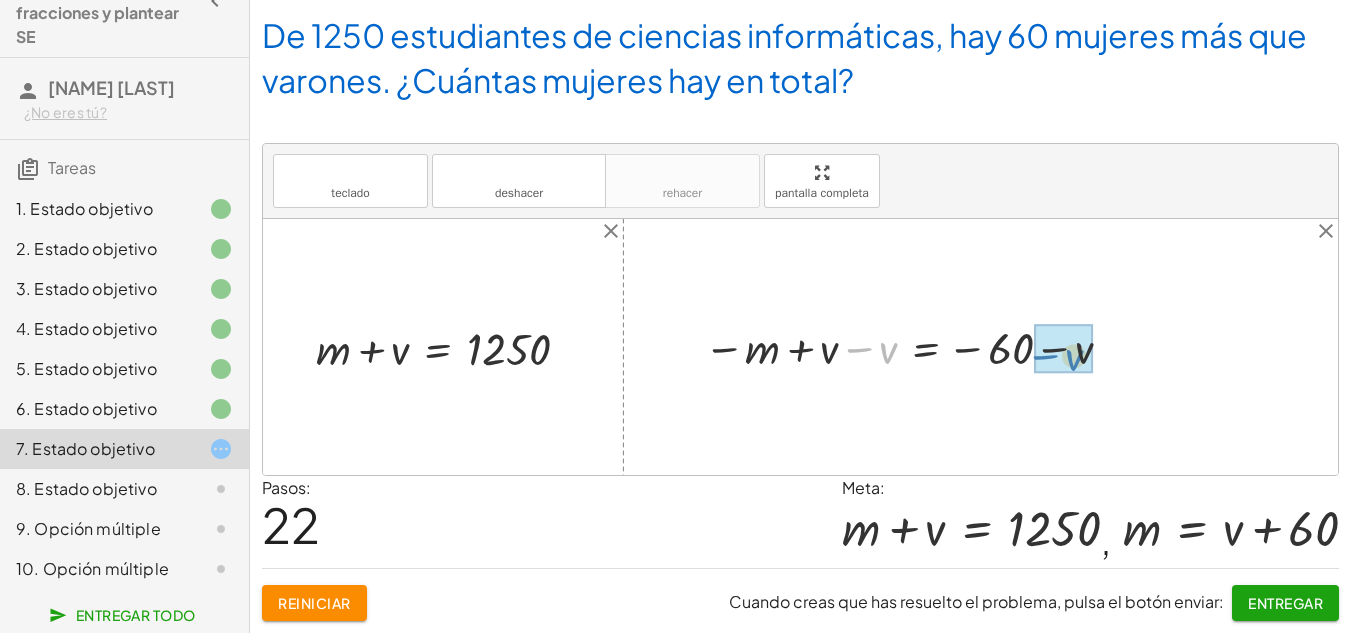 drag, startPoint x: 898, startPoint y: 350, endPoint x: 1052, endPoint y: 353, distance: 154.02922 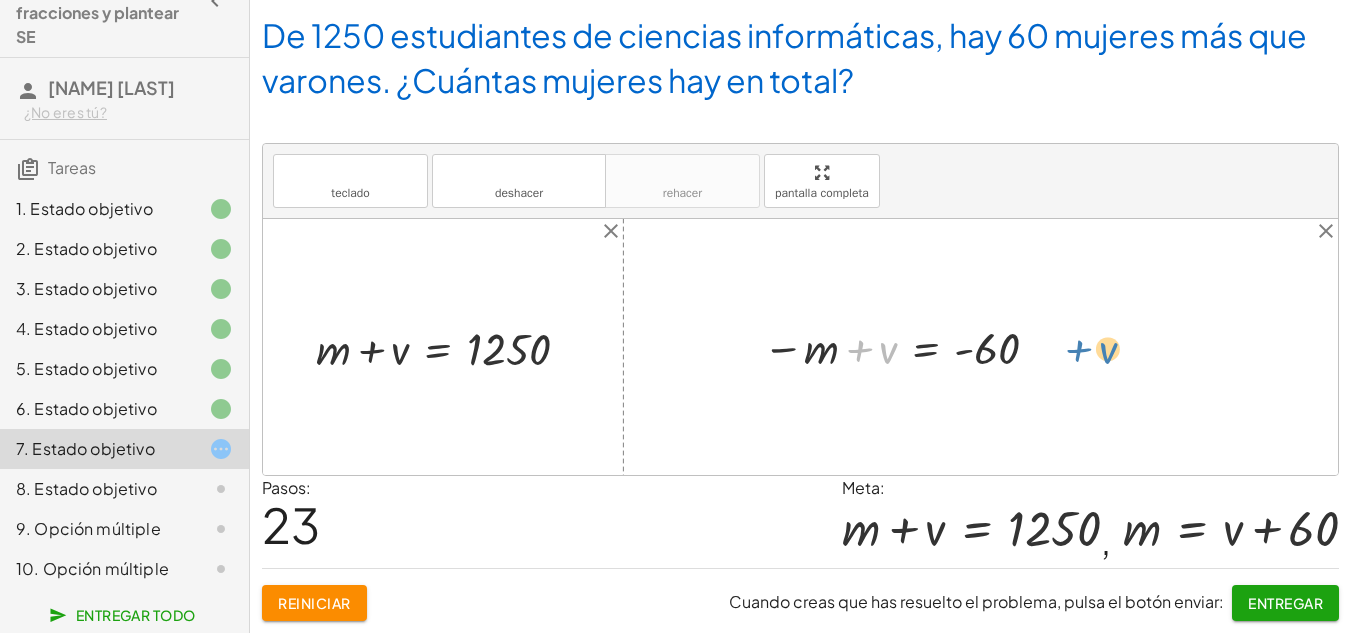 drag, startPoint x: 852, startPoint y: 351, endPoint x: 1076, endPoint y: 351, distance: 224 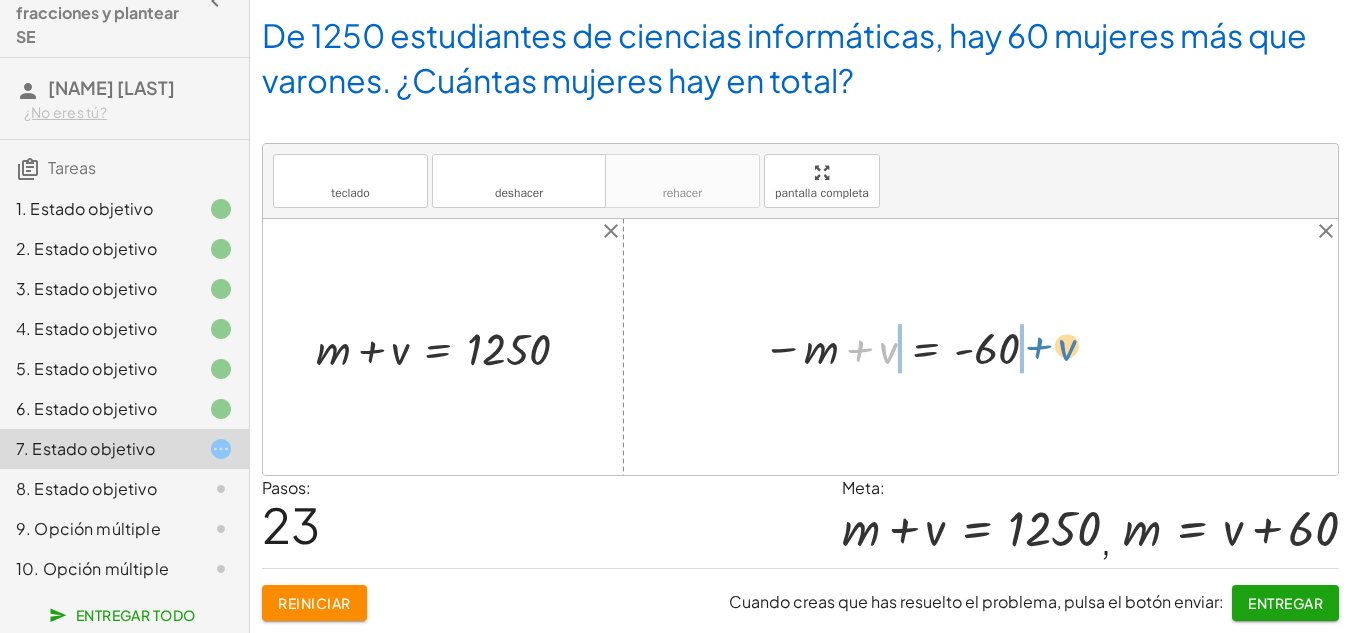 drag, startPoint x: 858, startPoint y: 342, endPoint x: 1038, endPoint y: 338, distance: 180.04443 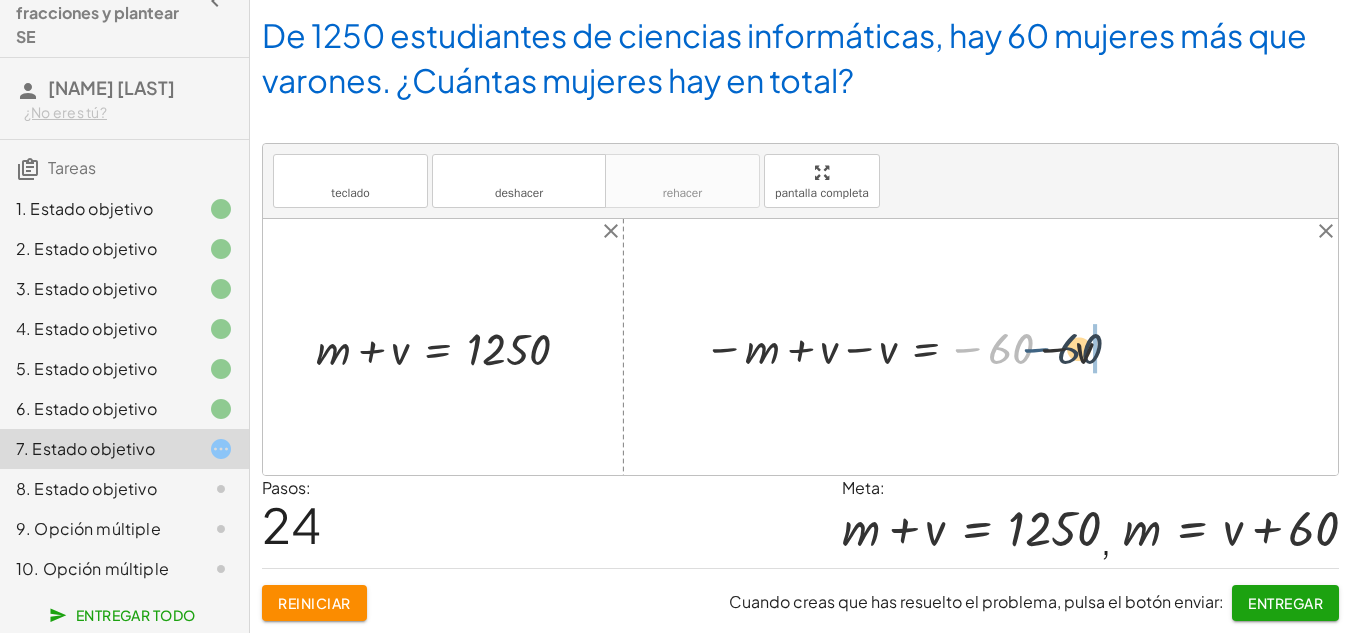 drag, startPoint x: 968, startPoint y: 343, endPoint x: 1046, endPoint y: 343, distance: 78 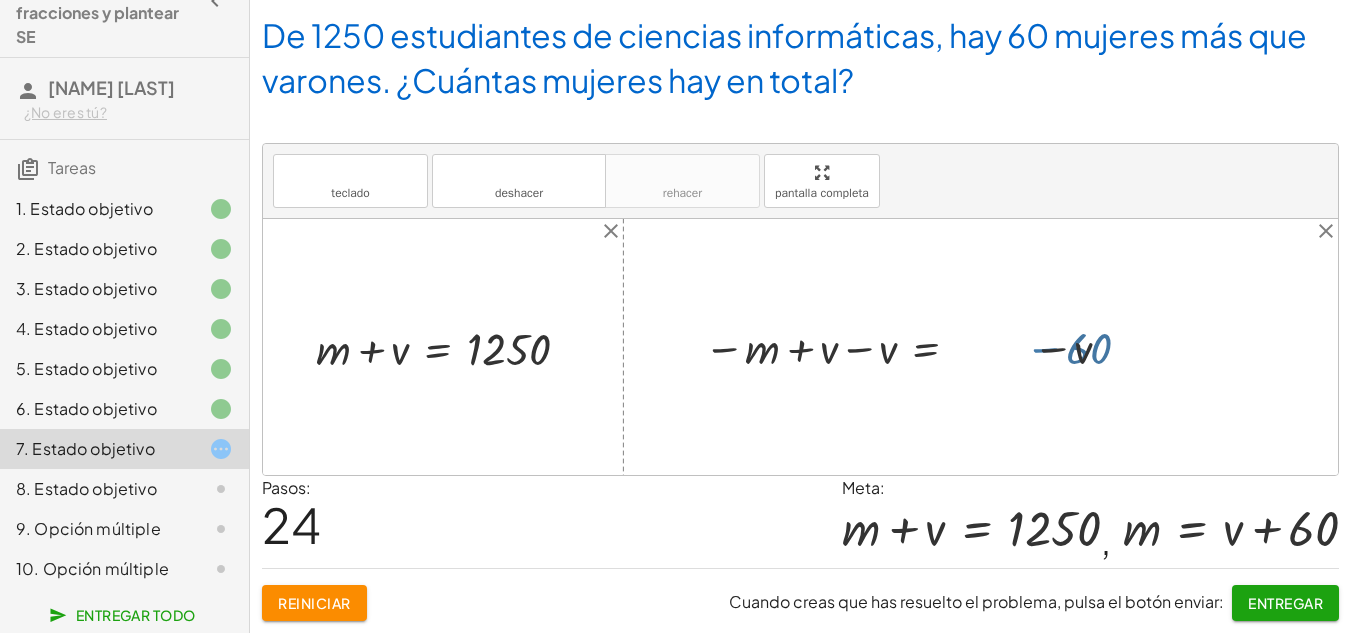 click at bounding box center (912, 347) 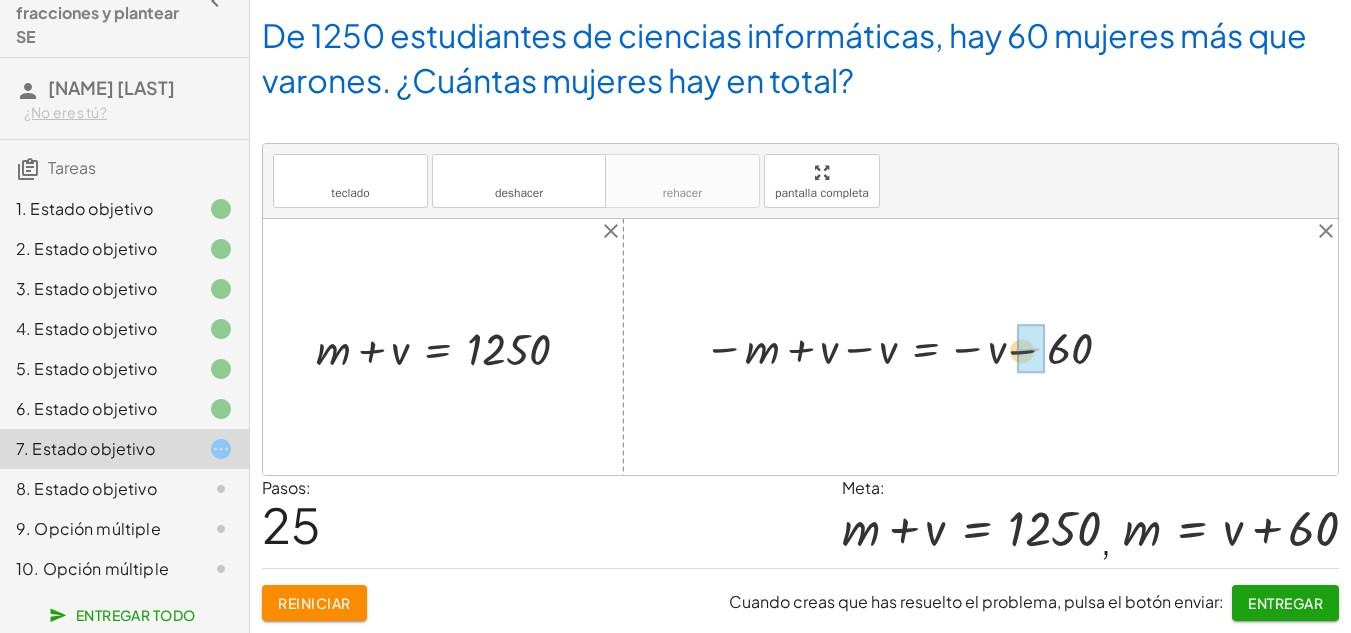 drag, startPoint x: 1015, startPoint y: 342, endPoint x: 987, endPoint y: 349, distance: 28.86174 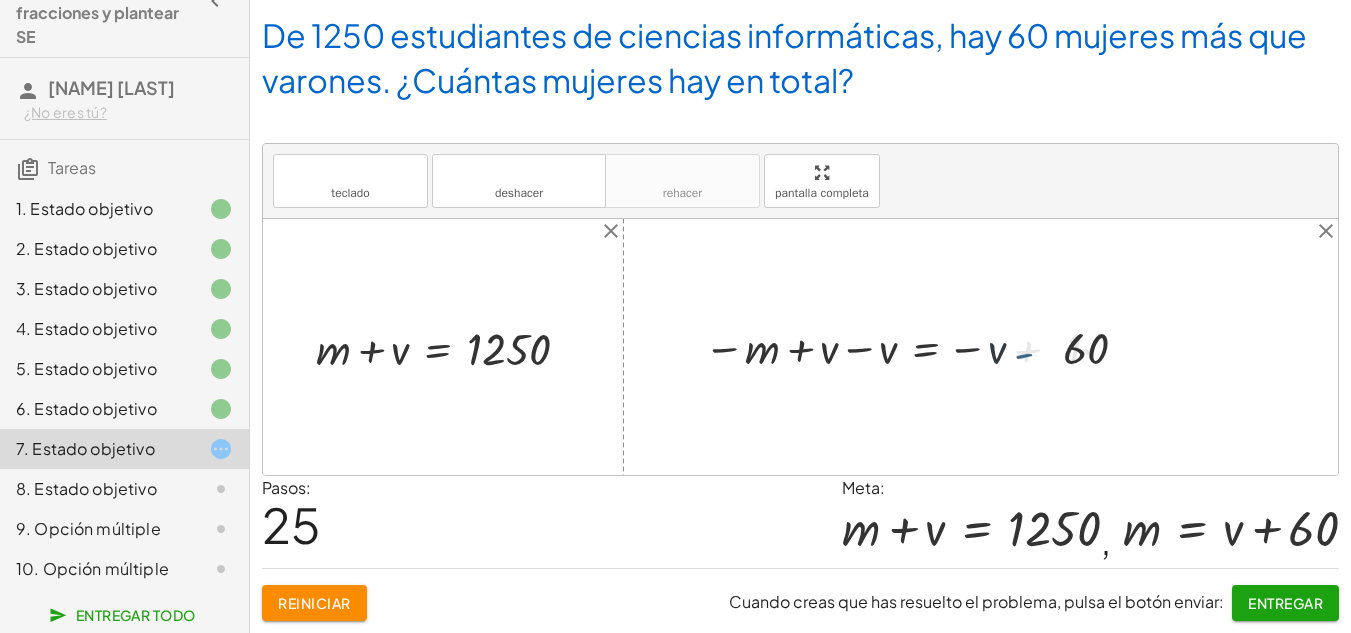 drag, startPoint x: 987, startPoint y: 349, endPoint x: 976, endPoint y: 344, distance: 12.083046 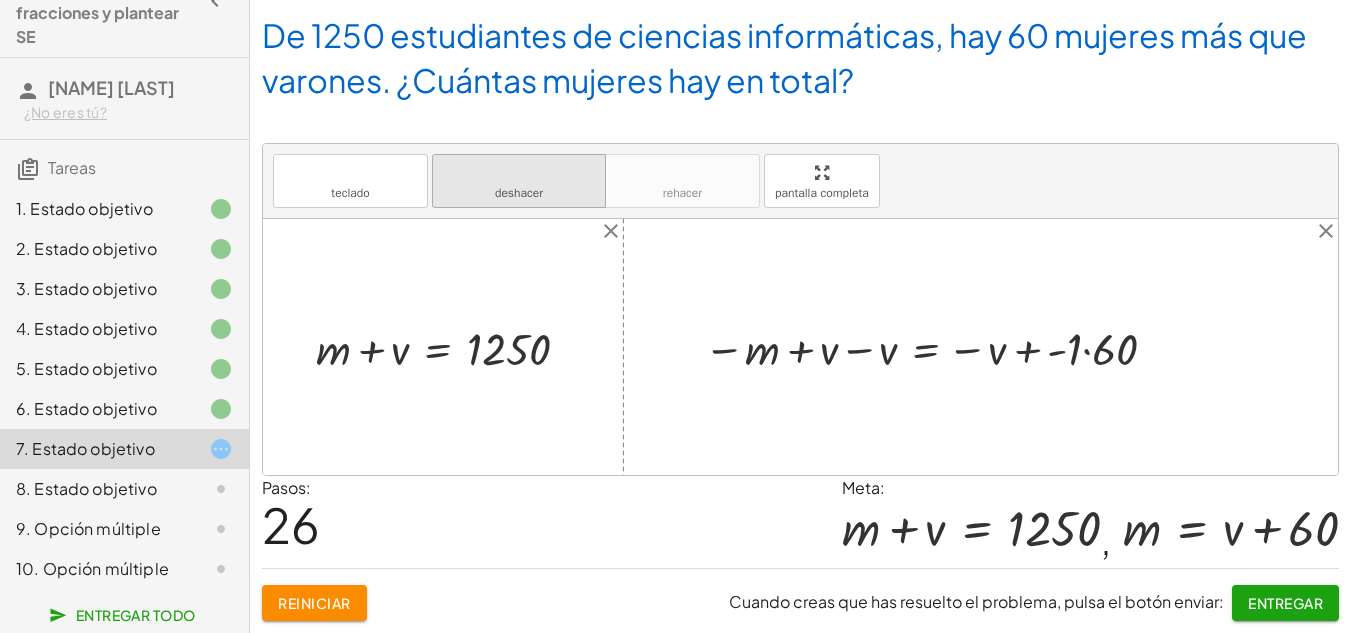 click on "deshacer deshacer" at bounding box center (519, 181) 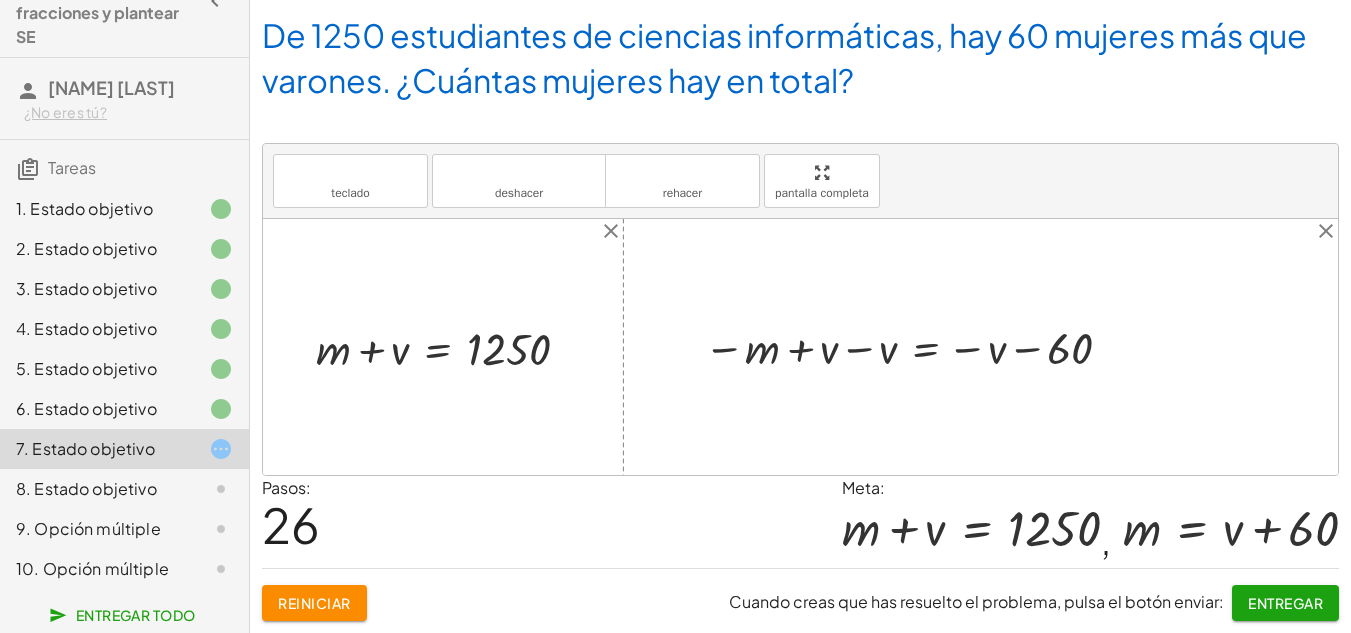 click at bounding box center (912, 347) 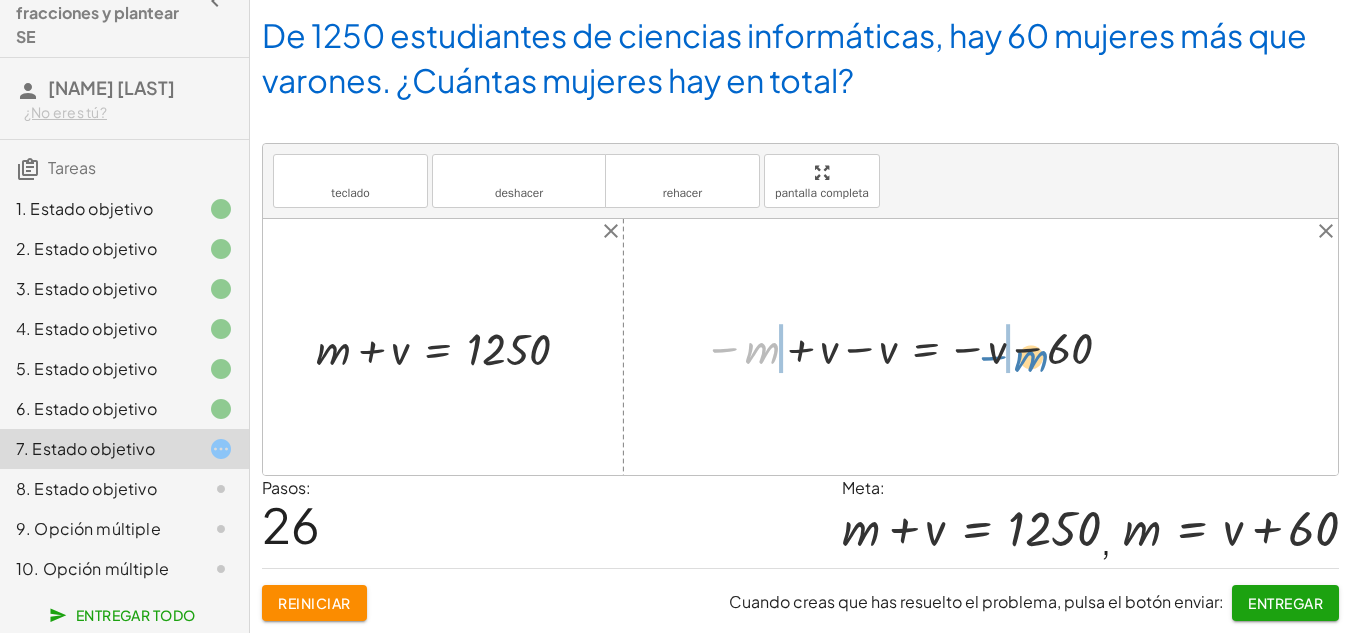 drag, startPoint x: 728, startPoint y: 345, endPoint x: 995, endPoint y: 352, distance: 267.09174 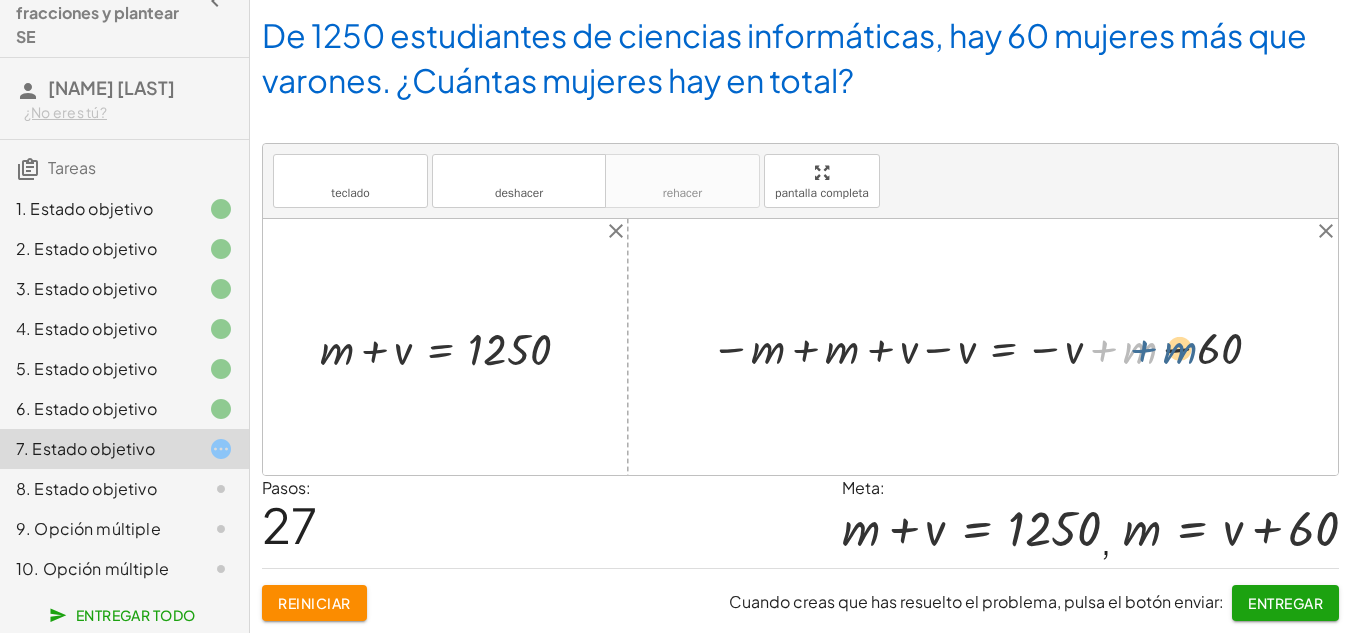 drag, startPoint x: 1102, startPoint y: 345, endPoint x: 1132, endPoint y: 350, distance: 30.413813 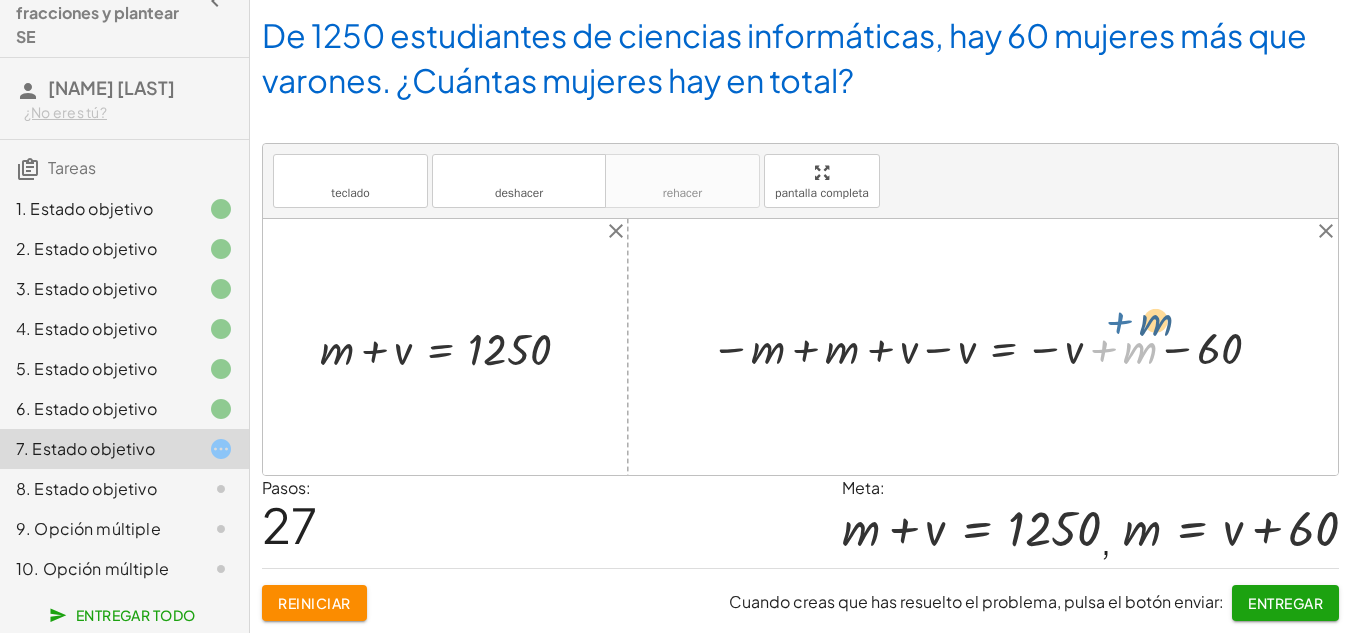 drag, startPoint x: 1098, startPoint y: 350, endPoint x: 1171, endPoint y: 336, distance: 74.330345 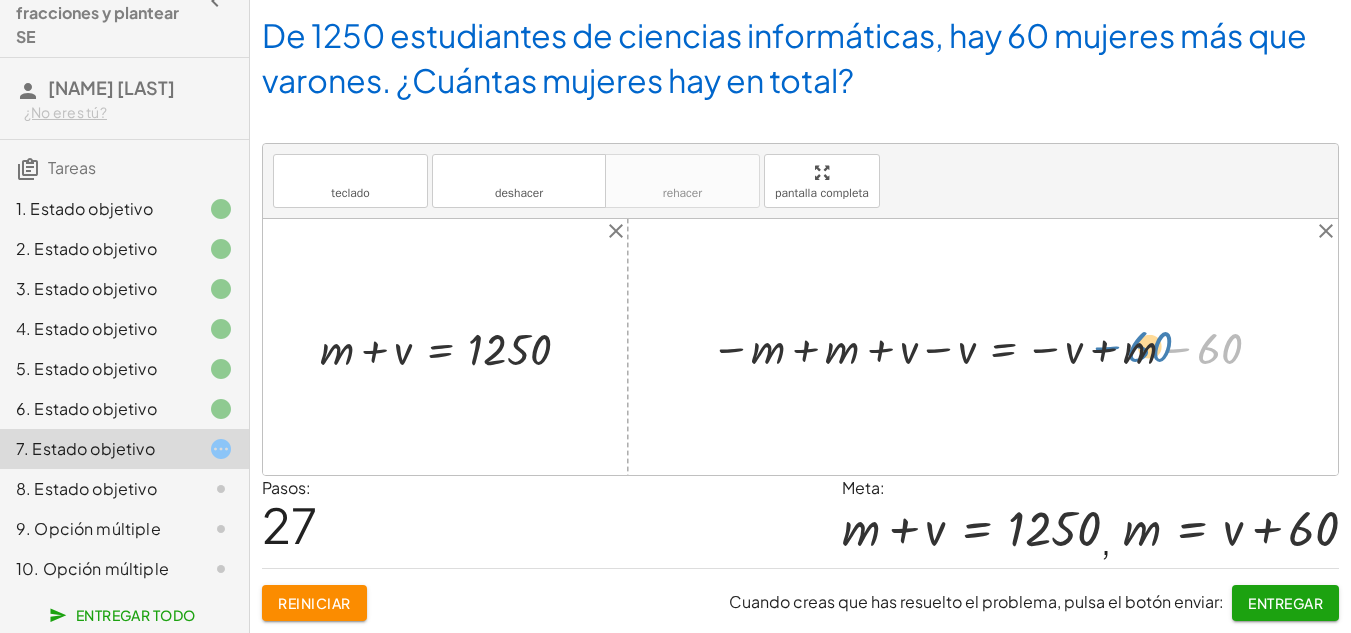drag, startPoint x: 1181, startPoint y: 348, endPoint x: 1111, endPoint y: 346, distance: 70.028564 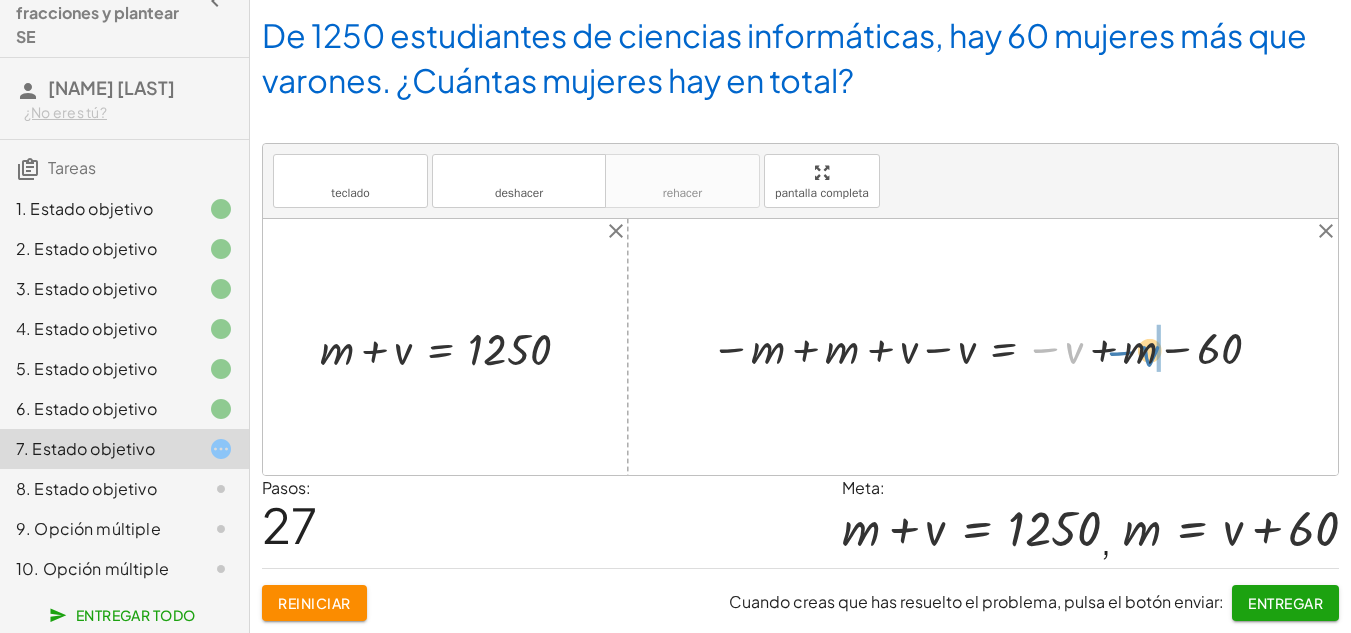 drag, startPoint x: 1042, startPoint y: 347, endPoint x: 1115, endPoint y: 347, distance: 73 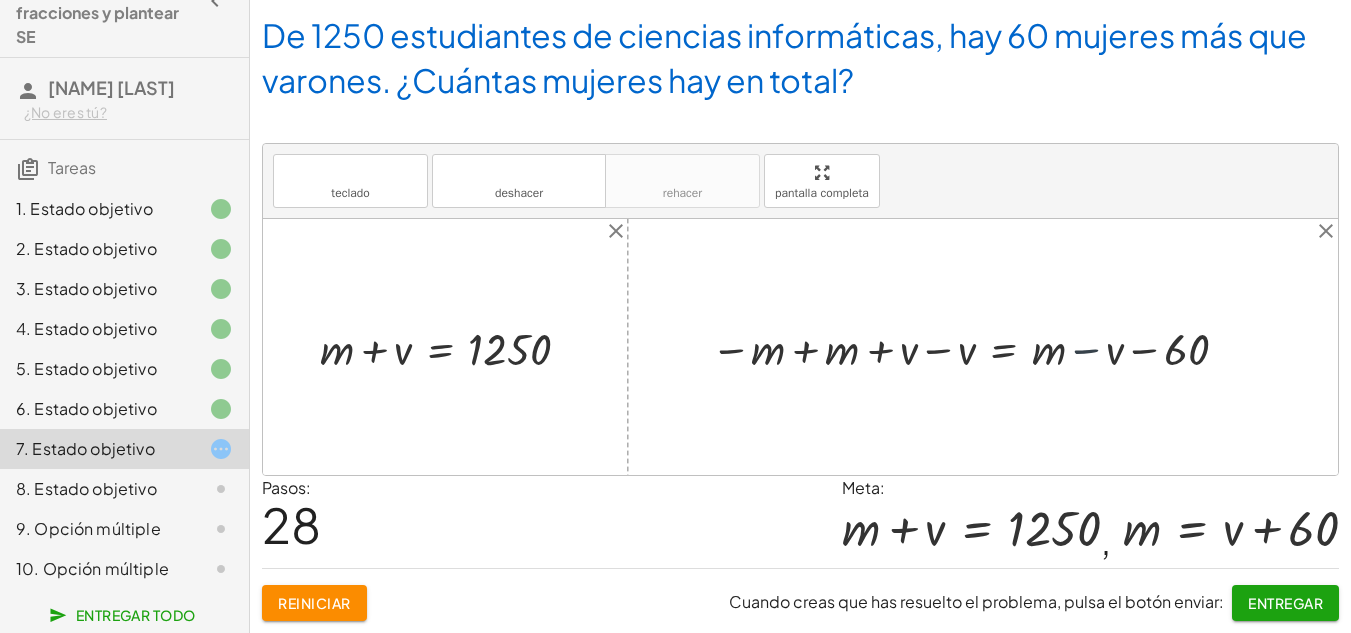 drag, startPoint x: 1076, startPoint y: 344, endPoint x: 1059, endPoint y: 350, distance: 18.027756 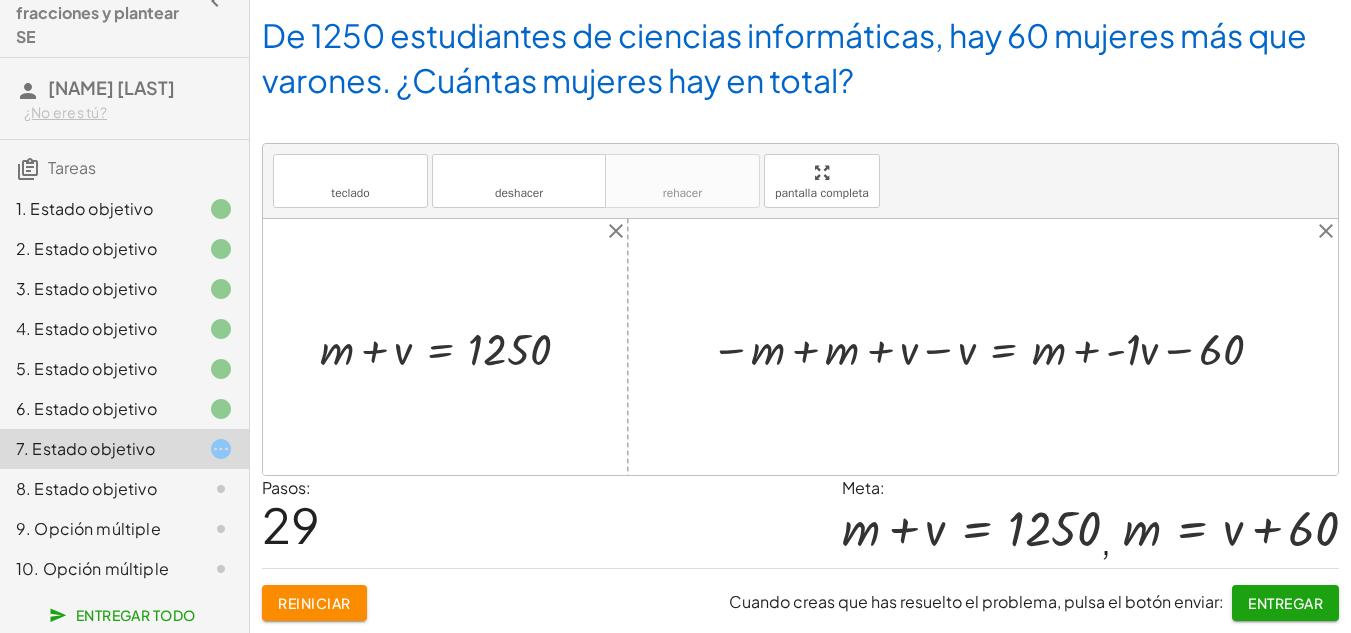 click at bounding box center [991, 347] 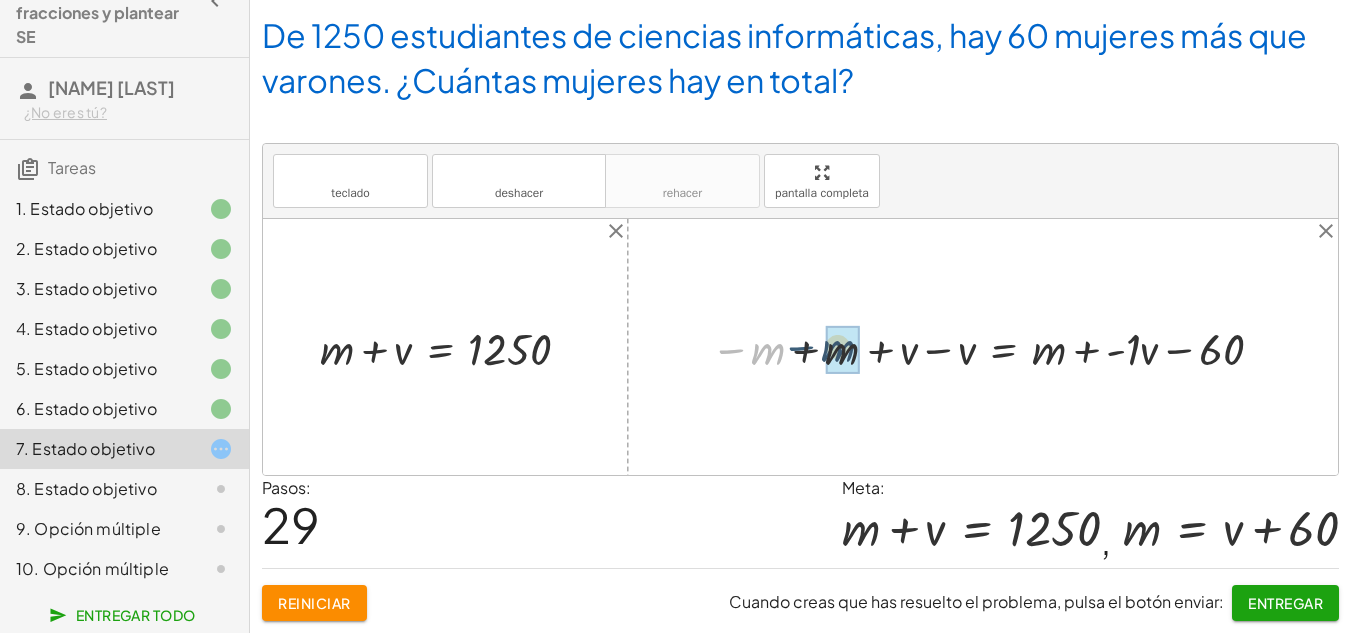 drag, startPoint x: 745, startPoint y: 351, endPoint x: 825, endPoint y: 348, distance: 80.05623 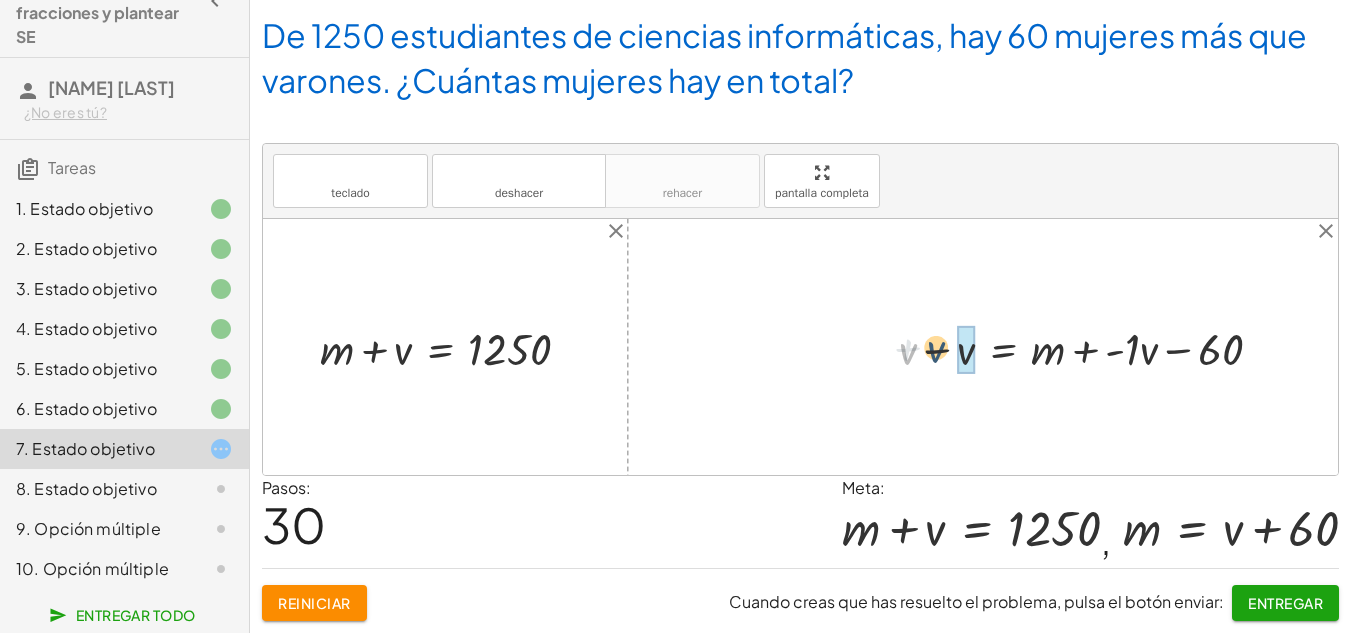 drag, startPoint x: 913, startPoint y: 360, endPoint x: 939, endPoint y: 358, distance: 26.076809 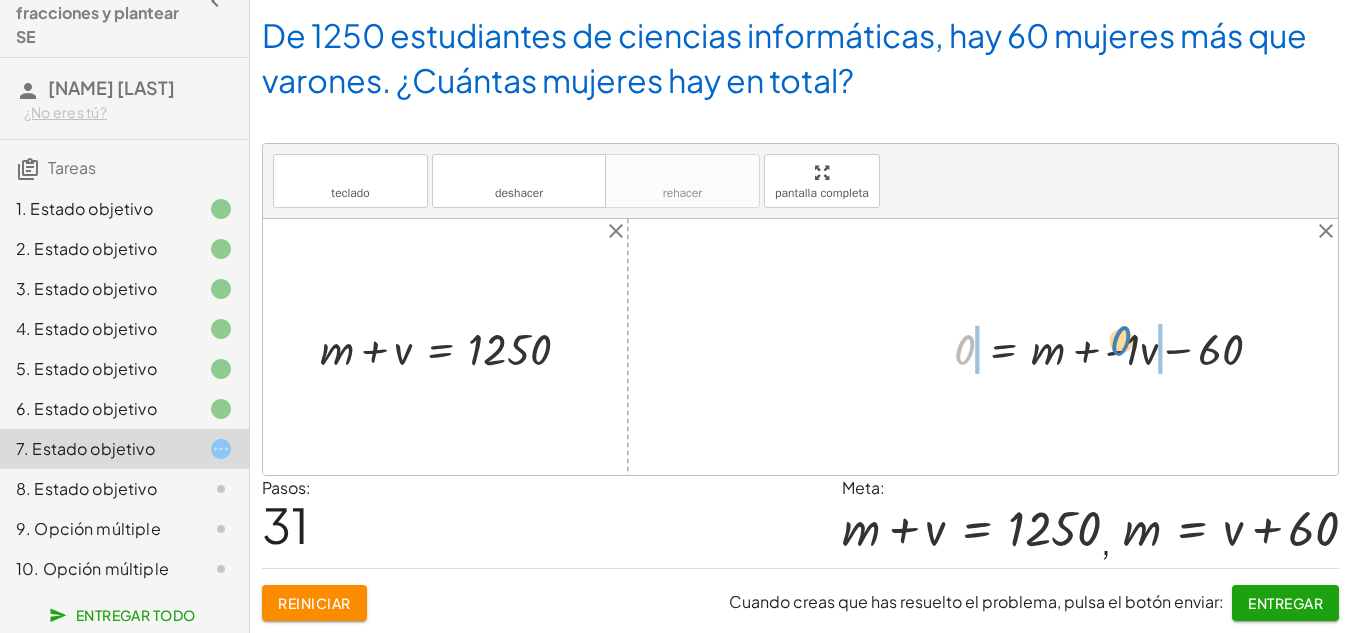 drag, startPoint x: 960, startPoint y: 352, endPoint x: 1116, endPoint y: 343, distance: 156.2594 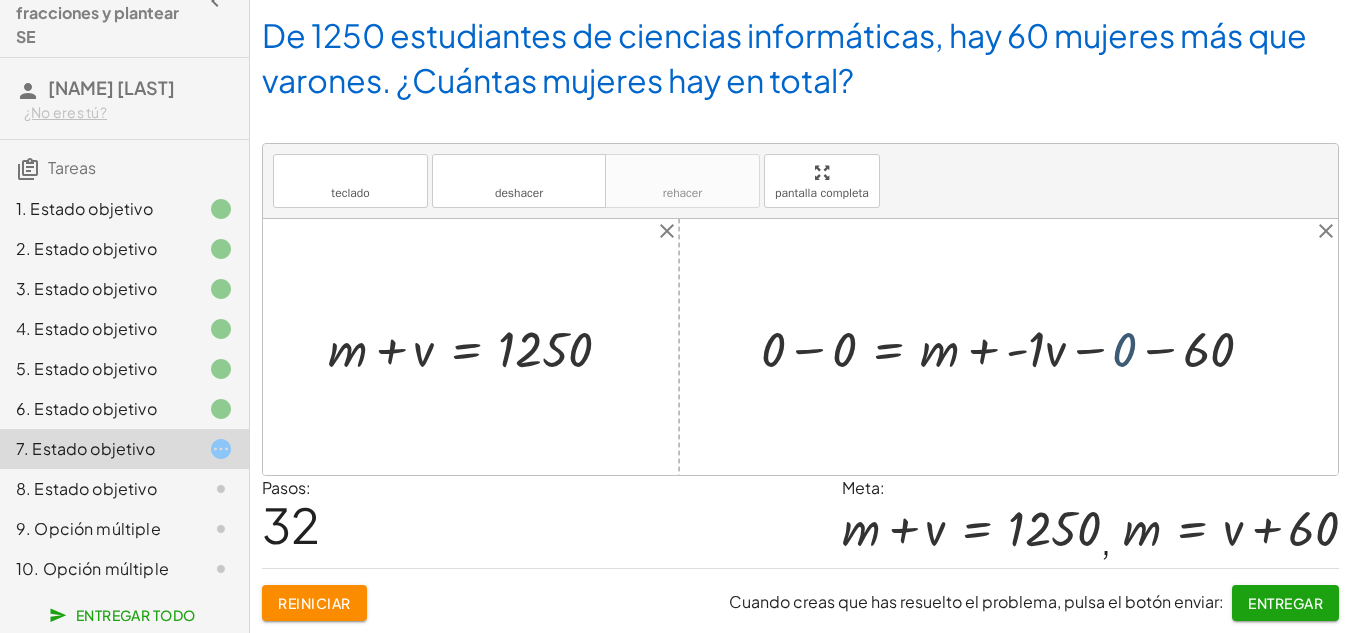 click at bounding box center [1015, 346] 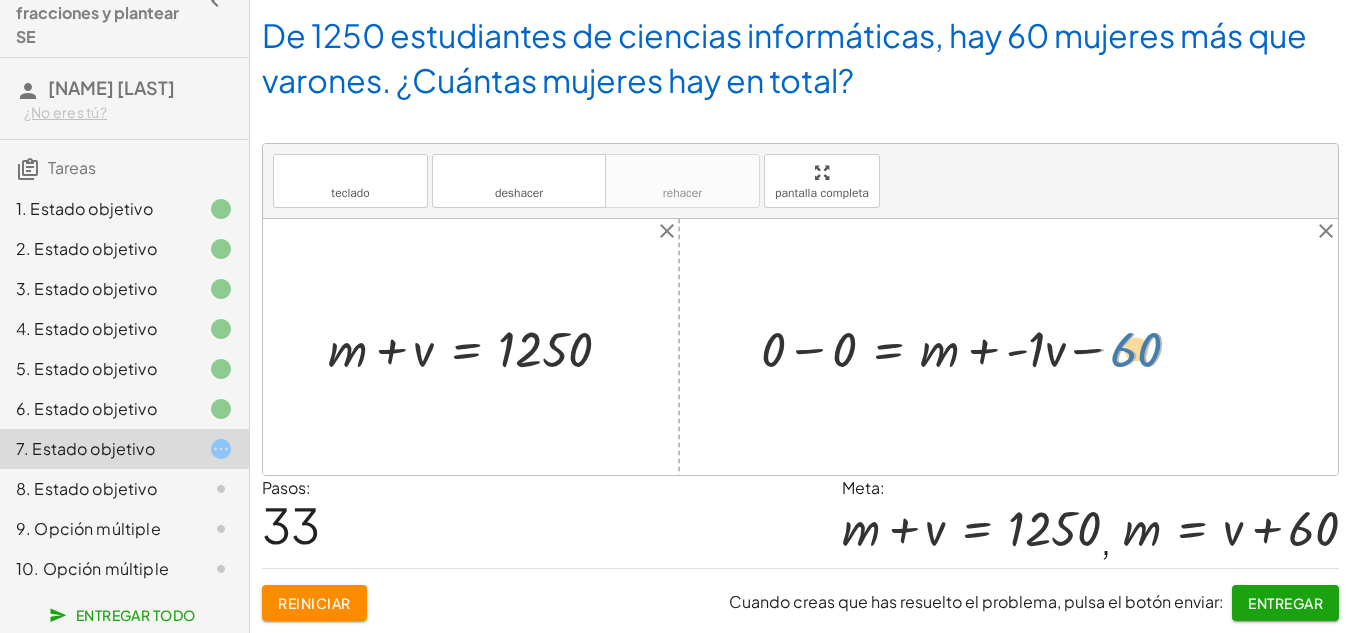 drag, startPoint x: 1138, startPoint y: 346, endPoint x: 1118, endPoint y: 349, distance: 20.22375 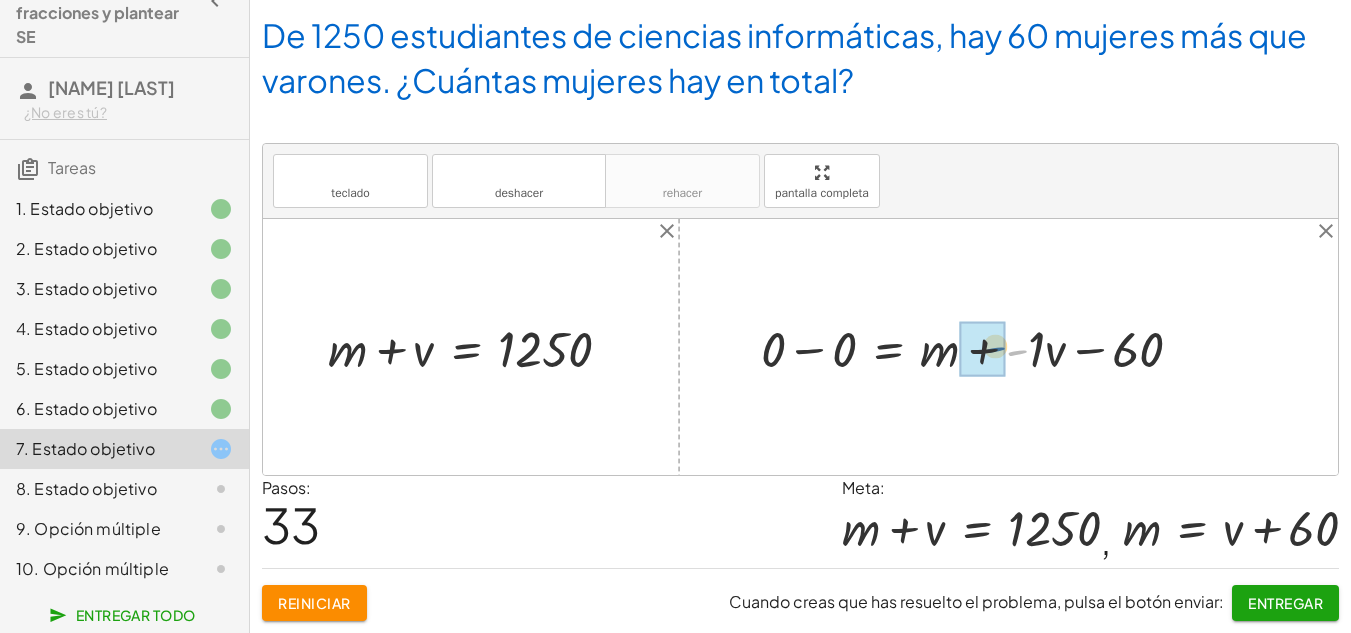 drag, startPoint x: 1010, startPoint y: 350, endPoint x: 999, endPoint y: 349, distance: 11.045361 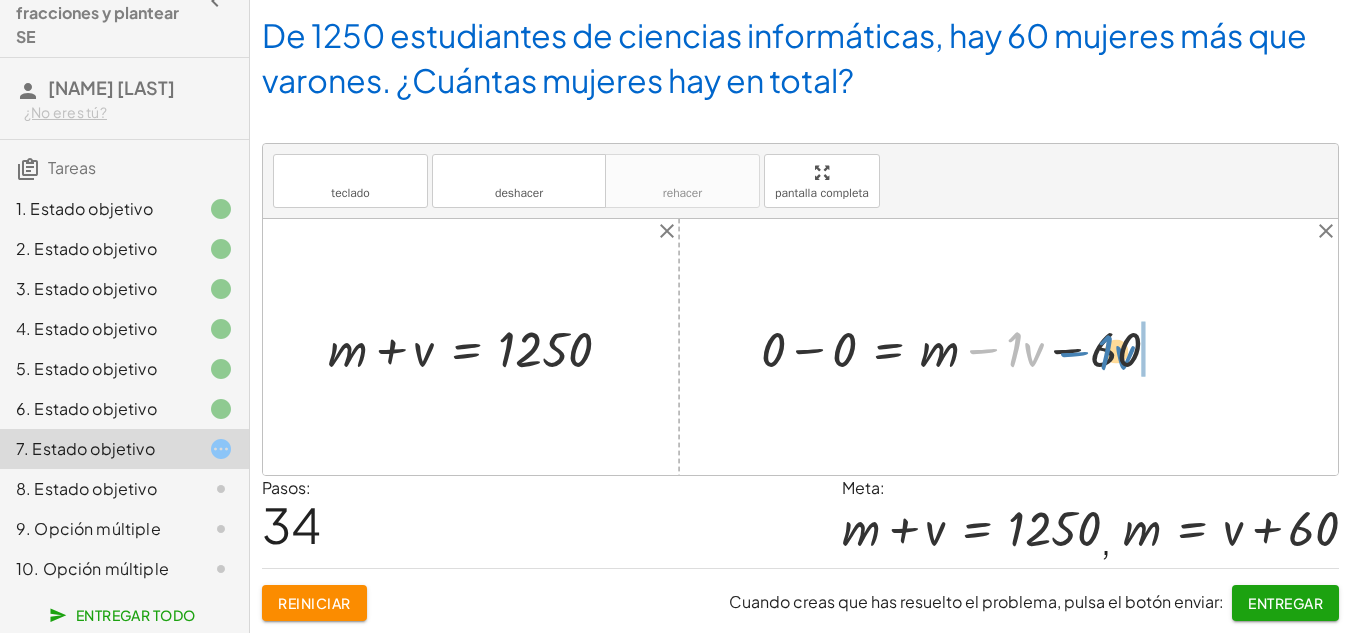 drag, startPoint x: 979, startPoint y: 351, endPoint x: 1071, endPoint y: 356, distance: 92.13577 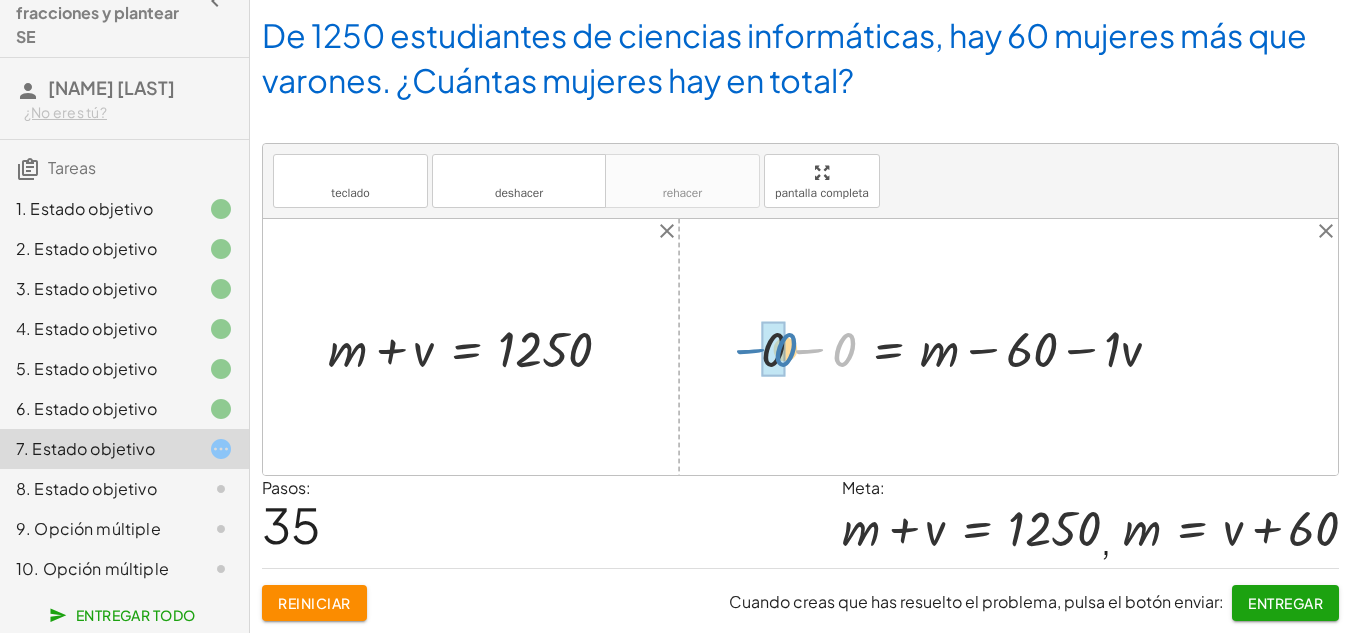 drag, startPoint x: 845, startPoint y: 342, endPoint x: 786, endPoint y: 342, distance: 59 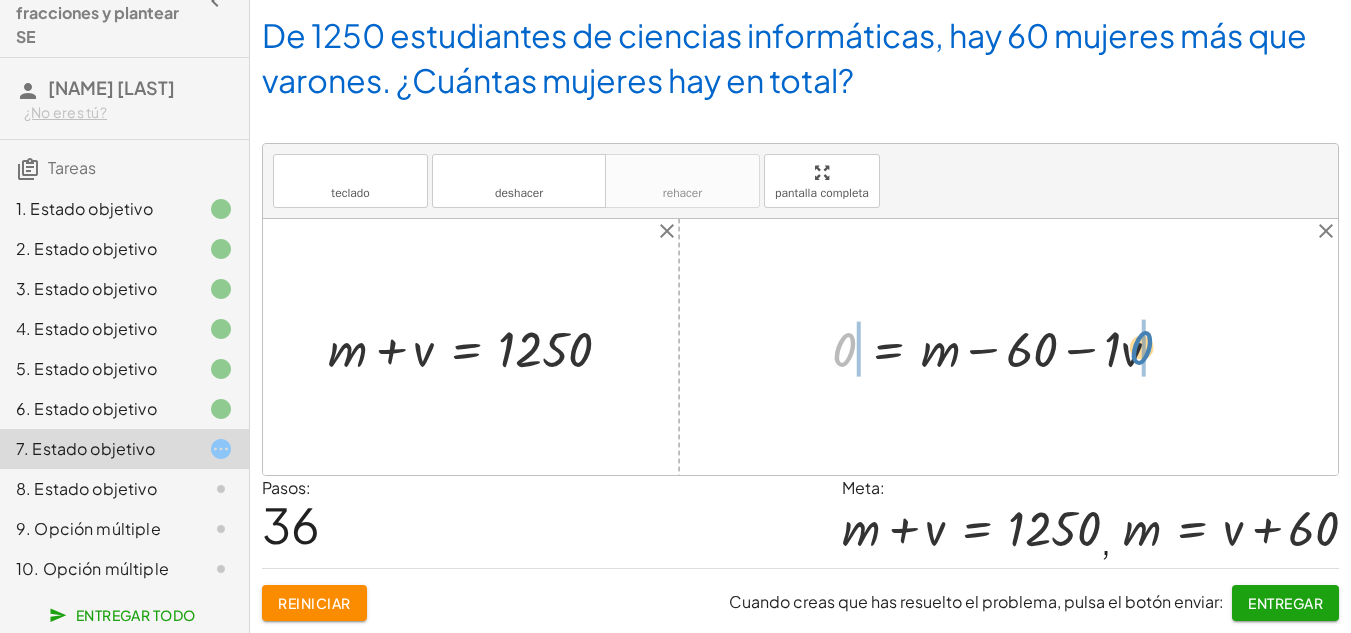 drag, startPoint x: 844, startPoint y: 354, endPoint x: 1142, endPoint y: 352, distance: 298.0067 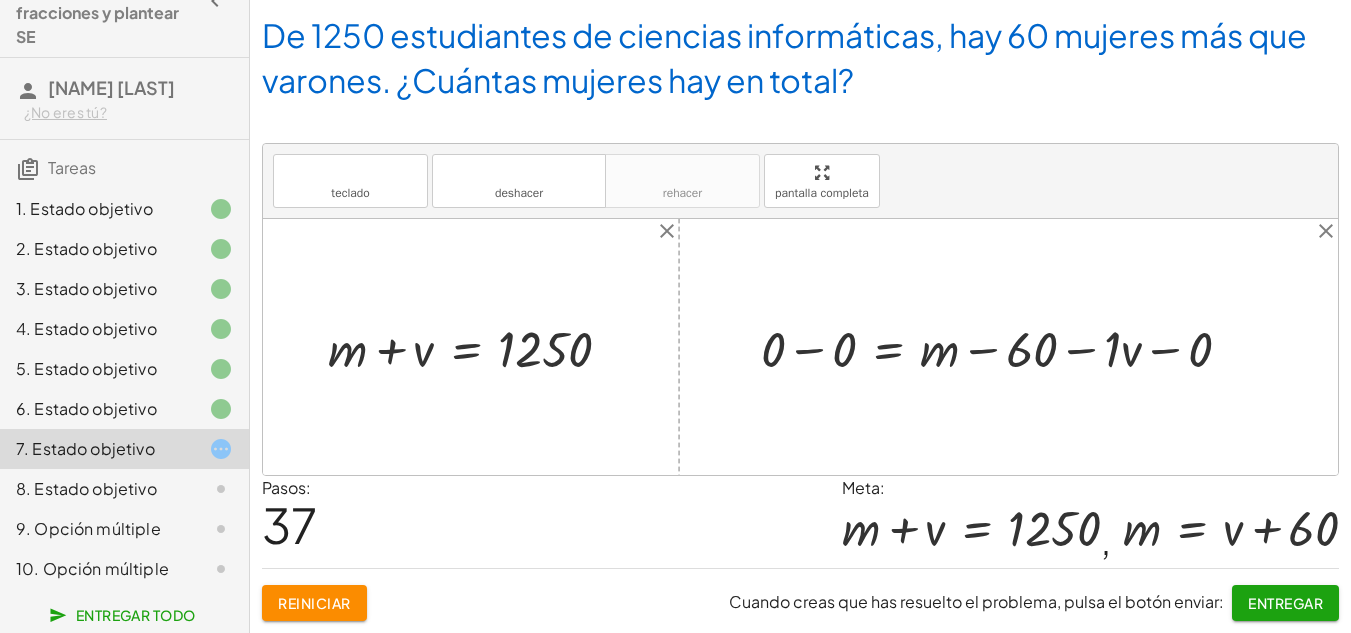 click on "Reiniciar" at bounding box center (314, 603) 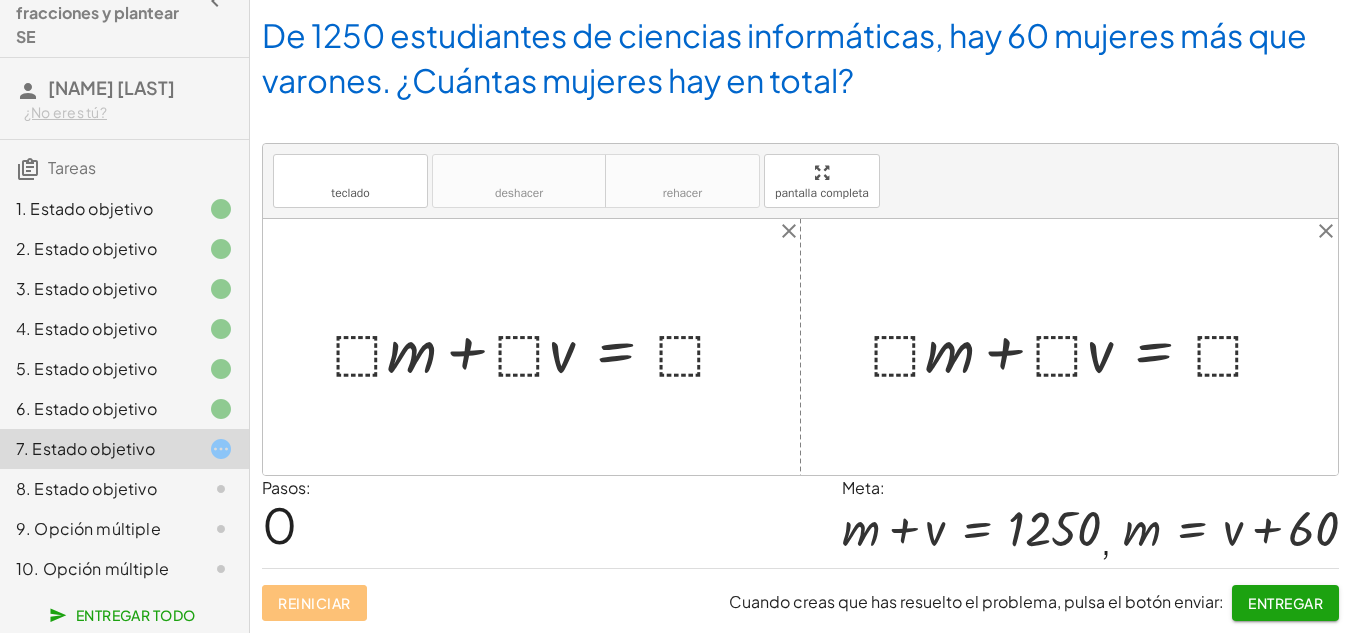 click at bounding box center (539, 347) 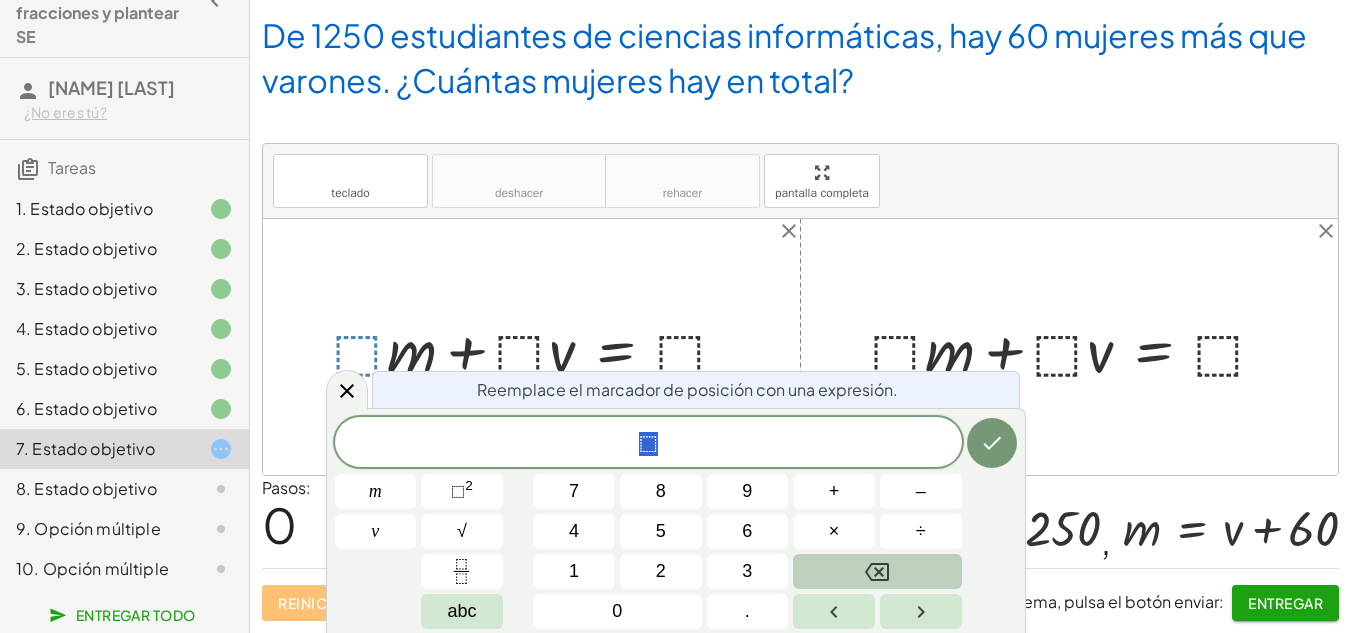 click at bounding box center (877, 571) 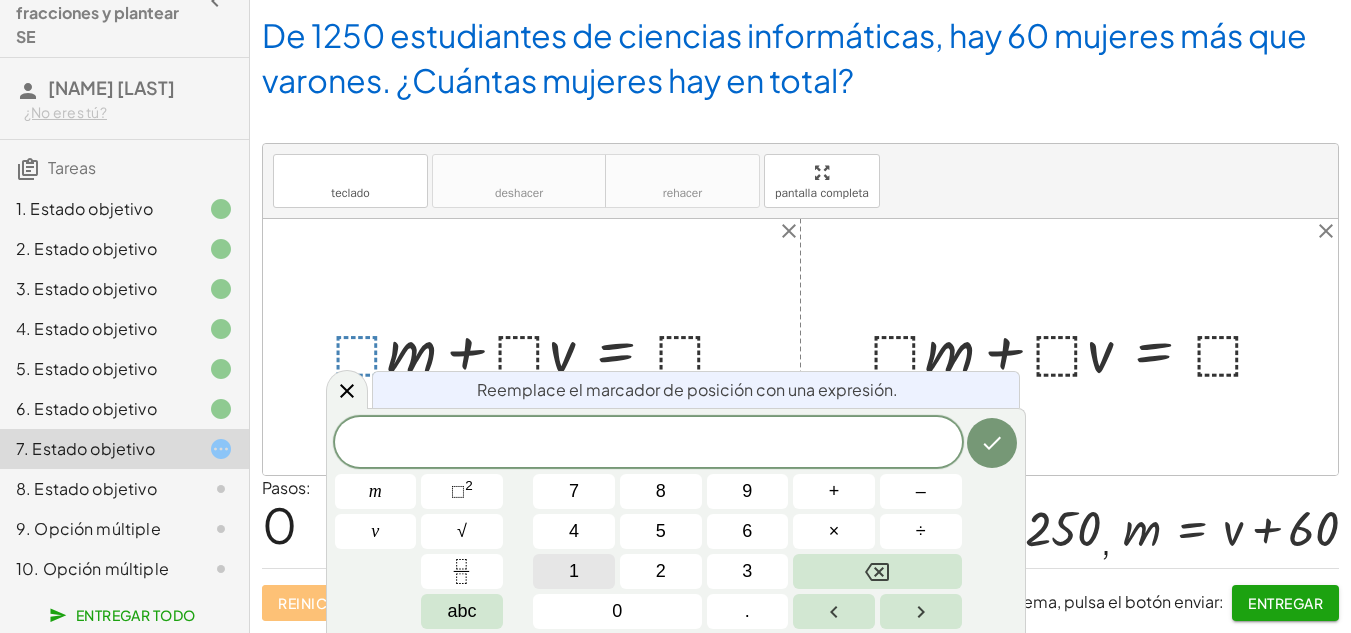 click on "1" at bounding box center [574, 571] 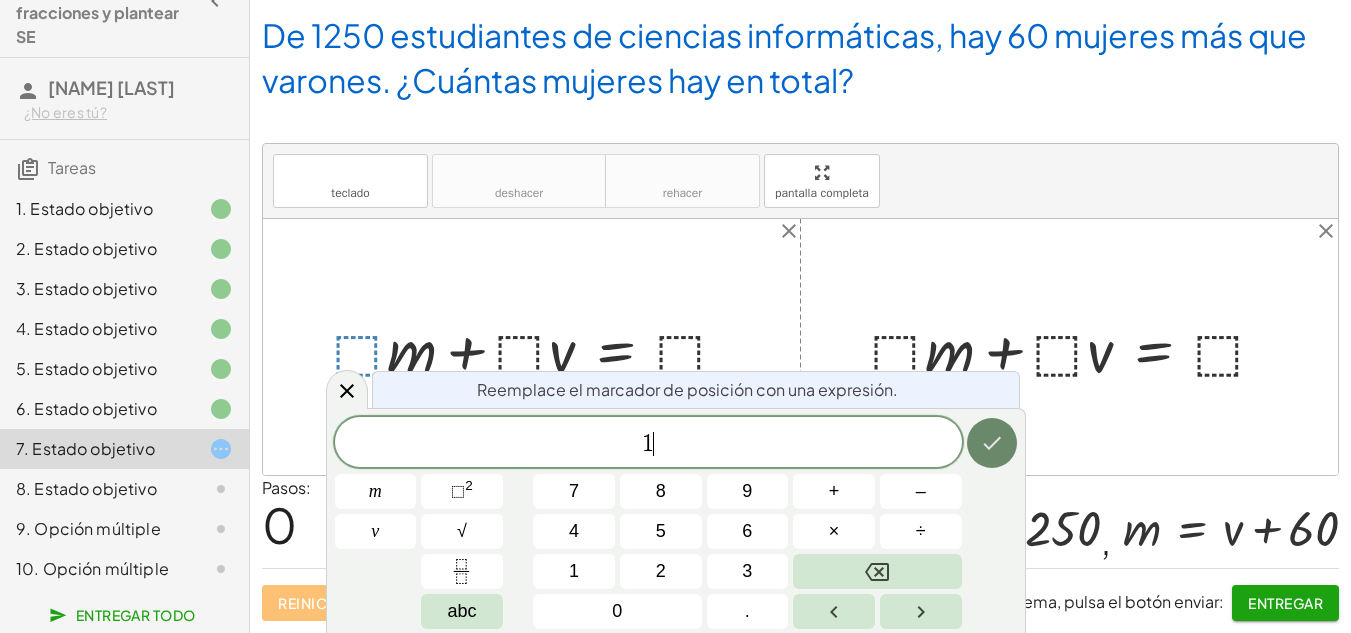 click 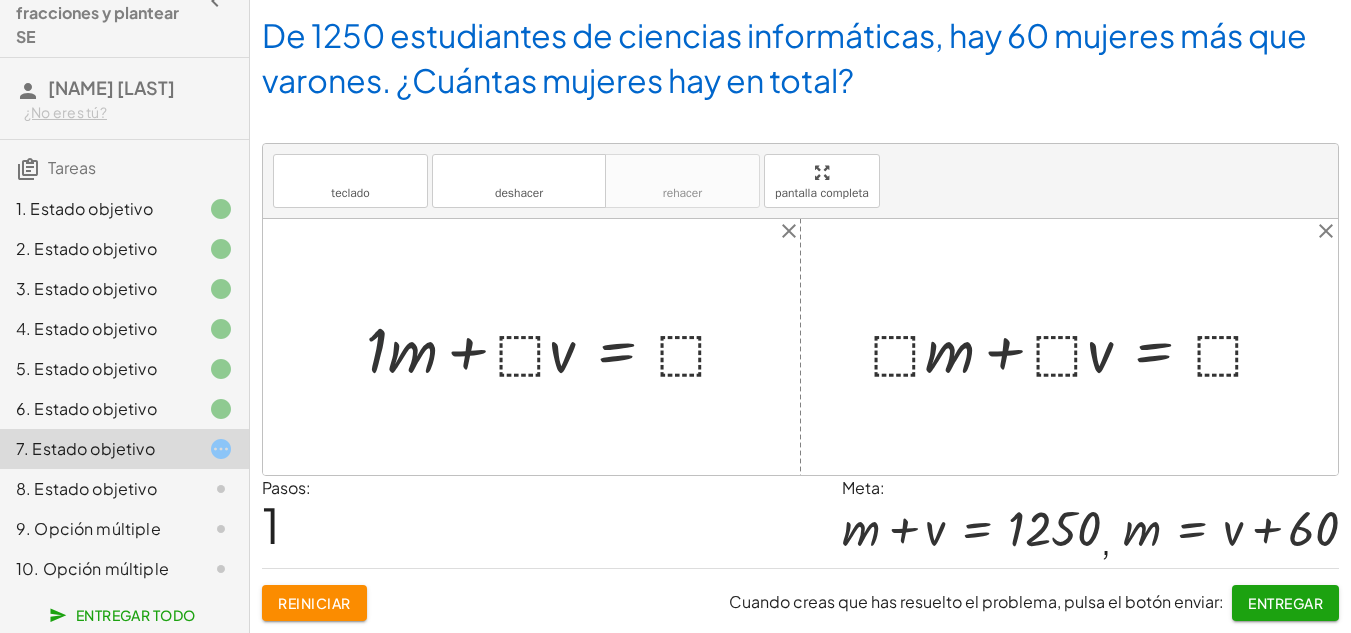 click at bounding box center [556, 347] 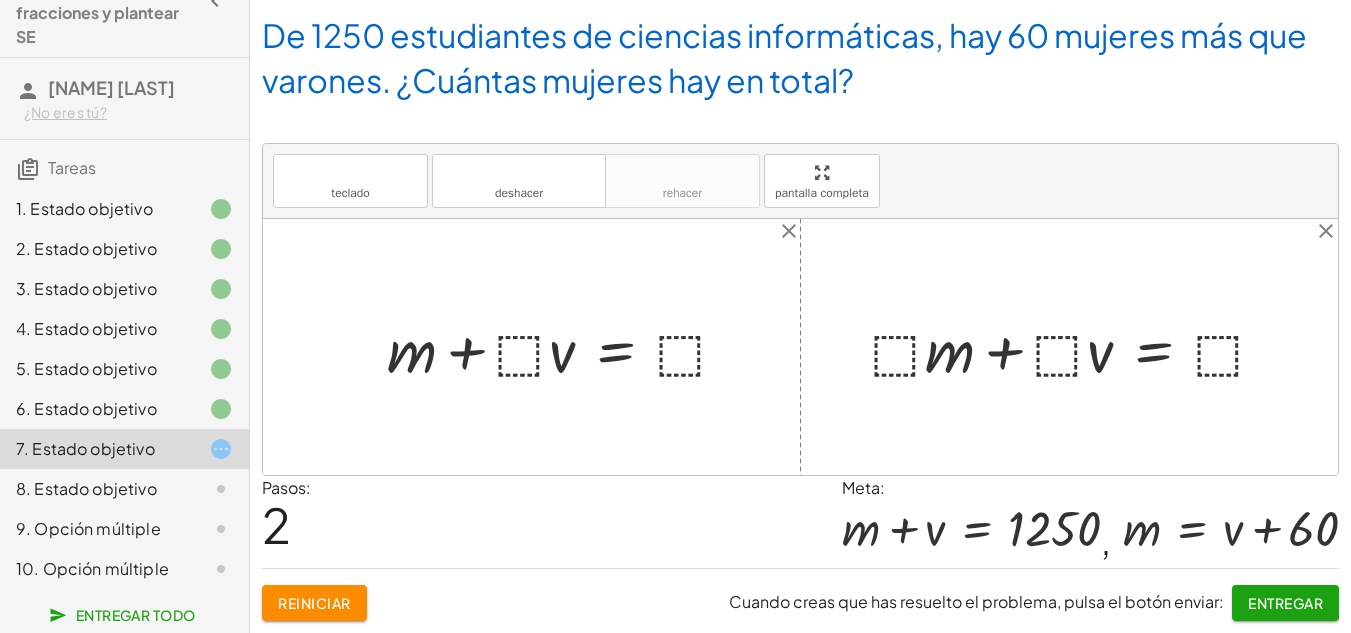 click at bounding box center (566, 347) 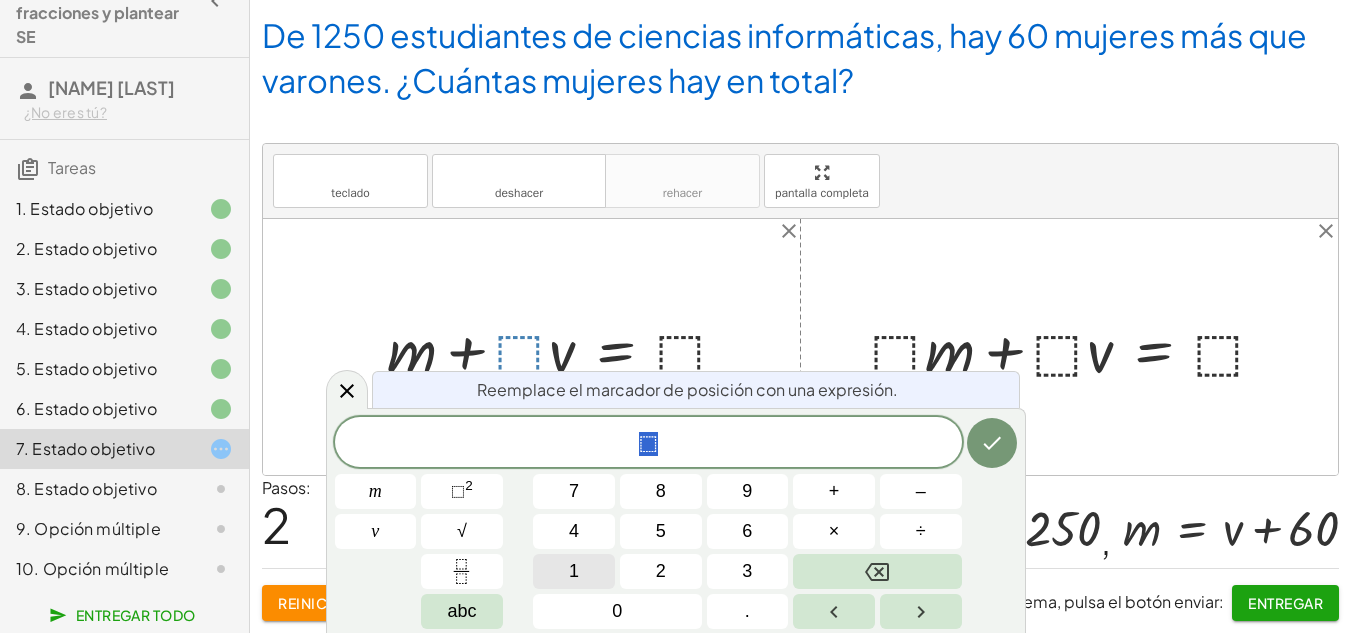 click on "1" at bounding box center (574, 571) 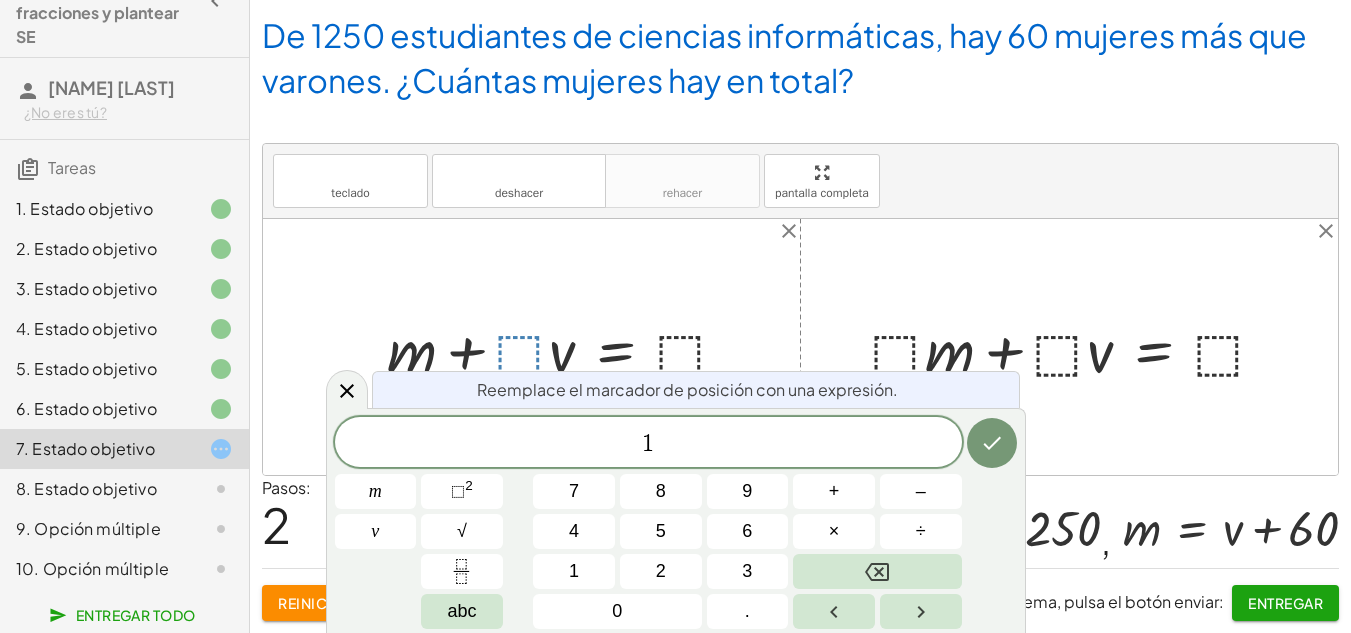click 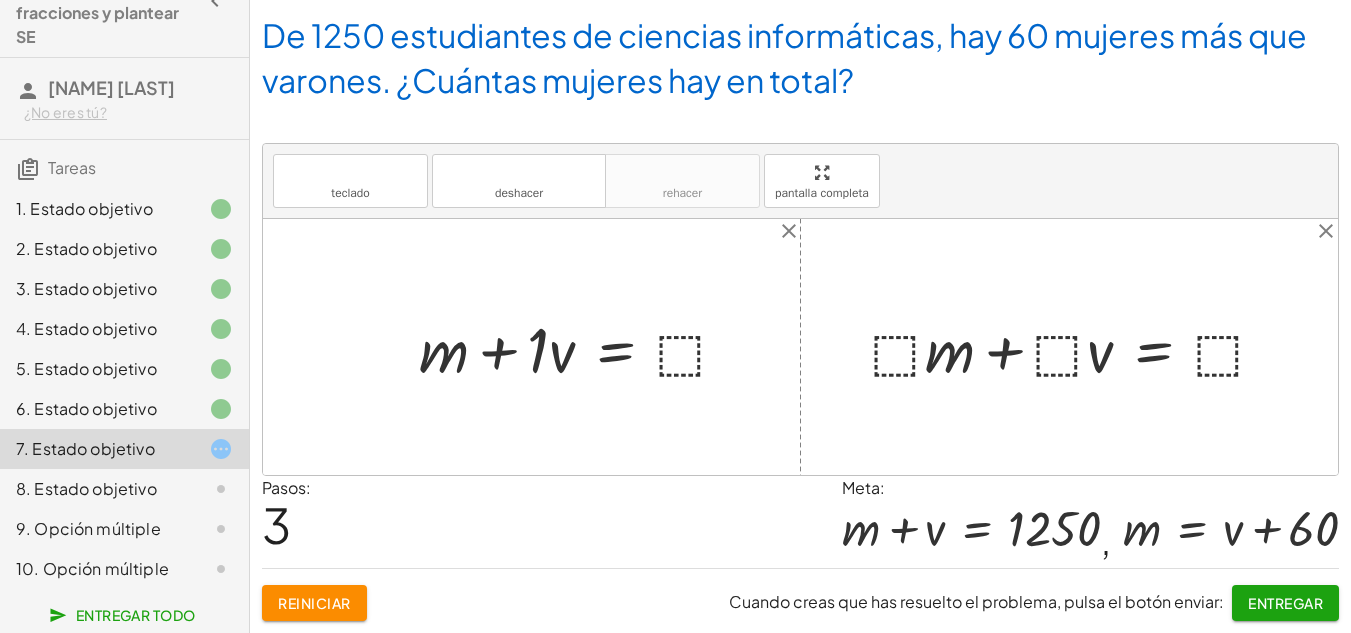 click at bounding box center [582, 347] 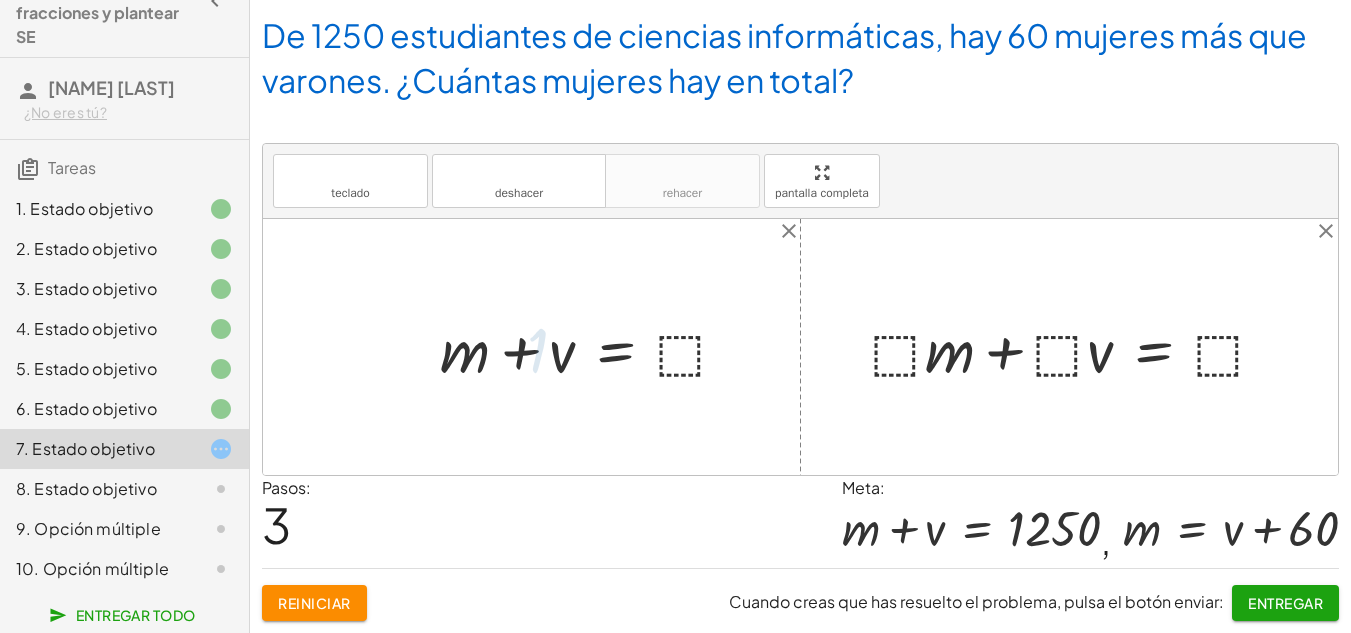 click at bounding box center (593, 347) 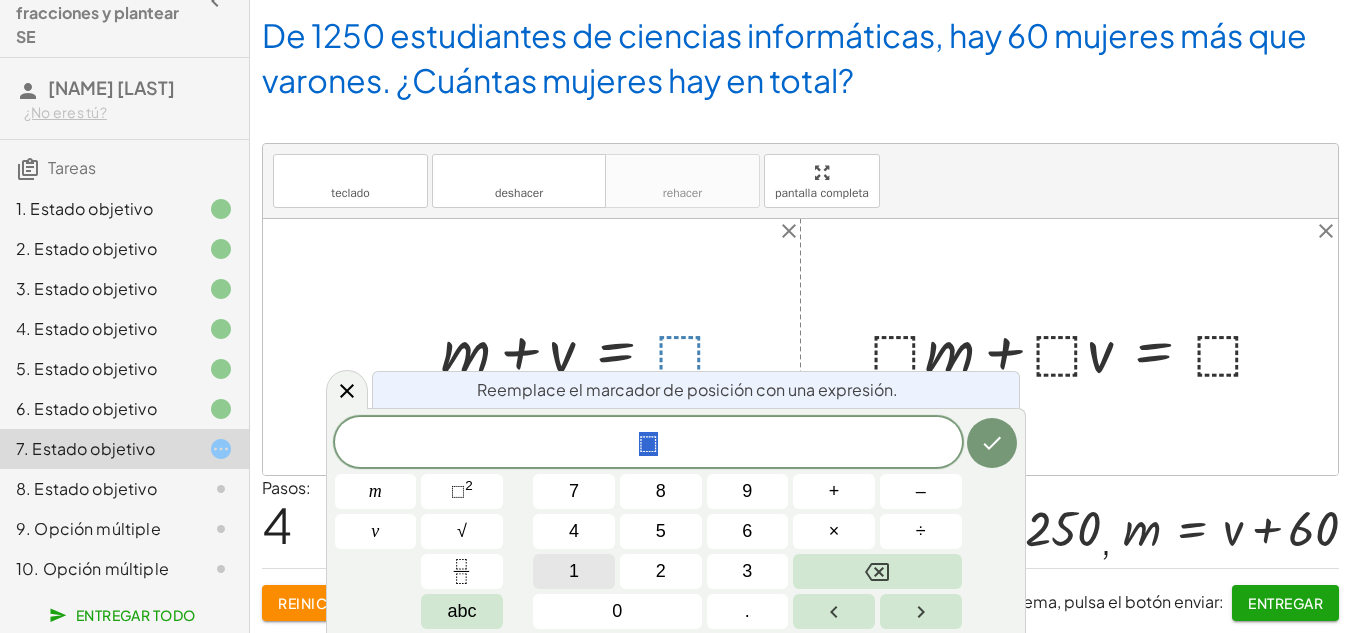 click on "1" at bounding box center [574, 571] 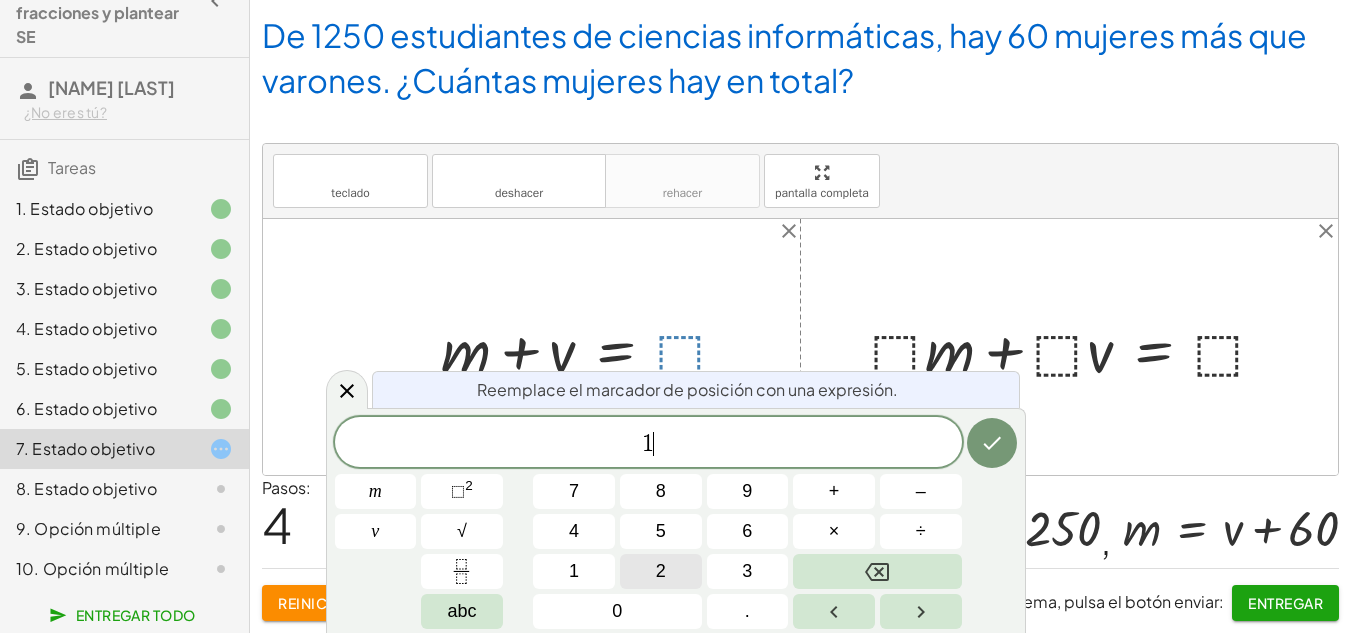 click on "2" at bounding box center [661, 571] 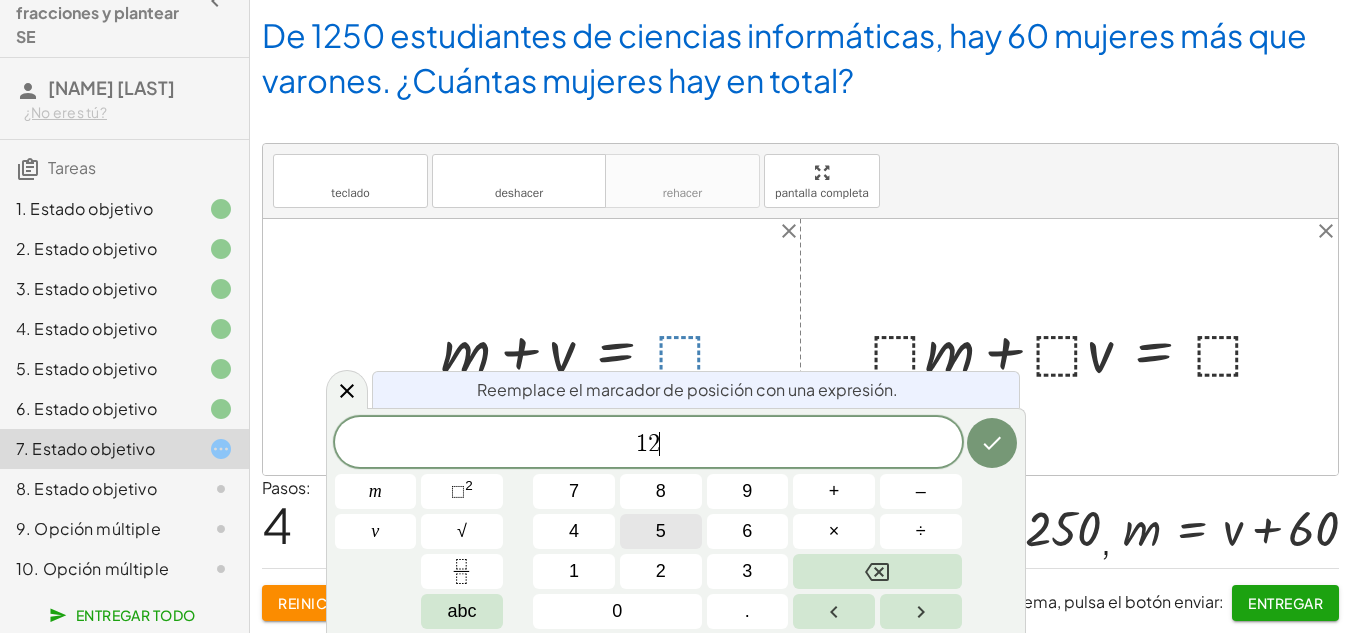 click on "5" at bounding box center (661, 531) 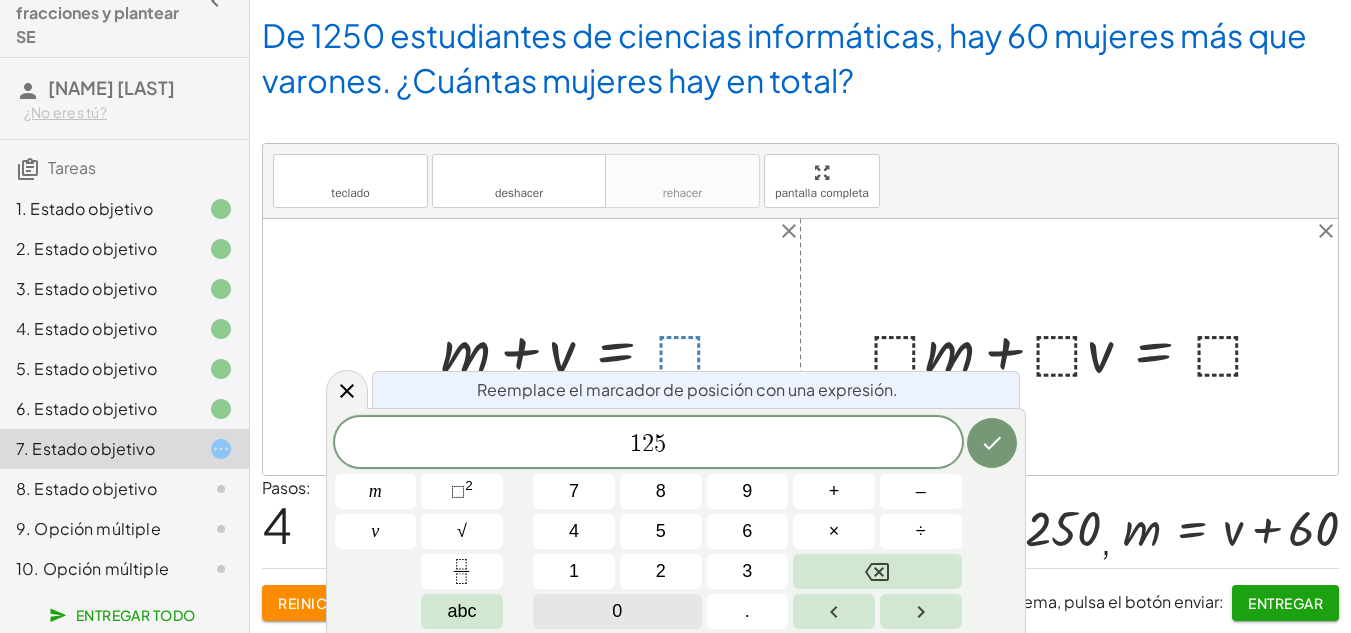 click on "0" at bounding box center [617, 611] 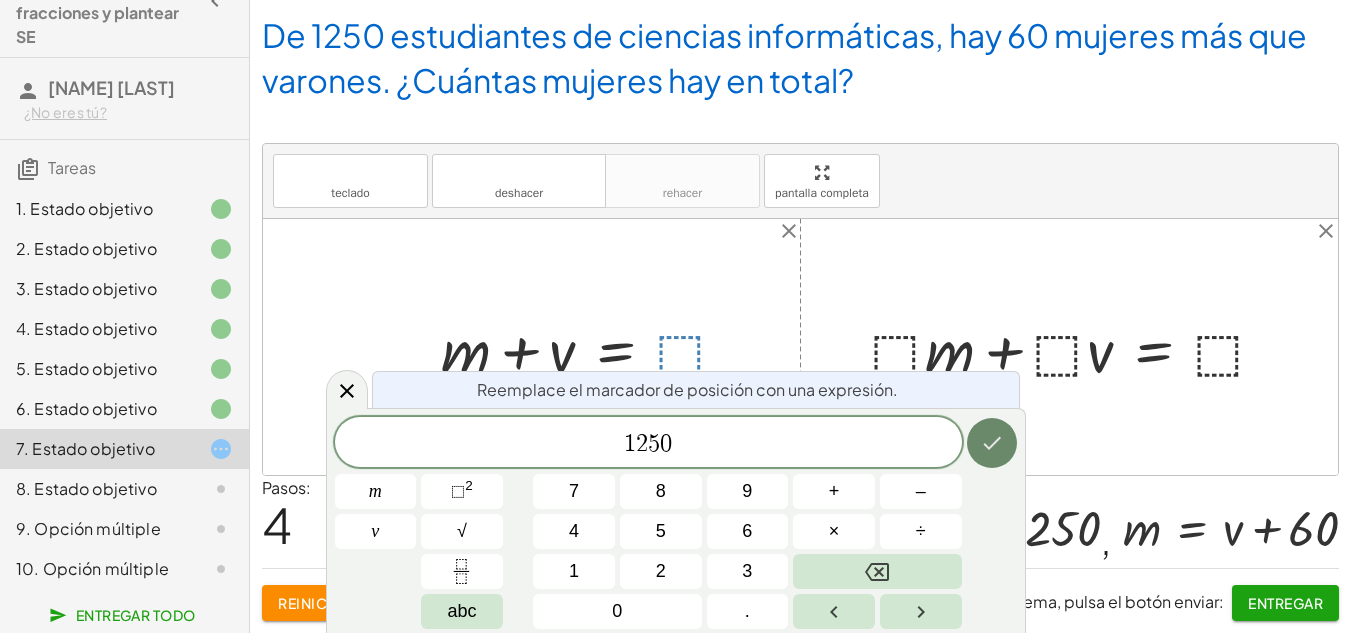 click 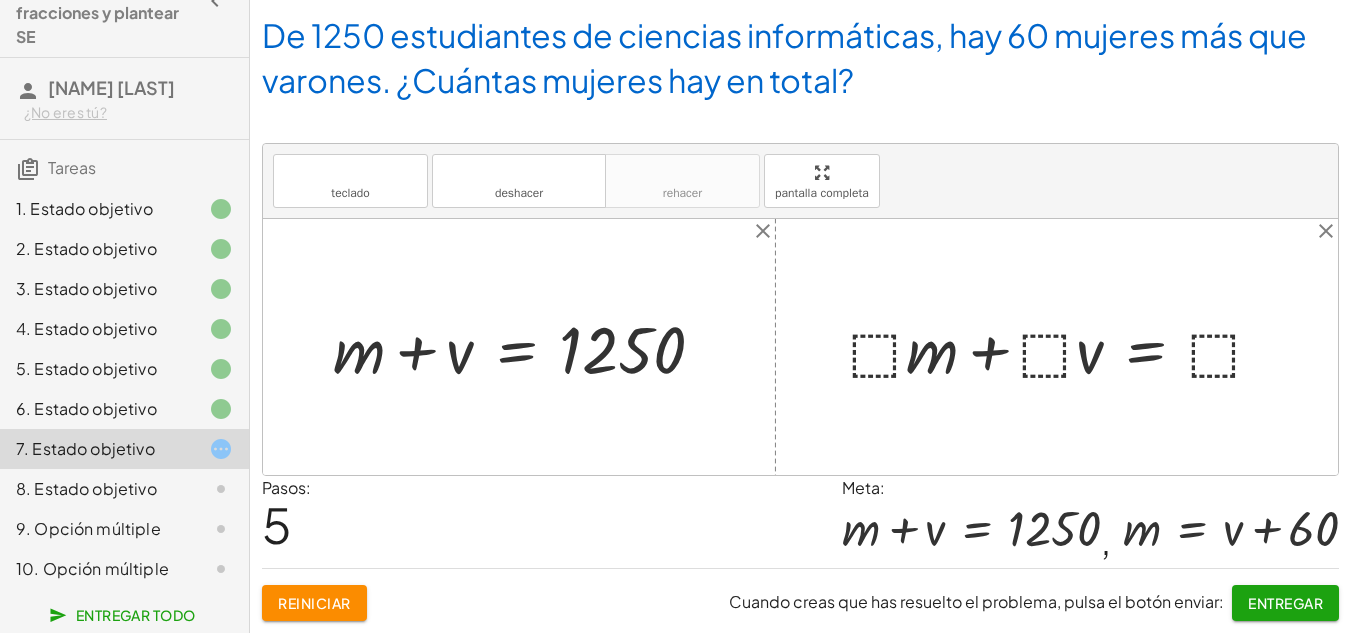 click at bounding box center (1064, 347) 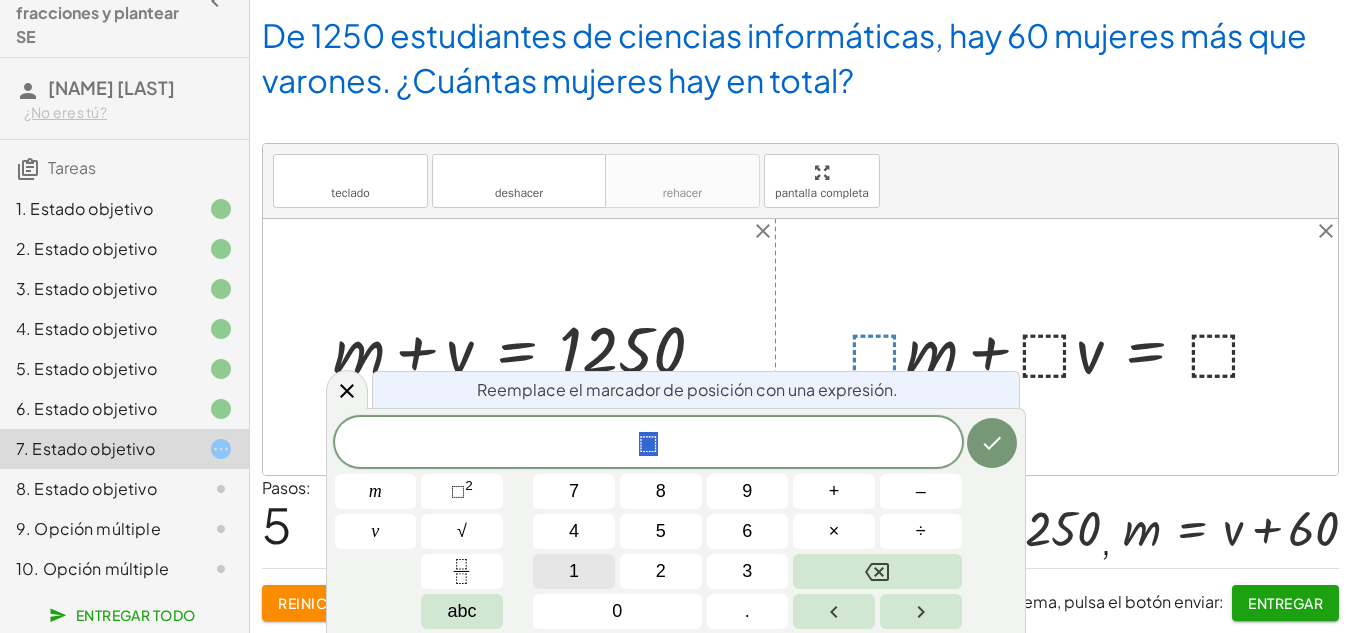 click on "1" at bounding box center [574, 571] 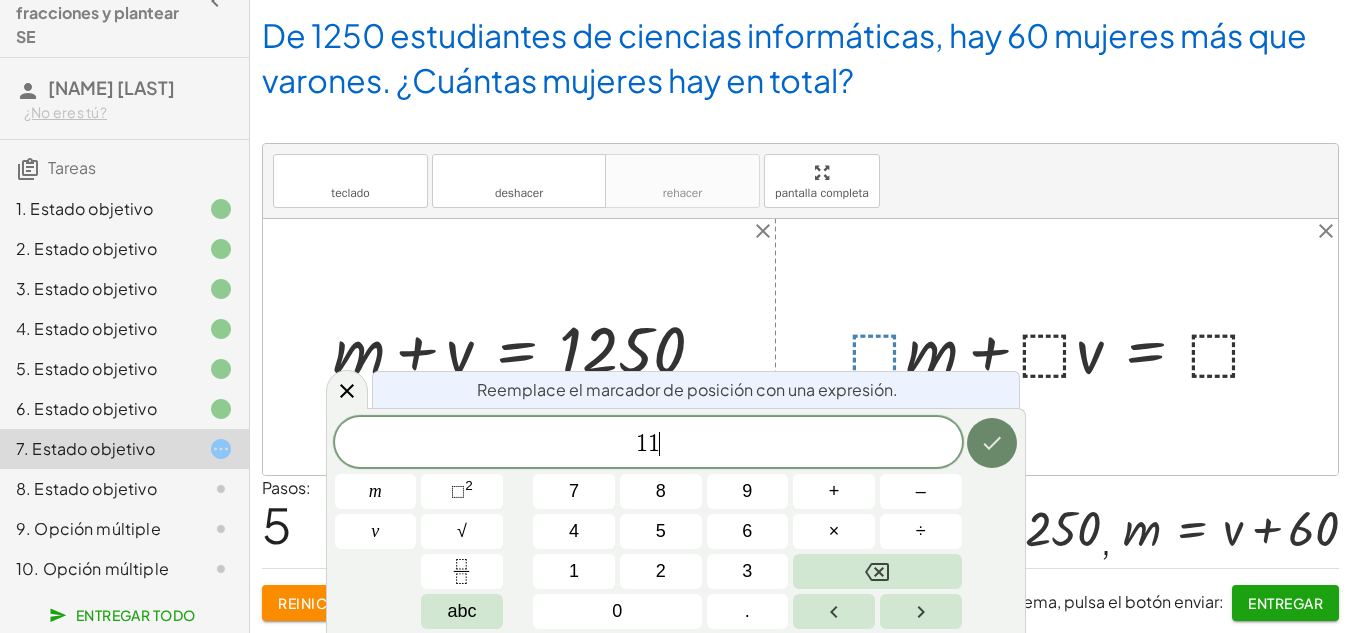 click 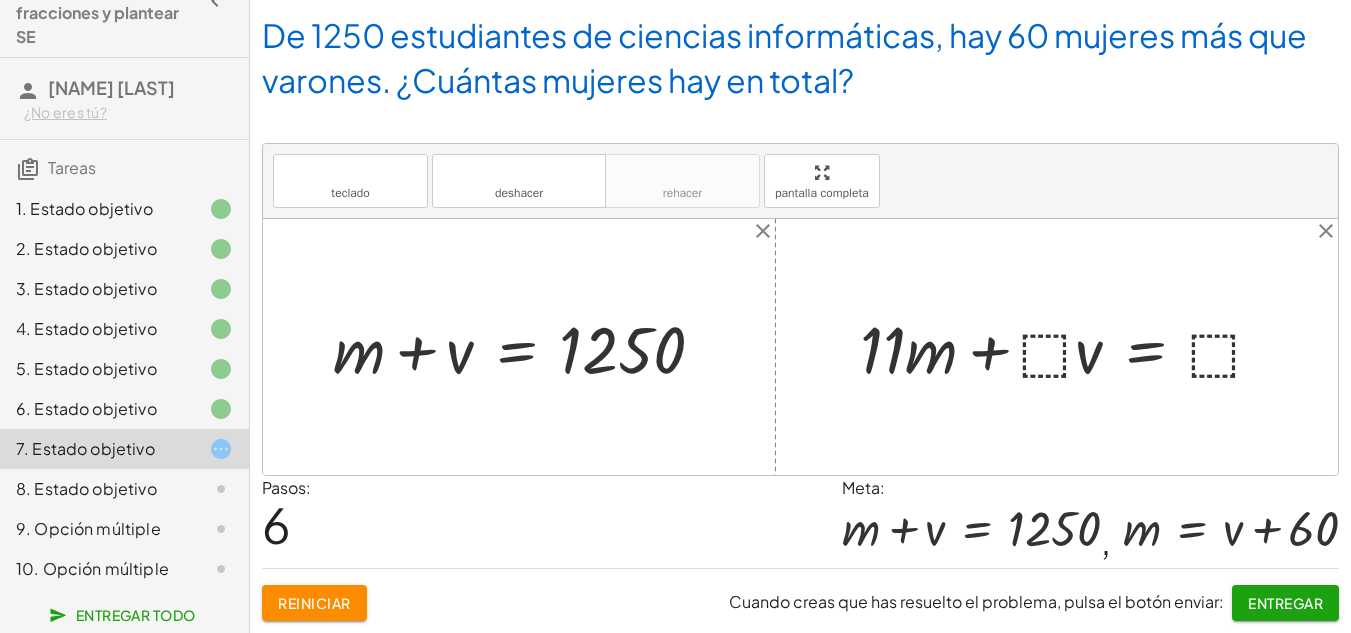 click at bounding box center [1070, 347] 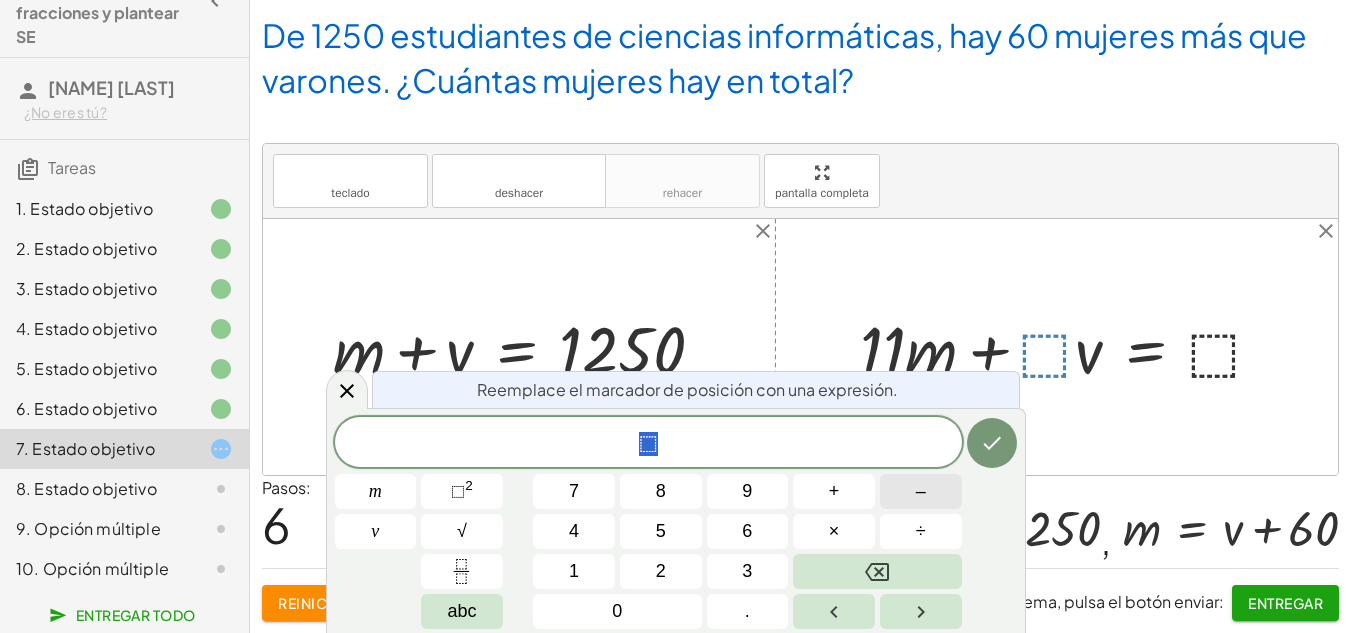 click on "–" at bounding box center [921, 491] 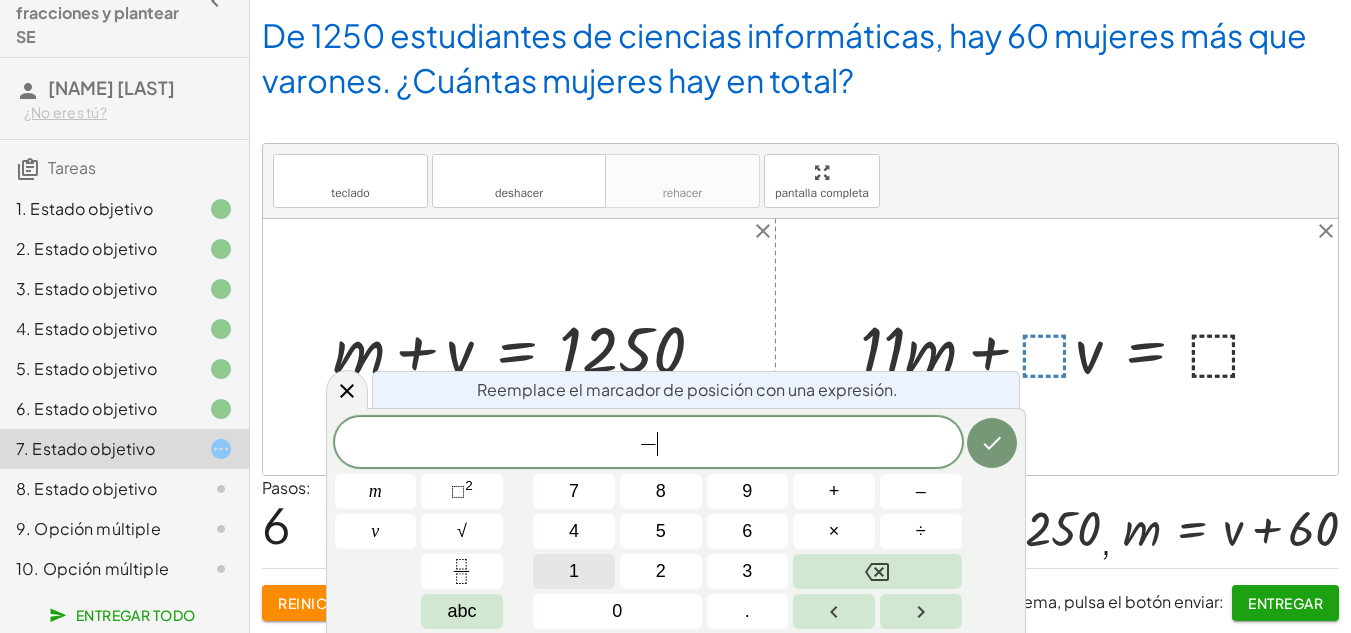 click on "1" at bounding box center (574, 571) 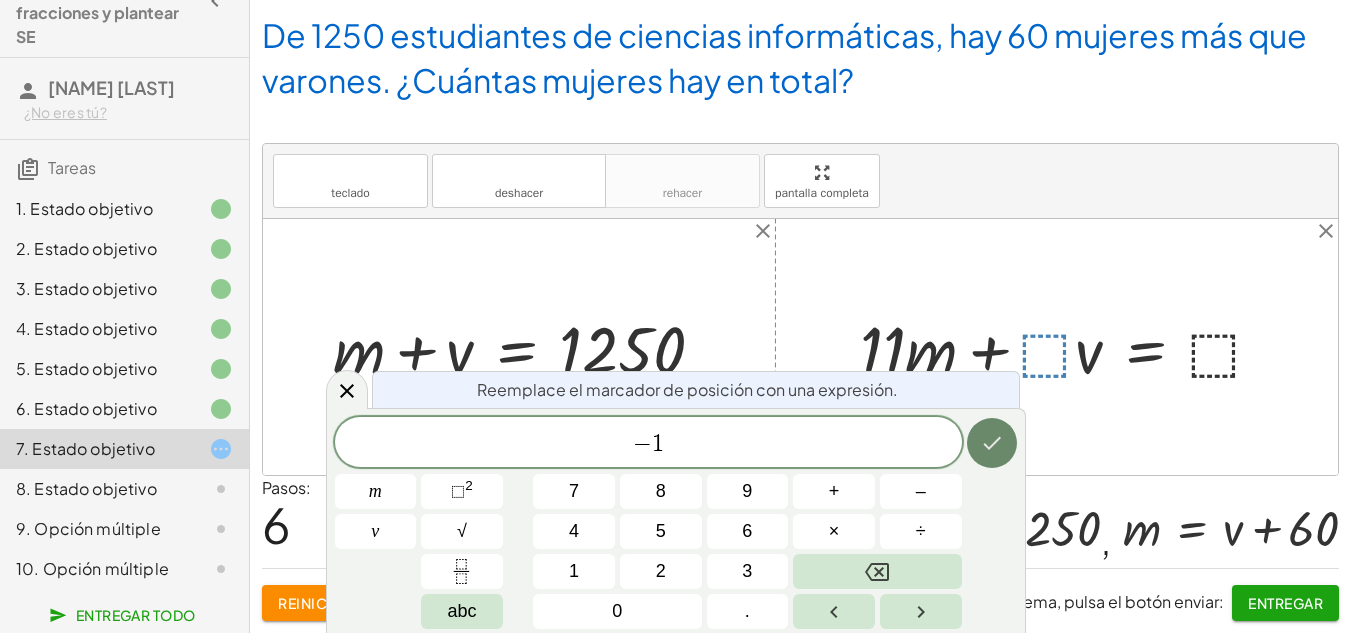click at bounding box center (992, 443) 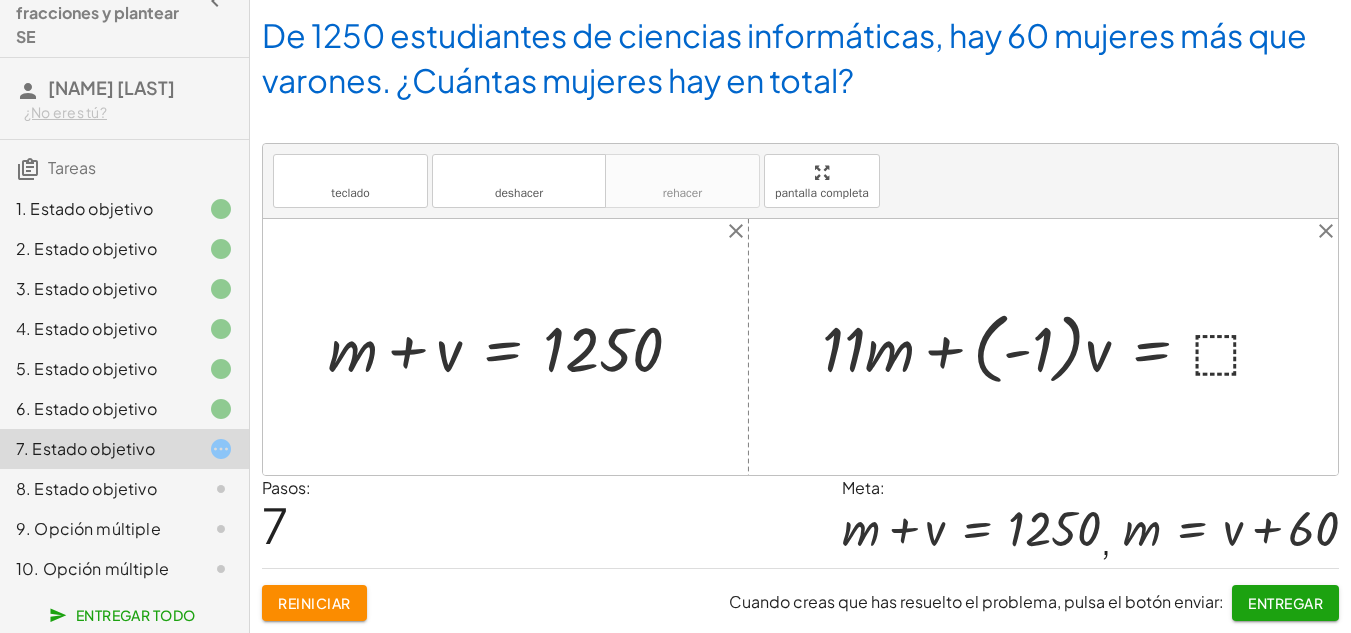 click at bounding box center (1051, 347) 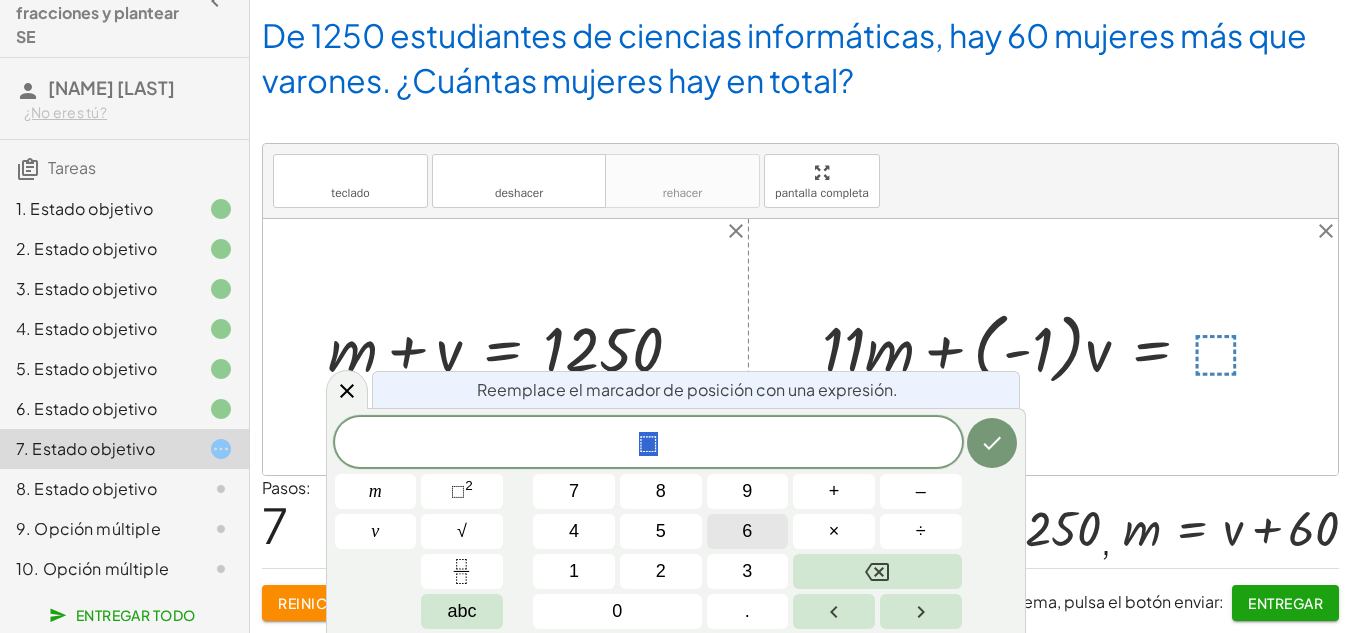 click on "6" at bounding box center (748, 531) 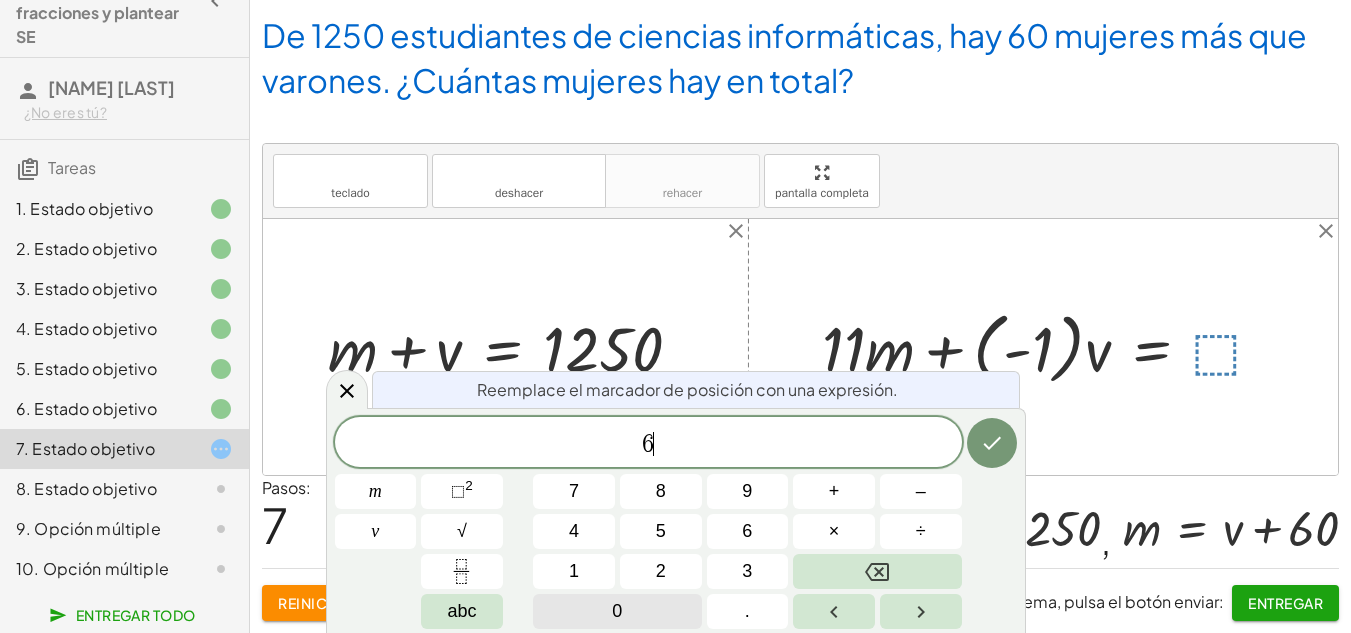 click on "0" at bounding box center (617, 611) 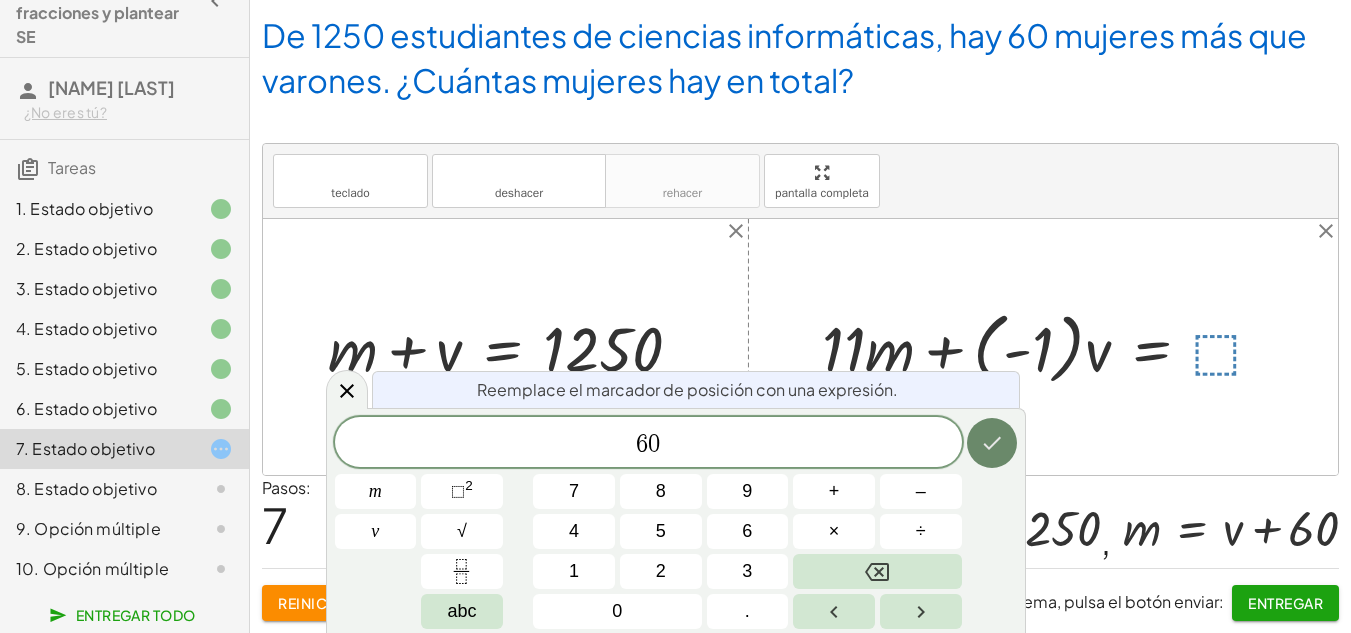 click at bounding box center (992, 443) 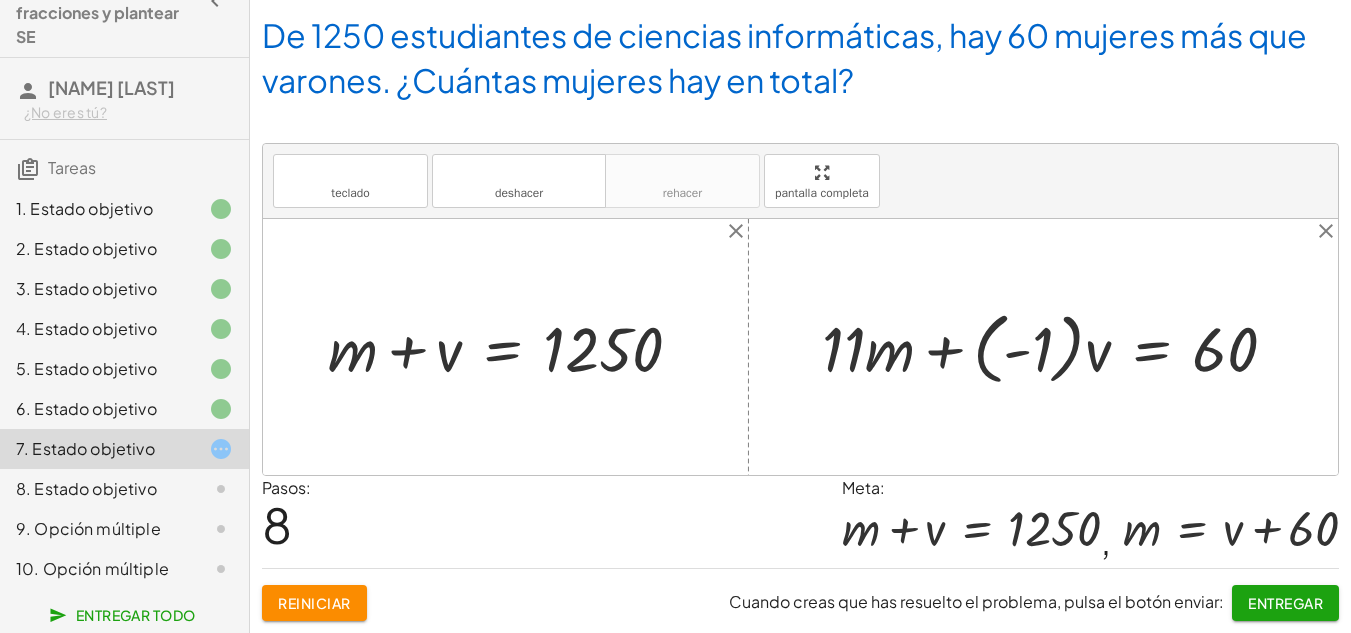 click at bounding box center (1057, 347) 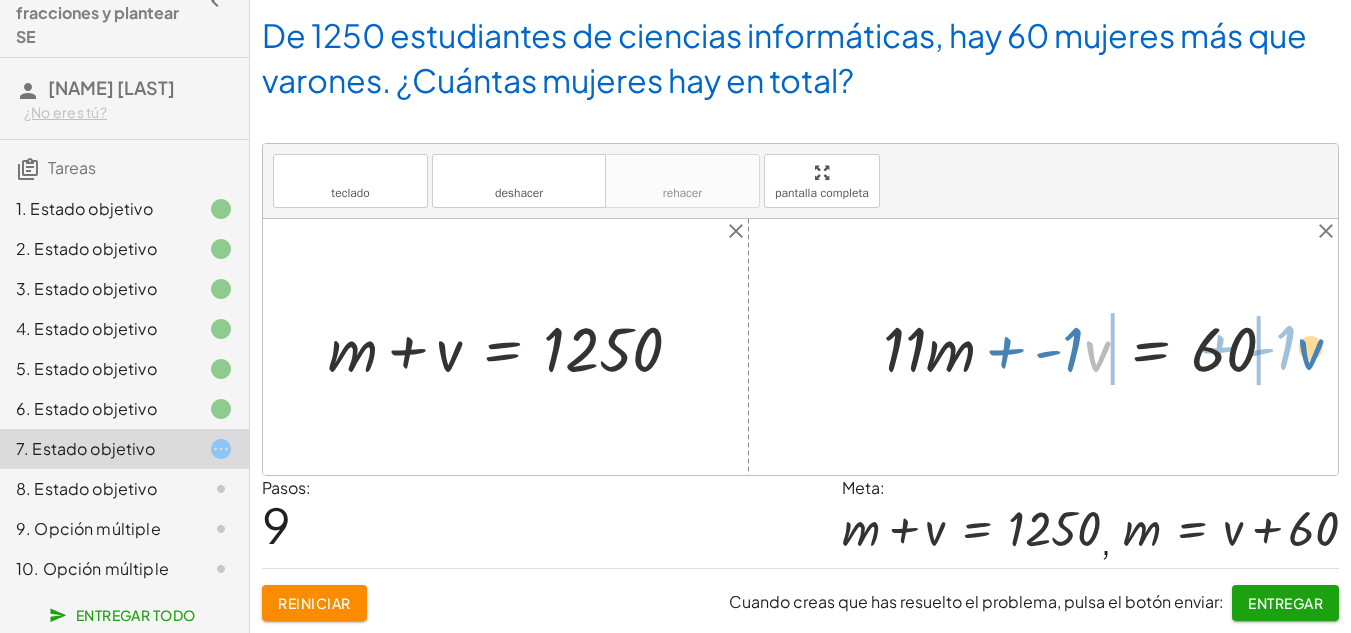 drag, startPoint x: 1093, startPoint y: 370, endPoint x: 1306, endPoint y: 368, distance: 213.00938 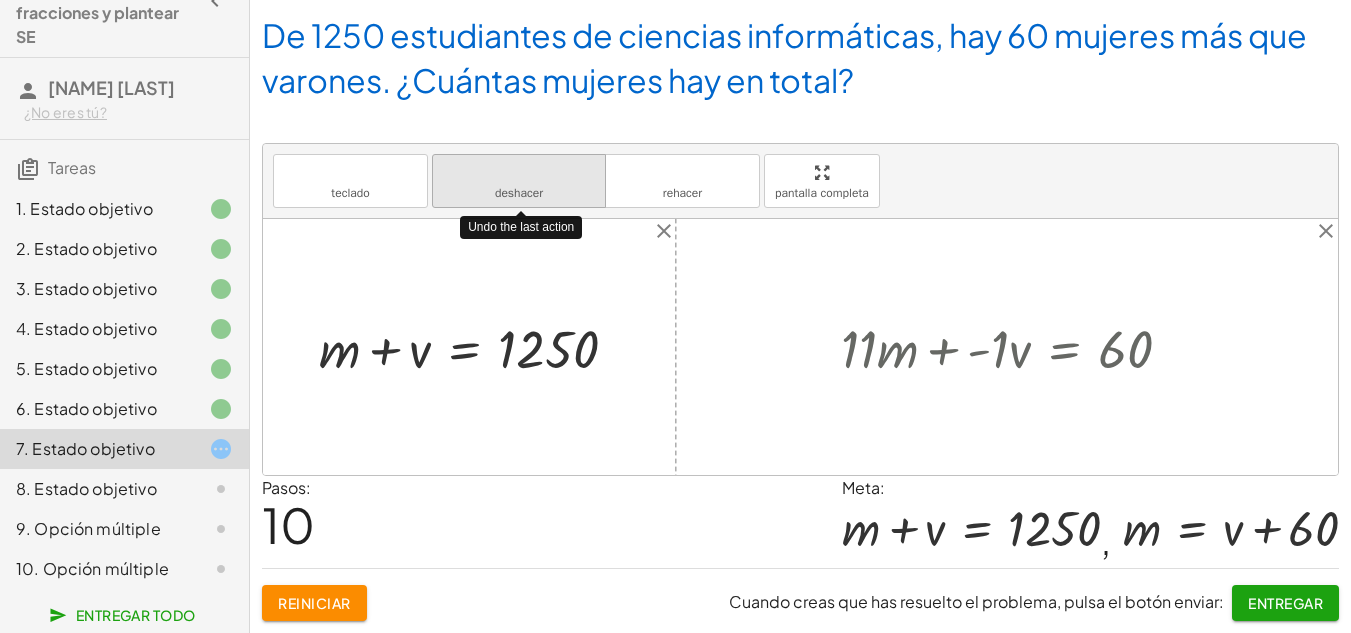click on "deshacer" at bounding box center [519, 173] 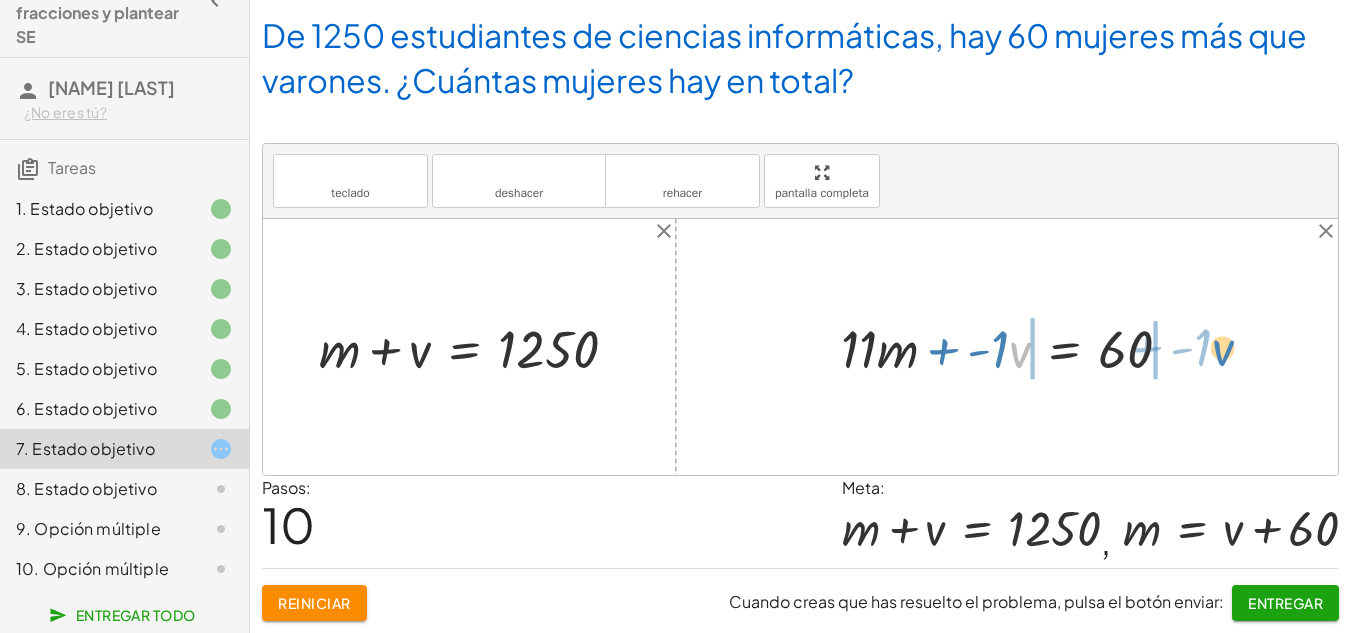 drag, startPoint x: 1017, startPoint y: 351, endPoint x: 1220, endPoint y: 349, distance: 203.00986 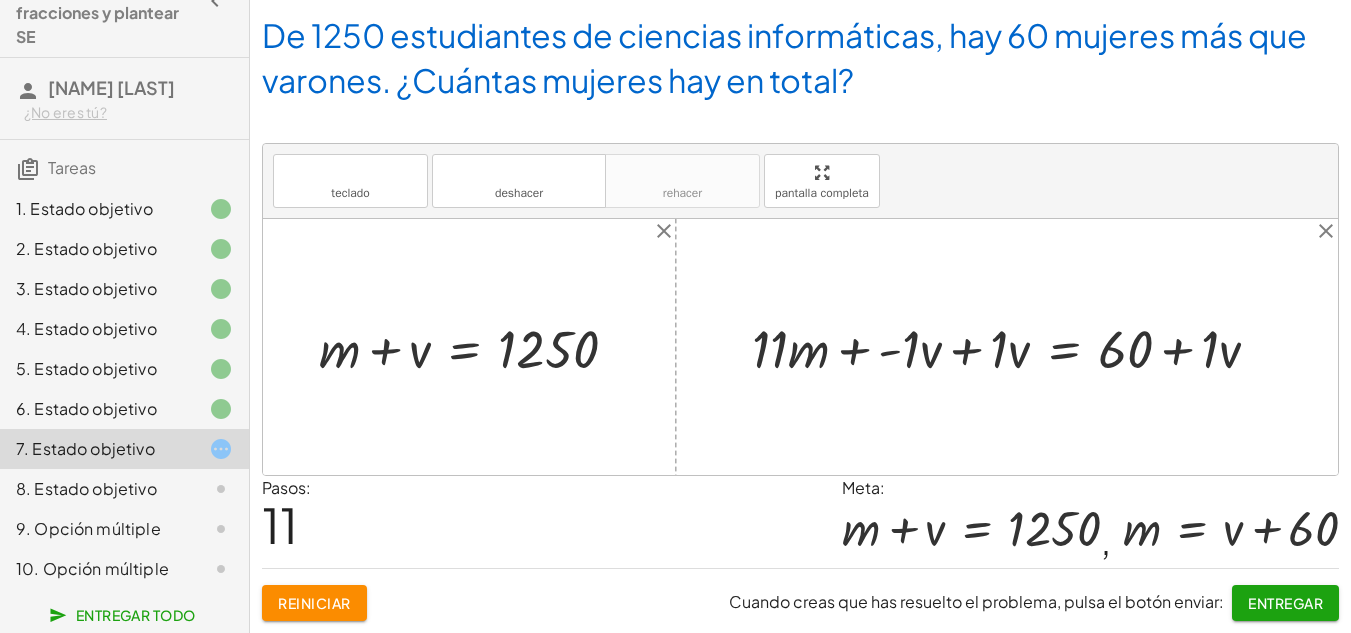 click at bounding box center [1014, 347] 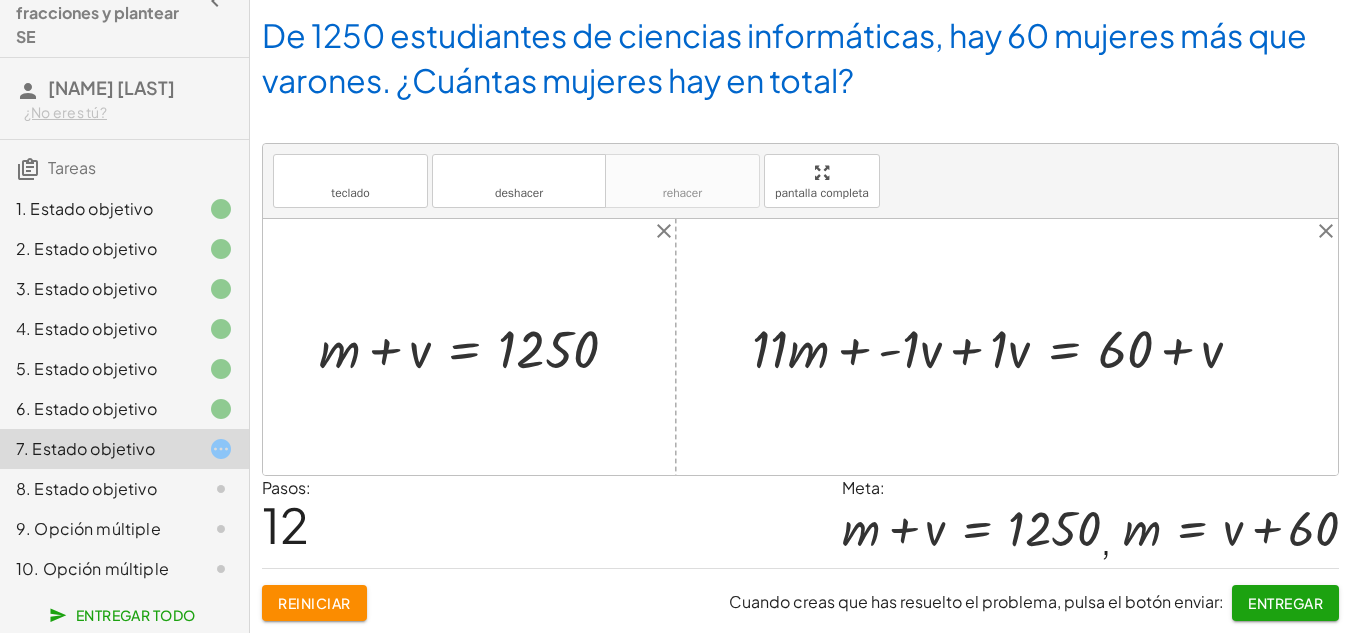 click at bounding box center [1005, 347] 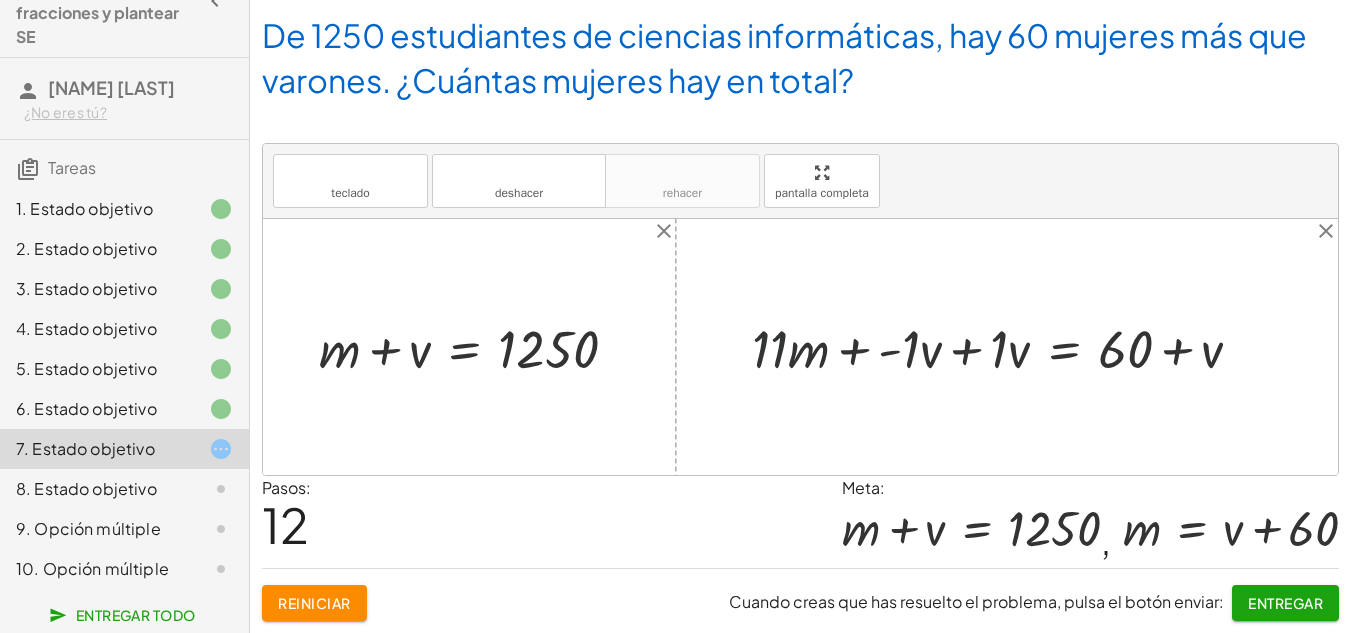 click at bounding box center (1005, 347) 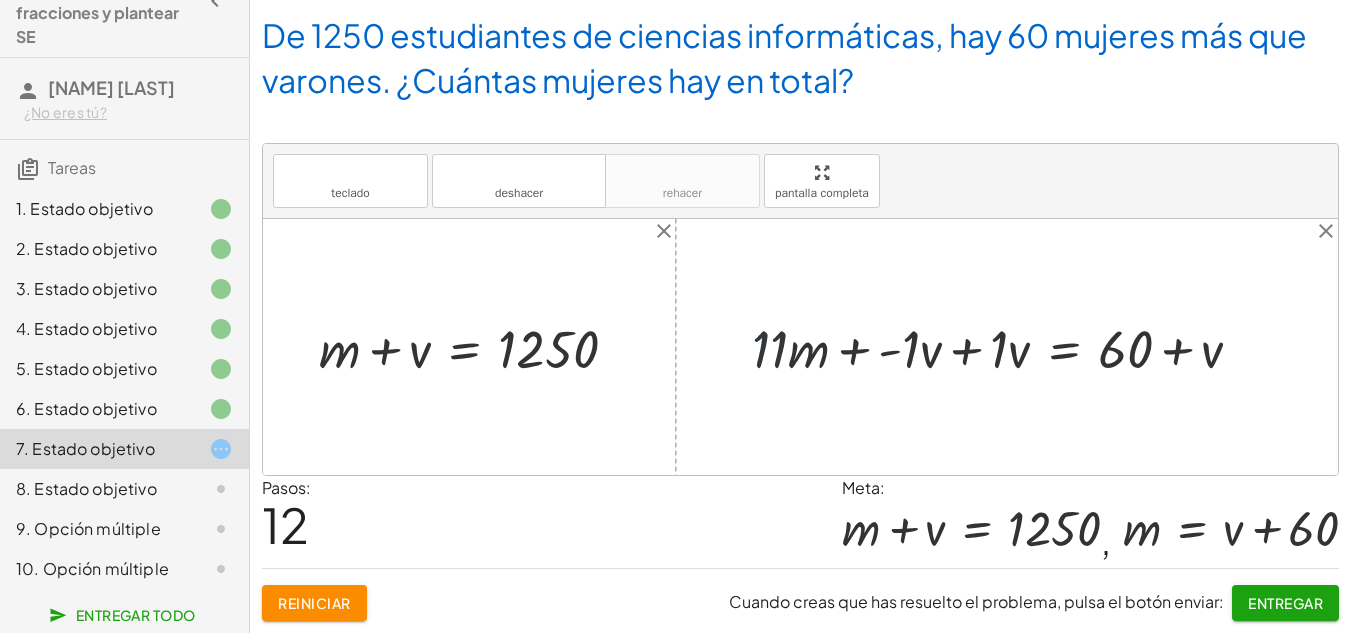 click at bounding box center (1005, 347) 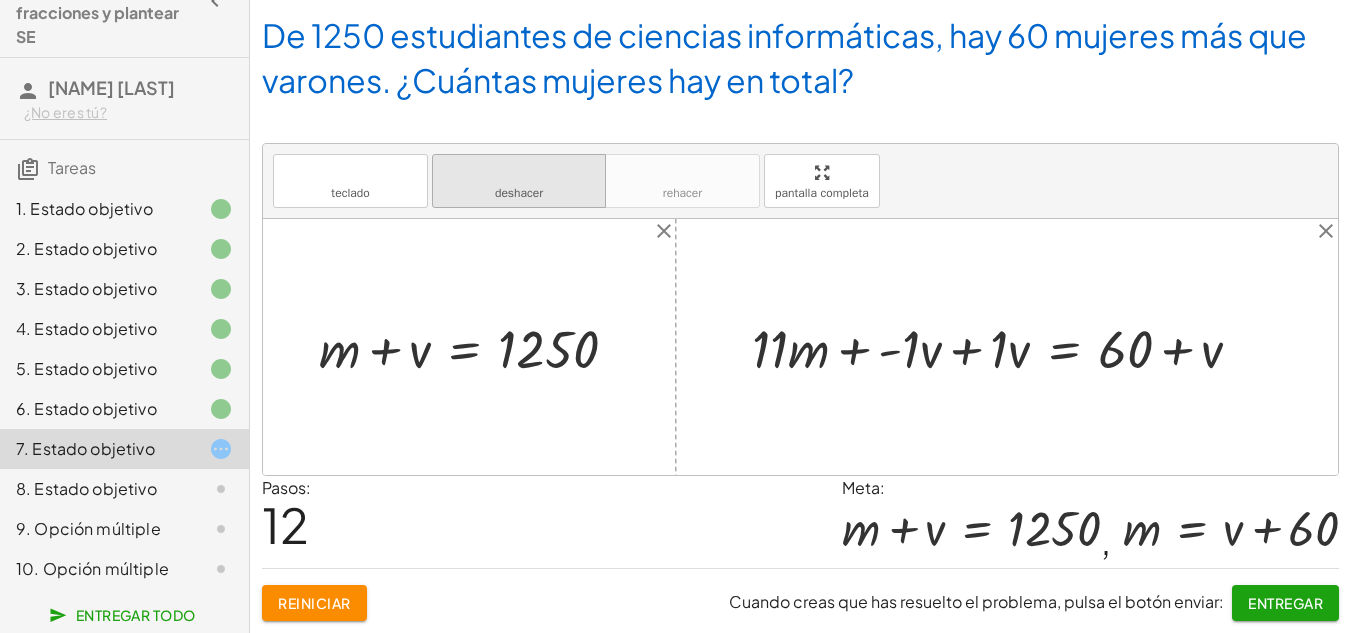 click on "deshacer" at bounding box center (519, 172) 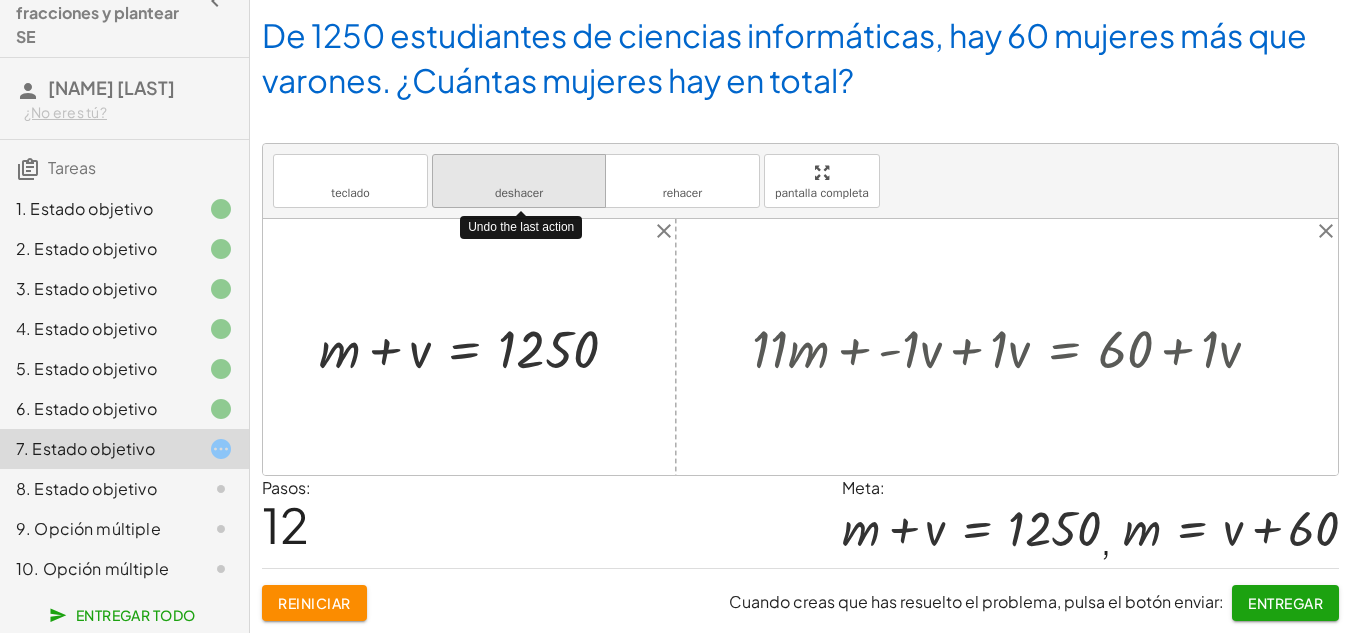 click on "deshacer" at bounding box center [519, 173] 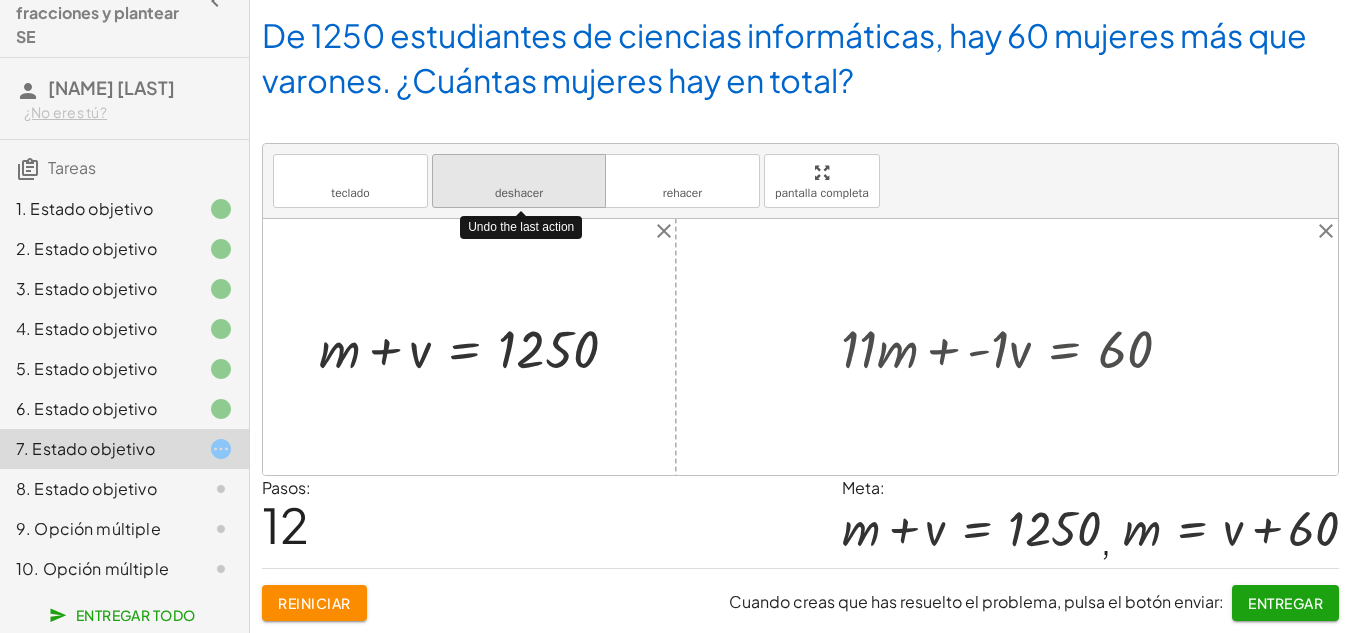 click on "deshacer" at bounding box center [519, 193] 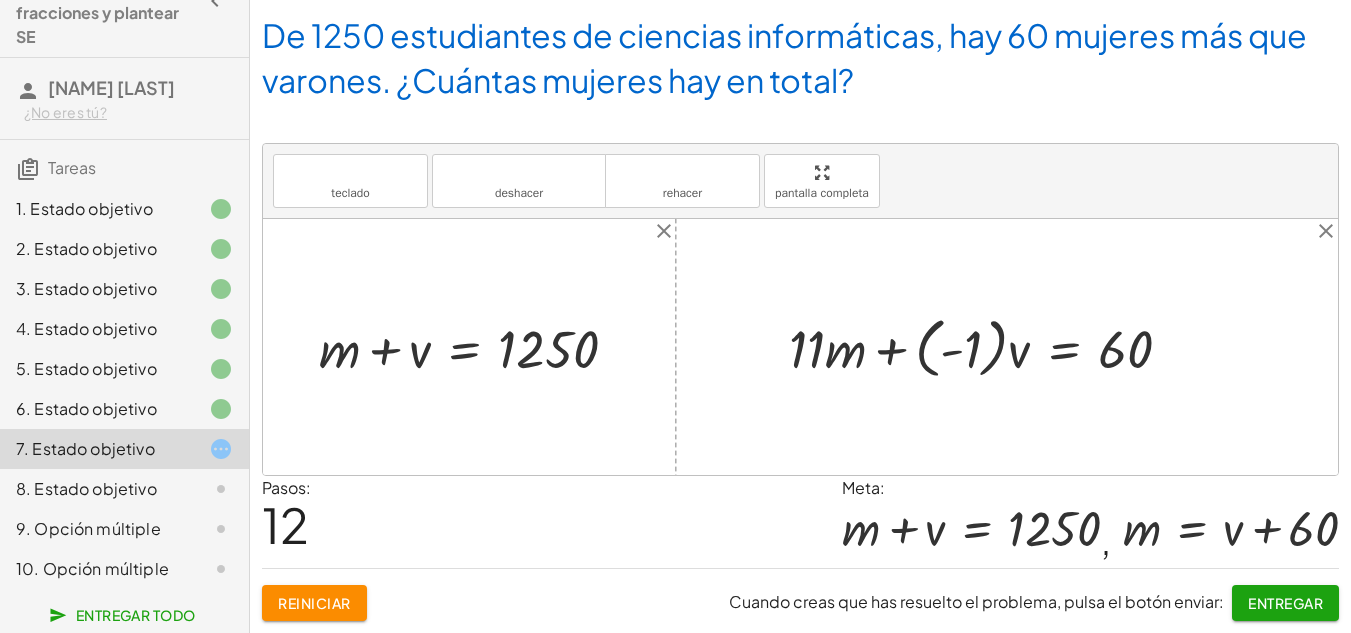 click on "Reiniciar" at bounding box center (314, 603) 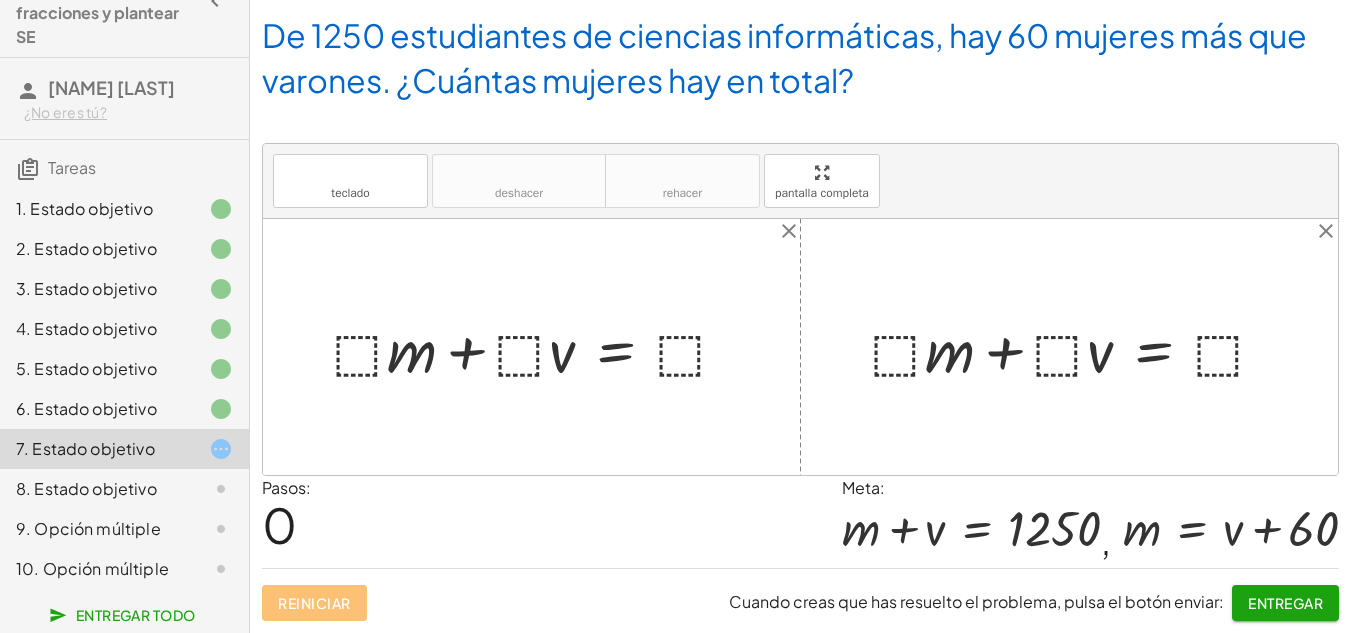 click at bounding box center [539, 347] 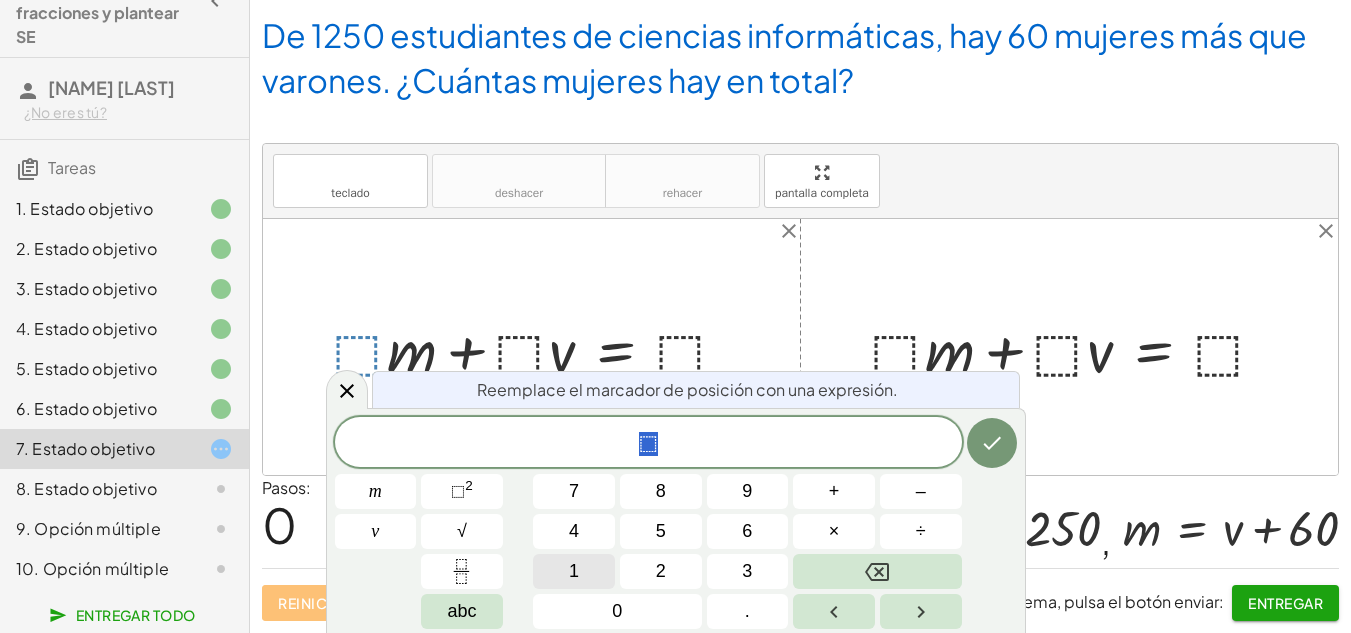click on "1" at bounding box center [574, 571] 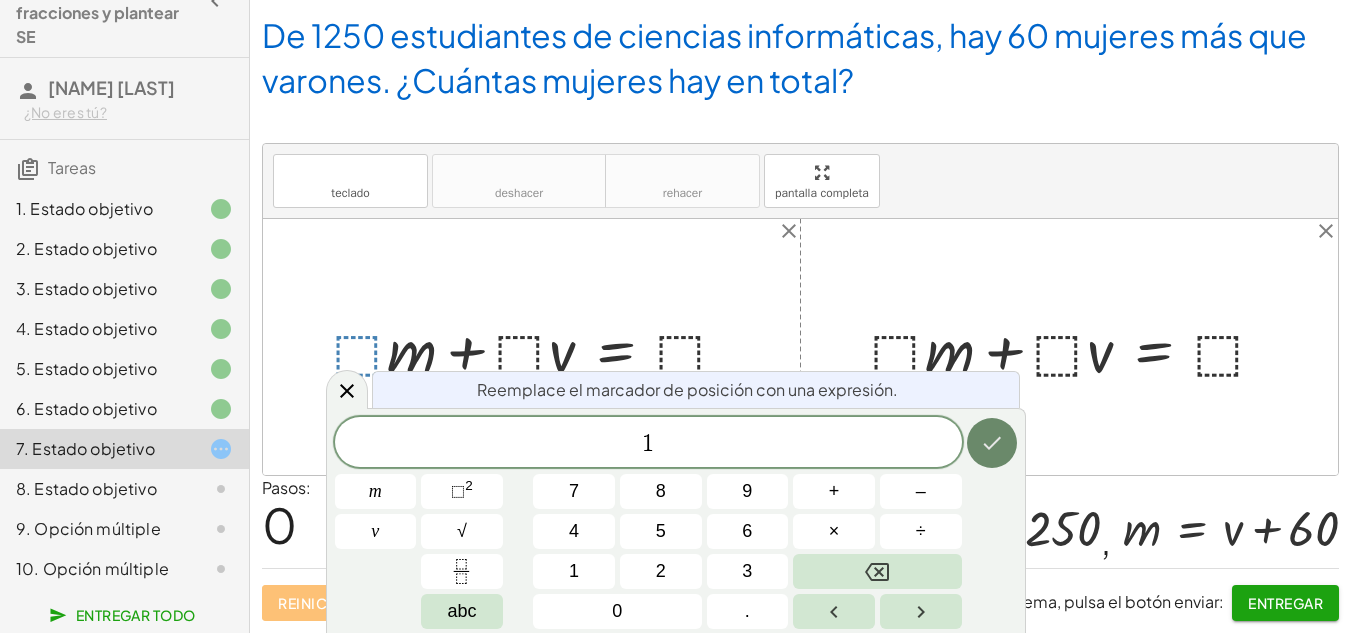 click at bounding box center (992, 443) 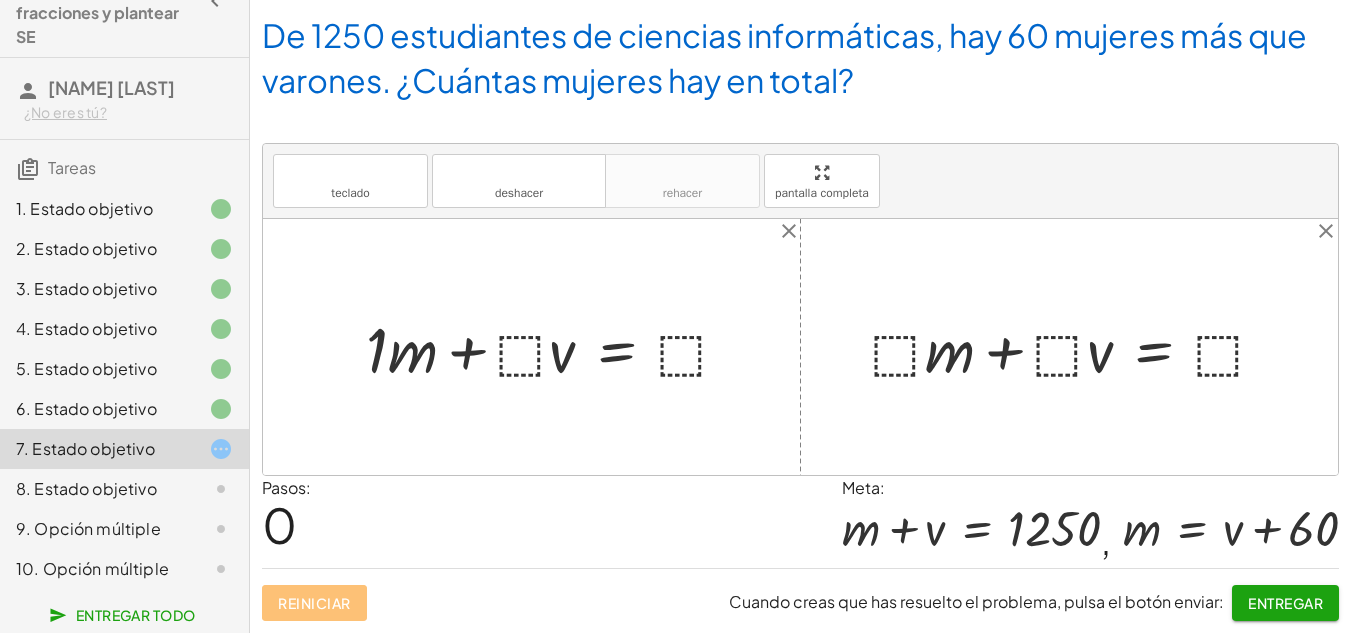 click at bounding box center (556, 347) 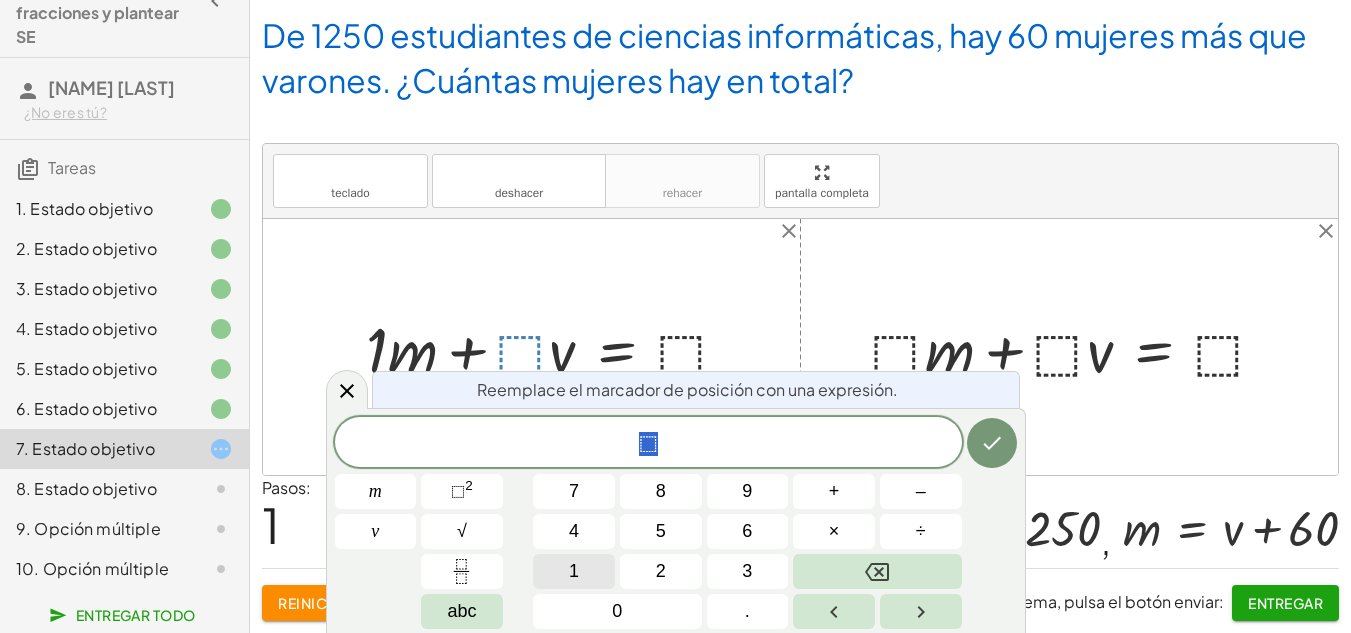 click on "1" at bounding box center (574, 571) 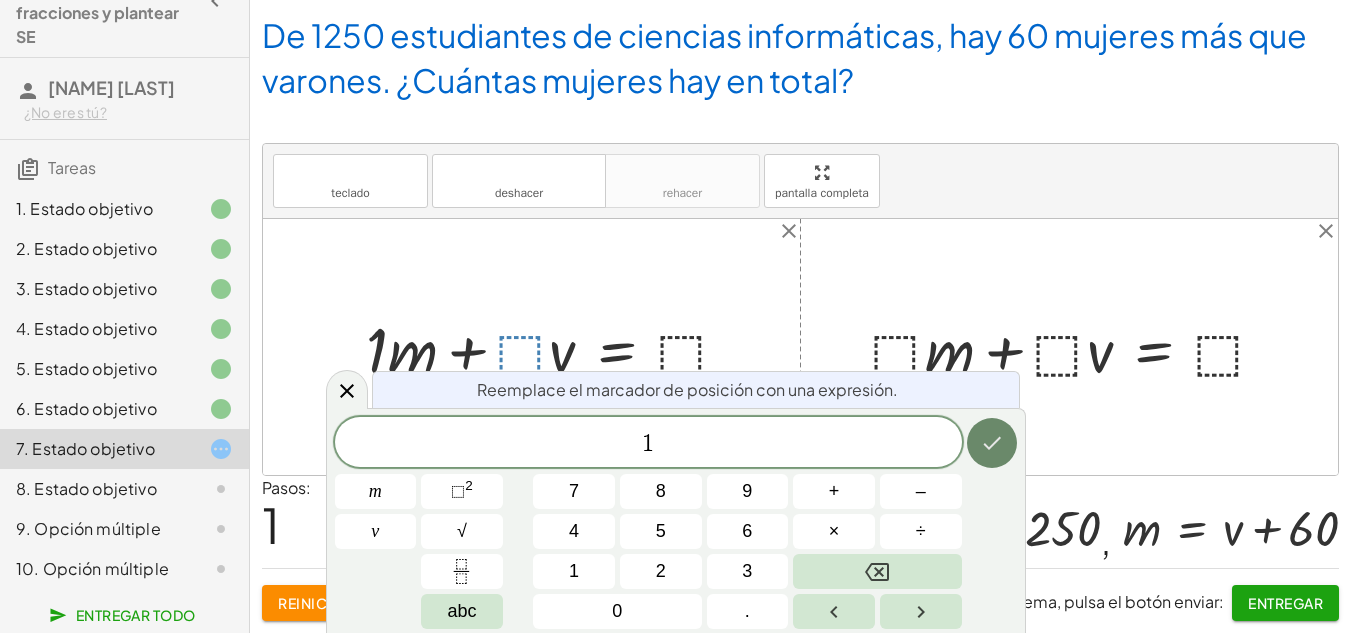 click 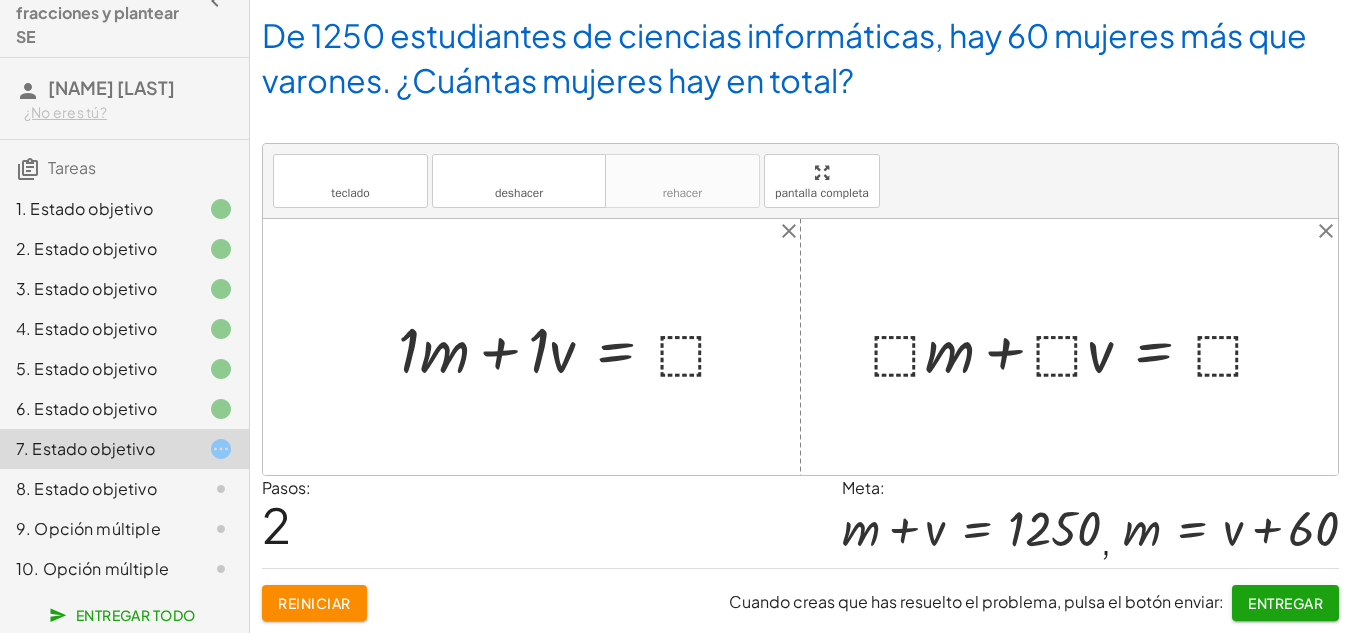 click at bounding box center [571, 347] 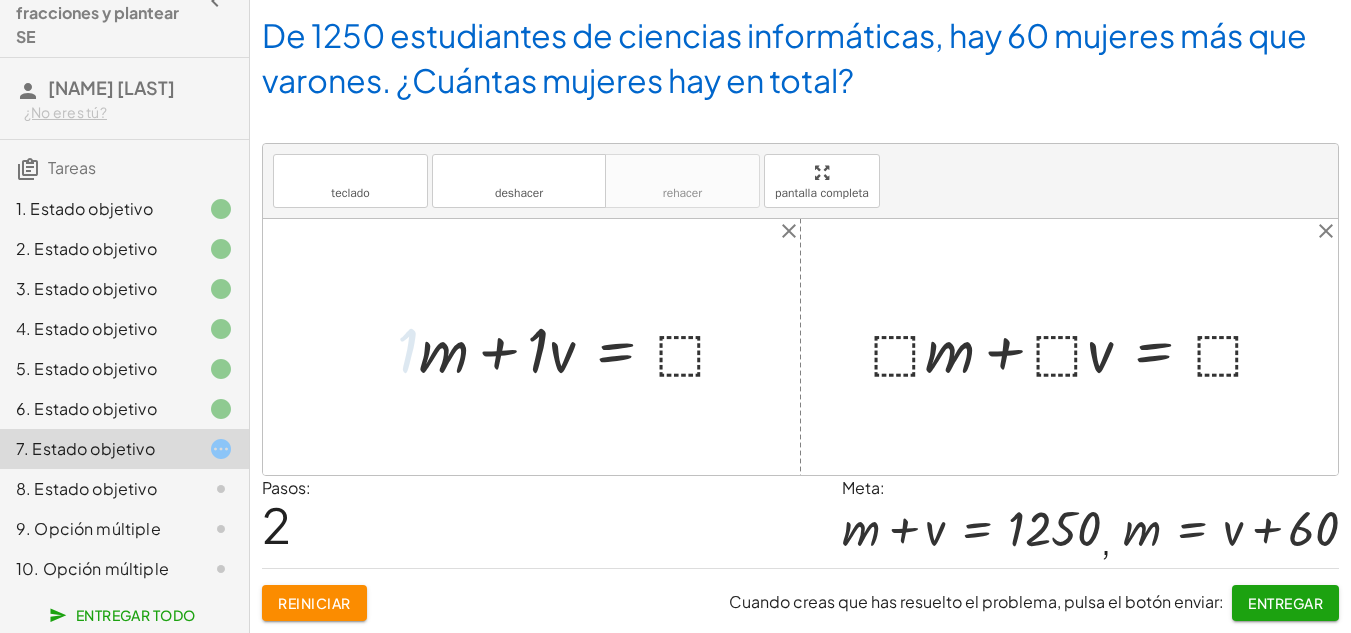 click at bounding box center (582, 347) 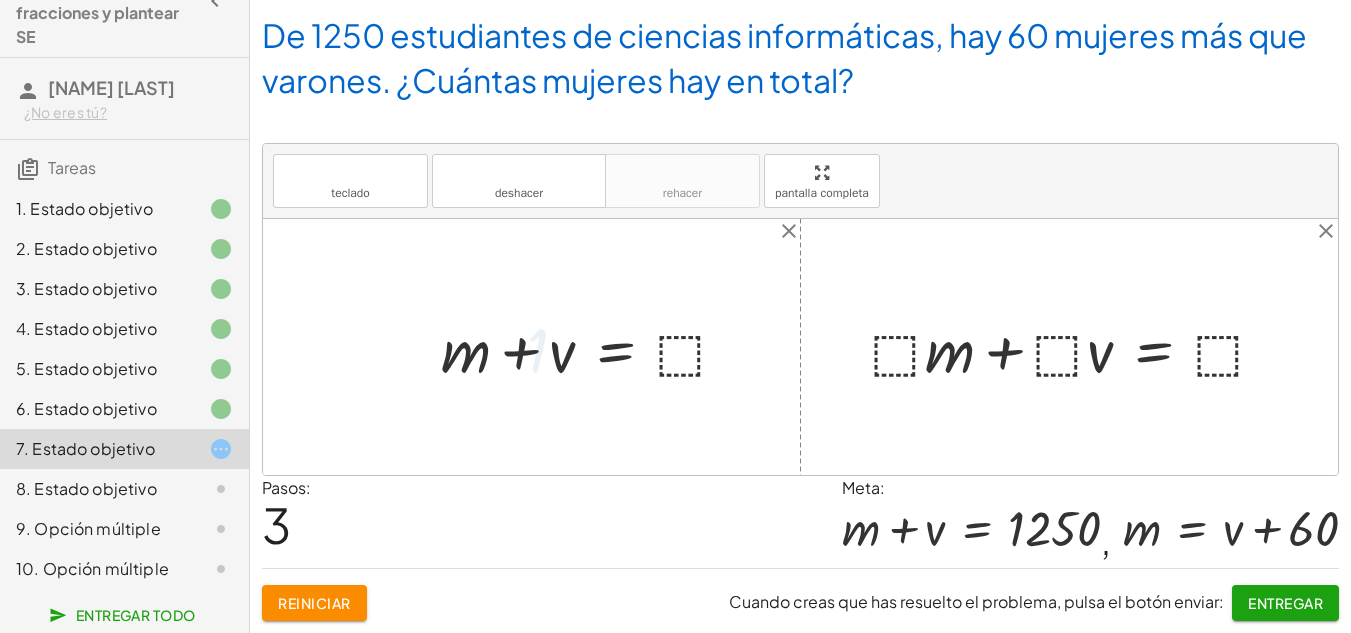 click at bounding box center (593, 347) 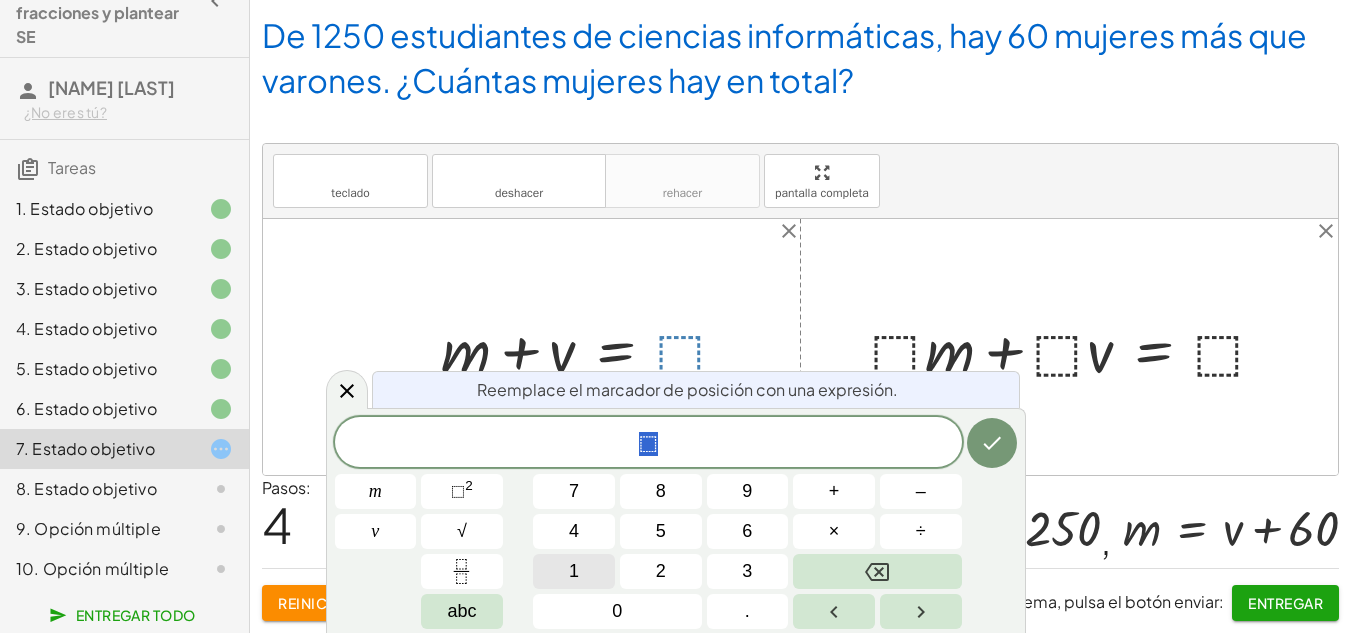 click on "1" at bounding box center [574, 571] 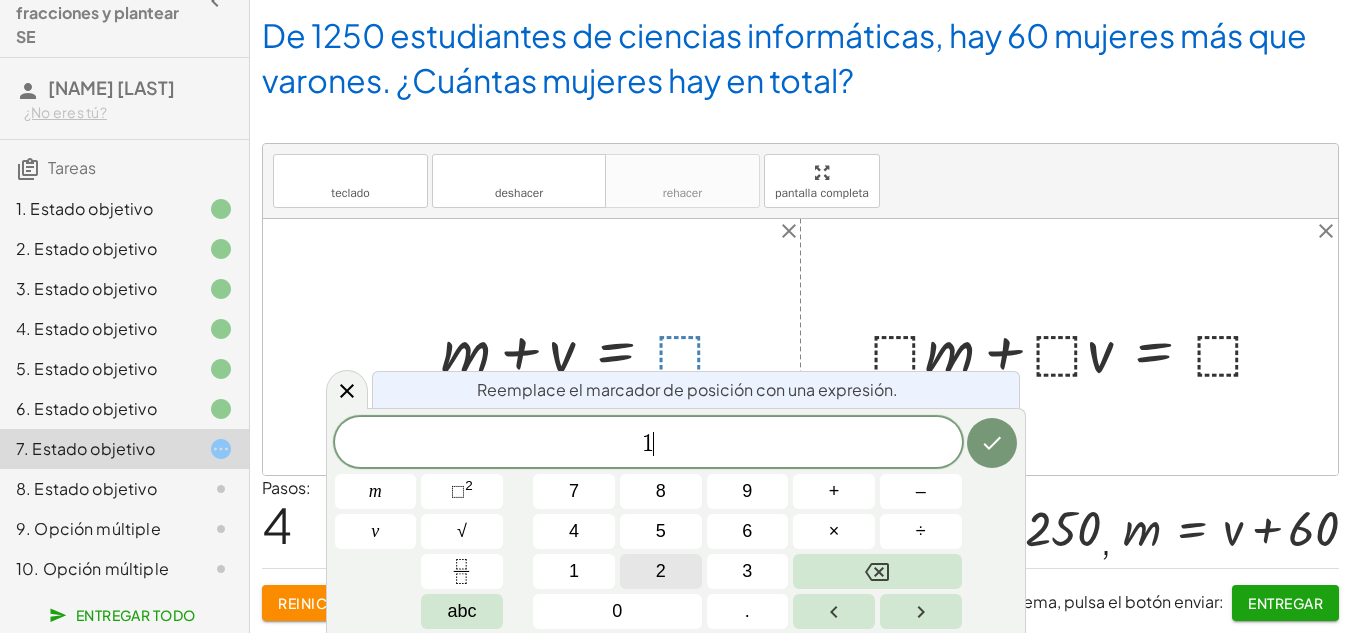 click on "2" at bounding box center [661, 571] 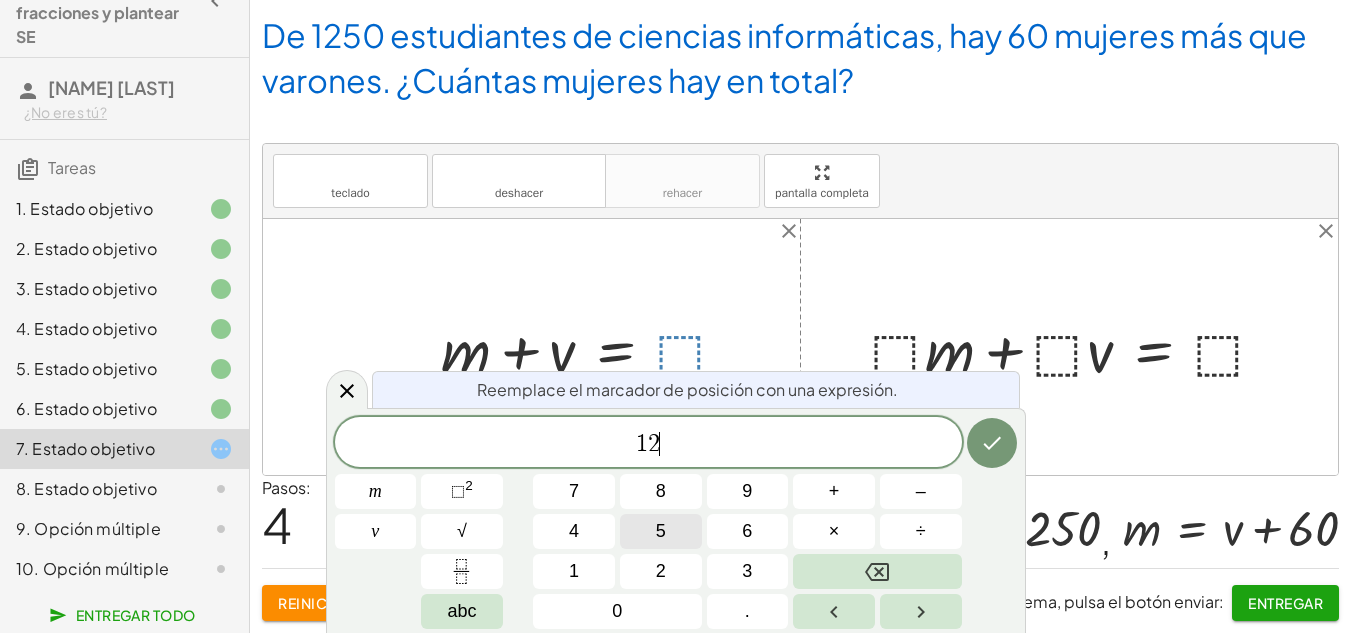 click on "5" at bounding box center [661, 531] 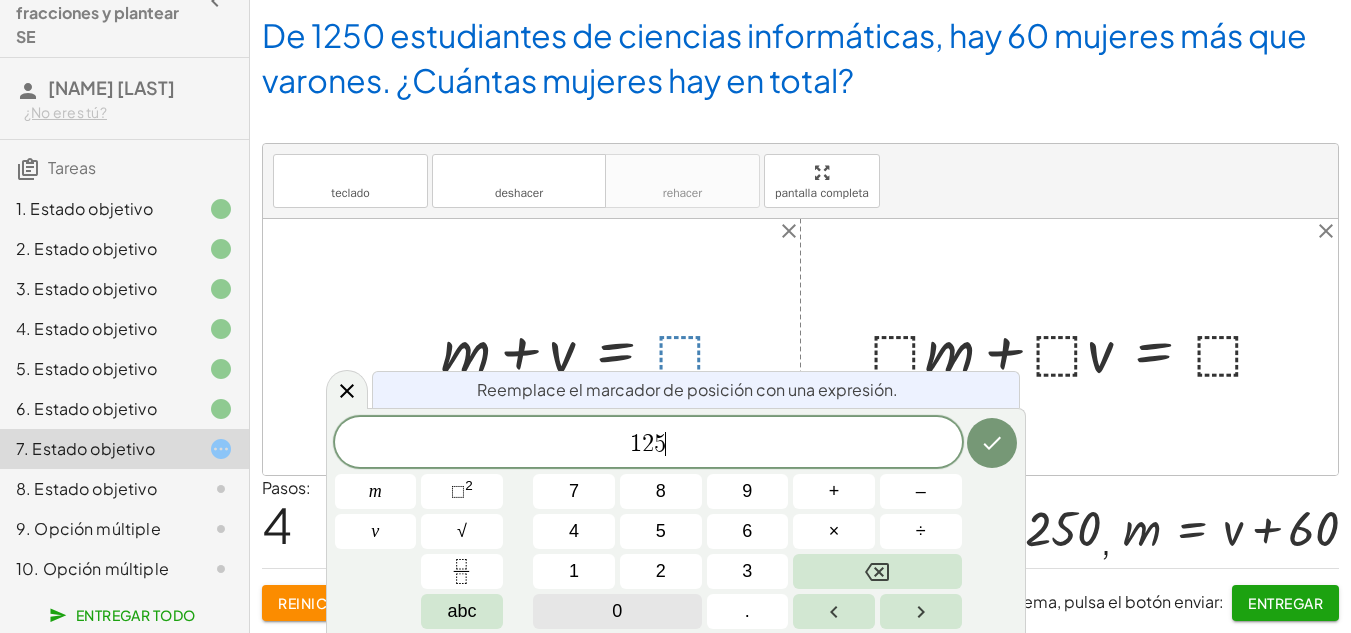click on "0" at bounding box center [617, 611] 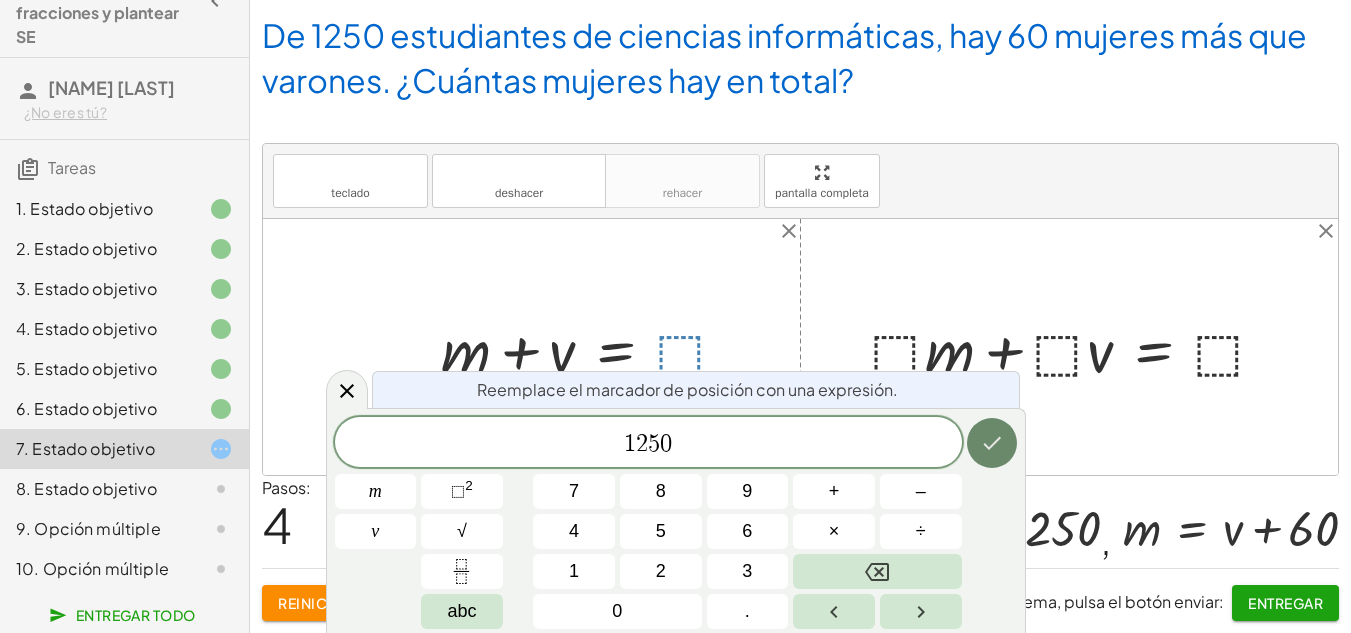 click 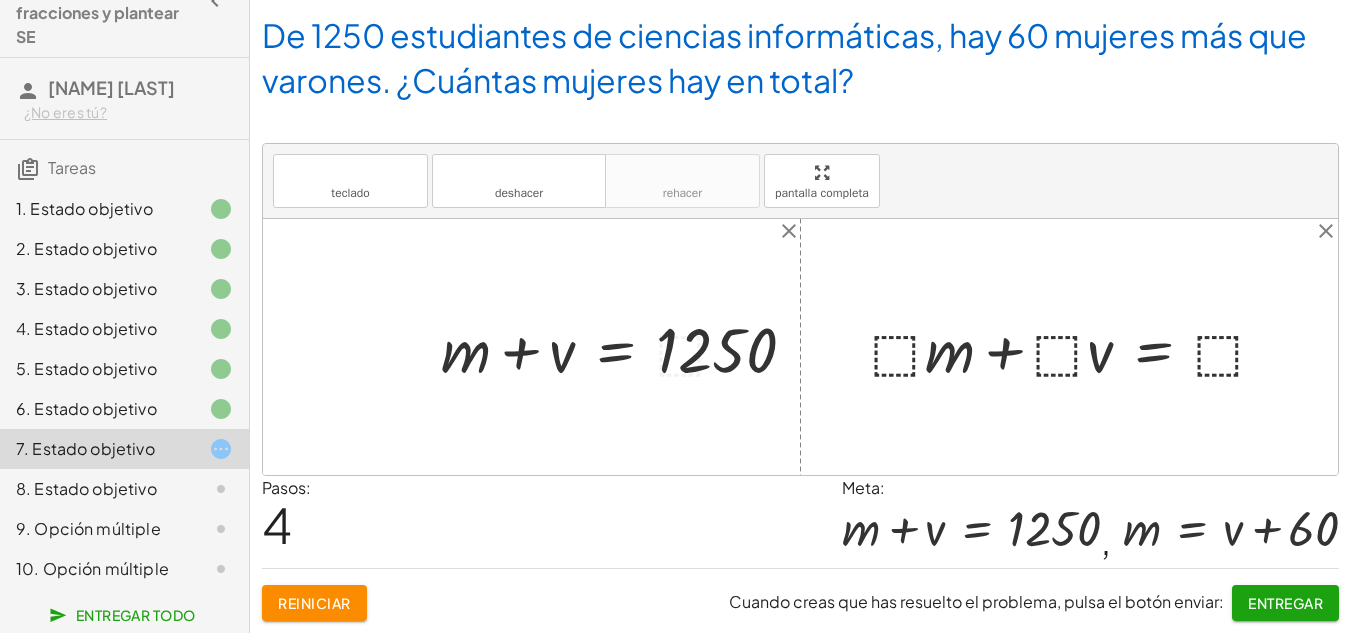 click at bounding box center (1077, 347) 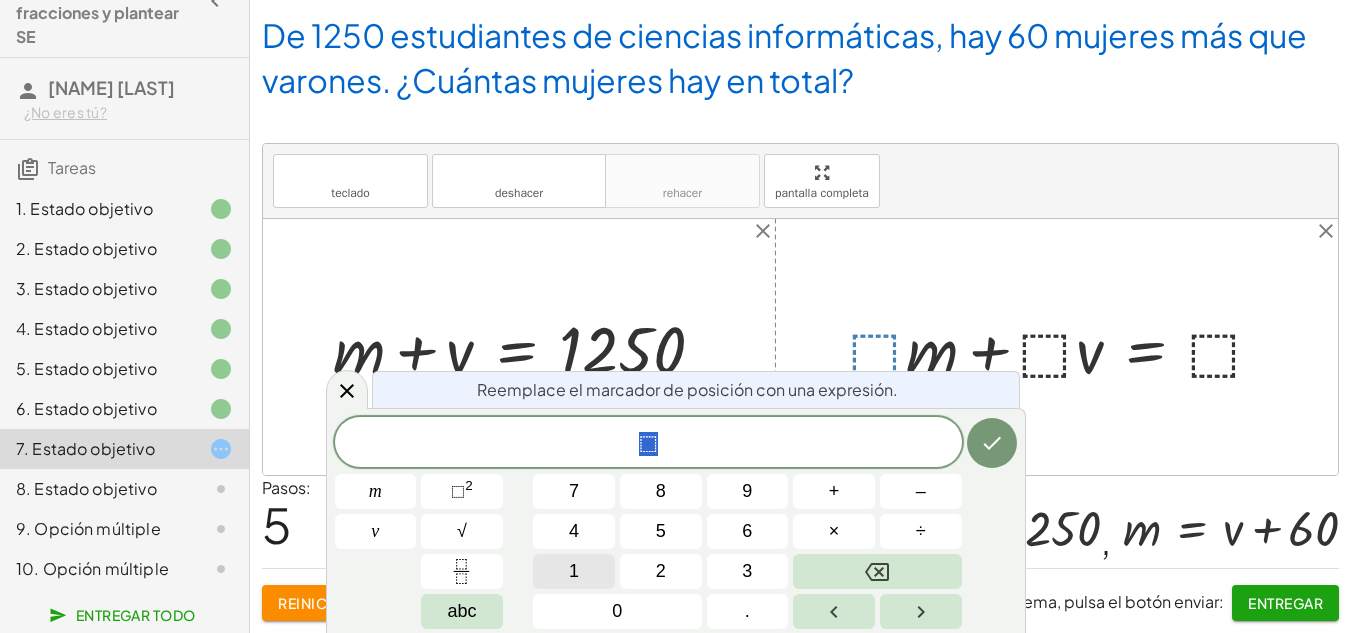 click on "1" at bounding box center [574, 571] 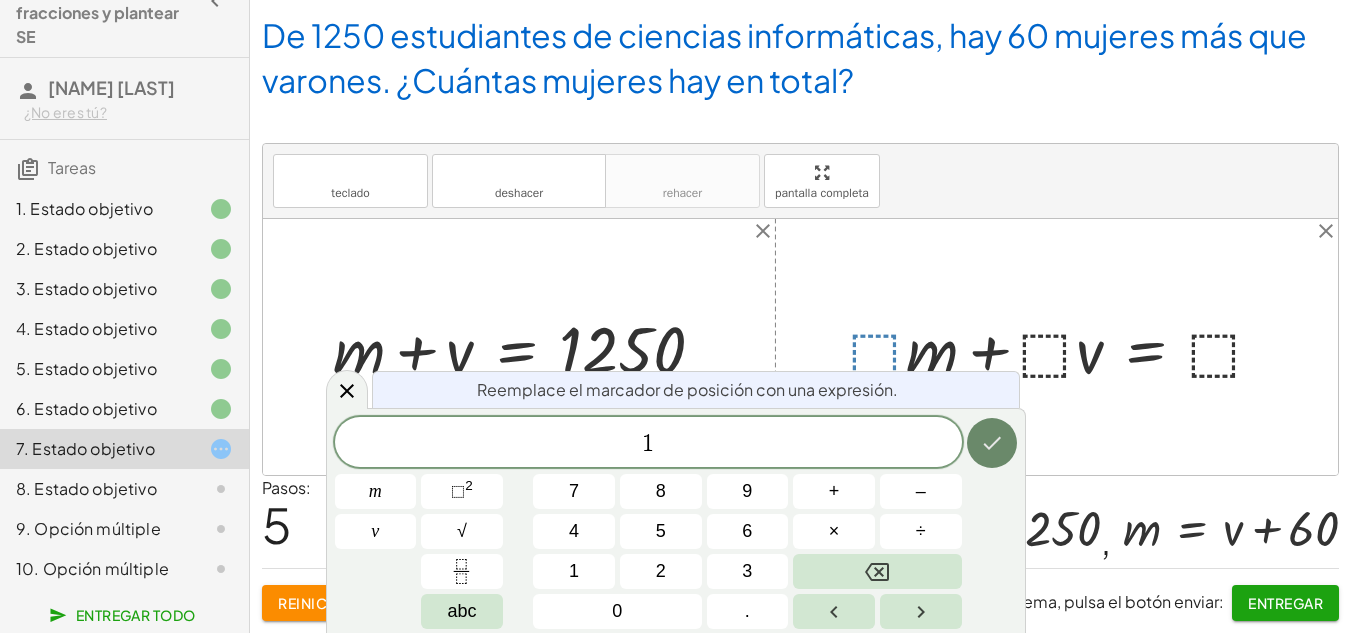 click at bounding box center [992, 443] 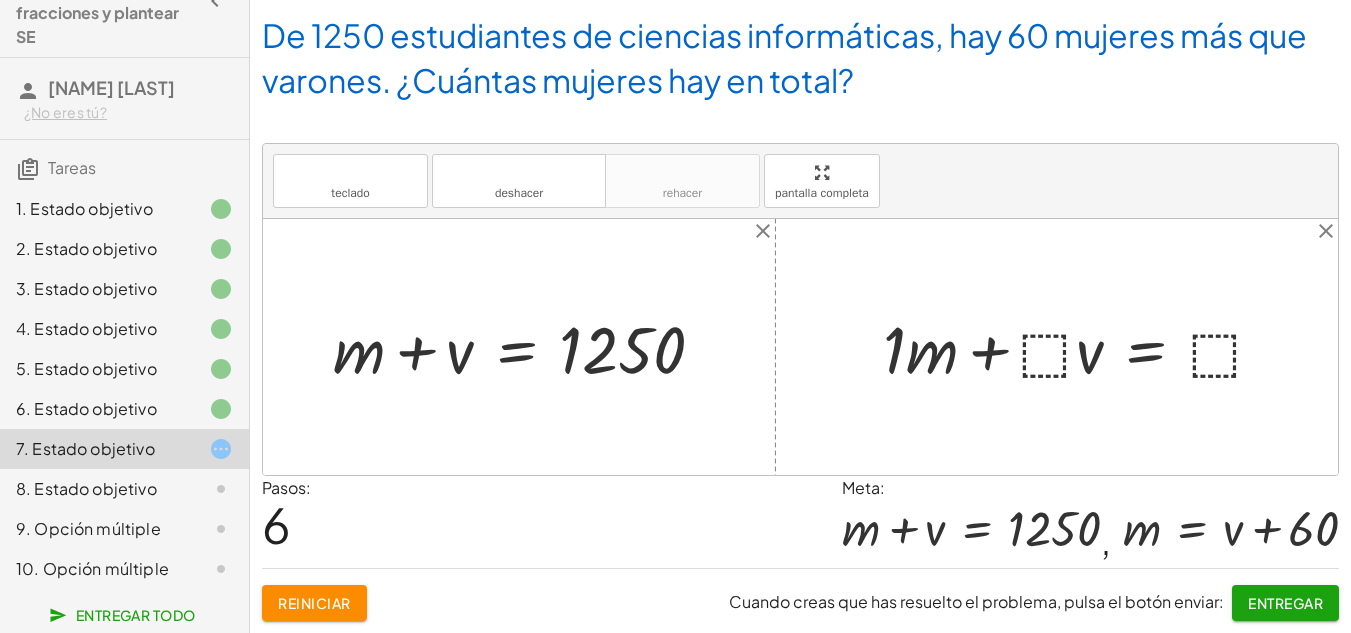 click at bounding box center [1081, 347] 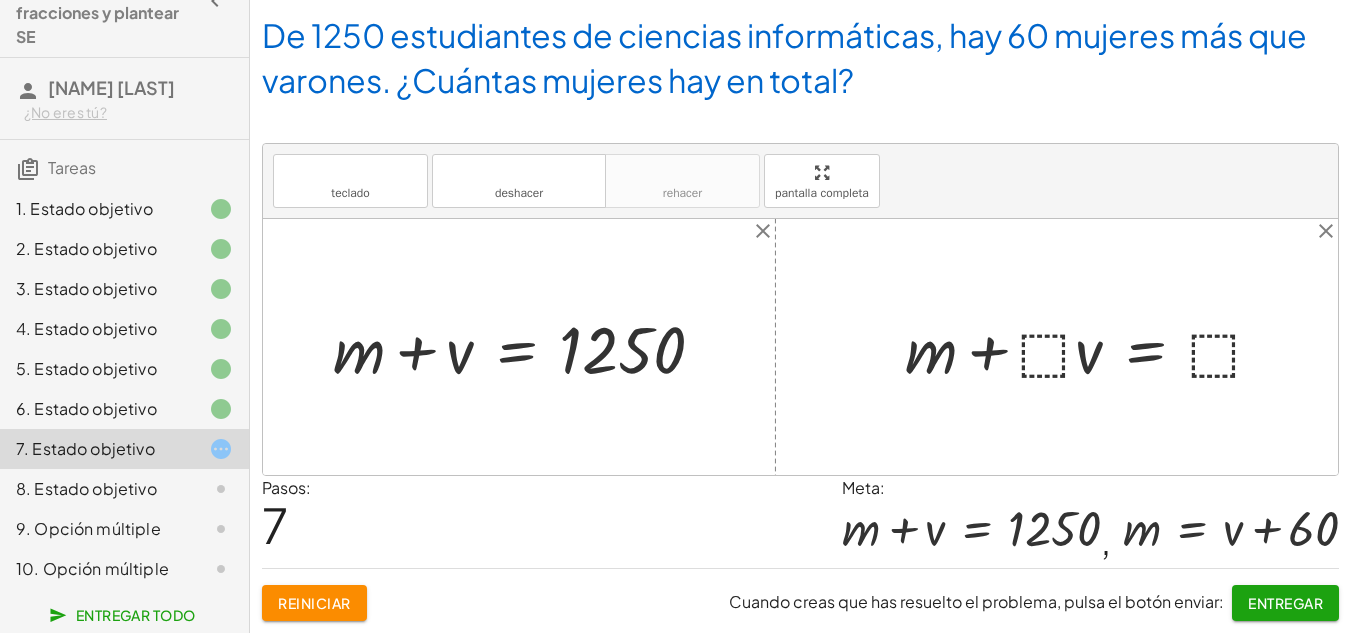 click at bounding box center (1092, 347) 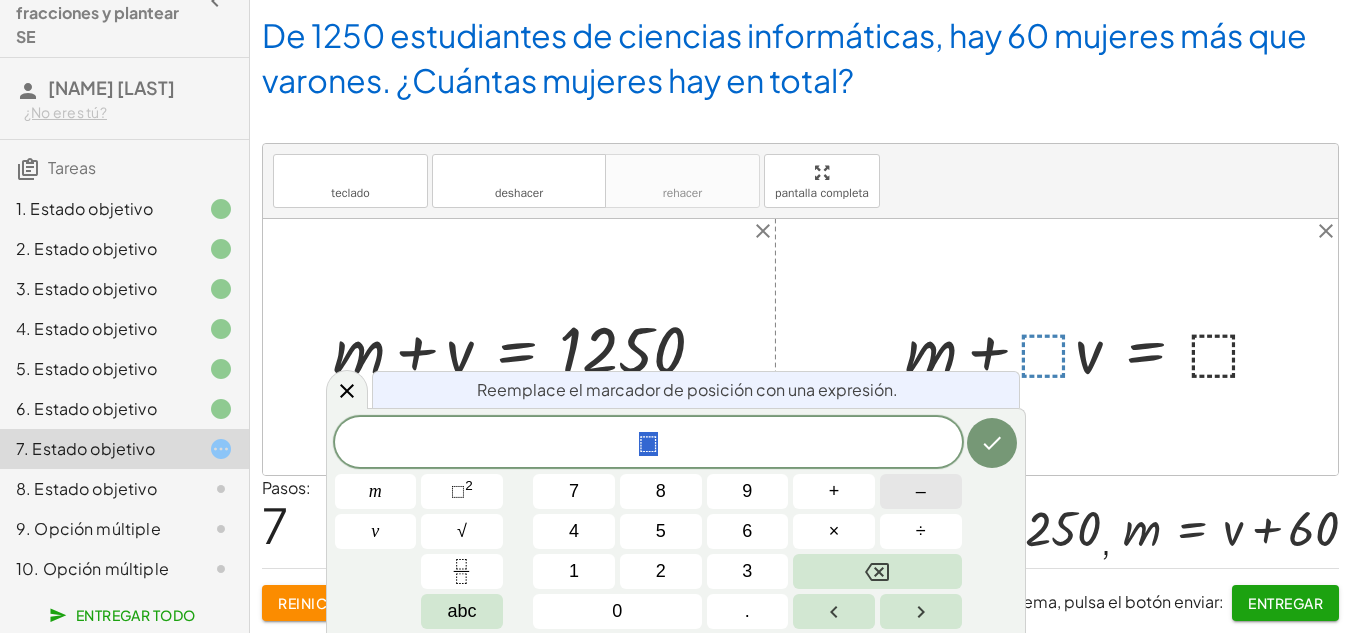 click on "–" at bounding box center [921, 491] 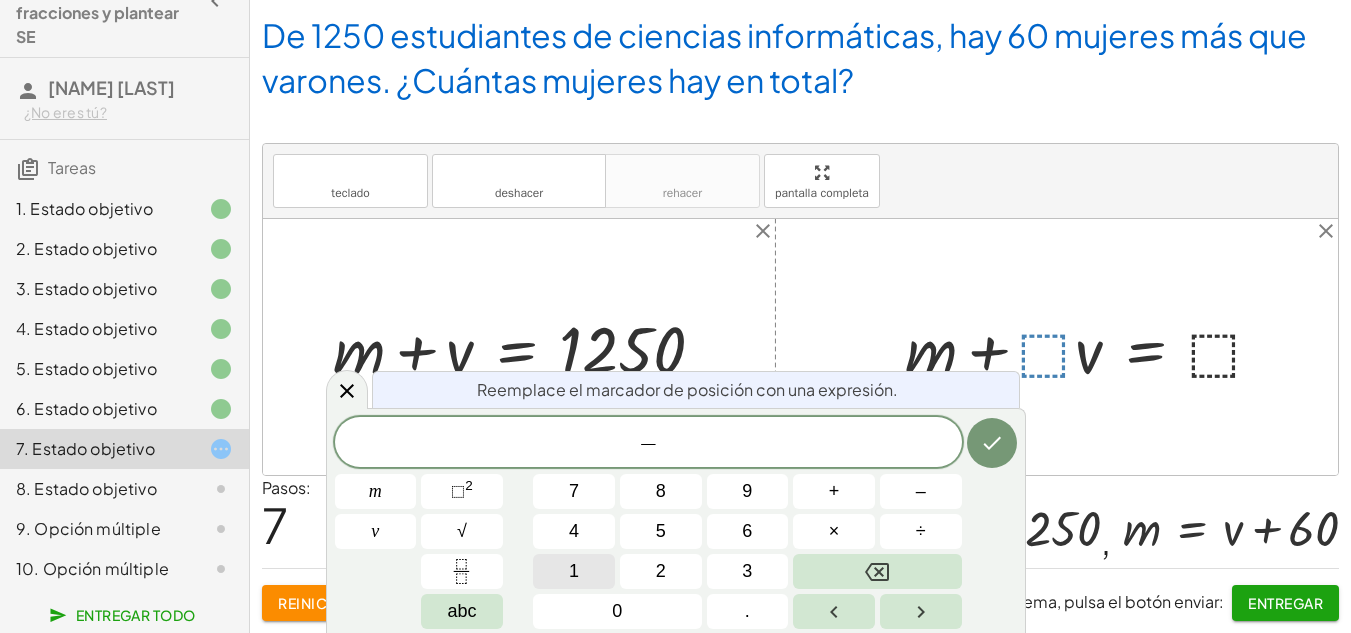 click on "1" at bounding box center (574, 571) 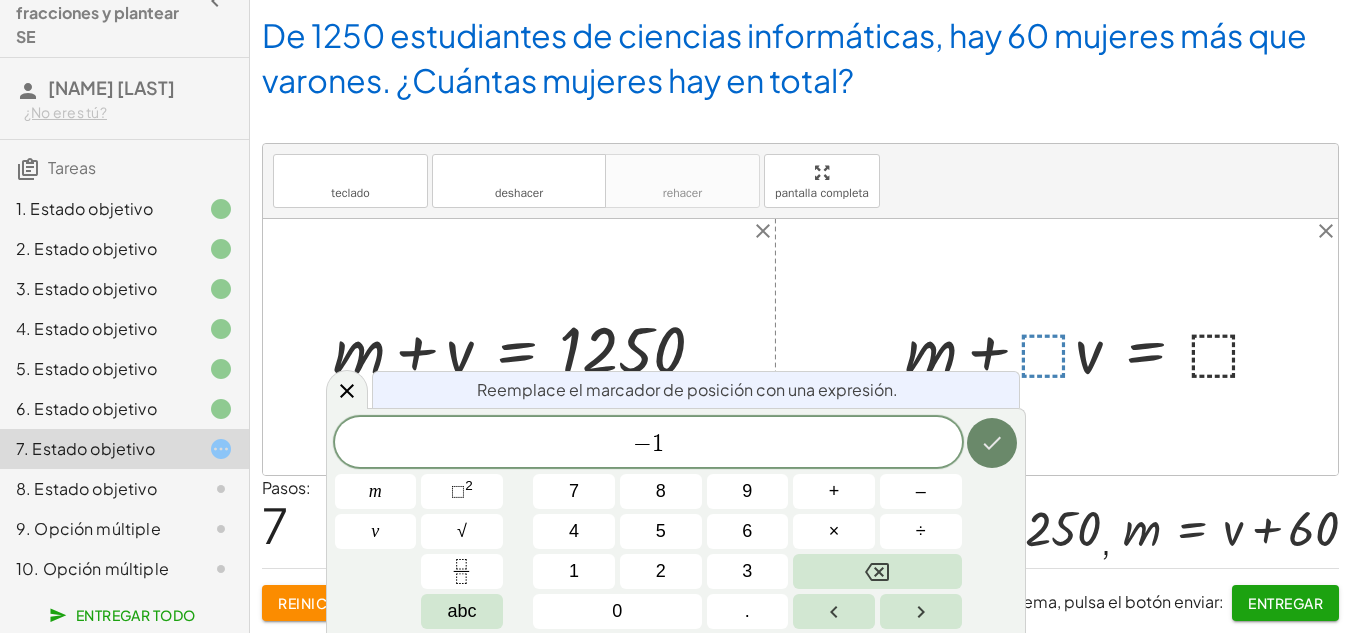 click 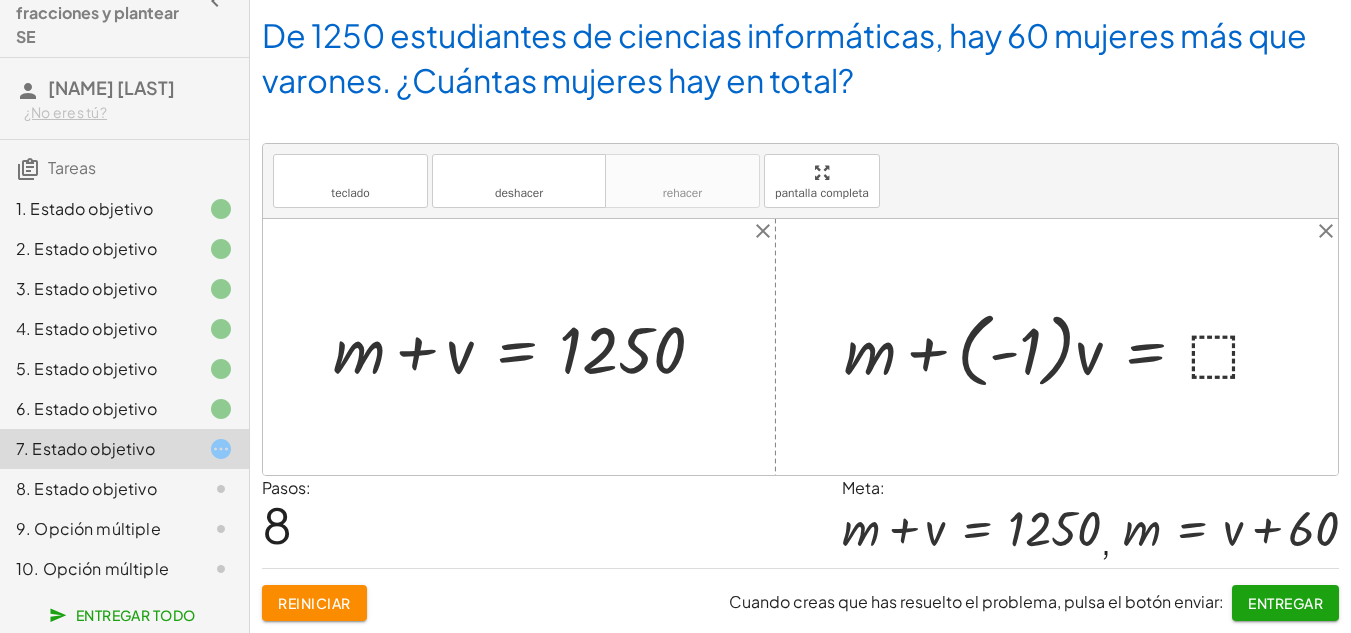 click at bounding box center [1062, 347] 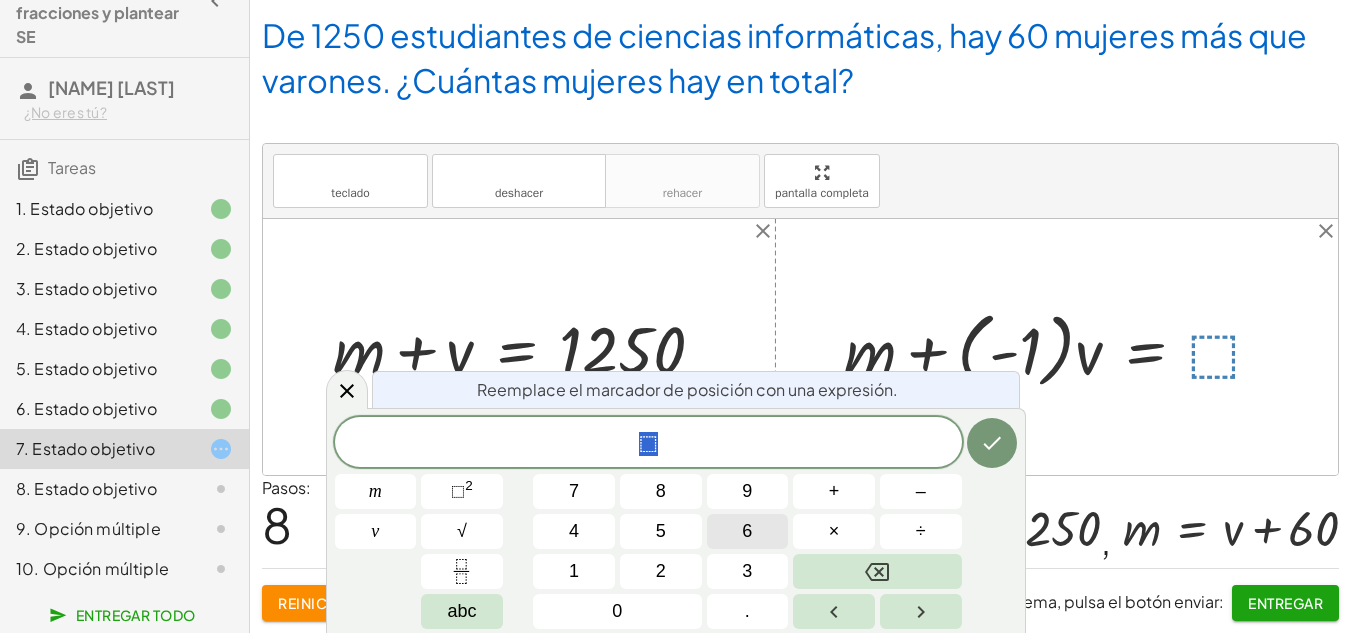 click on "6" at bounding box center [748, 531] 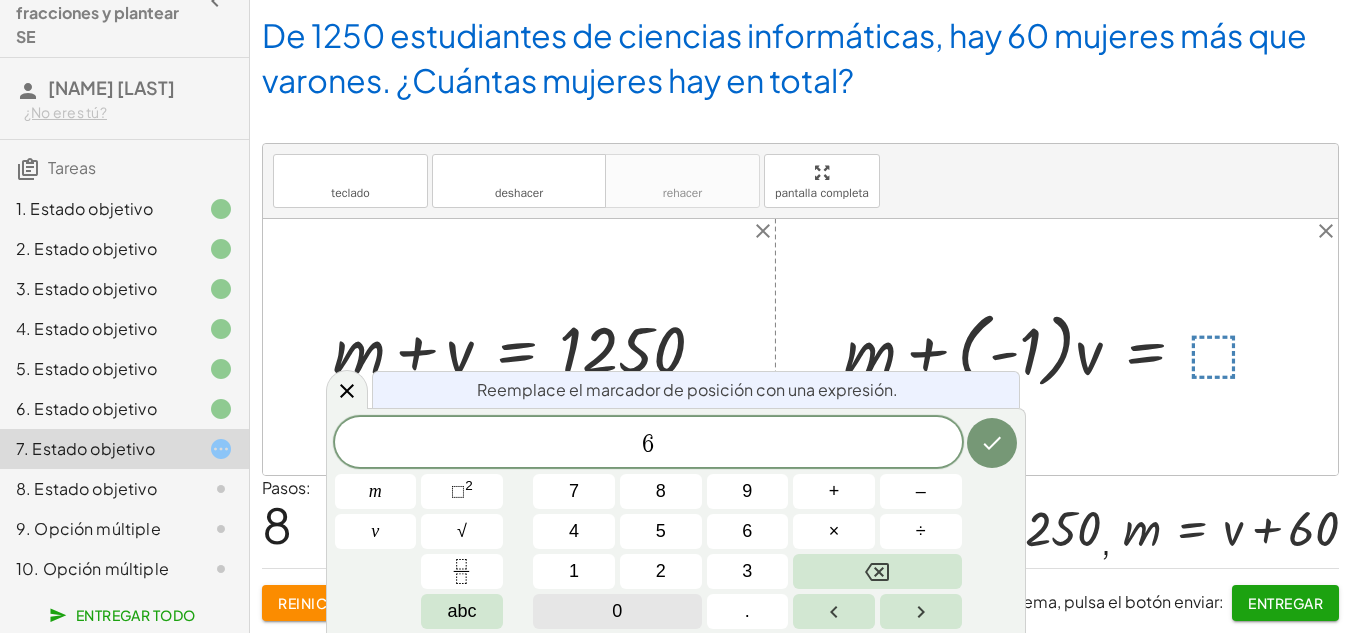 click on "0" at bounding box center (617, 611) 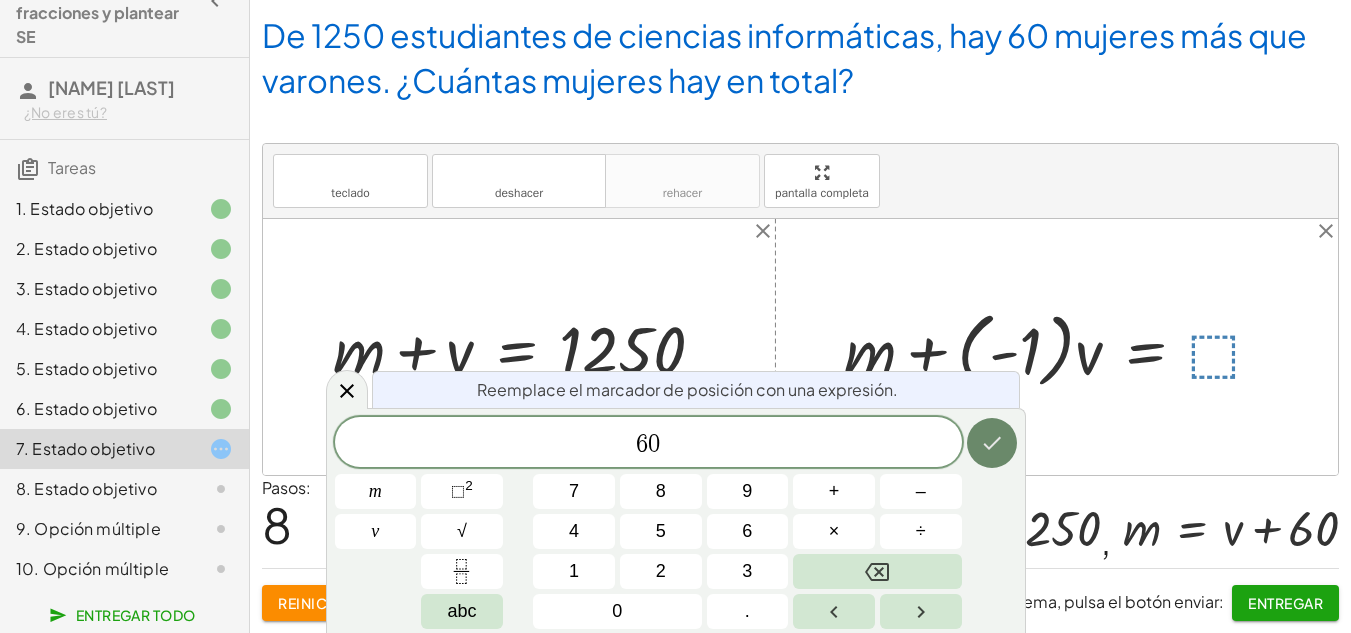 click 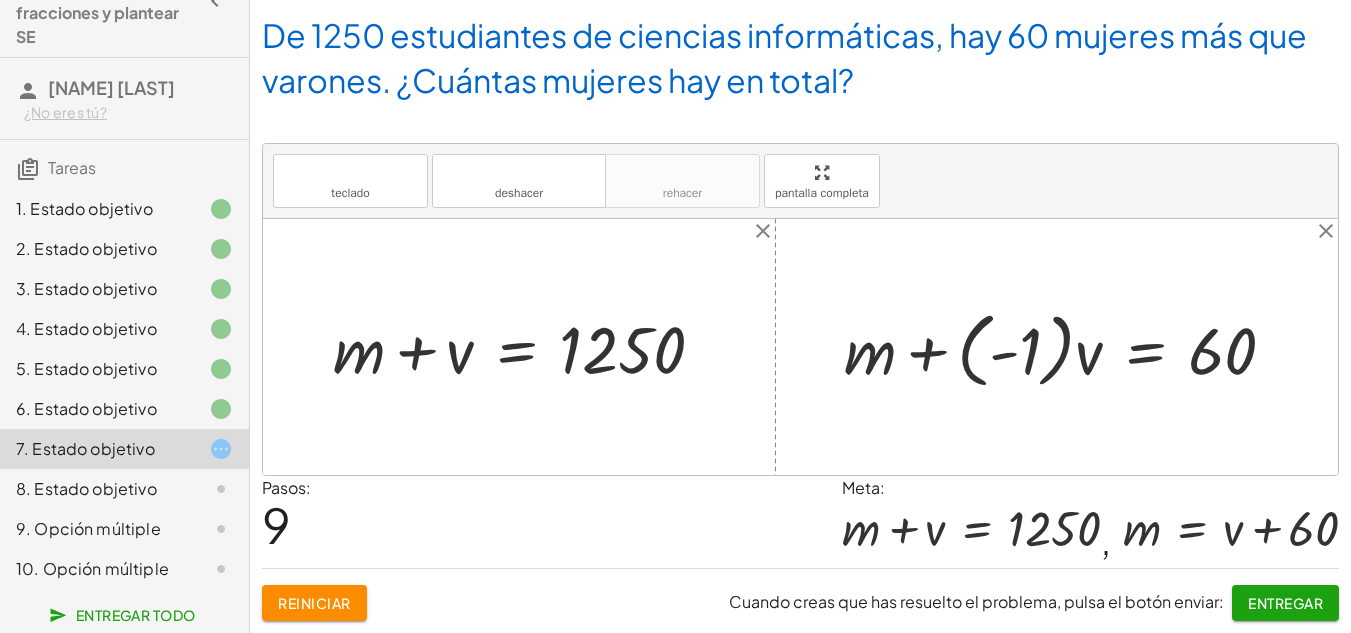 click at bounding box center (1068, 347) 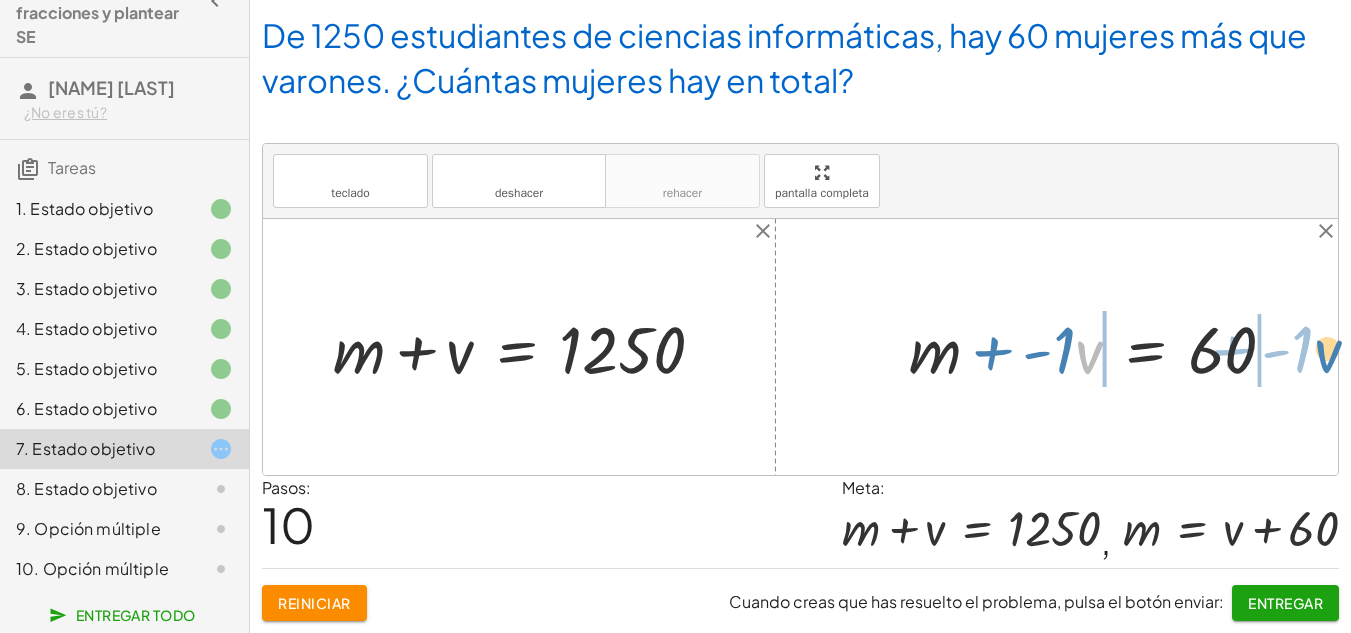 drag, startPoint x: 1088, startPoint y: 354, endPoint x: 1329, endPoint y: 353, distance: 241.00208 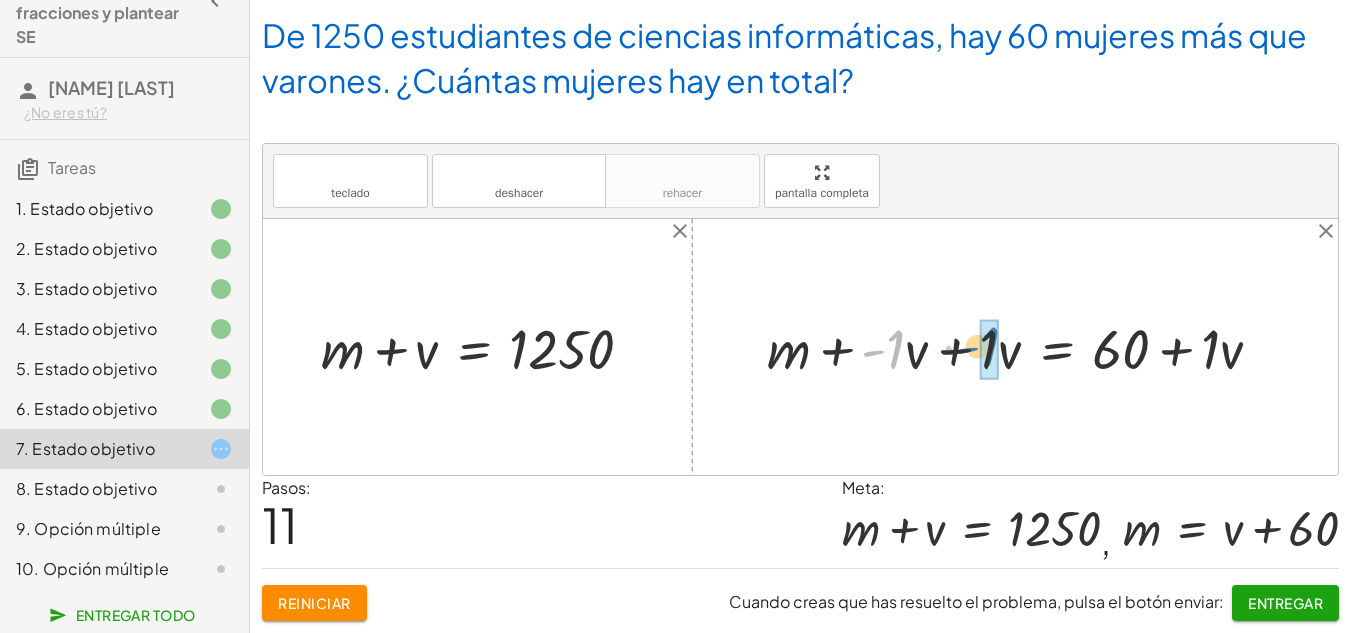 drag, startPoint x: 899, startPoint y: 353, endPoint x: 993, endPoint y: 350, distance: 94.04786 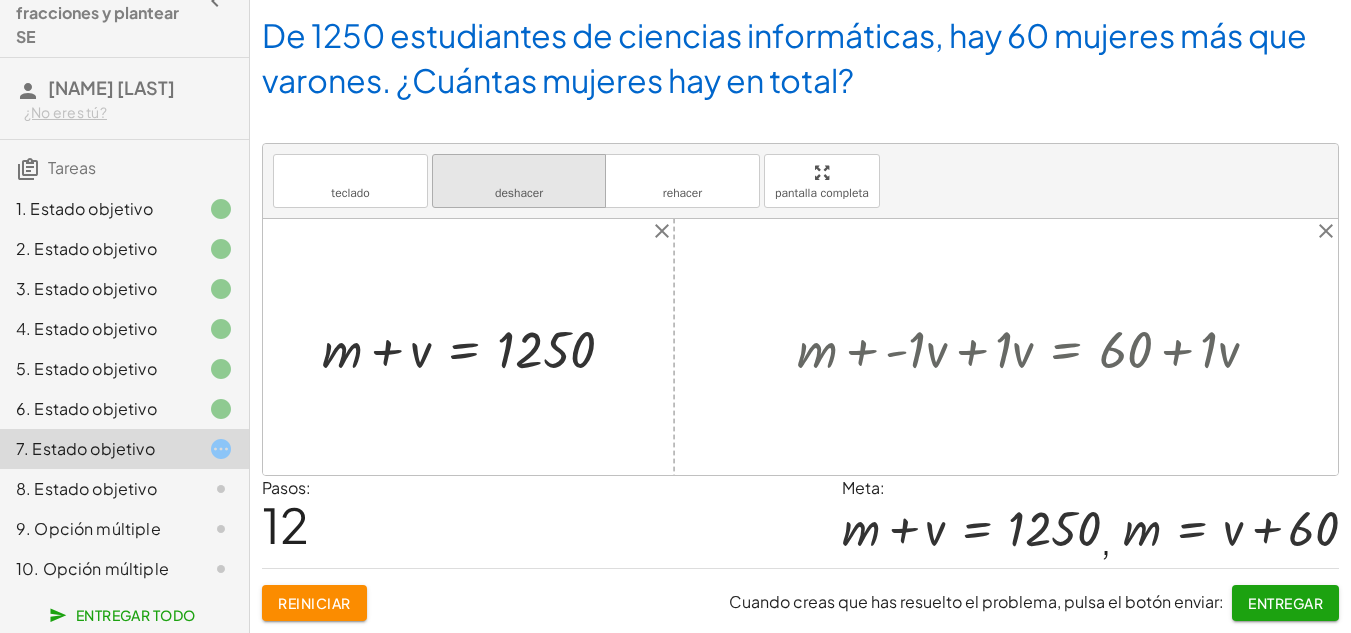 click on "deshacer" at bounding box center [519, 193] 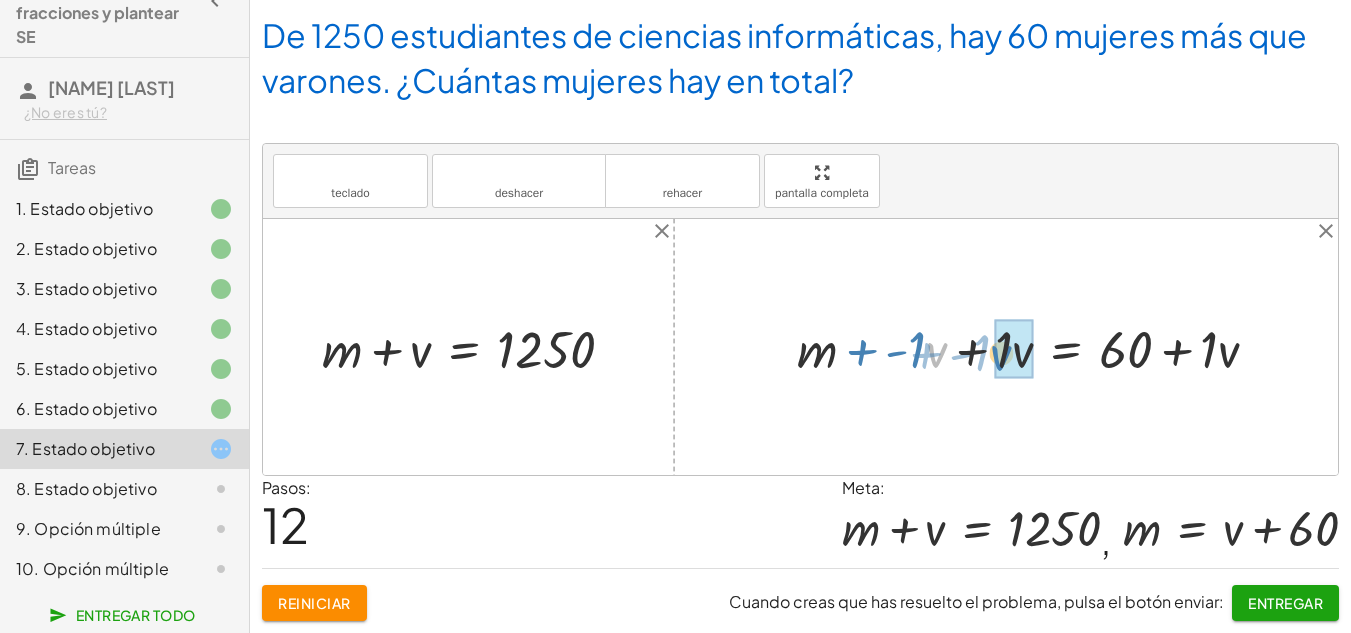 drag, startPoint x: 935, startPoint y: 349, endPoint x: 997, endPoint y: 352, distance: 62.072536 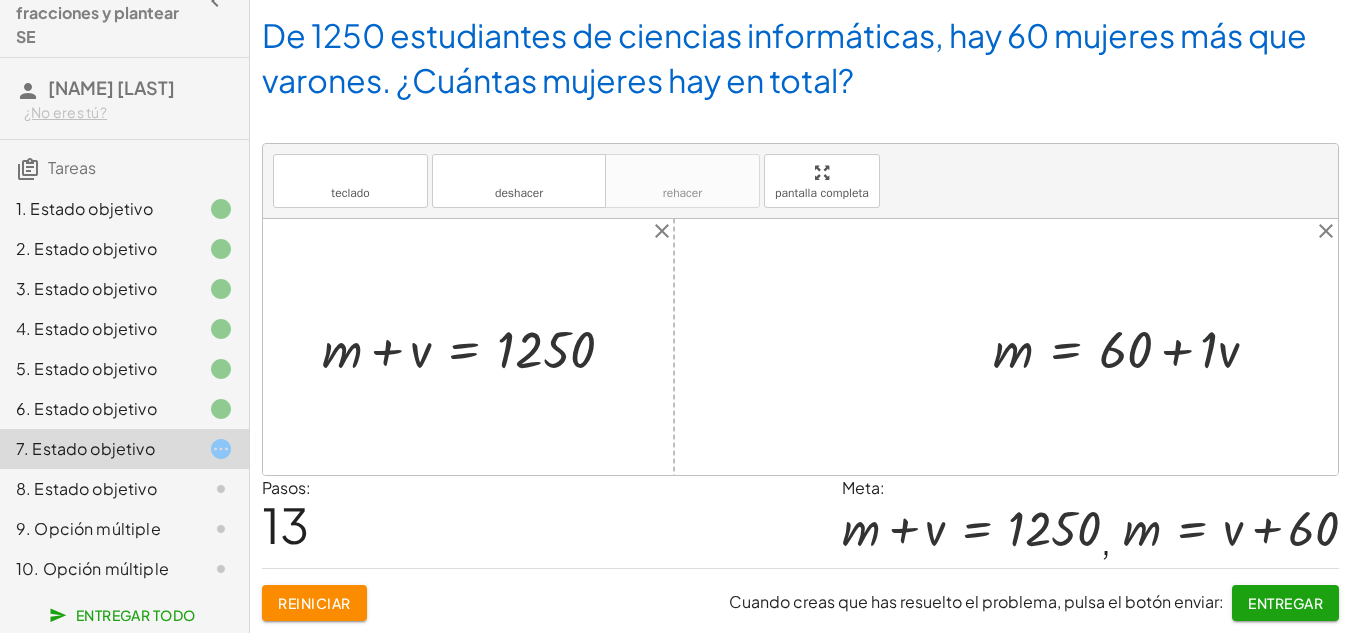 click at bounding box center (1133, 347) 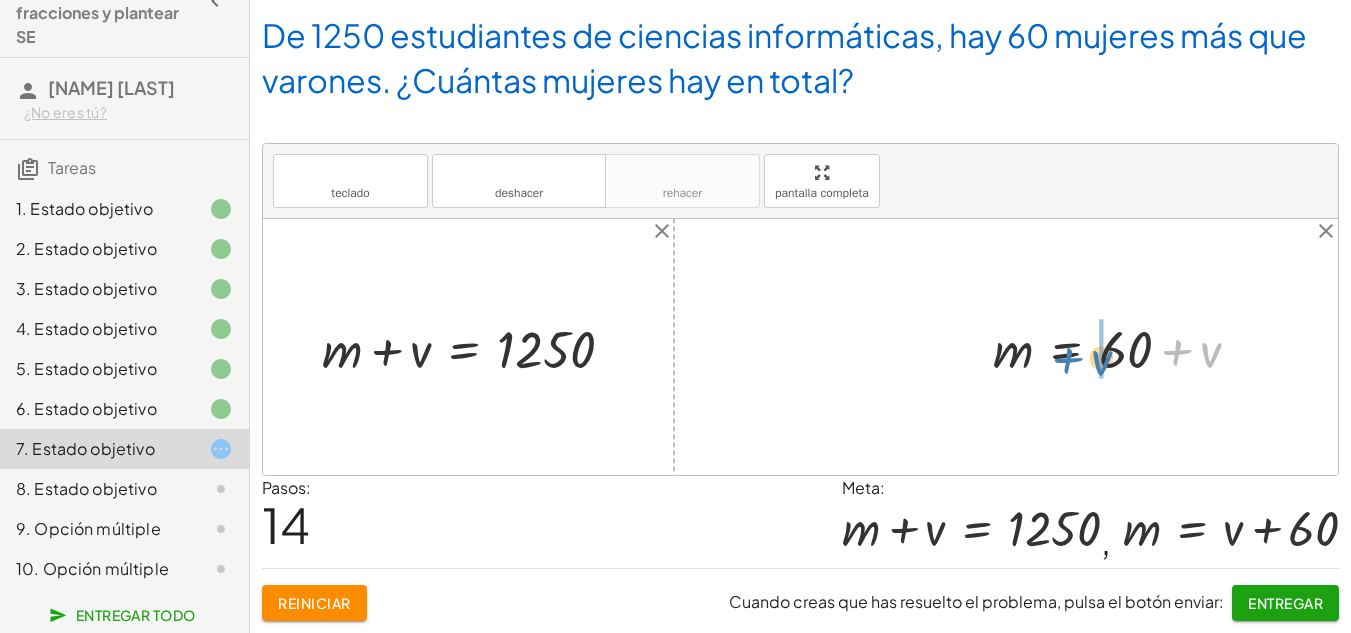 drag, startPoint x: 1211, startPoint y: 347, endPoint x: 1101, endPoint y: 355, distance: 110.29053 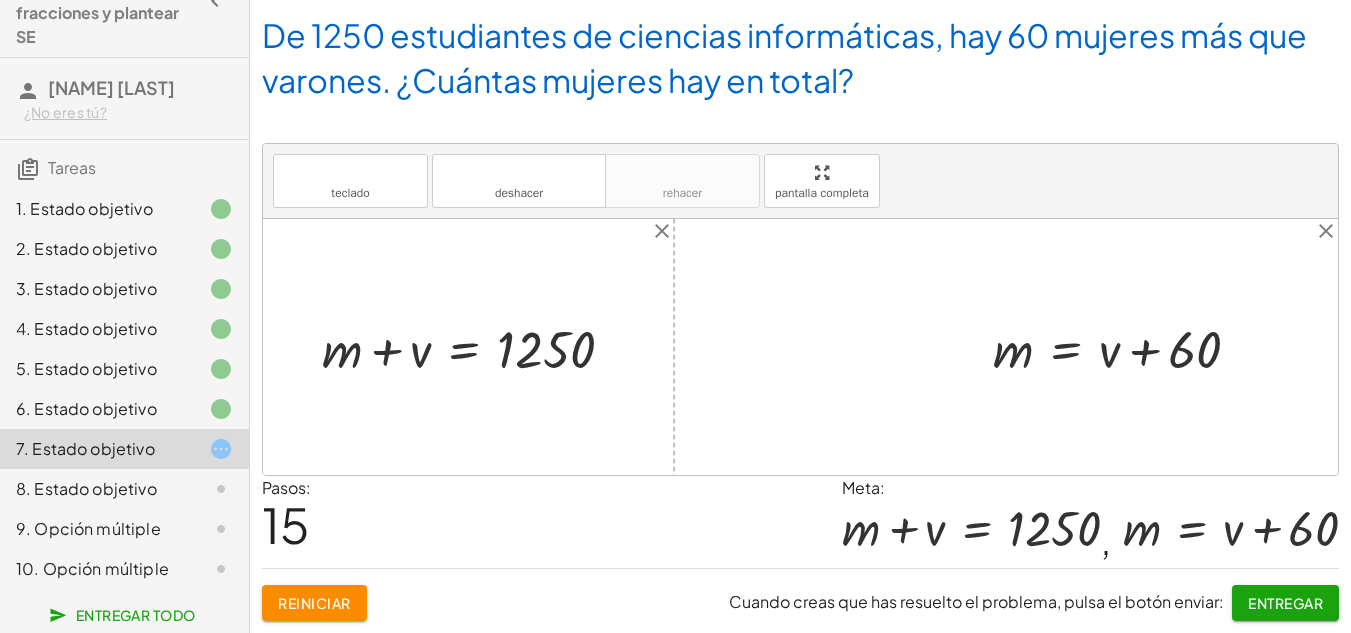 click on "Reiniciar" at bounding box center (314, 603) 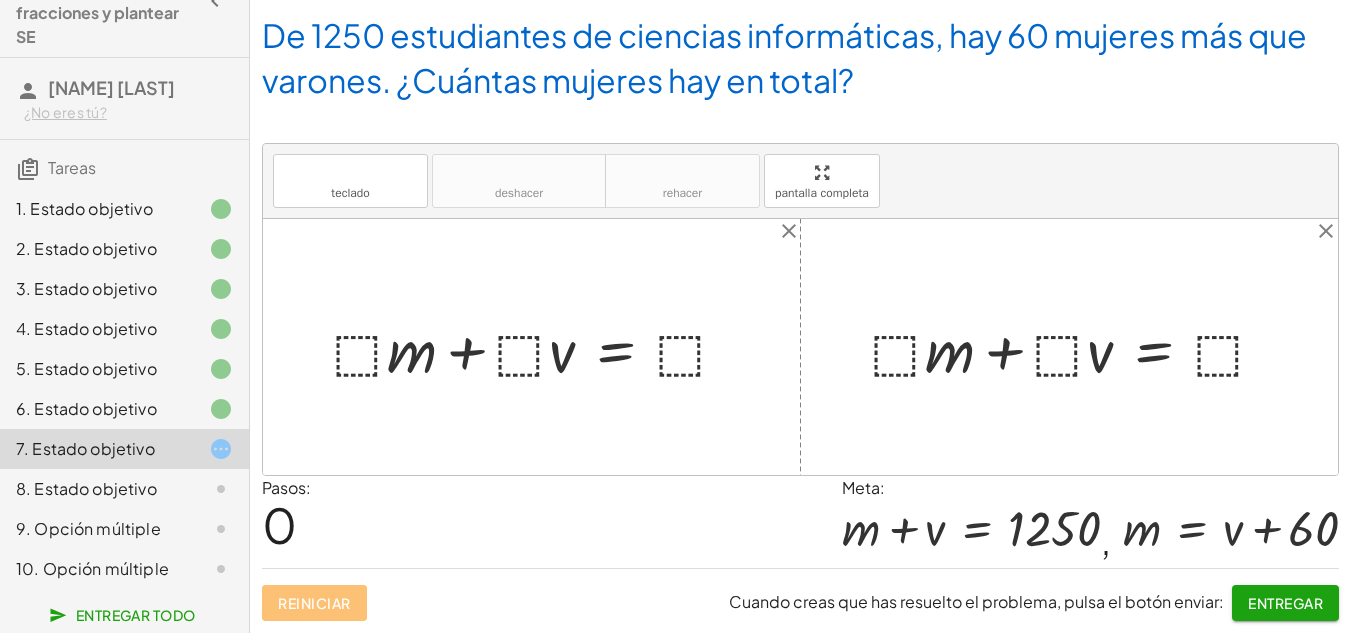click at bounding box center (539, 347) 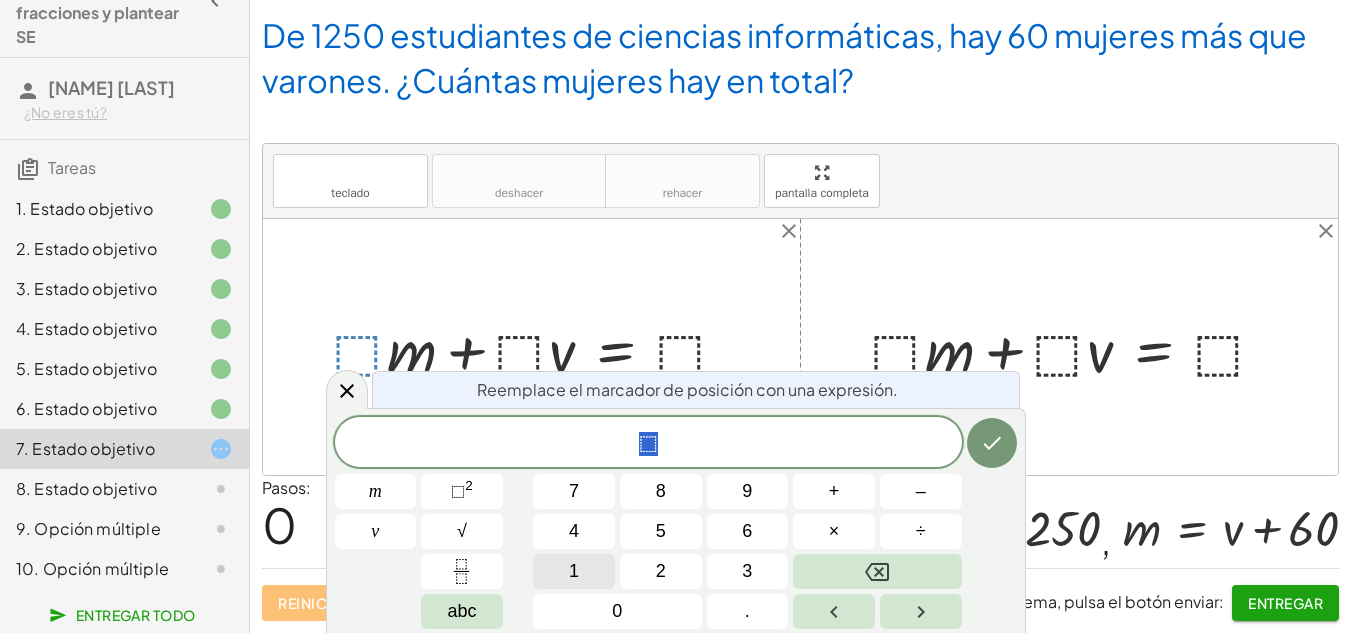 click on "1" at bounding box center (574, 571) 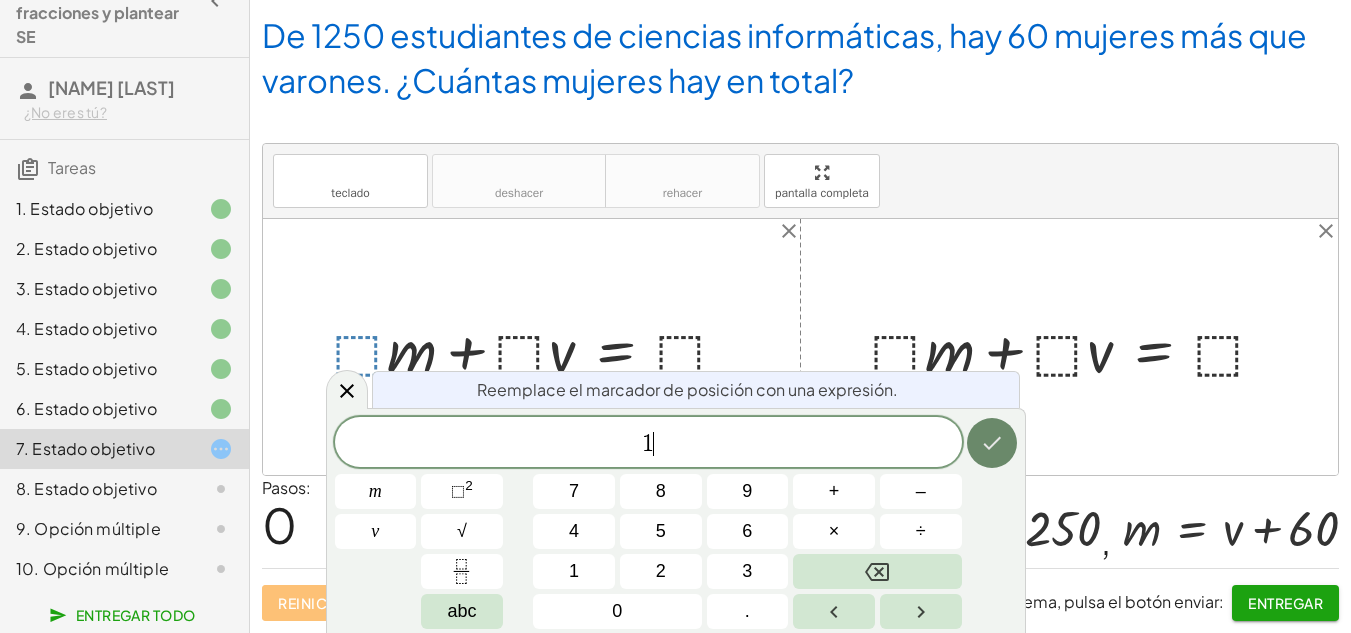 click 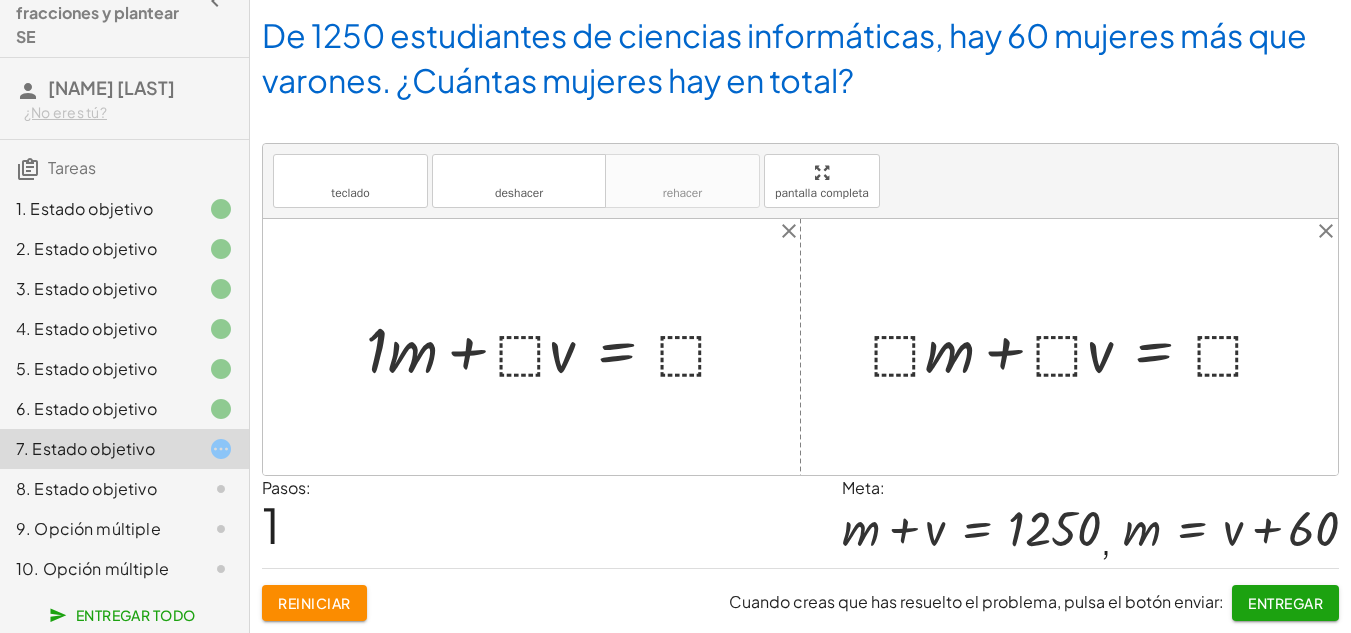 click at bounding box center (556, 347) 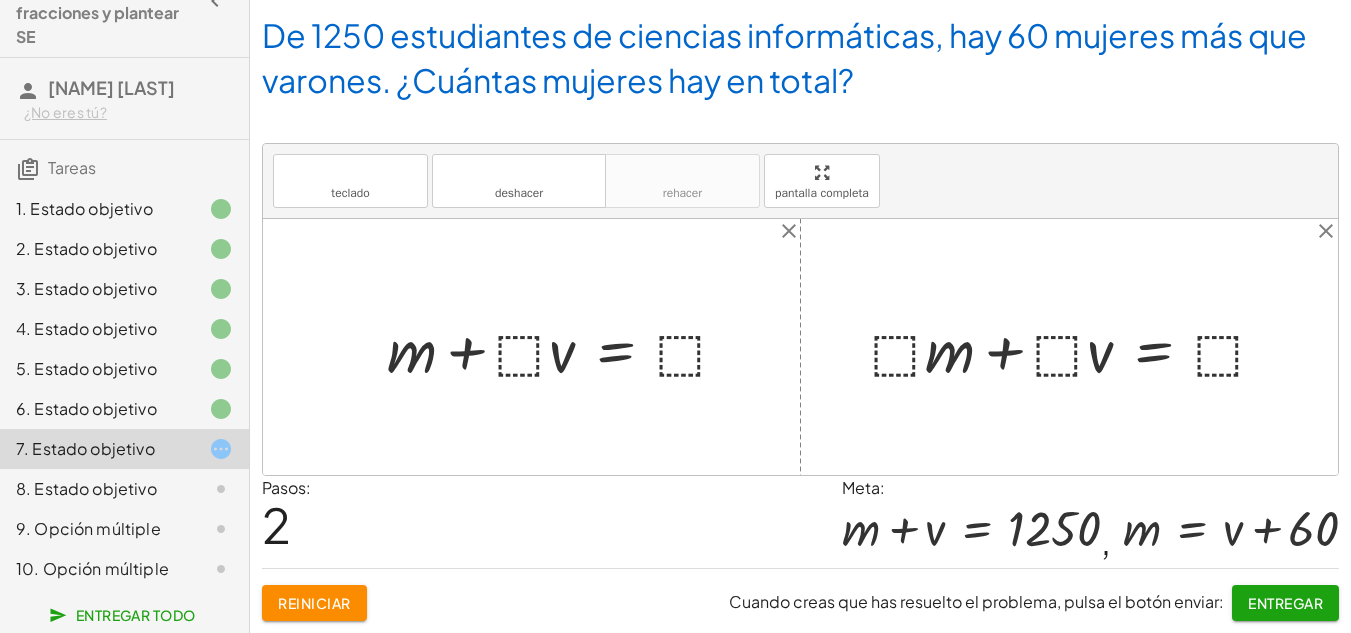 click at bounding box center (566, 347) 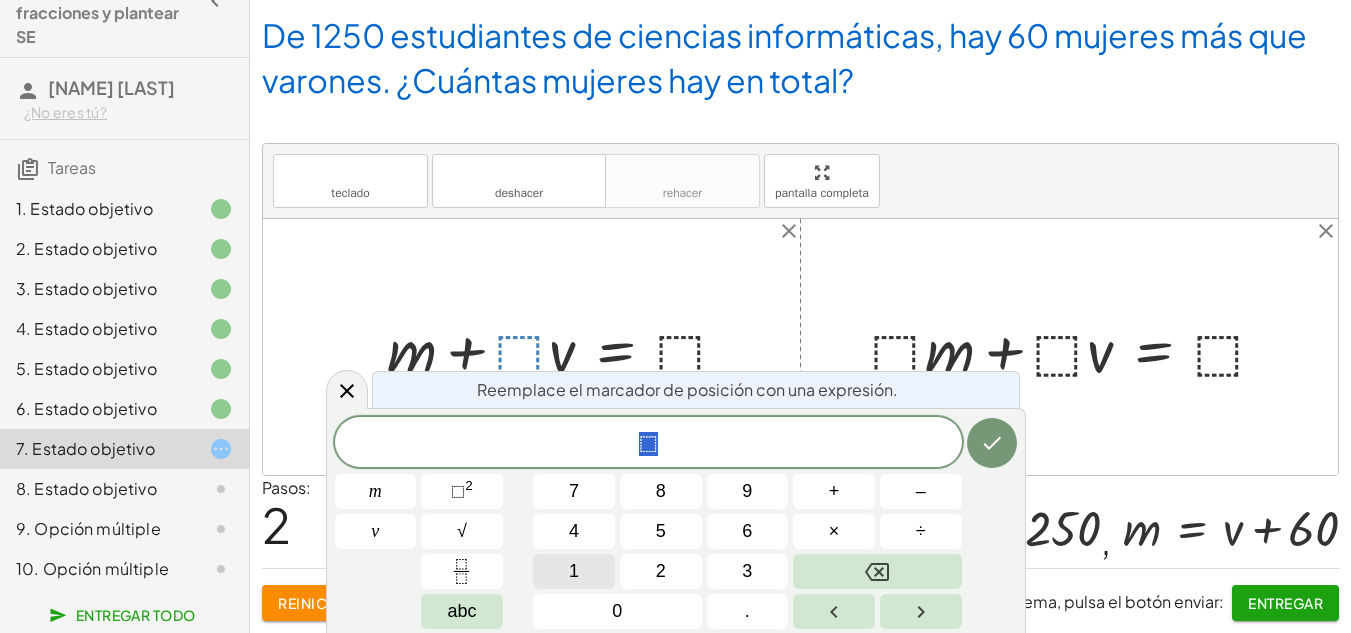 click on "1" at bounding box center [574, 571] 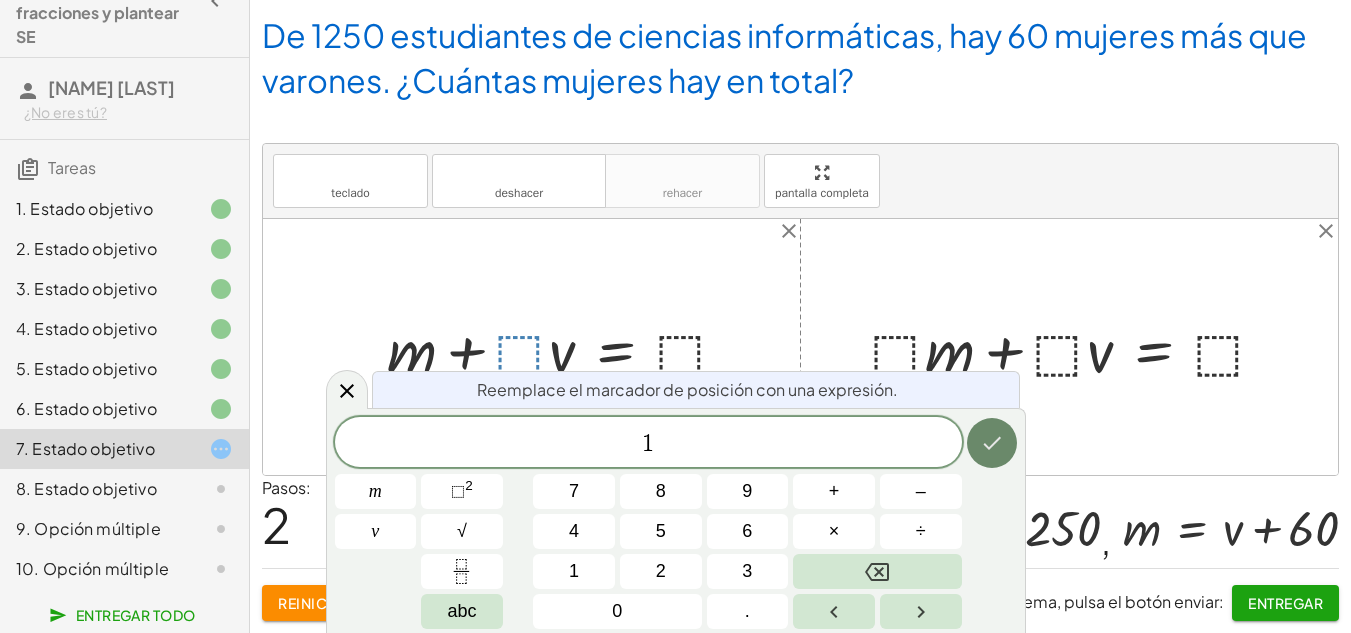 click 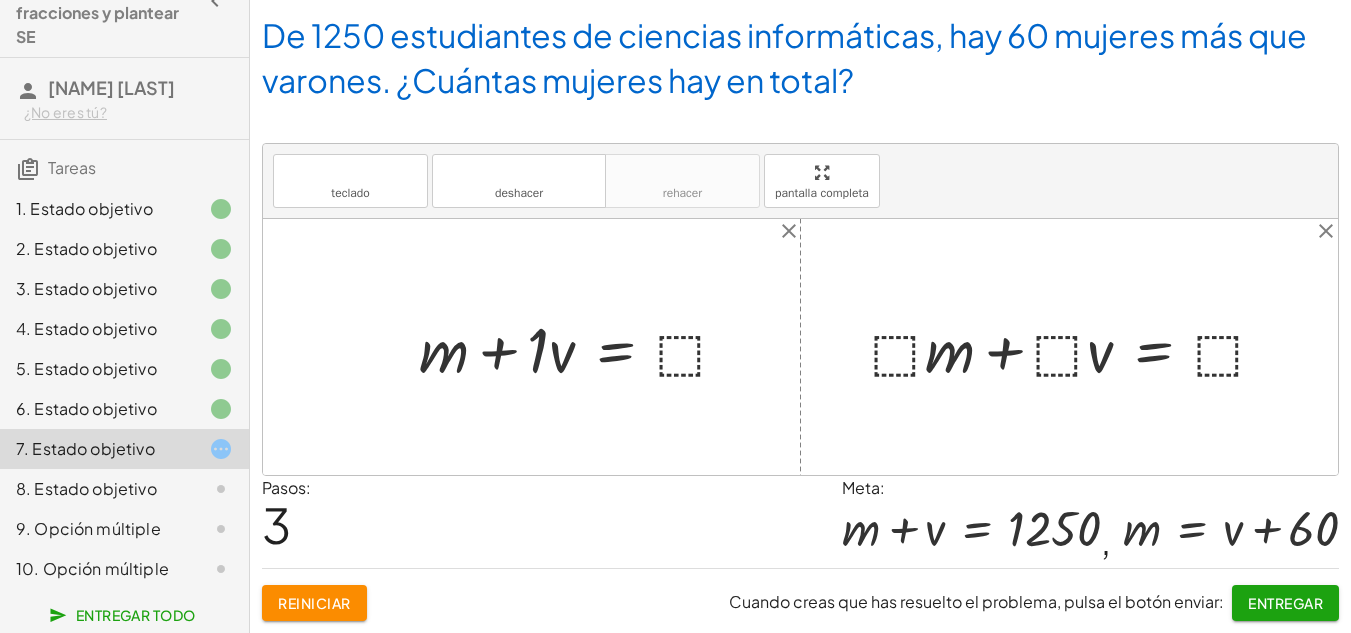 click at bounding box center [582, 347] 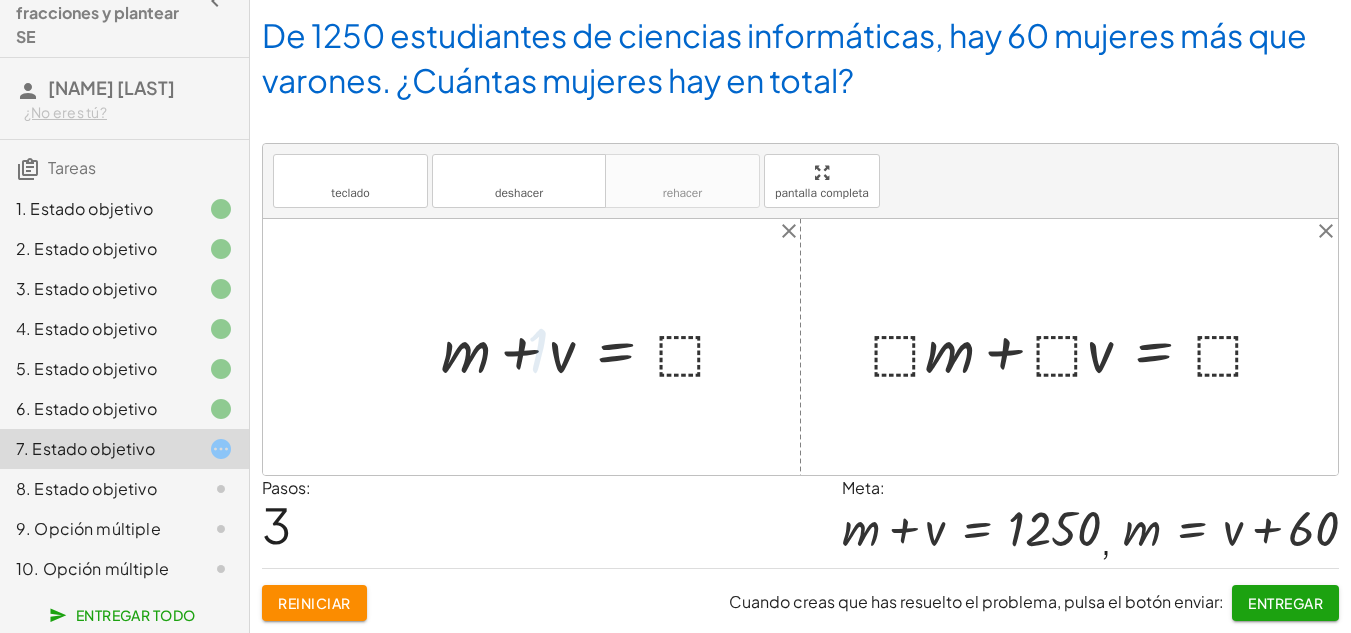 click at bounding box center (593, 347) 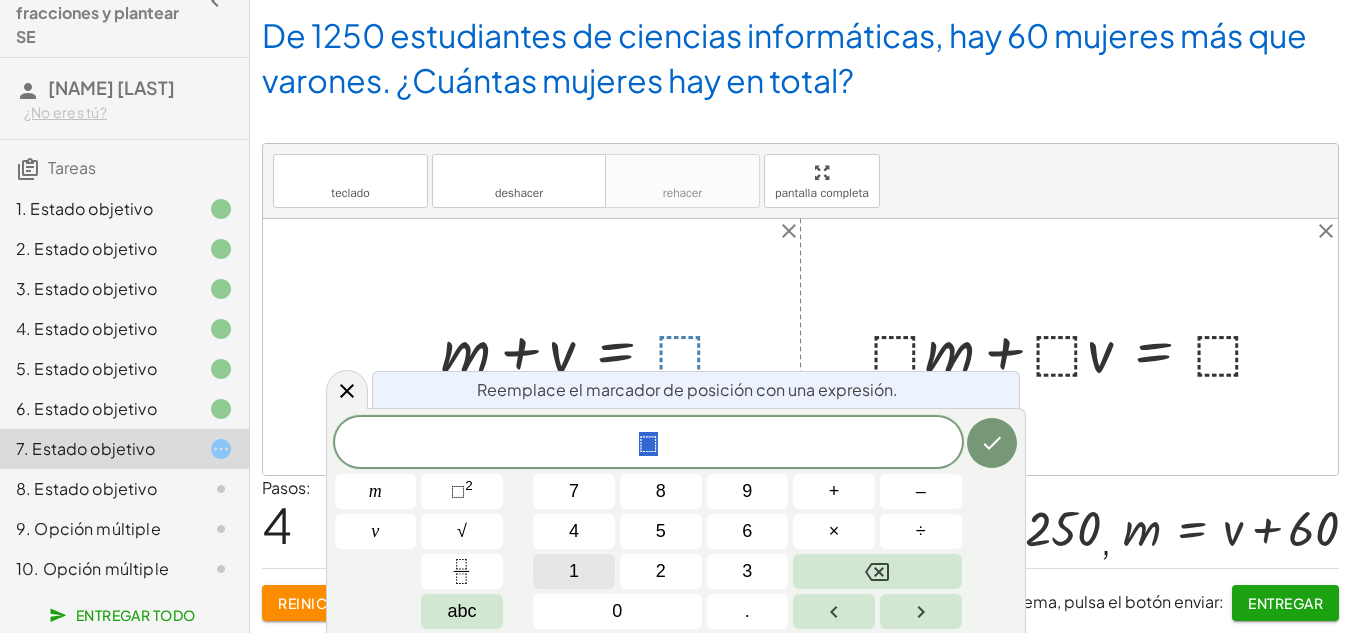 click on "1" at bounding box center (574, 571) 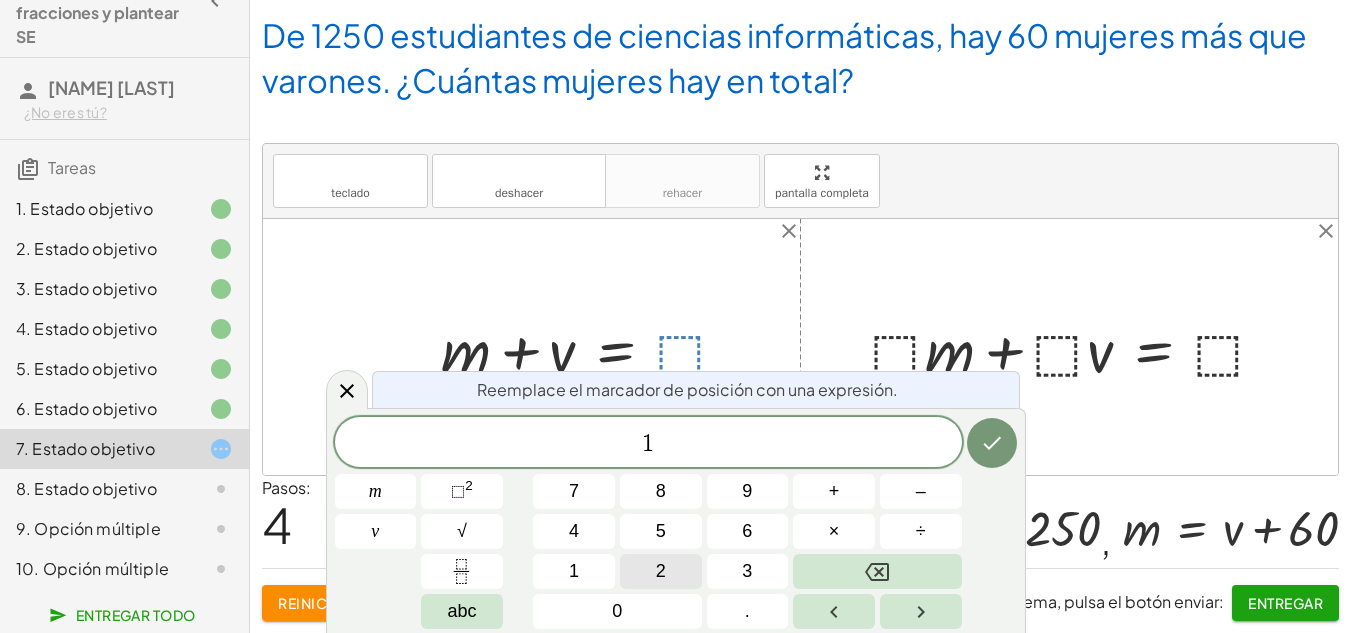 click on "2" at bounding box center [661, 571] 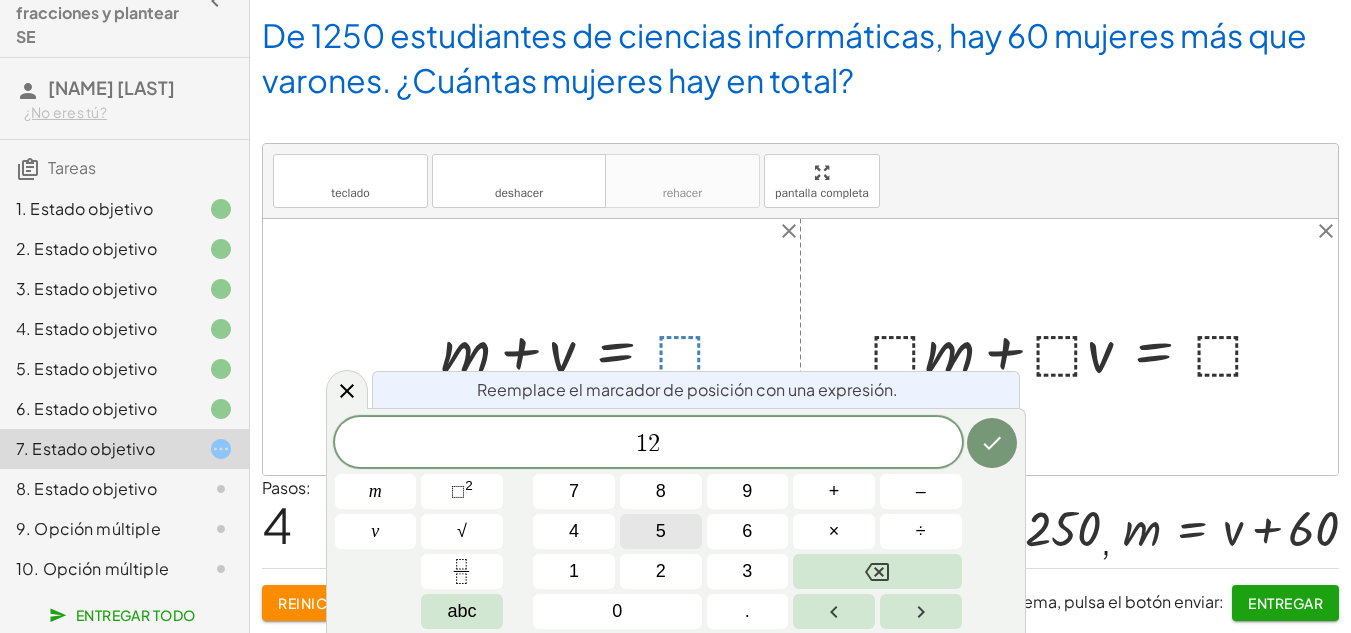 click on "5" at bounding box center (661, 531) 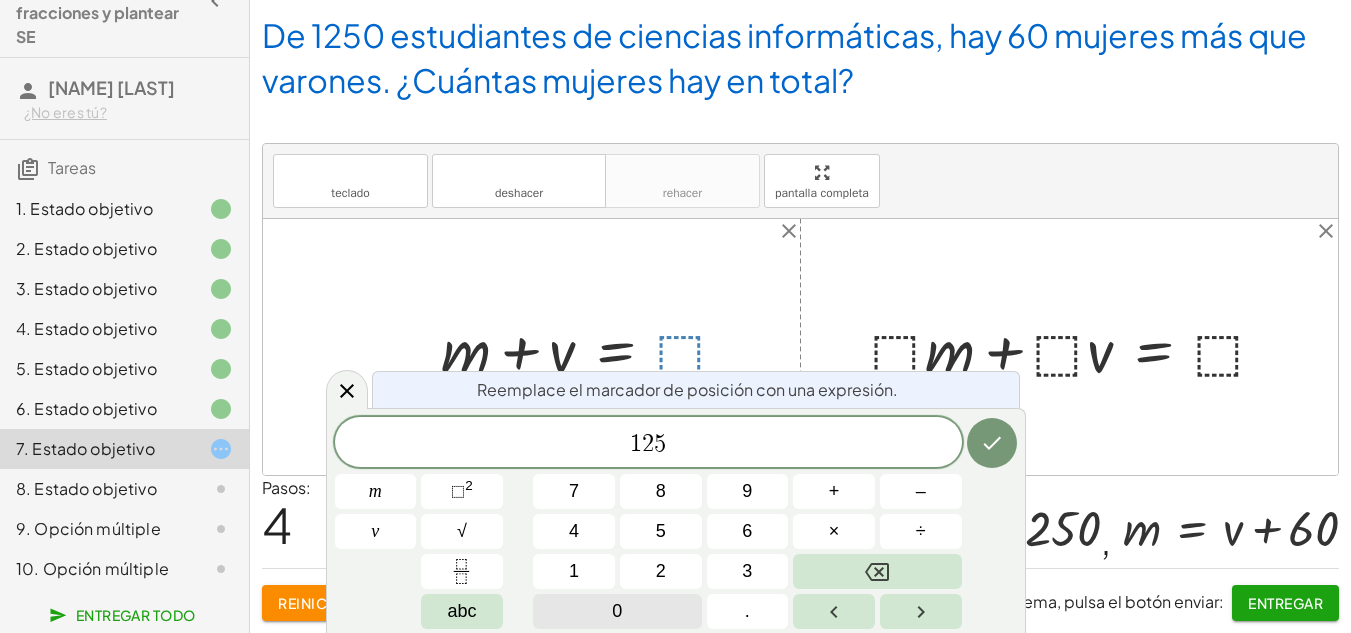 click on "0" at bounding box center [617, 611] 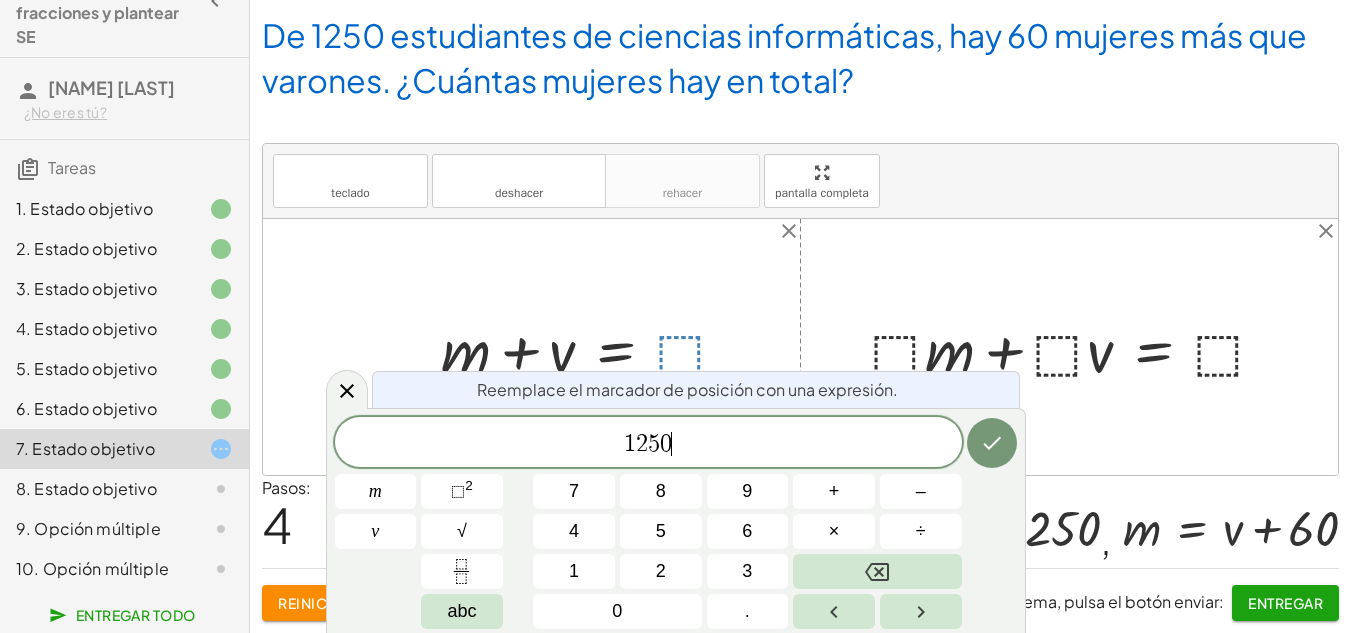 click at bounding box center (992, 443) 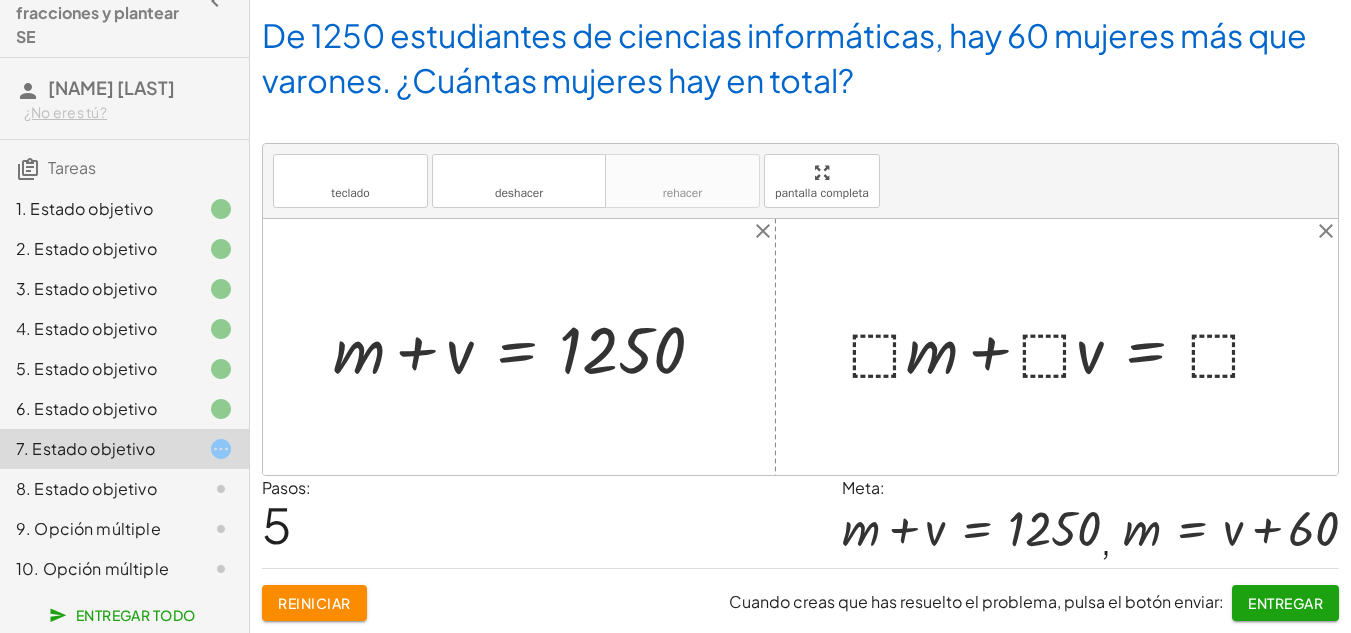 click at bounding box center (1064, 347) 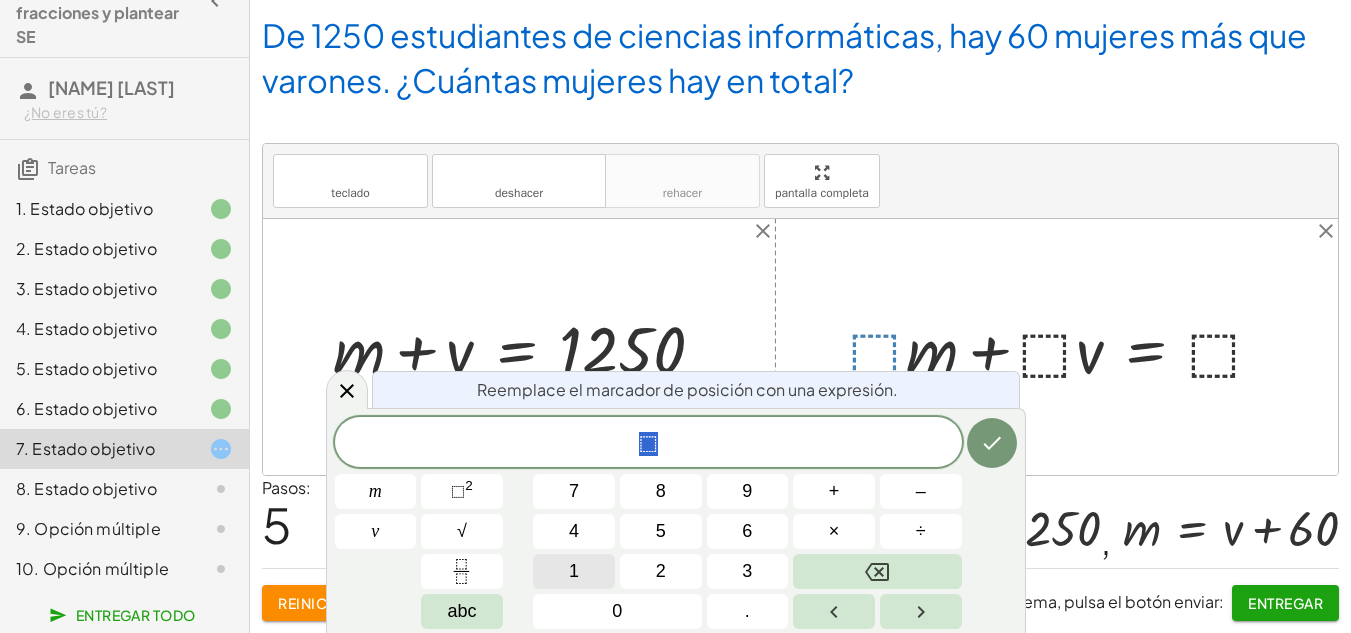 click on "1" at bounding box center (574, 571) 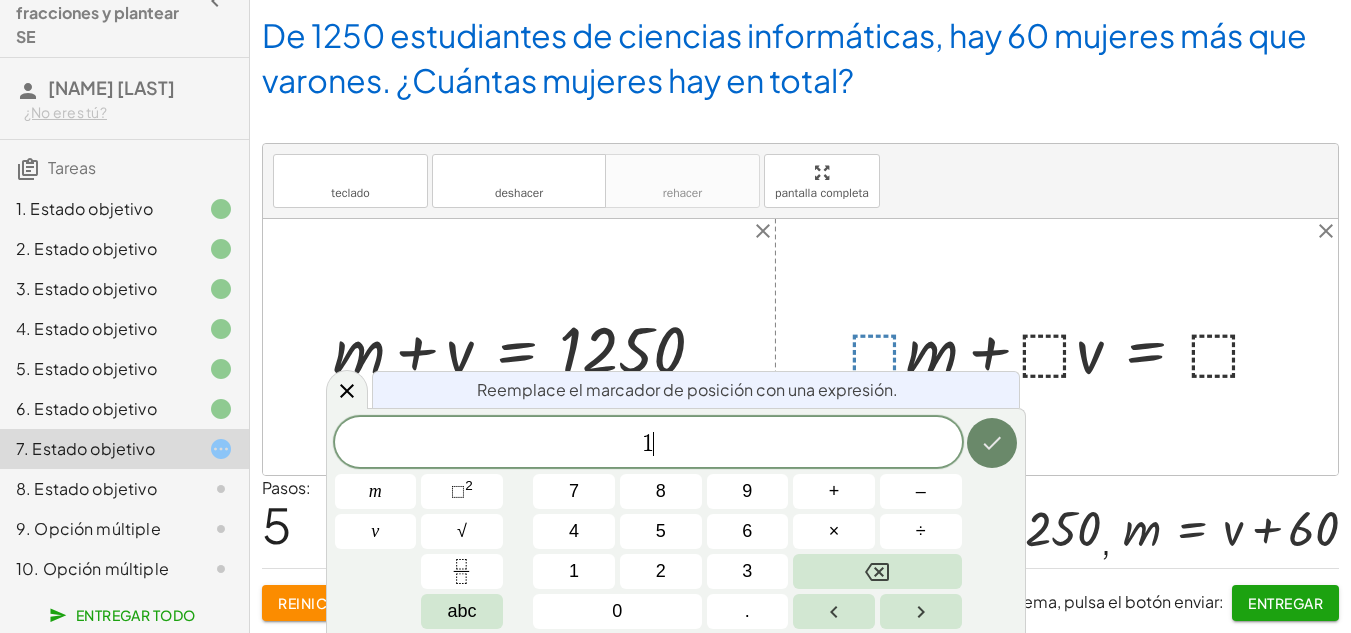 click 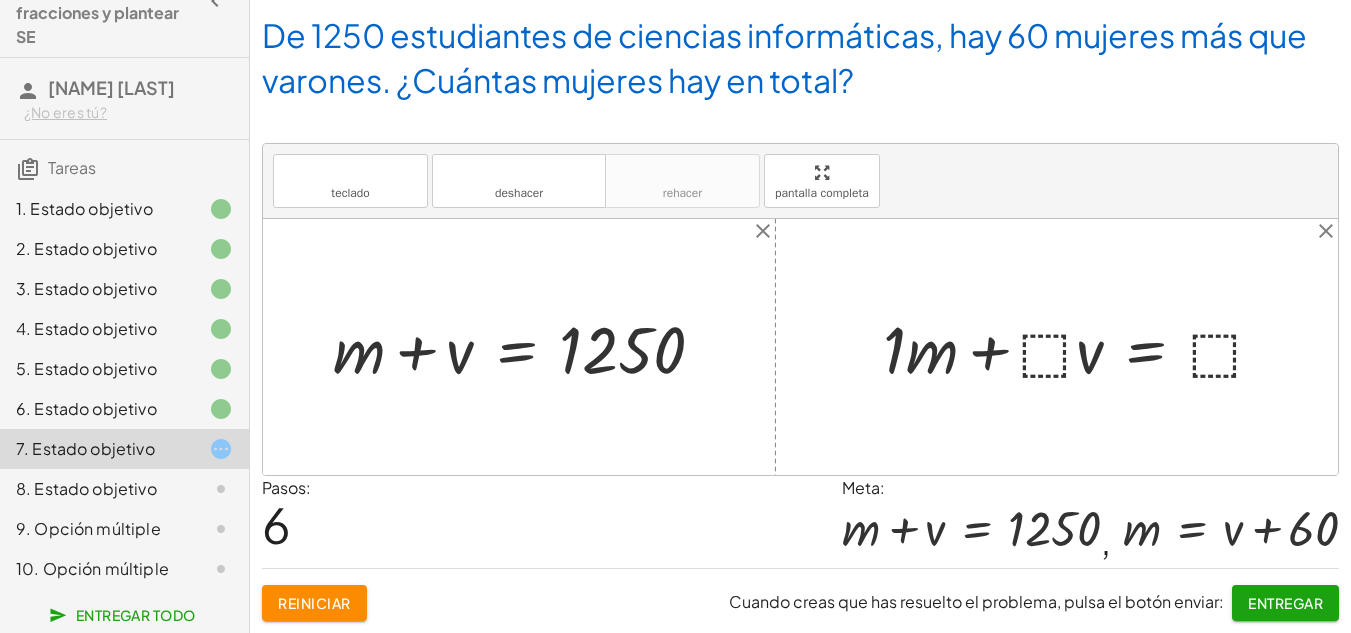 click at bounding box center (1081, 347) 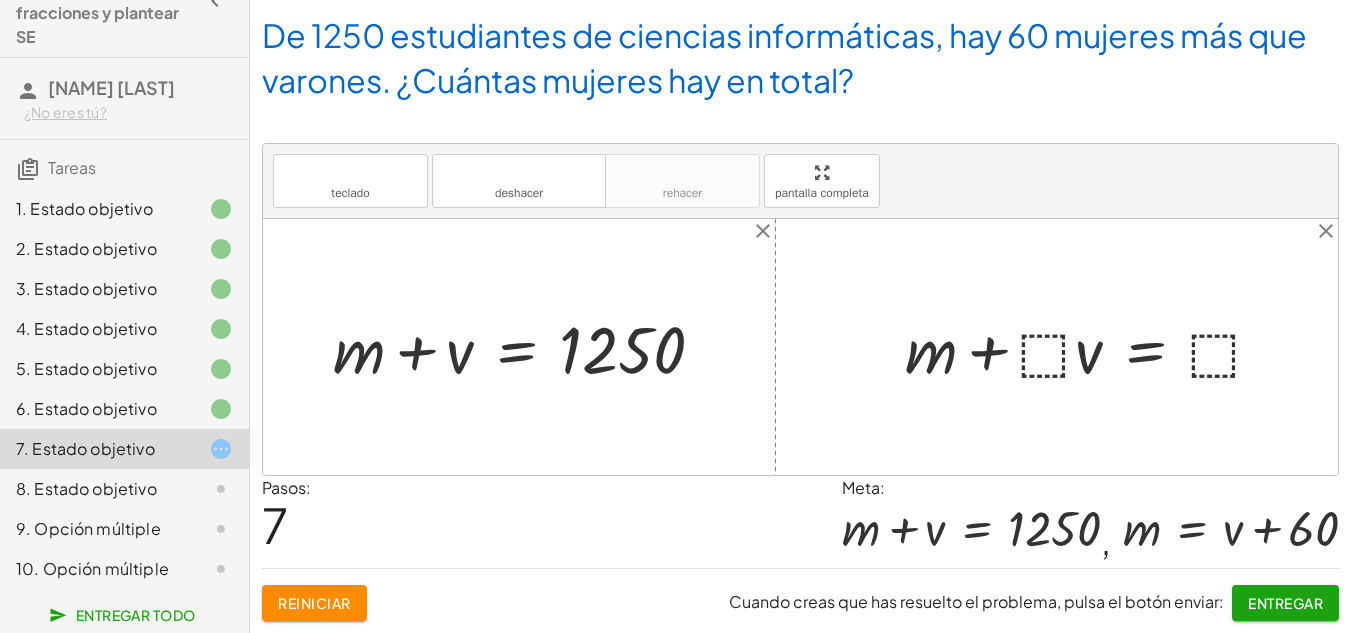 click at bounding box center (1092, 347) 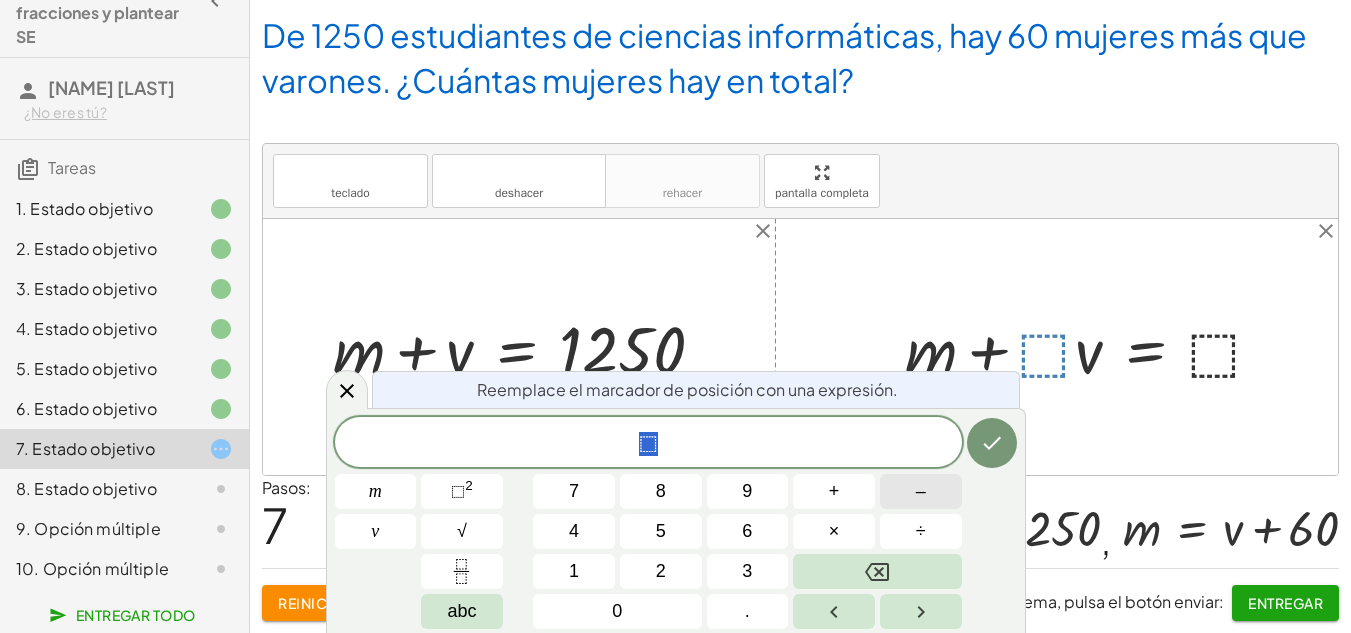 click on "–" at bounding box center (921, 491) 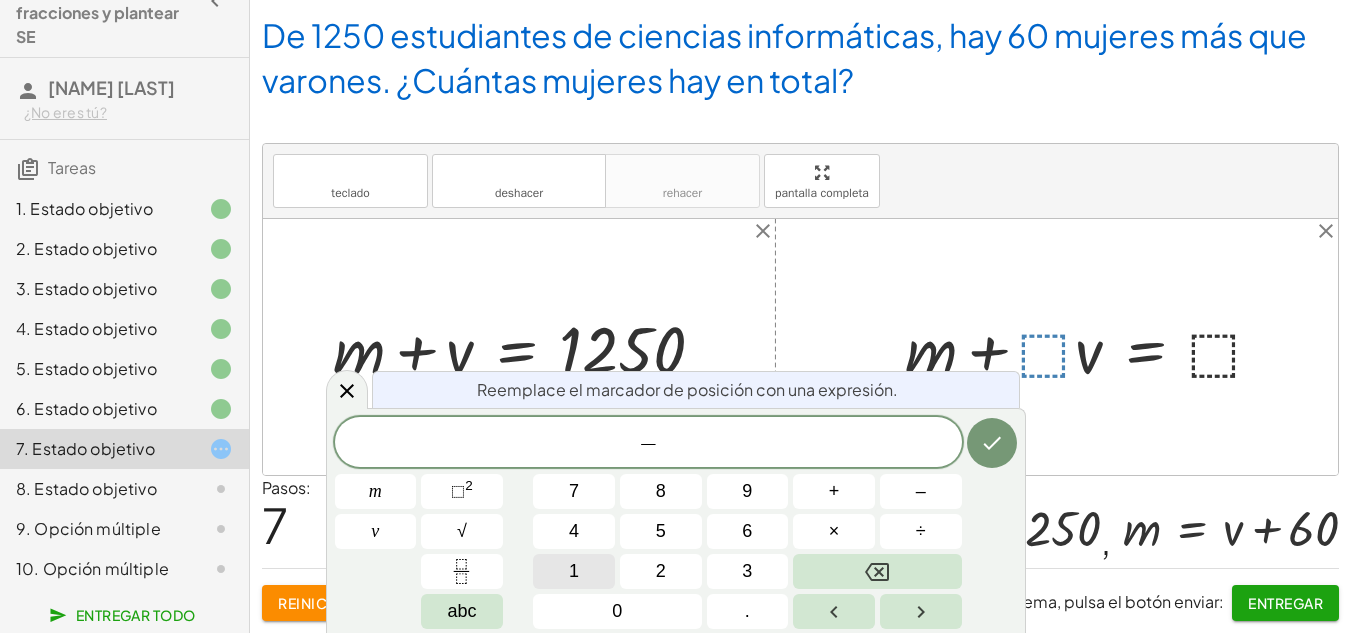 click on "1" at bounding box center (574, 571) 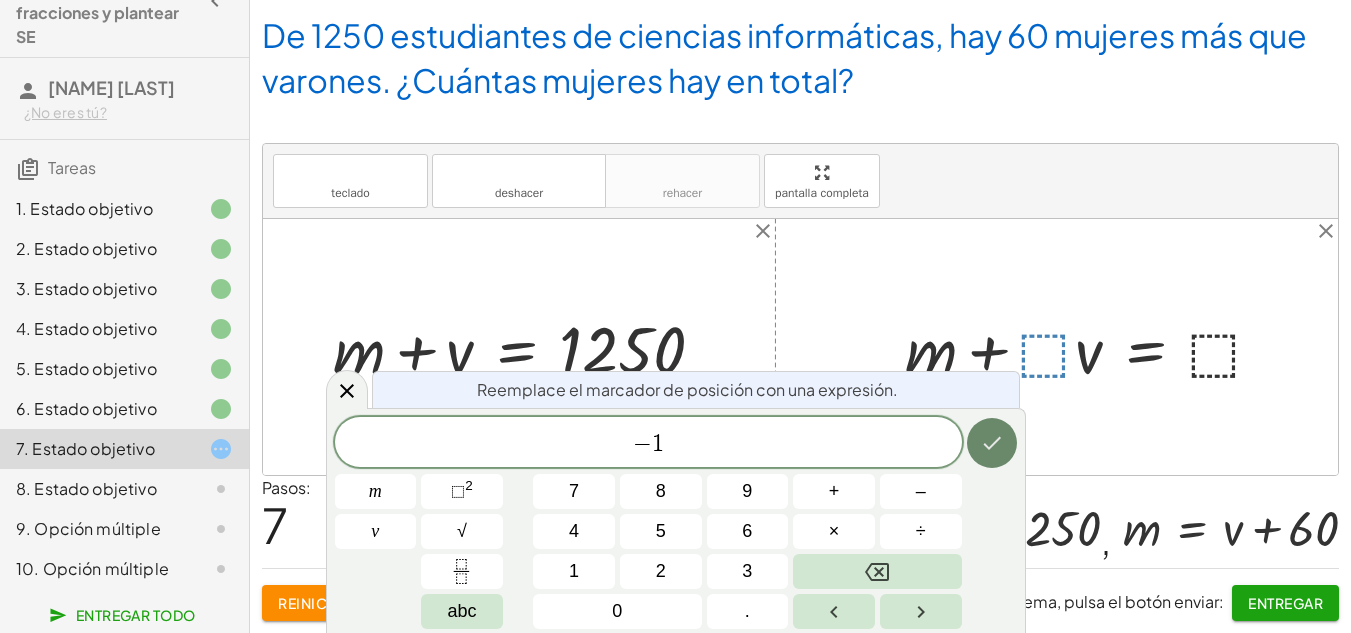 click 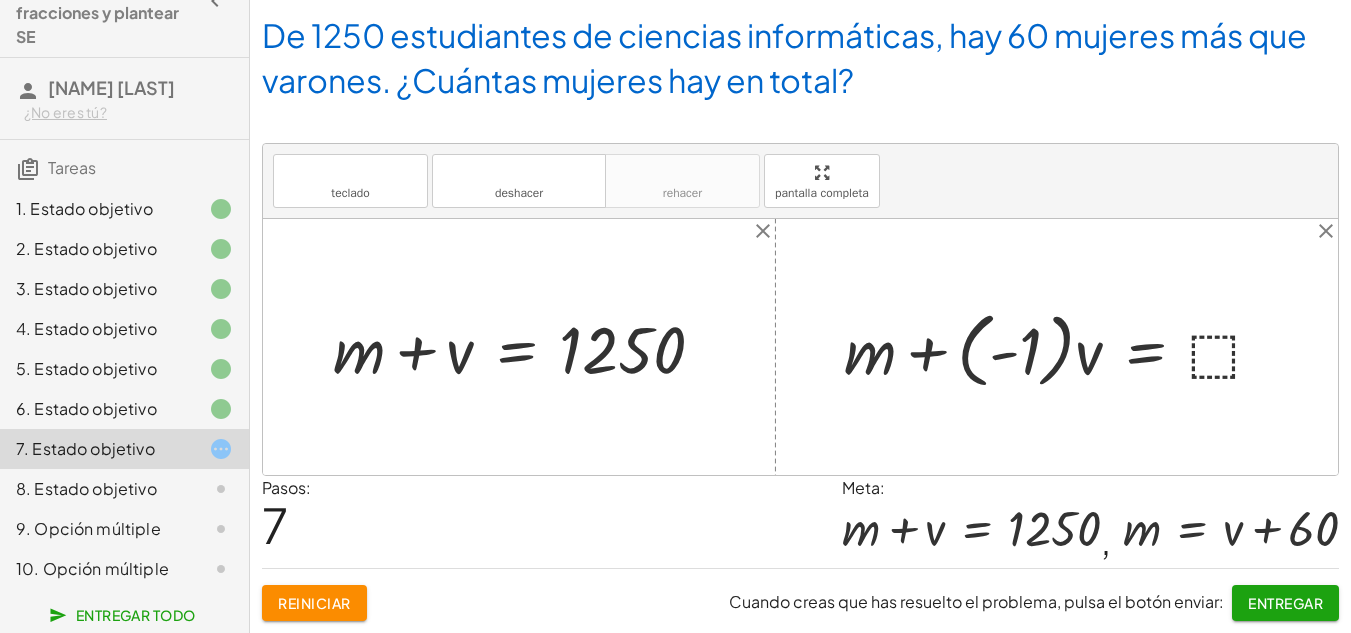 click at bounding box center [1062, 347] 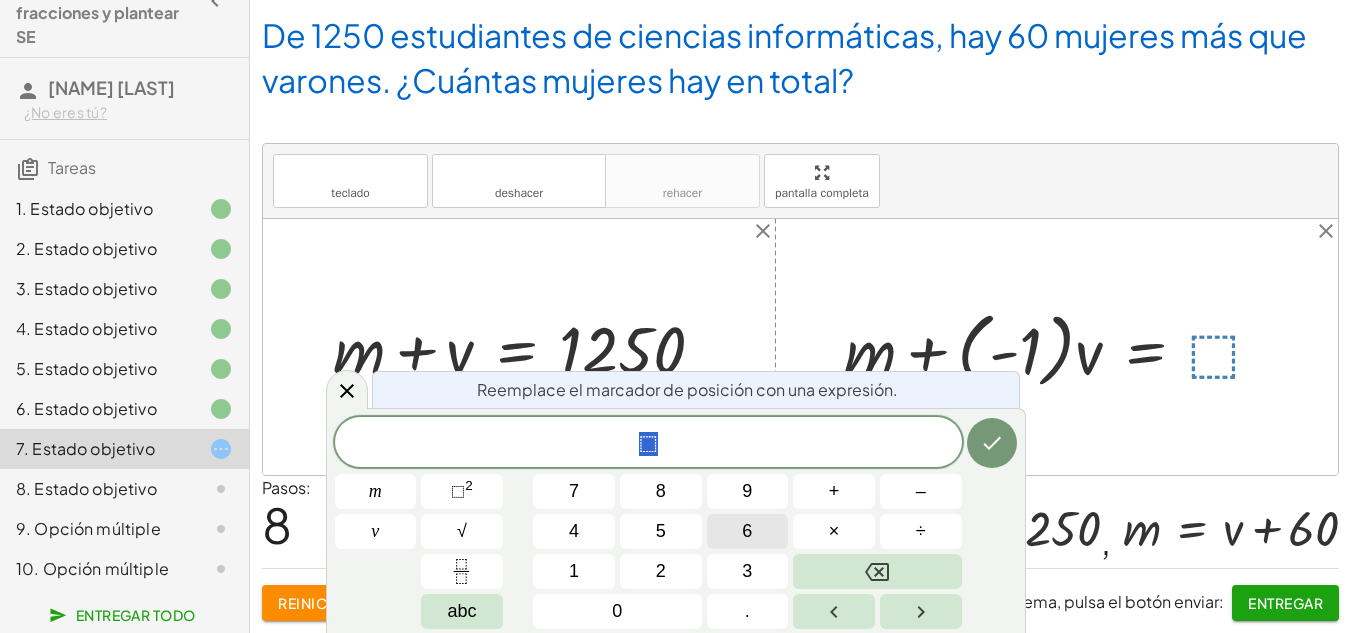 click on "6" at bounding box center (748, 531) 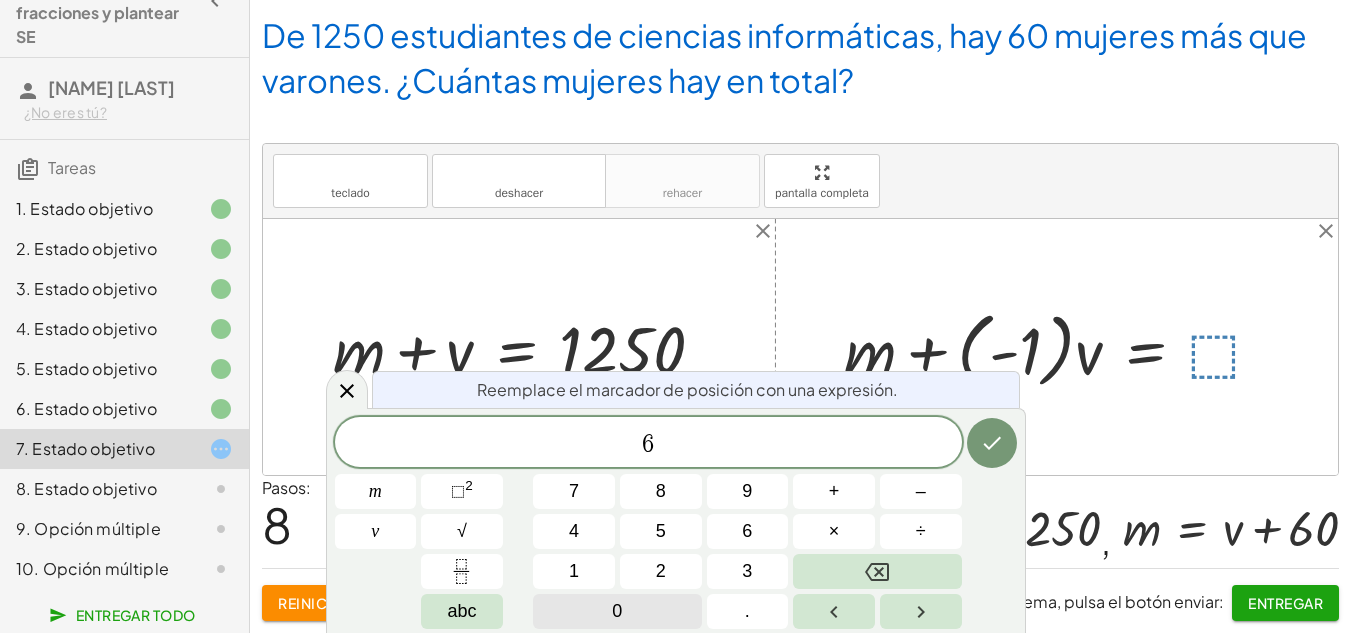 click on "0" at bounding box center (617, 611) 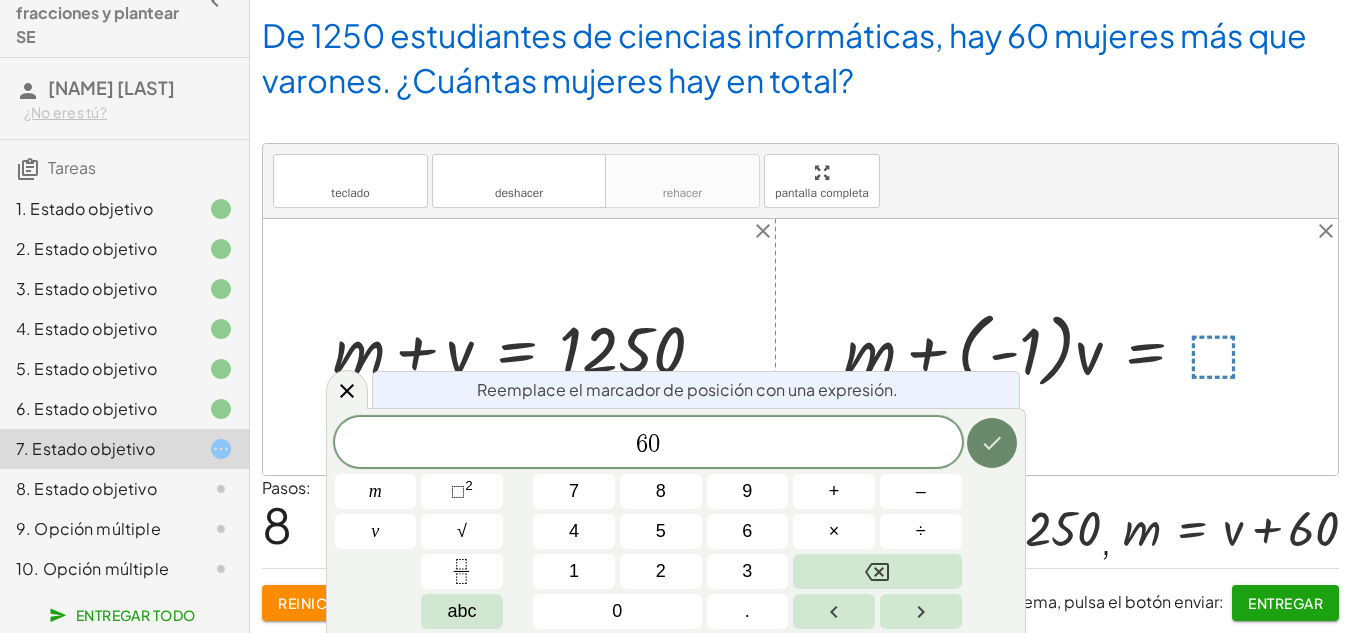 click 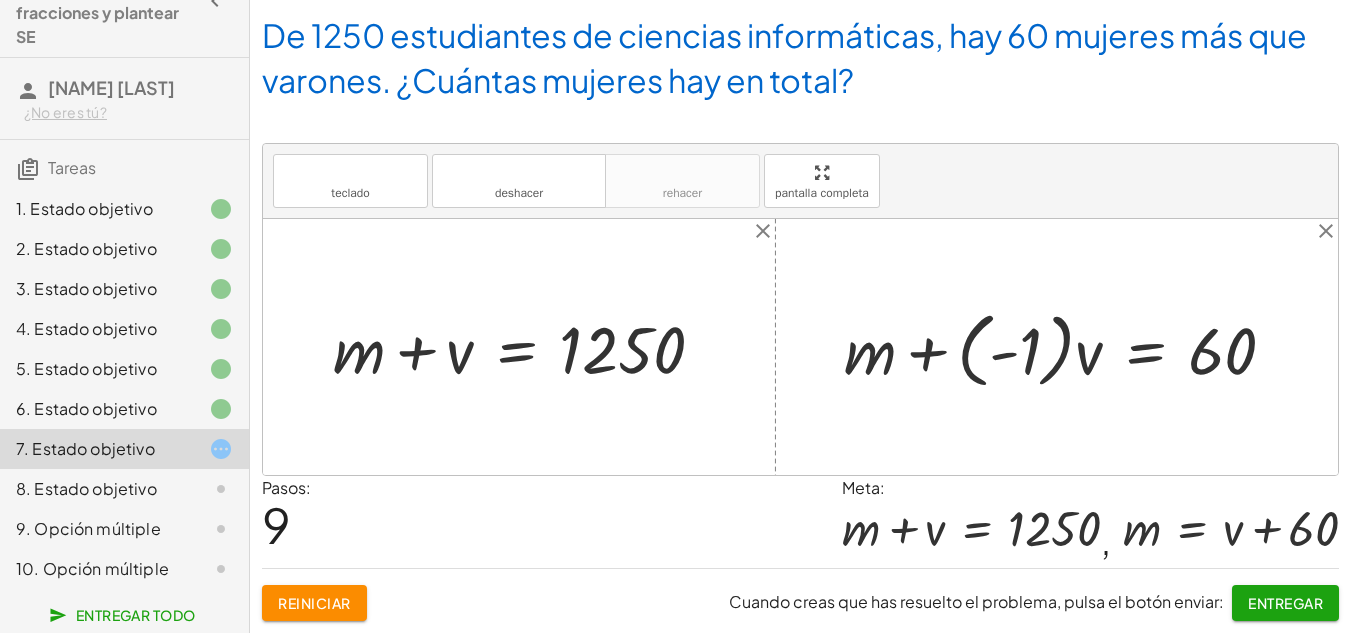 click at bounding box center (1068, 347) 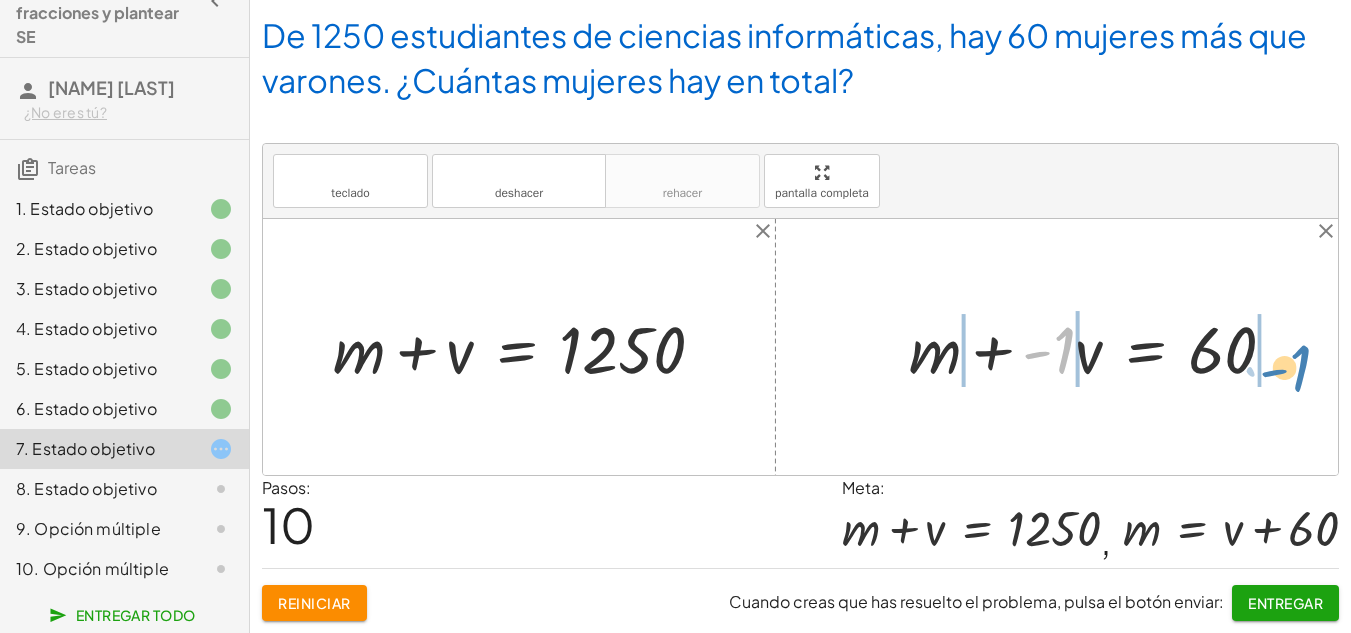drag, startPoint x: 1062, startPoint y: 337, endPoint x: 1302, endPoint y: 355, distance: 240.67406 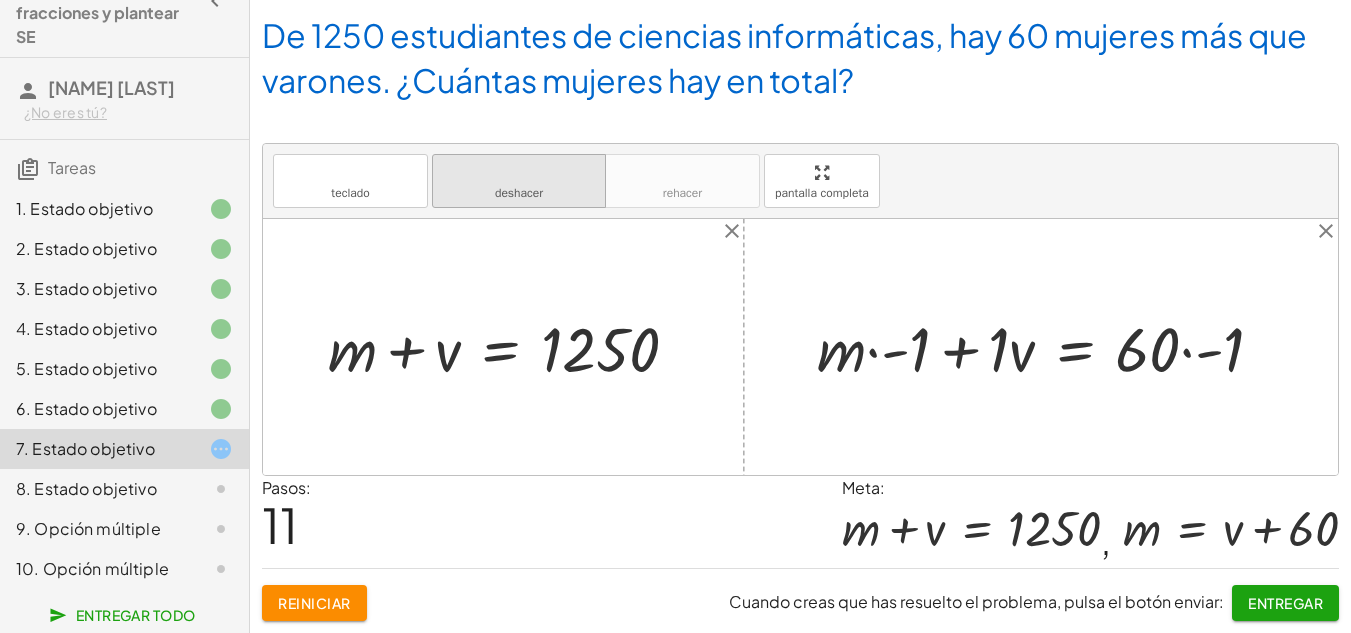 click on "deshacer" at bounding box center (519, 172) 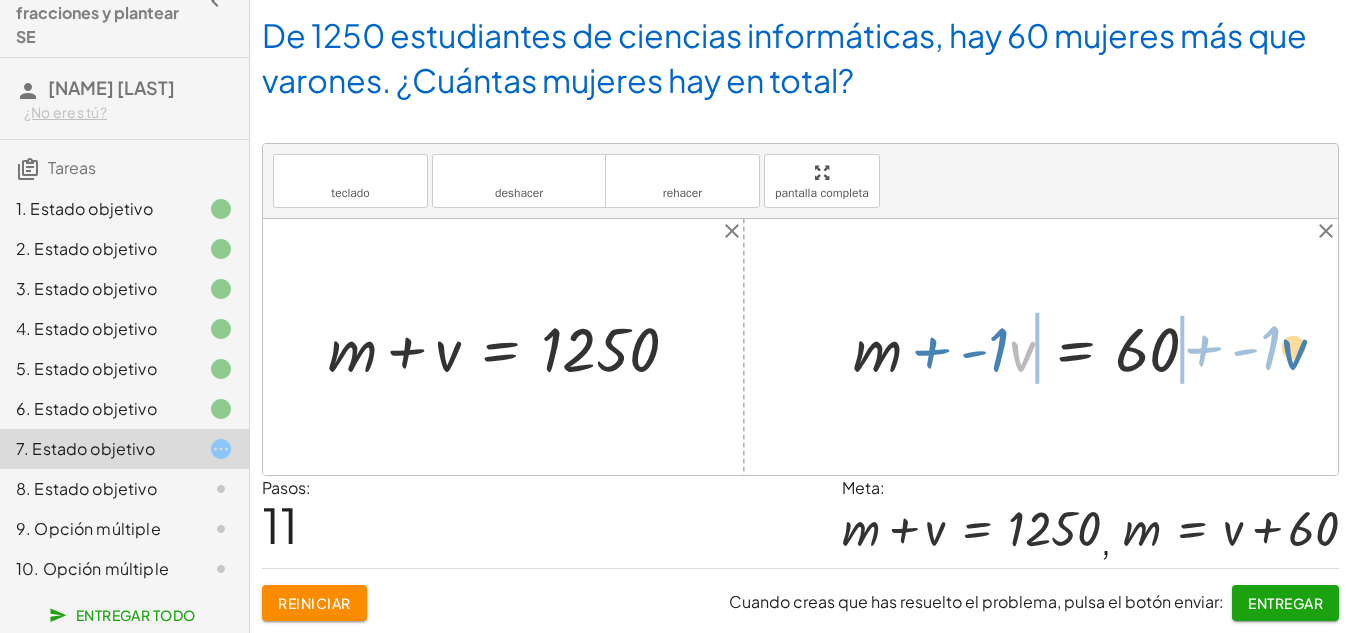 drag, startPoint x: 1031, startPoint y: 355, endPoint x: 1311, endPoint y: 352, distance: 280.01608 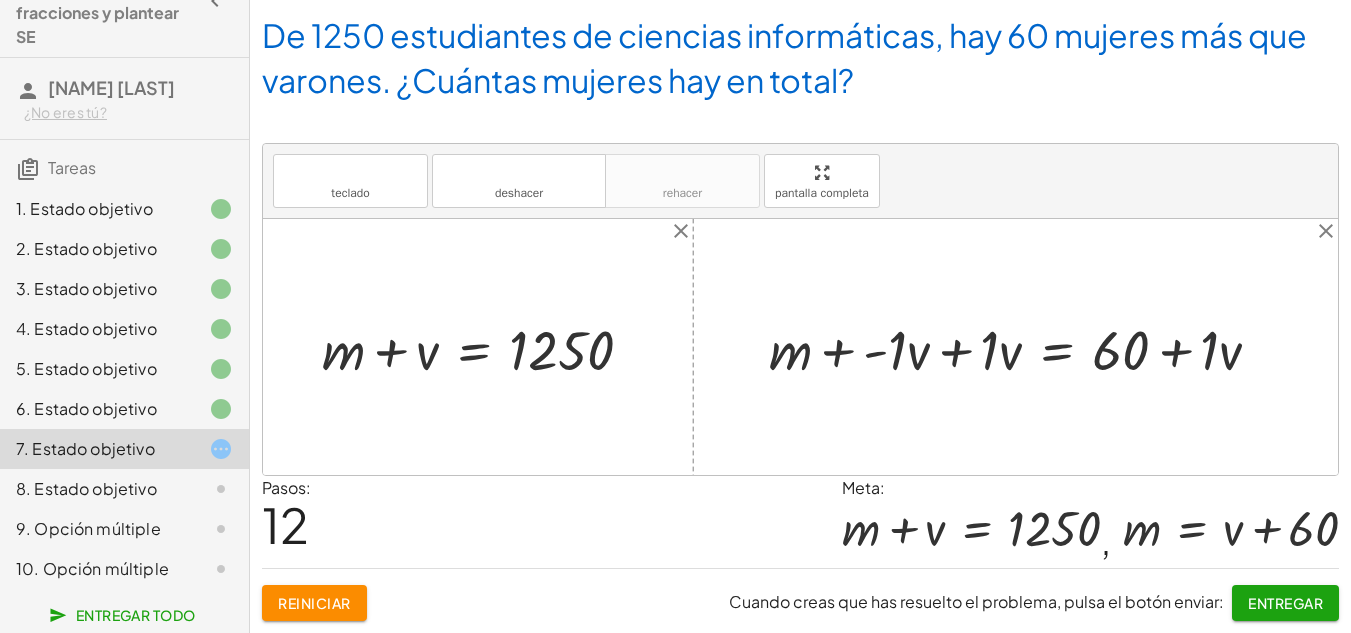click at bounding box center [1023, 347] 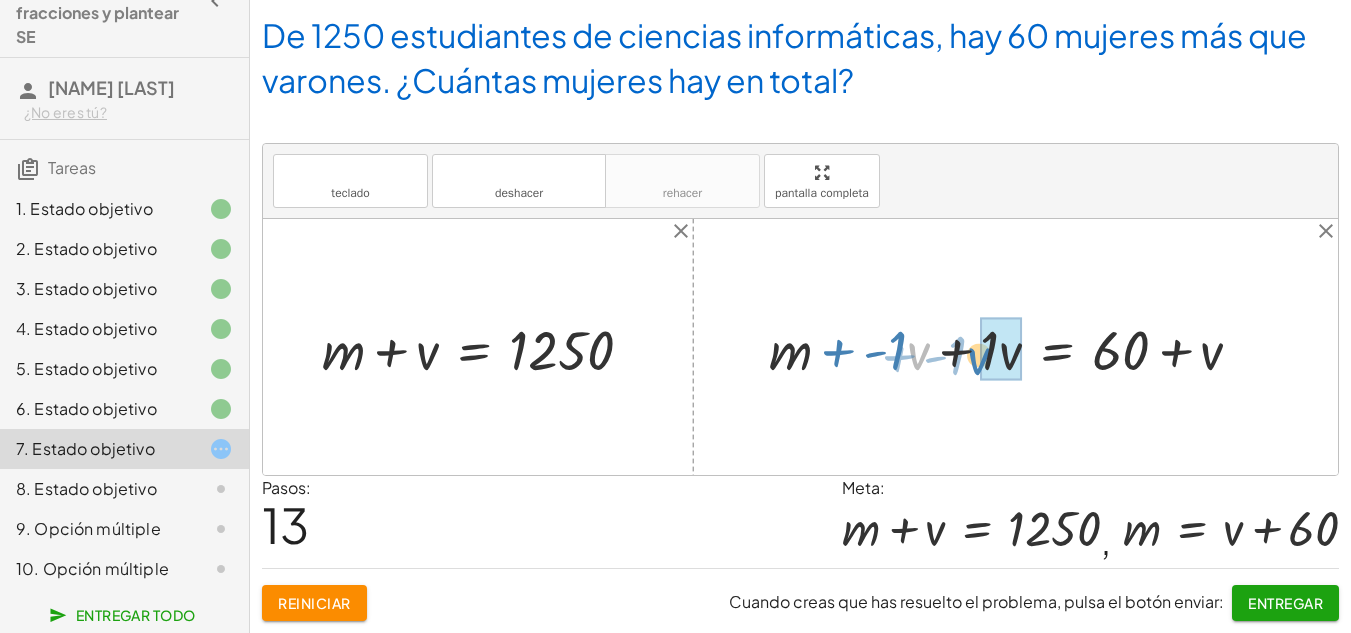 drag, startPoint x: 941, startPoint y: 353, endPoint x: 974, endPoint y: 359, distance: 33.54102 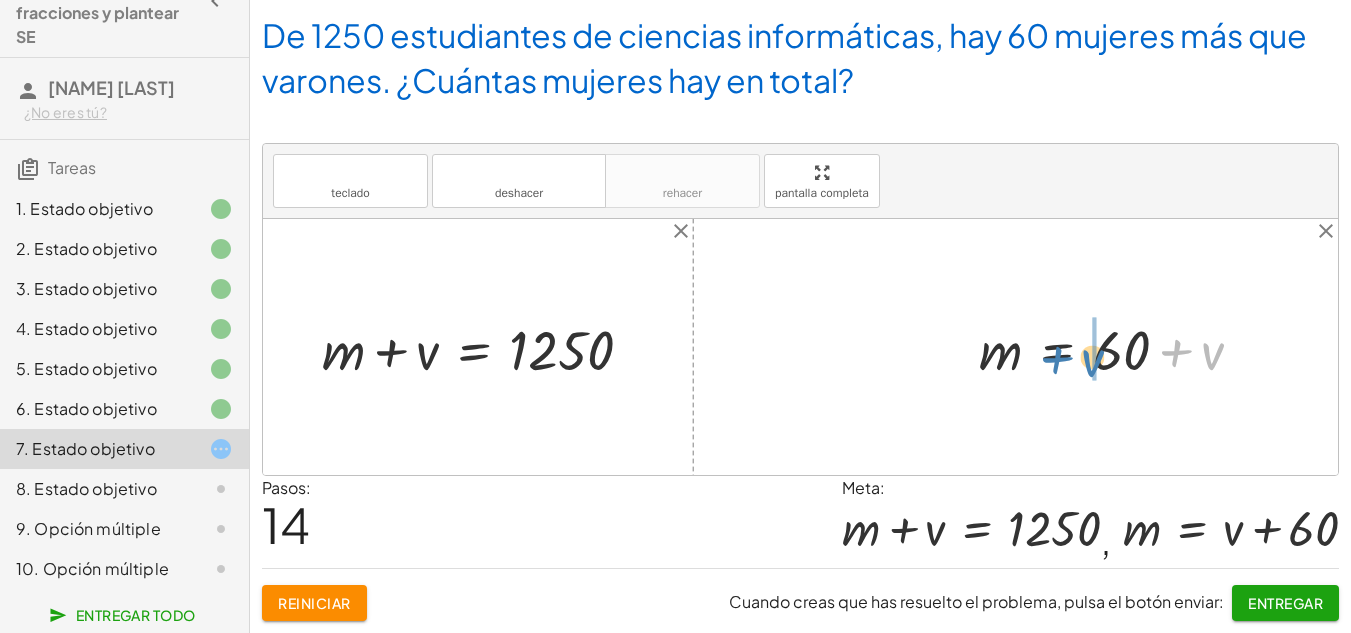 drag, startPoint x: 1179, startPoint y: 350, endPoint x: 1063, endPoint y: 355, distance: 116.10771 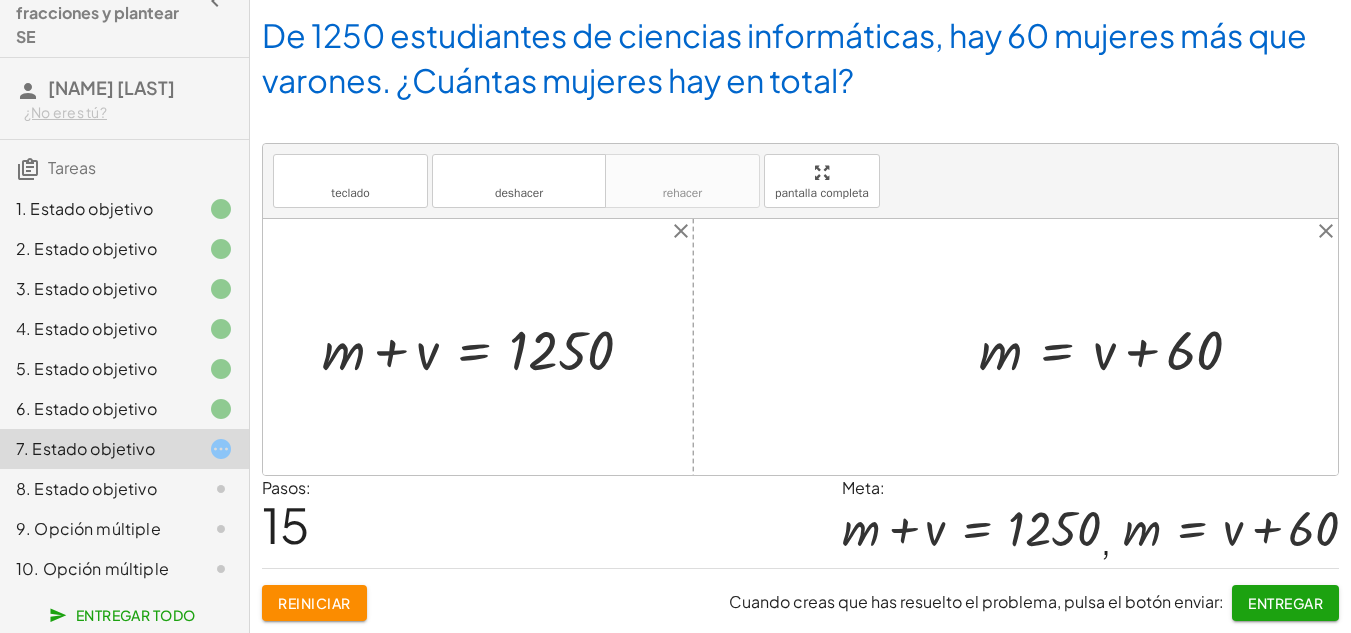 click on "Entregar" at bounding box center [1285, 603] 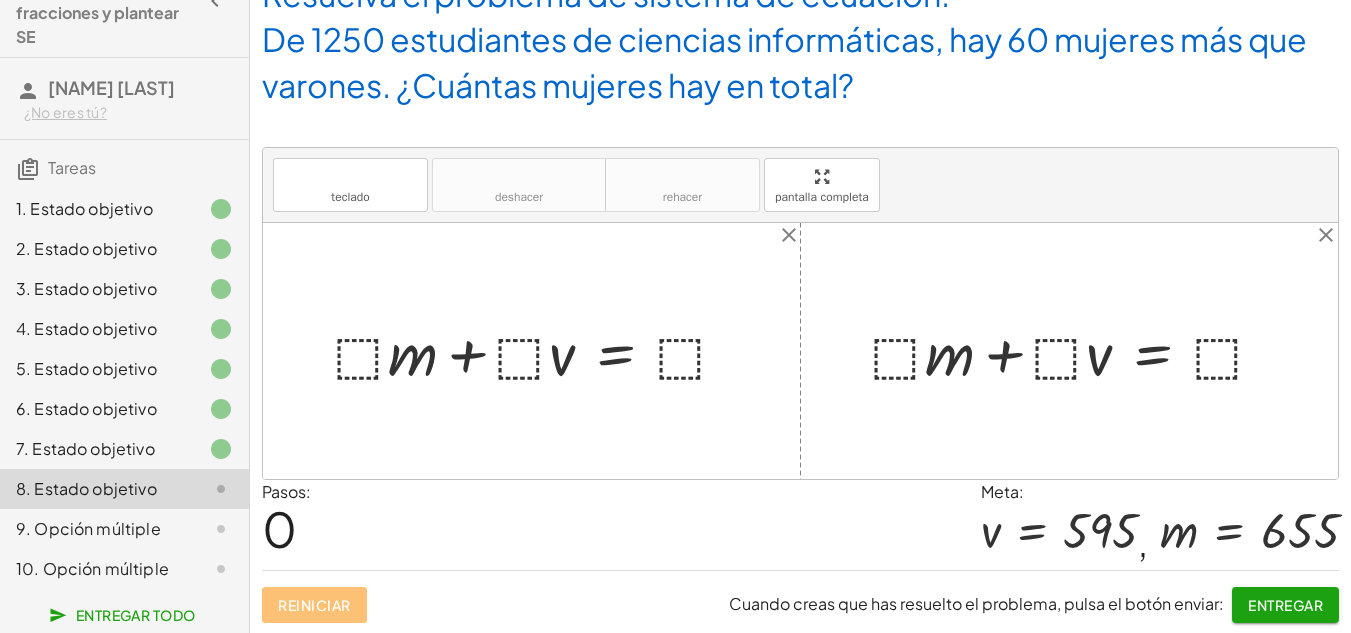 scroll, scrollTop: 41, scrollLeft: 0, axis: vertical 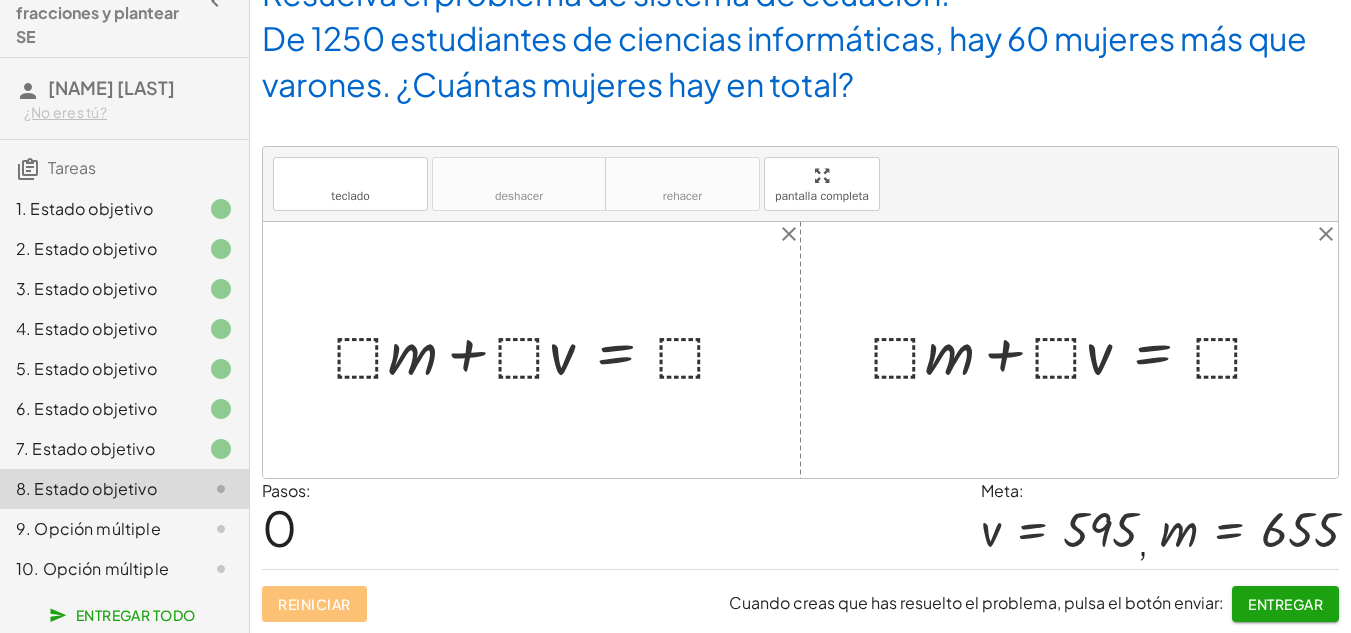 click at bounding box center (539, 350) 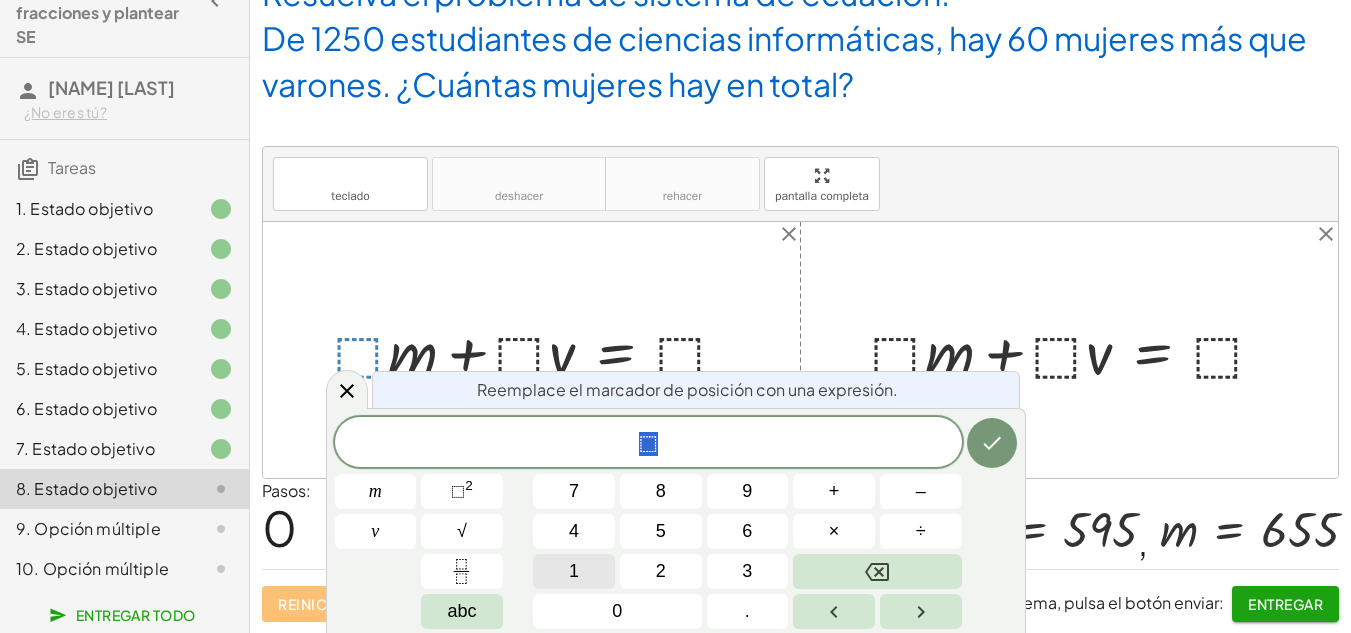 click on "1" at bounding box center (574, 571) 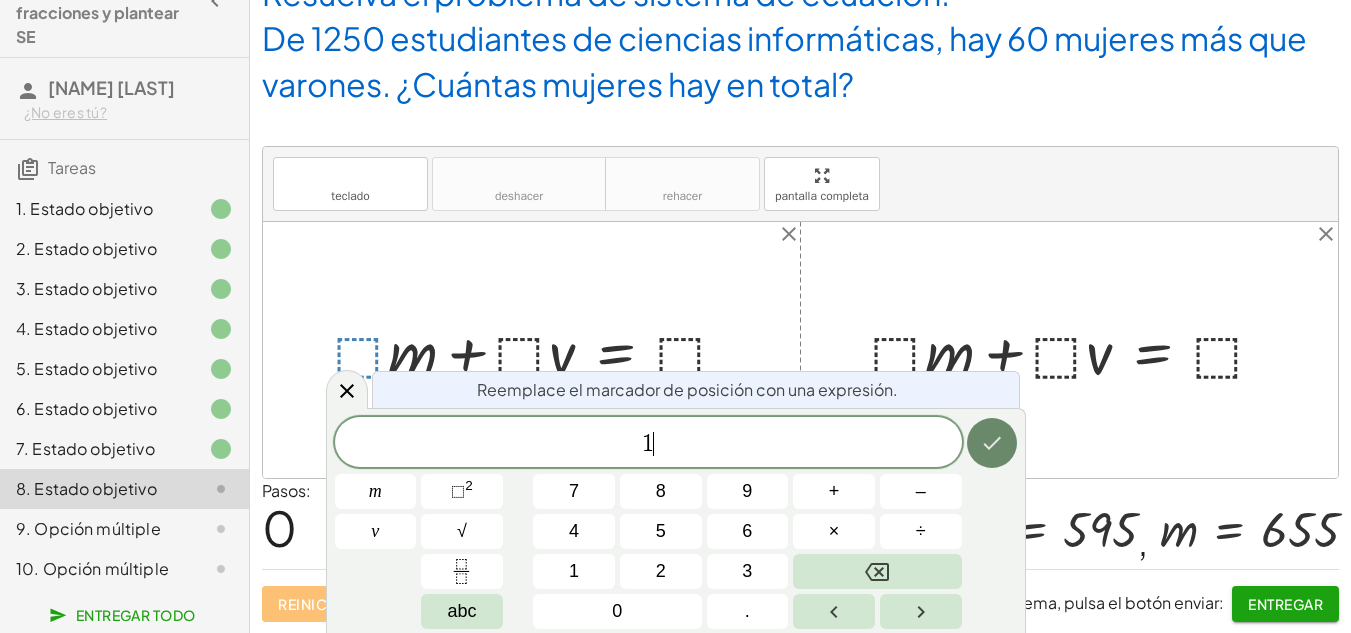 click 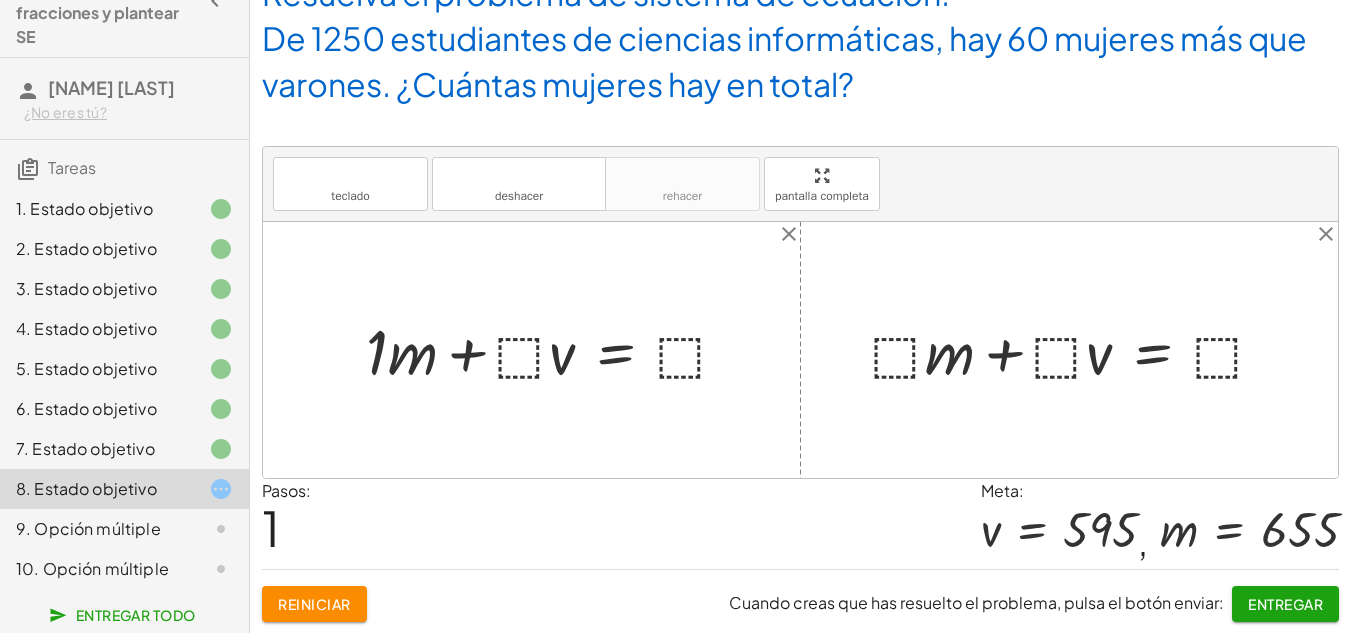 click at bounding box center (555, 350) 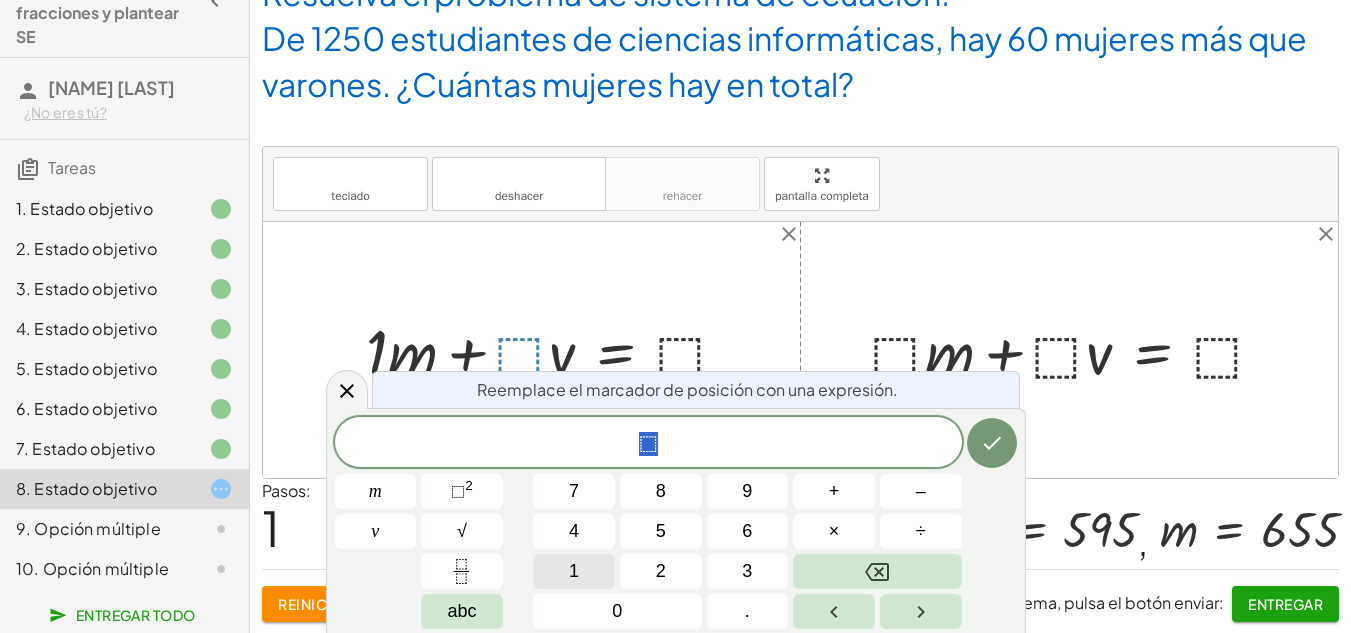 click on "1" at bounding box center [574, 571] 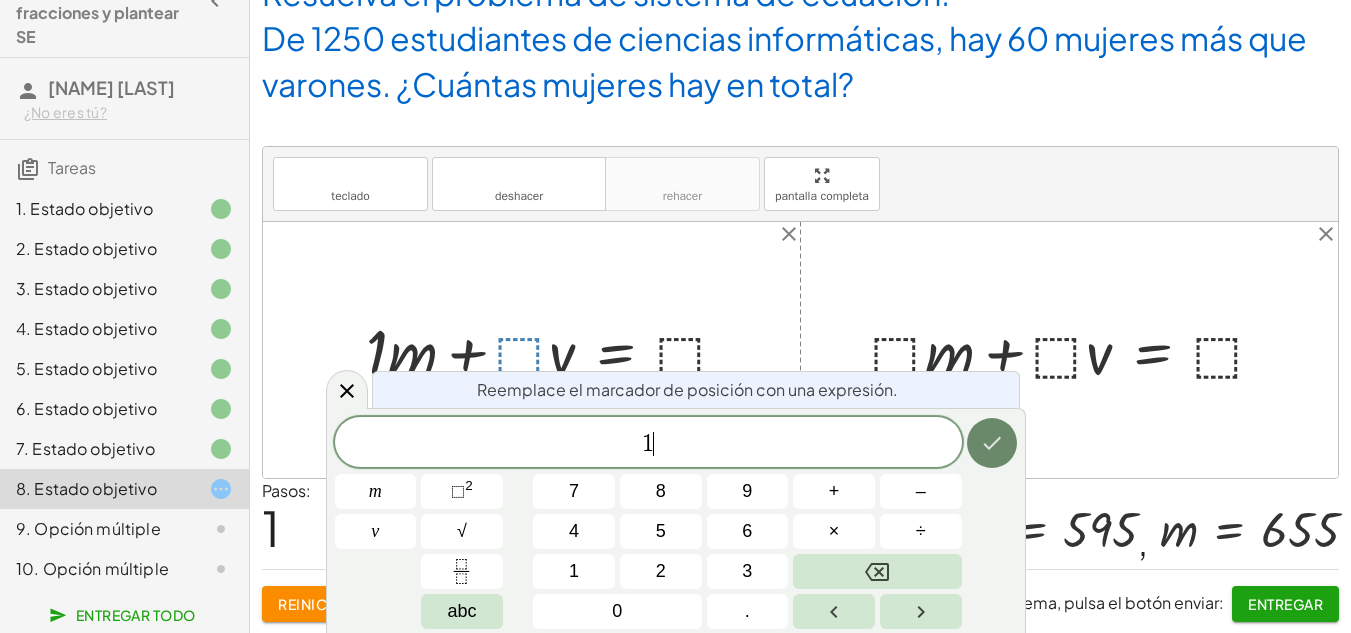 click at bounding box center [992, 443] 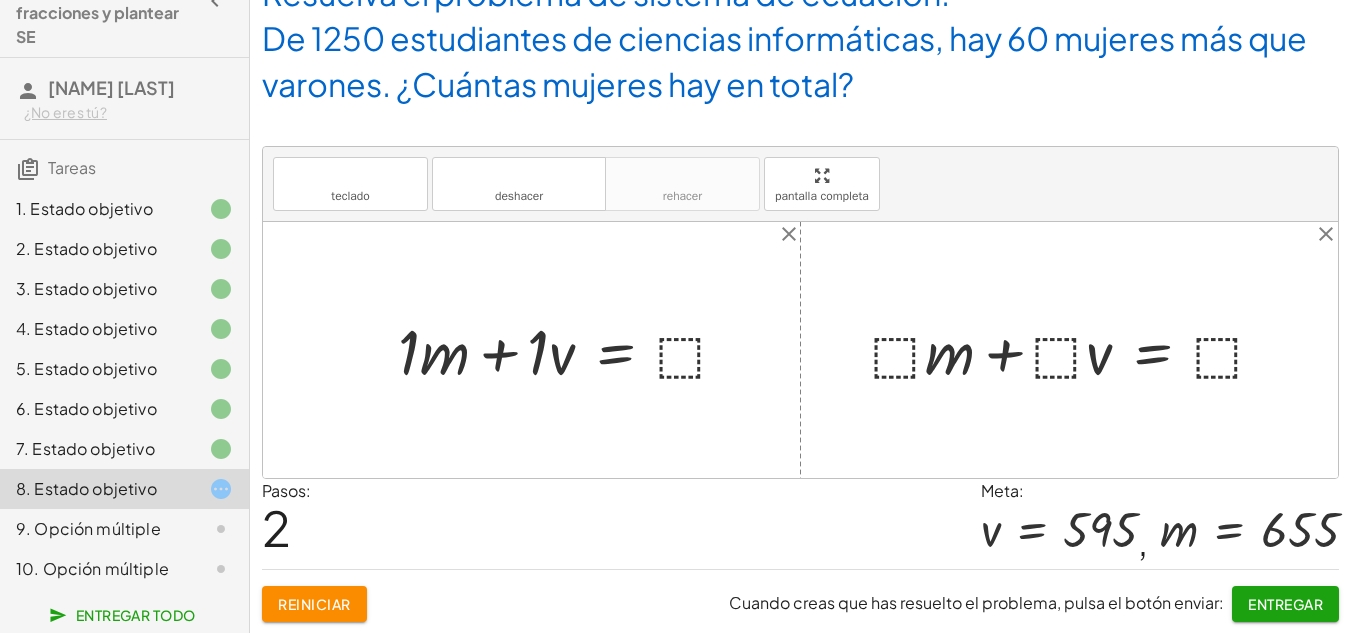 click at bounding box center (571, 350) 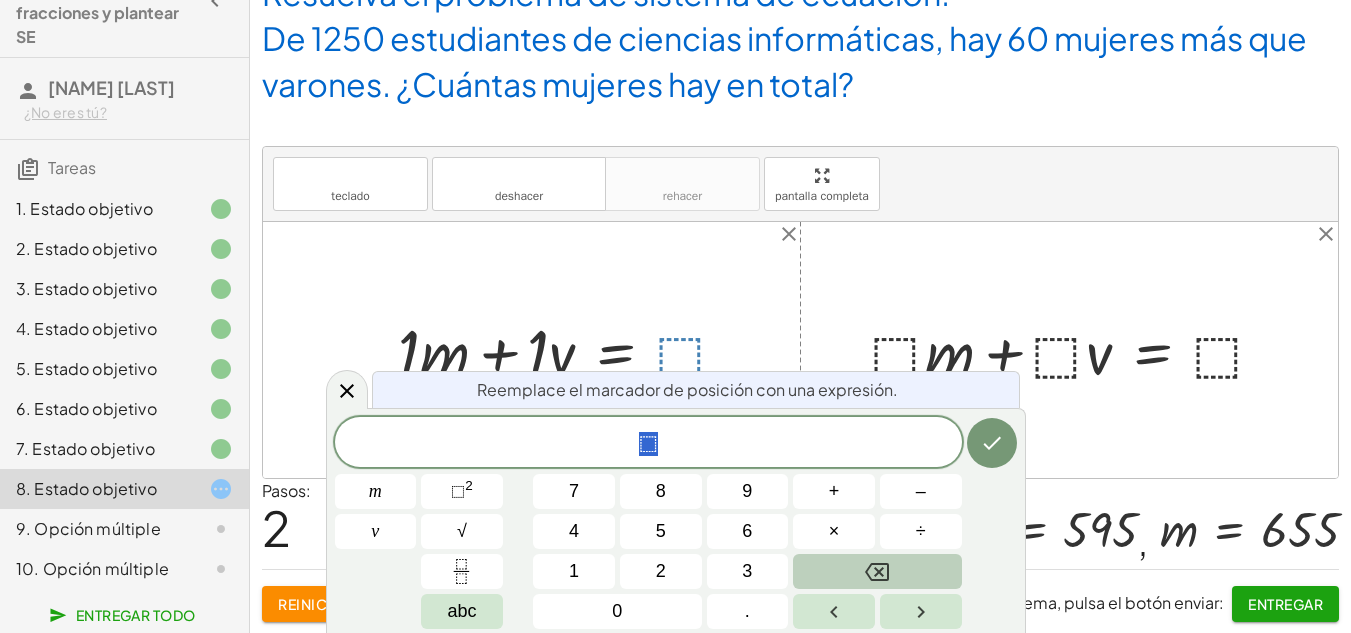 click 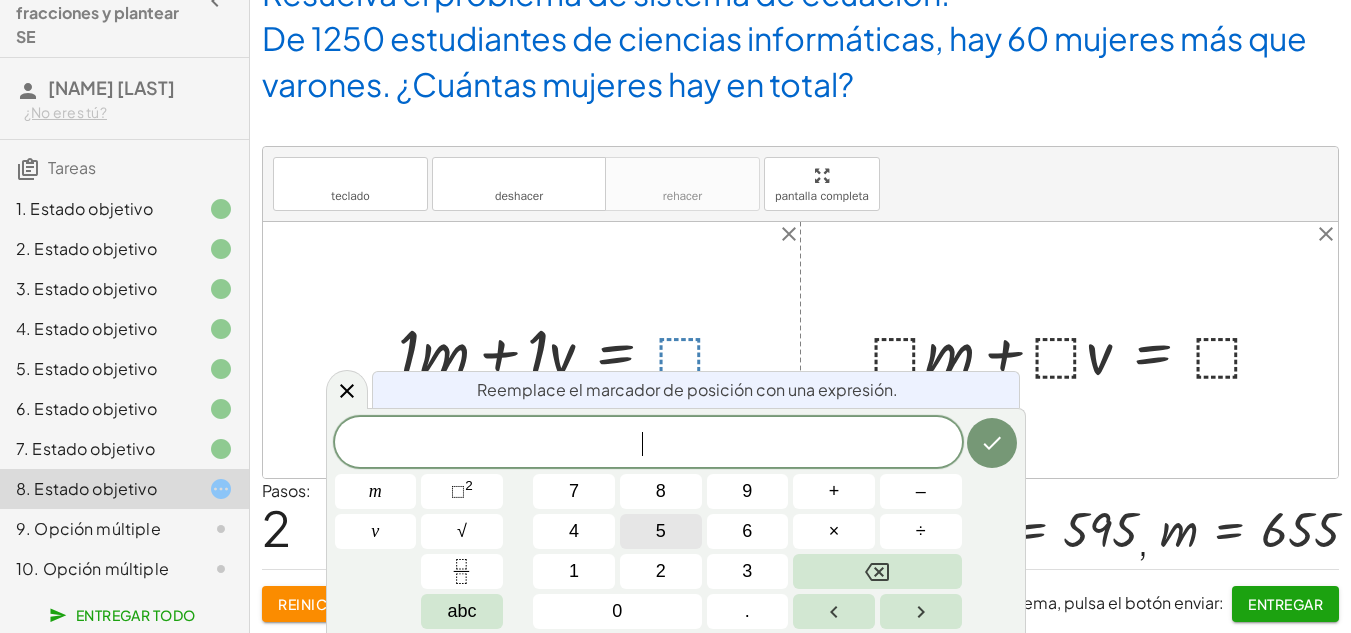 click on "5" at bounding box center [661, 531] 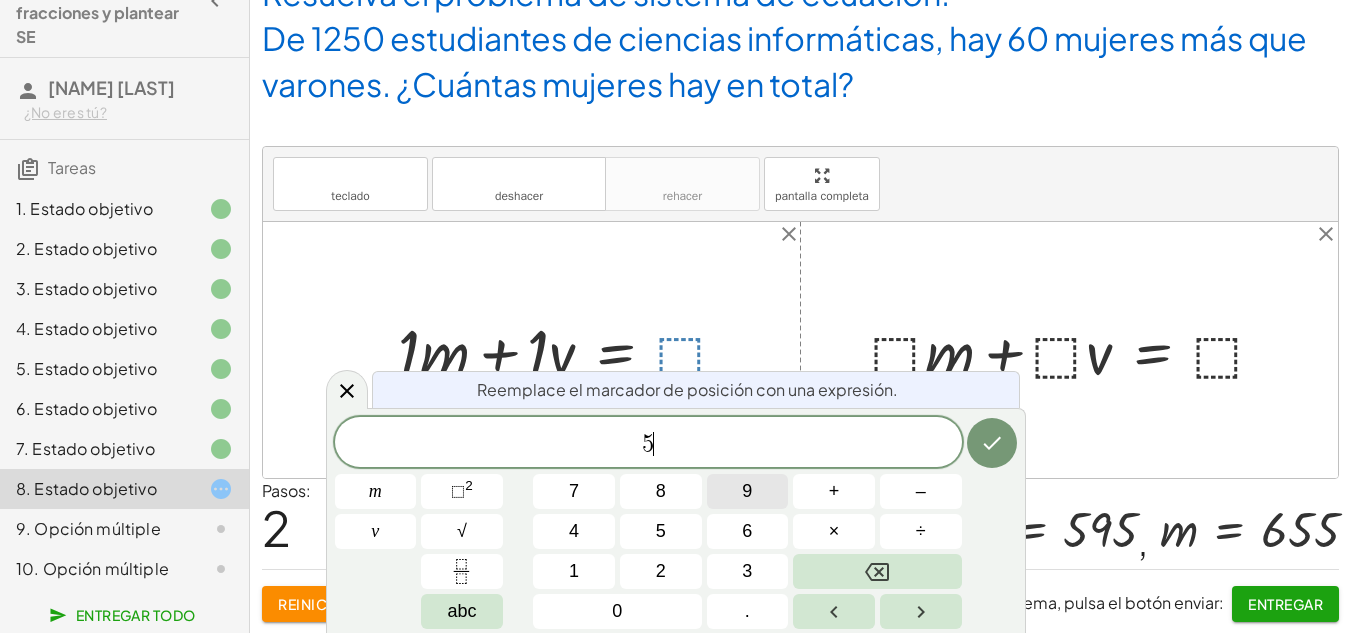 click on "9" at bounding box center [747, 491] 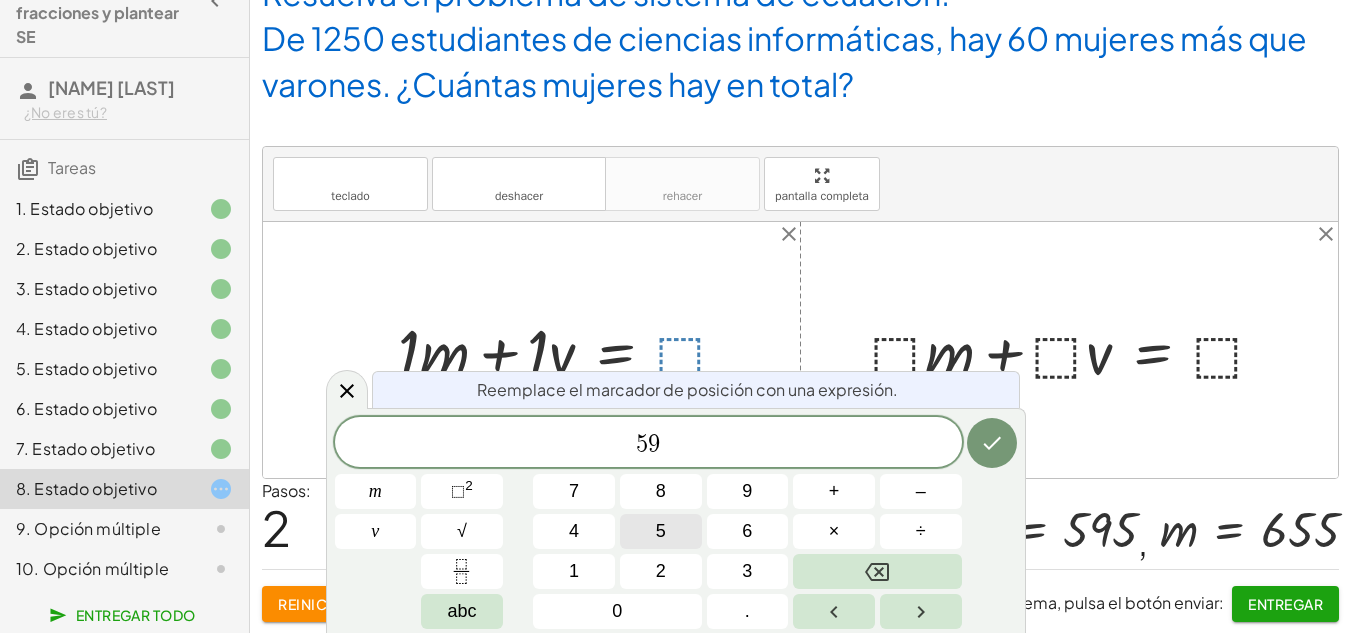 click on "5" at bounding box center (661, 531) 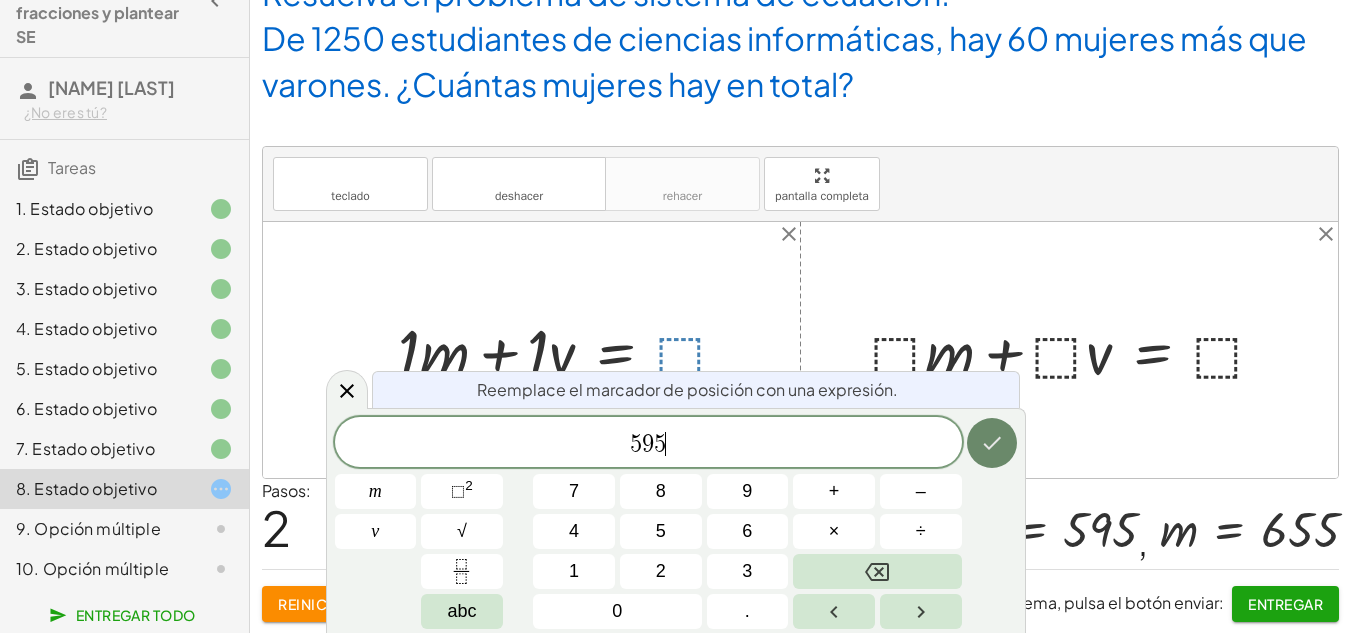 click 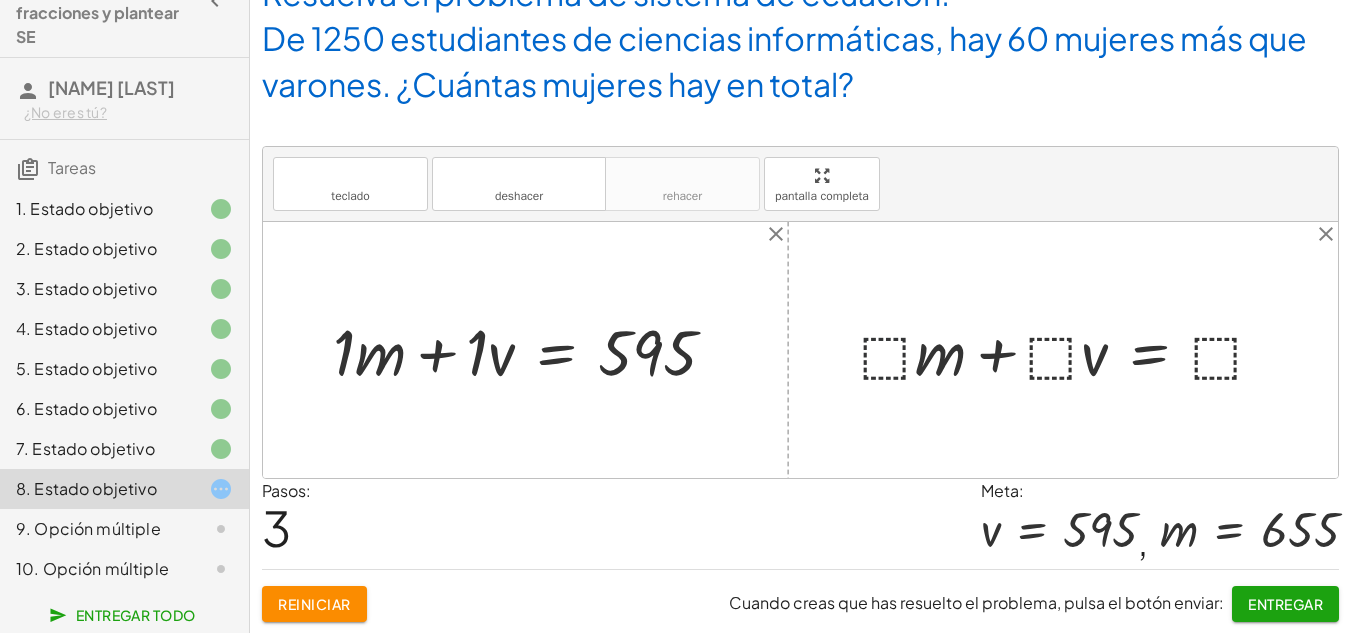click at bounding box center (1070, 350) 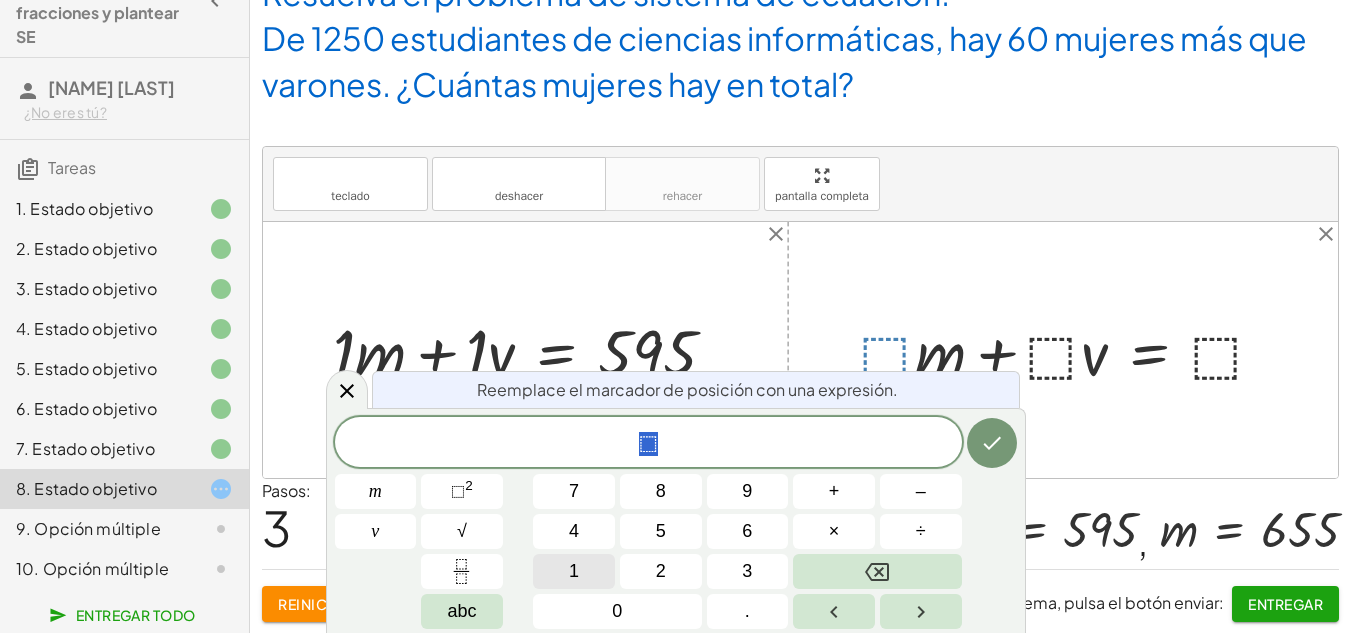 click on "1" at bounding box center [574, 571] 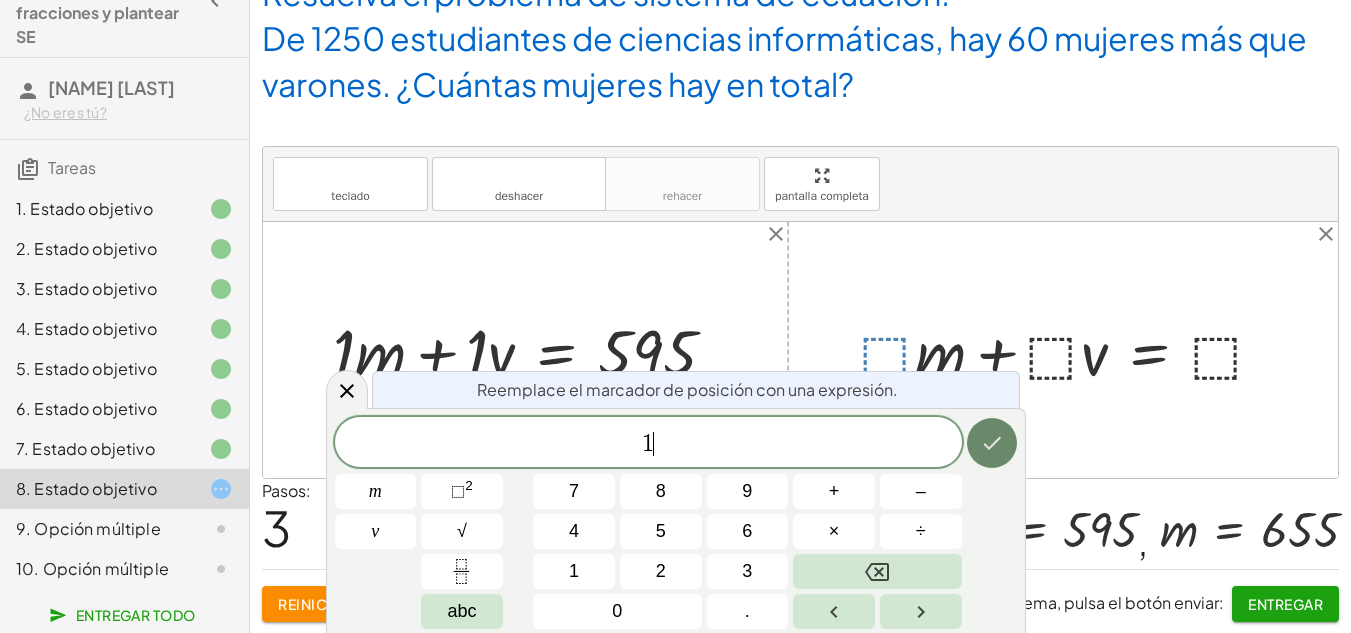 click 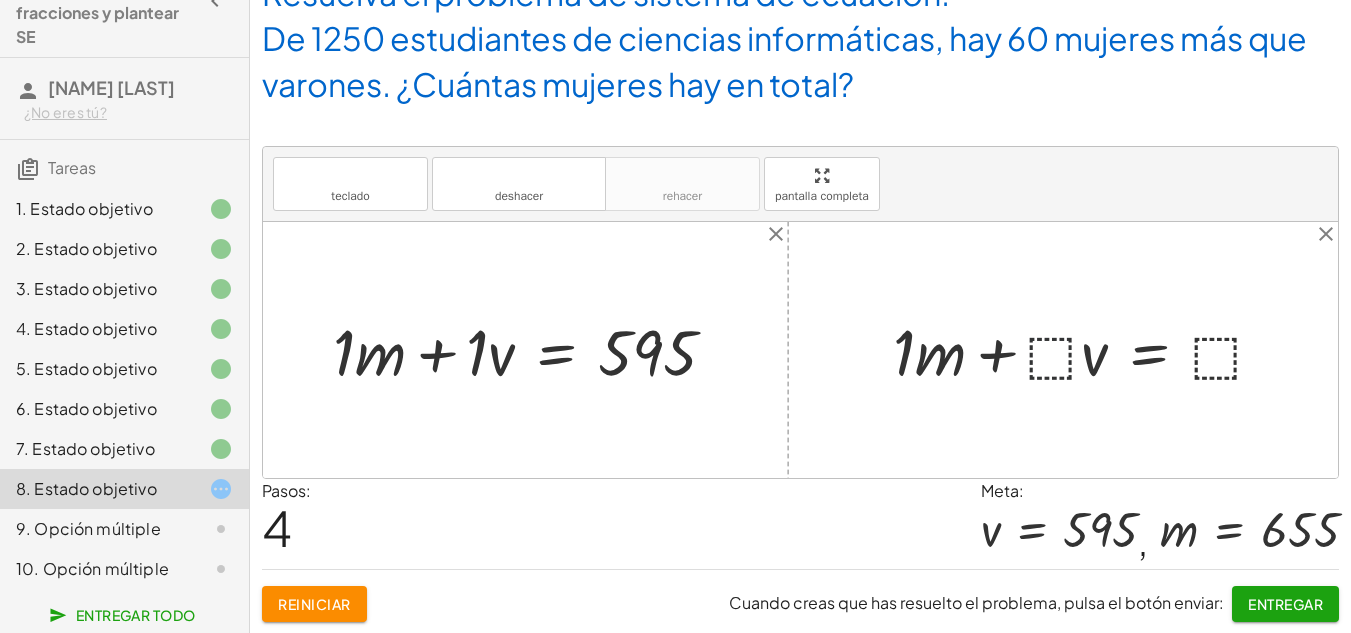 click at bounding box center (1087, 350) 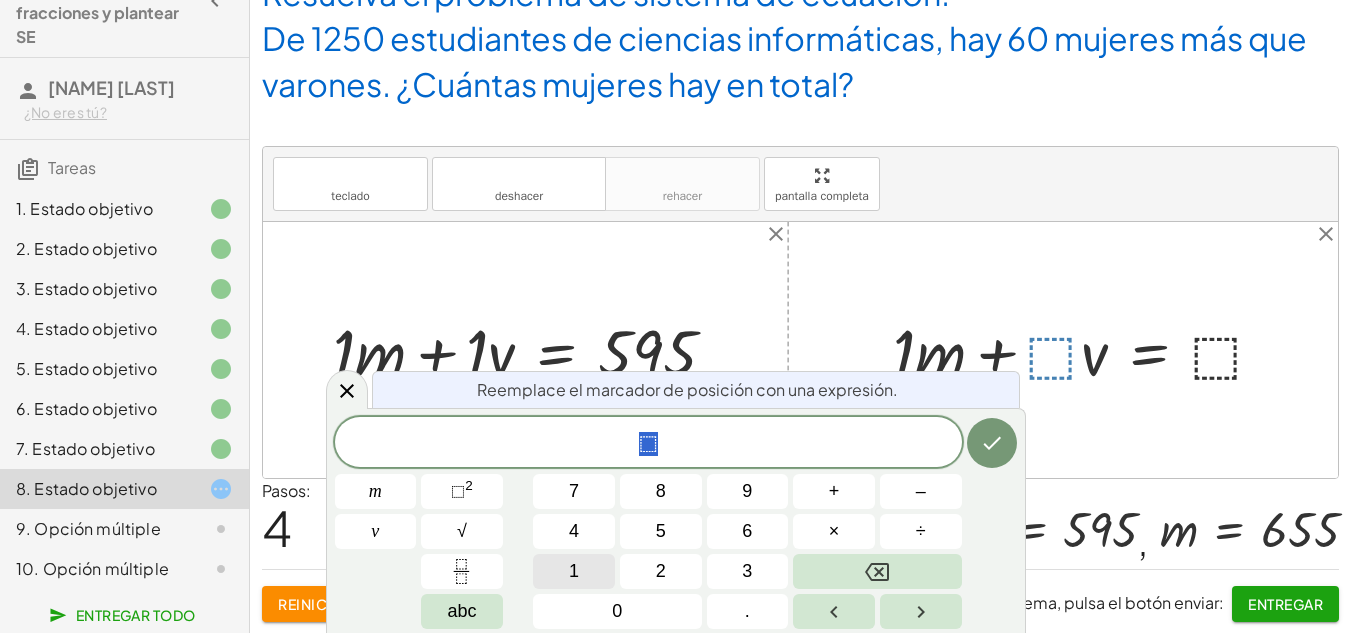 click on "1" at bounding box center [574, 571] 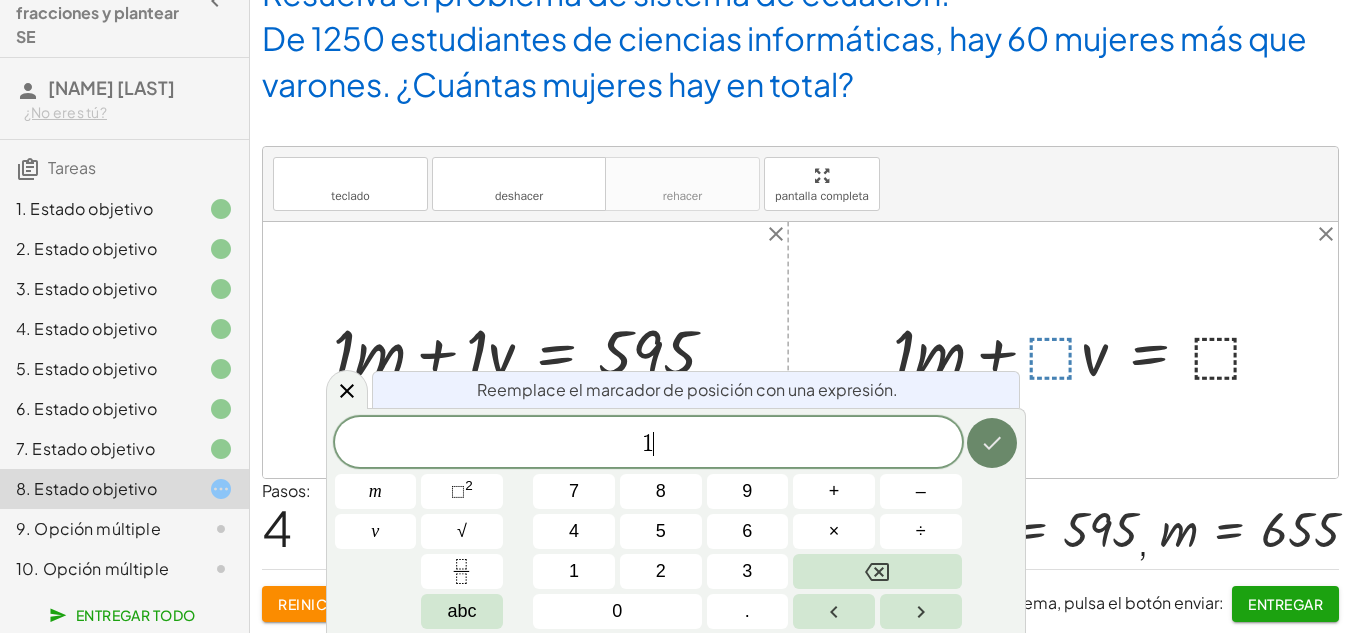 click 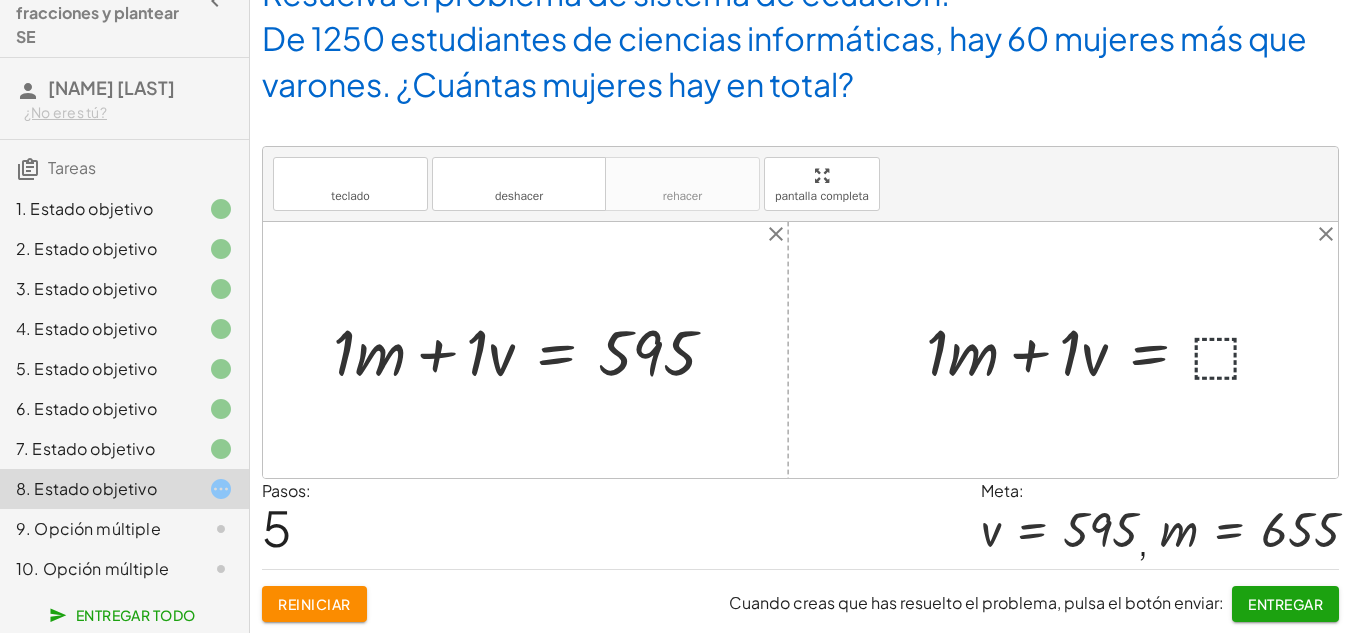 click at bounding box center [1103, 350] 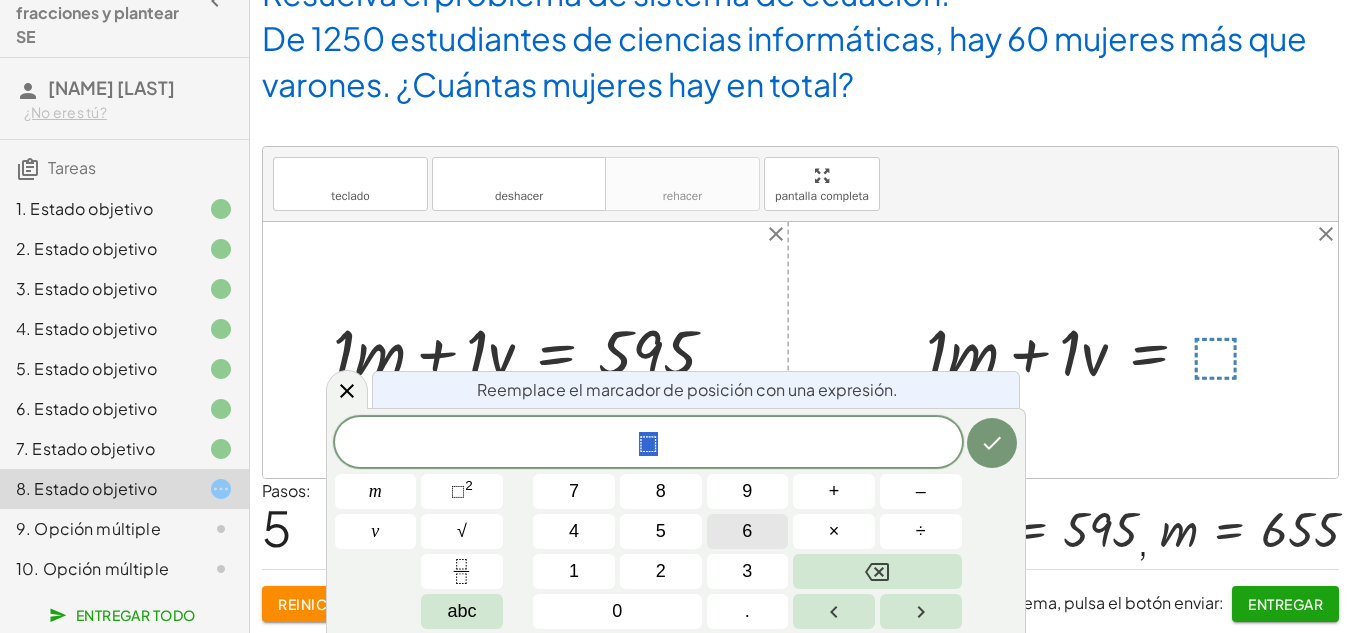 click on "6" at bounding box center [748, 531] 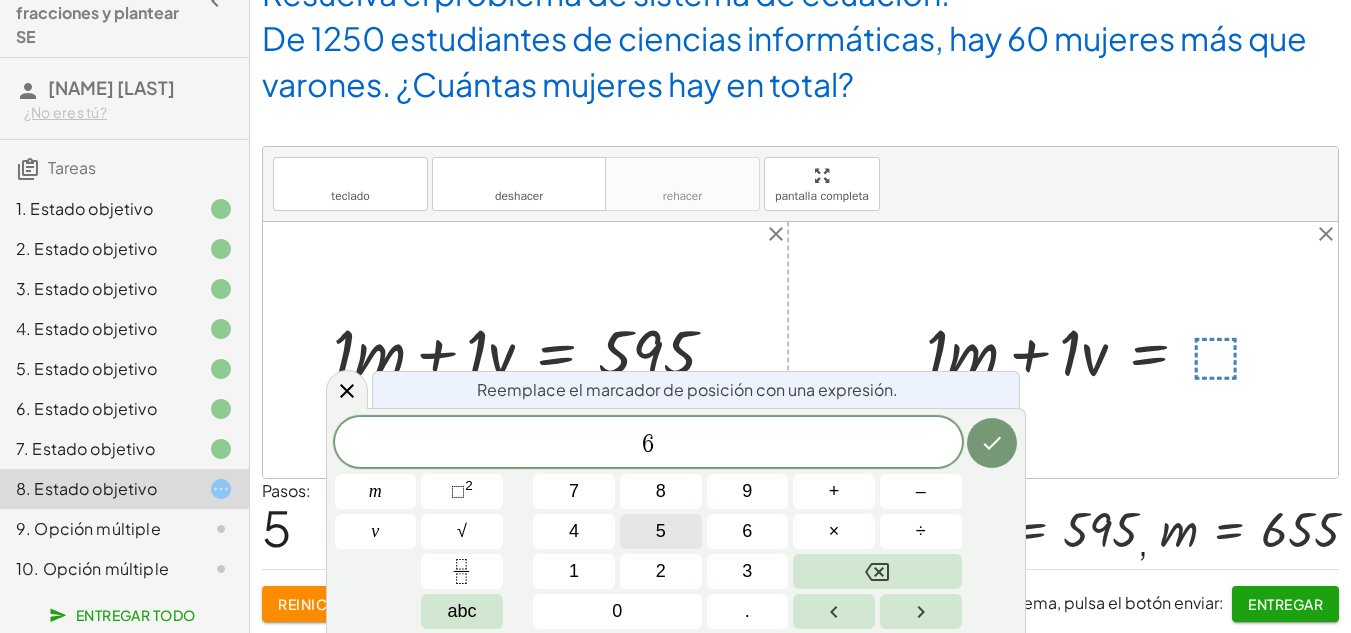 click on "5" at bounding box center (661, 531) 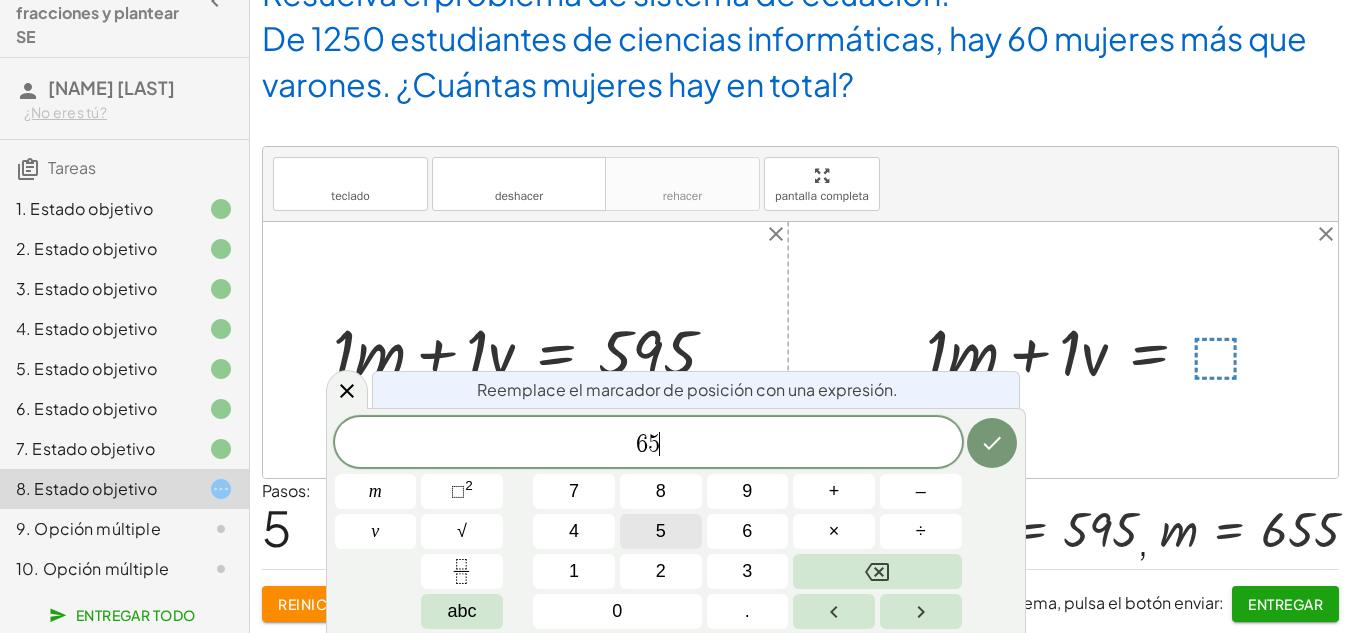 click on "5" at bounding box center [661, 531] 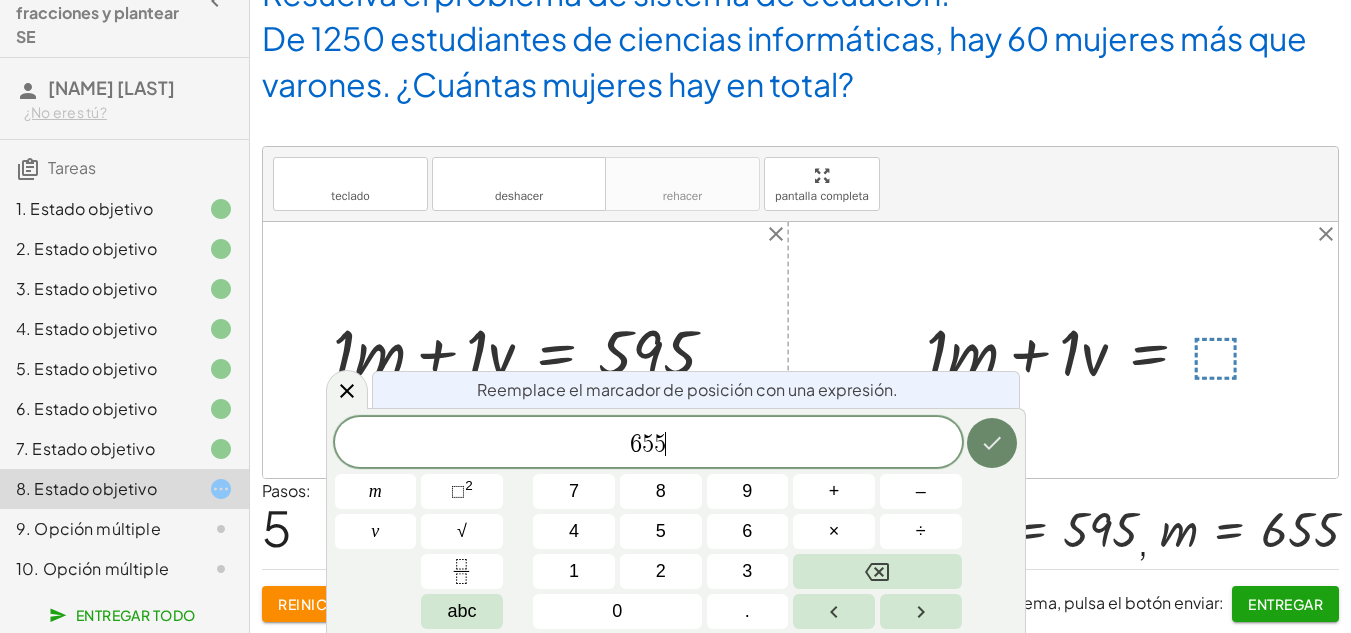 click 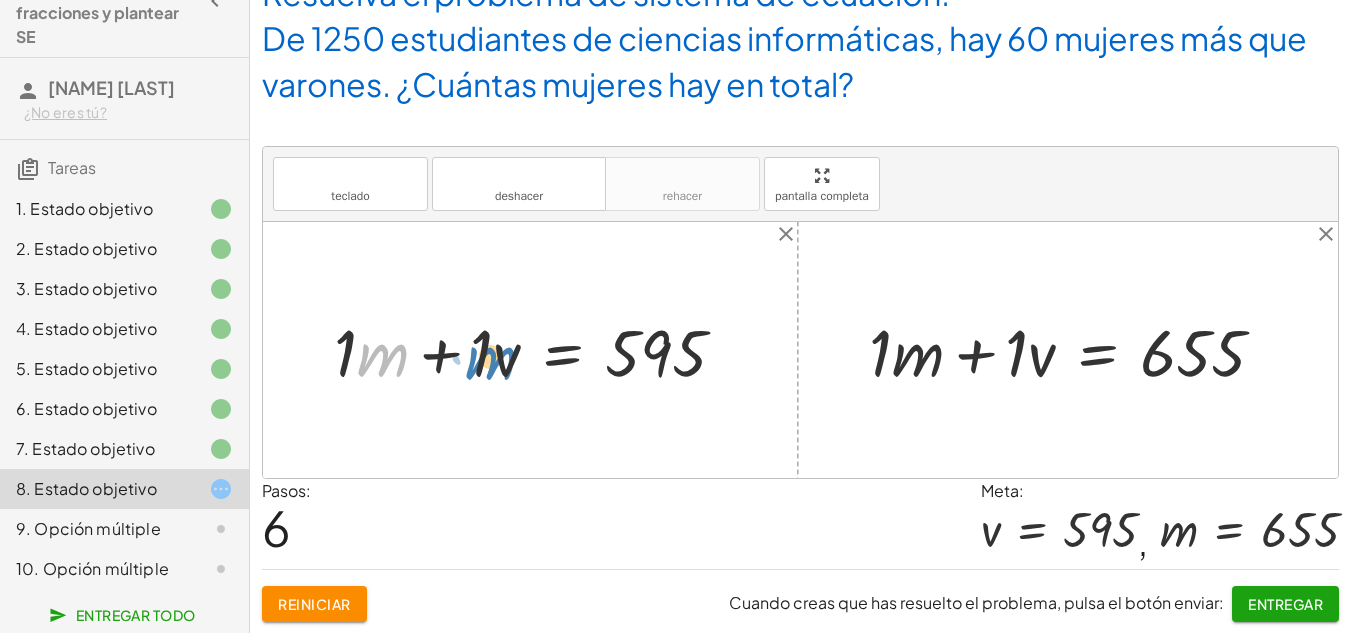 drag, startPoint x: 364, startPoint y: 372, endPoint x: 475, endPoint y: 375, distance: 111.040535 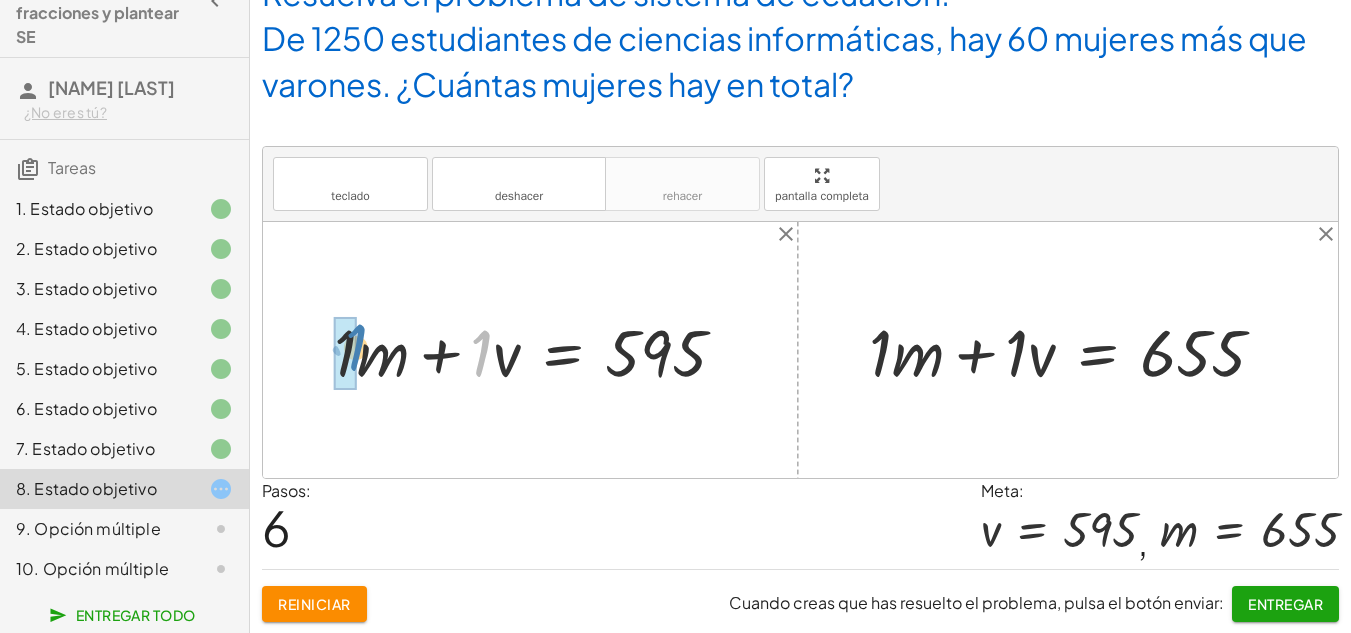 drag, startPoint x: 480, startPoint y: 365, endPoint x: 355, endPoint y: 359, distance: 125.14392 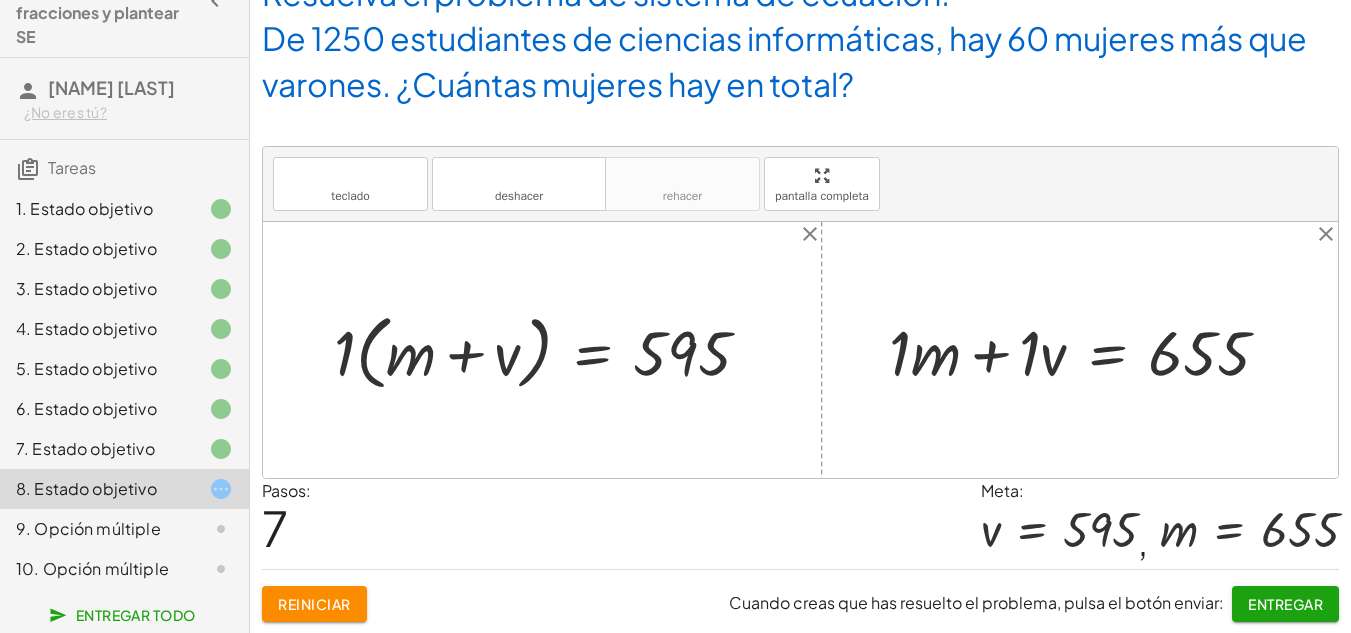 click at bounding box center [550, 350] 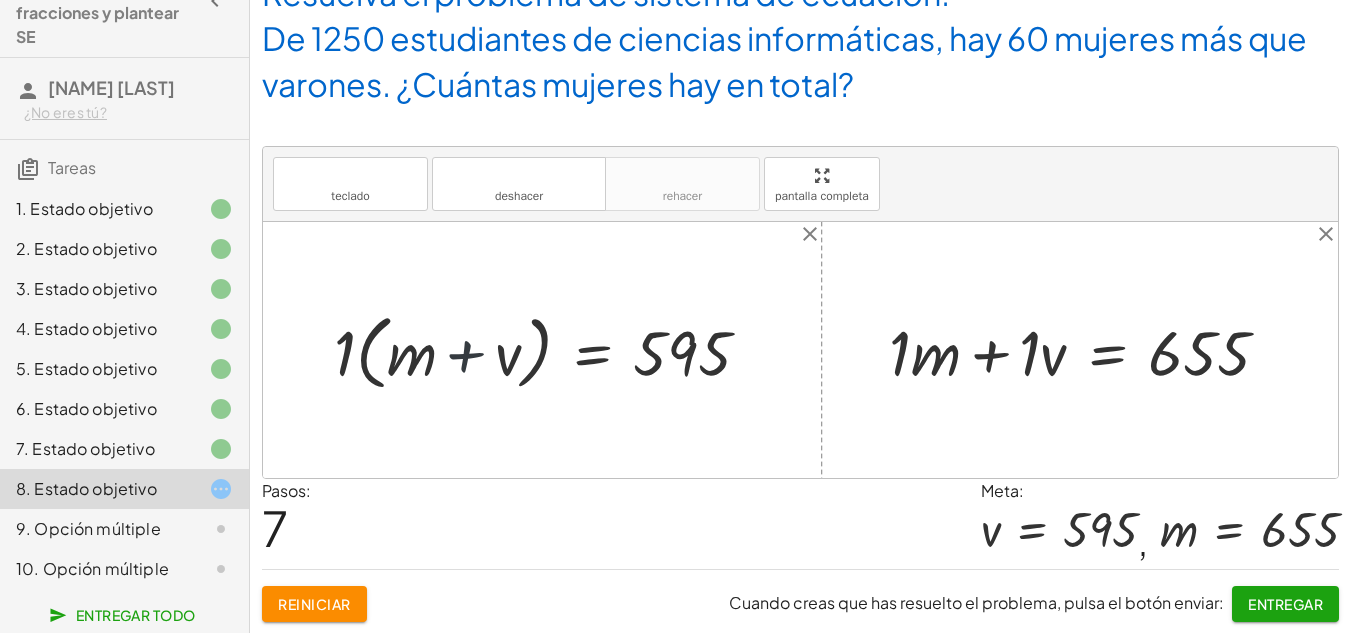 click at bounding box center [550, 350] 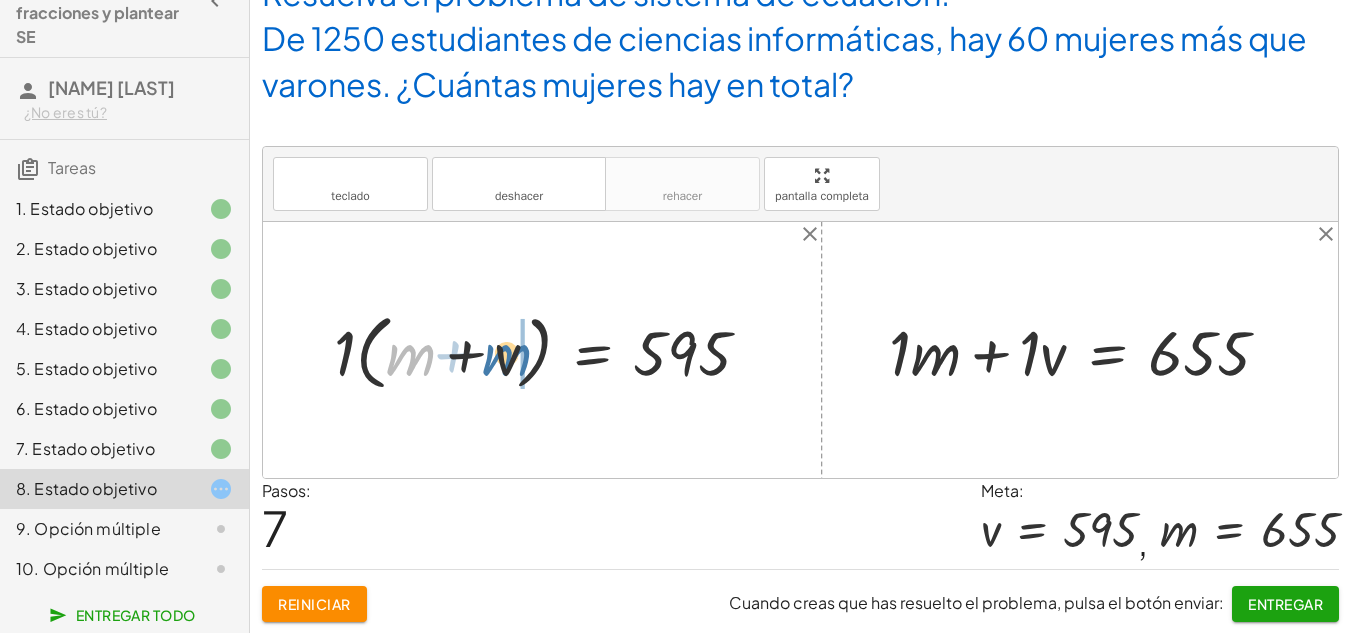 drag, startPoint x: 396, startPoint y: 356, endPoint x: 500, endPoint y: 356, distance: 104 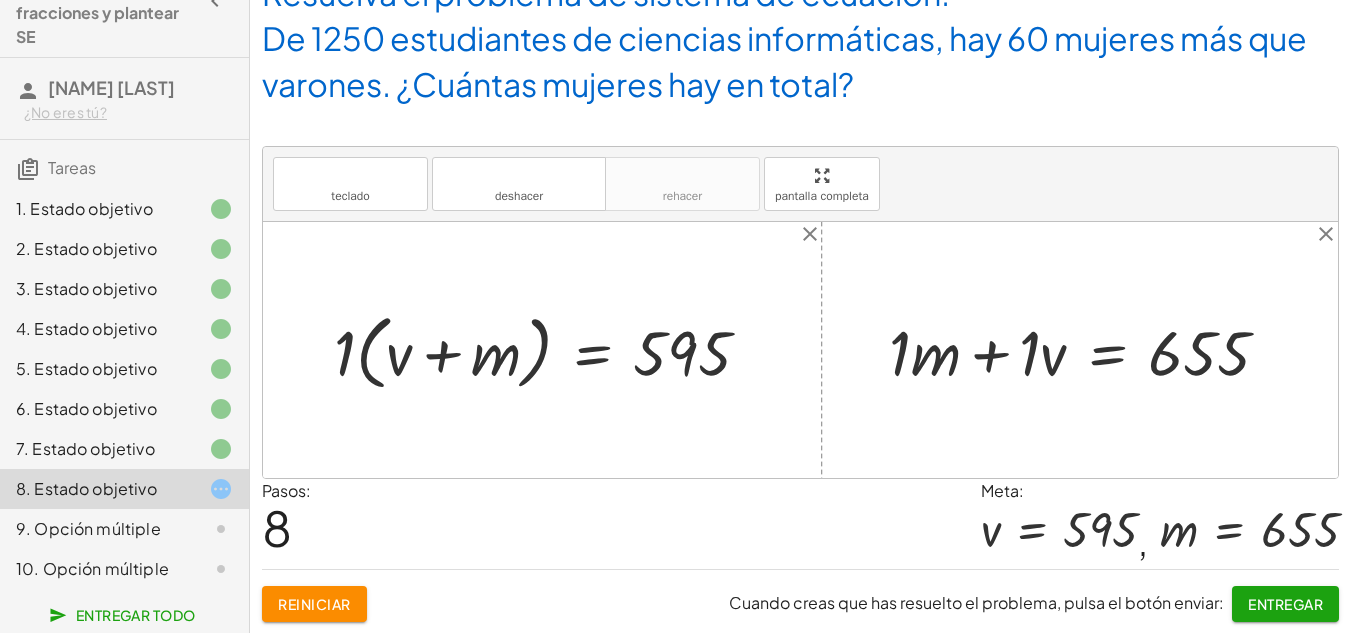 click at bounding box center (550, 350) 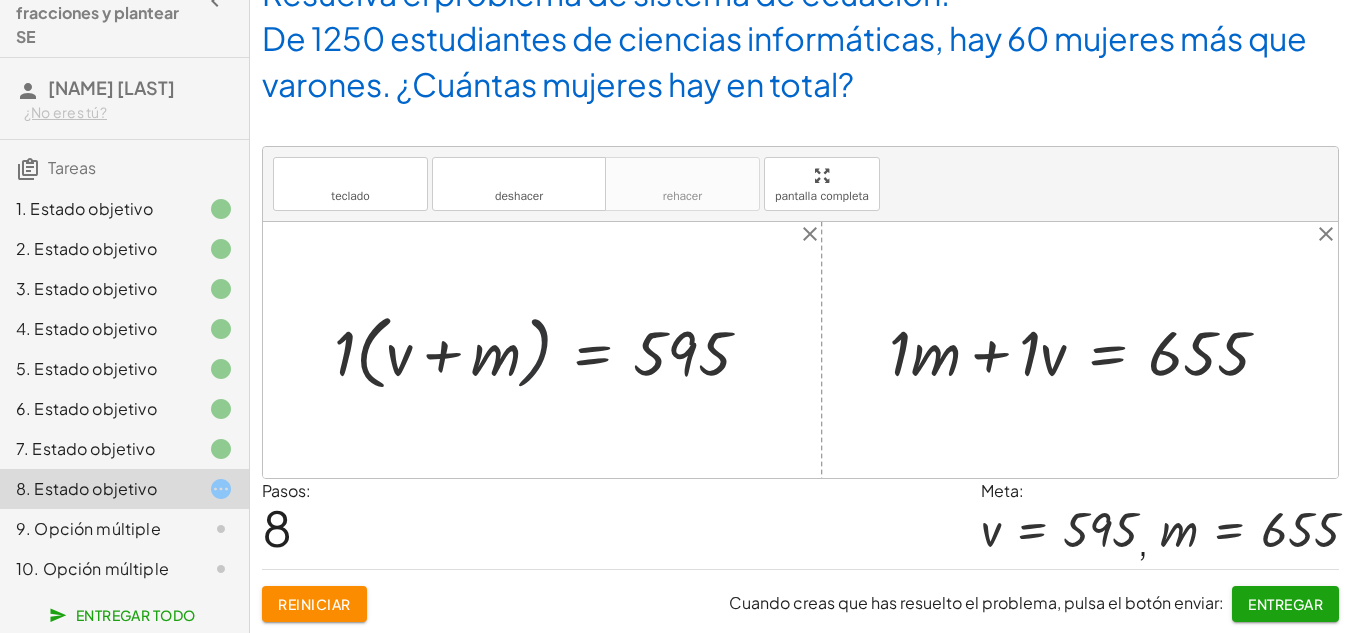 click at bounding box center (550, 350) 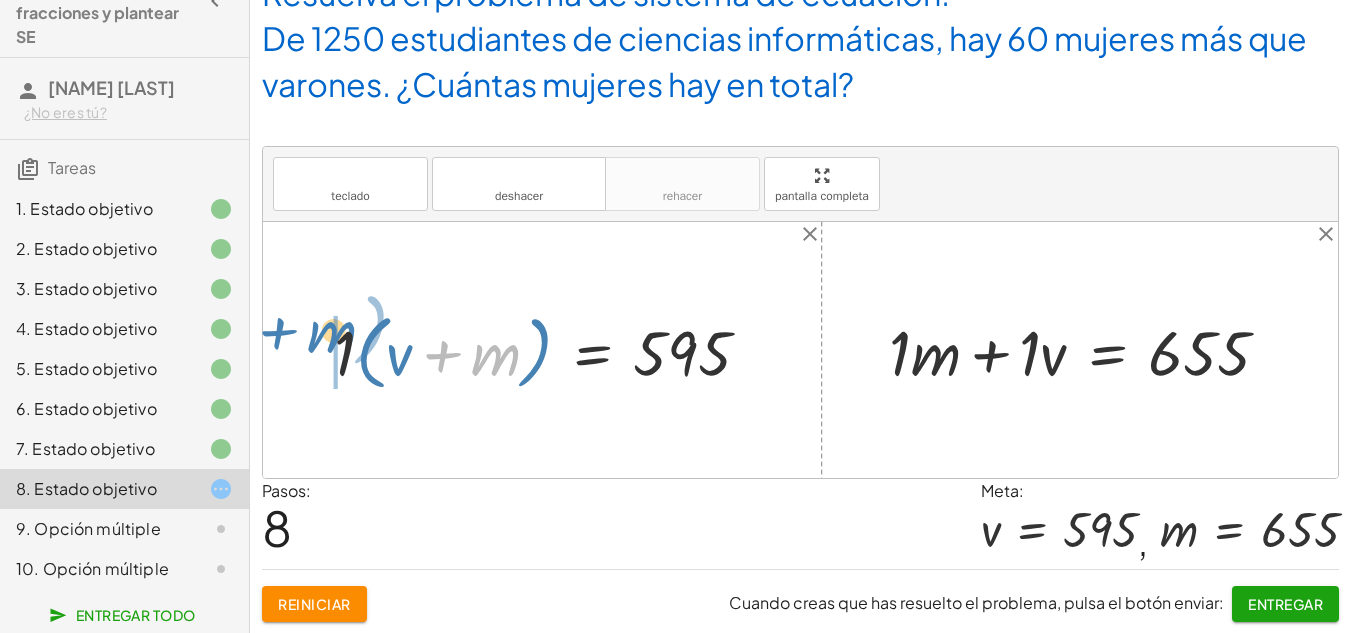 drag, startPoint x: 509, startPoint y: 358, endPoint x: 340, endPoint y: 335, distance: 170.5579 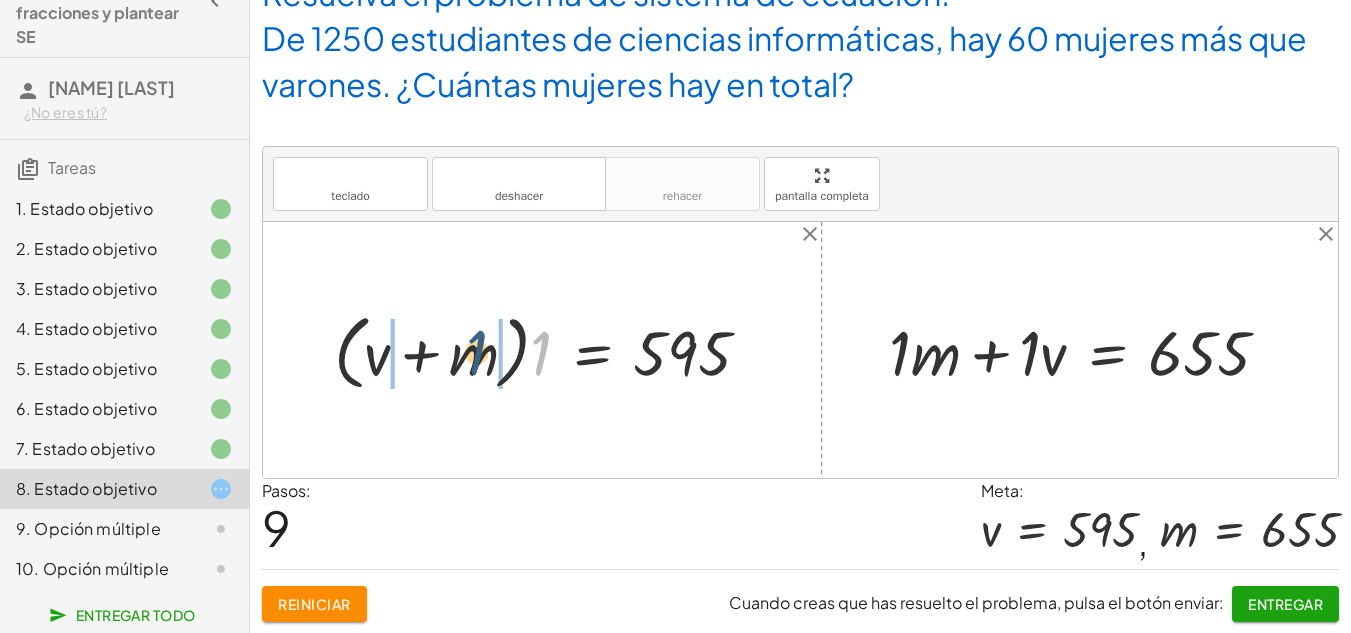 drag, startPoint x: 545, startPoint y: 350, endPoint x: 476, endPoint y: 349, distance: 69.00725 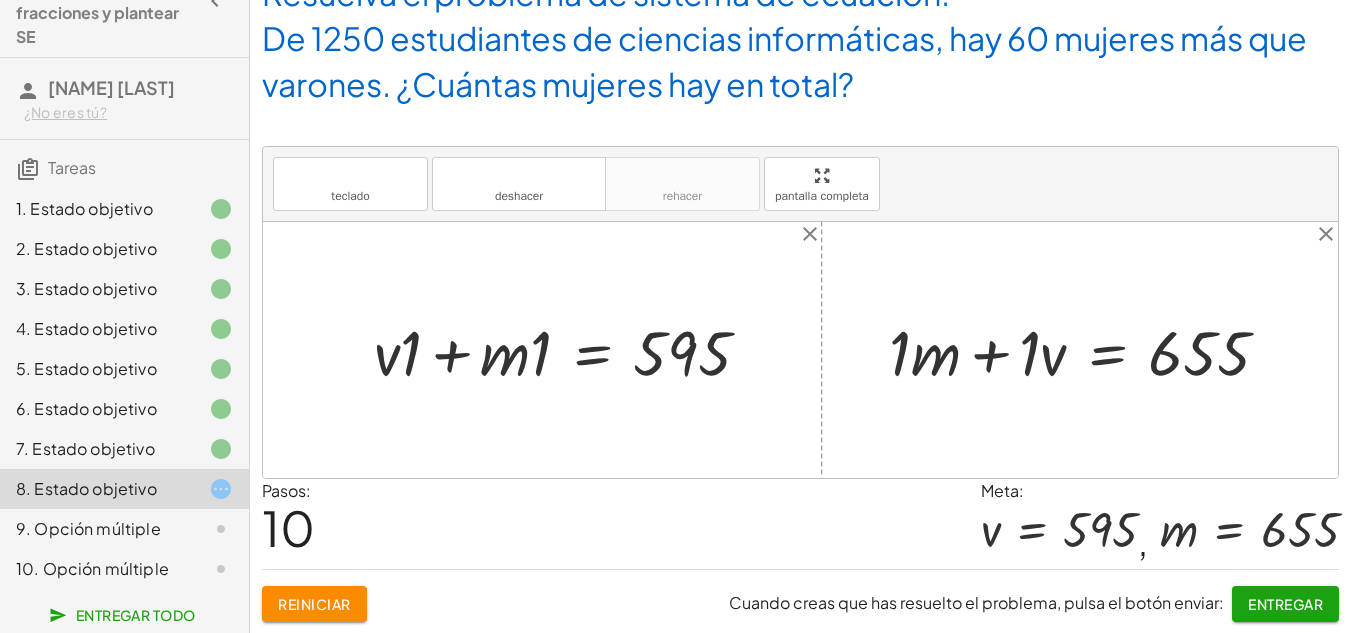 click at bounding box center (570, 350) 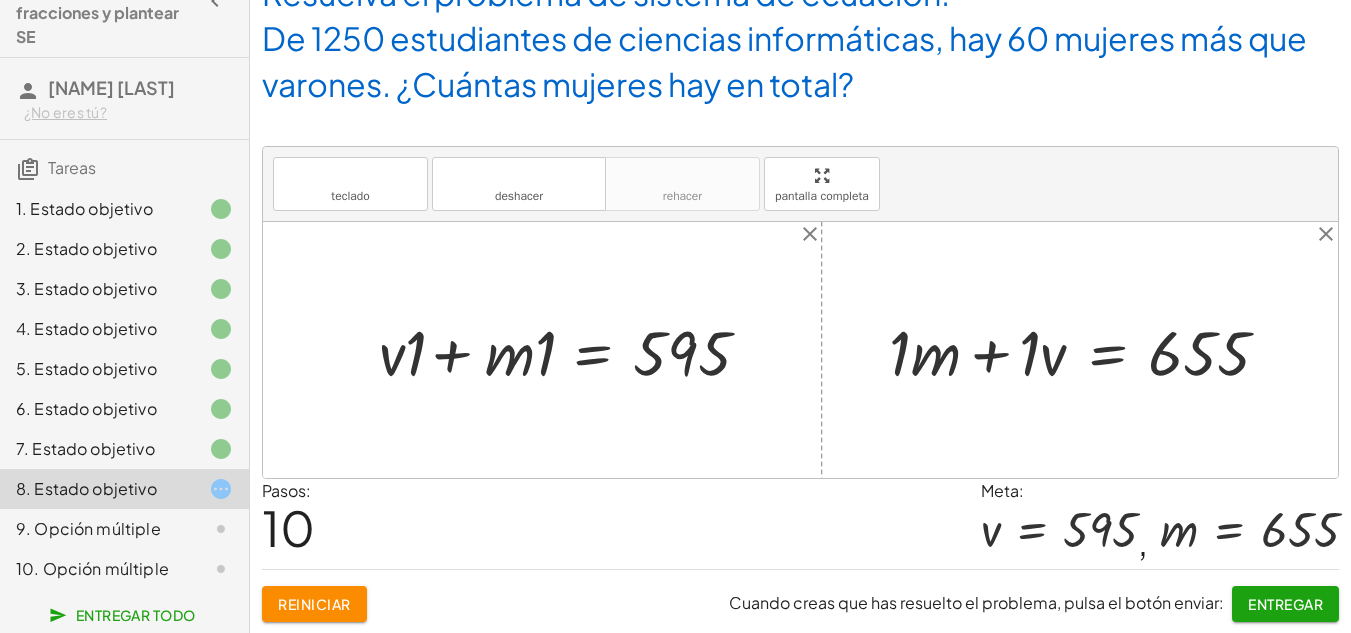 click at bounding box center (570, 350) 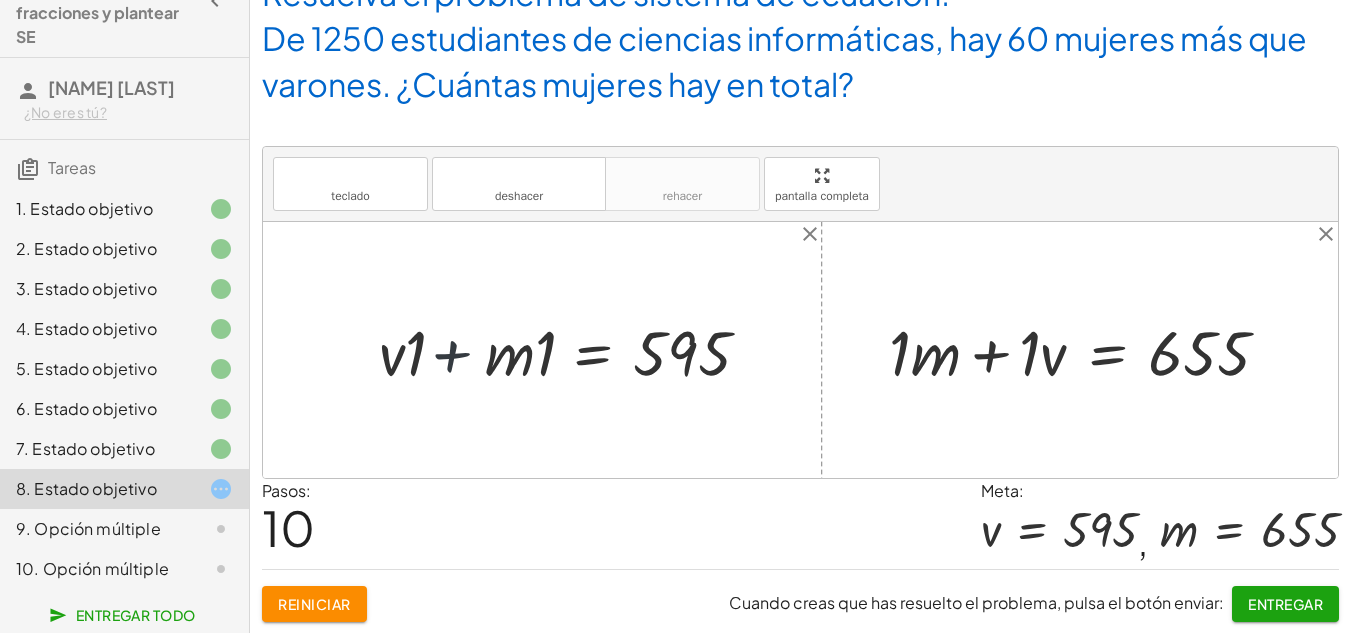 click at bounding box center [570, 350] 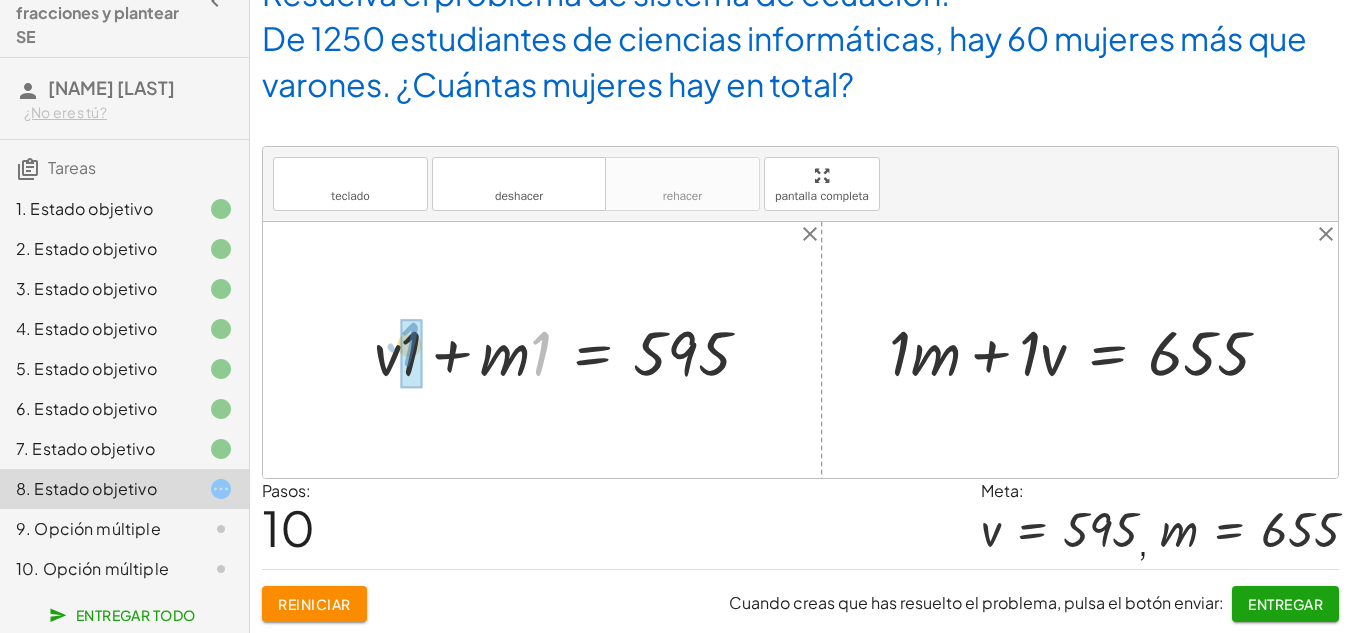 drag, startPoint x: 537, startPoint y: 361, endPoint x: 405, endPoint y: 352, distance: 132.30646 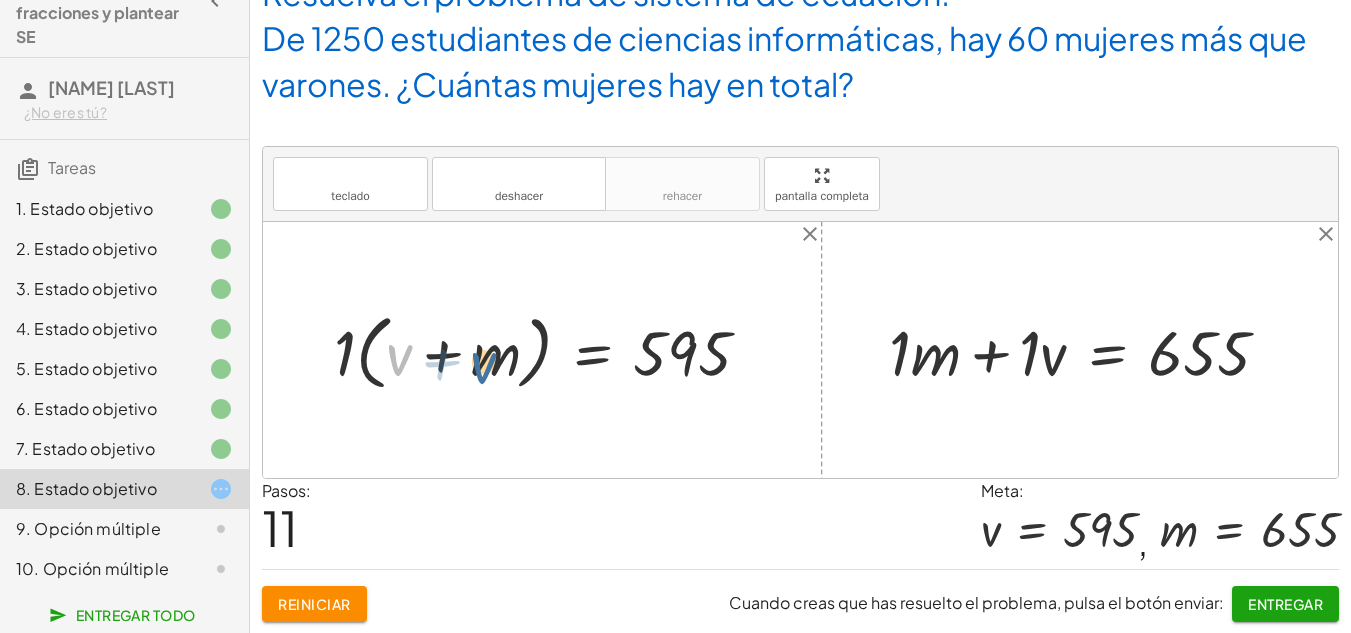 drag, startPoint x: 404, startPoint y: 352, endPoint x: 493, endPoint y: 360, distance: 89.358826 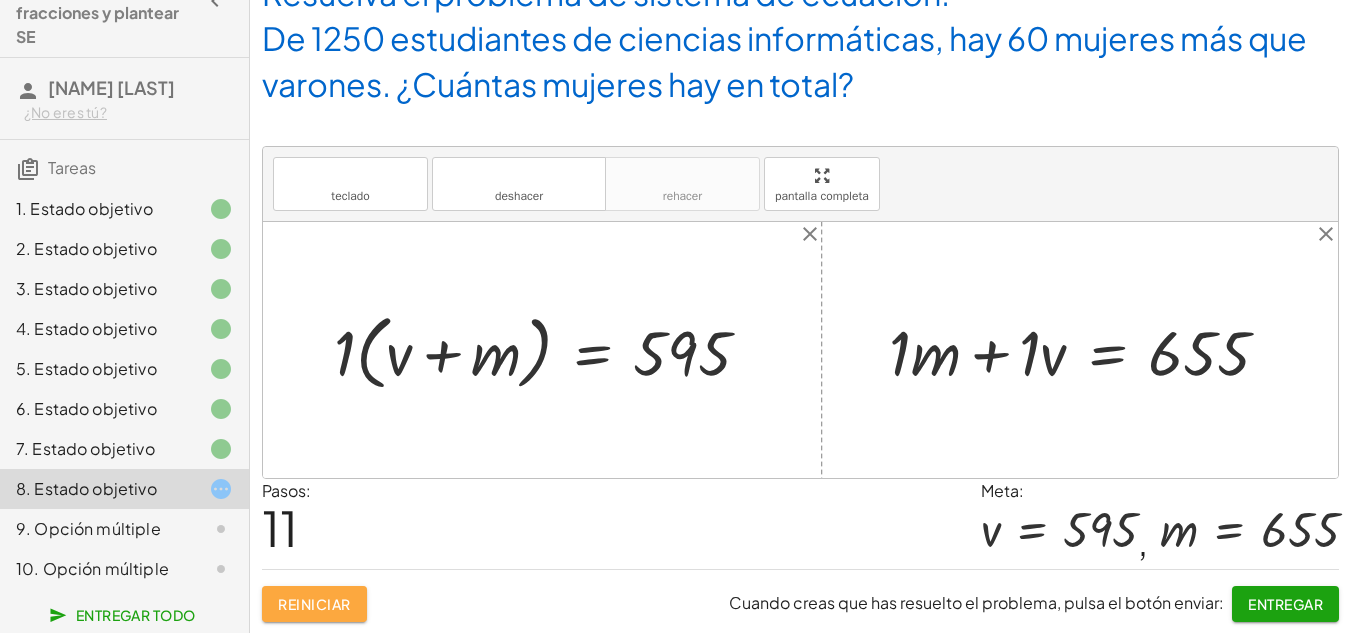 click on "Reiniciar" at bounding box center [314, 604] 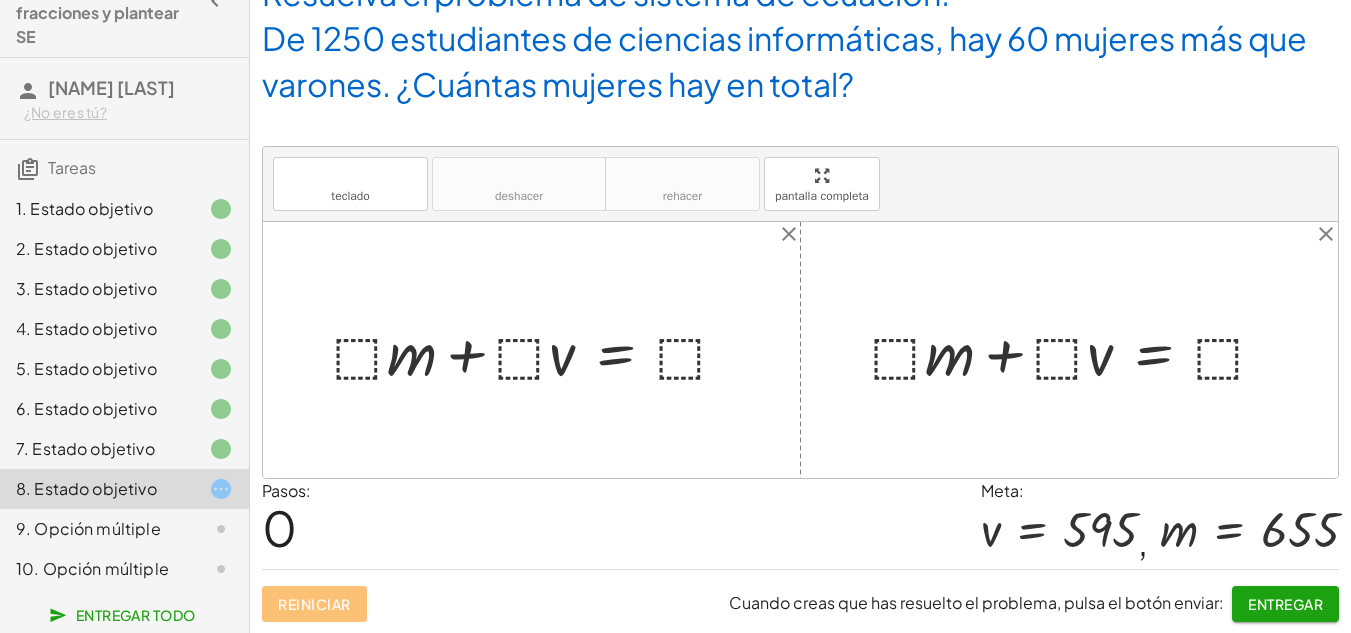 click at bounding box center [539, 350] 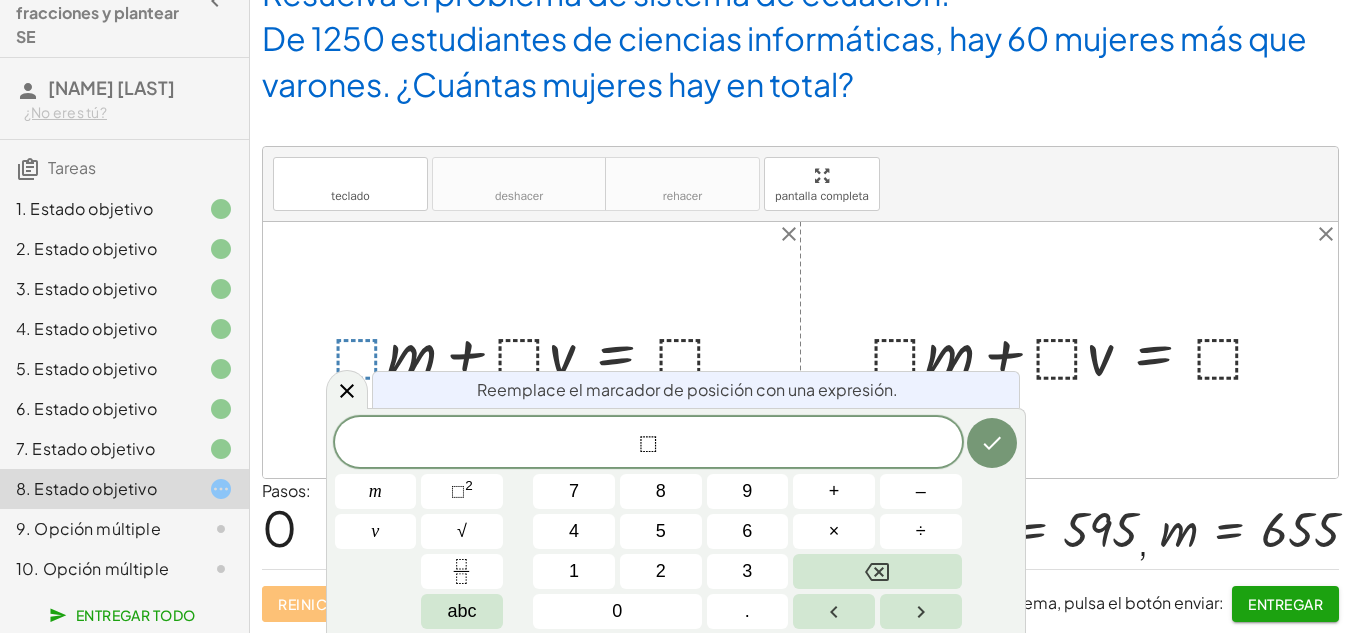 click on "⬚ m v 7 8 9 + – 4 5 6 × ÷ ⬚ 2 √ abc 1 2 3 0 ." at bounding box center [676, 523] 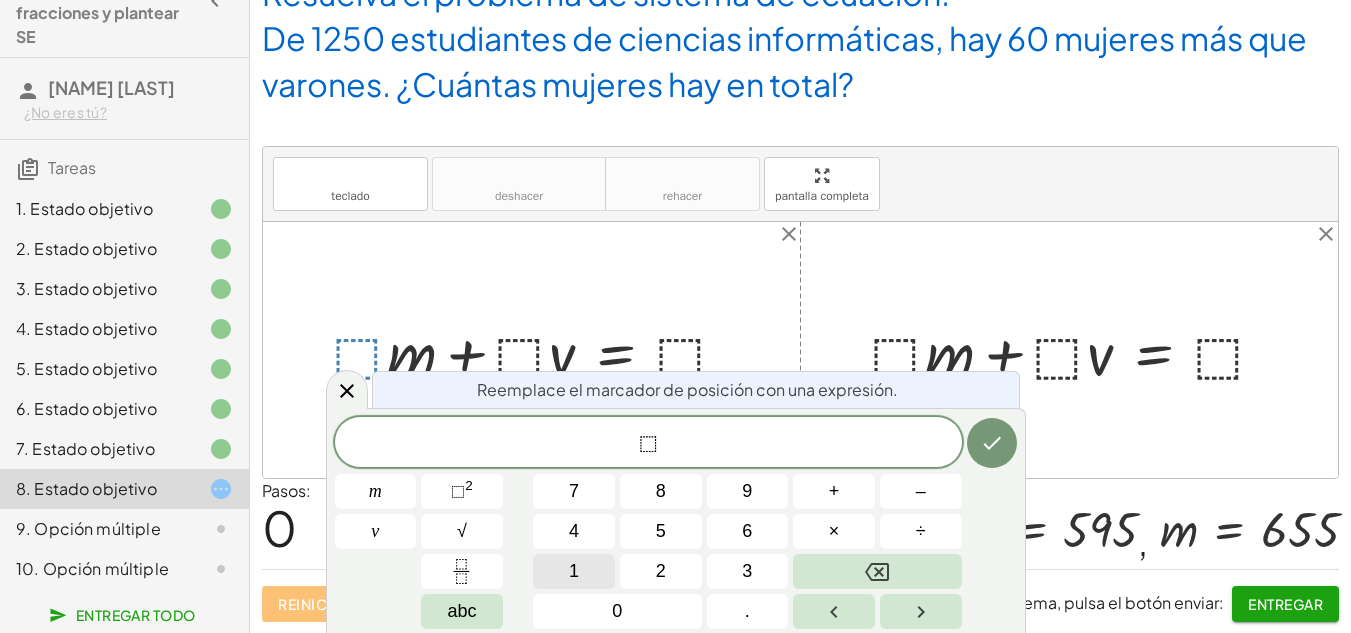 click on "1" at bounding box center [574, 571] 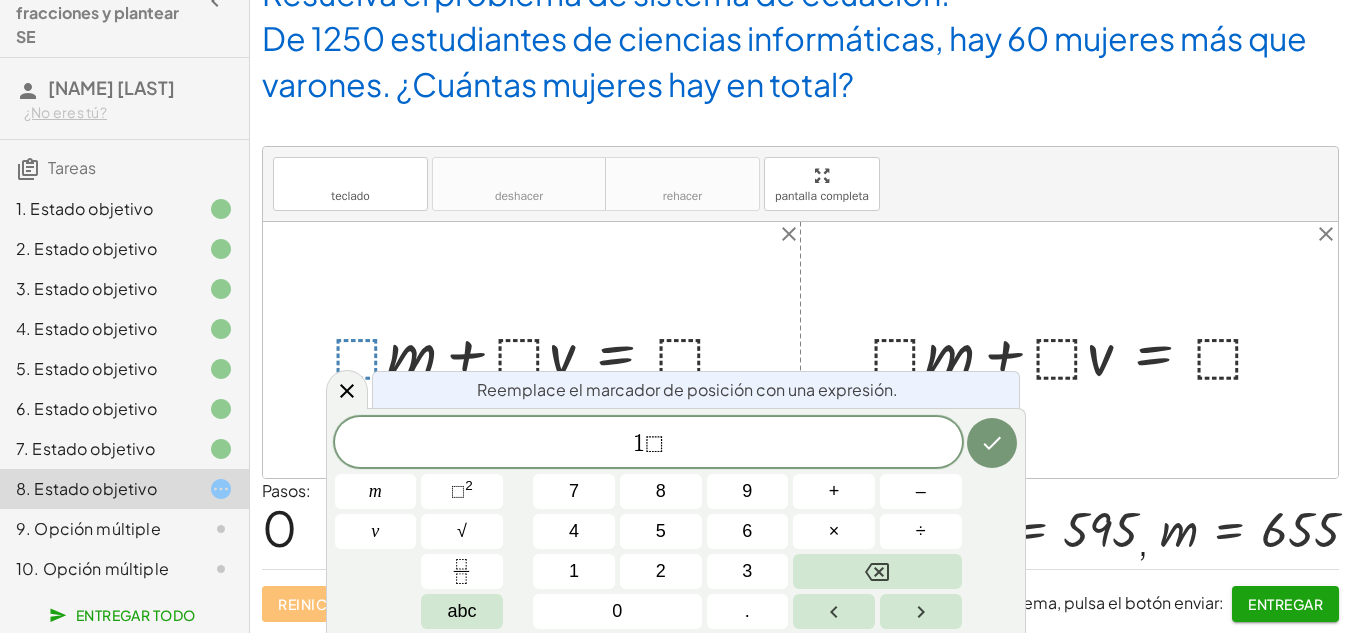 click 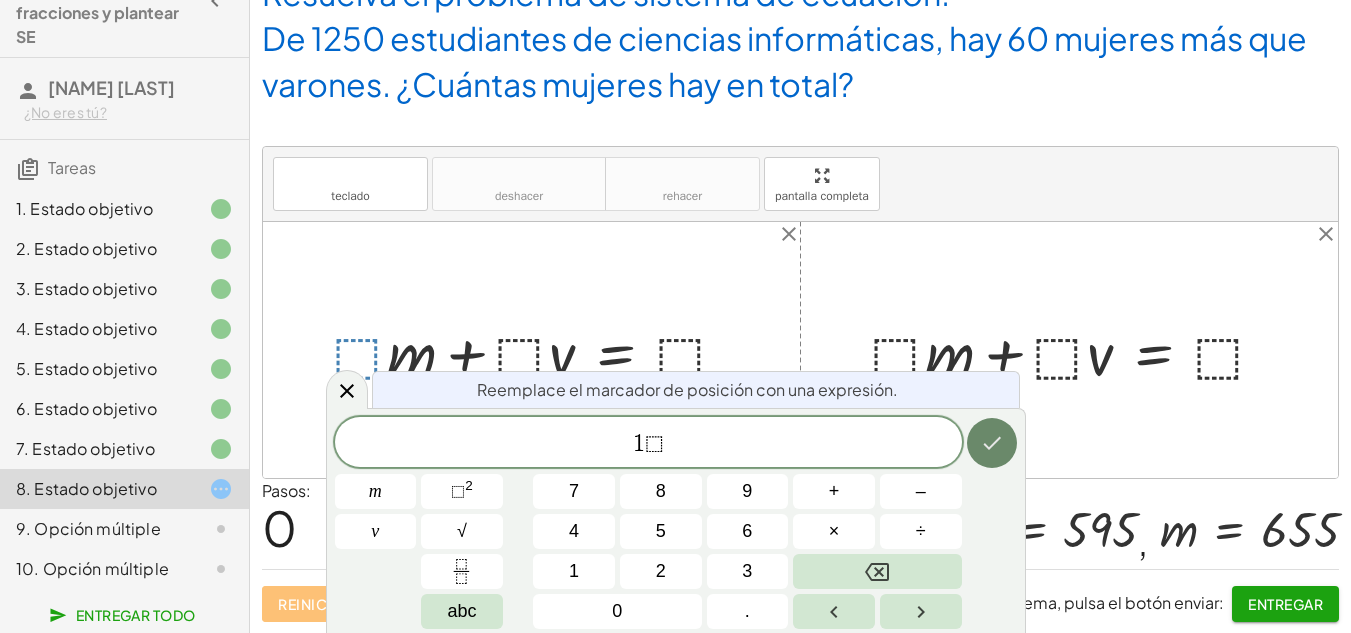 click at bounding box center (992, 443) 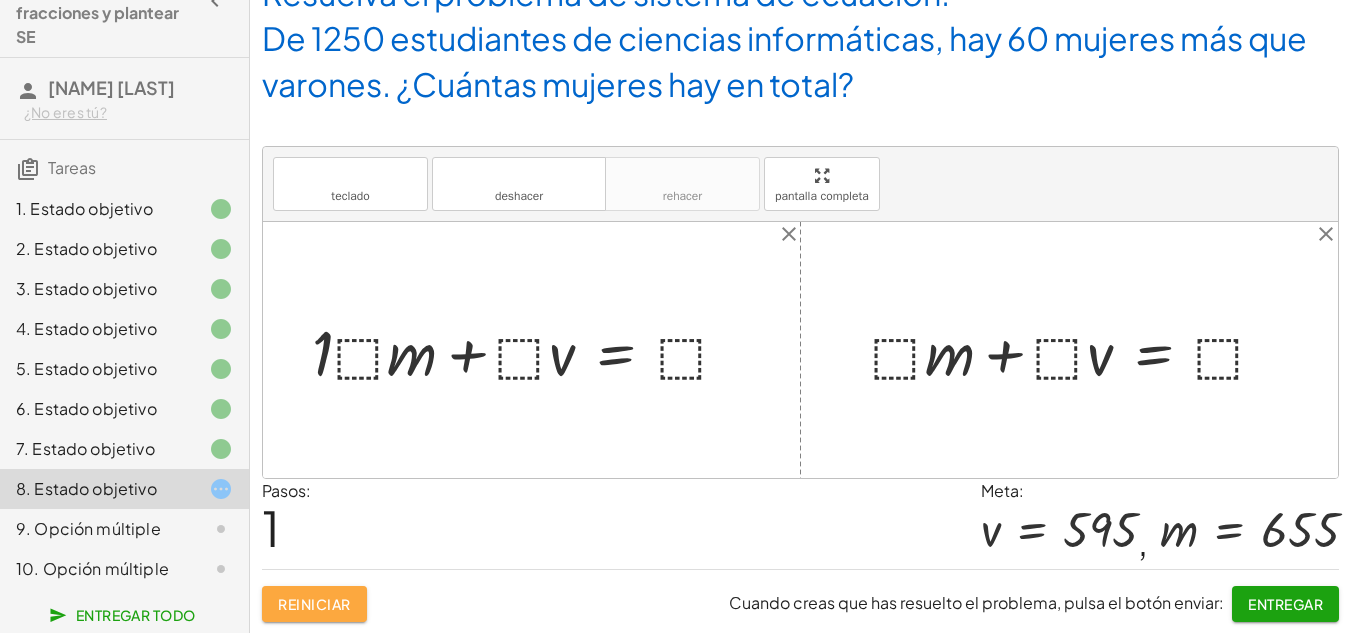 click on "Reiniciar" at bounding box center [314, 604] 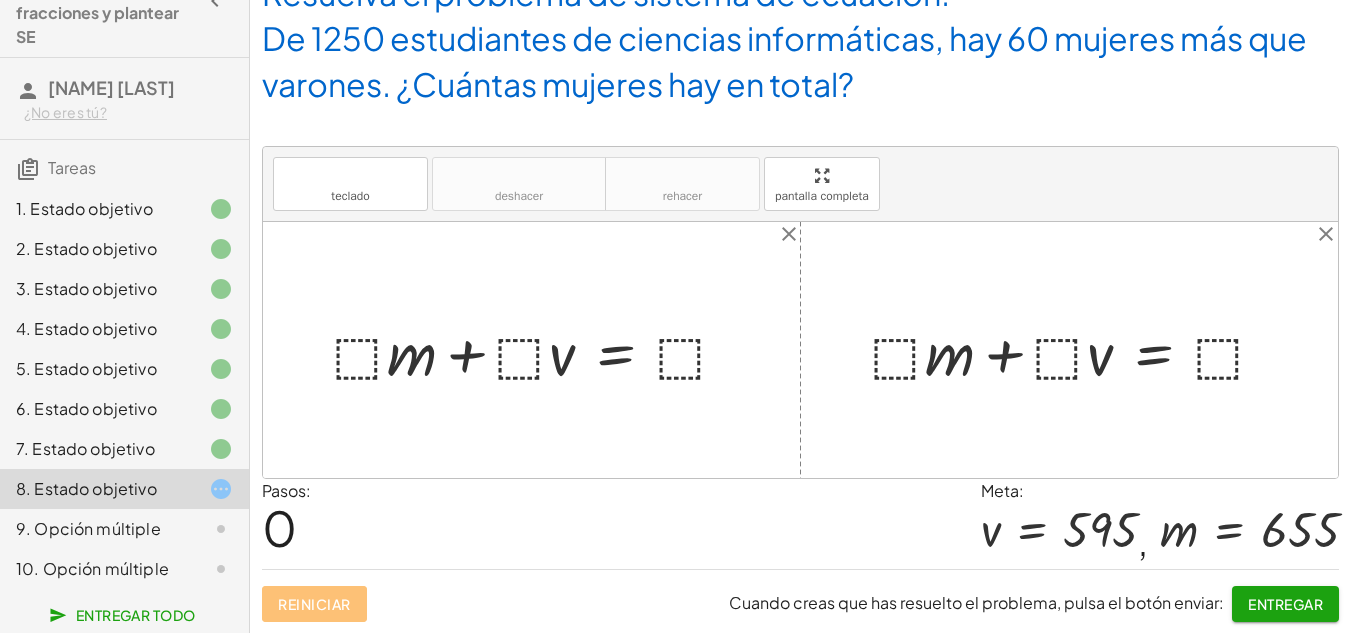 click at bounding box center [539, 350] 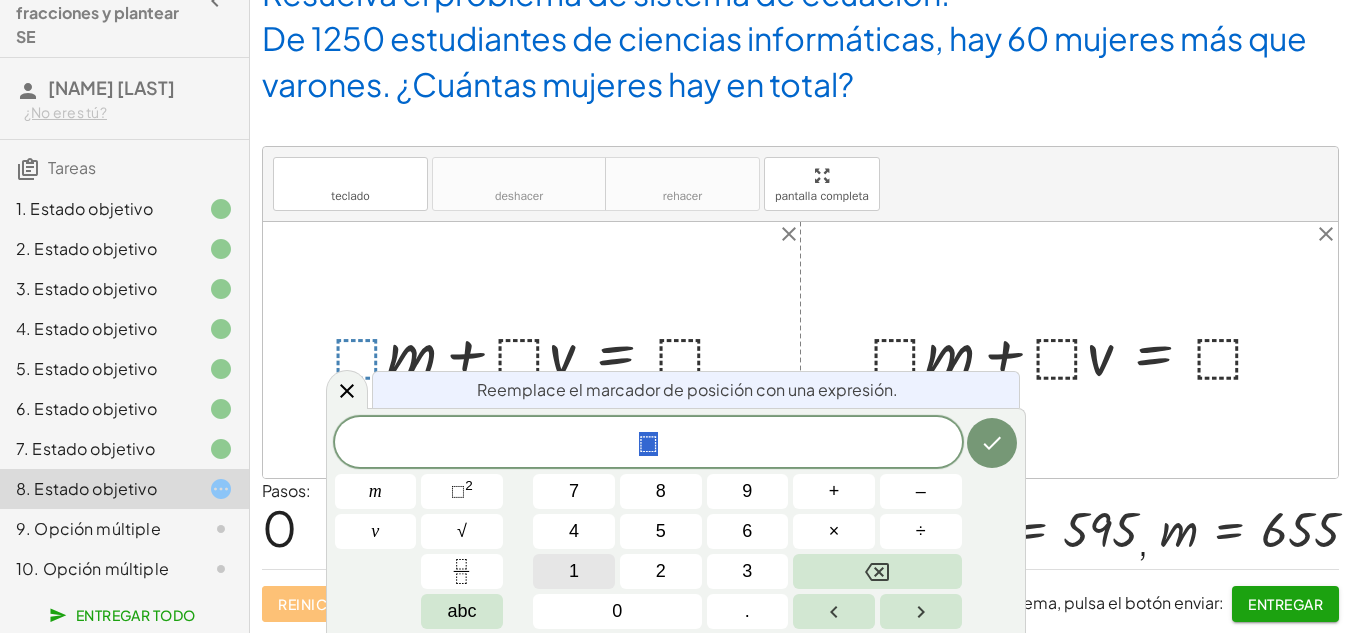 click on "1" at bounding box center [574, 571] 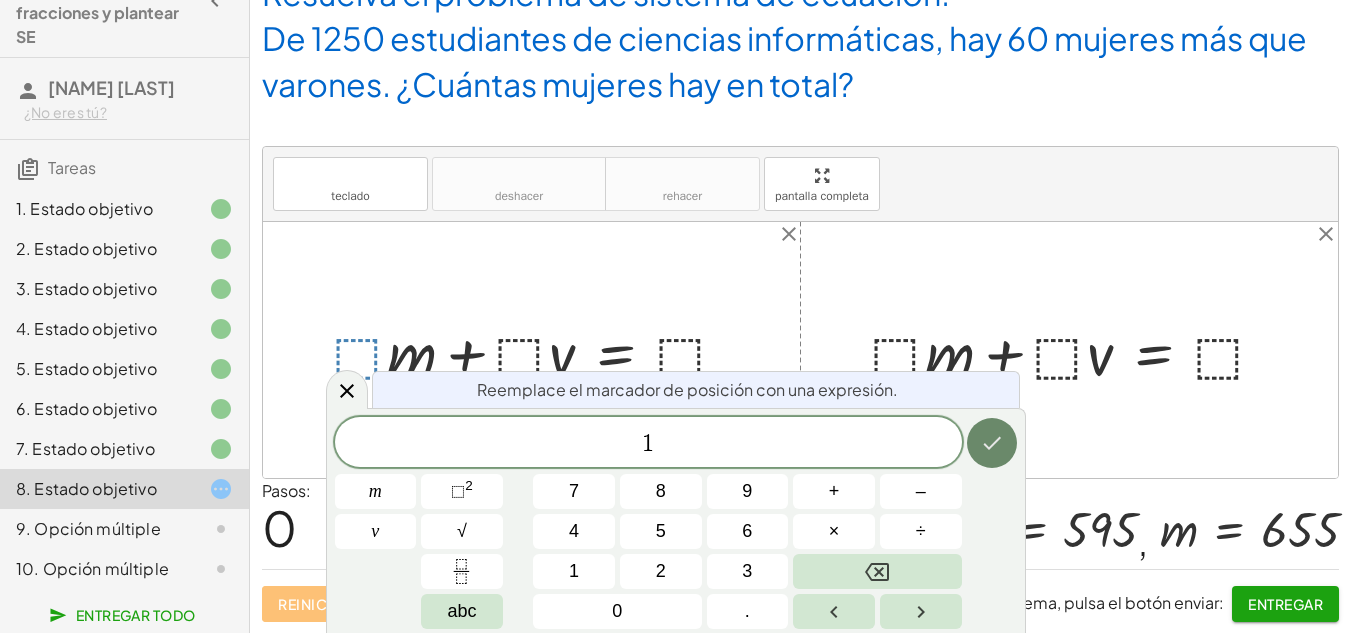 click 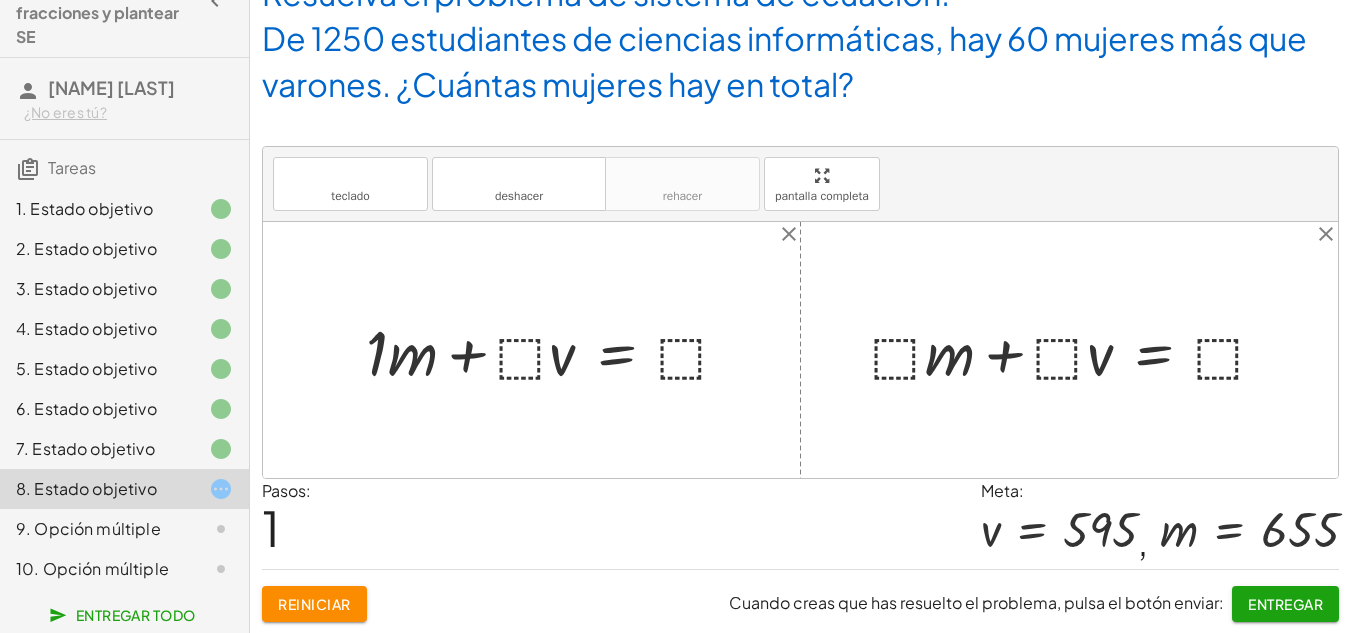 click at bounding box center [556, 350] 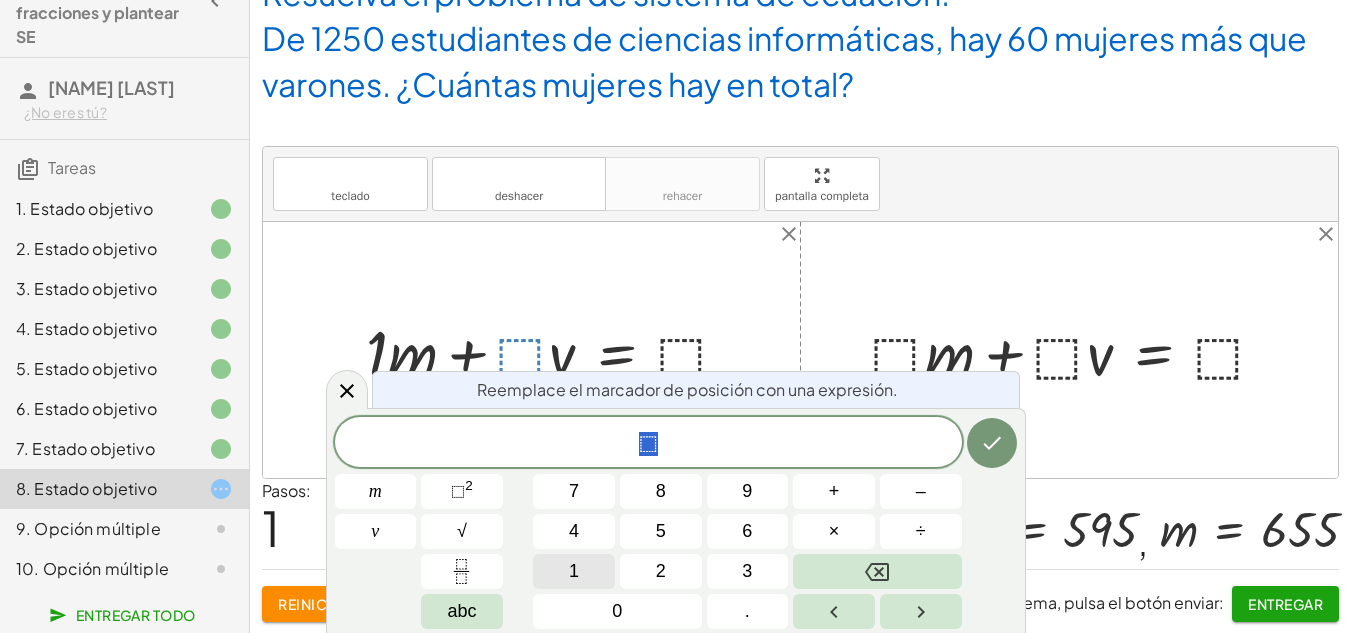 click on "1" at bounding box center (574, 571) 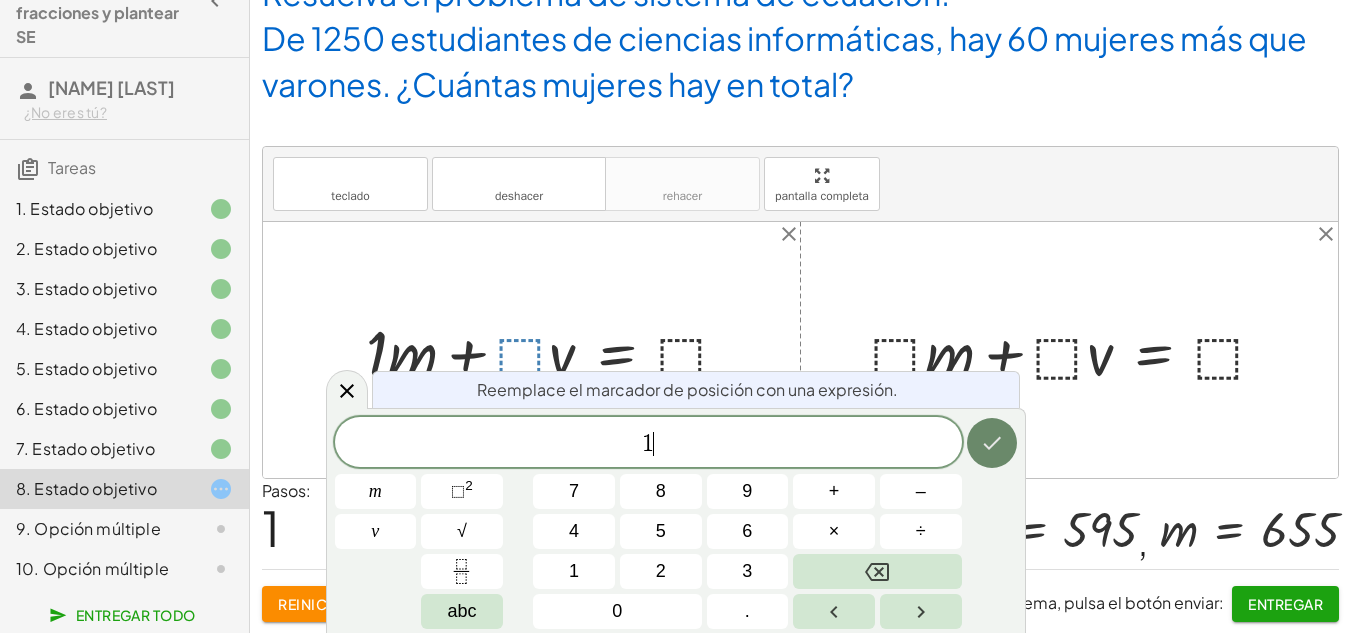 click 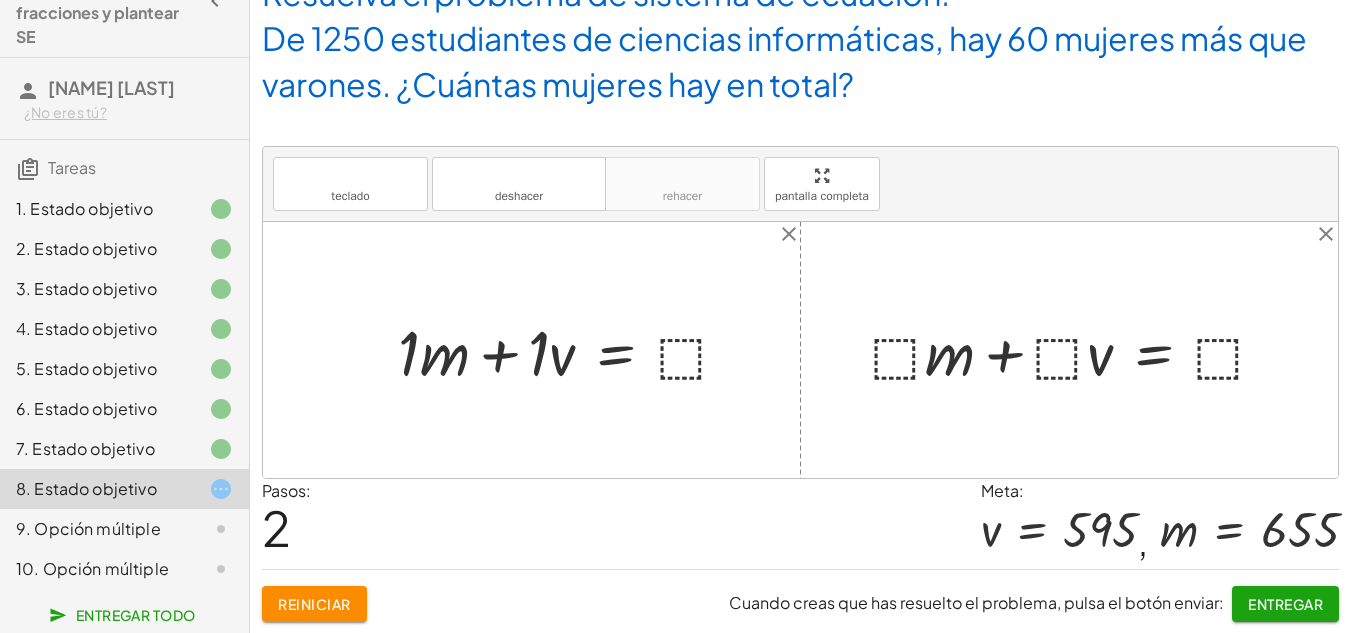 click at bounding box center [571, 350] 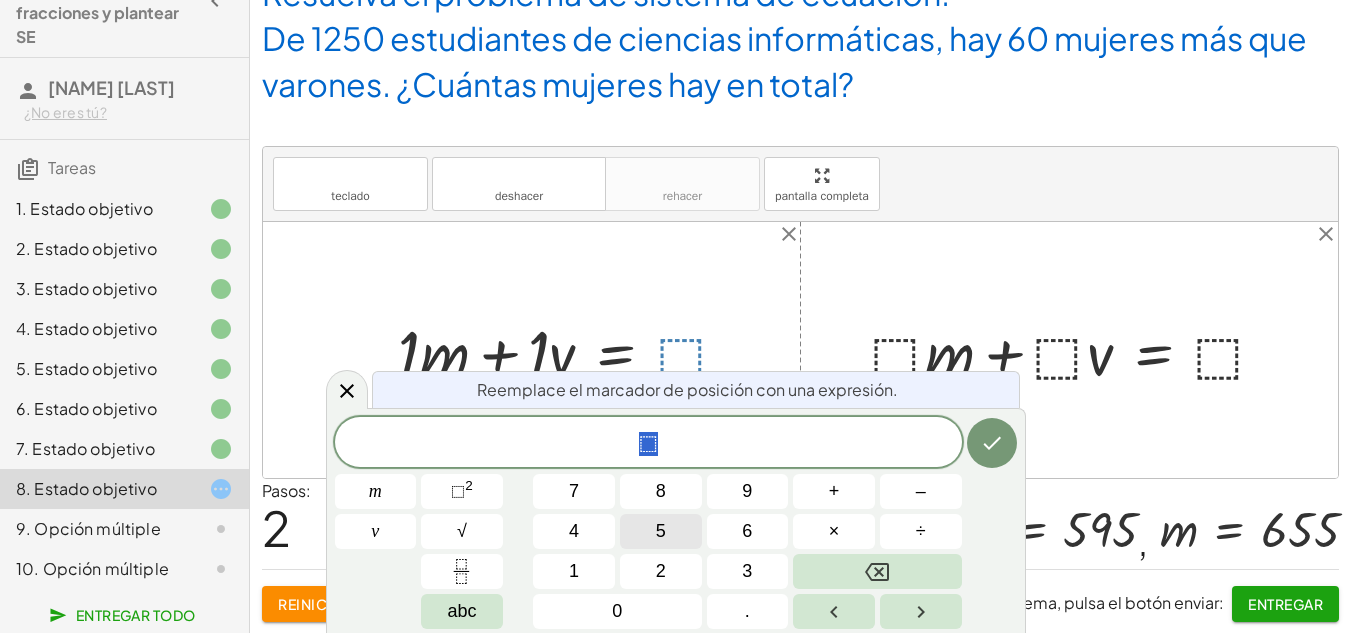 click on "5" at bounding box center [661, 531] 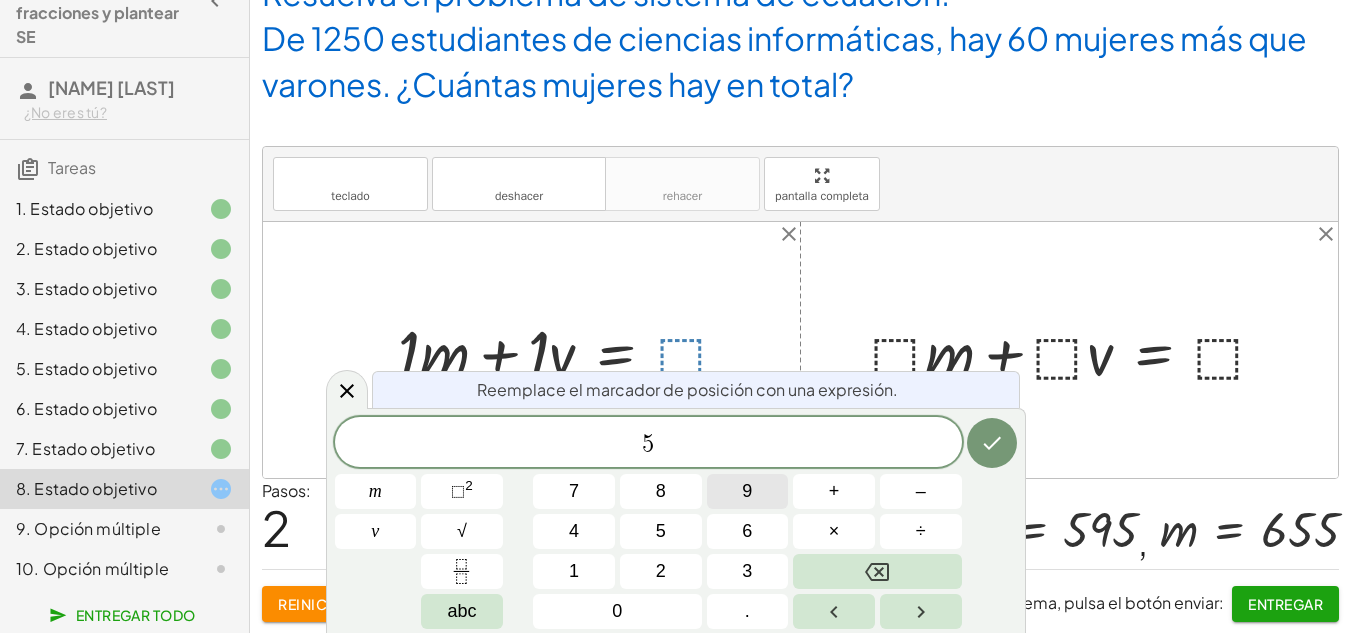 click on "9" at bounding box center [747, 491] 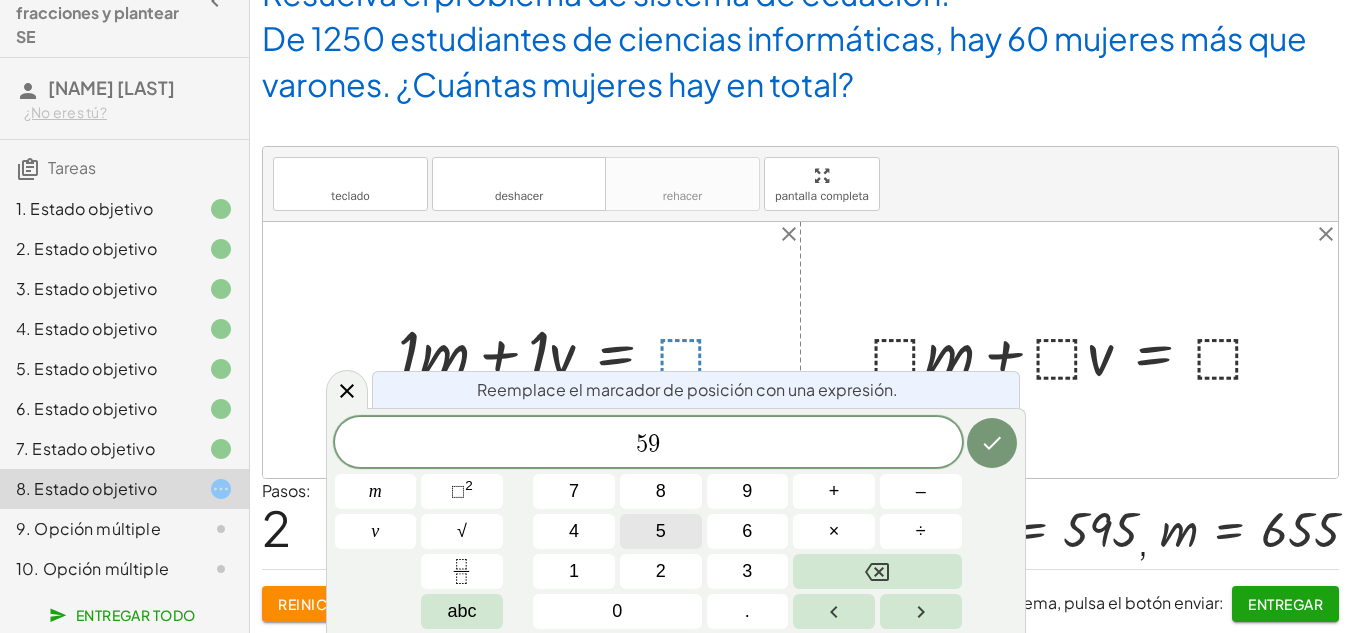 click on "5" at bounding box center [661, 531] 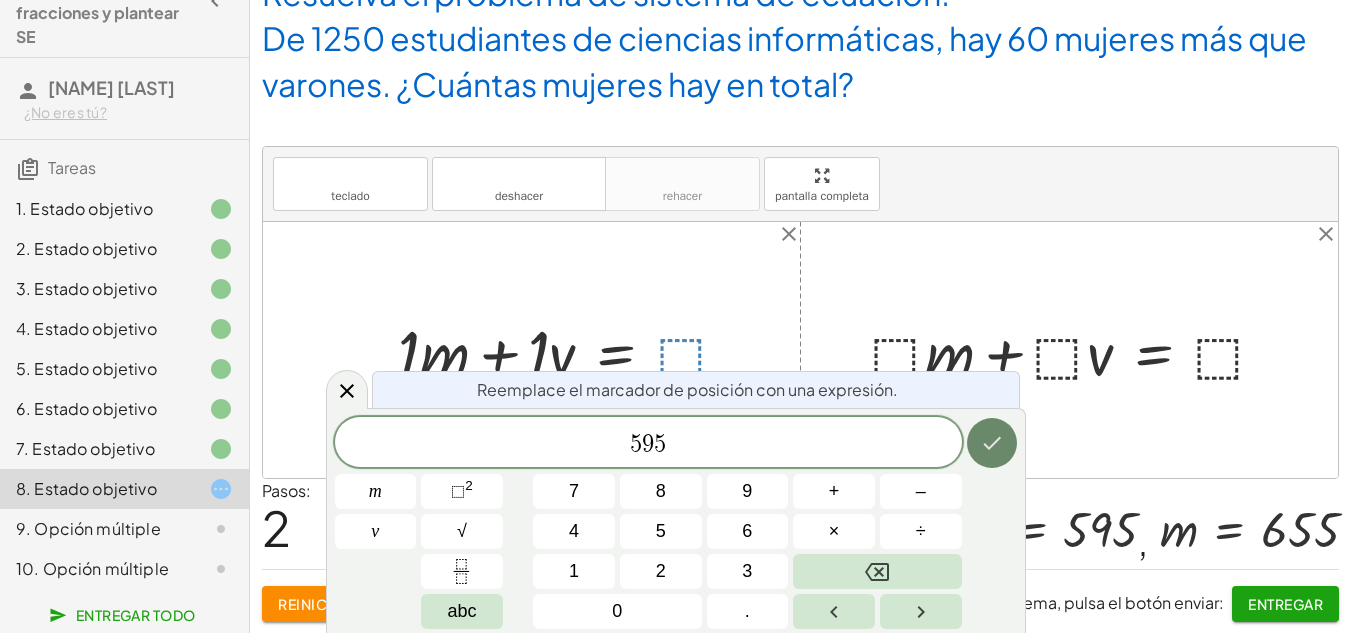 click 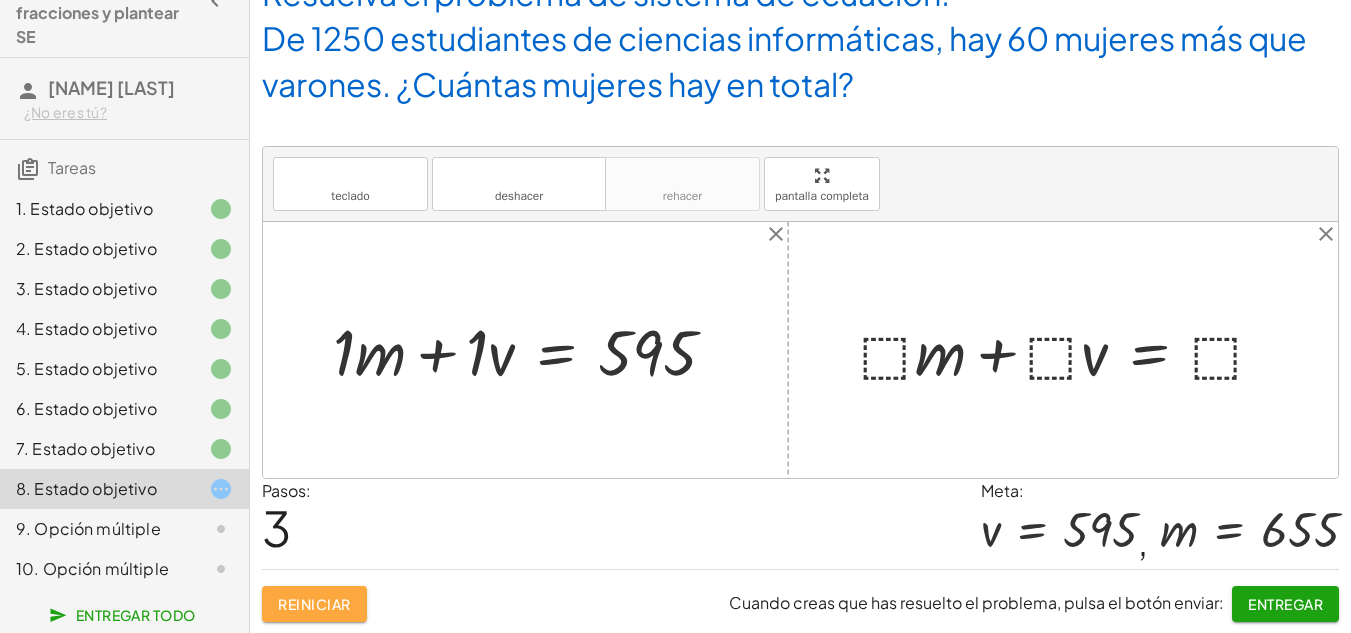 click on "Reiniciar" at bounding box center (314, 604) 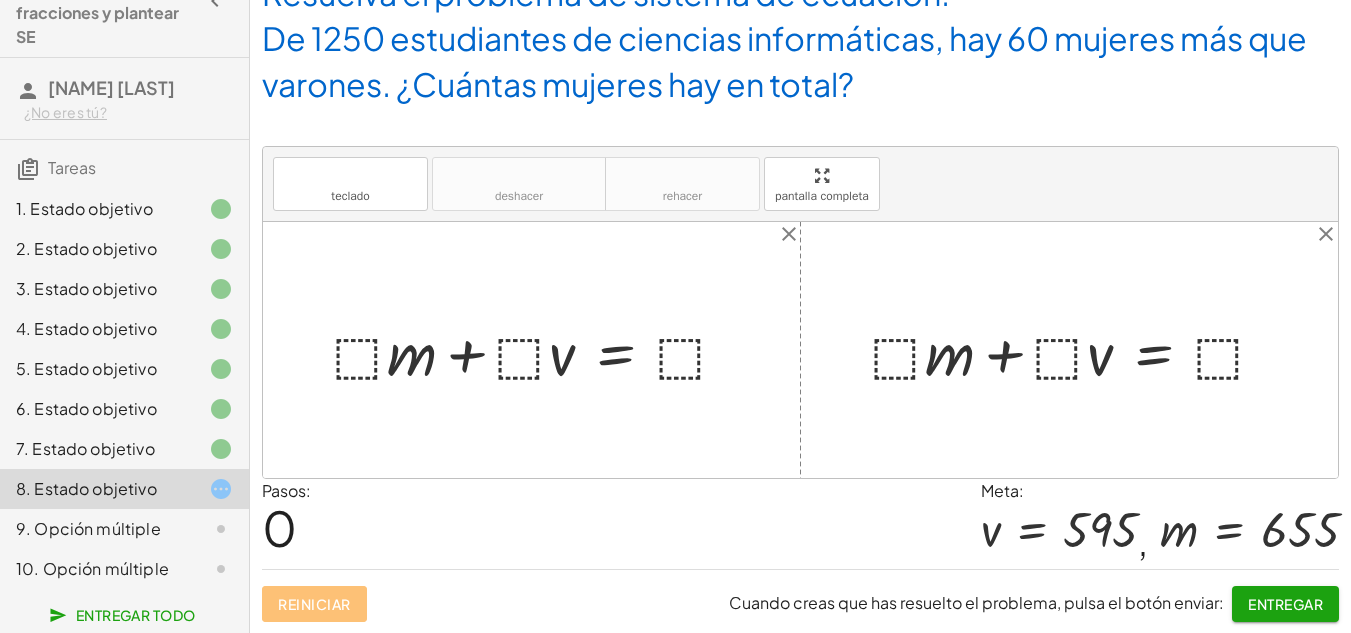 click at bounding box center (539, 350) 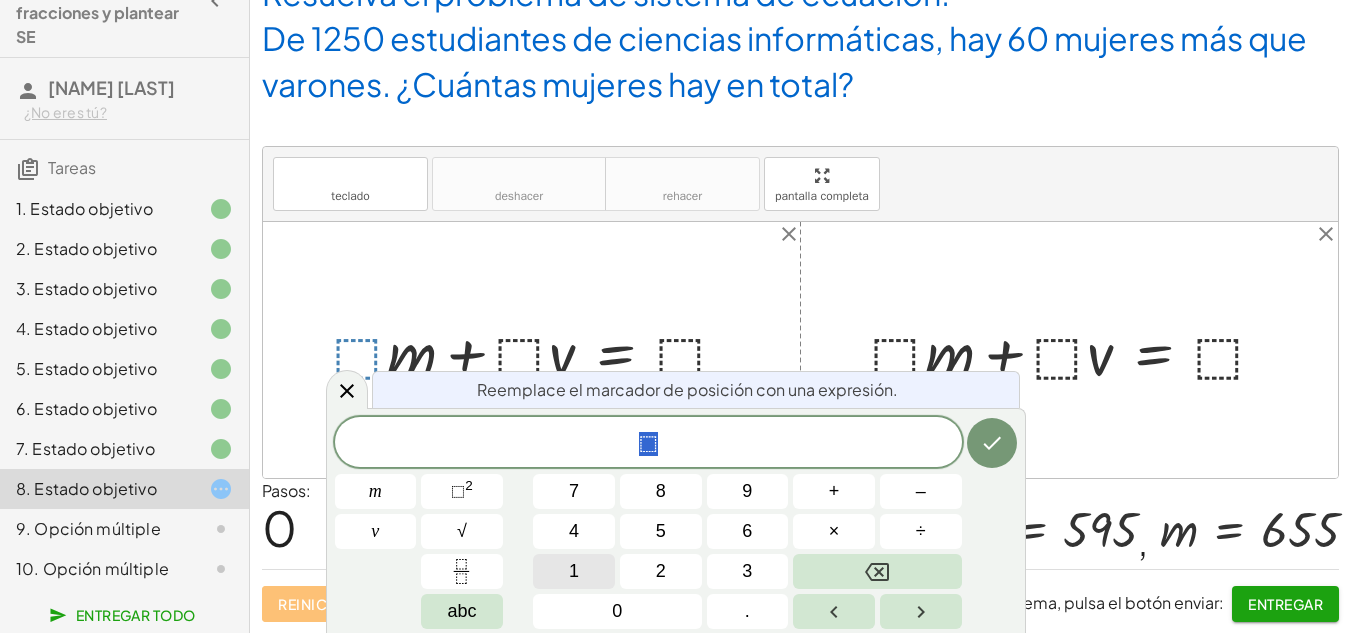 click on "1" at bounding box center [574, 571] 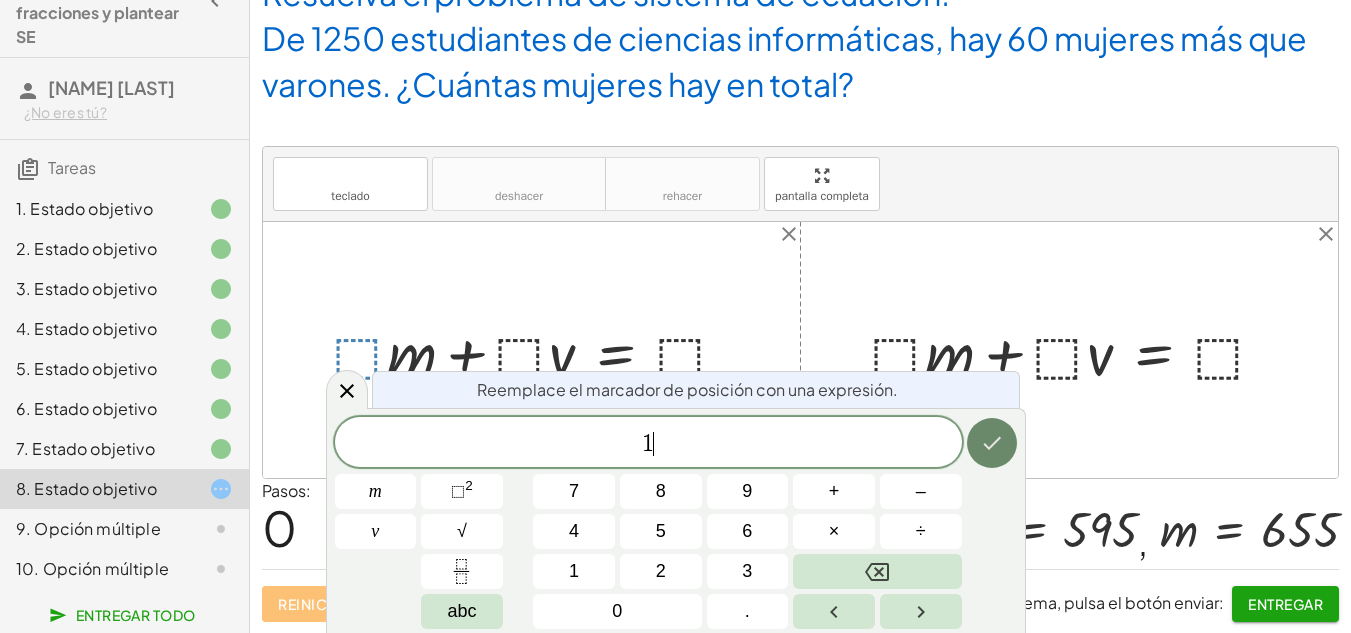 click 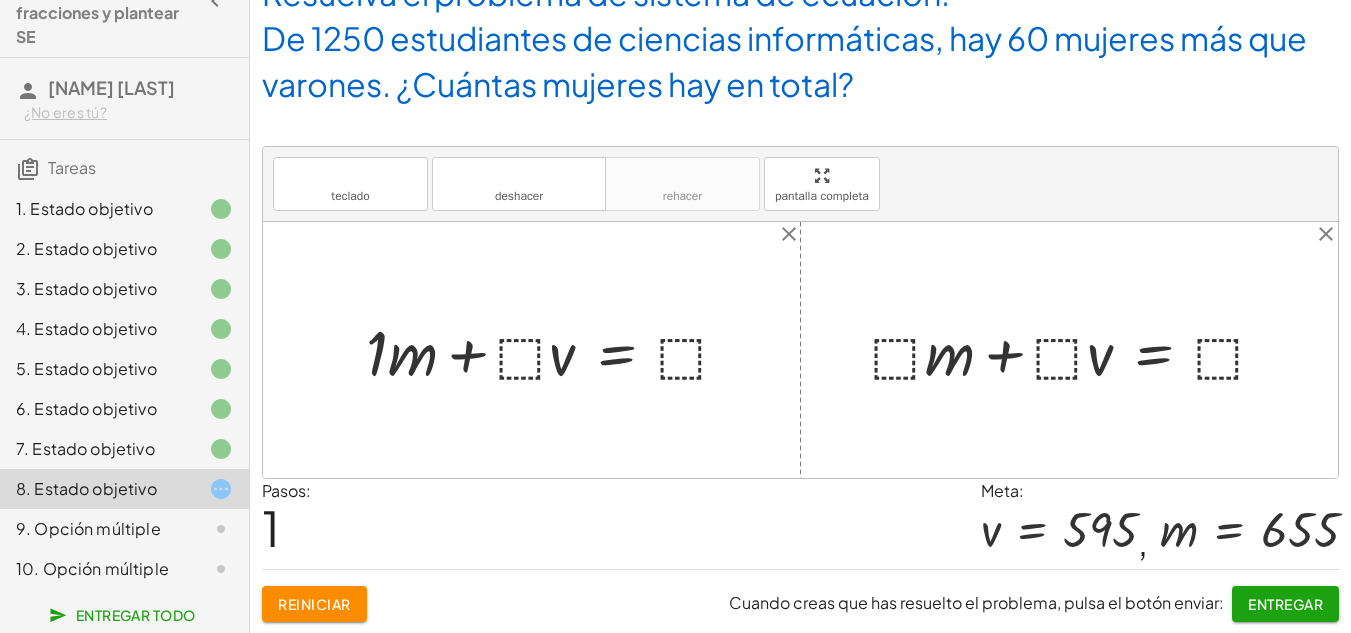 click at bounding box center (556, 350) 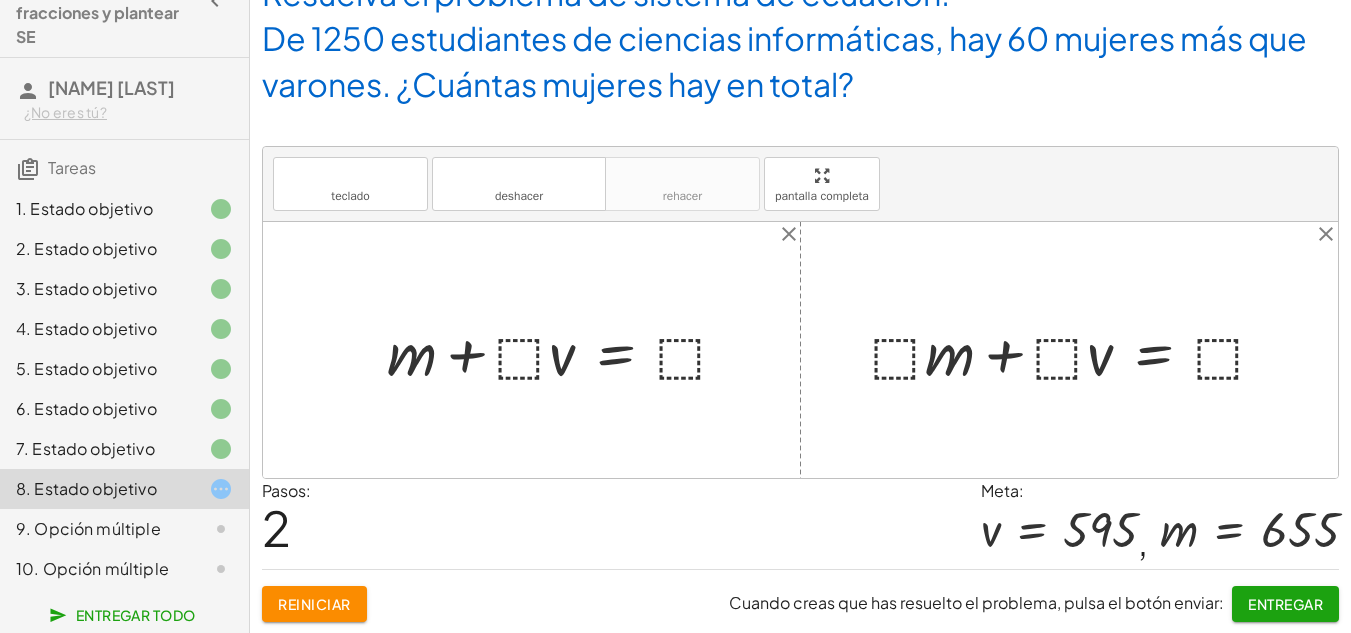 click at bounding box center (566, 350) 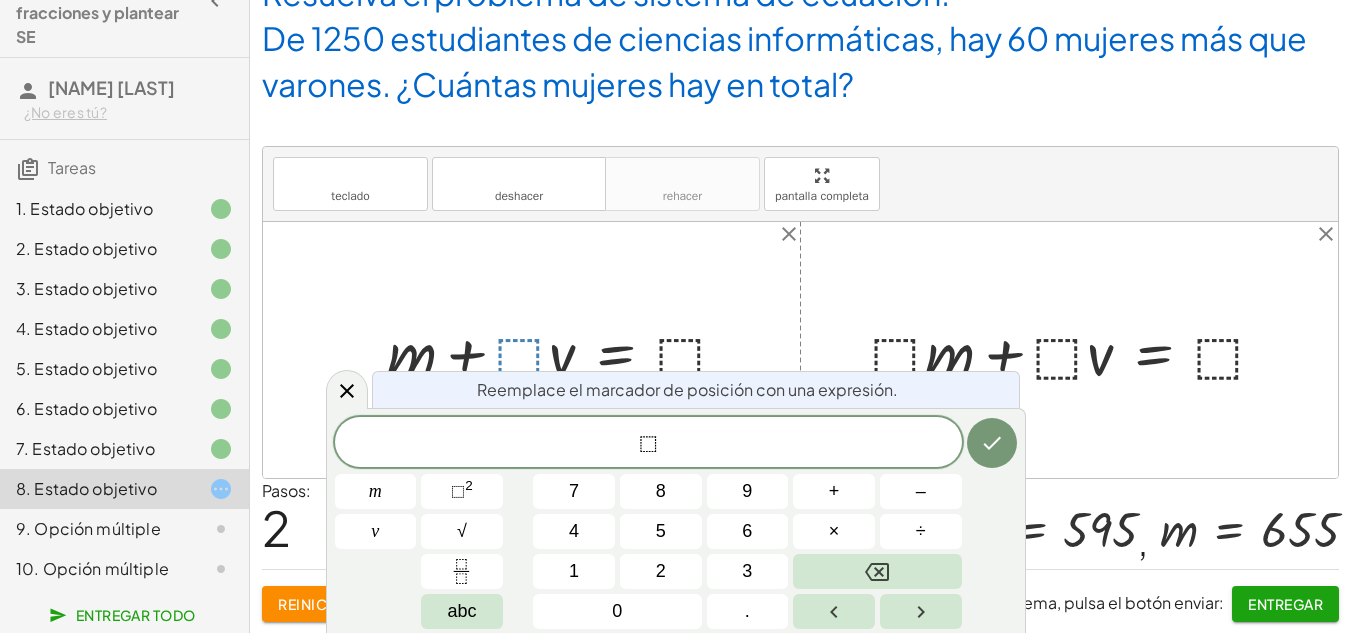 click on "⬚ m v 7 8 9 + – 4 5 6 × ÷ ⬚ 2 √ abc 1 2 3 0 ." at bounding box center (676, 523) 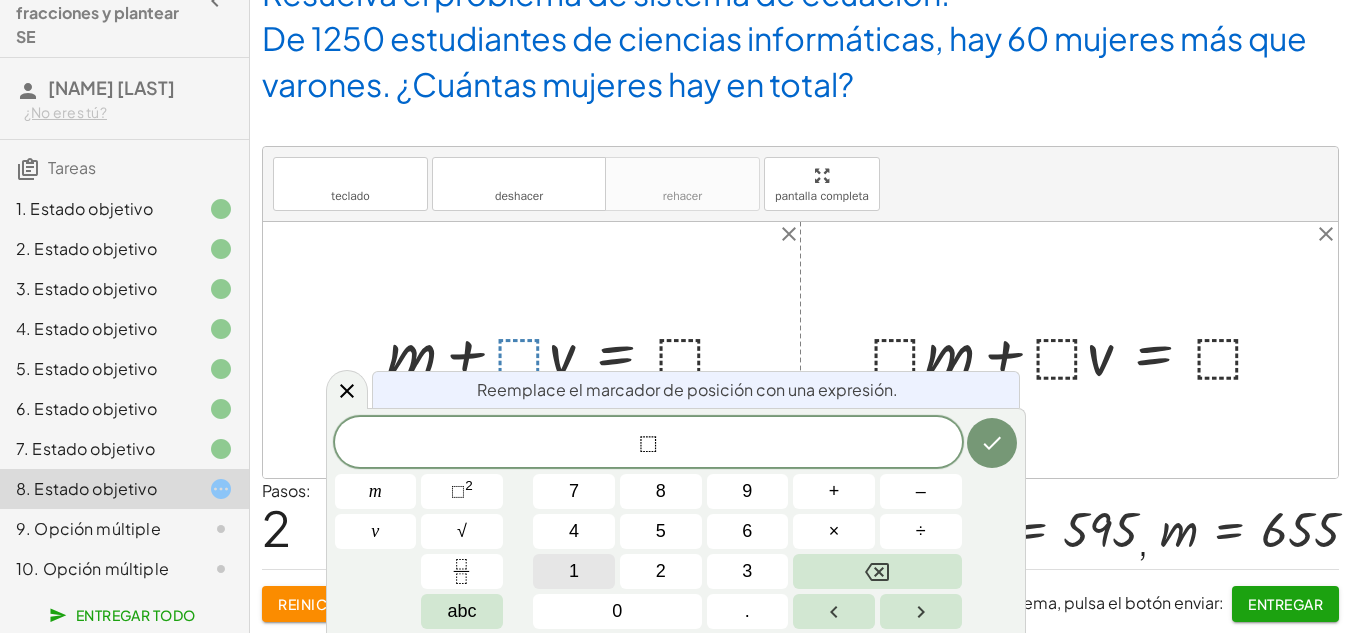 click on "1" at bounding box center (574, 571) 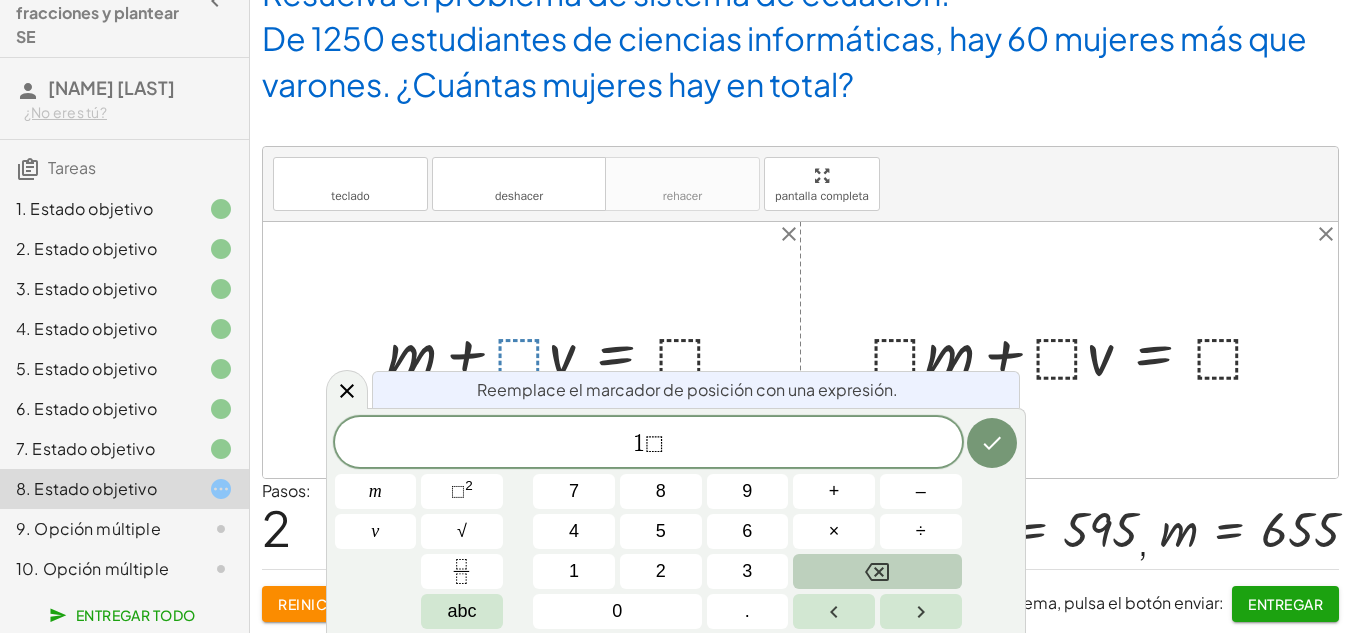 click at bounding box center [877, 571] 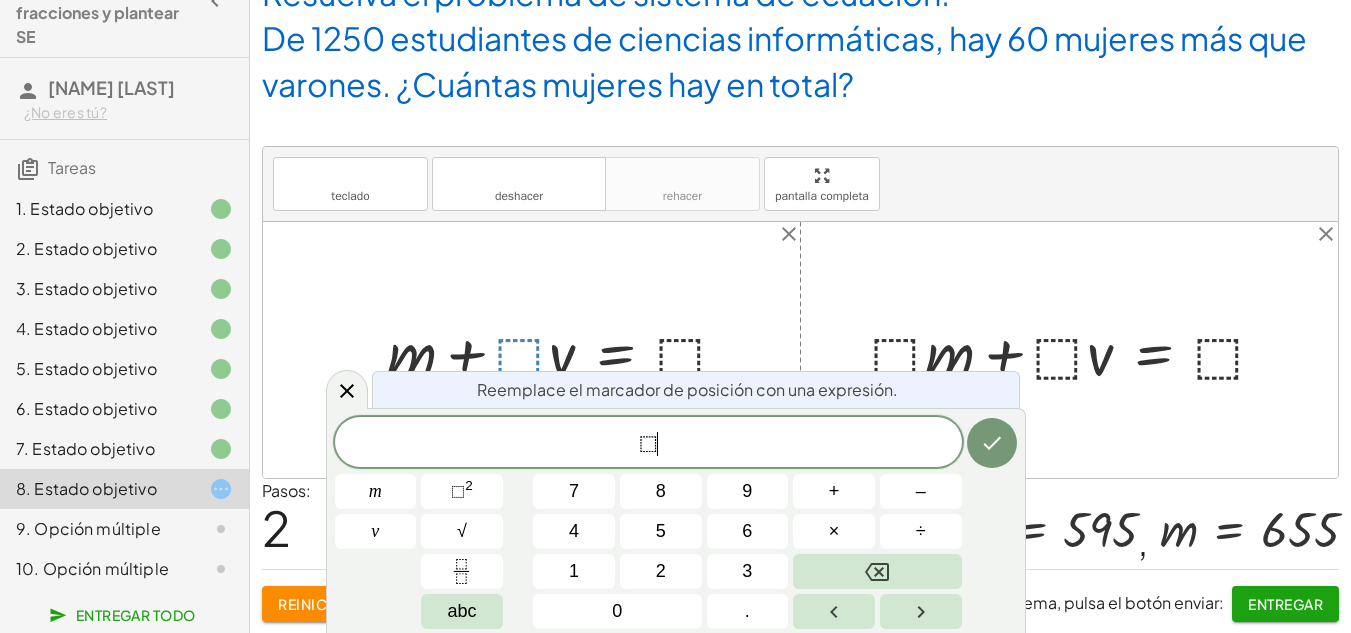 click on "⬚" at bounding box center [648, 444] 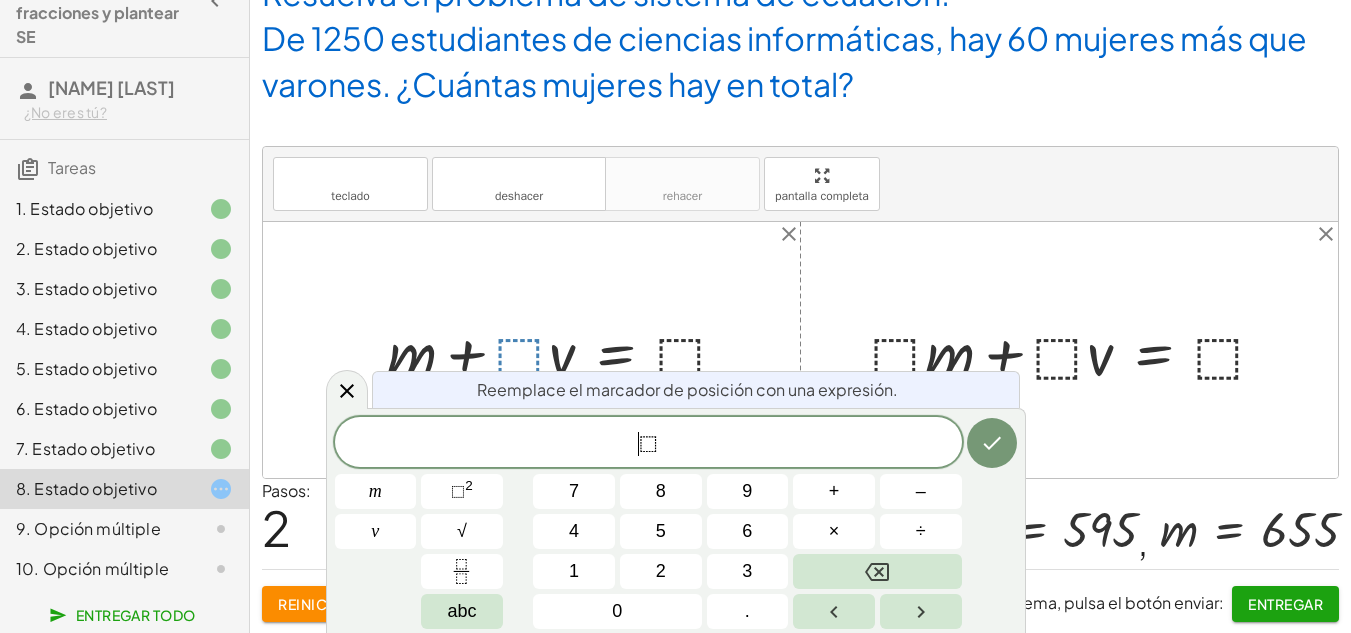 click on "⬚" at bounding box center (648, 444) 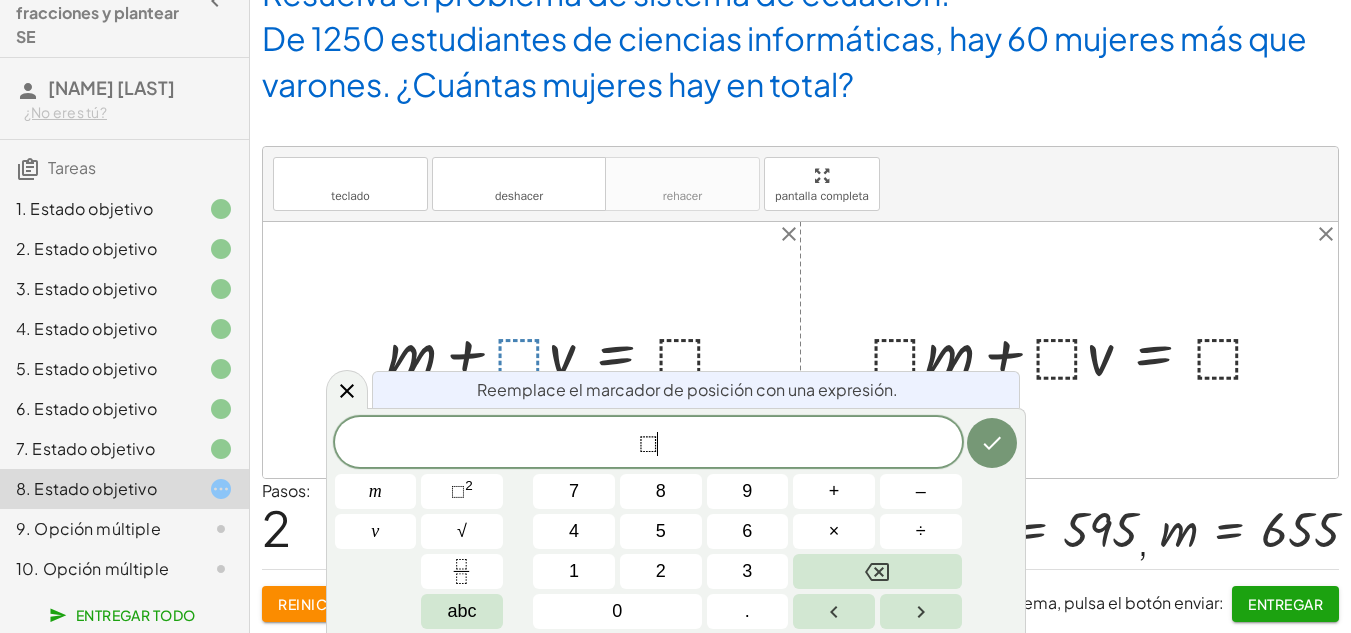 click on "⬚ ​" at bounding box center [648, 444] 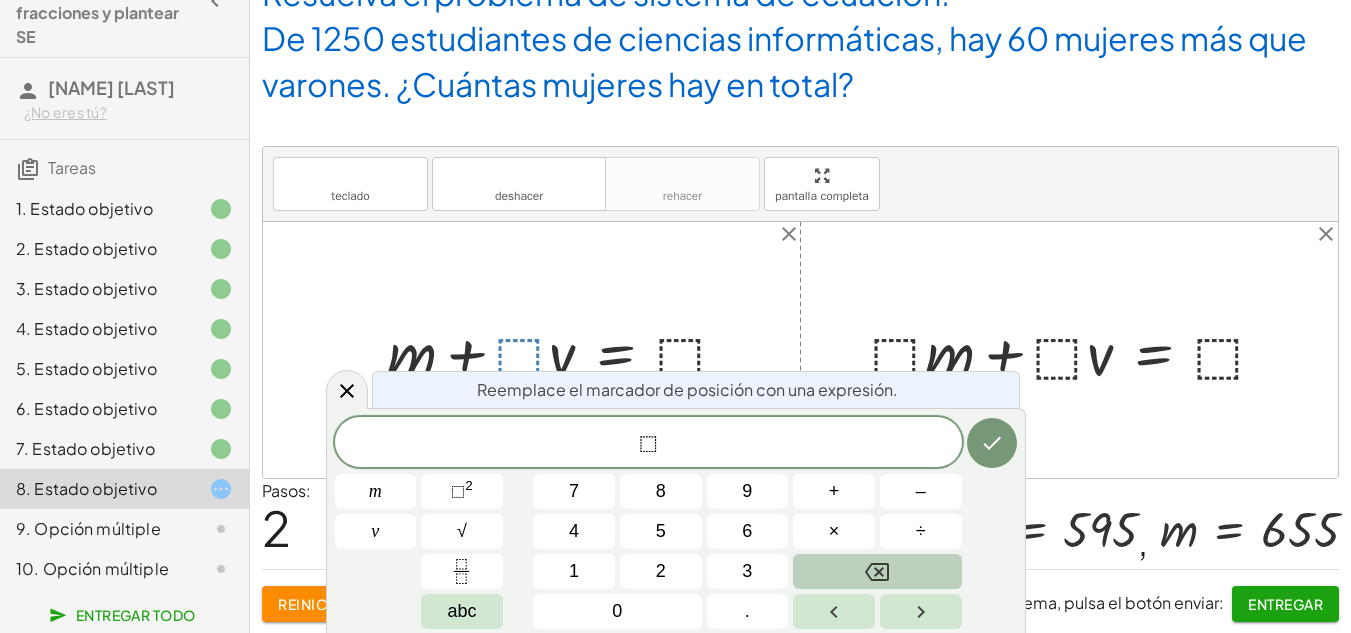 click at bounding box center [877, 571] 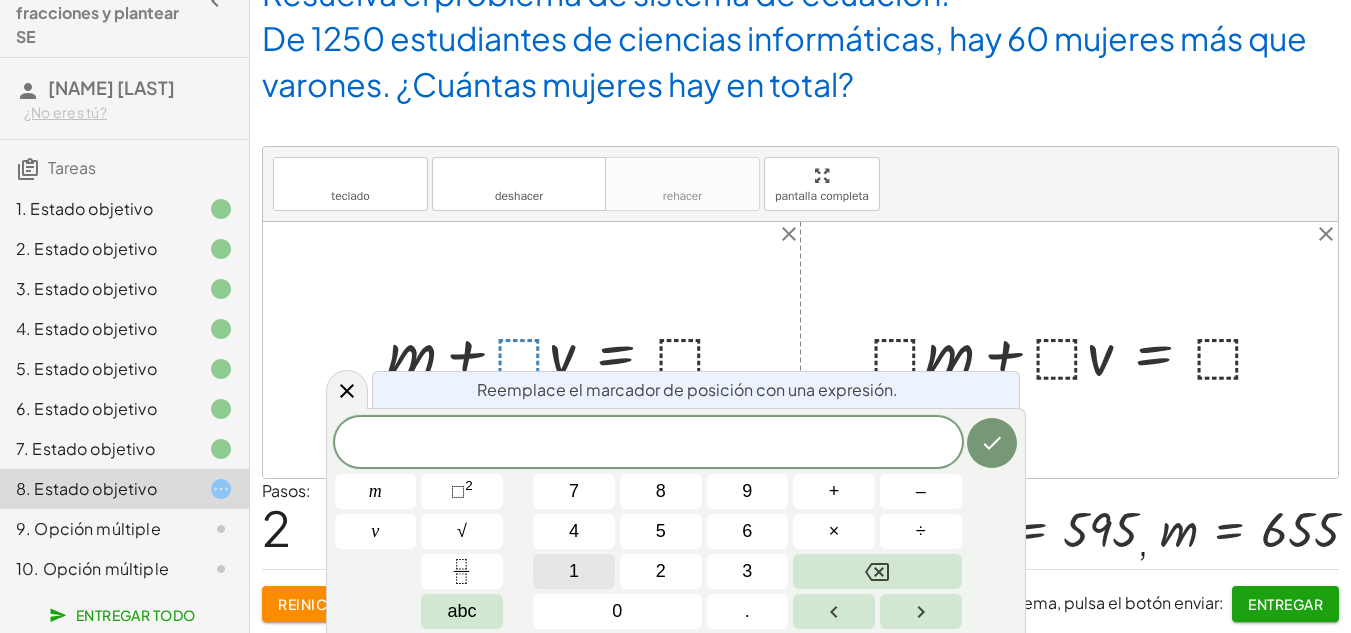 click on "1" at bounding box center (574, 571) 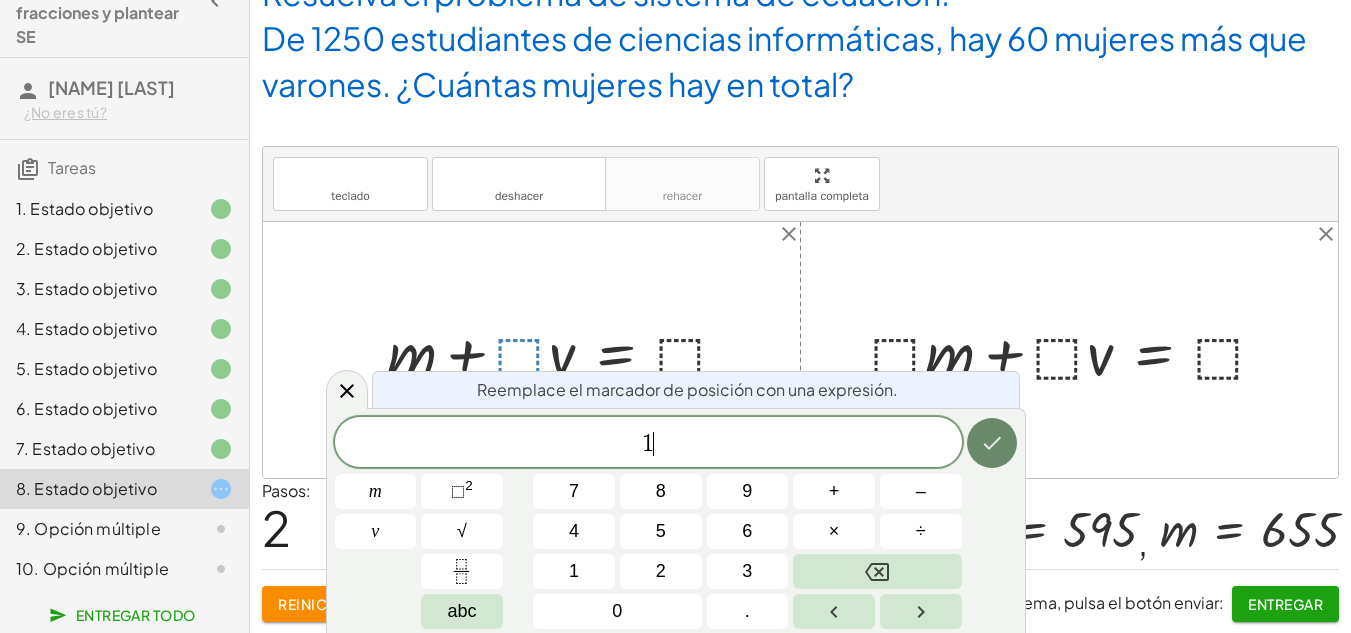 click at bounding box center [992, 443] 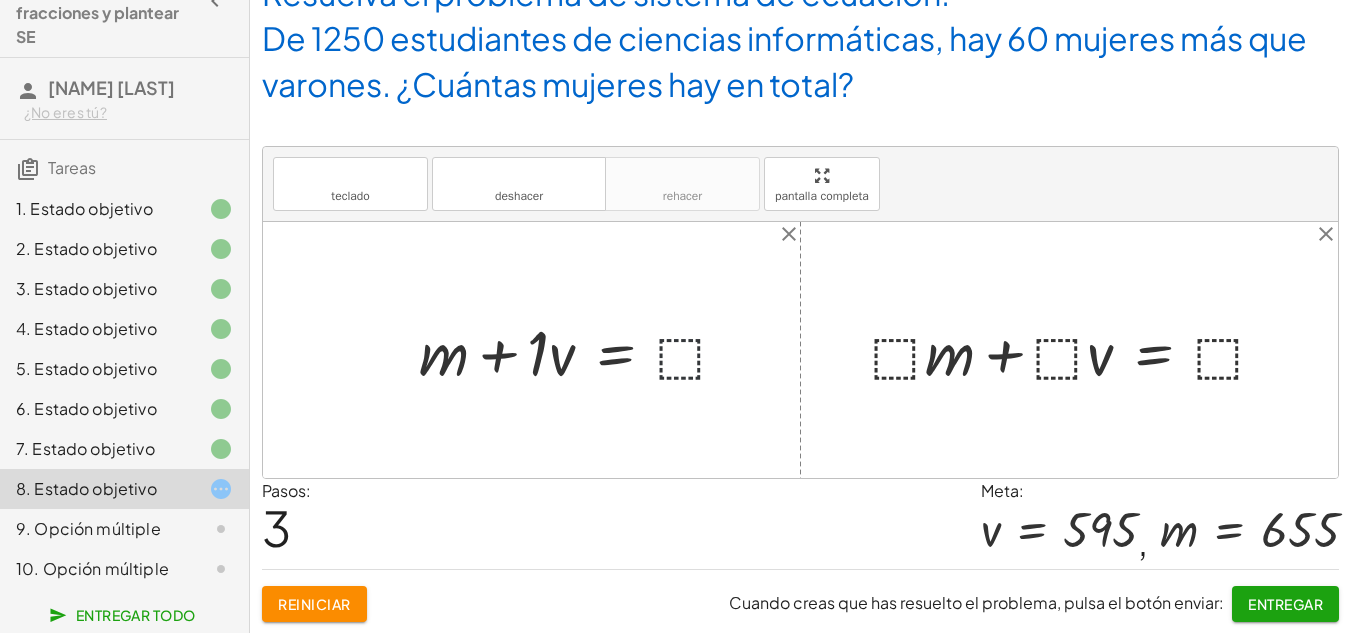 click at bounding box center (582, 350) 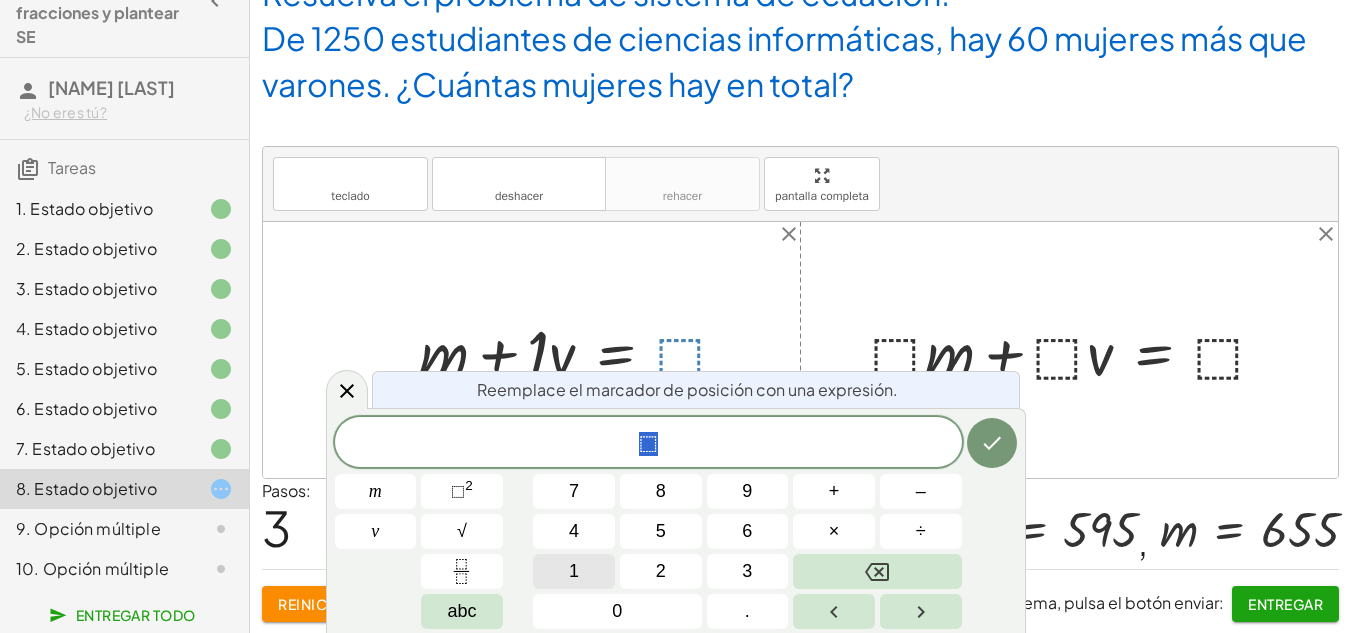 click on "1" at bounding box center [574, 571] 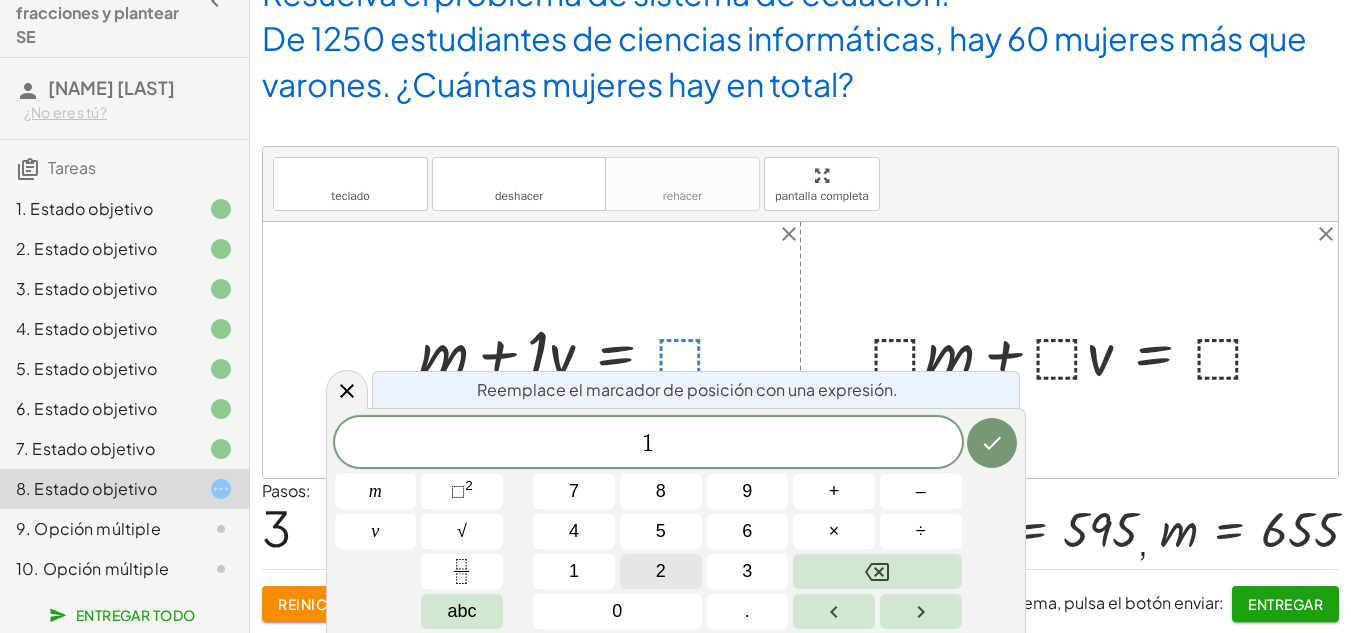 click on "2" at bounding box center (661, 571) 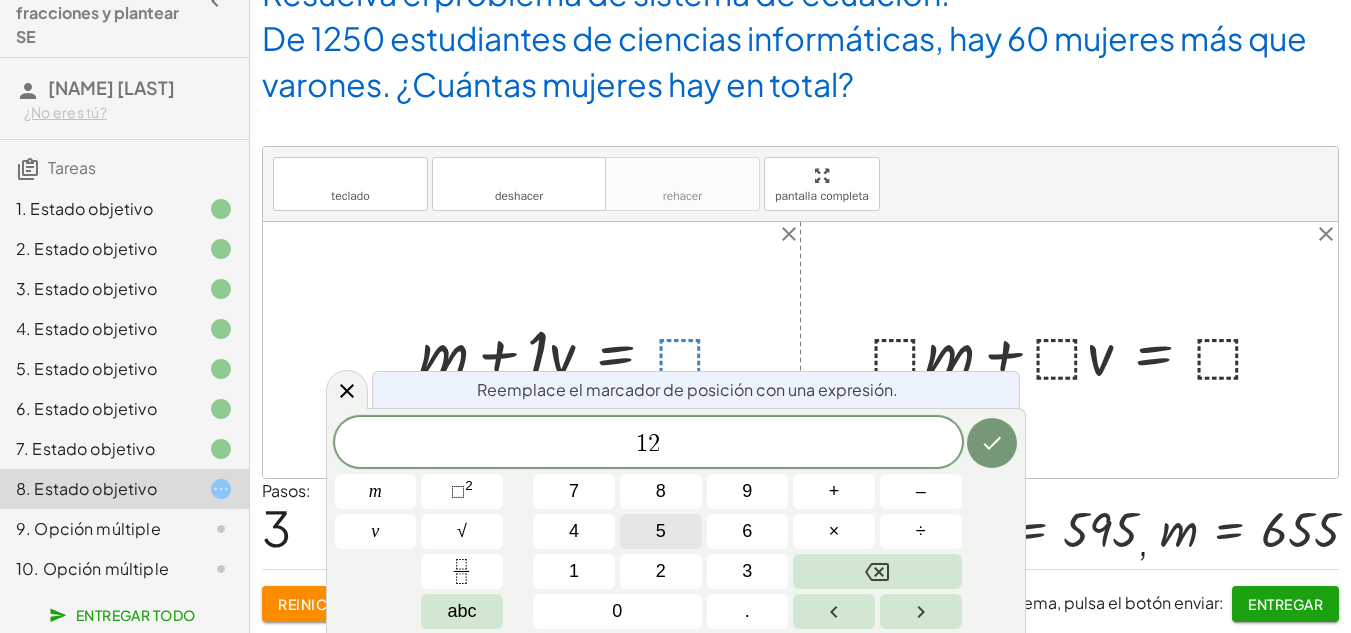 click on "5" at bounding box center [661, 531] 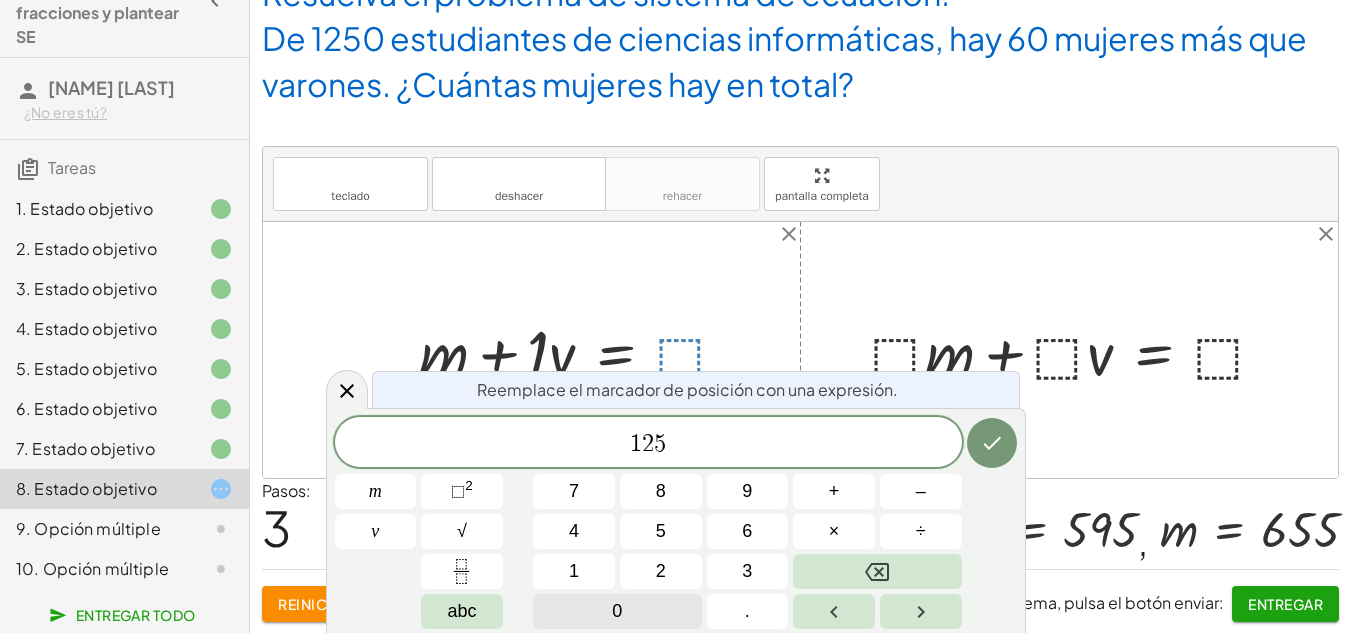 click on "0" at bounding box center [617, 611] 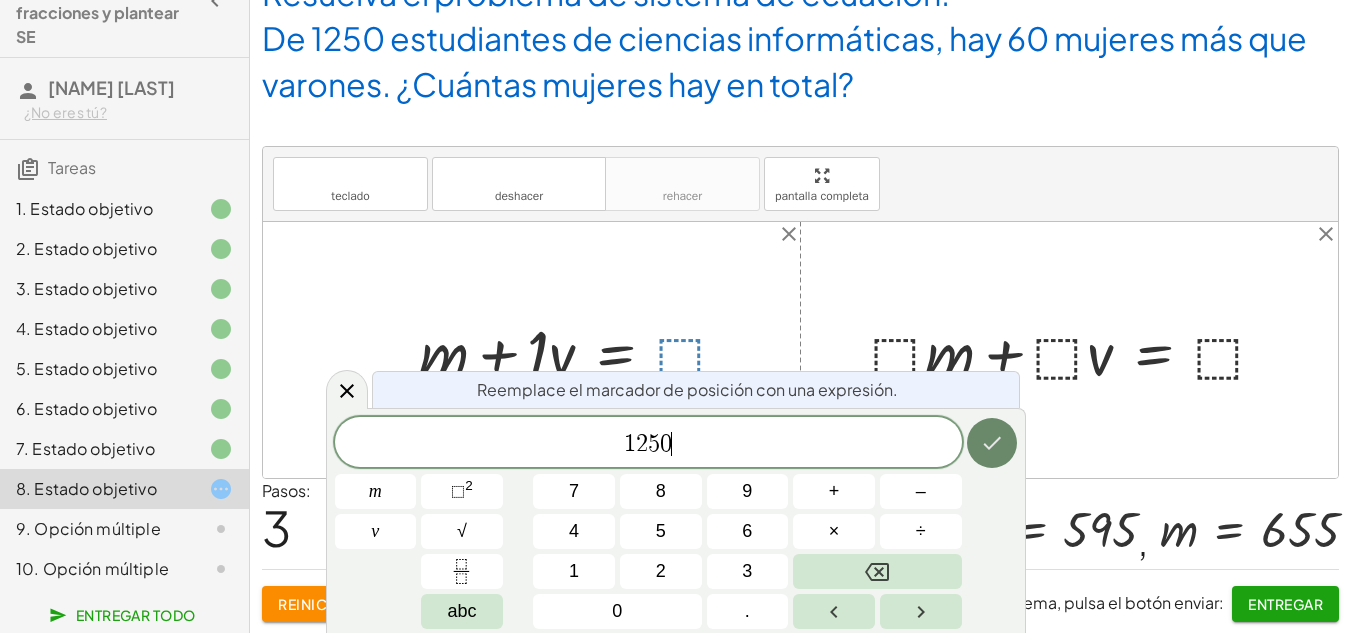click 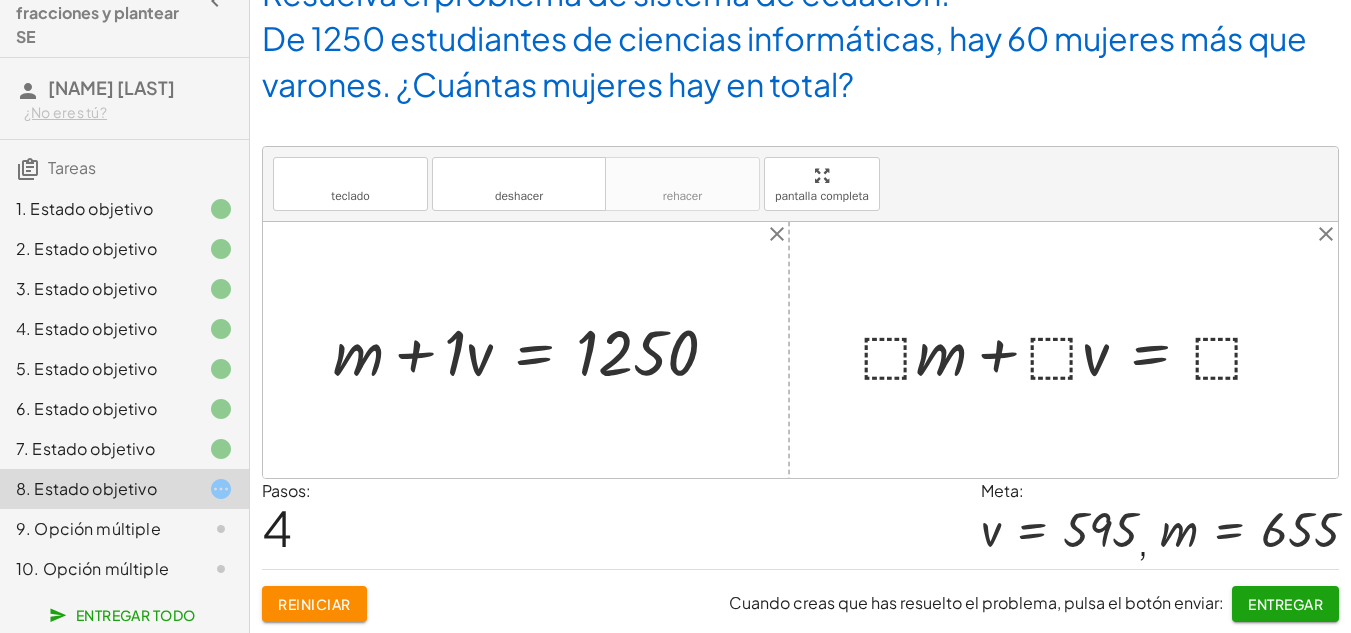click at bounding box center (1071, 350) 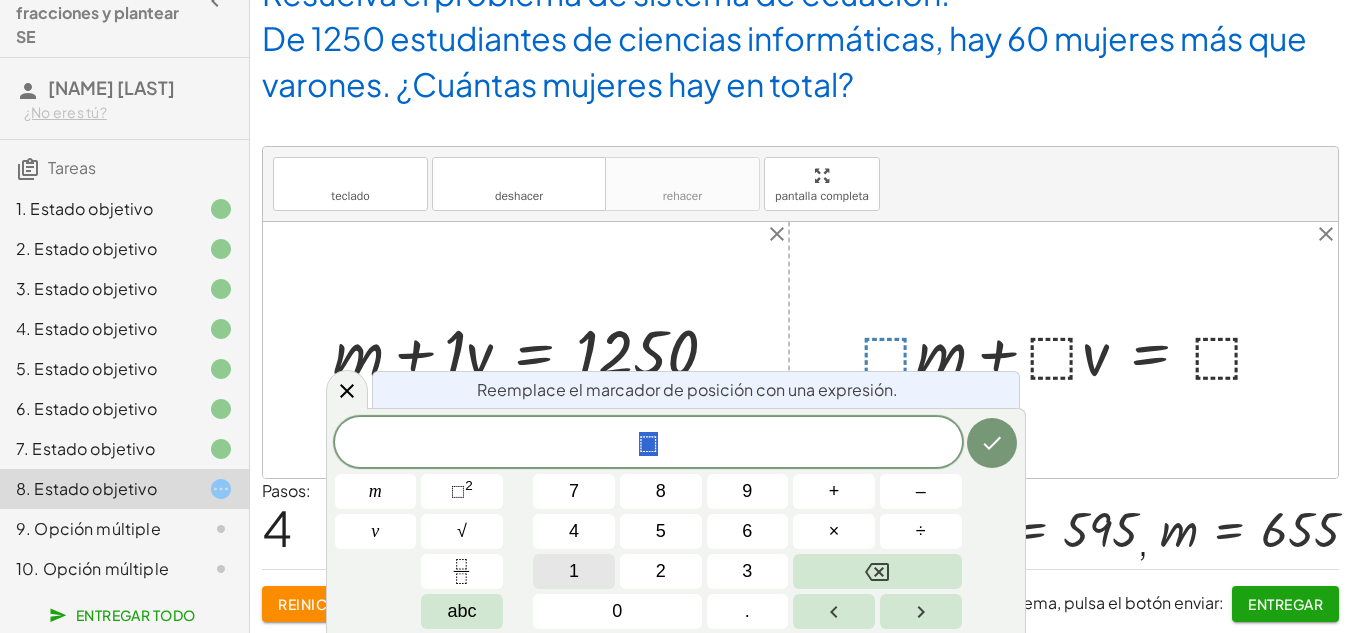 click on "1" at bounding box center [574, 571] 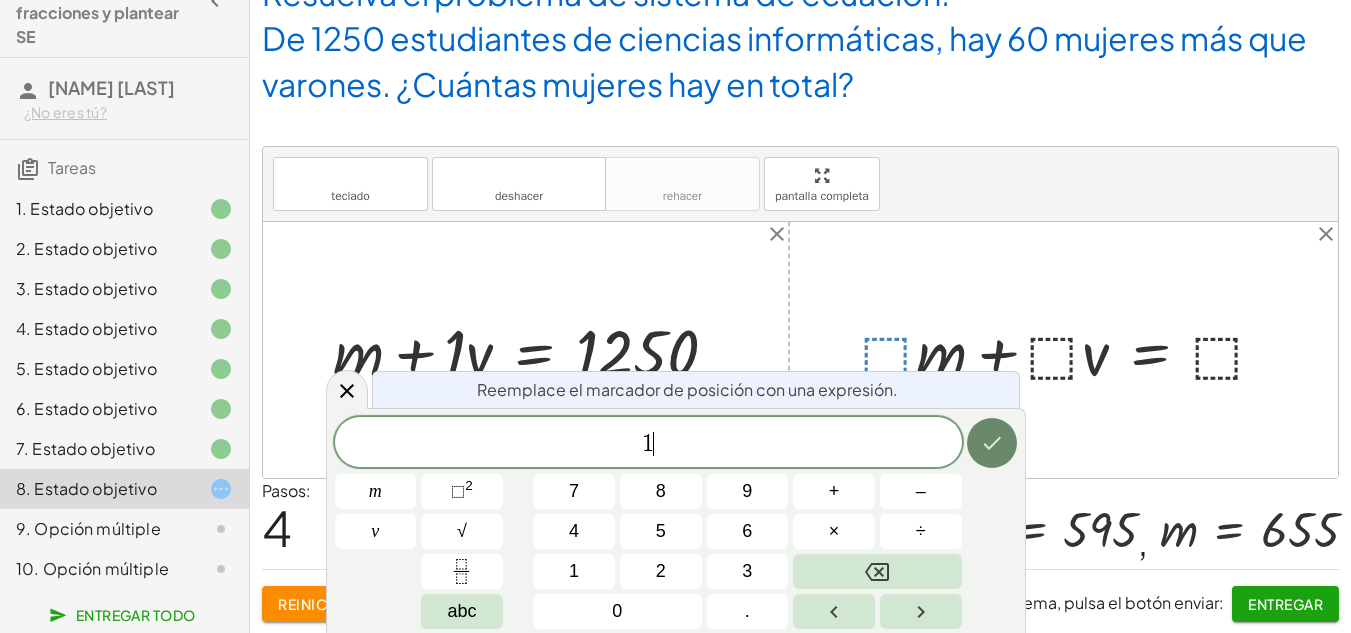 click 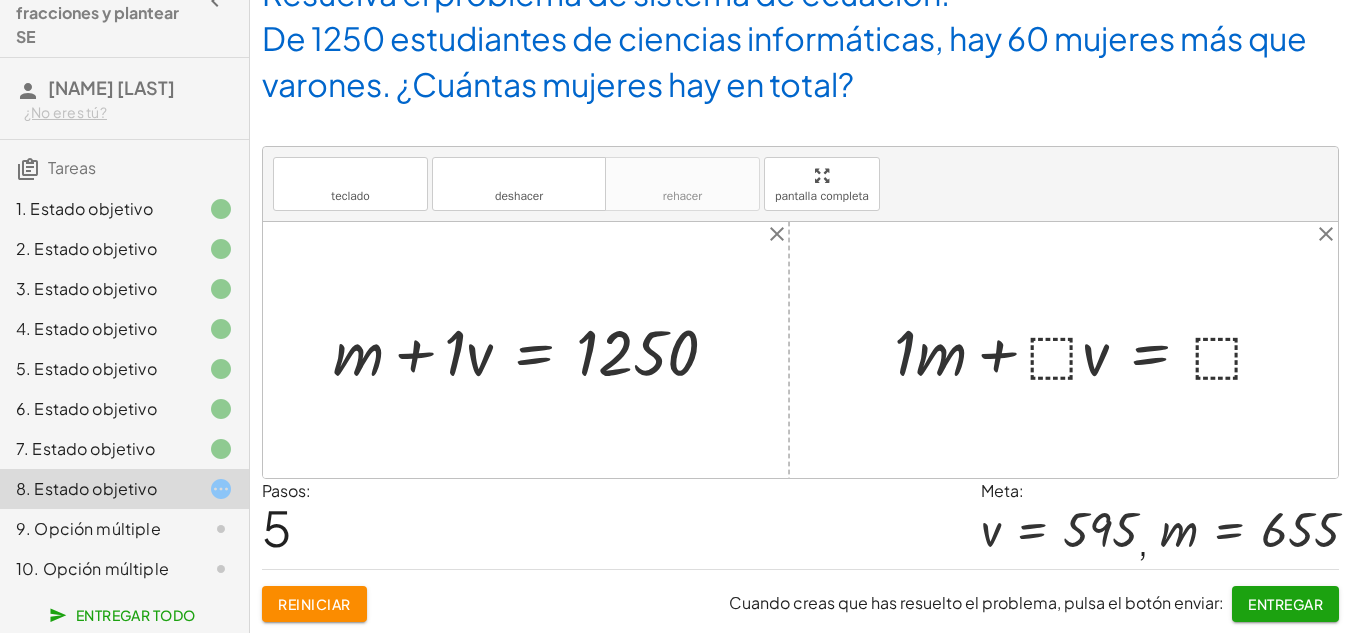 click at bounding box center (1088, 350) 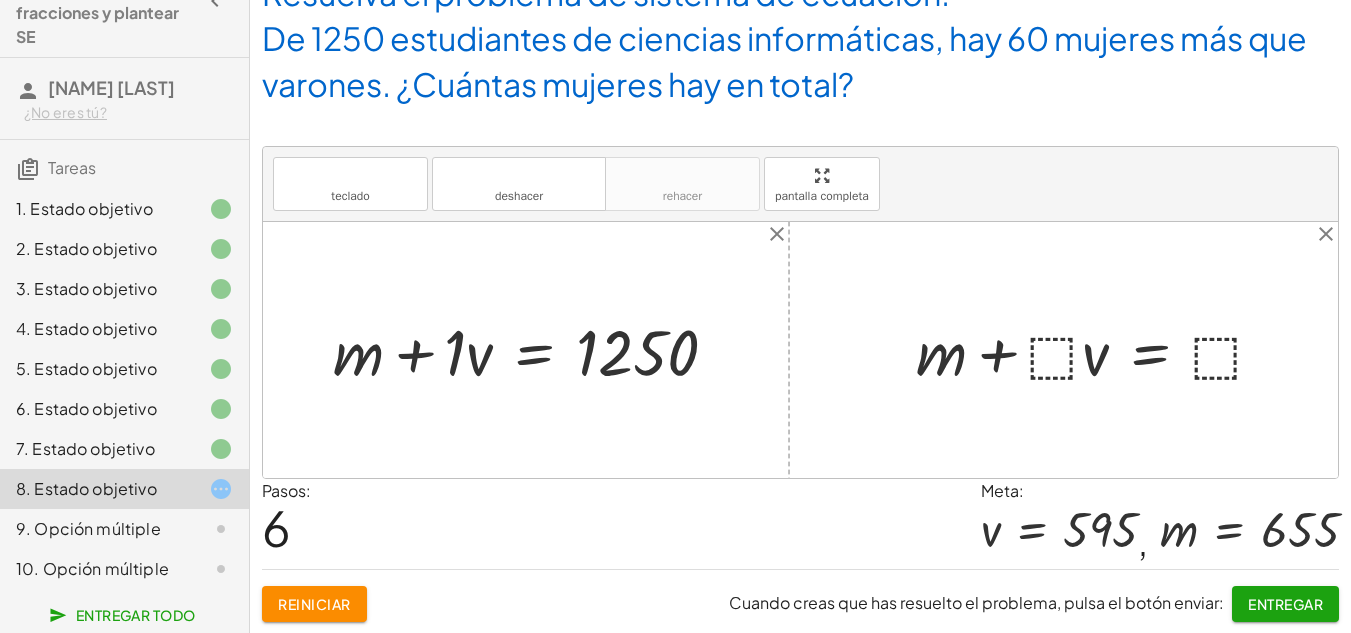 click at bounding box center (1099, 350) 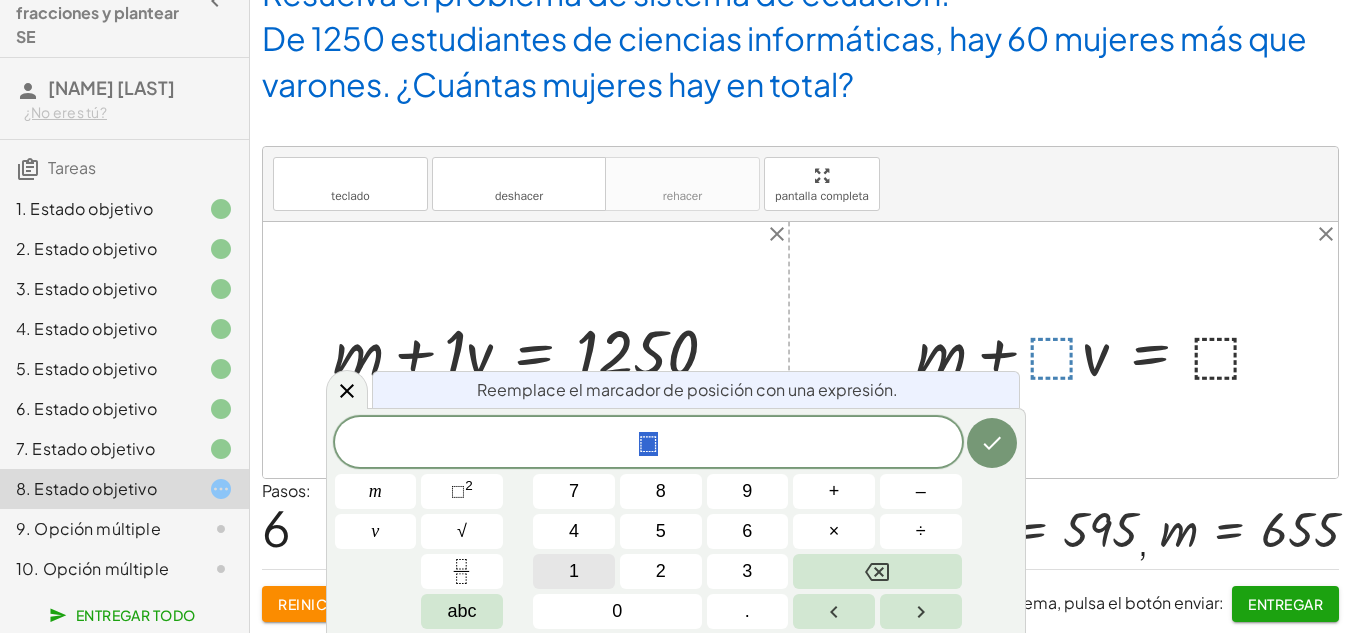 click on "1" at bounding box center [574, 571] 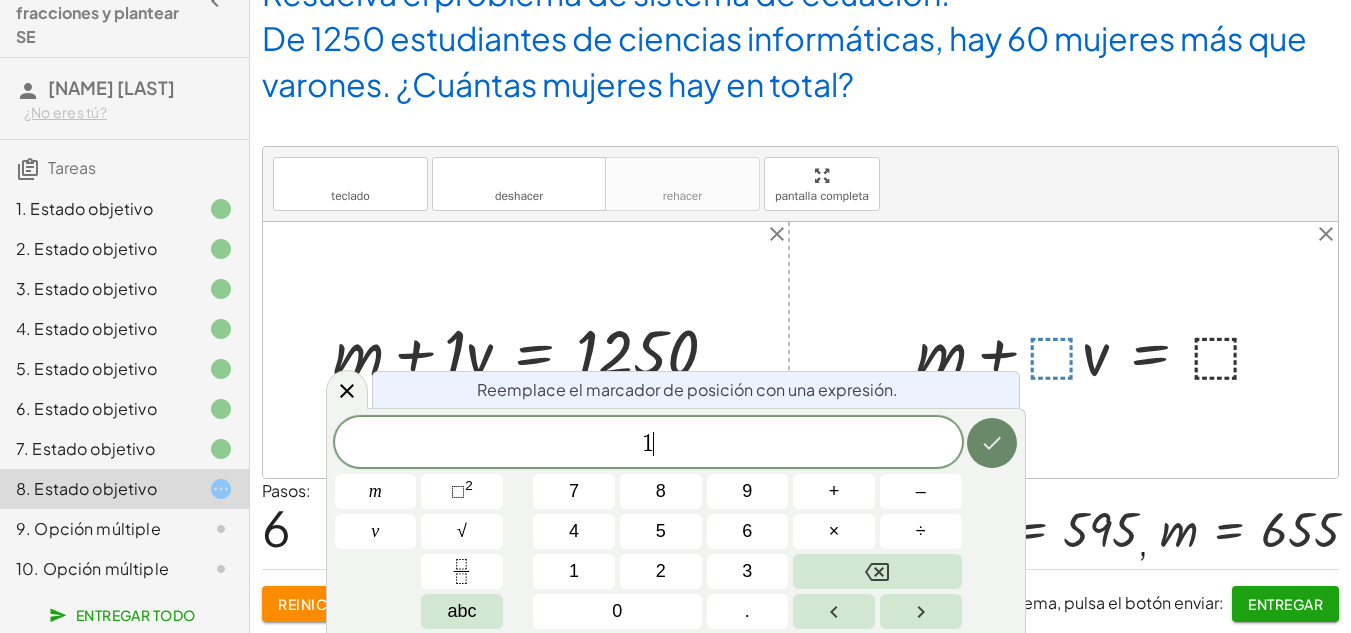 click 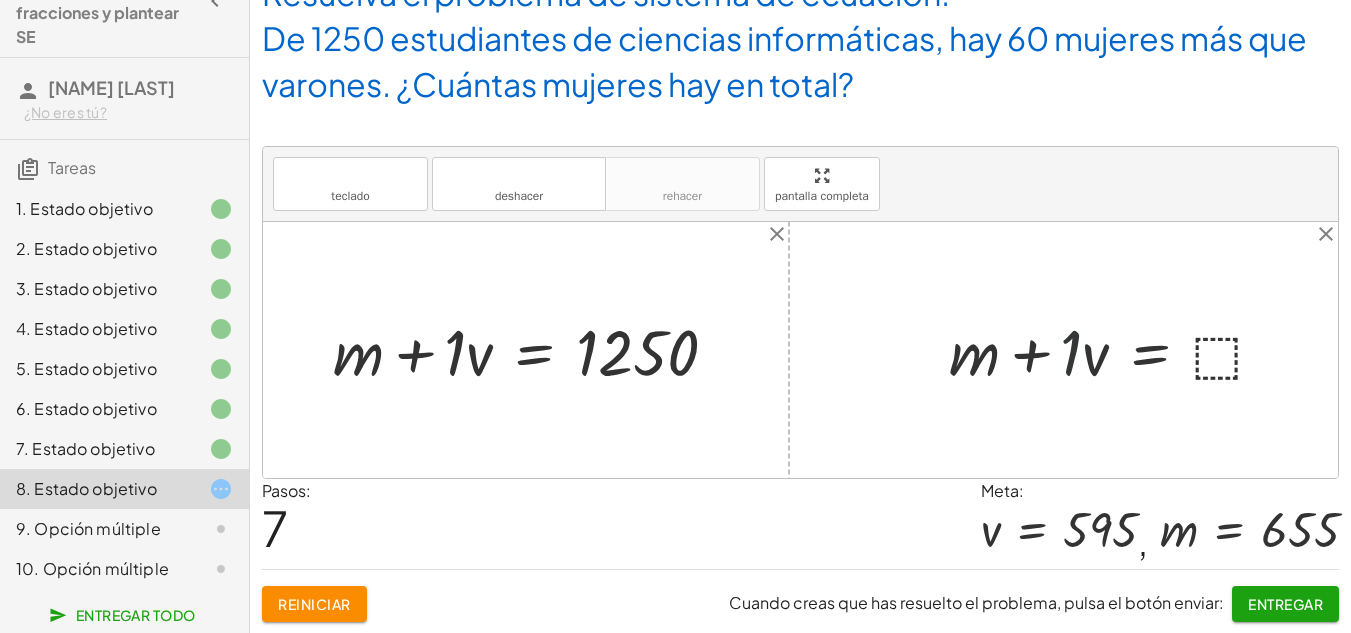 click at bounding box center (1115, 350) 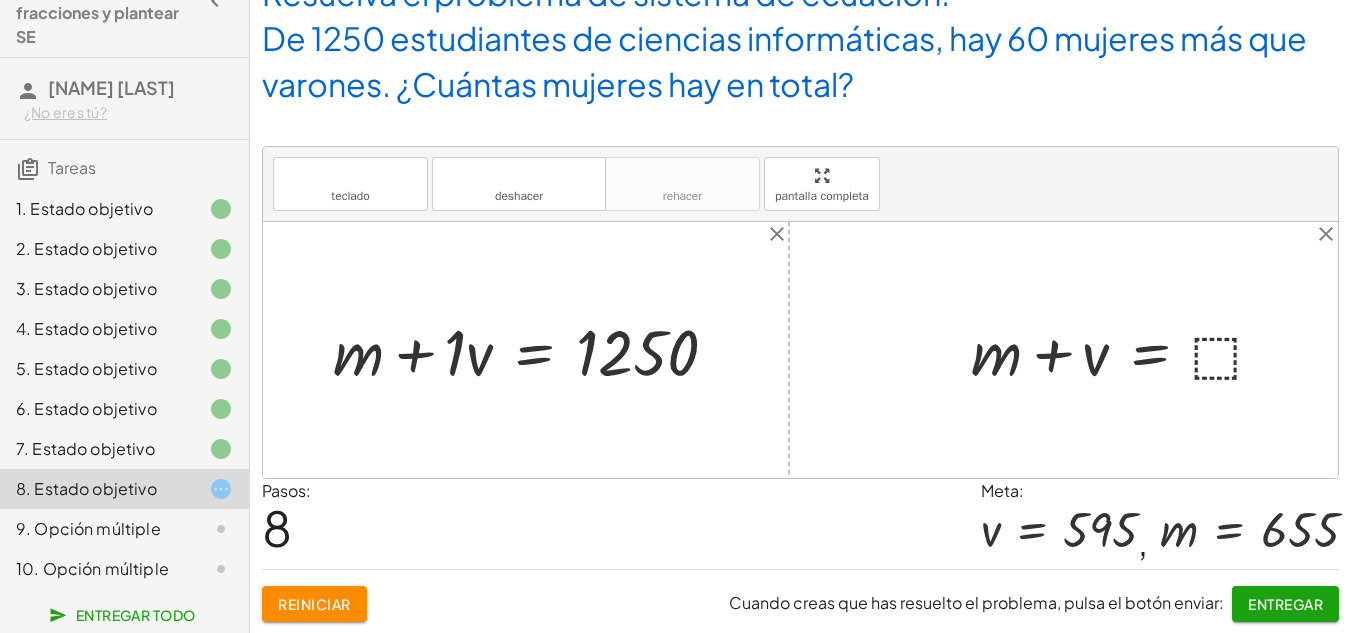 click at bounding box center [1126, 350] 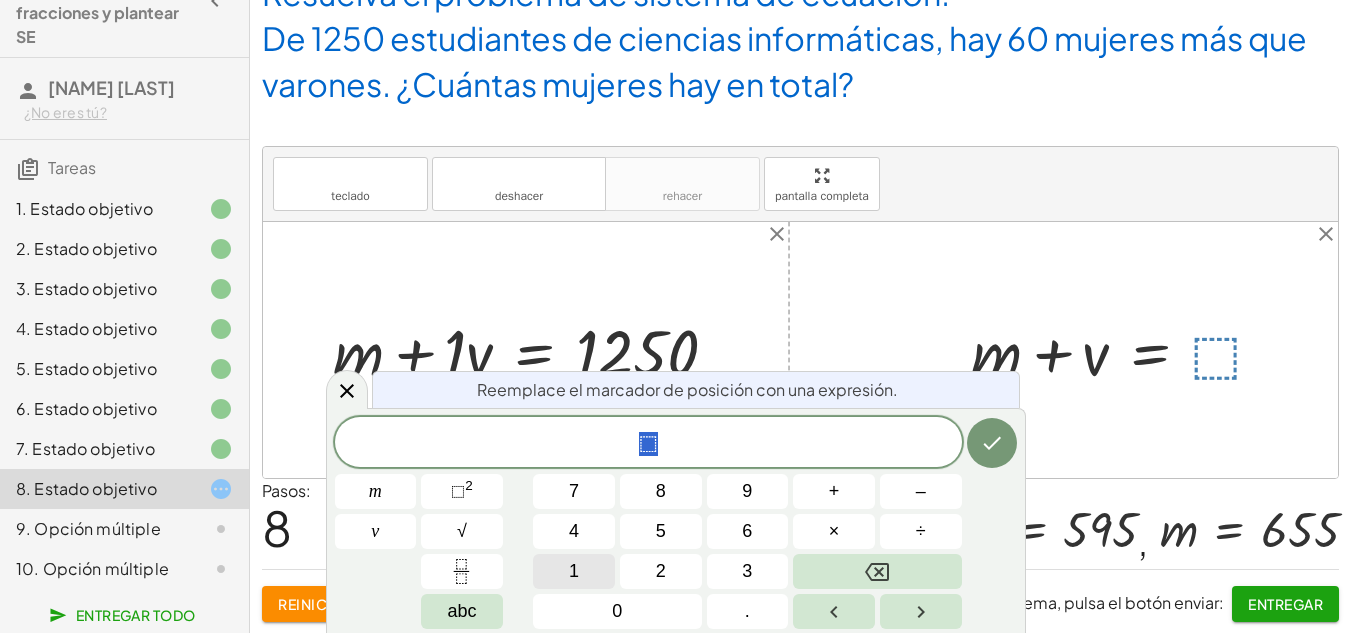 click on "1" at bounding box center (574, 571) 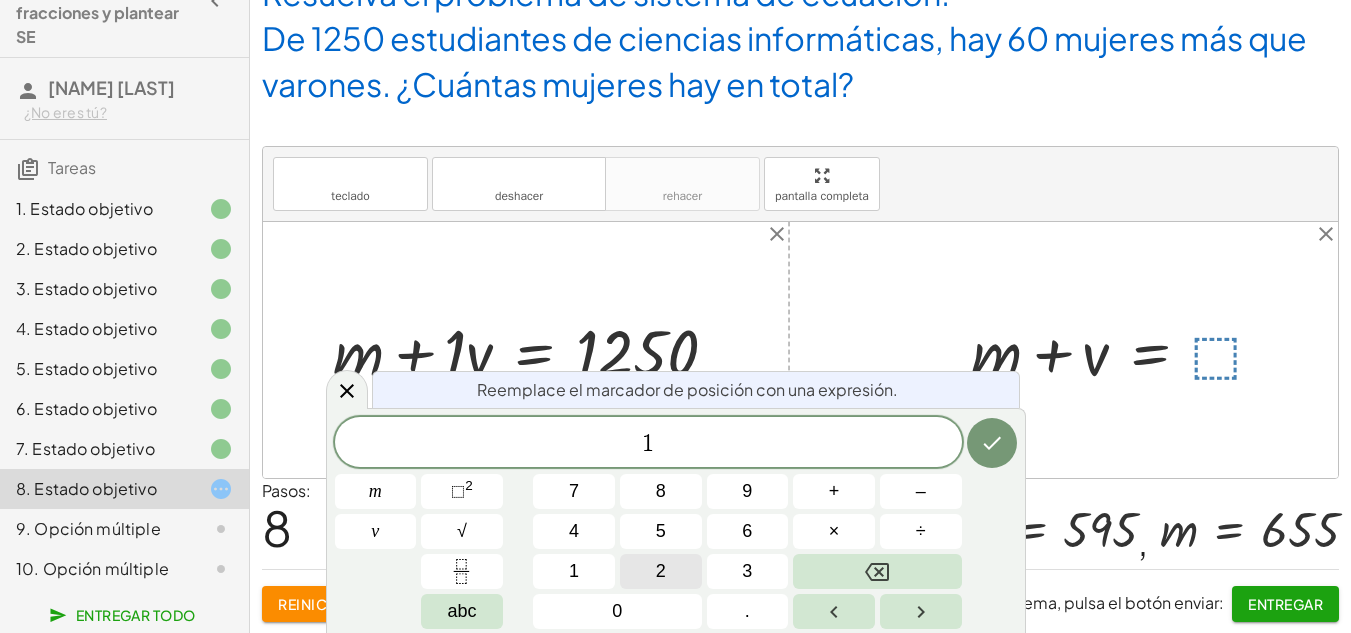click on "2" at bounding box center [661, 571] 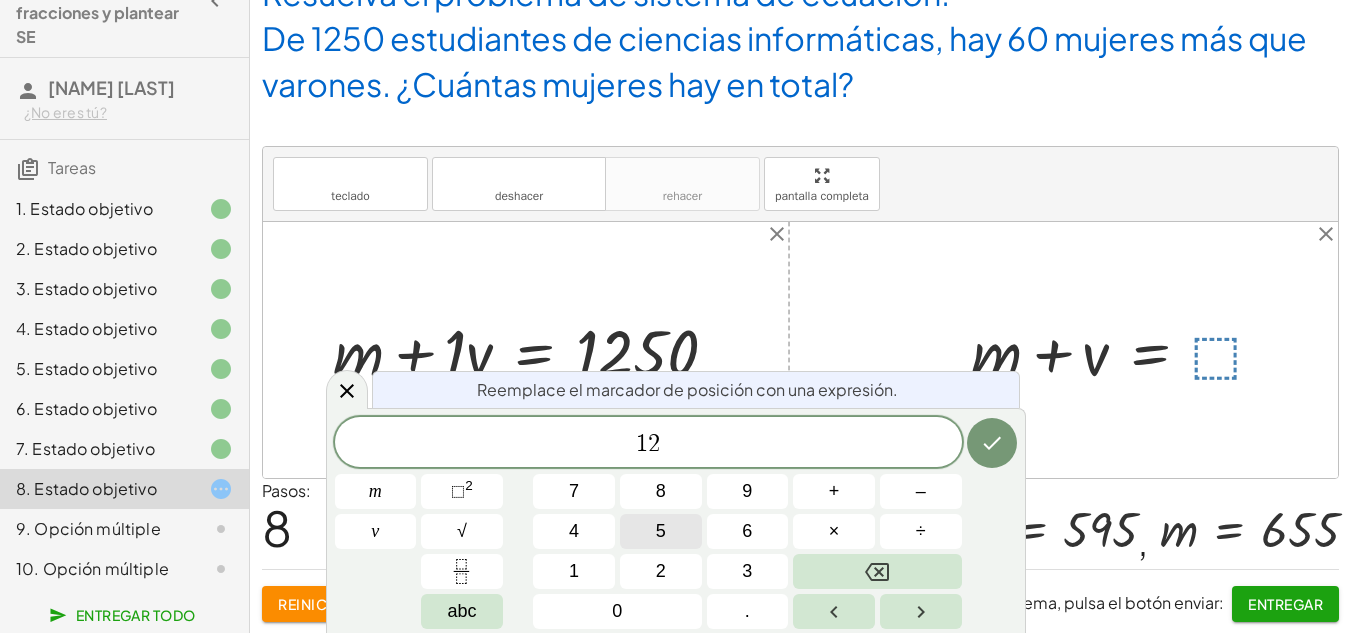 click on "5" at bounding box center (661, 531) 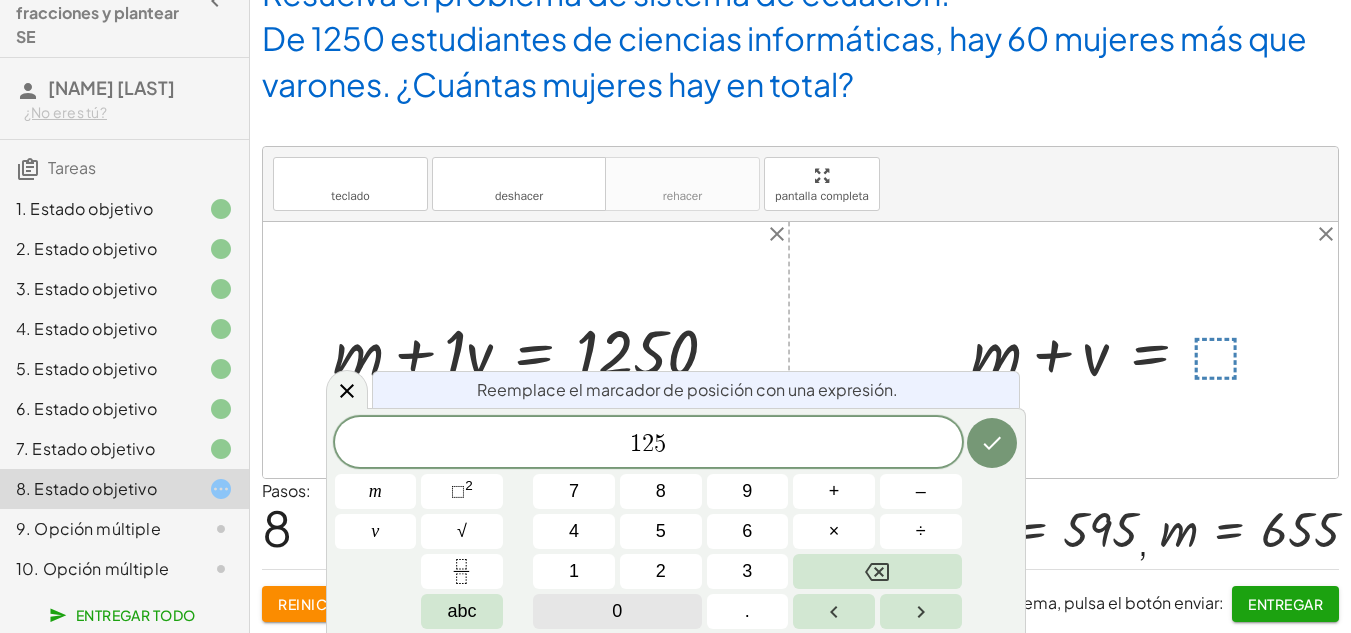 click on "0" at bounding box center [617, 611] 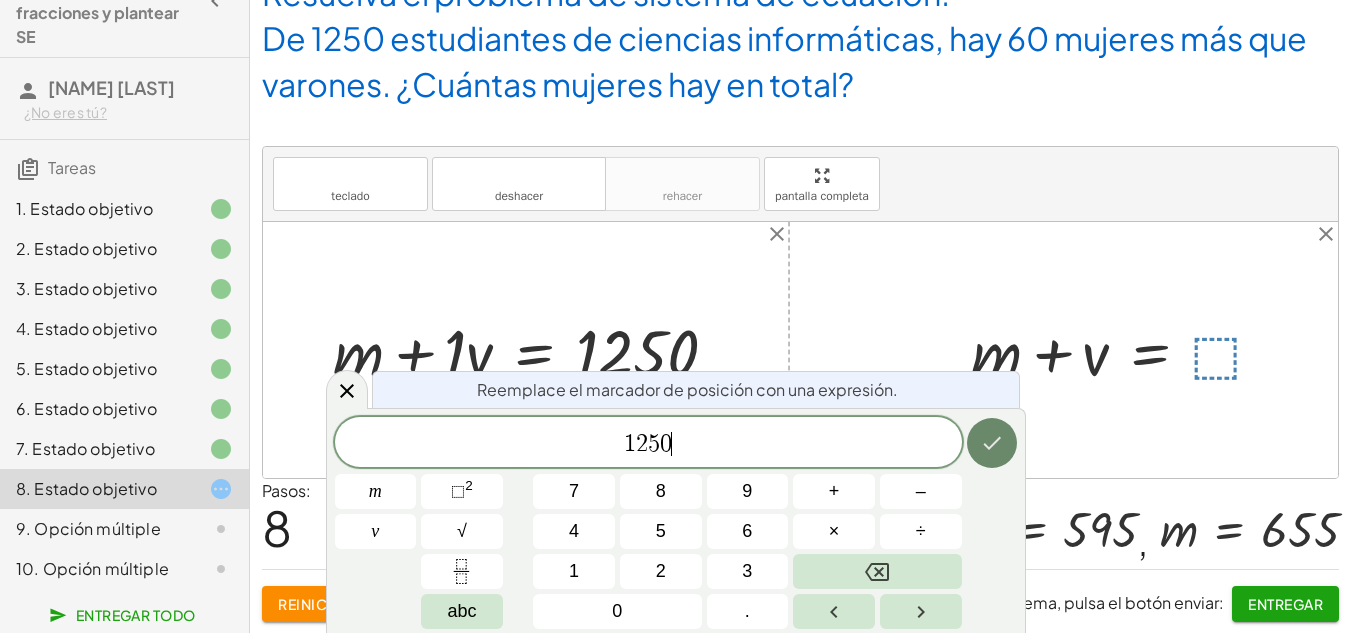 click at bounding box center (992, 443) 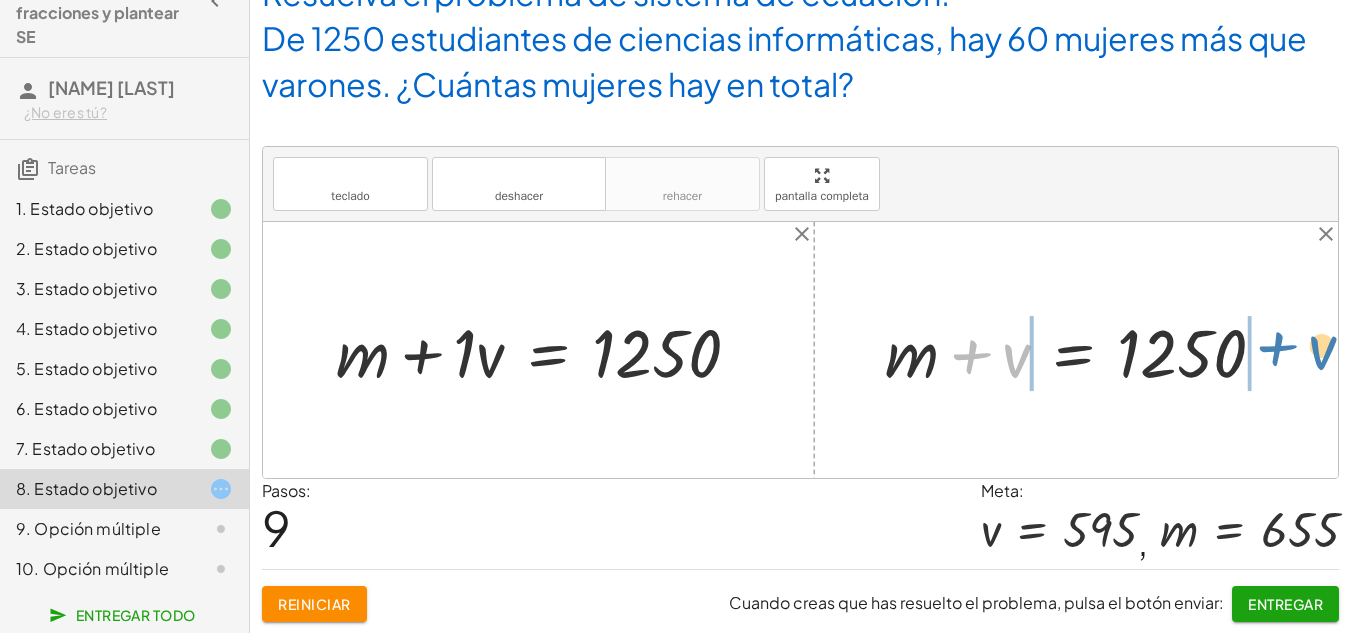 drag, startPoint x: 1011, startPoint y: 349, endPoint x: 1321, endPoint y: 342, distance: 310.079 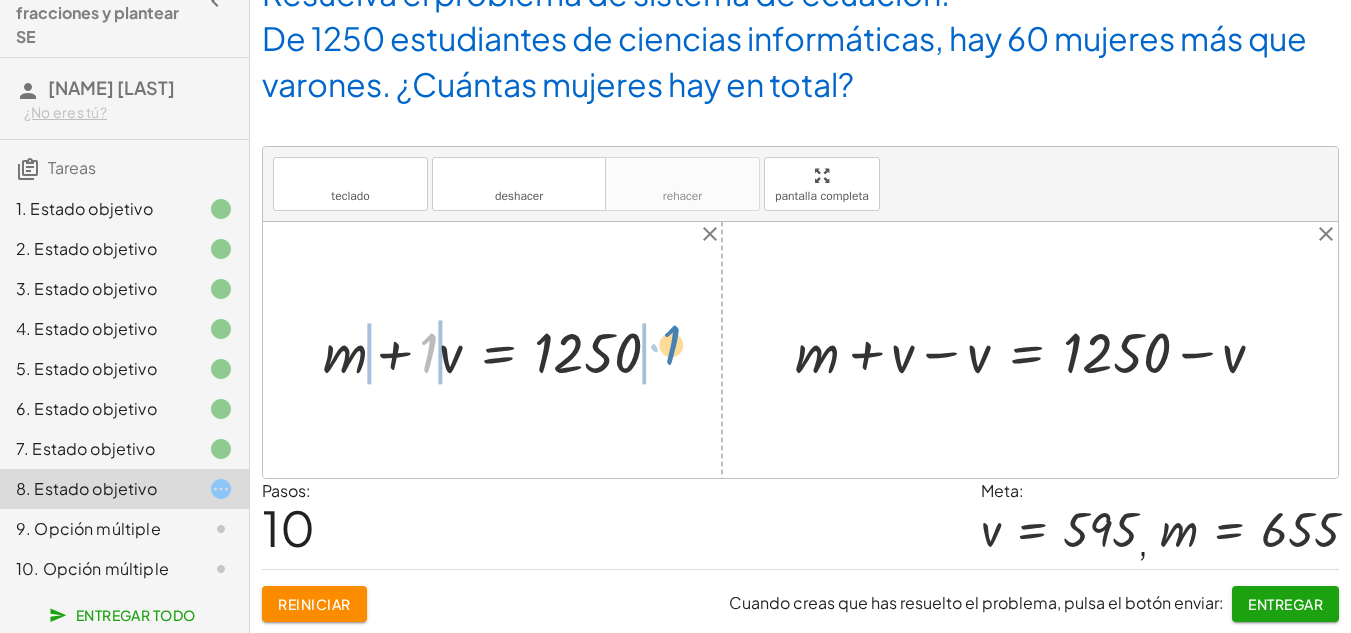 drag, startPoint x: 428, startPoint y: 355, endPoint x: 672, endPoint y: 347, distance: 244.13112 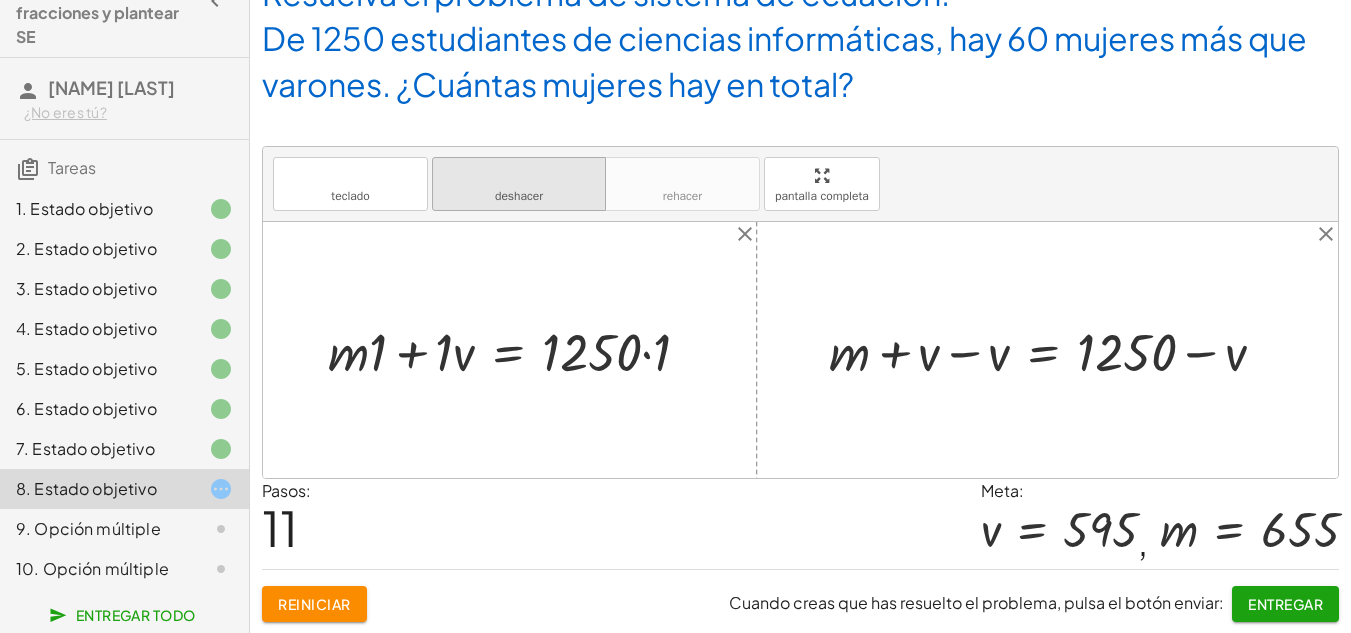 click on "deshacer deshacer" at bounding box center [519, 184] 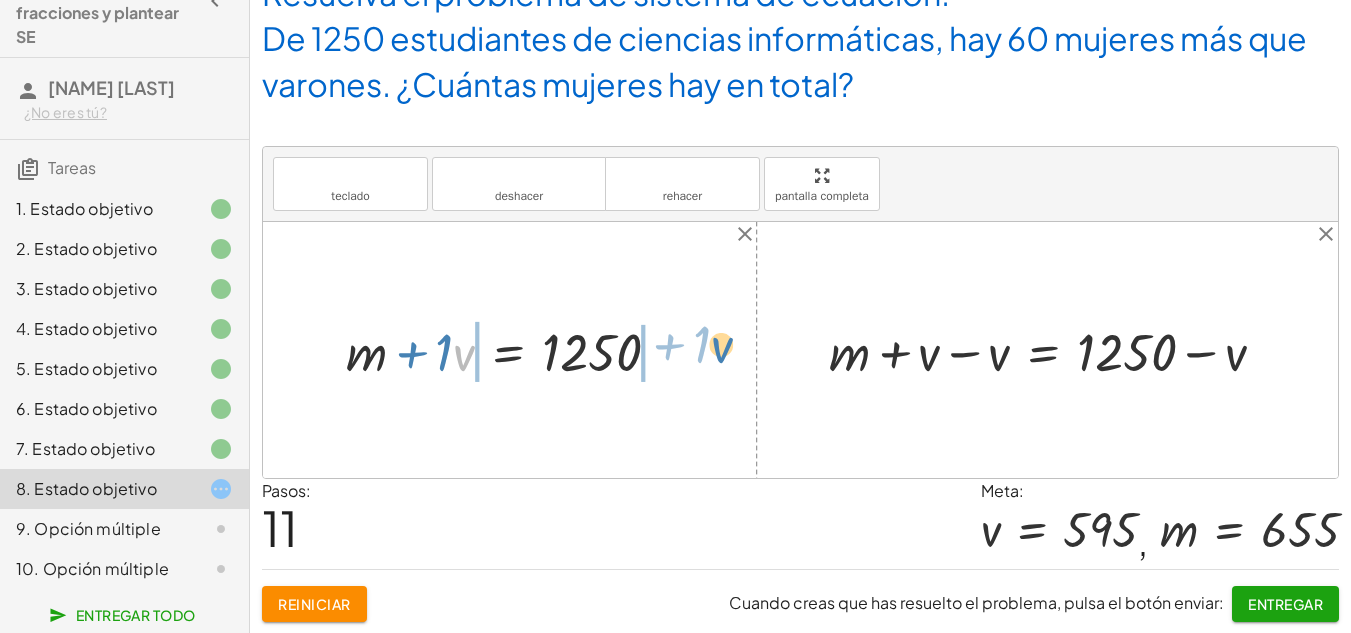 drag, startPoint x: 466, startPoint y: 365, endPoint x: 727, endPoint y: 357, distance: 261.1226 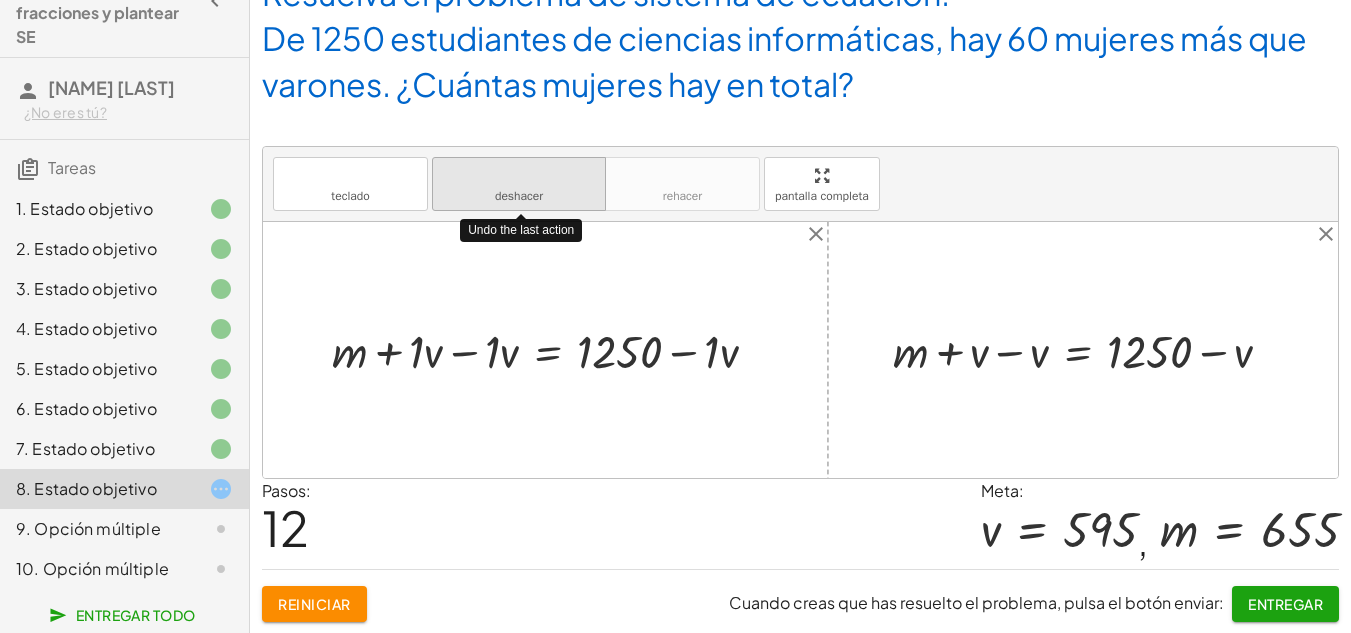 click on "deshacer" at bounding box center [519, 175] 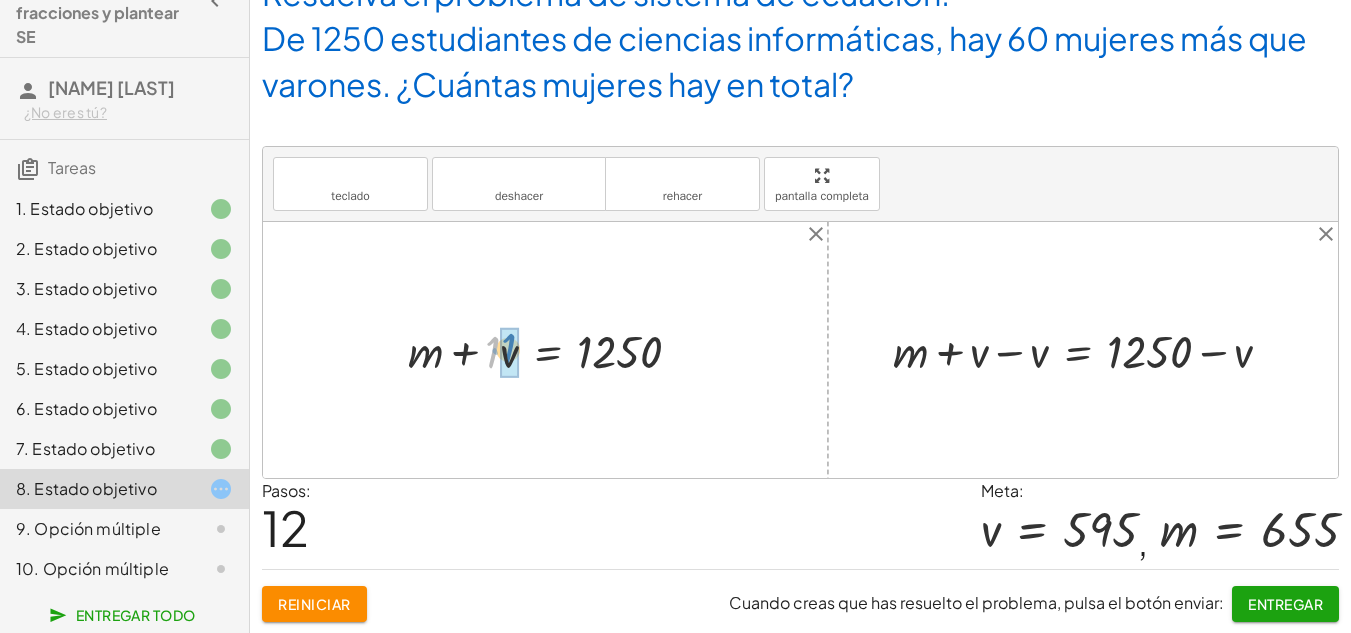 drag, startPoint x: 496, startPoint y: 356, endPoint x: 512, endPoint y: 353, distance: 16.27882 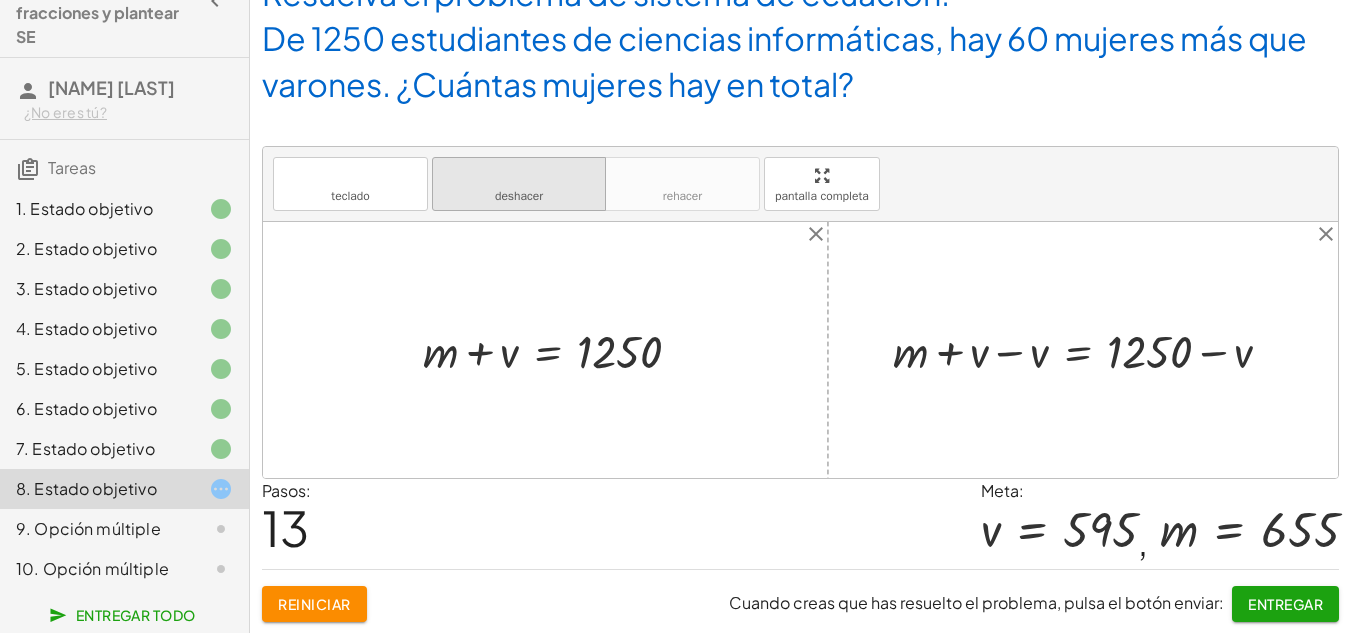 click on "deshacer" at bounding box center (519, 175) 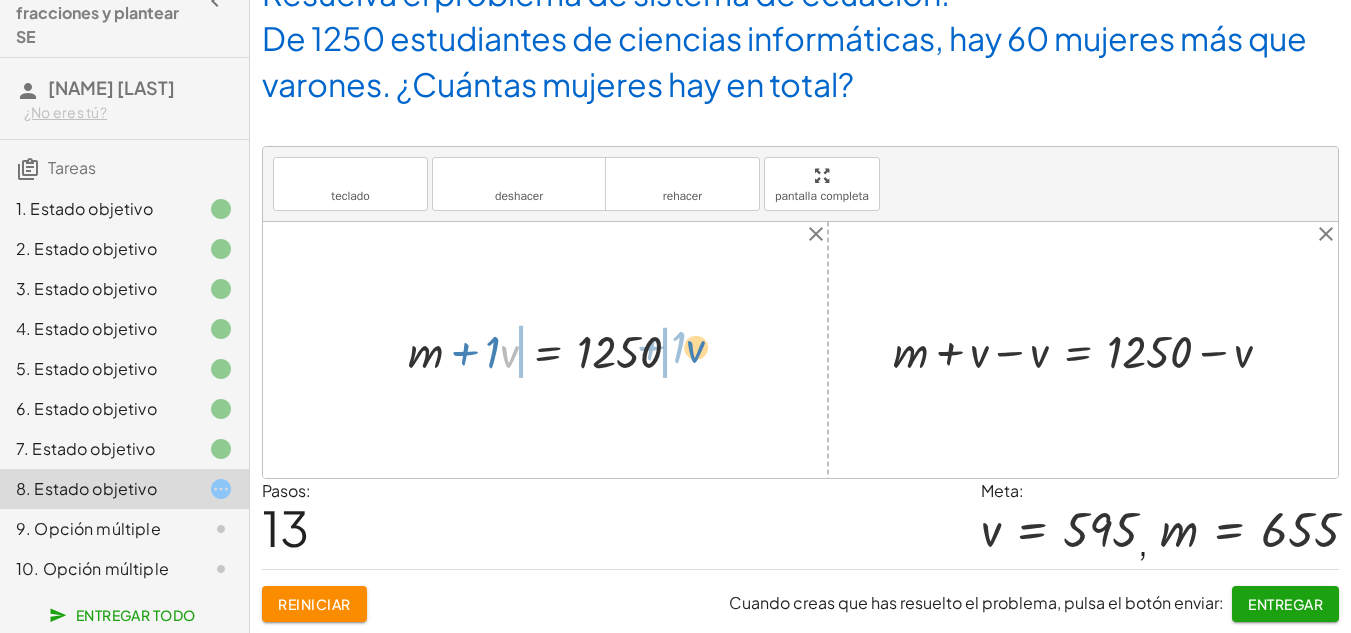 drag, startPoint x: 513, startPoint y: 354, endPoint x: 699, endPoint y: 348, distance: 186.09676 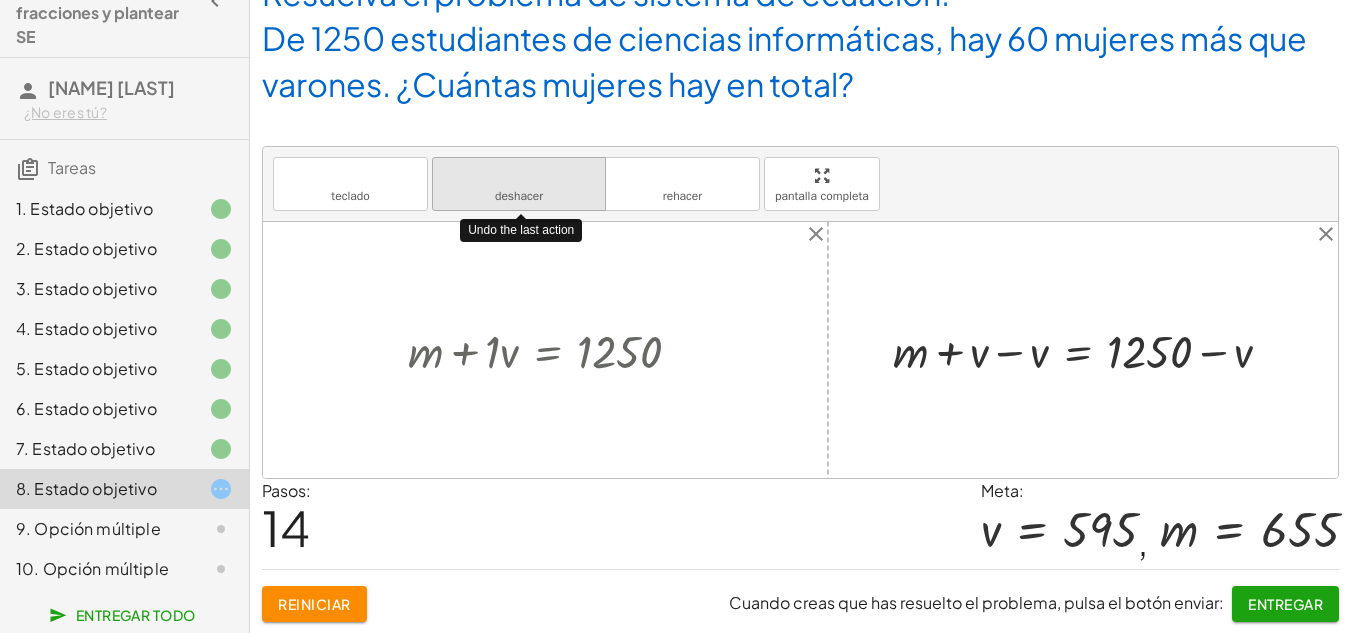 click on "deshacer" at bounding box center (519, 175) 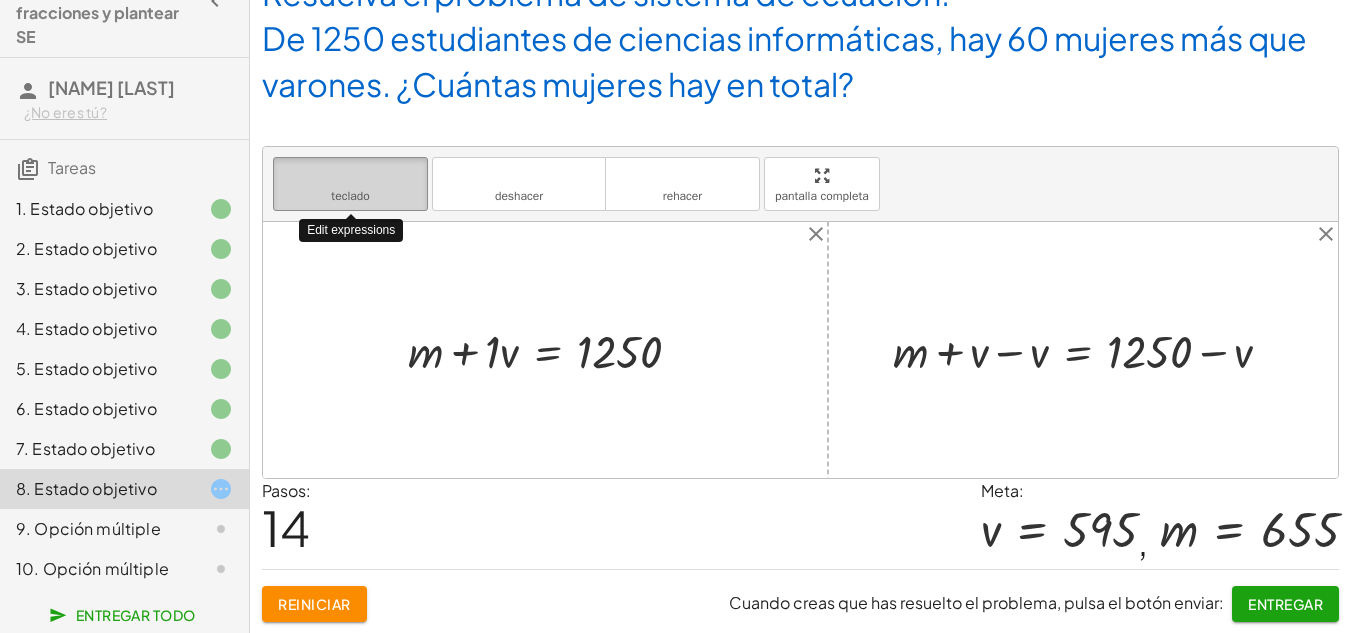 click on "teclado" at bounding box center (350, 196) 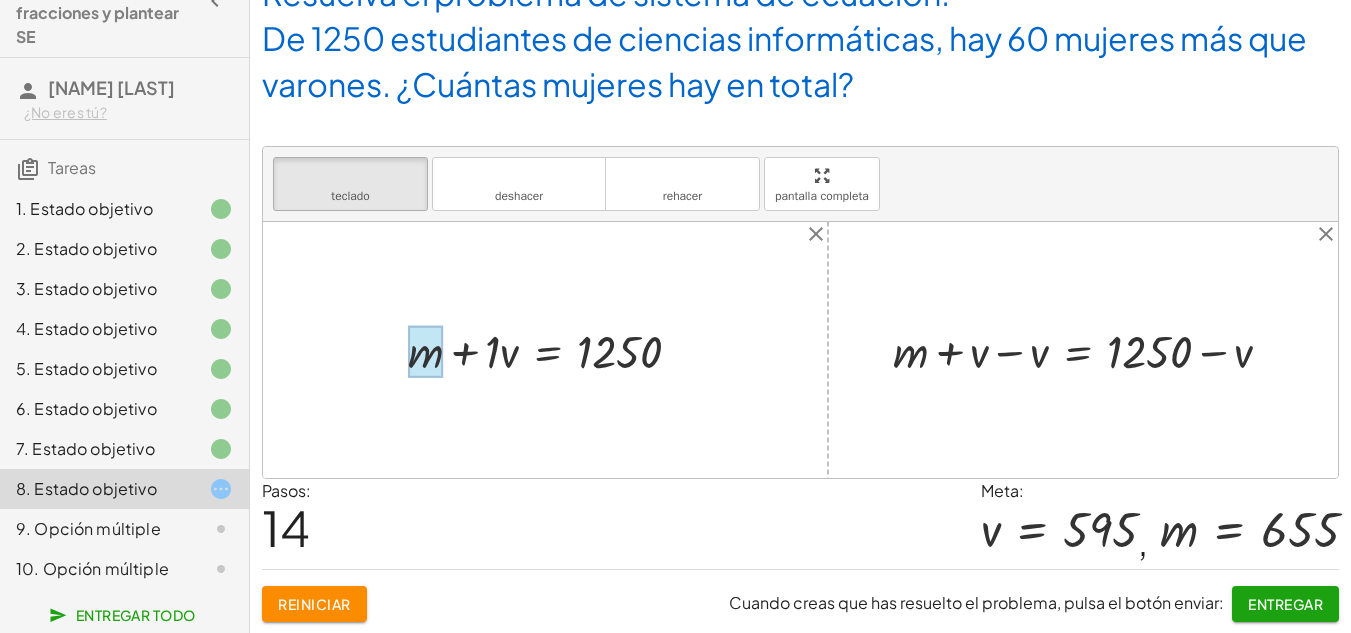 click at bounding box center [425, 352] 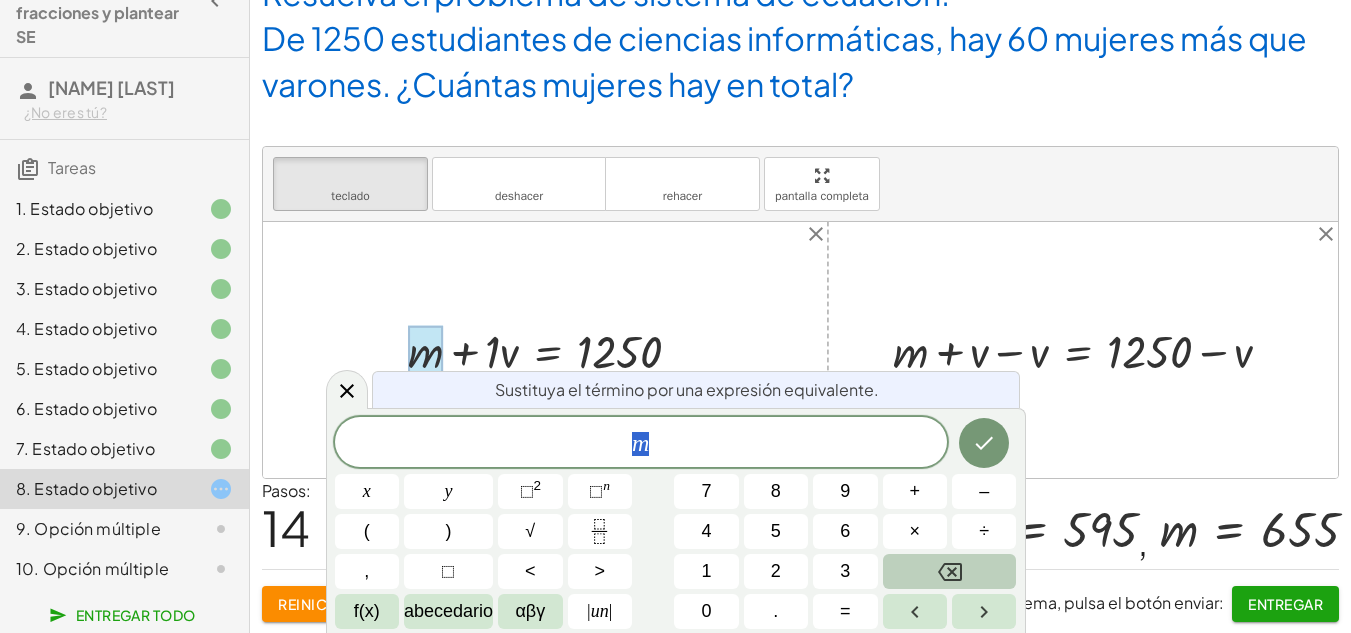 click 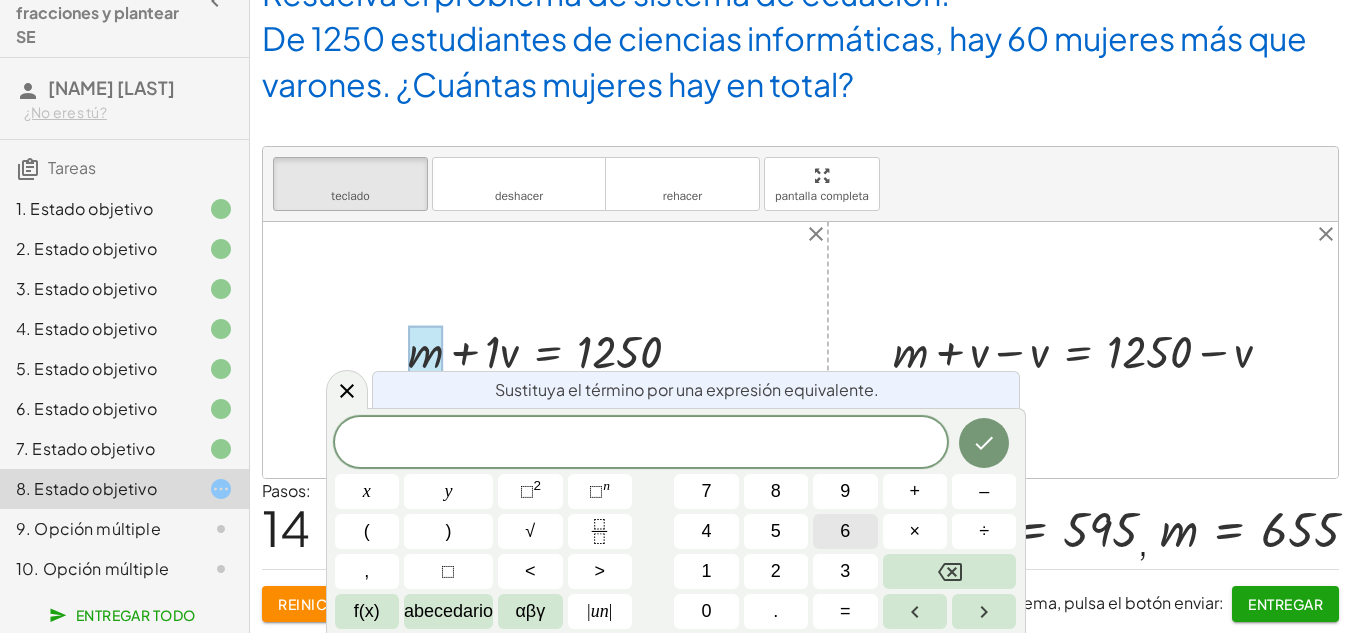 click on "6" at bounding box center (845, 531) 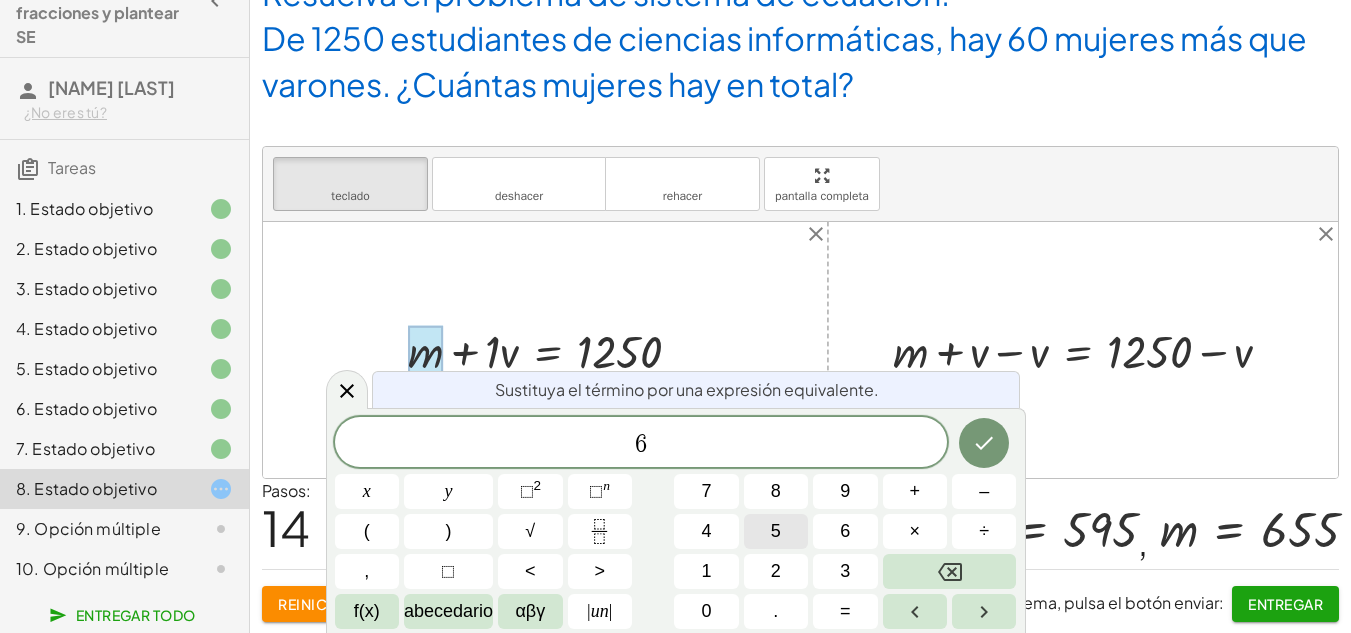 click on "5" at bounding box center [776, 531] 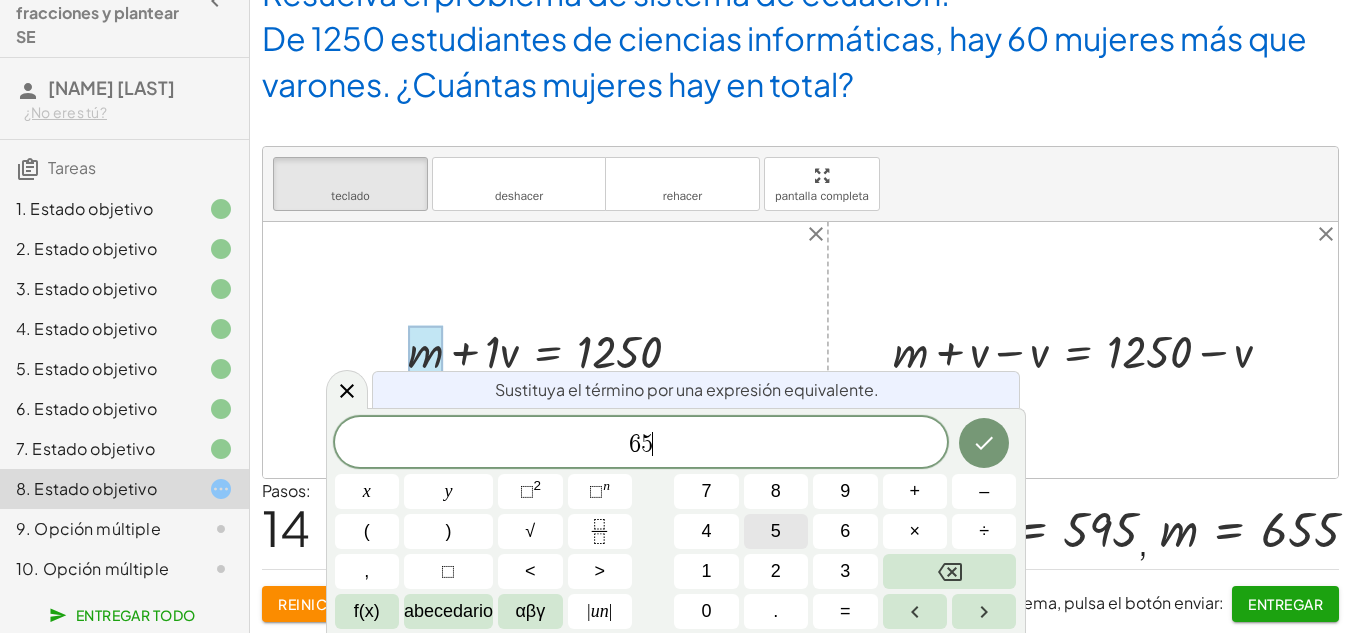 click on "5" at bounding box center (776, 531) 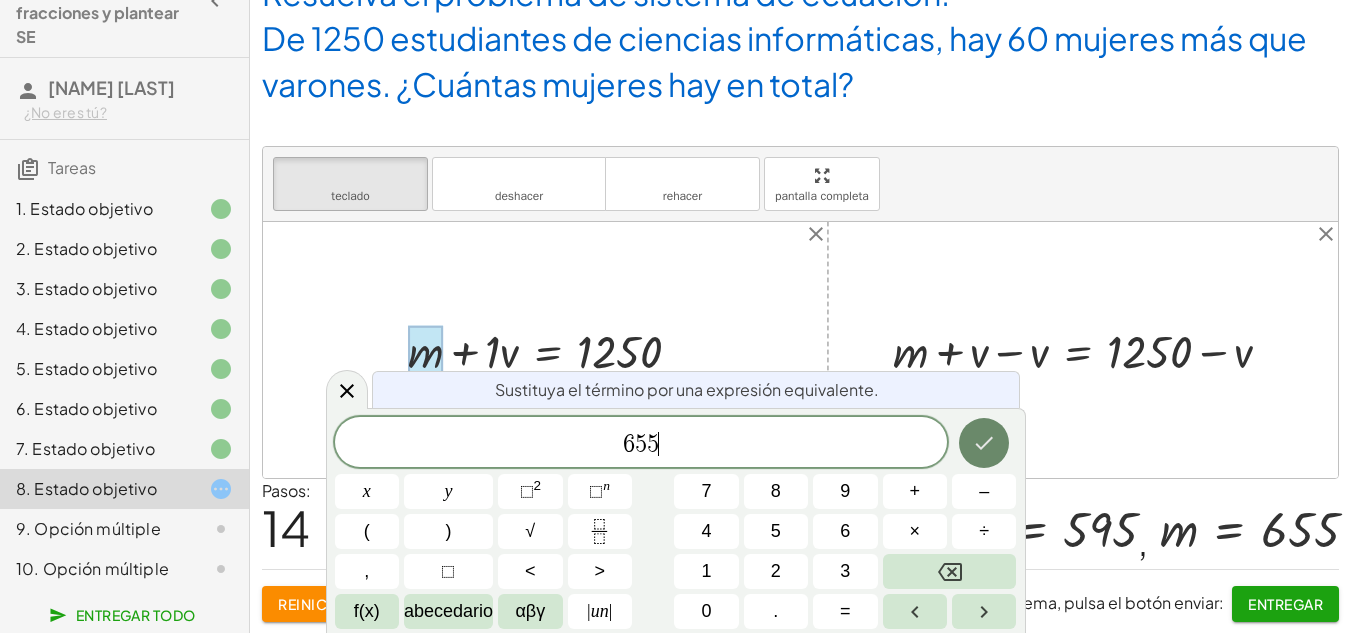 click at bounding box center [984, 443] 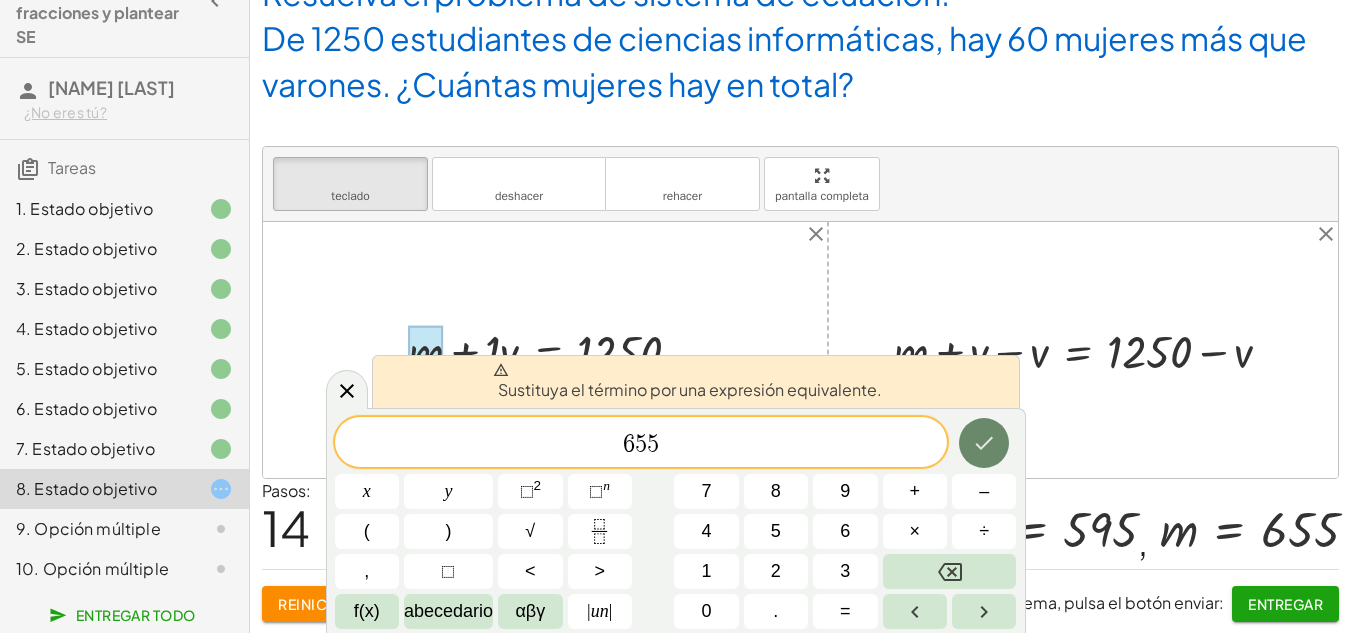 click 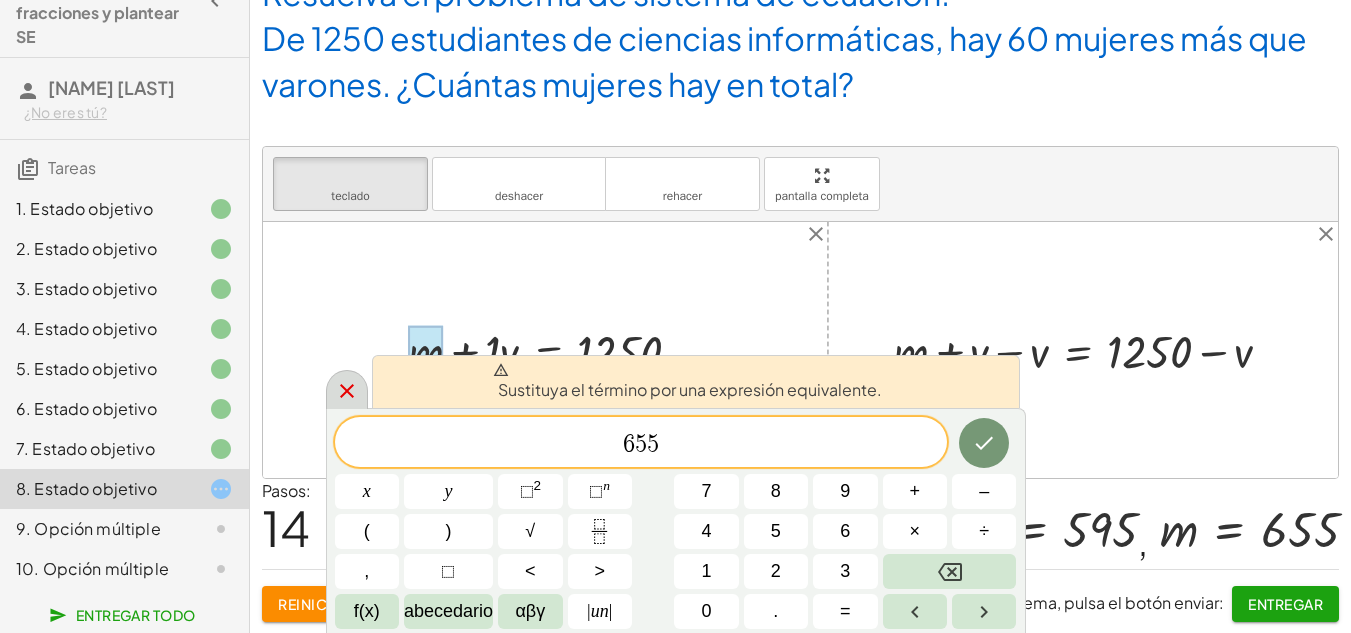 click at bounding box center (347, 389) 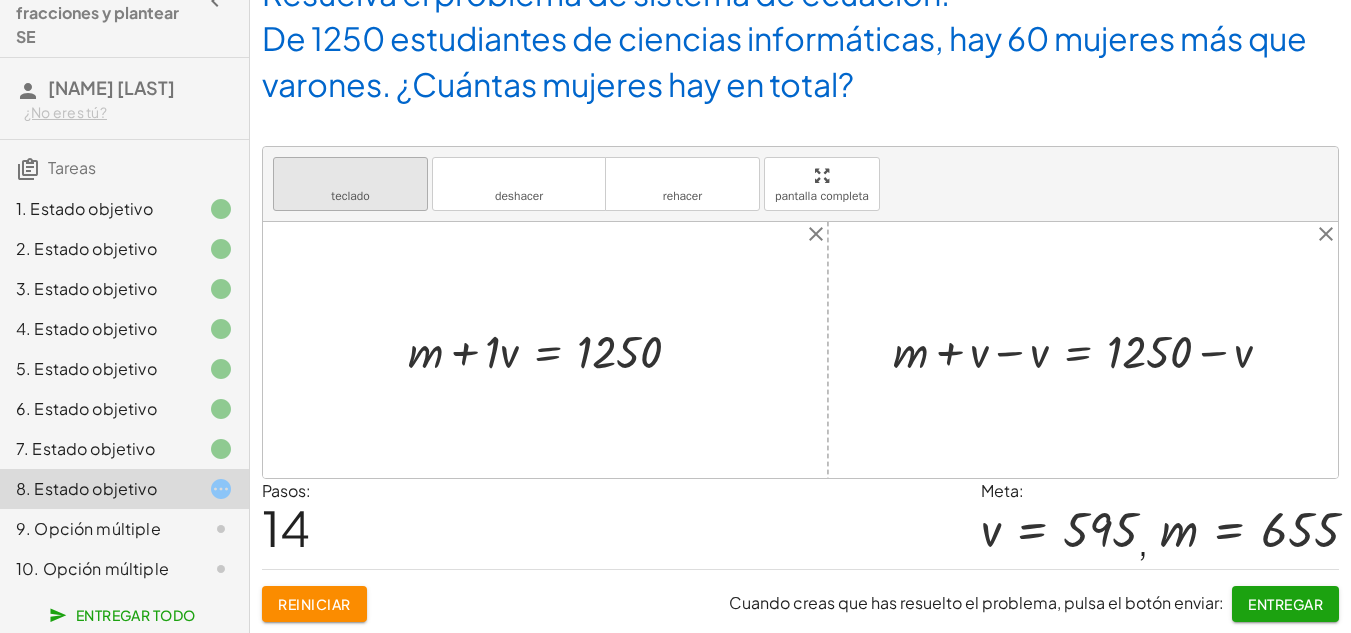 click on "teclado teclado" at bounding box center [350, 184] 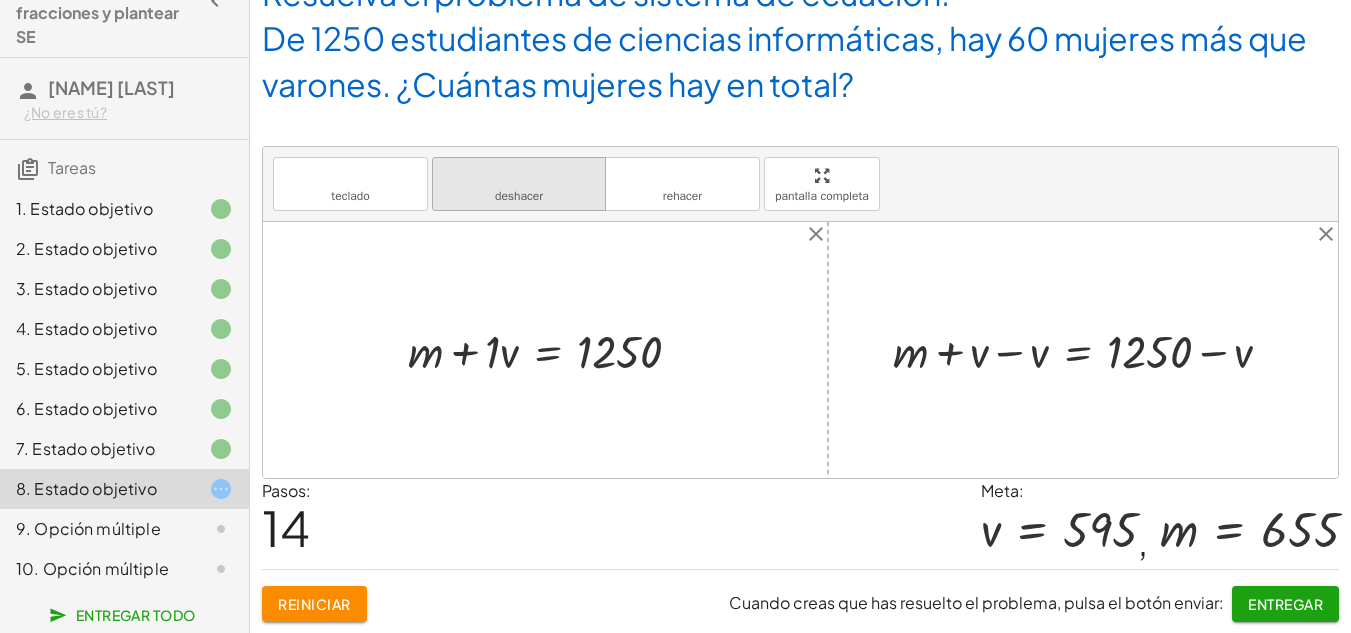 click on "deshacer" at bounding box center (519, 196) 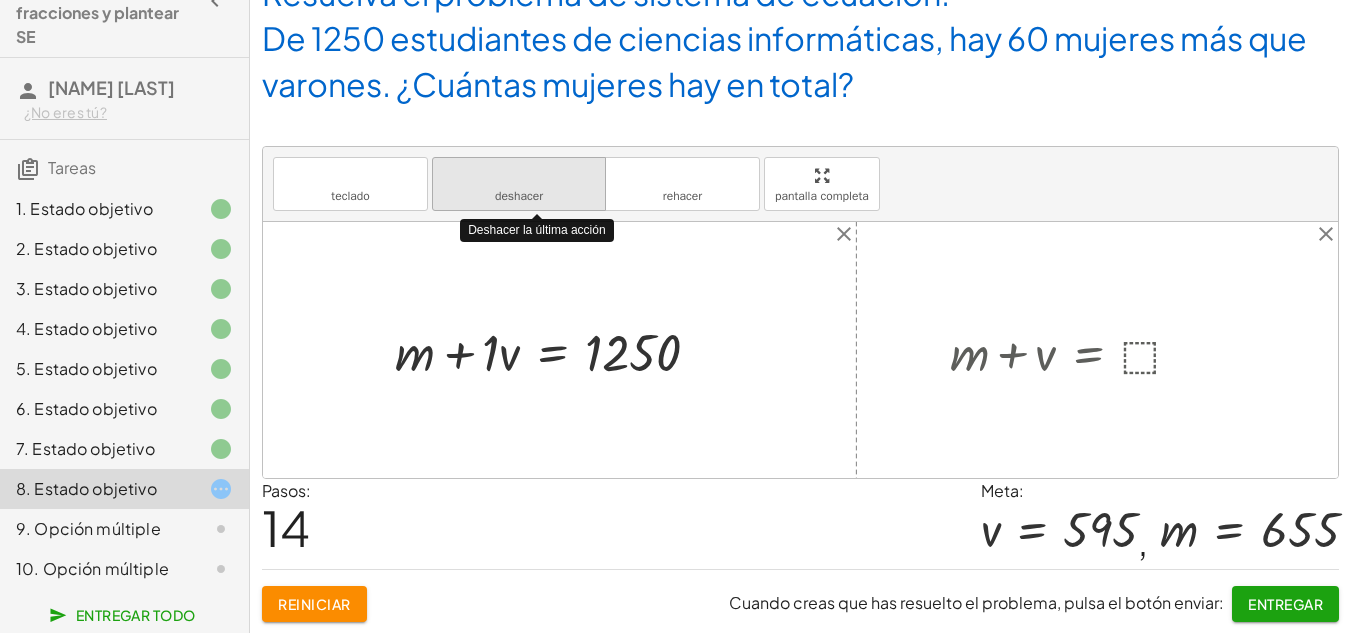 click on "deshacer" at bounding box center [519, 196] 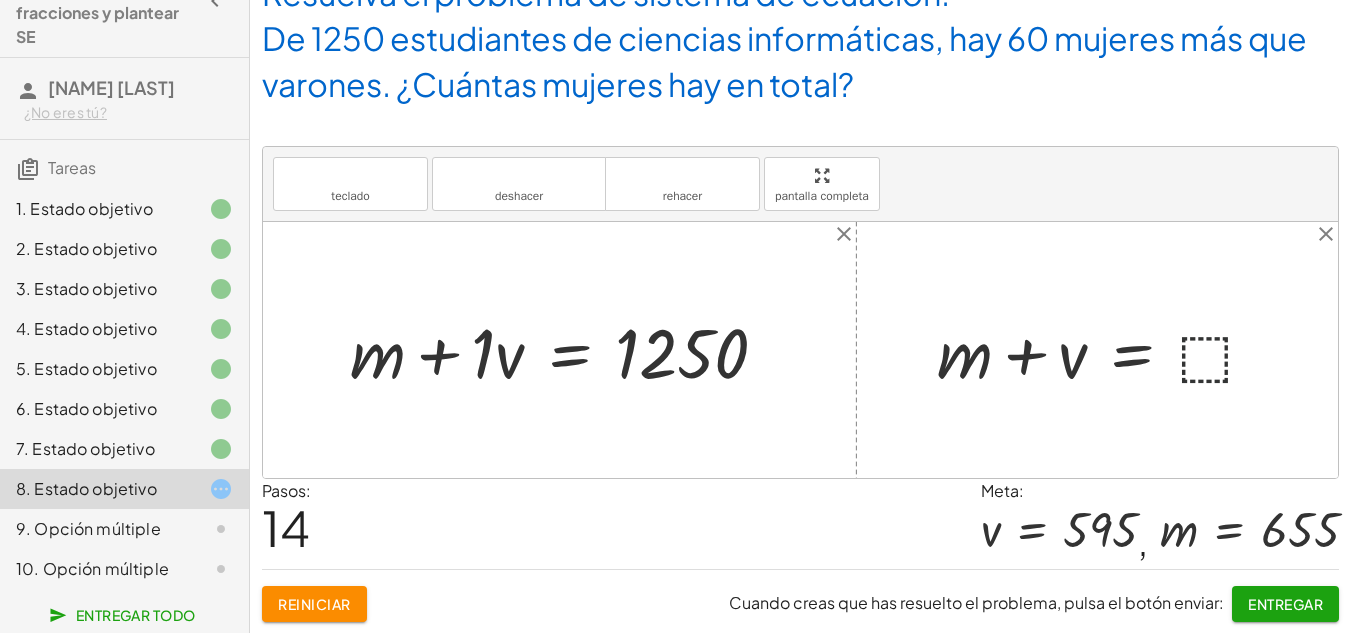 click at bounding box center (1105, 350) 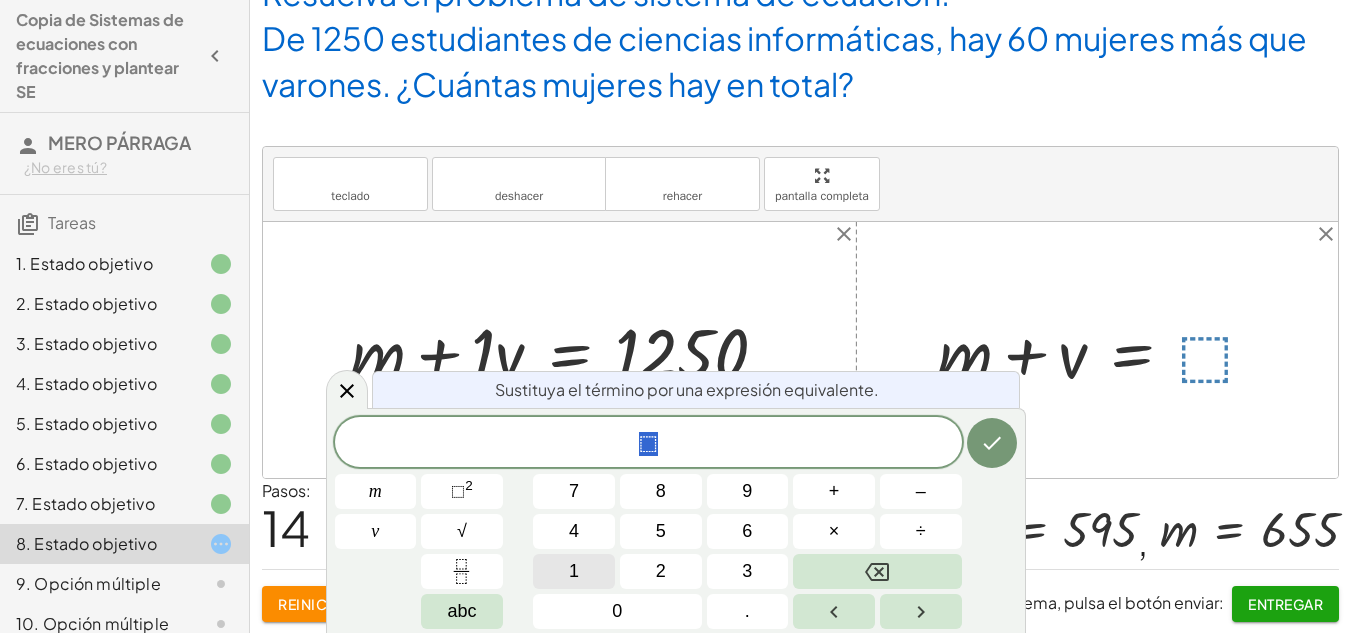 scroll, scrollTop: 41, scrollLeft: 0, axis: vertical 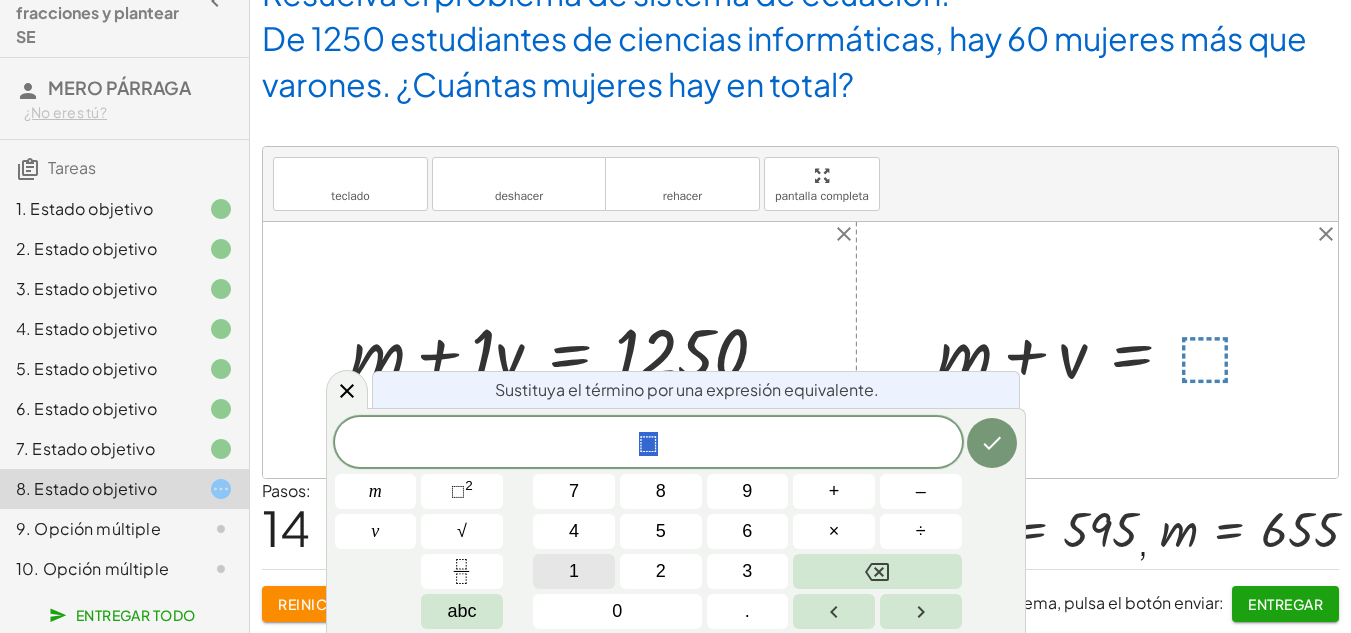 click on "1" at bounding box center [574, 571] 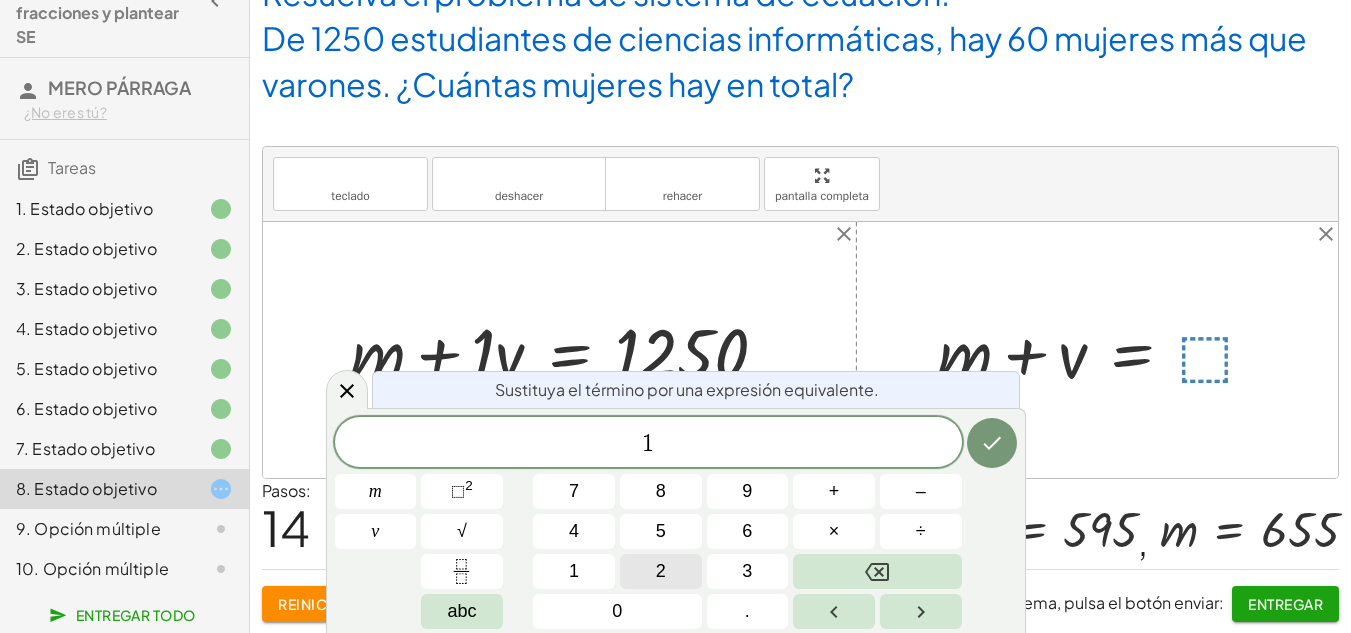 click on "2" at bounding box center [661, 571] 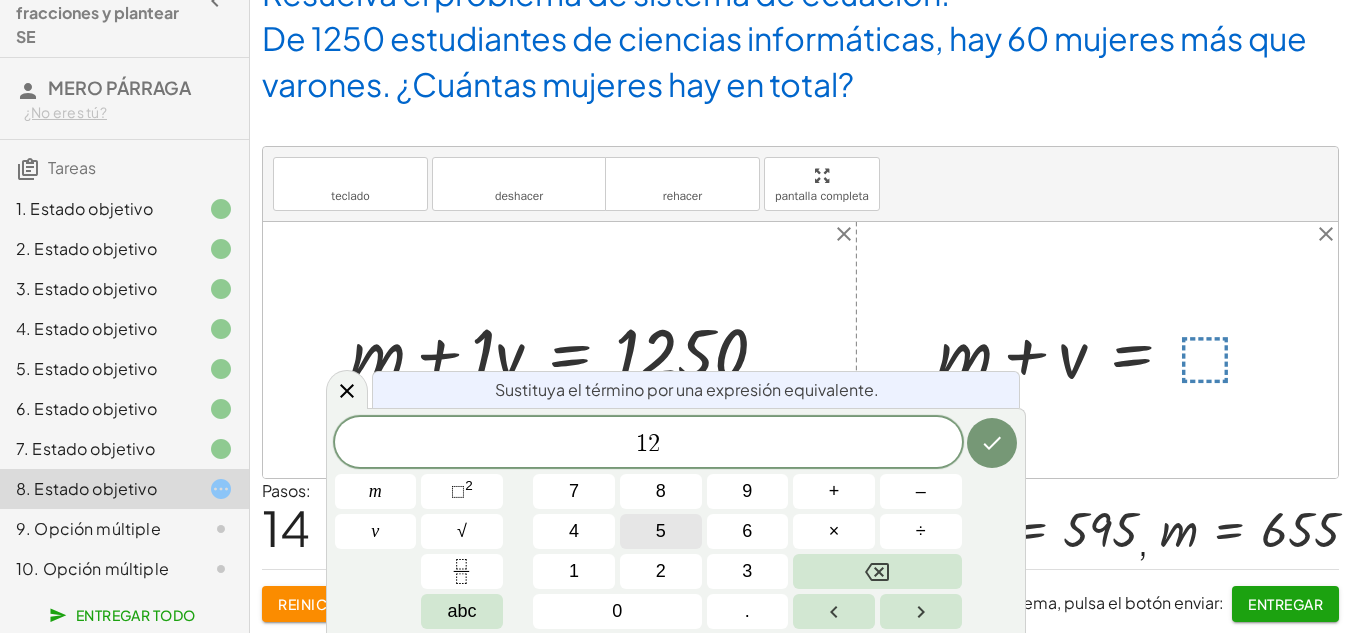 click on "5" at bounding box center [661, 531] 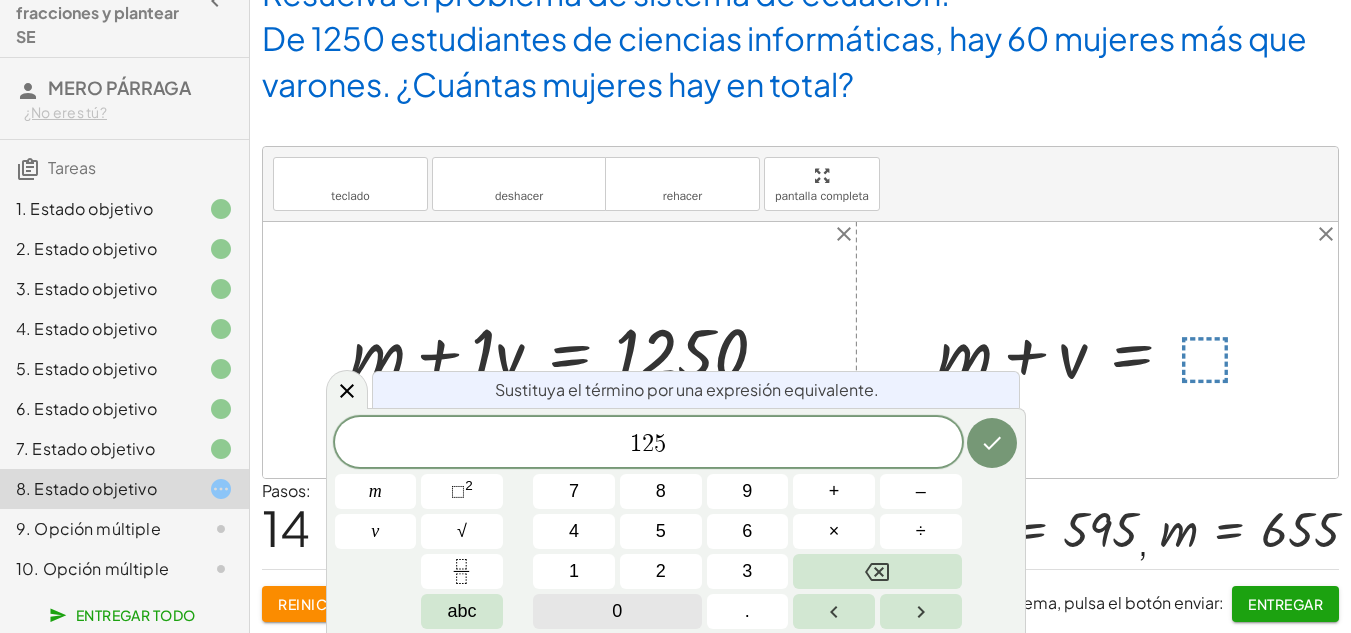 click on "0" at bounding box center (617, 611) 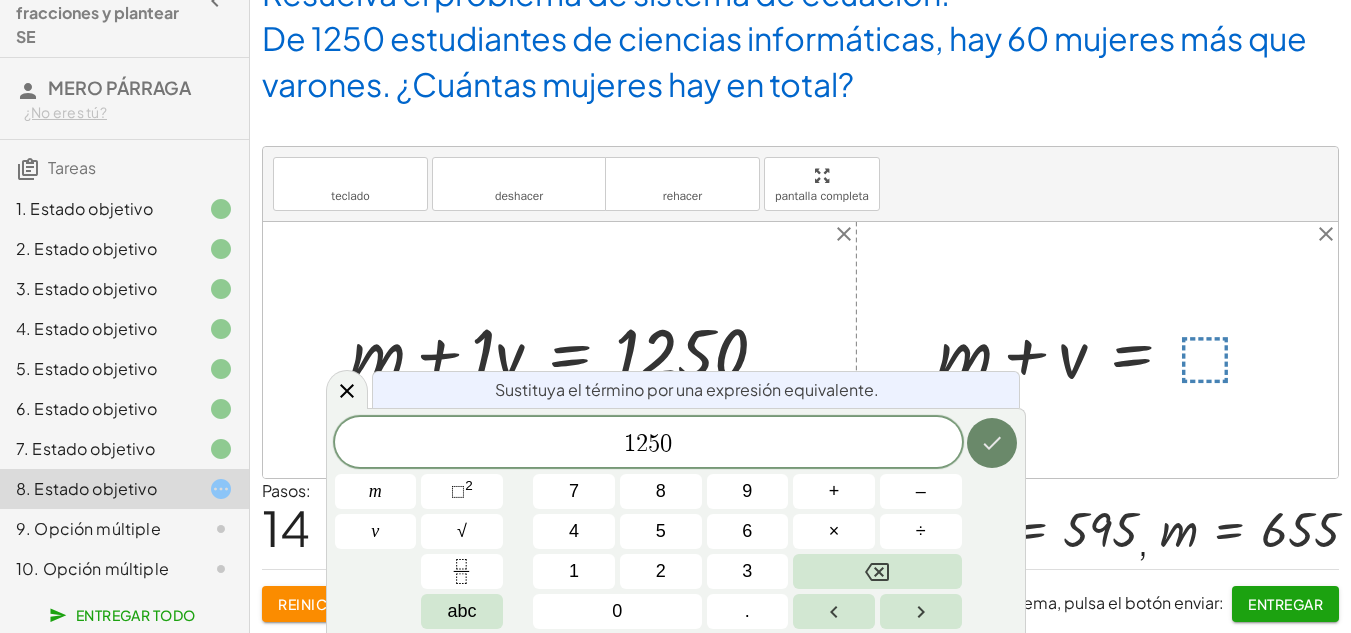 click 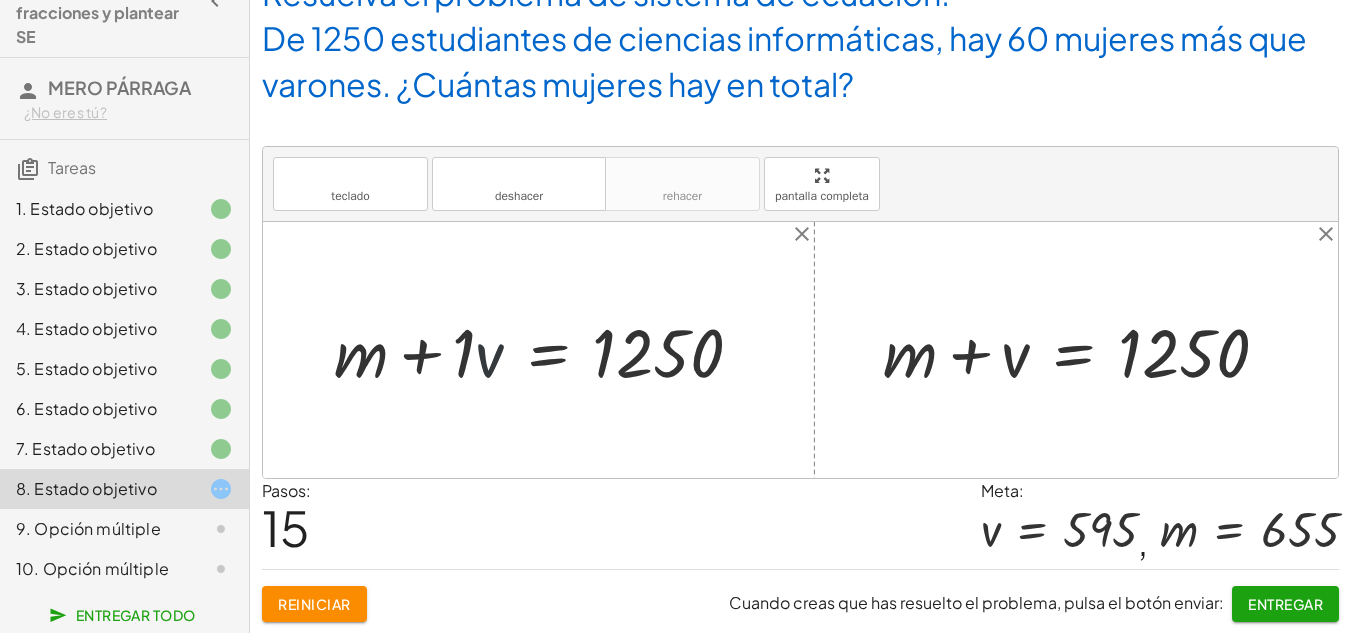 click at bounding box center [546, 350] 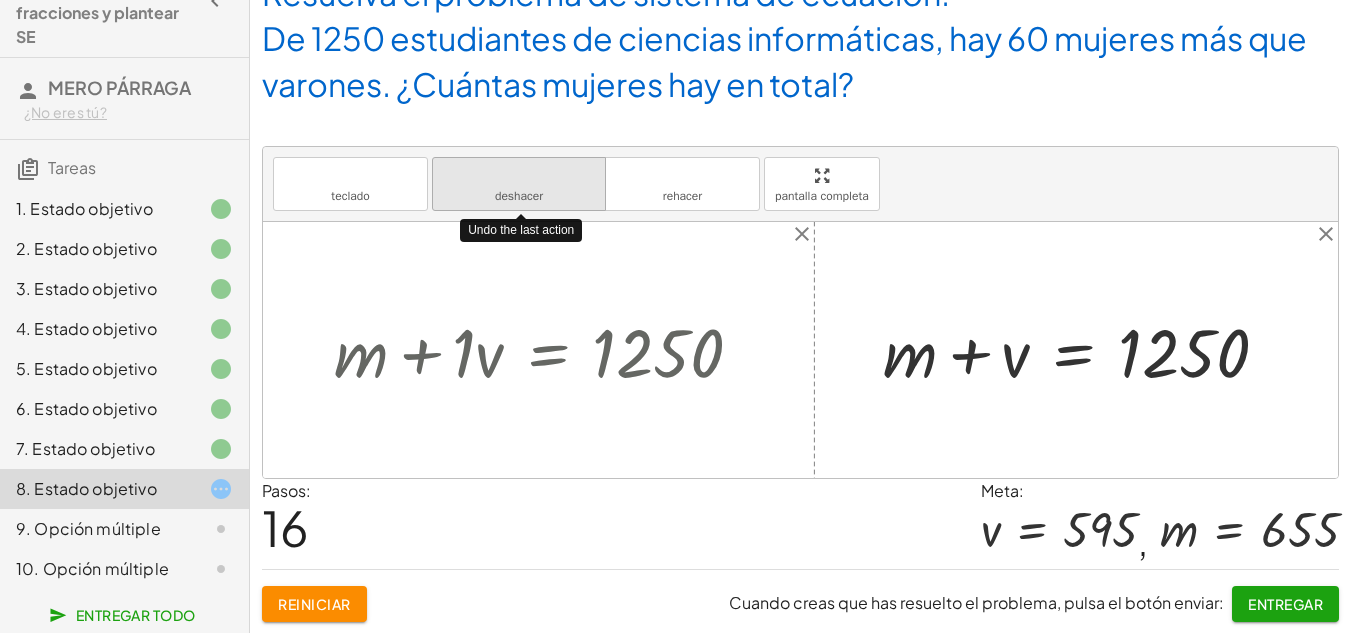 click on "deshacer" at bounding box center [519, 176] 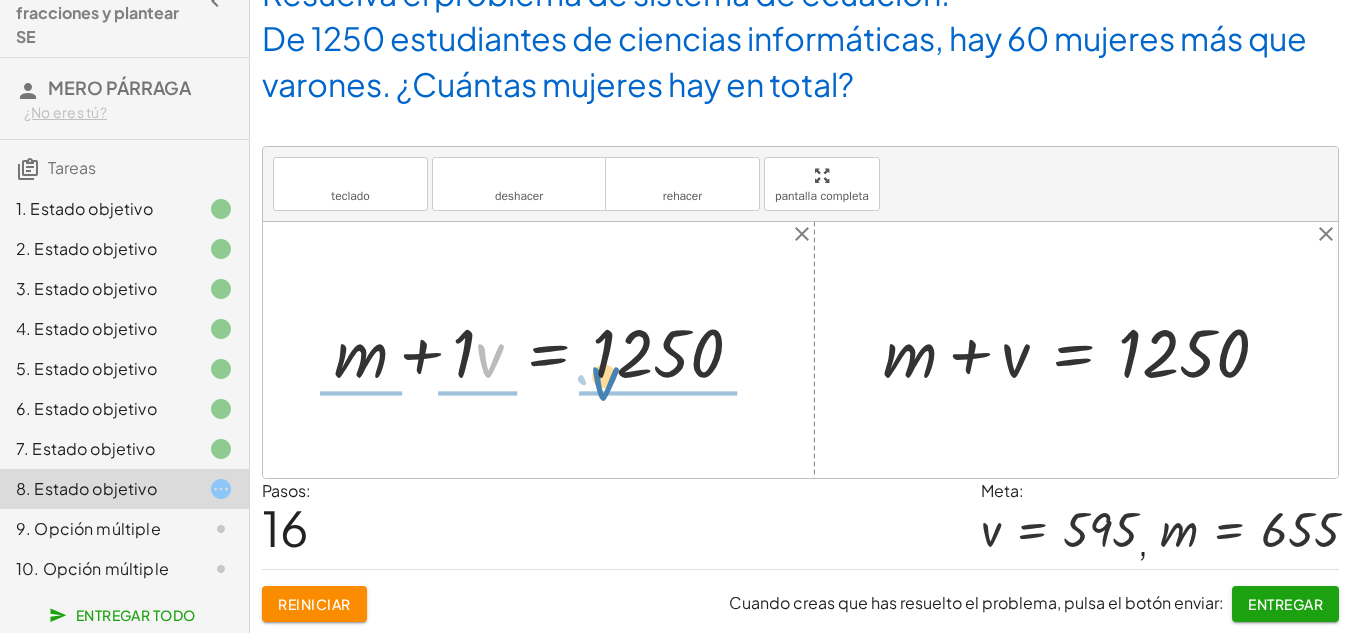 drag, startPoint x: 486, startPoint y: 366, endPoint x: 605, endPoint y: 388, distance: 121.016525 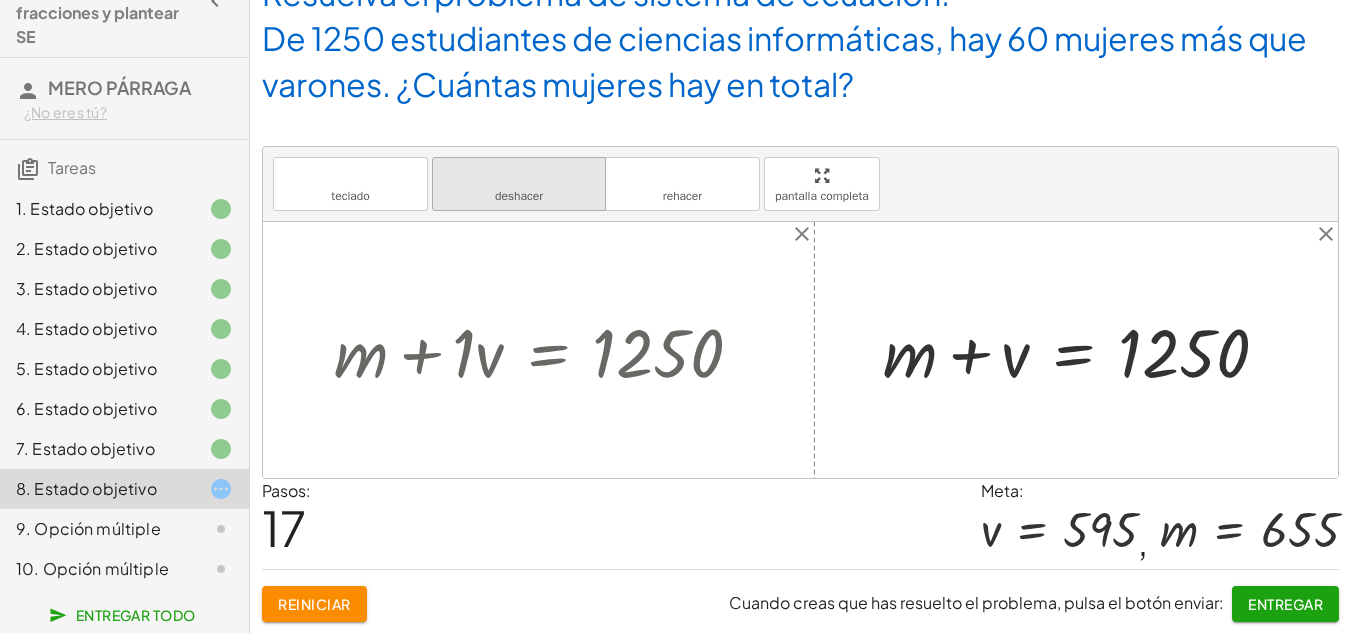 click on "deshacer deshacer" at bounding box center (519, 184) 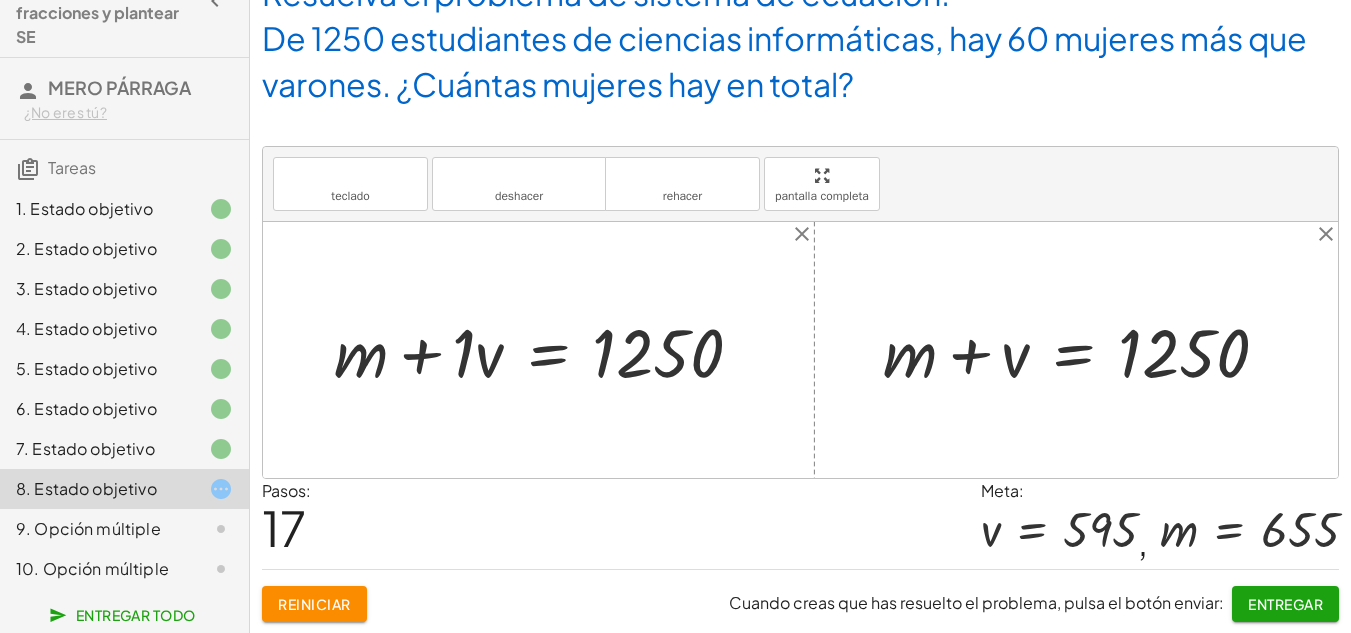 click on "teclado teclado deshacer deshacer rehacer rehacer pantalla completa" at bounding box center (800, 184) 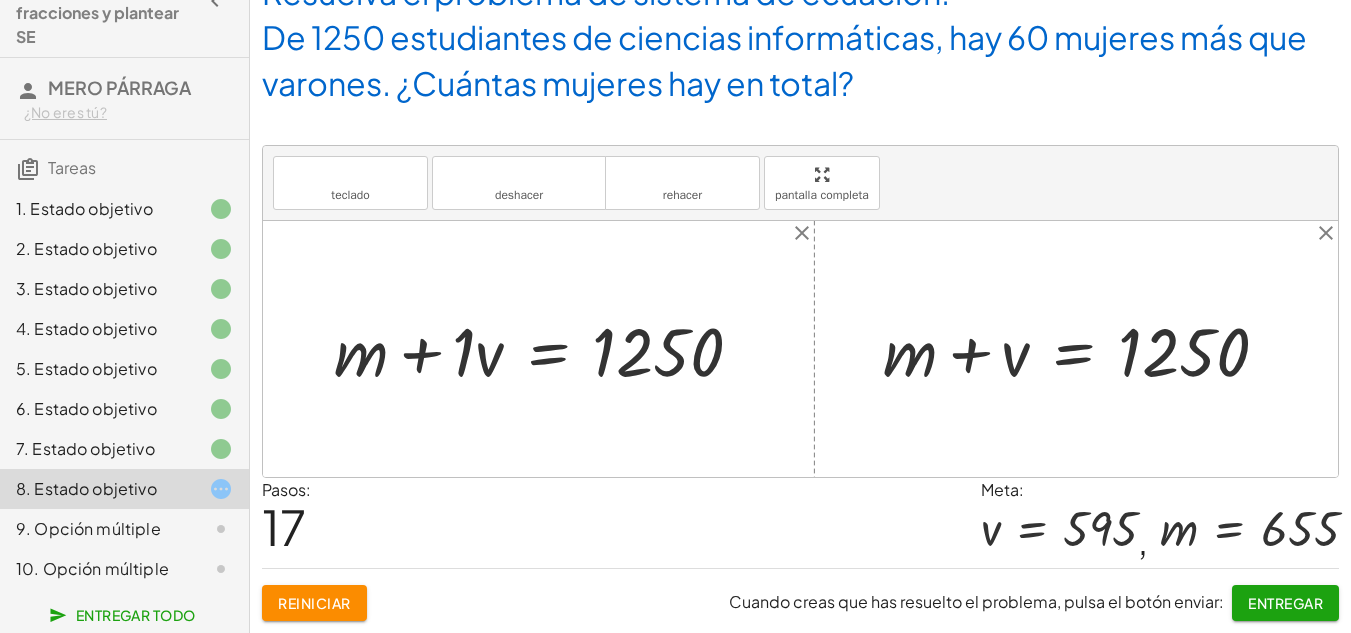scroll, scrollTop: 0, scrollLeft: 0, axis: both 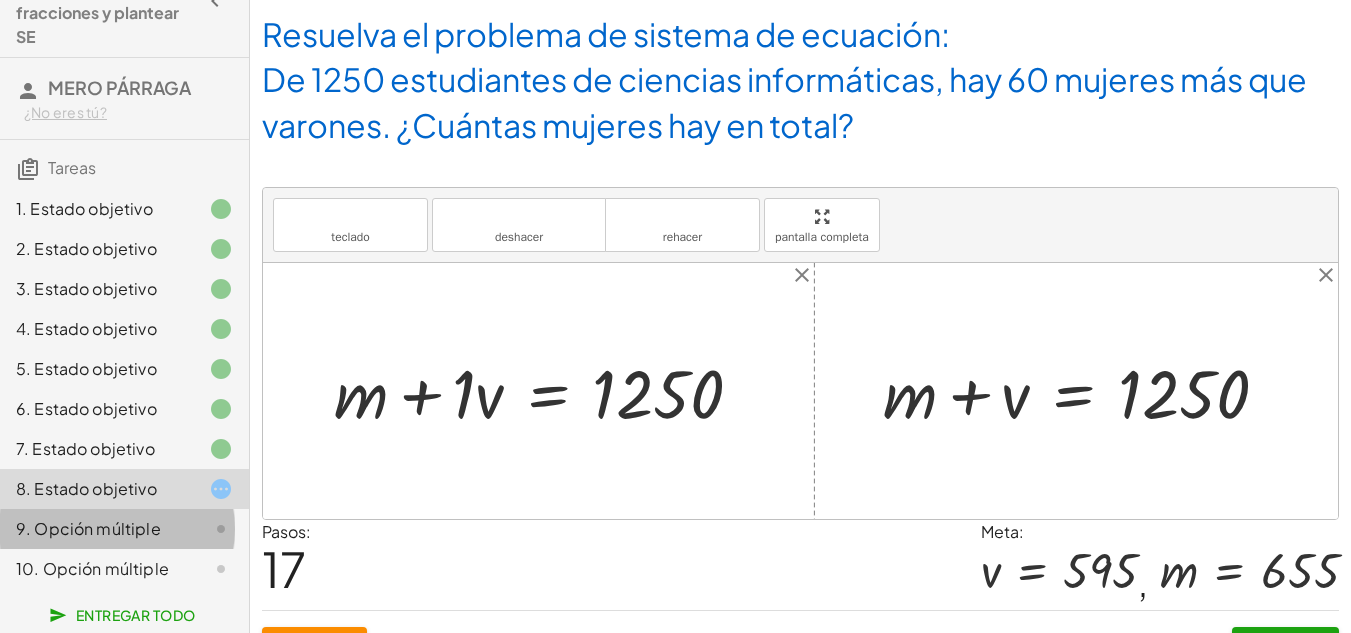 click on "9. Opción múltiple" 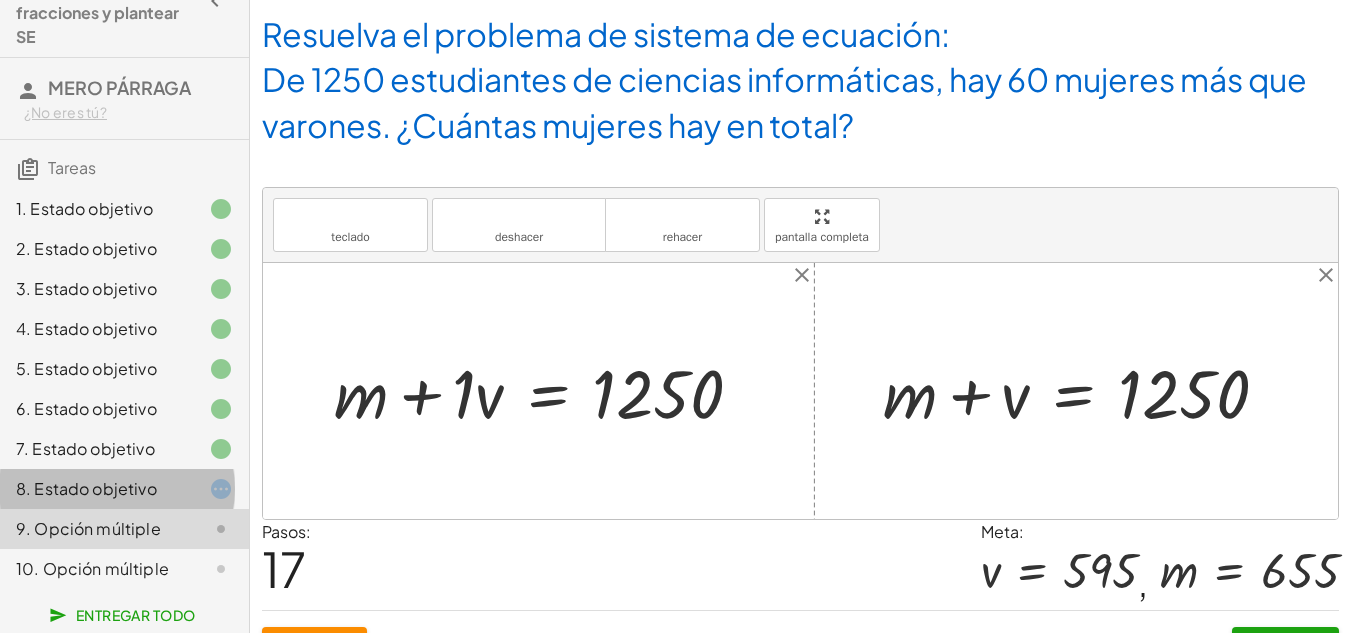 click on "8. Estado objetivo" at bounding box center (86, 488) 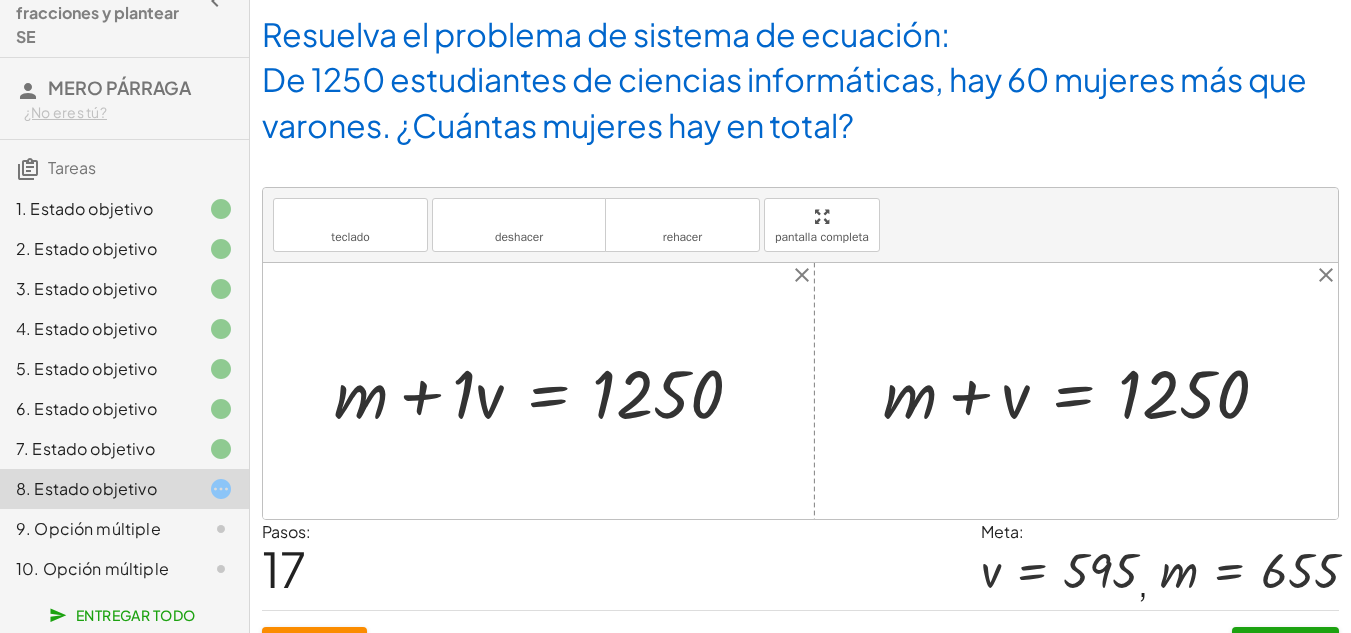click at bounding box center [546, 391] 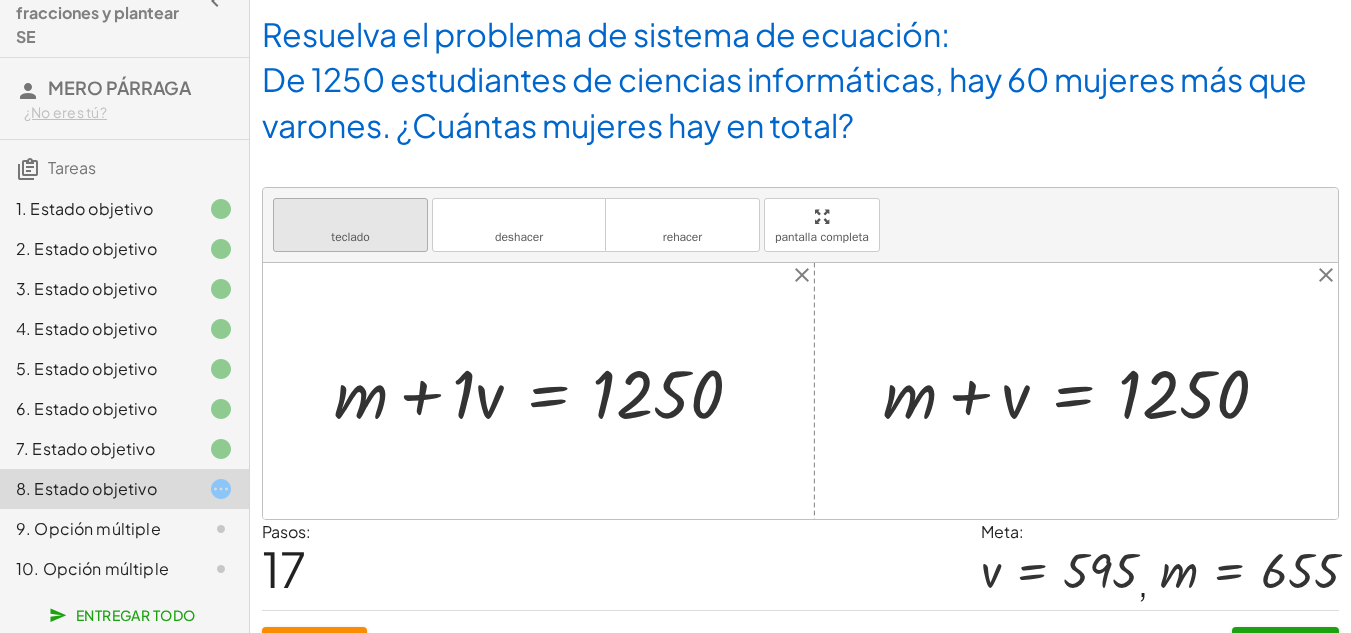 click on "teclado" at bounding box center (350, 216) 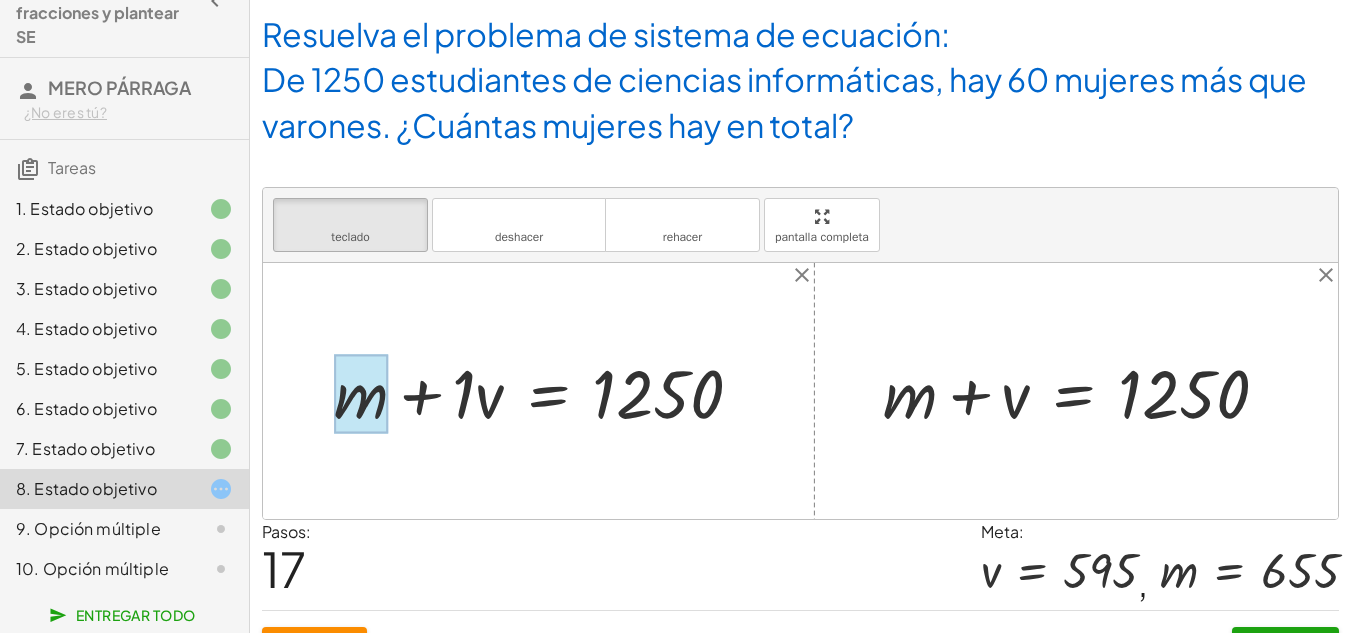 click at bounding box center [361, 393] 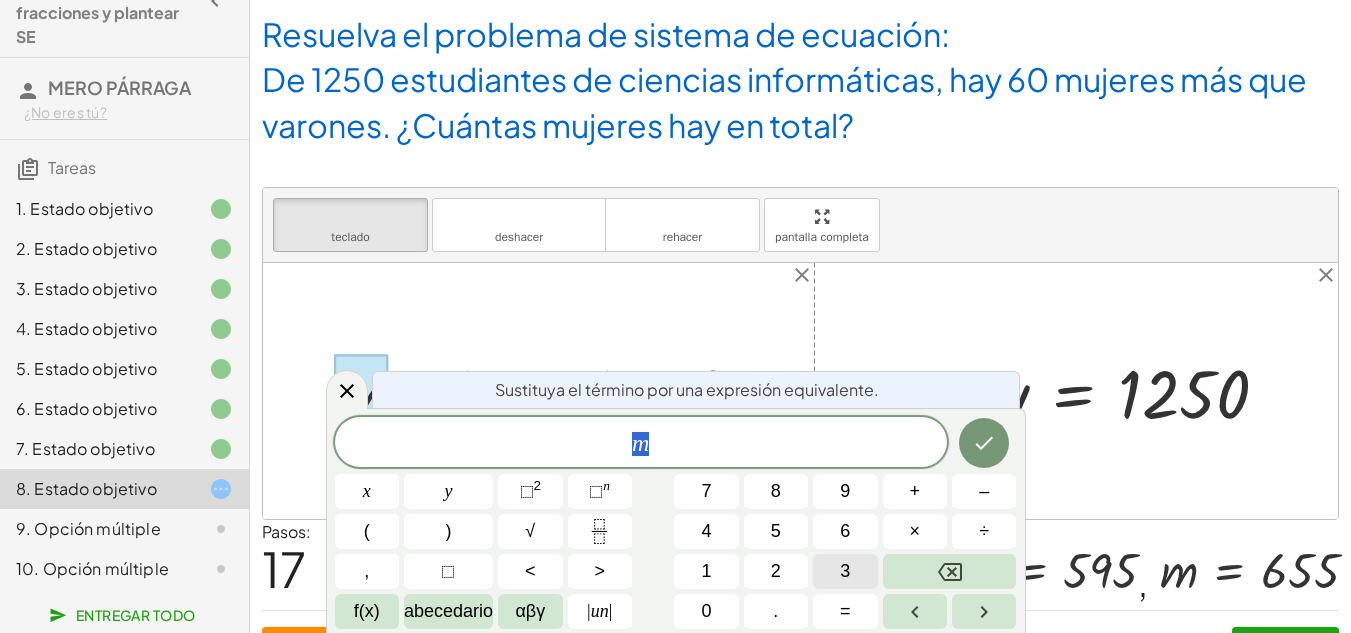 click on "3" at bounding box center (845, 571) 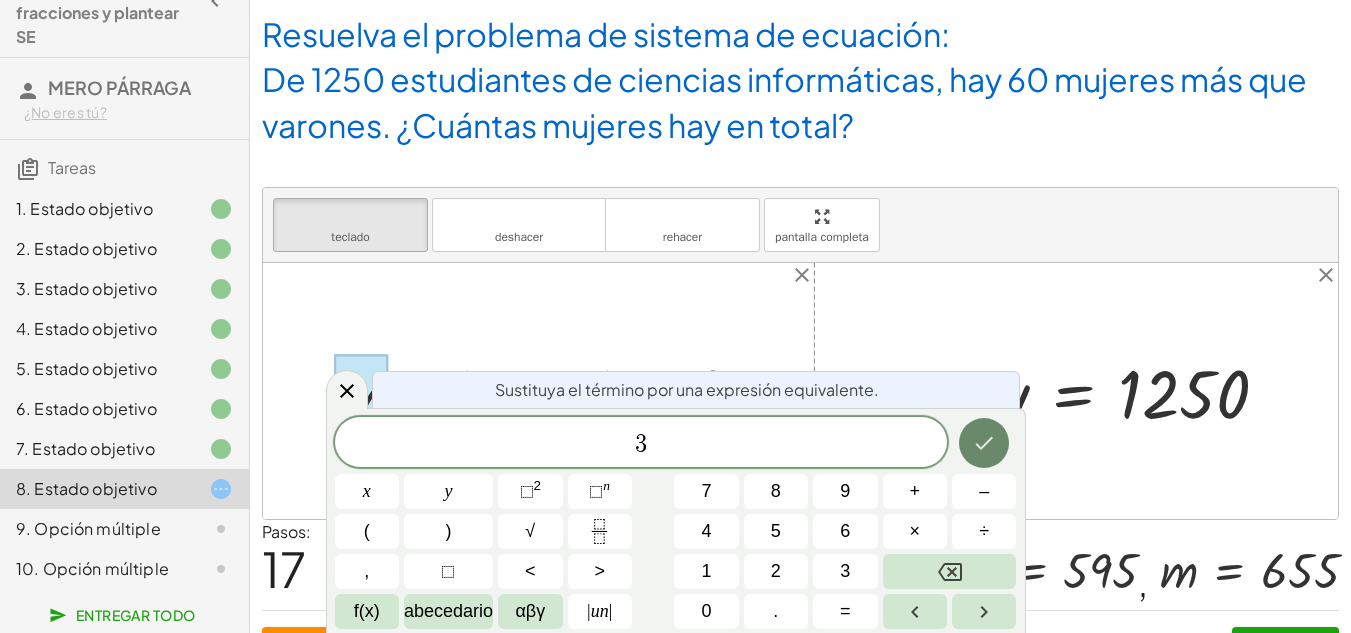 click 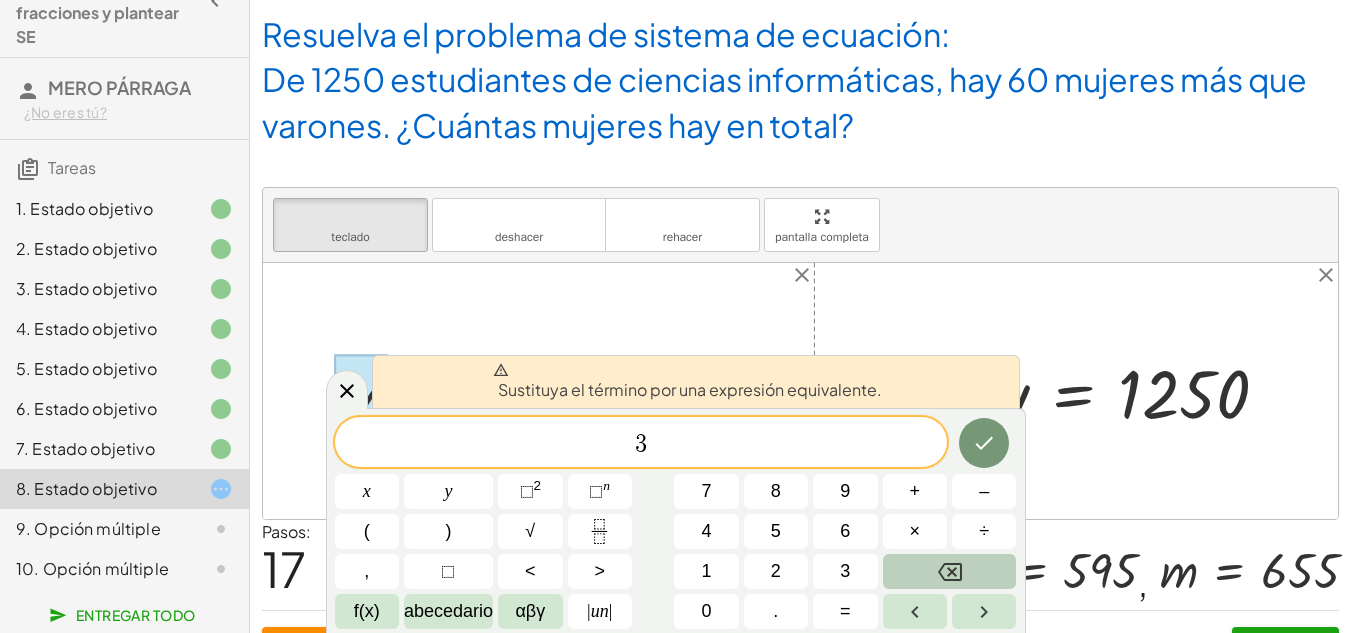 click at bounding box center [950, 571] 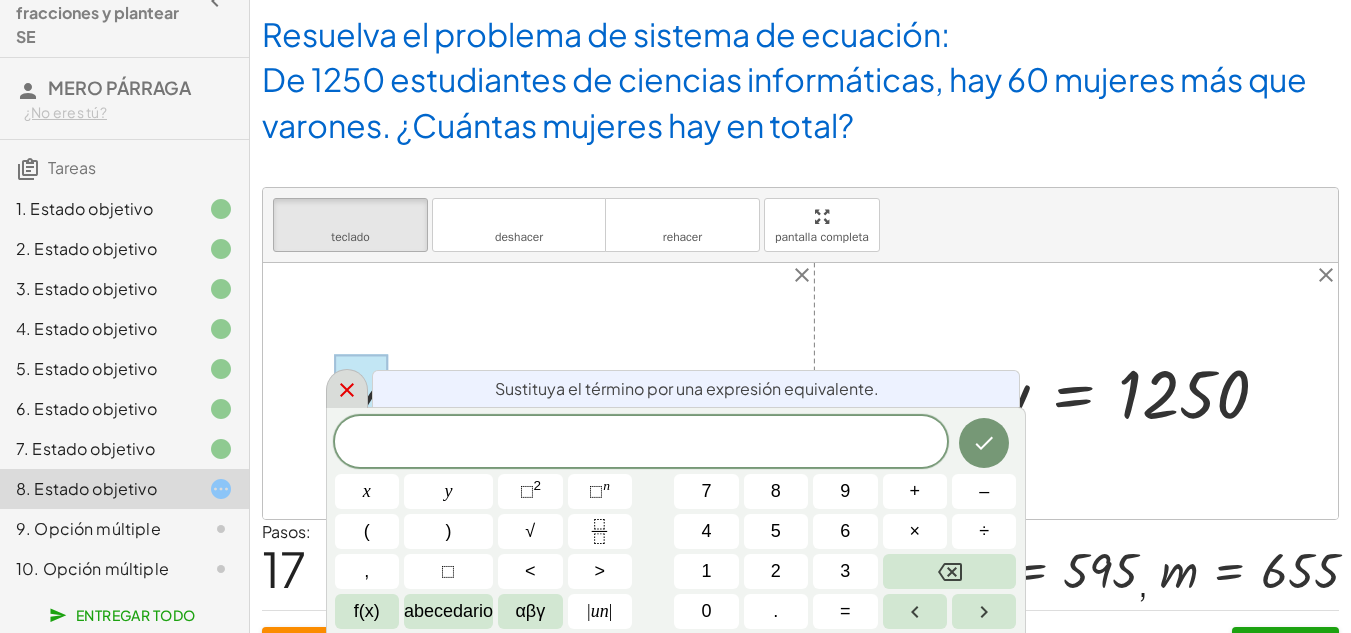 click 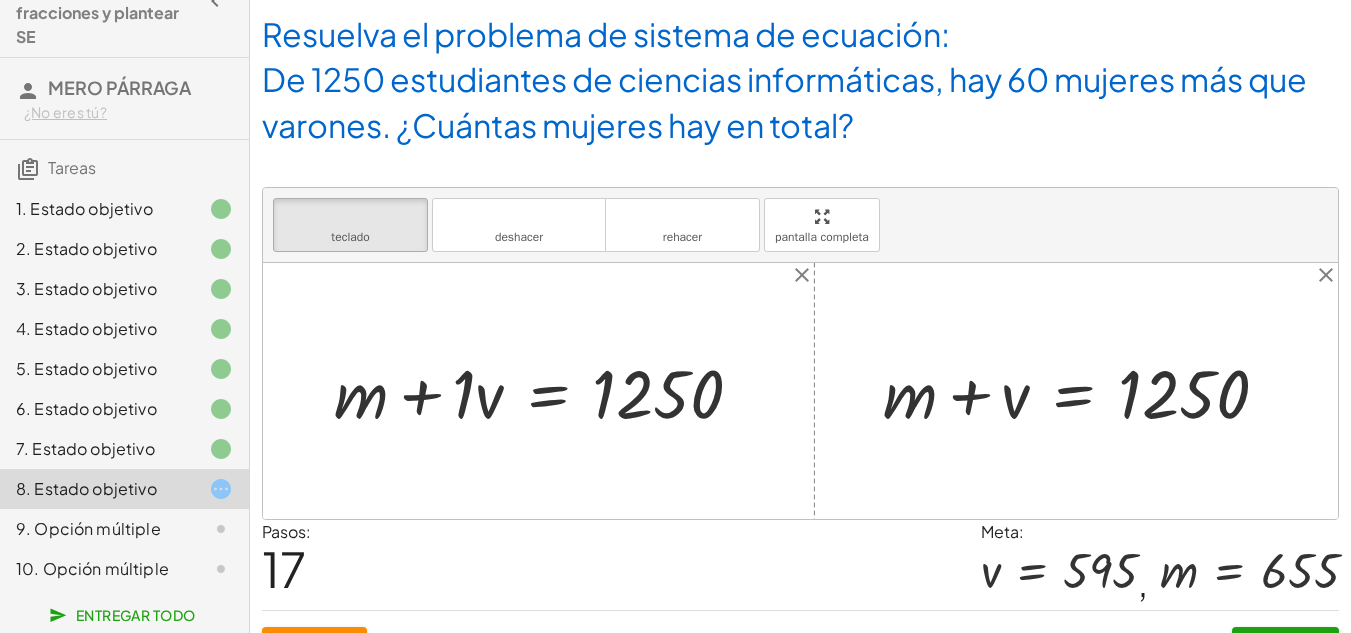 click at bounding box center (800, 391) 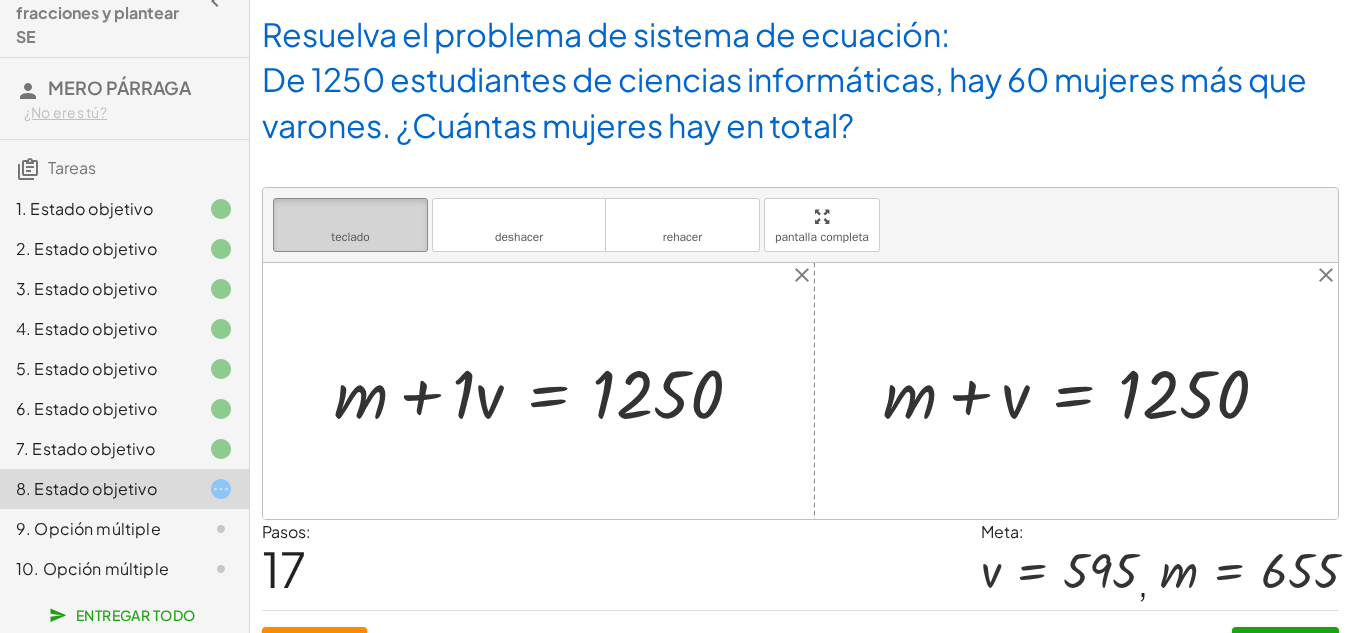 click on "teclado" at bounding box center (350, 216) 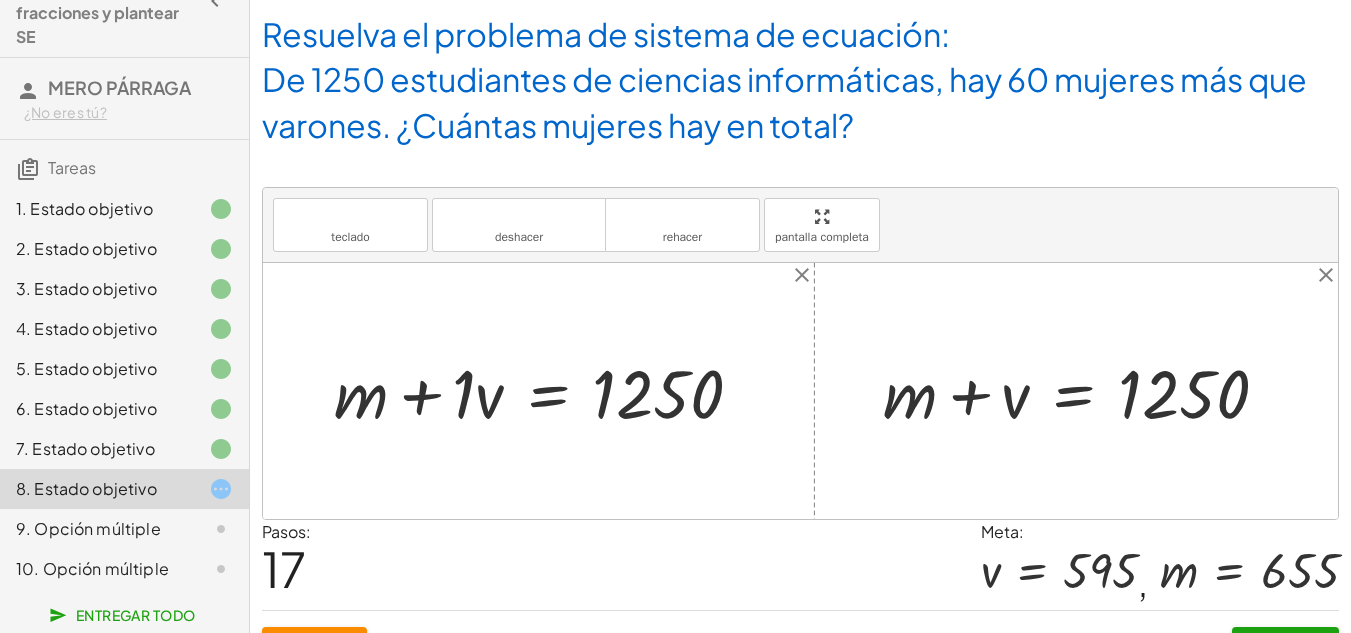 click at bounding box center (800, 391) 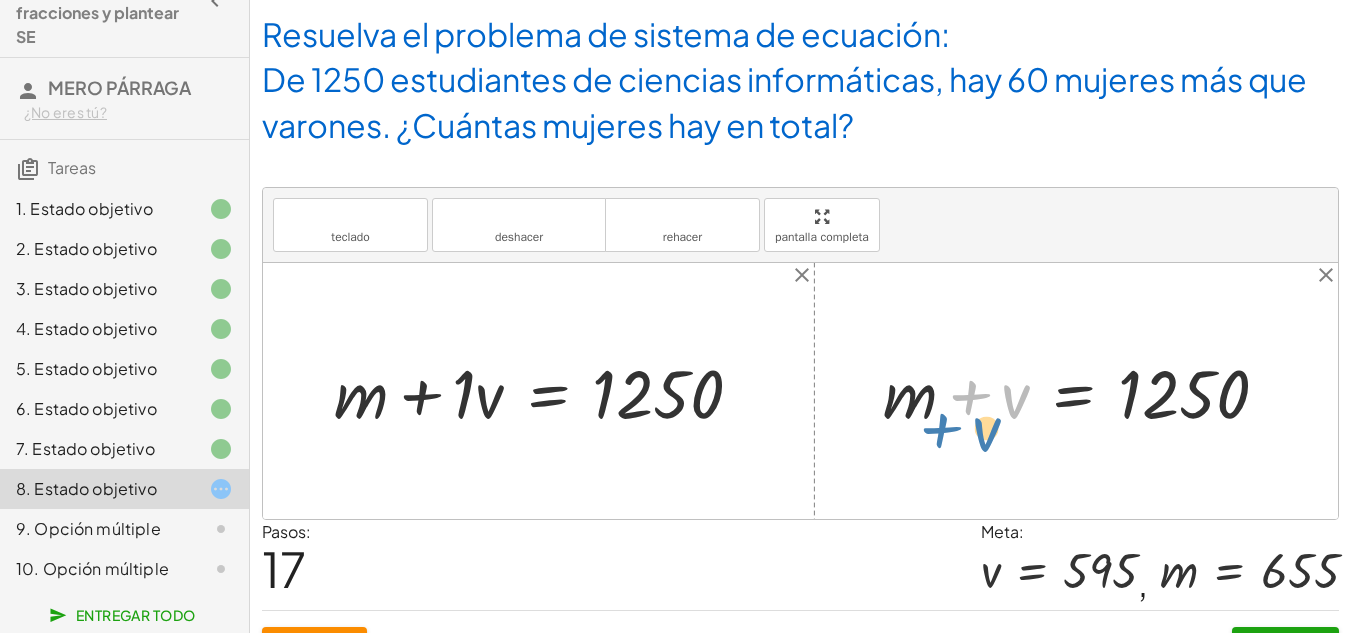 drag, startPoint x: 1028, startPoint y: 392, endPoint x: 966, endPoint y: 428, distance: 71.693794 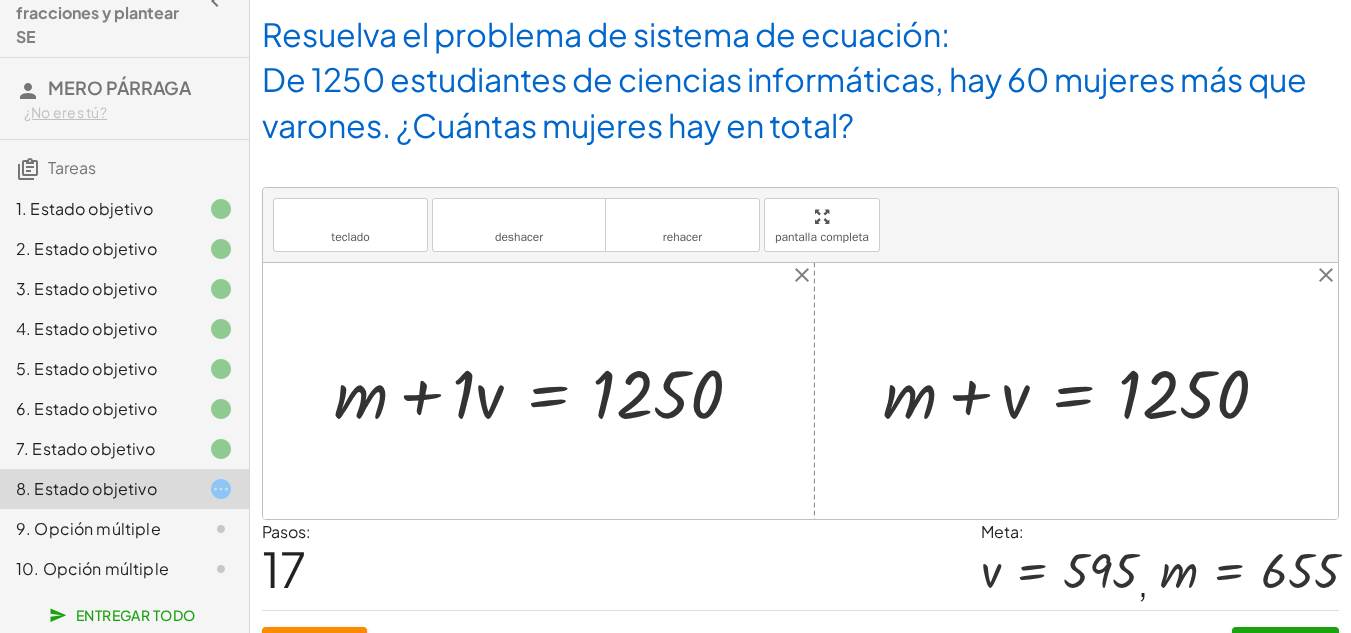 click at bounding box center (546, 391) 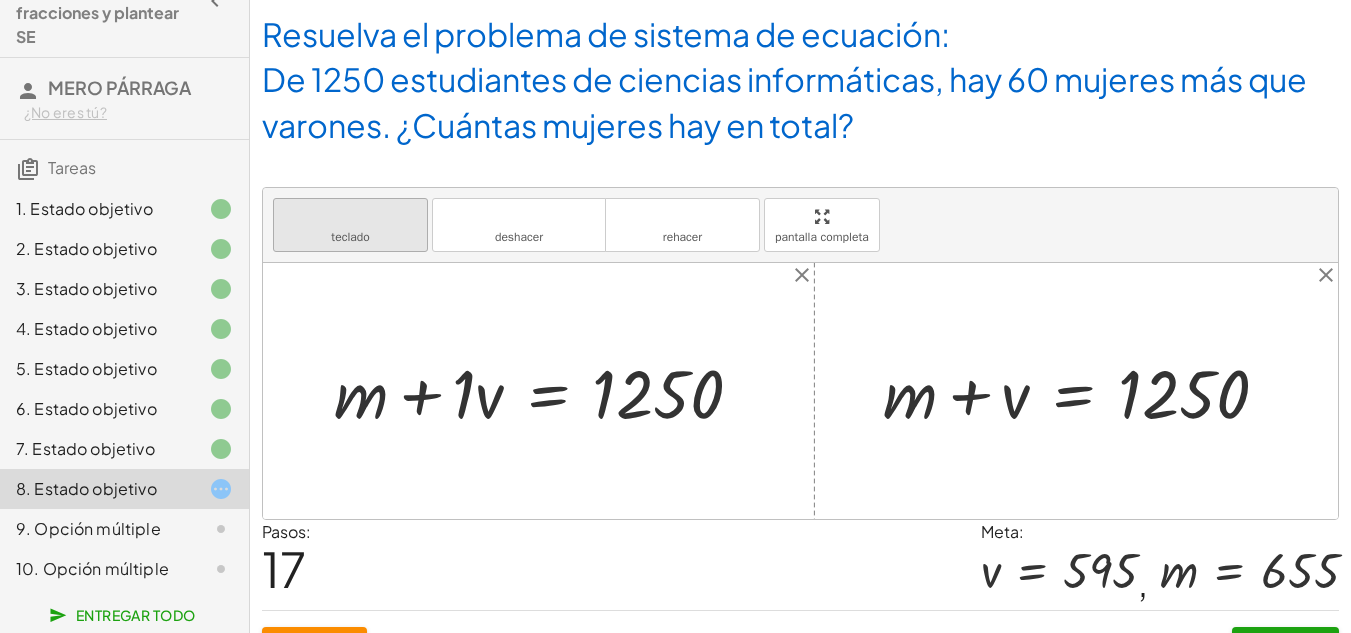 click on "teclado" at bounding box center (350, 216) 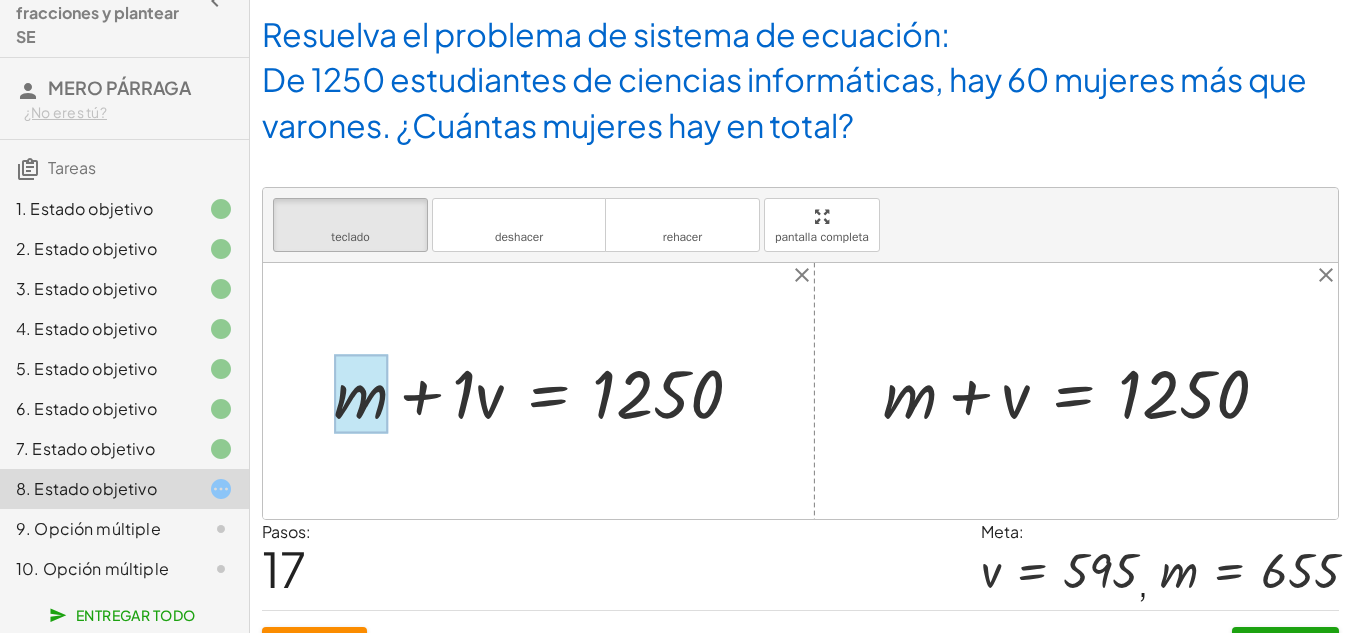 click at bounding box center (361, 393) 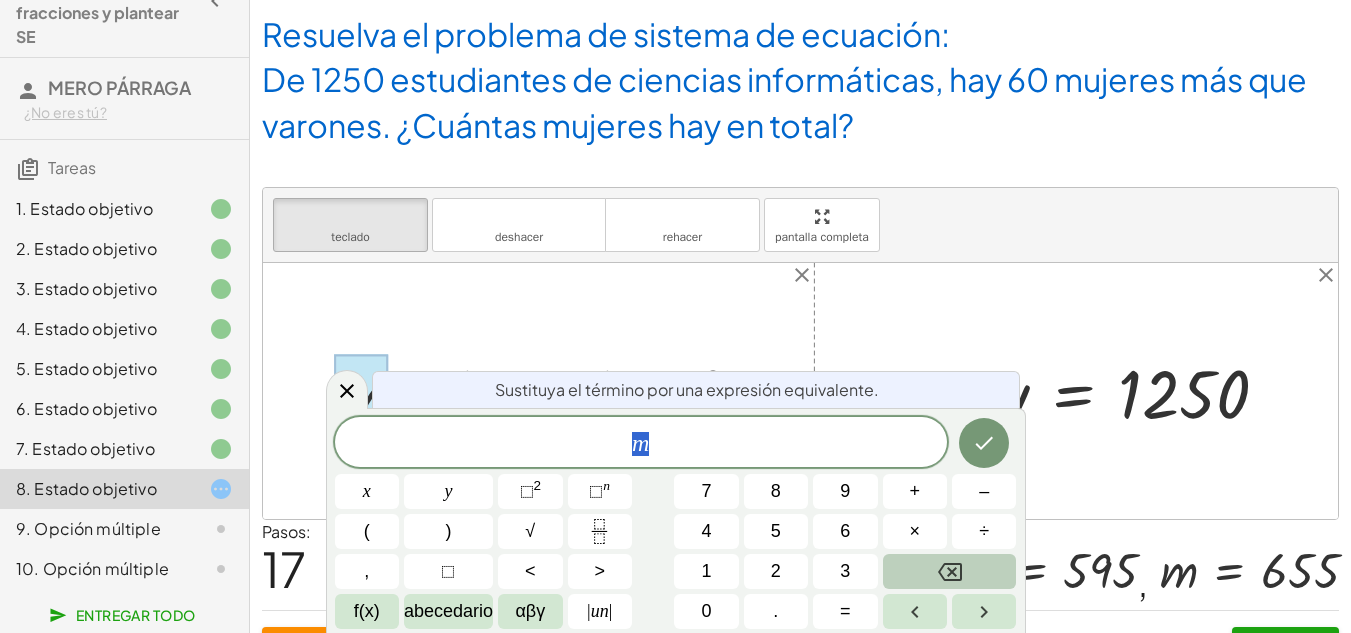click at bounding box center (950, 571) 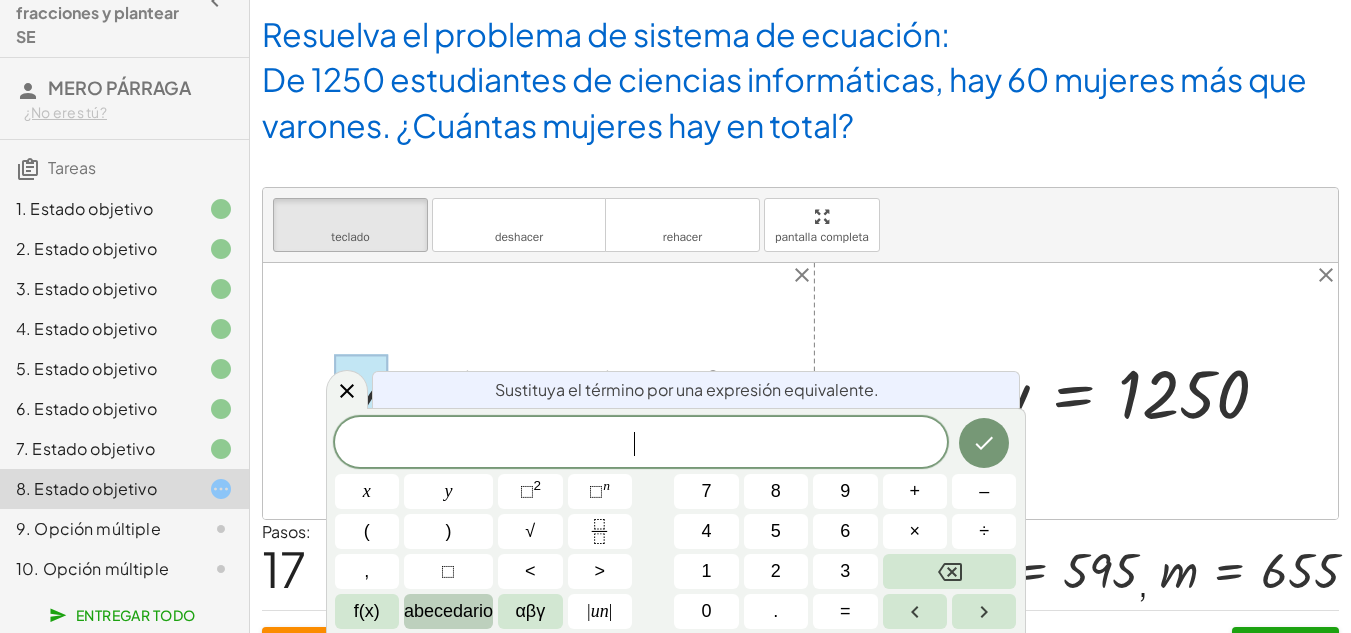 click on "abecedario" at bounding box center [448, 611] 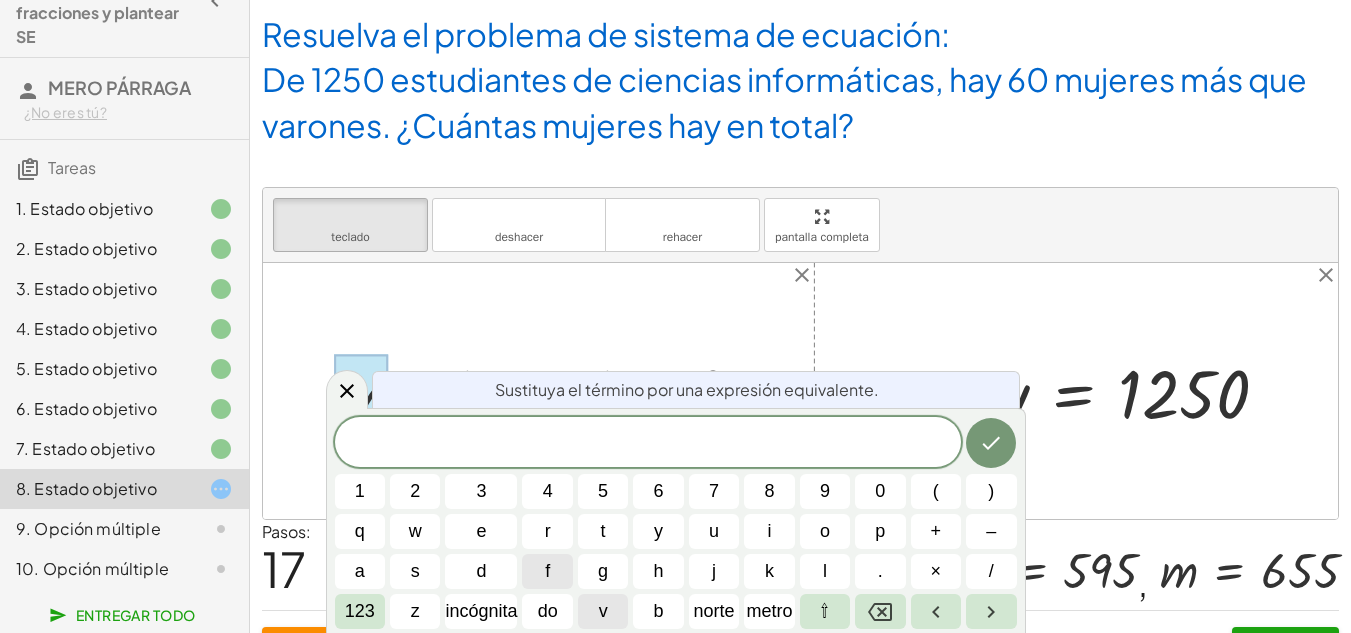 click on "v" at bounding box center [603, 611] 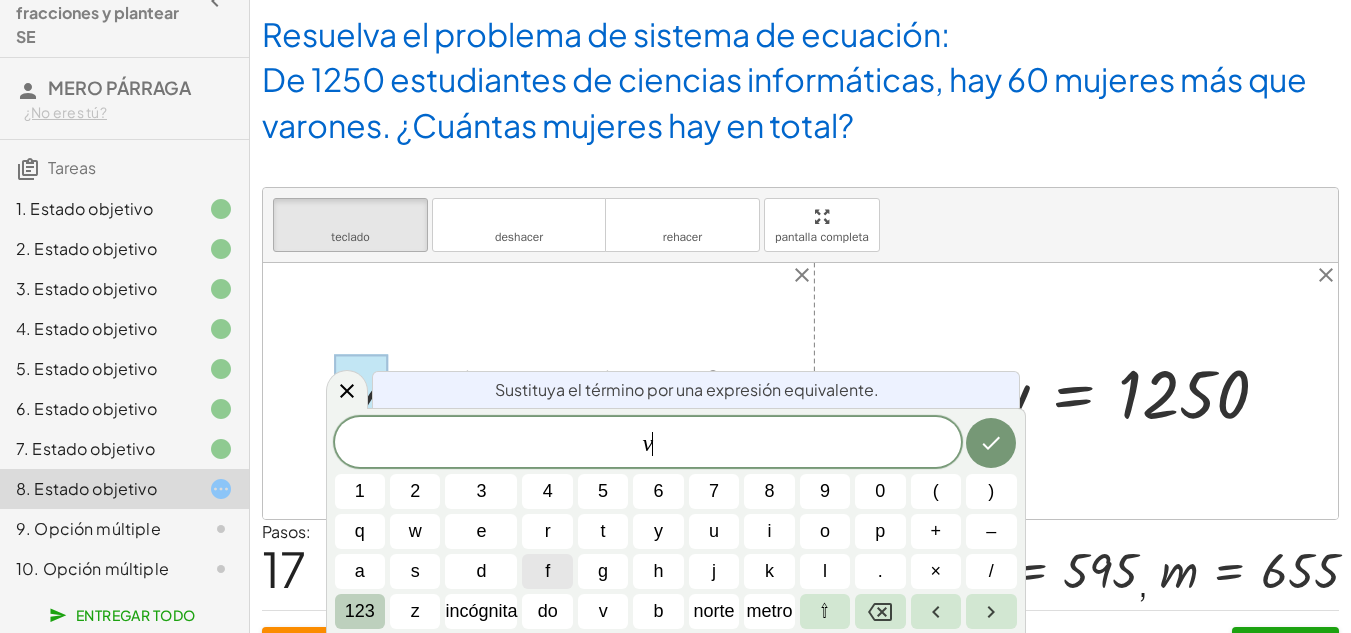 click on "123" at bounding box center (360, 611) 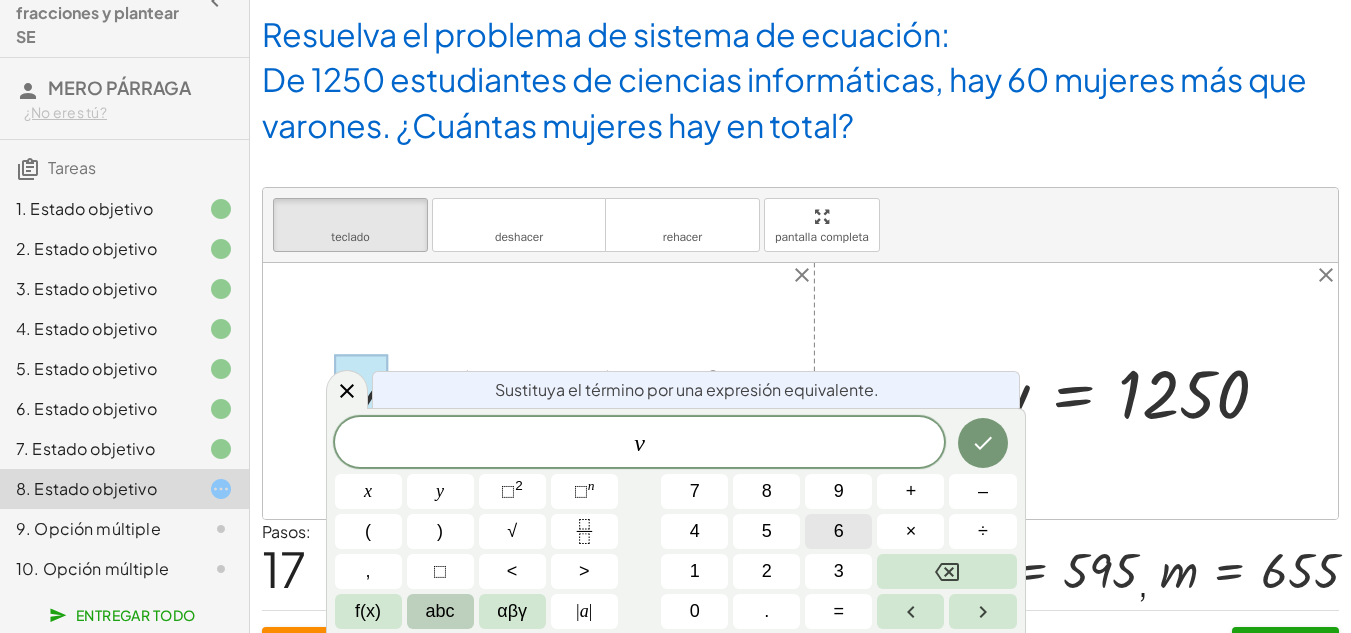 click on "6" at bounding box center [839, 531] 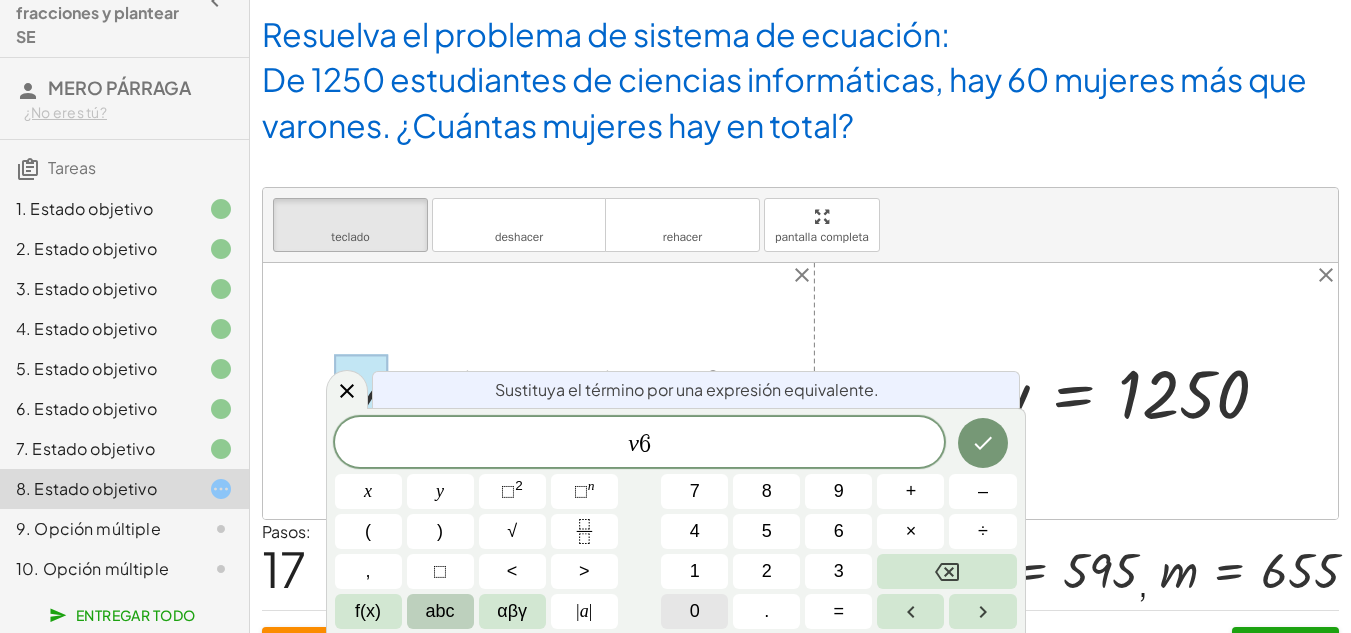 click on "0" at bounding box center [694, 611] 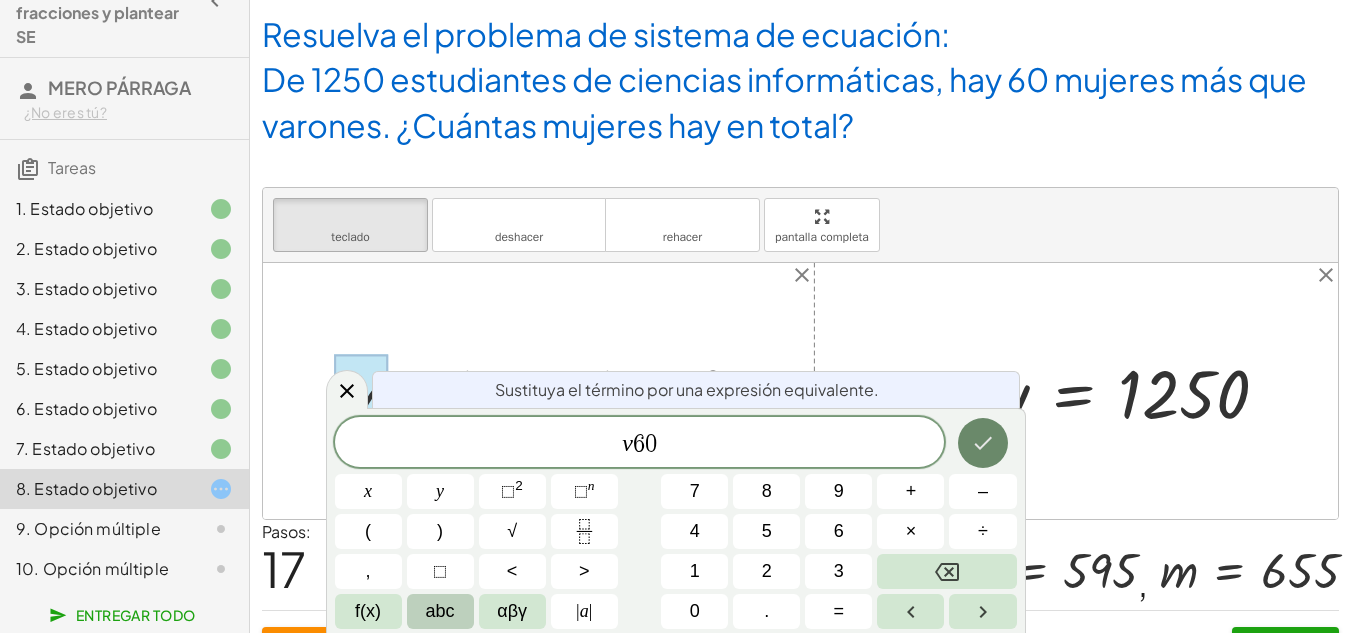 click at bounding box center (983, 443) 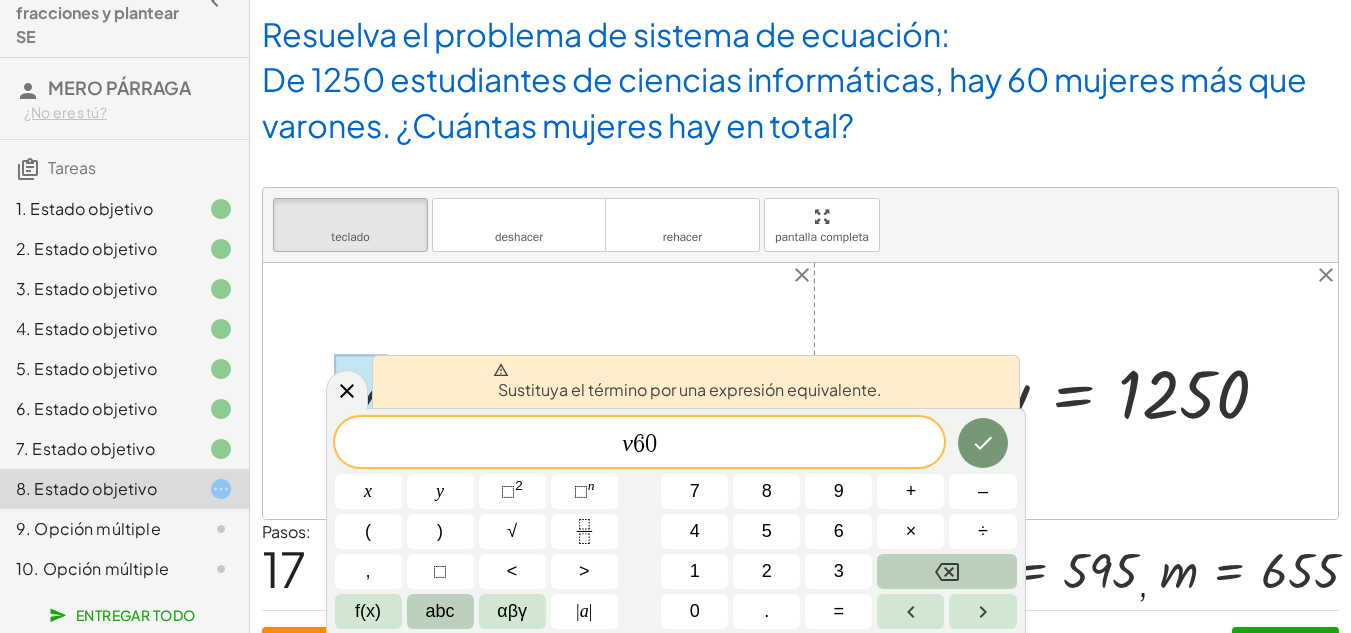 click at bounding box center (946, 571) 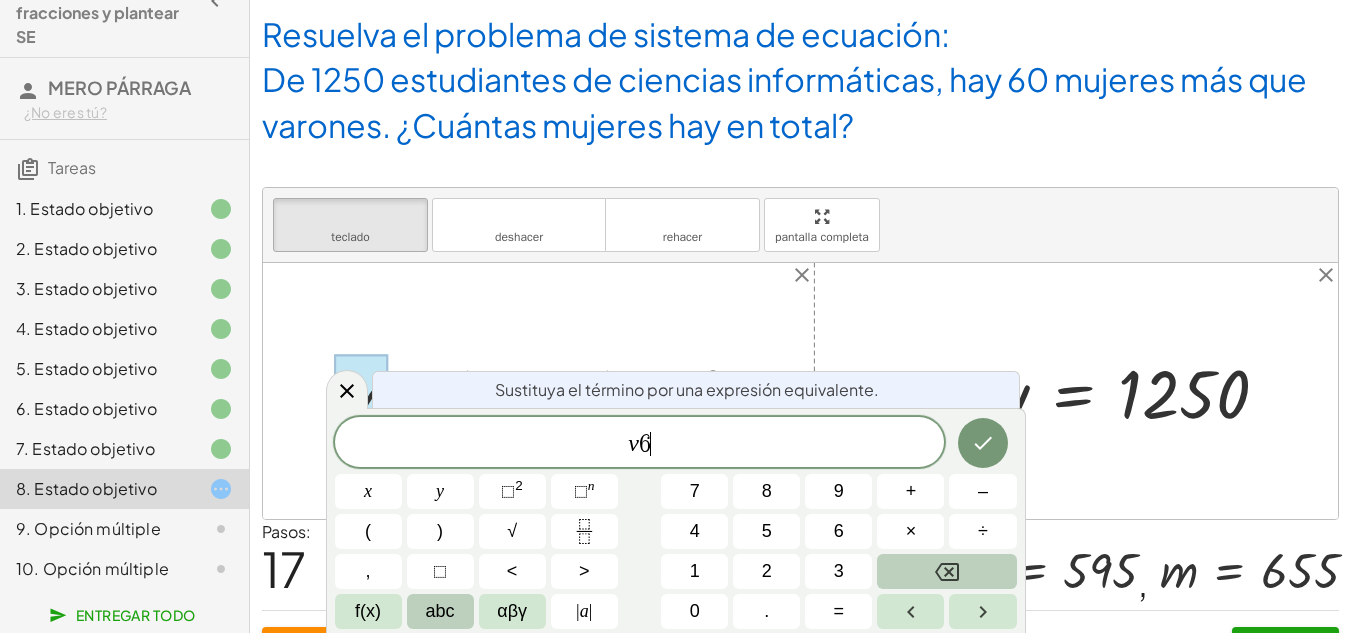 click at bounding box center (946, 571) 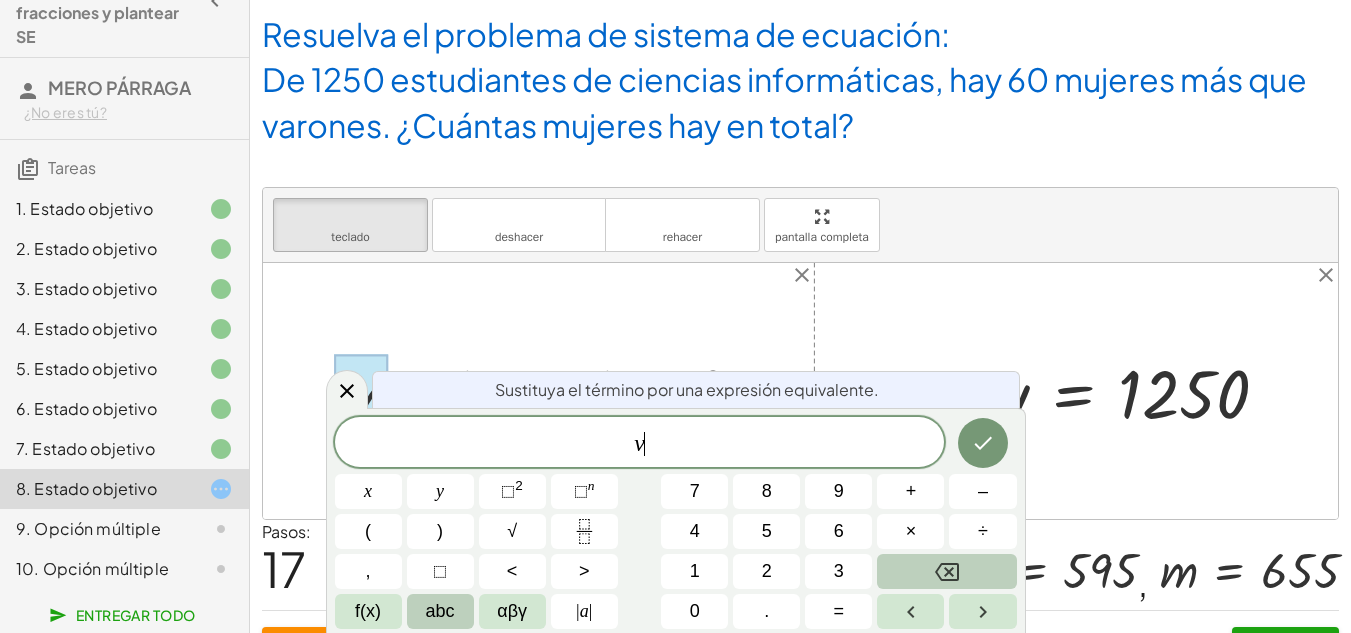 click 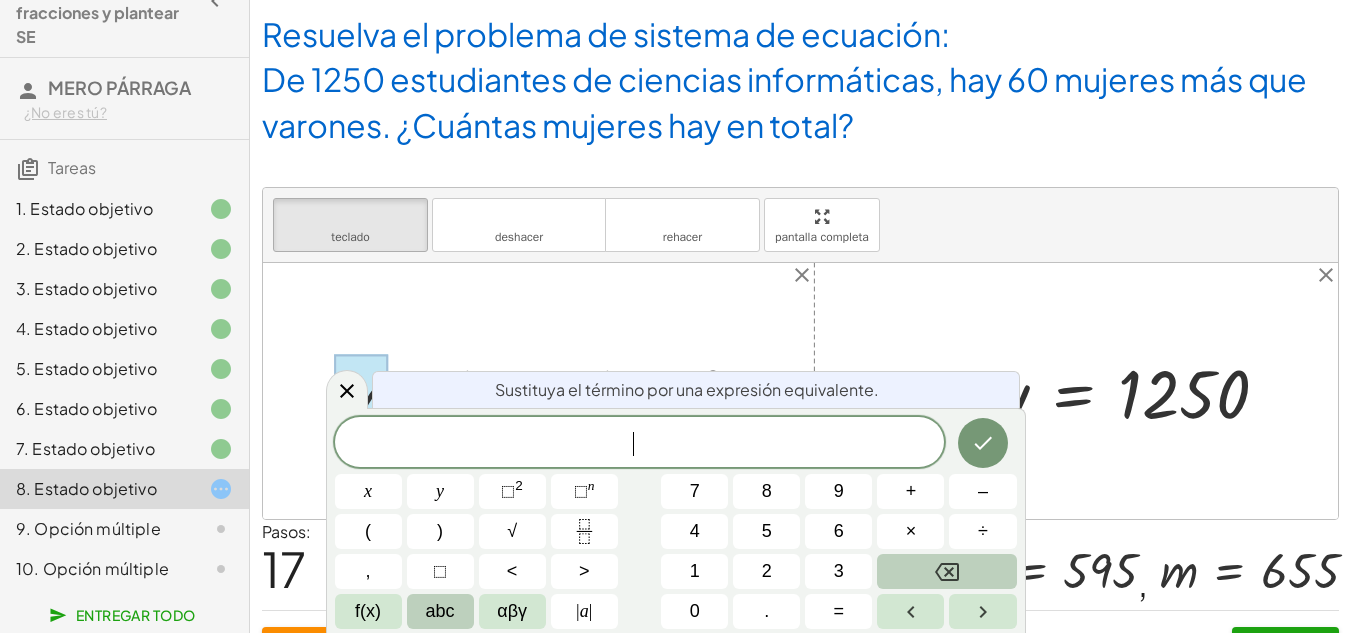 click 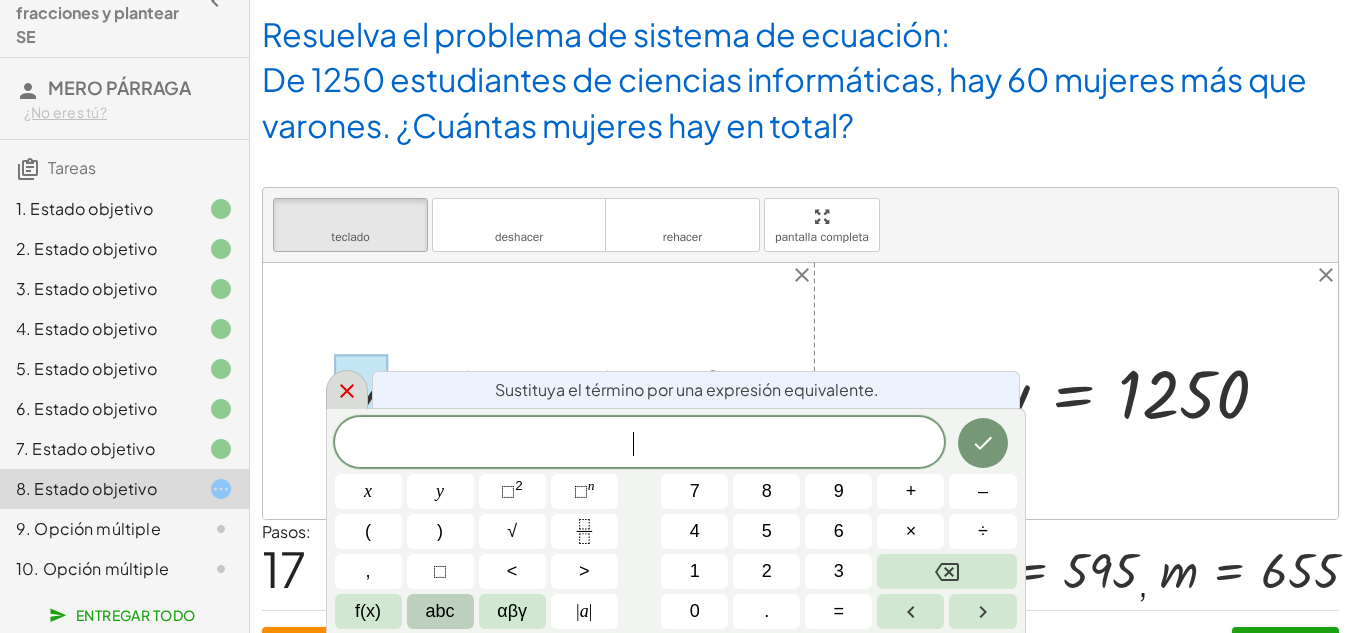 click 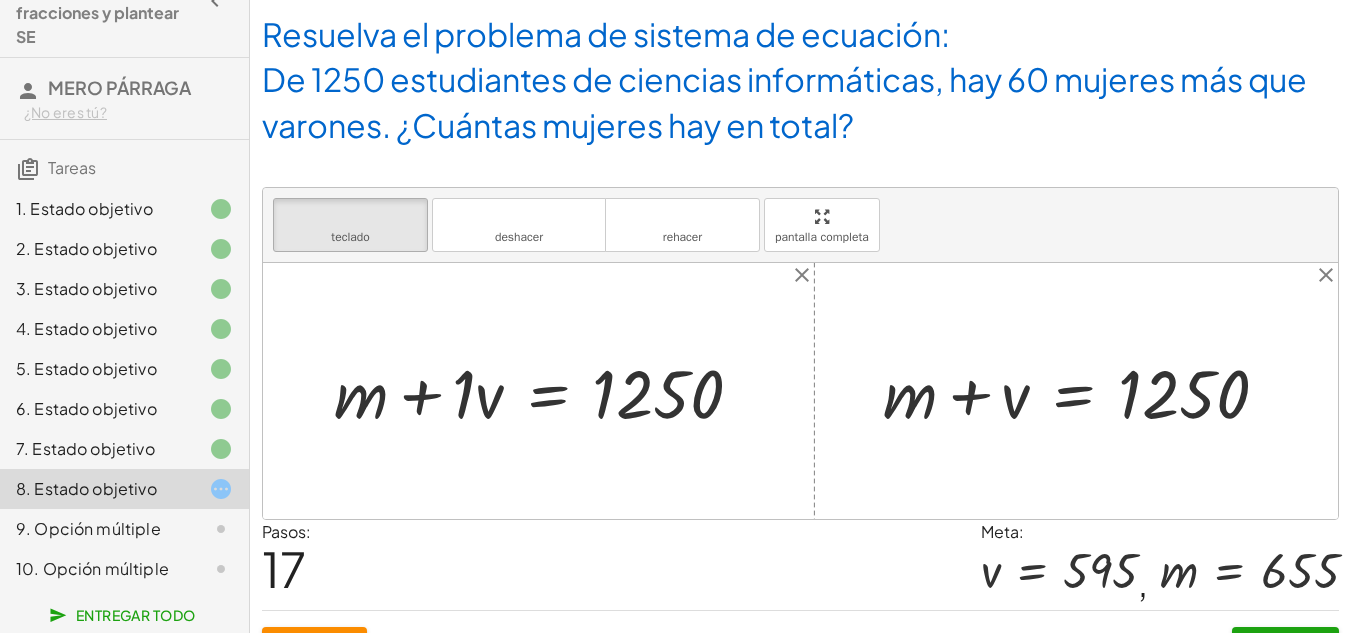 click at bounding box center (546, 391) 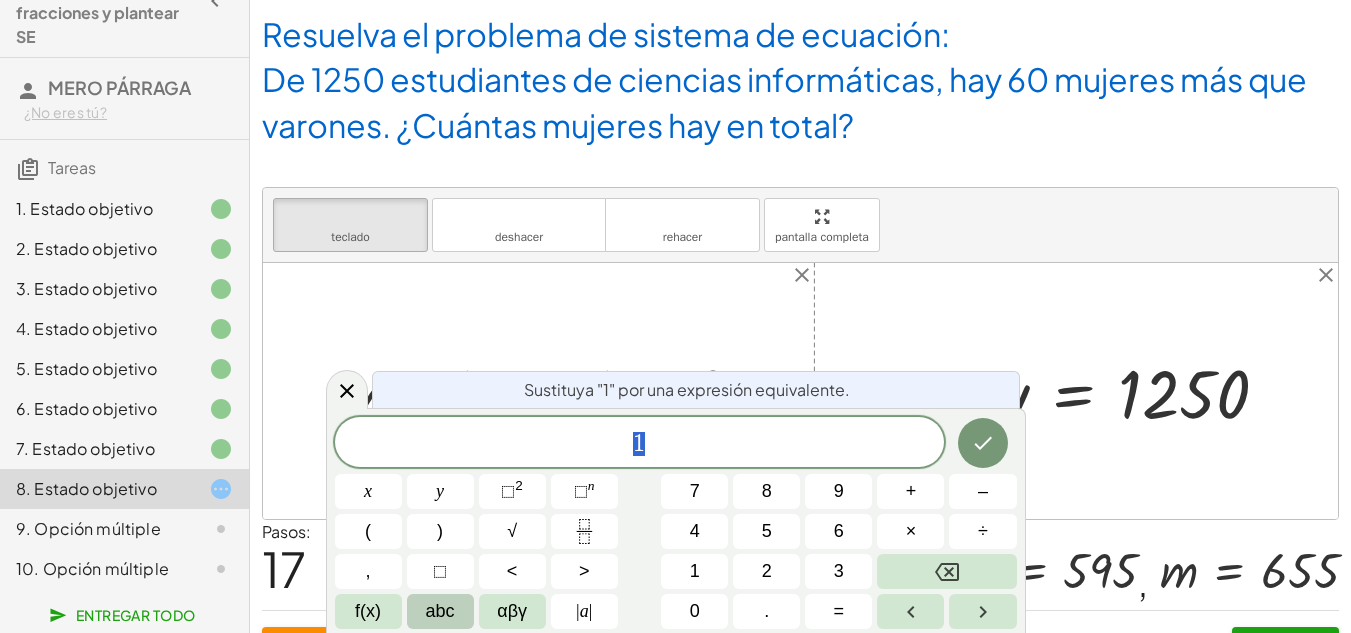 click on "1" at bounding box center [640, 444] 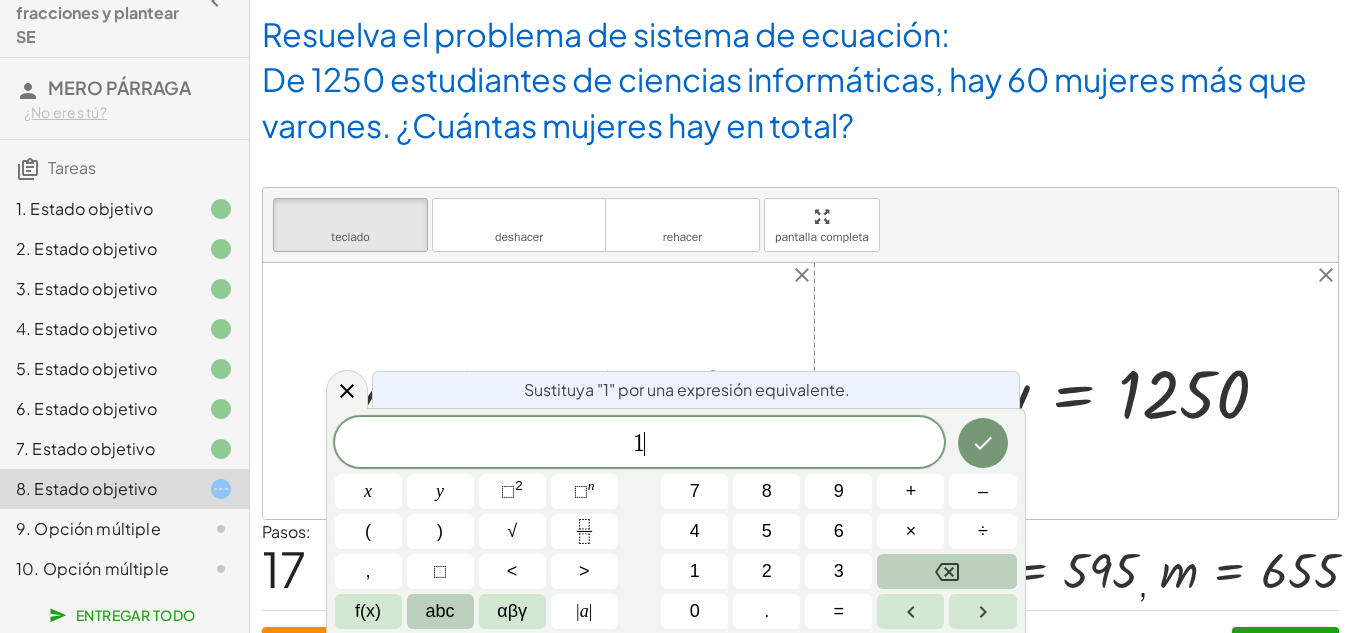 click at bounding box center [946, 571] 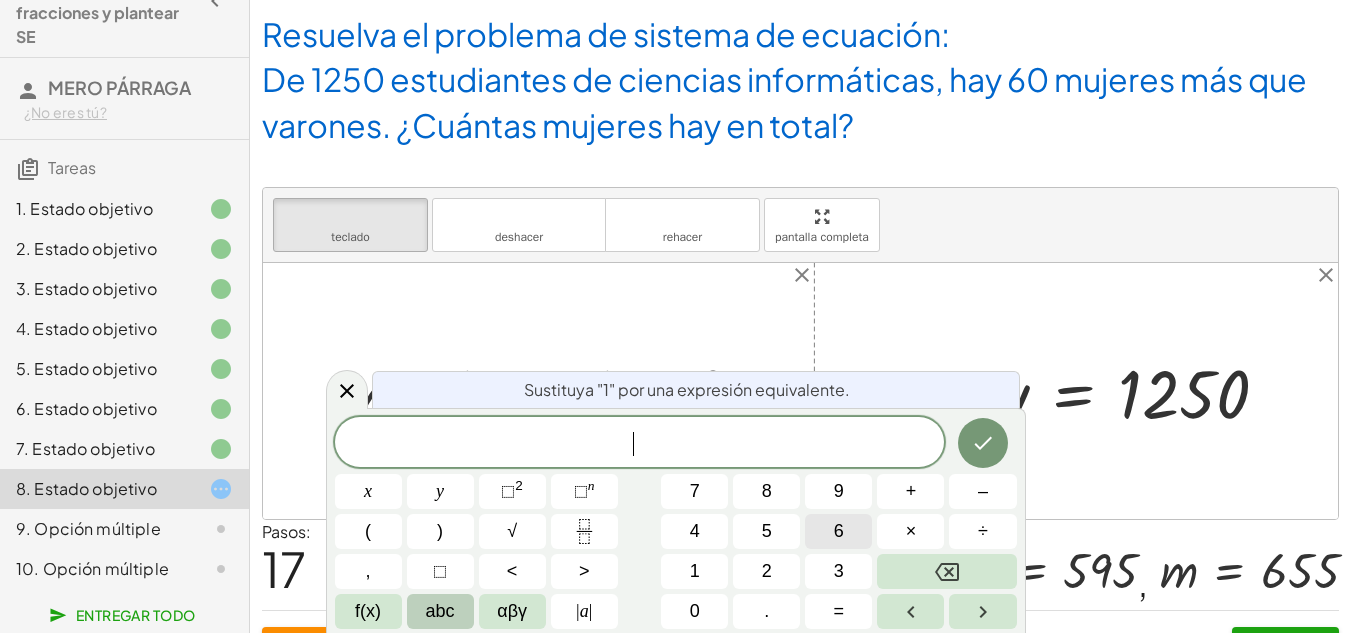 click on "6" at bounding box center (838, 531) 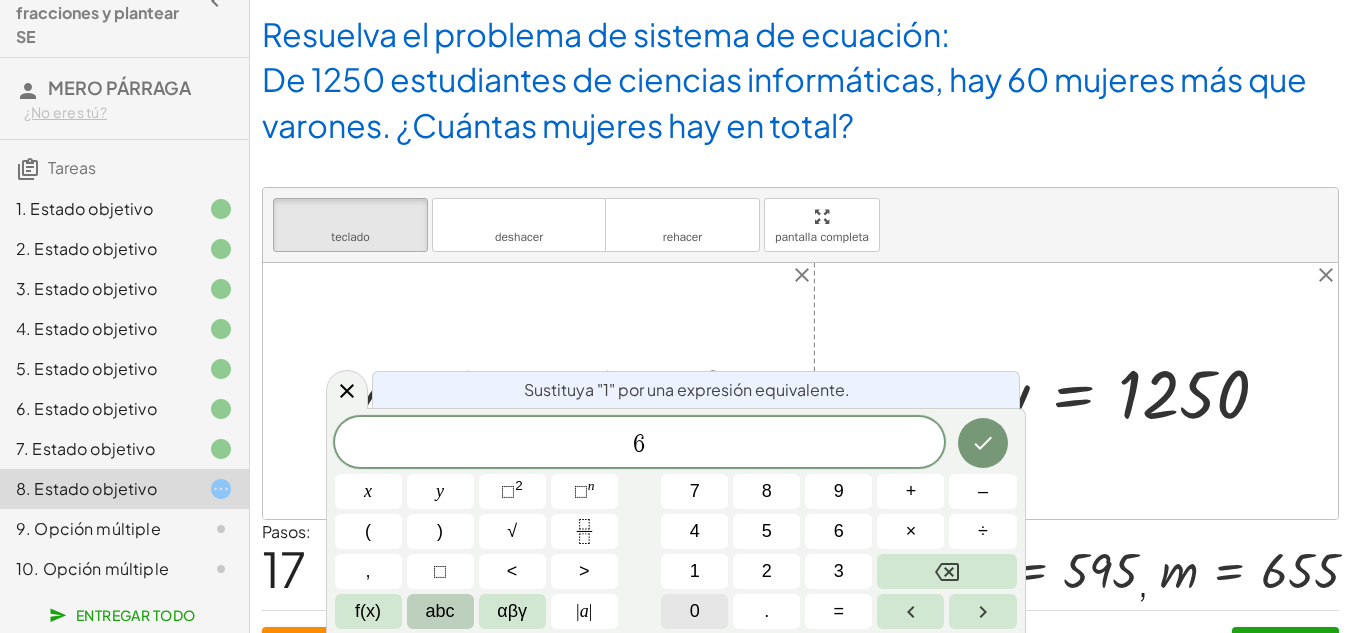 click on "0" at bounding box center [694, 611] 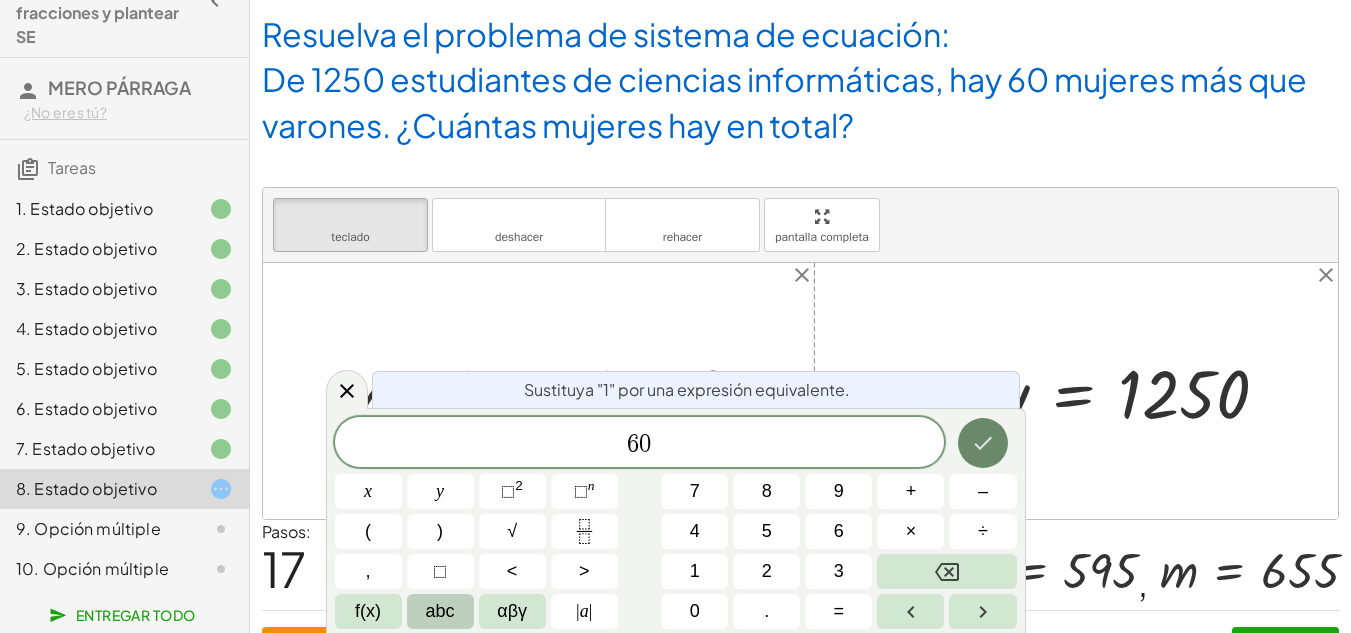 click 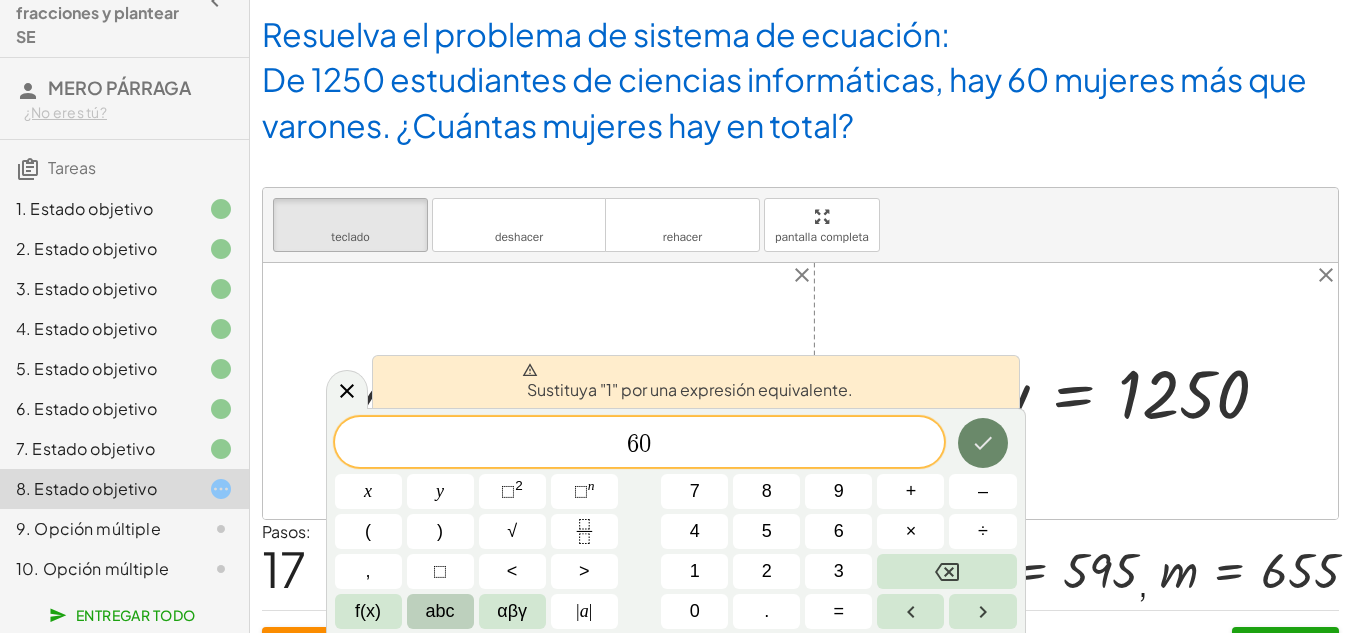 click 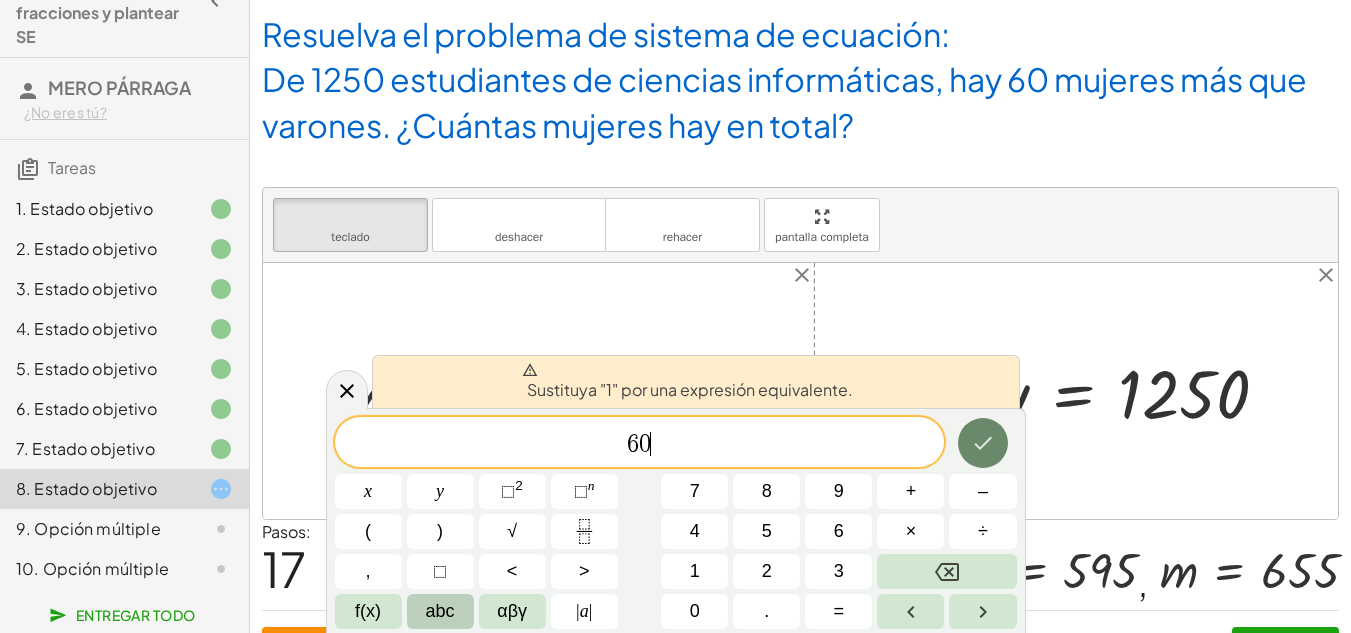 click 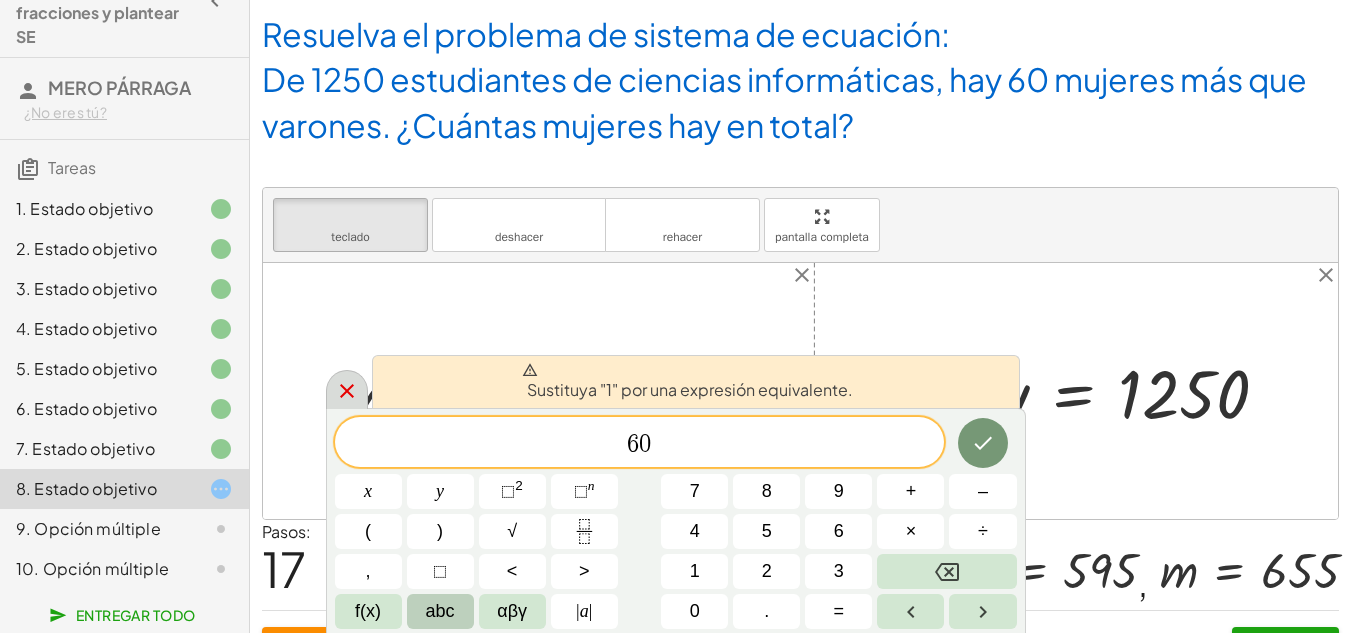 click 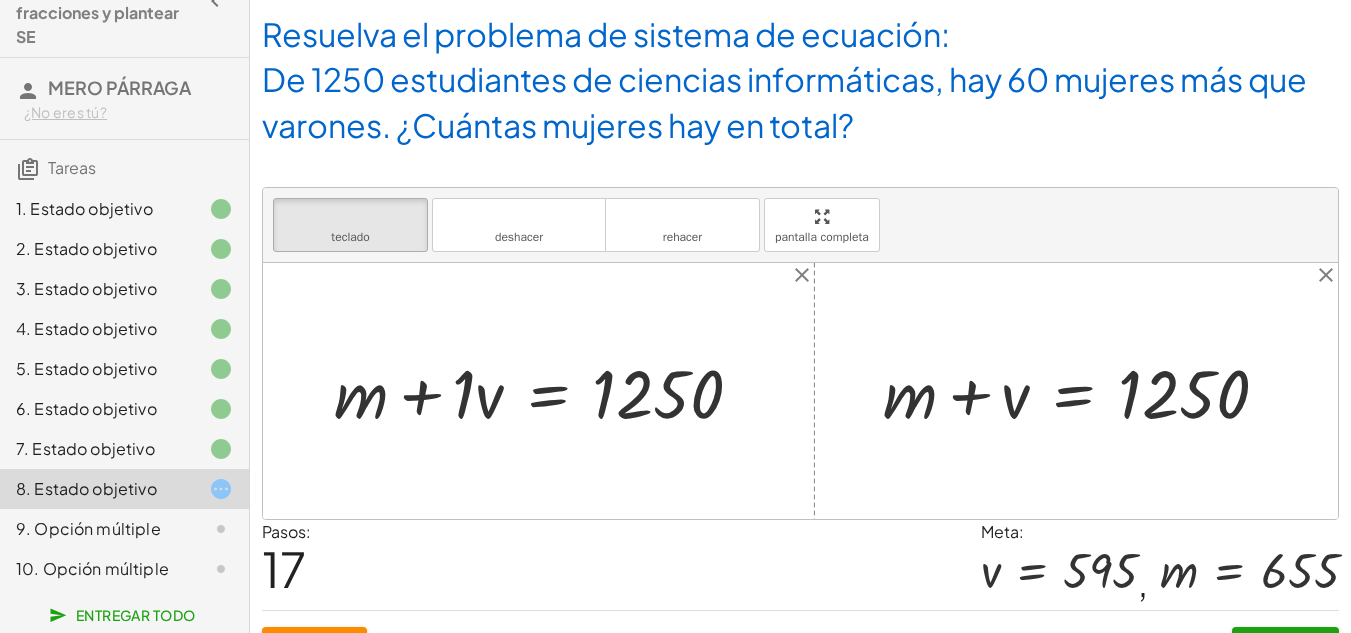 click at bounding box center (546, 391) 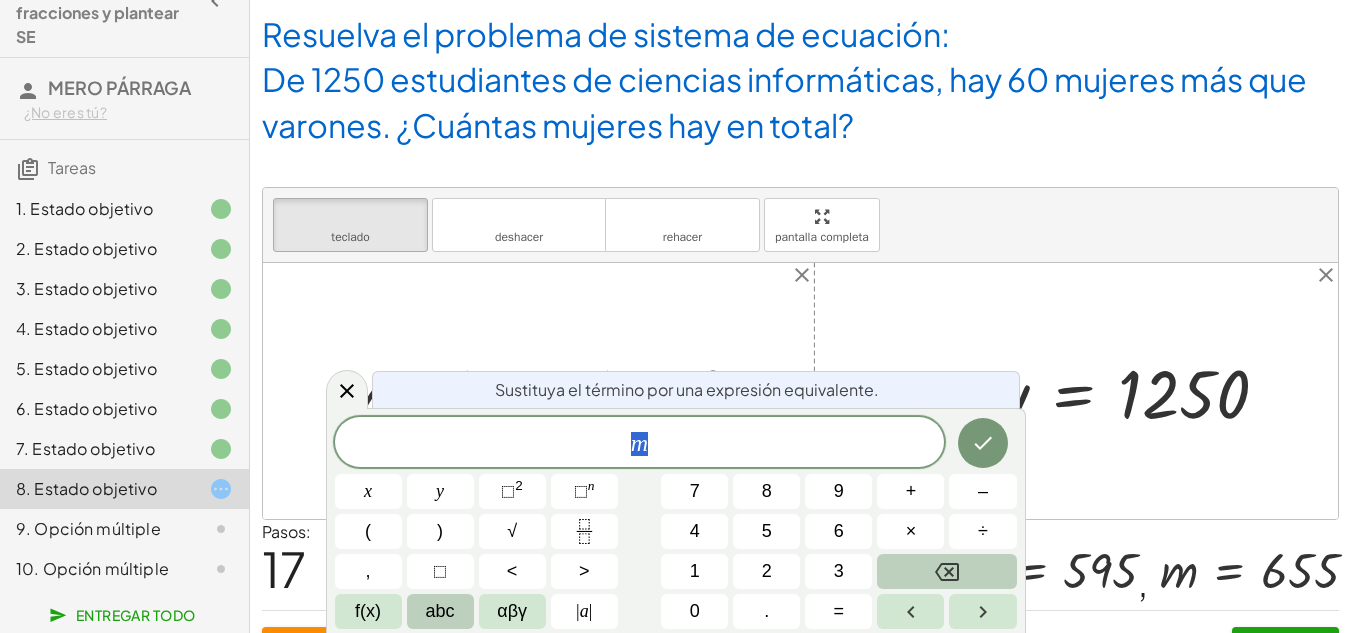 click at bounding box center [946, 571] 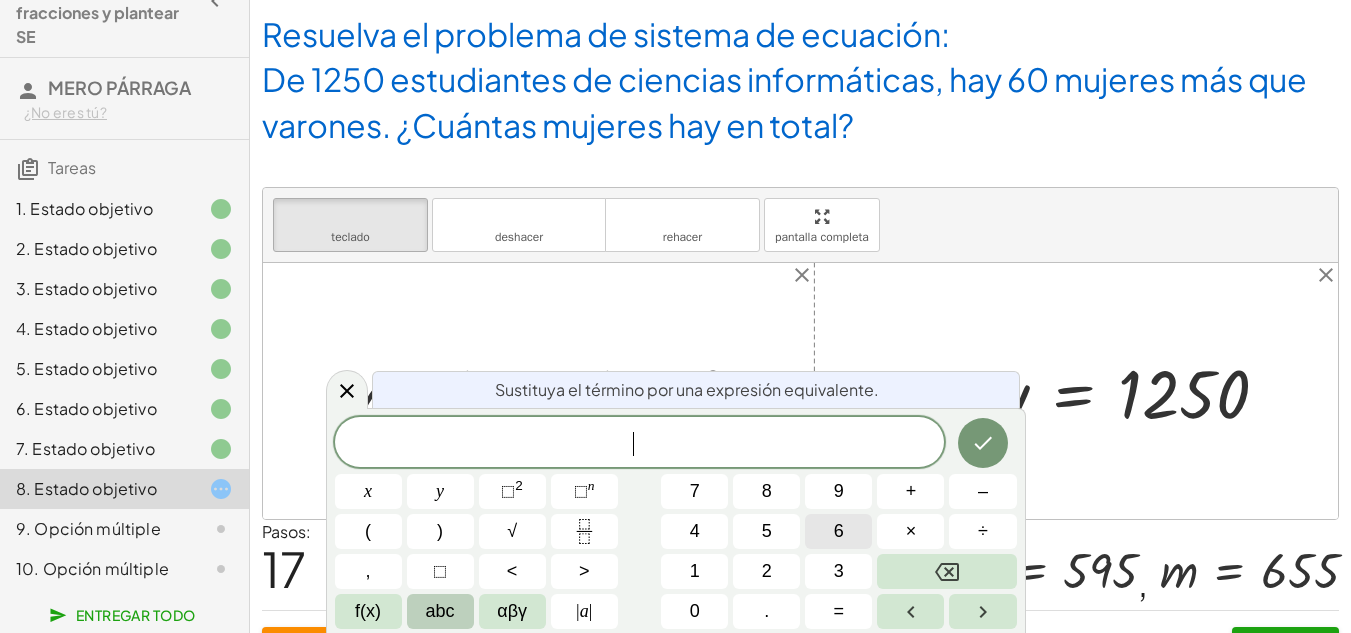 click on "6" at bounding box center [838, 531] 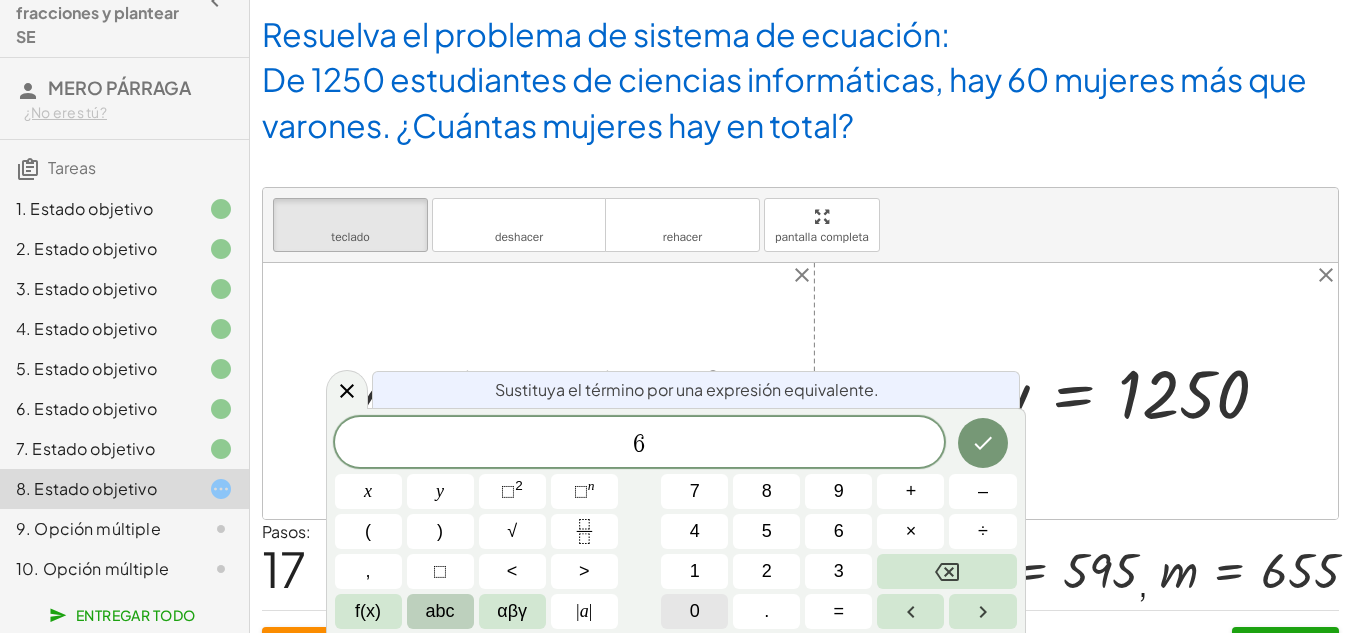 click on "0" at bounding box center (694, 611) 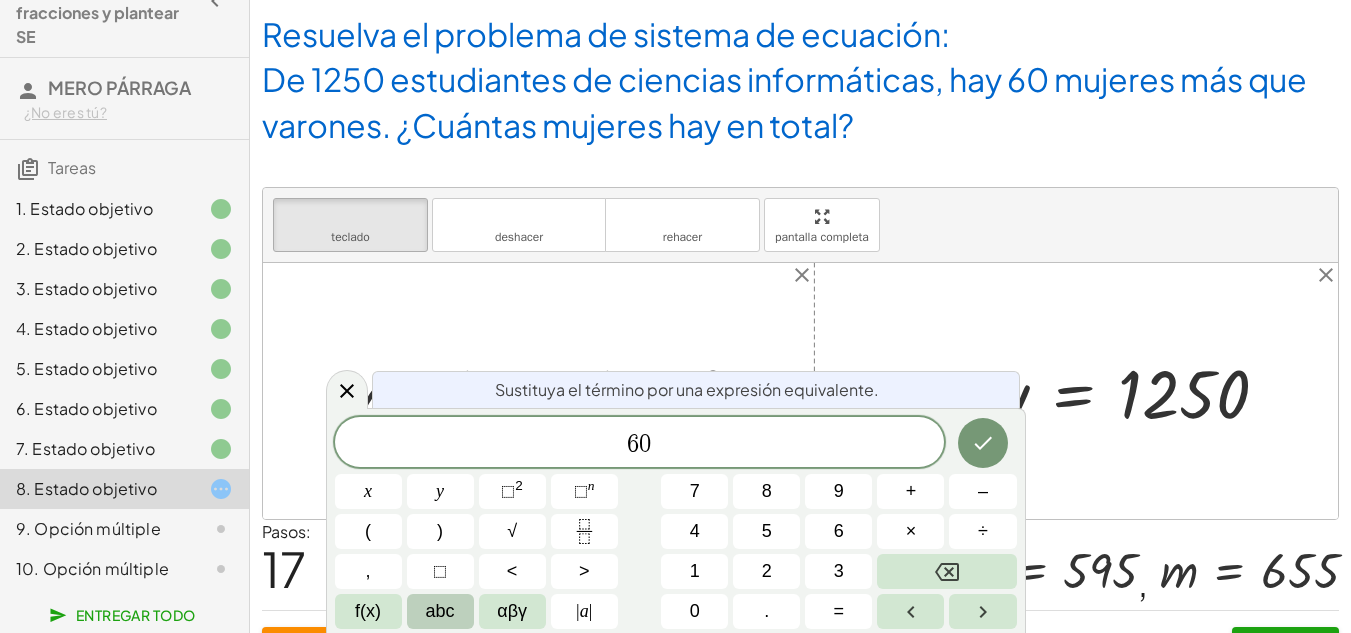 click 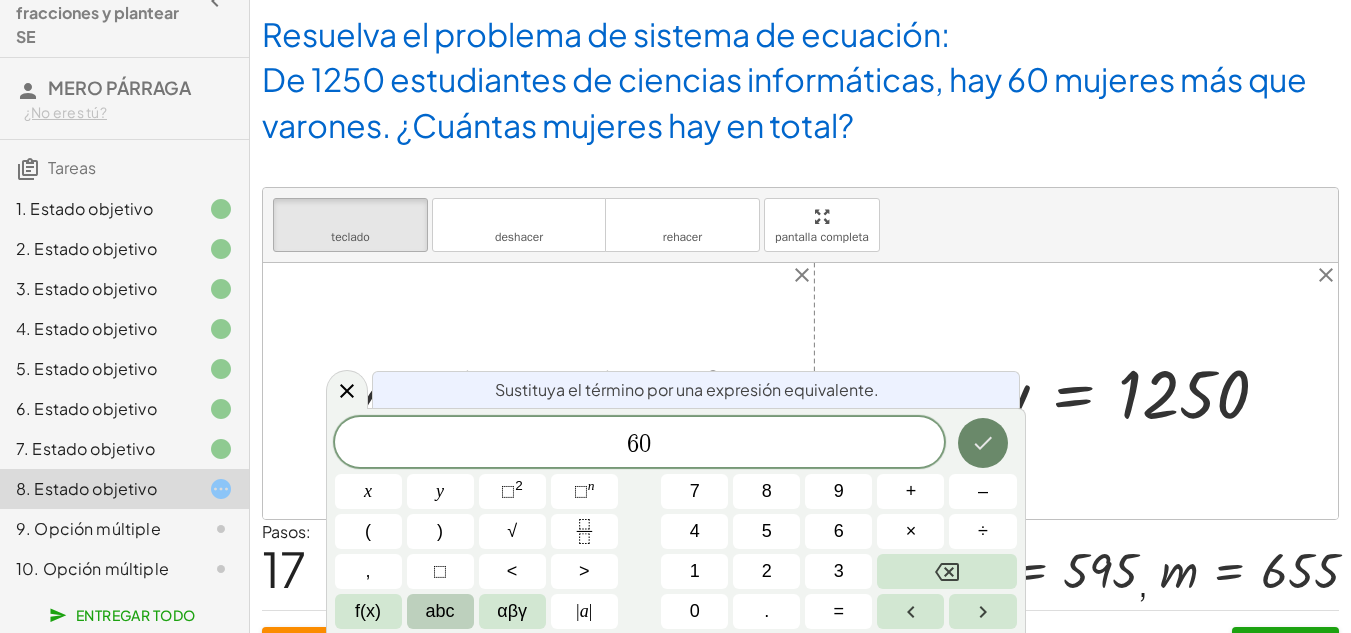 click at bounding box center [983, 443] 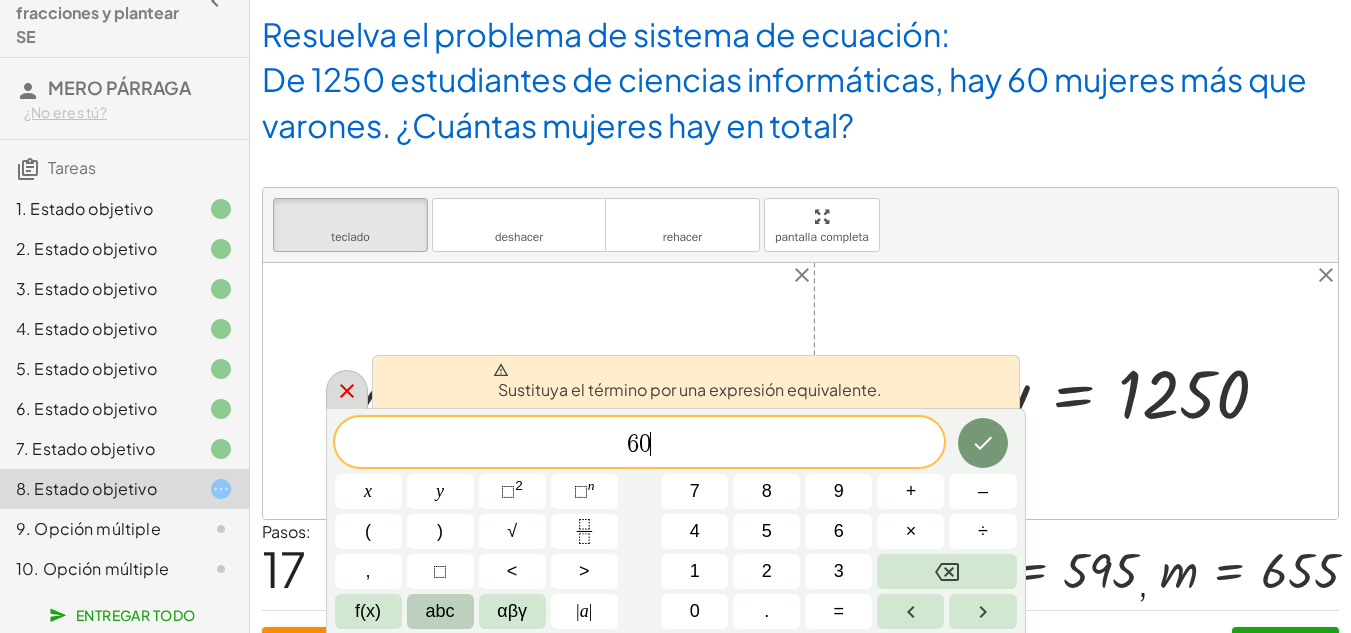 click 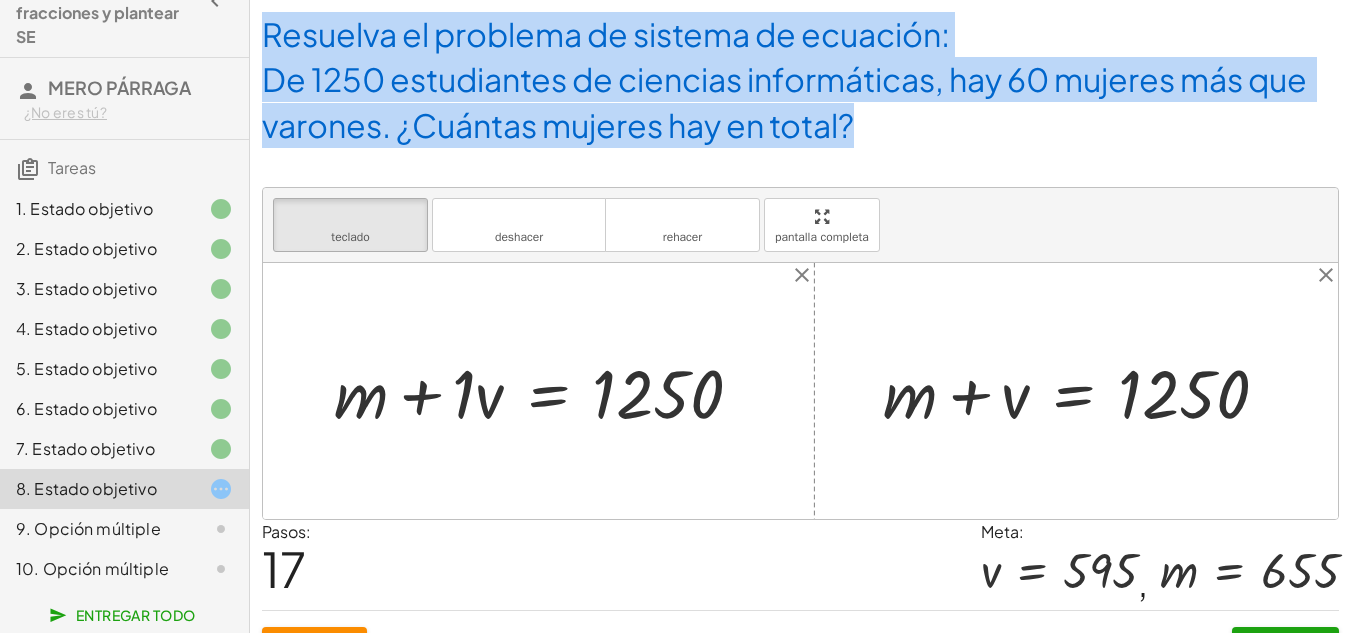drag, startPoint x: 253, startPoint y: 28, endPoint x: 870, endPoint y: 115, distance: 623.1035 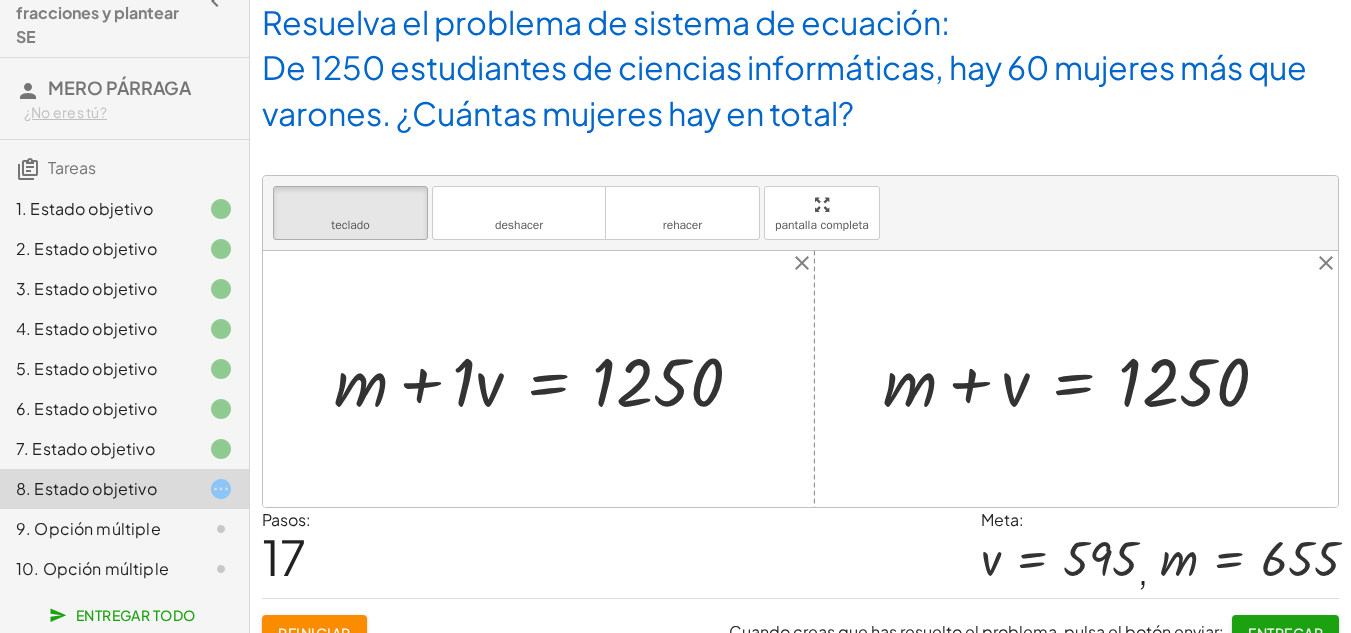 scroll, scrollTop: 42, scrollLeft: 0, axis: vertical 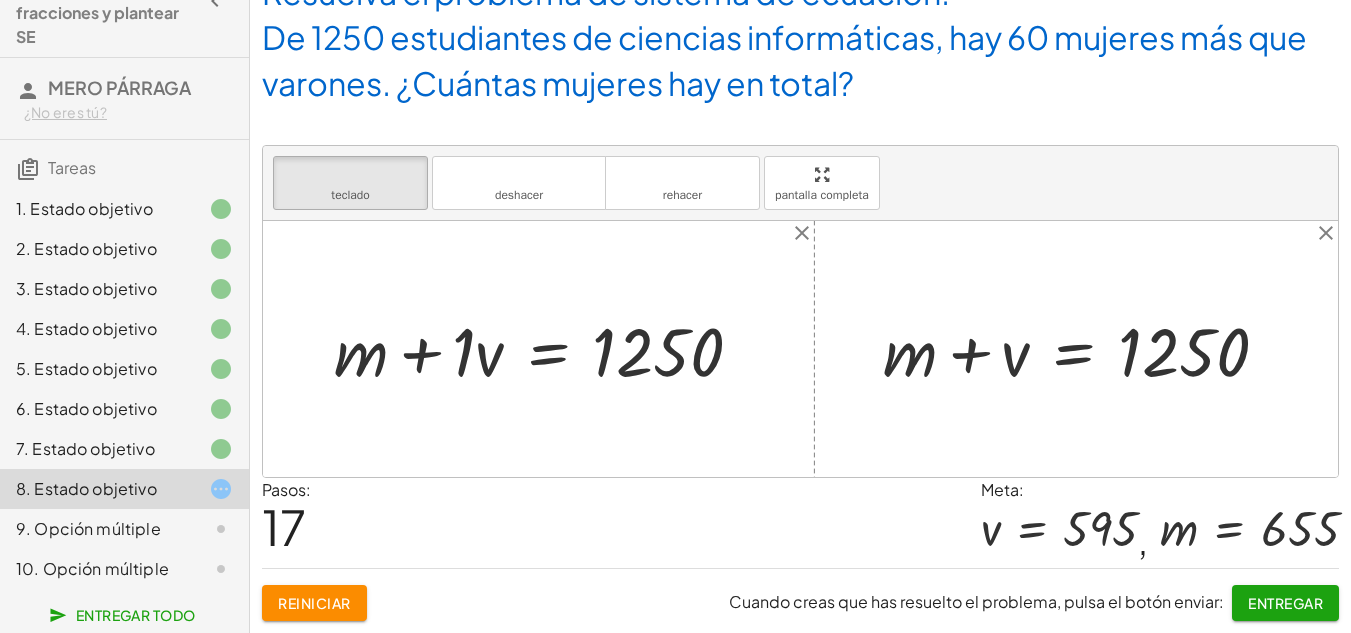 click on "Reiniciar" at bounding box center [314, 603] 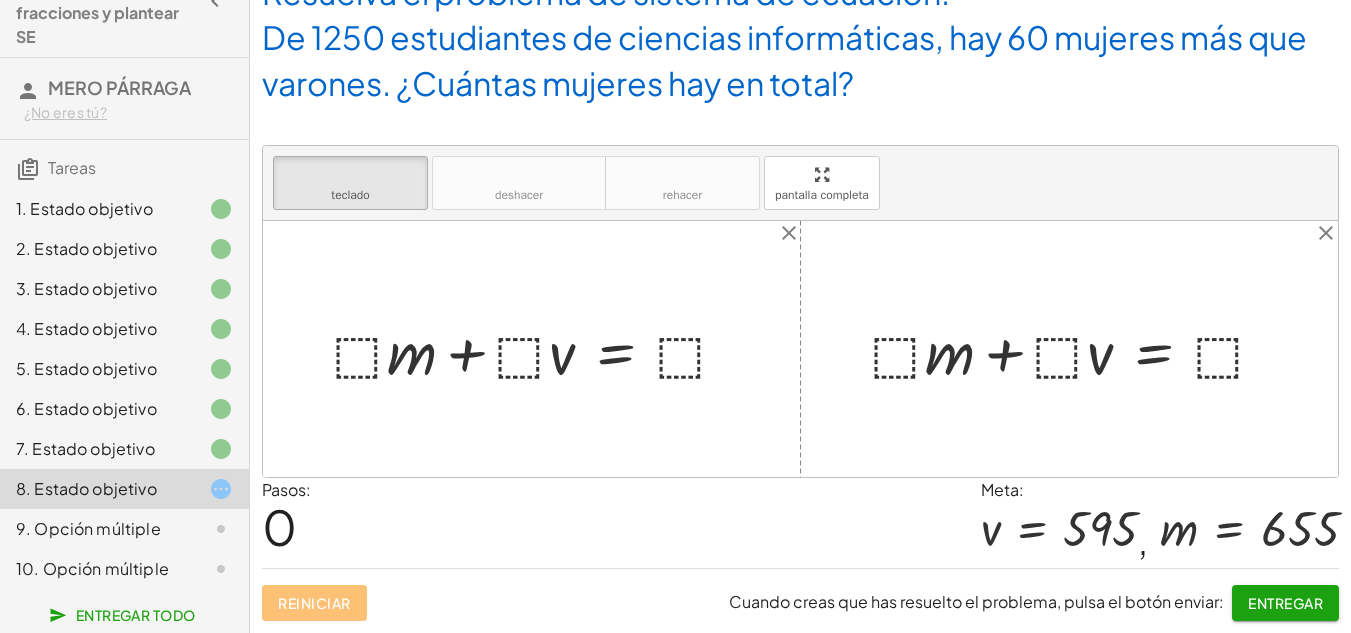 click at bounding box center (539, 349) 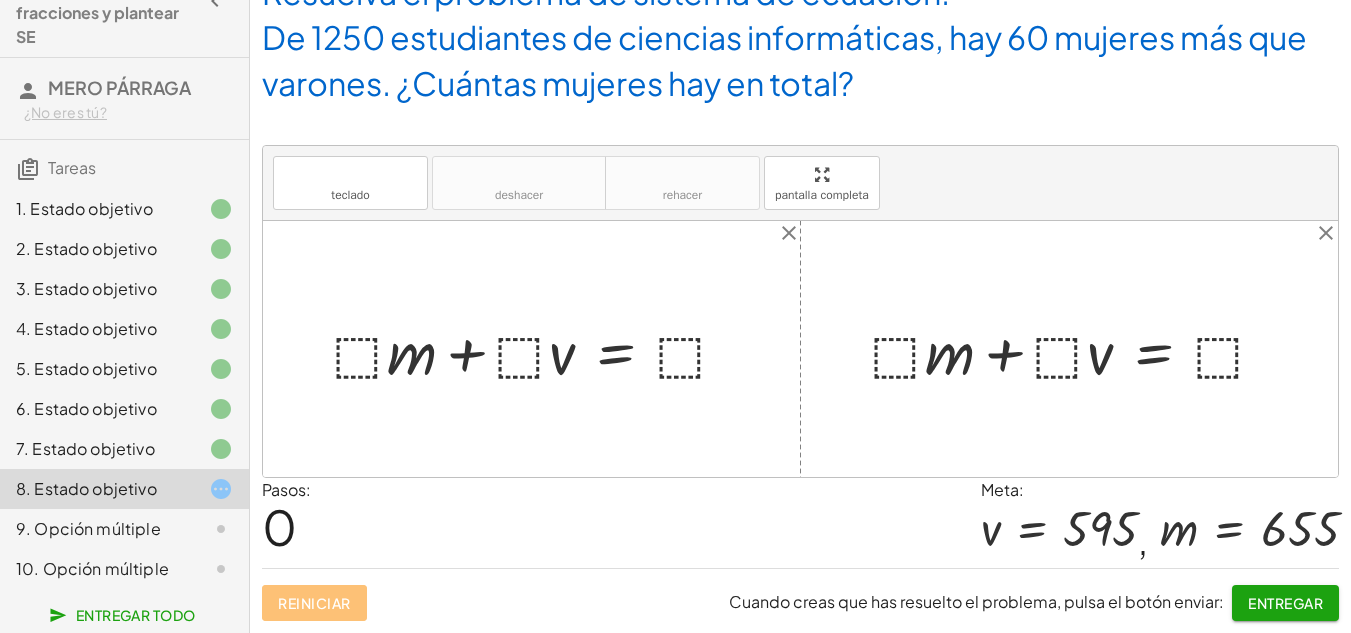 click at bounding box center [1077, 349] 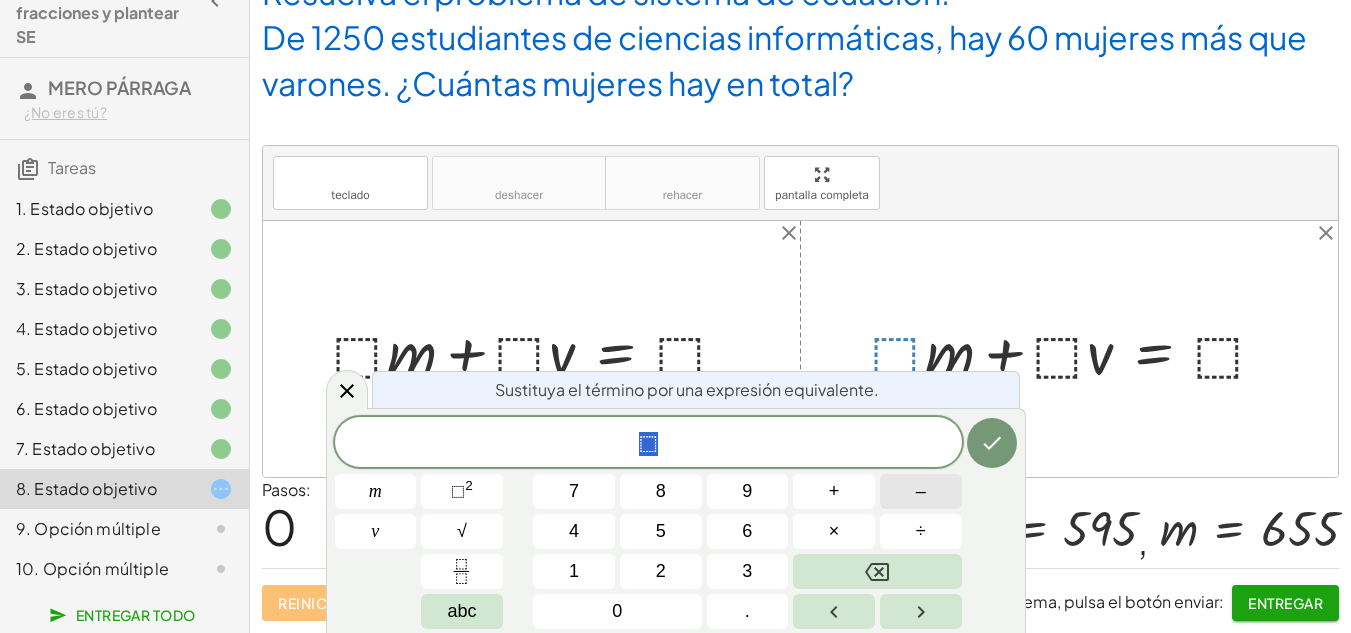 click on "–" at bounding box center (921, 491) 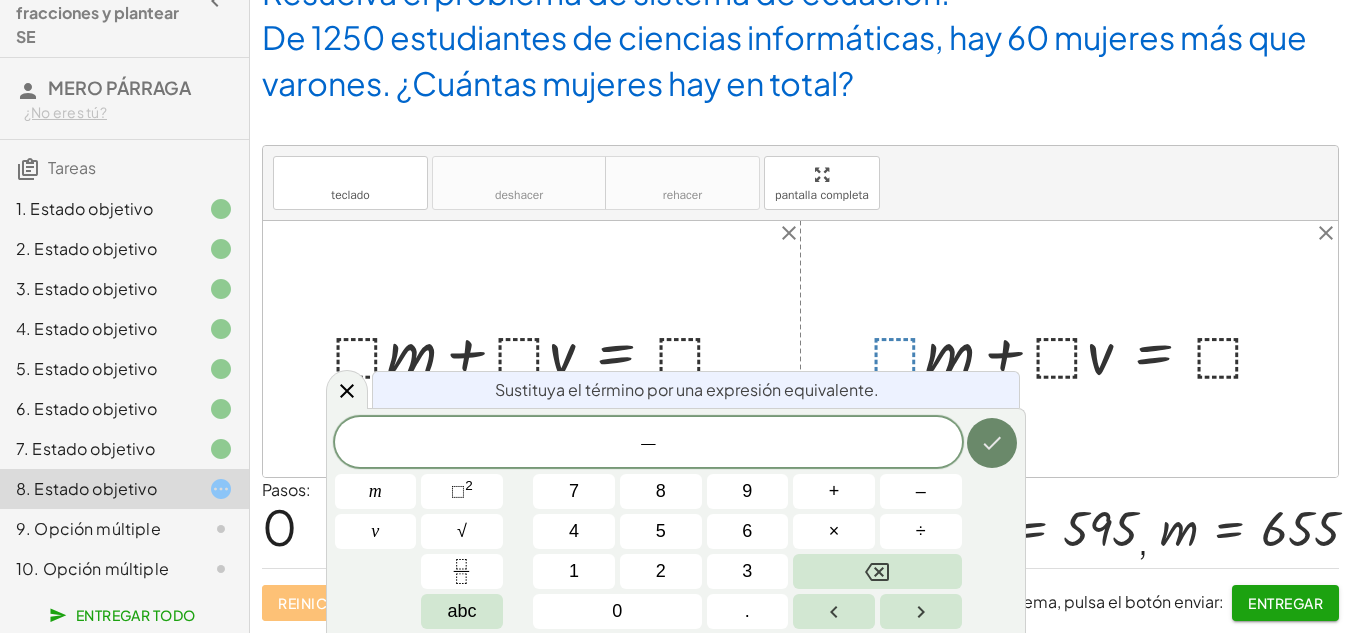 click 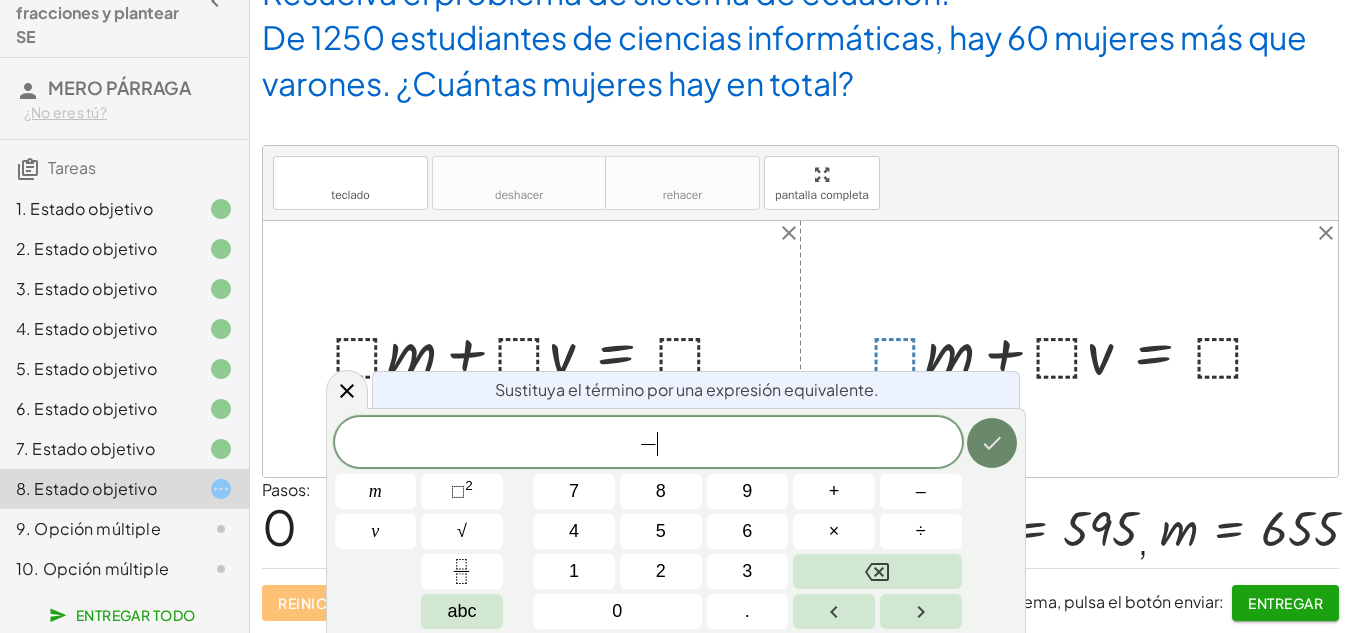 click 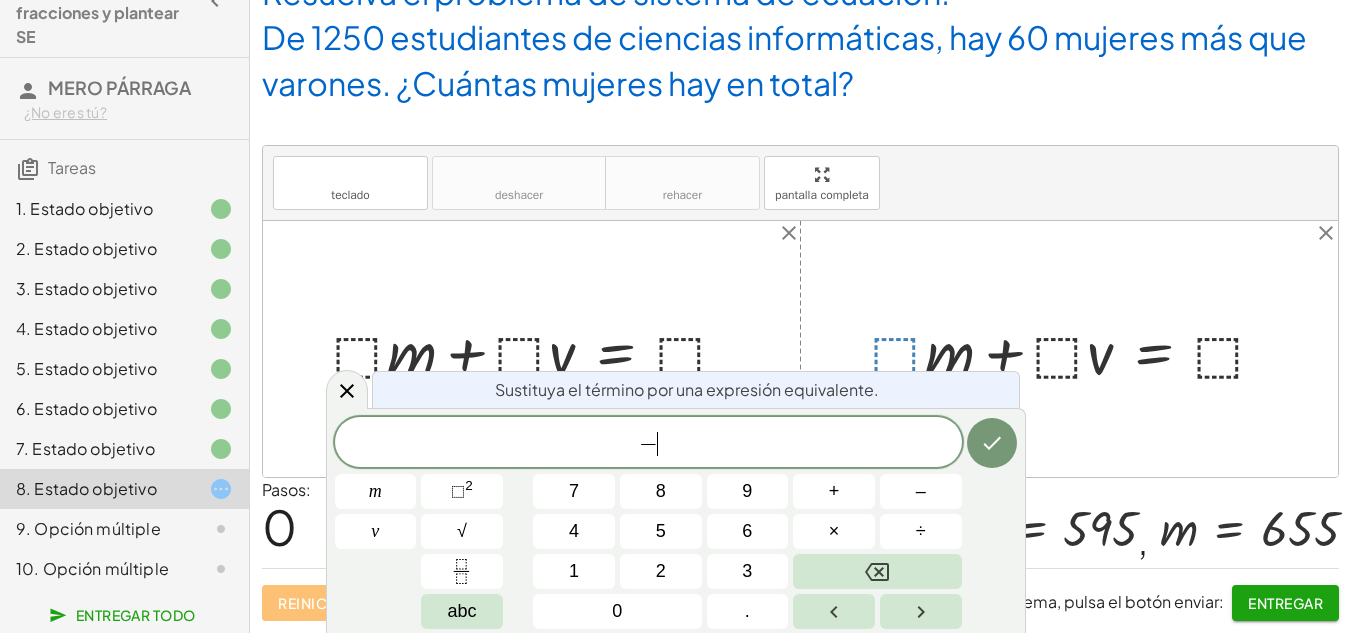 drag, startPoint x: 1089, startPoint y: 429, endPoint x: 1323, endPoint y: 449, distance: 234.85315 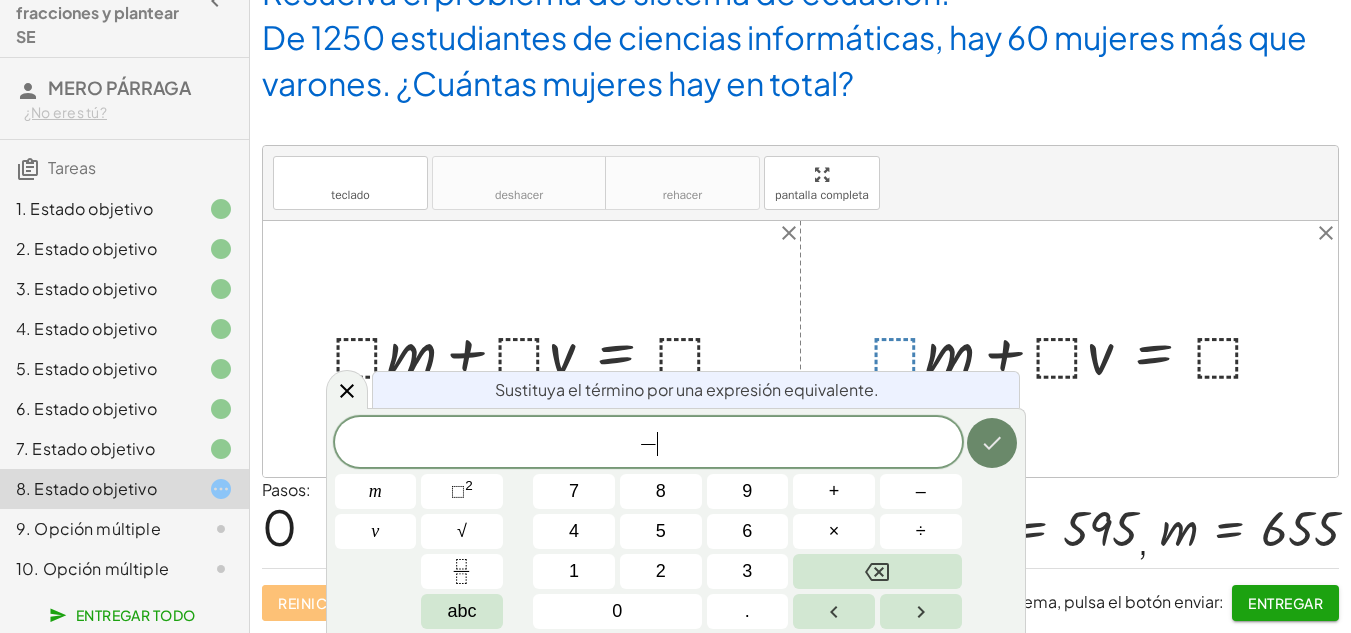 click at bounding box center (992, 443) 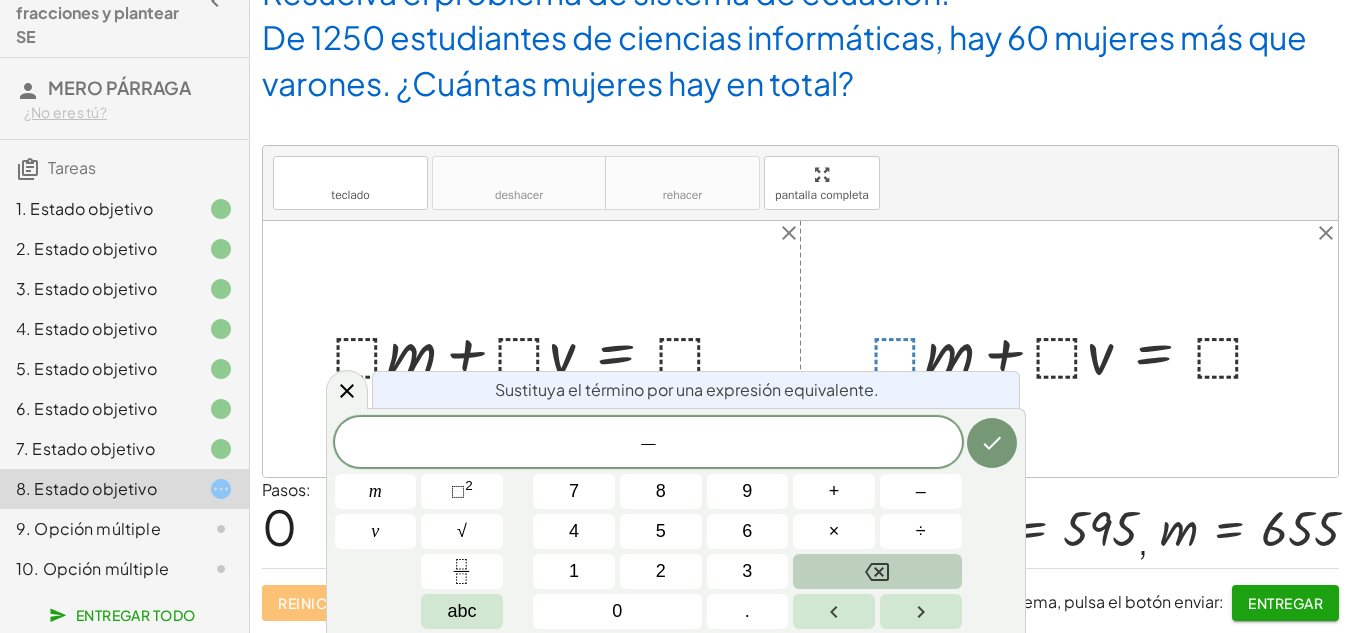 click at bounding box center (877, 571) 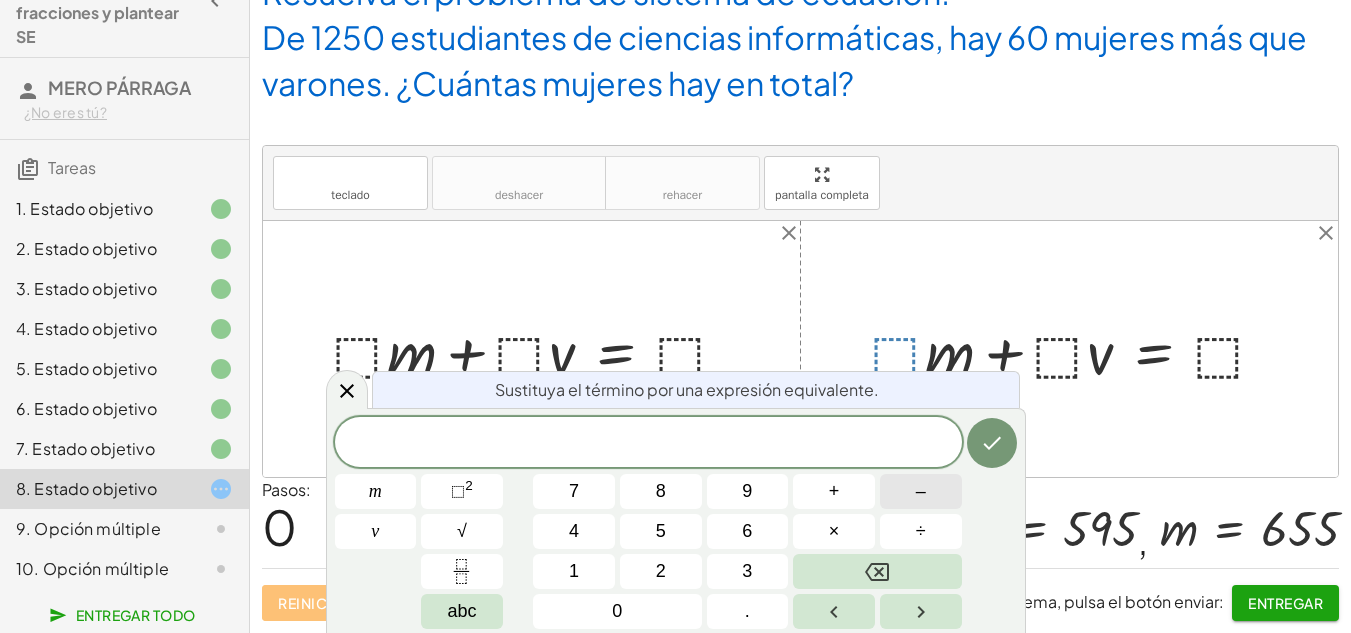 click on "–" at bounding box center [921, 491] 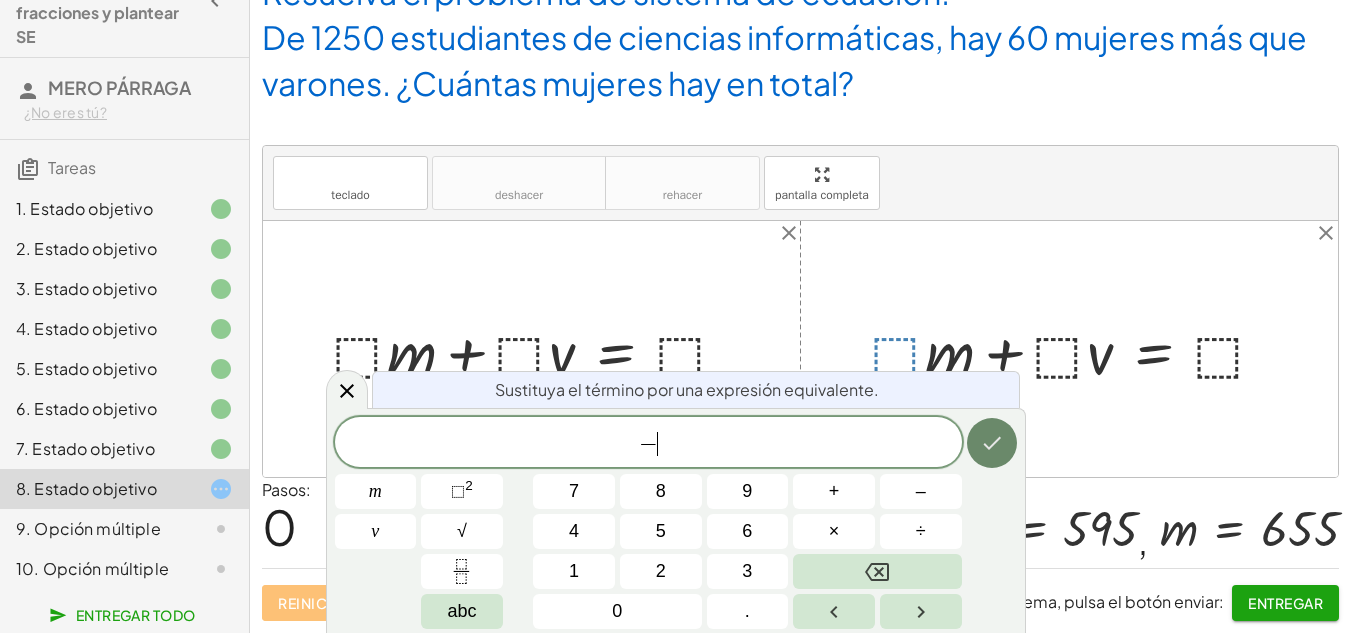 click 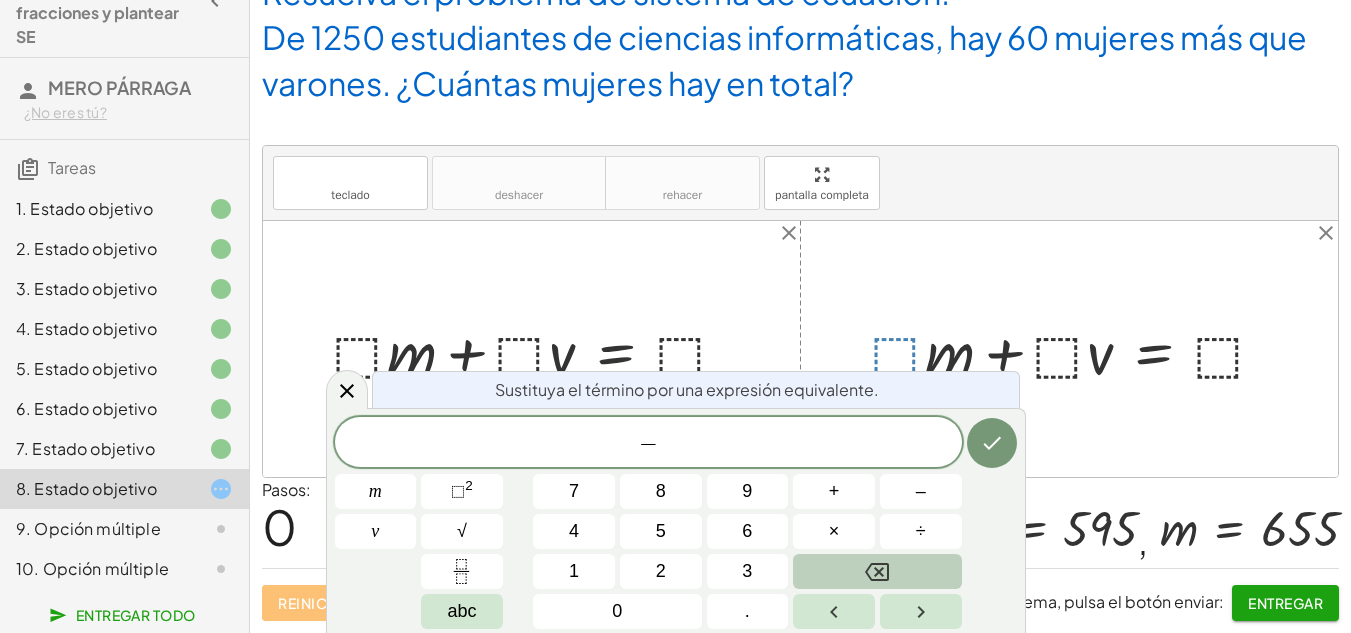 click at bounding box center (877, 571) 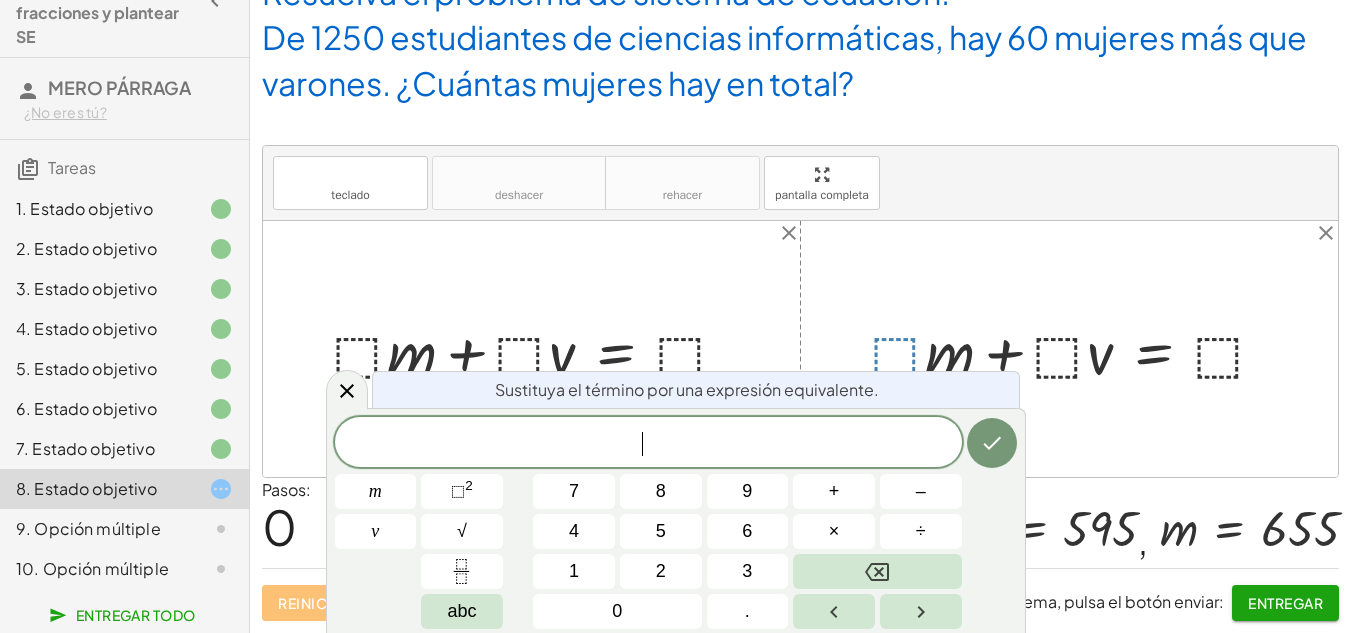 drag, startPoint x: 1066, startPoint y: 441, endPoint x: 1003, endPoint y: 442, distance: 63.007935 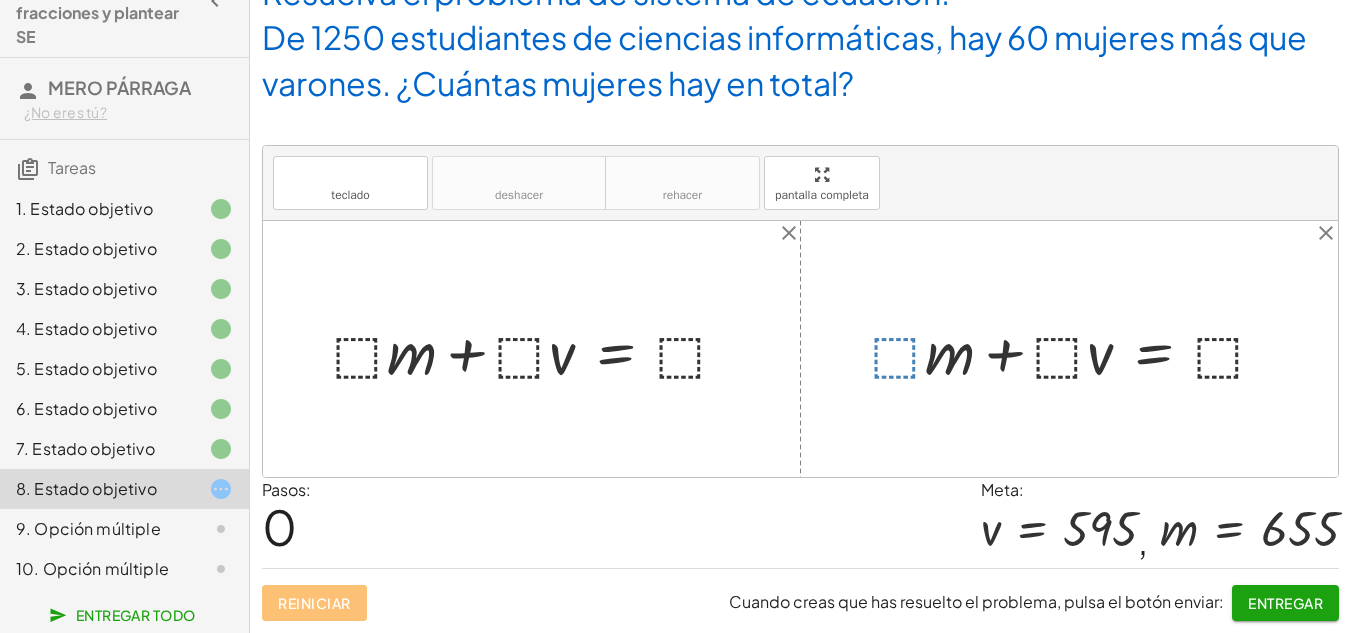 drag, startPoint x: 1003, startPoint y: 442, endPoint x: 875, endPoint y: 447, distance: 128.09763 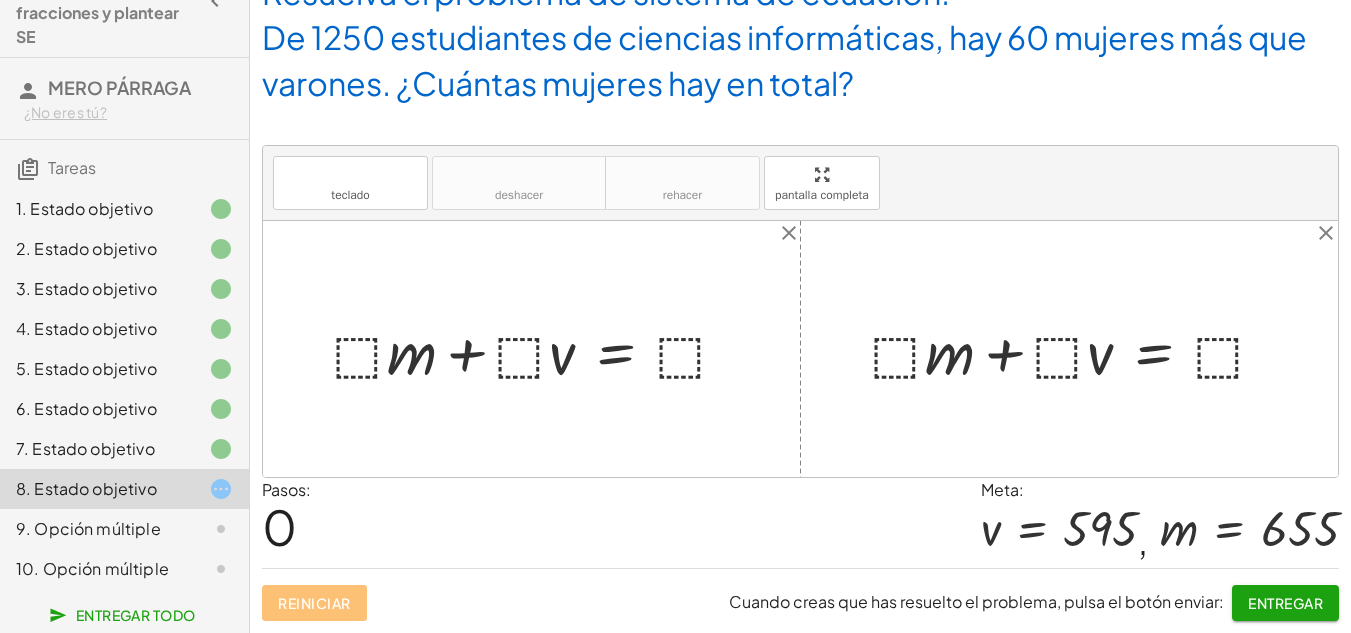 click at bounding box center [539, 349] 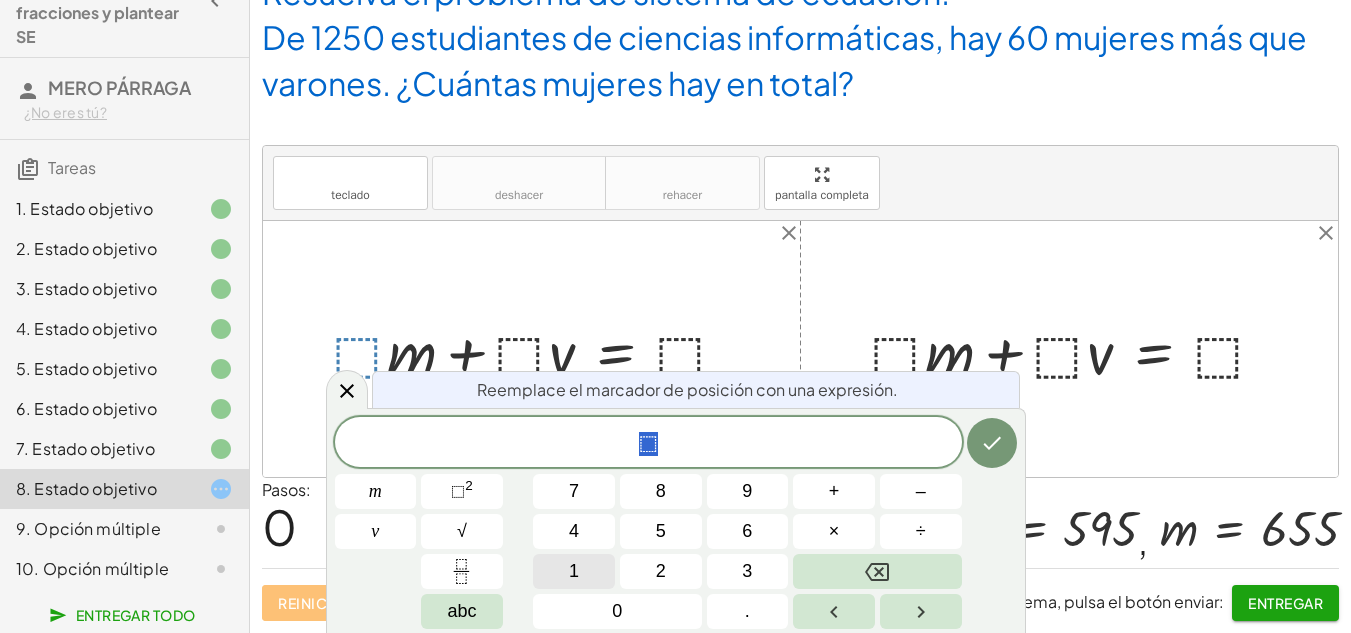 click on "1" at bounding box center [574, 571] 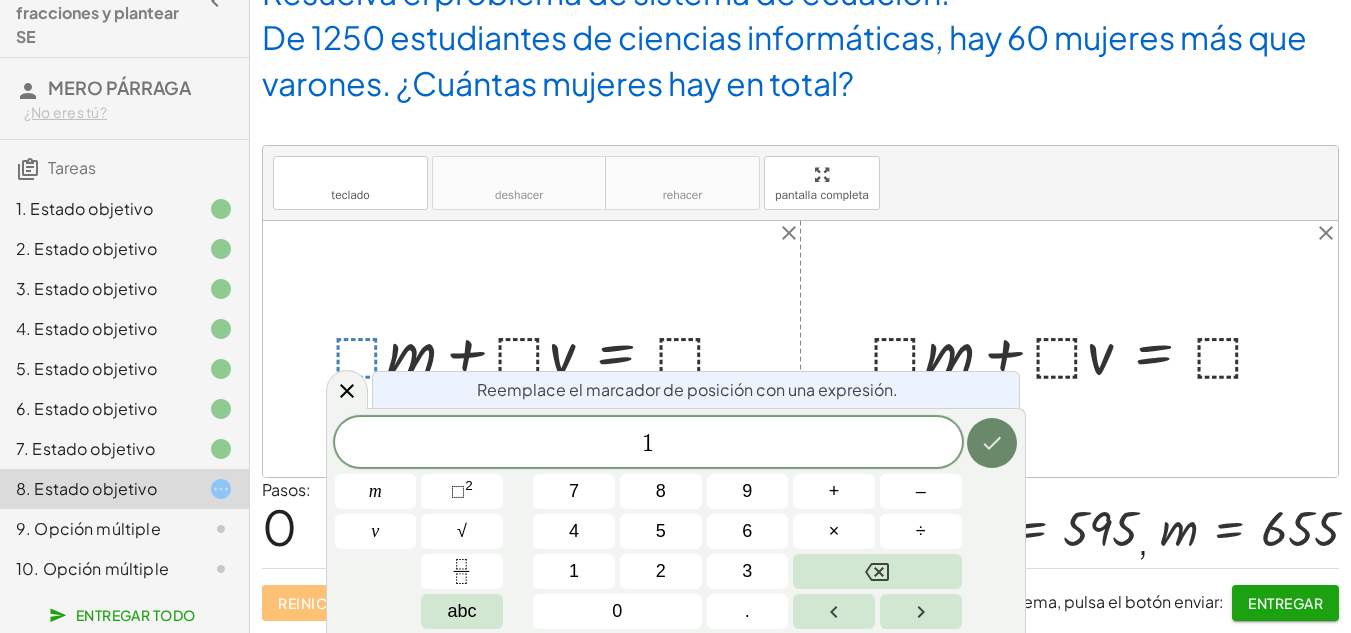 click 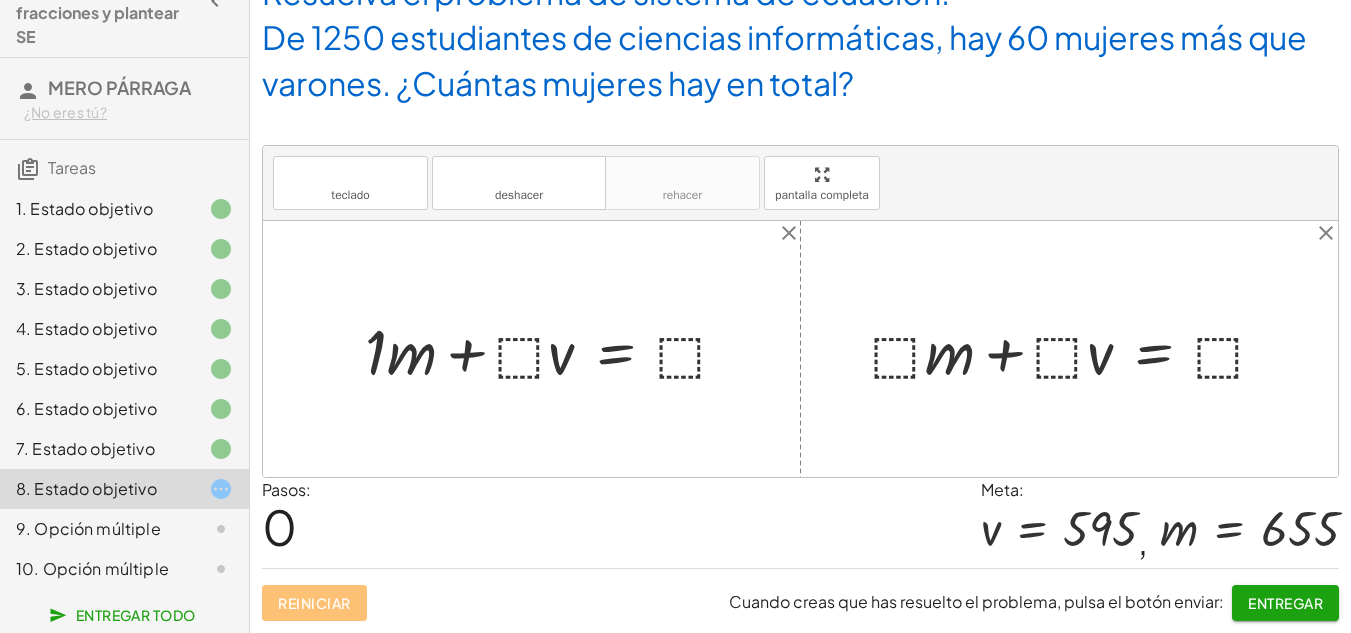 click at bounding box center (555, 349) 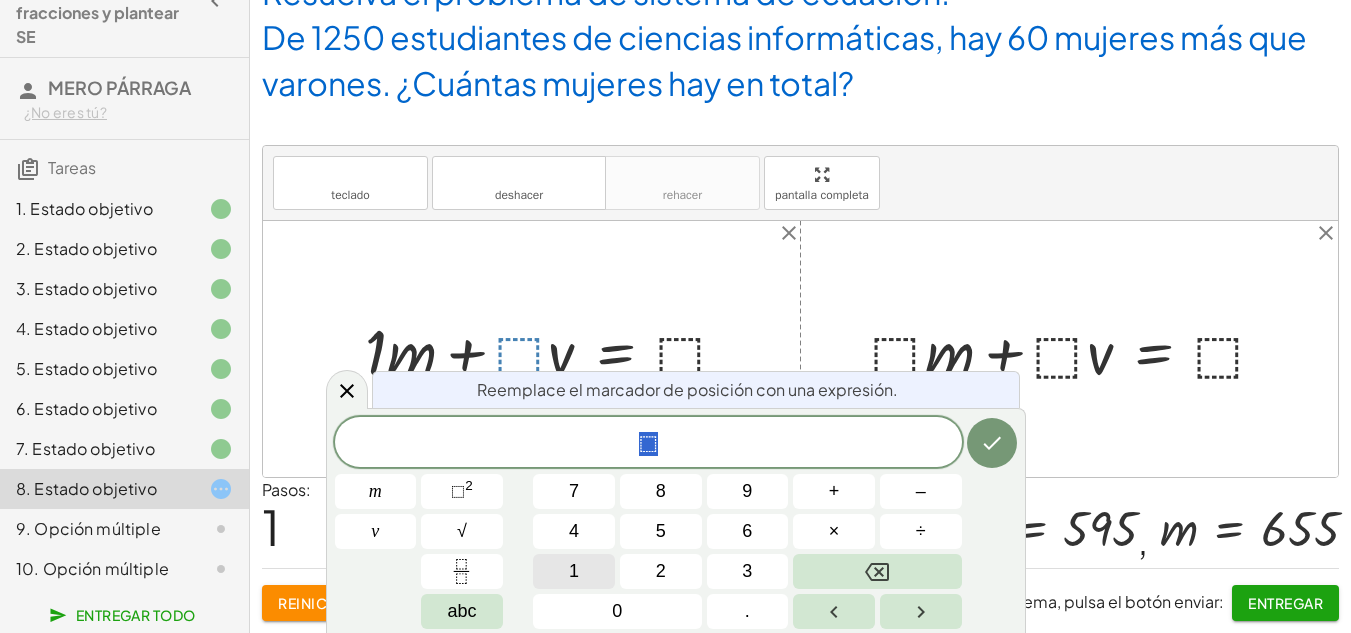 click on "1" at bounding box center (574, 571) 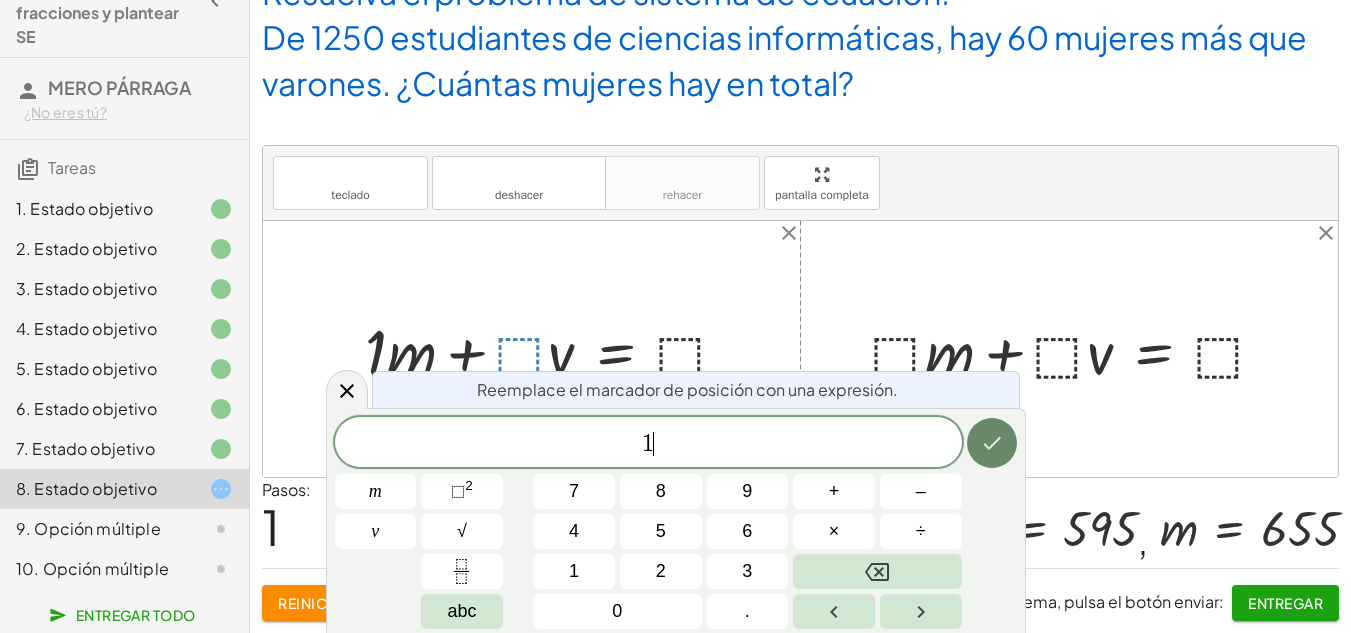 click 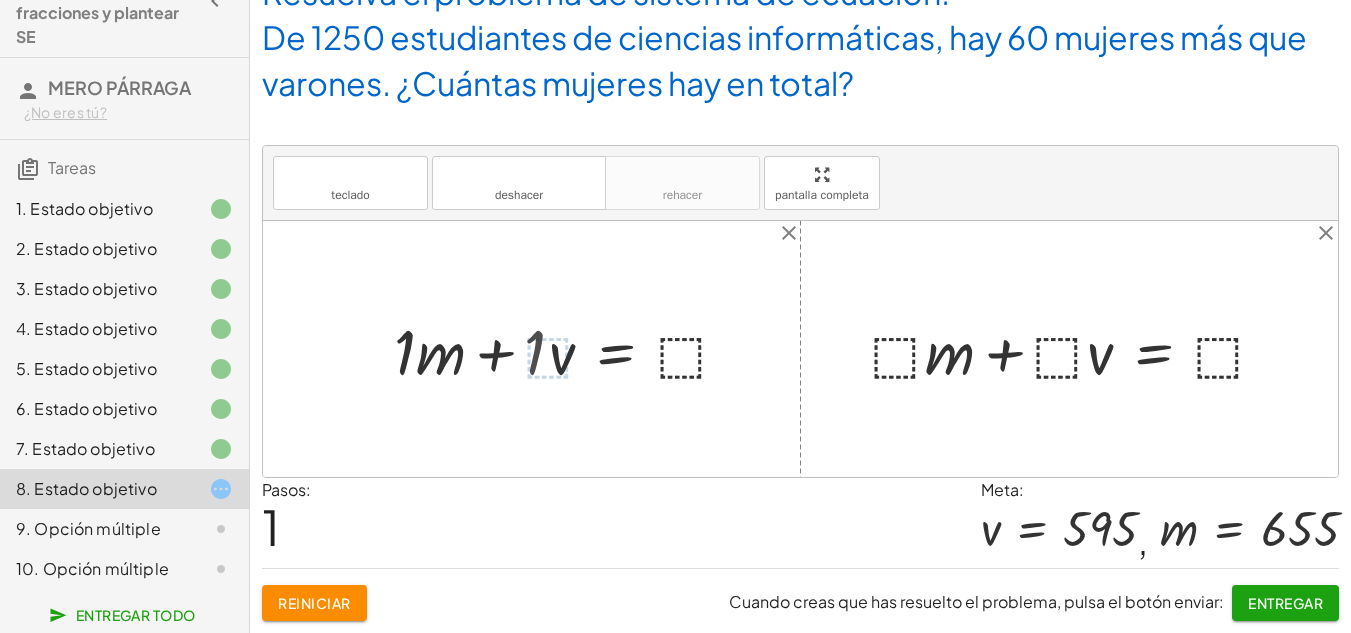 click at bounding box center (572, 349) 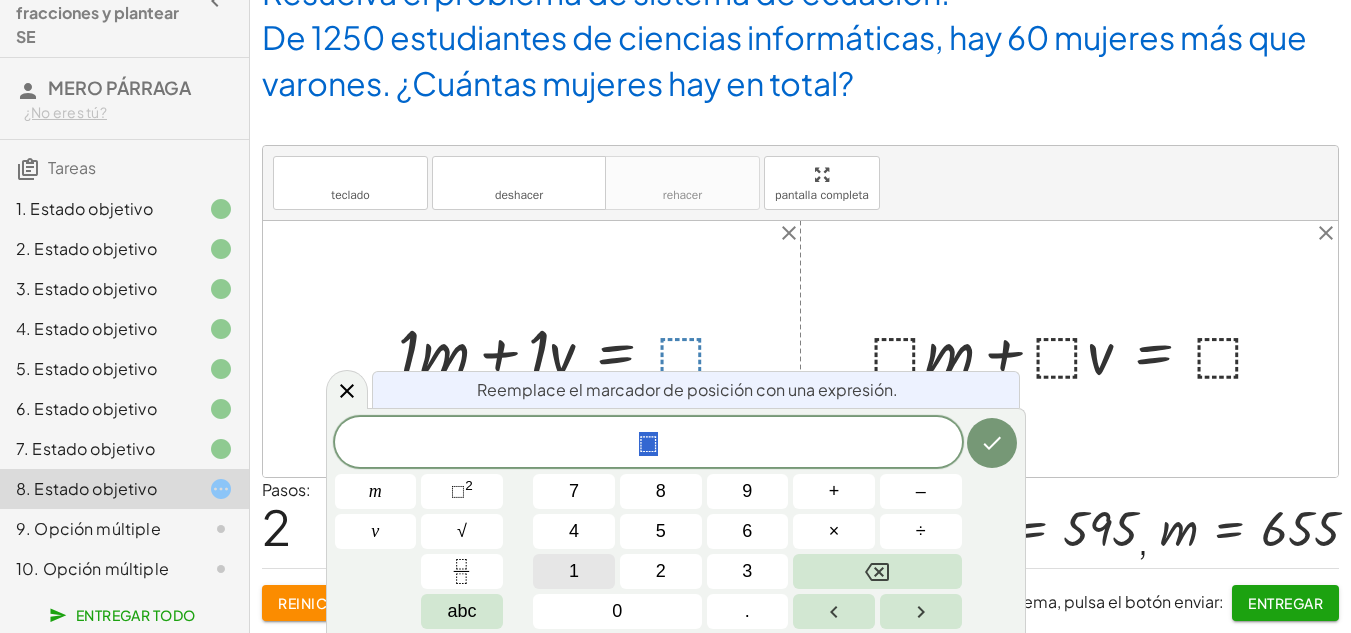 click on "1" at bounding box center (574, 571) 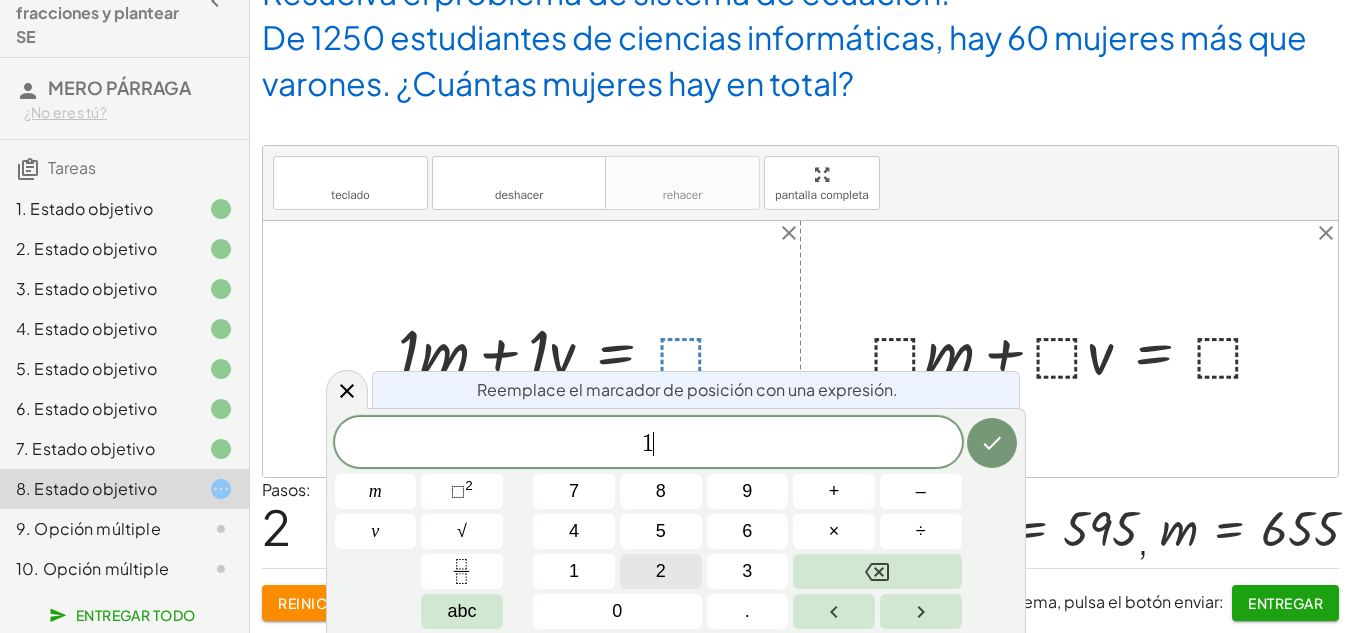 click on "2" at bounding box center [661, 571] 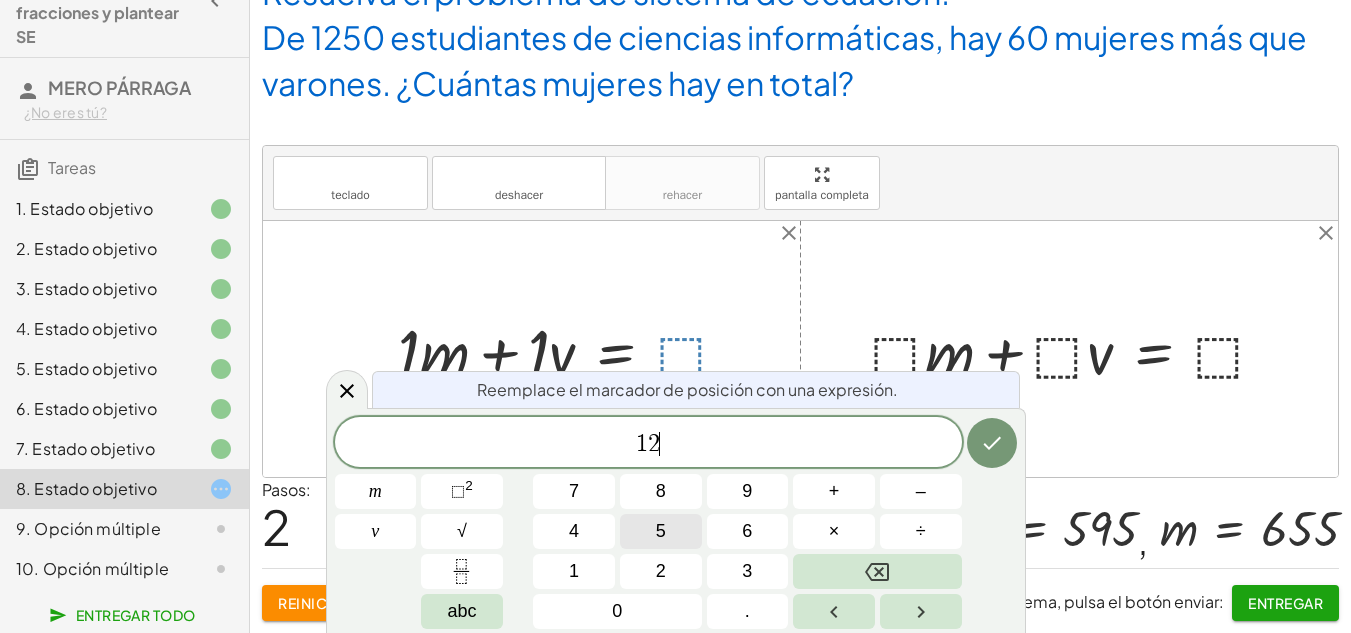 click on "5" at bounding box center [661, 531] 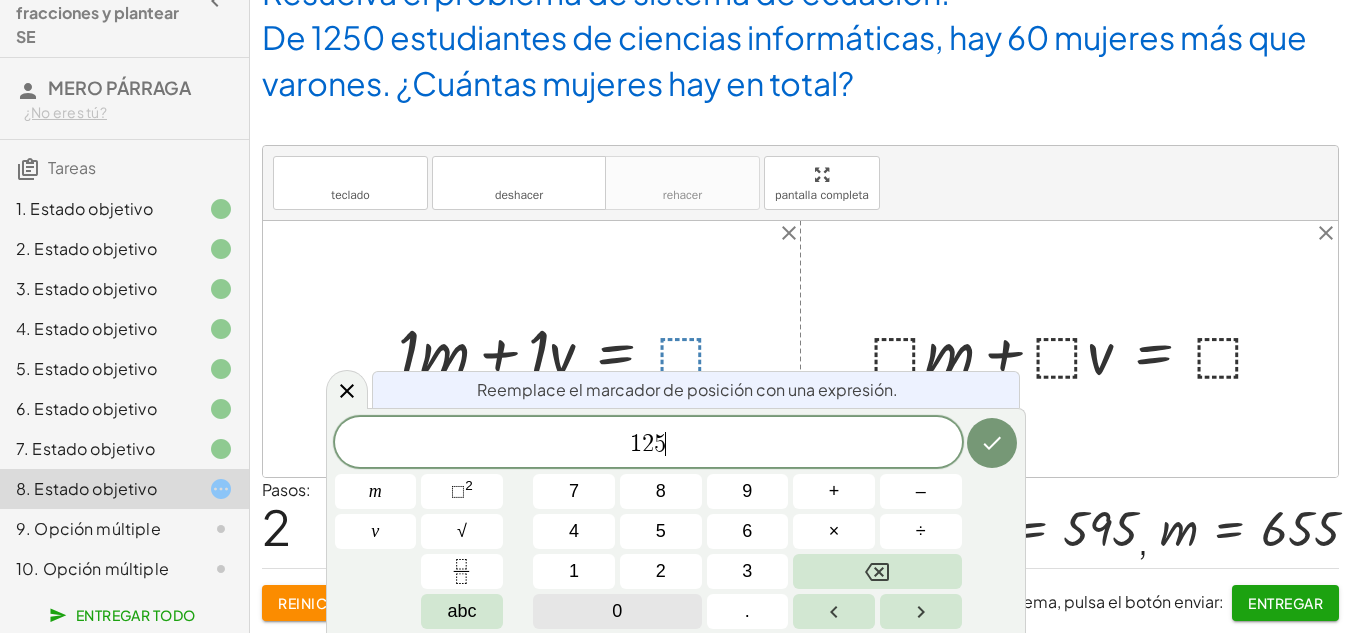 click on "0" at bounding box center [617, 611] 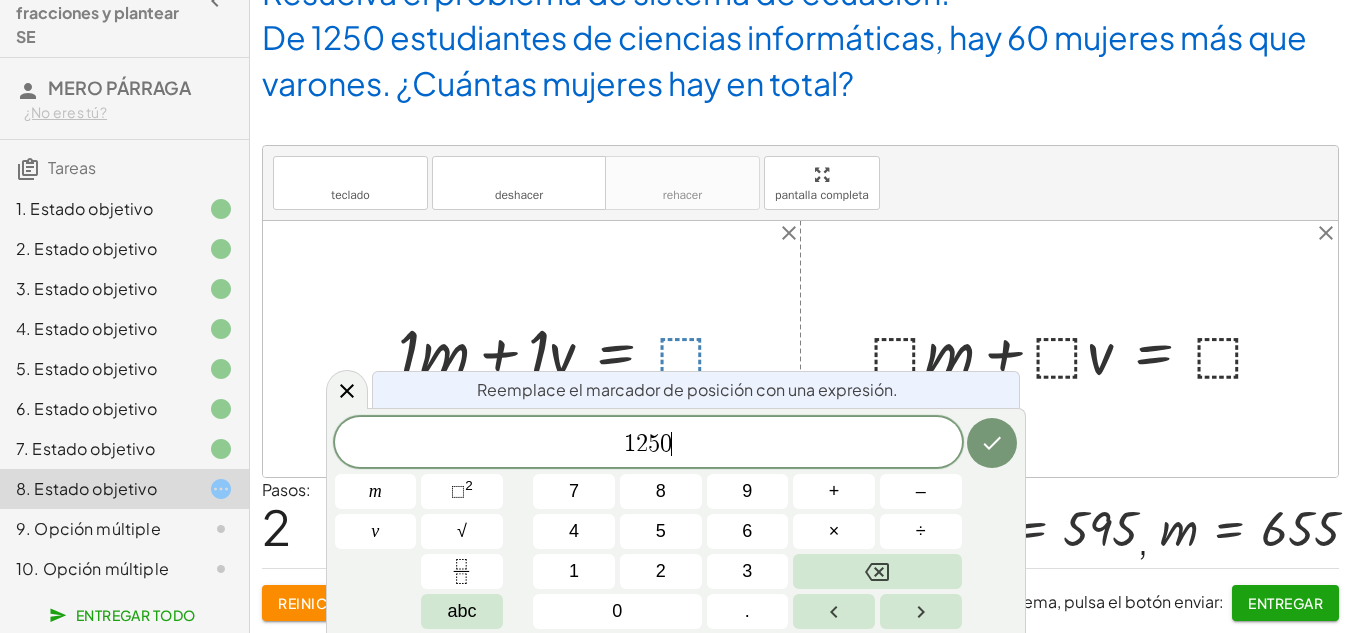 click 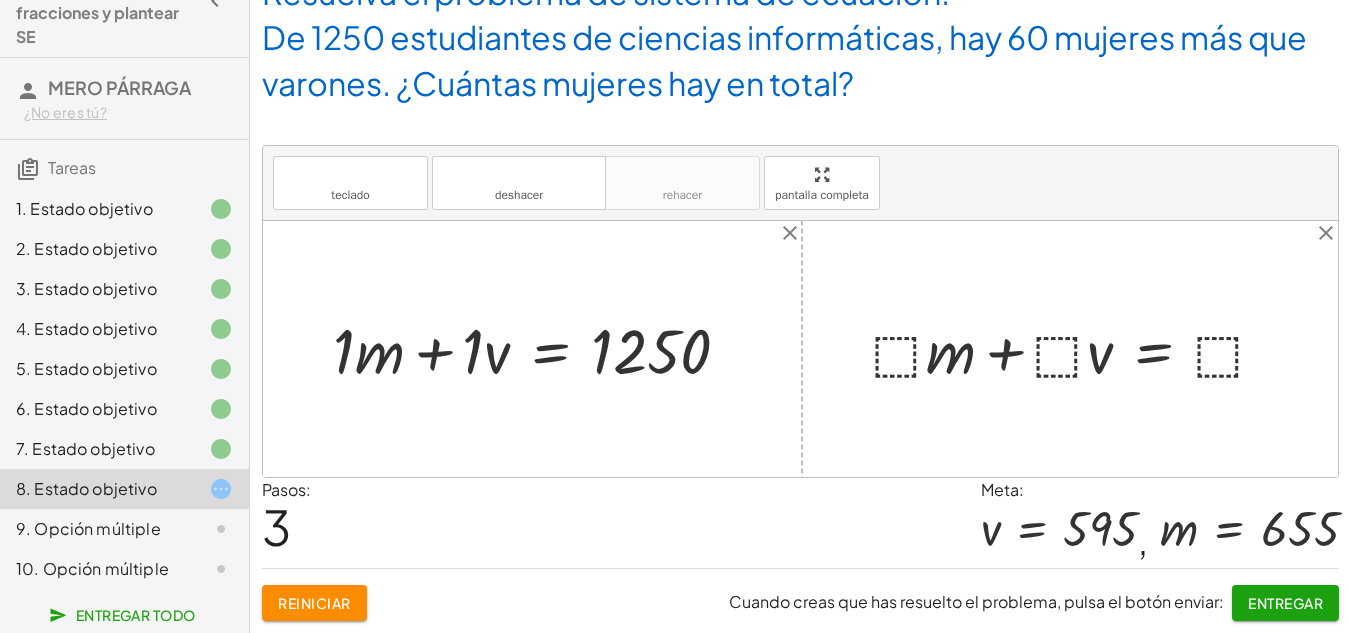 click at bounding box center [1077, 349] 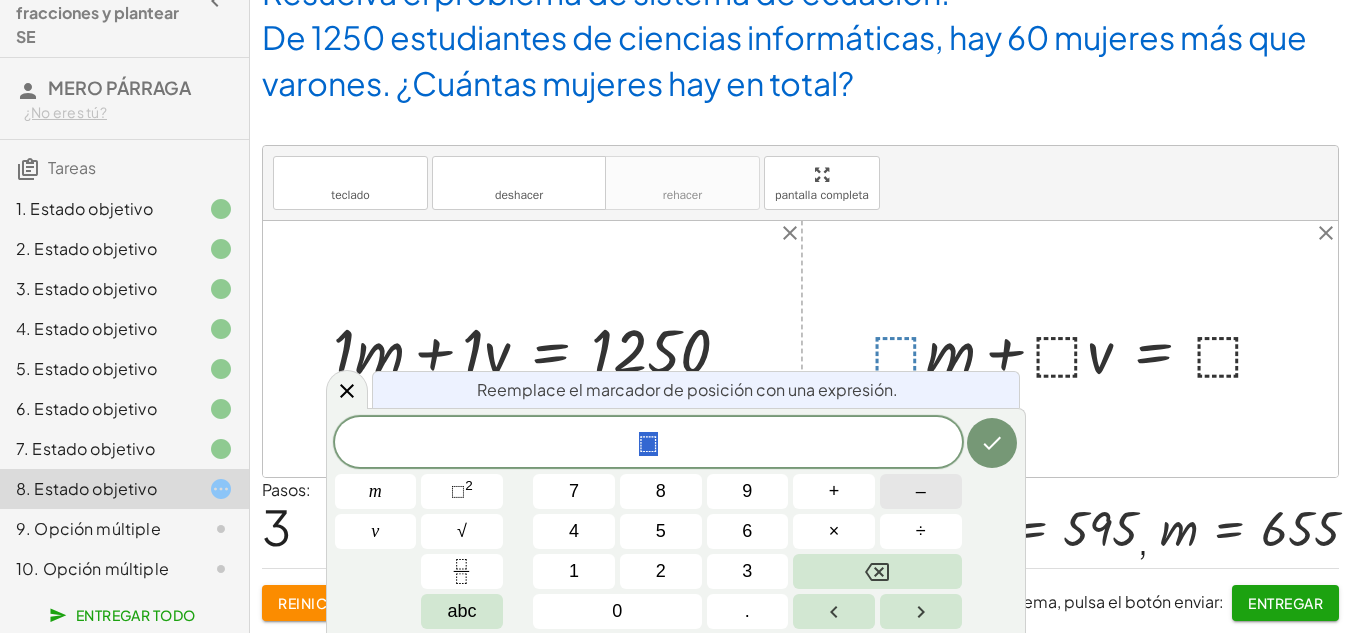 click on "–" at bounding box center (921, 491) 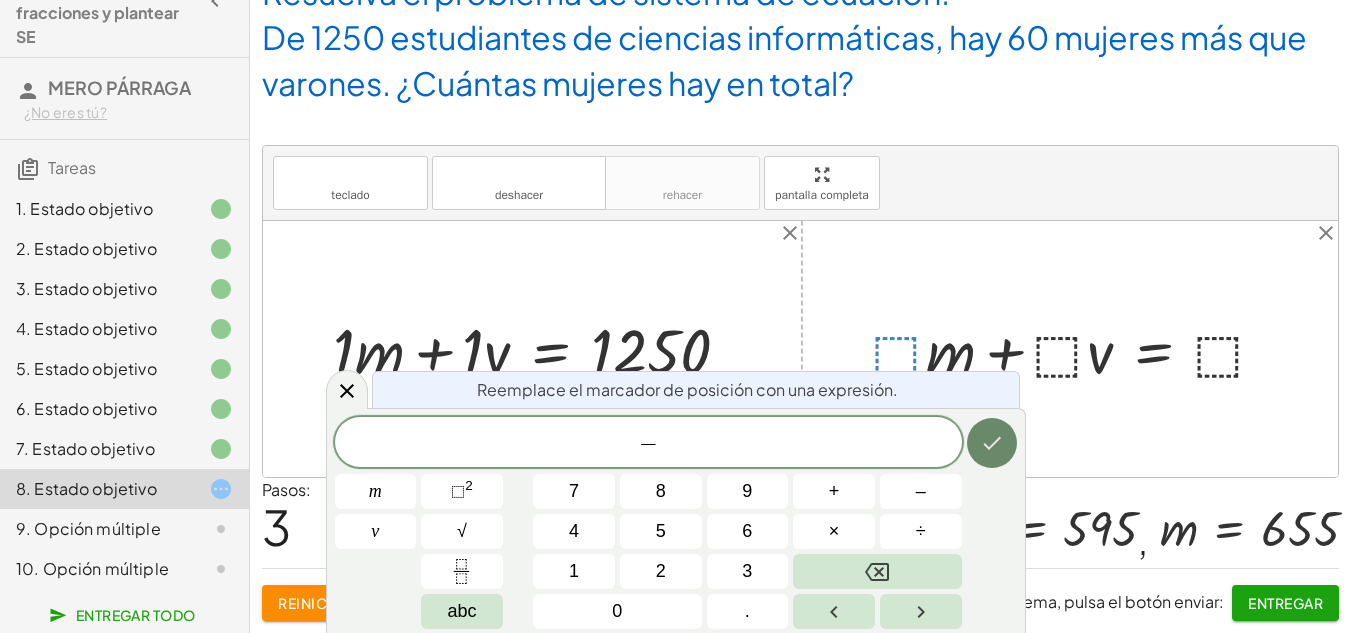 click 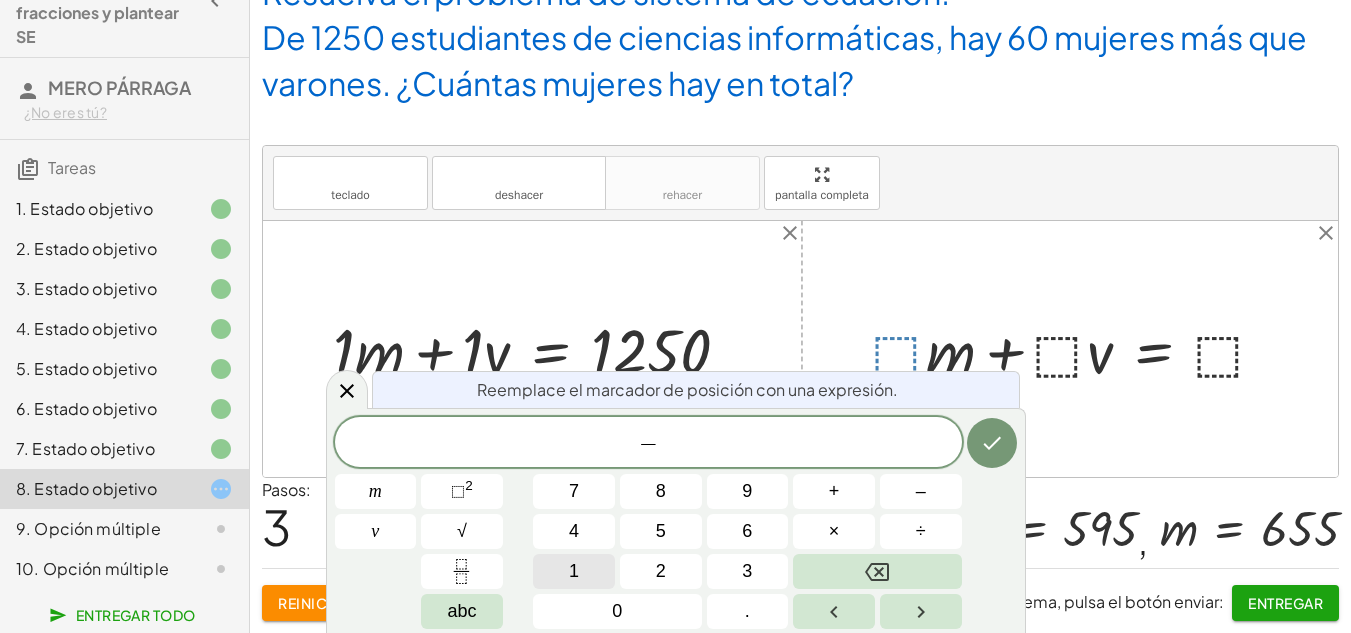 click on "1" at bounding box center (574, 571) 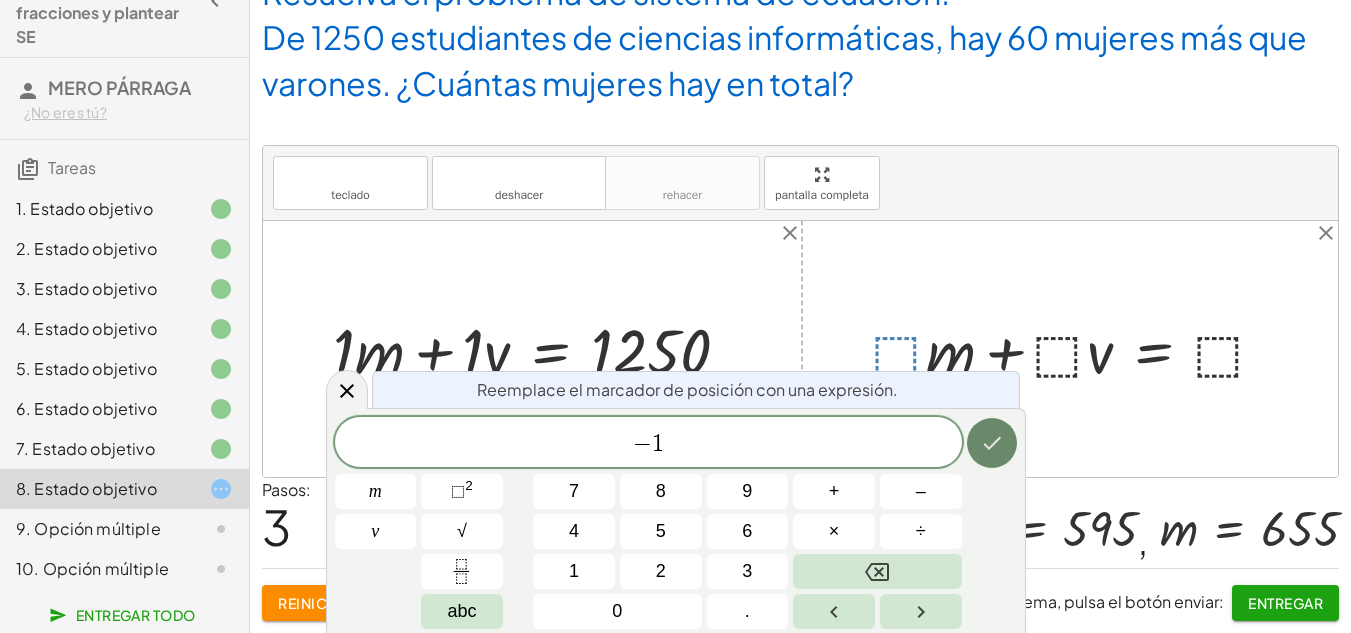 click at bounding box center [992, 443] 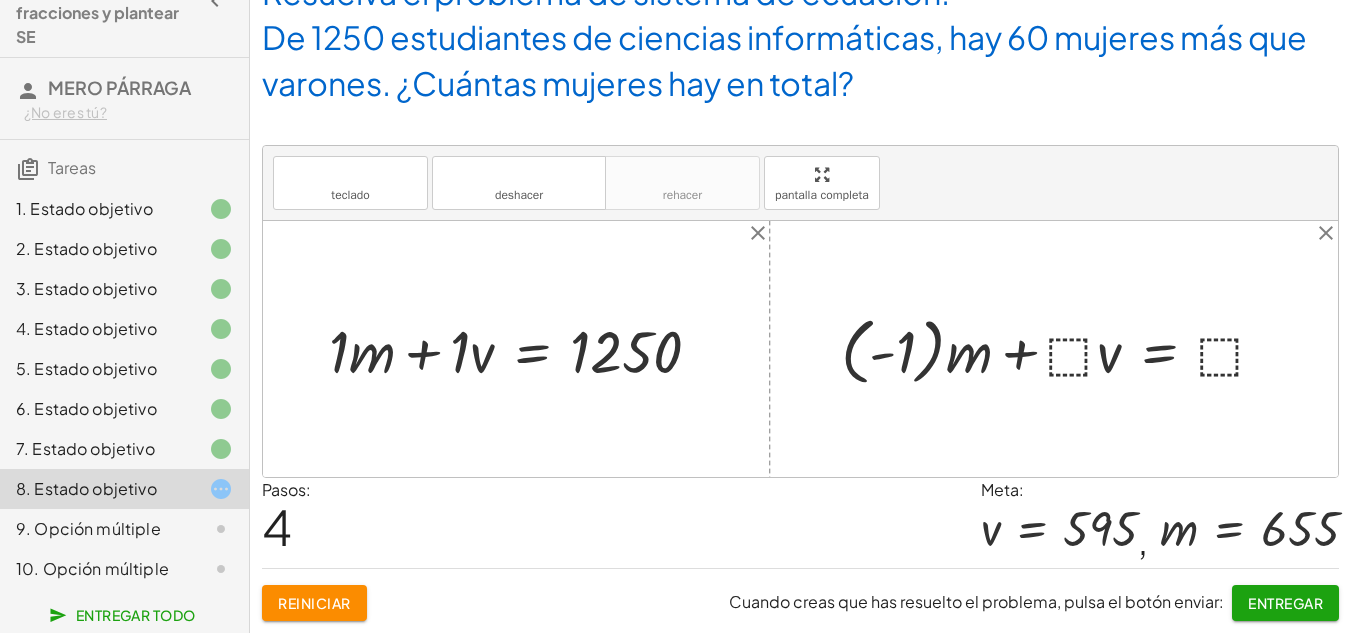 click at bounding box center (1061, 348) 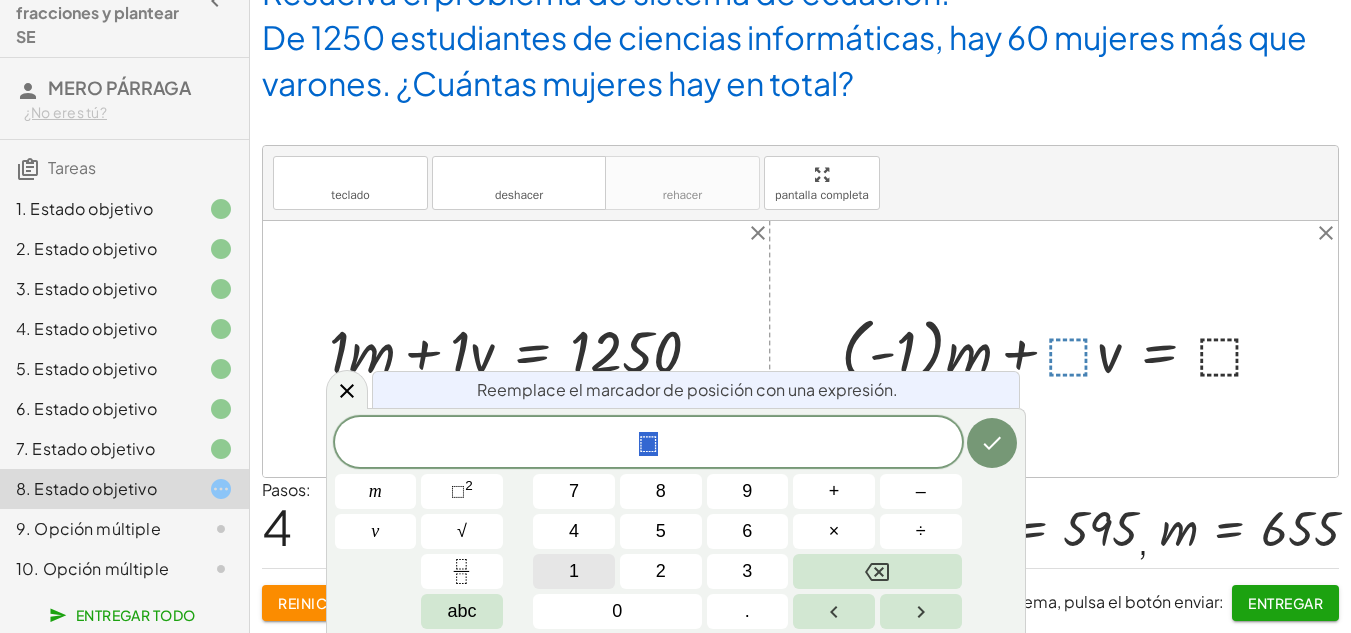 click on "1" at bounding box center (574, 571) 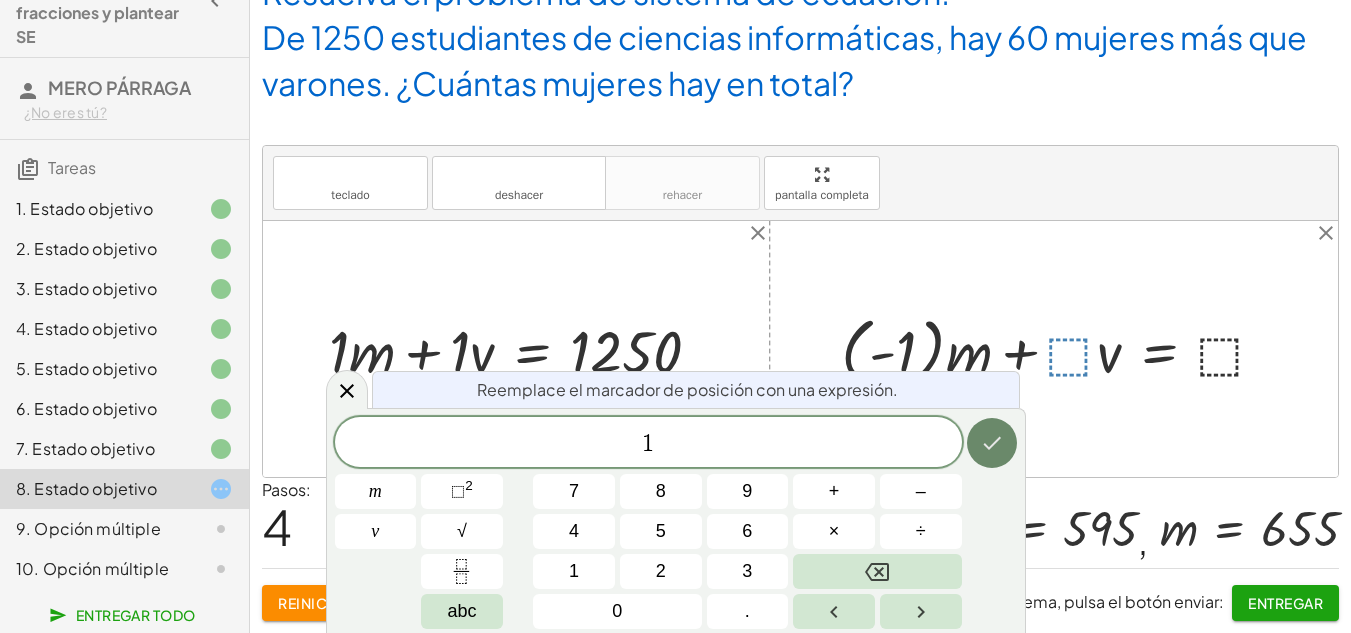 click 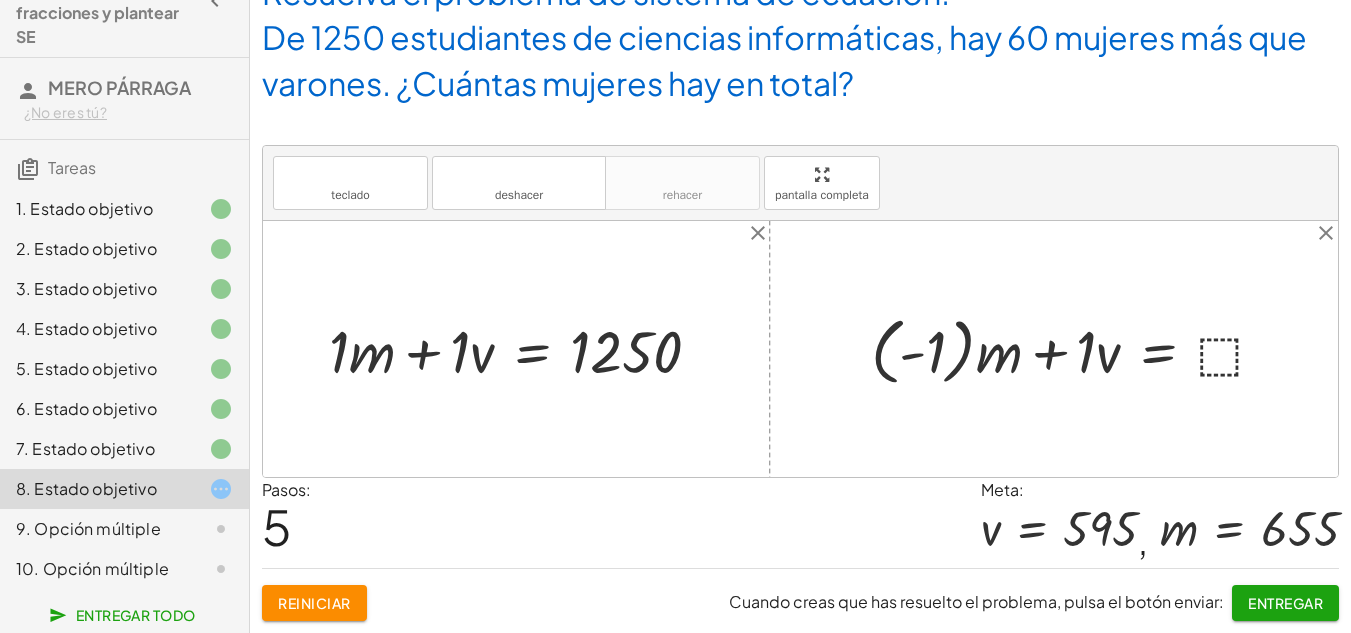click at bounding box center [1076, 348] 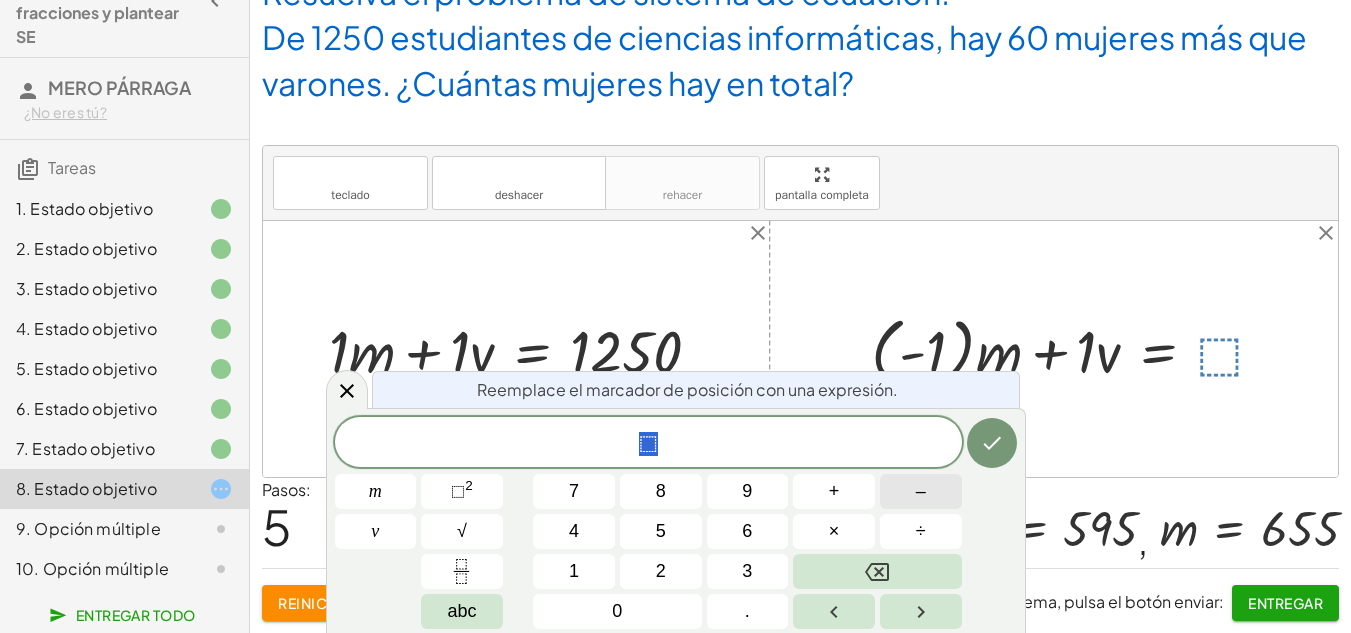 click on "–" at bounding box center [921, 491] 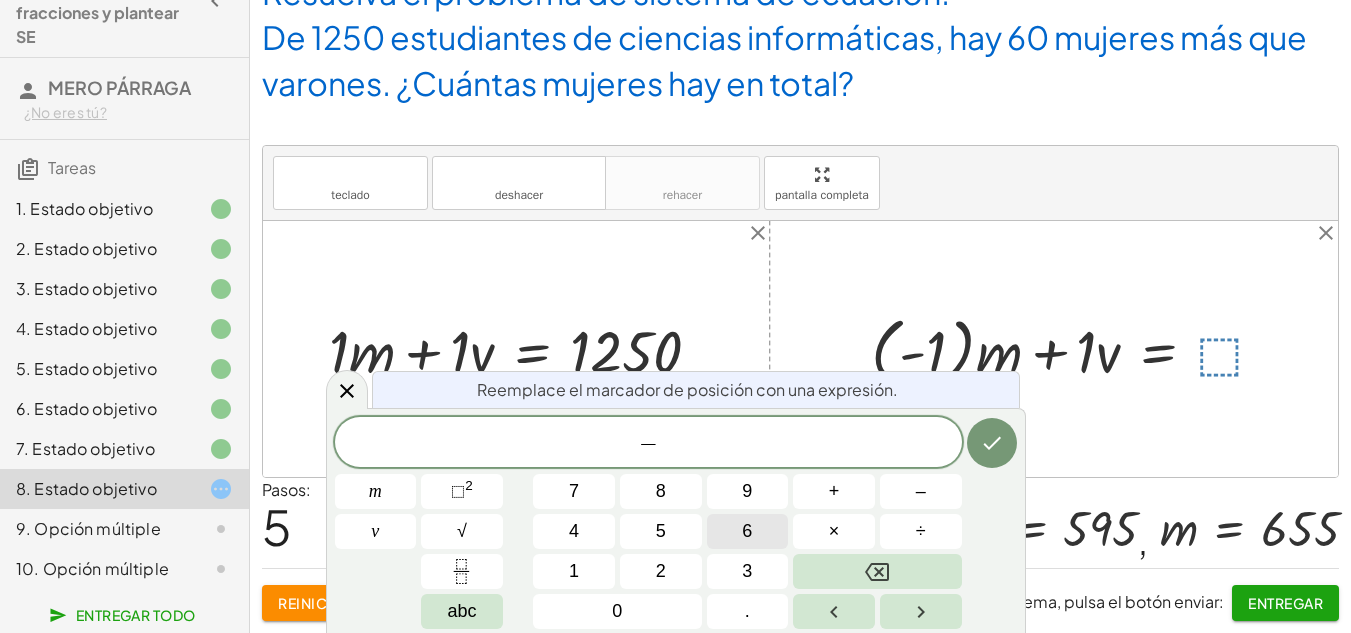 click on "6" at bounding box center [748, 531] 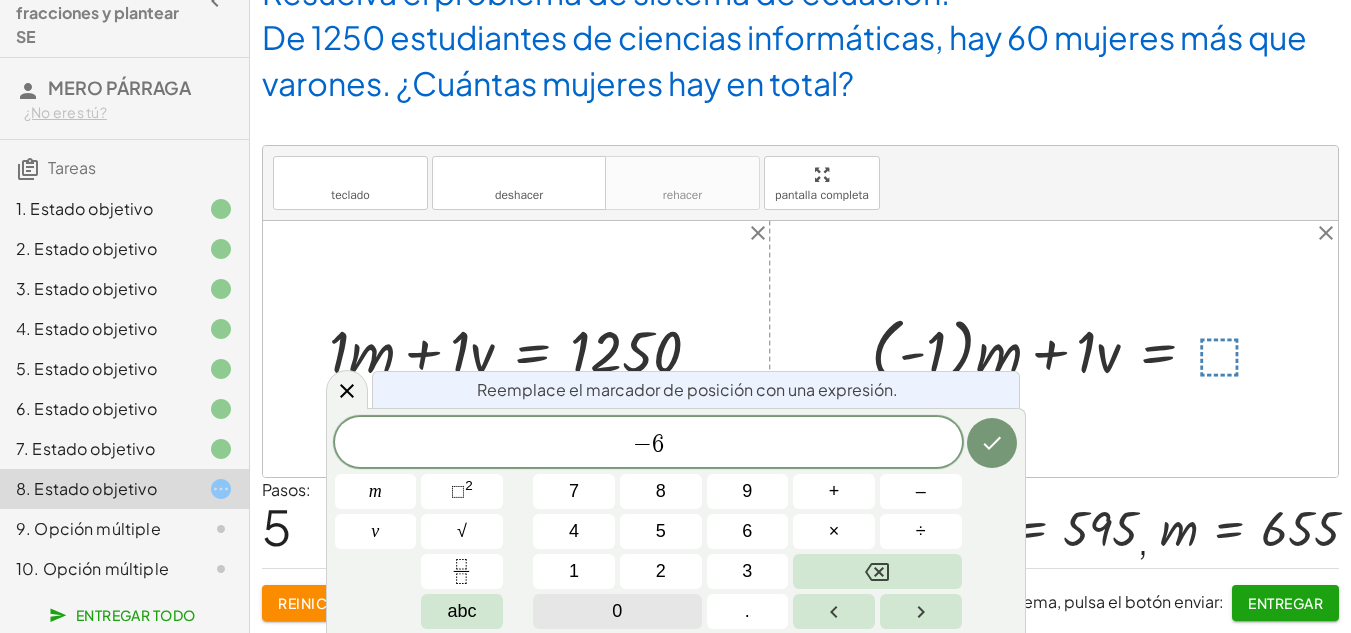 click on "0" at bounding box center [617, 611] 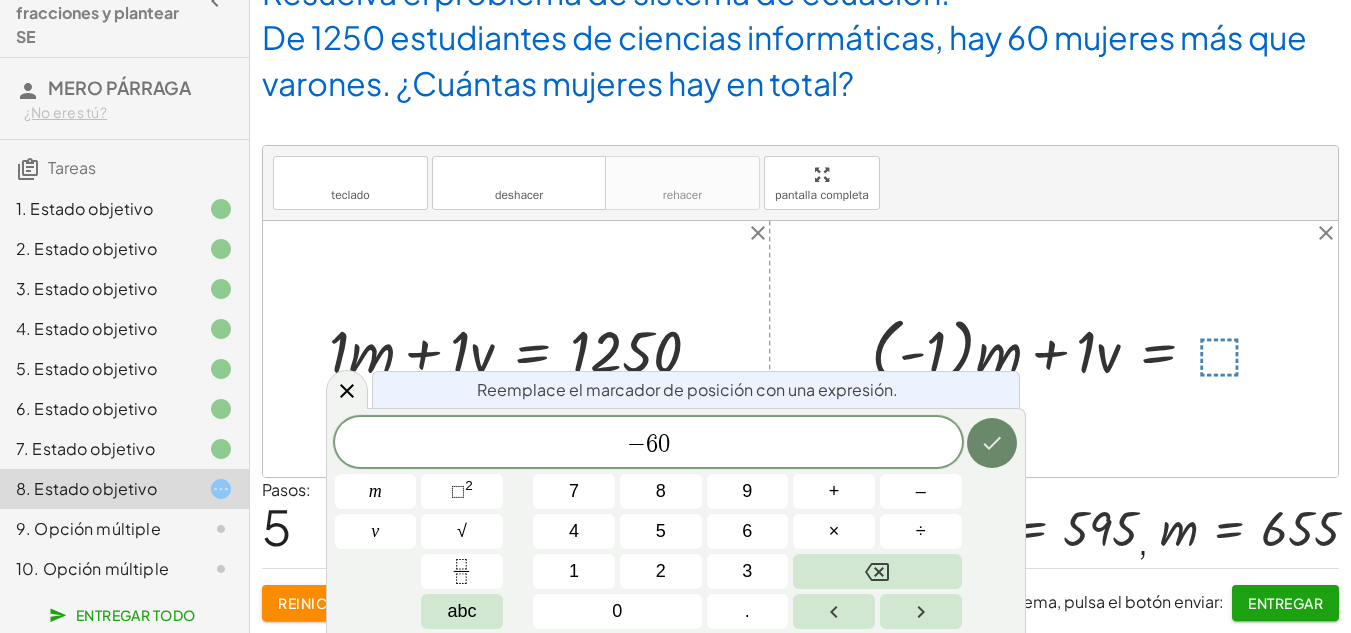 click 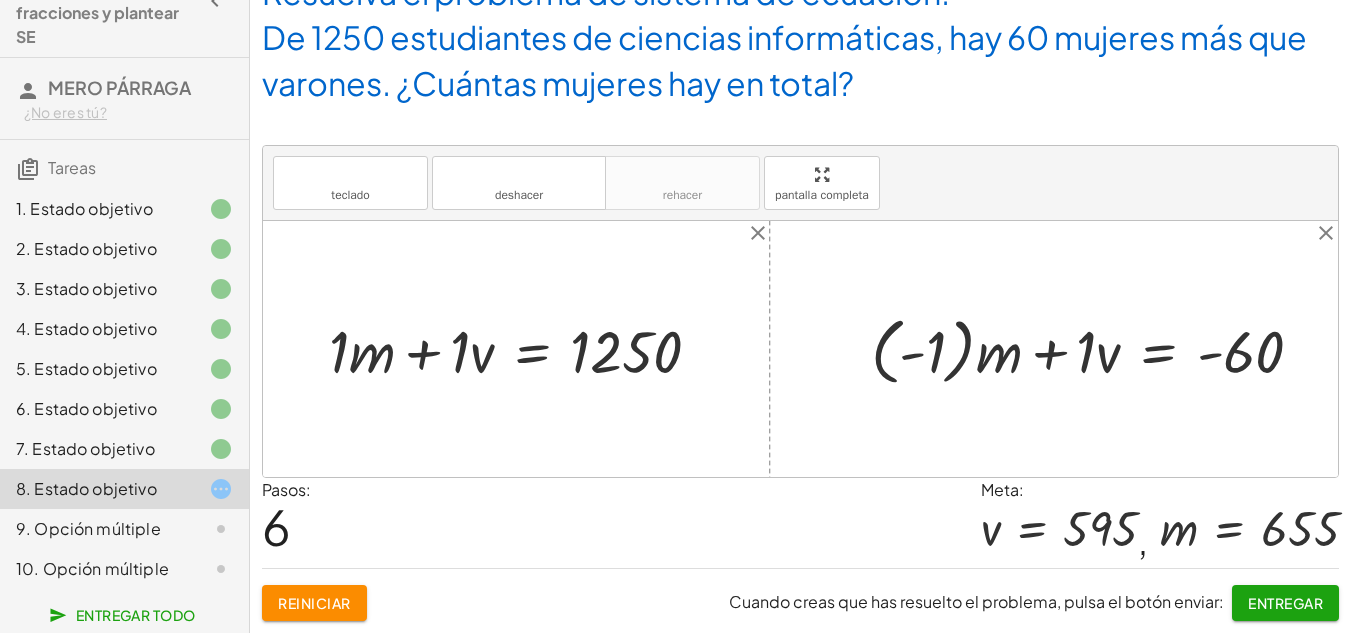 click at bounding box center [1095, 348] 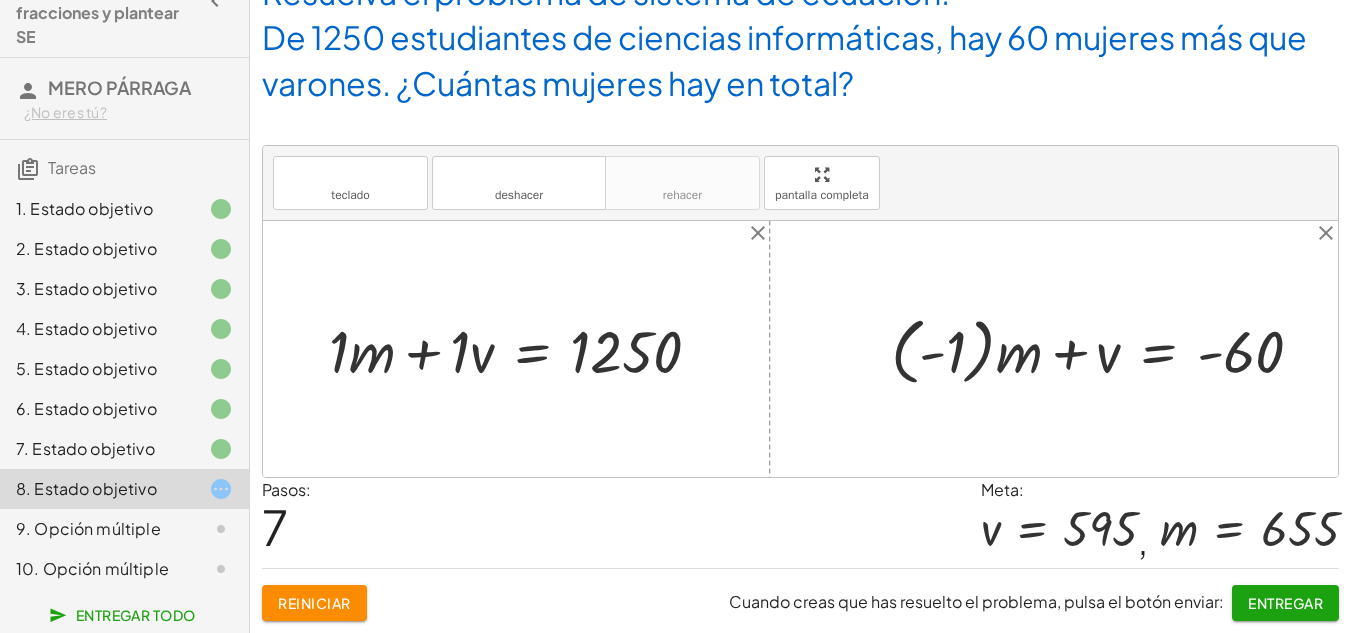 click on "Reiniciar" at bounding box center (314, 603) 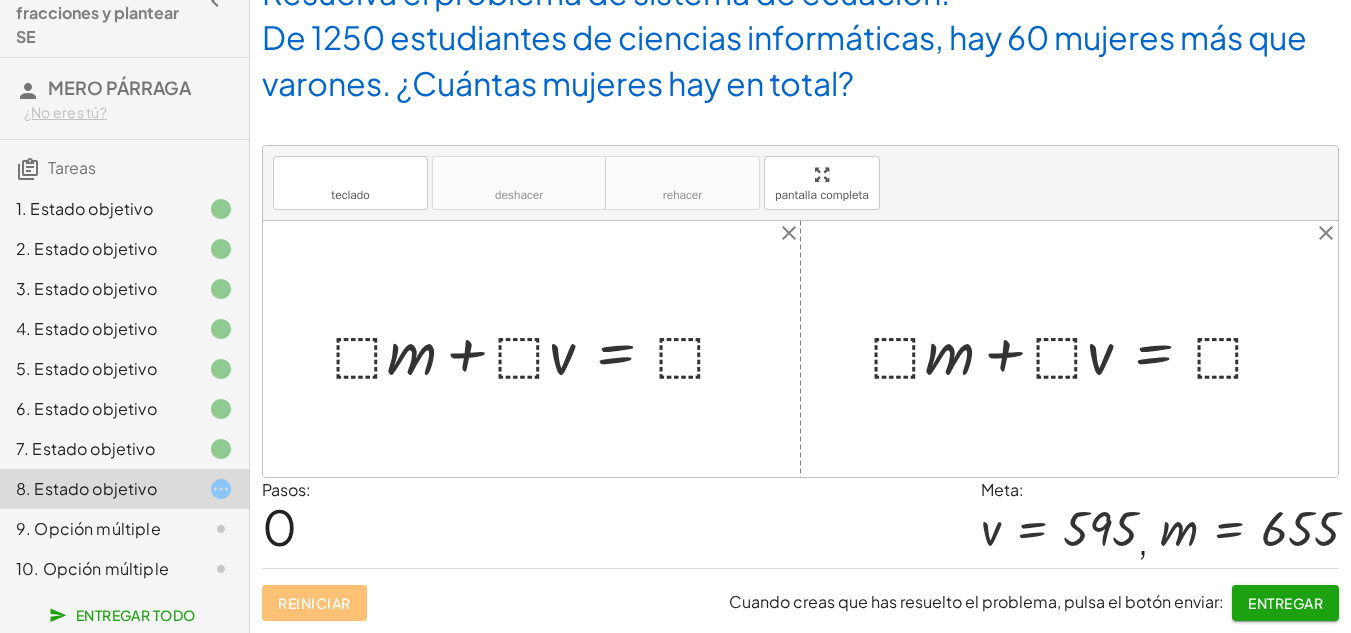 click at bounding box center (1077, 349) 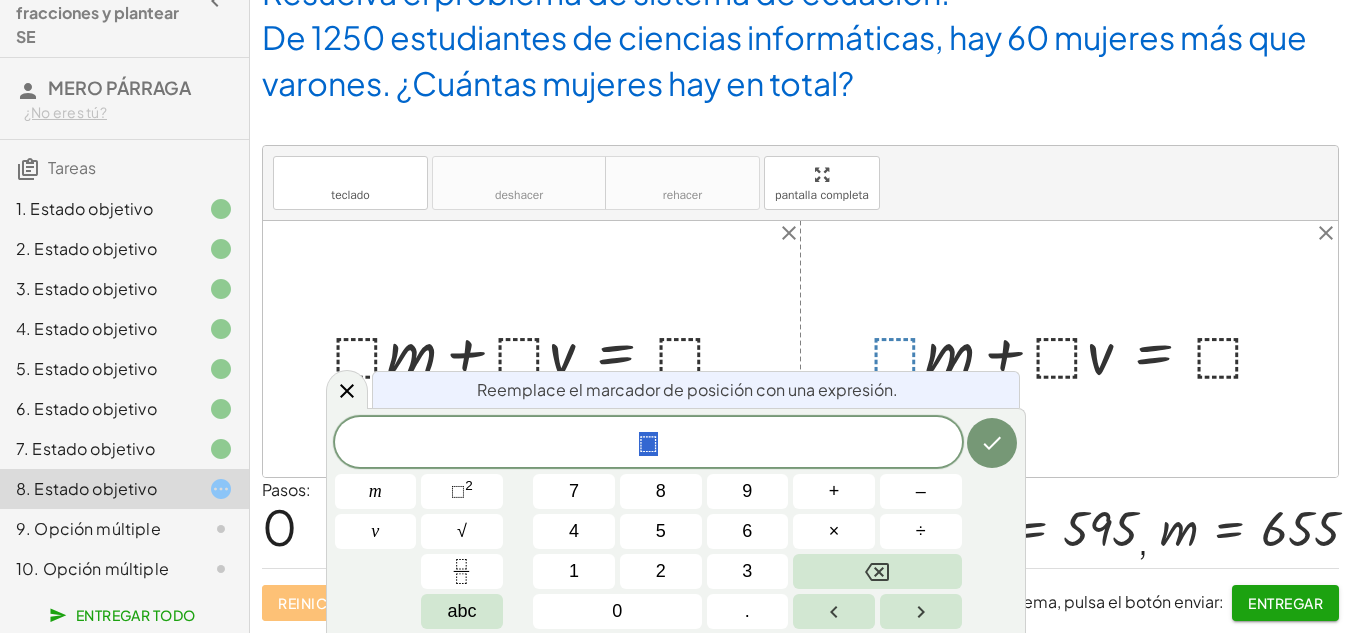 click at bounding box center [1077, 349] 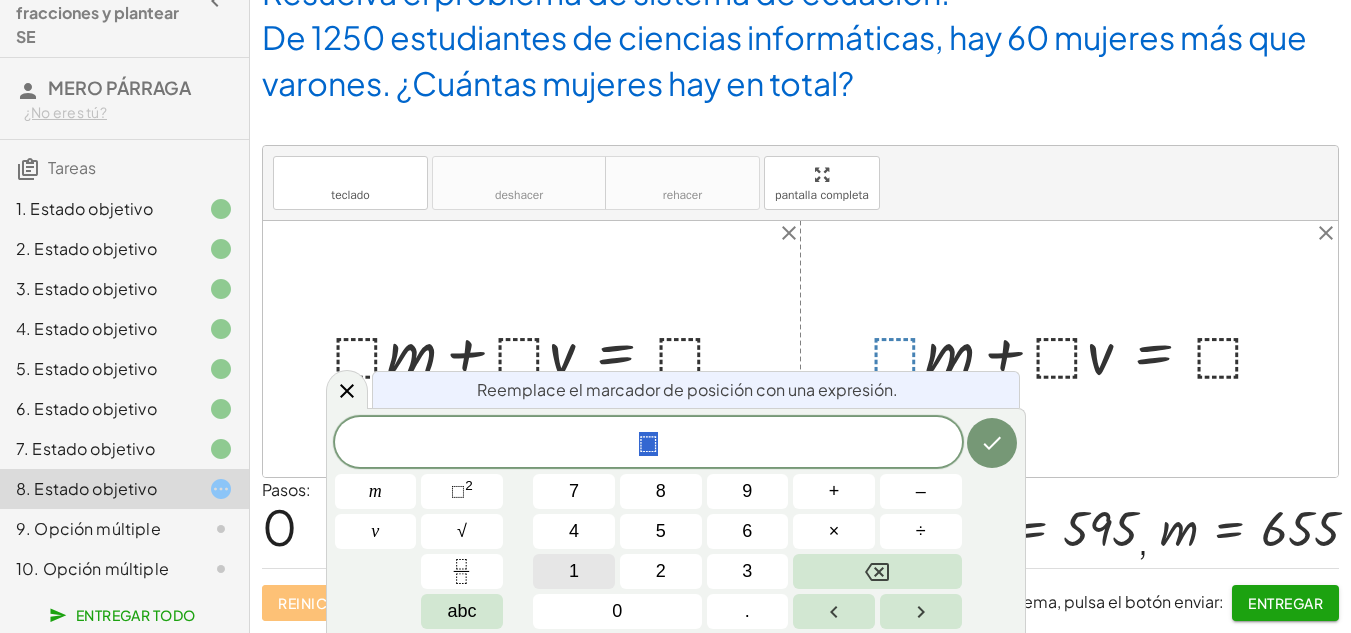 click on "1" at bounding box center [574, 571] 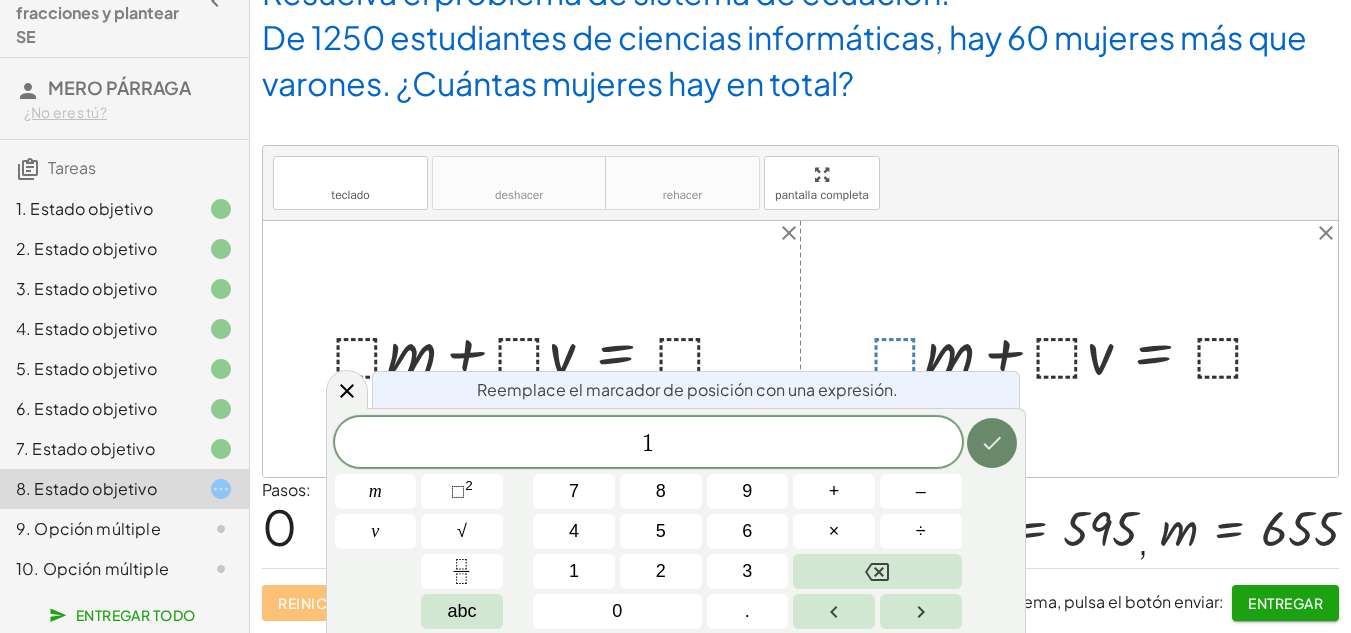 click at bounding box center (992, 443) 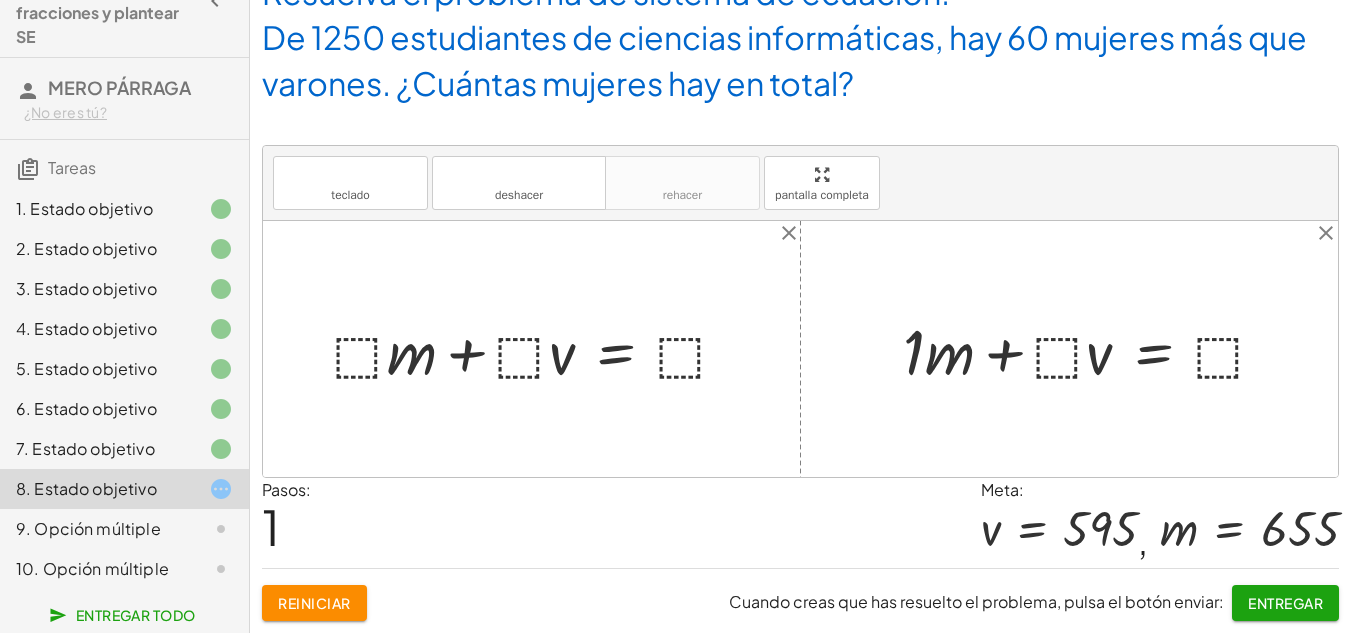 click at bounding box center [1093, 349] 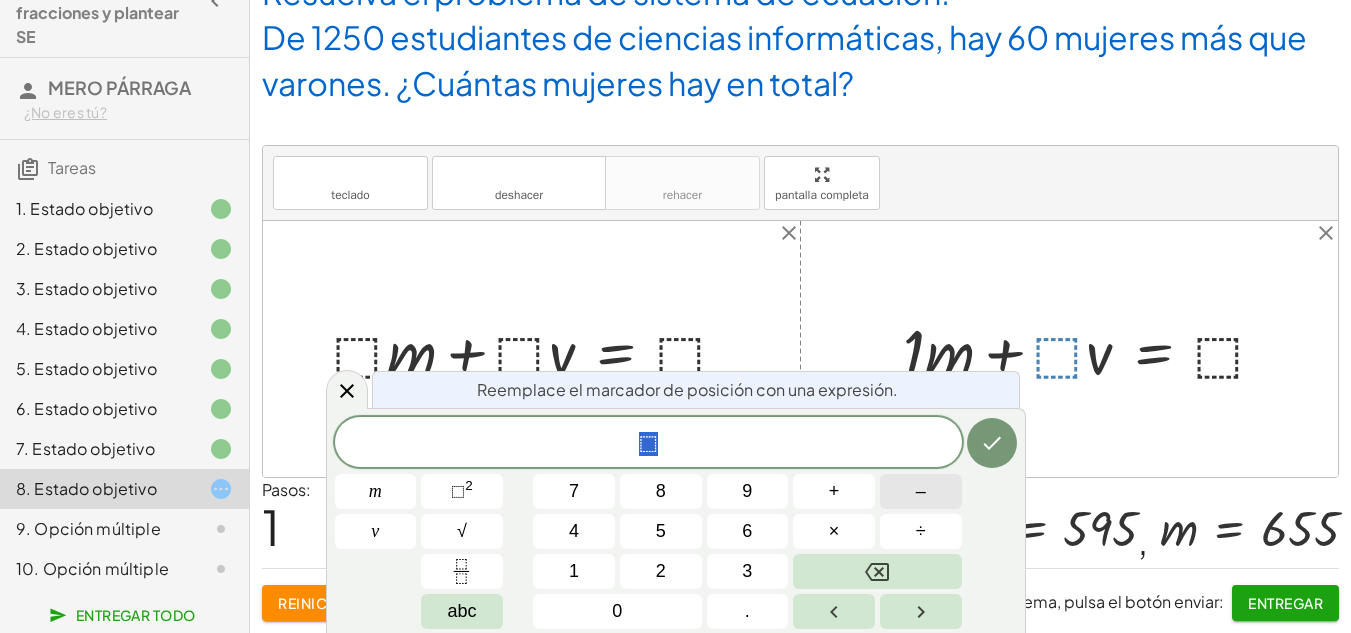 click on "–" at bounding box center (921, 491) 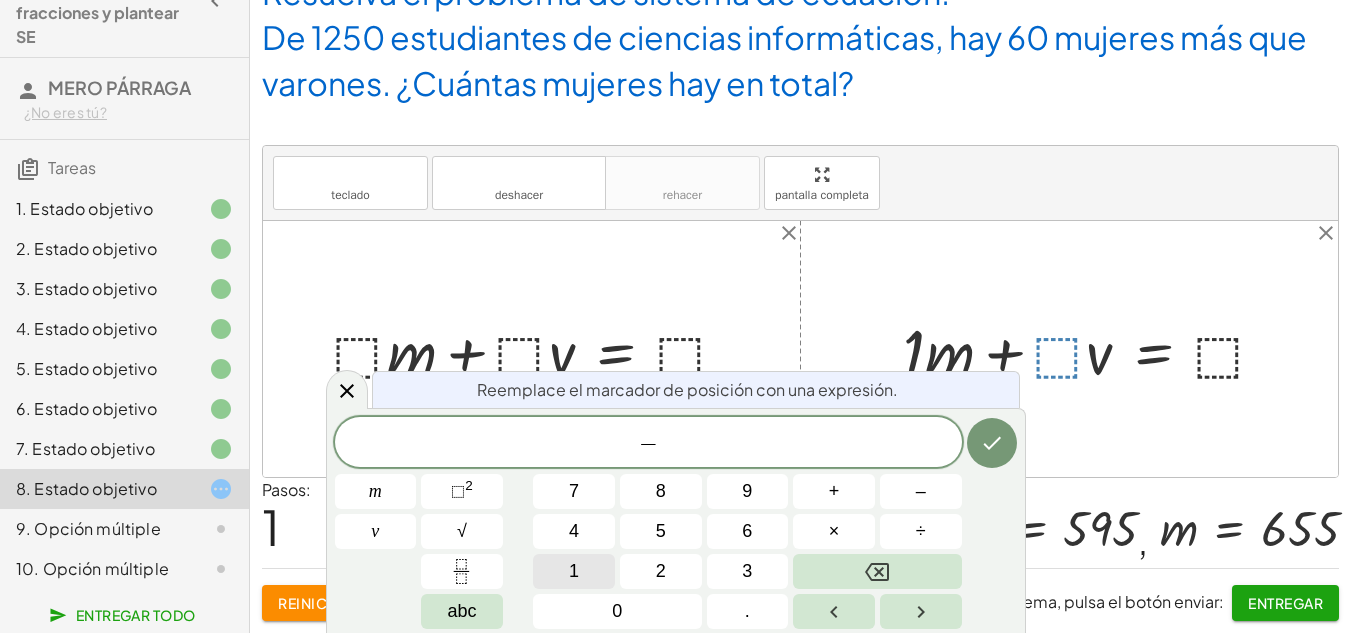 click on "1" at bounding box center (574, 571) 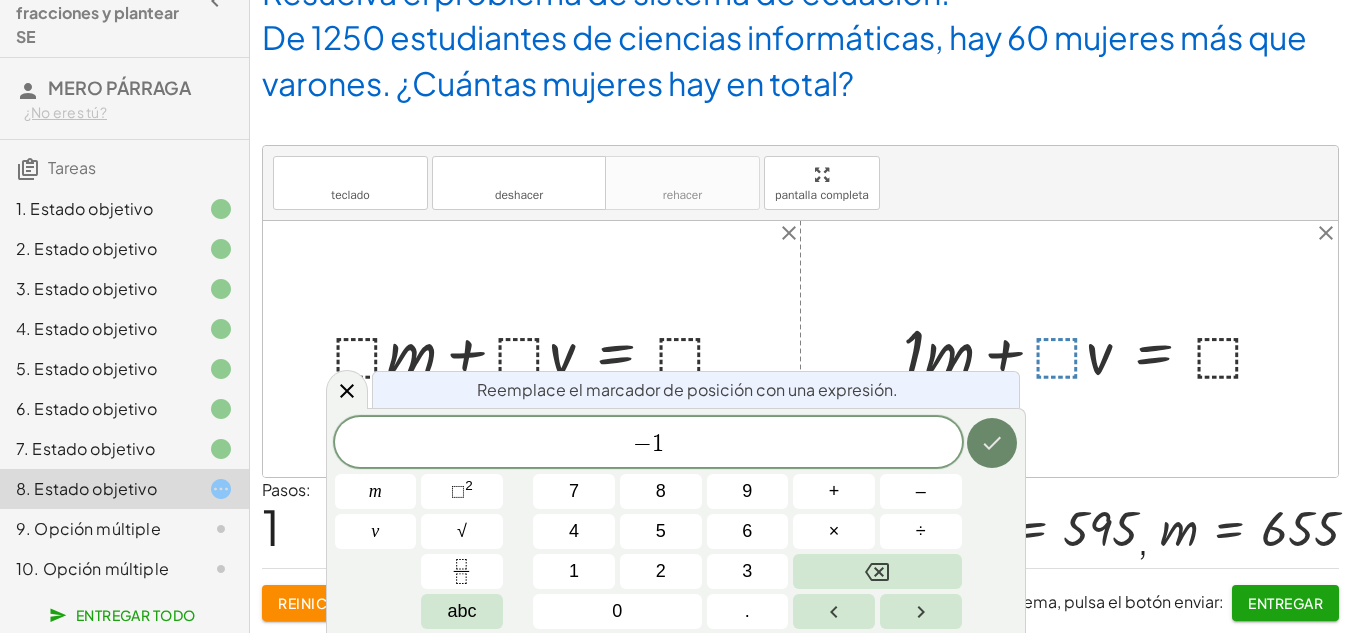 click at bounding box center (992, 443) 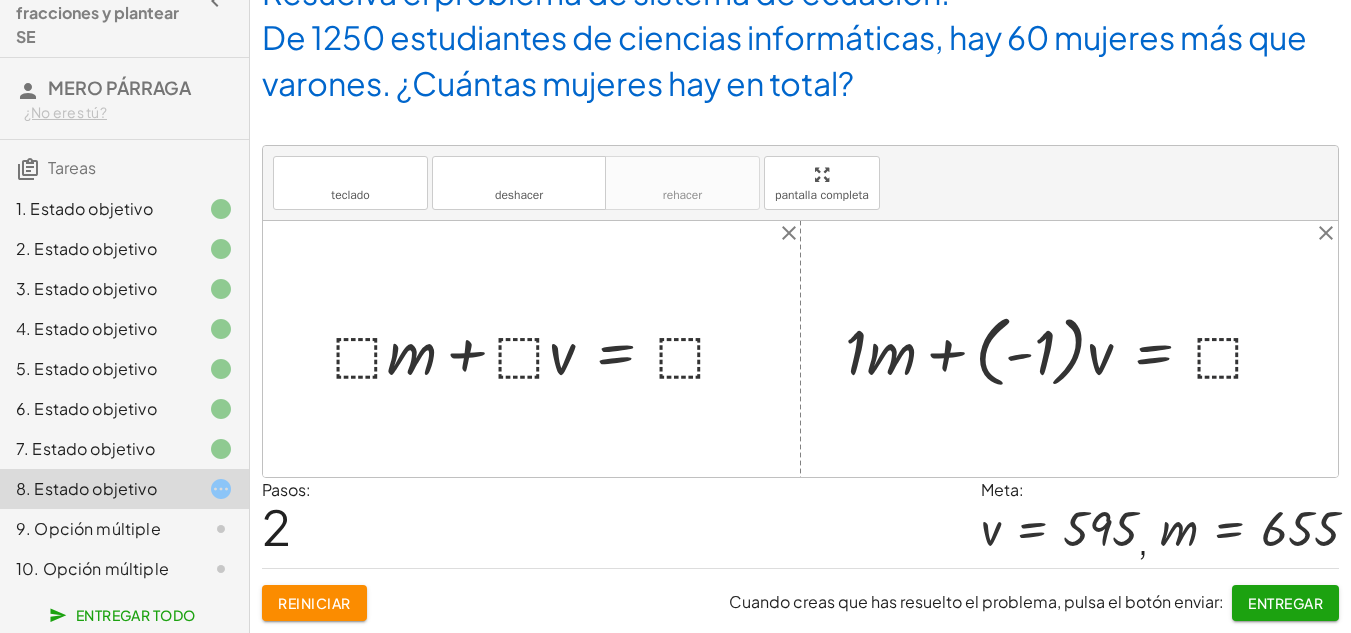 click at bounding box center (1064, 349) 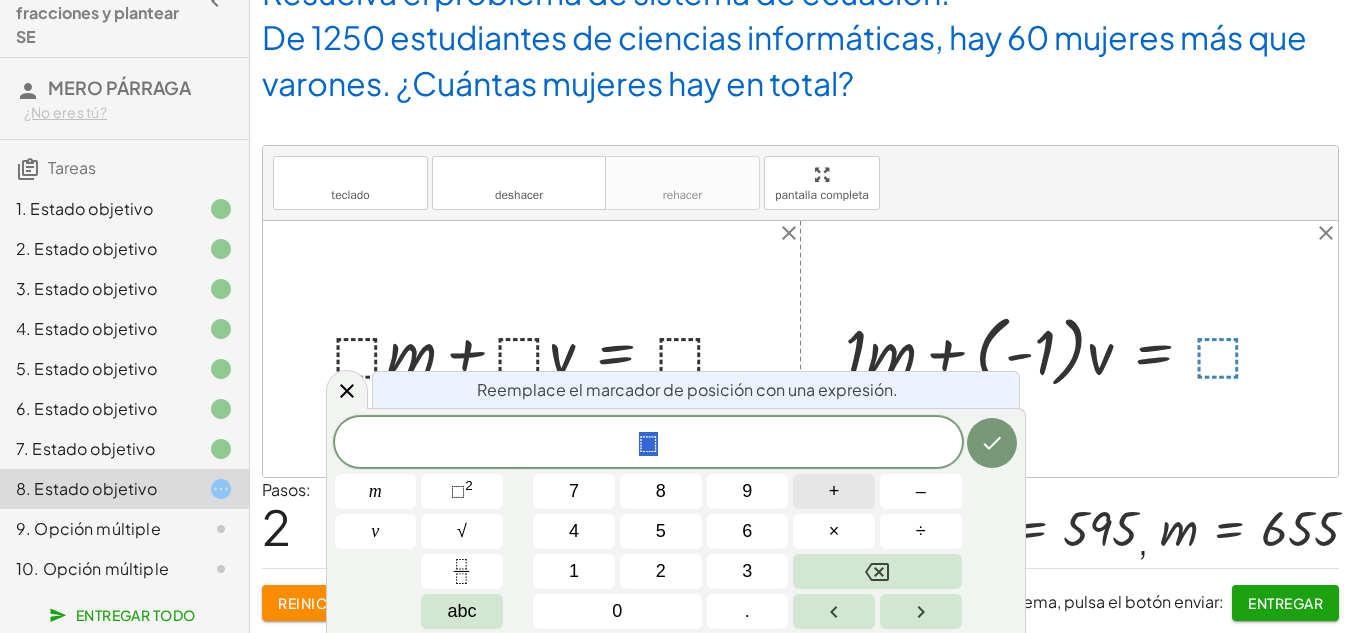 click on "+" at bounding box center [834, 491] 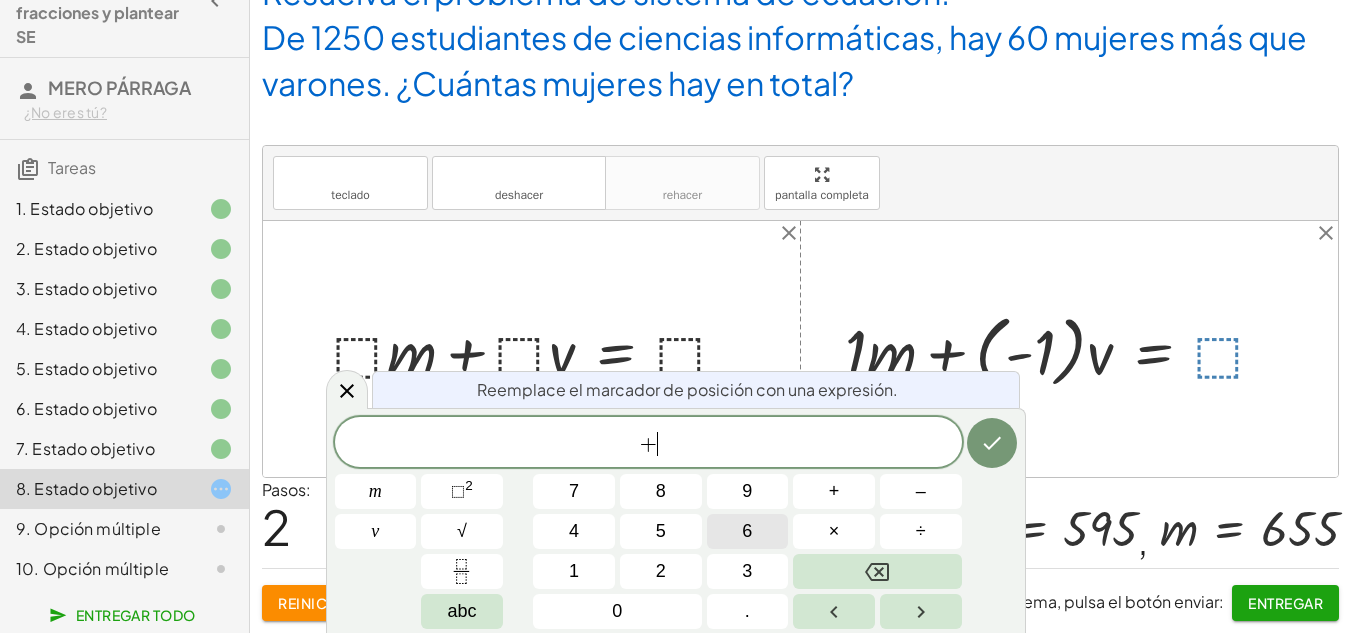 click on "6" at bounding box center (748, 531) 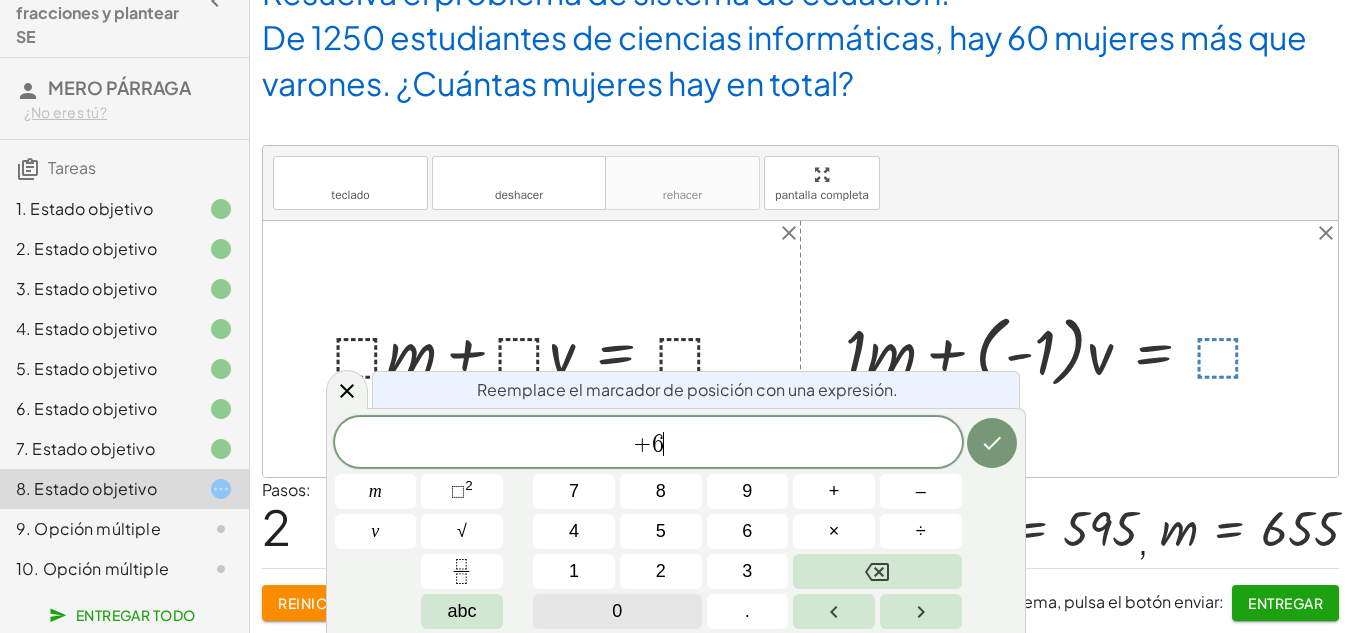 click on "0" at bounding box center (617, 611) 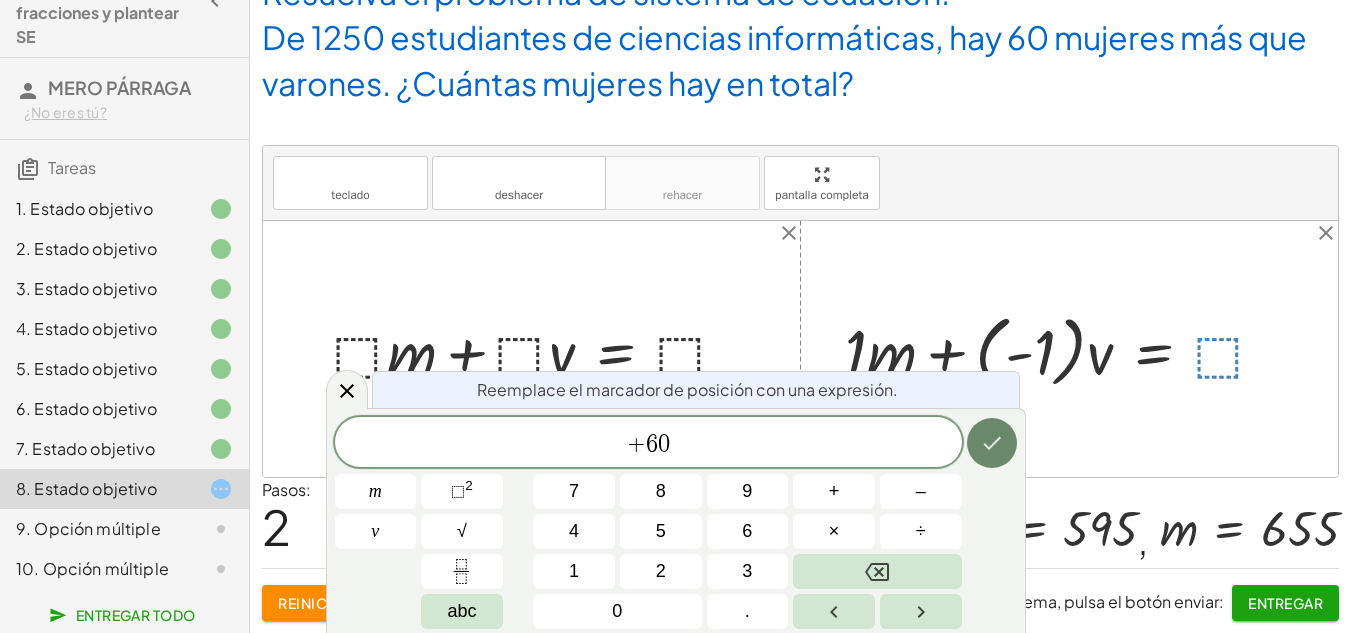 click 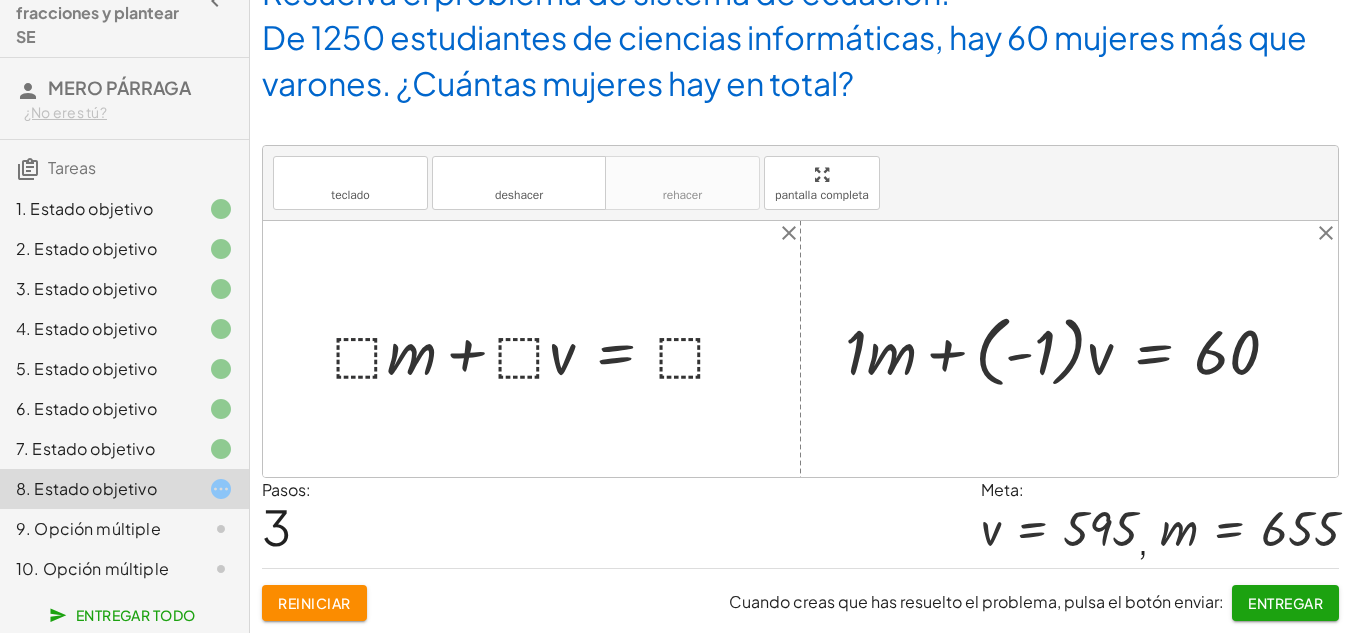 click at bounding box center [539, 349] 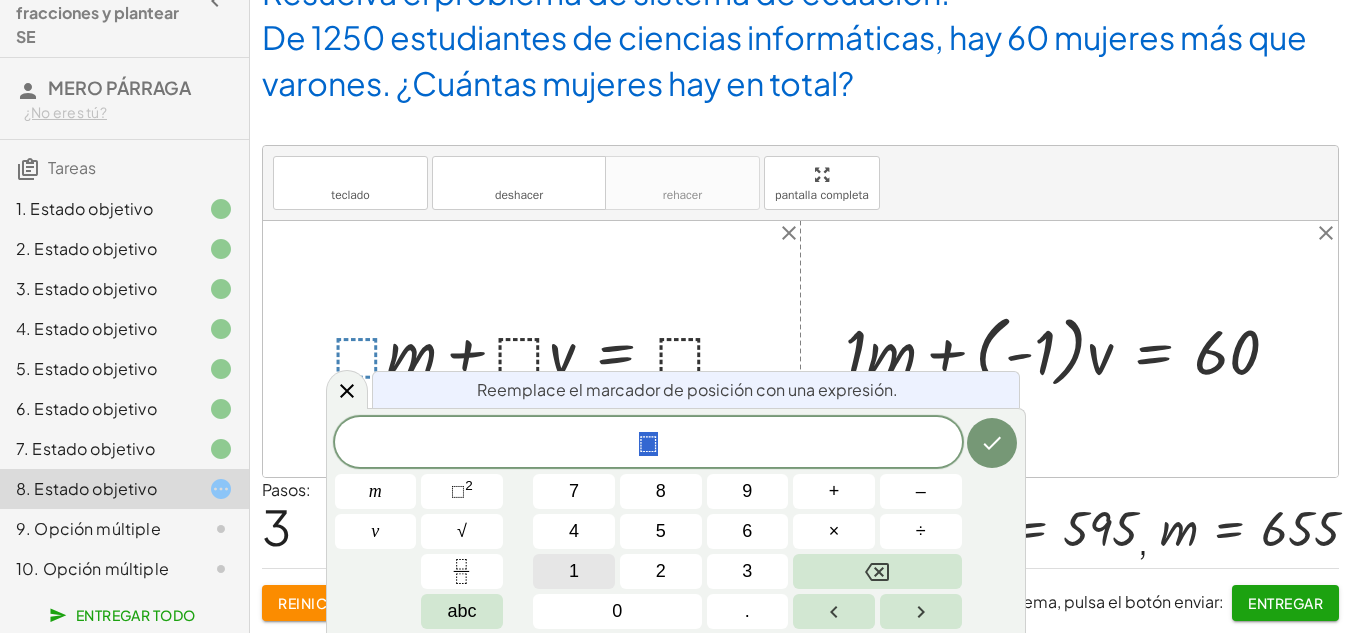 click on "1" at bounding box center [574, 571] 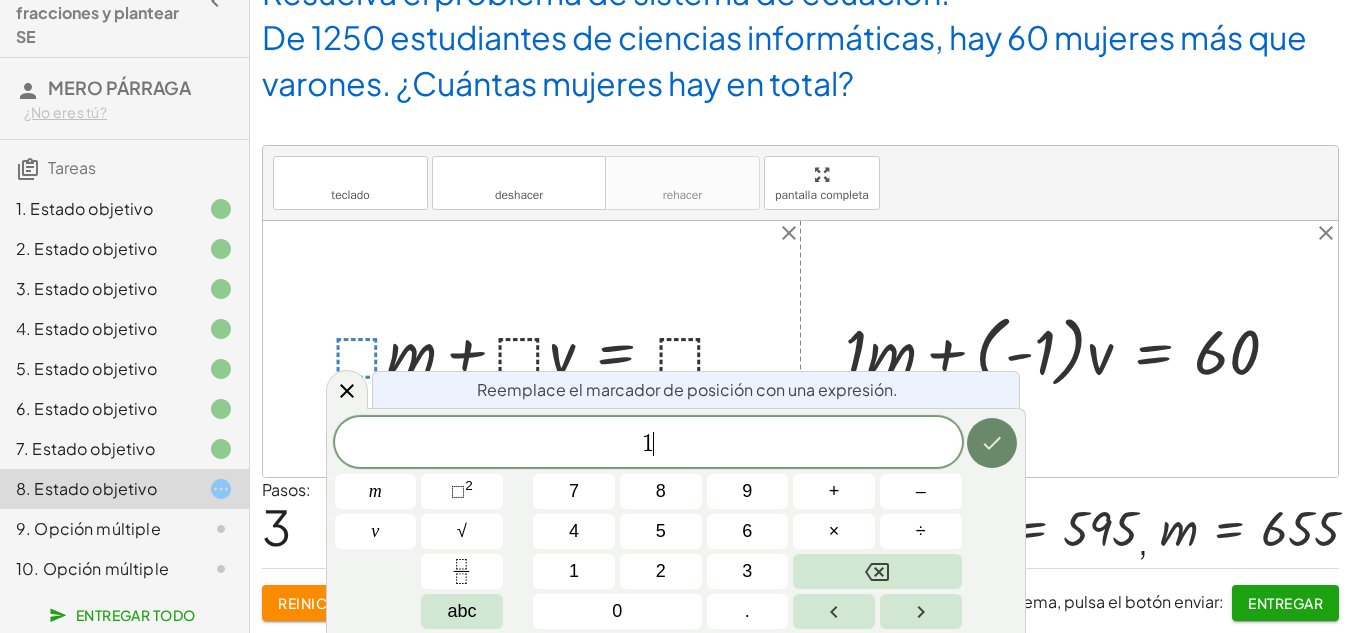 click 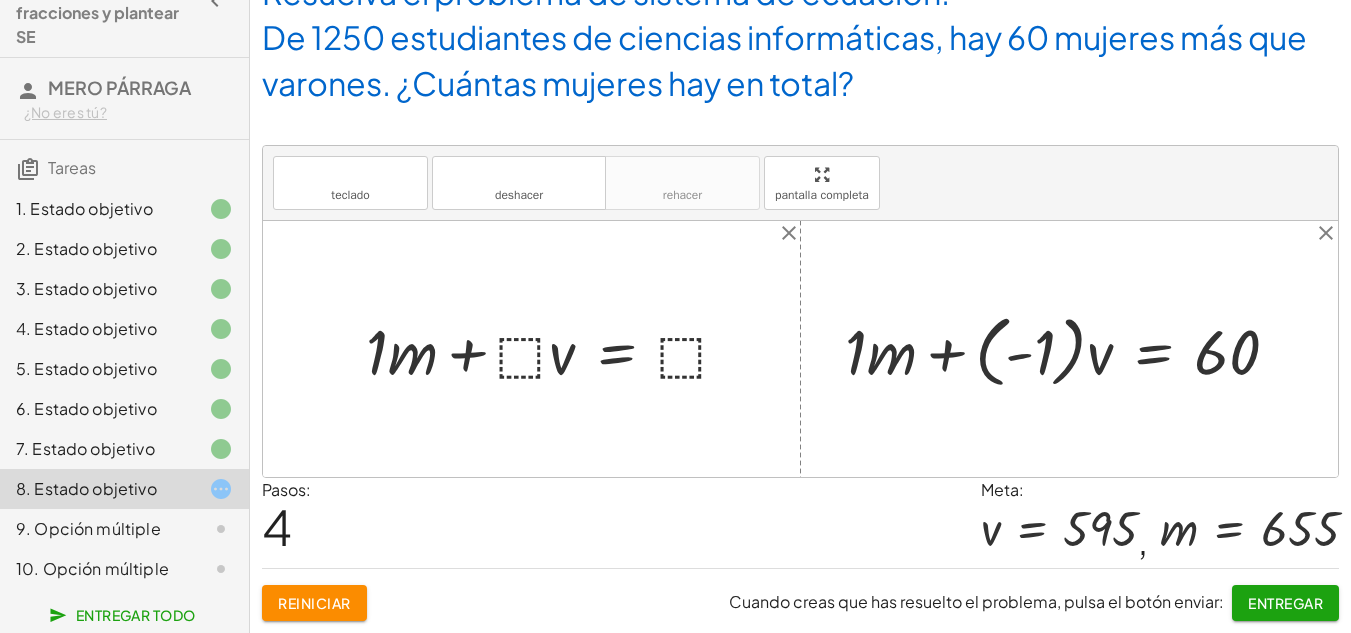 click at bounding box center (556, 349) 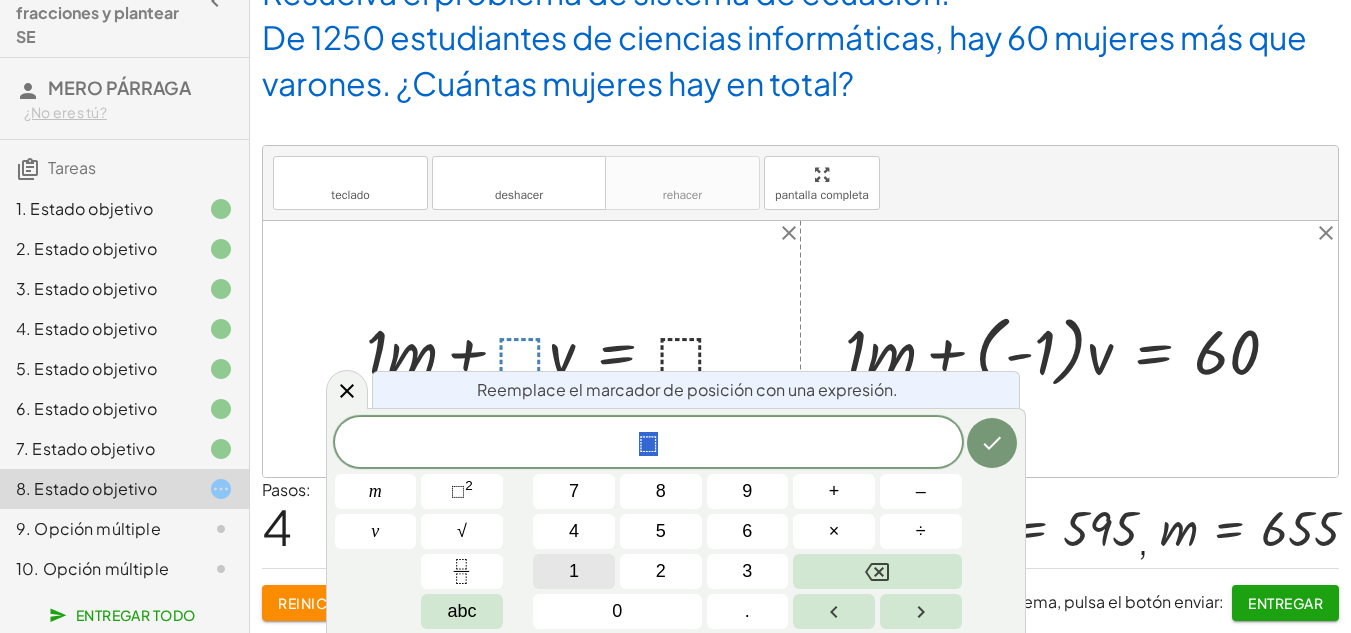 click on "1" at bounding box center (574, 571) 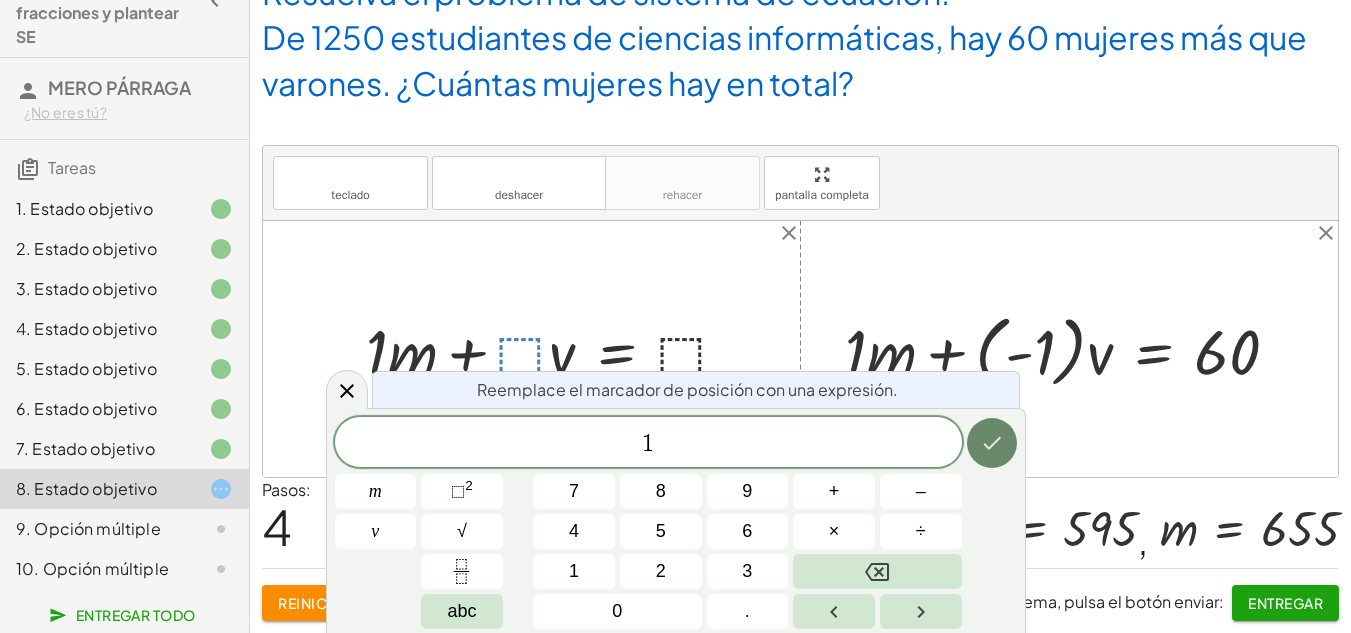 click at bounding box center (992, 443) 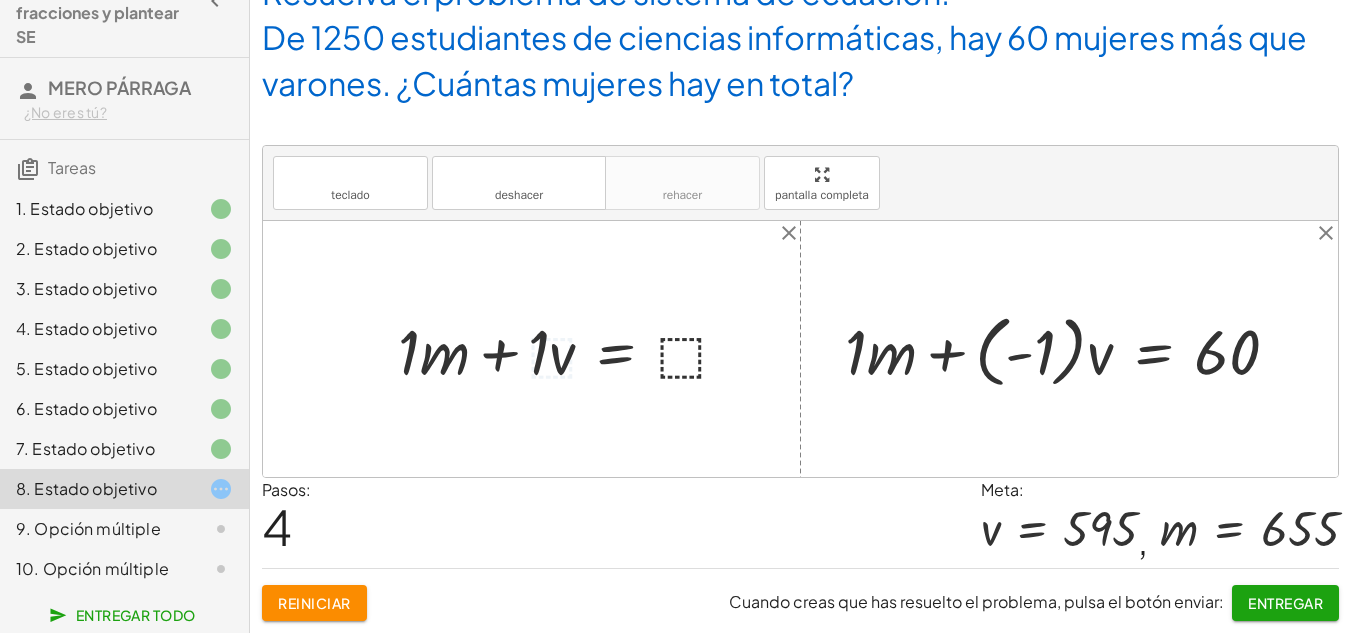 click at bounding box center (571, 349) 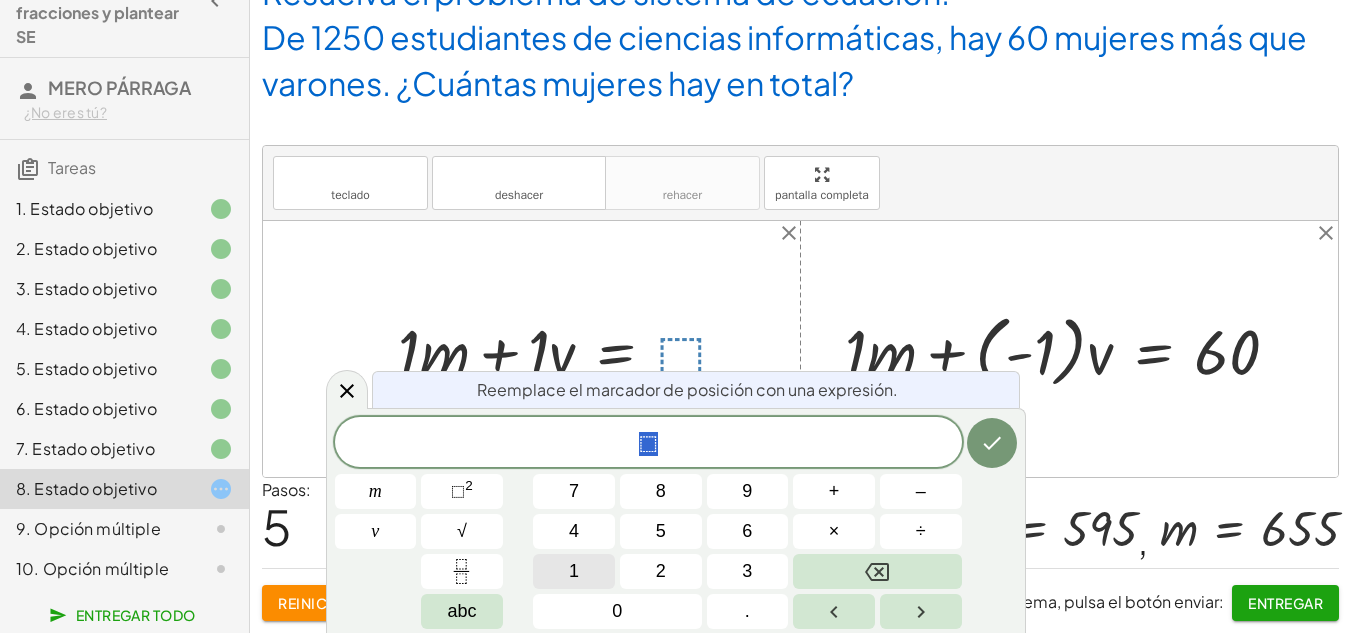 click on "1" at bounding box center (574, 571) 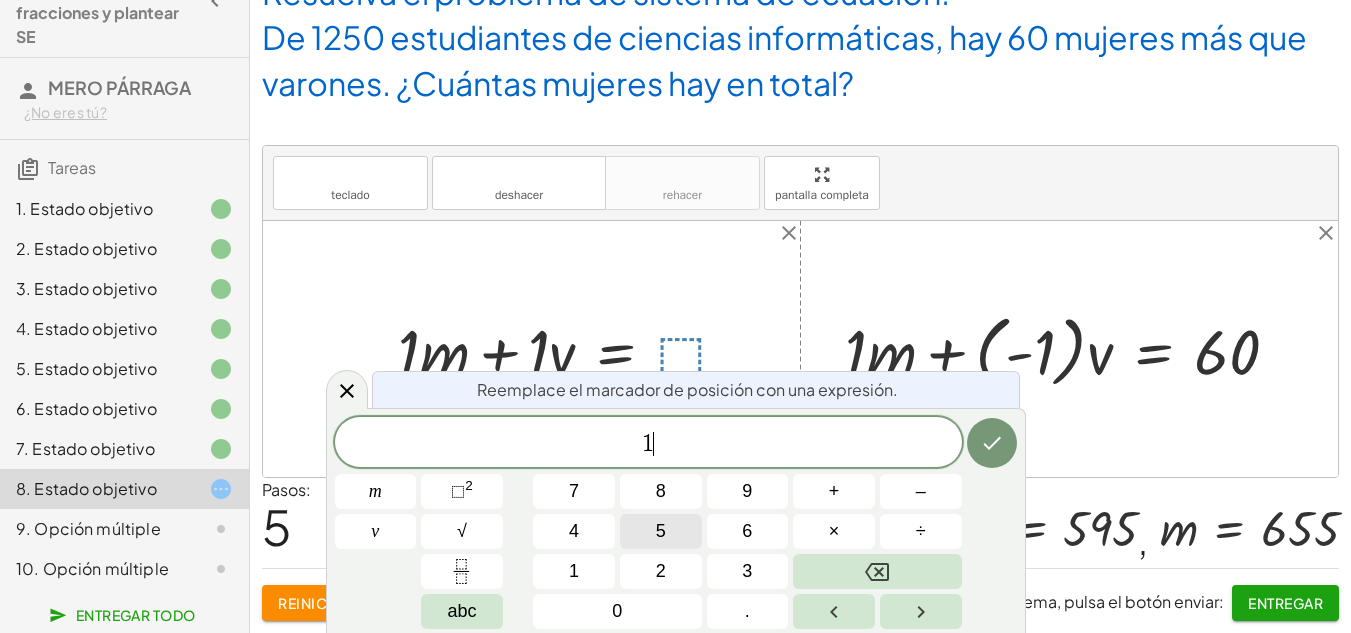 click on "2" at bounding box center (661, 571) 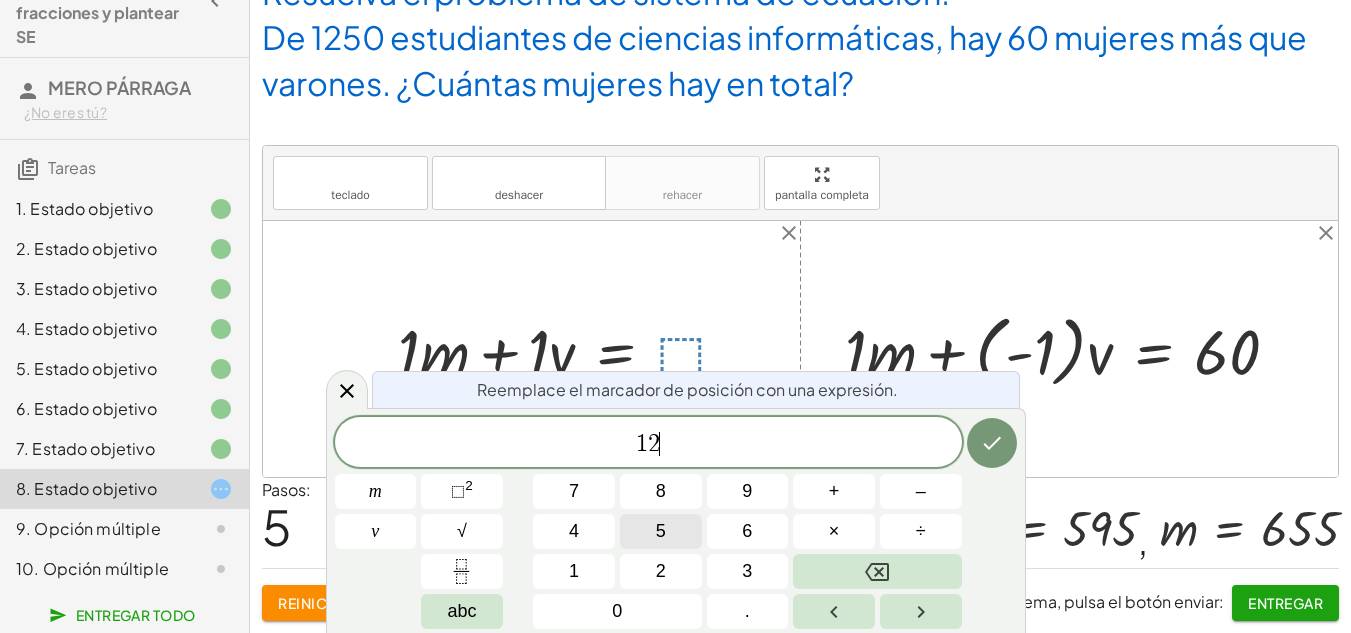 click on "5" at bounding box center [661, 531] 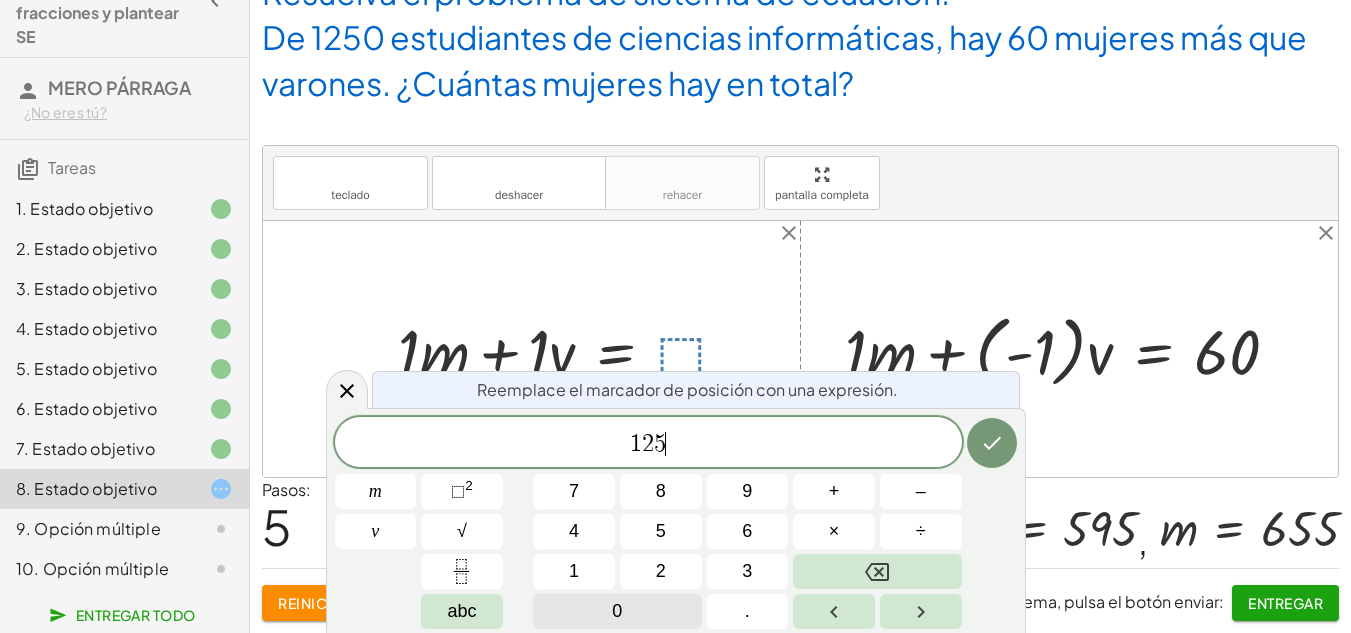 click on "1 2 5 ​ m v 7 8 9 + – 4 5 6 × ÷ ⬚ 2 √ abc 1 2 3 0 ." at bounding box center (676, 523) 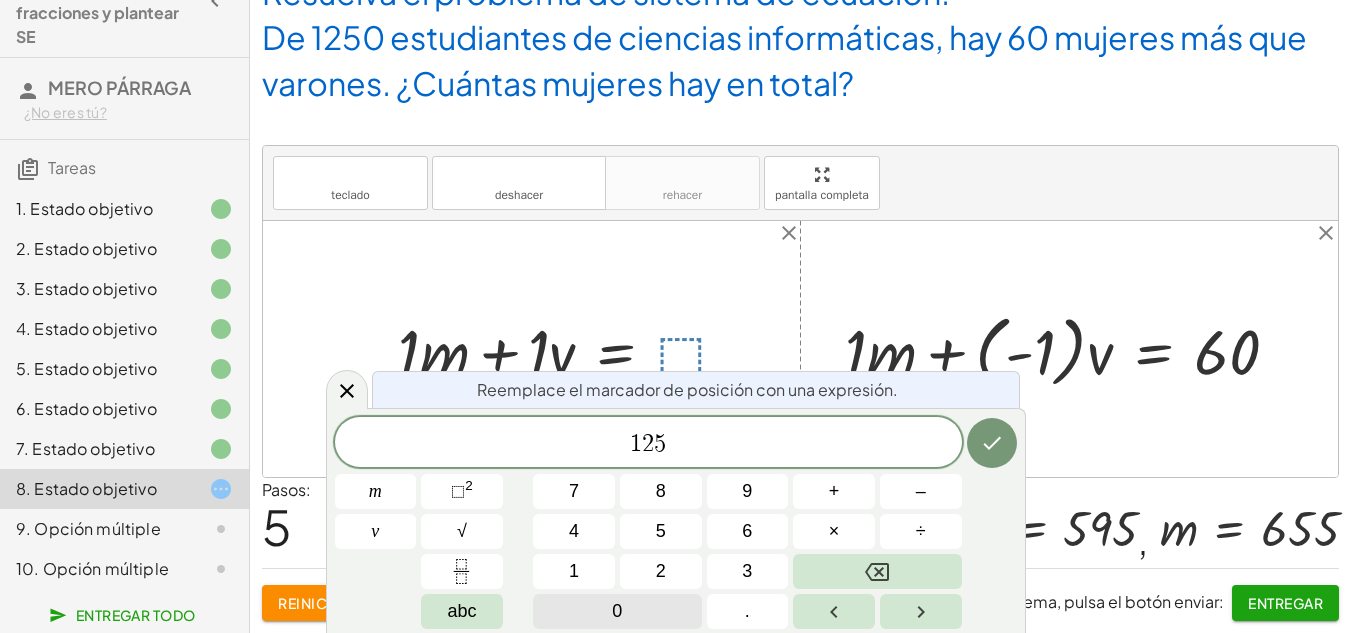 click on "0" at bounding box center (617, 611) 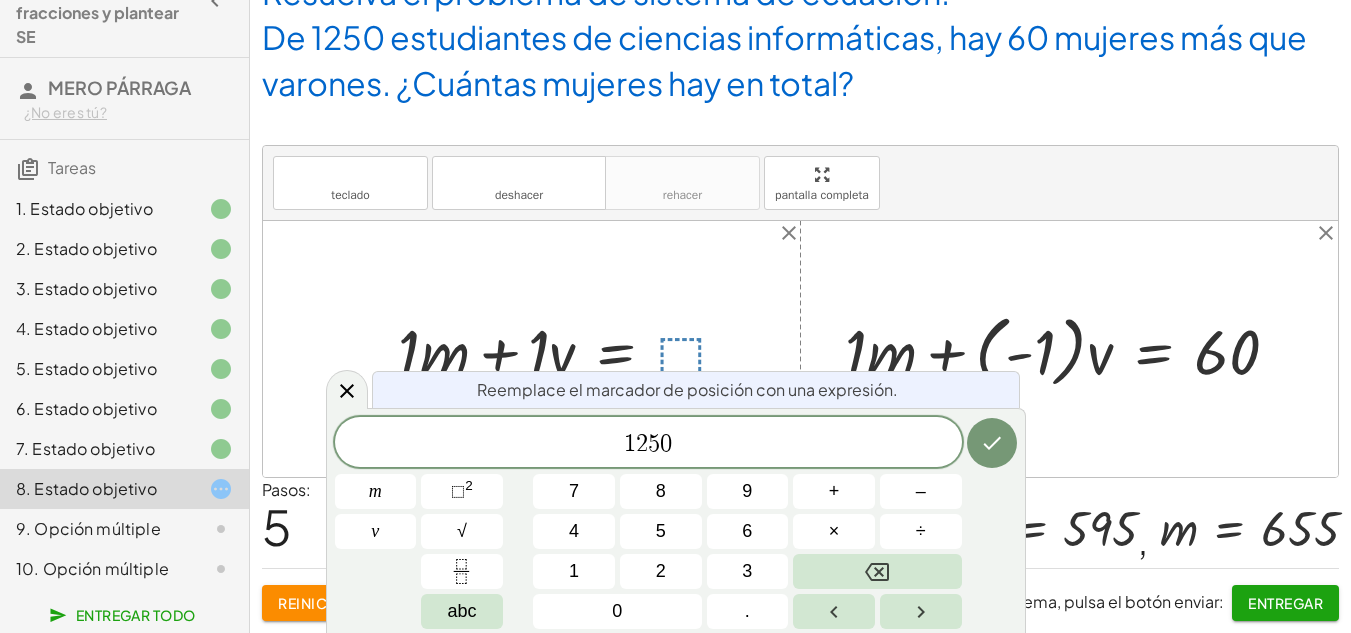 click at bounding box center (992, 443) 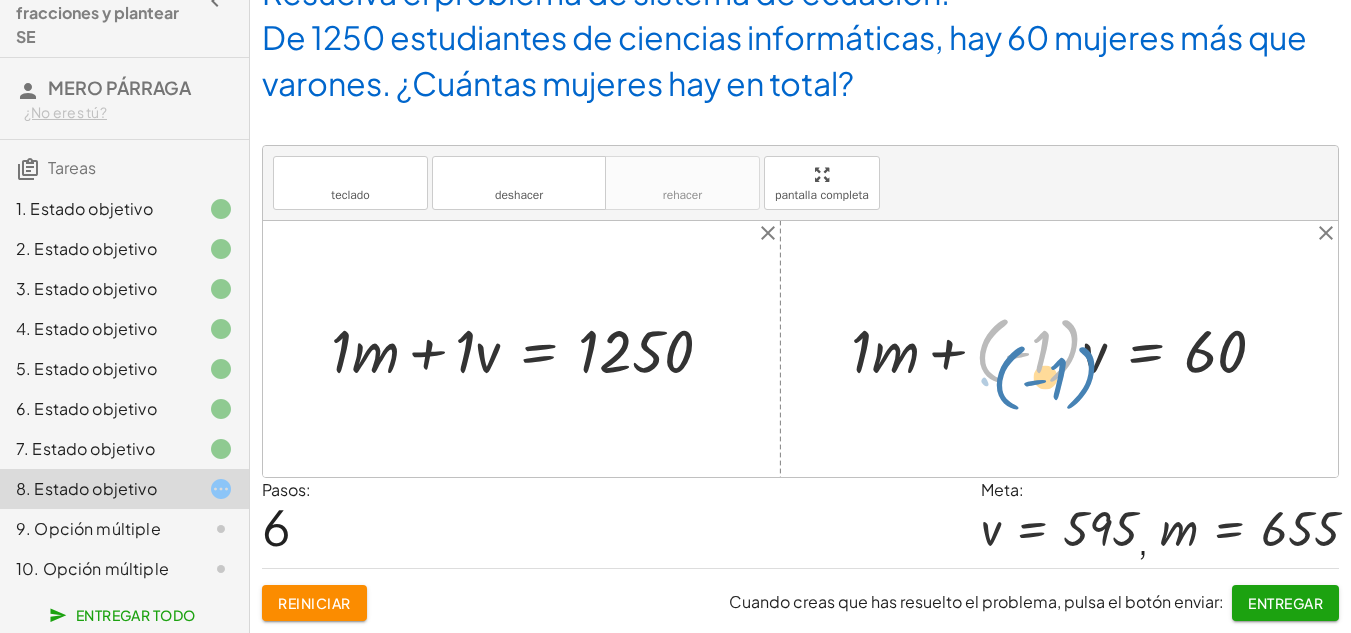 drag, startPoint x: 1081, startPoint y: 361, endPoint x: 1096, endPoint y: 385, distance: 28.301943 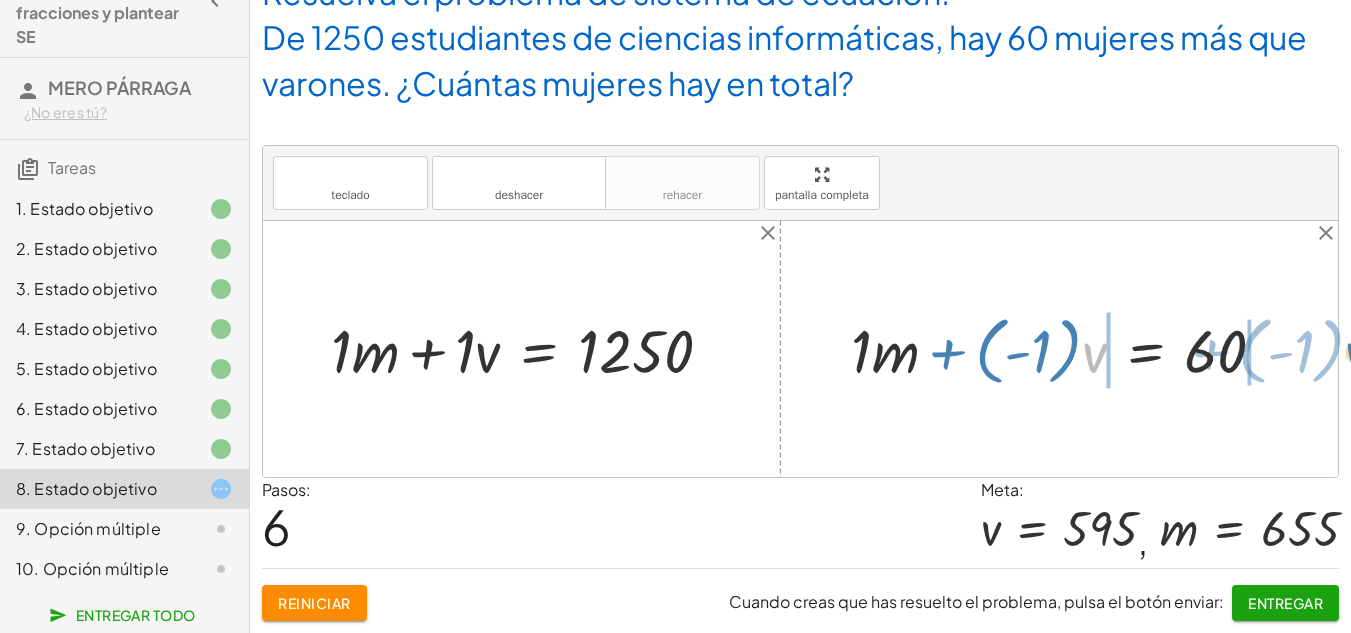 drag, startPoint x: 1091, startPoint y: 357, endPoint x: 1354, endPoint y: 357, distance: 263 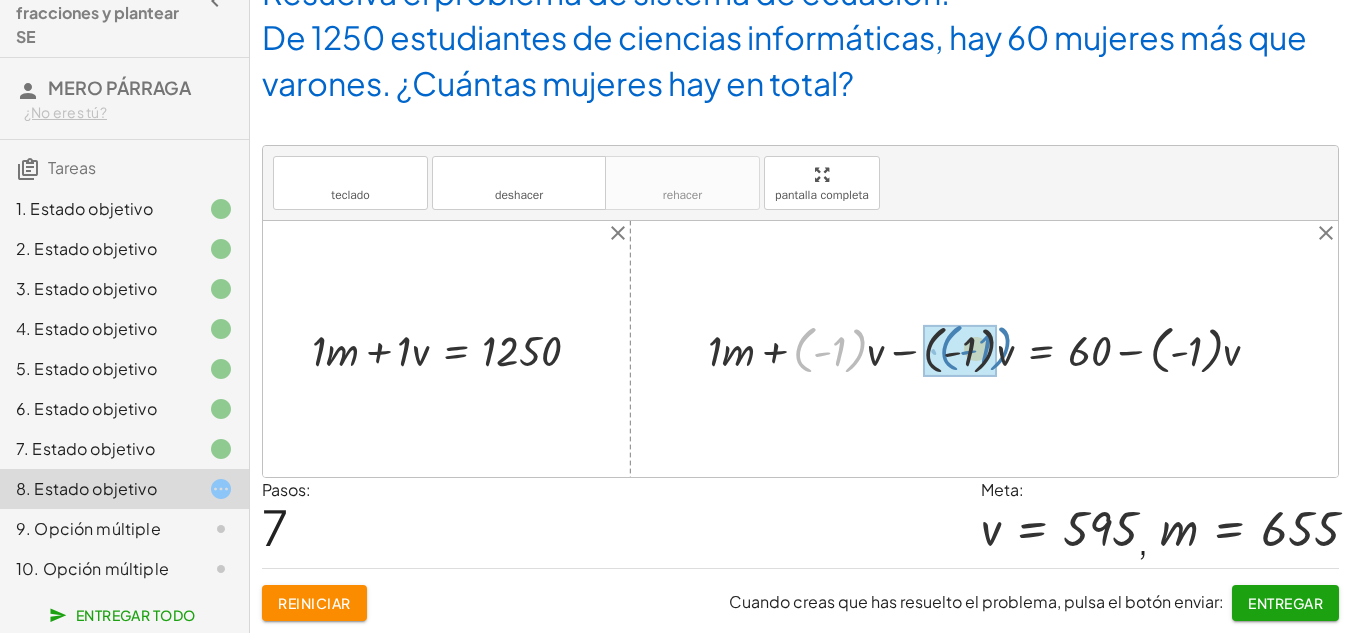 drag, startPoint x: 800, startPoint y: 343, endPoint x: 938, endPoint y: 341, distance: 138.0145 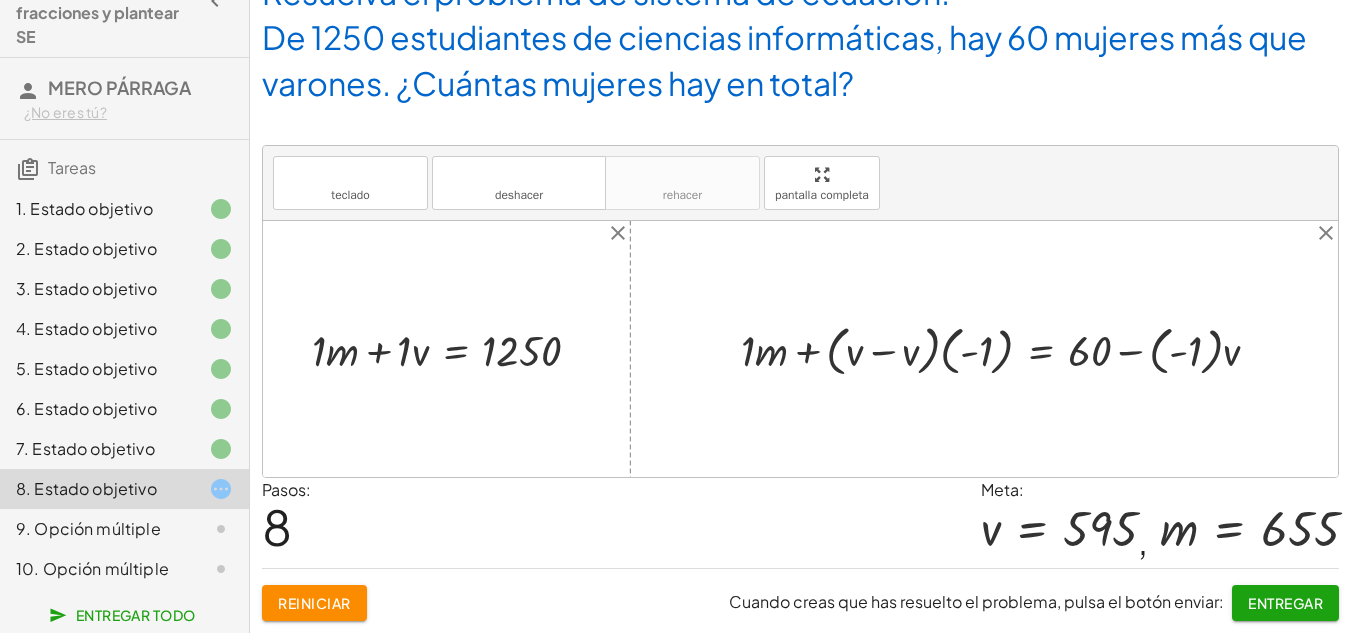 click at bounding box center [1008, 349] 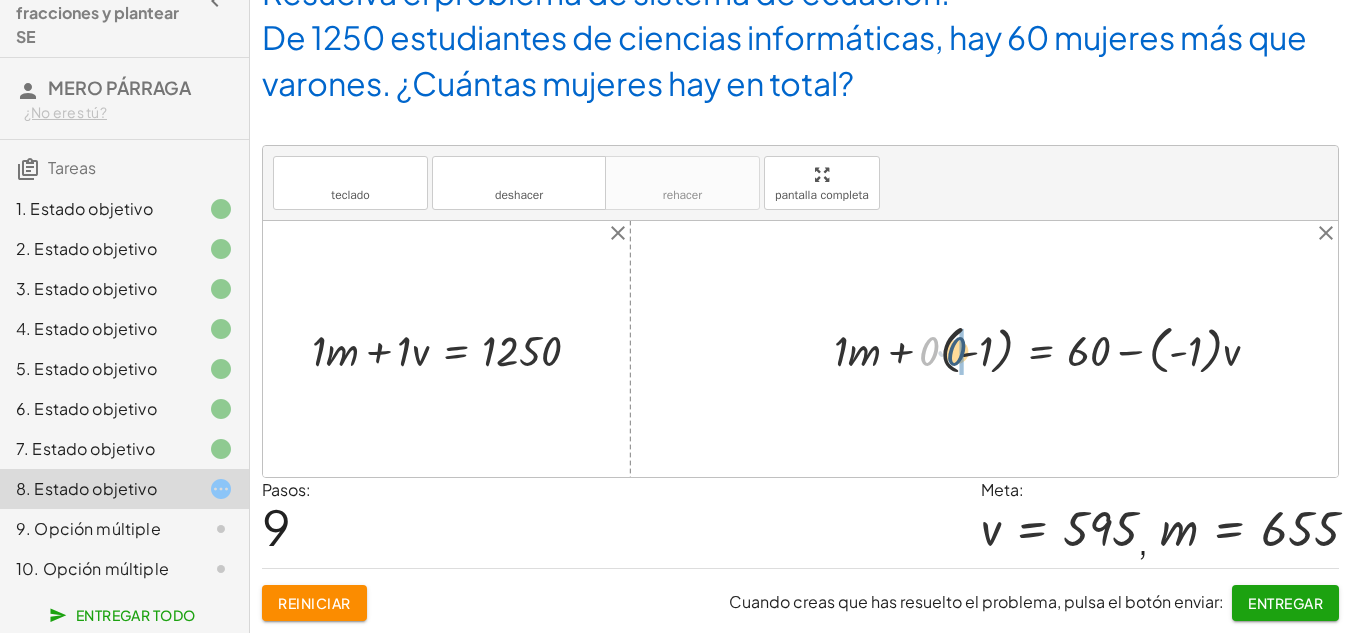 drag, startPoint x: 922, startPoint y: 354, endPoint x: 949, endPoint y: 354, distance: 27 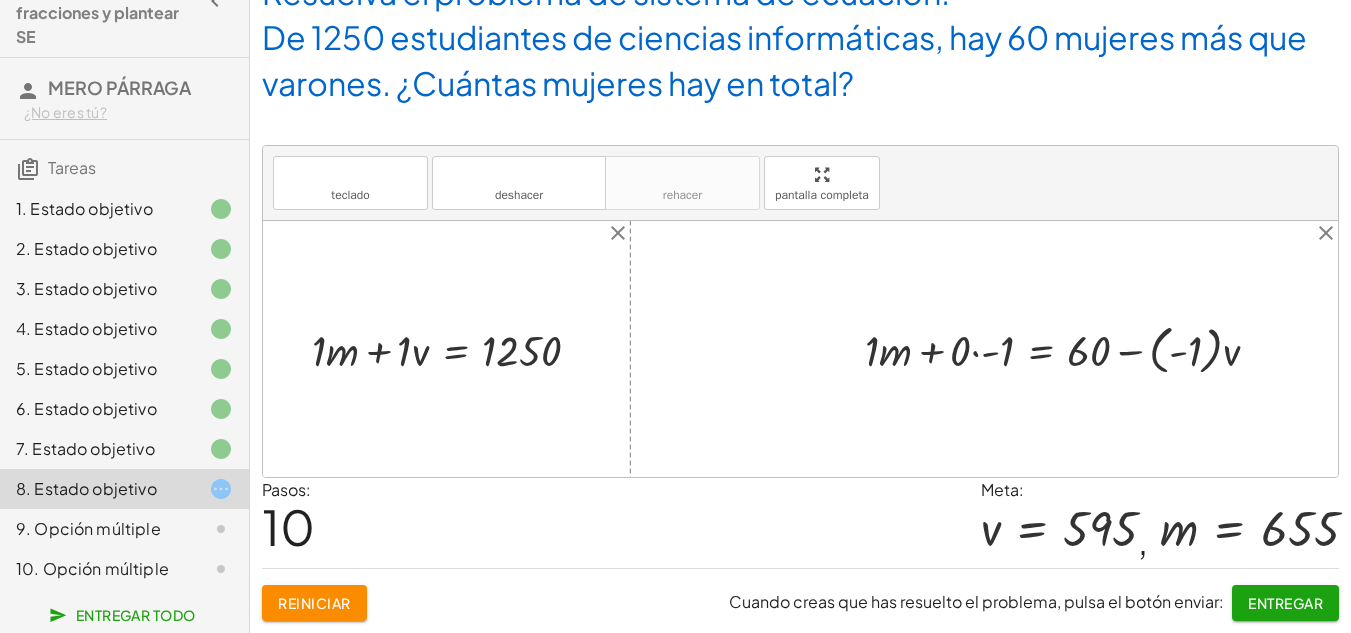 click at bounding box center [1070, 349] 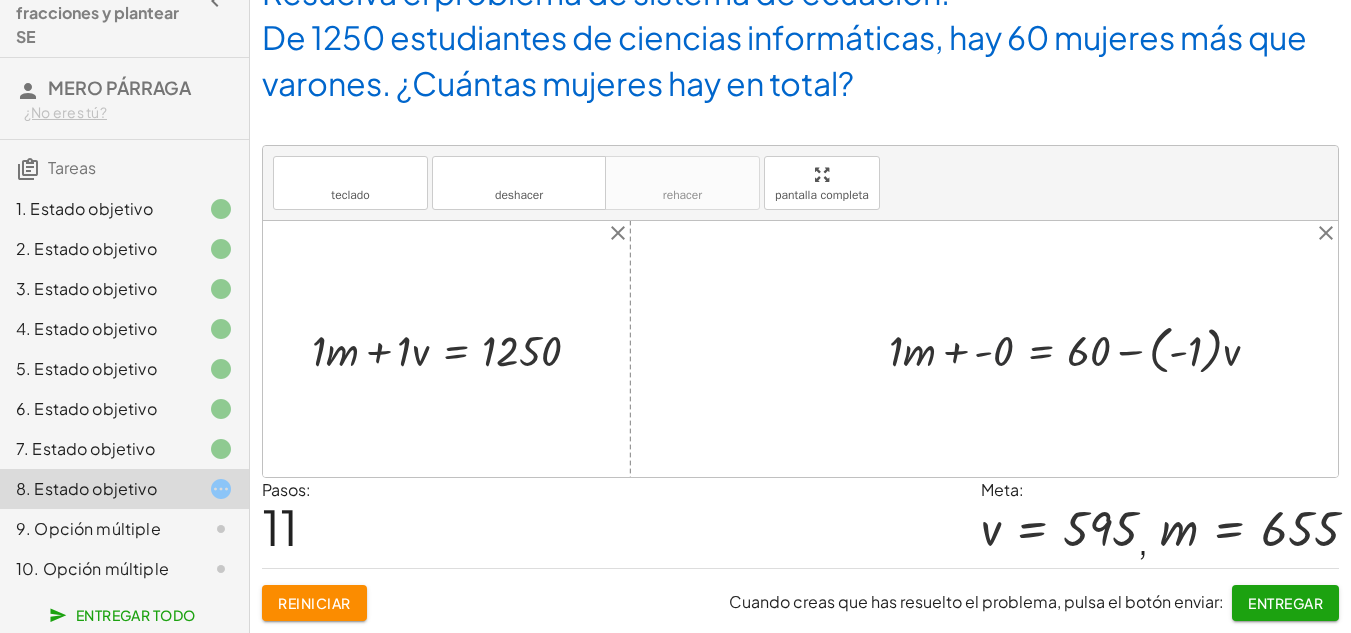 click at bounding box center [1082, 349] 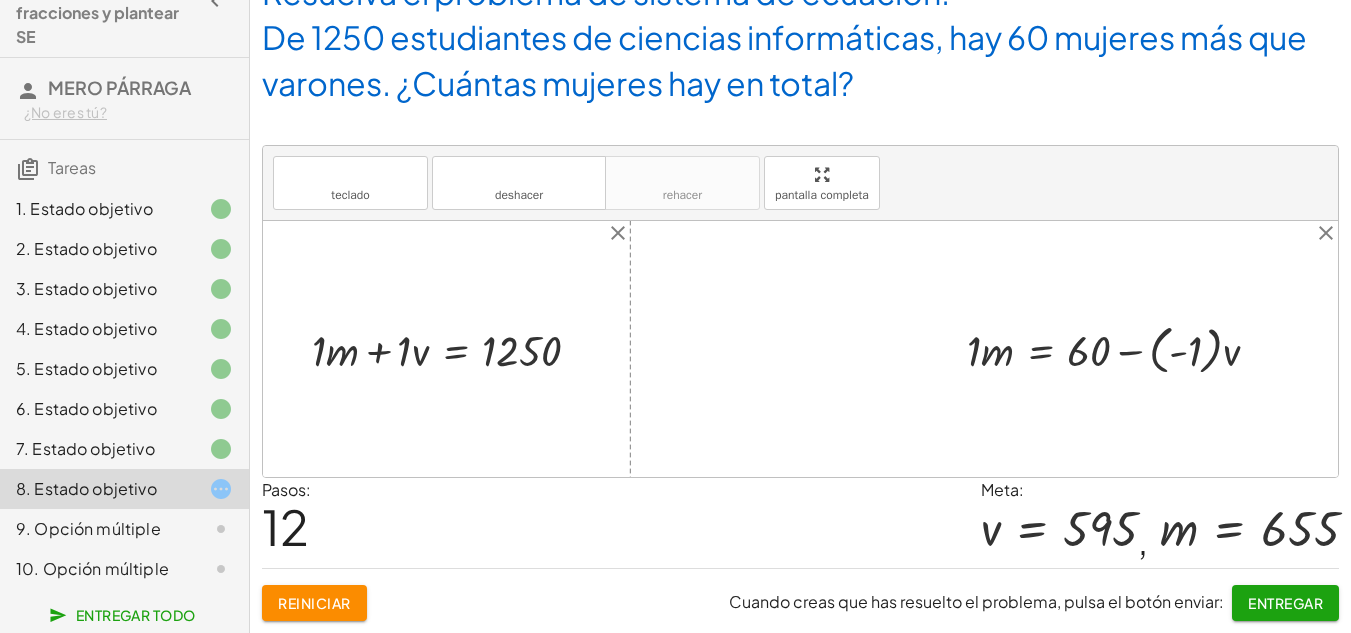 click at bounding box center (1121, 349) 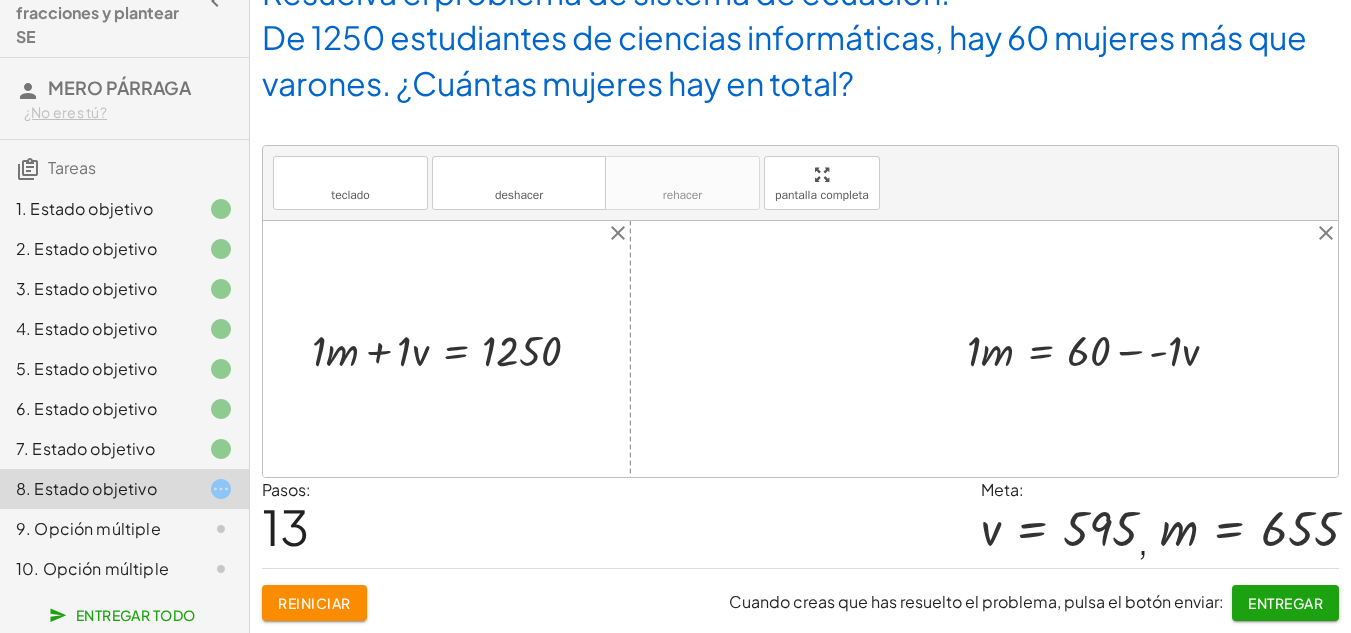 click at bounding box center (1101, 349) 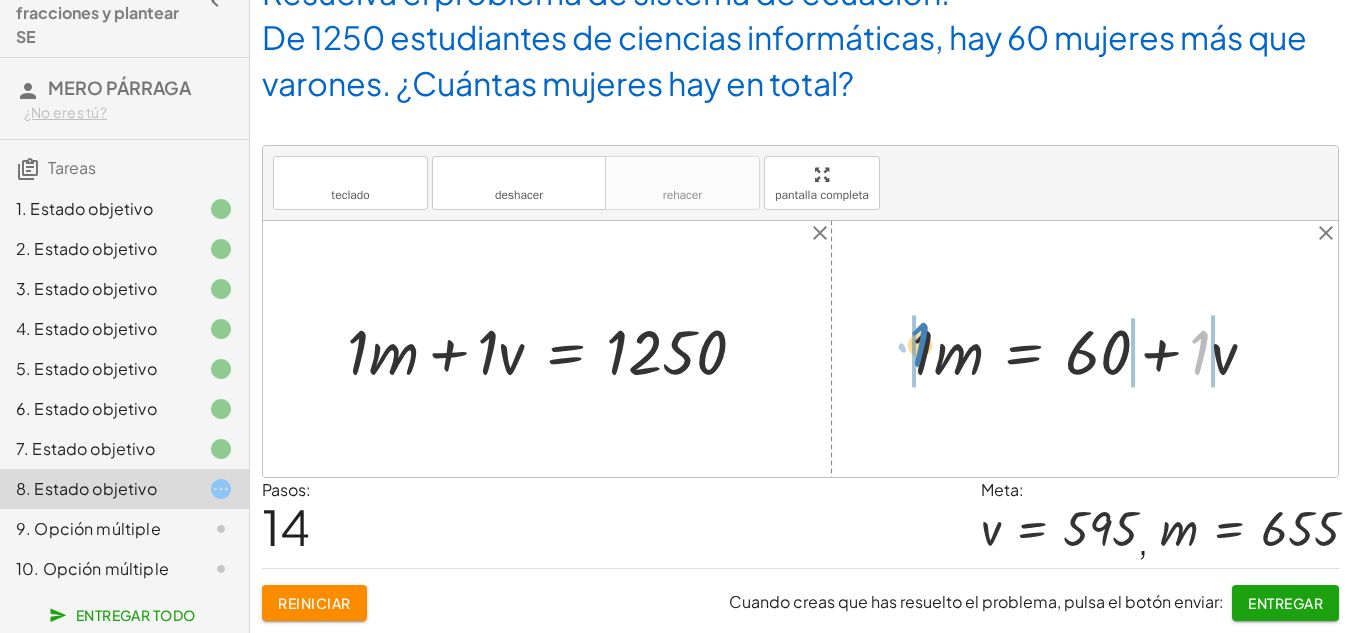 drag, startPoint x: 1209, startPoint y: 335, endPoint x: 920, endPoint y: 327, distance: 289.11072 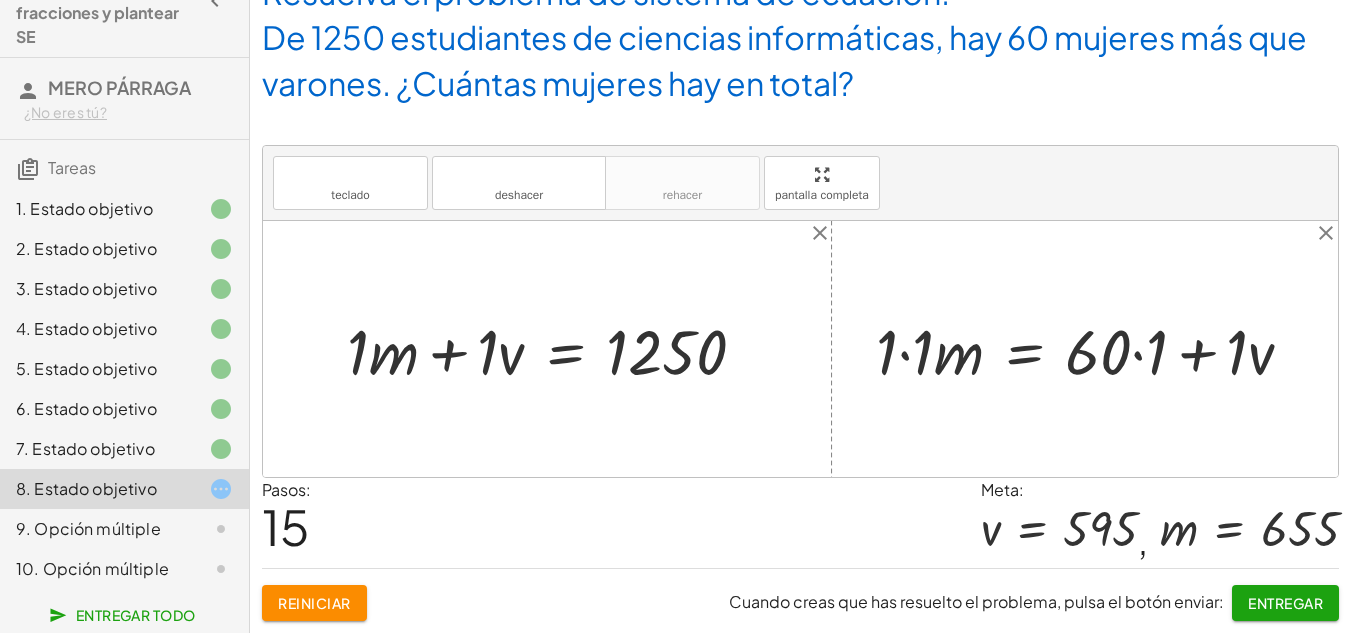 click at bounding box center [1092, 349] 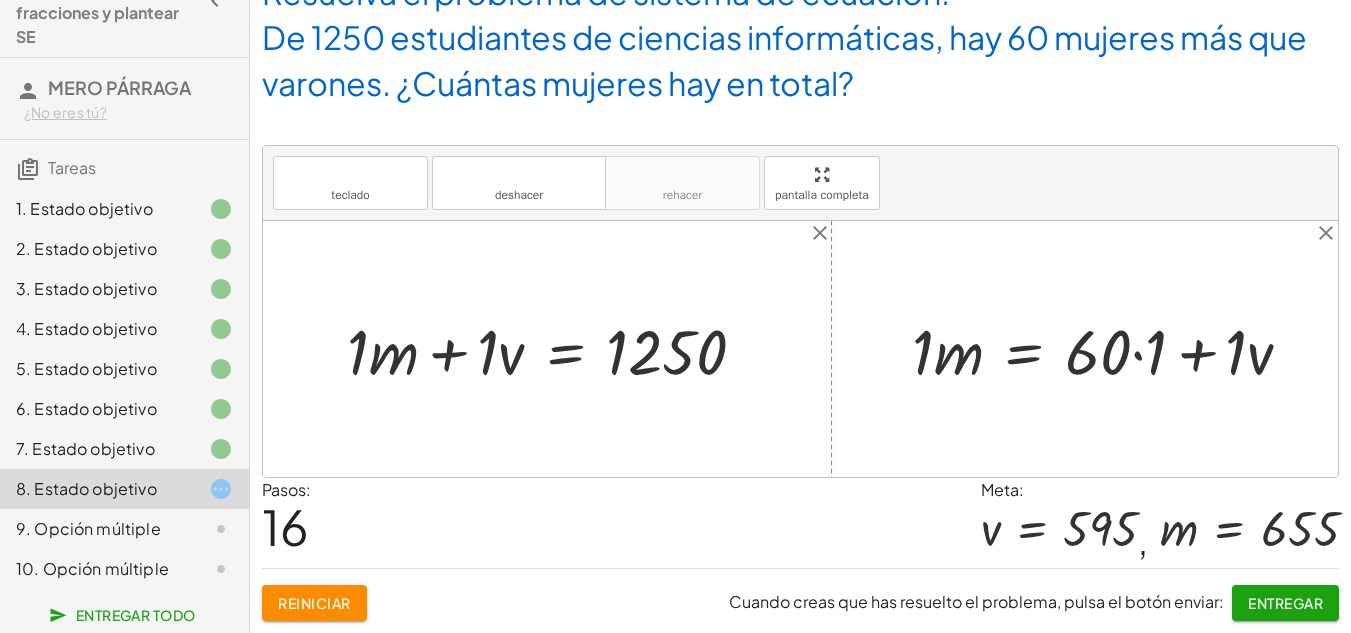 click at bounding box center (1110, 349) 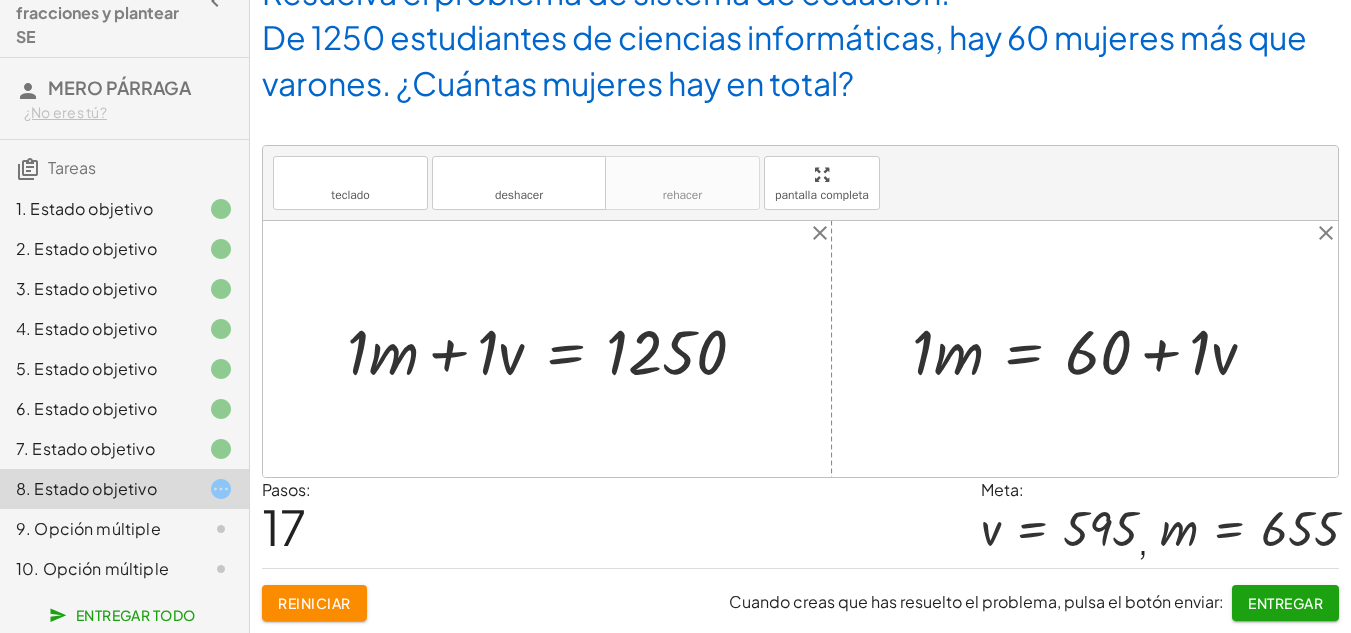 click at bounding box center [1092, 349] 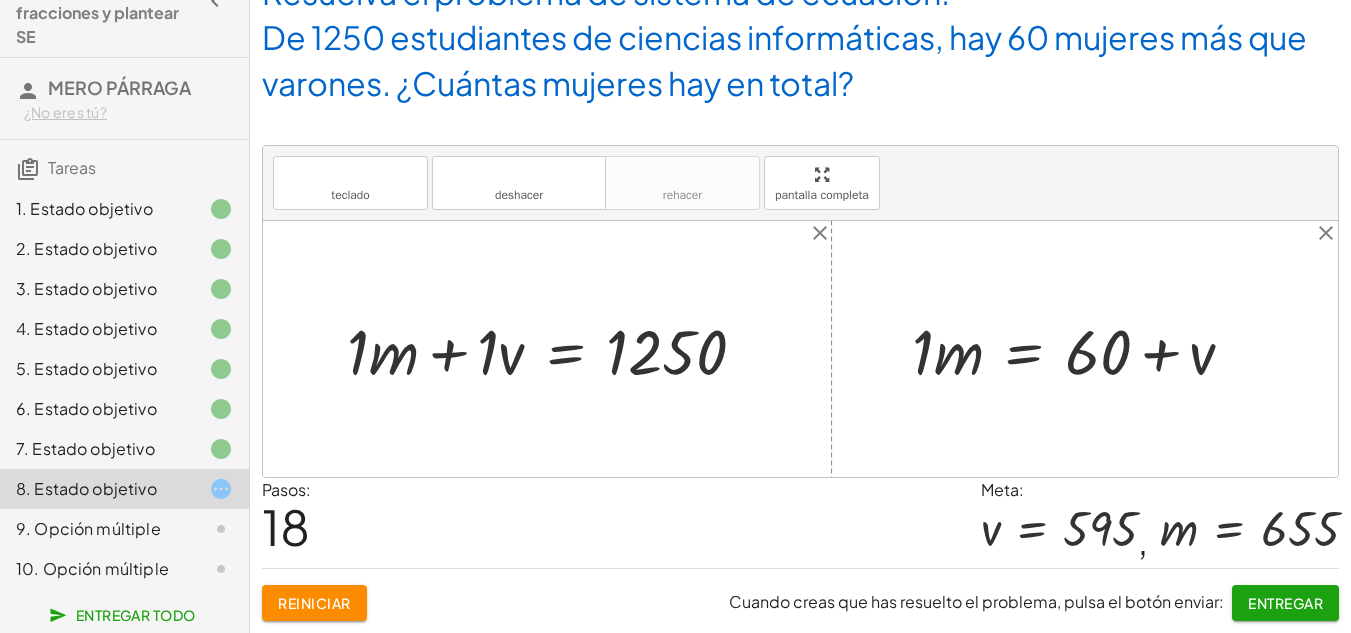 click at bounding box center [1081, 349] 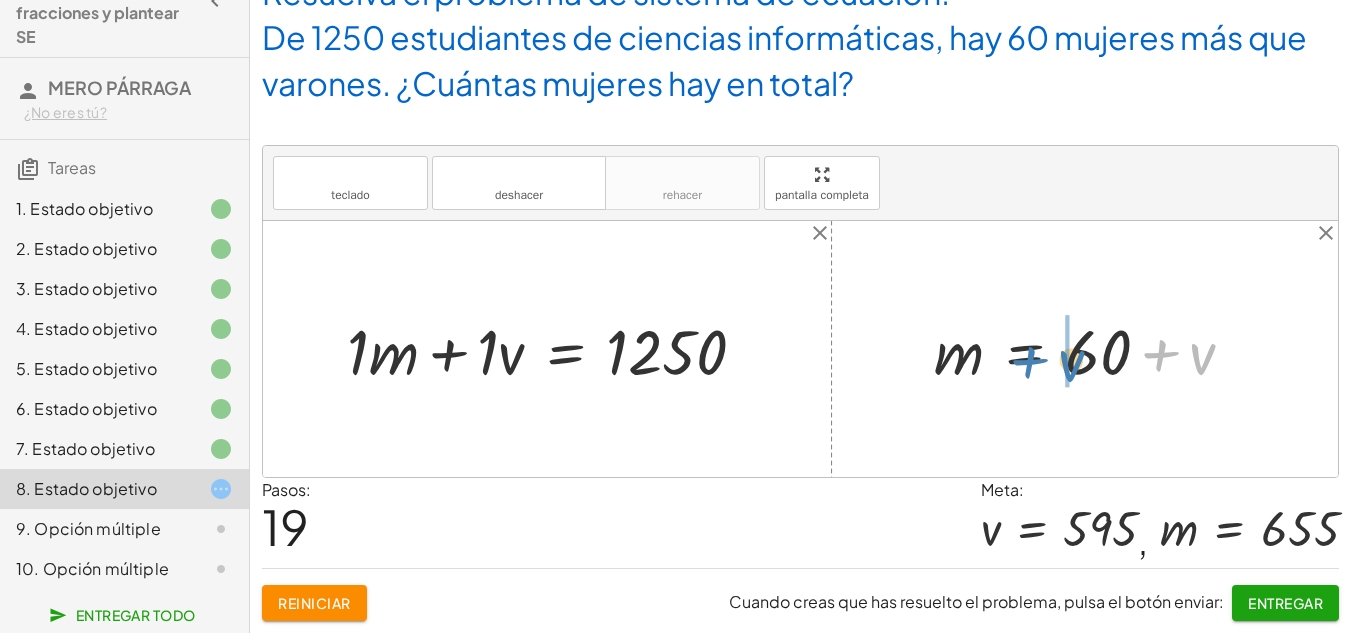 drag, startPoint x: 1208, startPoint y: 347, endPoint x: 1076, endPoint y: 353, distance: 132.13629 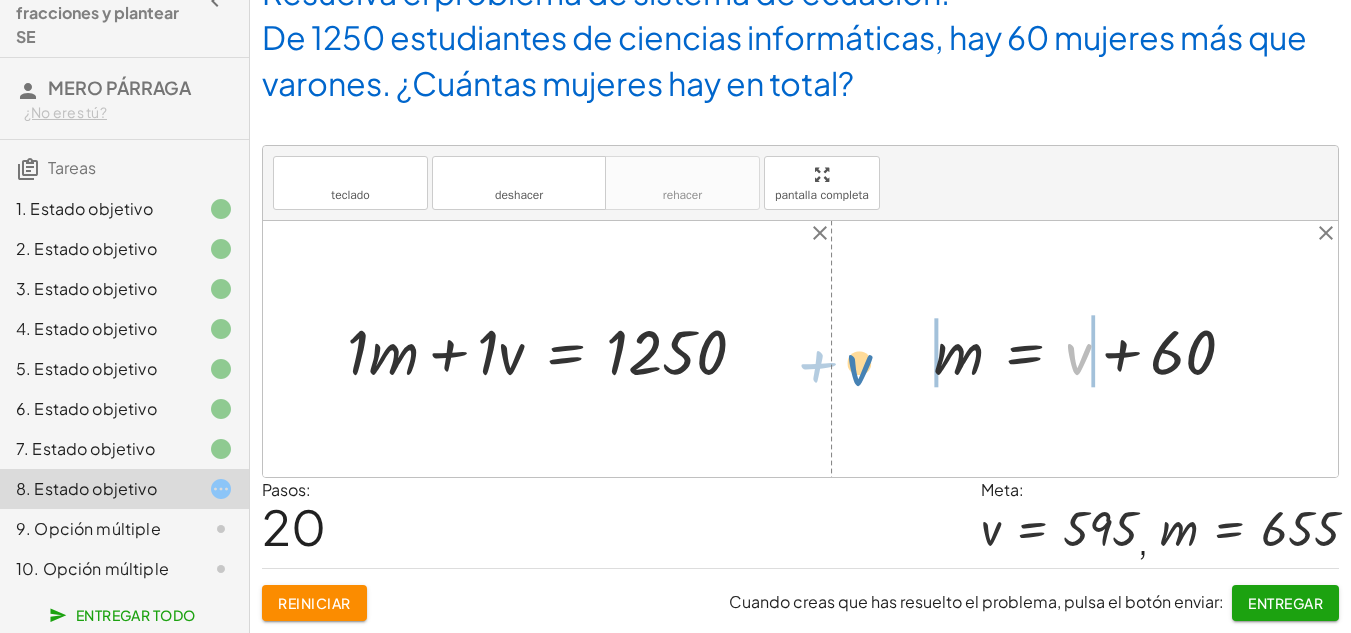 drag, startPoint x: 1087, startPoint y: 356, endPoint x: 868, endPoint y: 365, distance: 219.18486 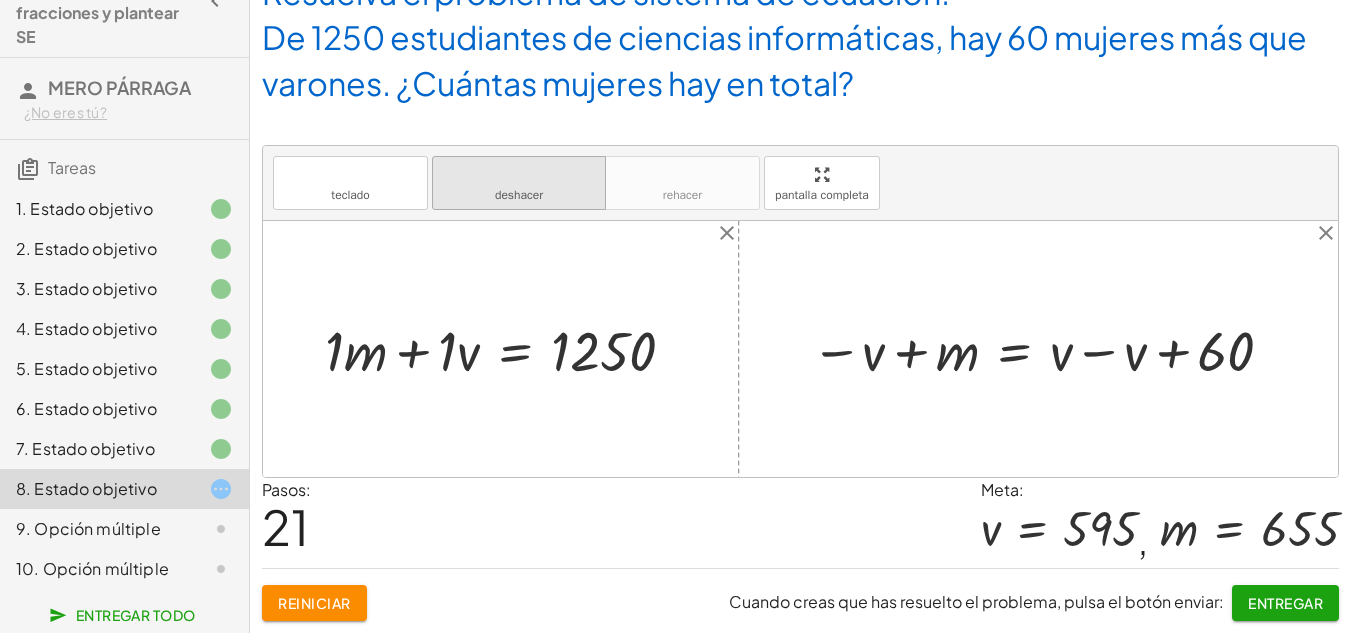 click on "deshacer" at bounding box center (519, 195) 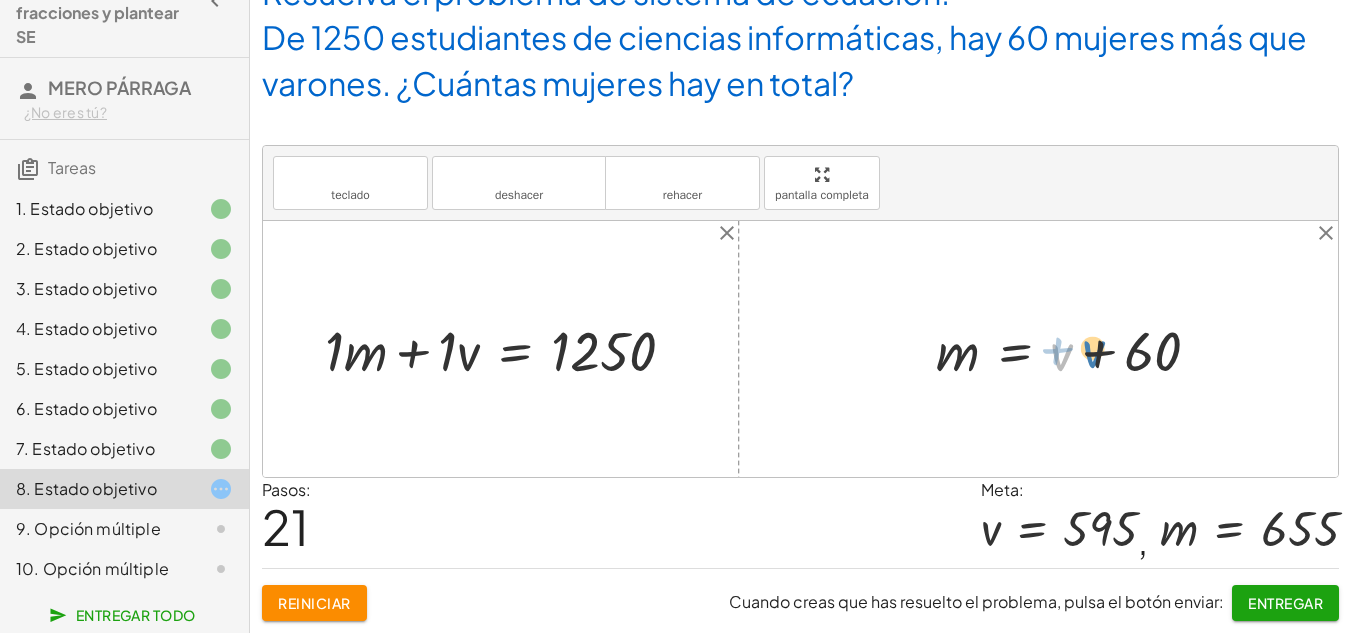 drag, startPoint x: 1071, startPoint y: 353, endPoint x: 1085, endPoint y: 350, distance: 14.3178215 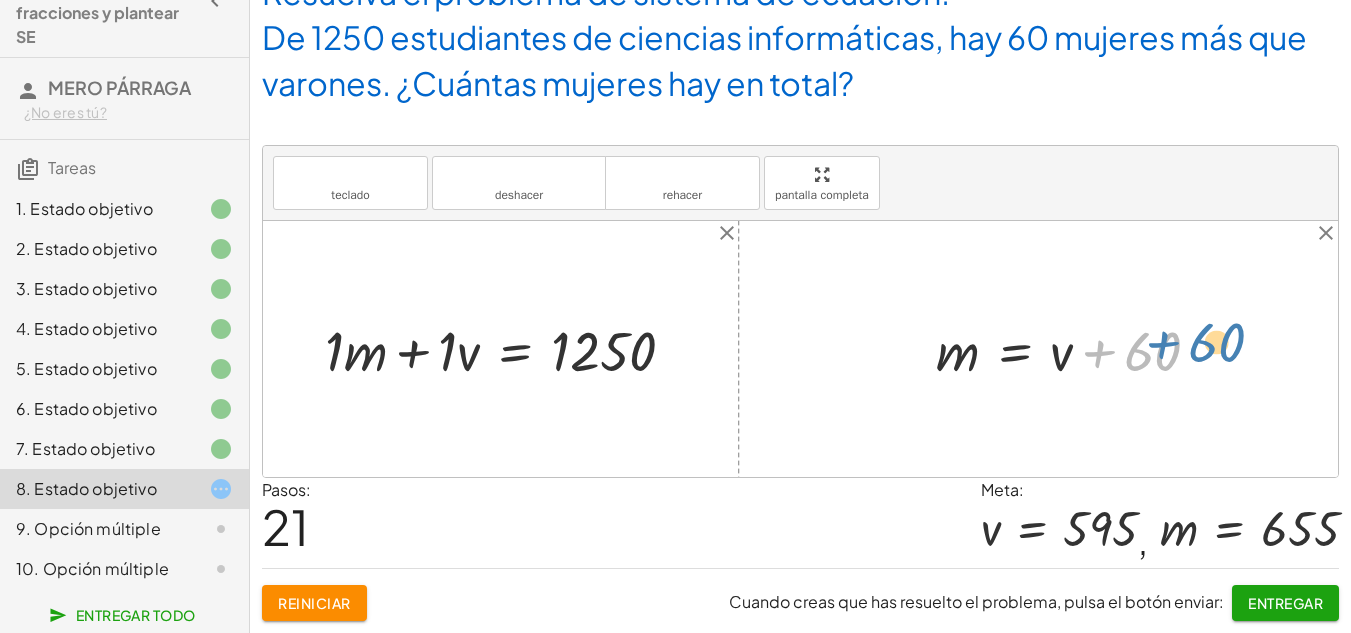 drag, startPoint x: 1153, startPoint y: 352, endPoint x: 1249, endPoint y: 341, distance: 96.62815 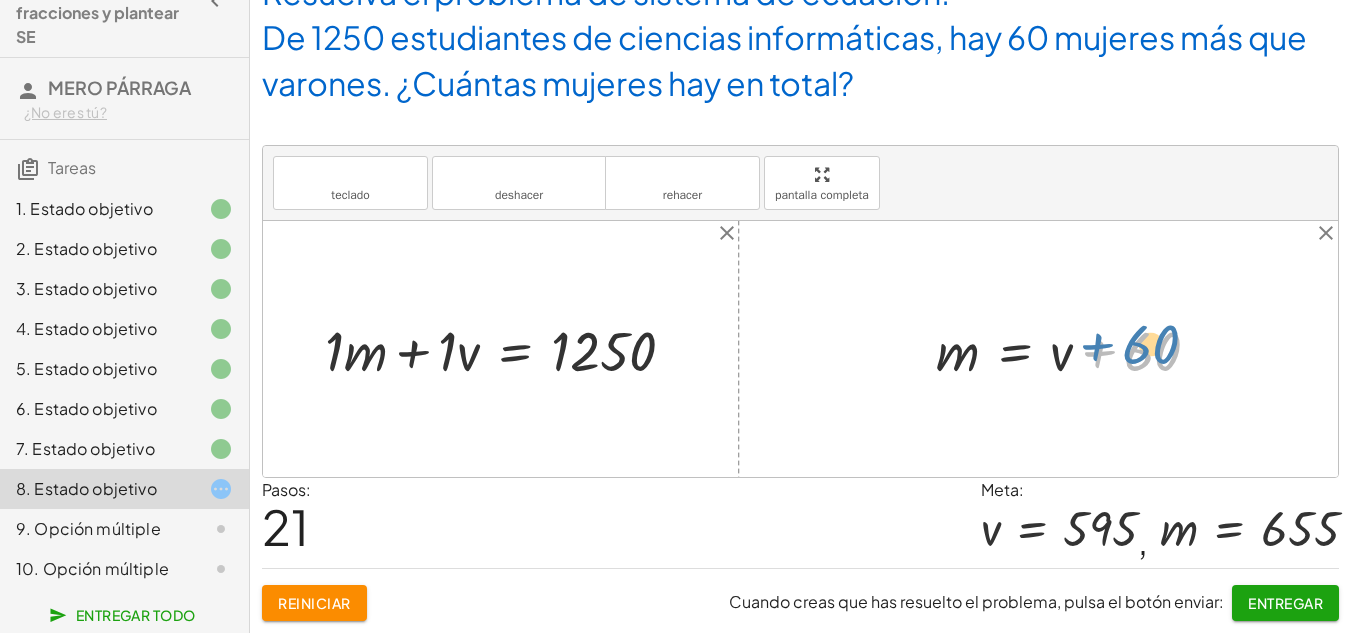 drag, startPoint x: 1194, startPoint y: 356, endPoint x: 1254, endPoint y: 357, distance: 60.00833 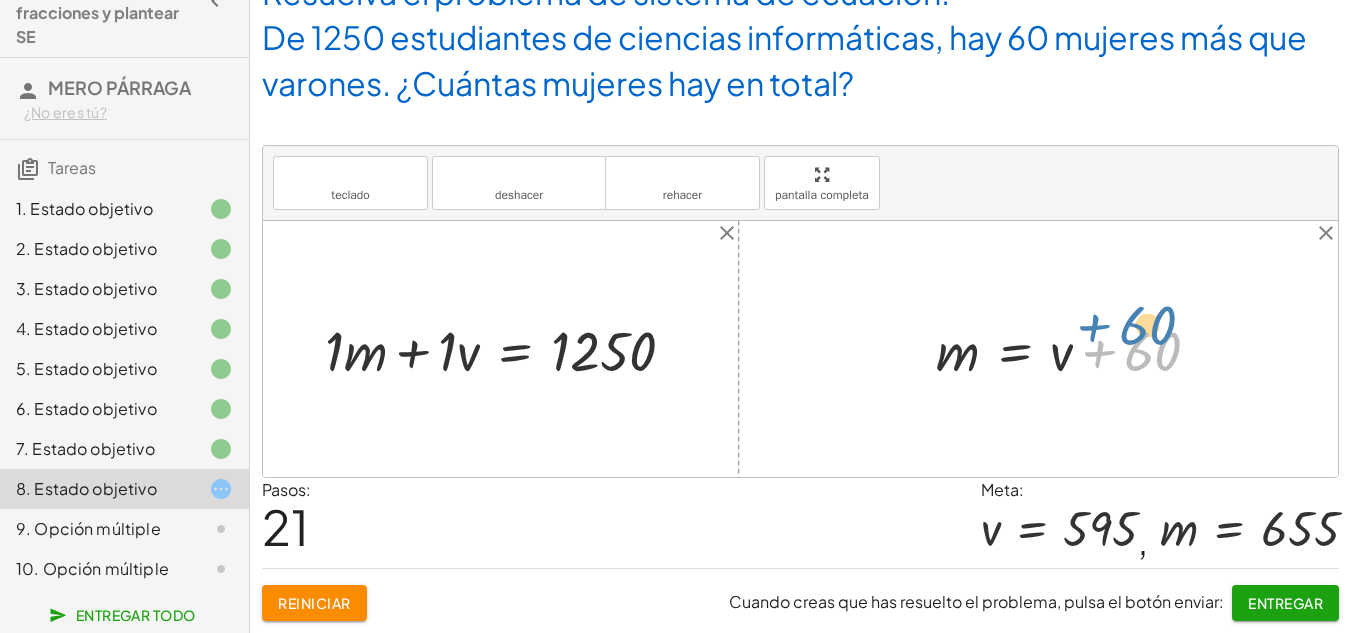 drag, startPoint x: 1077, startPoint y: 350, endPoint x: 1100, endPoint y: 335, distance: 27.45906 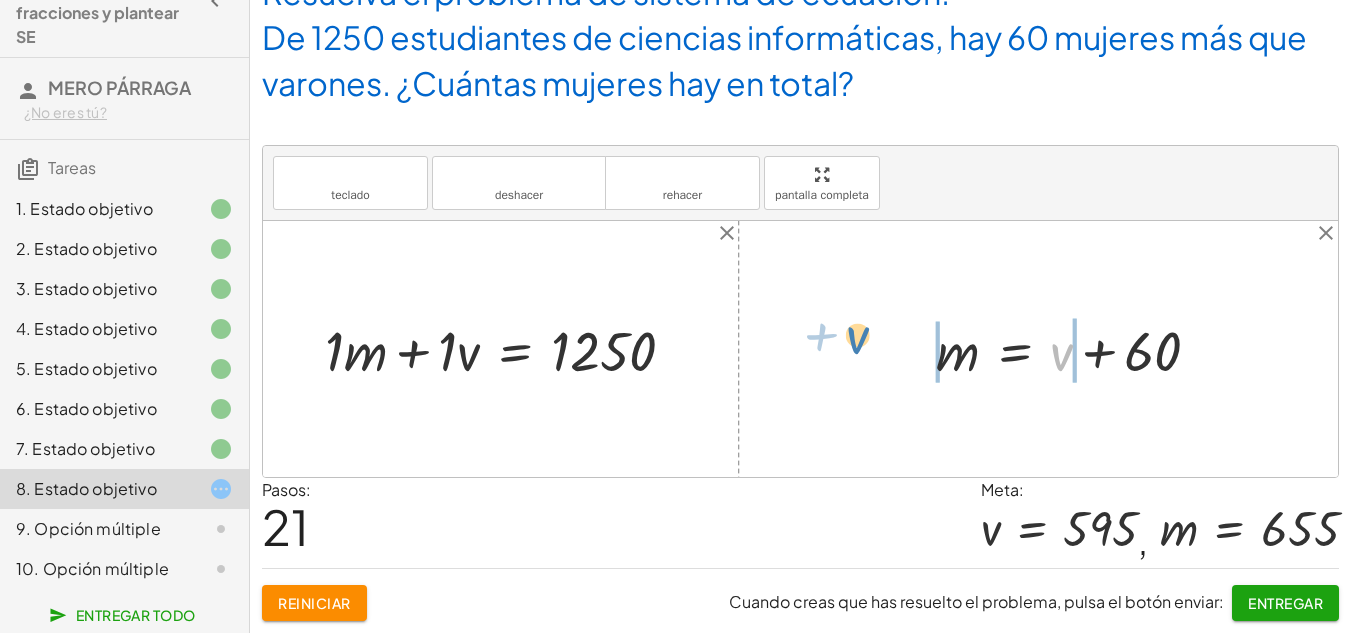 drag, startPoint x: 1069, startPoint y: 354, endPoint x: 872, endPoint y: 336, distance: 197.82063 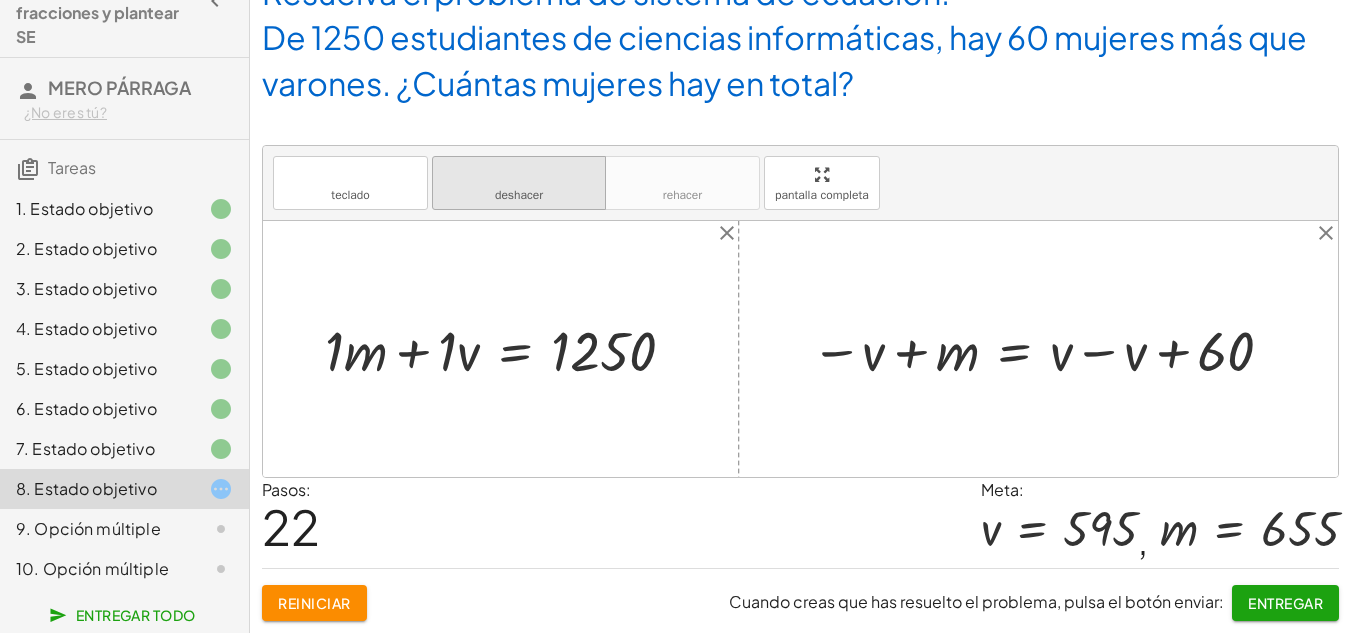 click on "deshacer" at bounding box center (519, 174) 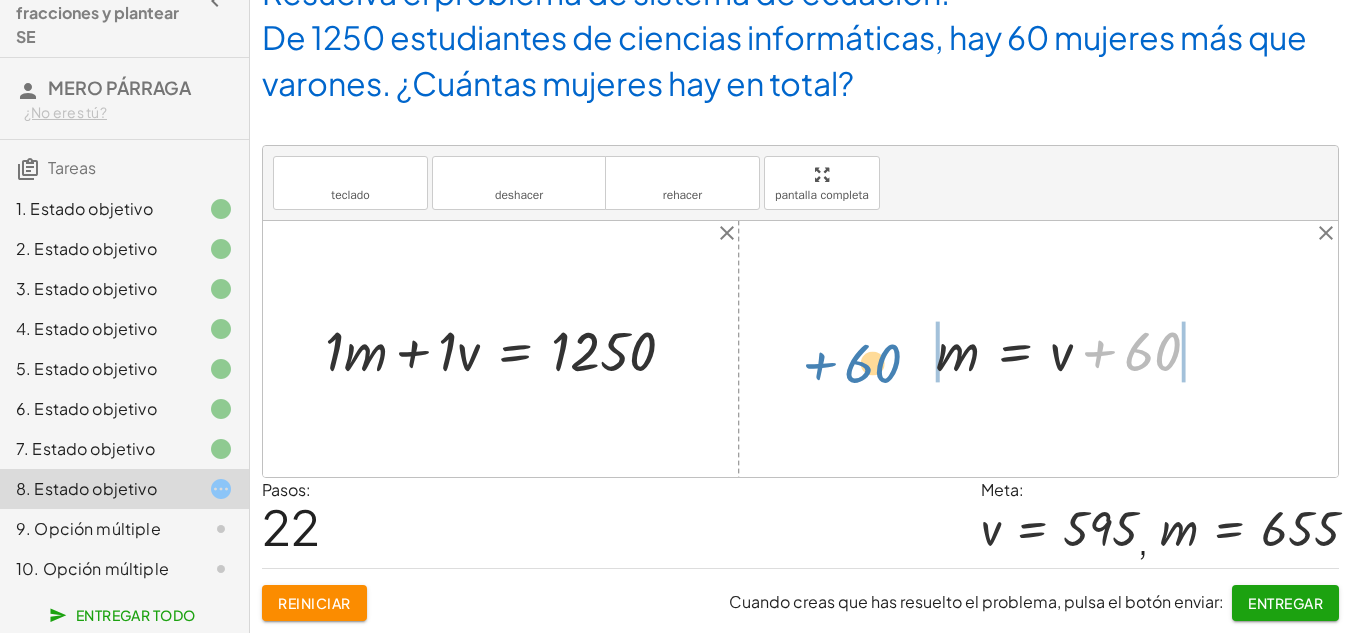 drag, startPoint x: 1142, startPoint y: 358, endPoint x: 935, endPoint y: 357, distance: 207.00241 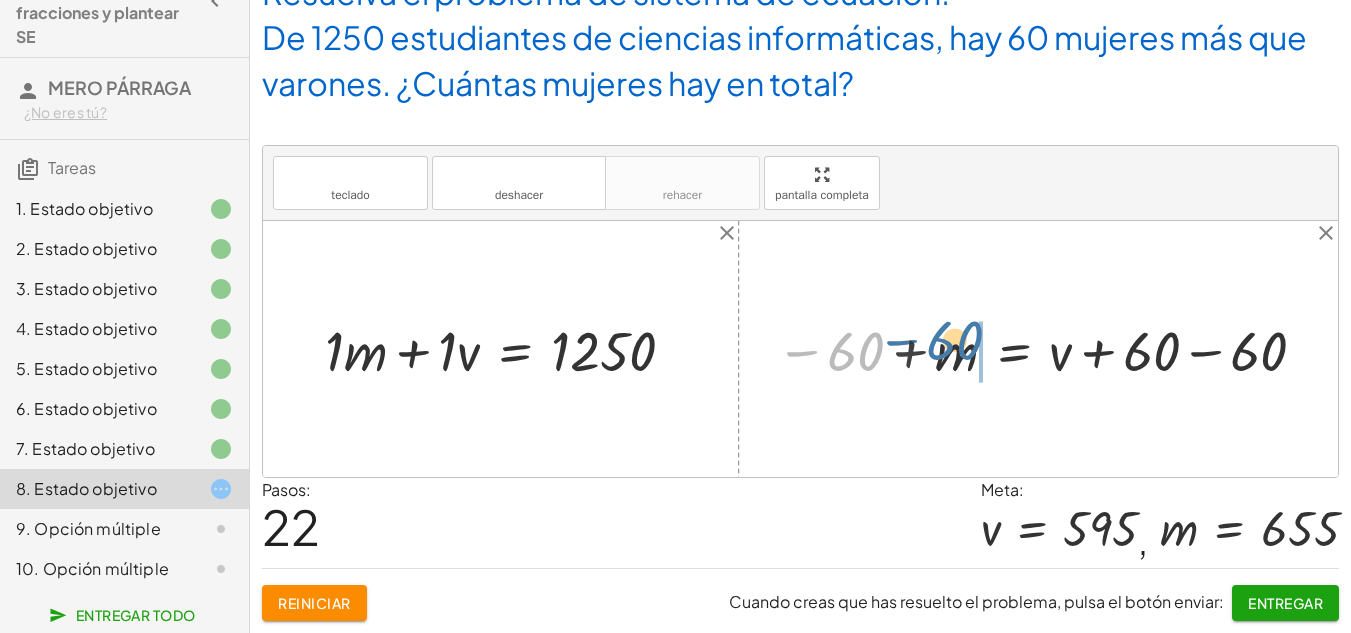 drag, startPoint x: 935, startPoint y: 357, endPoint x: 984, endPoint y: 355, distance: 49.0408 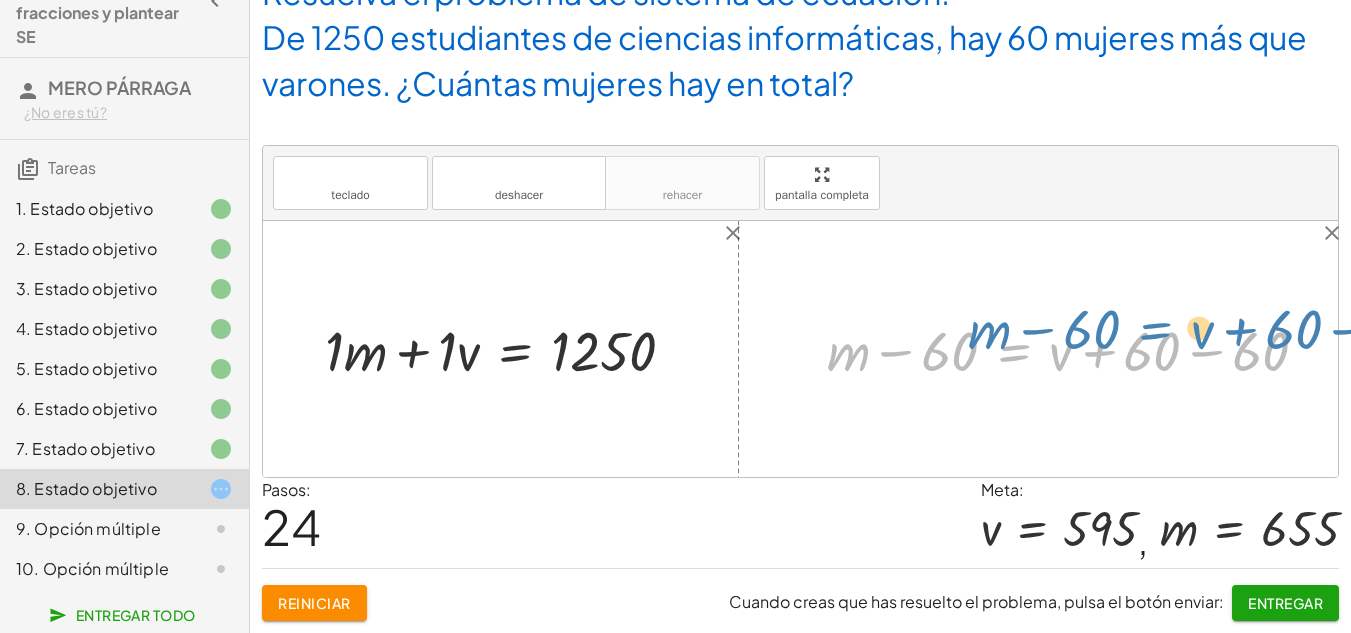 drag, startPoint x: 1009, startPoint y: 355, endPoint x: 1112, endPoint y: 333, distance: 105.32331 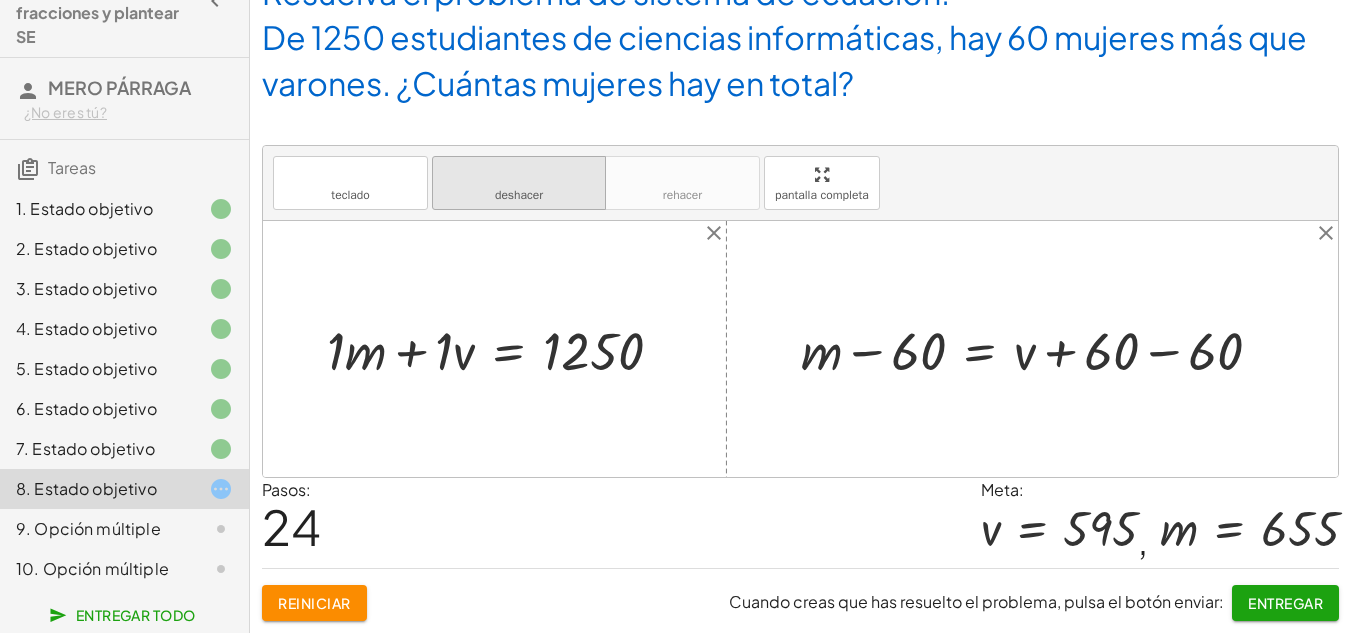 click on "deshacer" at bounding box center (519, 195) 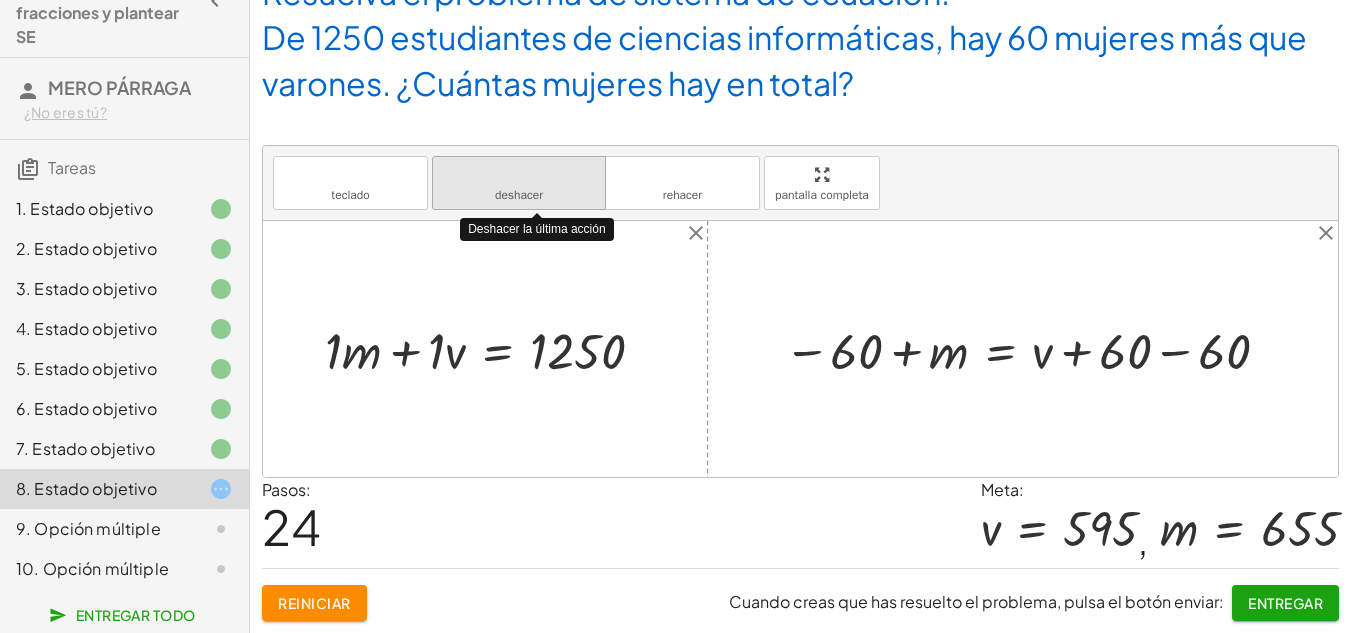 click on "deshacer" at bounding box center (519, 195) 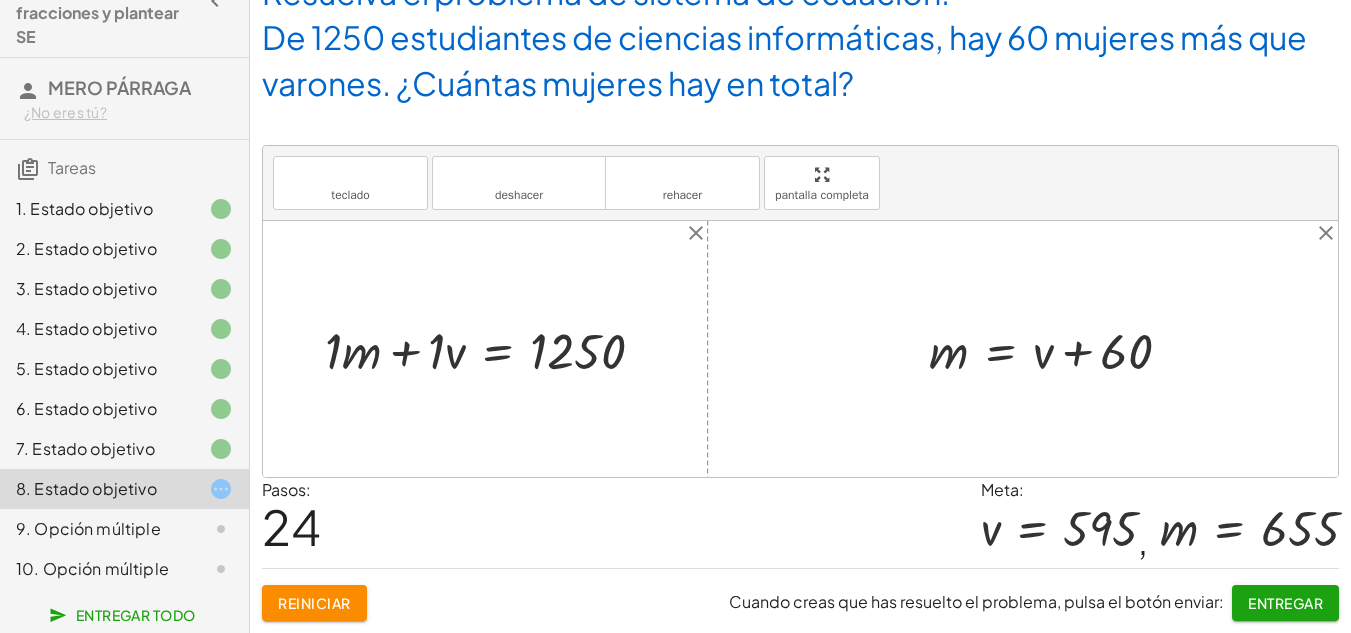 click at bounding box center (800, 349) 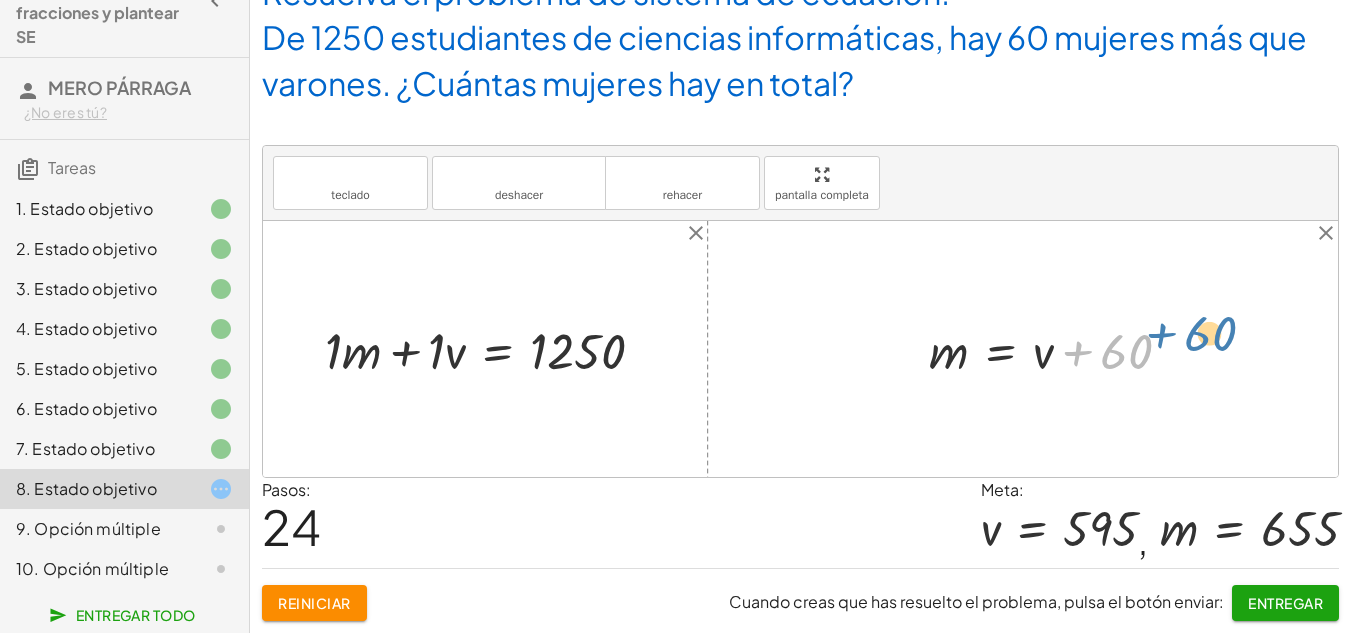 drag, startPoint x: 1108, startPoint y: 350, endPoint x: 1204, endPoint y: 332, distance: 97.67292 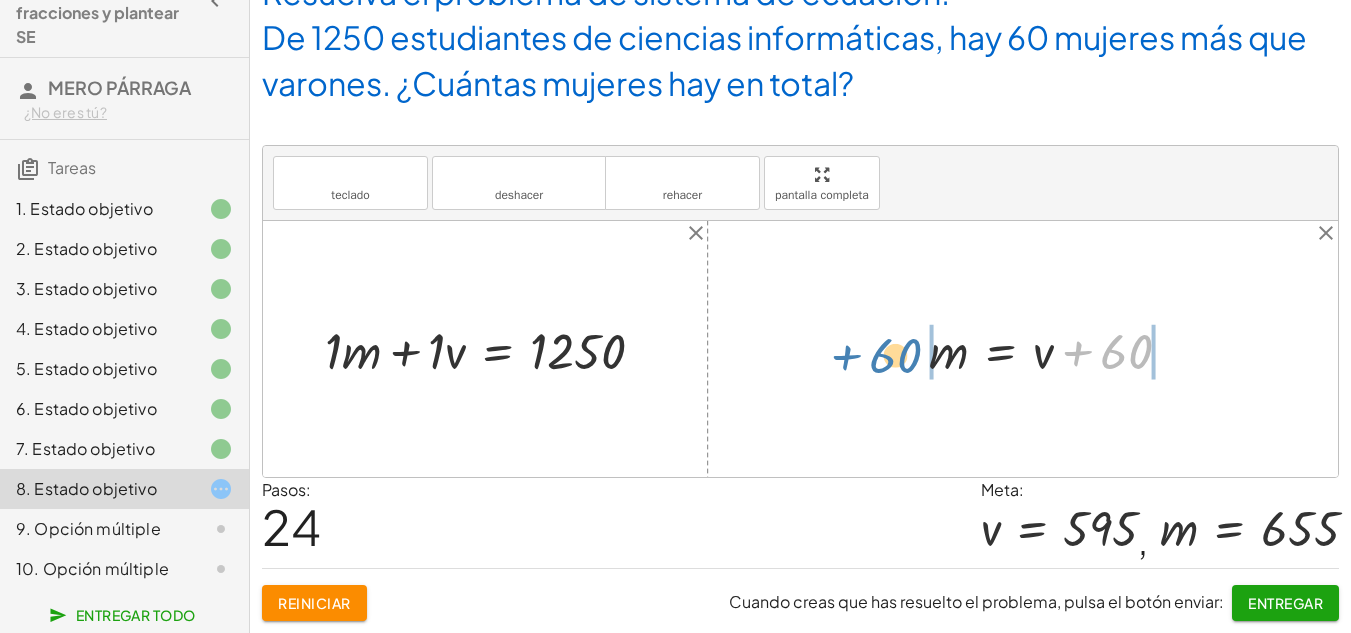 drag, startPoint x: 1107, startPoint y: 355, endPoint x: 875, endPoint y: 359, distance: 232.03448 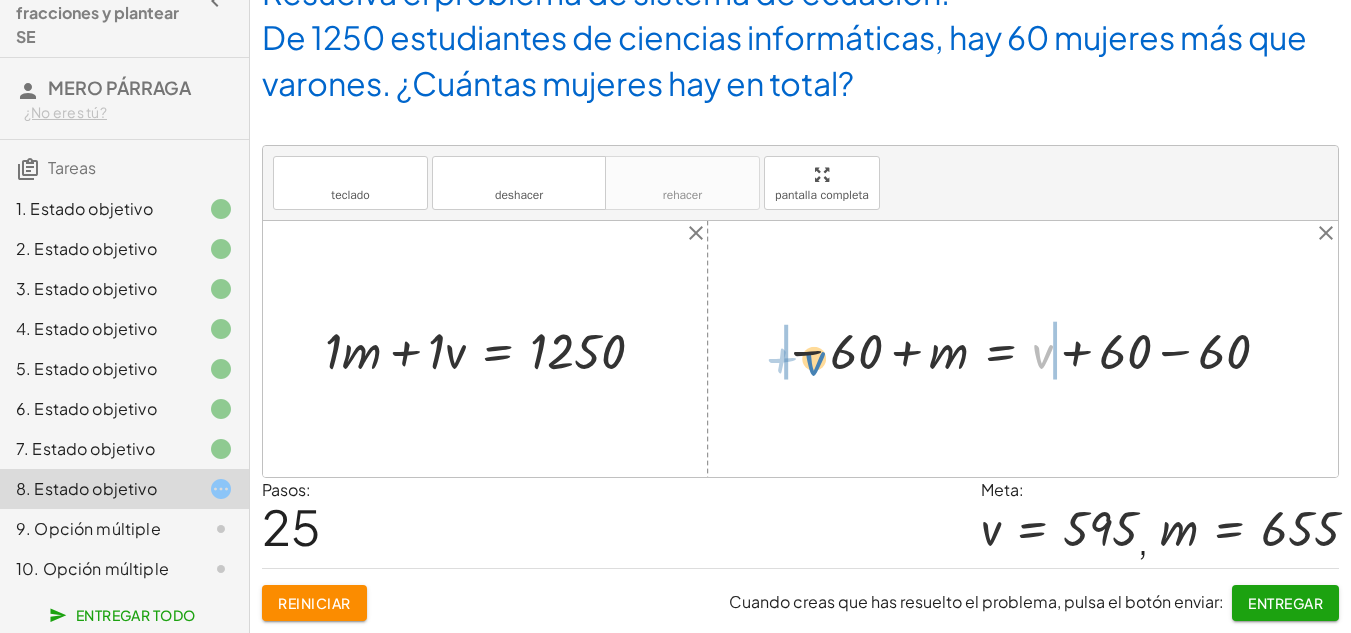 drag, startPoint x: 1042, startPoint y: 357, endPoint x: 813, endPoint y: 364, distance: 229.10696 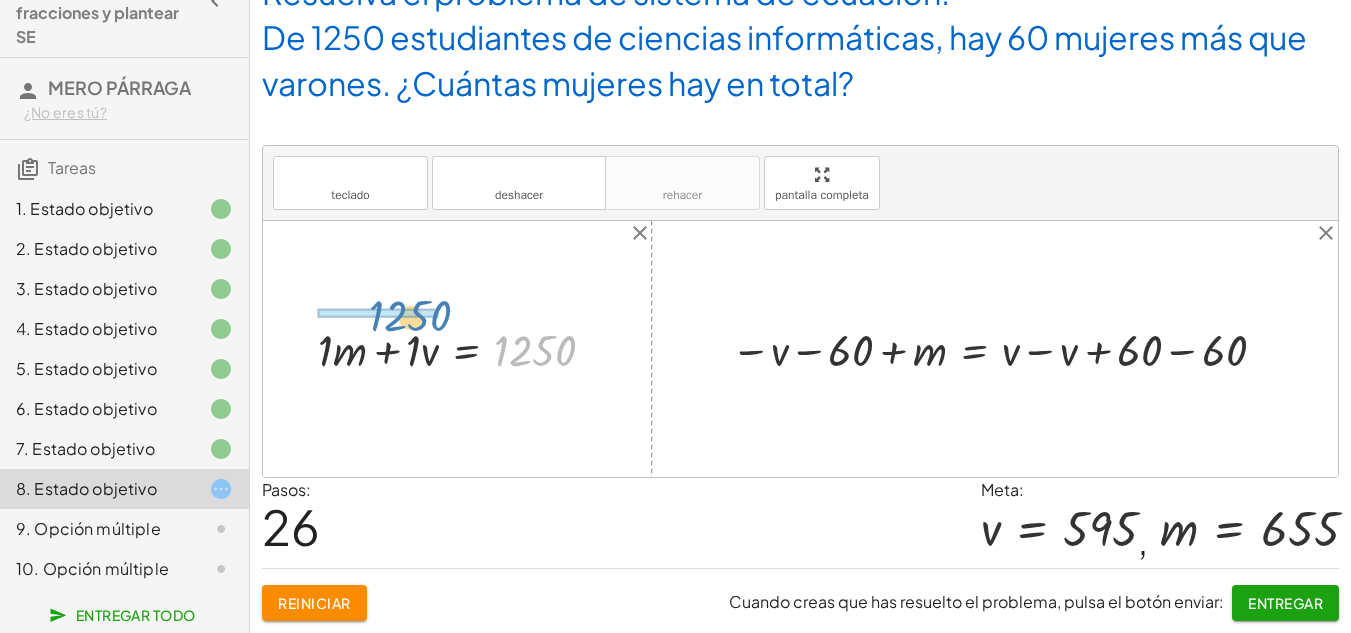drag, startPoint x: 524, startPoint y: 342, endPoint x: 399, endPoint y: 307, distance: 129.80756 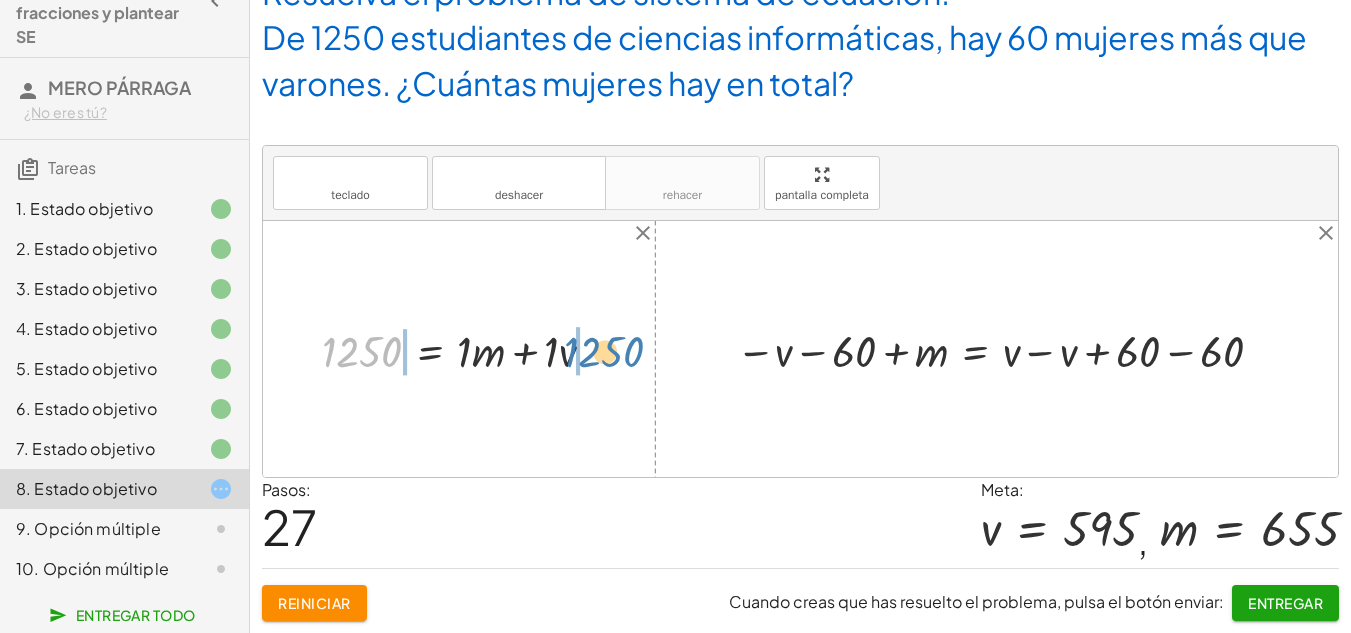 drag, startPoint x: 374, startPoint y: 360, endPoint x: 617, endPoint y: 360, distance: 243 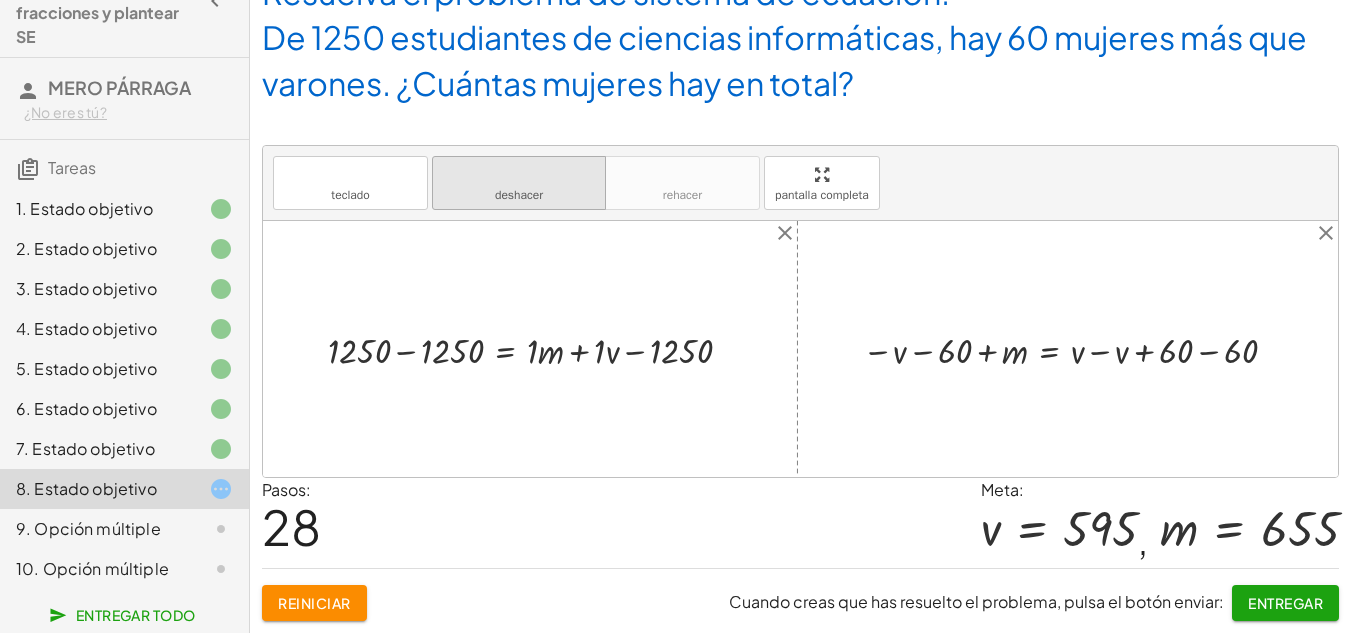 click on "deshacer" at bounding box center (519, 174) 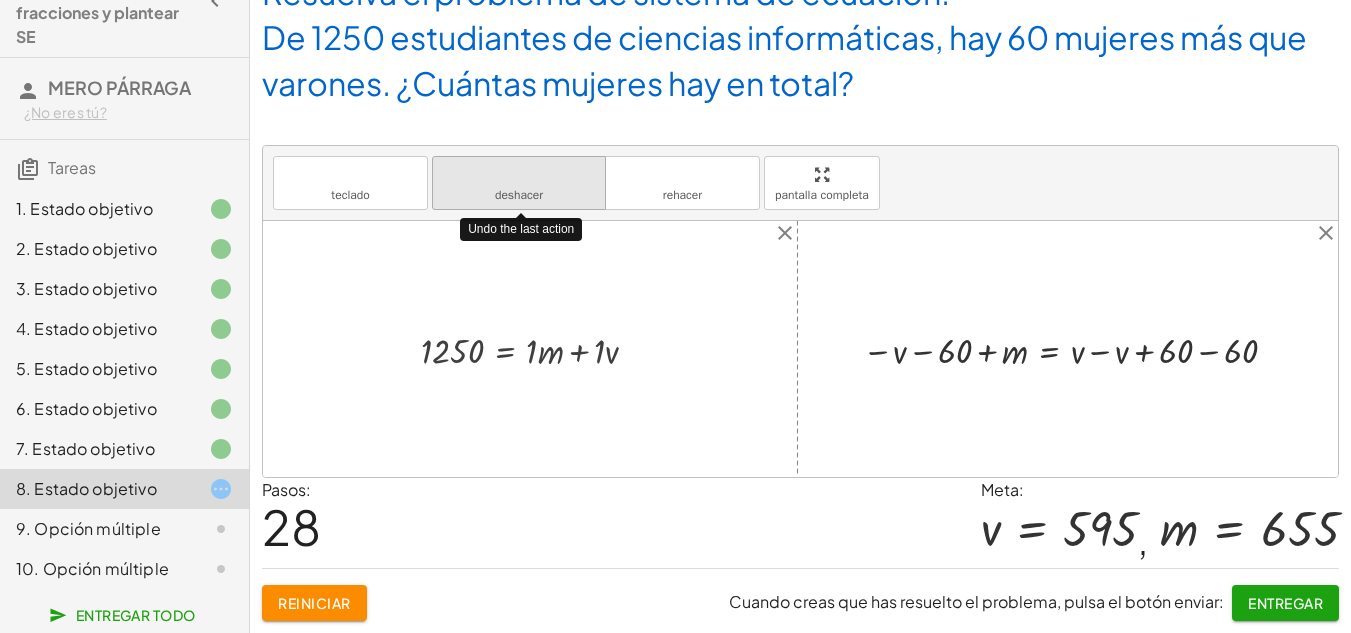 click on "deshacer" at bounding box center [519, 174] 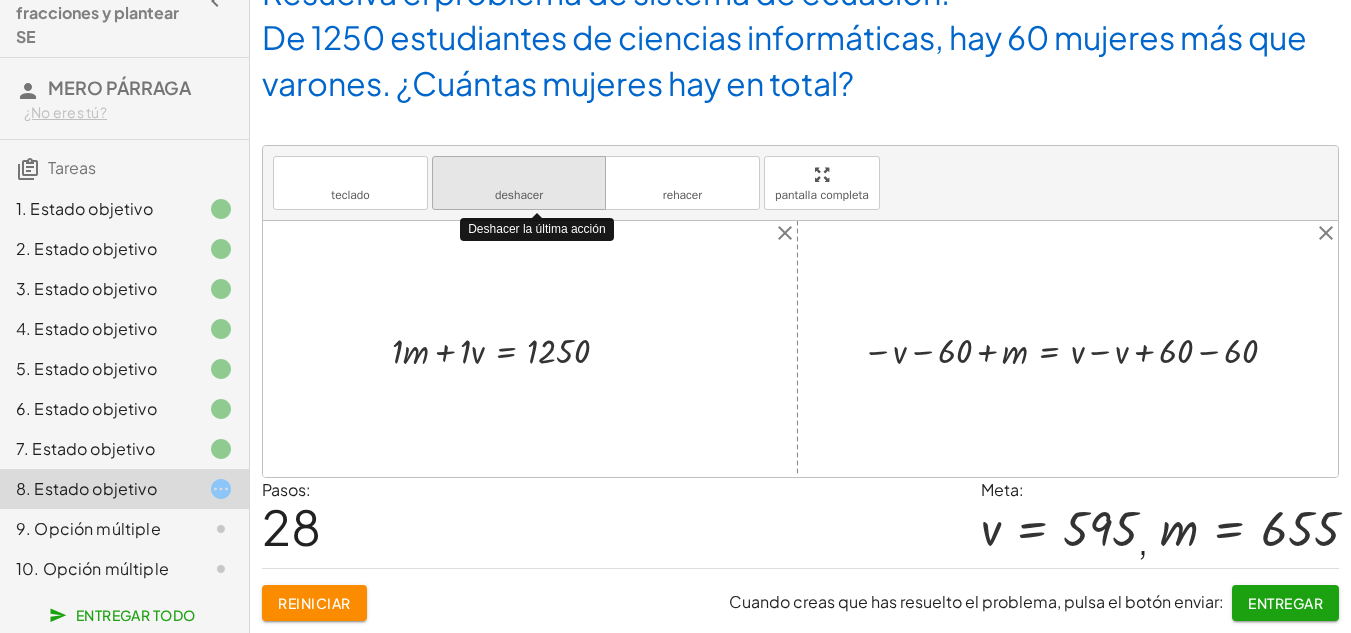 click on "deshacer" at bounding box center (519, 174) 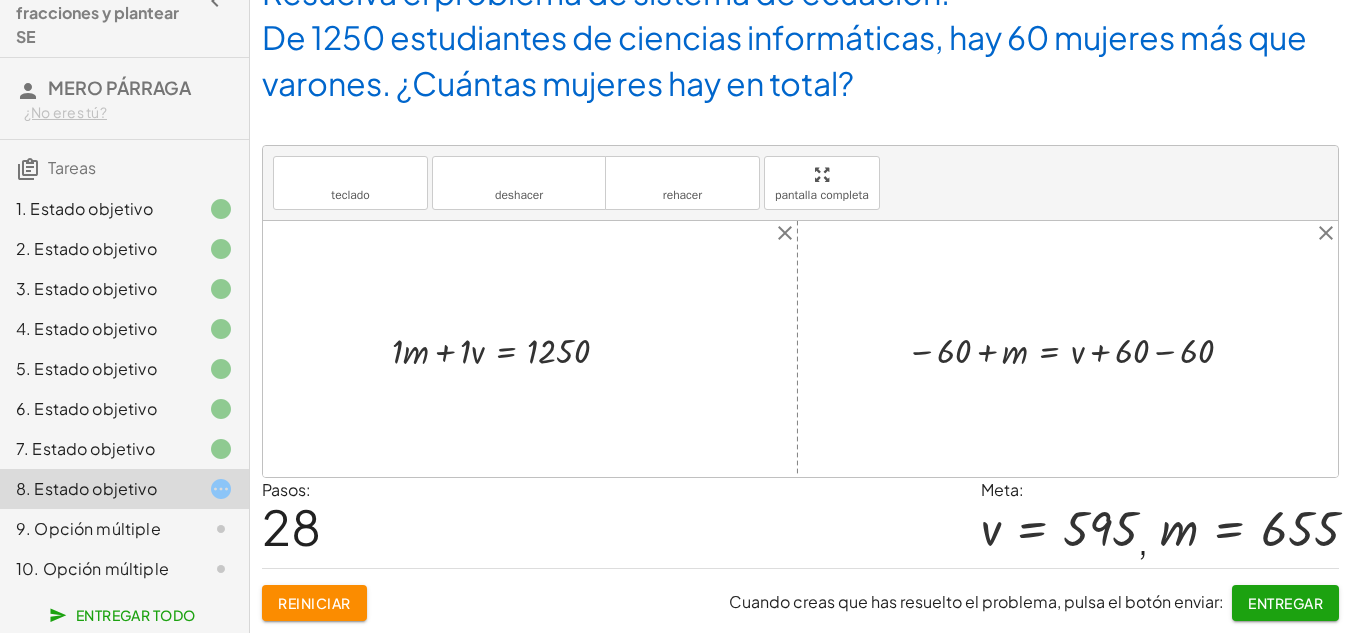 click at bounding box center (800, 349) 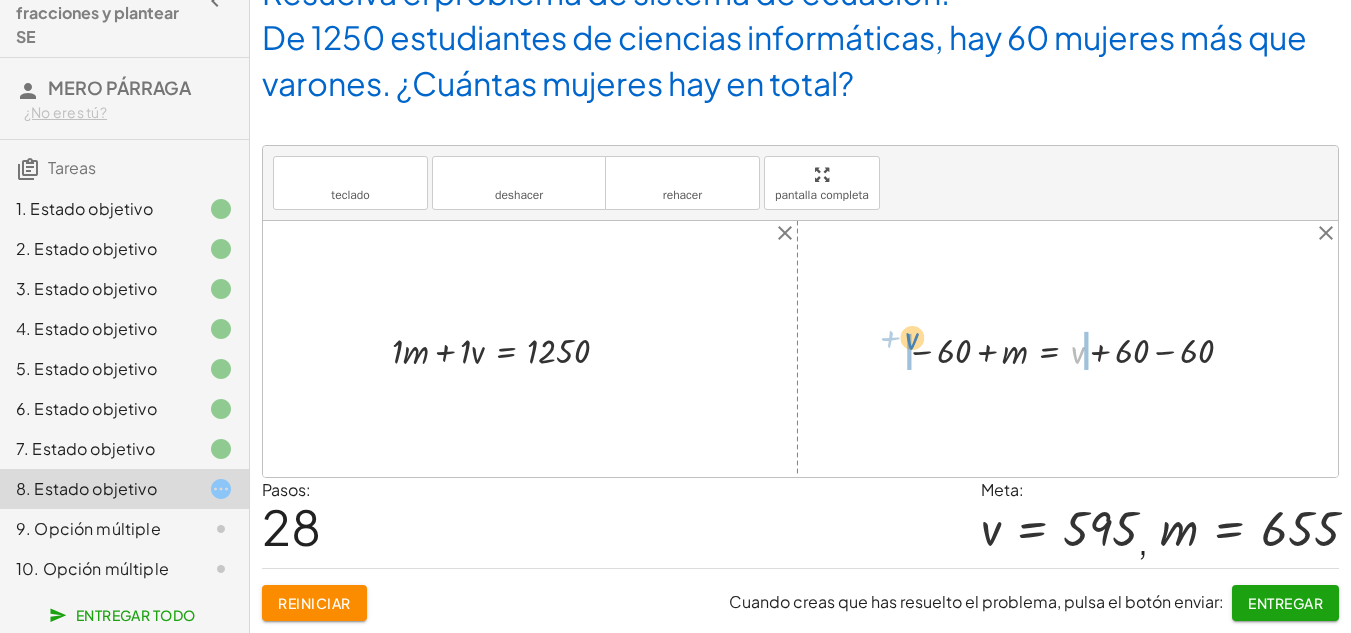 drag, startPoint x: 1080, startPoint y: 355, endPoint x: 914, endPoint y: 341, distance: 166.58931 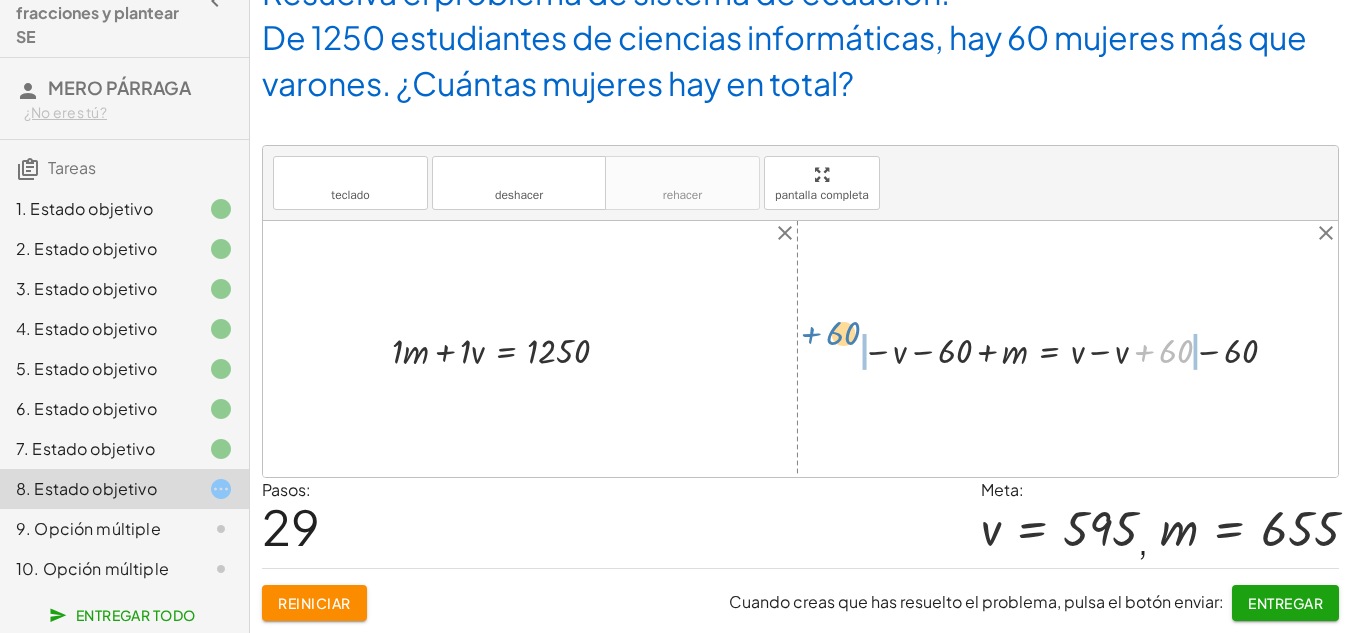 drag, startPoint x: 1160, startPoint y: 348, endPoint x: 826, endPoint y: 330, distance: 334.48468 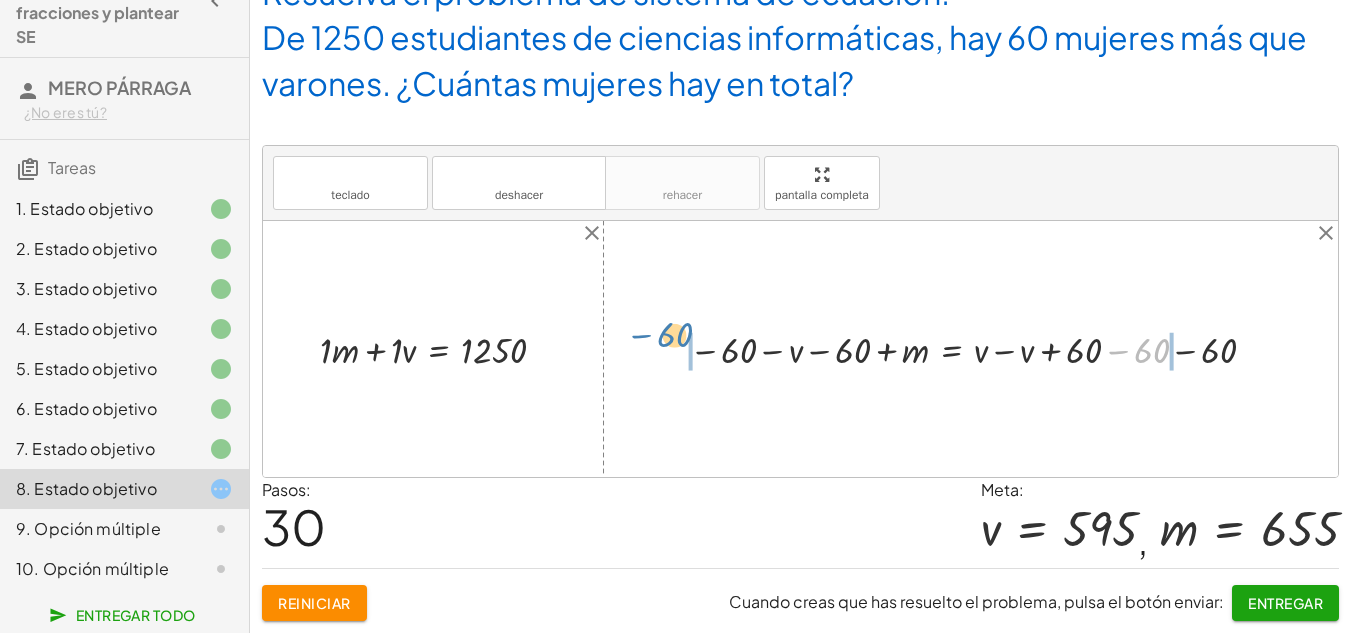 drag, startPoint x: 1149, startPoint y: 345, endPoint x: 672, endPoint y: 328, distance: 477.30283 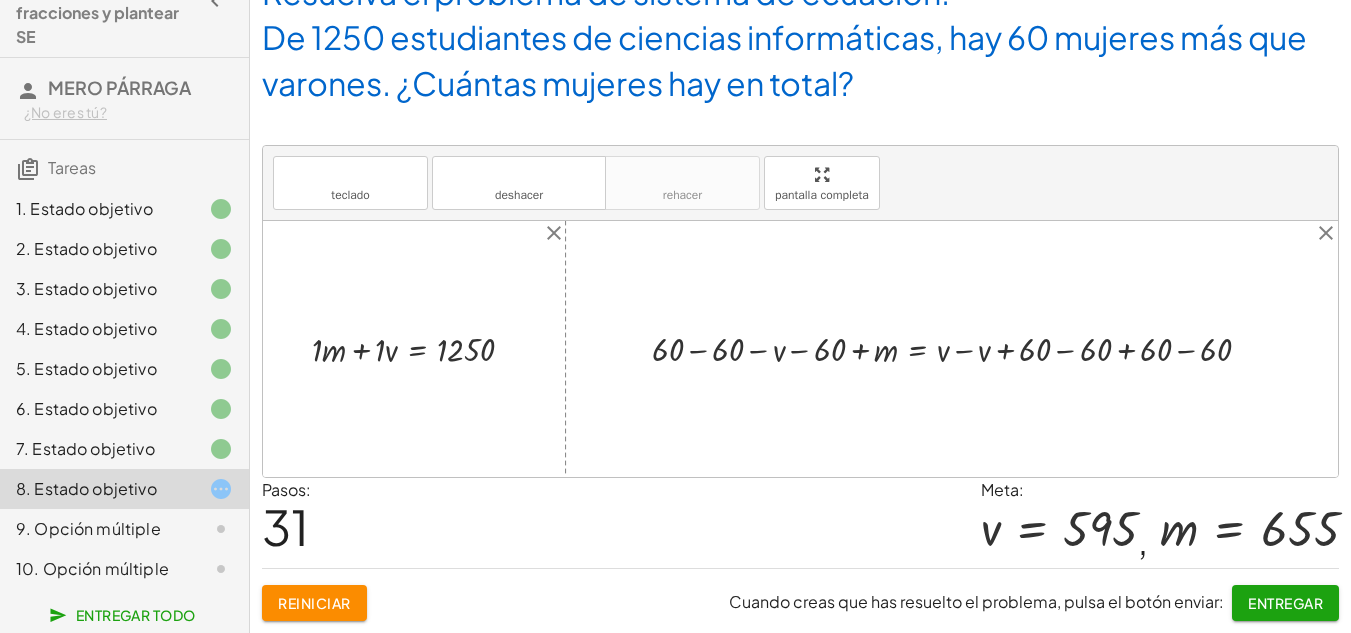 click at bounding box center [959, 348] 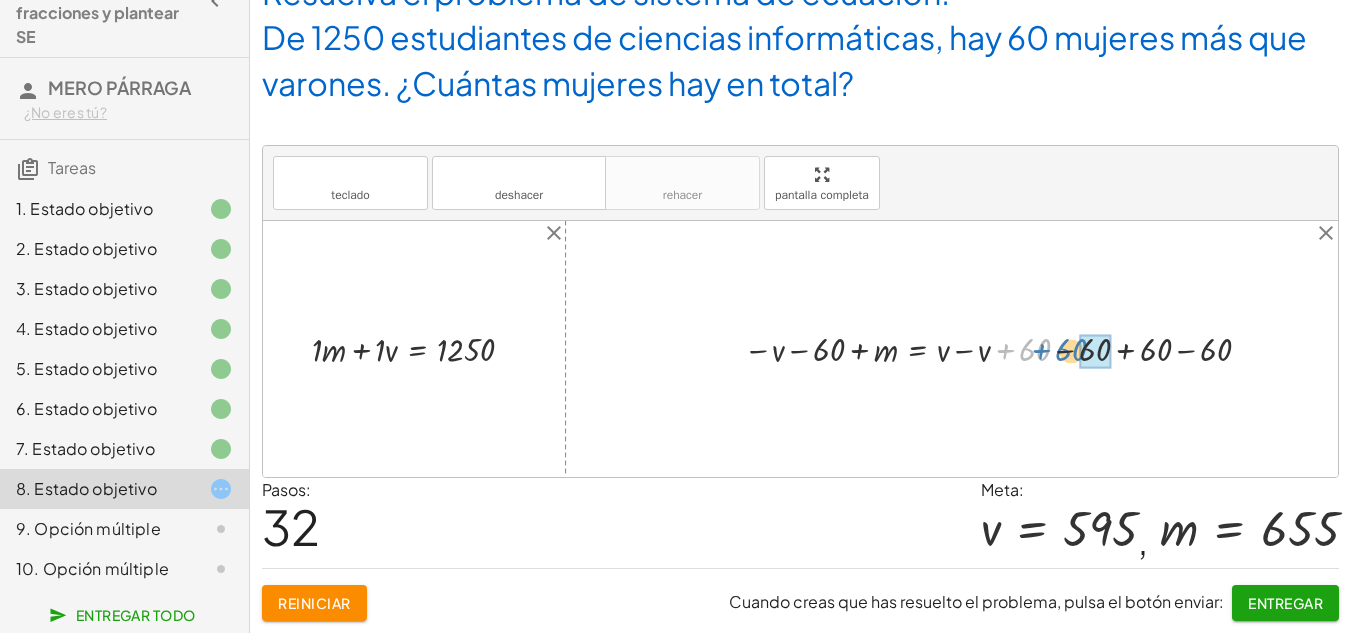 drag, startPoint x: 1024, startPoint y: 349, endPoint x: 1059, endPoint y: 349, distance: 35 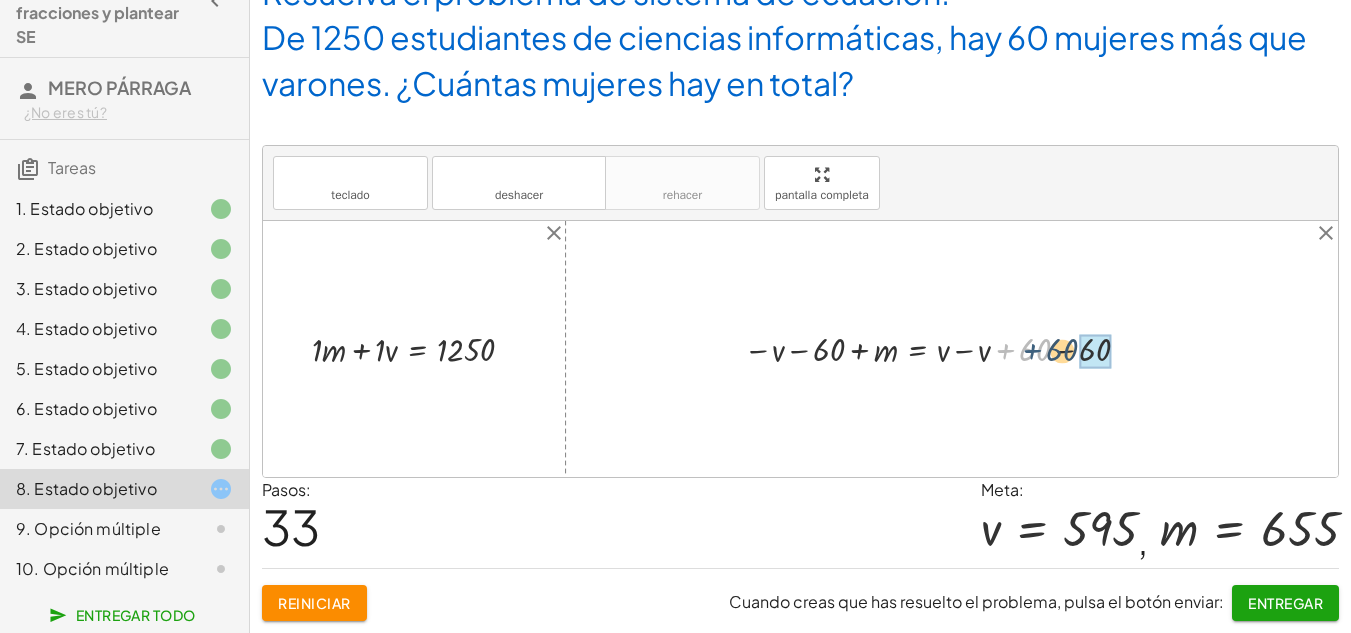 drag, startPoint x: 1009, startPoint y: 354, endPoint x: 1042, endPoint y: 354, distance: 33 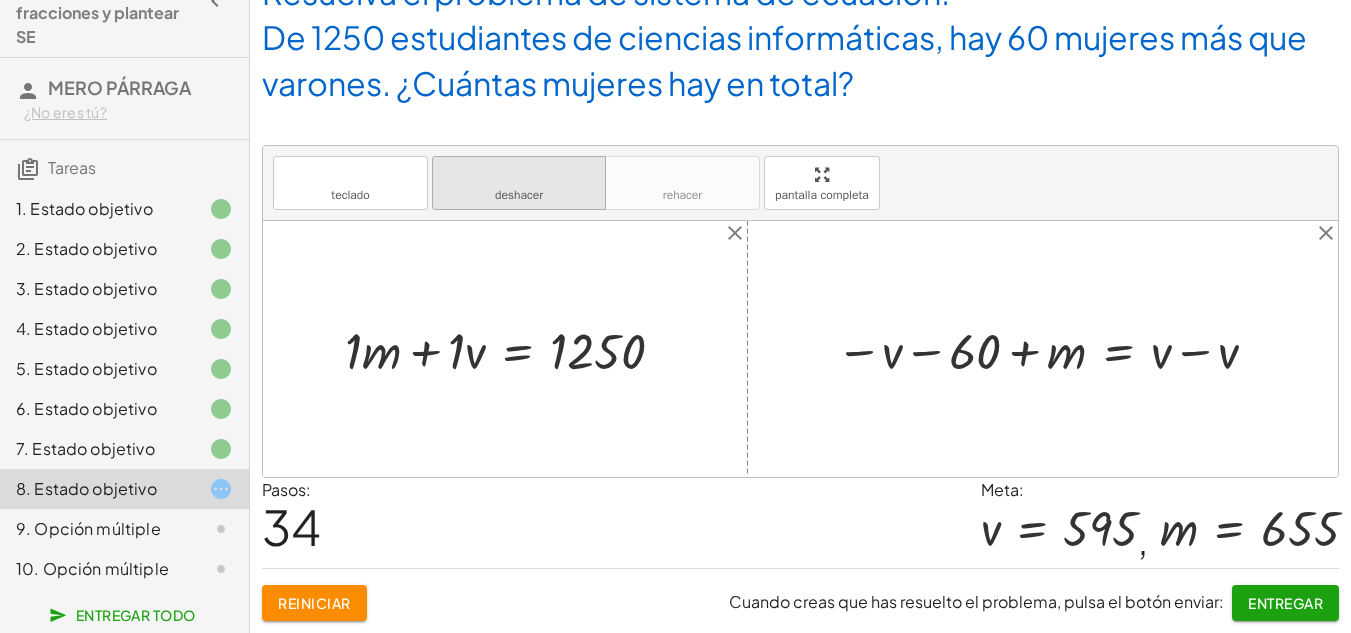 click on "deshacer deshacer" at bounding box center (519, 183) 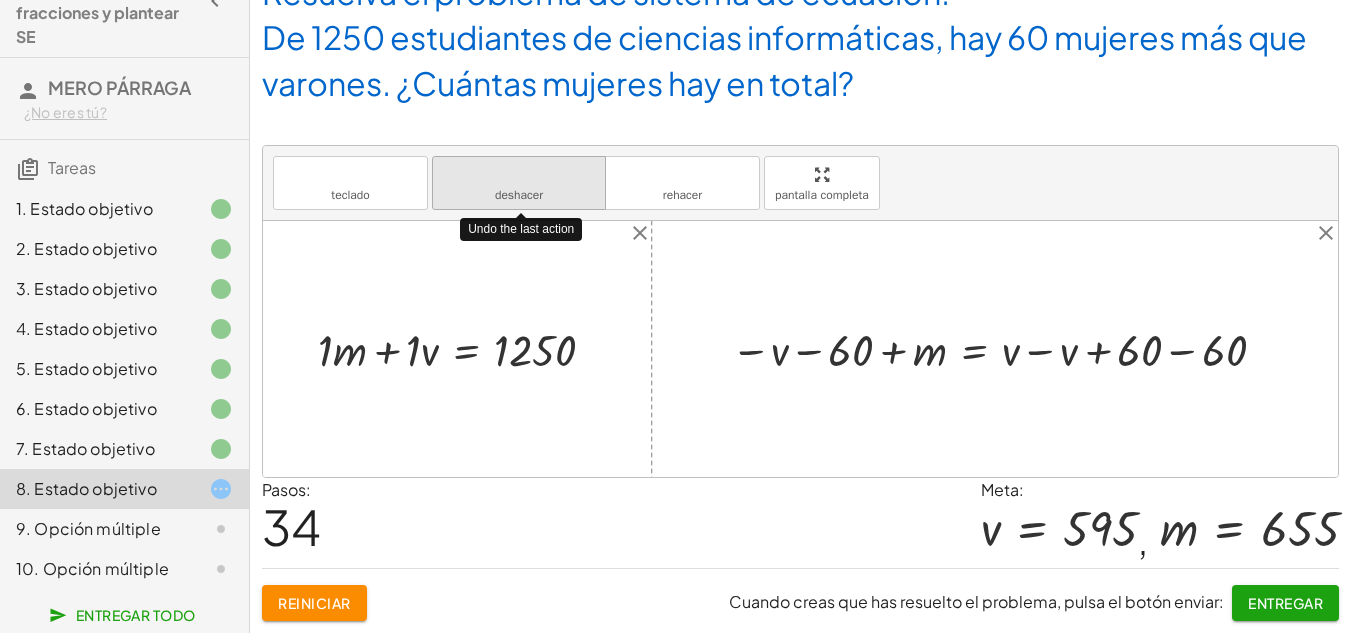 click on "deshacer deshacer" at bounding box center (519, 183) 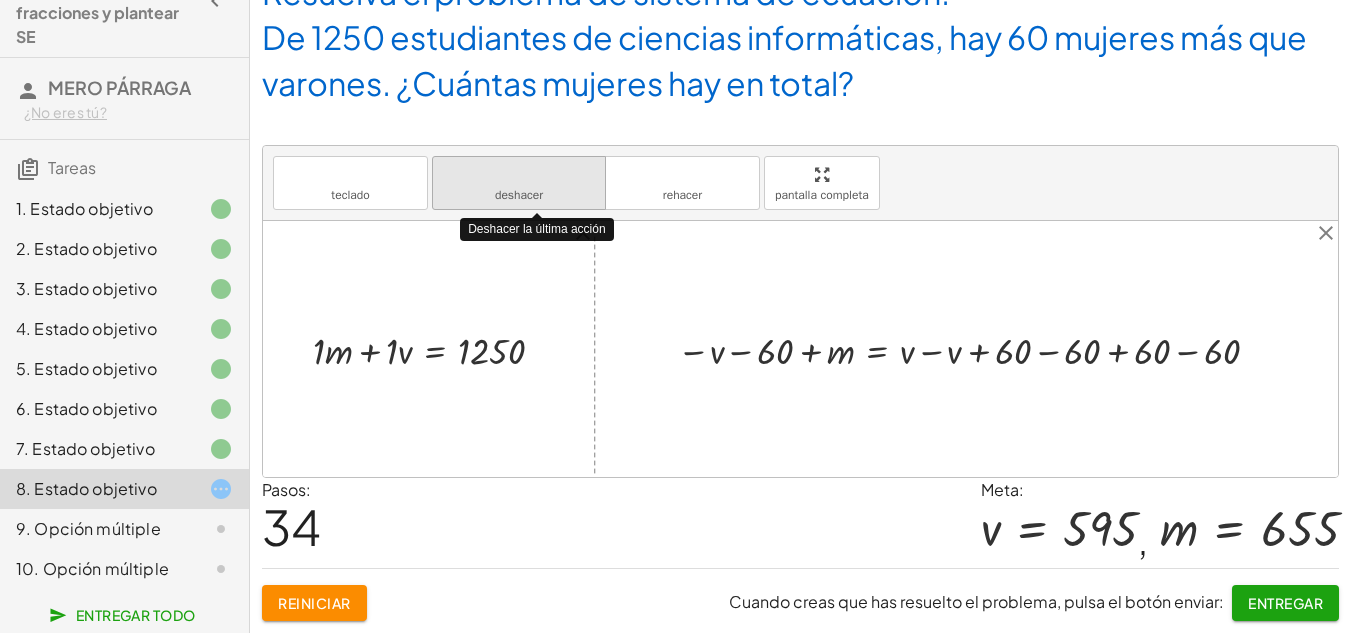 click on "deshacer deshacer" at bounding box center (519, 183) 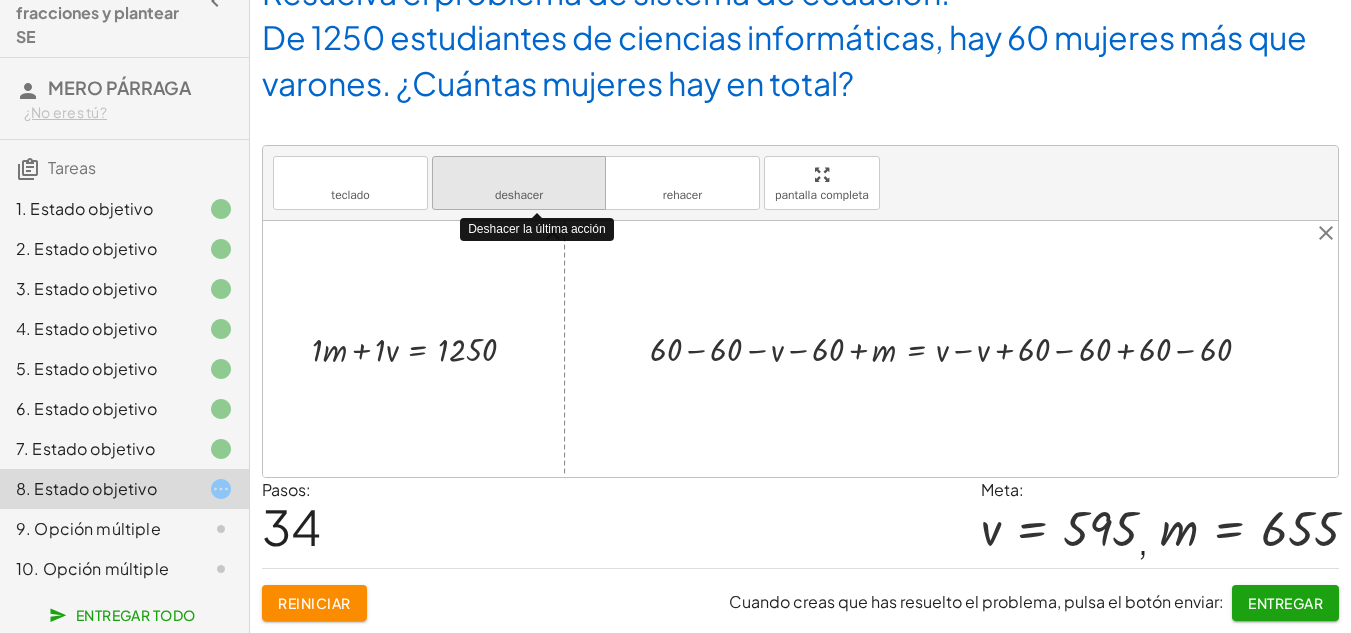 click on "deshacer deshacer" at bounding box center [519, 183] 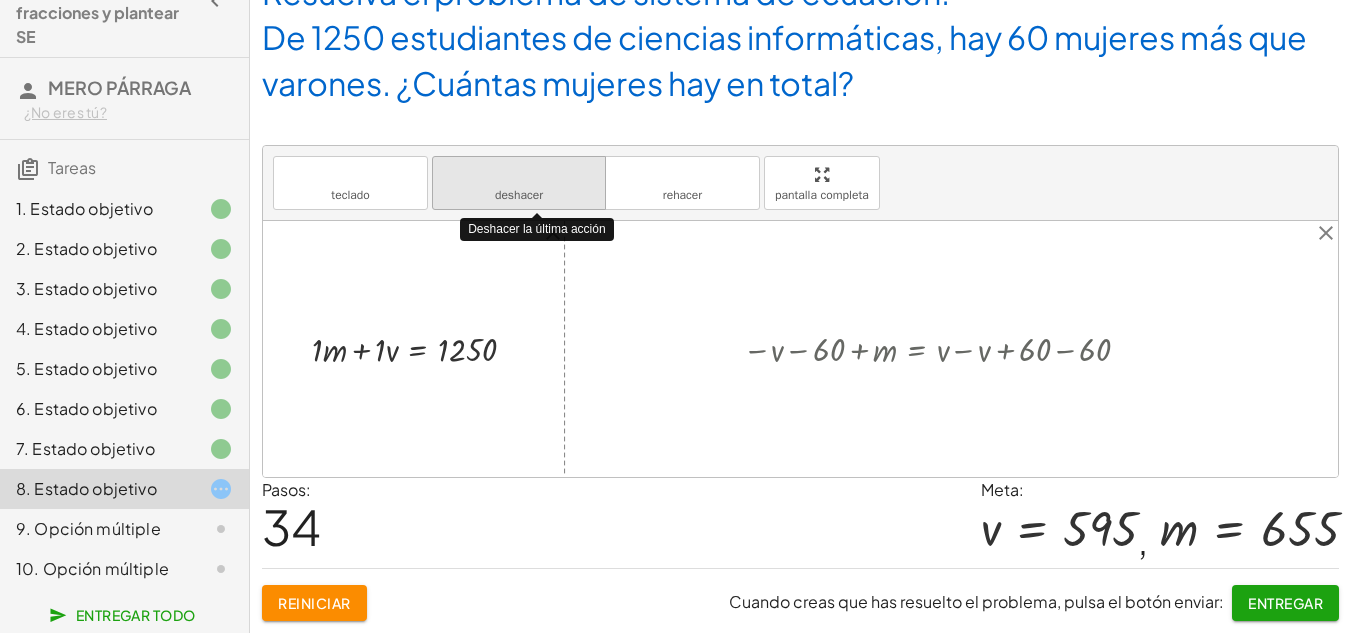 click on "deshacer deshacer" at bounding box center [519, 183] 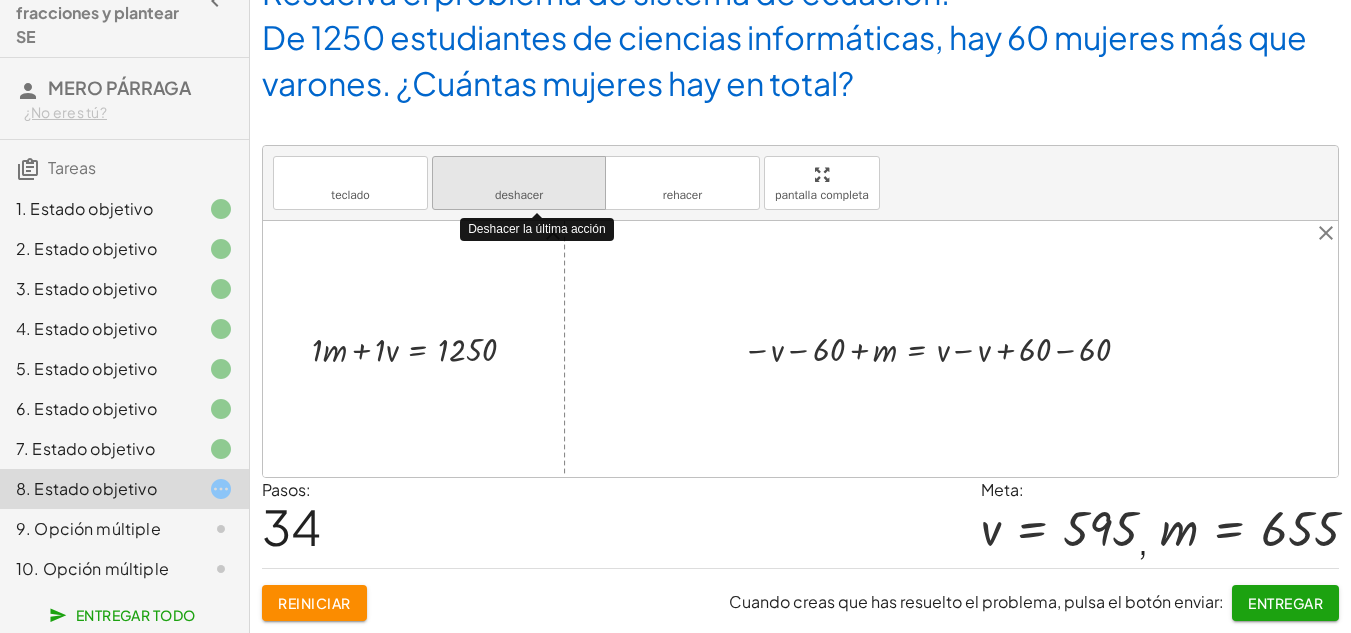 click on "deshacer deshacer" at bounding box center [519, 183] 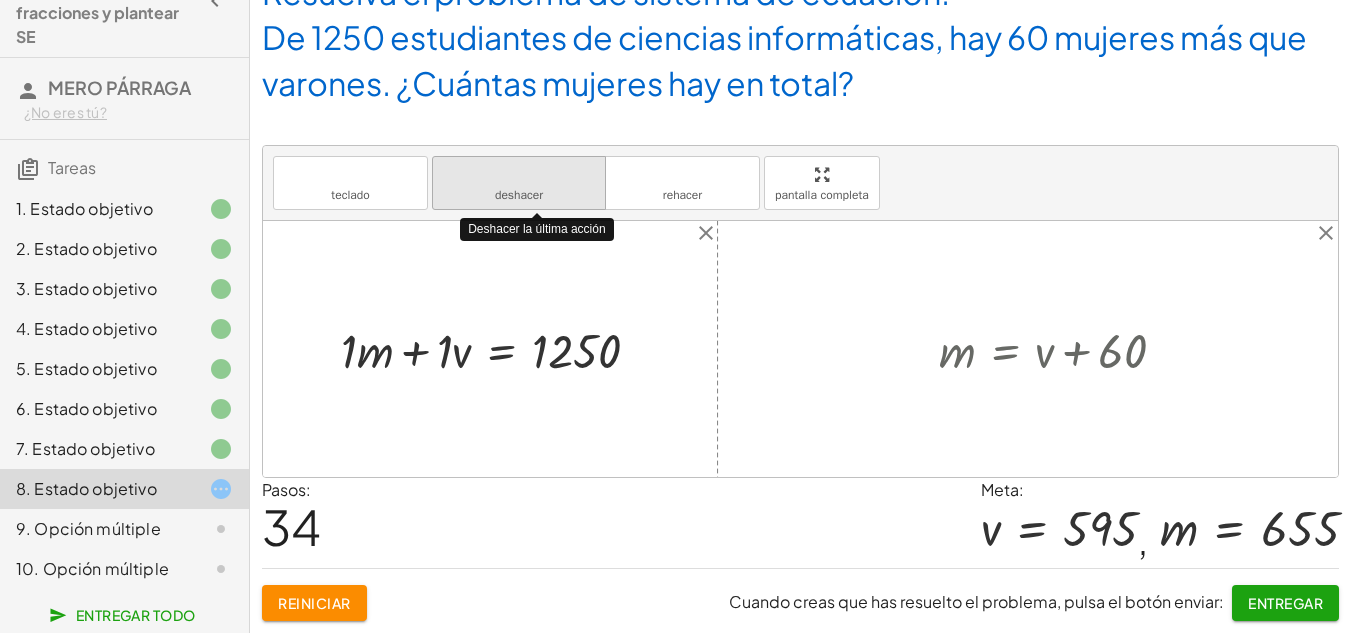 click on "deshacer deshacer" at bounding box center [519, 183] 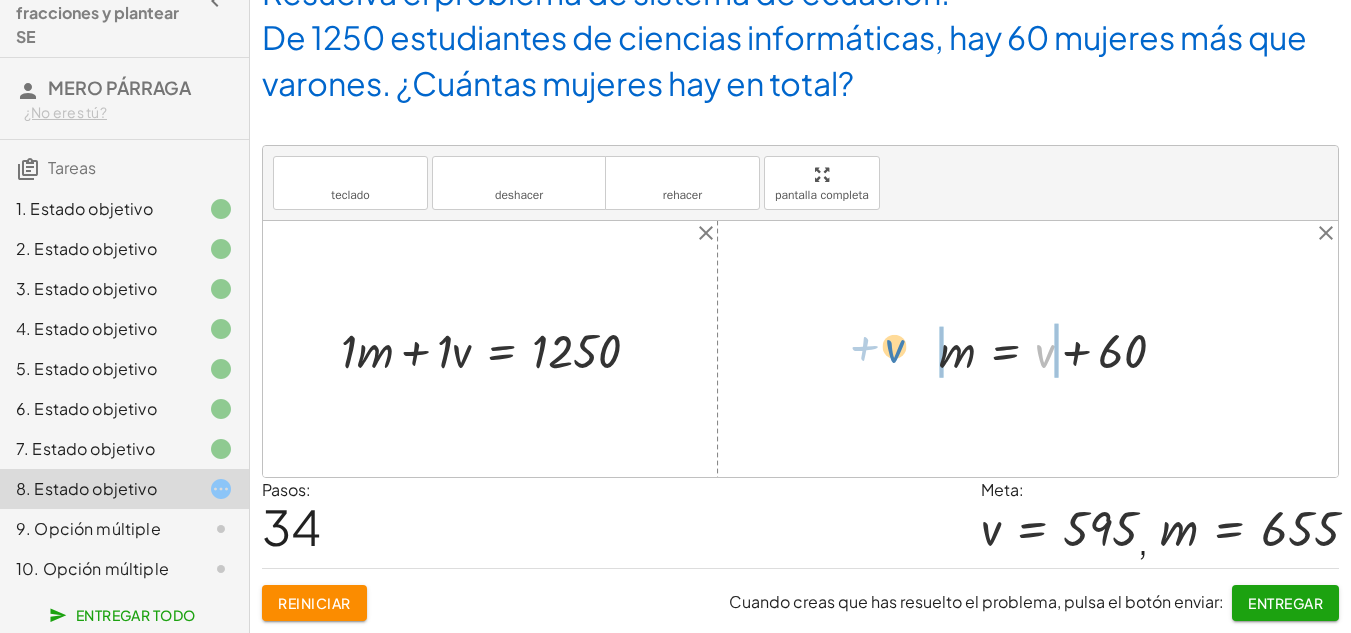 drag, startPoint x: 1050, startPoint y: 365, endPoint x: 886, endPoint y: 360, distance: 164.0762 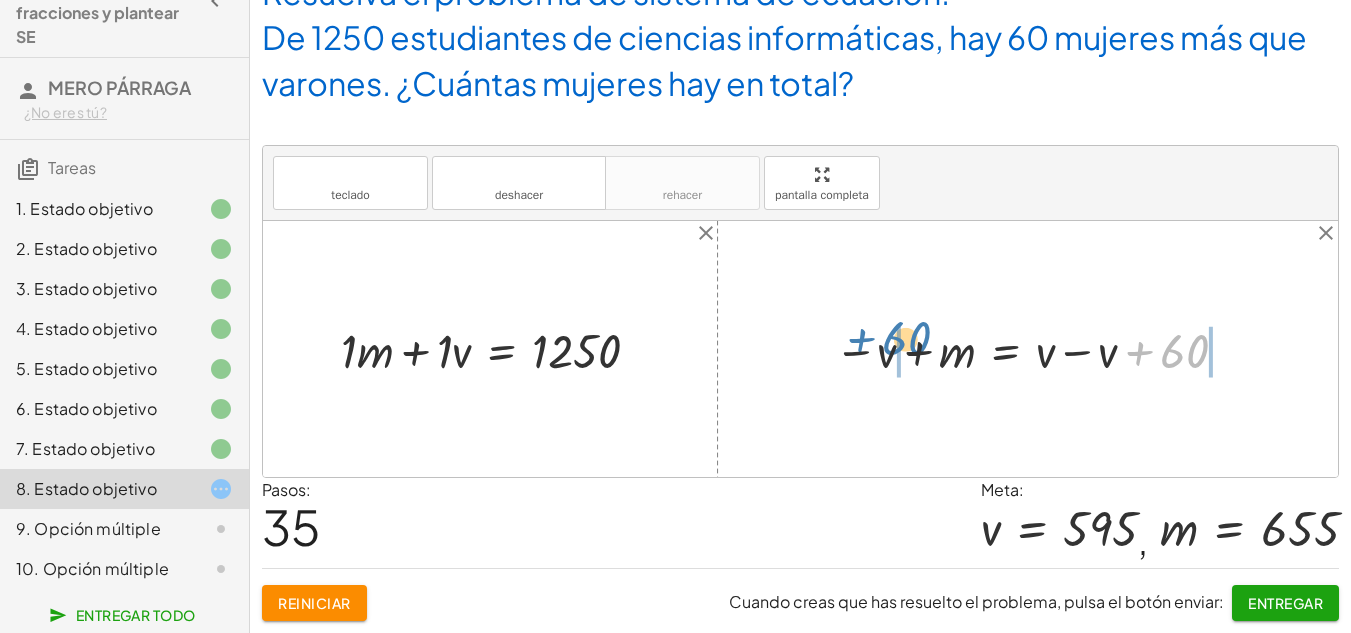 drag, startPoint x: 1166, startPoint y: 349, endPoint x: 888, endPoint y: 336, distance: 278.3038 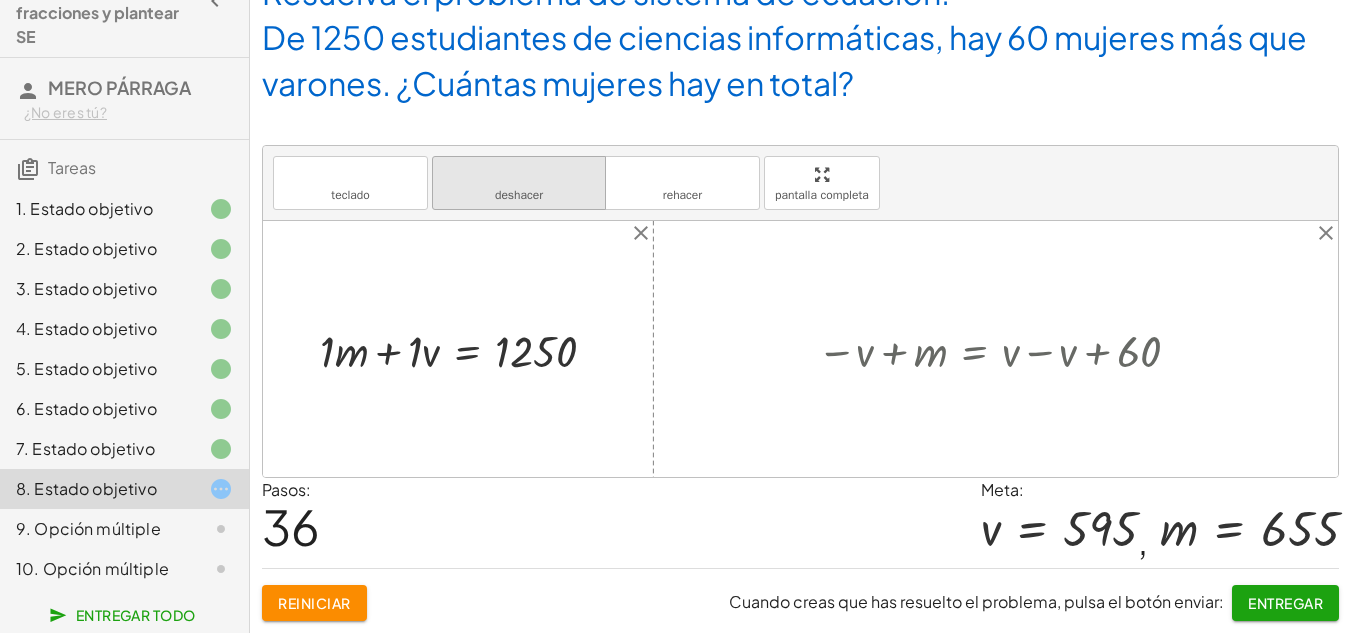 click on "deshacer" at bounding box center [519, 195] 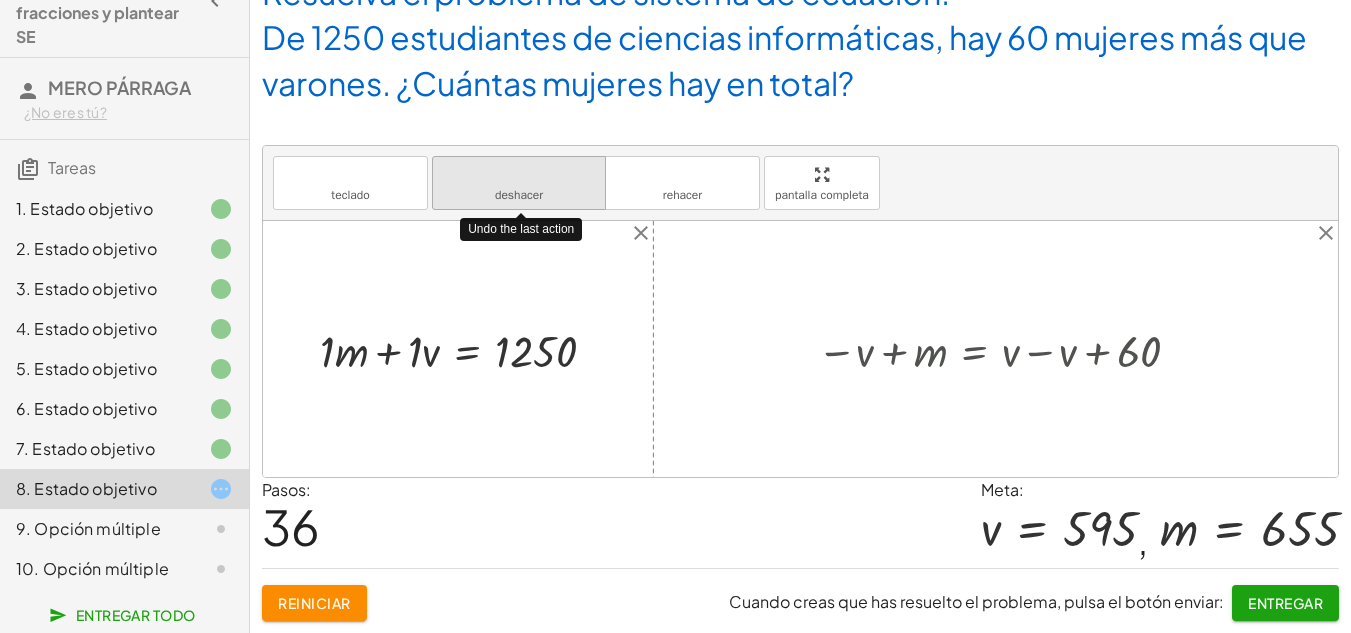 click on "deshacer" at bounding box center (519, 195) 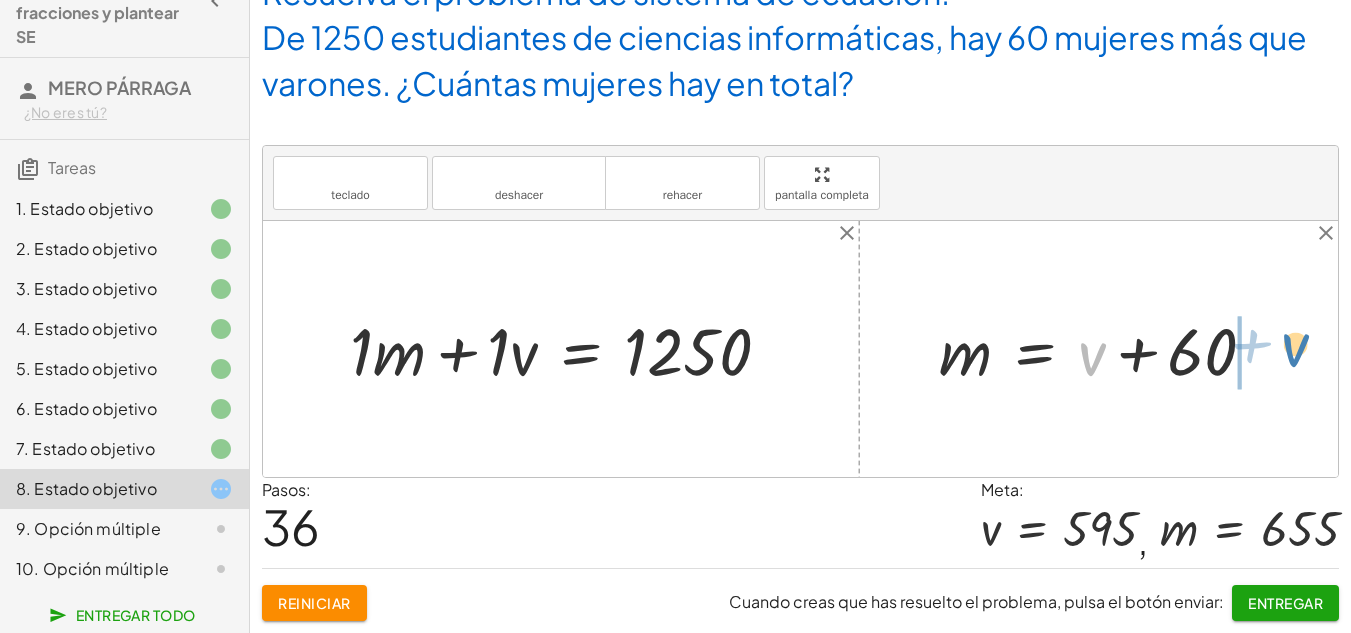 drag, startPoint x: 1087, startPoint y: 358, endPoint x: 1291, endPoint y: 349, distance: 204.19843 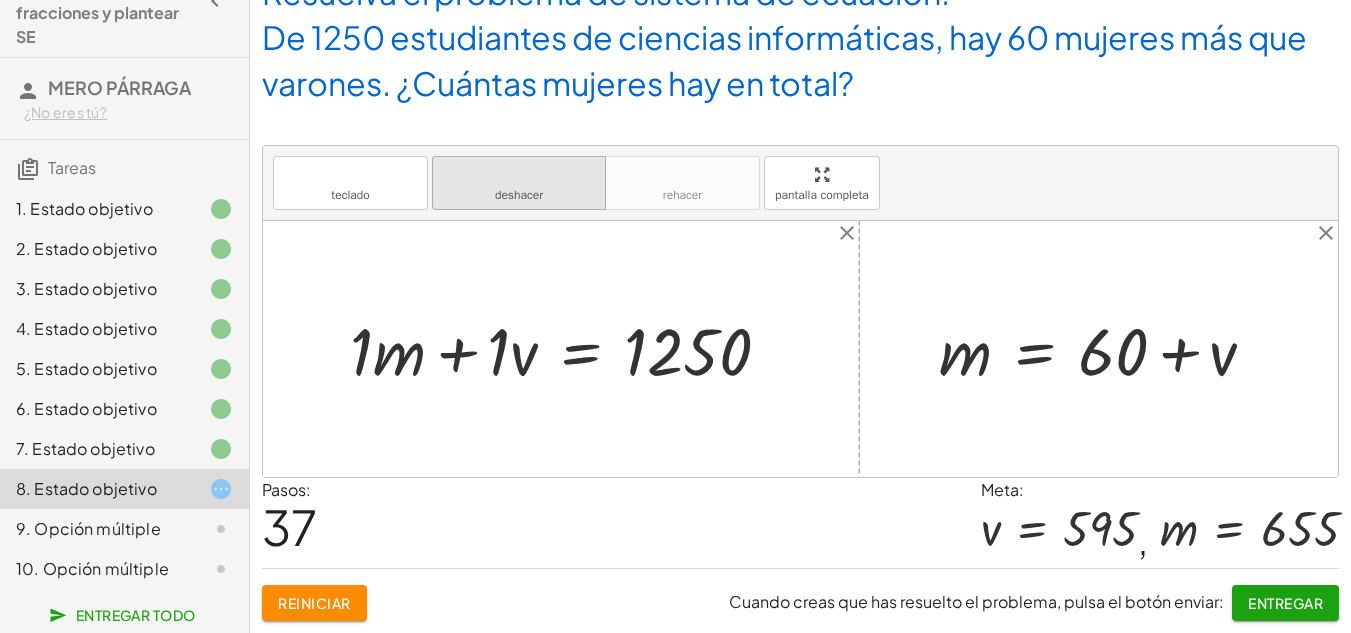 click on "deshacer" at bounding box center [519, 175] 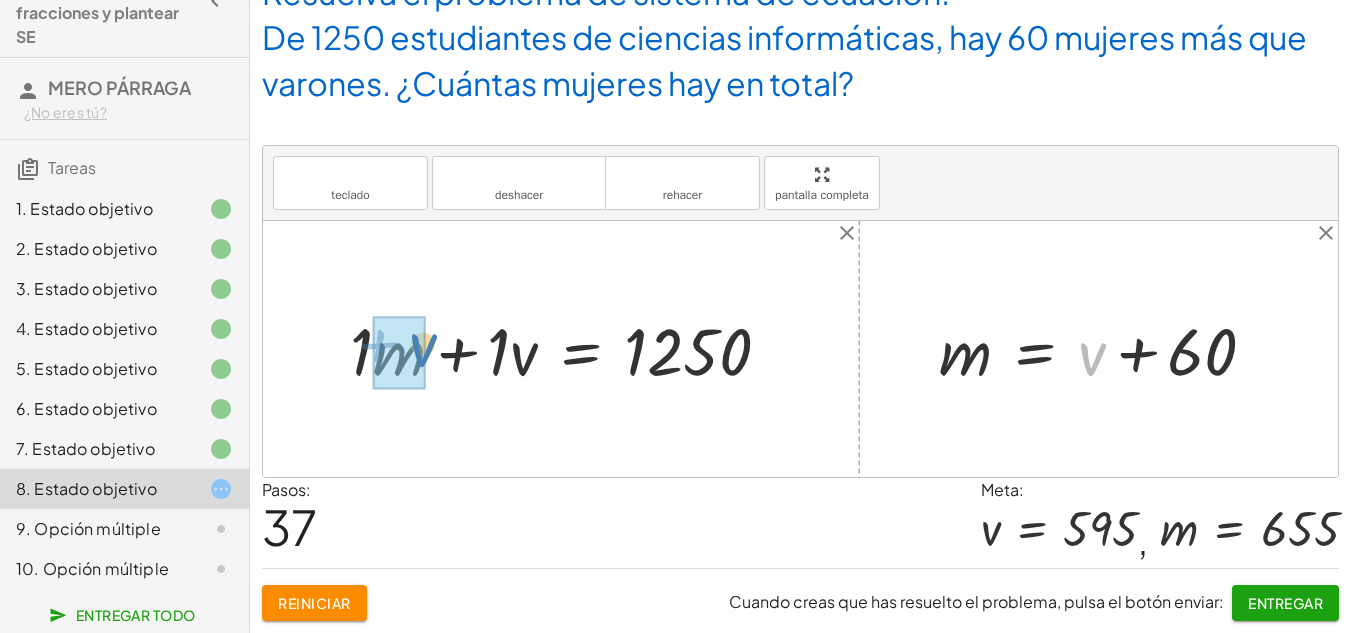 drag, startPoint x: 1103, startPoint y: 357, endPoint x: 434, endPoint y: 348, distance: 669.06055 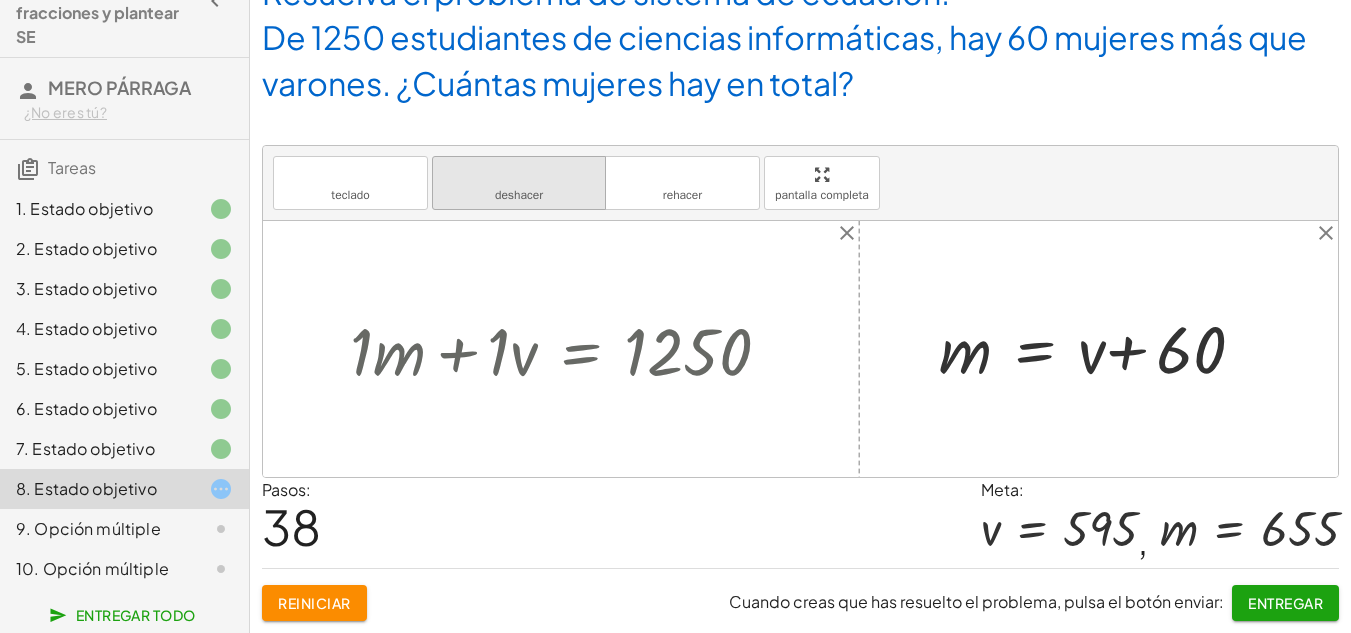 click on "deshacer deshacer" at bounding box center [519, 183] 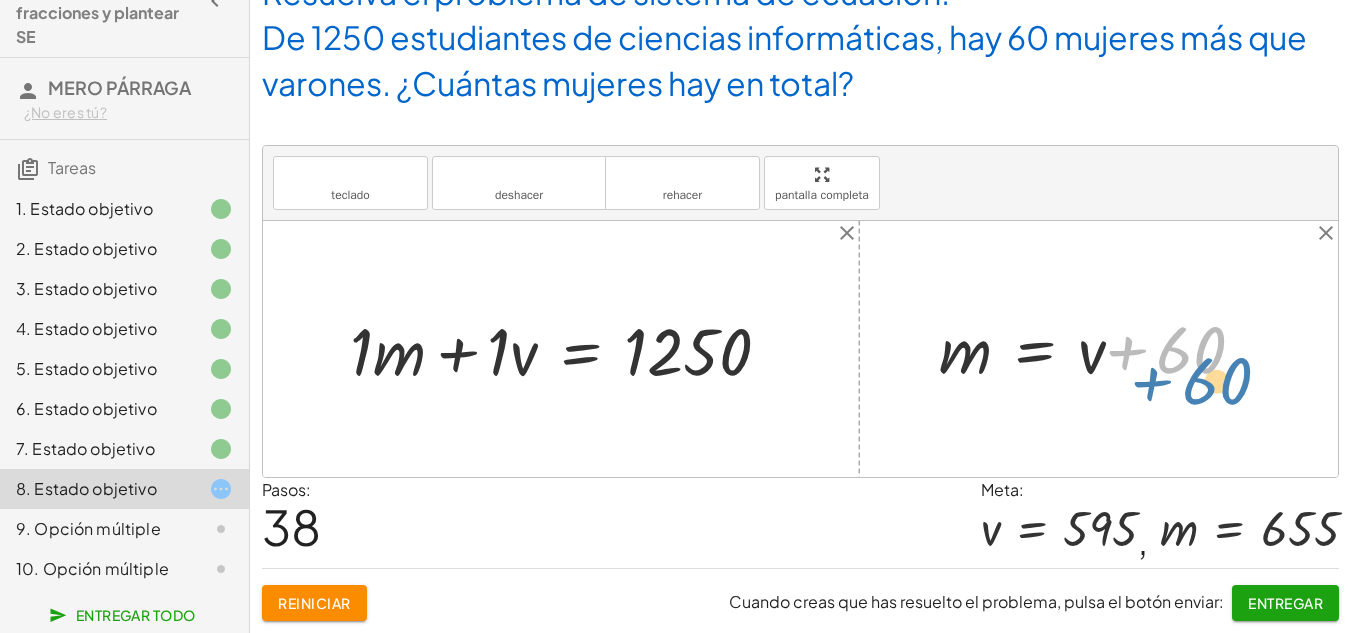 drag, startPoint x: 1124, startPoint y: 346, endPoint x: 1164, endPoint y: 377, distance: 50.606323 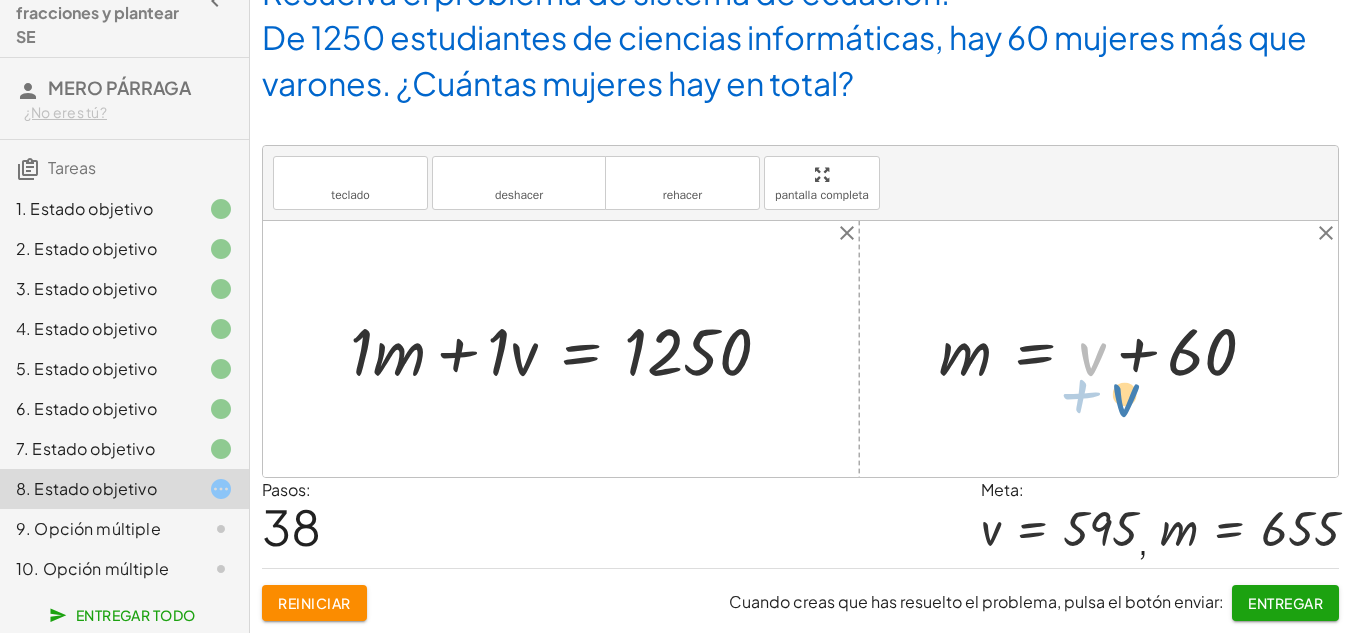 drag, startPoint x: 945, startPoint y: 362, endPoint x: 1122, endPoint y: 381, distance: 178.01685 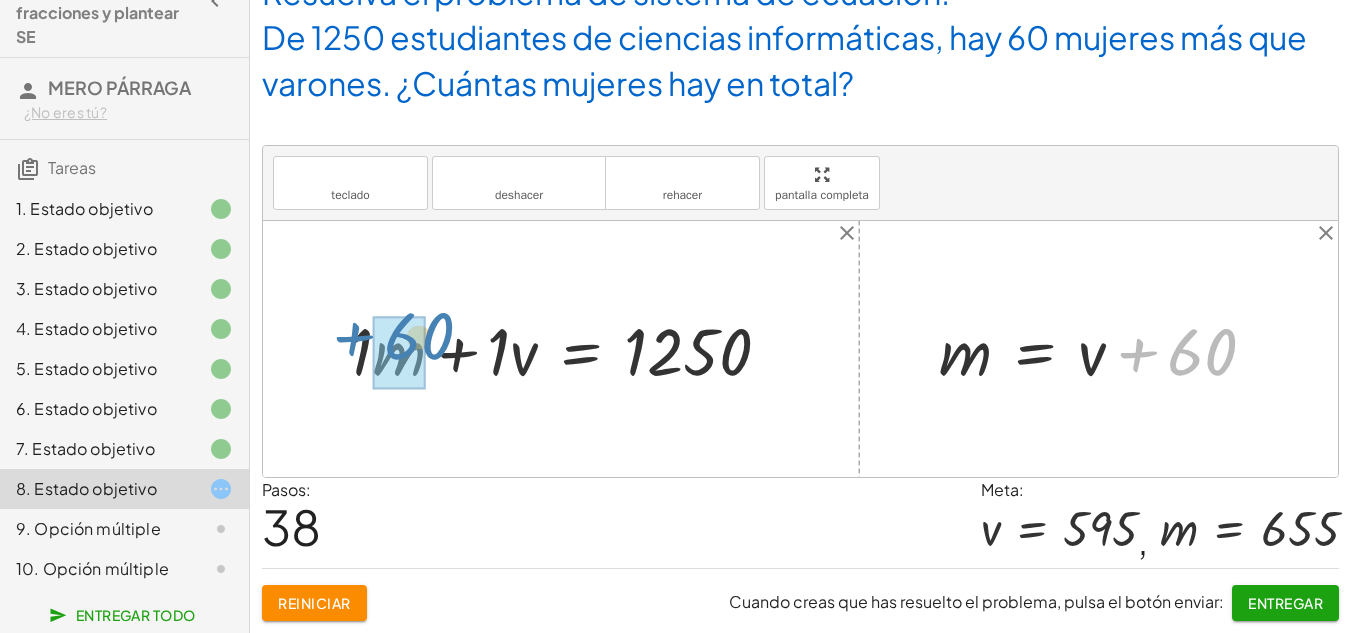 drag, startPoint x: 1185, startPoint y: 351, endPoint x: 401, endPoint y: 335, distance: 784.16327 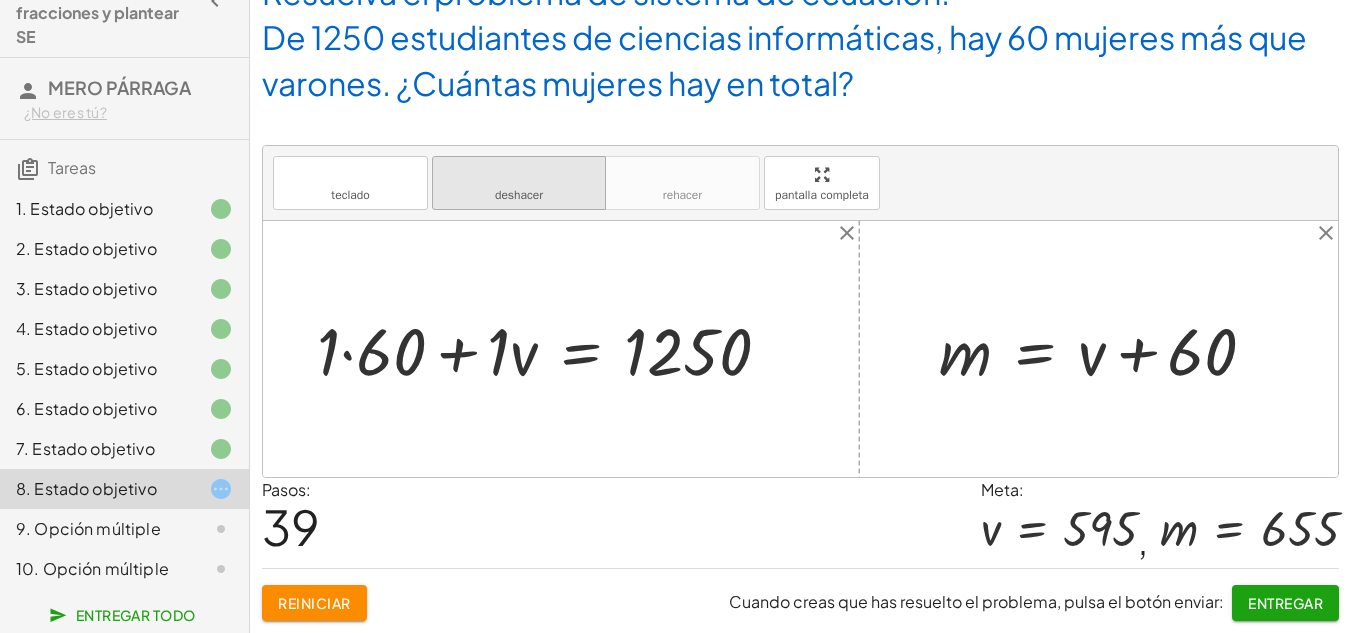 click on "deshacer" at bounding box center (519, 175) 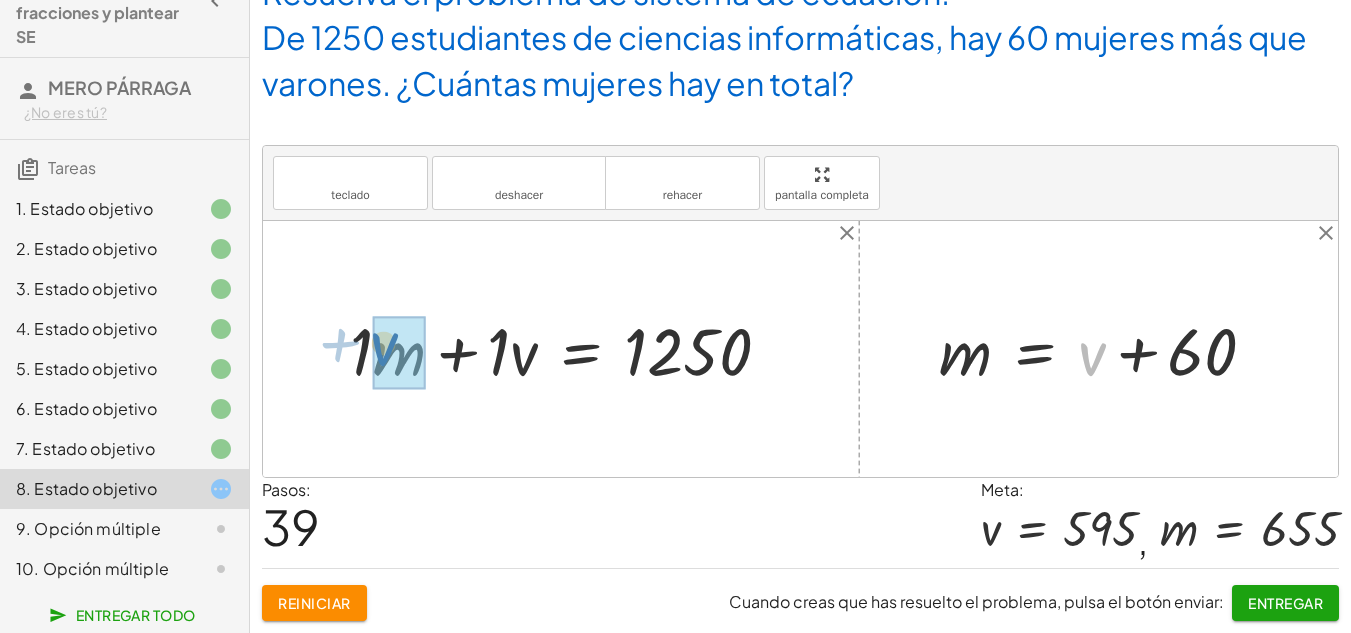 drag, startPoint x: 1094, startPoint y: 353, endPoint x: 382, endPoint y: 343, distance: 712.07025 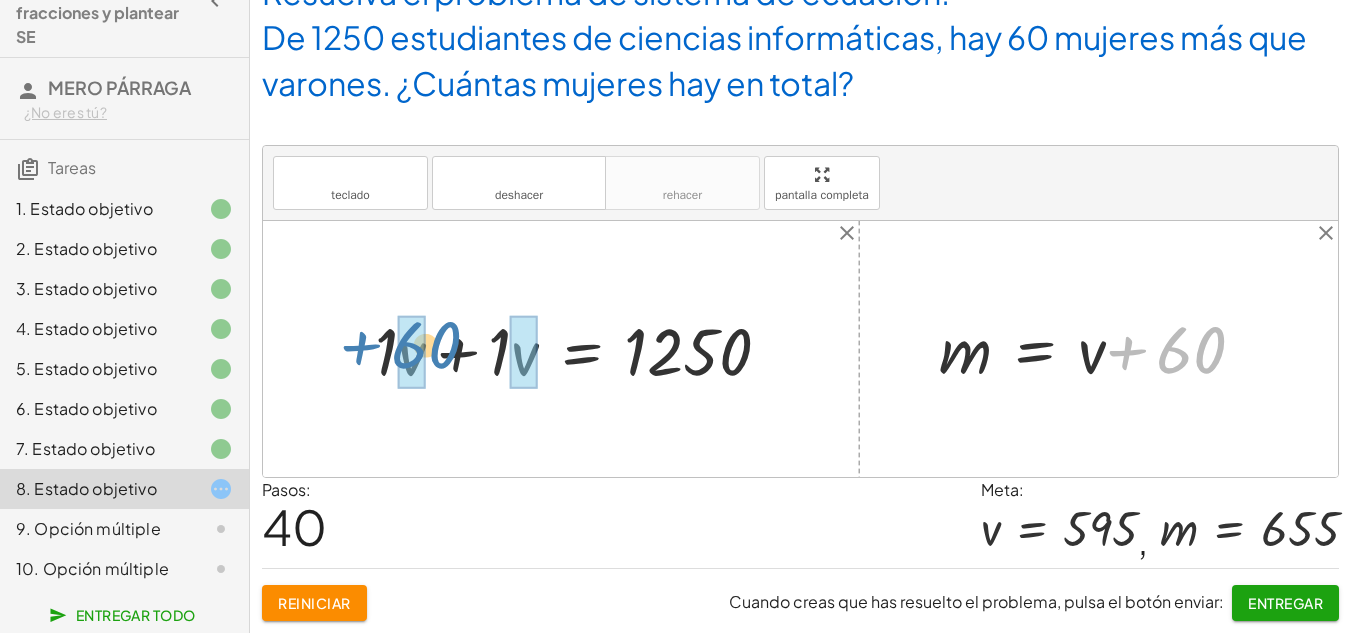 drag, startPoint x: 1181, startPoint y: 348, endPoint x: 415, endPoint y: 343, distance: 766.0163 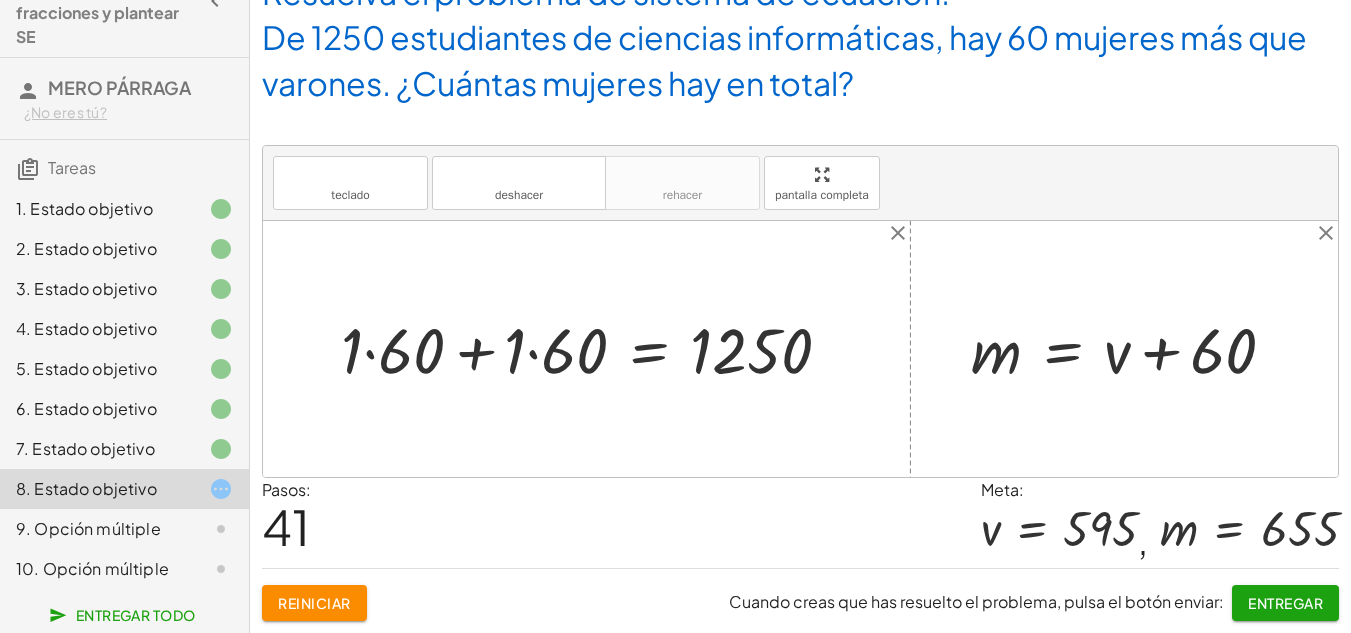 click at bounding box center (594, 349) 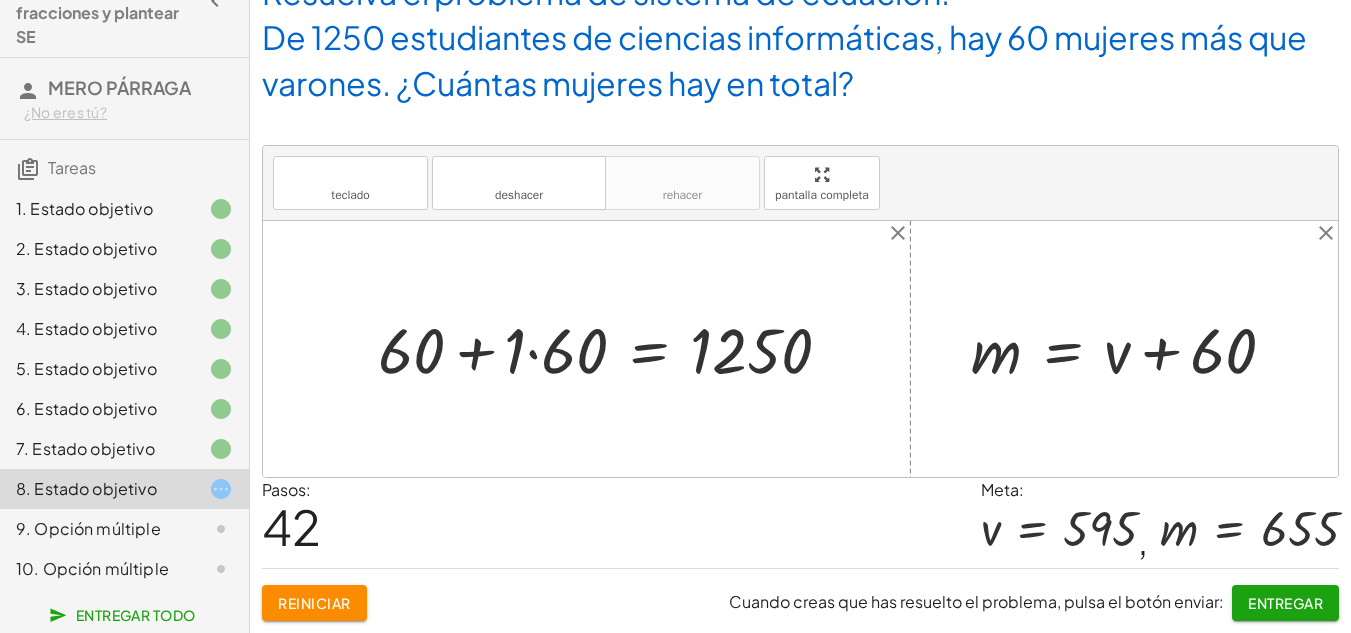 click at bounding box center [613, 349] 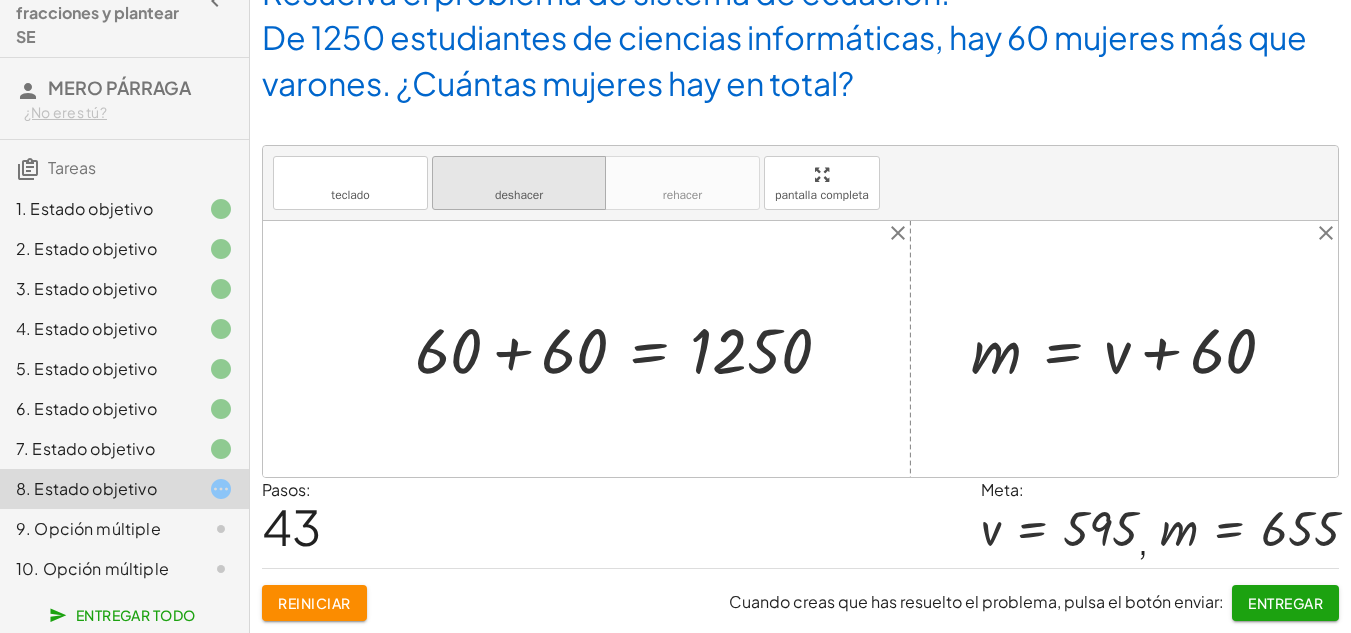 click on "deshacer deshacer" at bounding box center [519, 183] 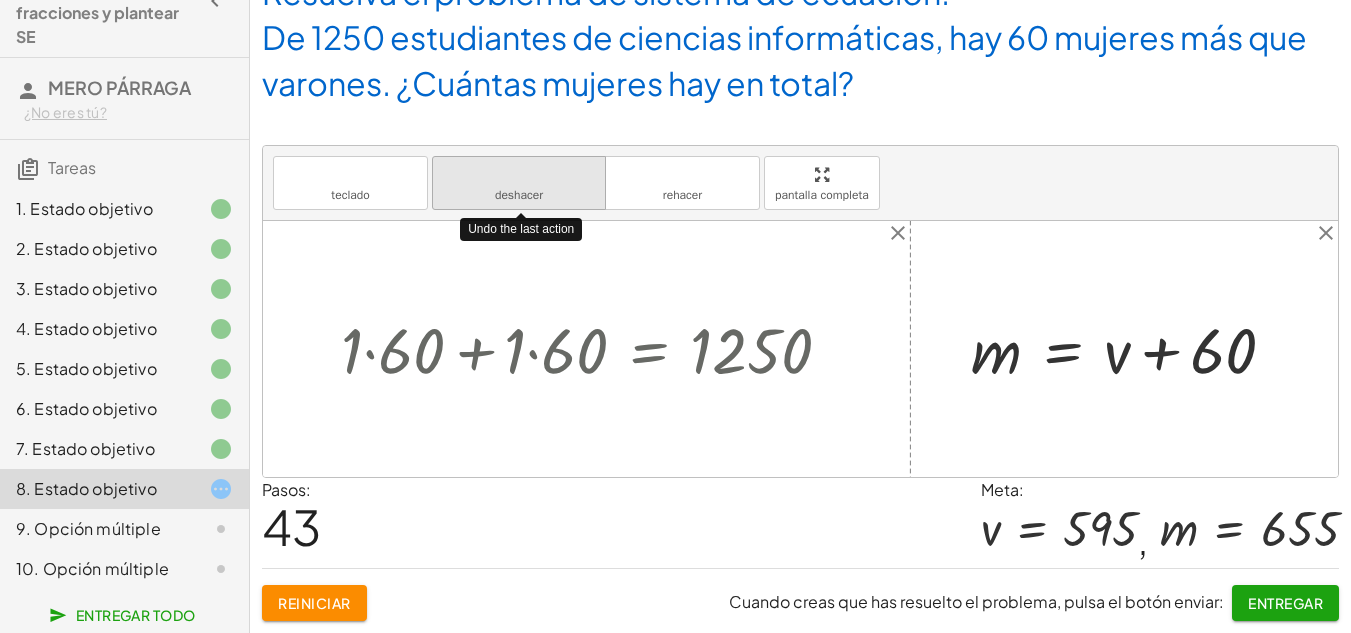 click on "deshacer deshacer" at bounding box center (519, 183) 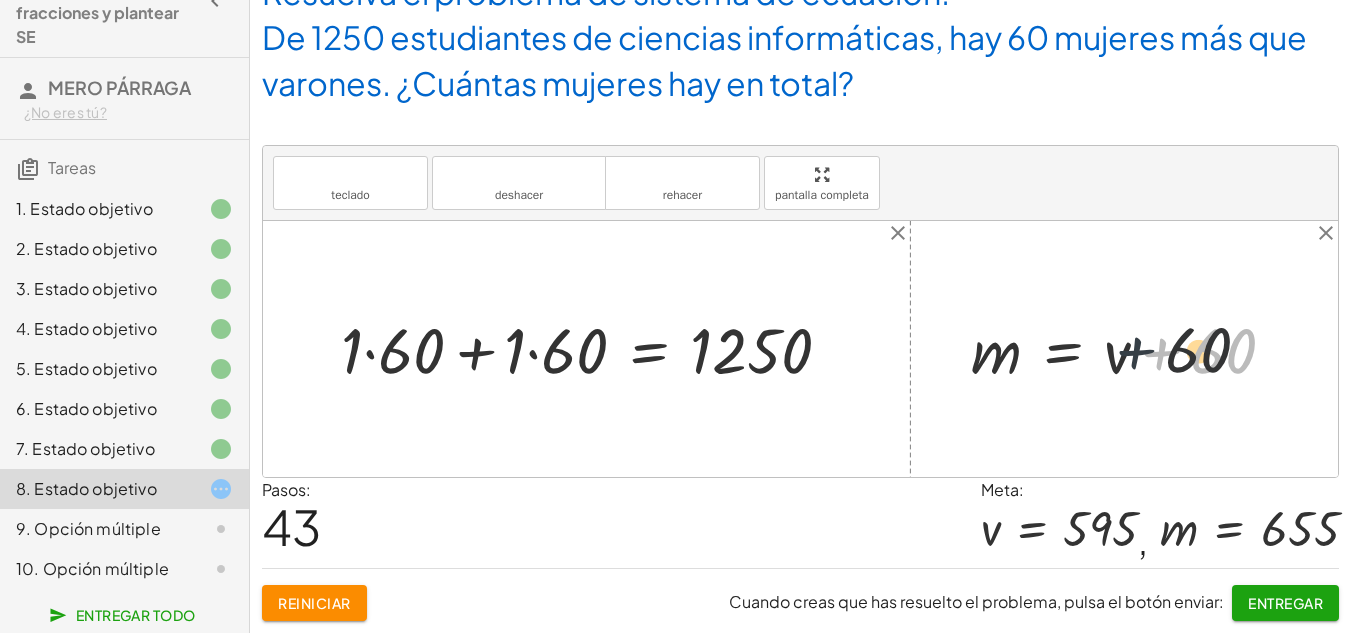 drag, startPoint x: 1171, startPoint y: 356, endPoint x: 1091, endPoint y: 356, distance: 80 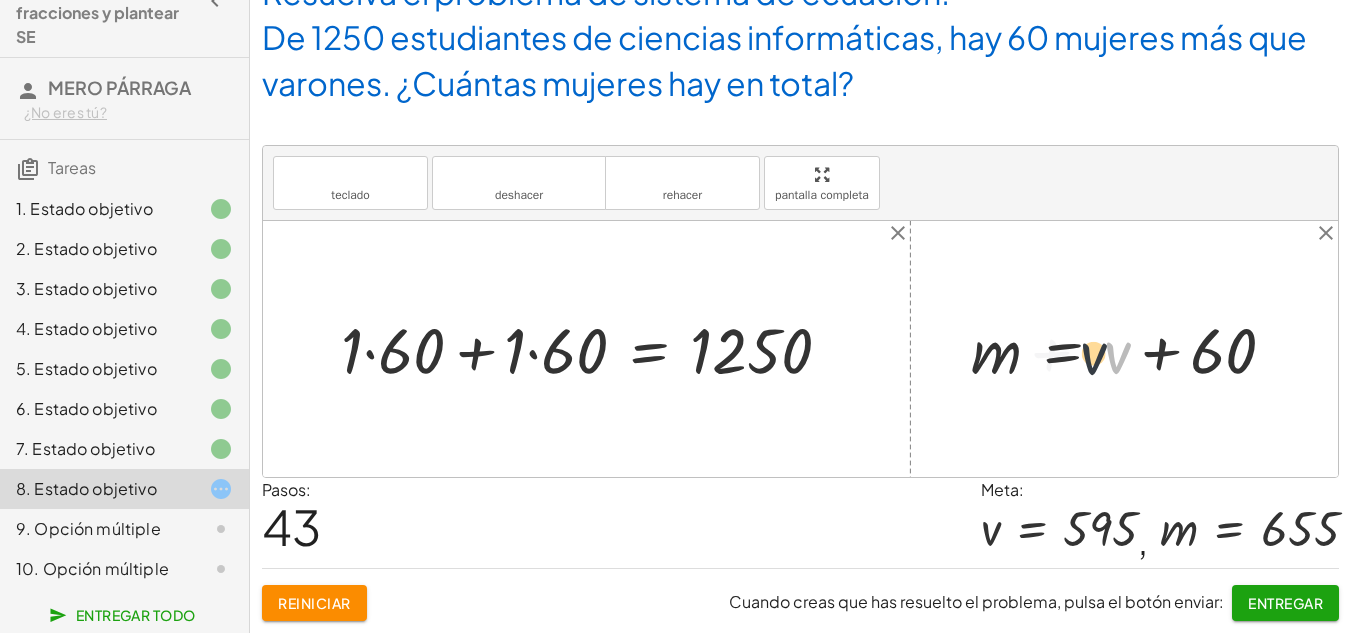 drag, startPoint x: 1120, startPoint y: 367, endPoint x: 1094, endPoint y: 368, distance: 26.019224 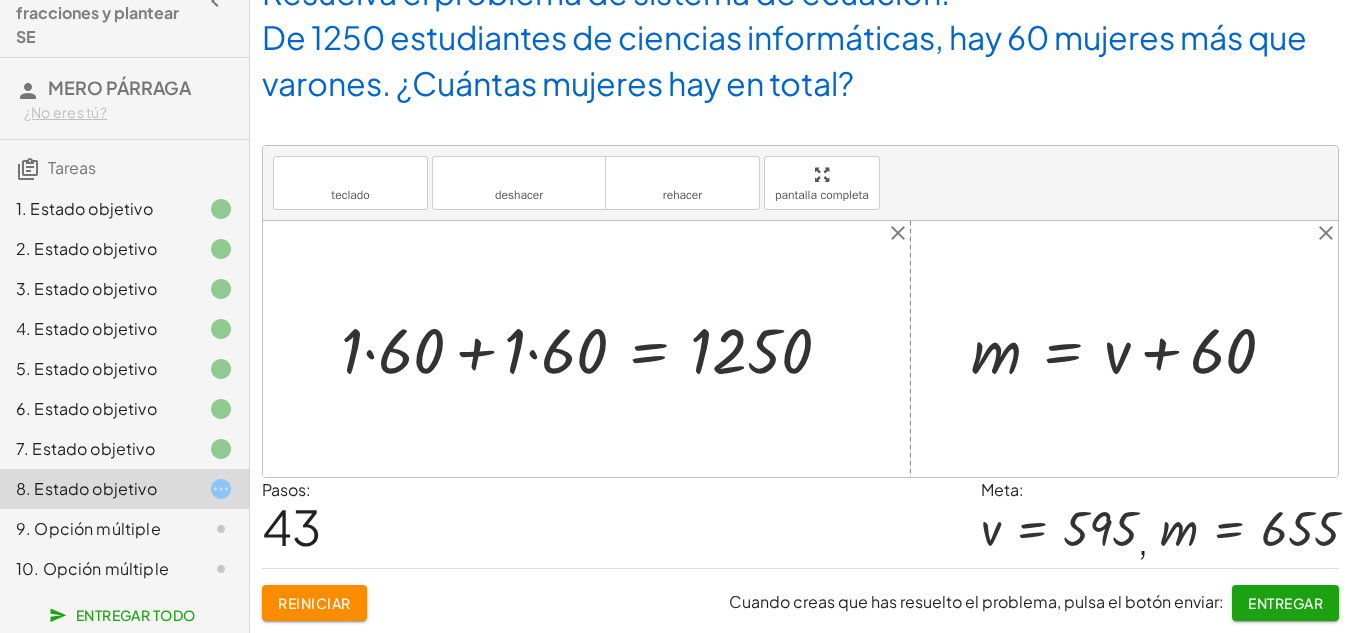 drag, startPoint x: 1305, startPoint y: 361, endPoint x: 441, endPoint y: 339, distance: 864.28 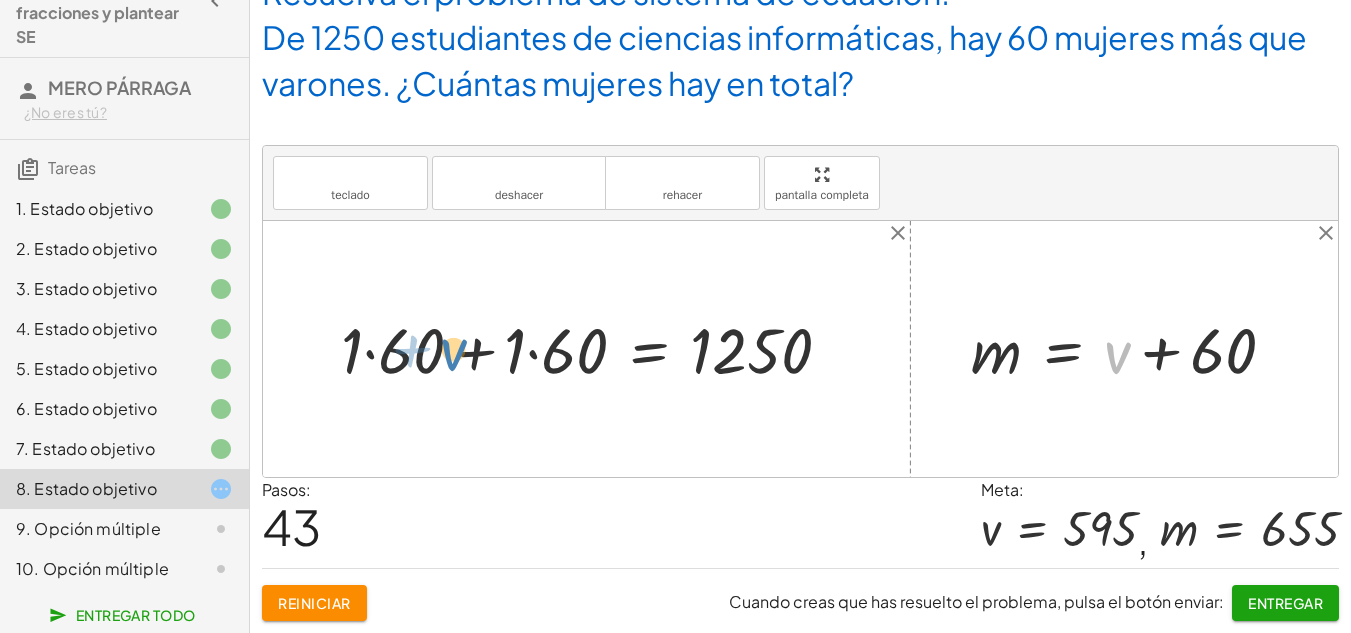 drag, startPoint x: 1118, startPoint y: 376, endPoint x: 480, endPoint y: 373, distance: 638.0071 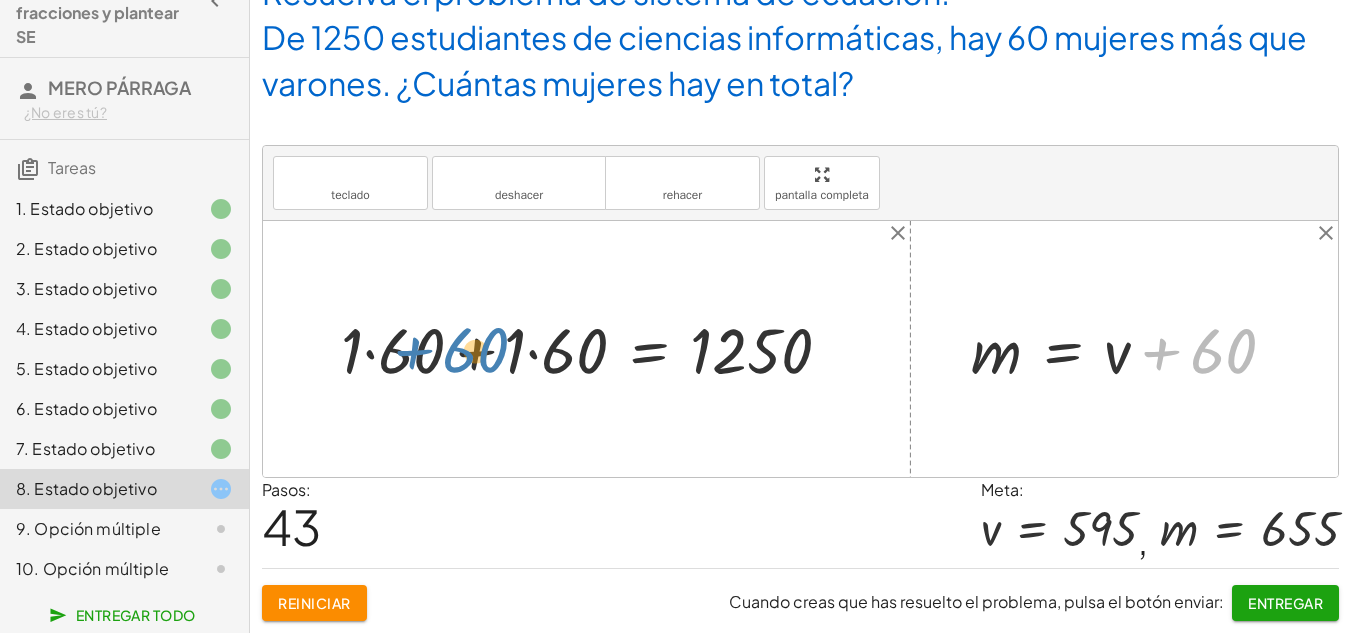 drag, startPoint x: 1207, startPoint y: 350, endPoint x: 461, endPoint y: 349, distance: 746.0007 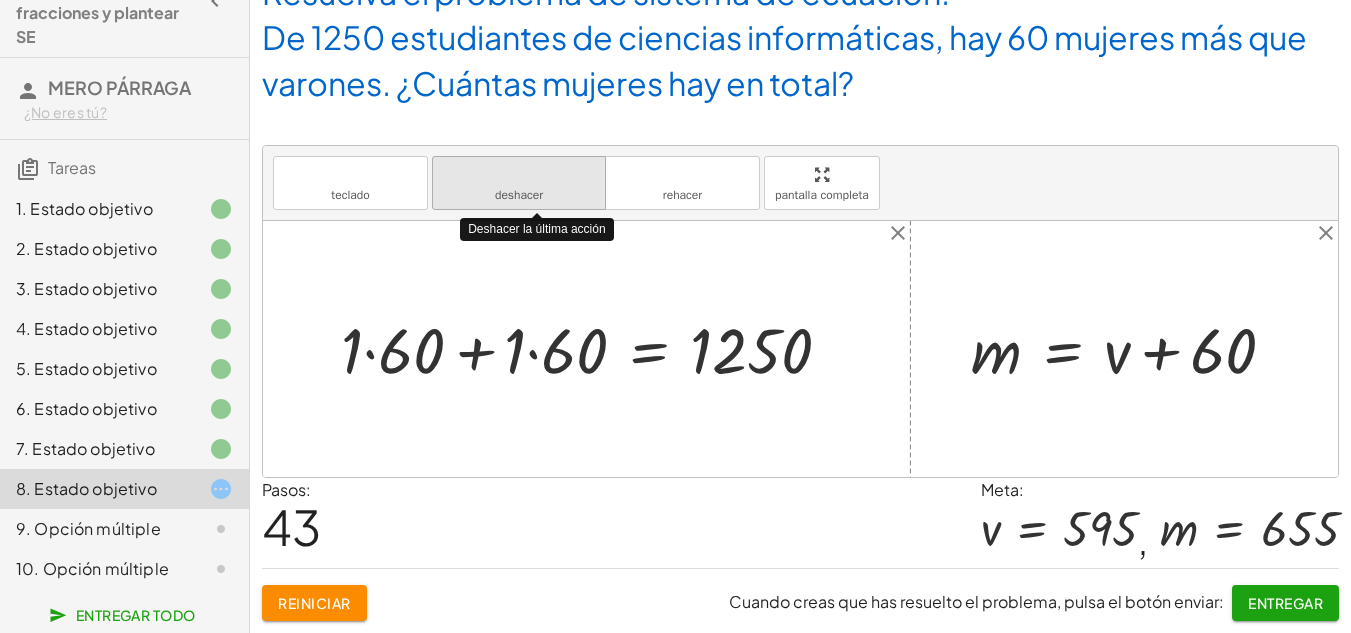 click on "deshacer deshacer" at bounding box center (519, 183) 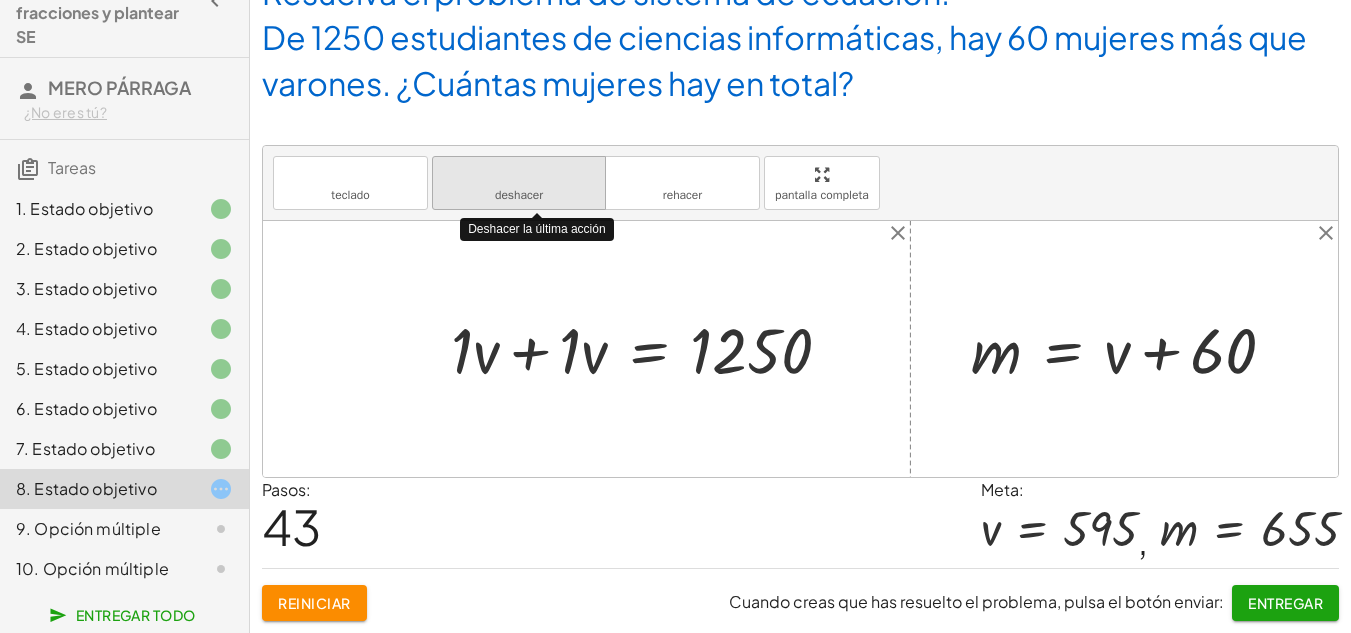 click on "deshacer deshacer" at bounding box center (519, 183) 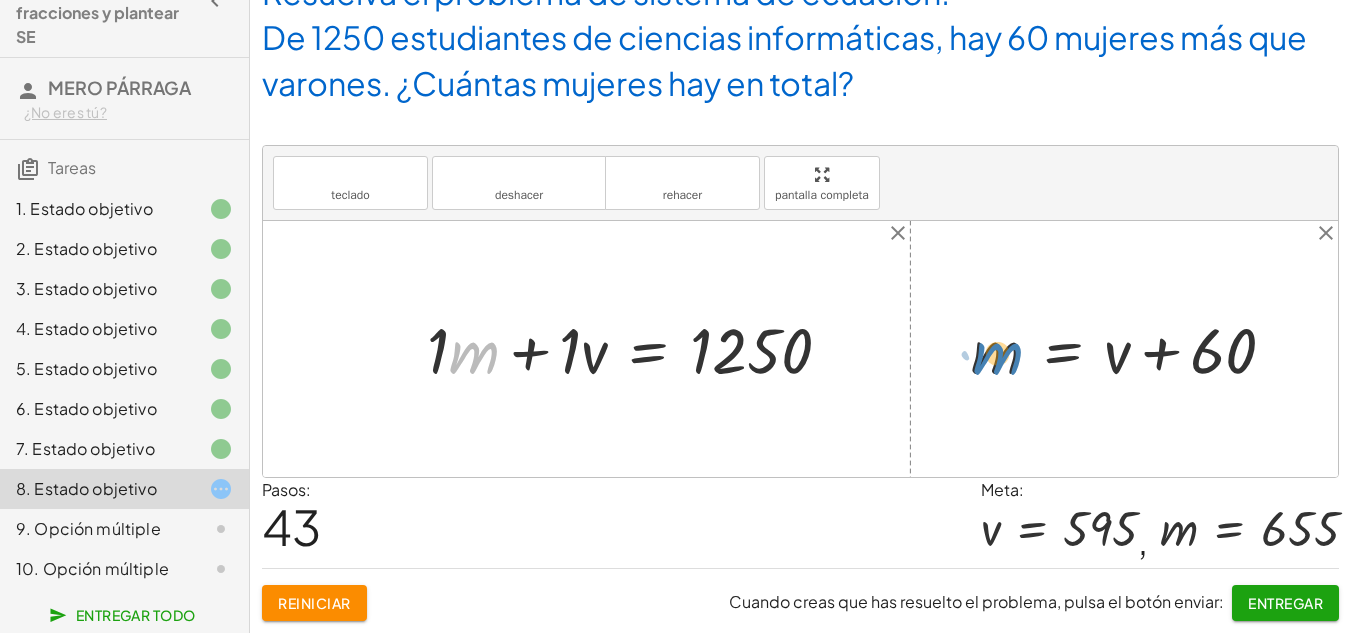 drag, startPoint x: 456, startPoint y: 359, endPoint x: 980, endPoint y: 360, distance: 524.001 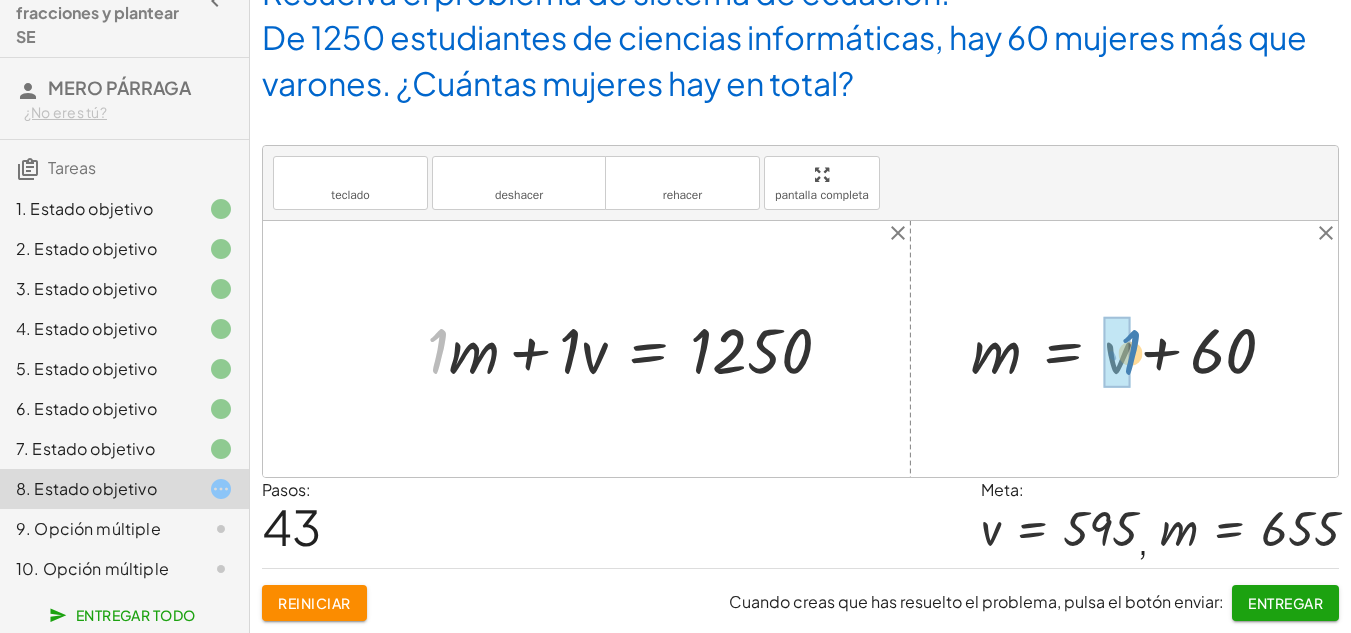 drag, startPoint x: 433, startPoint y: 354, endPoint x: 1112, endPoint y: 356, distance: 679.0029 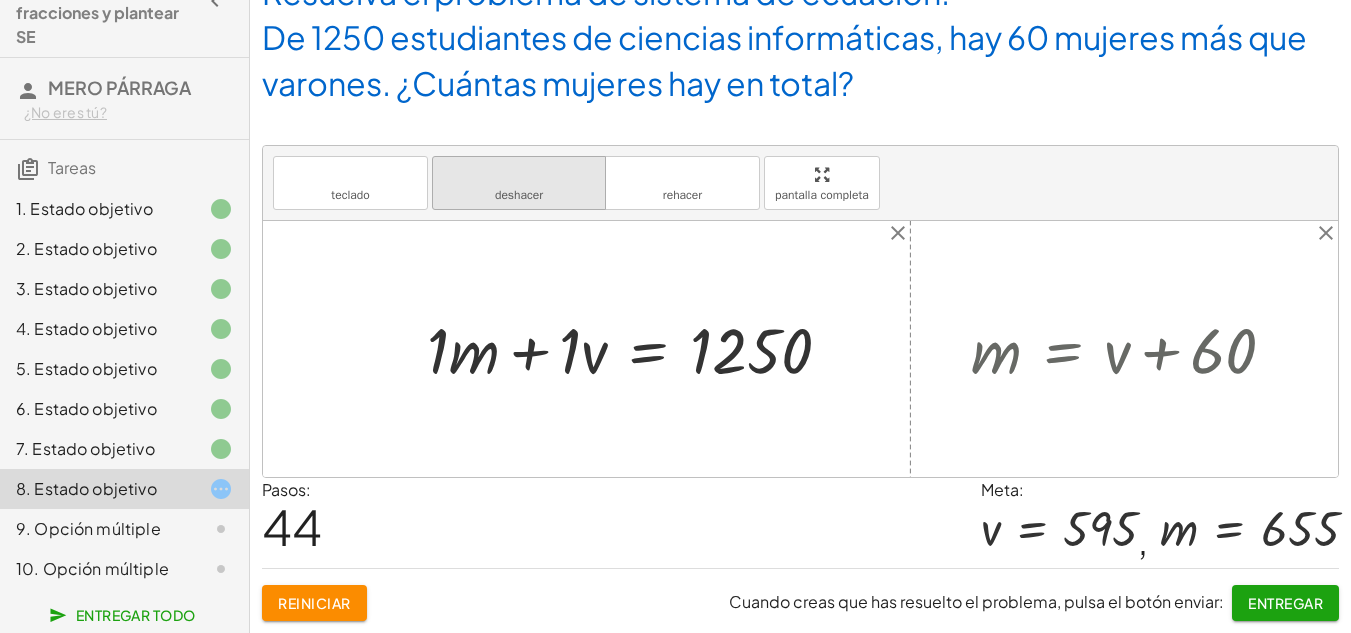 click on "deshacer deshacer" at bounding box center [519, 183] 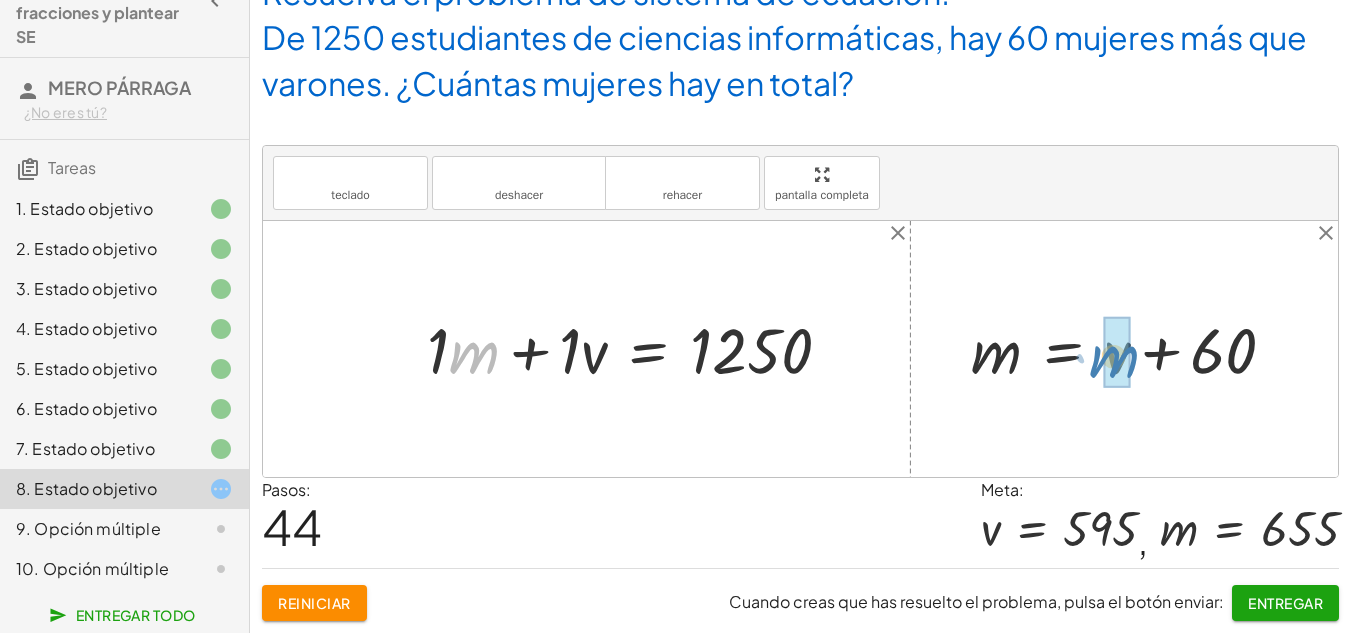 drag, startPoint x: 484, startPoint y: 341, endPoint x: 1125, endPoint y: 345, distance: 641.01245 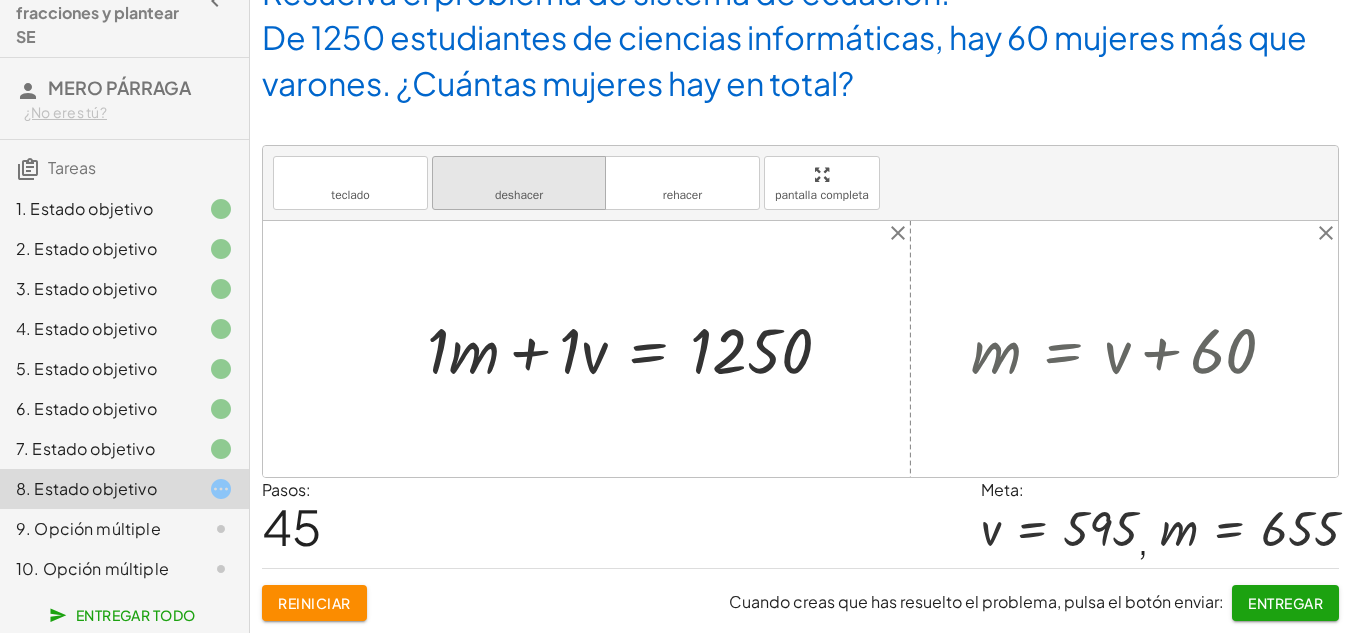 click on "deshacer" at bounding box center [519, 175] 